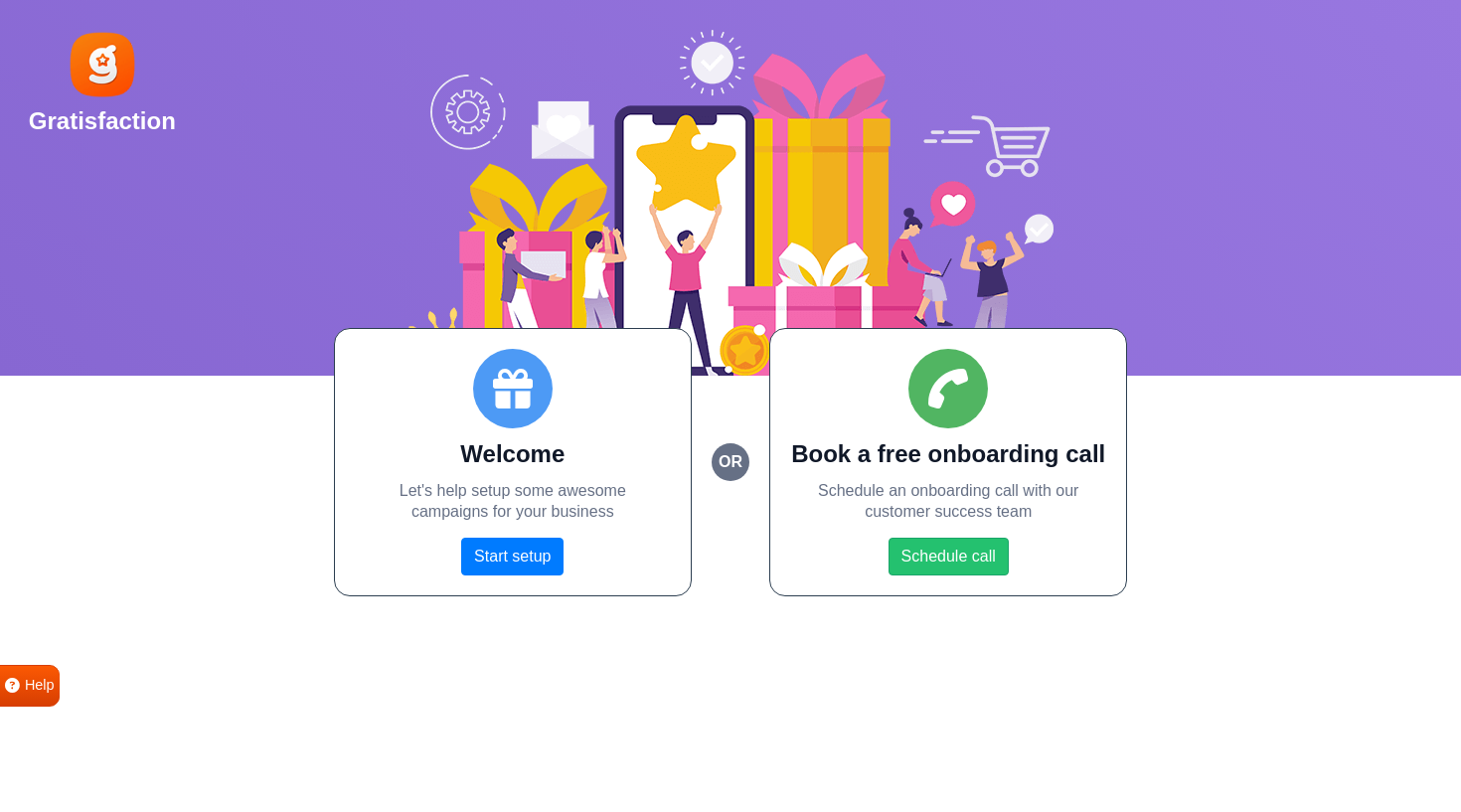 scroll, scrollTop: 0, scrollLeft: 0, axis: both 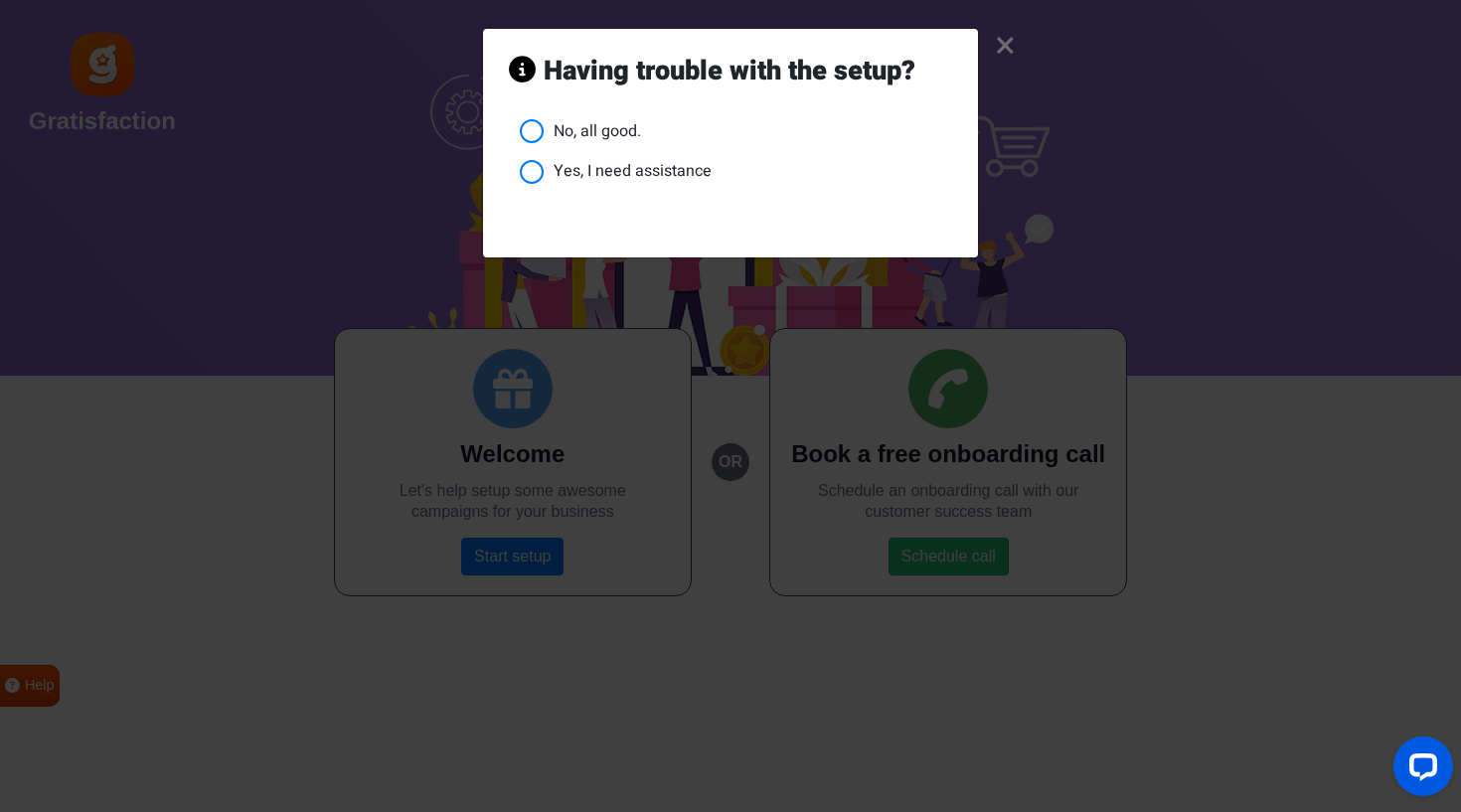 click on "×" at bounding box center (1005, 46) 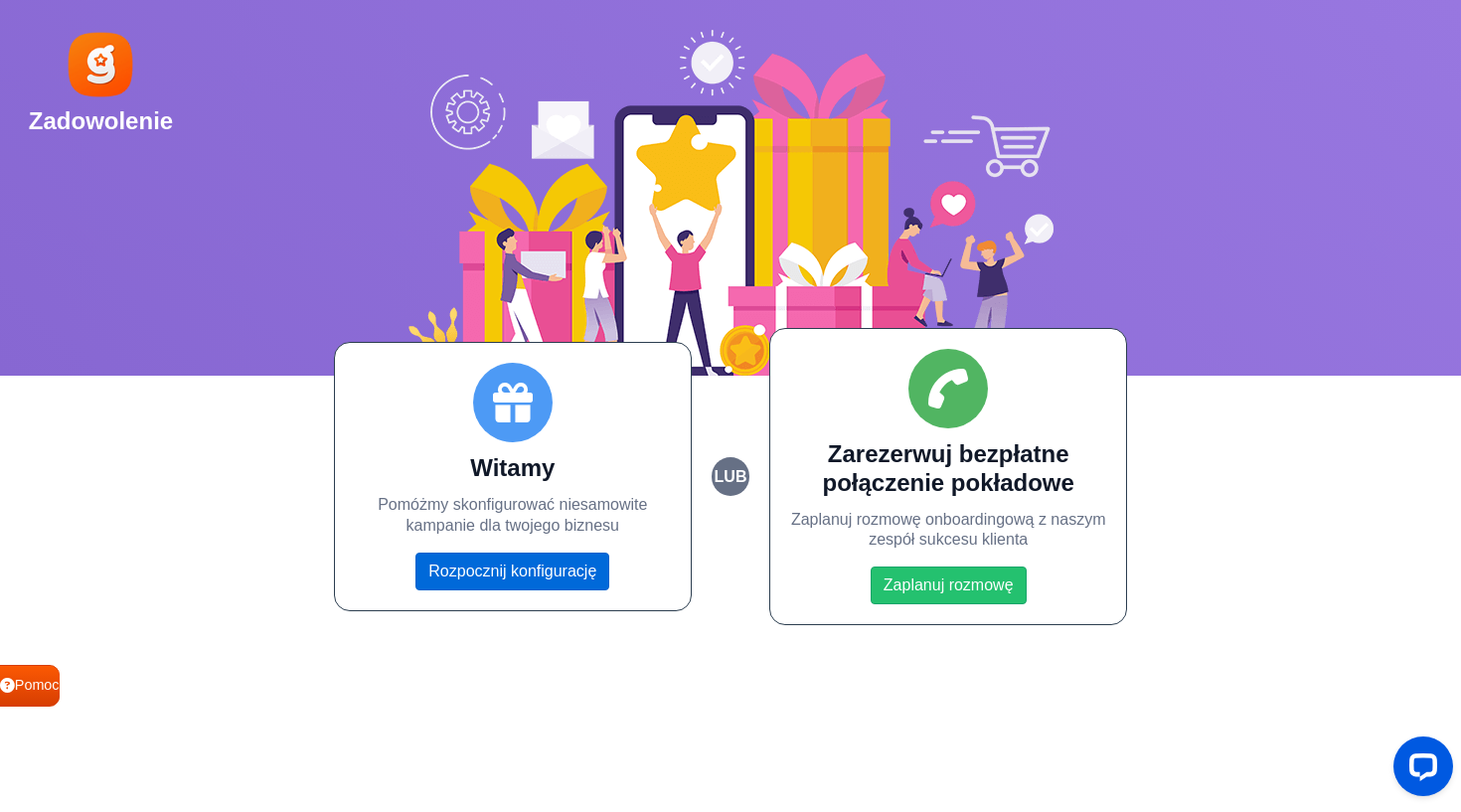 click on "Rozpocznij konfigurację" at bounding box center [512, 571] 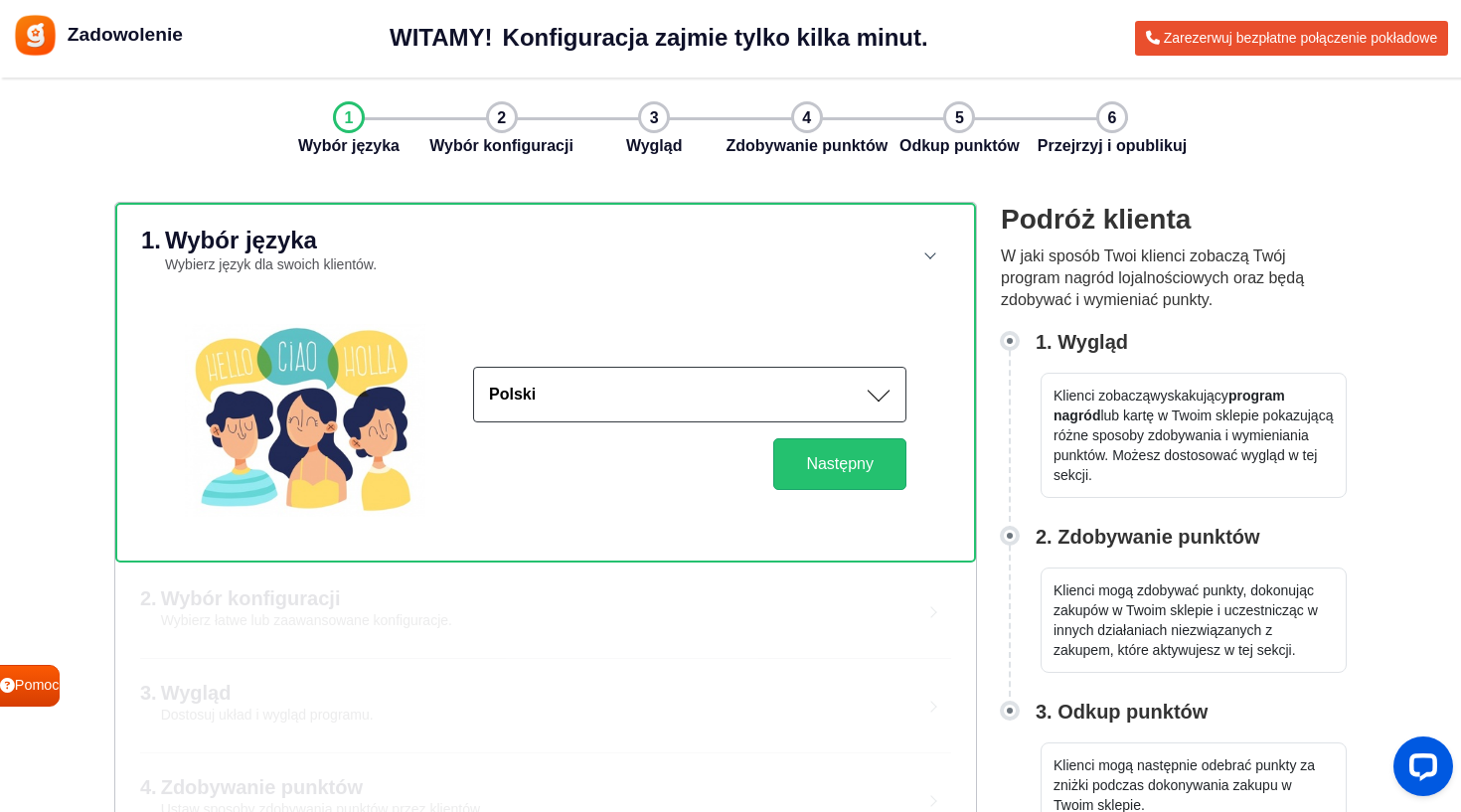 click on "Polski" at bounding box center (690, 395) 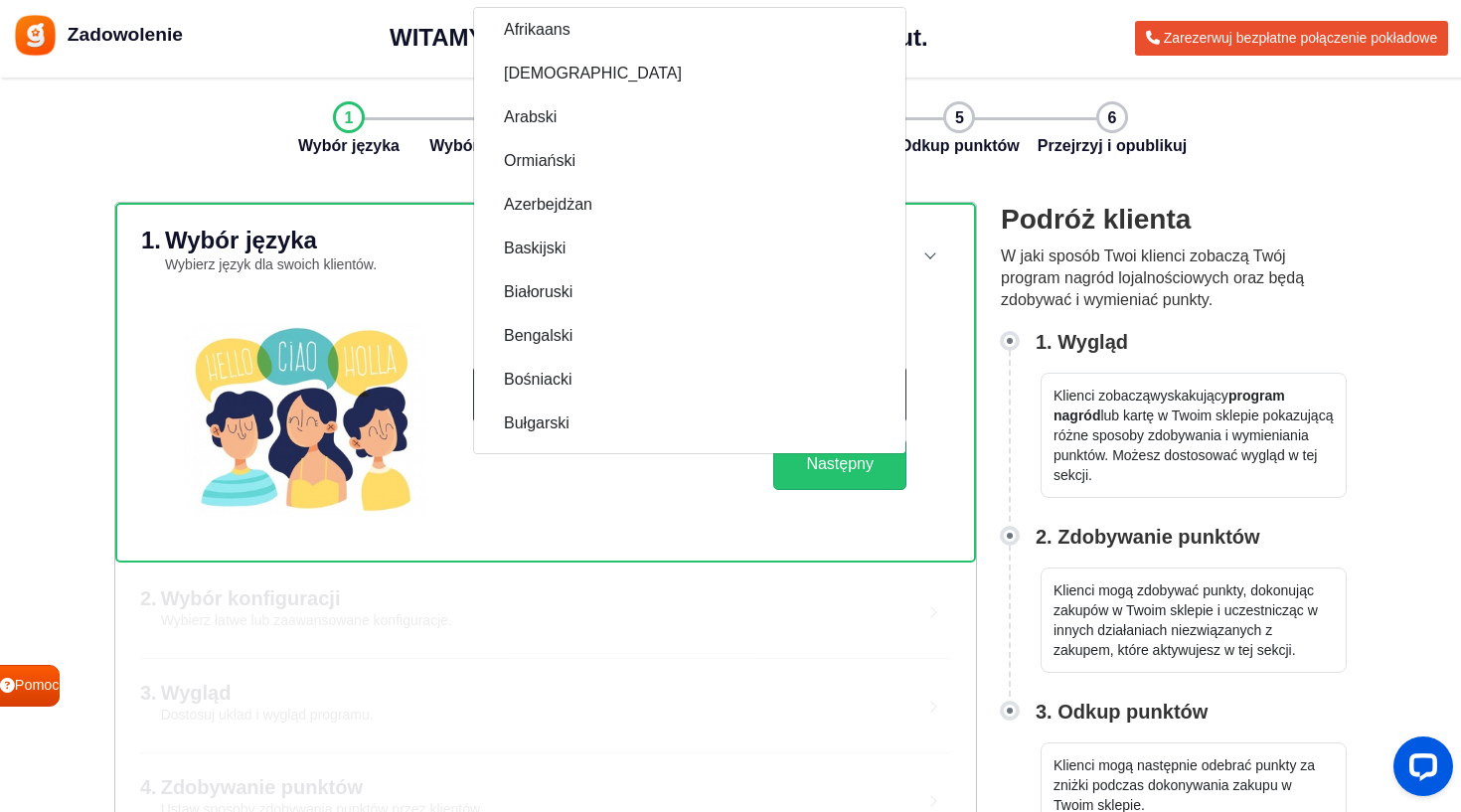 click on "2. Wybór konfiguracji Wybierz łatwe lub zaawansowane konfiguracje. Recommended Quick setup  Use our recommended settings to launch your loyalty rewards program in minutes.   Quick setup  Tip:  You will be able to review and edit all the settings and appearance before deciding to go live.  Customized Setup  Customize the program to your specific requirements.   Custom setup" at bounding box center [546, 609] 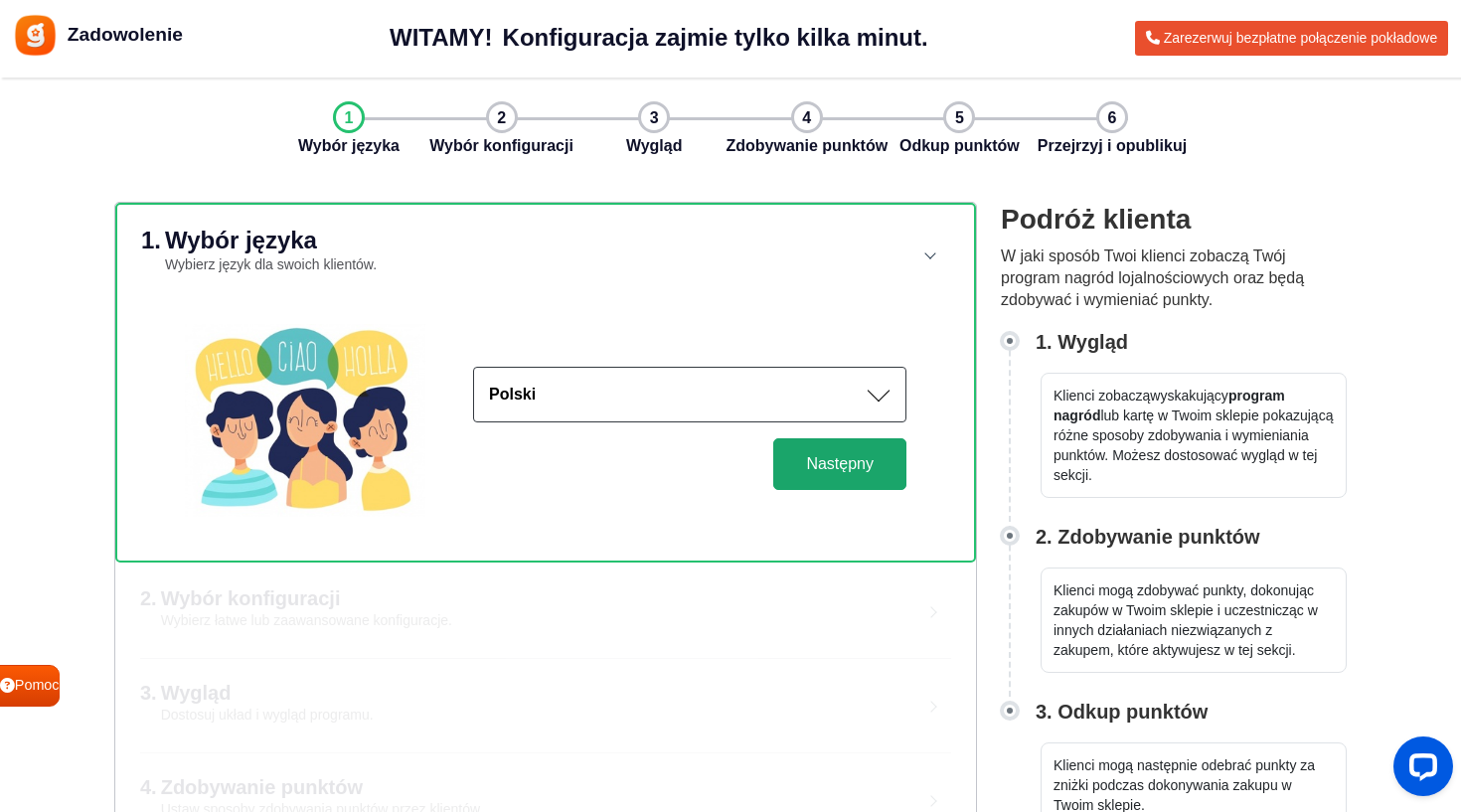 click on "Następny" at bounding box center [840, 464] 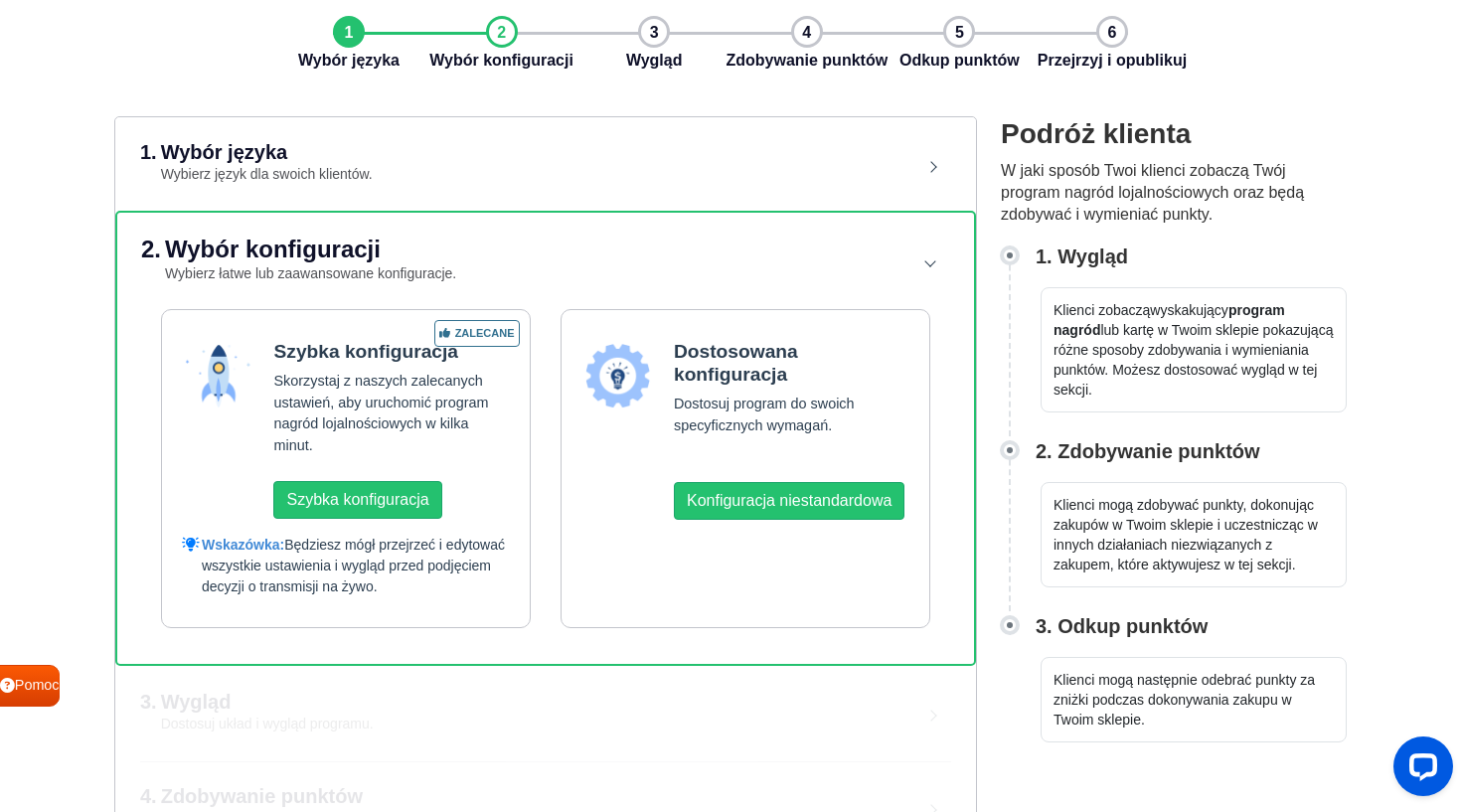 scroll, scrollTop: 114, scrollLeft: 0, axis: vertical 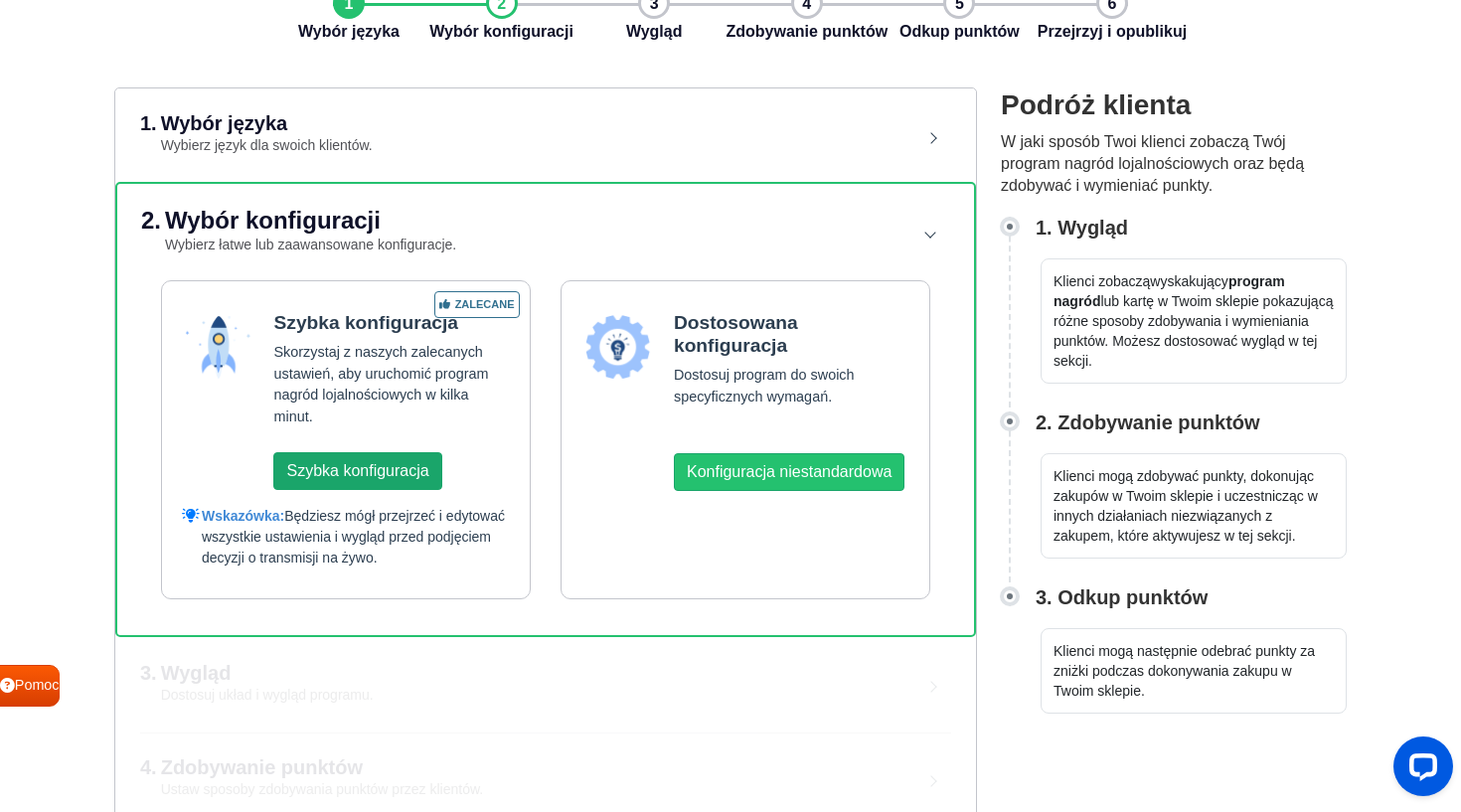 click on "Szybka konfiguracja" at bounding box center (357, 471) 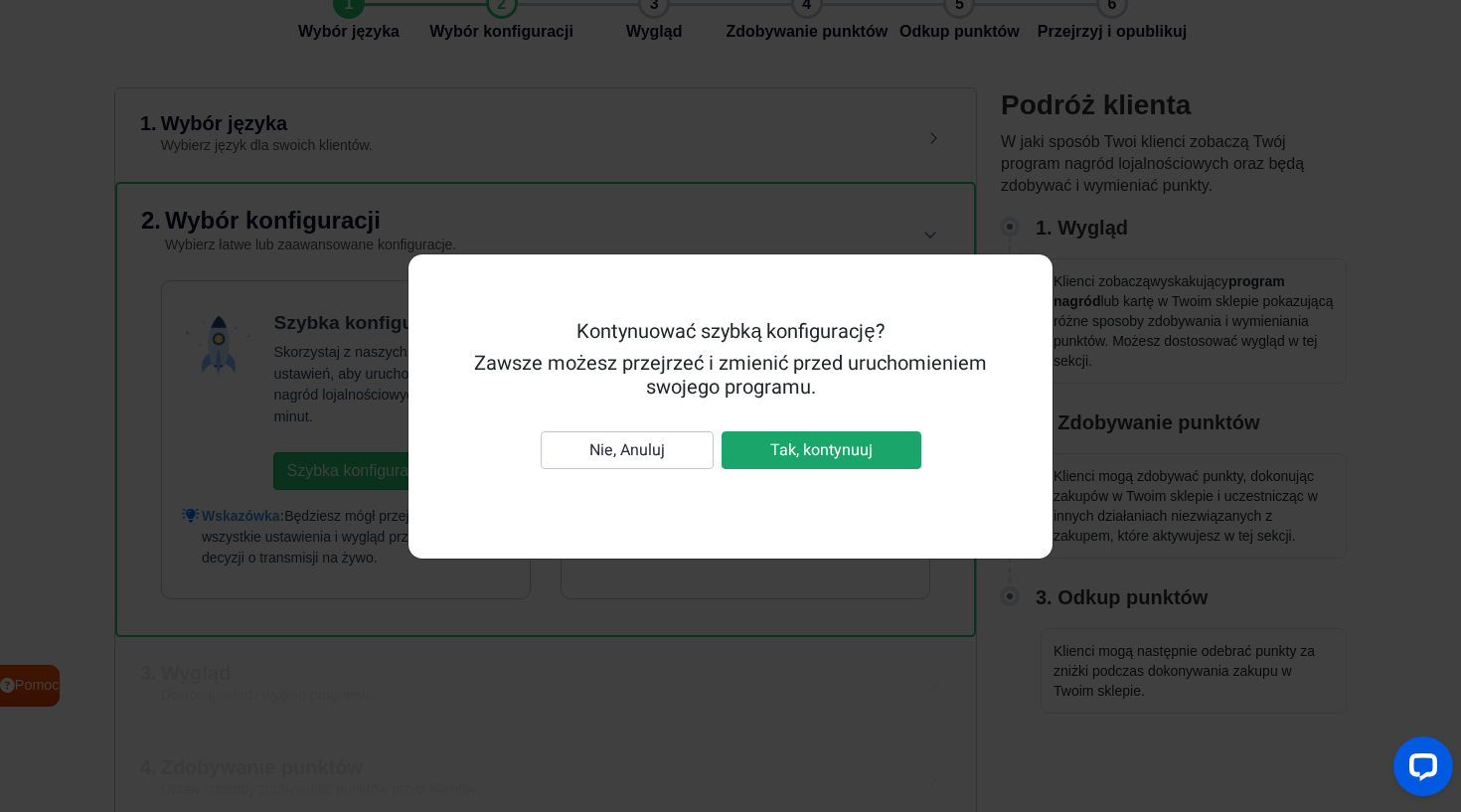 click on "Tak, kontynuuj" at bounding box center [821, 450] 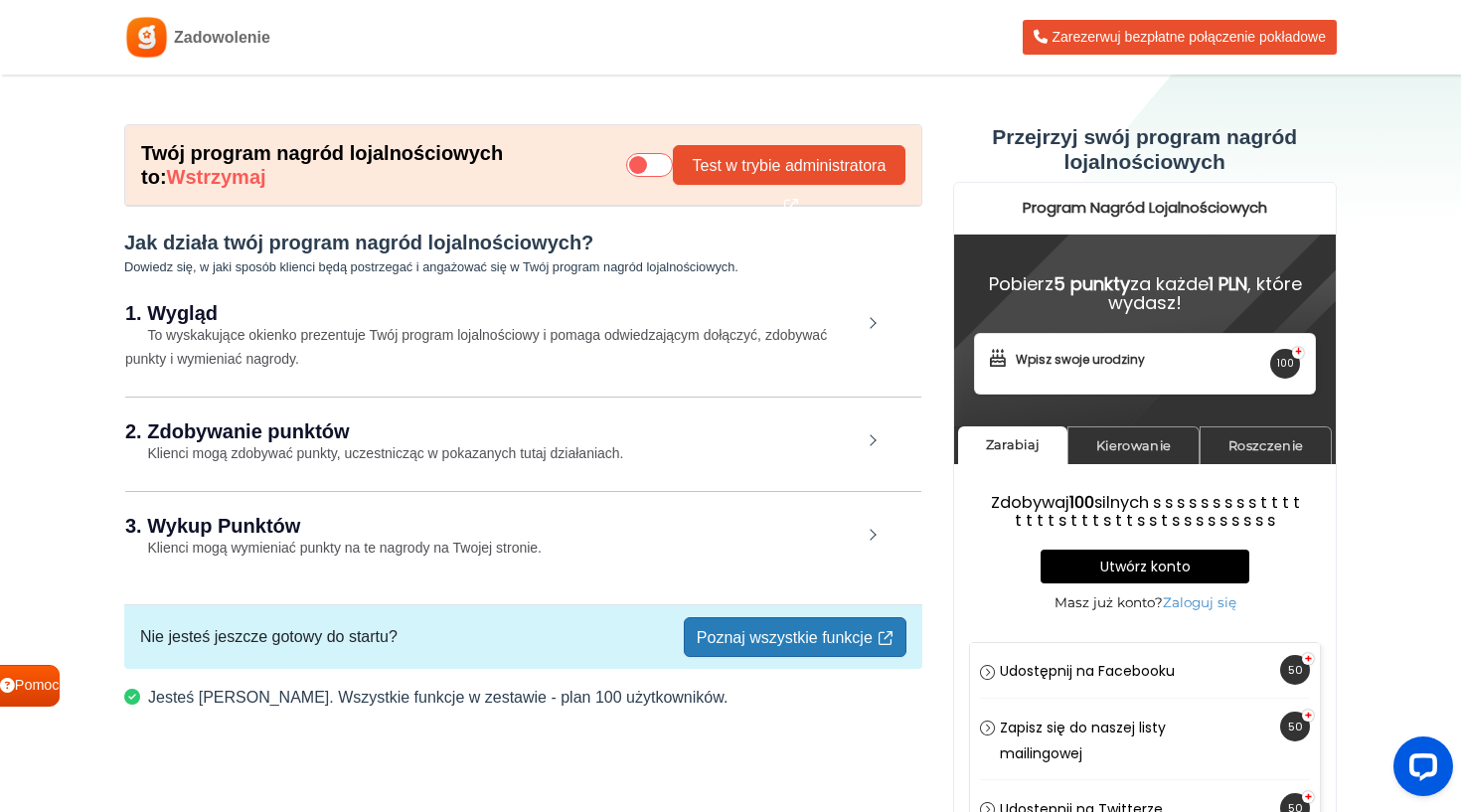 scroll, scrollTop: 3, scrollLeft: 0, axis: vertical 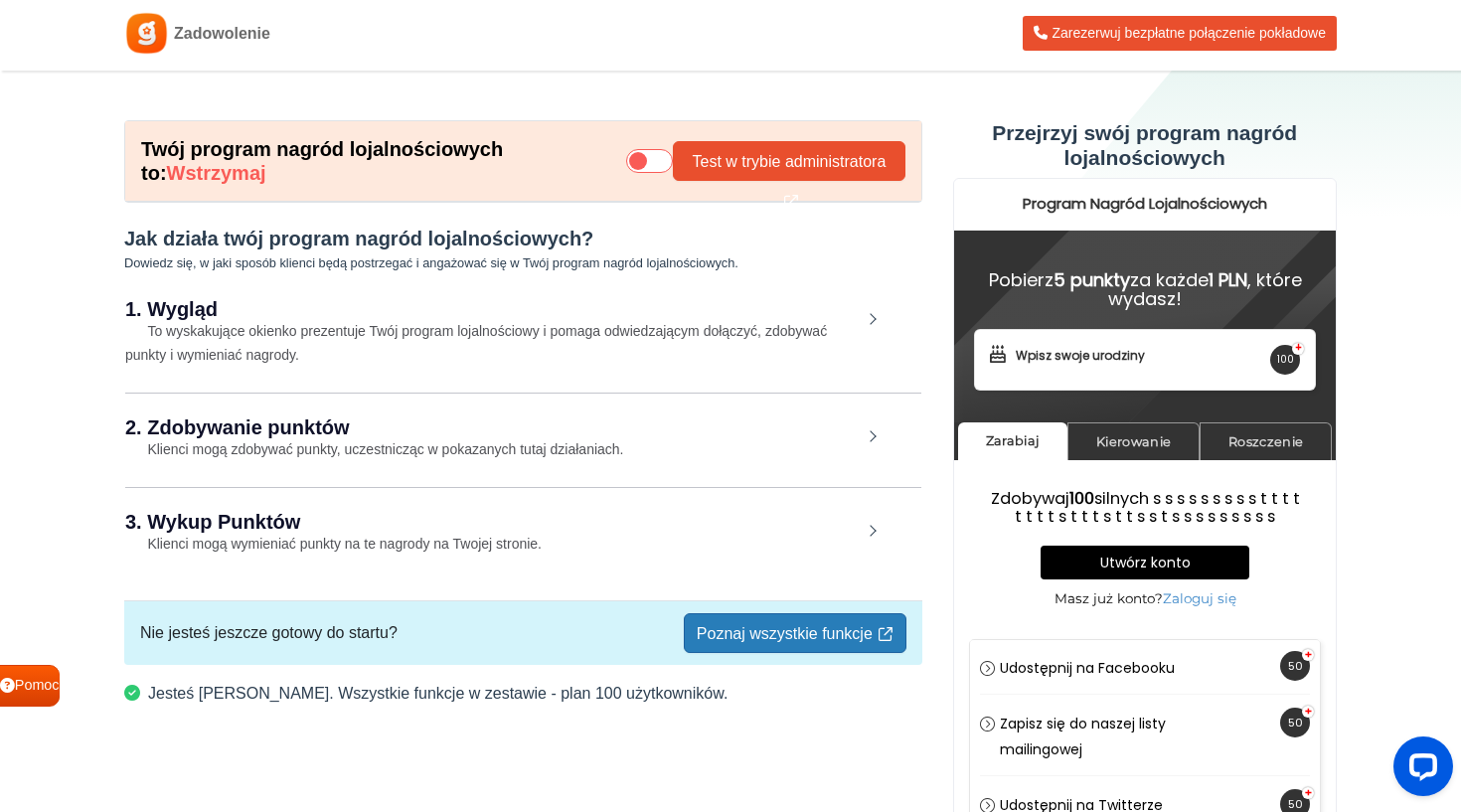click on "1. Wygląd To wyskakujące okienko prezentuje Twój program lojalnościowy i pomaga odwiedzającym dołączyć, zdobywać punkty i wymieniać nagrody." at bounding box center [523, 333] 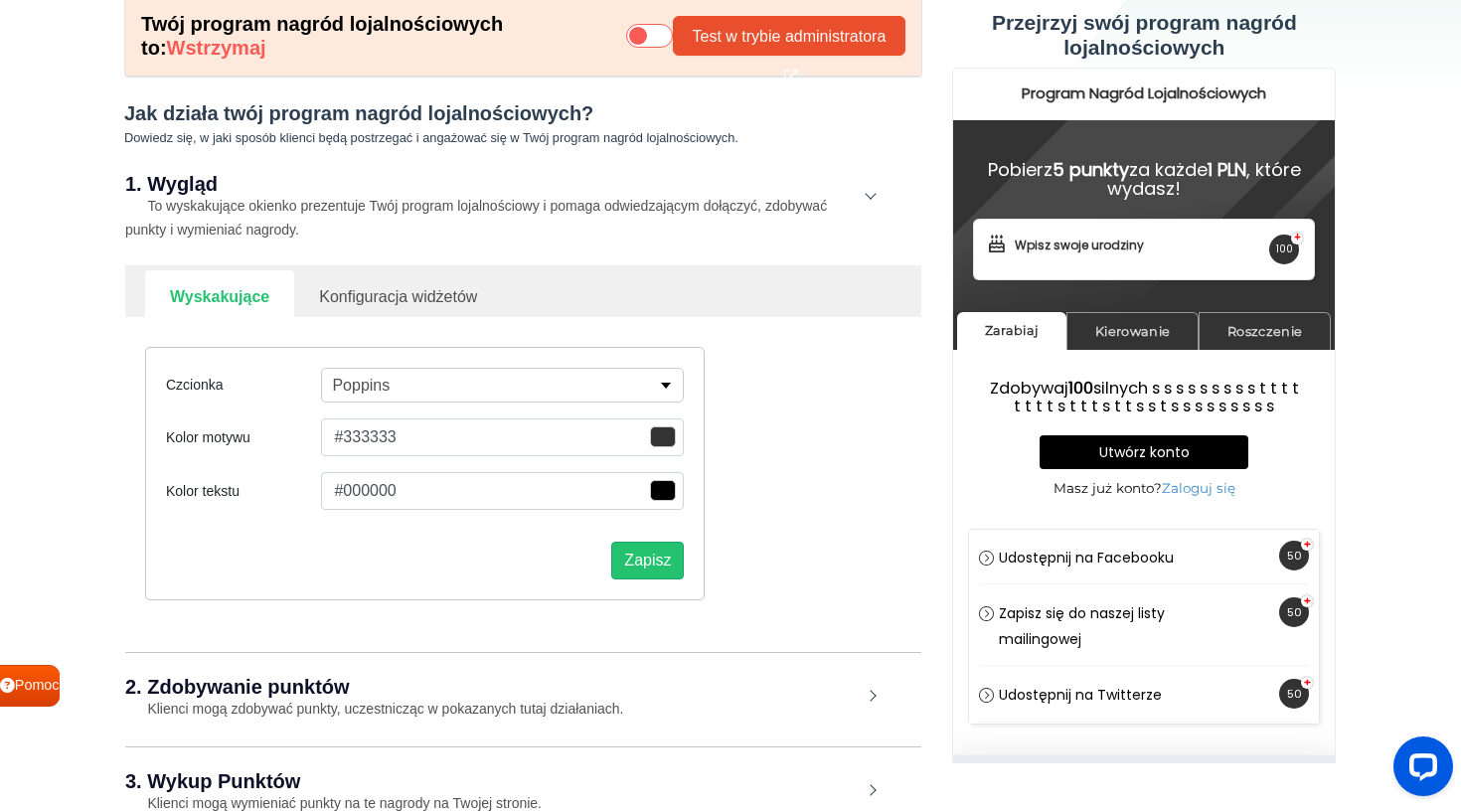 scroll, scrollTop: 131, scrollLeft: 0, axis: vertical 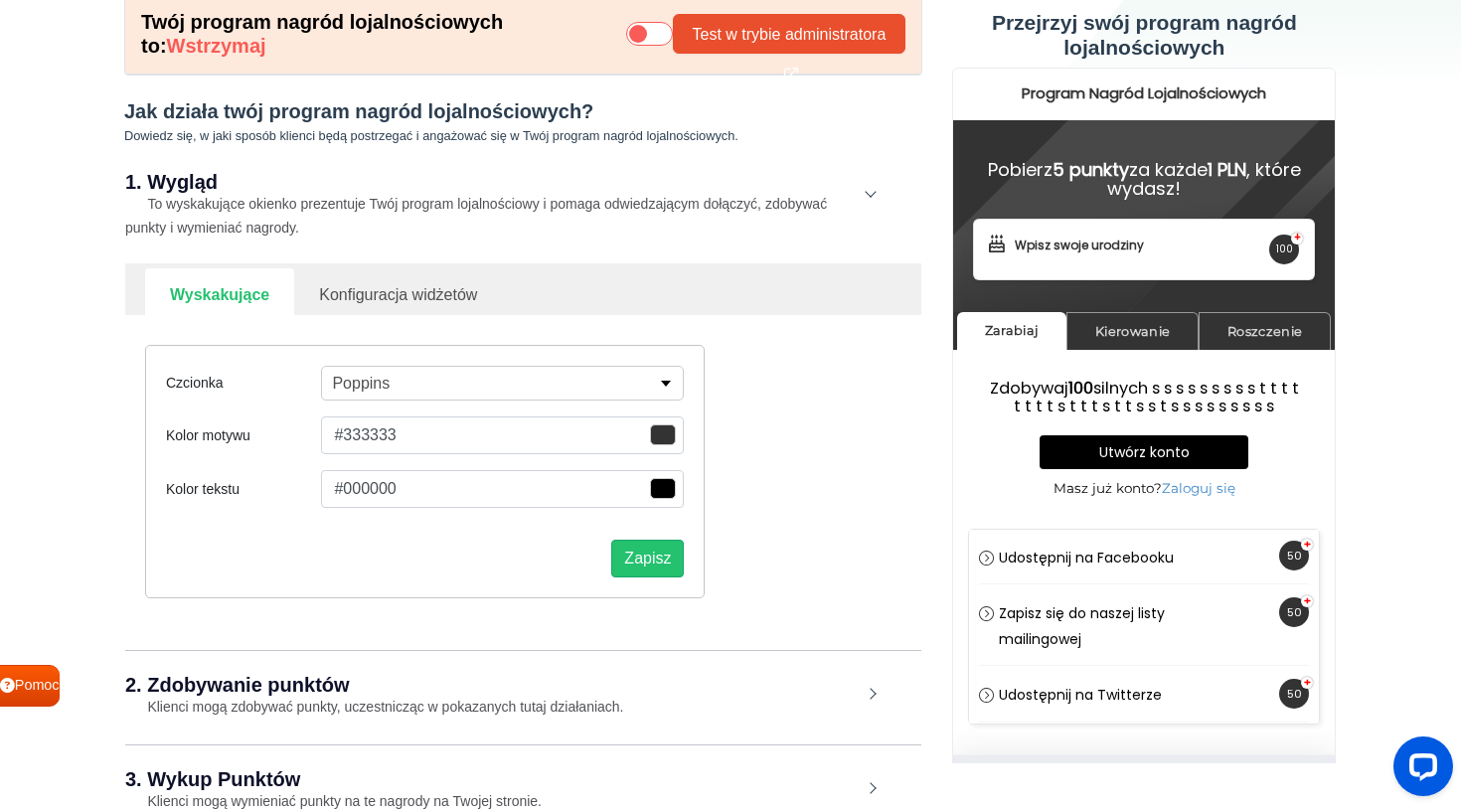 click at bounding box center [663, 434] 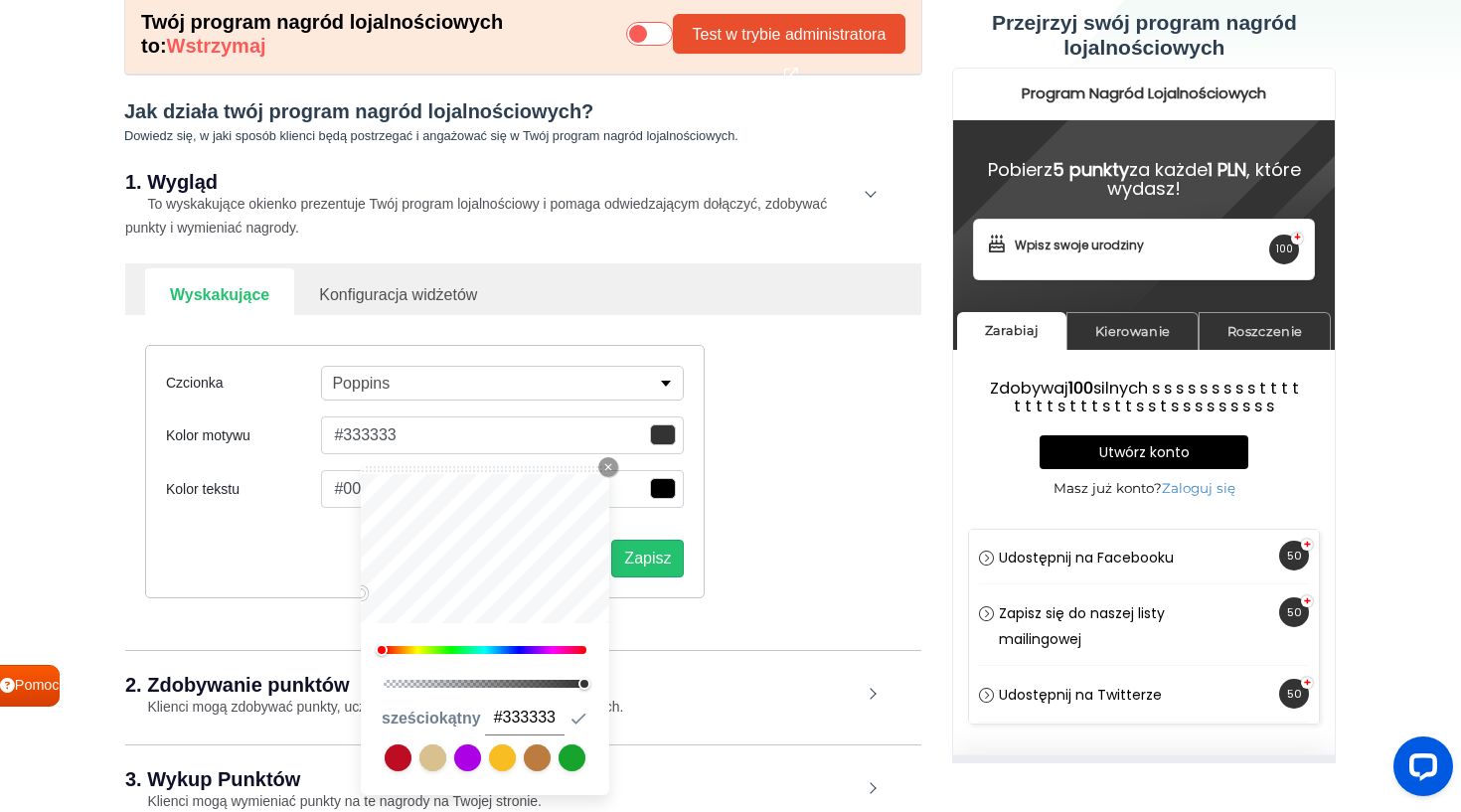click at bounding box center (571, 757) 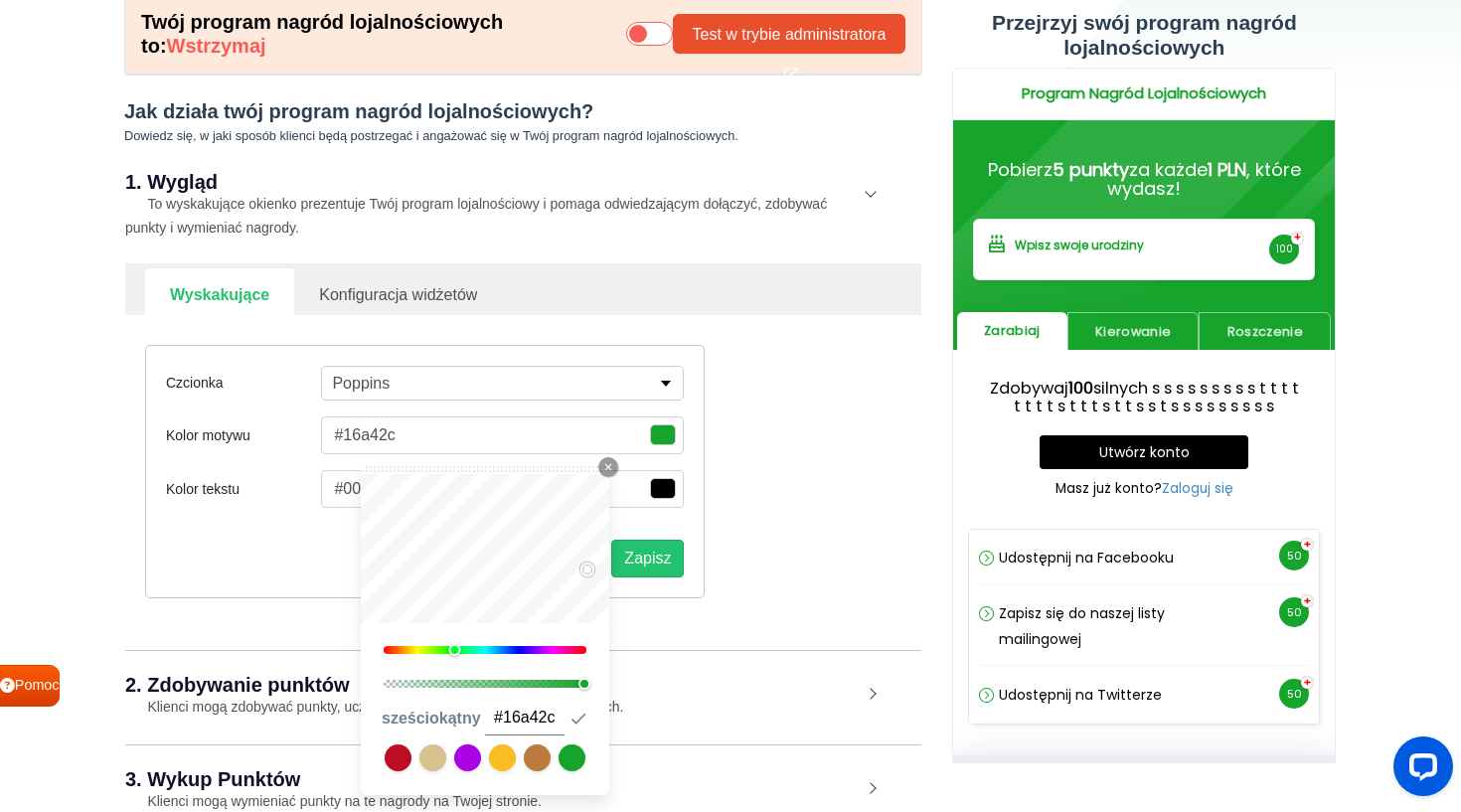 type on "#06a11d" 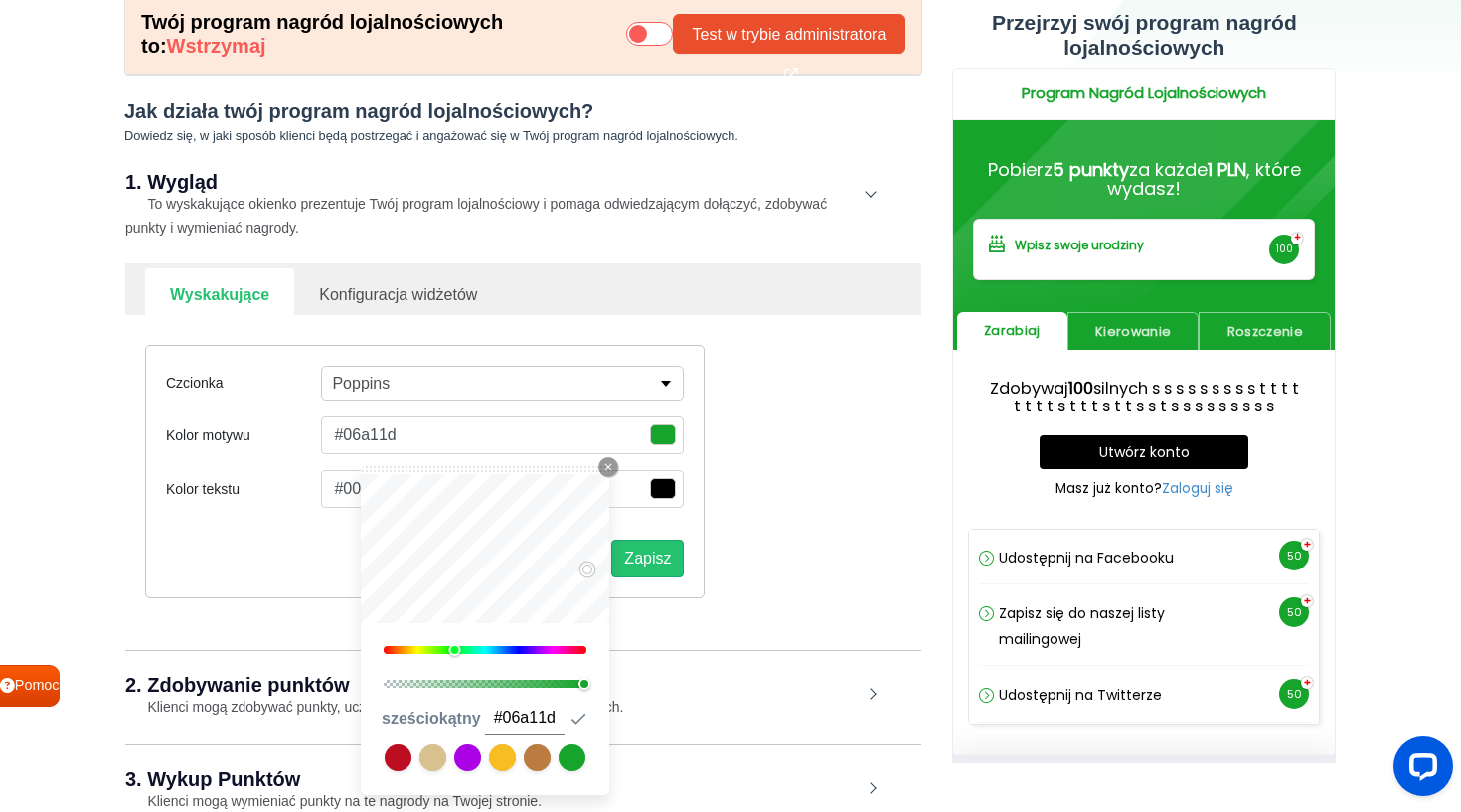 type on "#069c1d" 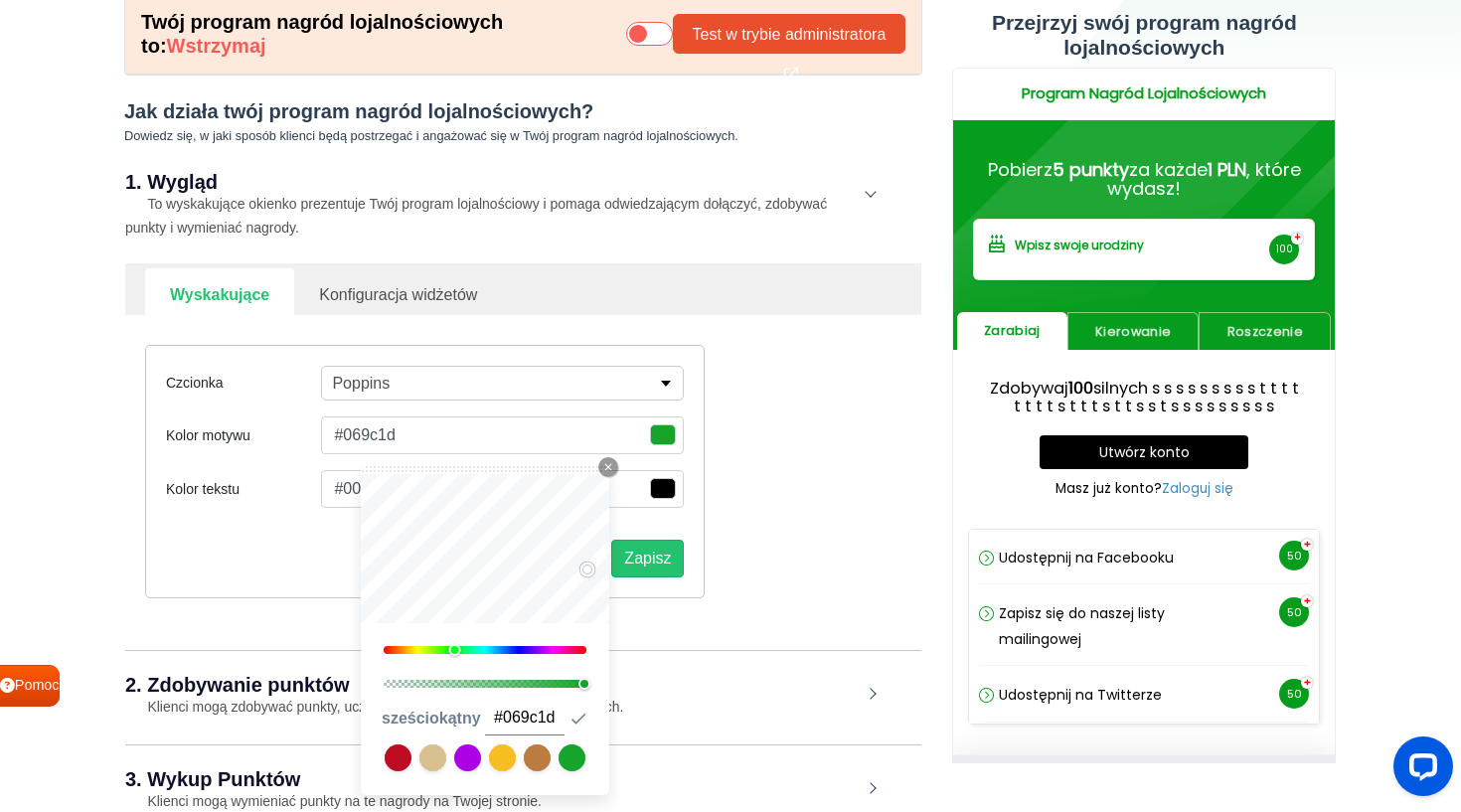 type on "#07961c" 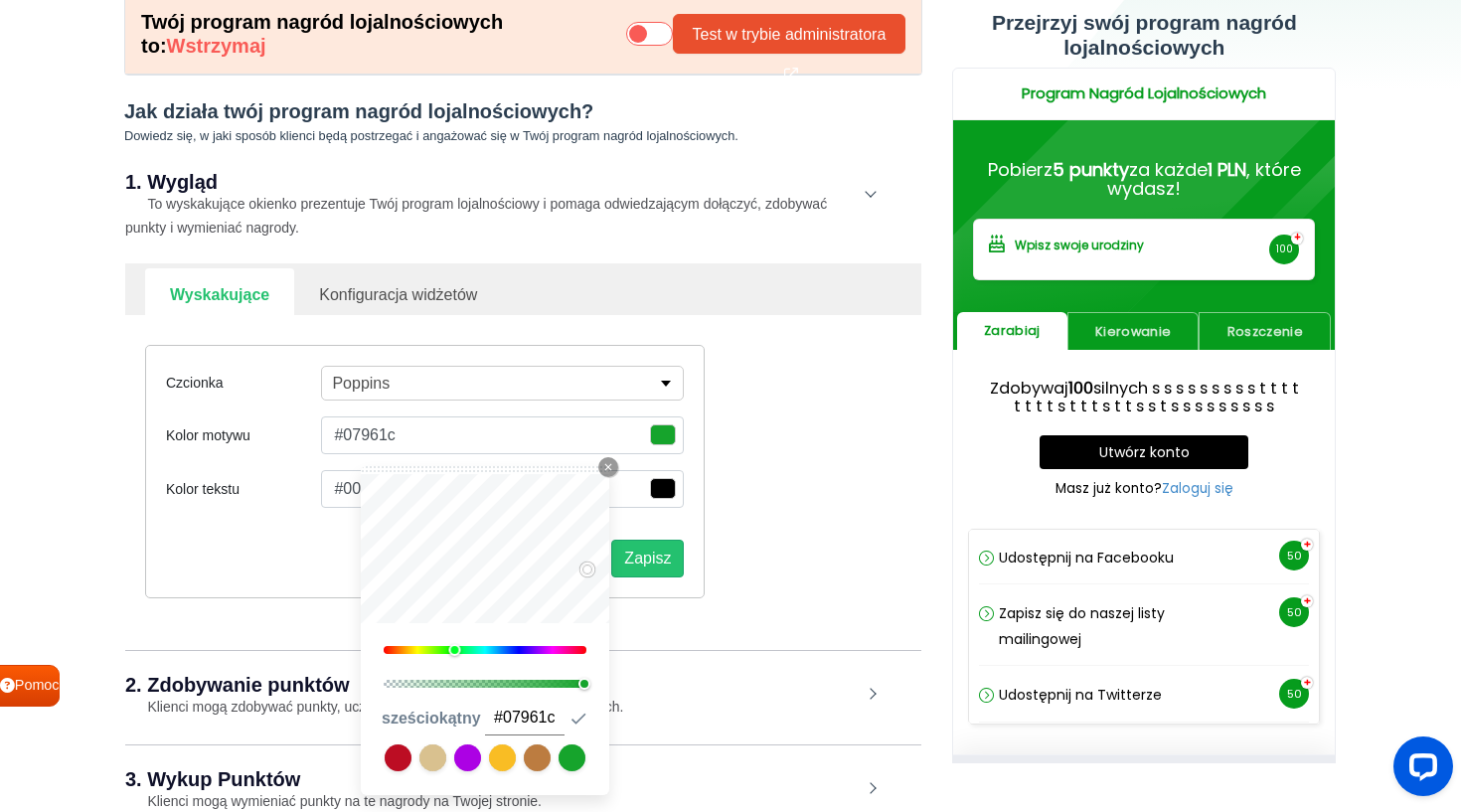 type on "#08951d" 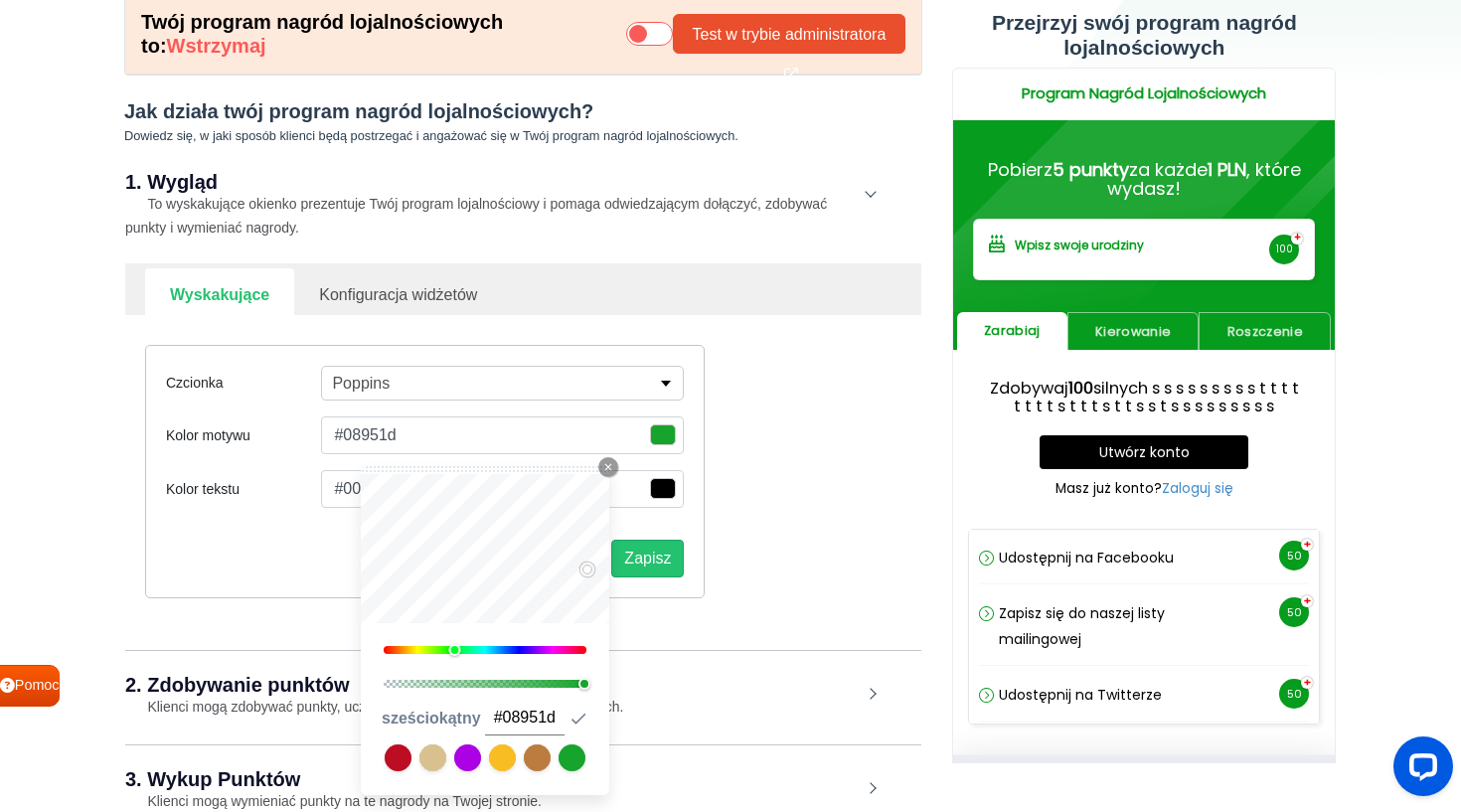 type on "#098f1d" 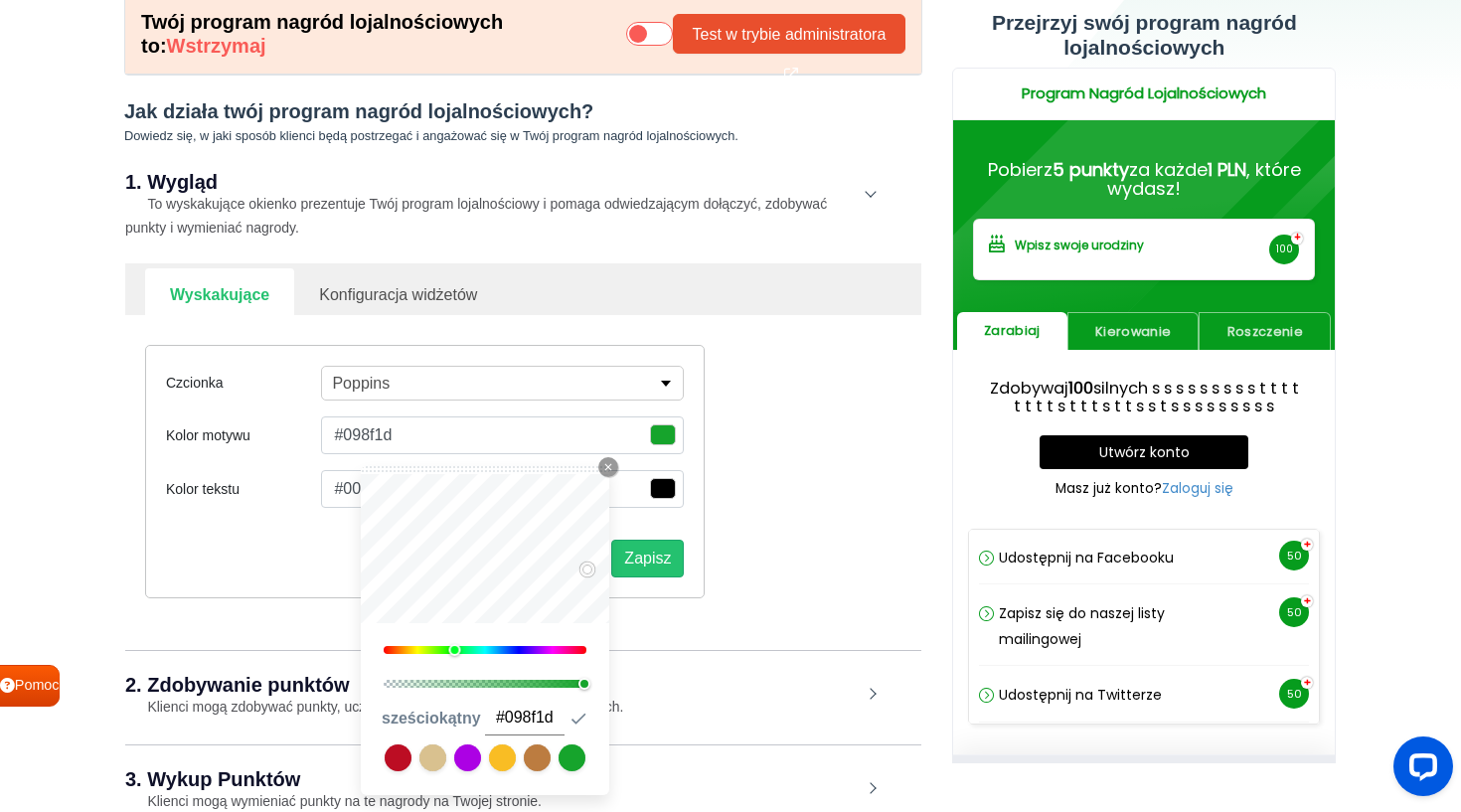 type on "#0b881d" 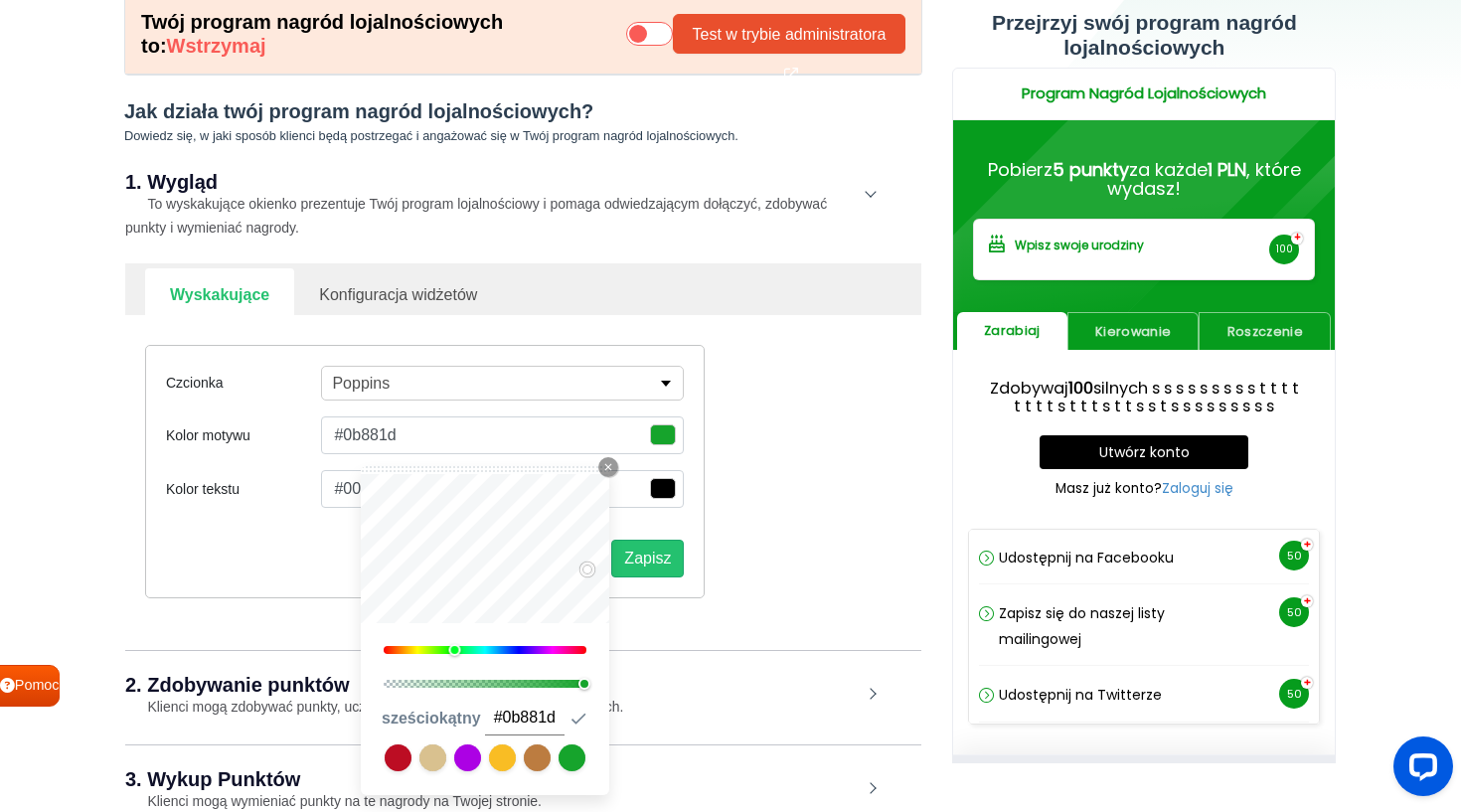type on "#0c871e" 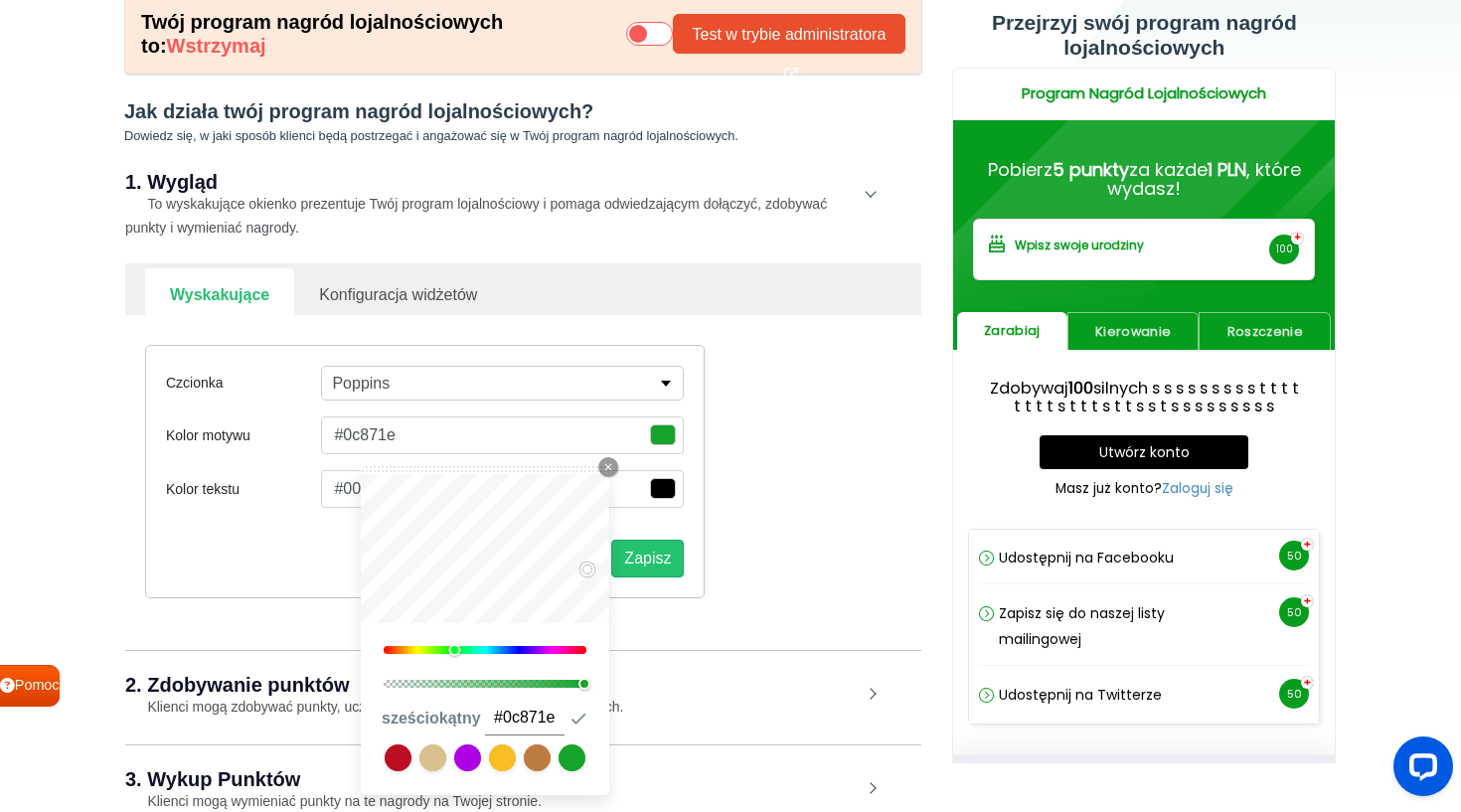 type on "#0e8520" 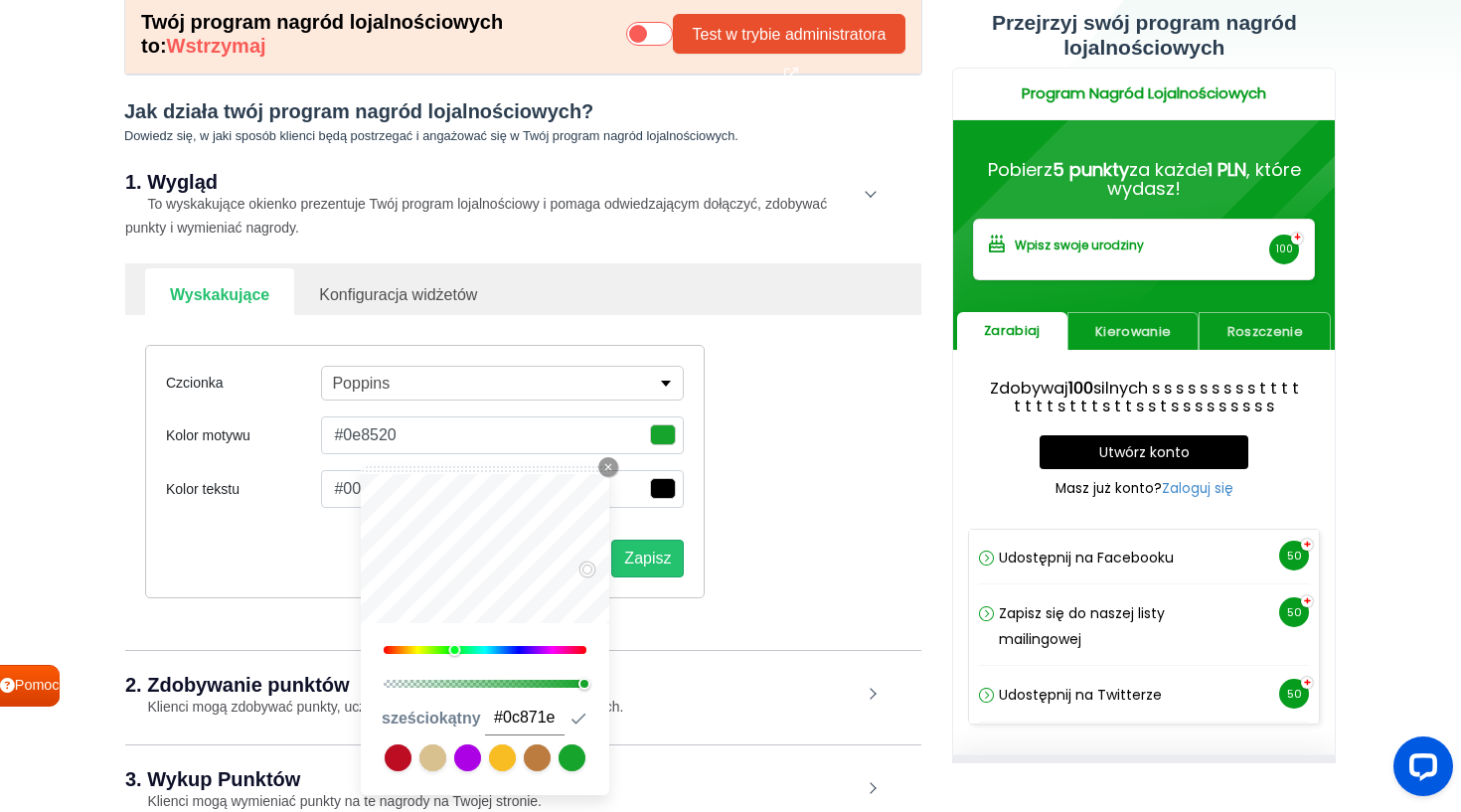 type on "#0e8520" 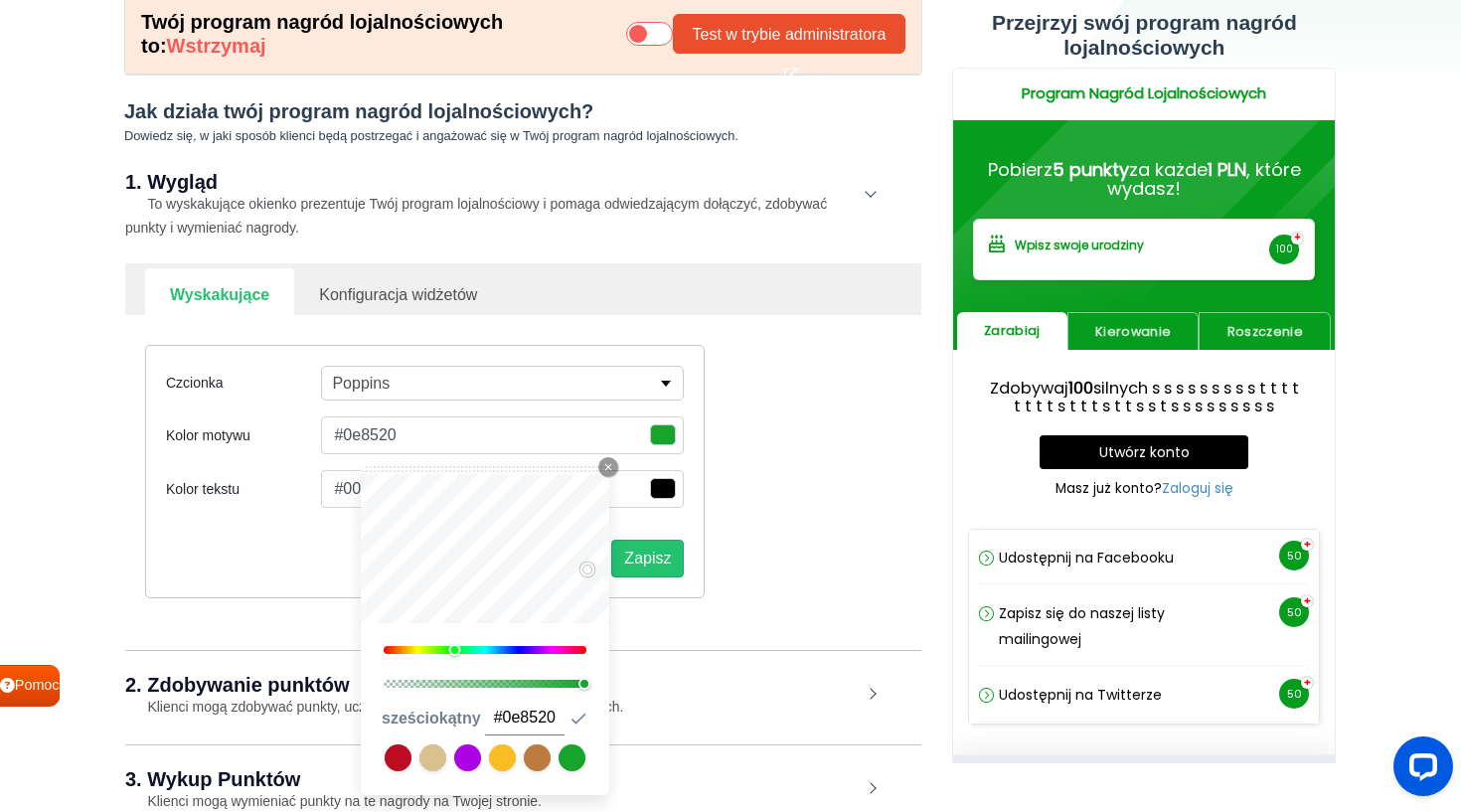 type on "#0f8421" 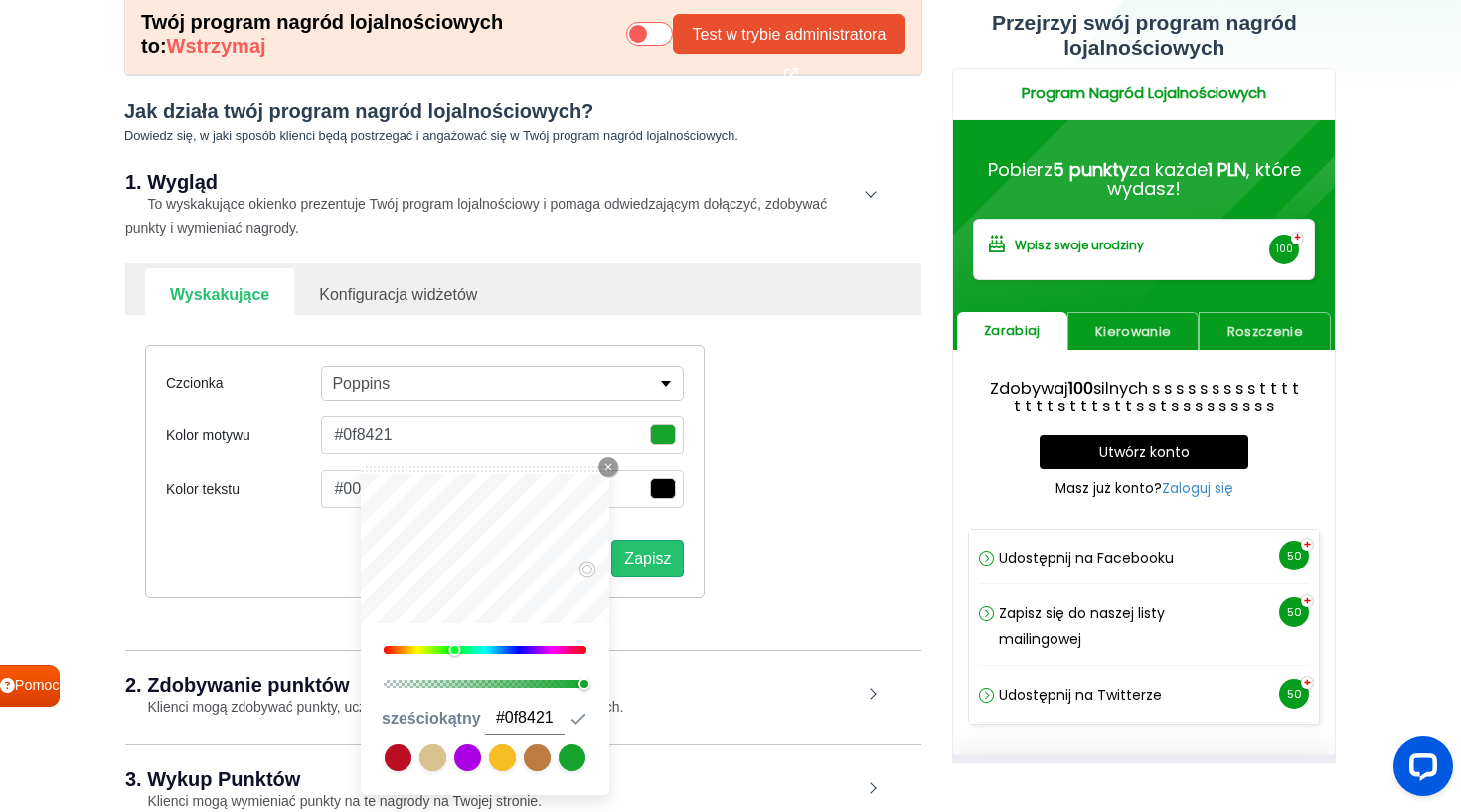type on "#118222" 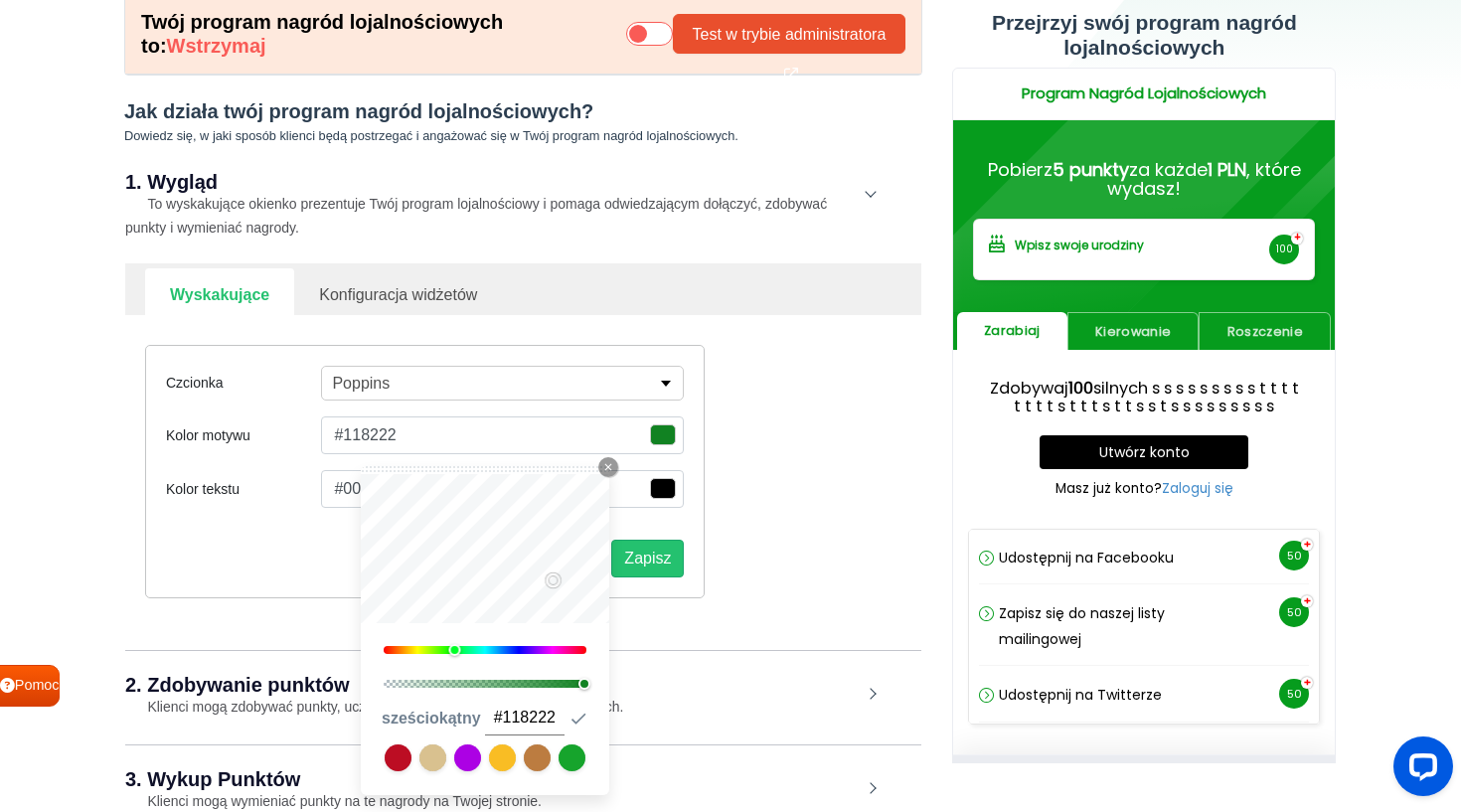 type on "#128123" 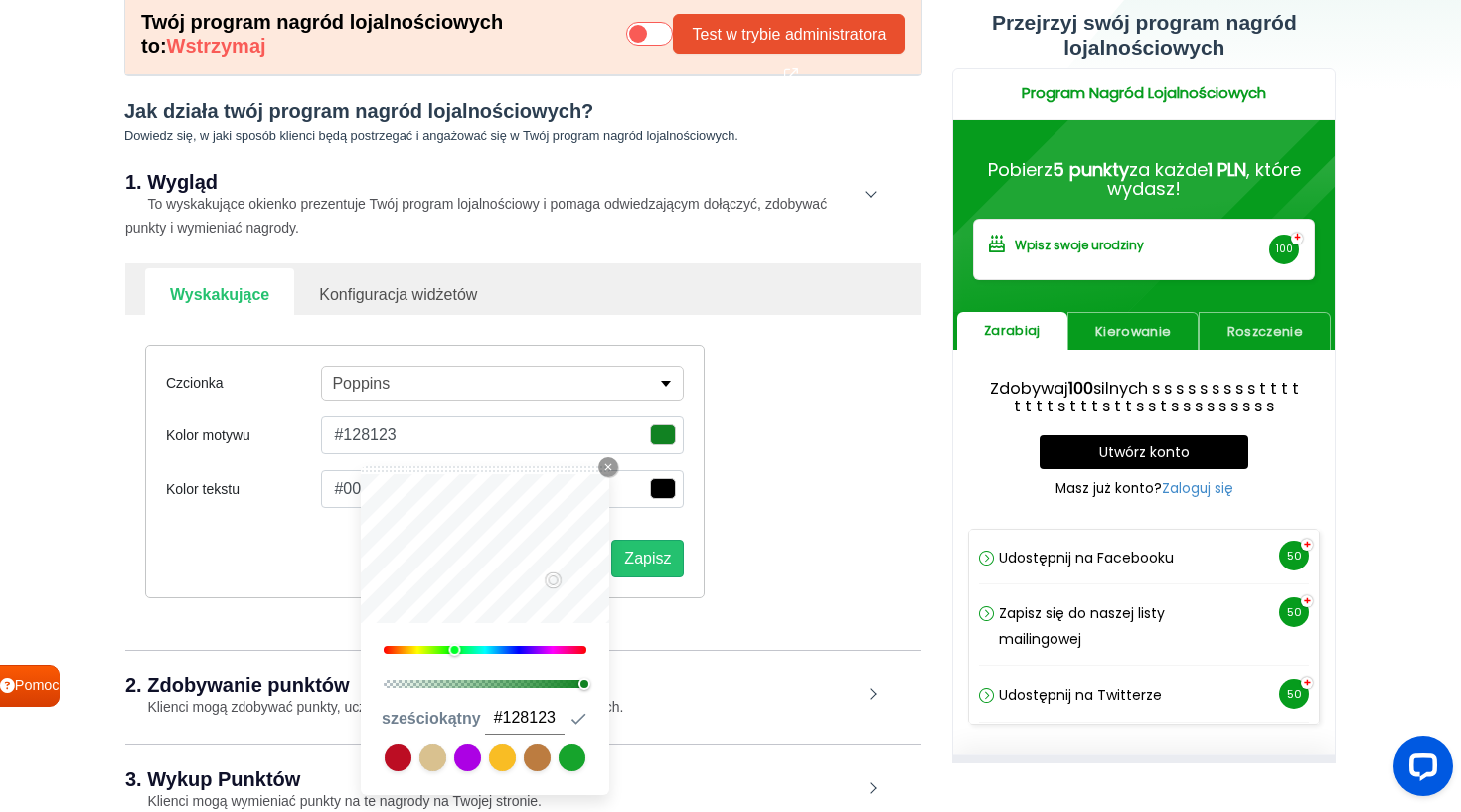 type on "#137f24" 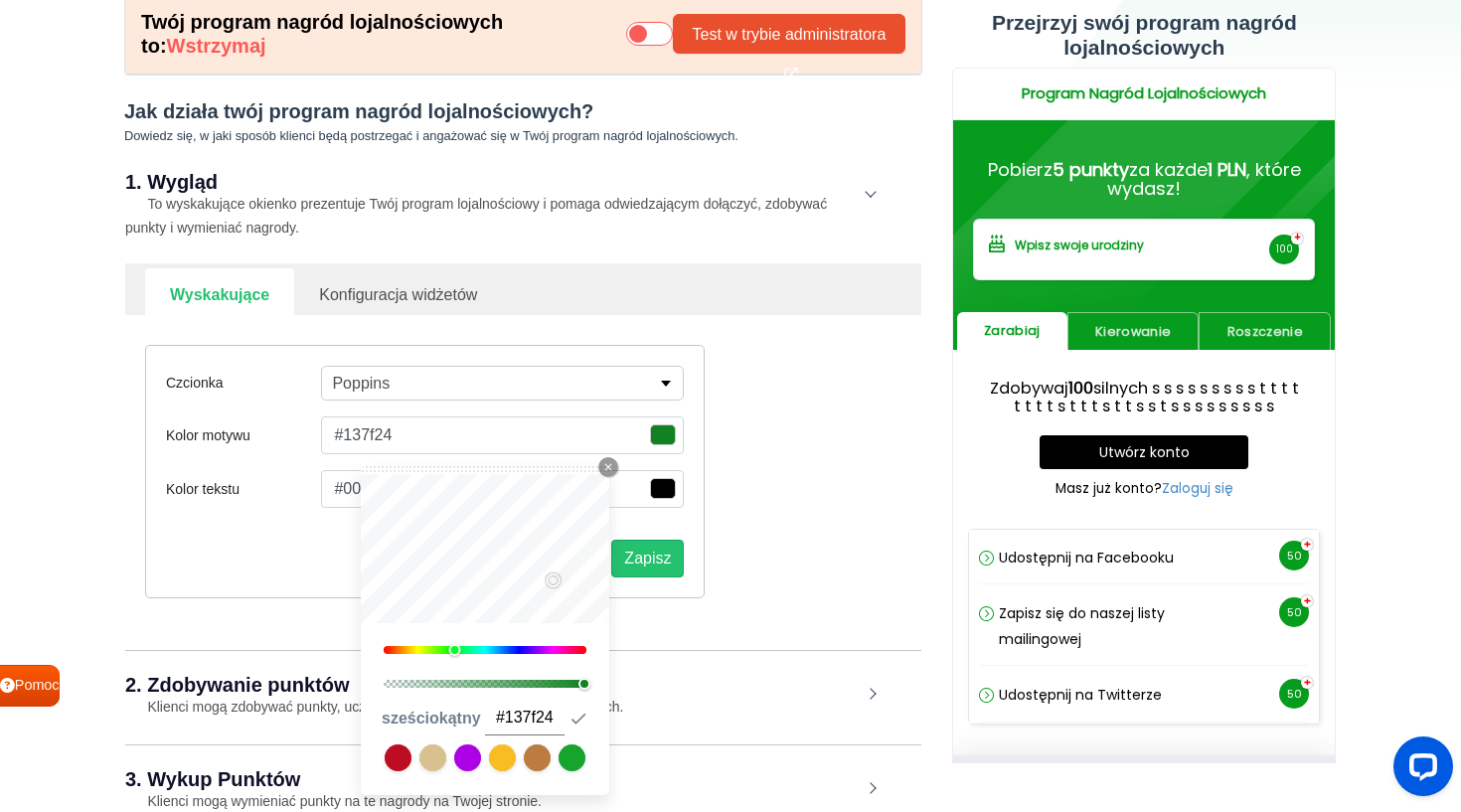 type on "#147a23" 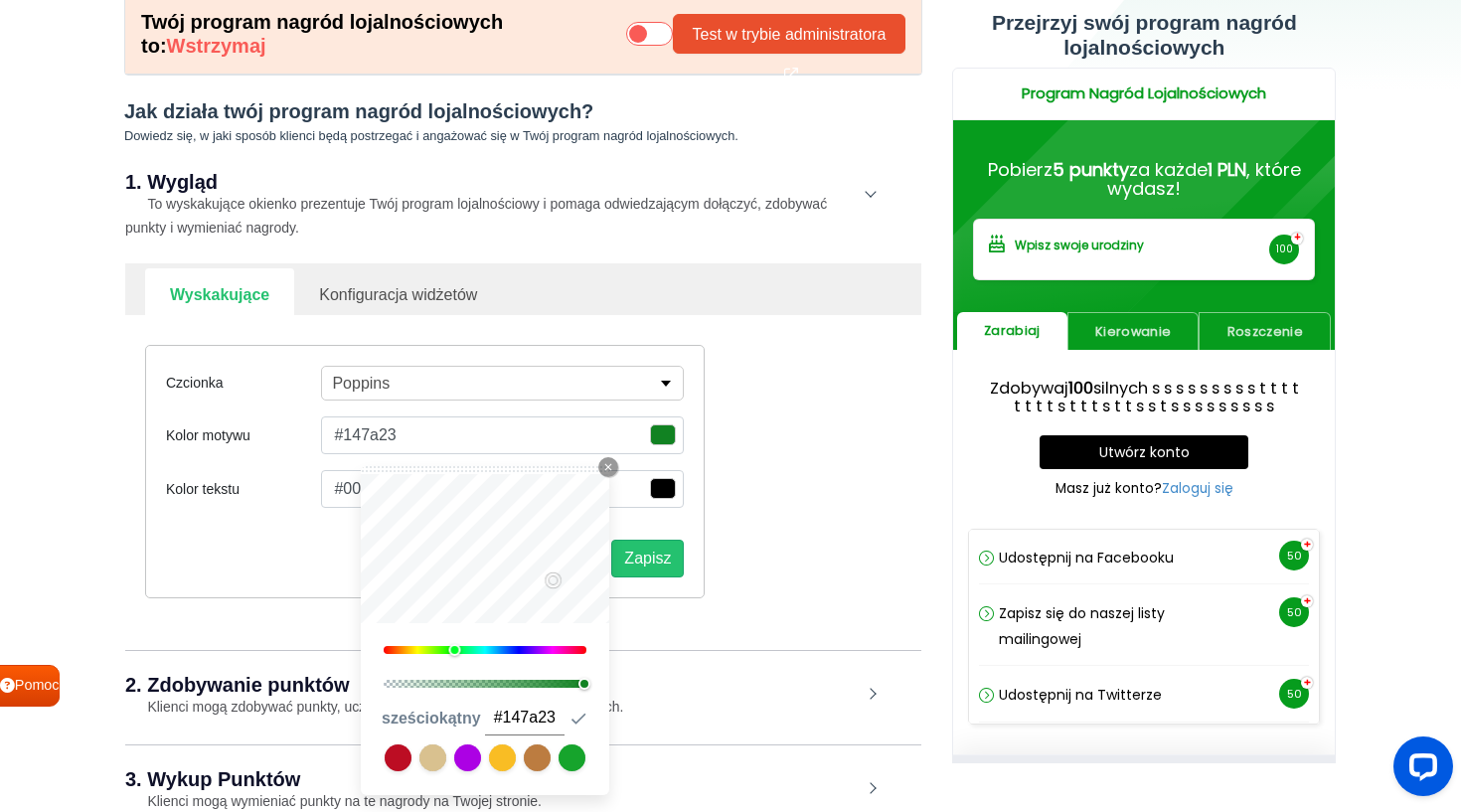 type on "#167824" 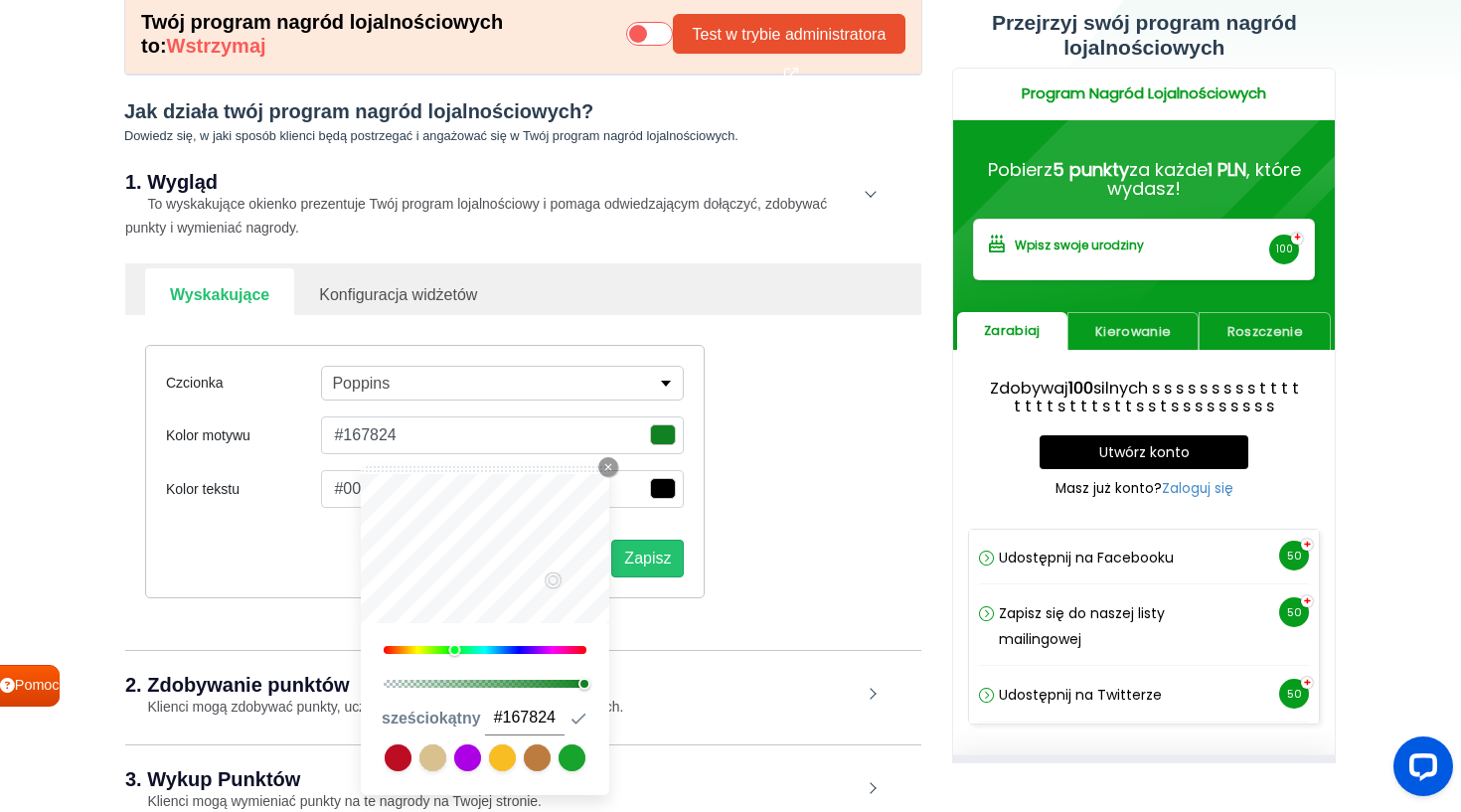 type on "#177725" 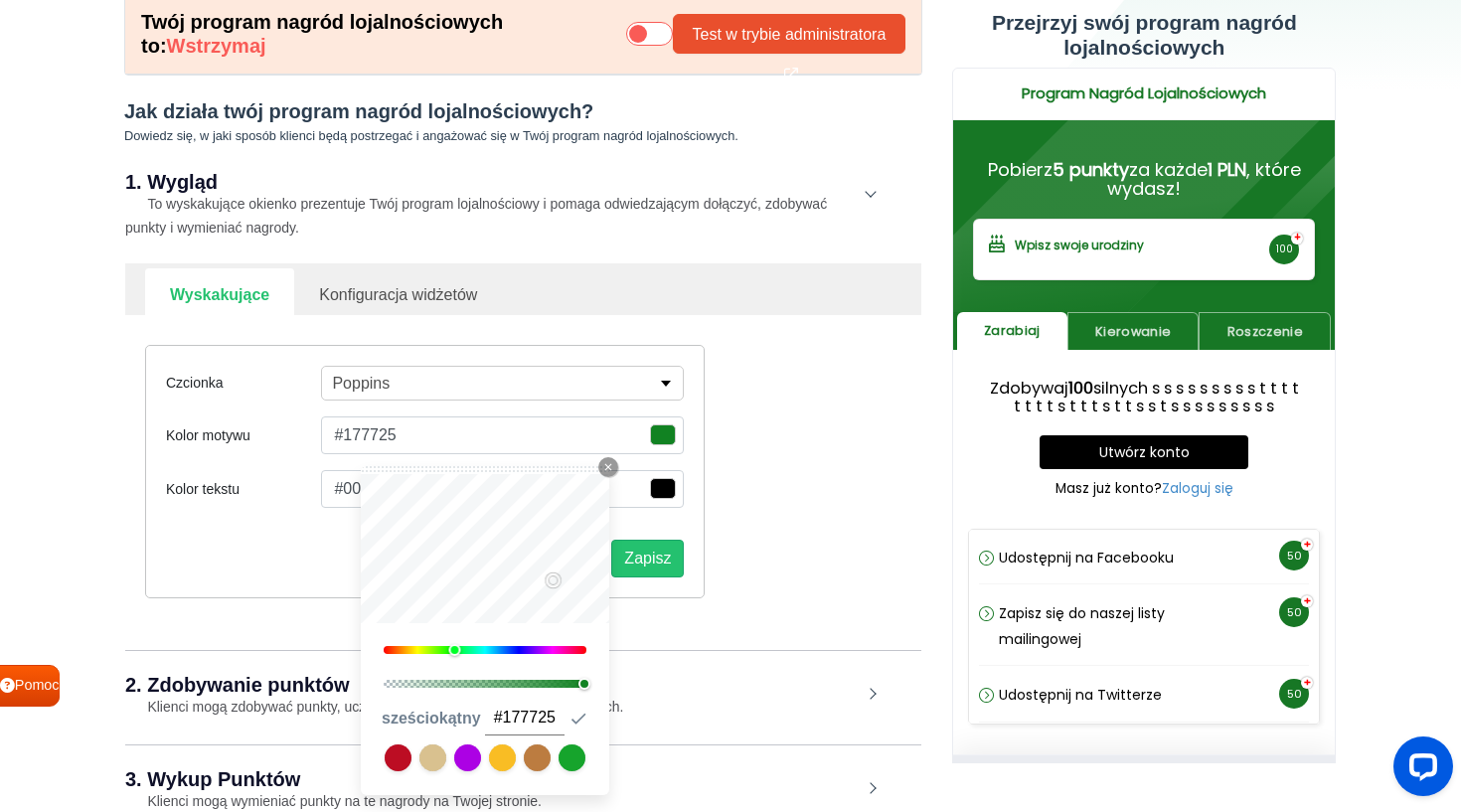 type on "#197a28" 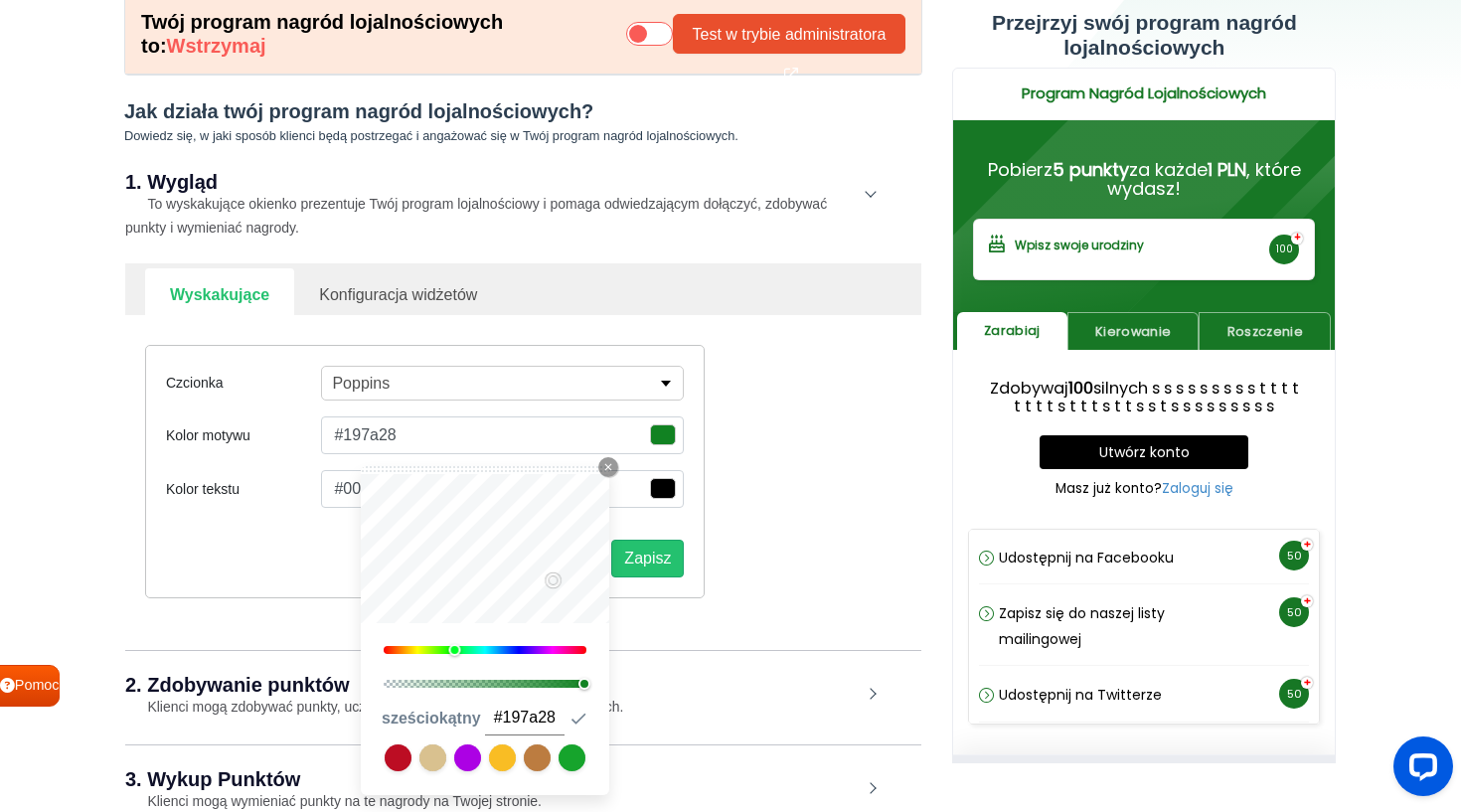 type on "#1b7d2a" 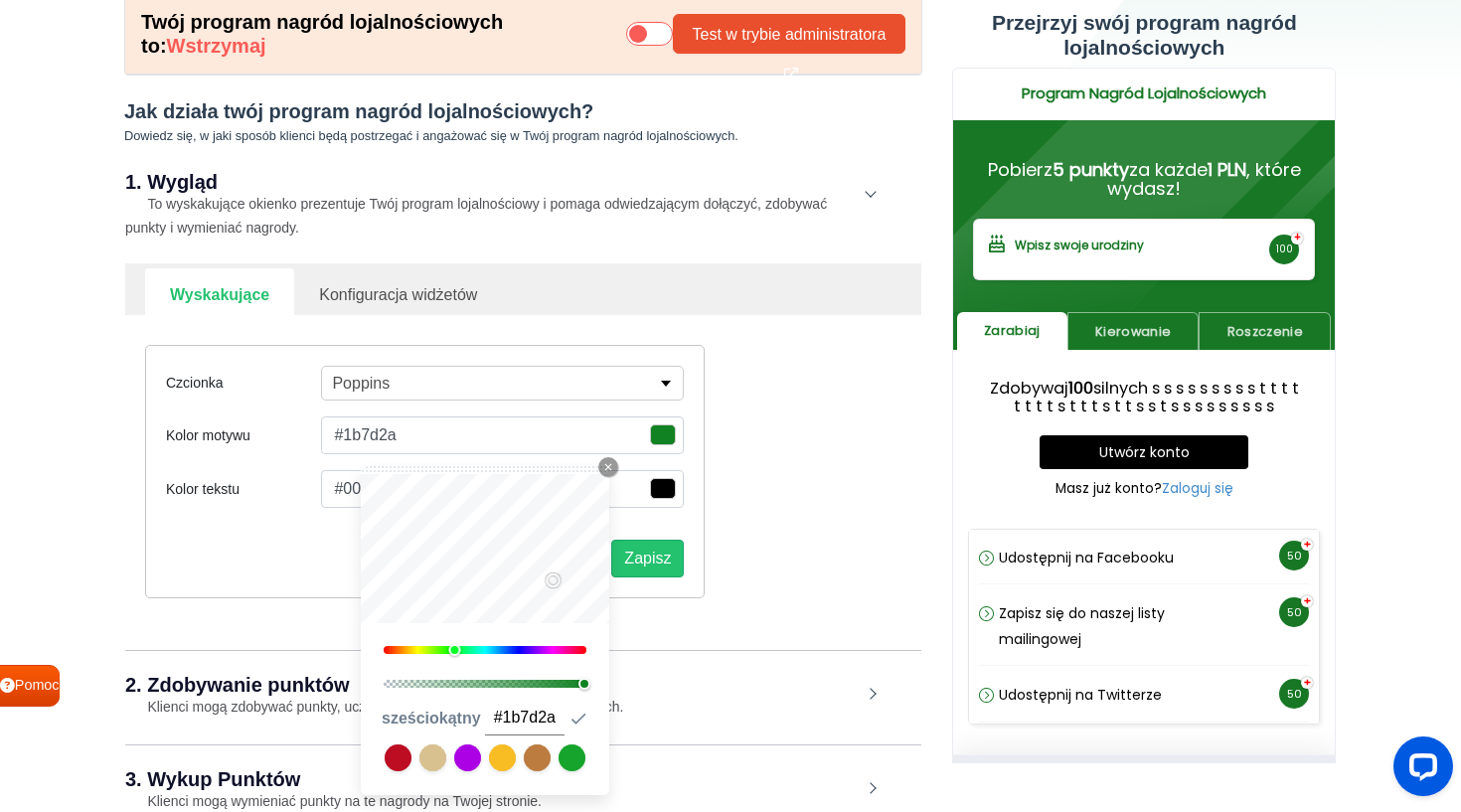 type on "#1c7c2a" 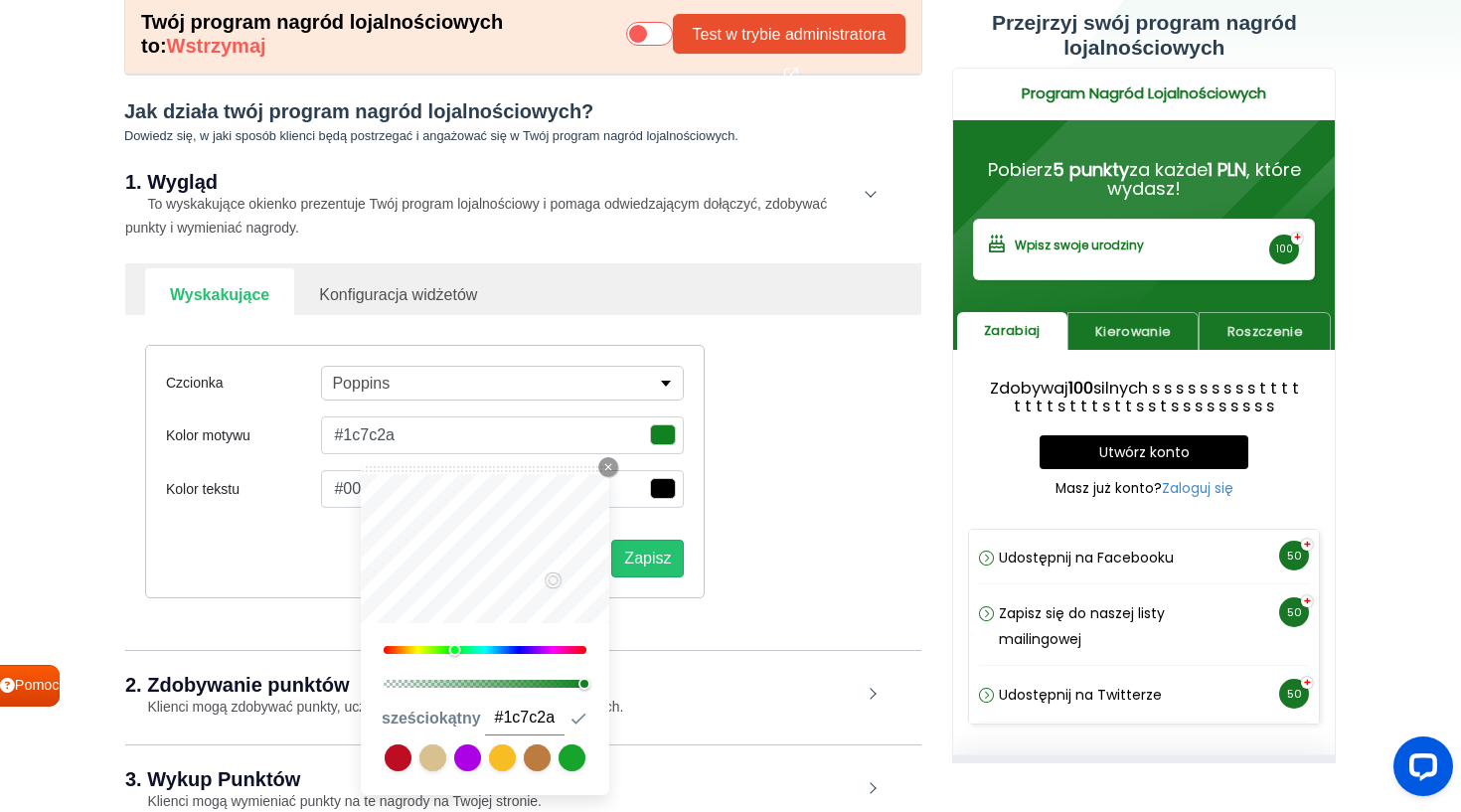 type on "#1d7b2b" 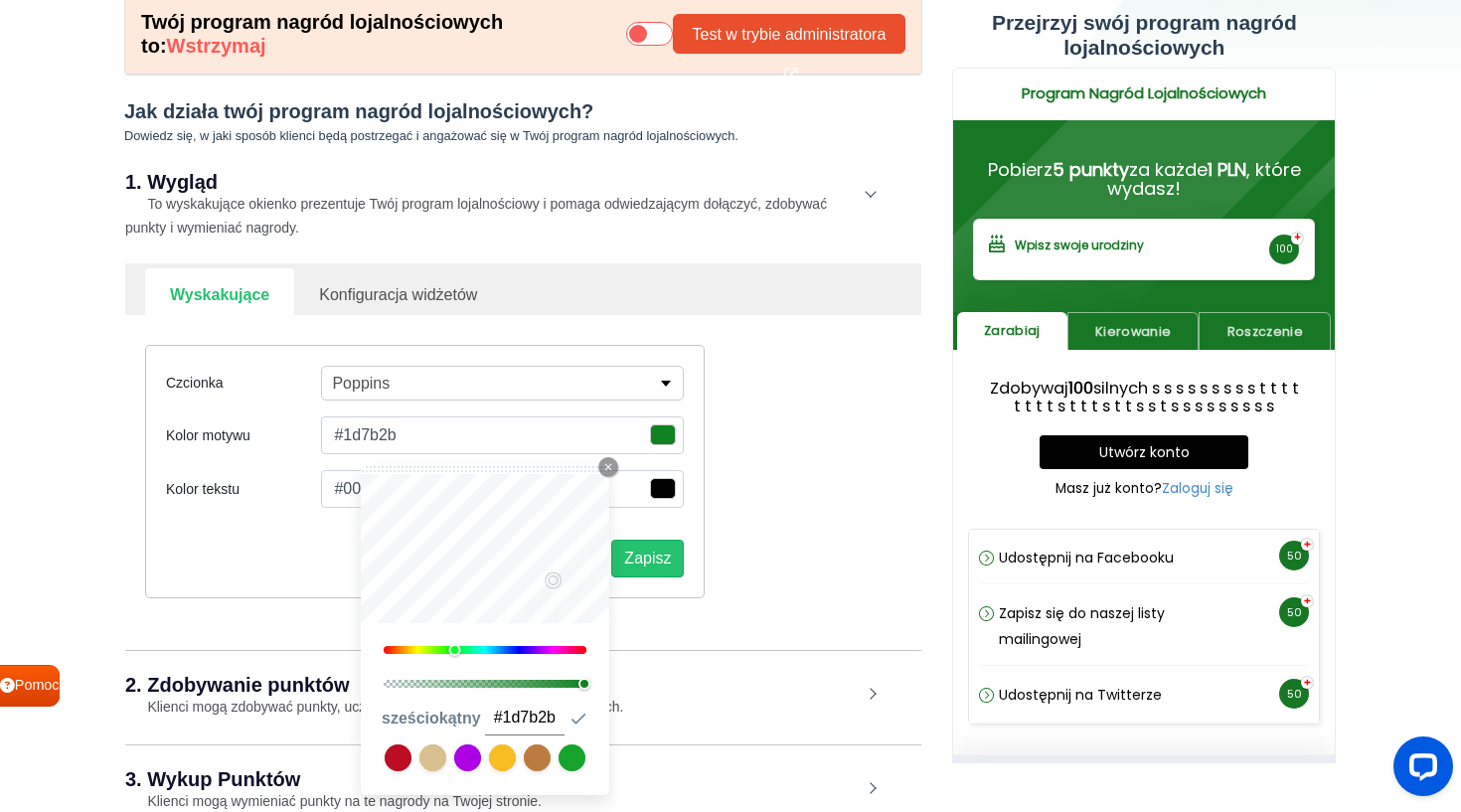 type on "#1e7a2c" 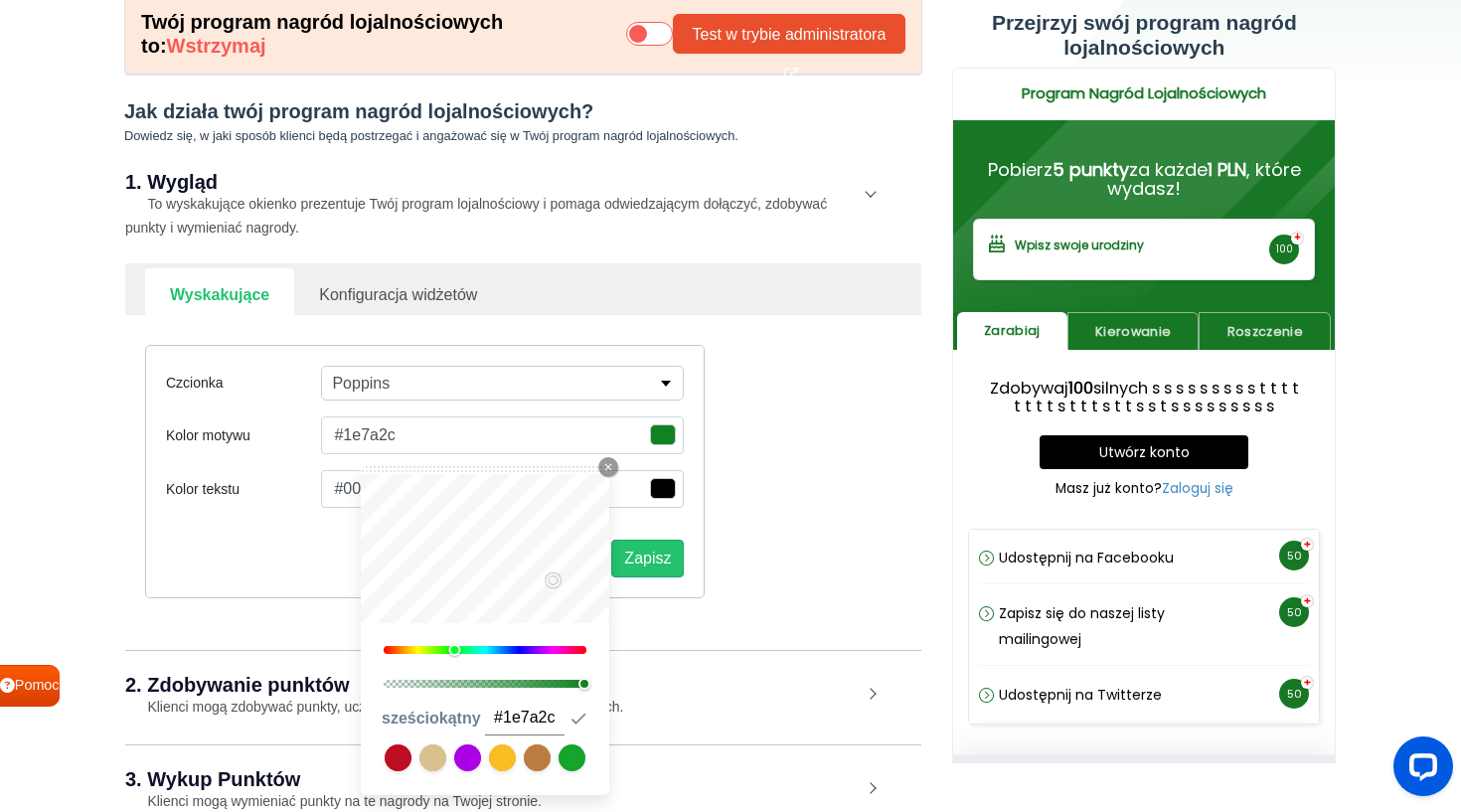 type on "#1f792c" 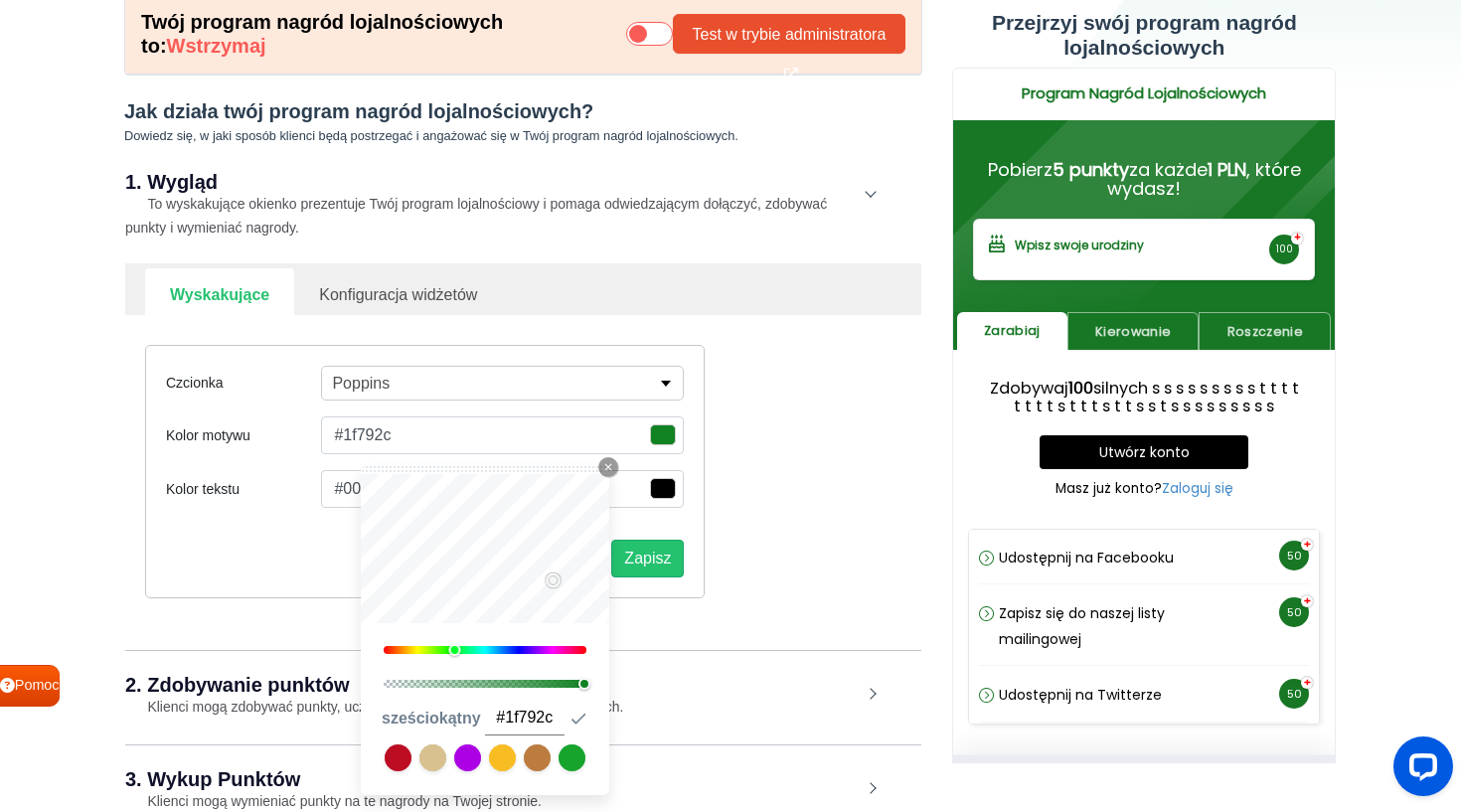 type on "#20782d" 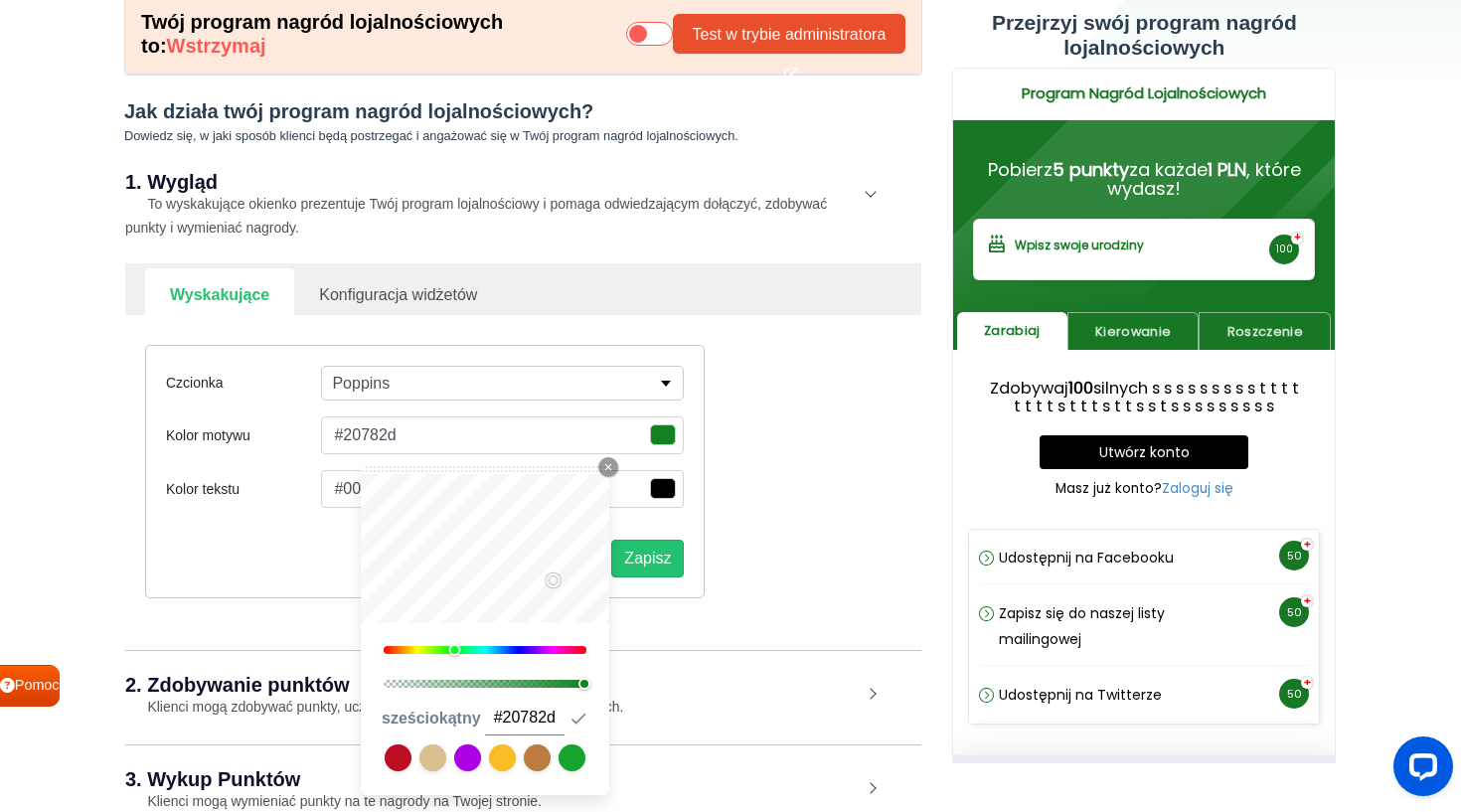type on "#21772e" 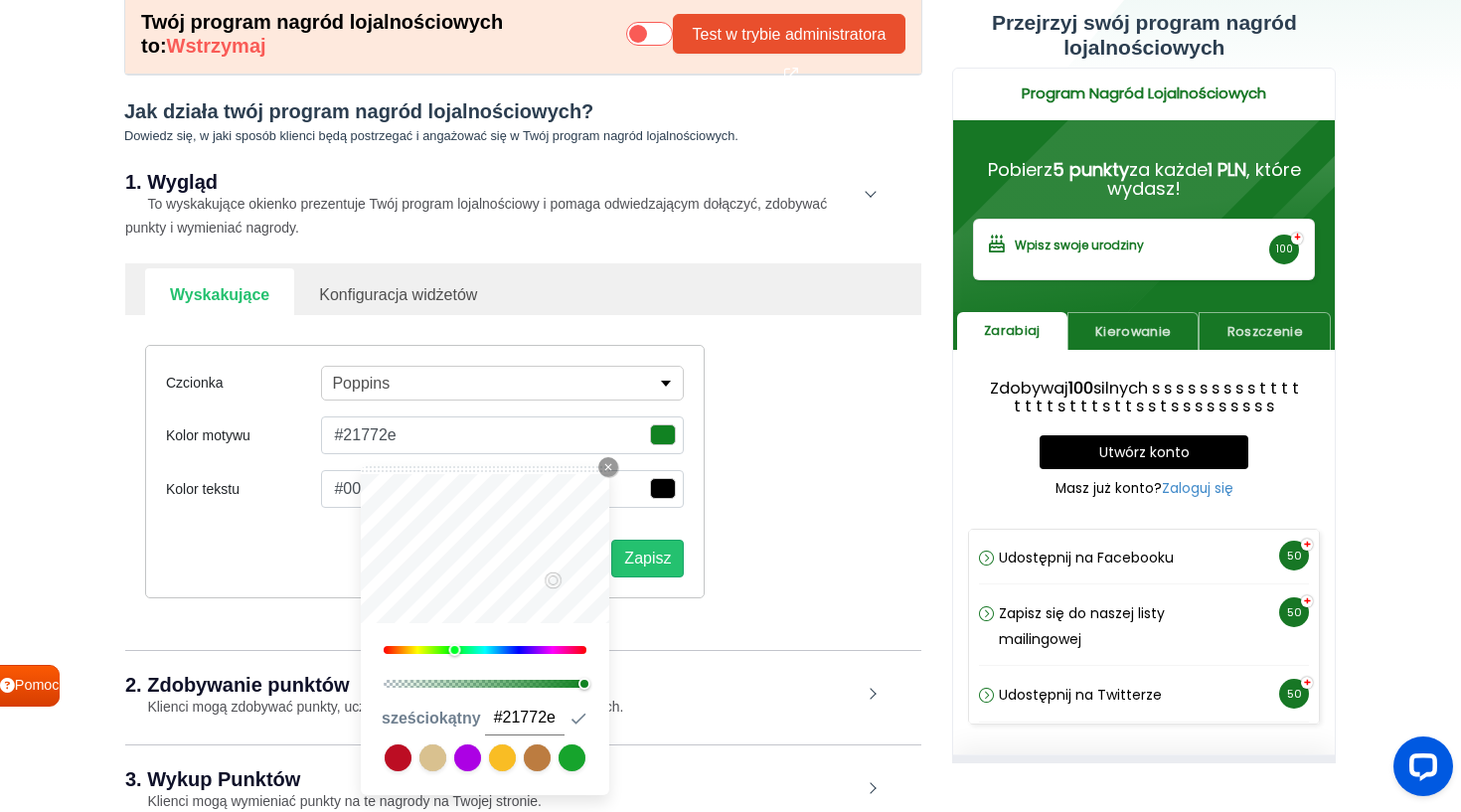 type on "#22762f" 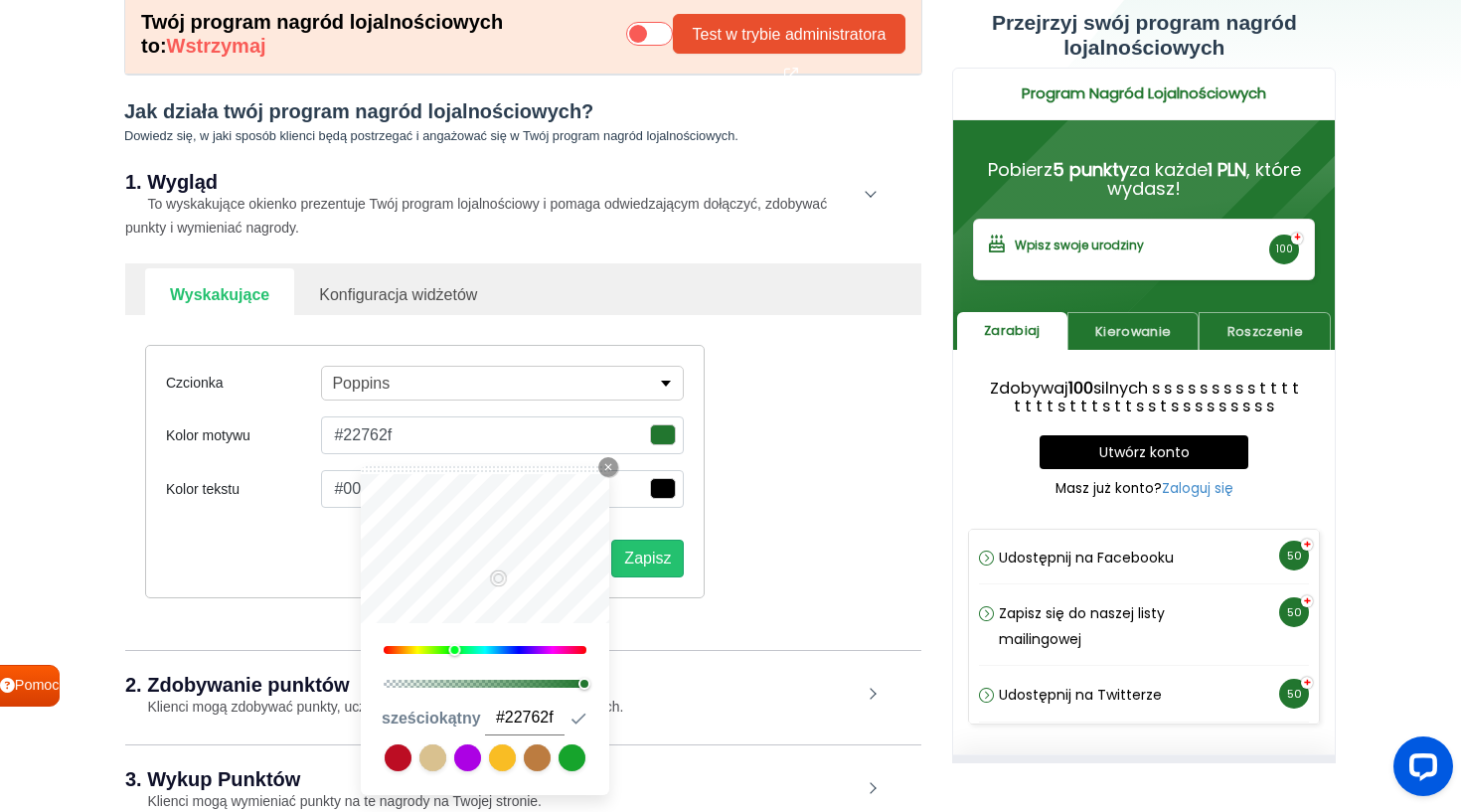 type on "#23752f" 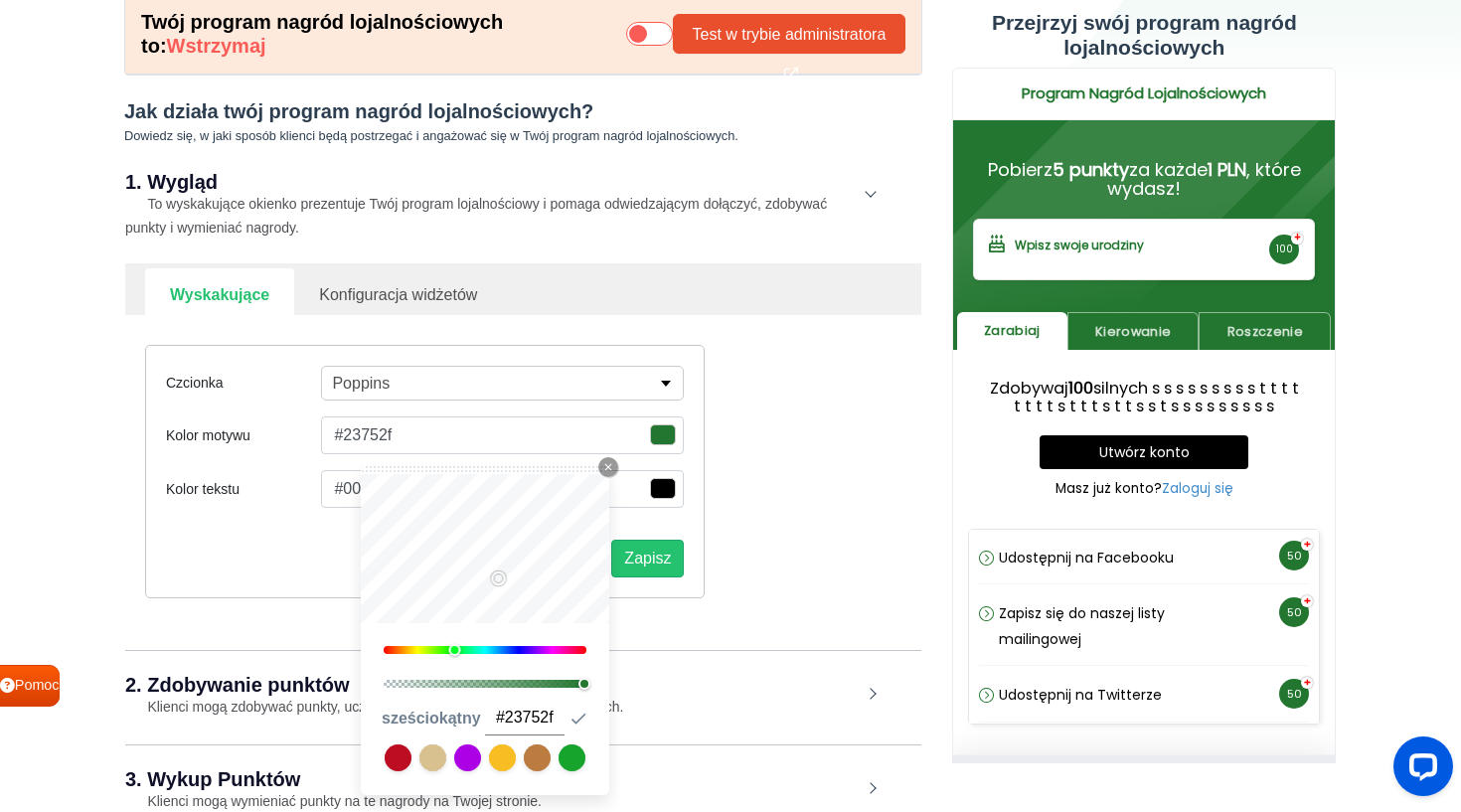 type on "#237530" 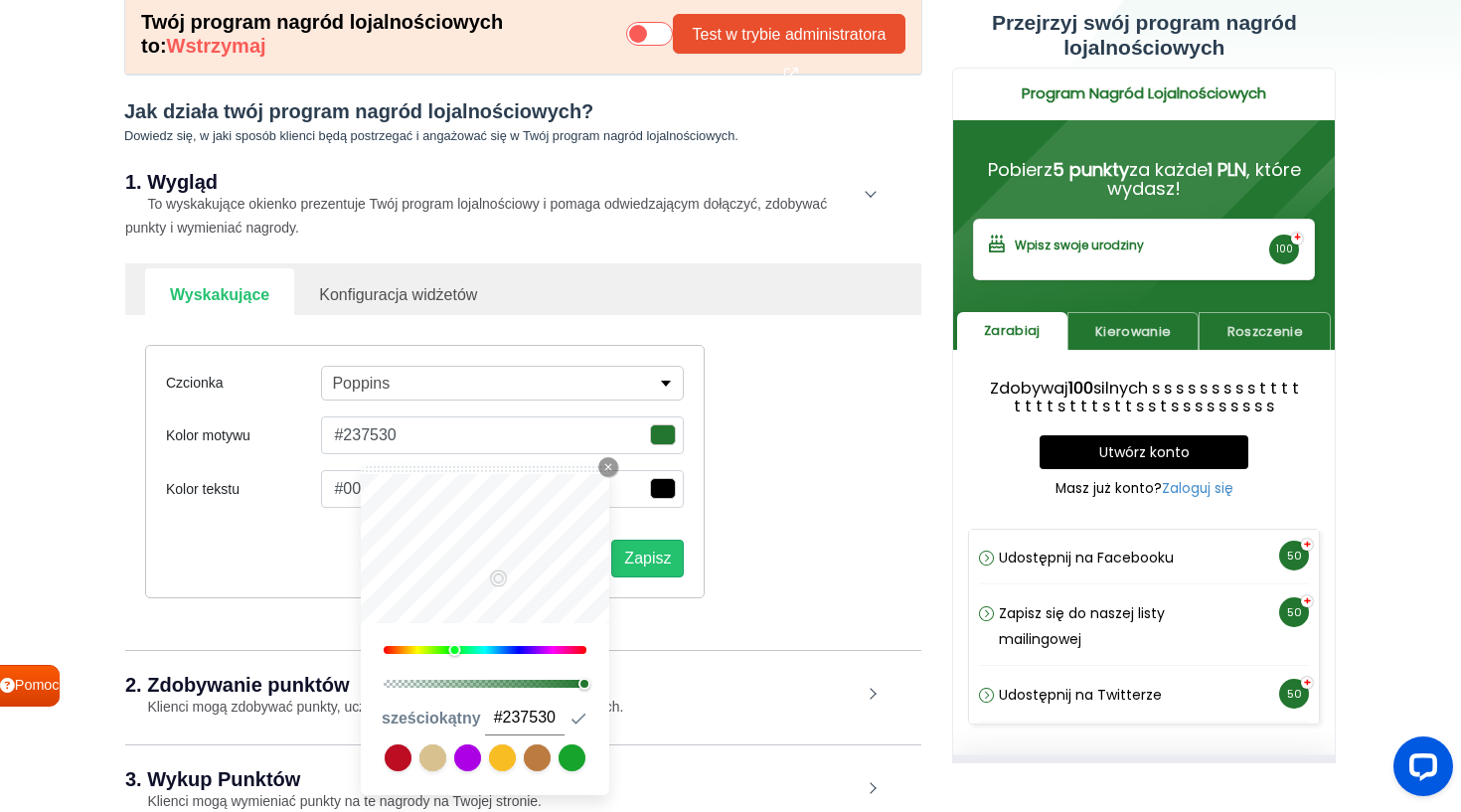 type on "#257832" 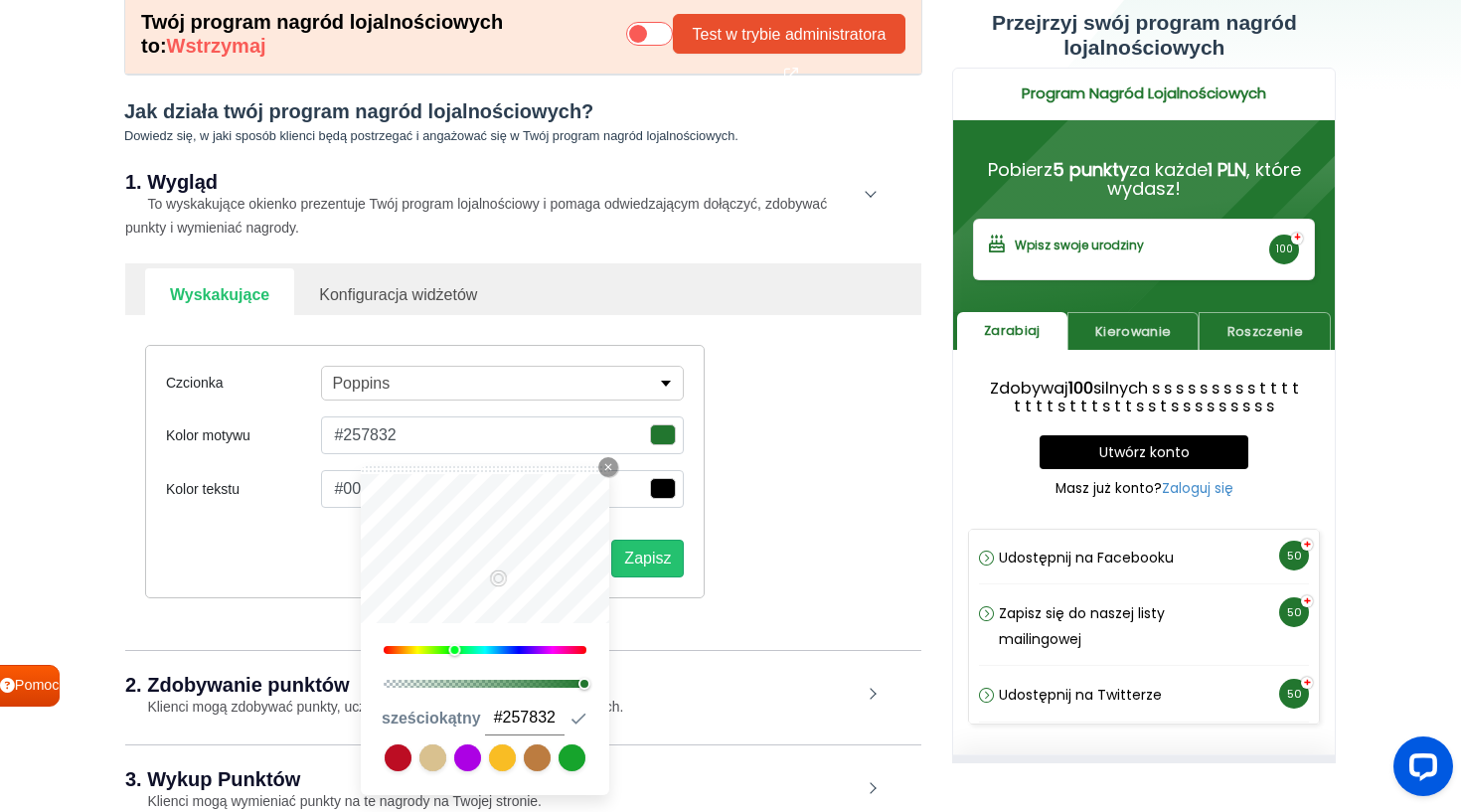 type on "#257331" 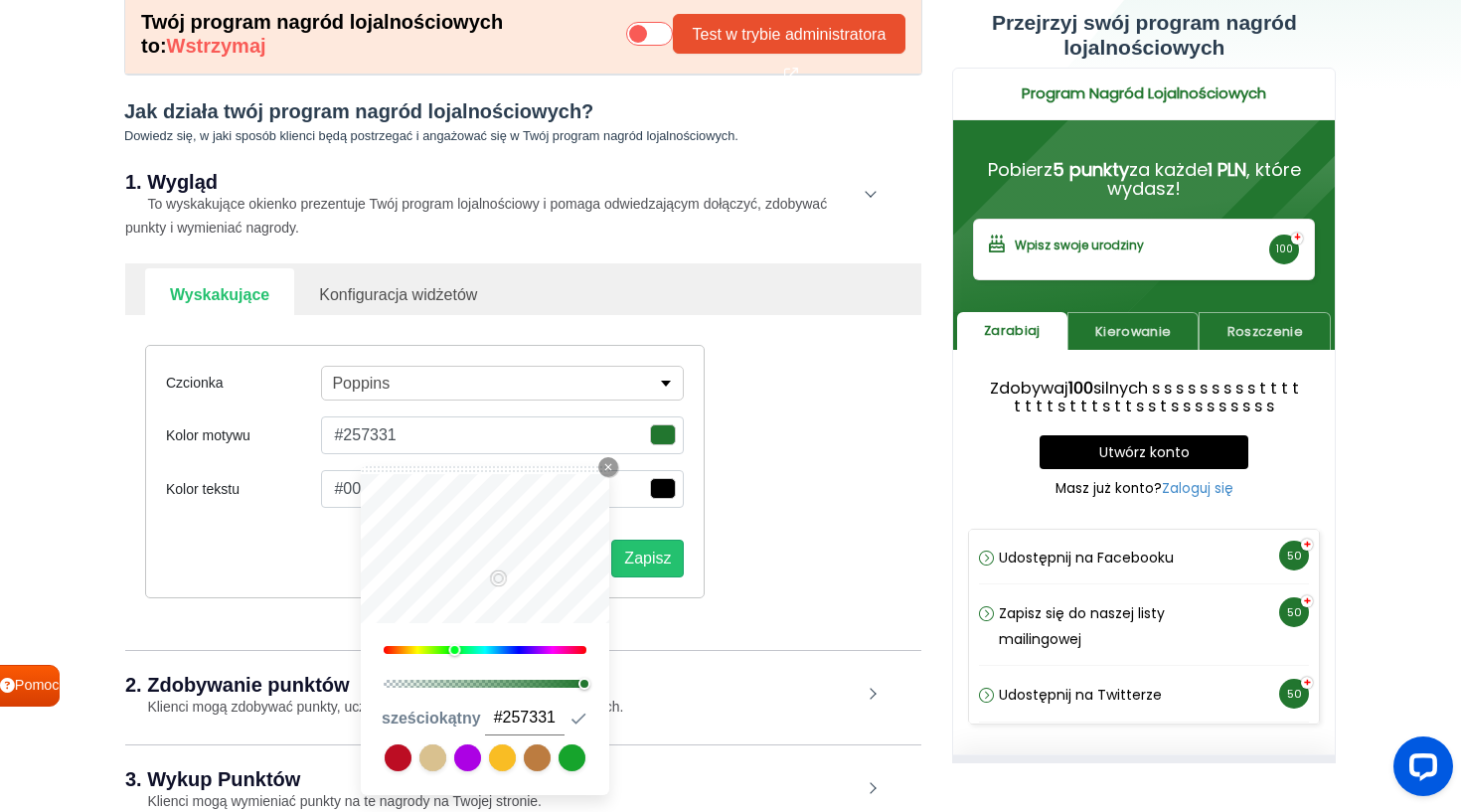 type on "#277132" 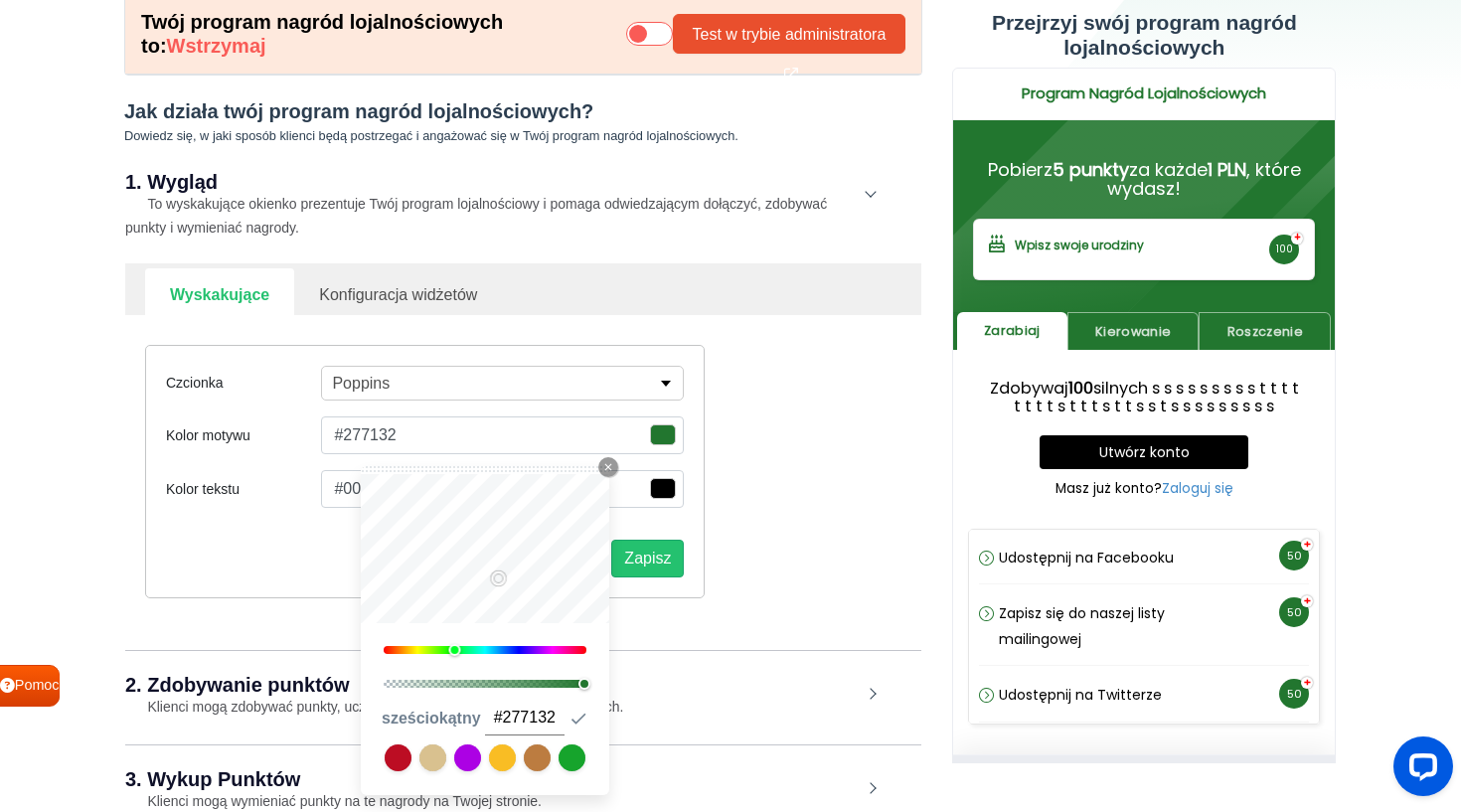 type on "#287033" 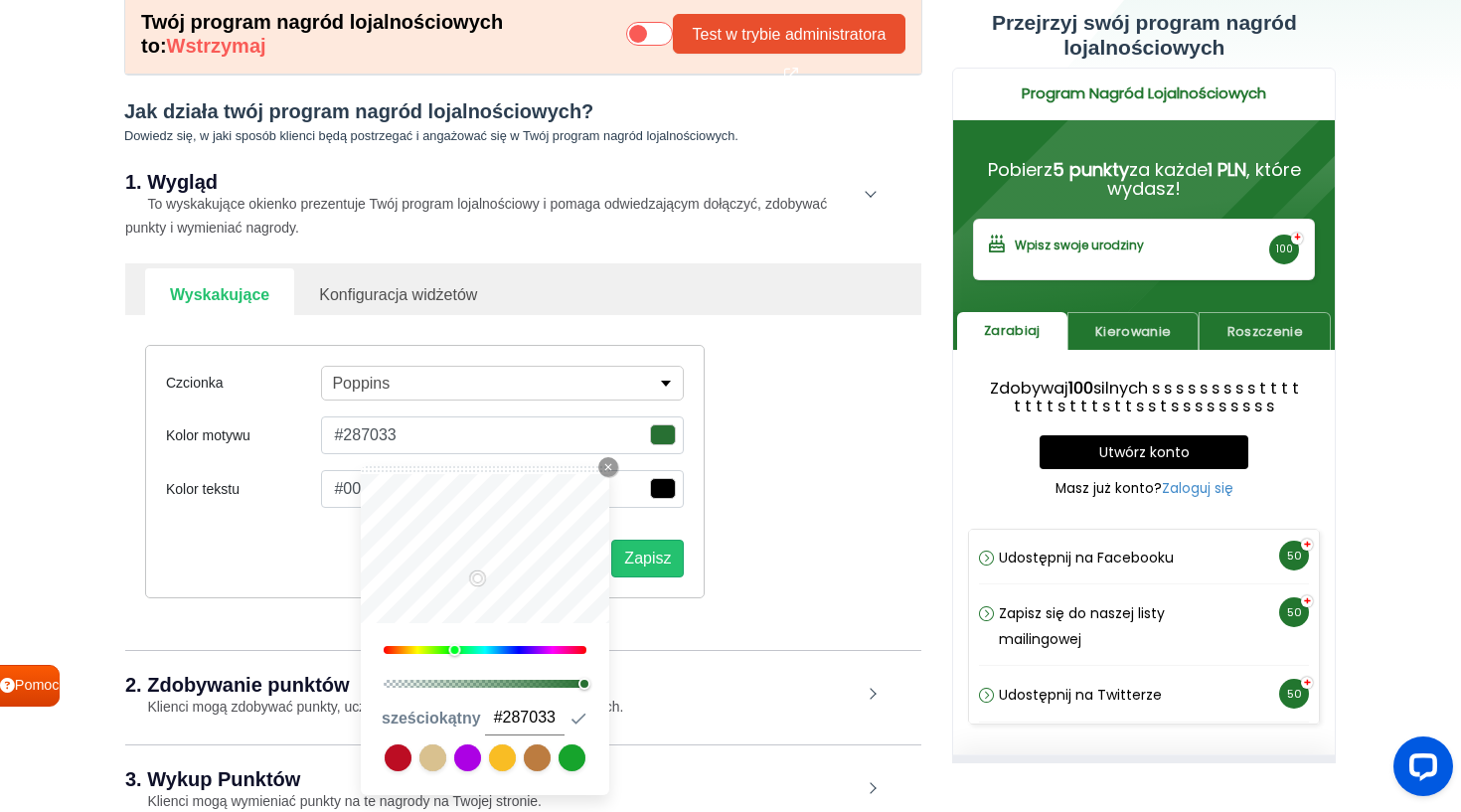 type on "#296f33" 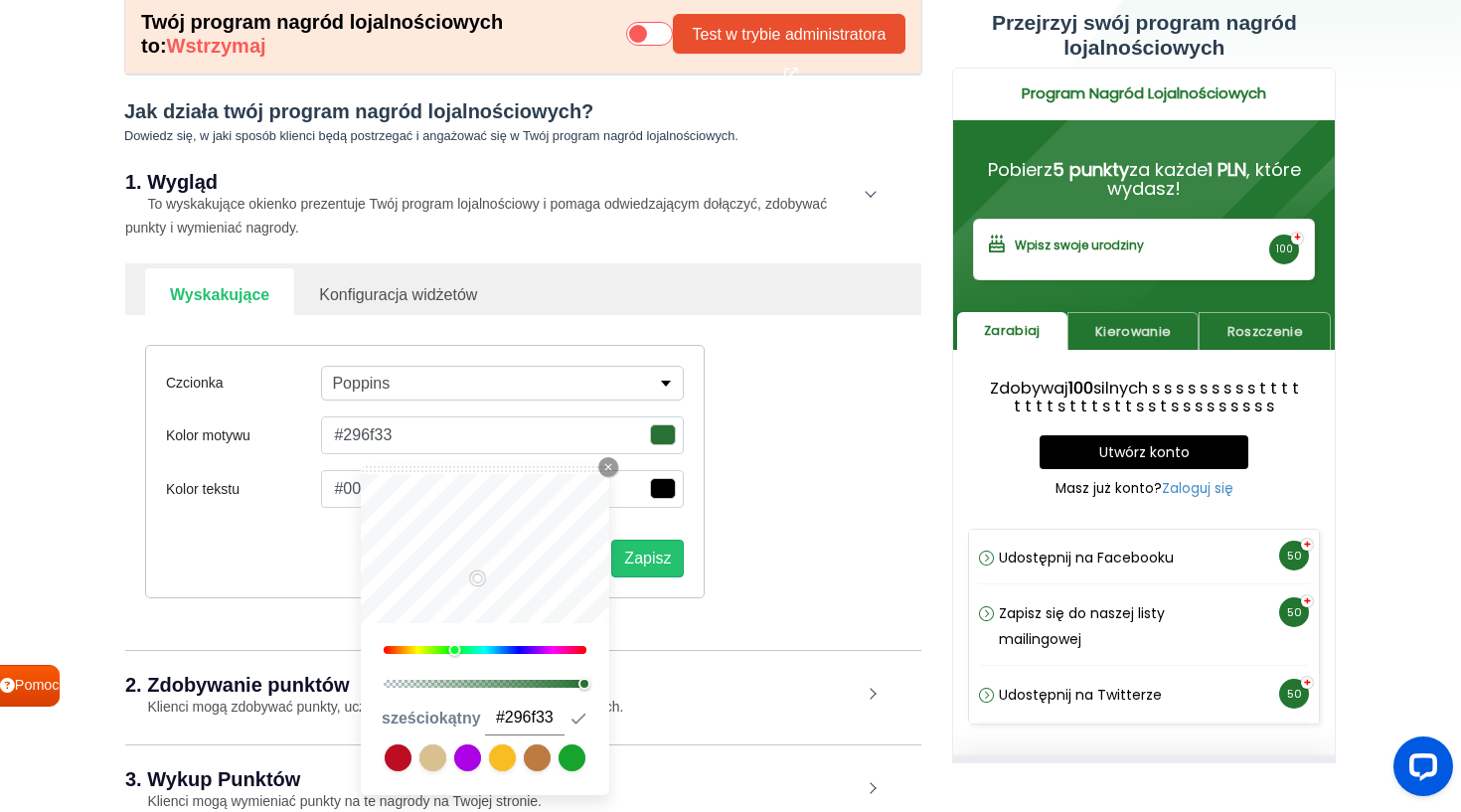 type on "#2a6e34" 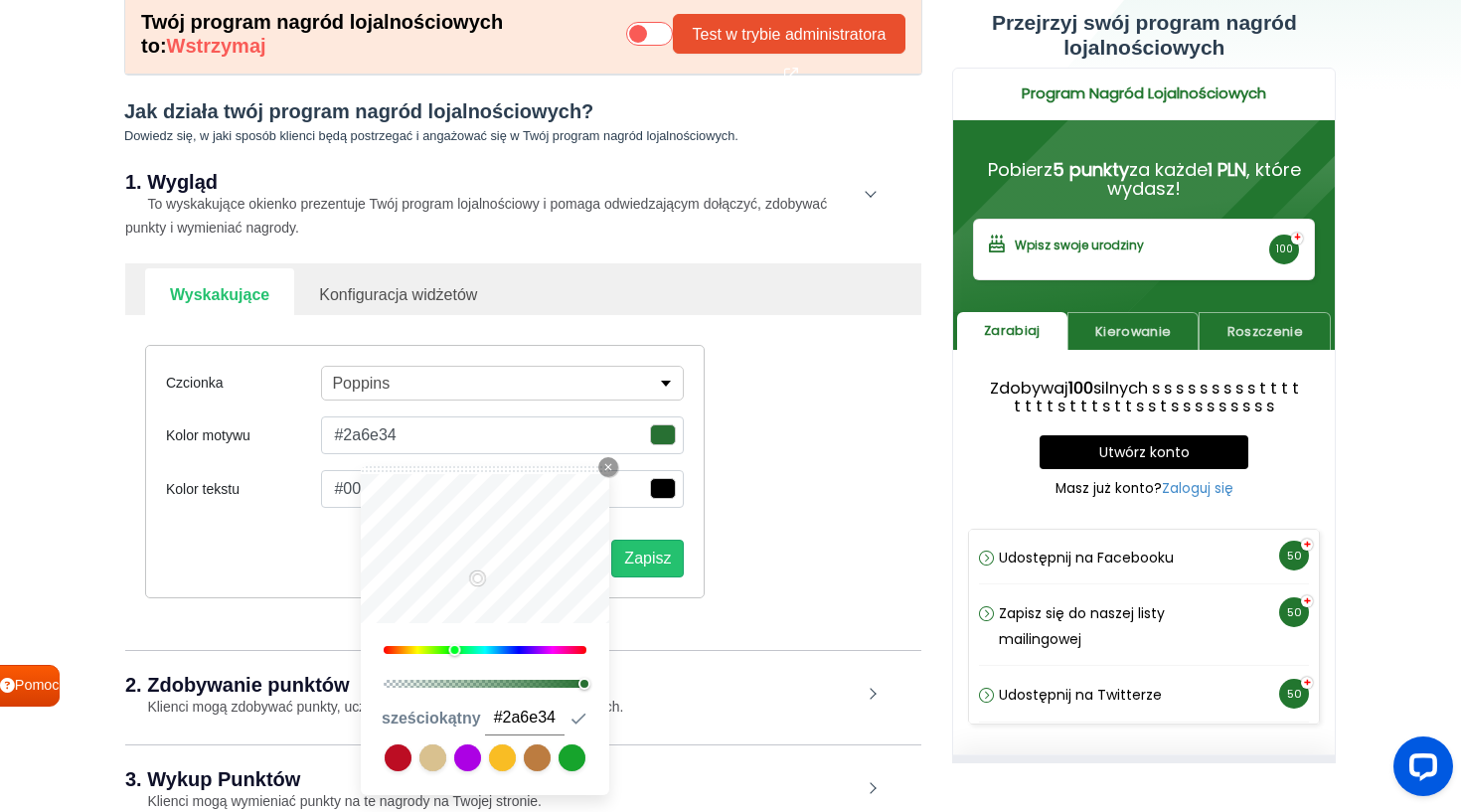 type on "#2a6933" 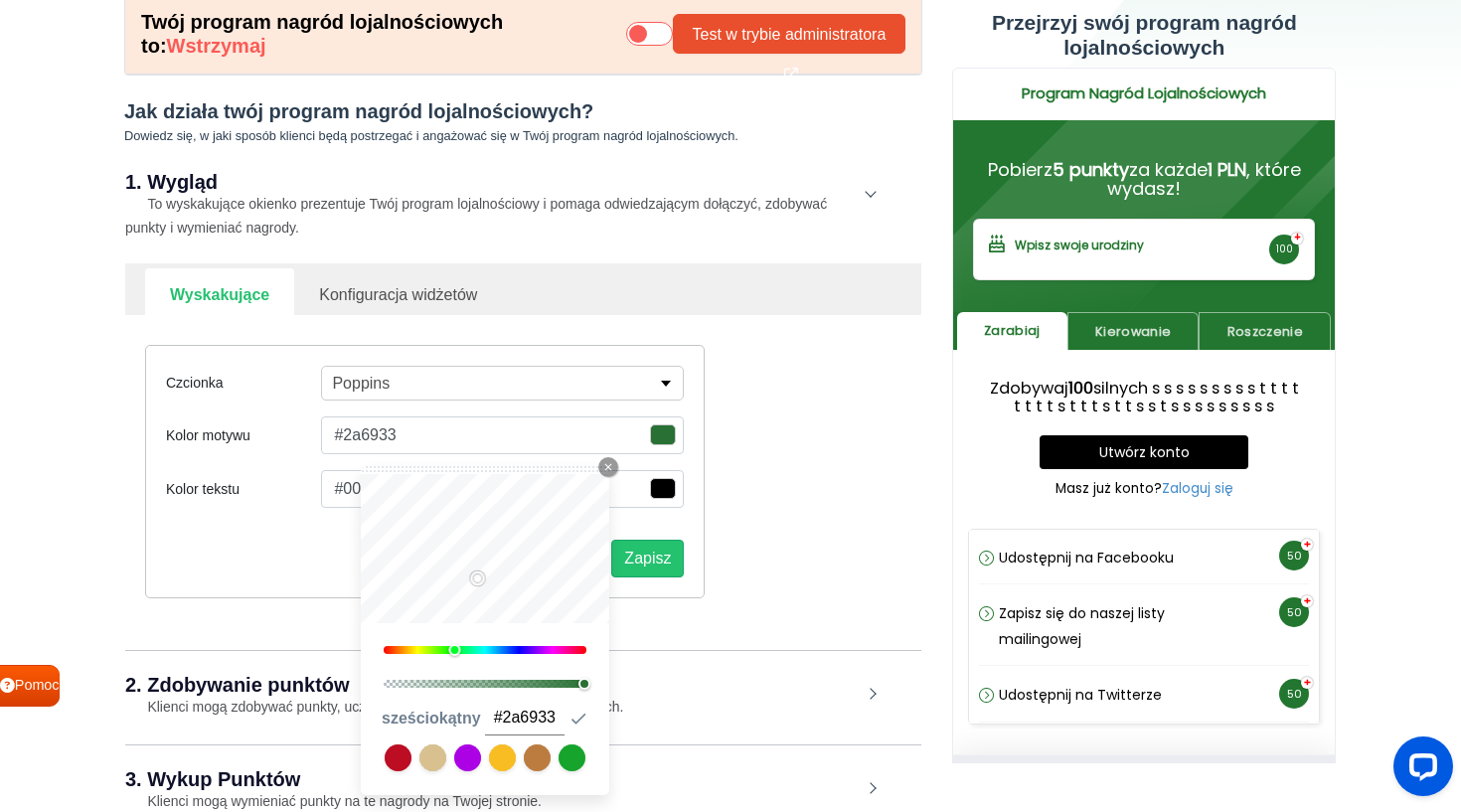type on "#2a6934" 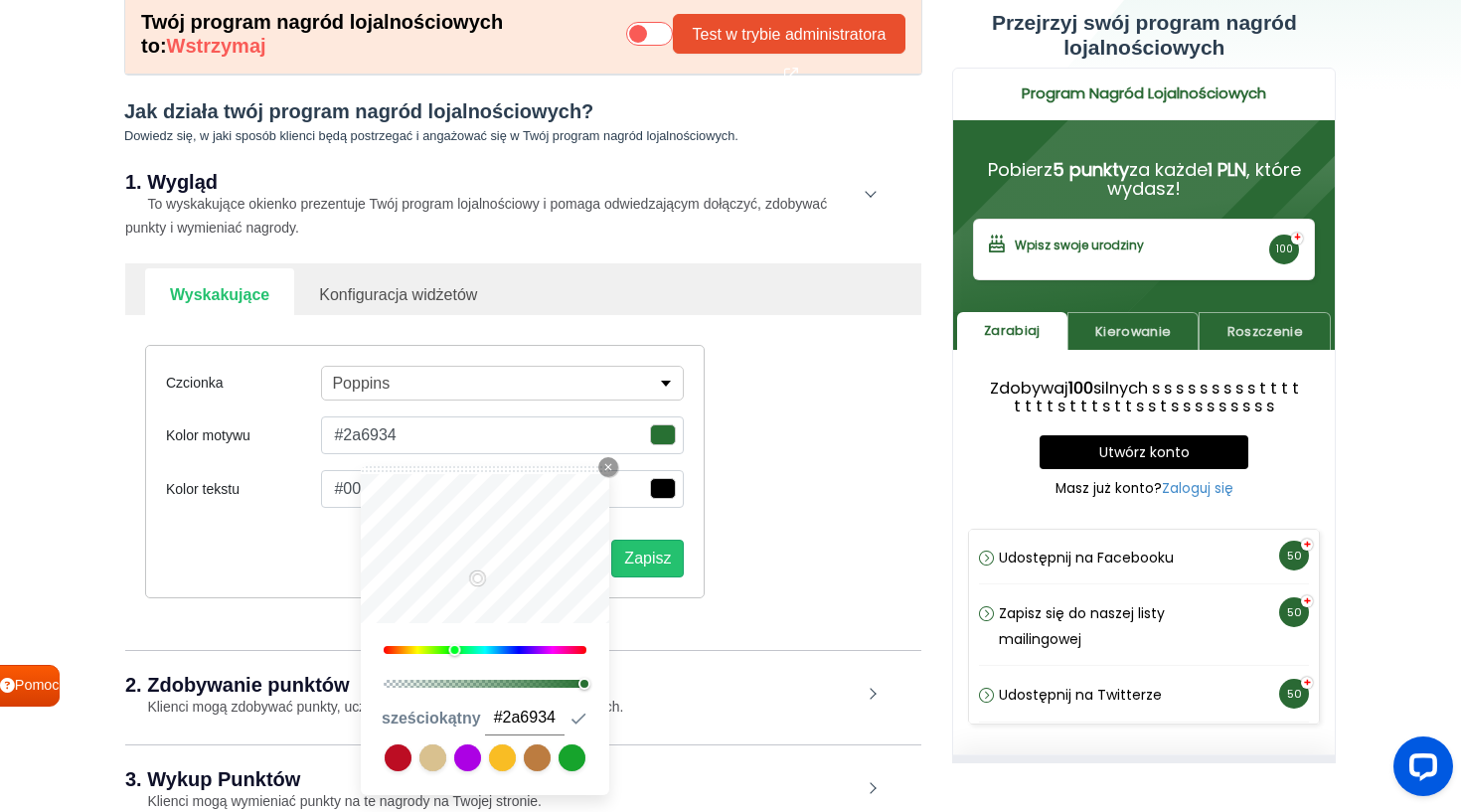 type on "#2b6834" 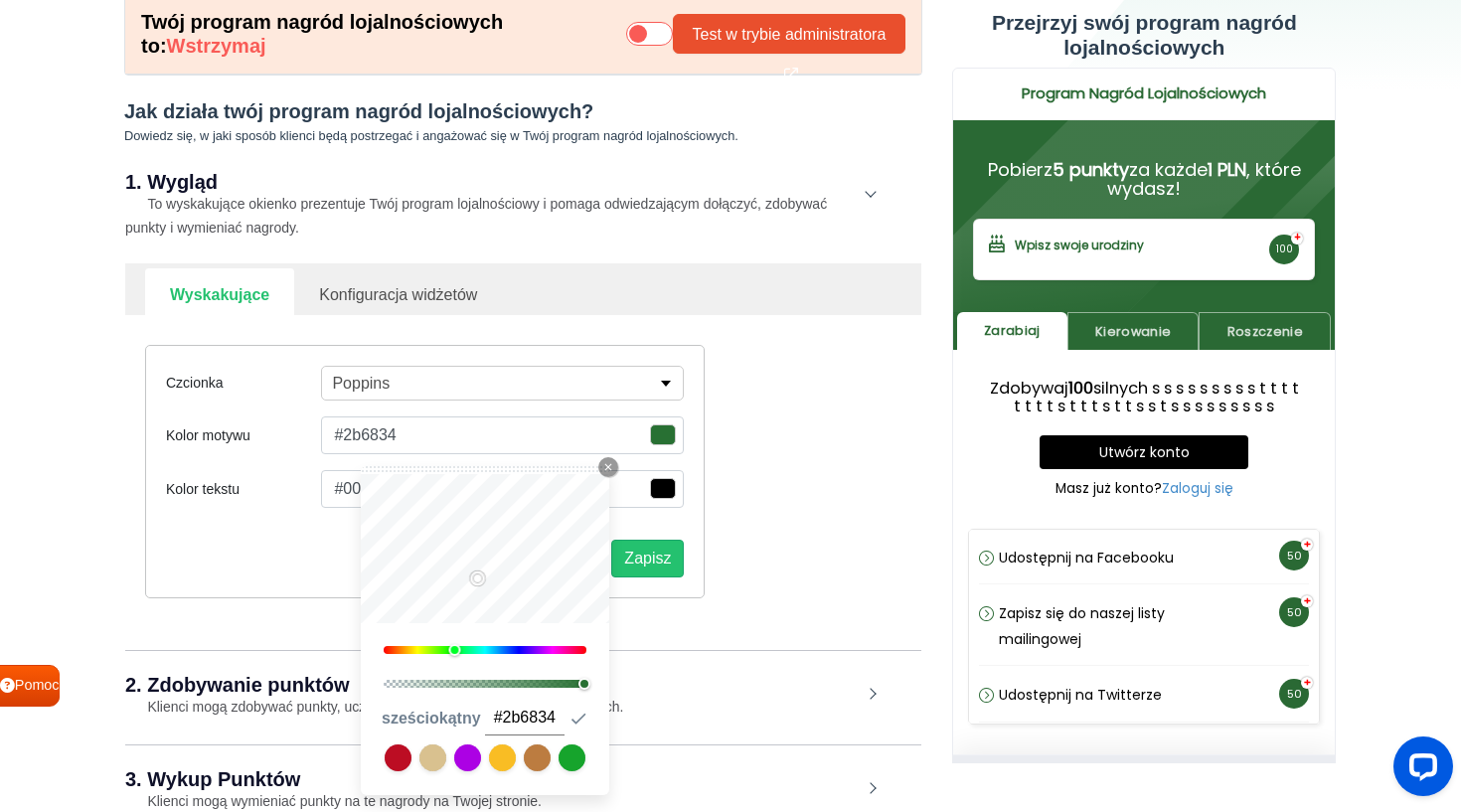 type on "#2a6333" 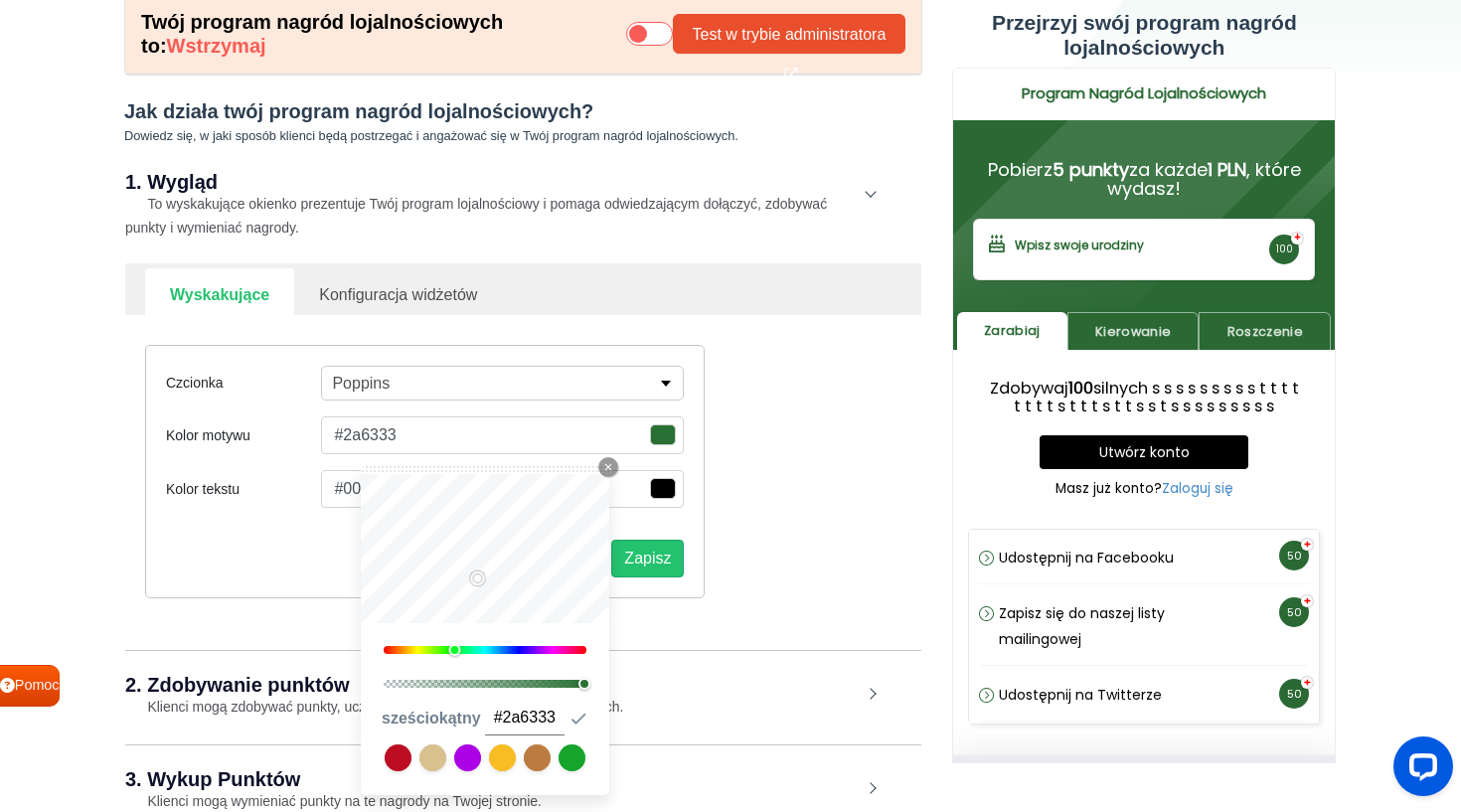 type on "#2b6333" 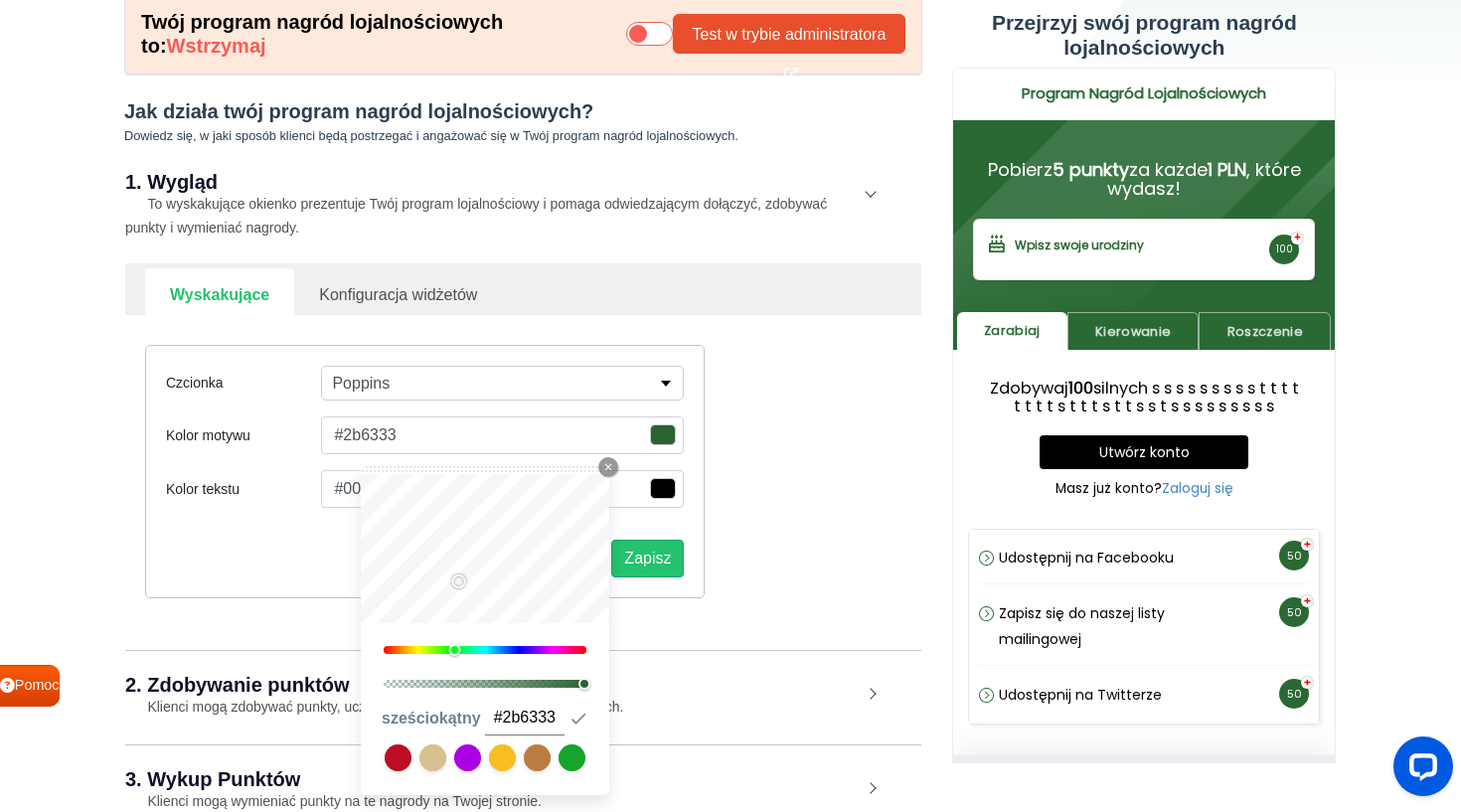 type on "#295f32" 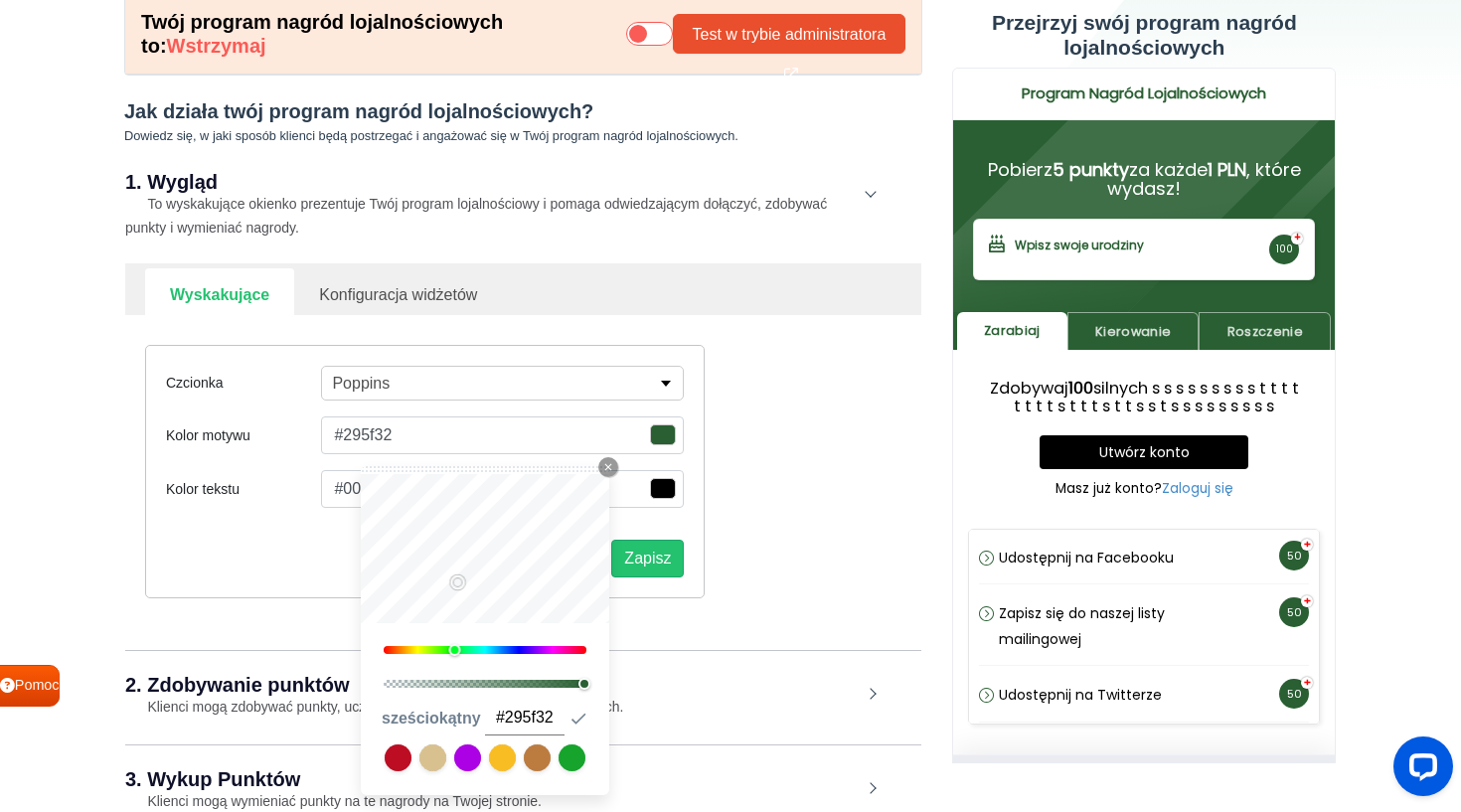 type on "#2b6333" 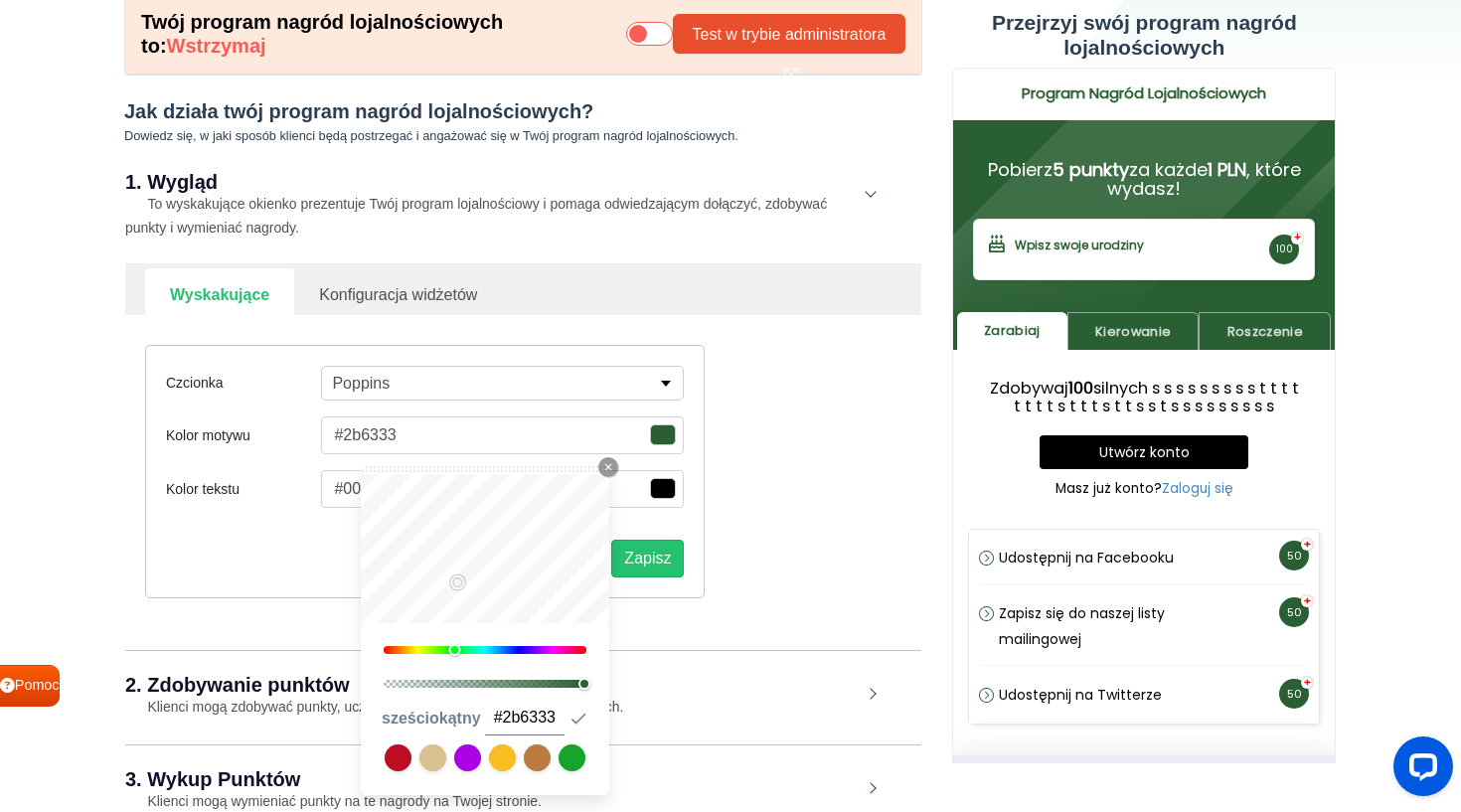 type on "#295f32" 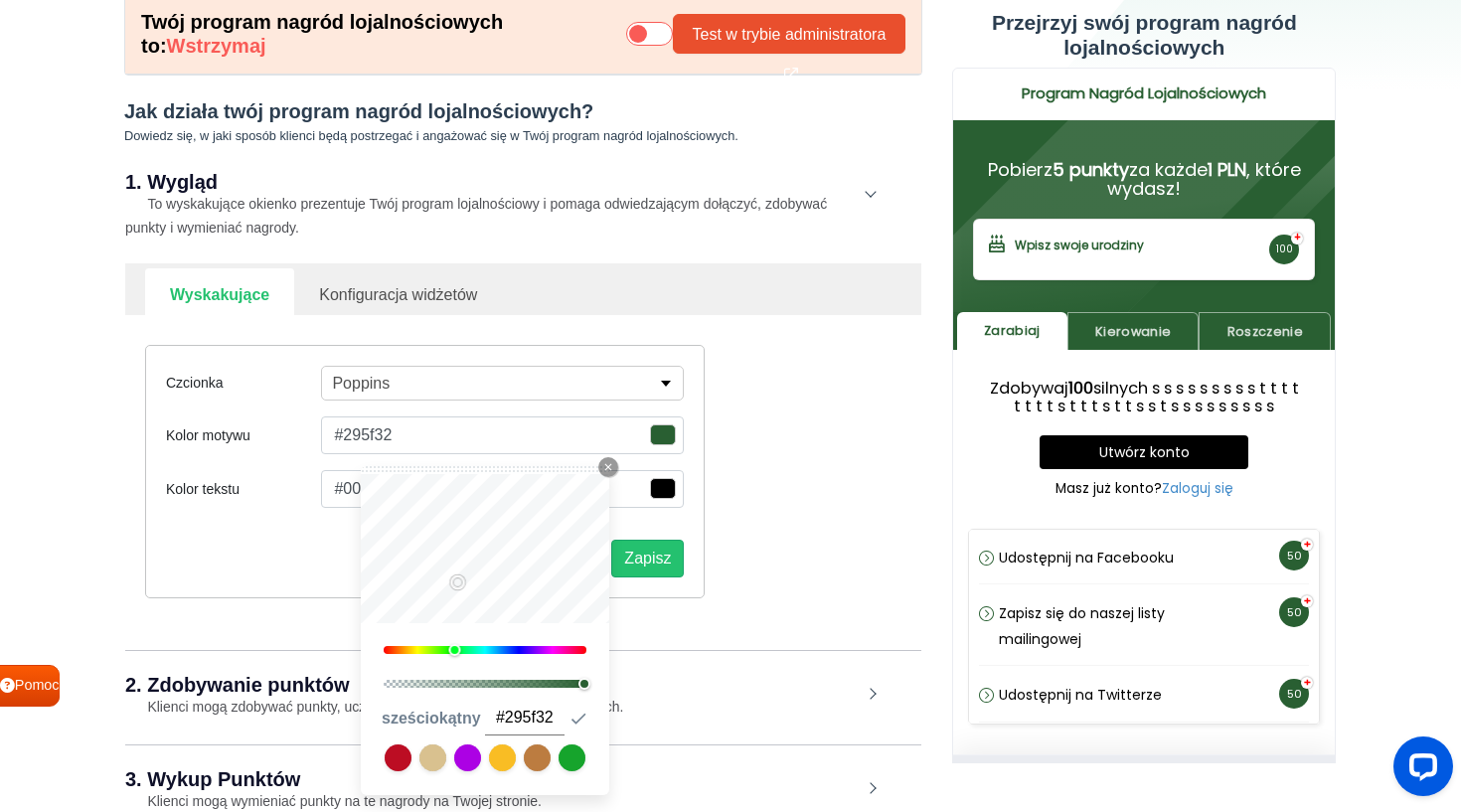 type on "#2a5f32" 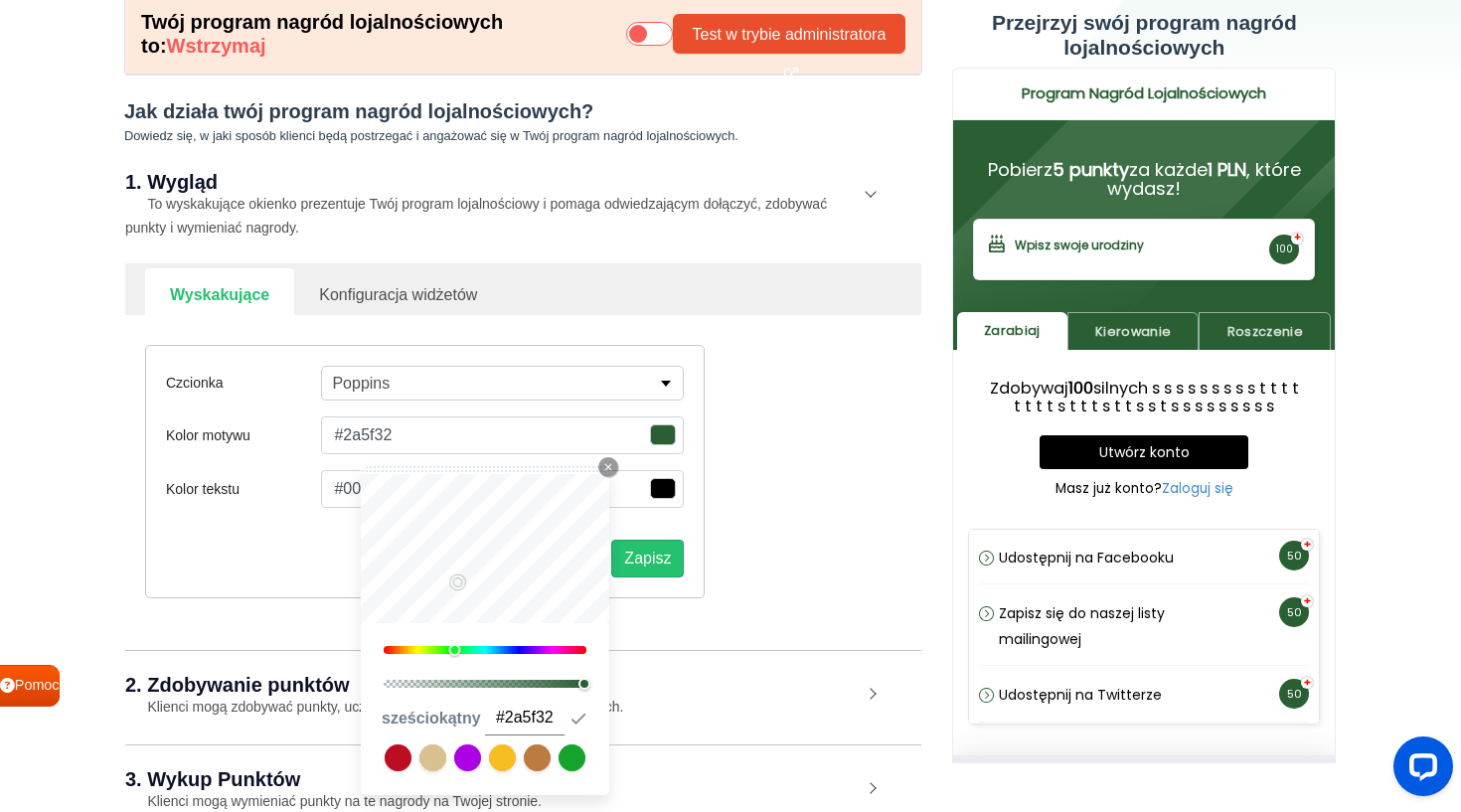 type on "#2b5e33" 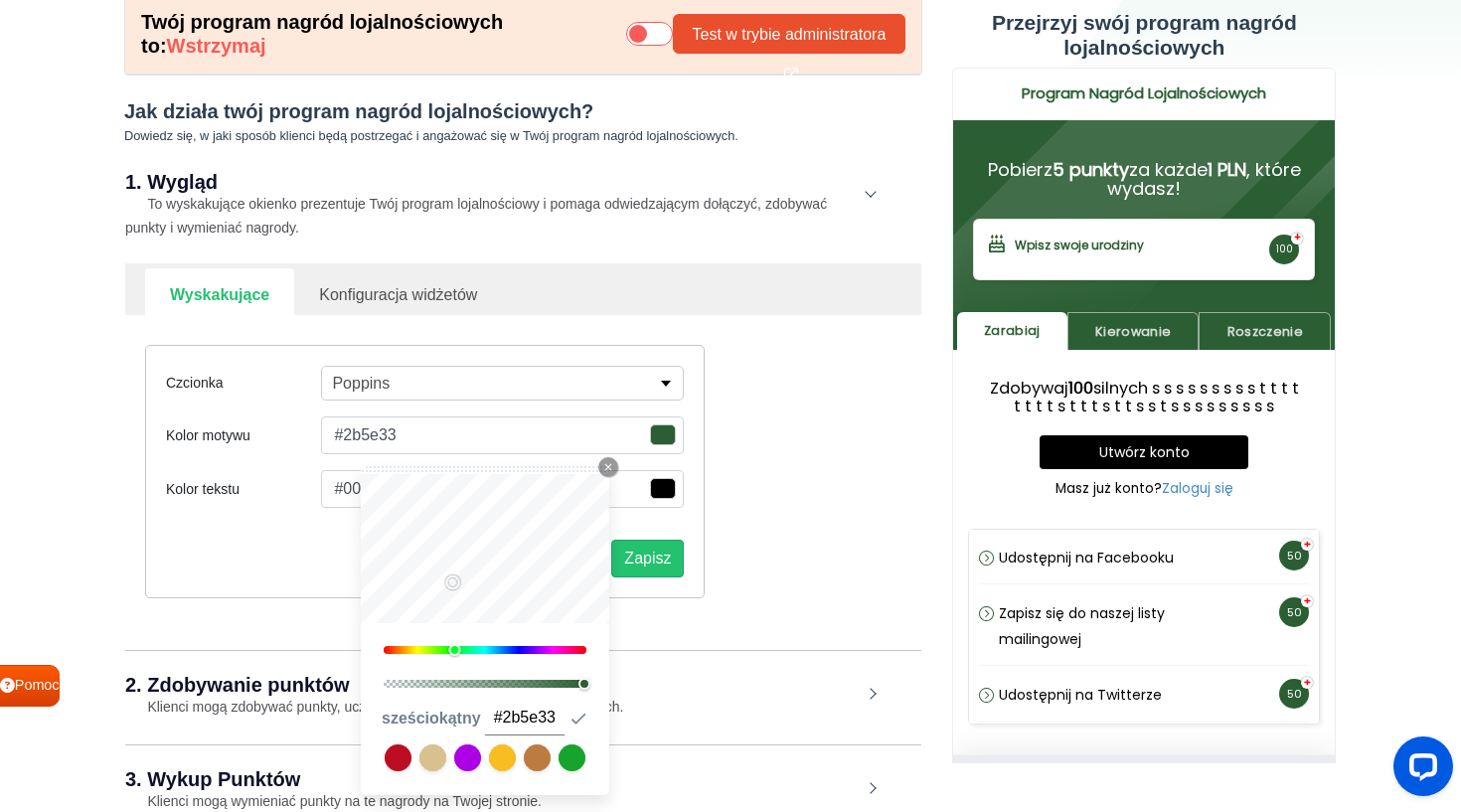 type on "#2c5d33" 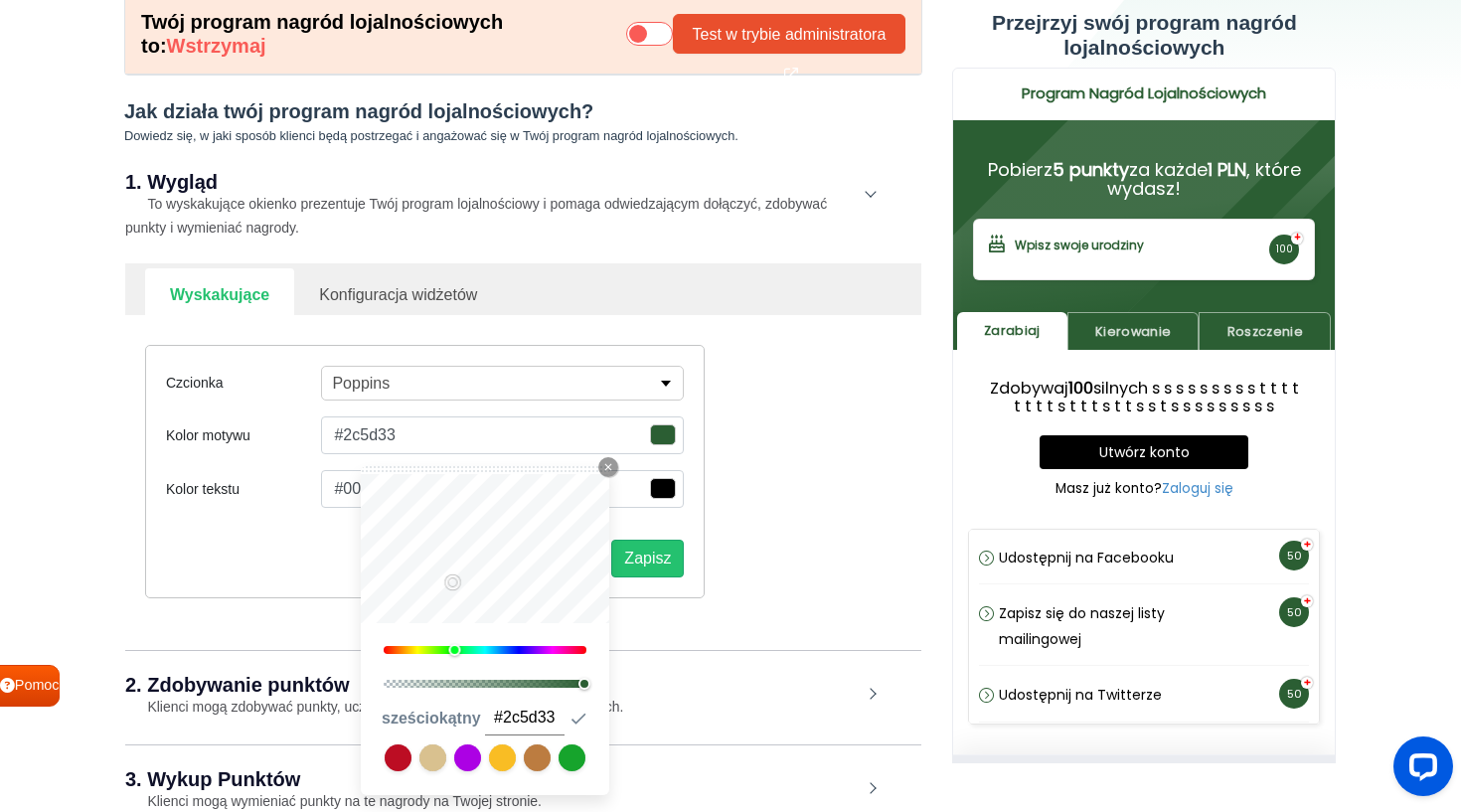 type on "#2c5c33" 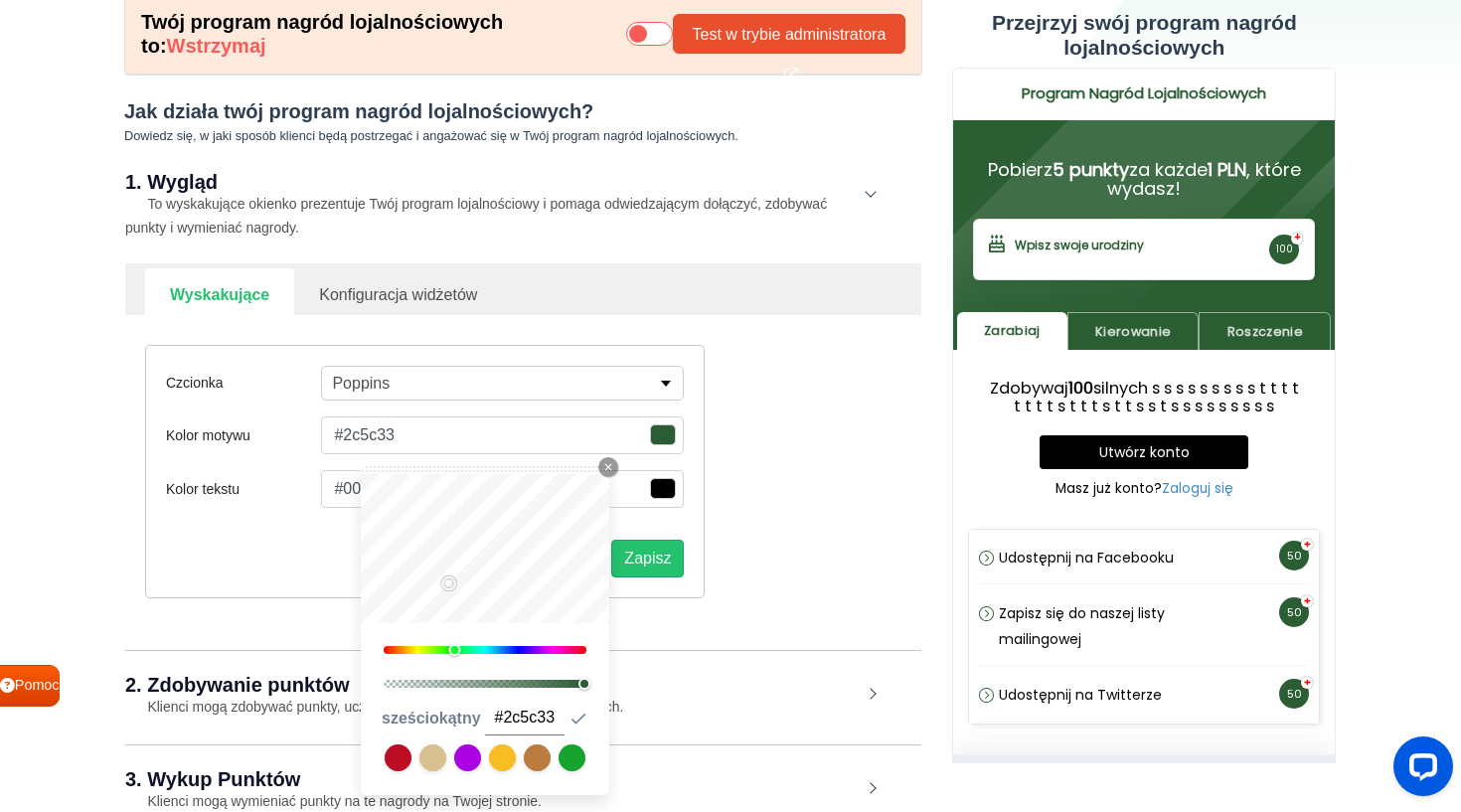 type on "#2b5932" 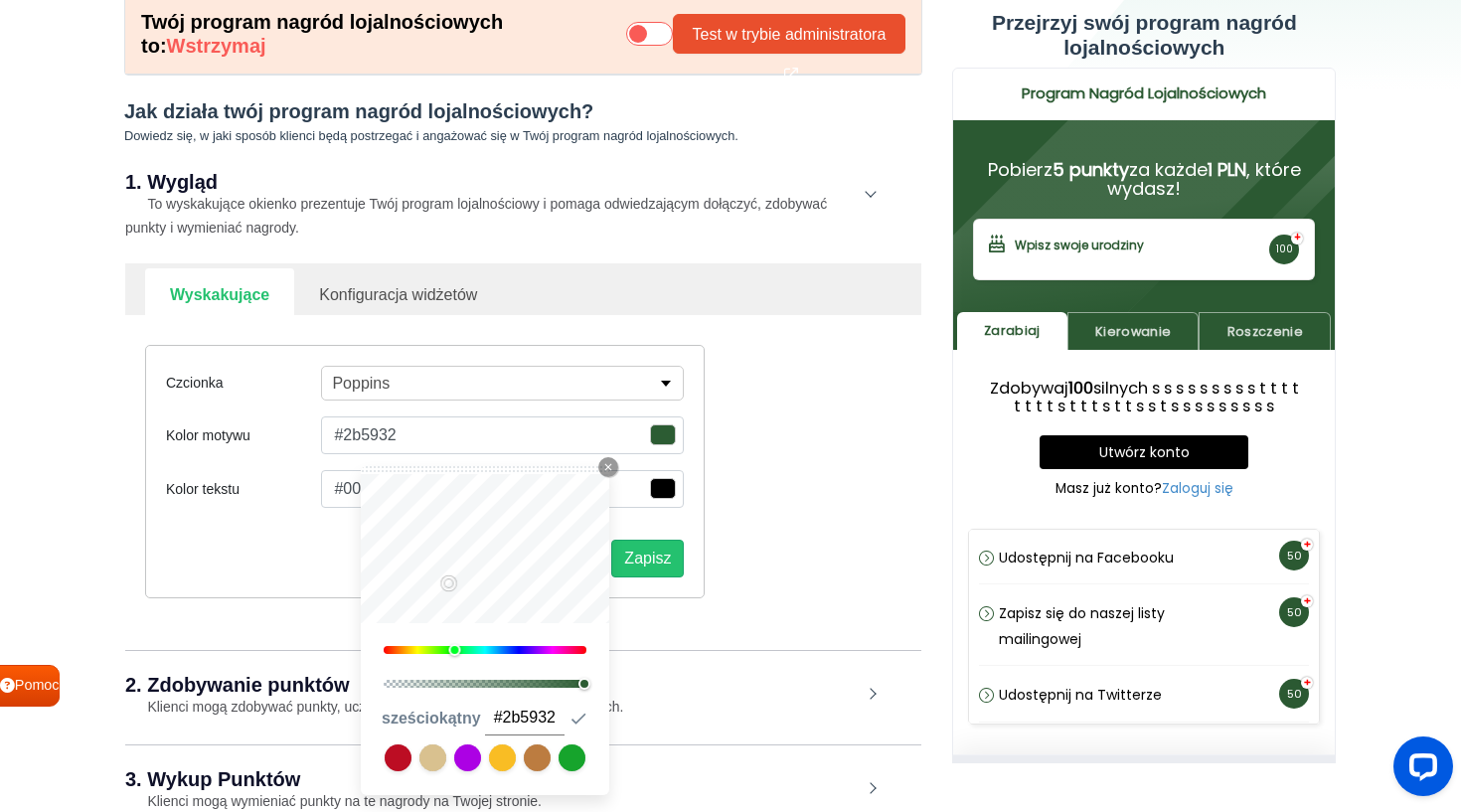 type on "#2b5832" 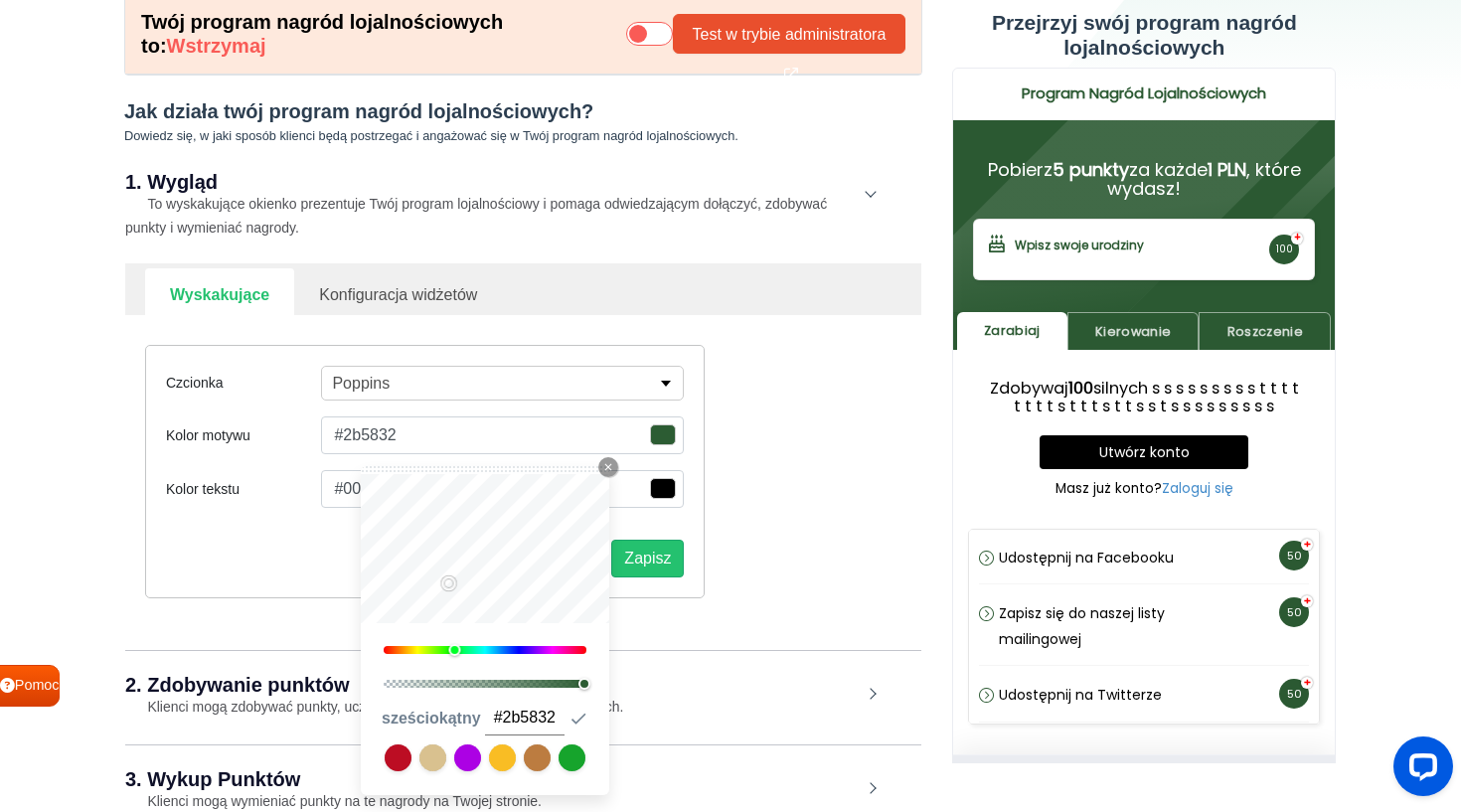 type on "#2a5530" 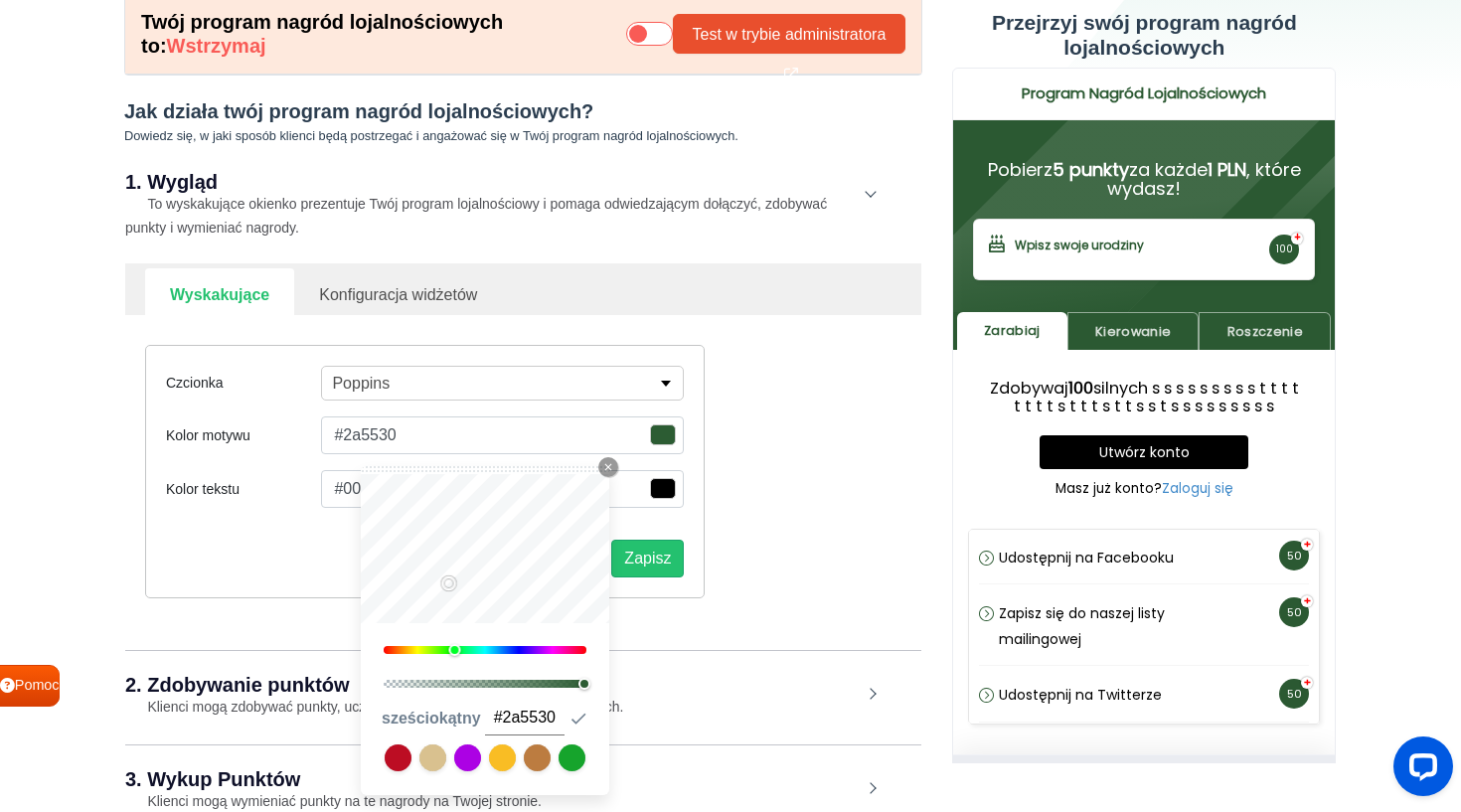 type on "#2a5431" 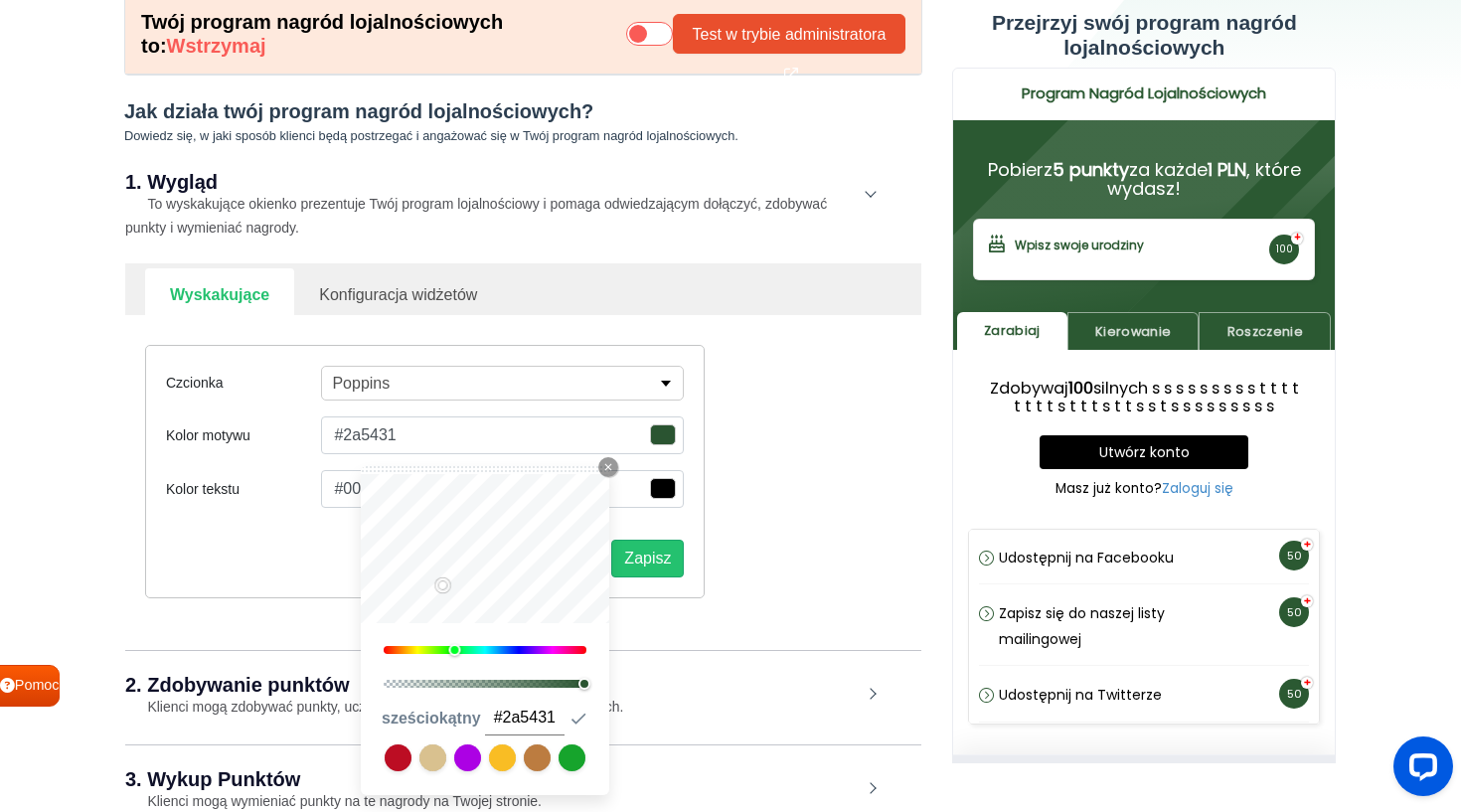 type on "#2b5431" 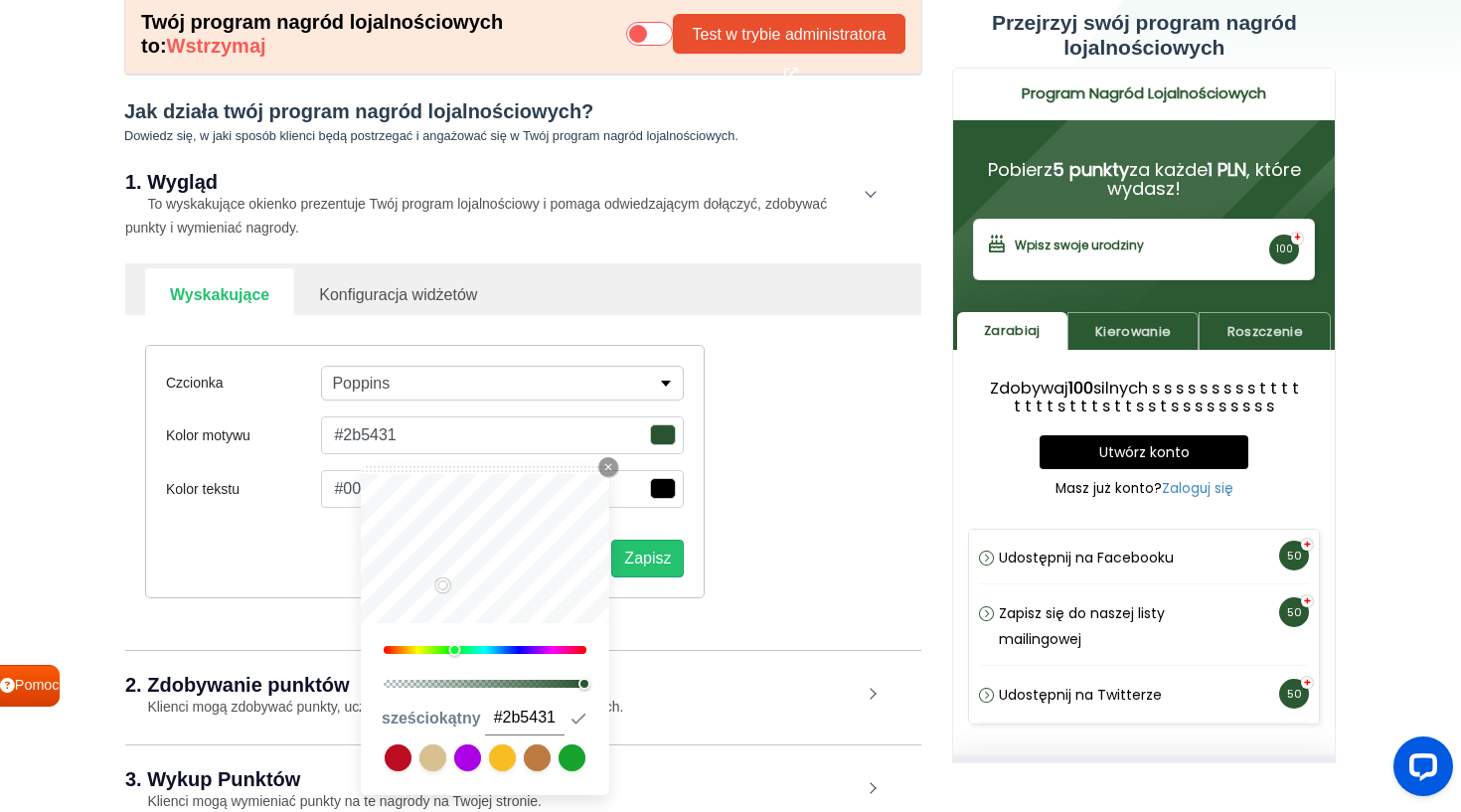 type on "#29502f" 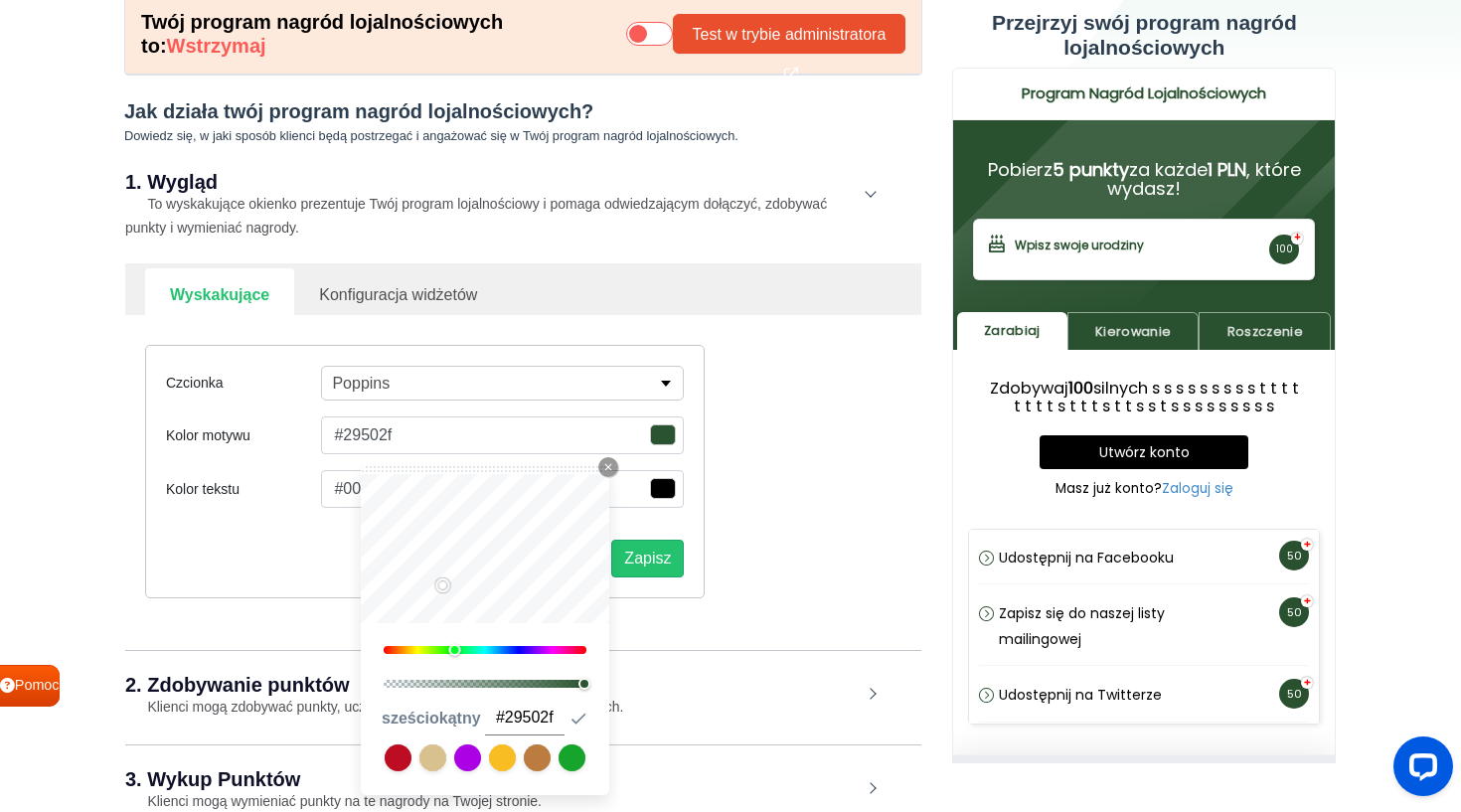type on "#274d2d" 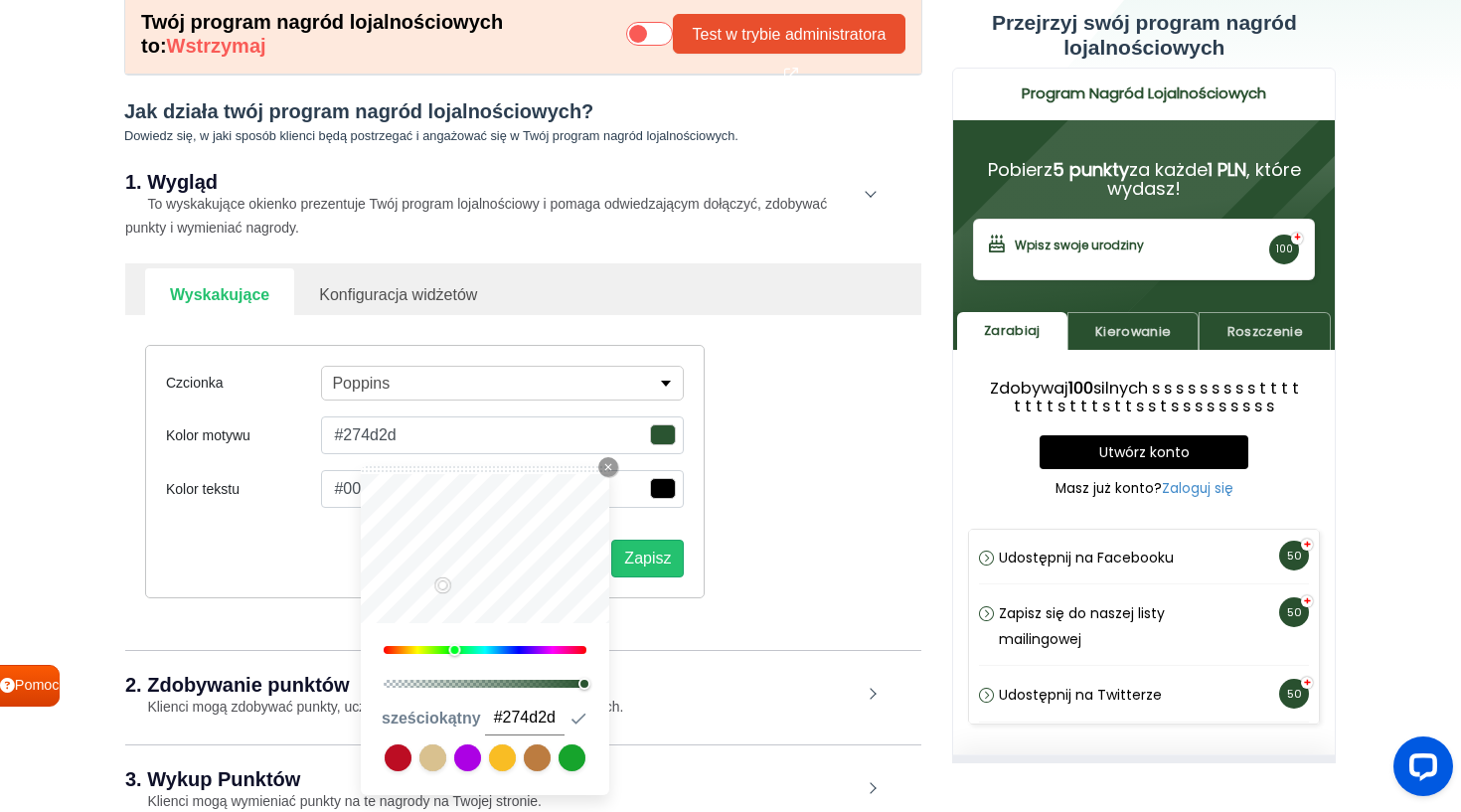 type on "#284c2d" 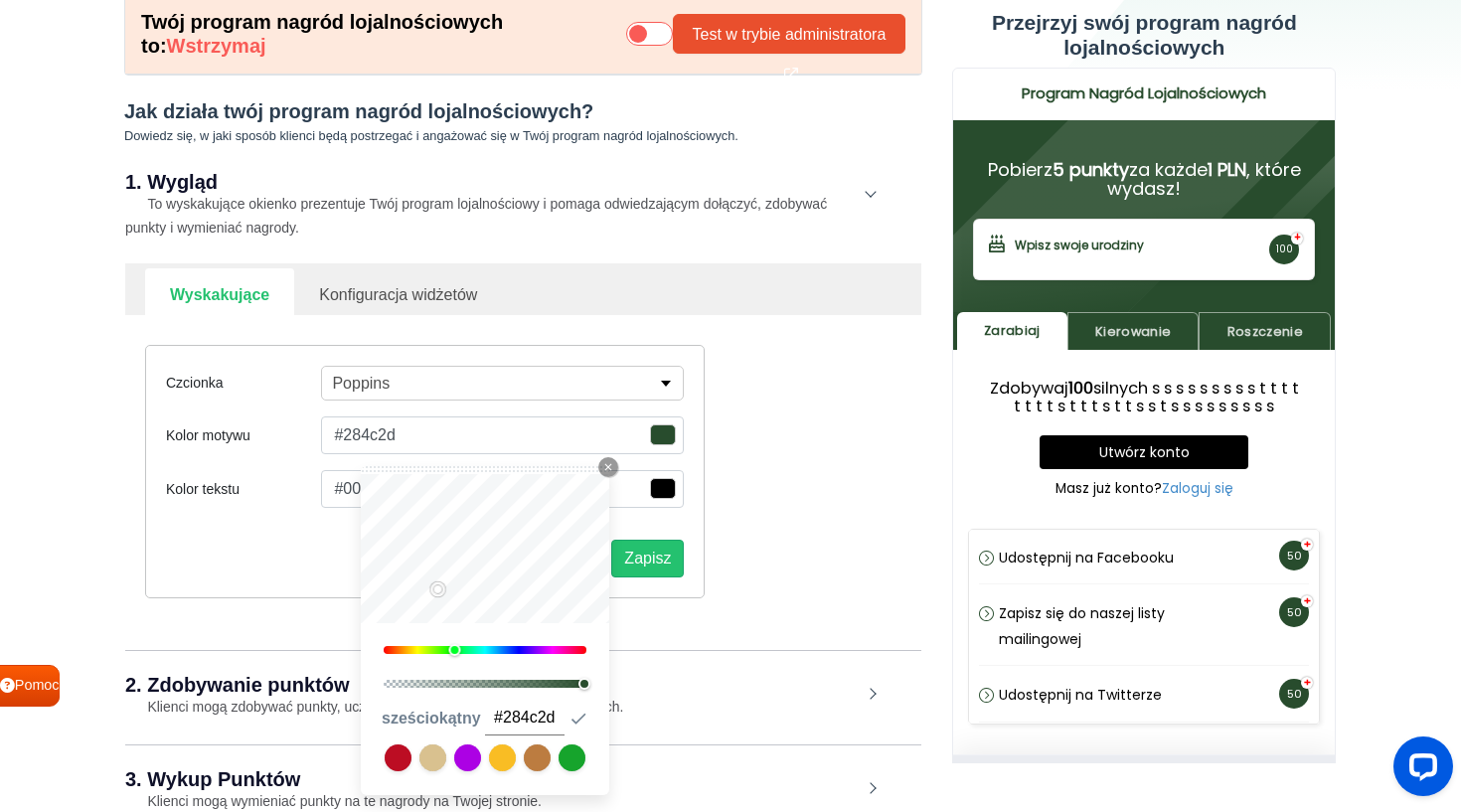 type on "#294b2e" 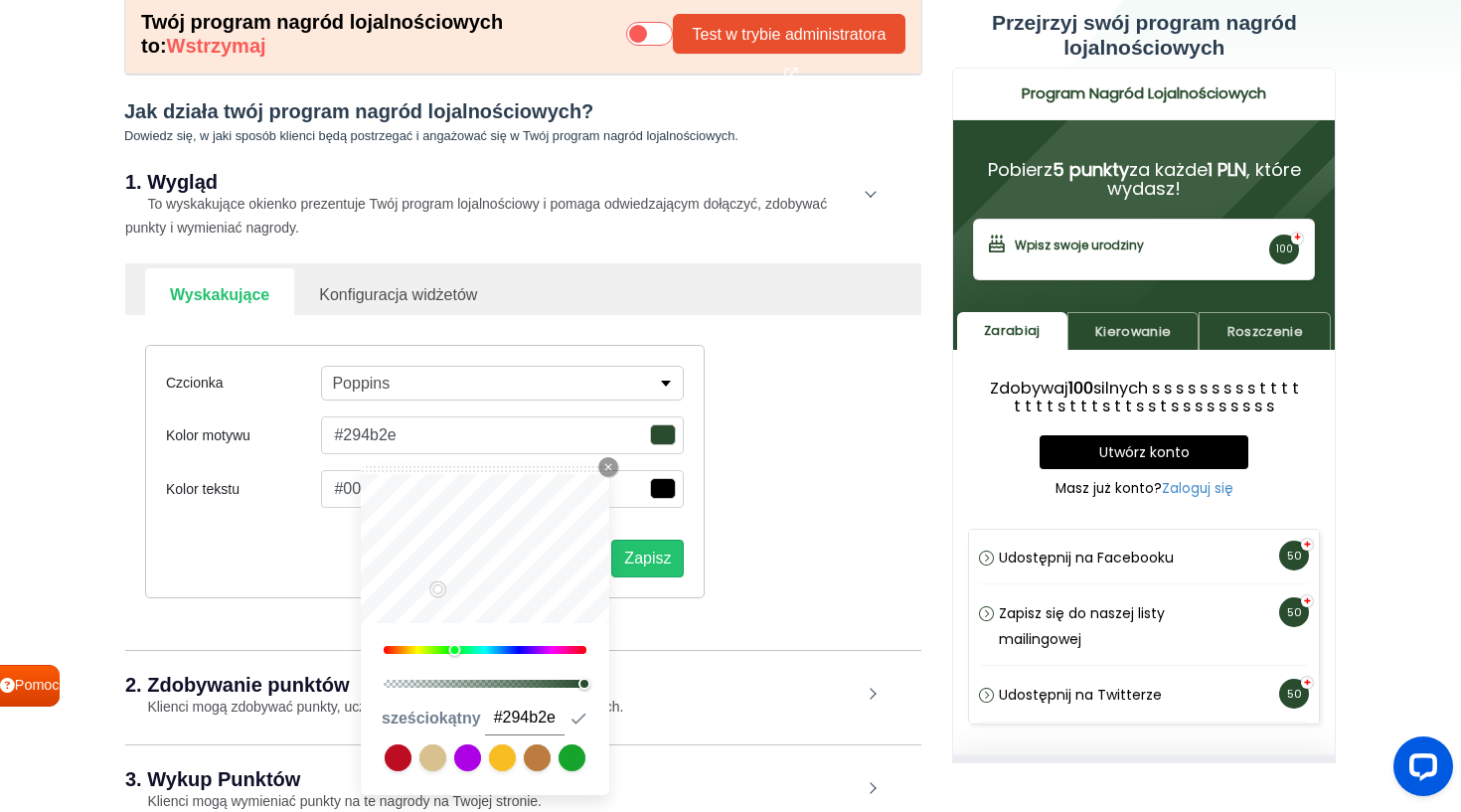 type on "#27482c" 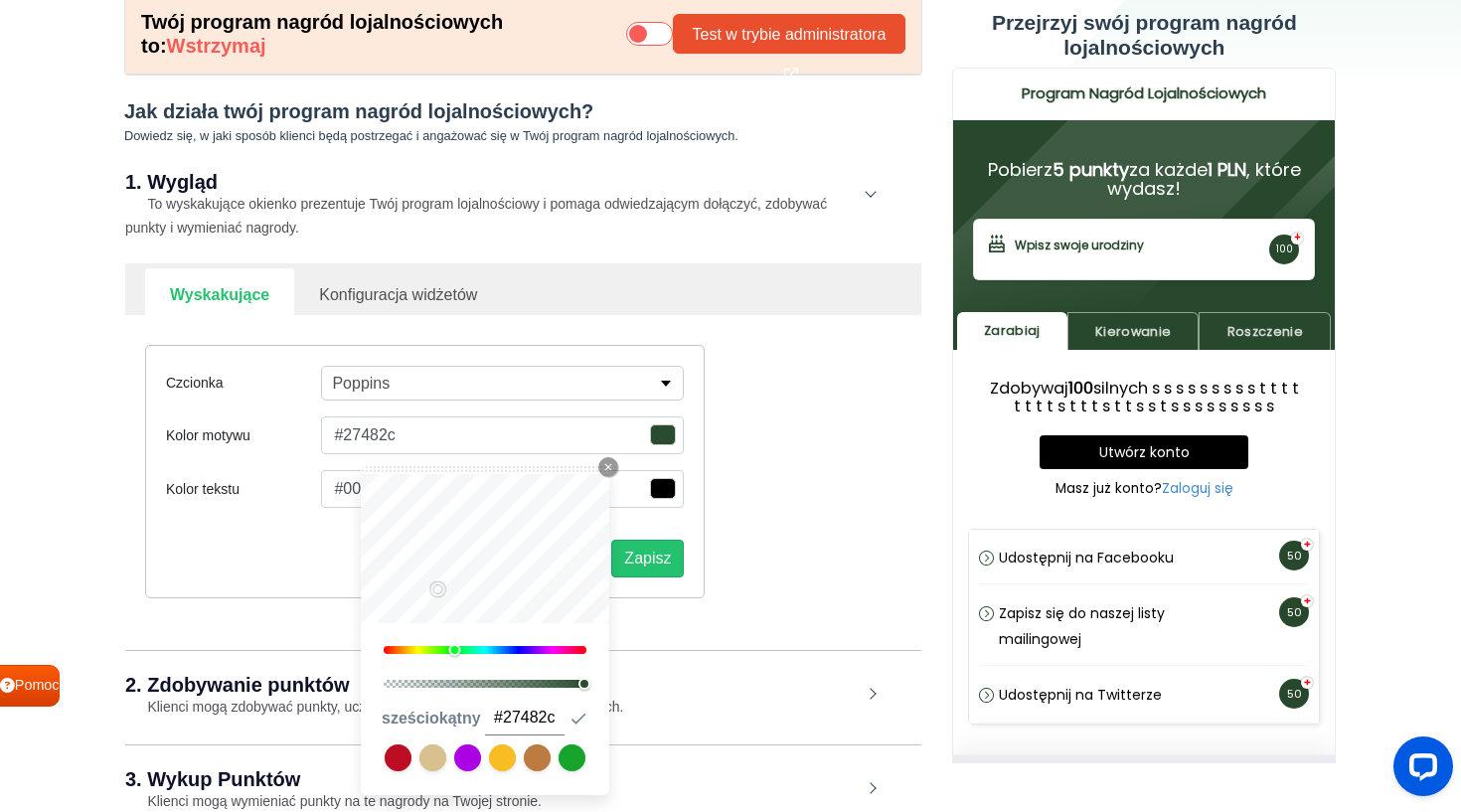 type on "#294c2e" 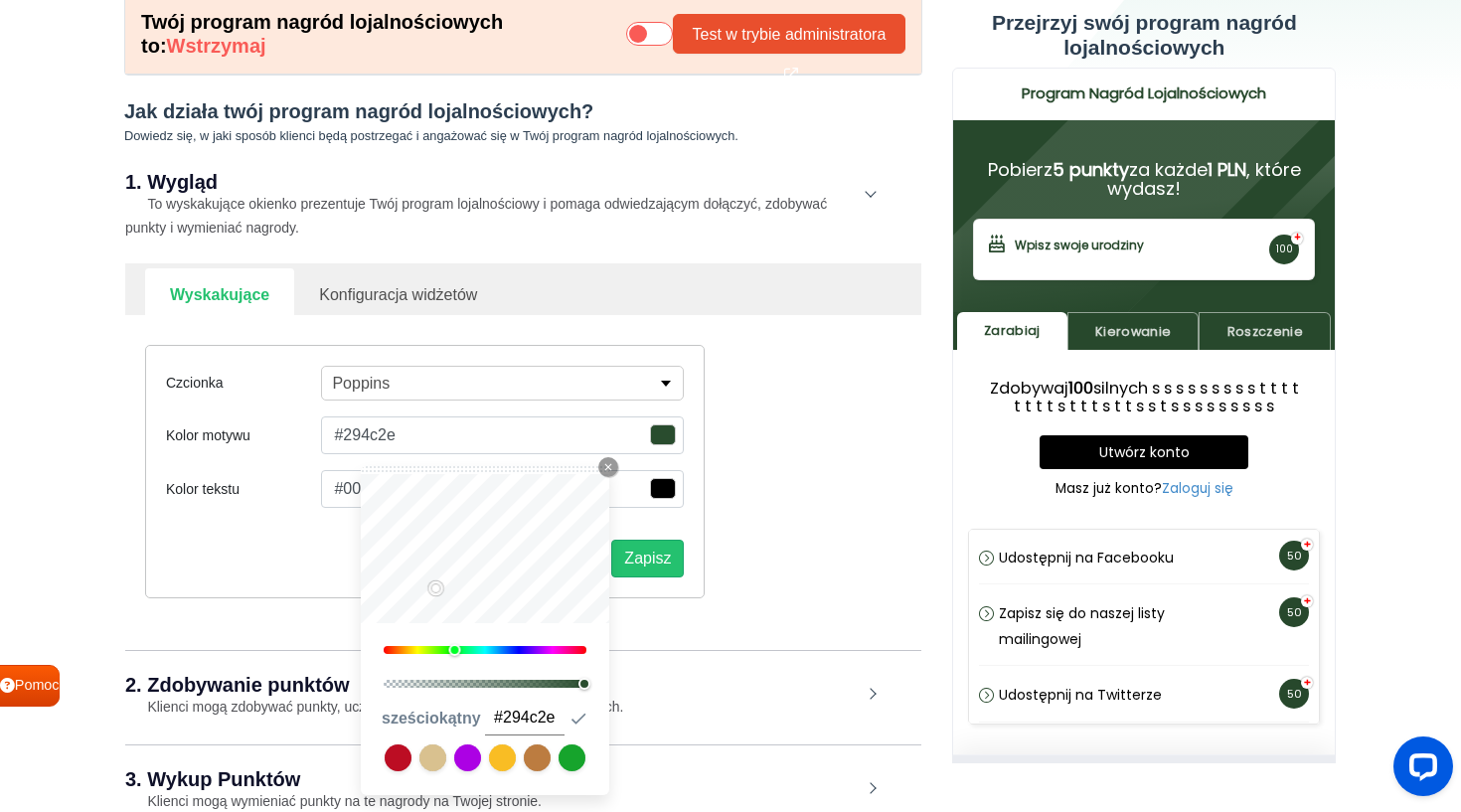 type on "#2b5331" 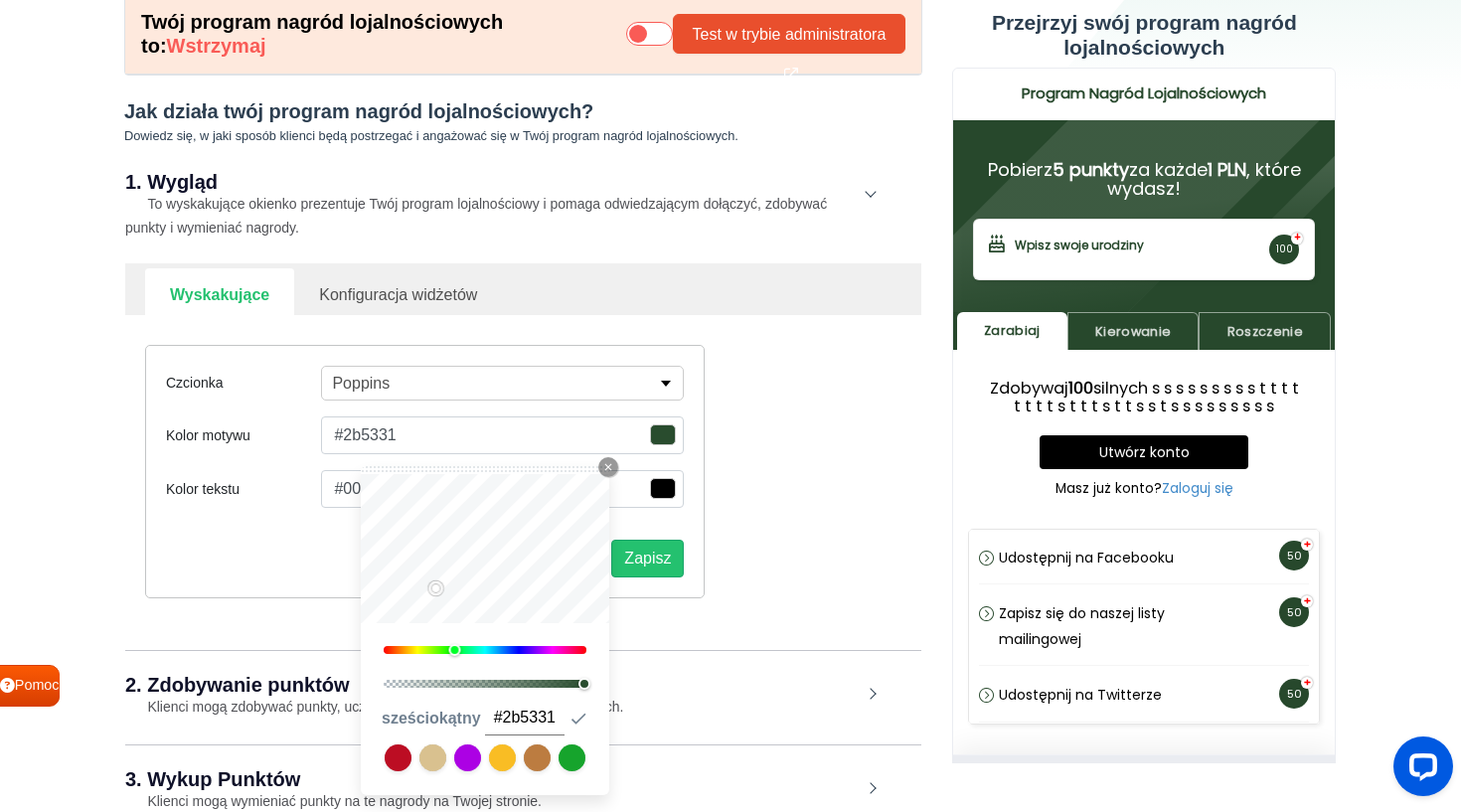 type on "#2d5633" 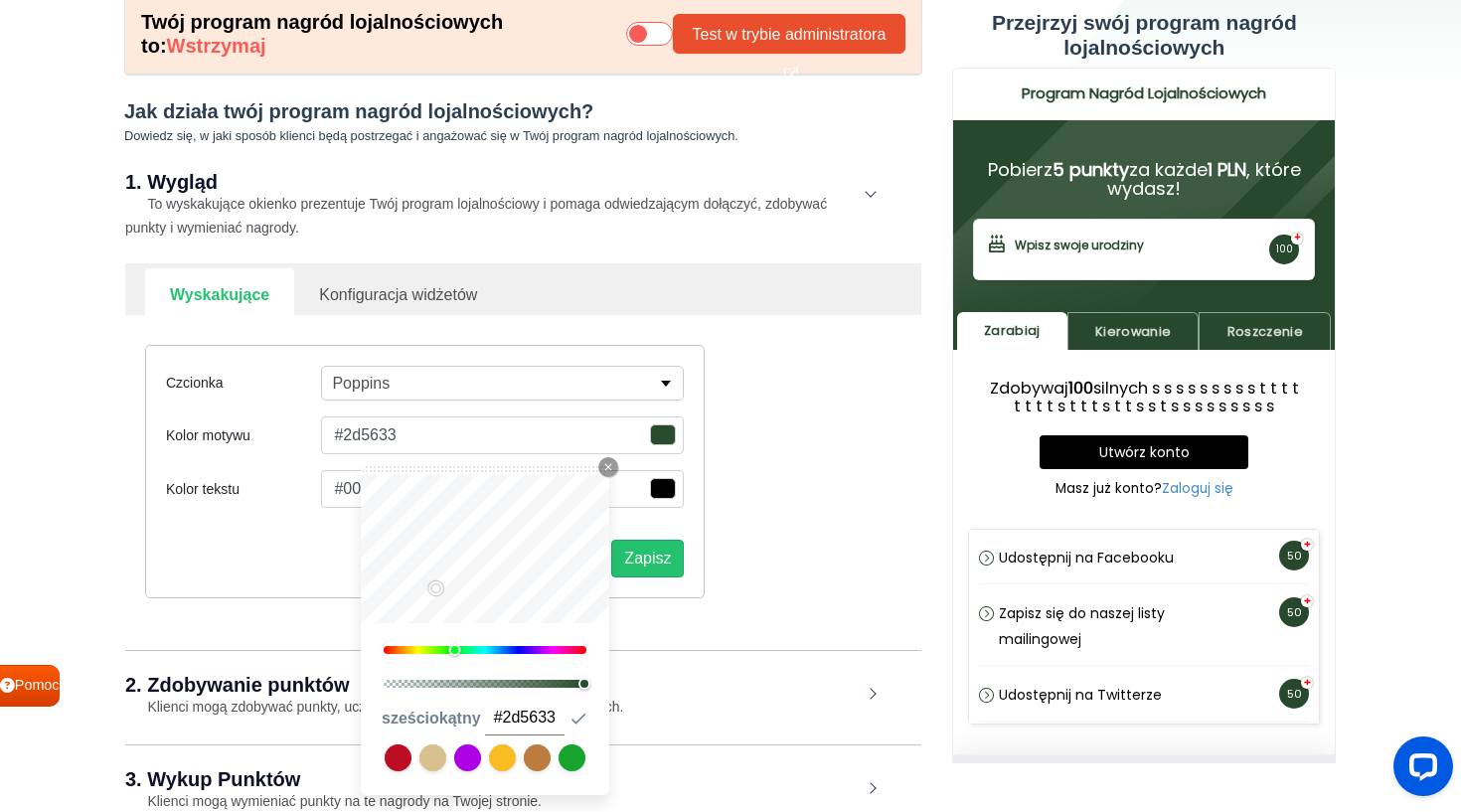 type on "#2e5a35" 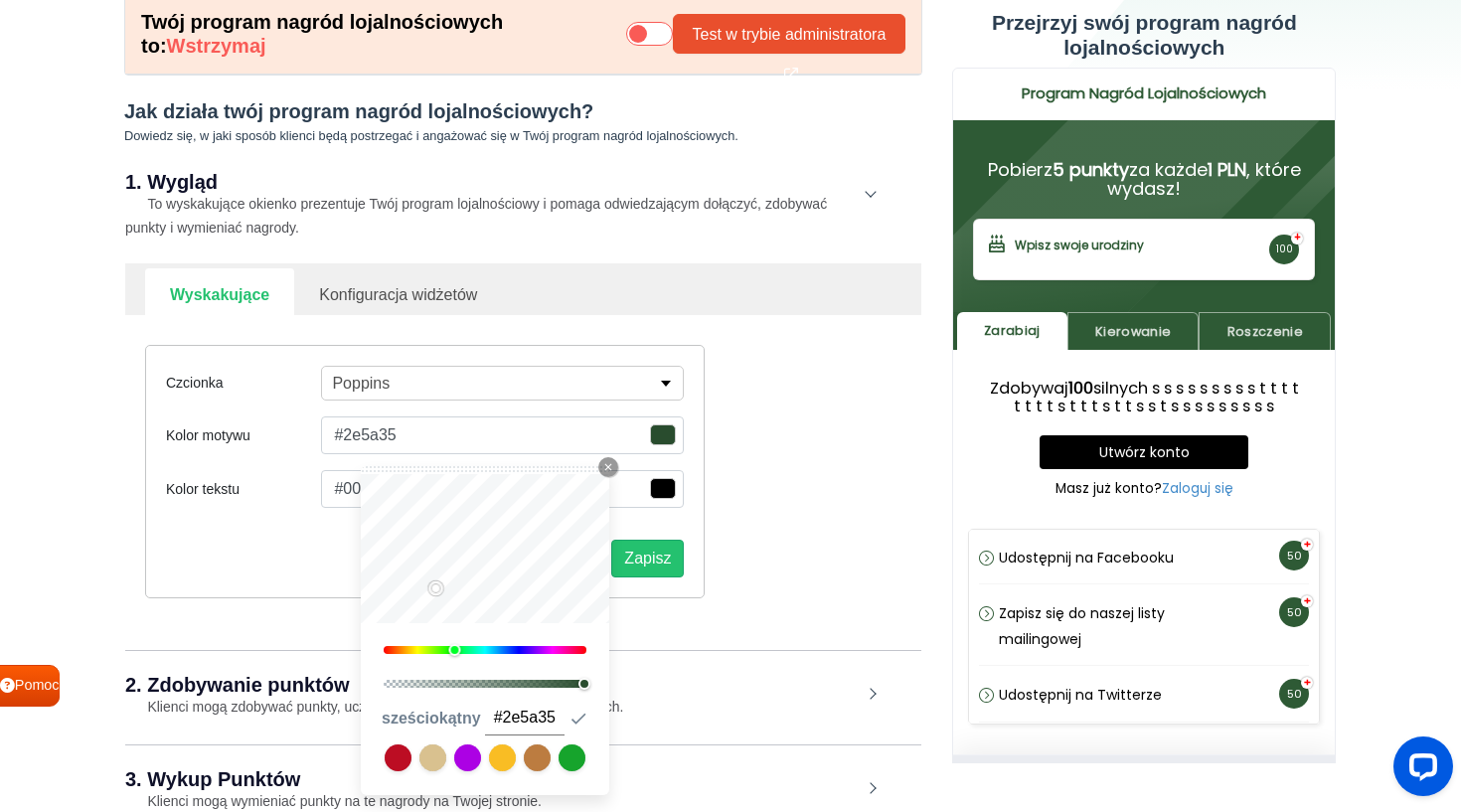 type on "#2e5b34" 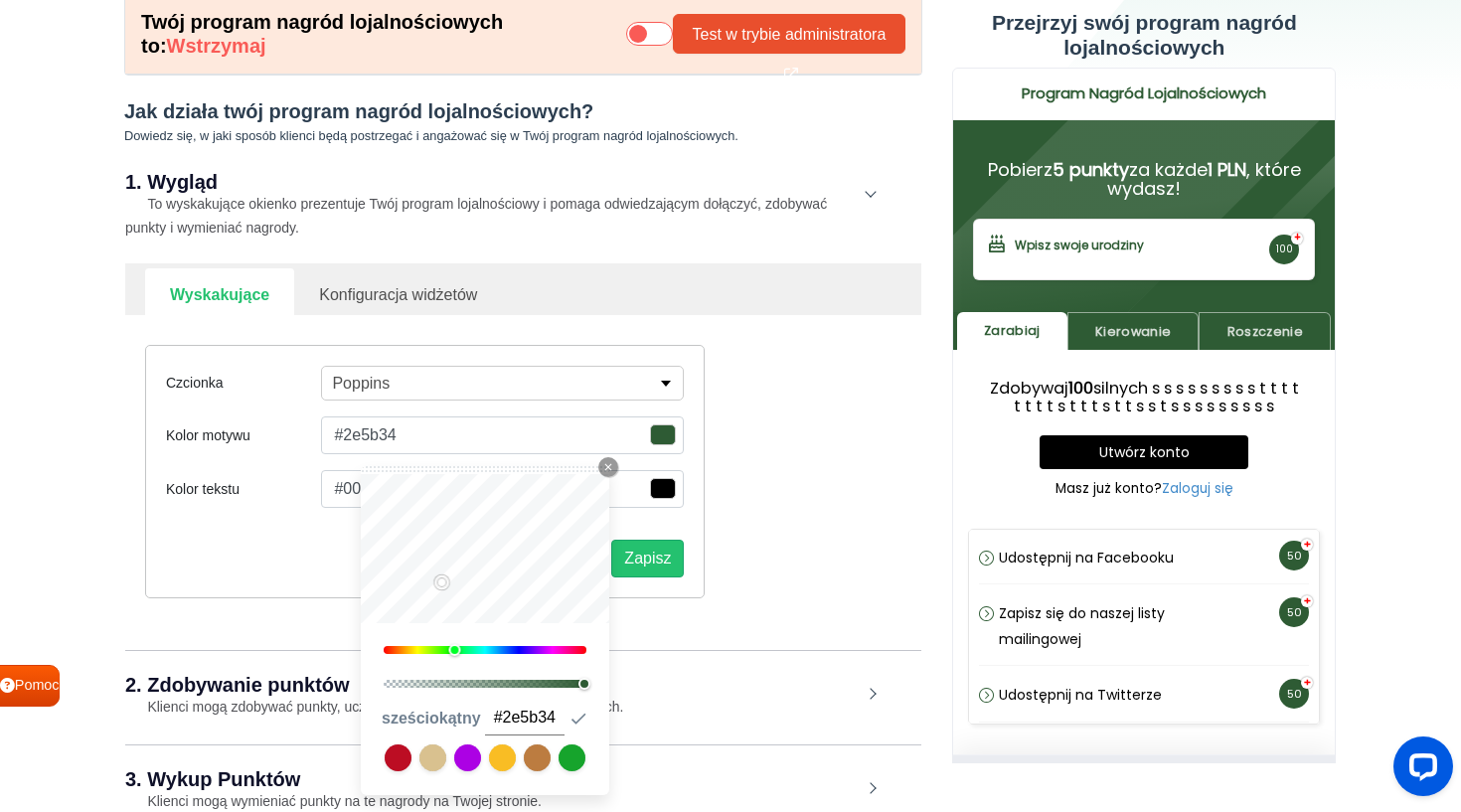 type on "#2d5c34" 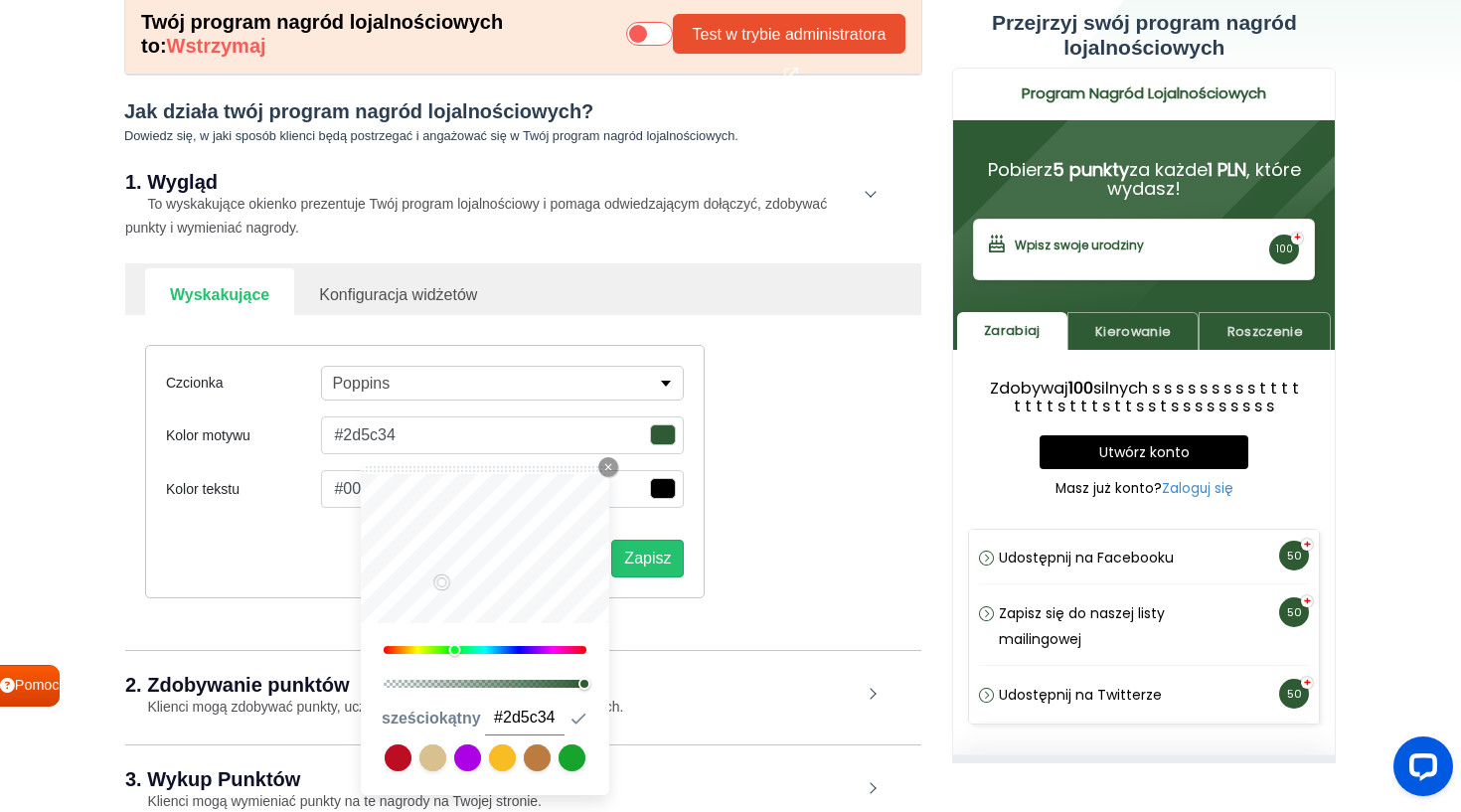 type on "#2f5f36" 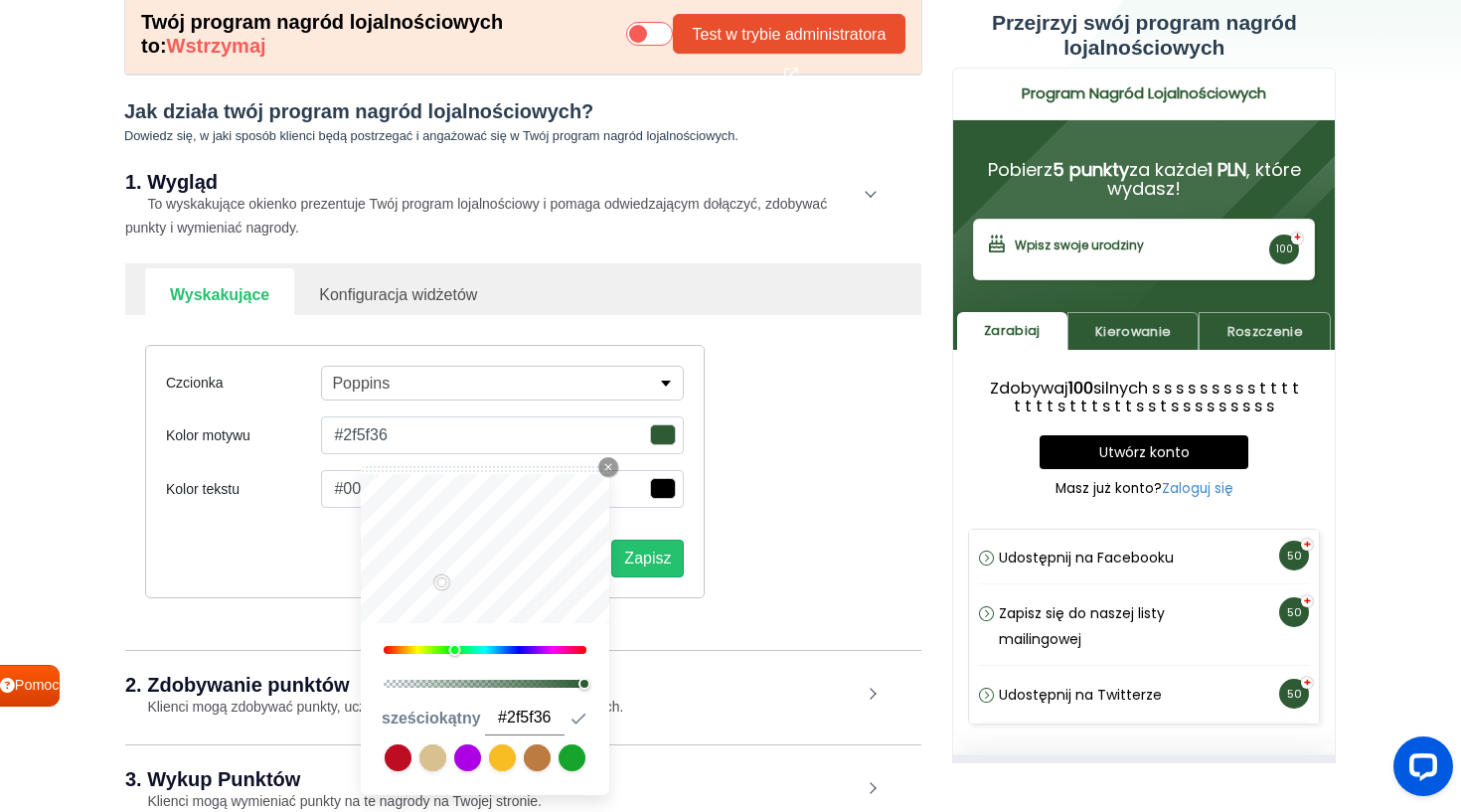 type on "#2e6035" 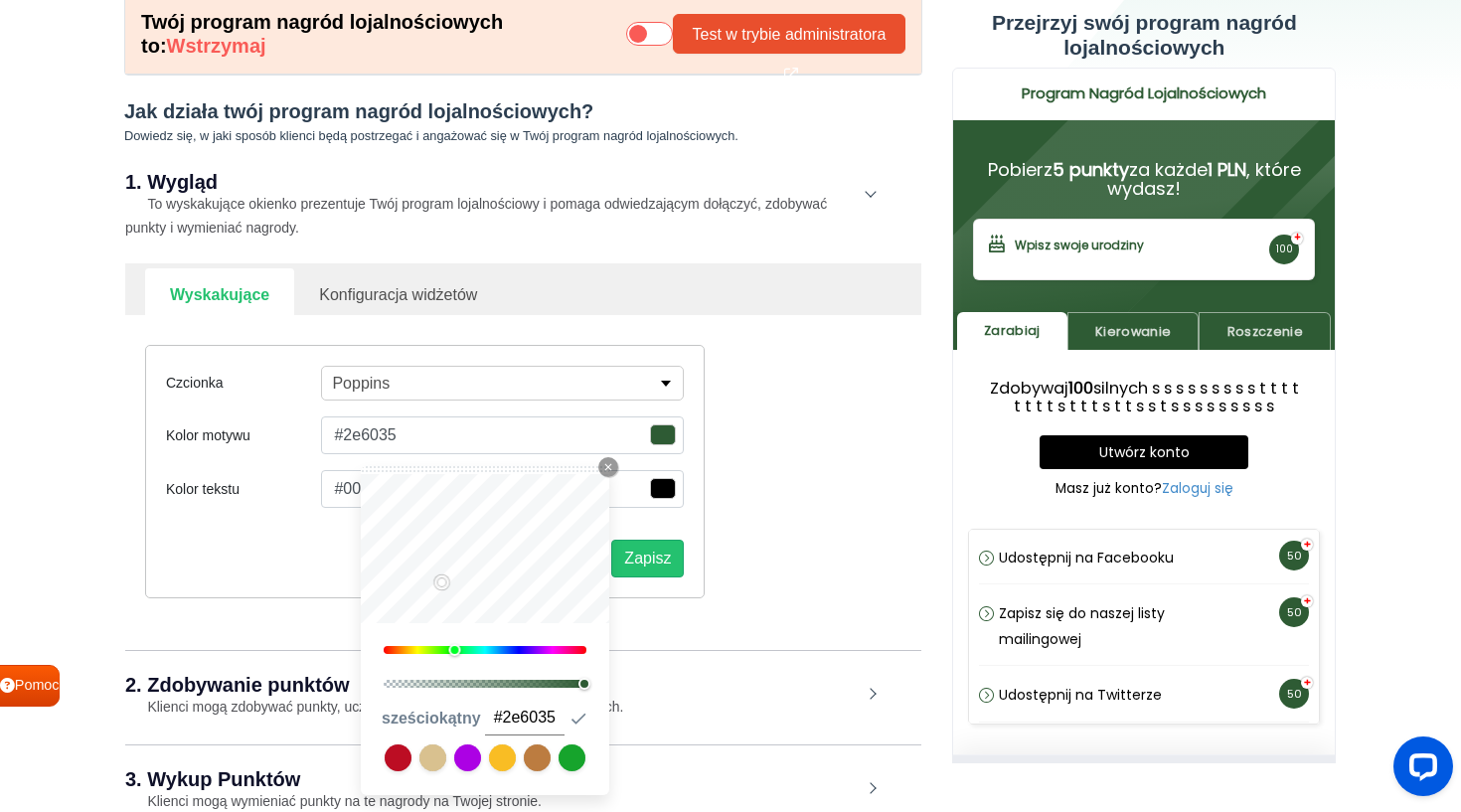 type on "#2d6135" 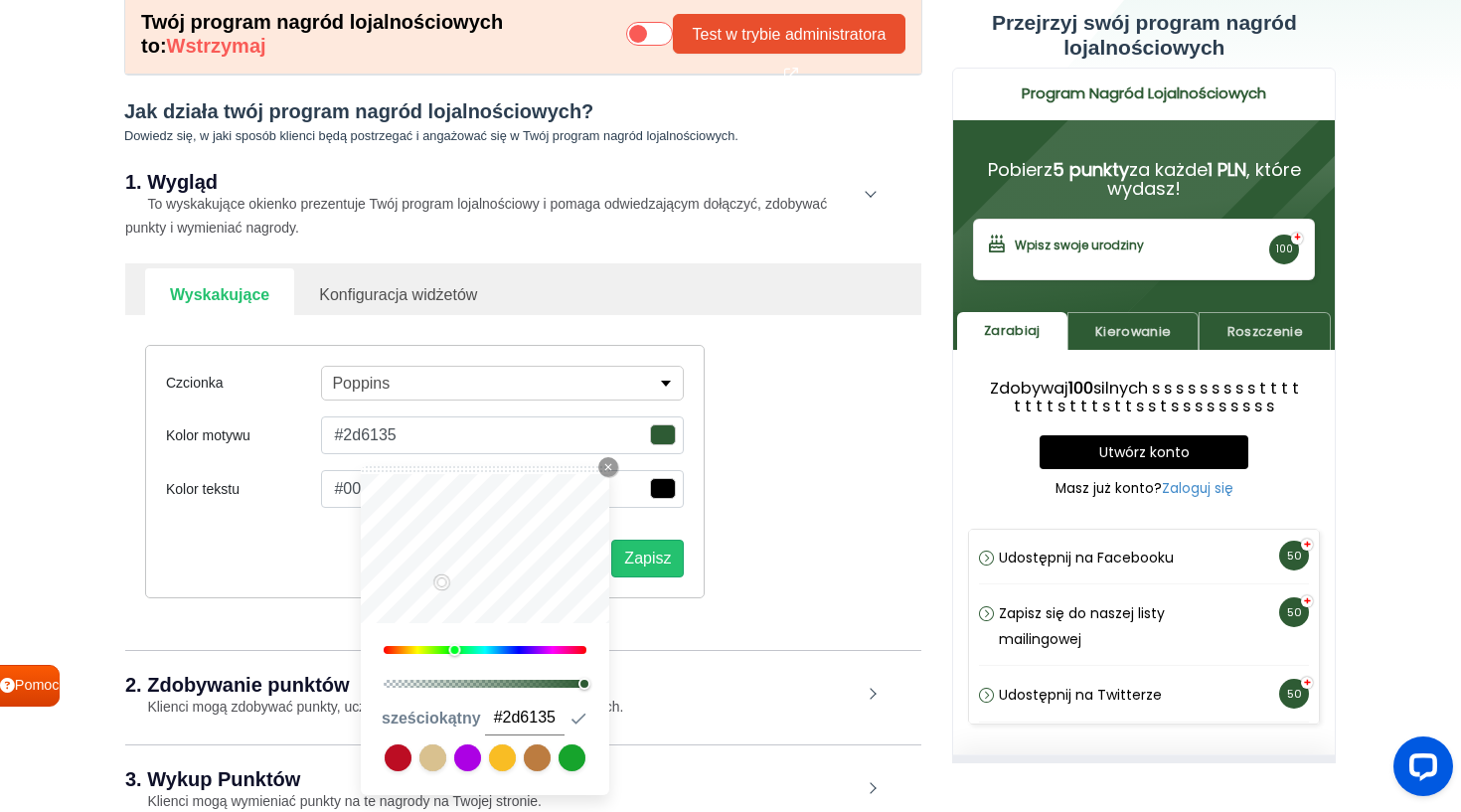 type on "#2f6437" 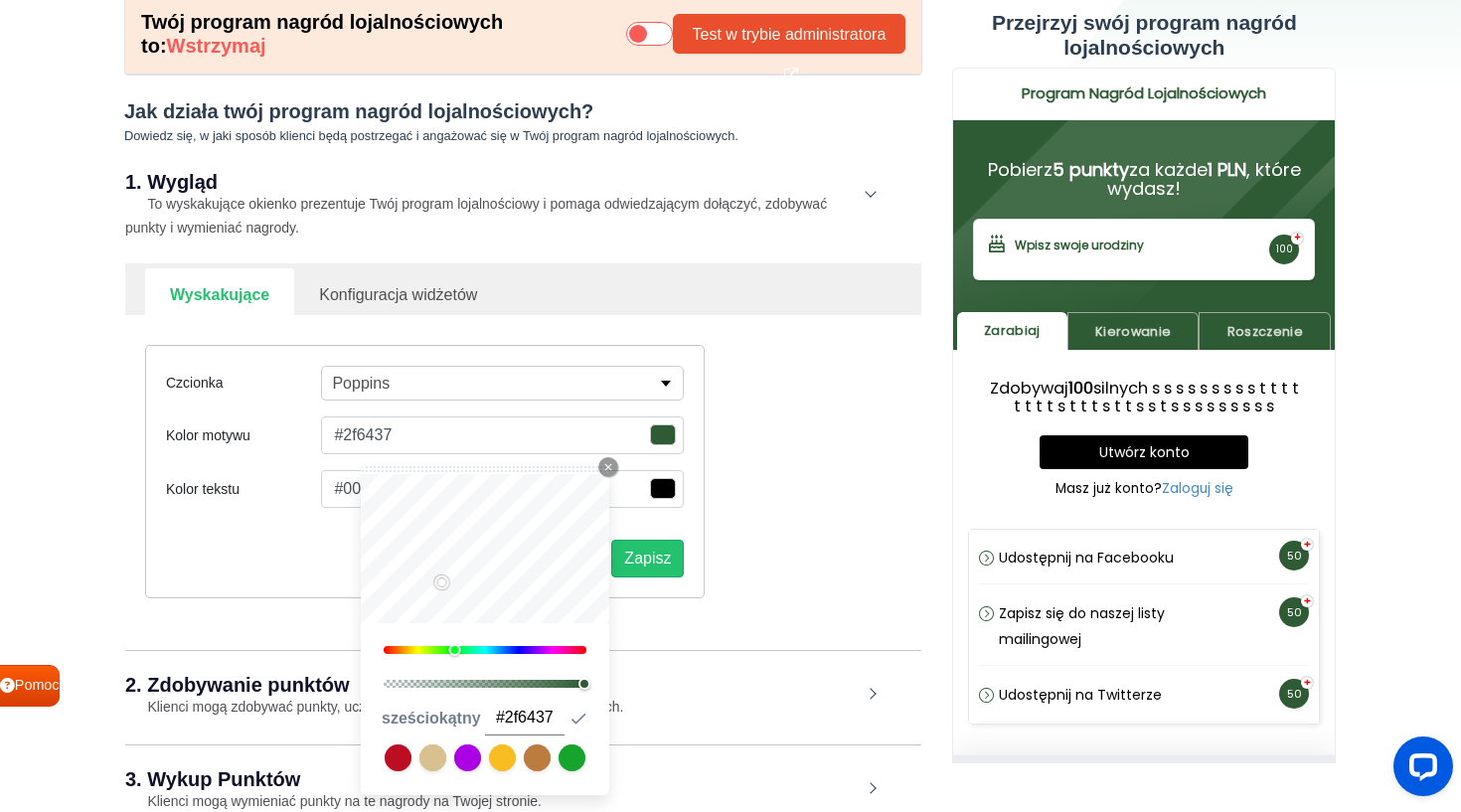 type on "#2e6536" 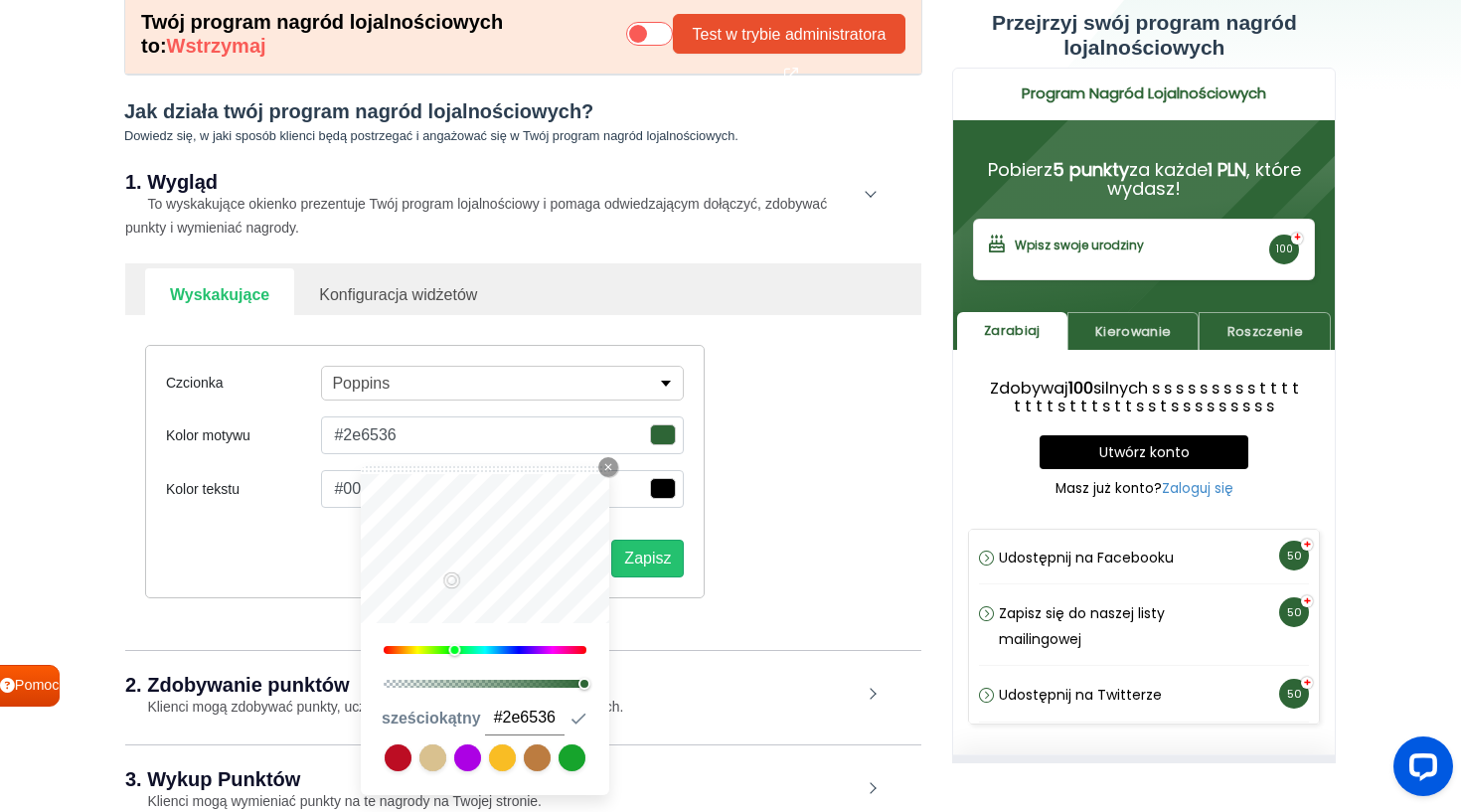 type on "#2c6134" 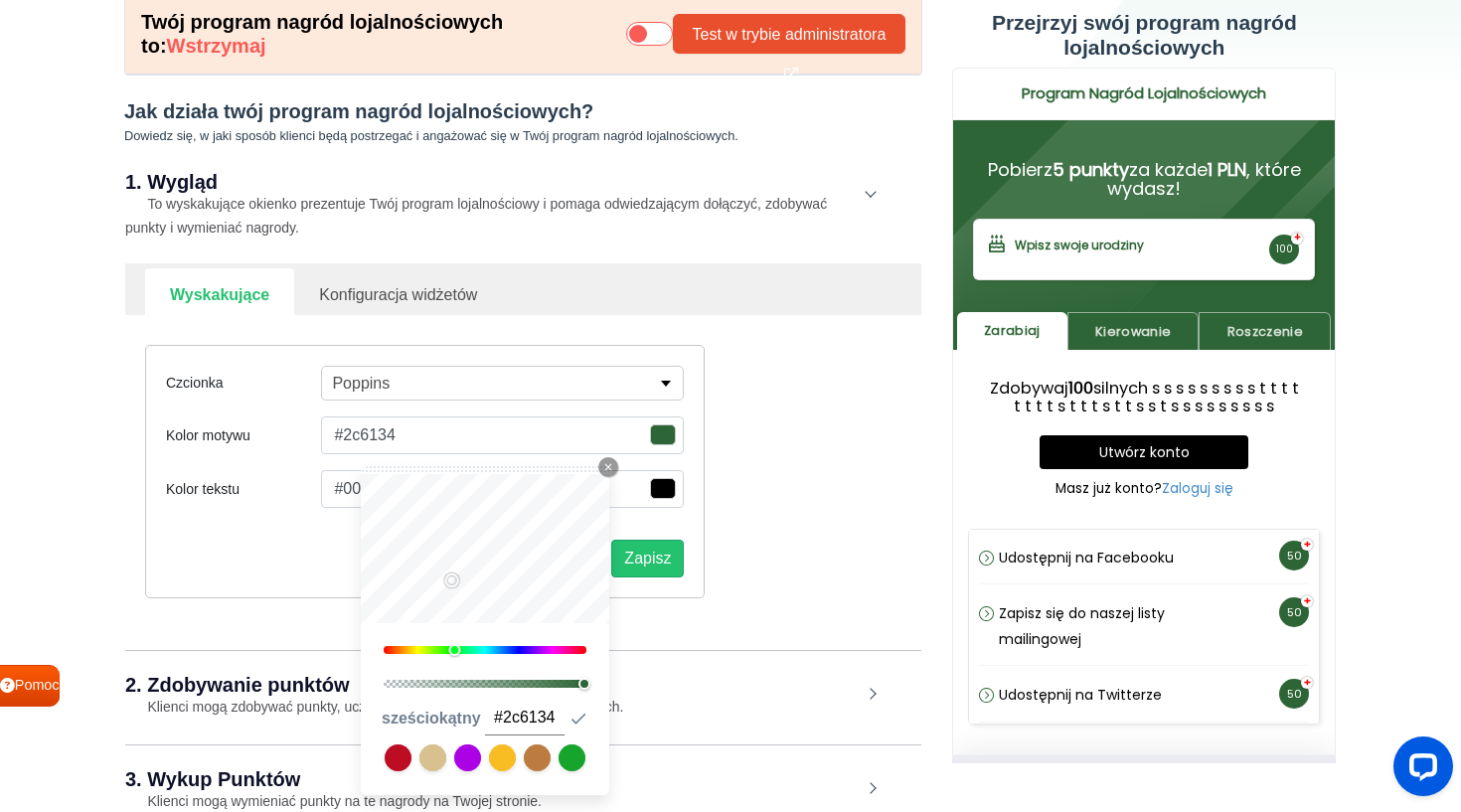 type on "#2b5e33" 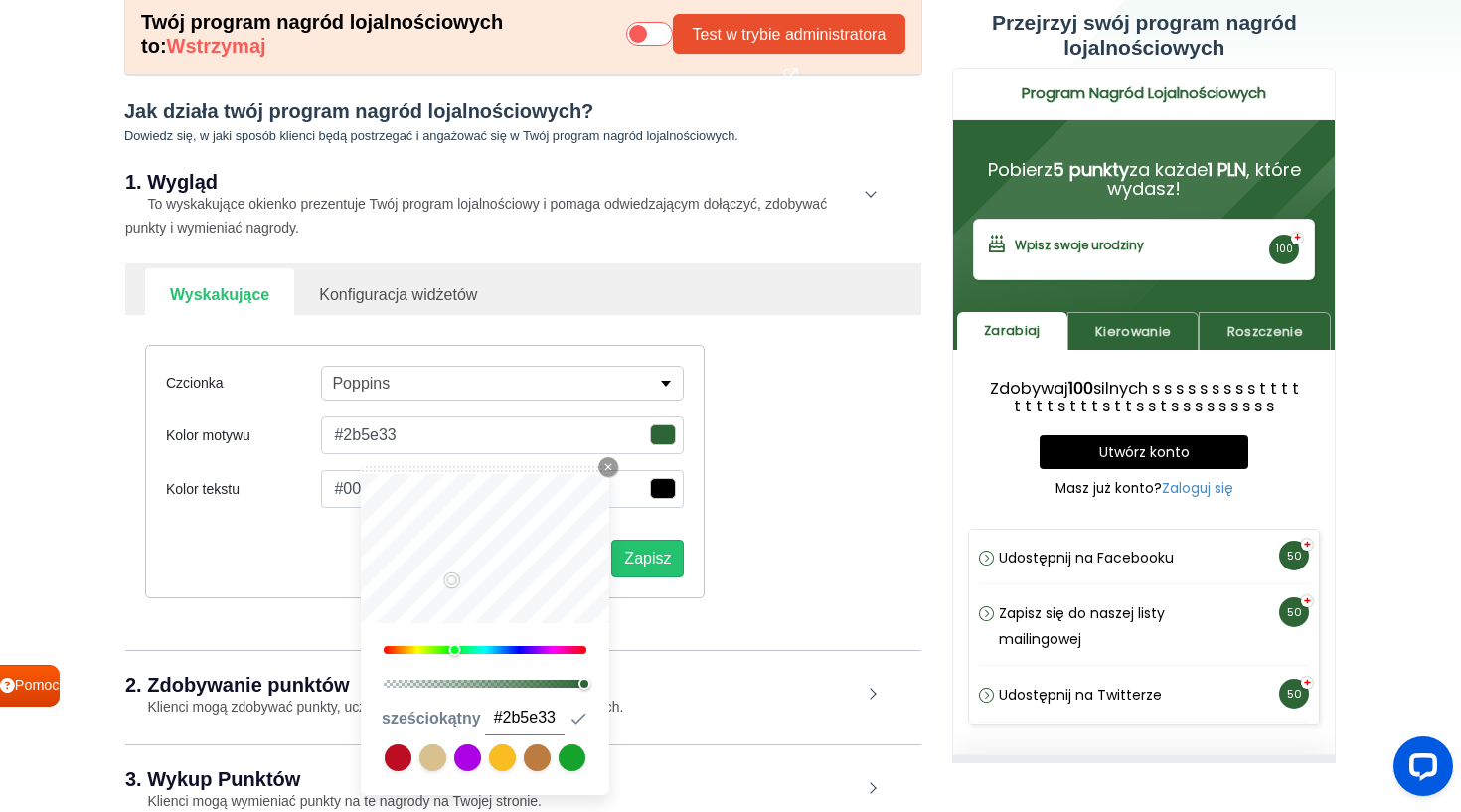 type on "#2a5f32" 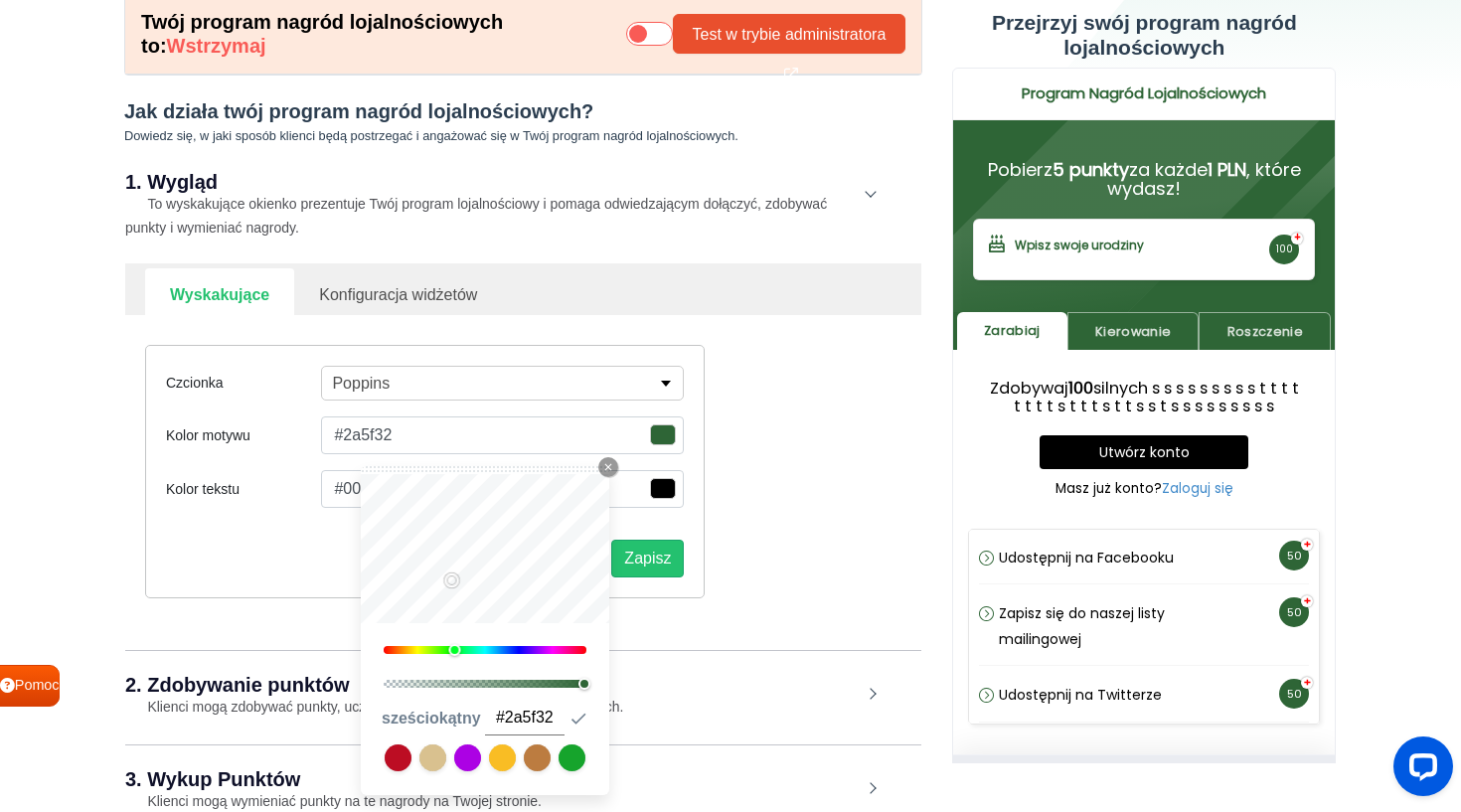 type on "#285c30" 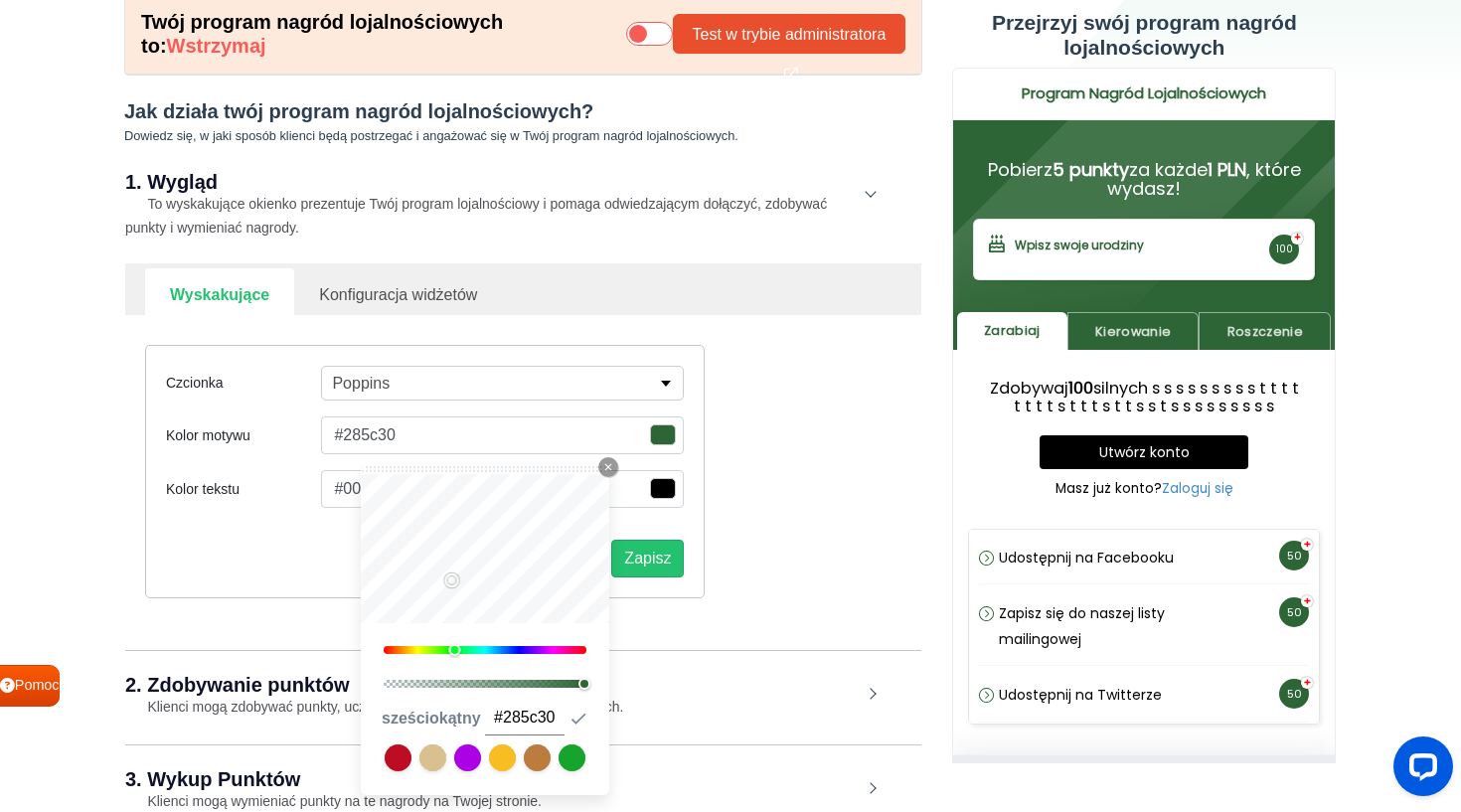 type on "#26582e" 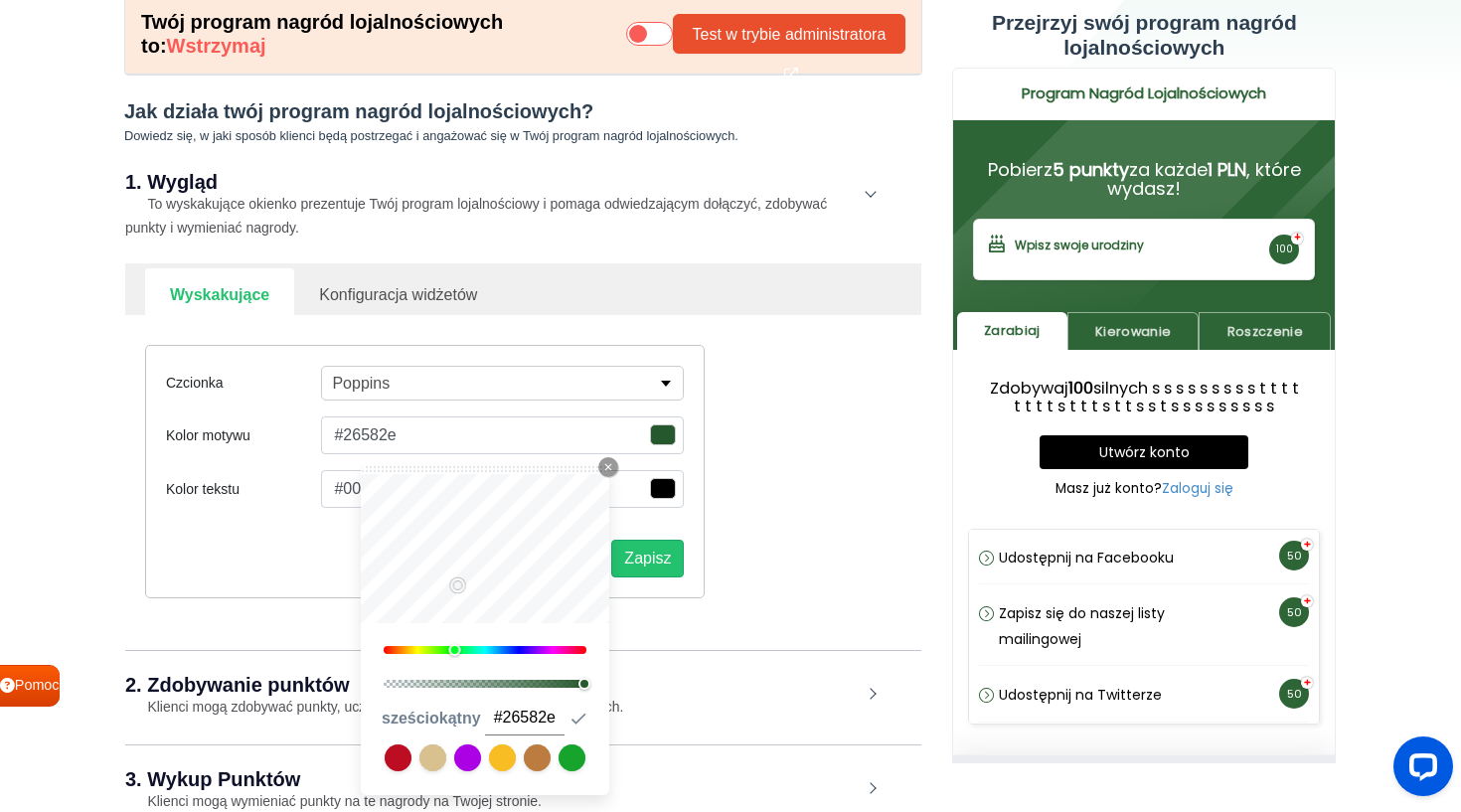 type on "#26592d" 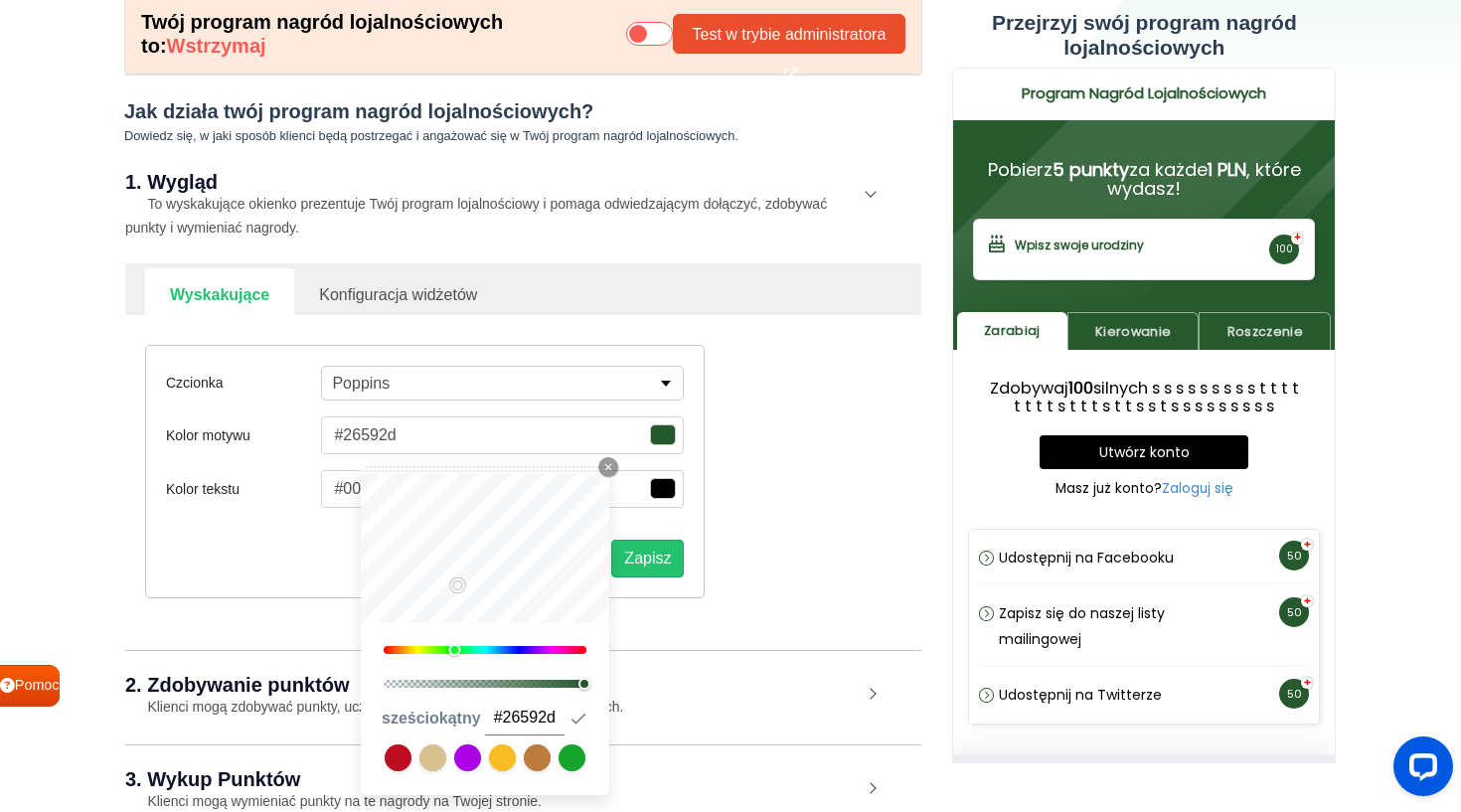 type on "#24552c" 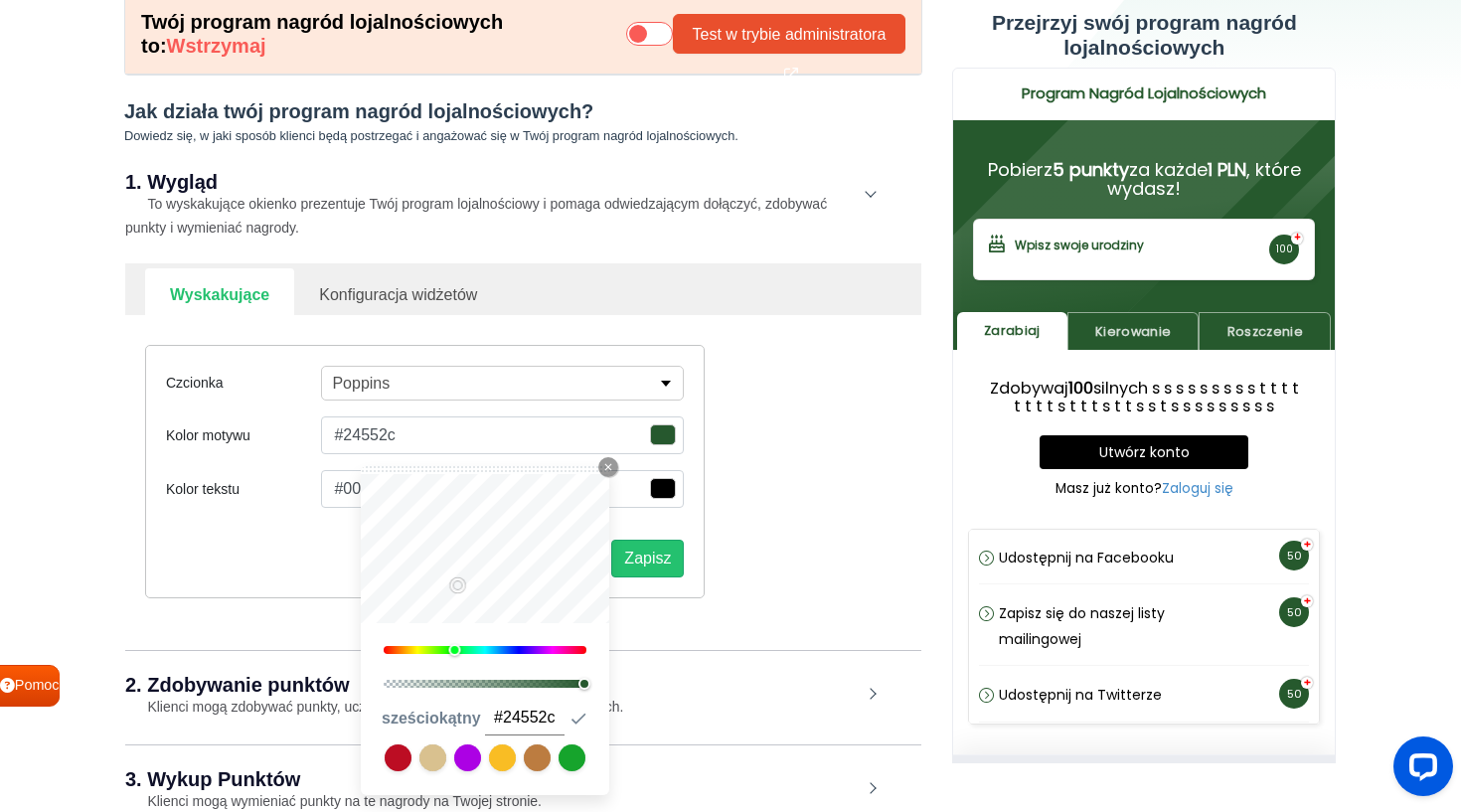 type on "#24562b" 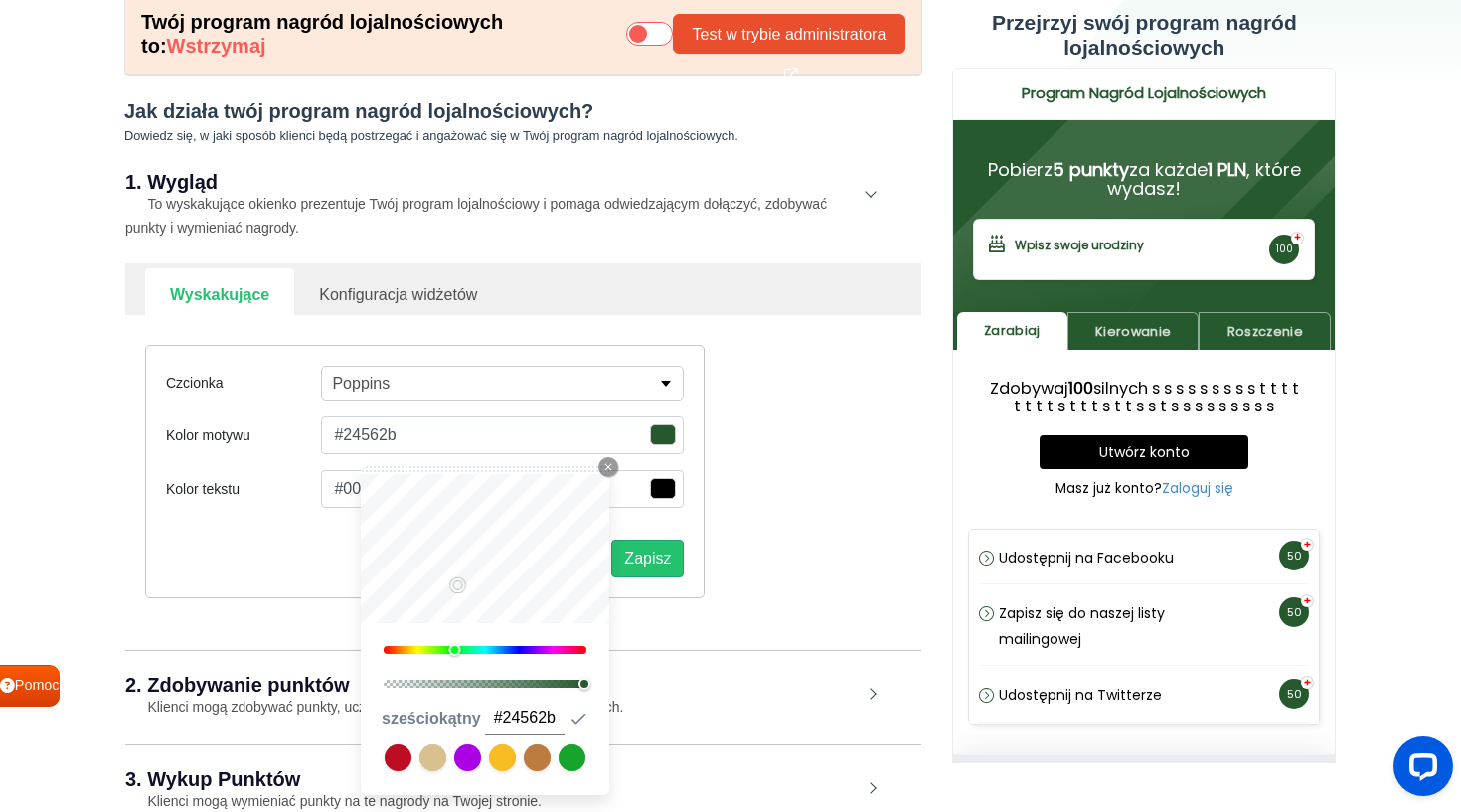 type on "#225229" 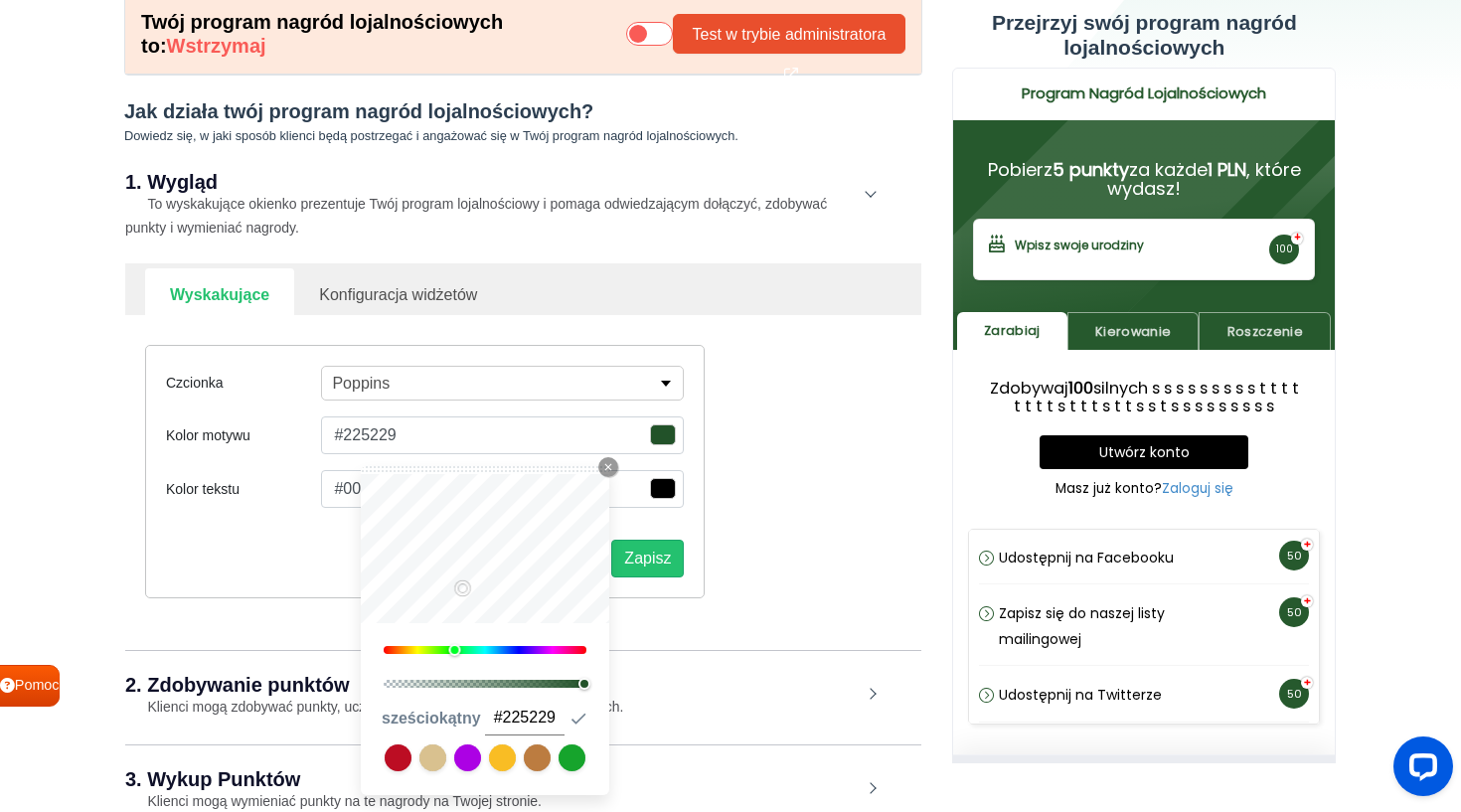 type on "#214f27" 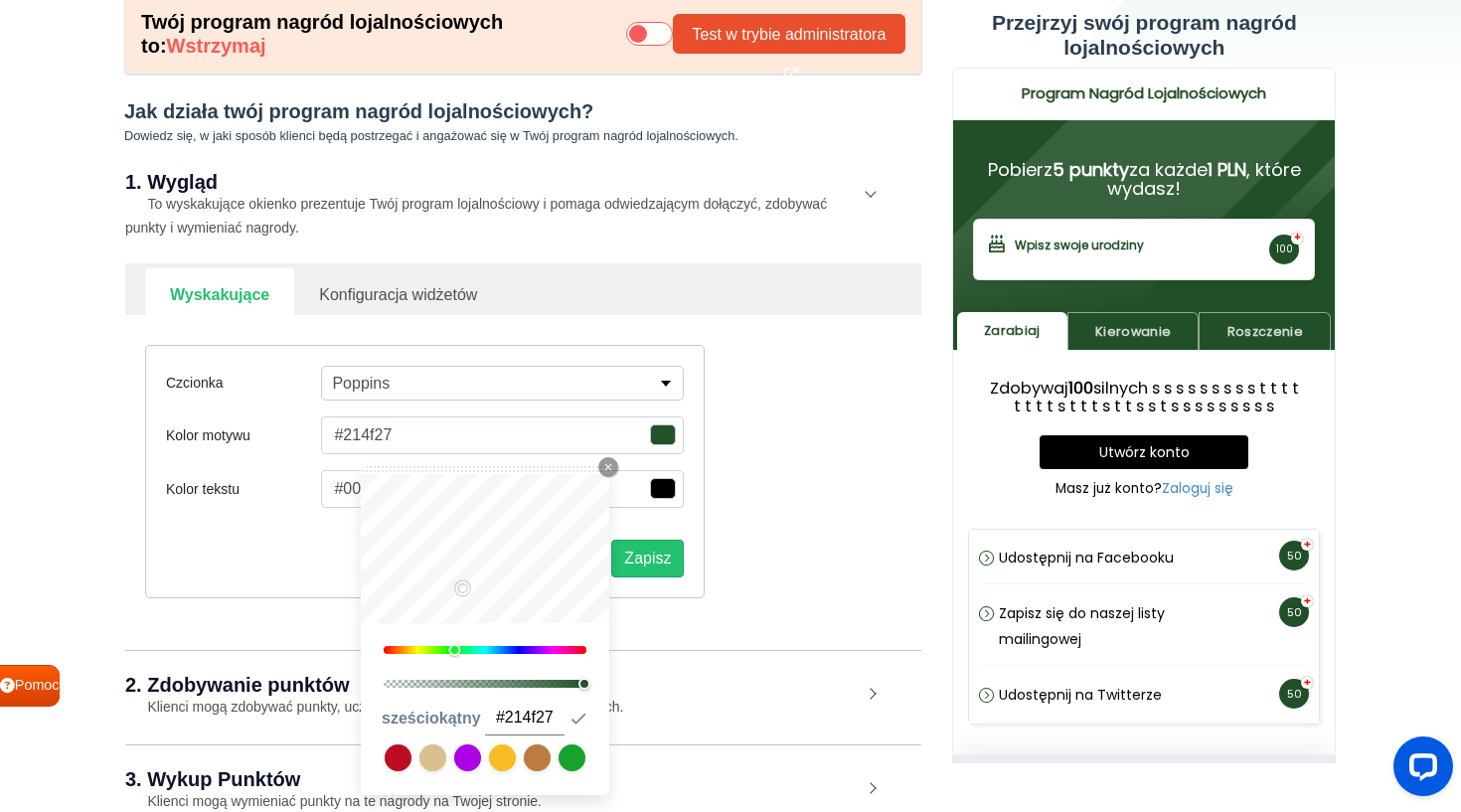 type on "#1f4b26" 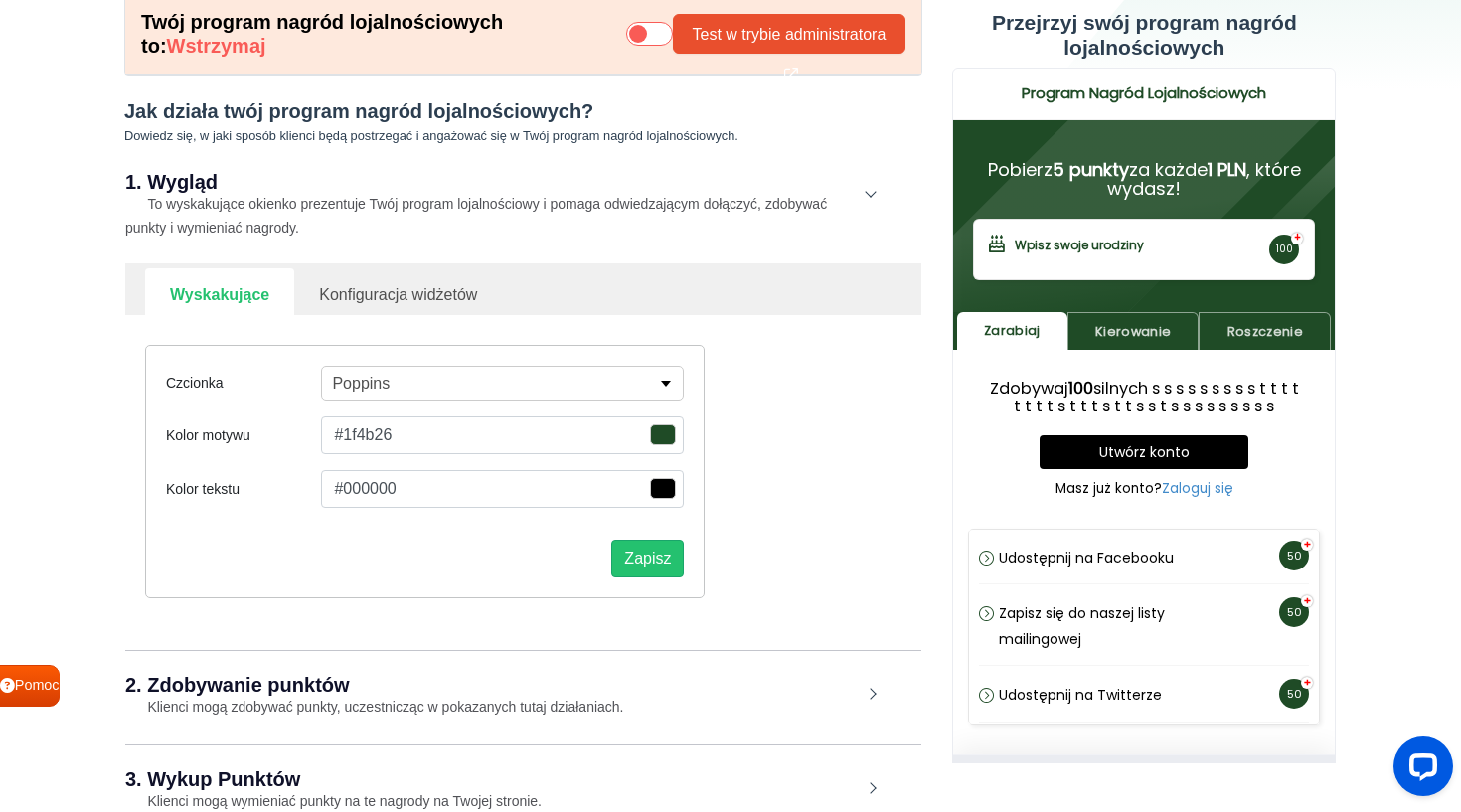 click at bounding box center (663, 434) 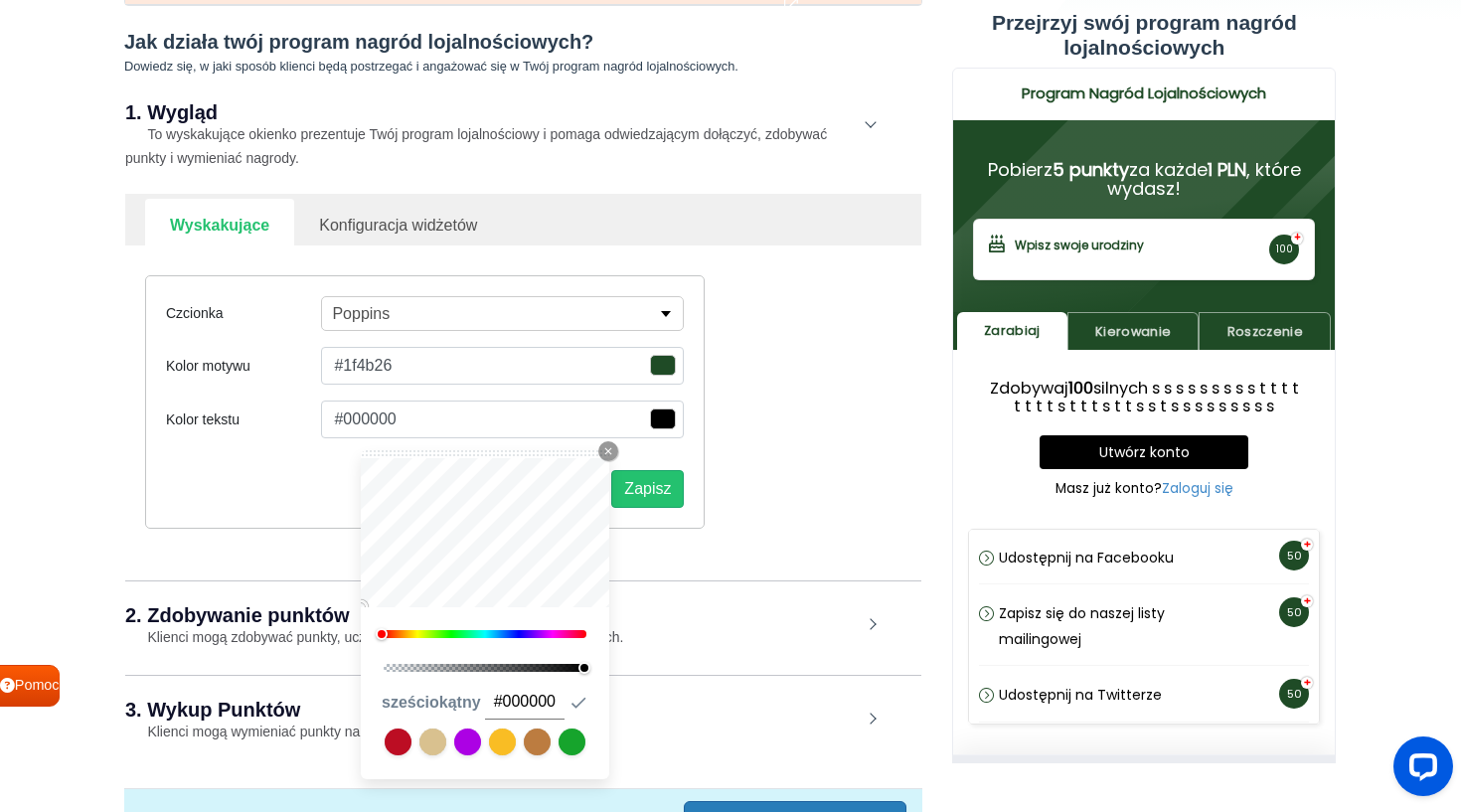 scroll, scrollTop: 204, scrollLeft: 0, axis: vertical 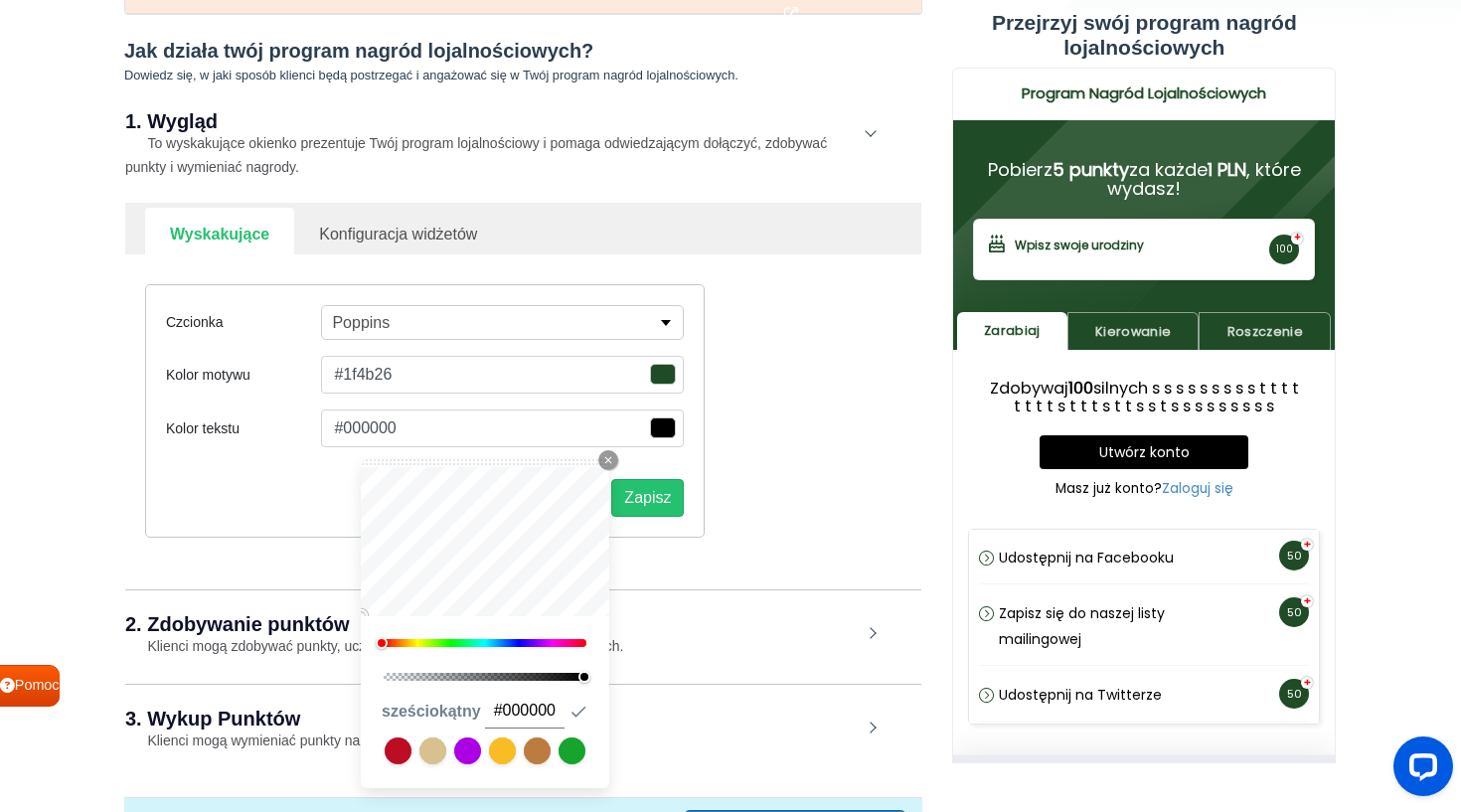 click at bounding box center (432, 750) 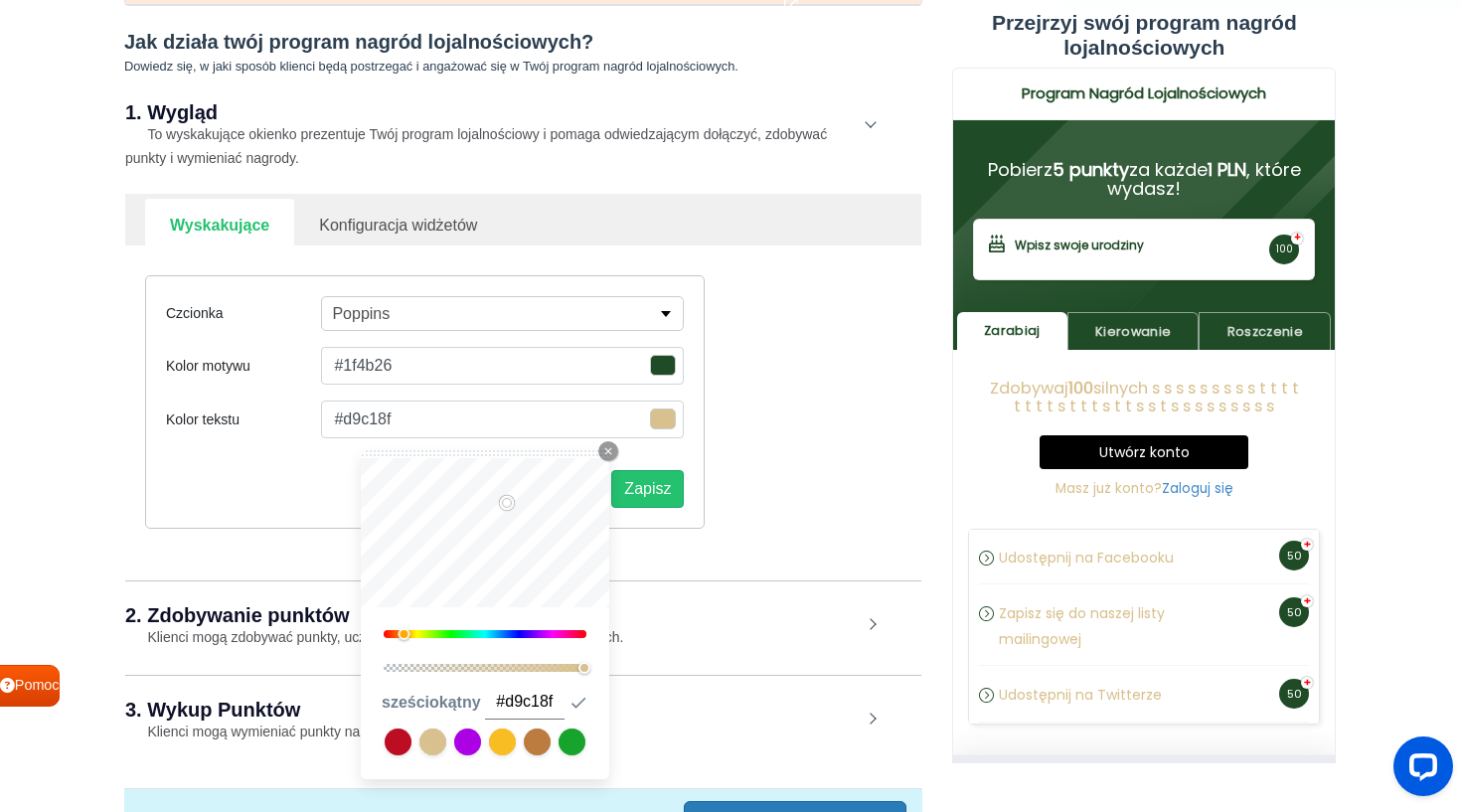 scroll, scrollTop: 199, scrollLeft: 0, axis: vertical 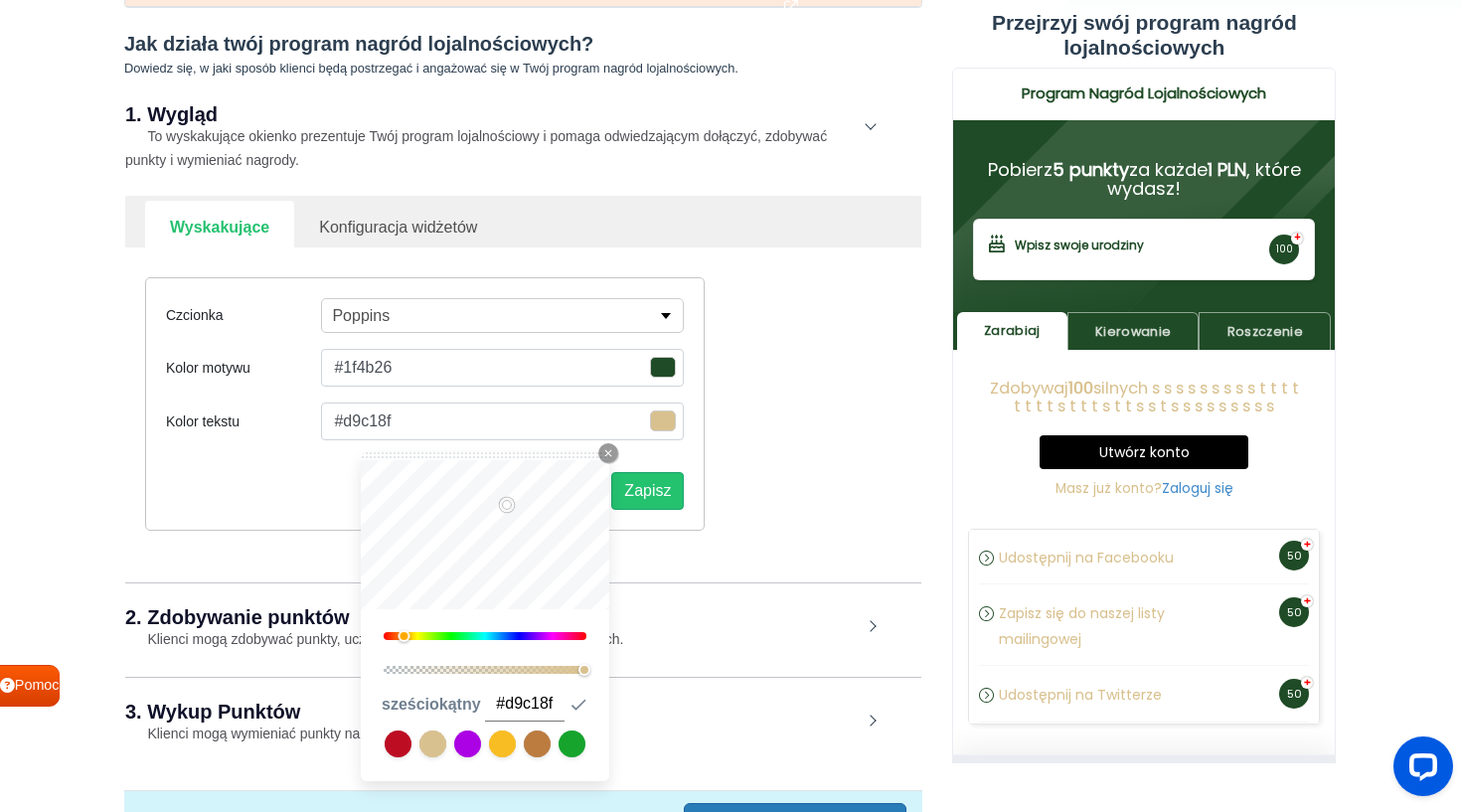 type on "#ffd946" 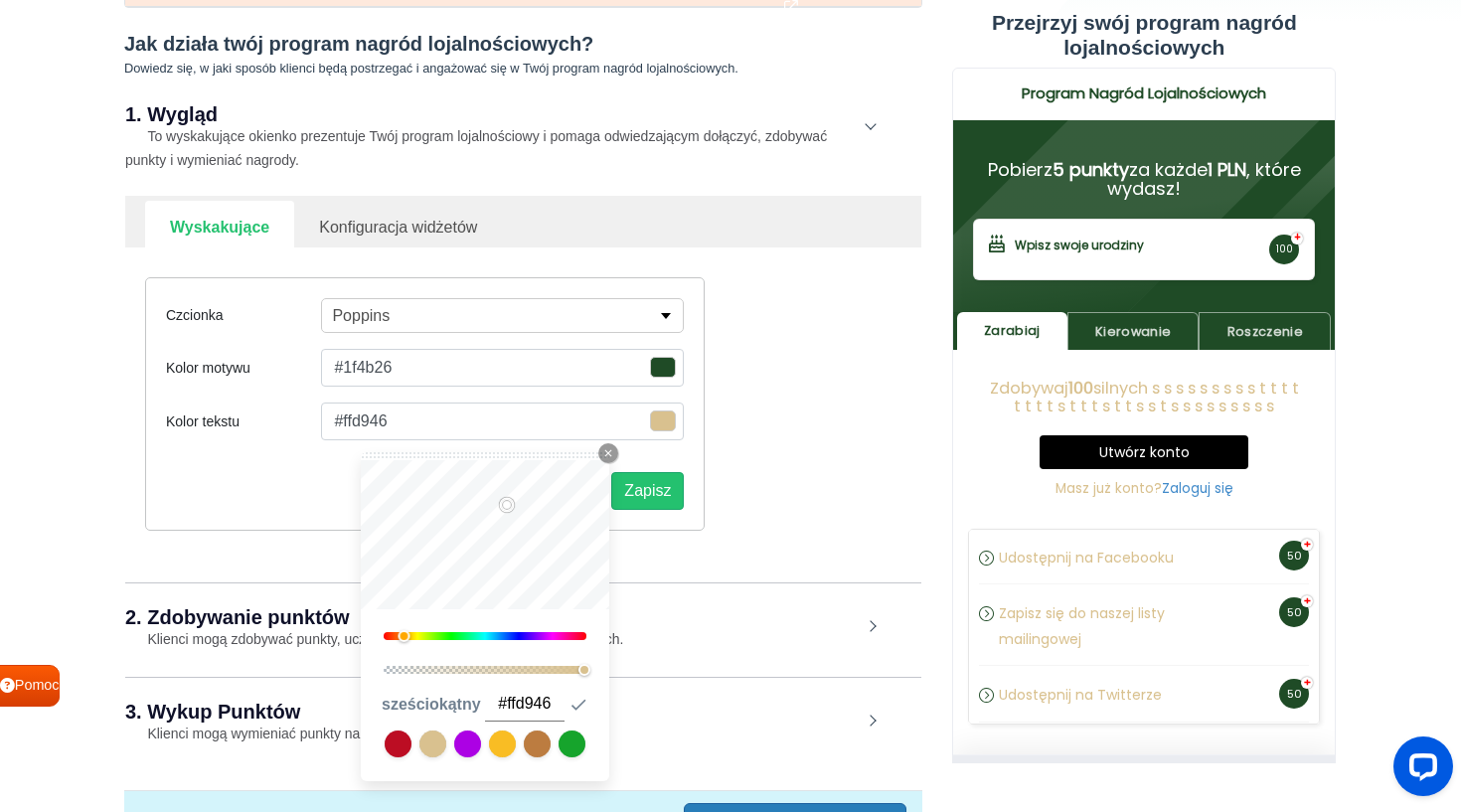scroll, scrollTop: 194, scrollLeft: 0, axis: vertical 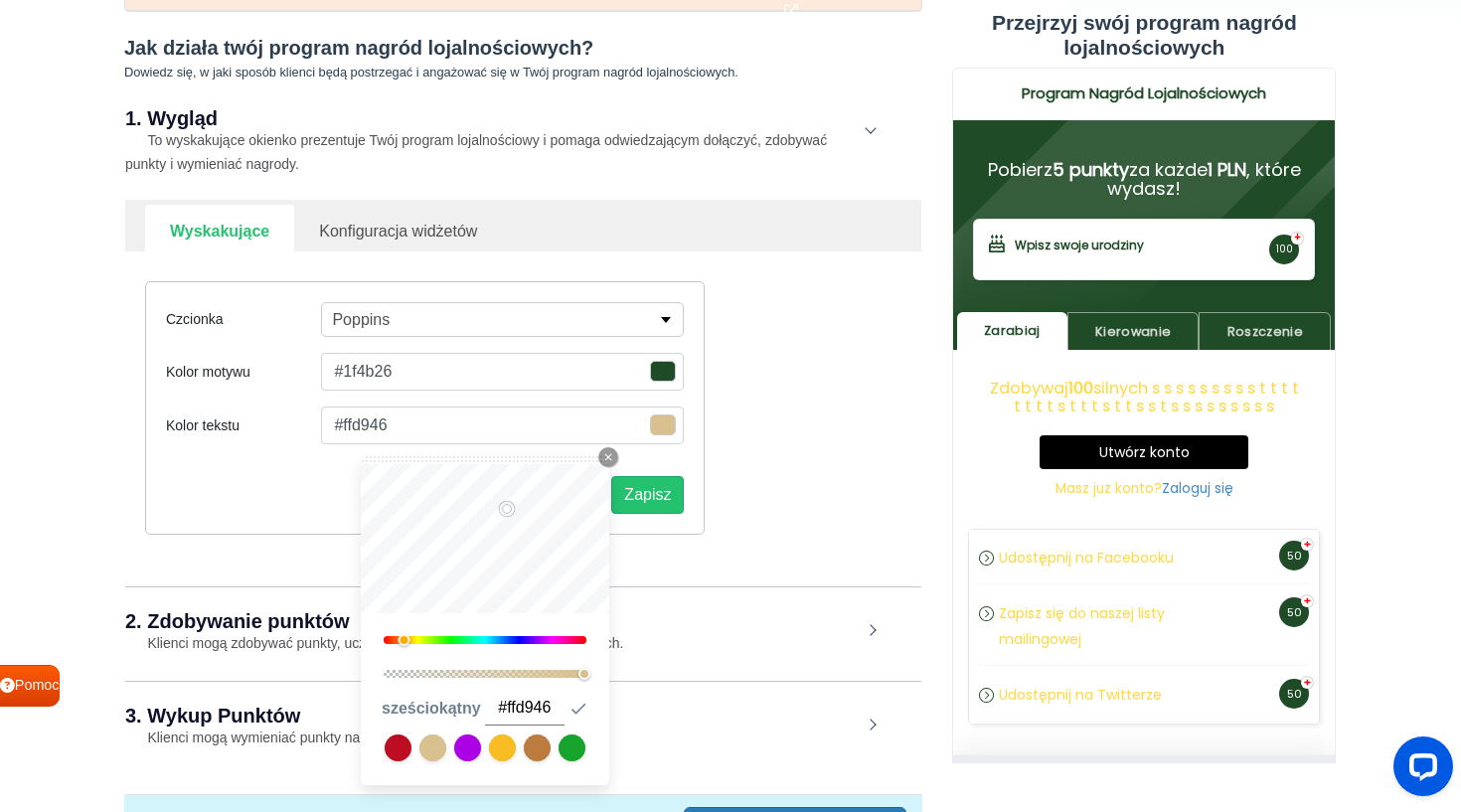 type on "#ffd645" 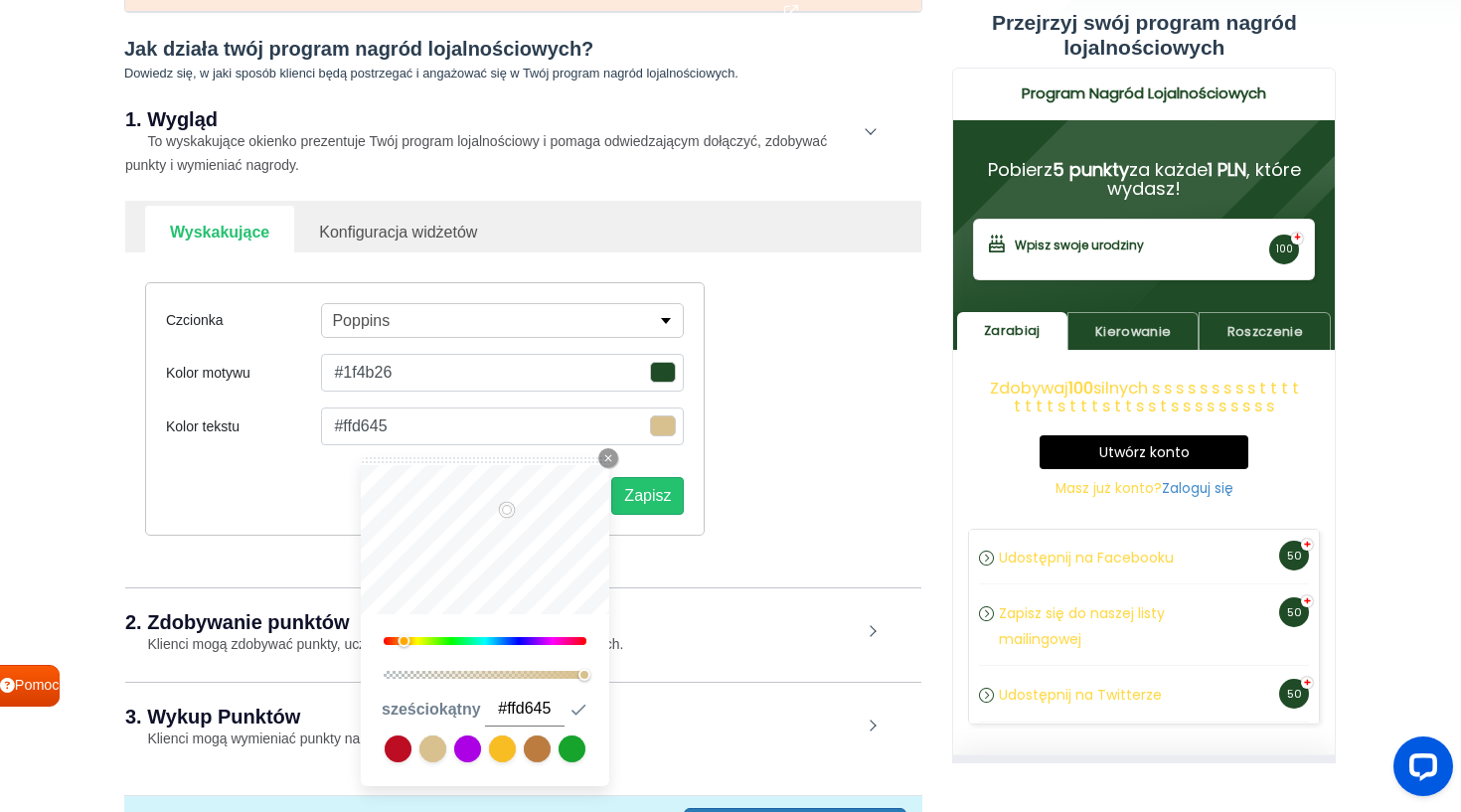 type on "#ffd344" 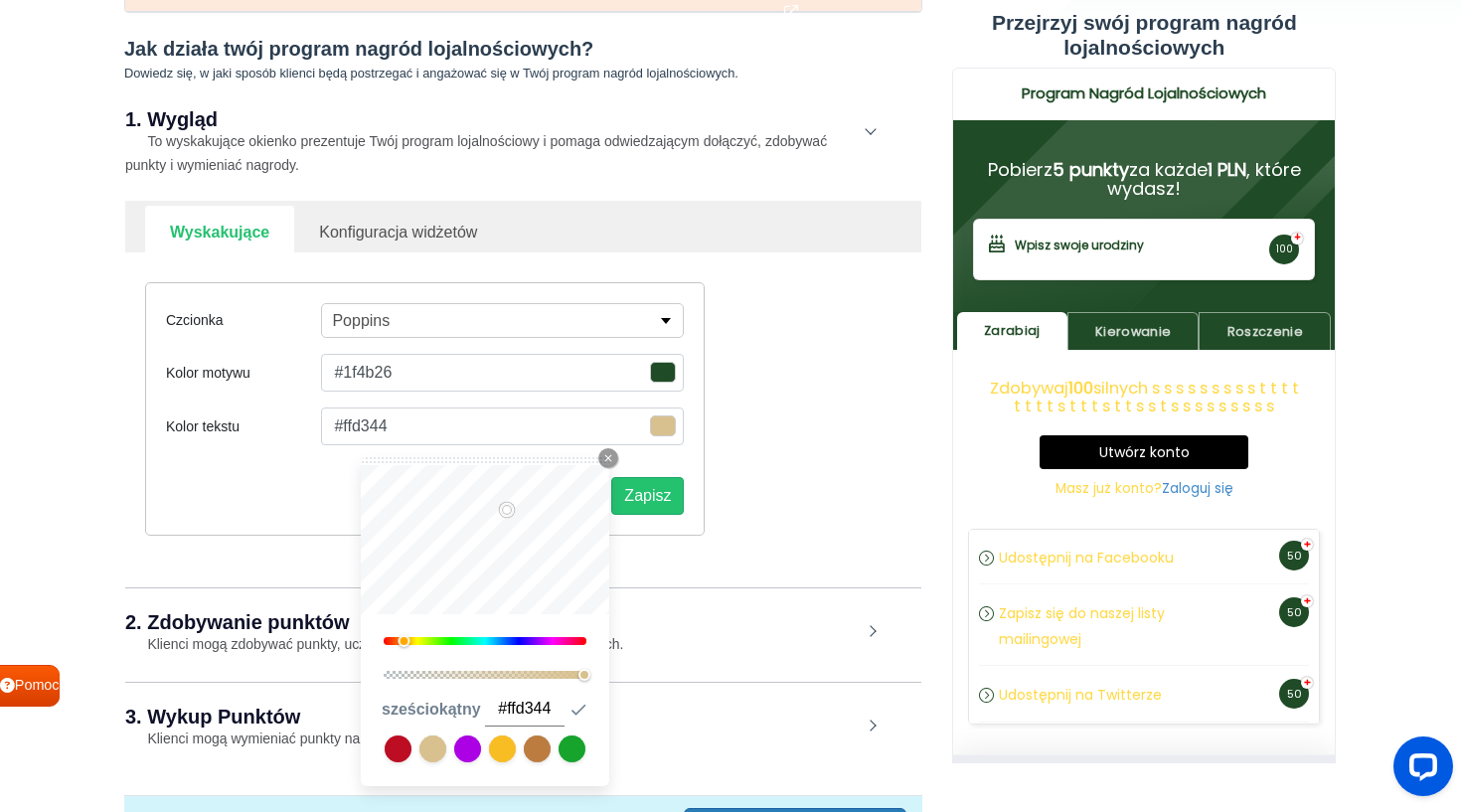type on "#ffd346" 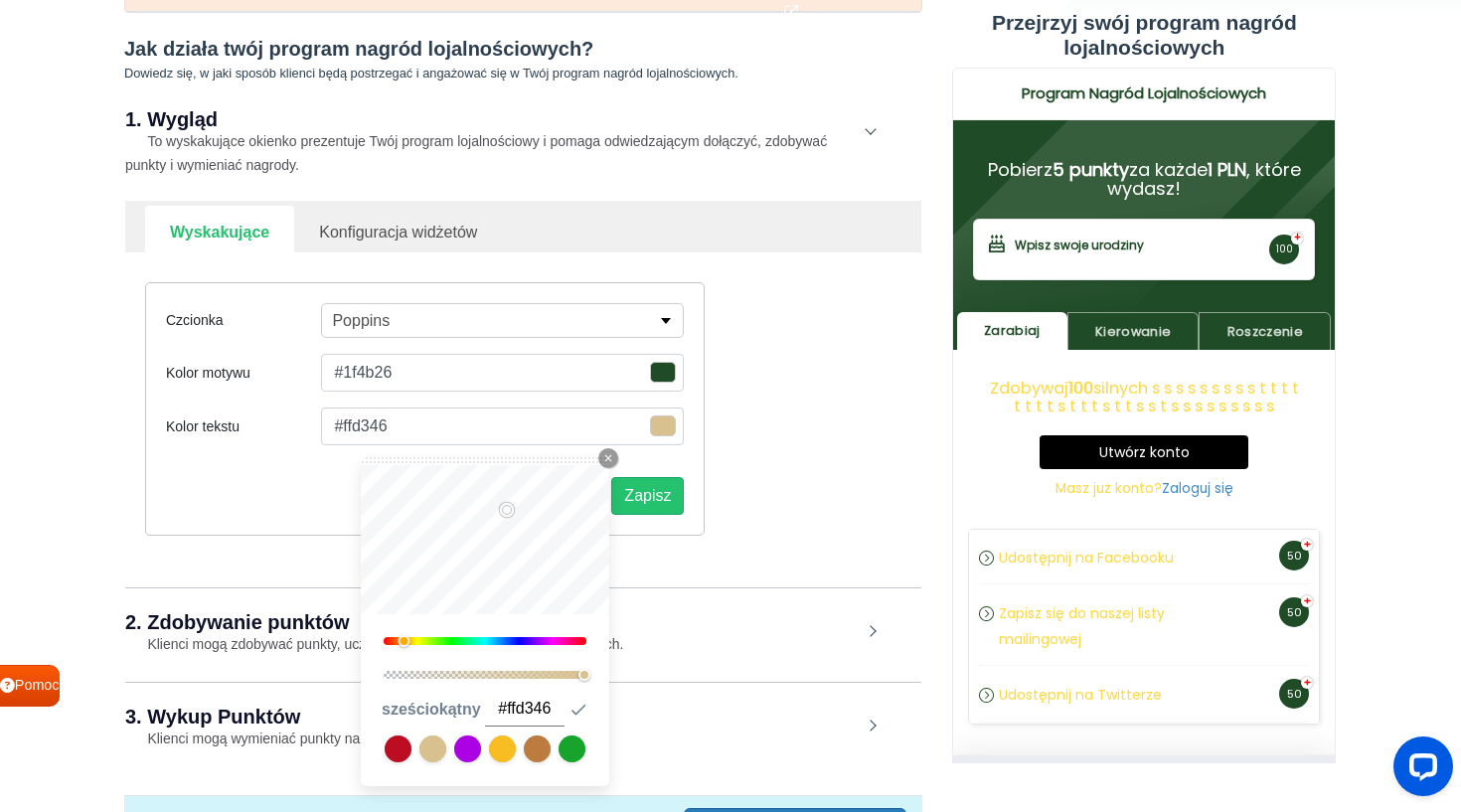 type on "#ffd248" 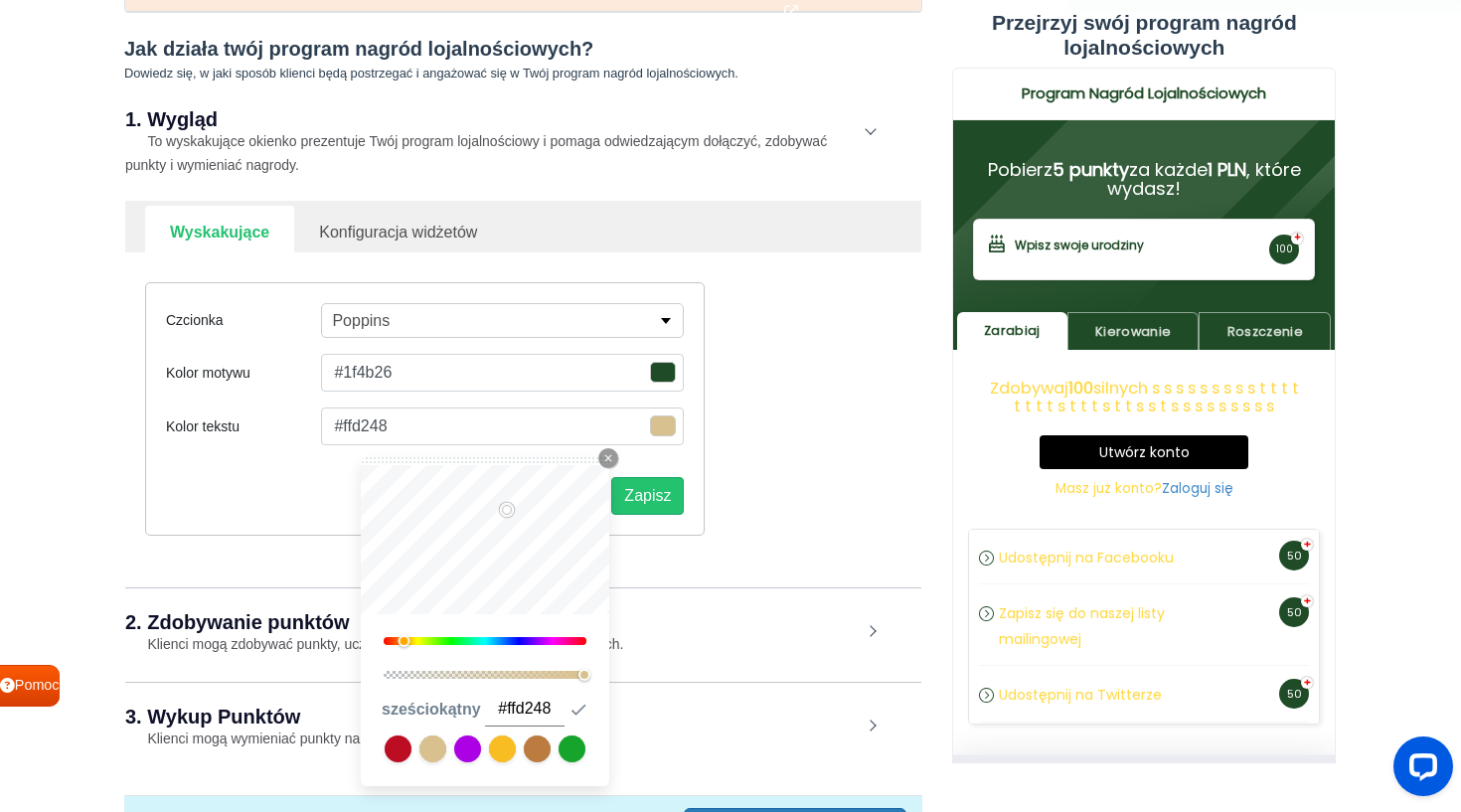 type on "#ffcf47" 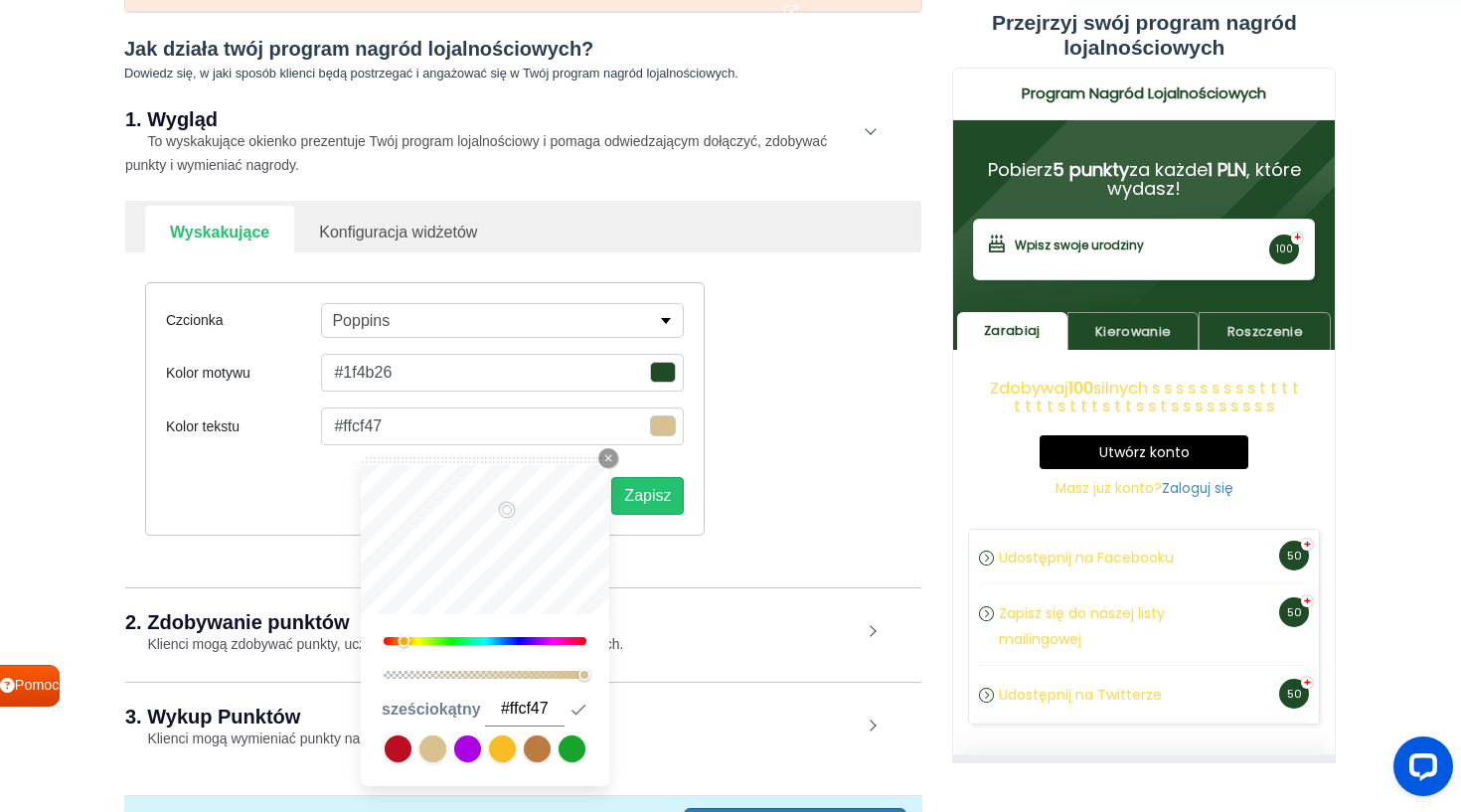 type on "#ffcb47" 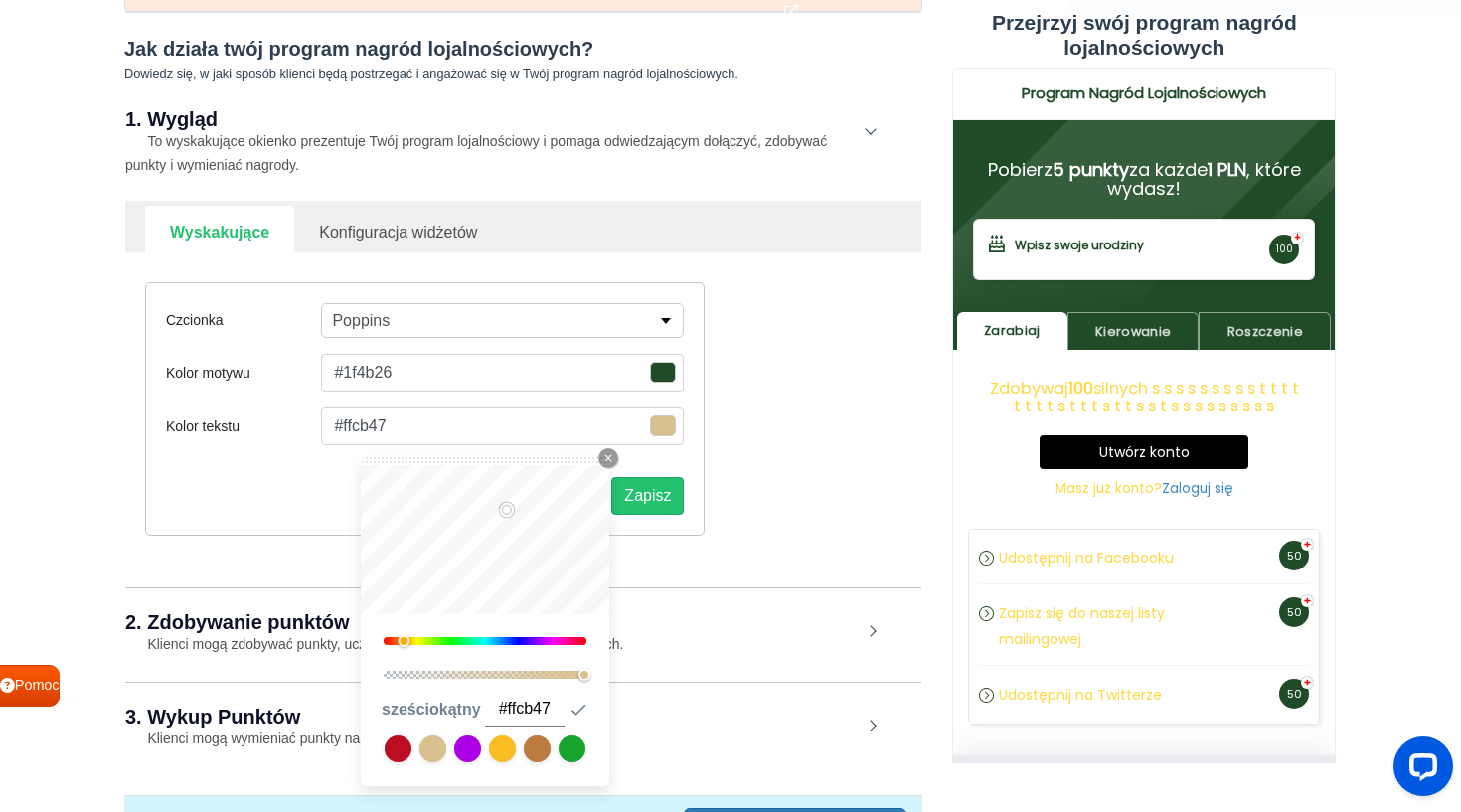 type on "#ffc846" 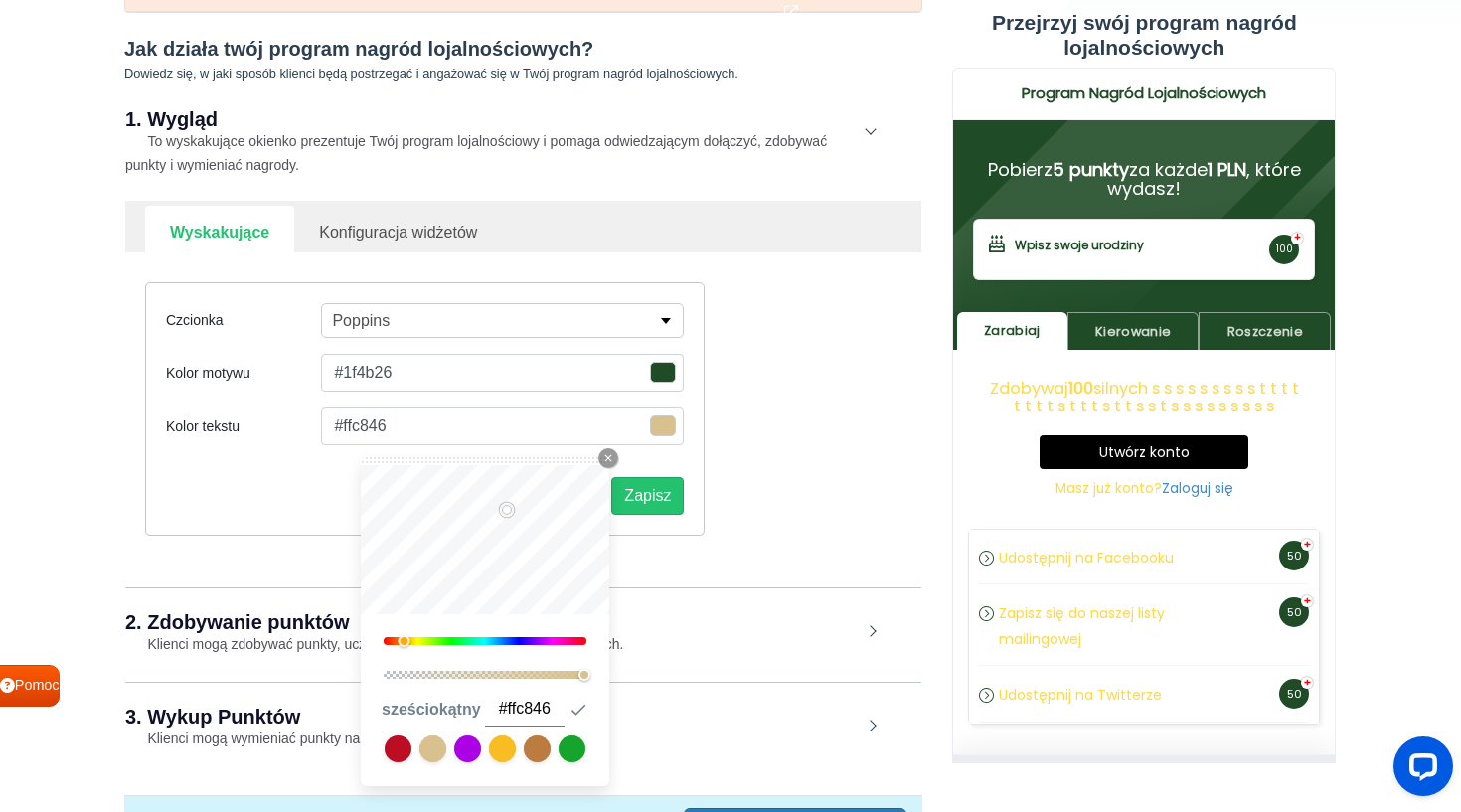type on "#ffc848" 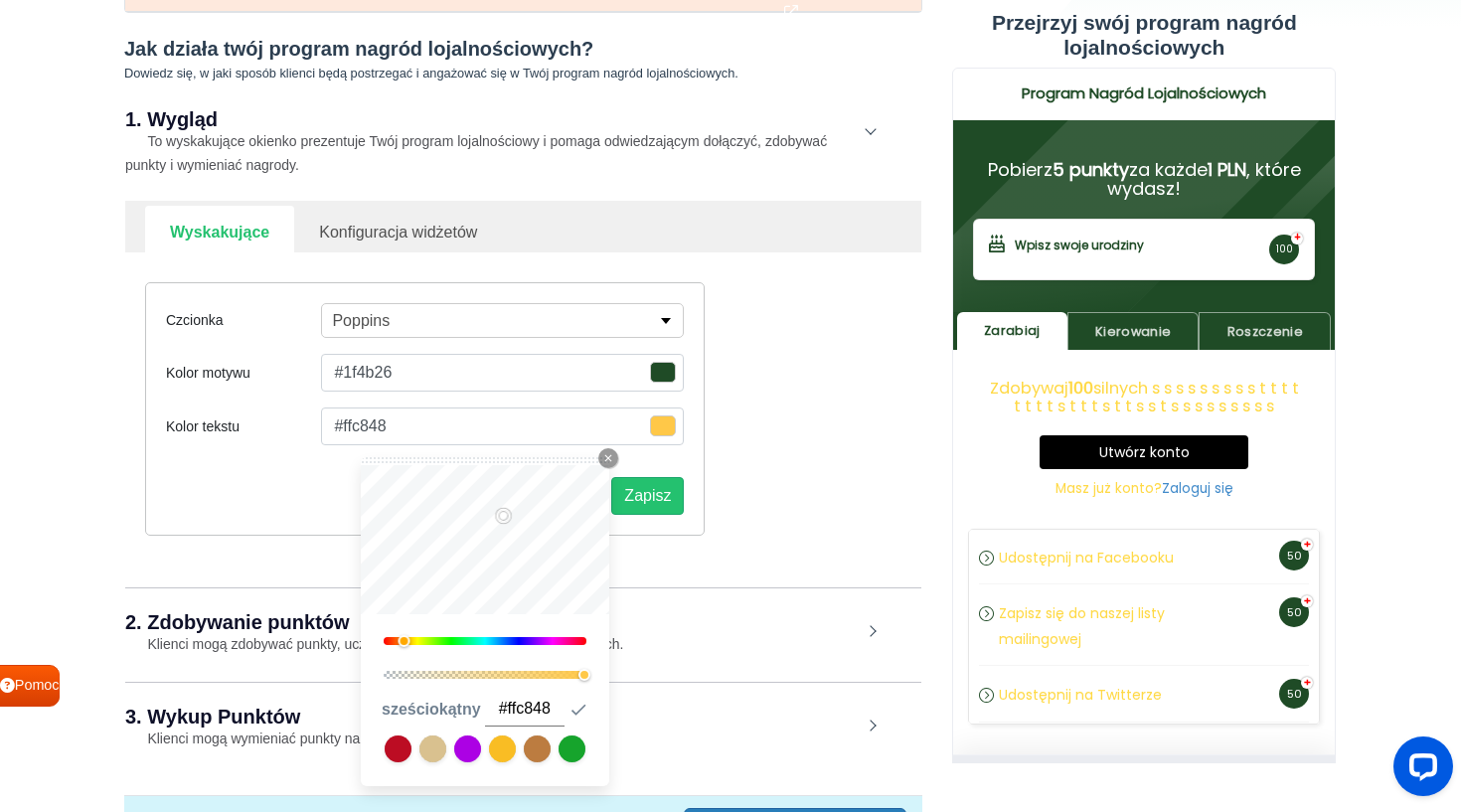type on "#ffc74a" 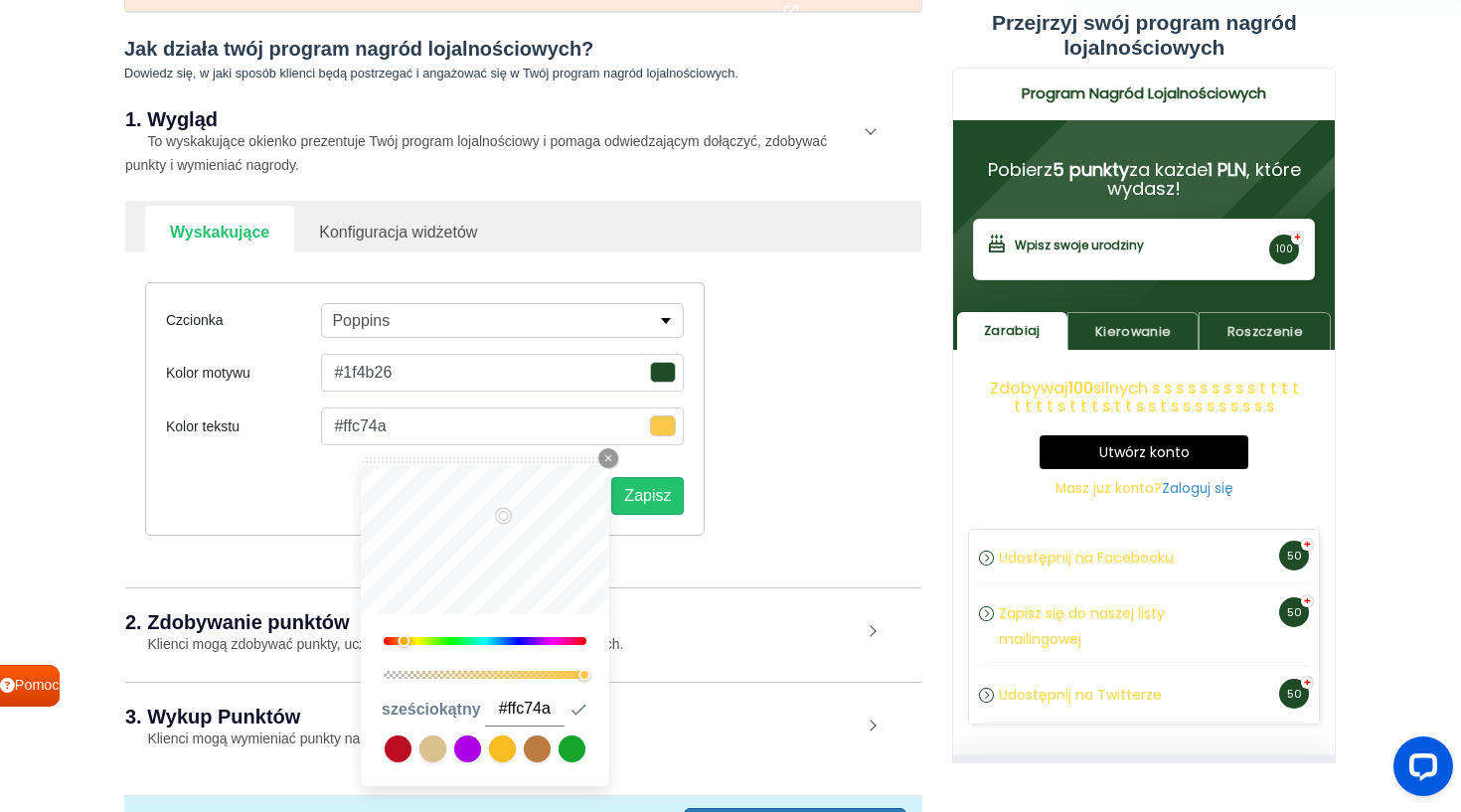 type on "#ffc448" 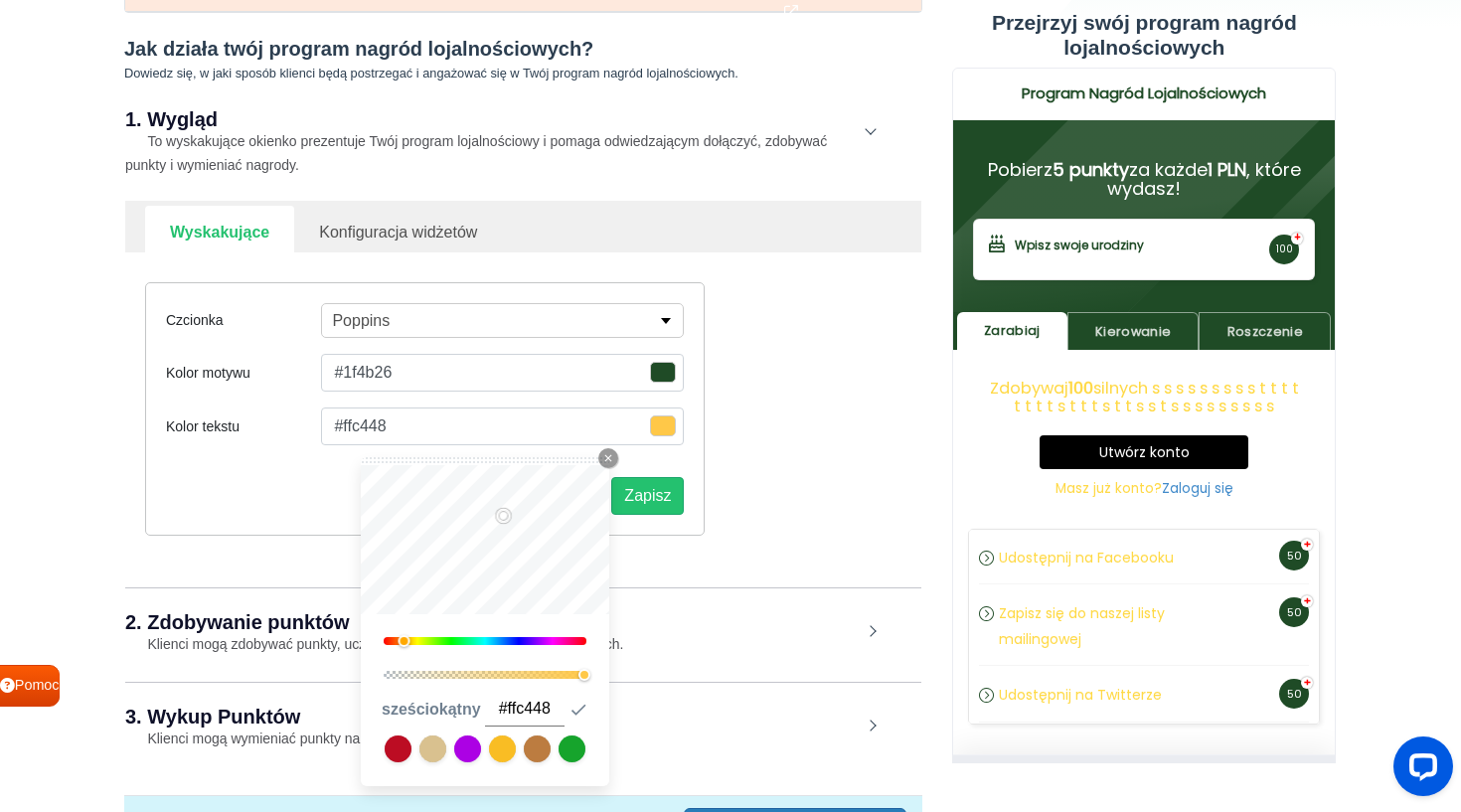 type on "#fec147" 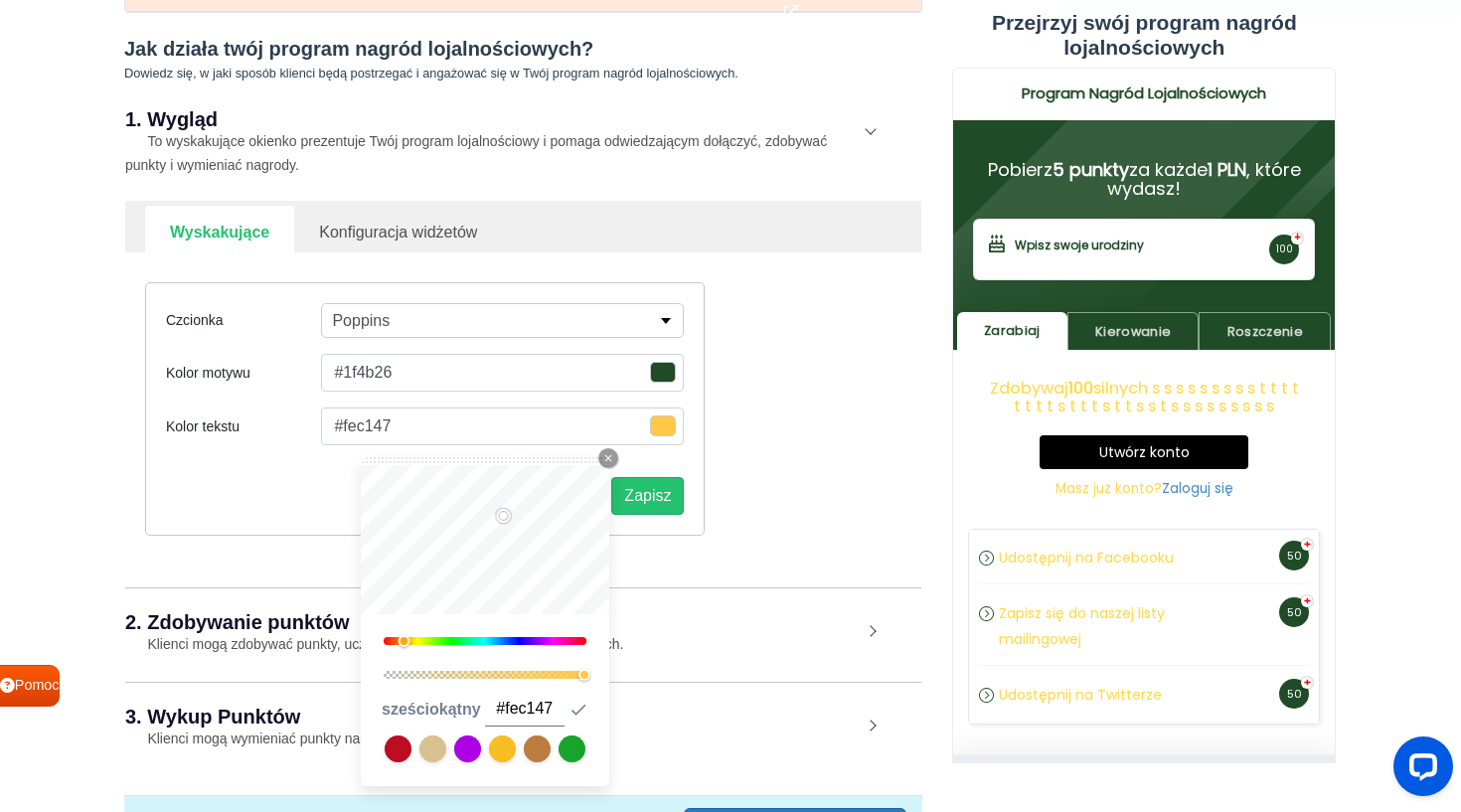 type on "#fabe46" 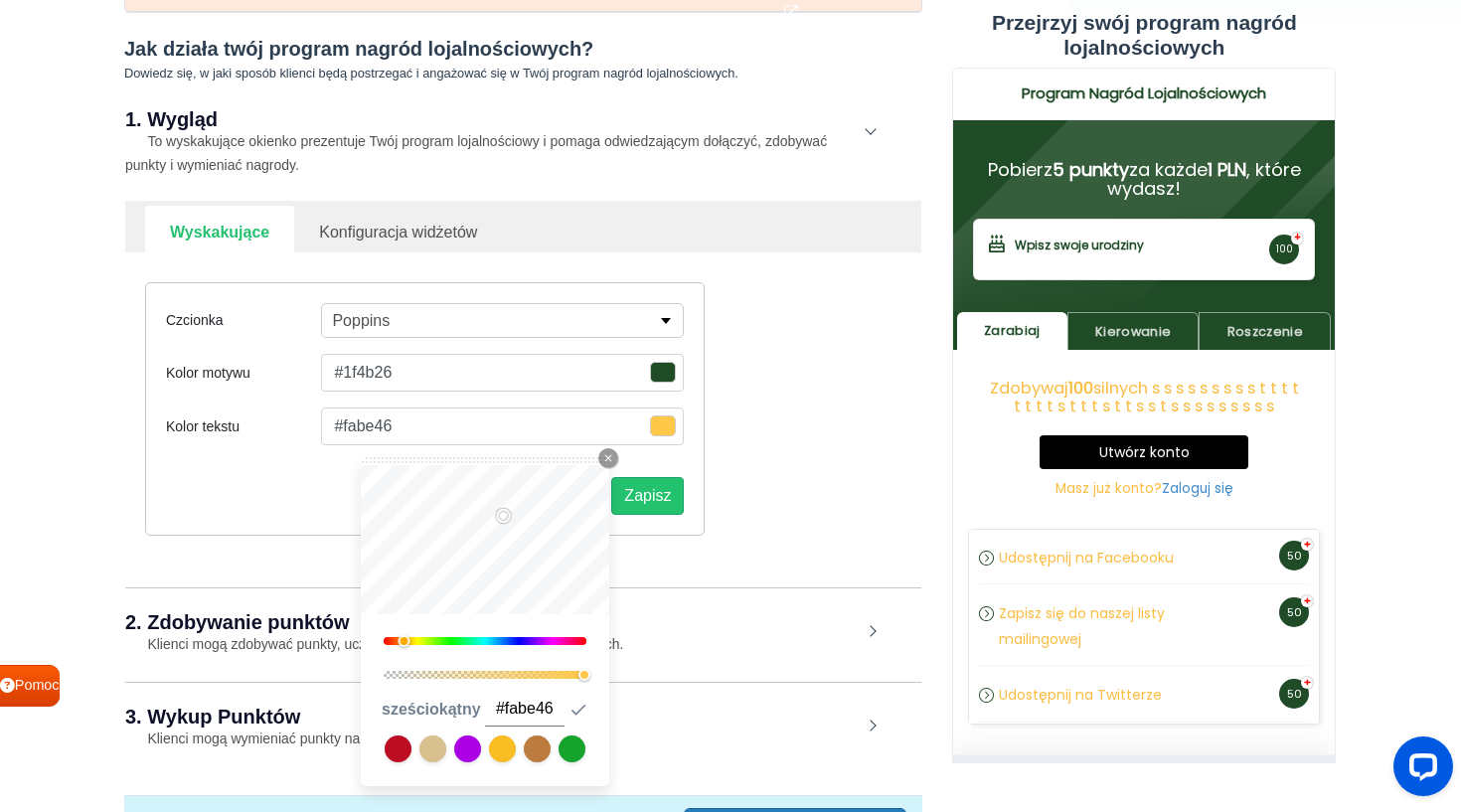 type on "#f9be48" 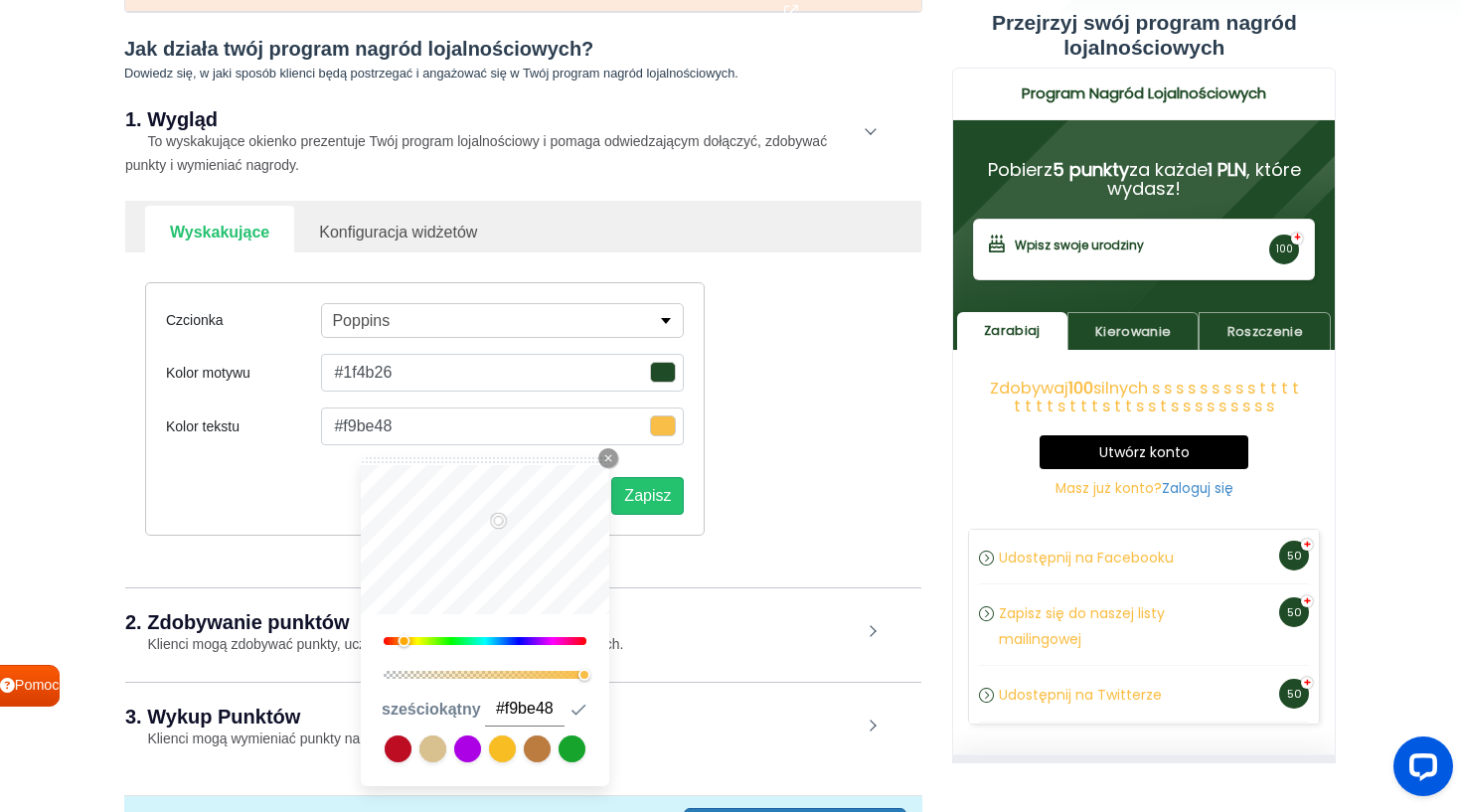 type on "#f5bb47" 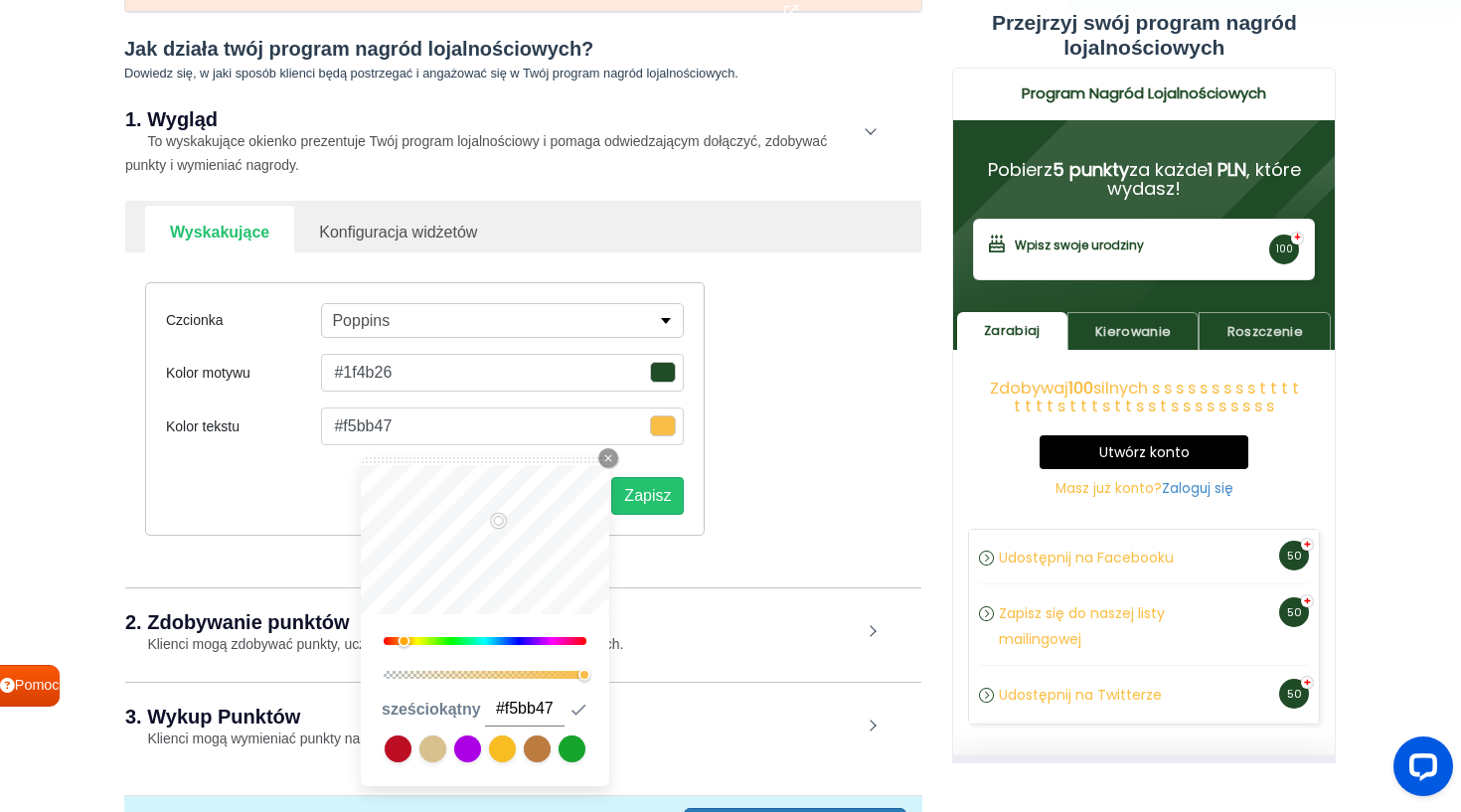 type on "#f1b845" 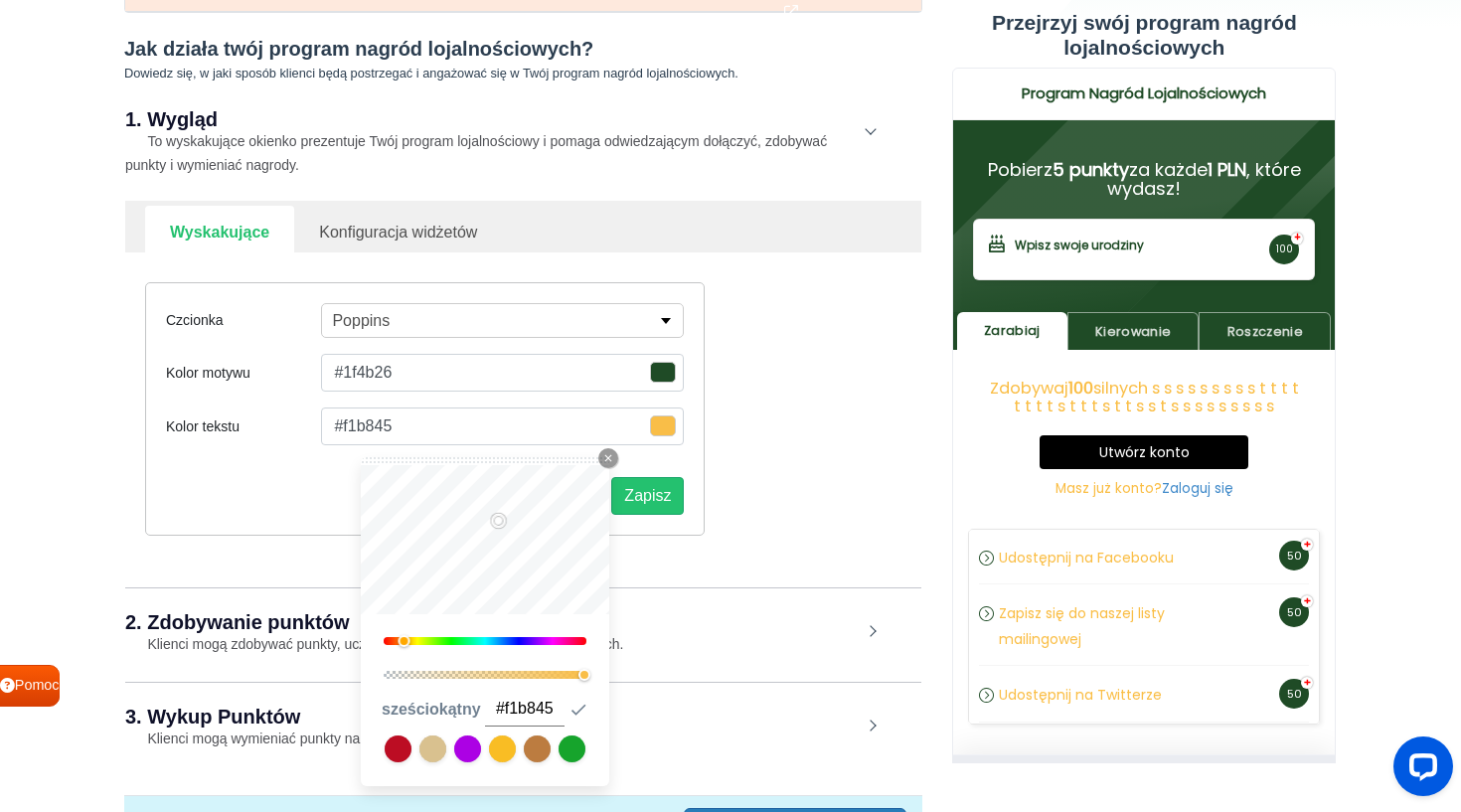 type on "#e9b243" 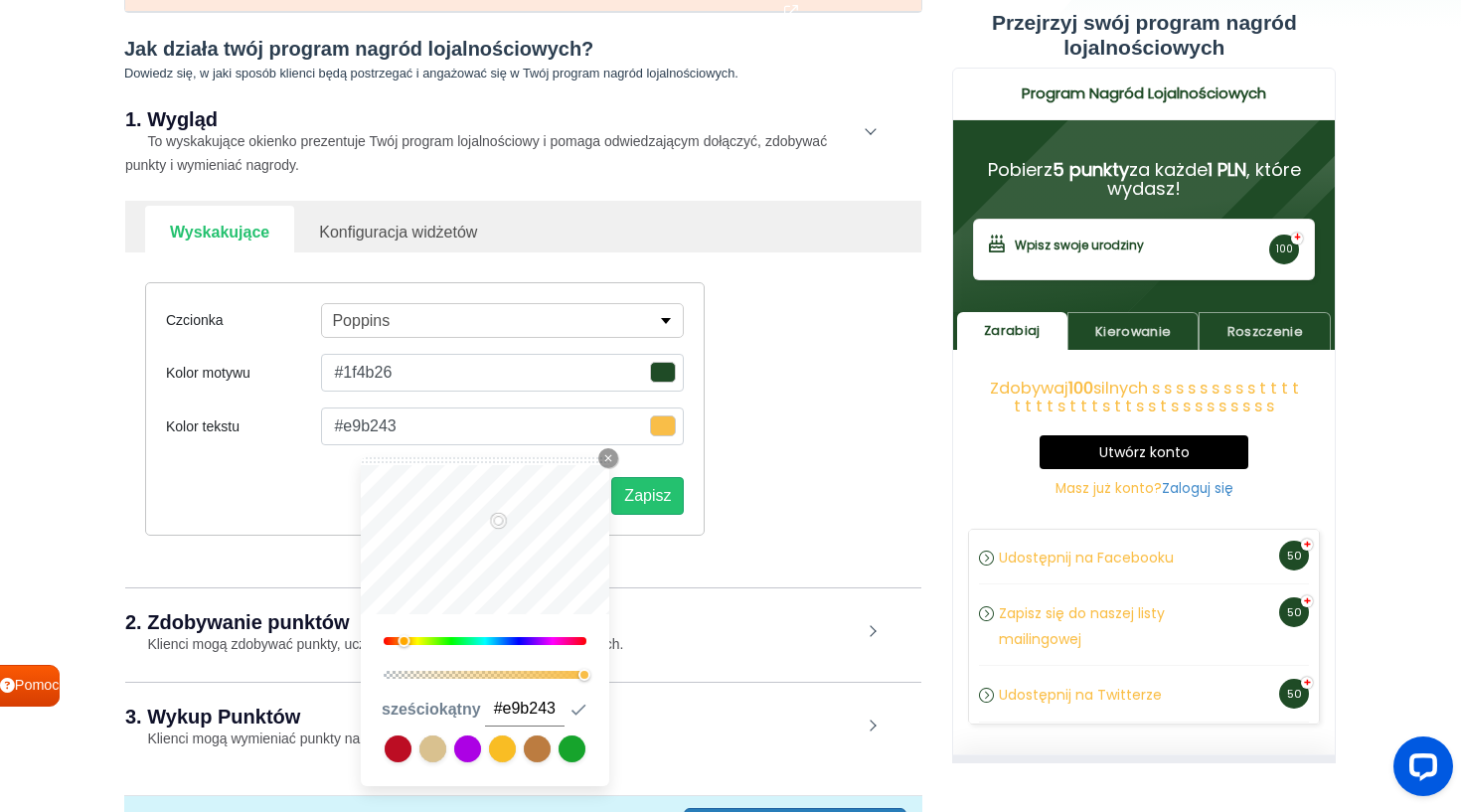 type on "#e5af42" 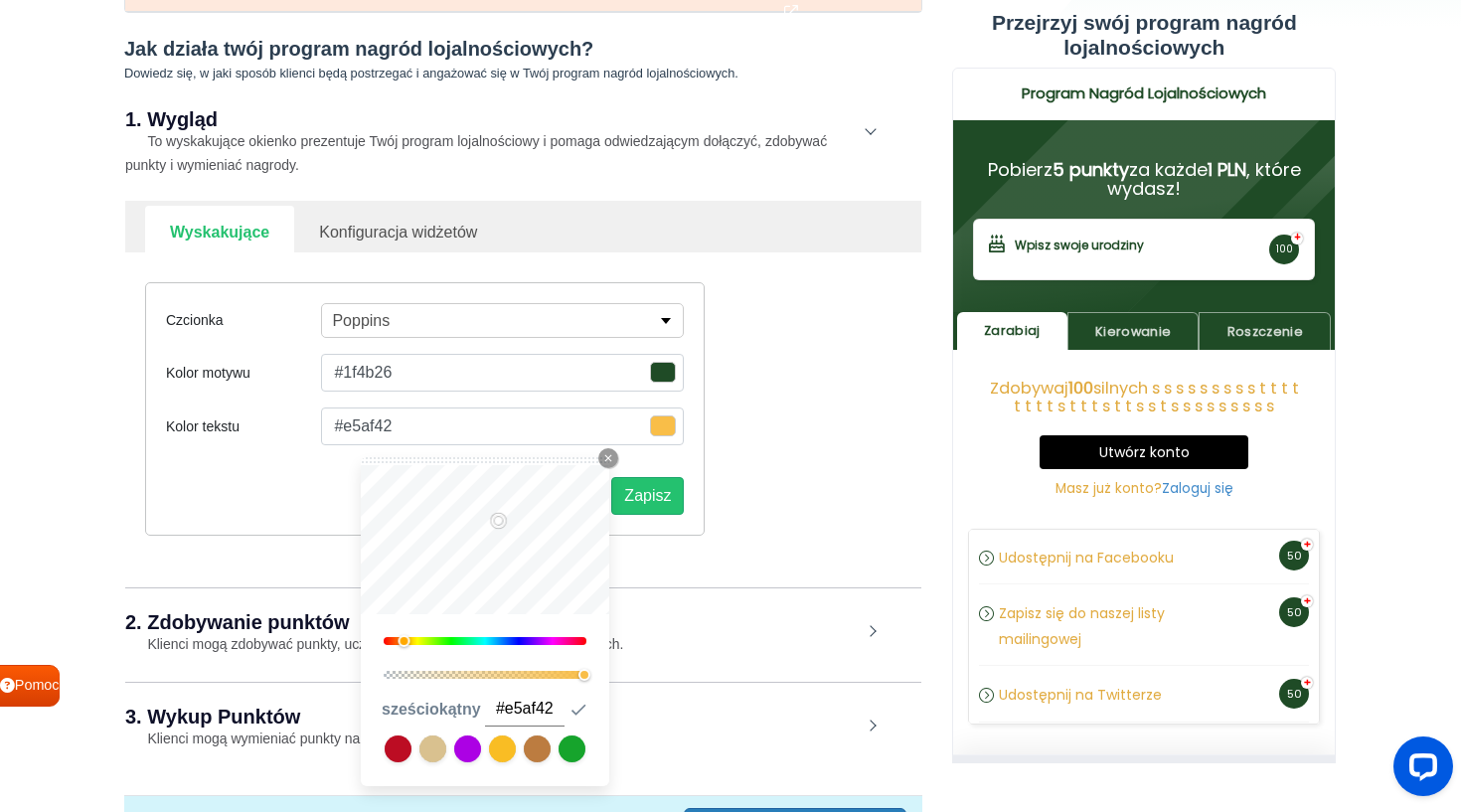 type on "#e1ab41" 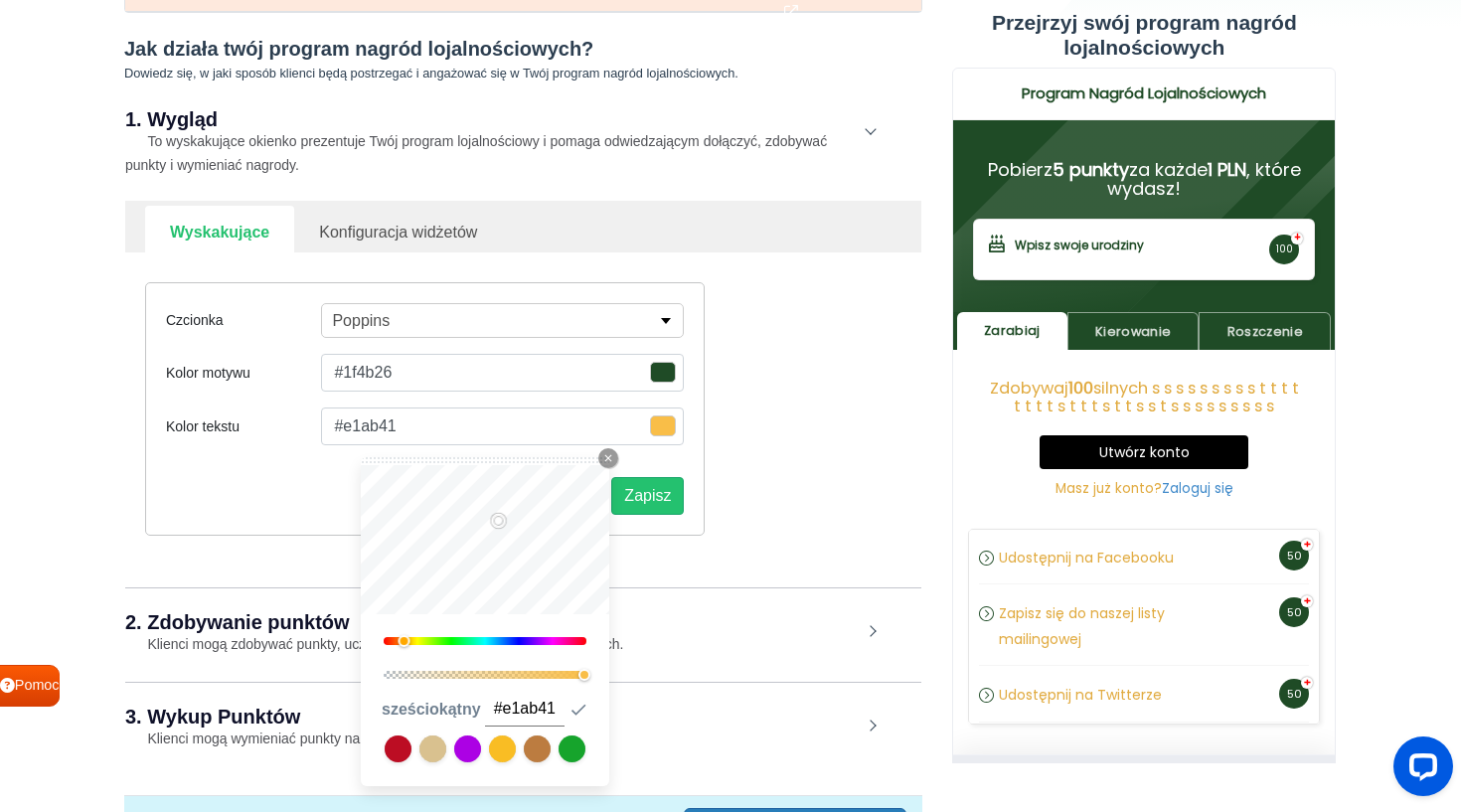 type on "#e2ac3f" 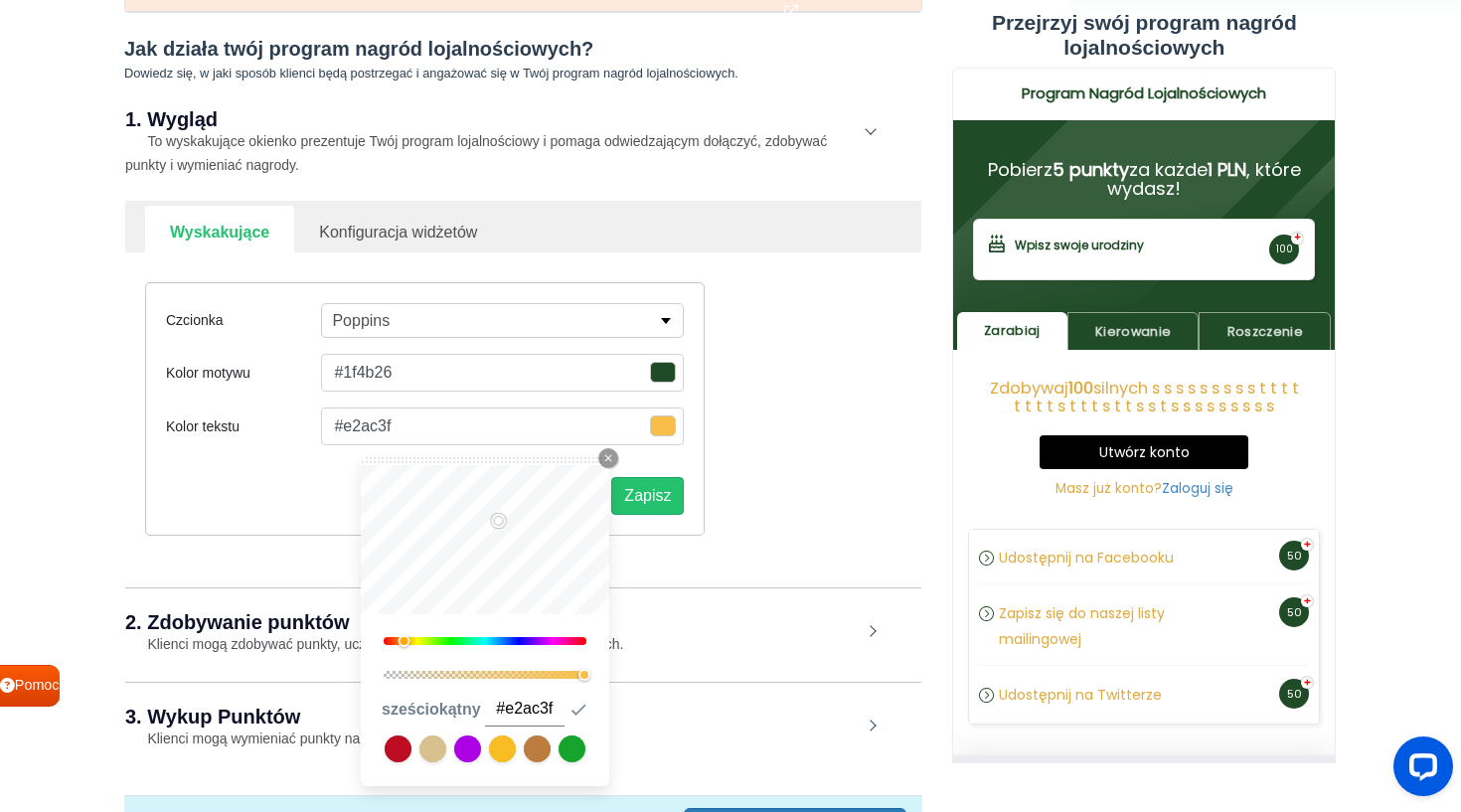 type on "#dea93e" 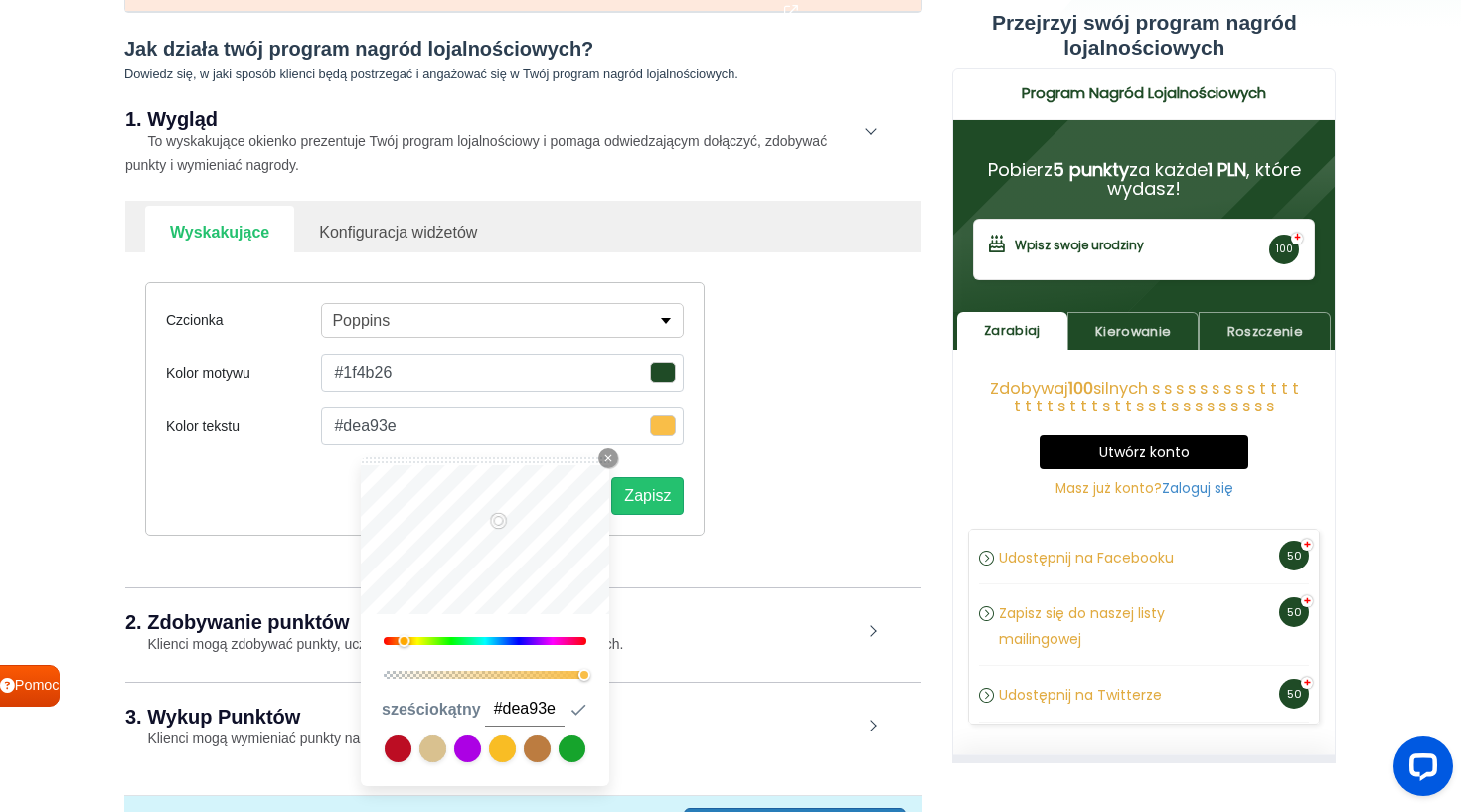type on "#daa63d" 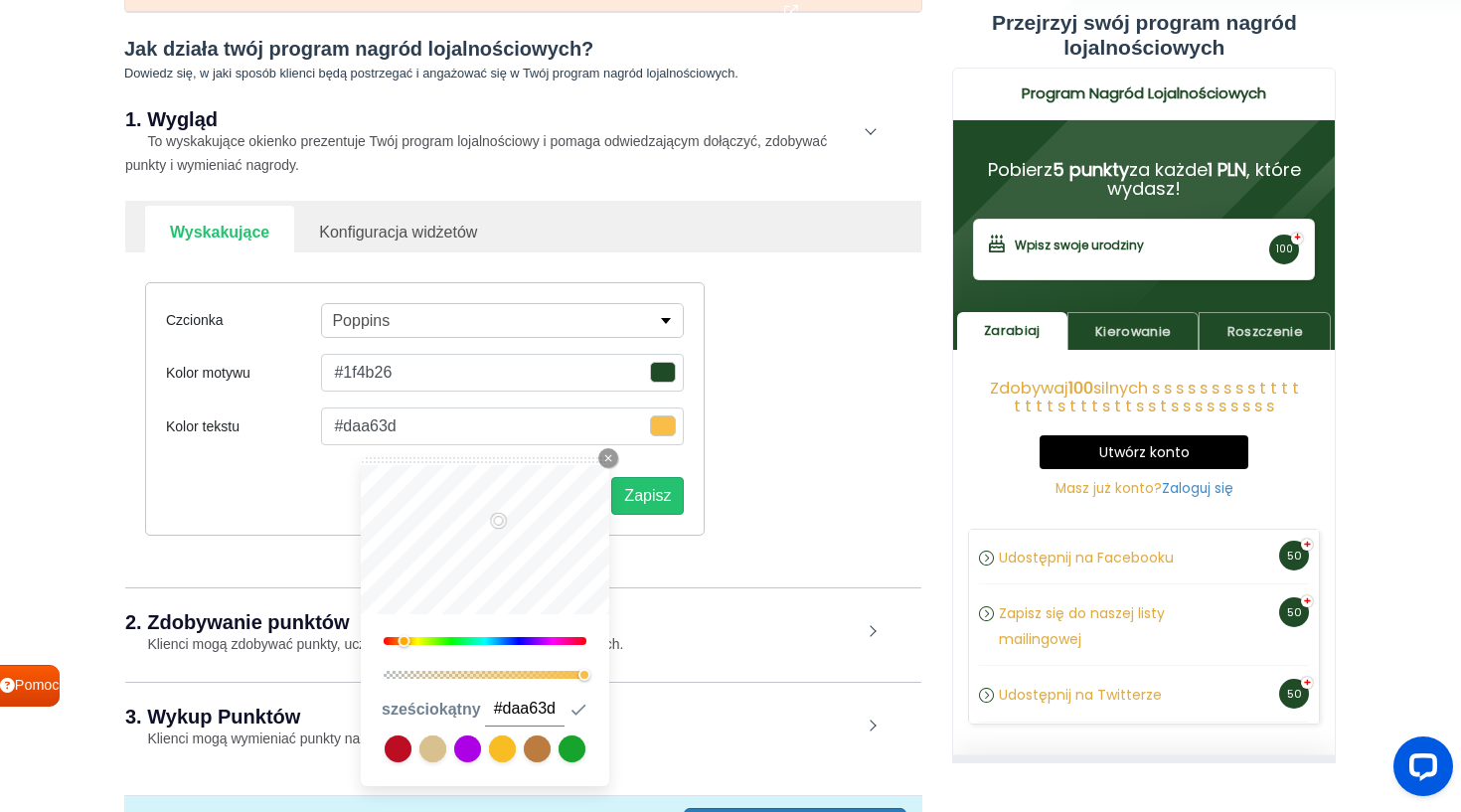 type 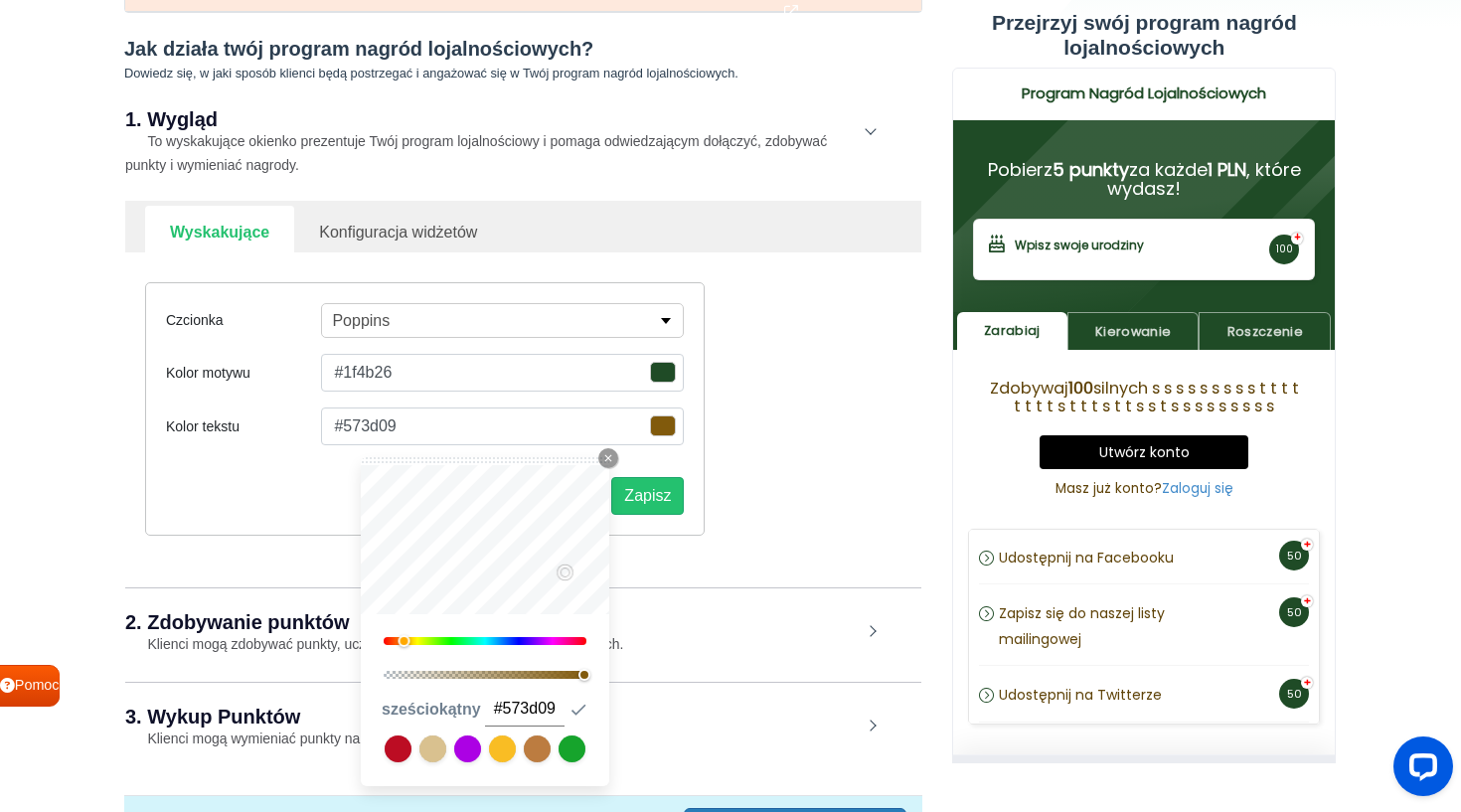 scroll, scrollTop: 195, scrollLeft: 0, axis: vertical 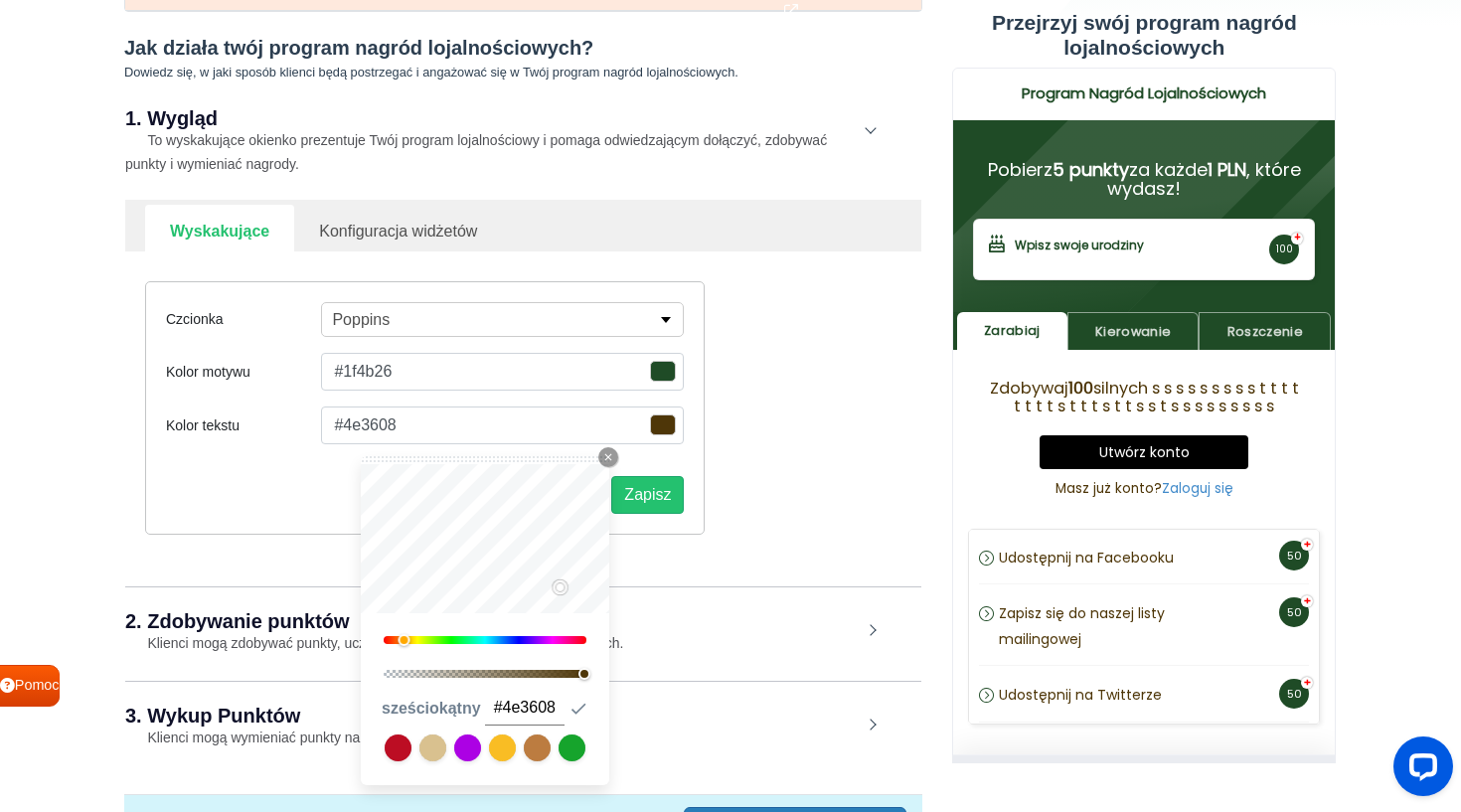 click at bounding box center (571, 747) 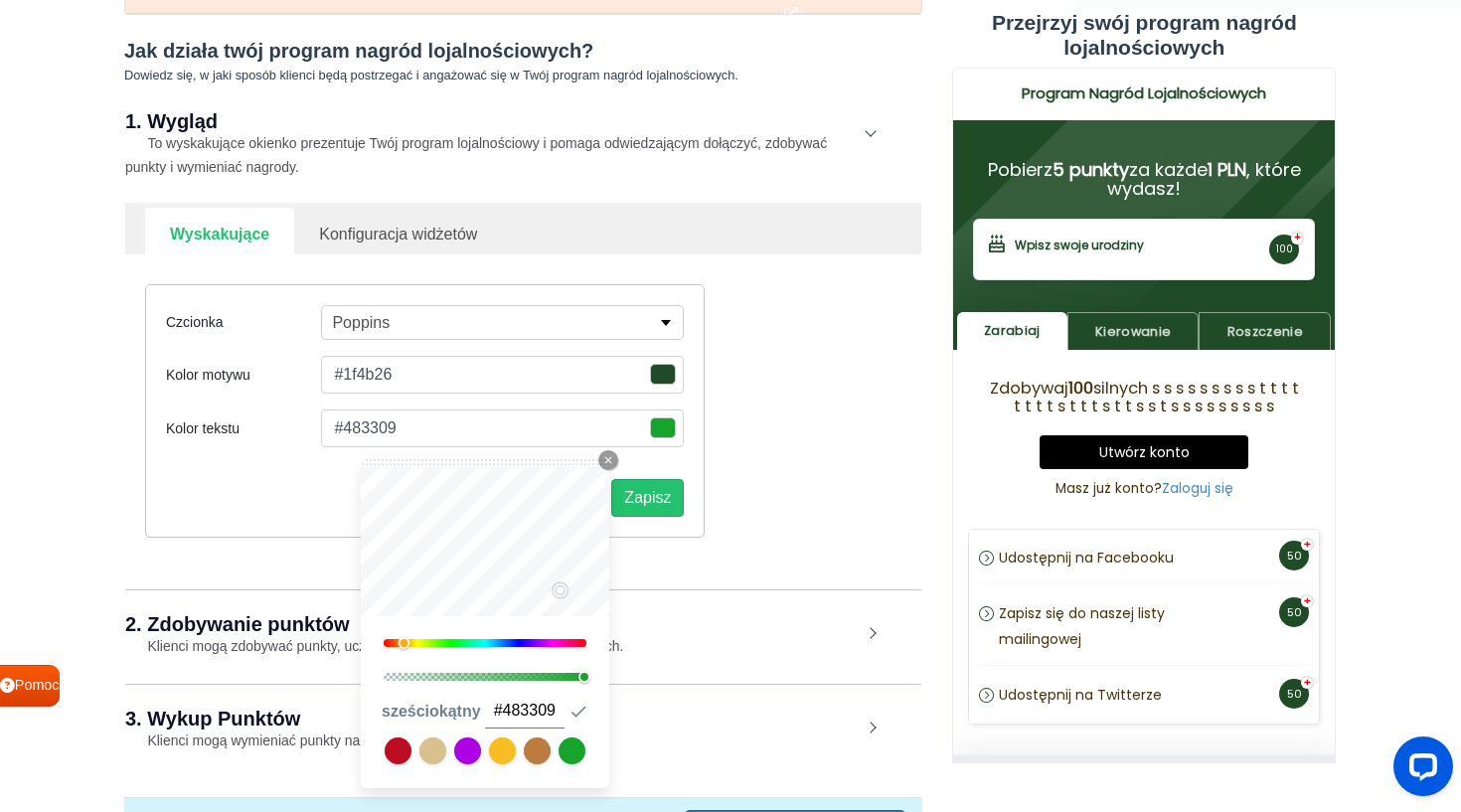 scroll, scrollTop: 189, scrollLeft: 0, axis: vertical 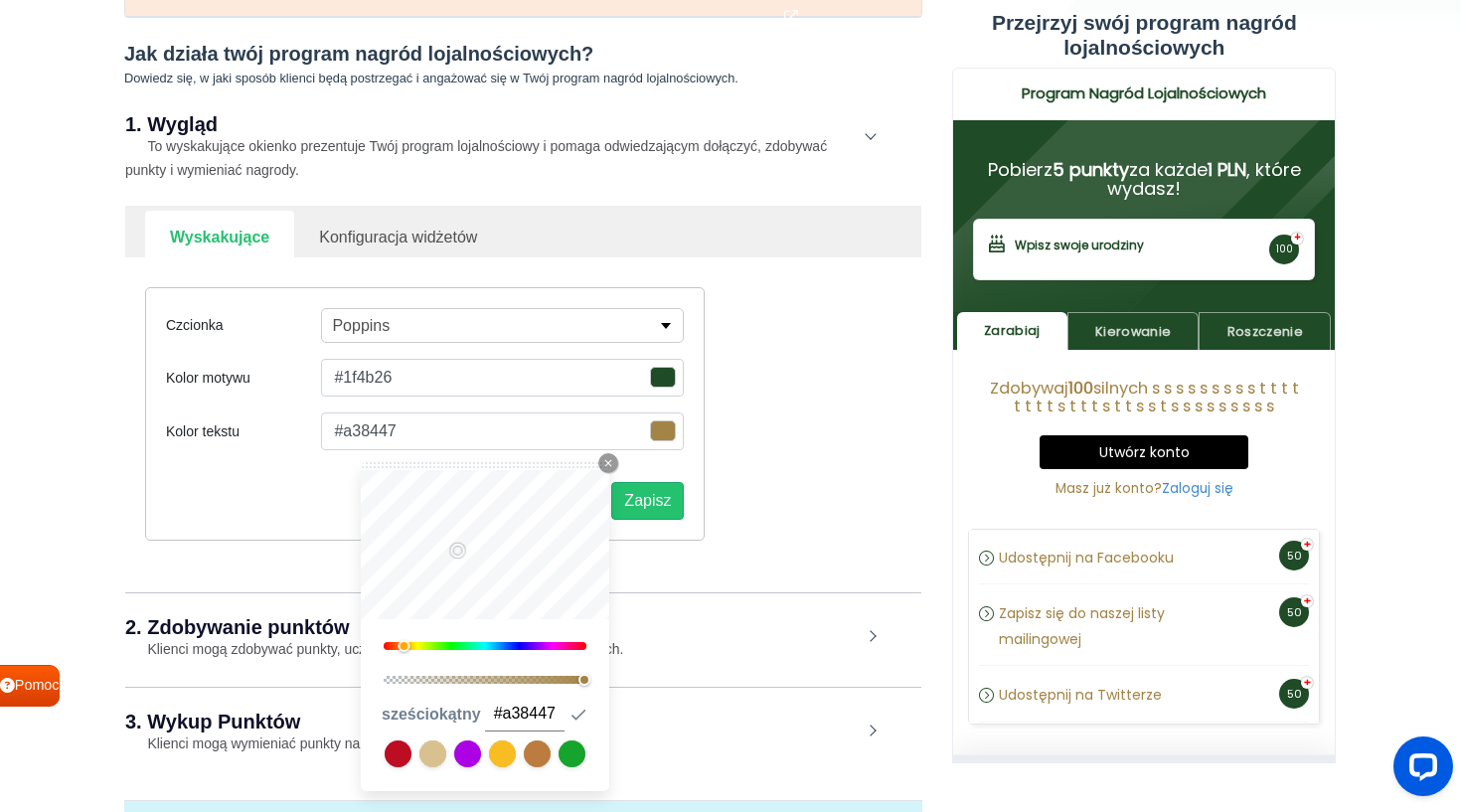 click at bounding box center [571, 753] 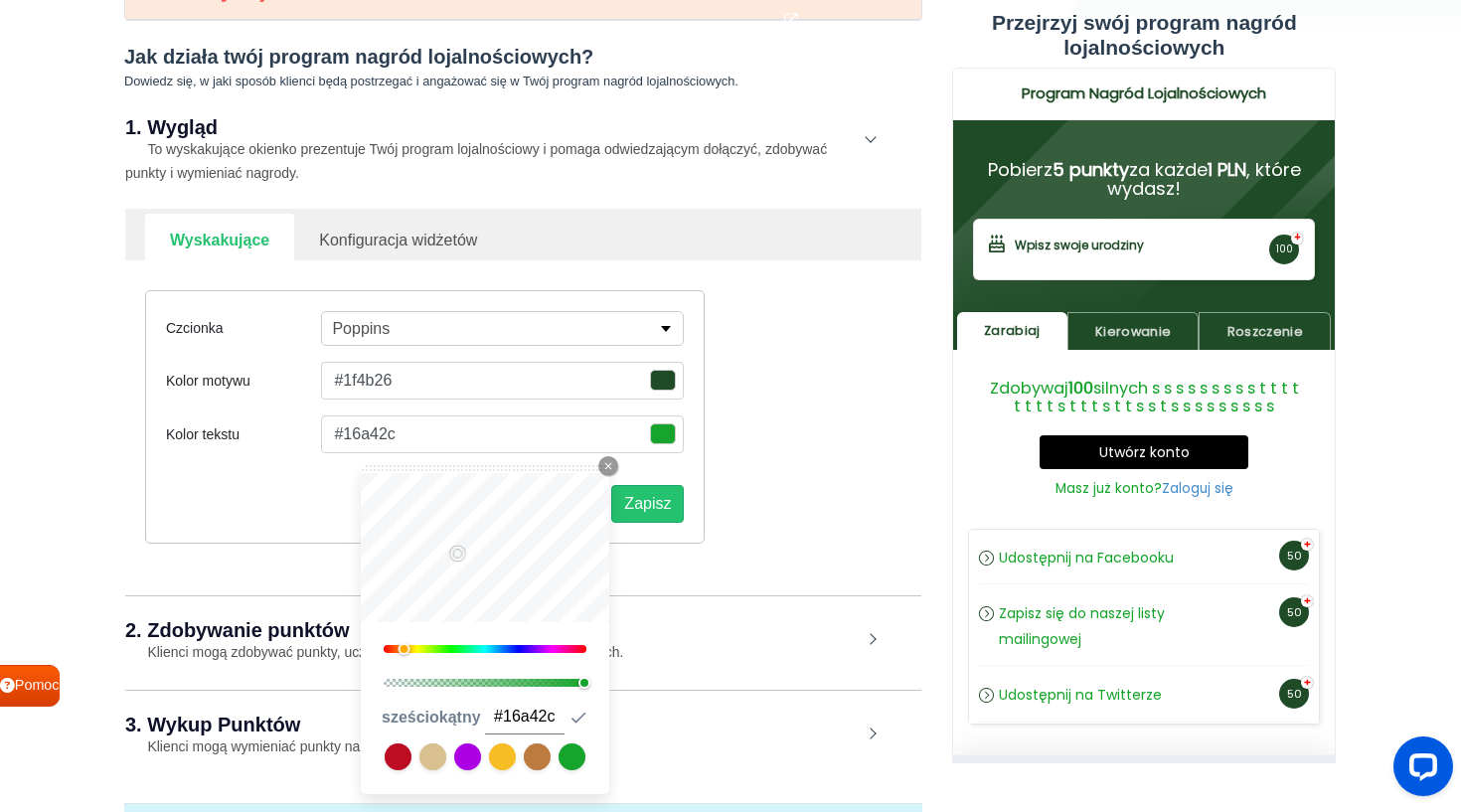 click at bounding box center [571, 756] 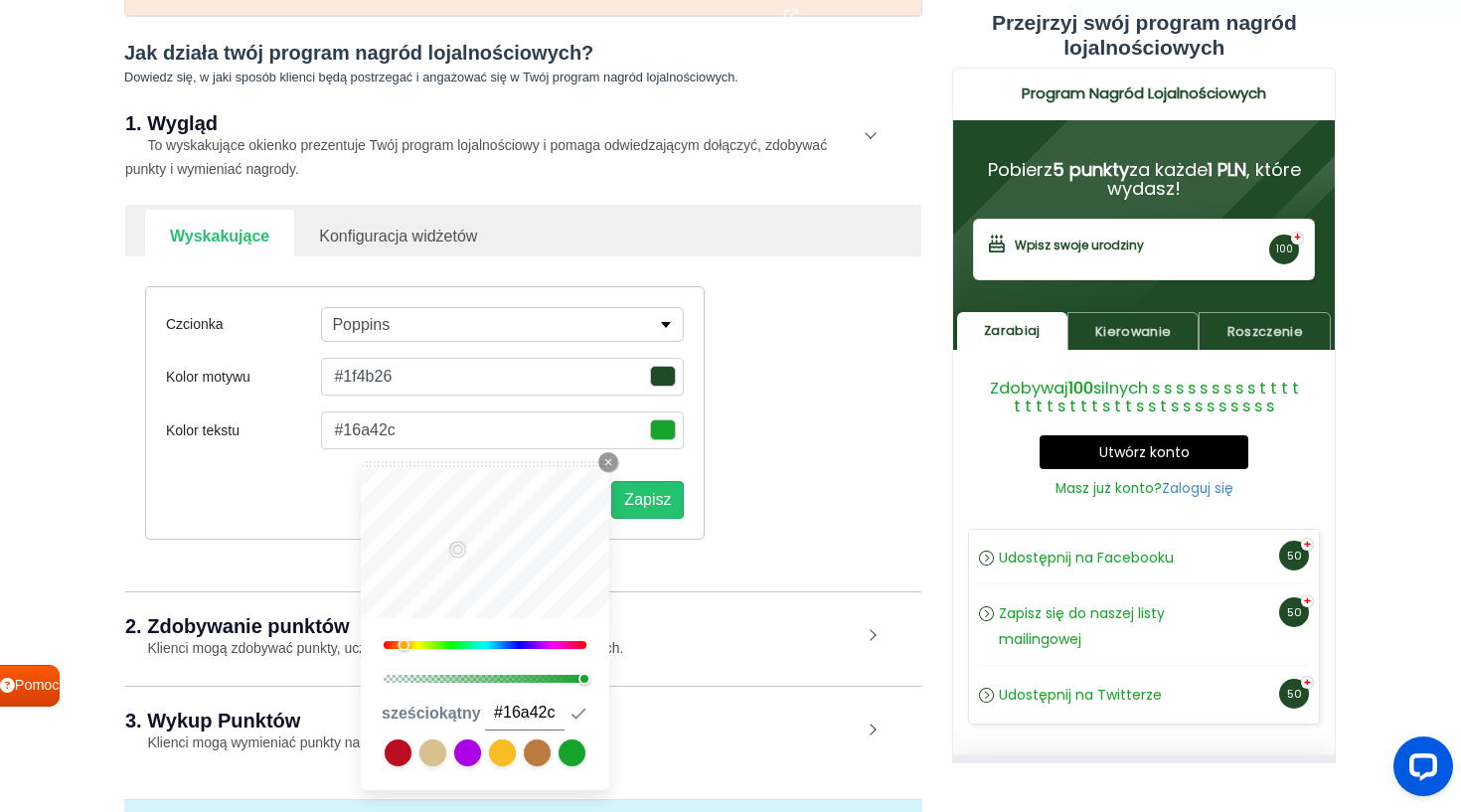click at bounding box center [571, 752] 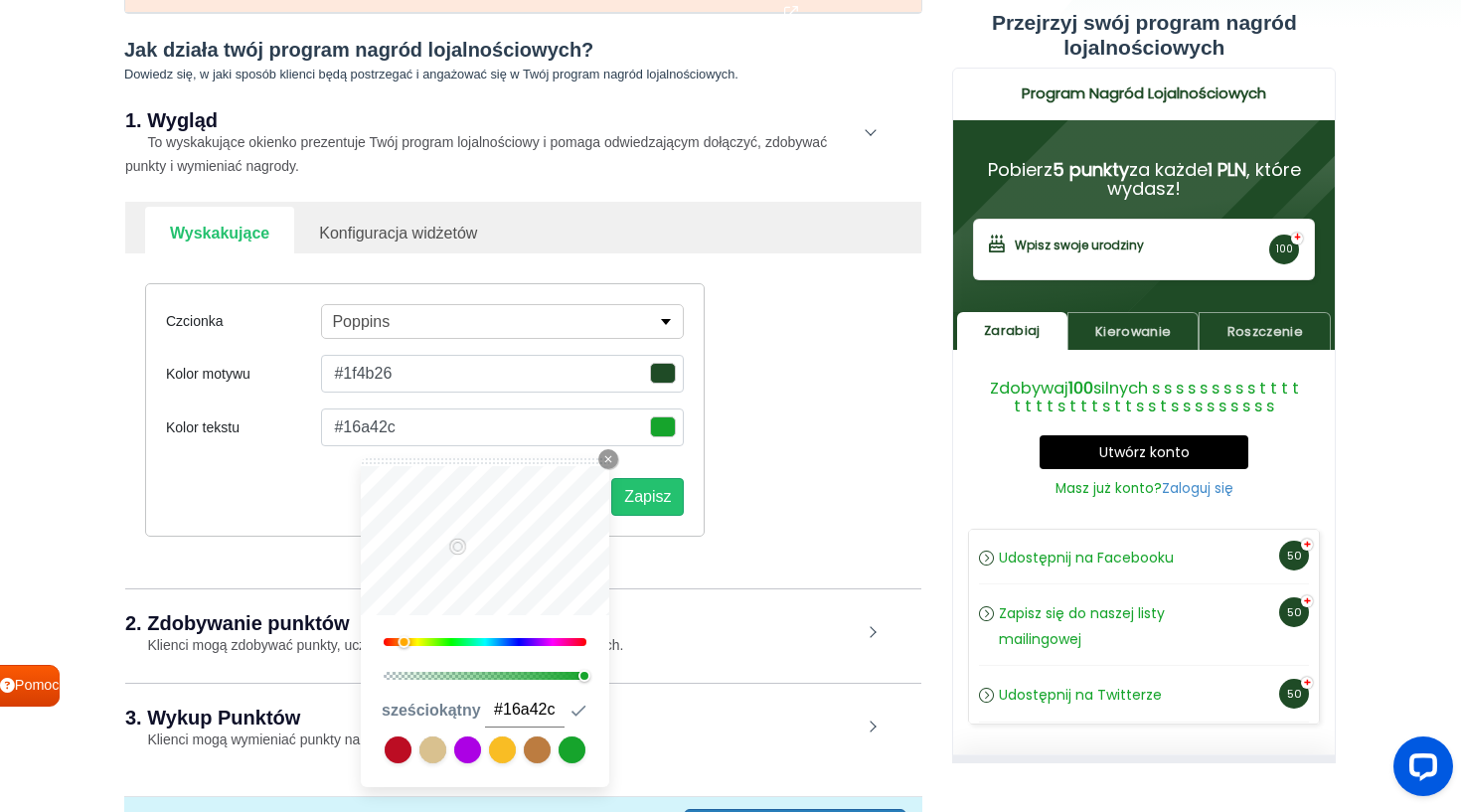scroll, scrollTop: 192, scrollLeft: 1, axis: both 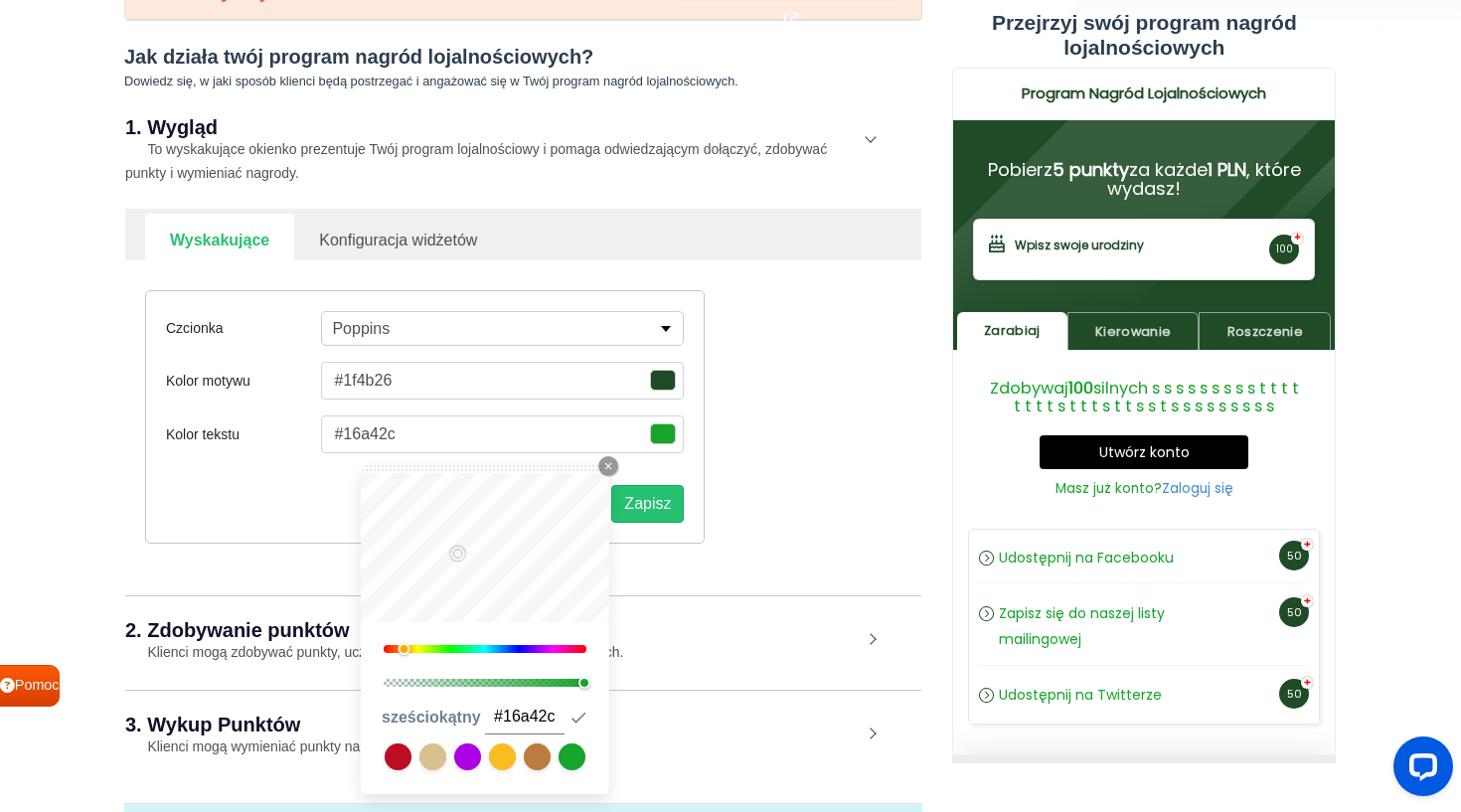 click at bounding box center [571, 756] 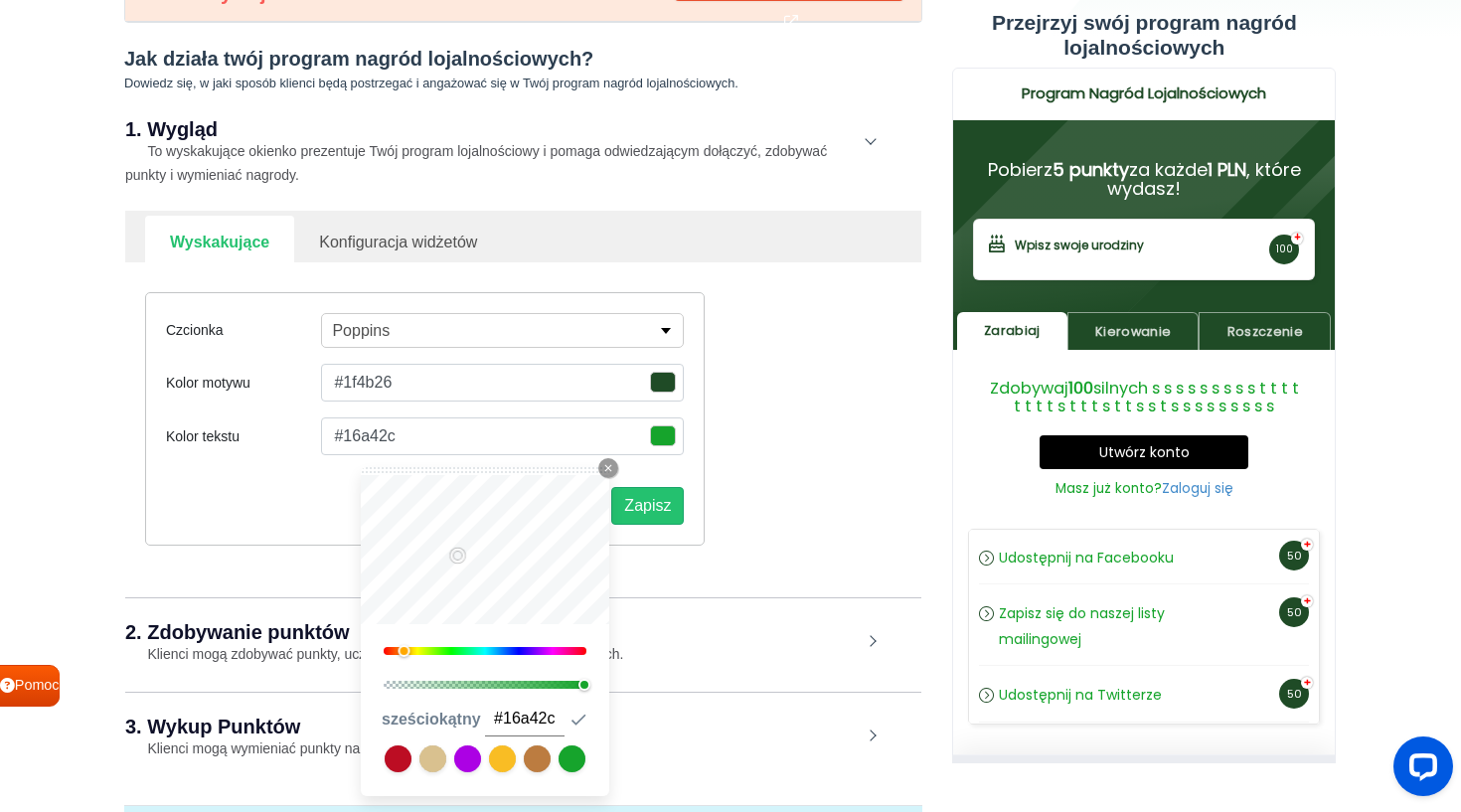 click at bounding box center (571, 758) 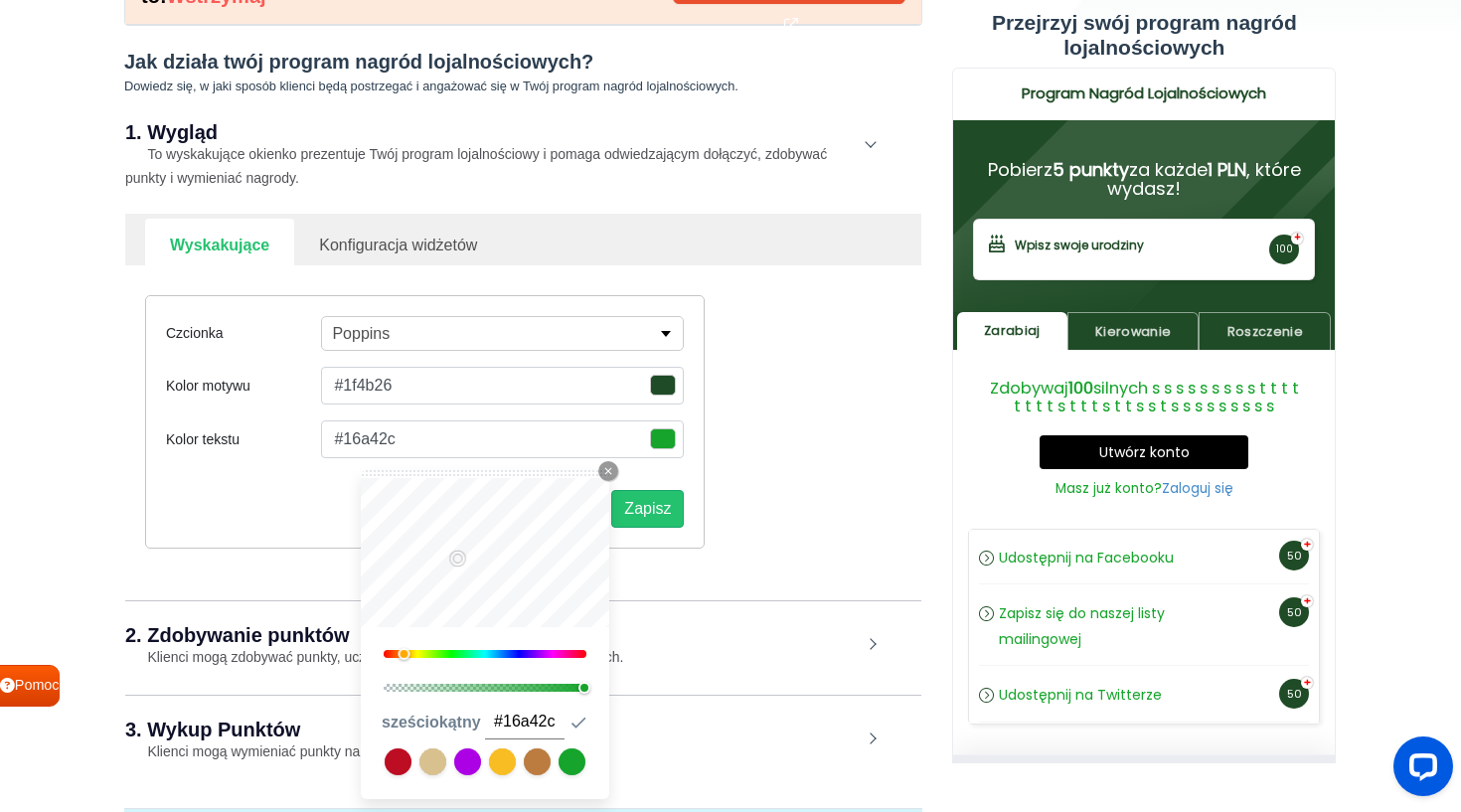 scroll, scrollTop: 182, scrollLeft: 0, axis: vertical 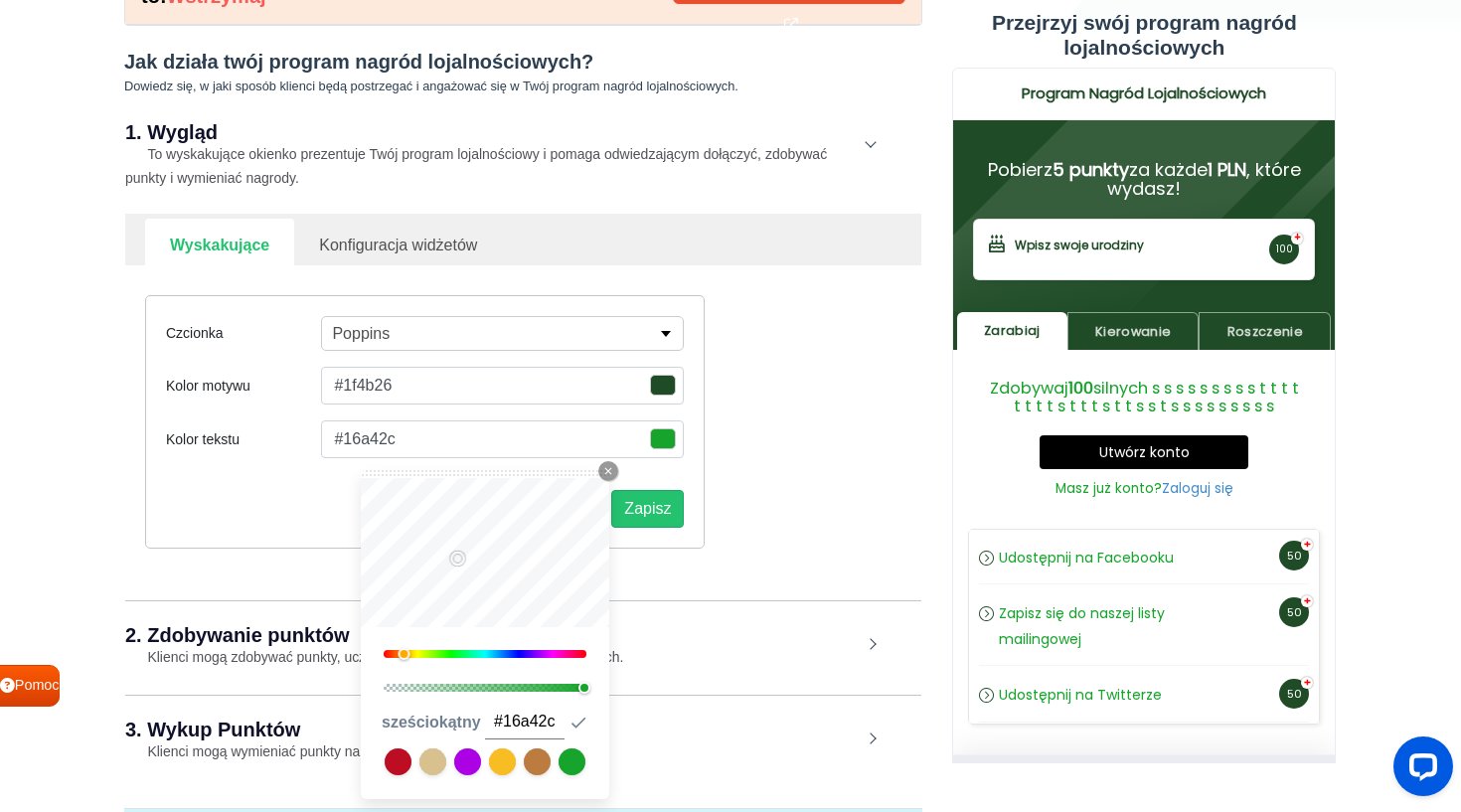 click at bounding box center (485, 688) 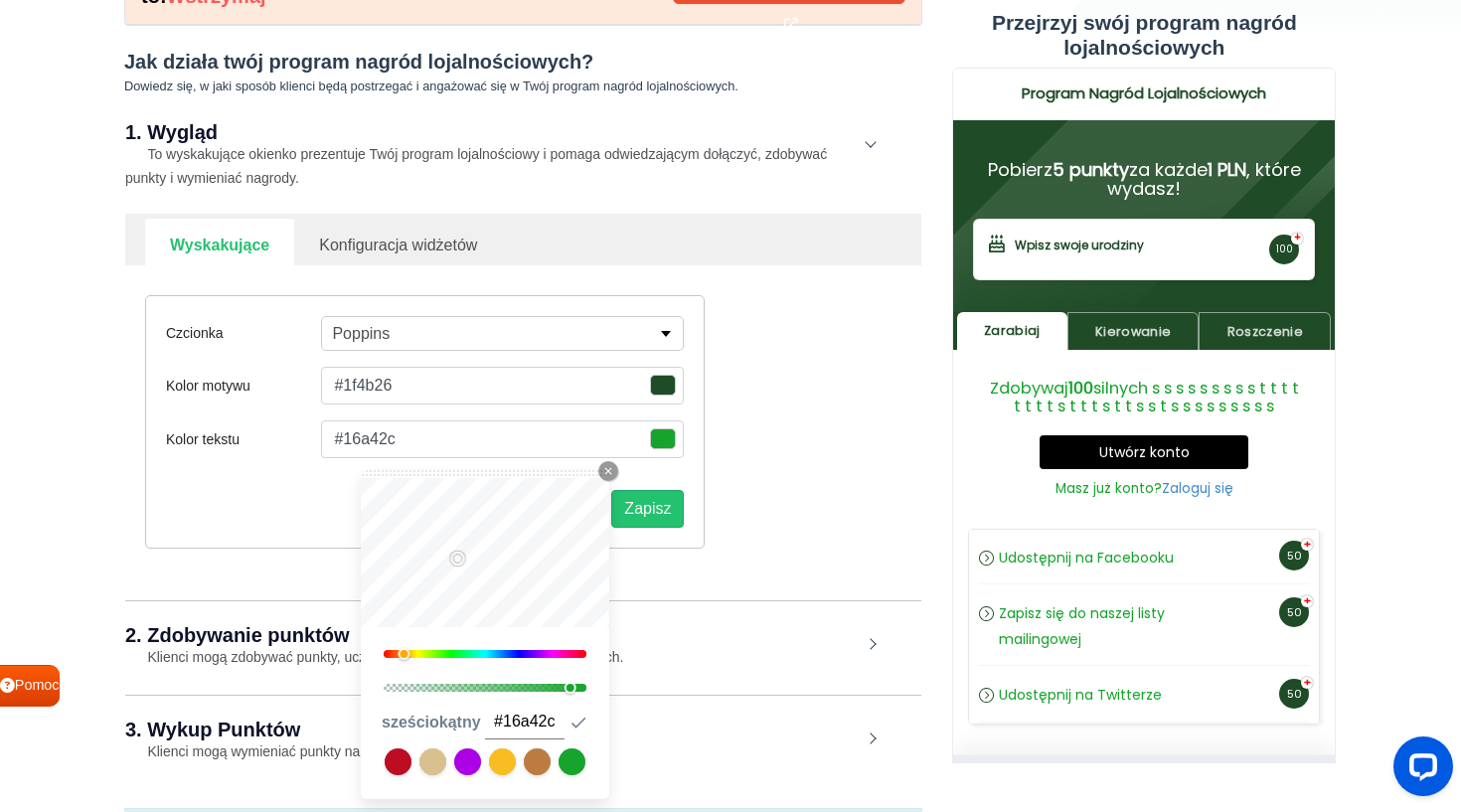 scroll, scrollTop: 183, scrollLeft: 0, axis: vertical 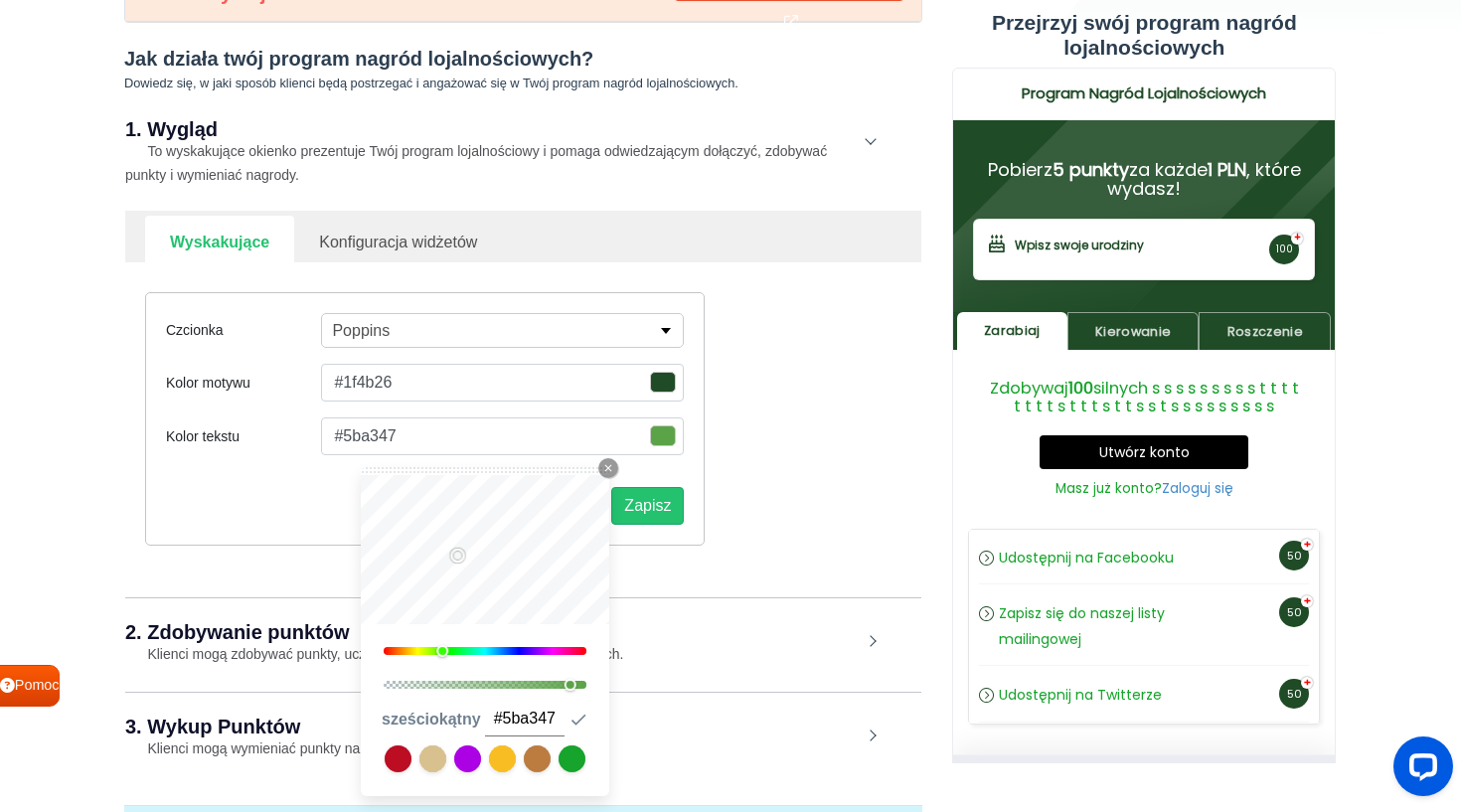 click at bounding box center [485, 651] 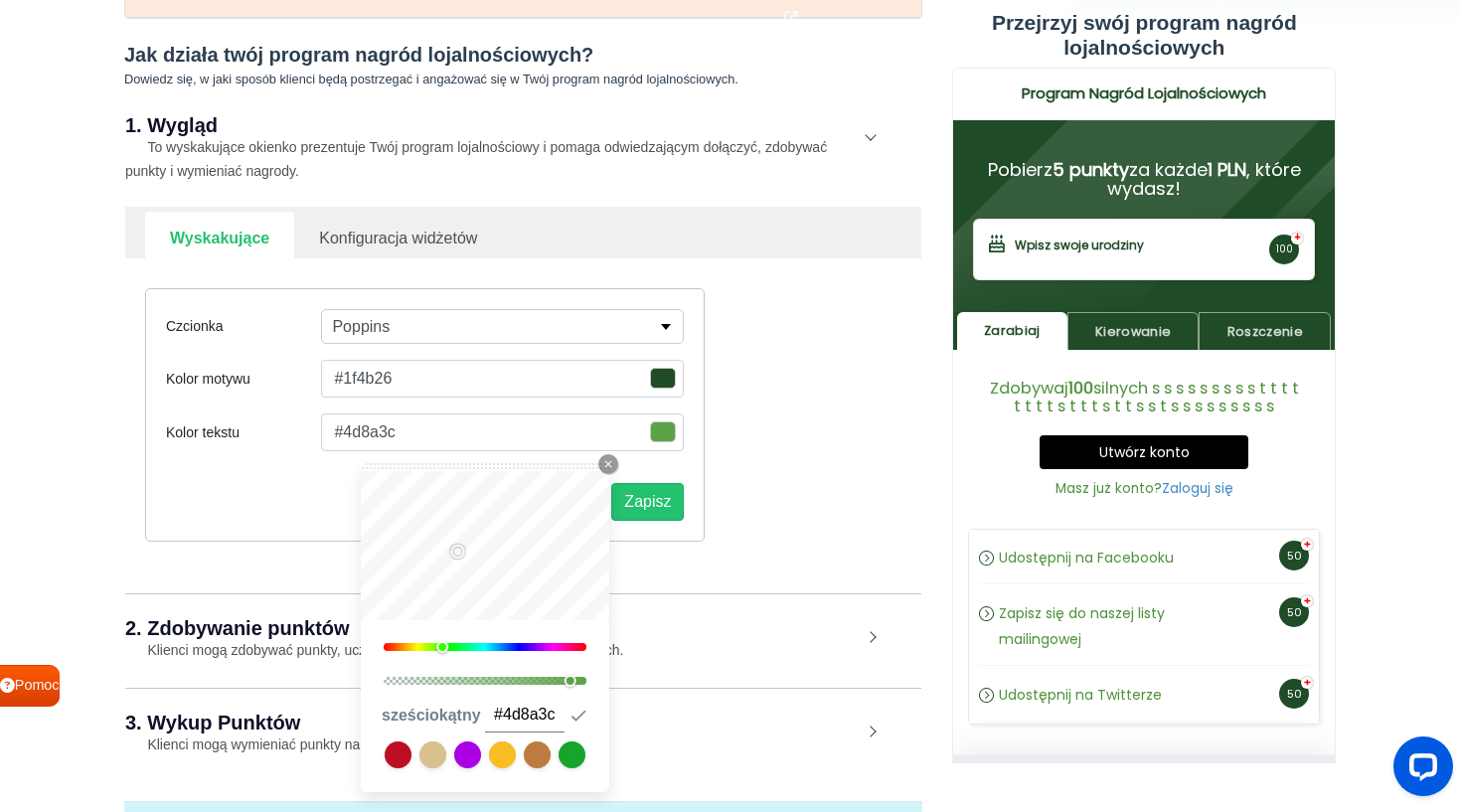 scroll, scrollTop: 186, scrollLeft: 0, axis: vertical 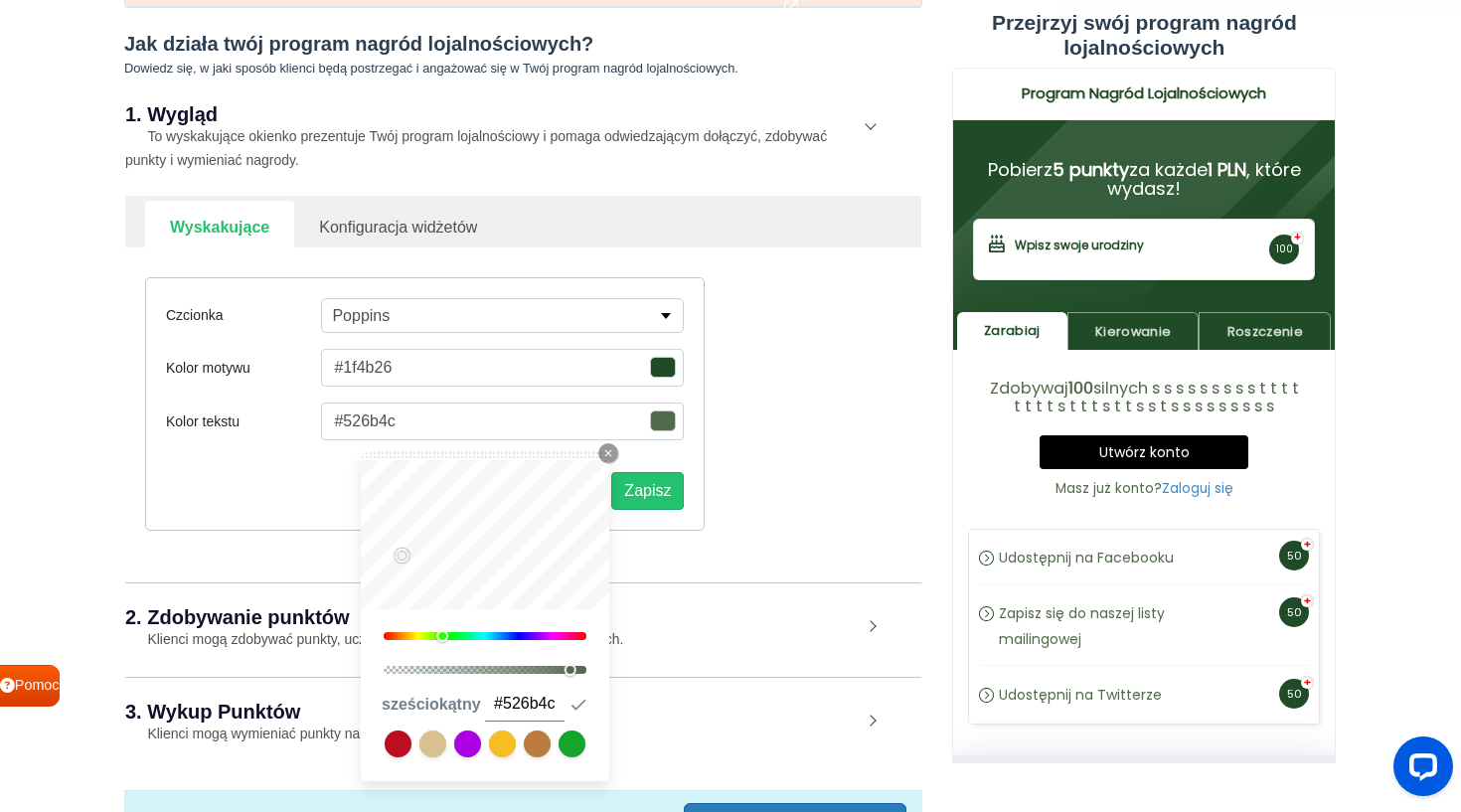 click on "Czcionka Poppins     Abel Alfa Slab Jeden Anton Archiwum Archiwum Czarne Arimo Arvo Asystent Barlow Barlow Skondensowany Bebas Nowy Gorzki Kabina Kair Zastrzeżenie Komfort Szkarłatny tekst Scenariusz taneczny DM Sans Dawka EB Garamond Exo 2 Drzewo Figowe Fira Sans Fjalla Jeden Heebo Szał Hind Siliguri IBM Plex Sans IBM Plex Seryf Niespokojna Inter Josefin Sans Jost Kanit Karla Lato Lexend Libre Baskerville Wolne Franklin Homar Lora M PLUS Zaokrągliony 1c Manrope Ikony materiałów Zarysowane ikony materiałów Ikony Materiału Okrągłe Zarysowane symbole materiałowe Symbole Materiału Zaokrąglione Wesoła pogoda Michroma Montserrat Mukta Mulish Nanum Gothic Kolor Emoji Noto Noto Sans Noto Bez JP Noto Bez KR Noto Sans SC Noto Sans TC Noto Serif Noto Serif JP Nunito Nunito Sans Otwarte Sans Oswald Strój Wiadukt Tlen Pacyfik Wyświetlacz Playfair Plus Jakarta Sans Poppins Podpowiedź PT Sans PT Sans Wąski PT Serif Publiczne Sans Piaski neutowe Rajdhani Raleway Wyświetlacz Red Hat Robot Flex Roboto 129" at bounding box center [523, 404] 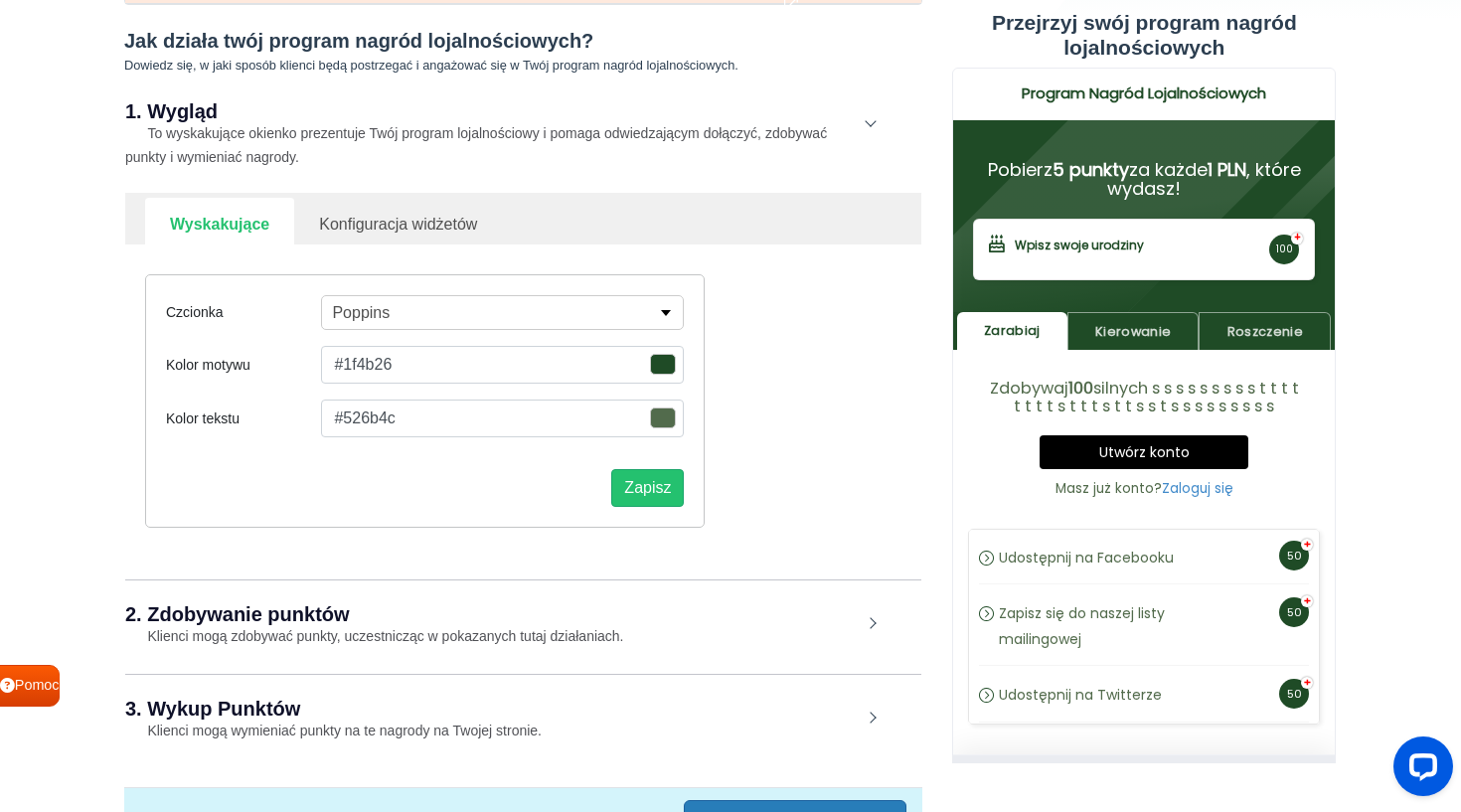 scroll, scrollTop: 209, scrollLeft: 0, axis: vertical 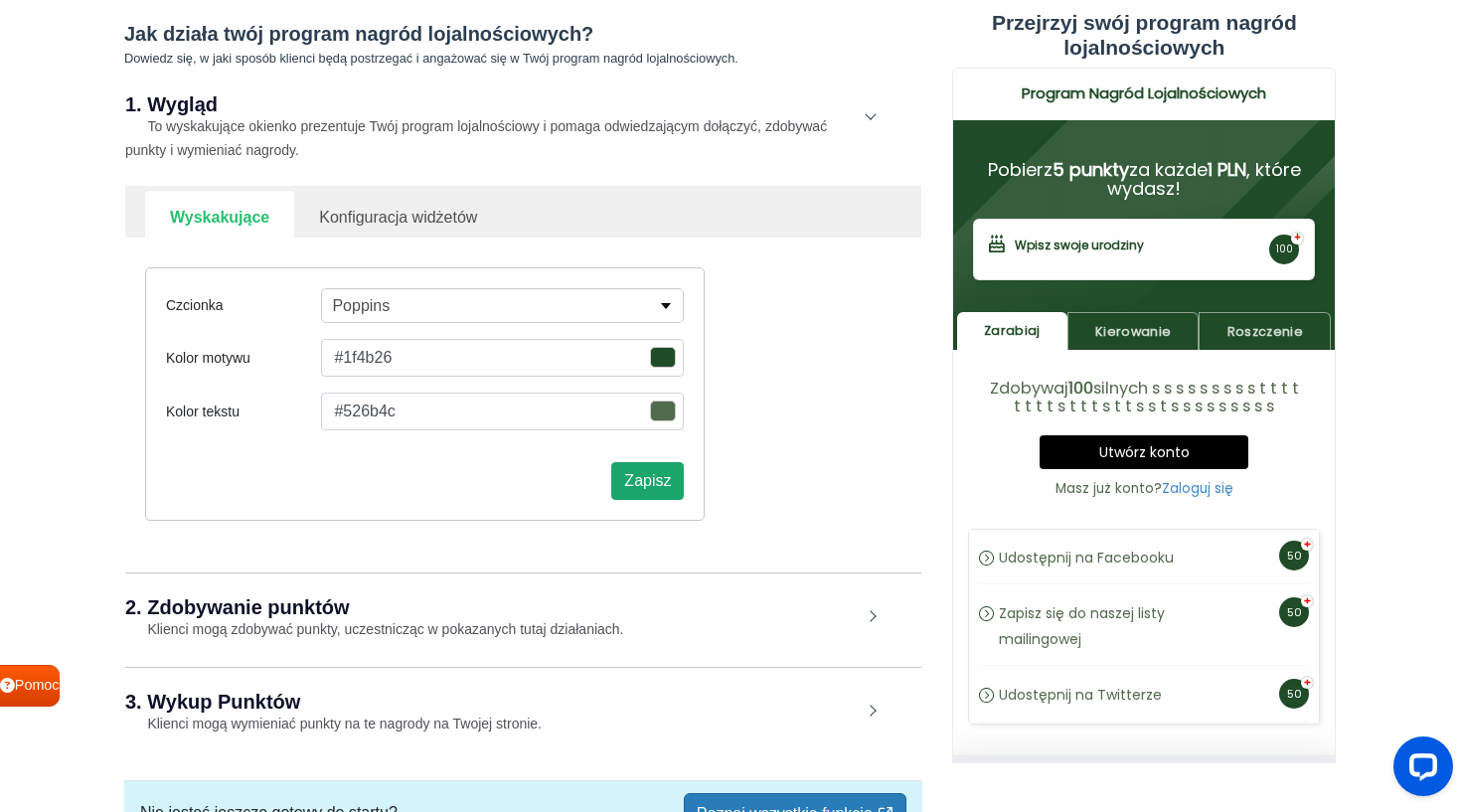 click on "Zapisz" at bounding box center (647, 481) 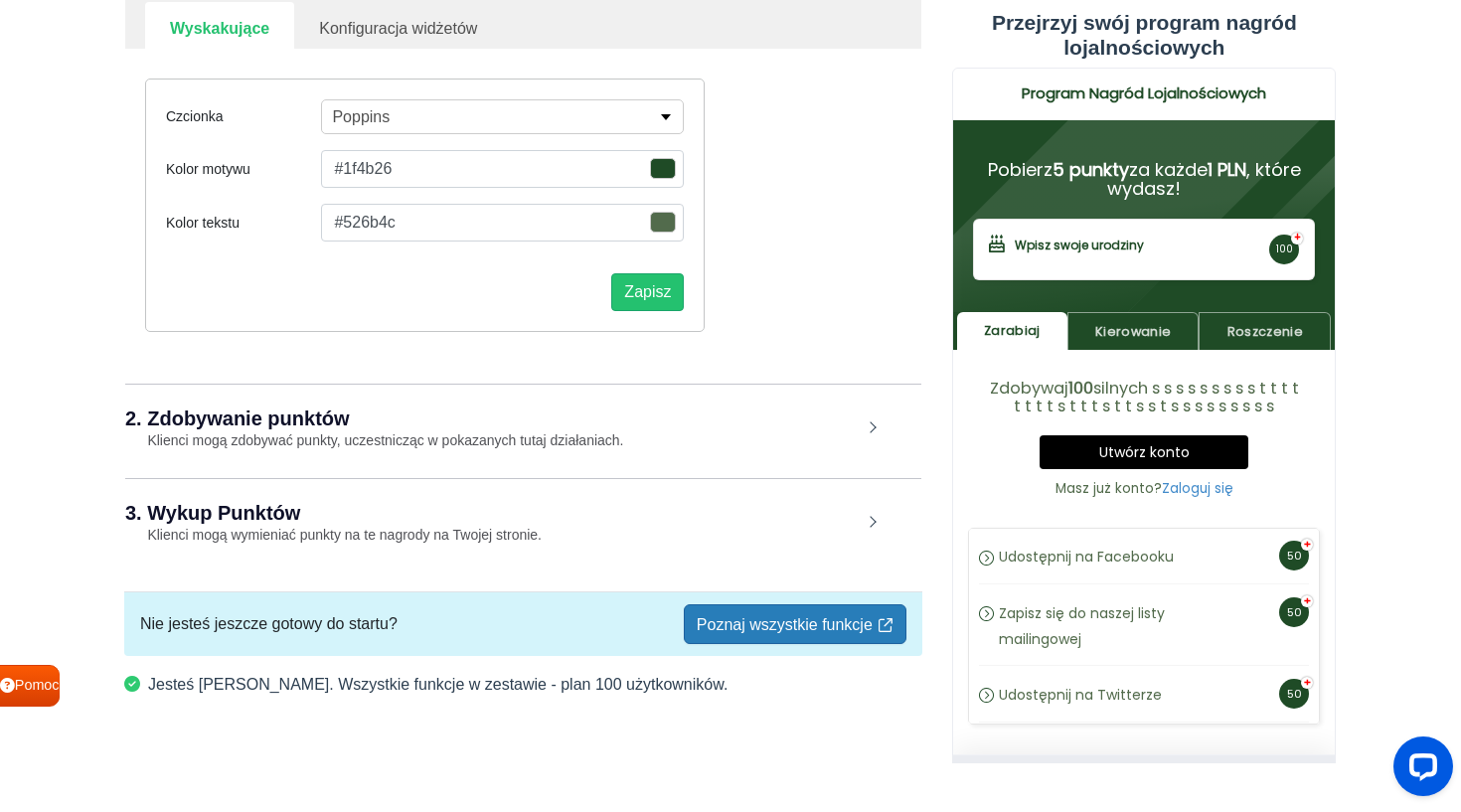 scroll, scrollTop: 398, scrollLeft: 0, axis: vertical 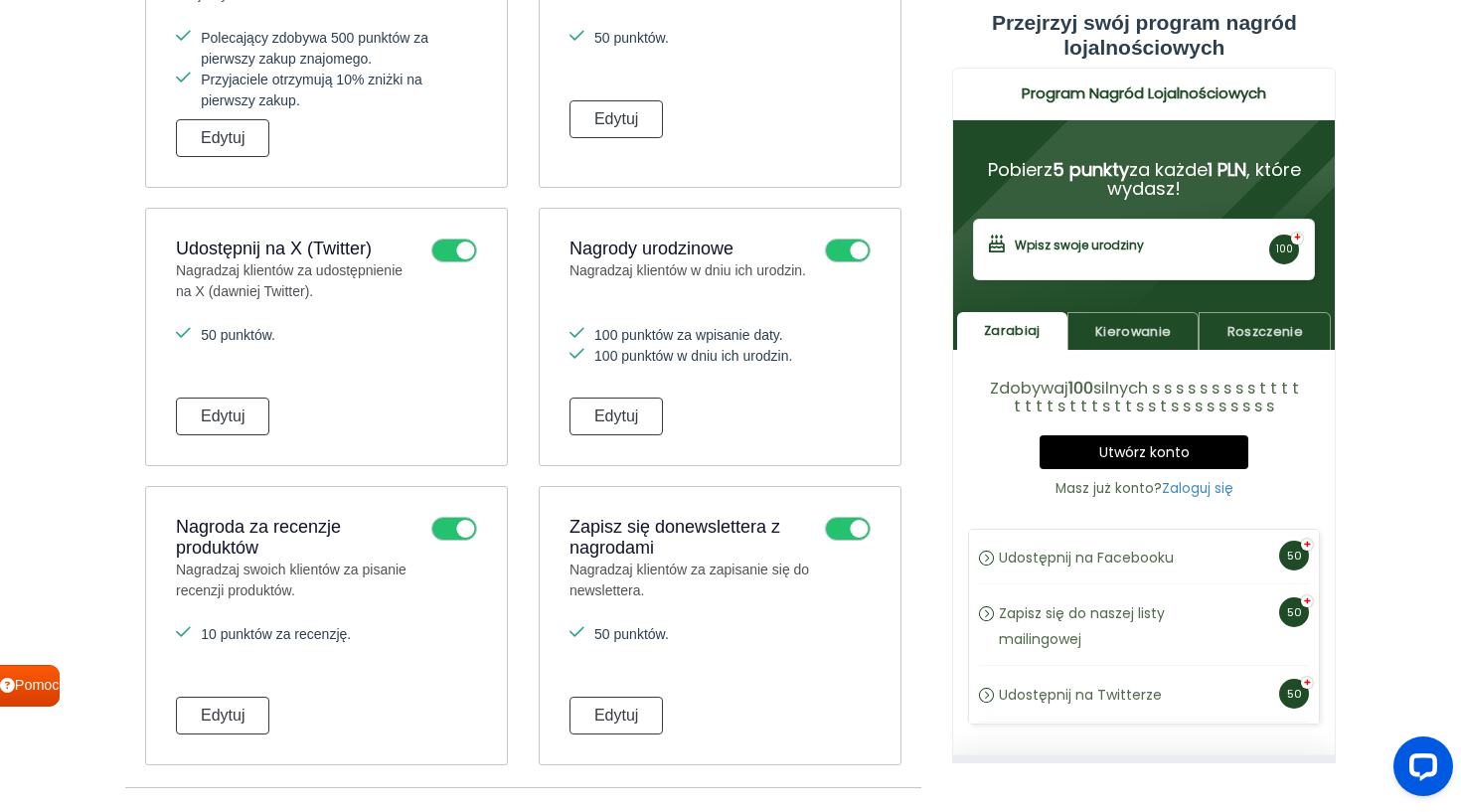 click at bounding box center [454, 250] 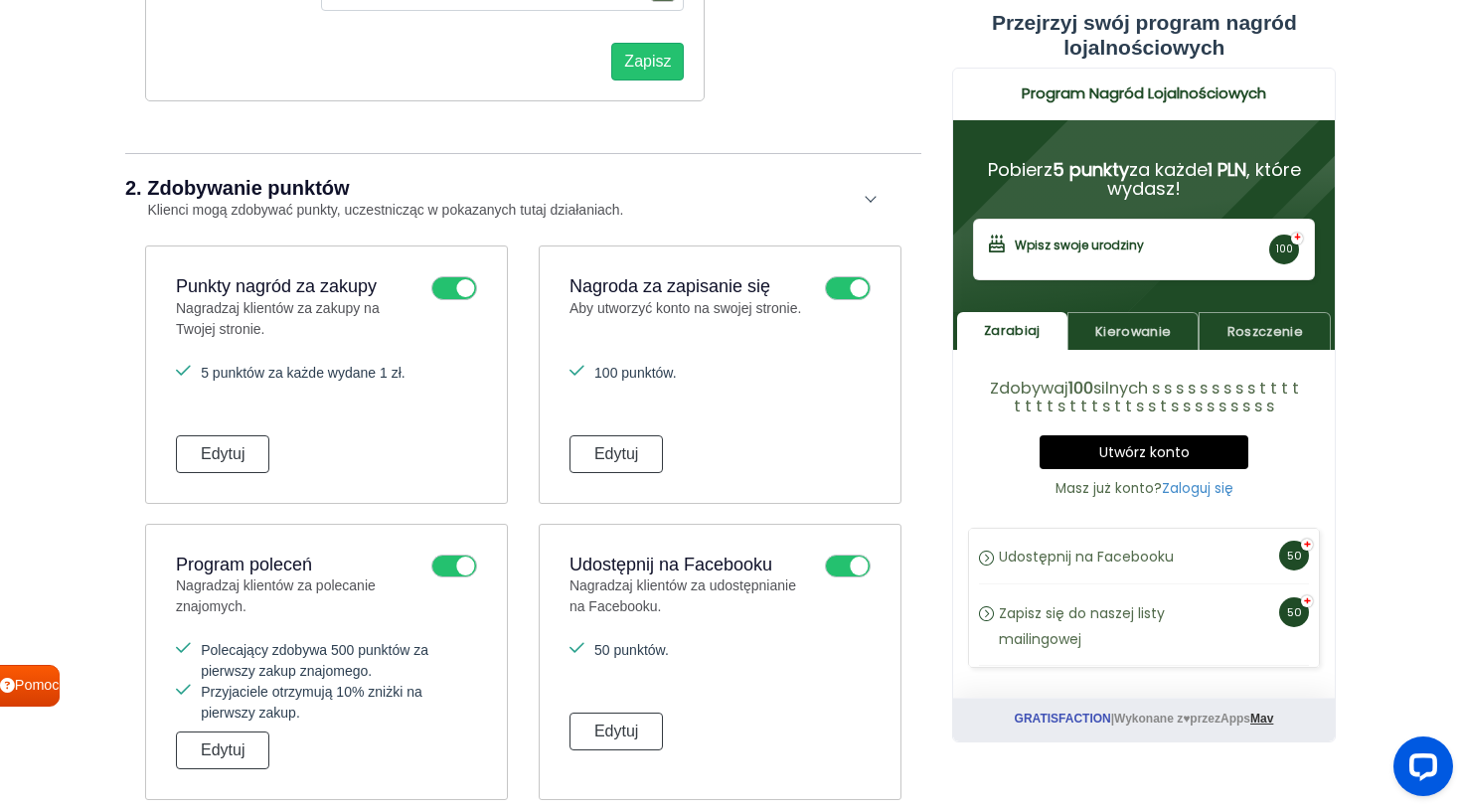 scroll, scrollTop: 625, scrollLeft: 0, axis: vertical 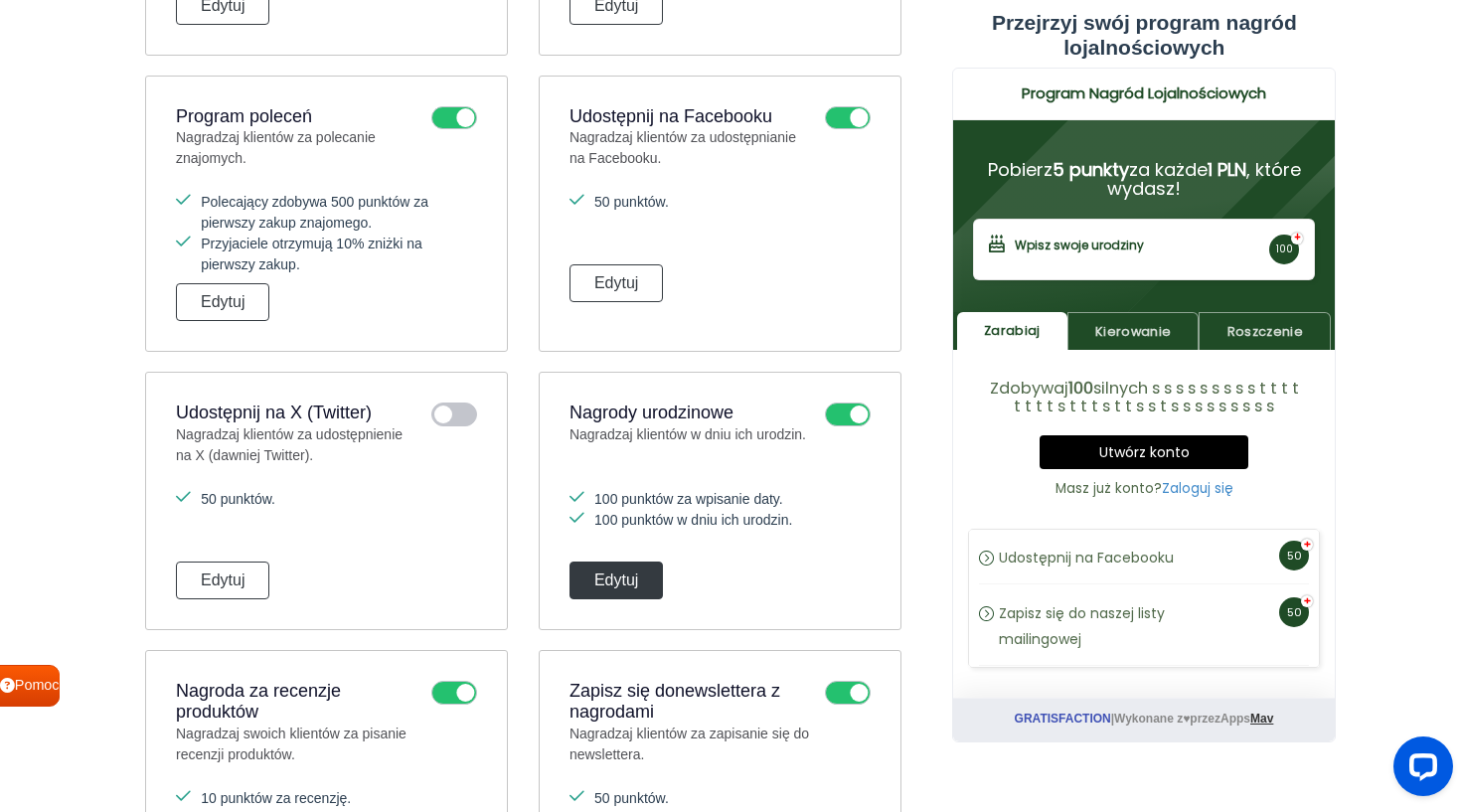 click on "Edytuj" at bounding box center [616, 580] 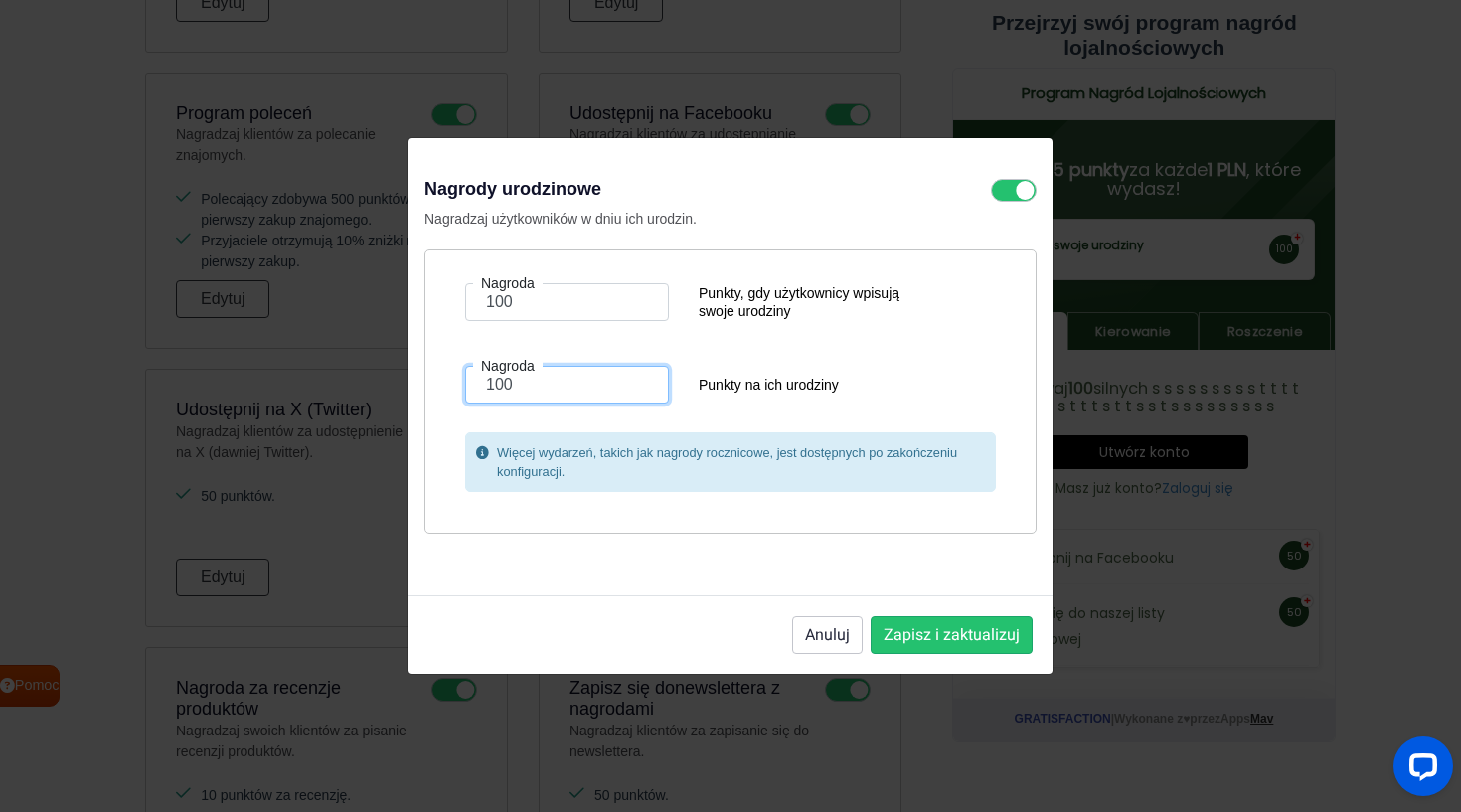 drag, startPoint x: 519, startPoint y: 389, endPoint x: 465, endPoint y: 386, distance: 54.08327 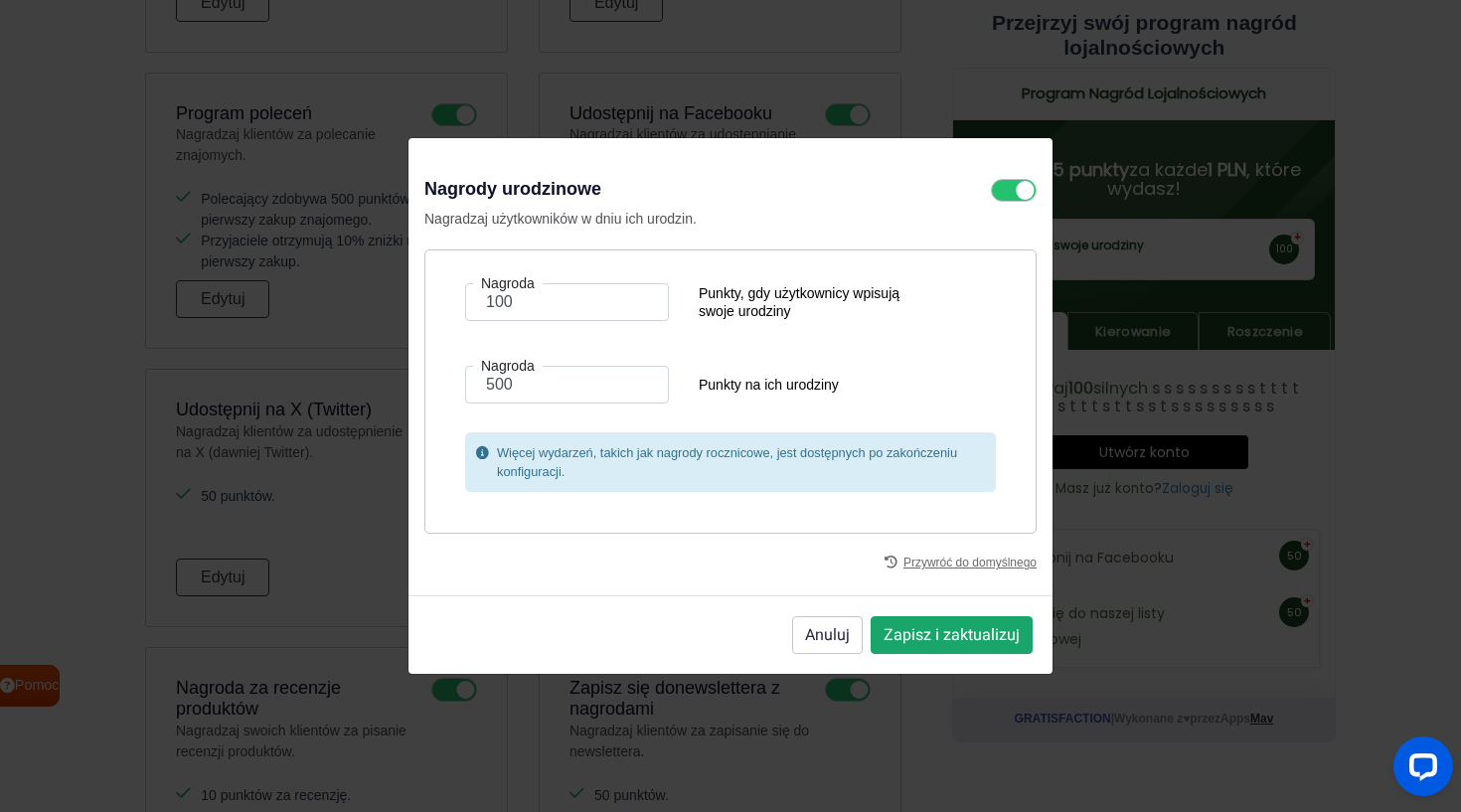 click on "Zapisz i zaktualizuj" at bounding box center (951, 635) 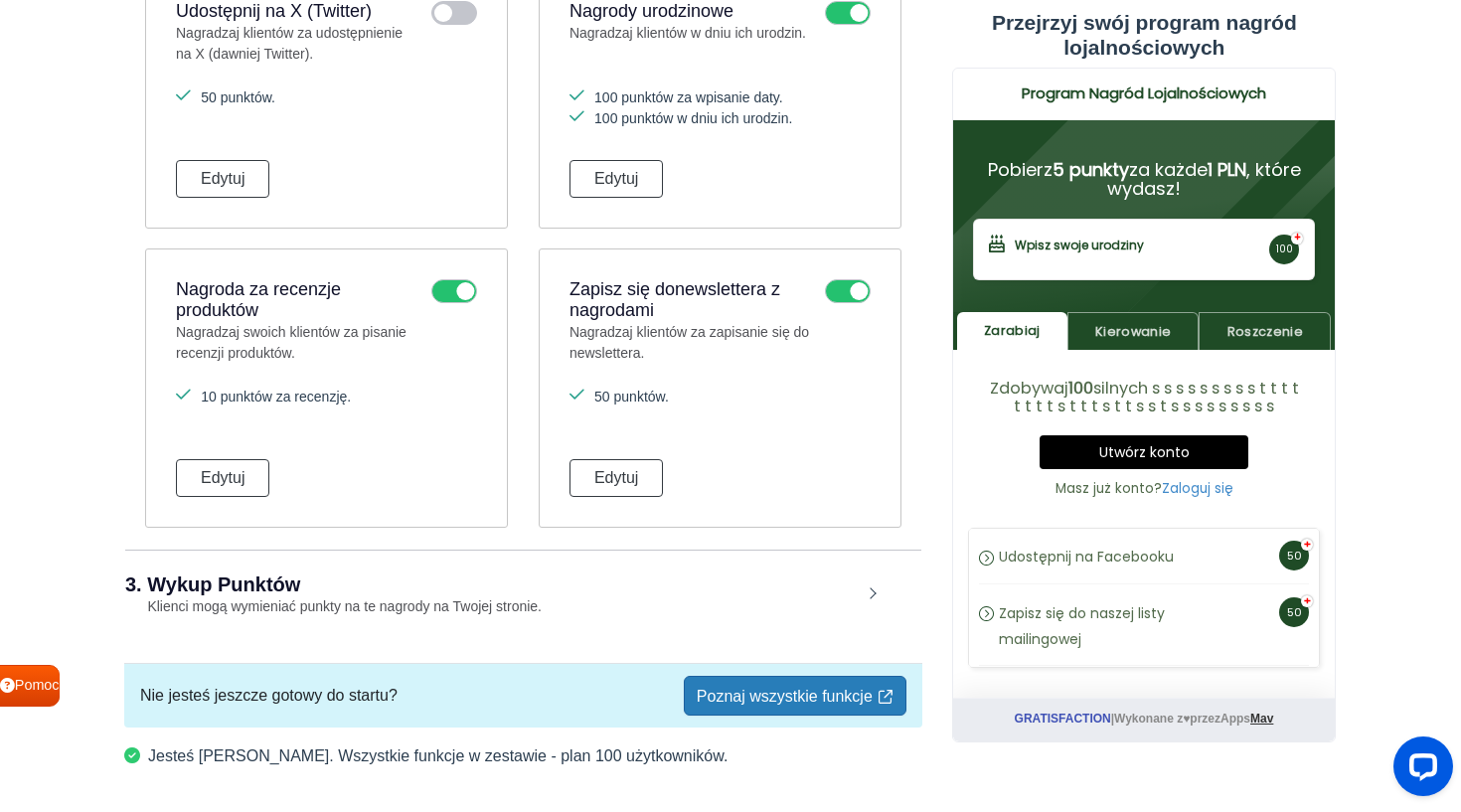 scroll, scrollTop: 1481, scrollLeft: 0, axis: vertical 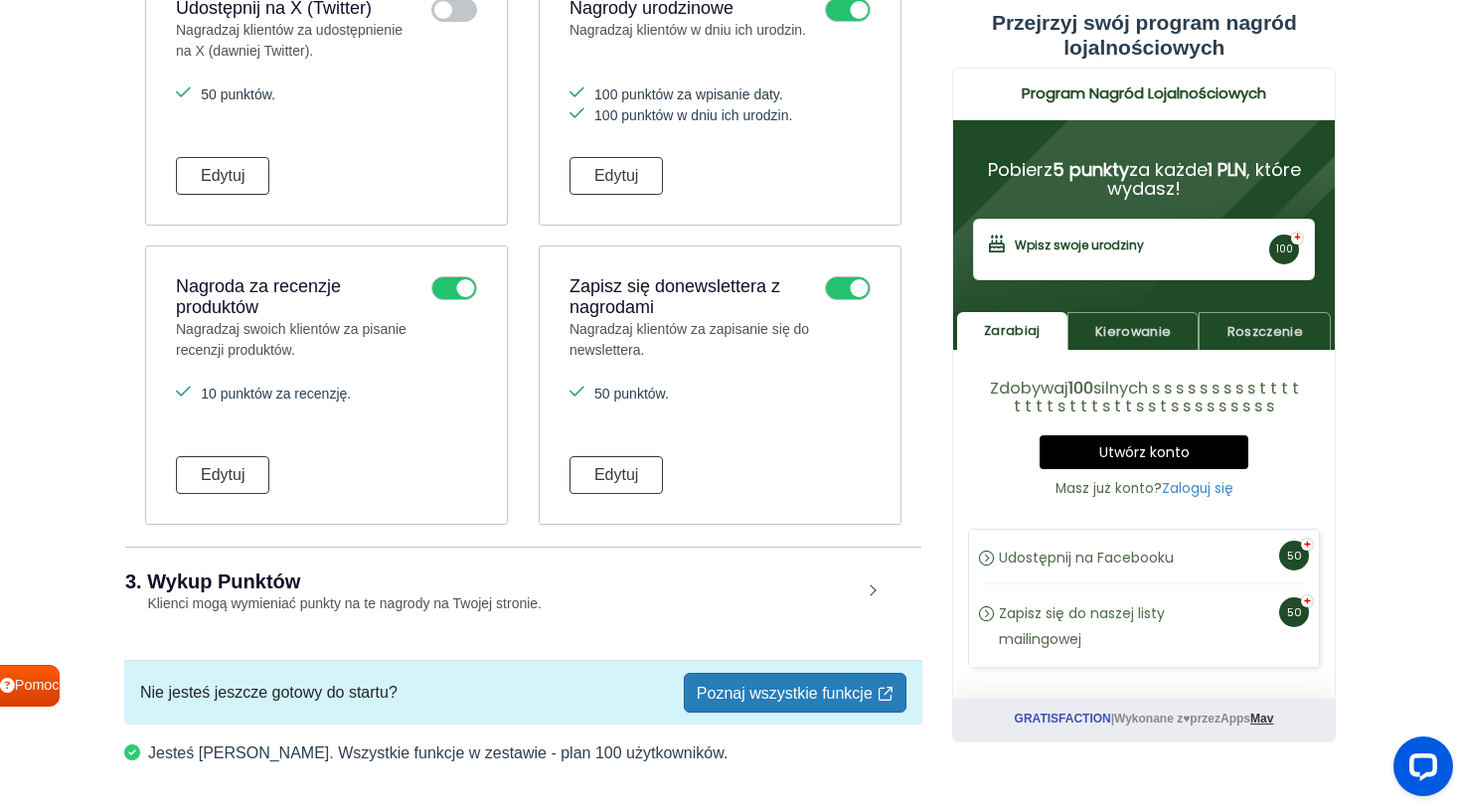 click on "Klienci mogą wymieniać punkty na te nagrody na Twojej stronie." at bounding box center (333, 603) 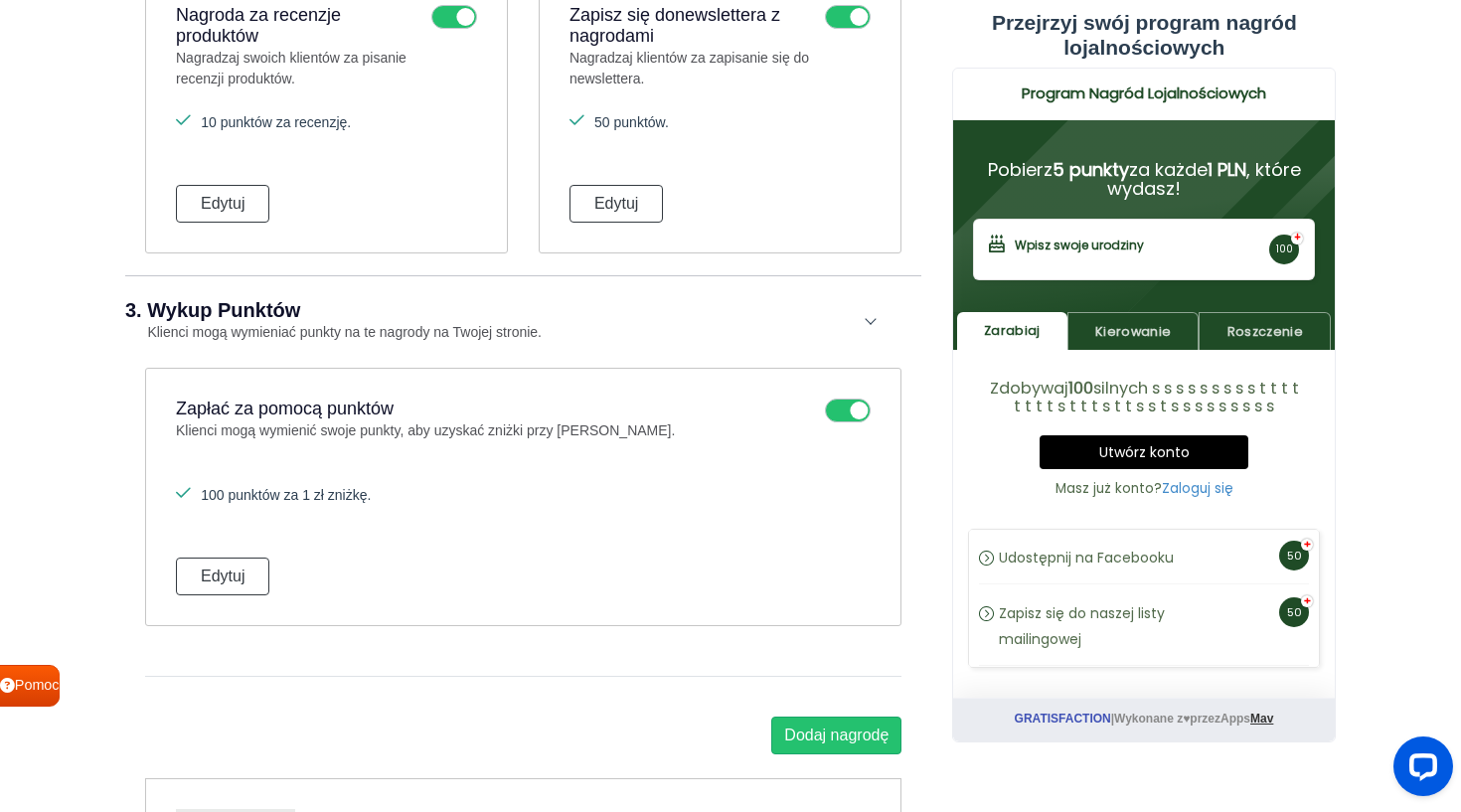 scroll, scrollTop: 1758, scrollLeft: 0, axis: vertical 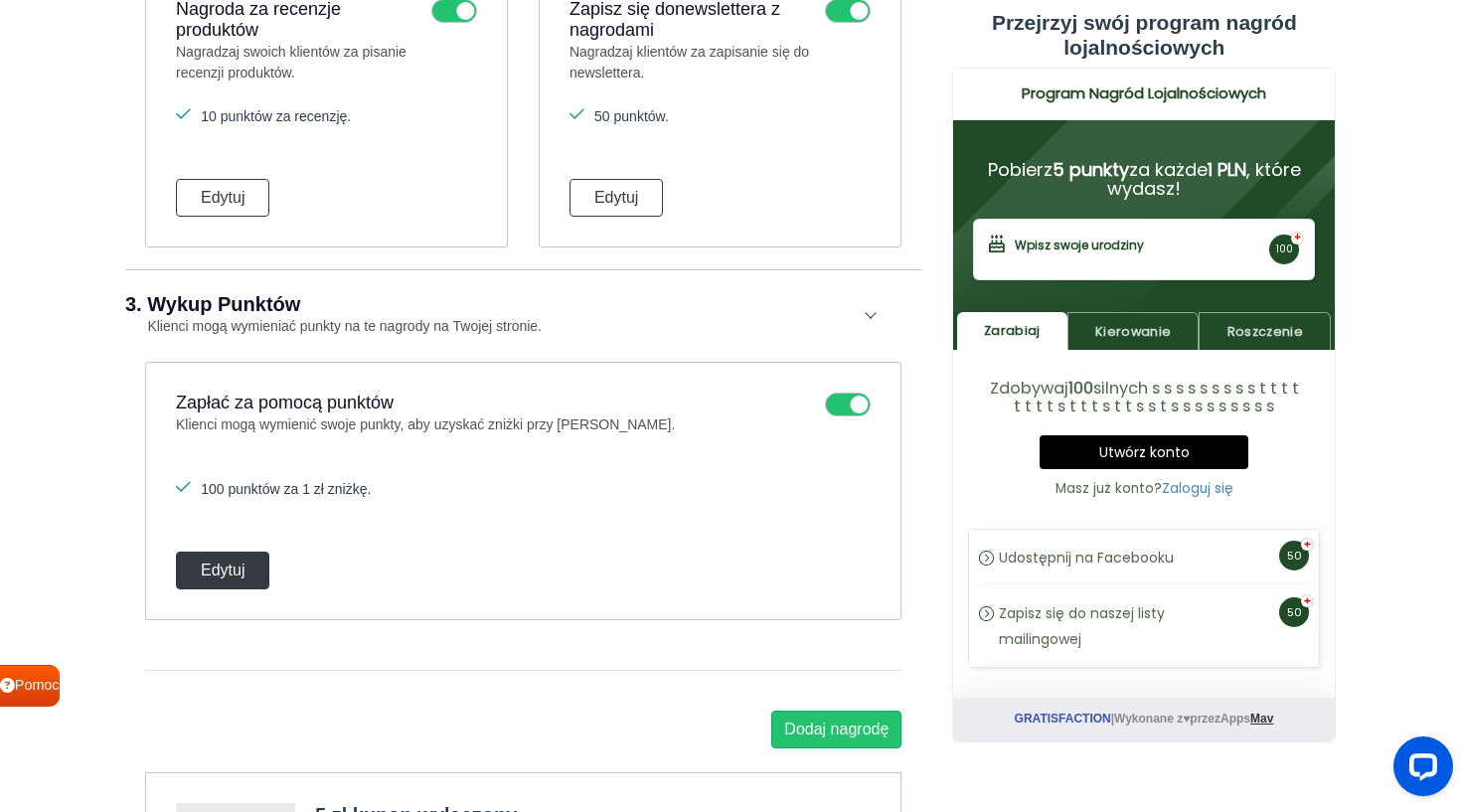 click on "Edytuj" at bounding box center [223, 570] 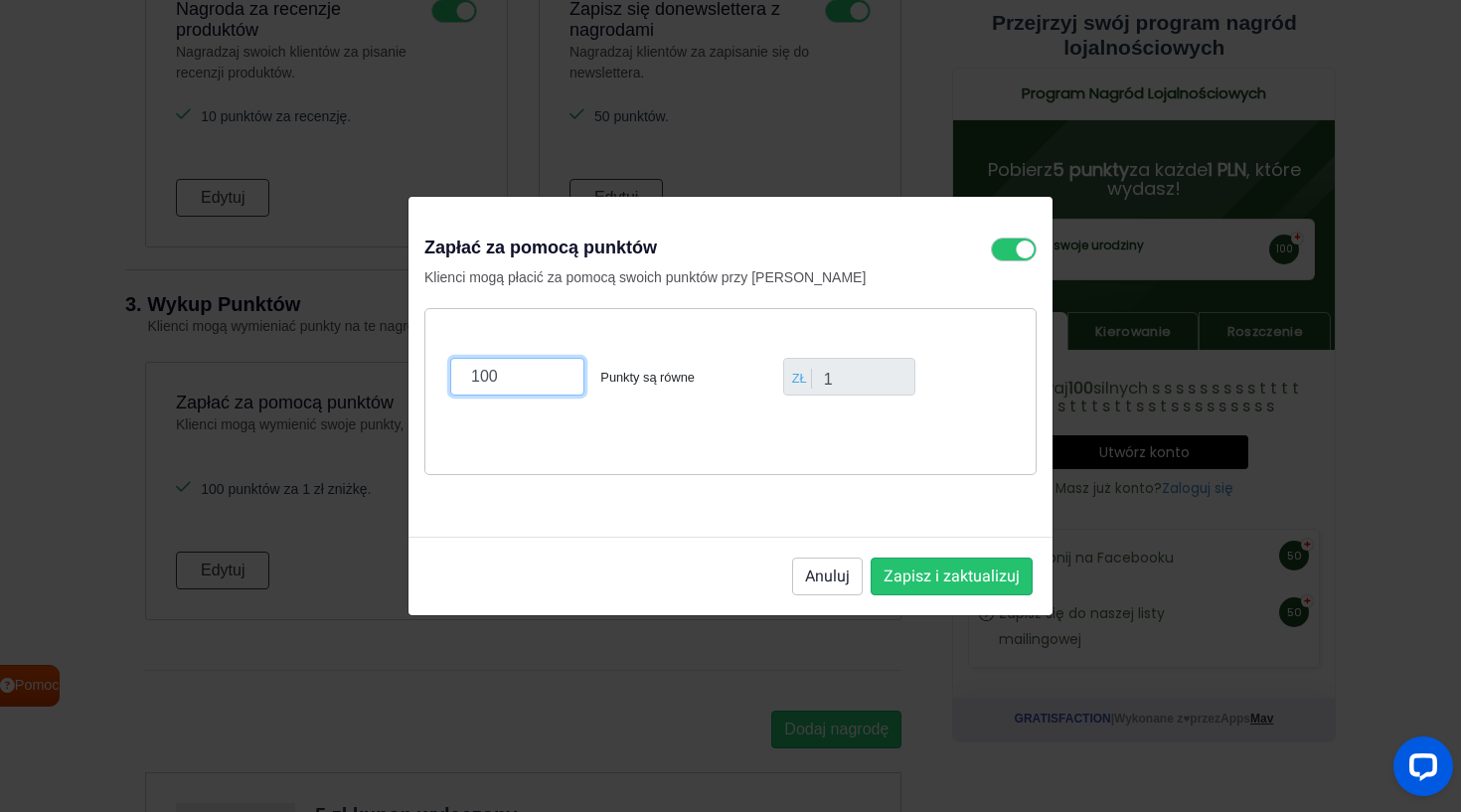 click on "100" at bounding box center (517, 377) 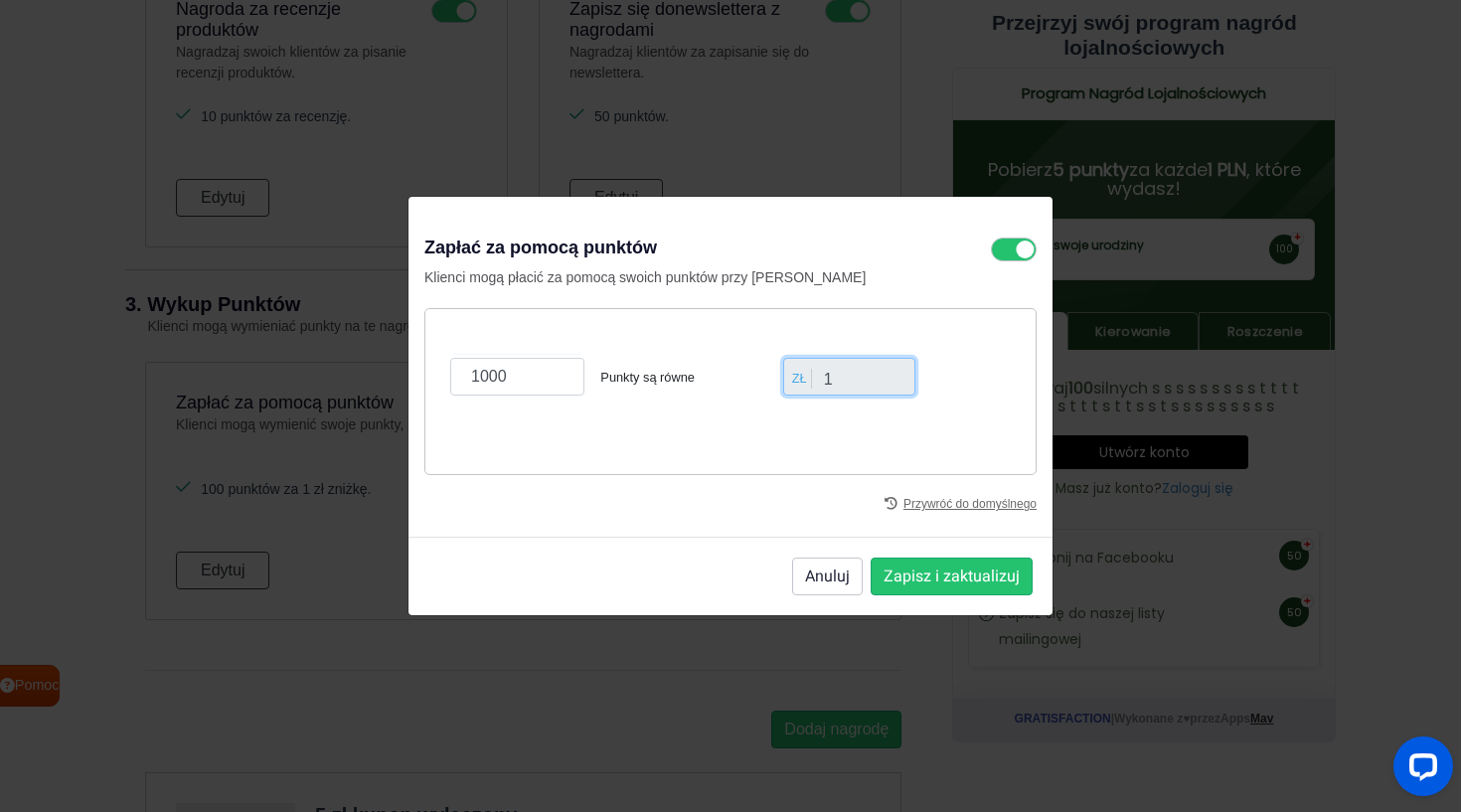 click on "1" at bounding box center (850, 377) 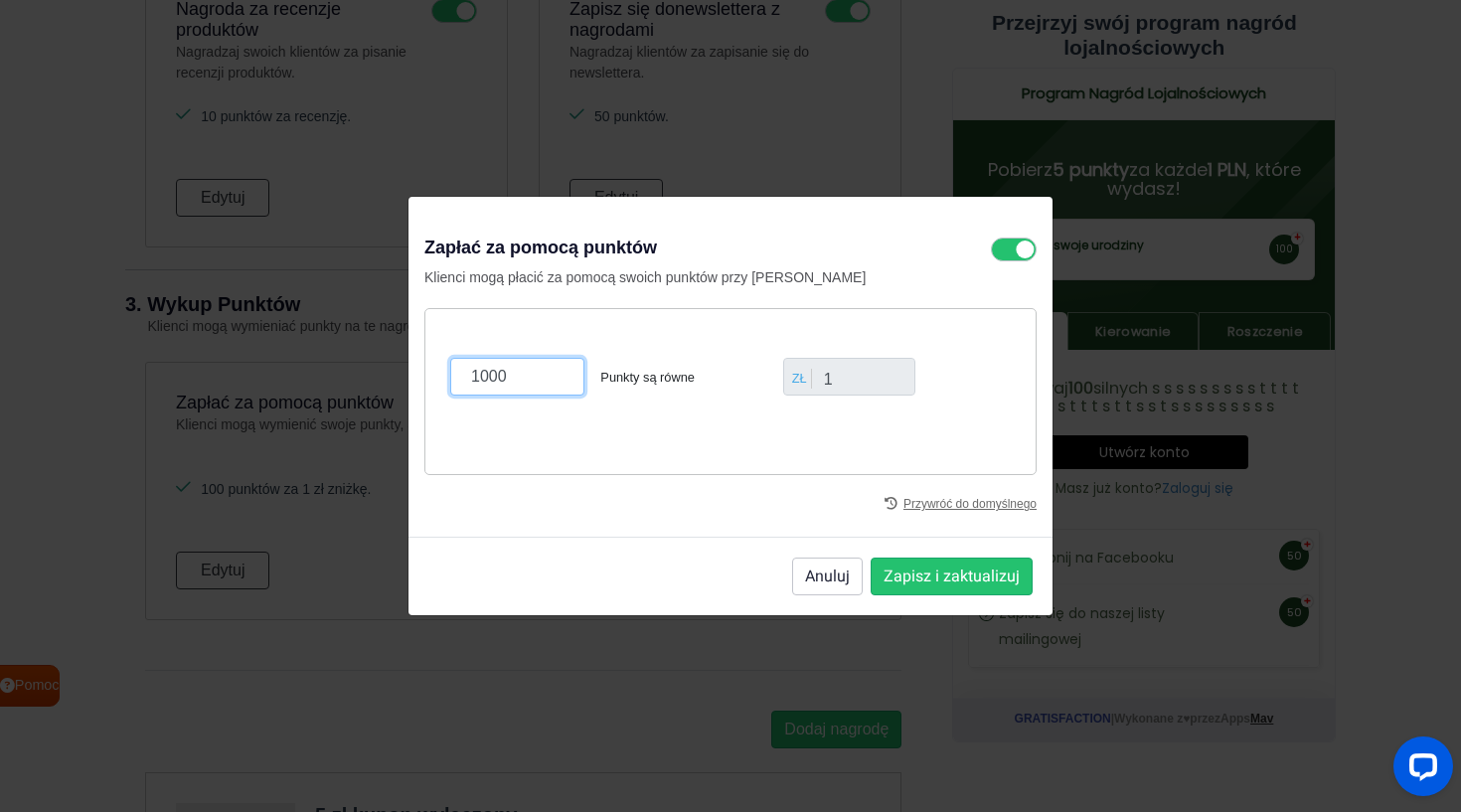 click on "1000" at bounding box center (517, 377) 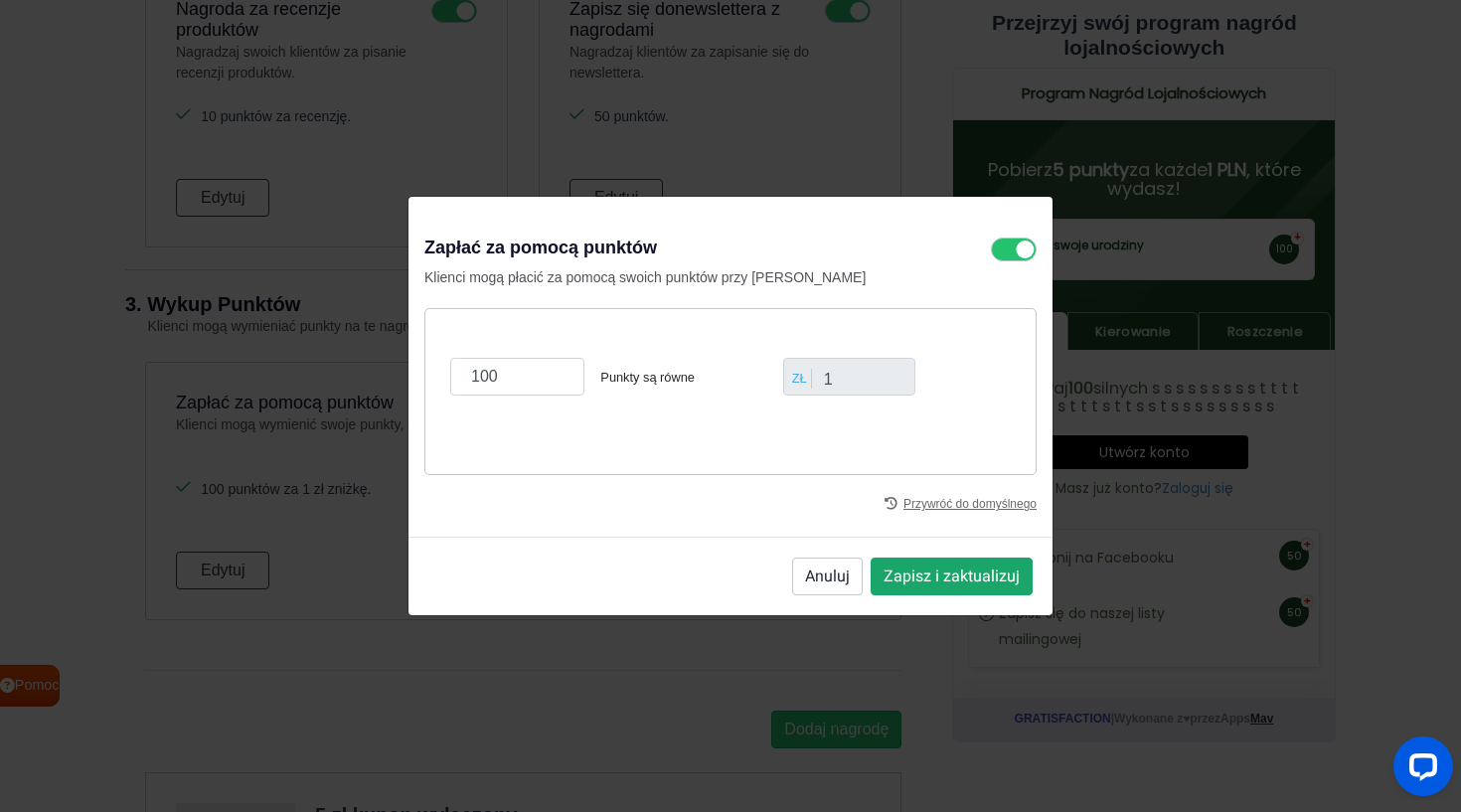 click on "Zapisz i zaktualizuj" at bounding box center (951, 576) 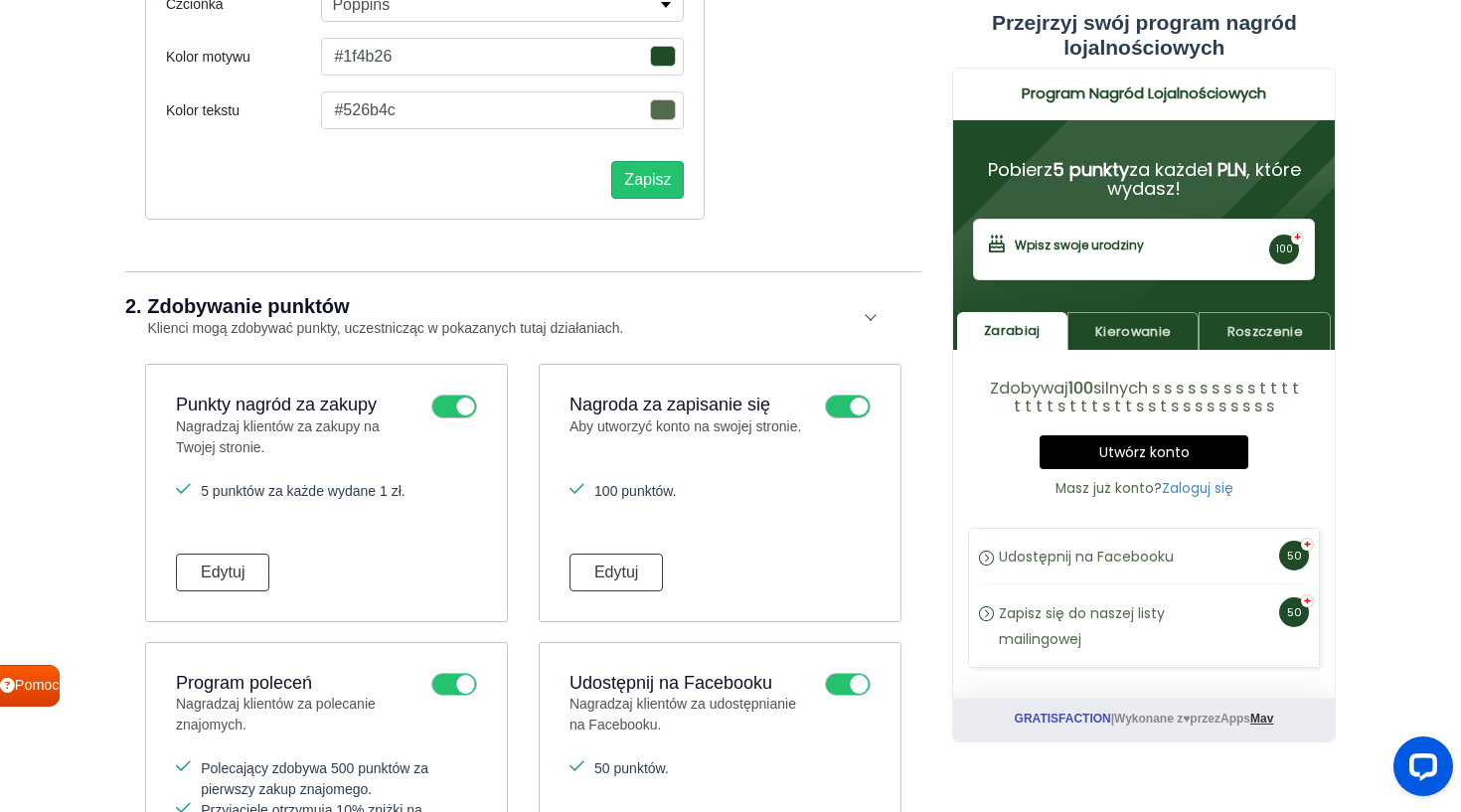 scroll, scrollTop: 508, scrollLeft: 0, axis: vertical 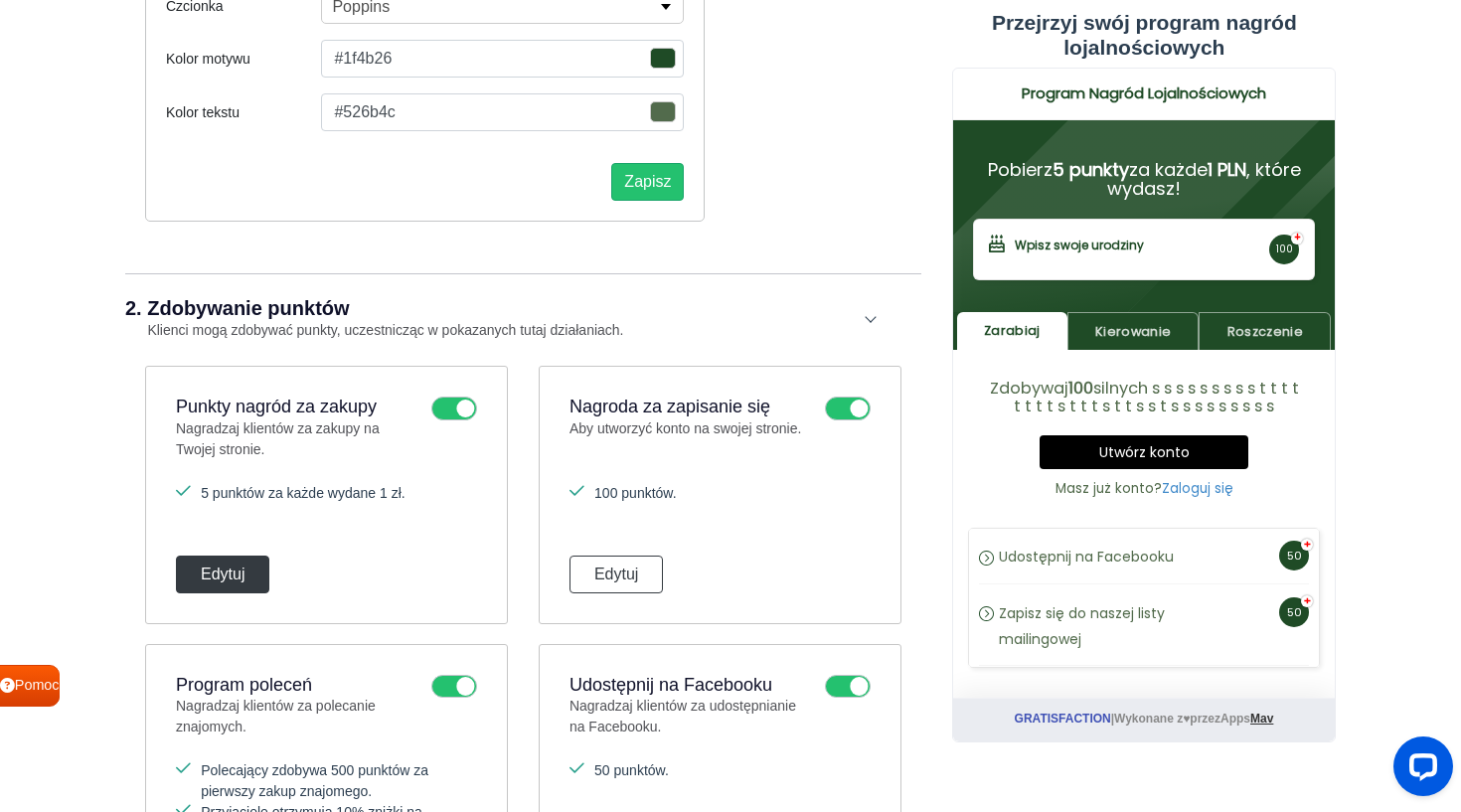 click on "Edytuj" at bounding box center (223, 574) 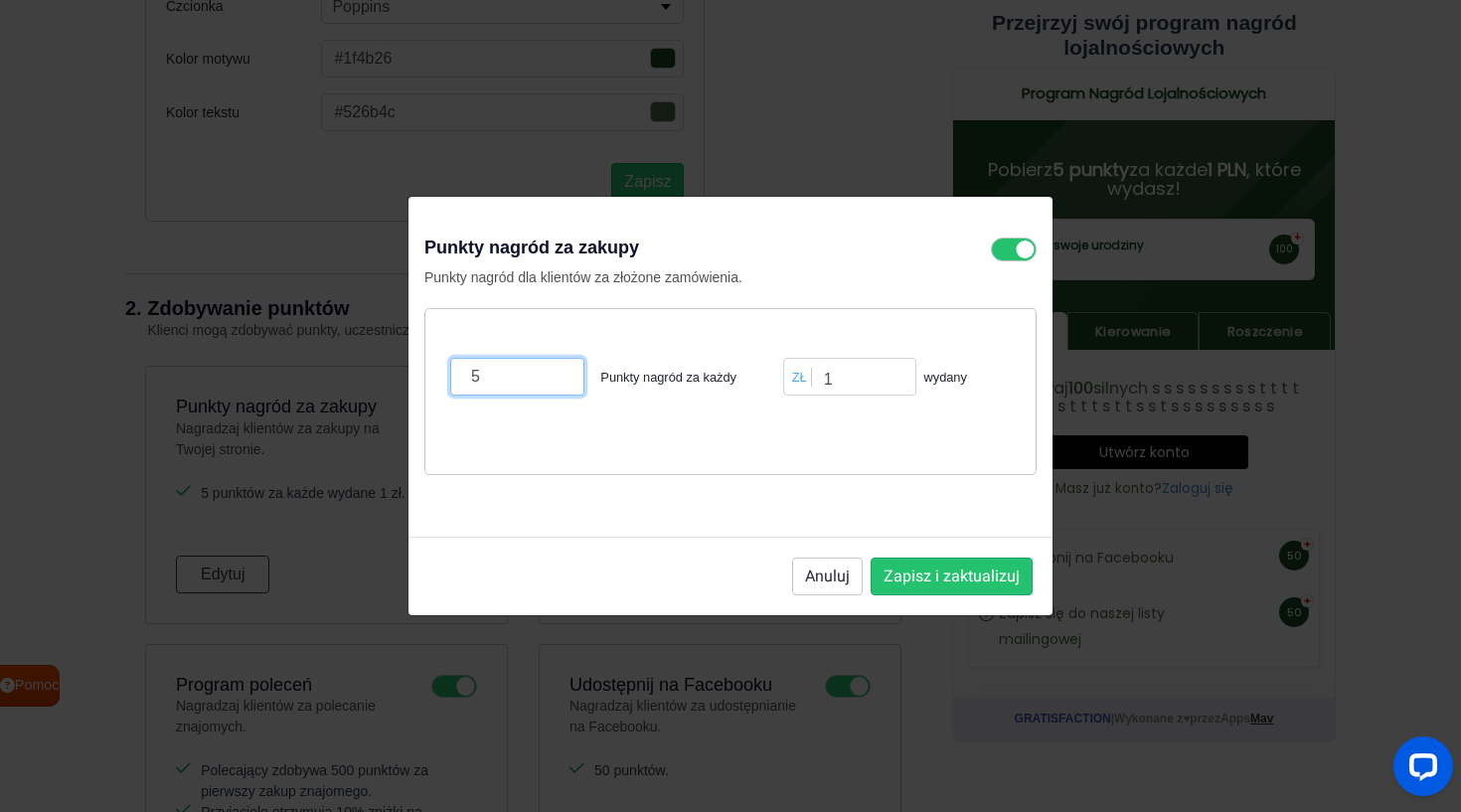 click on "5" at bounding box center [517, 377] 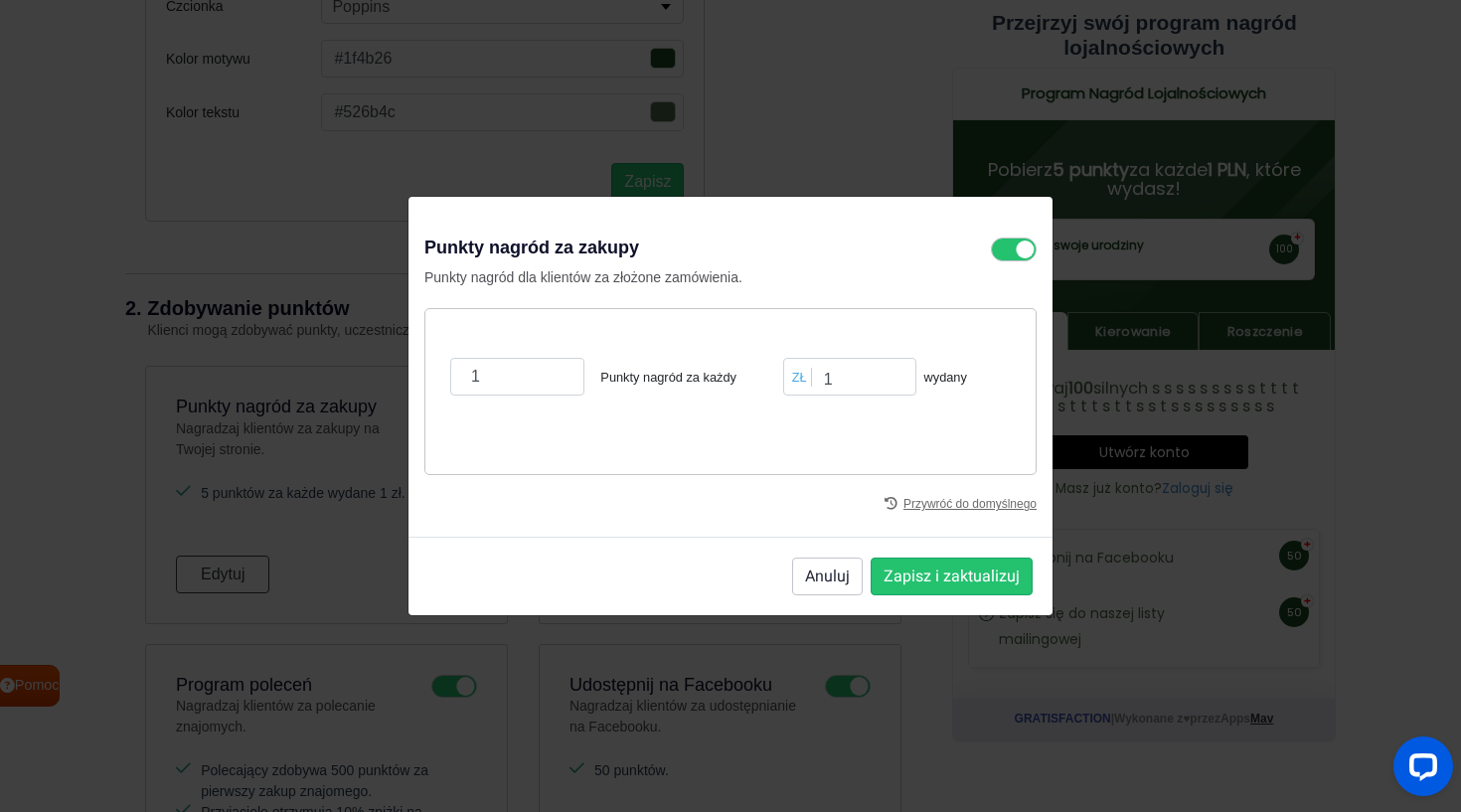 click on "Zapisz i zaktualizuj" at bounding box center (951, 576) 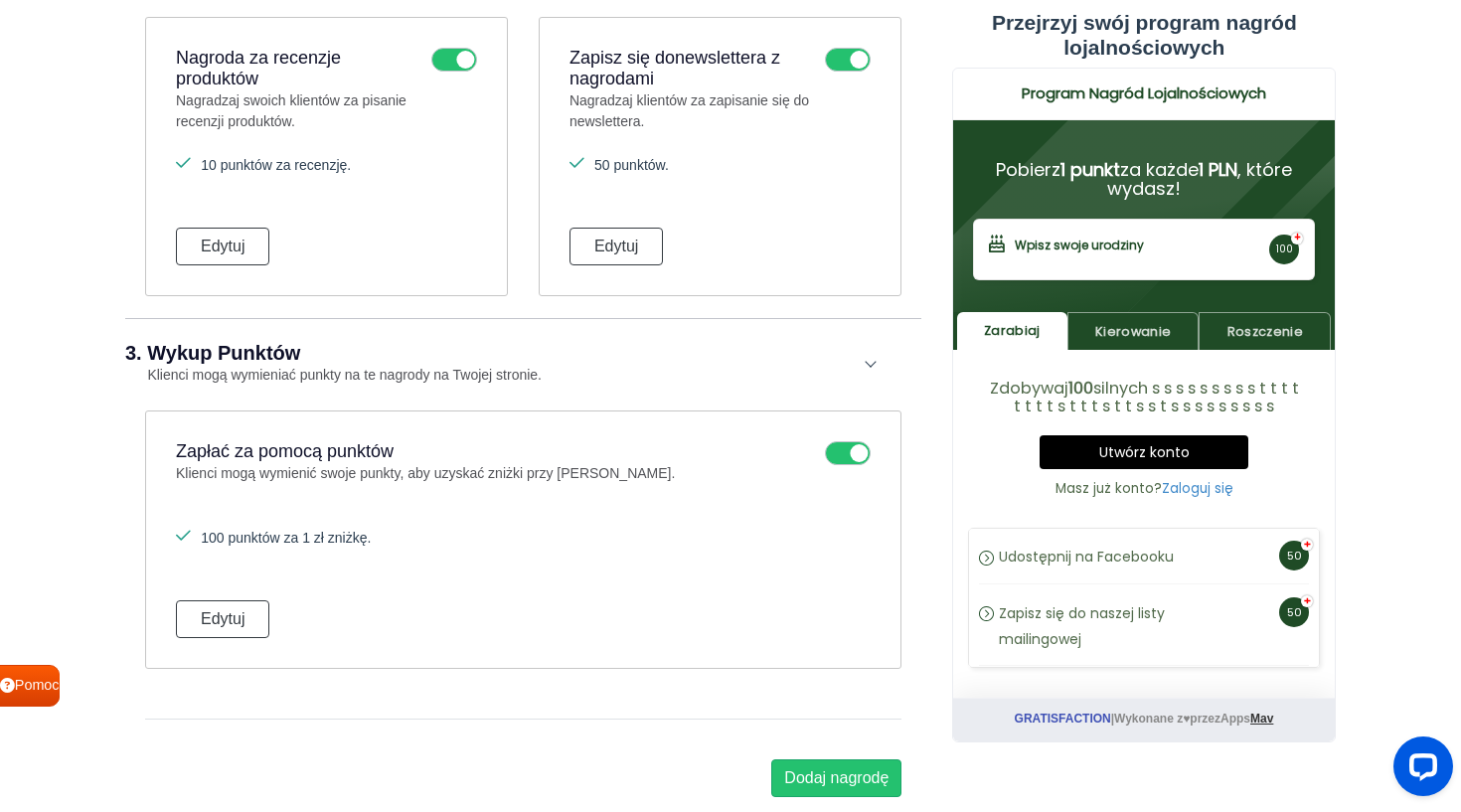 scroll, scrollTop: 1715, scrollLeft: 0, axis: vertical 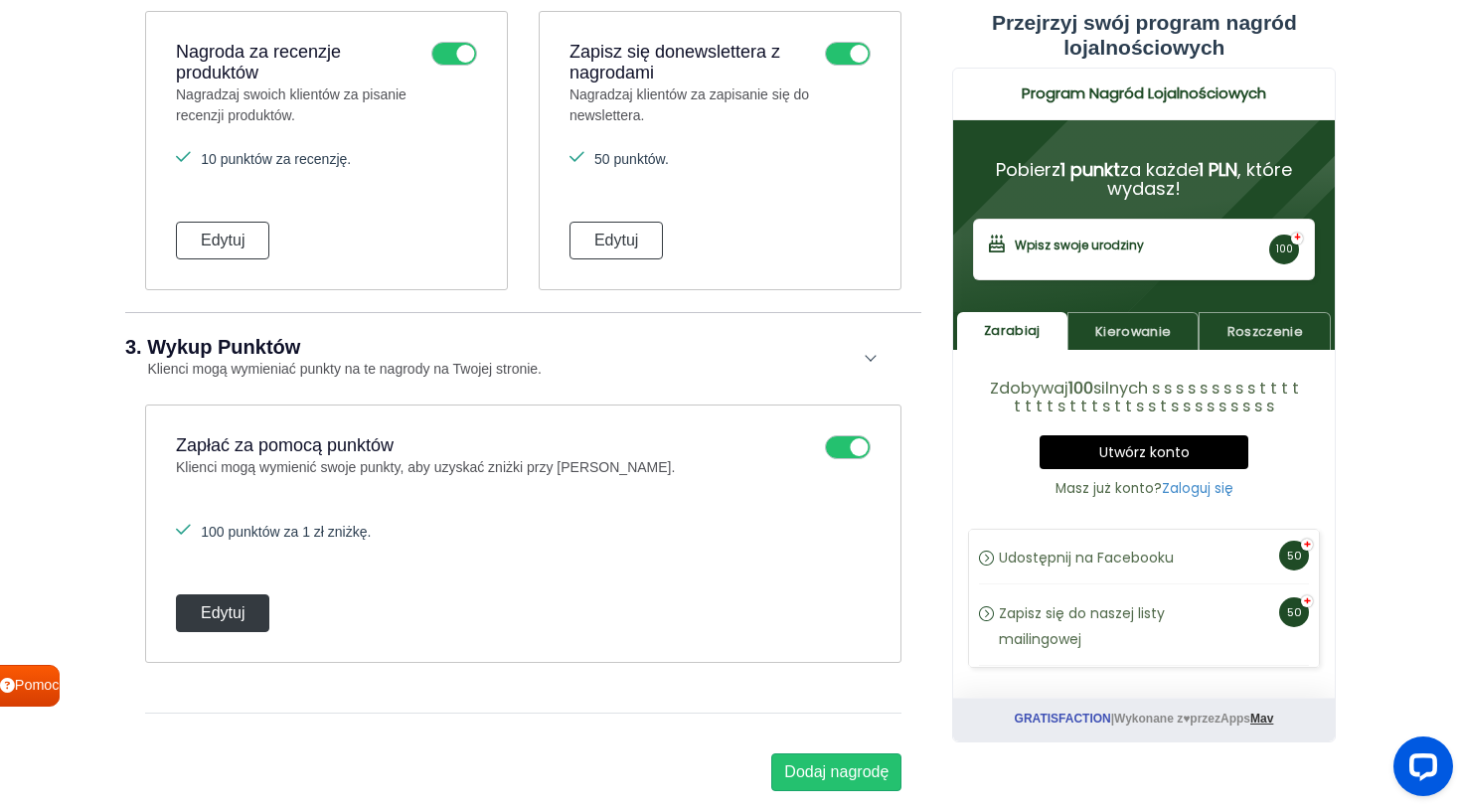 click on "Edytuj" at bounding box center [223, 613] 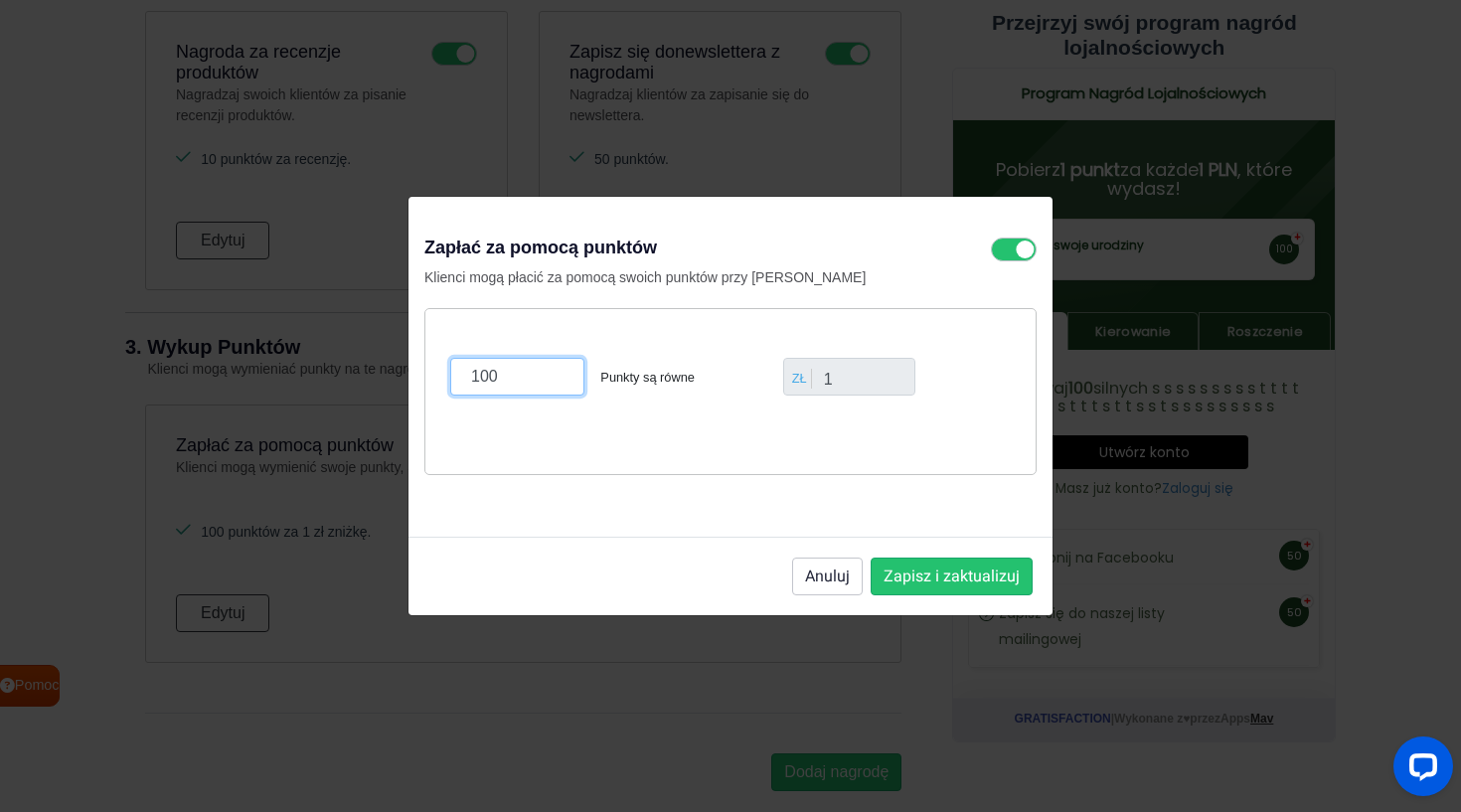 drag, startPoint x: 528, startPoint y: 375, endPoint x: 455, endPoint y: 373, distance: 73.02739 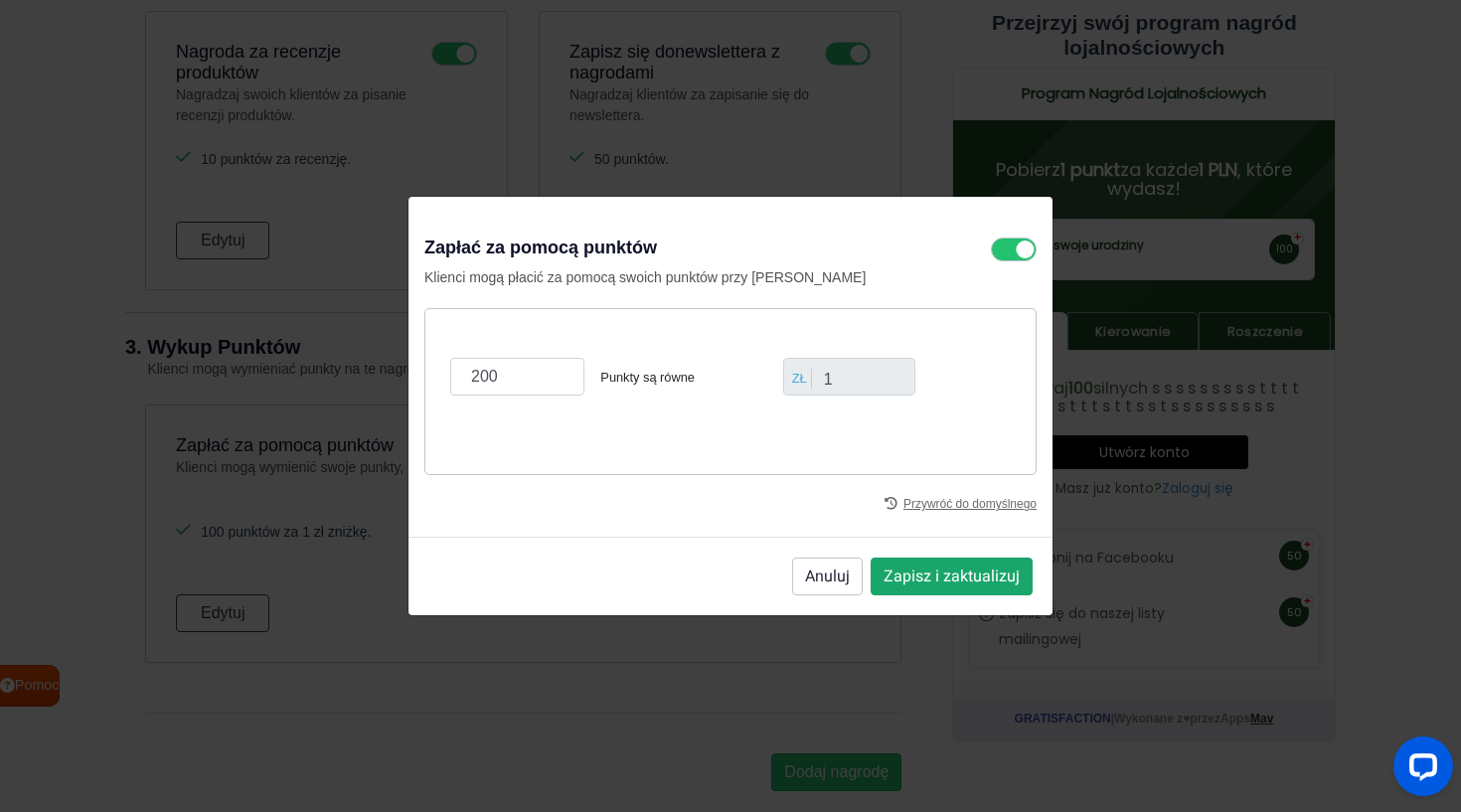 click on "Zapisz i zaktualizuj" at bounding box center (951, 576) 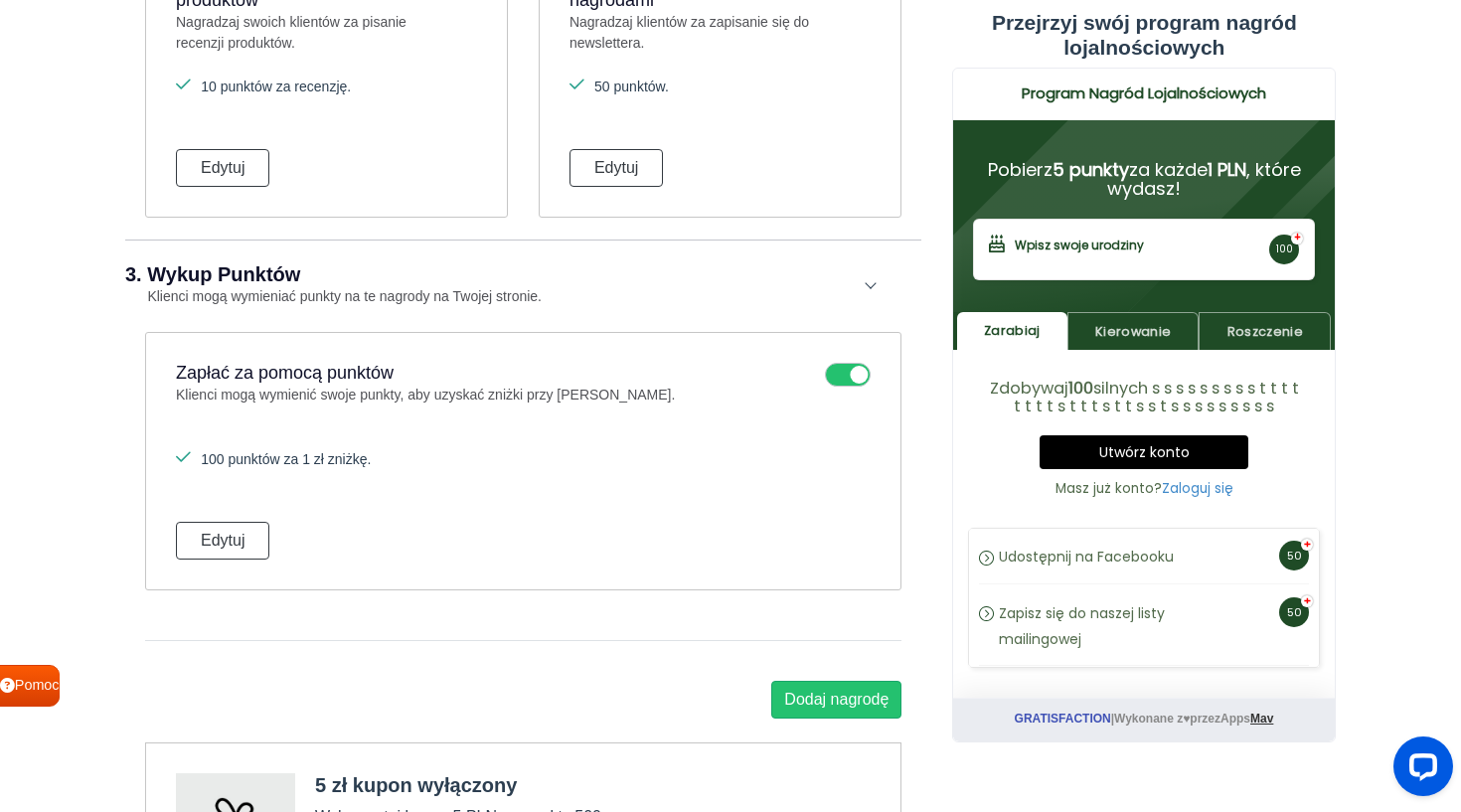scroll, scrollTop: 1793, scrollLeft: 0, axis: vertical 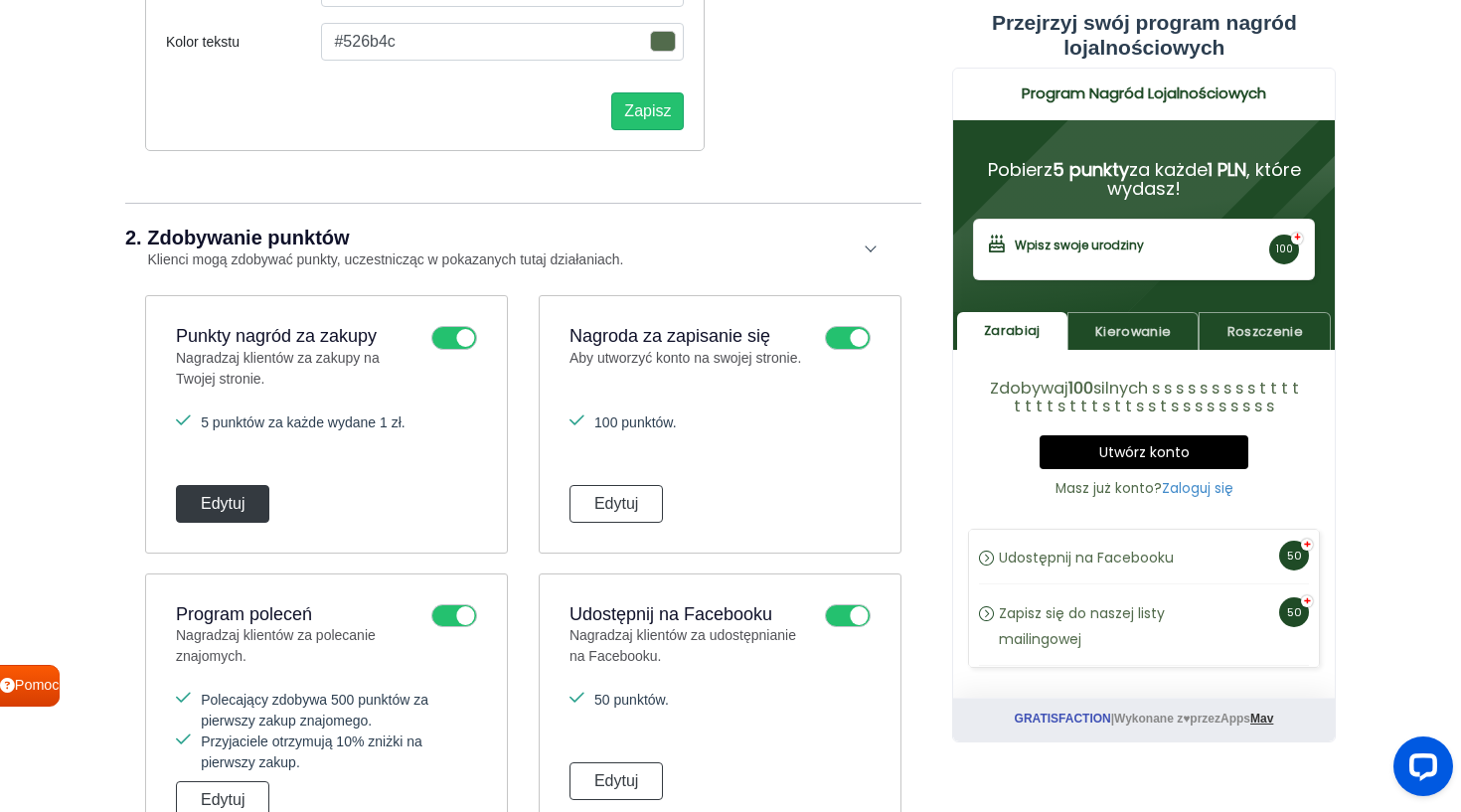 click on "Edytuj" at bounding box center (223, 504) 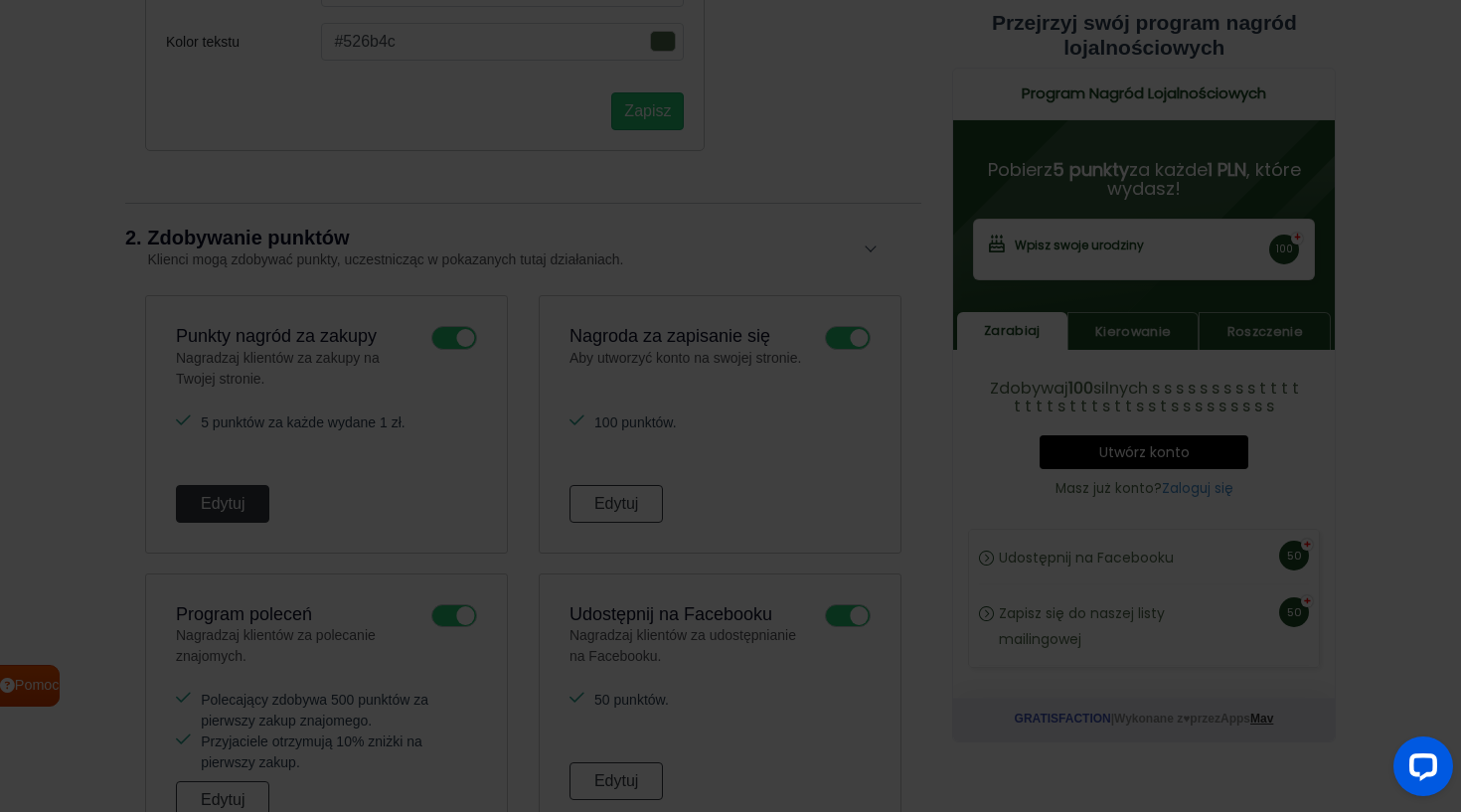 scroll, scrollTop: 582, scrollLeft: 0, axis: vertical 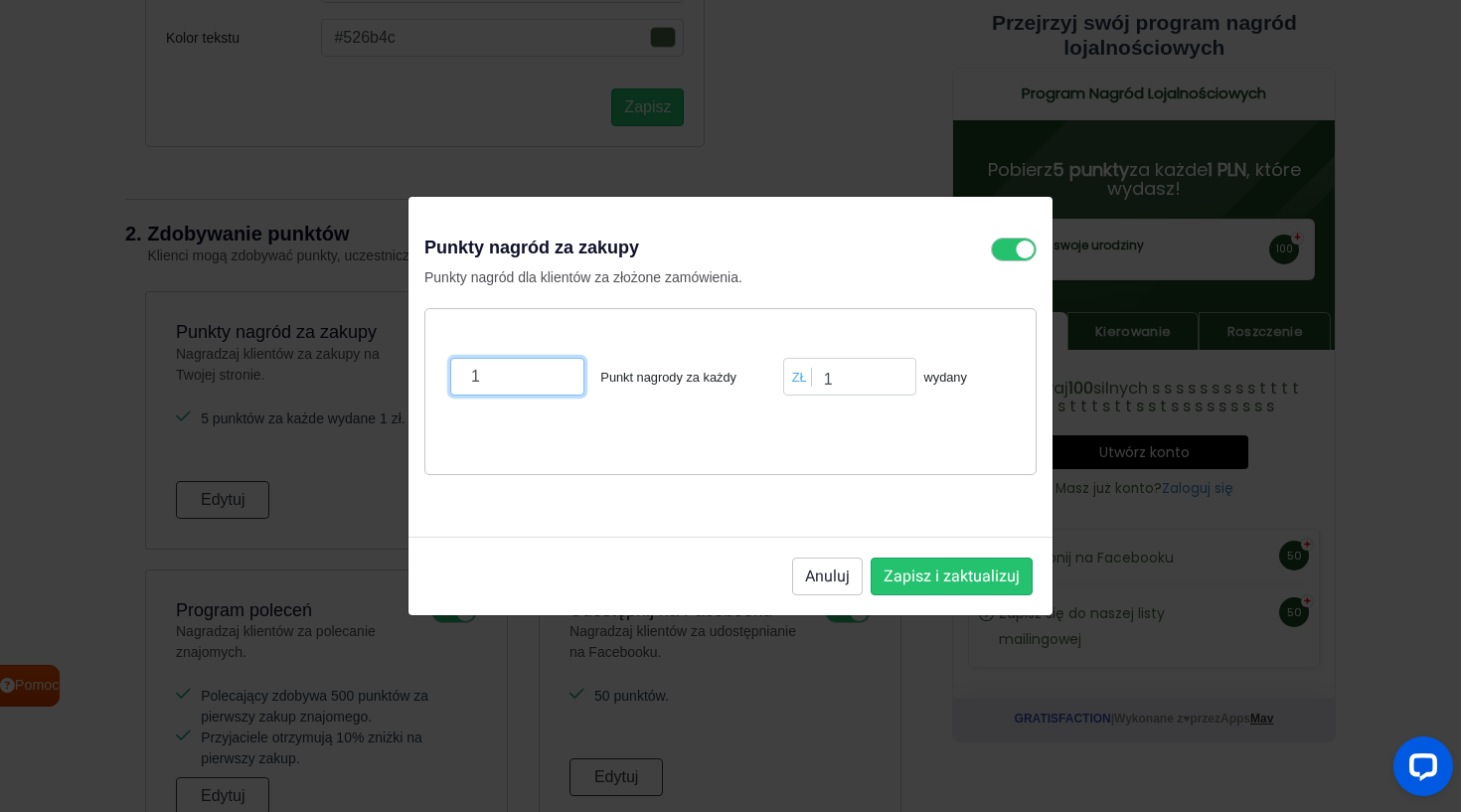 click on "1" at bounding box center [517, 377] 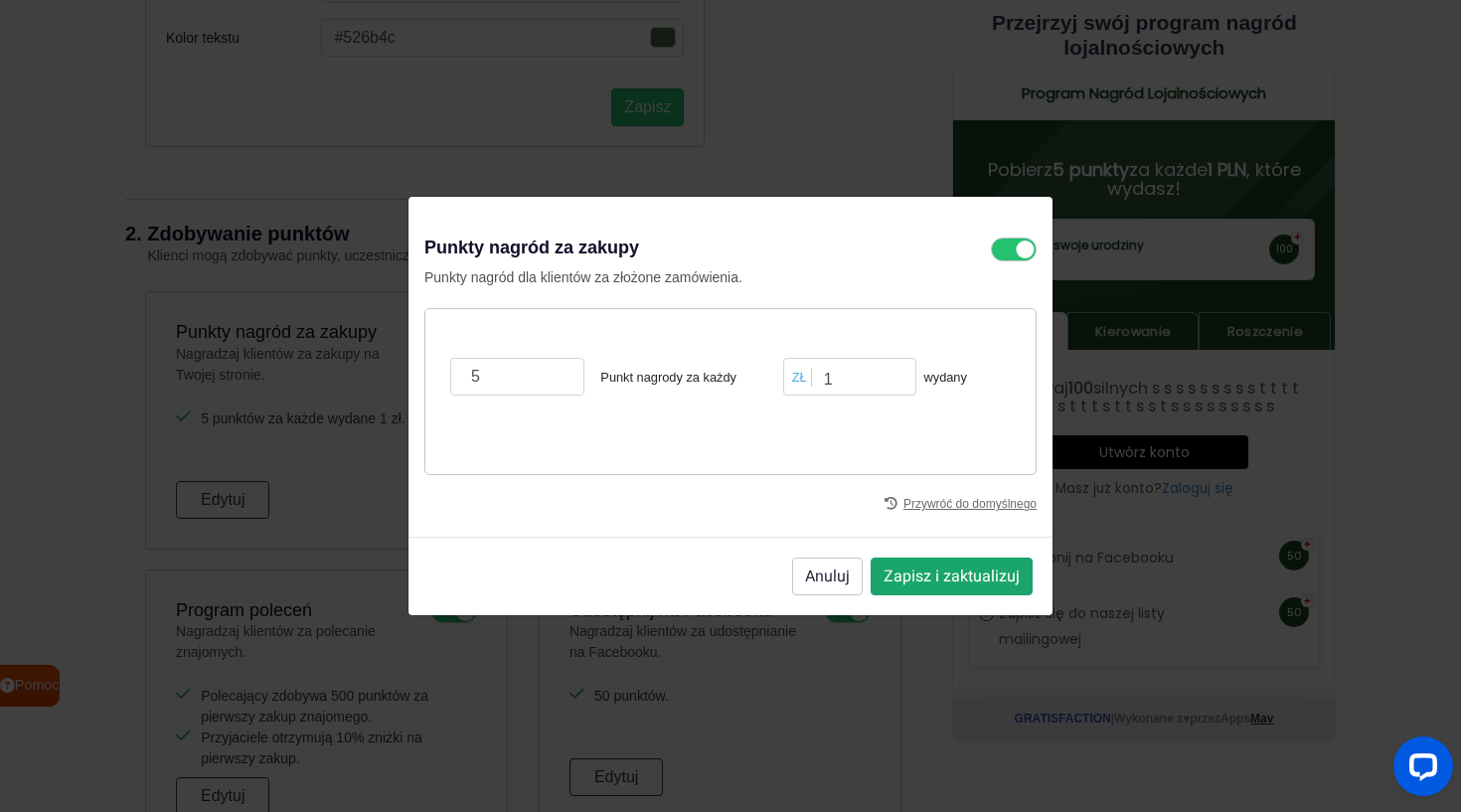 click on "Zapisz i zaktualizuj" at bounding box center [951, 576] 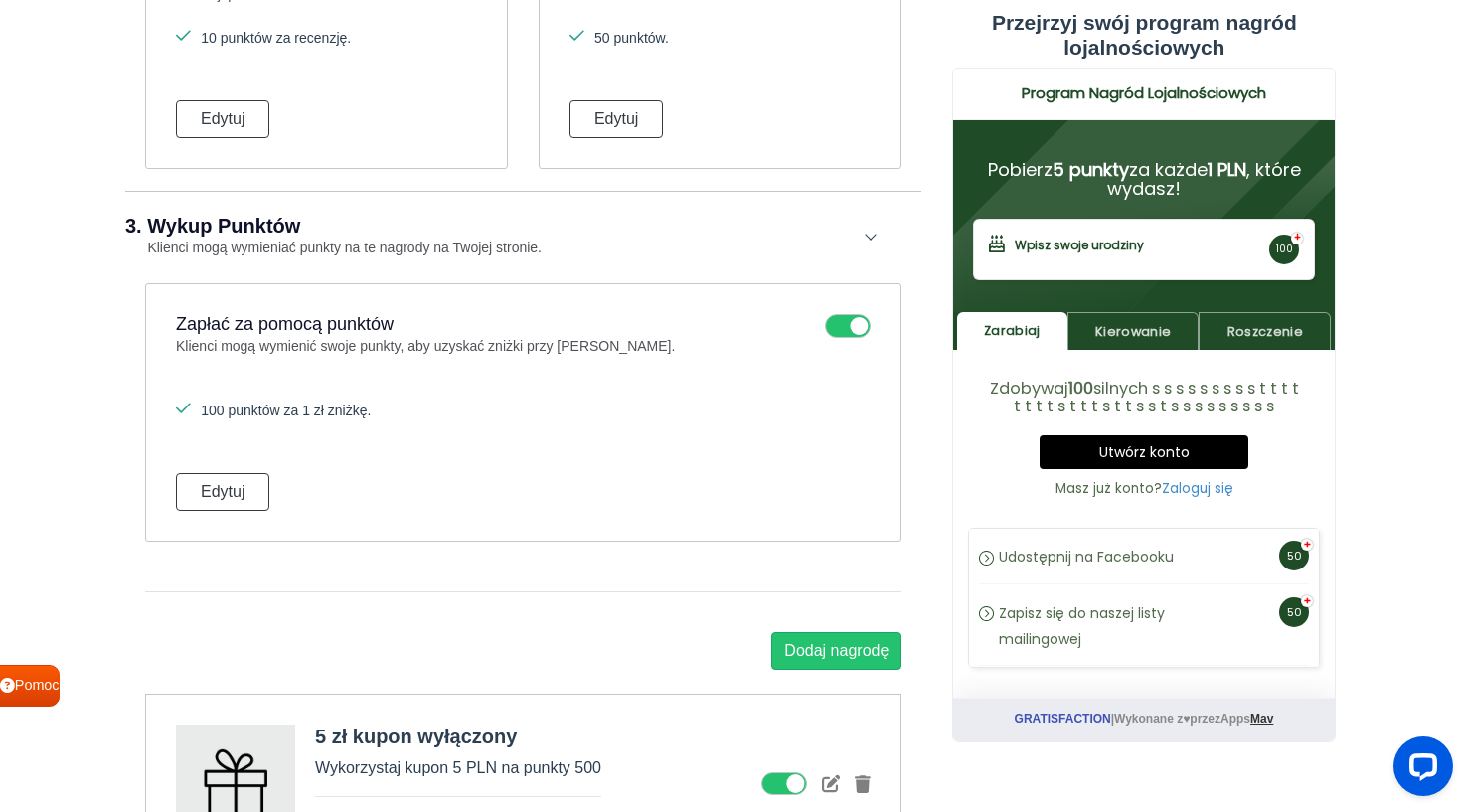 scroll, scrollTop: 1822, scrollLeft: 0, axis: vertical 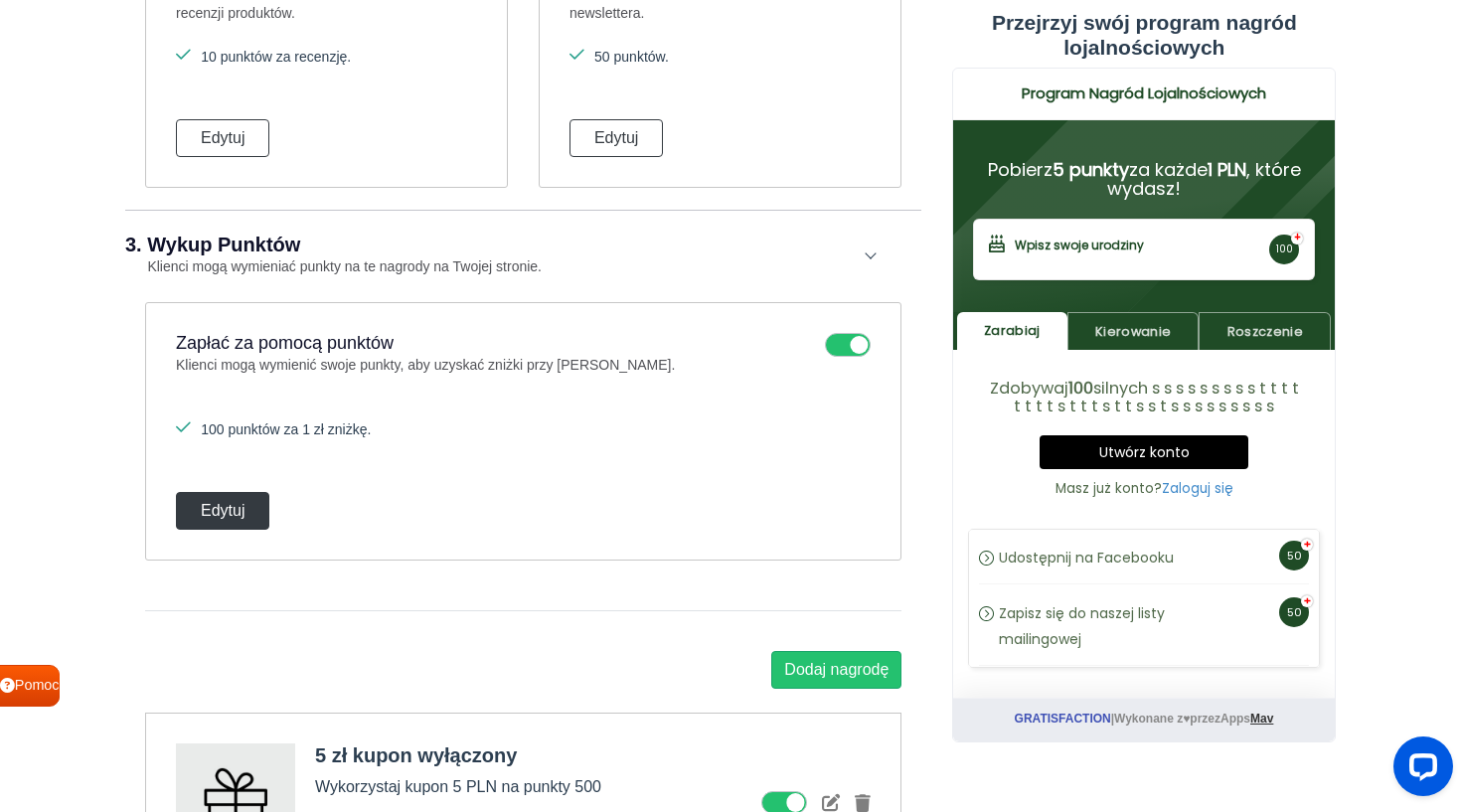 click on "Edytuj" at bounding box center (223, 511) 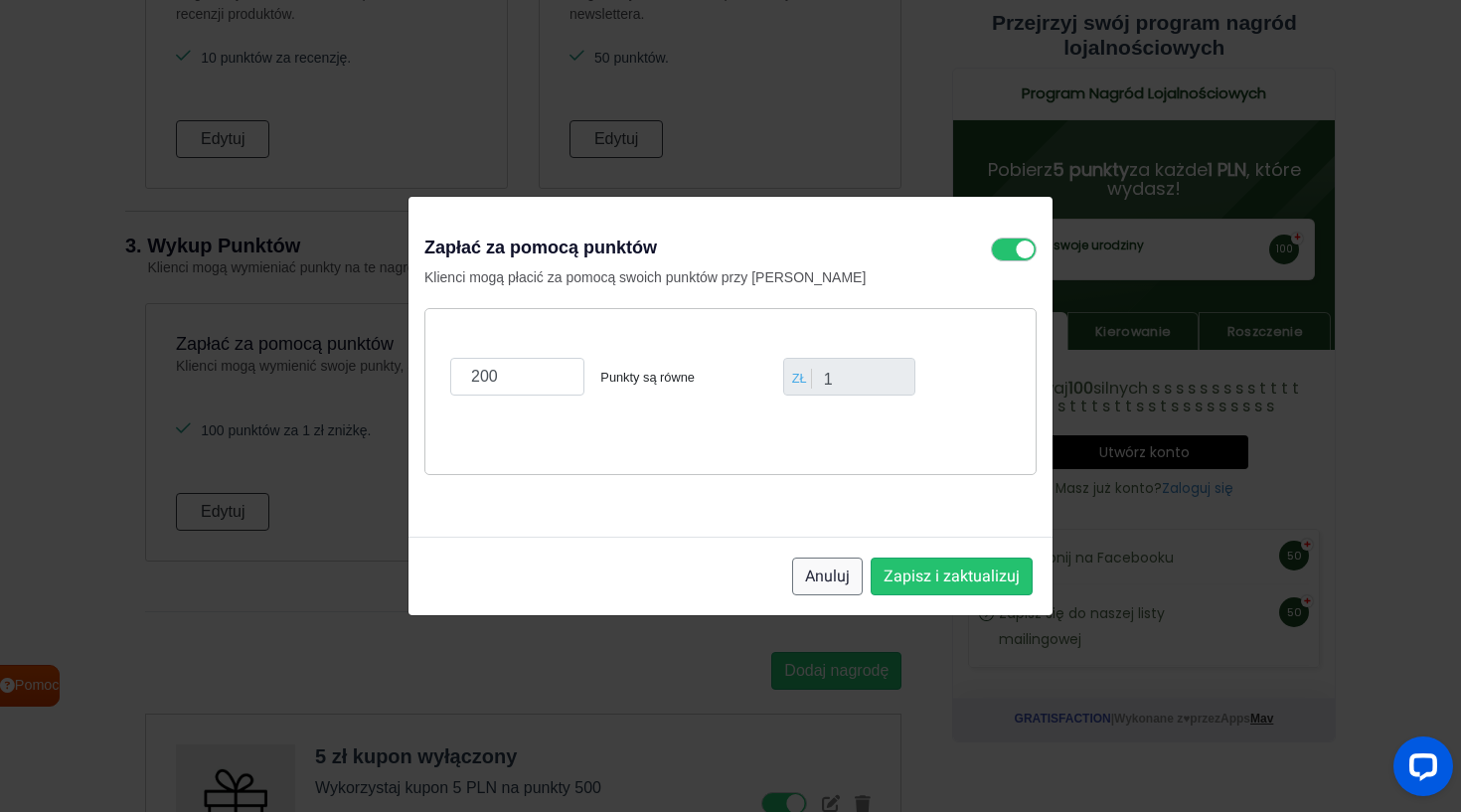 click on "Anuluj" at bounding box center [827, 576] 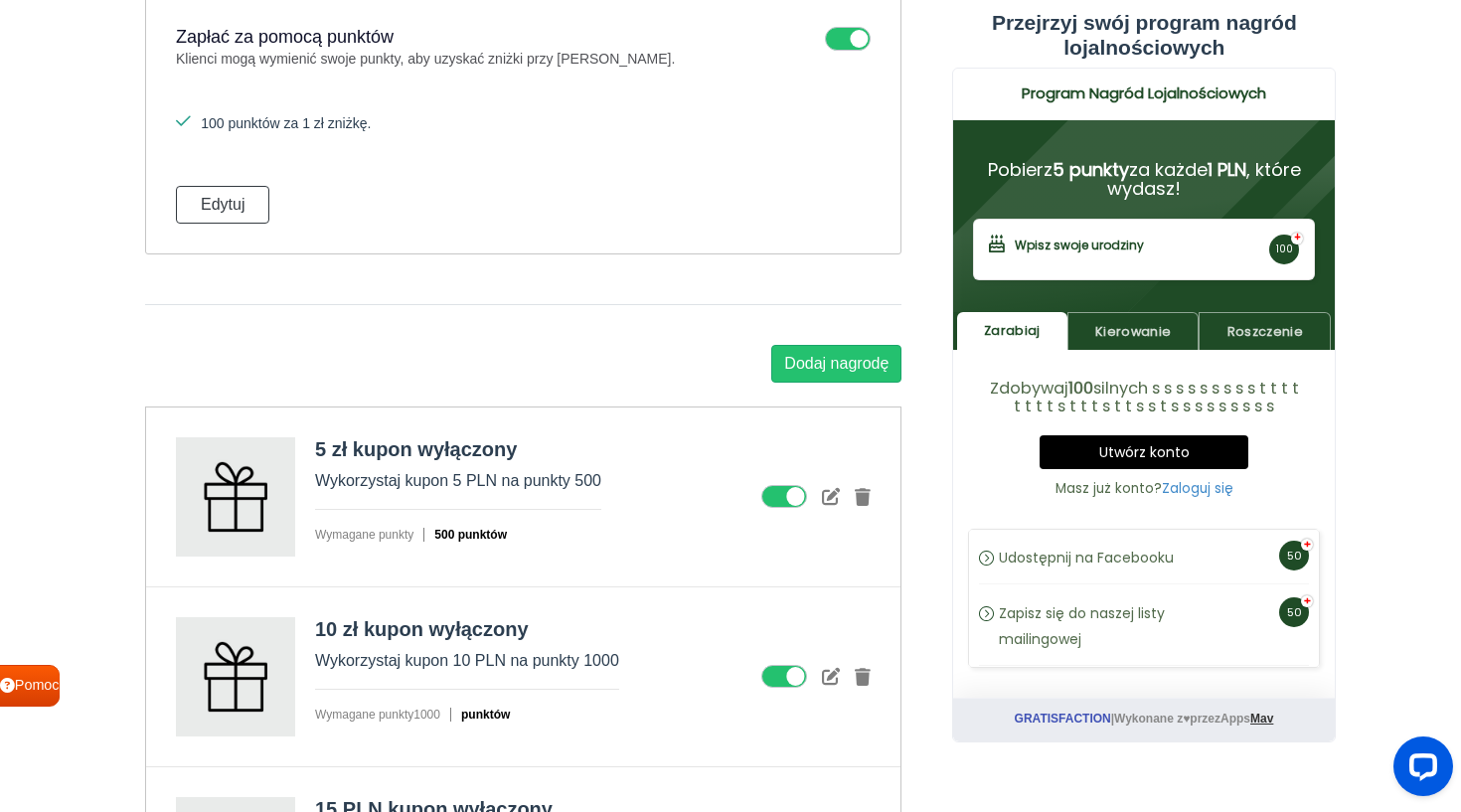 scroll, scrollTop: 2118, scrollLeft: 0, axis: vertical 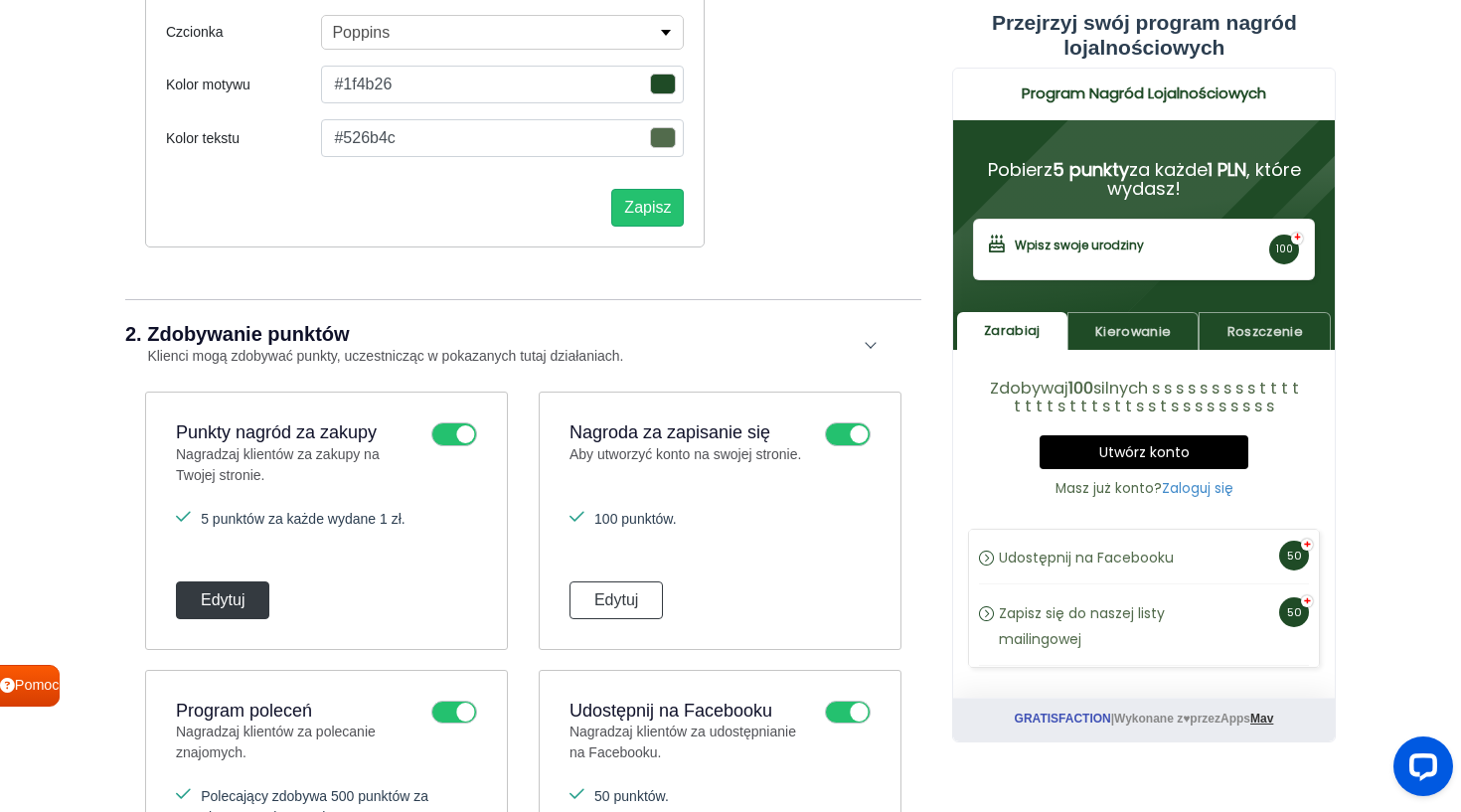 click on "Edytuj" at bounding box center (223, 600) 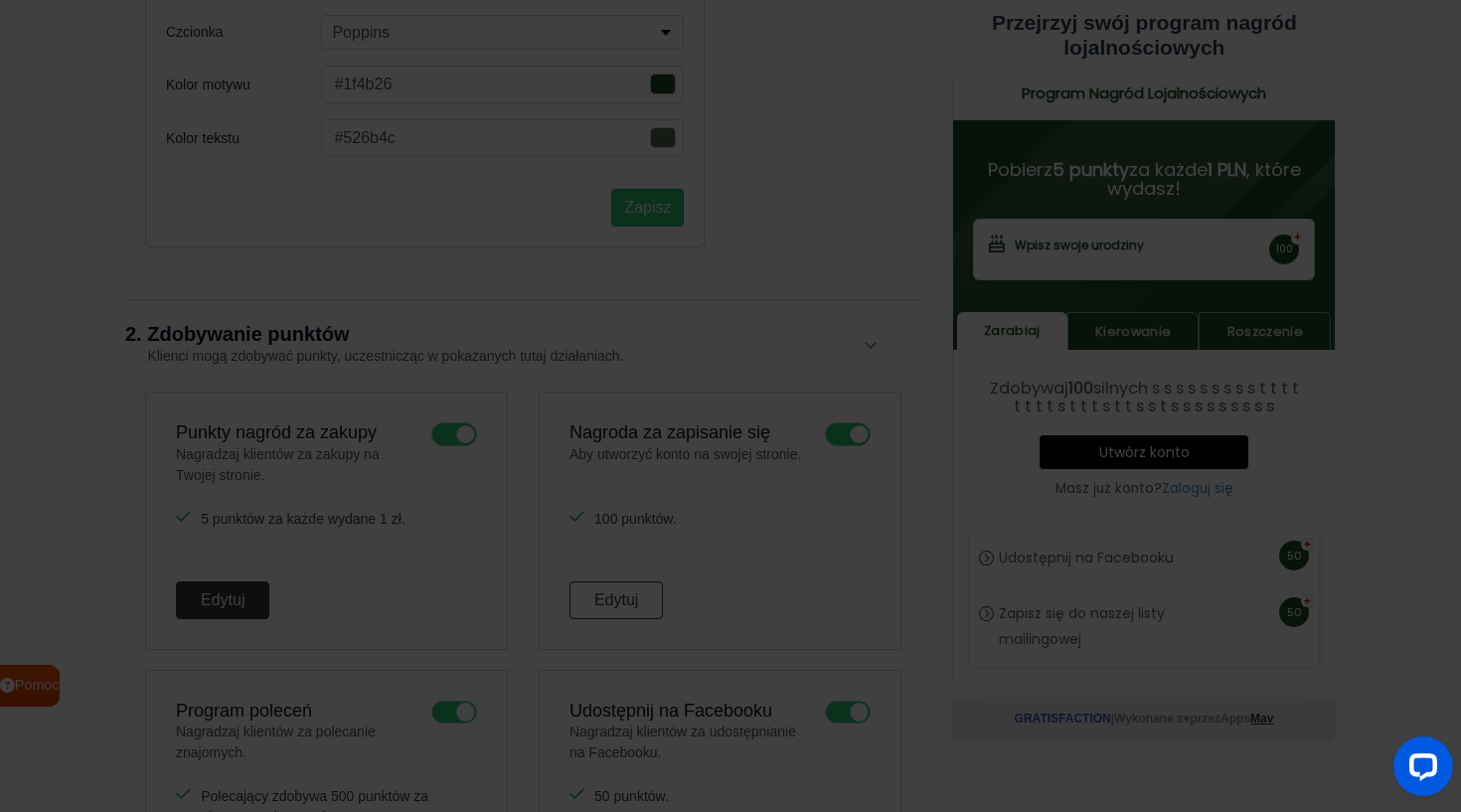 scroll, scrollTop: 484, scrollLeft: 0, axis: vertical 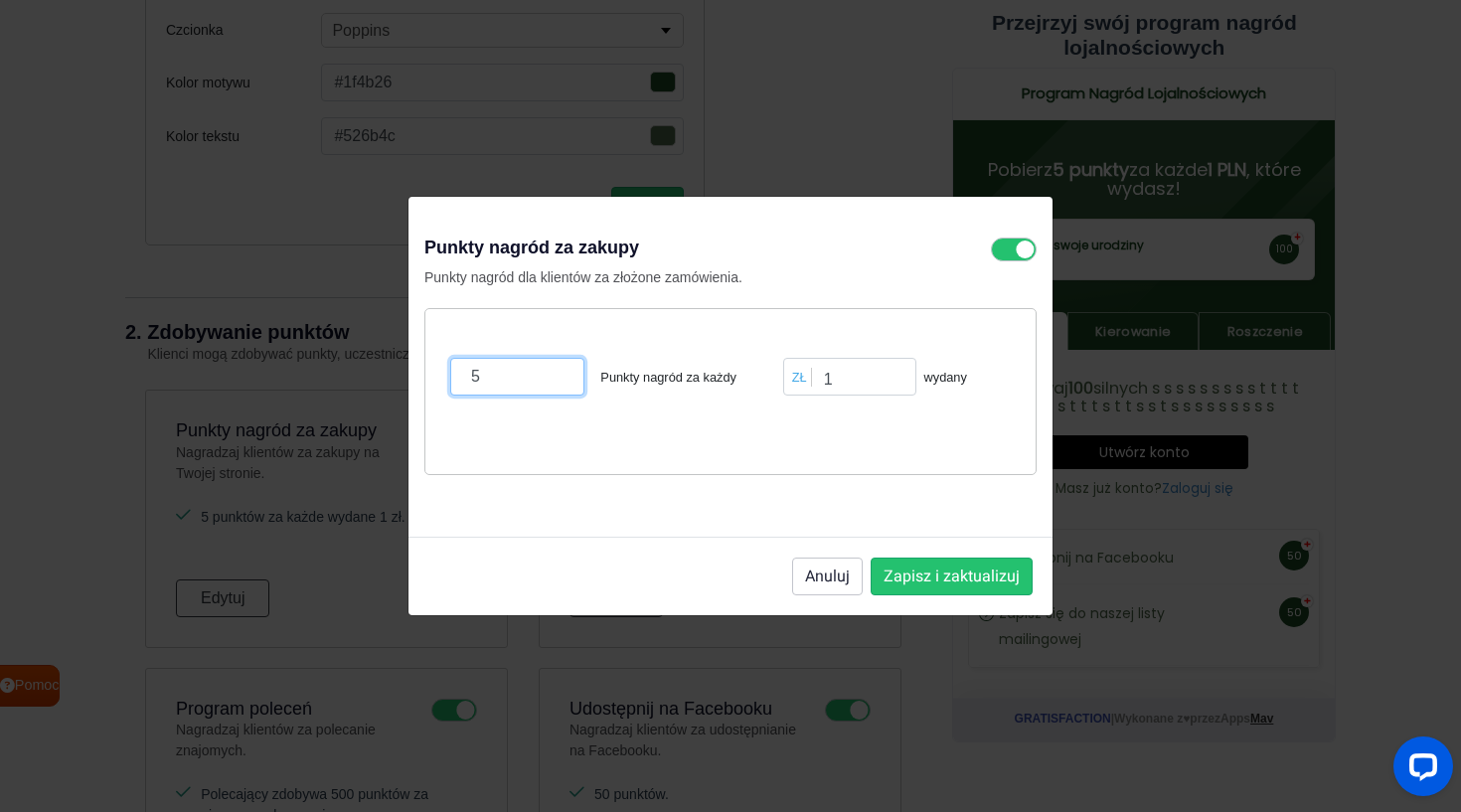 drag, startPoint x: 486, startPoint y: 387, endPoint x: 457, endPoint y: 383, distance: 29.274562 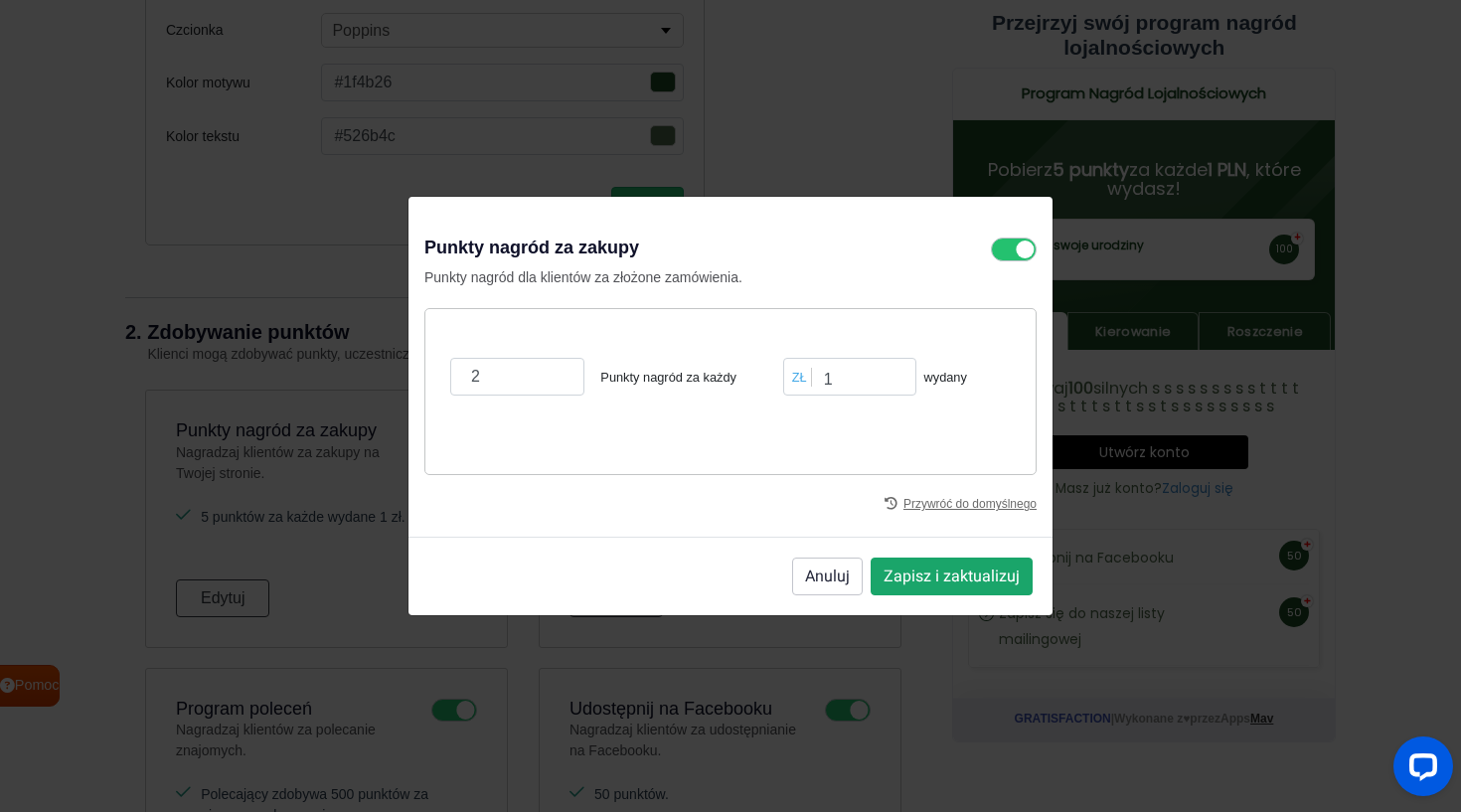 click on "Zapisz i zaktualizuj" at bounding box center (951, 576) 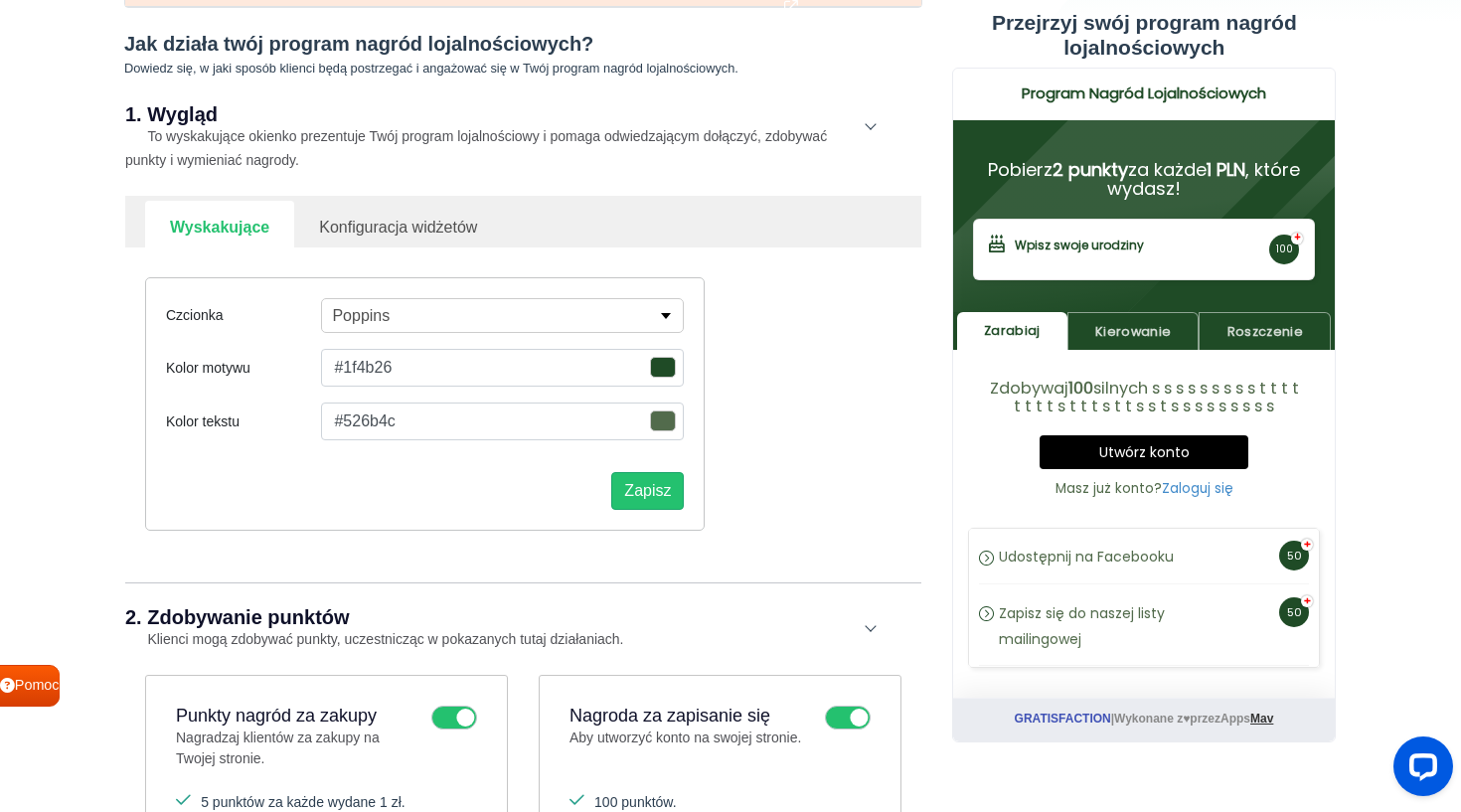 scroll, scrollTop: 207, scrollLeft: 0, axis: vertical 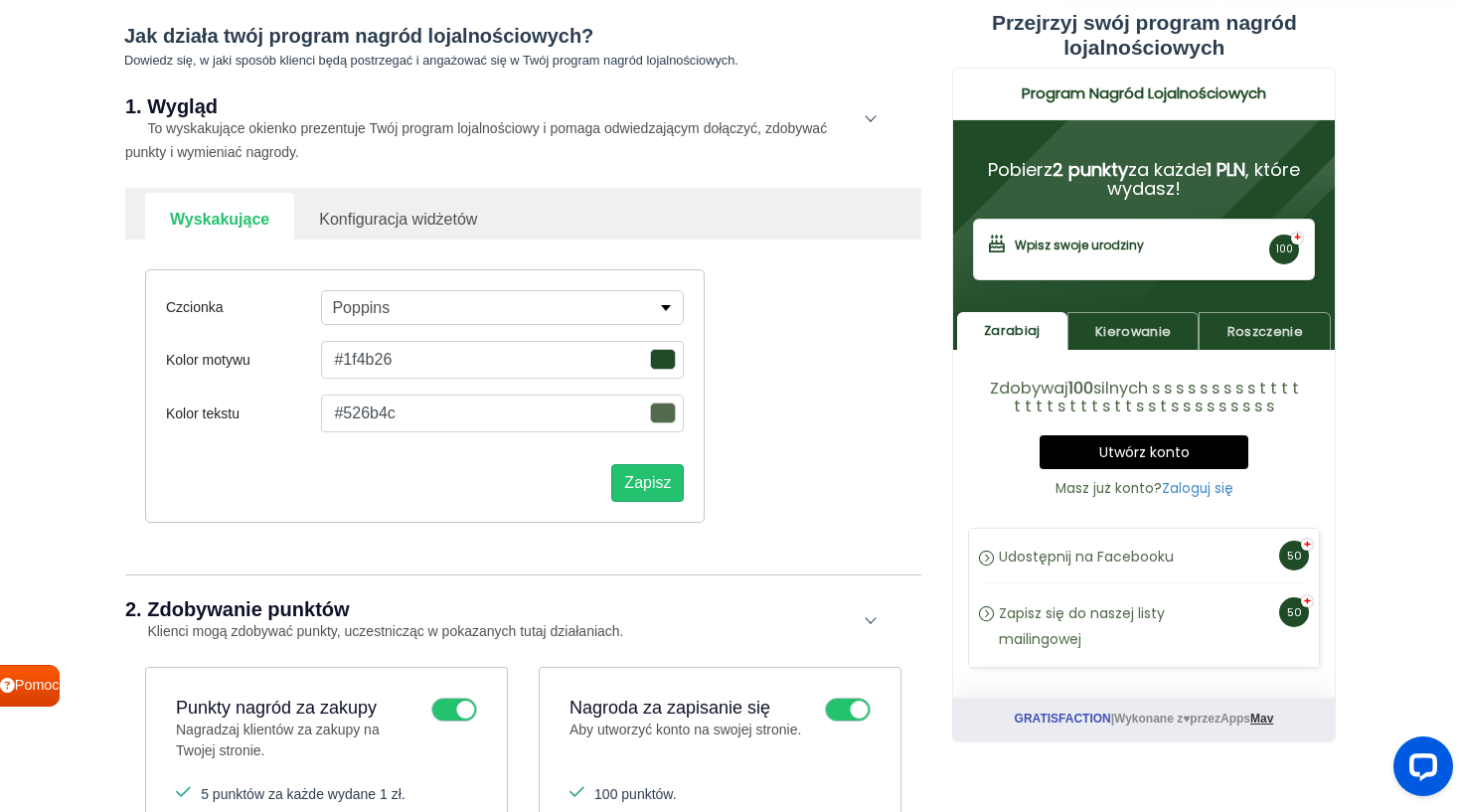 click on "Konfiguracja widżetów" at bounding box center (398, 217) 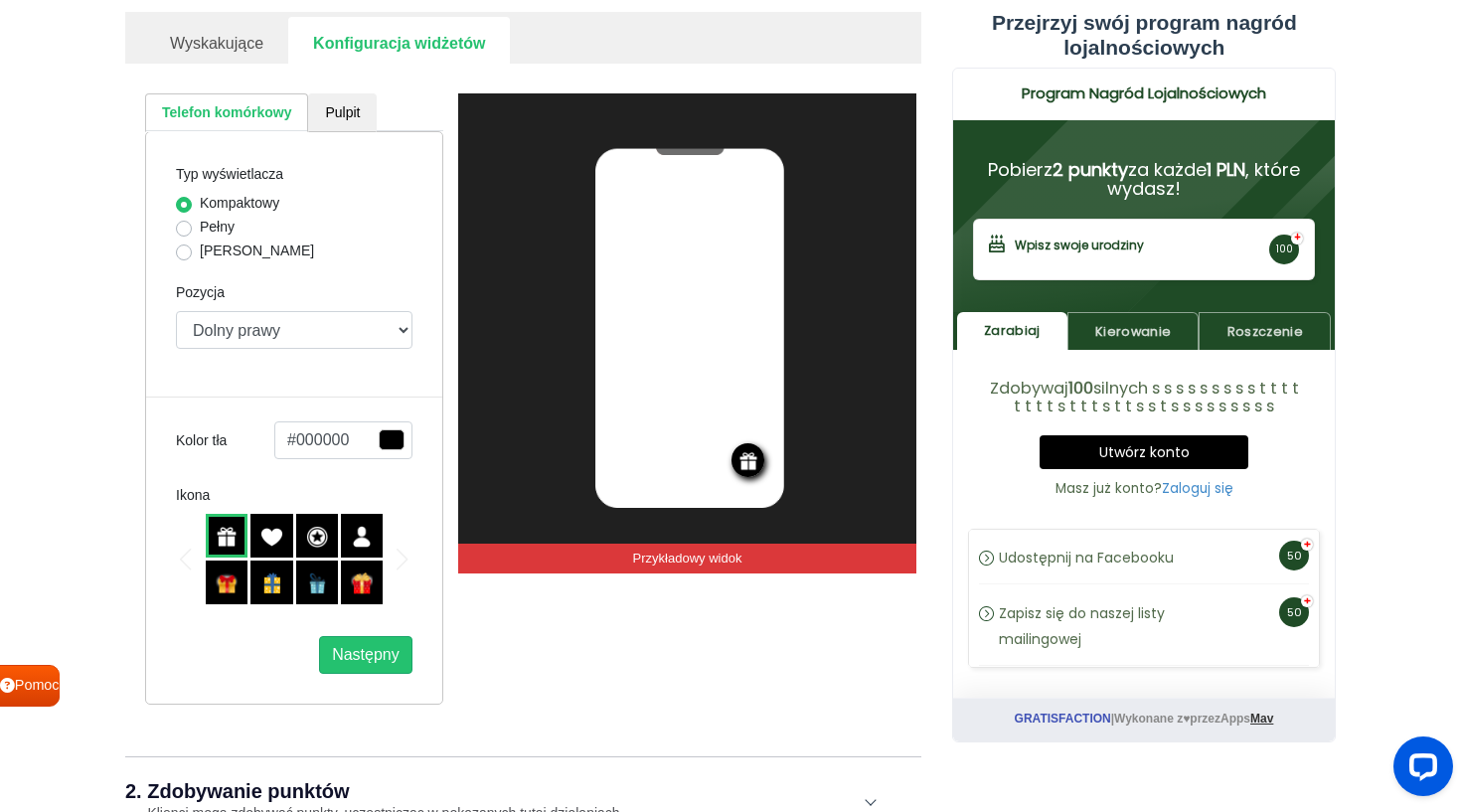 scroll, scrollTop: 384, scrollLeft: 0, axis: vertical 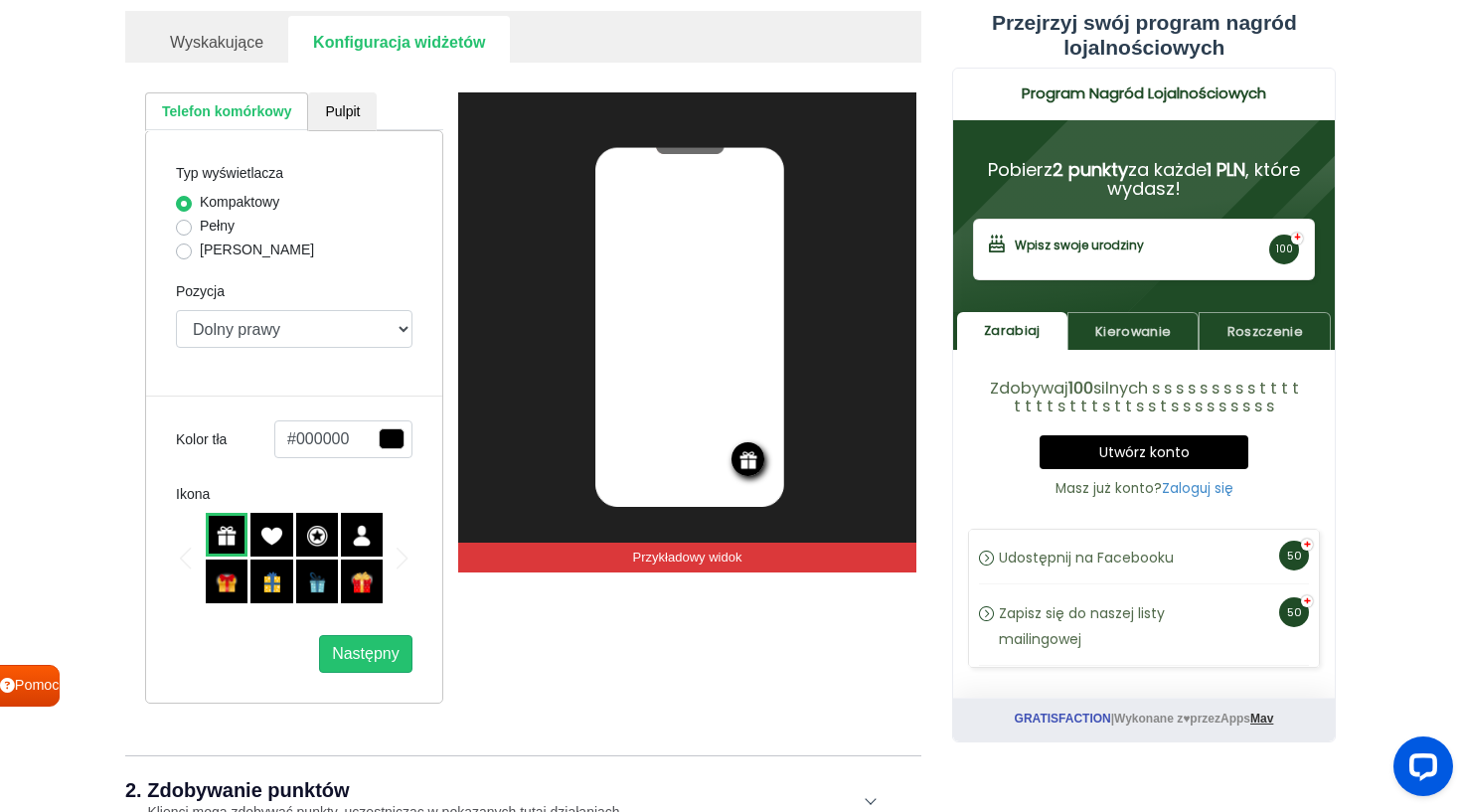 click at bounding box center [392, 438] 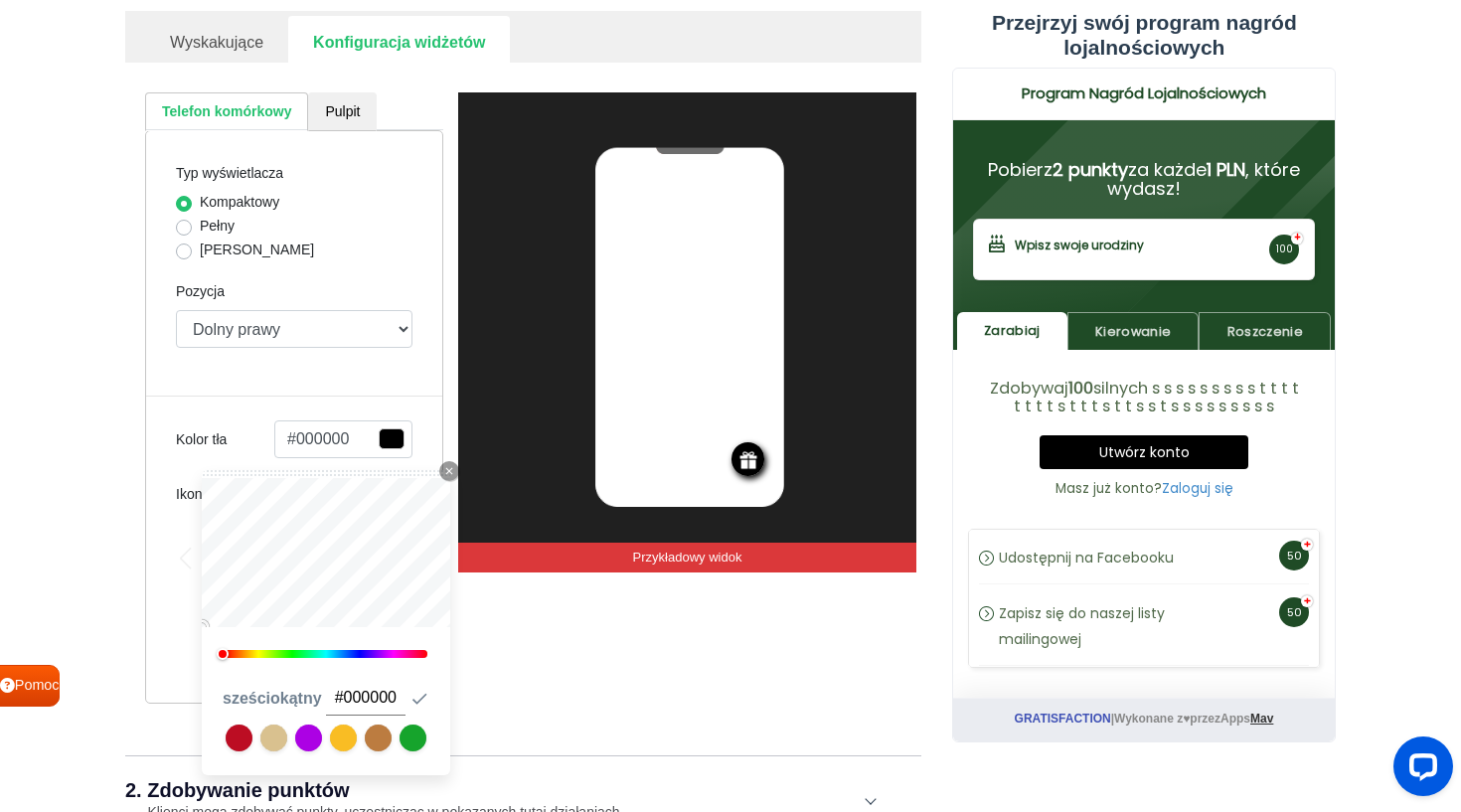 click at bounding box center (412, 737) 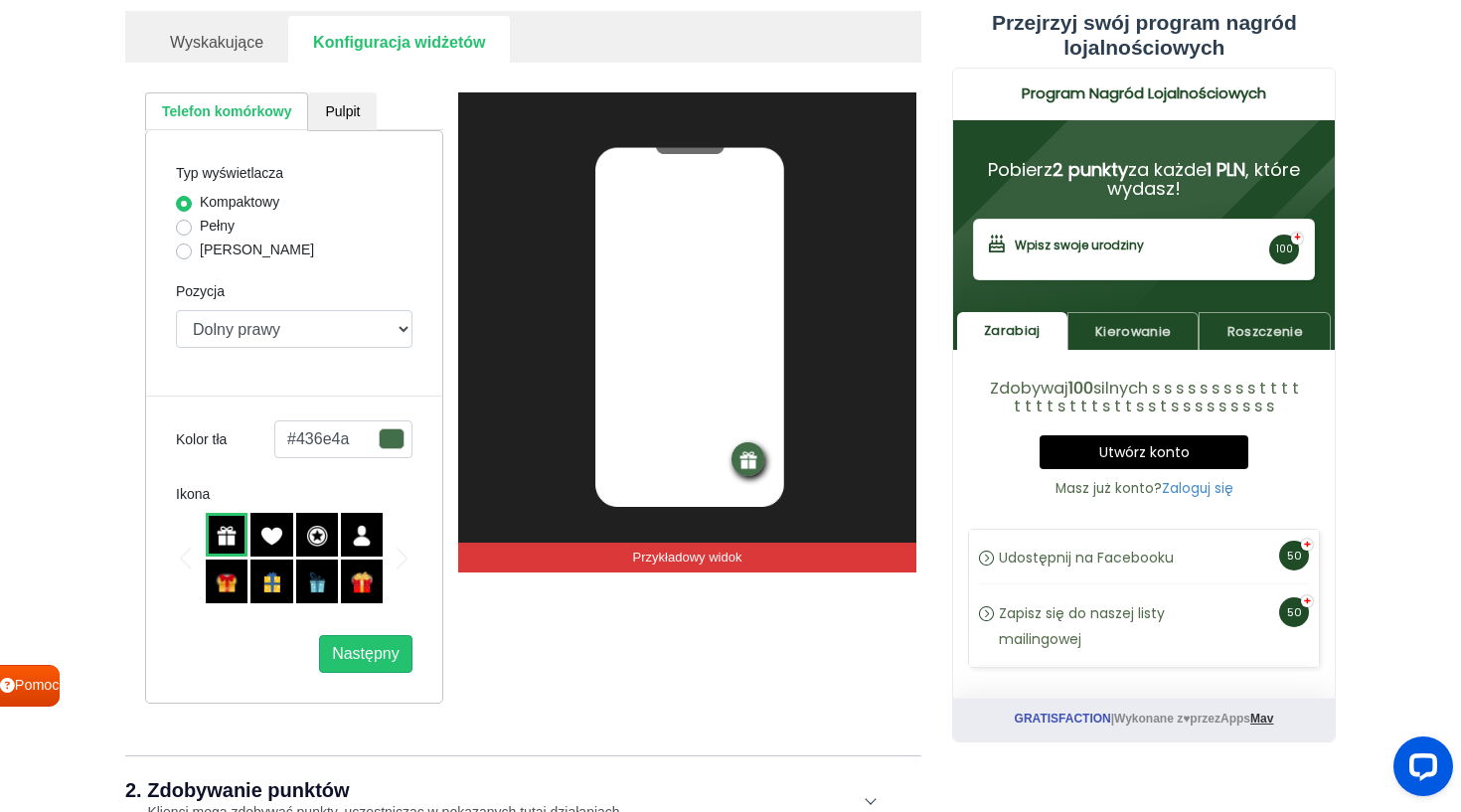 click on "Twój program nagród lojalnościowych to:  Wstrzymaj Test w trybie administratora Jak działa twój program nagród lojalnościowych? Dowiedz się, w jaki sposób klienci będą postrzegać i angażować się w Twój program nagród lojalnościowych. 1. Wygląd To wyskakujące okienko prezentuje Twój program lojalnościowy i pomaga odwiedzającym dołączyć, zdobywać punkty i wymieniać nagrody. Wyskakujące Konfiguracja widżetów Telefon komórkowy Pulpit Typ wyświetlacza Kompaktowy Pełny Ukryj Widżet Pozycja W prawym górnym Lewy górny Górny środek Dolny prawy Lewy dolny Dolny środek Kolor tła #436e4a Close Icon 129 sześciokątny #436e4a Prześlij ikonę Ikona Następny REWARDS Przykładowy widok 2. Zdobywanie punktów Klienci mogą zdobywać punkty, uczestnicząc w pokazanych tutaj działaniach. Punkty nagród za zakupy Nagradzaj klientów za zakupy na Twojej stronie. 5 punktów za każde wydane 1 zł. Edytuj Nagroda za zapisanie się Aby utworzyć konto na swojej stronie. 100 punktów." at bounding box center (523, 1564) 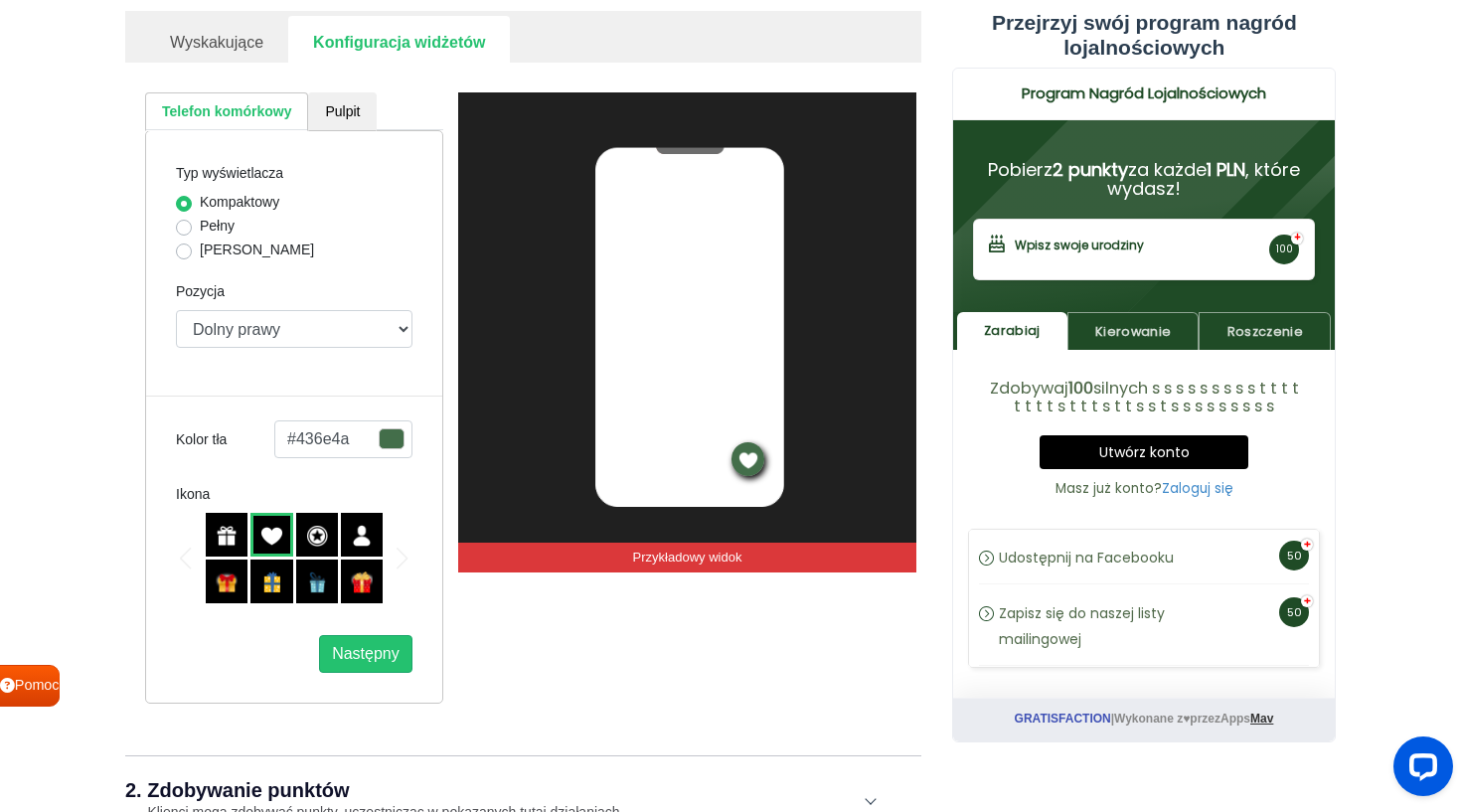 click at bounding box center [227, 582] 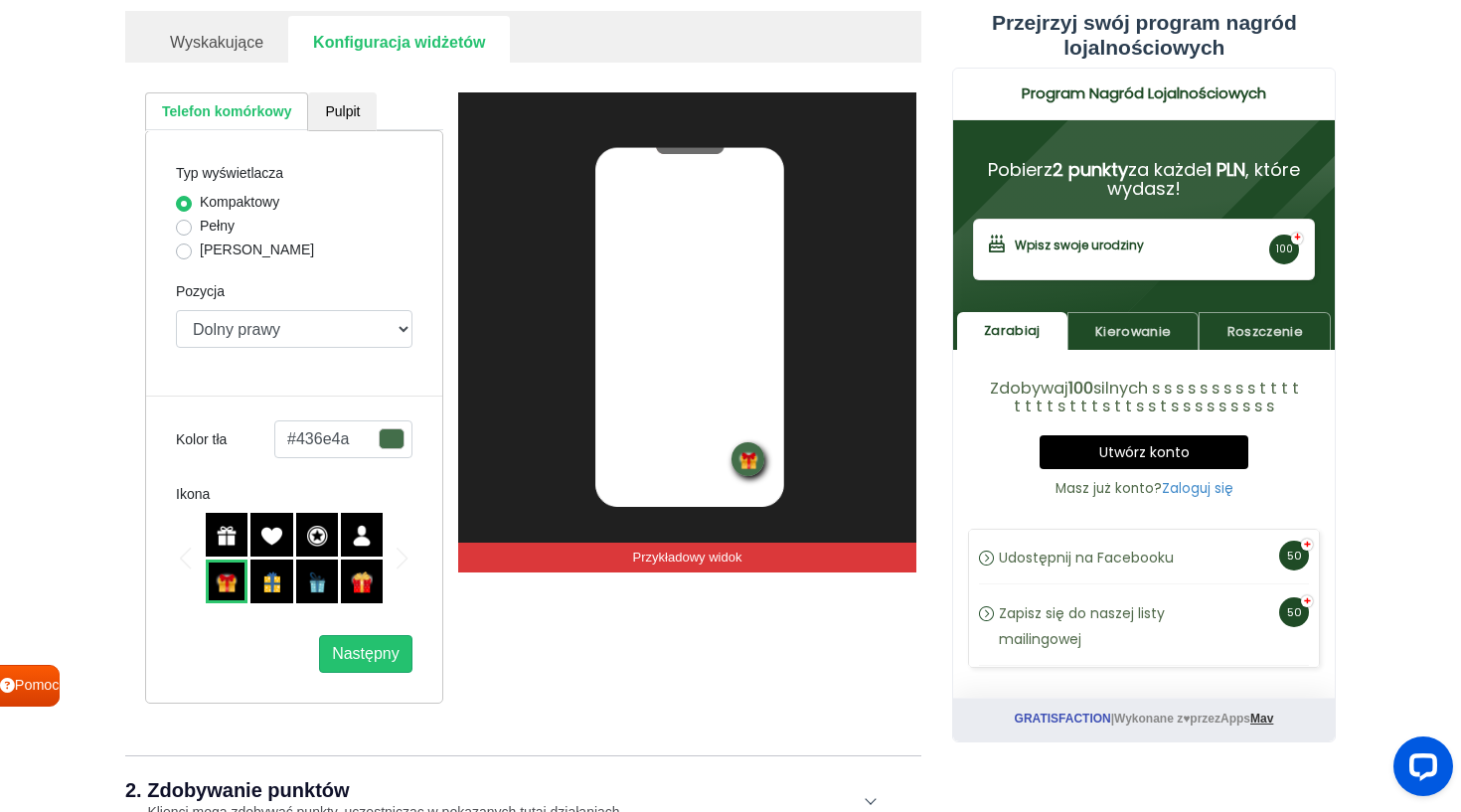 click at bounding box center [227, 536] 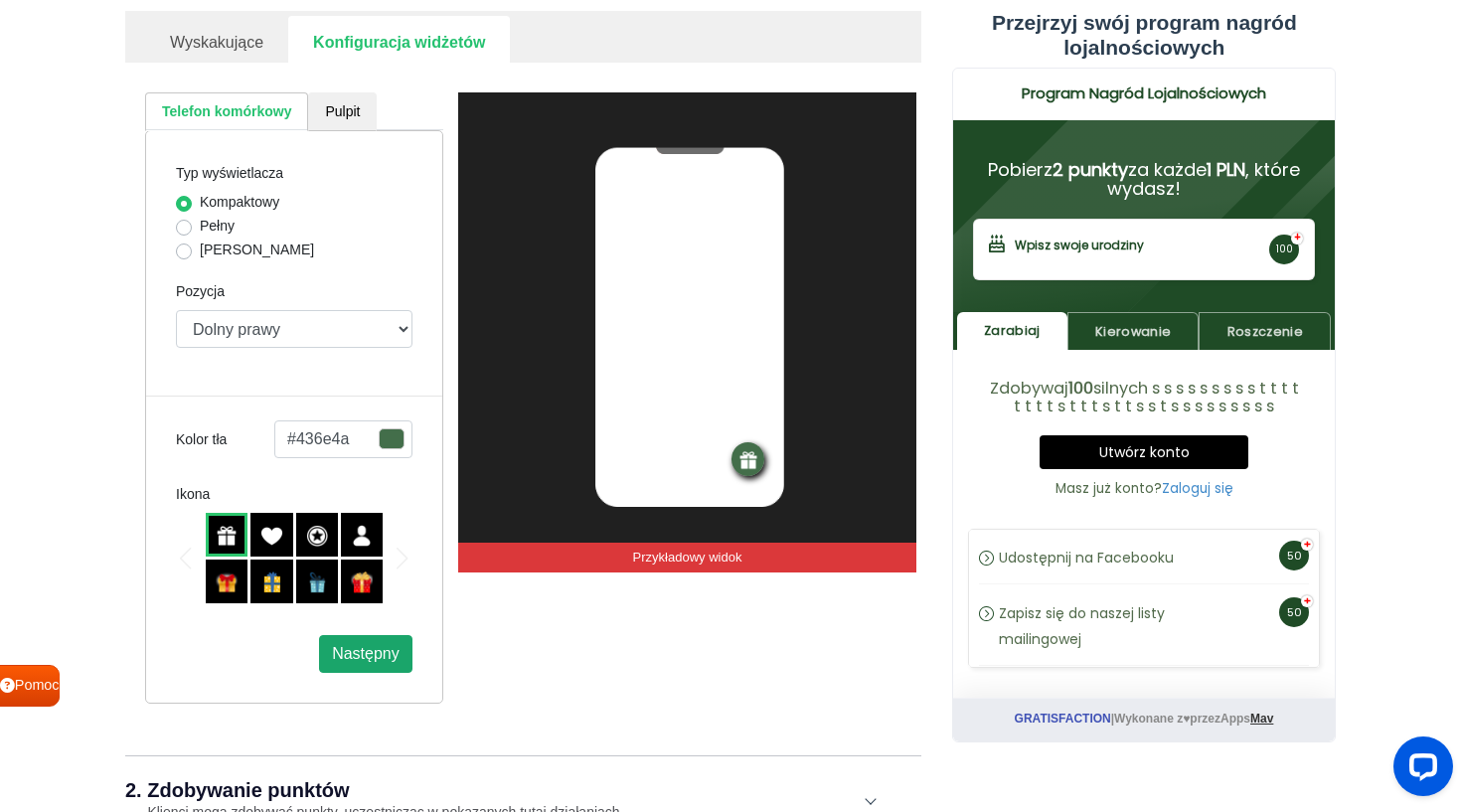 click on "Następny" at bounding box center [366, 654] 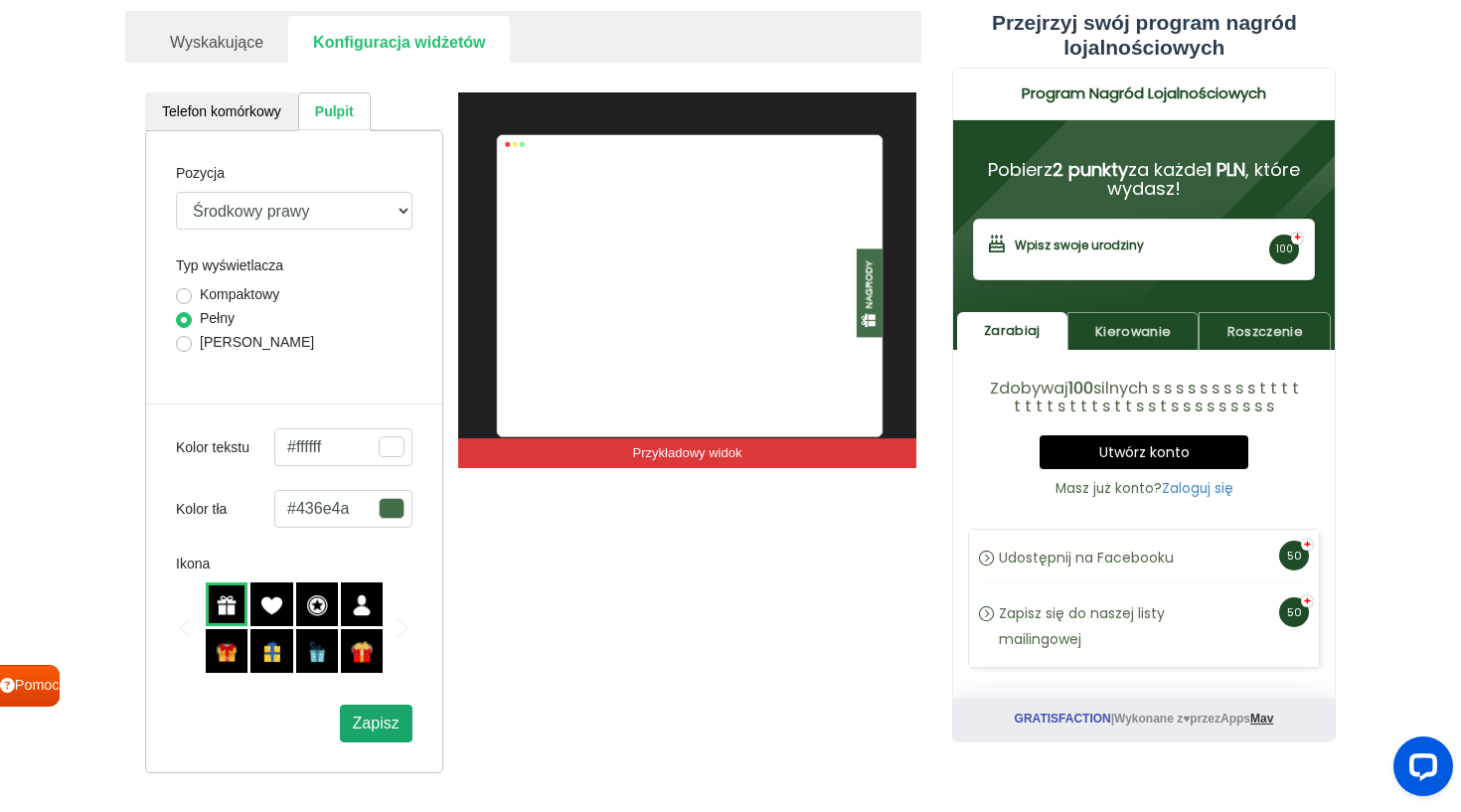 click on "Zapisz" at bounding box center (376, 724) 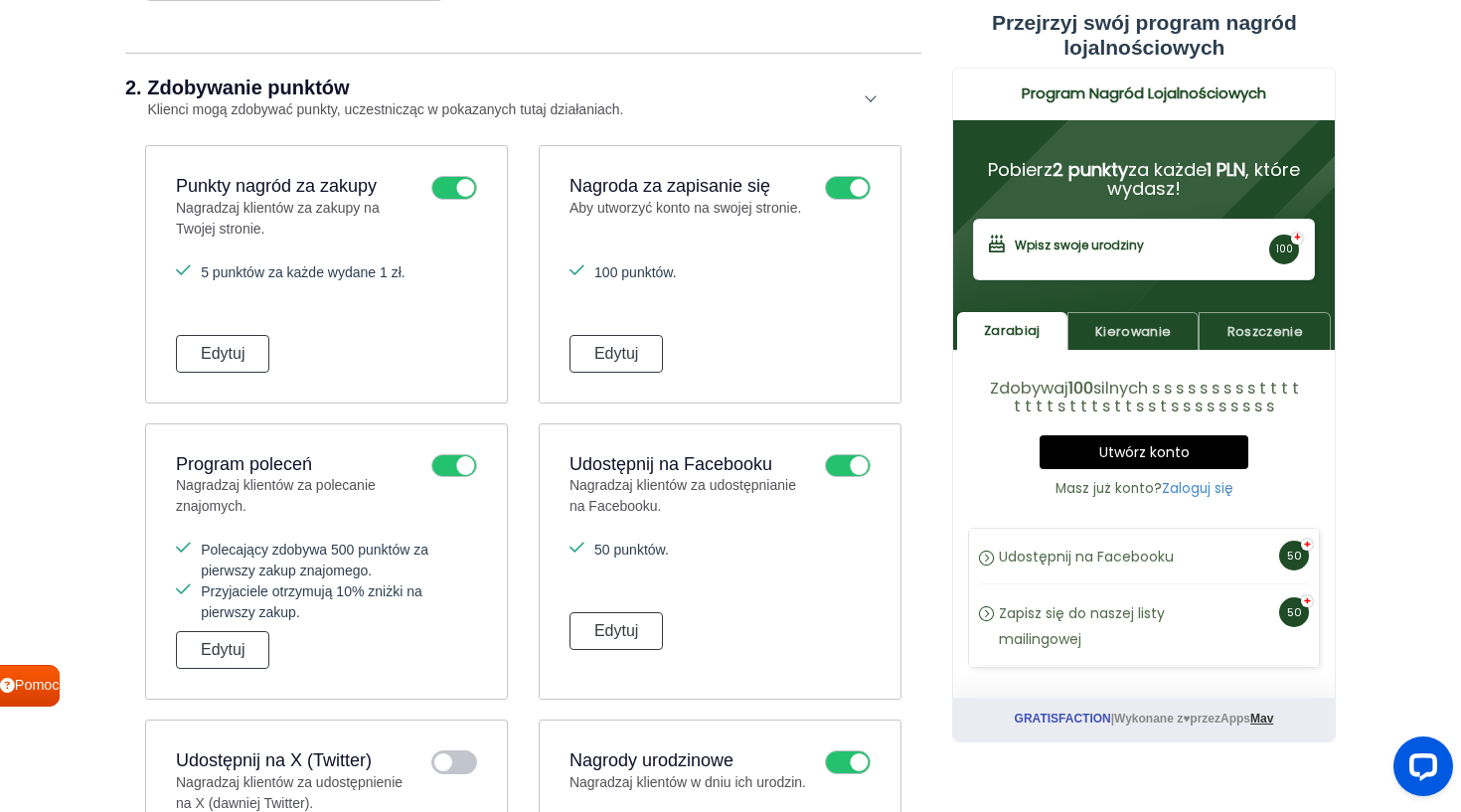 scroll, scrollTop: 1155, scrollLeft: 0, axis: vertical 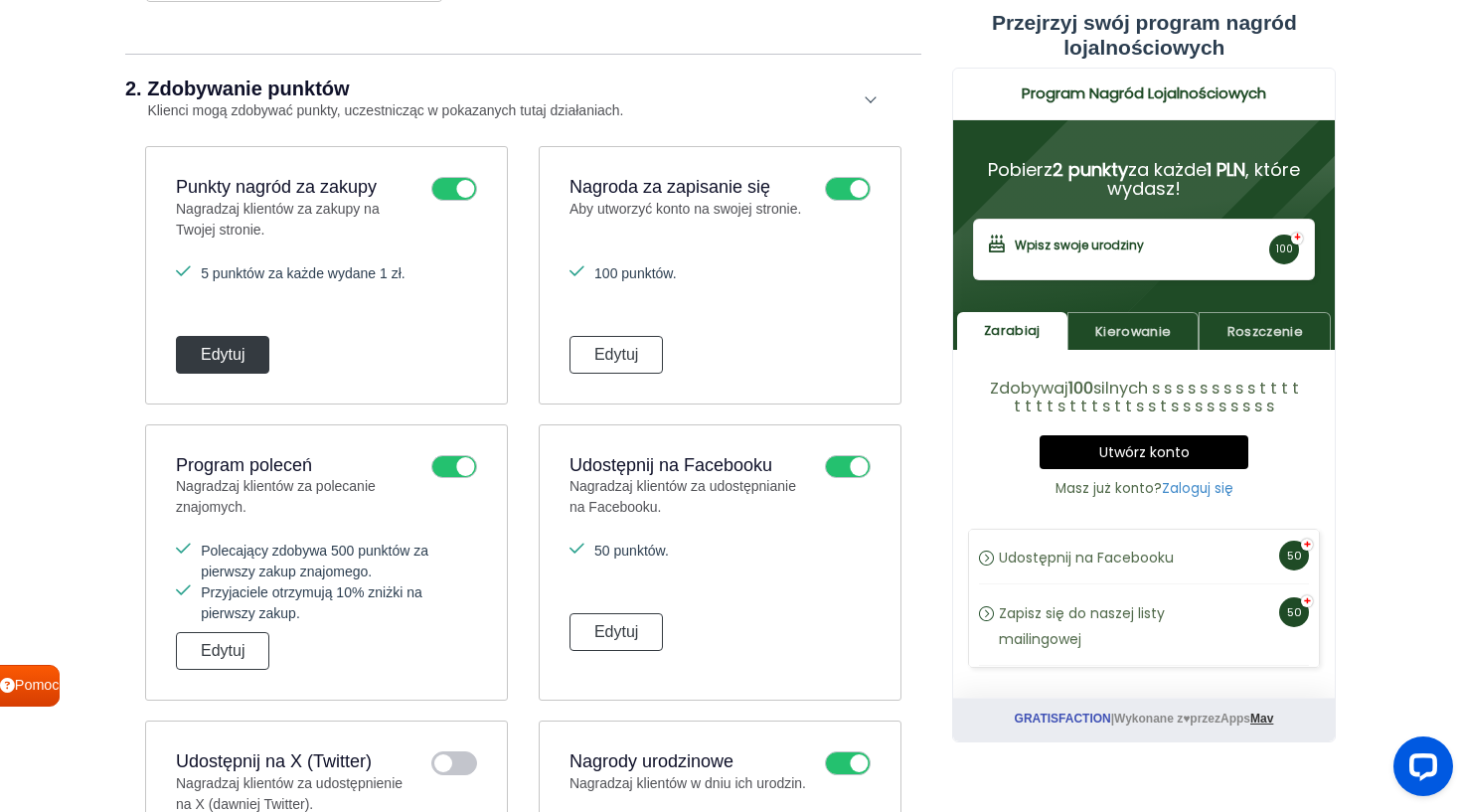 click on "Edytuj" at bounding box center (223, 355) 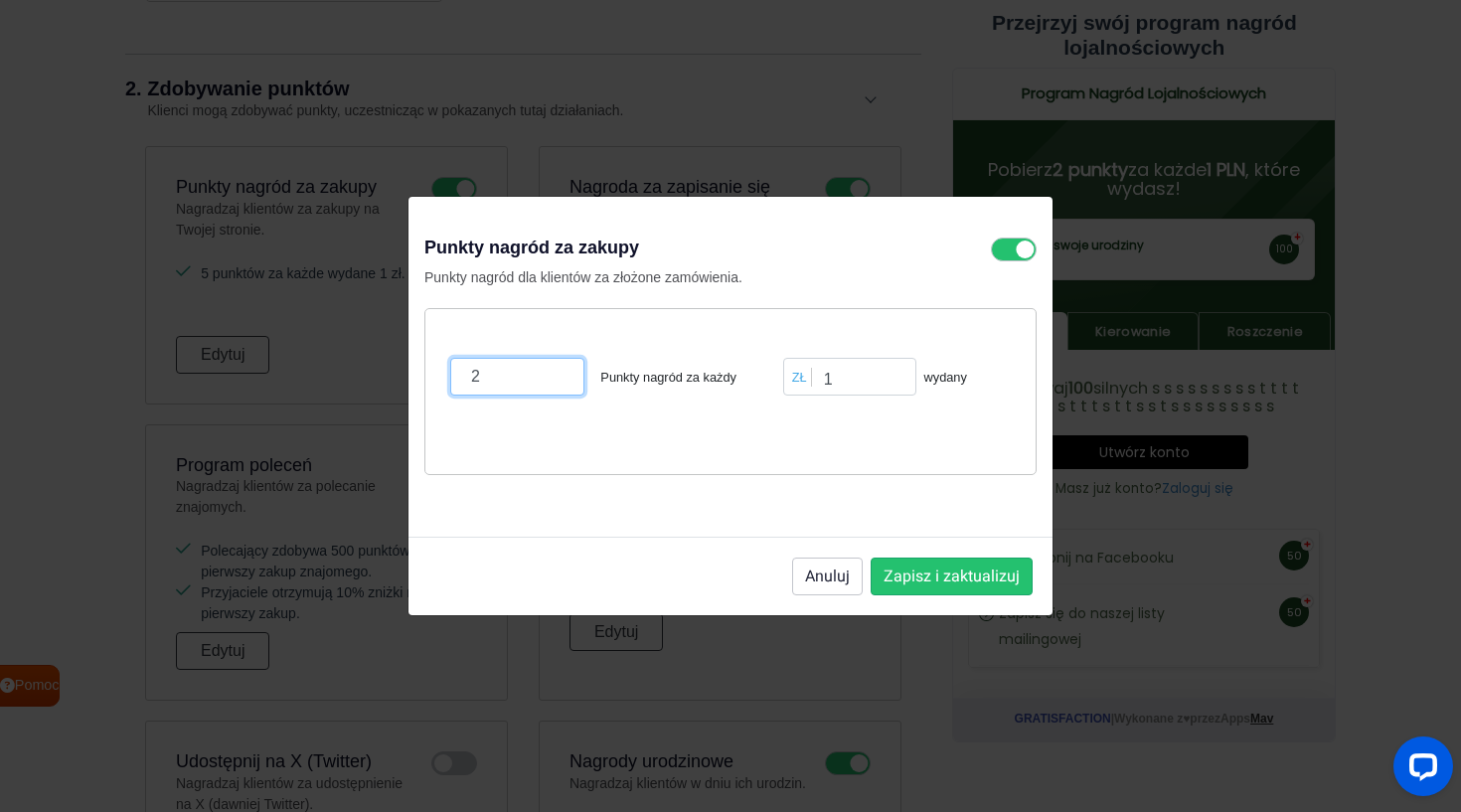 drag, startPoint x: 489, startPoint y: 376, endPoint x: 435, endPoint y: 365, distance: 55.108983 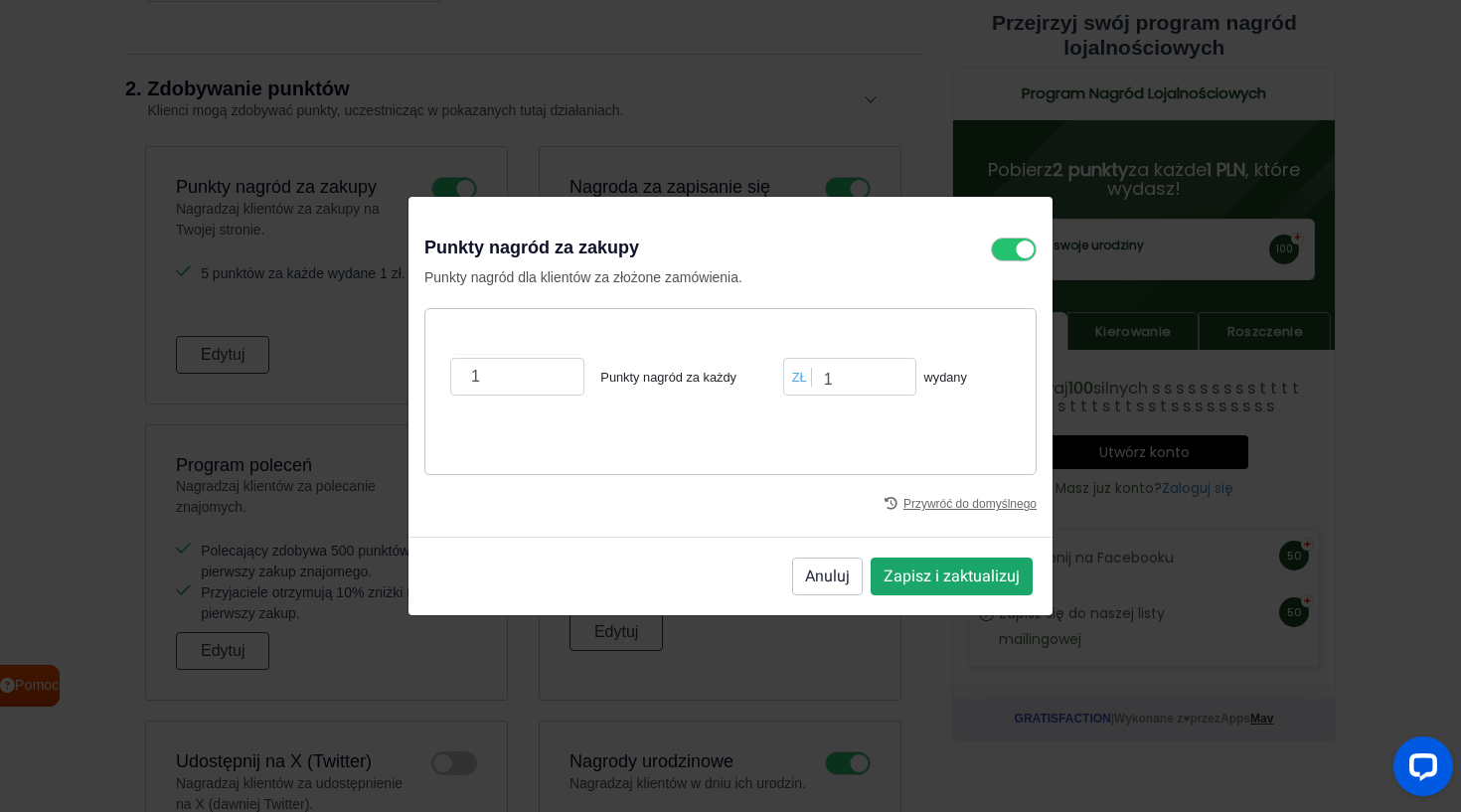 click on "Zapisz i zaktualizuj" at bounding box center [951, 576] 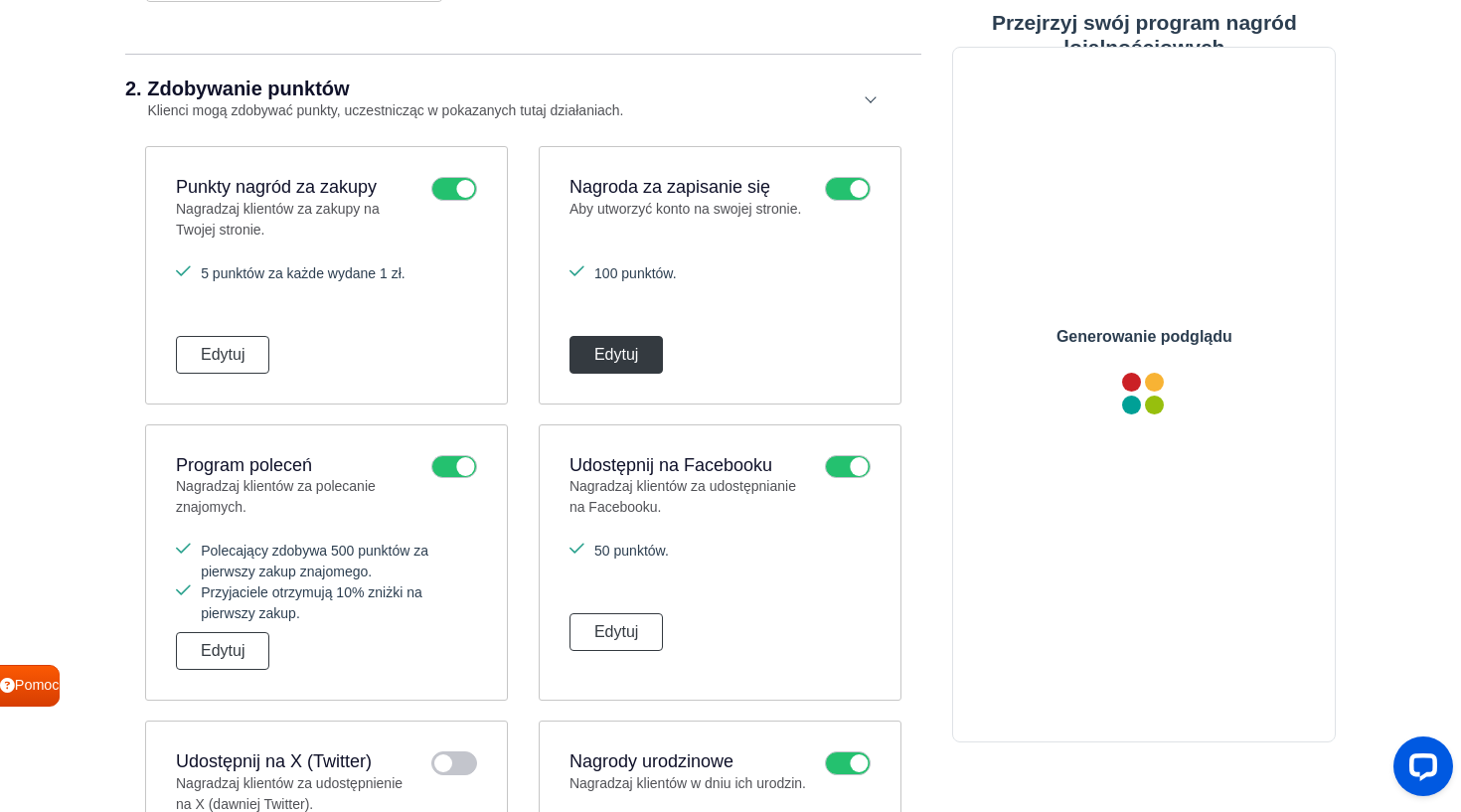 scroll, scrollTop: 0, scrollLeft: 0, axis: both 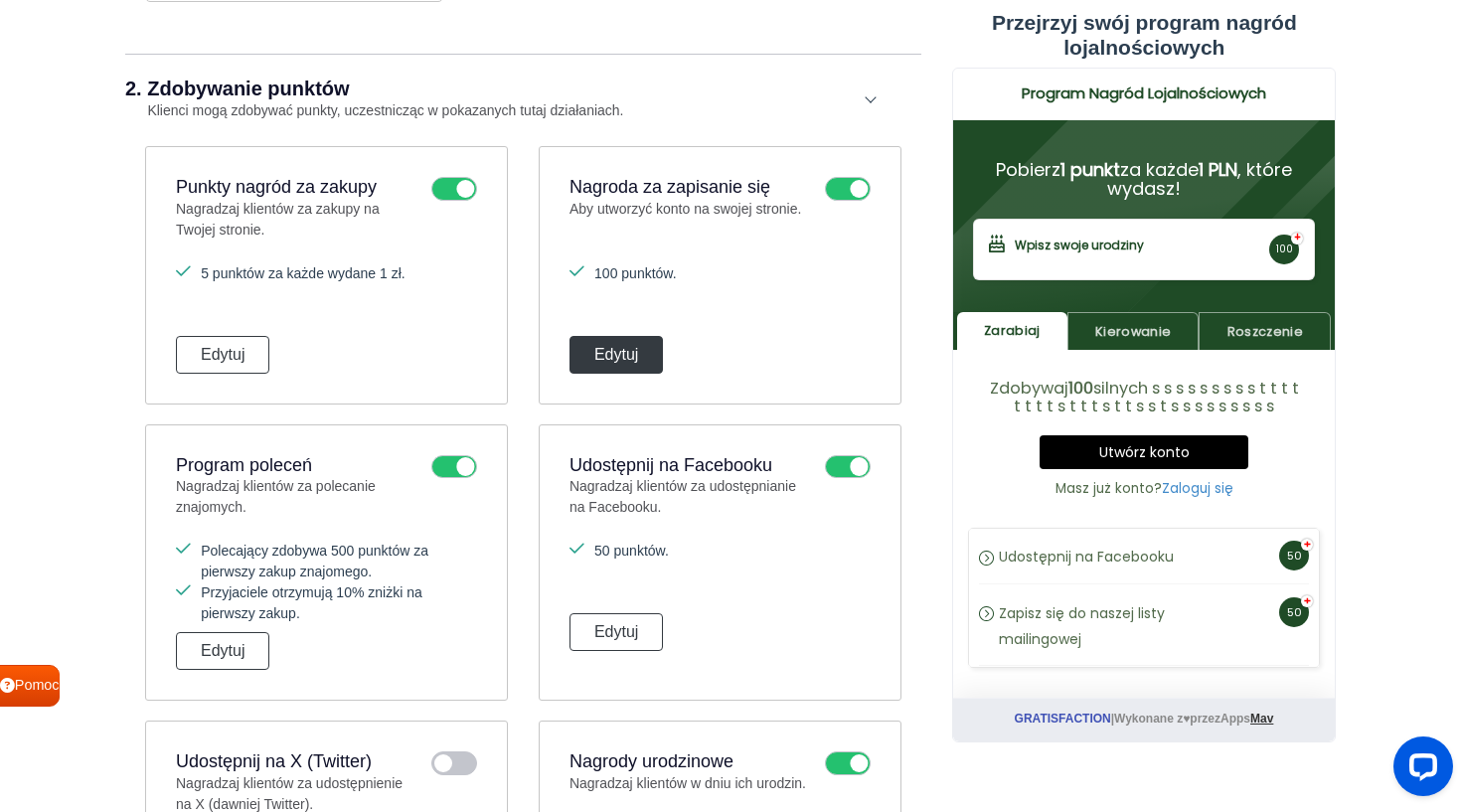 click on "Edytuj" at bounding box center [616, 355] 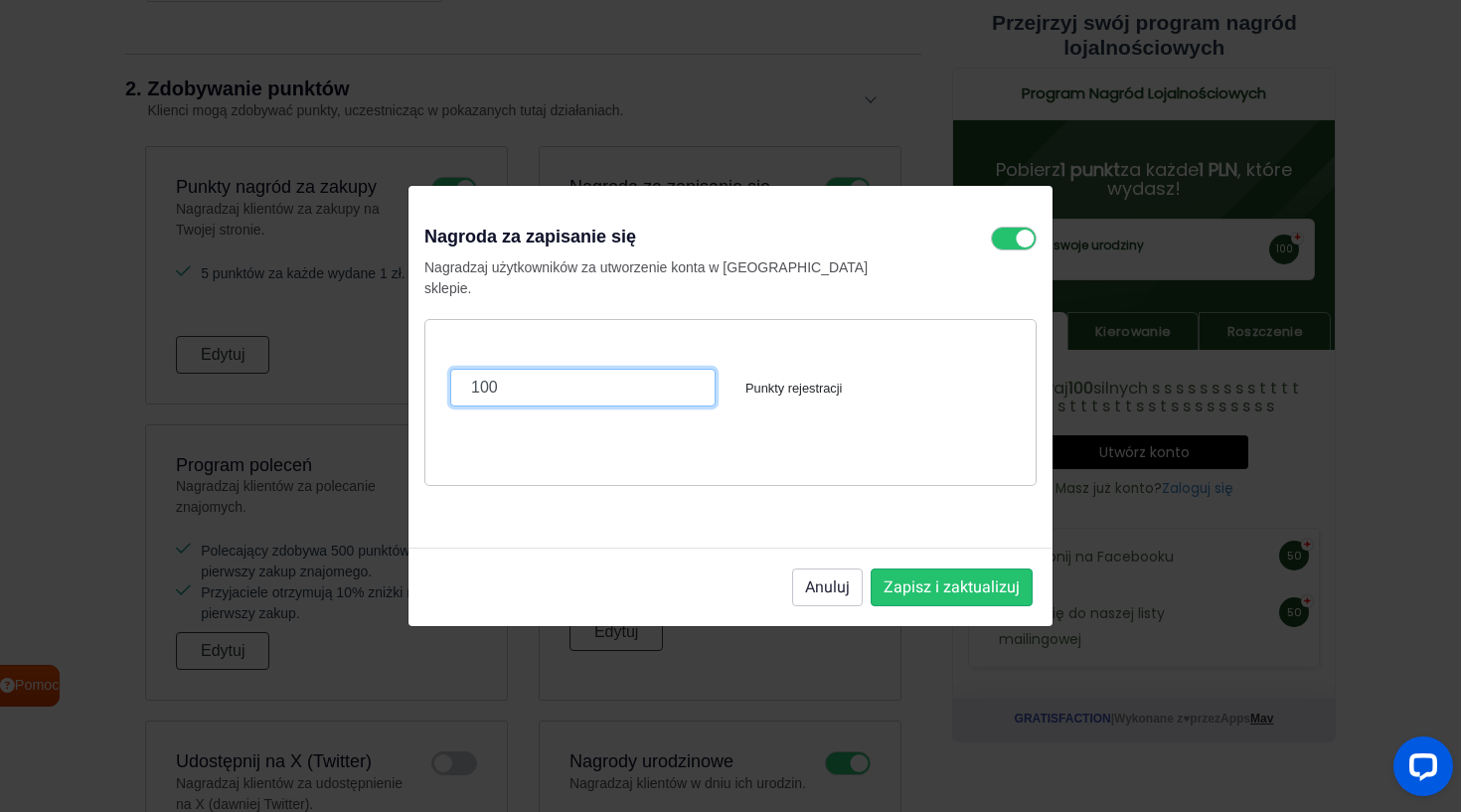 drag, startPoint x: 508, startPoint y: 367, endPoint x: 436, endPoint y: 364, distance: 72.06247 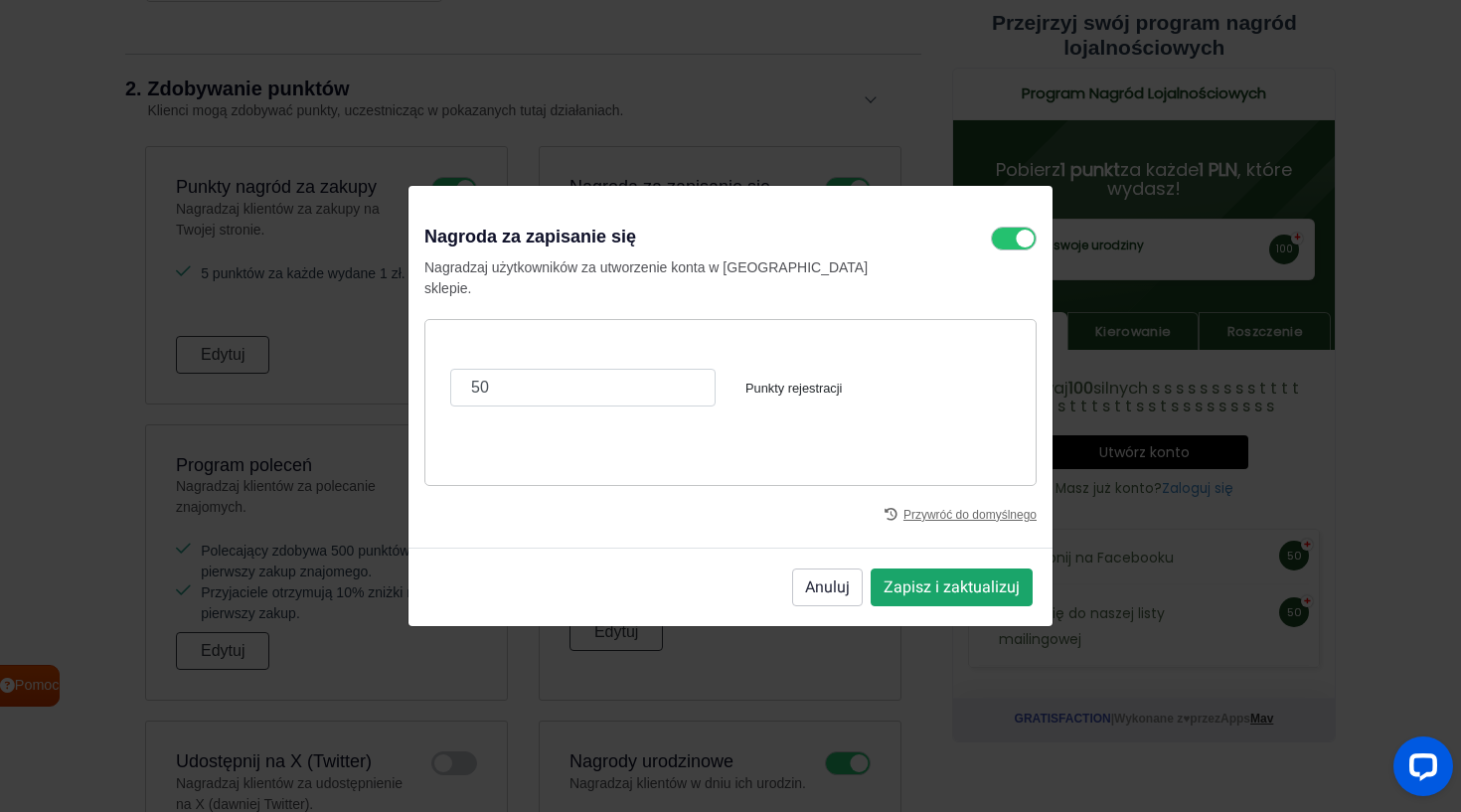 click on "Zapisz i zaktualizuj" at bounding box center [951, 587] 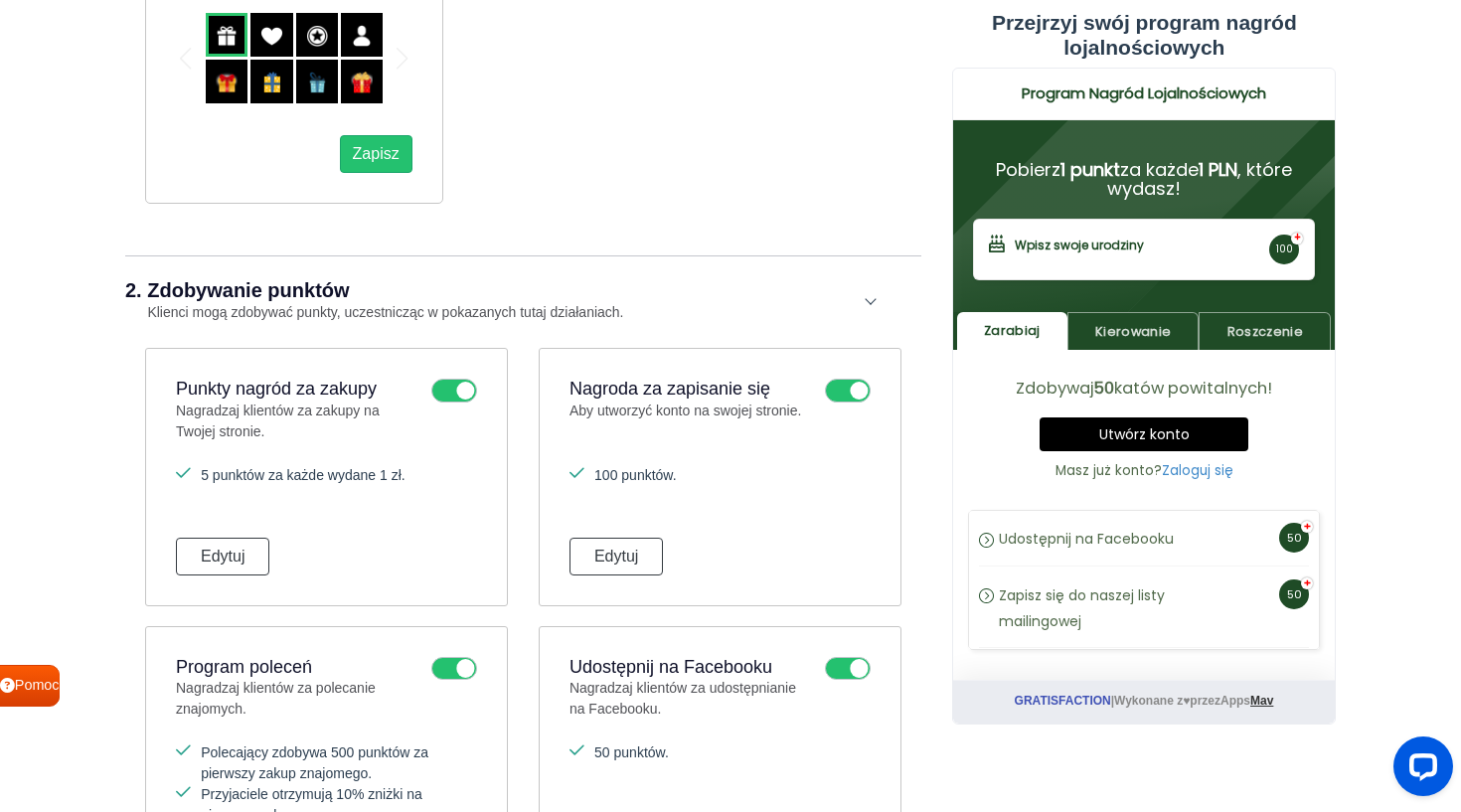 scroll, scrollTop: 955, scrollLeft: 0, axis: vertical 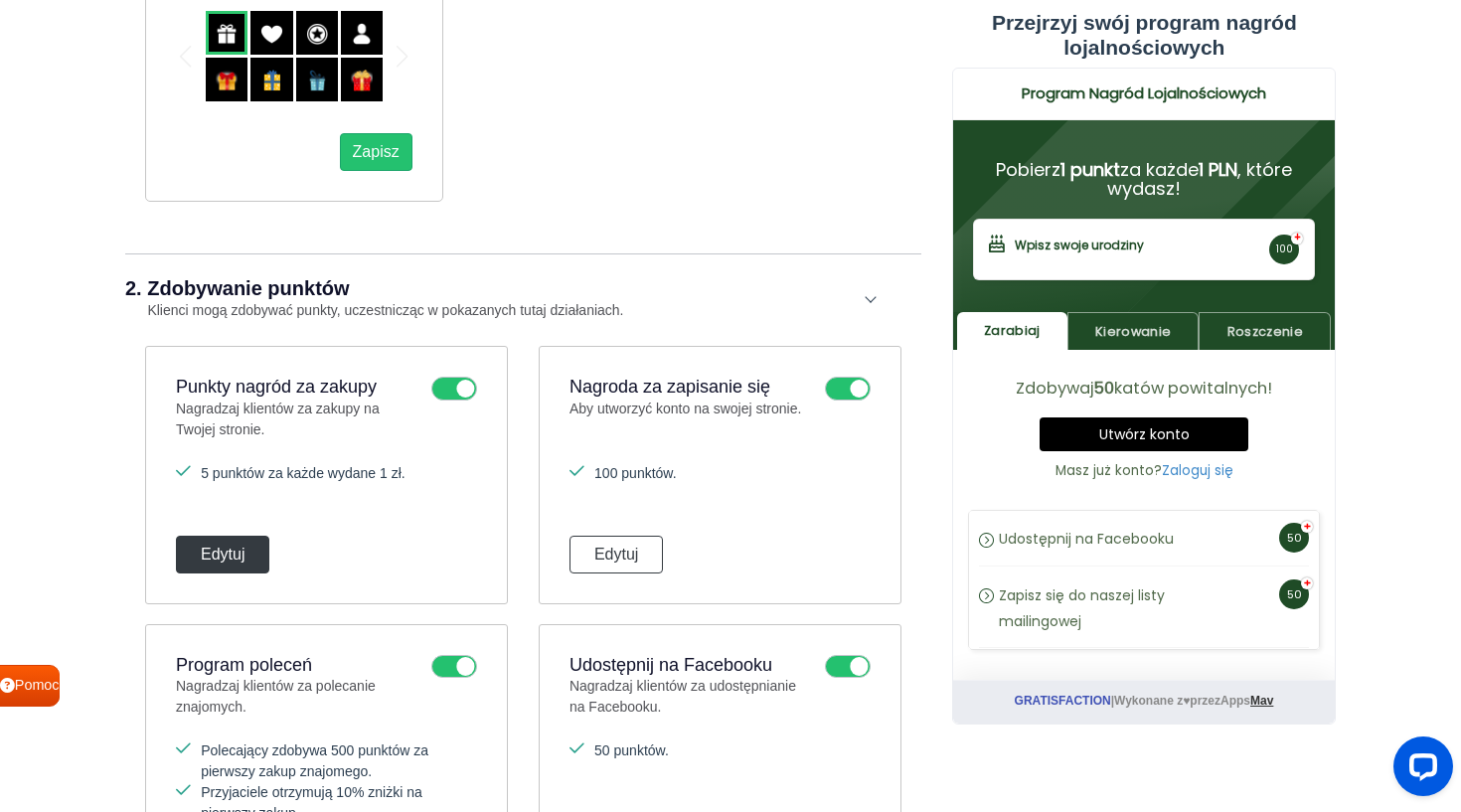 click on "Edytuj" at bounding box center (223, 555) 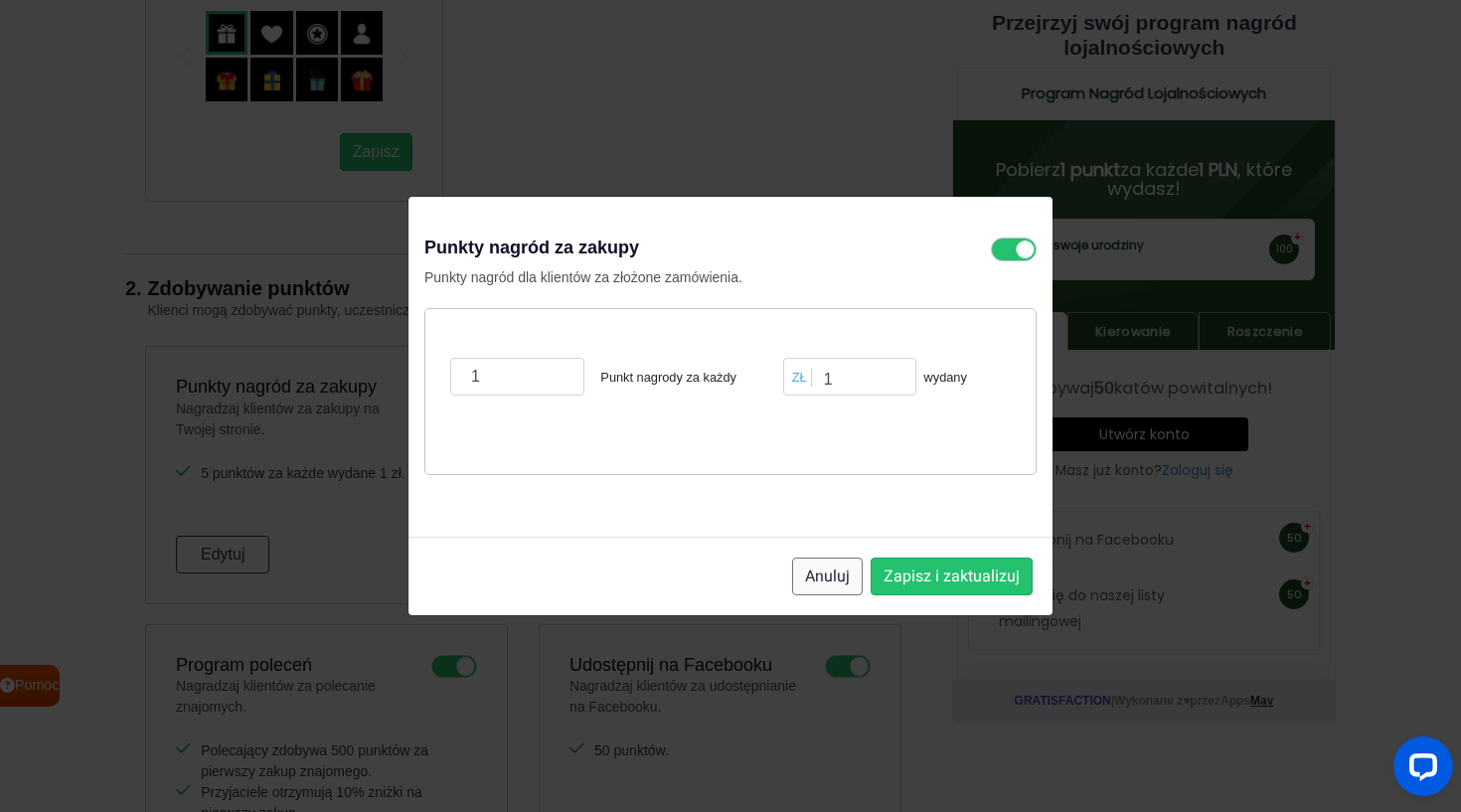 click on "Anuluj" at bounding box center [827, 576] 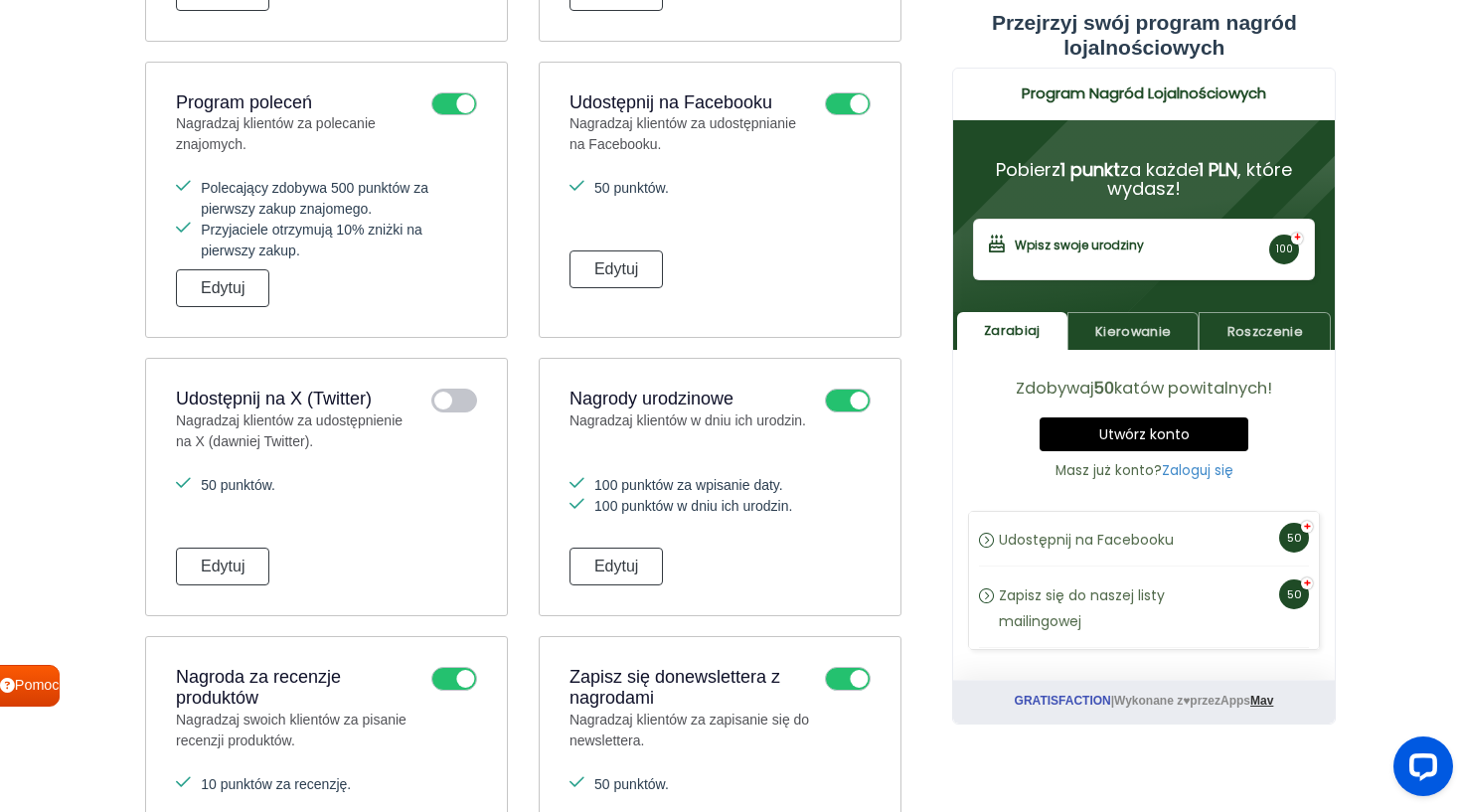 scroll, scrollTop: 1517, scrollLeft: 0, axis: vertical 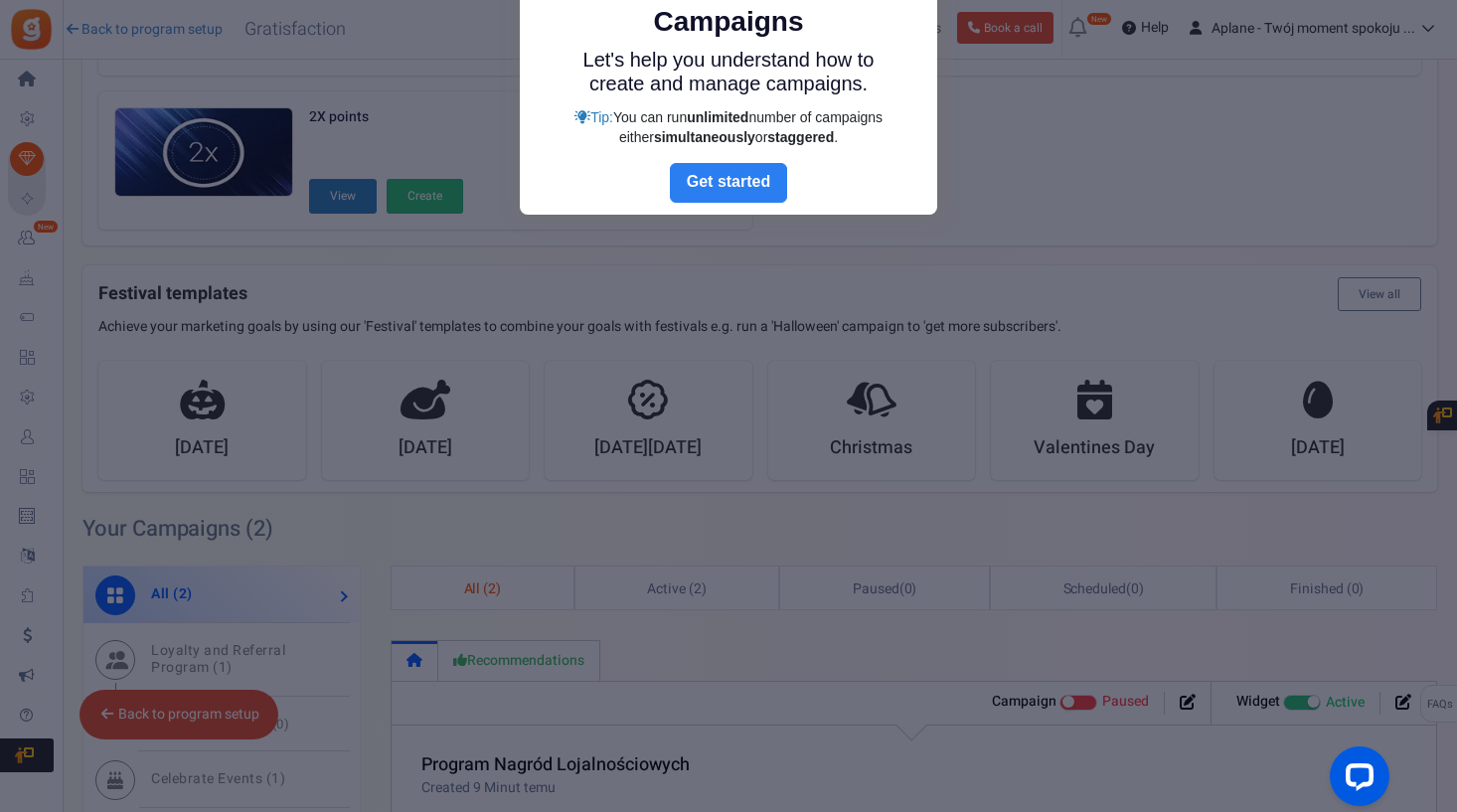 click on "Next" at bounding box center [728, 183] 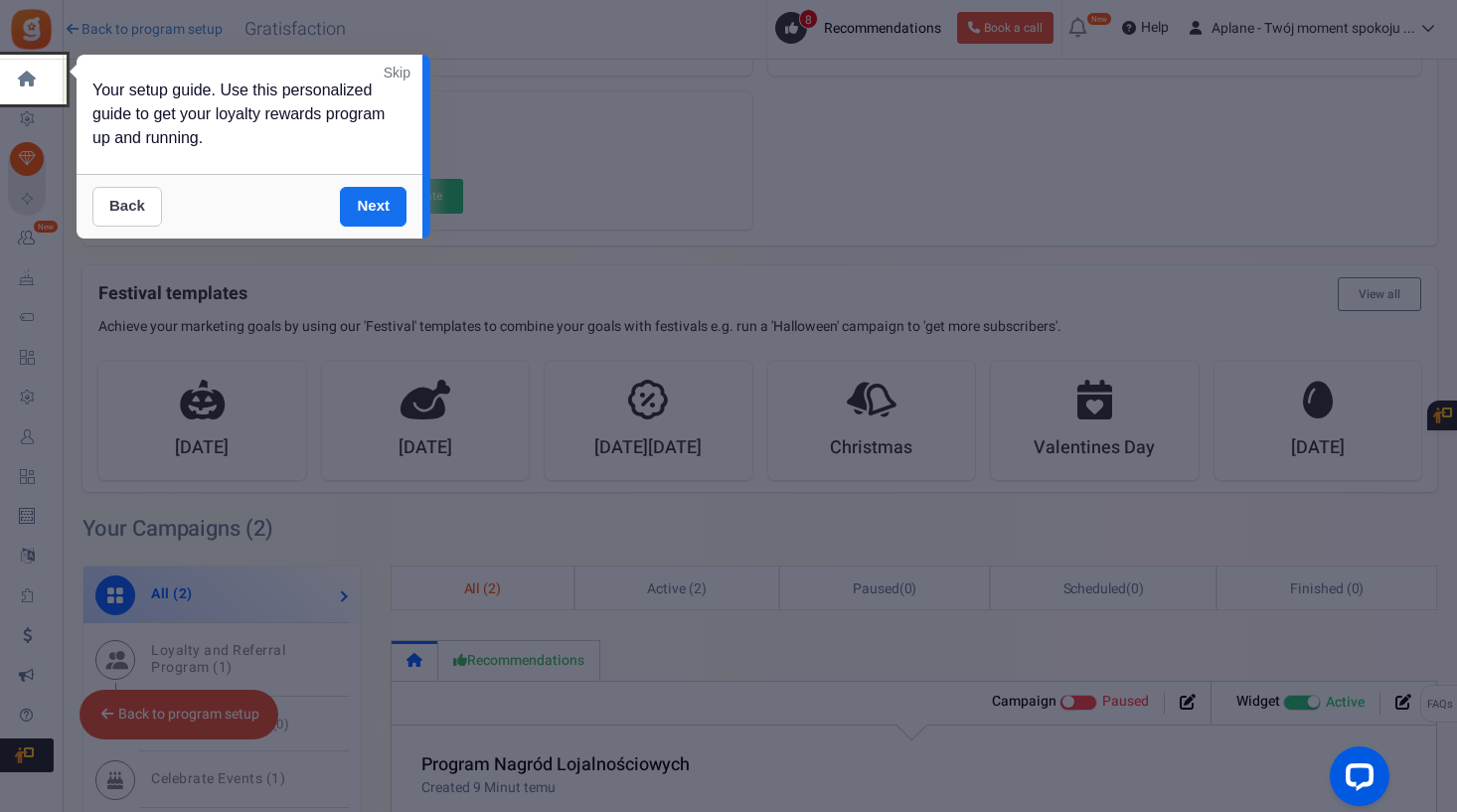 click on "Back" at bounding box center (127, 207) 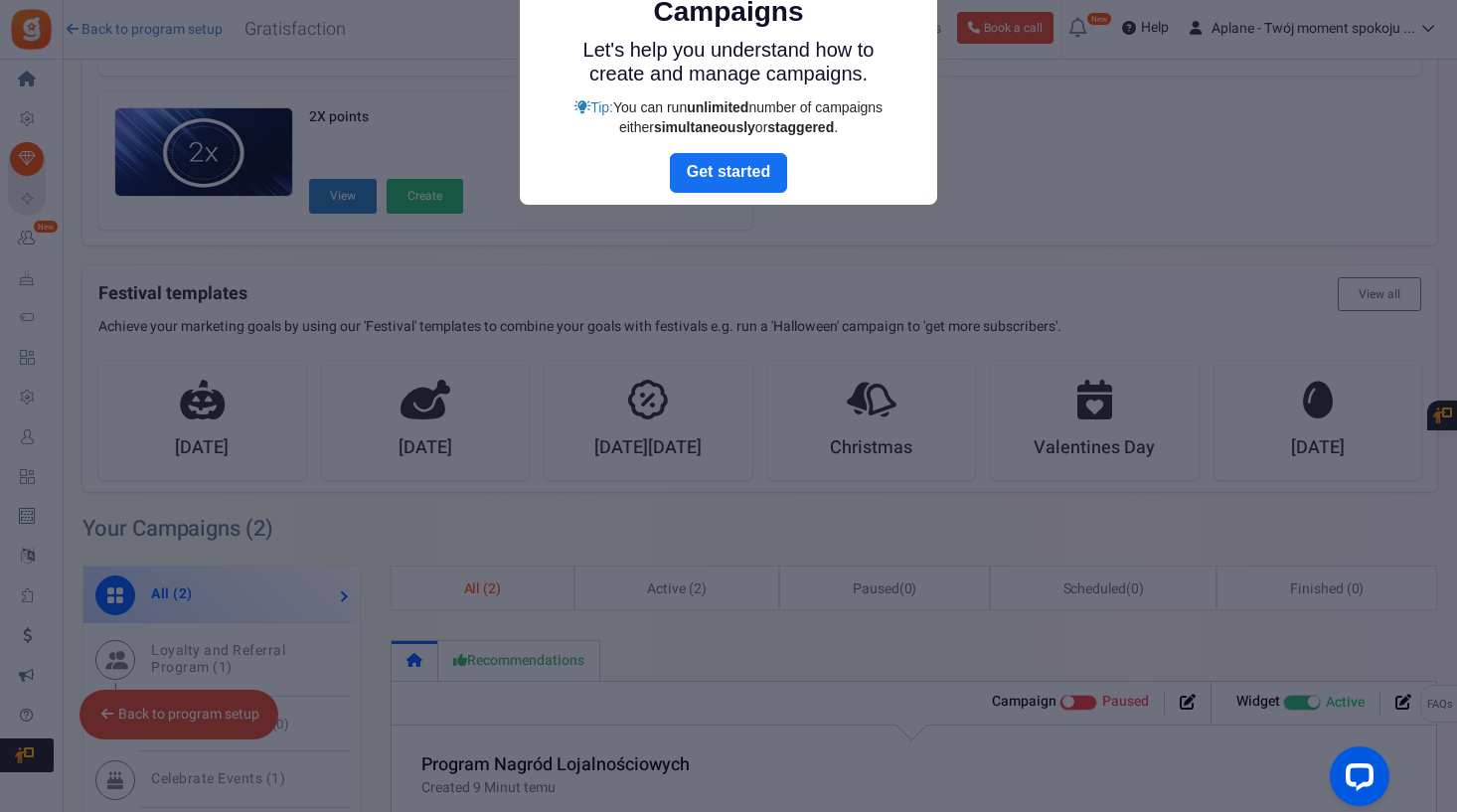 scroll, scrollTop: 0, scrollLeft: 0, axis: both 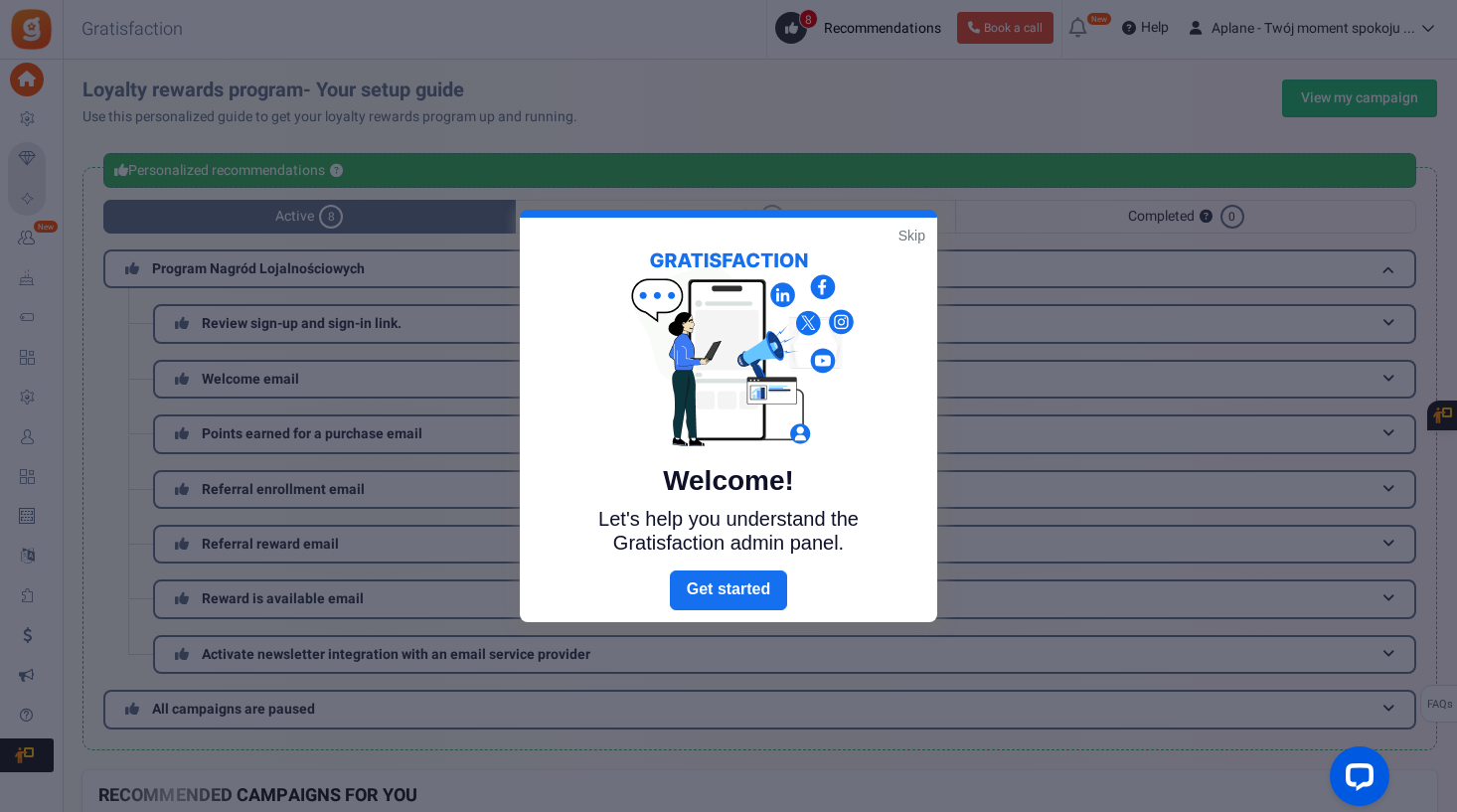 click on "Skip" at bounding box center [911, 236] 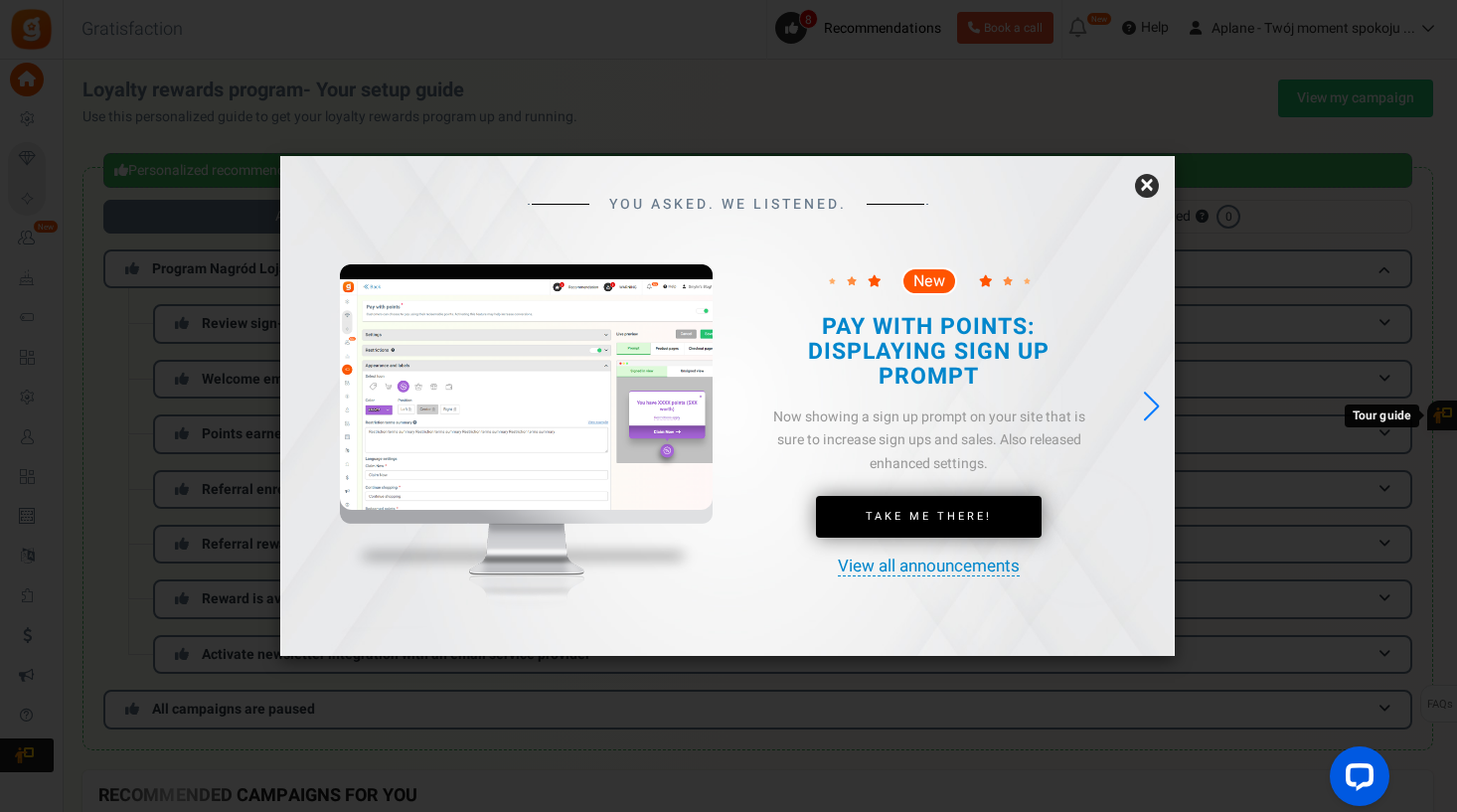 click on "×" at bounding box center [1147, 186] 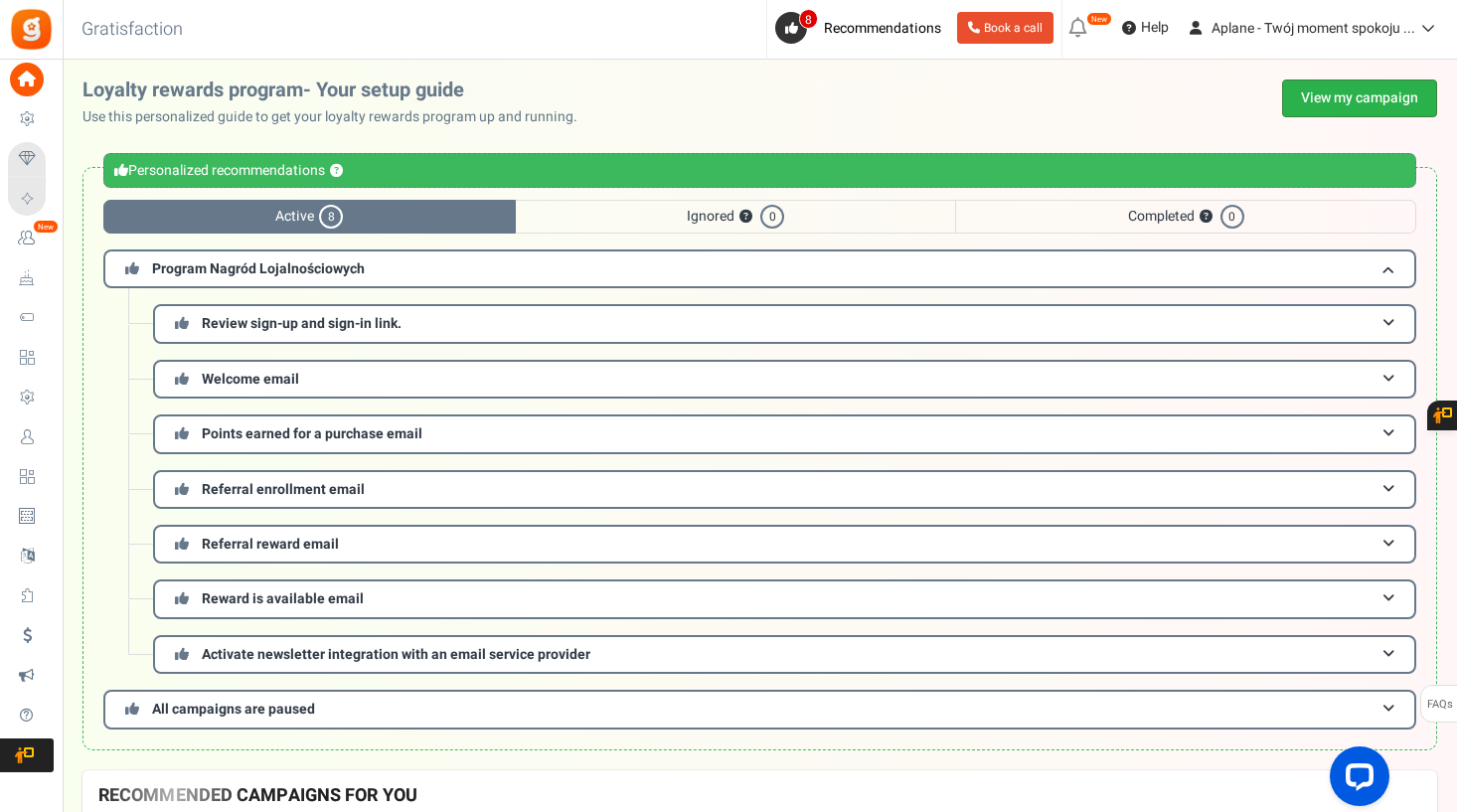 click on "View my campaign" at bounding box center (1360, 98) 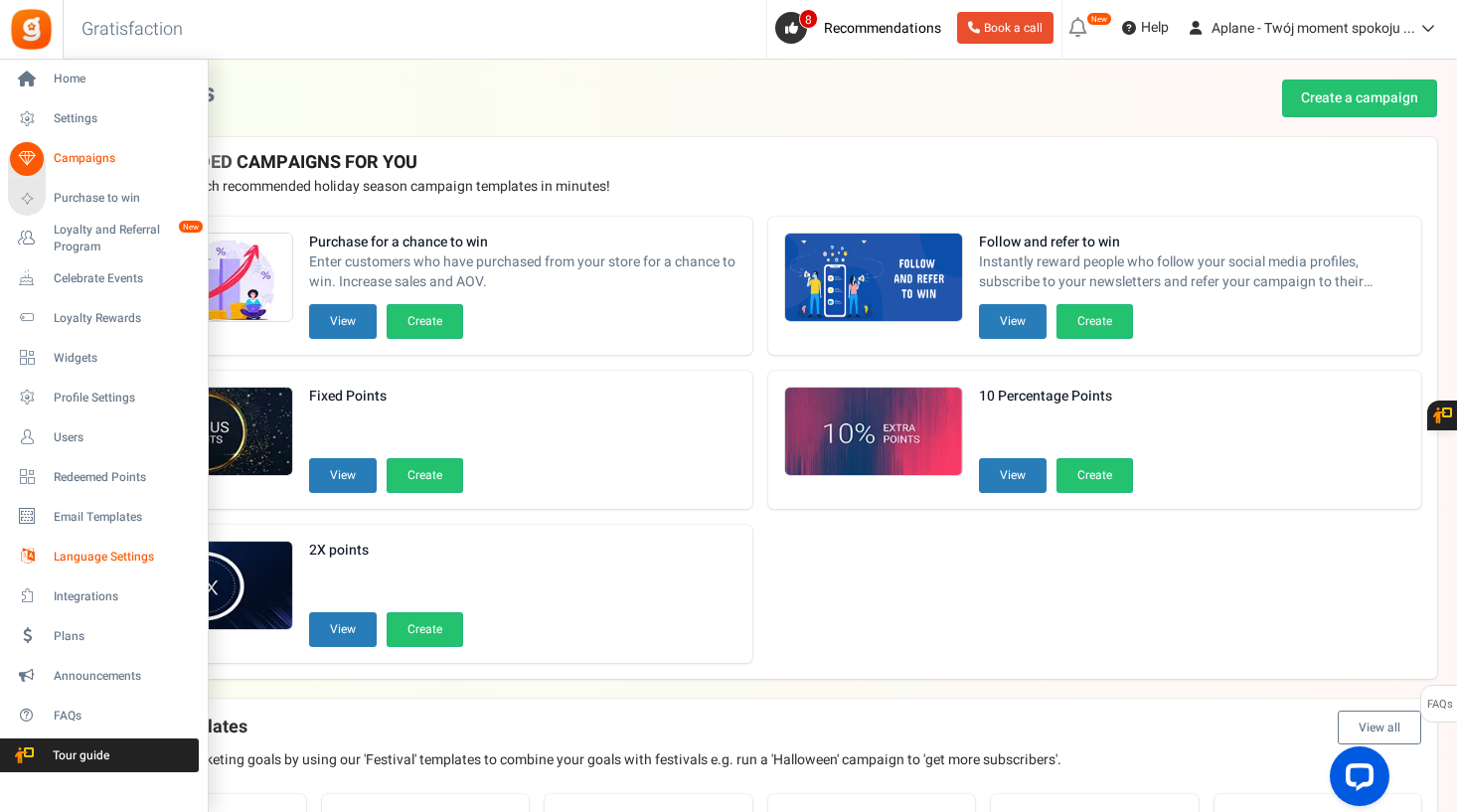 click on "Language Settings" at bounding box center (123, 557) 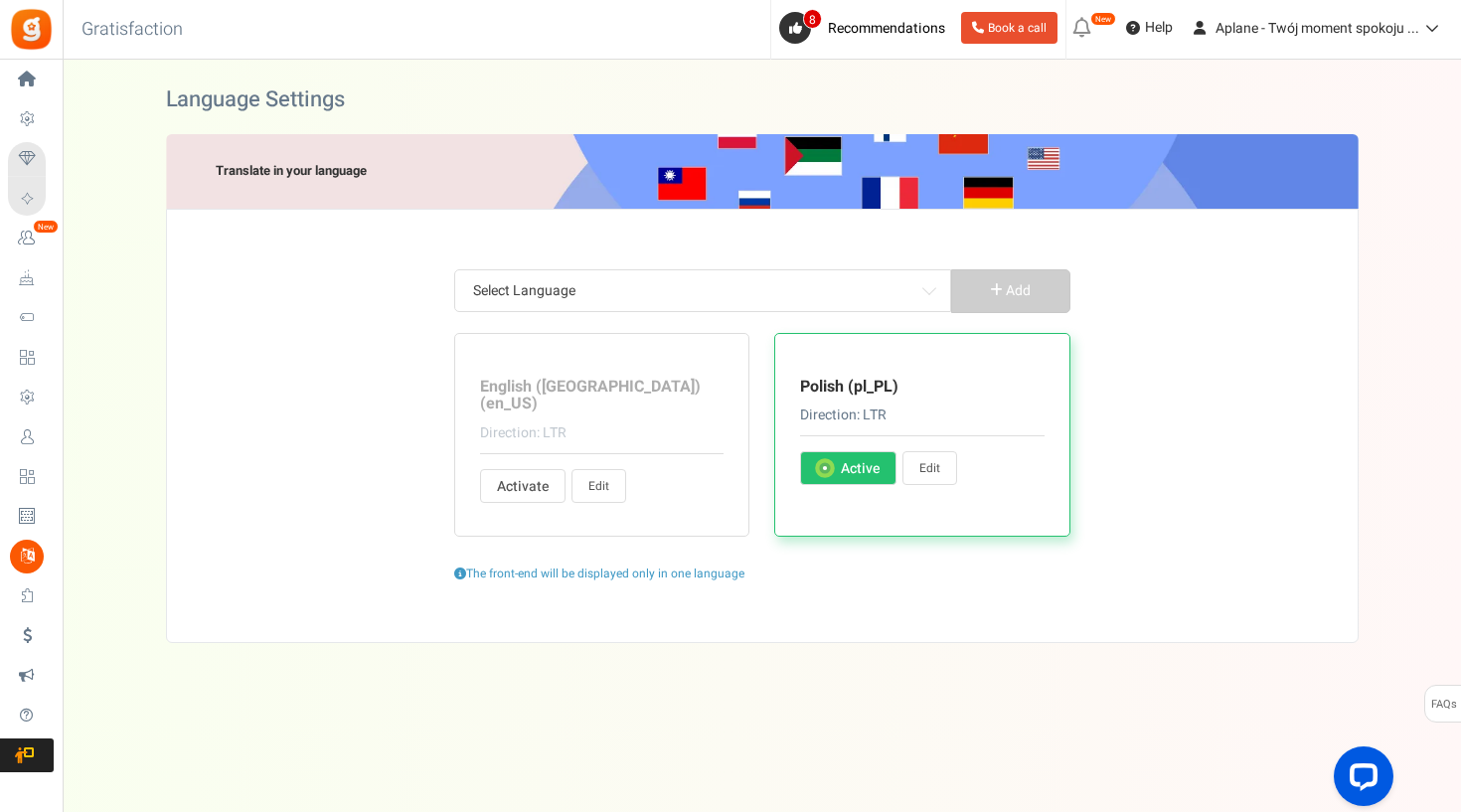 click on "Select Language" at bounding box center [703, 291] 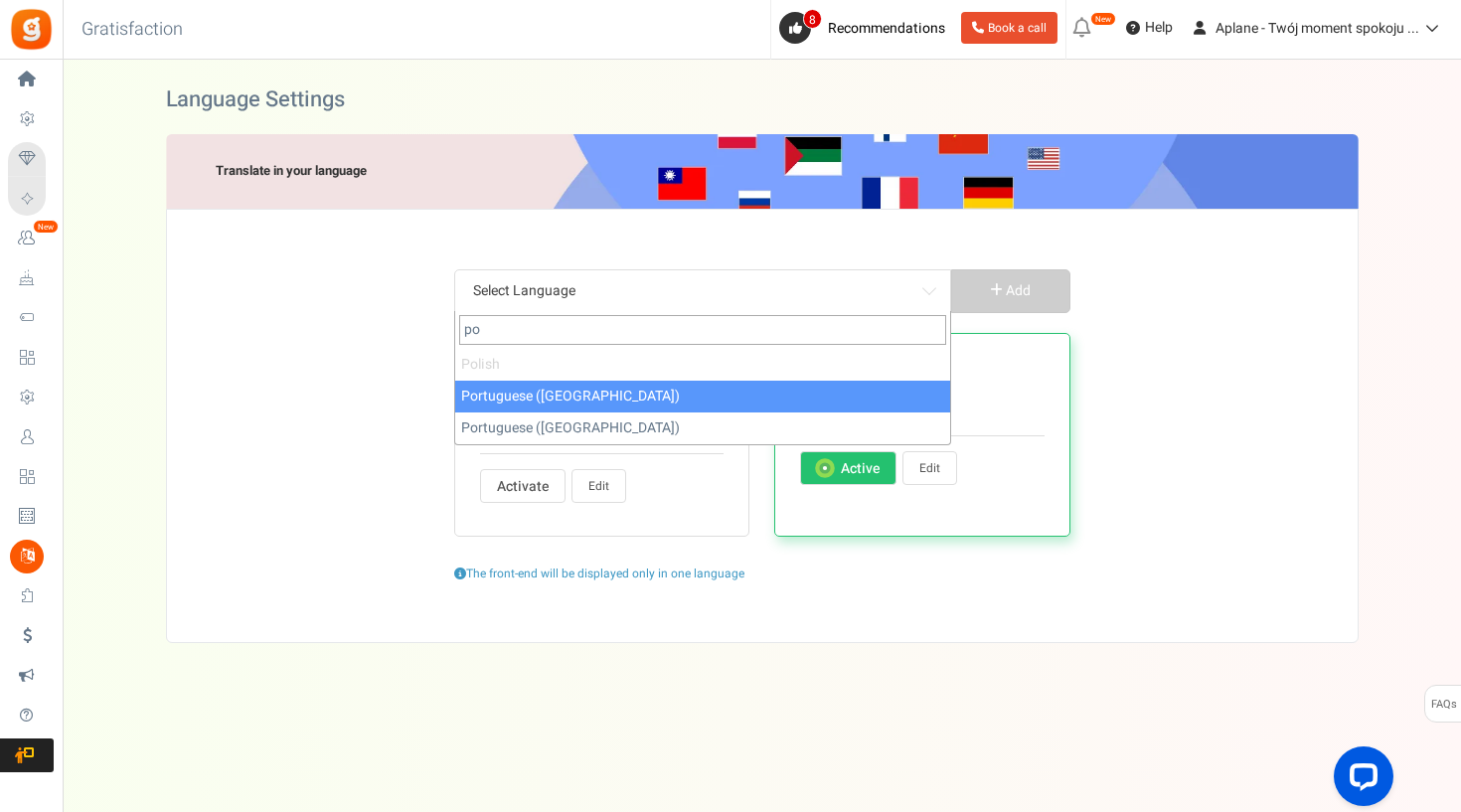 type on "po" 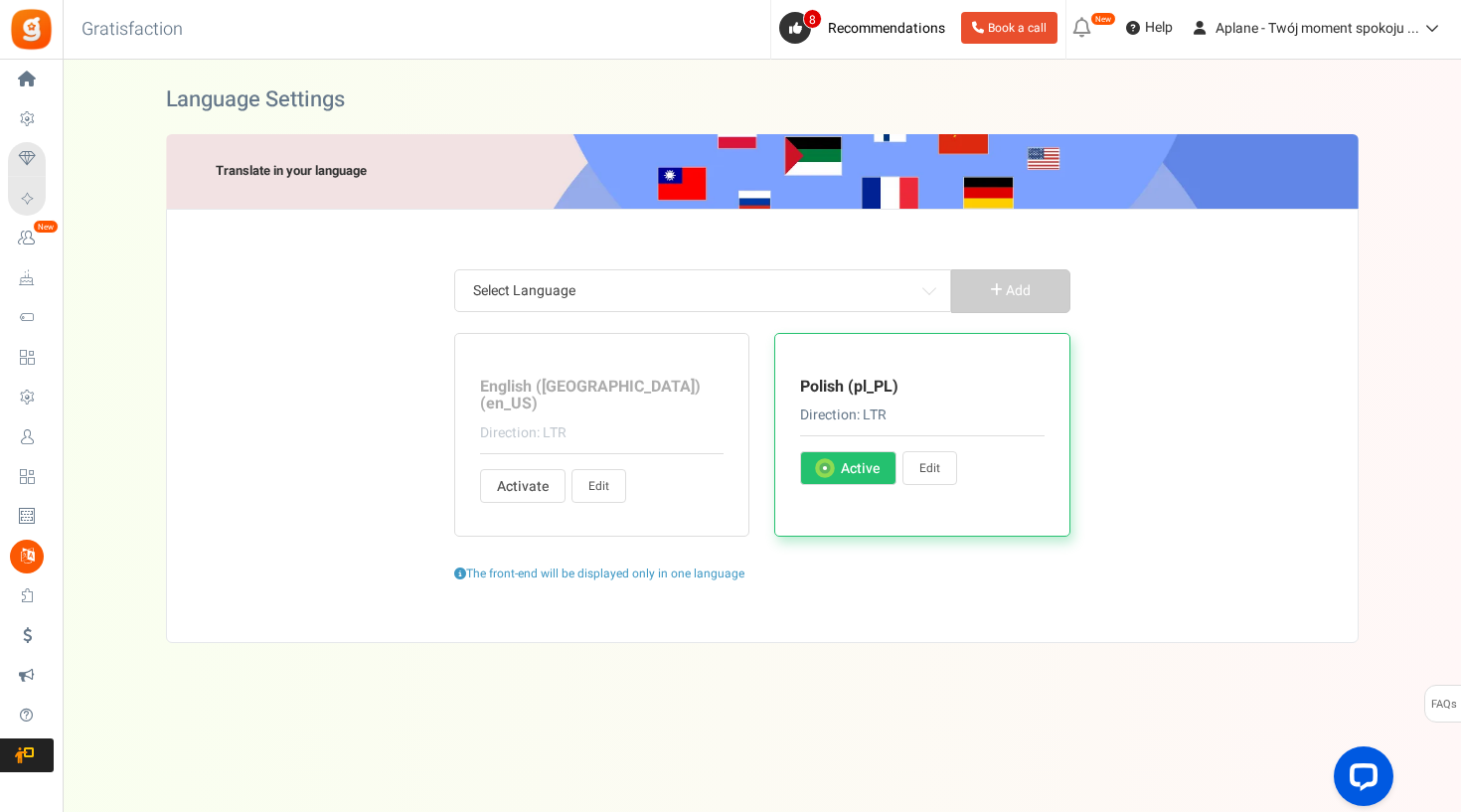 click on "Select Language Afrikaans Arabic Azerbaijani Belarusian Bulgarian Bengali Bosnian Catalan Czech Welsh Danish German Greek English (UK) English (Pirate) English (Upside Down) English (US) Esperanto Spanish (Spain) Spanish Estonian Basque Persian Leet Speak Finnish Faroese French (Canada) French (France) Frisian Irish Galician Hebrew Hindi Croatian Hungarian Armenian Indonesian Icelandic Italian Japanese Georgian Khmer Korean Kurdish Latin Lithuanian Latvian Macedonian Malayalam Malay Burmese (Myanmar) Norwegian (bokmal) Nepali Dutch Norwegian (nynorsk) Punjabi Polish Pashto Portuguese (Brazil) Portuguese (Portugal) Romanian Russian Slovak Slovenian Albanian Serbian Swedish Swahili Tamil Telugu Thai Filipino Turkish Ukrainian Vietnamese Simplified Chinese Traditional Chinese (Hong Kong version) Traditional Chinese Select Language
Add
English (US) (en_US)
Direction: LTR" at bounding box center [762, 425] 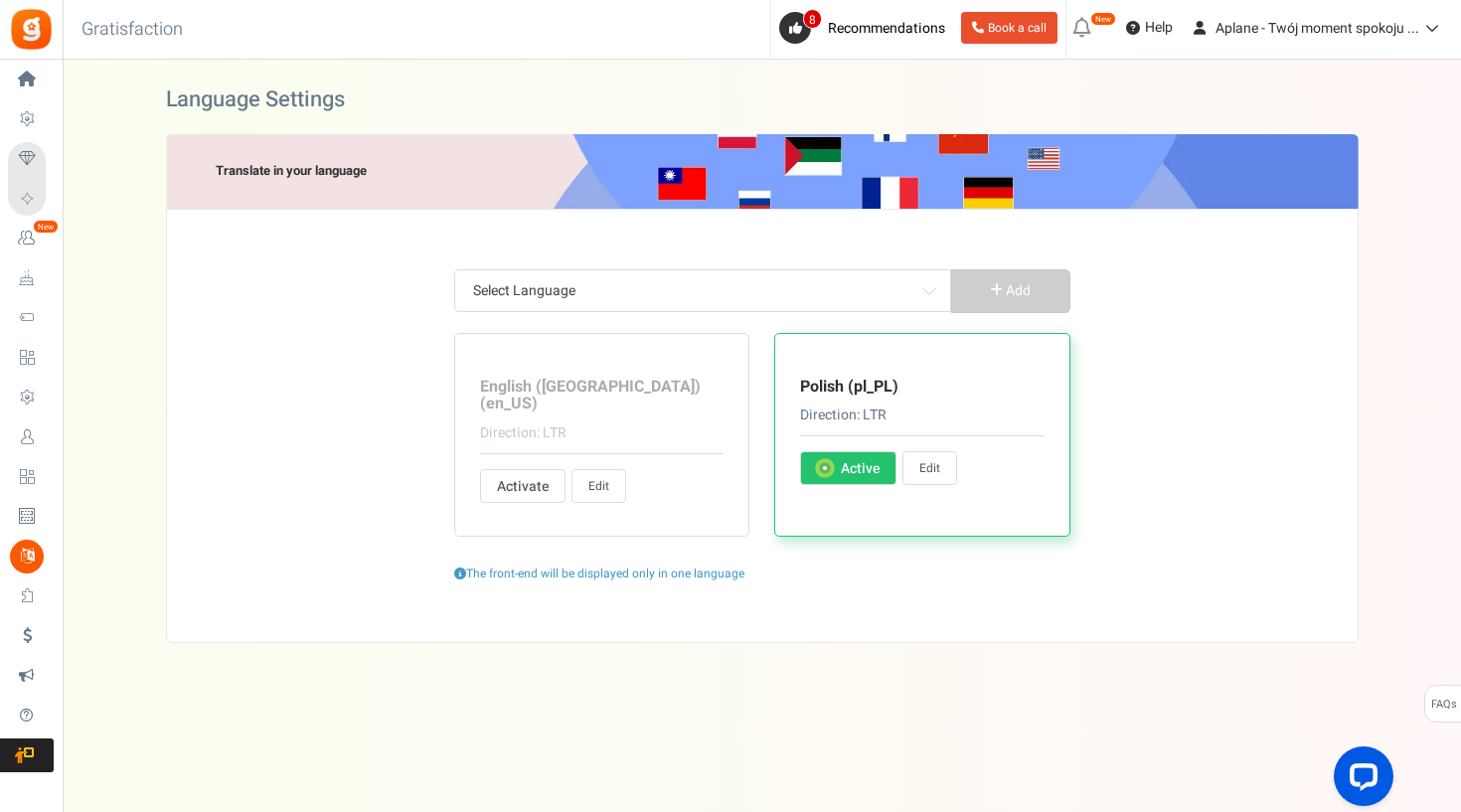 click on "Active" at bounding box center [860, 469] 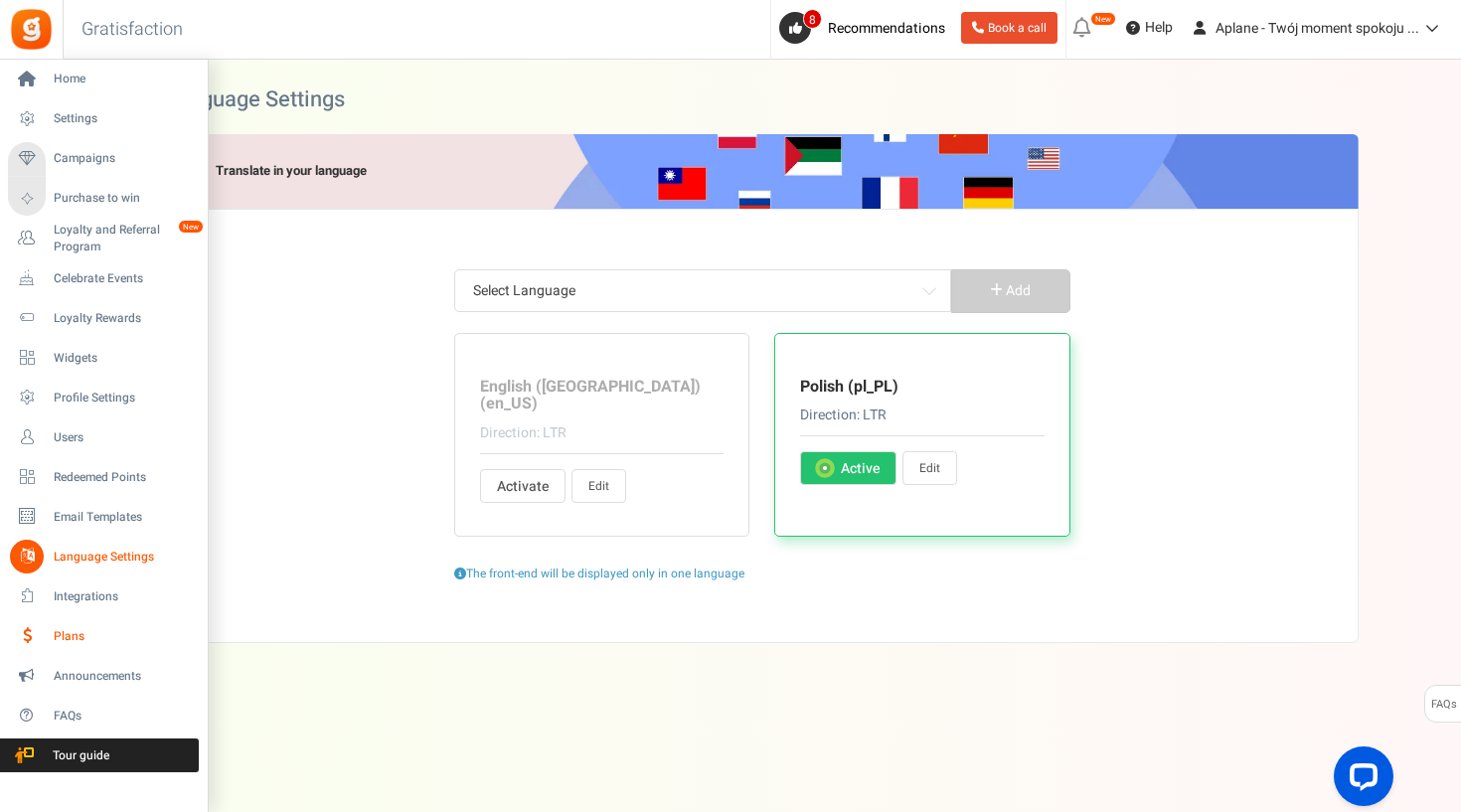 click on "Plans" at bounding box center [123, 636] 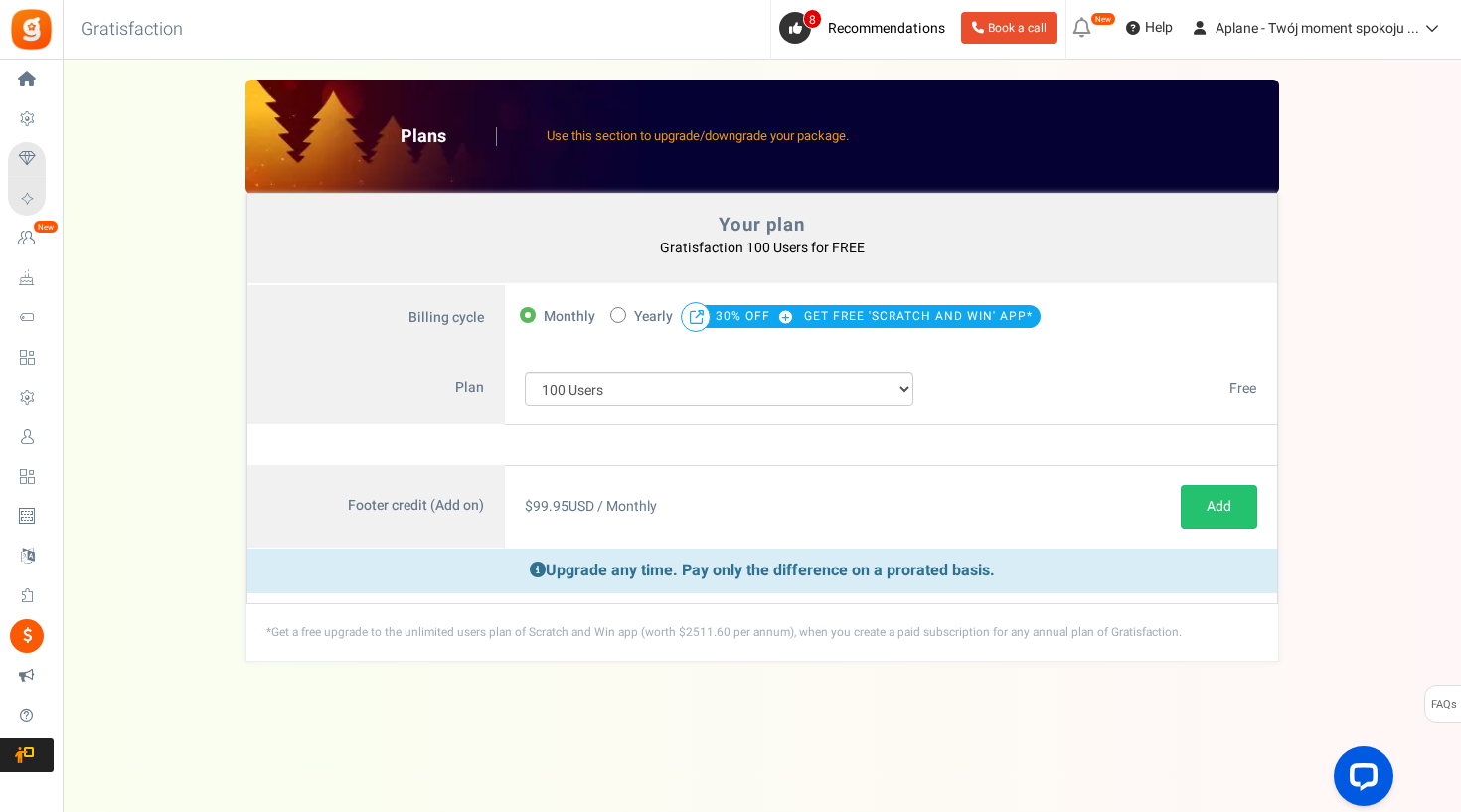 click at bounding box center (31, 29) 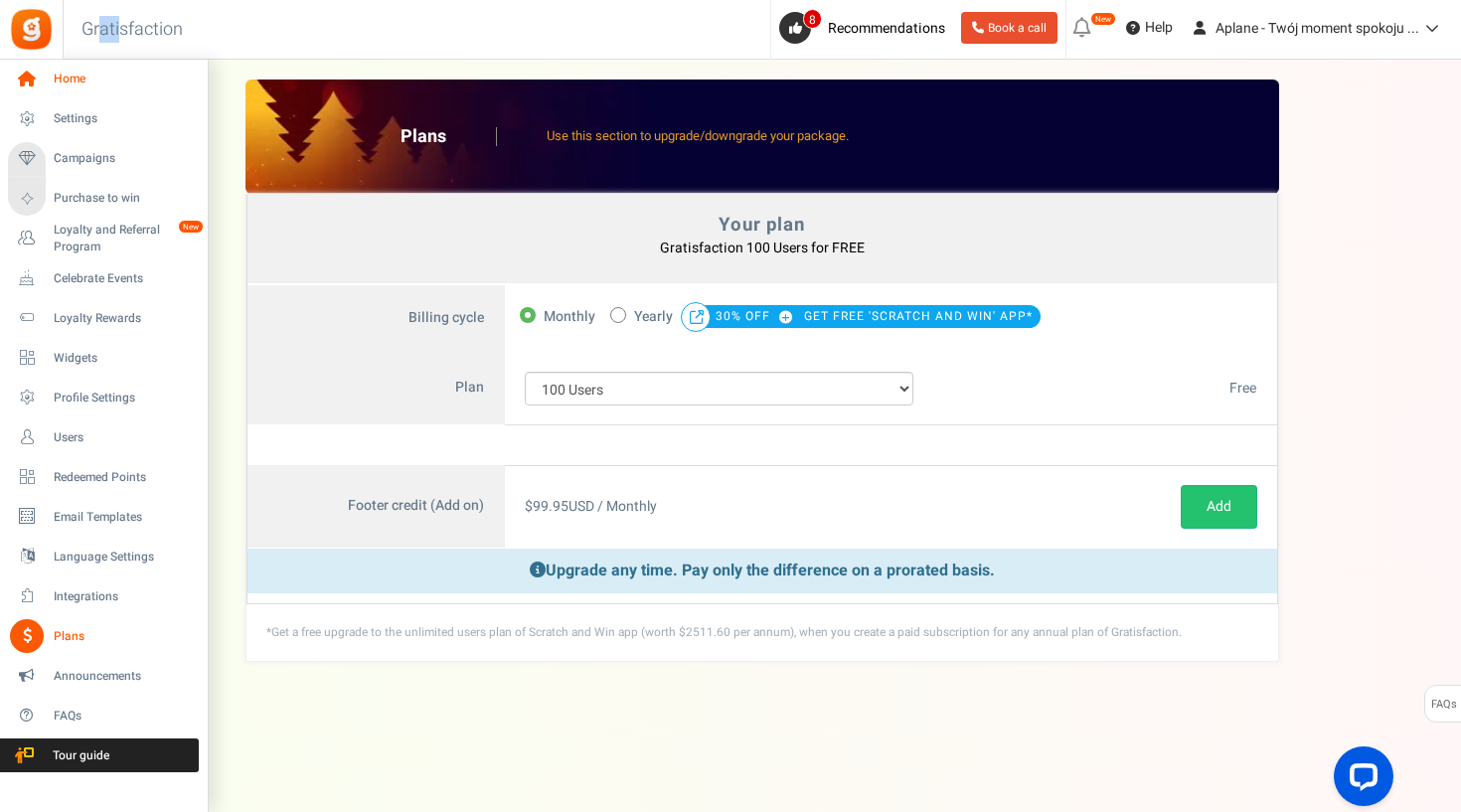 drag, startPoint x: 119, startPoint y: 29, endPoint x: 30, endPoint y: 63, distance: 95.27329 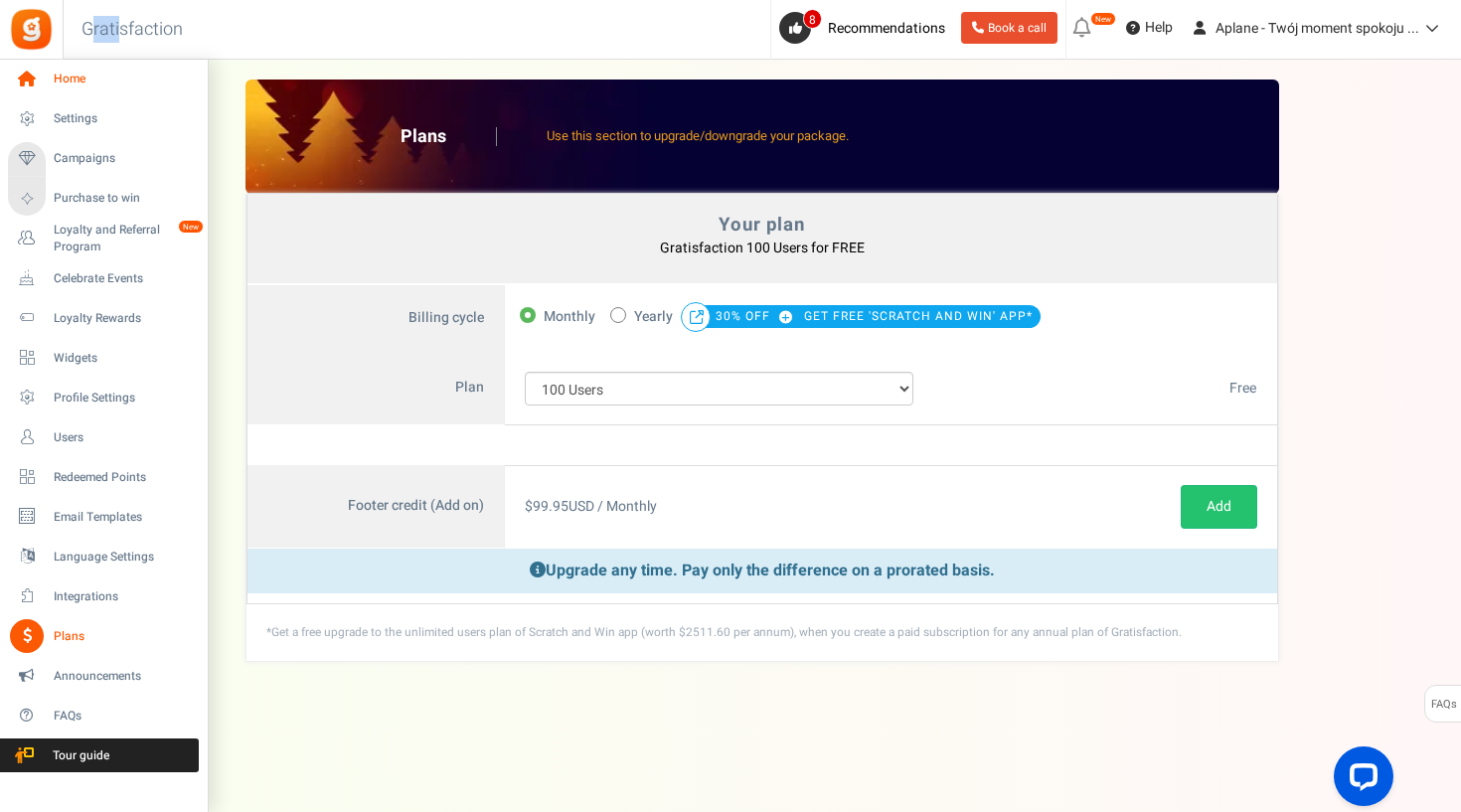 click on "Home" at bounding box center [123, 79] 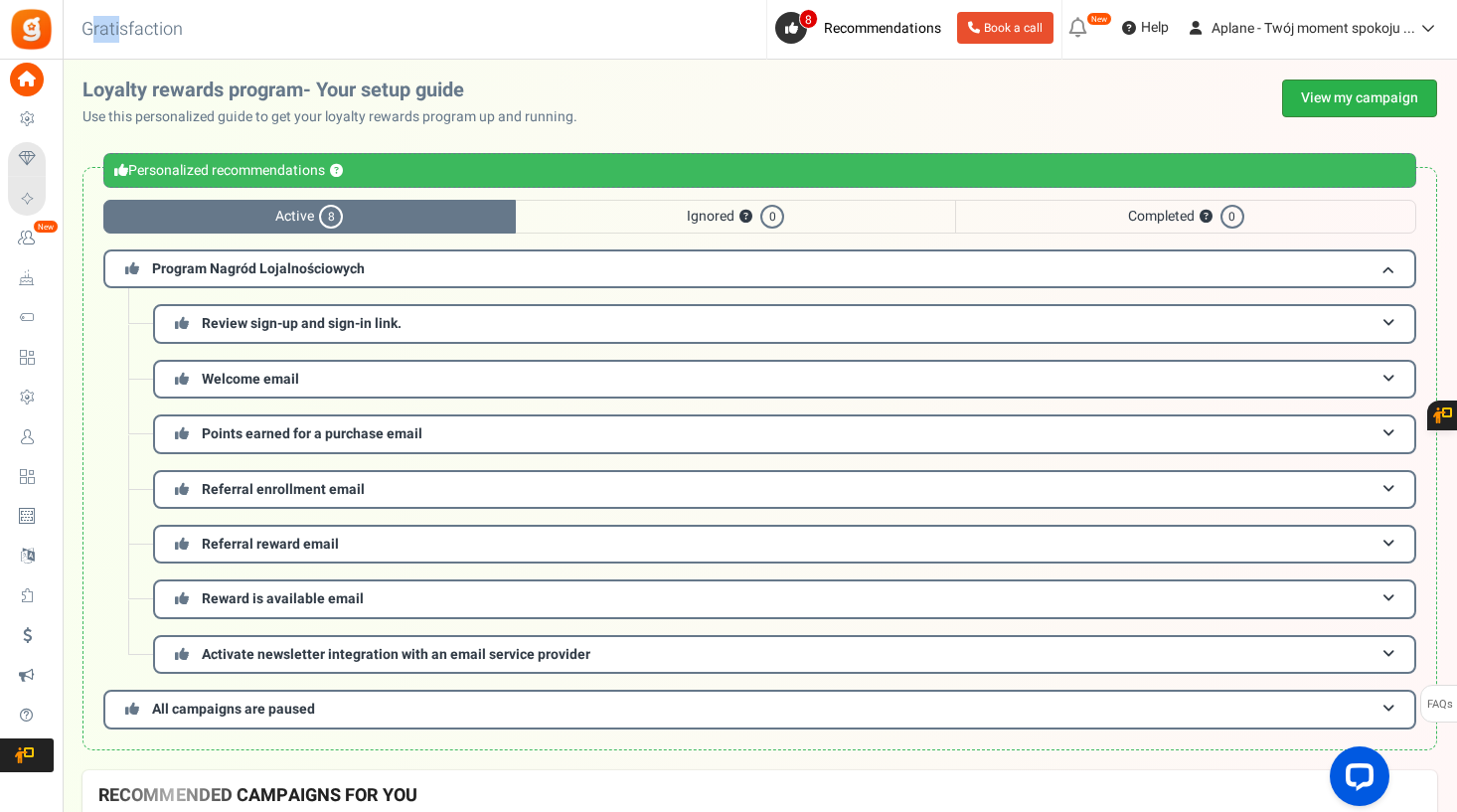 click on "View my campaign" at bounding box center (1360, 98) 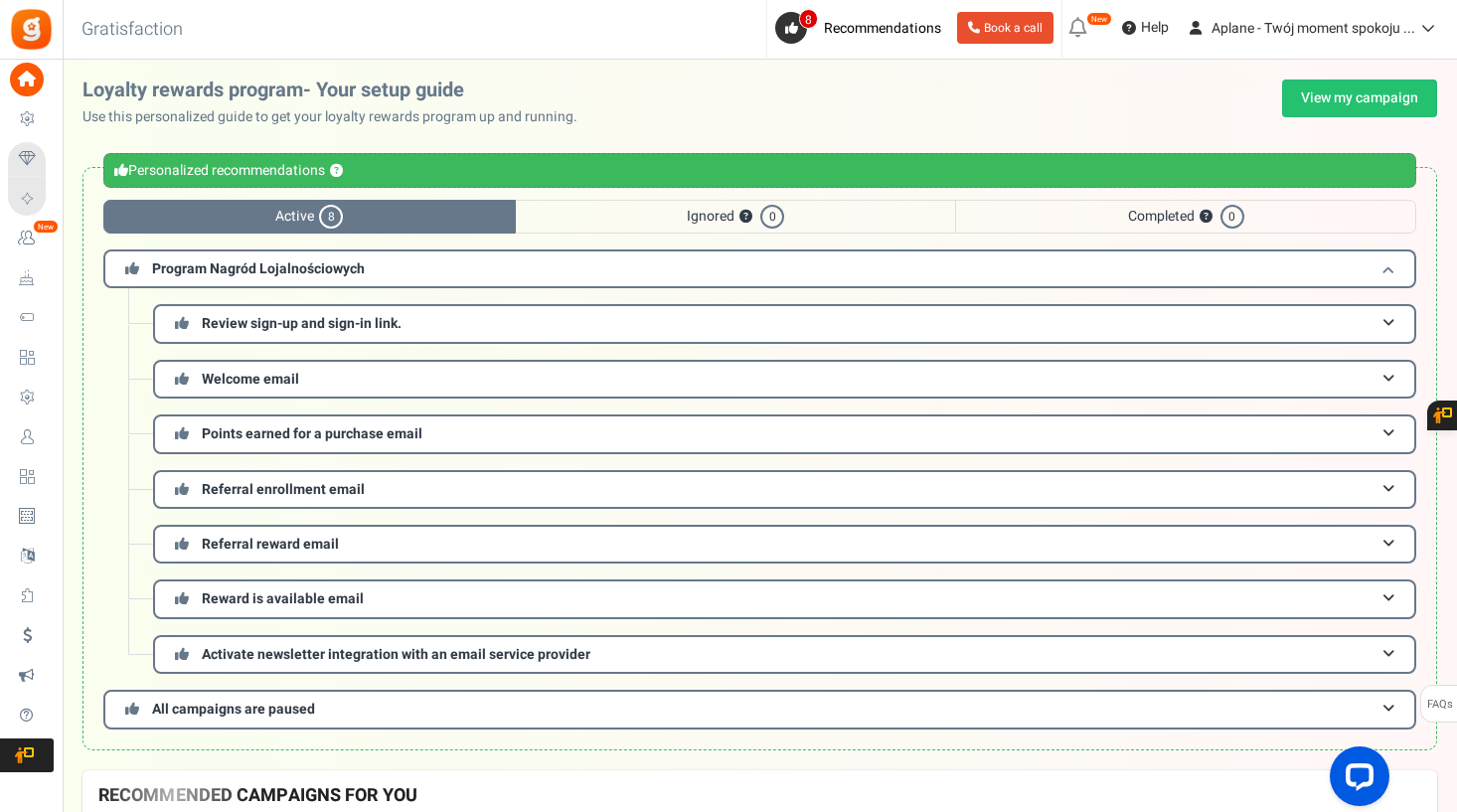 scroll, scrollTop: 0, scrollLeft: 0, axis: both 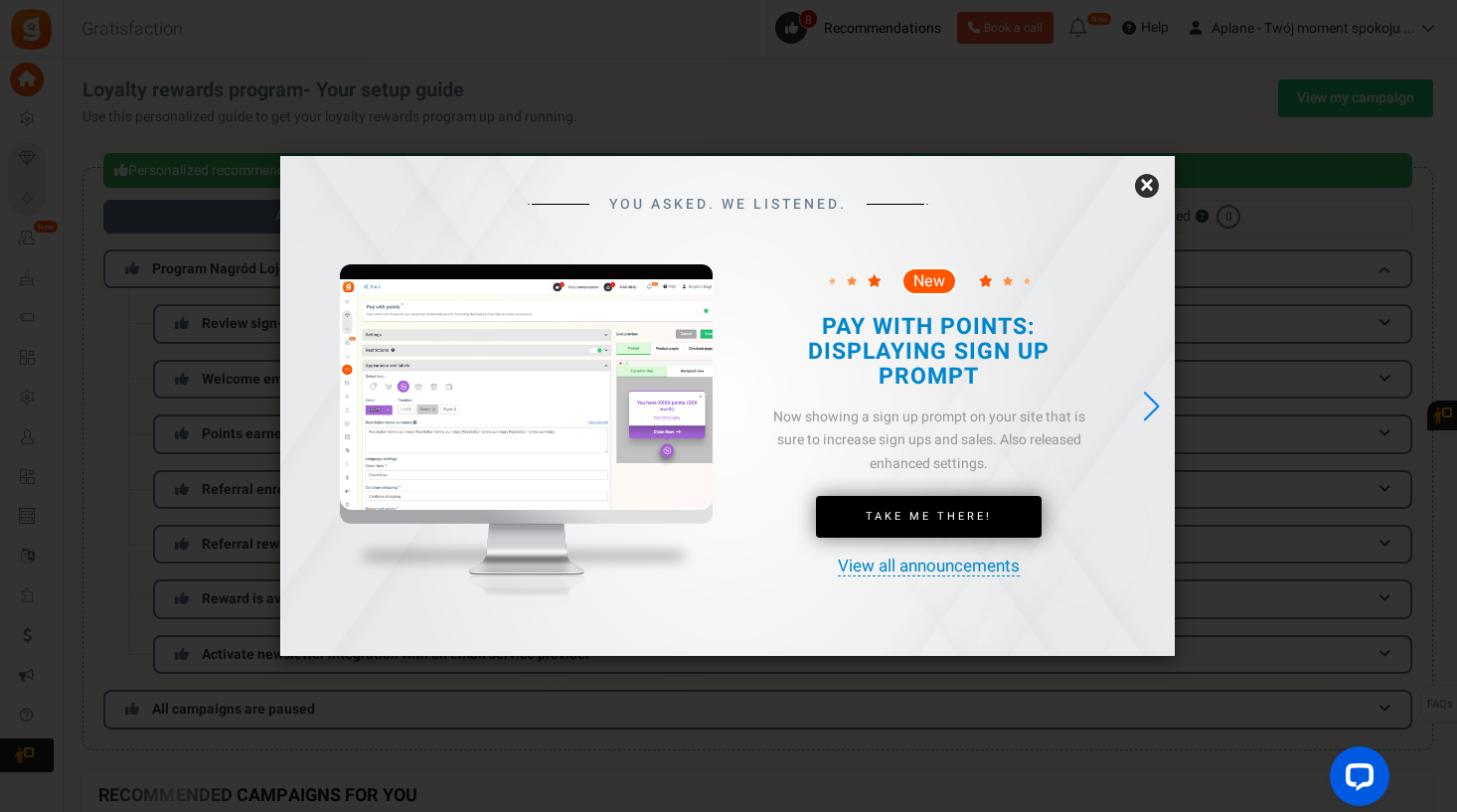 click on "×" at bounding box center (1147, 186) 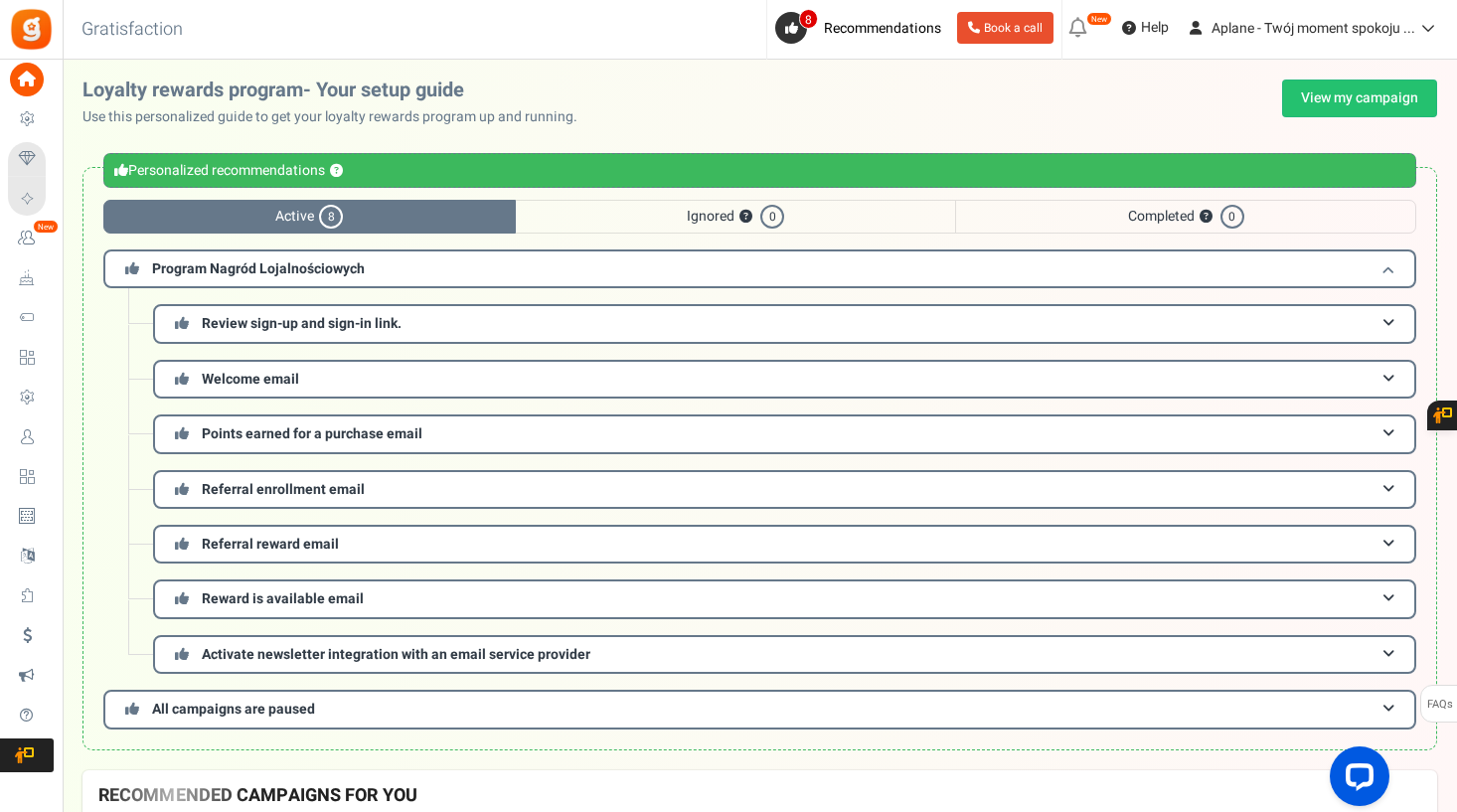 click on "Program Nagród Lojalnościowych" at bounding box center (759, 268) 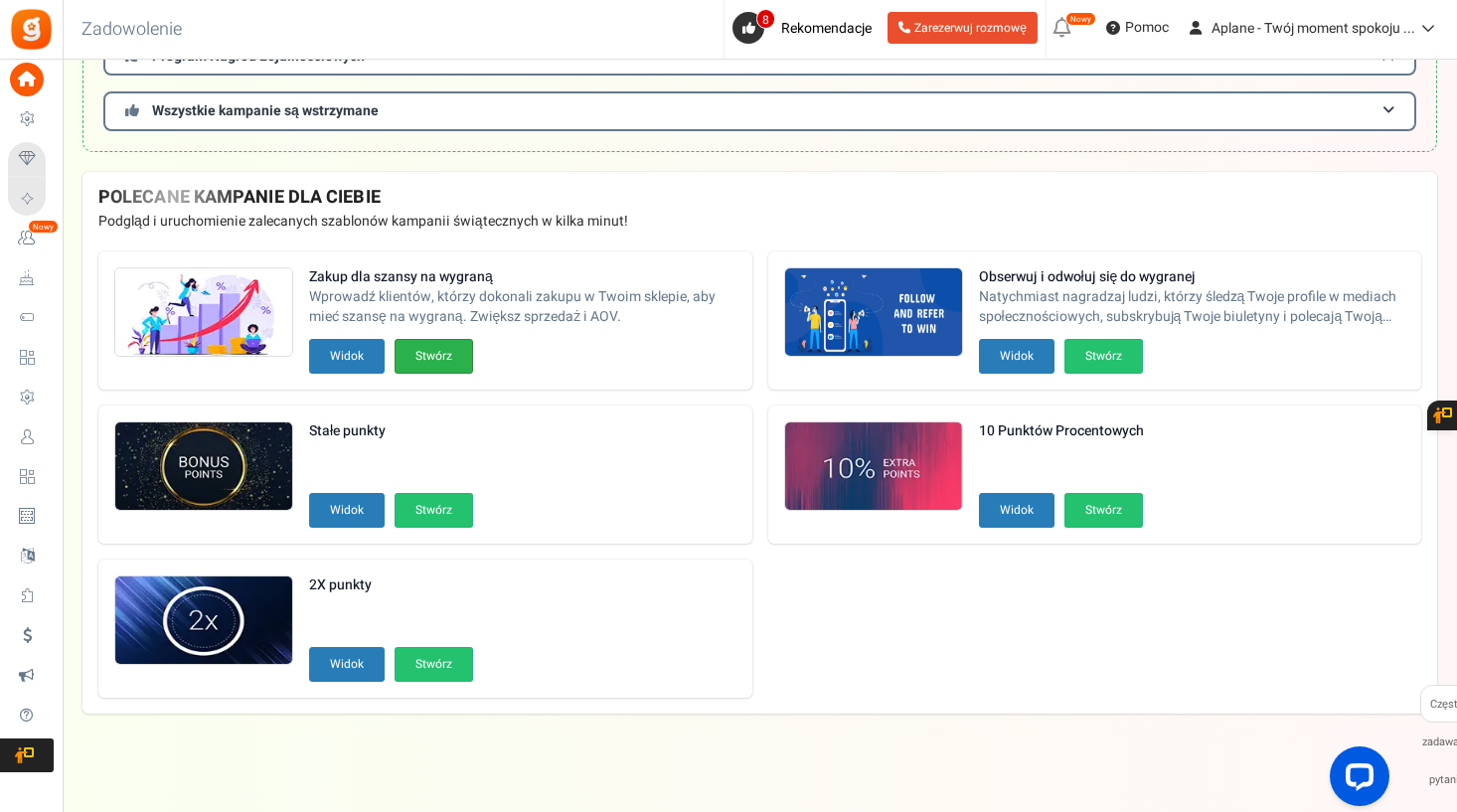 scroll, scrollTop: 212, scrollLeft: 0, axis: vertical 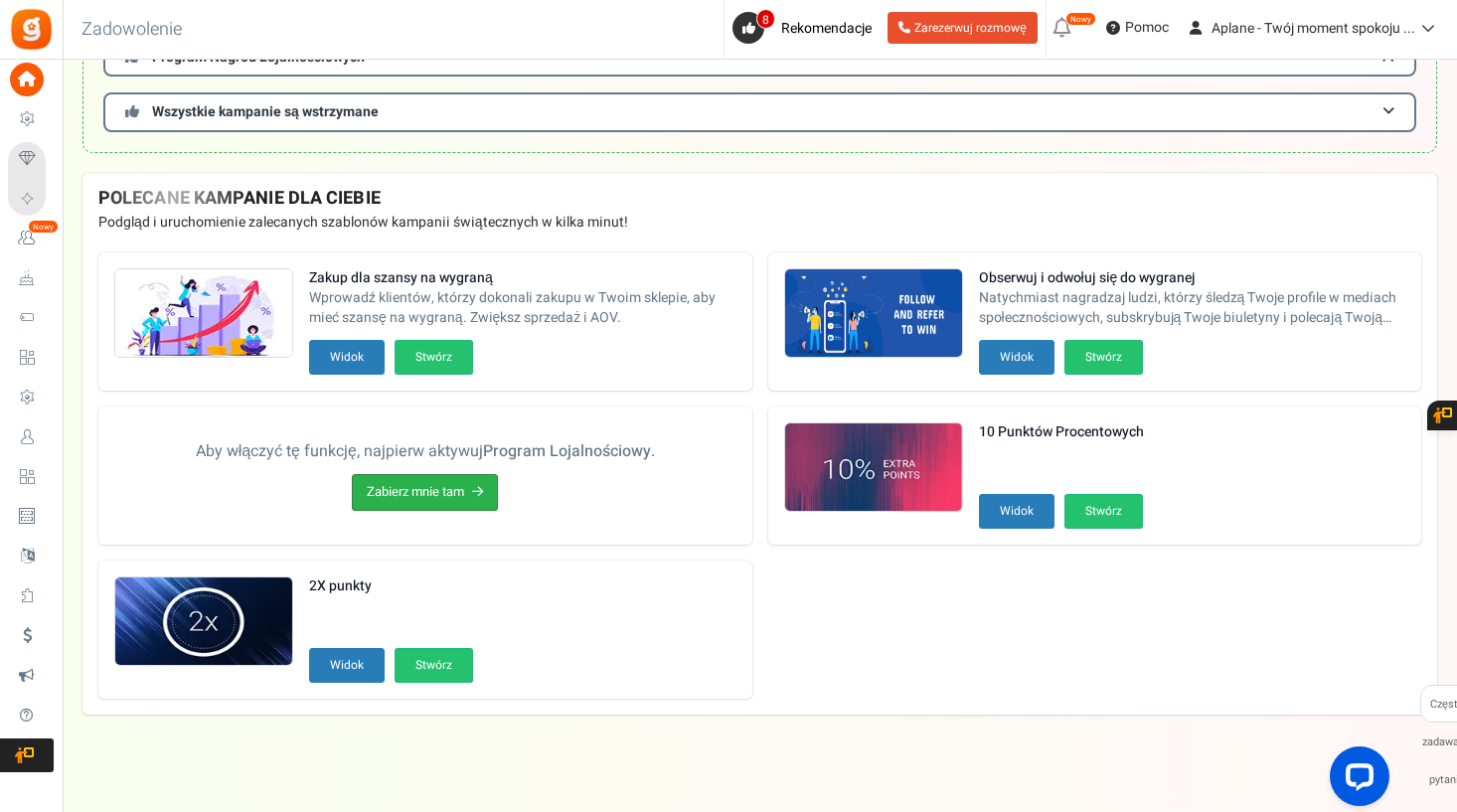 click on "Zabierz mnie tam" at bounding box center [424, 492] 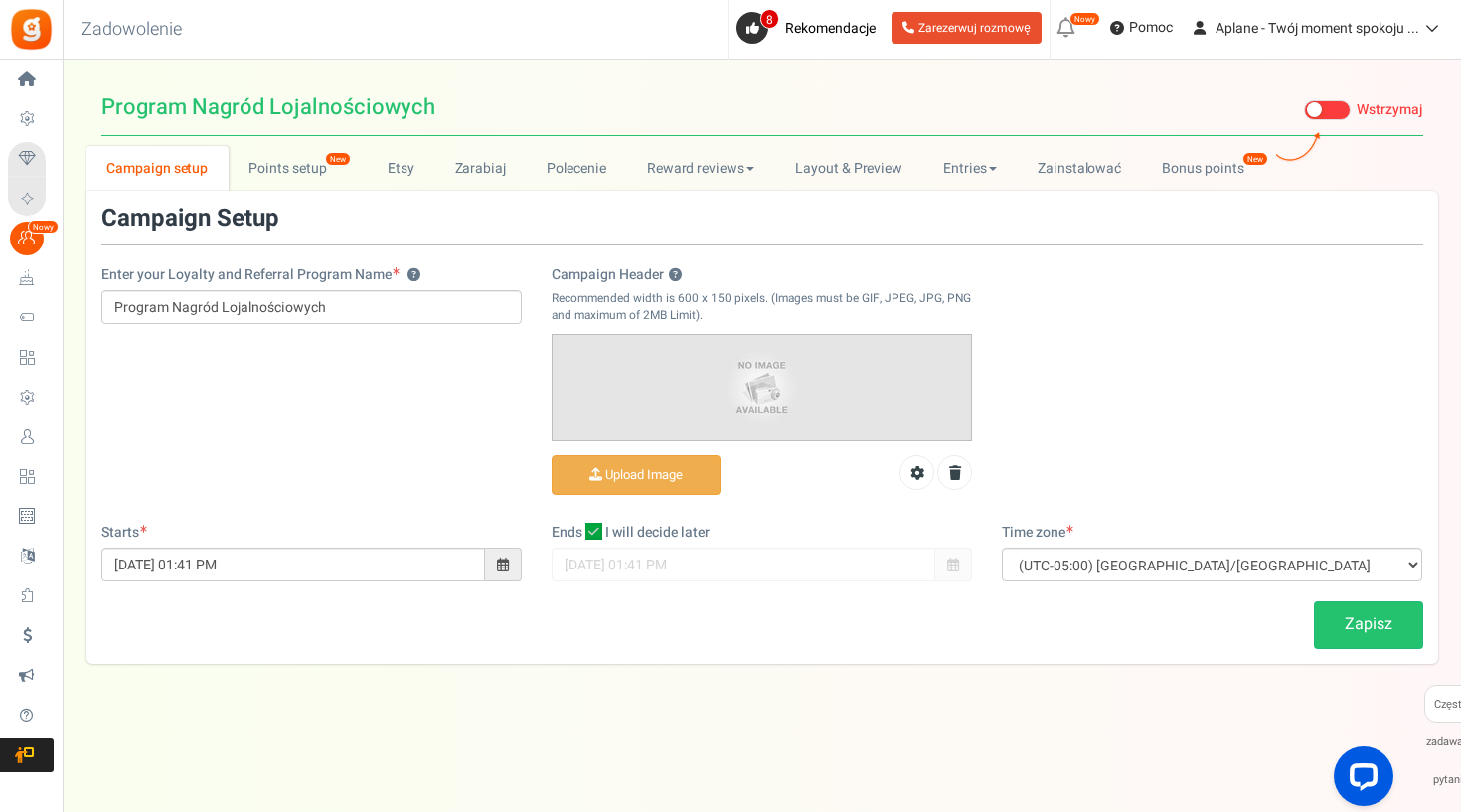 scroll, scrollTop: 0, scrollLeft: 0, axis: both 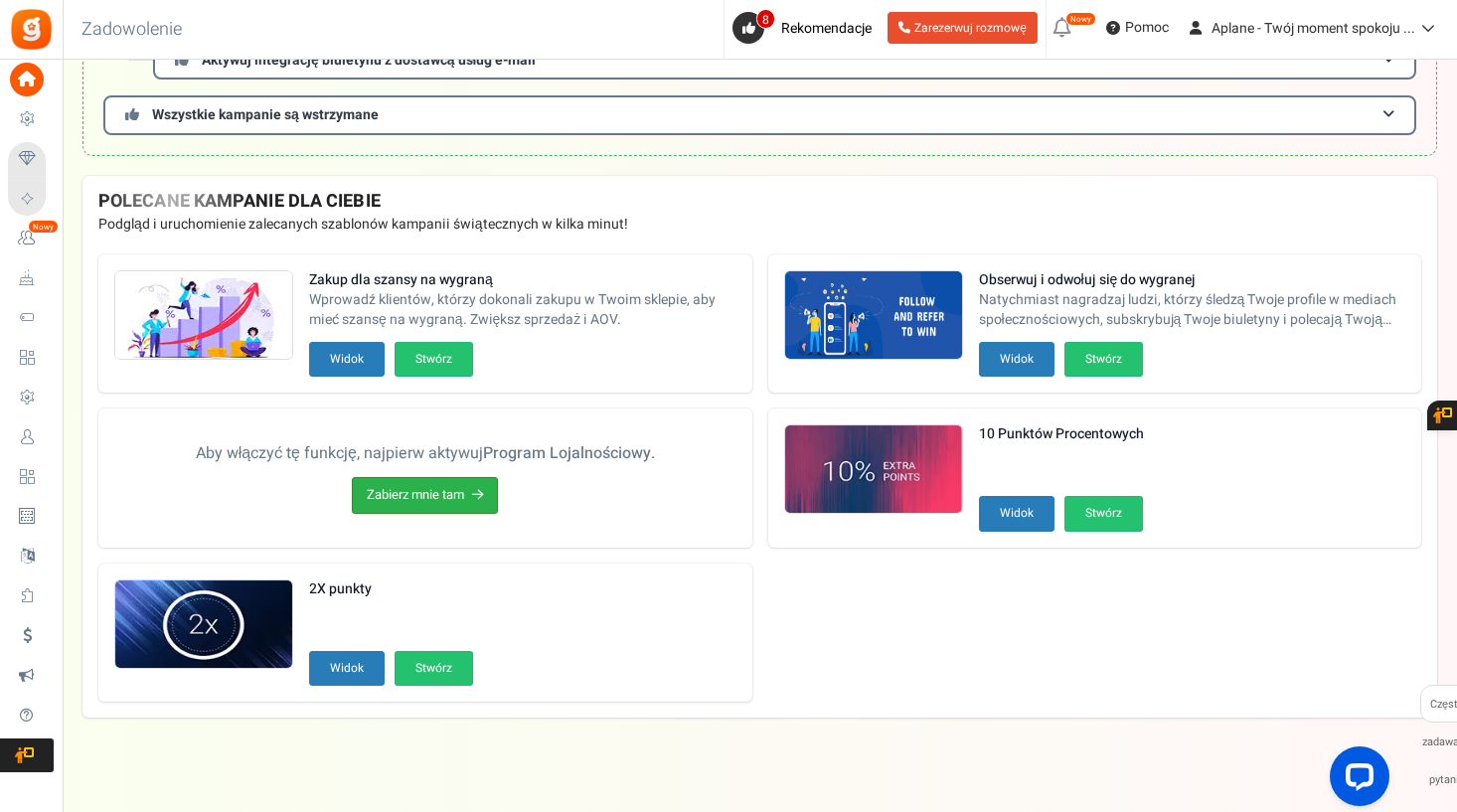 click on "Zabierz mnie tam" at bounding box center [424, 495] 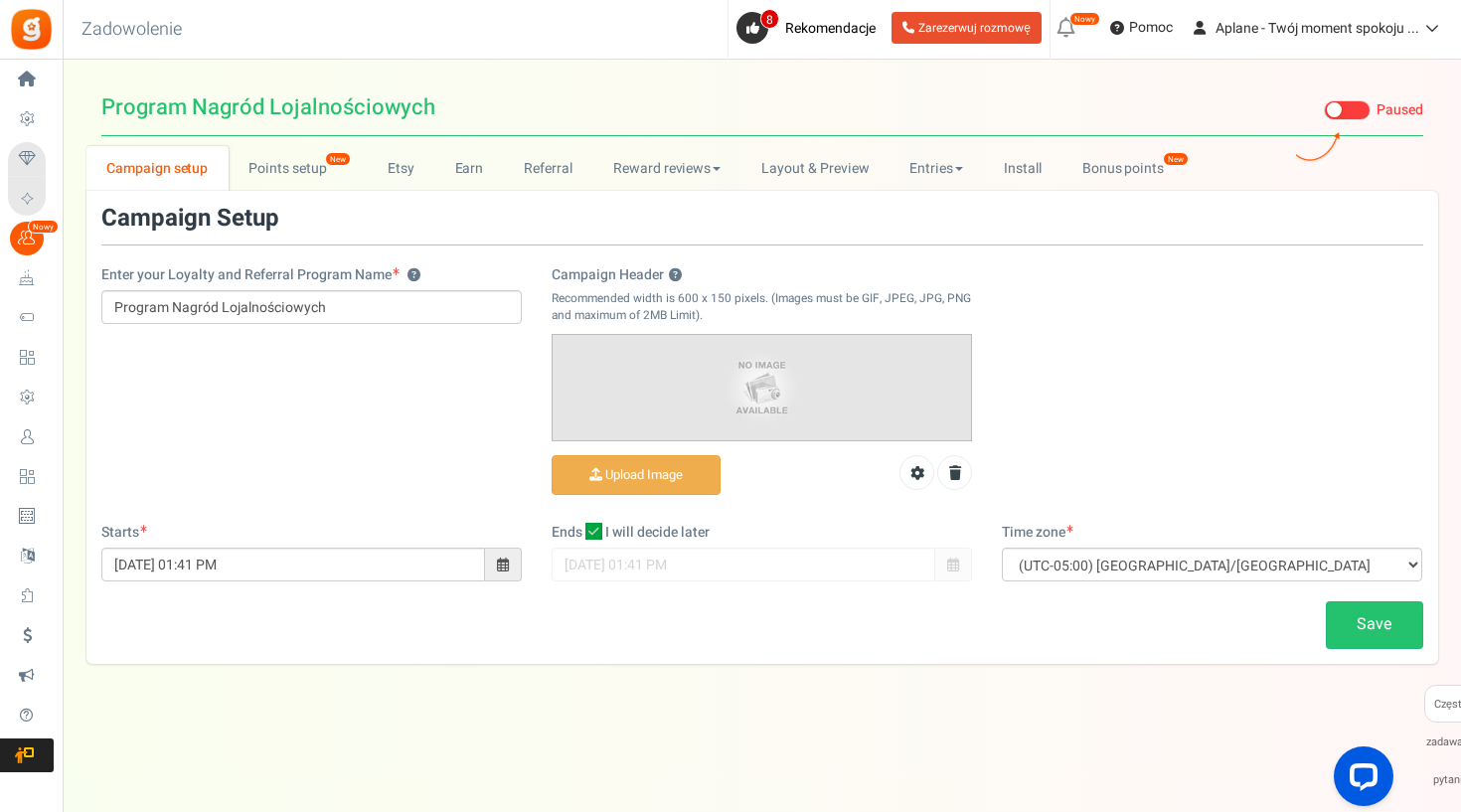 scroll, scrollTop: 0, scrollLeft: 0, axis: both 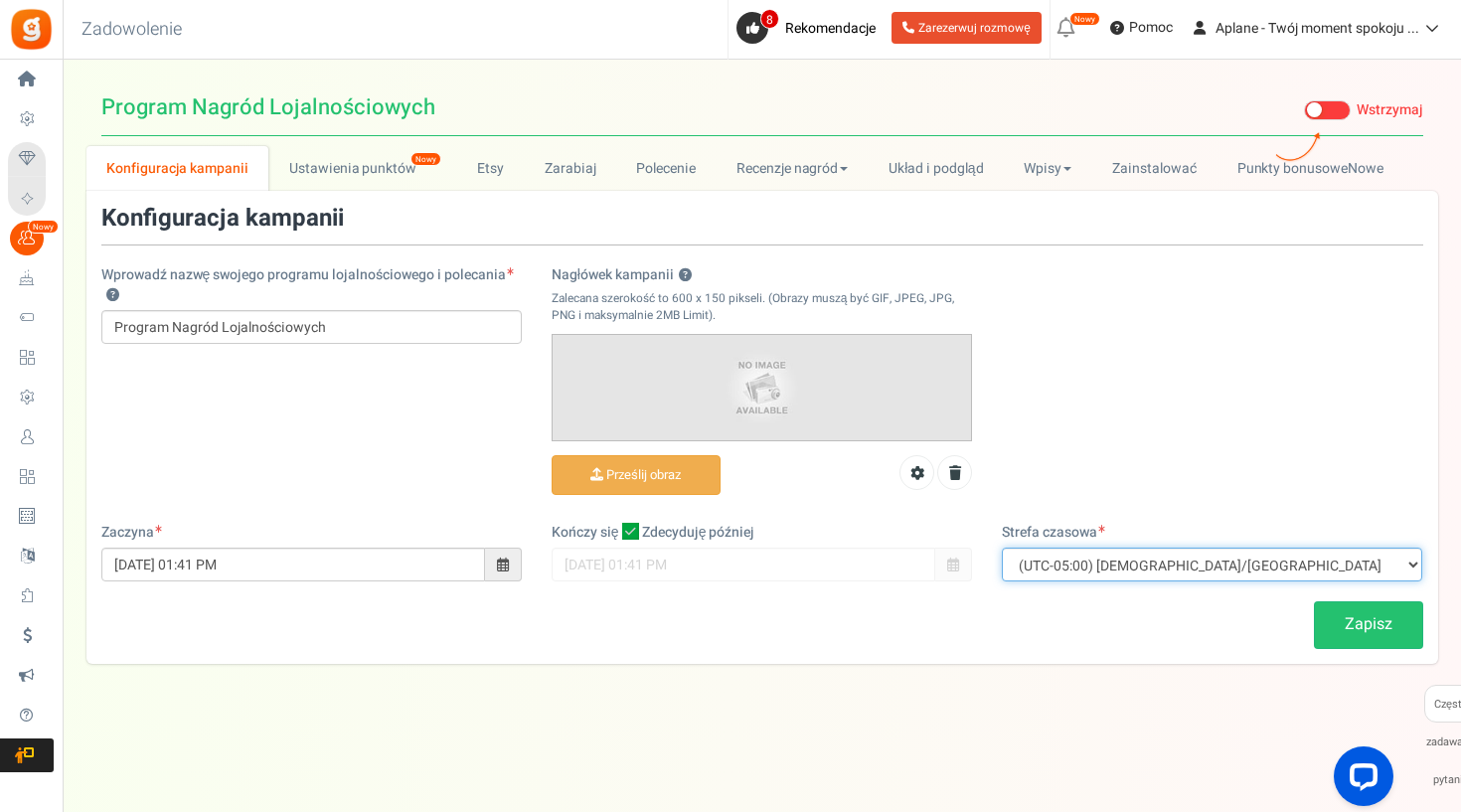 select on "Europe/[GEOGRAPHIC_DATA]" 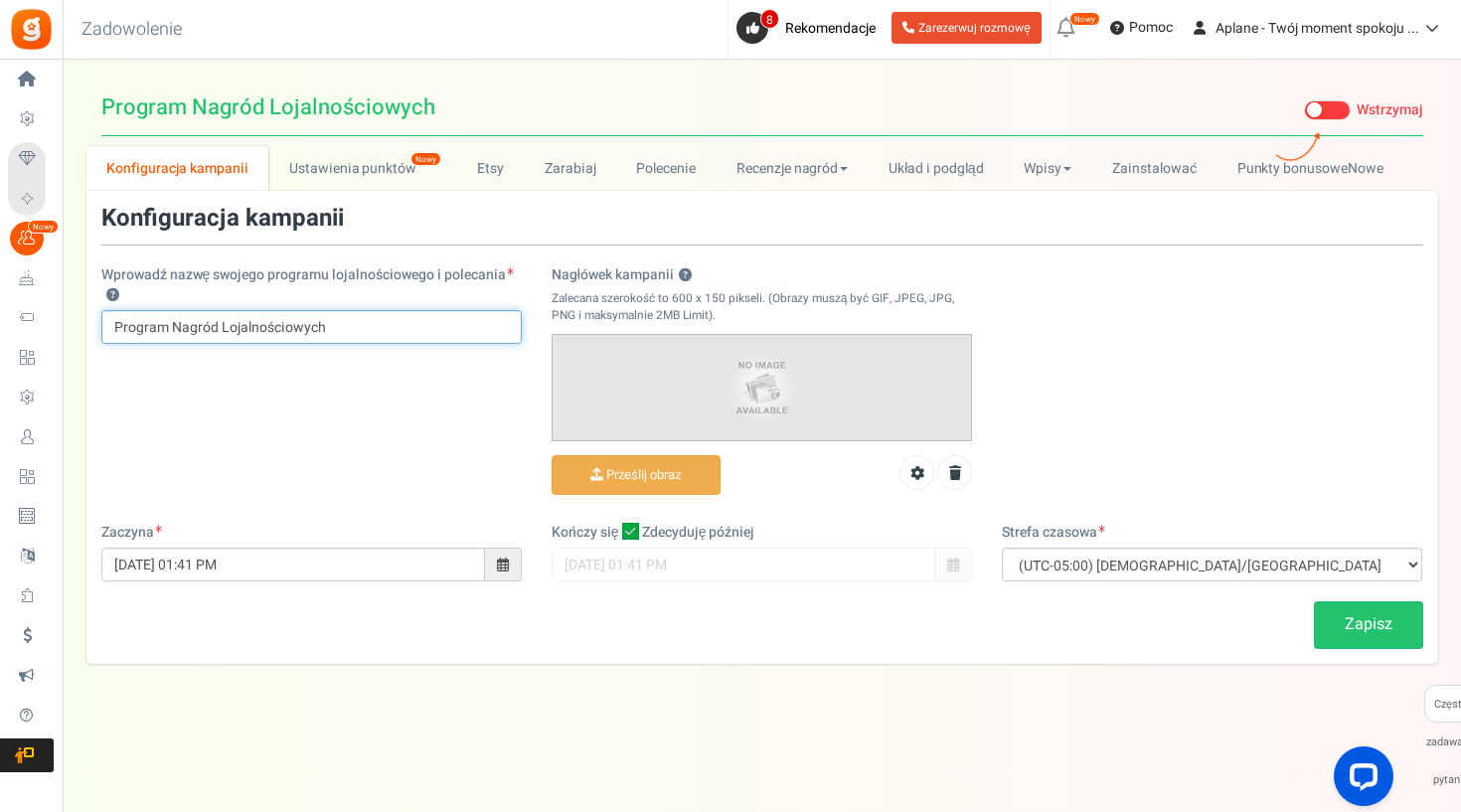 drag, startPoint x: 335, startPoint y: 316, endPoint x: 81, endPoint y: 299, distance: 254.56826 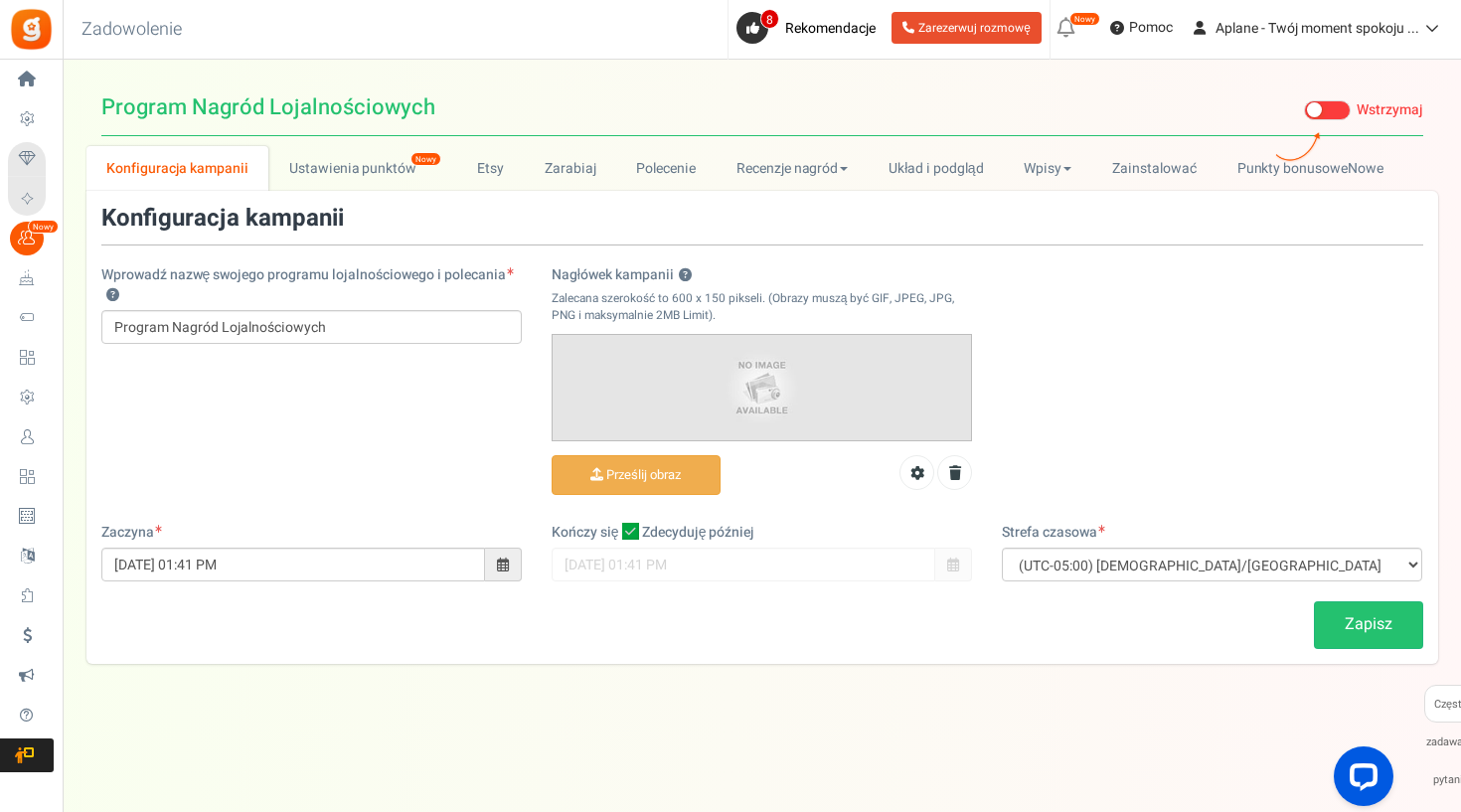 click on "Wprowadź nazwę swojego programu lojalnościowego i polecania   ?
Program Nagród Lojalnościowych
Nagłówek kampanii ?
Zalecana szerokość to 600 x 150 pikseli. (Obrazy muszą być GIF, JPEG, JPG, PNG i maksymalnie 2MB Limit).
Prześlij obraz" at bounding box center [762, 364] 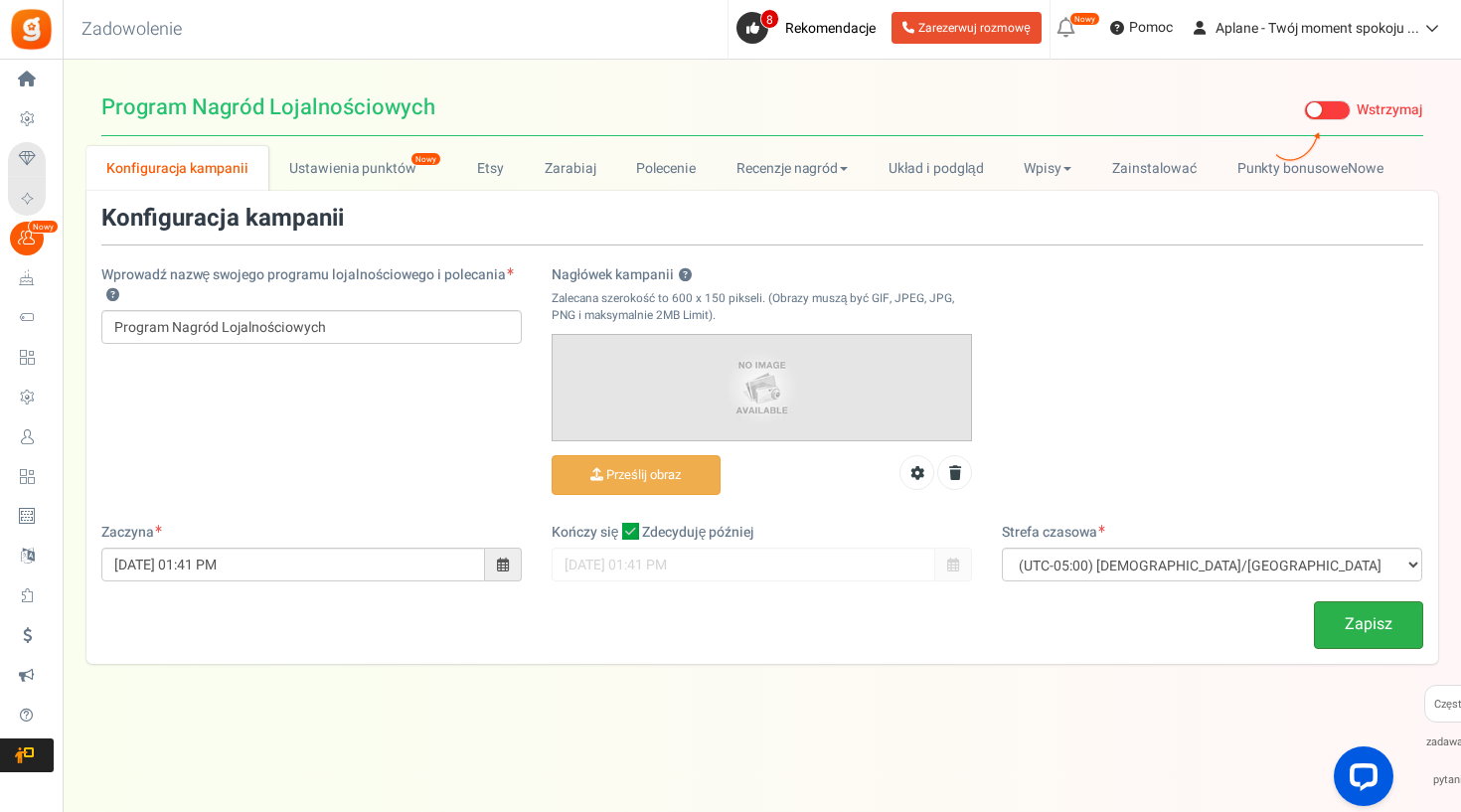 click on "Zapisz" at bounding box center [1369, 624] 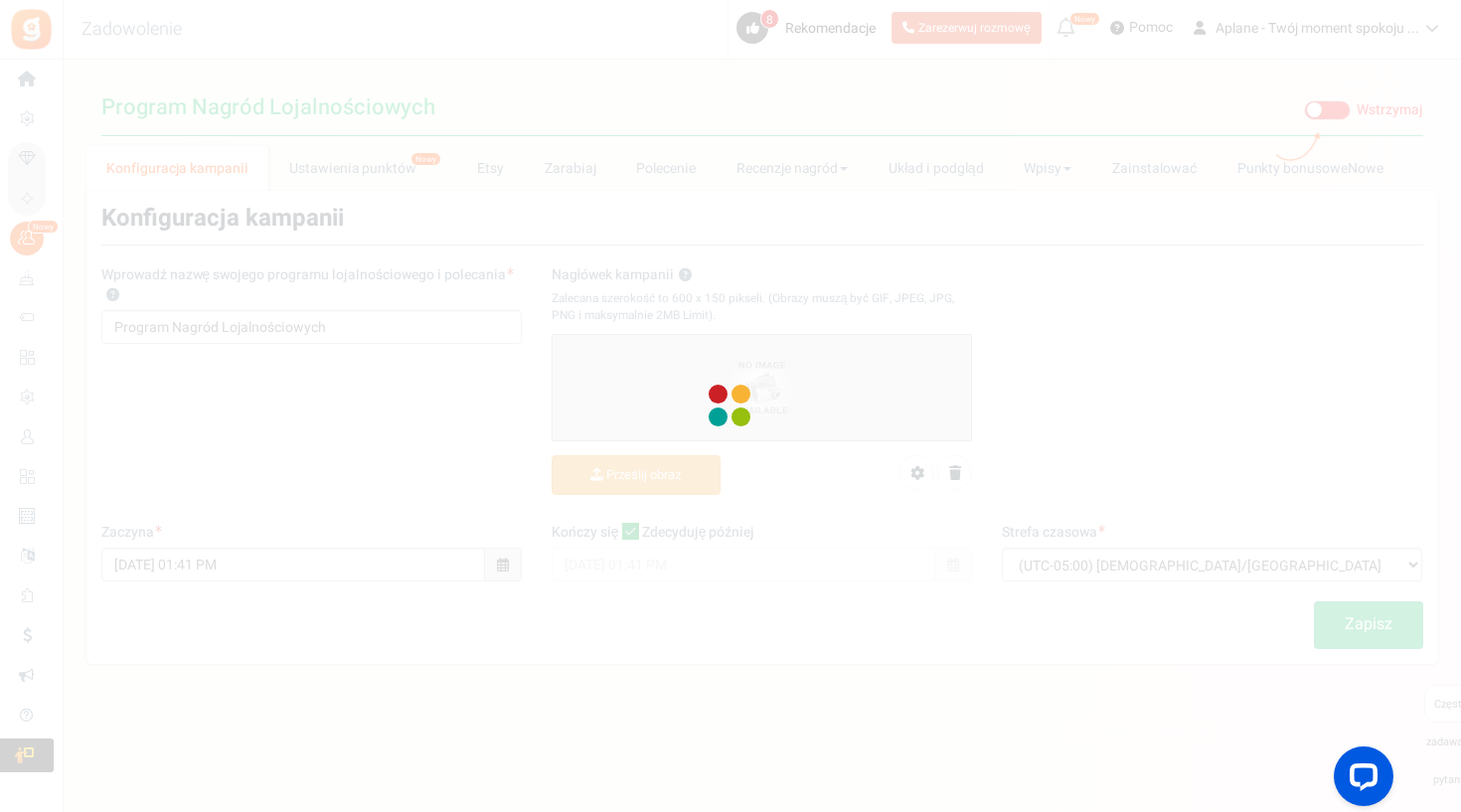 click at bounding box center [730, 406] 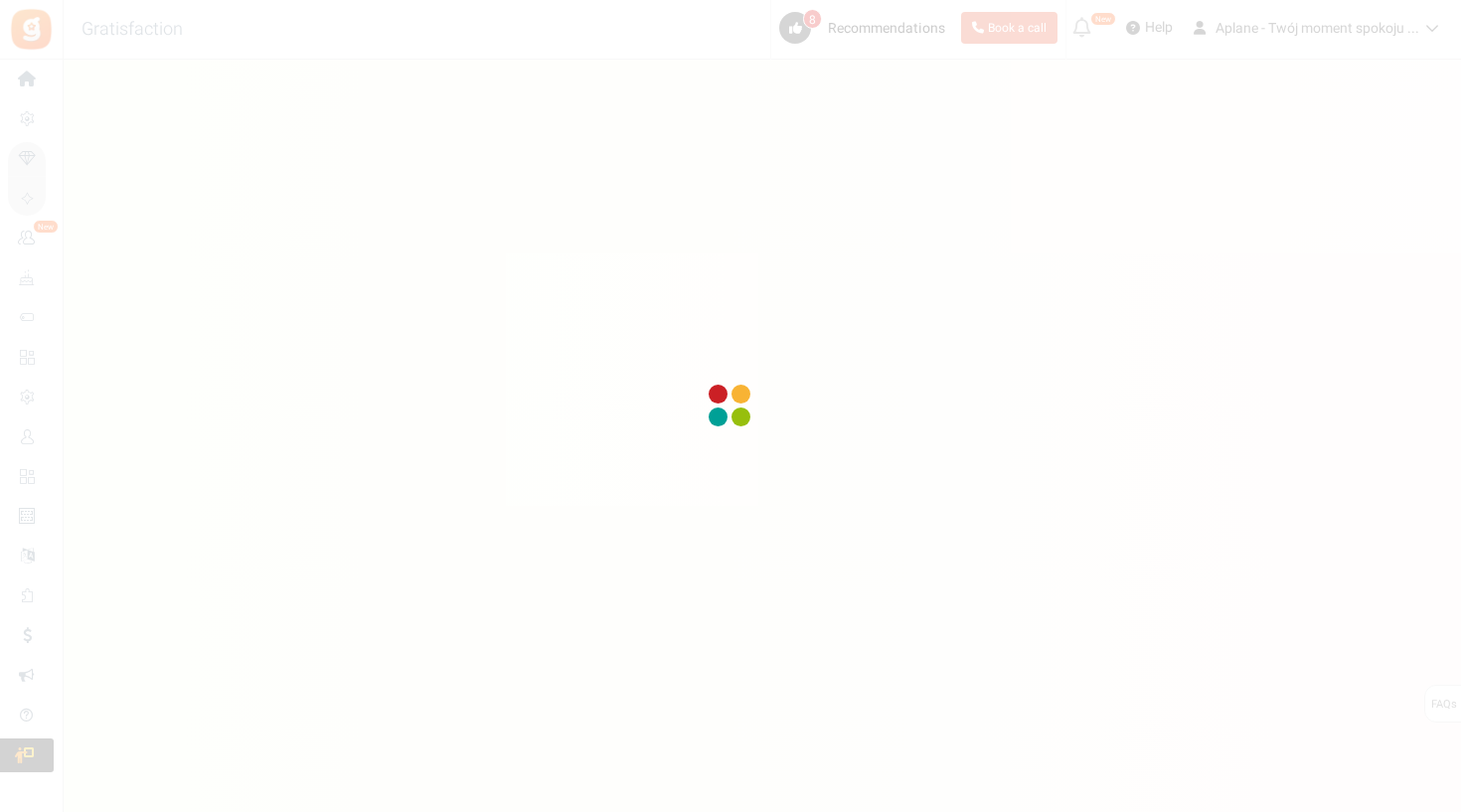 scroll, scrollTop: 0, scrollLeft: 0, axis: both 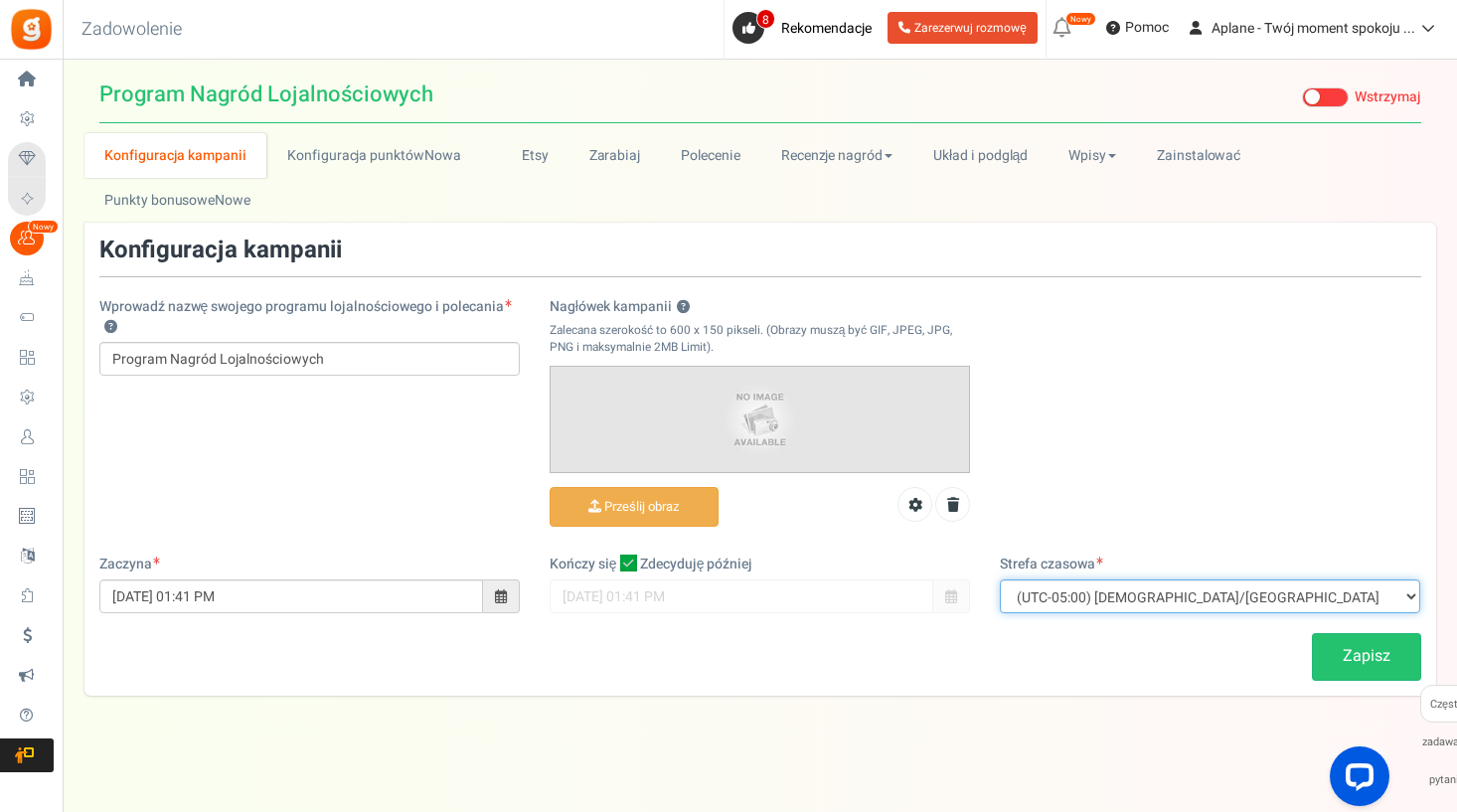 select on "Europe/[GEOGRAPHIC_DATA]" 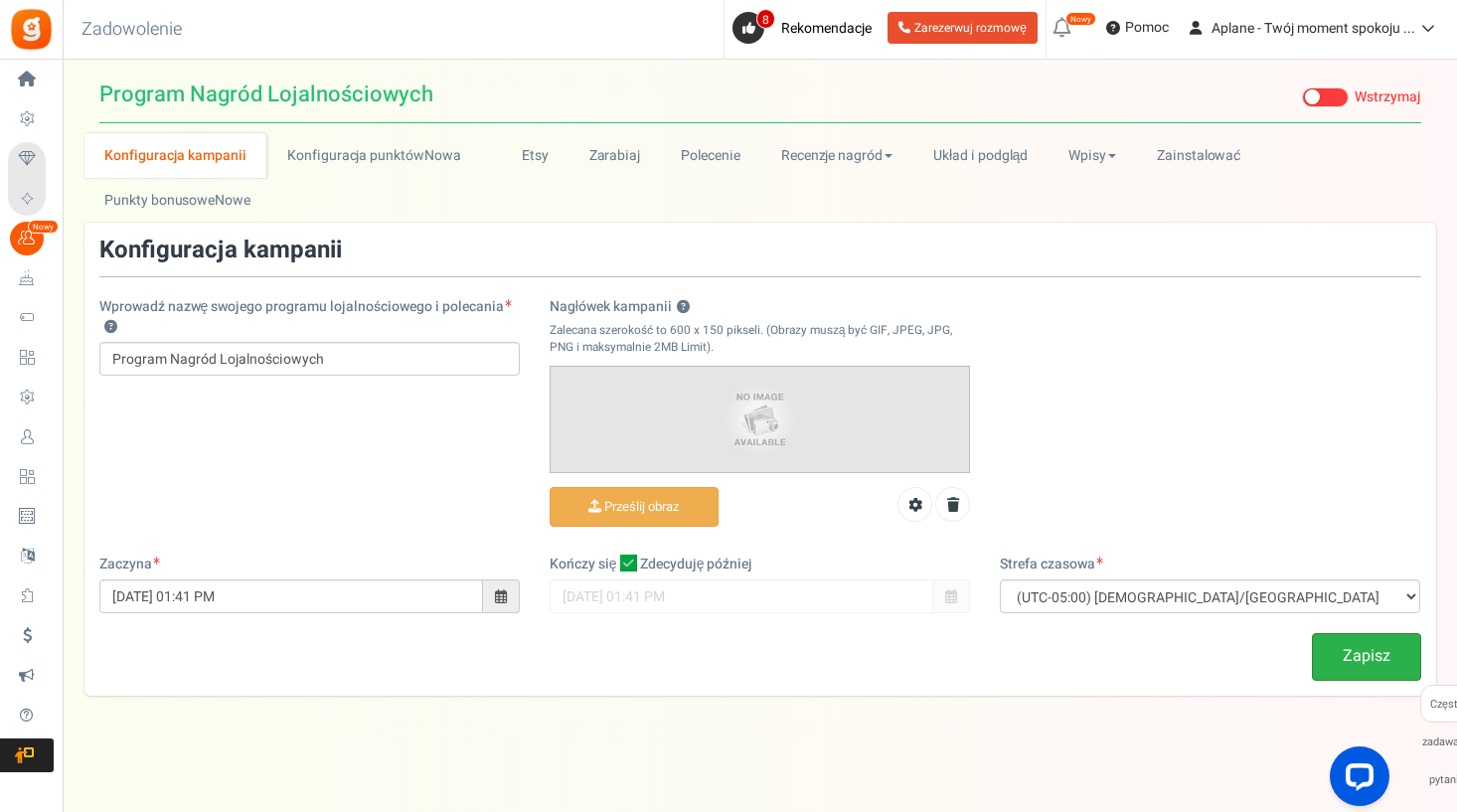 click on "Zapisz" at bounding box center (1367, 656) 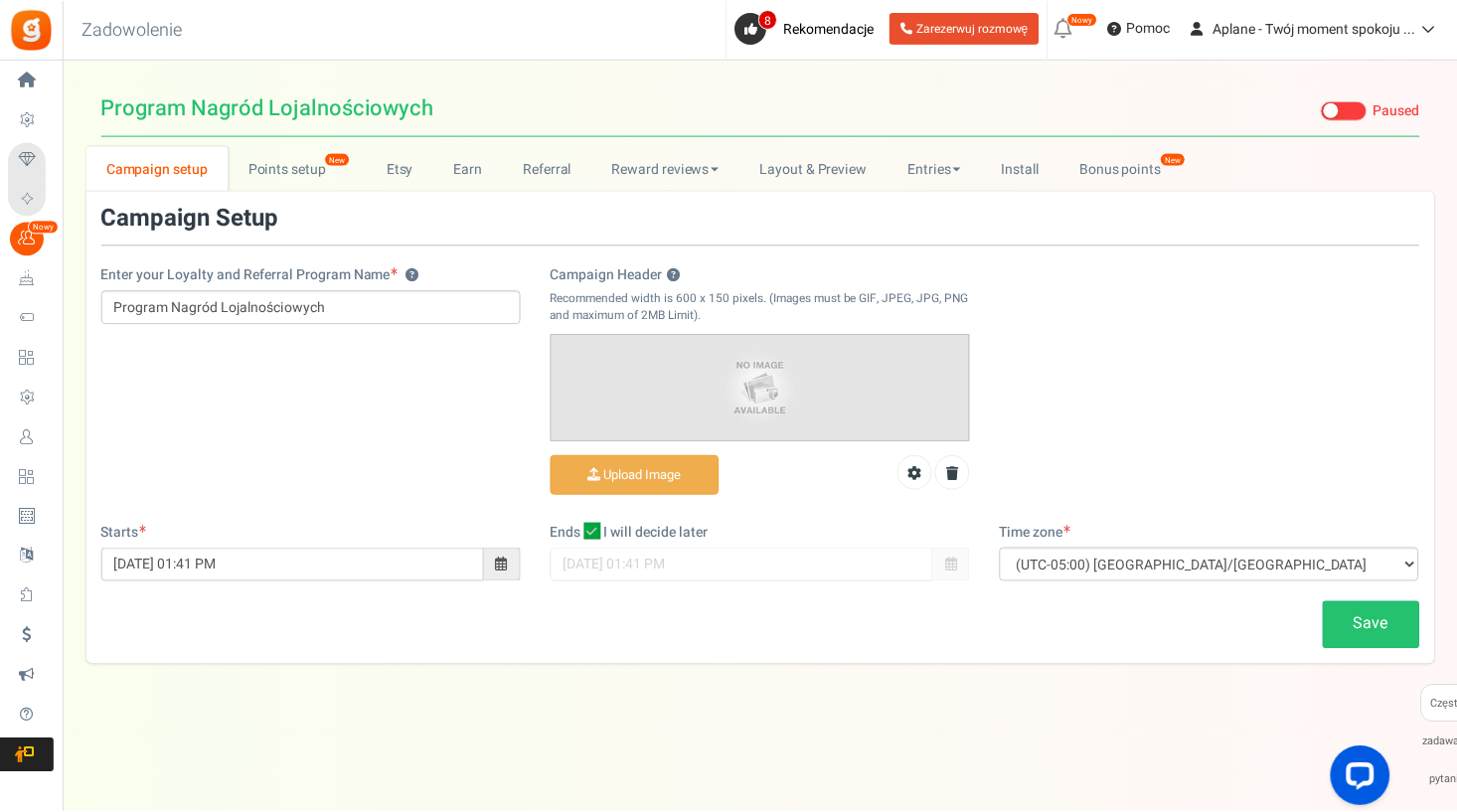 scroll, scrollTop: 0, scrollLeft: 0, axis: both 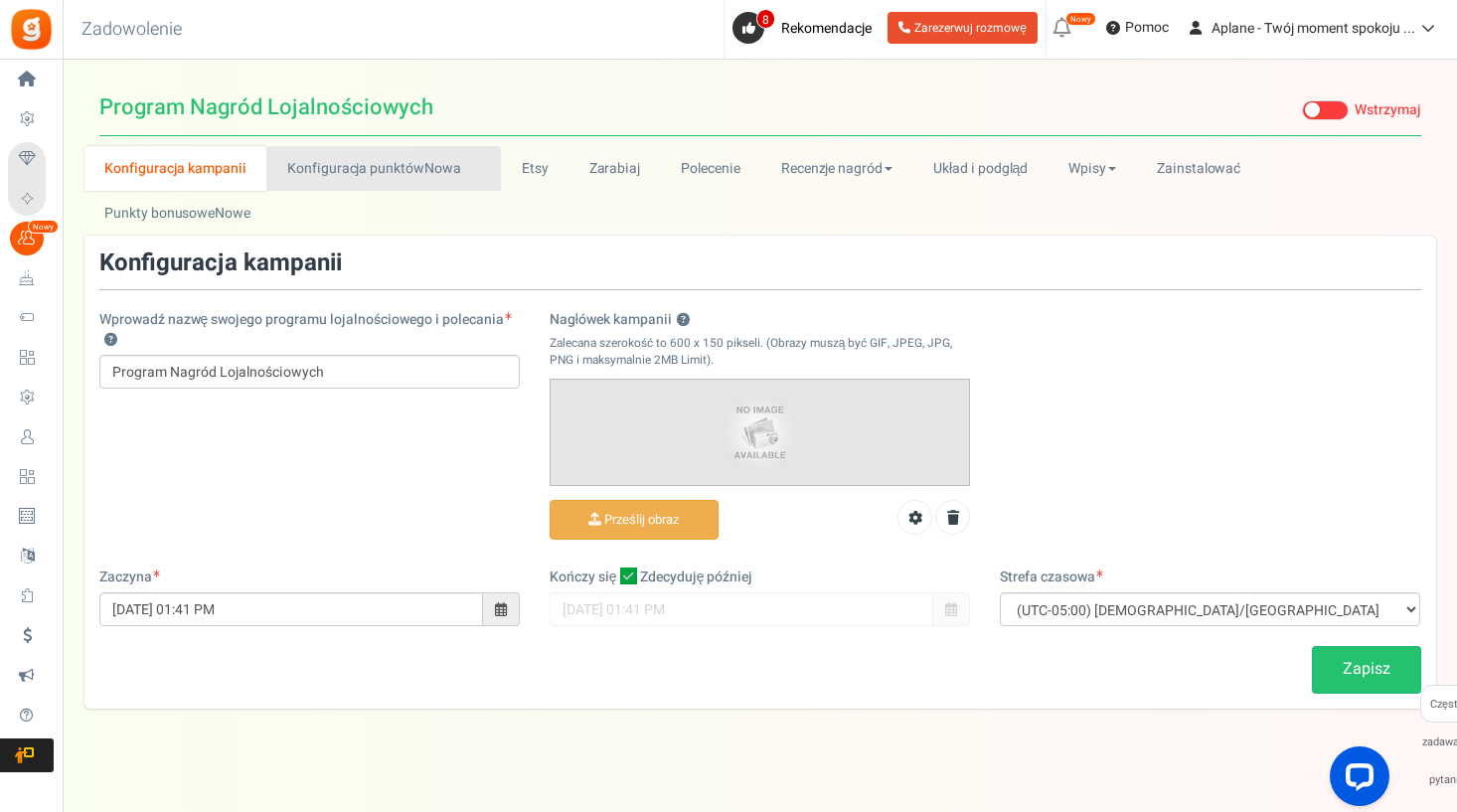 click on "Konfiguracja punktówNowa" at bounding box center (384, 168) 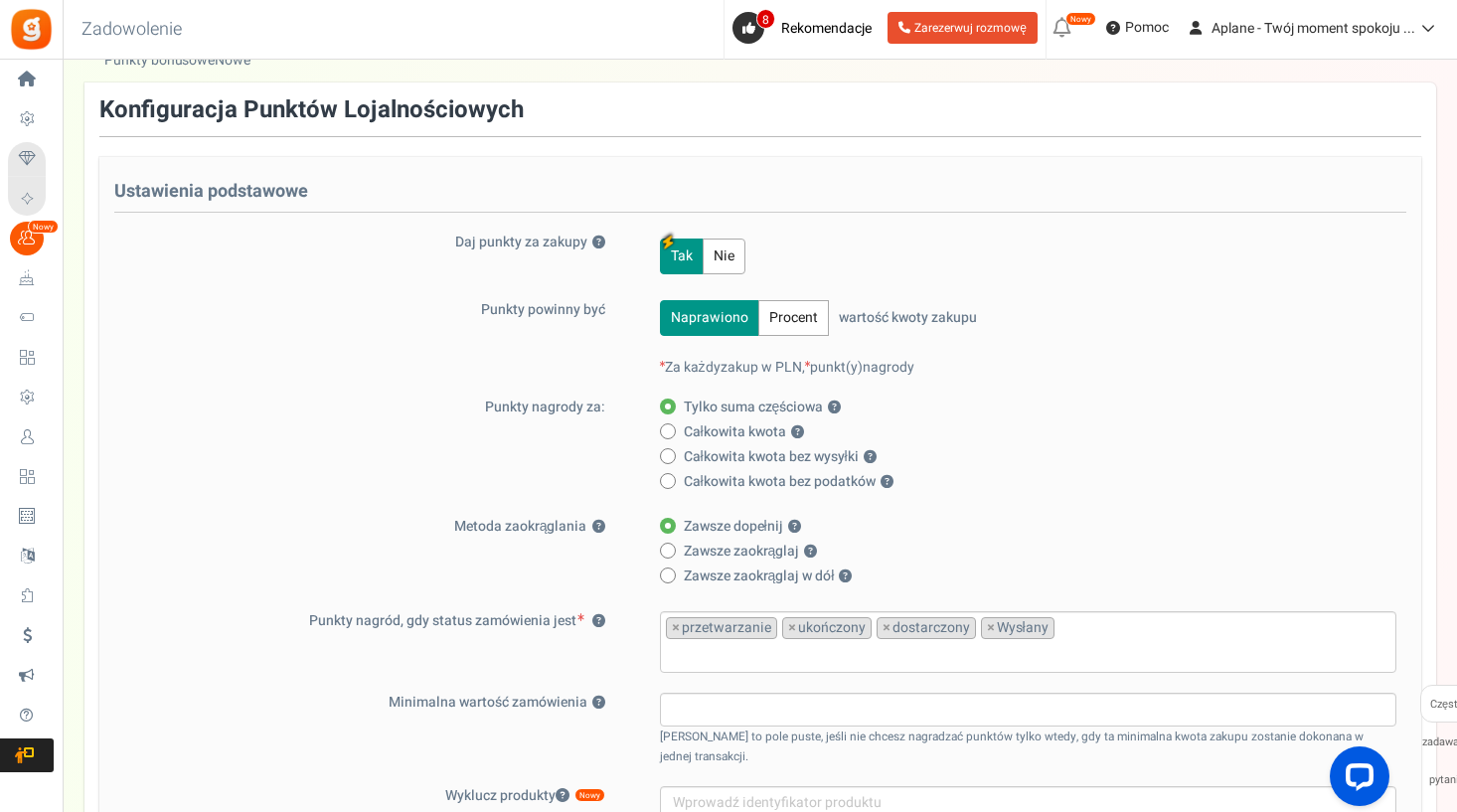 scroll, scrollTop: 169, scrollLeft: 0, axis: vertical 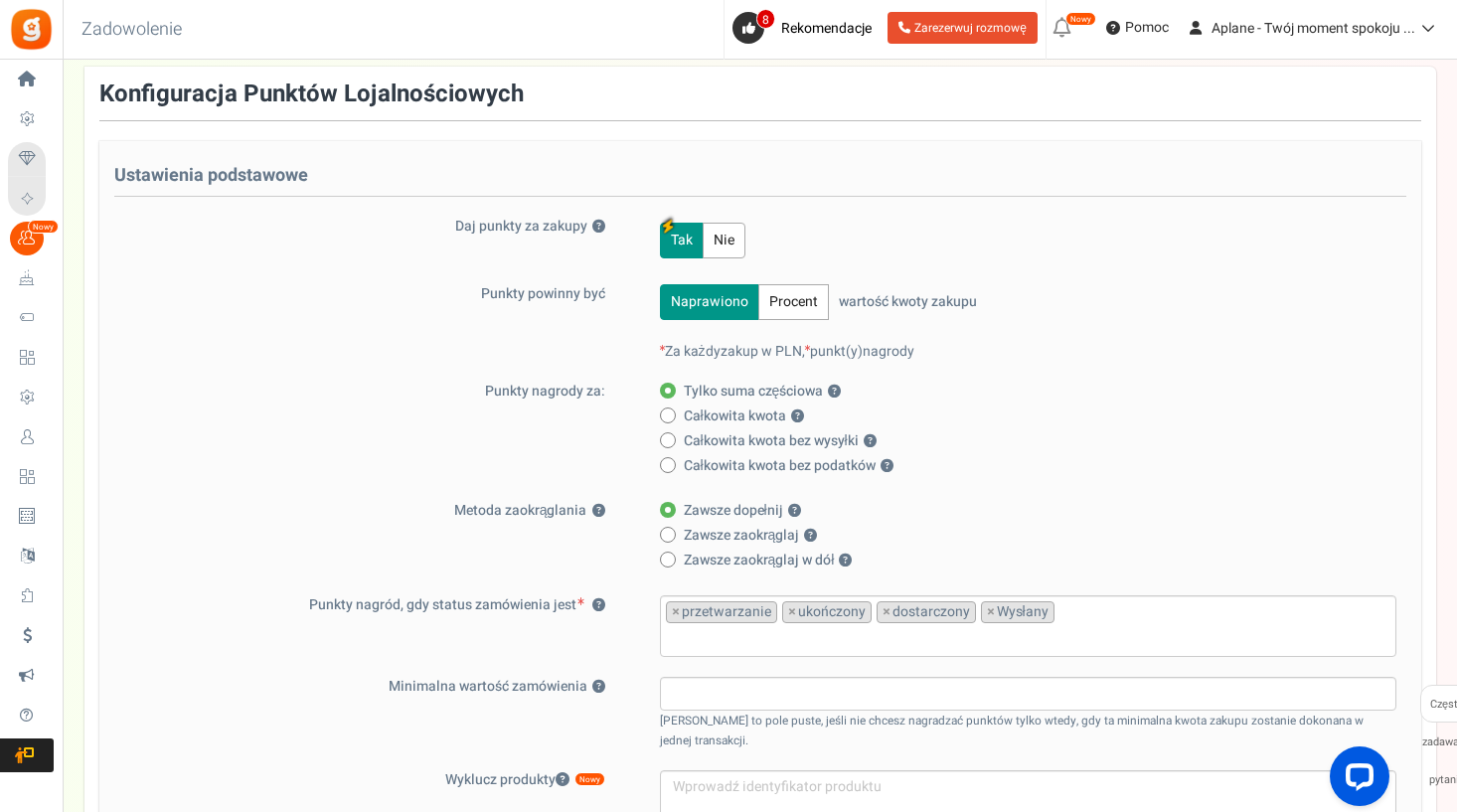 click on "Całkowita kwota ?" at bounding box center (1022, 416) 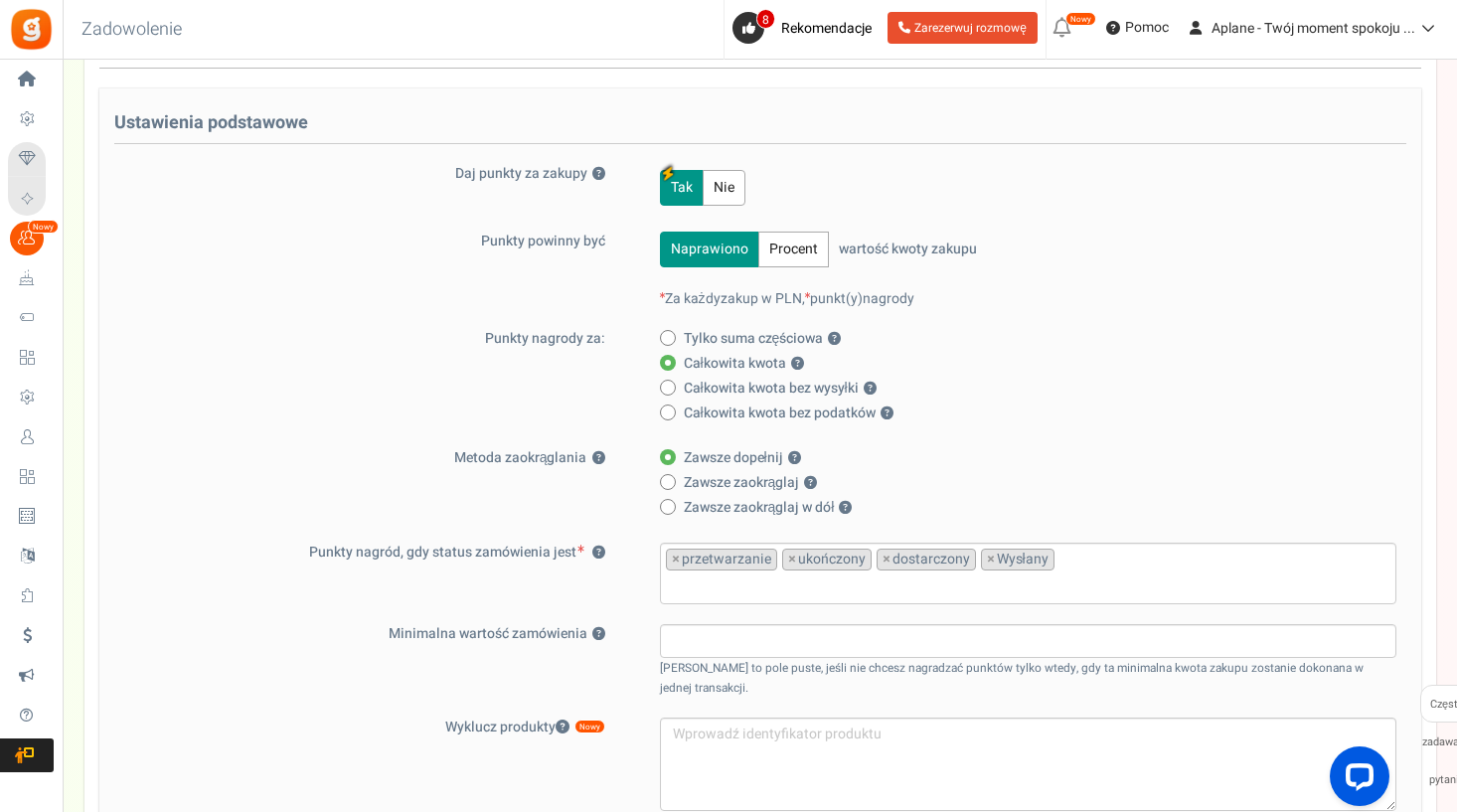 scroll, scrollTop: 229, scrollLeft: 0, axis: vertical 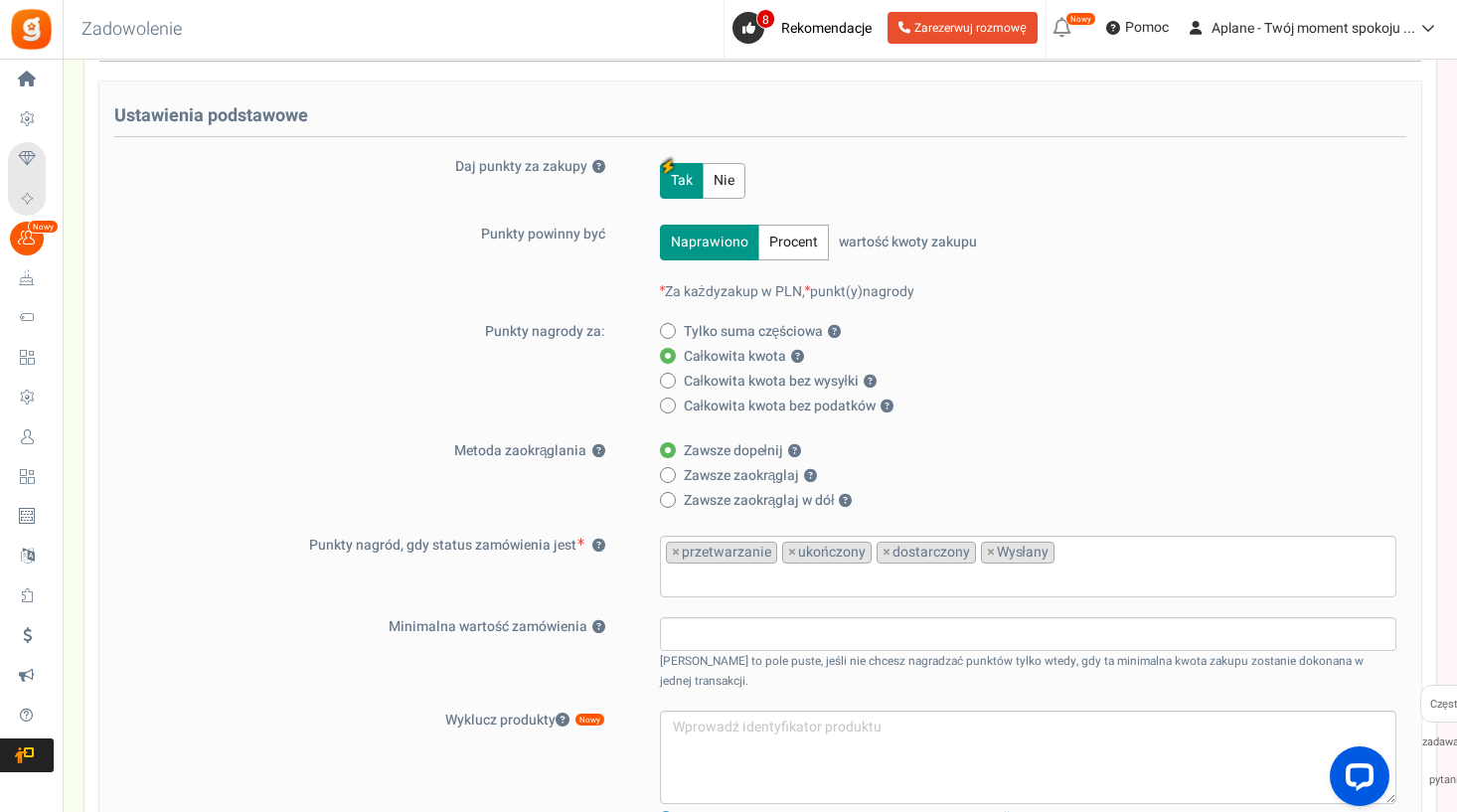 click at bounding box center [668, 381] 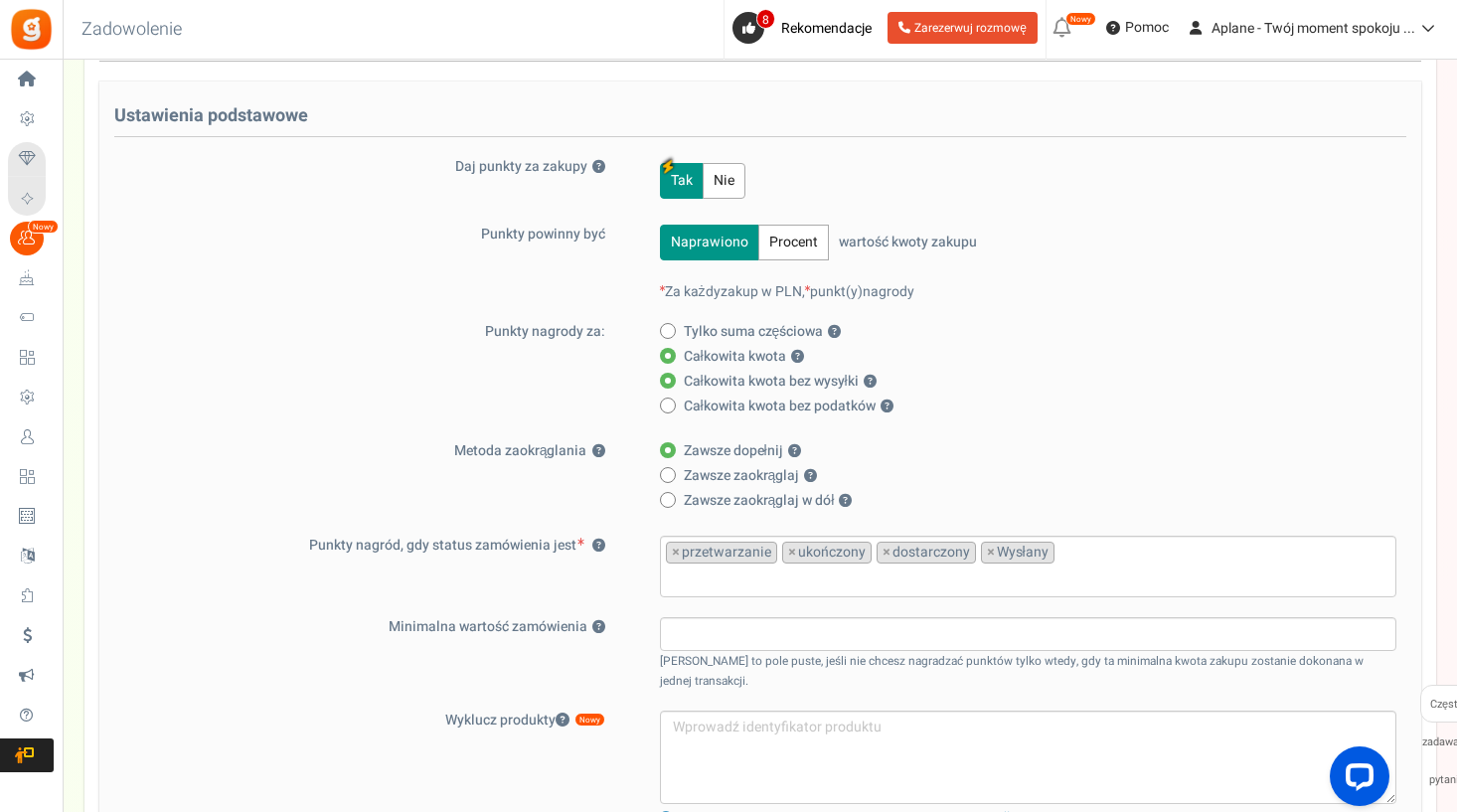 radio on "false" 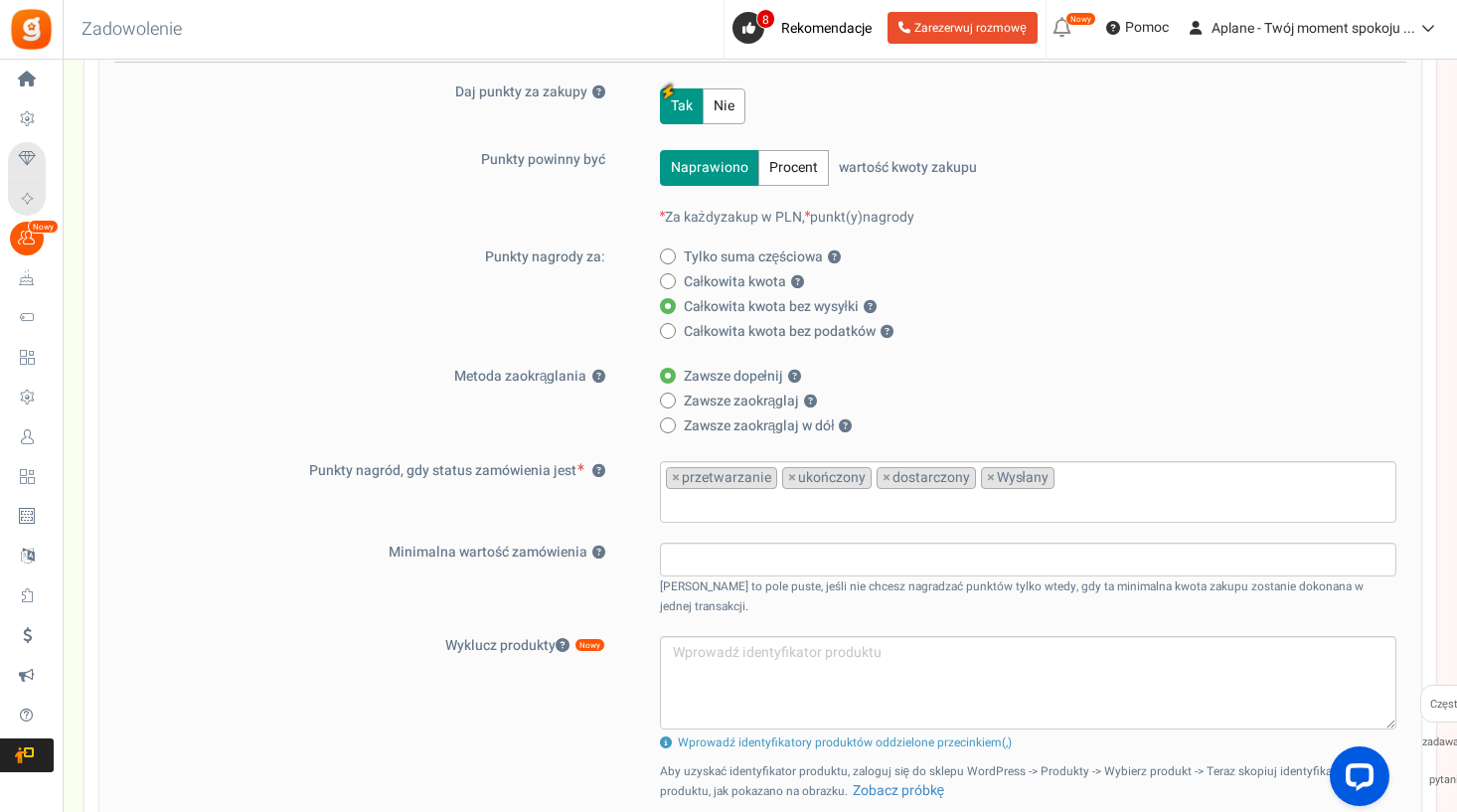 scroll, scrollTop: 330, scrollLeft: 0, axis: vertical 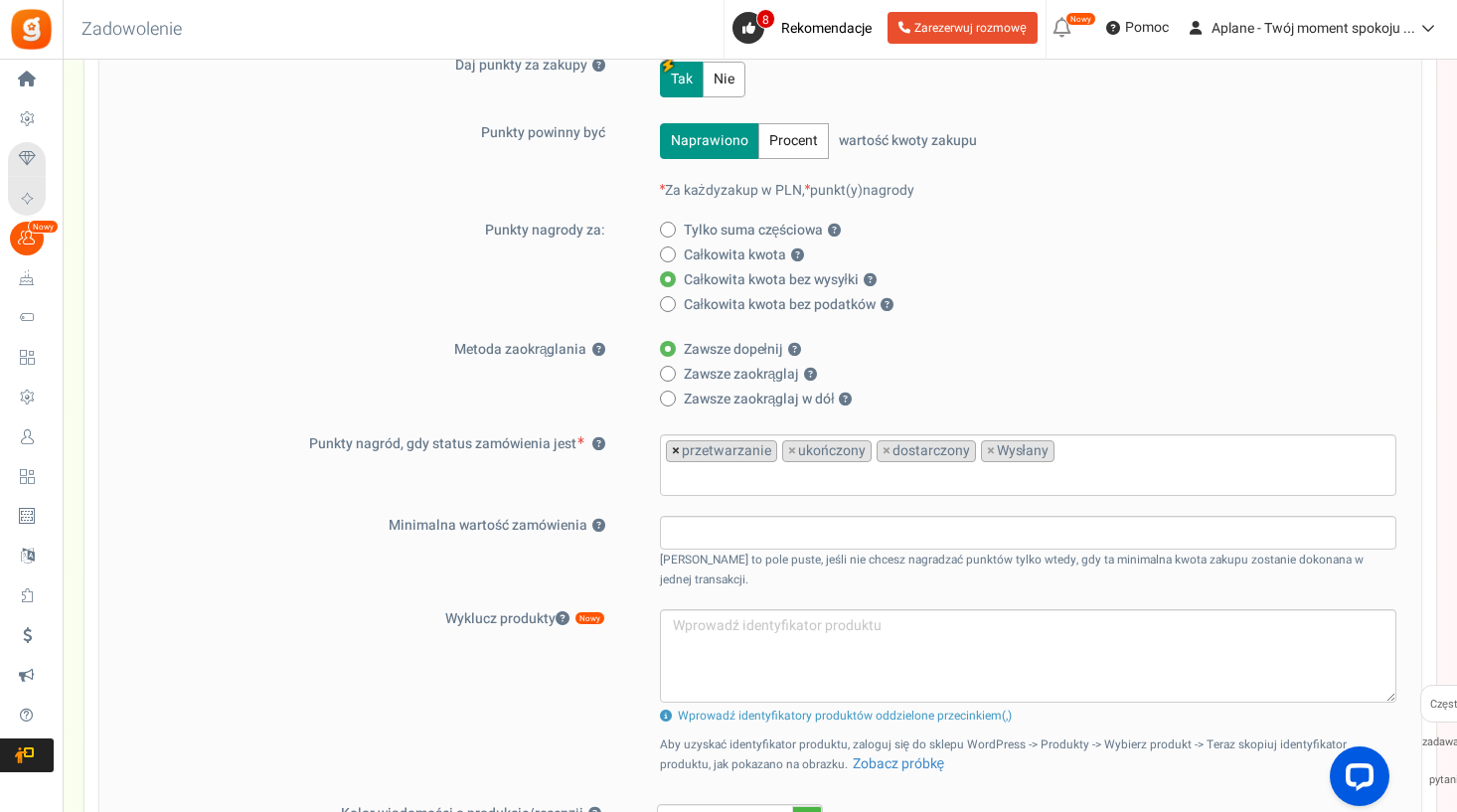 click on "×" at bounding box center (676, 451) 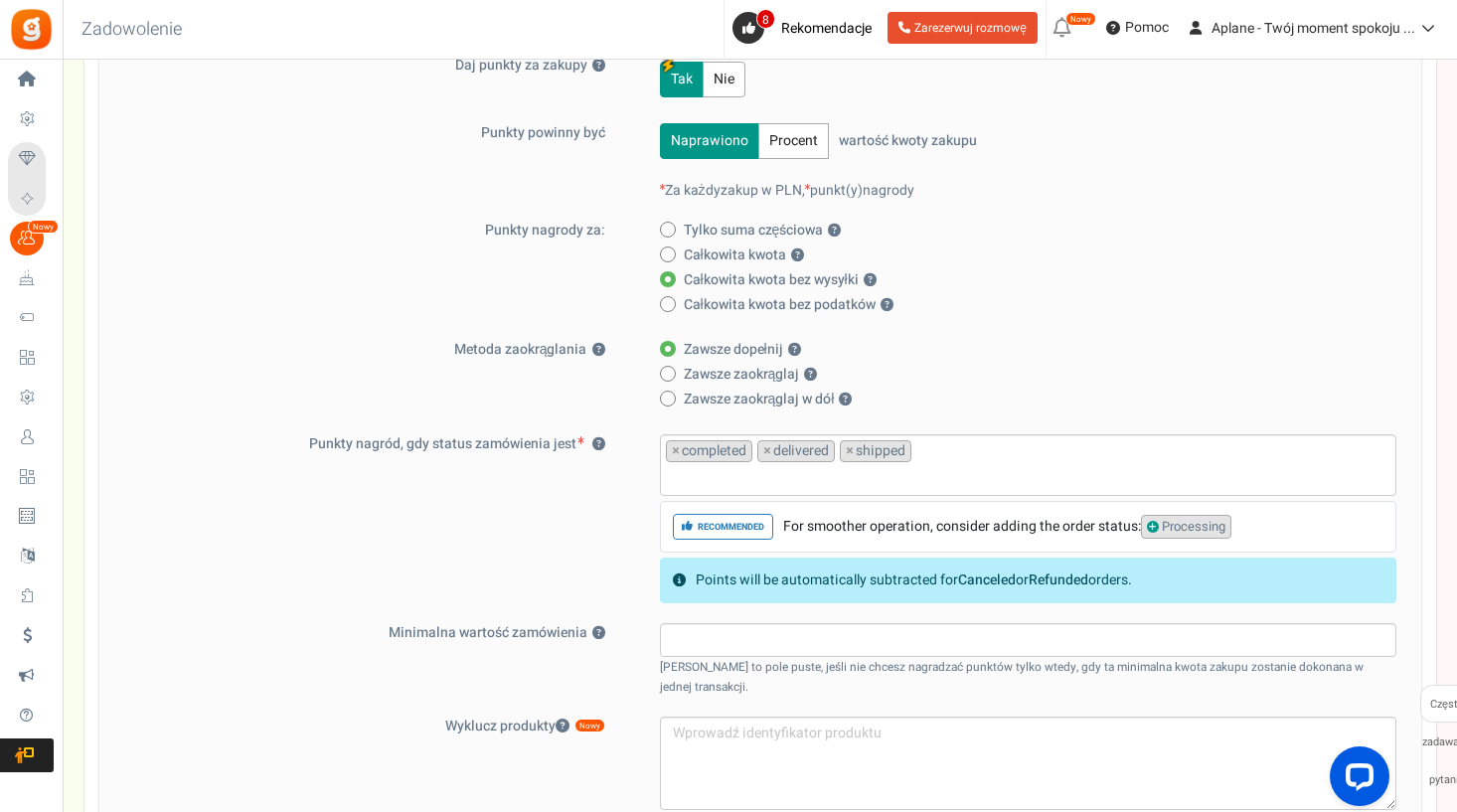 click on "Zawsze dopełnij ?" at bounding box center (1022, 350) 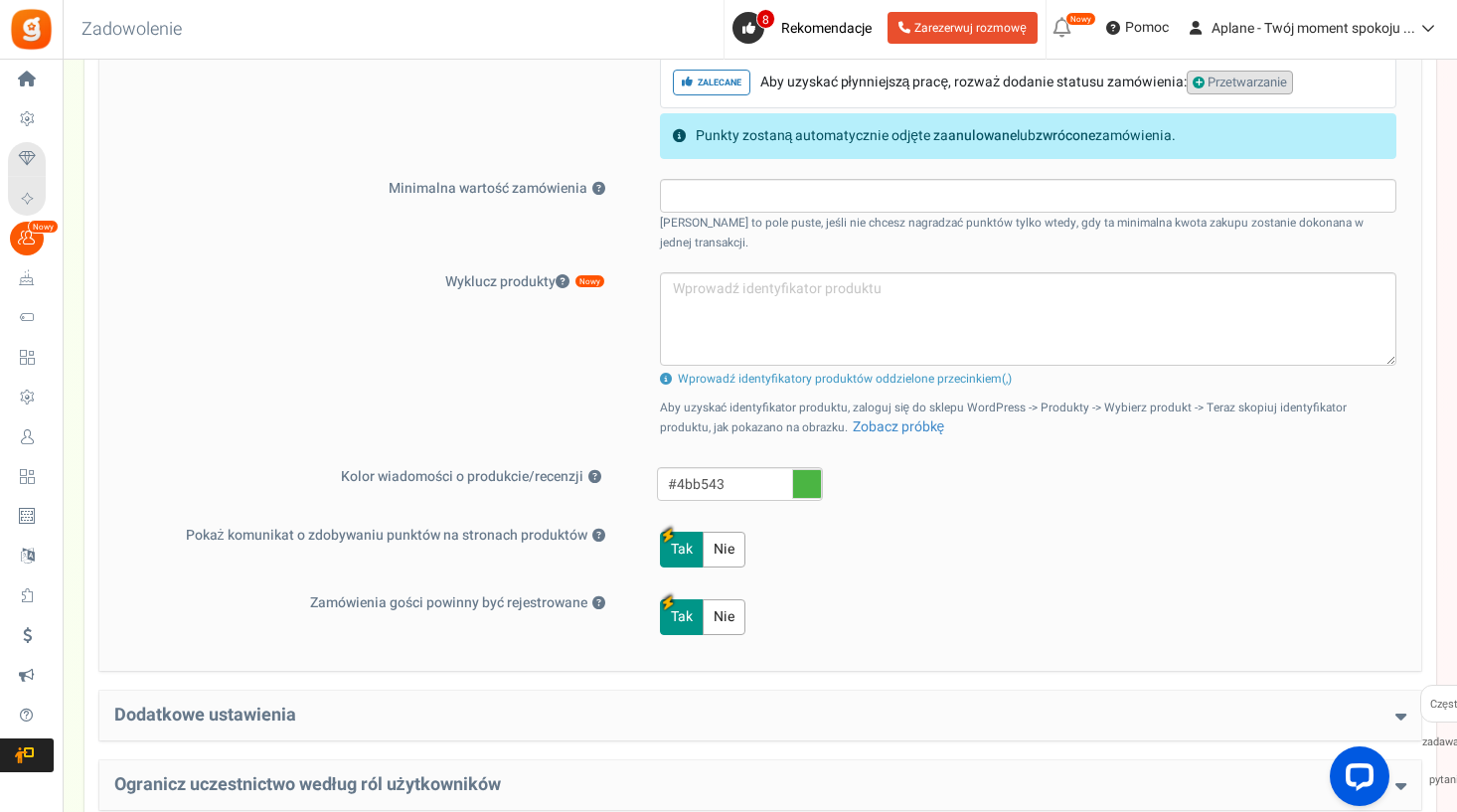 scroll, scrollTop: 781, scrollLeft: 0, axis: vertical 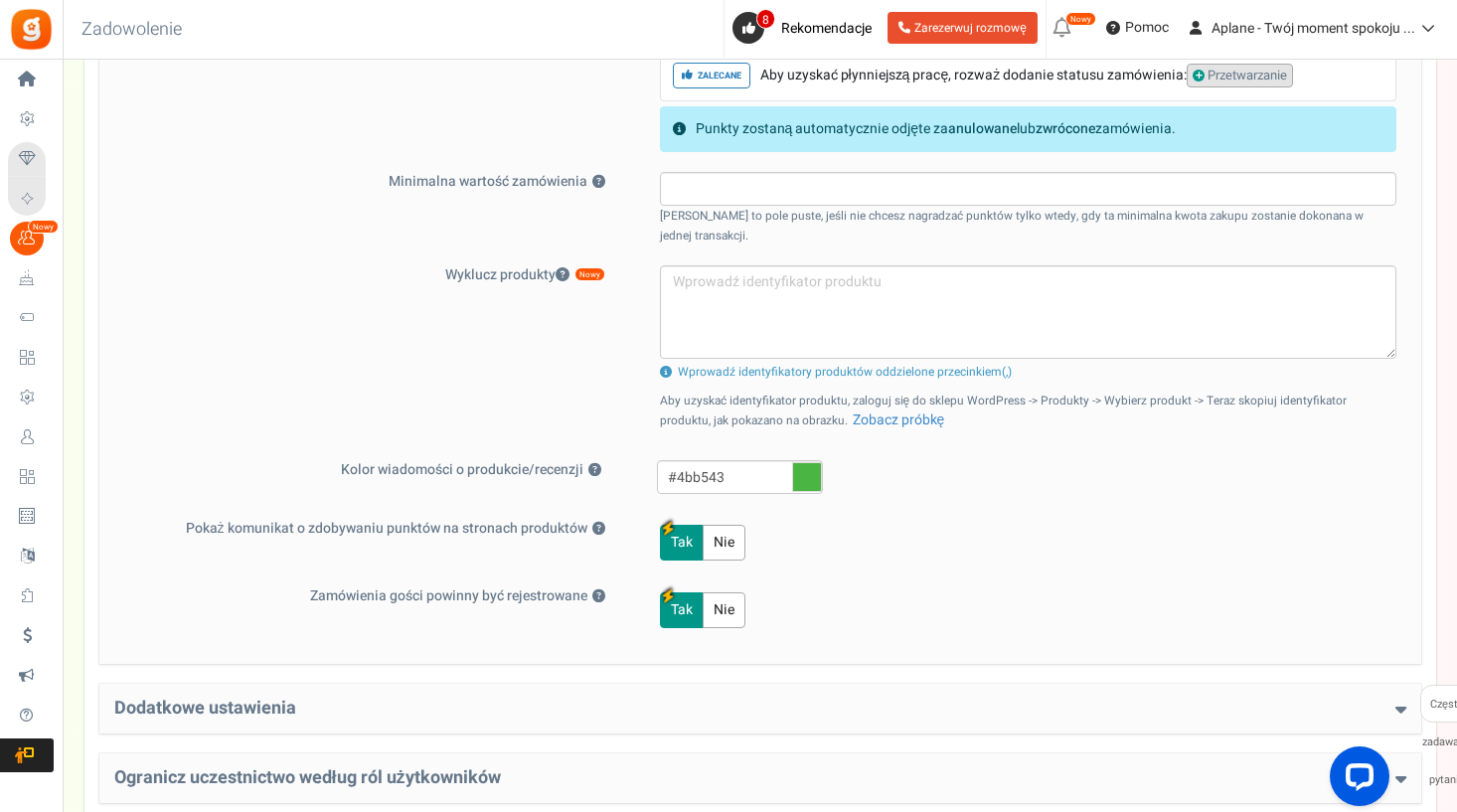 click at bounding box center (807, 477) 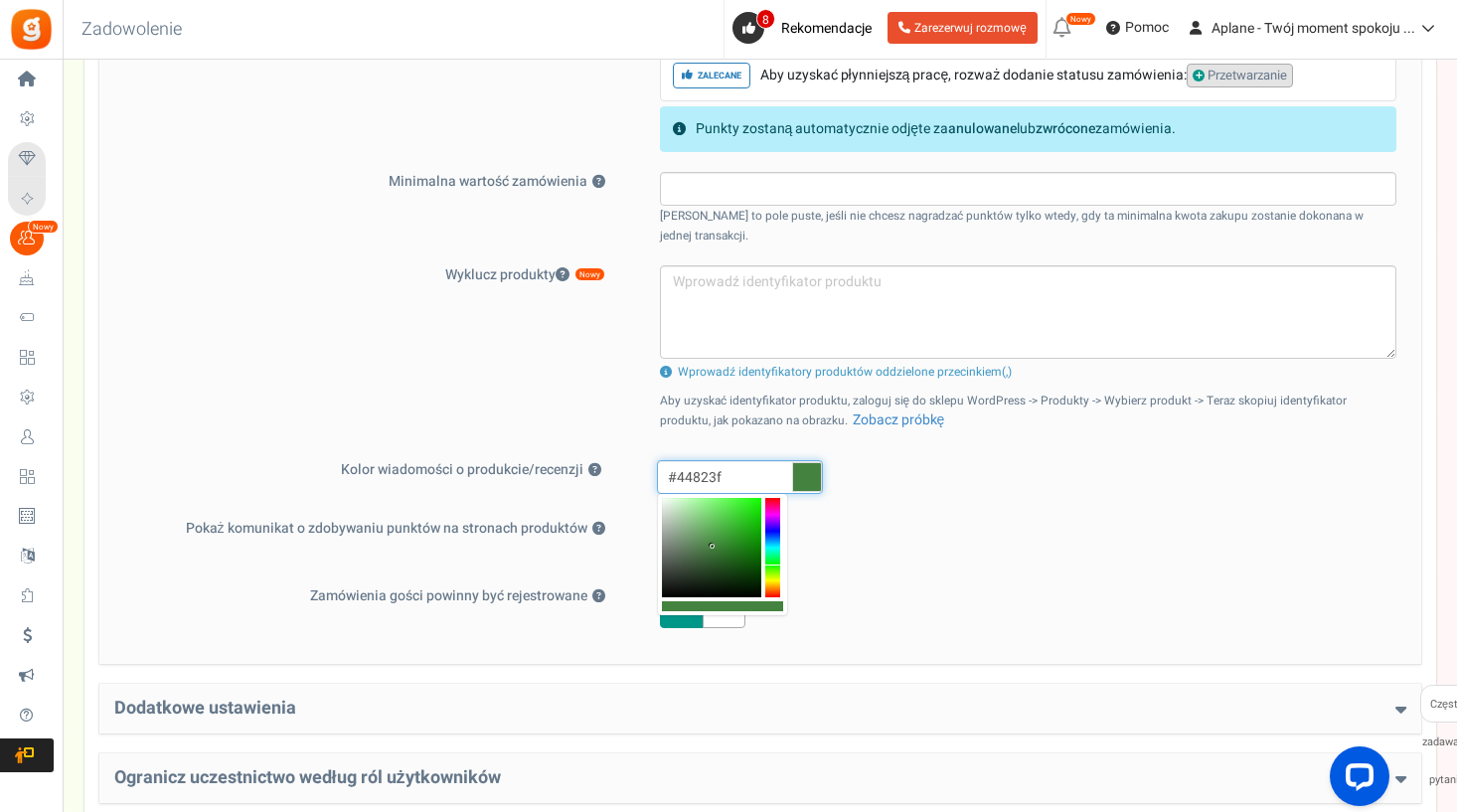 type on "#43803e" 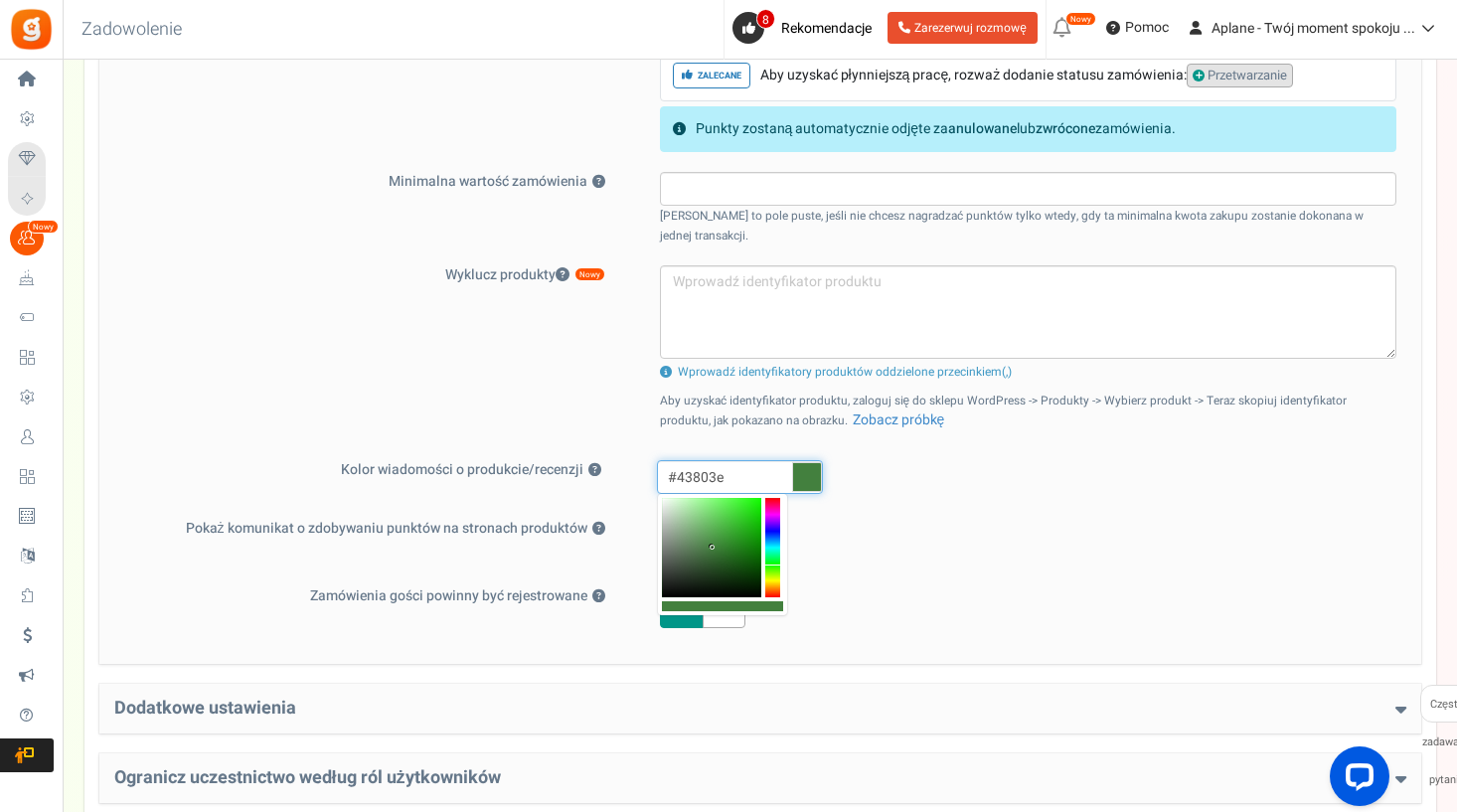 drag, startPoint x: 727, startPoint y: 530, endPoint x: 713, endPoint y: 548, distance: 22.803509 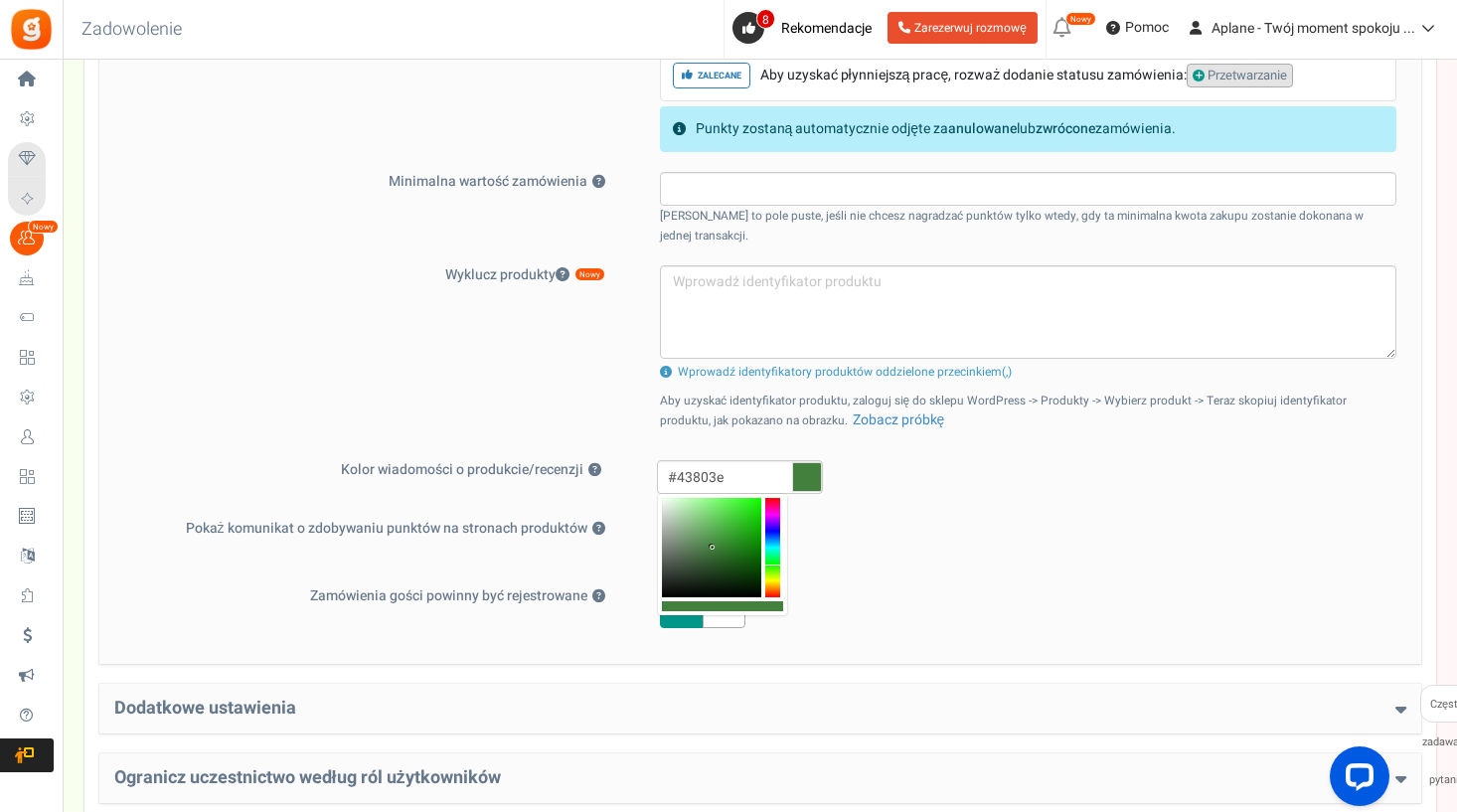 click on "Tak
Nie" at bounding box center [1015, 543] 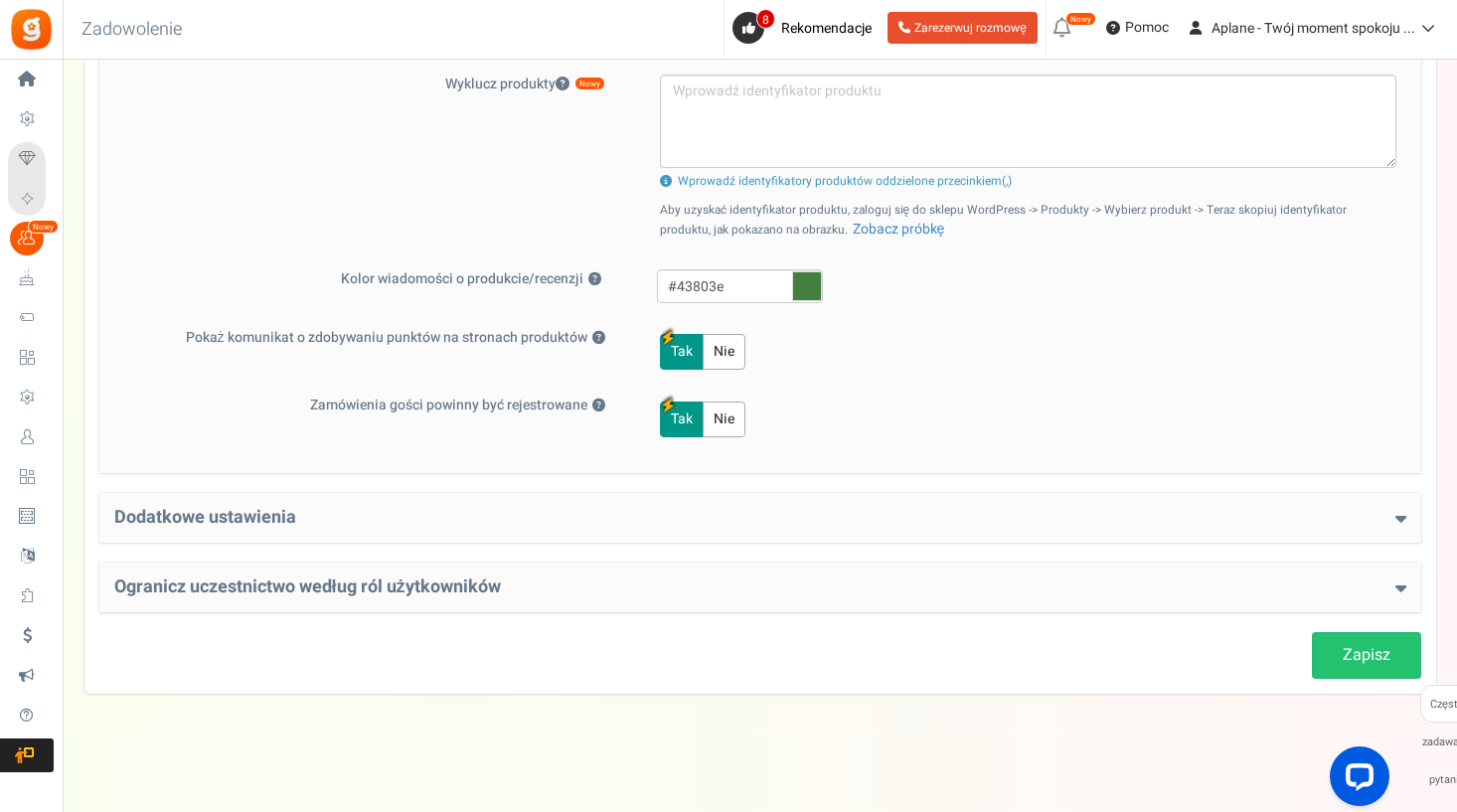 scroll, scrollTop: 971, scrollLeft: 0, axis: vertical 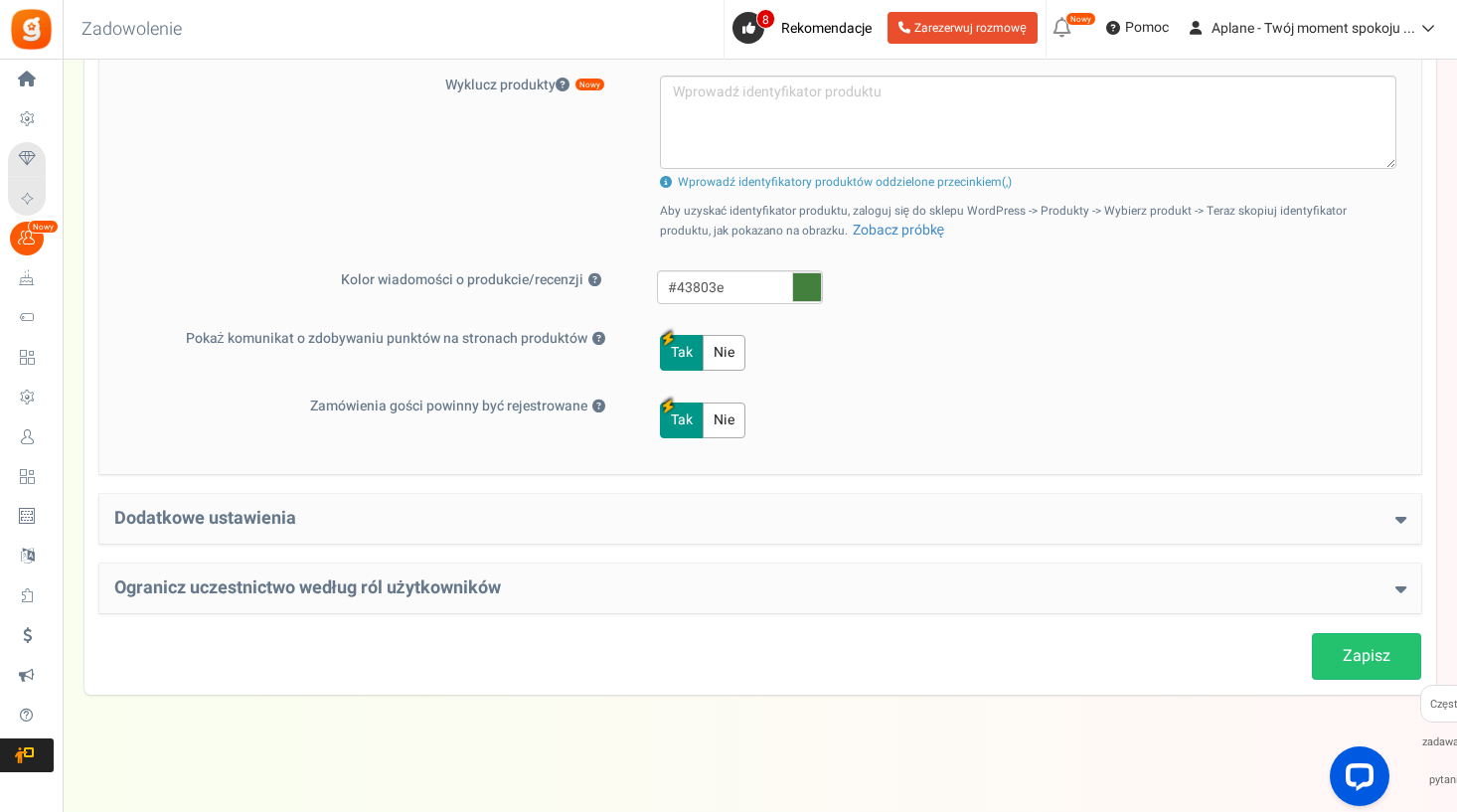 click on "Zapisz" at bounding box center [1367, 656] 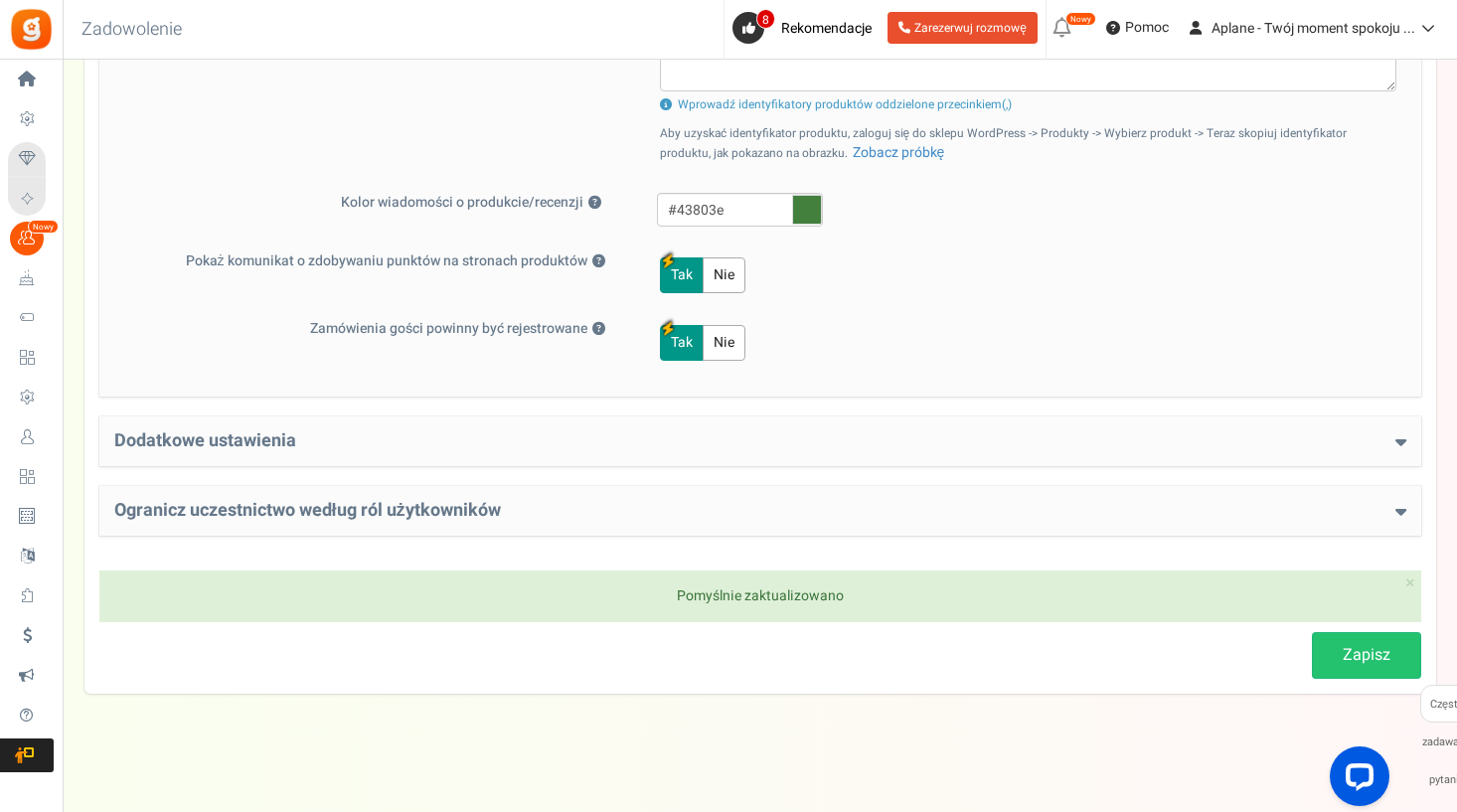 scroll, scrollTop: 1048, scrollLeft: 0, axis: vertical 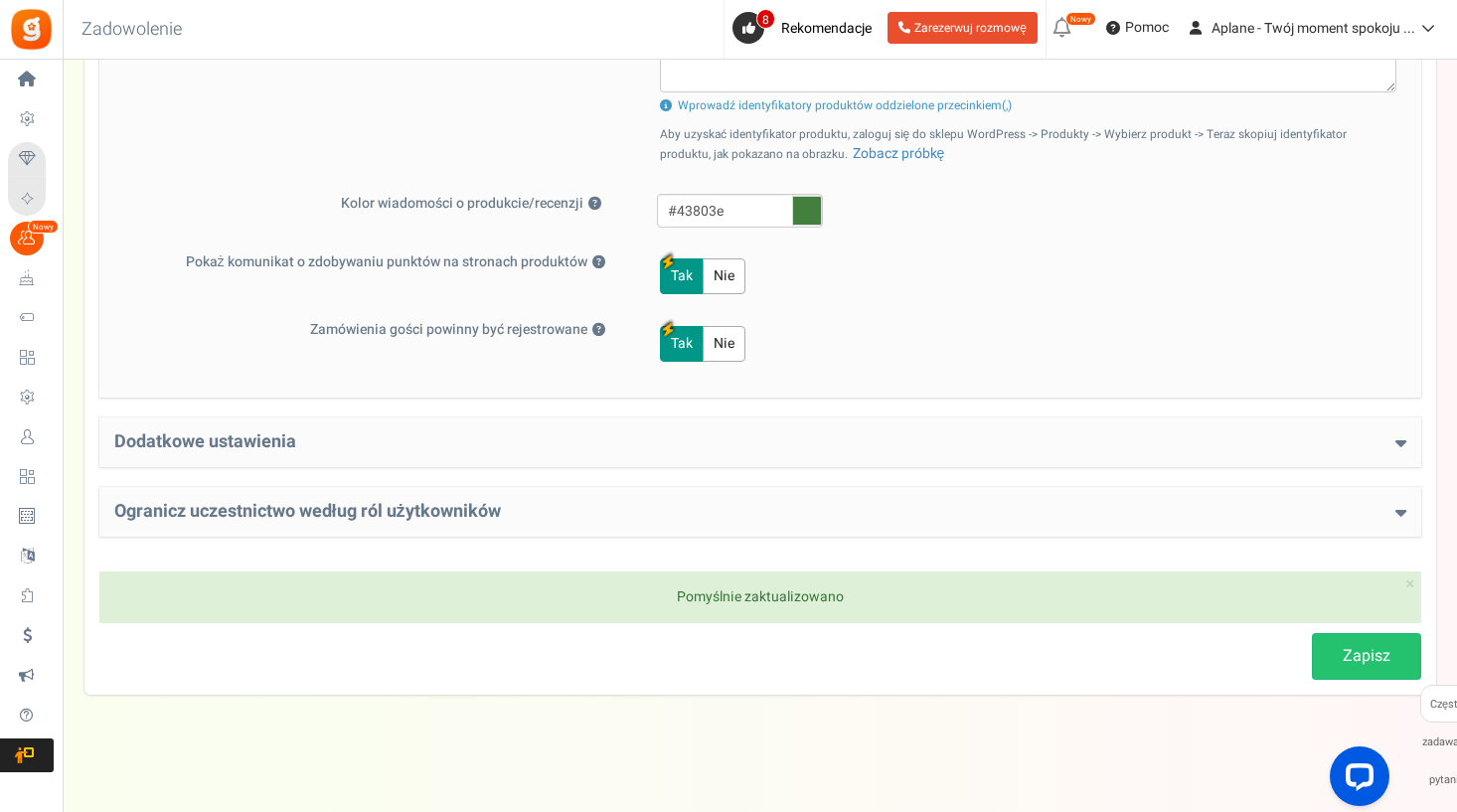 click on "Dodatkowe ustawienia" at bounding box center [760, 442] 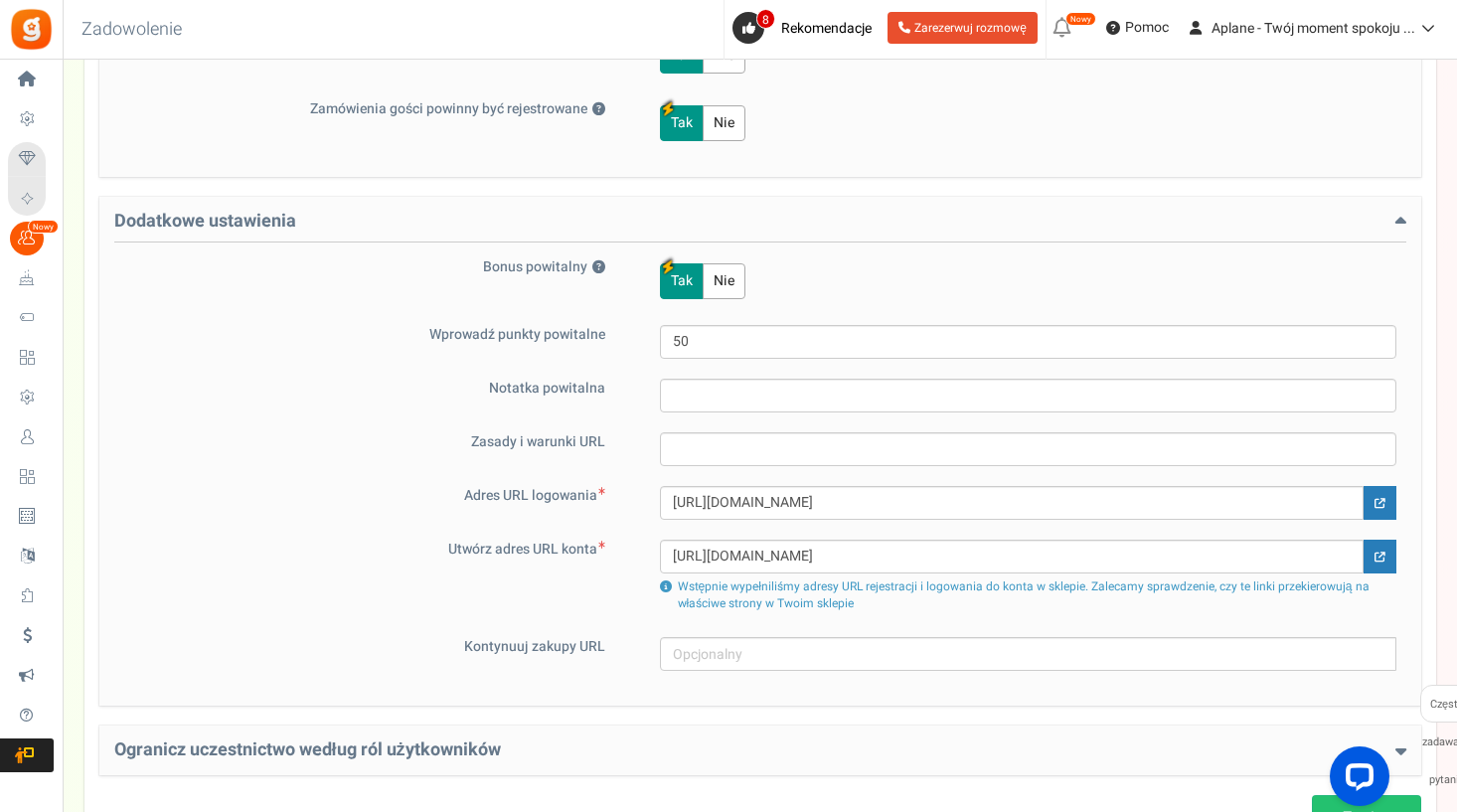 scroll, scrollTop: 1268, scrollLeft: 0, axis: vertical 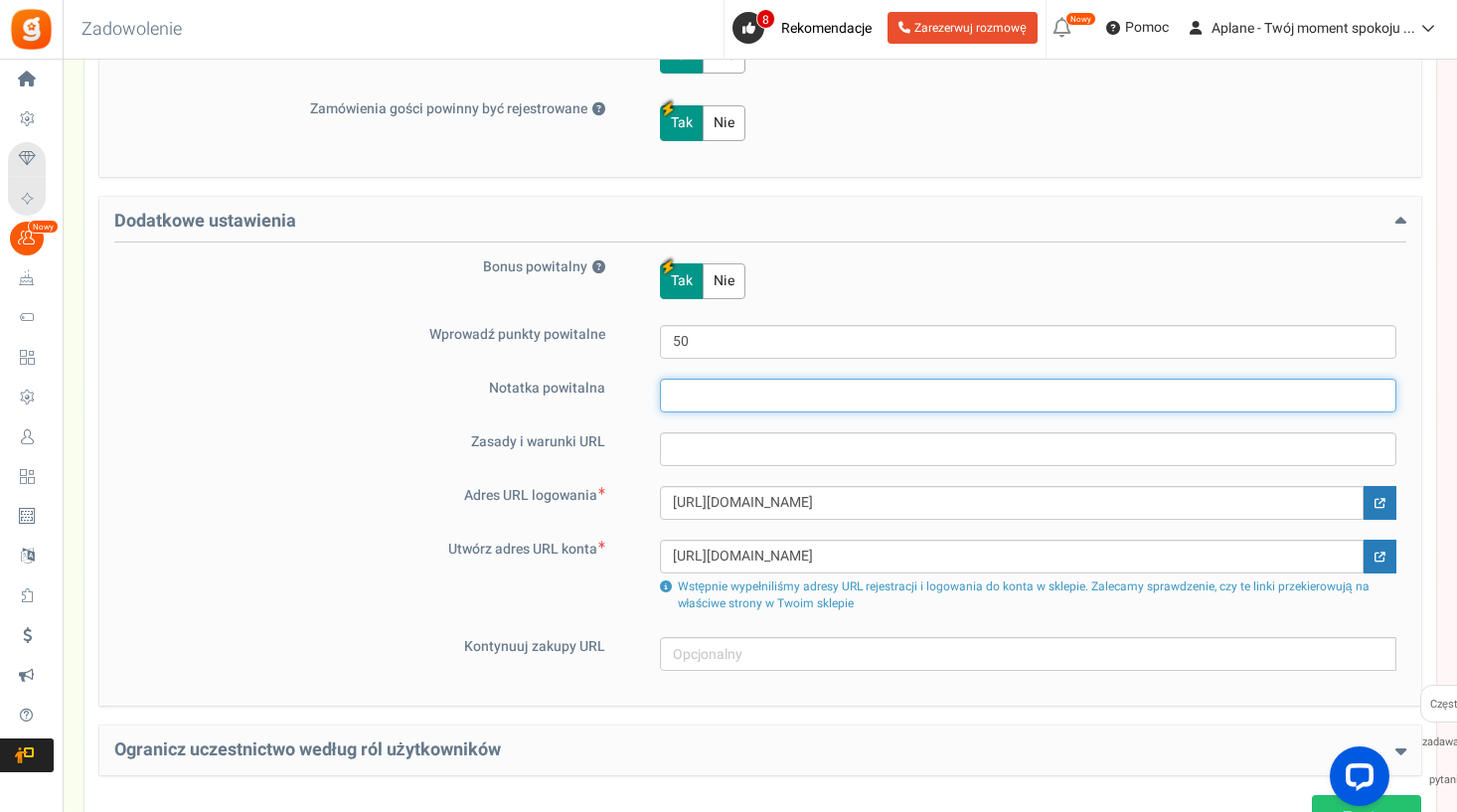 click at bounding box center (1028, 396) 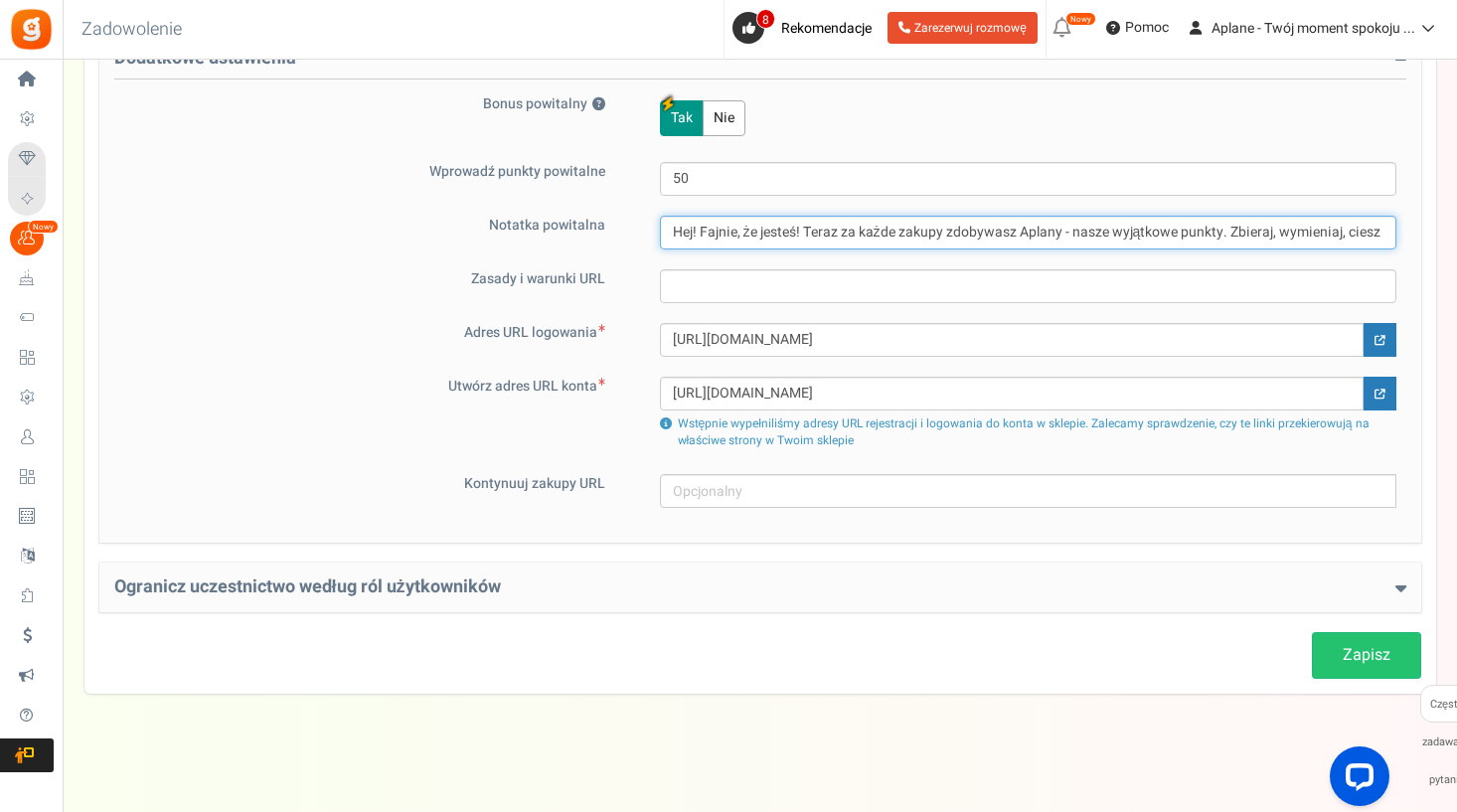 scroll, scrollTop: 1430, scrollLeft: 0, axis: vertical 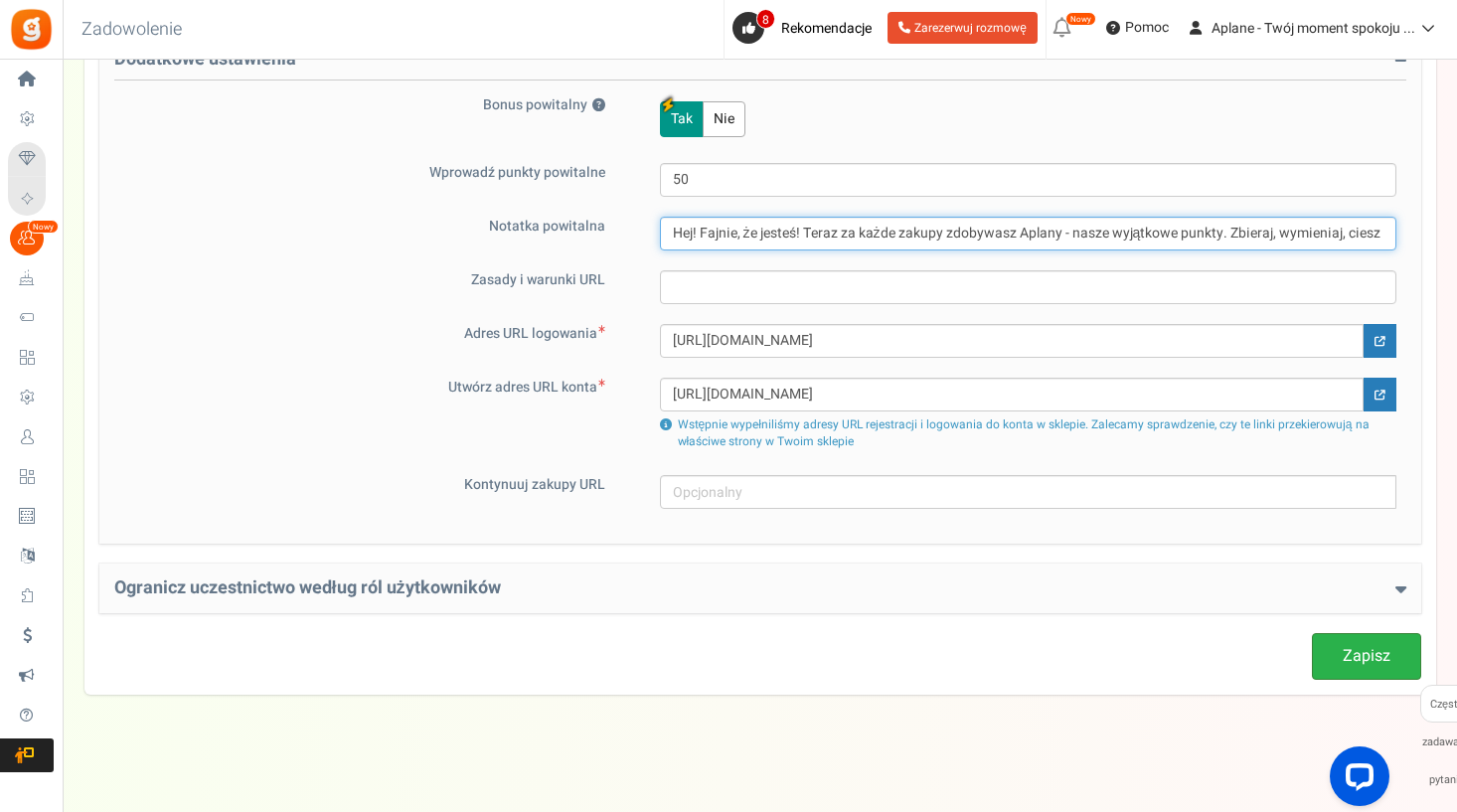 type on "Hej! Fajnie, że jesteś! Teraz za każde zakupy zdobywasz Aplany - nasze wyjątkowe punkty. Zbieraj, wymieniaj, ciesz się rabatami!" 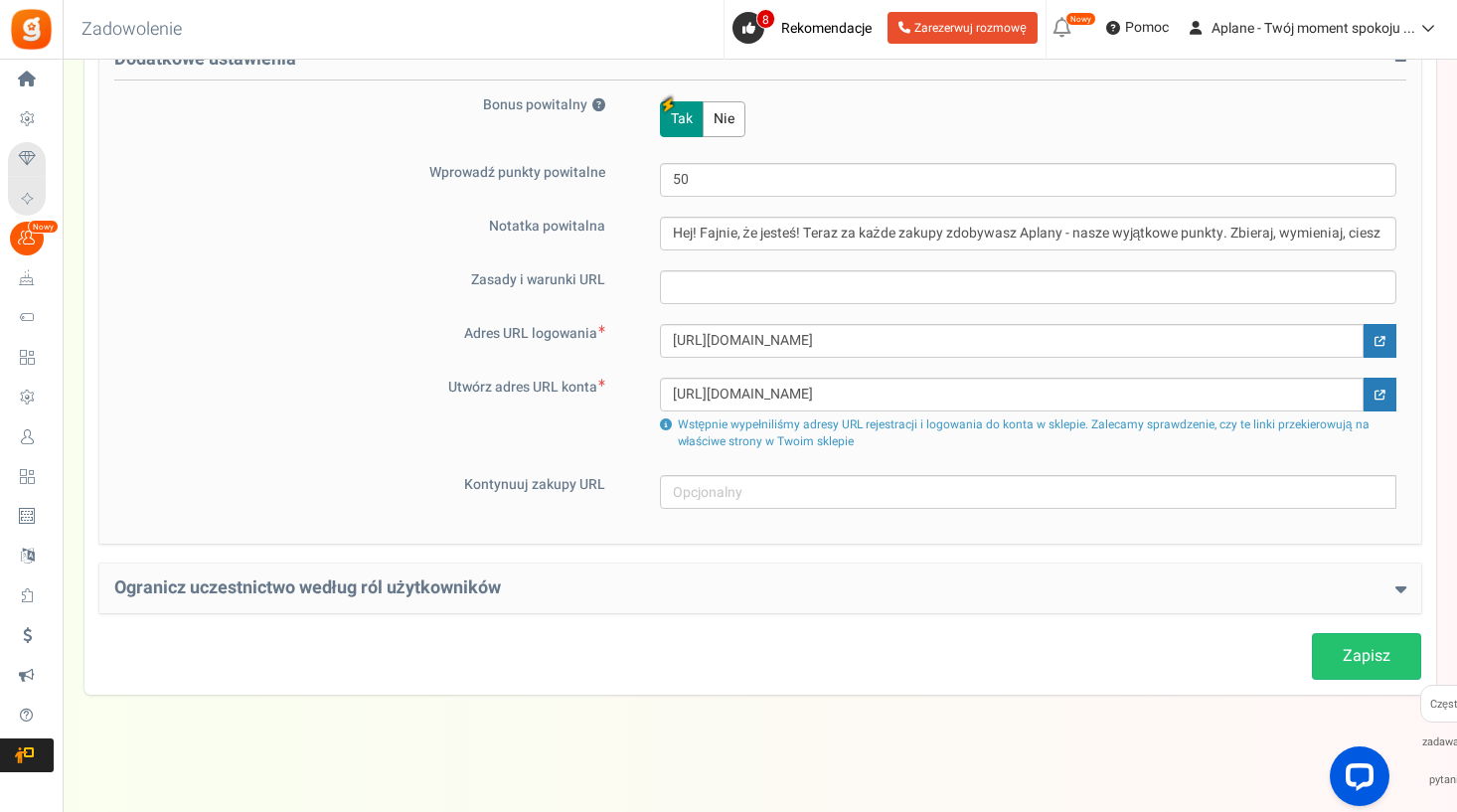click on "Zapisz" at bounding box center (1367, 656) 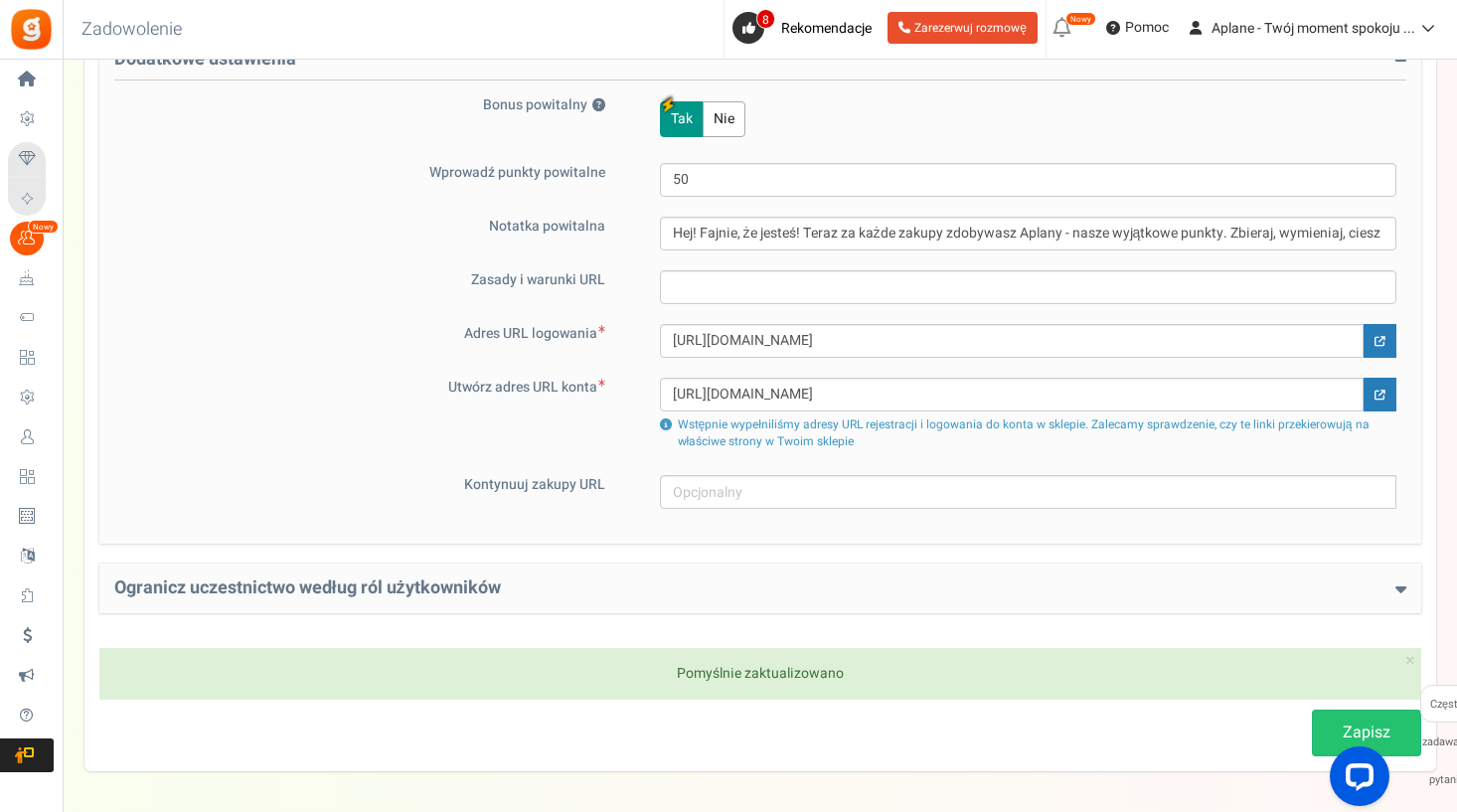click on "Ogranicz uczestnictwo według ról użytkowników" at bounding box center [760, 588] 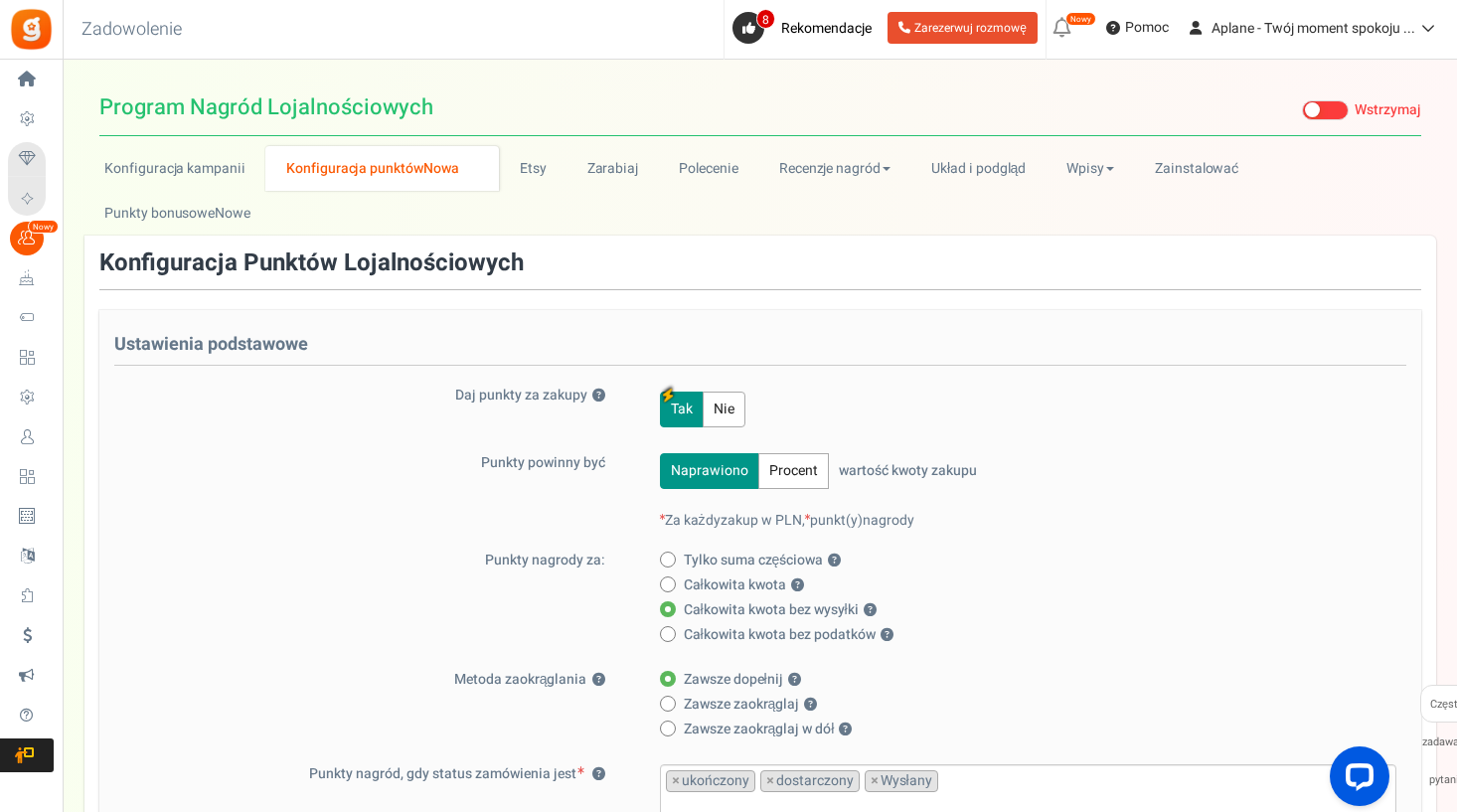 scroll, scrollTop: 0, scrollLeft: 0, axis: both 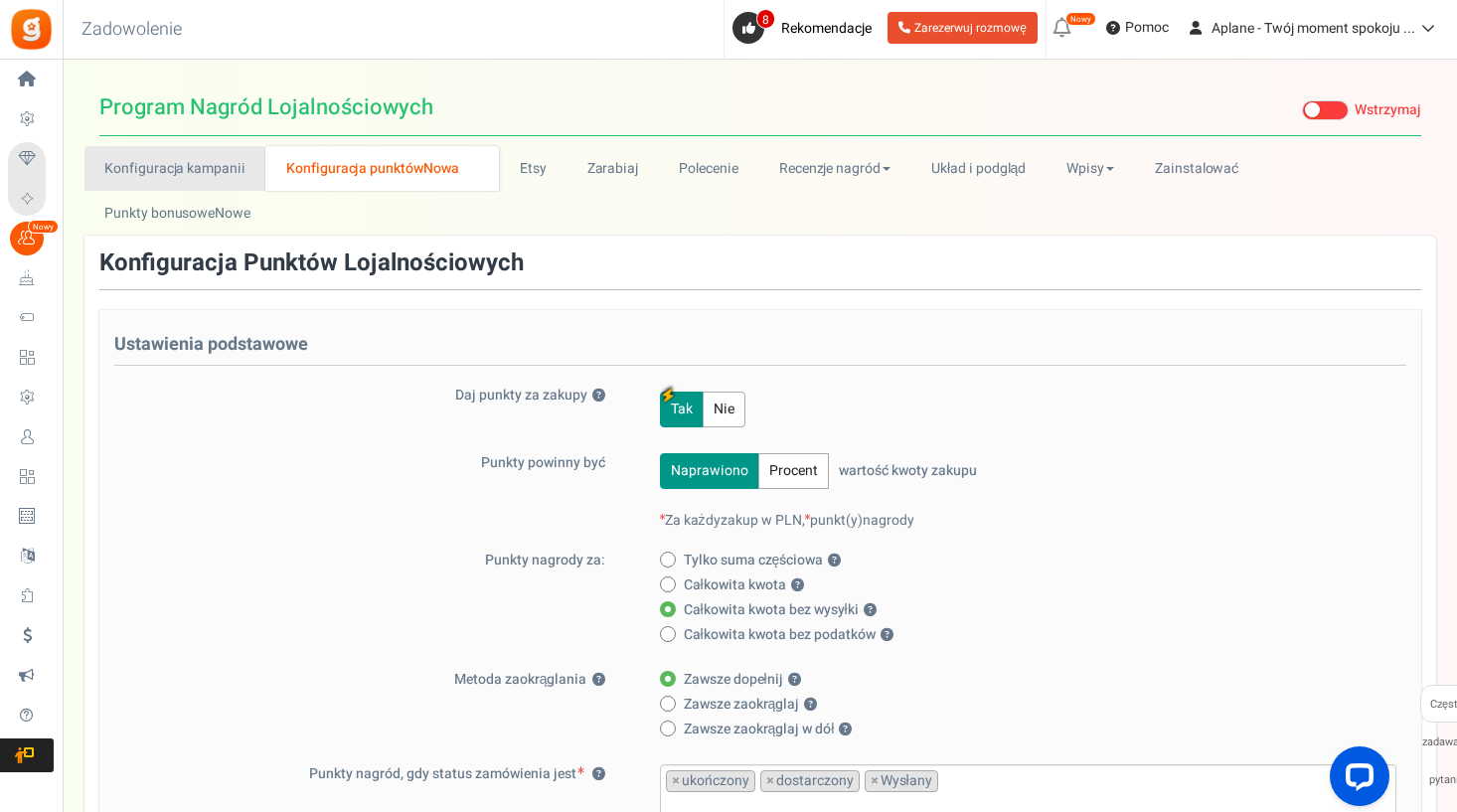 click on "Konfiguracja kampanii" at bounding box center [175, 168] 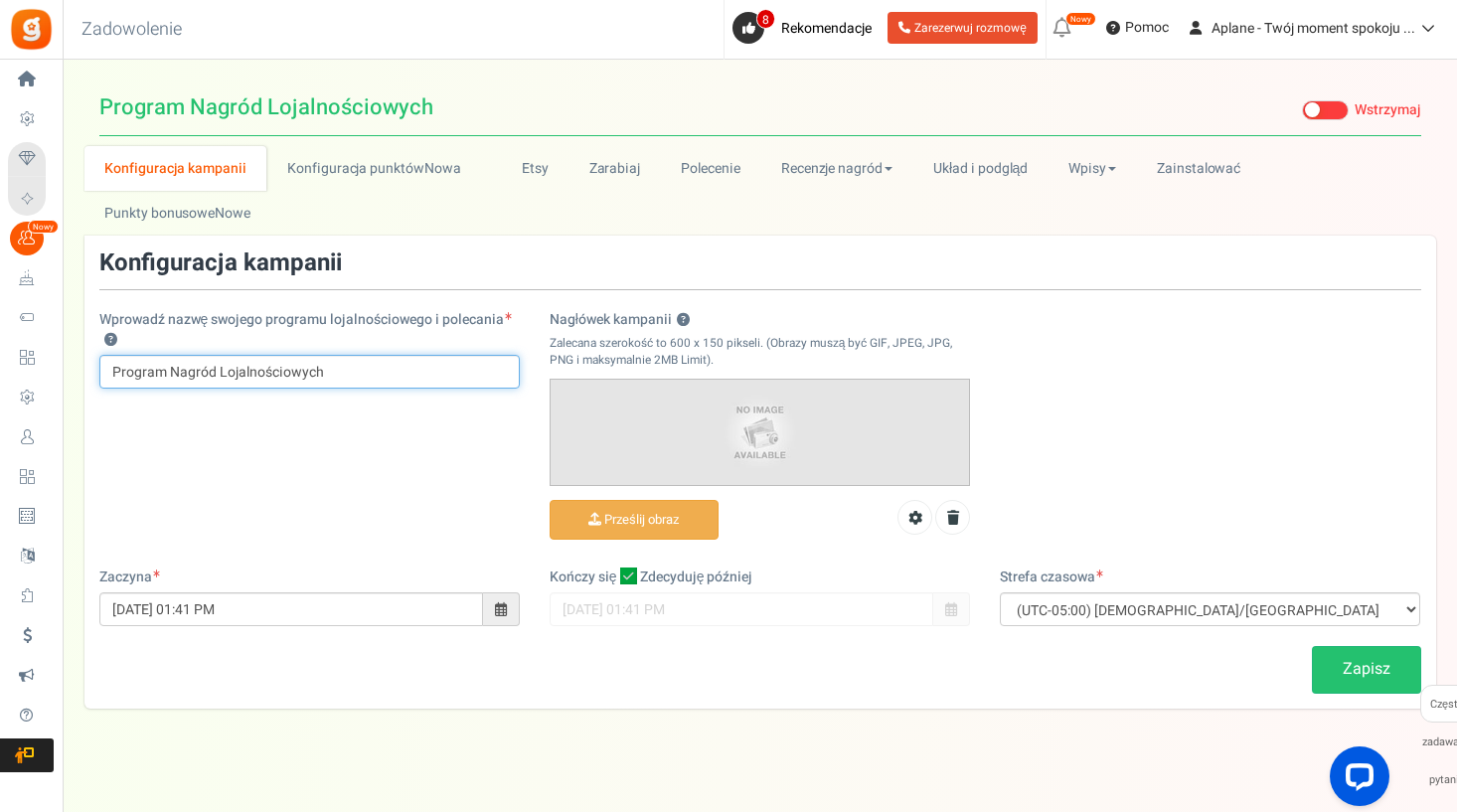 click on "Program Nagród Lojalnościowych" at bounding box center (309, 372) 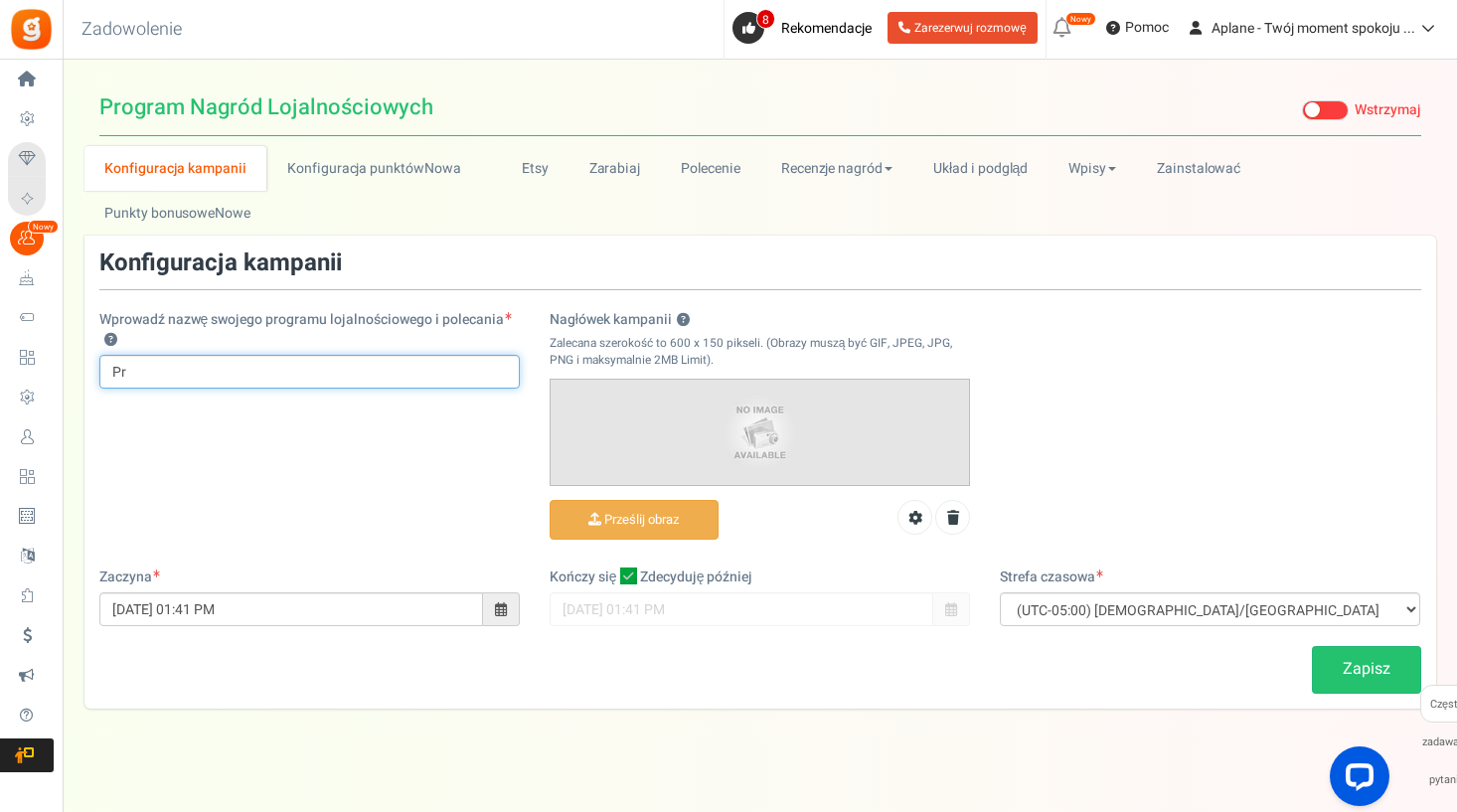 type on "P" 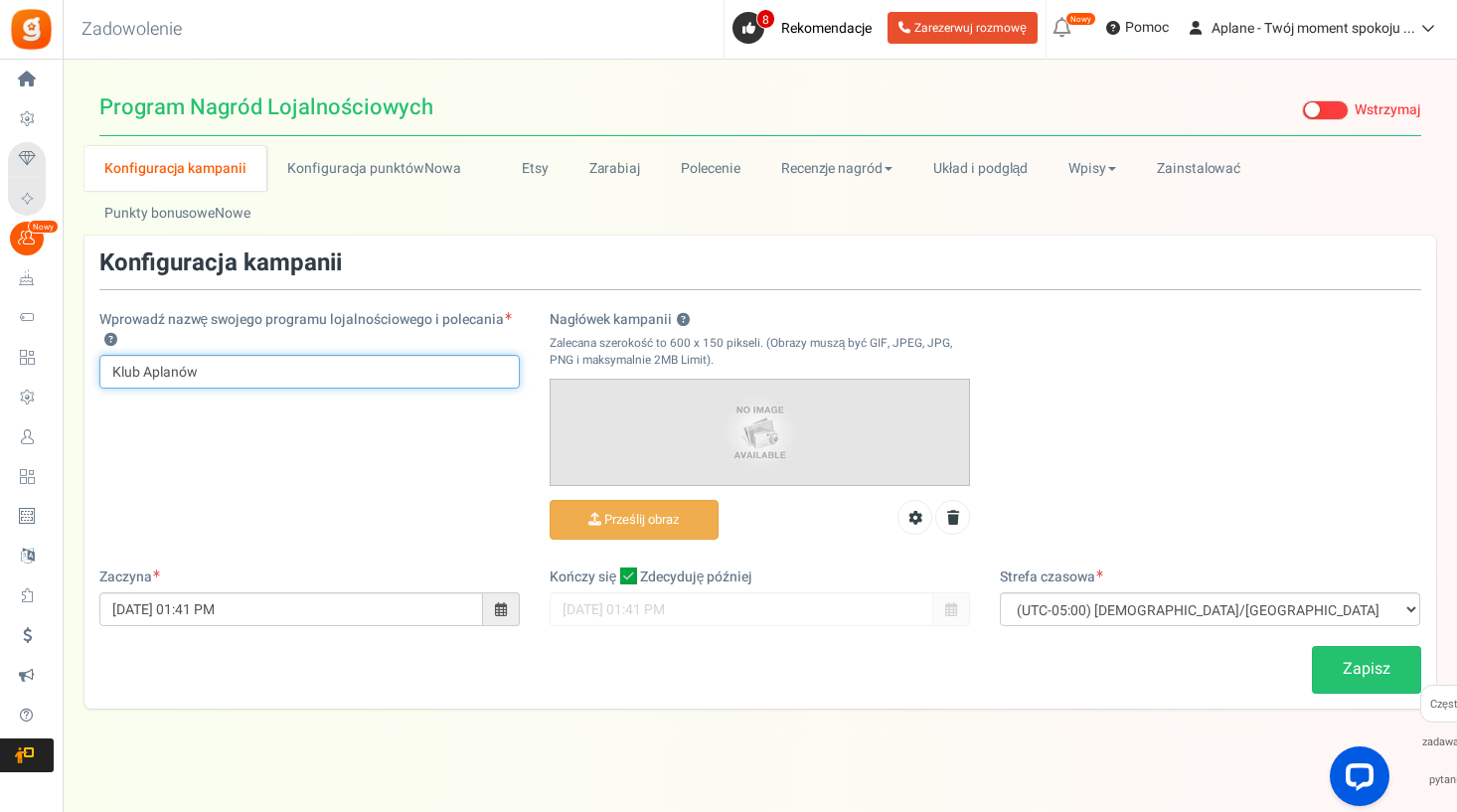 type on "Klub Aplanów" 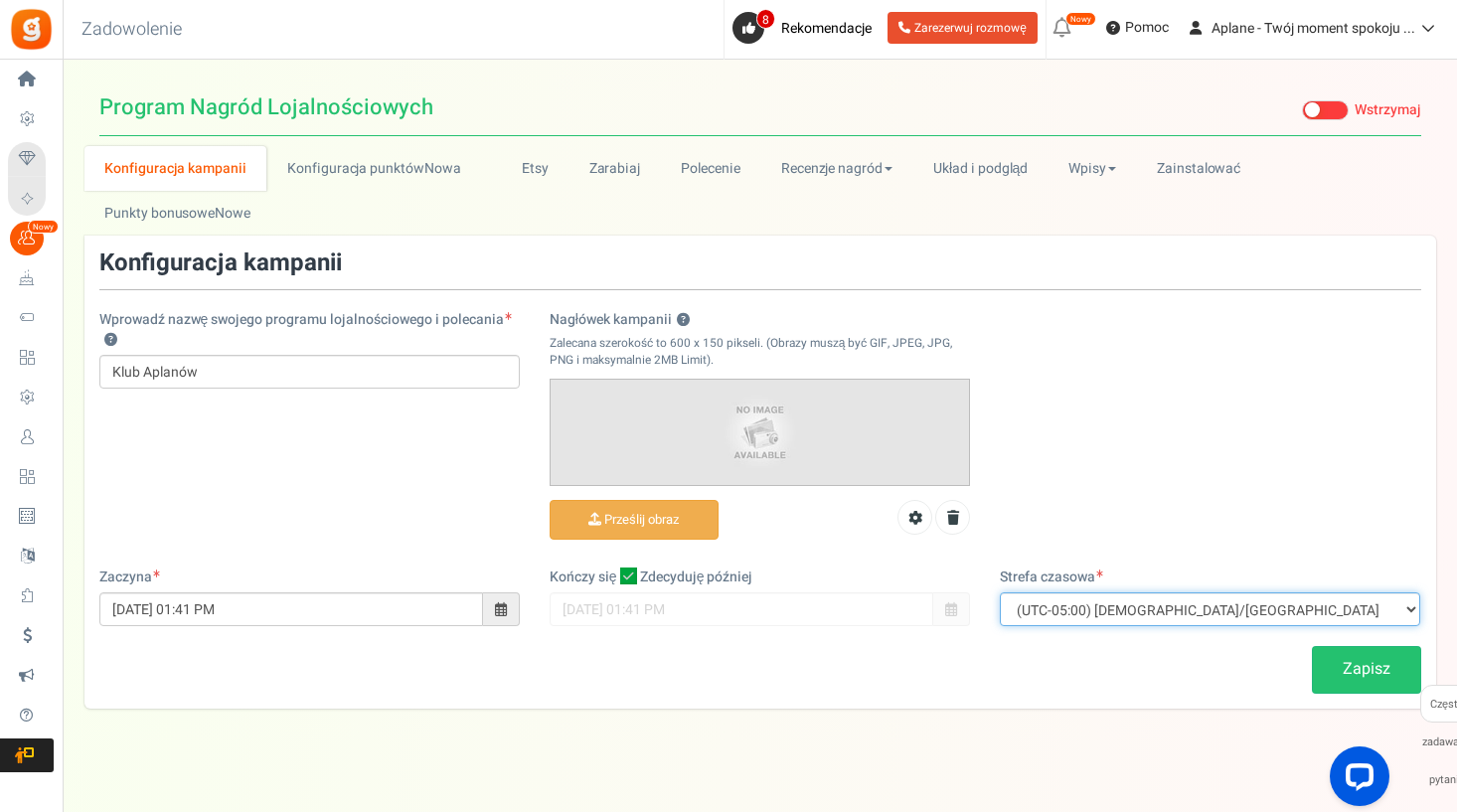 select on "Europe/Warsaw" 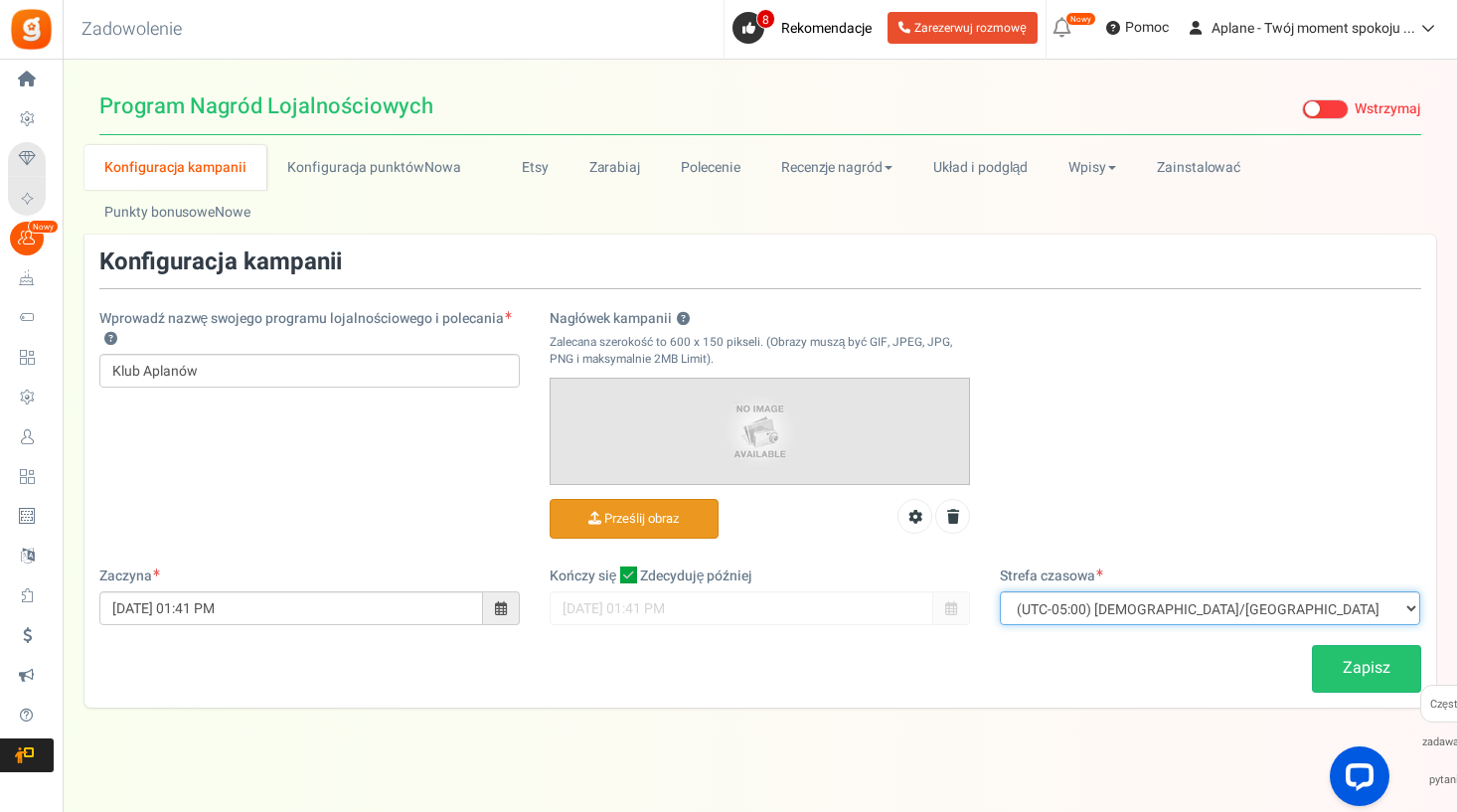scroll, scrollTop: 0, scrollLeft: 0, axis: both 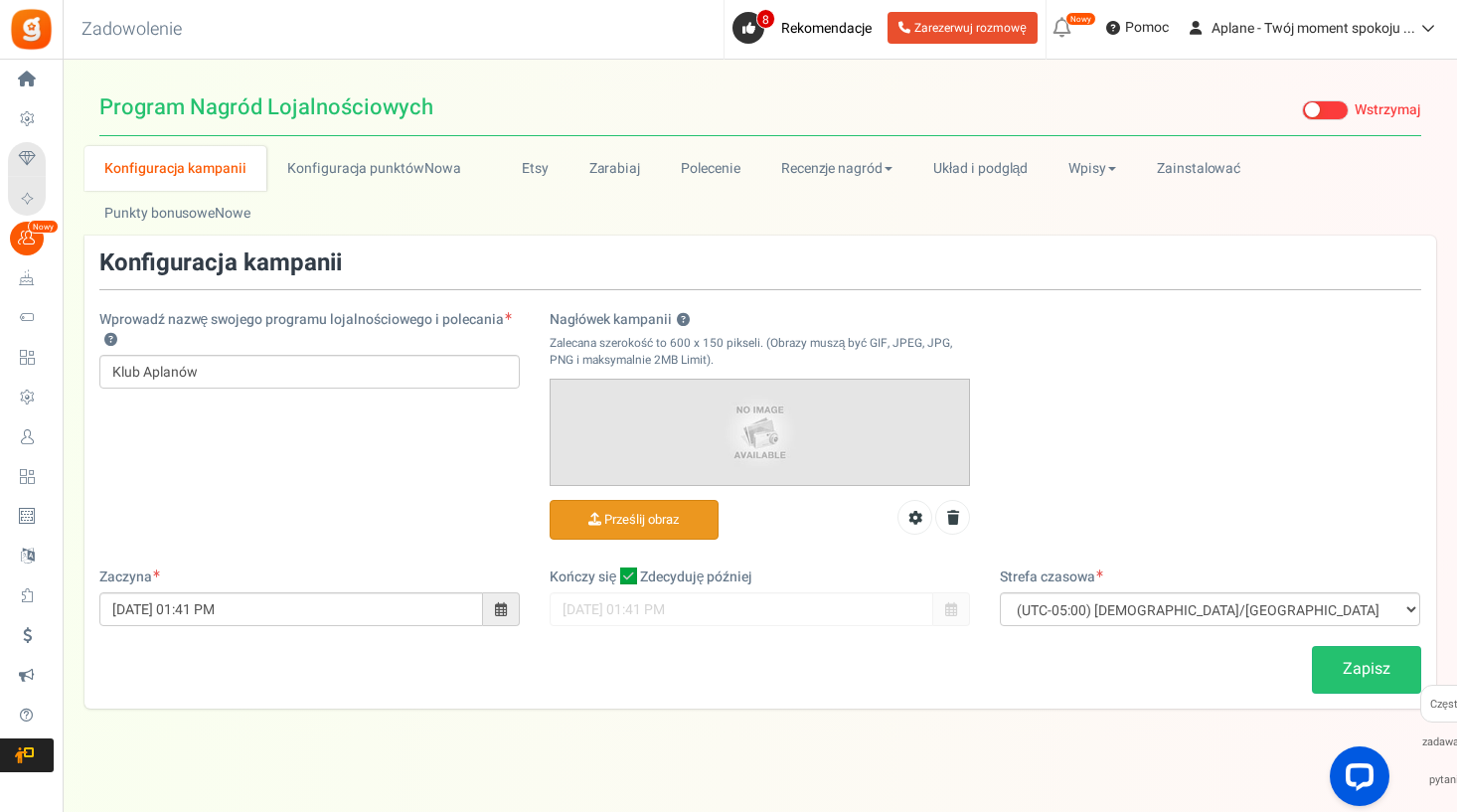 click on "Nagłówek kampanii ?" at bounding box center [634, 520] 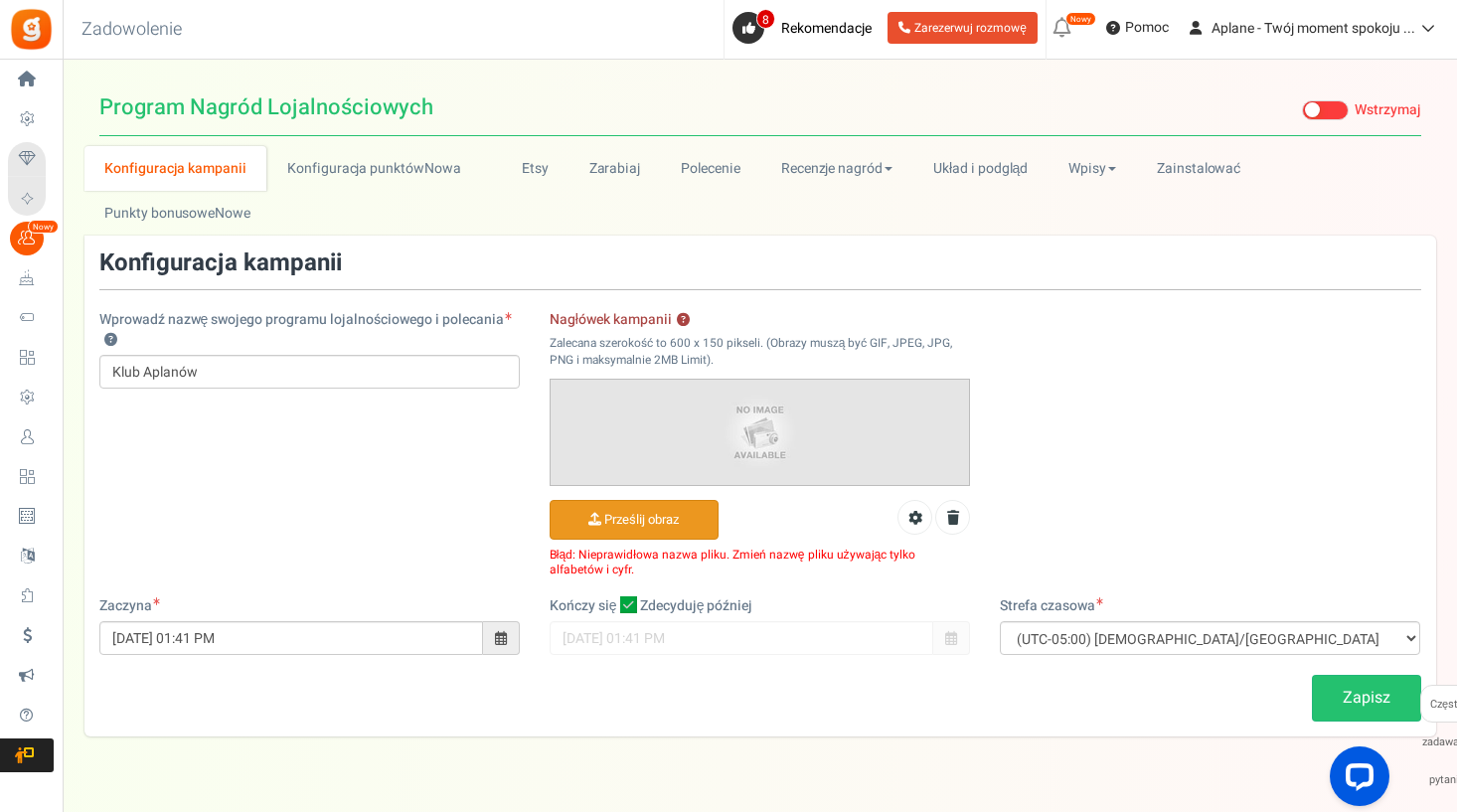 scroll, scrollTop: 0, scrollLeft: 0, axis: both 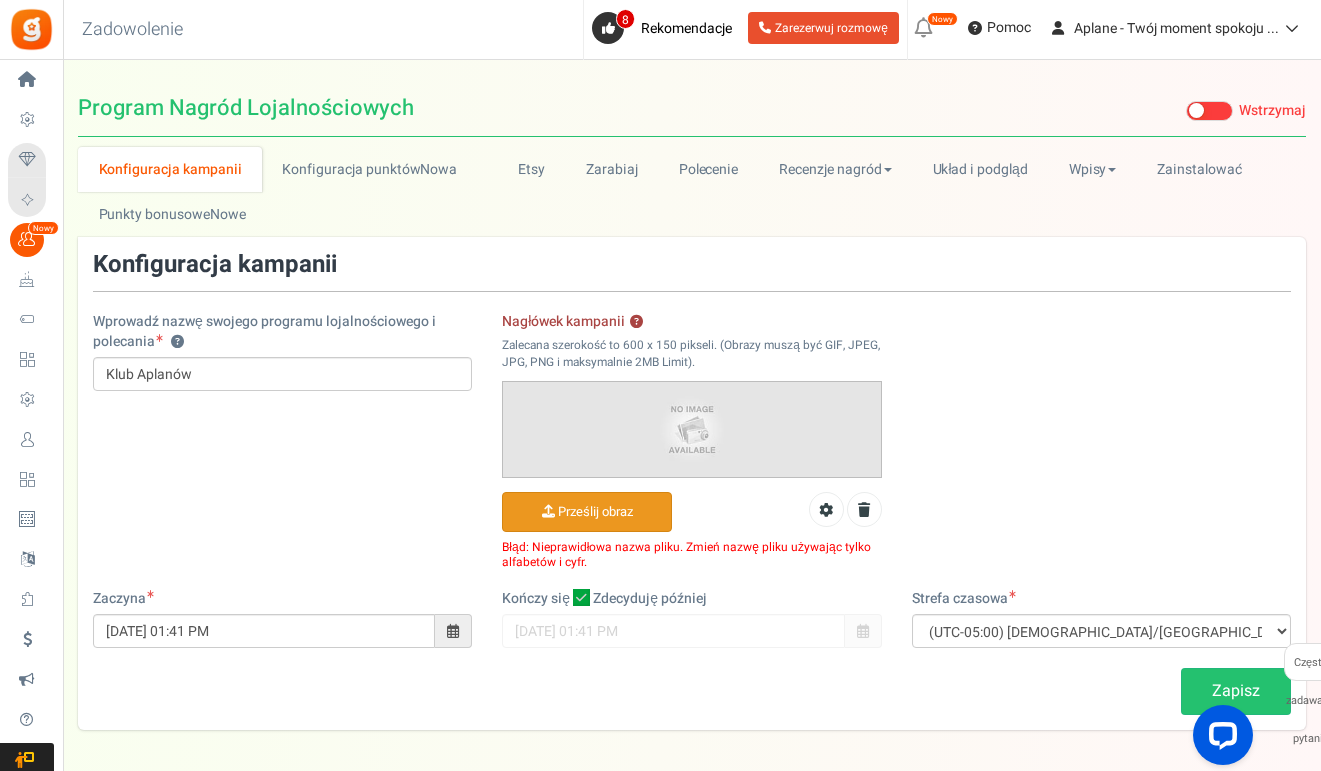 click on "Nagłówek kampanii ?" at bounding box center (587, 512) 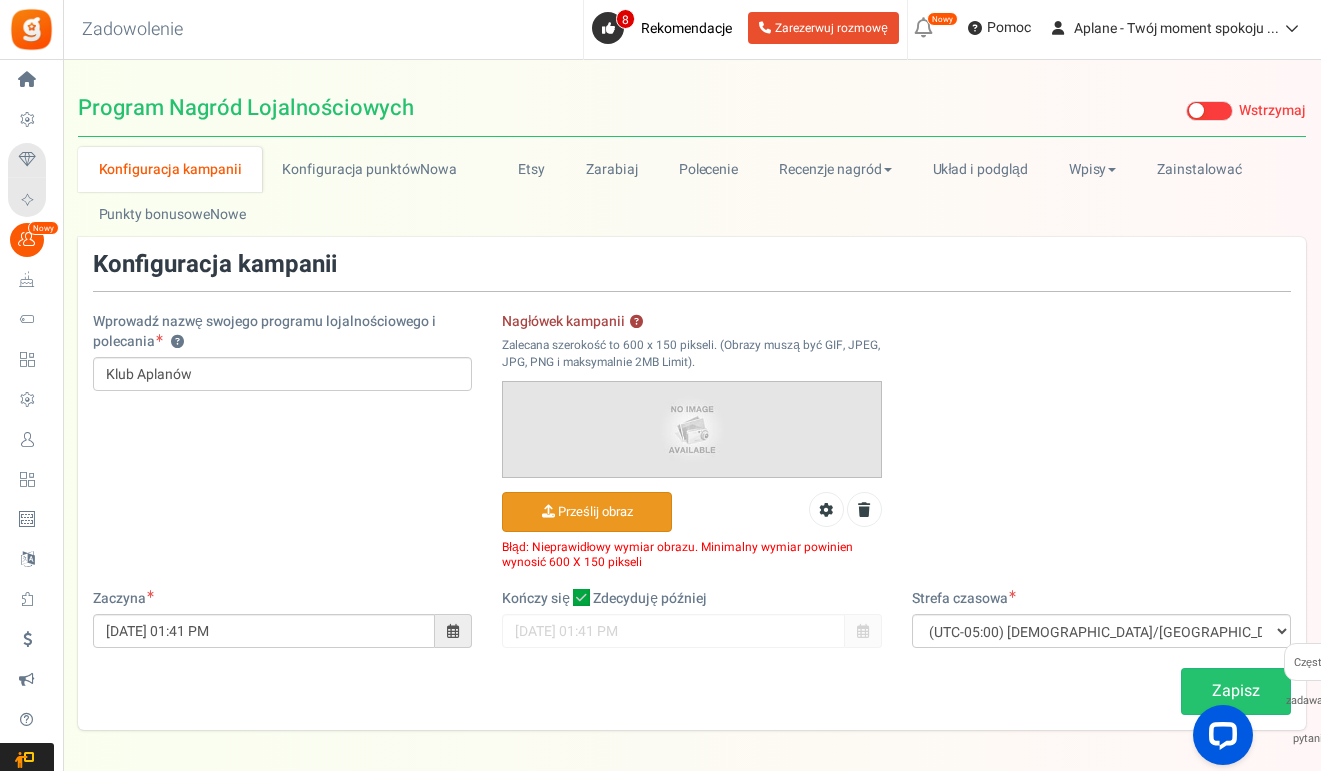 click on "Zapisz" at bounding box center [1236, 691] 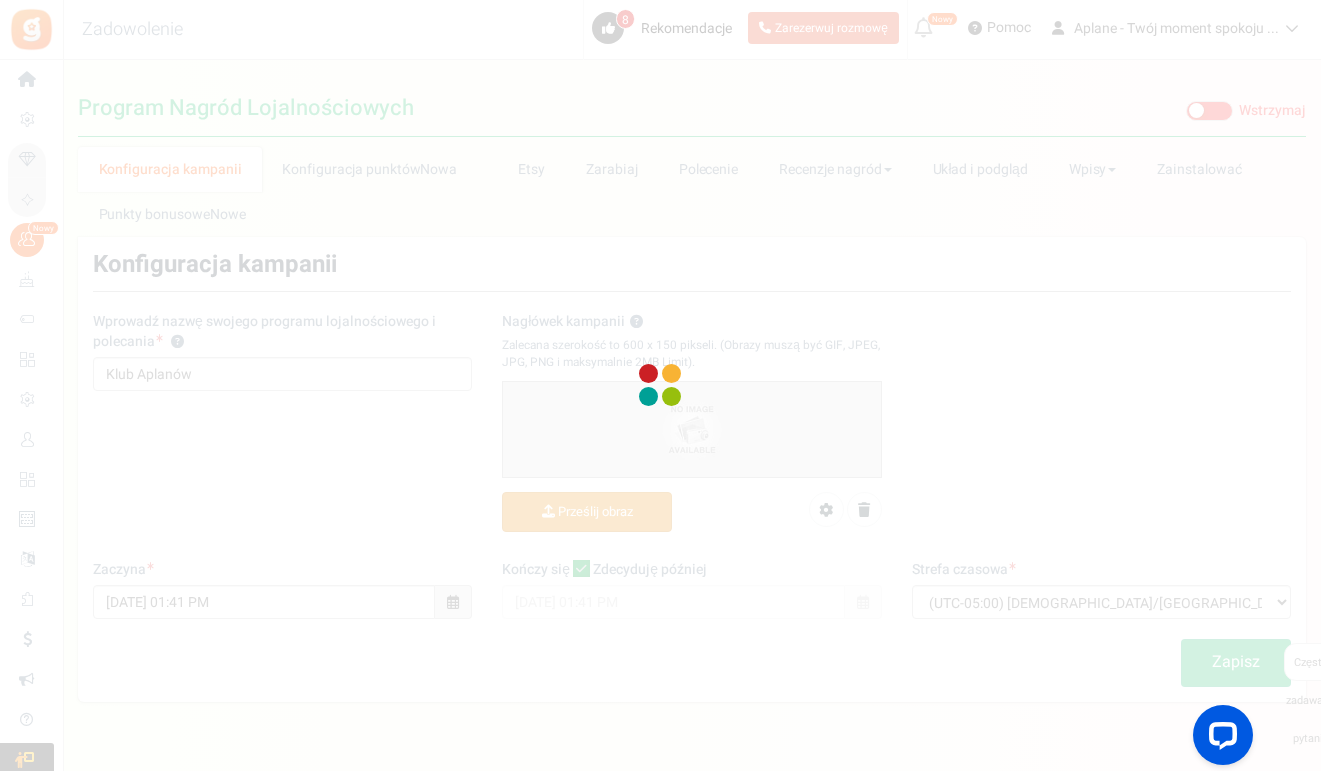 click at bounding box center [660, 385] 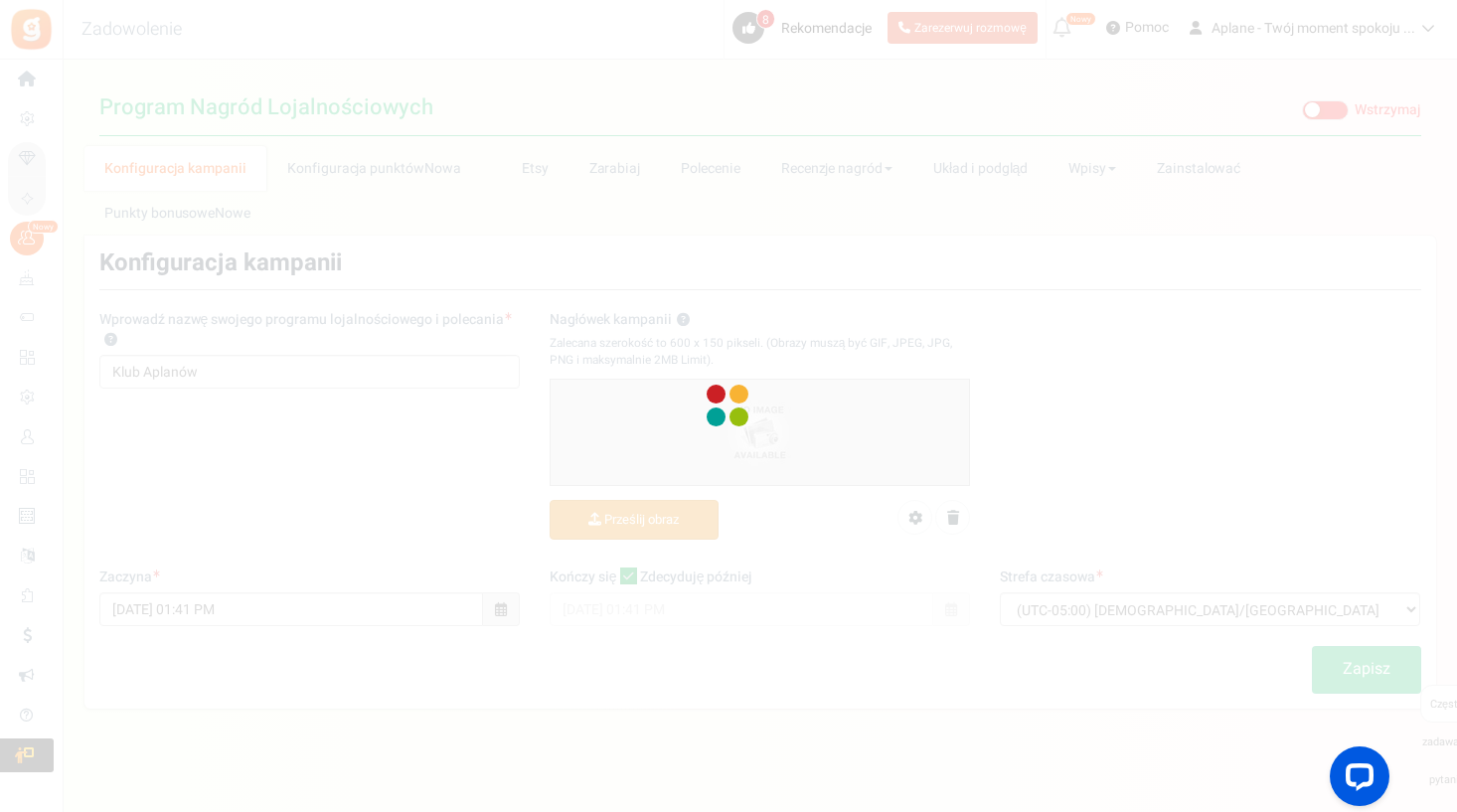click at bounding box center (728, 406) 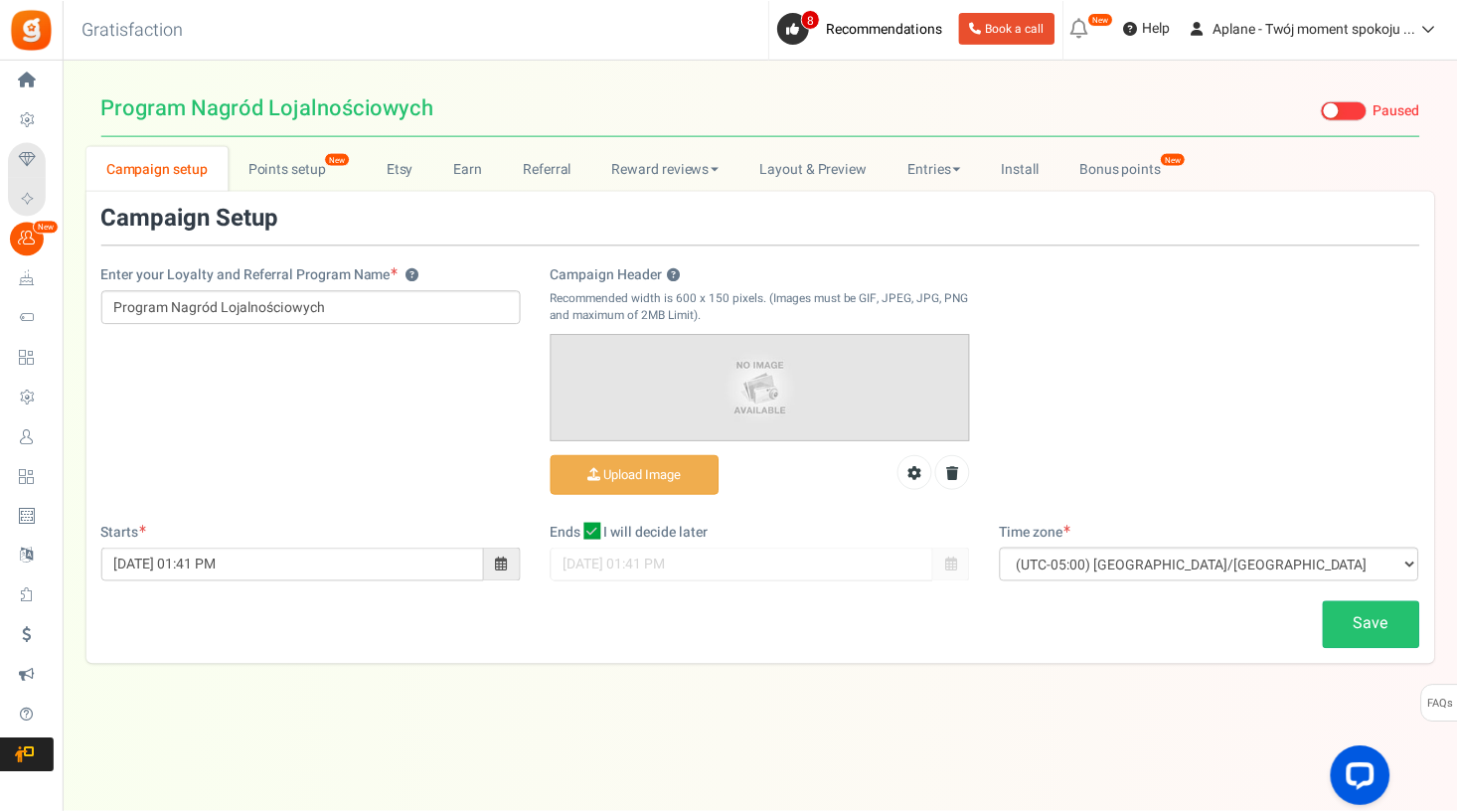 scroll, scrollTop: 0, scrollLeft: 0, axis: both 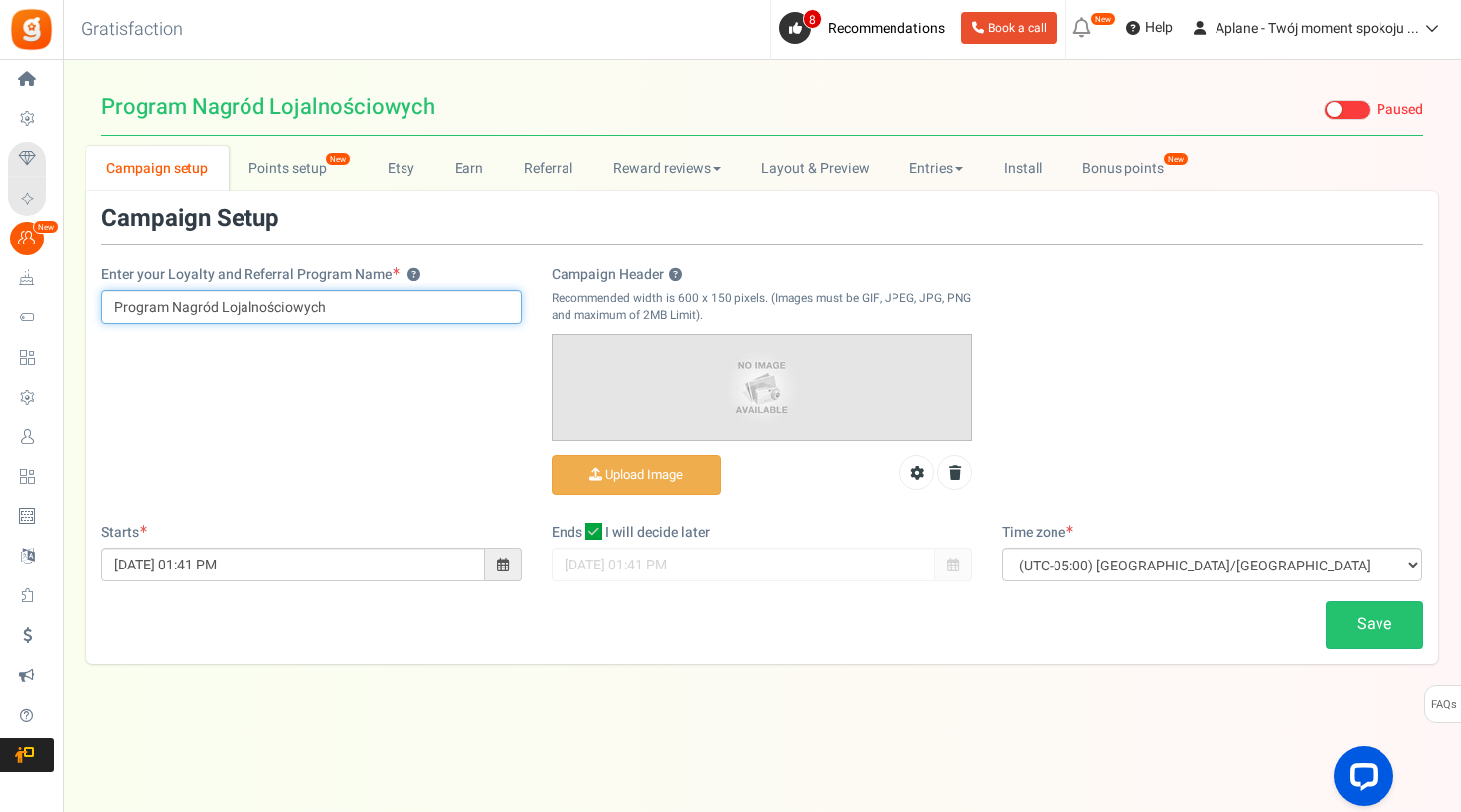 drag, startPoint x: 375, startPoint y: 305, endPoint x: 69, endPoint y: 297, distance: 306.10456 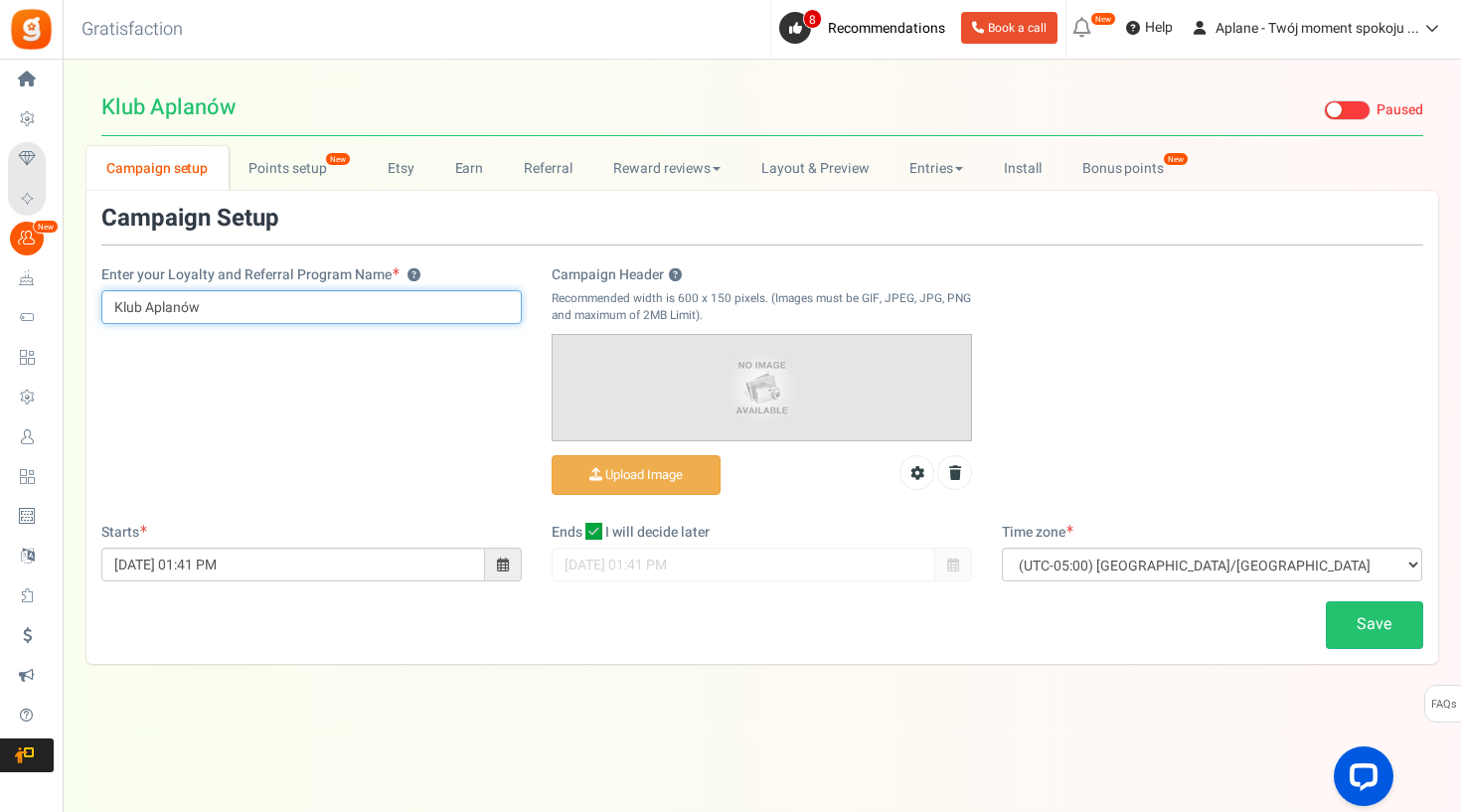 type on "Klub Aplanów" 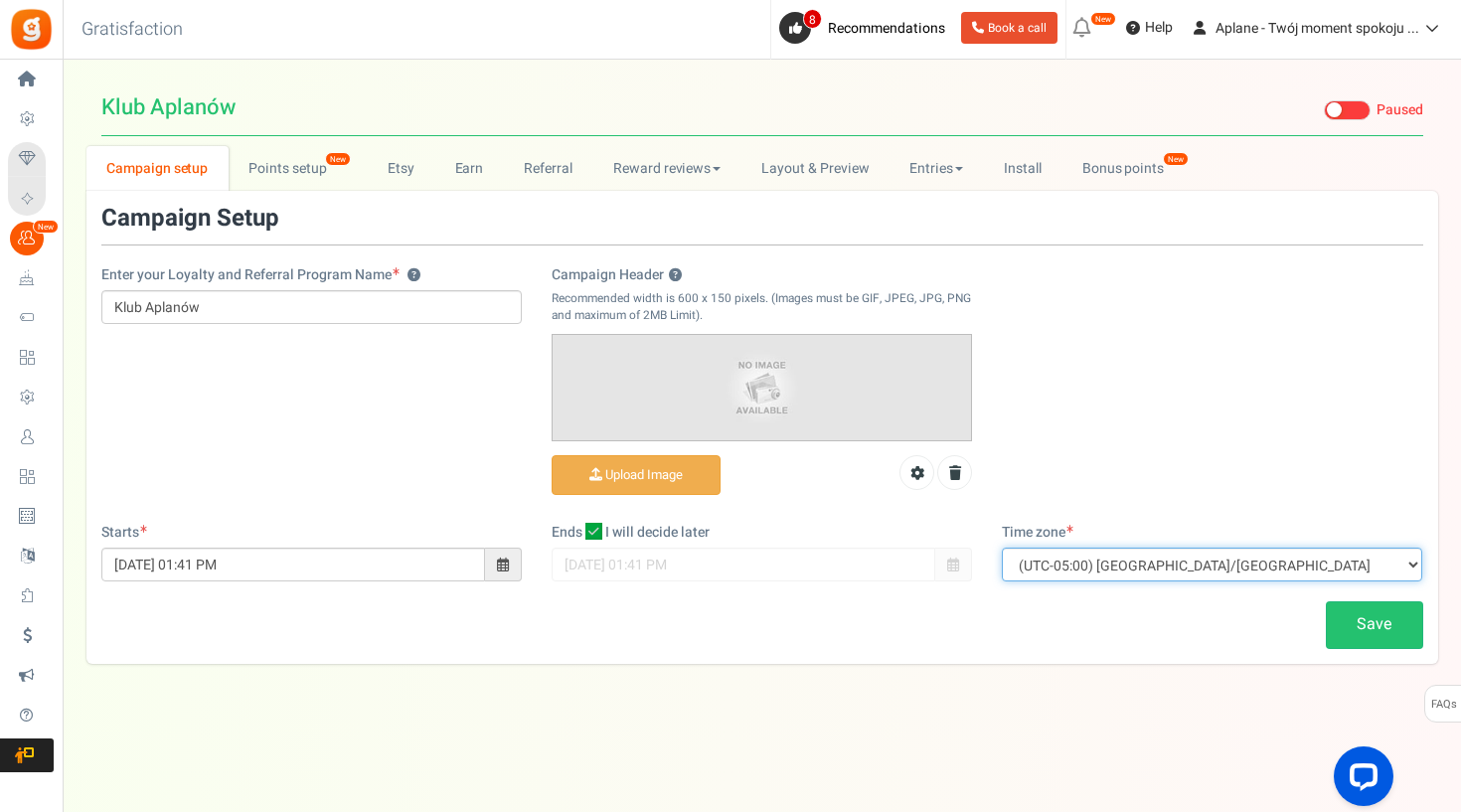 select on "Europe/[GEOGRAPHIC_DATA]" 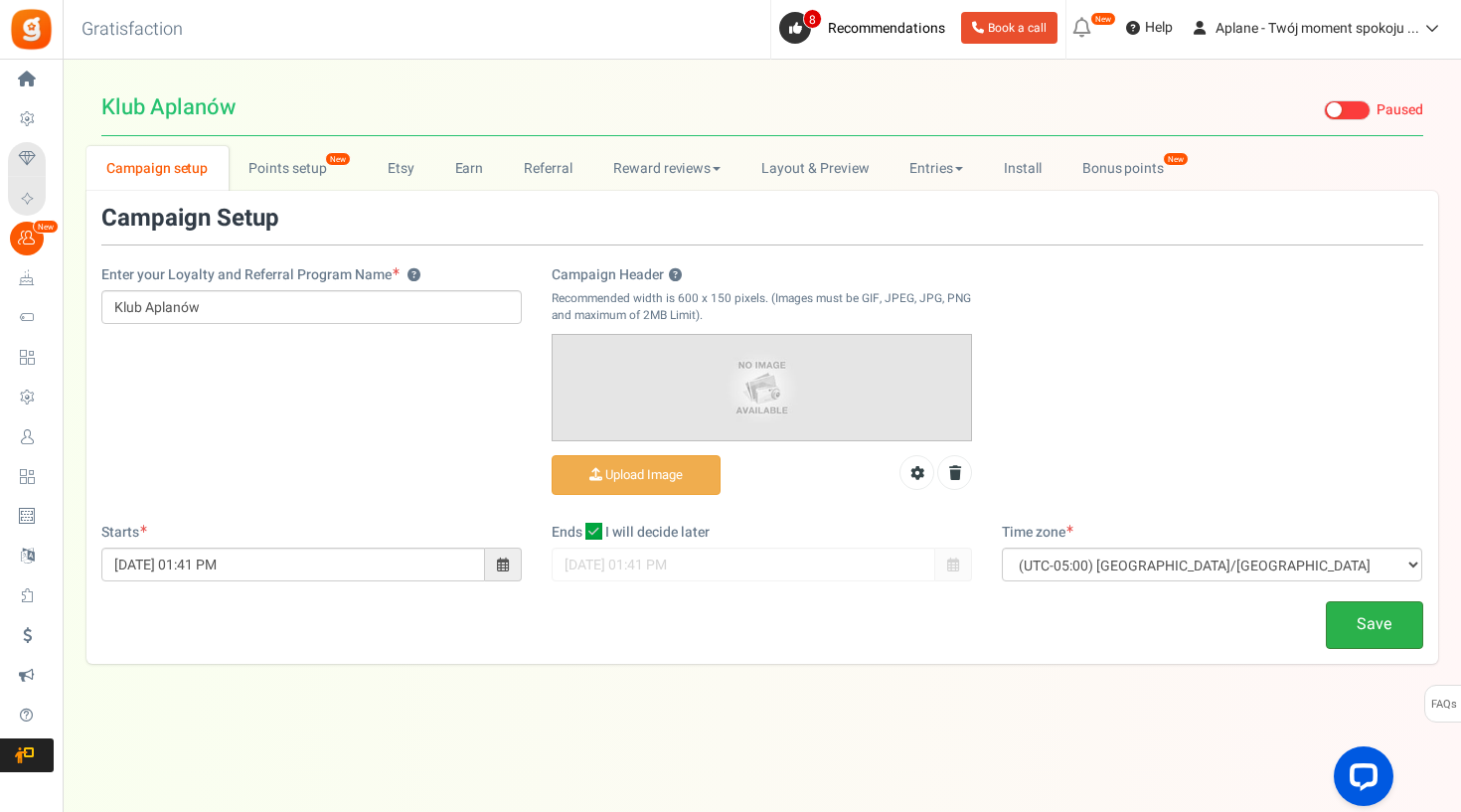 click on "Save" at bounding box center [1375, 624] 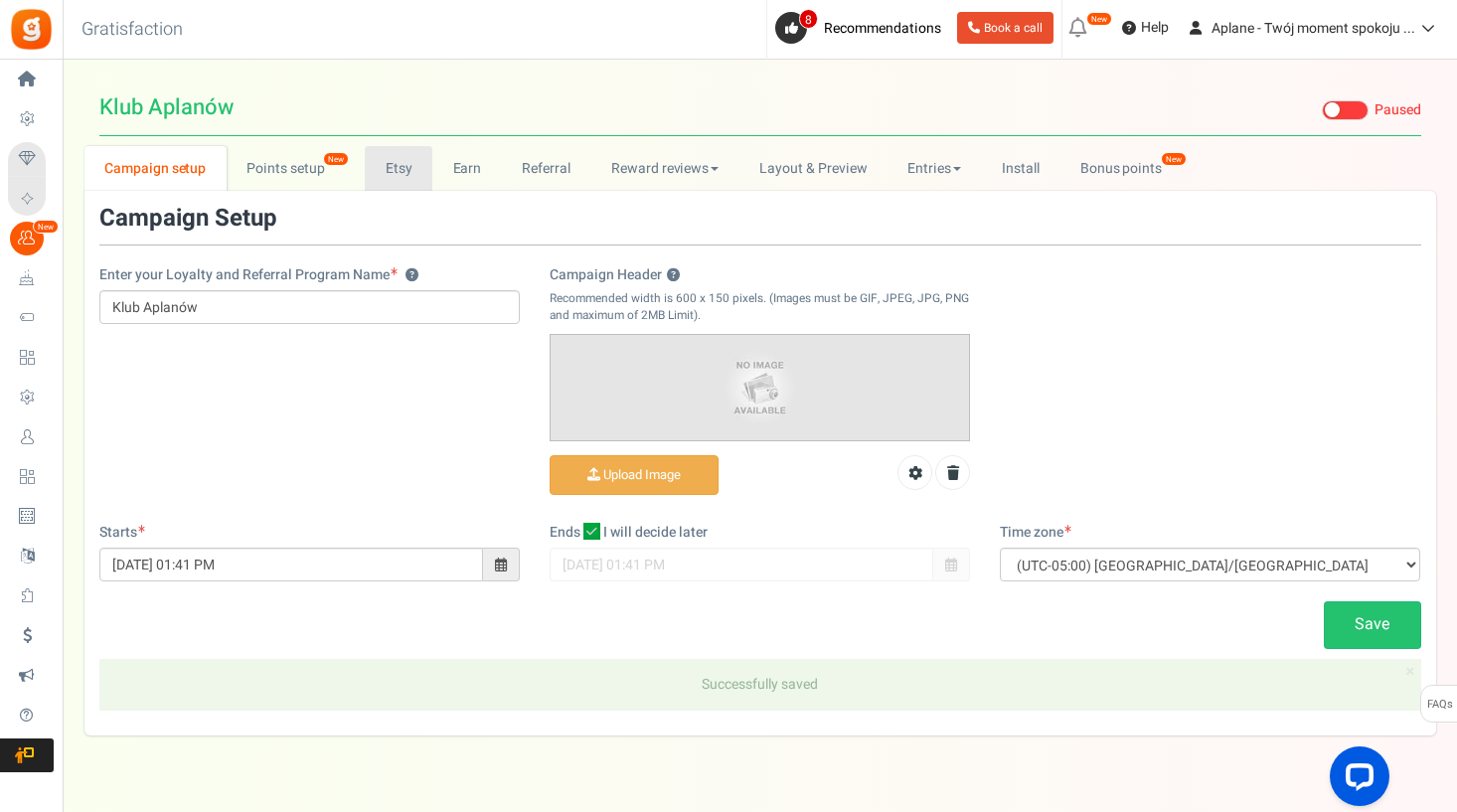 click on "Etsy" at bounding box center [399, 168] 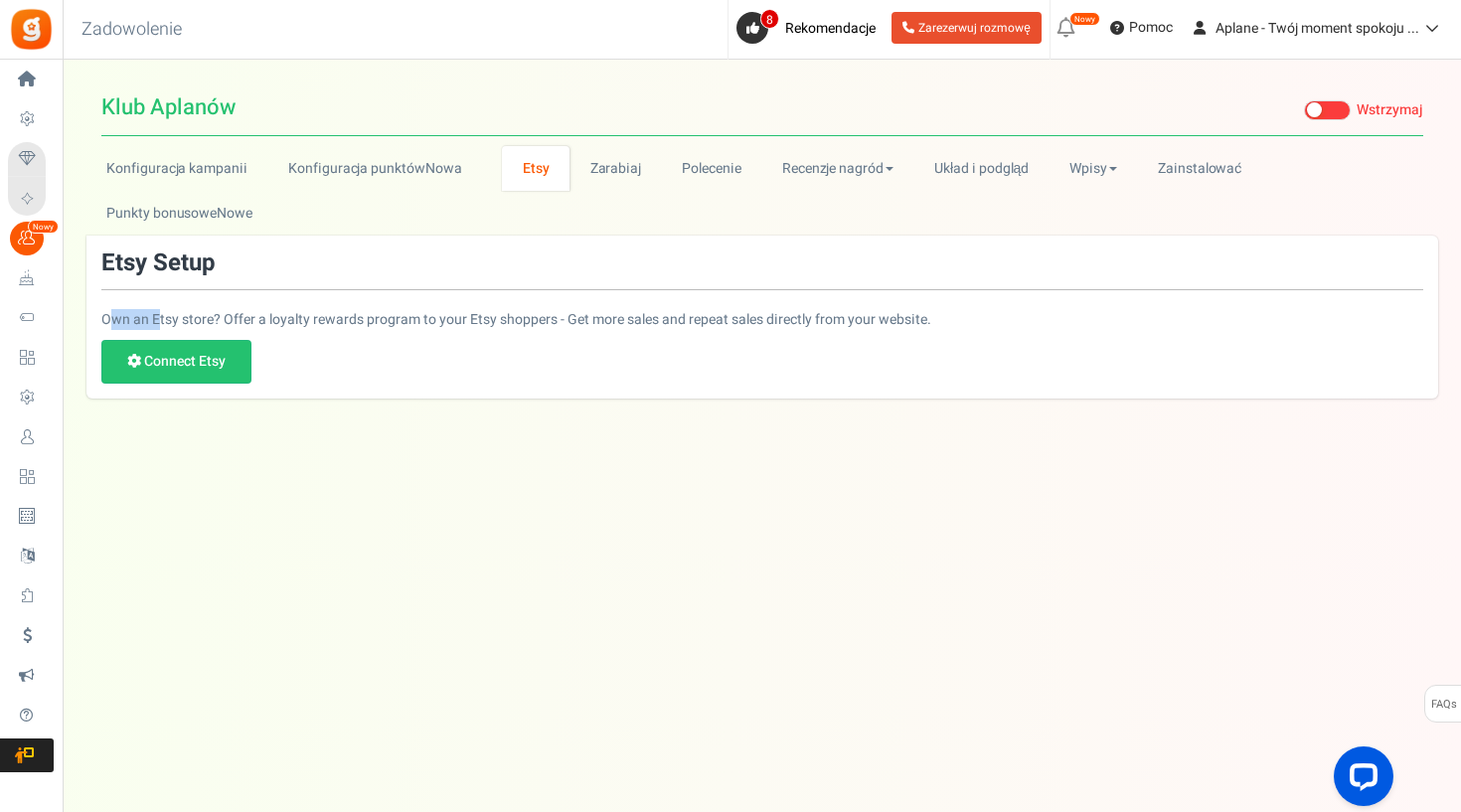 click on "Own an Etsy store? Offer a loyalty rewards program to your Etsy shoppers - Get more sales and repeat sales directly from your website." at bounding box center (762, 290) 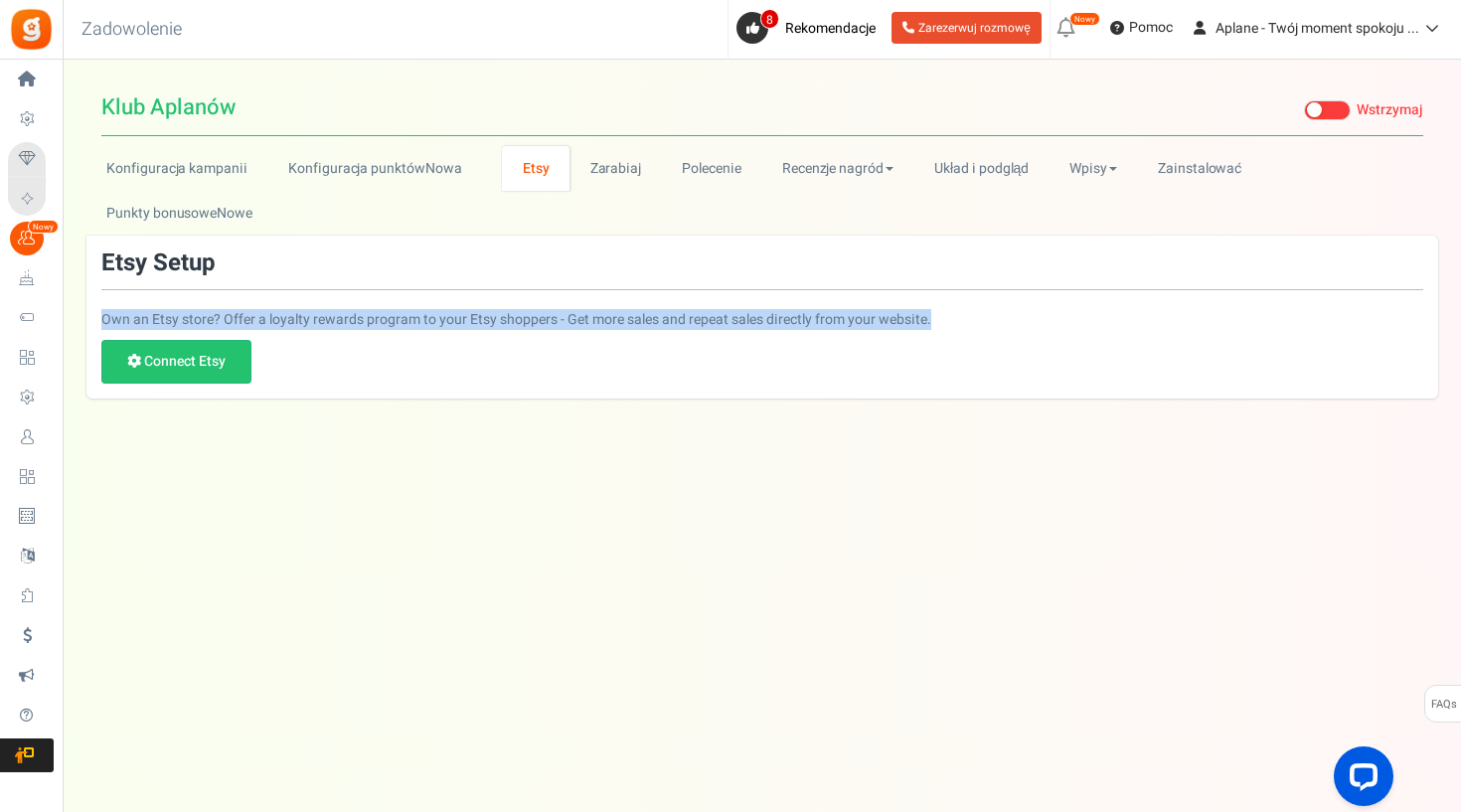drag, startPoint x: 92, startPoint y: 313, endPoint x: 940, endPoint y: 325, distance: 848.0849 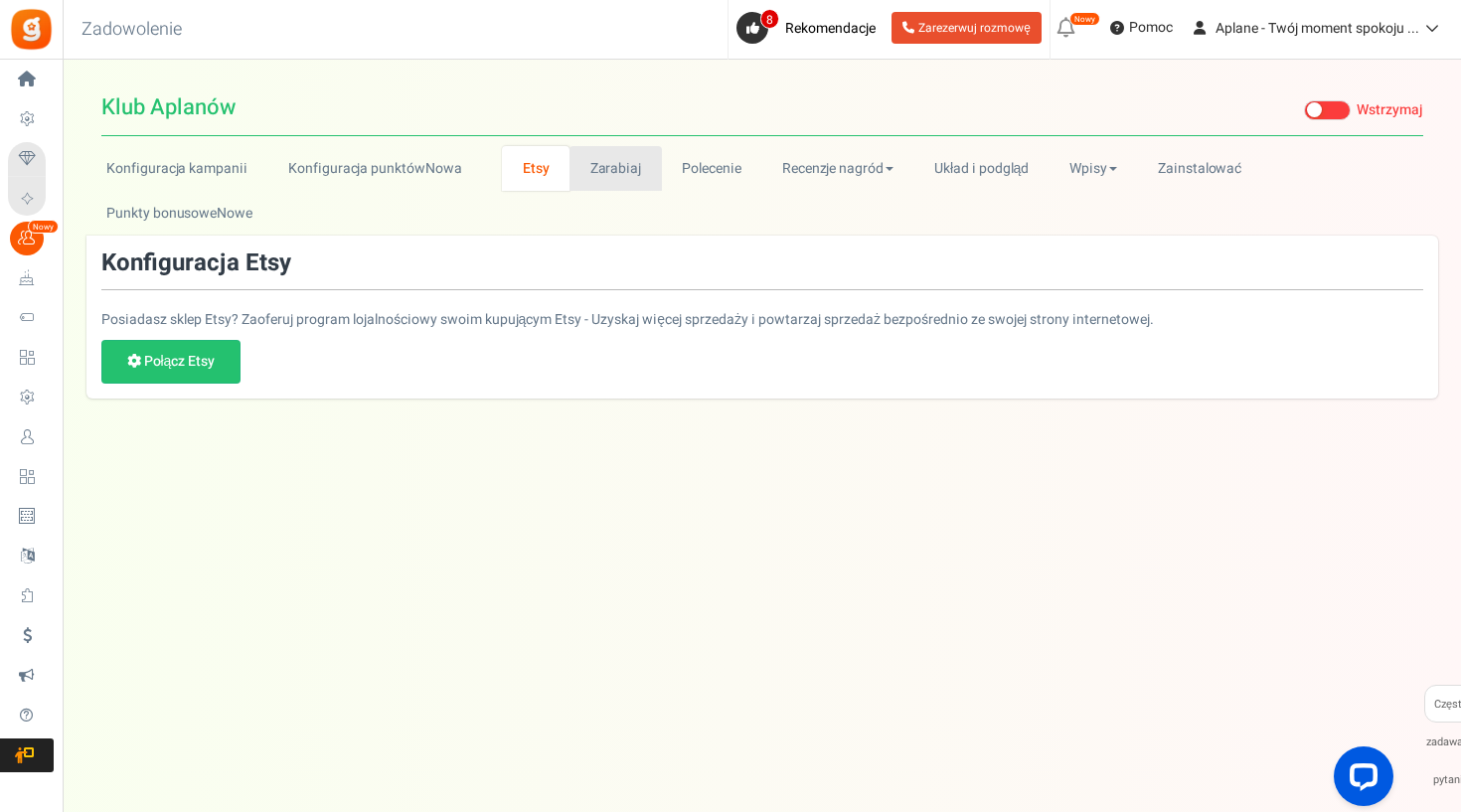 click on "Zarabiaj" at bounding box center (615, 168) 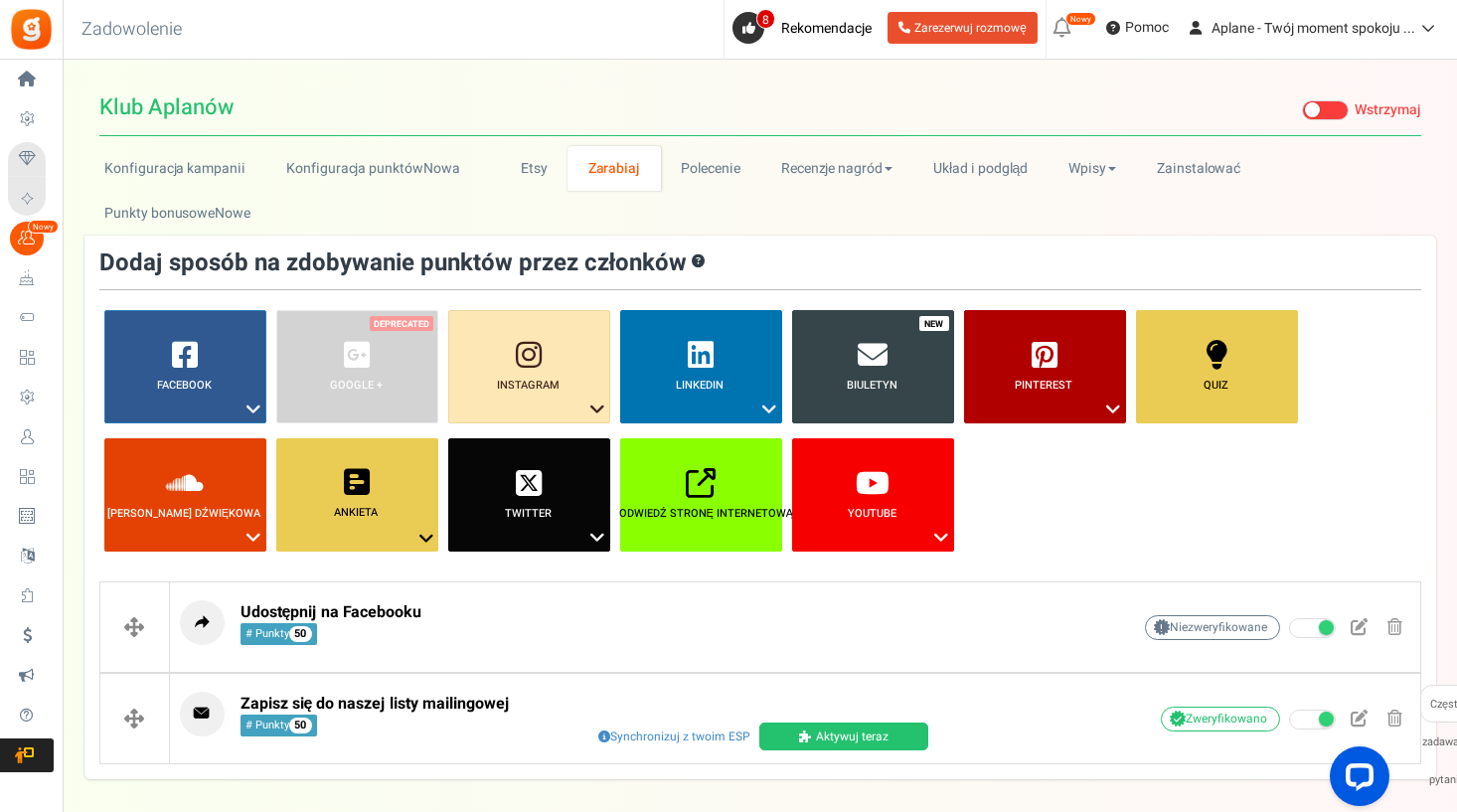 scroll, scrollTop: 71, scrollLeft: 0, axis: vertical 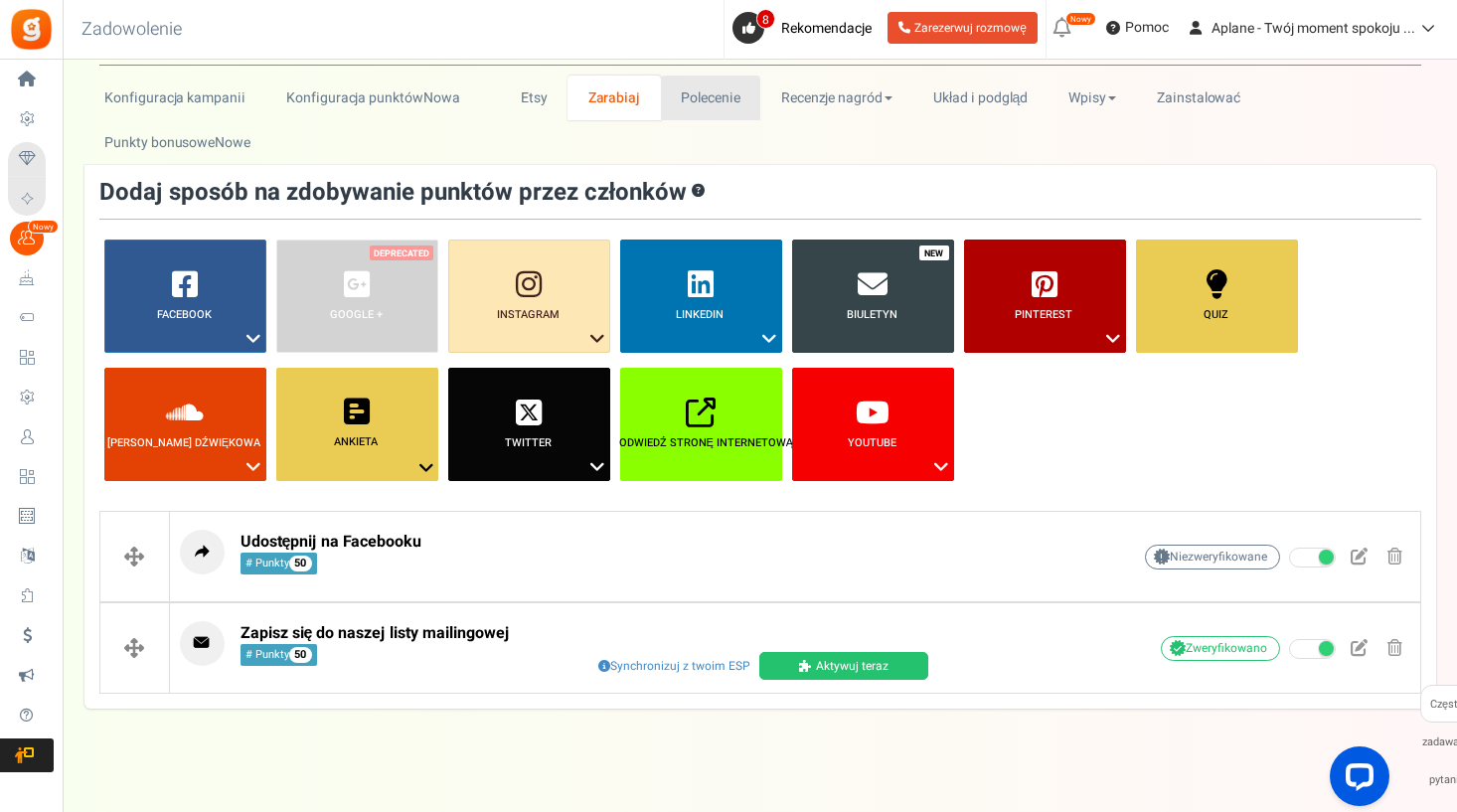 click on "Polecenie" at bounding box center [711, 97] 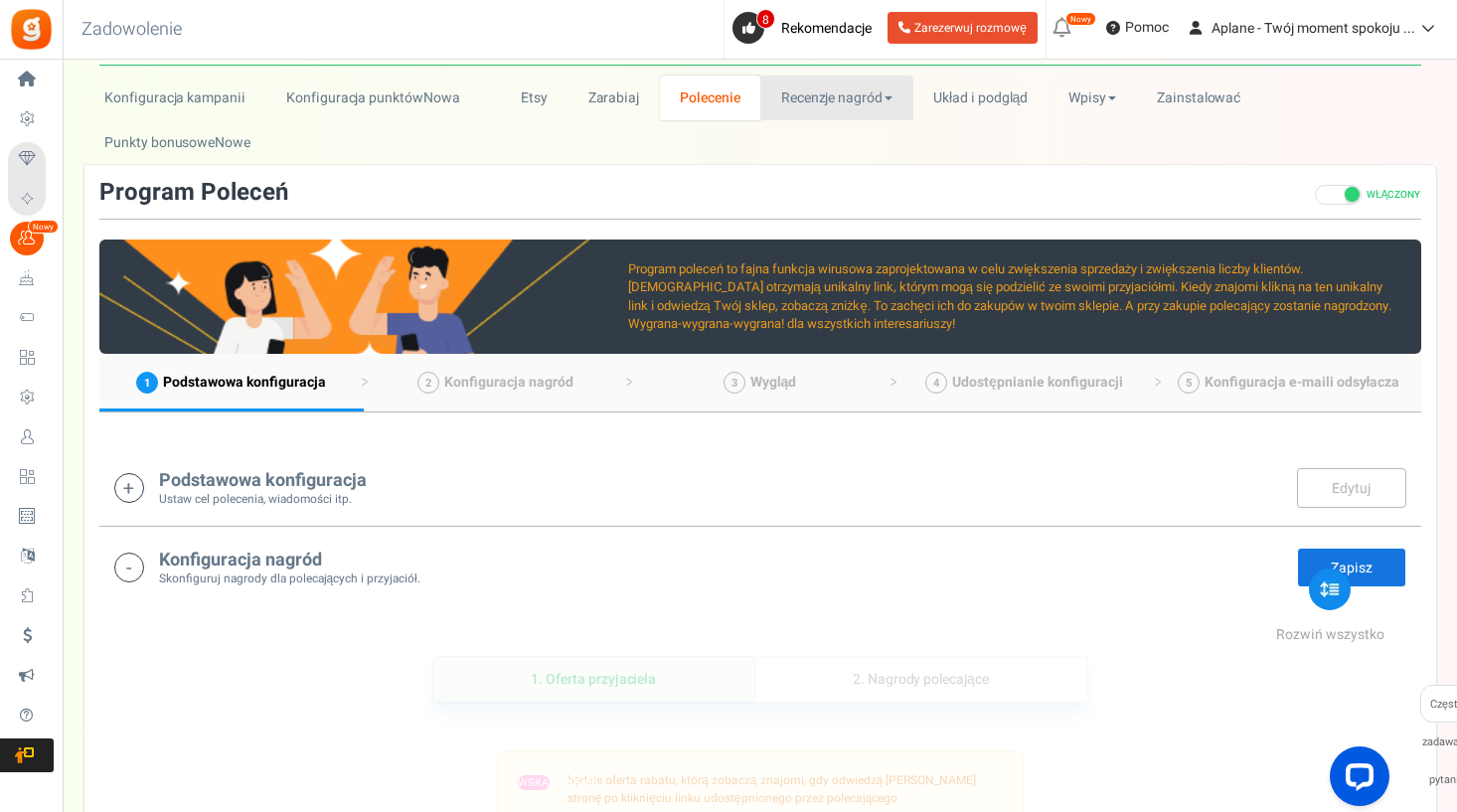click on "Recenzje nagród" at bounding box center [836, 97] 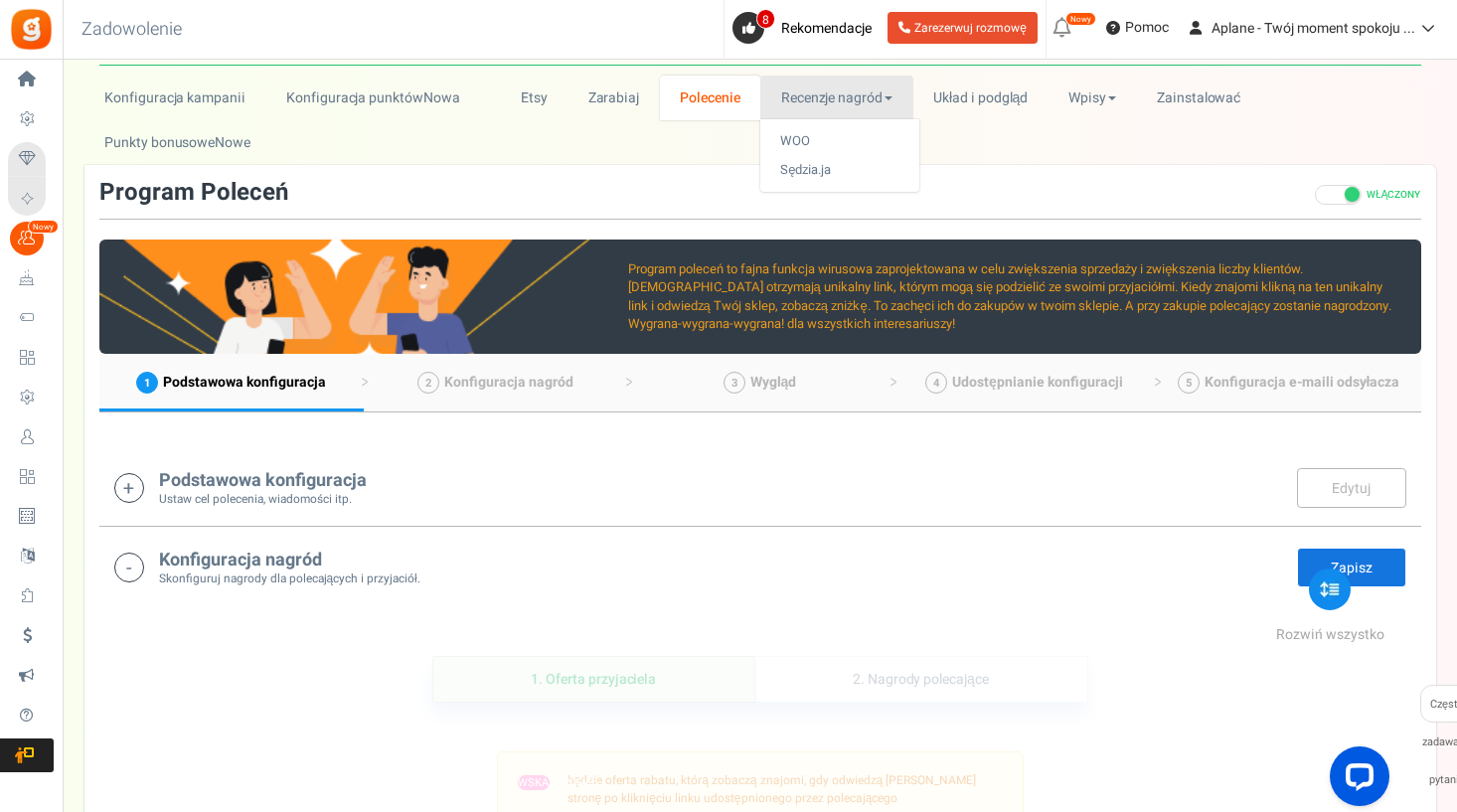 click on "Recenzje nagród" at bounding box center [836, 97] 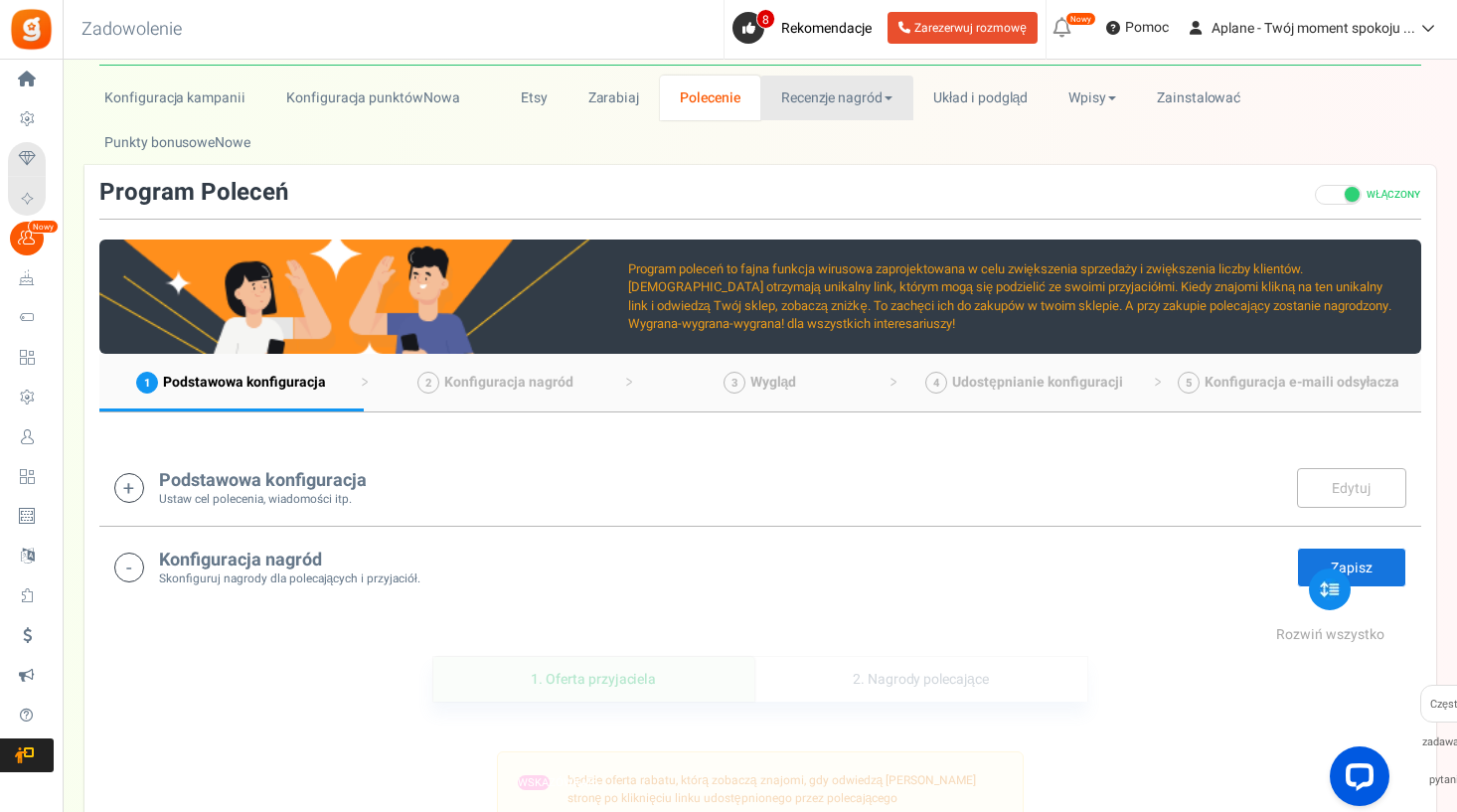 click on "Recenzje nagród" at bounding box center (836, 97) 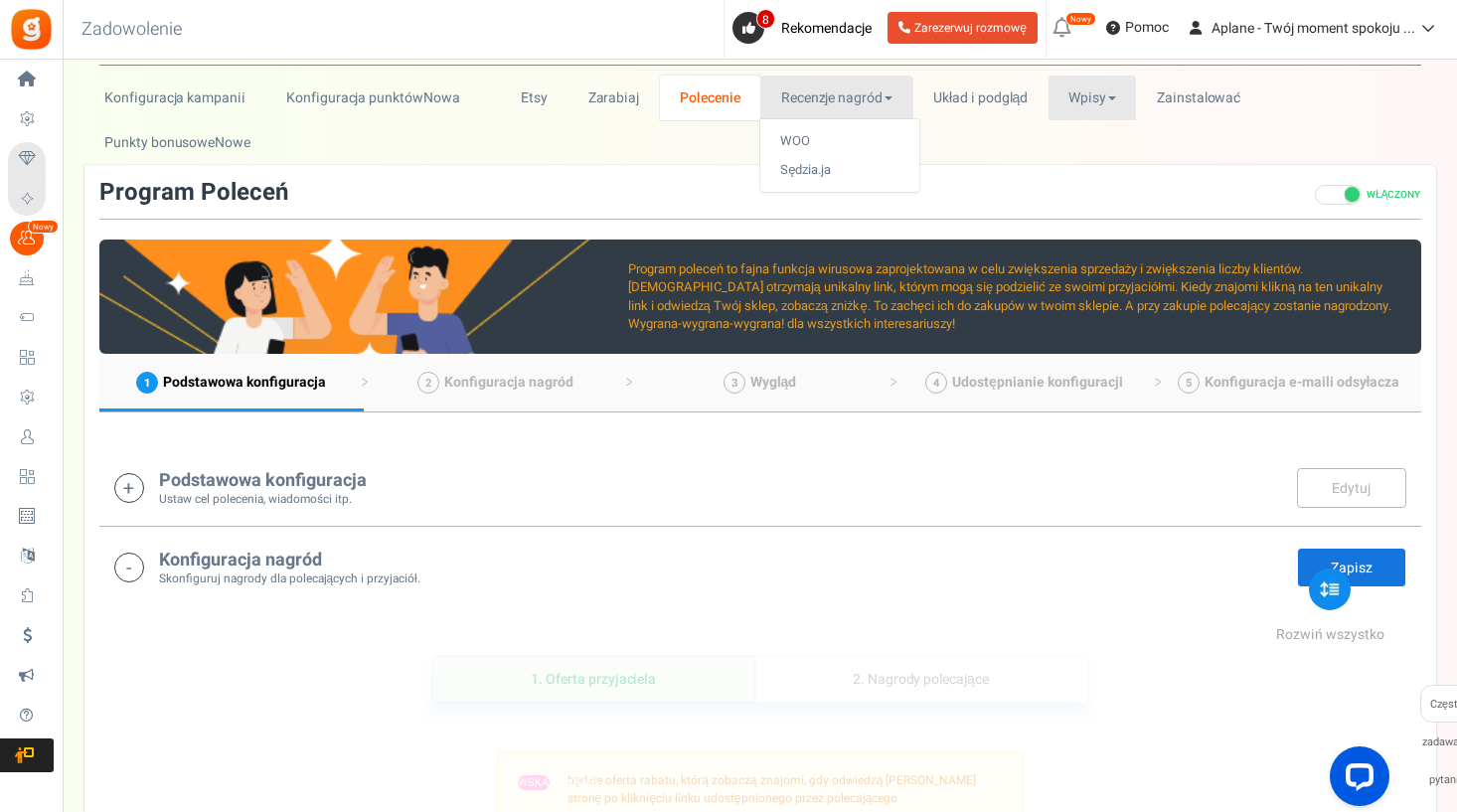 click on "Wpisy" at bounding box center [1092, 97] 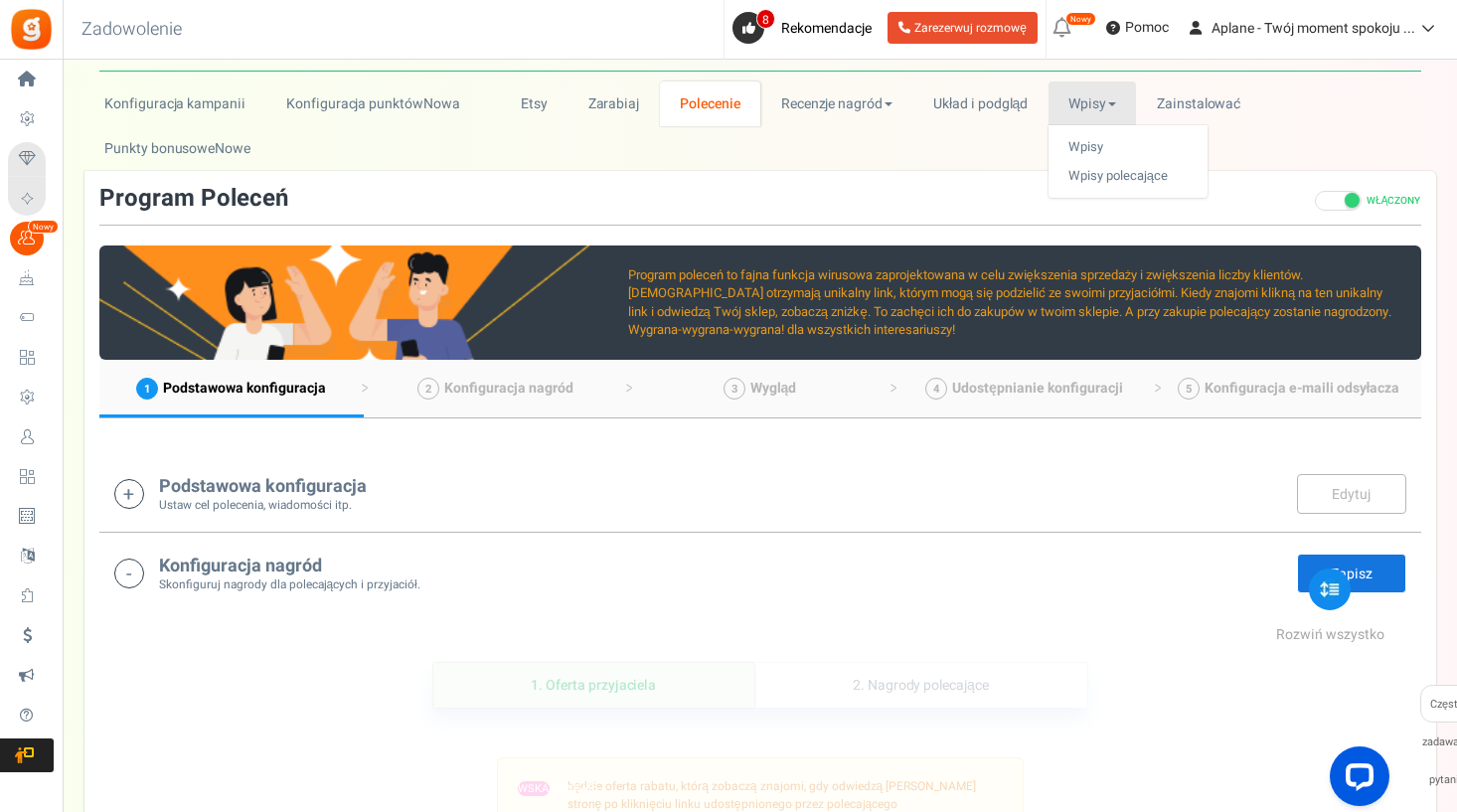 click on "Punkty bonusoweNowe" at bounding box center (188, 148) 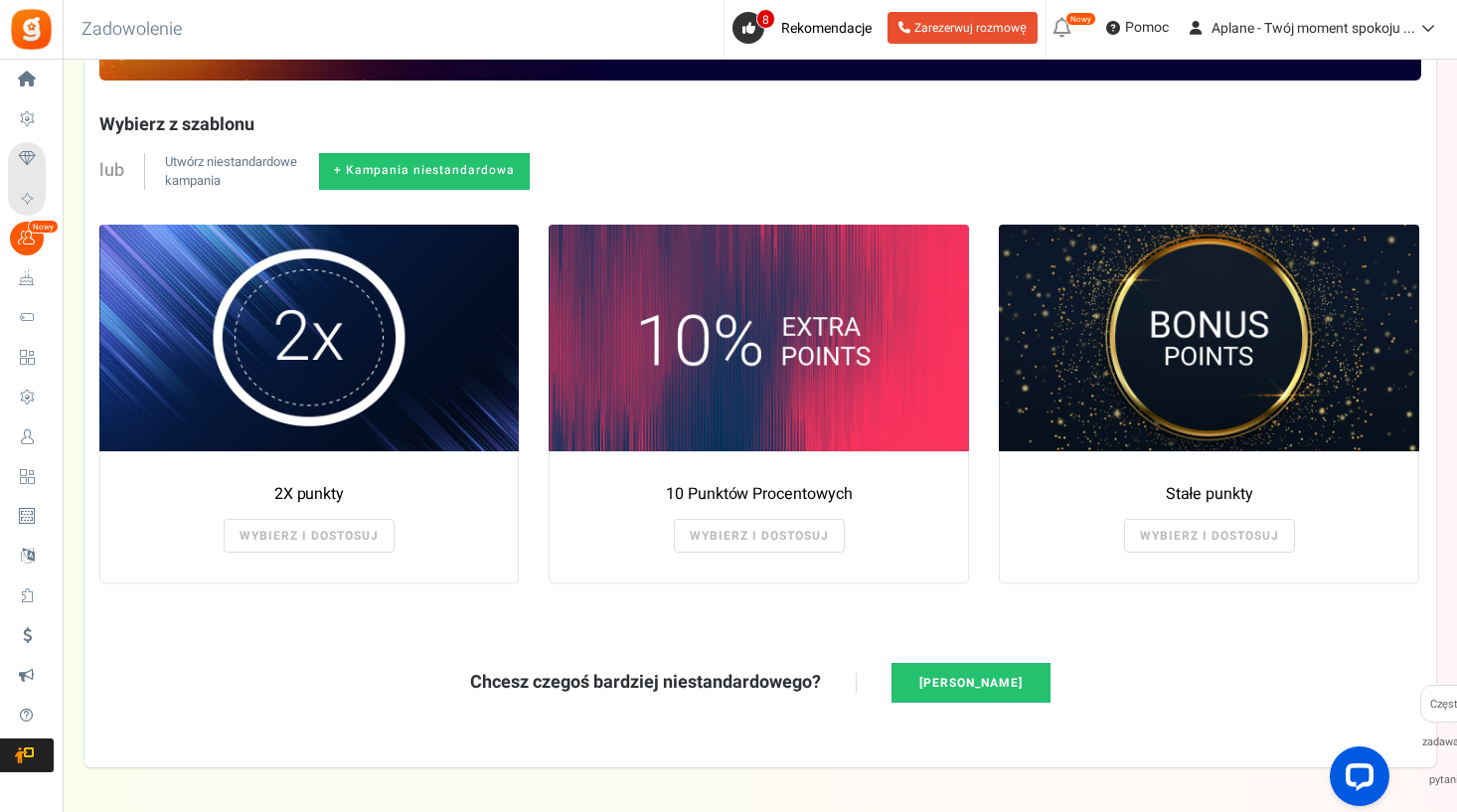 scroll, scrollTop: 253, scrollLeft: 0, axis: vertical 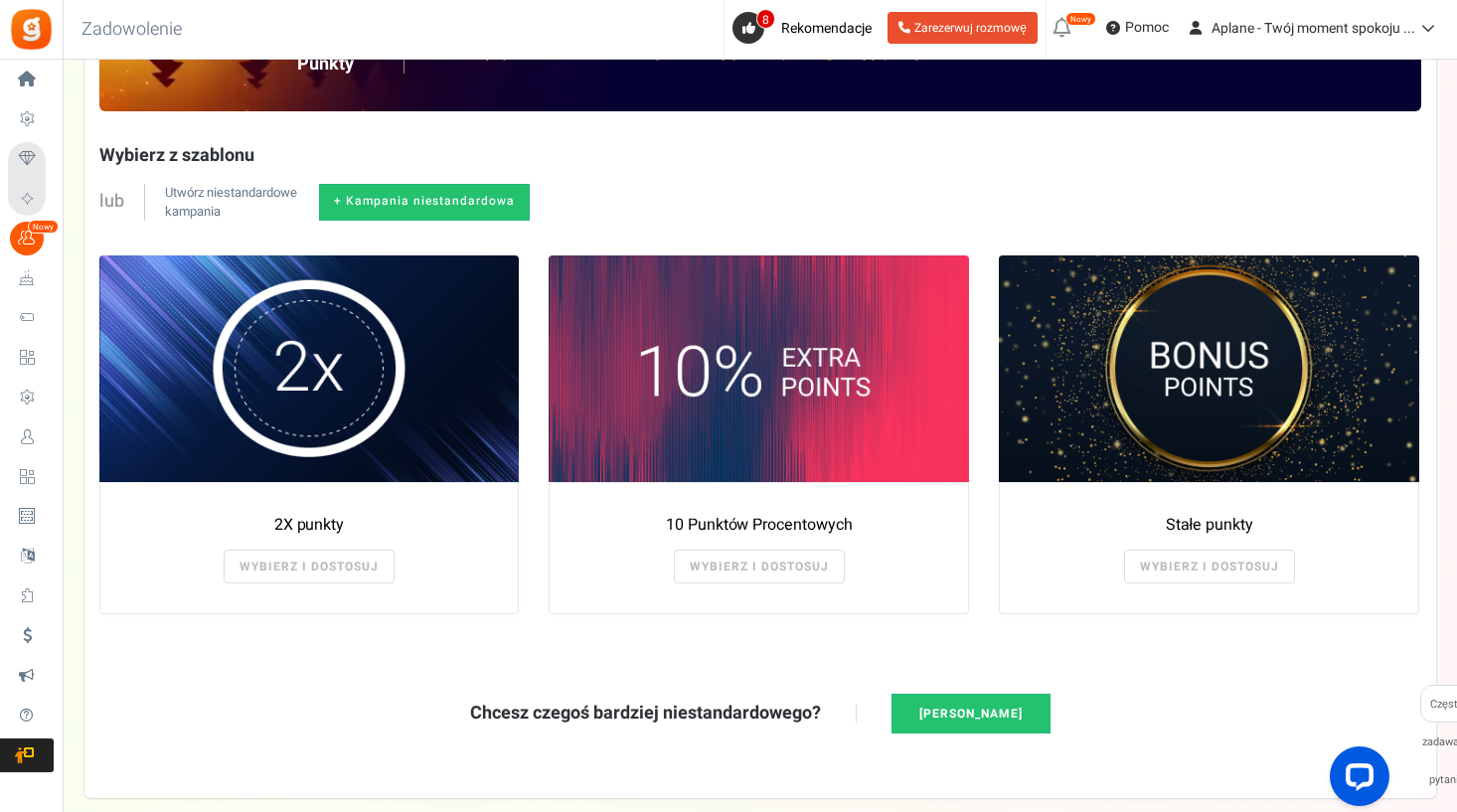 click on "WYBIERZ I DOSTOSUJ" at bounding box center (309, 567) 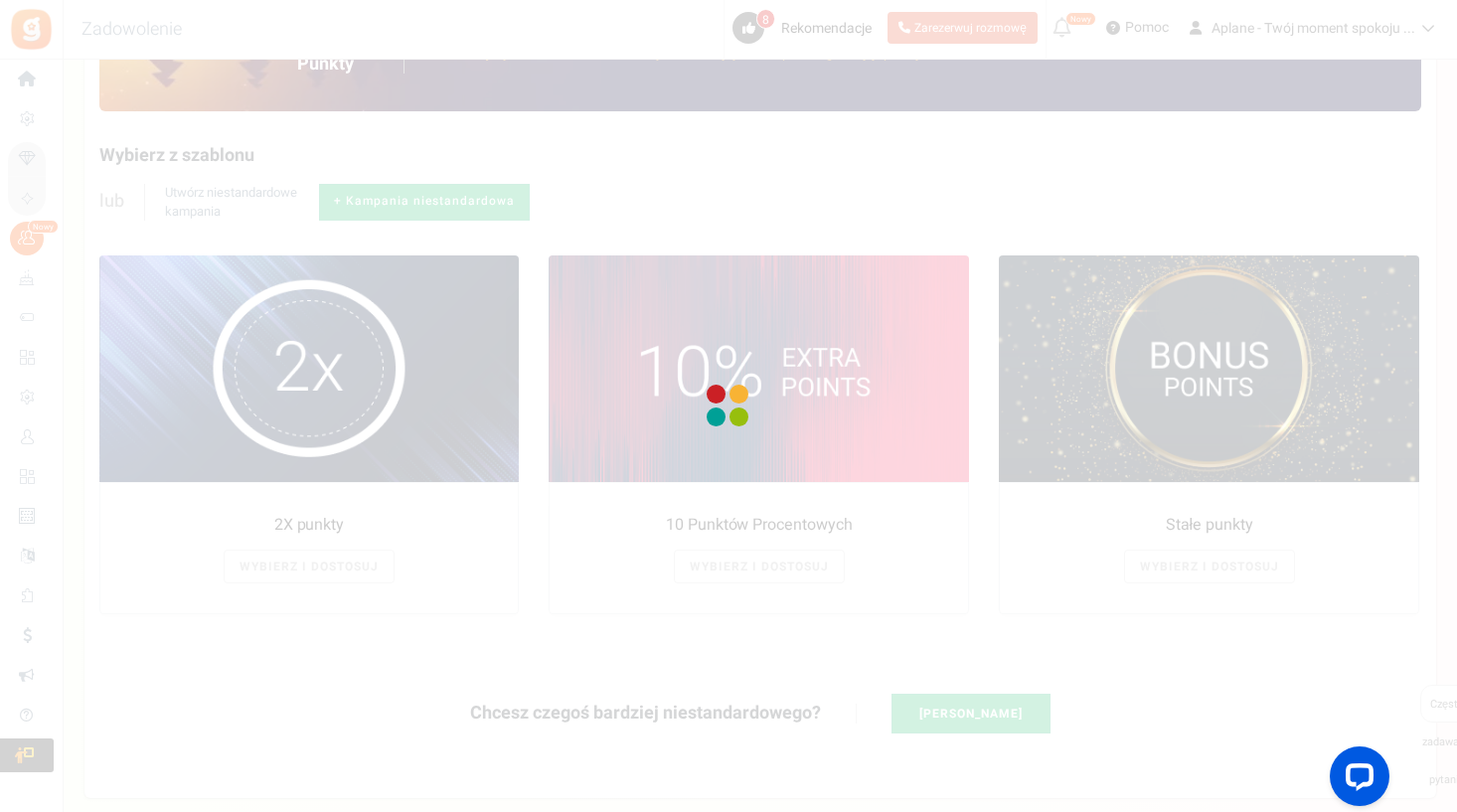 radio on "true" 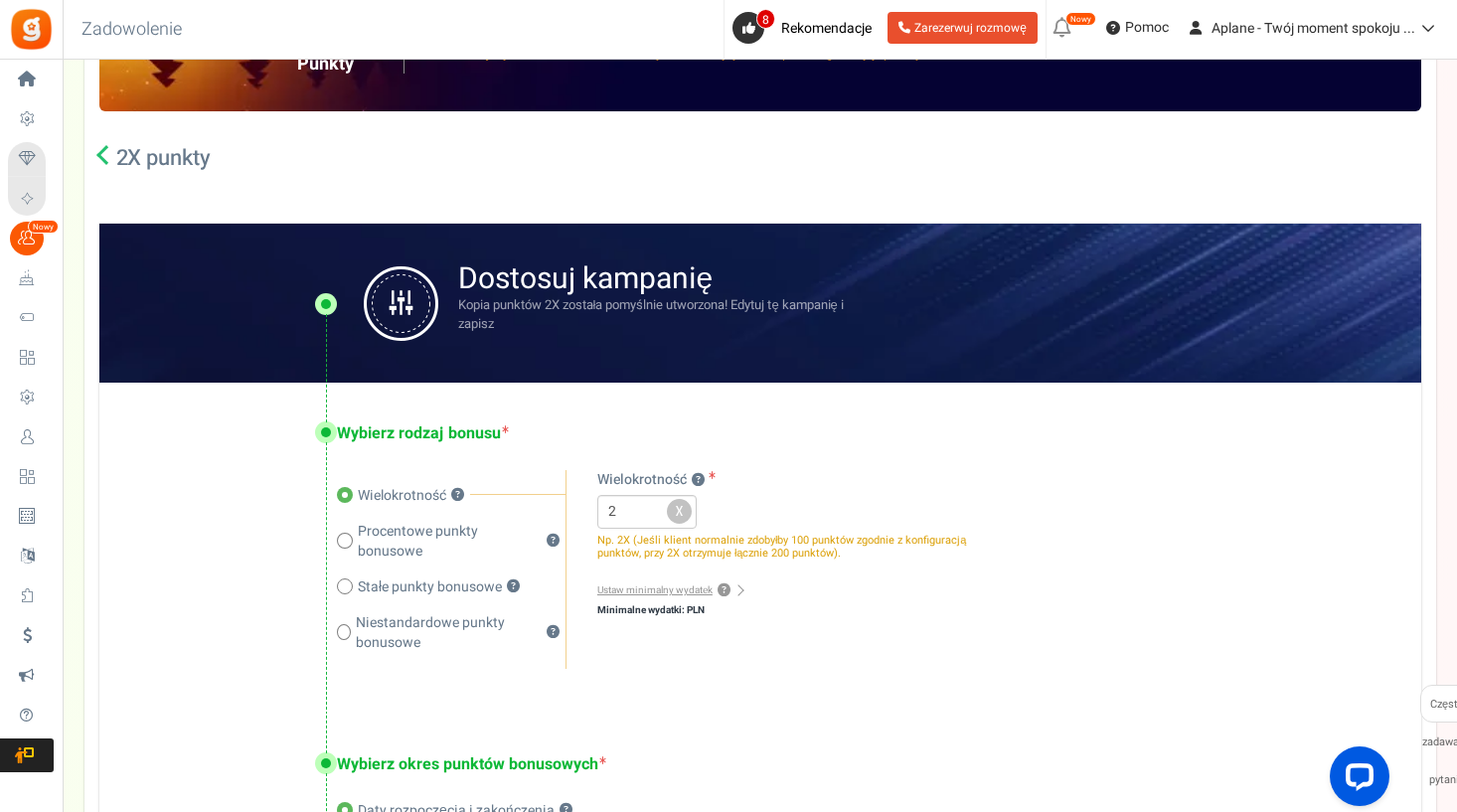 scroll, scrollTop: 253, scrollLeft: 1, axis: both 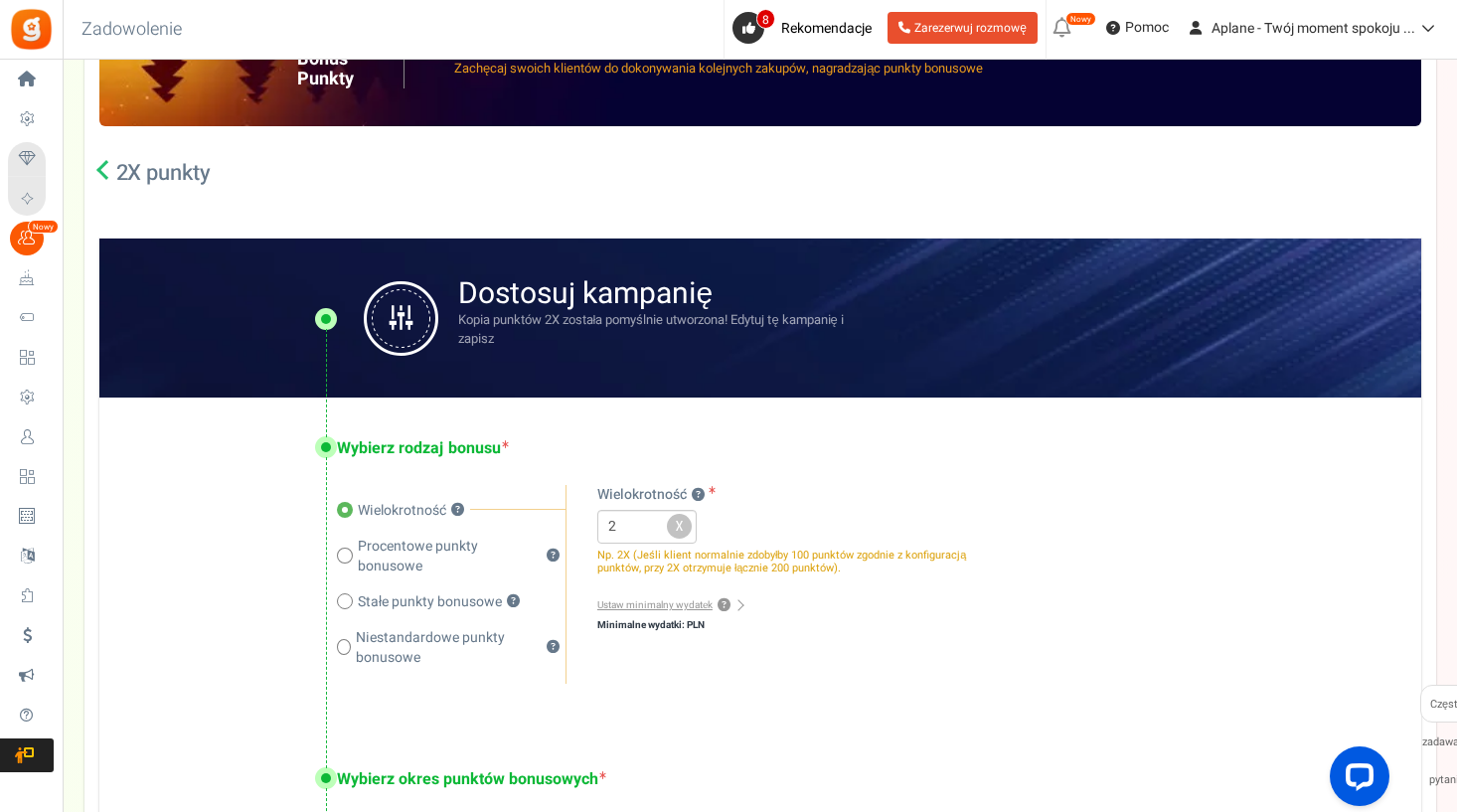 click on "Procentowe punkty bonusowe
?" at bounding box center (451, 557) 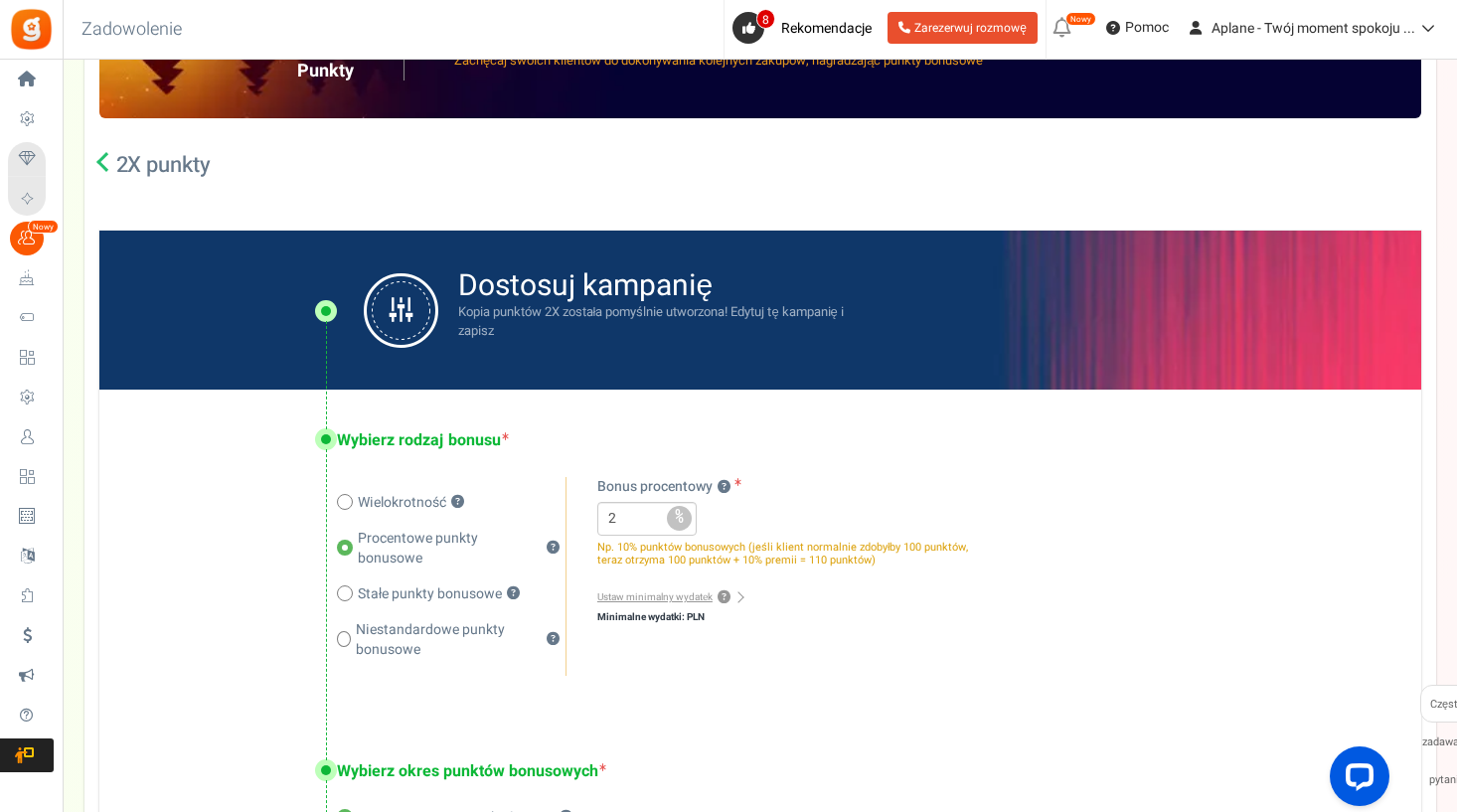 scroll, scrollTop: 246, scrollLeft: 0, axis: vertical 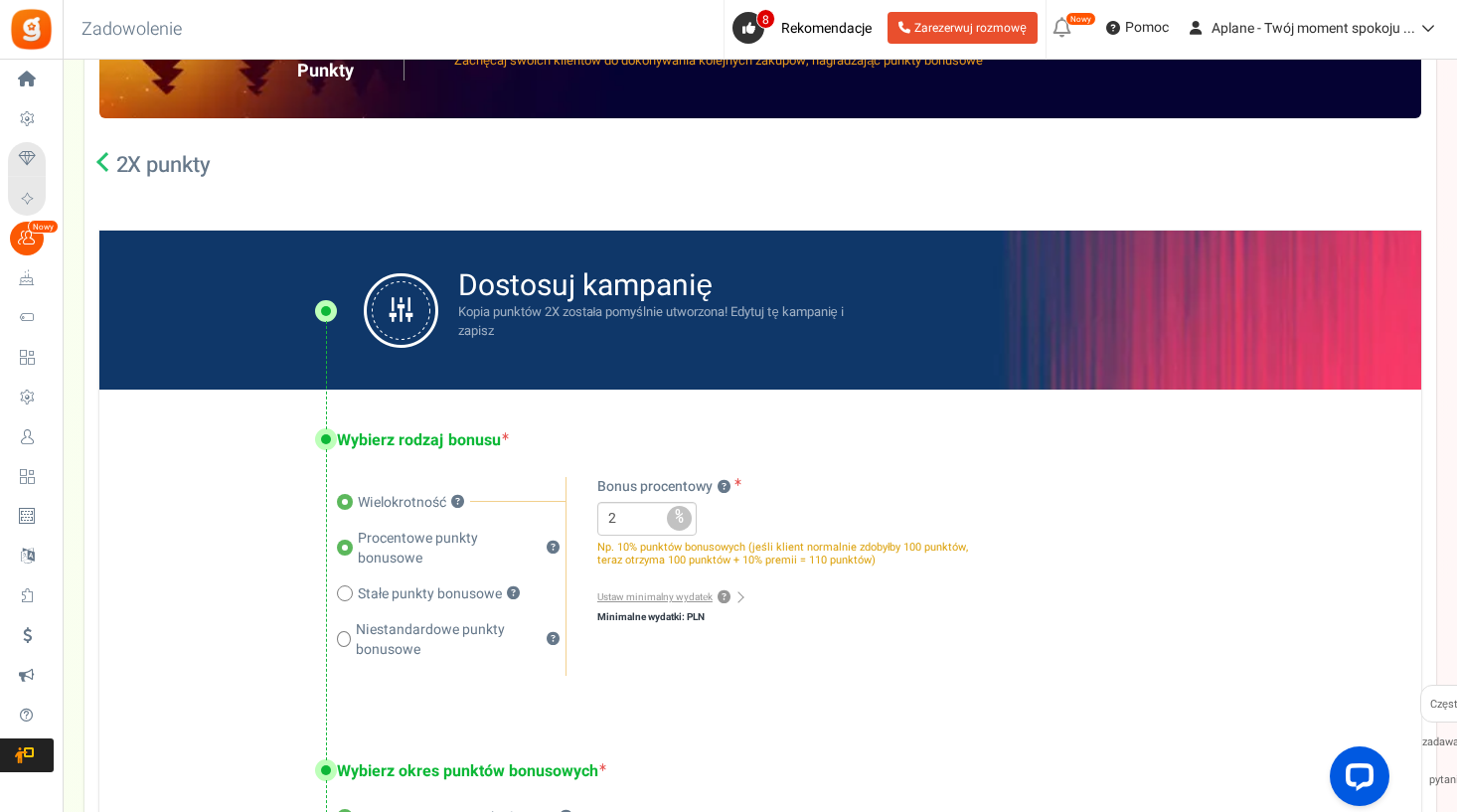 radio on "false" 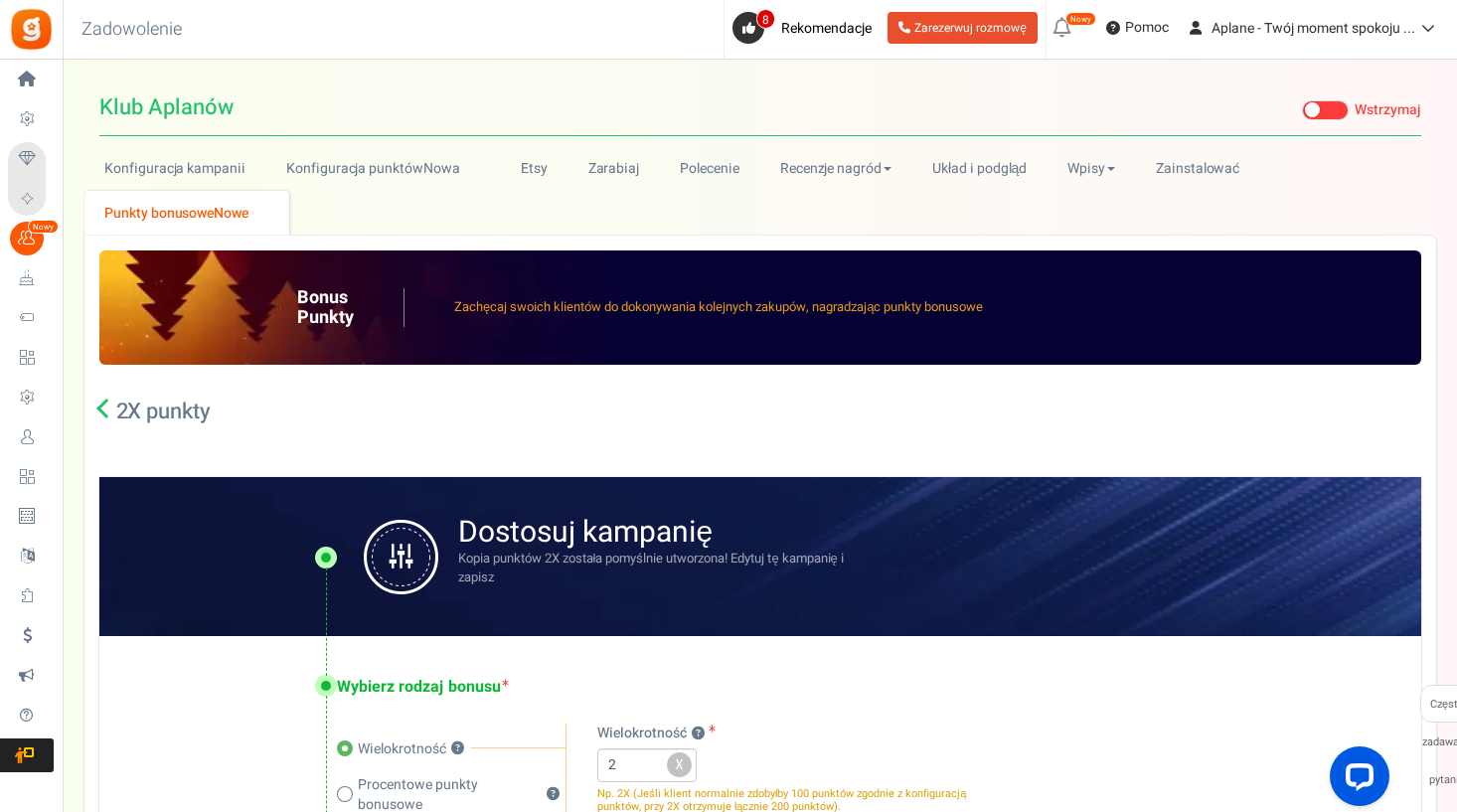 scroll, scrollTop: 0, scrollLeft: 0, axis: both 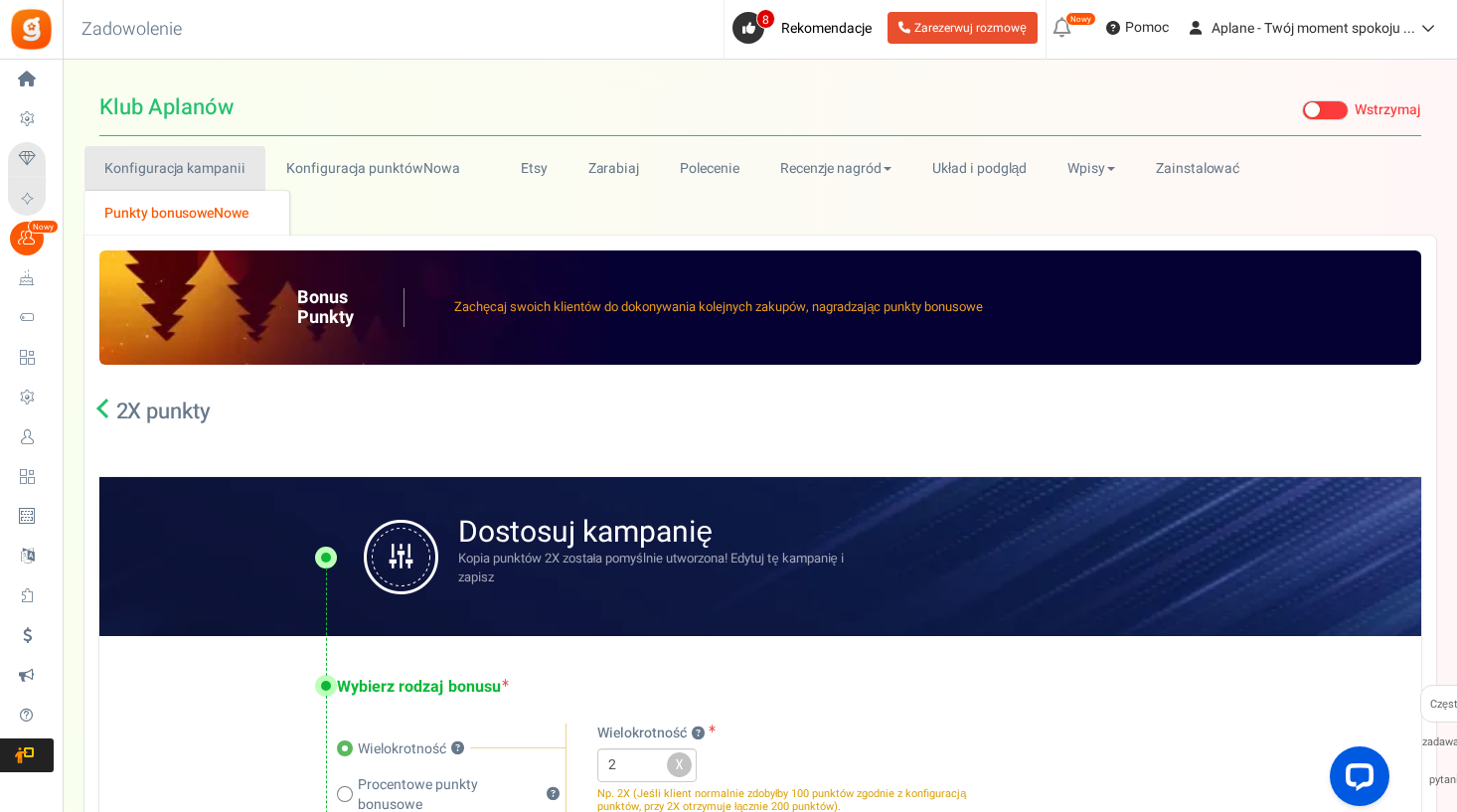 click on "Konfiguracja kampanii" at bounding box center (175, 168) 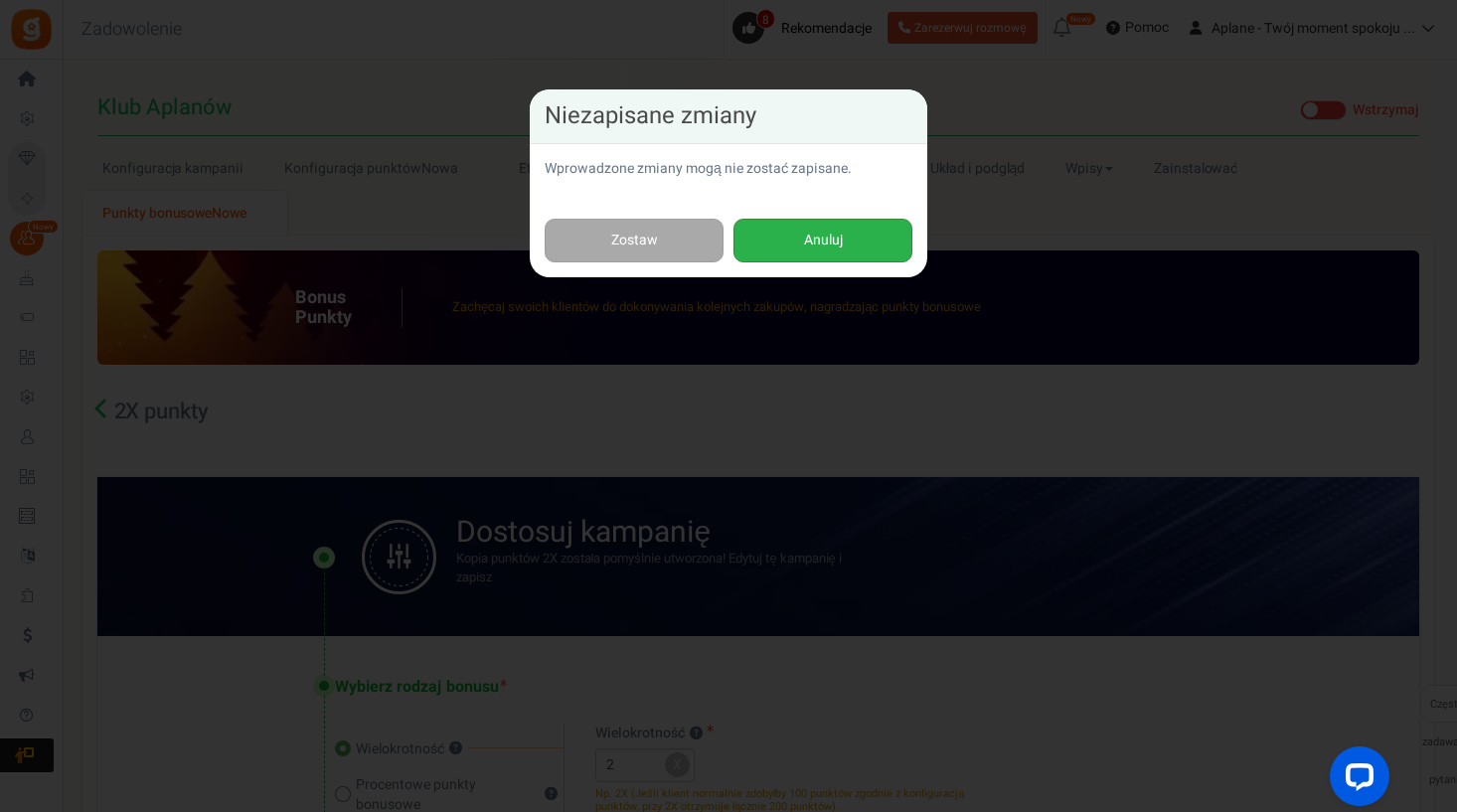 click on "Anuluj" at bounding box center (823, 241) 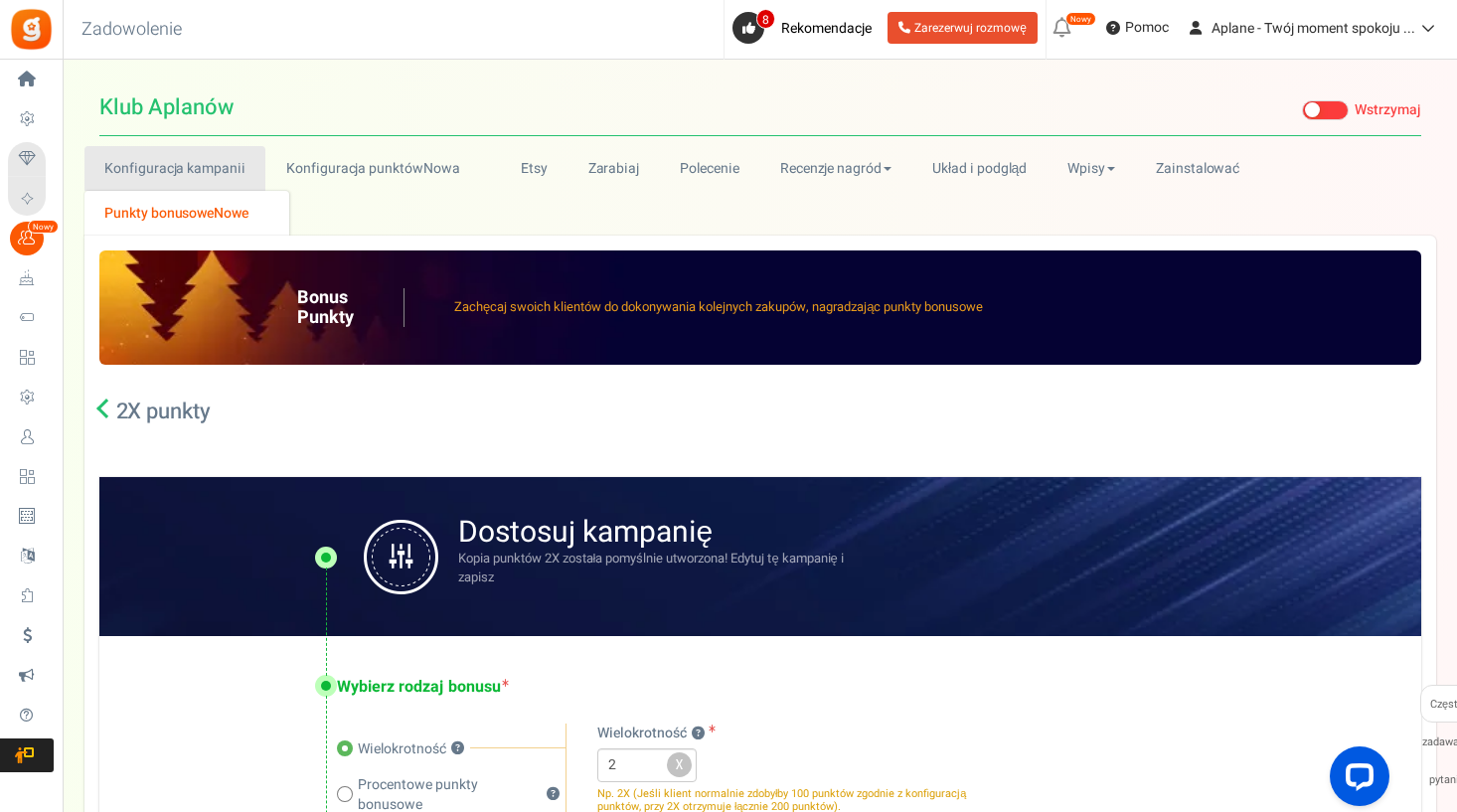 click on "Konfiguracja kampanii" at bounding box center (175, 168) 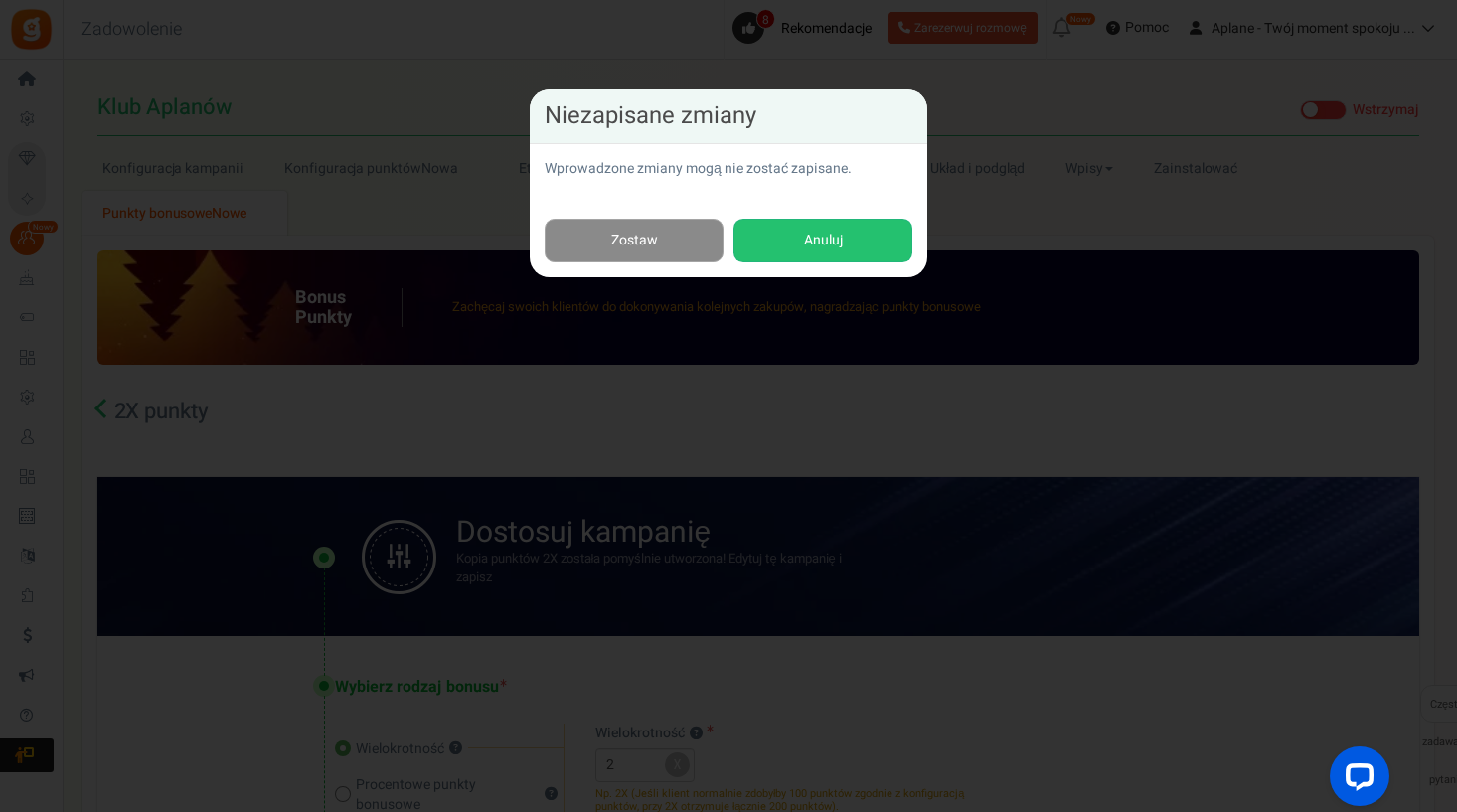 click on "Zostaw" at bounding box center (634, 241) 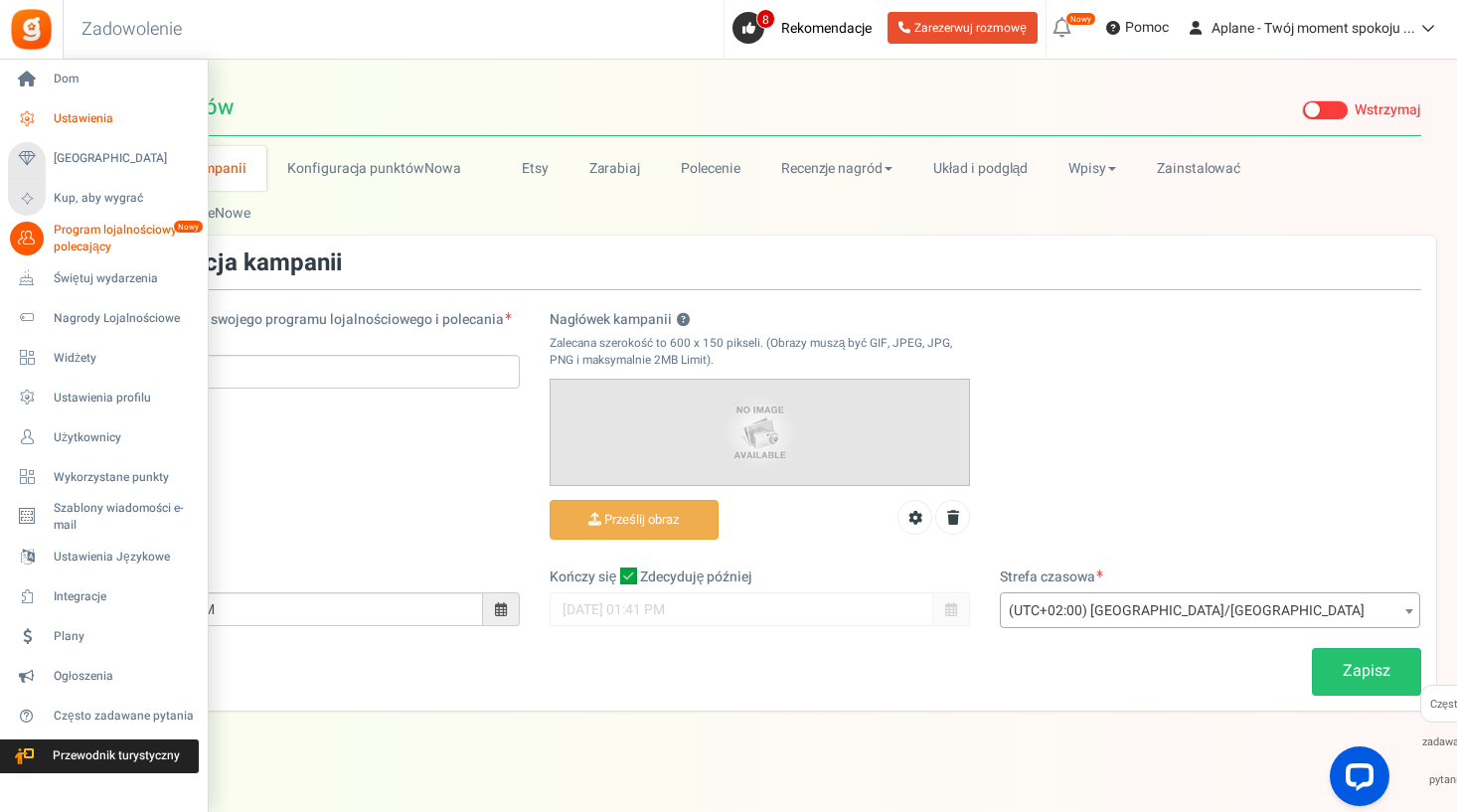 click on "Ustawienia" at bounding box center (123, 118) 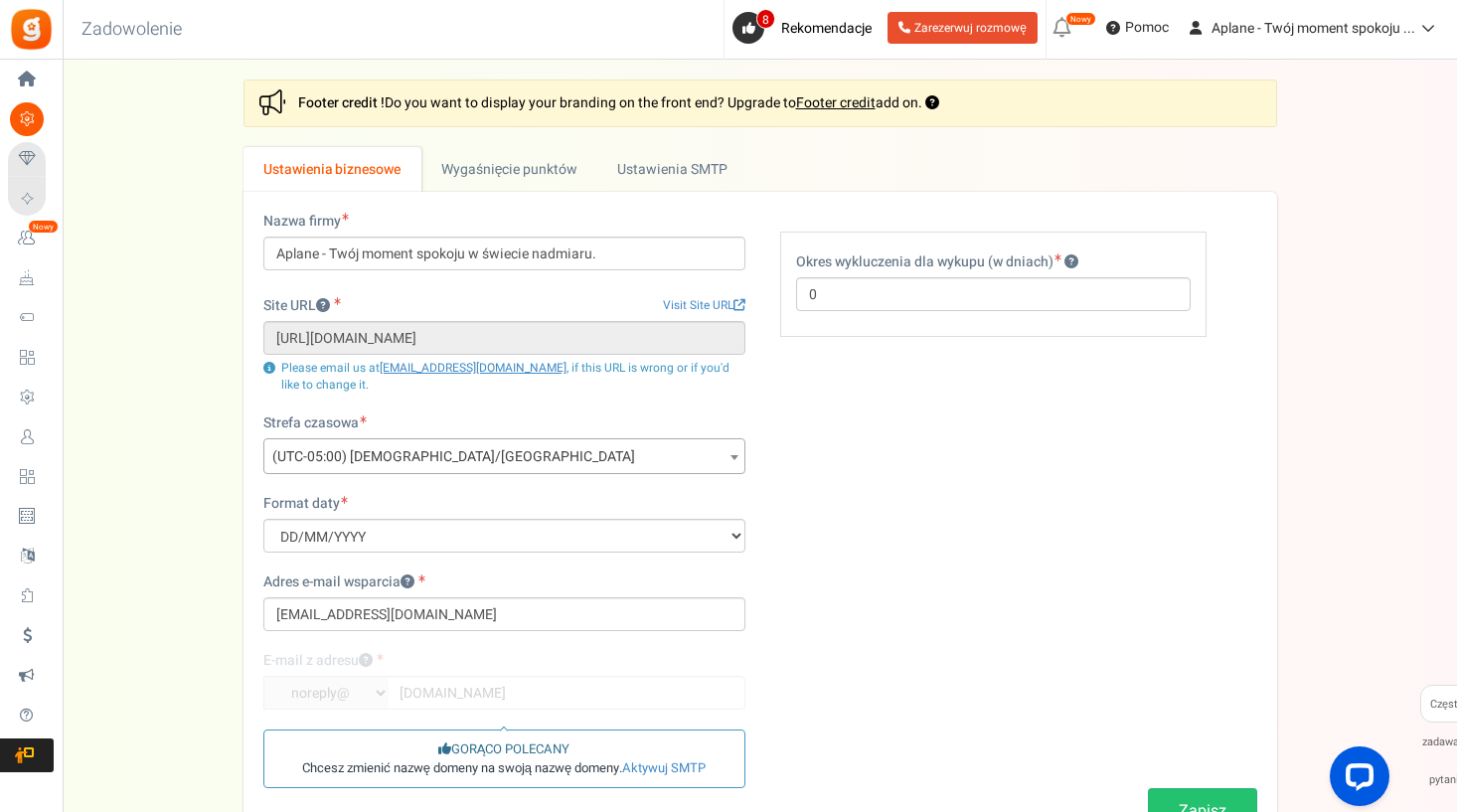 click on "(UTC-05:00) [DEMOGRAPHIC_DATA]/[GEOGRAPHIC_DATA]" at bounding box center [504, 457] 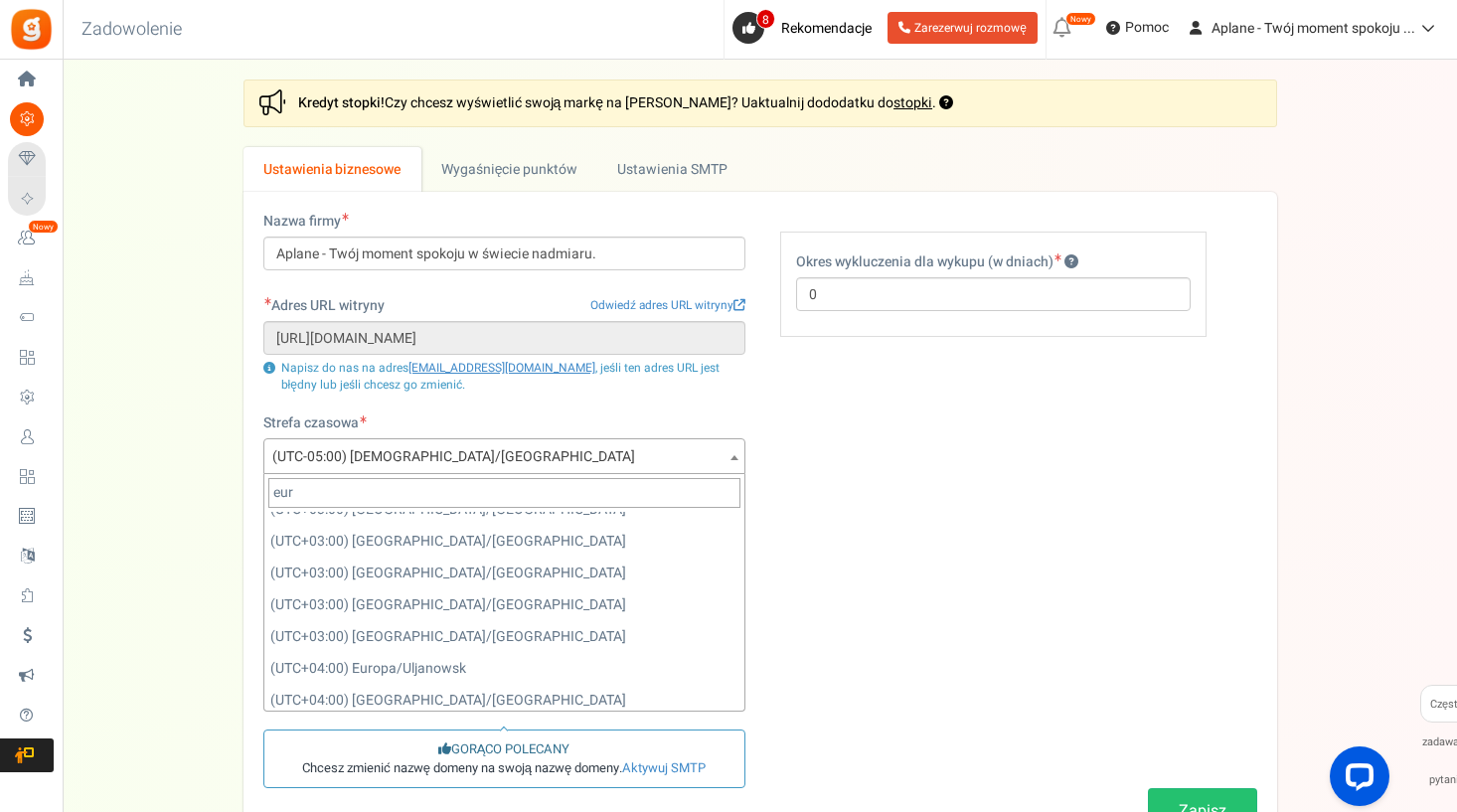 scroll, scrollTop: 1596, scrollLeft: 0, axis: vertical 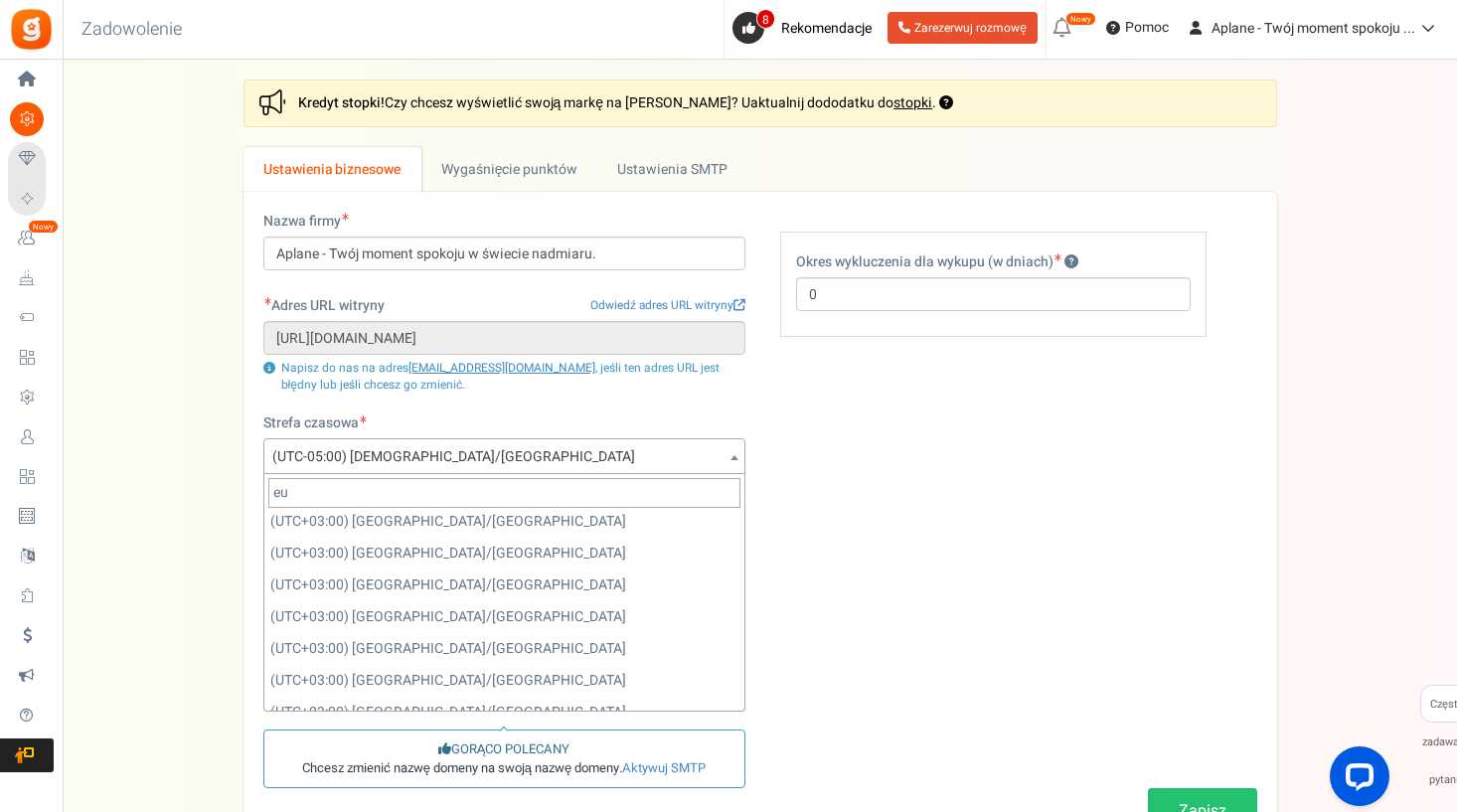 type on "e" 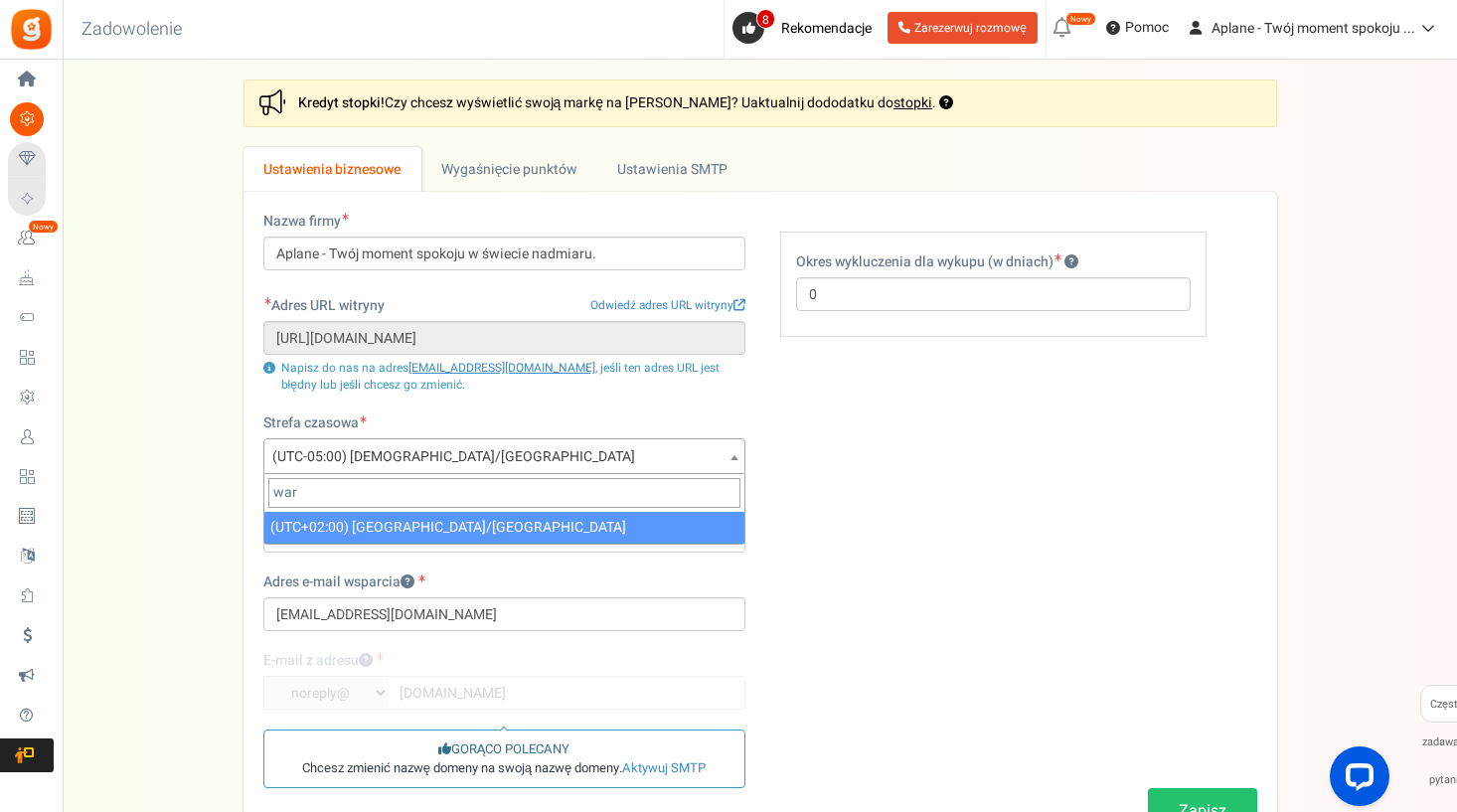 scroll, scrollTop: 0, scrollLeft: 0, axis: both 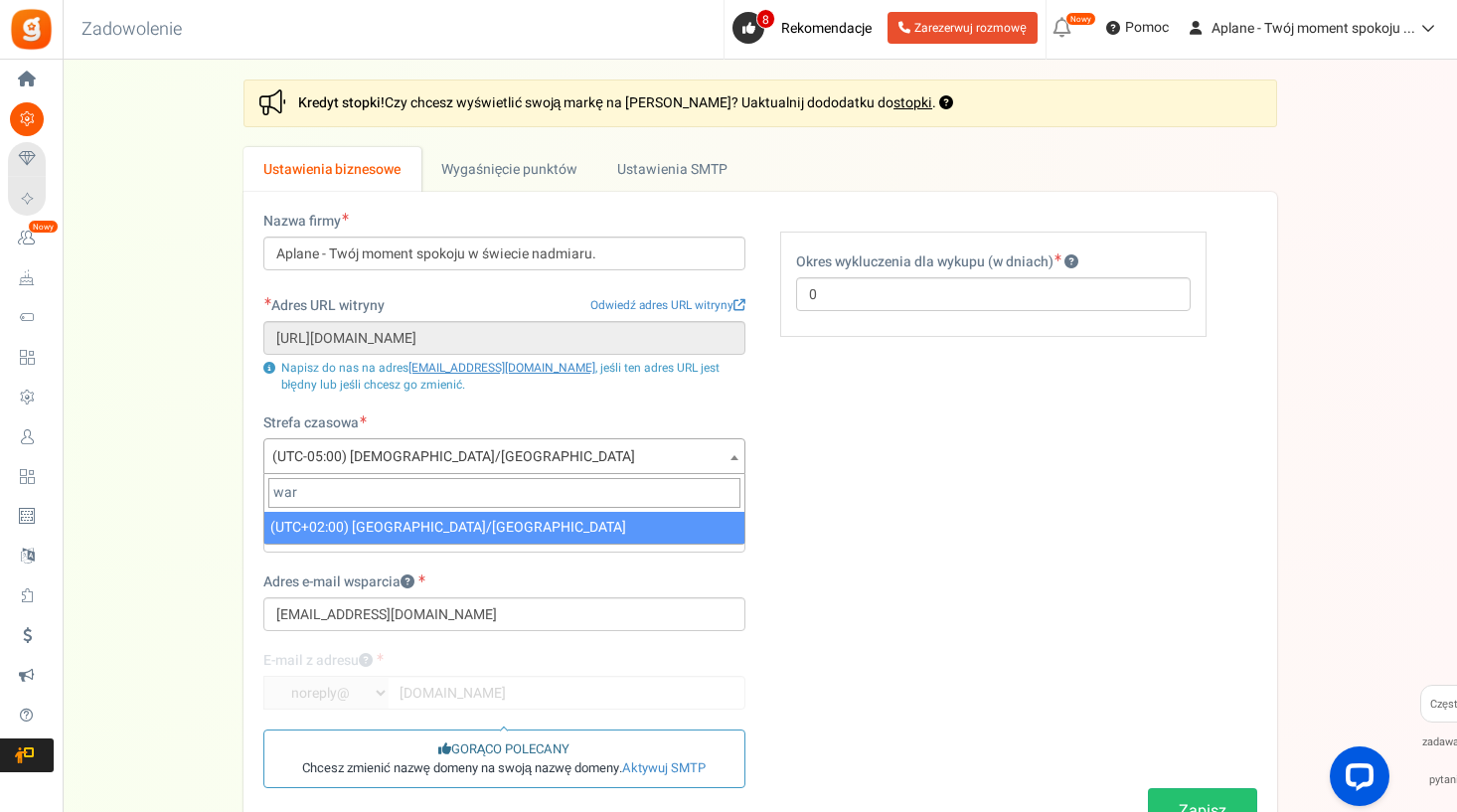 select on "Europe/Warsaw" 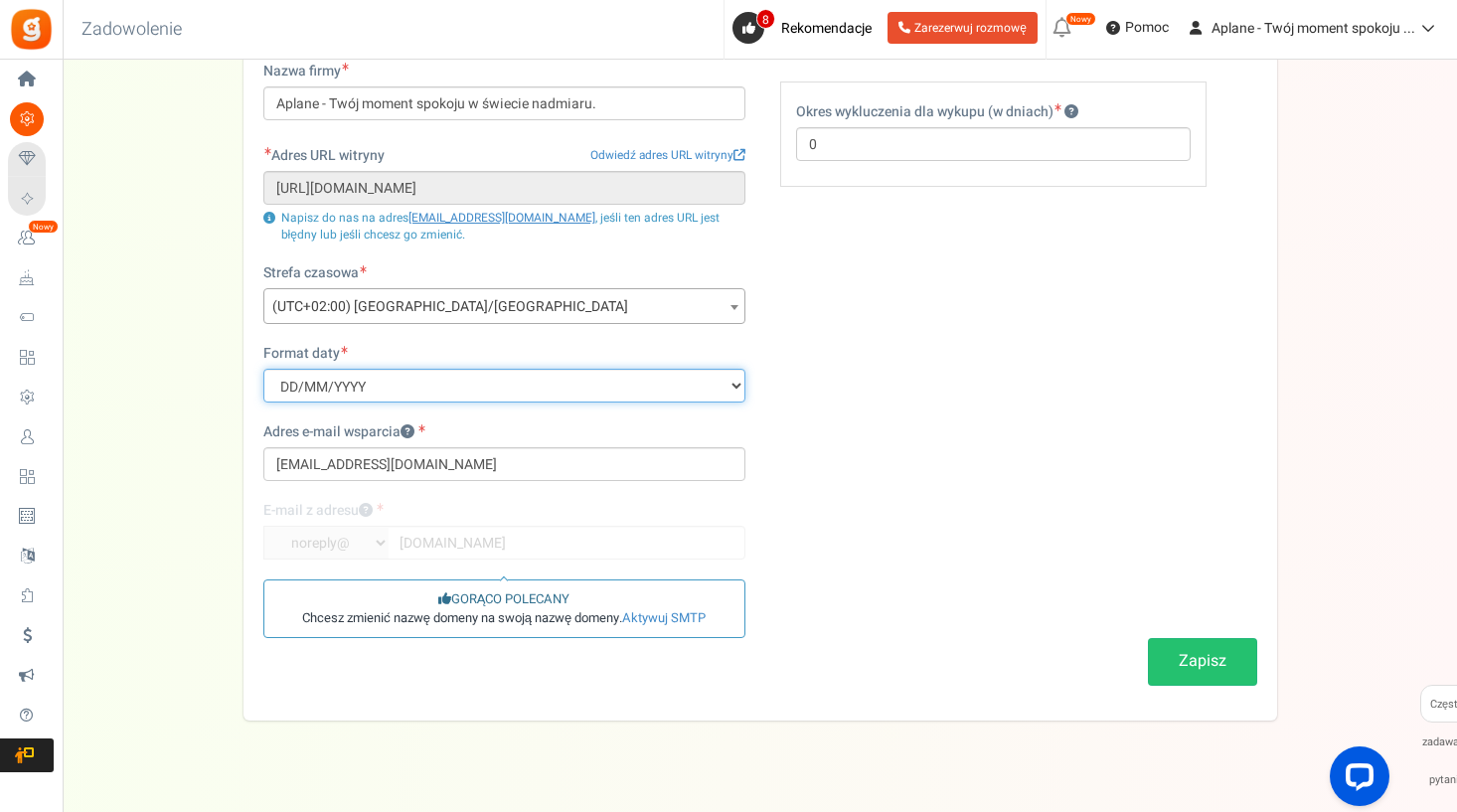 scroll, scrollTop: 151, scrollLeft: 0, axis: vertical 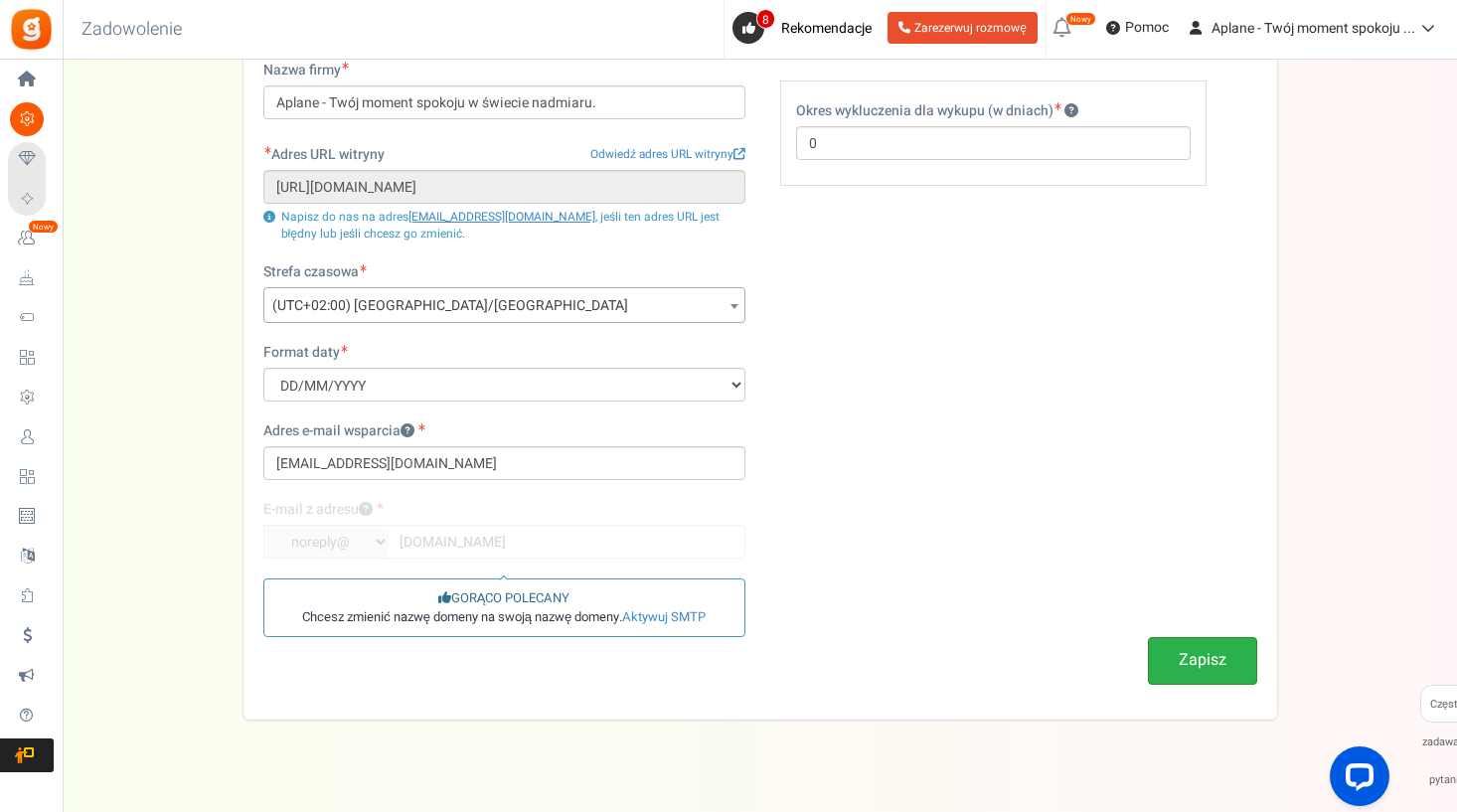 click on "Zapisz" at bounding box center [1203, 660] 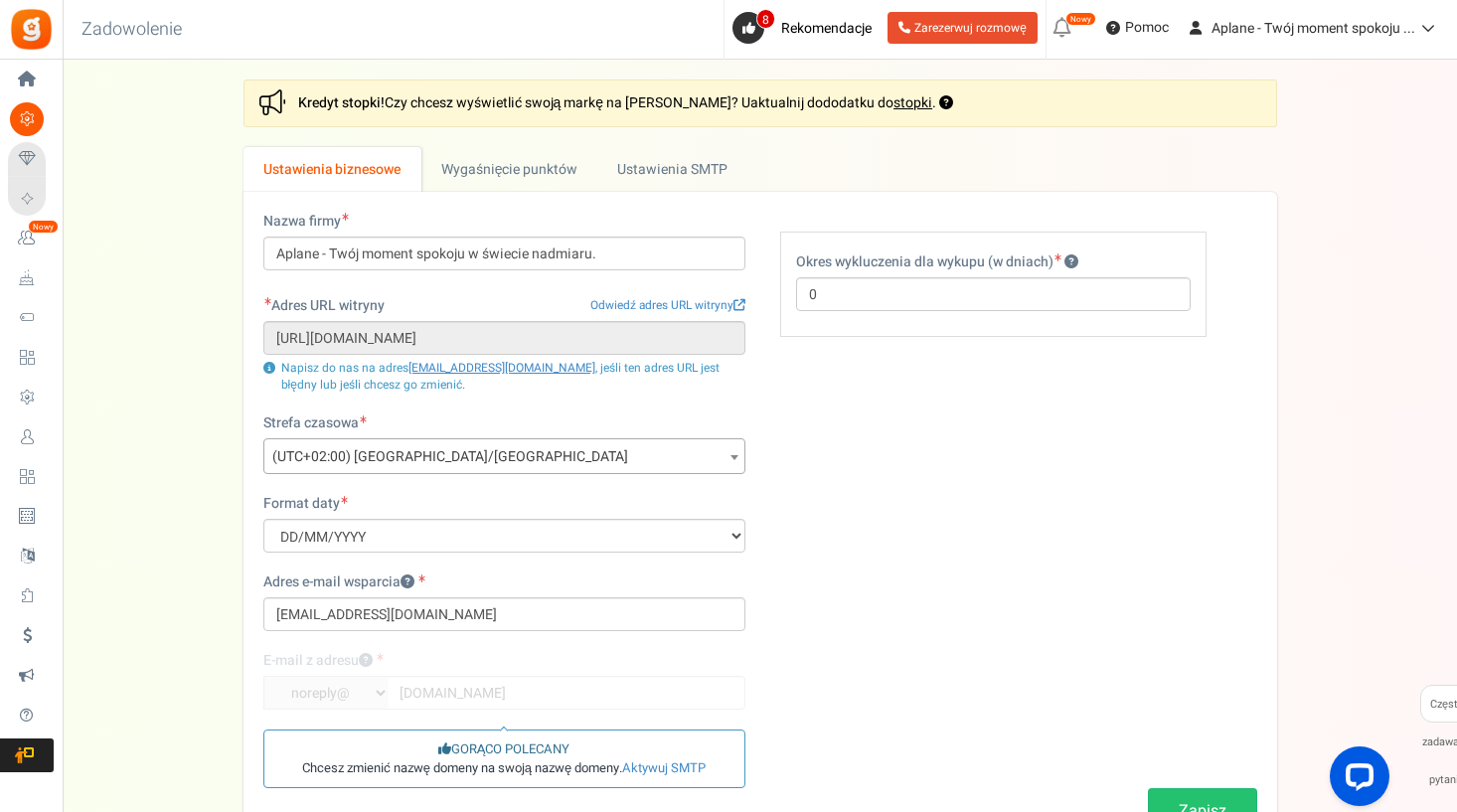scroll, scrollTop: 0, scrollLeft: 0, axis: both 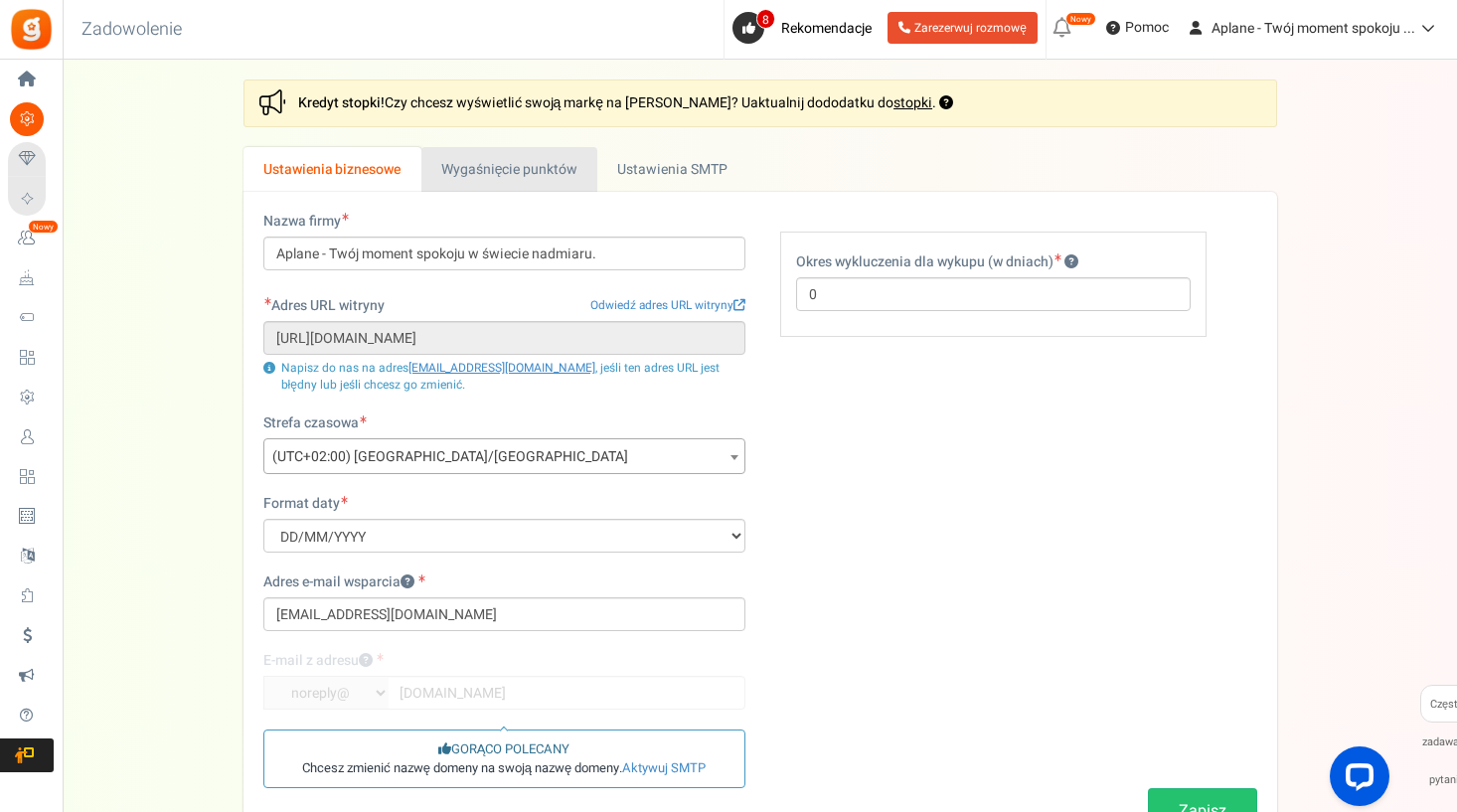 click on "Wygaśnięcie punktów" at bounding box center (510, 169) 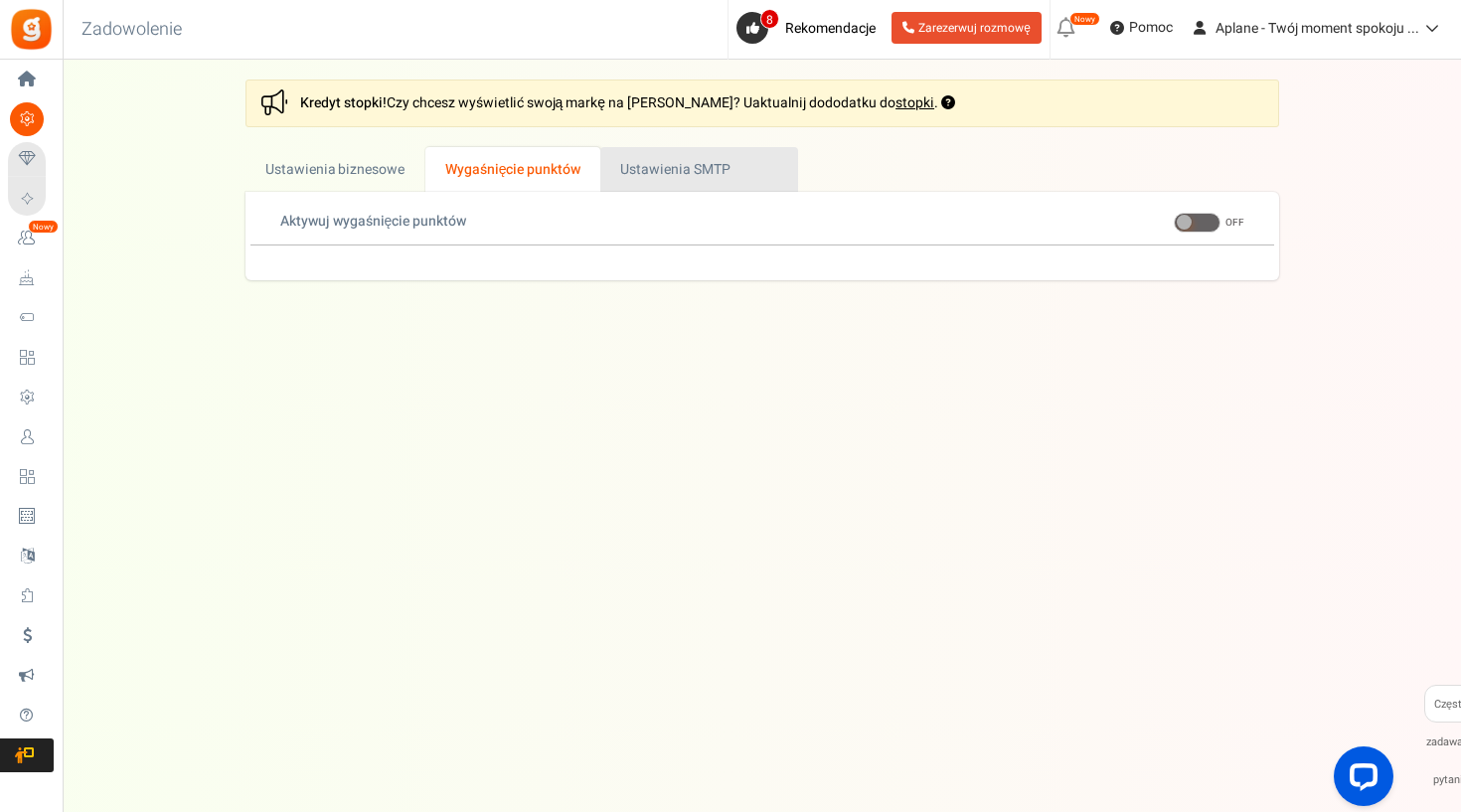 click on "Active Ustawienia SMTP" at bounding box center (699, 169) 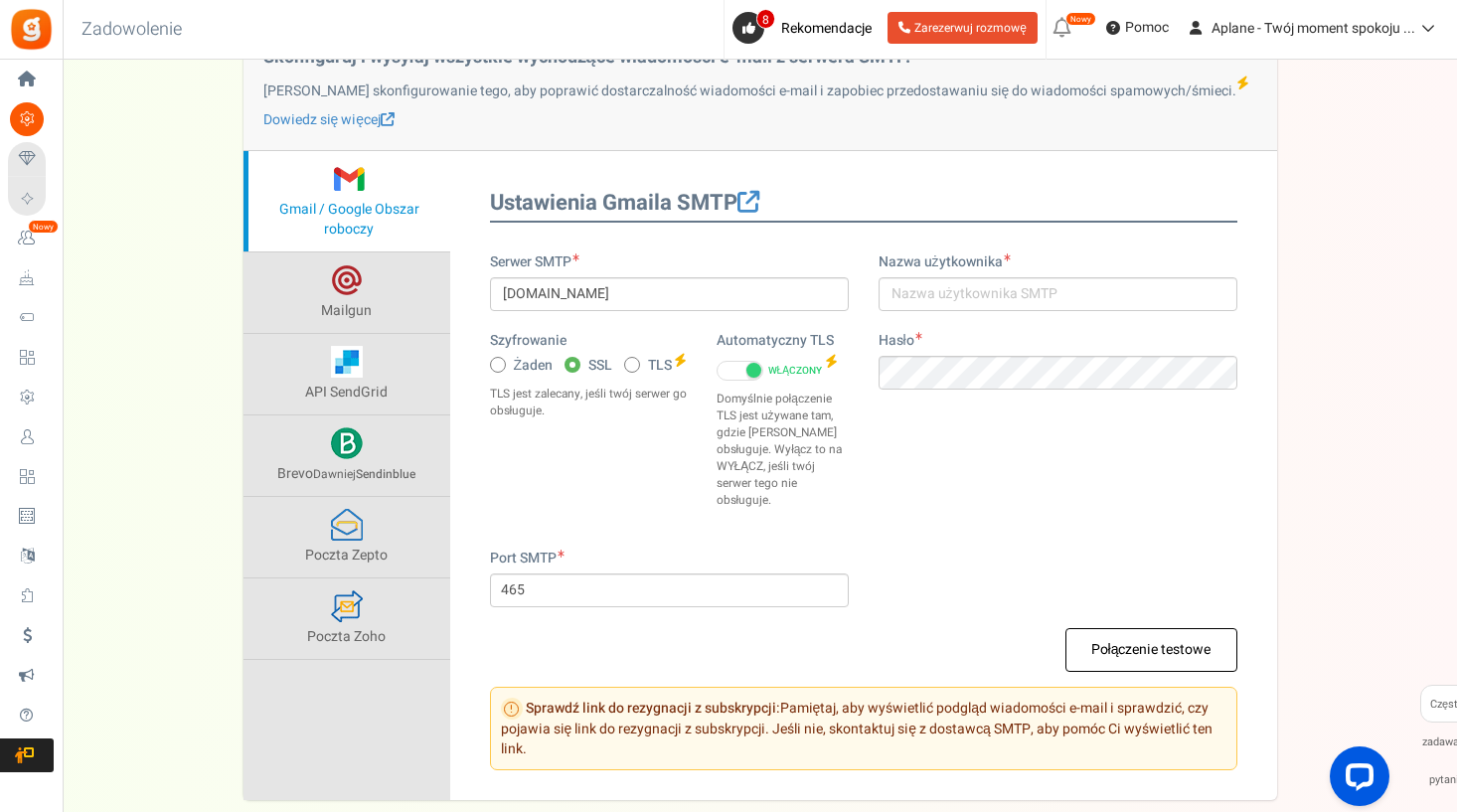 scroll, scrollTop: 167, scrollLeft: 0, axis: vertical 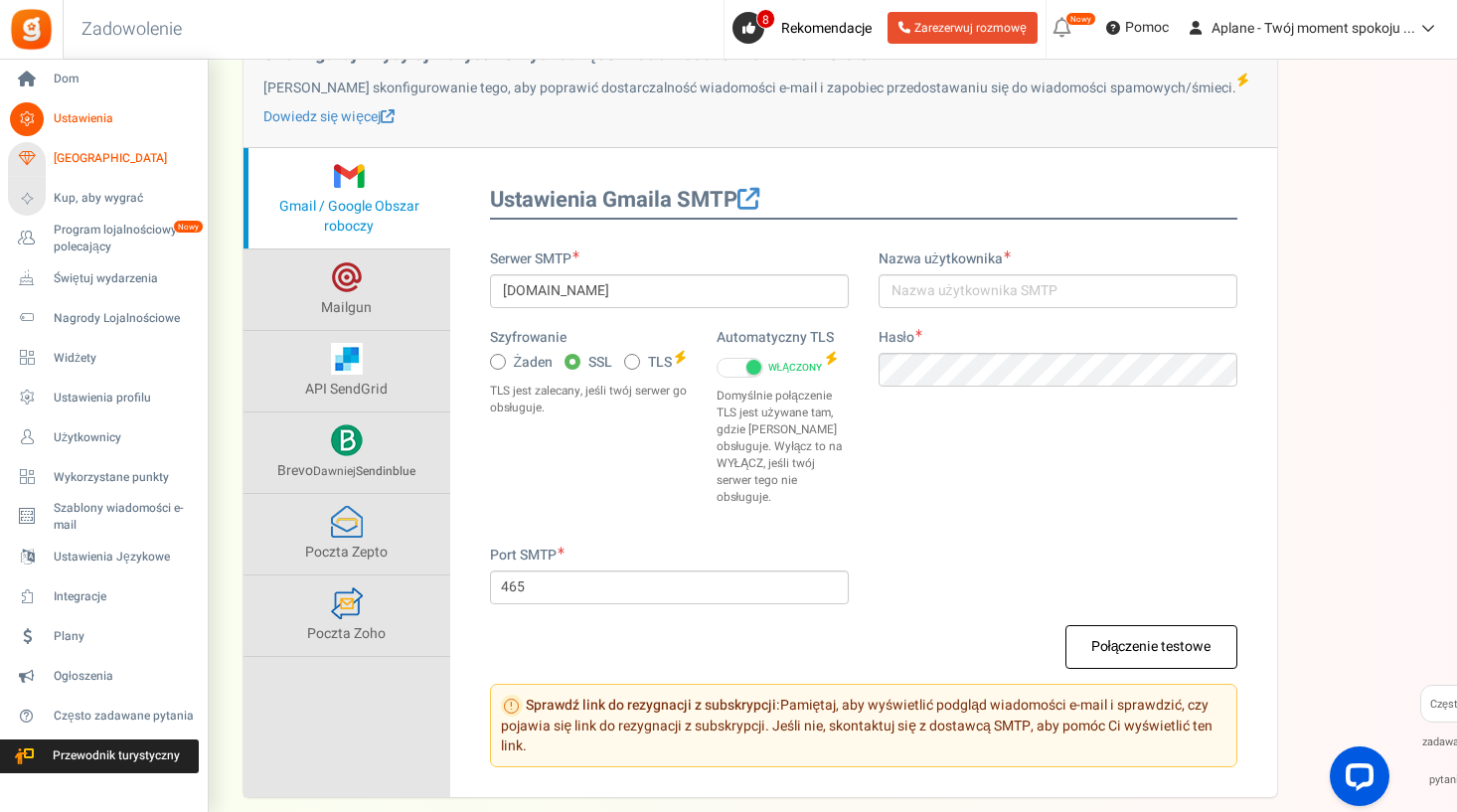 click on "[GEOGRAPHIC_DATA]" at bounding box center (123, 158) 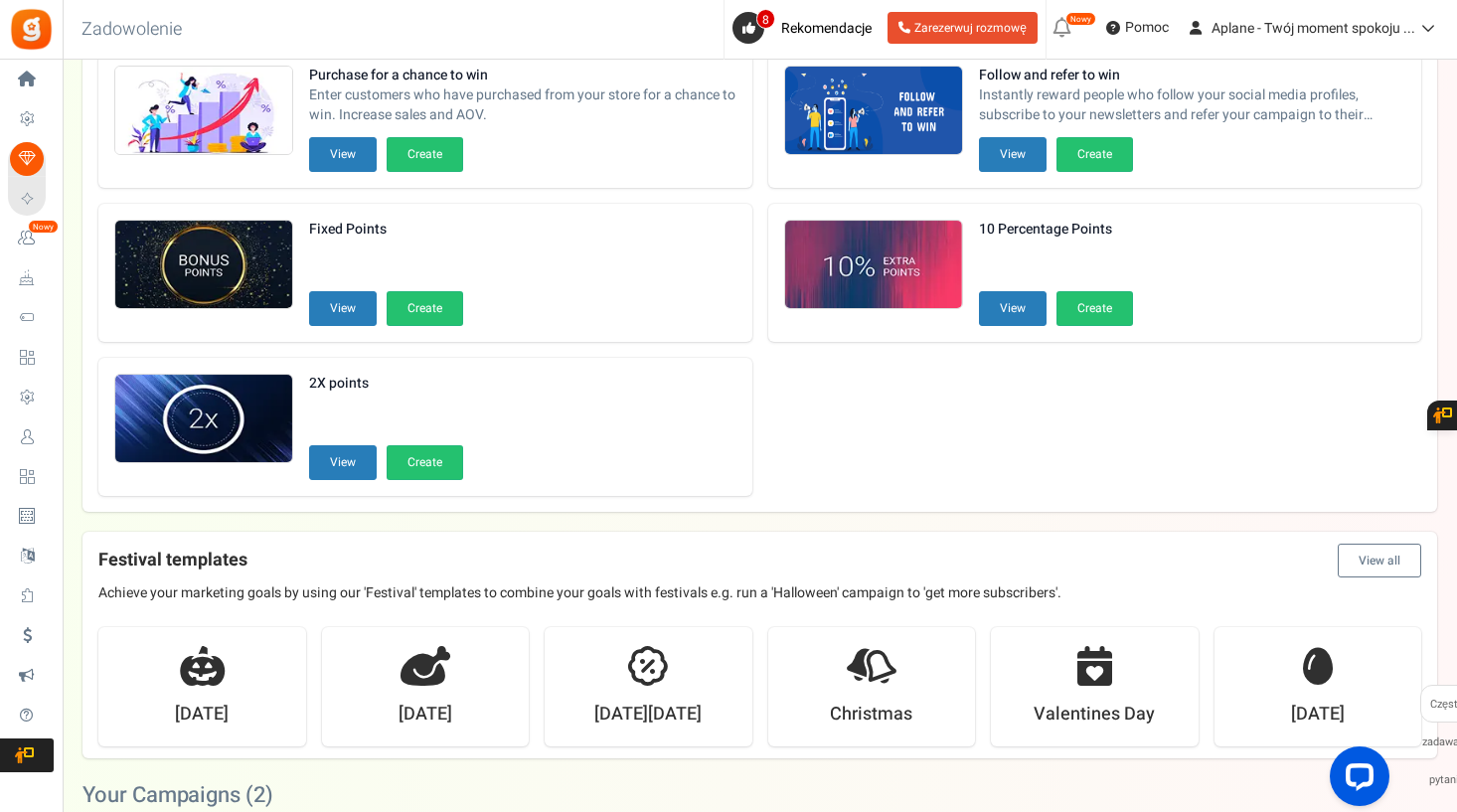 scroll, scrollTop: 0, scrollLeft: 0, axis: both 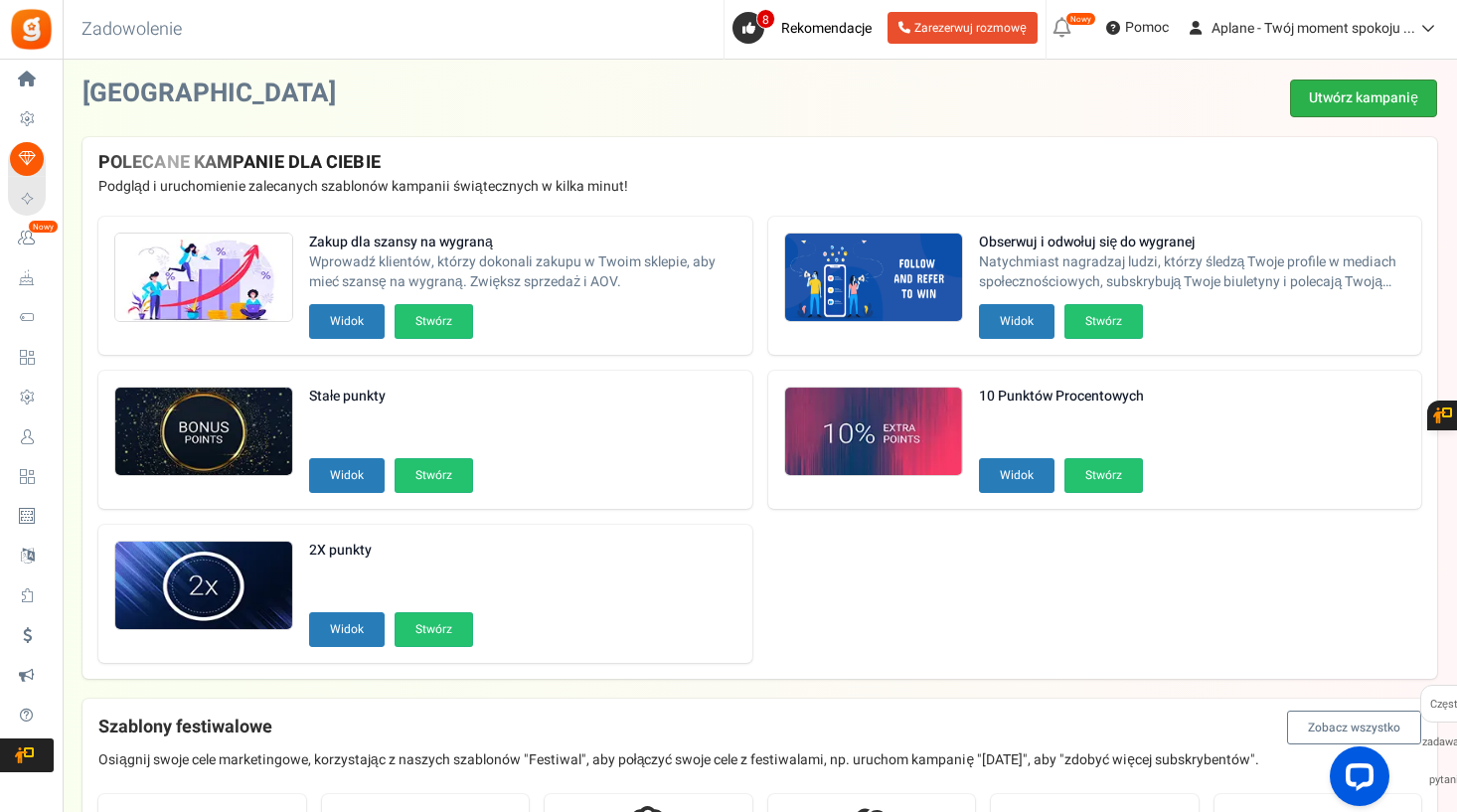click on "Utwórz kampanię" at bounding box center (1364, 98) 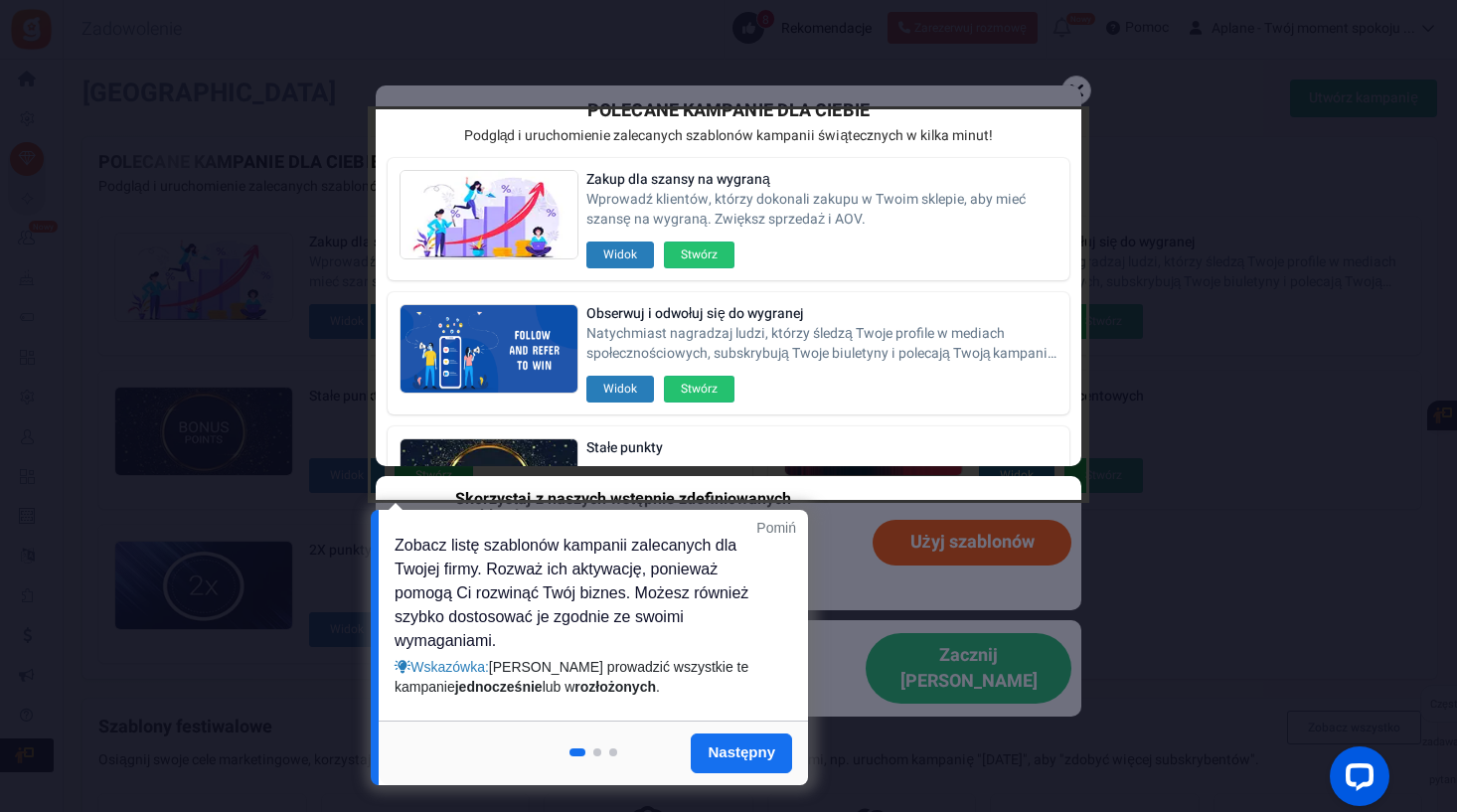 click on "Następny" at bounding box center (741, 753) 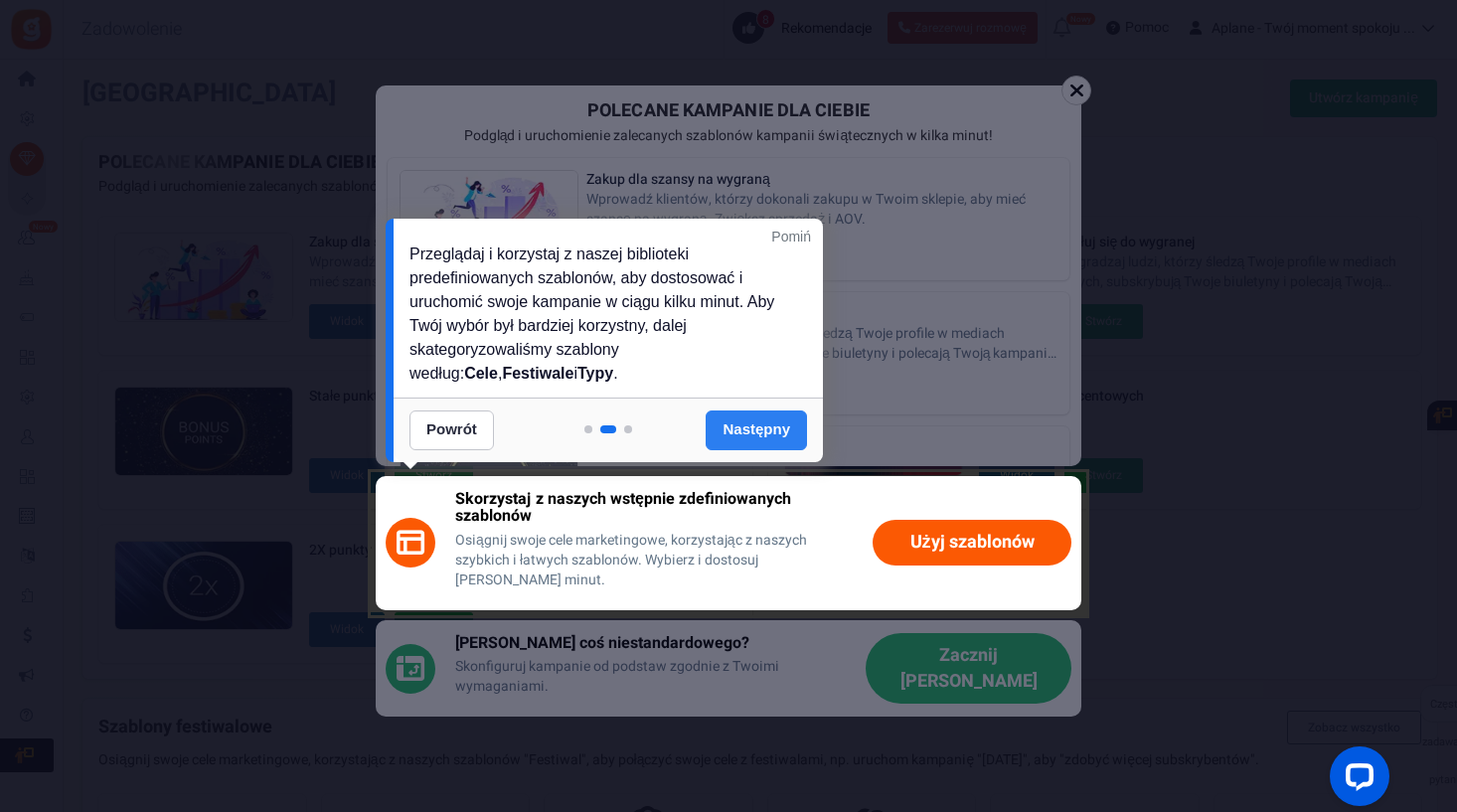 click on "Następny" at bounding box center (756, 430) 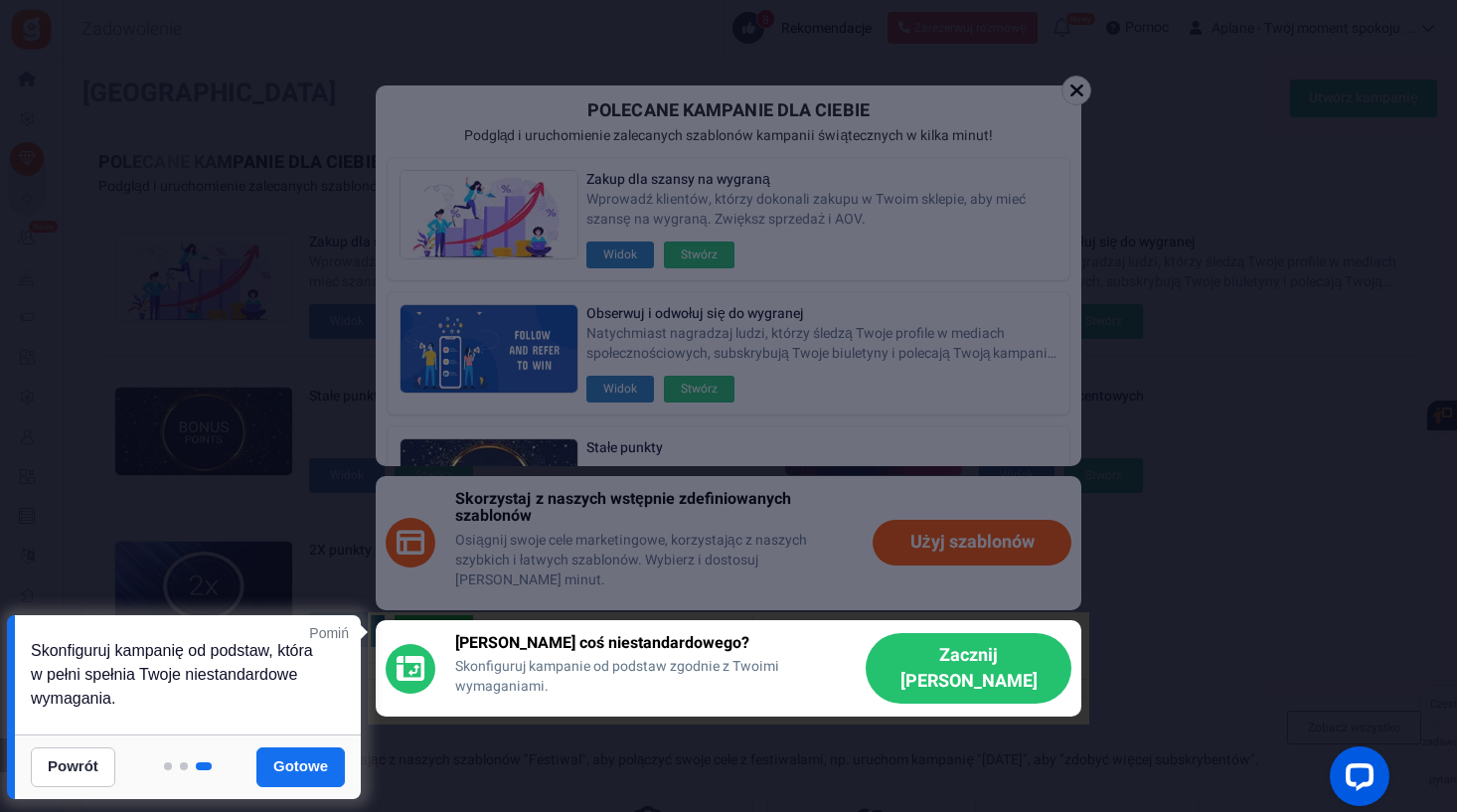 click on "Gotowe" at bounding box center [300, 767] 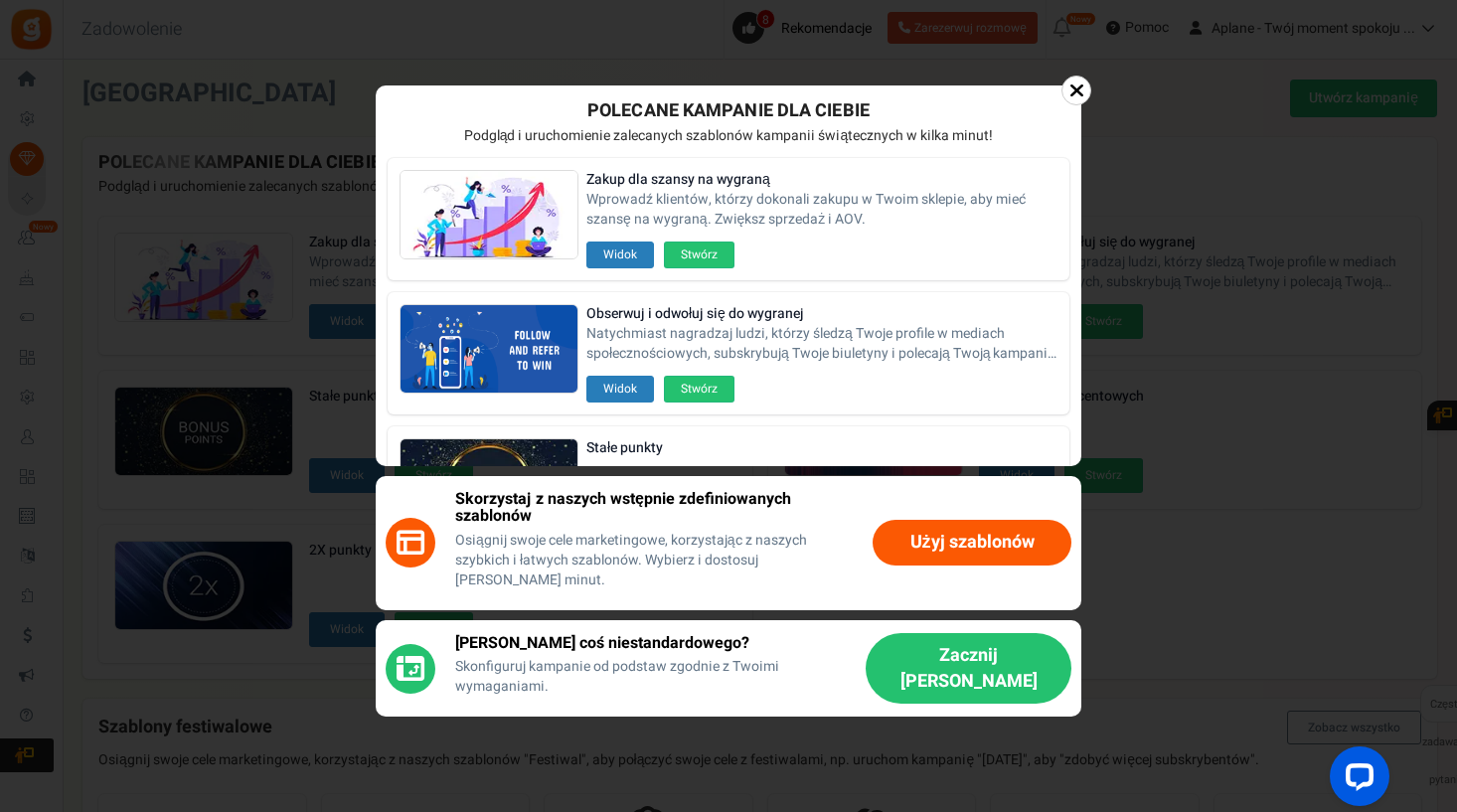 click on "Użyj szablonów" at bounding box center (972, 543) 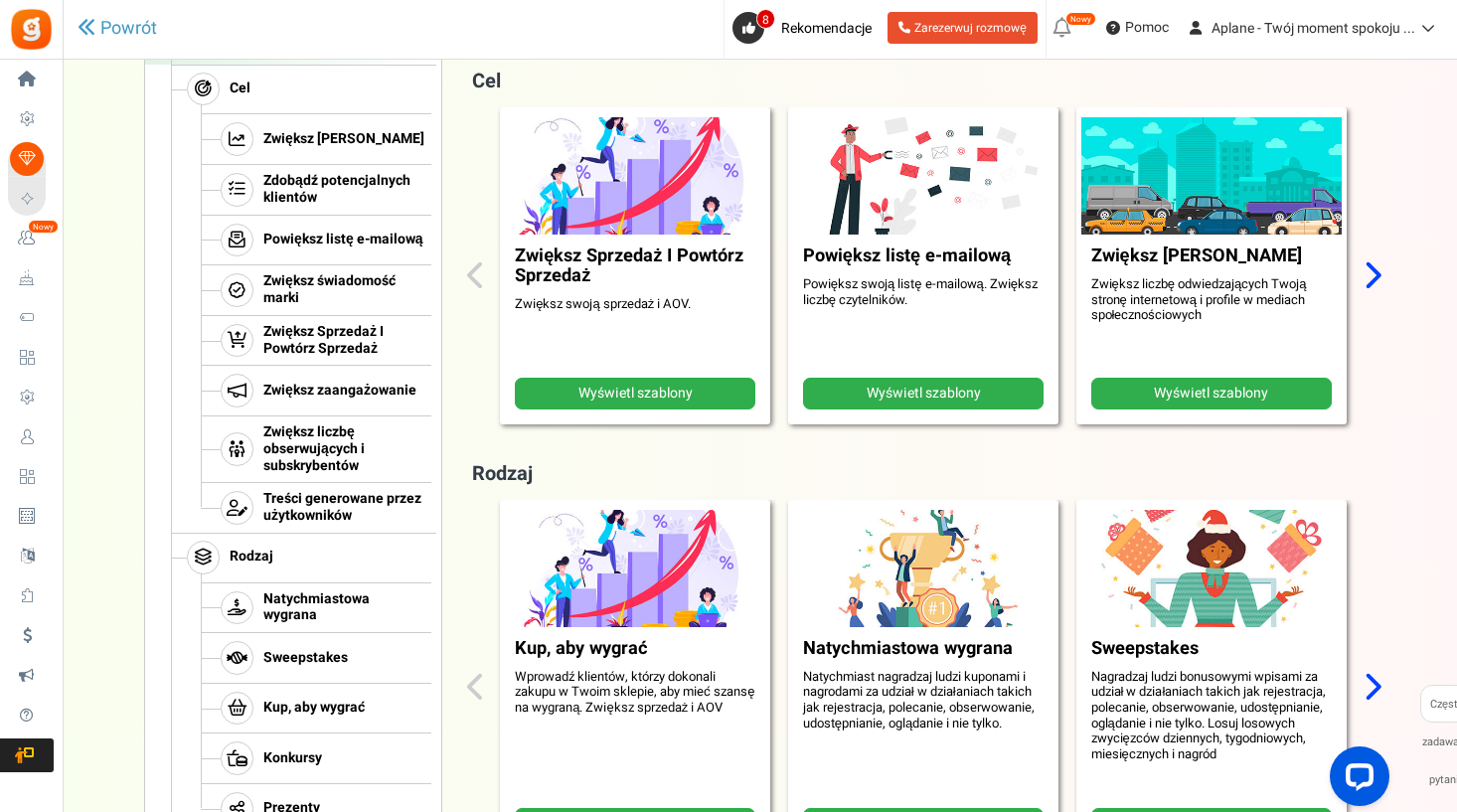 scroll, scrollTop: 313, scrollLeft: 0, axis: vertical 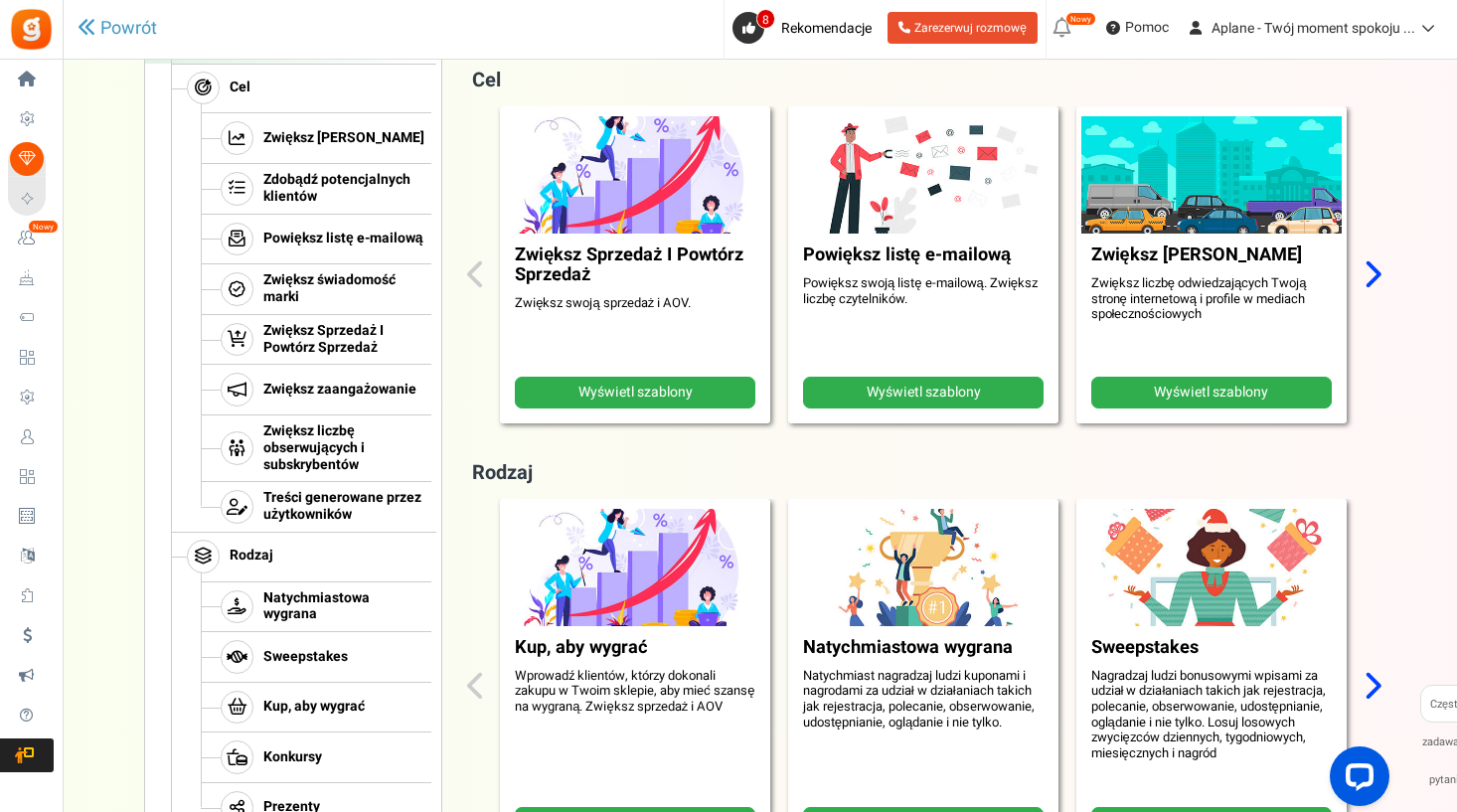 click on "Wyświetl szablony" at bounding box center (635, 393) 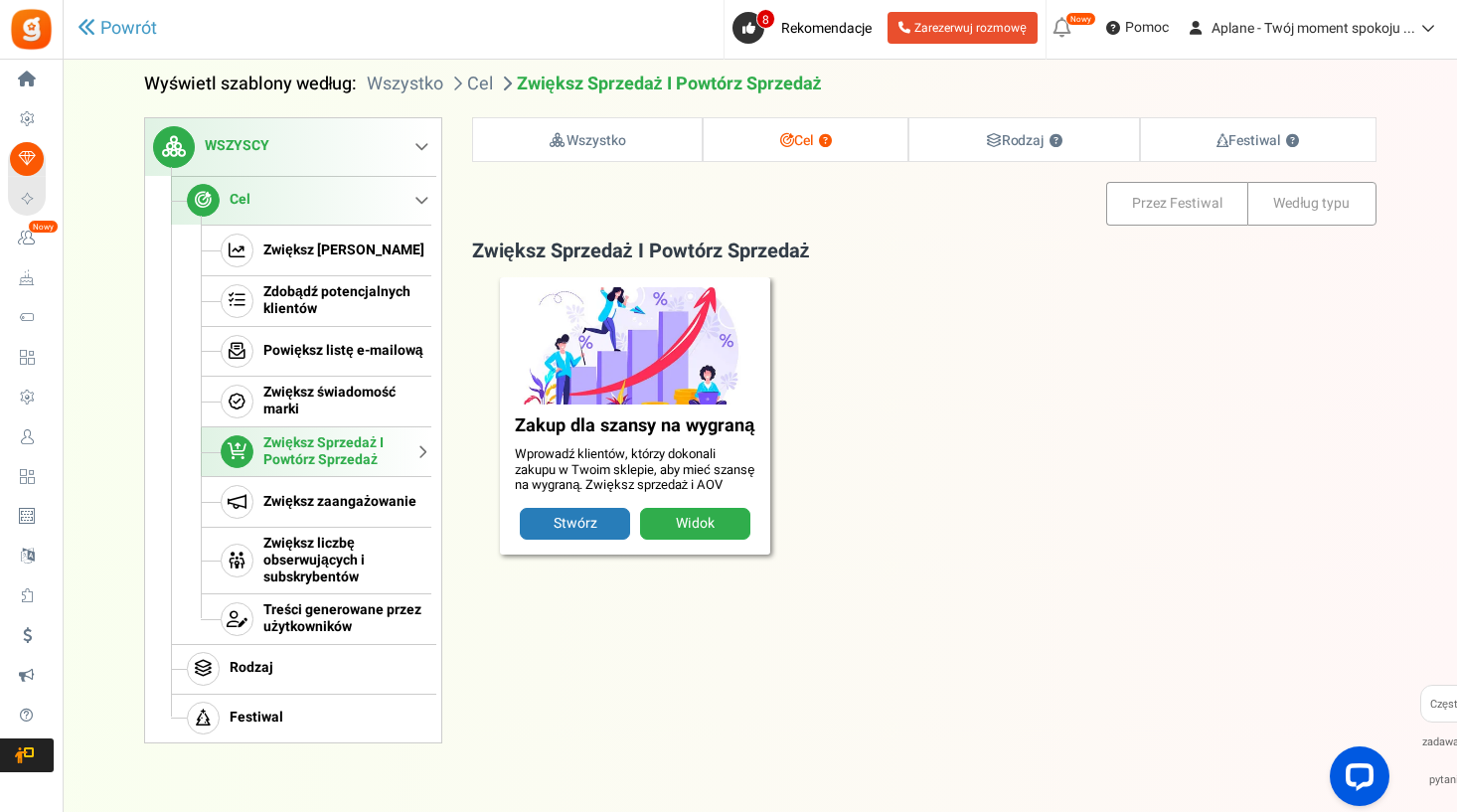 scroll, scrollTop: 202, scrollLeft: 0, axis: vertical 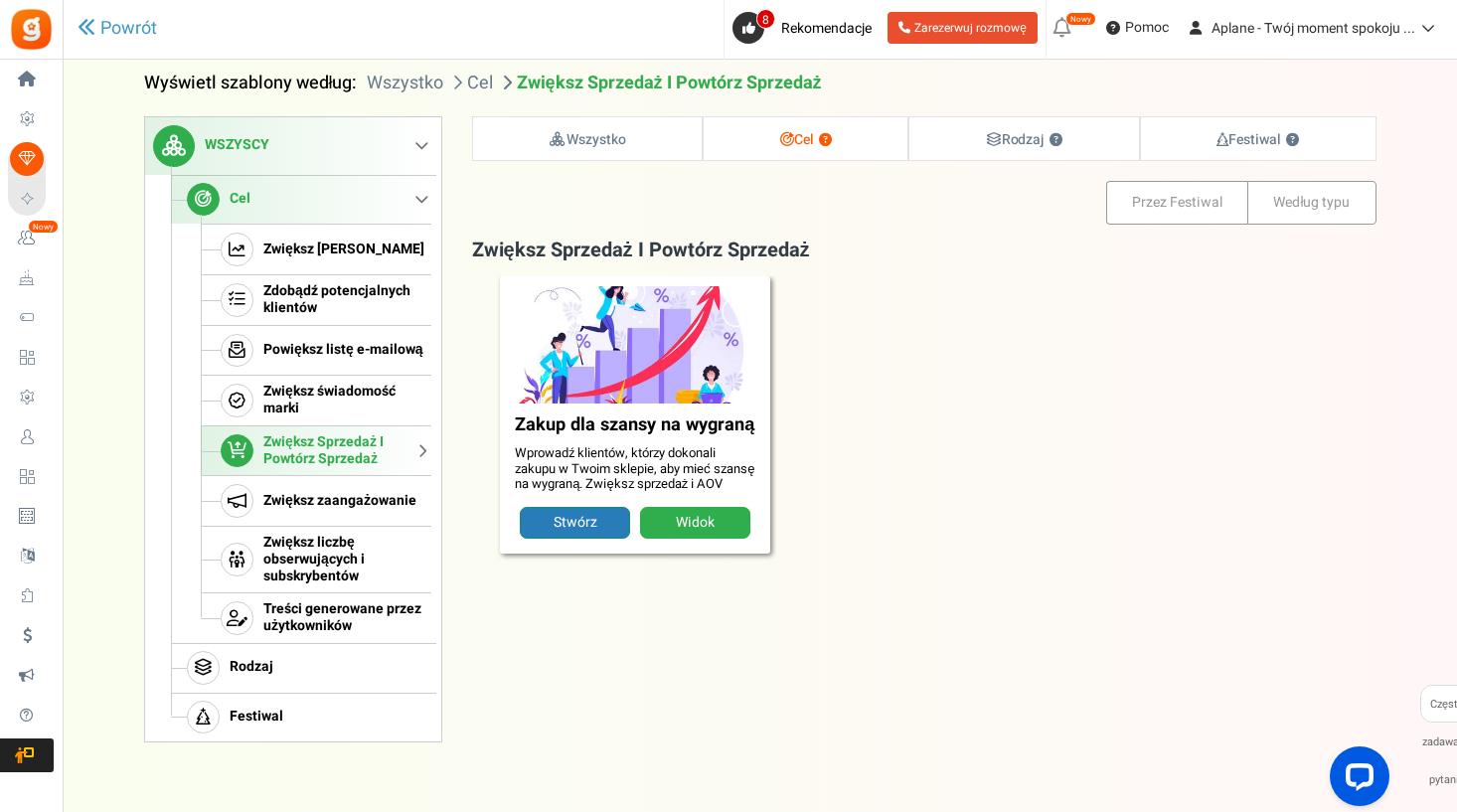 click on "Stwórz" at bounding box center [574, 523] 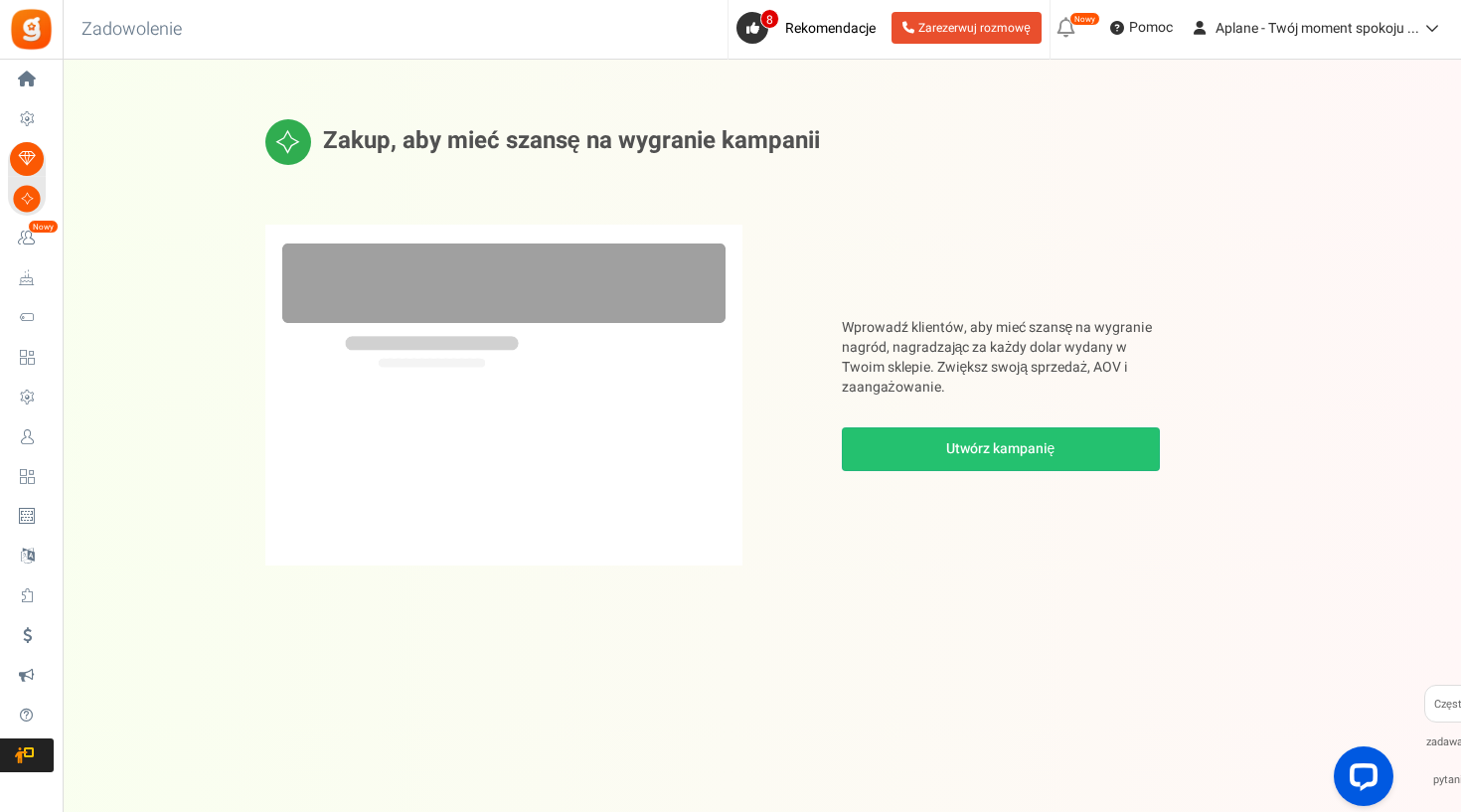 click on "Utwórz kampanię" at bounding box center (1001, 449) 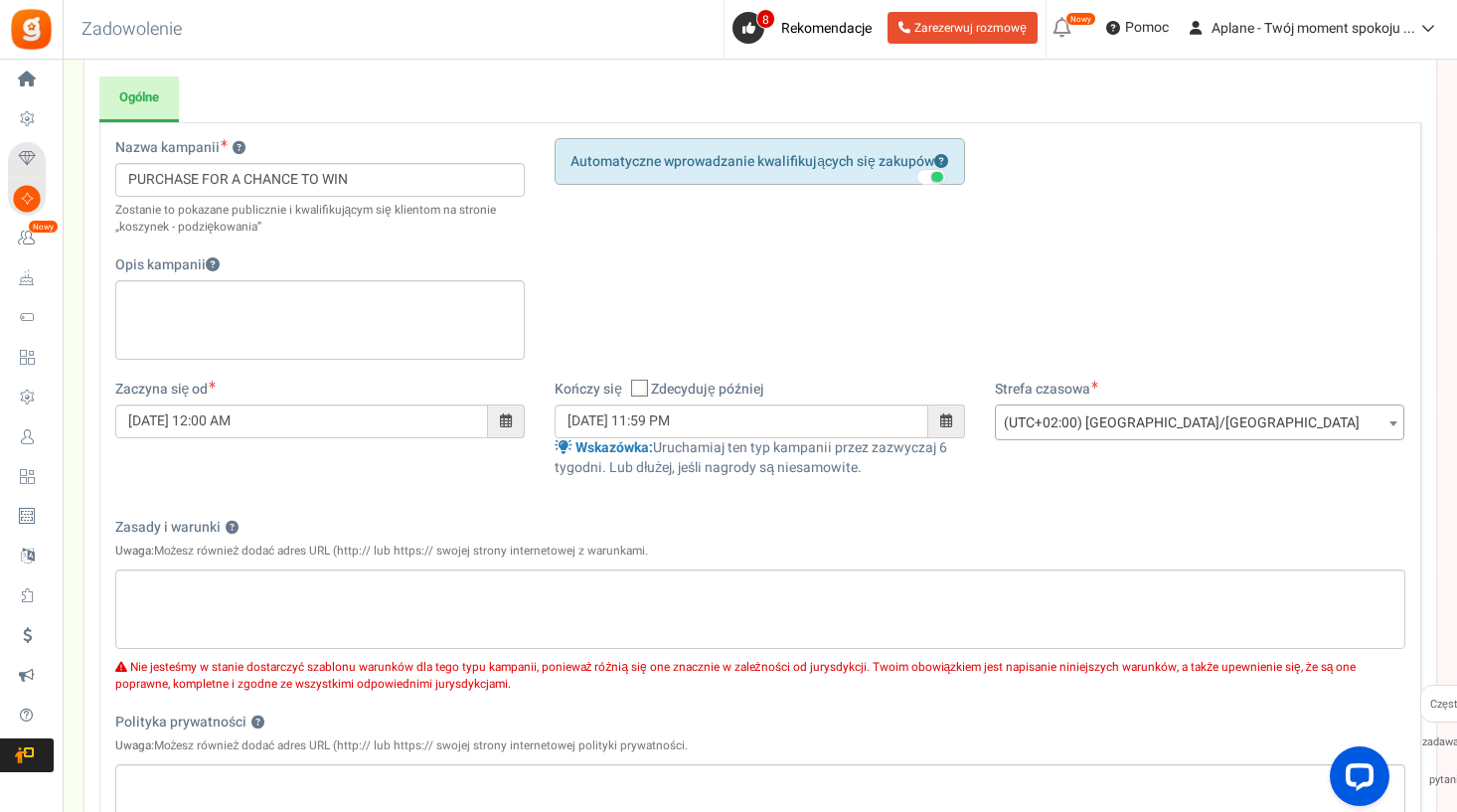 scroll, scrollTop: 133, scrollLeft: 0, axis: vertical 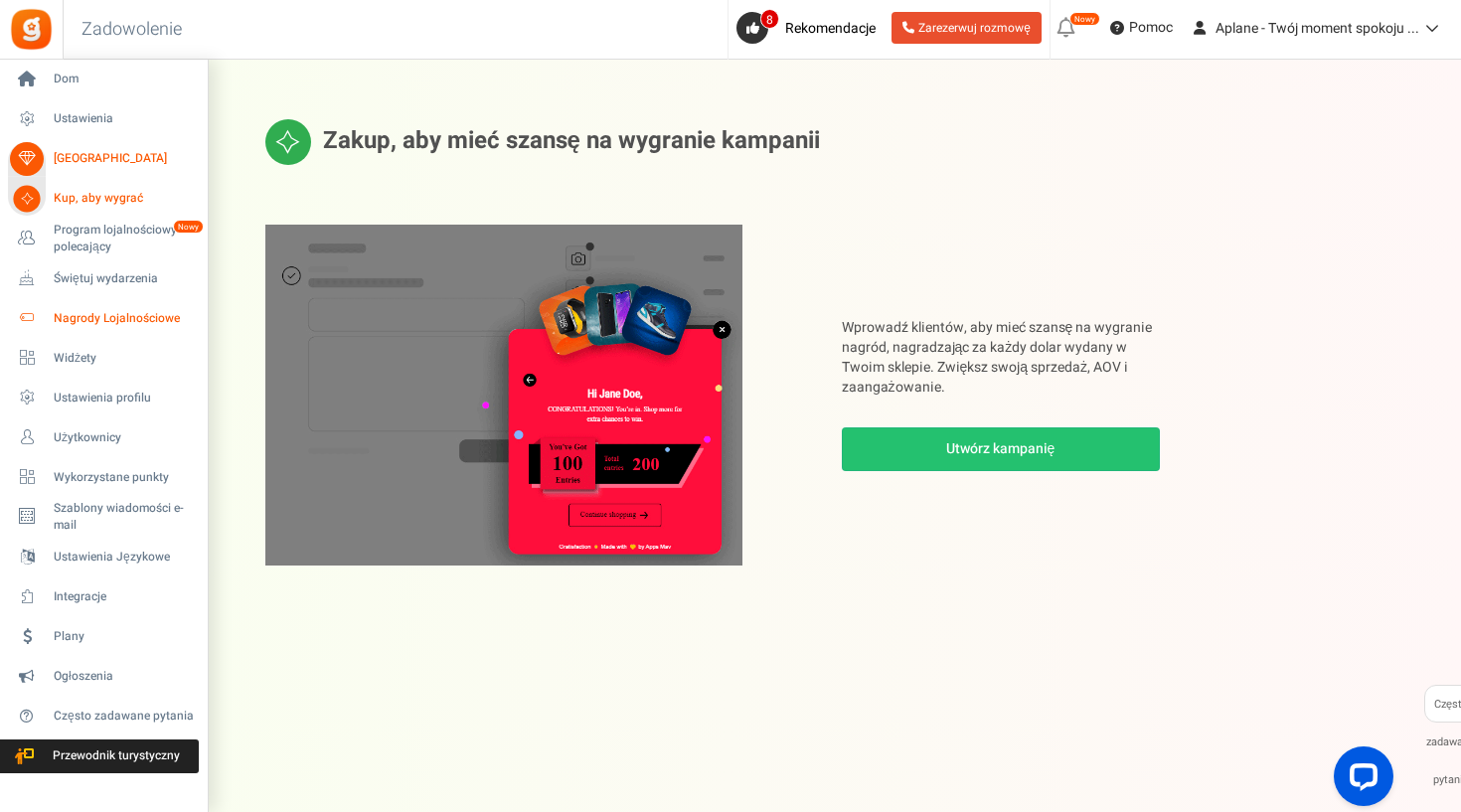 click on "Nagrody Lojalnościowe" at bounding box center [123, 318] 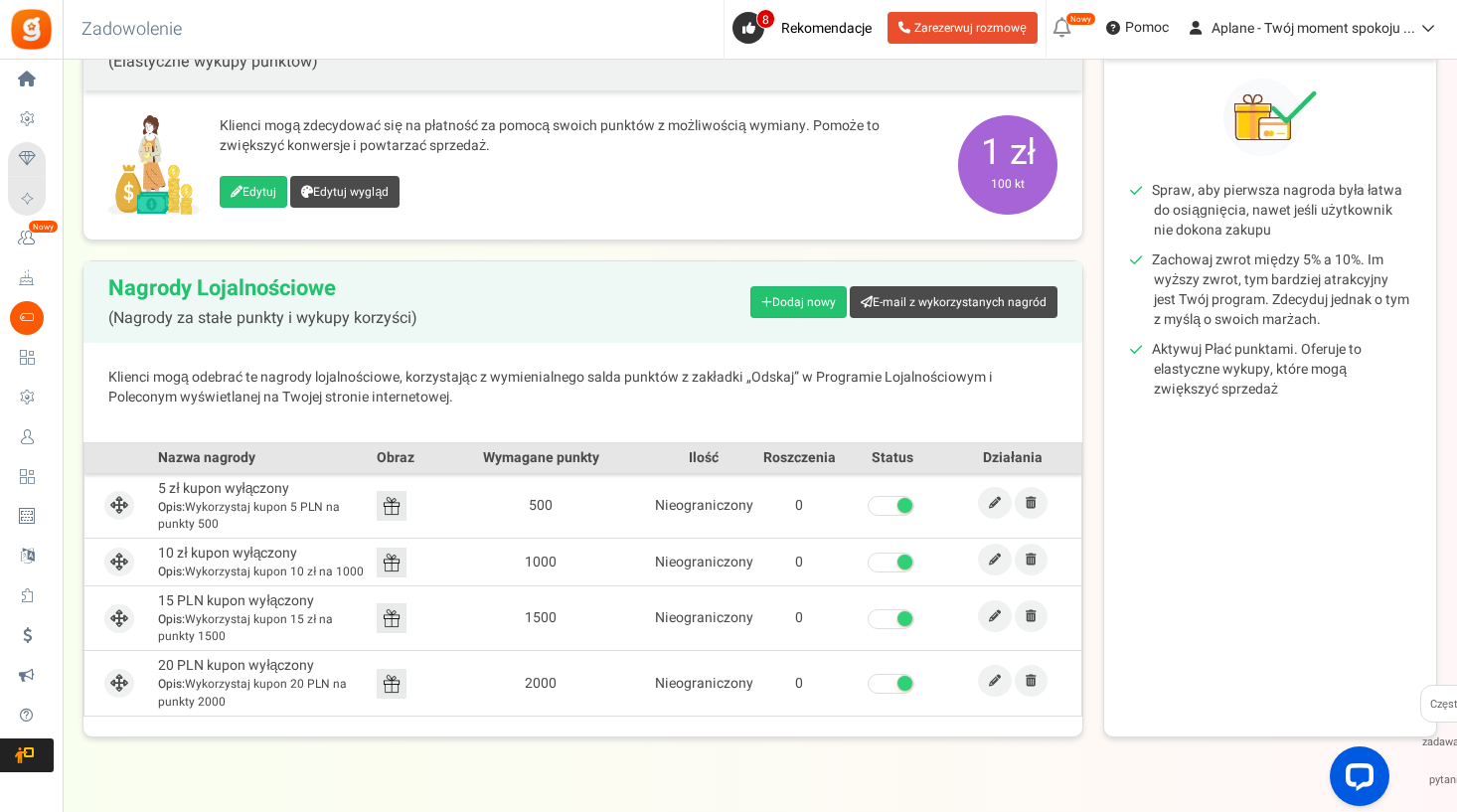 scroll, scrollTop: 259, scrollLeft: 0, axis: vertical 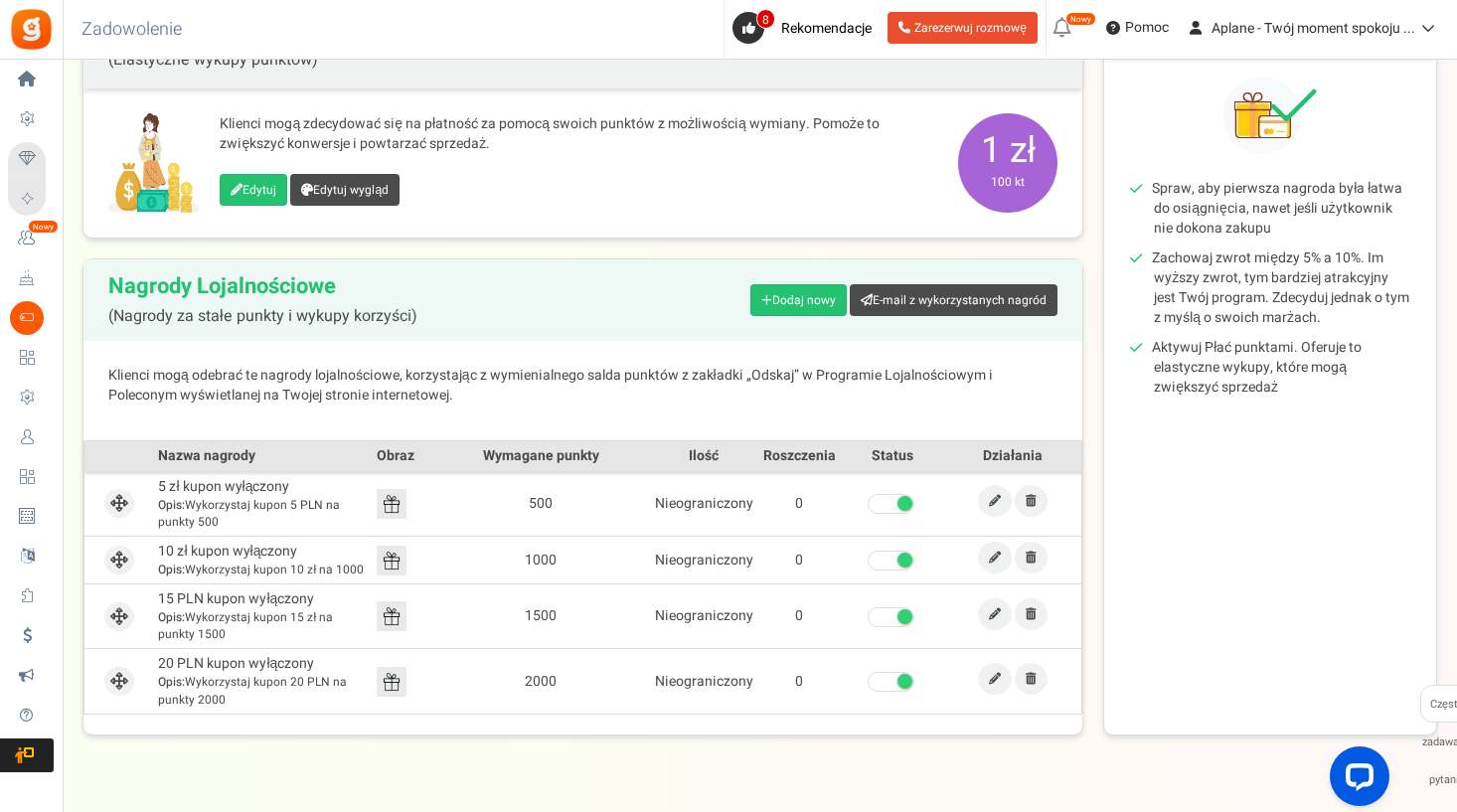 click on "Edytuj" at bounding box center [253, 190] 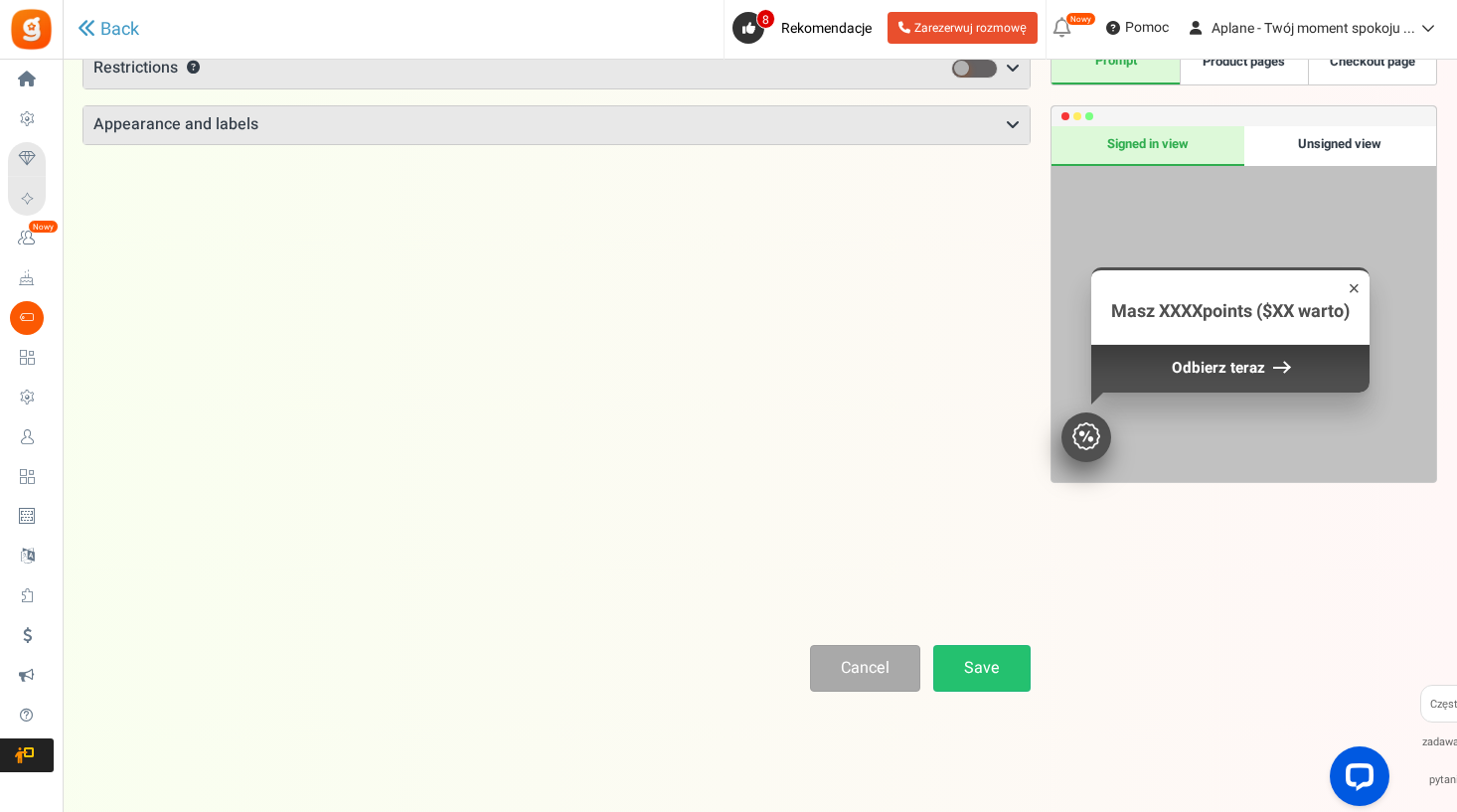 scroll, scrollTop: 0, scrollLeft: 0, axis: both 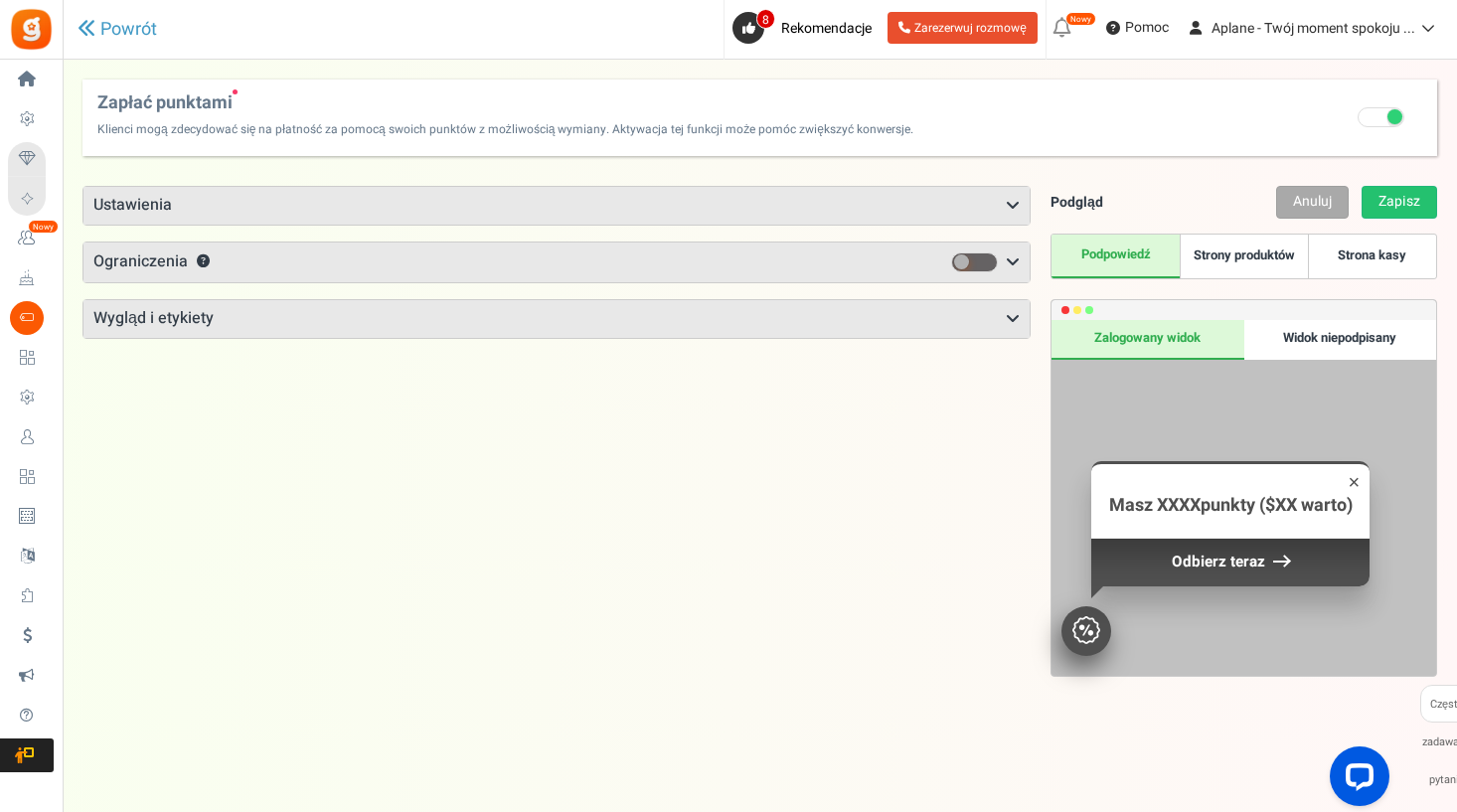 click on "Ustawienia" at bounding box center (557, 206) 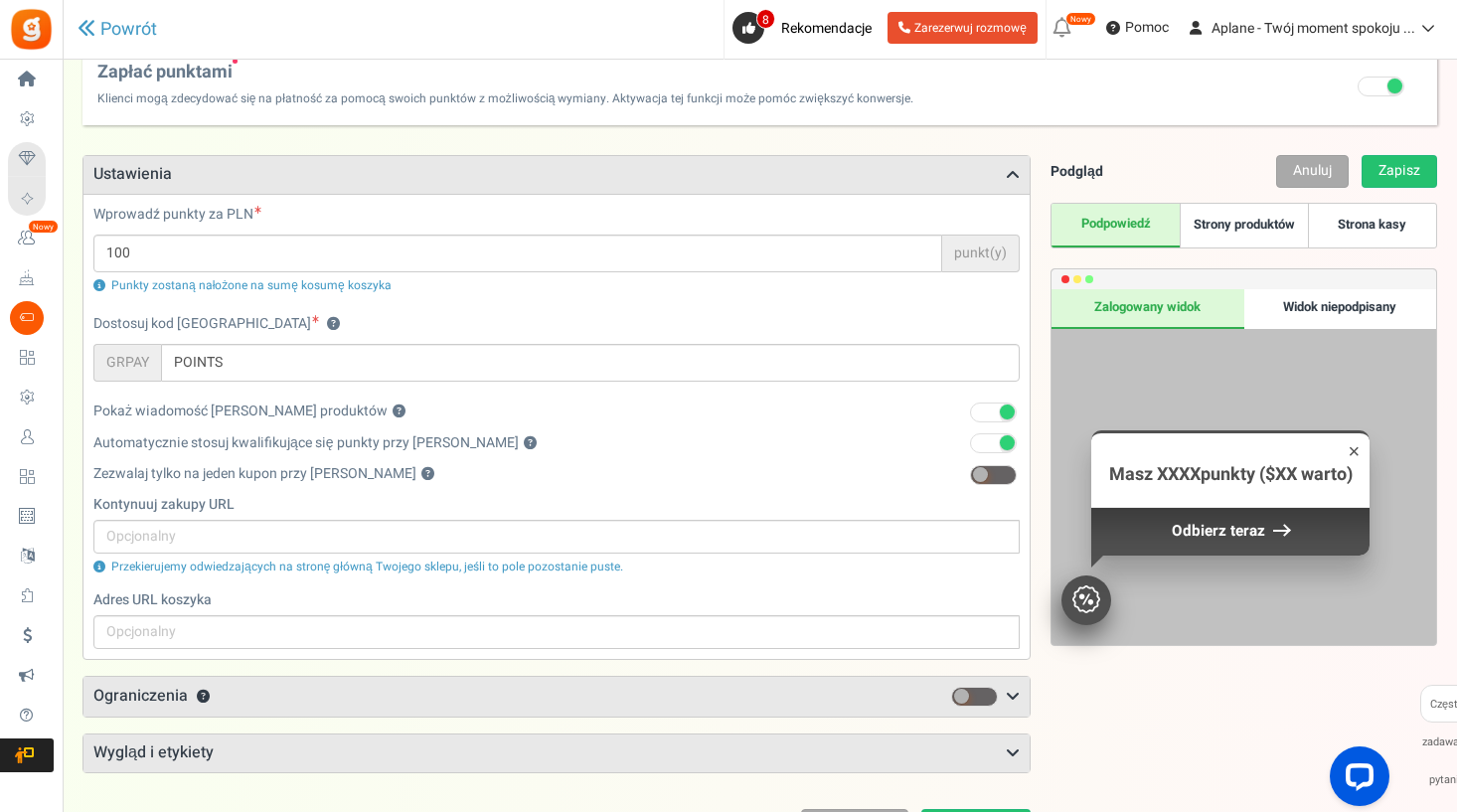 scroll, scrollTop: 31, scrollLeft: 0, axis: vertical 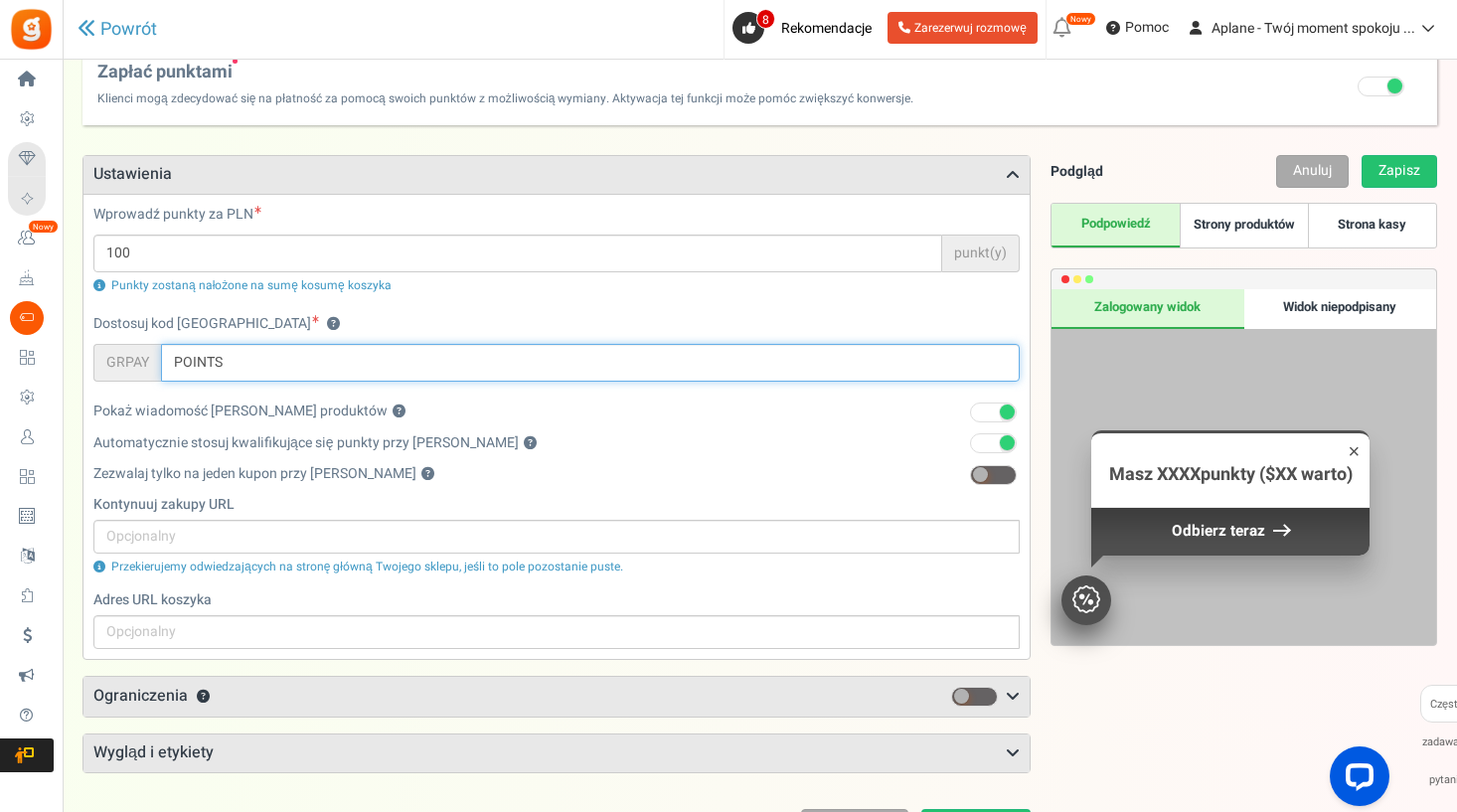 drag, startPoint x: 283, startPoint y: 356, endPoint x: 141, endPoint y: 351, distance: 142.088 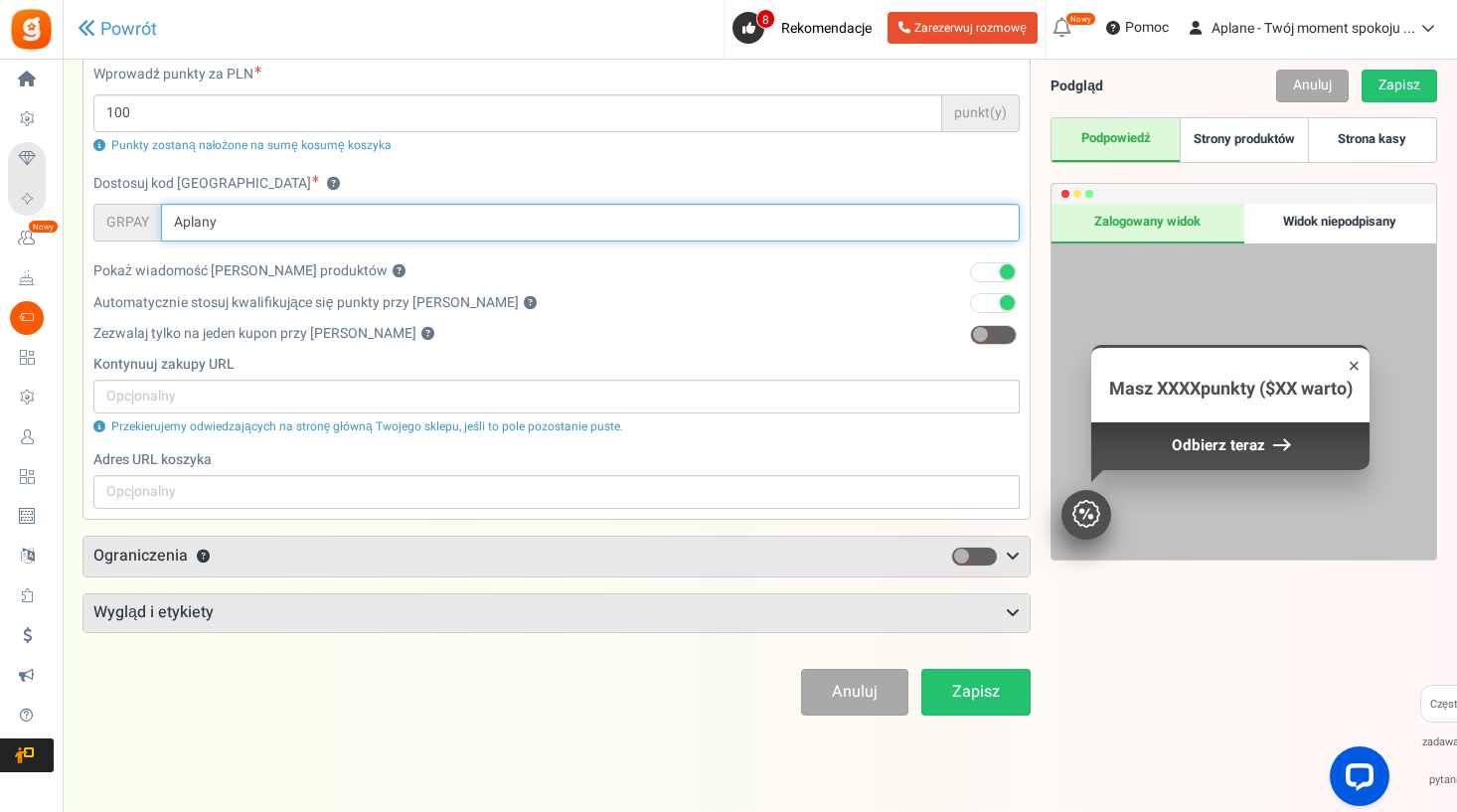 scroll, scrollTop: 172, scrollLeft: 0, axis: vertical 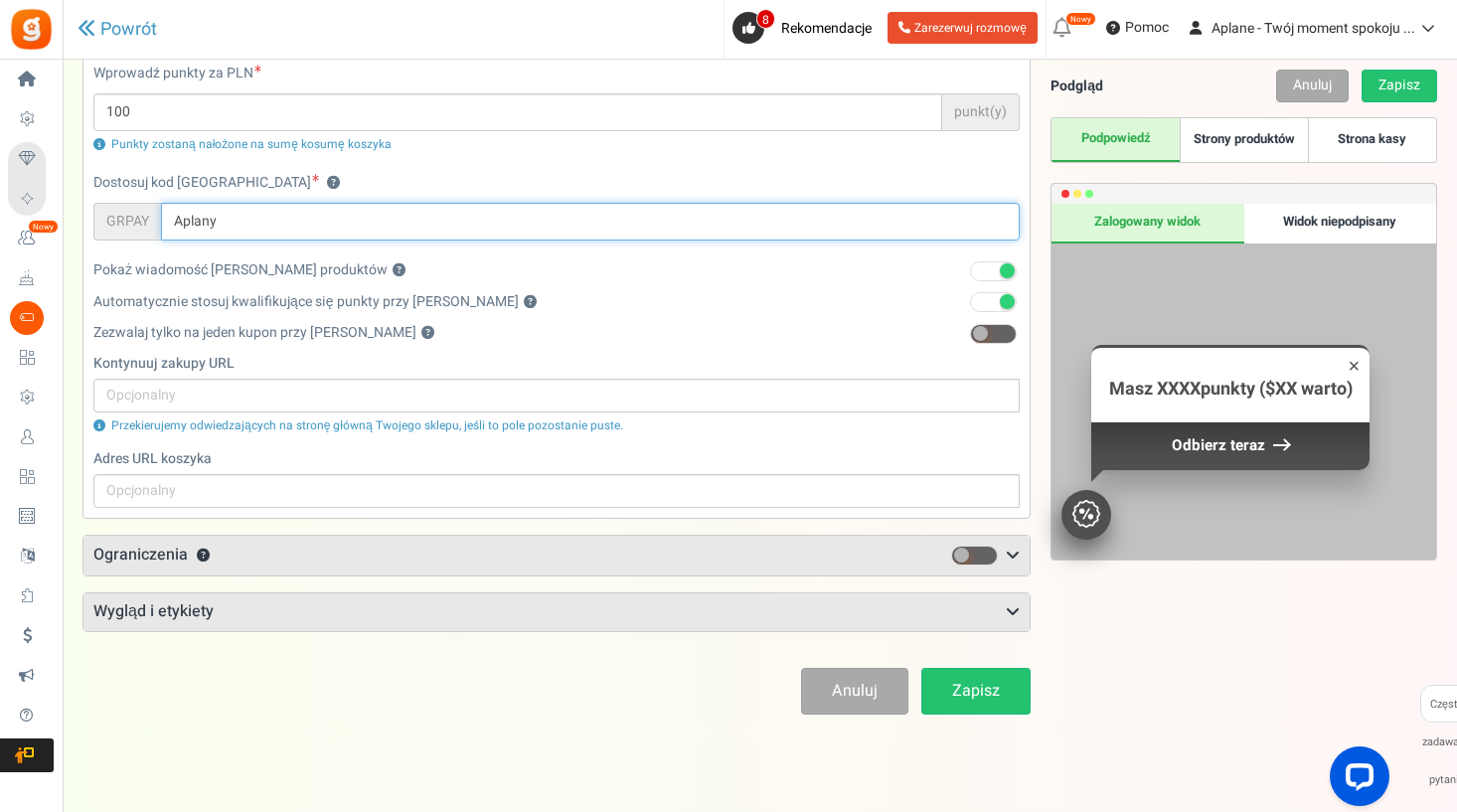 type on "Aplany" 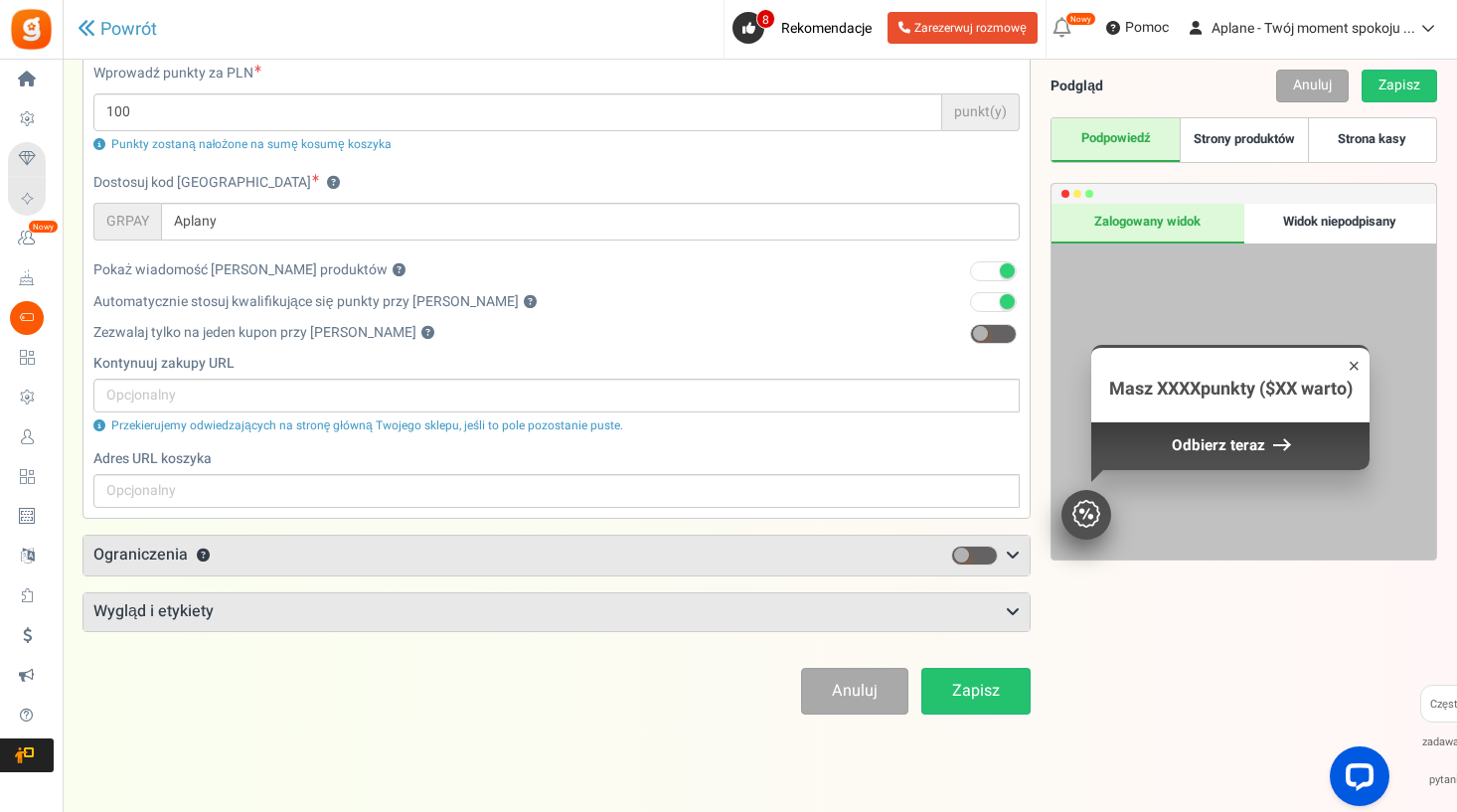 click on "Ograniczenia
?" at bounding box center (557, 556) 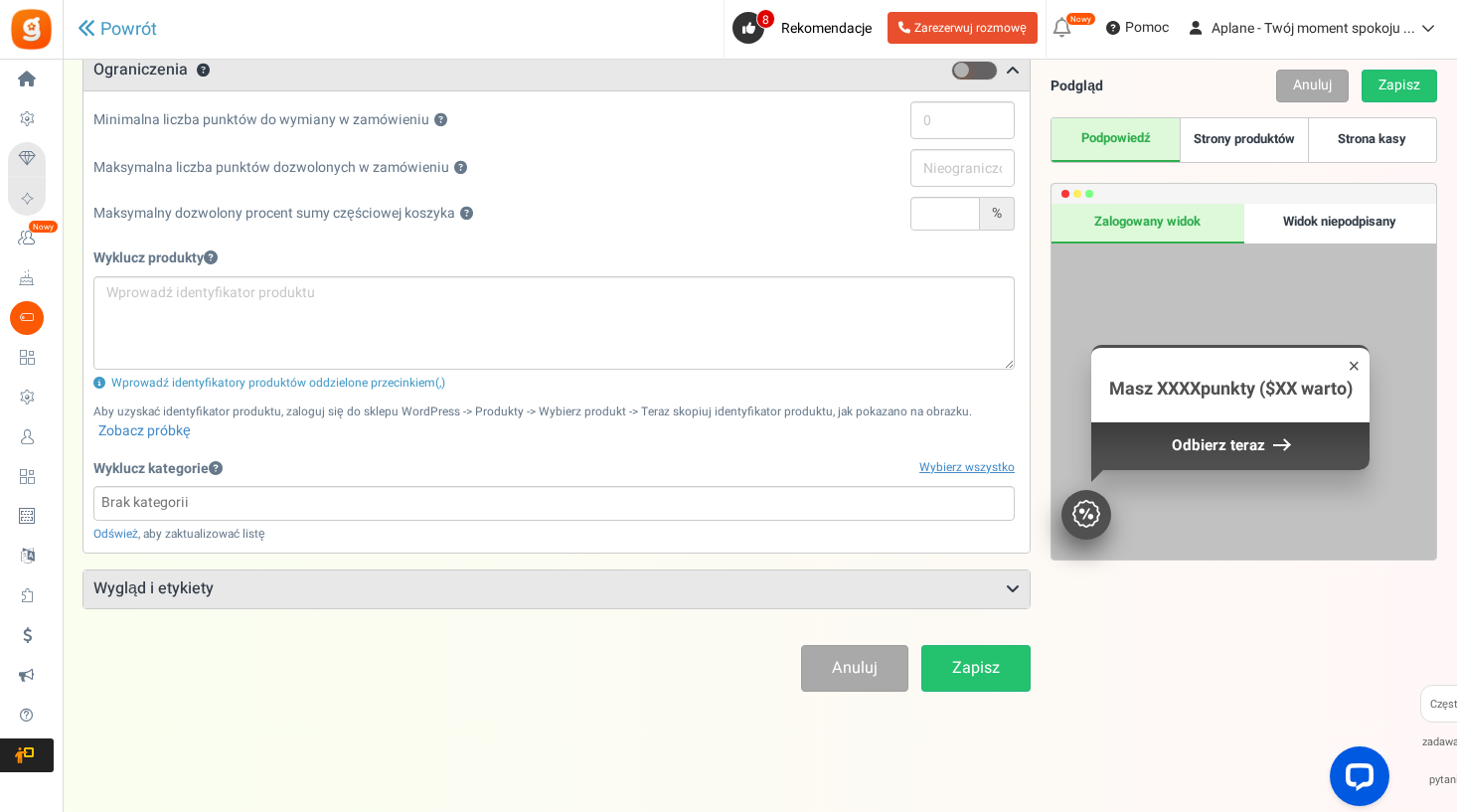 scroll, scrollTop: 656, scrollLeft: 0, axis: vertical 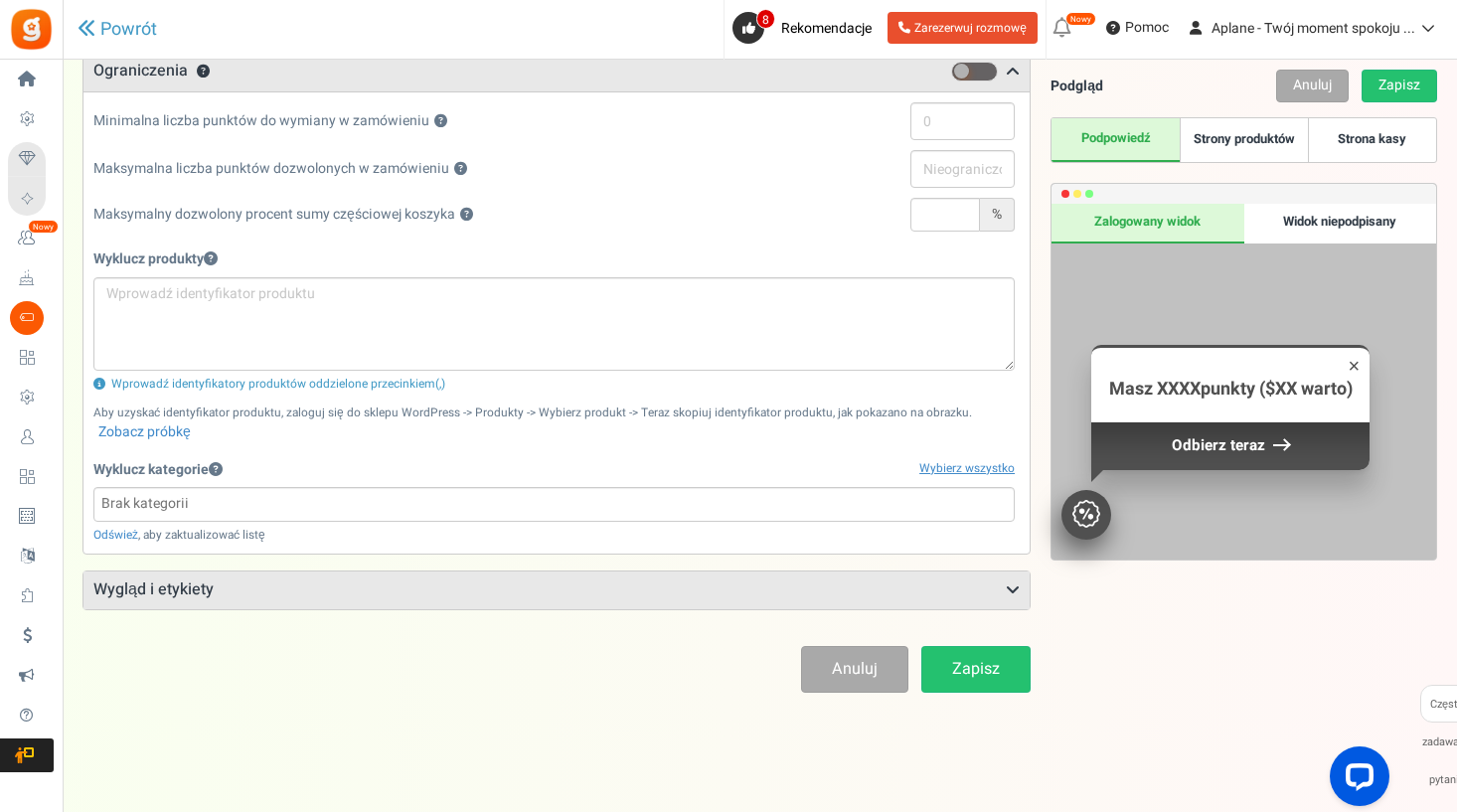 click on "Wygląd i etykiety" at bounding box center [557, 590] 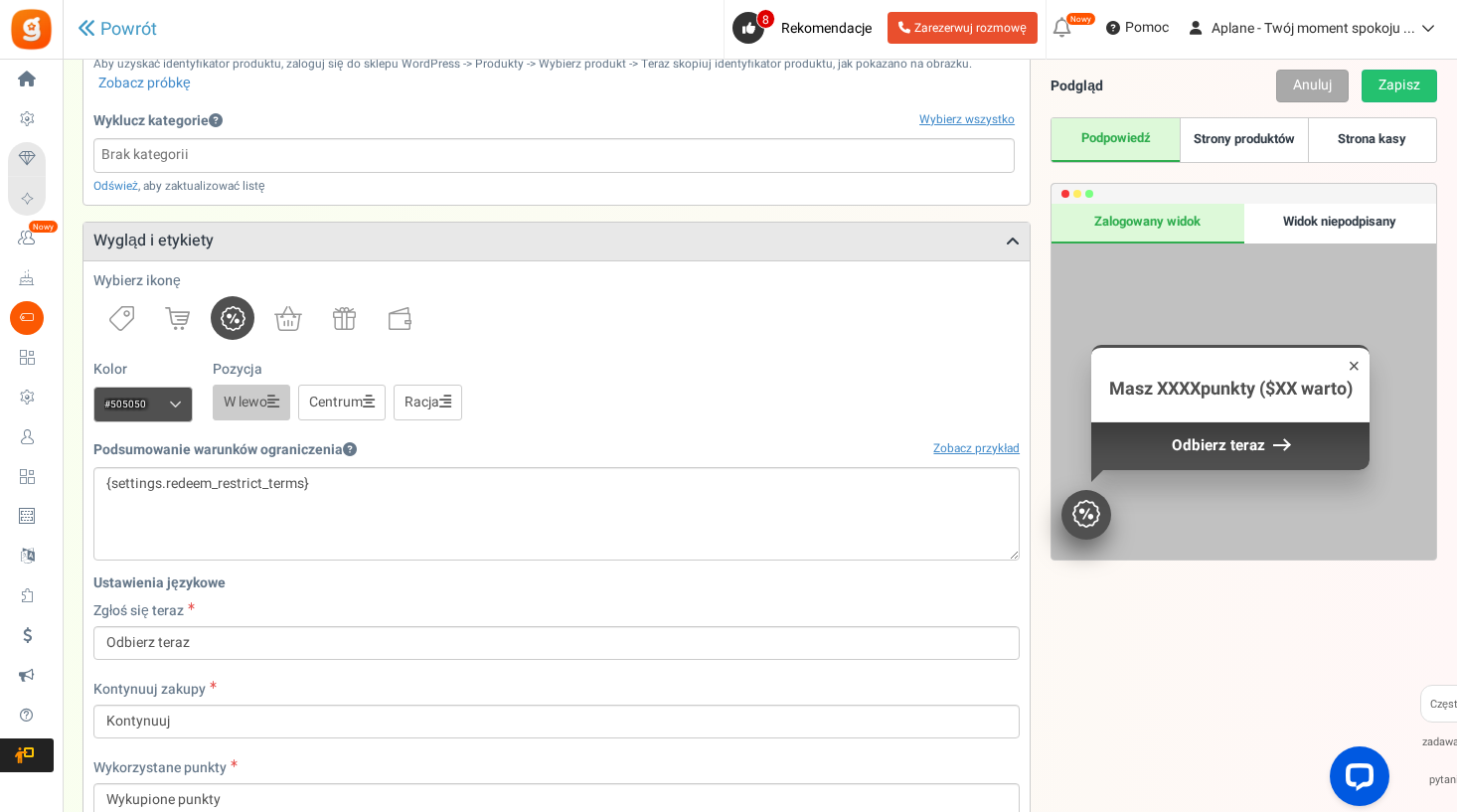 scroll, scrollTop: 1008, scrollLeft: 0, axis: vertical 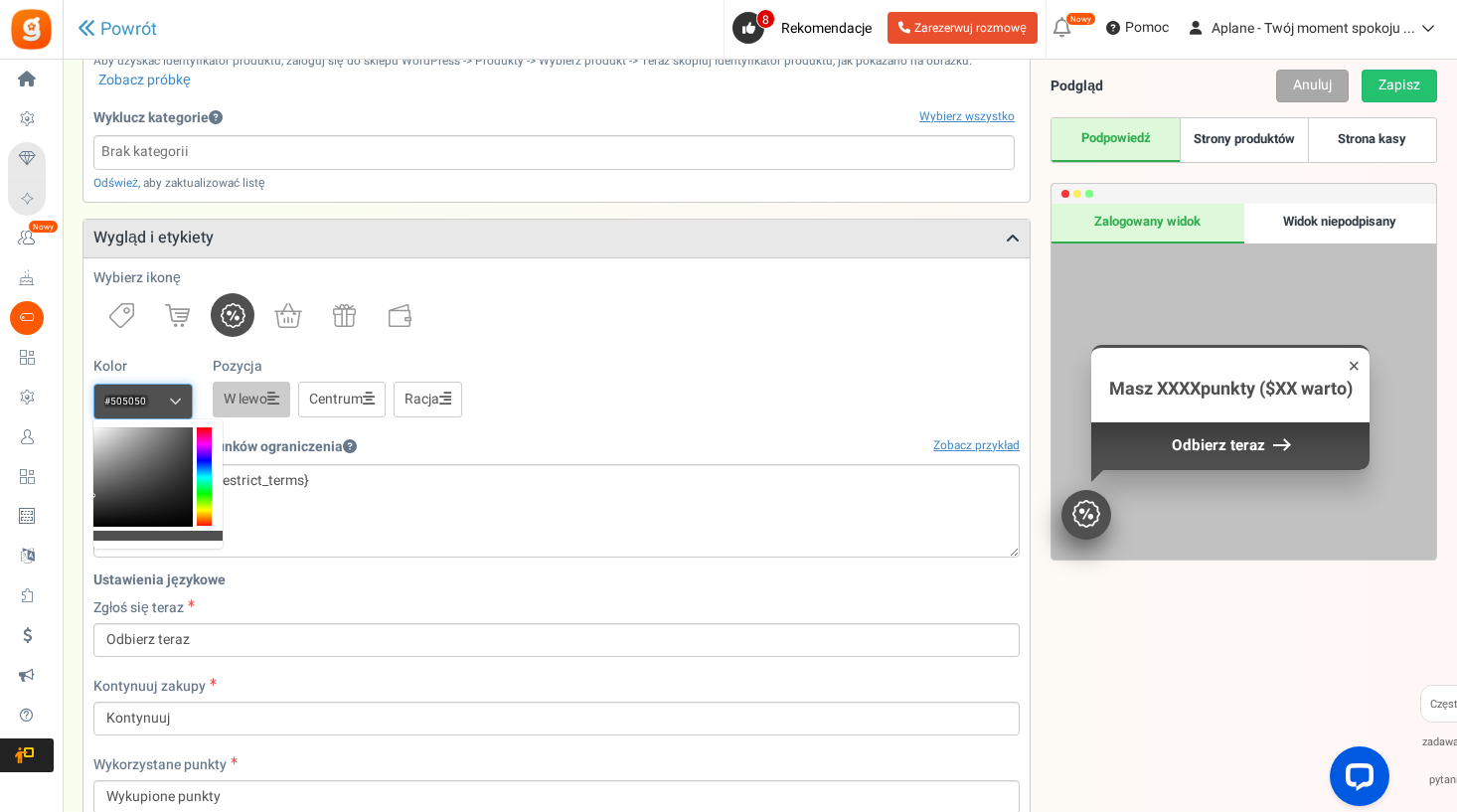 click on "#505050" at bounding box center (143, 402) 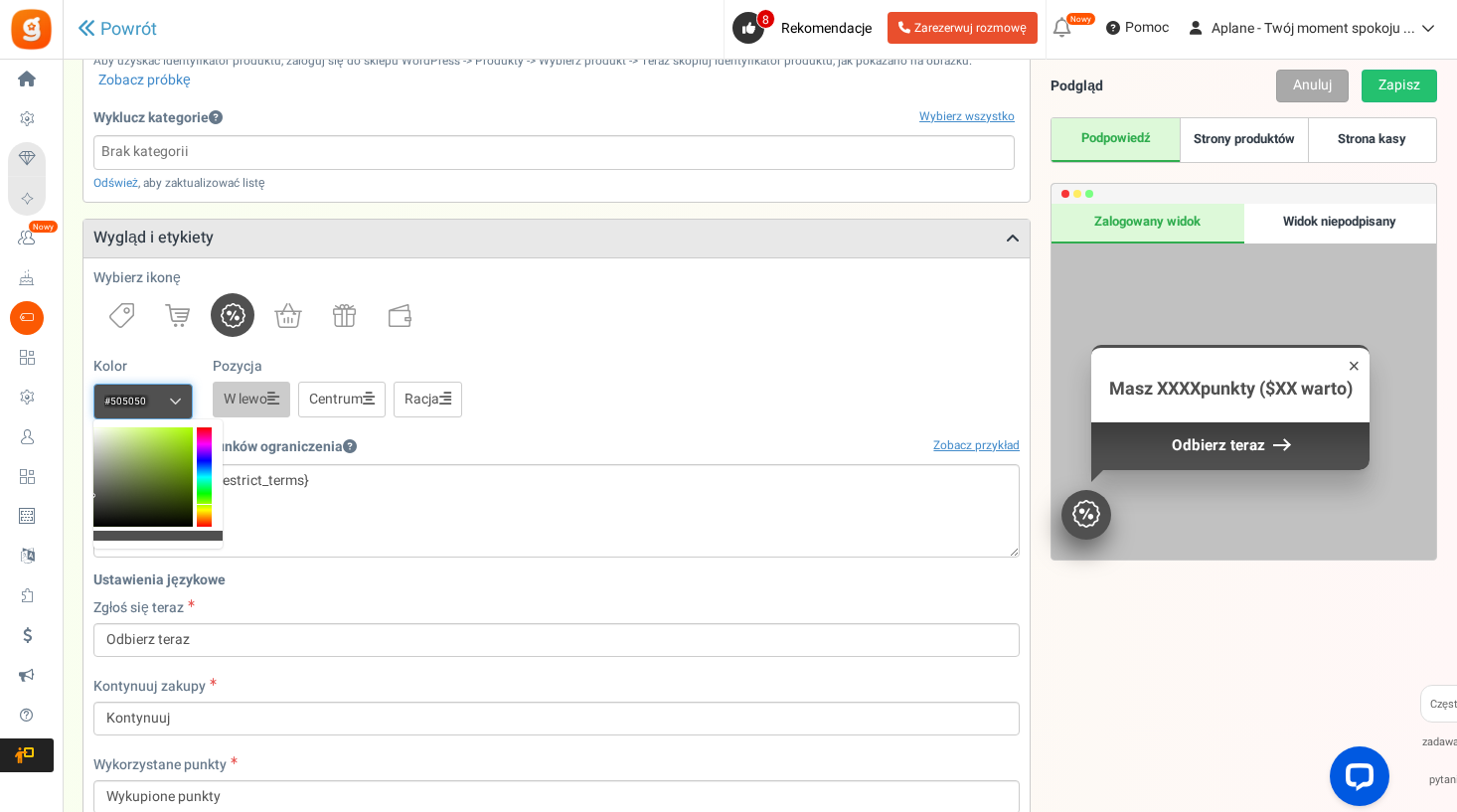 click at bounding box center (204, 477) 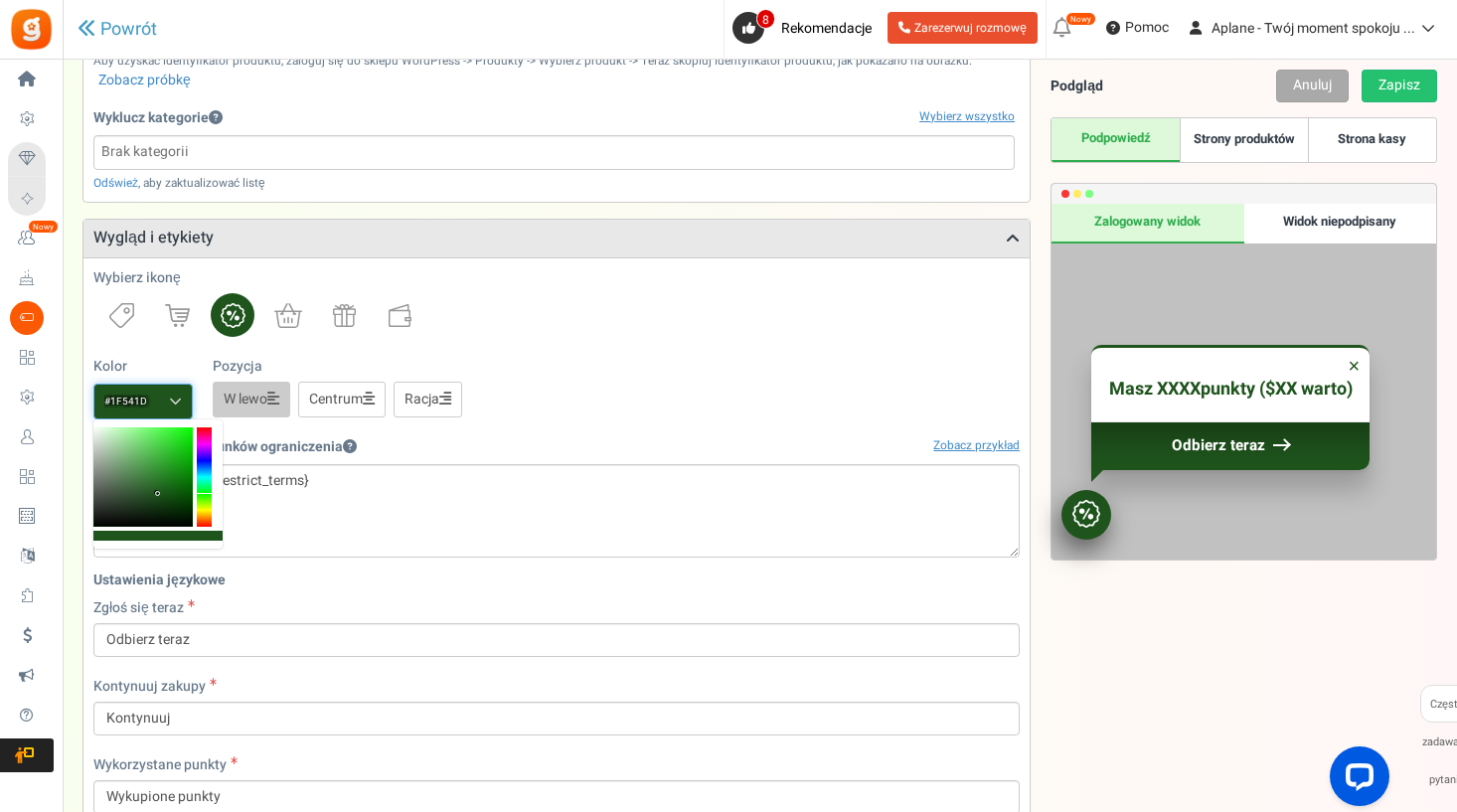 type on "#1f571e" 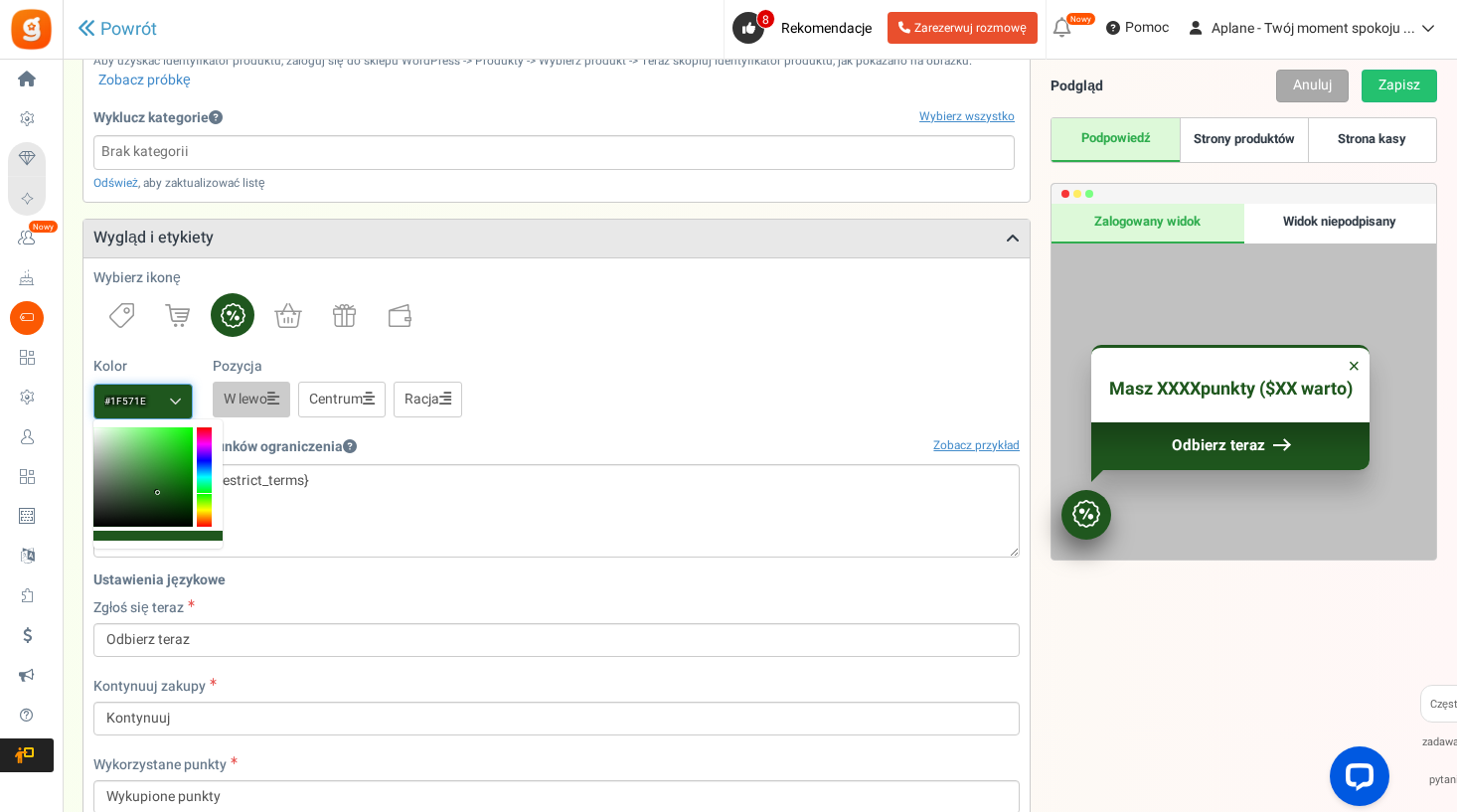 drag, startPoint x: 114, startPoint y: 498, endPoint x: 158, endPoint y: 493, distance: 44.28318 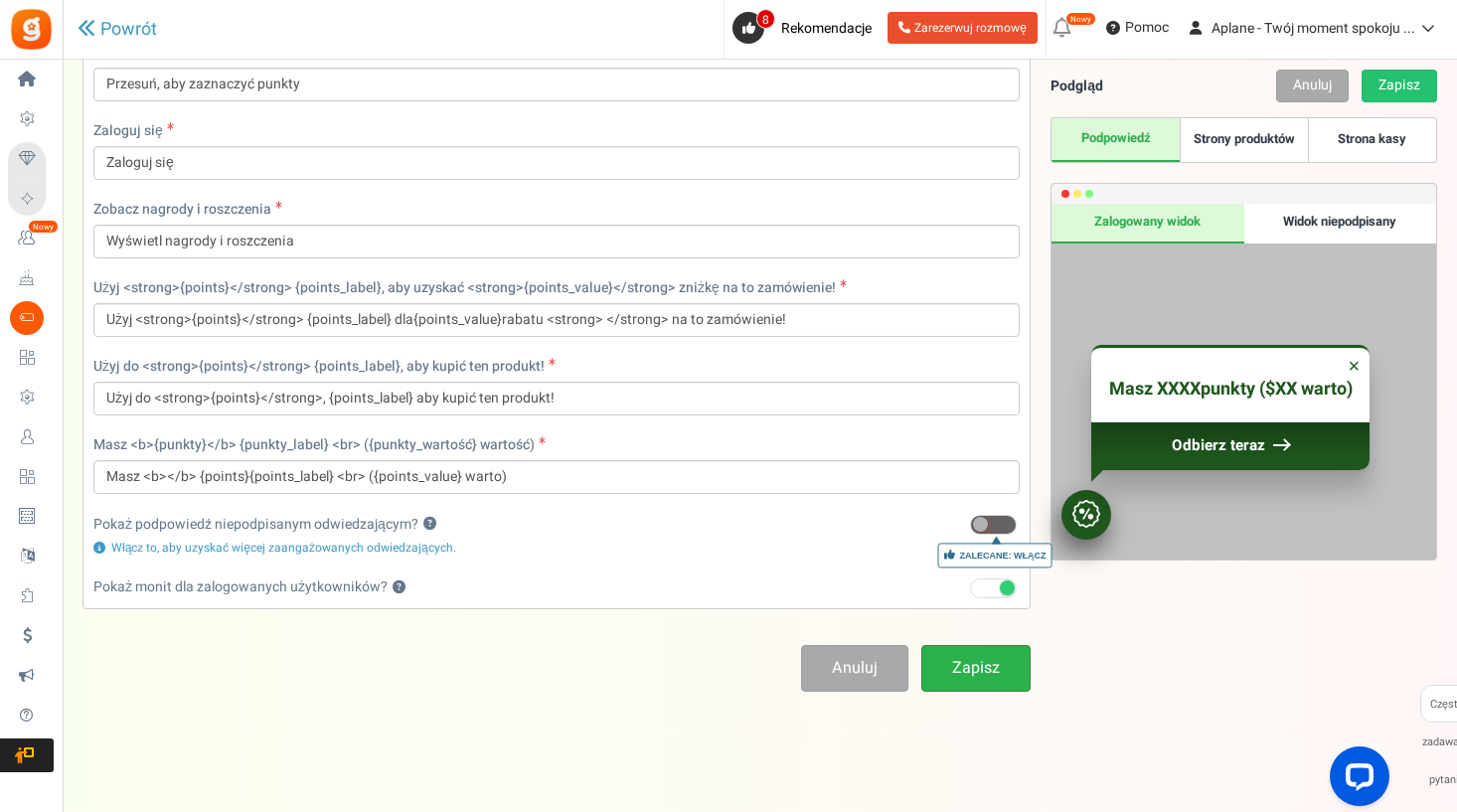 scroll, scrollTop: 1798, scrollLeft: 0, axis: vertical 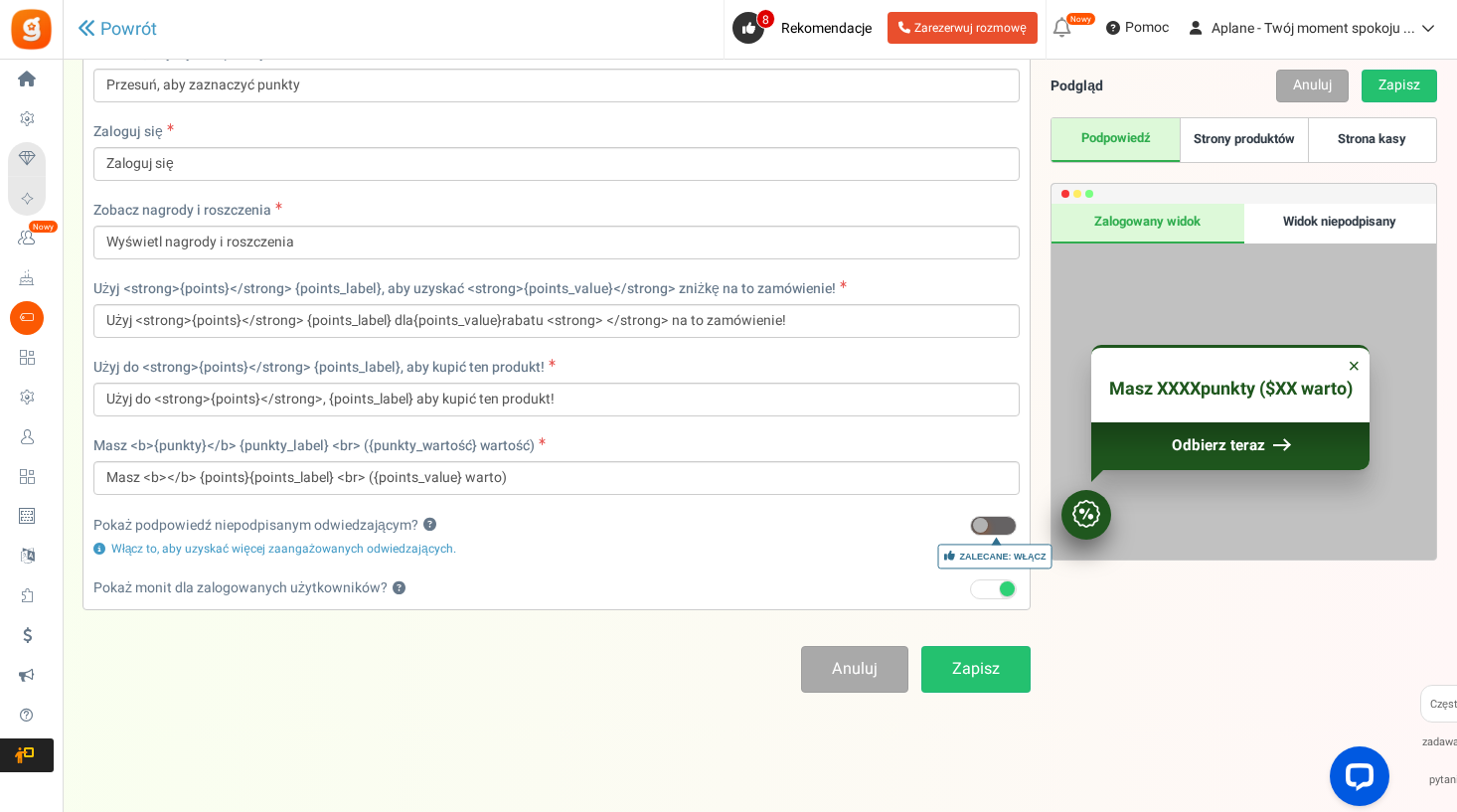 click on "Zapisz" at bounding box center (976, 669) 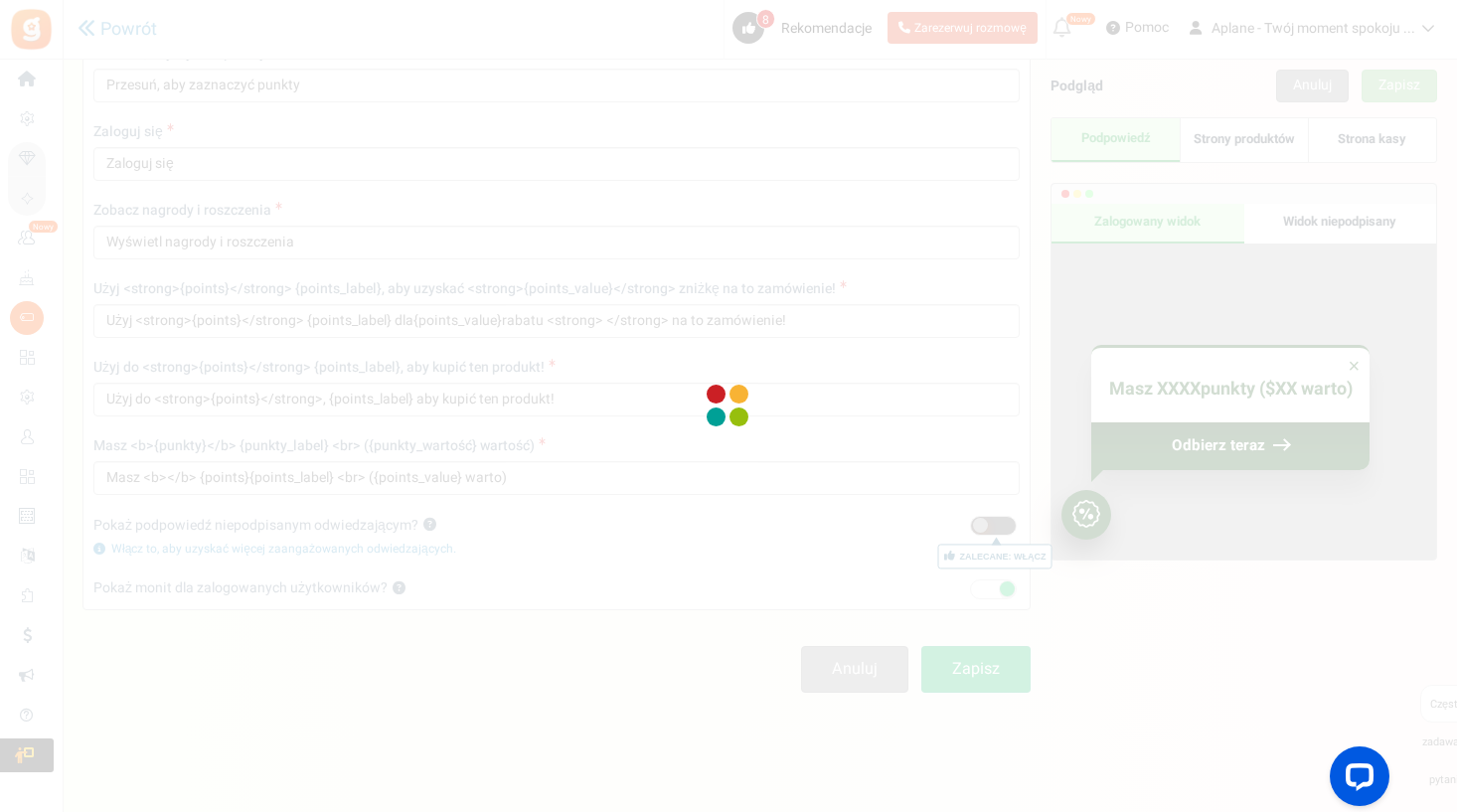 scroll, scrollTop: 66, scrollLeft: 0, axis: vertical 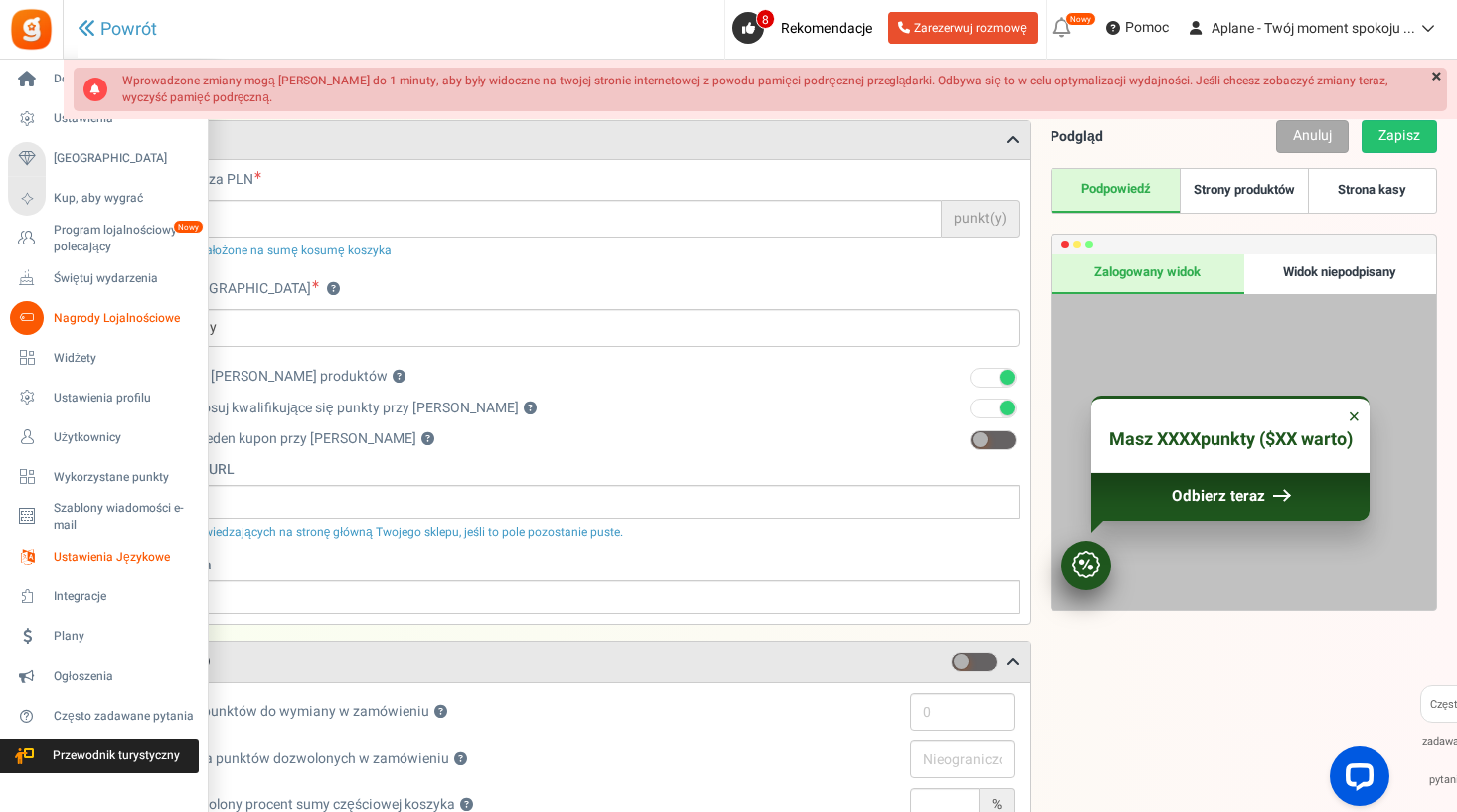 click on "Ustawienia Językowe" at bounding box center [103, 558] 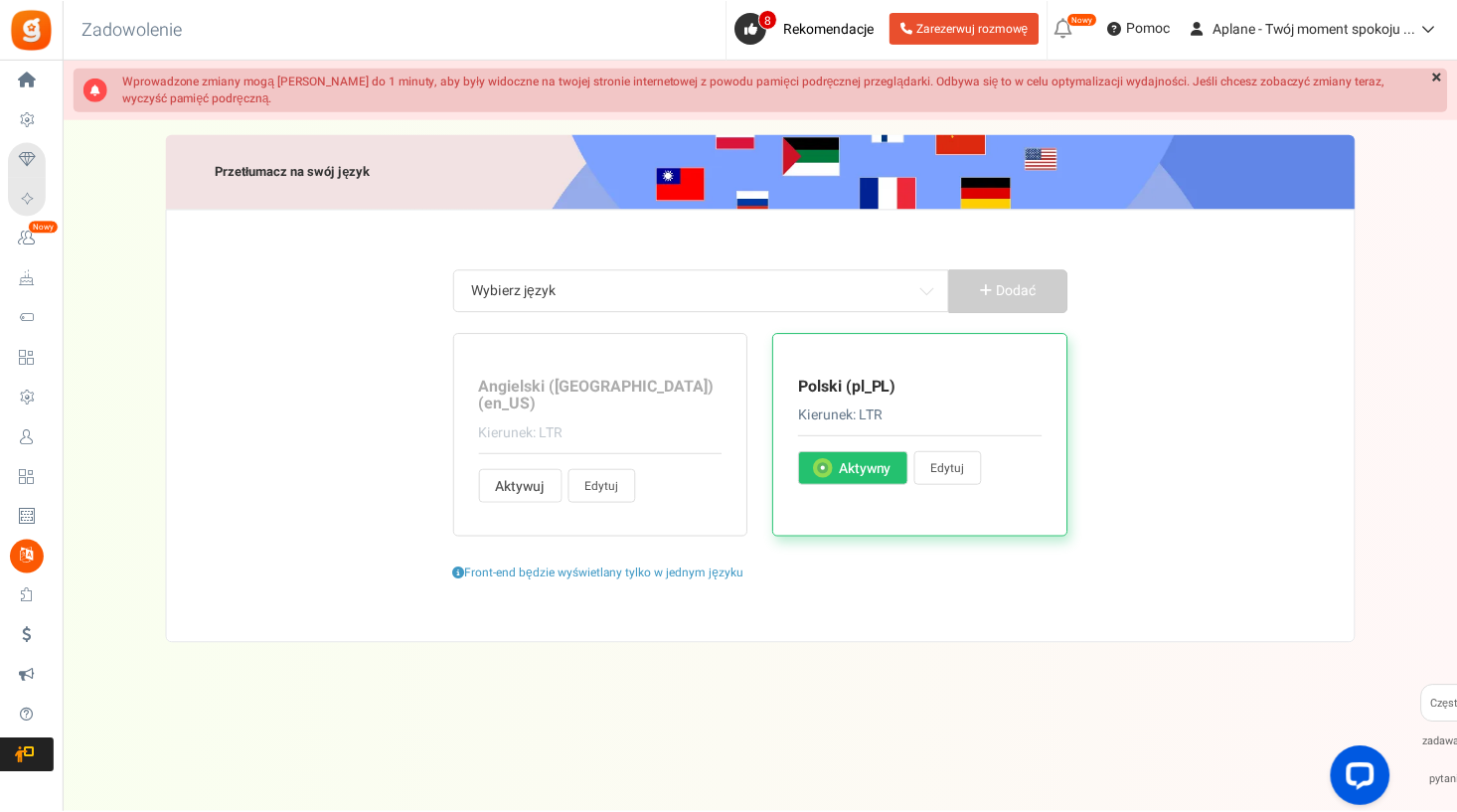 scroll, scrollTop: 0, scrollLeft: 0, axis: both 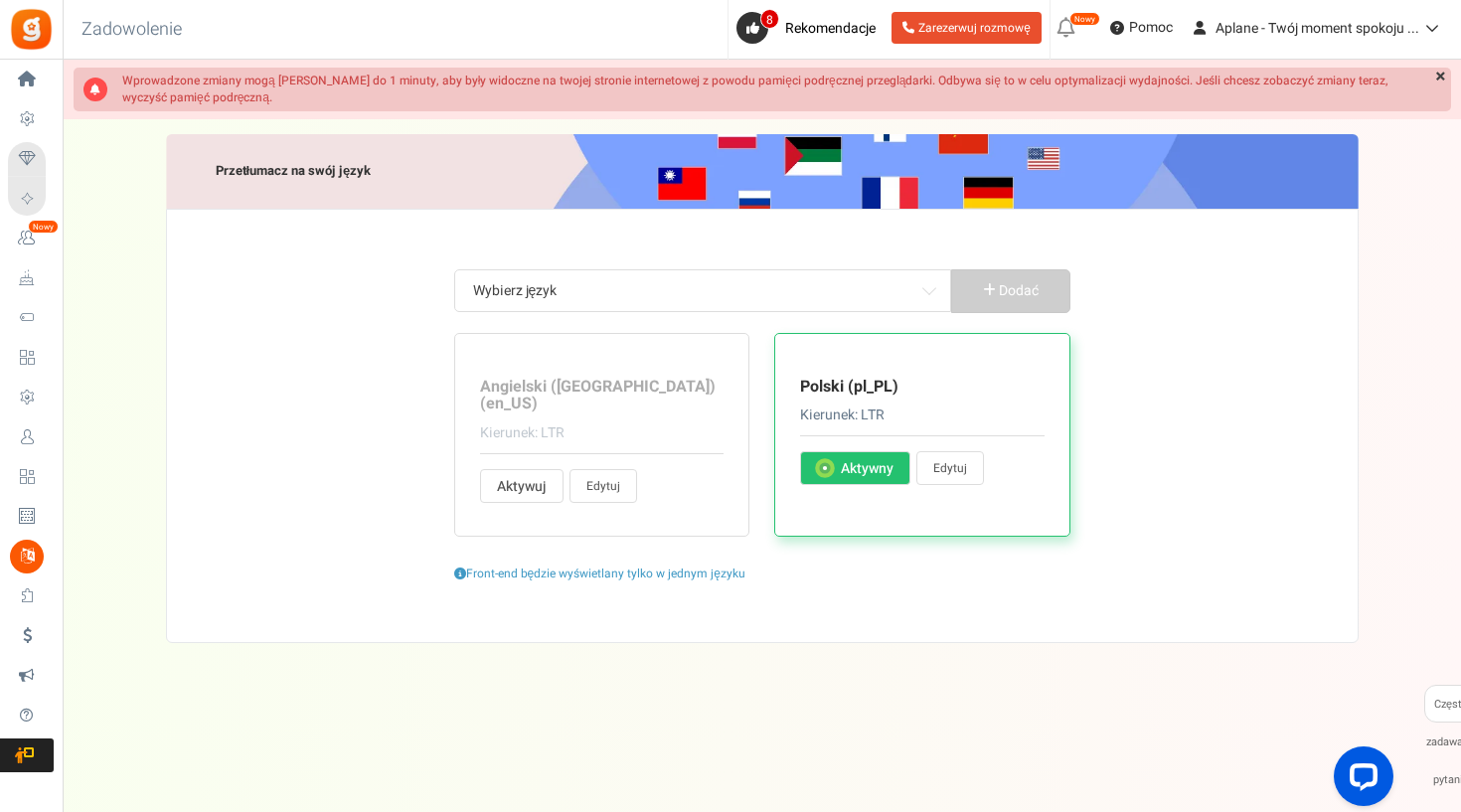 click on "Plany" at bounding box center [0, 0] 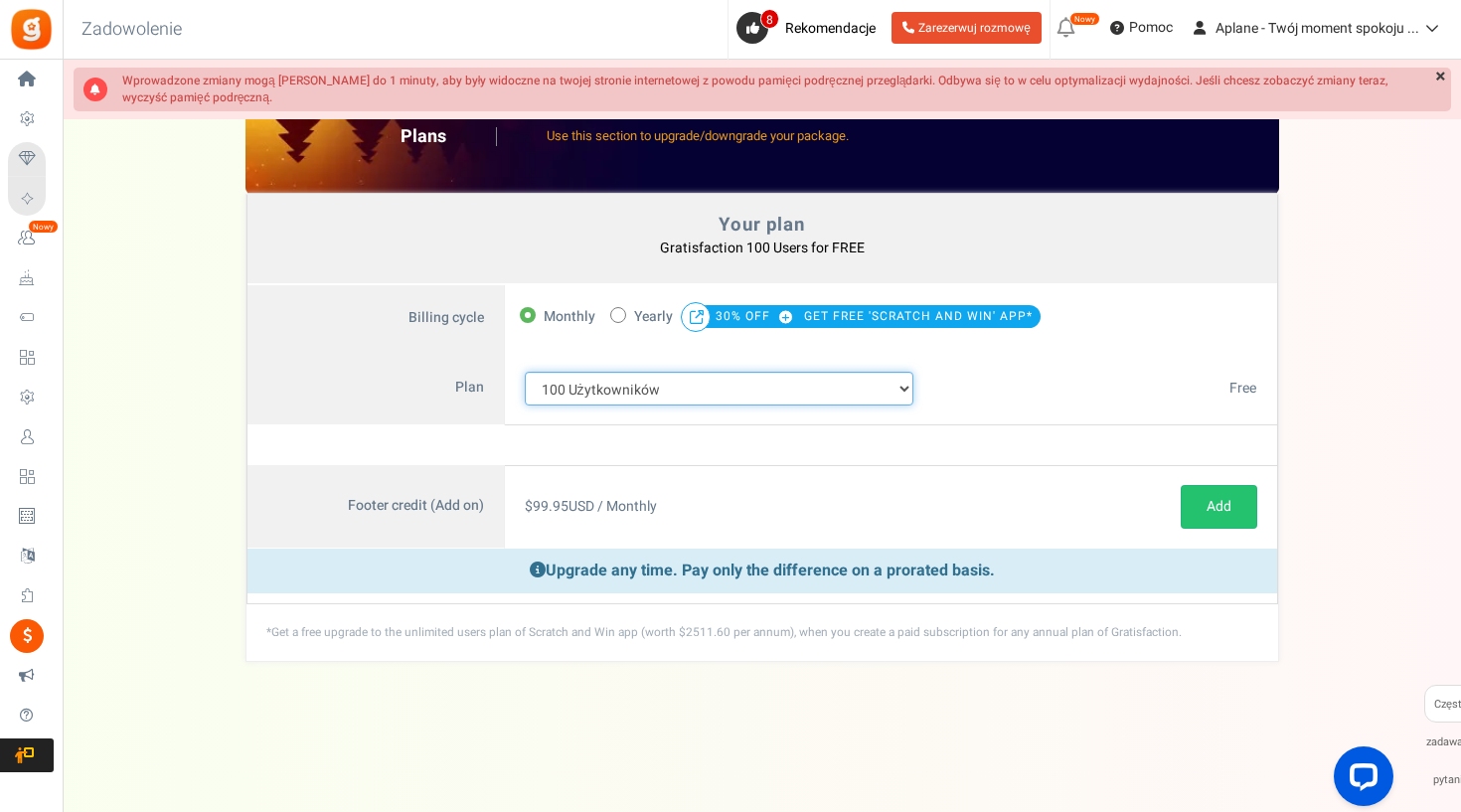 select on "712" 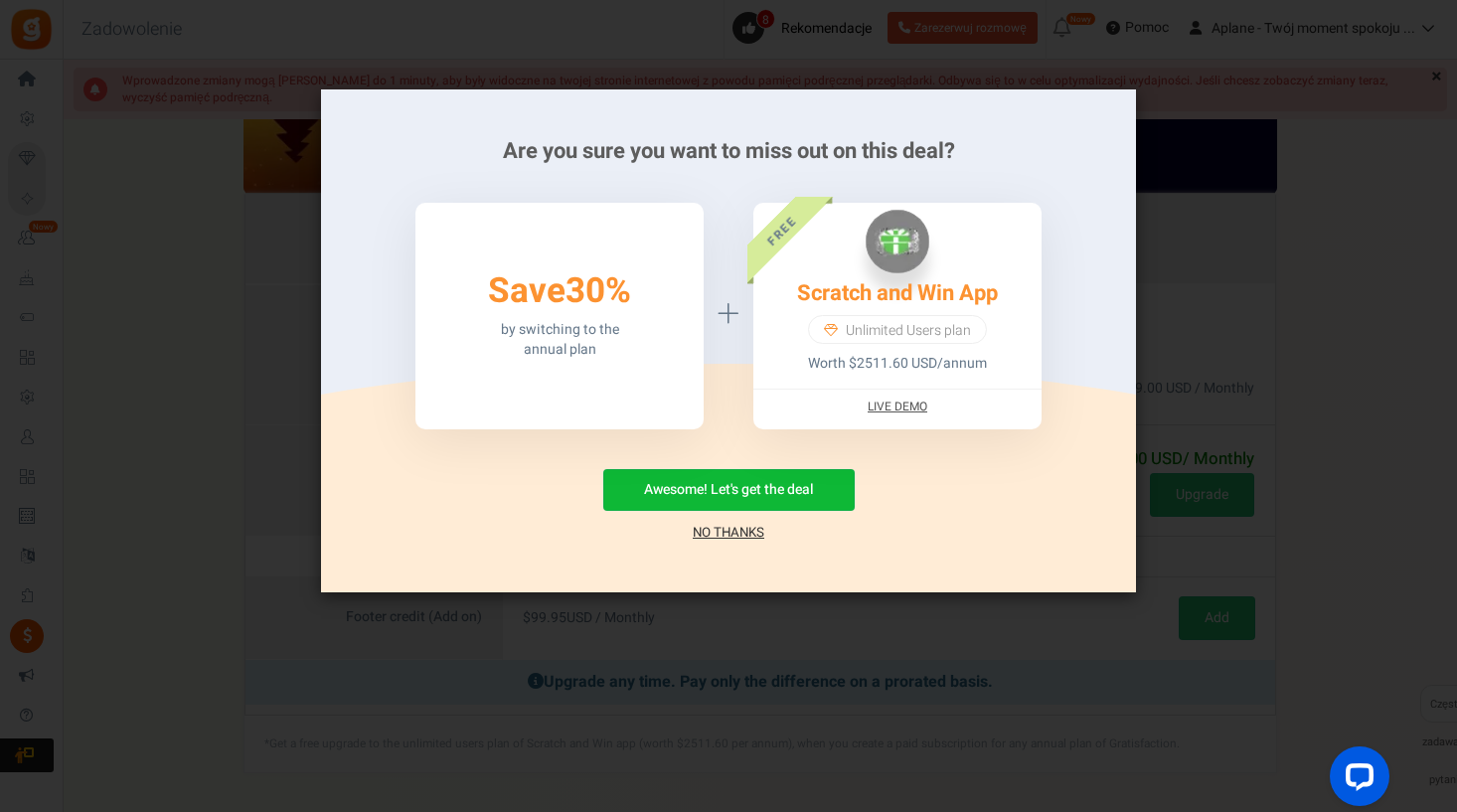 click on "No Thanks" at bounding box center (728, 533) 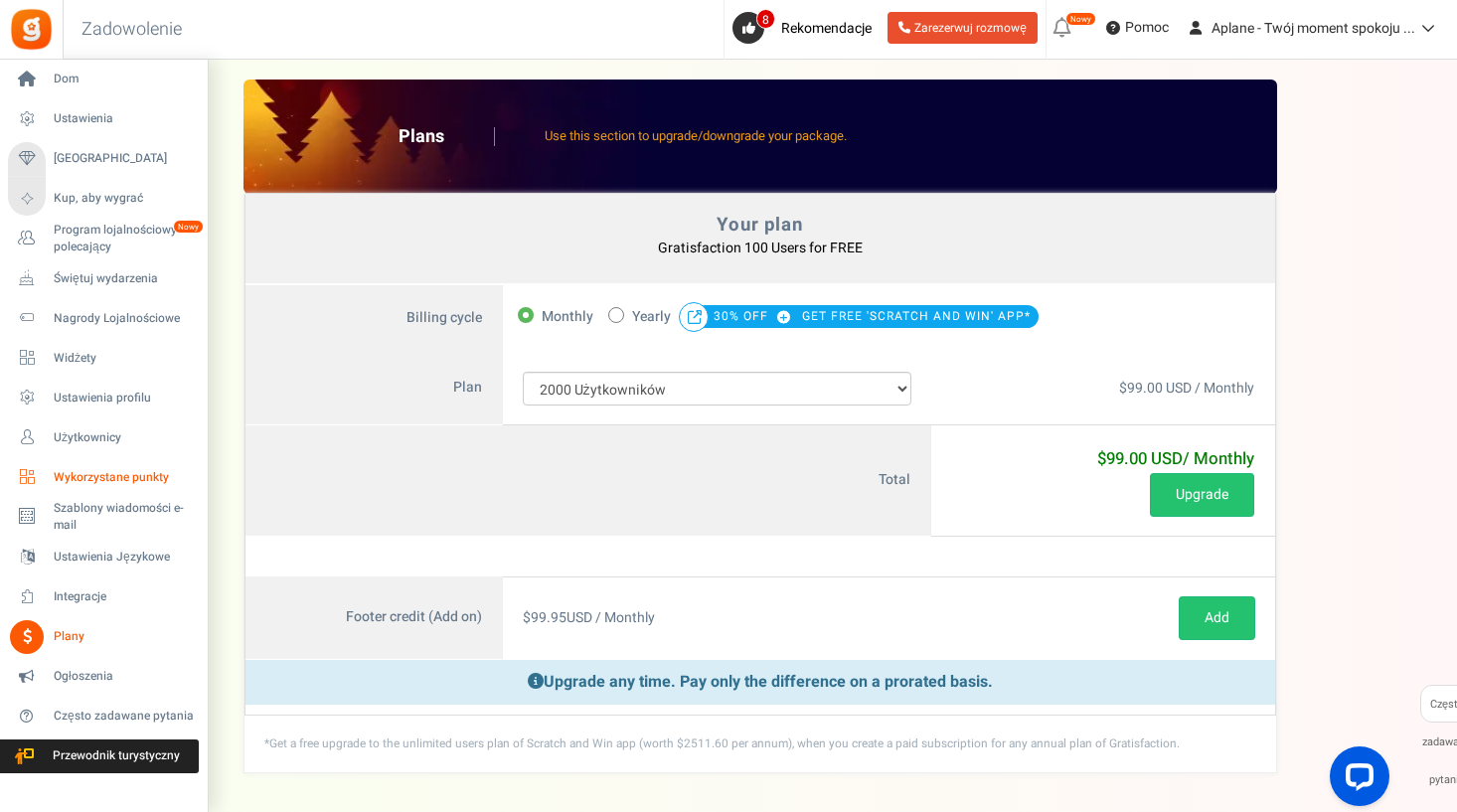 click on "Wykorzystane punkty" at bounding box center [103, 477] 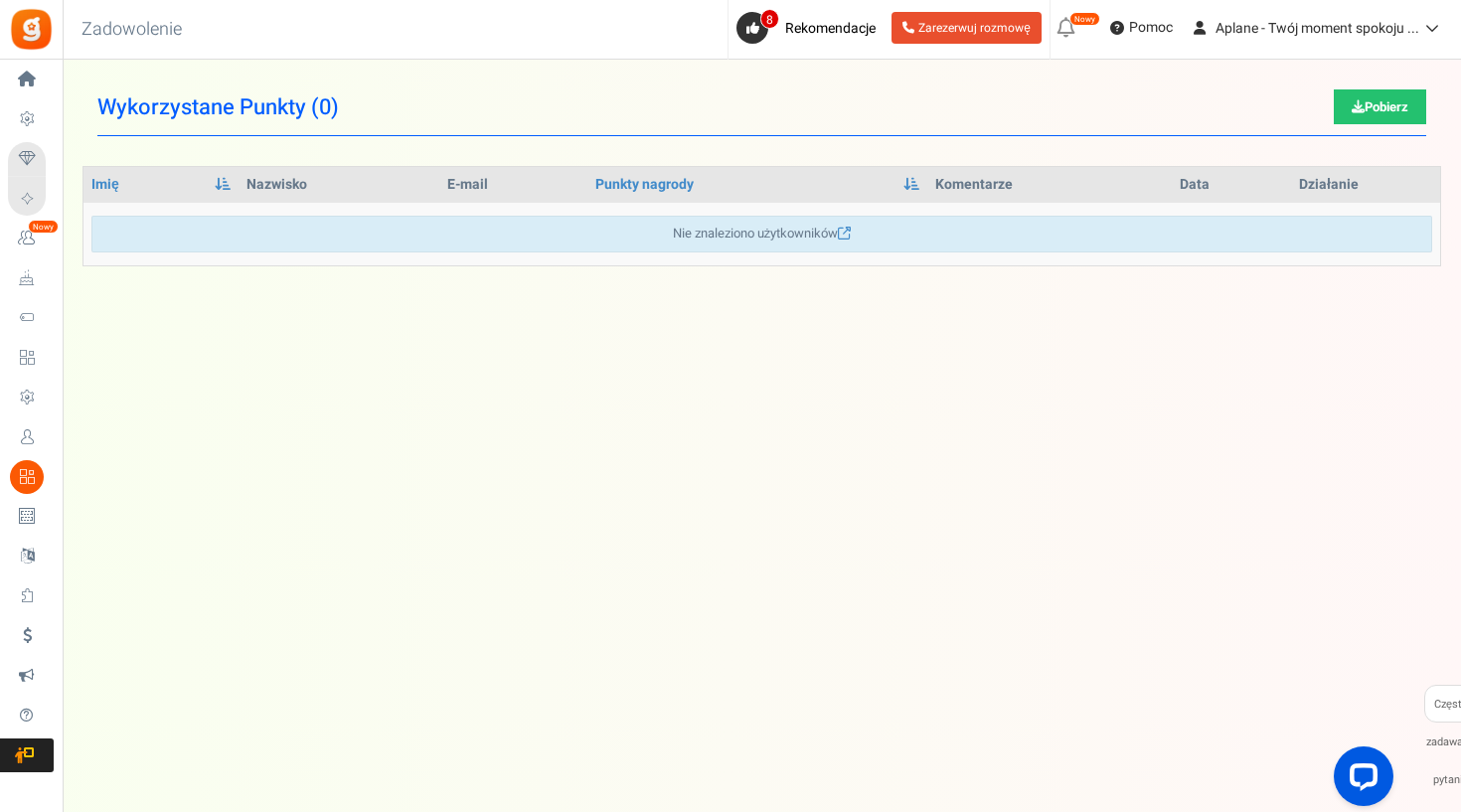 click on "Dom" at bounding box center (0, 0) 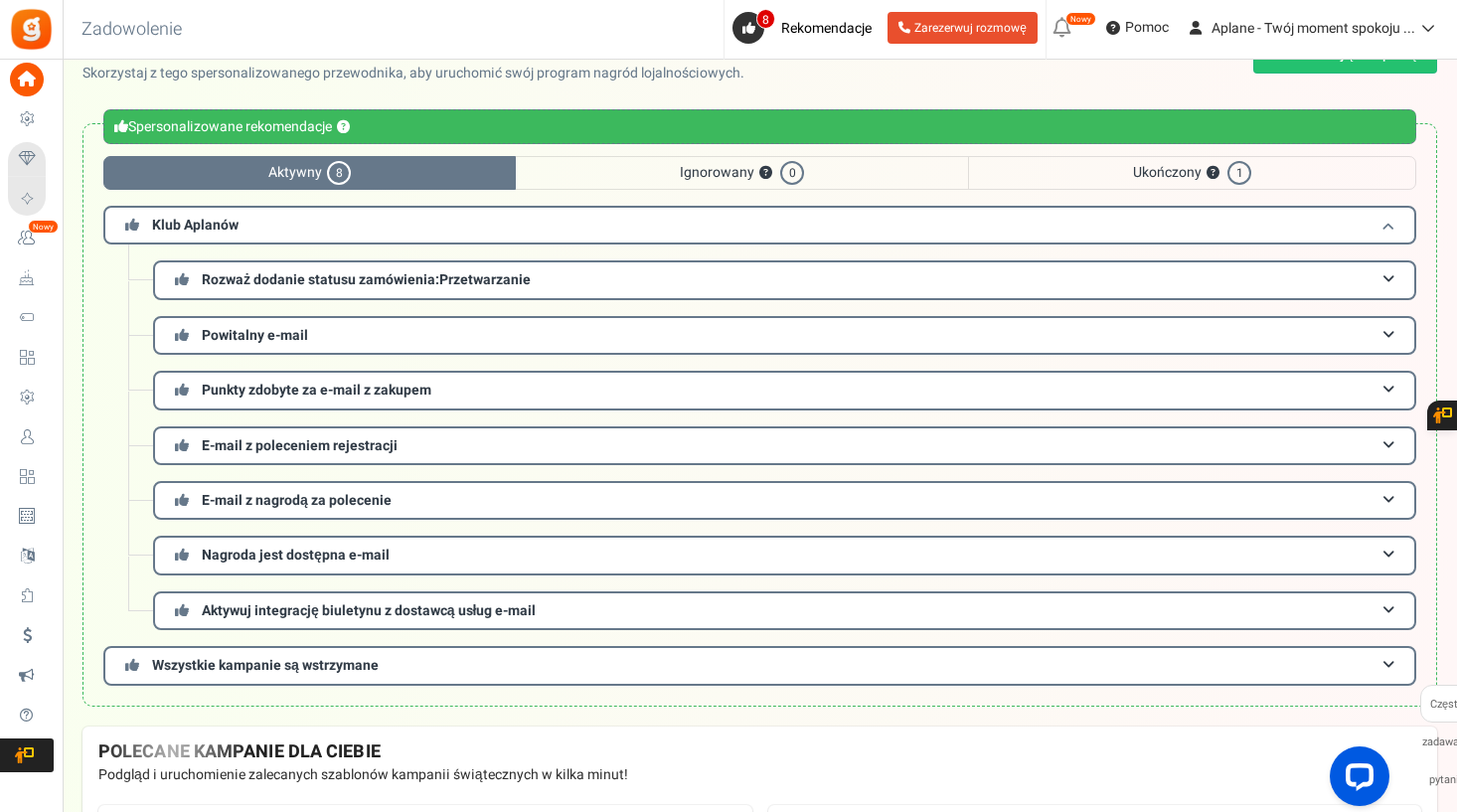 scroll, scrollTop: 50, scrollLeft: 0, axis: vertical 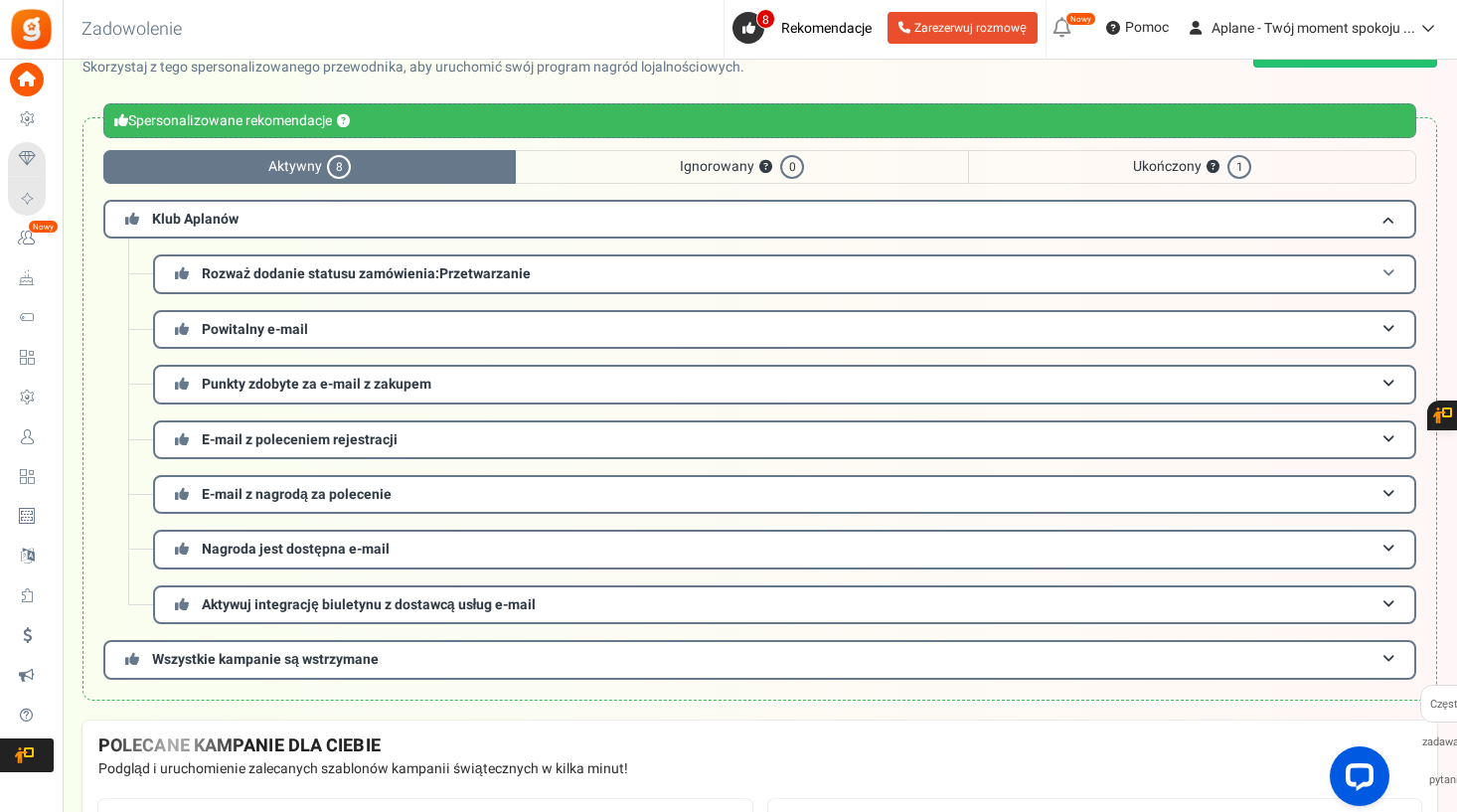 click on "Rozważ dodanie statusu zamówienia:  Przetwarzanie" at bounding box center [784, 273] 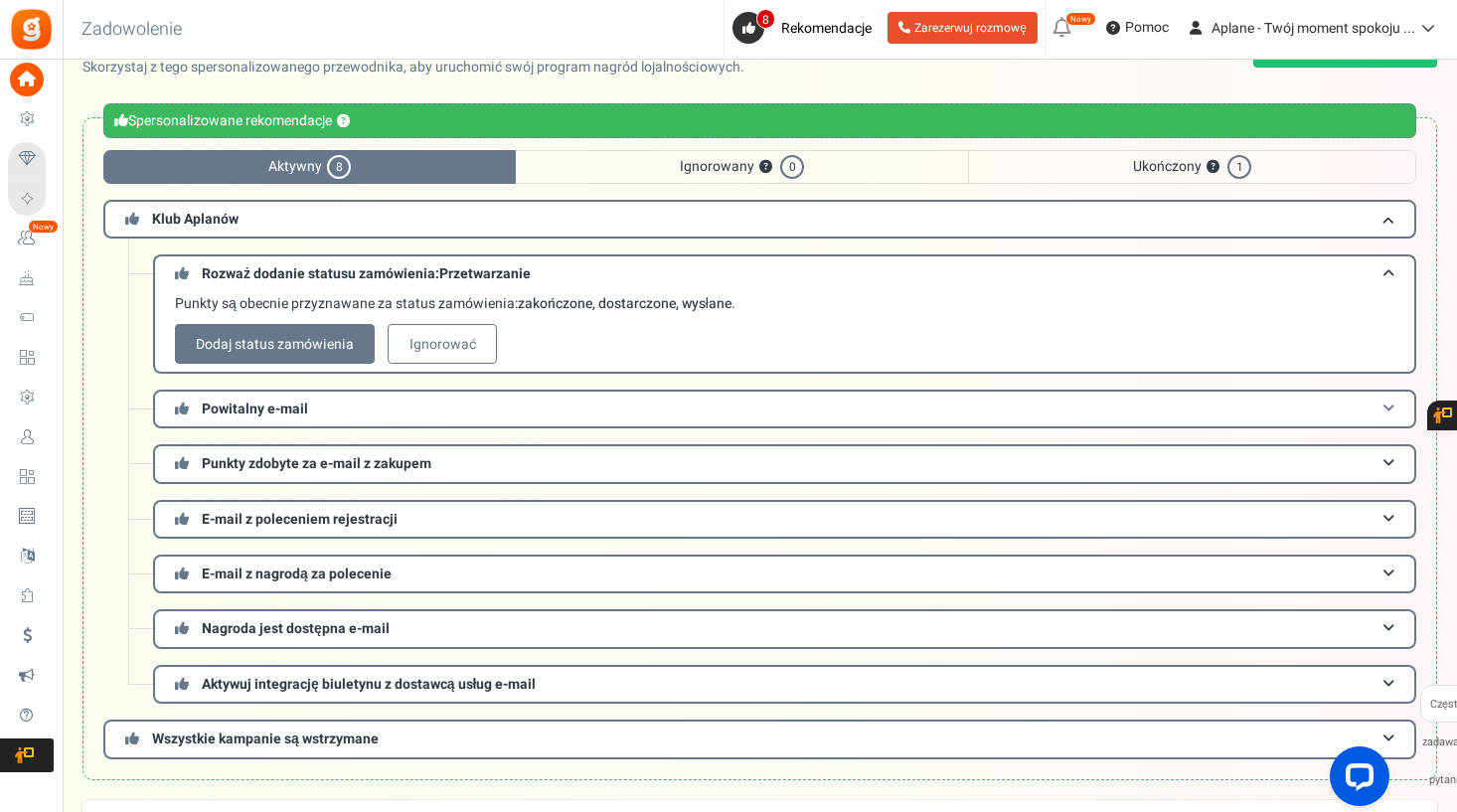 click on "Powitalny e-mail" at bounding box center (784, 408) 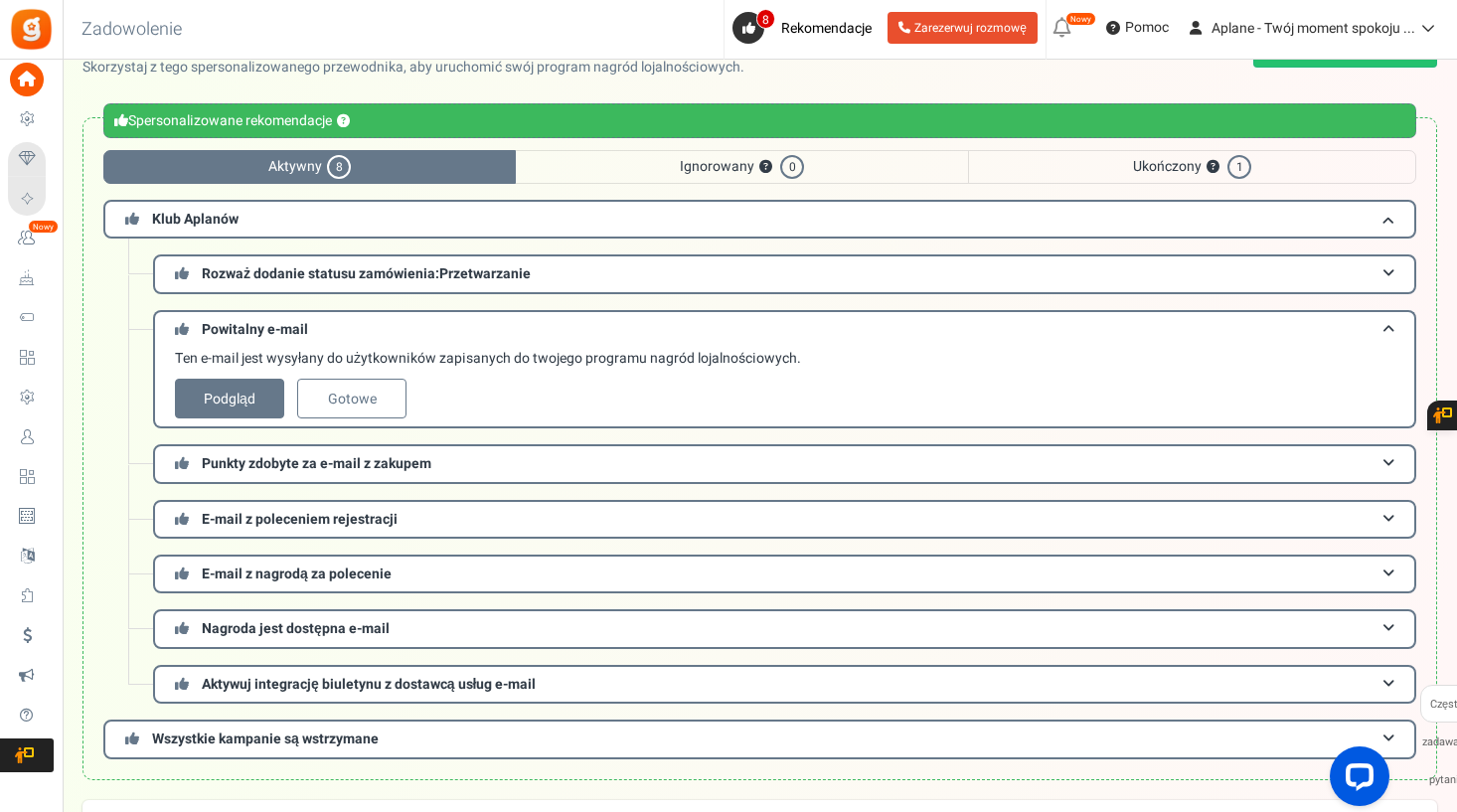 click on "Podgląd" at bounding box center [230, 399] 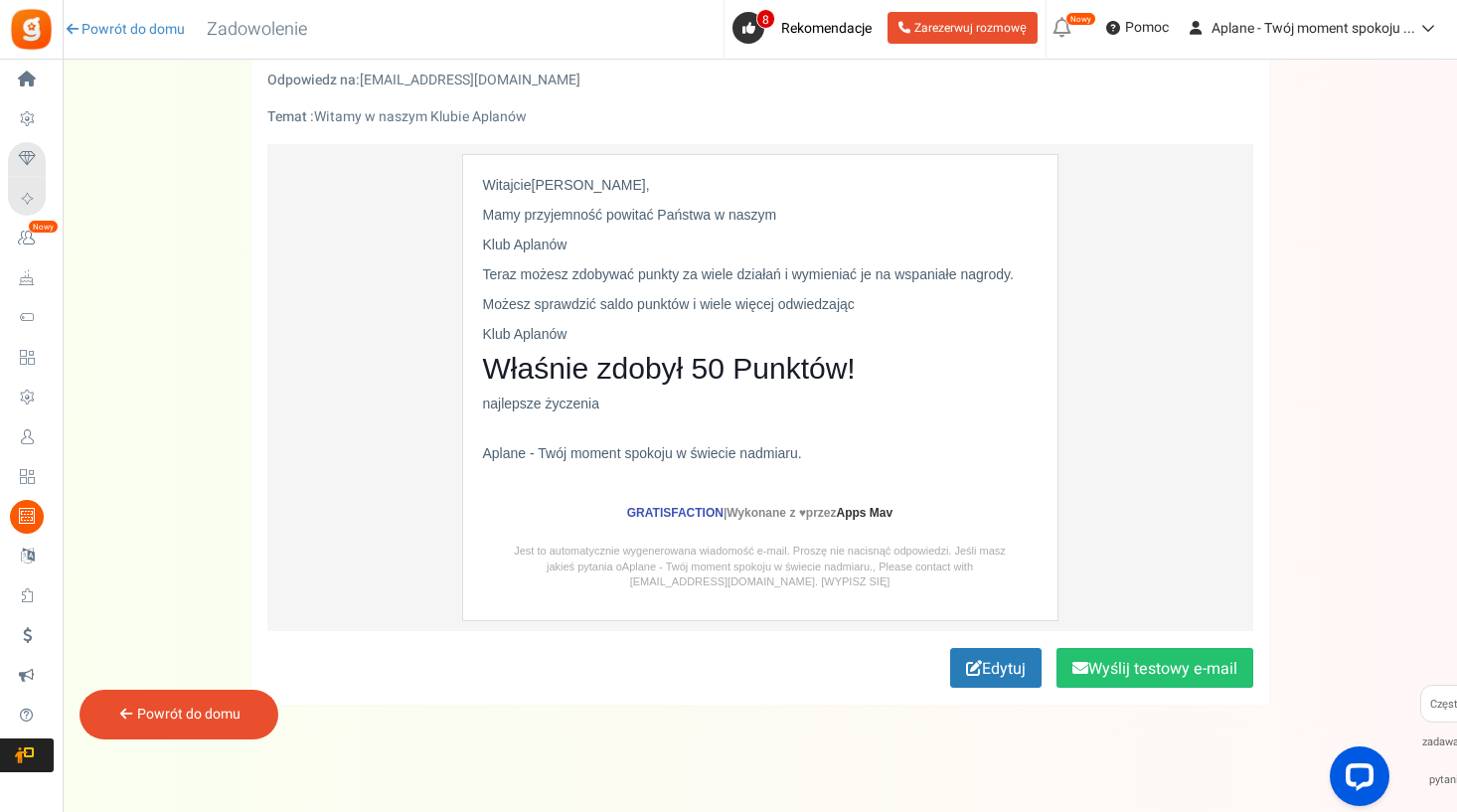 scroll, scrollTop: 131, scrollLeft: 0, axis: vertical 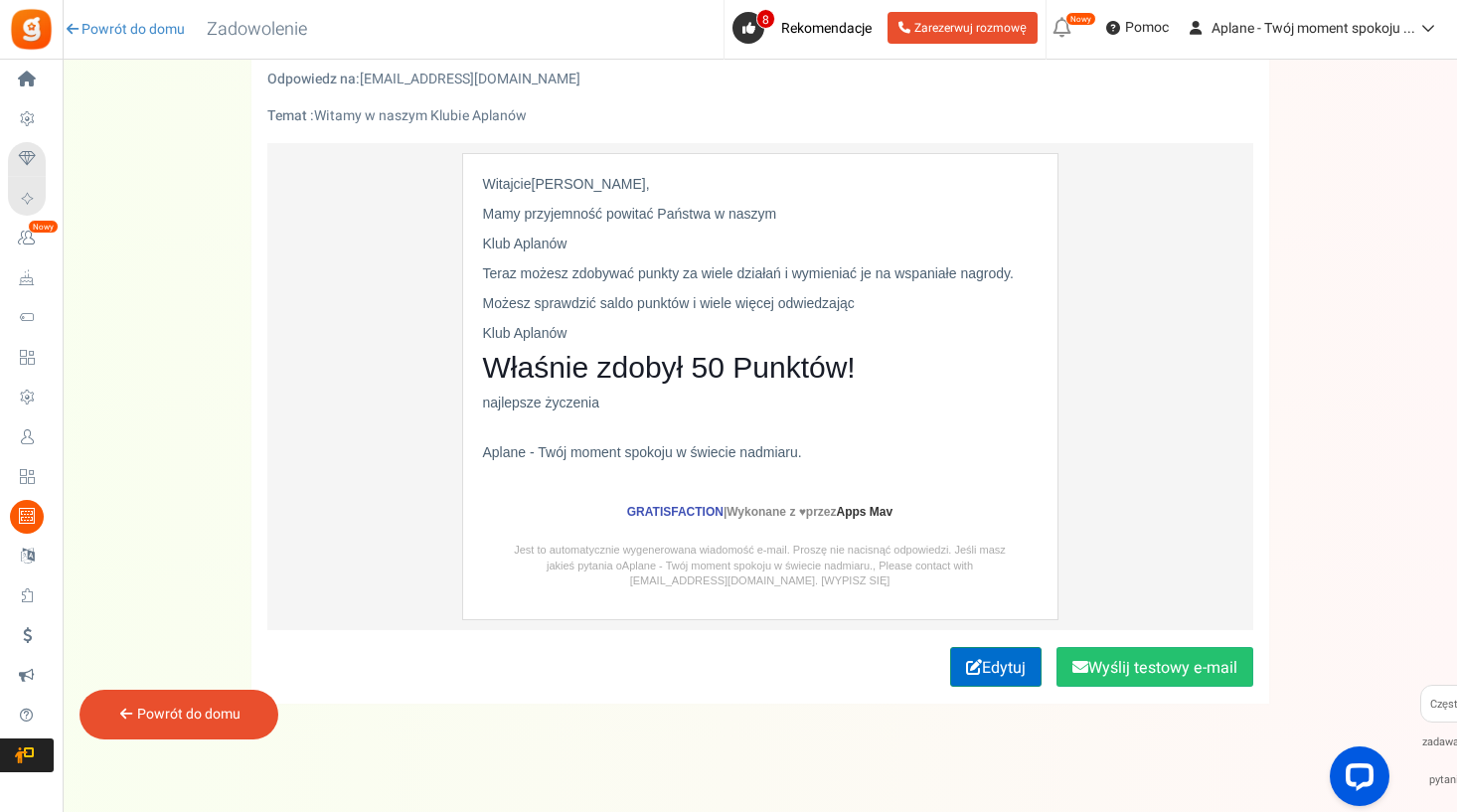 click on "Edytuj" at bounding box center [996, 667] 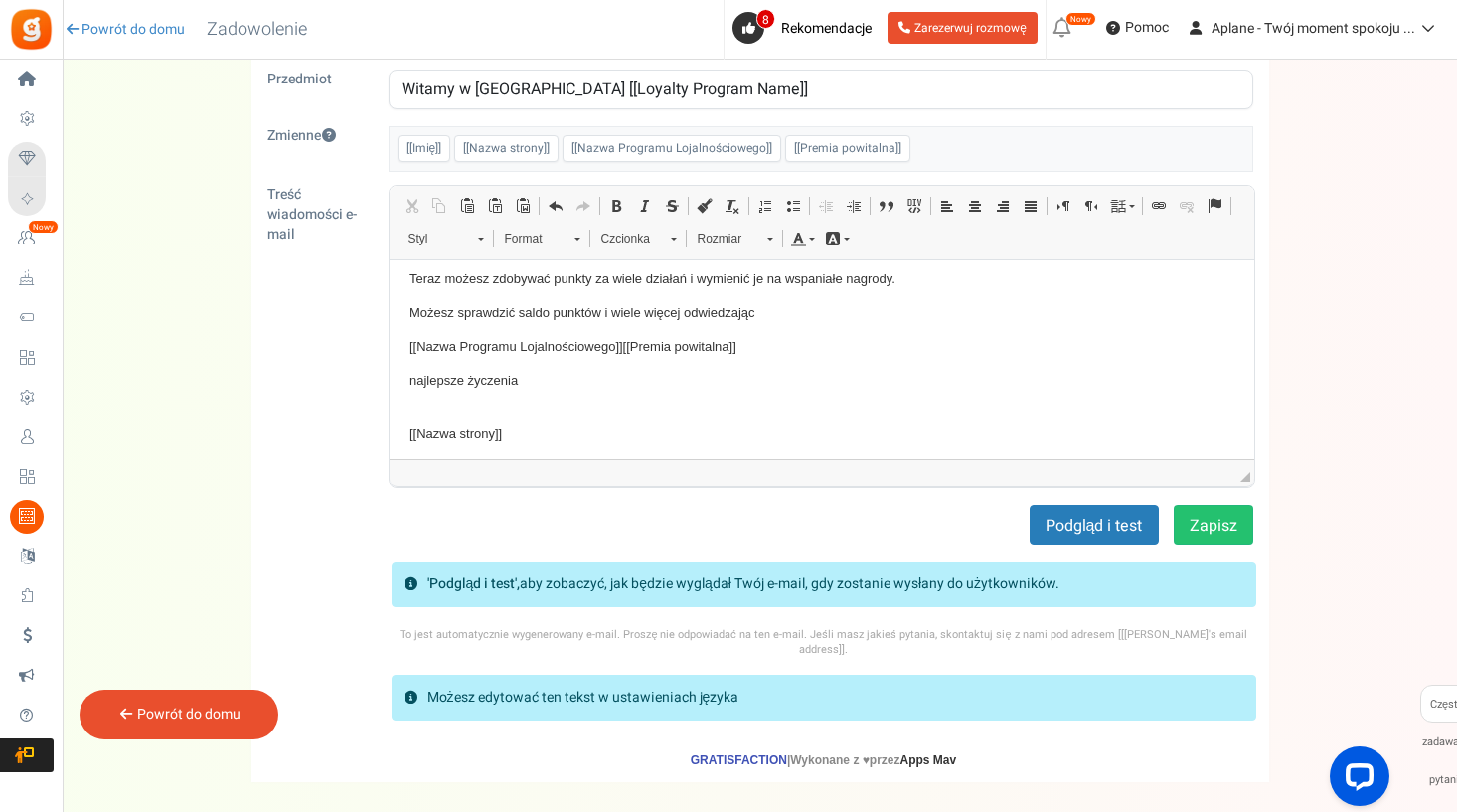 scroll, scrollTop: 110, scrollLeft: 0, axis: vertical 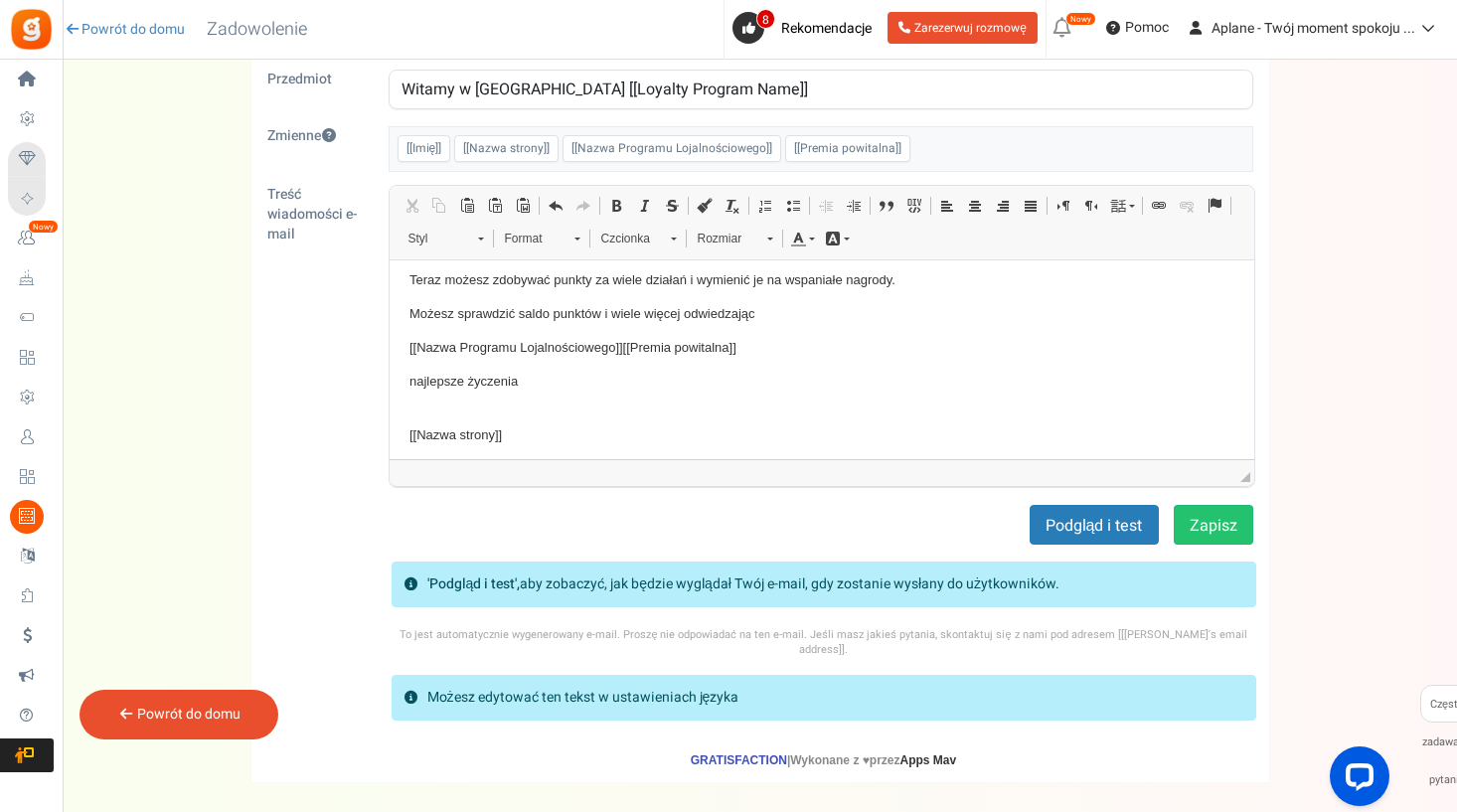 click at bounding box center (126, 714) 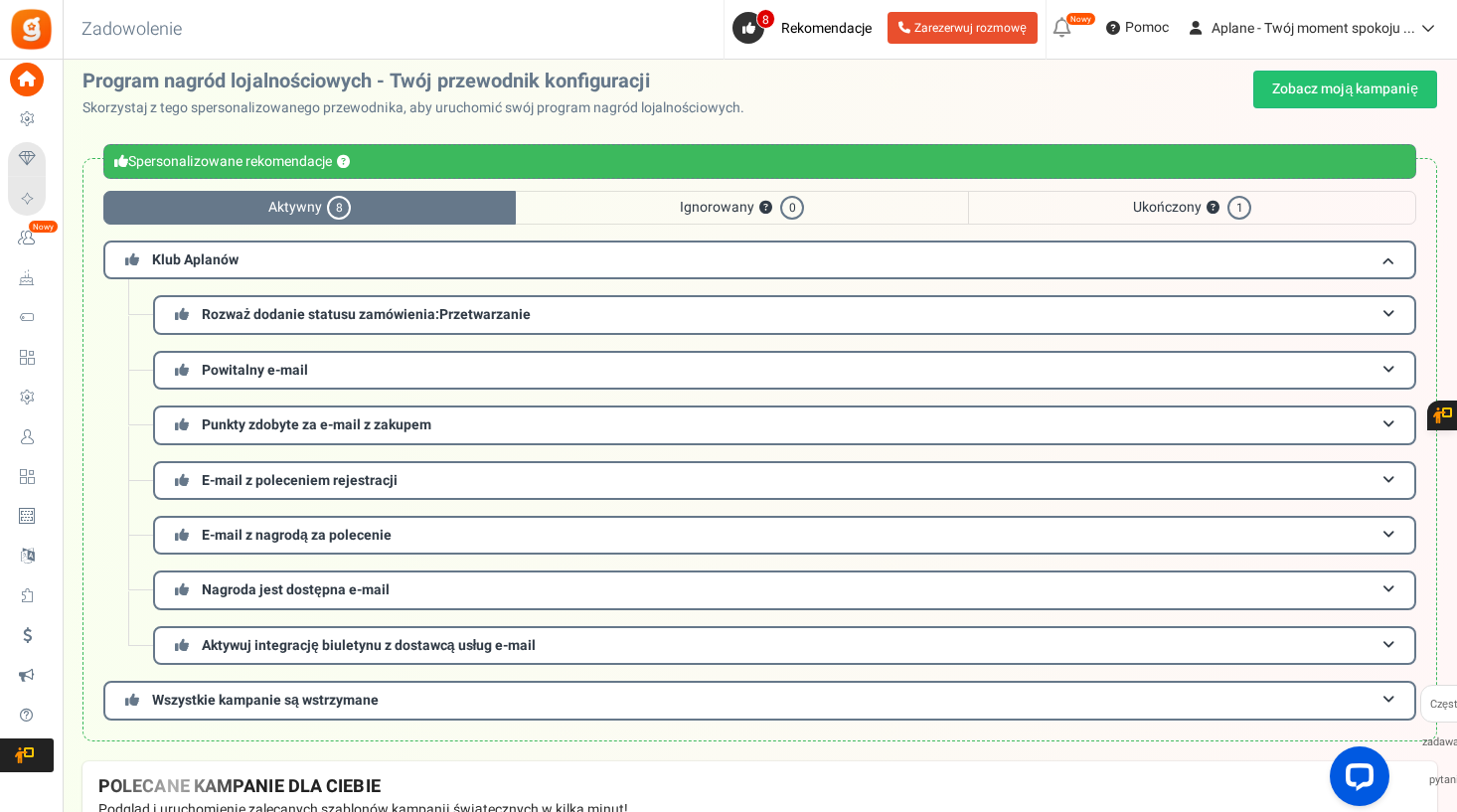 scroll, scrollTop: 19, scrollLeft: 0, axis: vertical 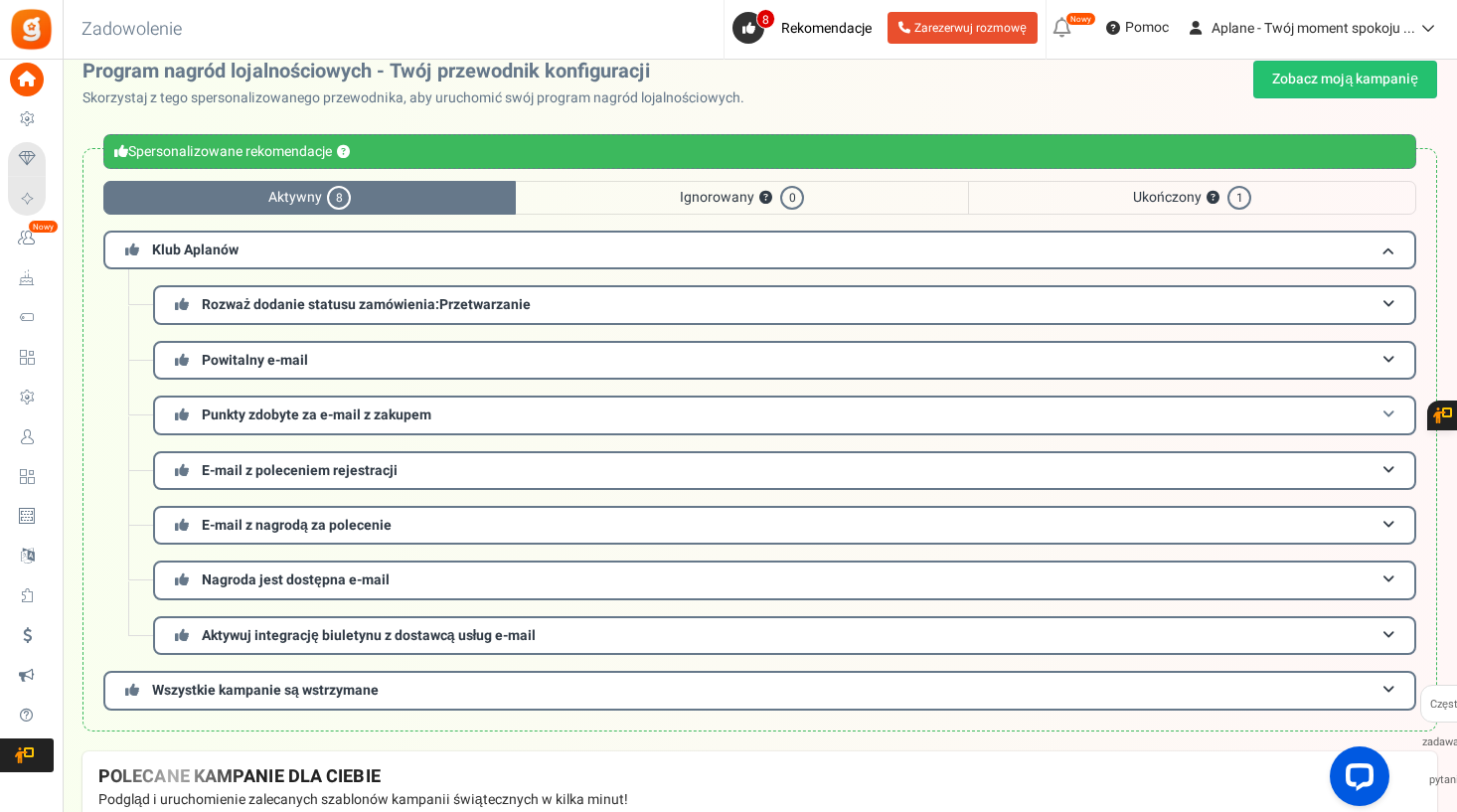 click on "Punkty zdobyte za e-mail z zakupem" at bounding box center (784, 414) 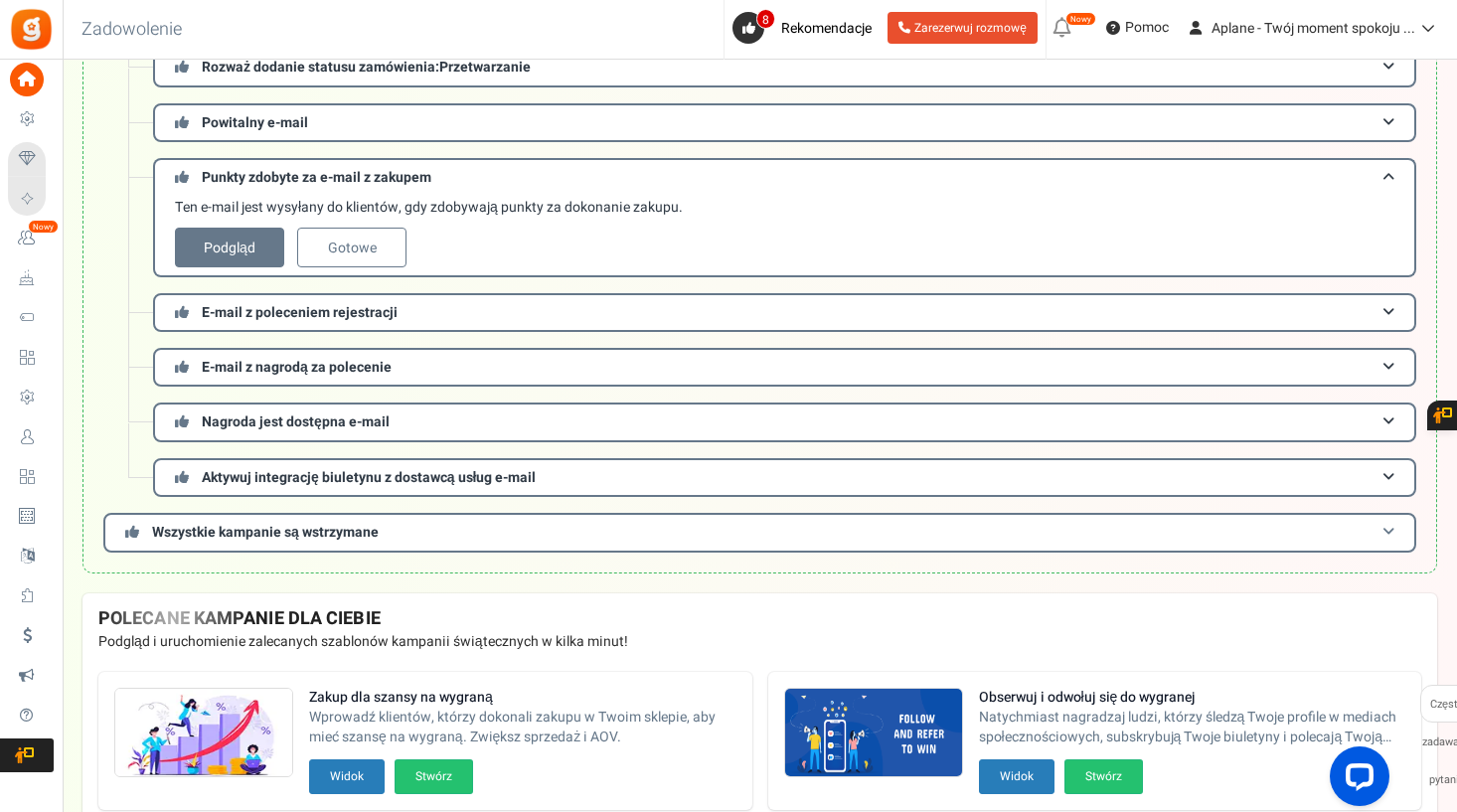 scroll, scrollTop: 257, scrollLeft: 0, axis: vertical 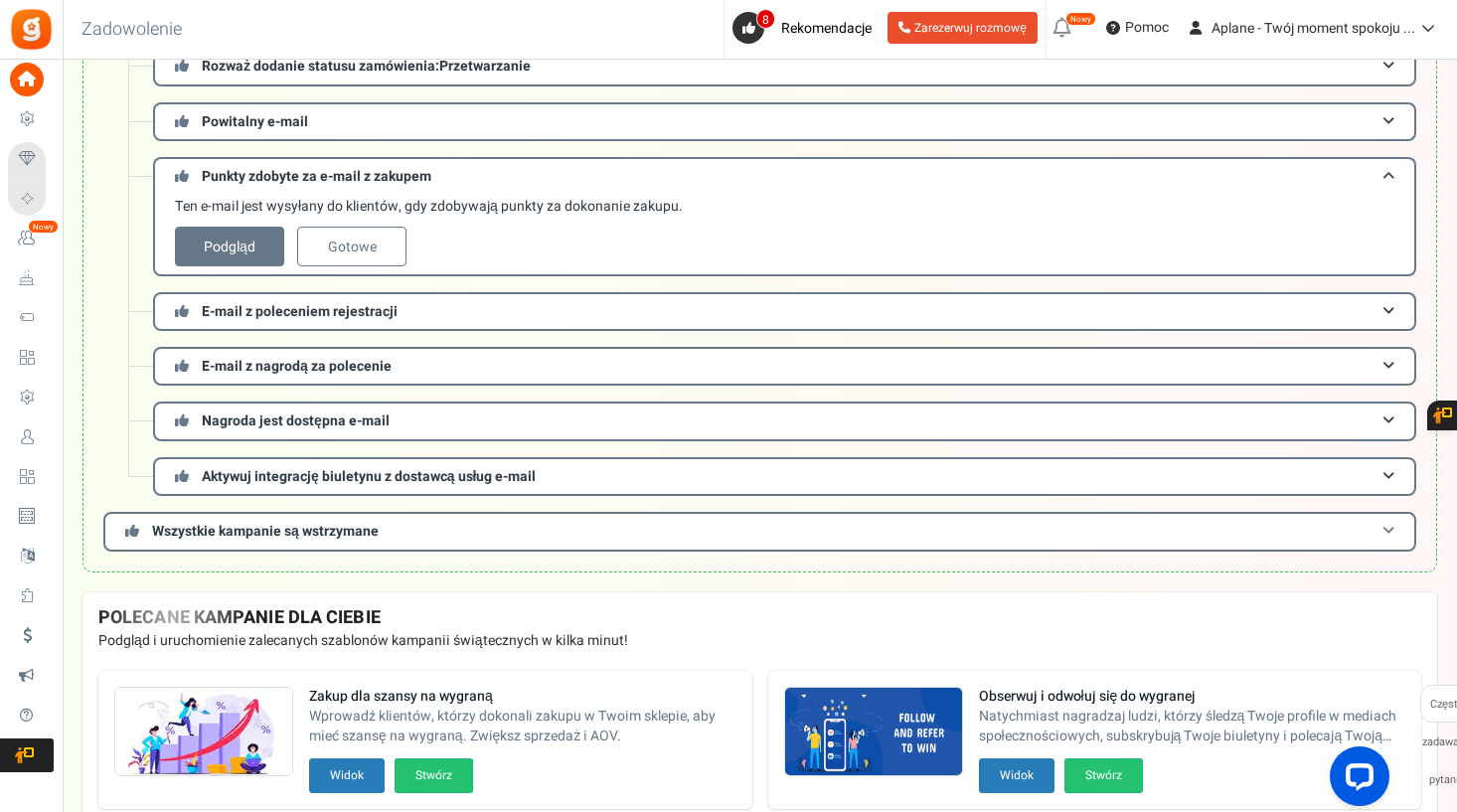 click on "Wszystkie kampanie są wstrzymane" at bounding box center (759, 531) 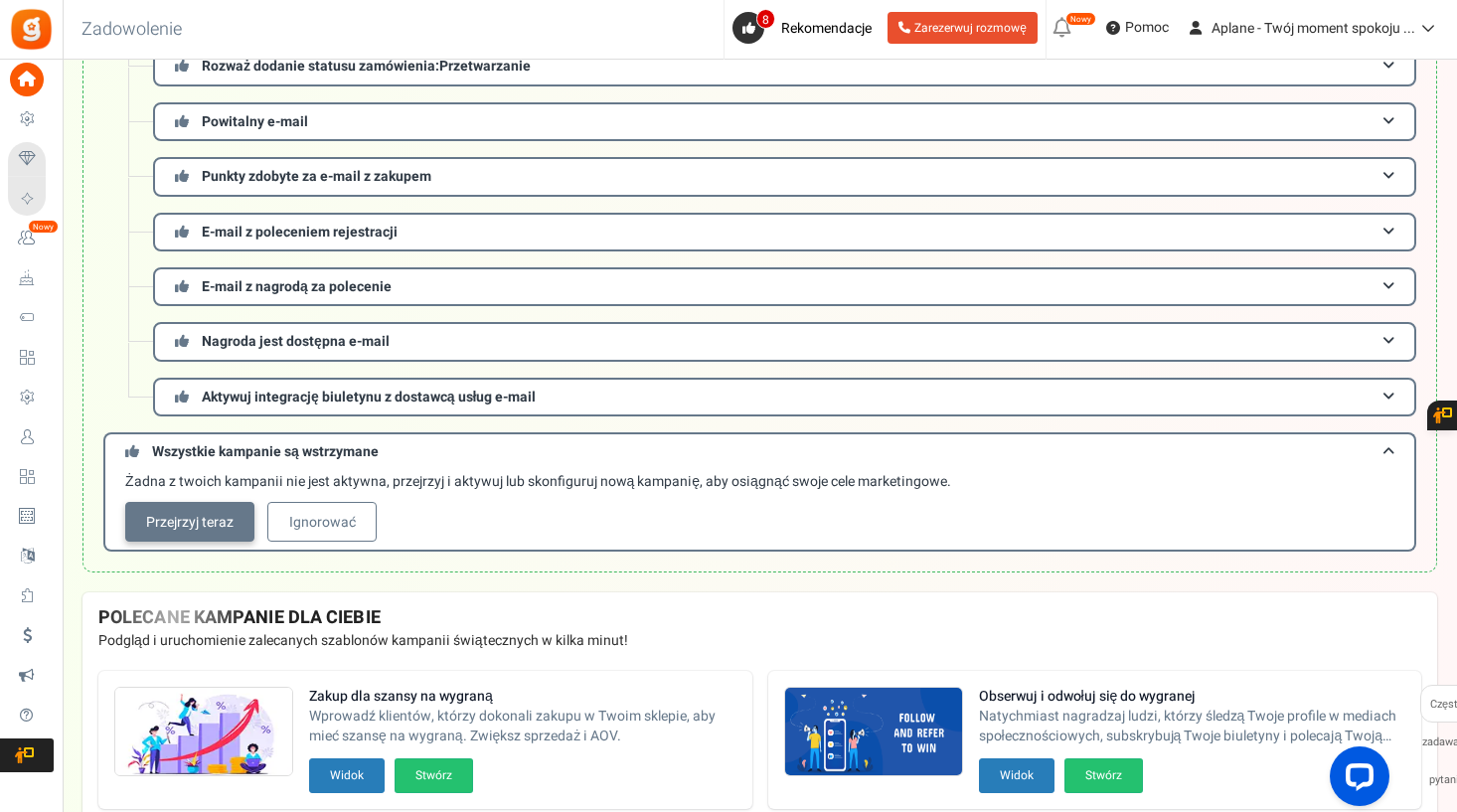 click on "Przejrzyj teraz" at bounding box center (190, 522) 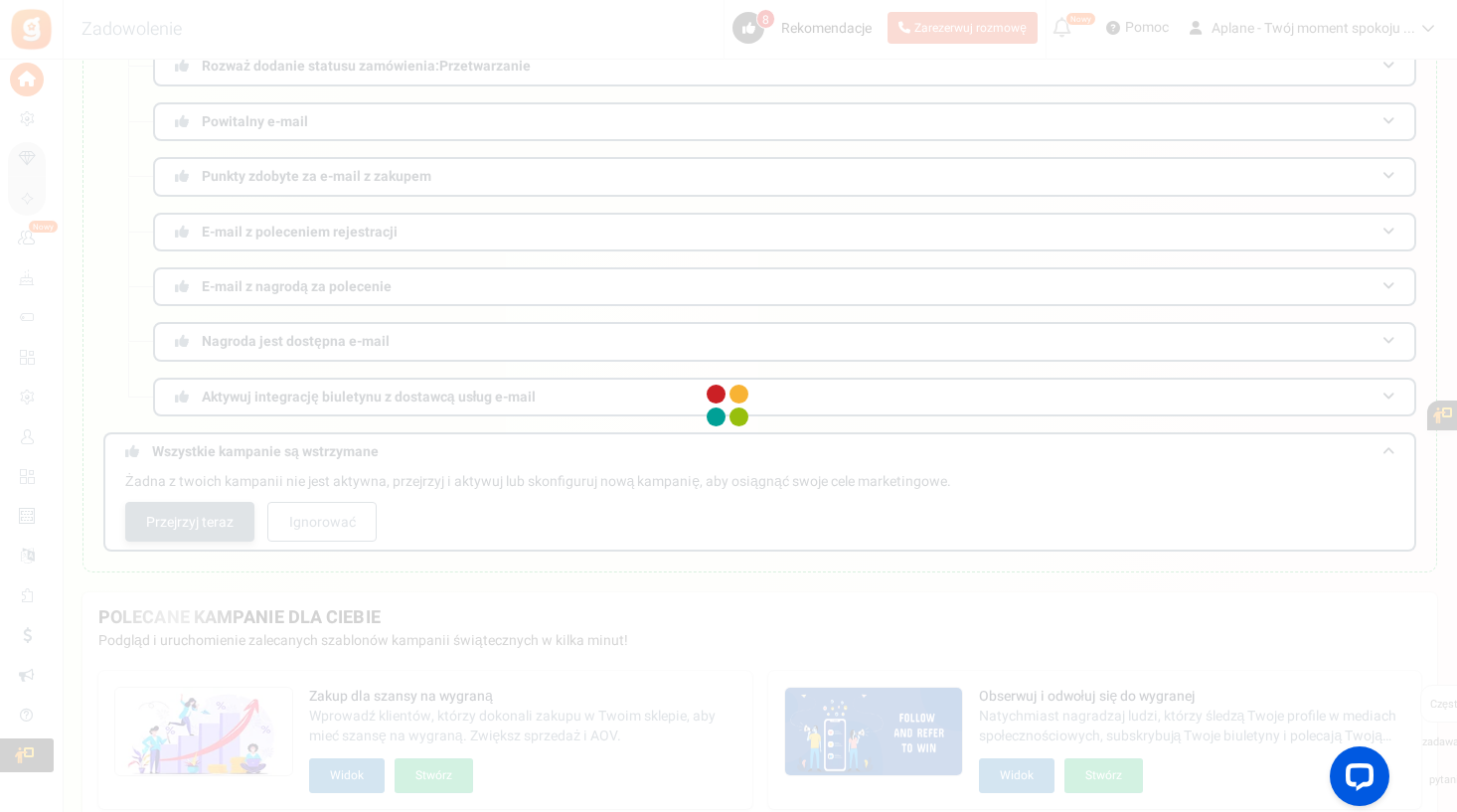 scroll, scrollTop: 0, scrollLeft: 0, axis: both 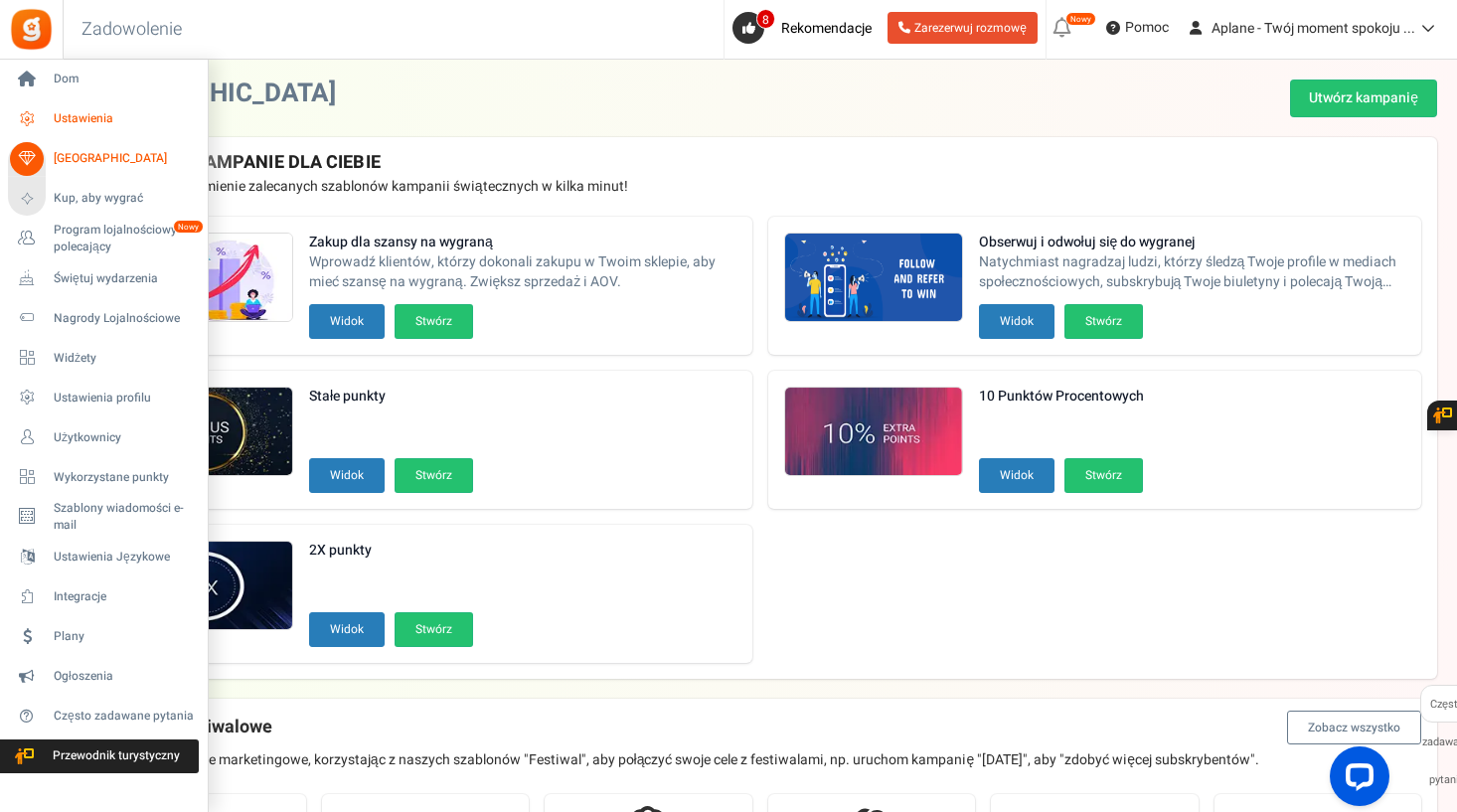 click on "Ustawienia" at bounding box center (123, 118) 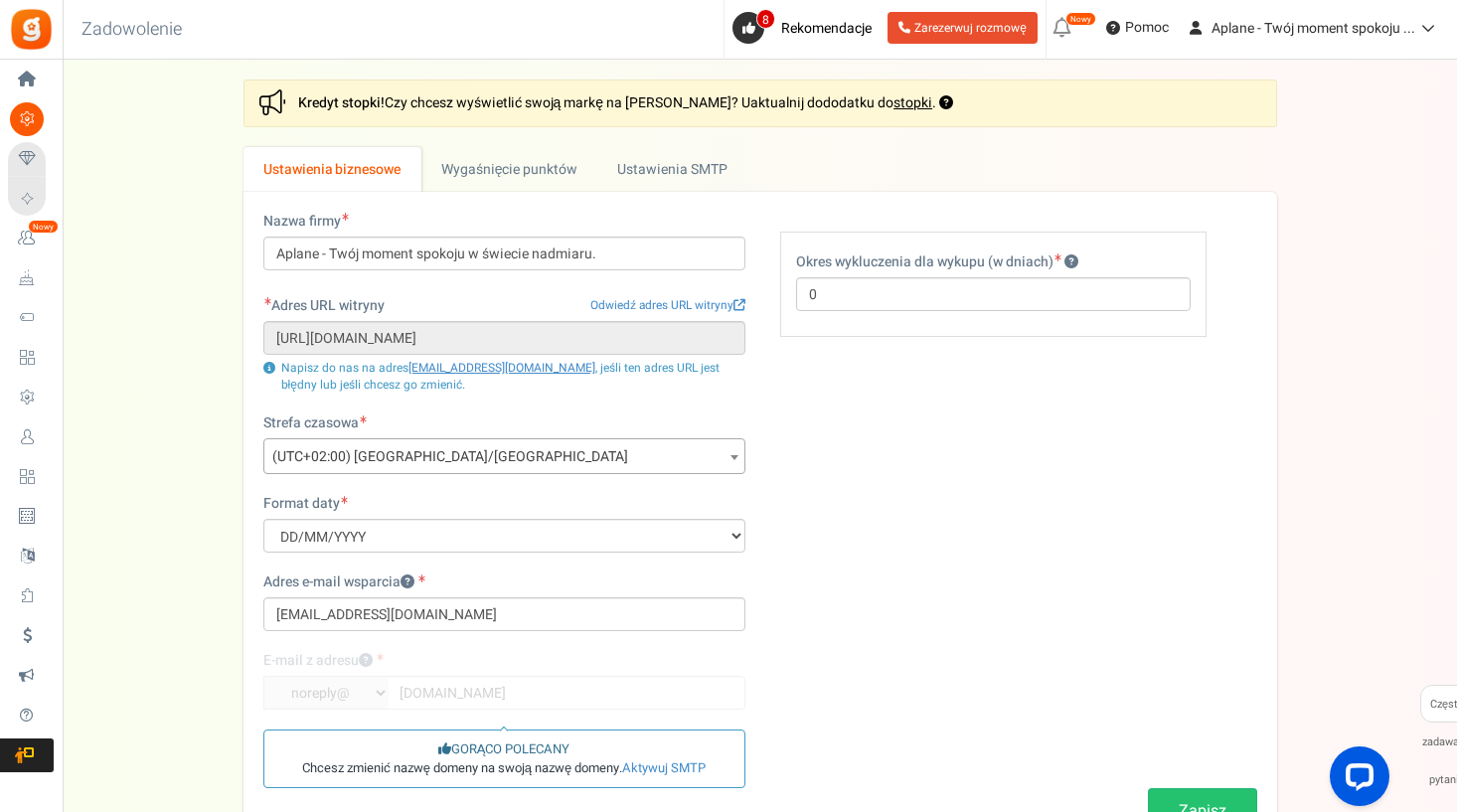scroll, scrollTop: 0, scrollLeft: 0, axis: both 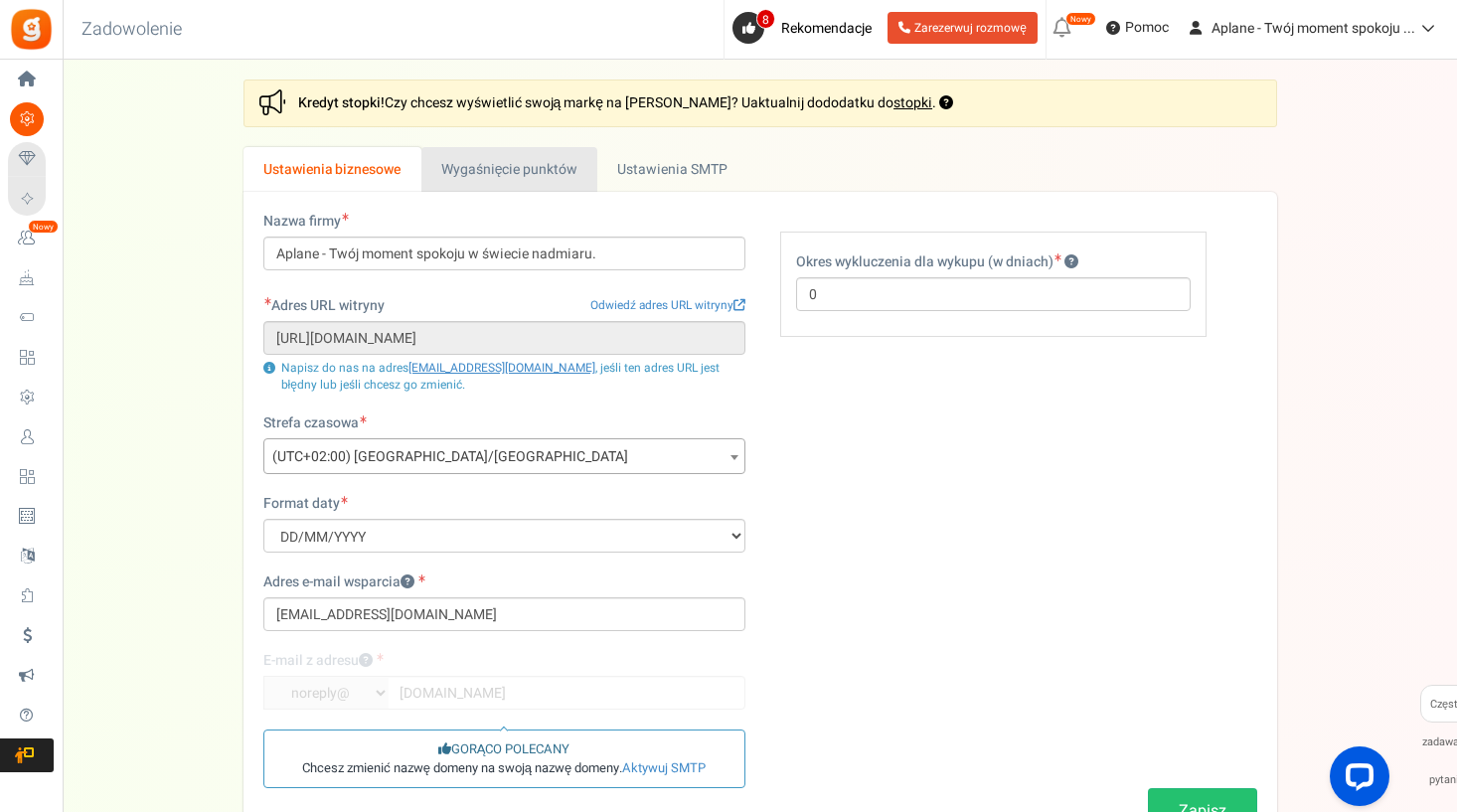 click on "Wygaśnięcie punktów" at bounding box center [510, 169] 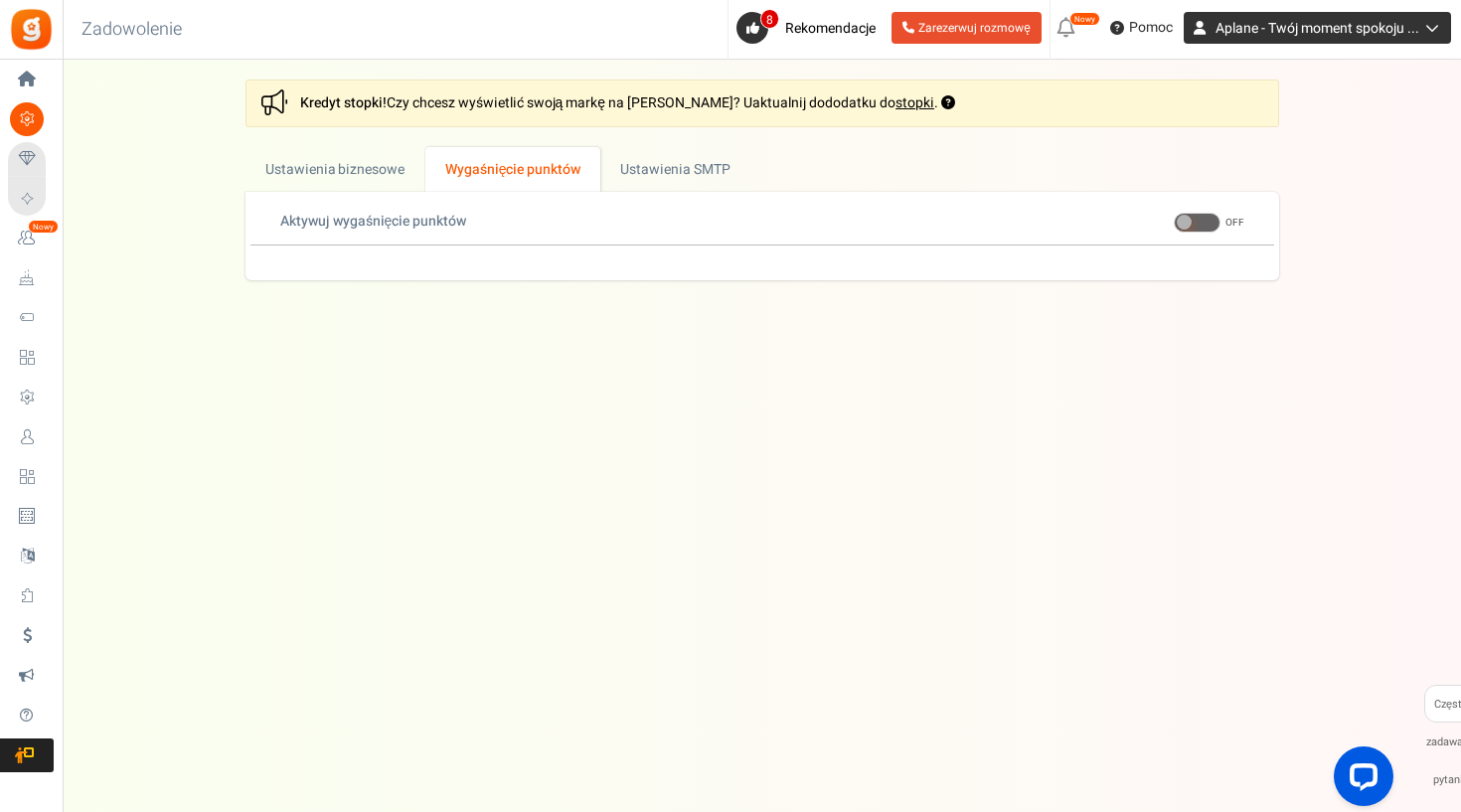 click at bounding box center [1429, 28] 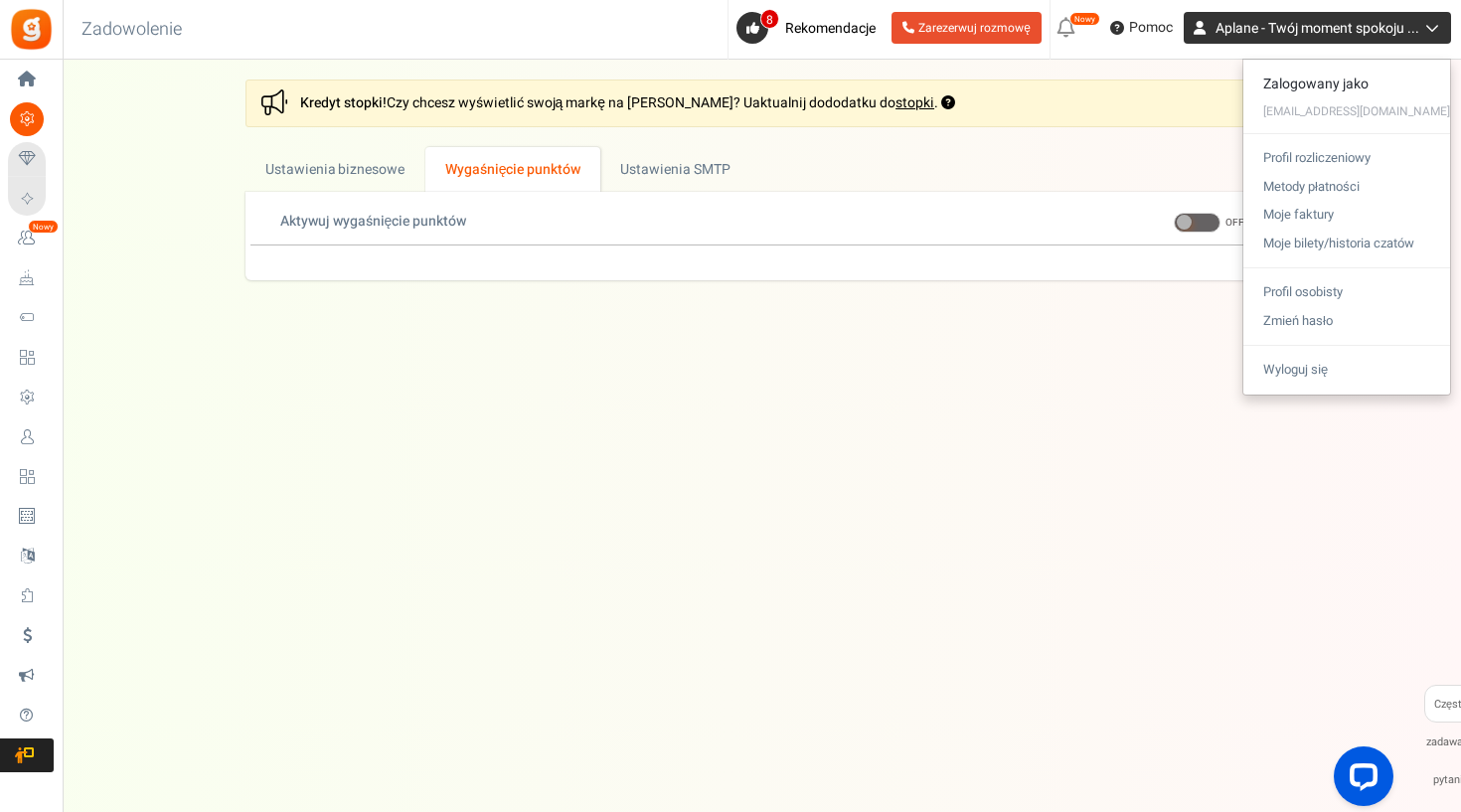 click at bounding box center (1429, 28) 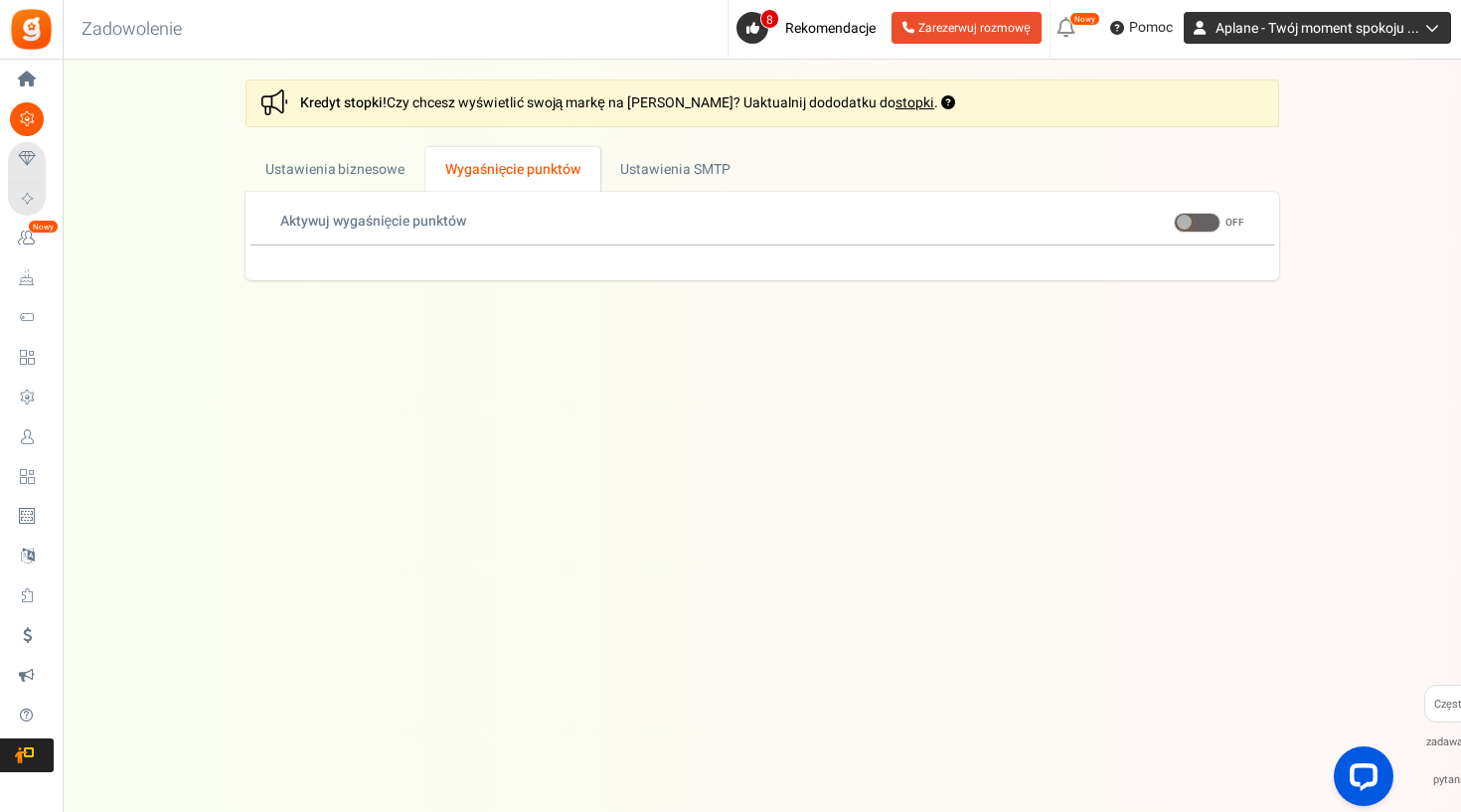 click at bounding box center [1429, 28] 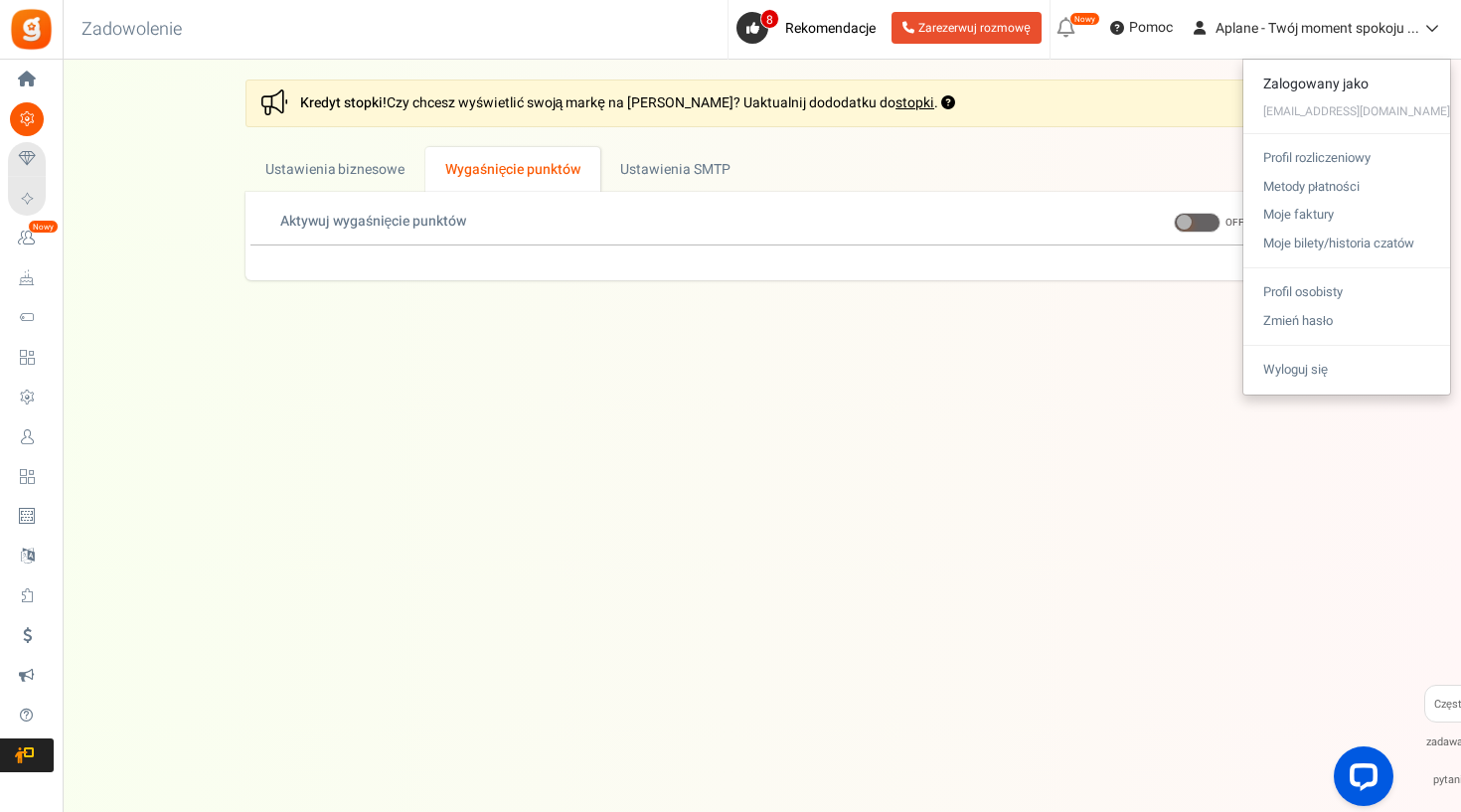 click on "Under
maintenance
we will be back soon
We apologize for any inconvenience. The app will be back up and operational soon.
Please do not refresh or close this page.
Maintenance process completed, Please proceed
Close
X
Settings
In this section you will setup your business details and points expiry
Kredyt stopki!  Czy chcesz wyświetlić swoją markę na froncie? Uaktualnij do  dodatku do  stopki .
* 0" at bounding box center [761, 366] 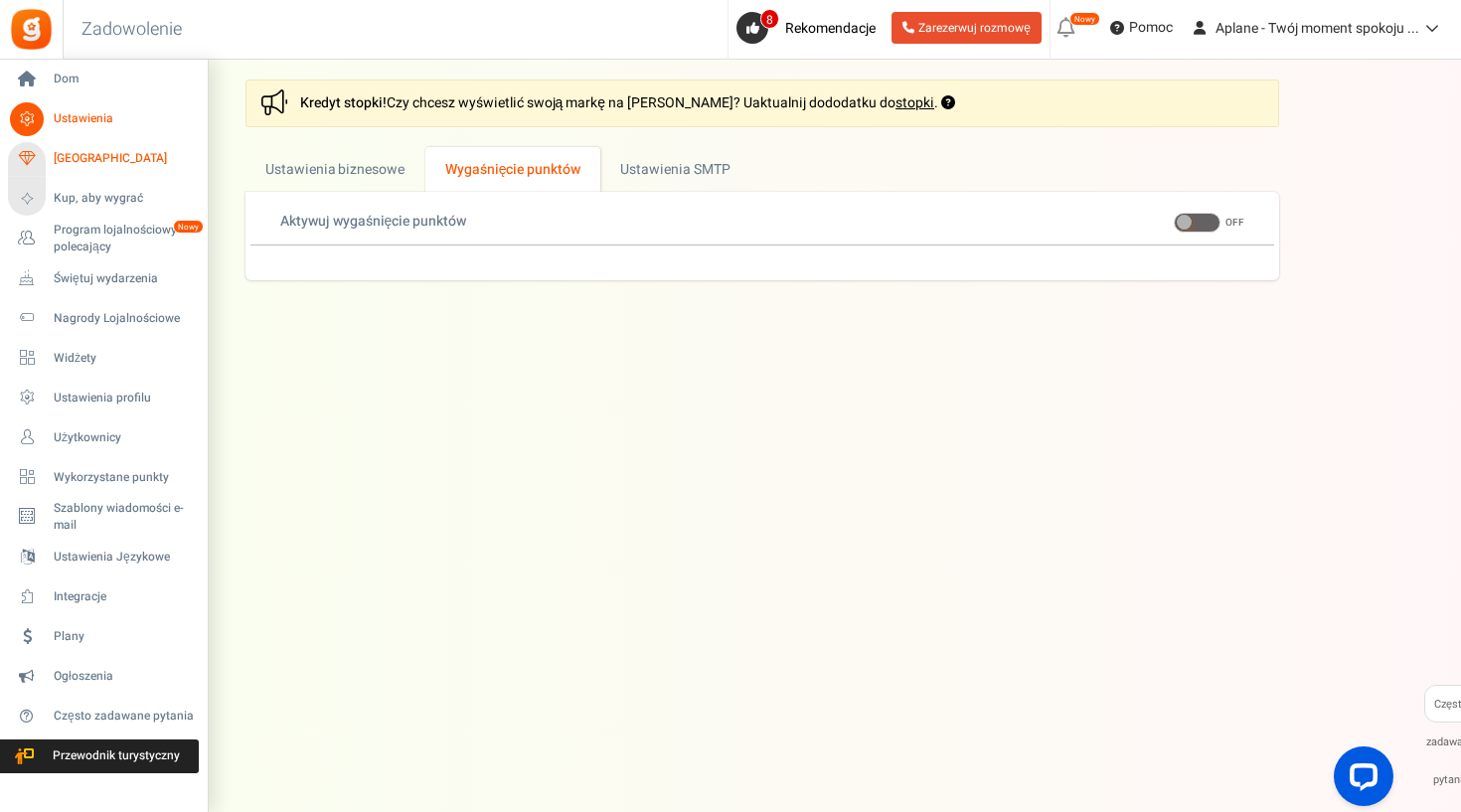 click on "[GEOGRAPHIC_DATA]" at bounding box center (123, 158) 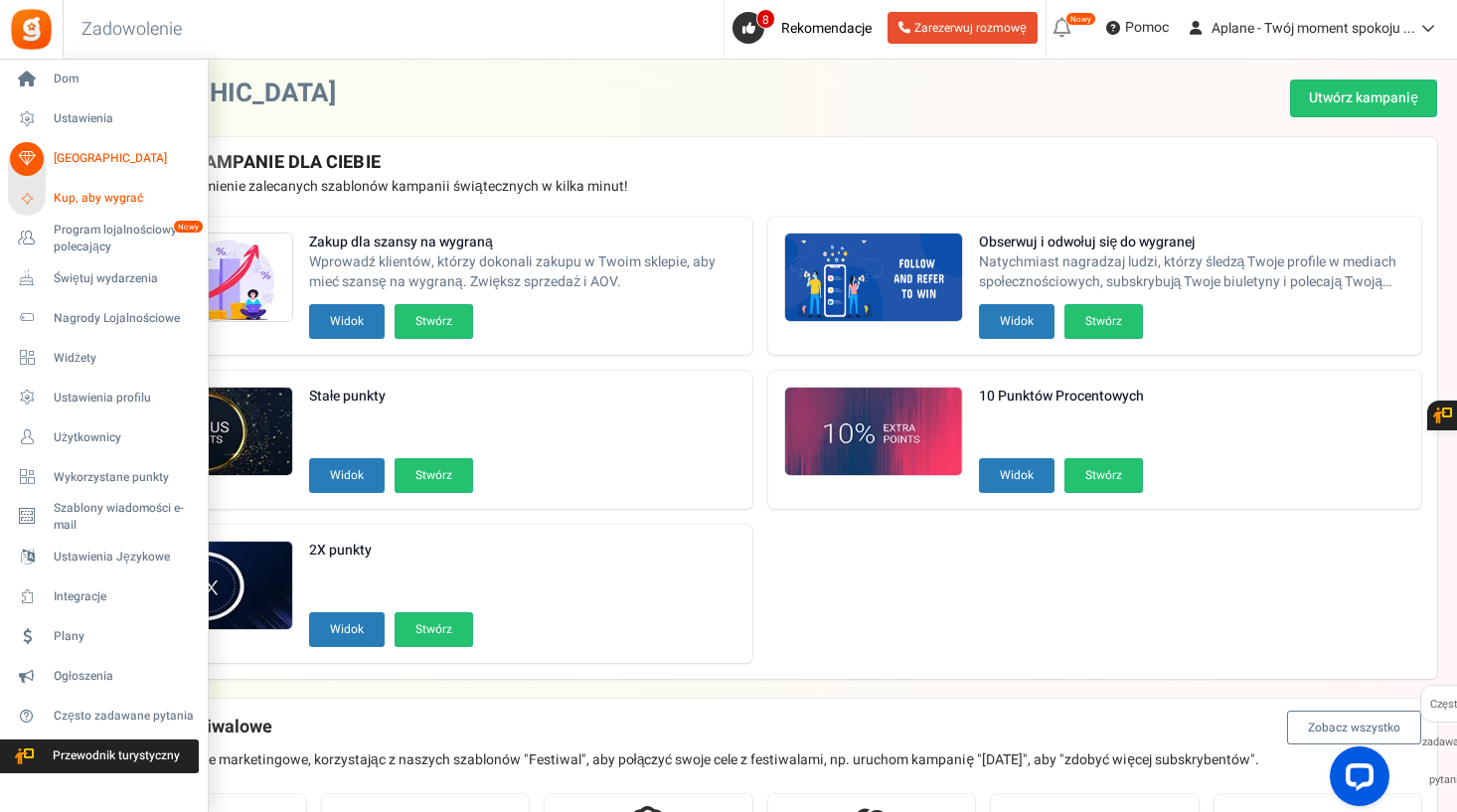 click on "Kup, aby wygrać" at bounding box center [123, 198] 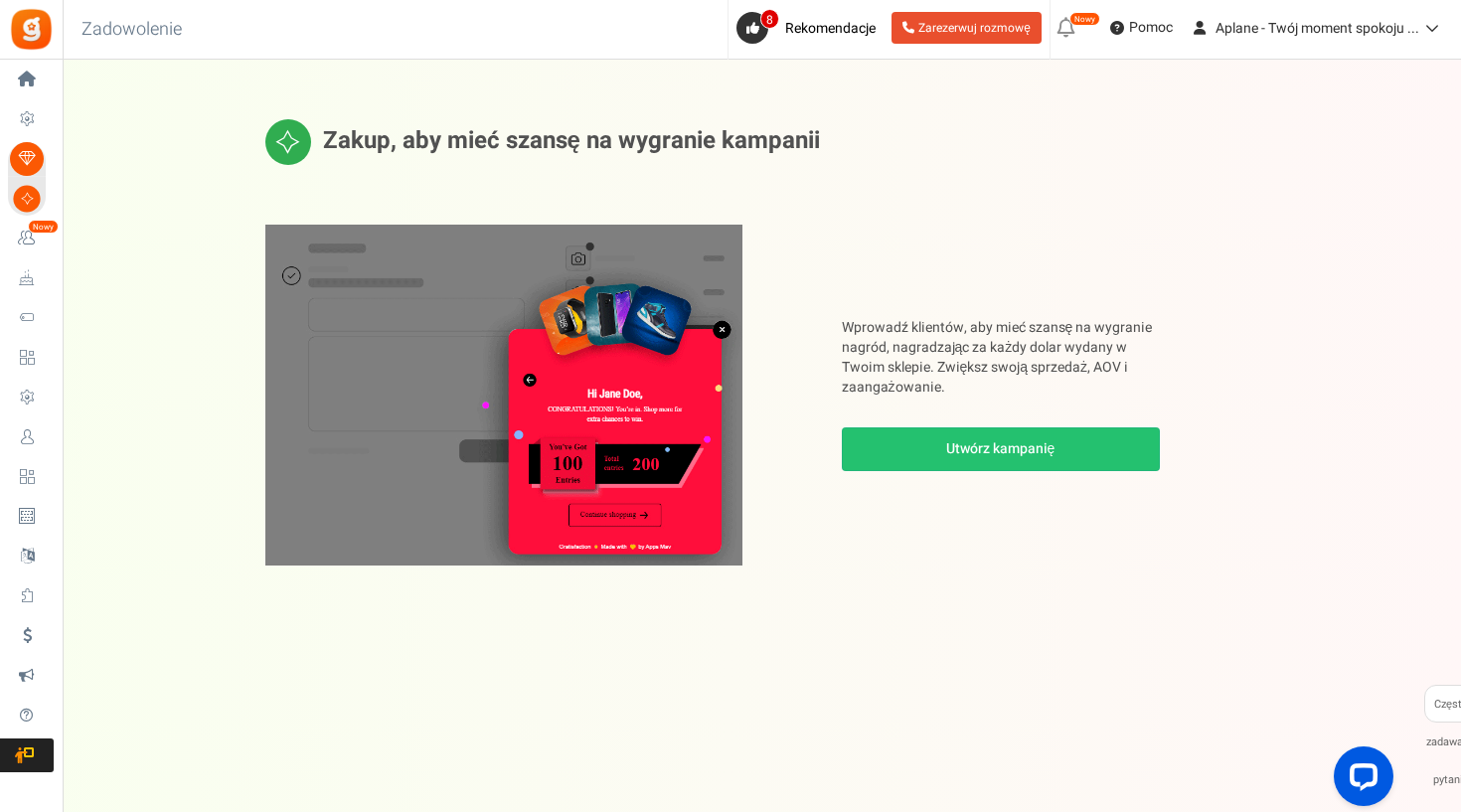 click on "Nagrody Lojalnościowe" at bounding box center (0, 0) 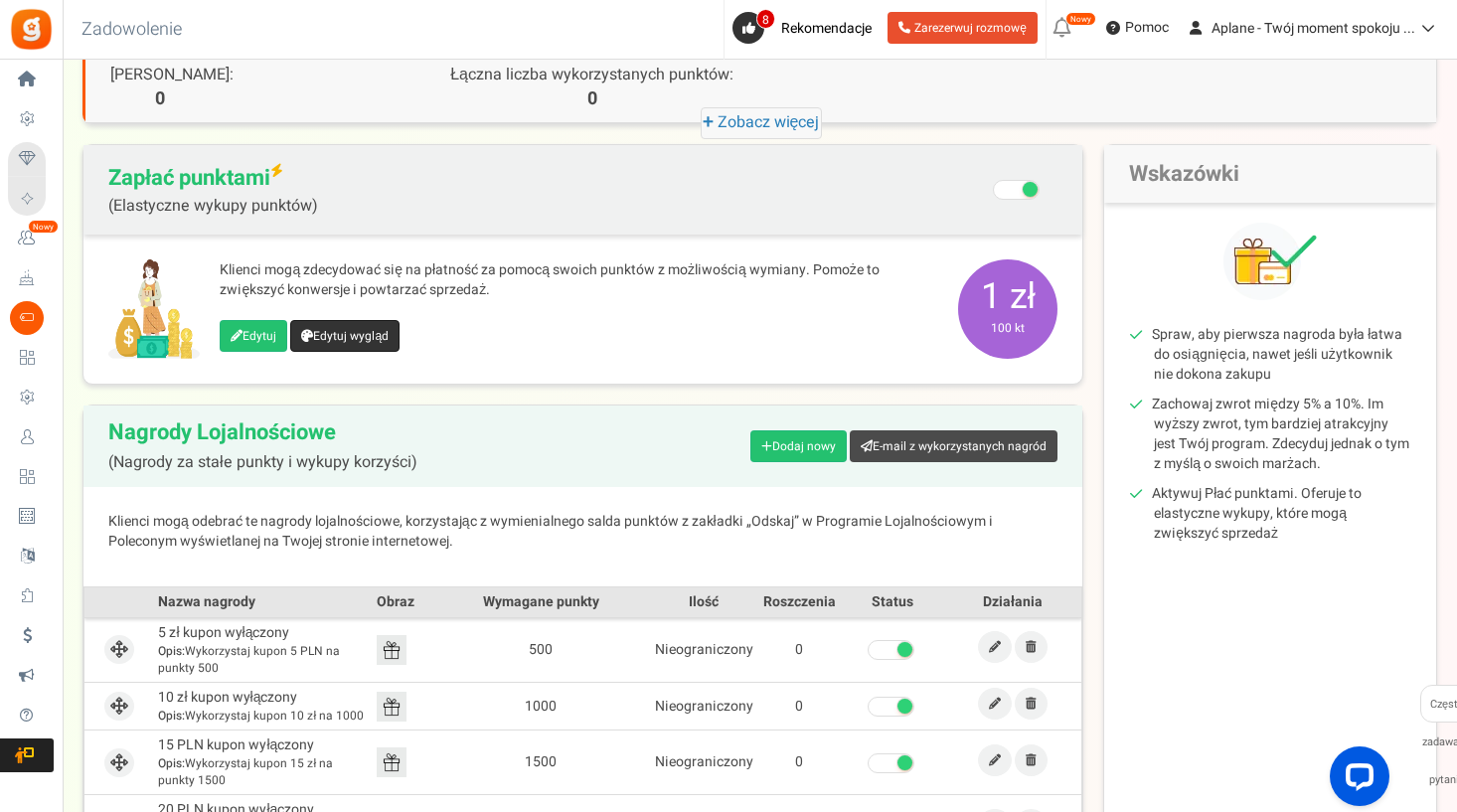scroll, scrollTop: 110, scrollLeft: 0, axis: vertical 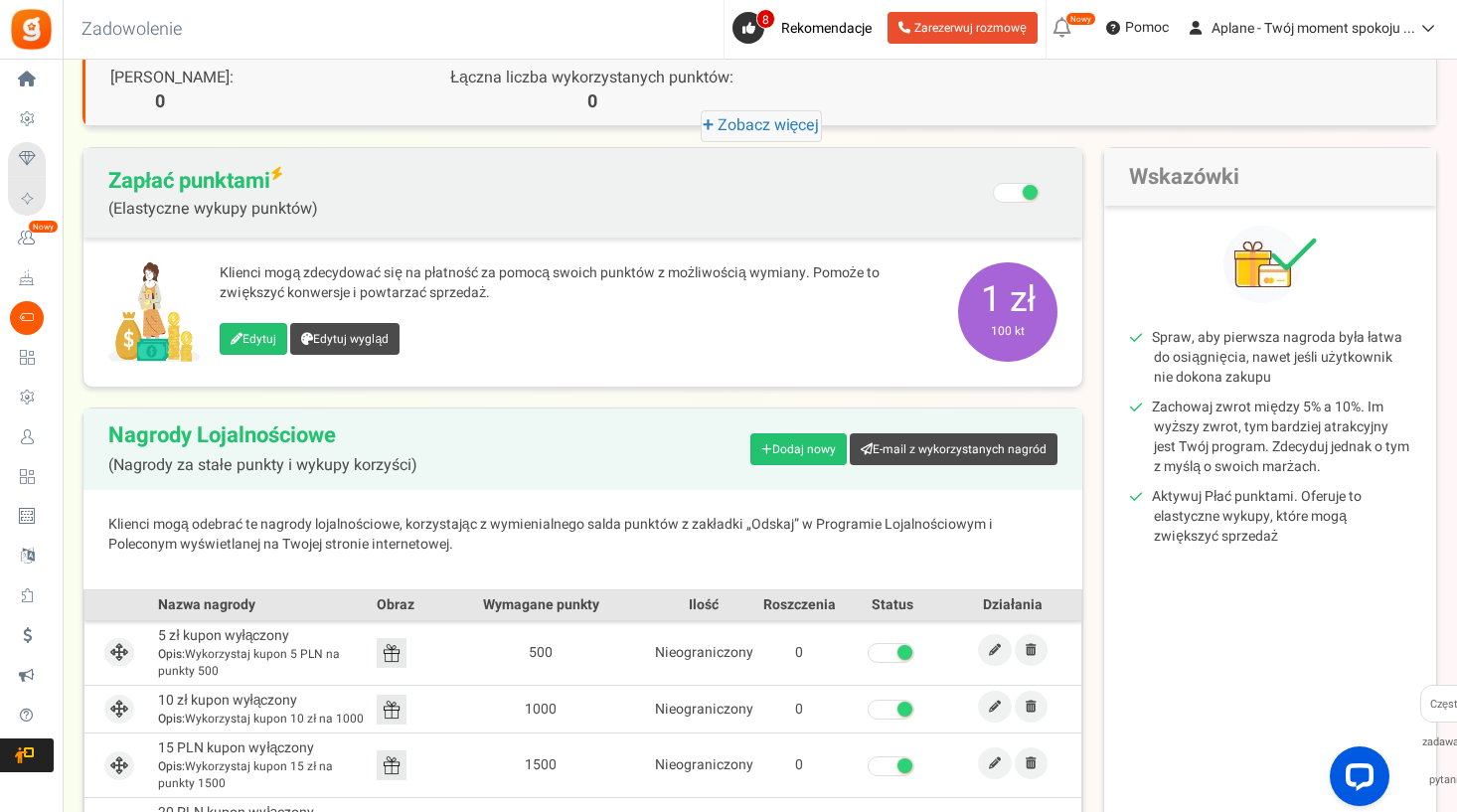 click on "Edytuj" at bounding box center (253, 339) 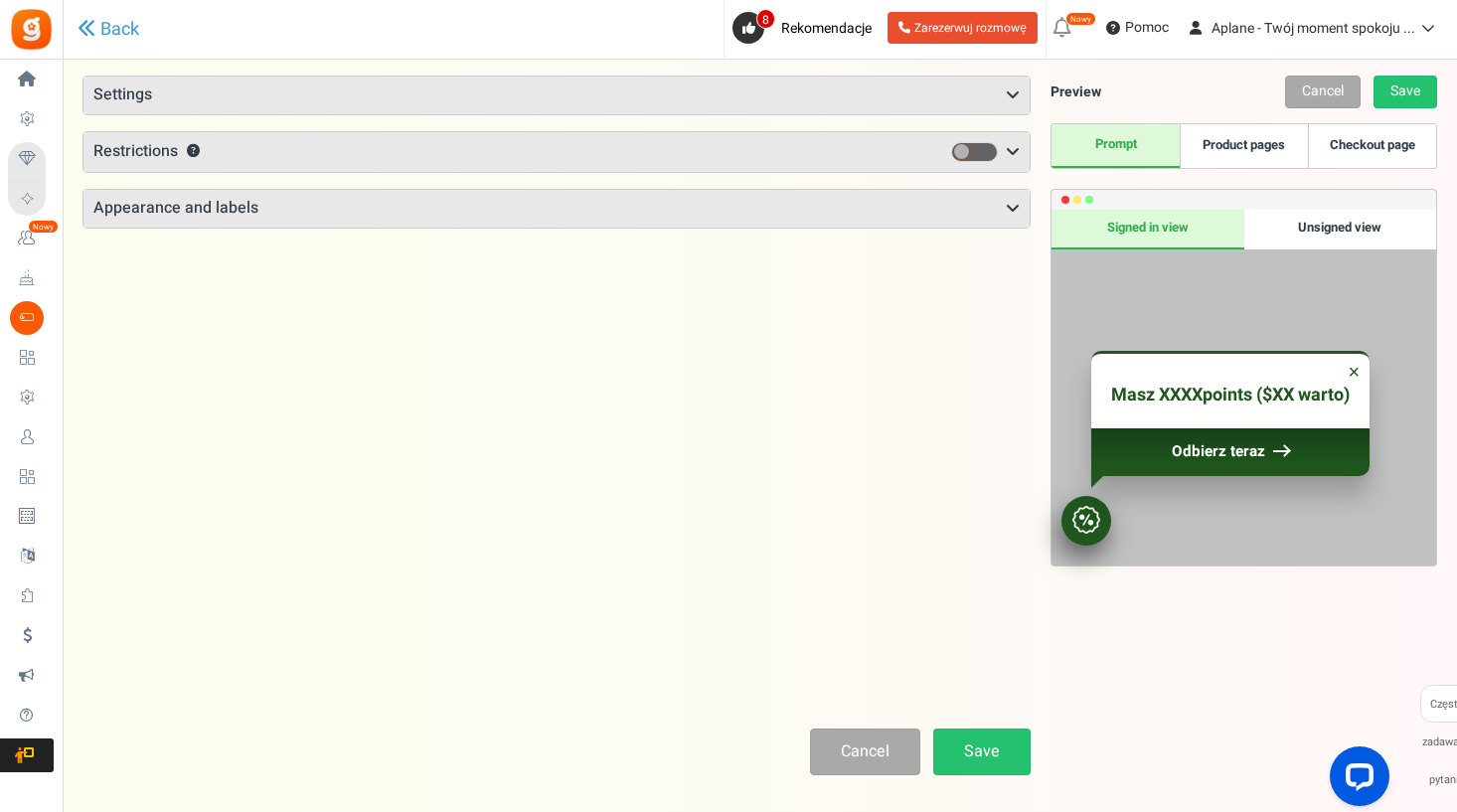 scroll, scrollTop: 0, scrollLeft: 0, axis: both 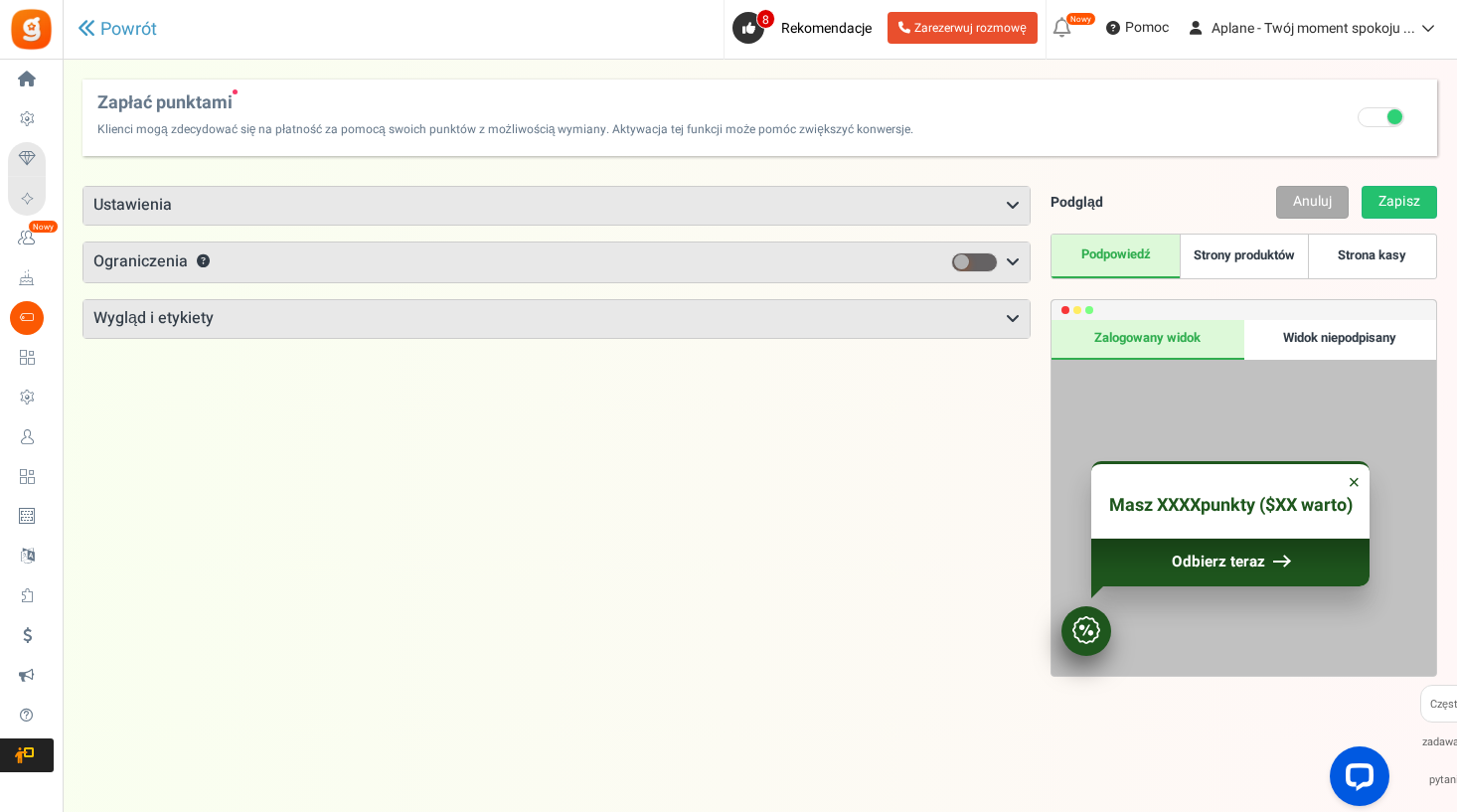click on "Ustawienia" at bounding box center [557, 206] 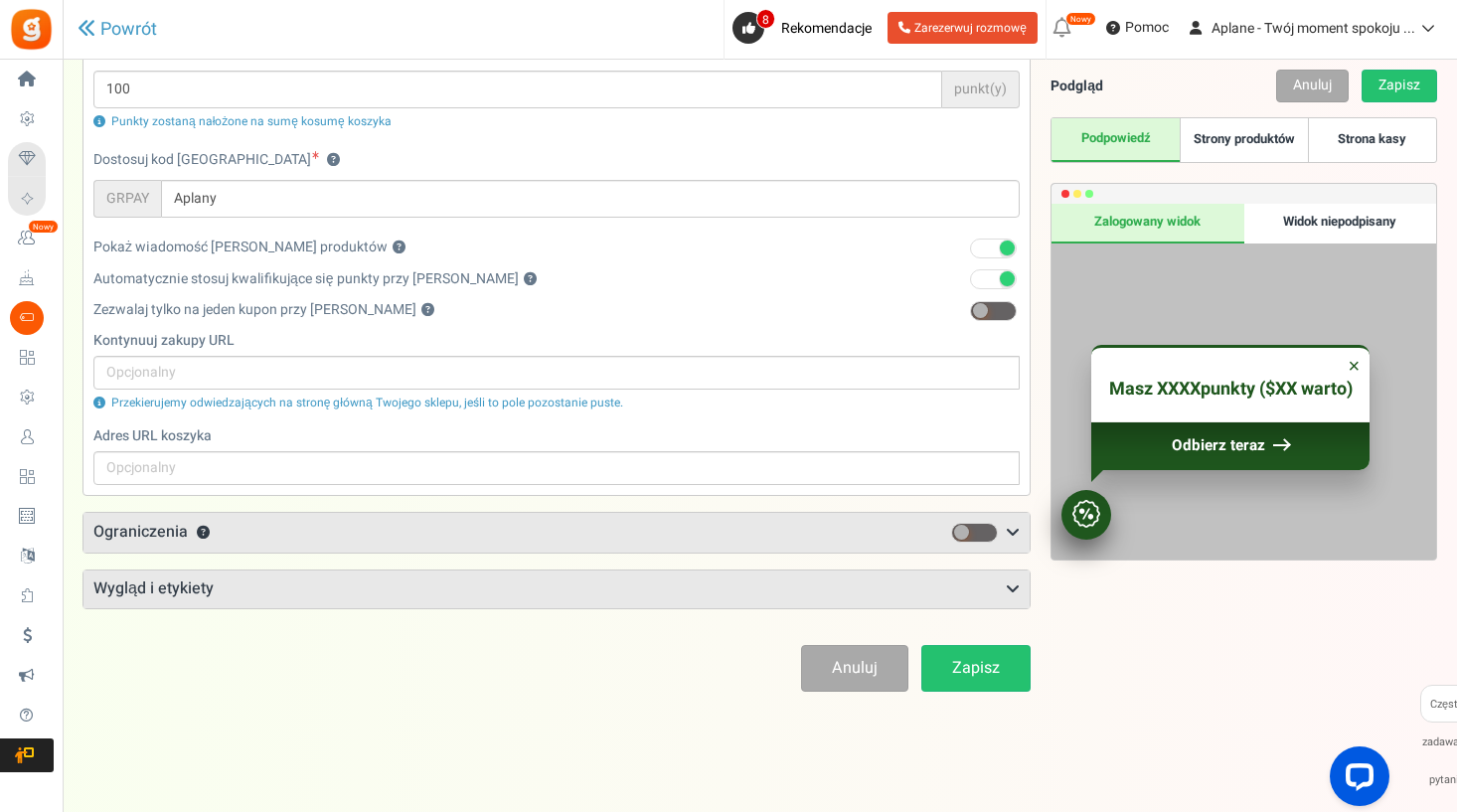 scroll, scrollTop: 195, scrollLeft: 0, axis: vertical 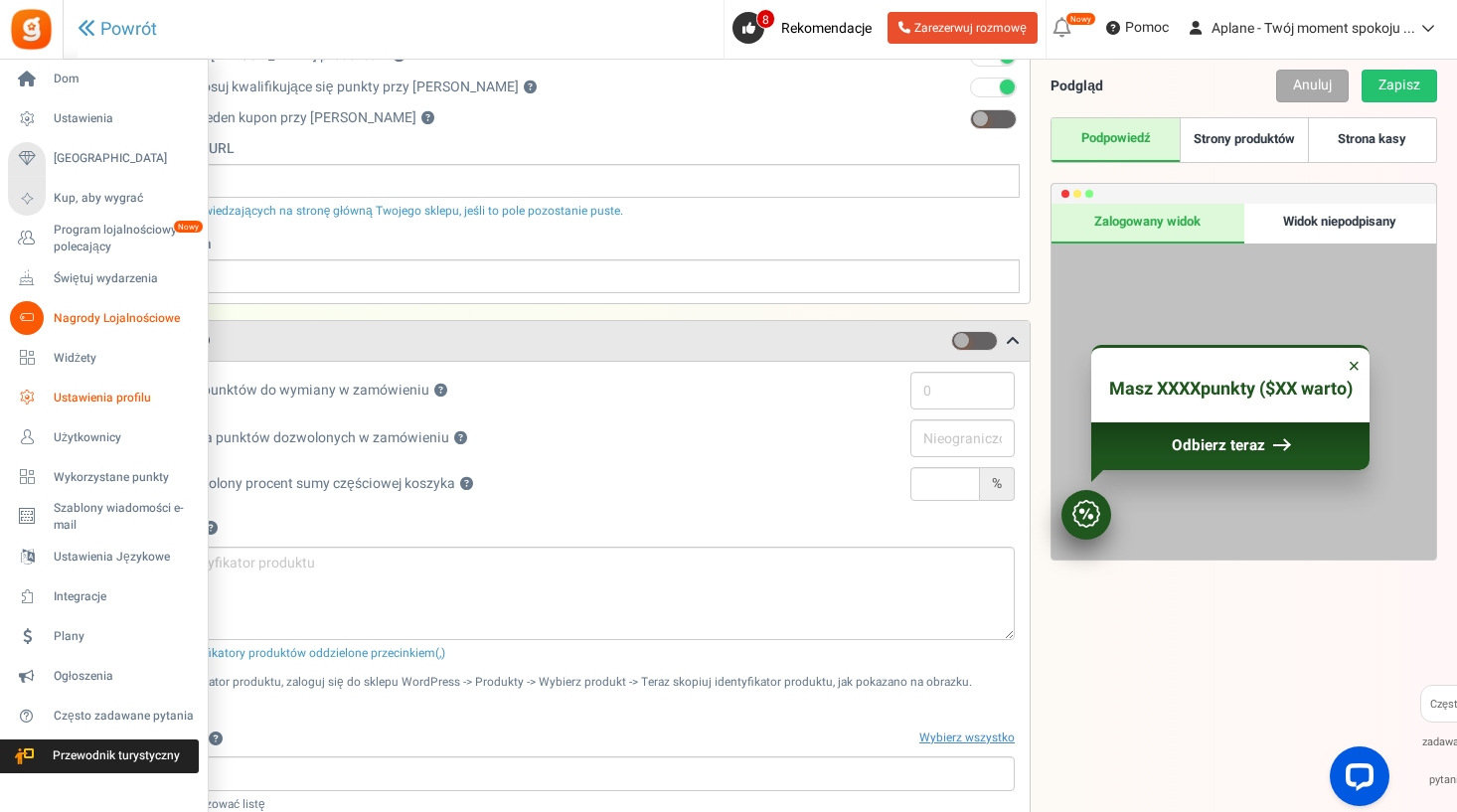 click on "Ustawienia profilu" at bounding box center (123, 398) 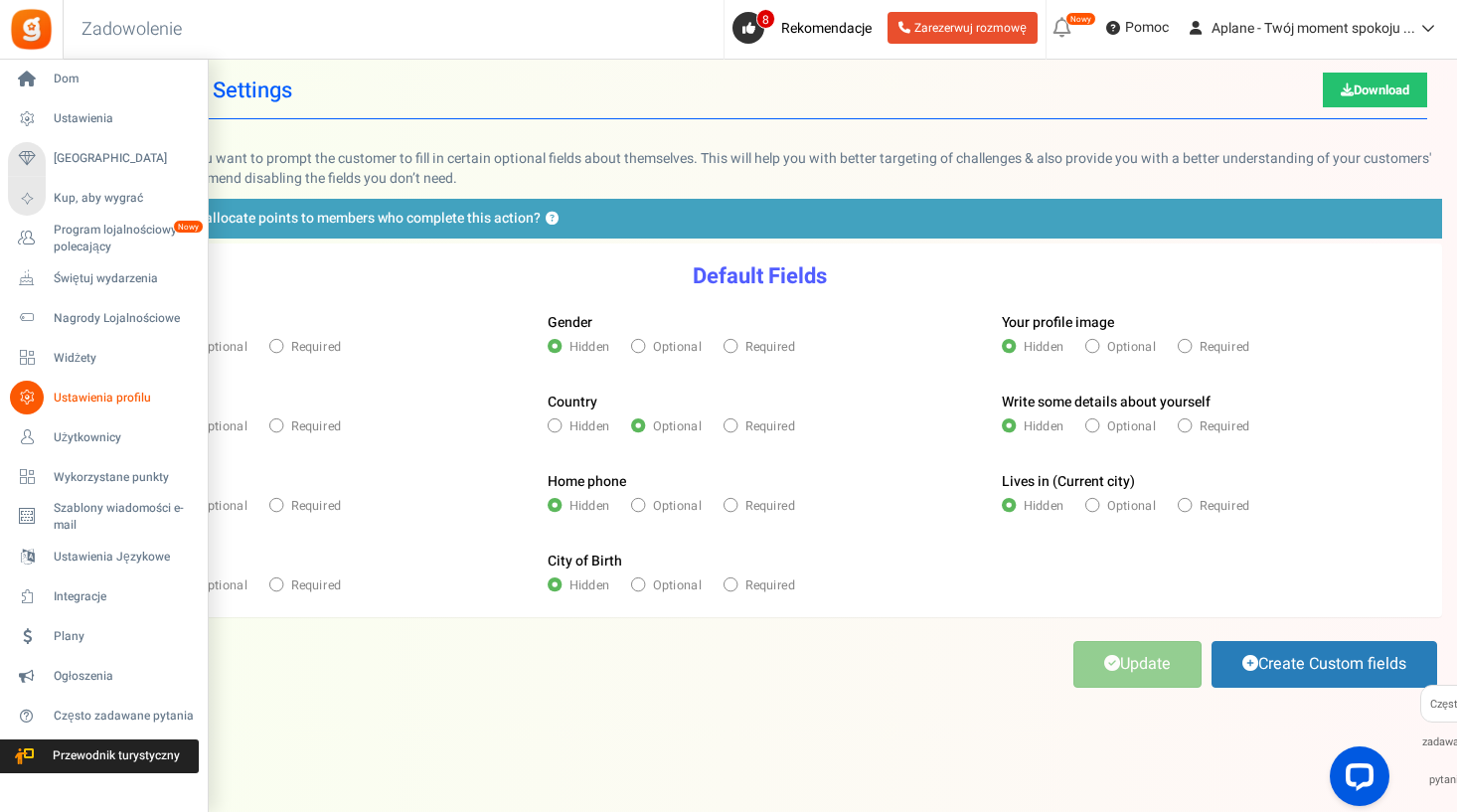 scroll, scrollTop: 0, scrollLeft: 0, axis: both 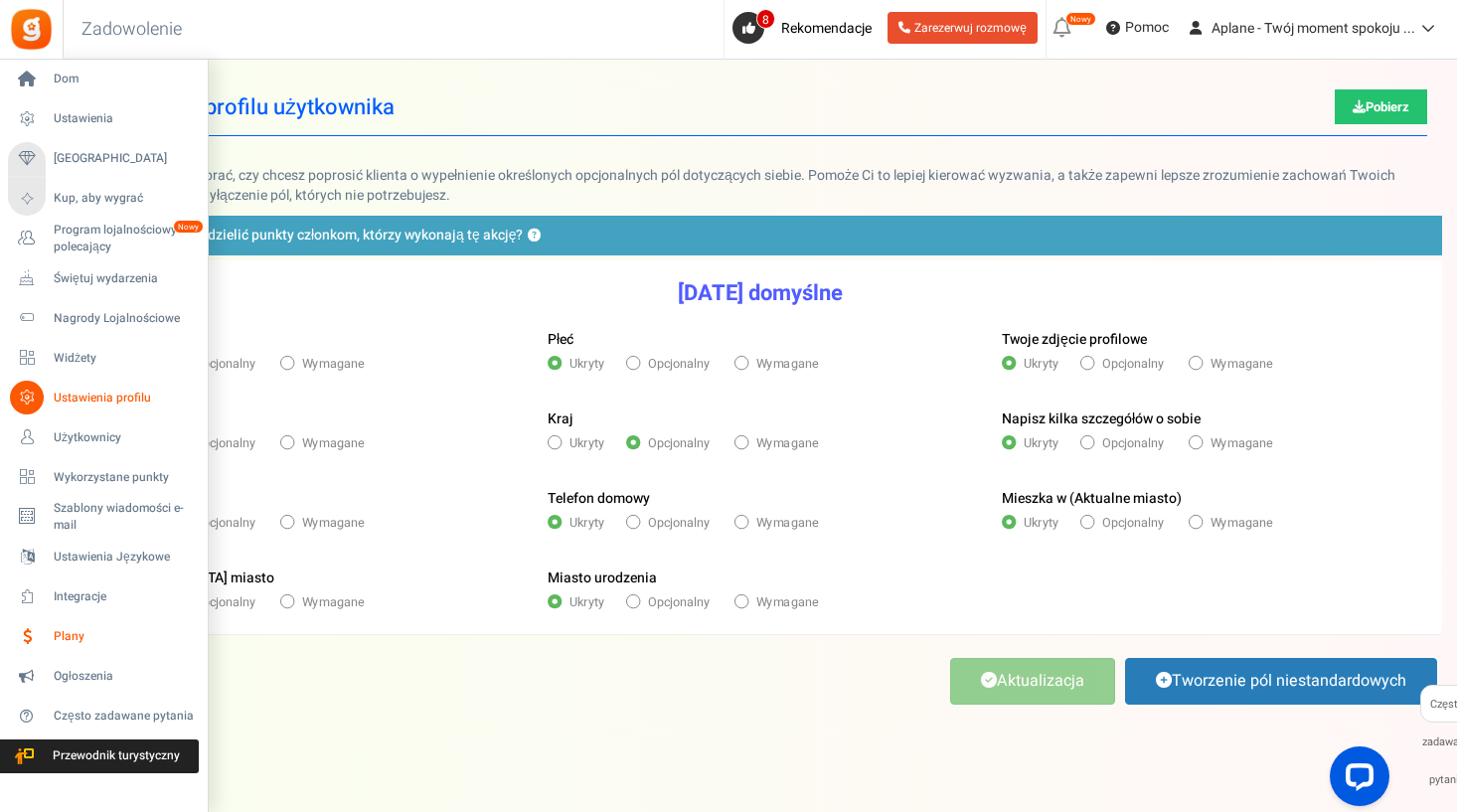 click on "Plany" at bounding box center [123, 636] 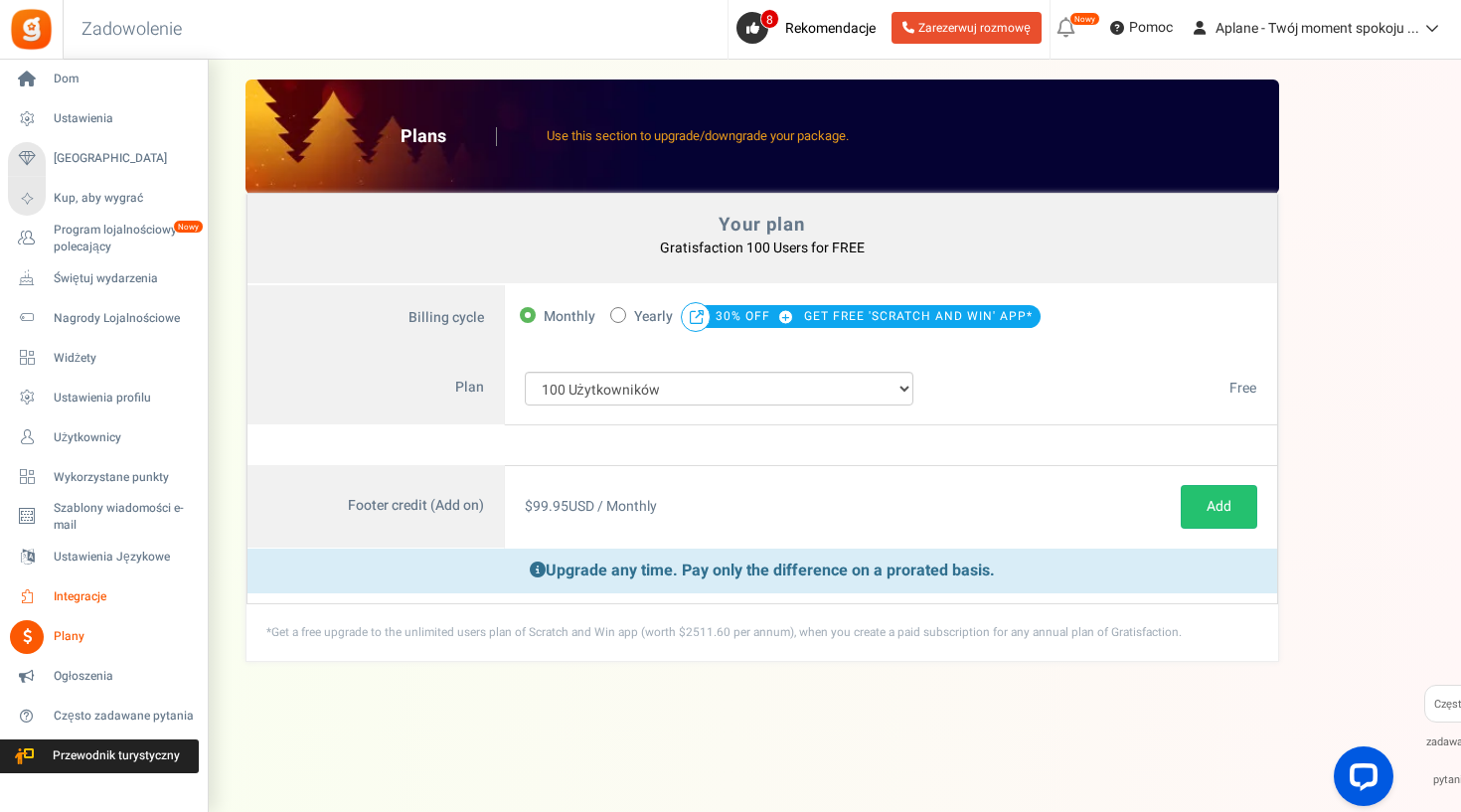 click on "Integracje" at bounding box center [123, 596] 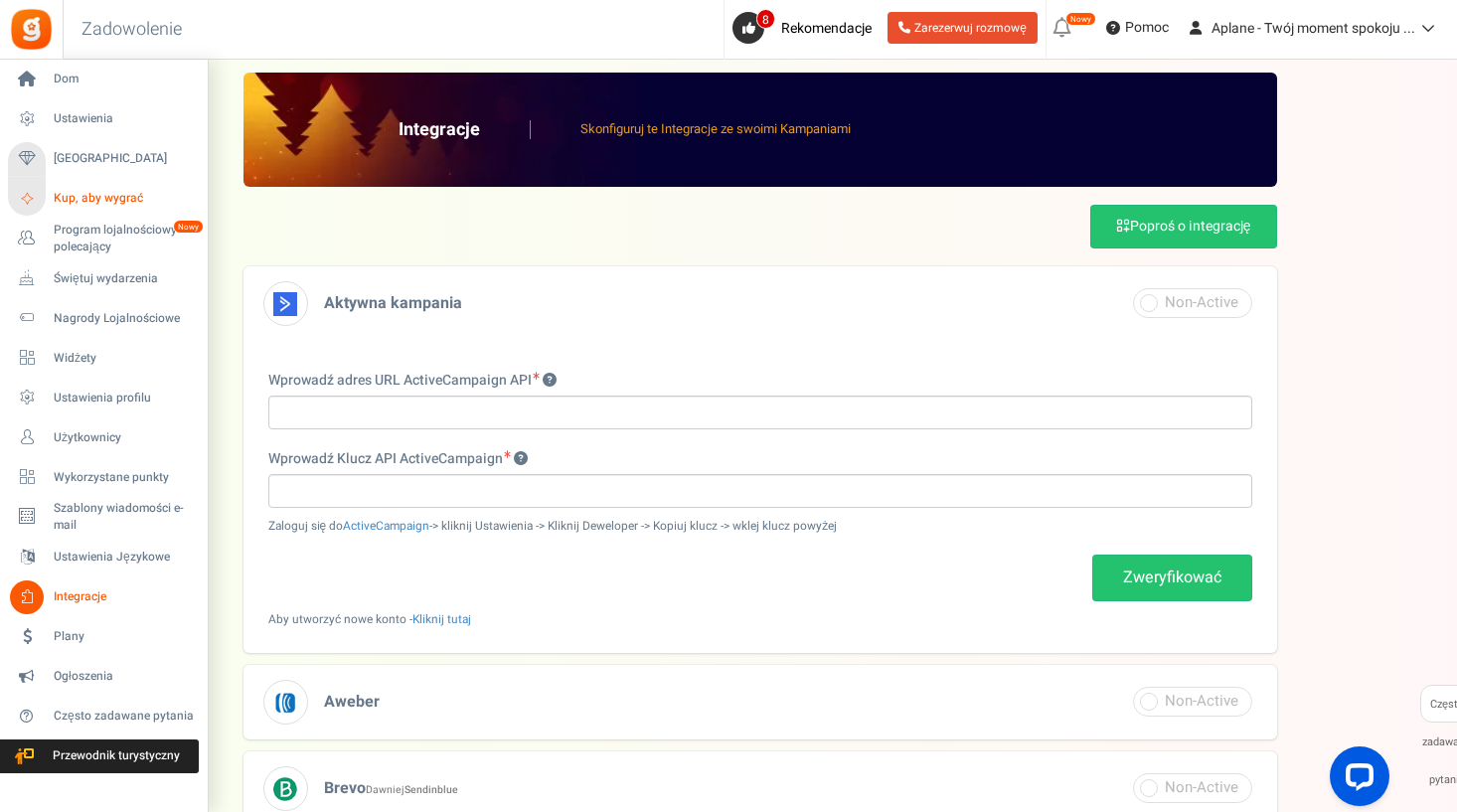 scroll, scrollTop: 3, scrollLeft: 0, axis: vertical 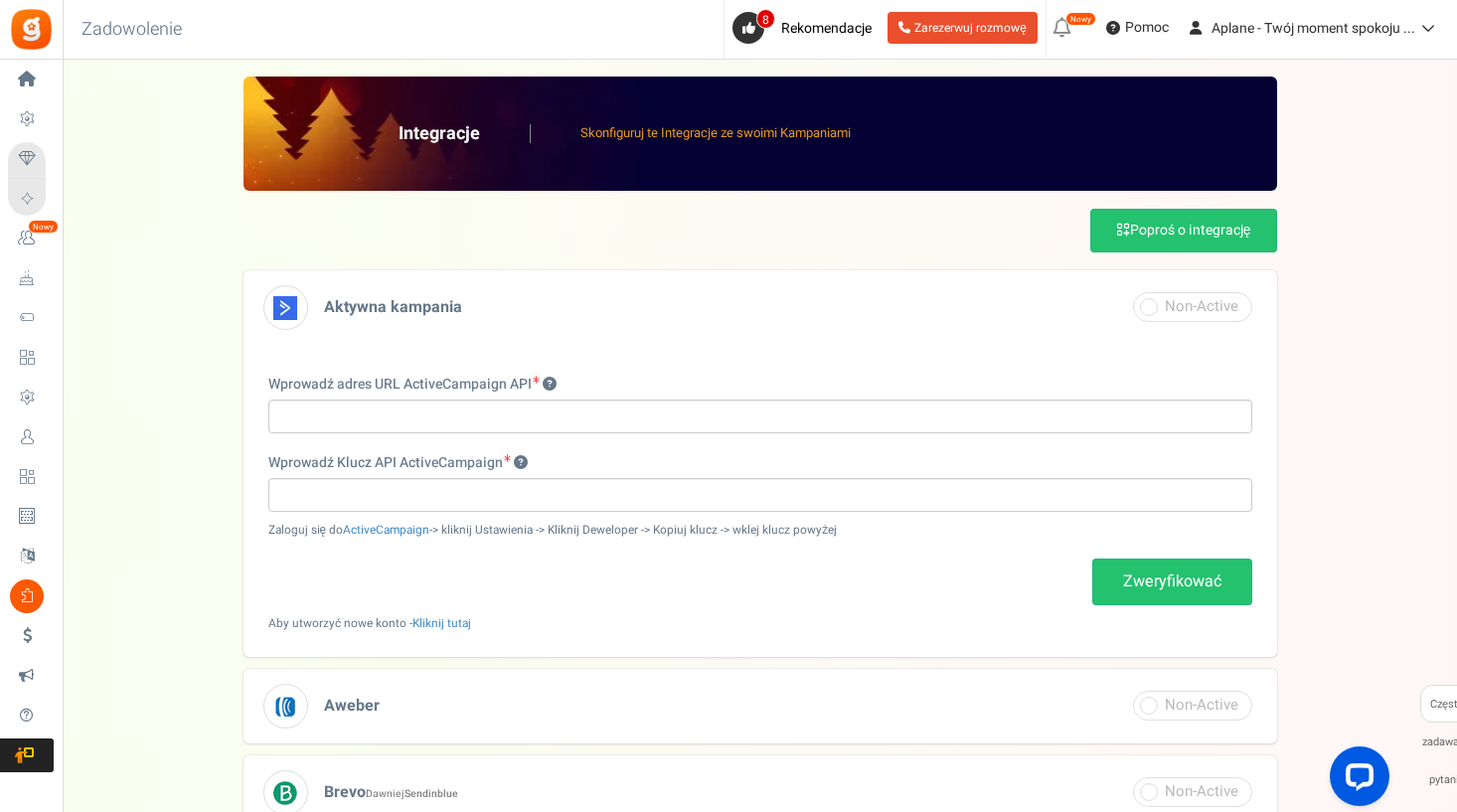 click on "Dom" at bounding box center (0, 0) 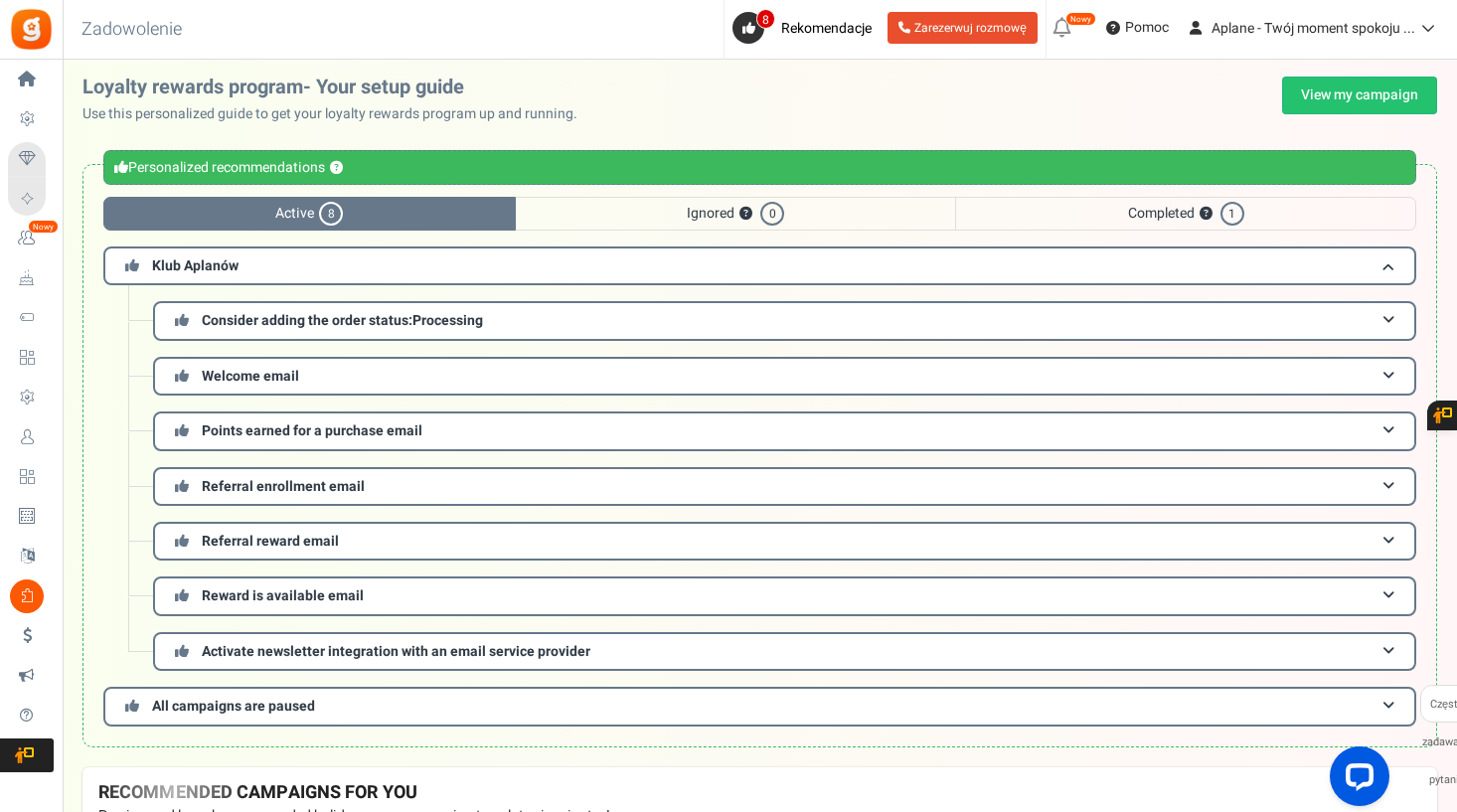 scroll, scrollTop: 0, scrollLeft: 0, axis: both 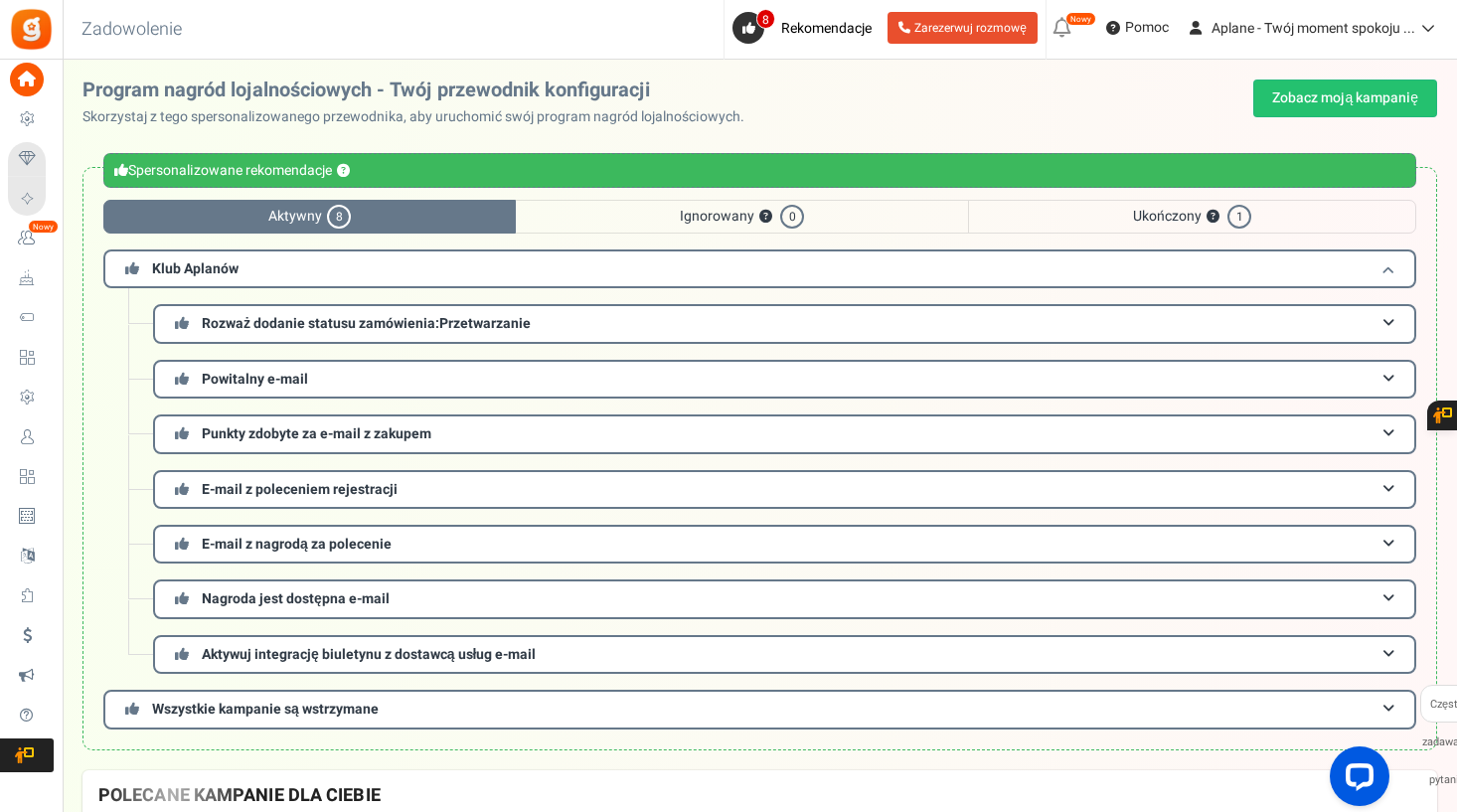 click on "Klub Aplanów" at bounding box center [759, 268] 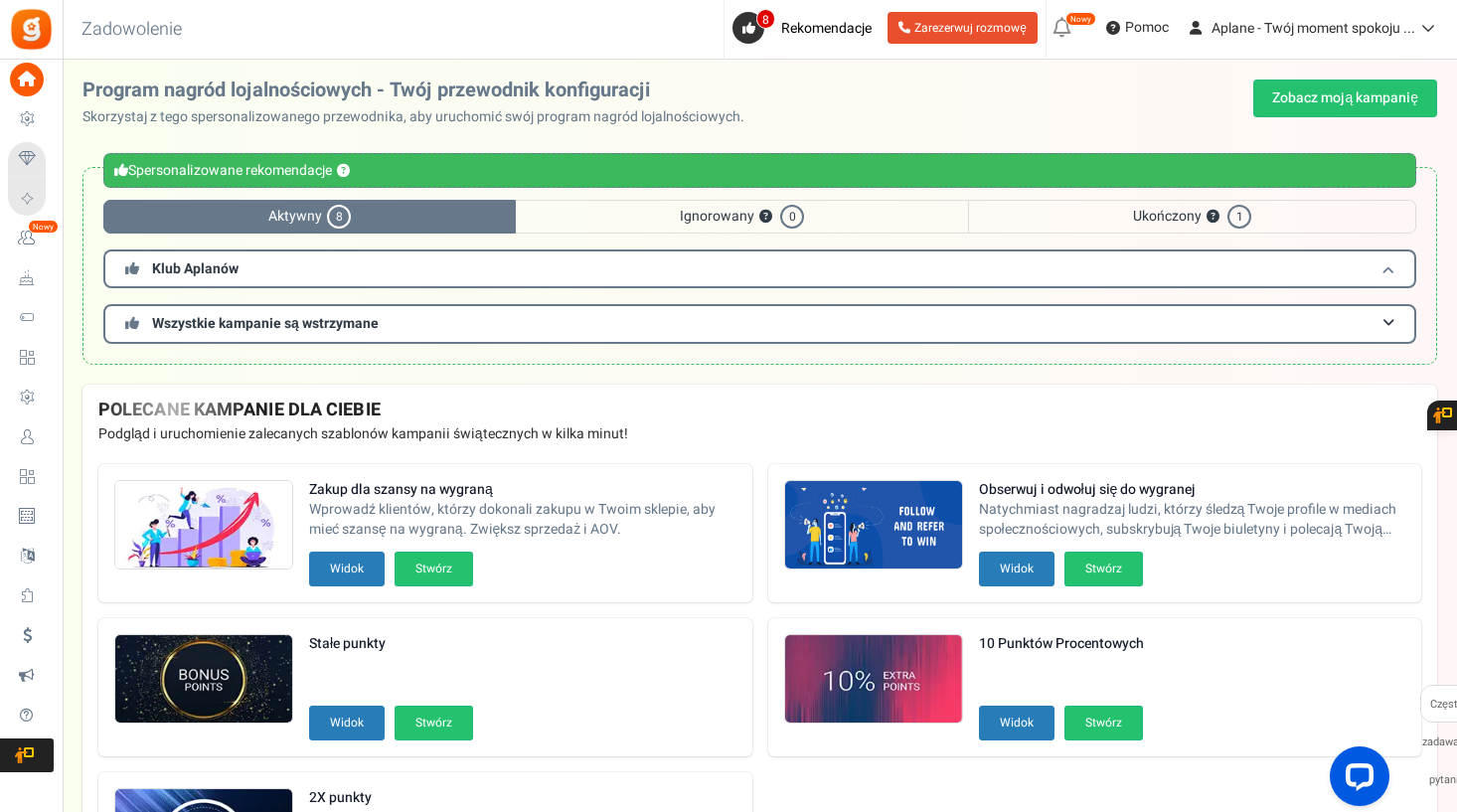 click on "Klub Aplanów" at bounding box center [759, 268] 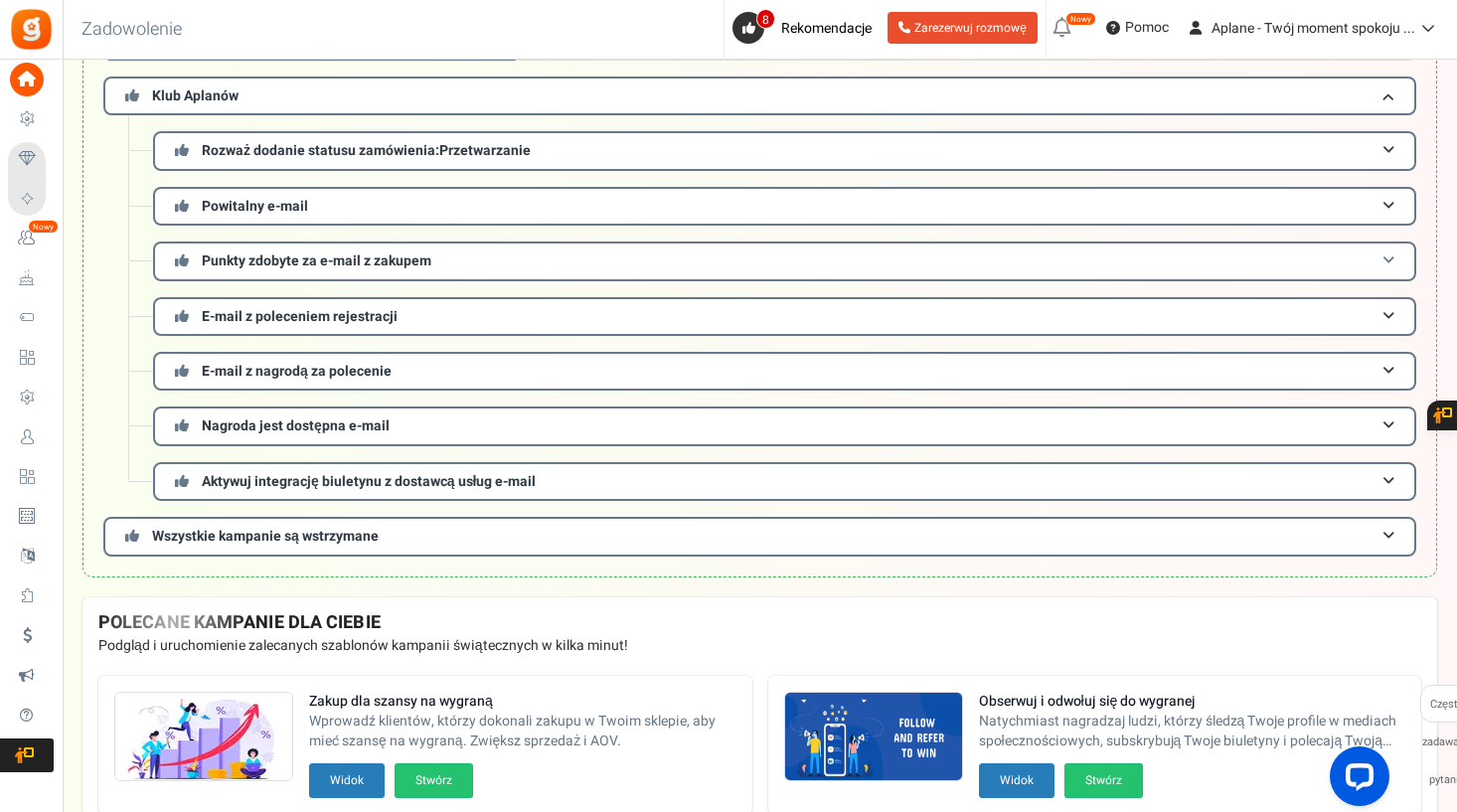 scroll, scrollTop: 176, scrollLeft: 0, axis: vertical 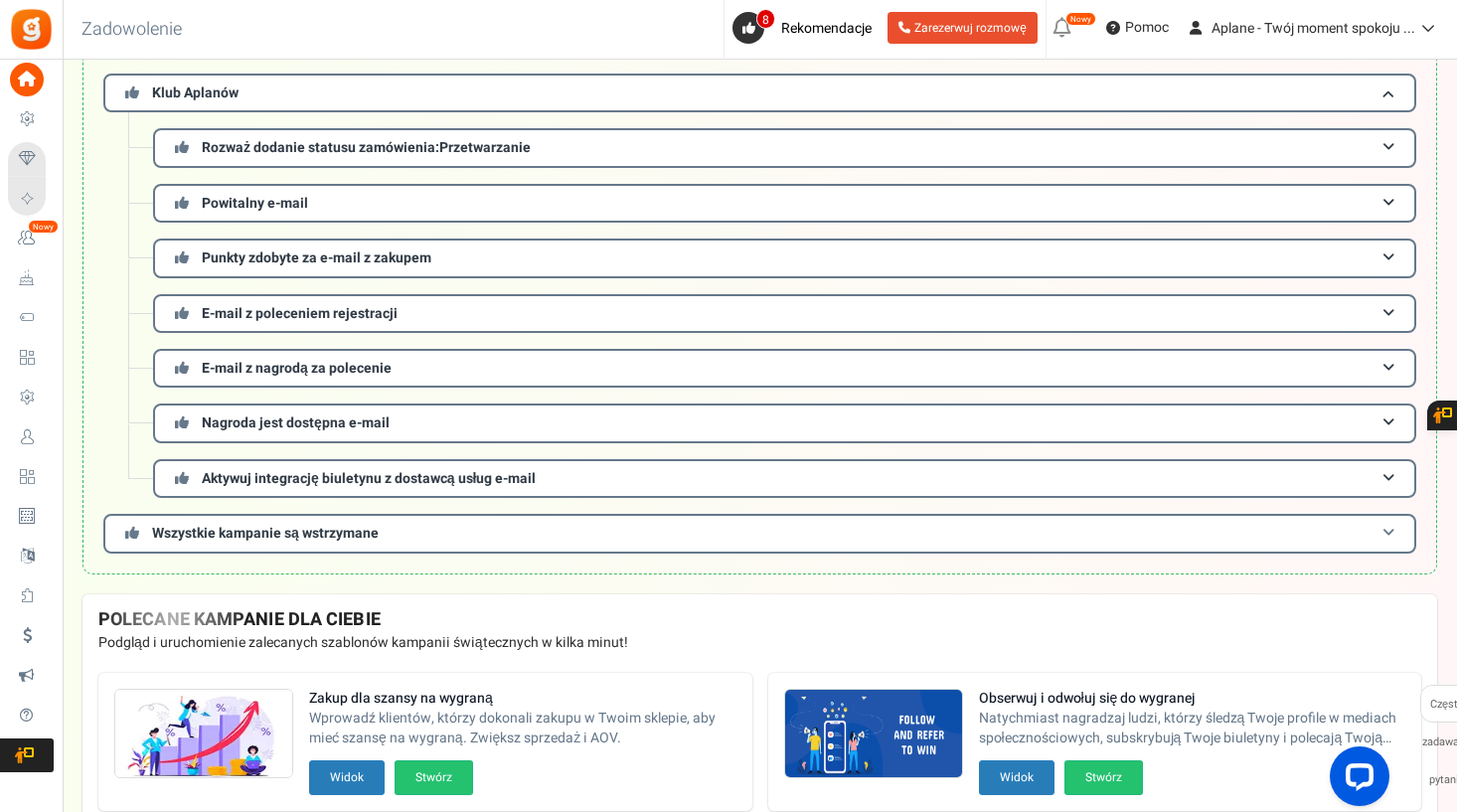 click on "Wszystkie kampanie są wstrzymane" at bounding box center (759, 533) 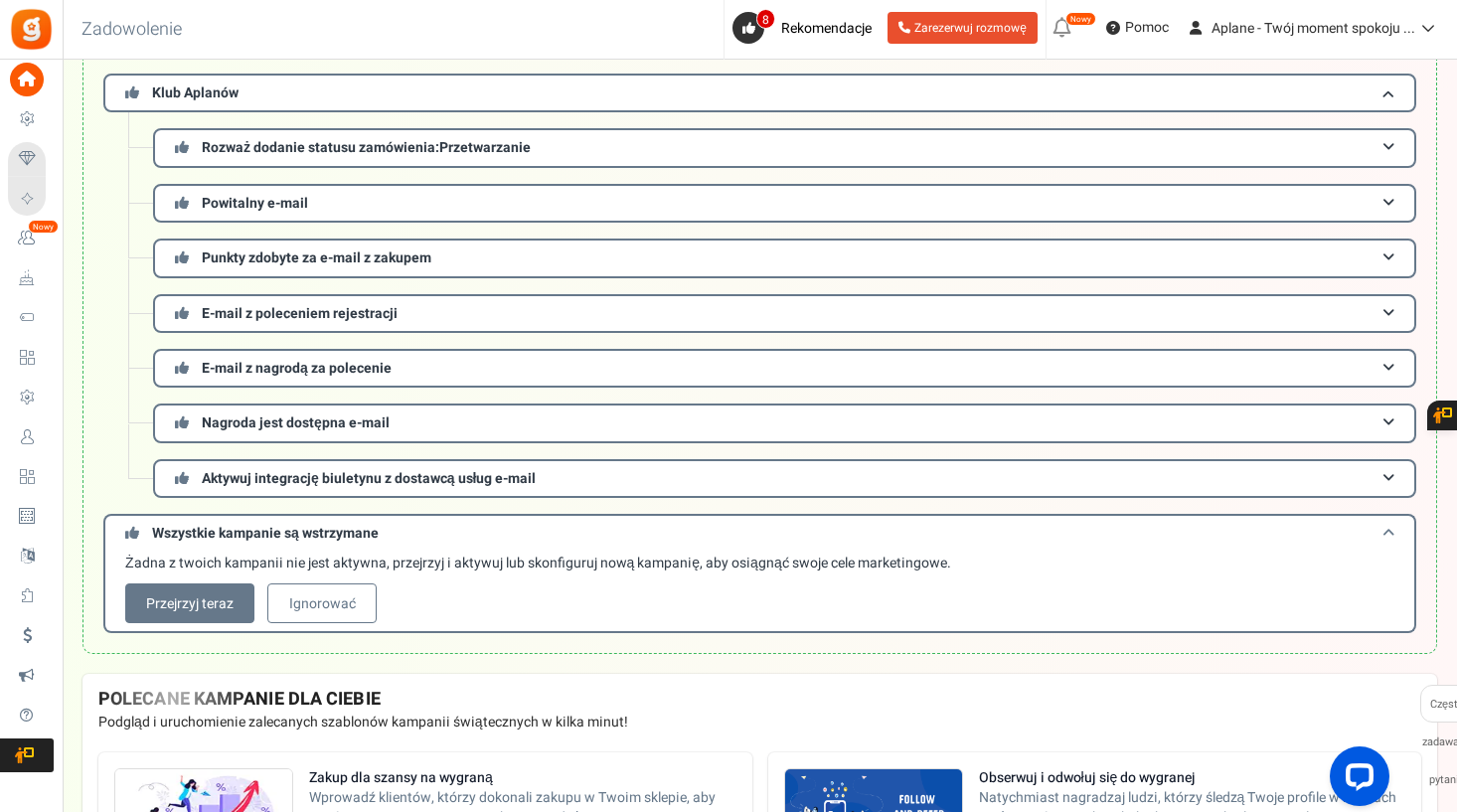click on "Wszystkie kampanie są wstrzymane" at bounding box center [759, 532] 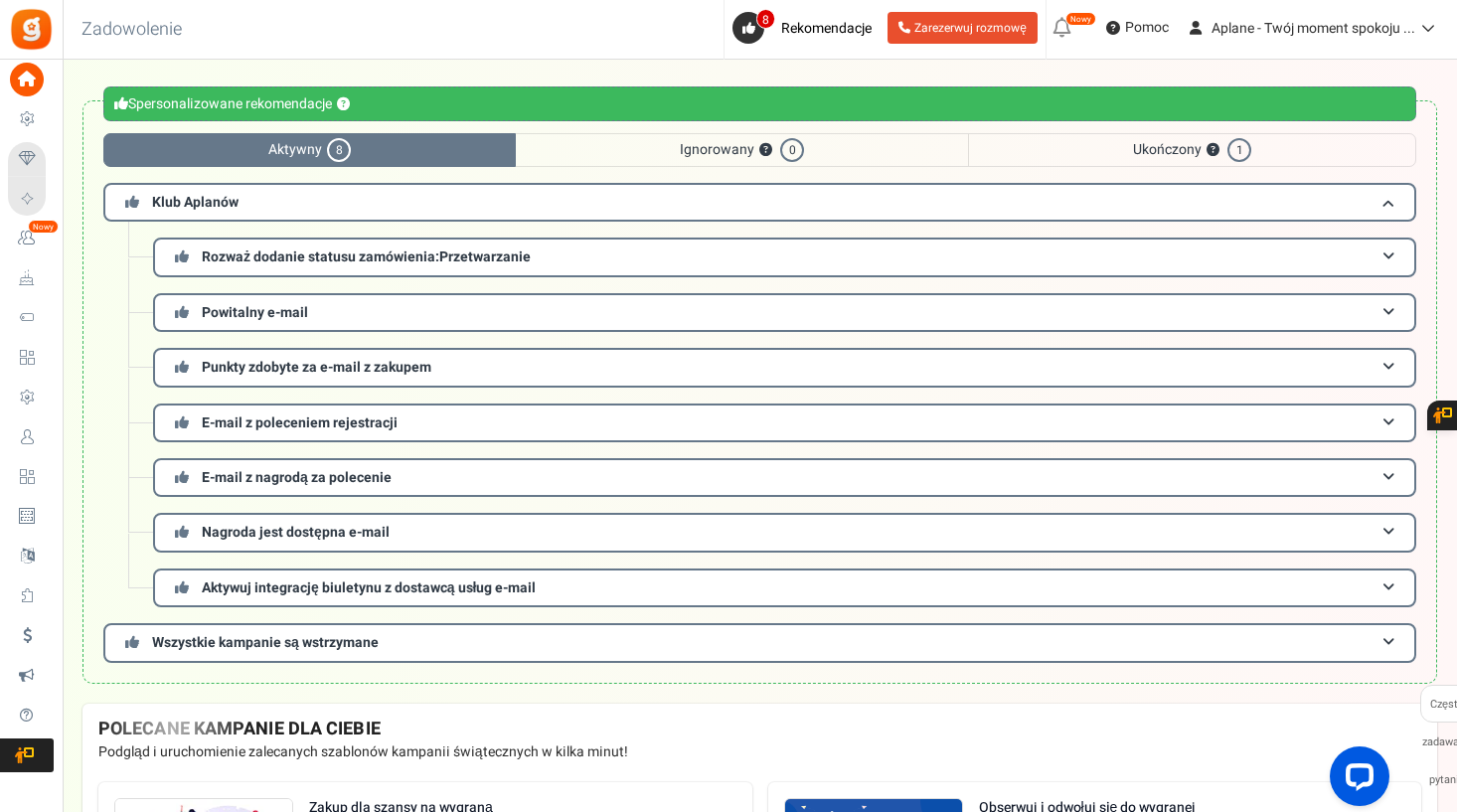 scroll, scrollTop: 65, scrollLeft: 0, axis: vertical 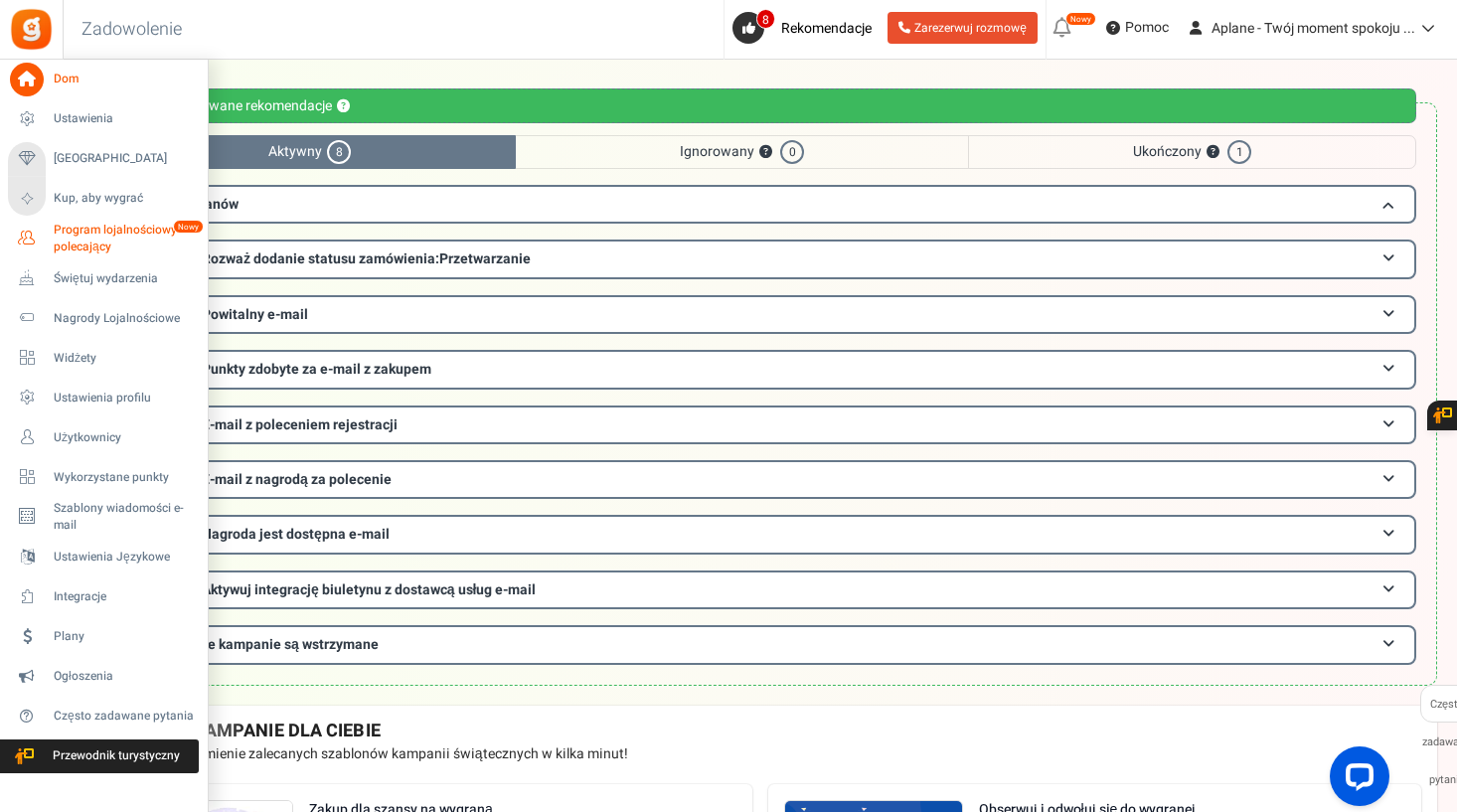 click on "Program lojalnościowy i polecający" at bounding box center (126, 239) 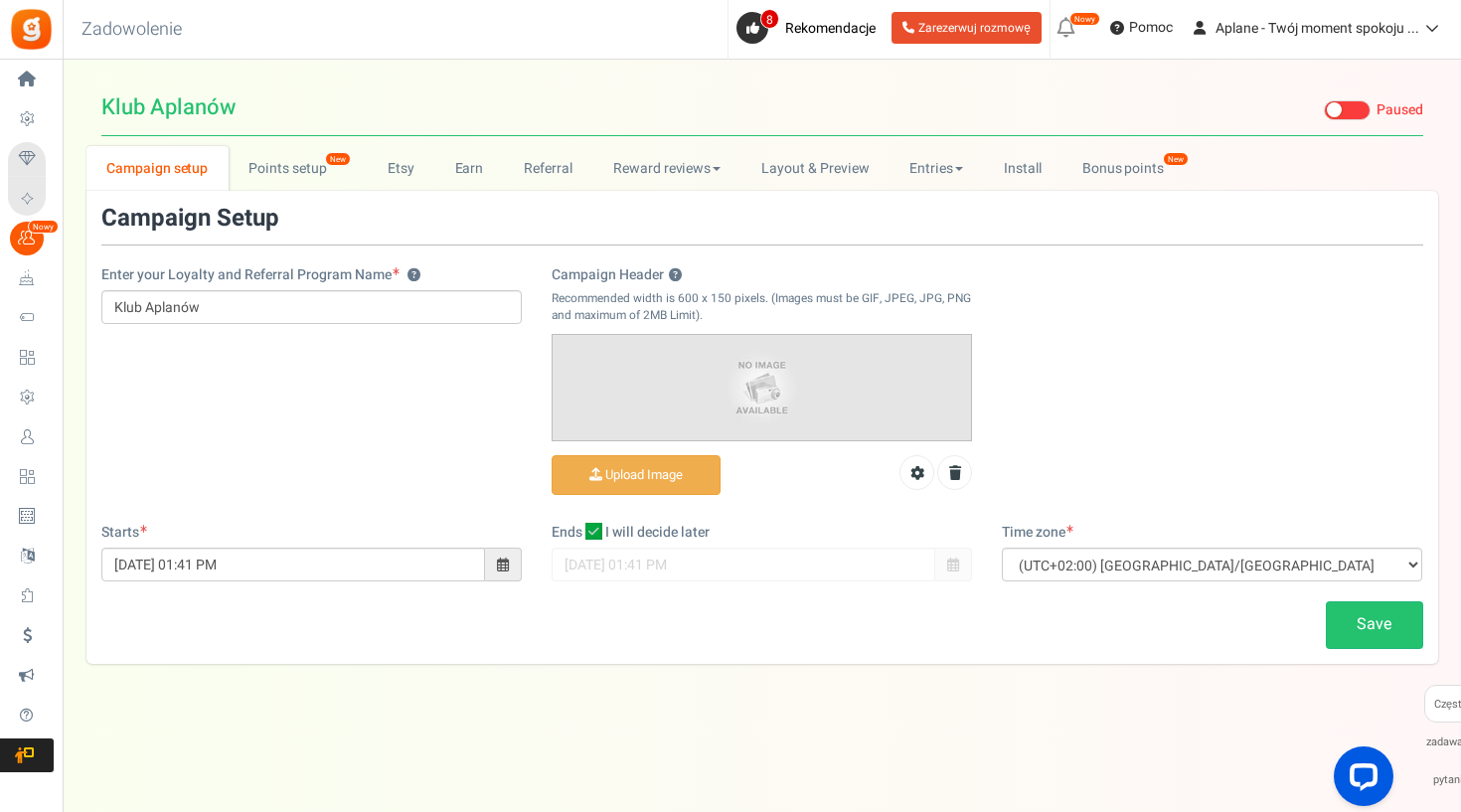 scroll, scrollTop: 0, scrollLeft: 0, axis: both 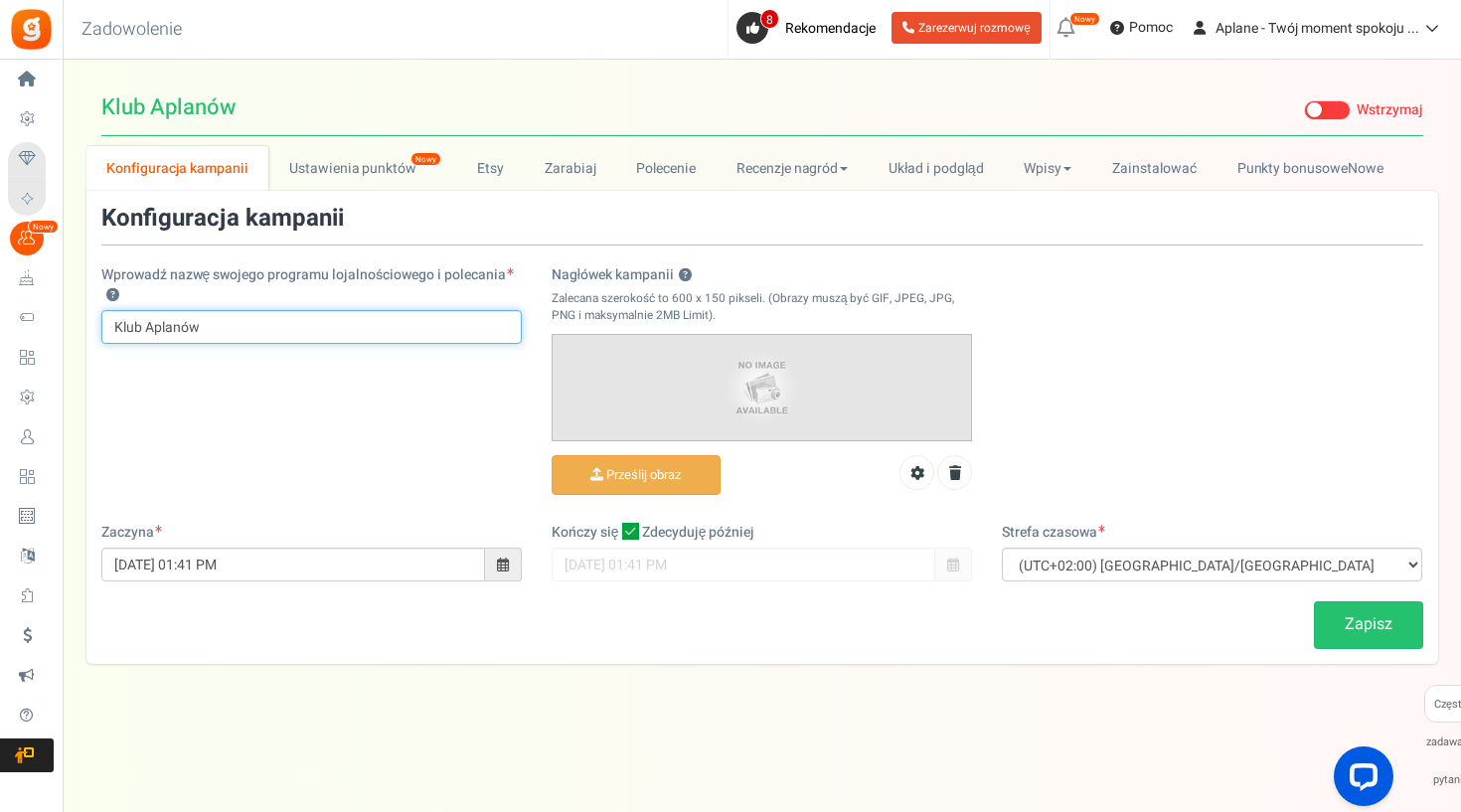 drag, startPoint x: 272, startPoint y: 329, endPoint x: 84, endPoint y: 329, distance: 188 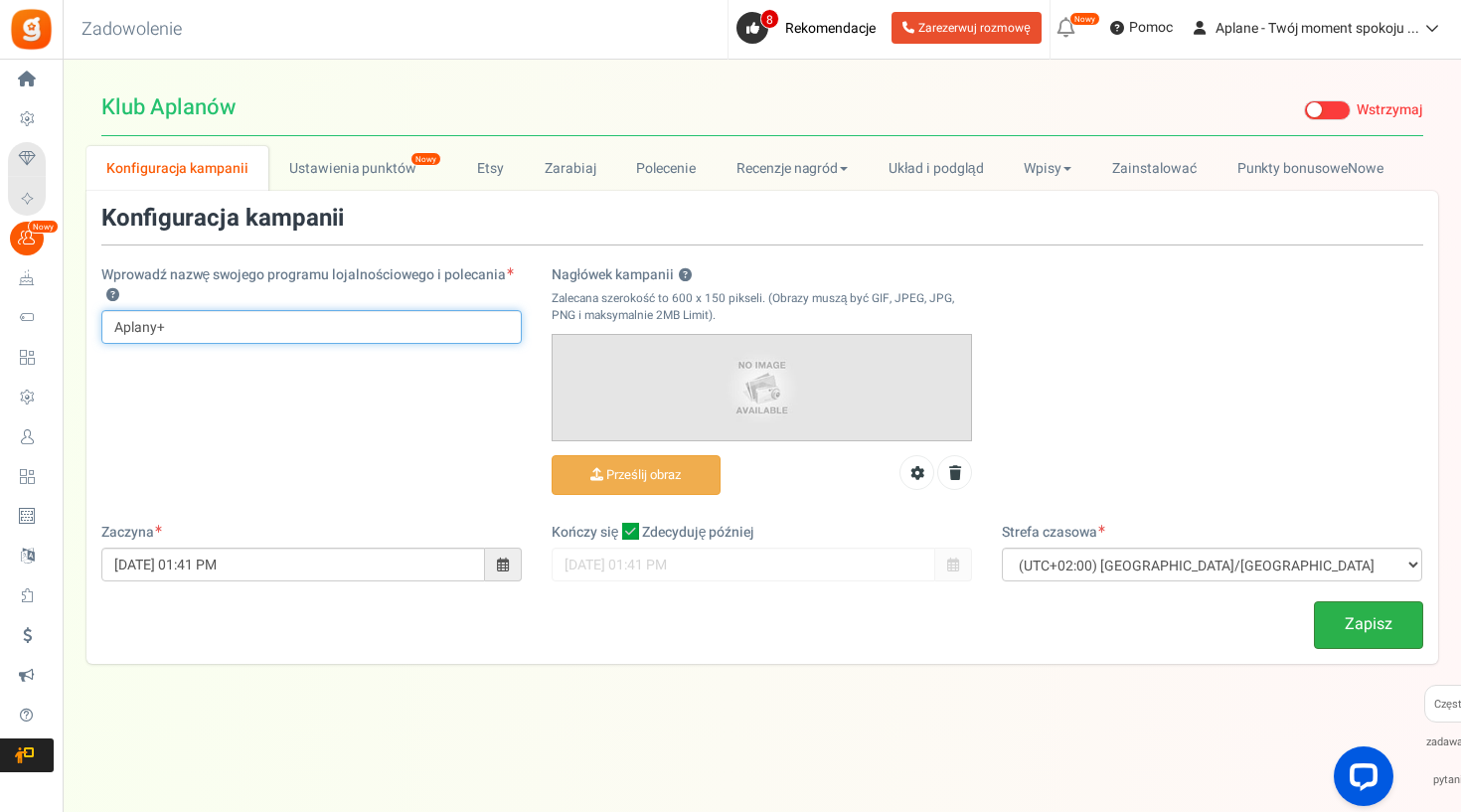 type on "Aplany+" 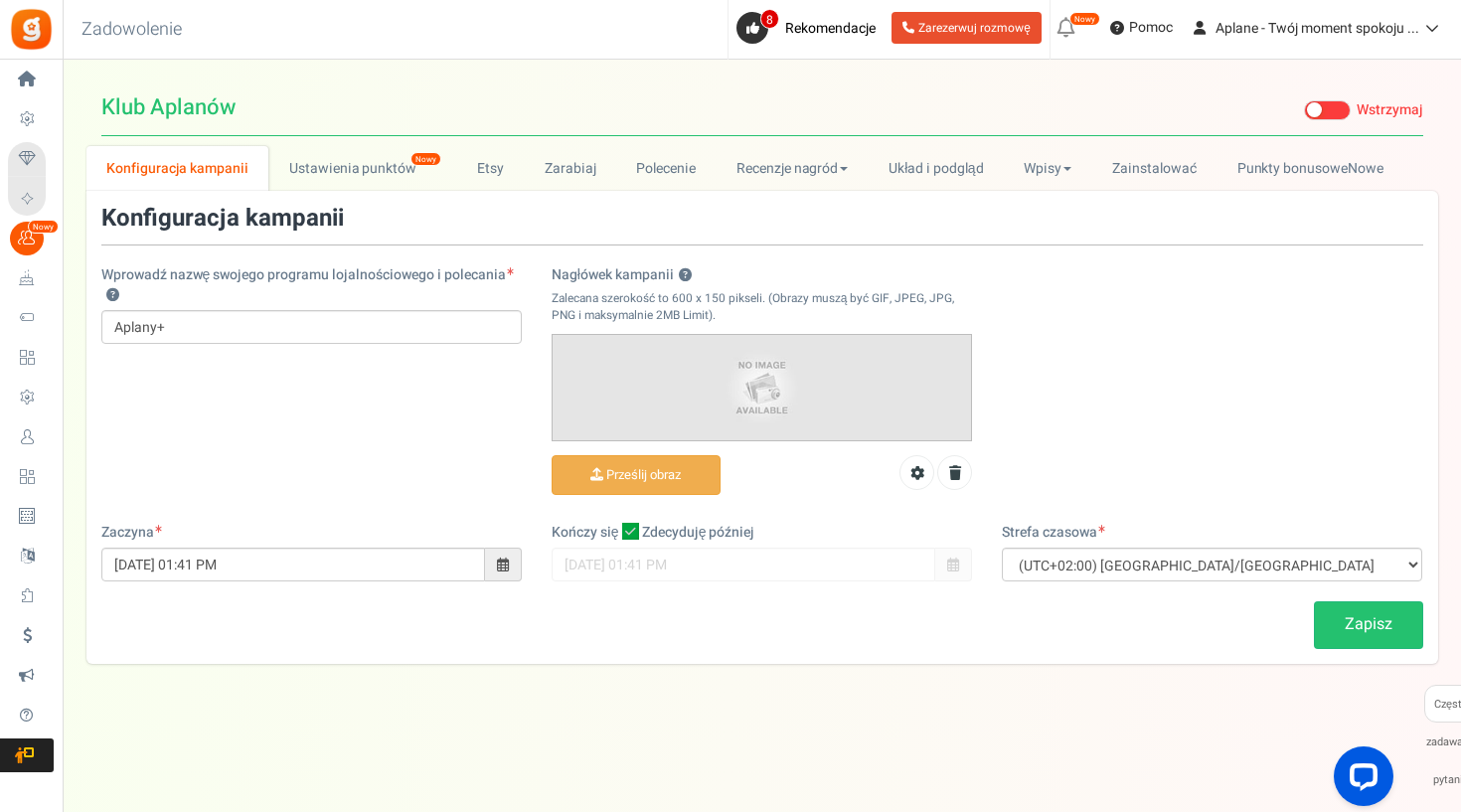 click on "Zapisz" at bounding box center [1369, 624] 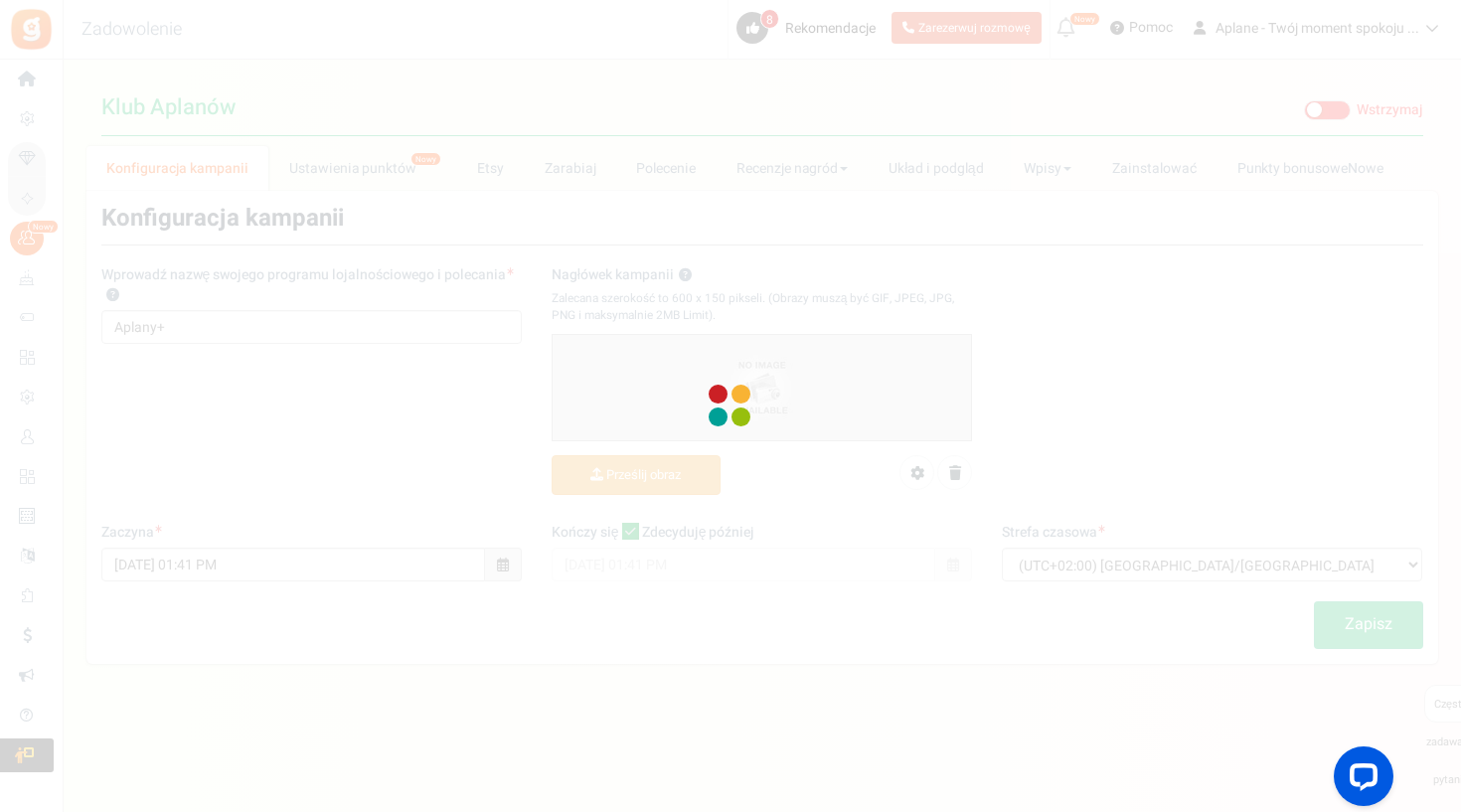click at bounding box center [730, 406] 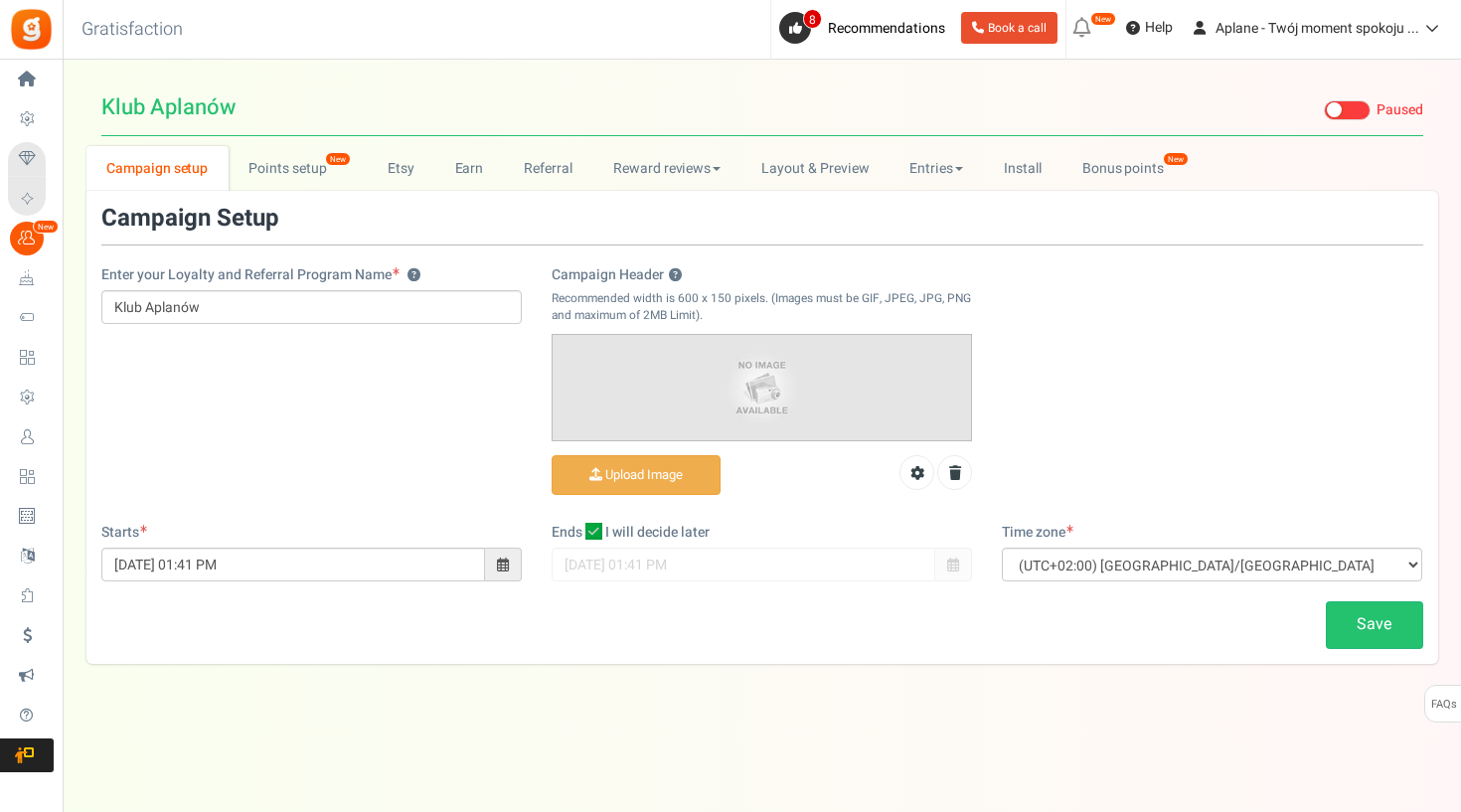 scroll, scrollTop: 0, scrollLeft: 0, axis: both 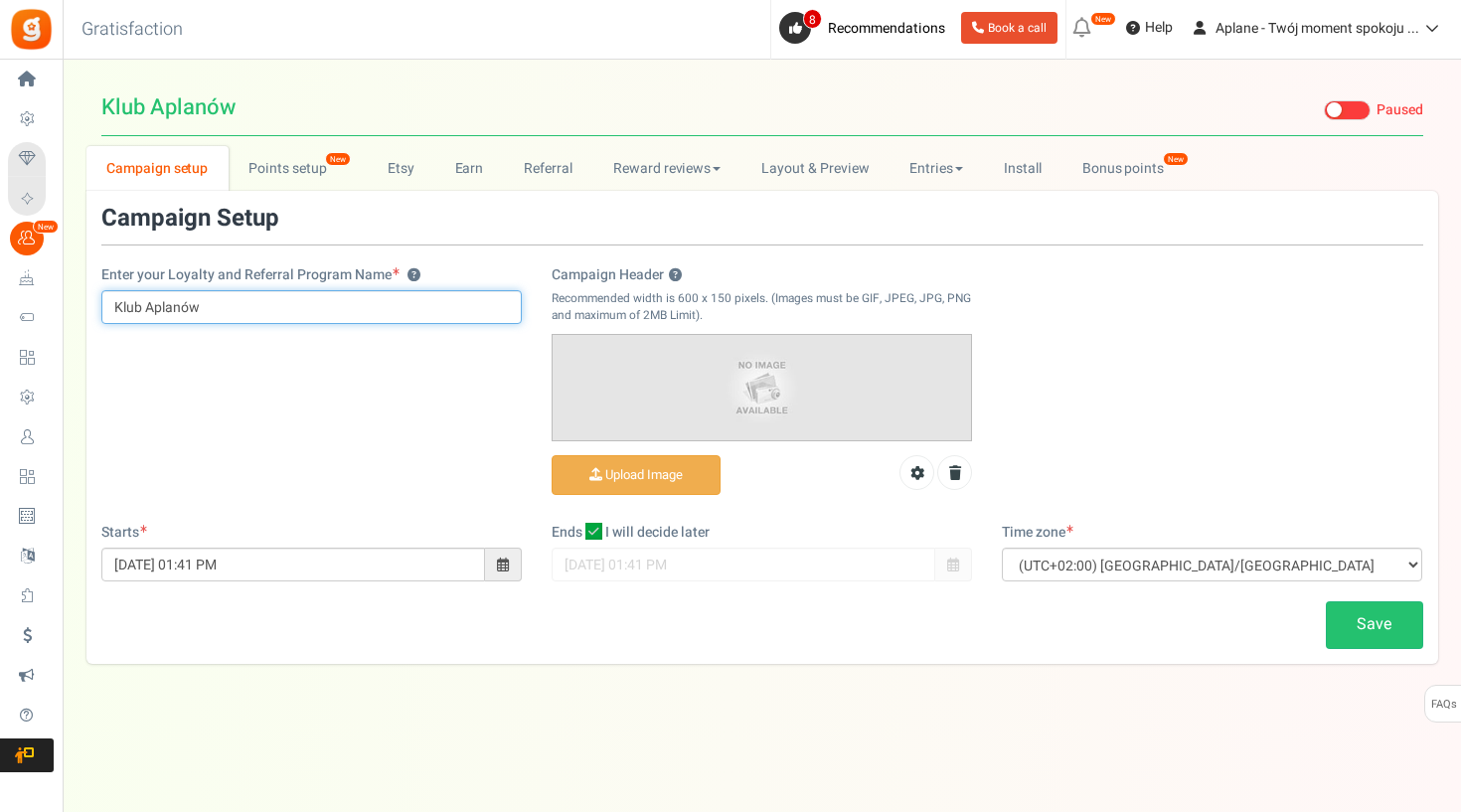 drag, startPoint x: 246, startPoint y: 317, endPoint x: 81, endPoint y: 283, distance: 168.46661 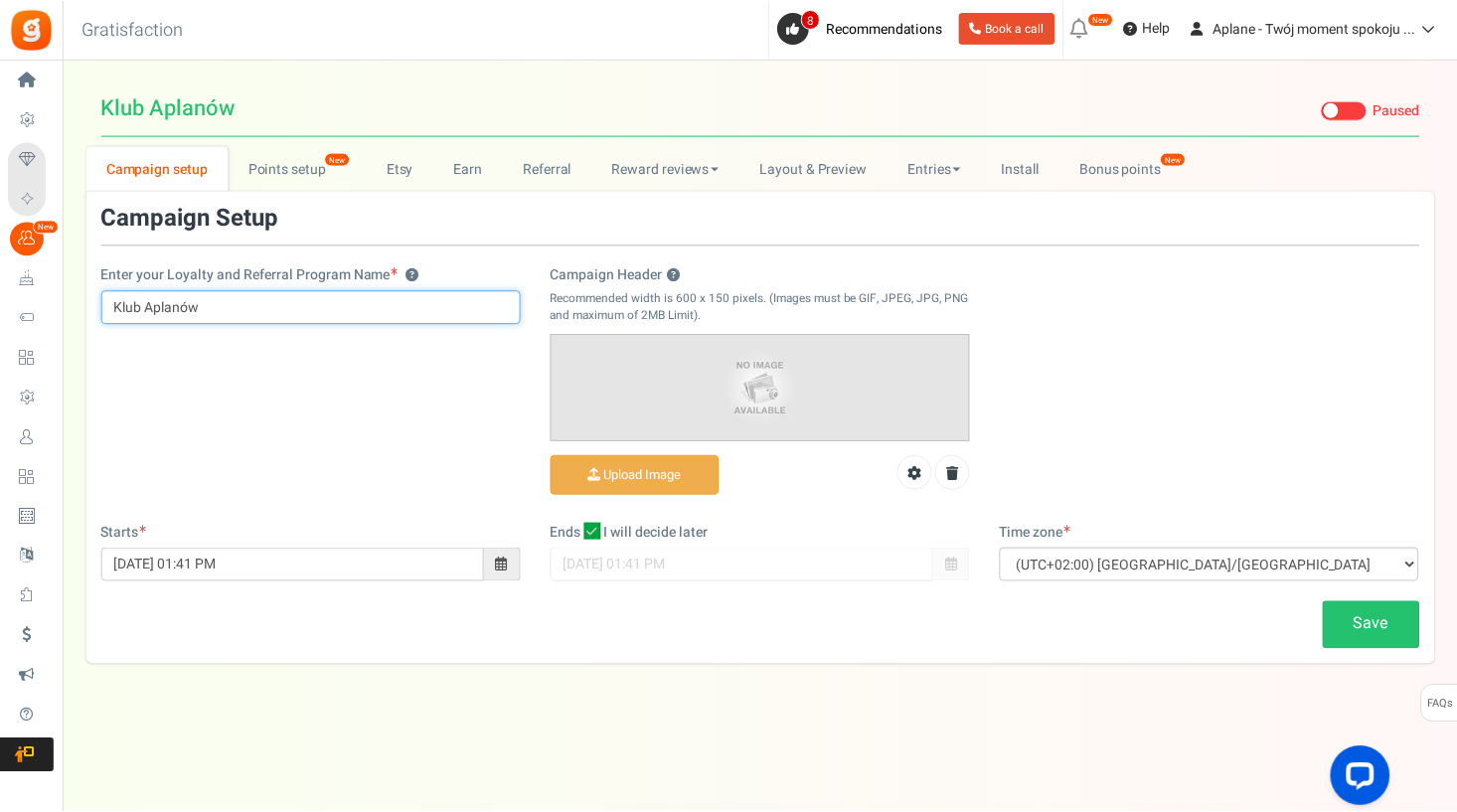 scroll, scrollTop: 0, scrollLeft: 0, axis: both 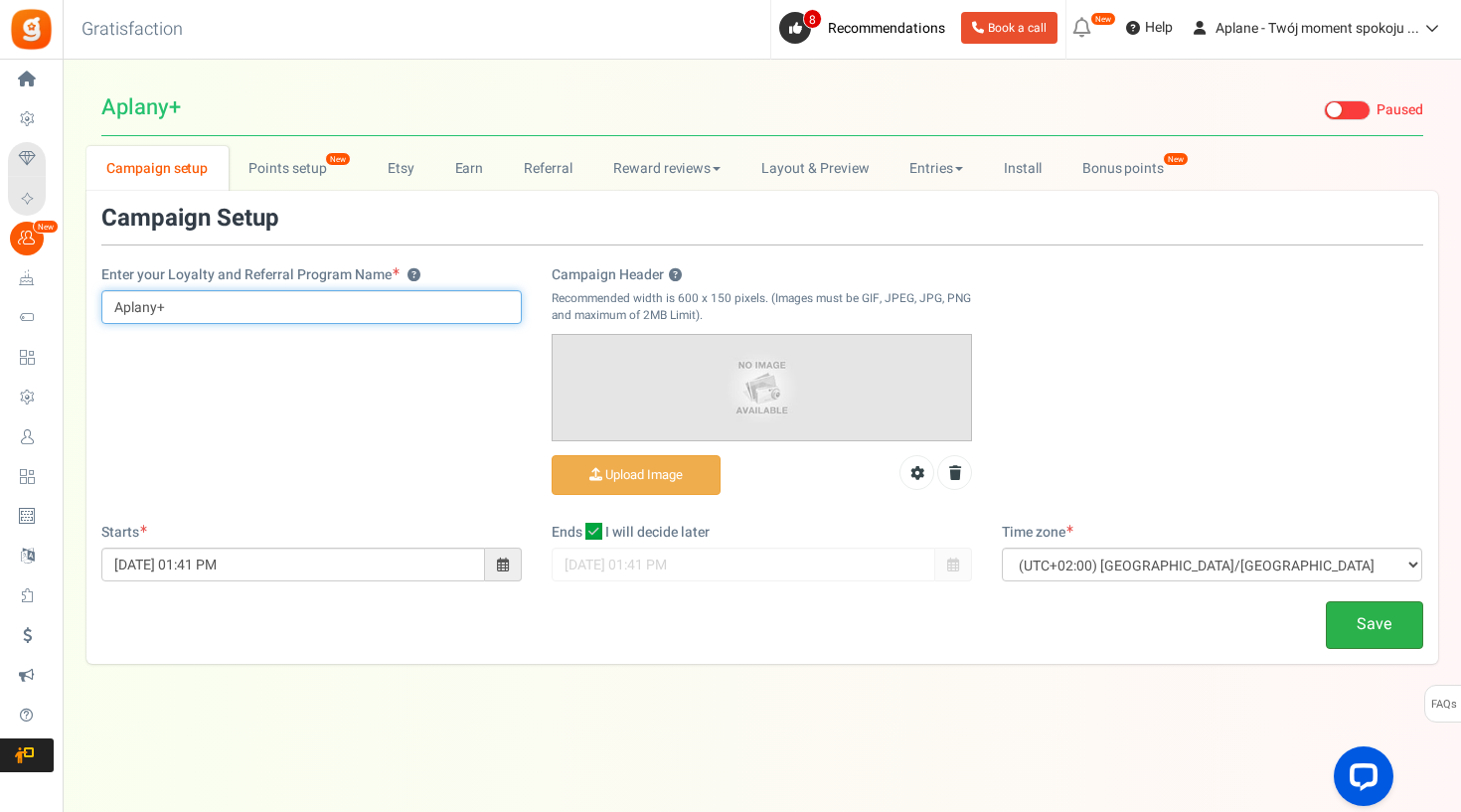 type on "Aplany+" 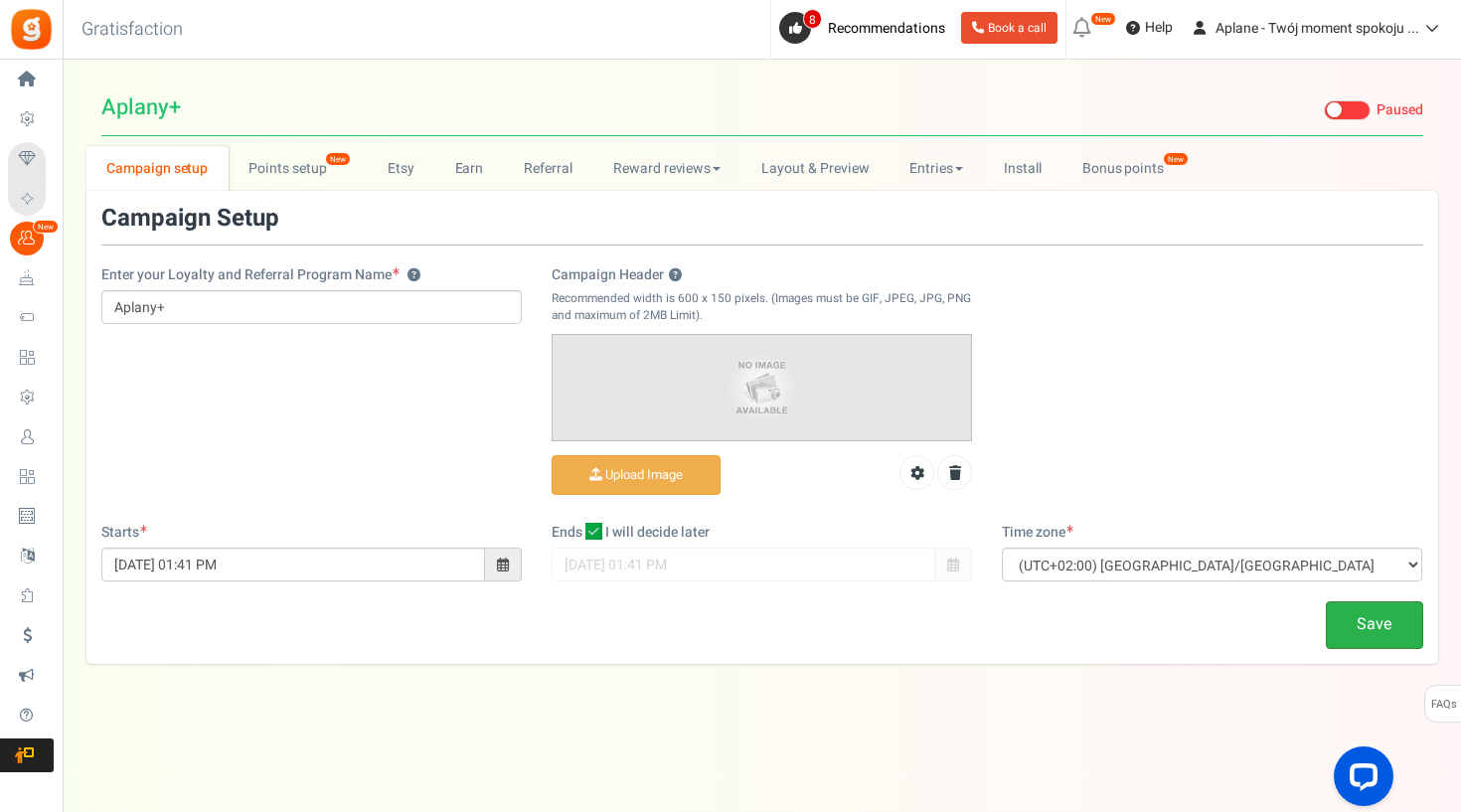 click on "Save" at bounding box center (1375, 624) 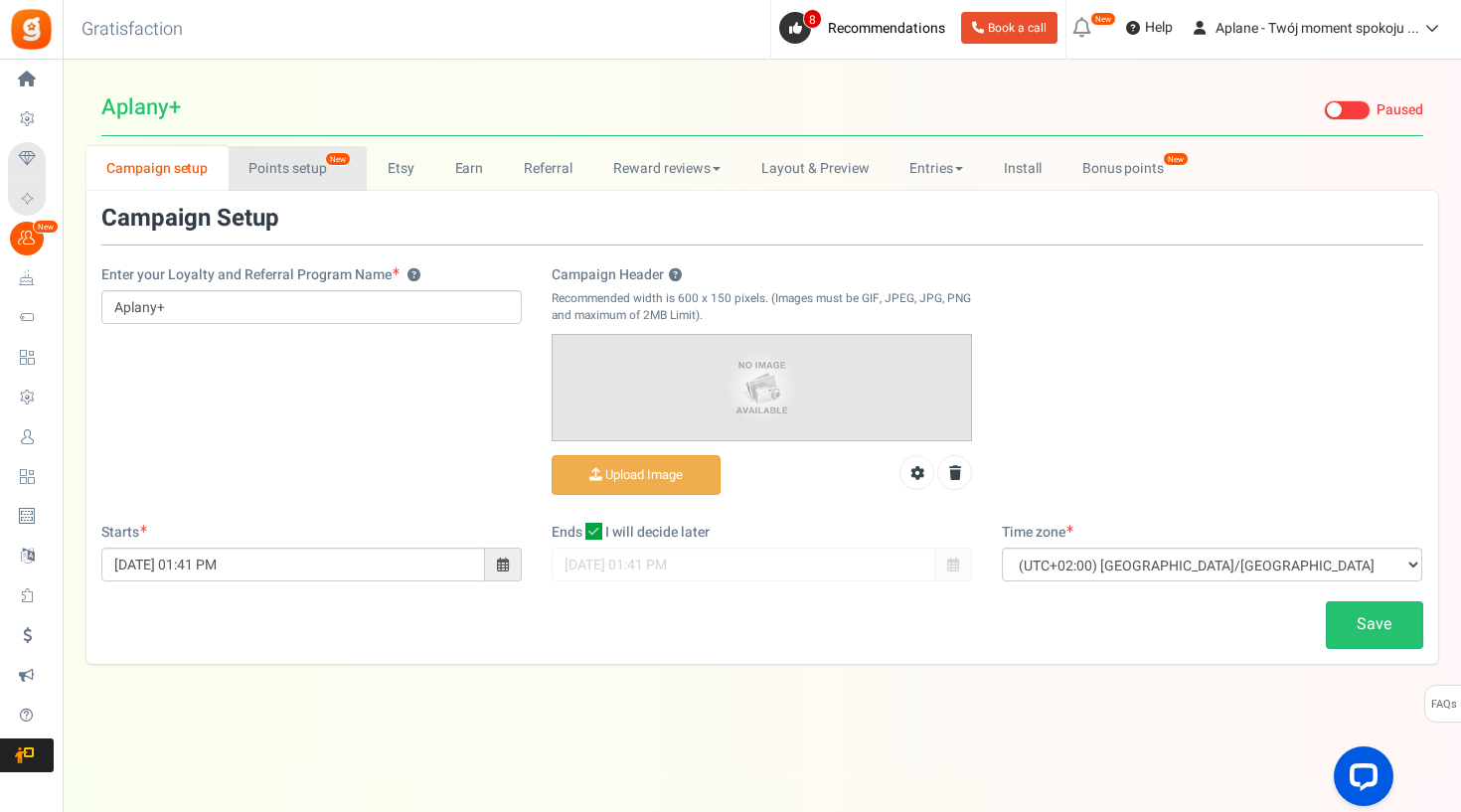 click on "Points setup
New" at bounding box center (297, 168) 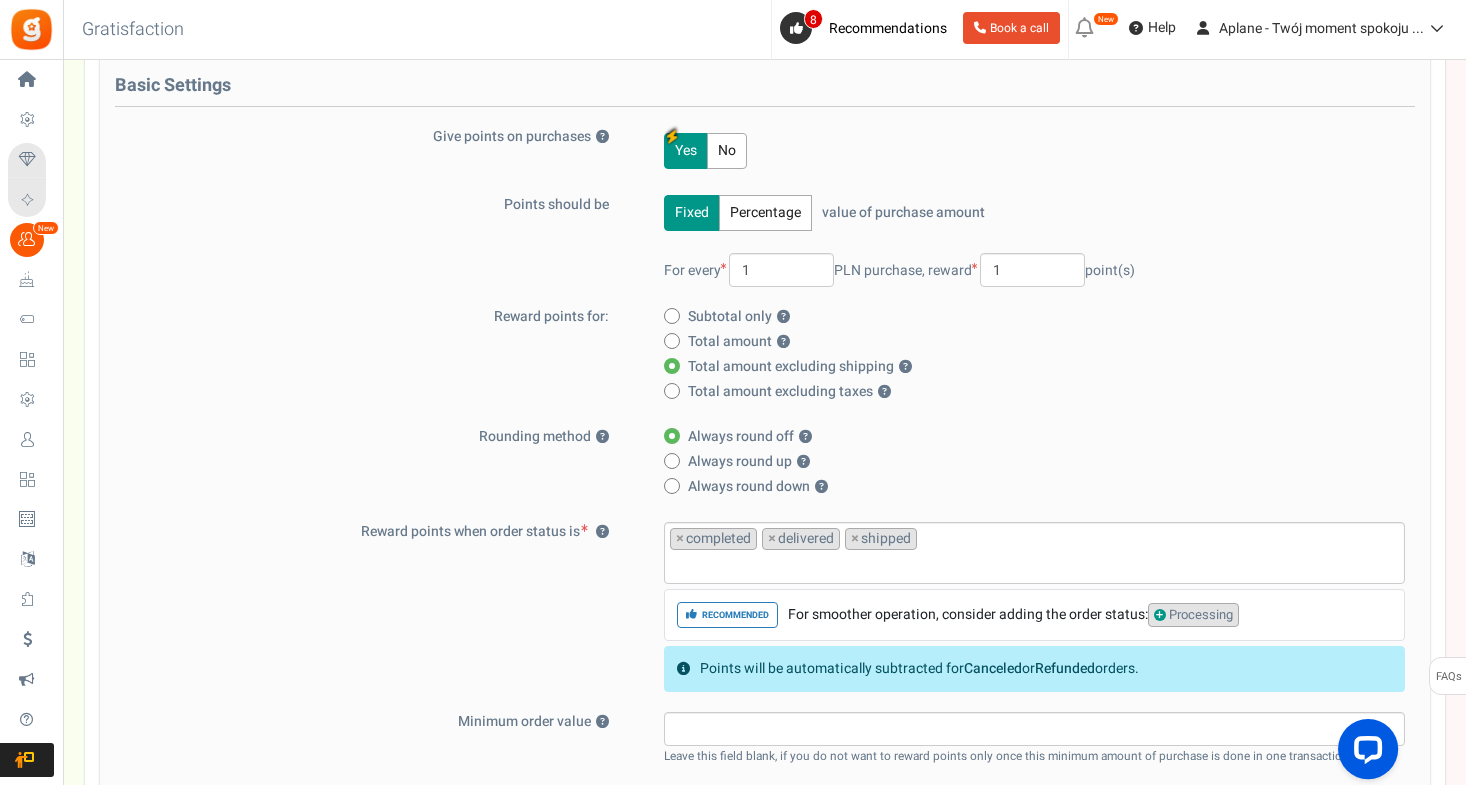 scroll, scrollTop: 125, scrollLeft: 0, axis: vertical 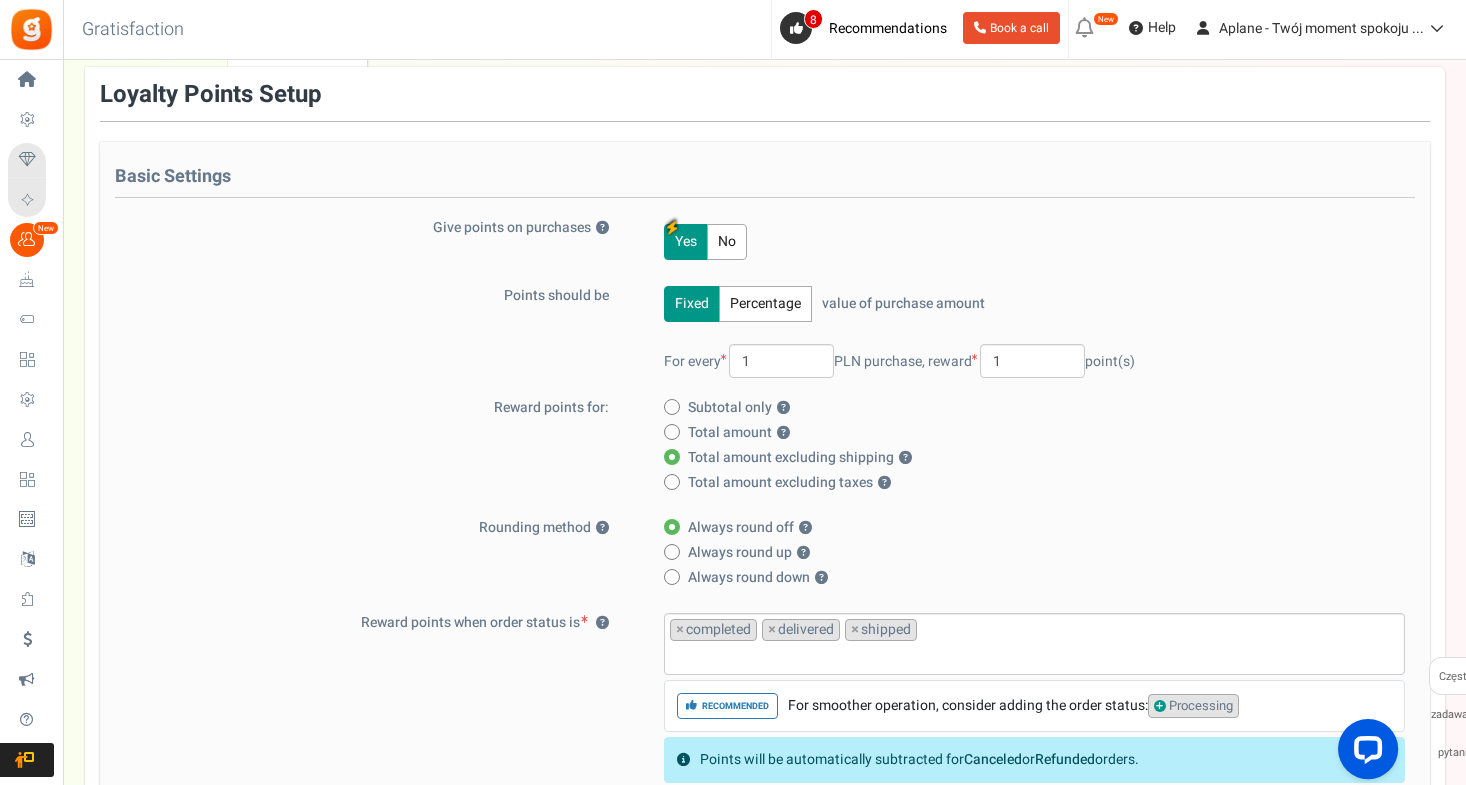 click on "Campaigns" at bounding box center (0, 0) 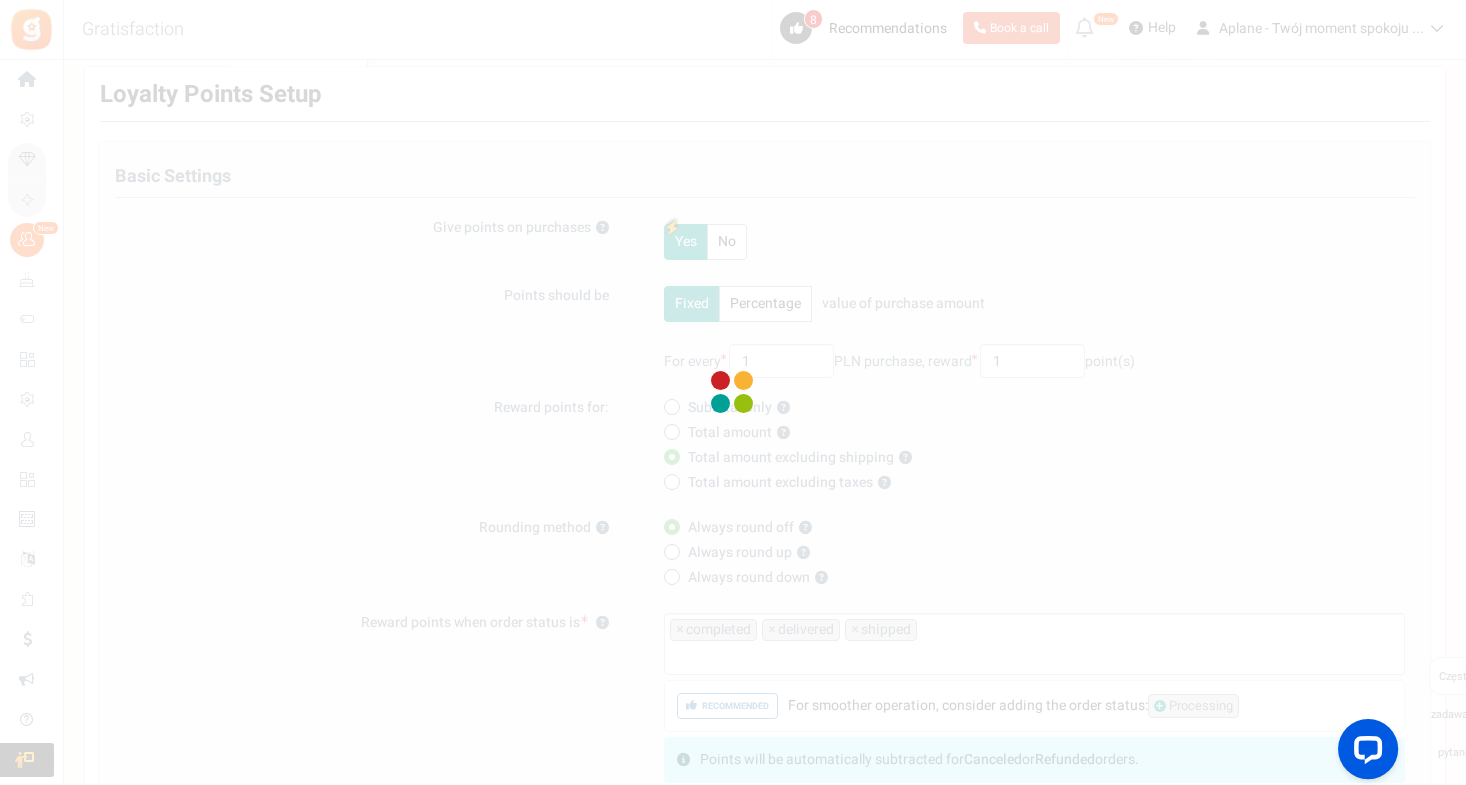scroll, scrollTop: 0, scrollLeft: 0, axis: both 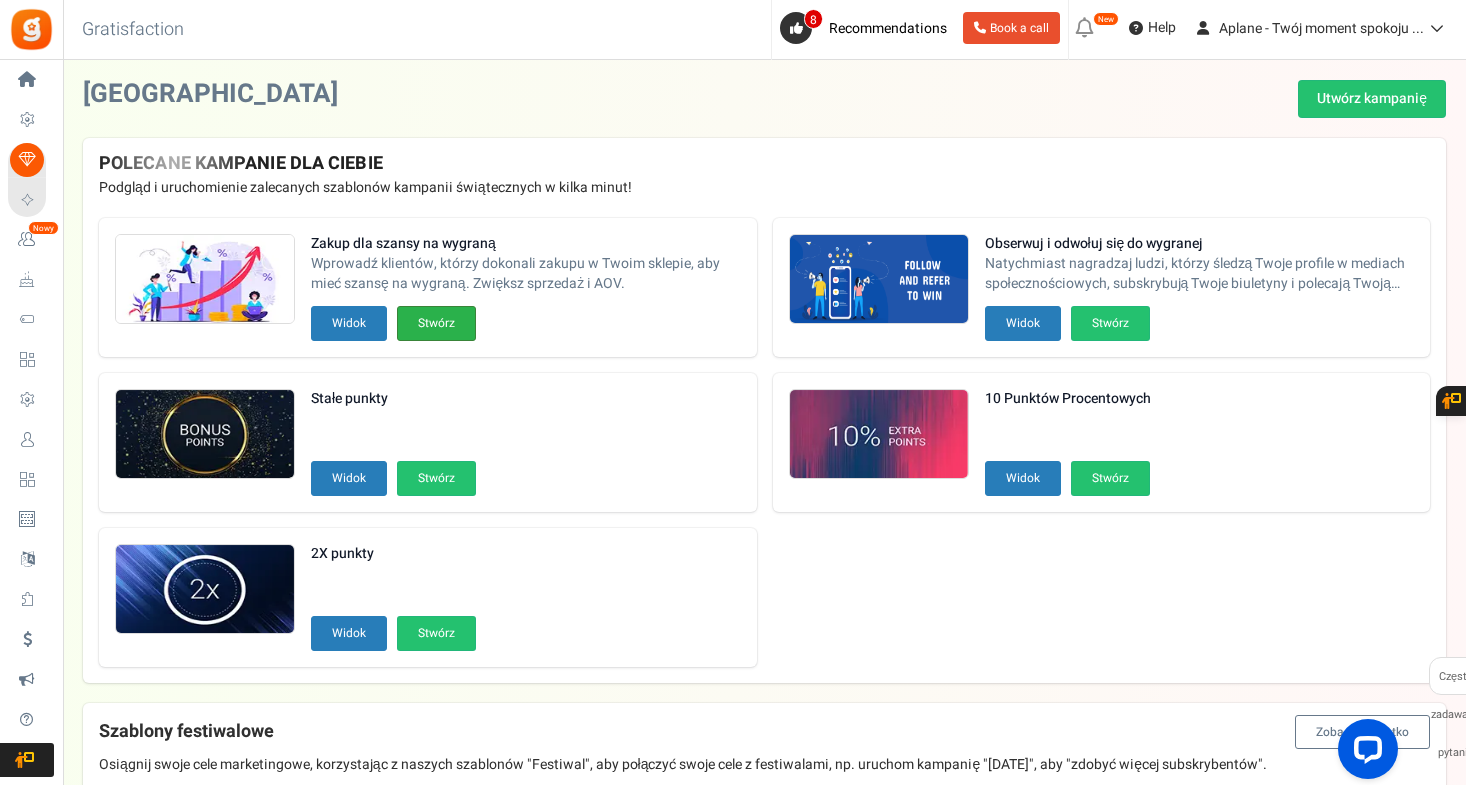 click on "Stwórz" at bounding box center (436, 323) 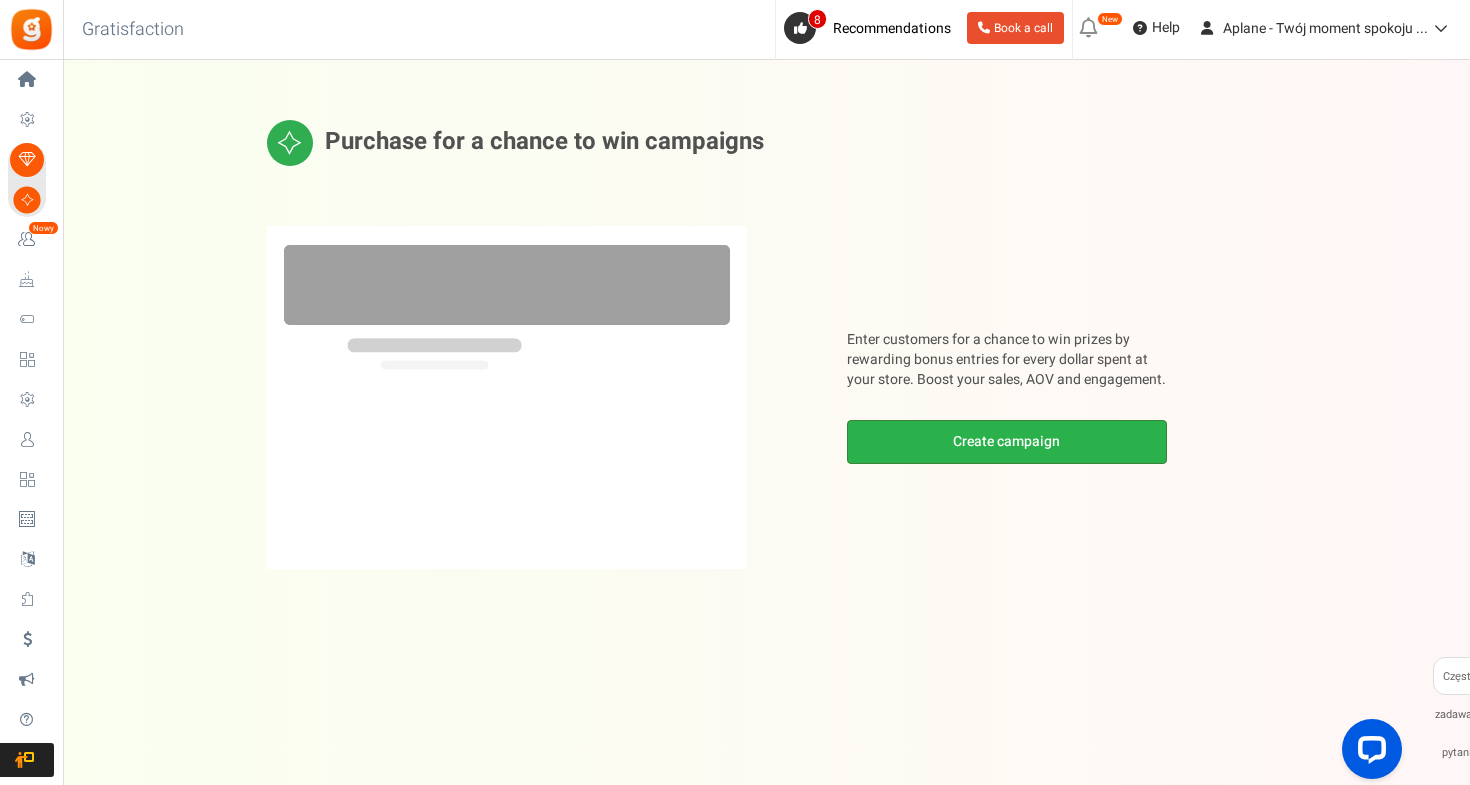 click on "Create campaign" at bounding box center [1007, 442] 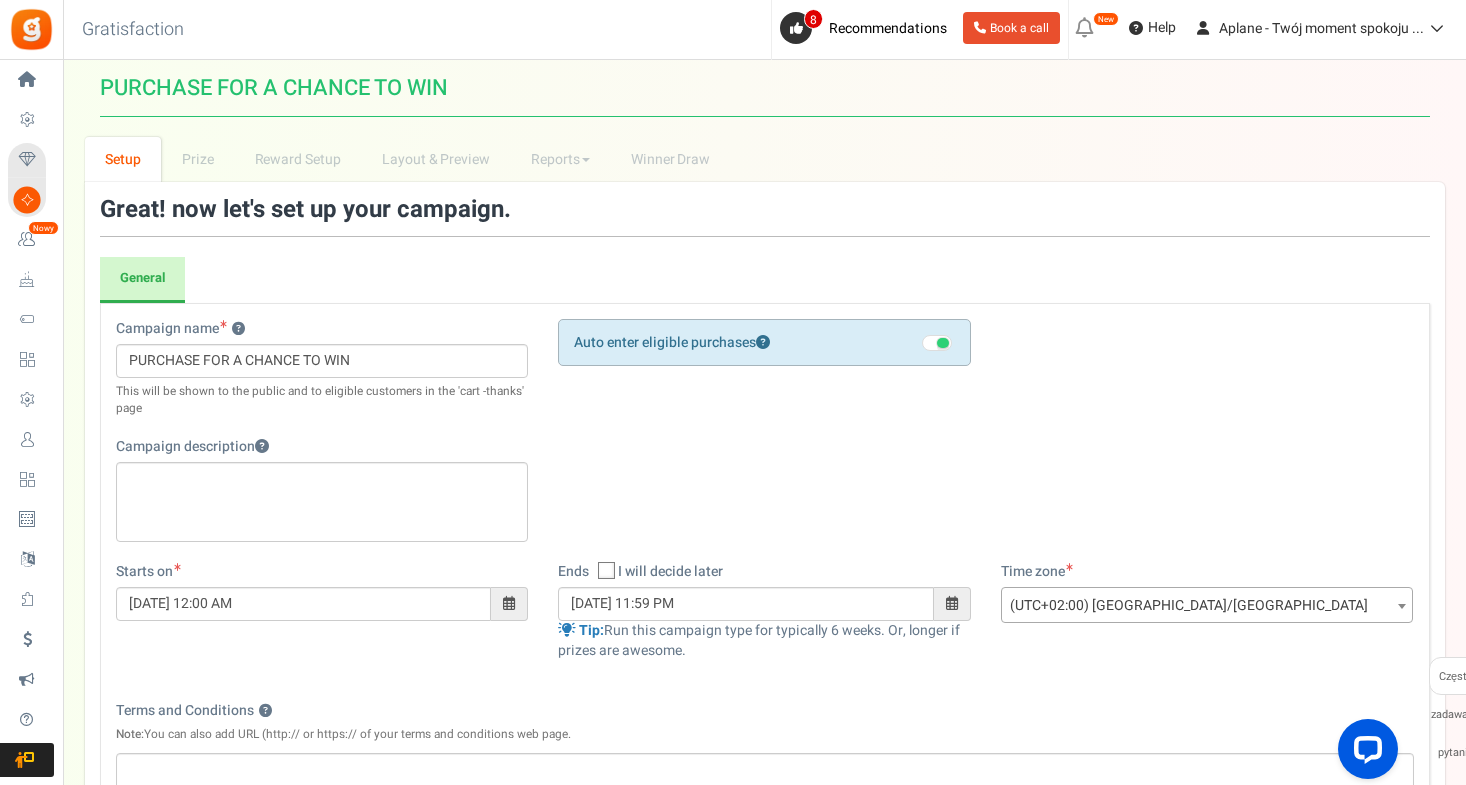 click on "Campaign name  ?
Display
Title shown publicly
PURCHASE FOR A CHANCE TO WIN This will be shown to the public and to eligible customers in the 'cart -thanks' page
Campaign description
?" at bounding box center [765, 440] 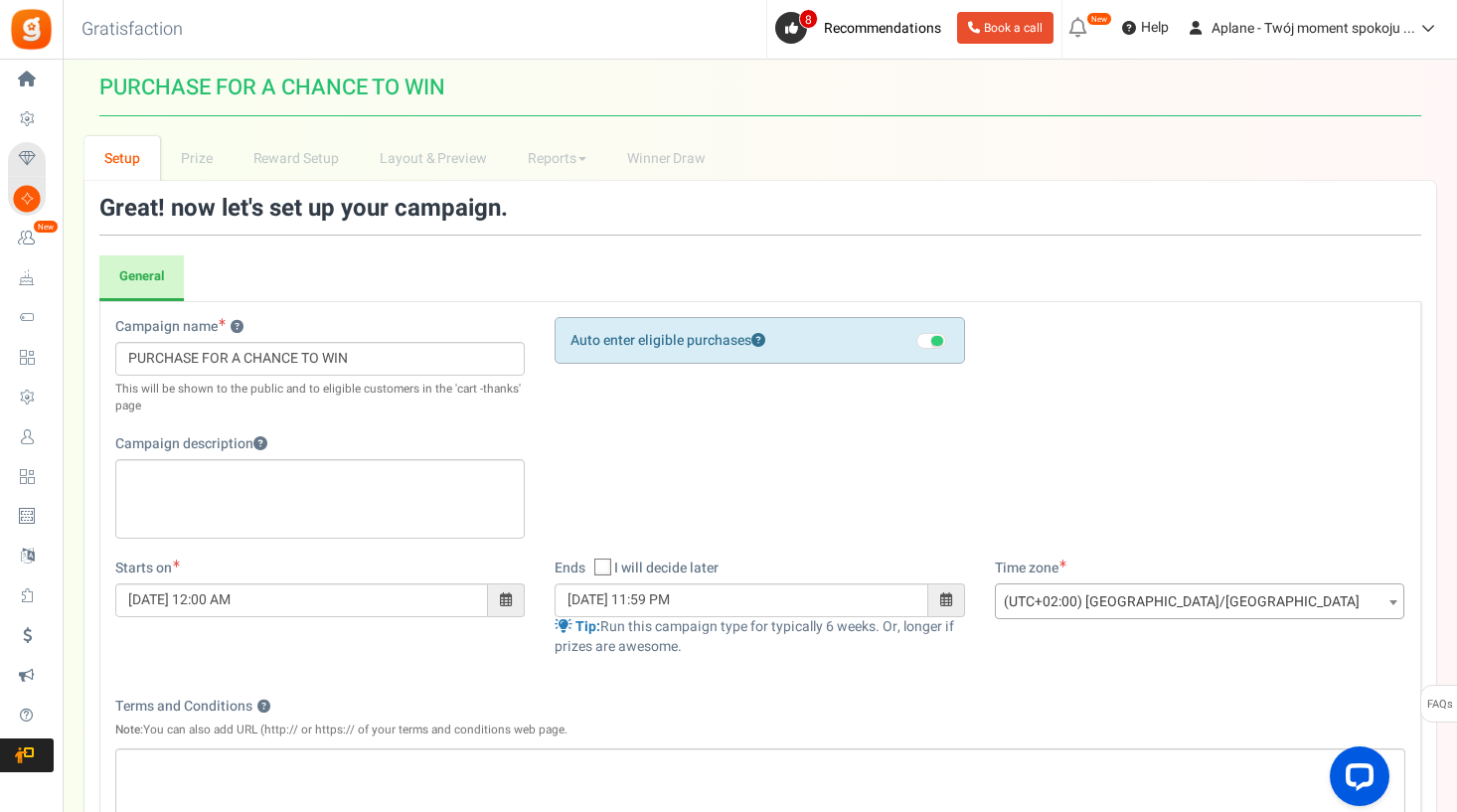 scroll, scrollTop: 0, scrollLeft: 0, axis: both 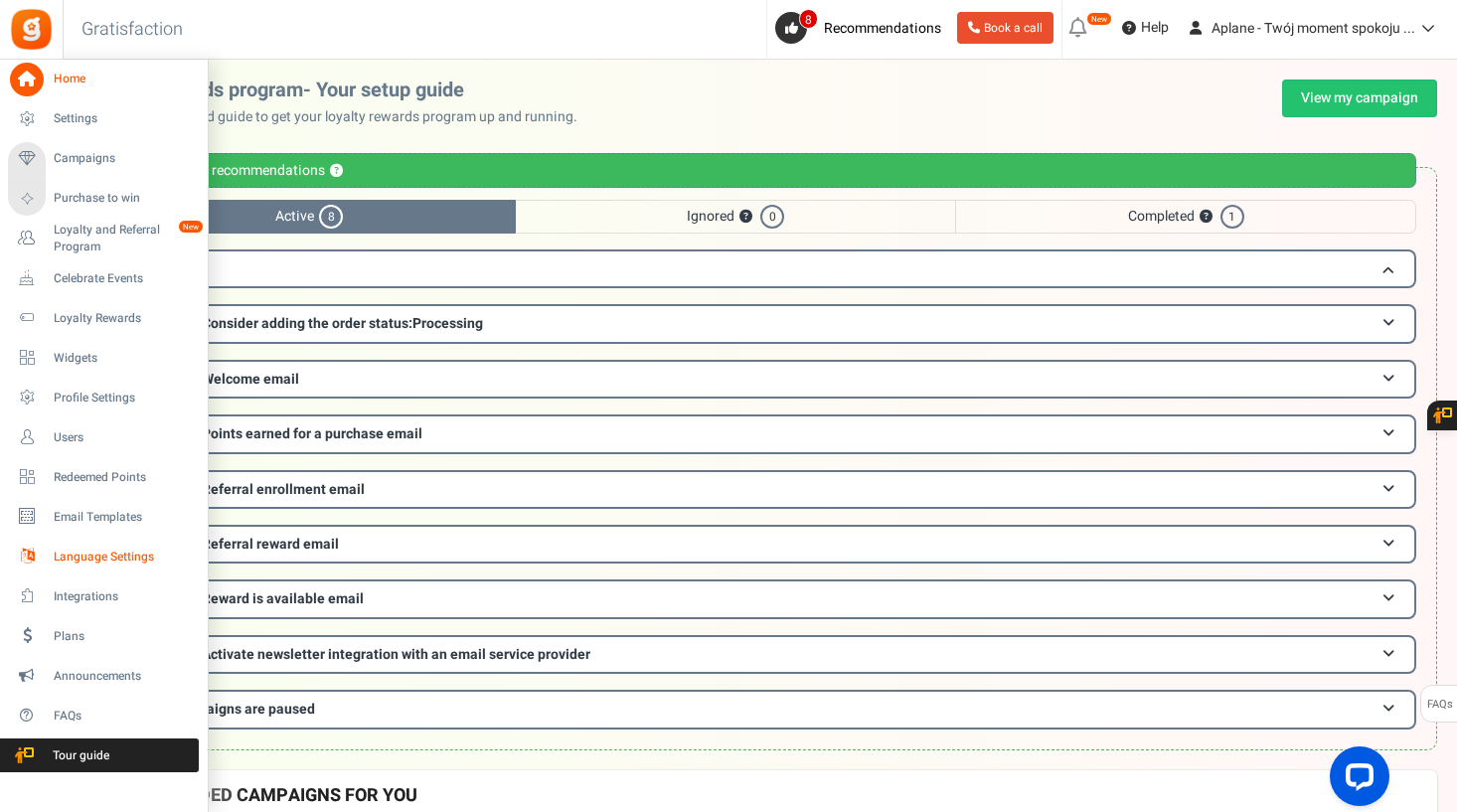 click on "Language Settings" at bounding box center (123, 557) 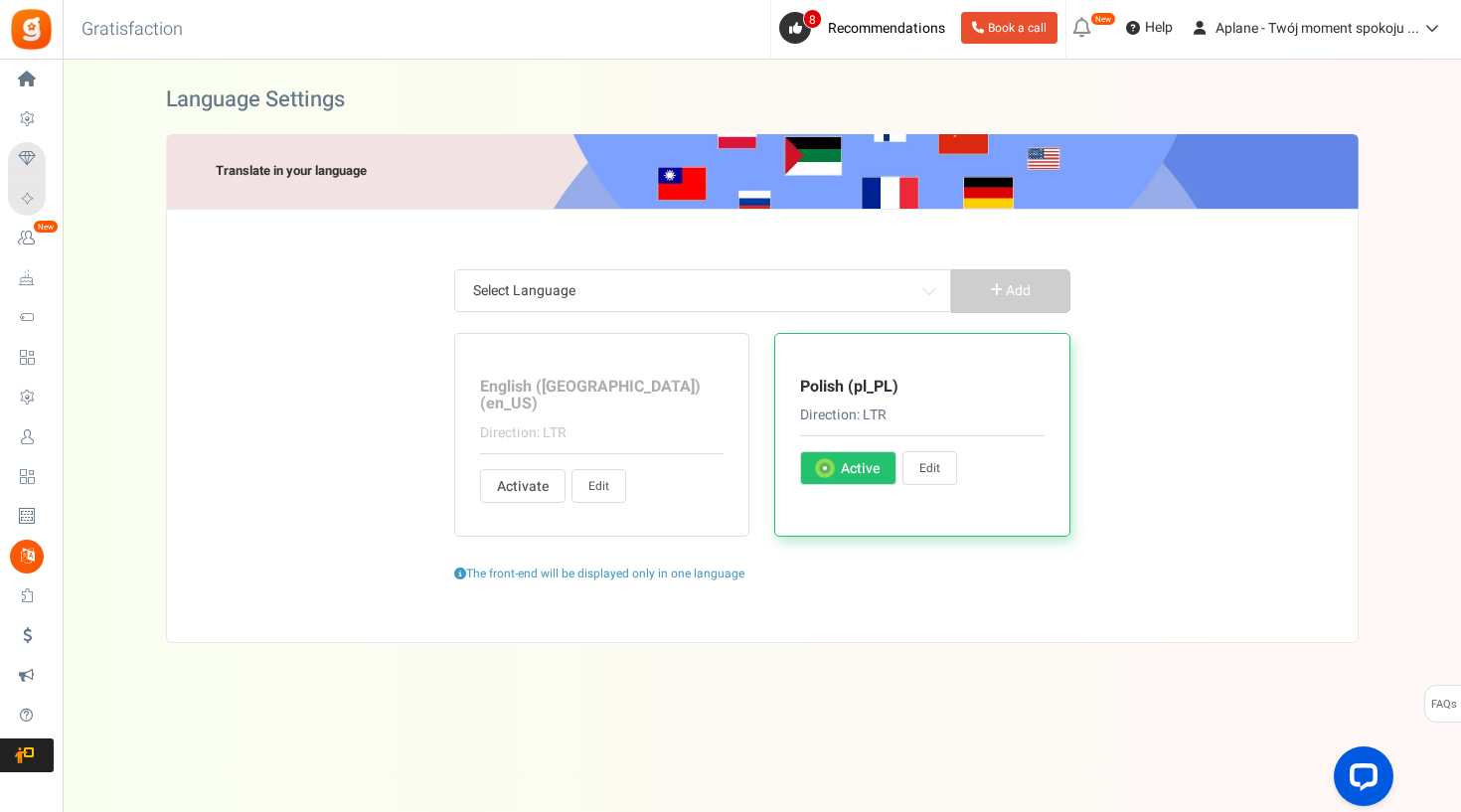 click on "Active" at bounding box center (860, 469) 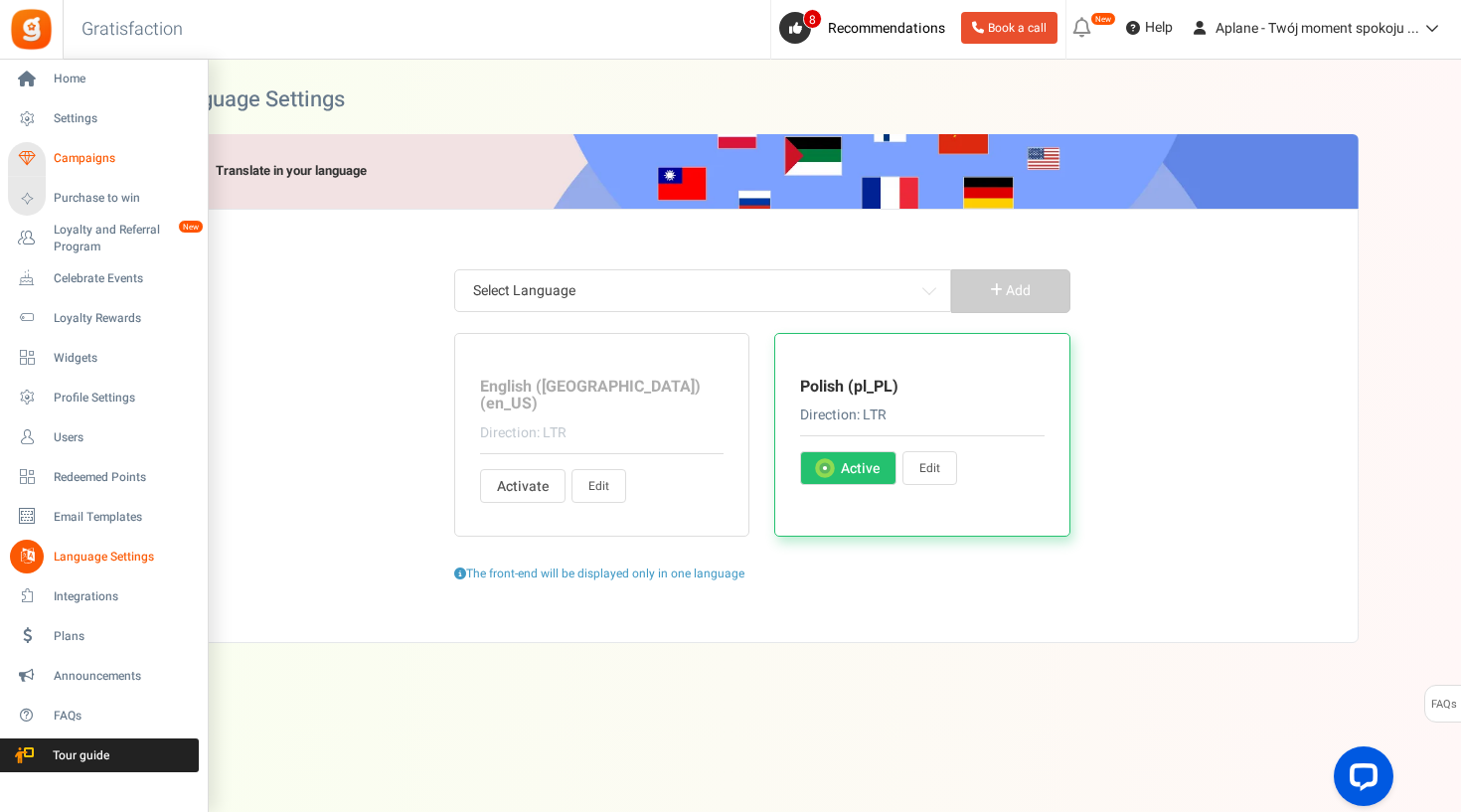 click on "Campaigns" at bounding box center [123, 158] 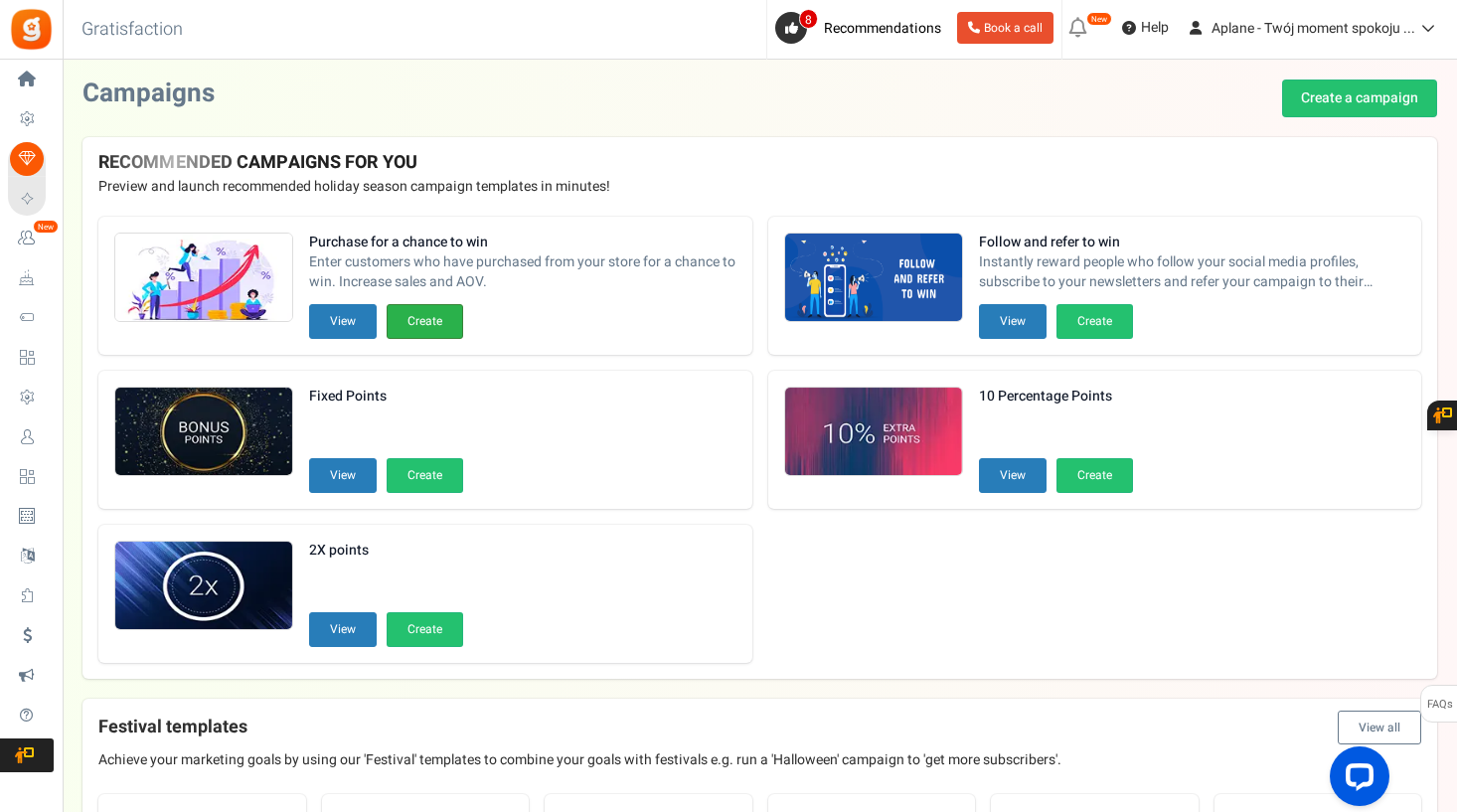 click on "Create" at bounding box center [424, 321] 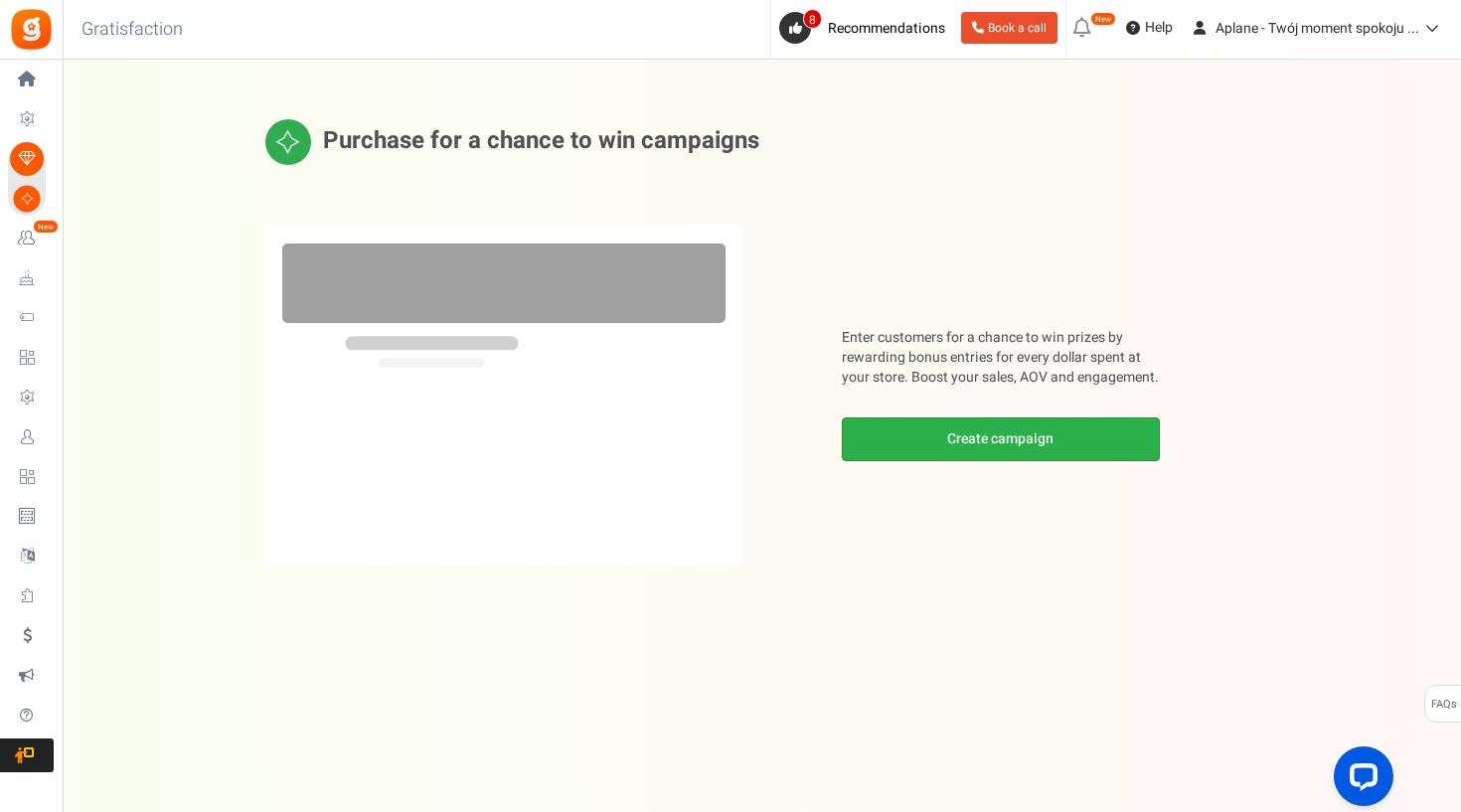 click on "Create campaign" at bounding box center [1001, 439] 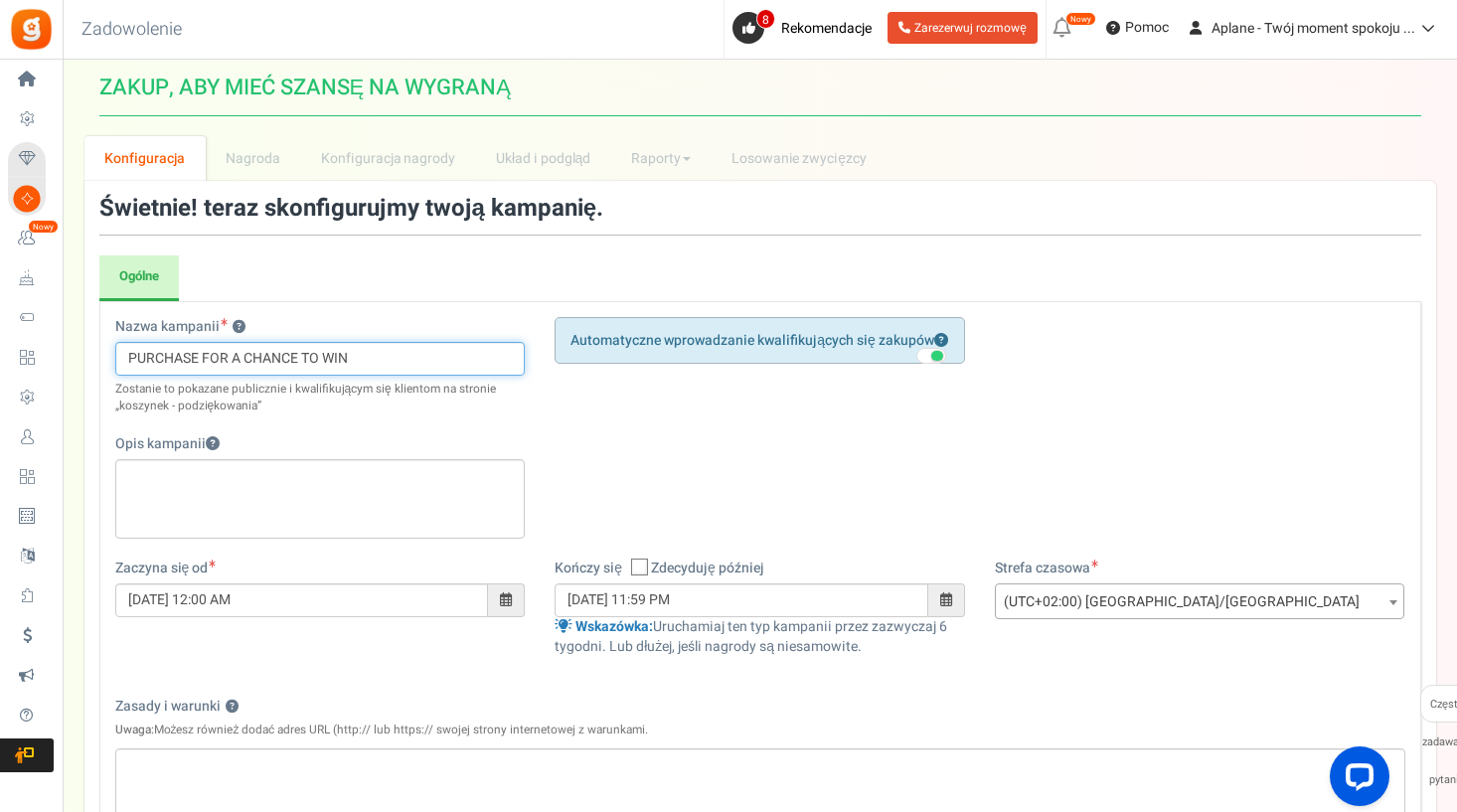drag, startPoint x: 443, startPoint y: 359, endPoint x: 109, endPoint y: 332, distance: 335.08954 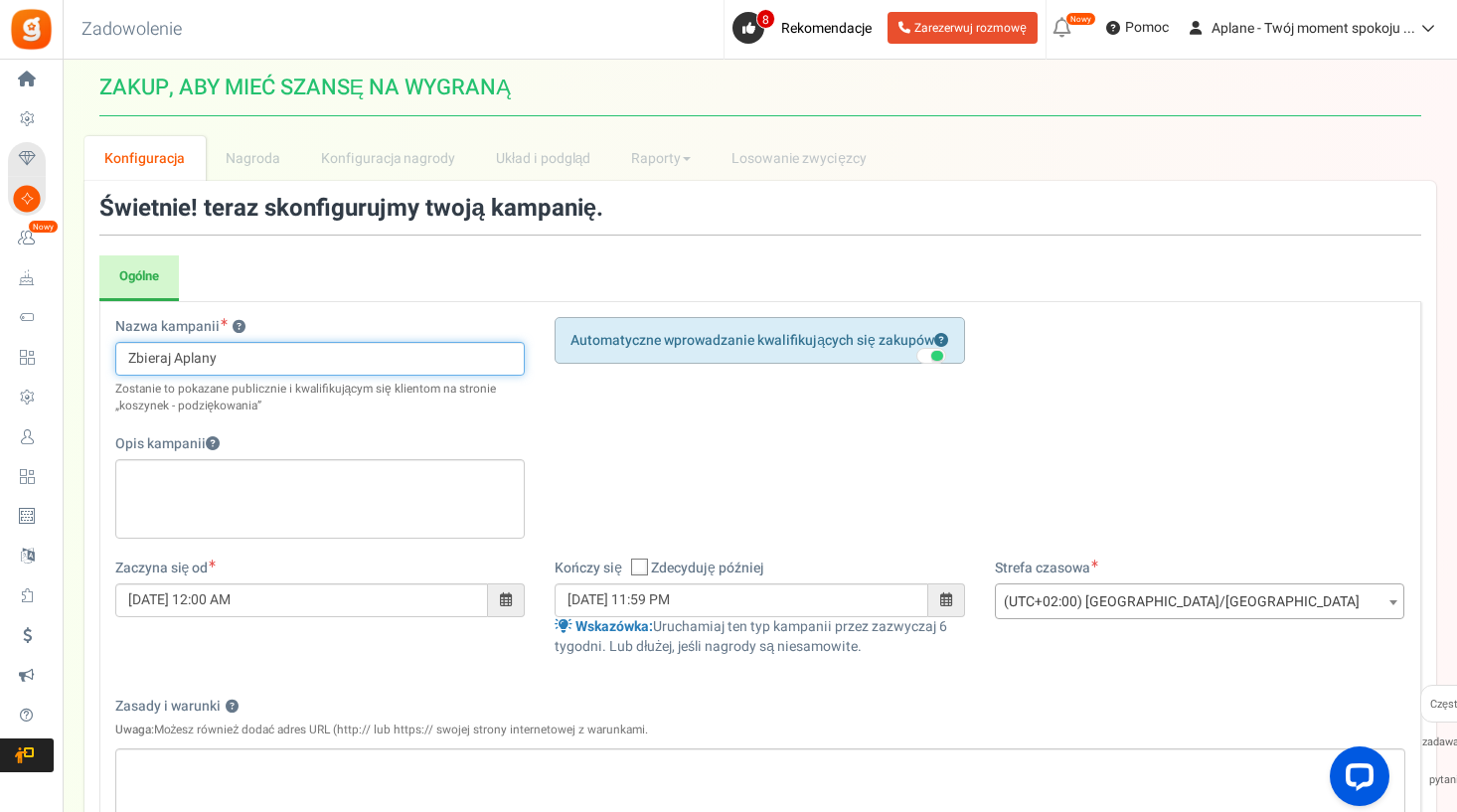 type on "Zbieraj Aplany" 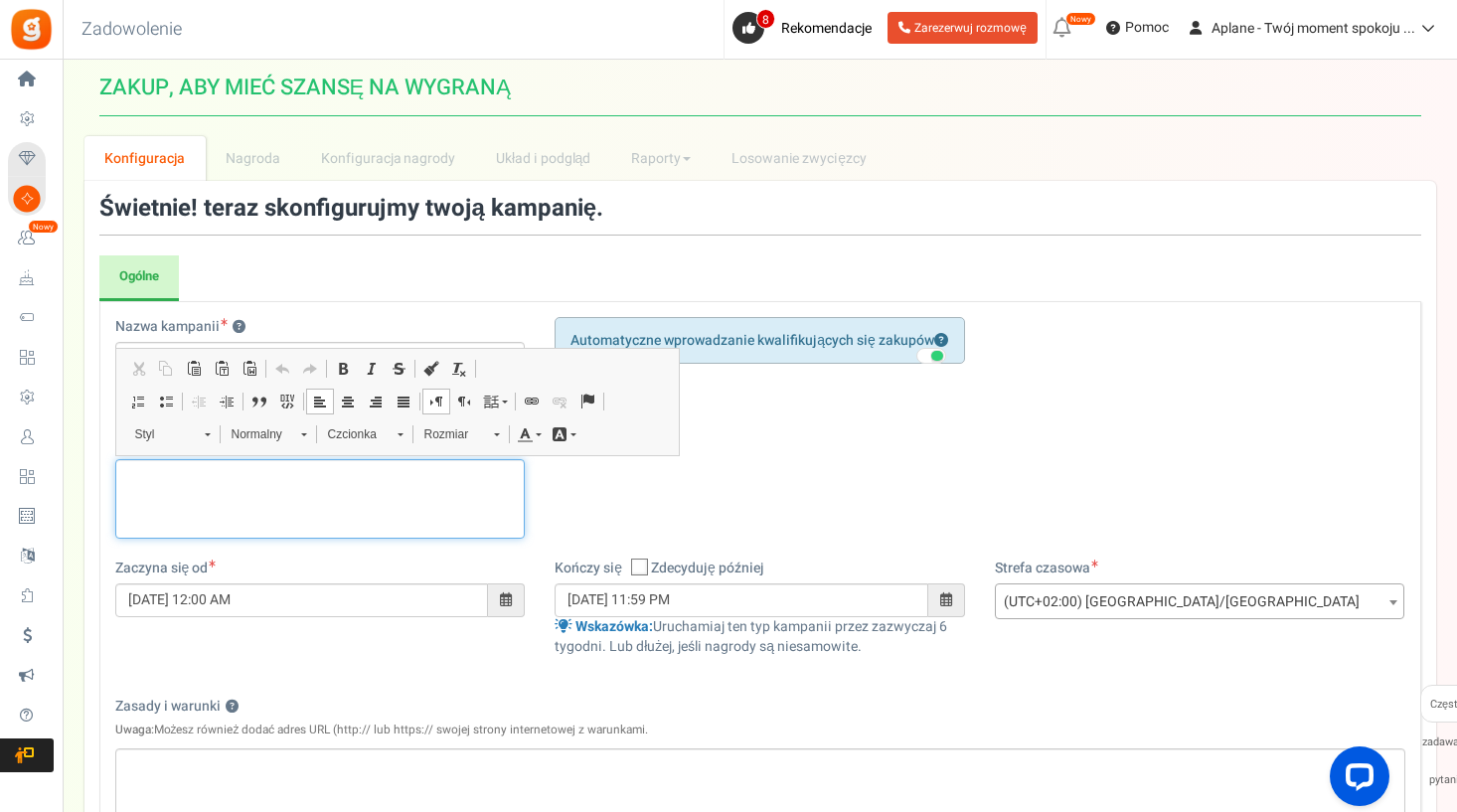 click at bounding box center [320, 499] 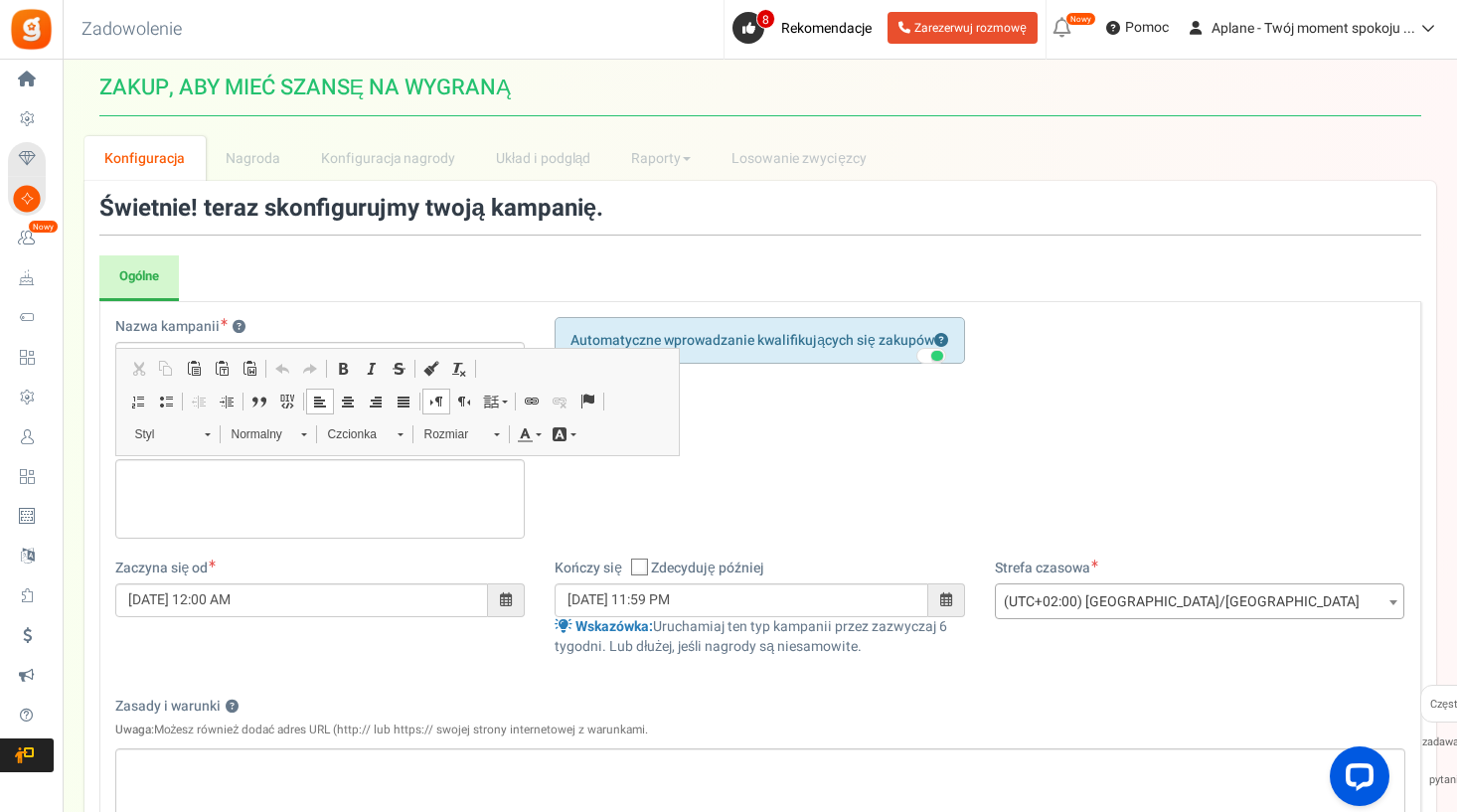 click on "Ogólne
Registration Form
Restrictions  ?
GDPR" at bounding box center [760, 278] 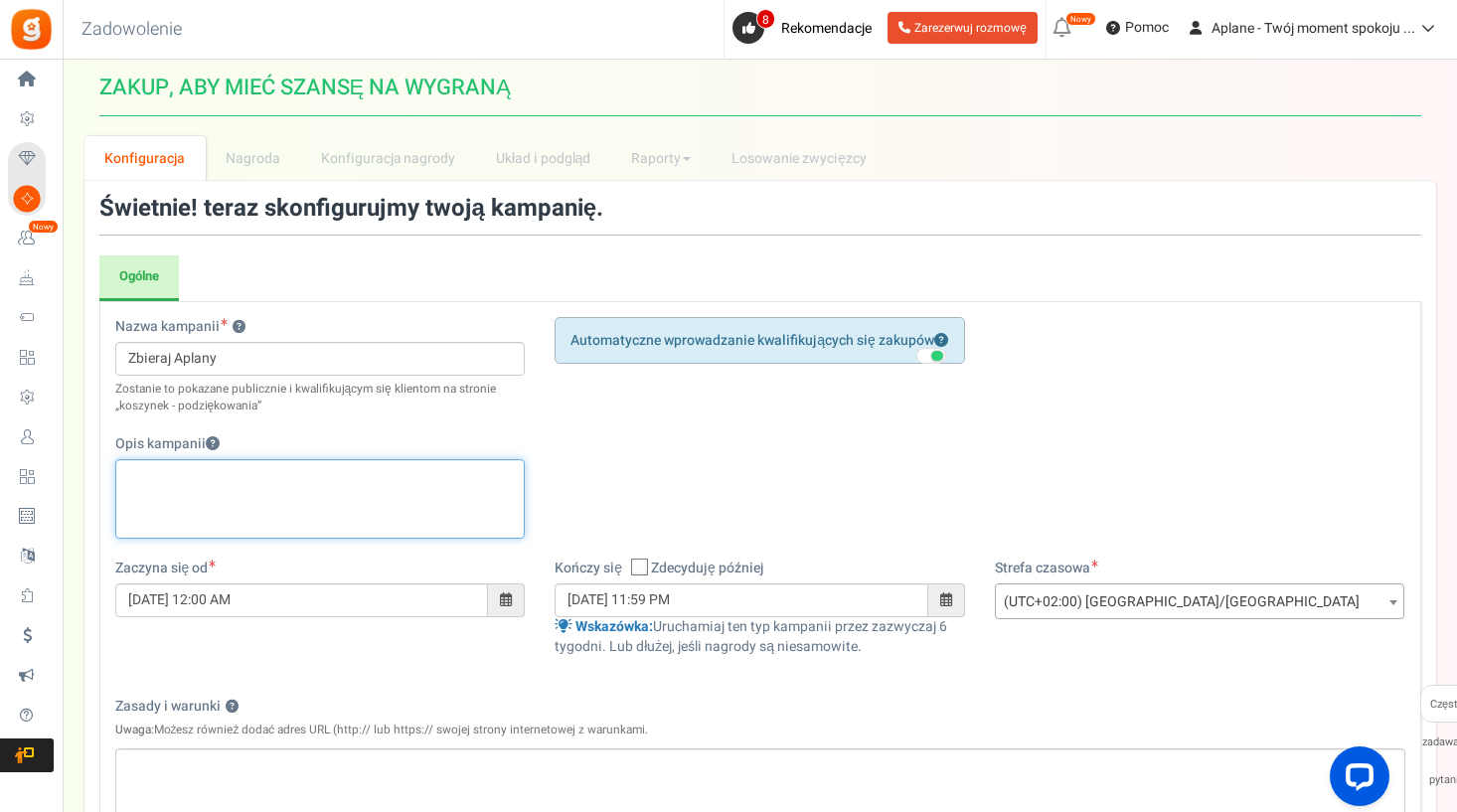 click at bounding box center (320, 476) 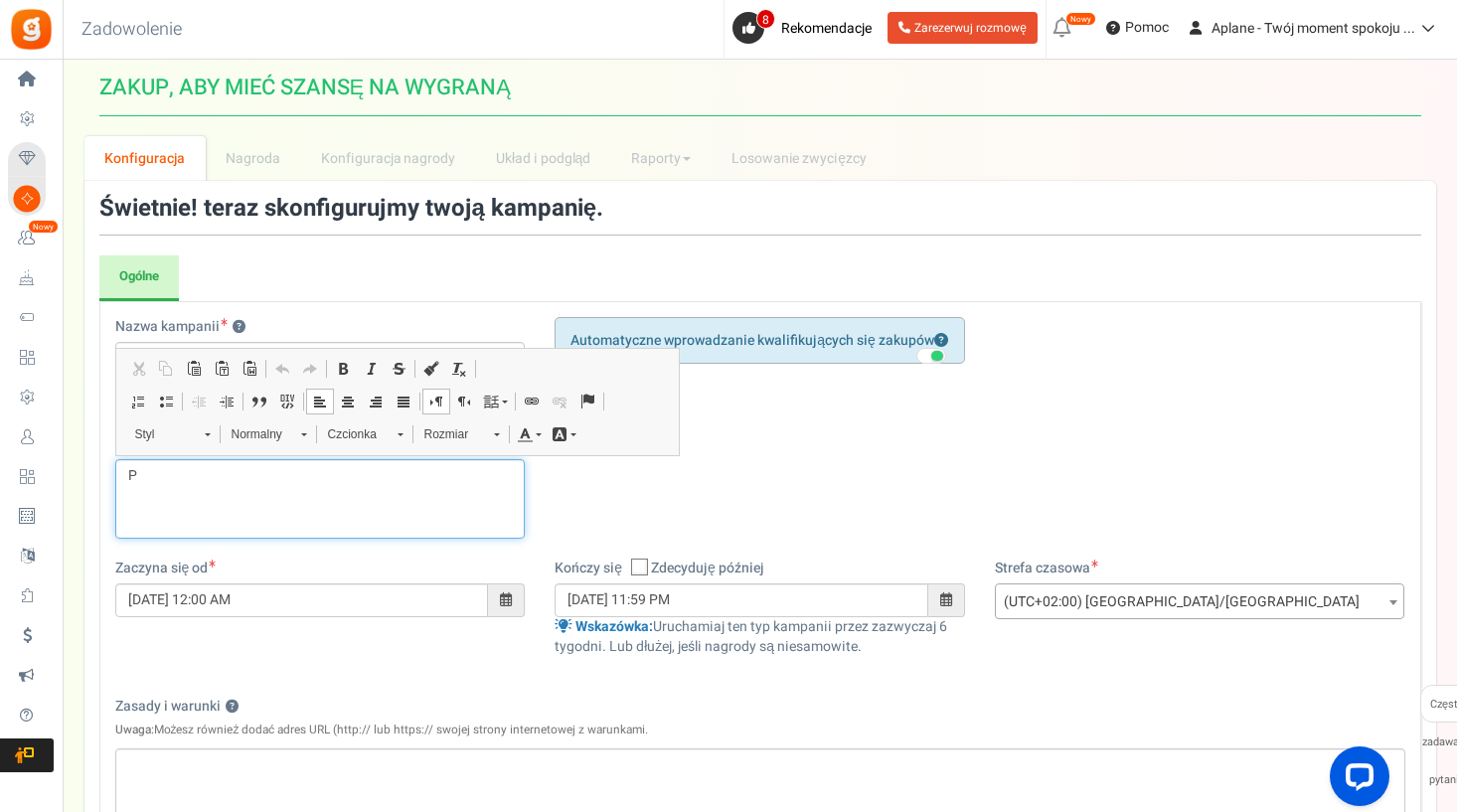 type 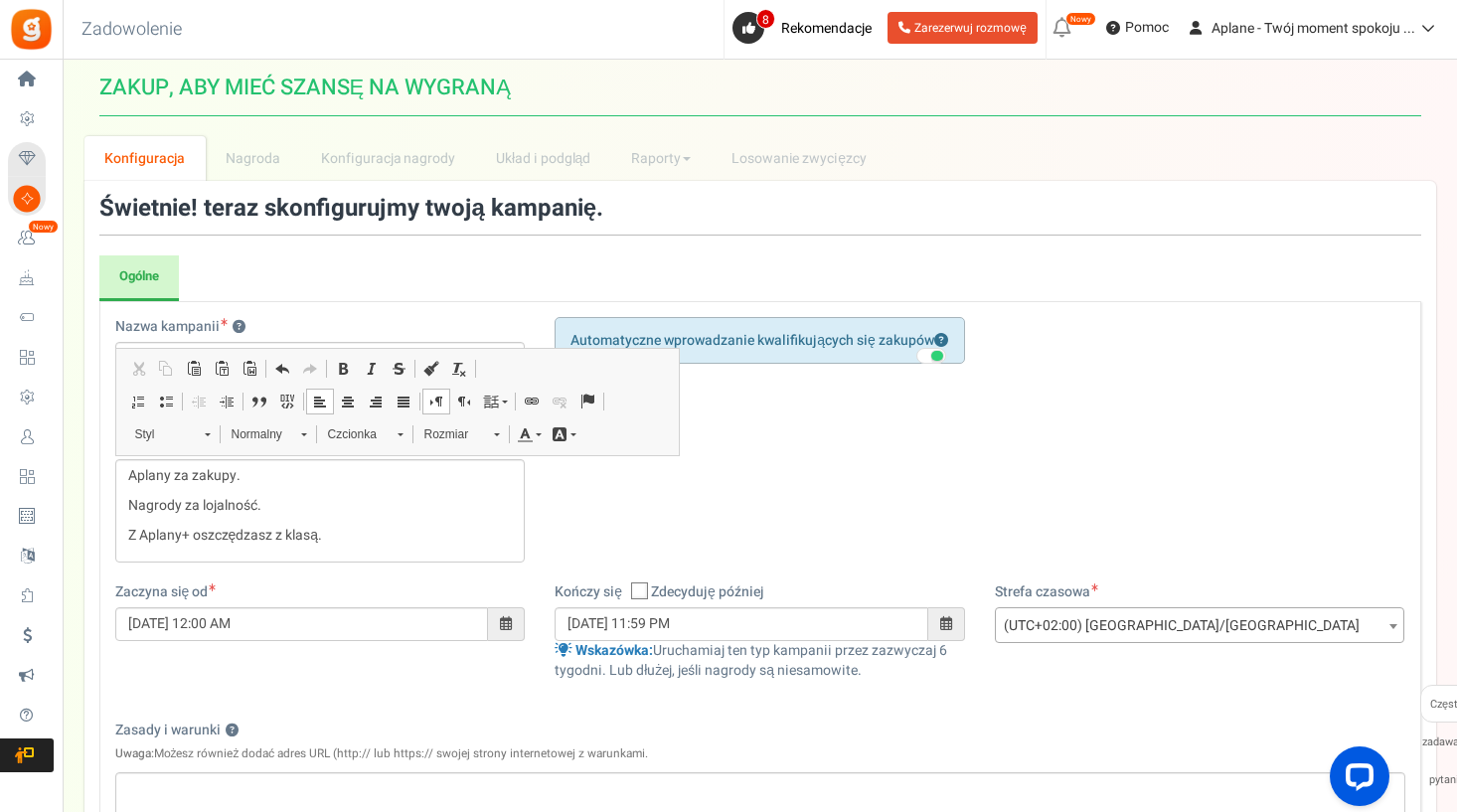 click at bounding box center (640, 591) 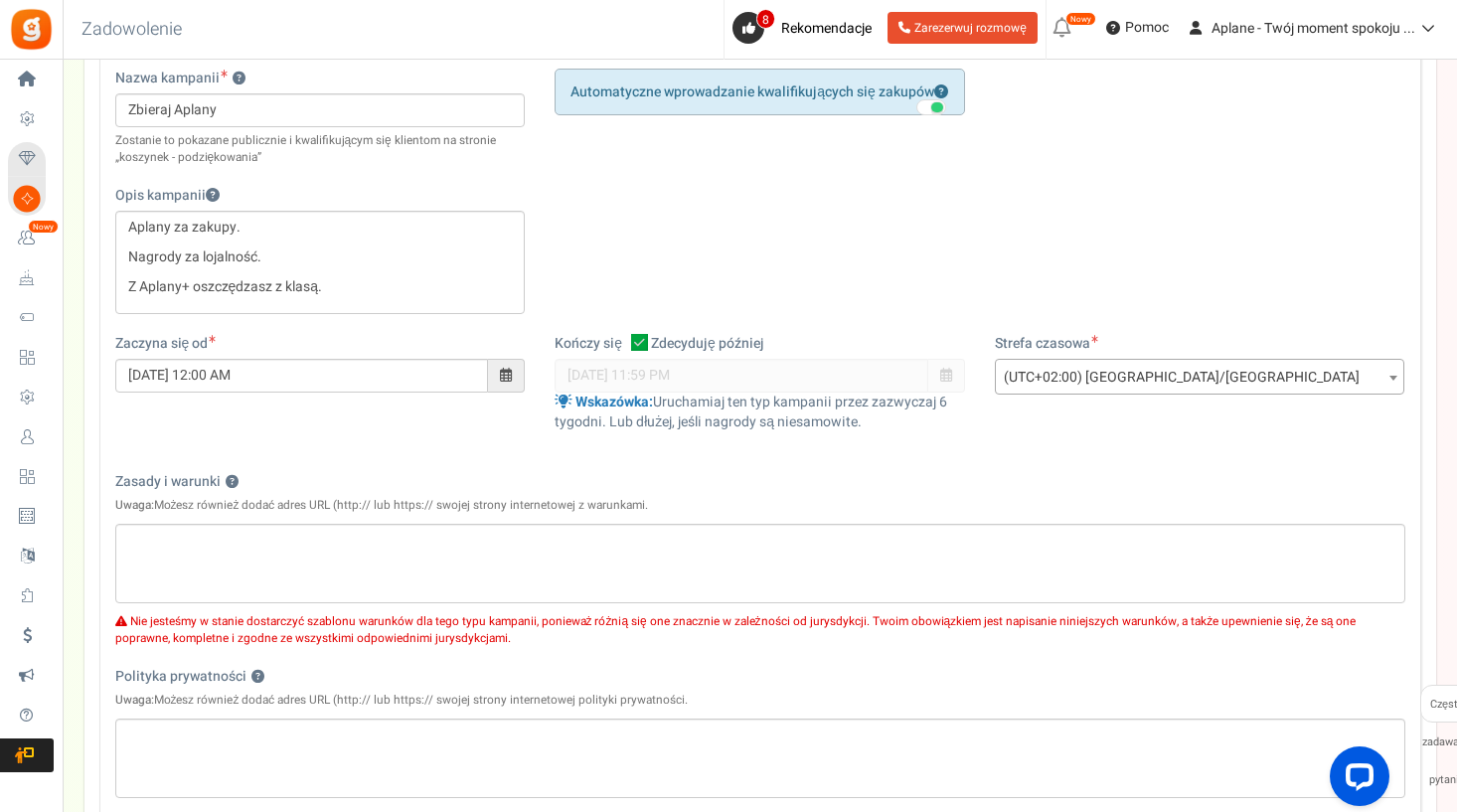 scroll, scrollTop: 249, scrollLeft: 0, axis: vertical 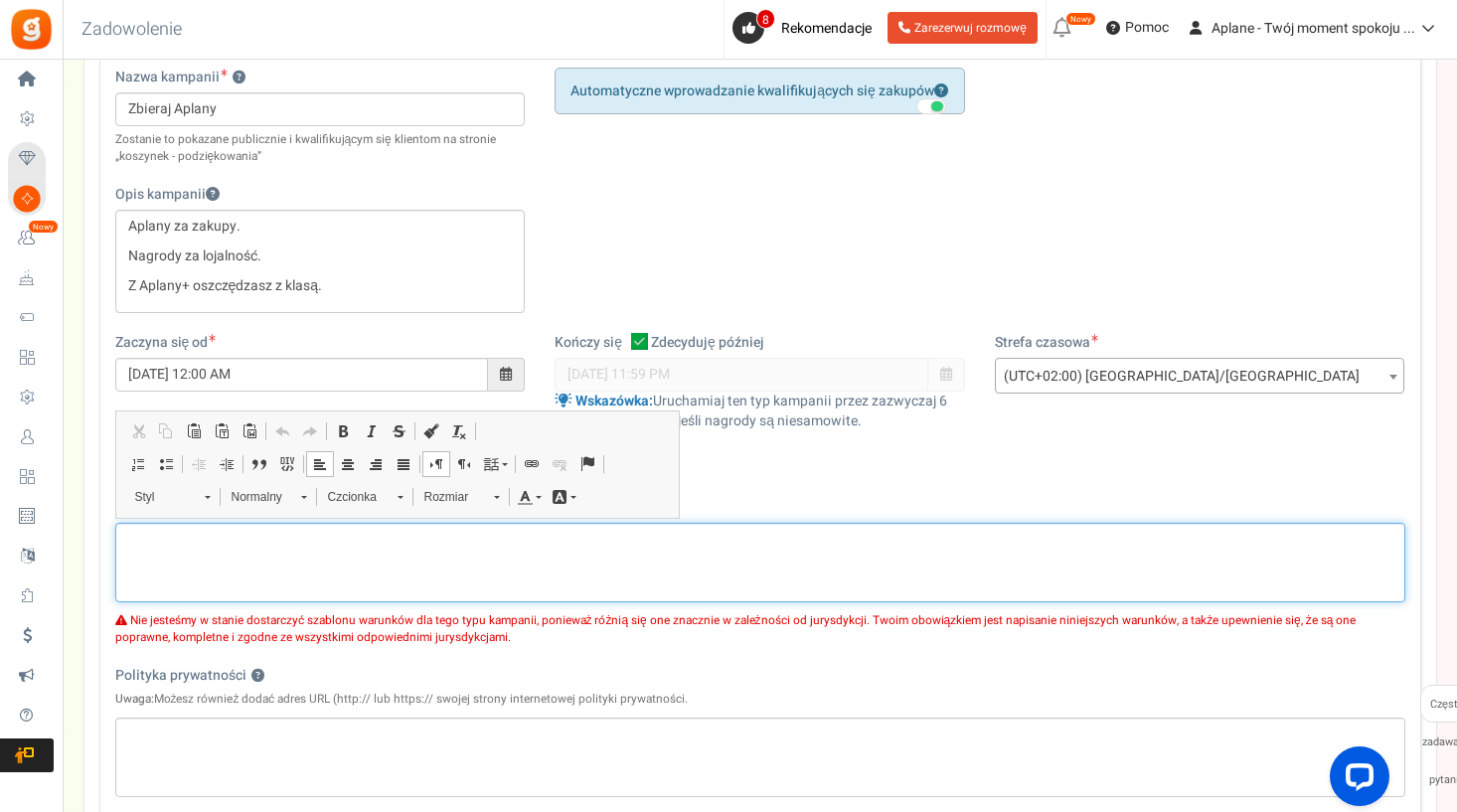 click at bounding box center (760, 563) 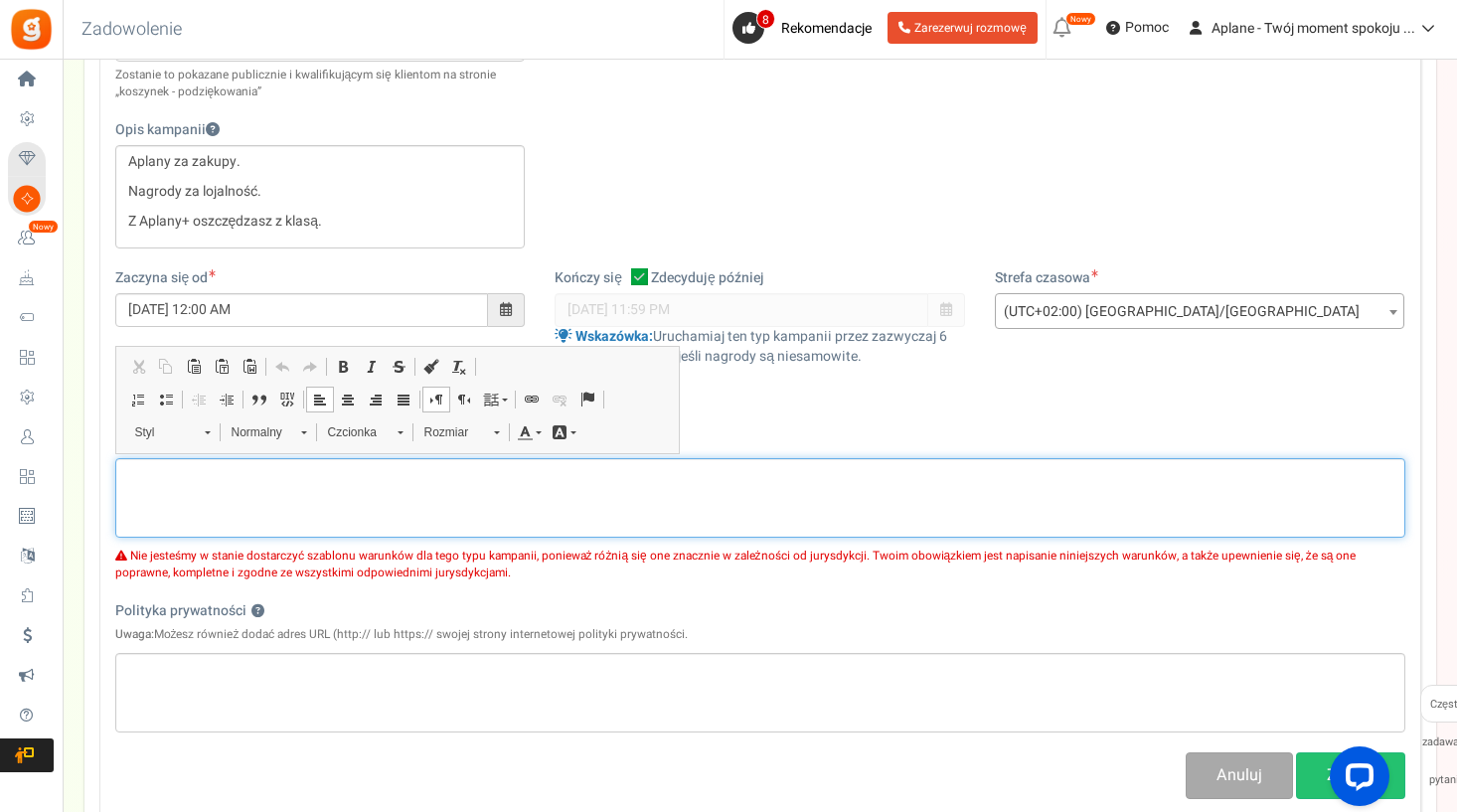 scroll, scrollTop: 311, scrollLeft: 0, axis: vertical 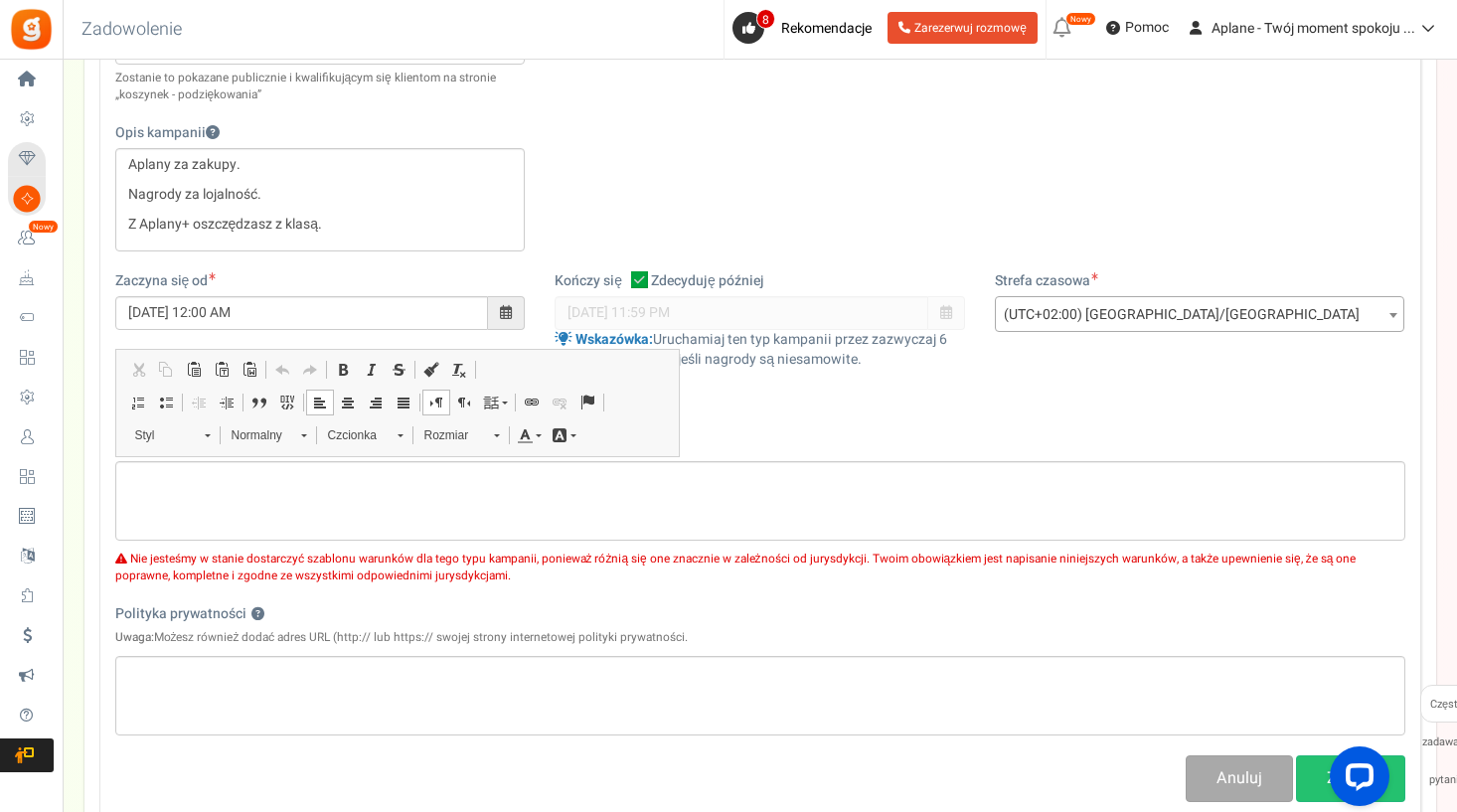 drag, startPoint x: 1091, startPoint y: 425, endPoint x: 1073, endPoint y: 429, distance: 18.439089 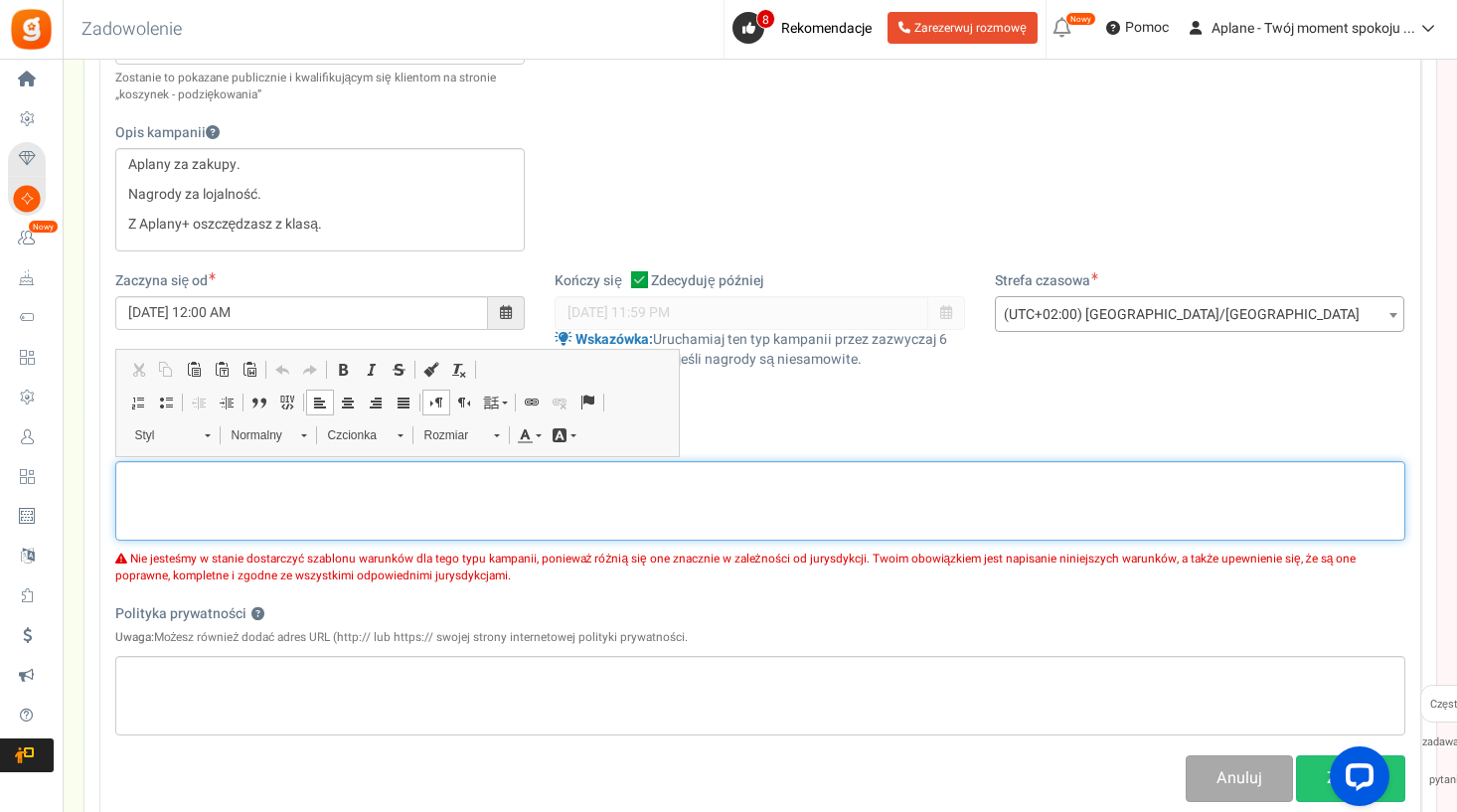 click at bounding box center [760, 501] 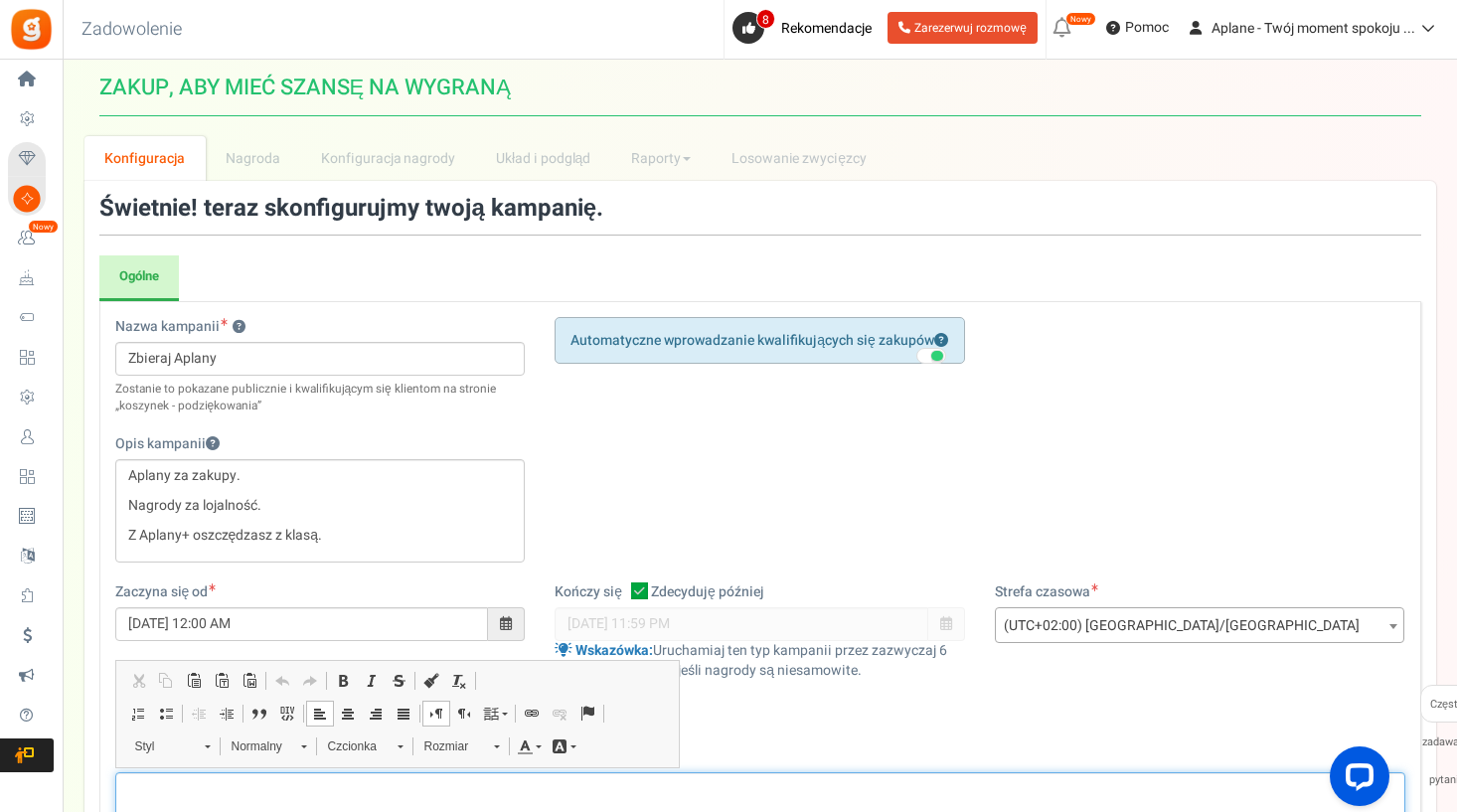 scroll, scrollTop: 0, scrollLeft: 0, axis: both 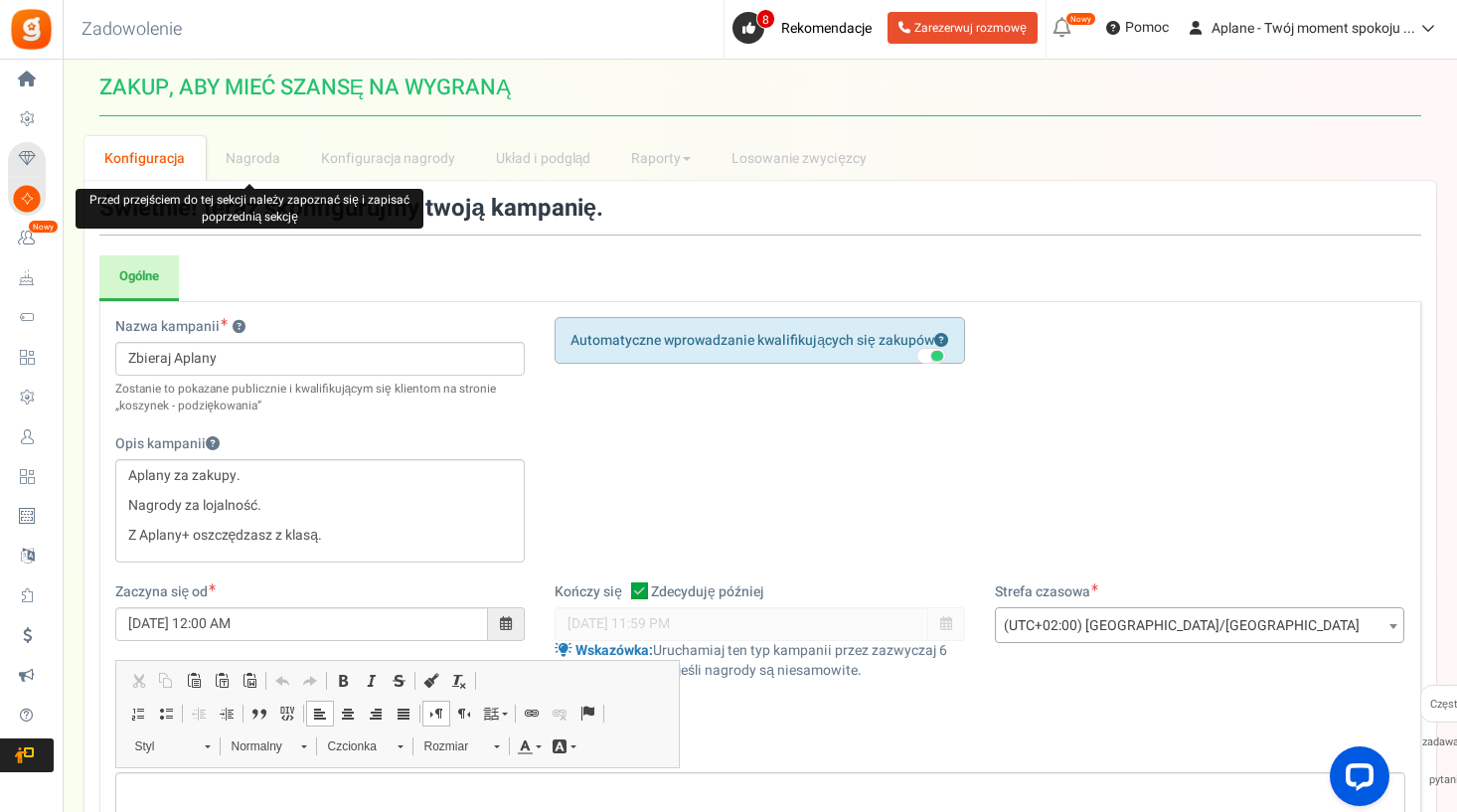 click on "Nagroda" at bounding box center (253, 158) 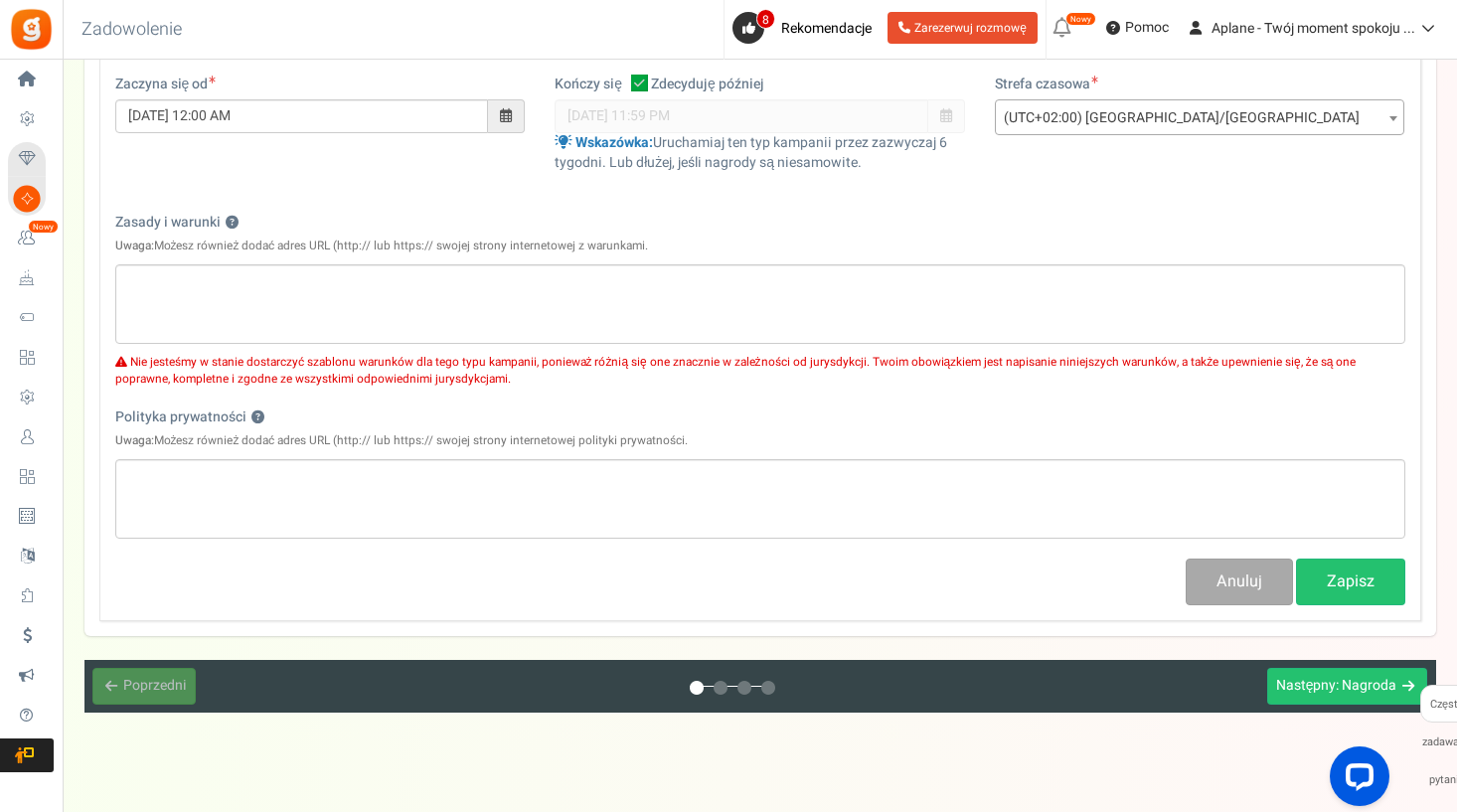scroll, scrollTop: 509, scrollLeft: 0, axis: vertical 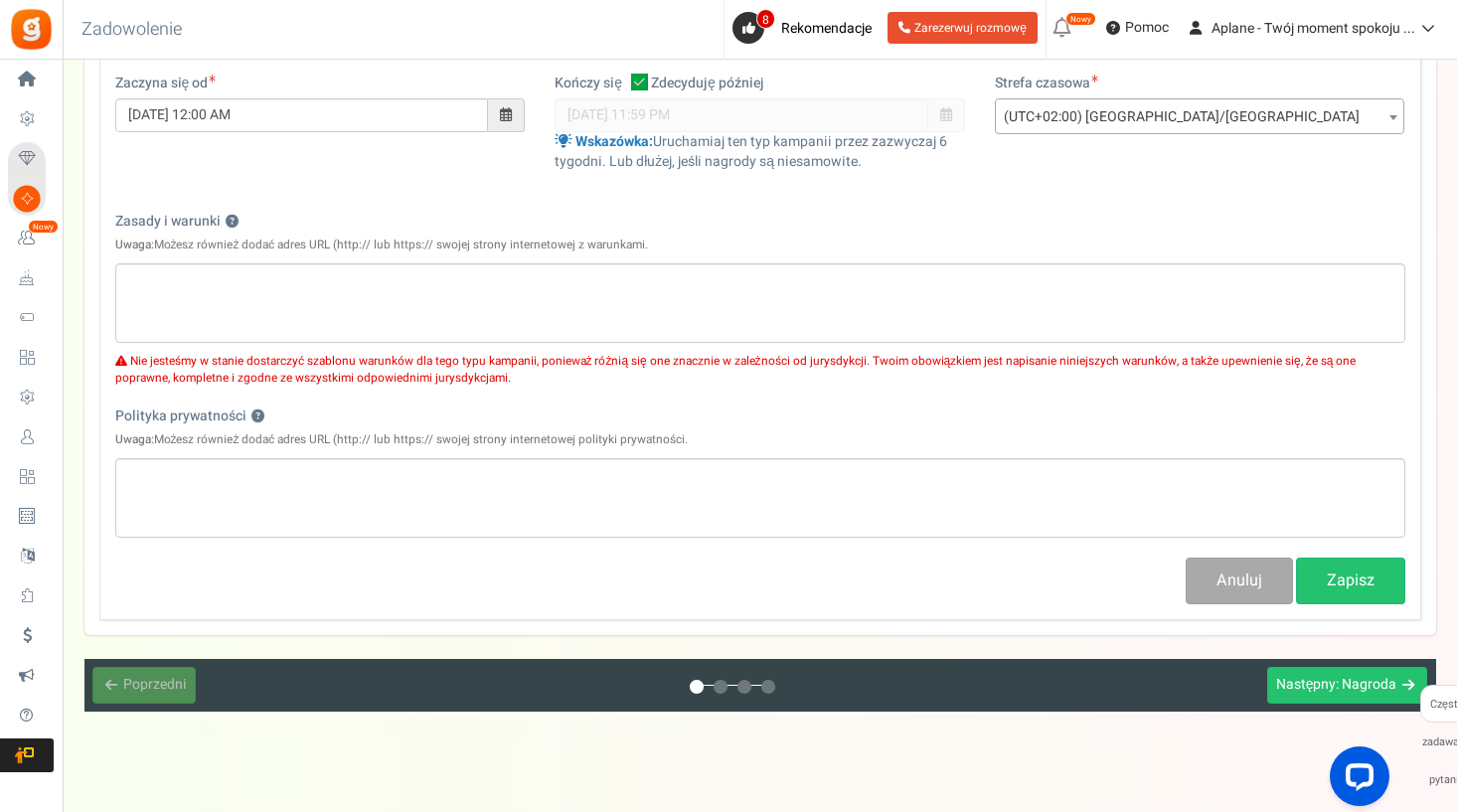 click on "Zapisz" at bounding box center (1351, 580) 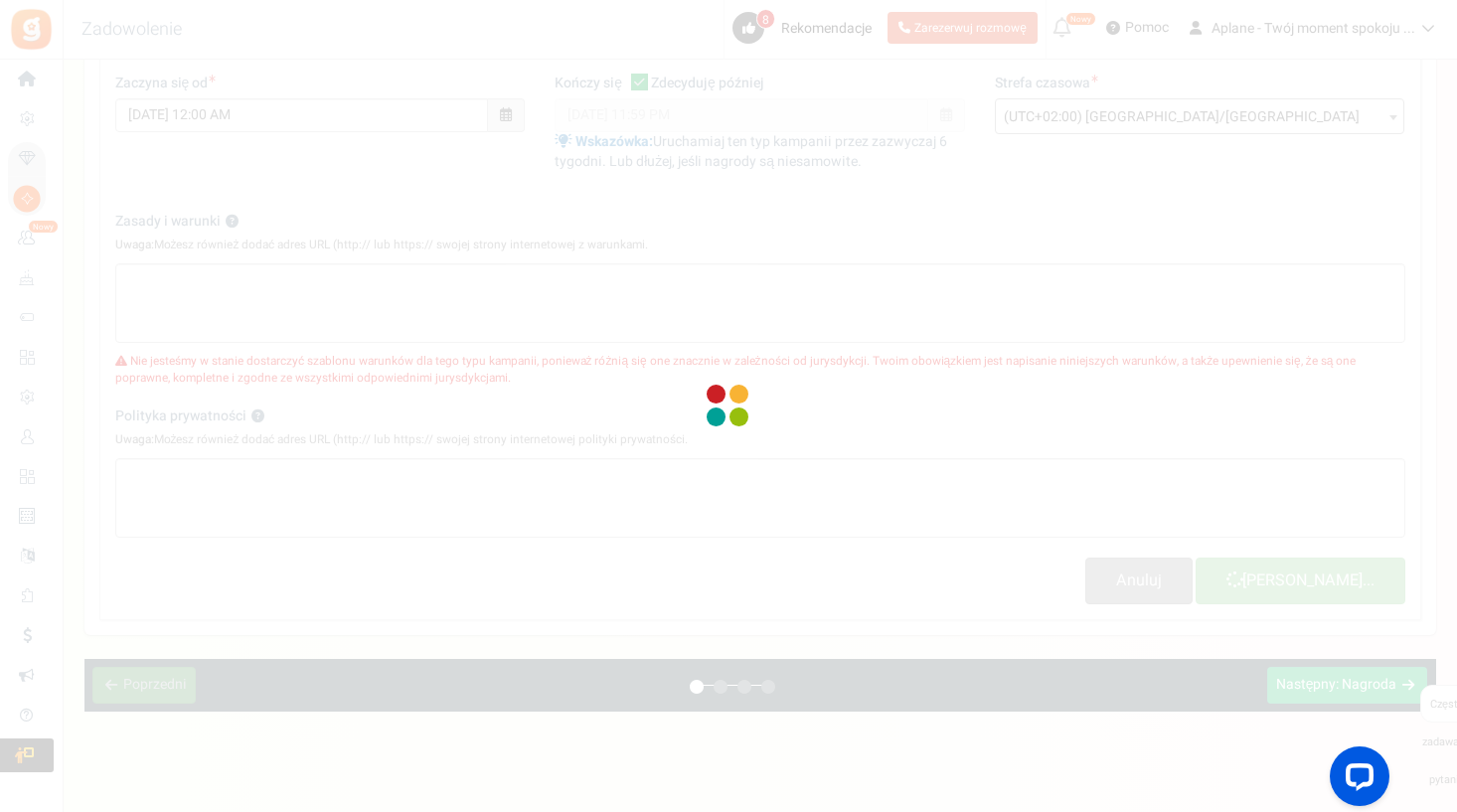 click at bounding box center [728, 406] 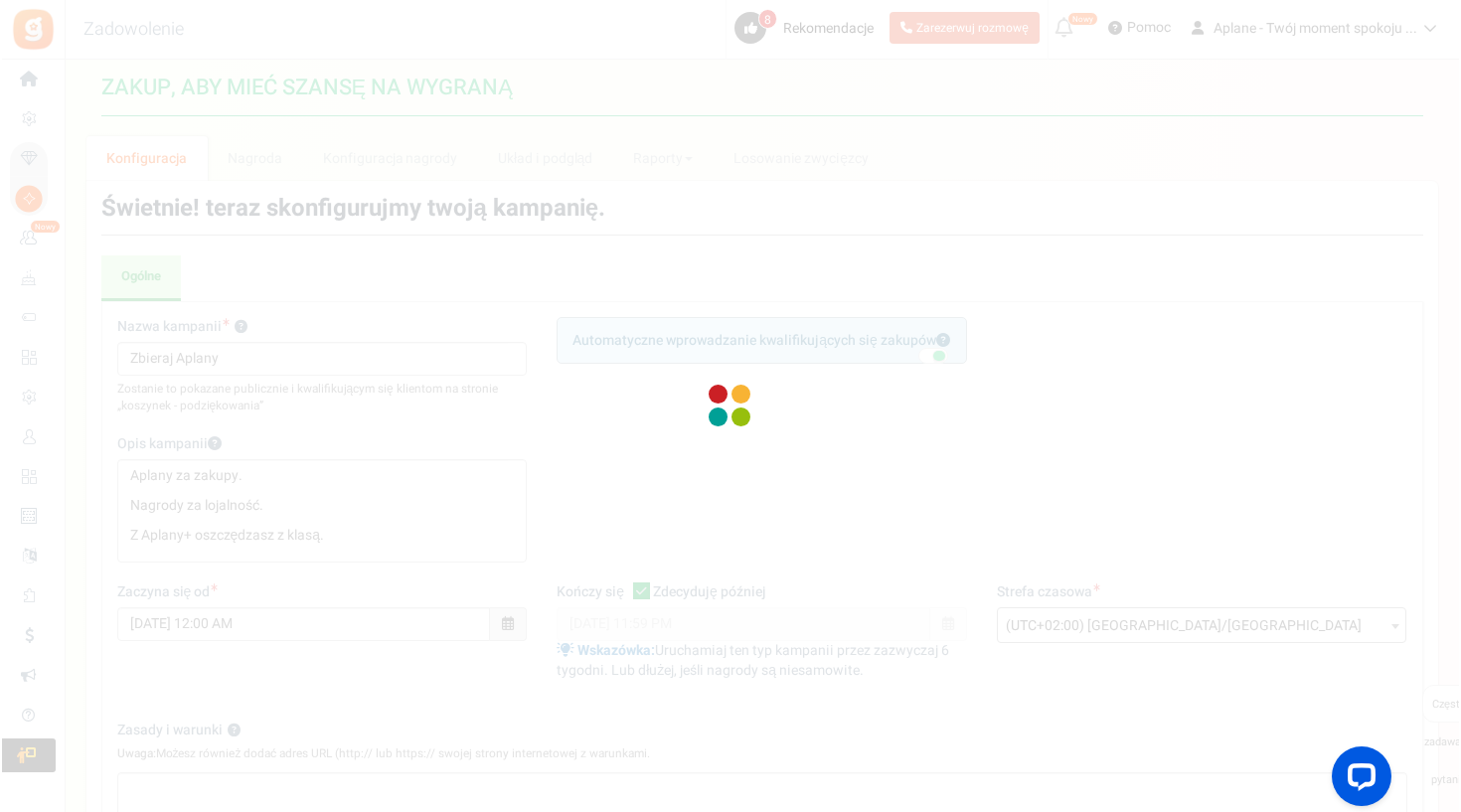 scroll, scrollTop: 0, scrollLeft: 0, axis: both 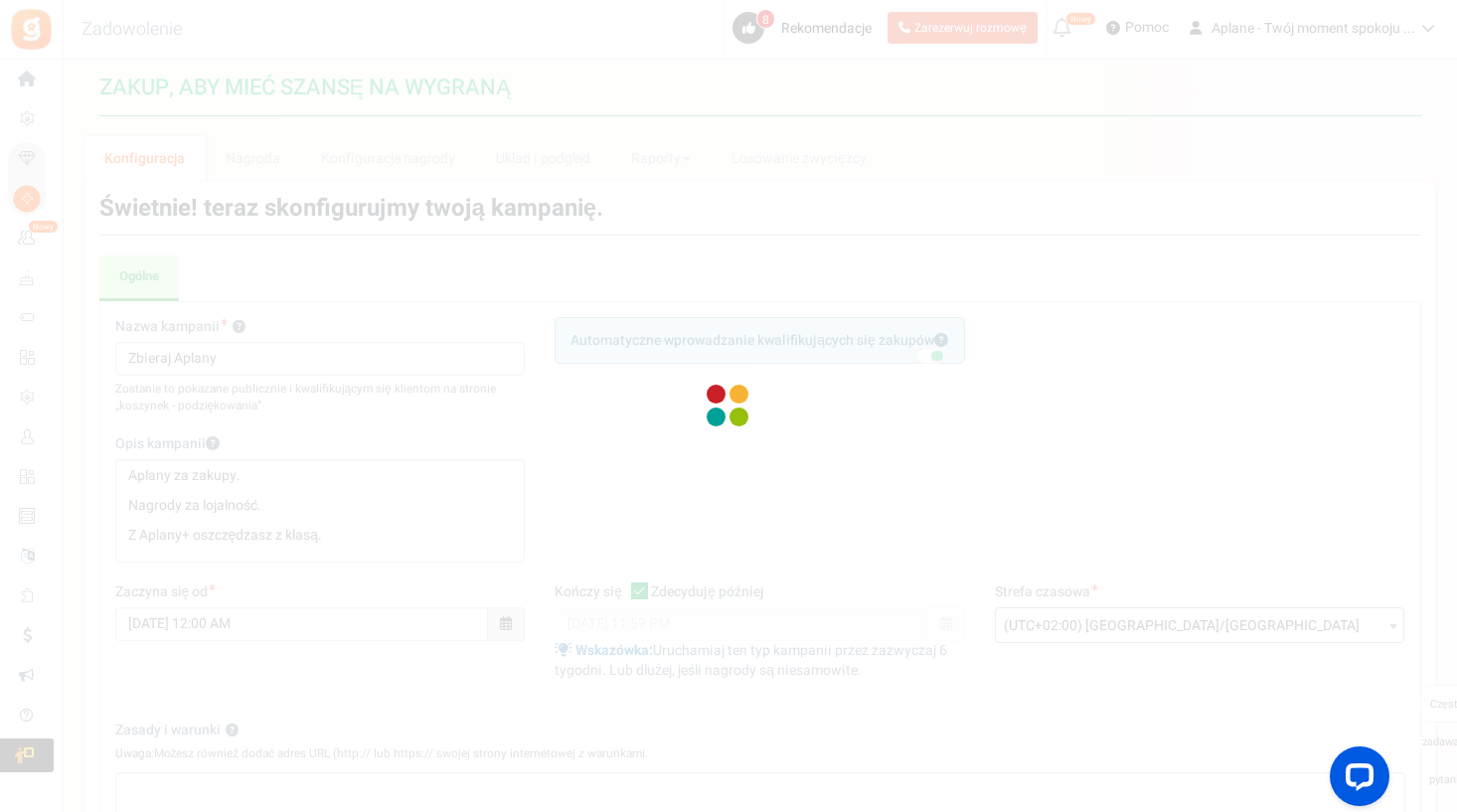 click at bounding box center [728, 406] 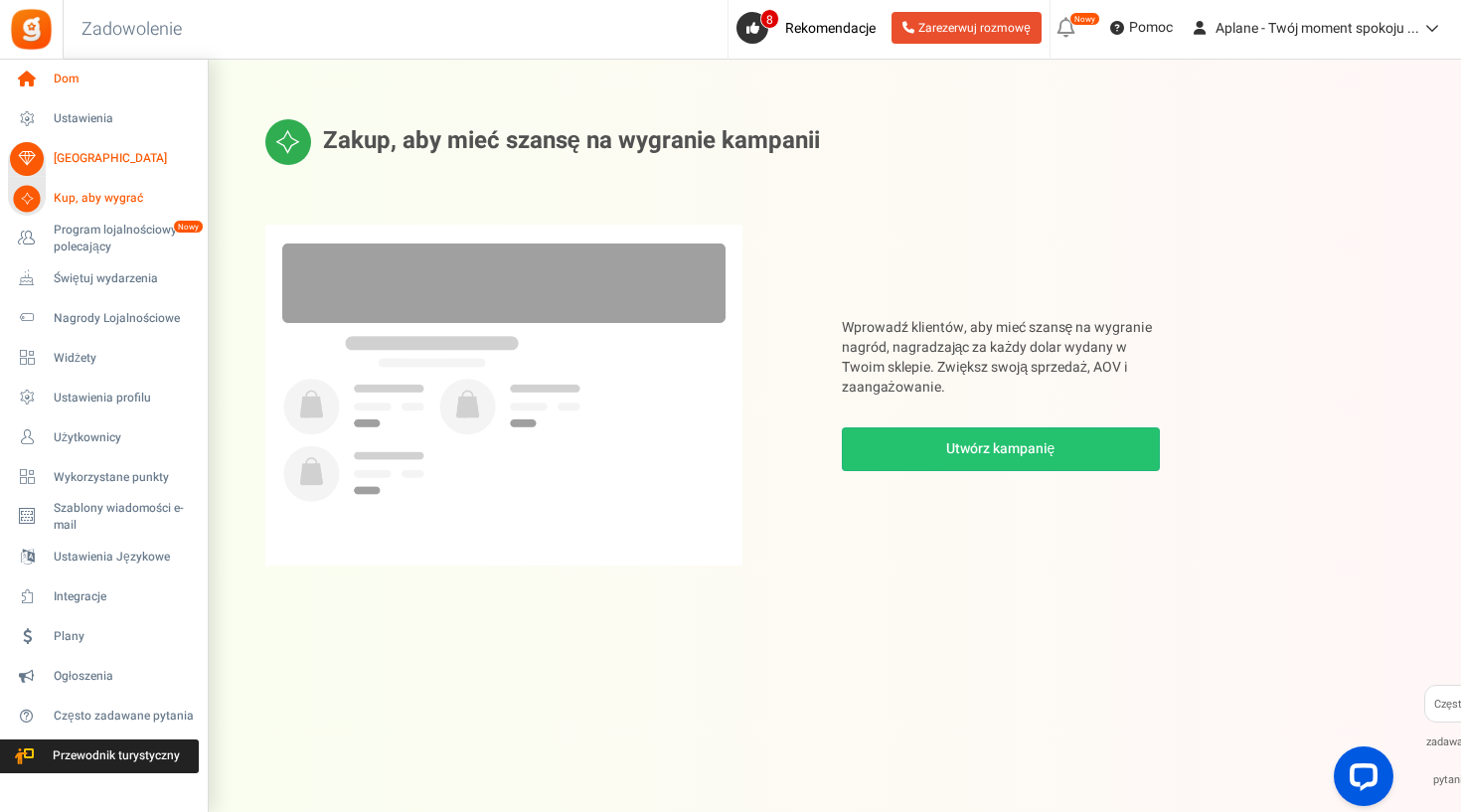click on "Dom" at bounding box center (123, 79) 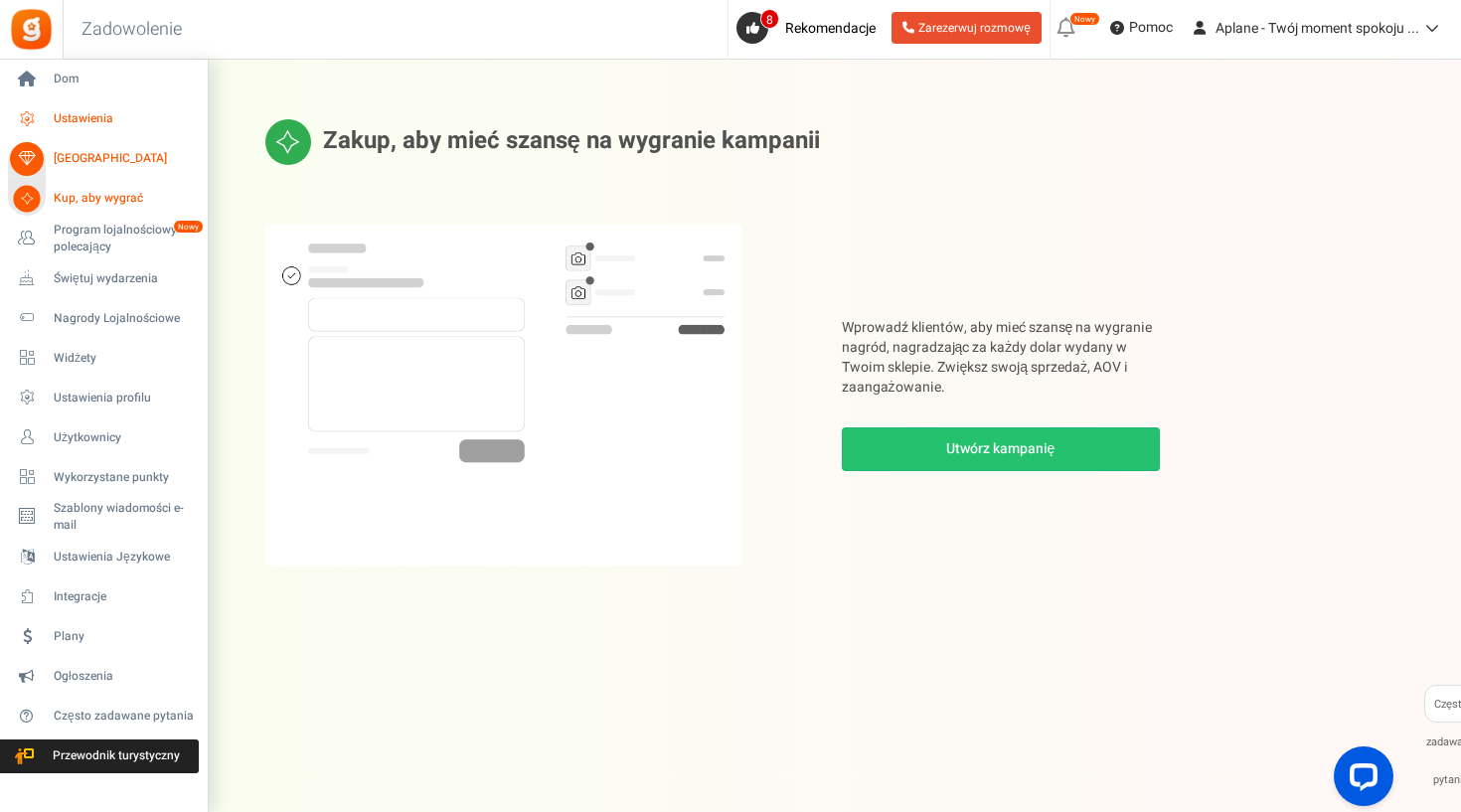 click on "Ustawienia" at bounding box center [123, 118] 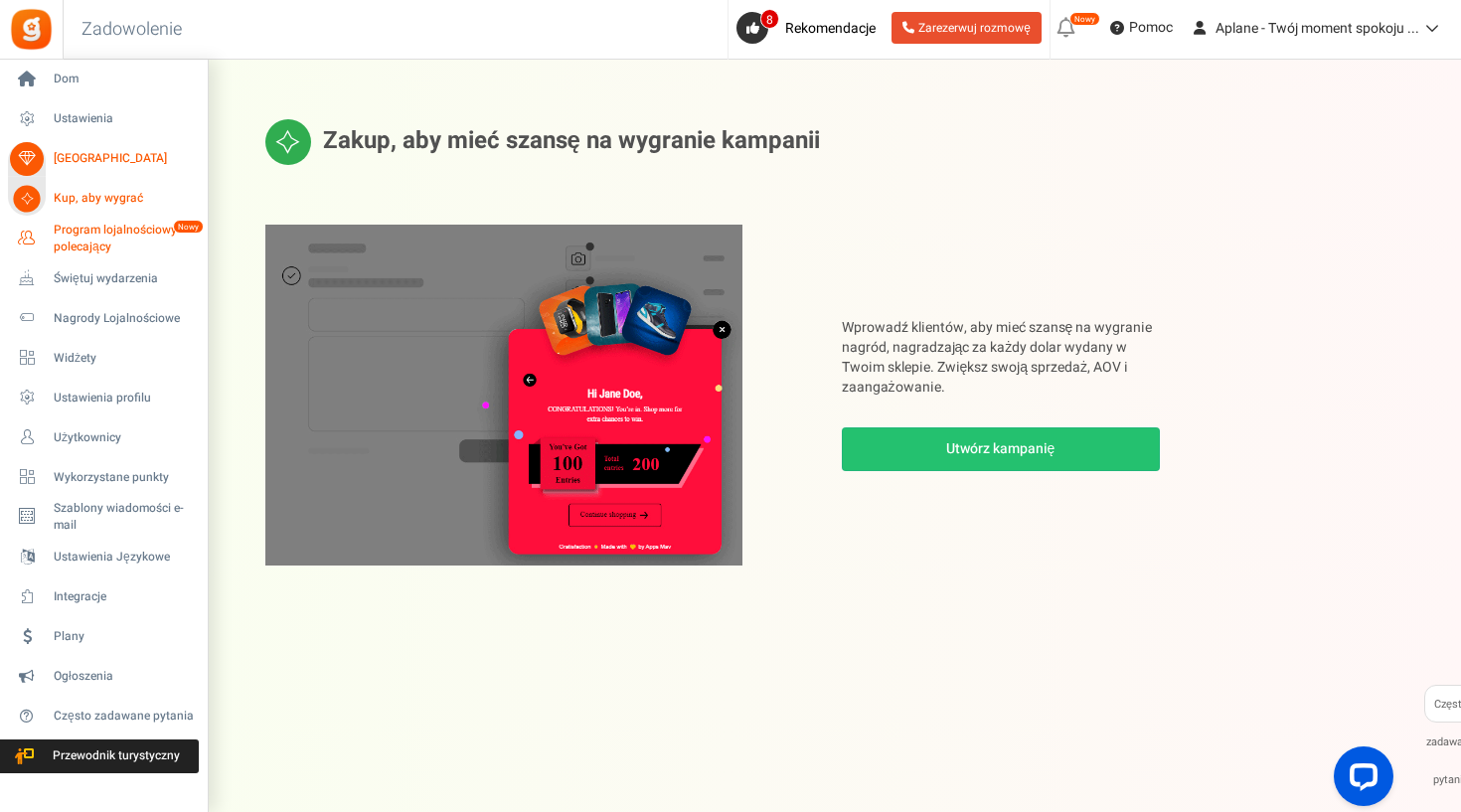 click on "Program lojalnościowy i polecający" at bounding box center [126, 239] 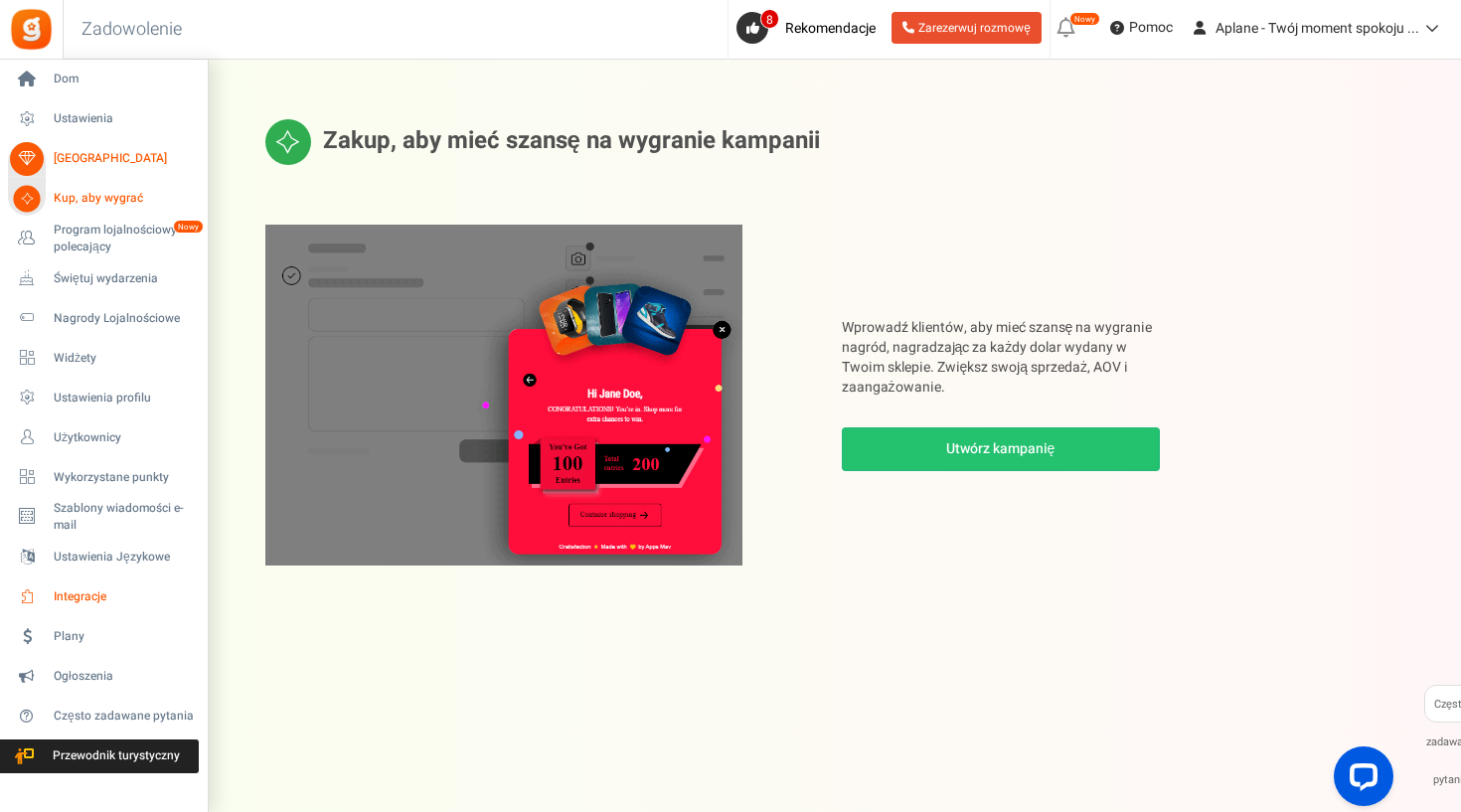 click on "Integracje" at bounding box center (123, 596) 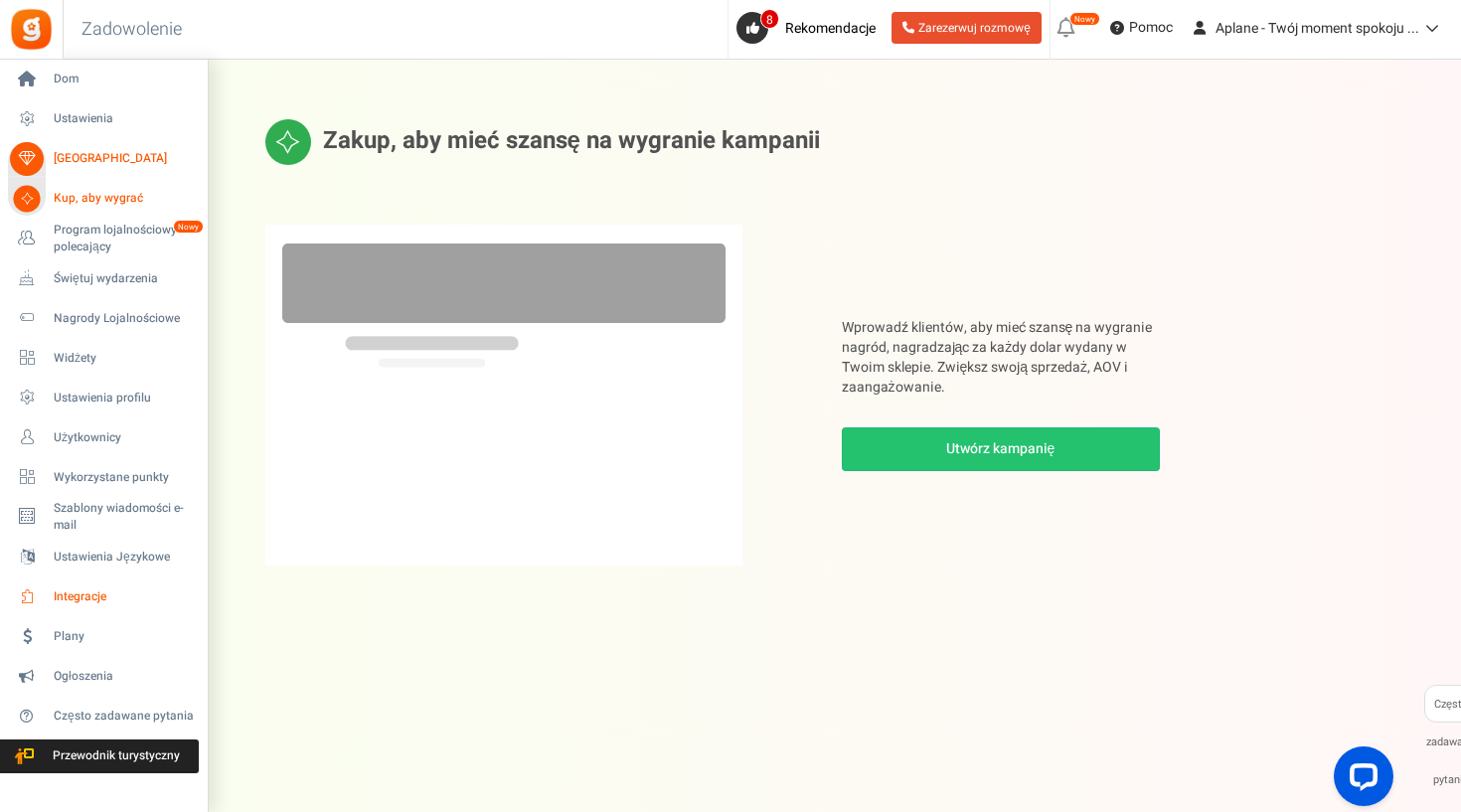 click on "Integracje" at bounding box center (123, 596) 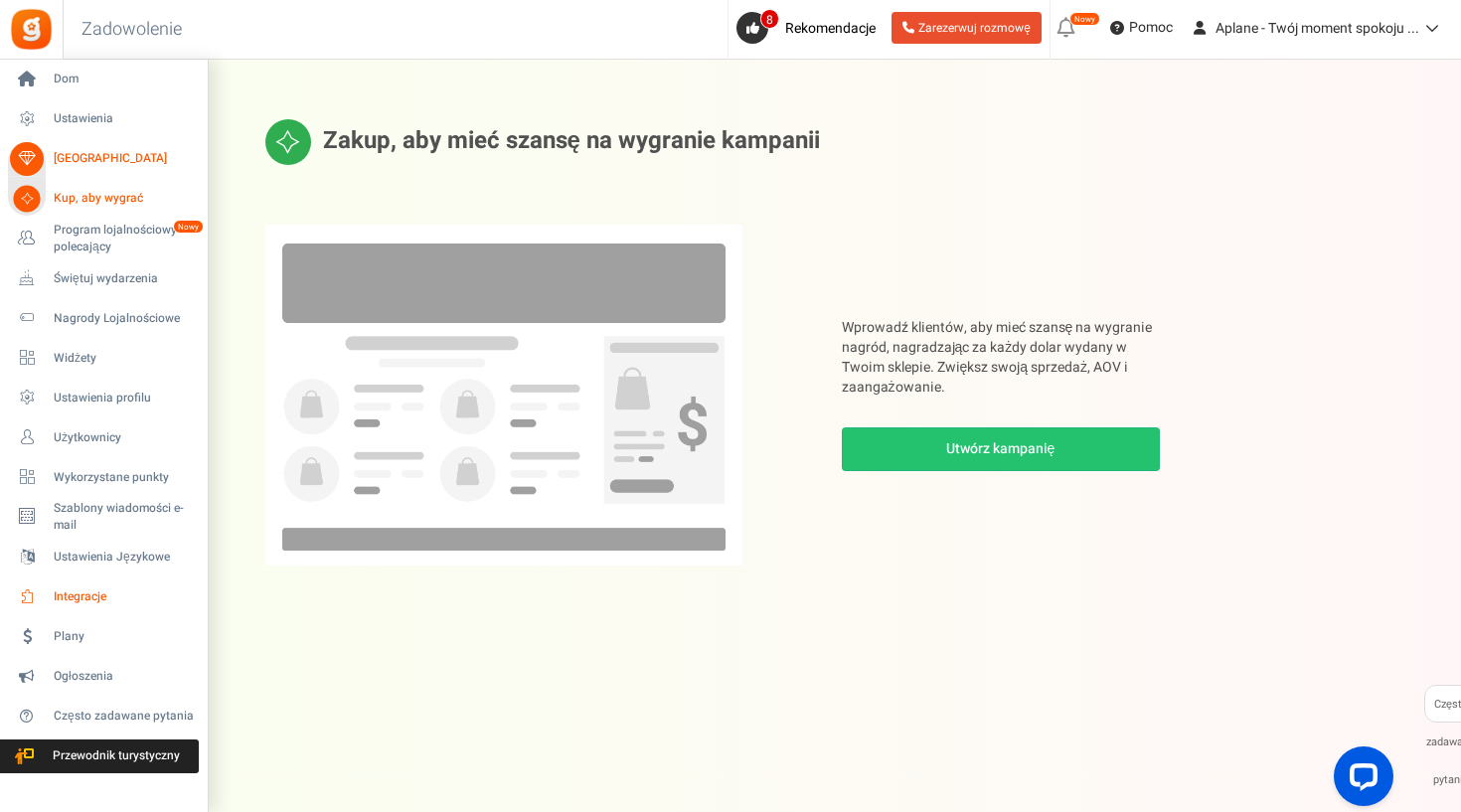 click at bounding box center [27, 597] 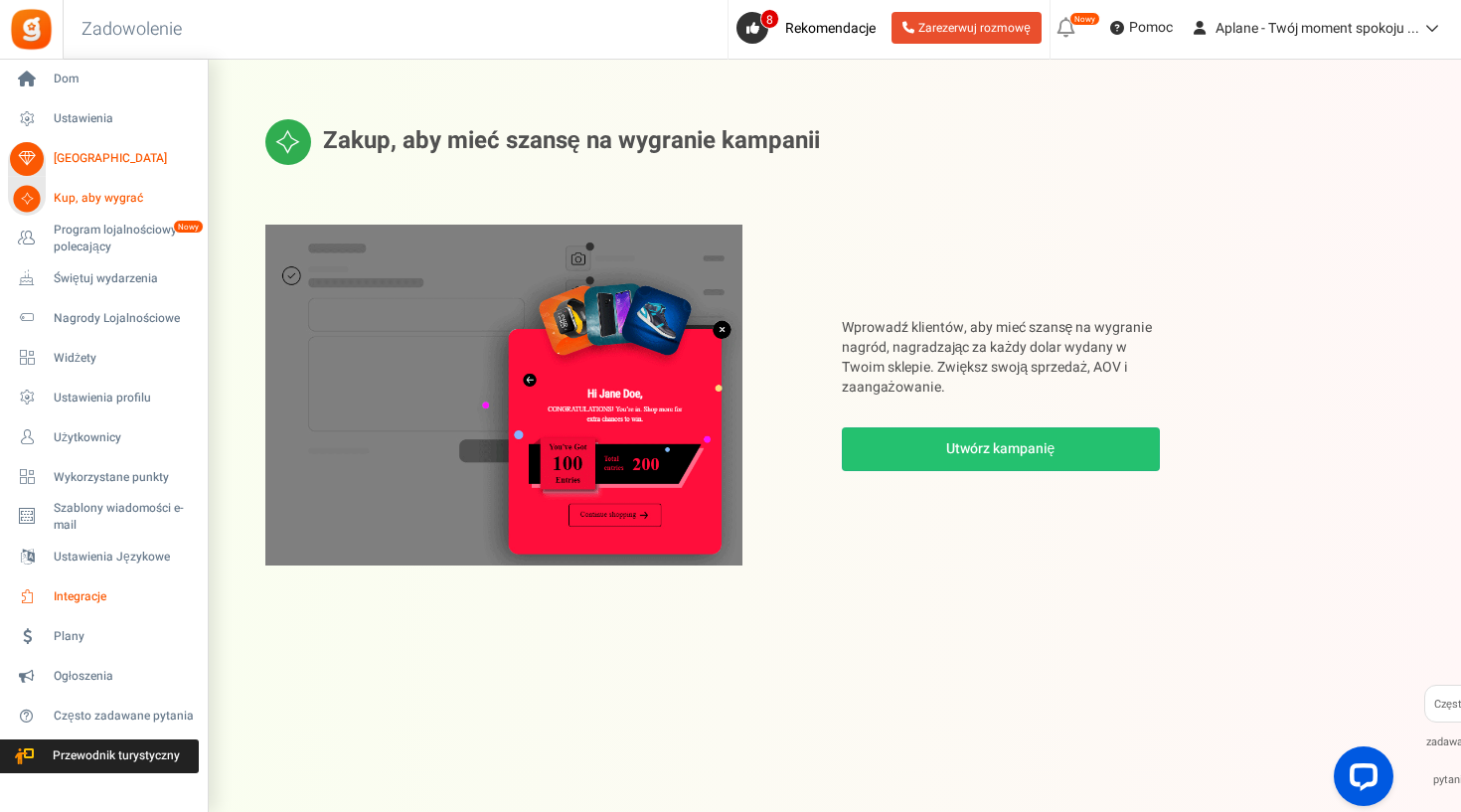 click on "Integracje" at bounding box center [123, 596] 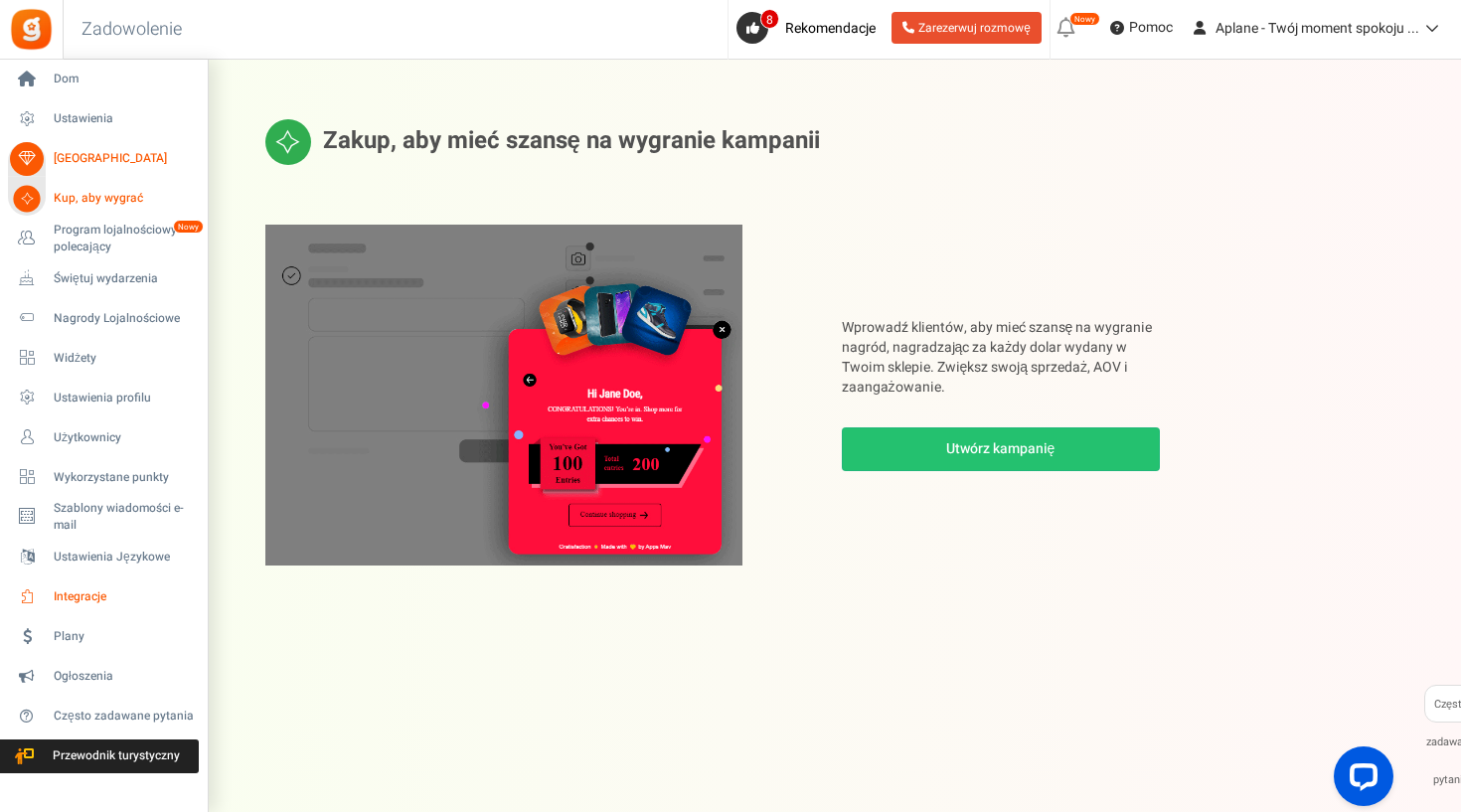 click on "Integracje" at bounding box center (123, 596) 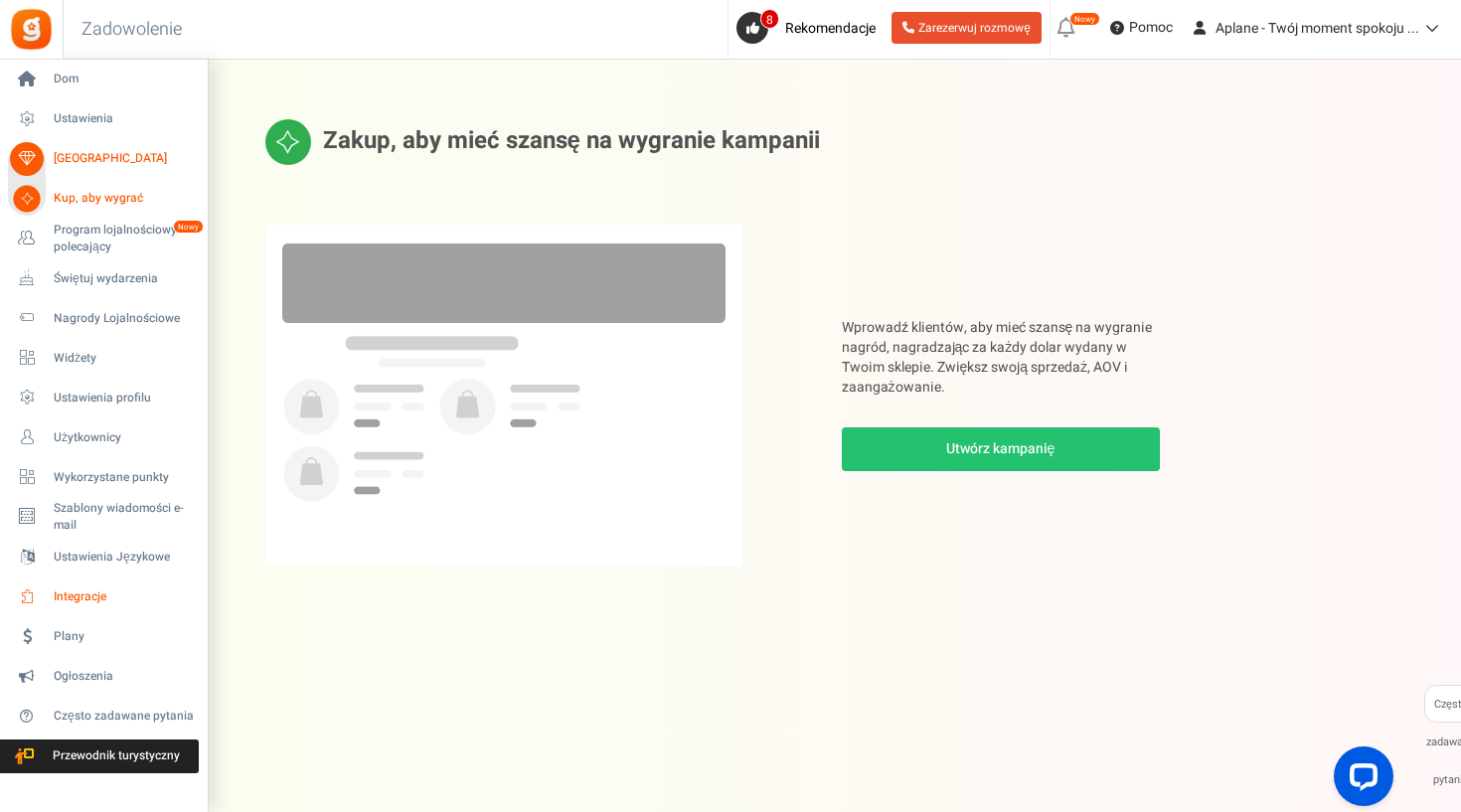 click on "Integracje" at bounding box center [123, 596] 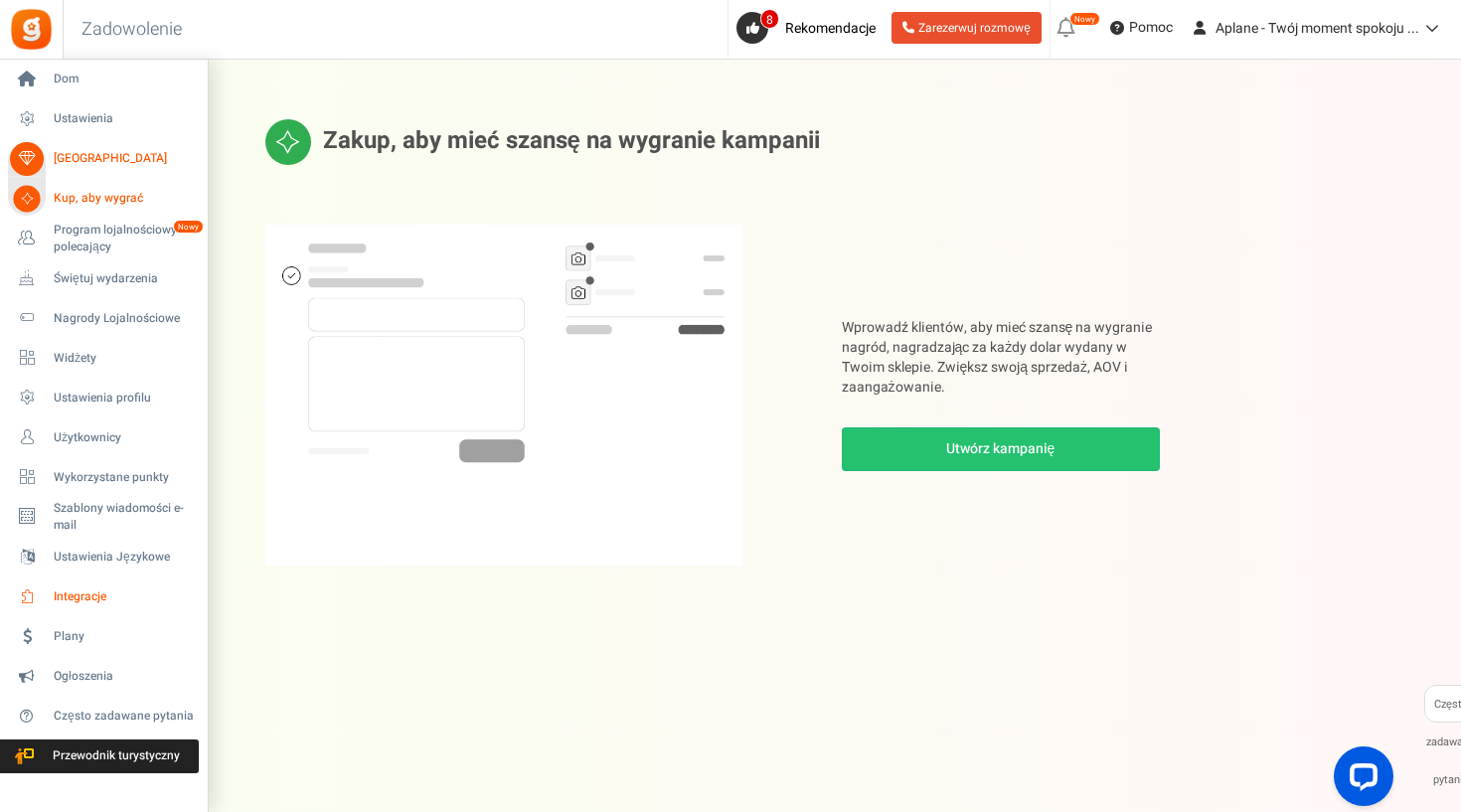 click on "Integracje" at bounding box center [123, 596] 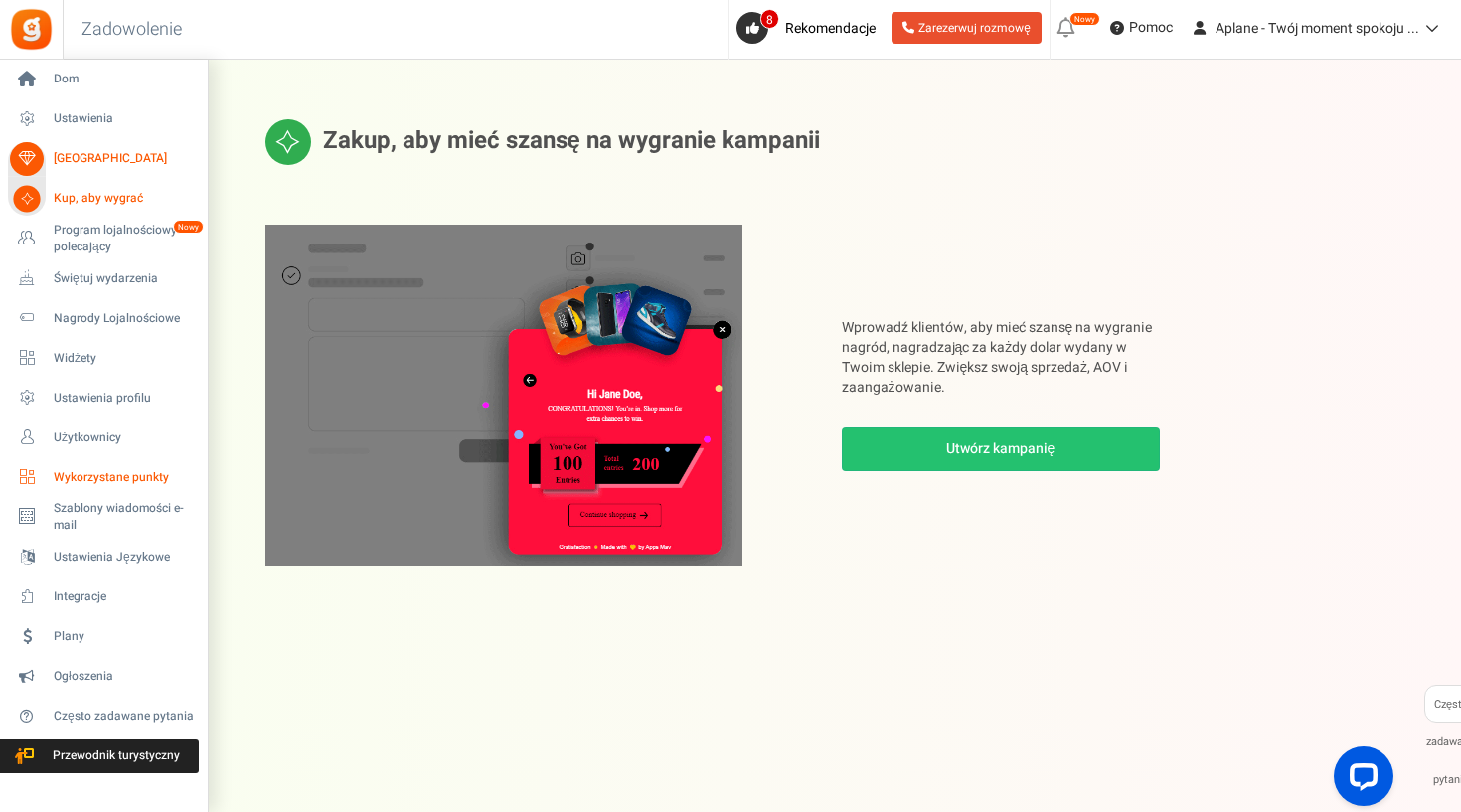 click on "Wykorzystane punkty" at bounding box center [123, 477] 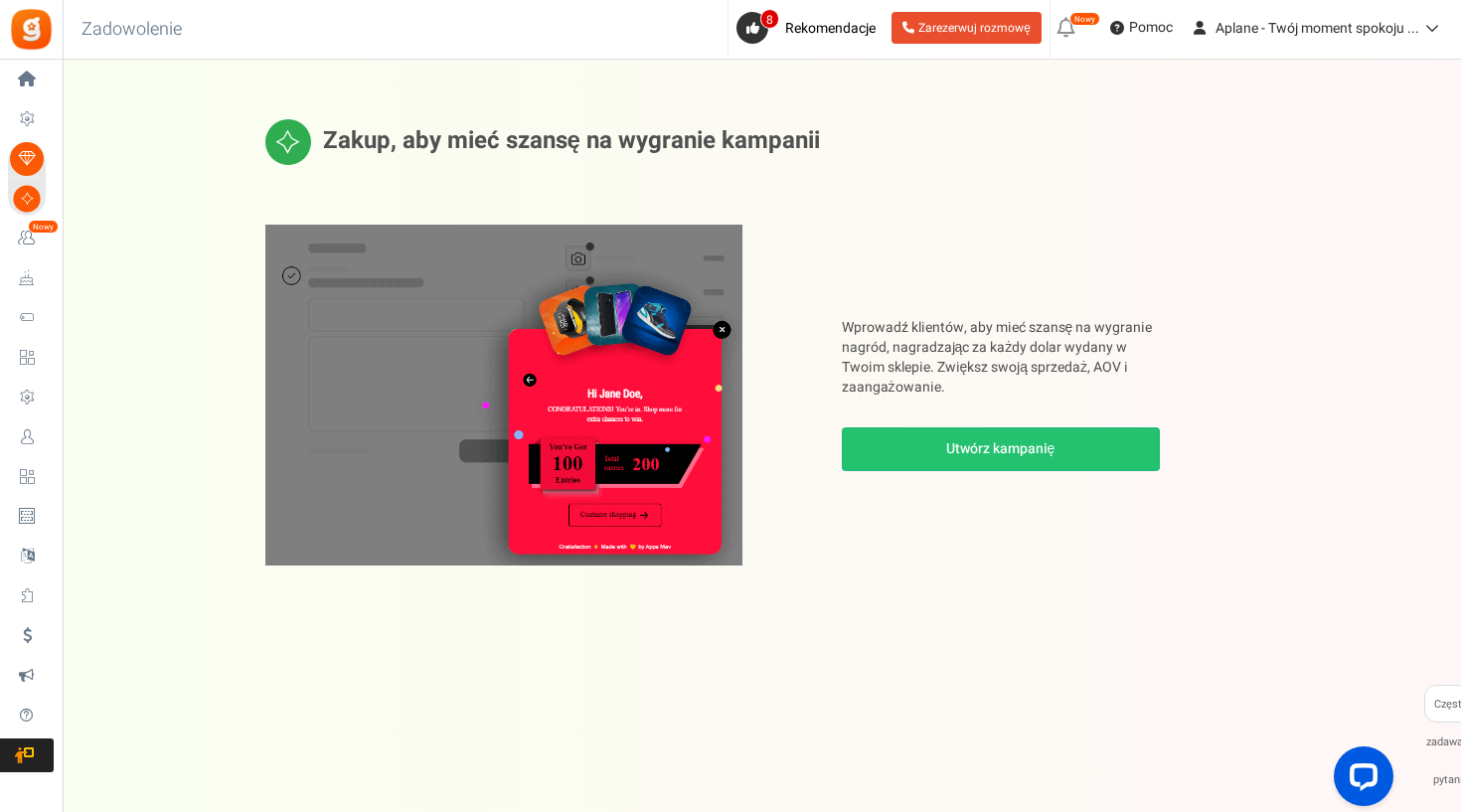 scroll, scrollTop: 0, scrollLeft: 0, axis: both 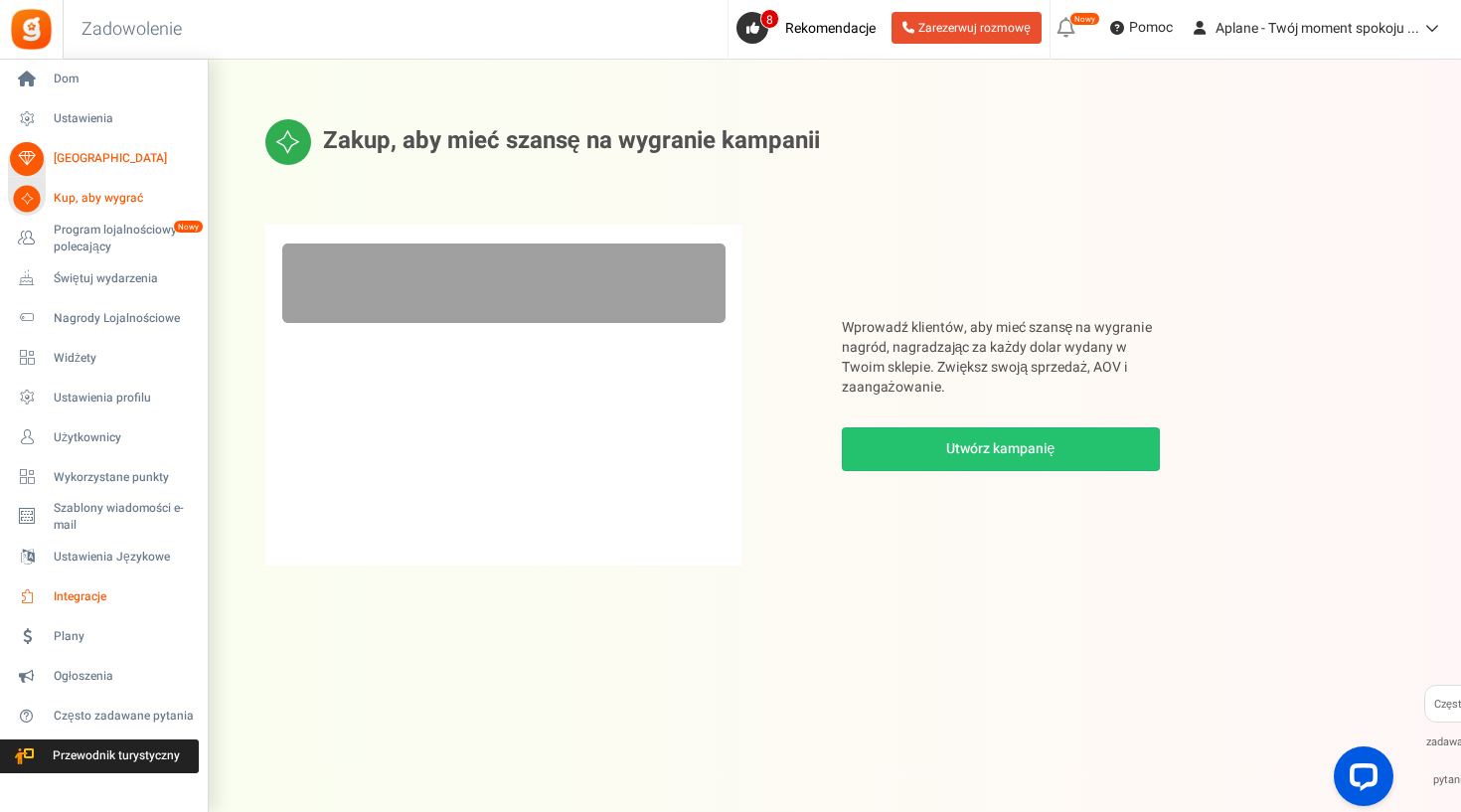 click on "Integracje" at bounding box center (123, 596) 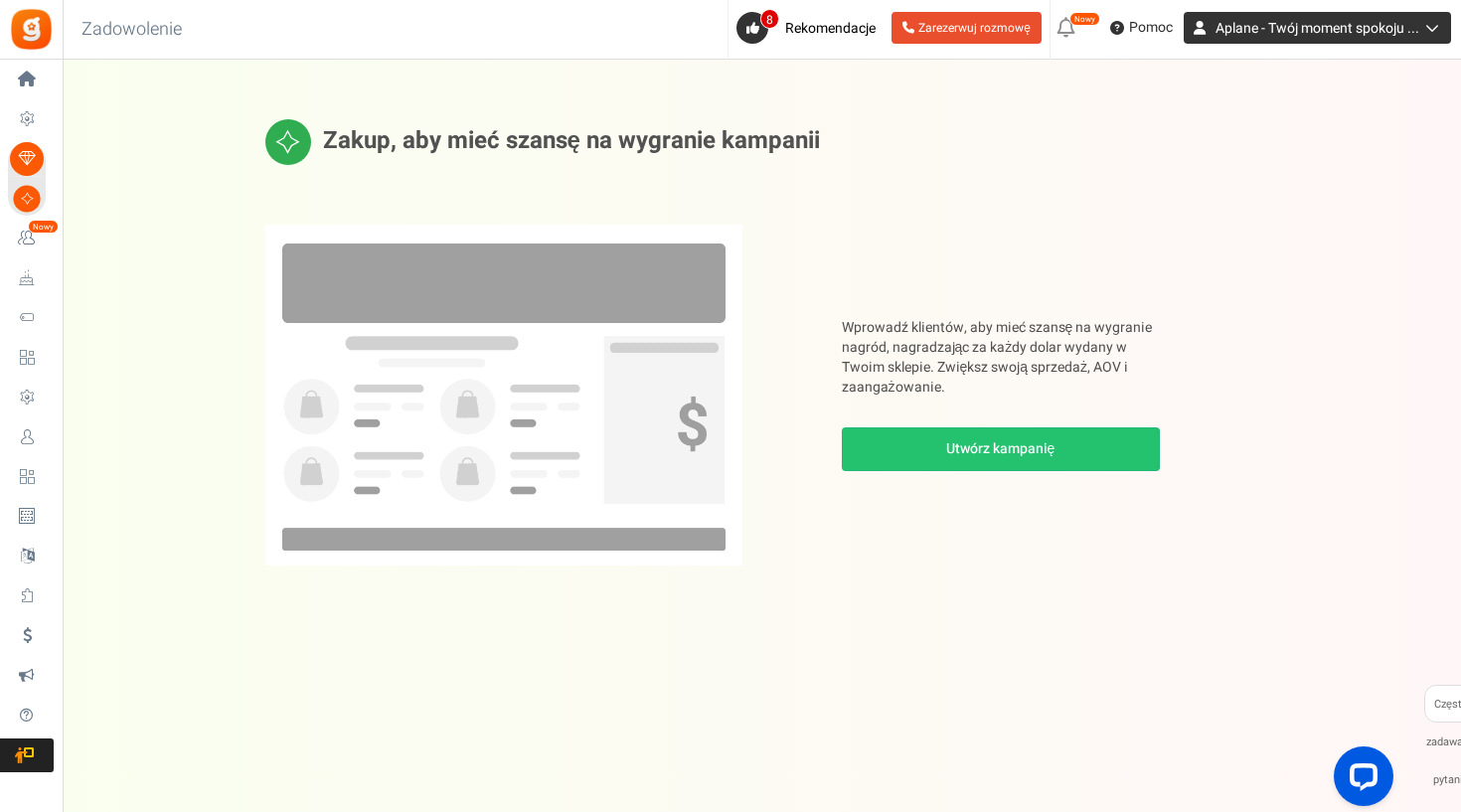 click on "Aplane - Twój moment spokoju ..." at bounding box center (1317, 28) 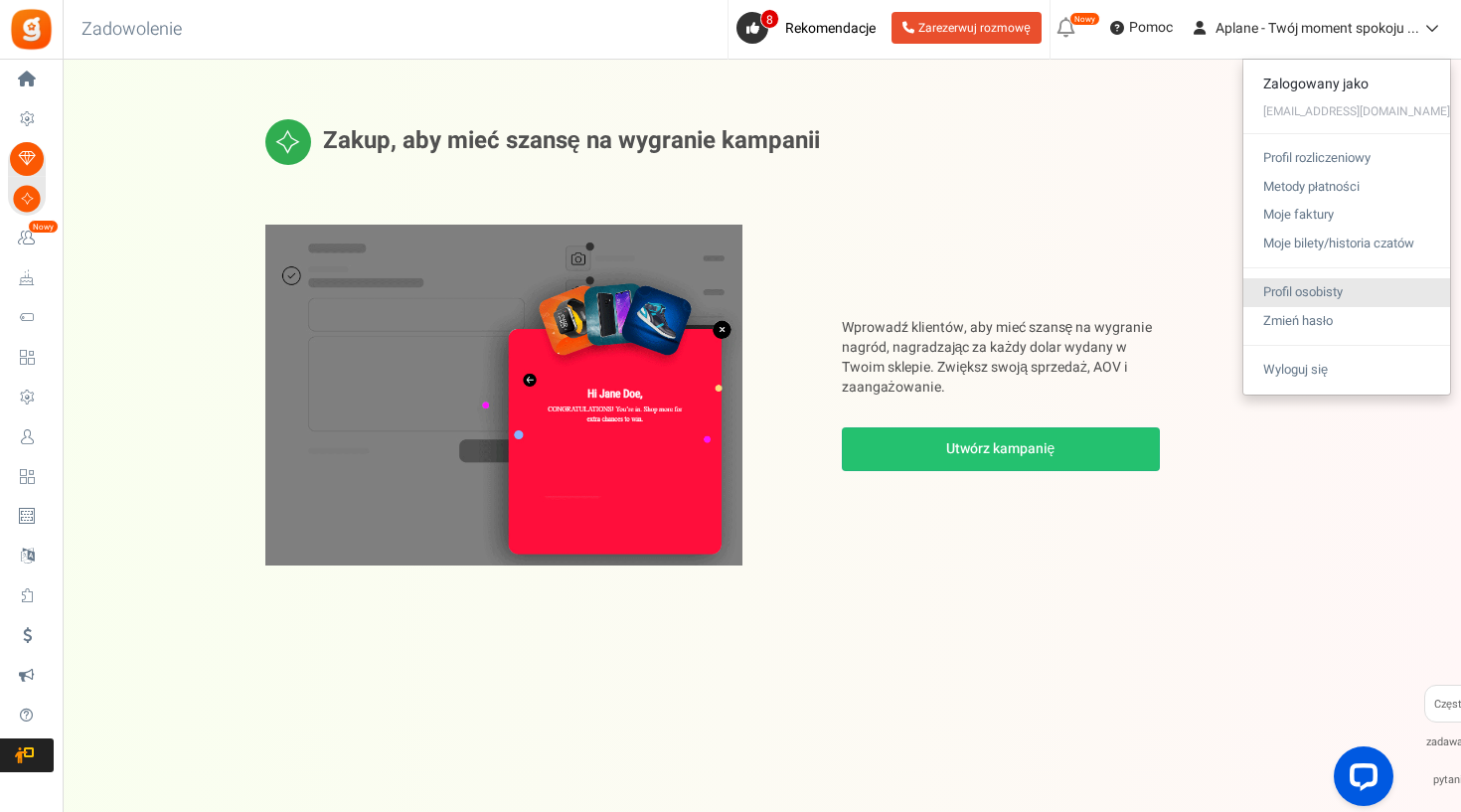 click on "Profil osobisty" at bounding box center [1347, 292] 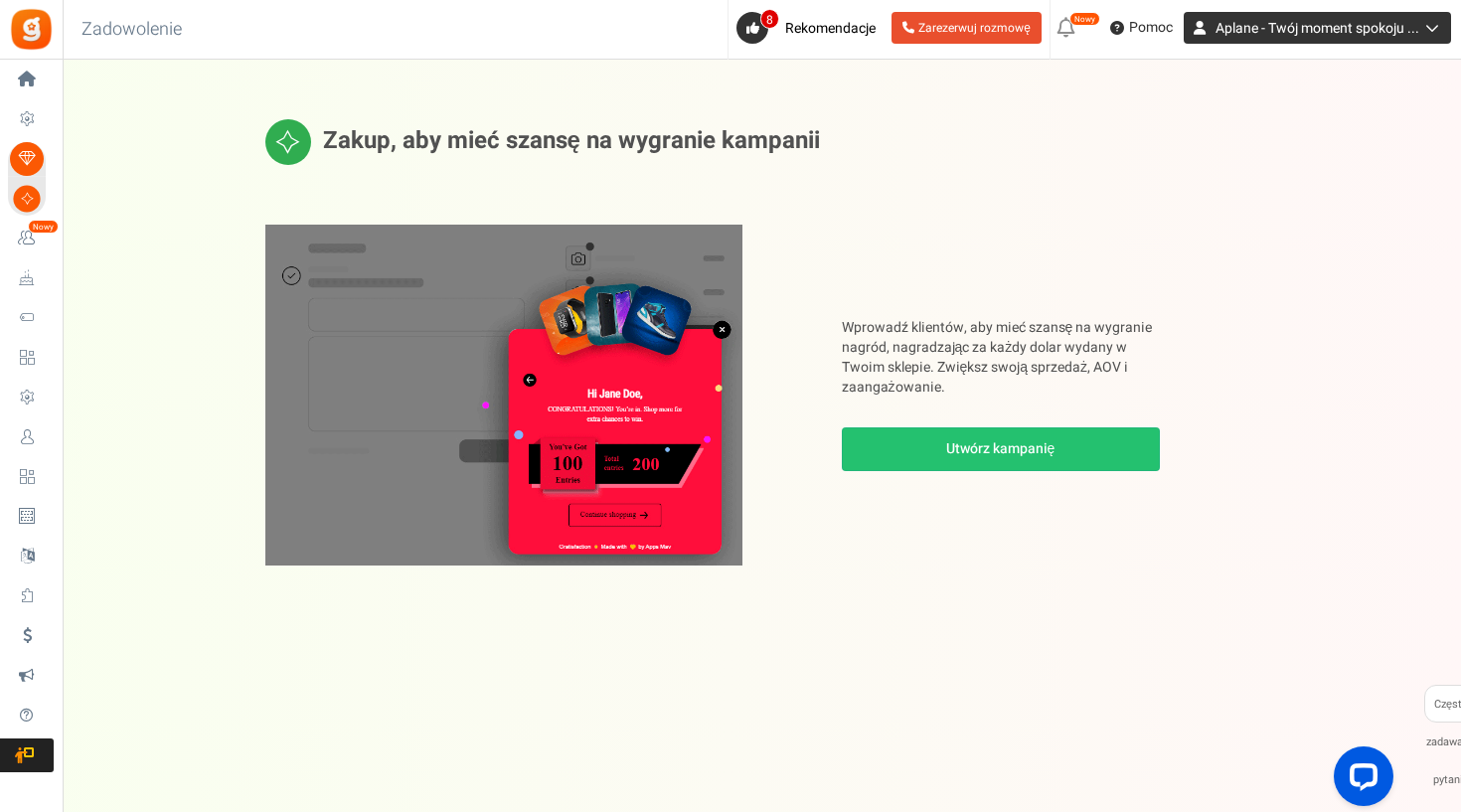 click at bounding box center (1200, 28) 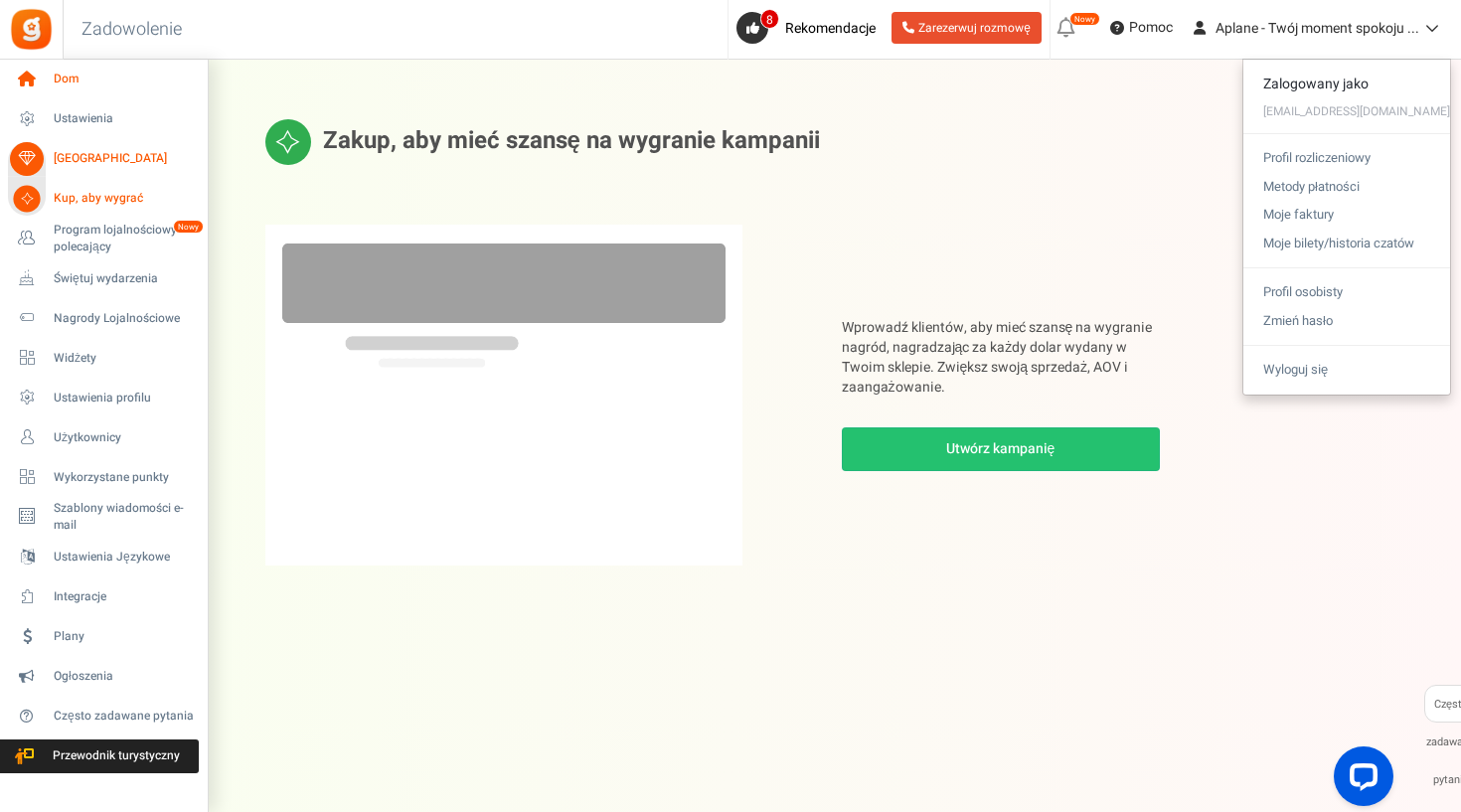 click at bounding box center [27, 80] 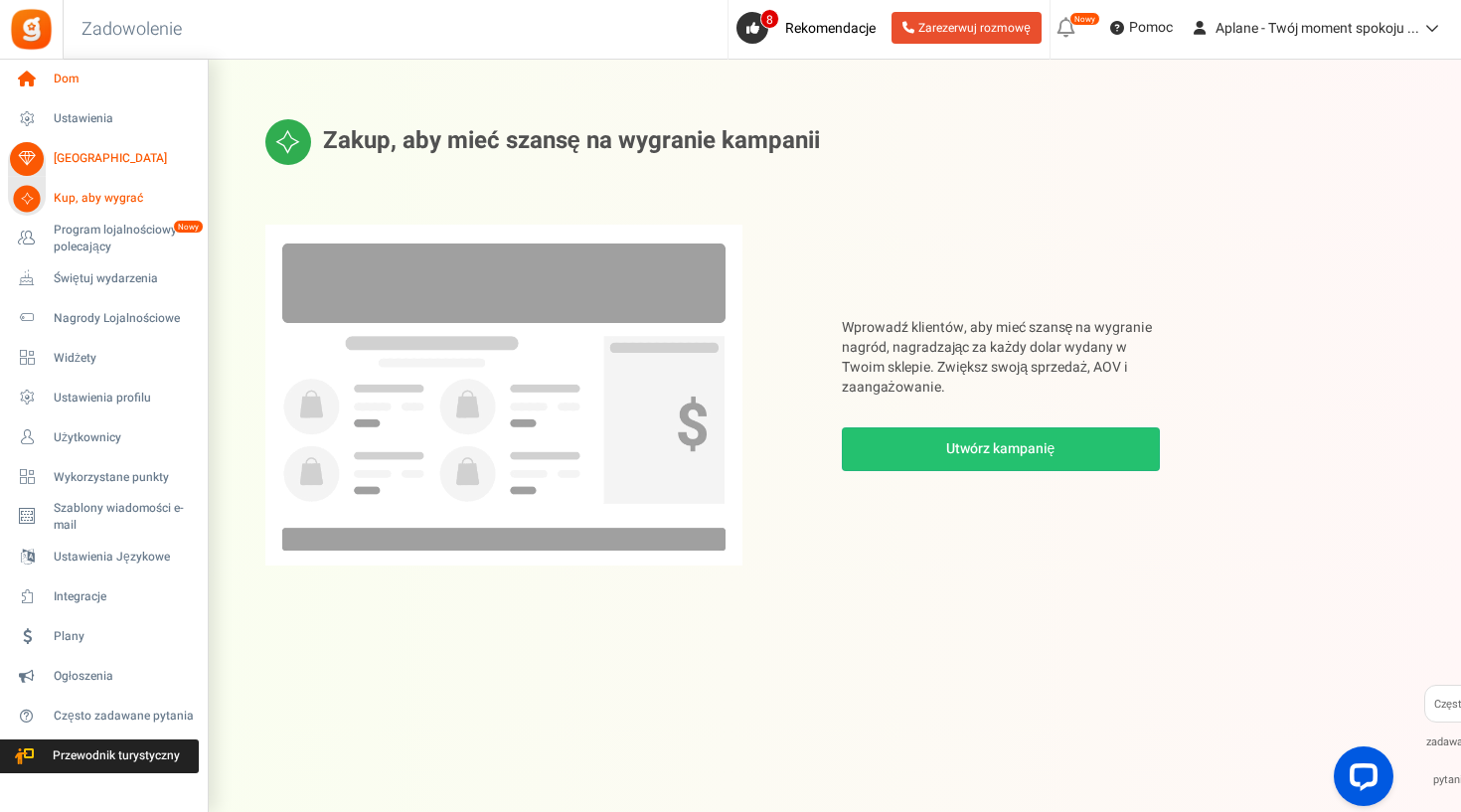 click on "Dom" at bounding box center (123, 79) 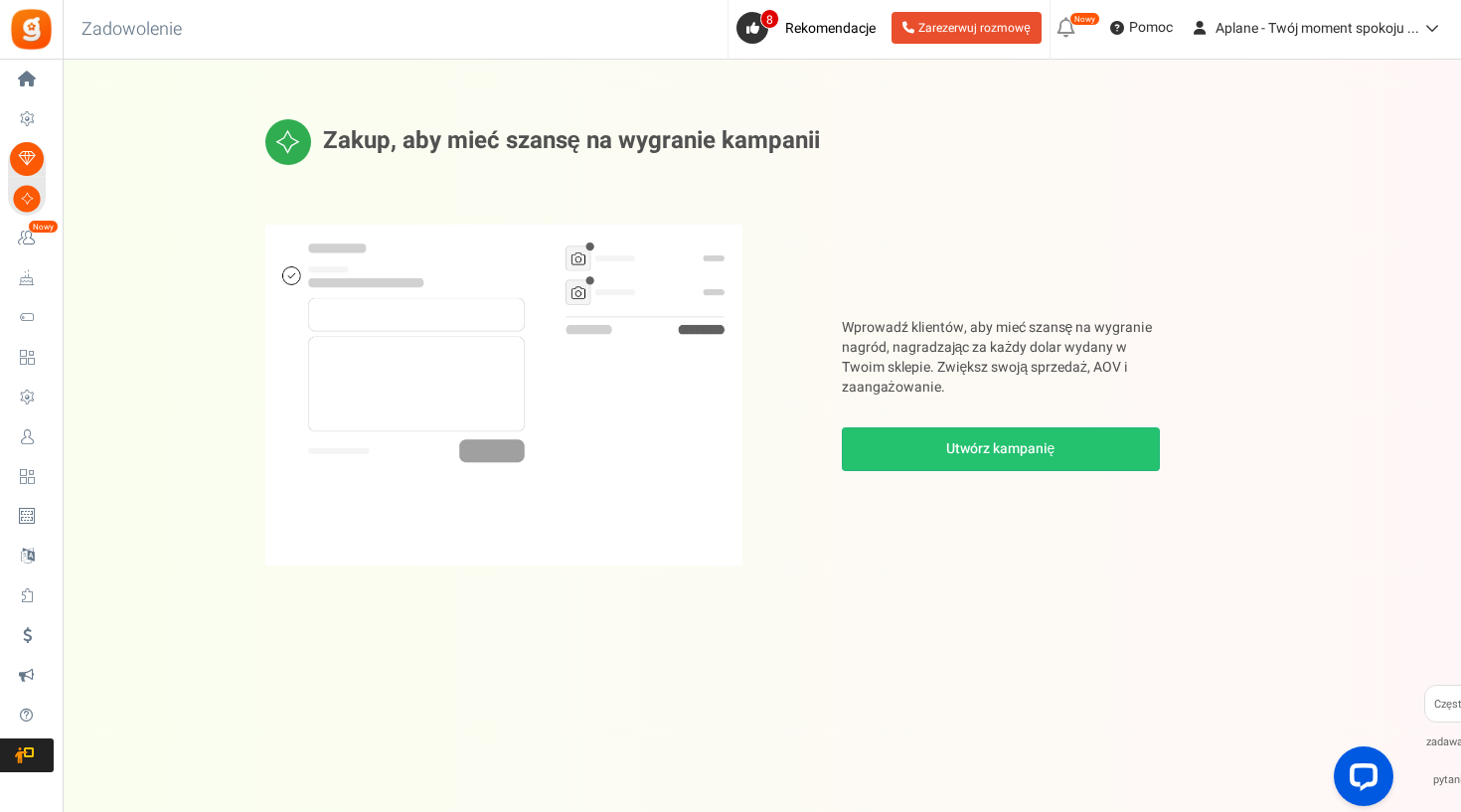 scroll, scrollTop: 0, scrollLeft: 0, axis: both 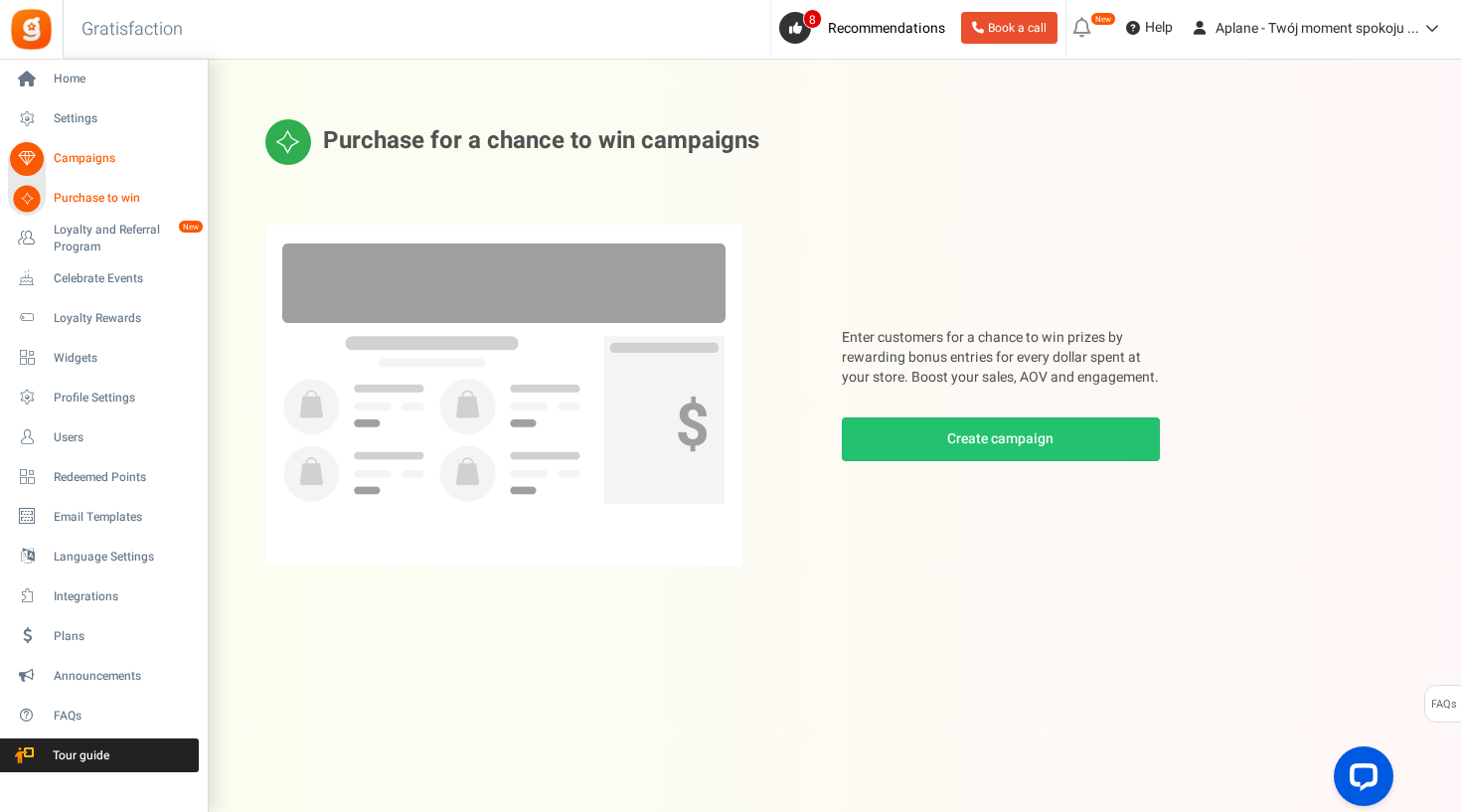 click on "Campaigns" at bounding box center (123, 158) 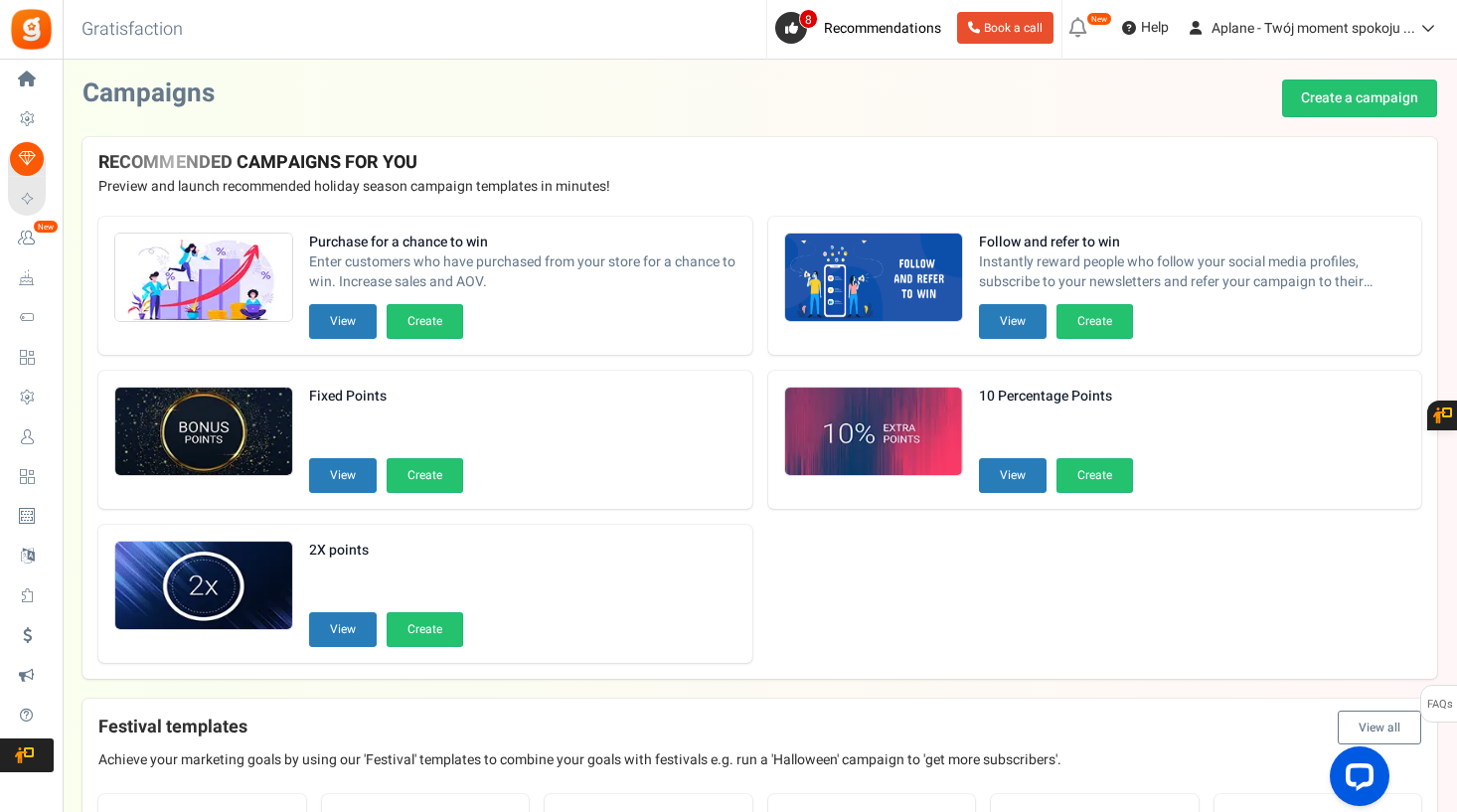 click on "Integrations" at bounding box center [0, 0] 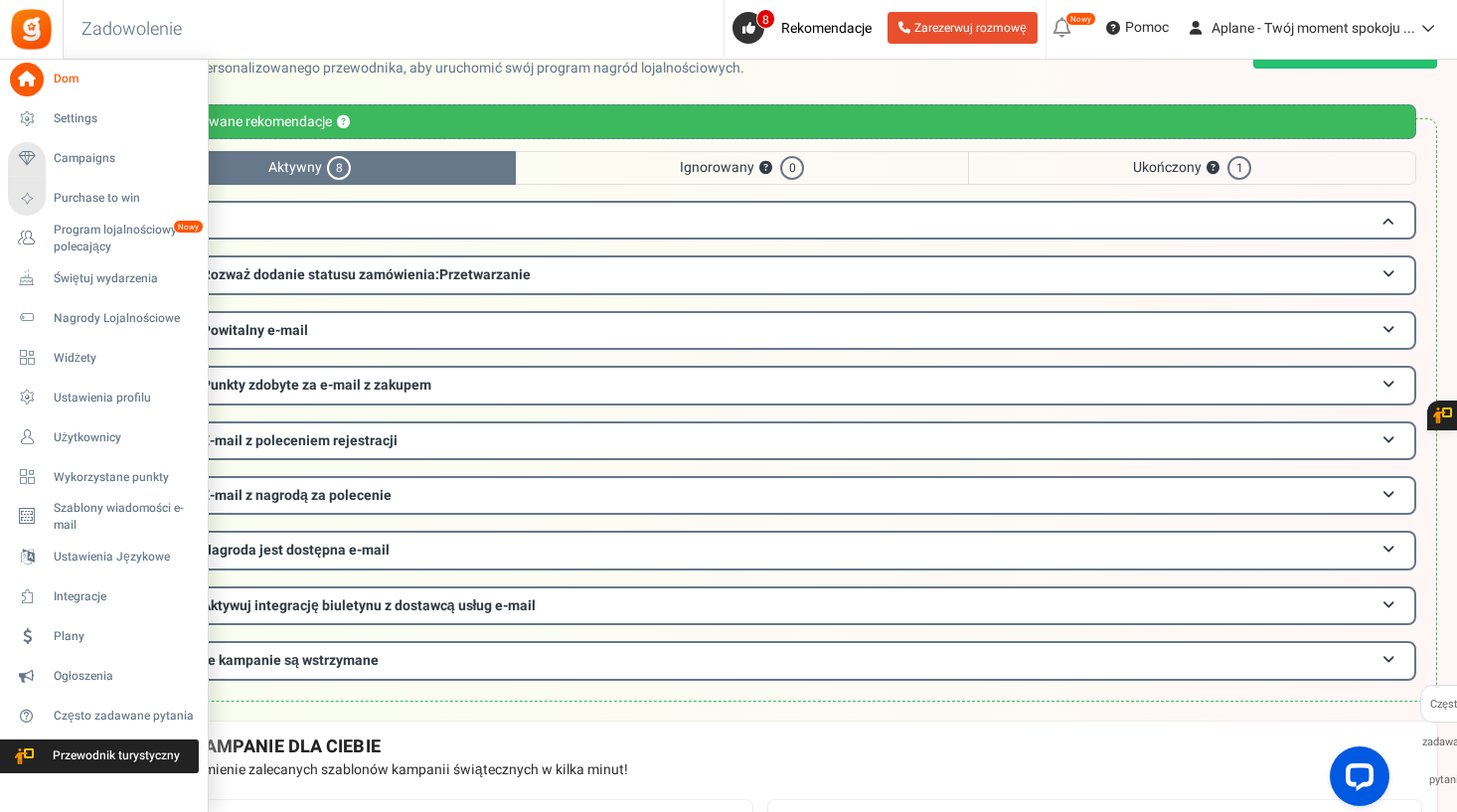 scroll, scrollTop: 47, scrollLeft: 0, axis: vertical 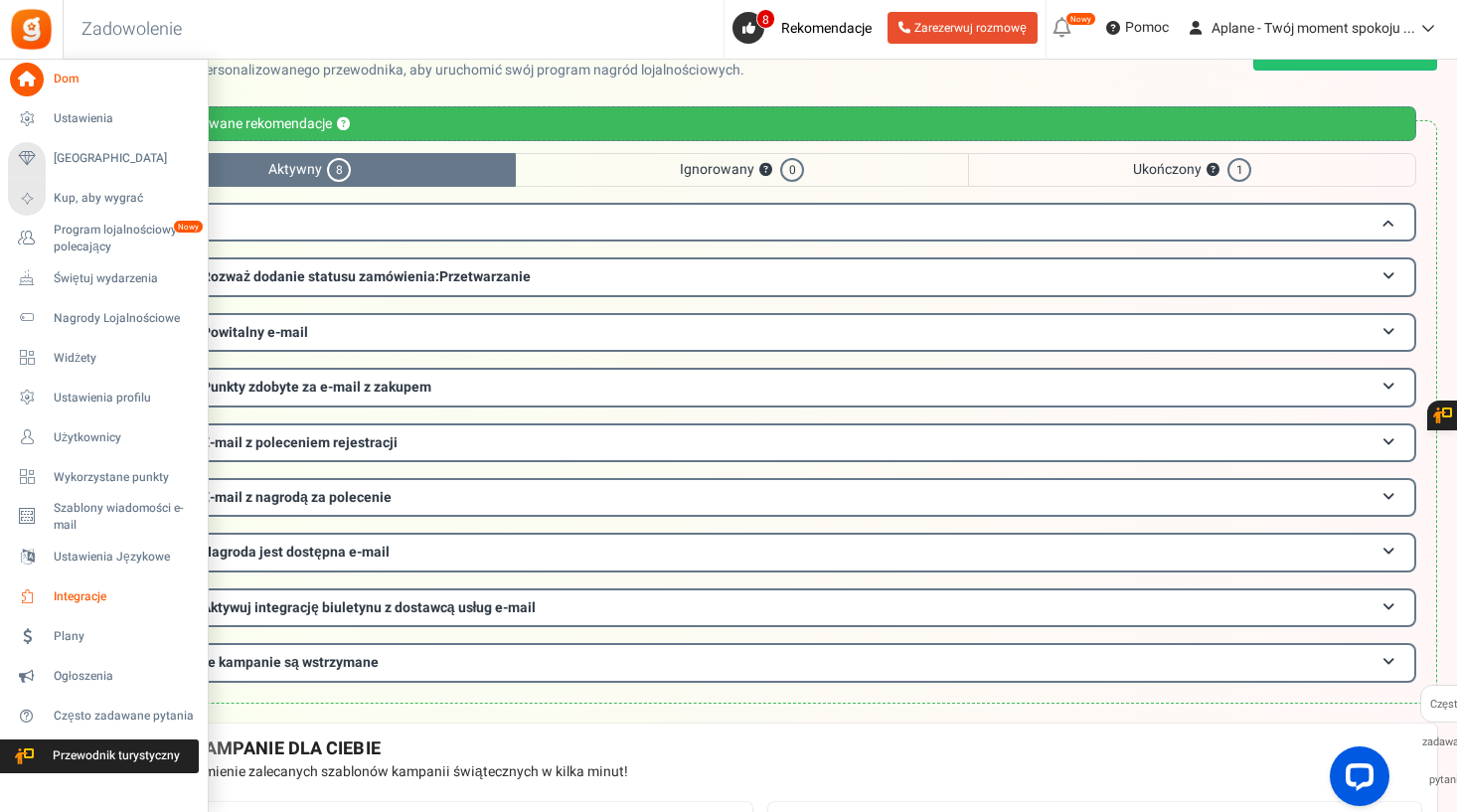 click on "Integracje" at bounding box center [123, 596] 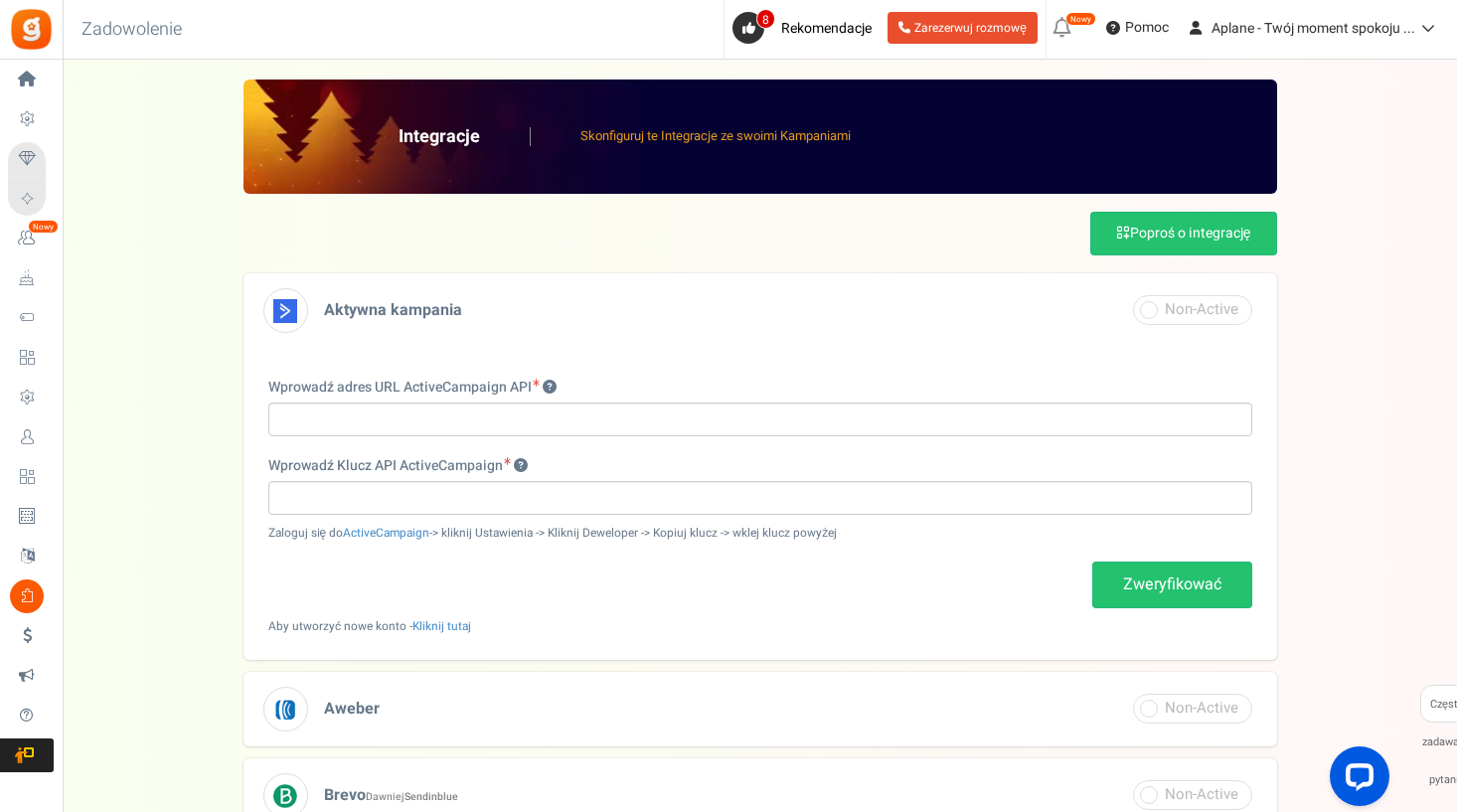 scroll, scrollTop: 0, scrollLeft: 0, axis: both 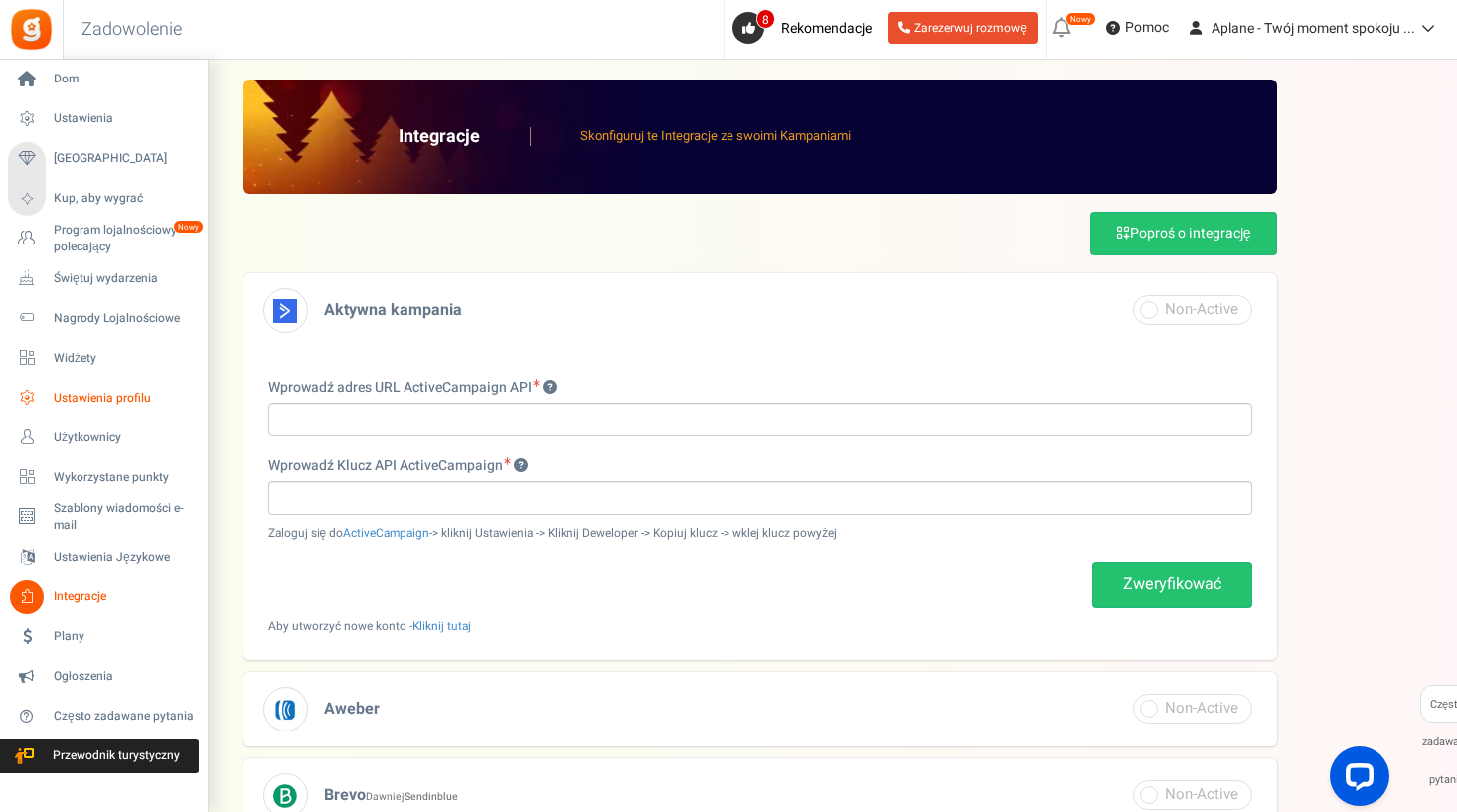 click on "Ustawienia profilu" at bounding box center (123, 398) 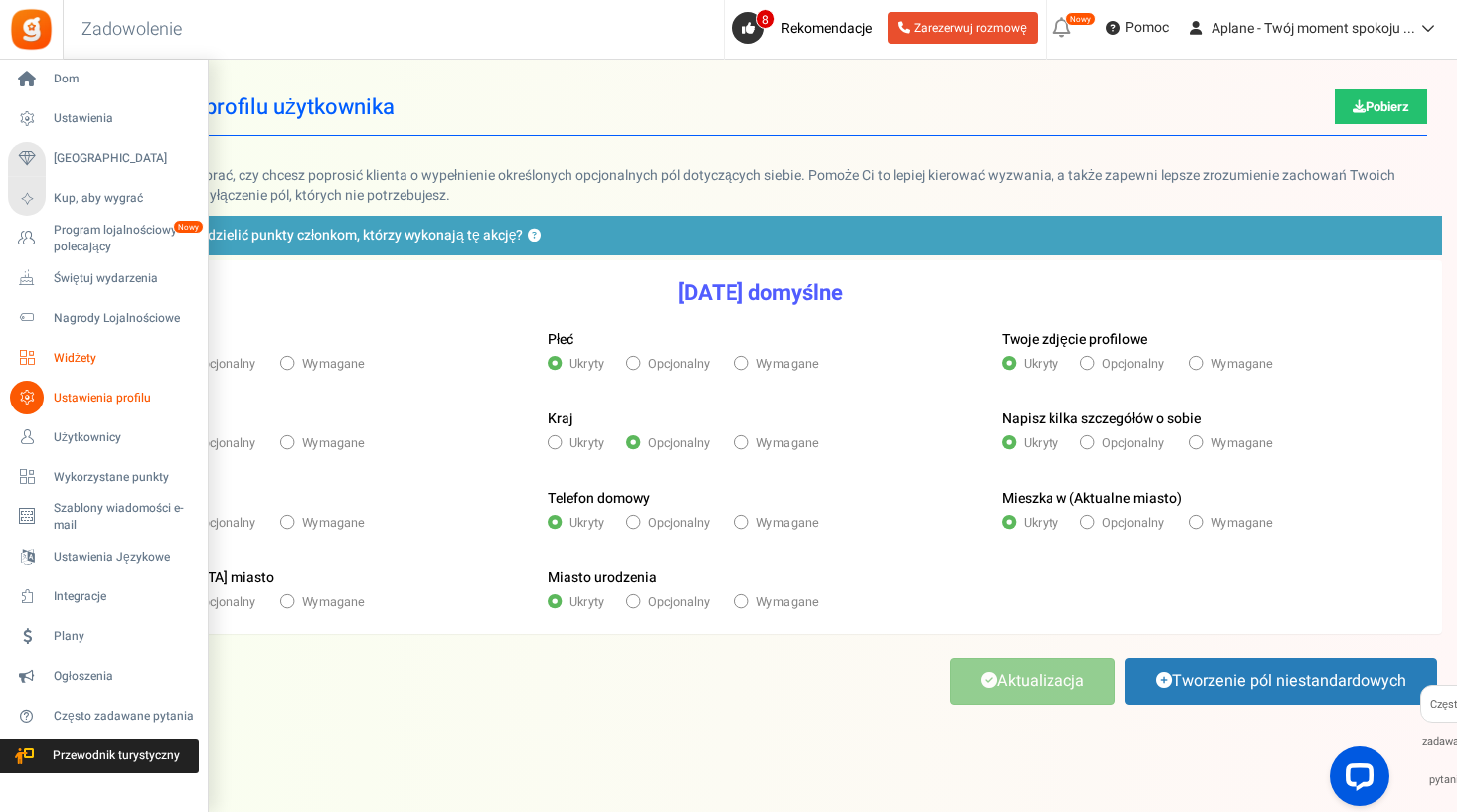 click on "Widżety" at bounding box center [123, 358] 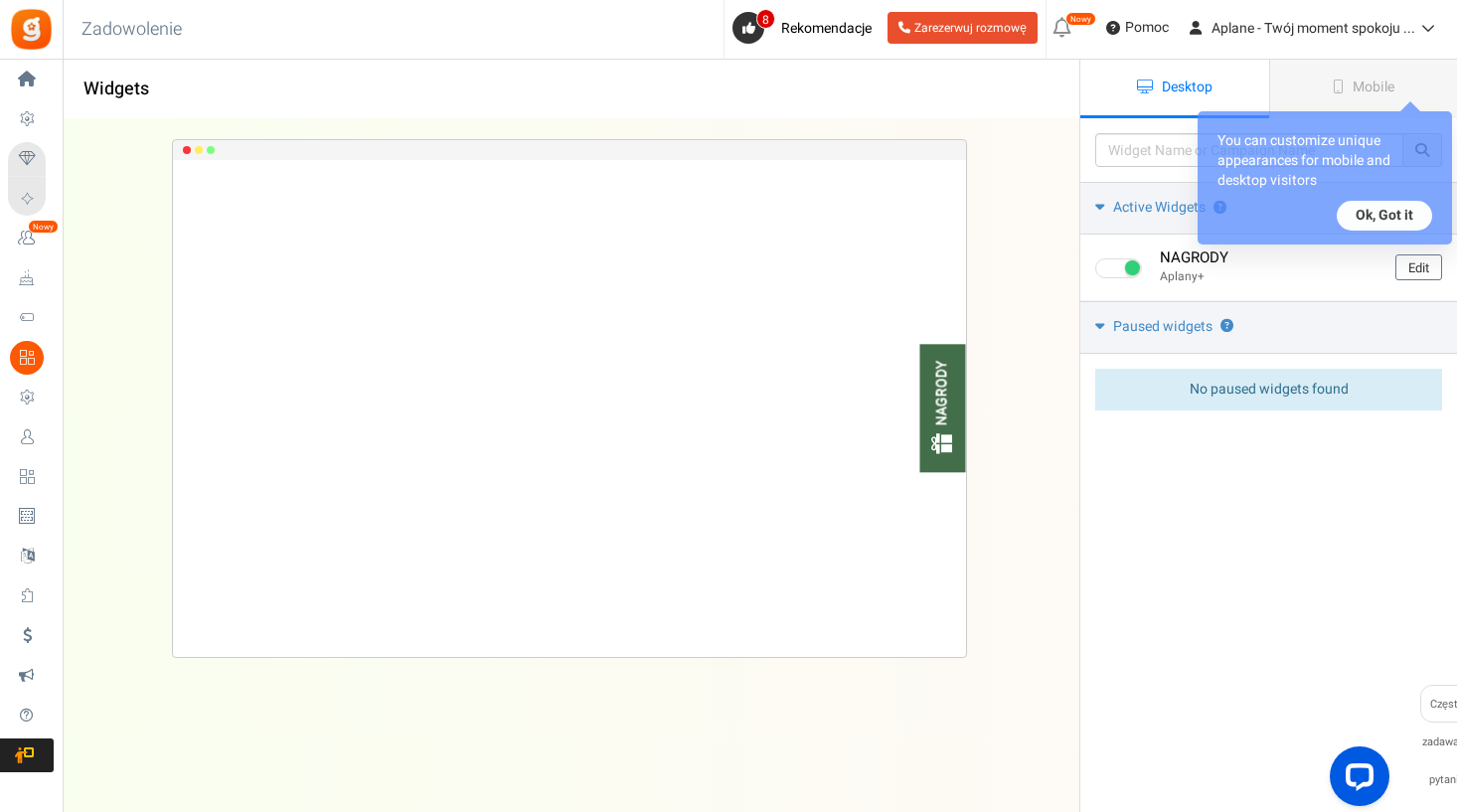 scroll, scrollTop: 0, scrollLeft: 0, axis: both 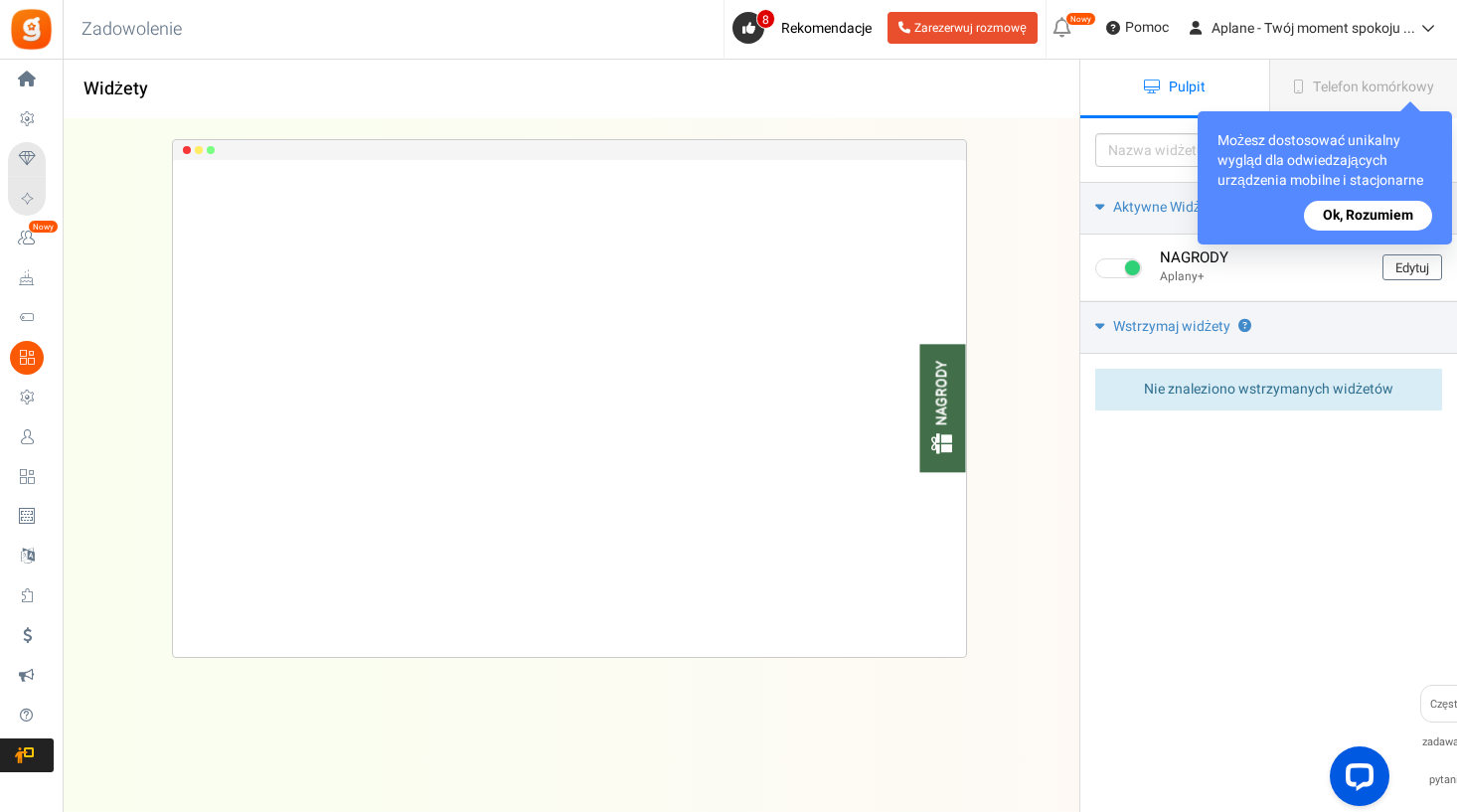 click on "Ok, Rozumiem" at bounding box center (1368, 216) 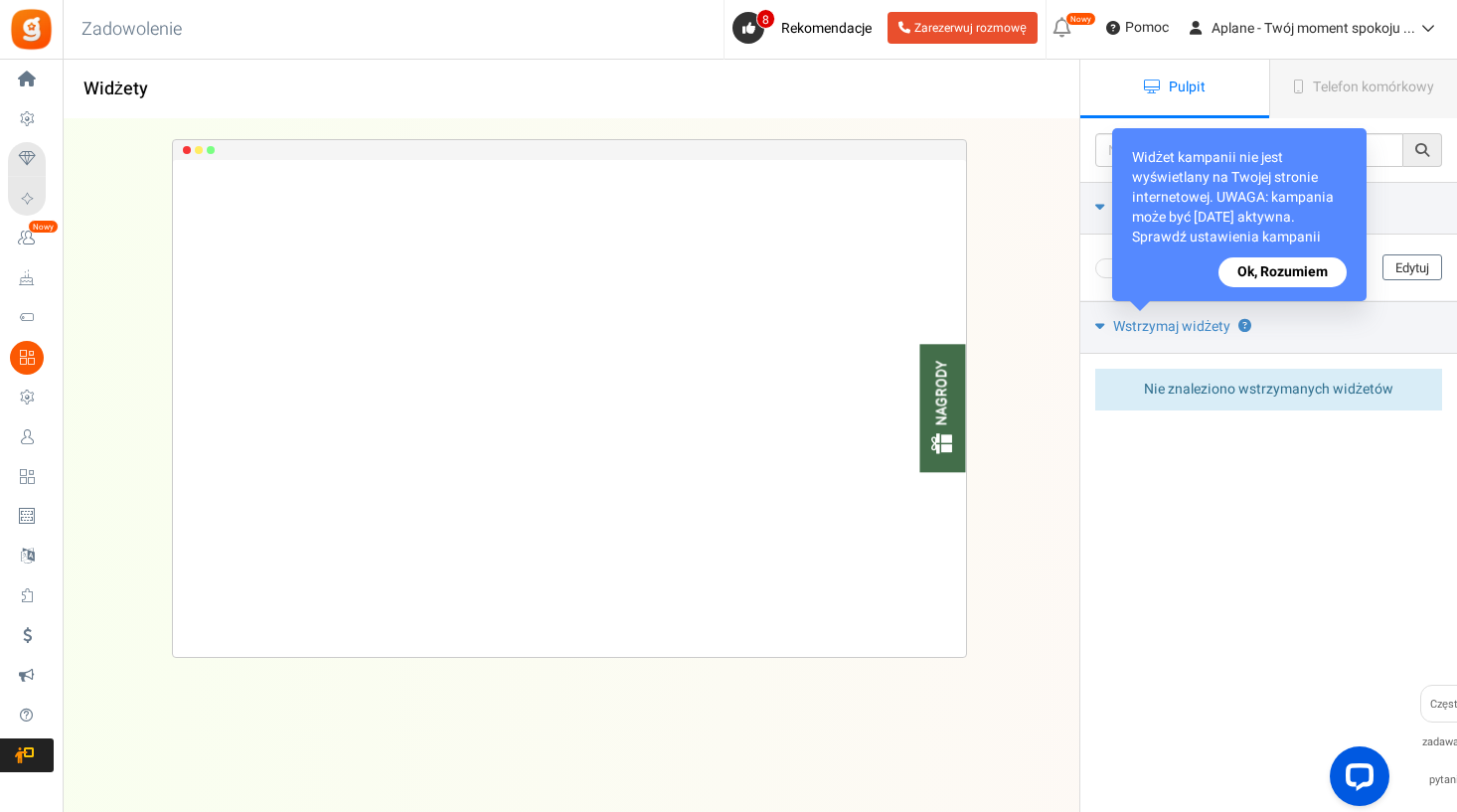 click on "Ok, Rozumiem" at bounding box center (1282, 272) 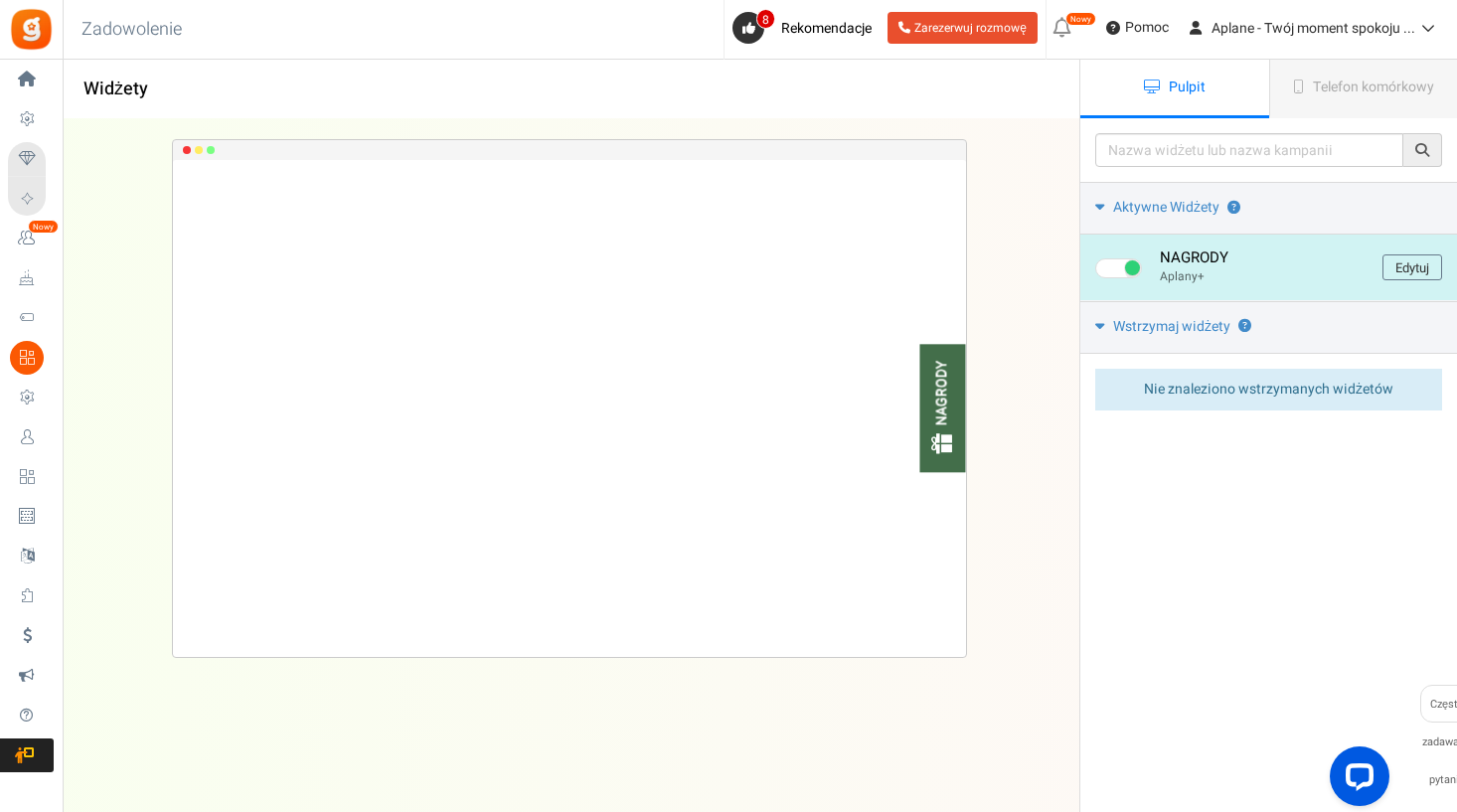 click at bounding box center (1132, 267) 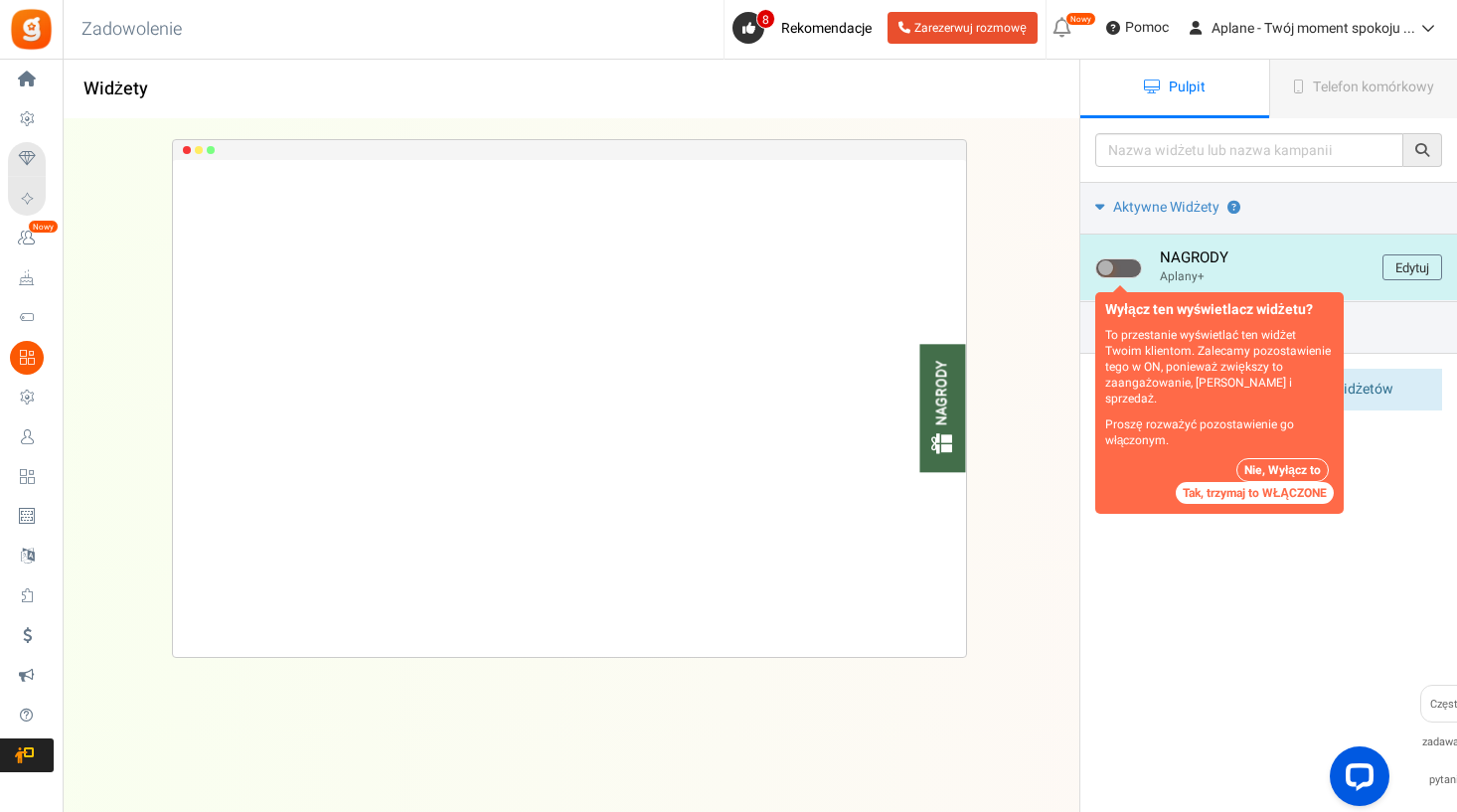 click at bounding box center (1118, 268) 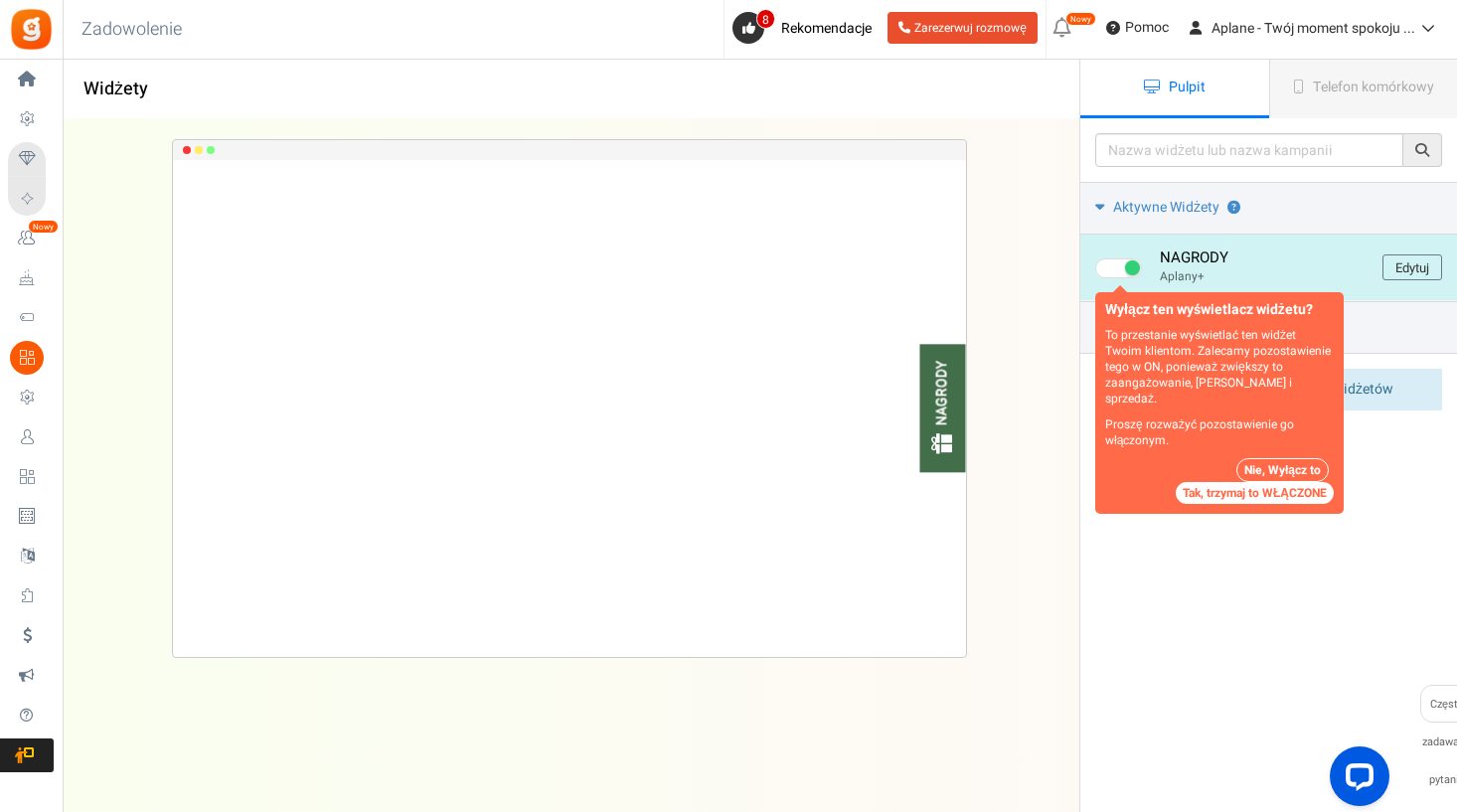 click at bounding box center (1101, 268) 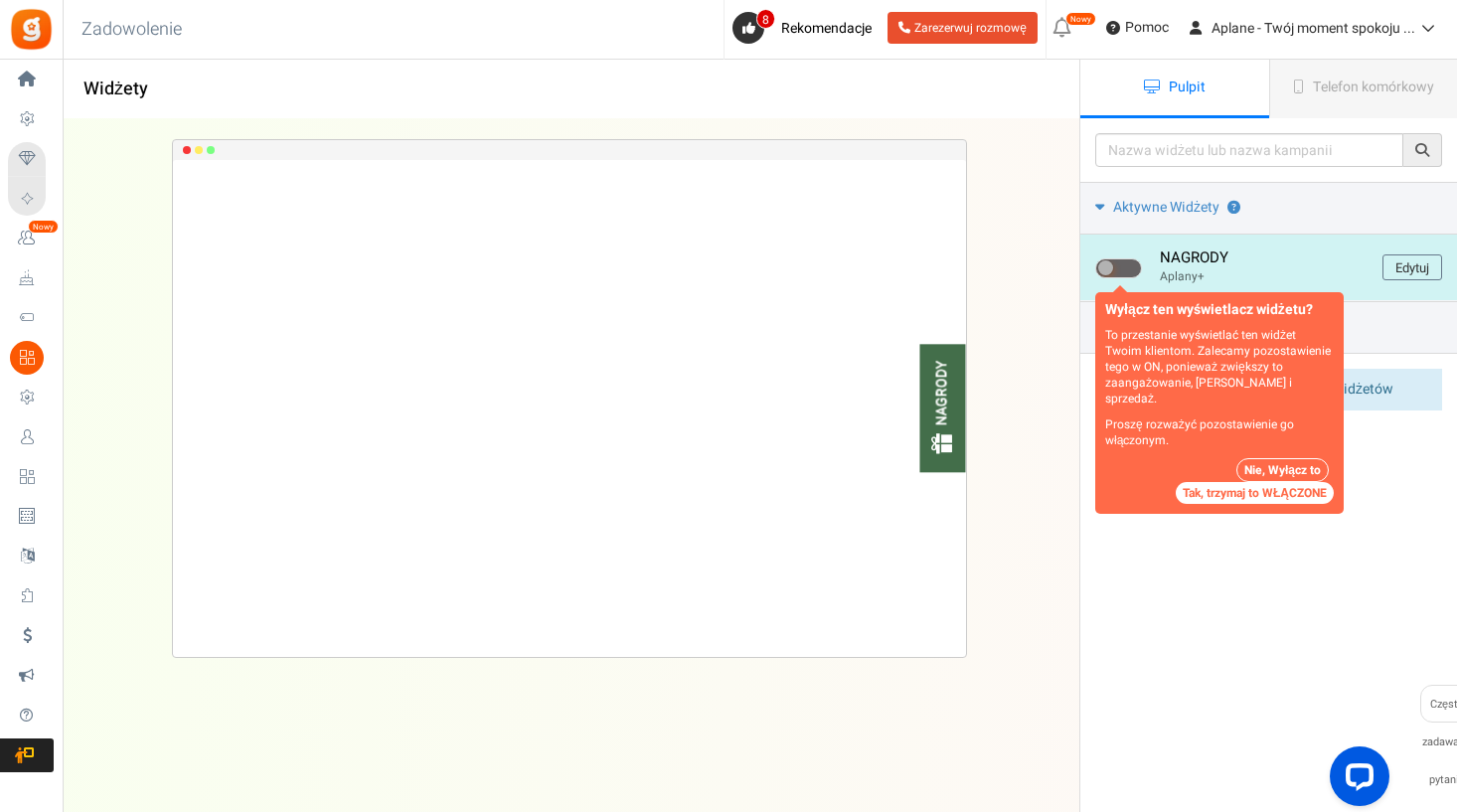 click at bounding box center (1118, 268) 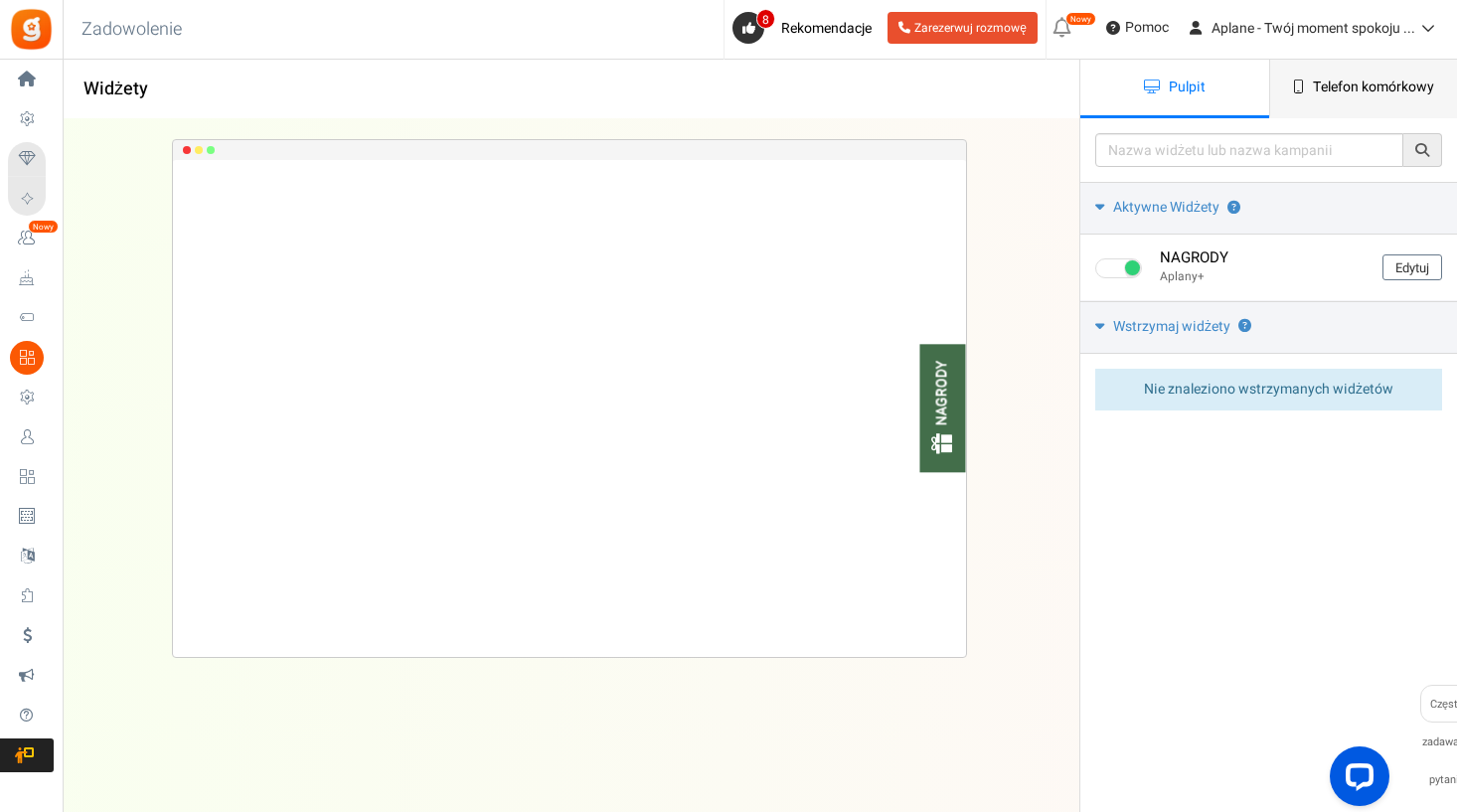 click on "Telefon komórkowy" at bounding box center (1364, 88) 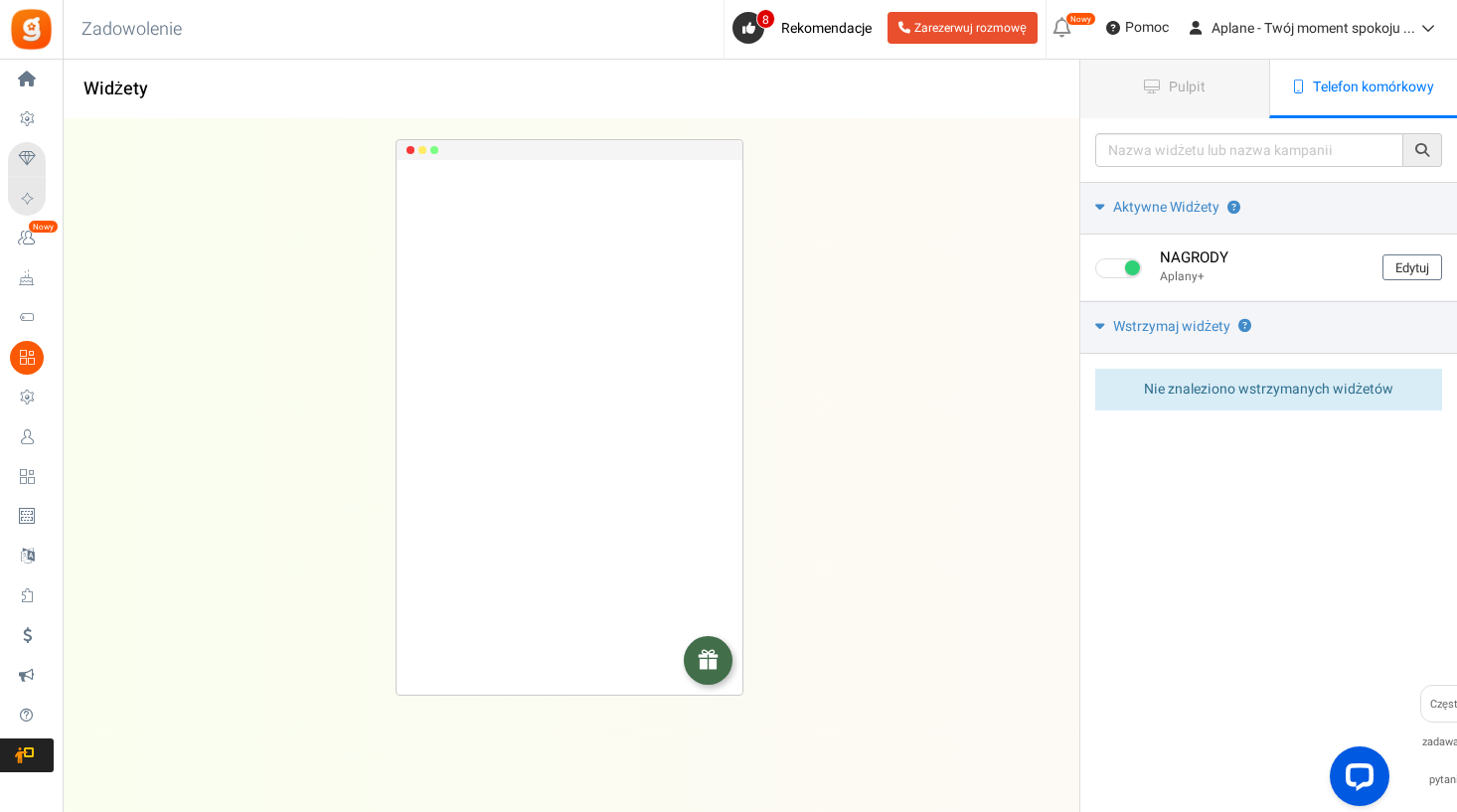 scroll, scrollTop: 0, scrollLeft: 0, axis: both 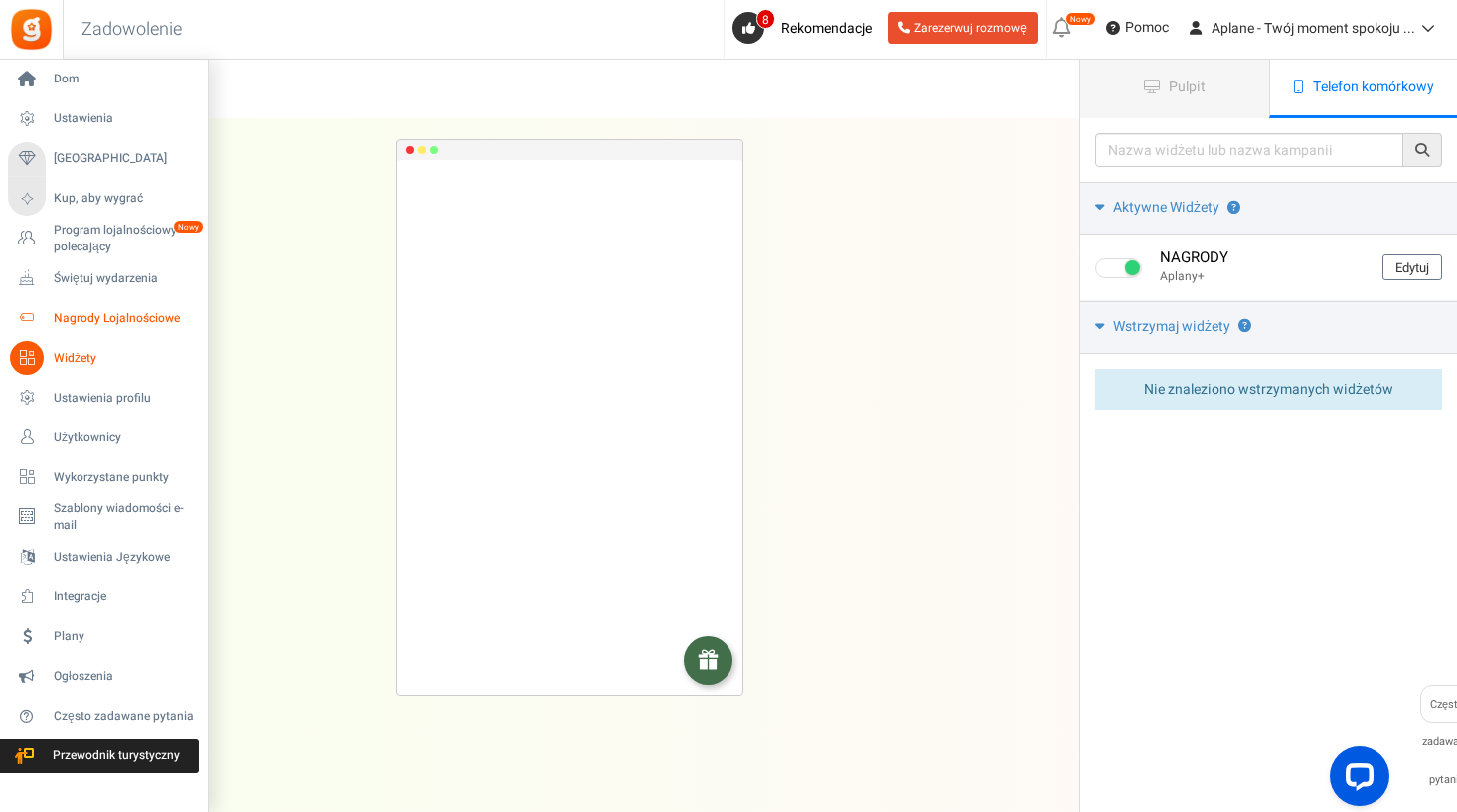 click on "Nagrody Lojalnościowe" at bounding box center (123, 318) 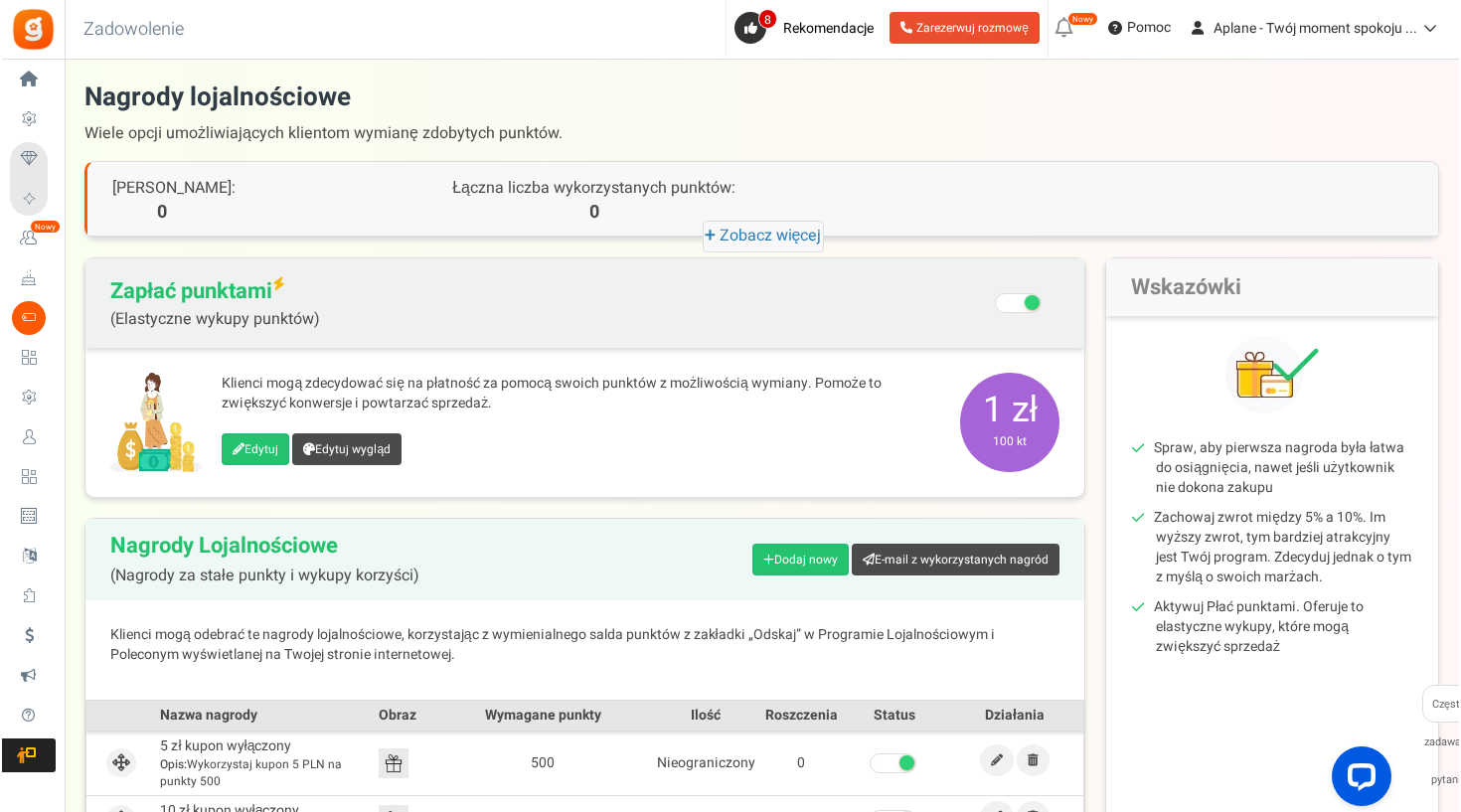 scroll, scrollTop: 0, scrollLeft: 0, axis: both 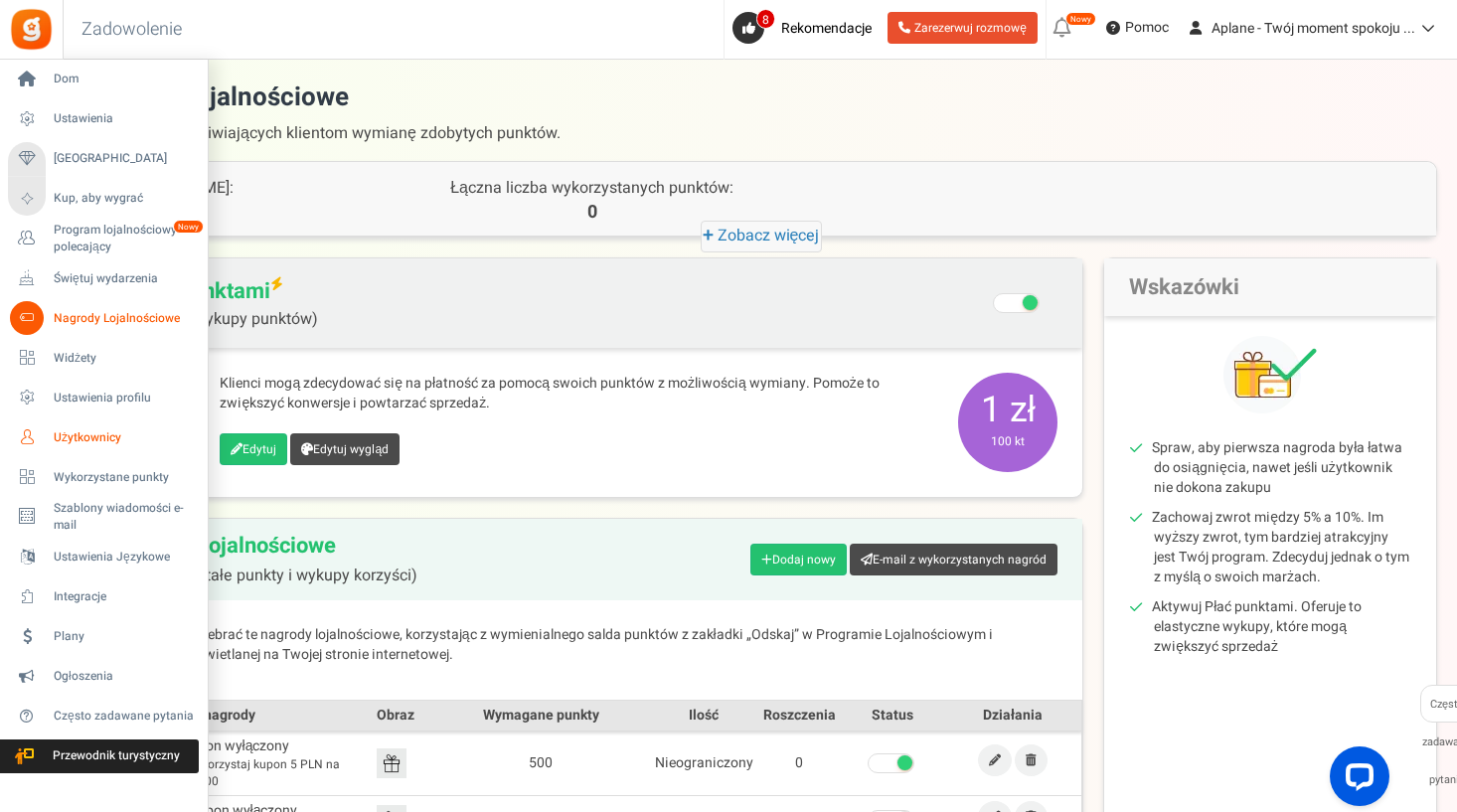 click on "Użytkownicy" at bounding box center [123, 437] 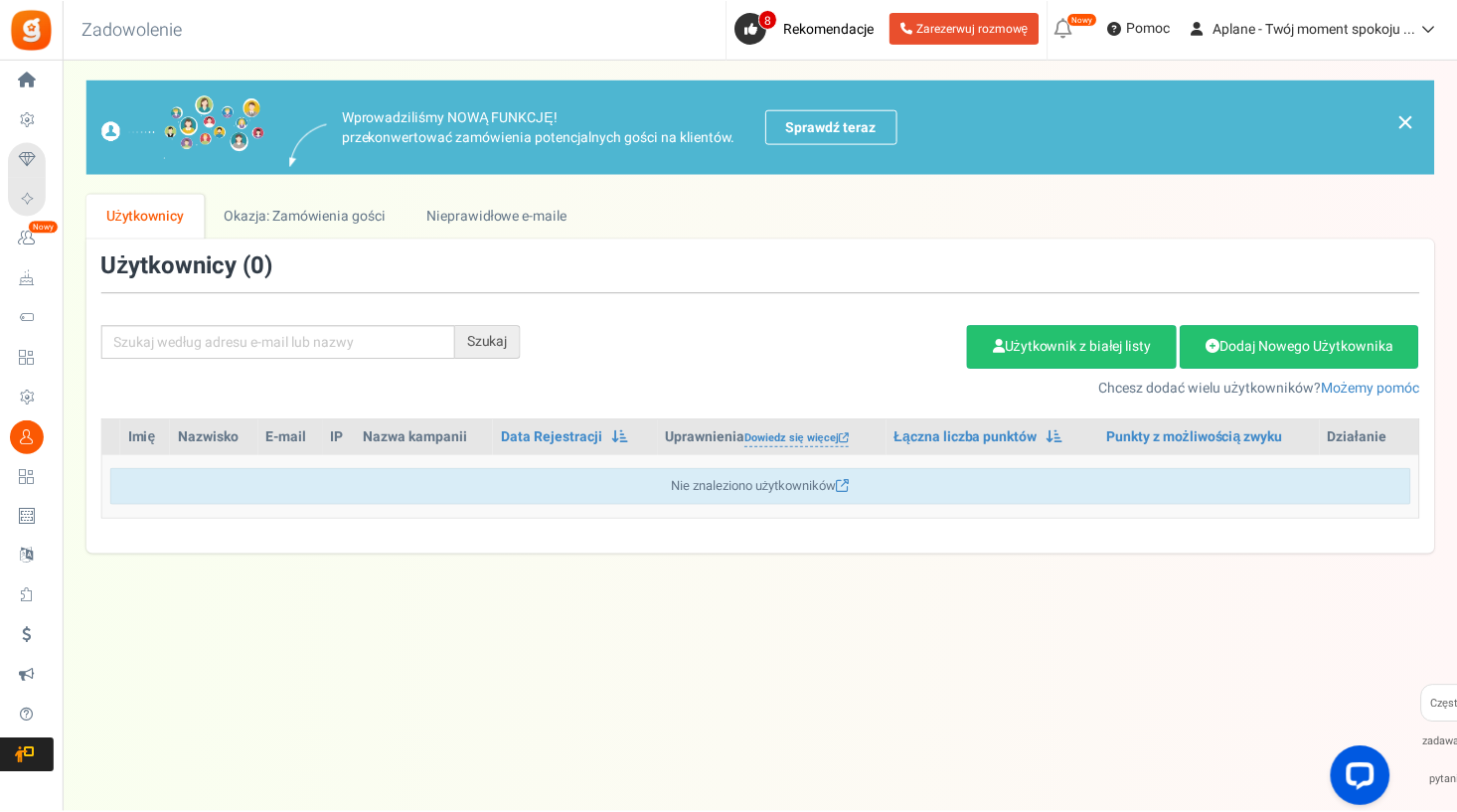 scroll, scrollTop: 0, scrollLeft: 0, axis: both 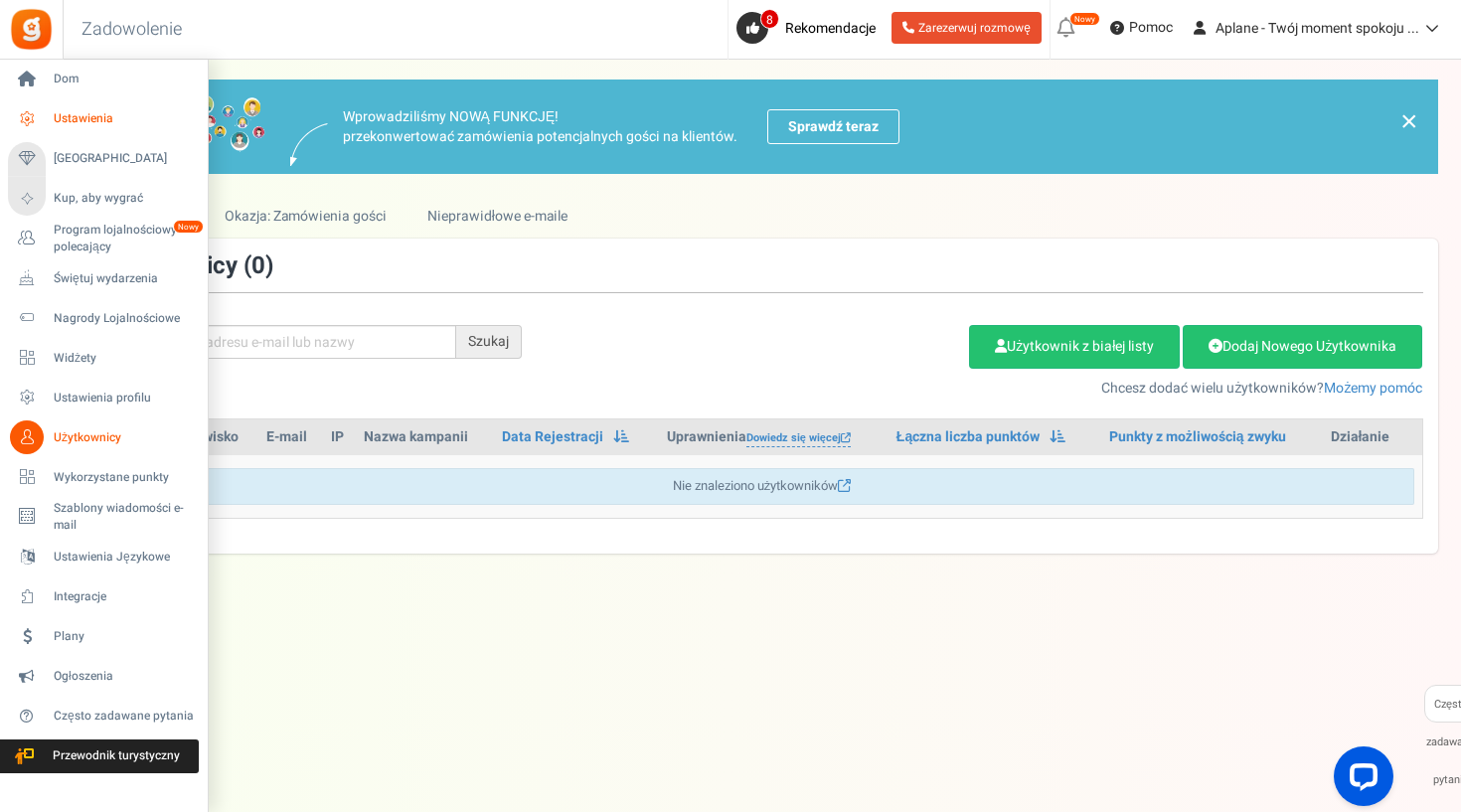 click on "Ustawienia" at bounding box center [123, 118] 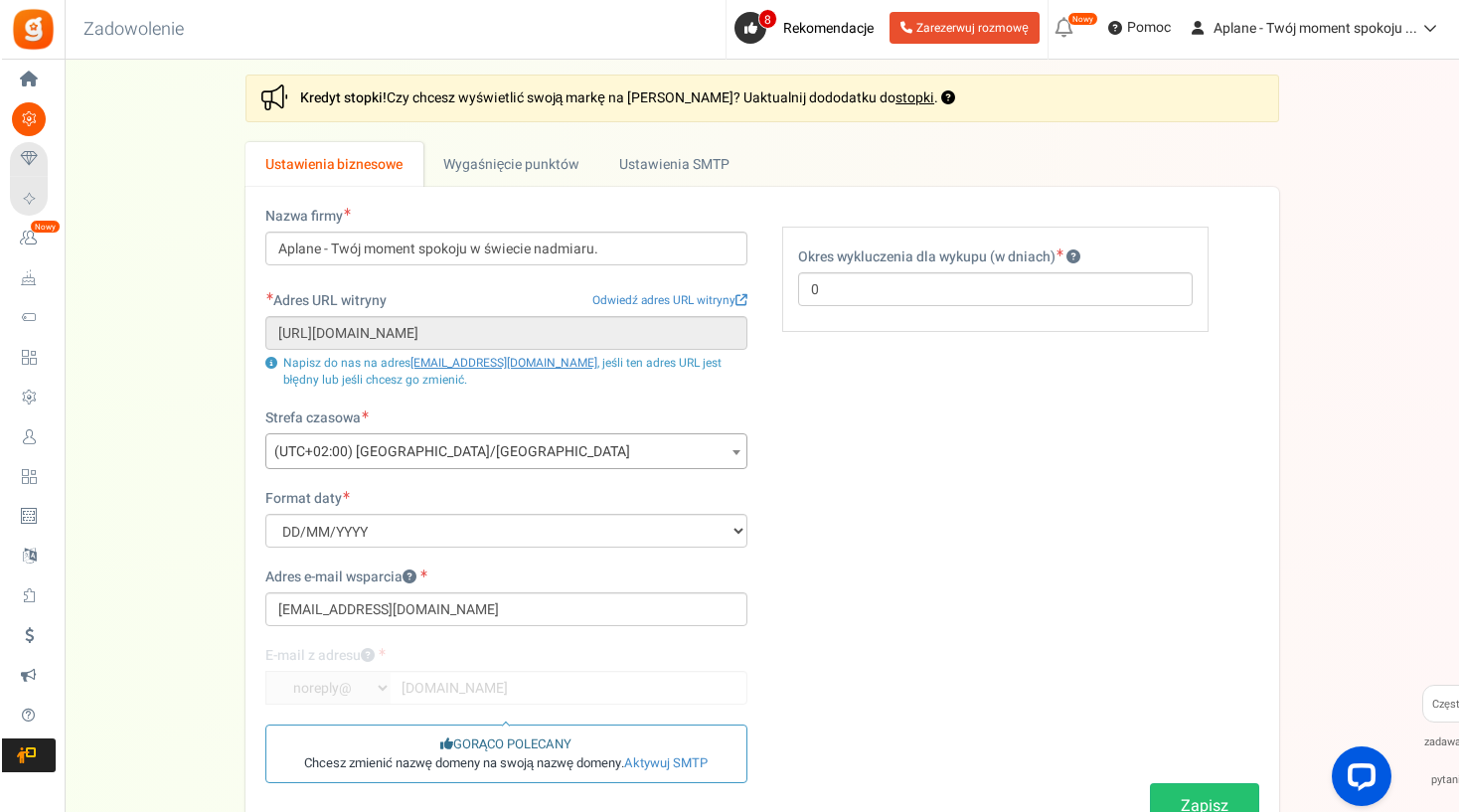 scroll, scrollTop: 0, scrollLeft: 0, axis: both 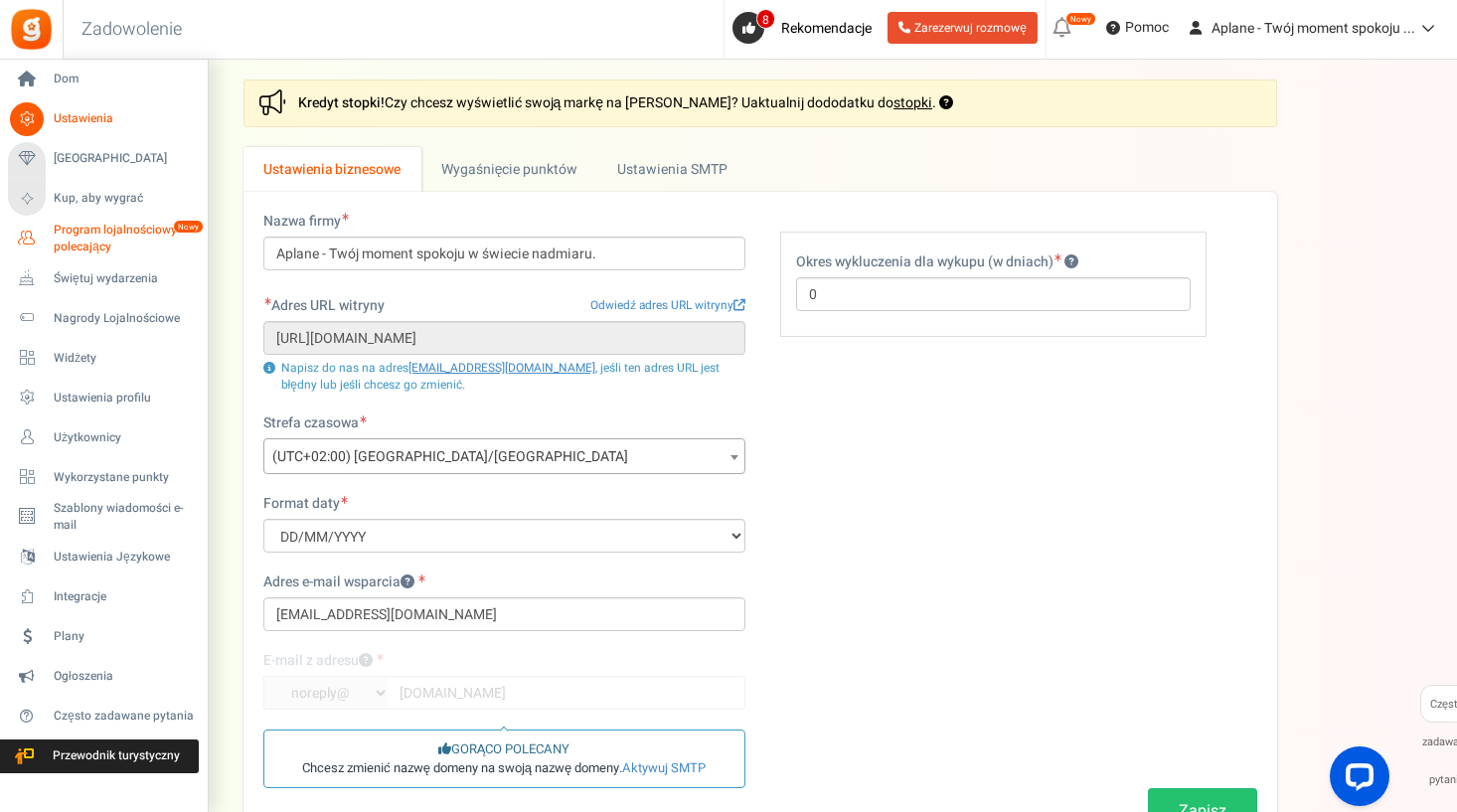 click on "Program lojalnościowy i polecający" at bounding box center [126, 239] 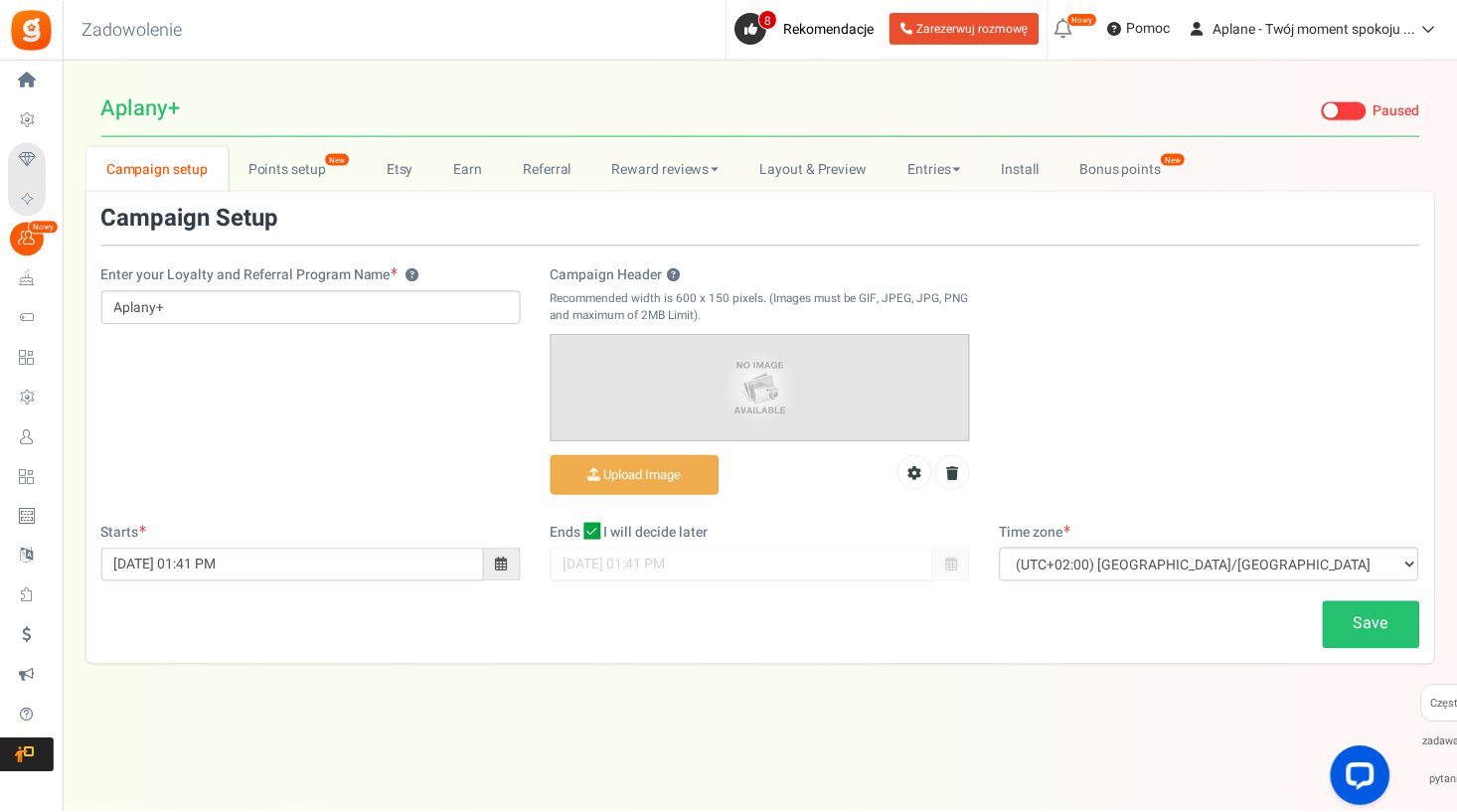 scroll, scrollTop: 0, scrollLeft: 0, axis: both 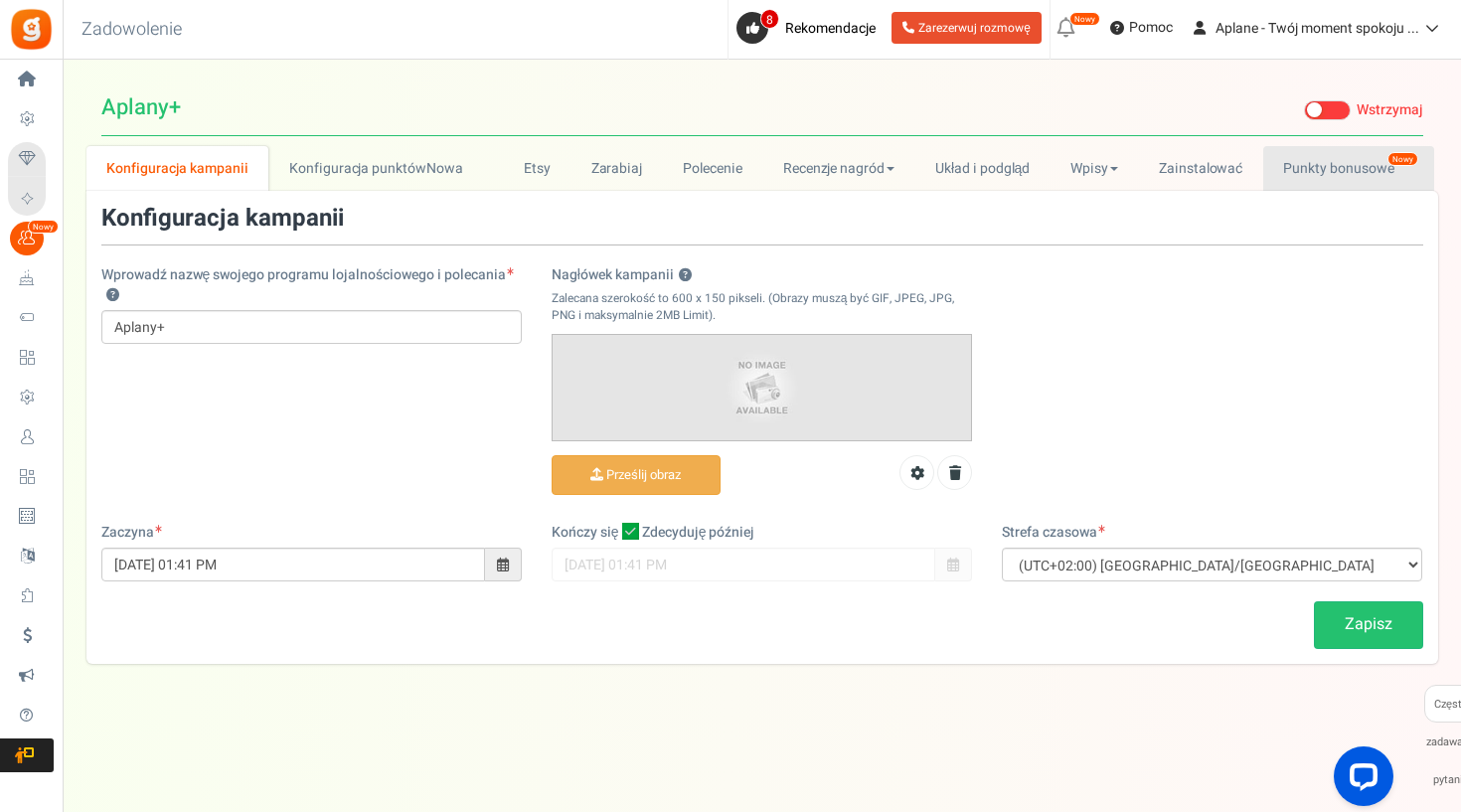 click on "Punkty bonusowe
Nowy" at bounding box center (1349, 168) 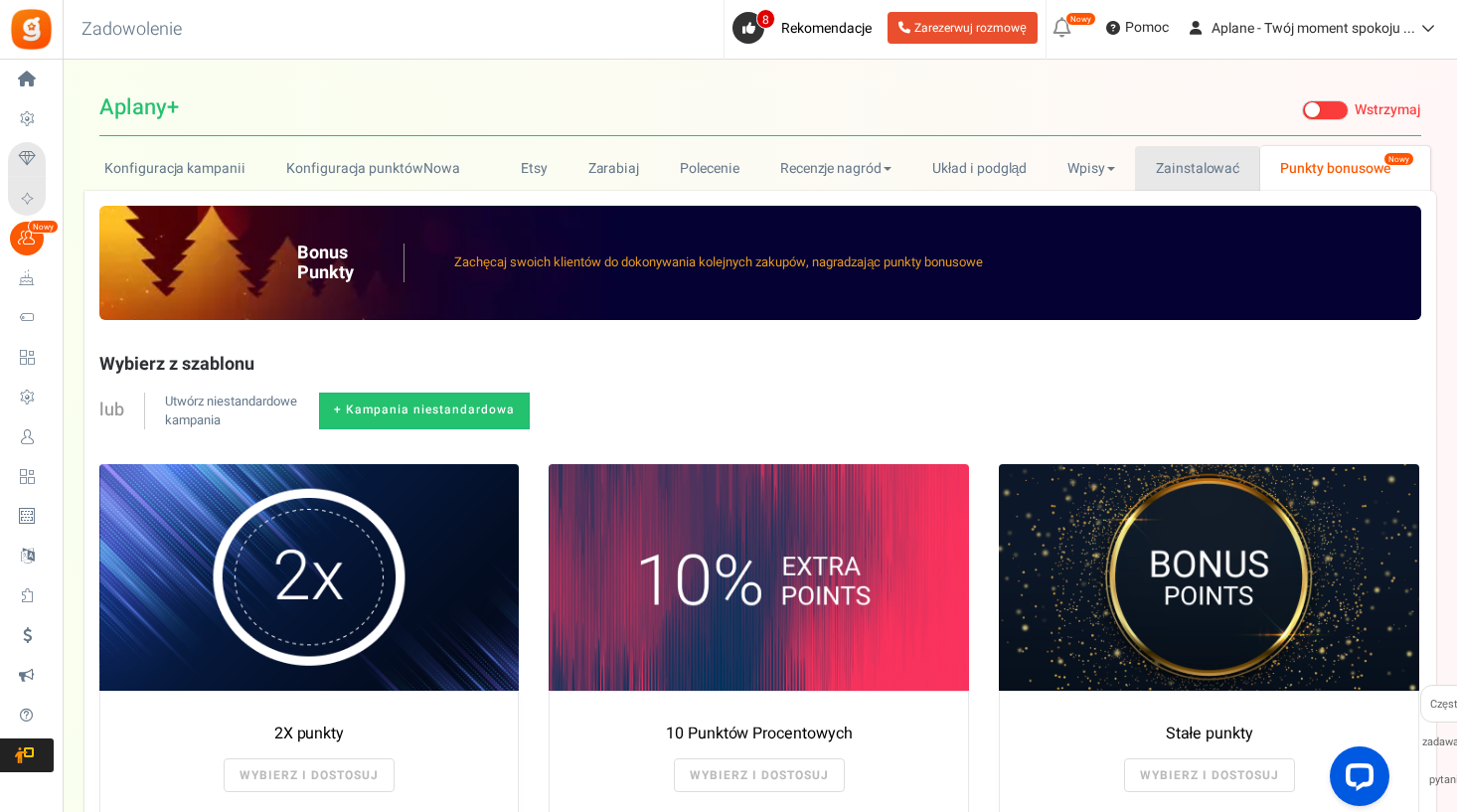 scroll, scrollTop: 0, scrollLeft: 0, axis: both 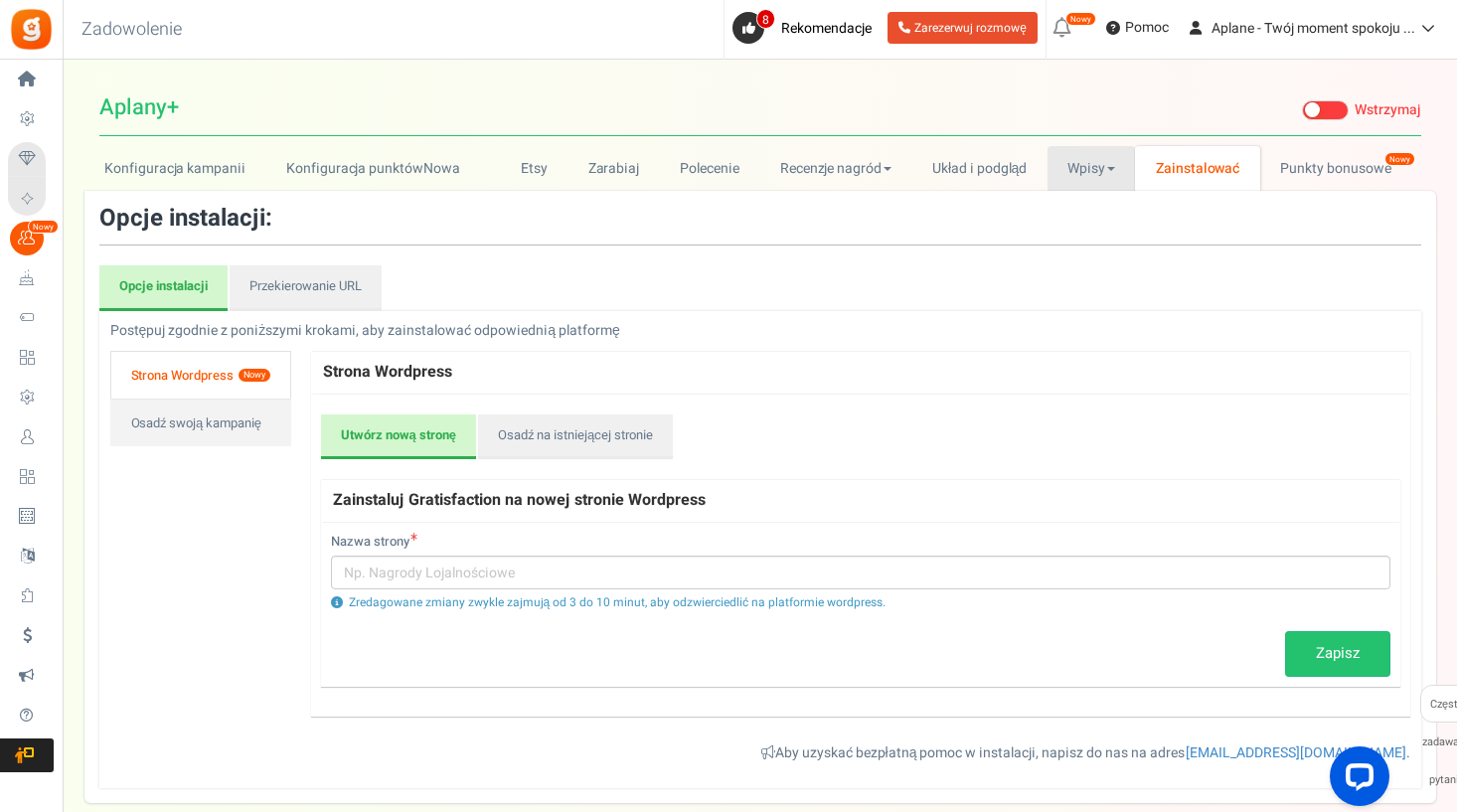 click on "Wpisy" at bounding box center [1091, 168] 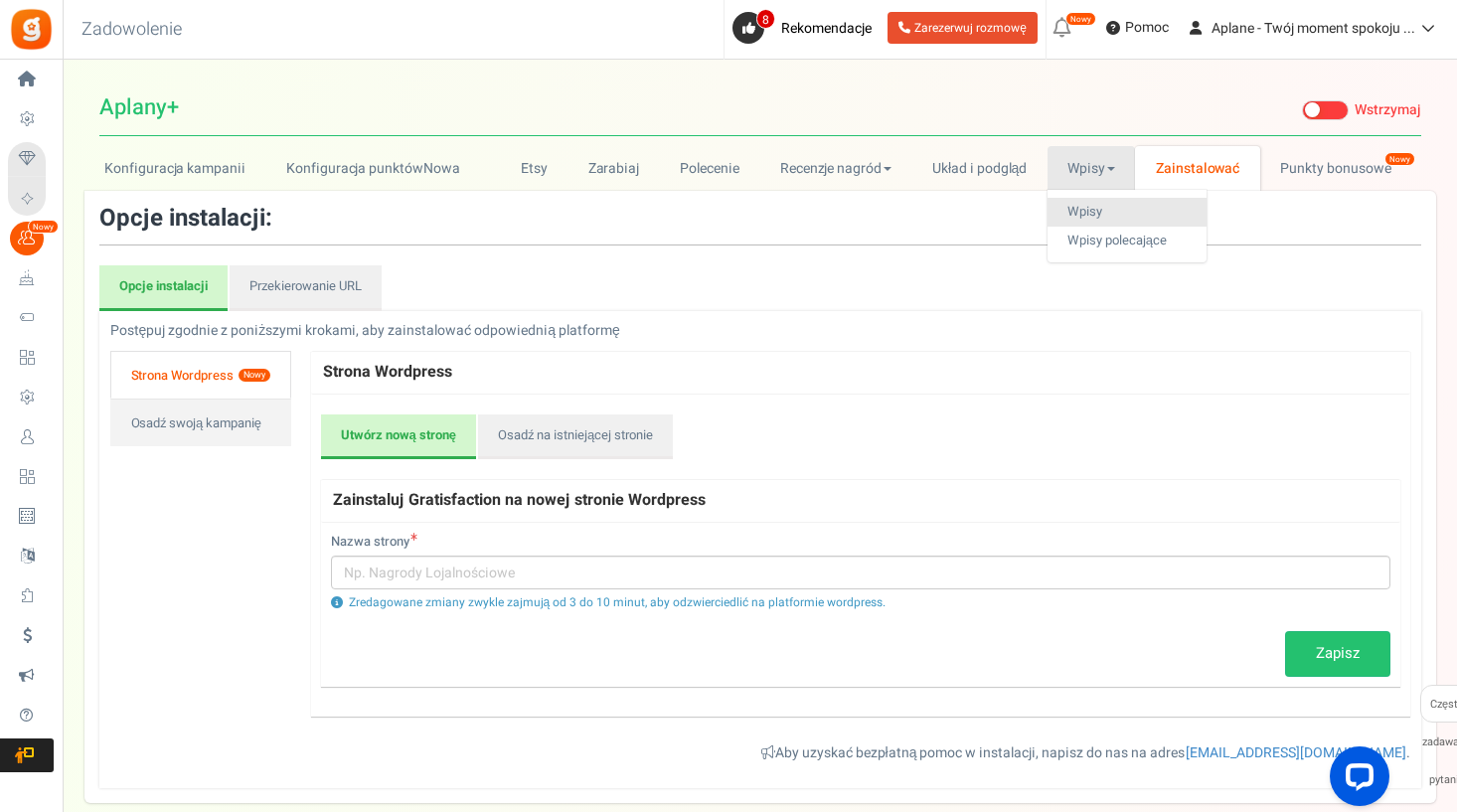 click on "Wpisy" at bounding box center [1127, 212] 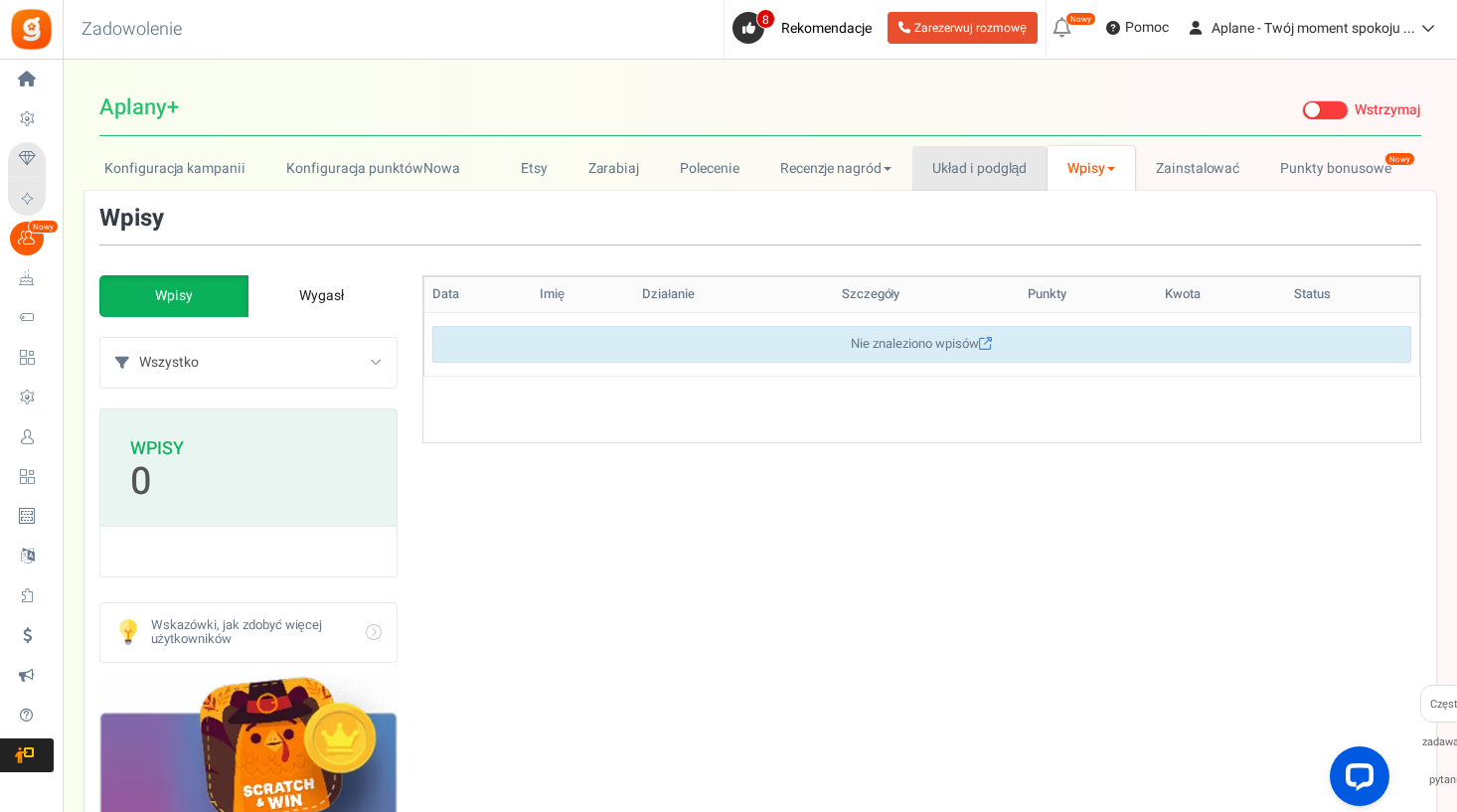 click on "Układ i podgląd" at bounding box center [980, 168] 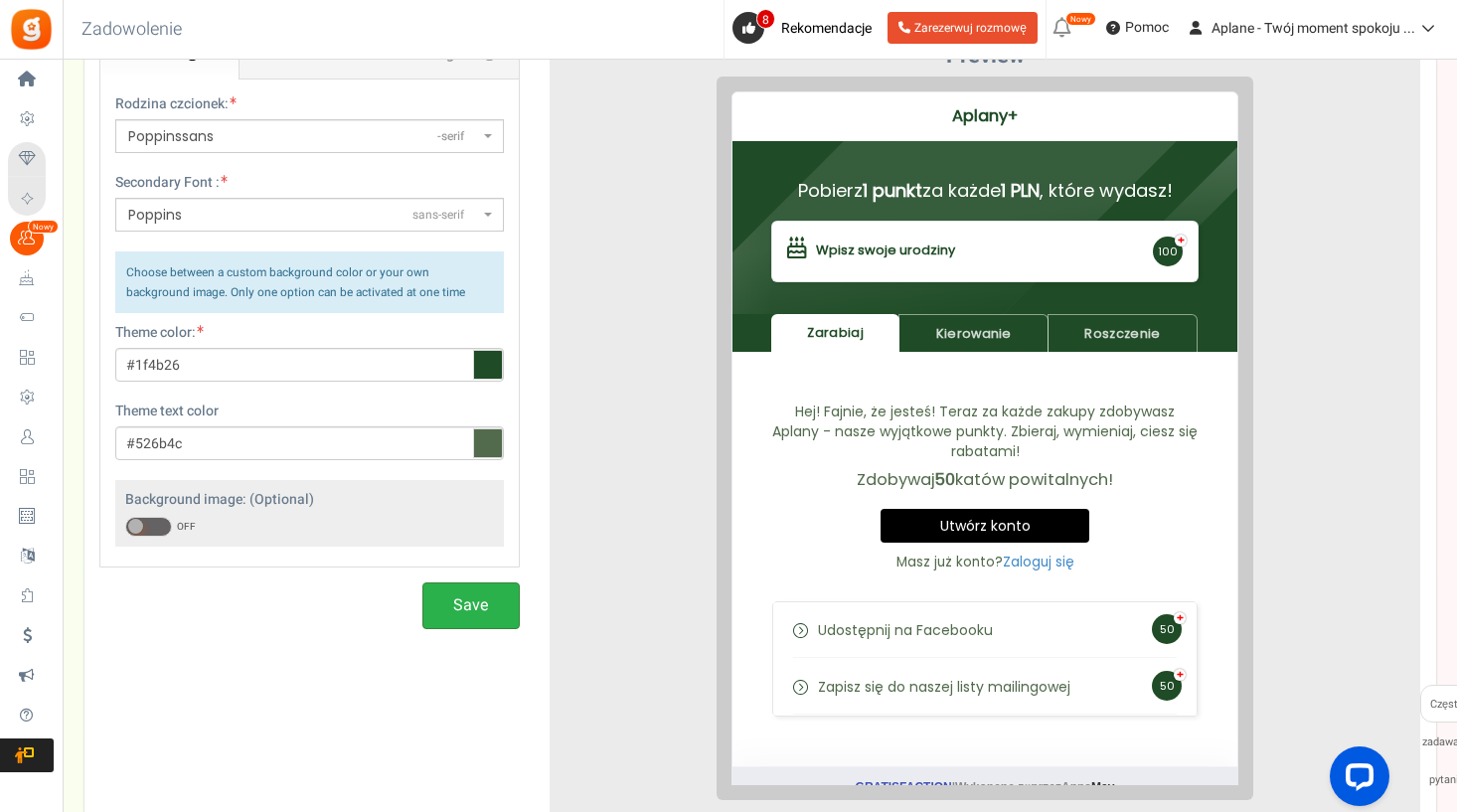 scroll, scrollTop: 302, scrollLeft: 0, axis: vertical 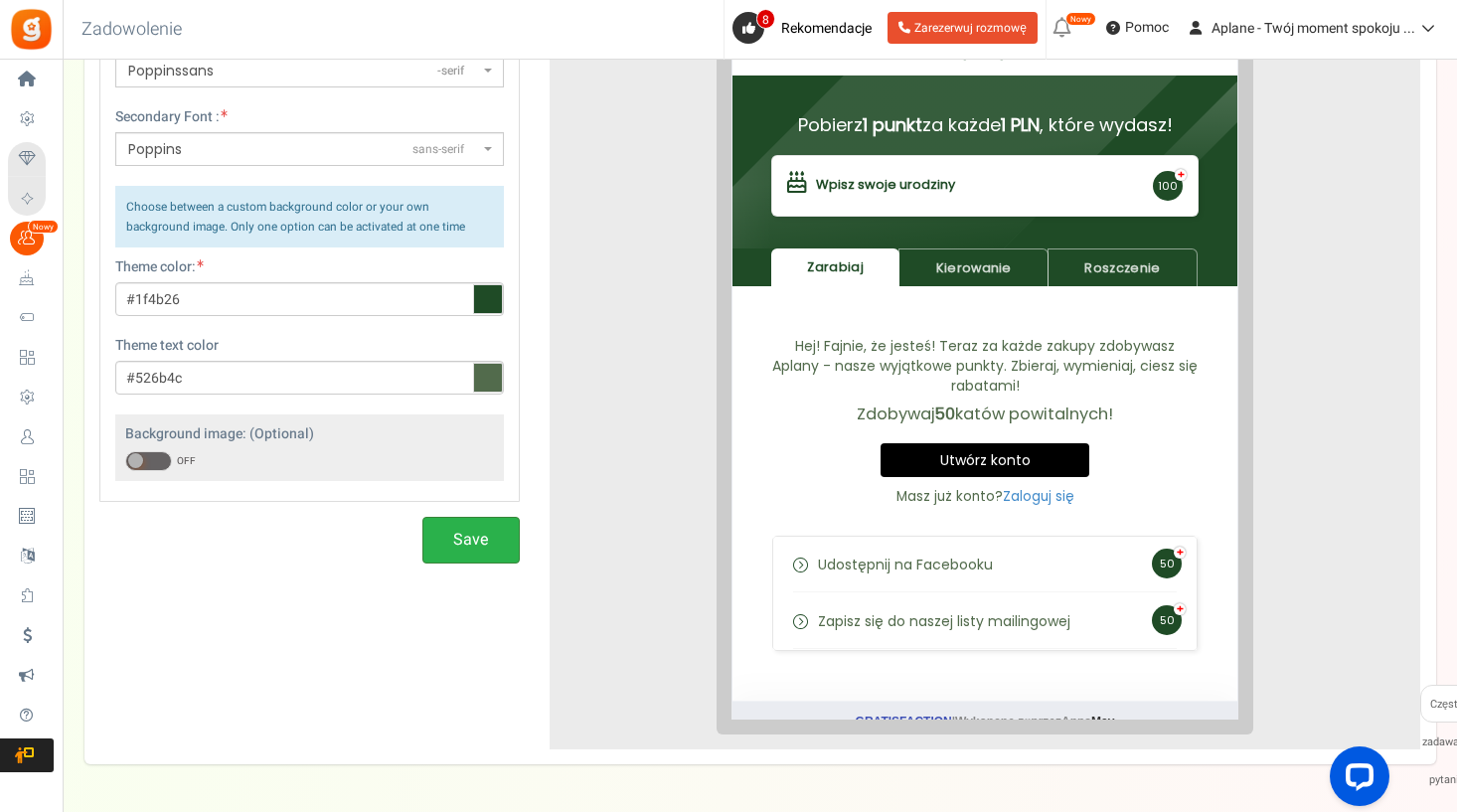 click on "Save" at bounding box center [471, 540] 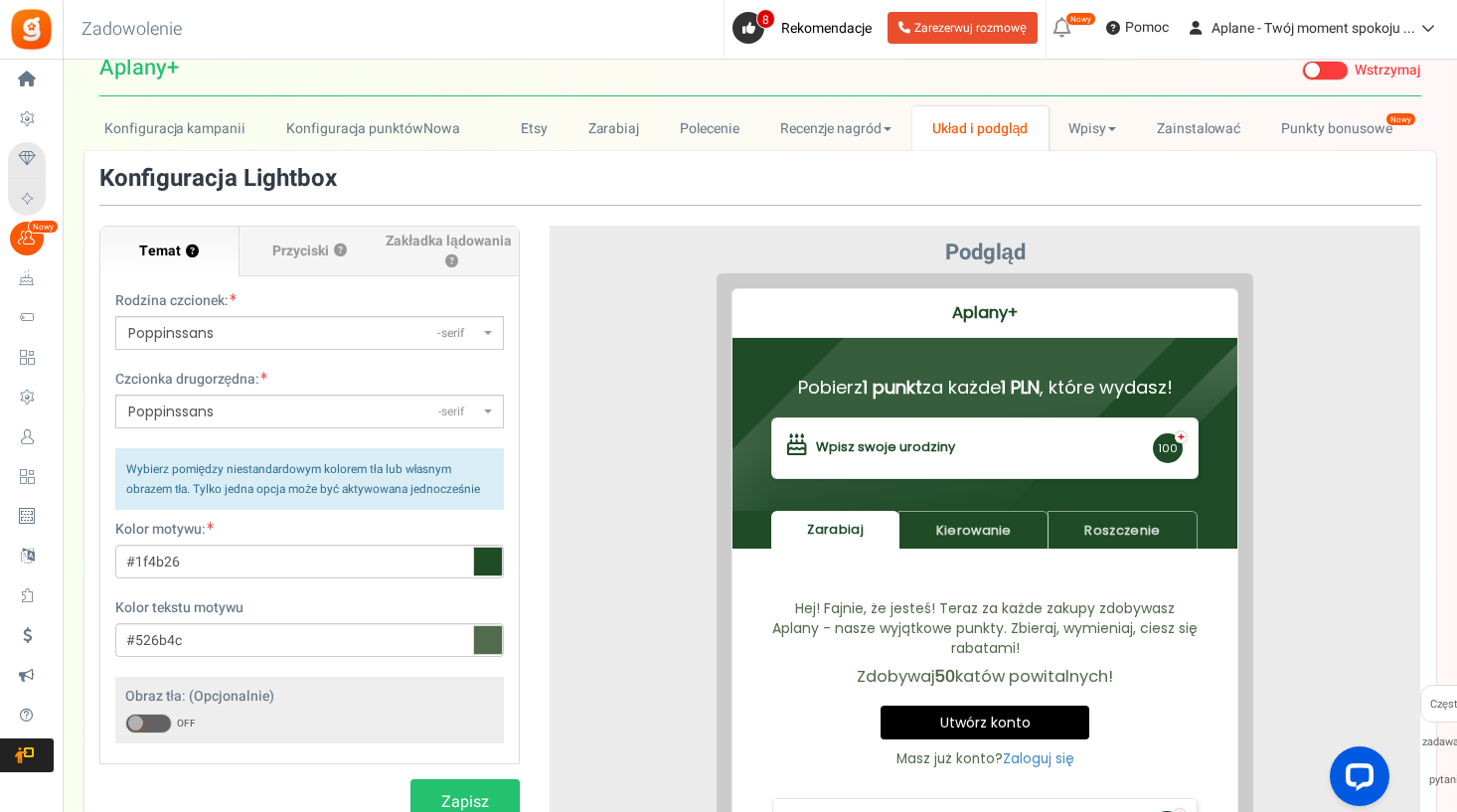 scroll, scrollTop: 37, scrollLeft: 0, axis: vertical 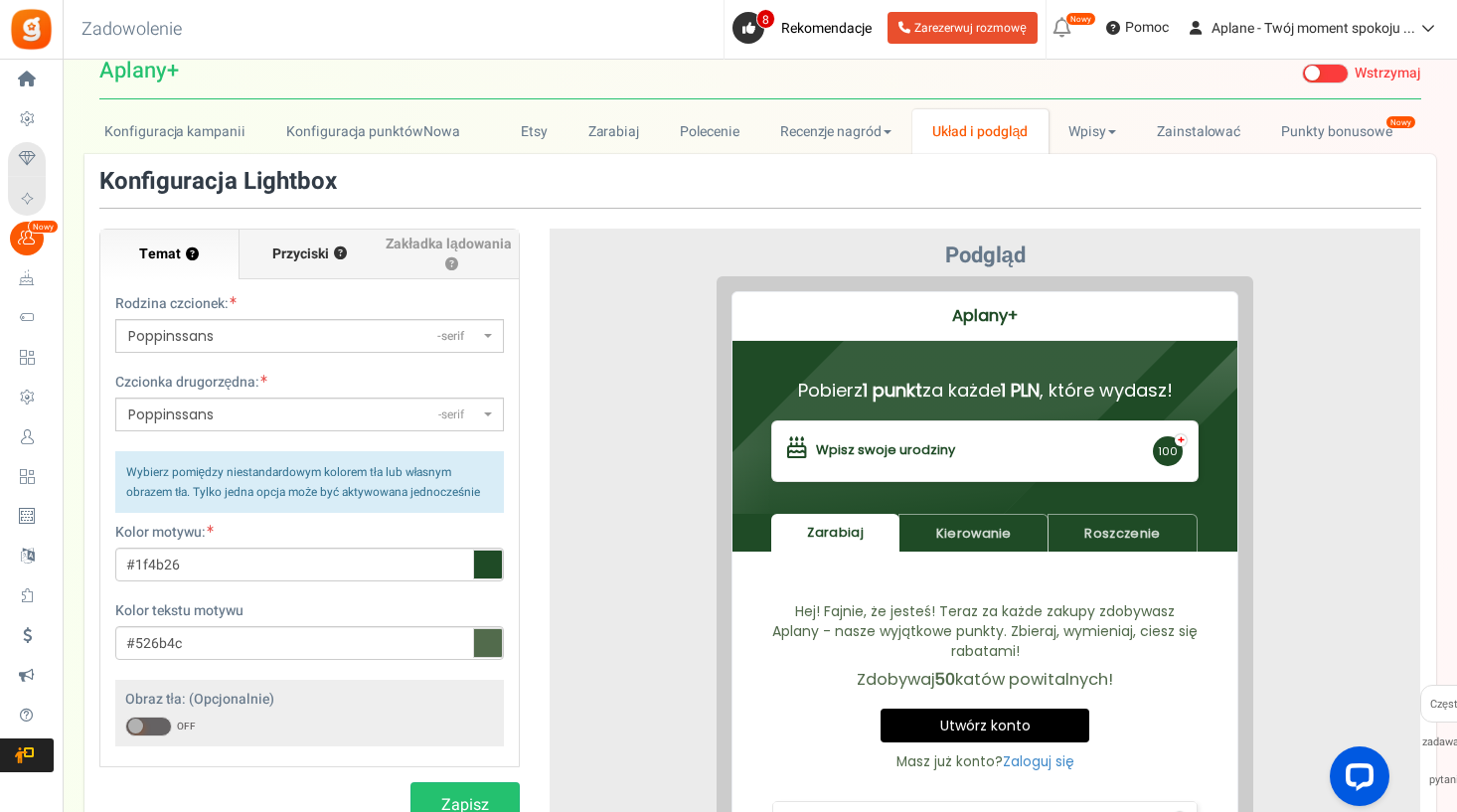 click on "Przyciski" at bounding box center (300, 254) 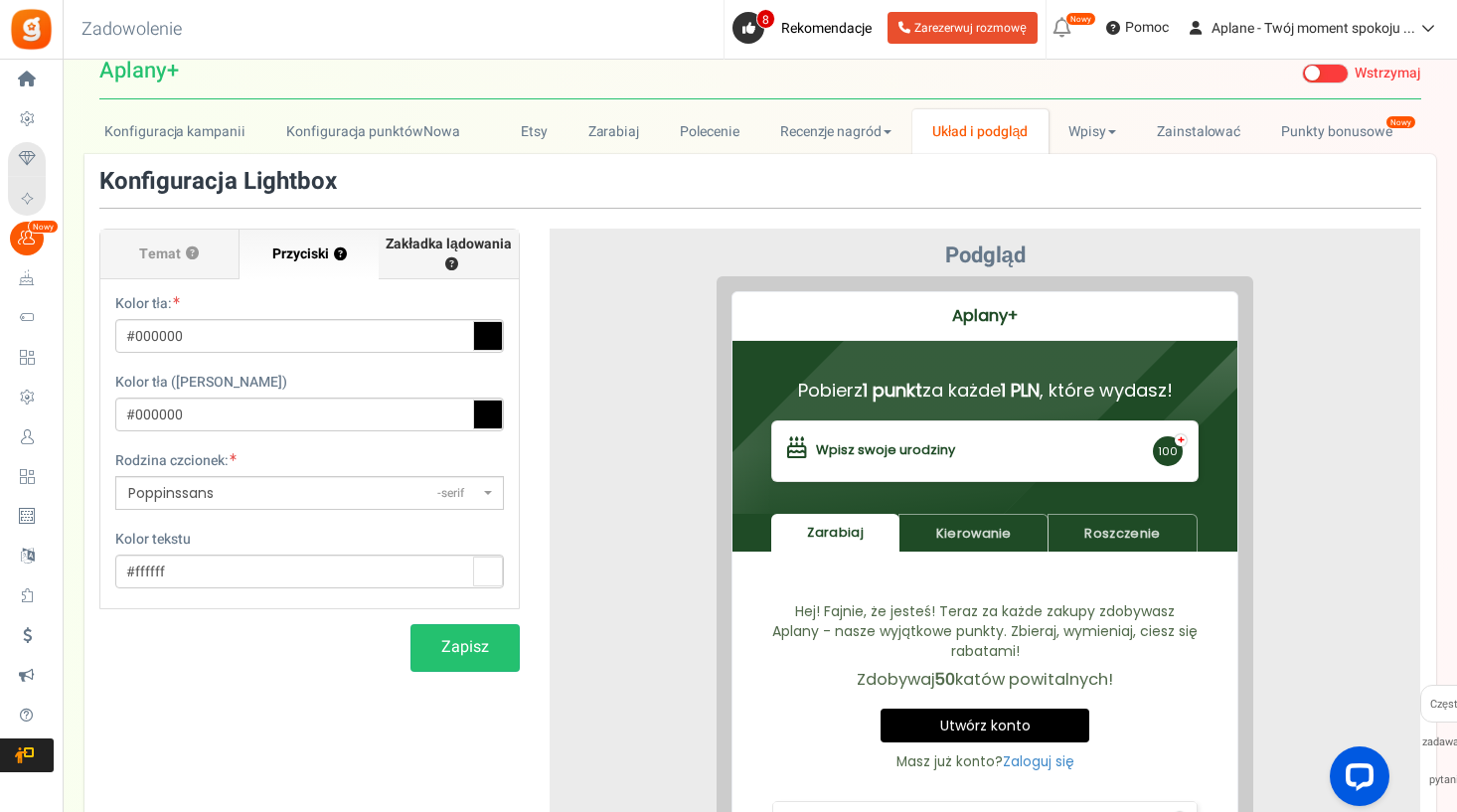 click on "Zakładka lądowania ?" at bounding box center (448, 254) 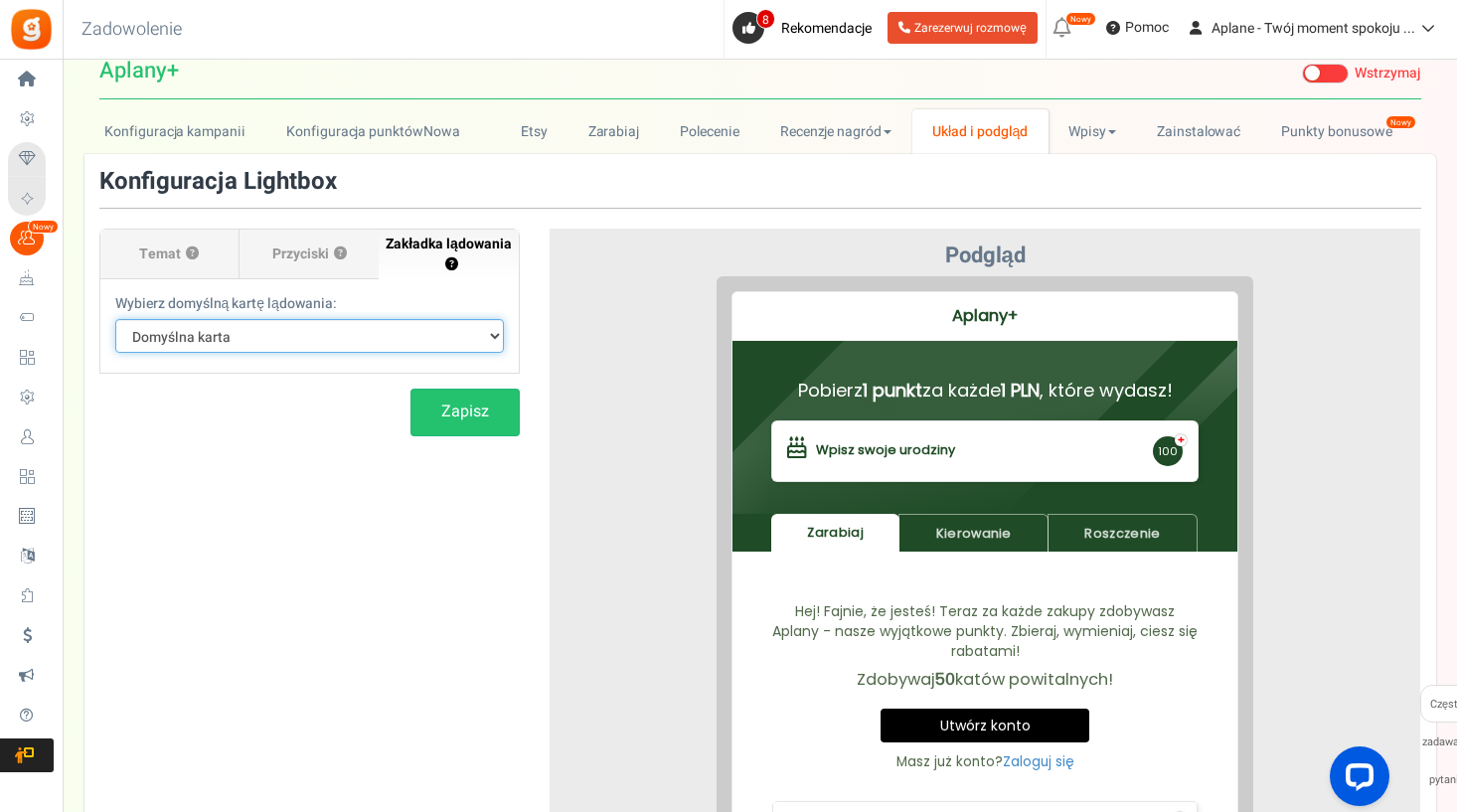 select on "earn" 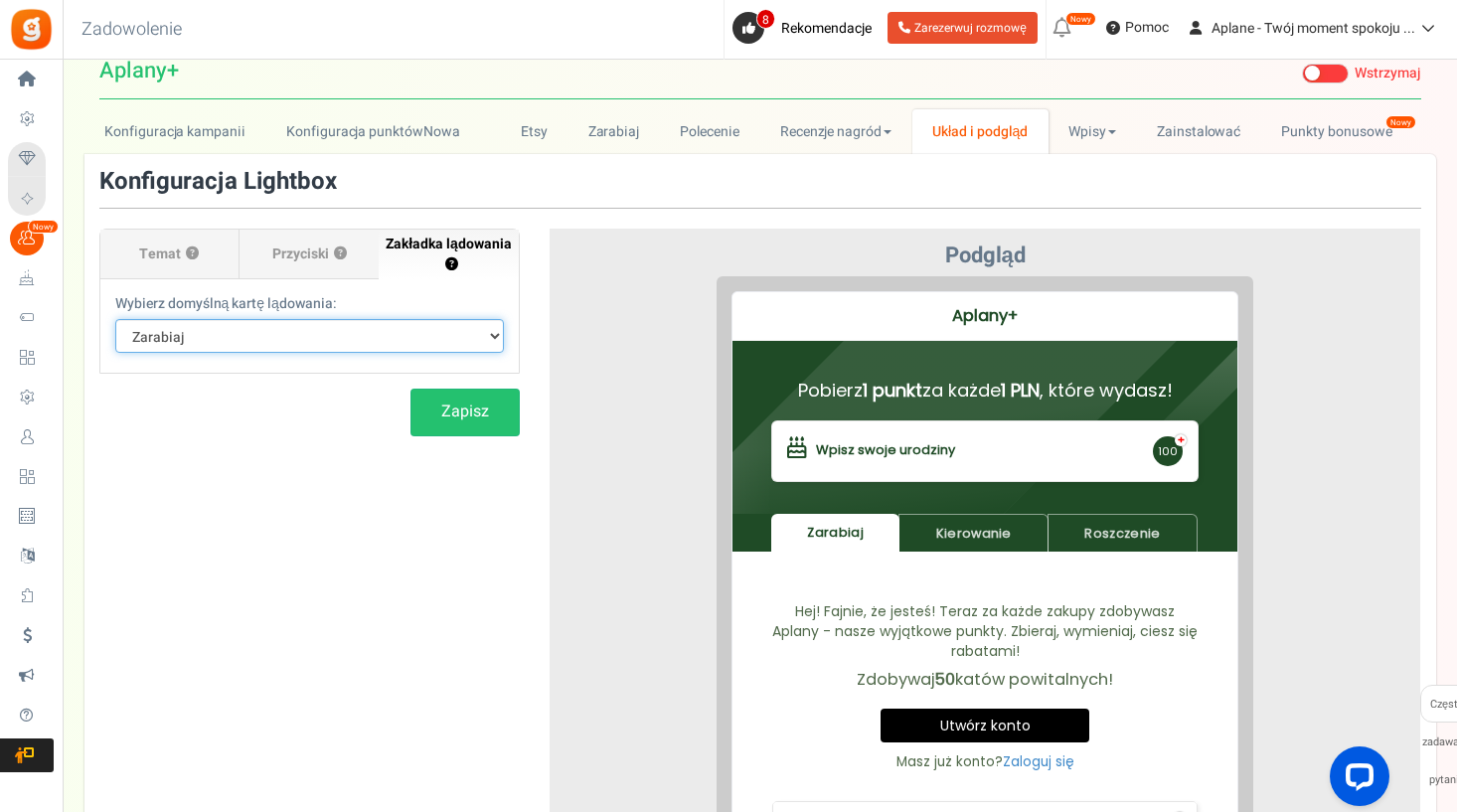 select 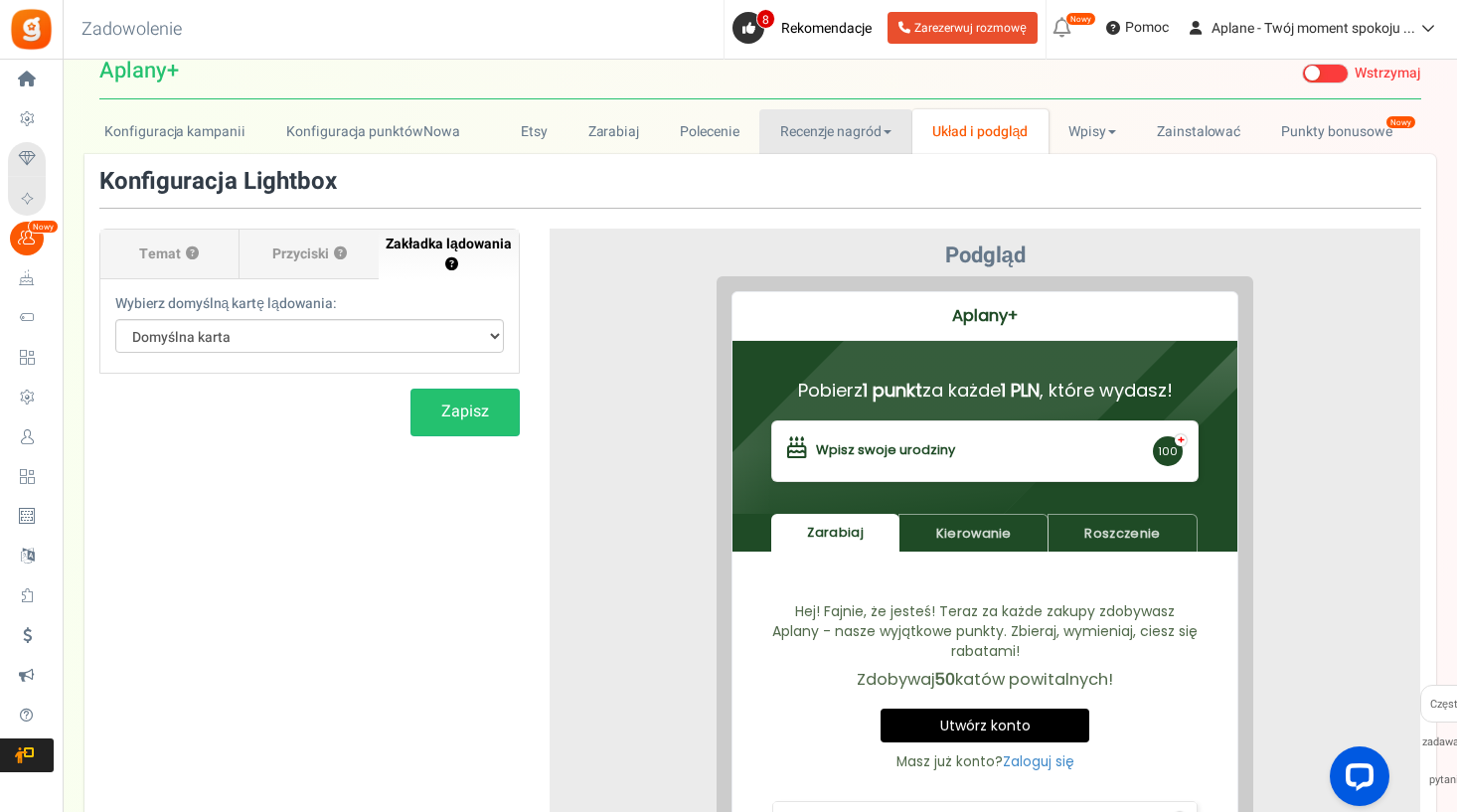 click on "Recenzje nagród" at bounding box center (835, 131) 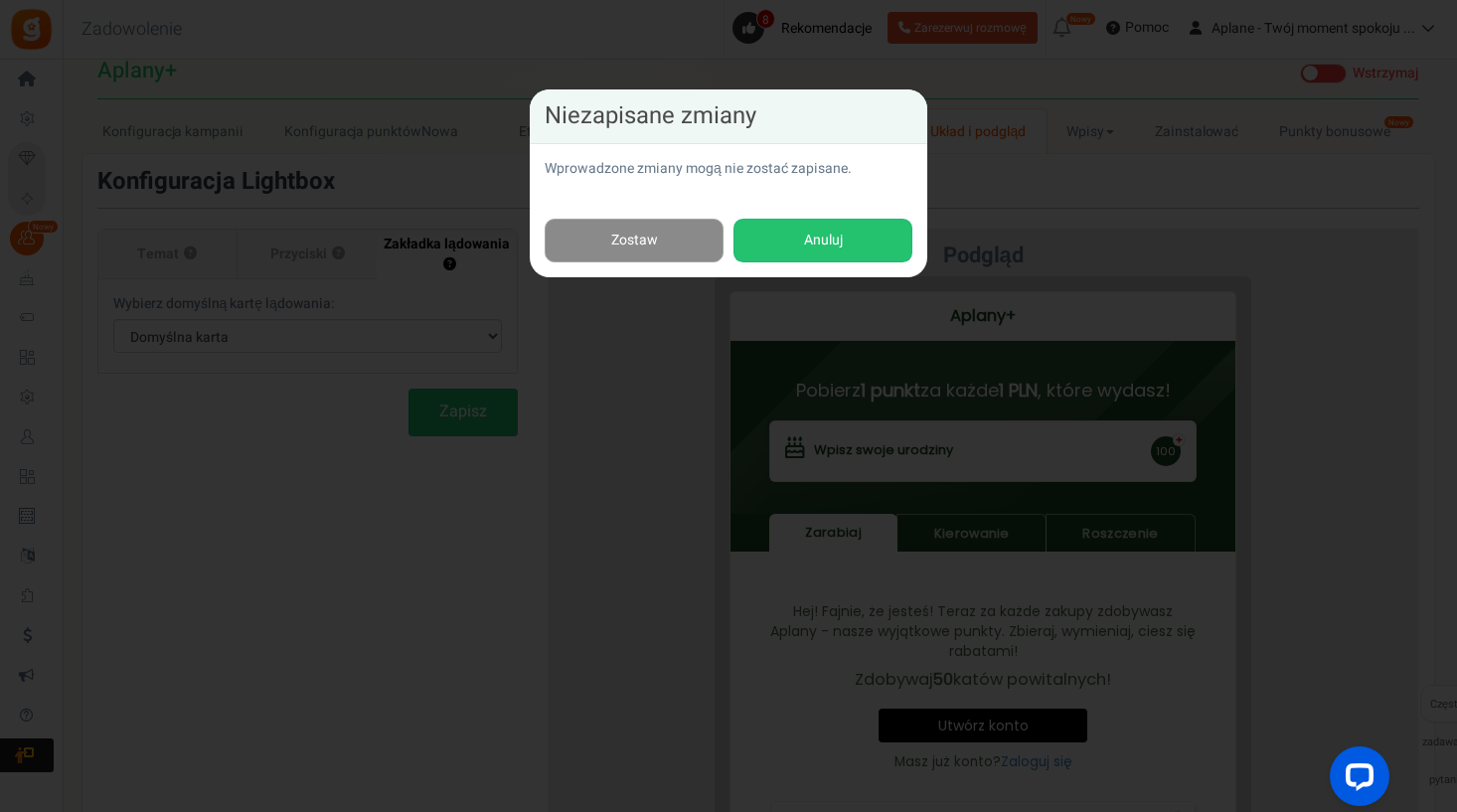 click on "Zostaw" at bounding box center [634, 241] 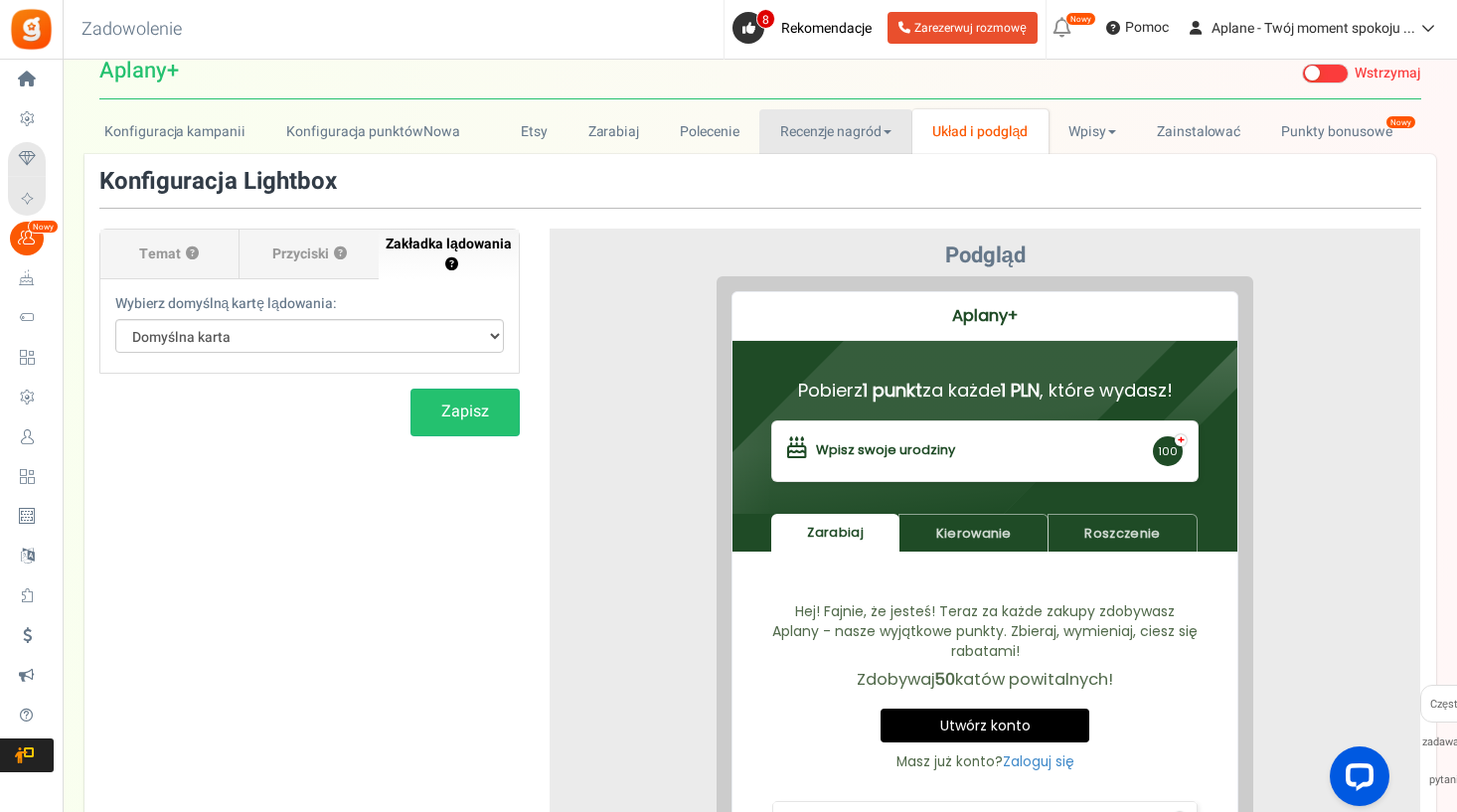 click on "Recenzje nagród" at bounding box center (835, 131) 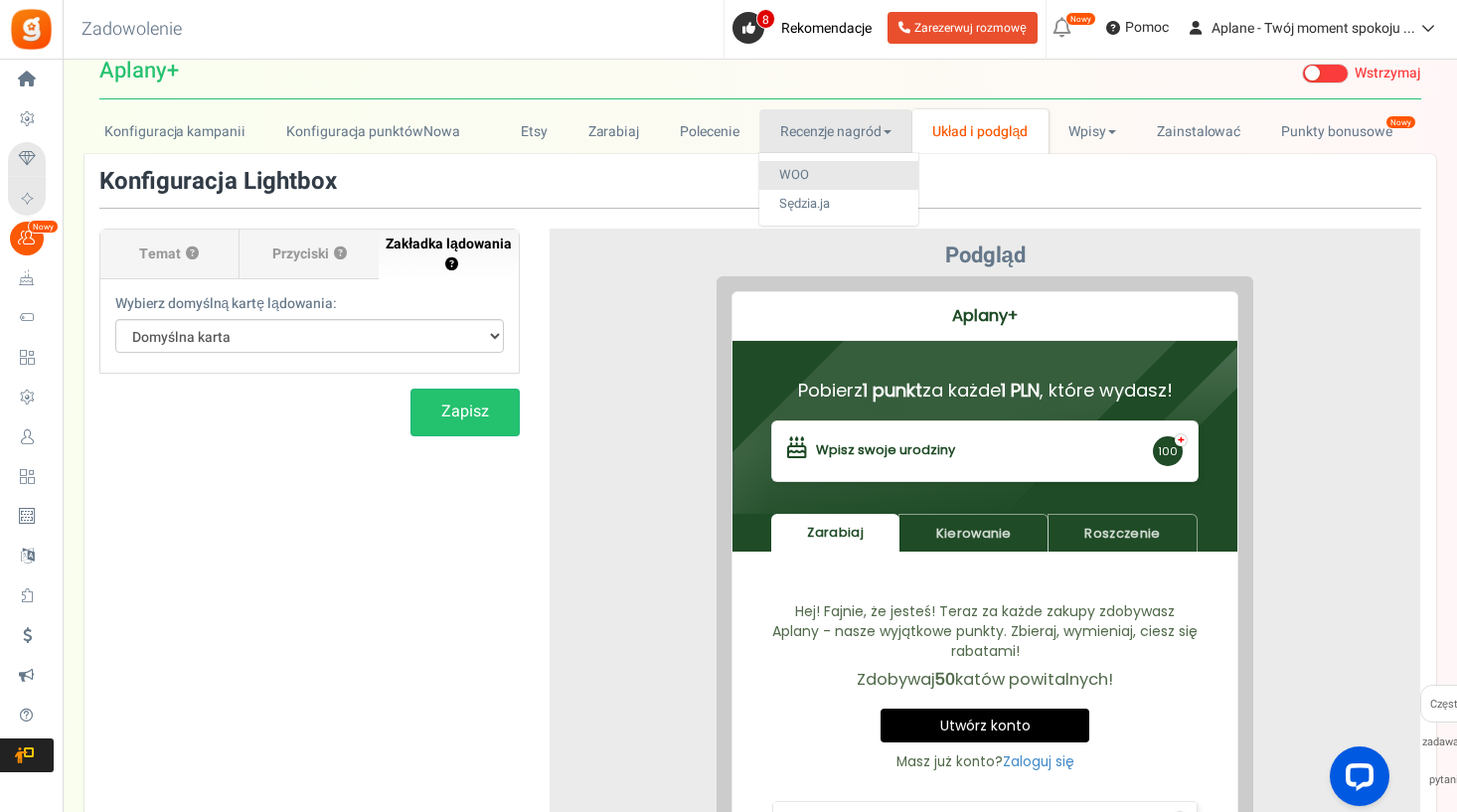 click on "WOO" at bounding box center (839, 175) 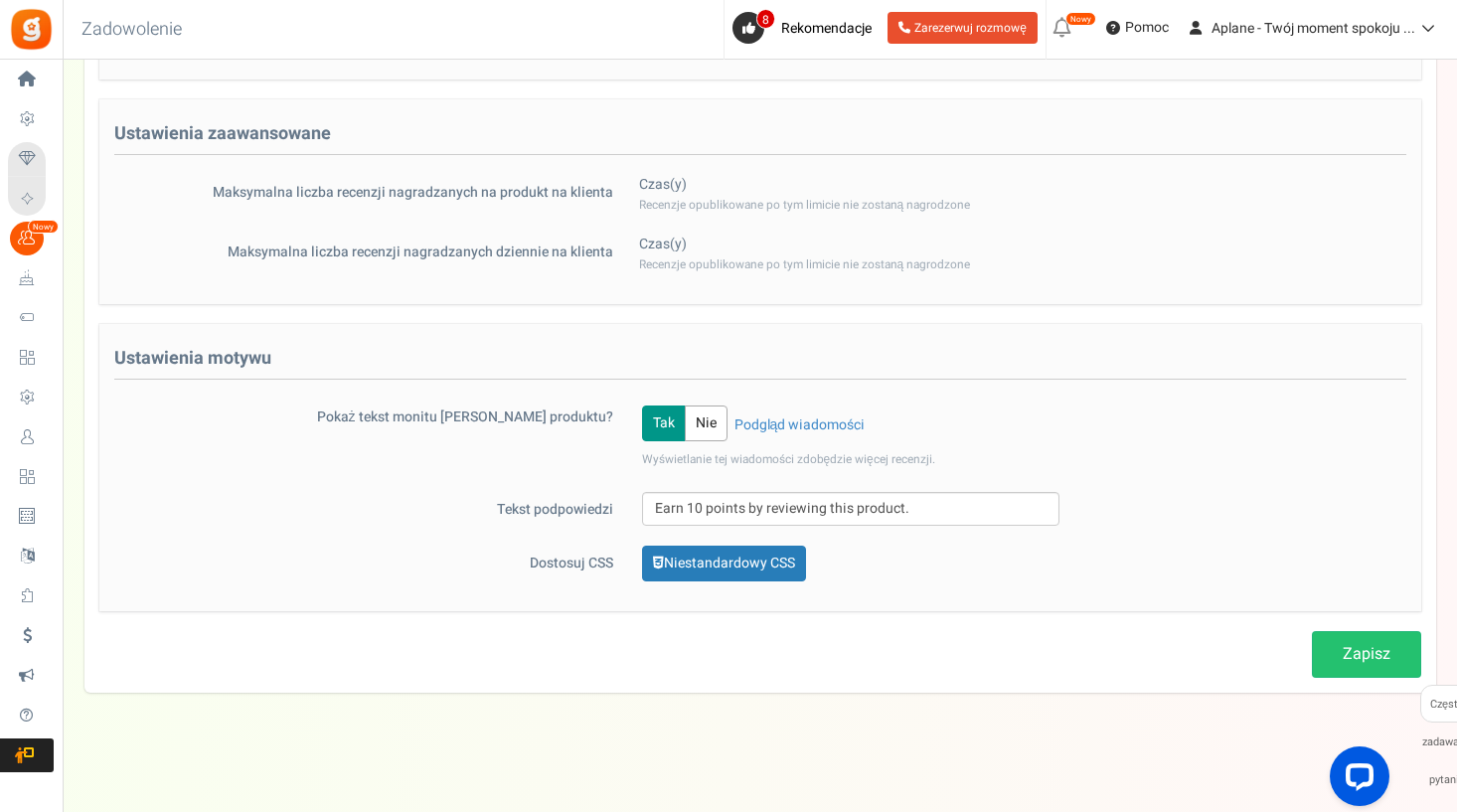 scroll, scrollTop: 568, scrollLeft: 0, axis: vertical 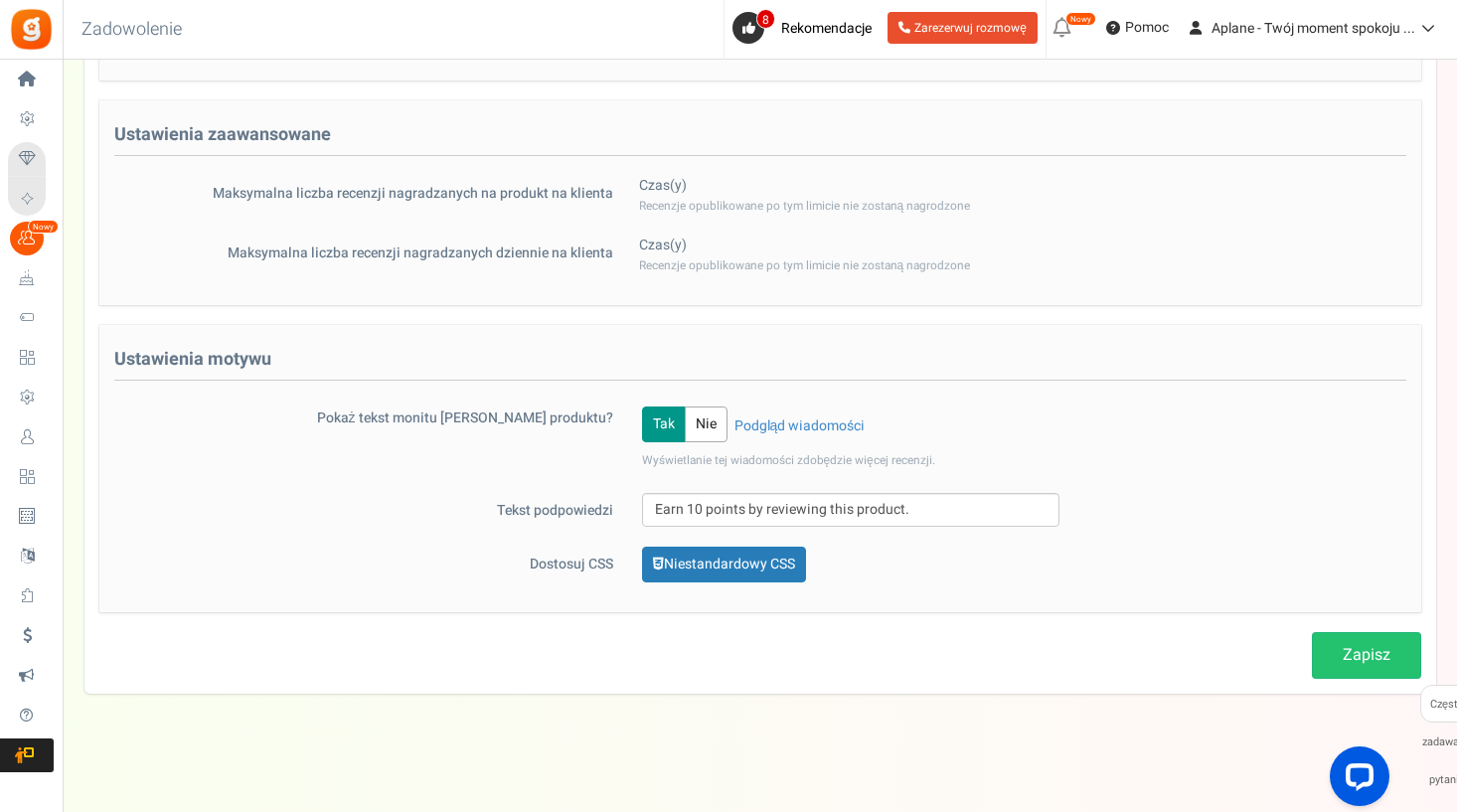 click on "Zapisz" at bounding box center (1367, 655) 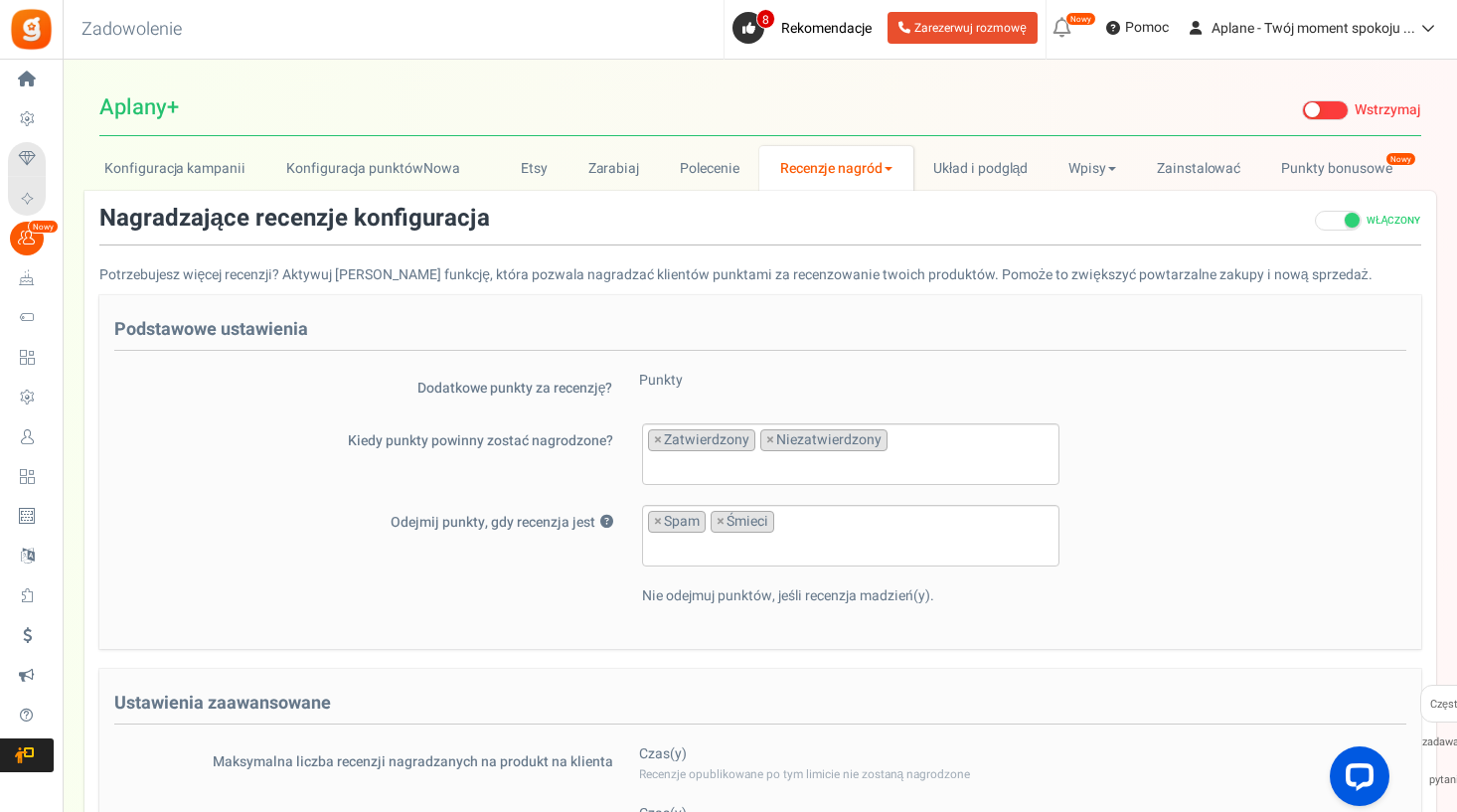scroll, scrollTop: 0, scrollLeft: 0, axis: both 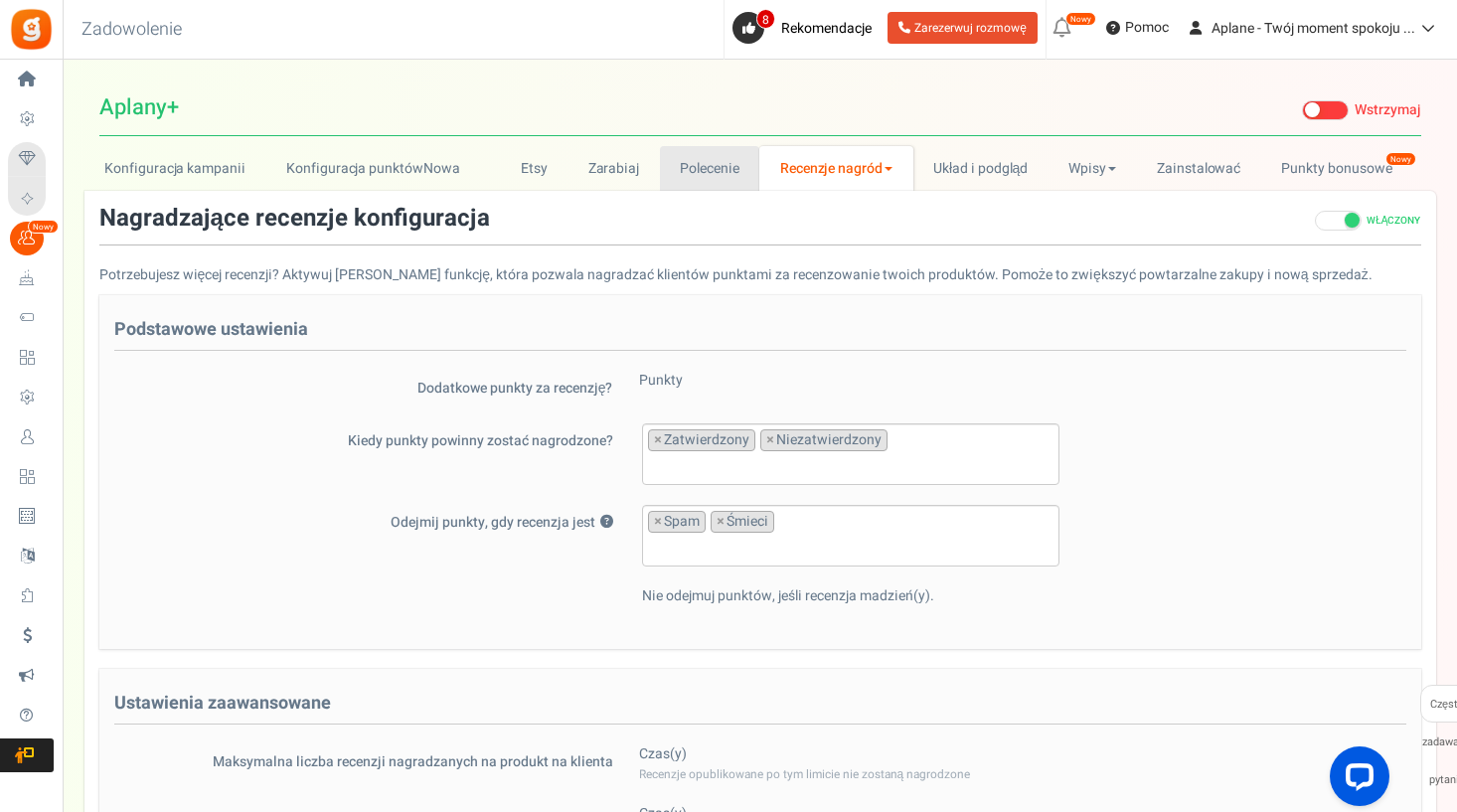 click on "Polecenie" at bounding box center [710, 168] 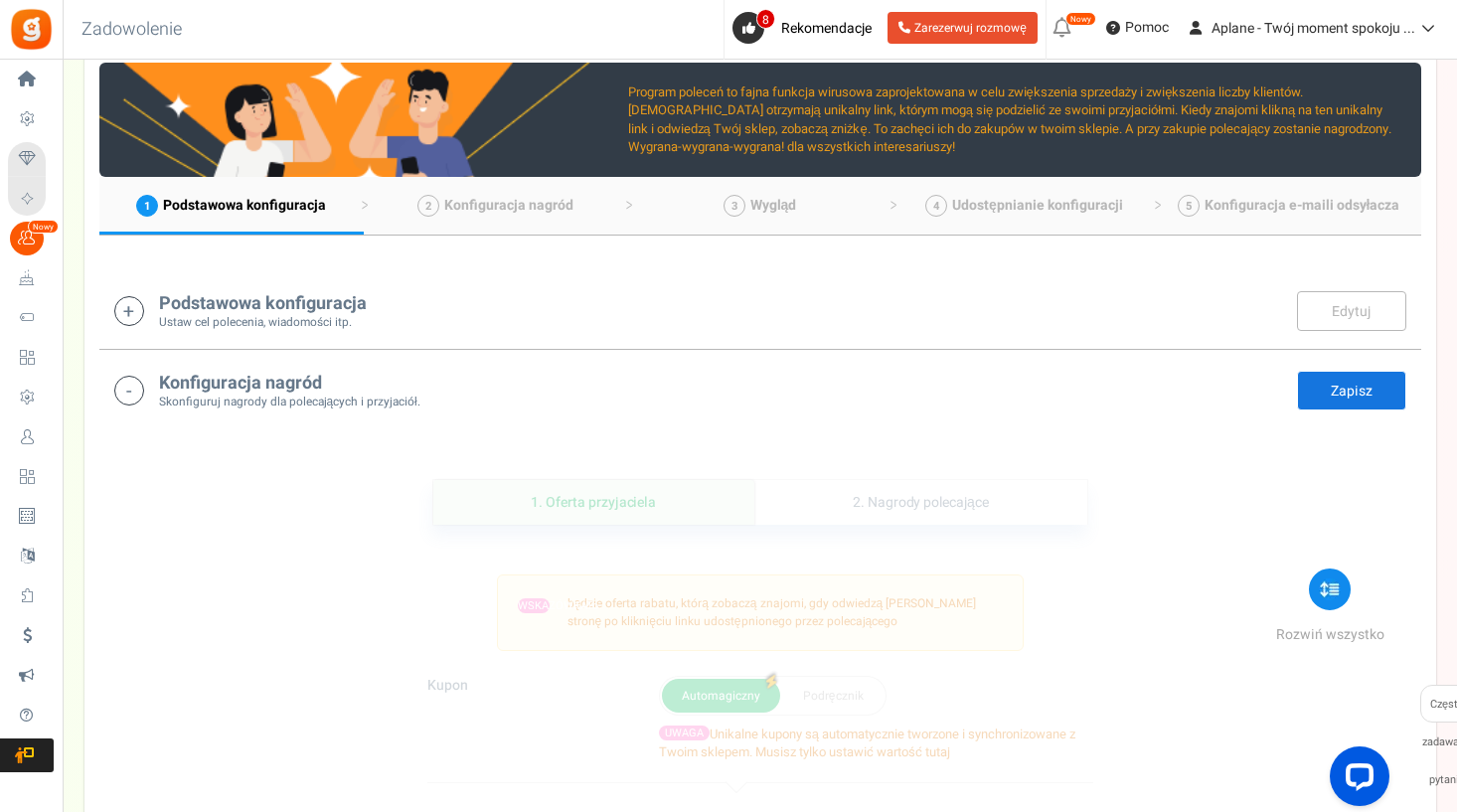 scroll, scrollTop: 200, scrollLeft: 0, axis: vertical 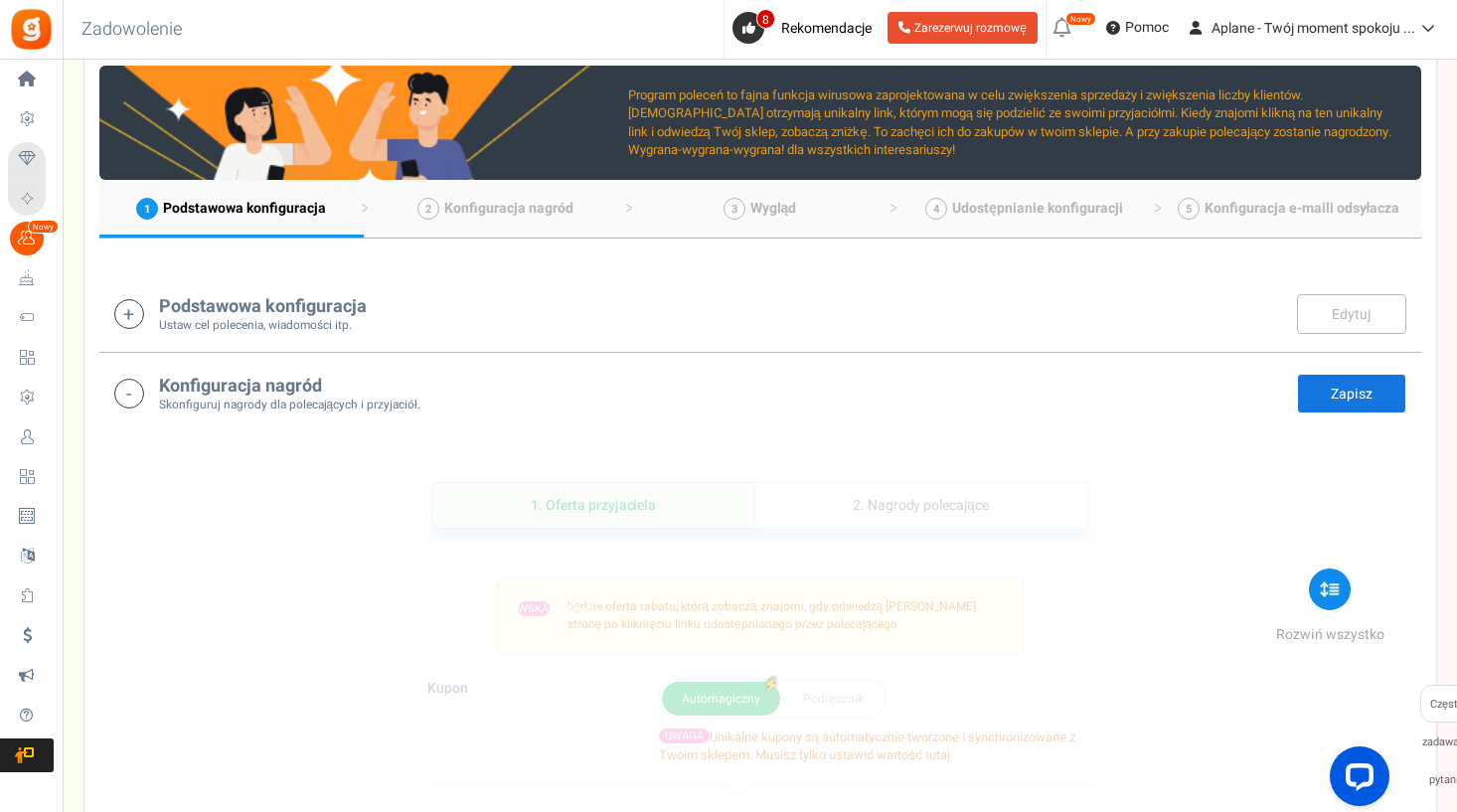 click on "Edytuj" at bounding box center [1352, 314] 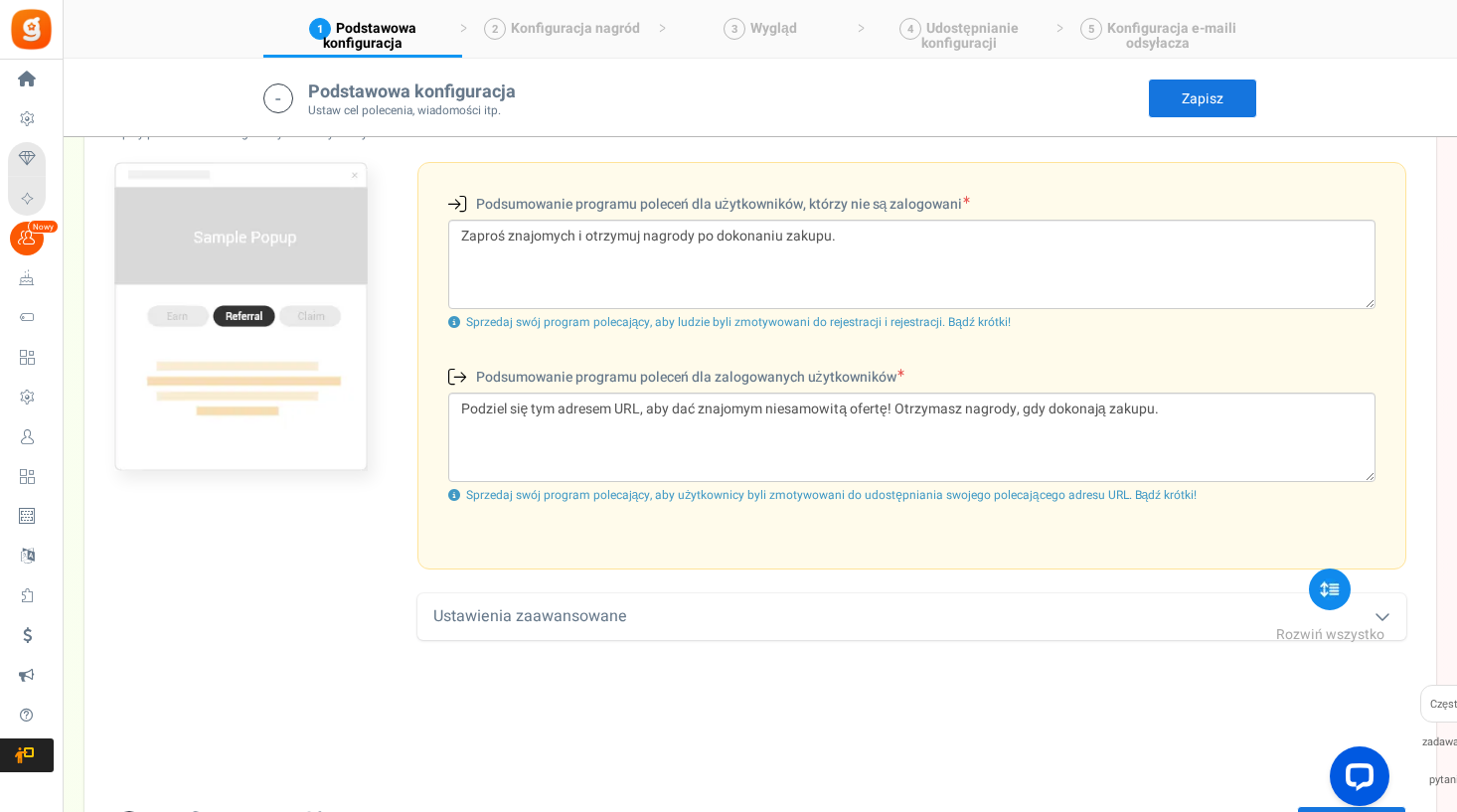 scroll, scrollTop: 623, scrollLeft: 0, axis: vertical 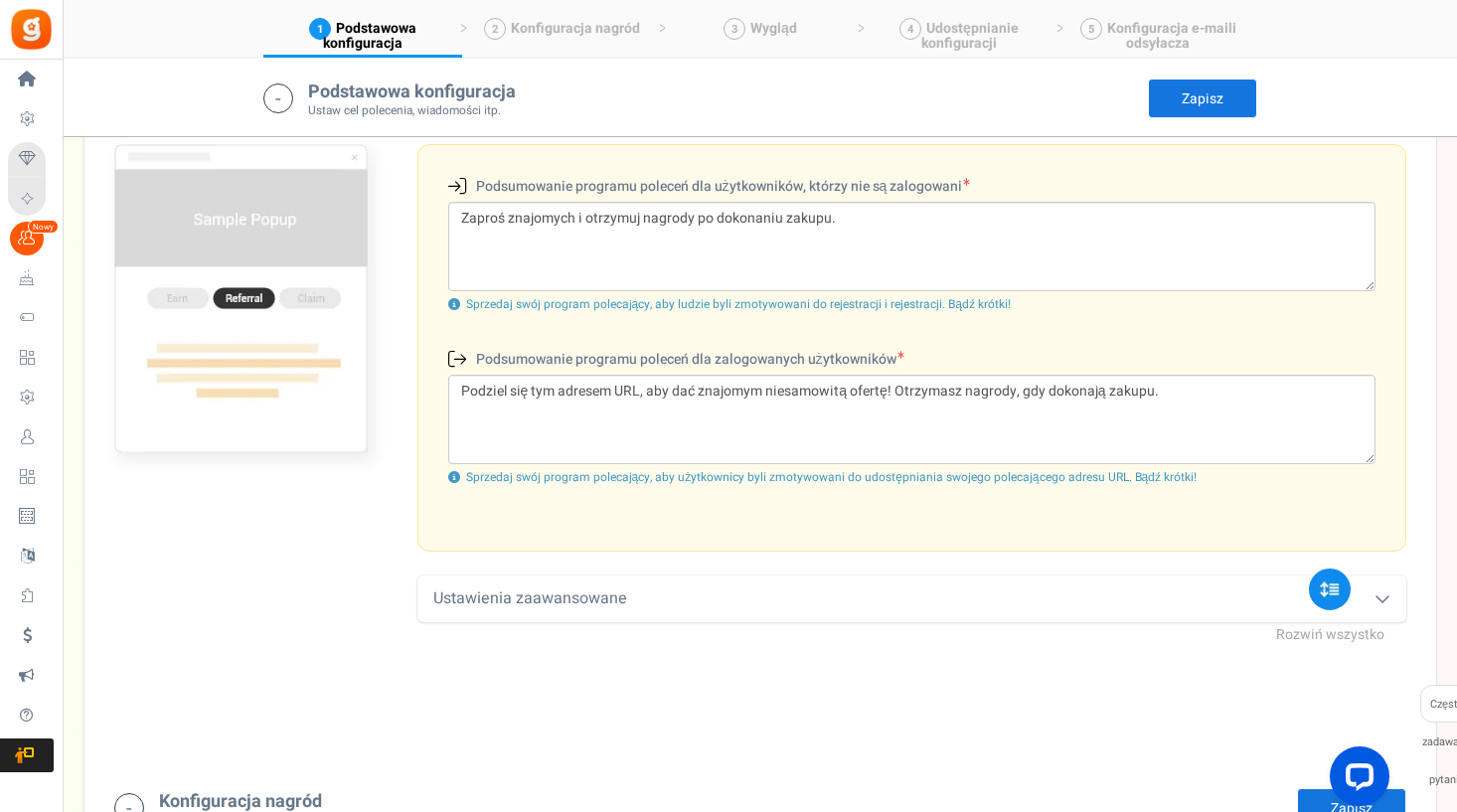 click on "Ustawienia zaawansowane" at bounding box center [911, 598] 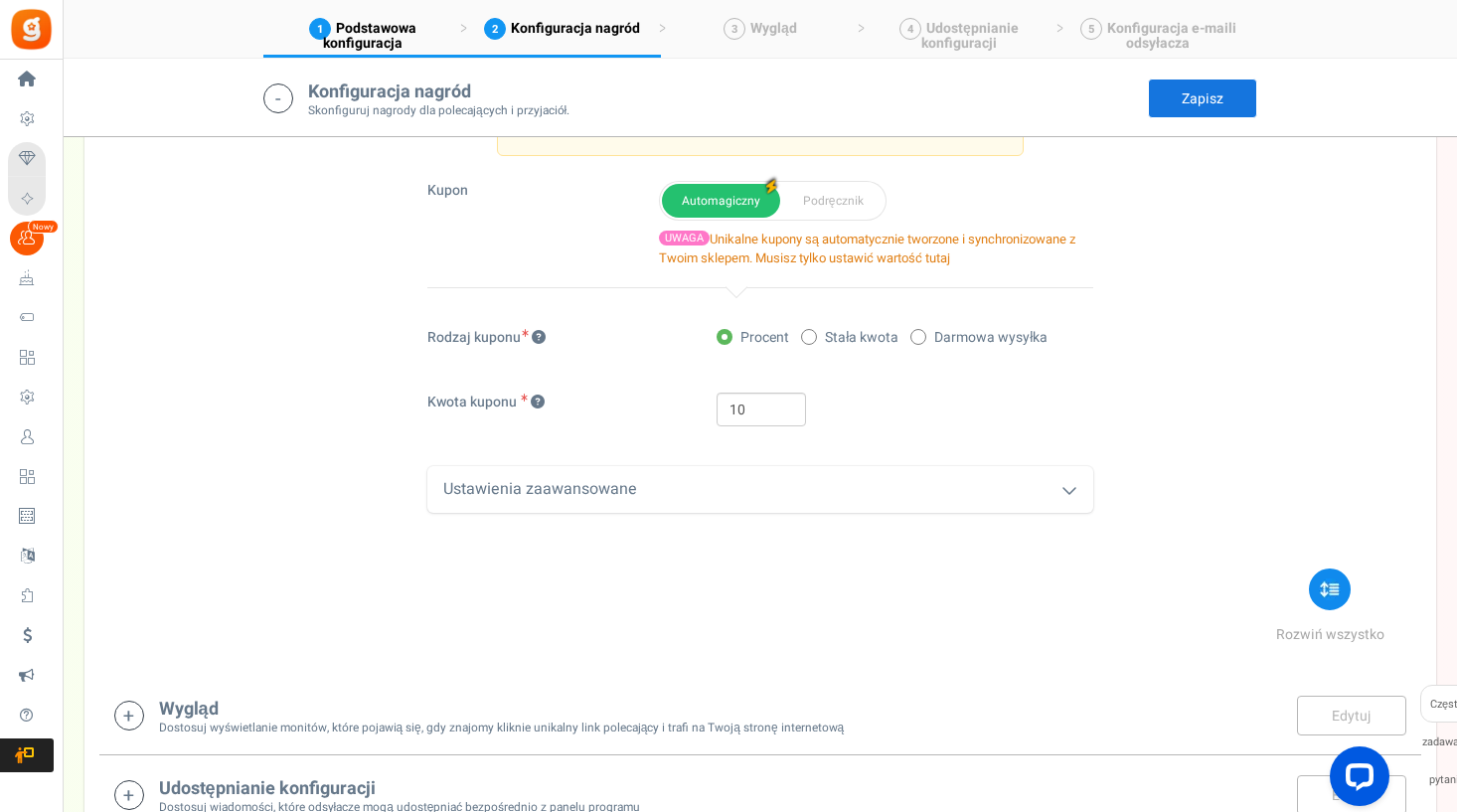 scroll, scrollTop: 1538, scrollLeft: 0, axis: vertical 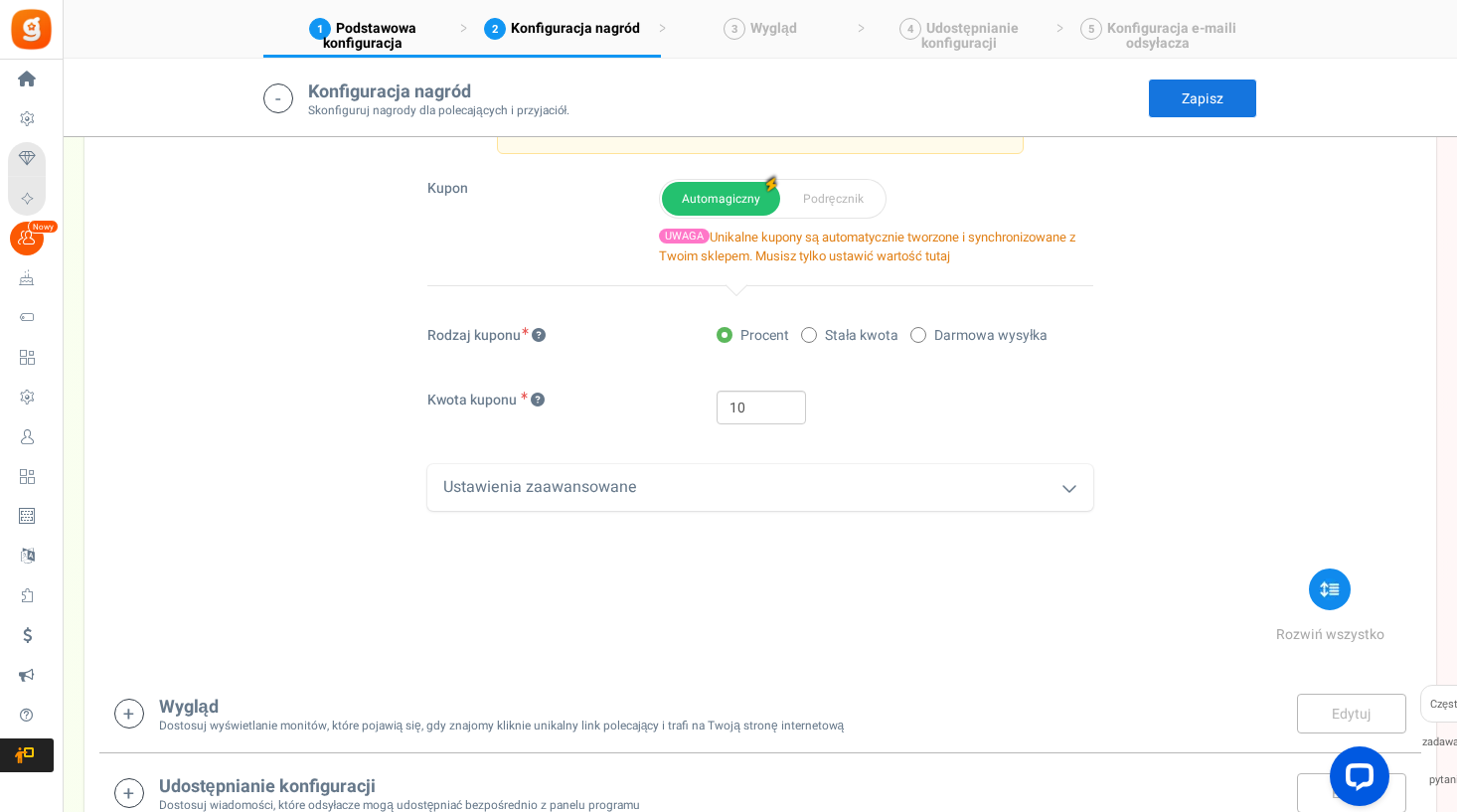 click on "Ustawienia zaawansowane" at bounding box center [760, 487] 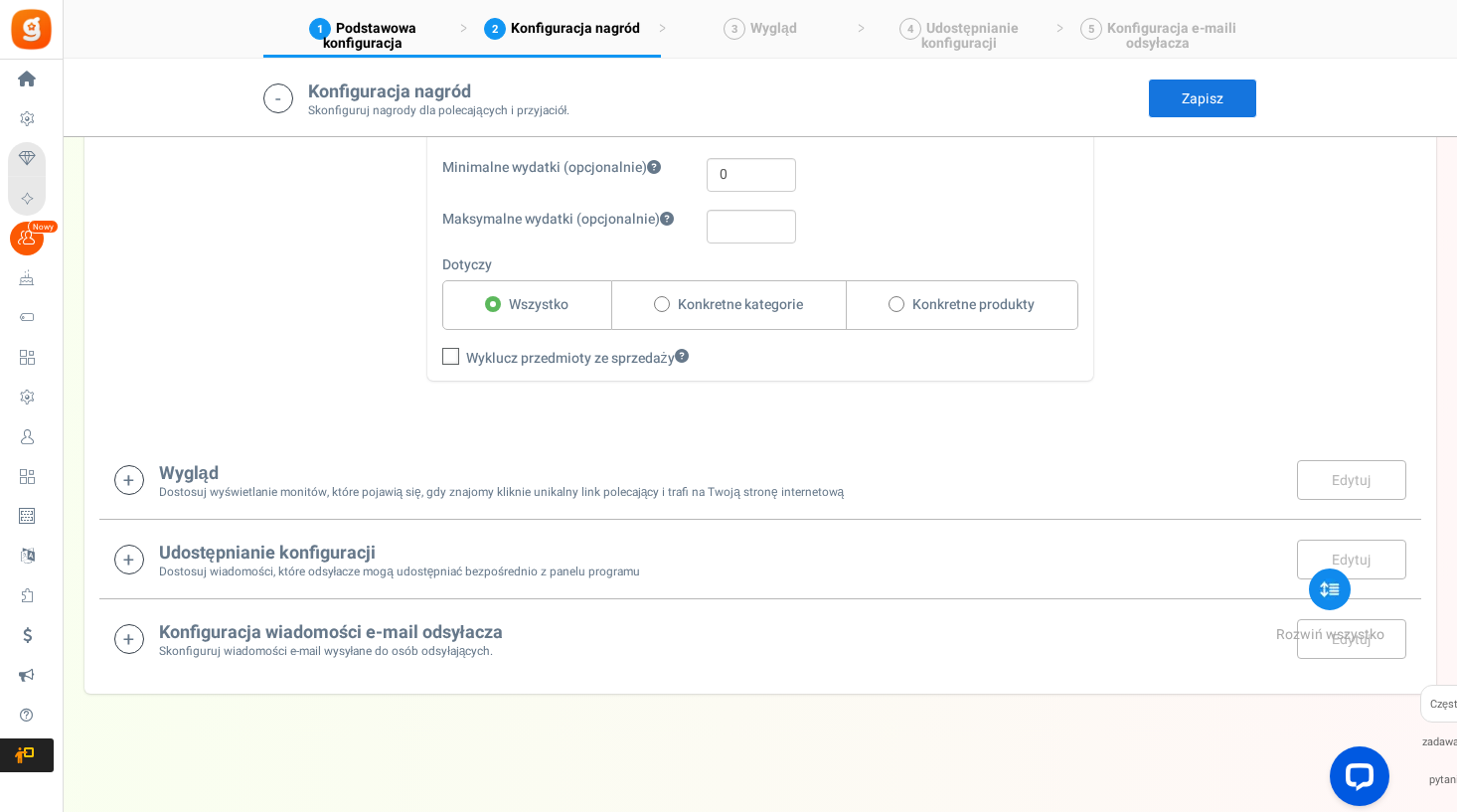 scroll, scrollTop: 1897, scrollLeft: 0, axis: vertical 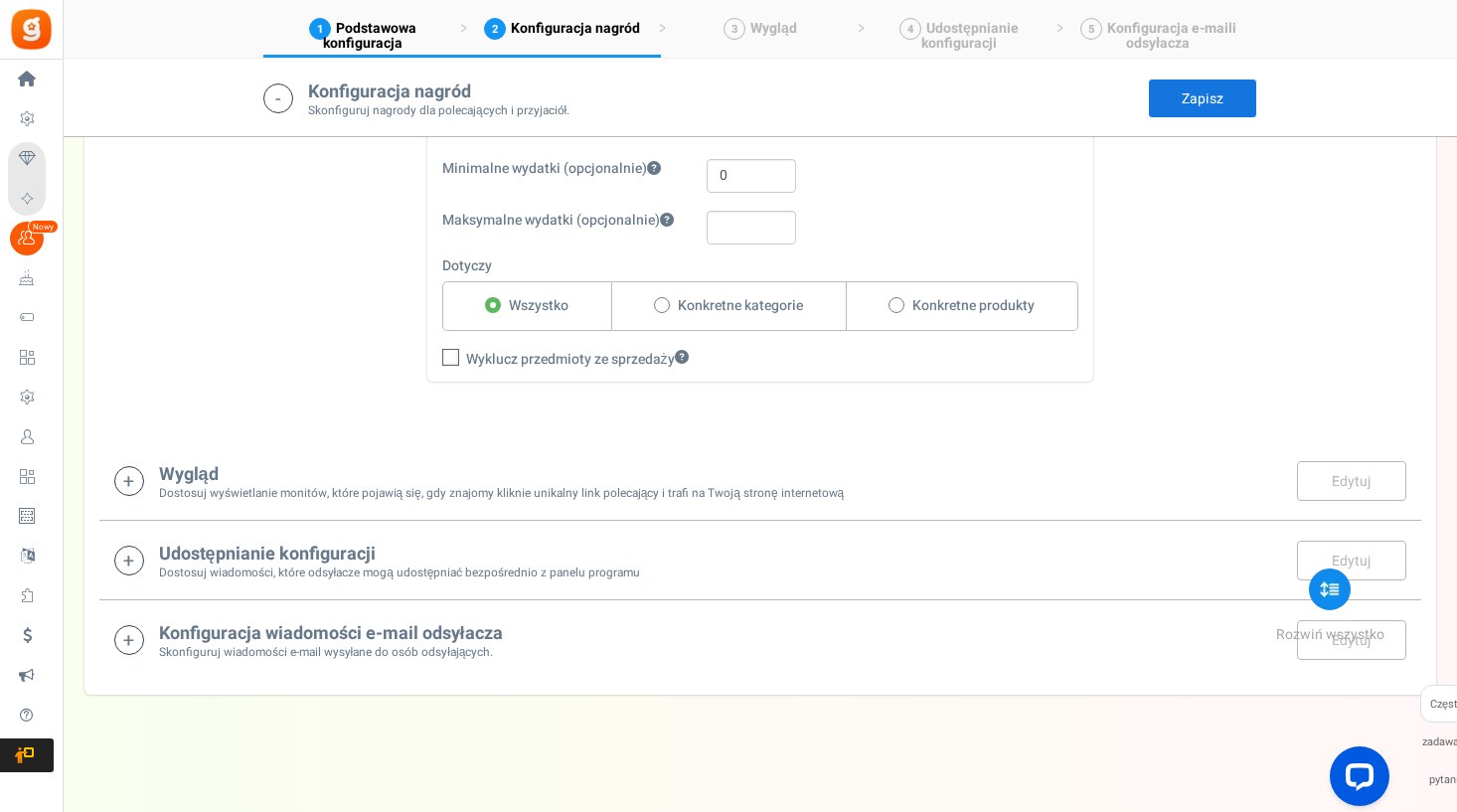 click on "Udostępnianie konfiguracji
Dostosuj wiadomości, które odsyłacze mogą udostępniać bezpośrednio z panelu programu
Edytuj
Save" at bounding box center [760, 561] 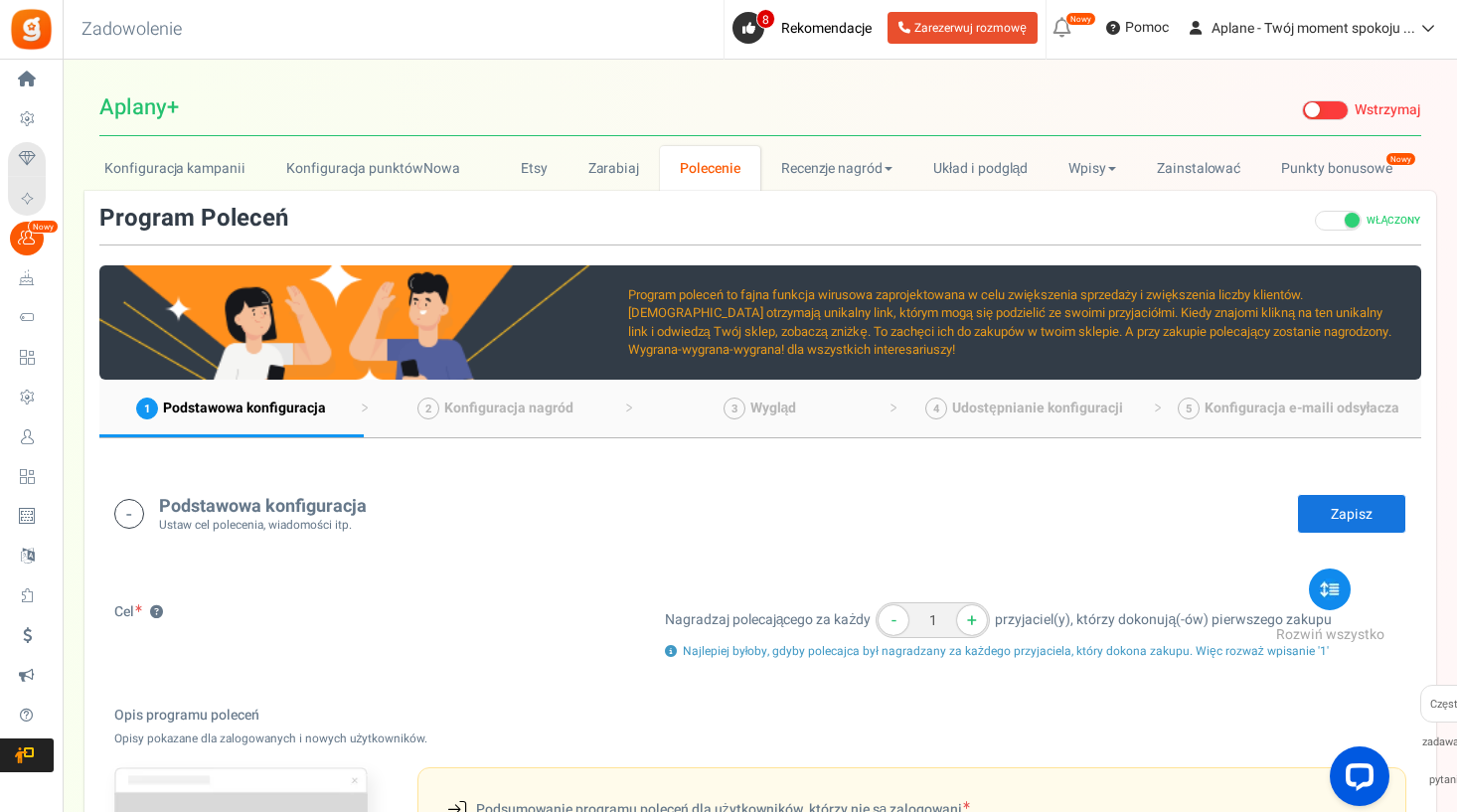 scroll, scrollTop: 0, scrollLeft: 0, axis: both 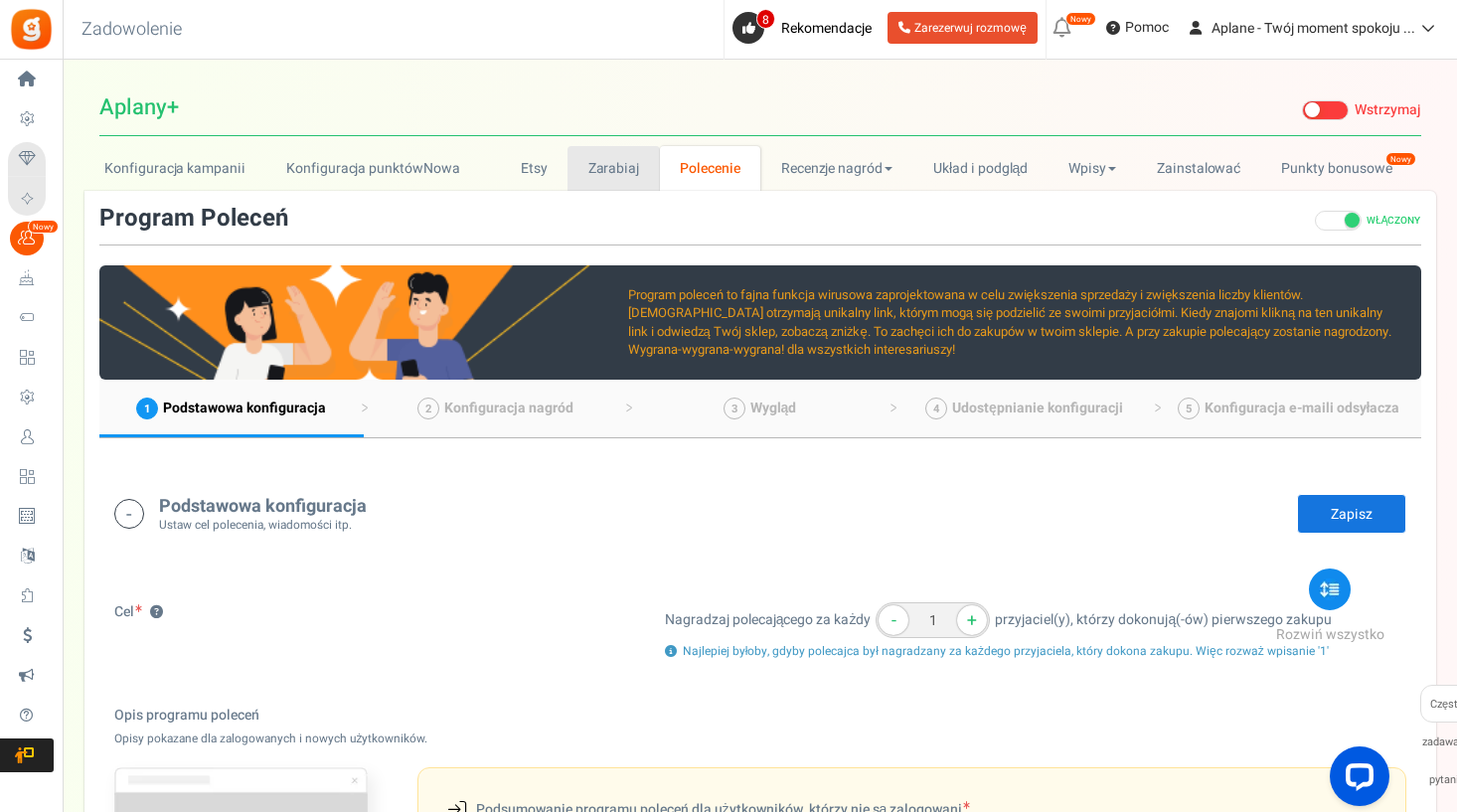 click on "Zarabiaj" at bounding box center (613, 168) 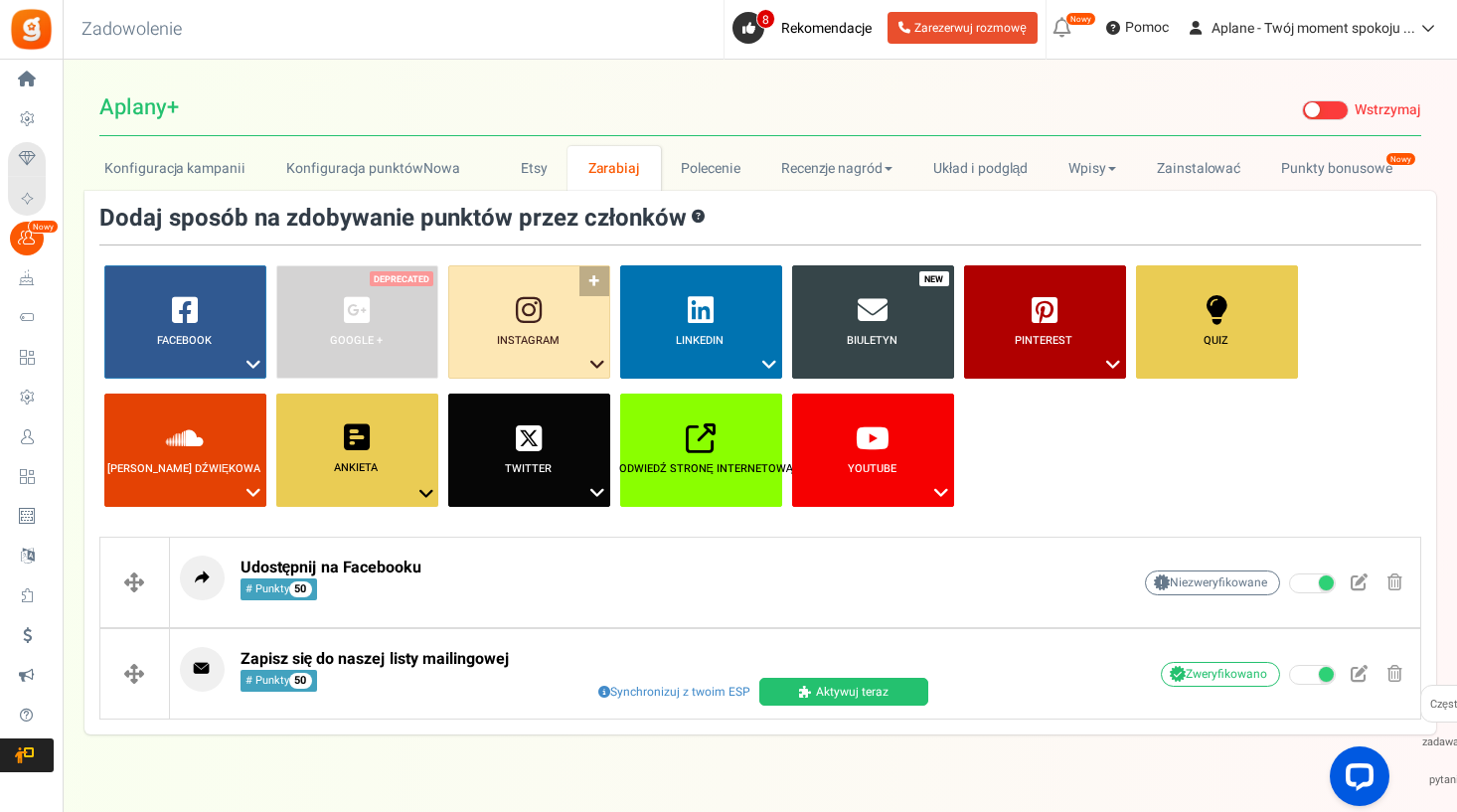 scroll, scrollTop: 0, scrollLeft: 0, axis: both 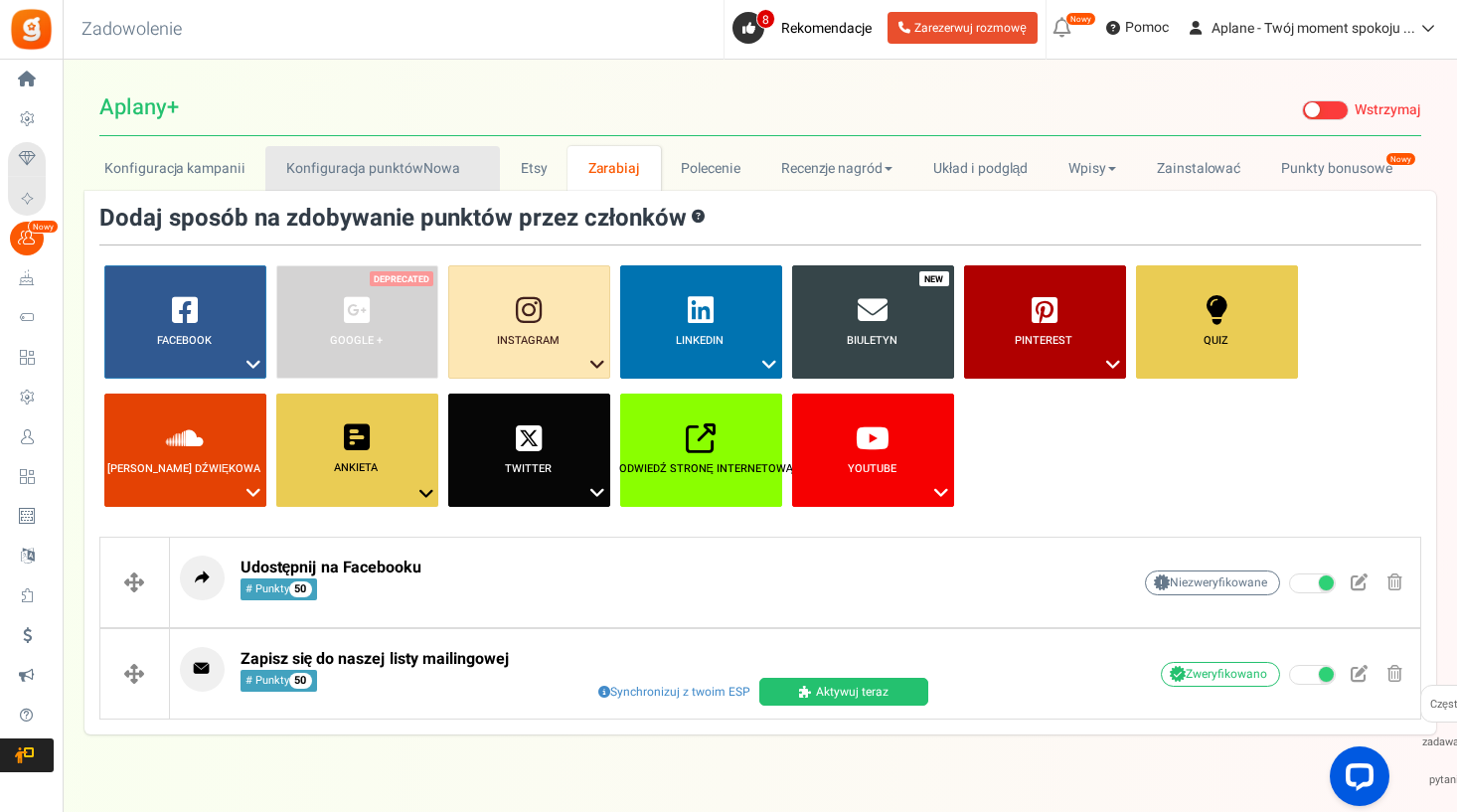 click on "Konfiguracja punktówNowa" at bounding box center (383, 168) 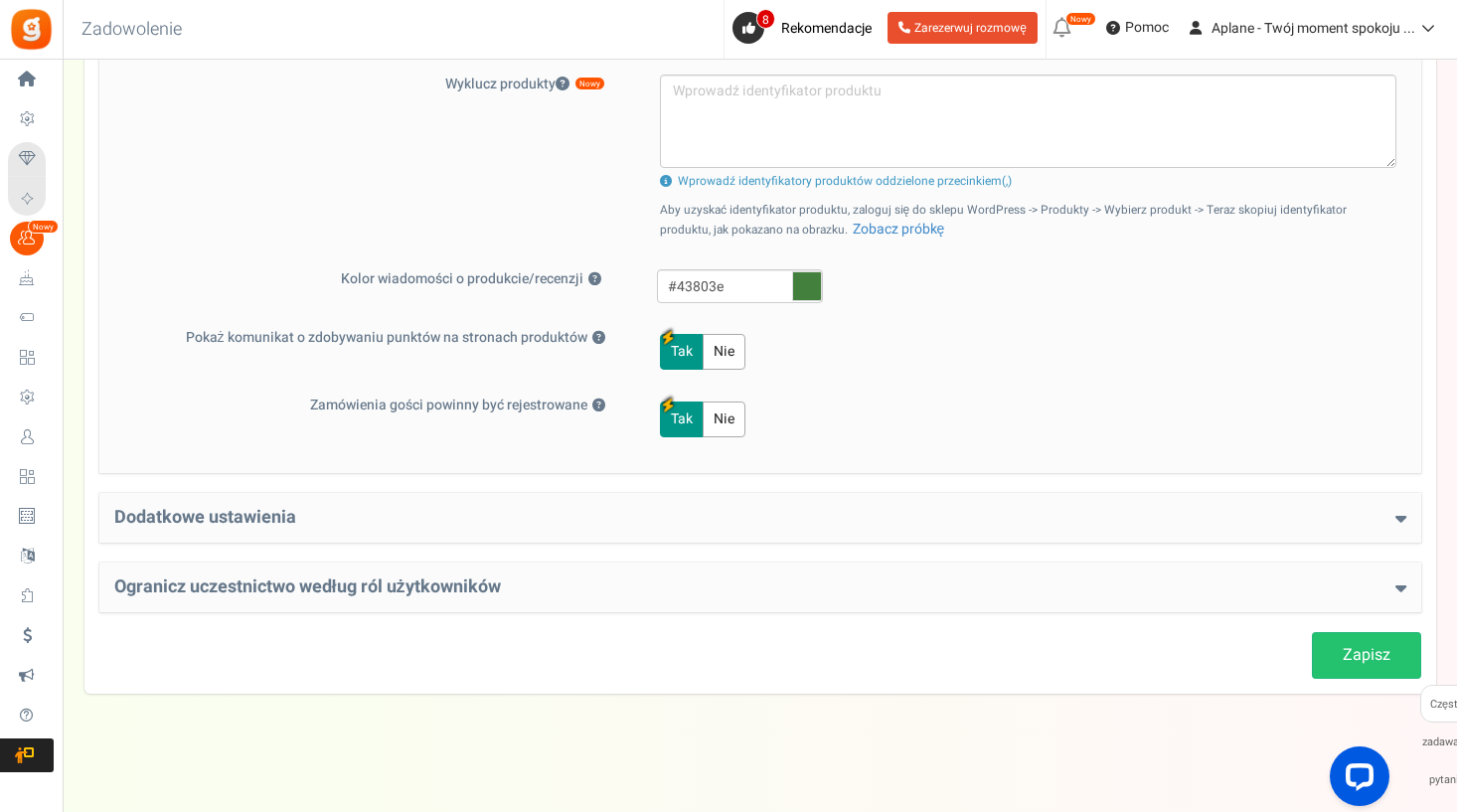 scroll, scrollTop: 926, scrollLeft: 0, axis: vertical 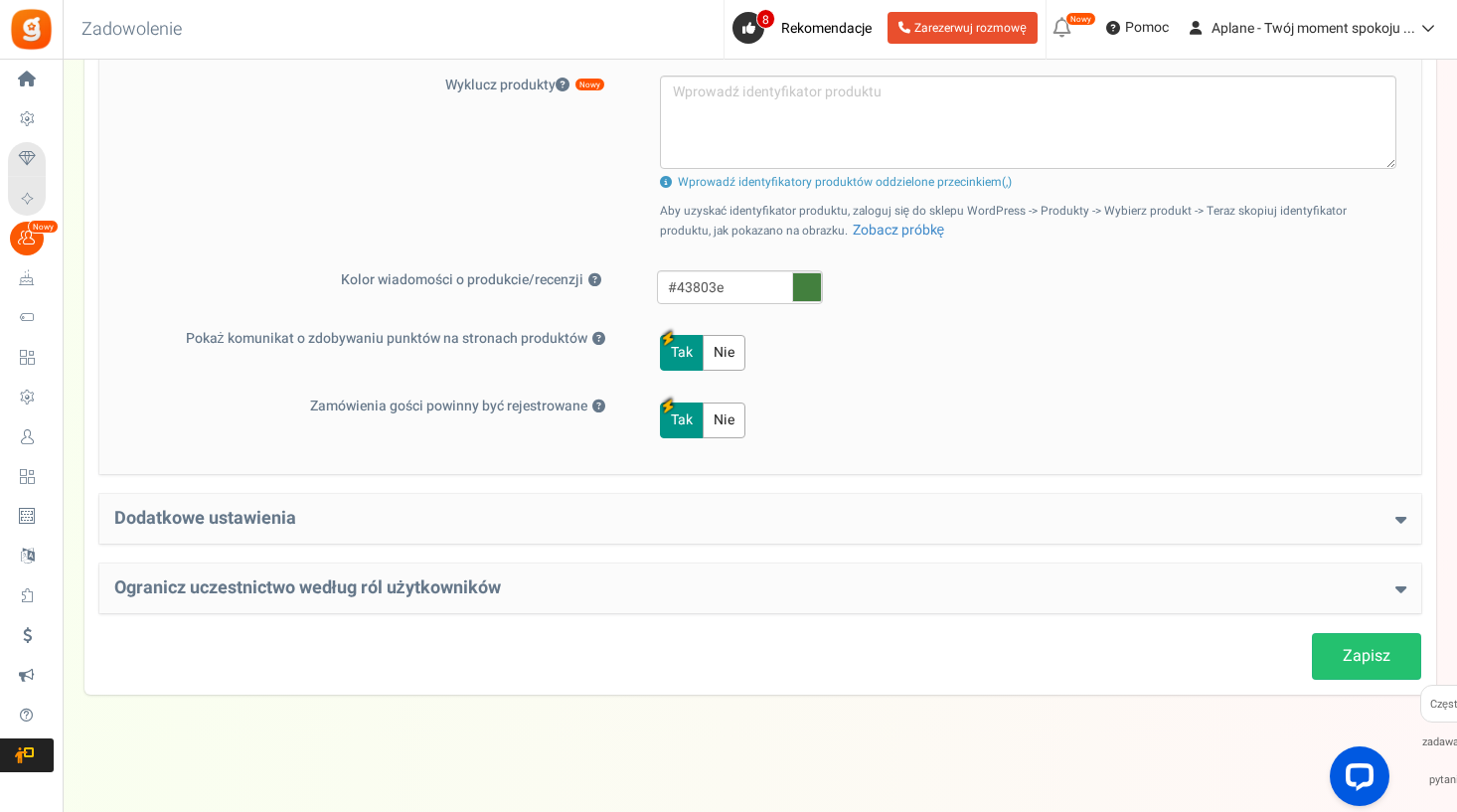 click on "Dodatkowe ustawienia" at bounding box center (760, 519) 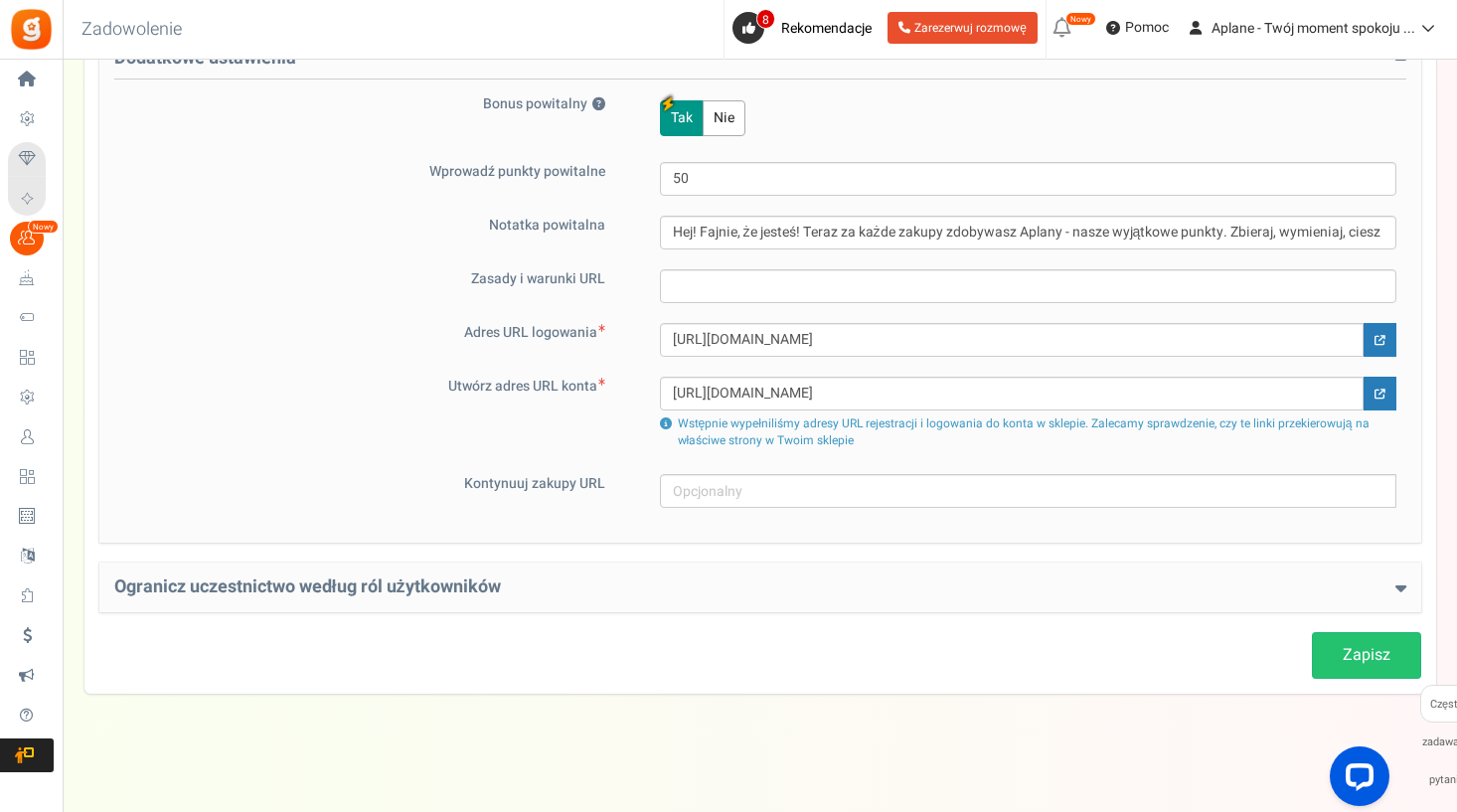 scroll, scrollTop: 1385, scrollLeft: 0, axis: vertical 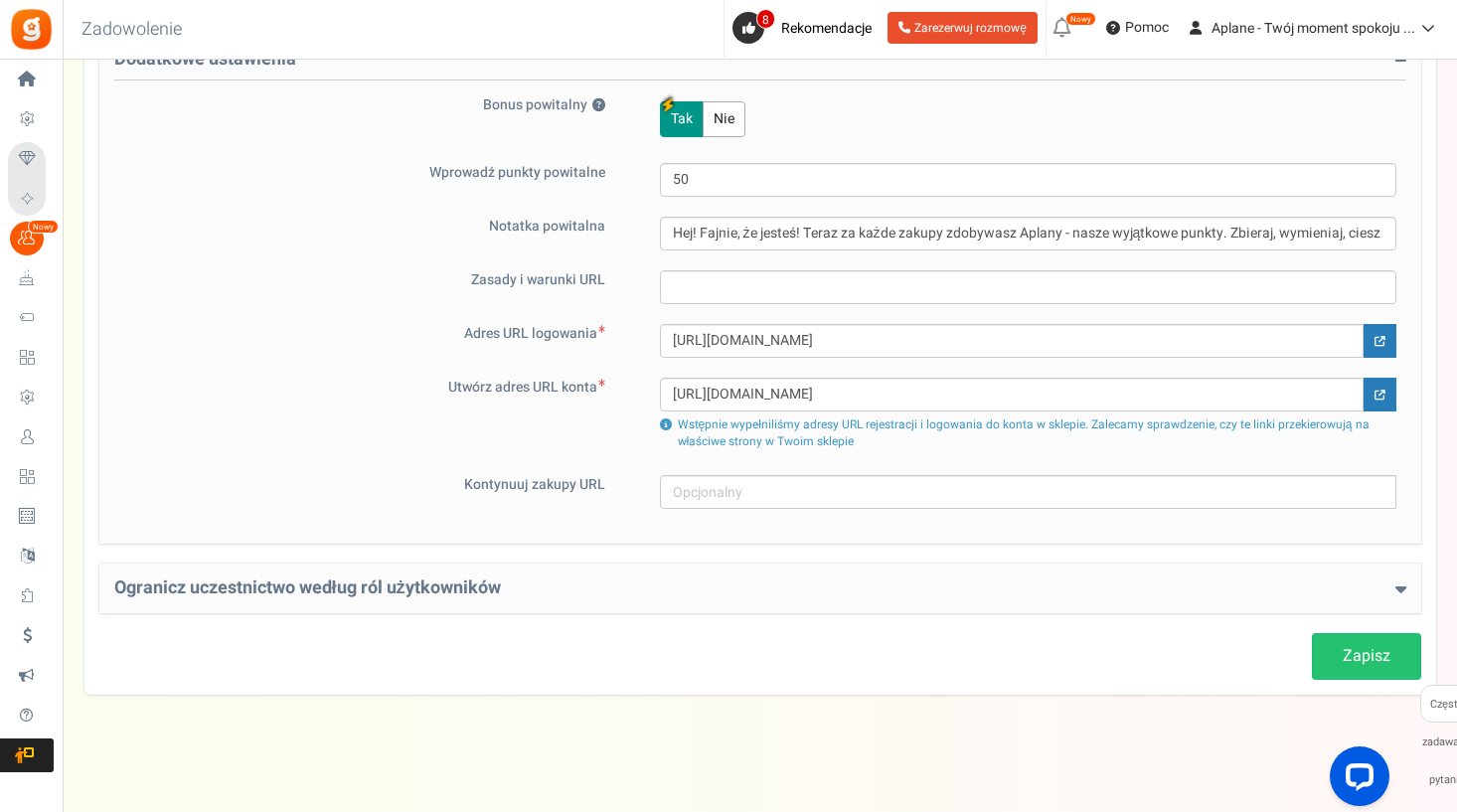 click on "Ogranicz uczestnictwo według ról użytkowników
Restrict user roles from participating in your program
?
Yes
No
User roles
Allow the below entered user roles
?
? ? ?" at bounding box center (760, 588) 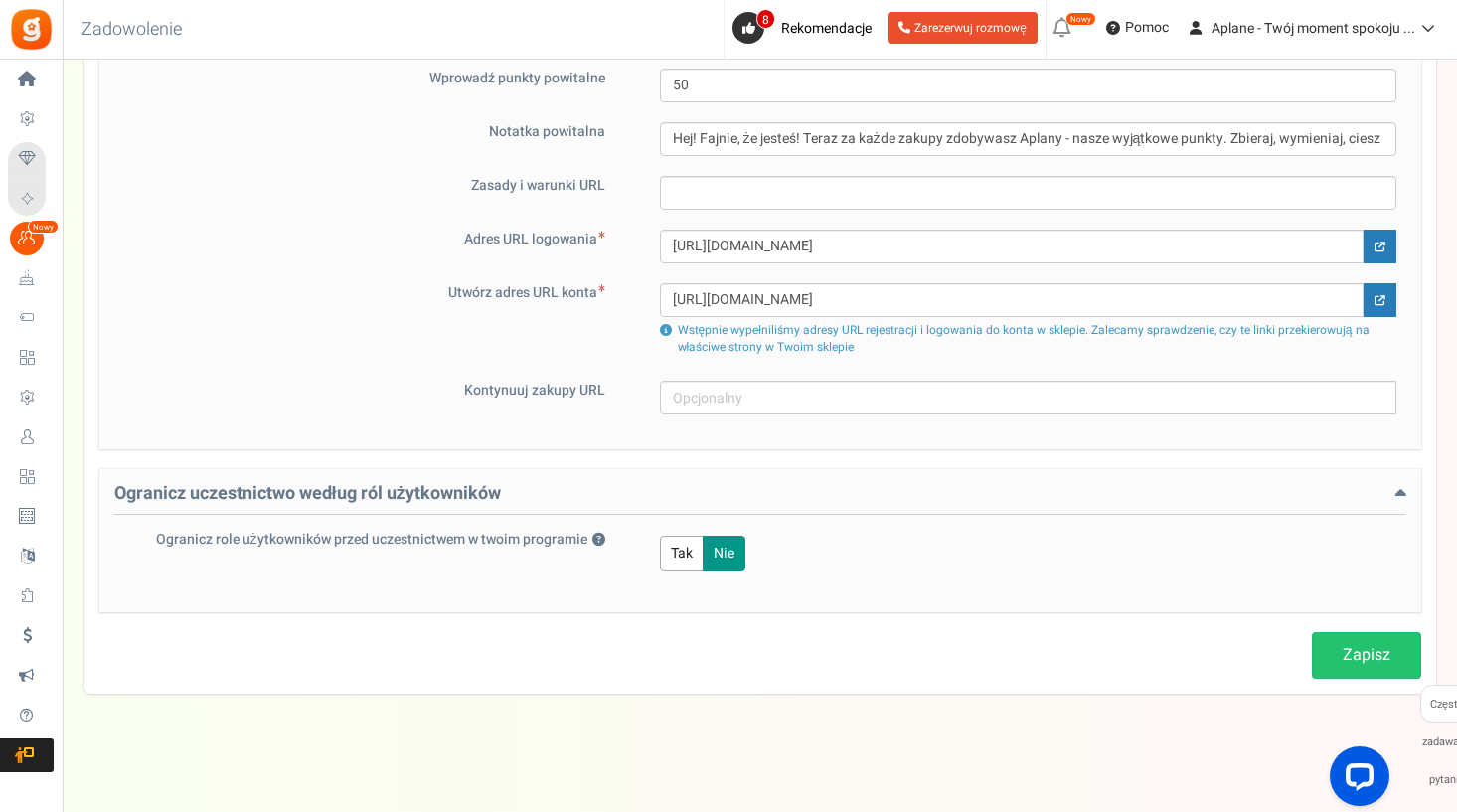 scroll, scrollTop: 1479, scrollLeft: 0, axis: vertical 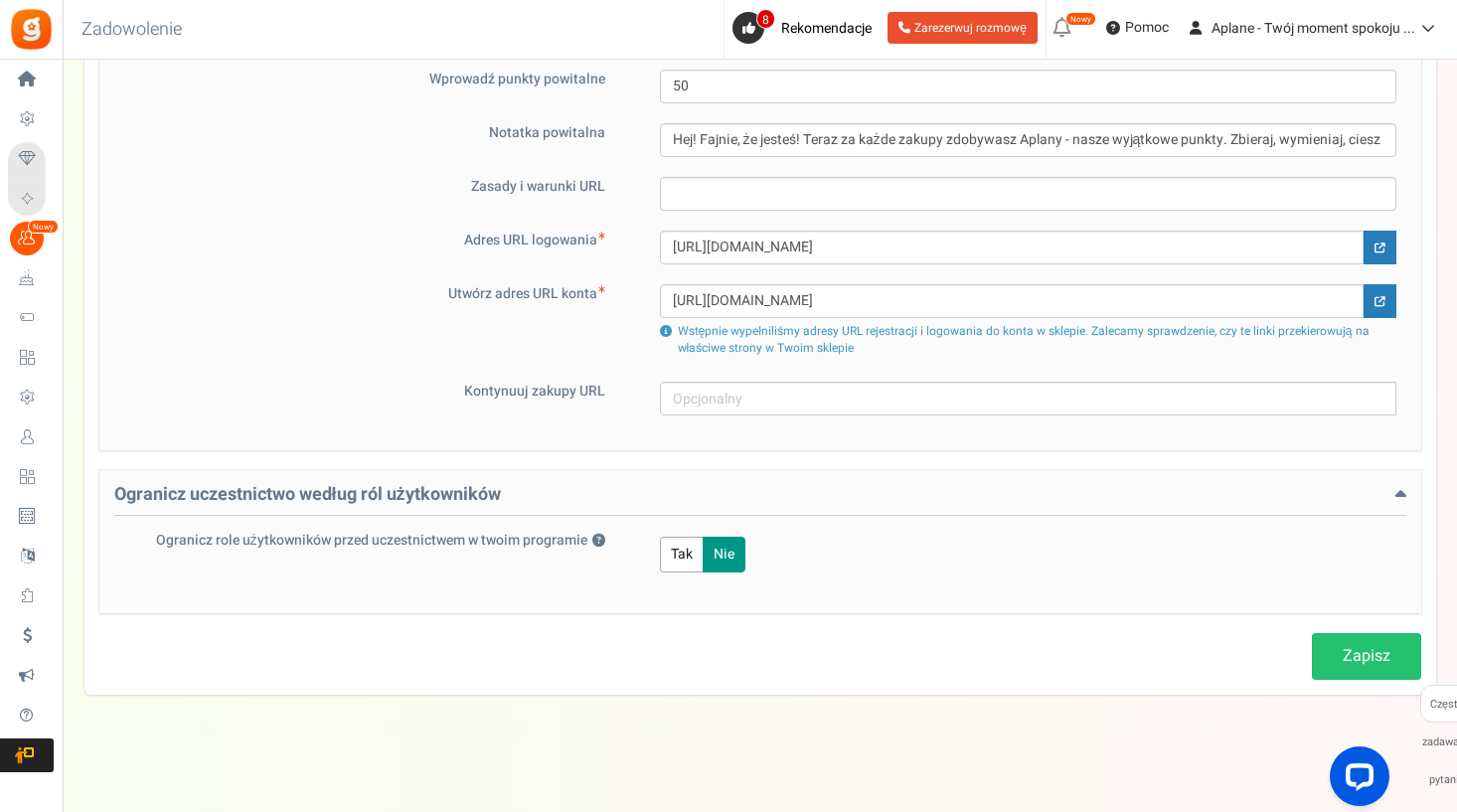 click on "Zapisz" at bounding box center (1367, 656) 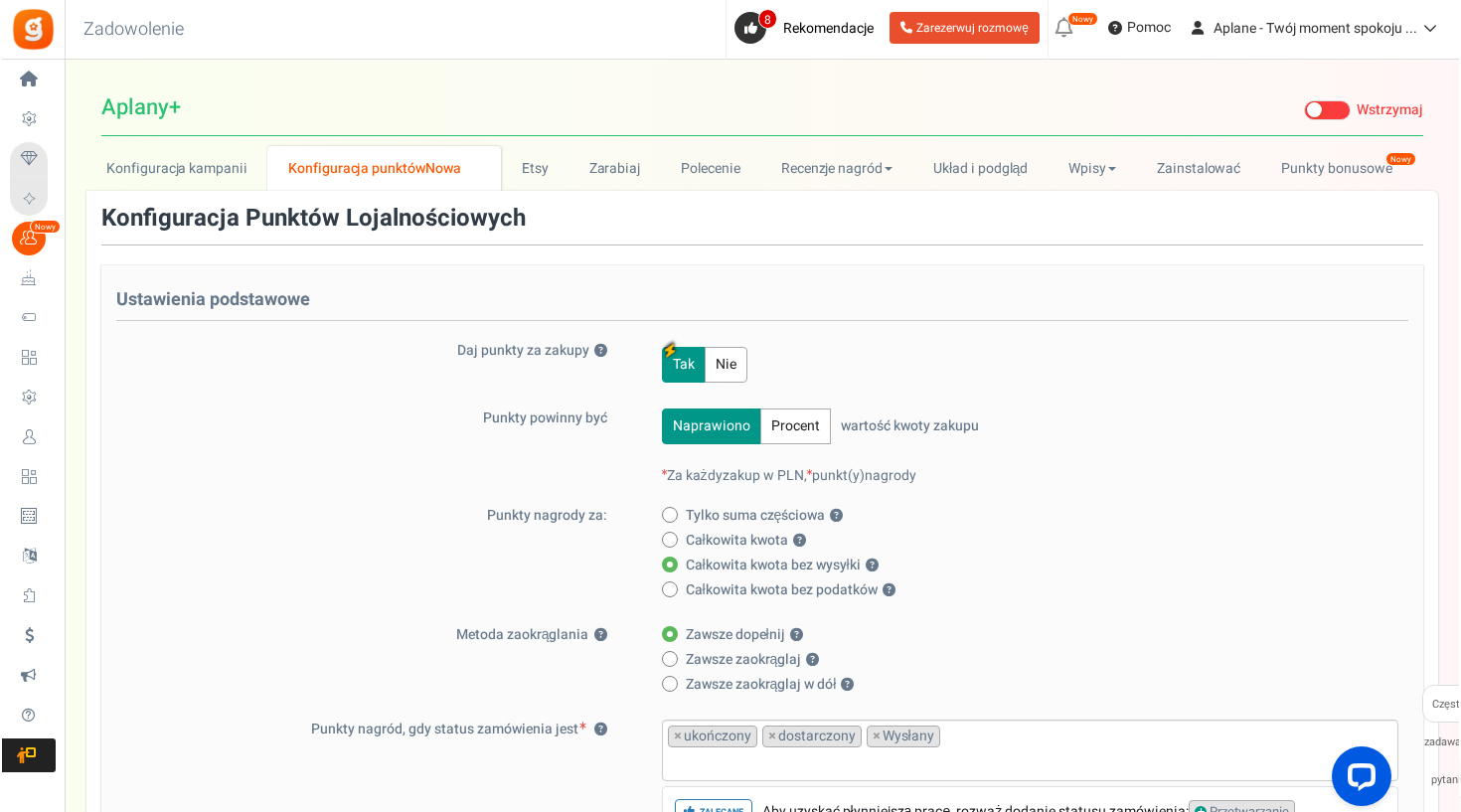 scroll, scrollTop: 0, scrollLeft: 0, axis: both 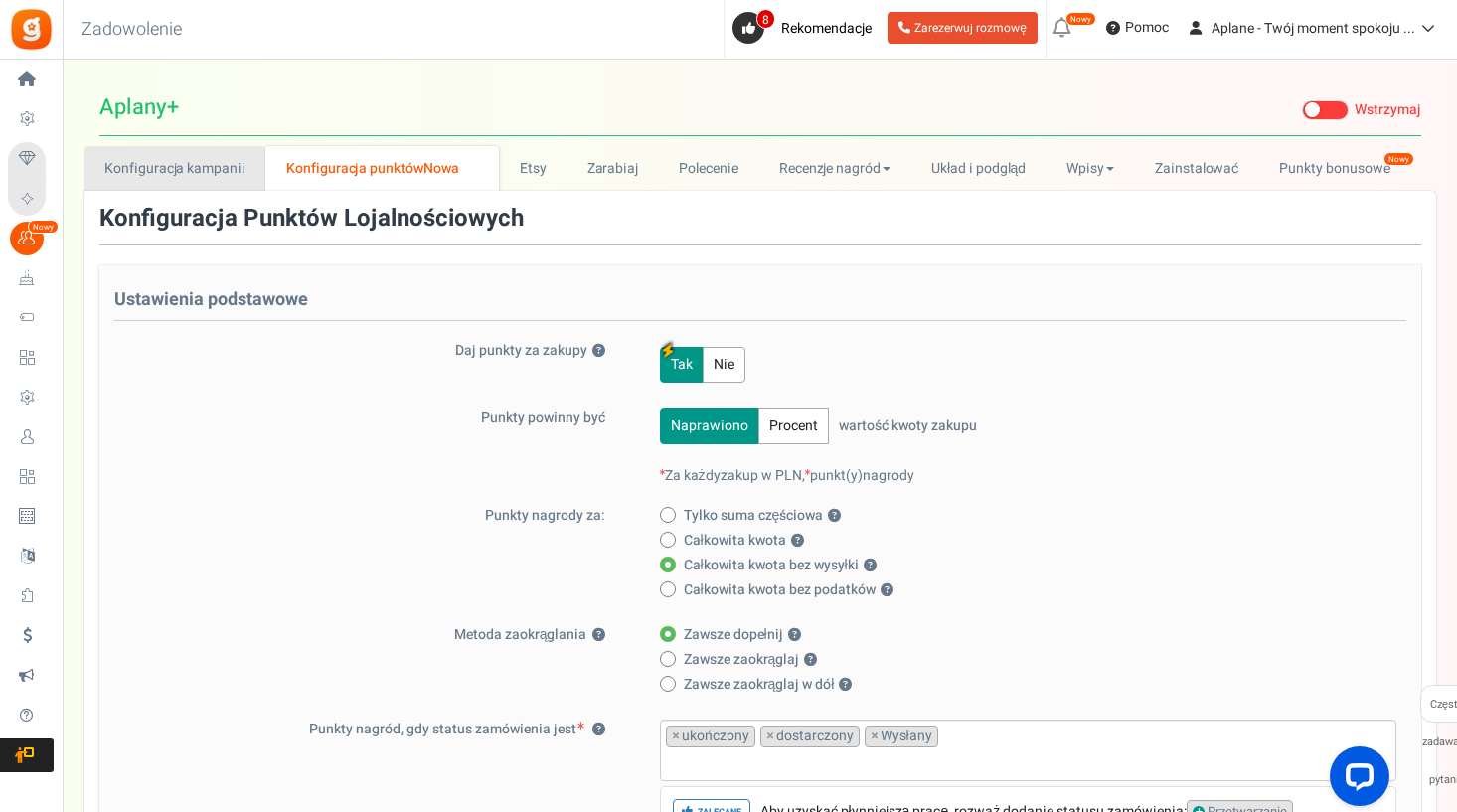 click on "Konfiguracja kampanii" at bounding box center (175, 168) 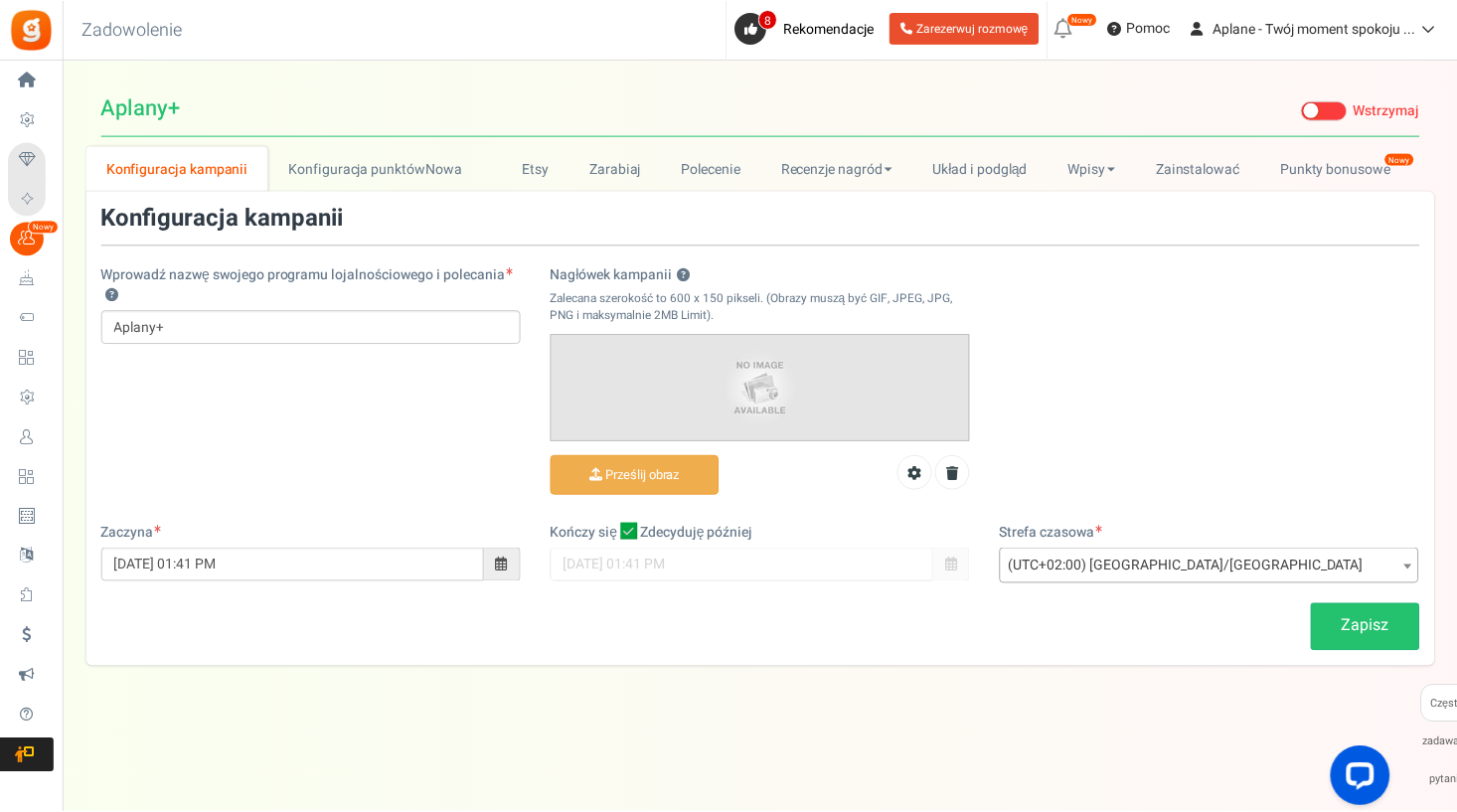 scroll, scrollTop: 0, scrollLeft: 0, axis: both 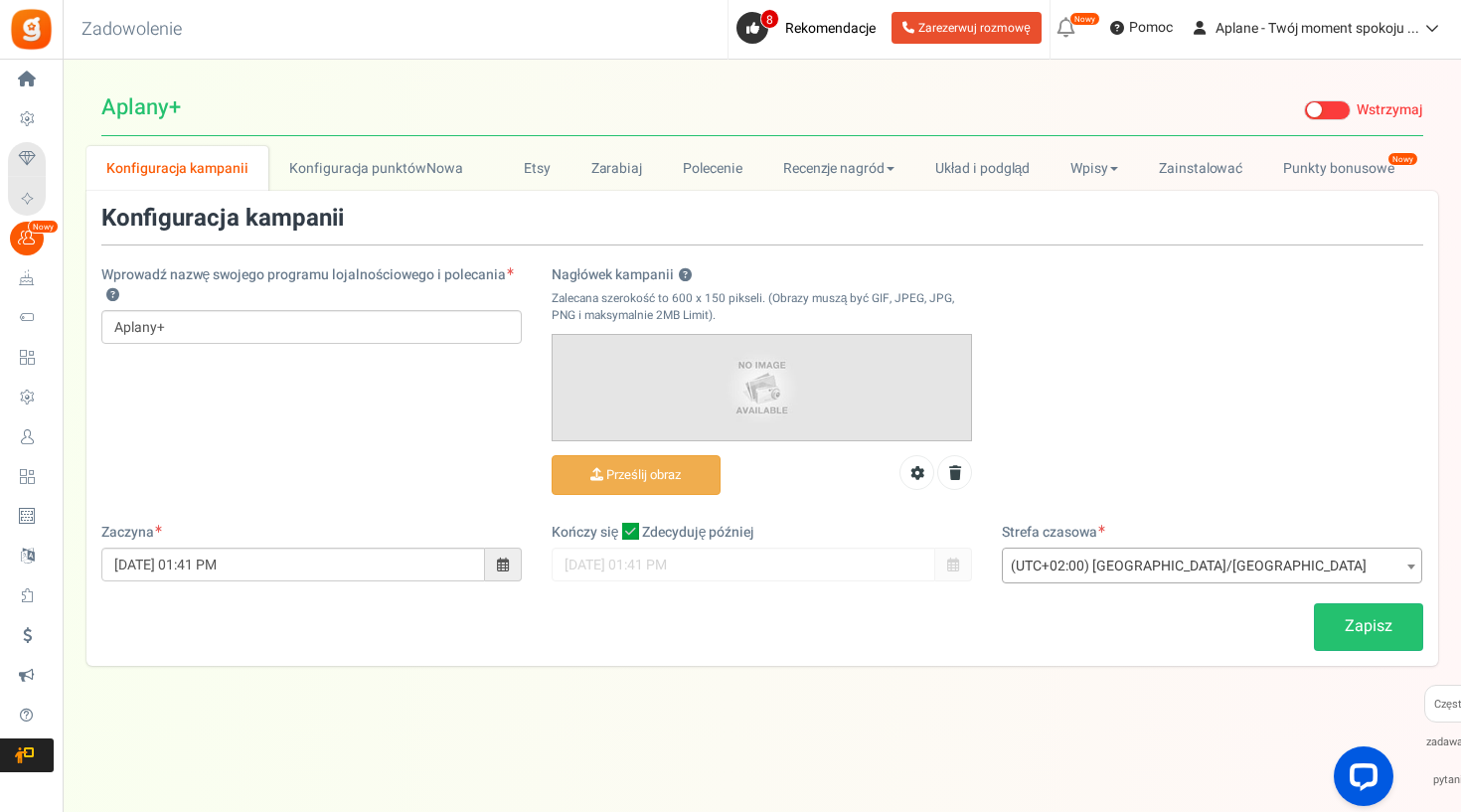 click at bounding box center [1314, 109] 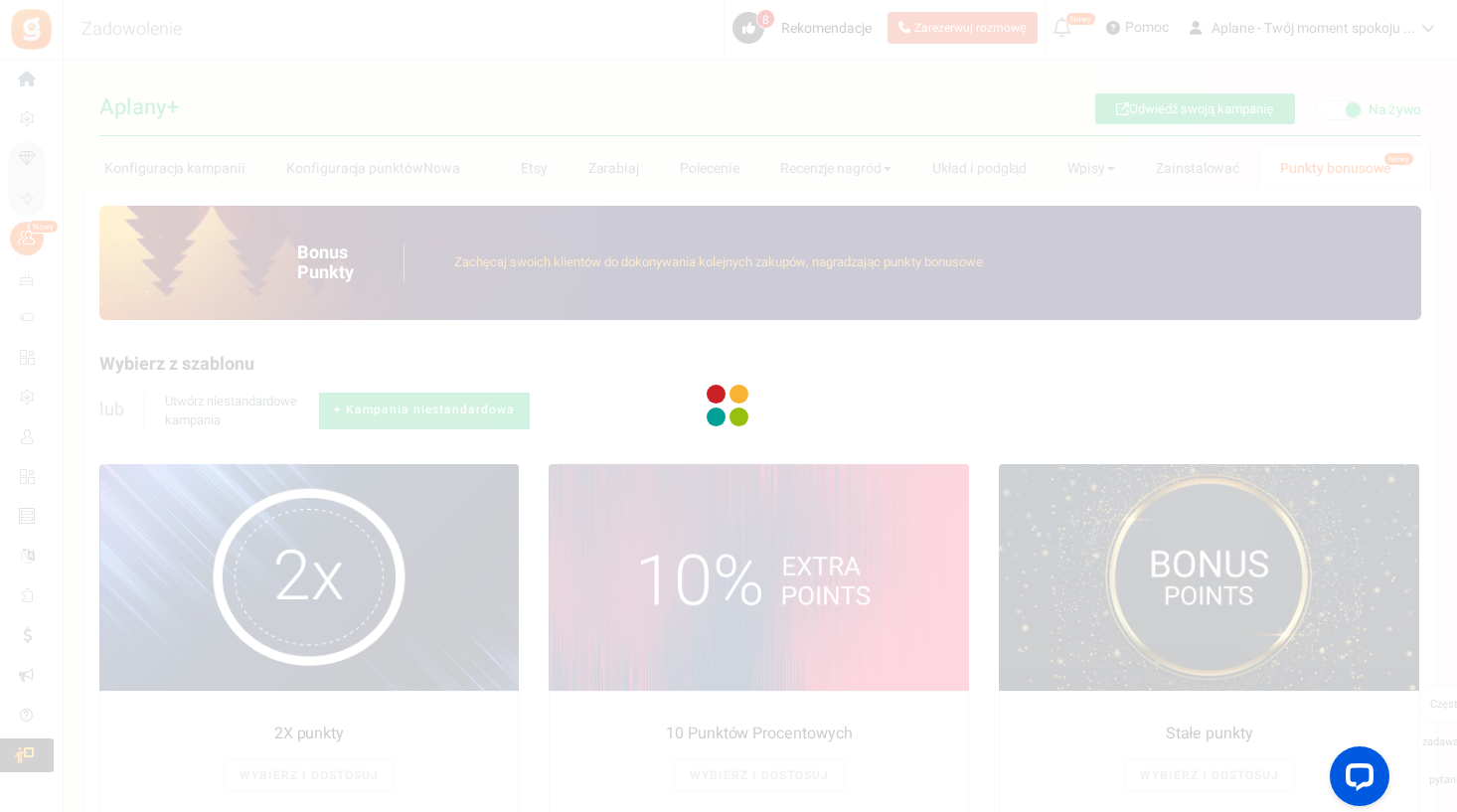 type 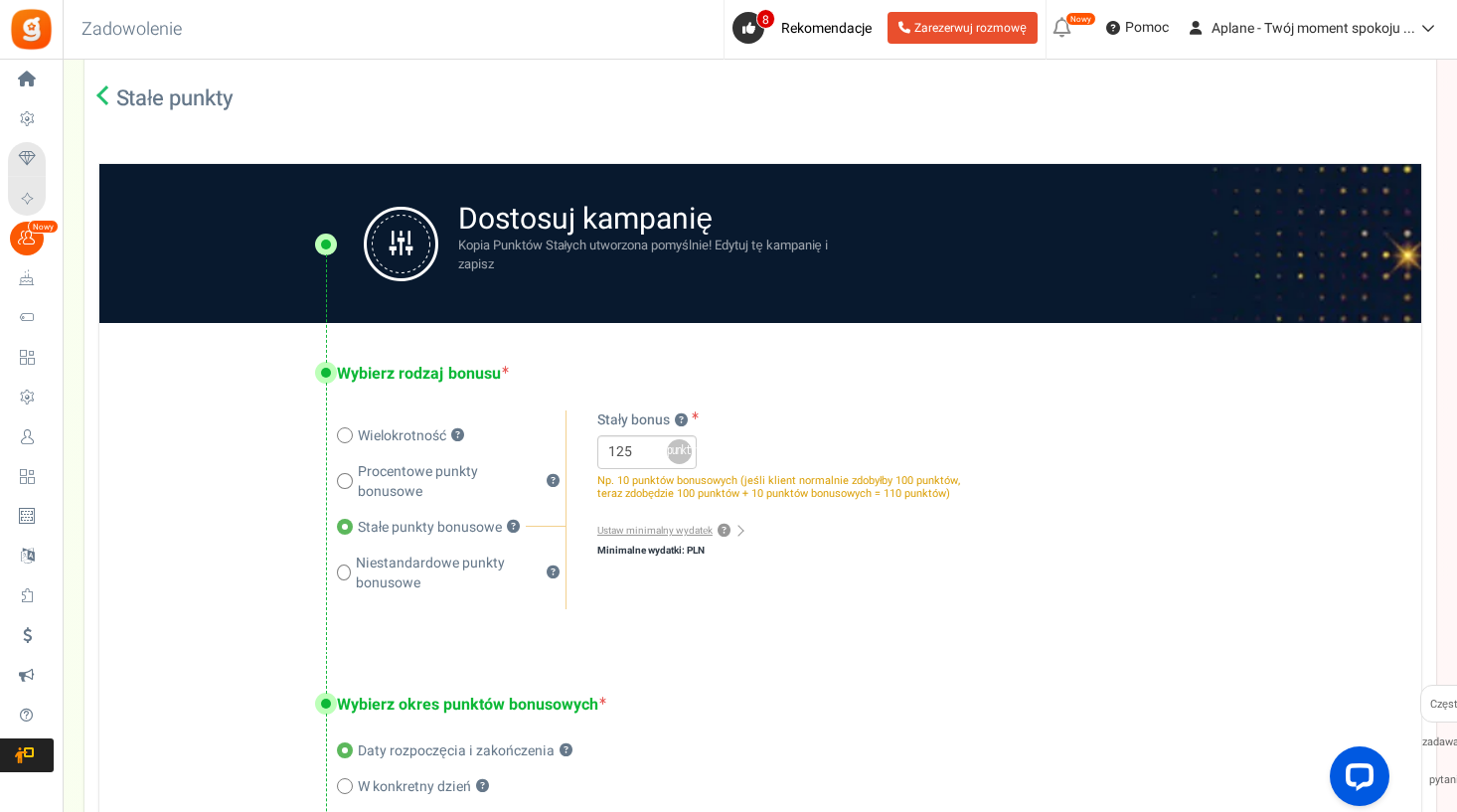 scroll, scrollTop: 270, scrollLeft: 0, axis: vertical 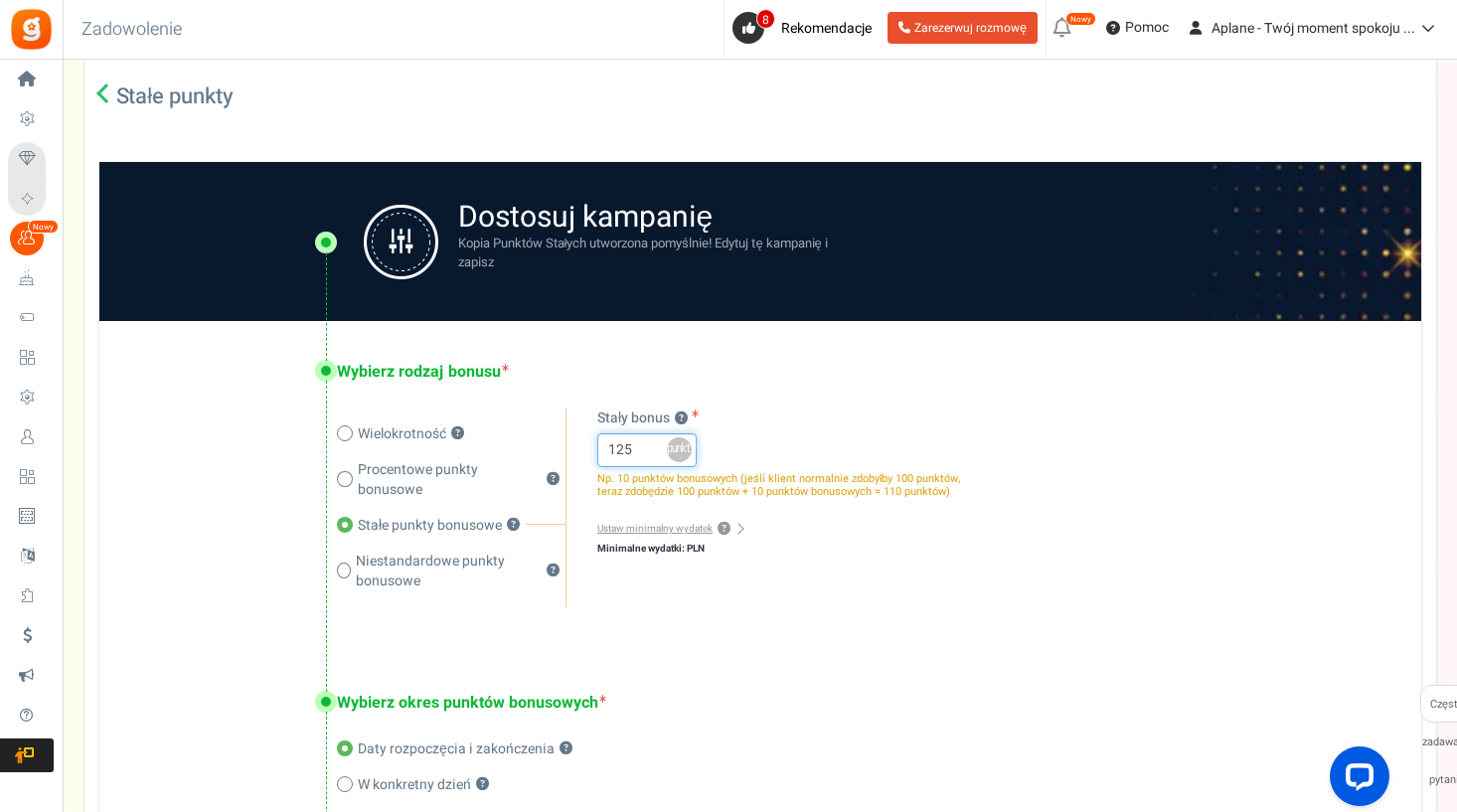 click on "125" at bounding box center [647, 450] 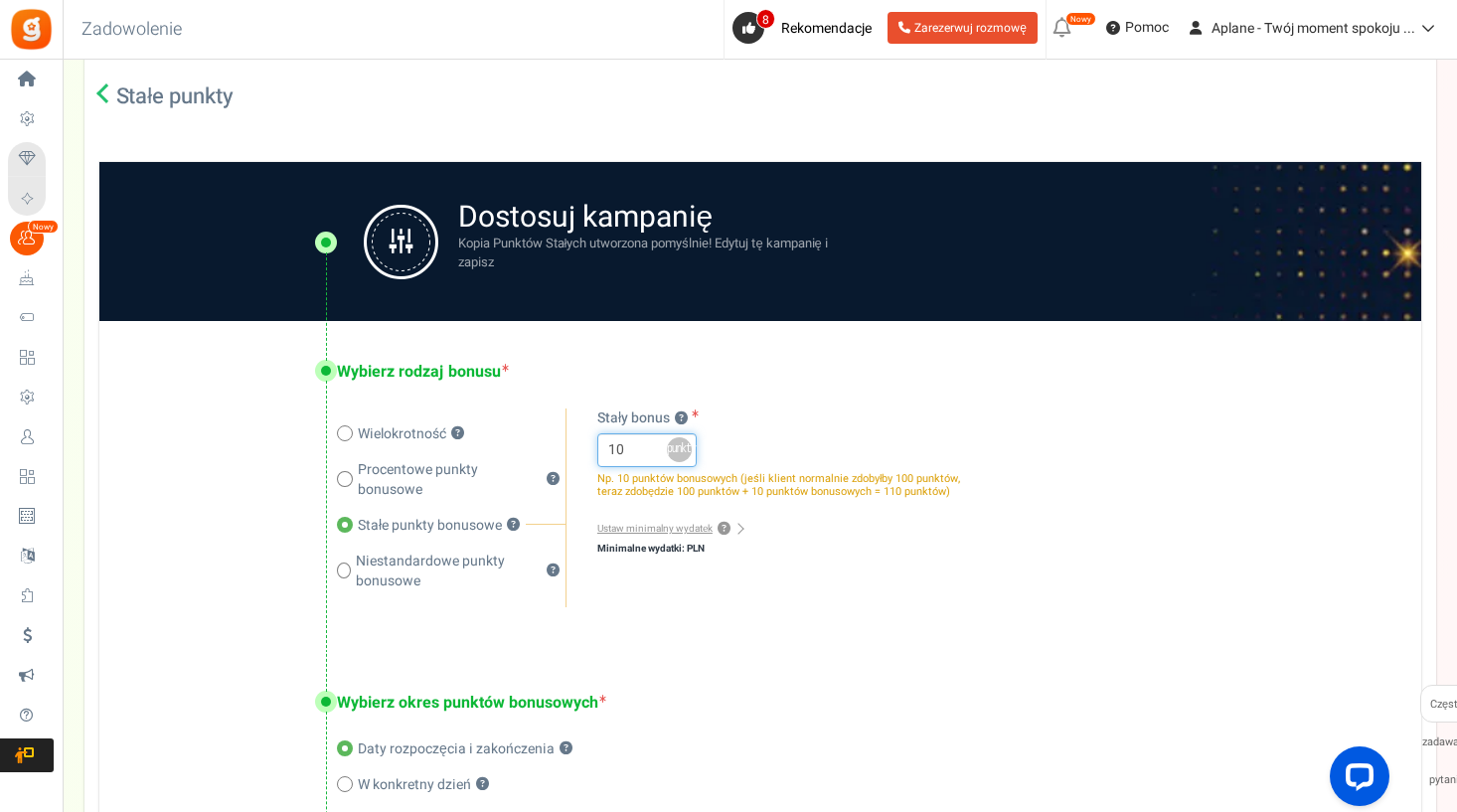 type on "10" 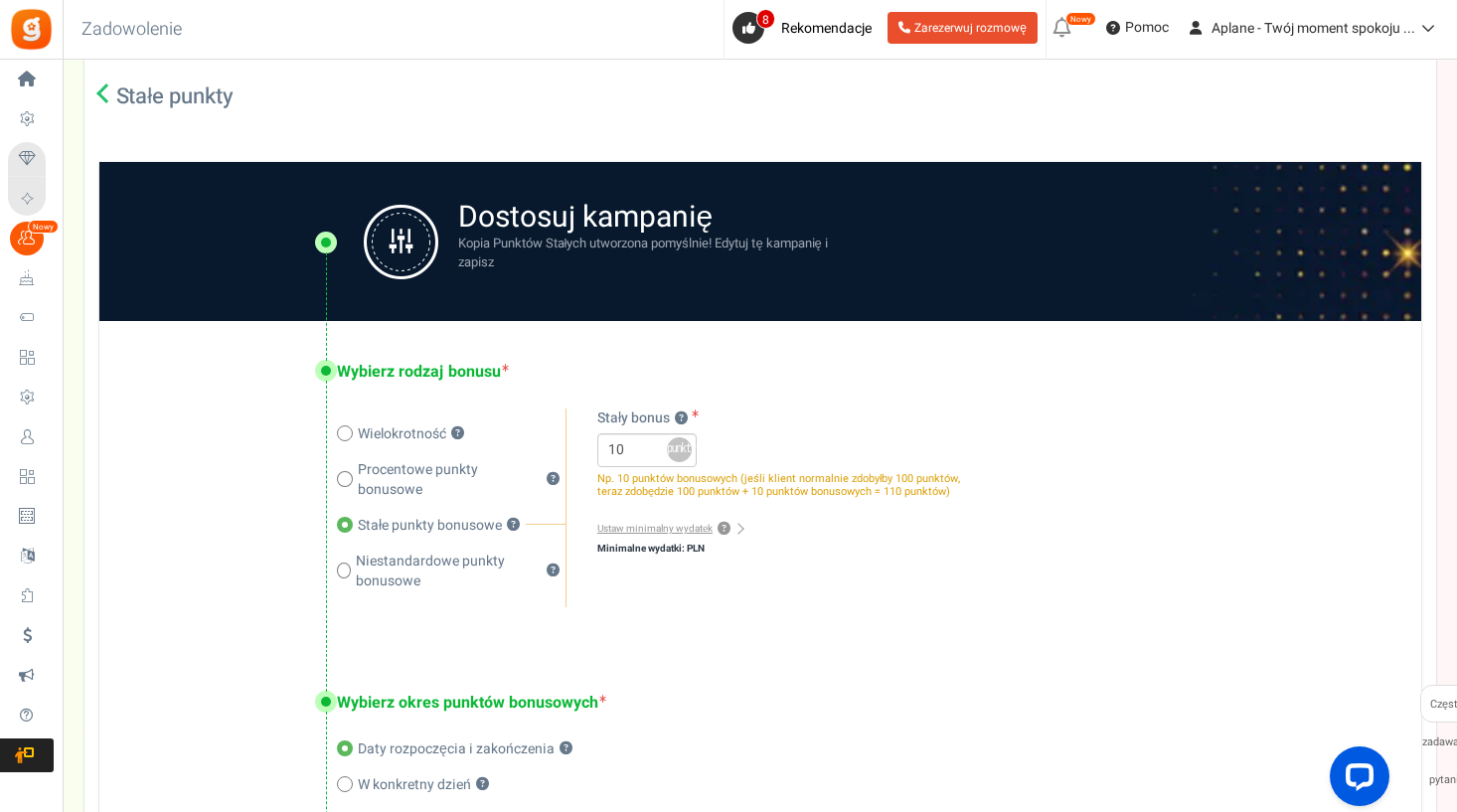 click on "Multiple
?
Percentage bonus
?
Stały bonus ?
Custom bonus points
?
10
x
% punkty ?" at bounding box center (770, 508) 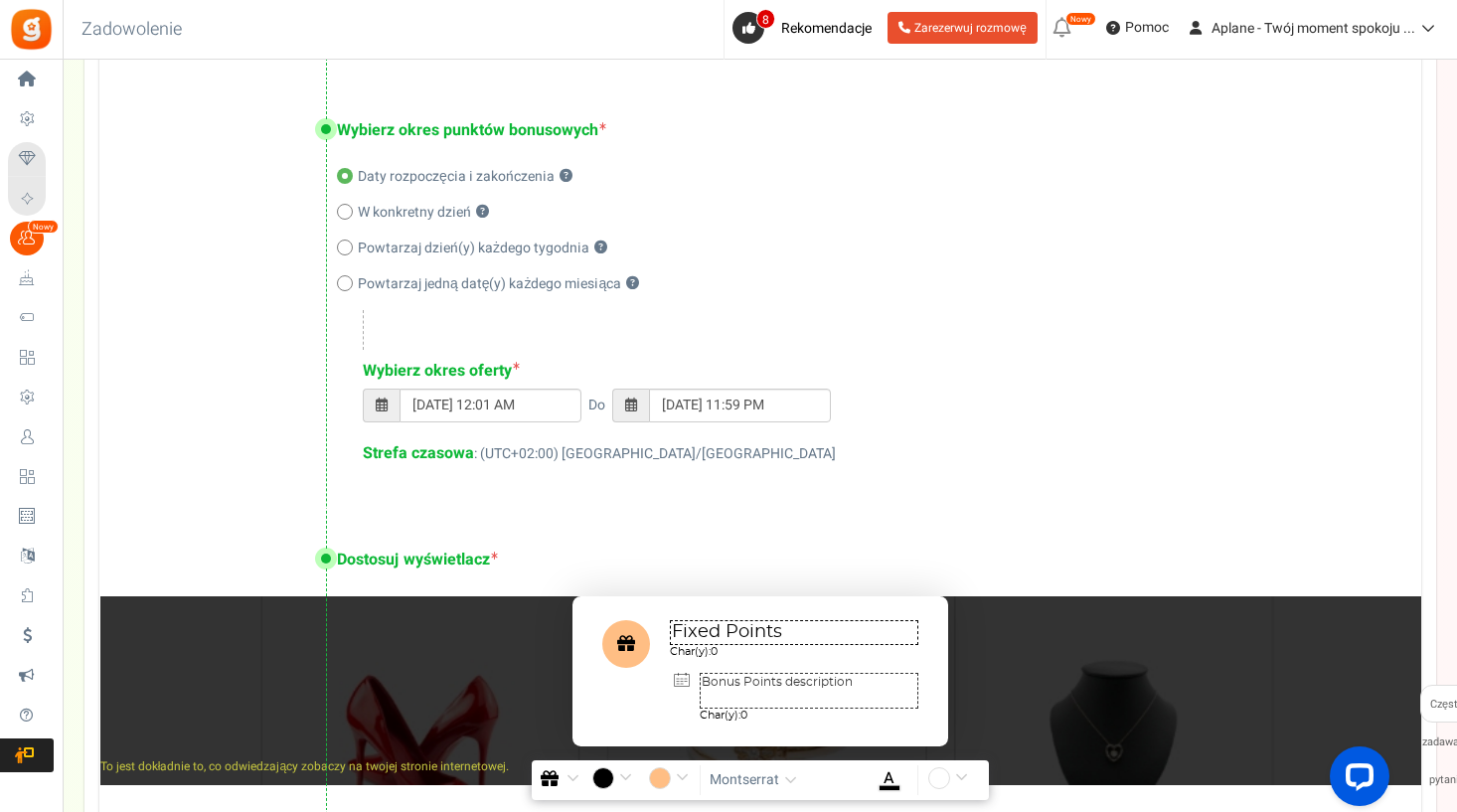 scroll, scrollTop: 850, scrollLeft: 0, axis: vertical 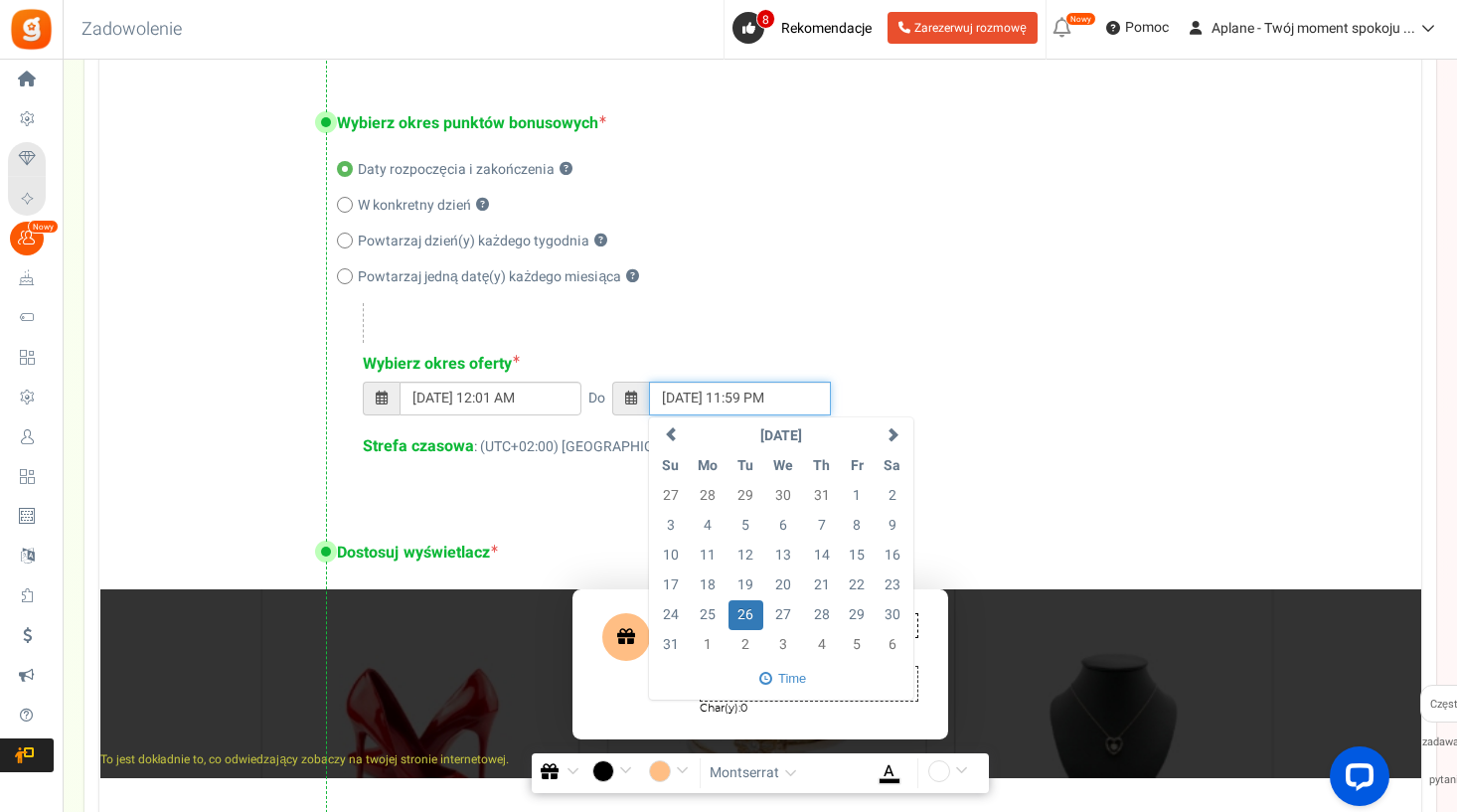click on "26/08/2025 11:59 PM" at bounding box center [739, 399] 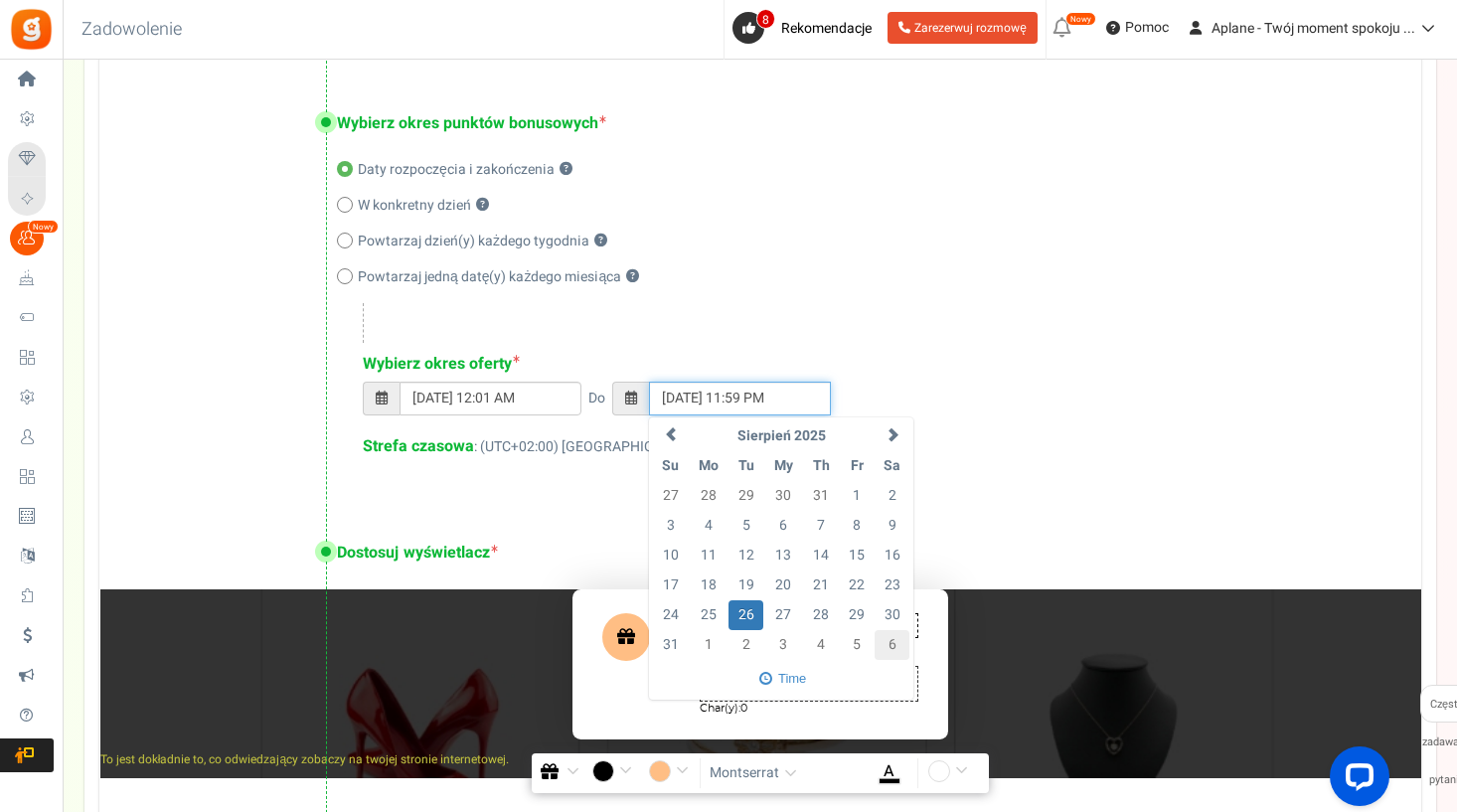 click on "6" at bounding box center (891, 645) 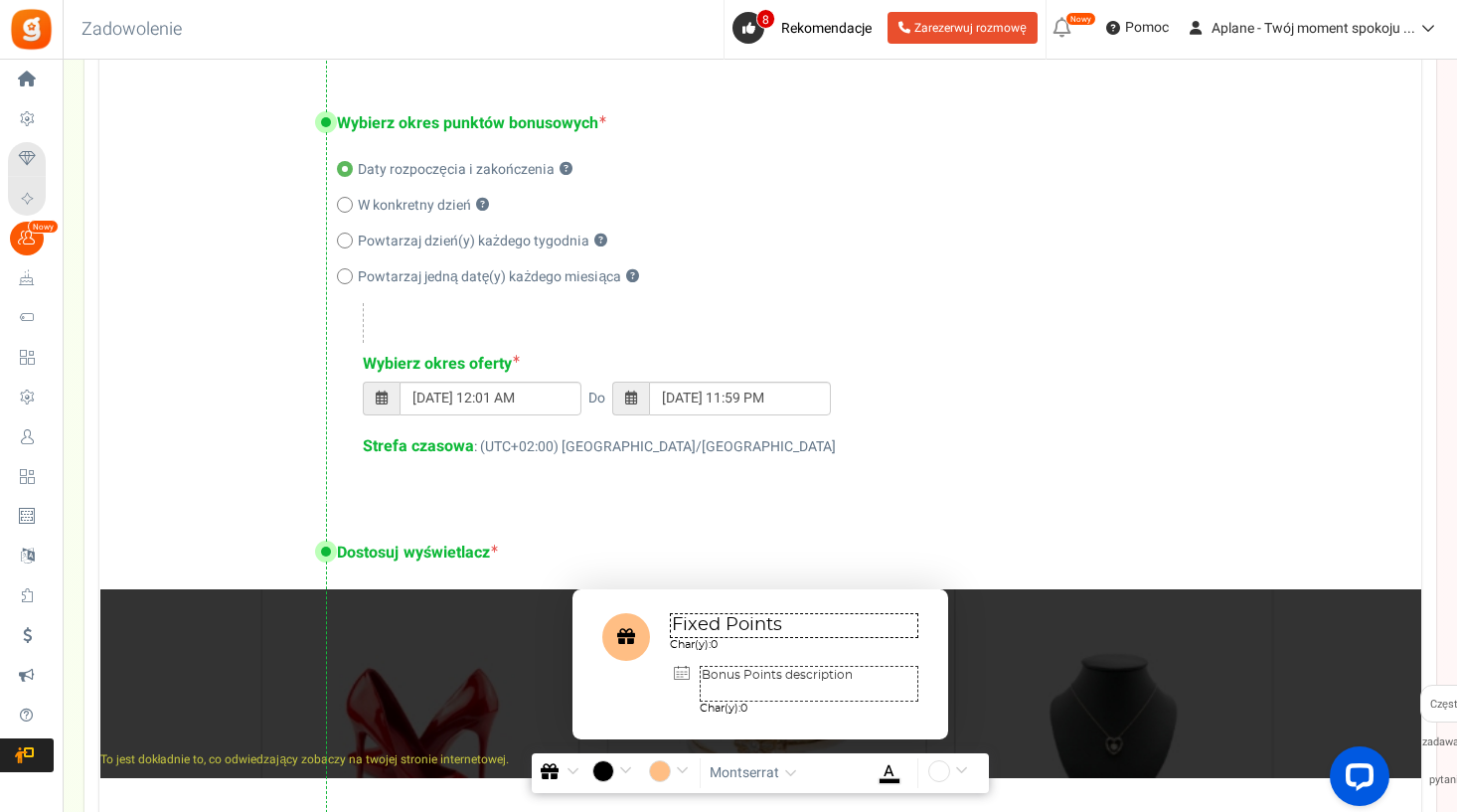 click on "15/07/2025 12:01 AM
Do
06/09/2025 11:59 PM" at bounding box center (872, 408) 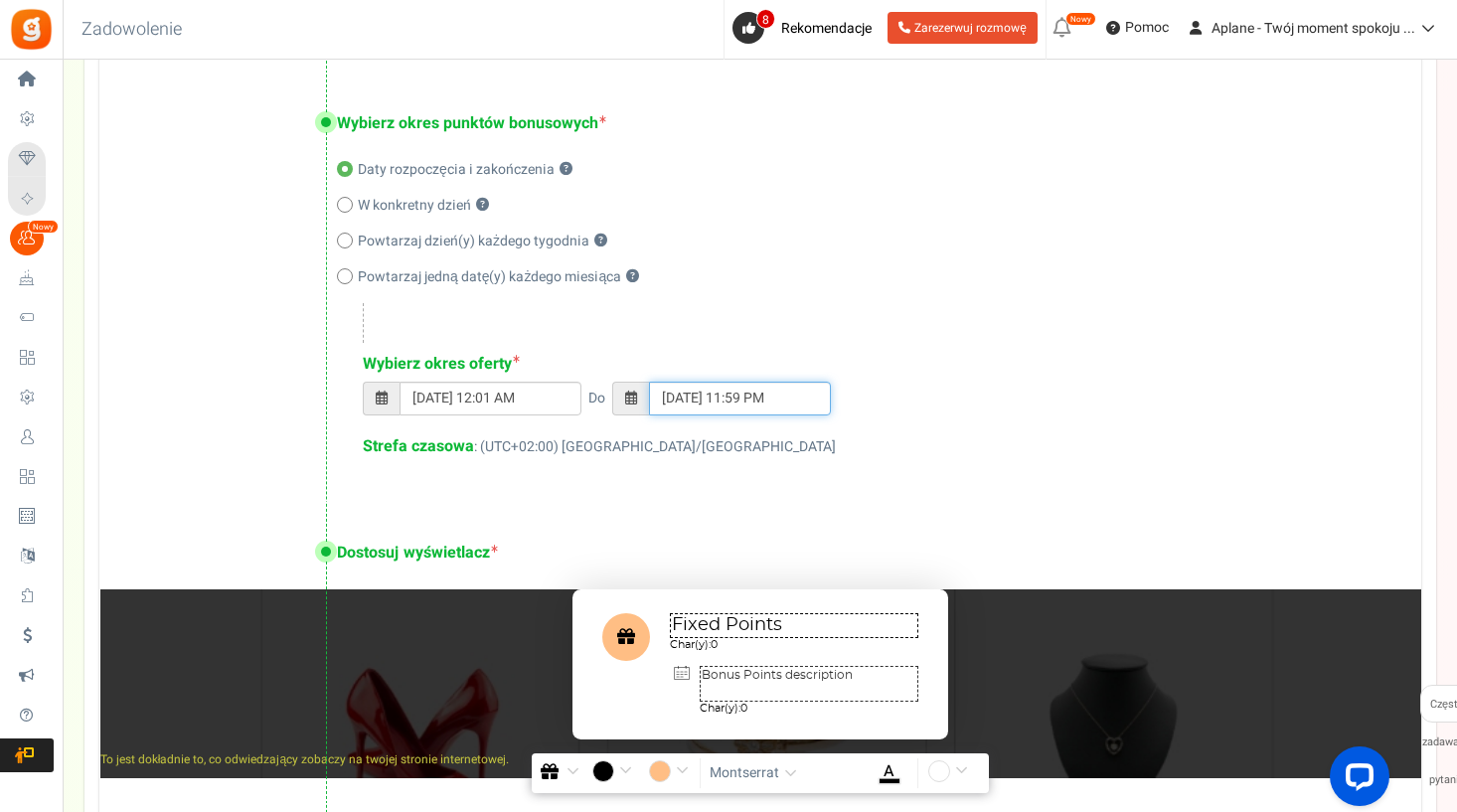 click on "06/09/2025 11:59 PM" at bounding box center [739, 399] 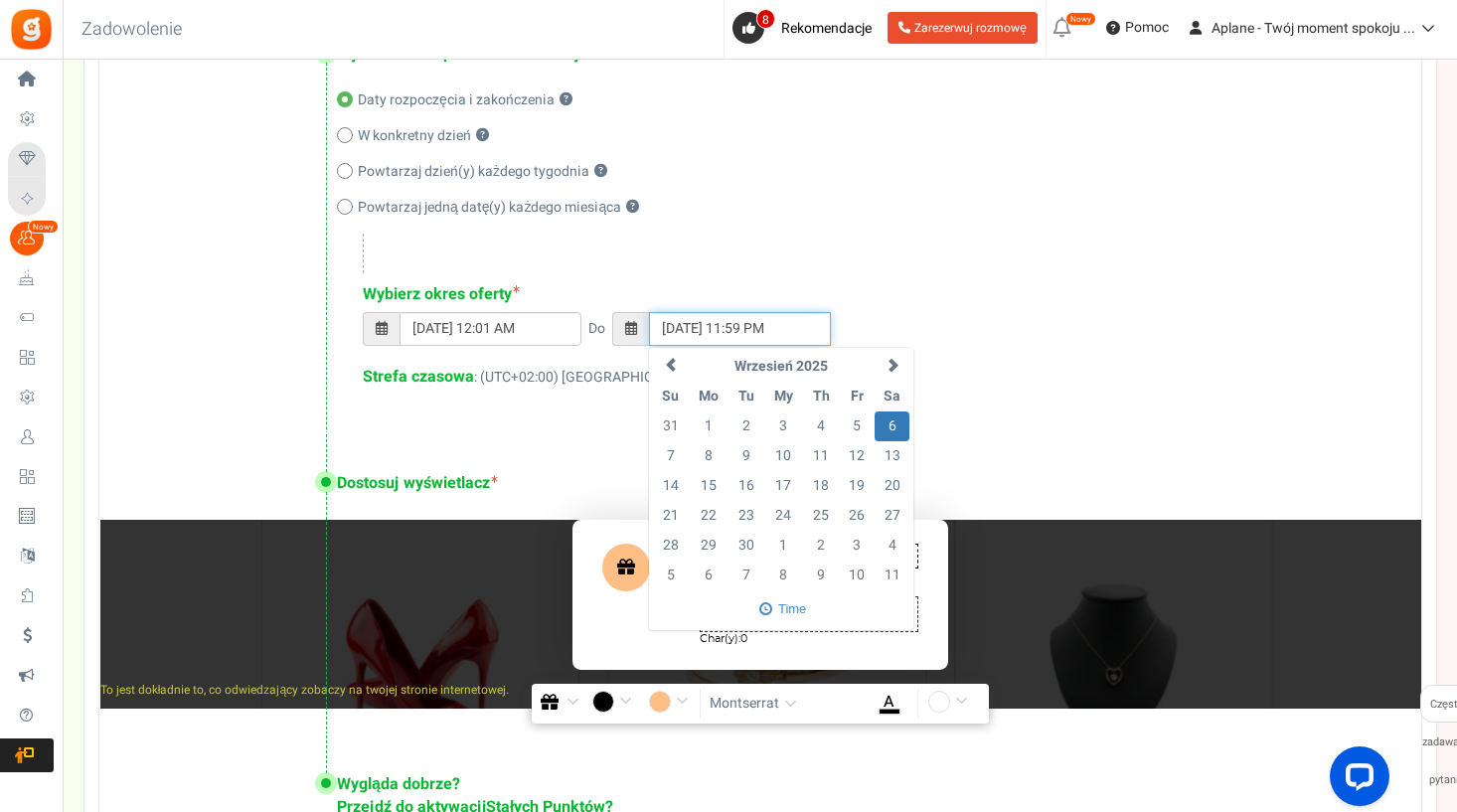 scroll, scrollTop: 918, scrollLeft: 0, axis: vertical 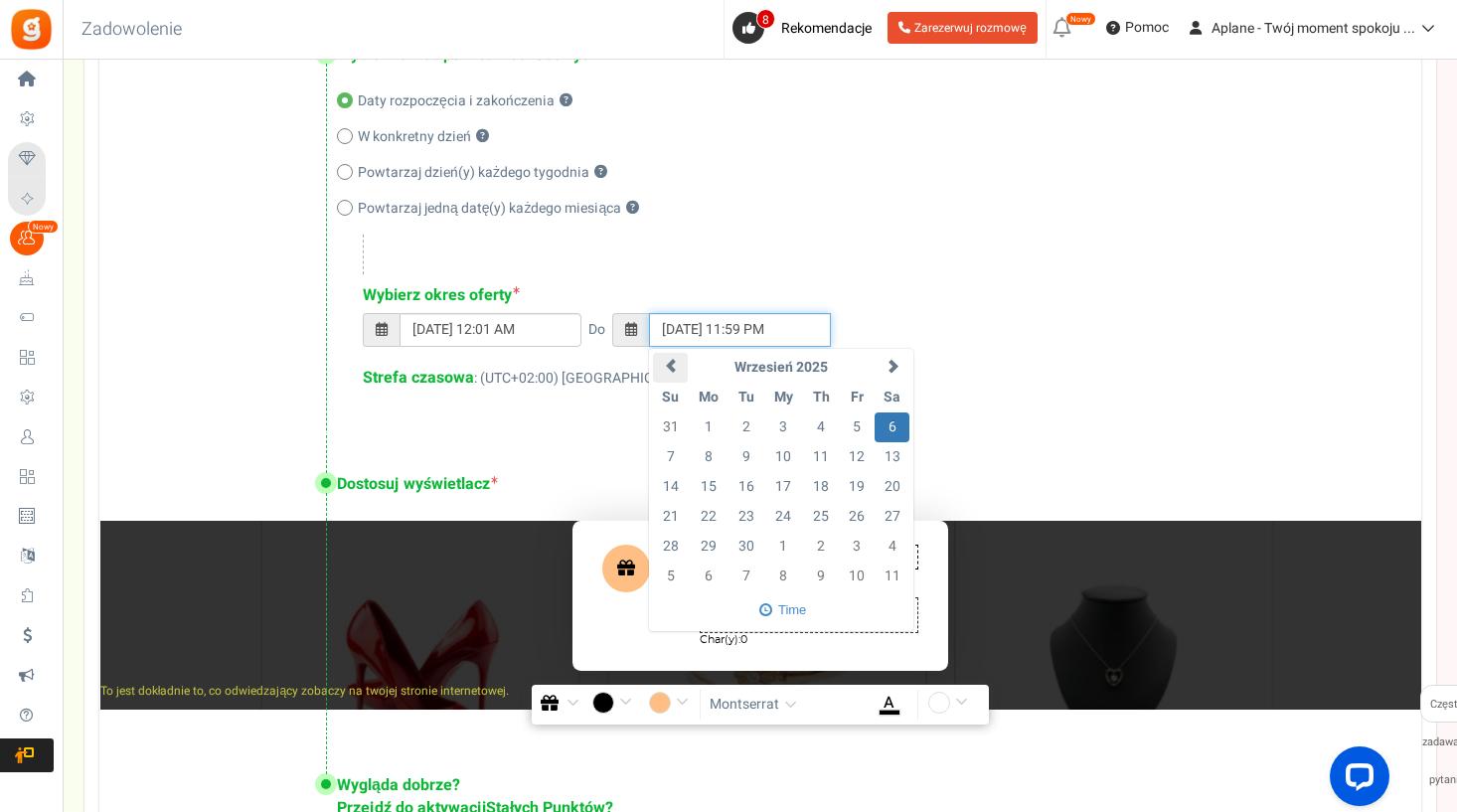 click at bounding box center (670, 368) 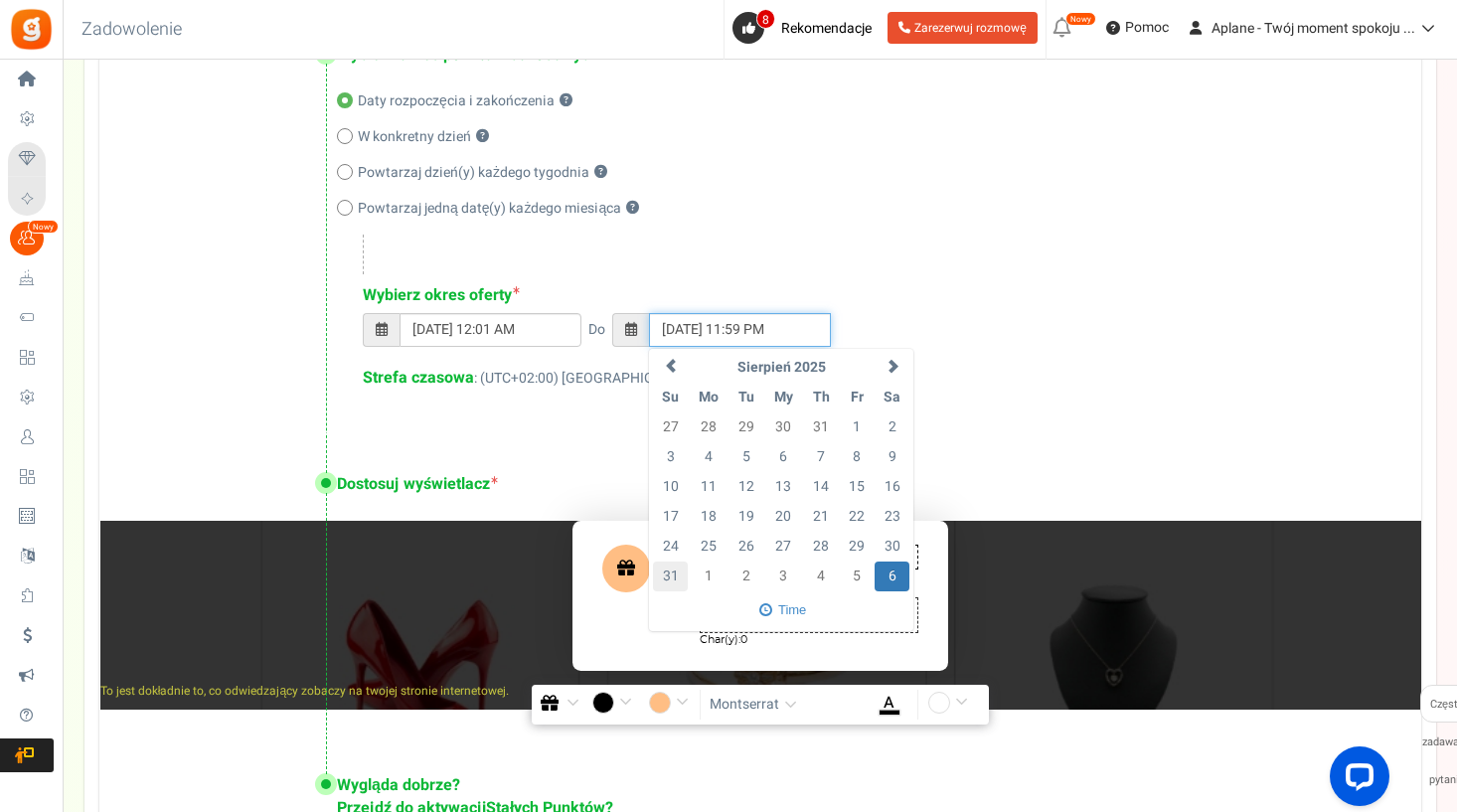 click on "31" at bounding box center [670, 576] 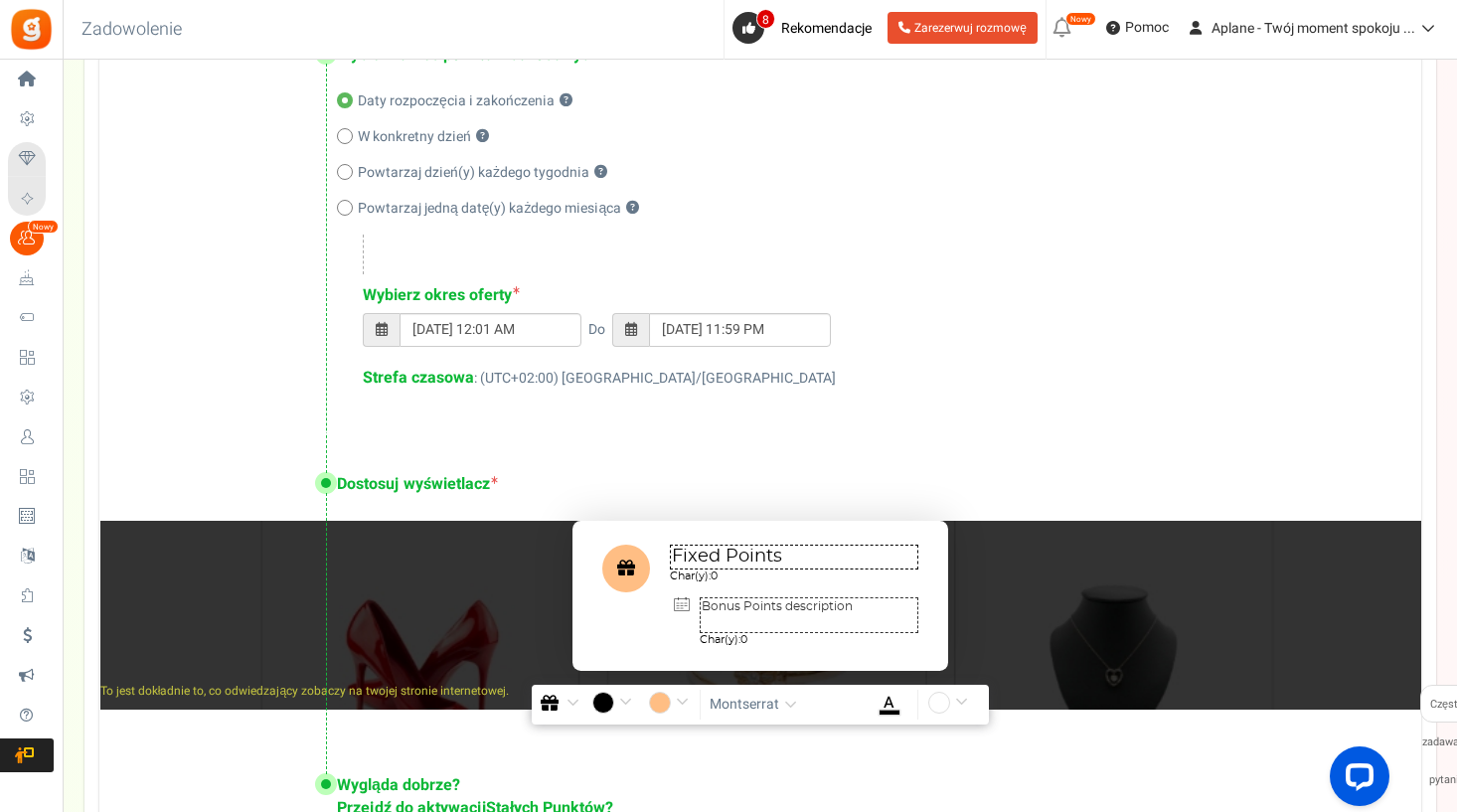 click on "15/07/2025 12:01 AM
Do
31/08/2025 11:59 PM" at bounding box center [872, 340] 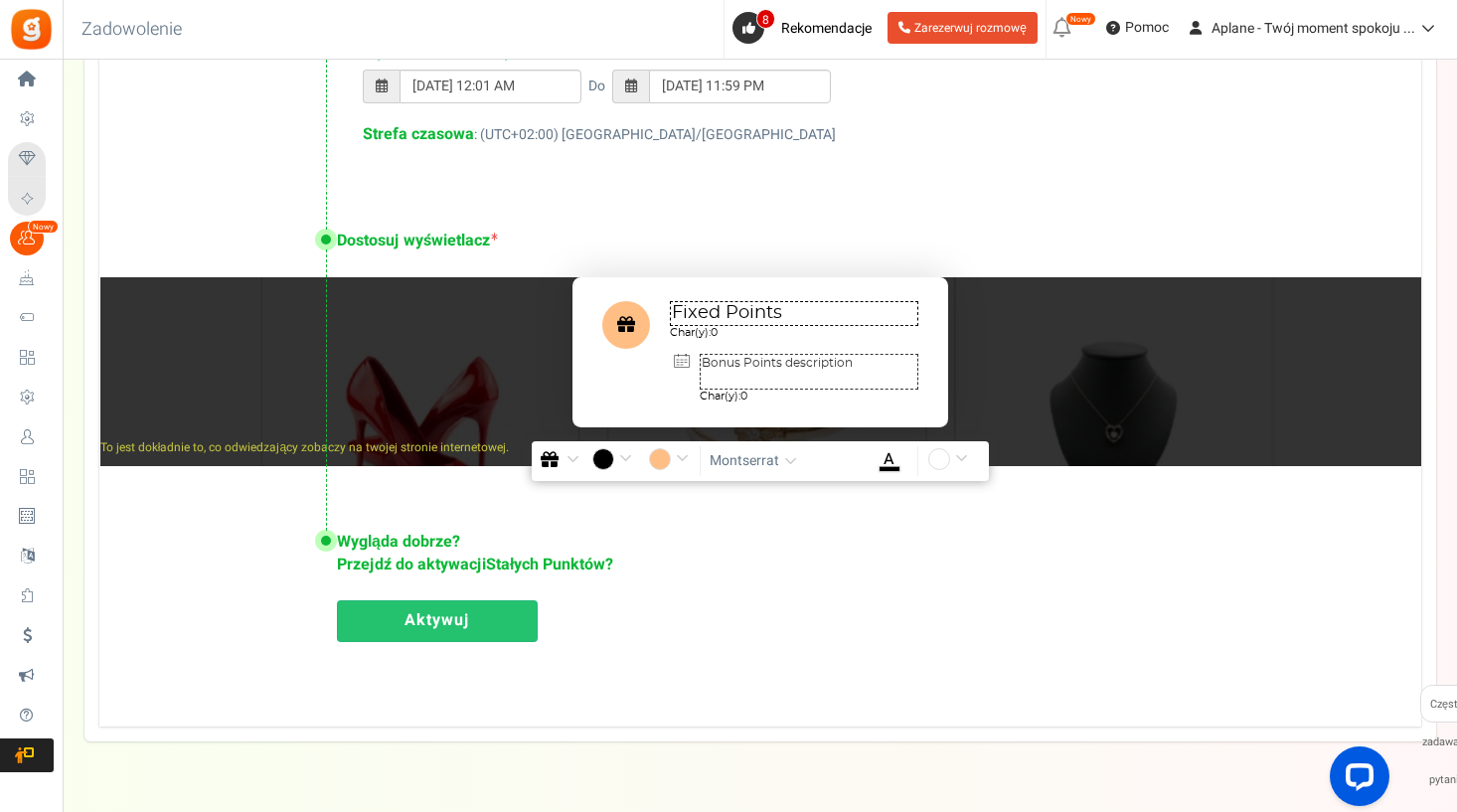 scroll, scrollTop: 1164, scrollLeft: 0, axis: vertical 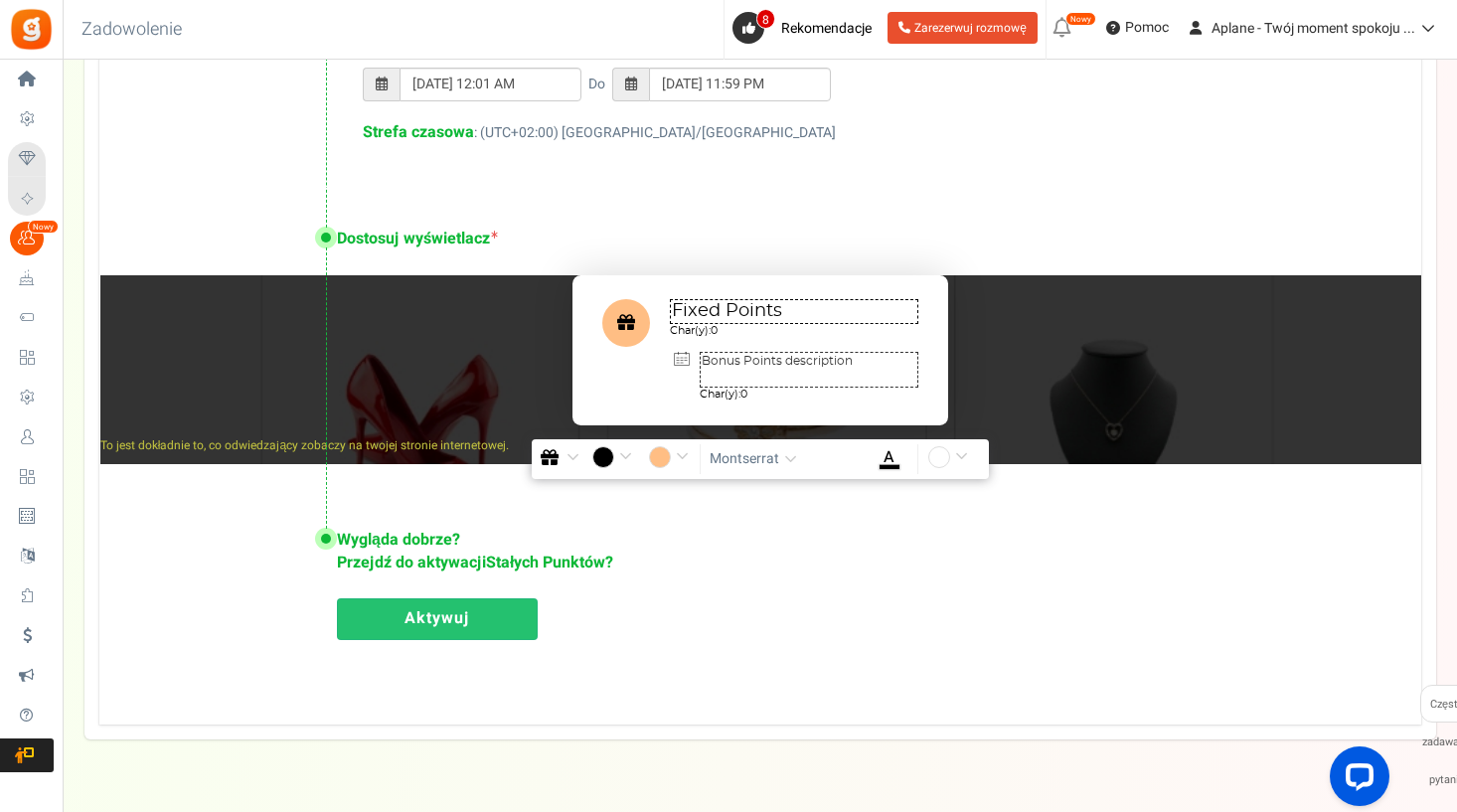 click on "Fixed Points" at bounding box center [794, 311] 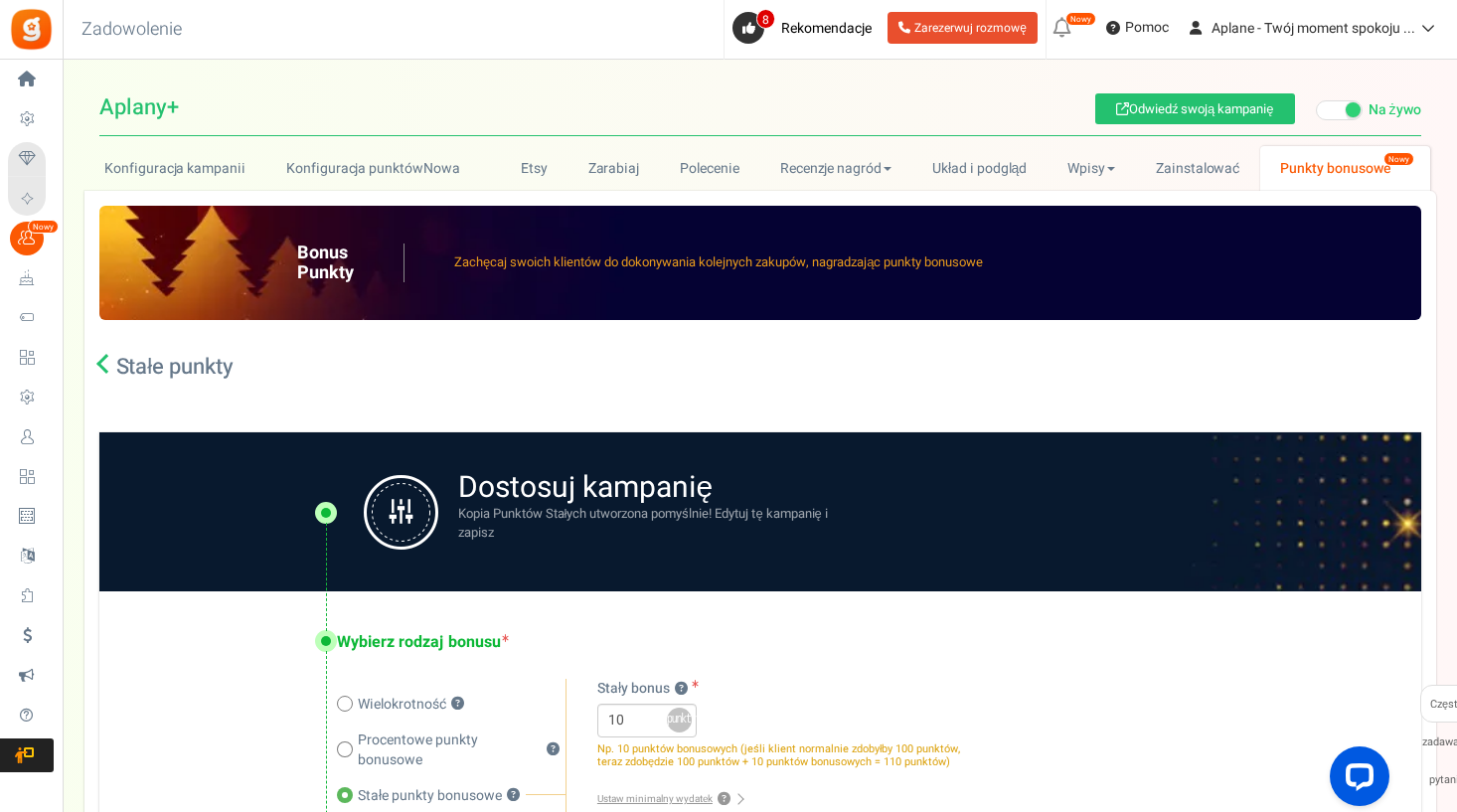 scroll, scrollTop: 0, scrollLeft: 0, axis: both 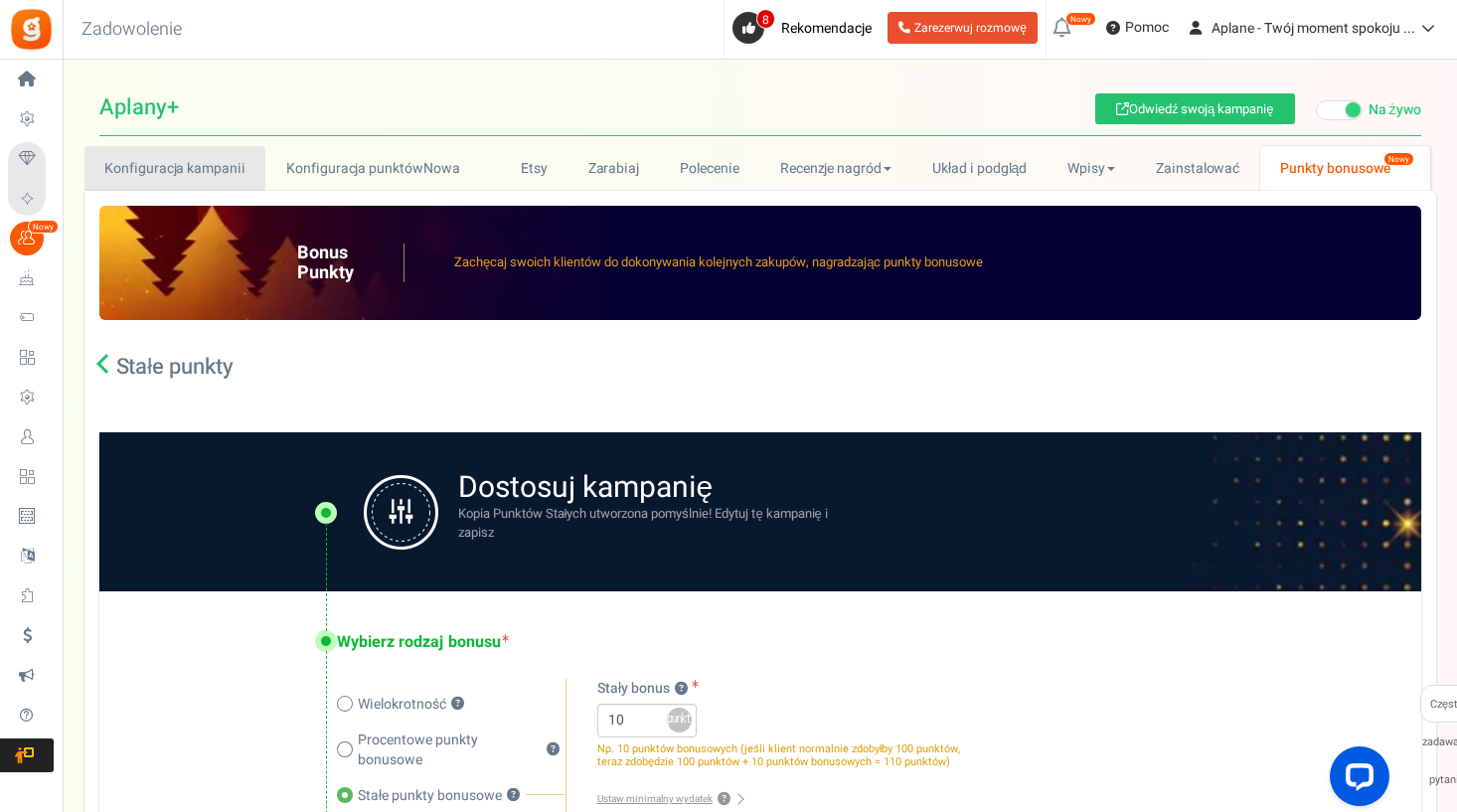 click on "Konfiguracja kampanii" at bounding box center [175, 168] 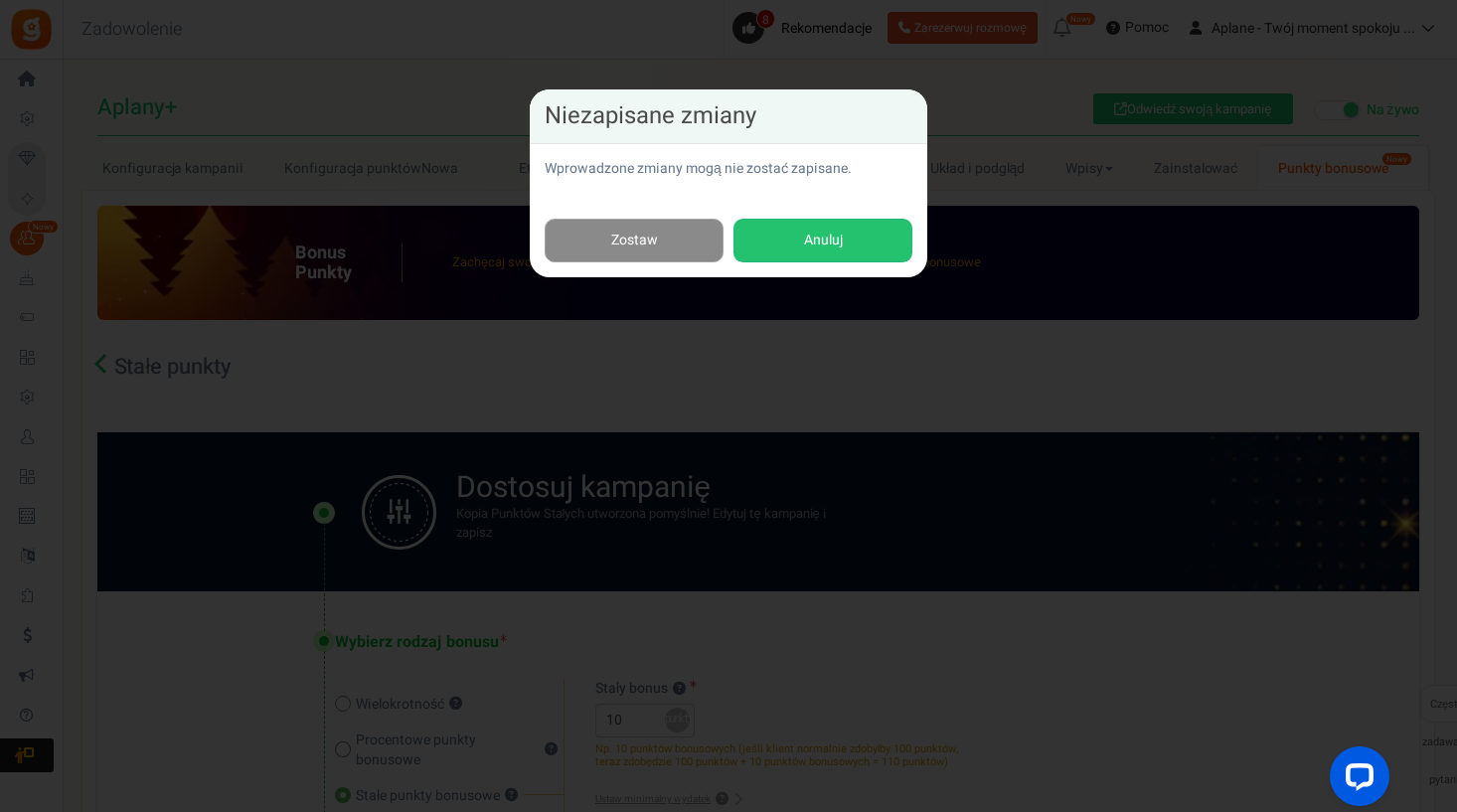 click on "Zostaw" at bounding box center (634, 241) 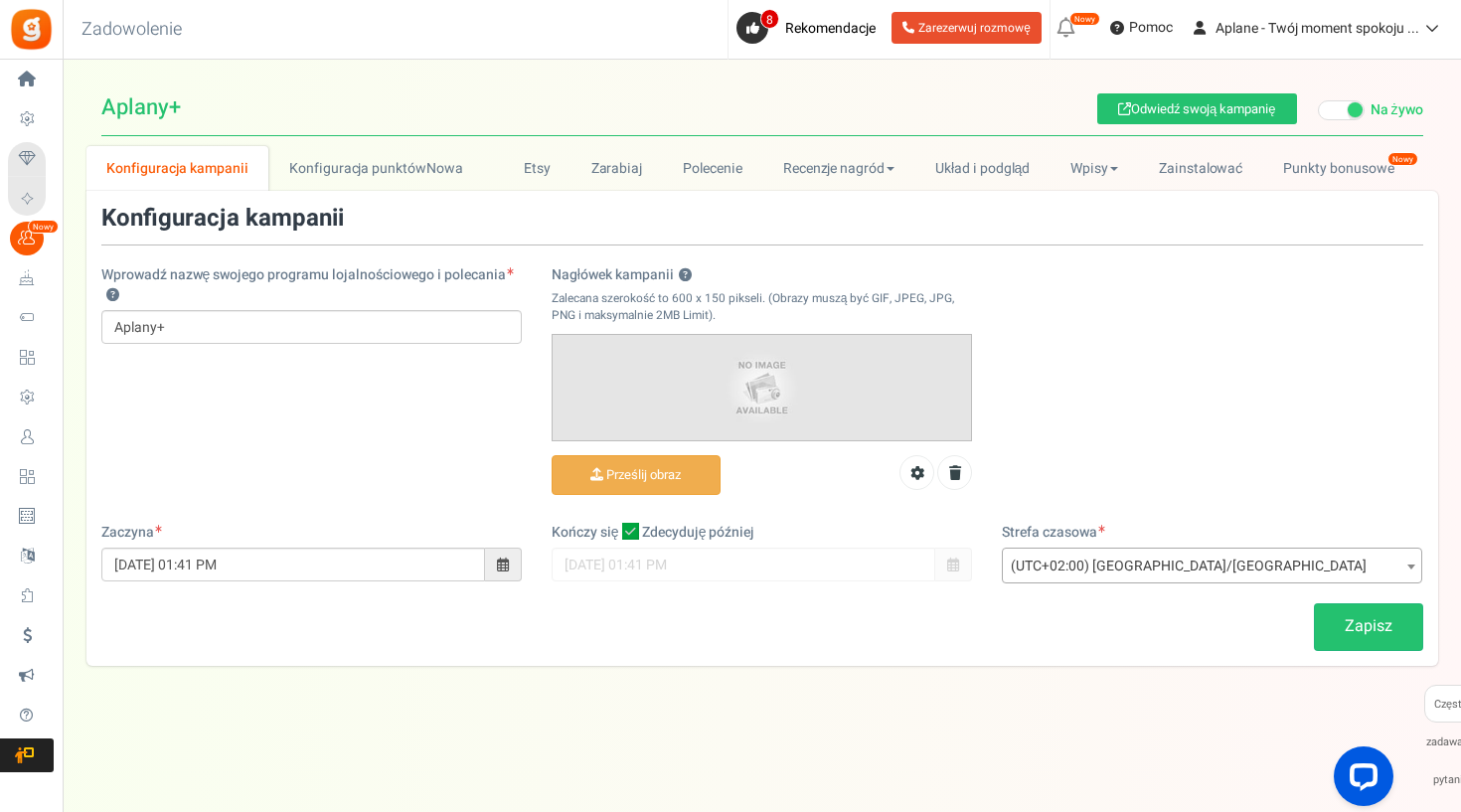 click on "Dom" at bounding box center [0, 0] 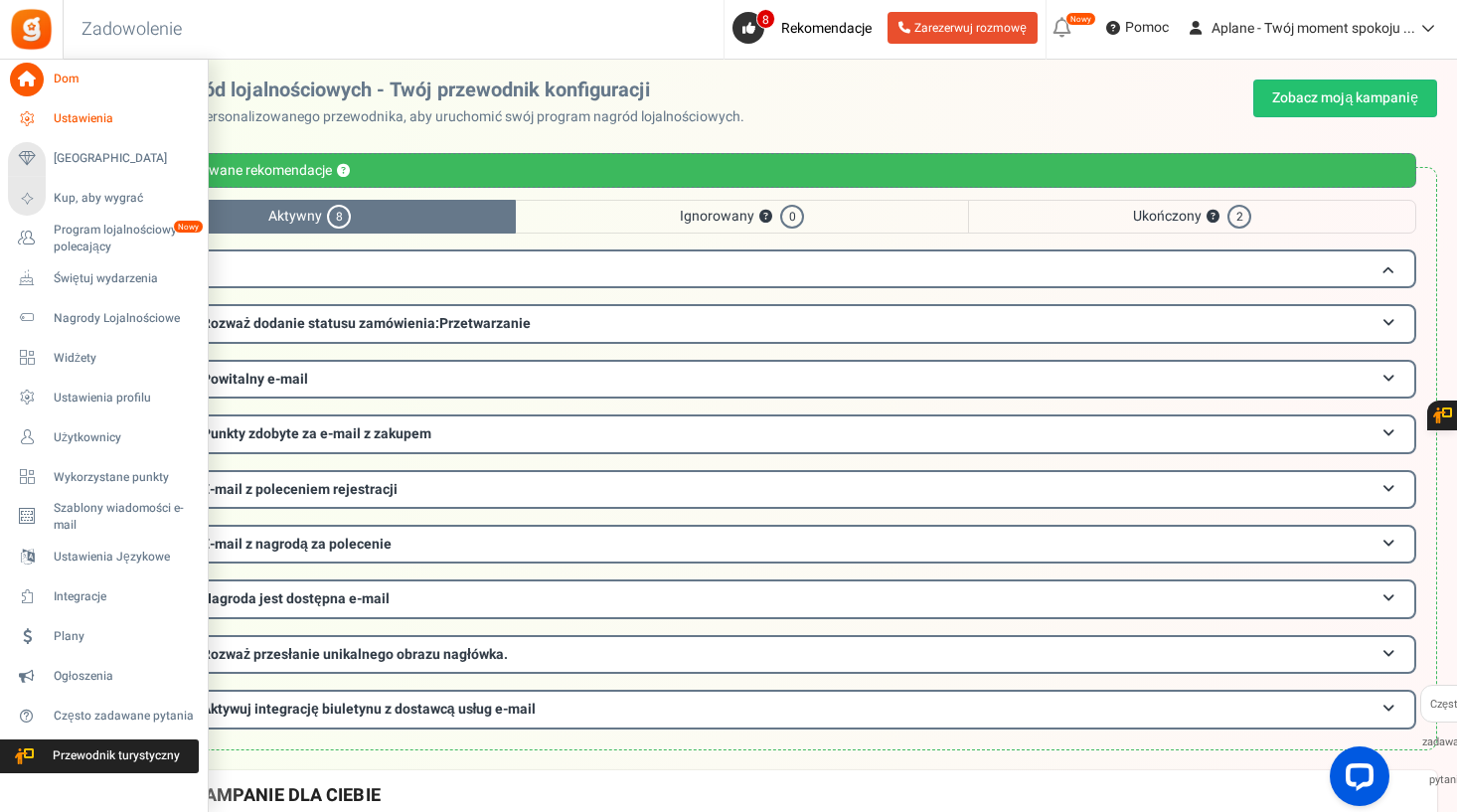 click on "Ustawienia" at bounding box center (123, 118) 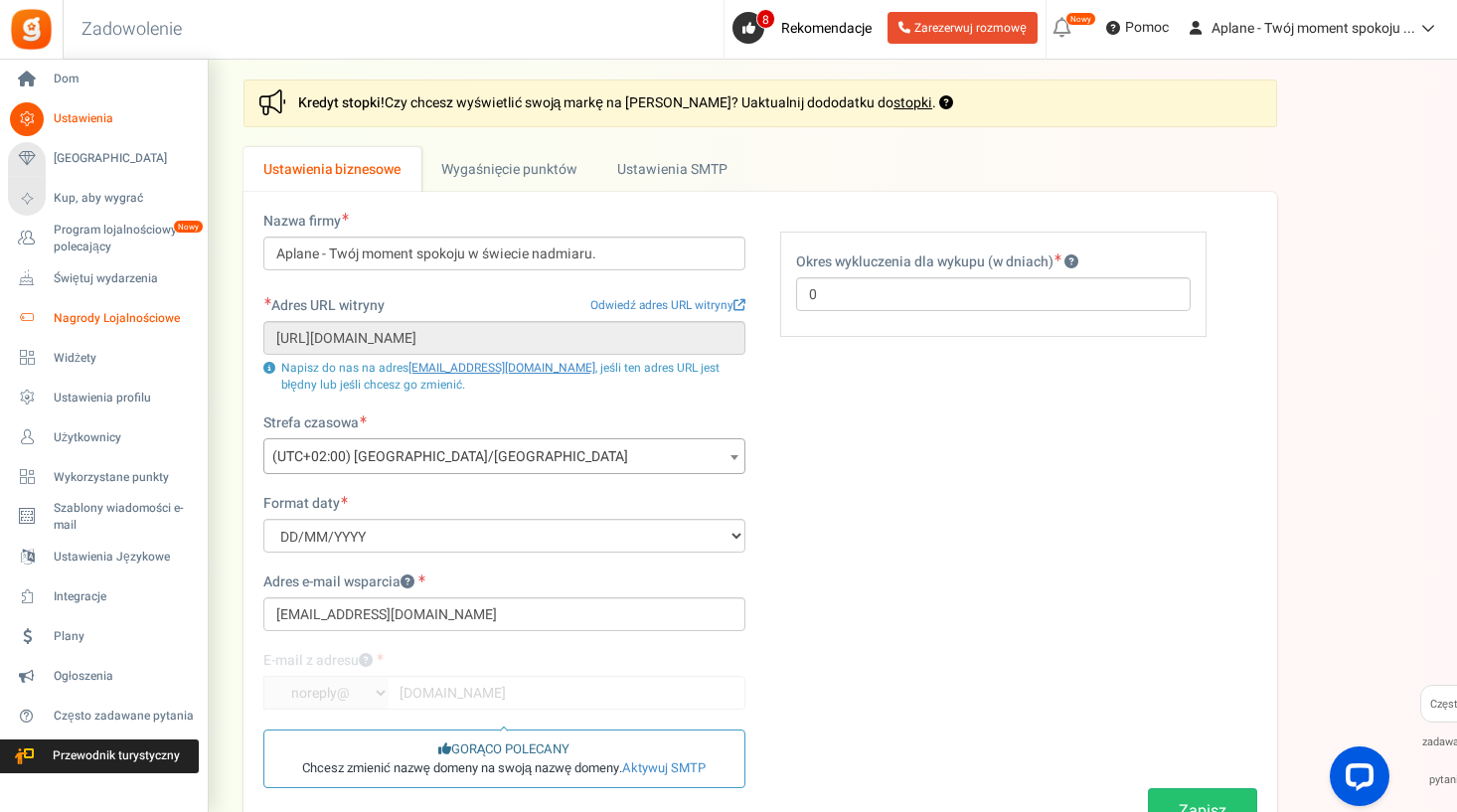 click on "Nagrody Lojalnościowe" at bounding box center (123, 318) 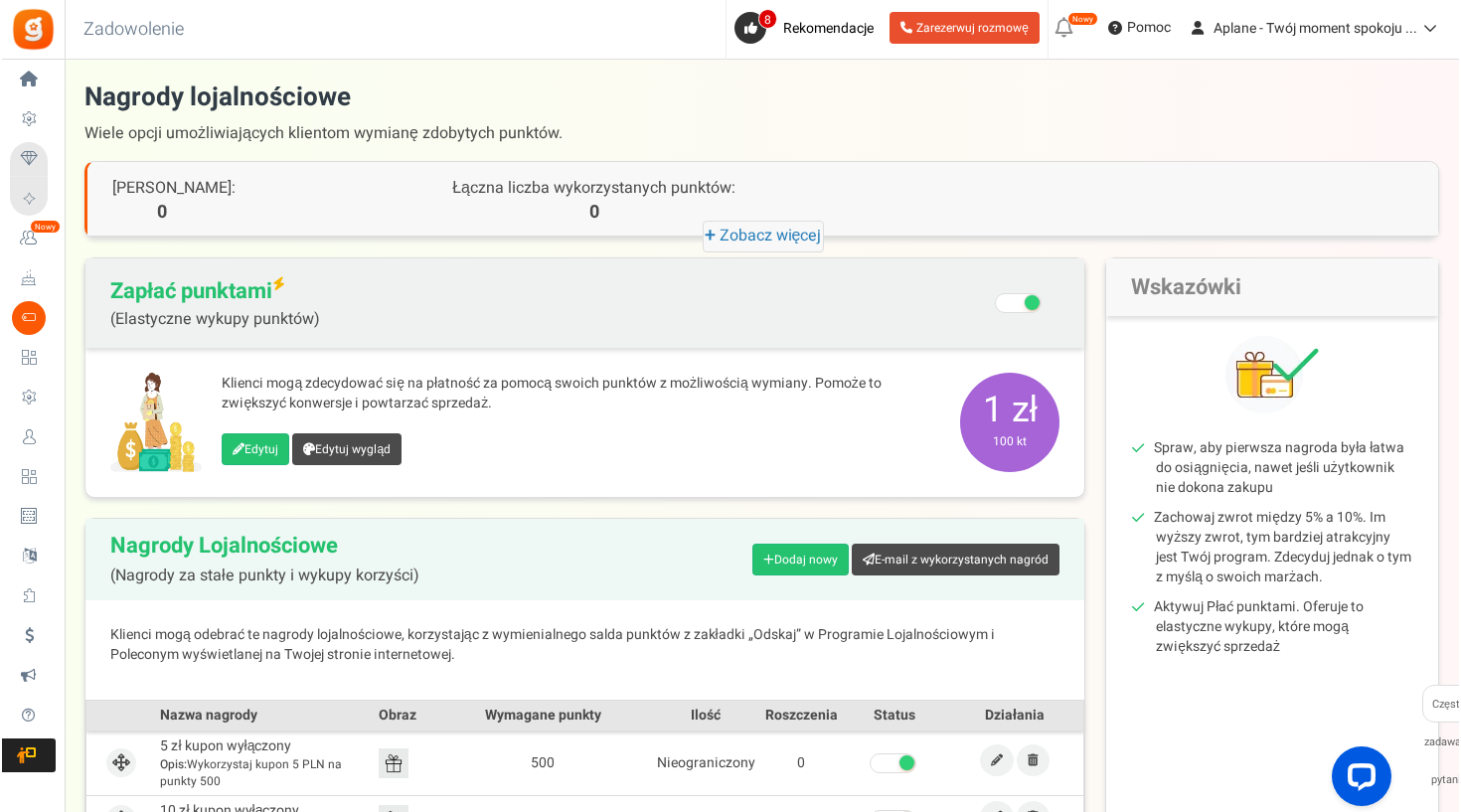 scroll, scrollTop: 0, scrollLeft: 0, axis: both 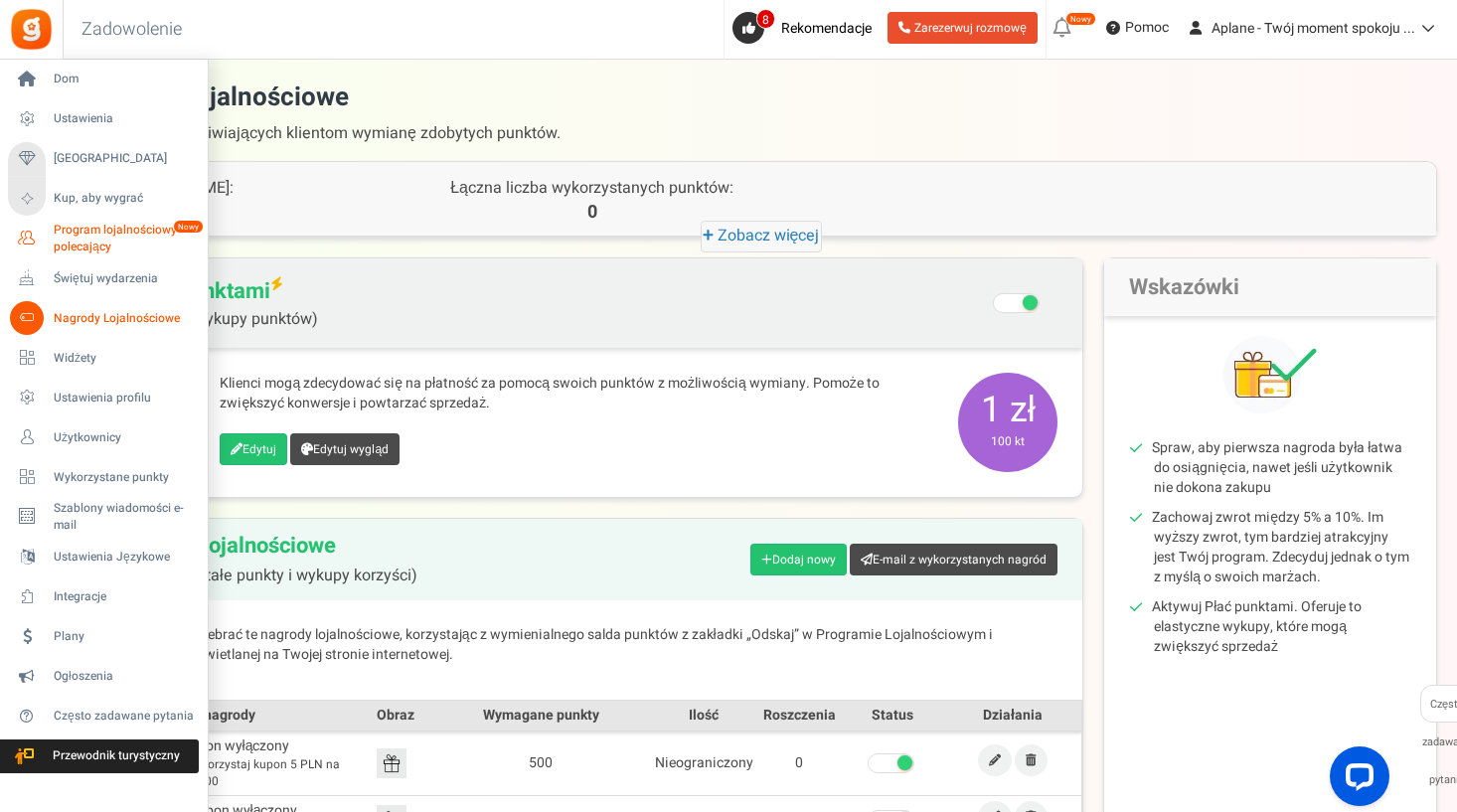click on "Program lojalnościowy i polecający" at bounding box center (126, 239) 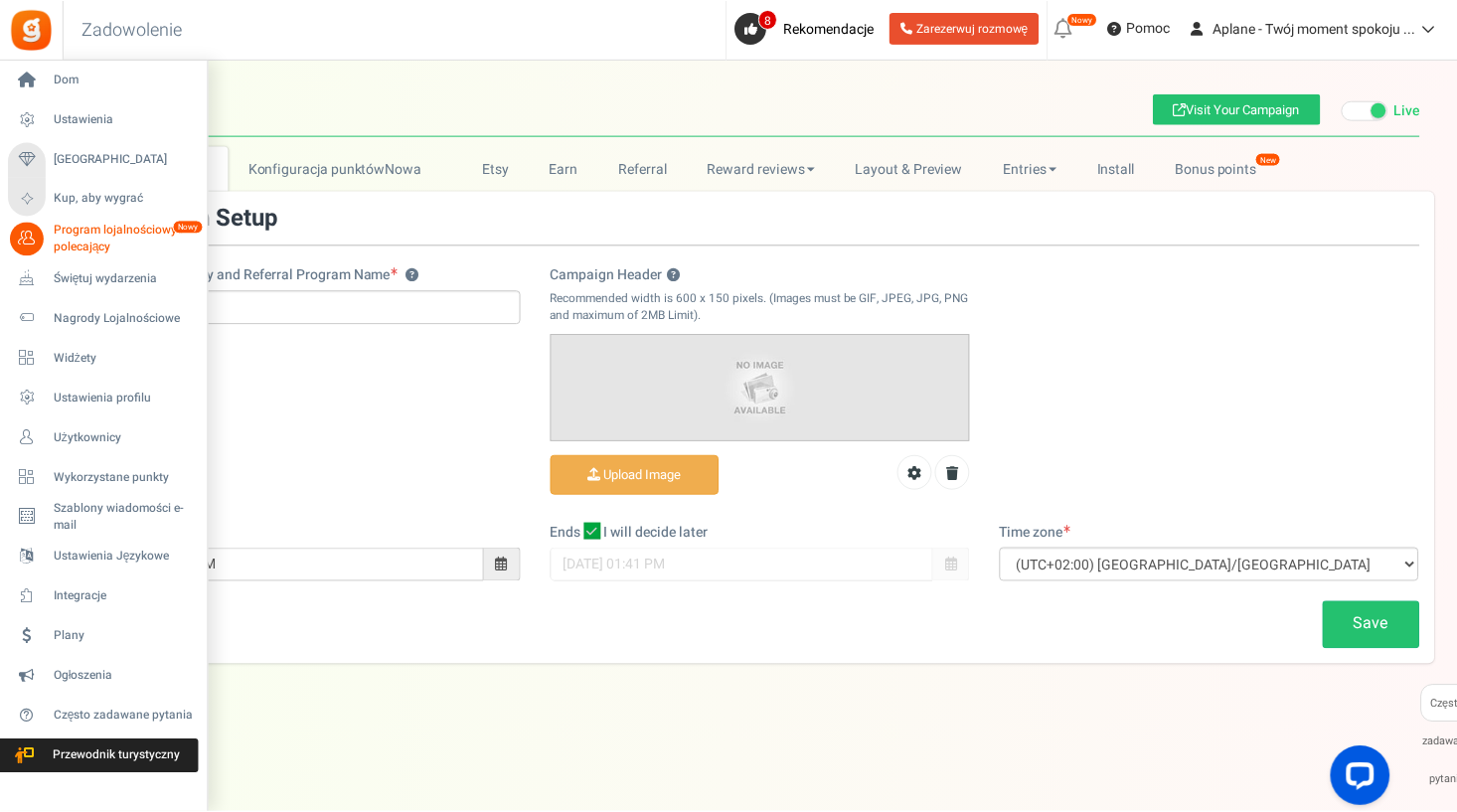 scroll, scrollTop: 0, scrollLeft: 0, axis: both 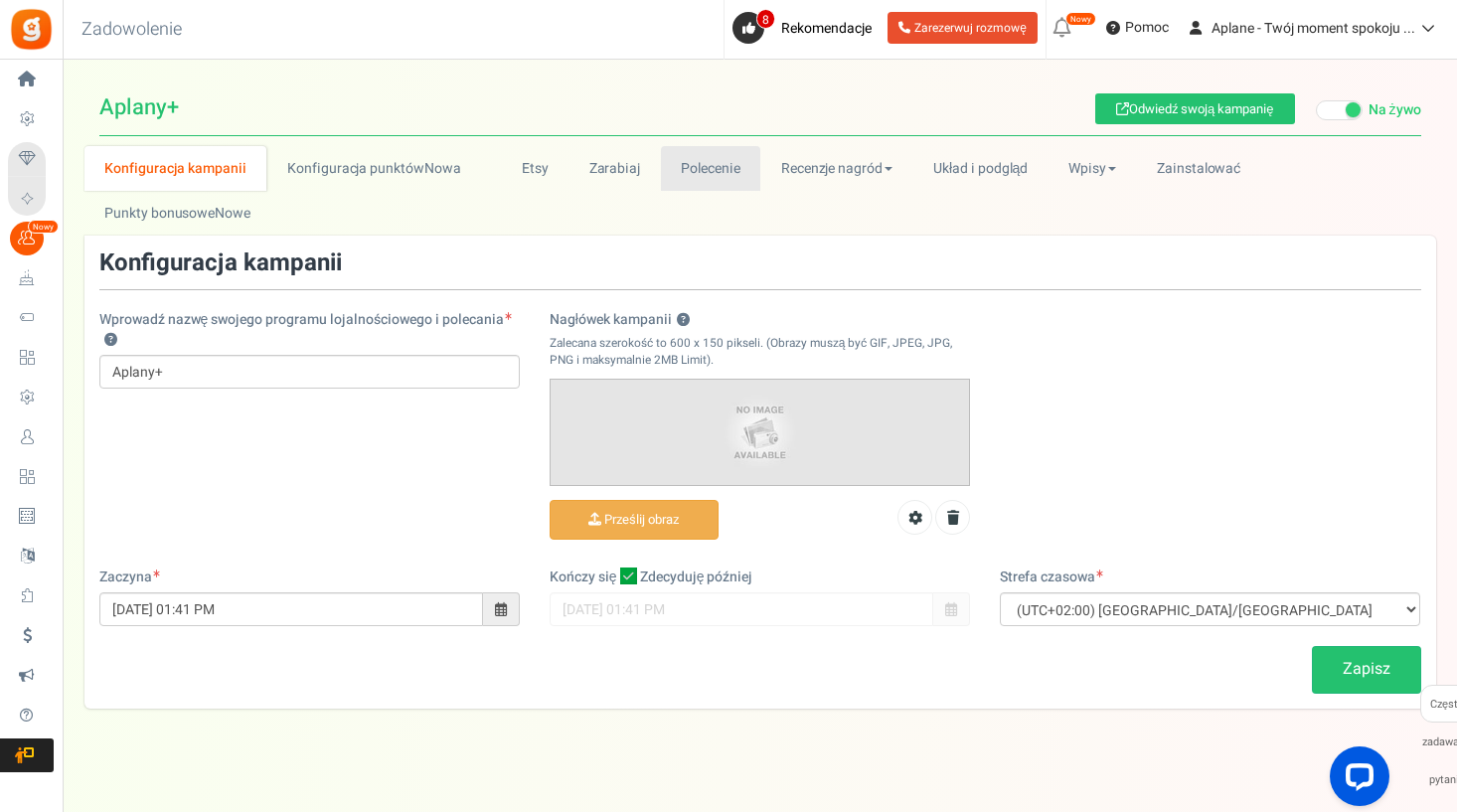 click on "Polecenie" at bounding box center (711, 168) 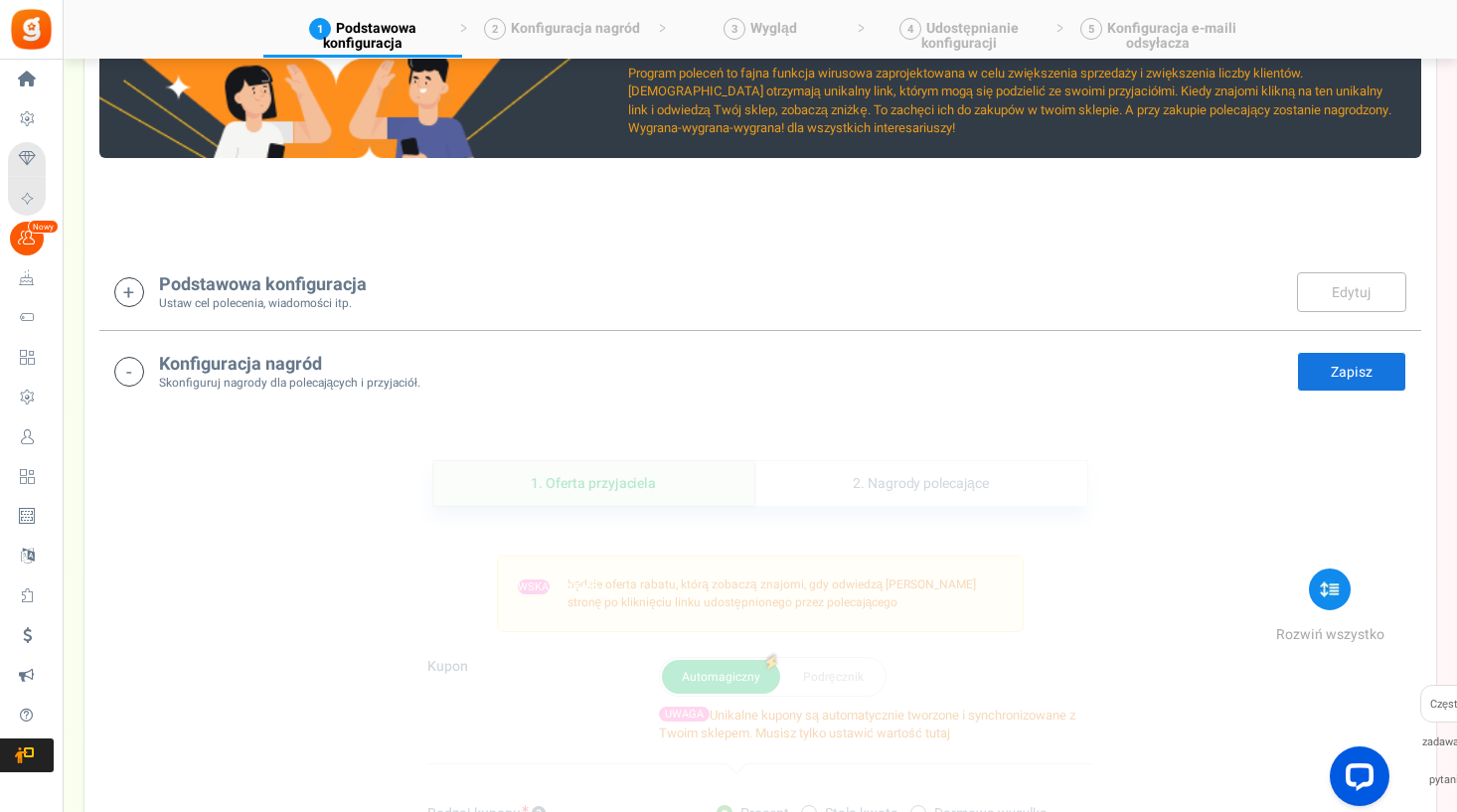 scroll, scrollTop: 260, scrollLeft: 0, axis: vertical 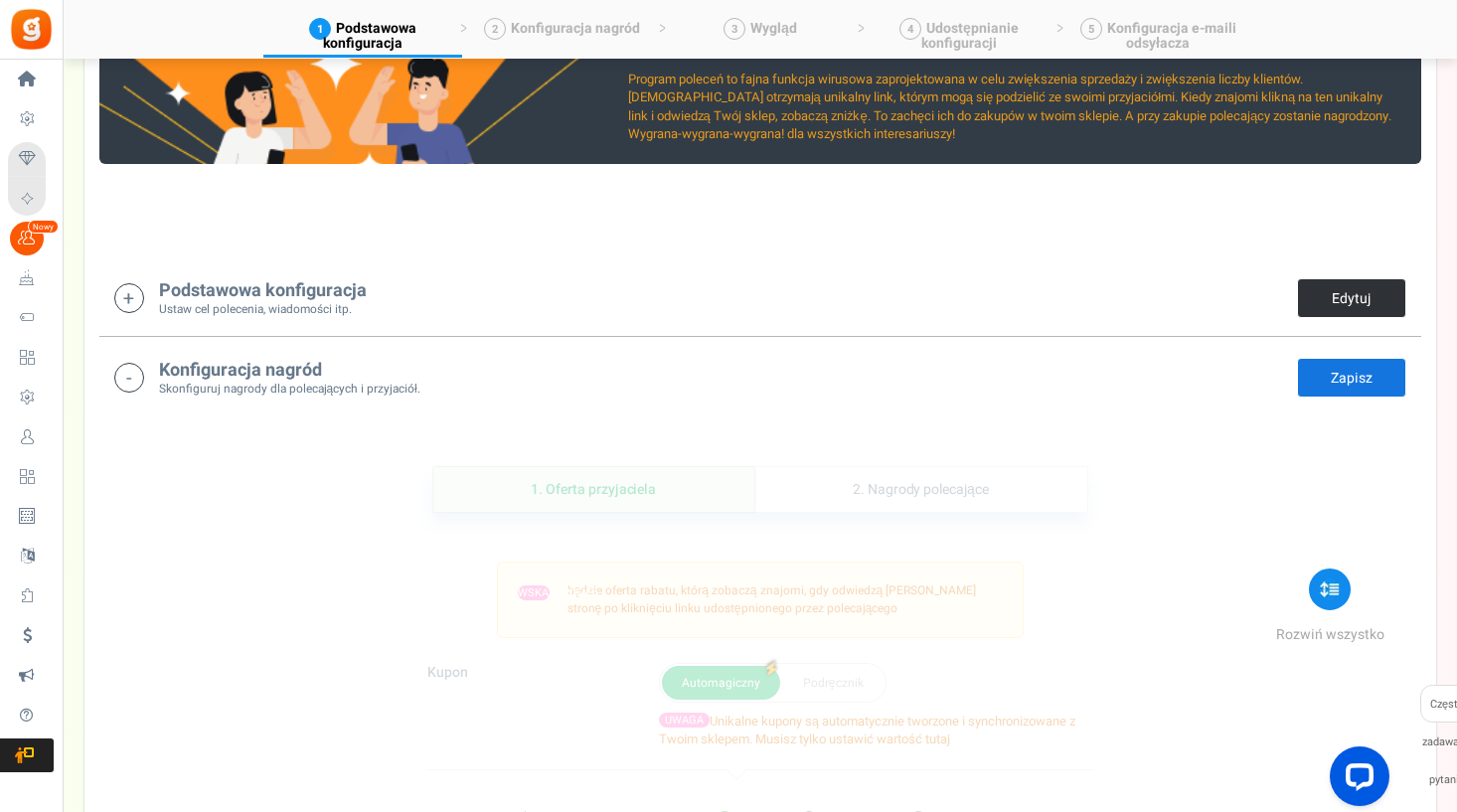 click on "Edytuj" at bounding box center [1352, 298] 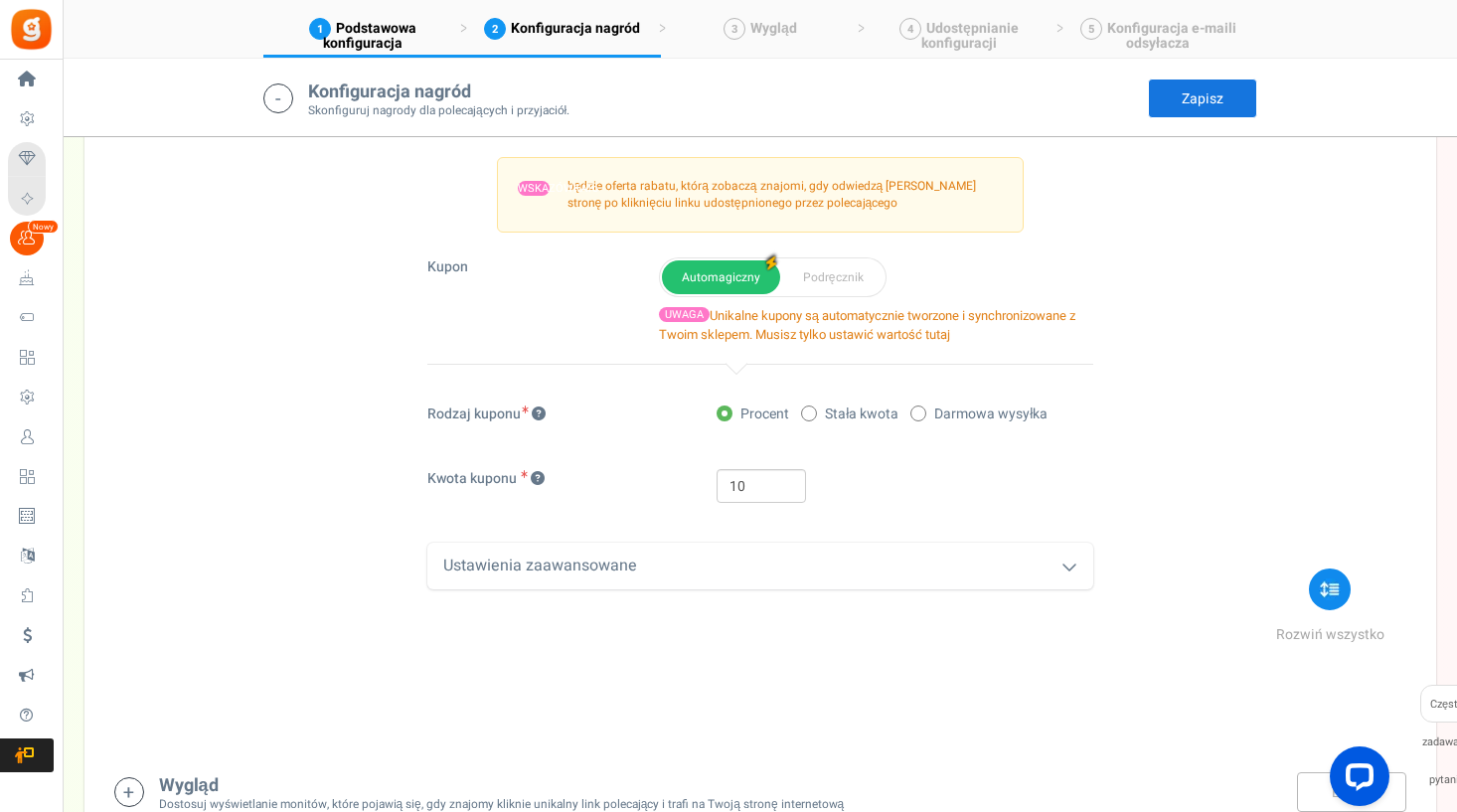 scroll, scrollTop: 1502, scrollLeft: 0, axis: vertical 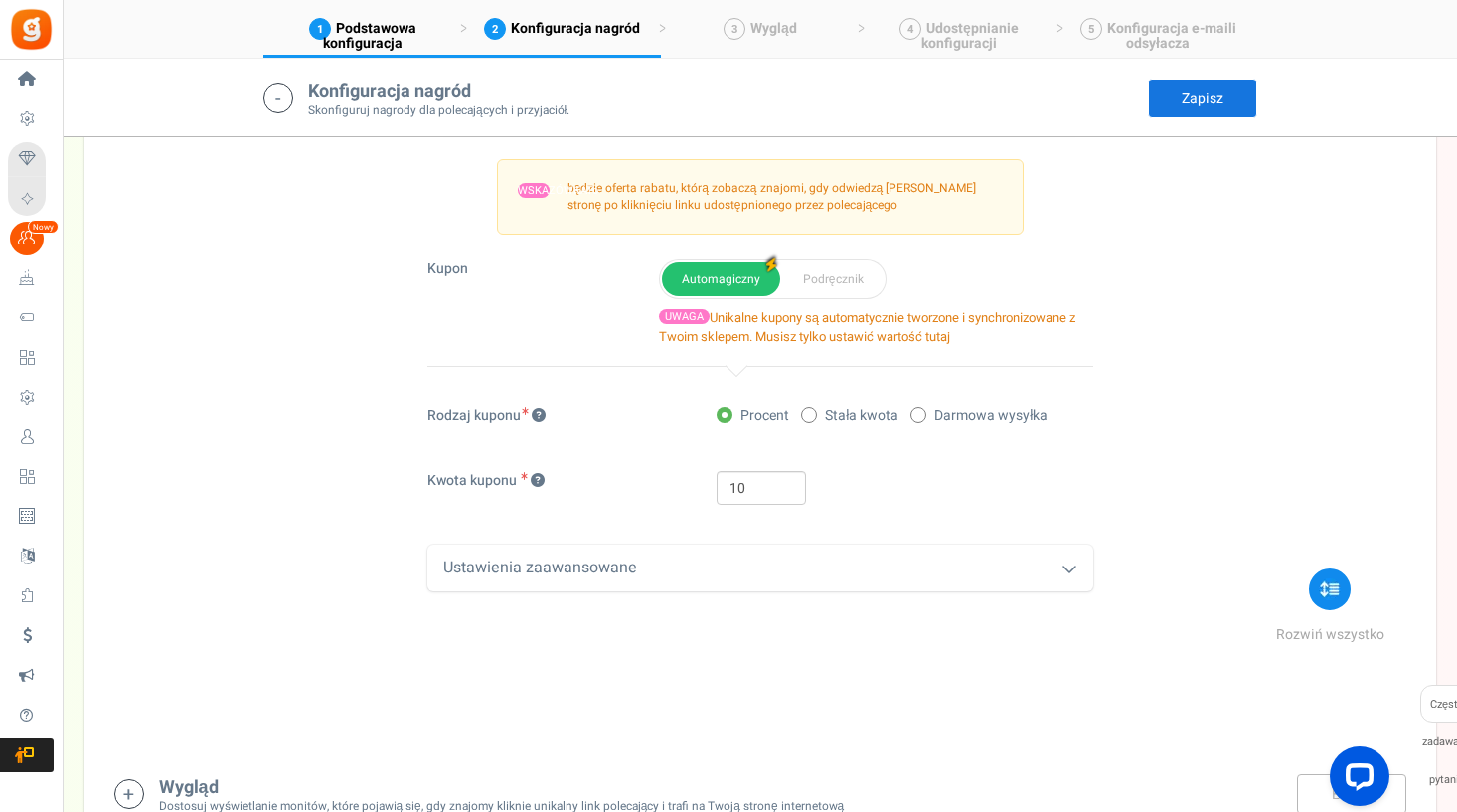 click on "Ustawienia zaawansowane" at bounding box center (760, 568) 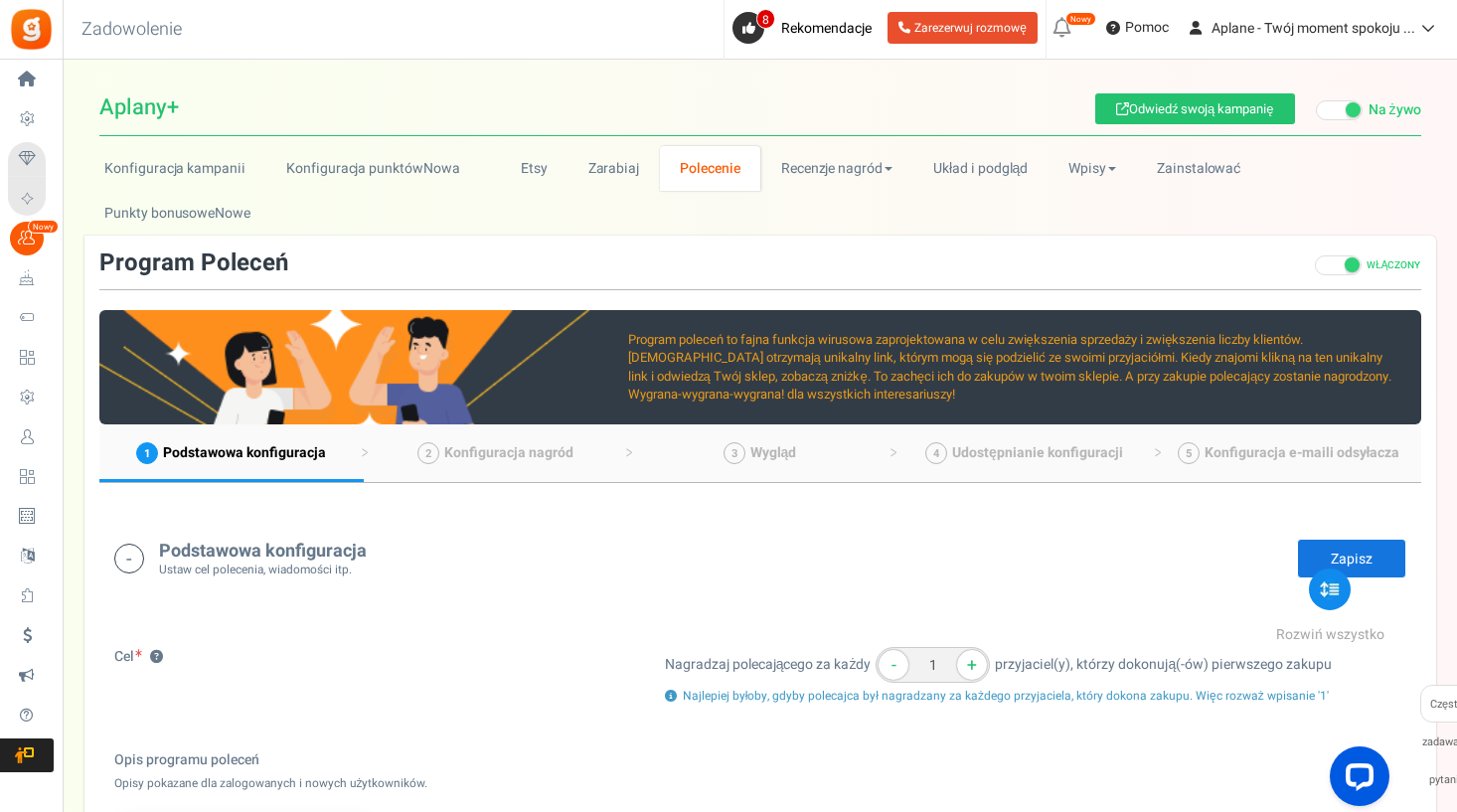 scroll, scrollTop: 0, scrollLeft: 0, axis: both 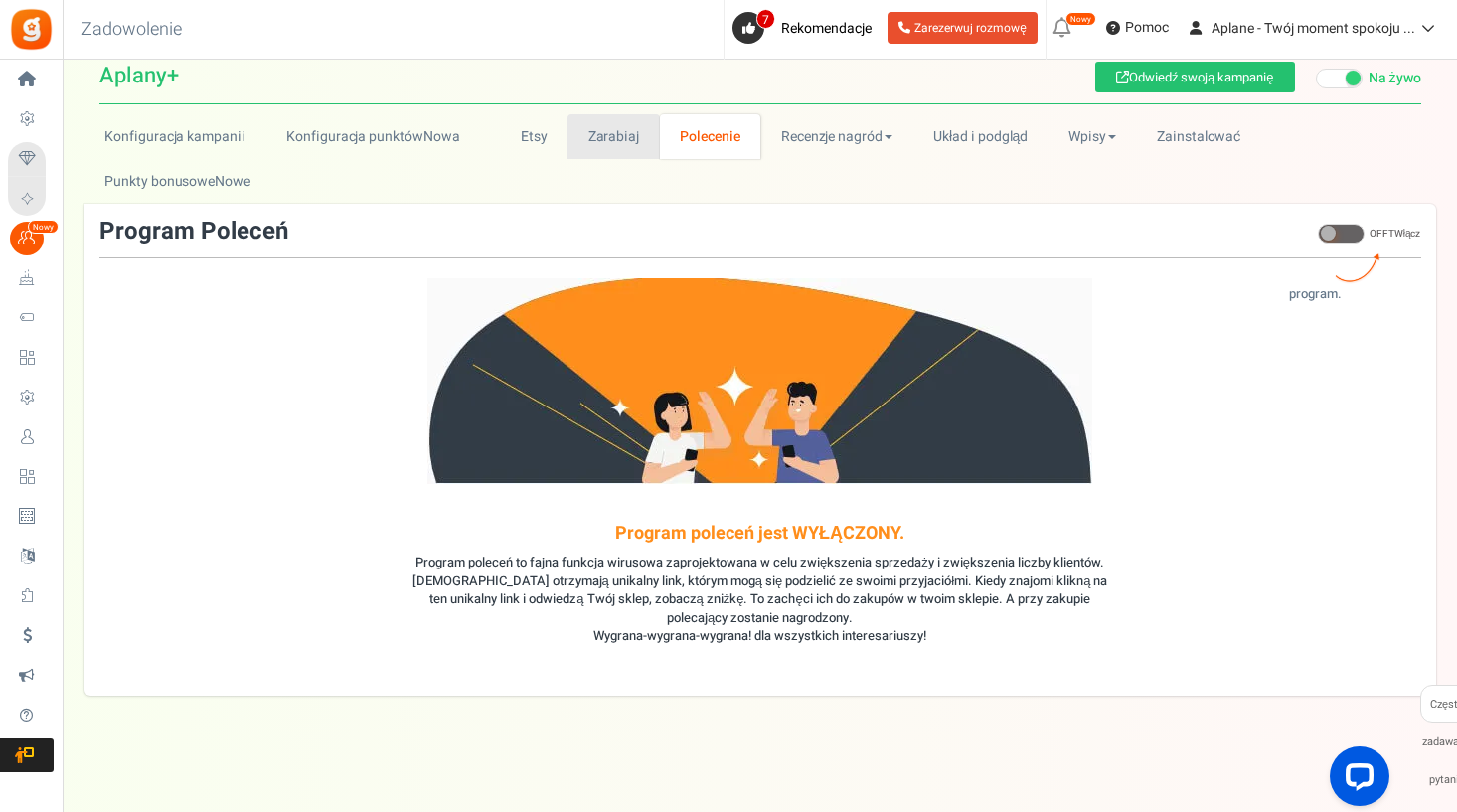 click on "Zarabiaj" at bounding box center [613, 136] 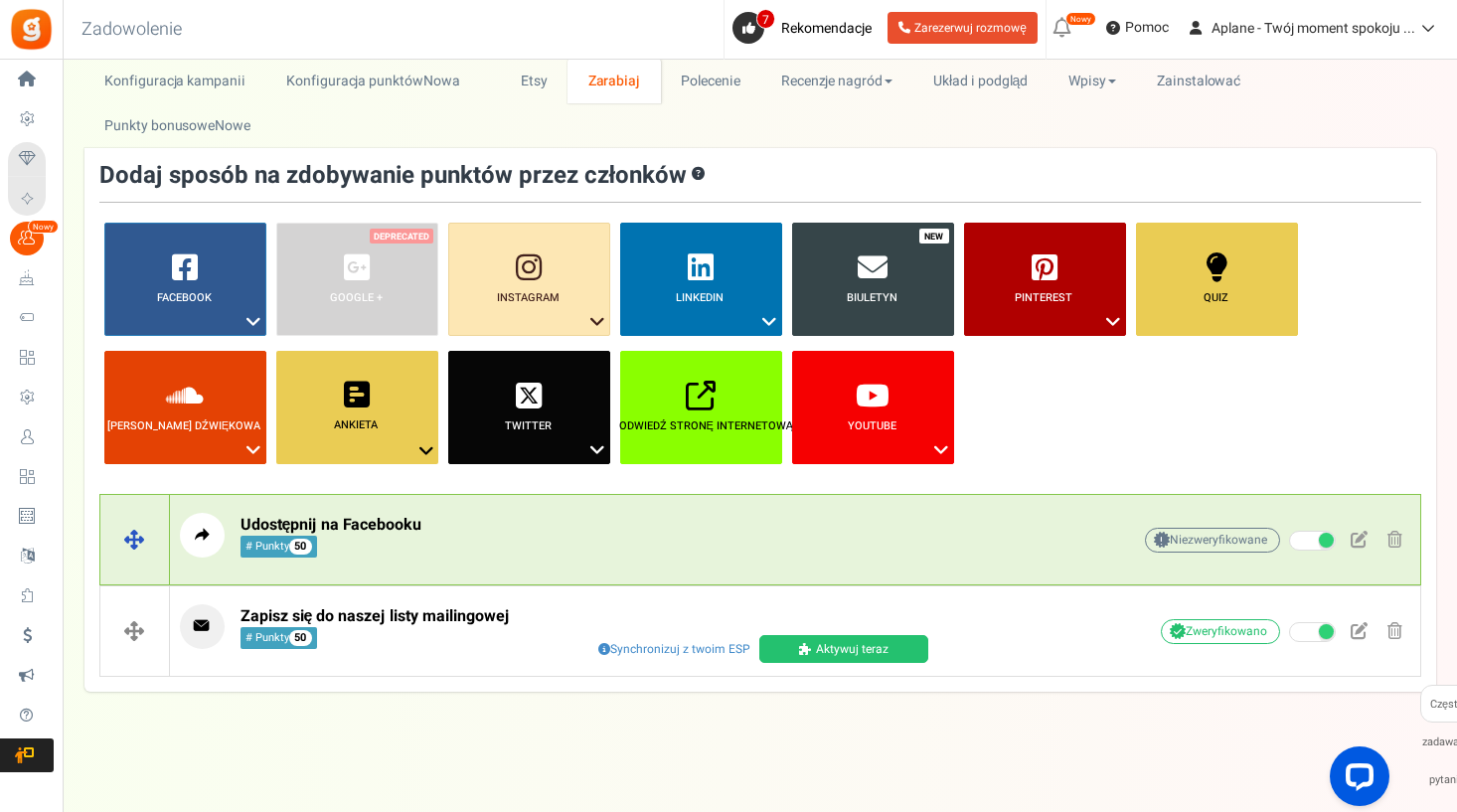 scroll, scrollTop: 87, scrollLeft: 0, axis: vertical 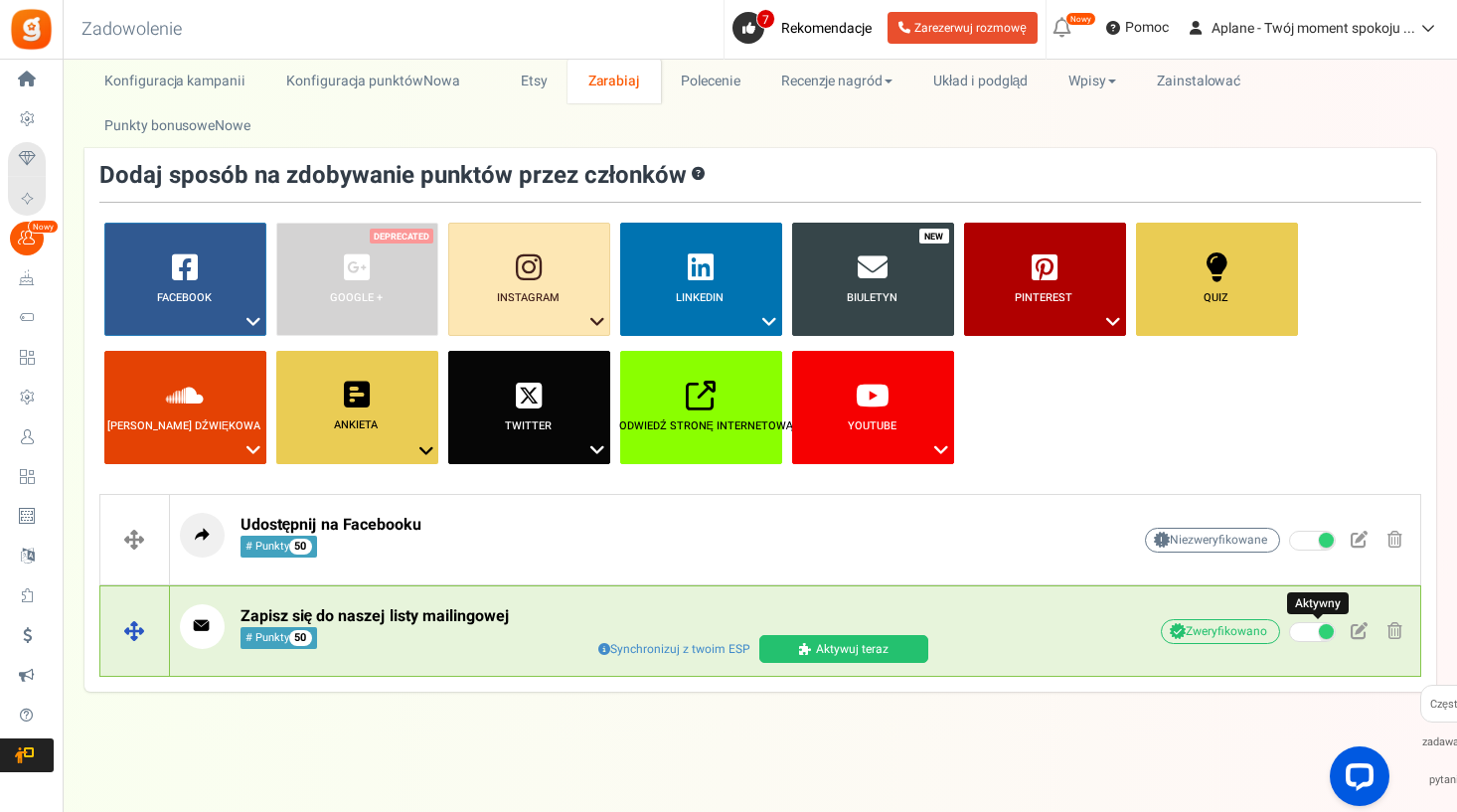click at bounding box center [1326, 631] 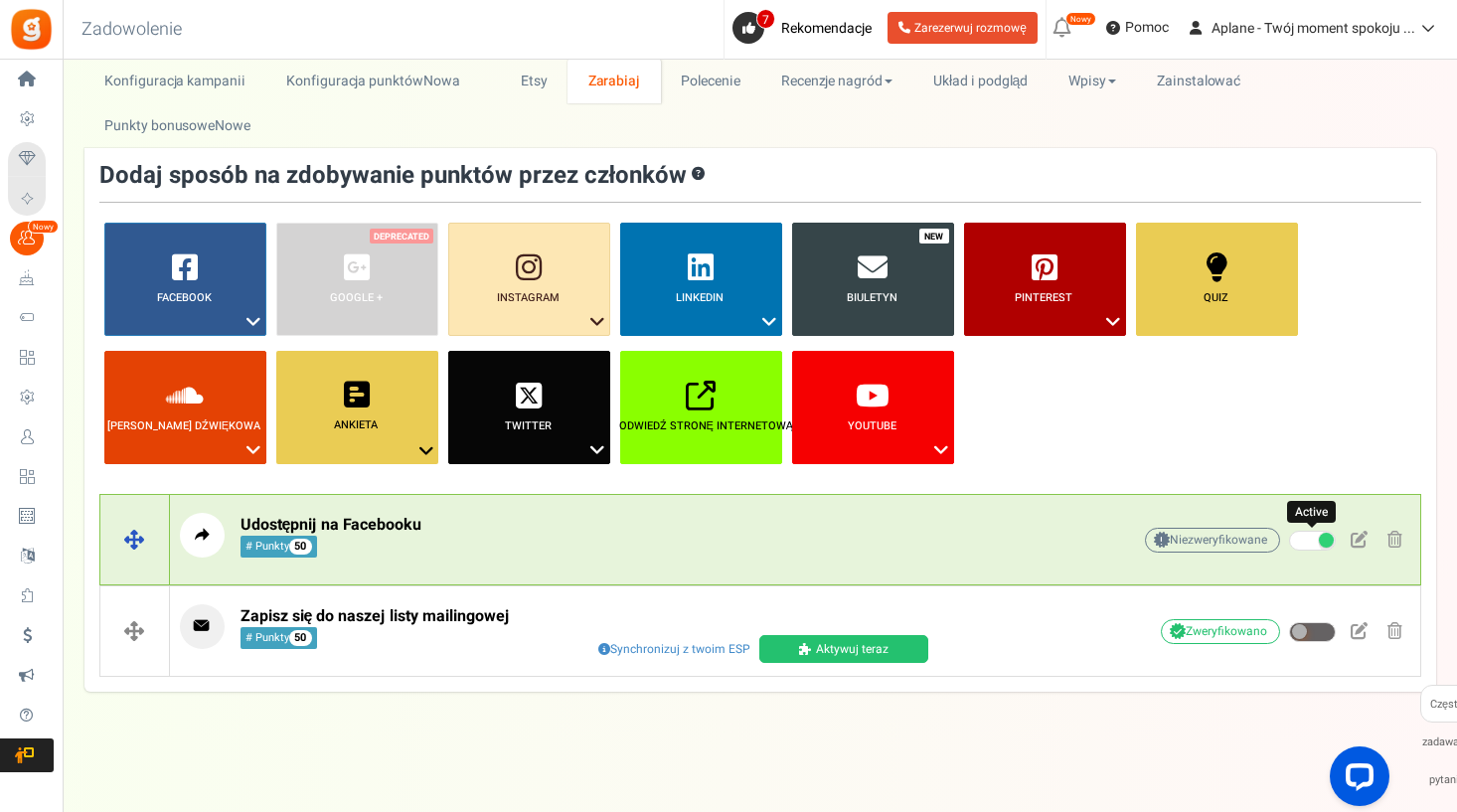 click at bounding box center [1326, 540] 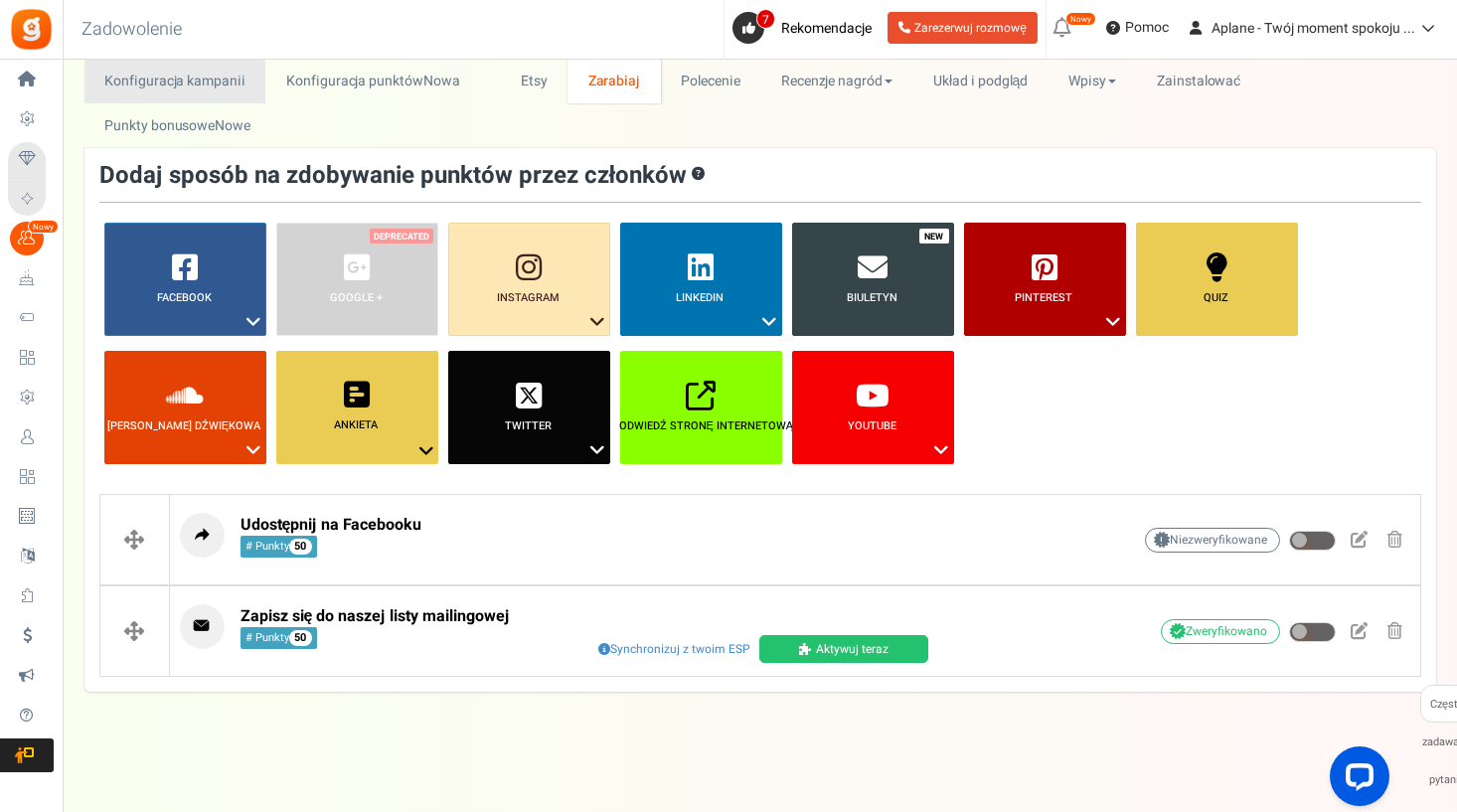 click on "Konfiguracja kampanii" at bounding box center [175, 81] 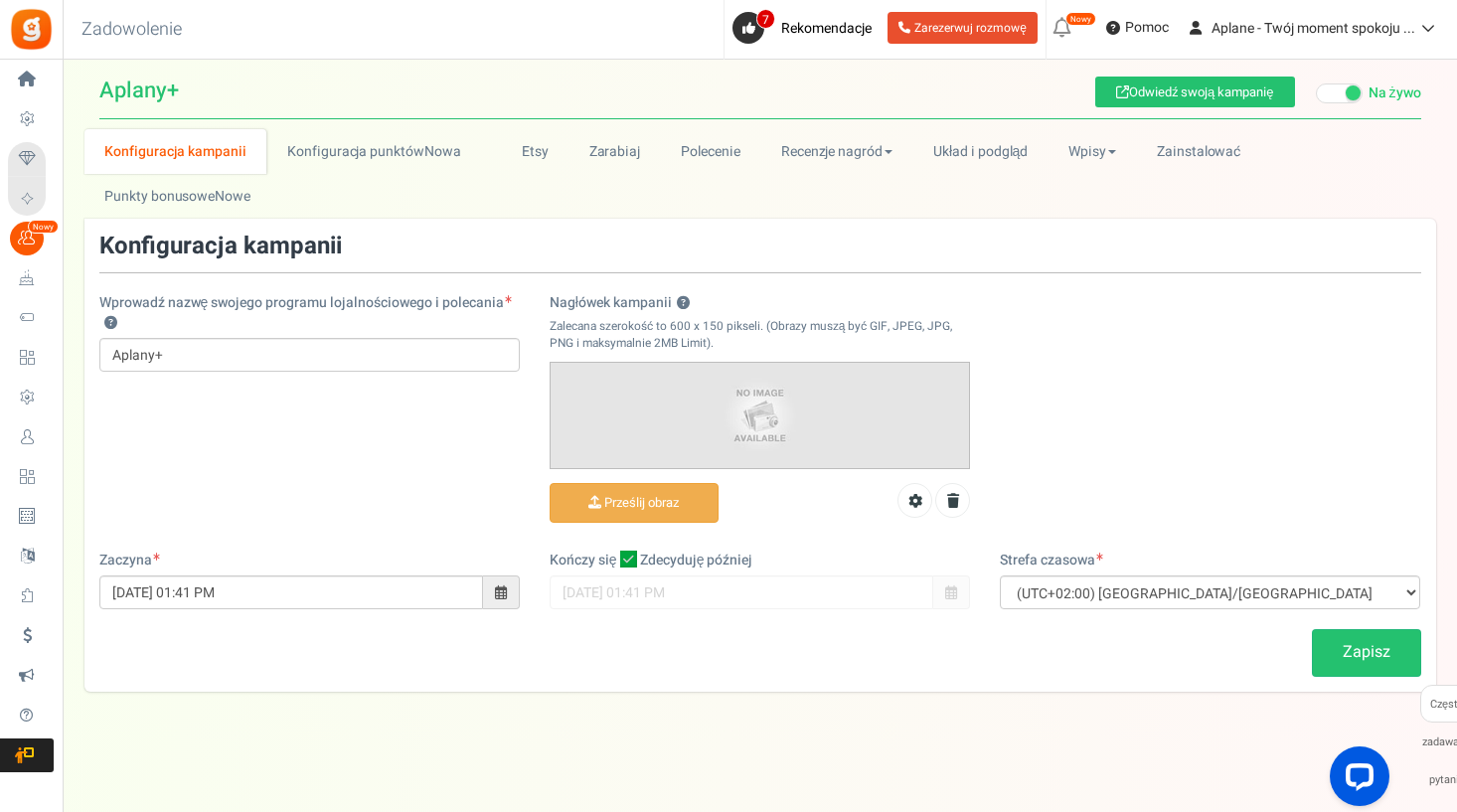 scroll, scrollTop: 13, scrollLeft: 0, axis: vertical 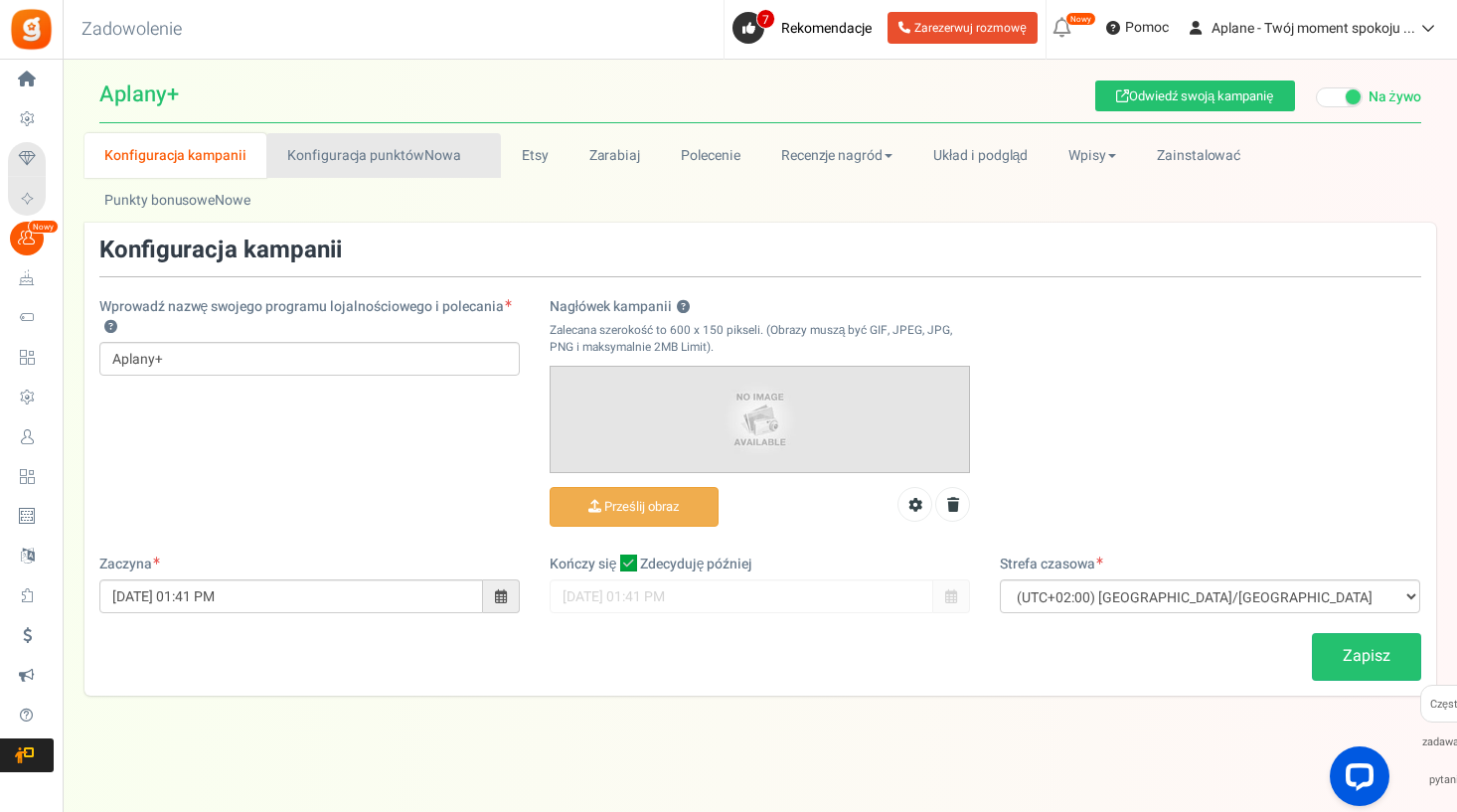 click on "Konfiguracja punktówNowa" at bounding box center (384, 155) 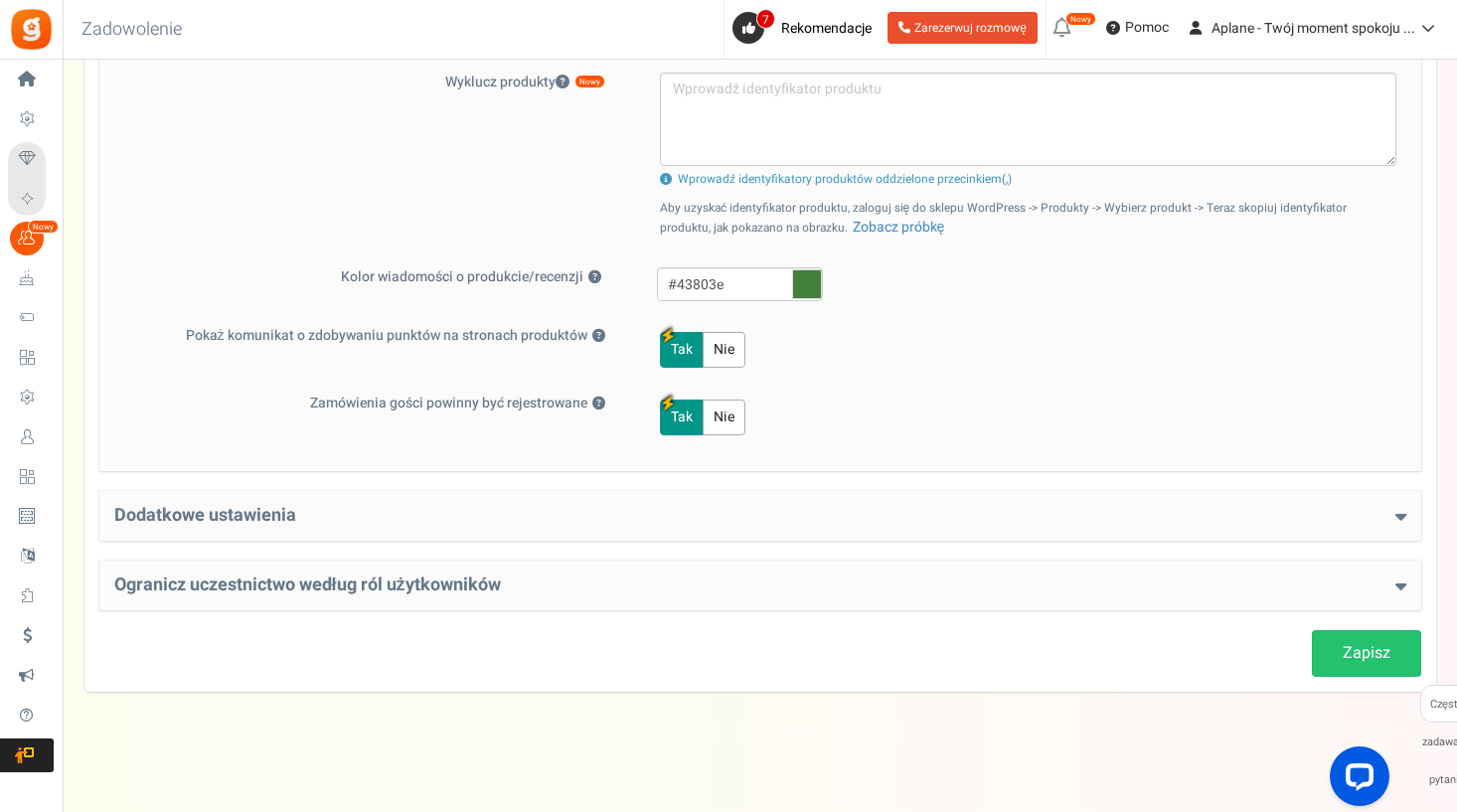 scroll, scrollTop: 971, scrollLeft: 0, axis: vertical 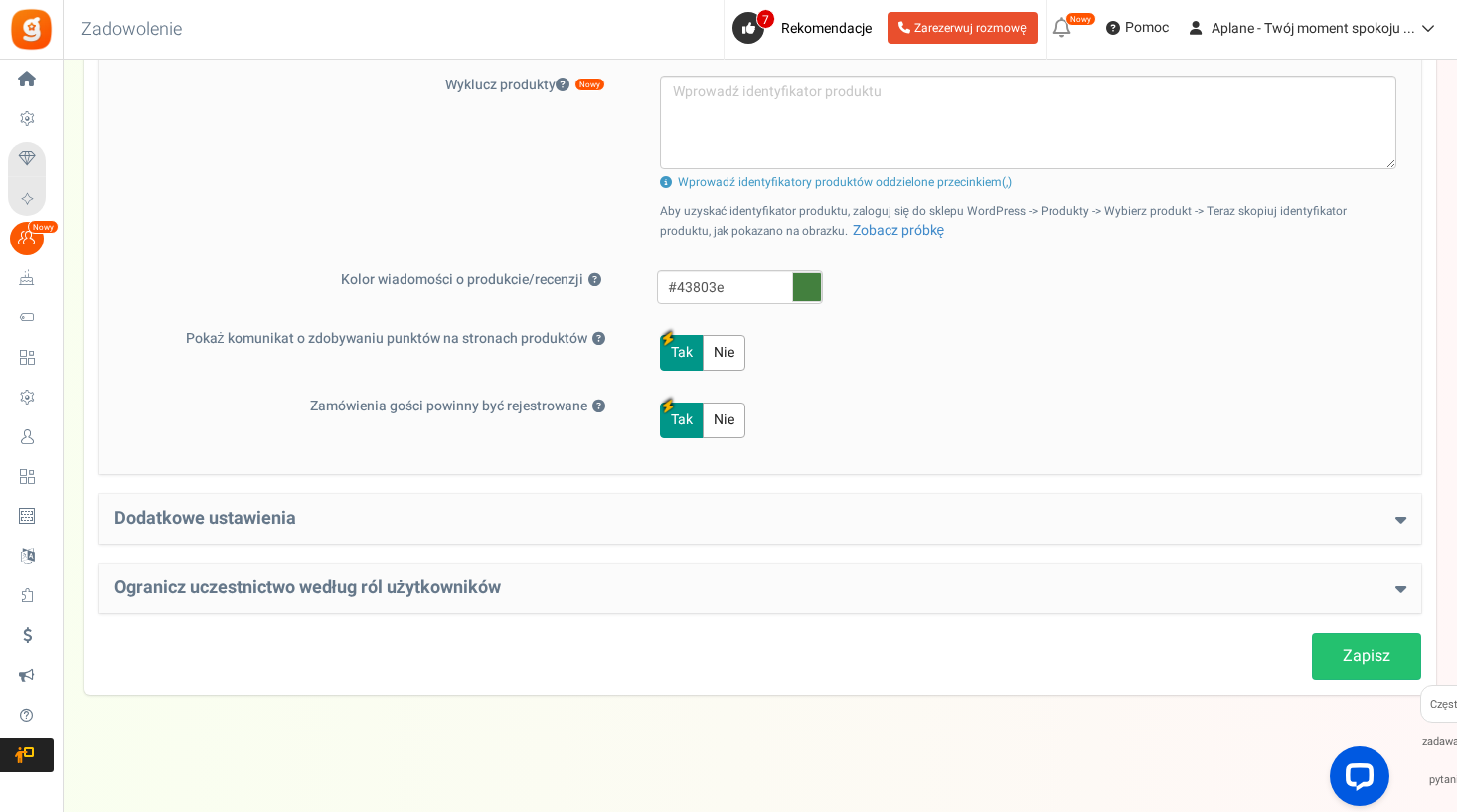 click on "Dodatkowe ustawienia" at bounding box center [760, 519] 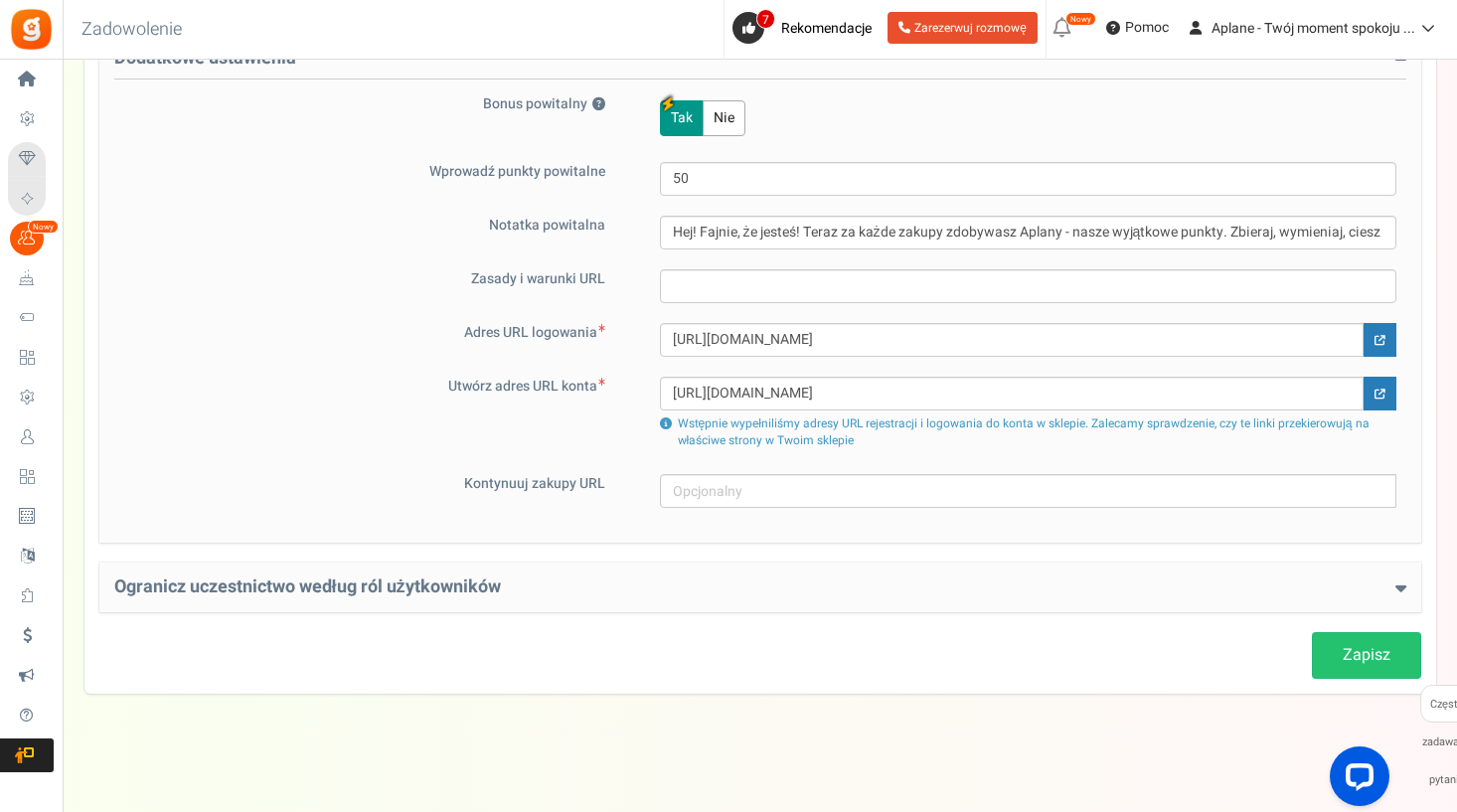 scroll, scrollTop: 1430, scrollLeft: 0, axis: vertical 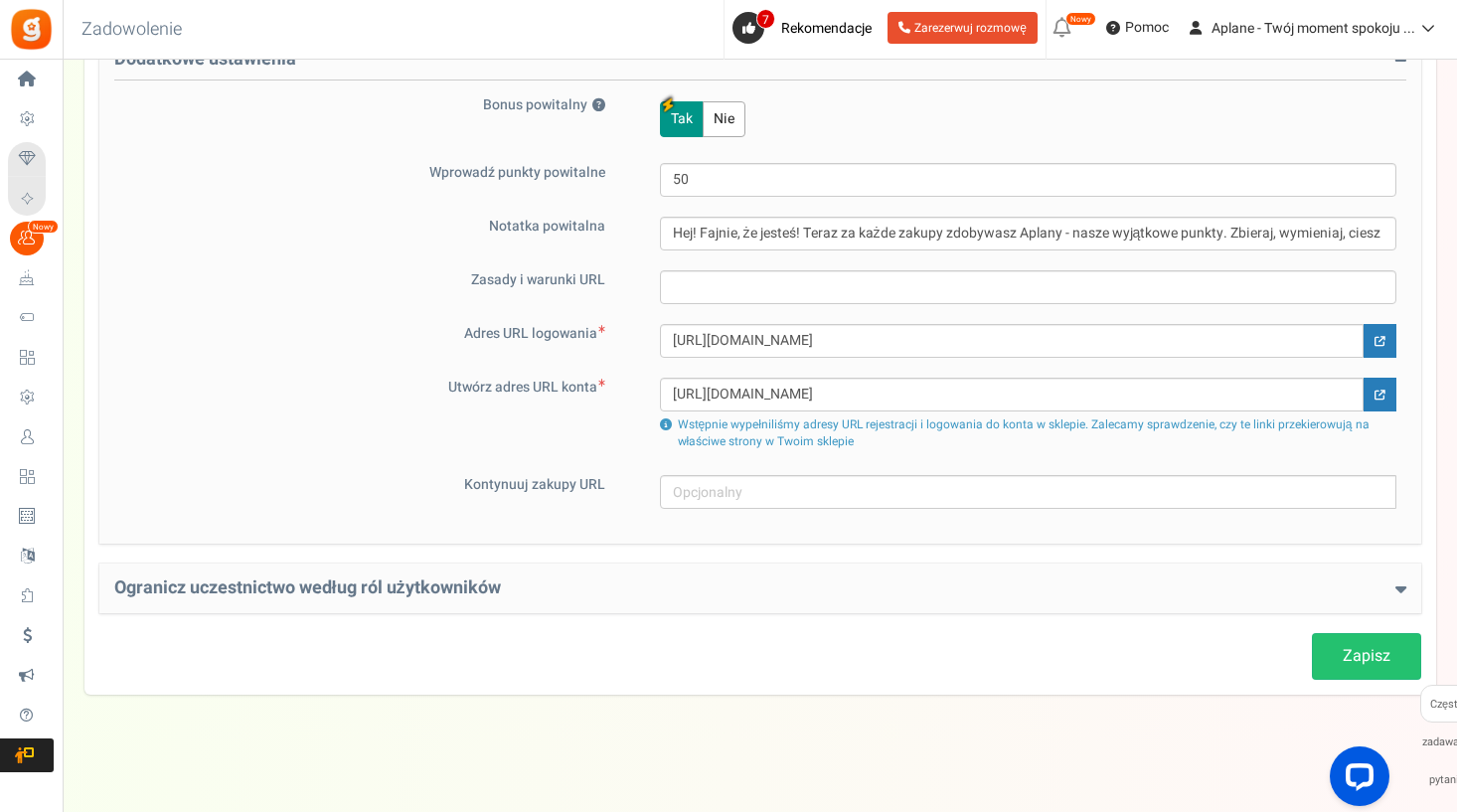 click on "Ogranicz uczestnictwo według ról użytkowników
Restrict user roles from participating in your program
?
Yes
No
User roles
Allow the below entered user roles
?
? ? ?" at bounding box center [760, 588] 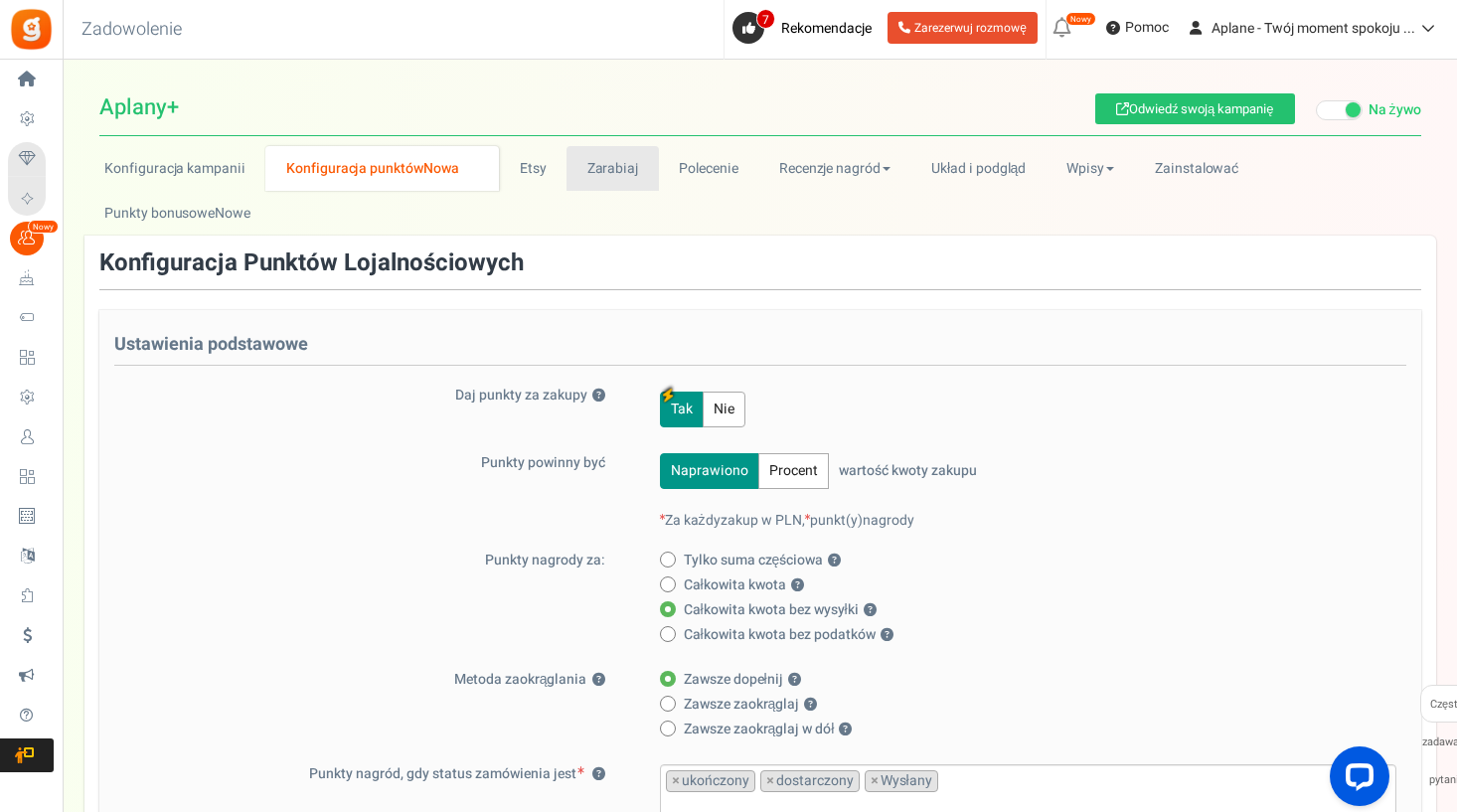 scroll, scrollTop: 0, scrollLeft: 0, axis: both 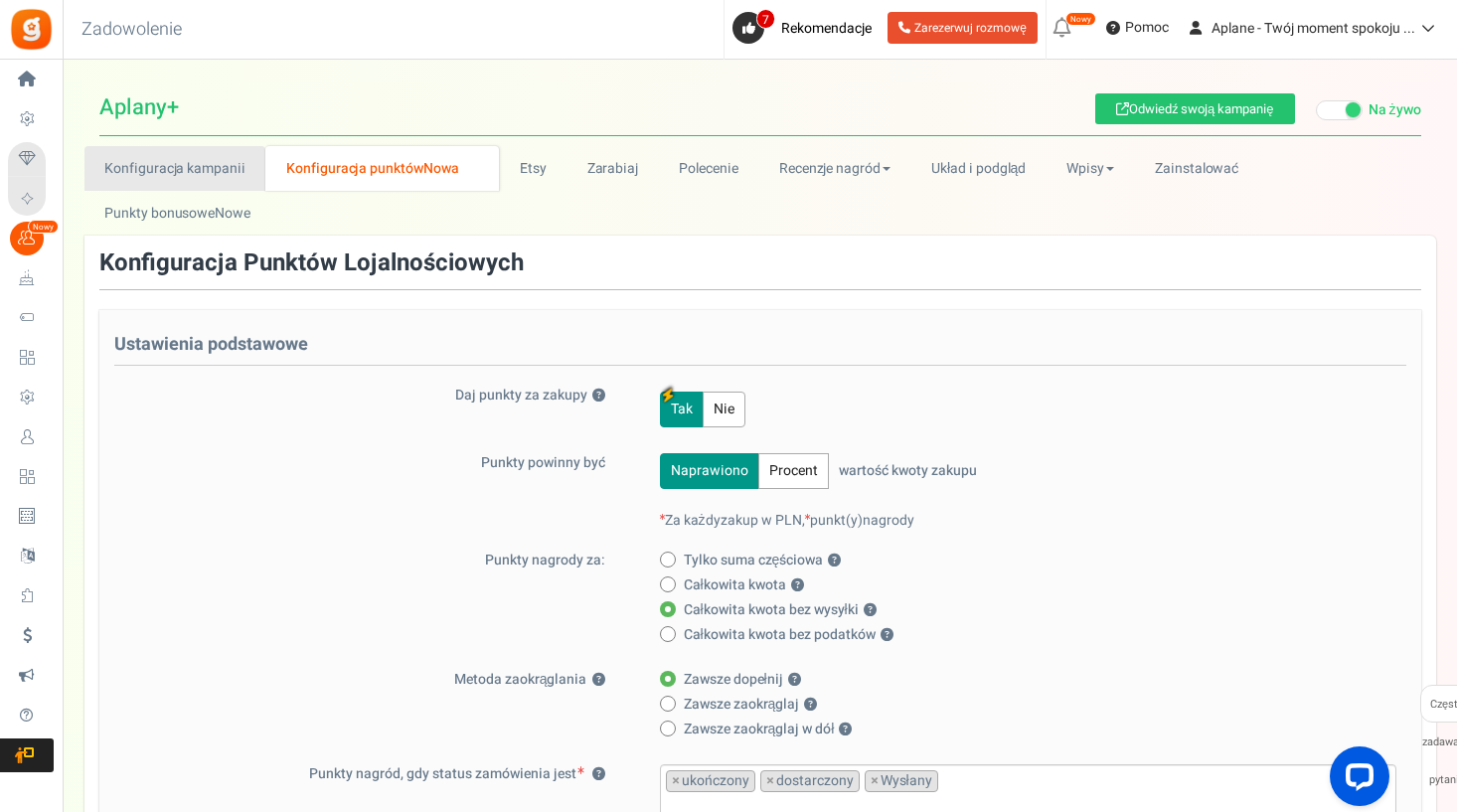 click on "Konfiguracja kampanii" at bounding box center (175, 168) 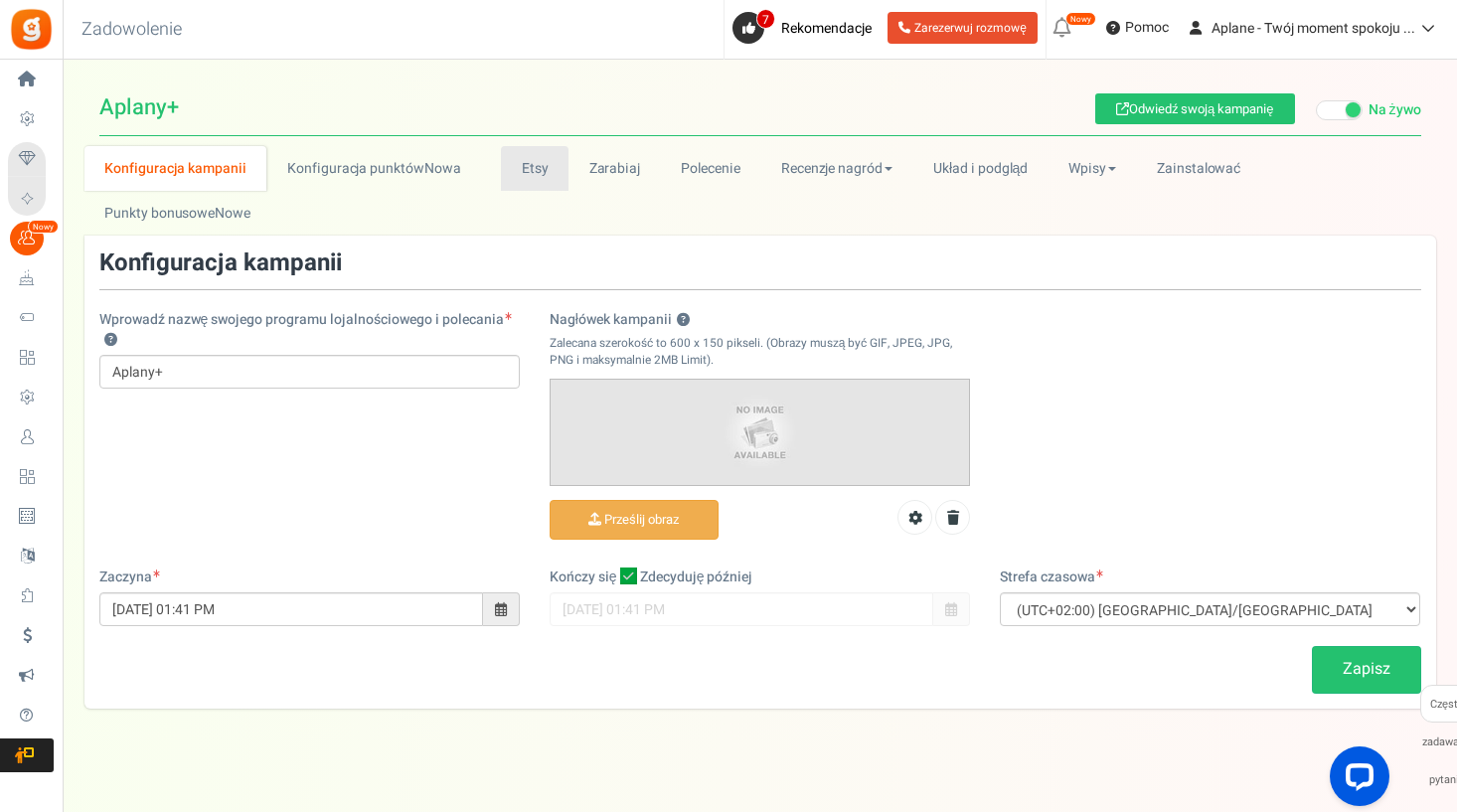 click on "Etsy" at bounding box center (535, 168) 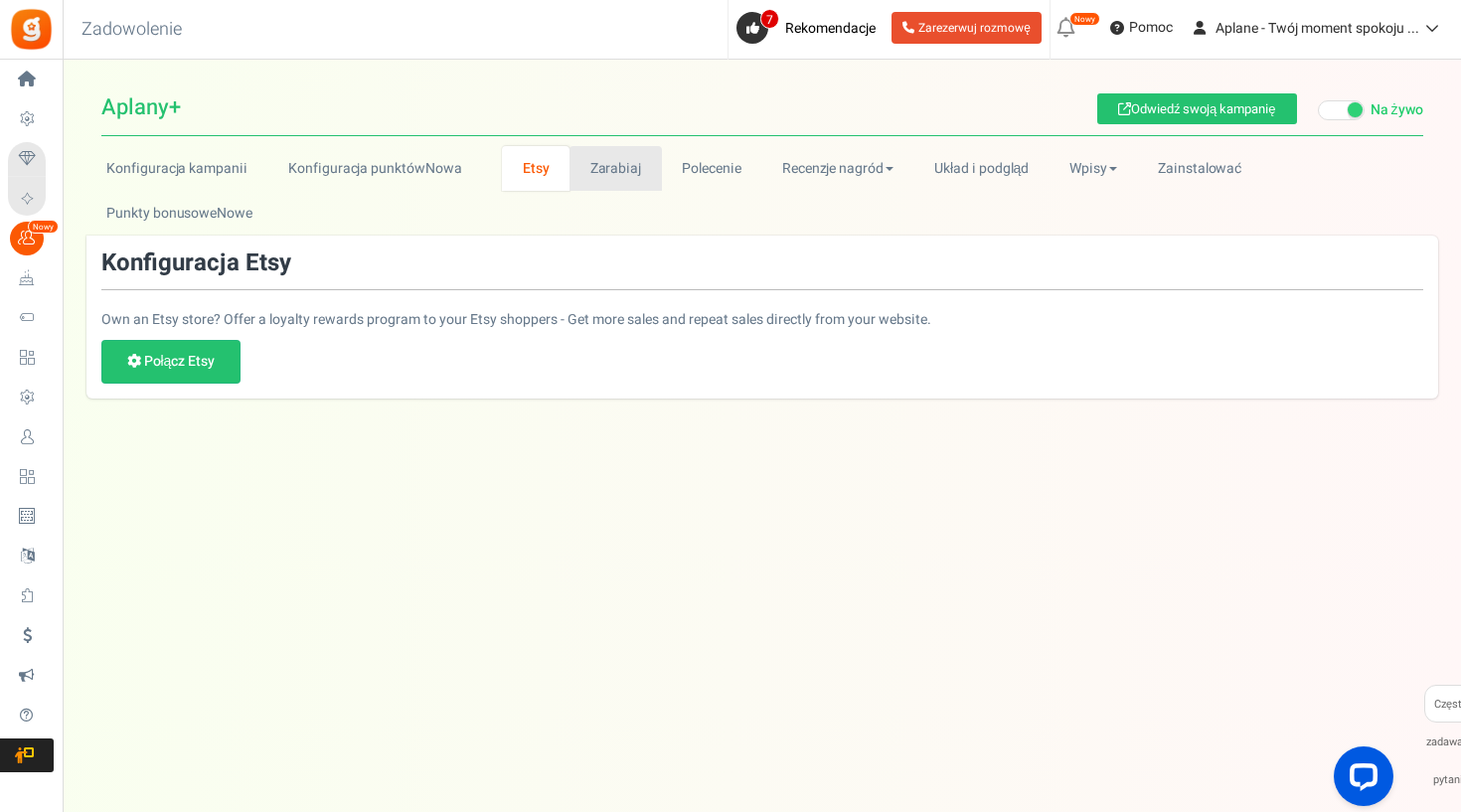 click on "Zarabiaj" at bounding box center (615, 168) 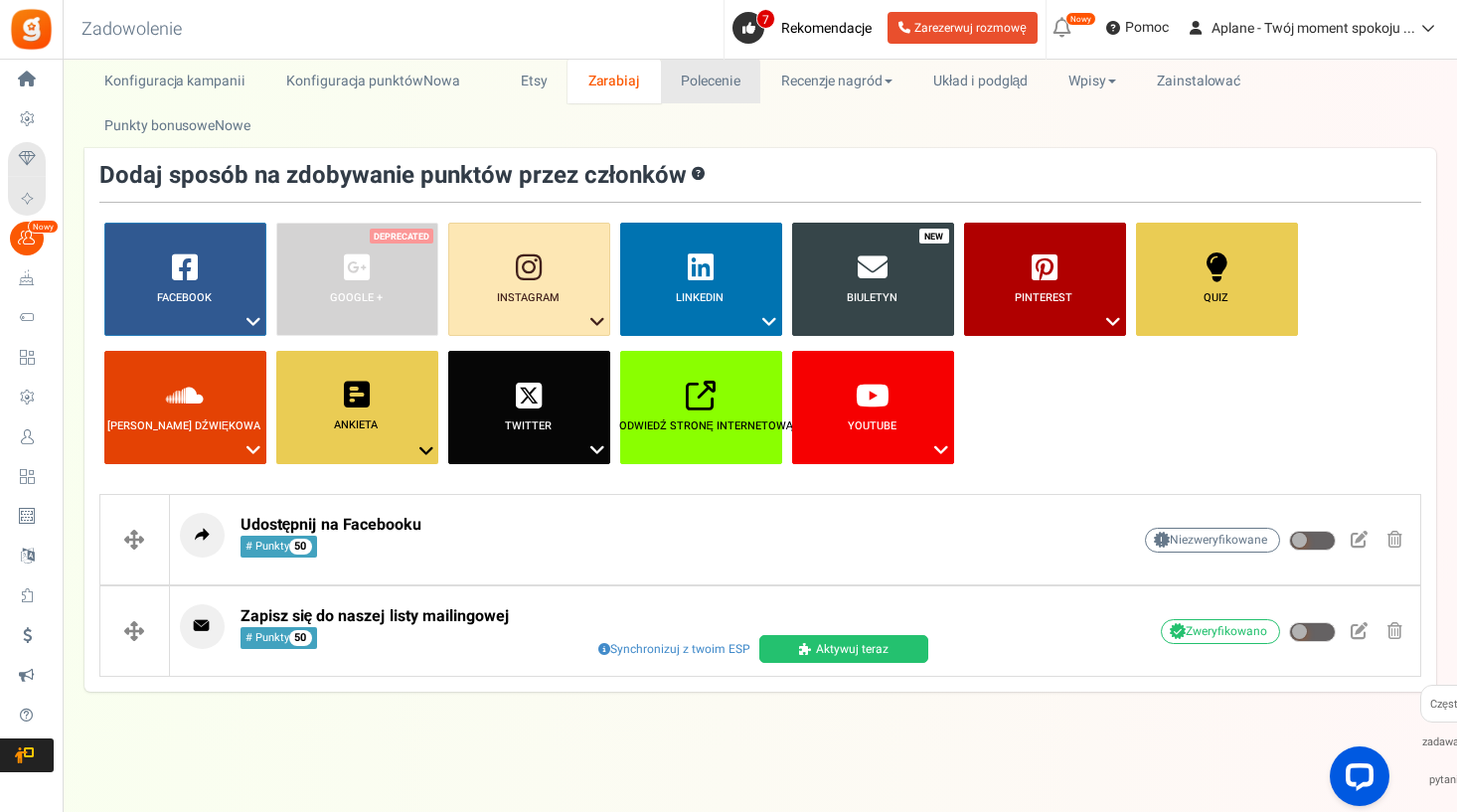 click on "Polecenie" at bounding box center [711, 81] 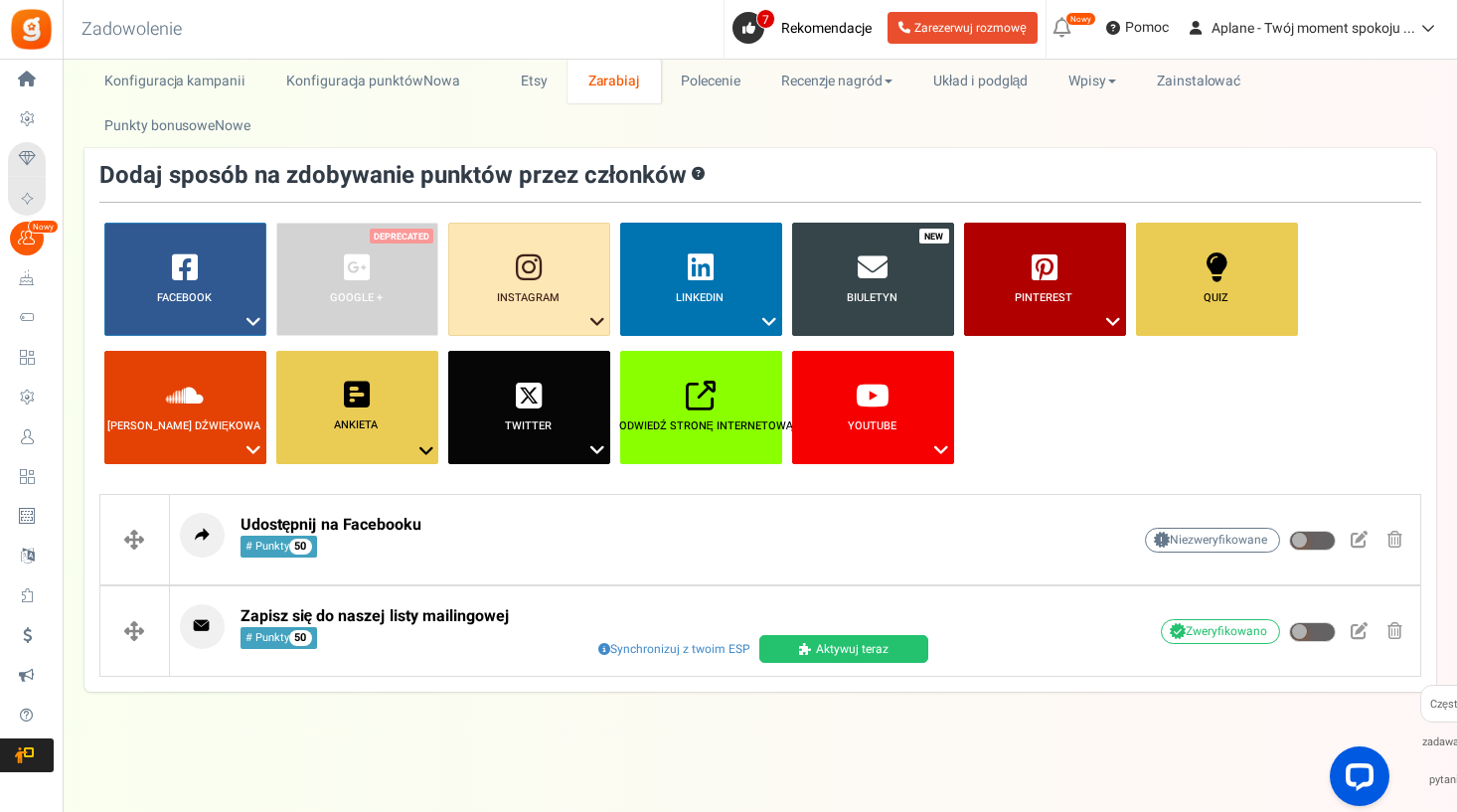 scroll, scrollTop: 32, scrollLeft: 0, axis: vertical 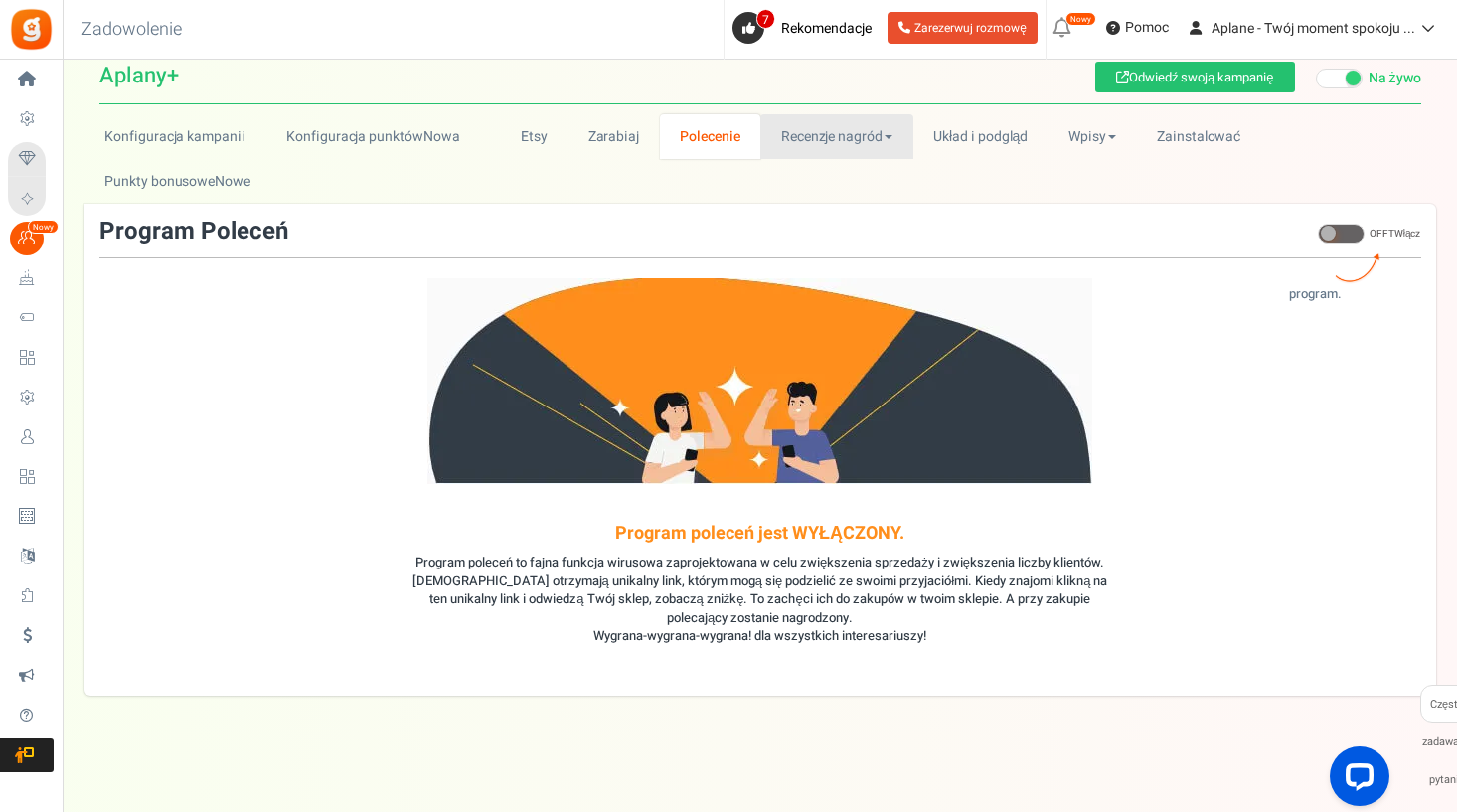 click on "Recenzje nagród" at bounding box center (836, 136) 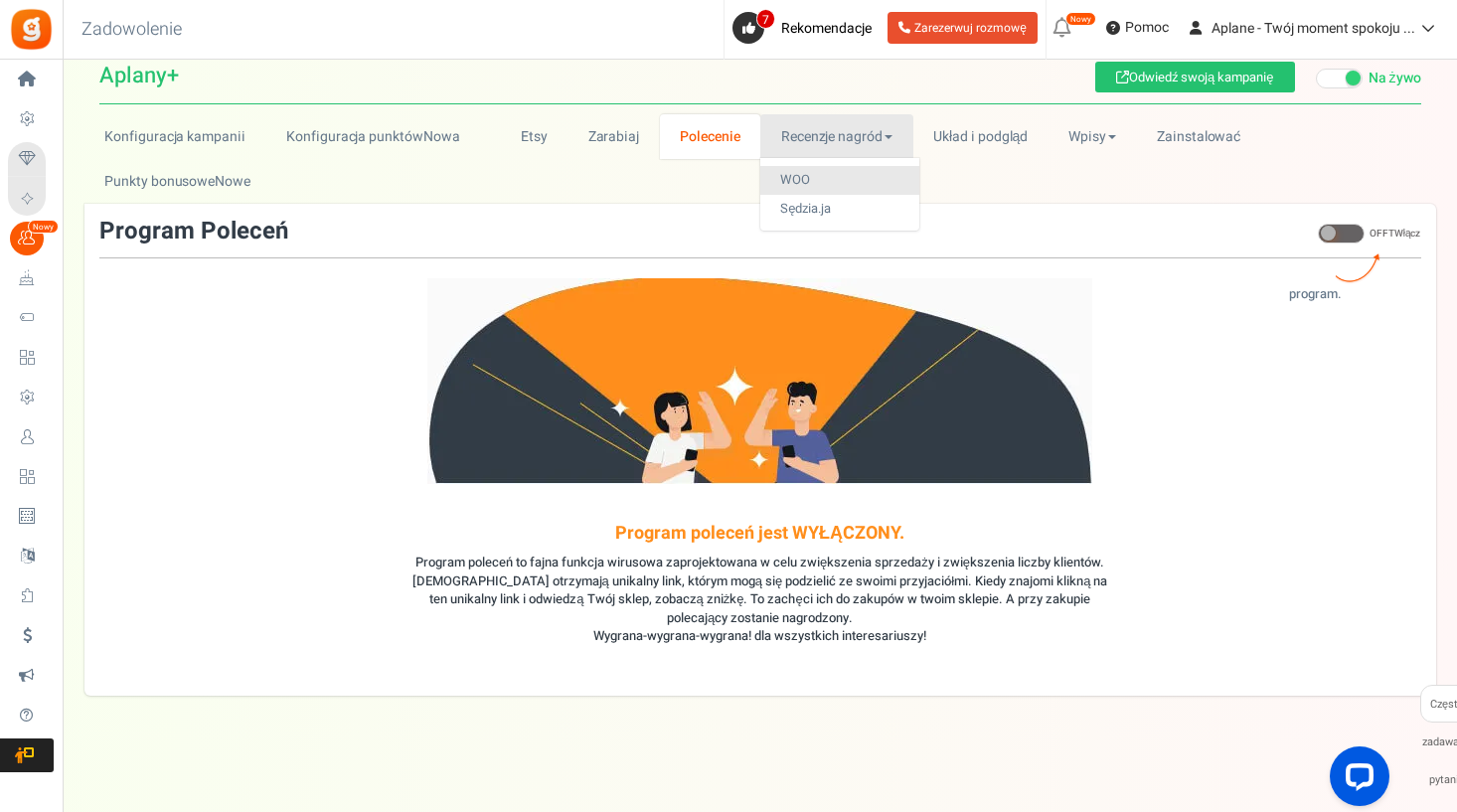 click on "WOO" at bounding box center (840, 180) 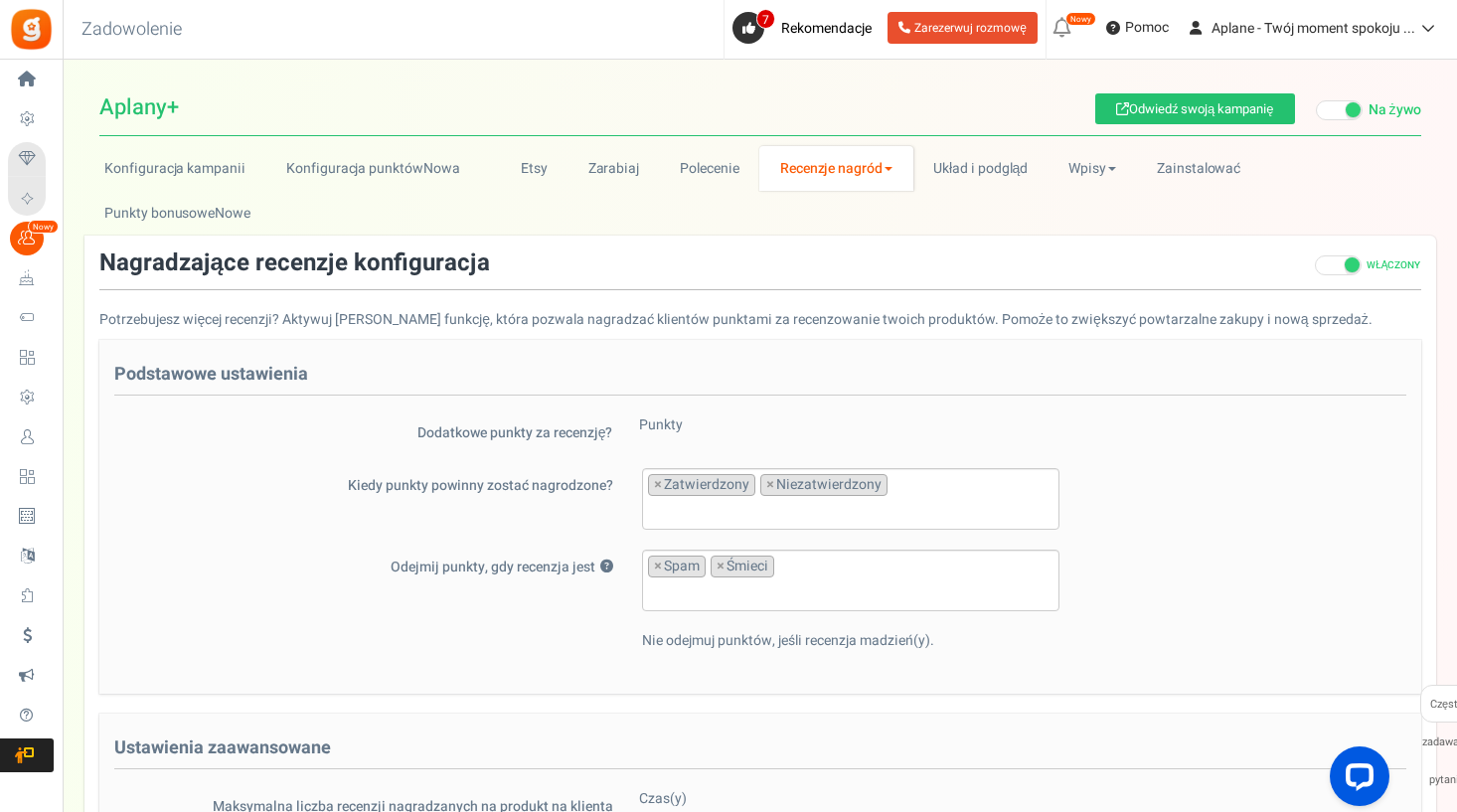 scroll, scrollTop: 0, scrollLeft: 0, axis: both 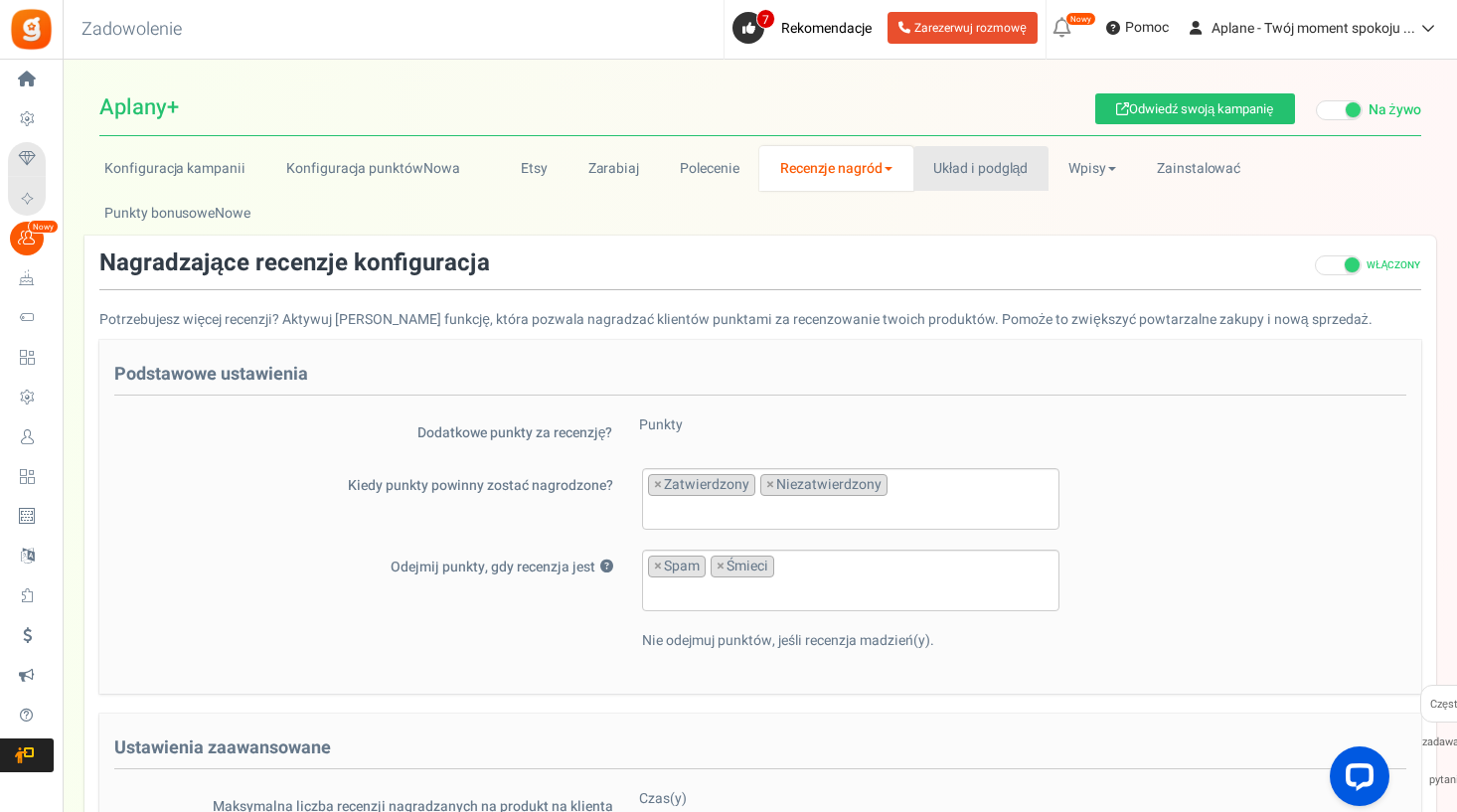 click on "Układ i podgląd" at bounding box center [981, 168] 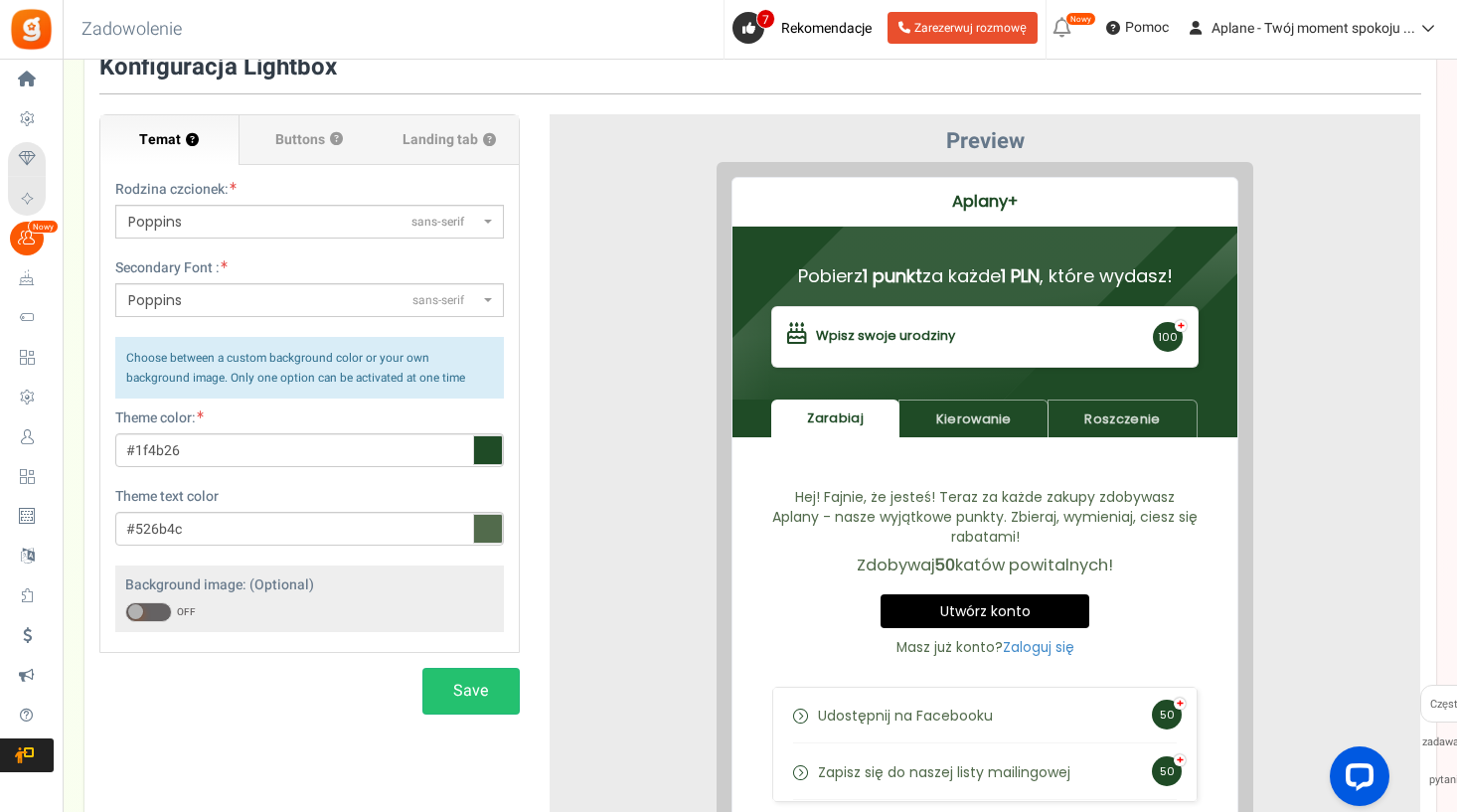 scroll, scrollTop: 418, scrollLeft: 0, axis: vertical 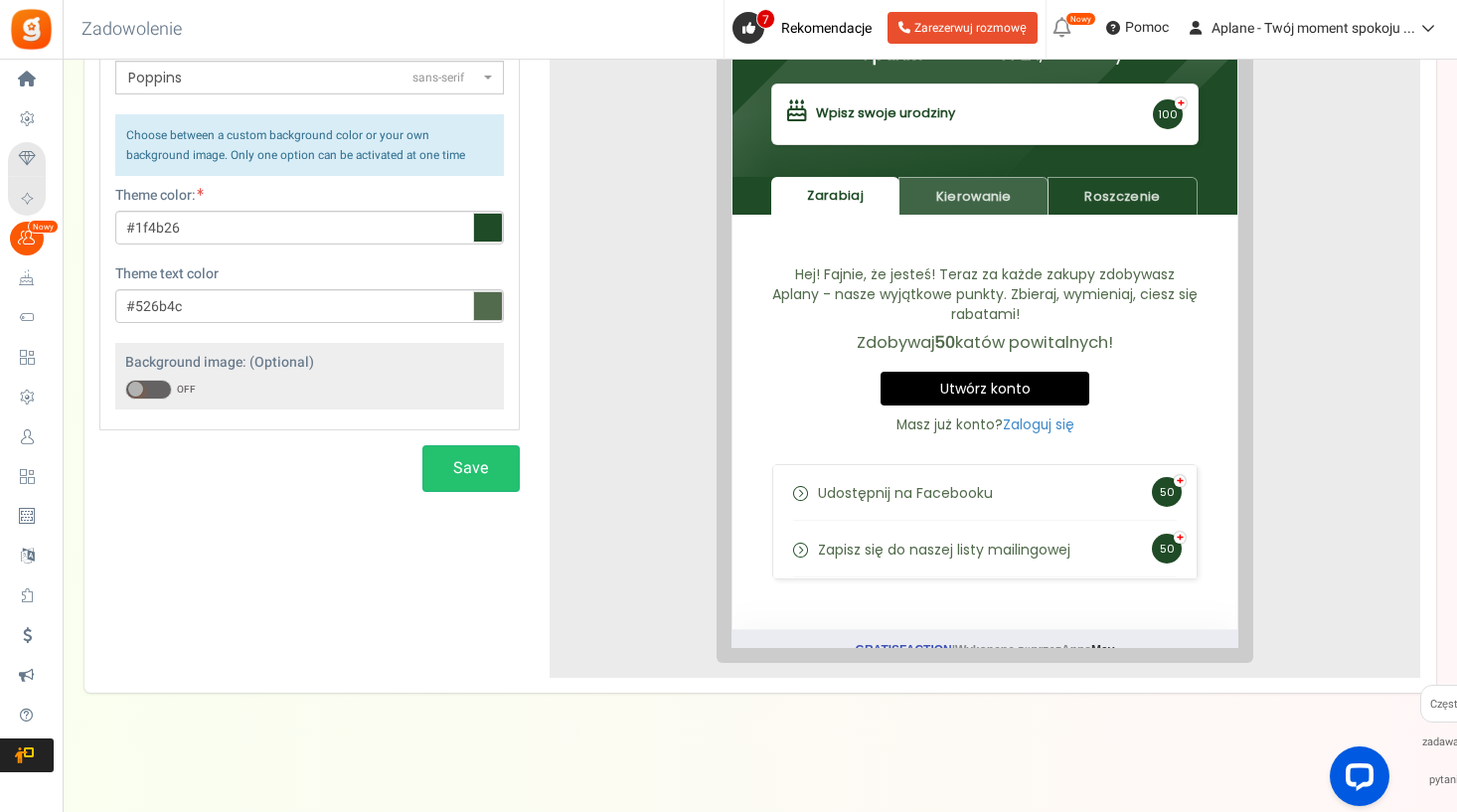 click on "Kierowanie" at bounding box center (958, 181) 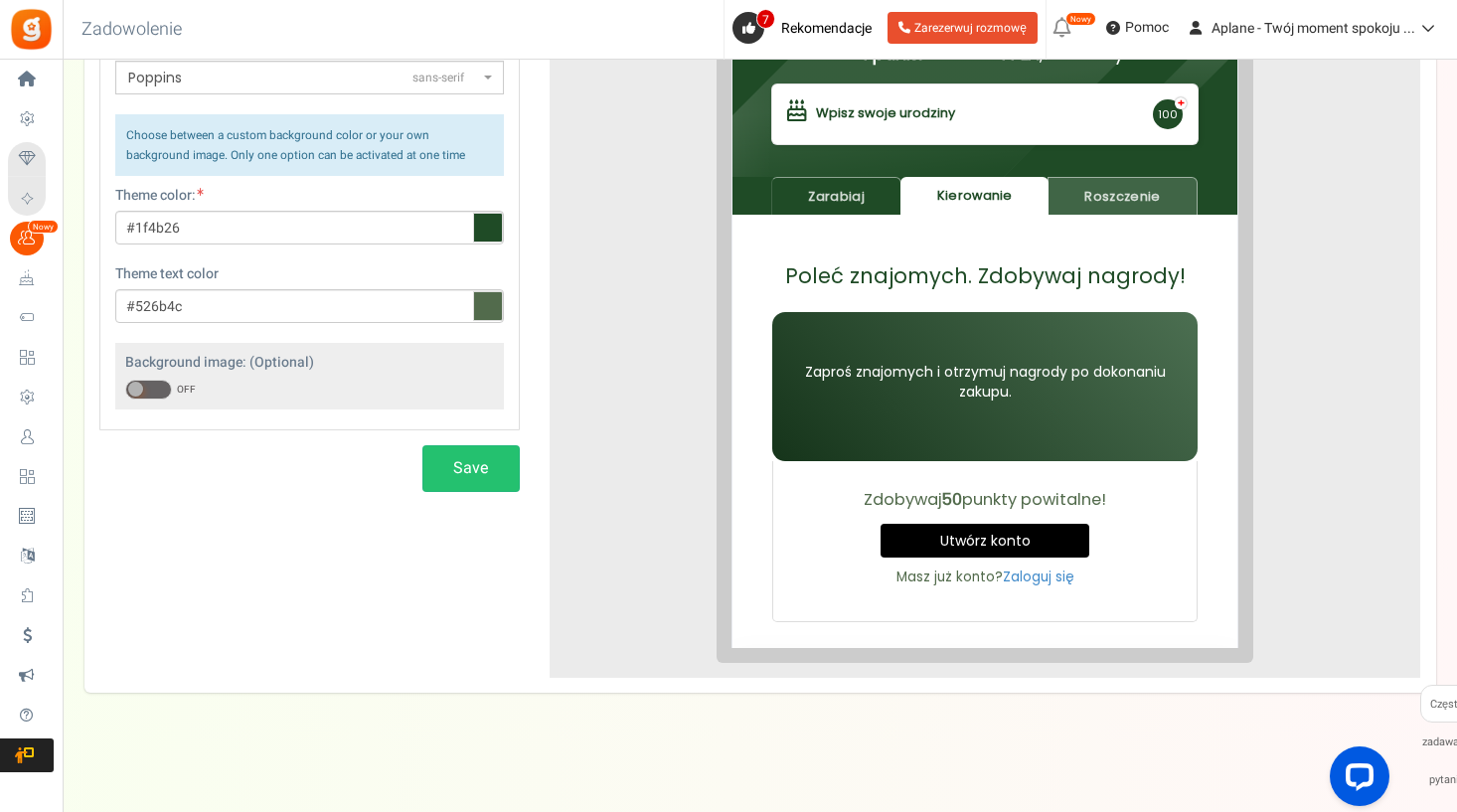 click on "Roszczenie" at bounding box center [1107, 181] 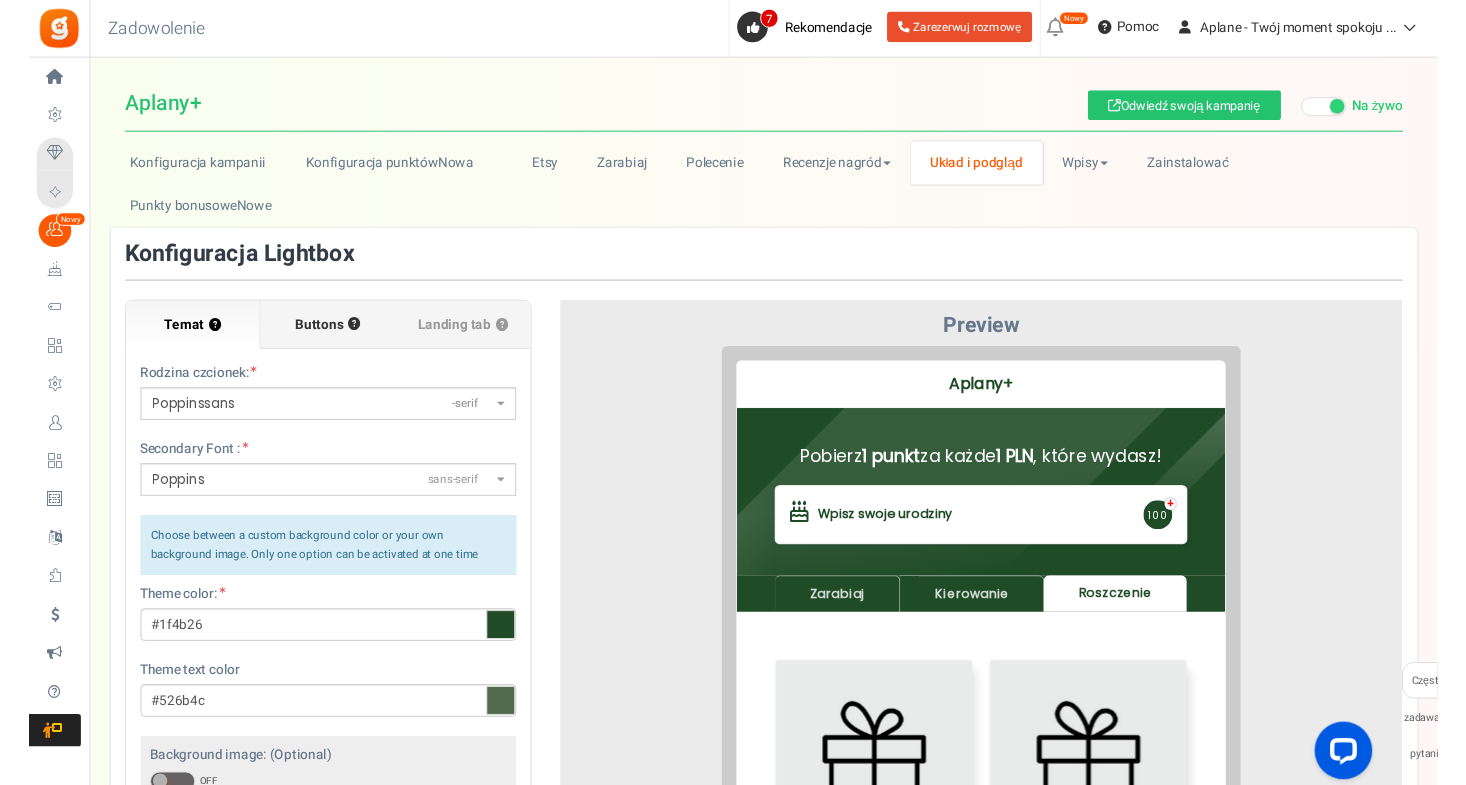 scroll, scrollTop: 0, scrollLeft: 0, axis: both 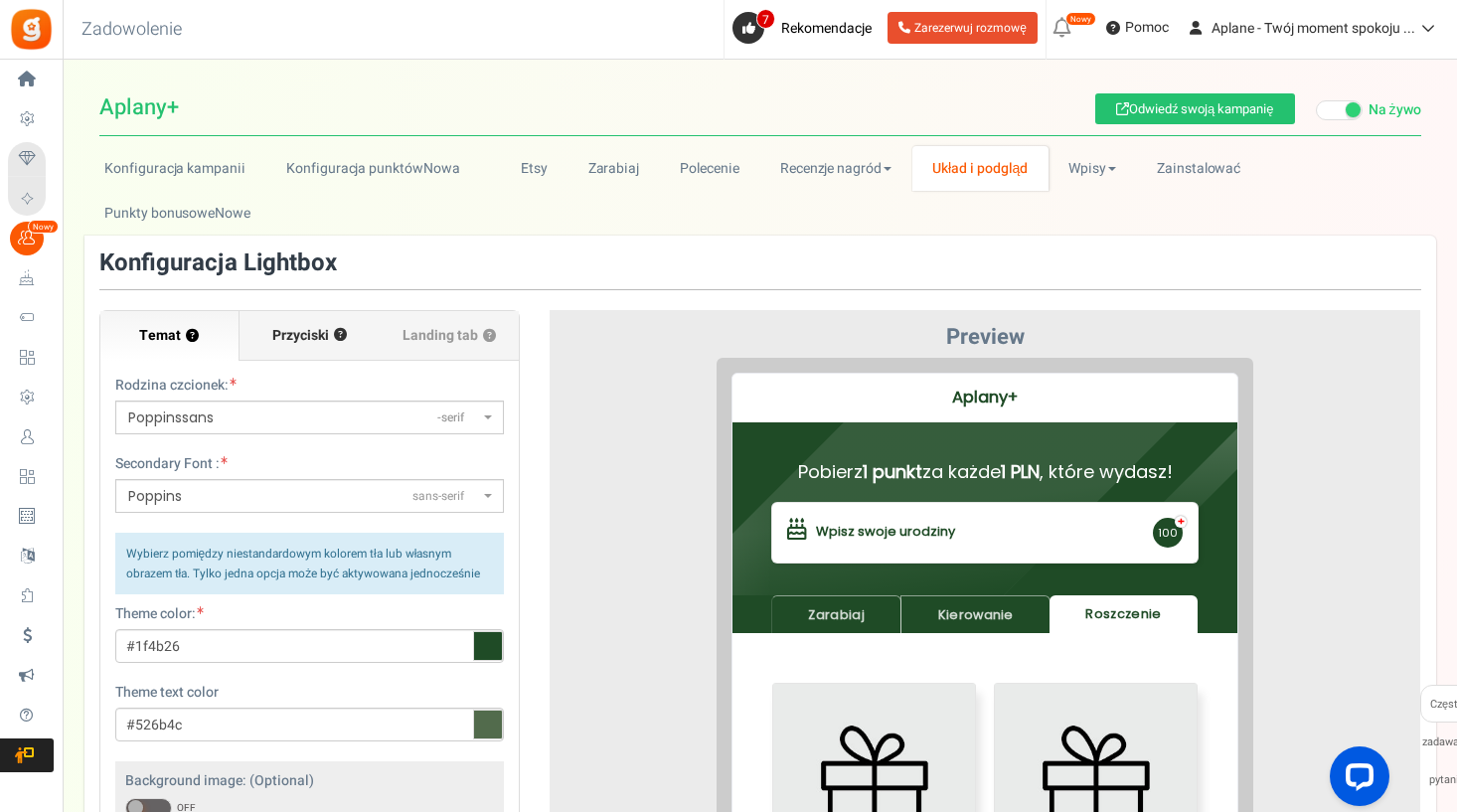 drag, startPoint x: 305, startPoint y: 333, endPoint x: 295, endPoint y: 395, distance: 62.801274 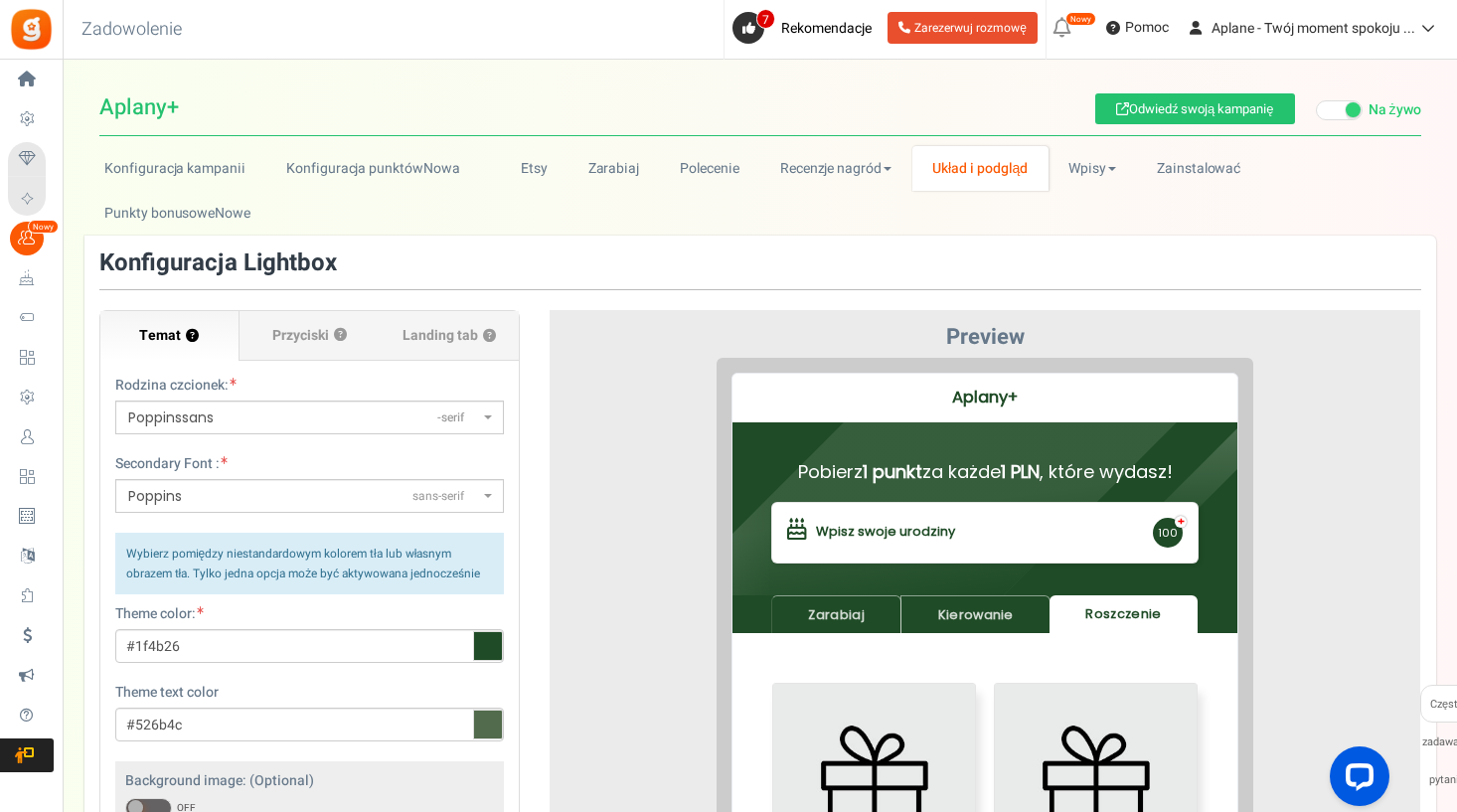 click on "Przyciski
?" at bounding box center (0, 0) 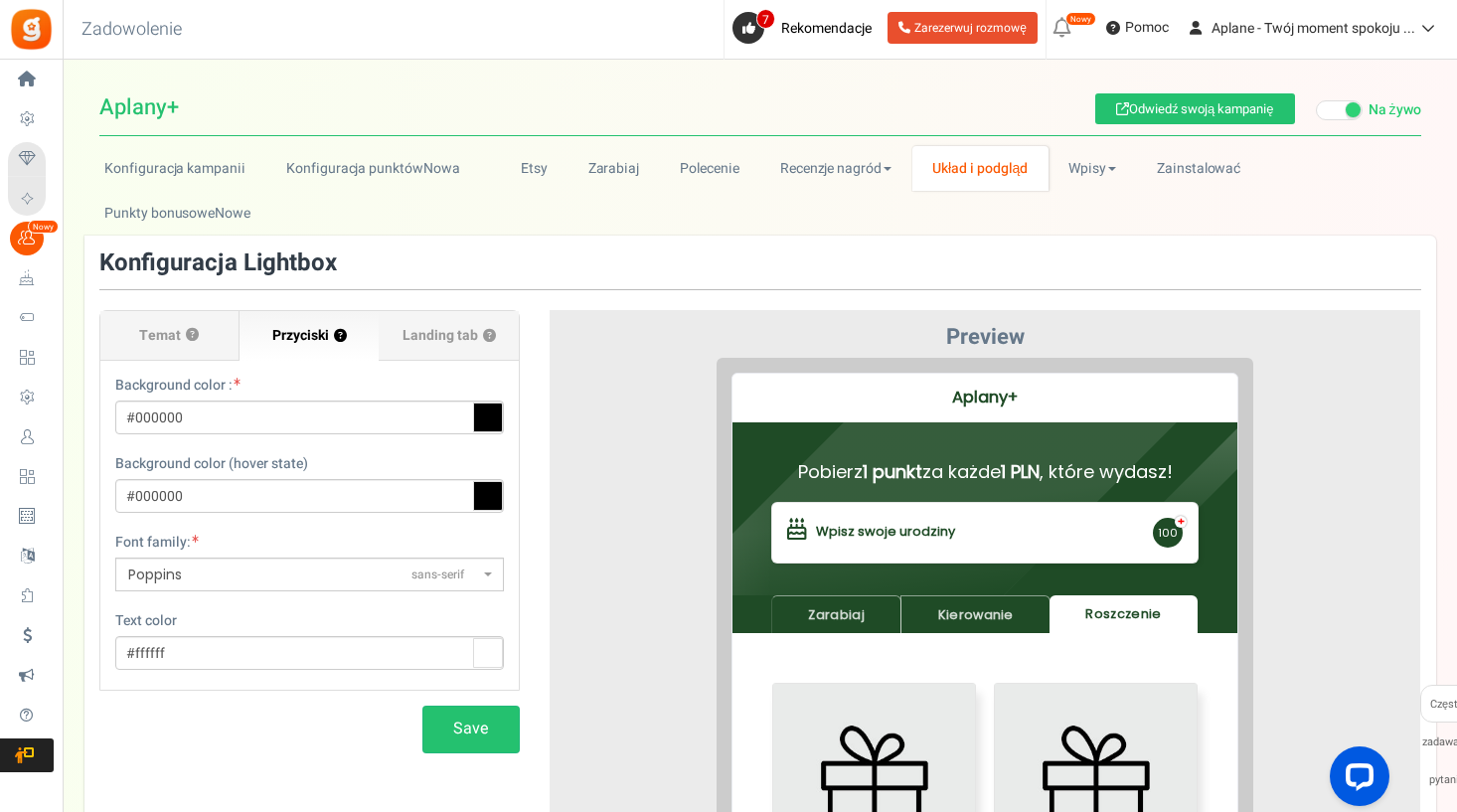 click on "Poppins sans-serif" at bounding box center [303, 574] 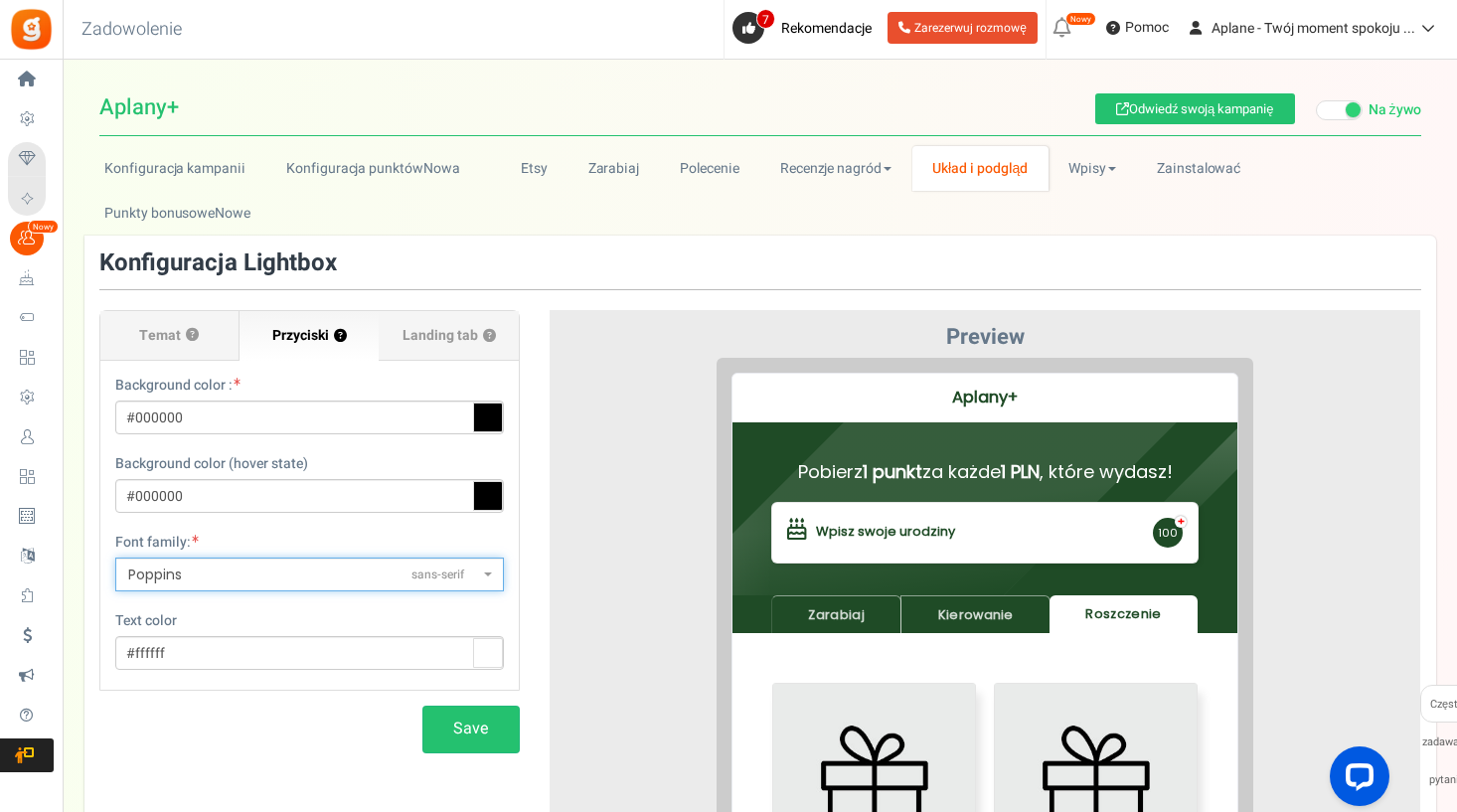 click on "sans-serif" at bounding box center (437, 574) 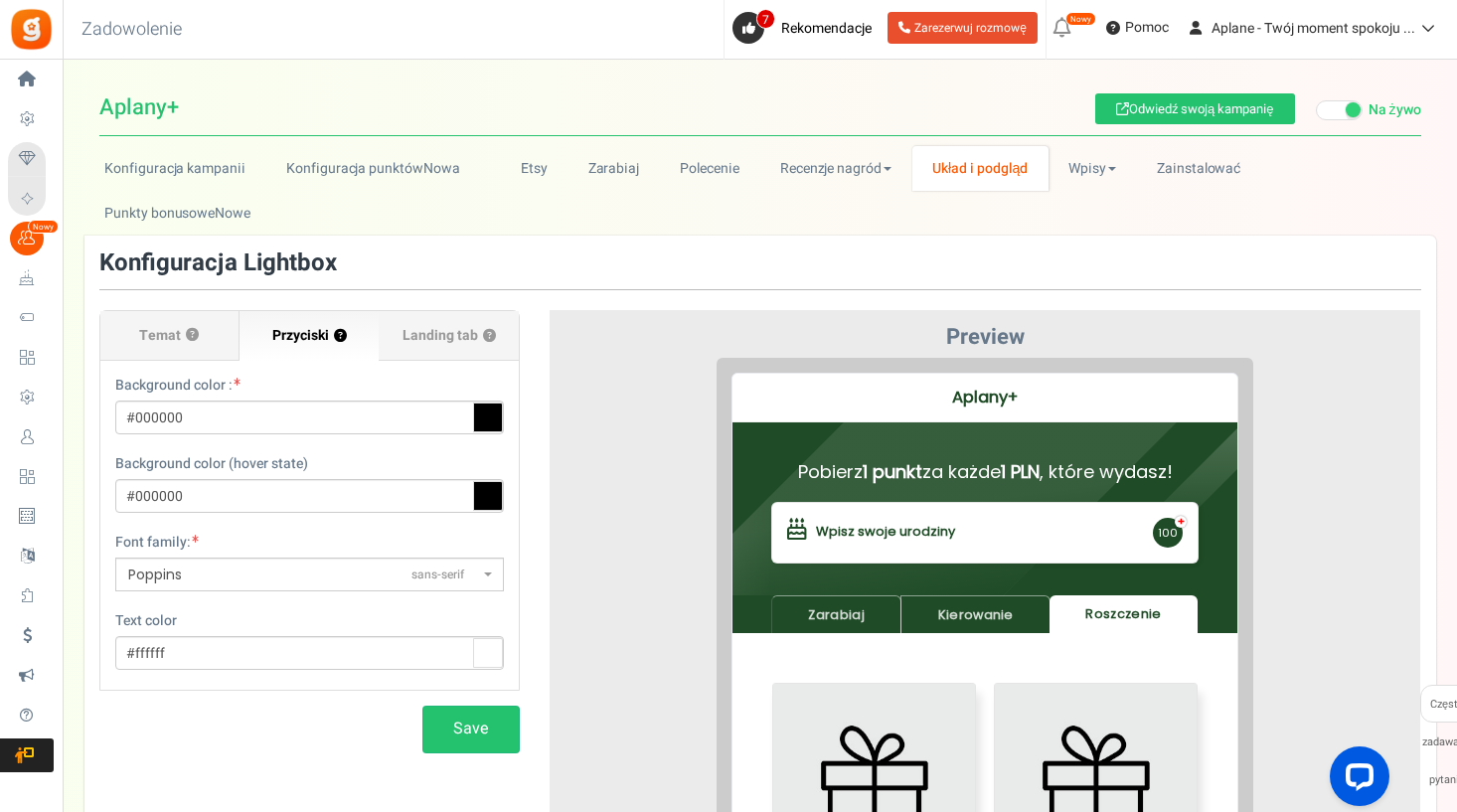 click on "Poppins sans-serif" at bounding box center (303, 574) 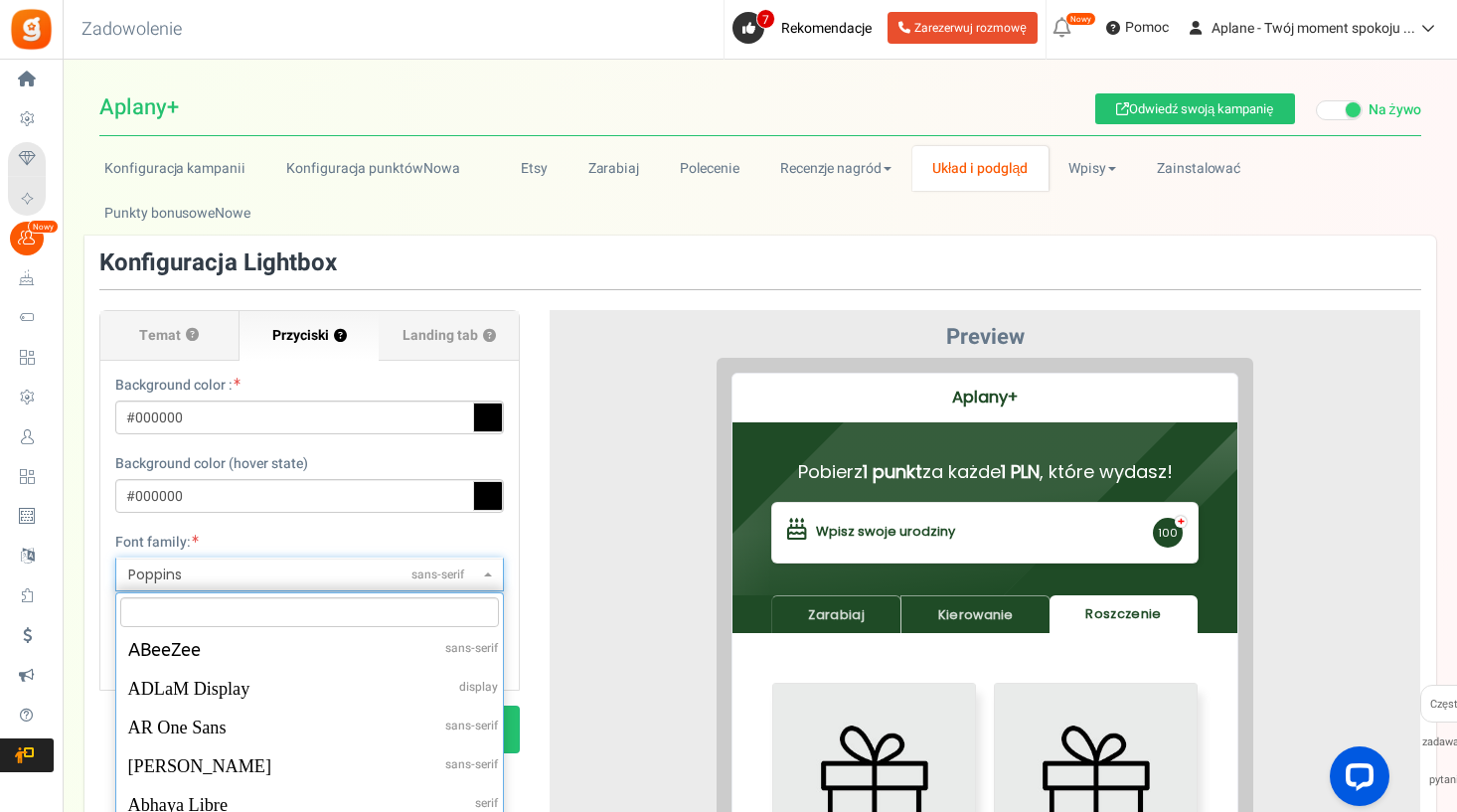 drag, startPoint x: 159, startPoint y: 547, endPoint x: 331, endPoint y: 546, distance: 172.00291 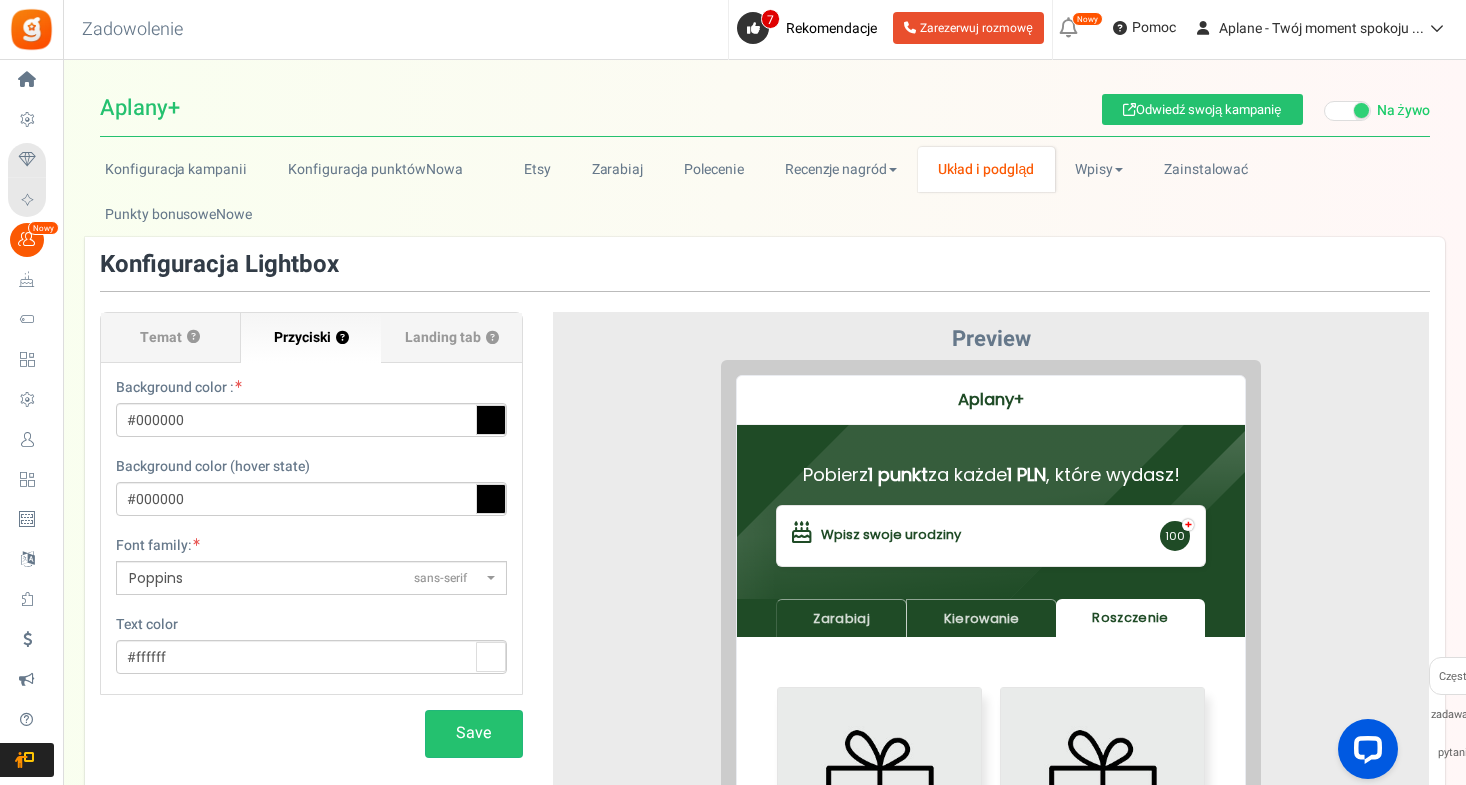 click on "Poppins" at bounding box center [156, 578] 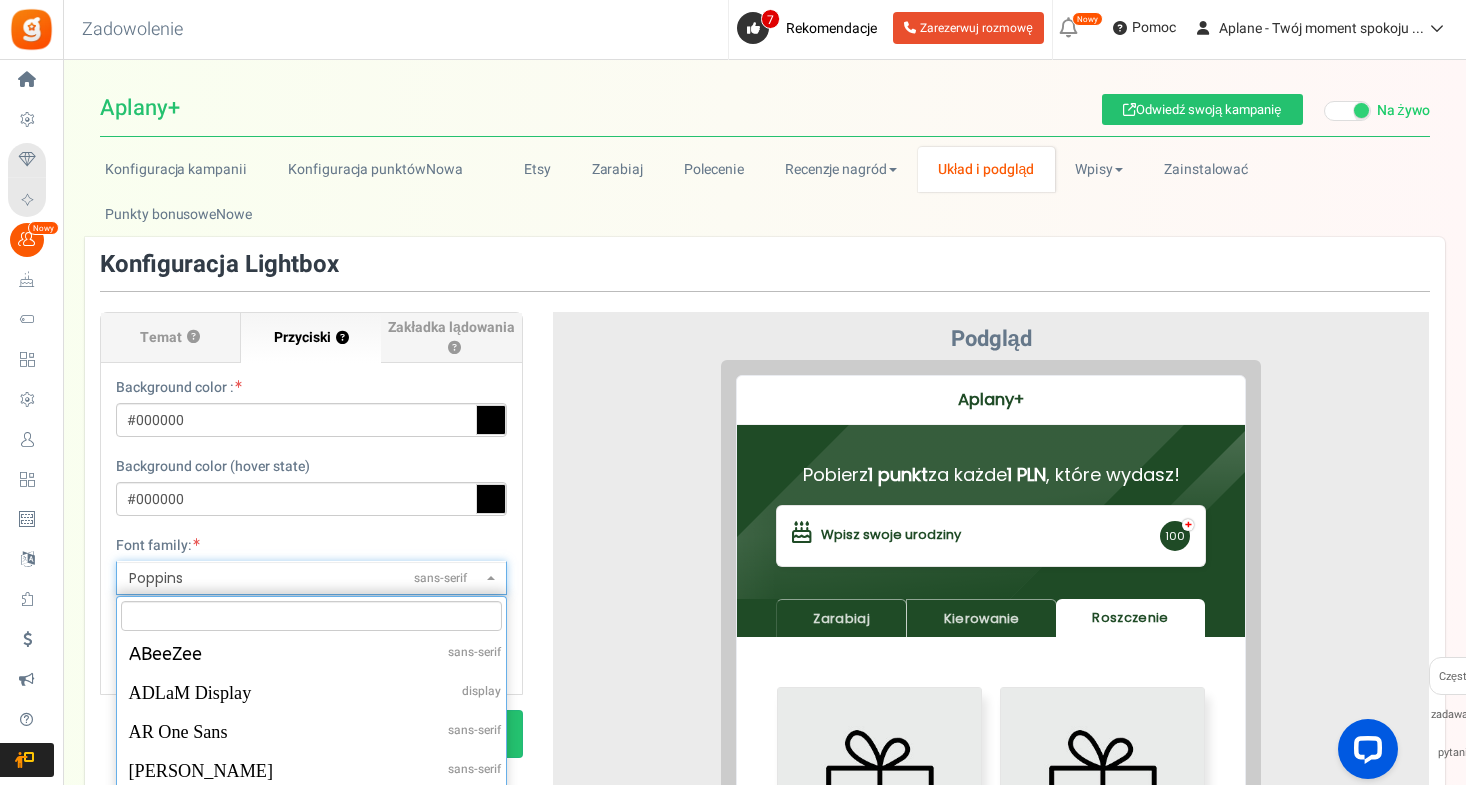 scroll, scrollTop: 52472, scrollLeft: 0, axis: vertical 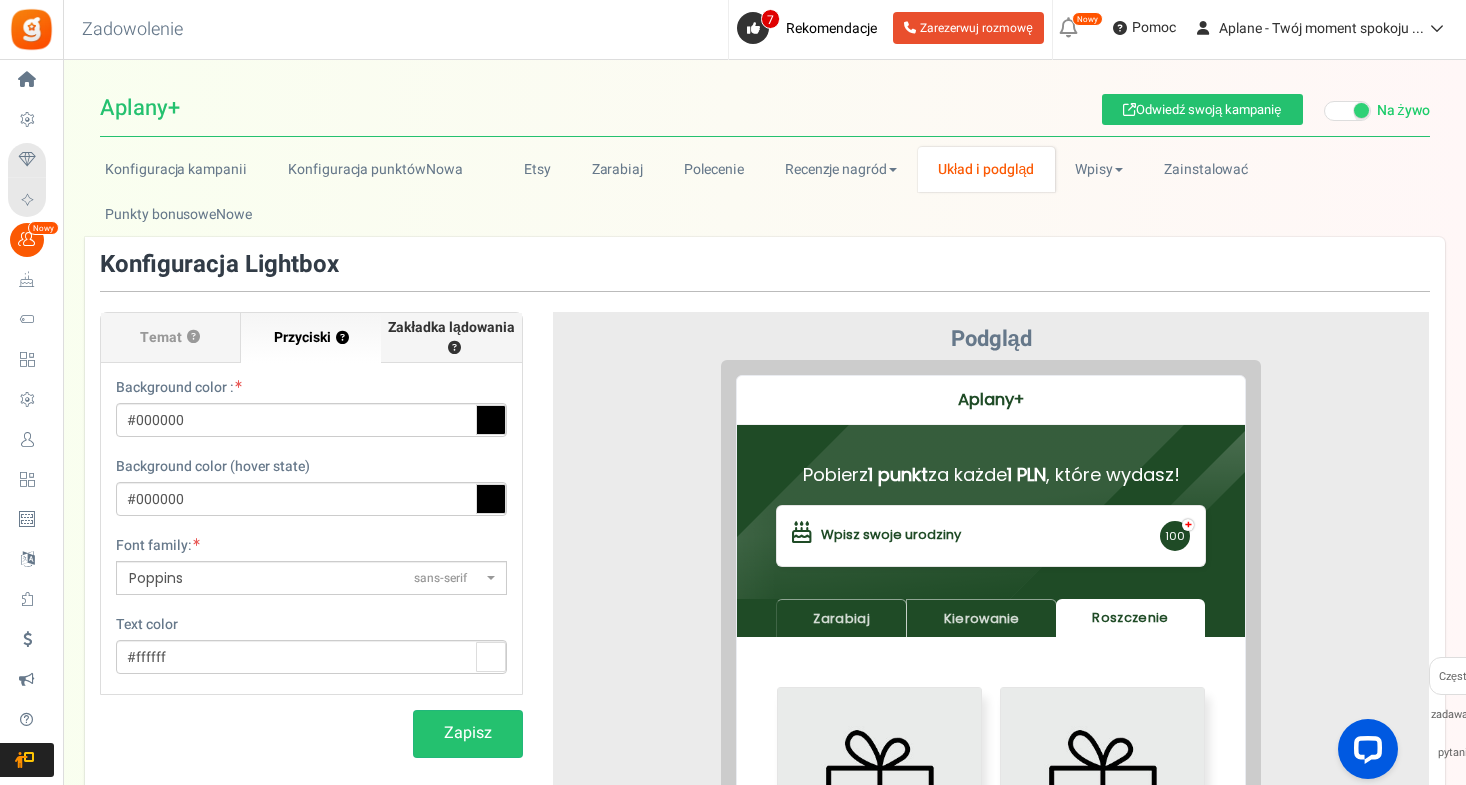click on "Zakładka lądowania ?" at bounding box center [451, 338] 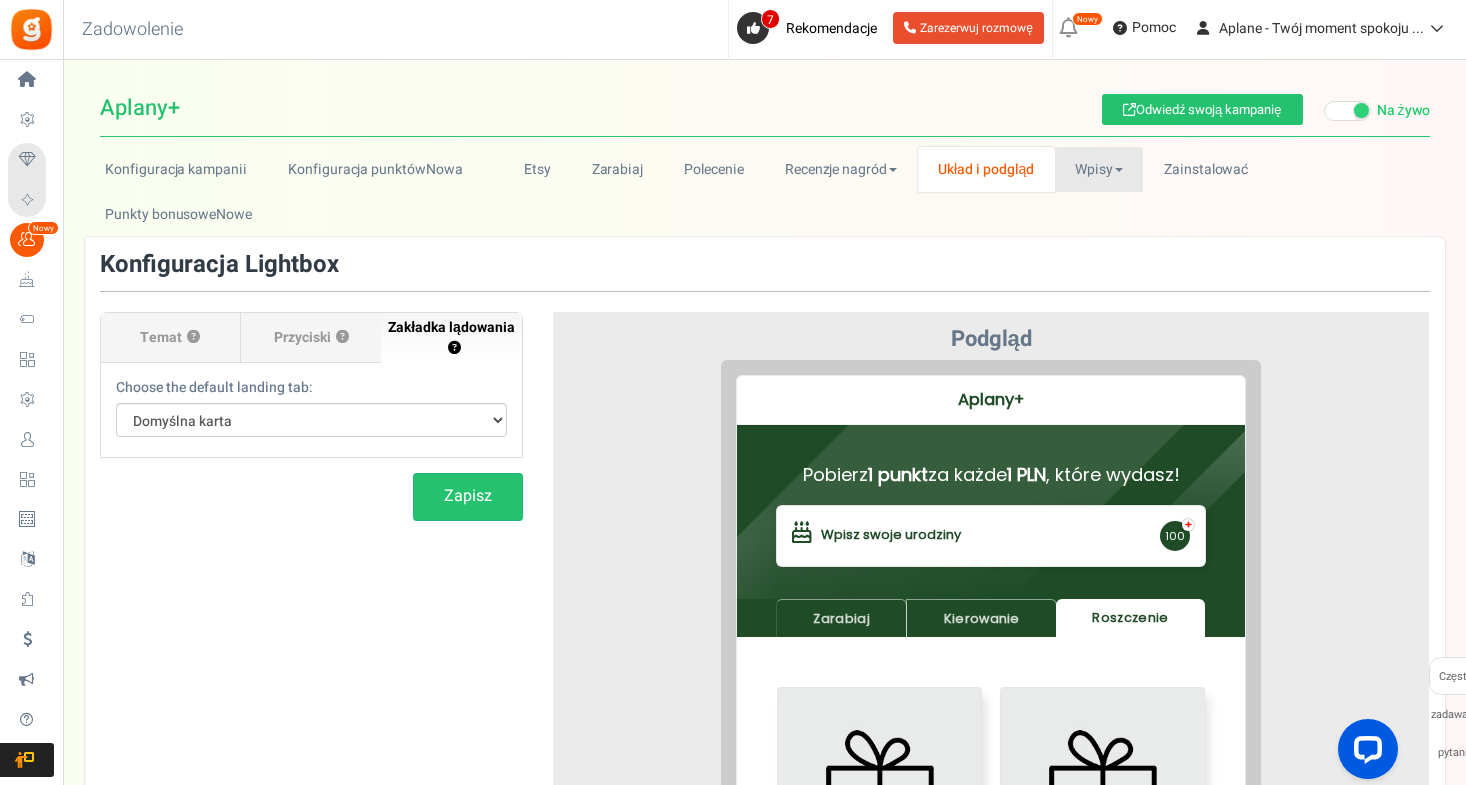 click on "Wpisy" at bounding box center [1099, 169] 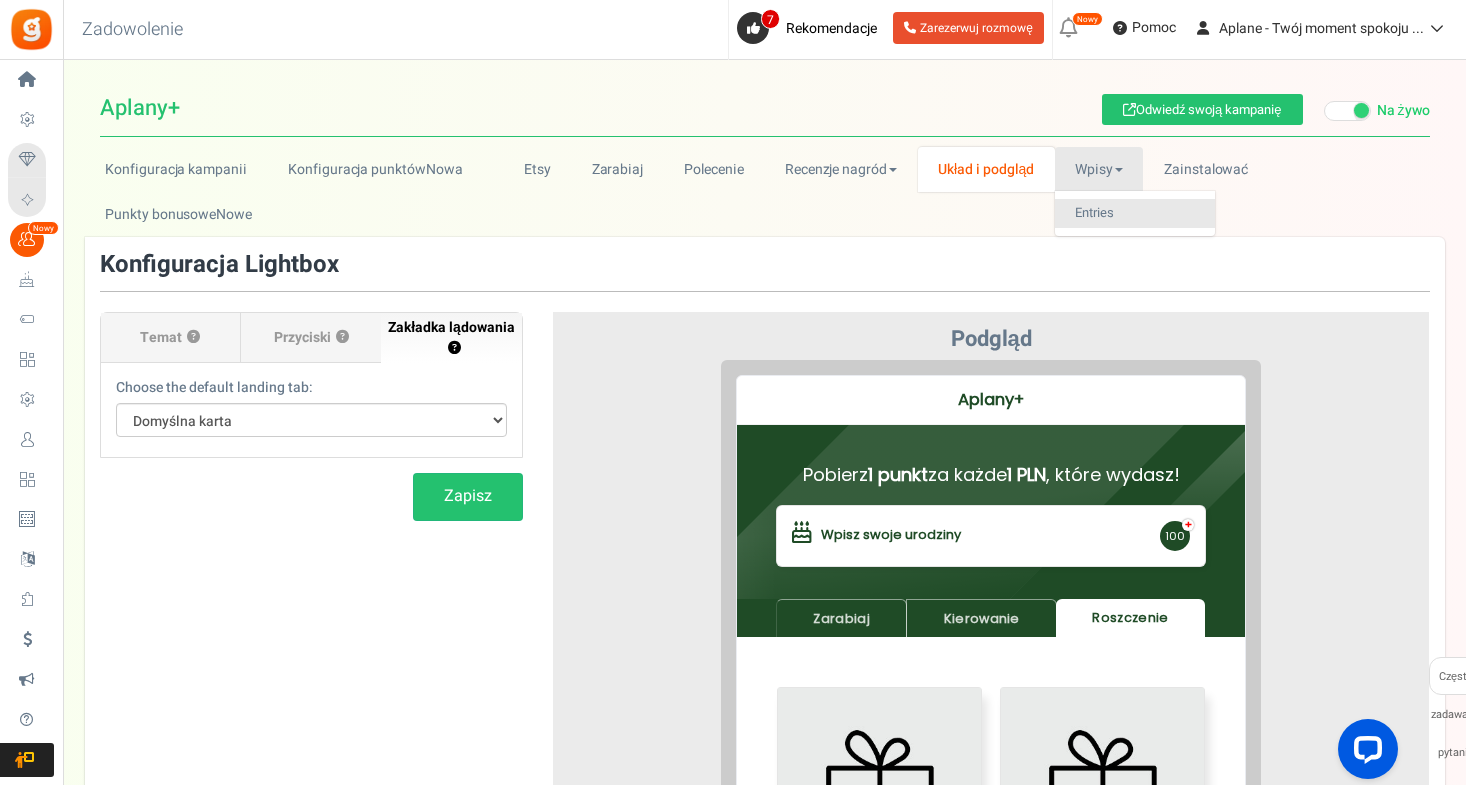 click on "Entries" at bounding box center (1135, 213) 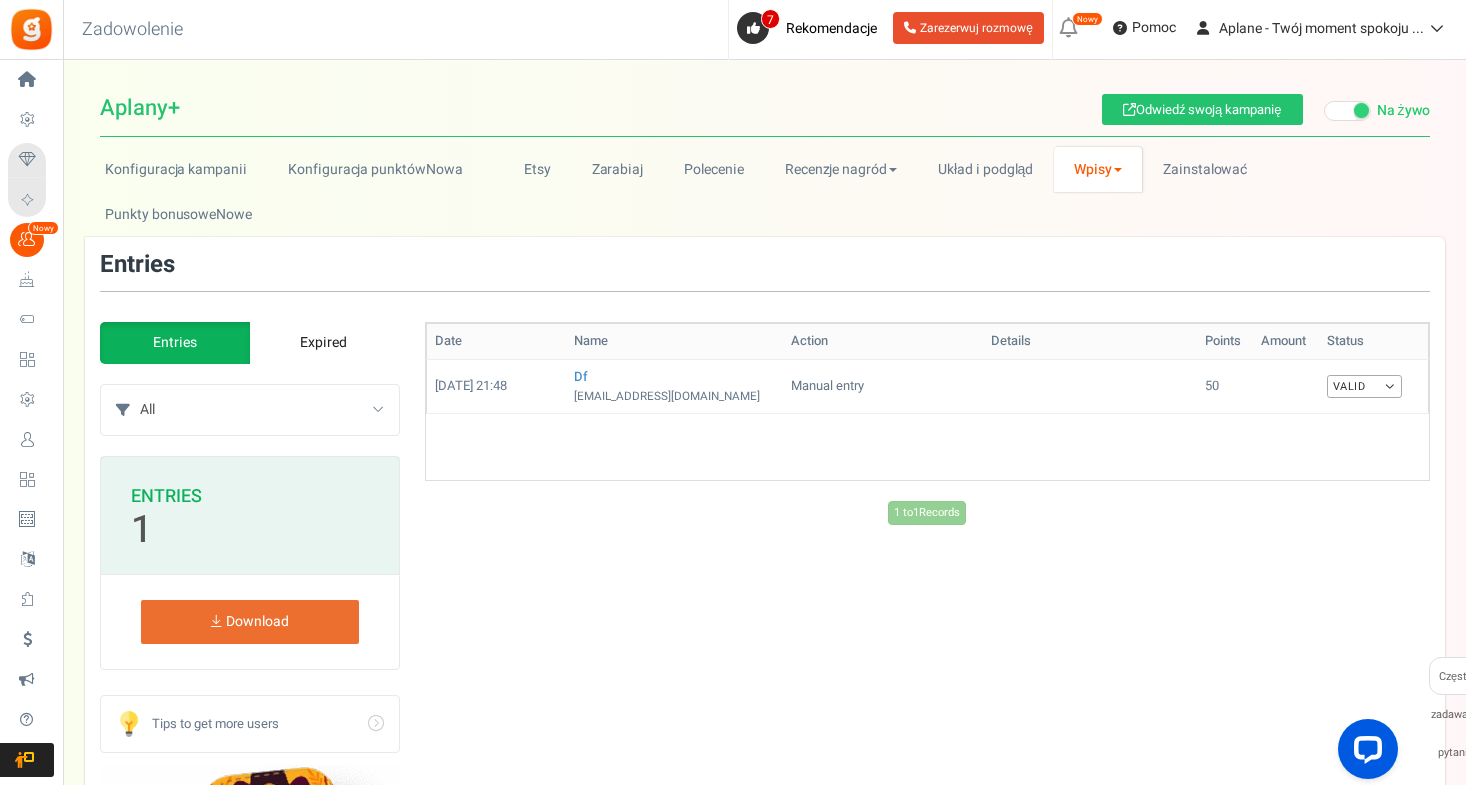scroll, scrollTop: 0, scrollLeft: 0, axis: both 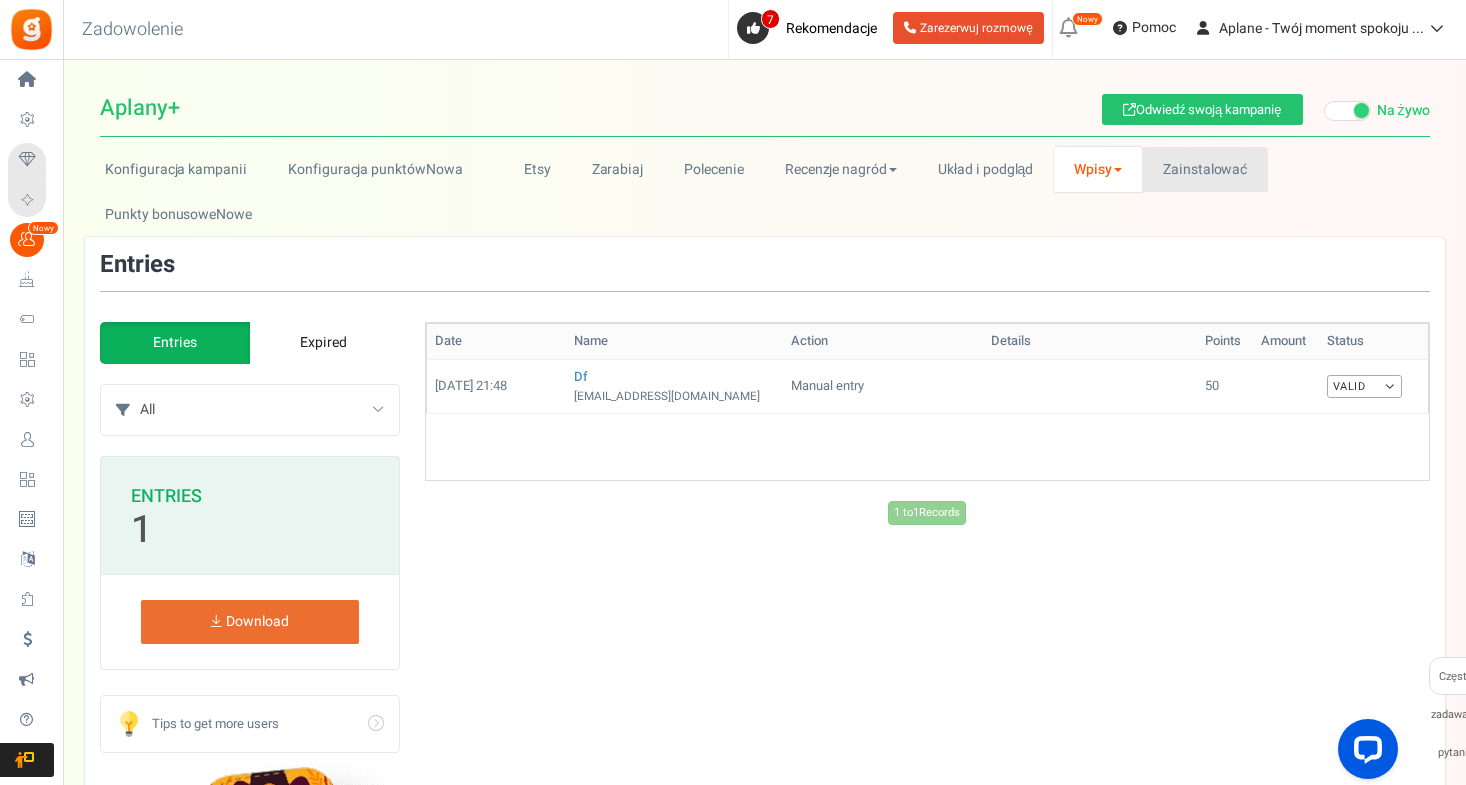 click on "Zainstalować" at bounding box center [1204, 169] 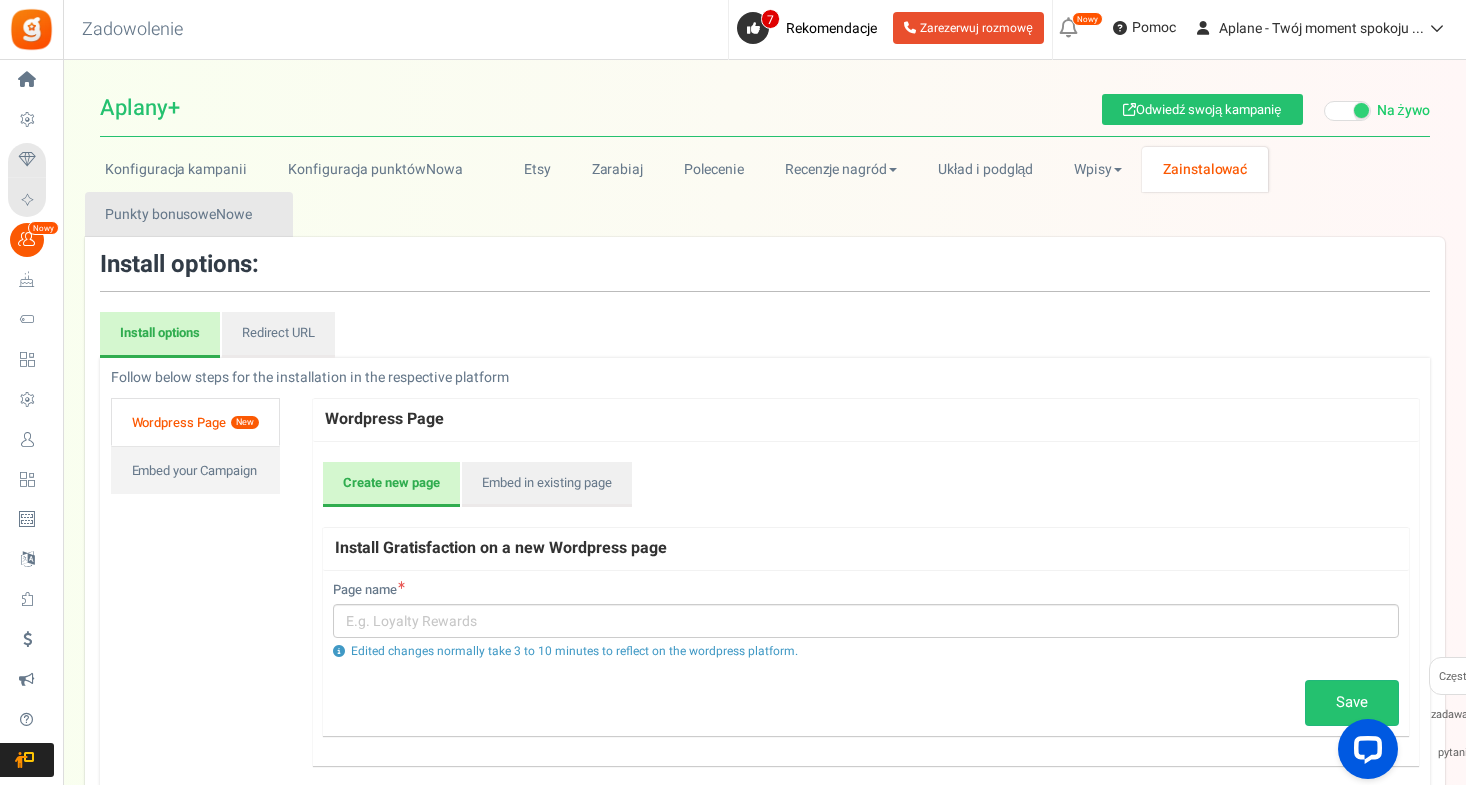 click on "Punkty bonusoweNowe" at bounding box center (189, 214) 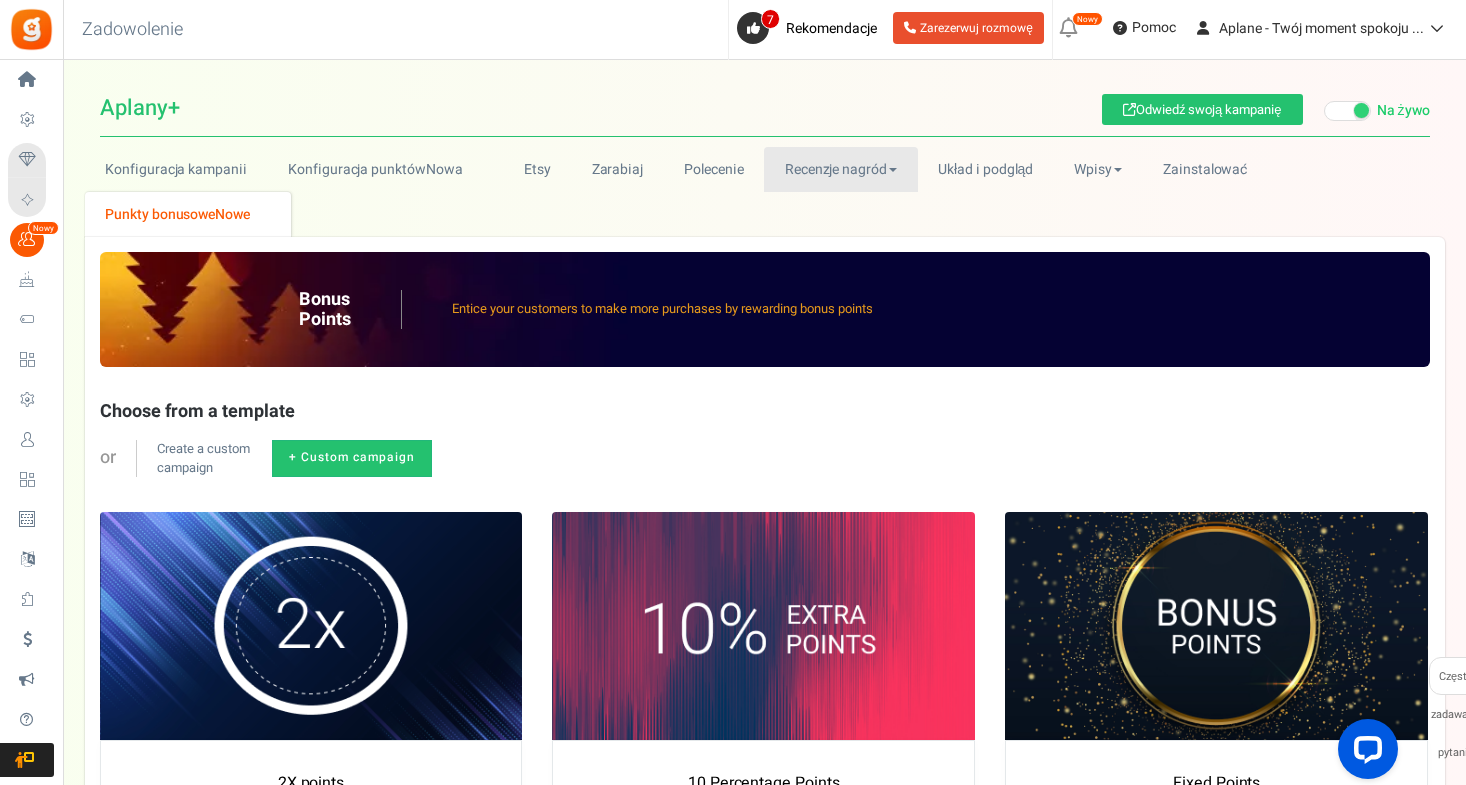 scroll, scrollTop: 4, scrollLeft: 1, axis: both 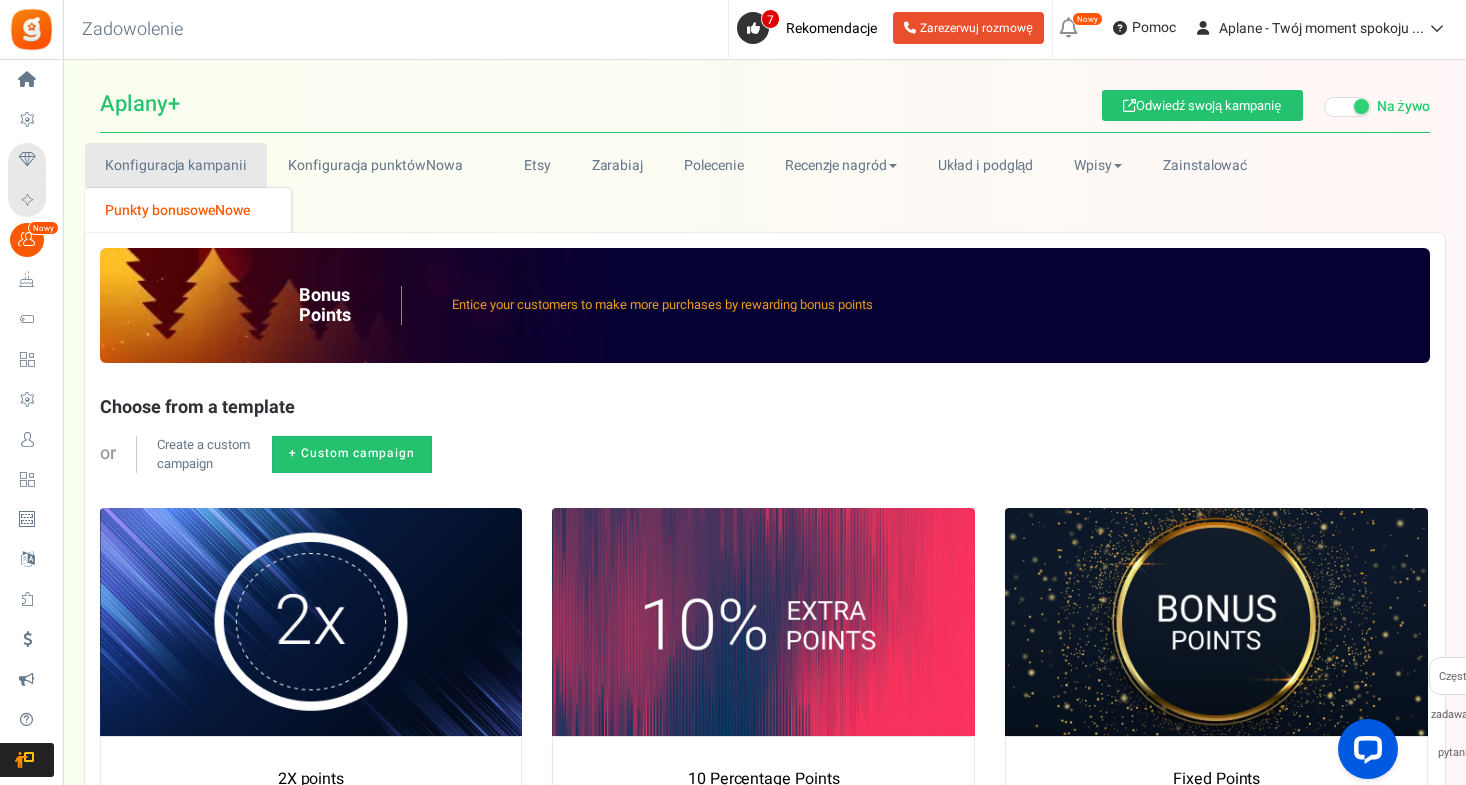 click on "Konfiguracja kampanii" at bounding box center (176, 165) 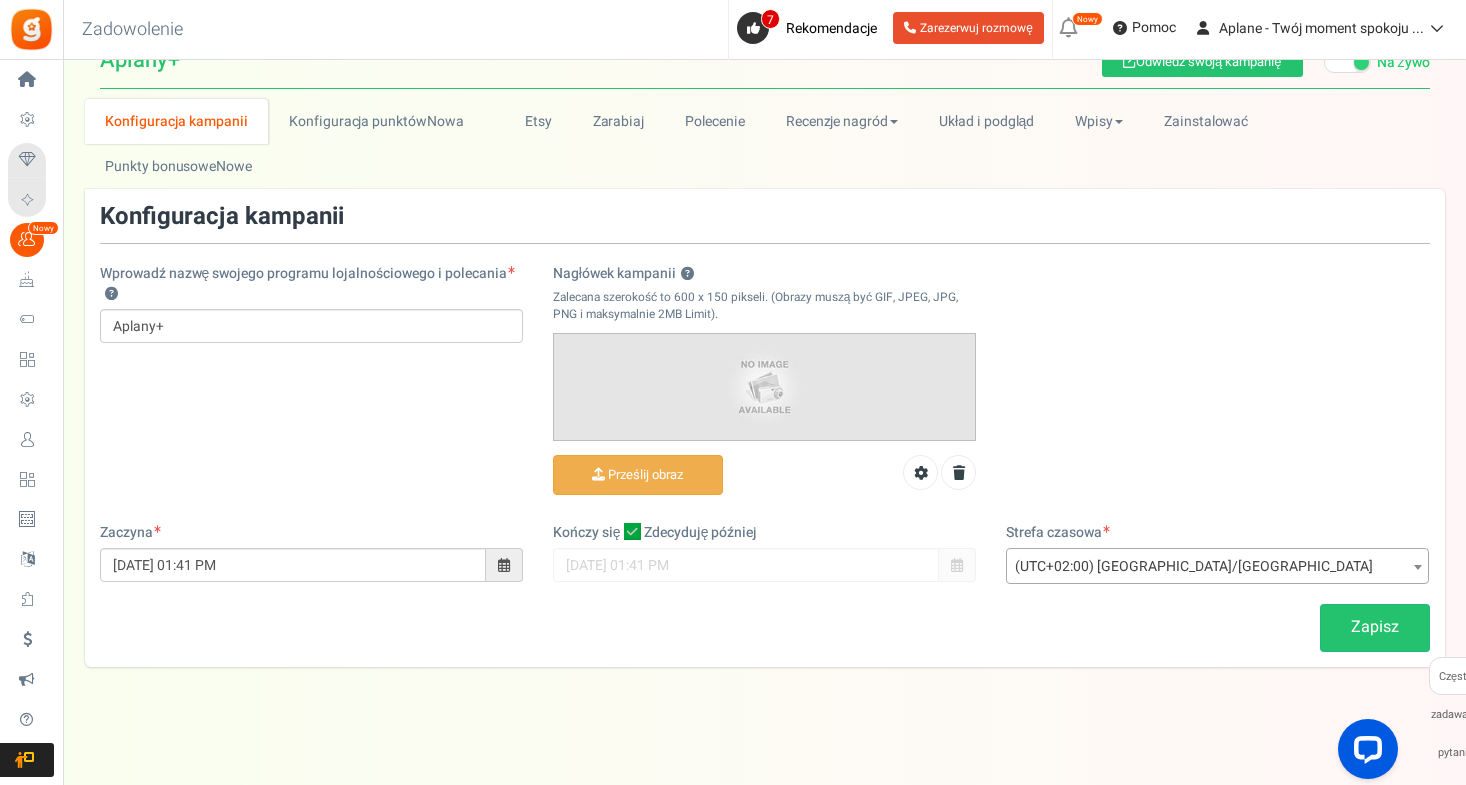 scroll, scrollTop: 47, scrollLeft: 0, axis: vertical 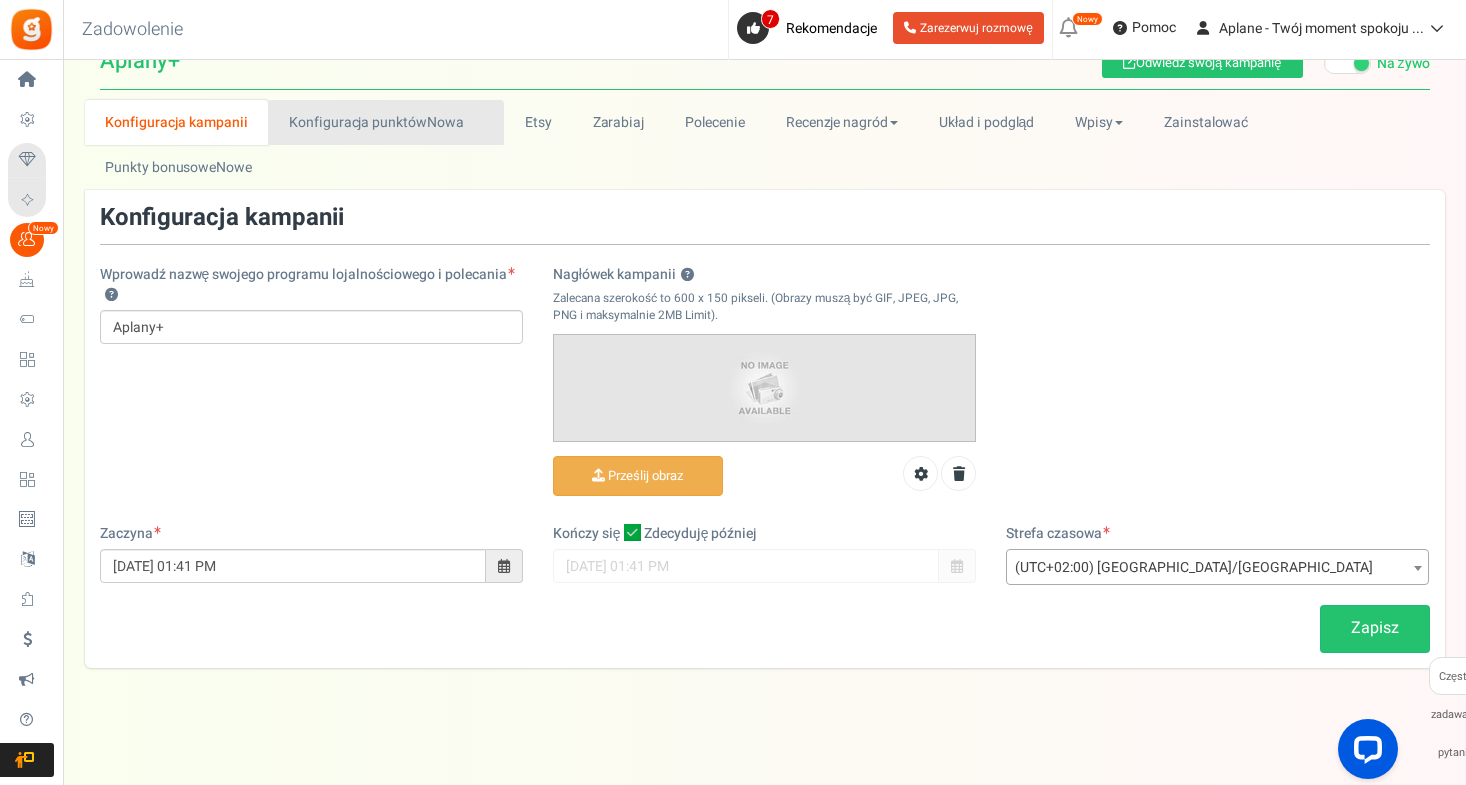 click on "Konfiguracja punktówNowa" at bounding box center (386, 122) 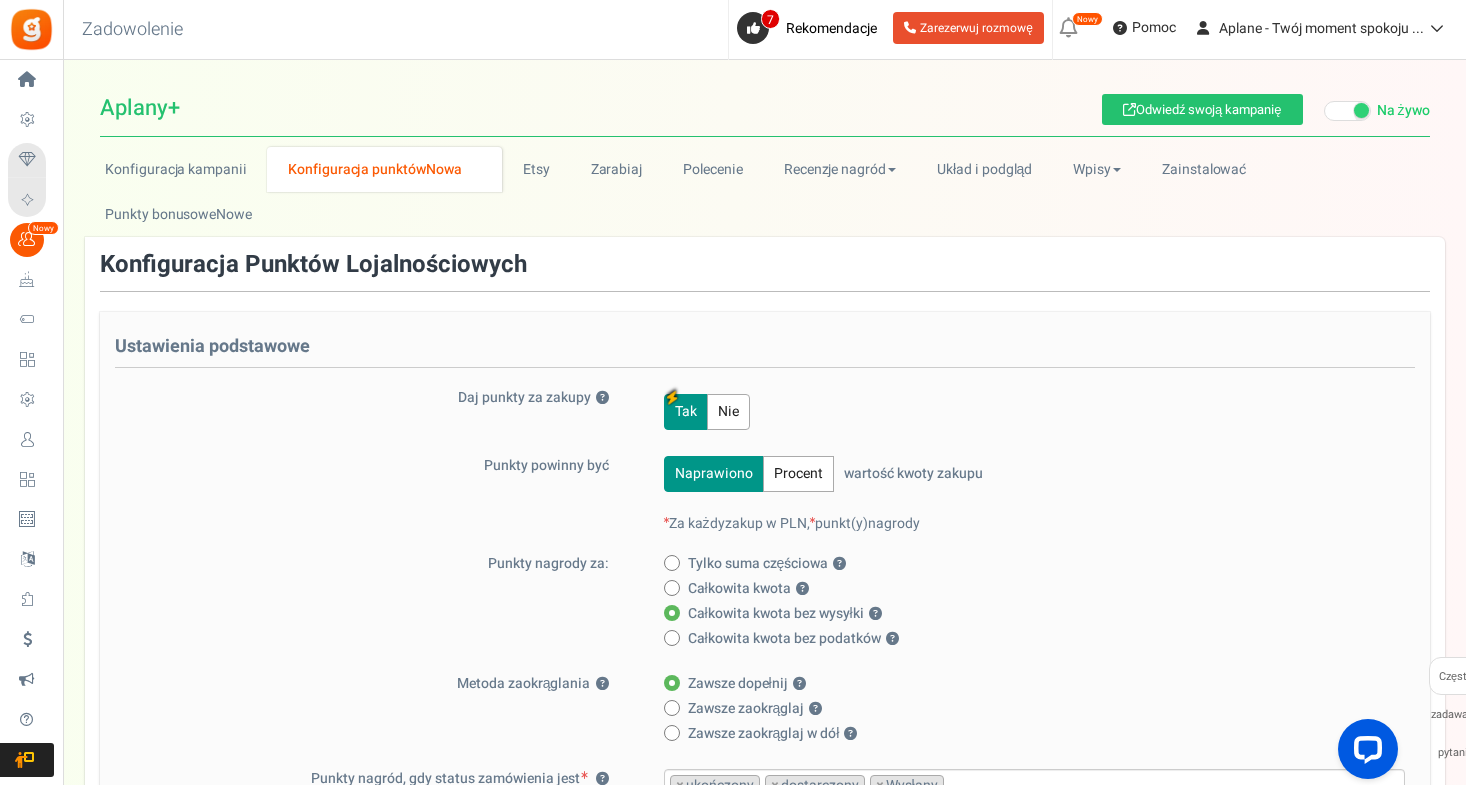 scroll, scrollTop: 0, scrollLeft: 0, axis: both 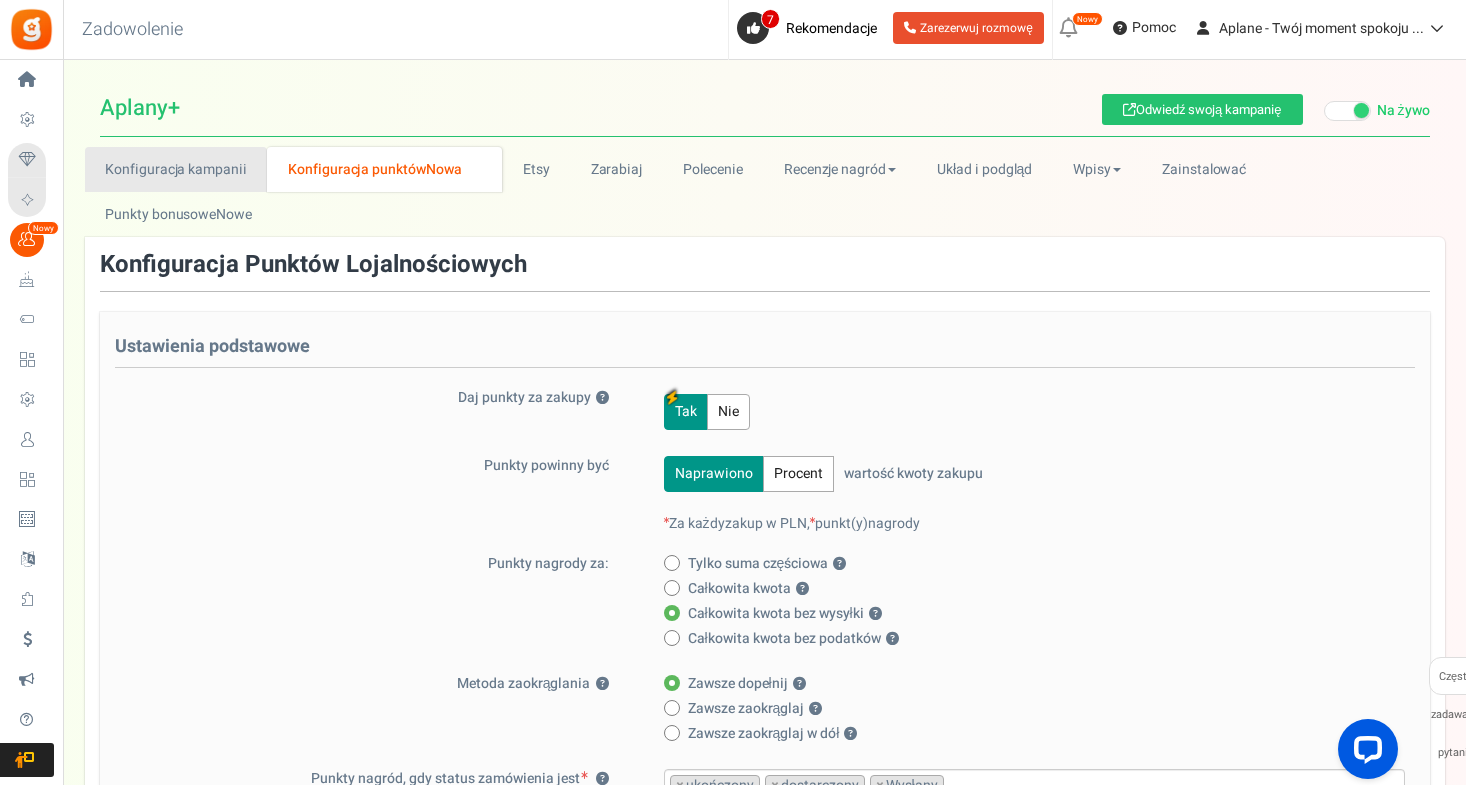 click on "Konfiguracja kampanii" at bounding box center [176, 169] 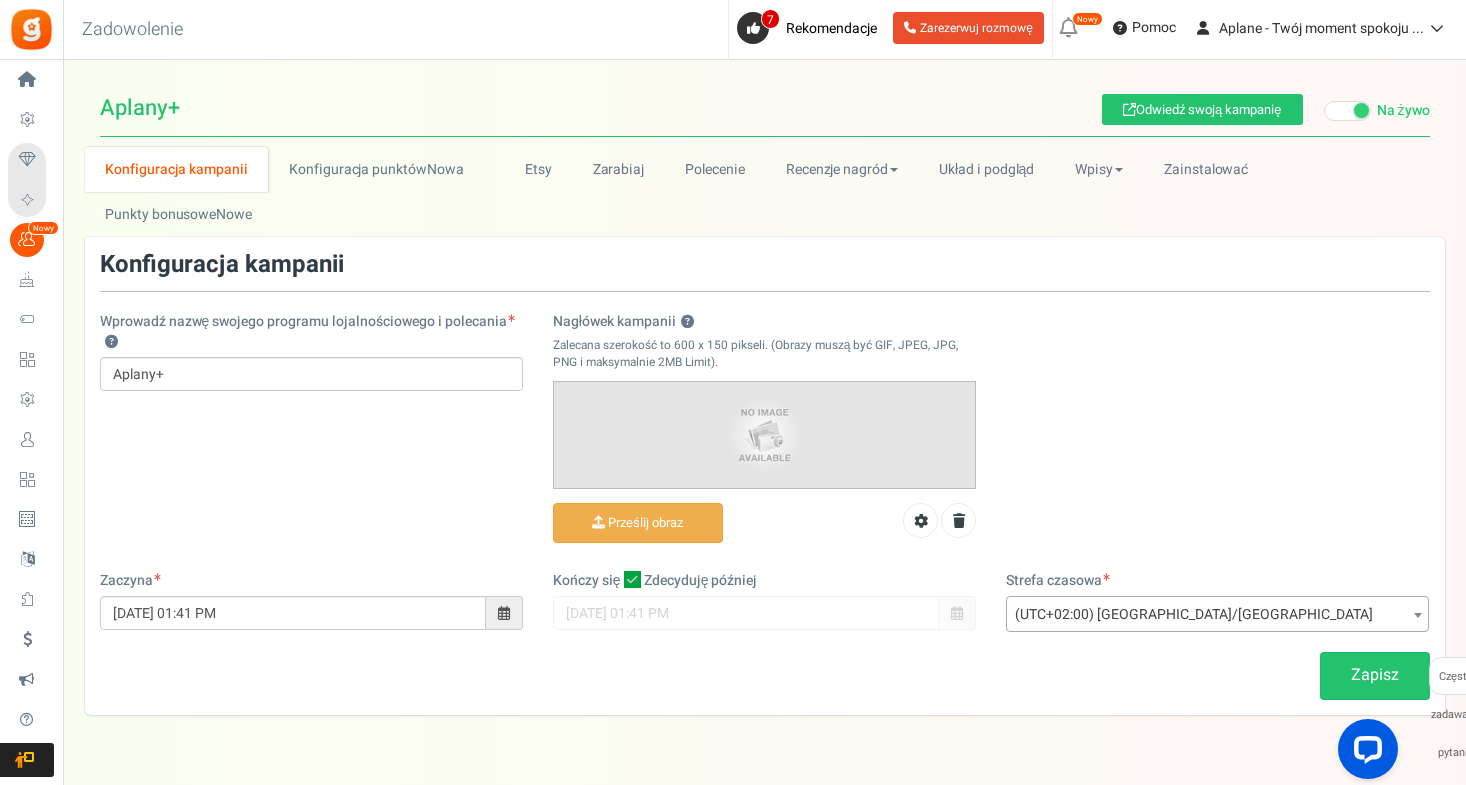scroll, scrollTop: 0, scrollLeft: 0, axis: both 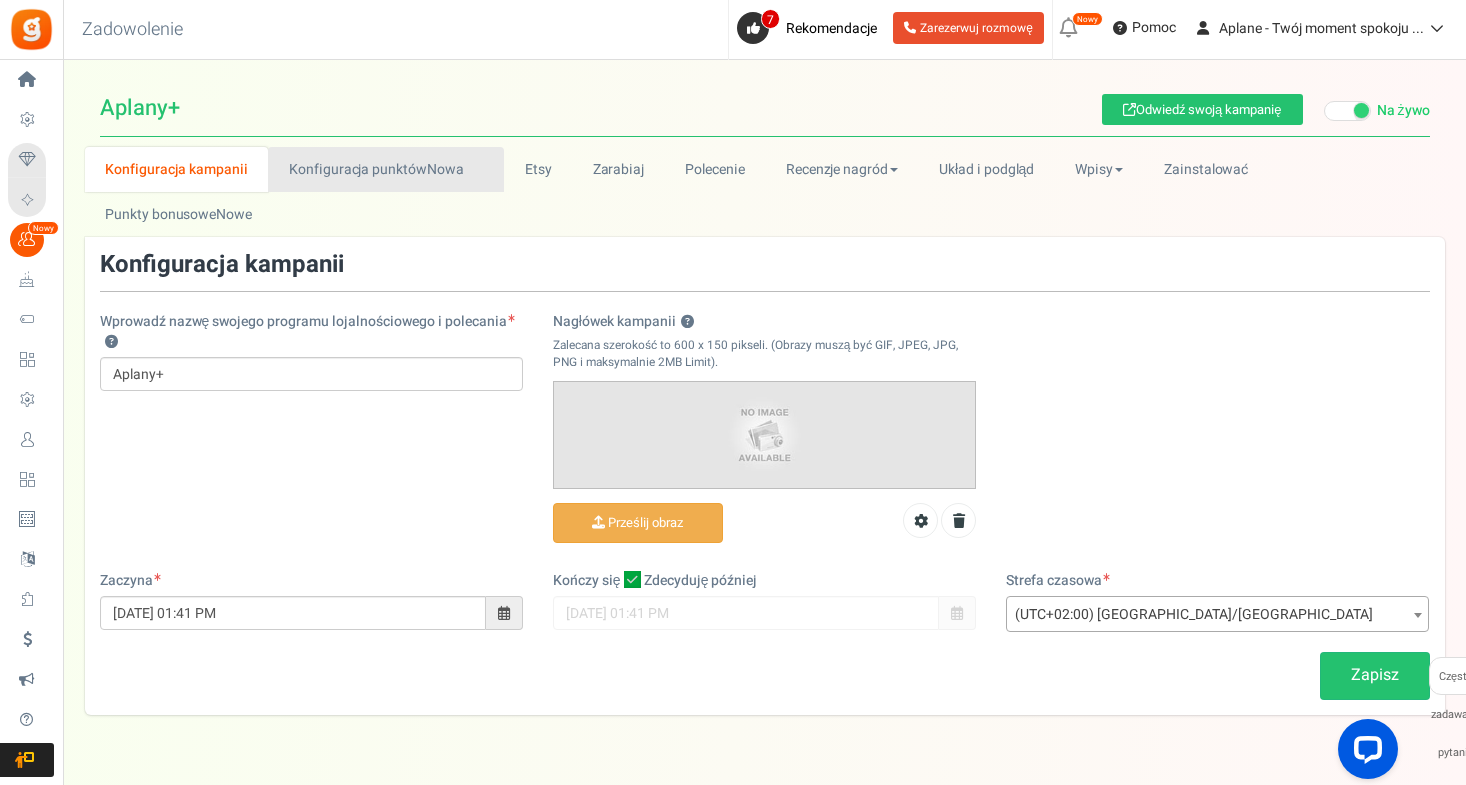 click on "Konfiguracja punktówNowa" at bounding box center [386, 169] 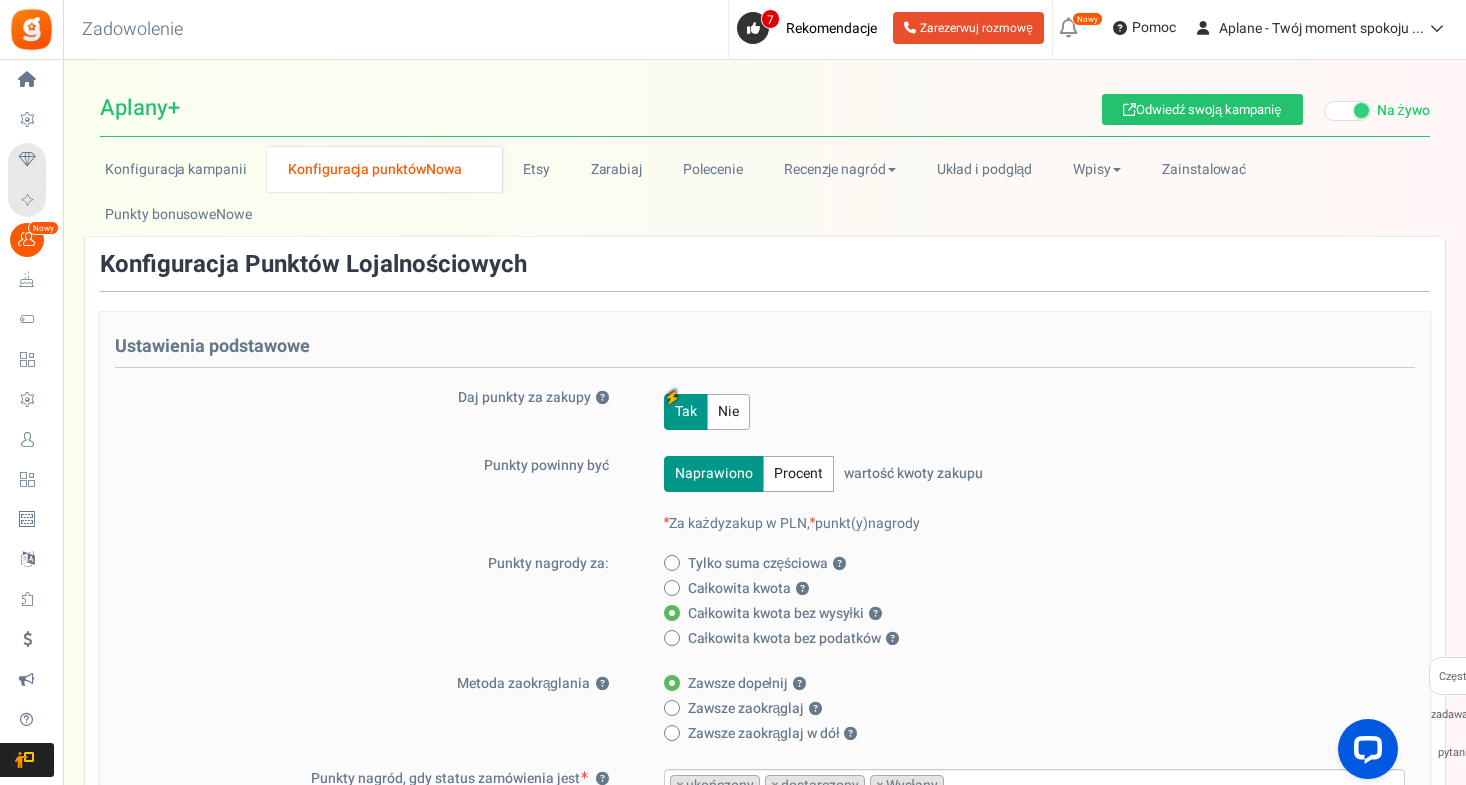scroll, scrollTop: 0, scrollLeft: 0, axis: both 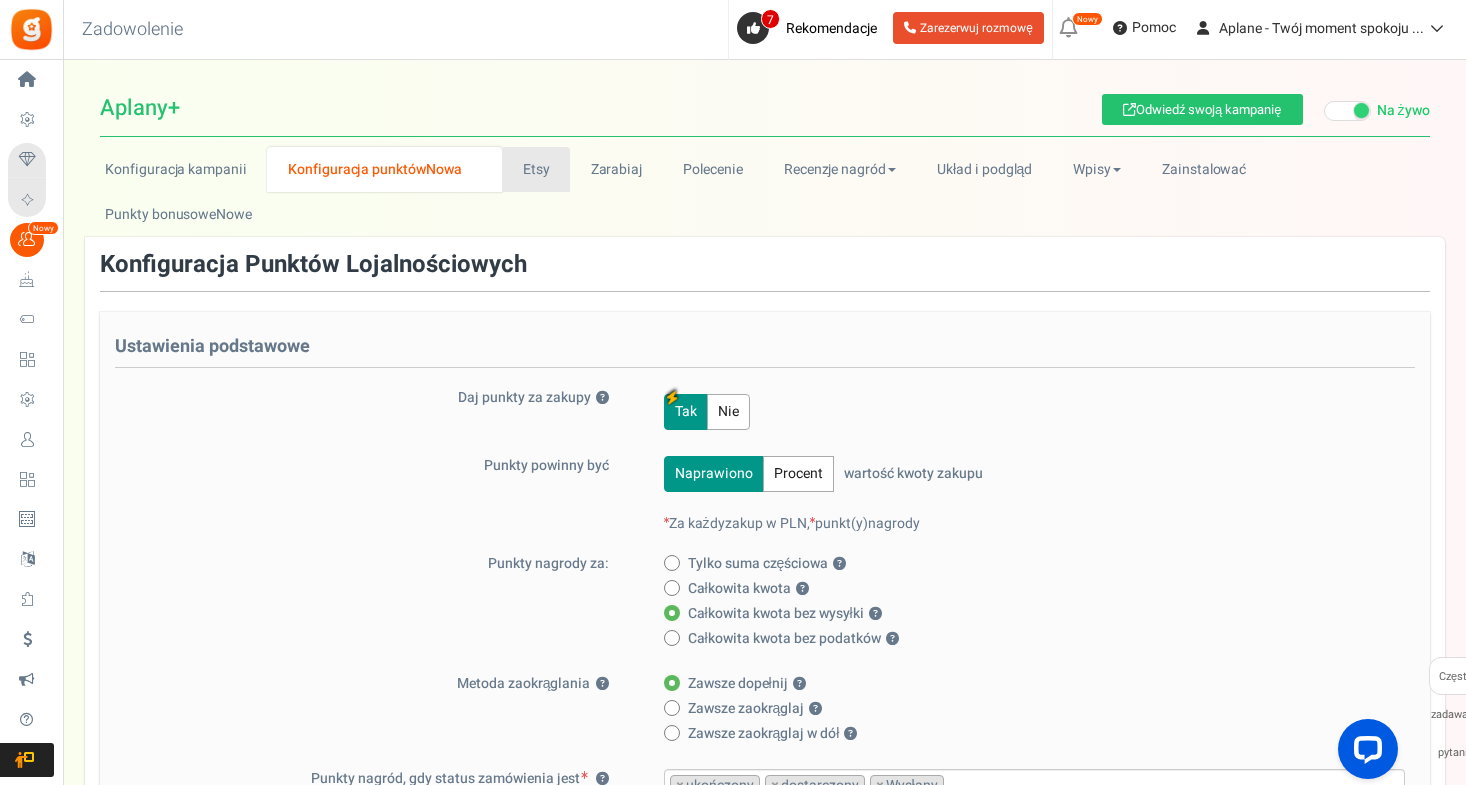 click on "Etsy" at bounding box center (536, 169) 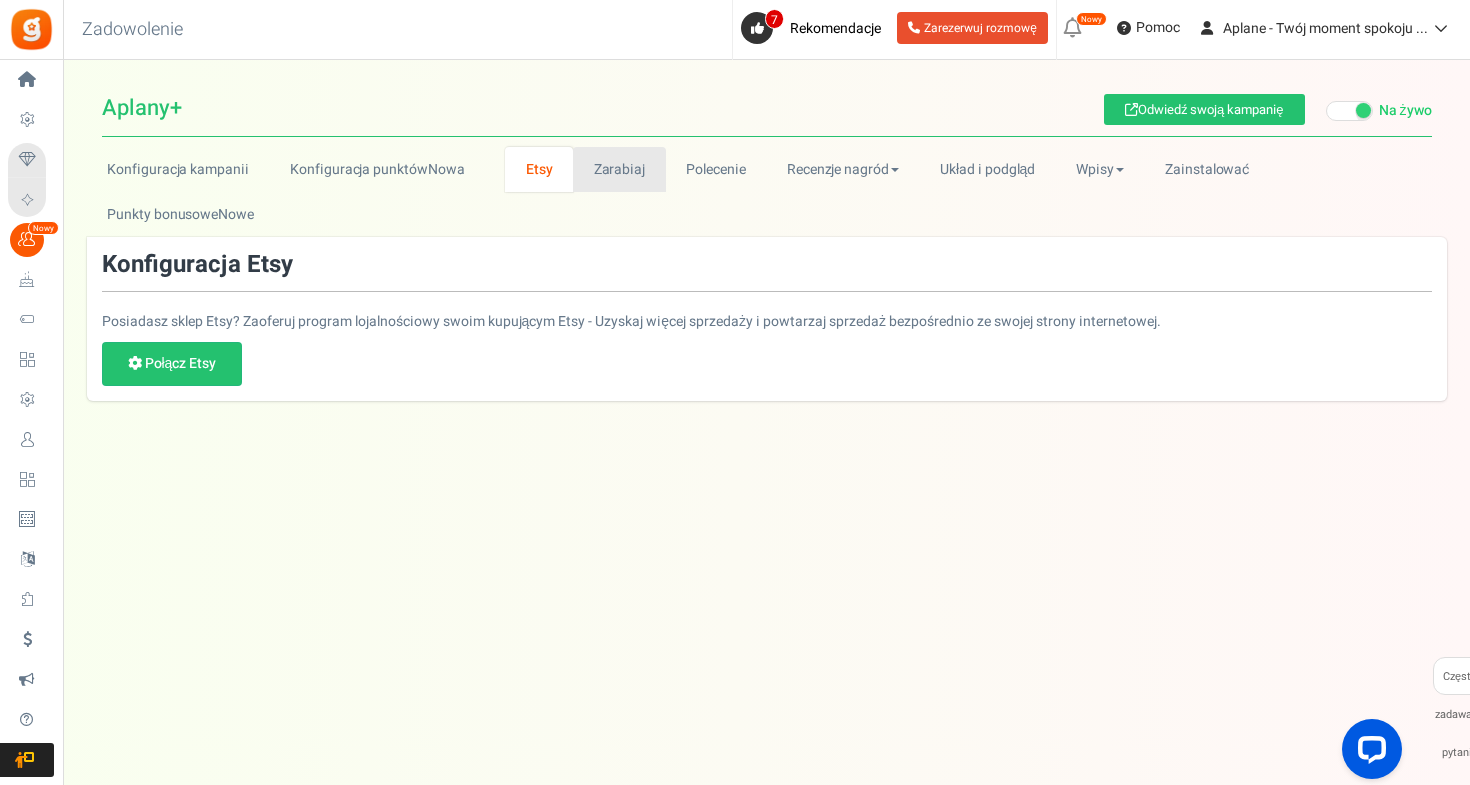 click on "Zarabiaj" at bounding box center [619, 169] 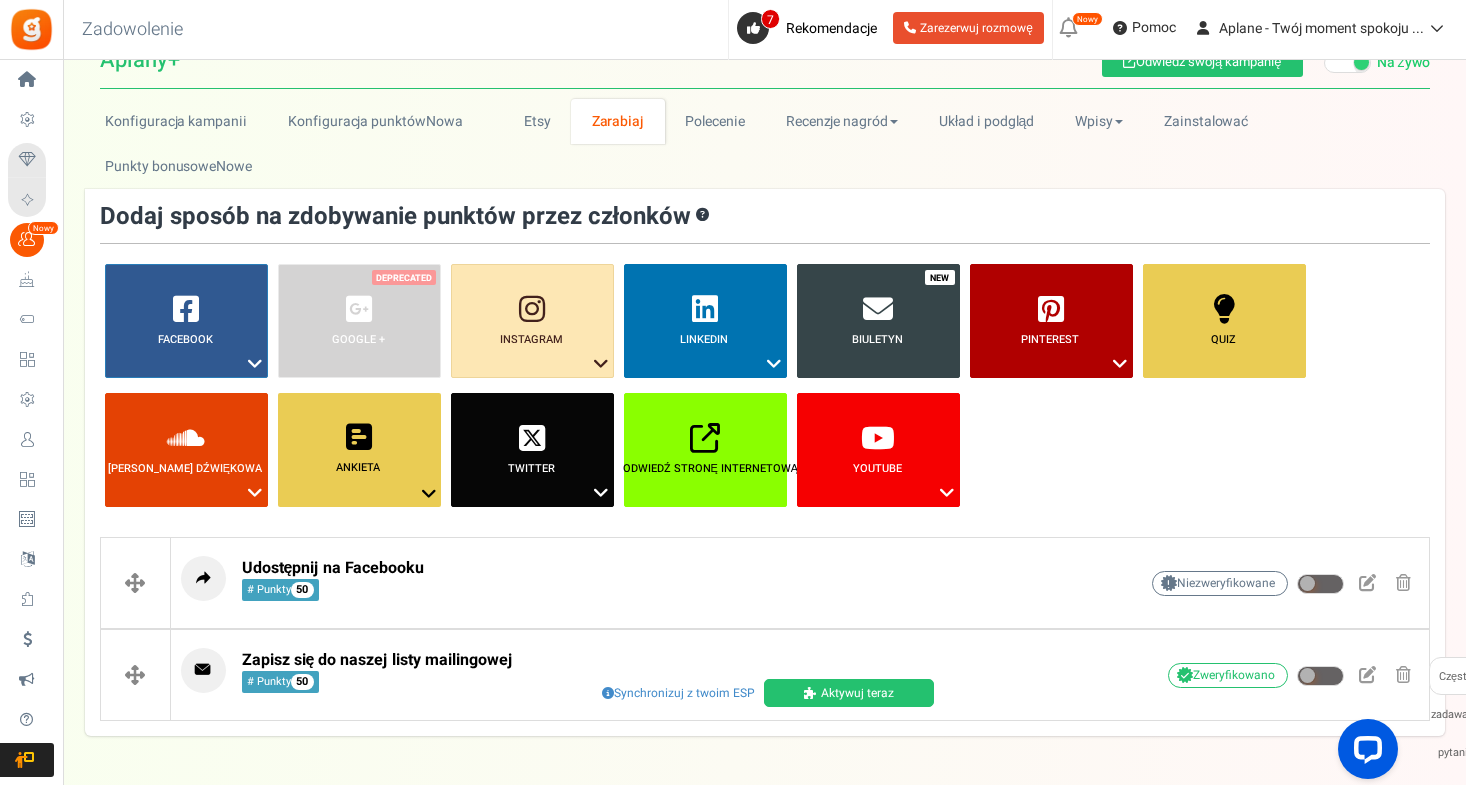 scroll, scrollTop: 36, scrollLeft: 0, axis: vertical 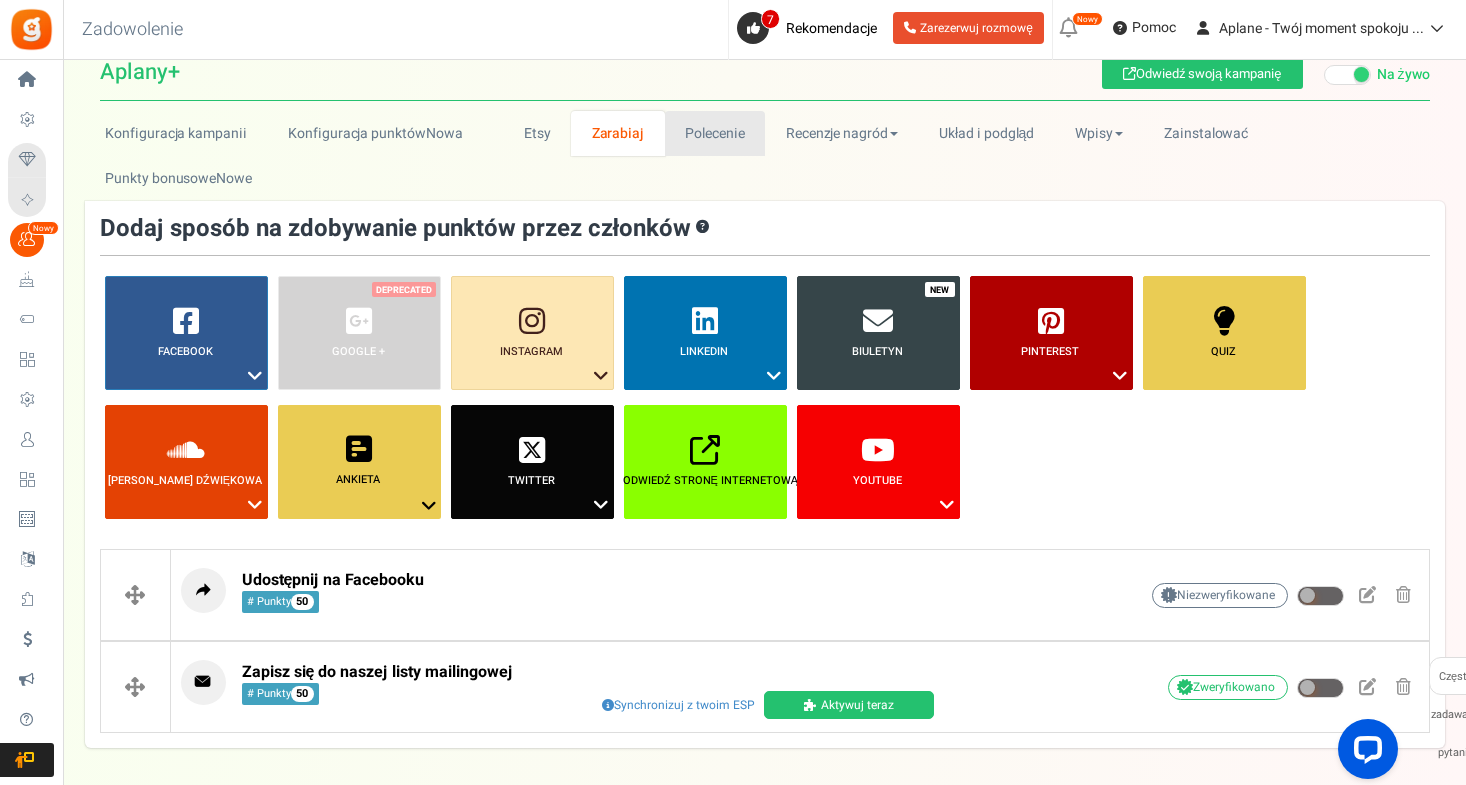 click on "Polecenie" at bounding box center [715, 133] 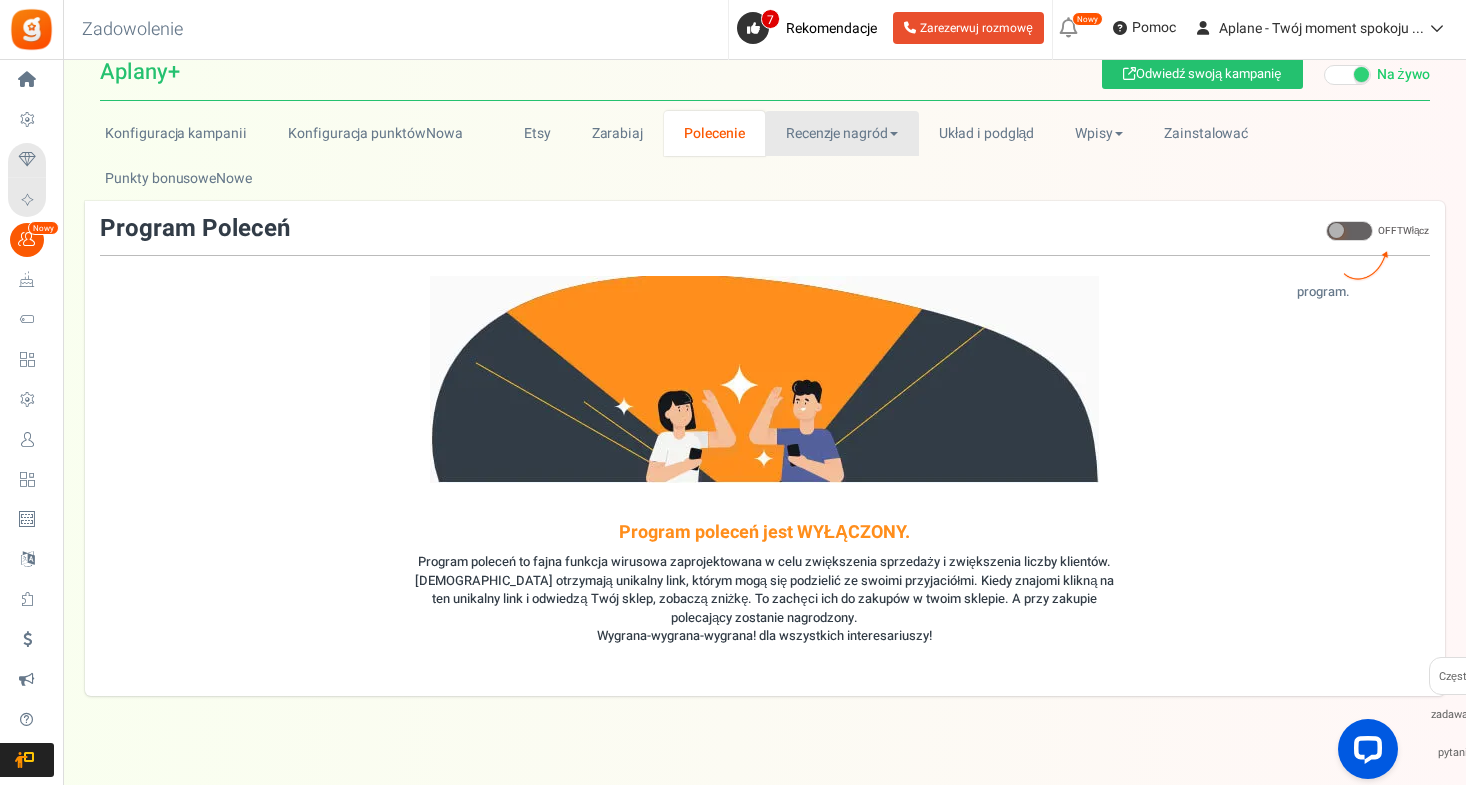 click on "Recenzje nagród" at bounding box center (841, 133) 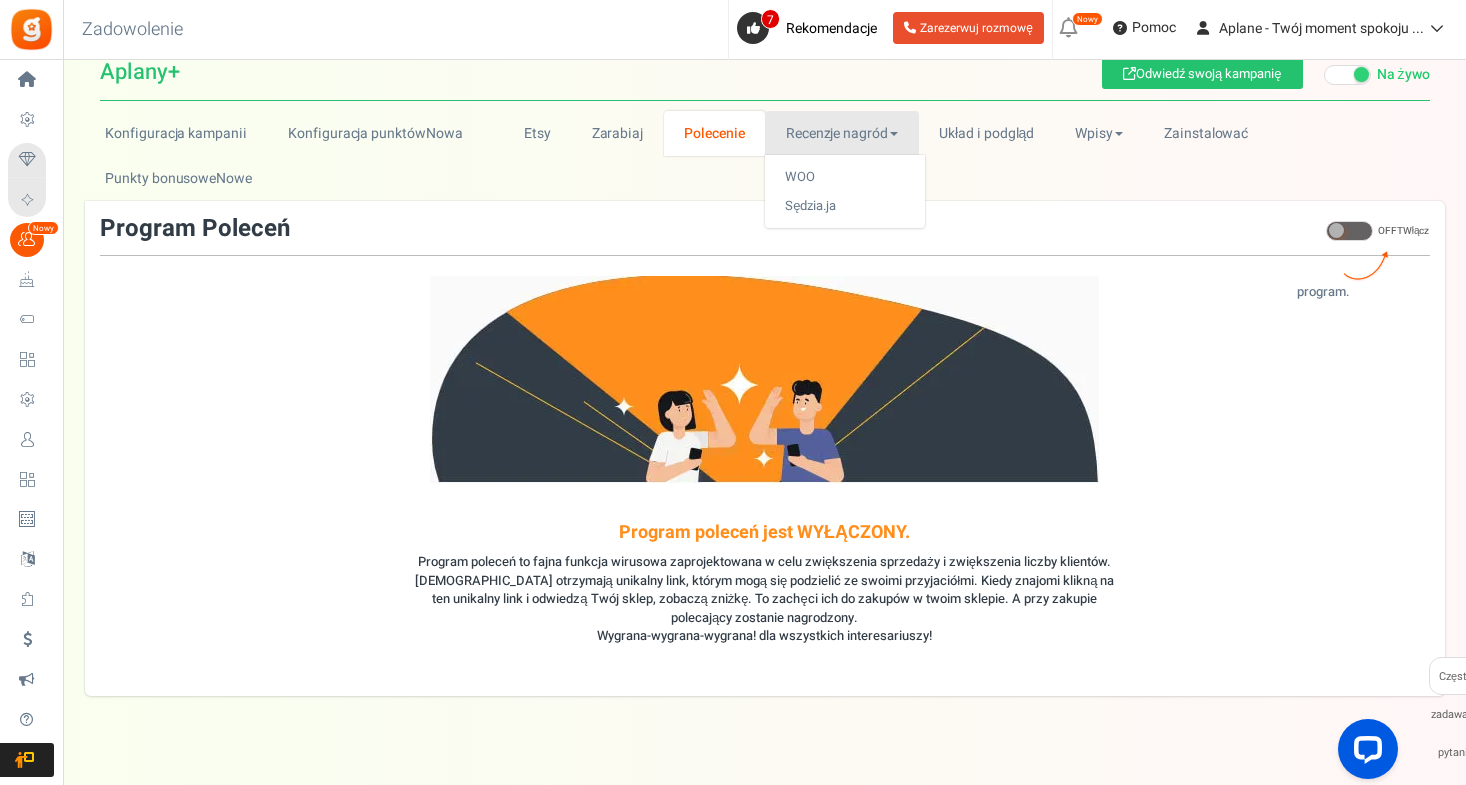 click on "Recenzje nagród" at bounding box center (841, 133) 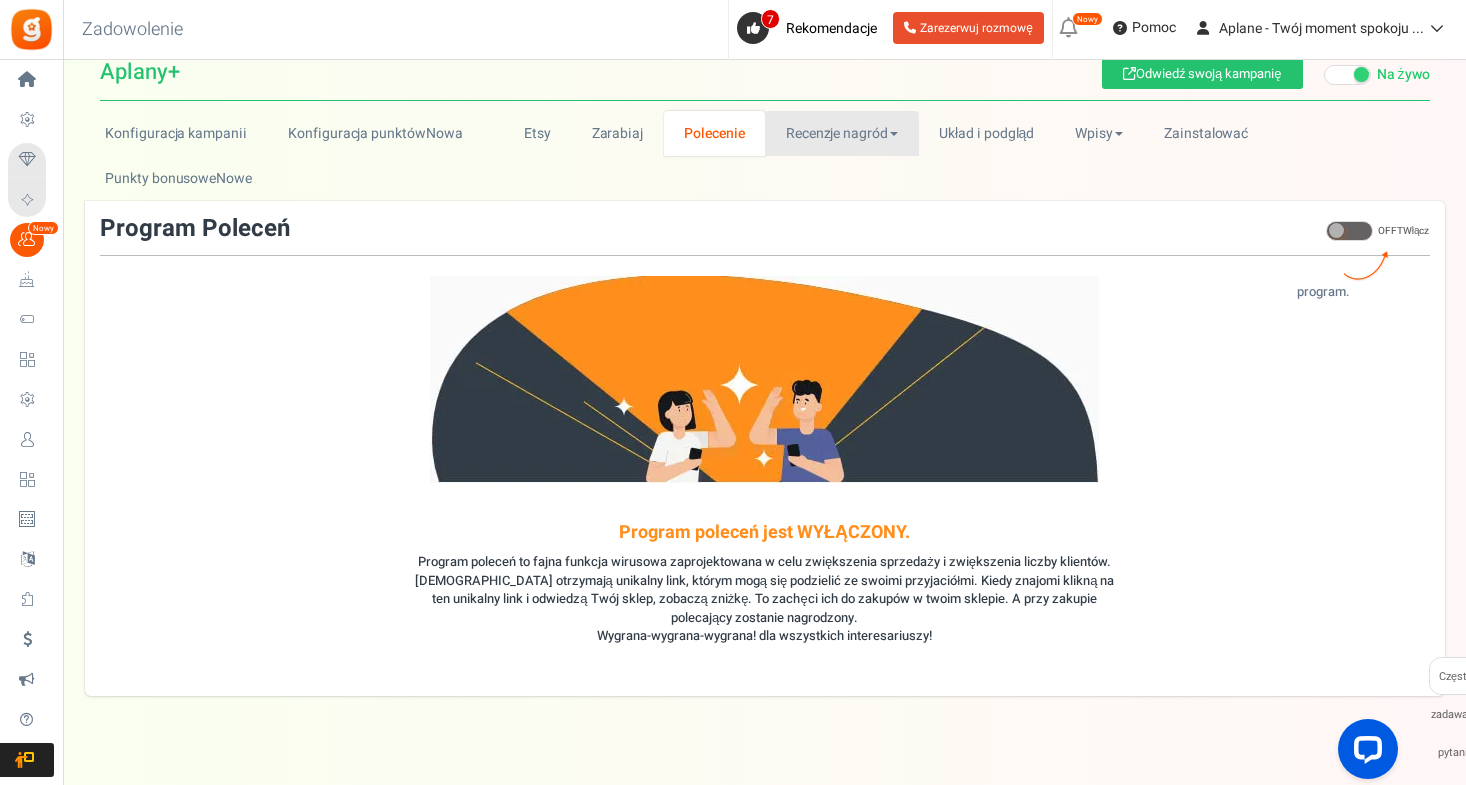 click on "Recenzje nagród" at bounding box center (841, 133) 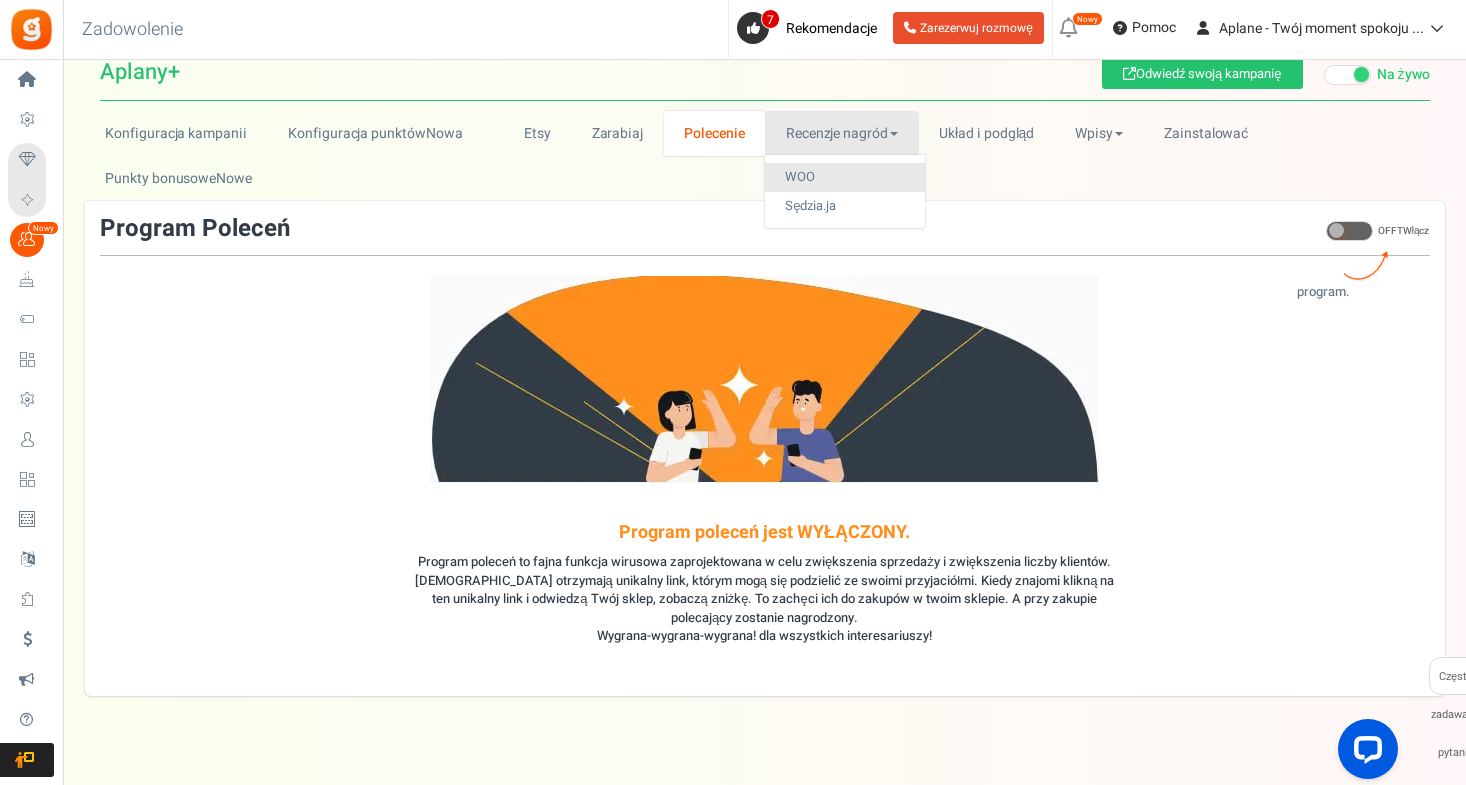 click on "WOO" at bounding box center [845, 177] 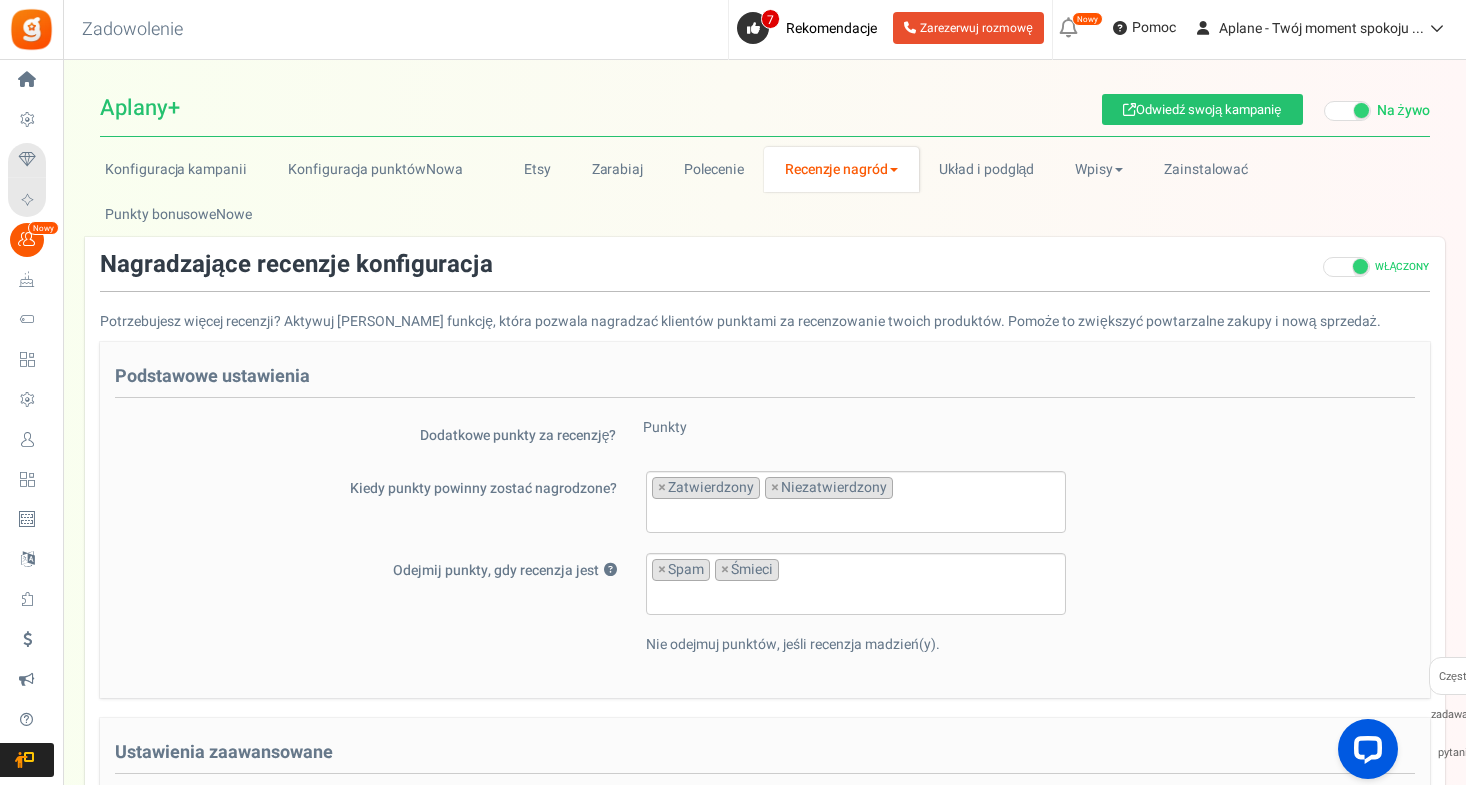 scroll, scrollTop: 0, scrollLeft: 0, axis: both 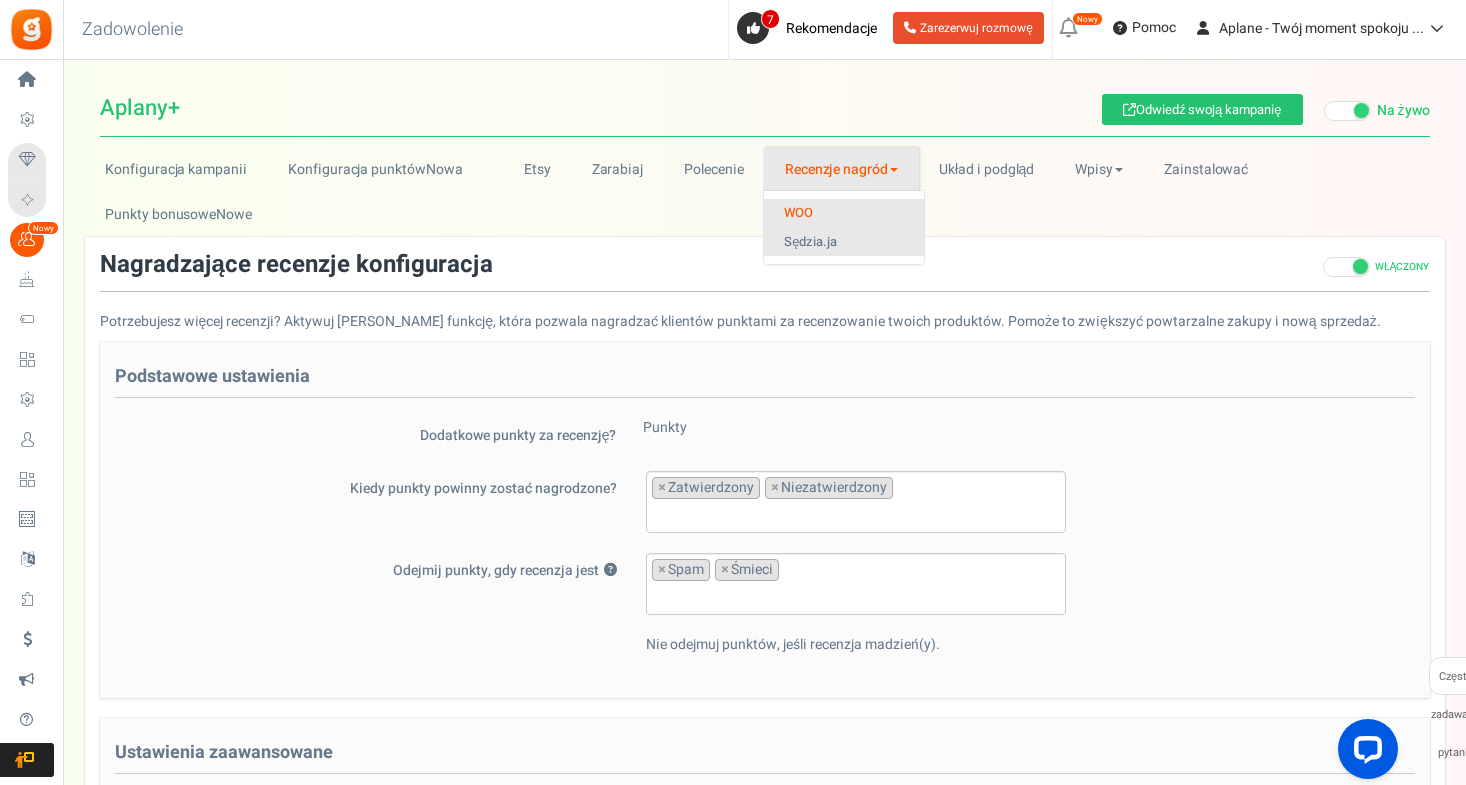 click on "Sędzia.ja" at bounding box center (844, 242) 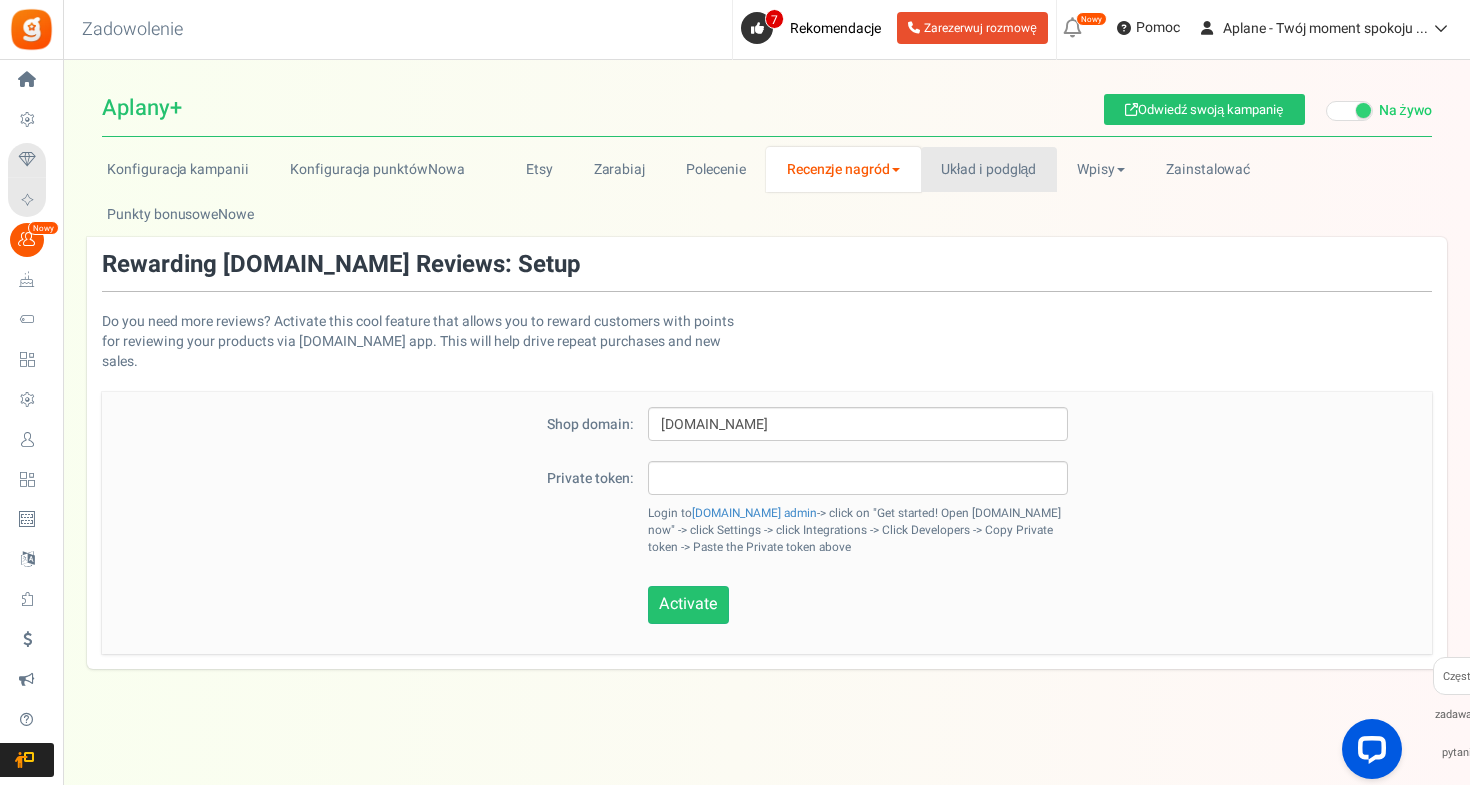 click on "Układ i podgląd" at bounding box center (989, 169) 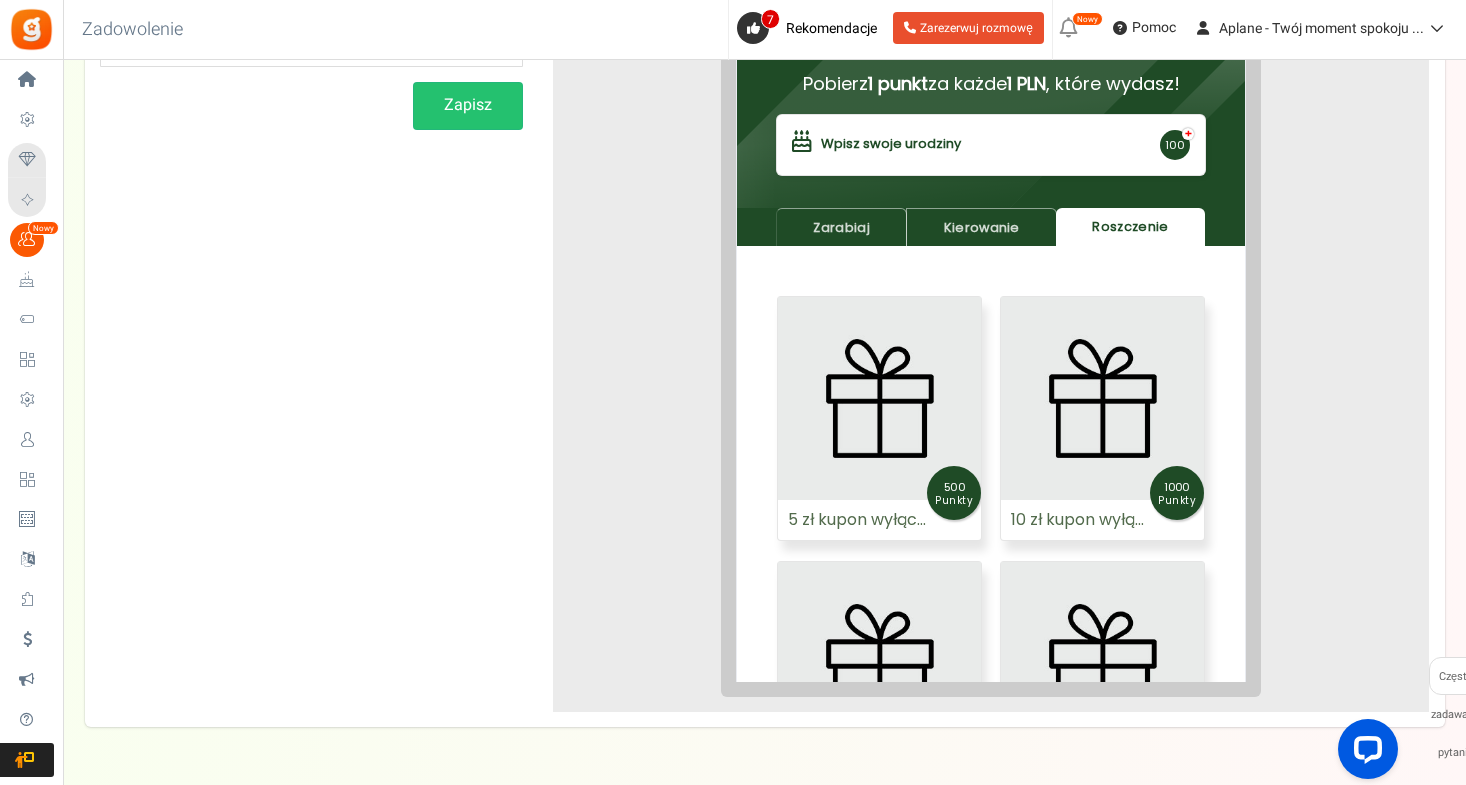 scroll, scrollTop: 372, scrollLeft: 0, axis: vertical 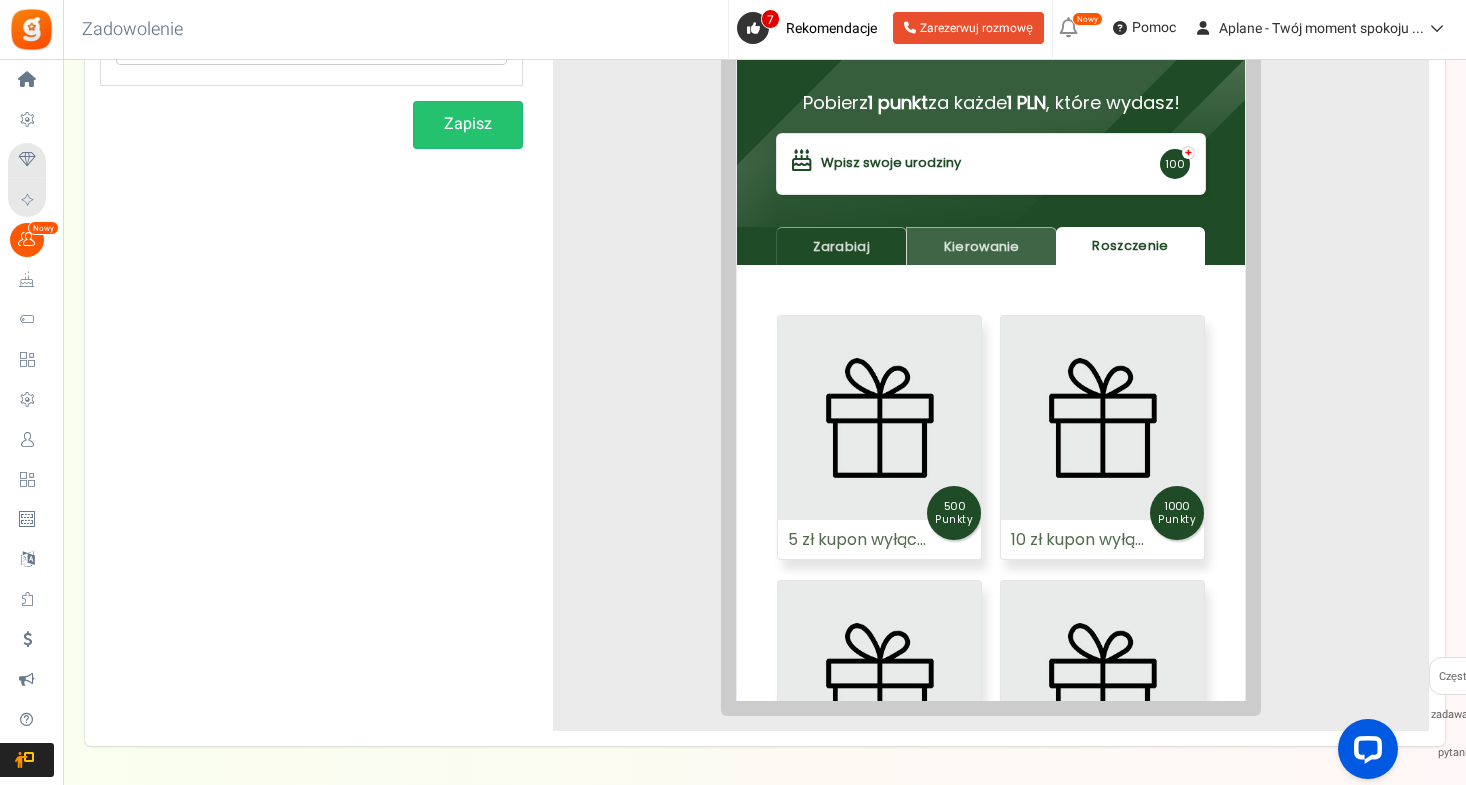 click on "Kierowanie" at bounding box center (966, 231) 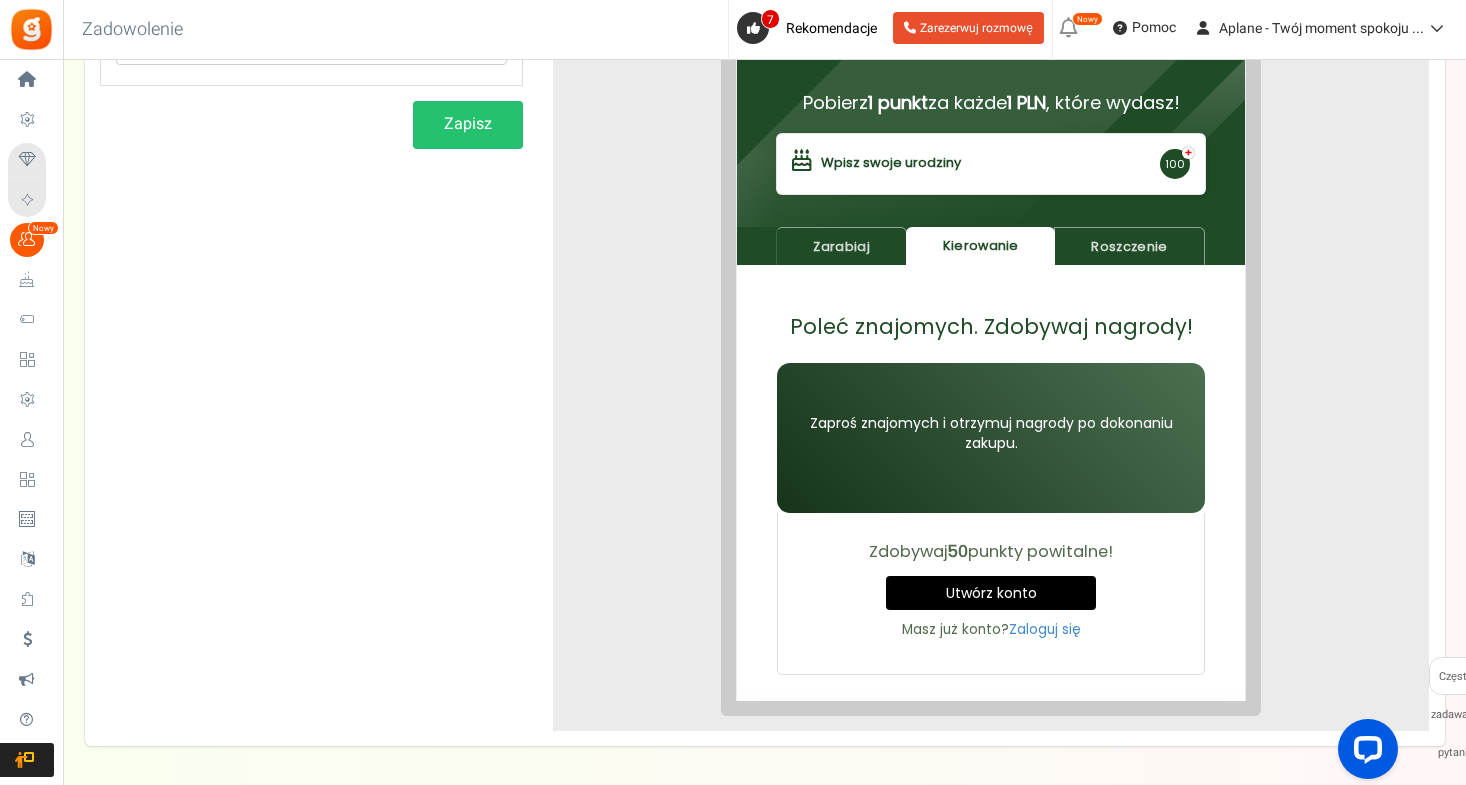 click on "Kierowanie" at bounding box center [965, 231] 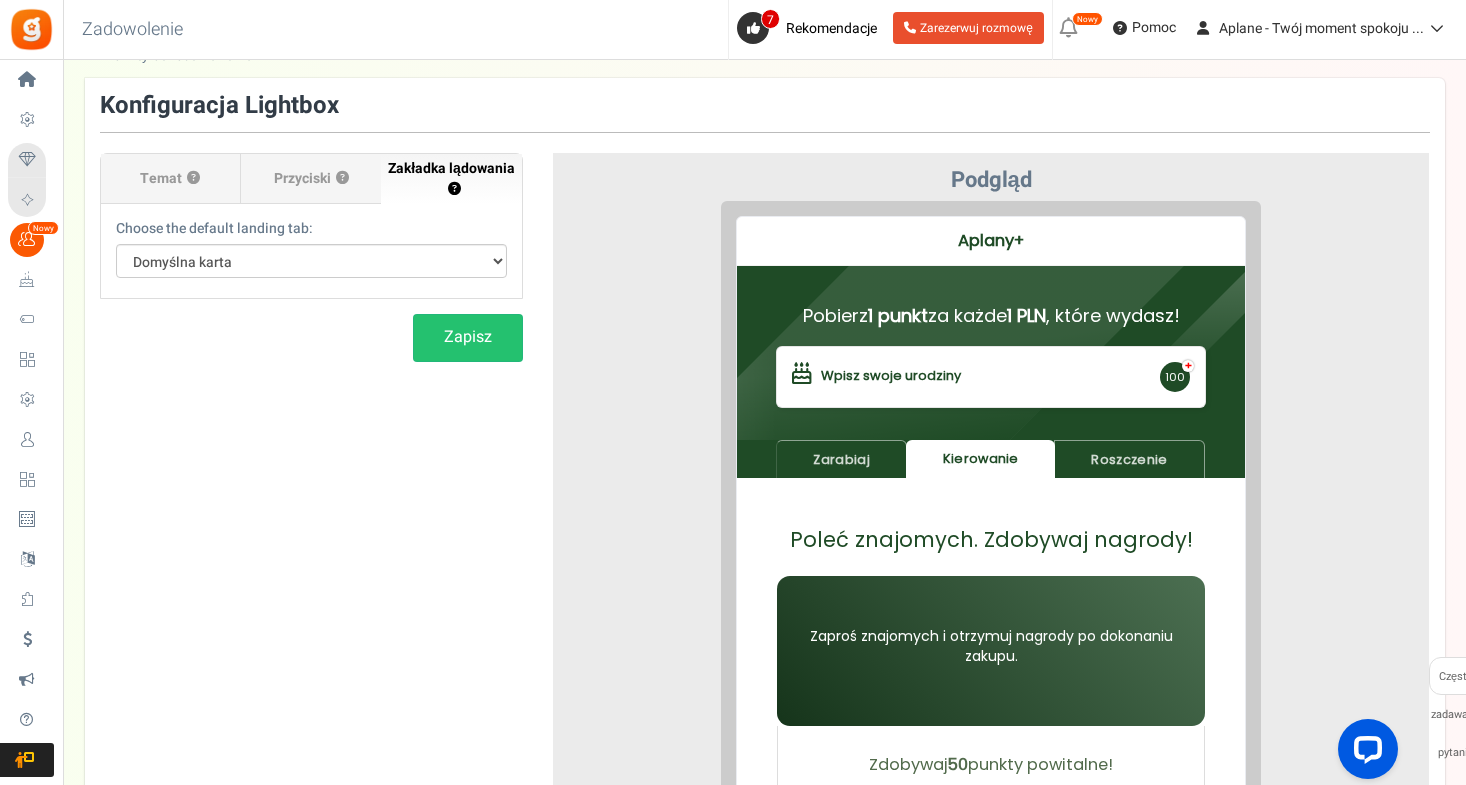 scroll, scrollTop: 158, scrollLeft: 0, axis: vertical 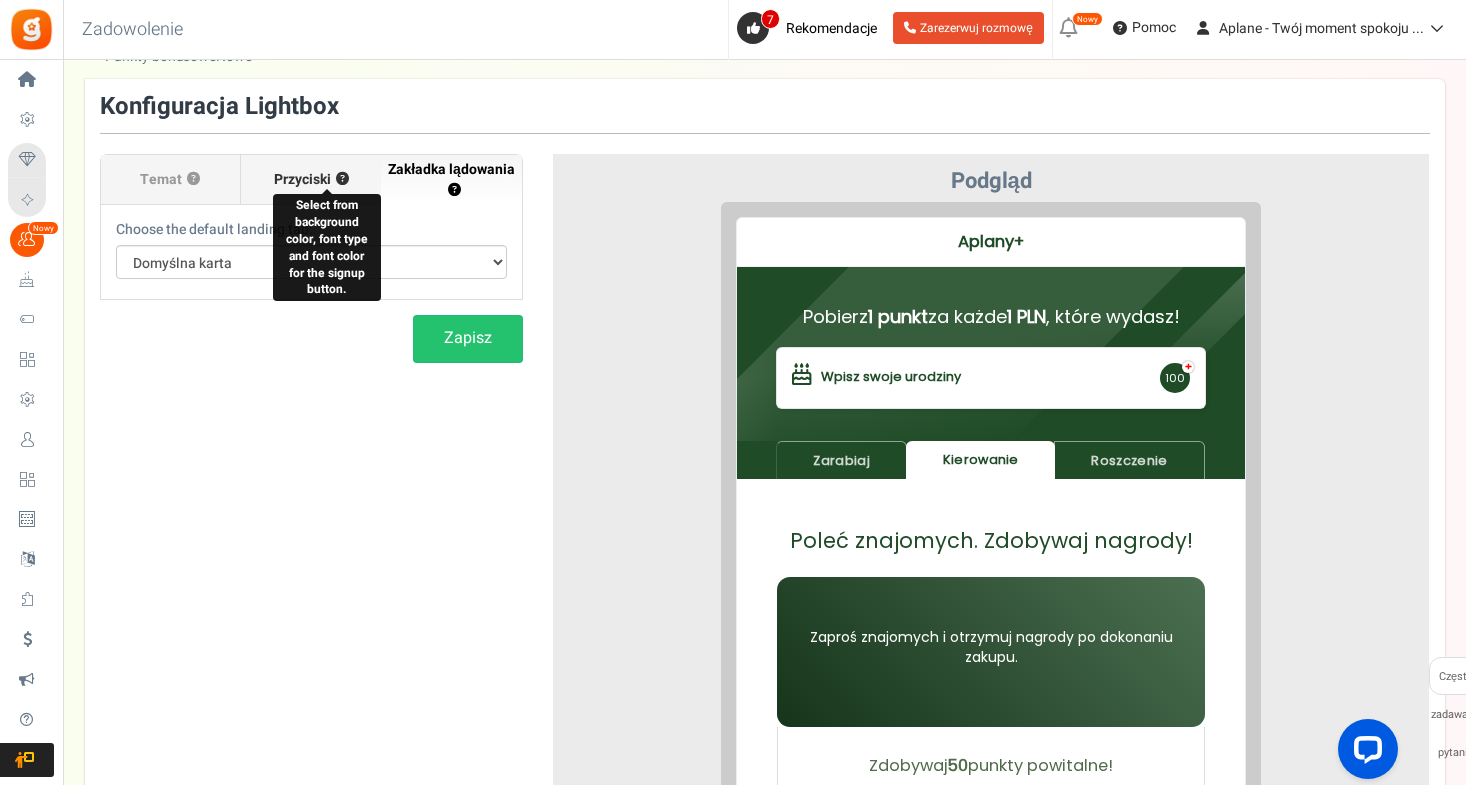 click on "?" at bounding box center (342, 179) 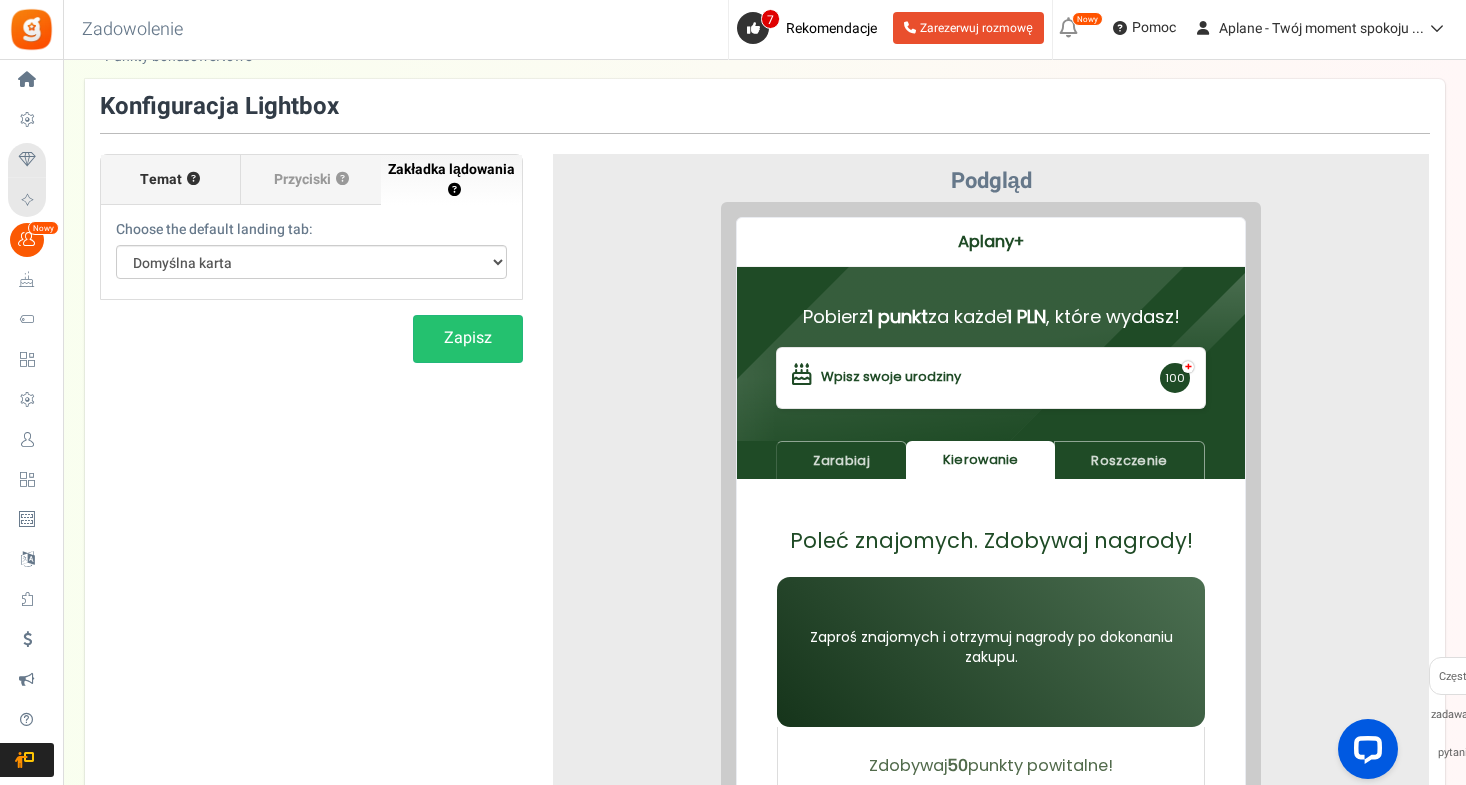 click on "Temat" at bounding box center (161, 180) 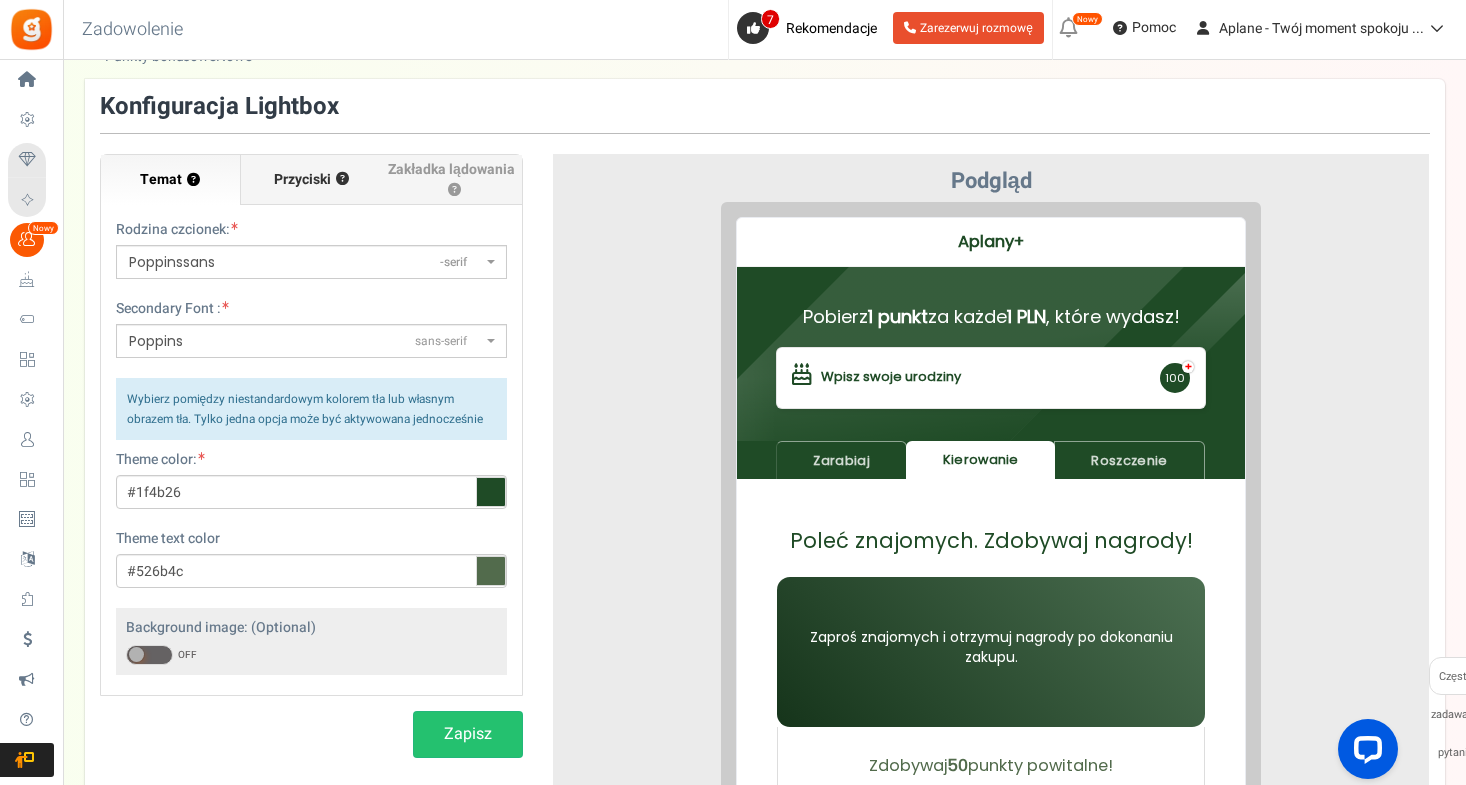 click on "Przyciski" at bounding box center [302, 180] 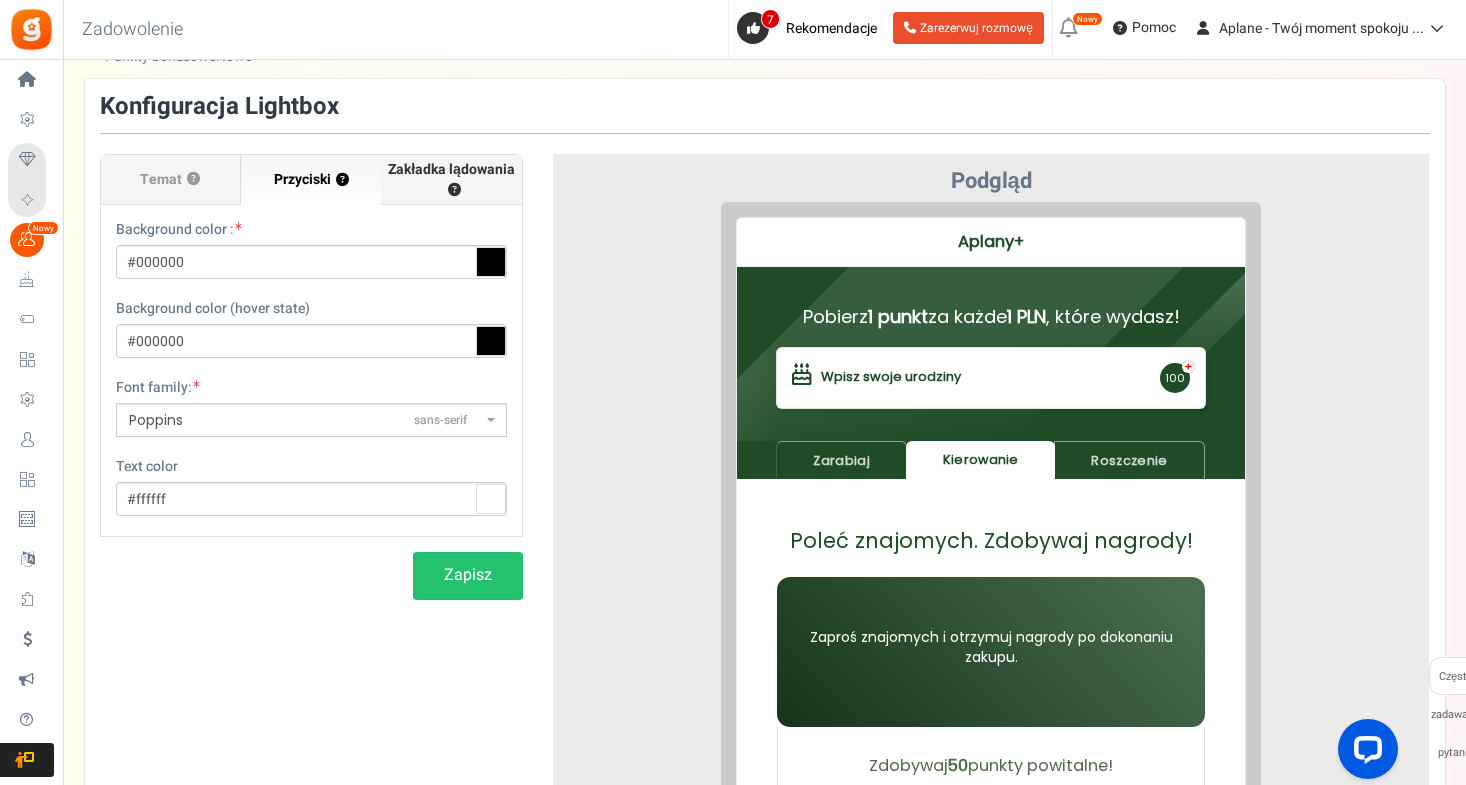 click on "Zakładka lądowania ?" at bounding box center (451, 180) 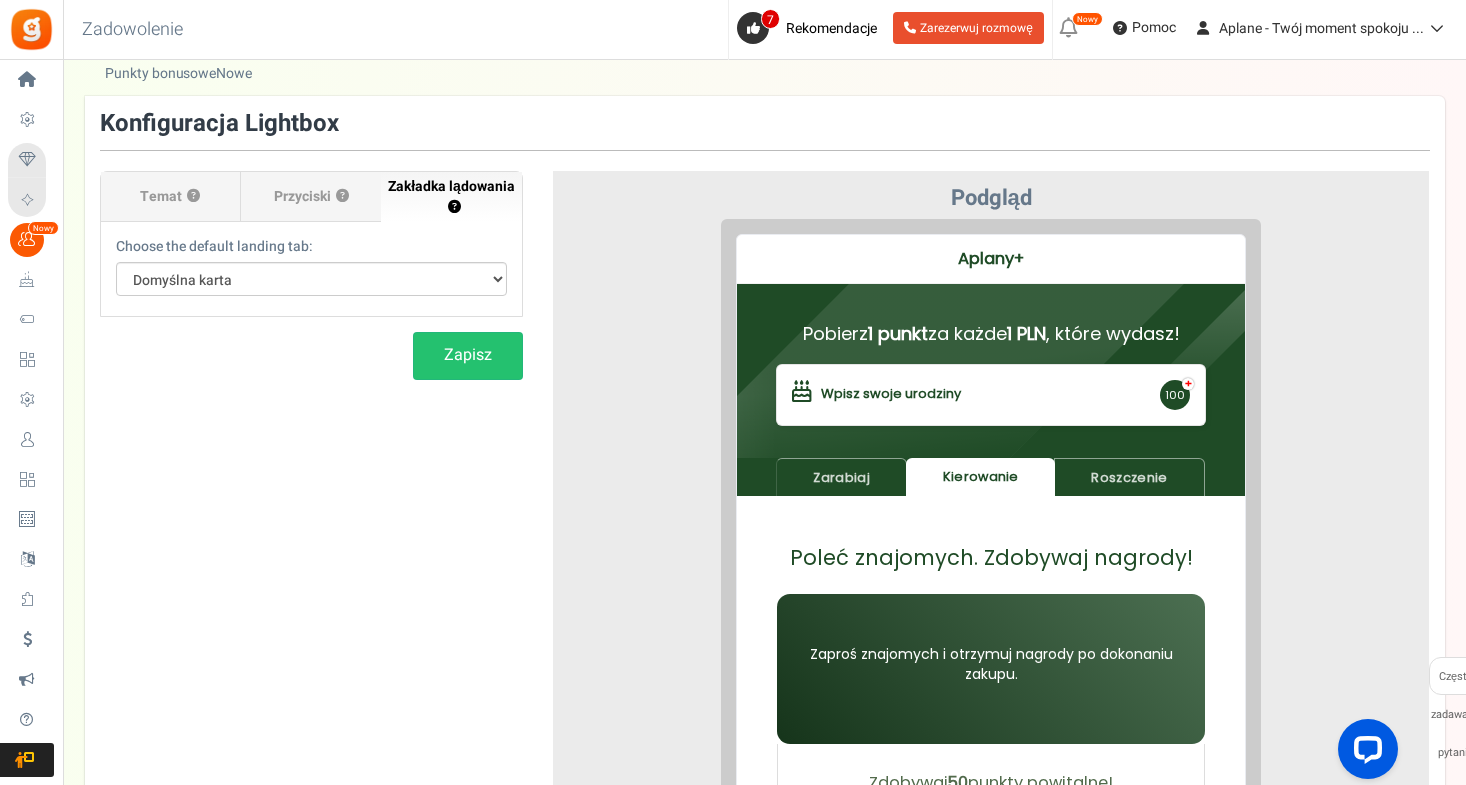 scroll, scrollTop: 154, scrollLeft: 0, axis: vertical 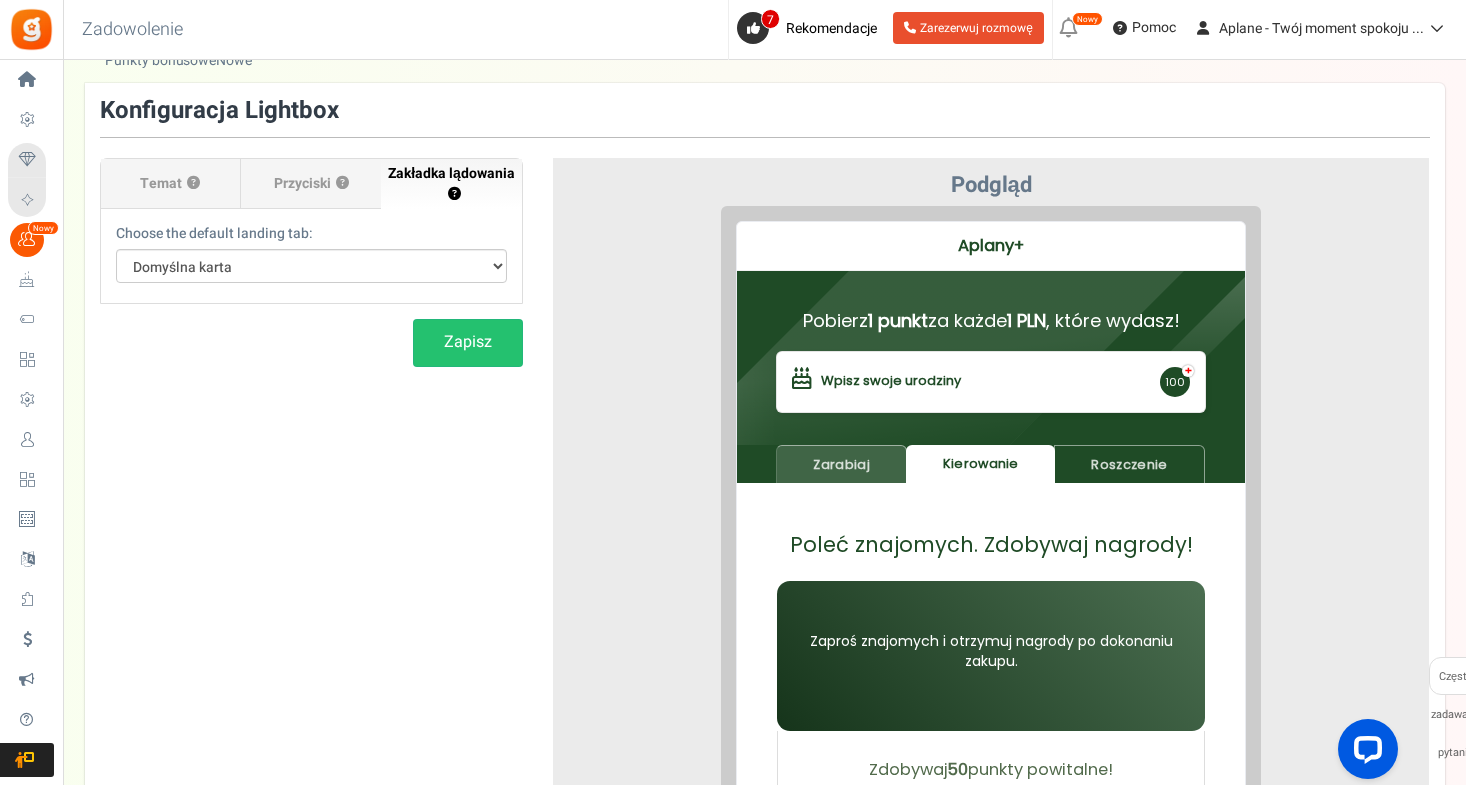 click on "Zarabiaj" at bounding box center (826, 448) 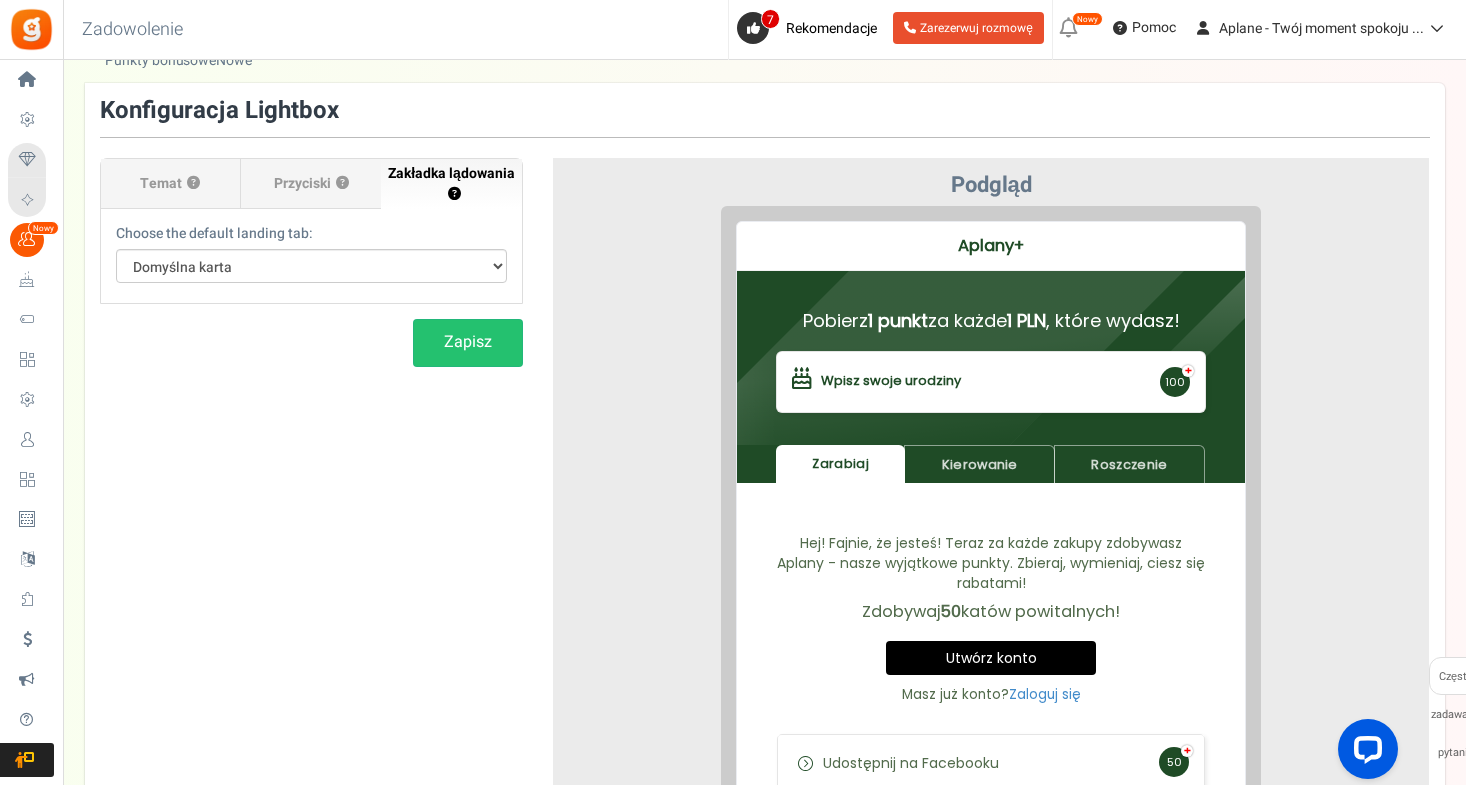 click on "Zarabiaj" at bounding box center [825, 448] 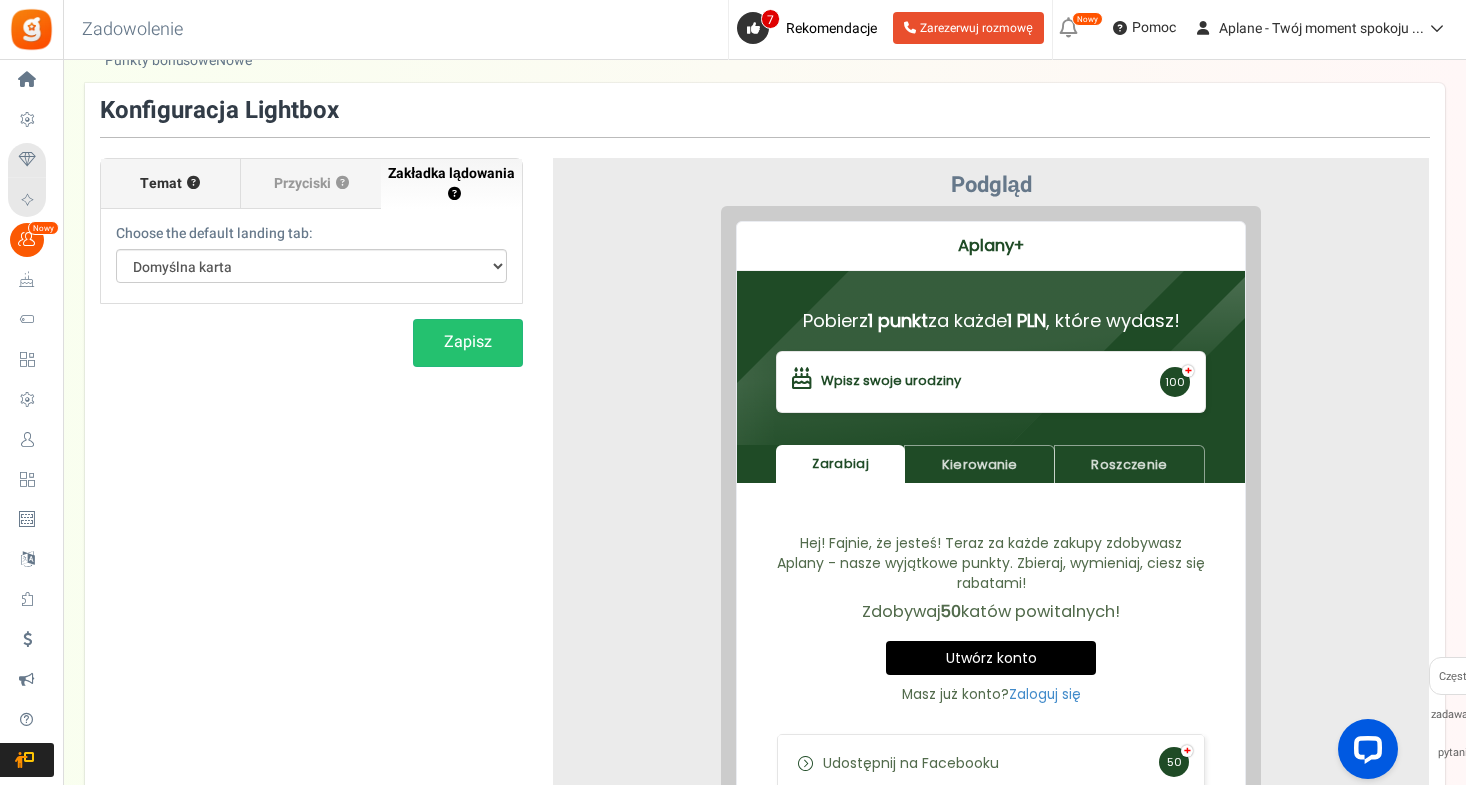 click on "Temat
?" at bounding box center (171, 184) 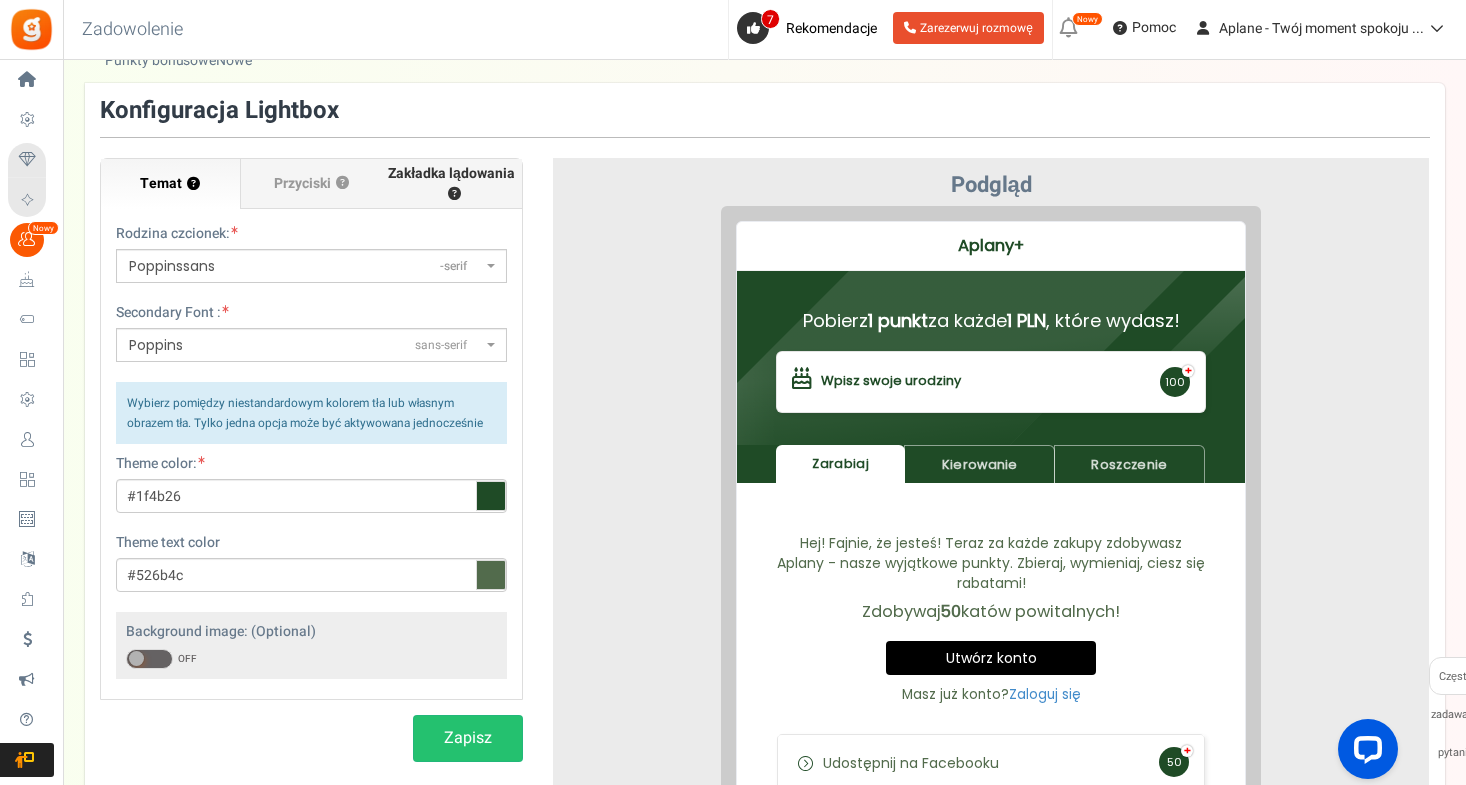 click on "Zakładka lądowania ?" at bounding box center (451, 184) 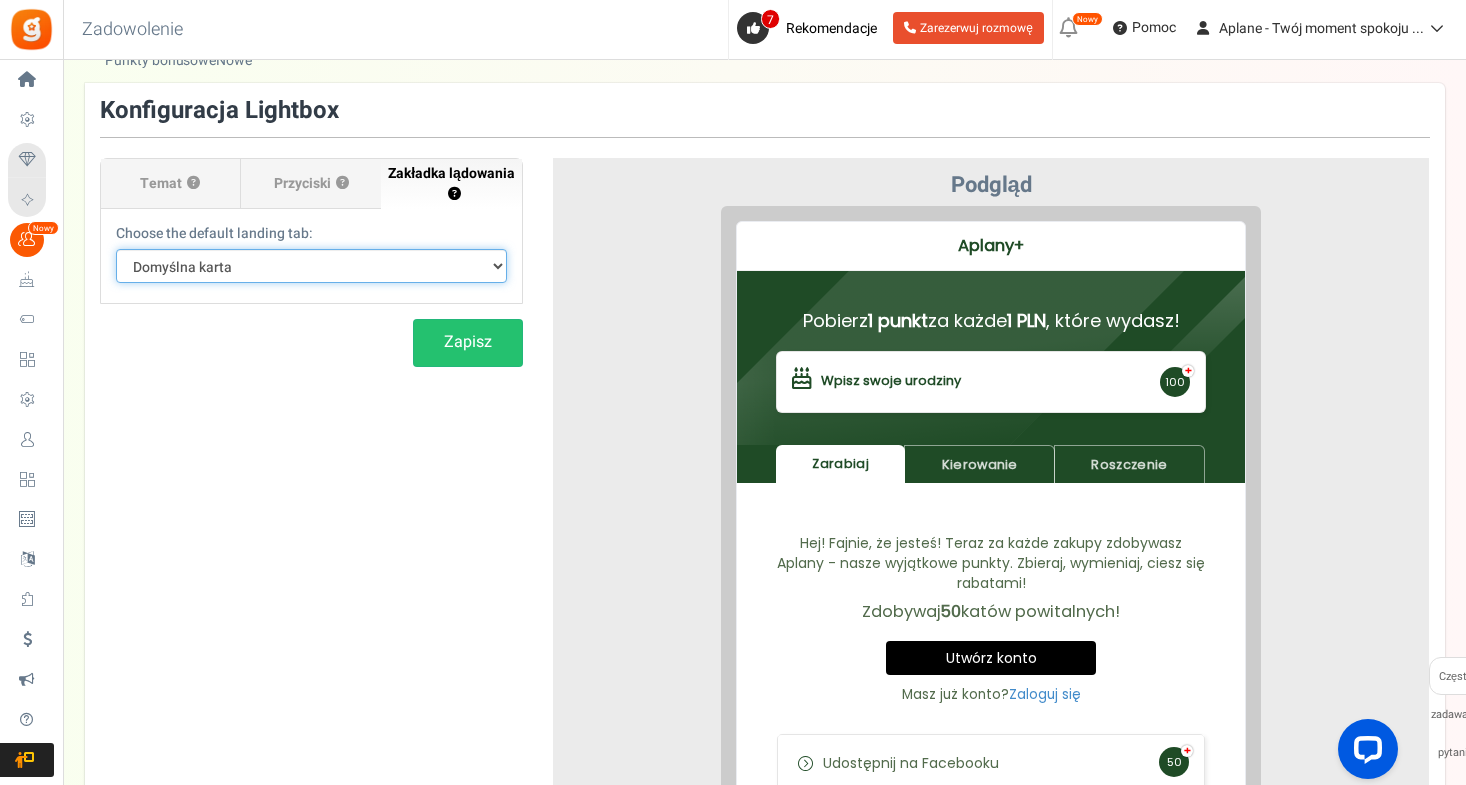 select on "earn" 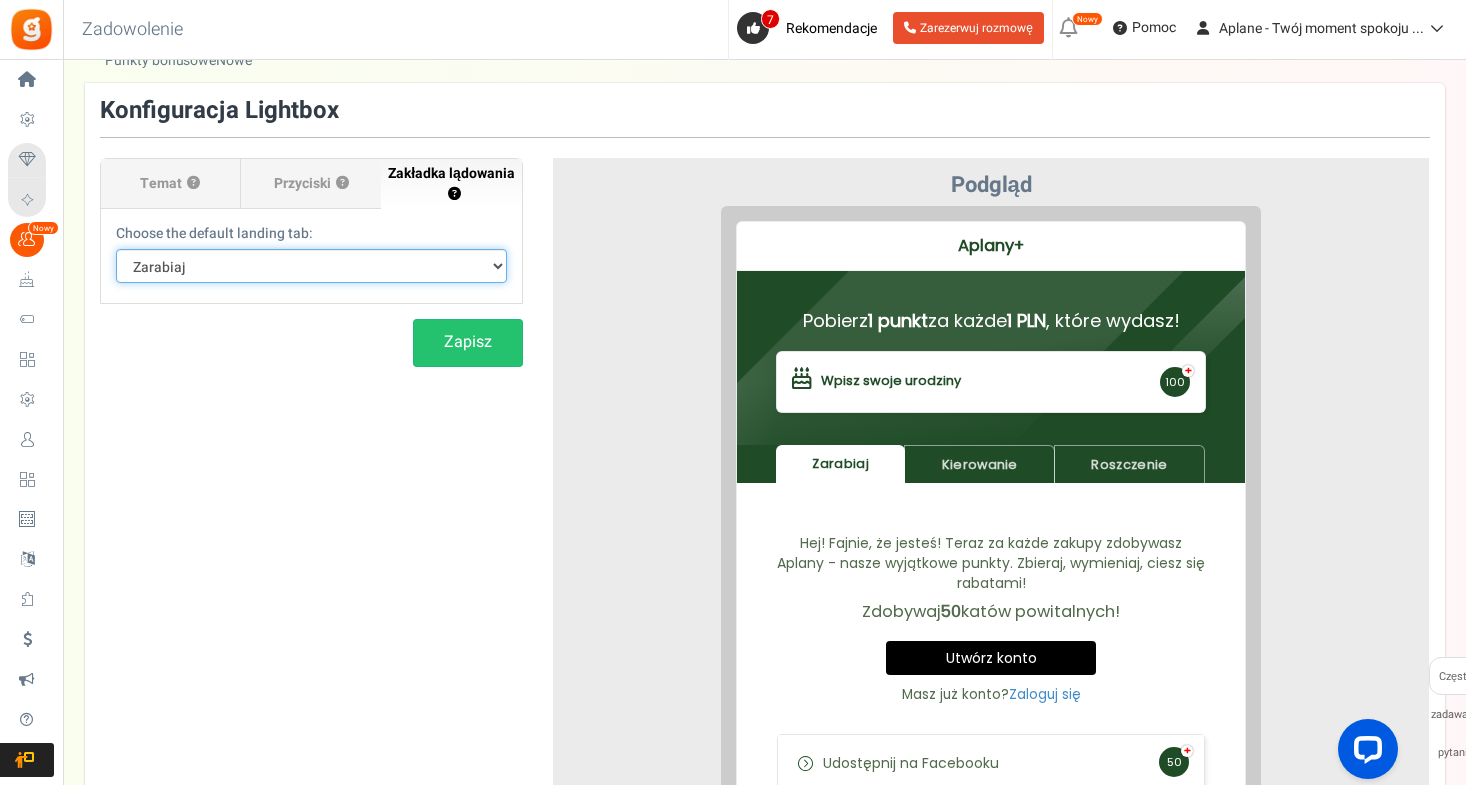 drag, startPoint x: 327, startPoint y: 264, endPoint x: 1028, endPoint y: 1, distance: 748.7122 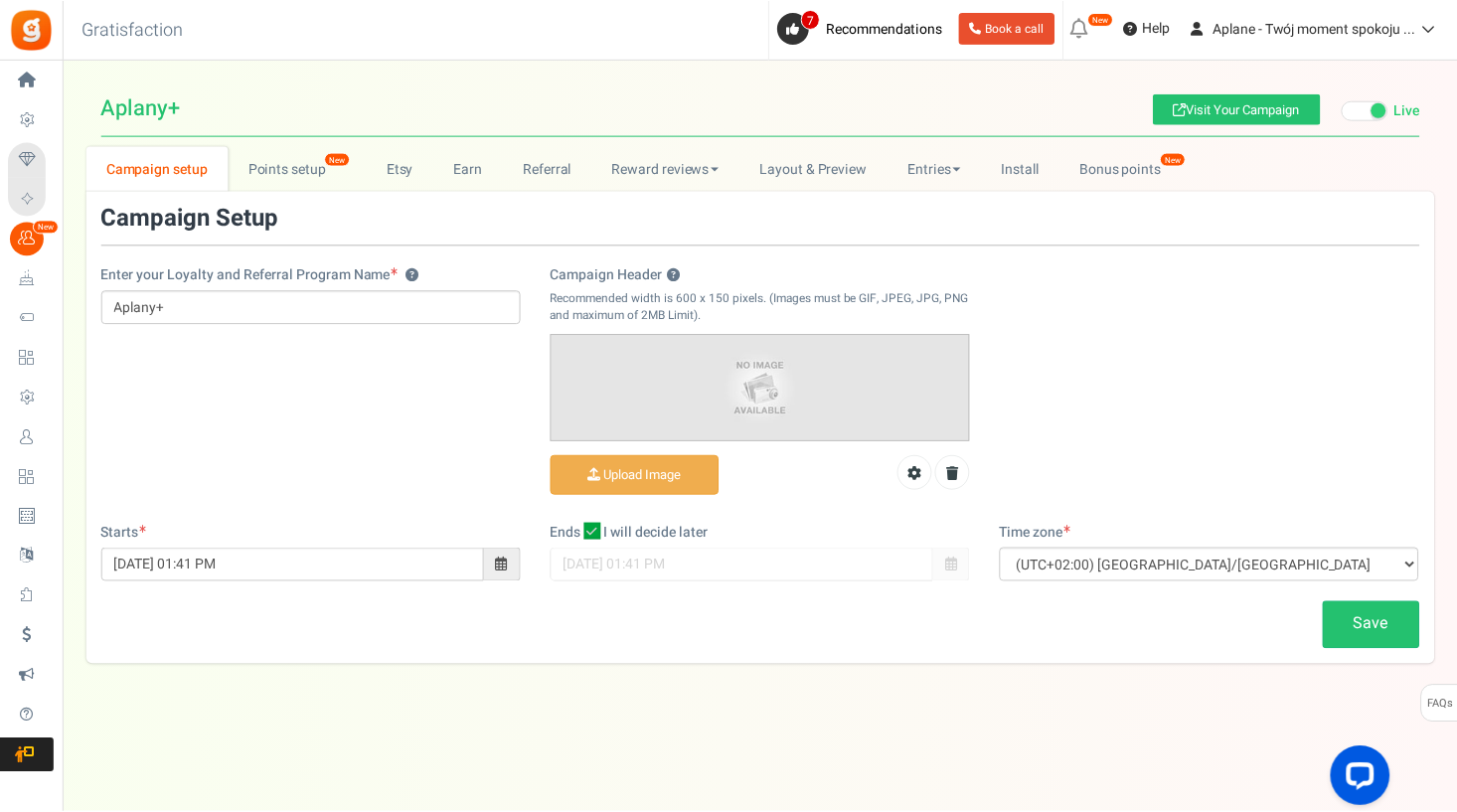 scroll, scrollTop: 0, scrollLeft: 0, axis: both 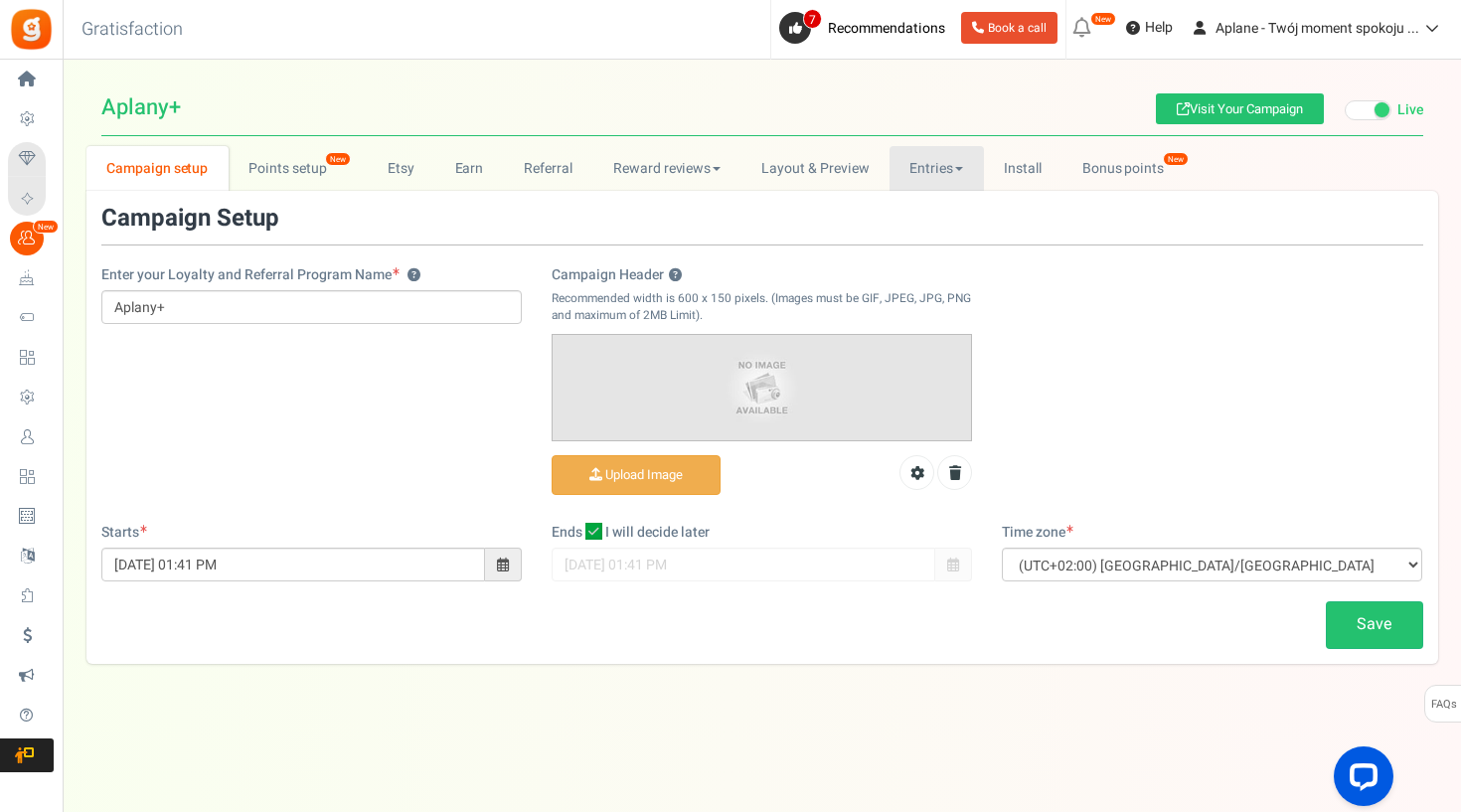 click on "Entries" at bounding box center [936, 168] 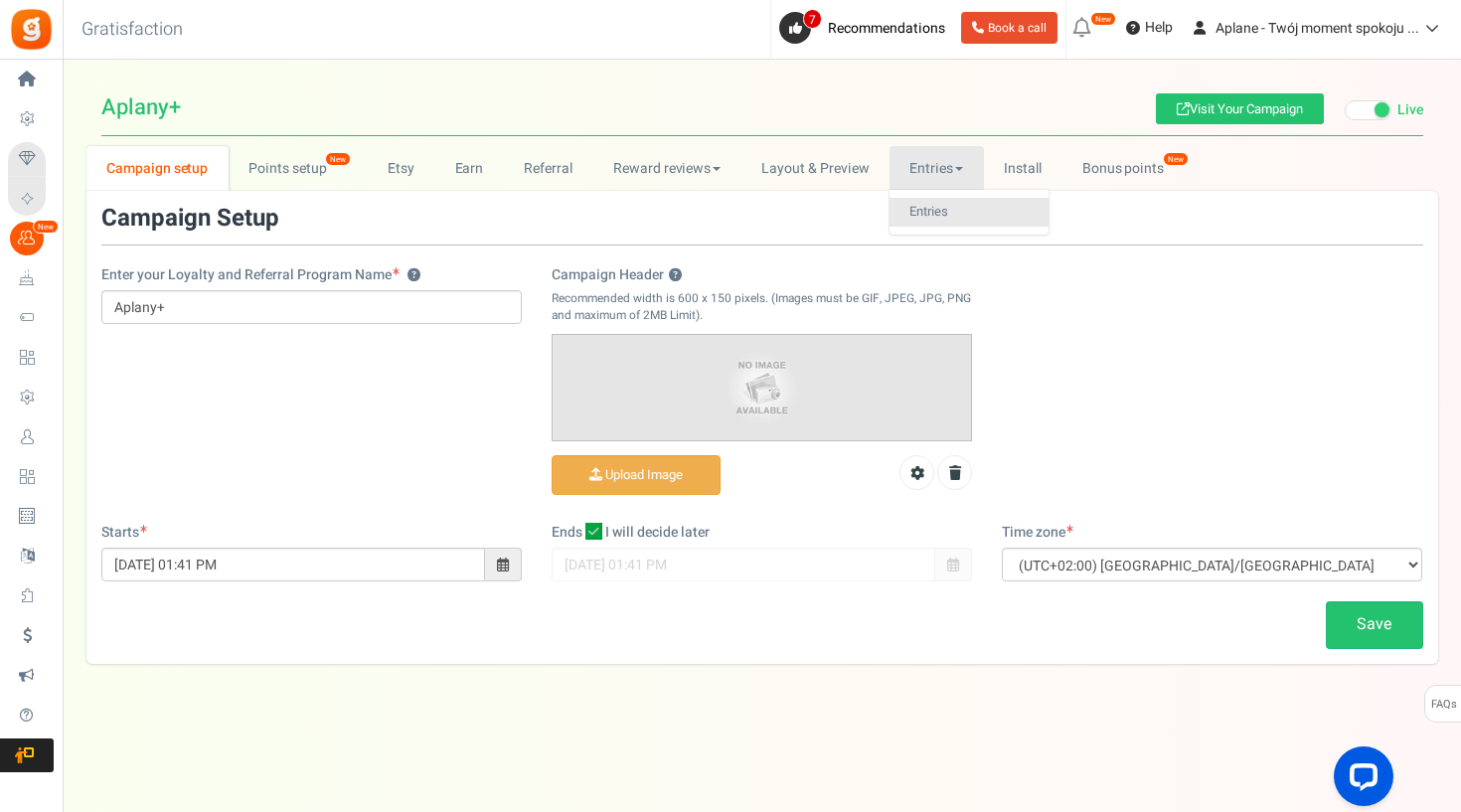 click on "Entries" at bounding box center [969, 212] 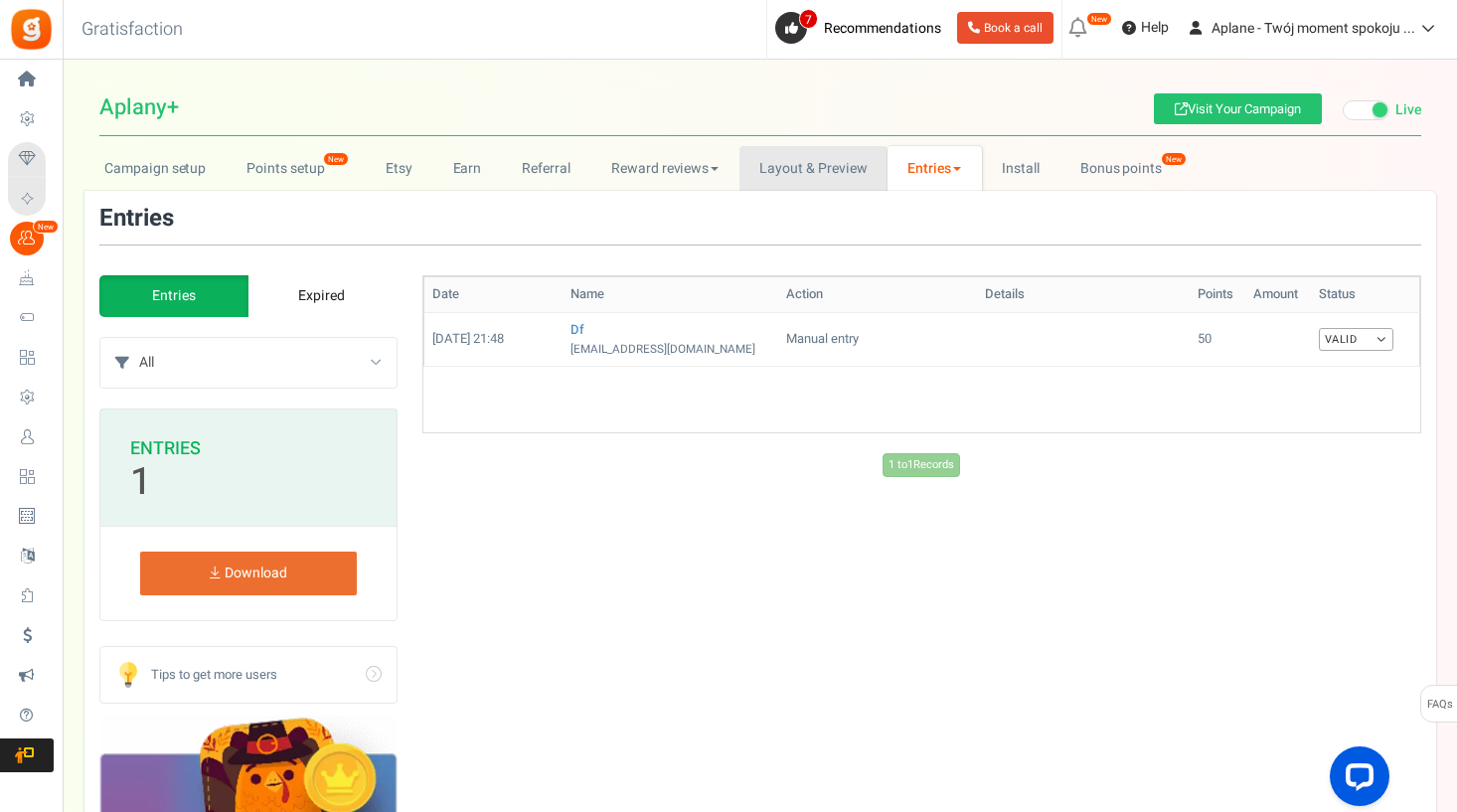 click on "Layout & Preview" at bounding box center [813, 168] 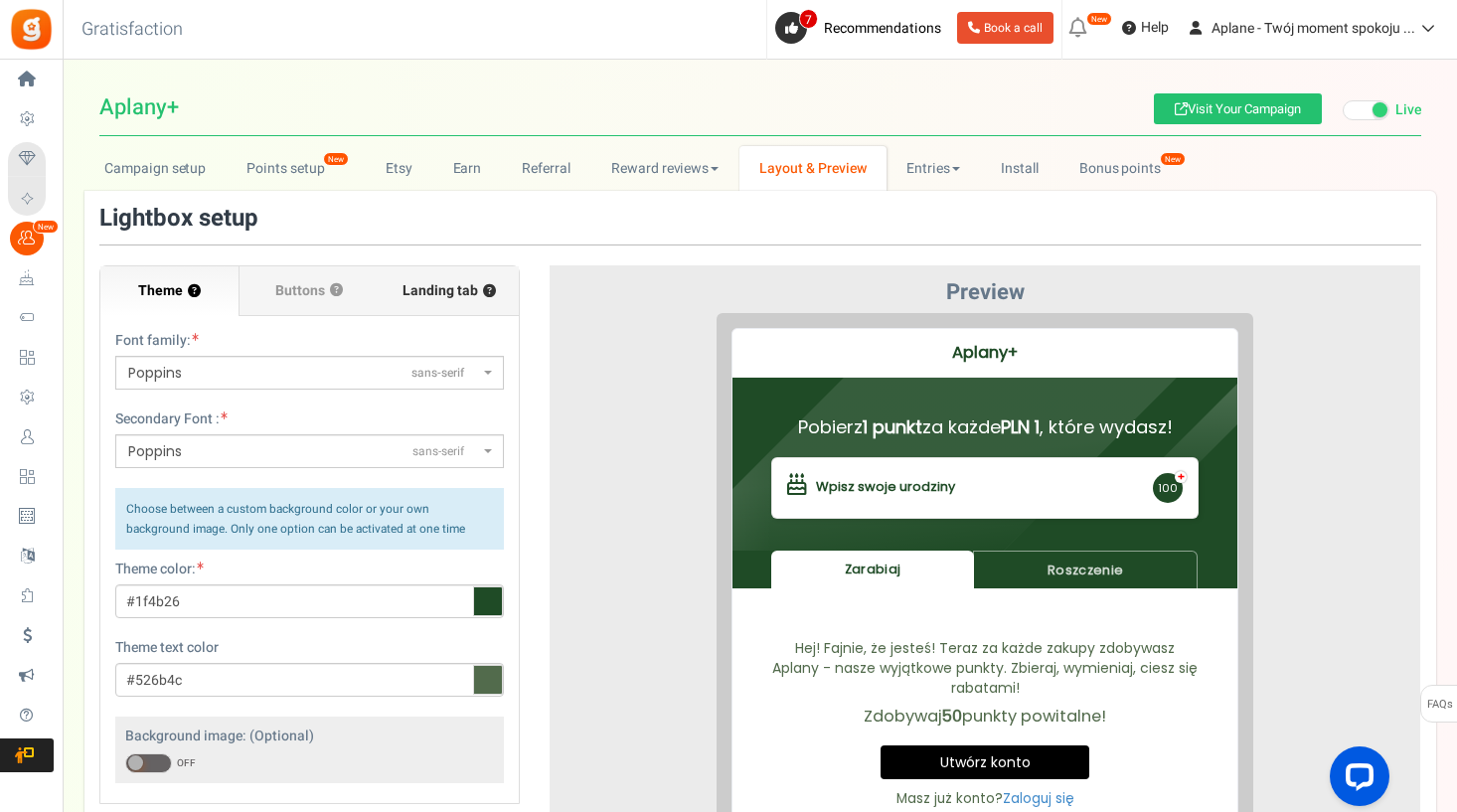 click on "Landing tab  ?" at bounding box center [449, 291] 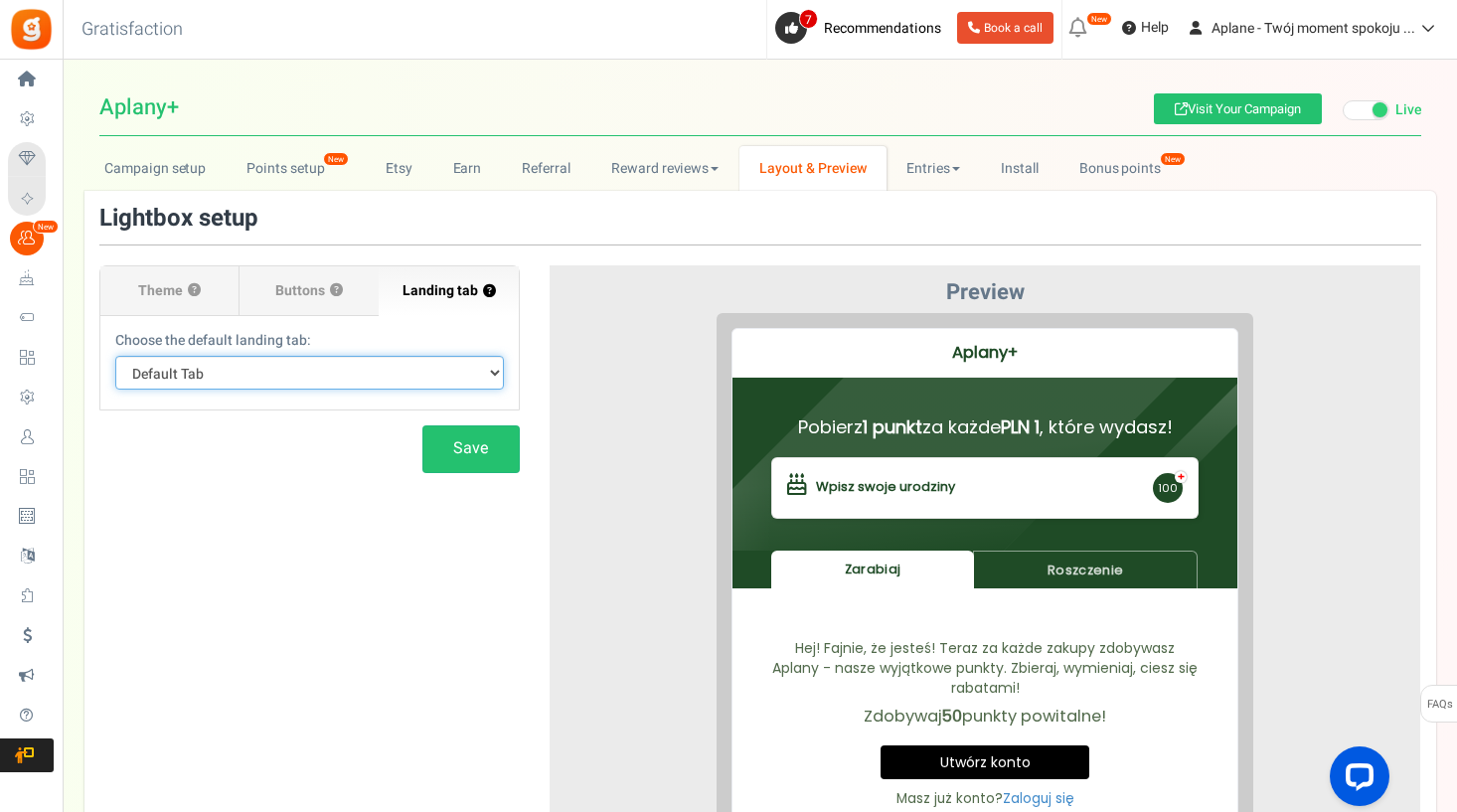 select on "earn" 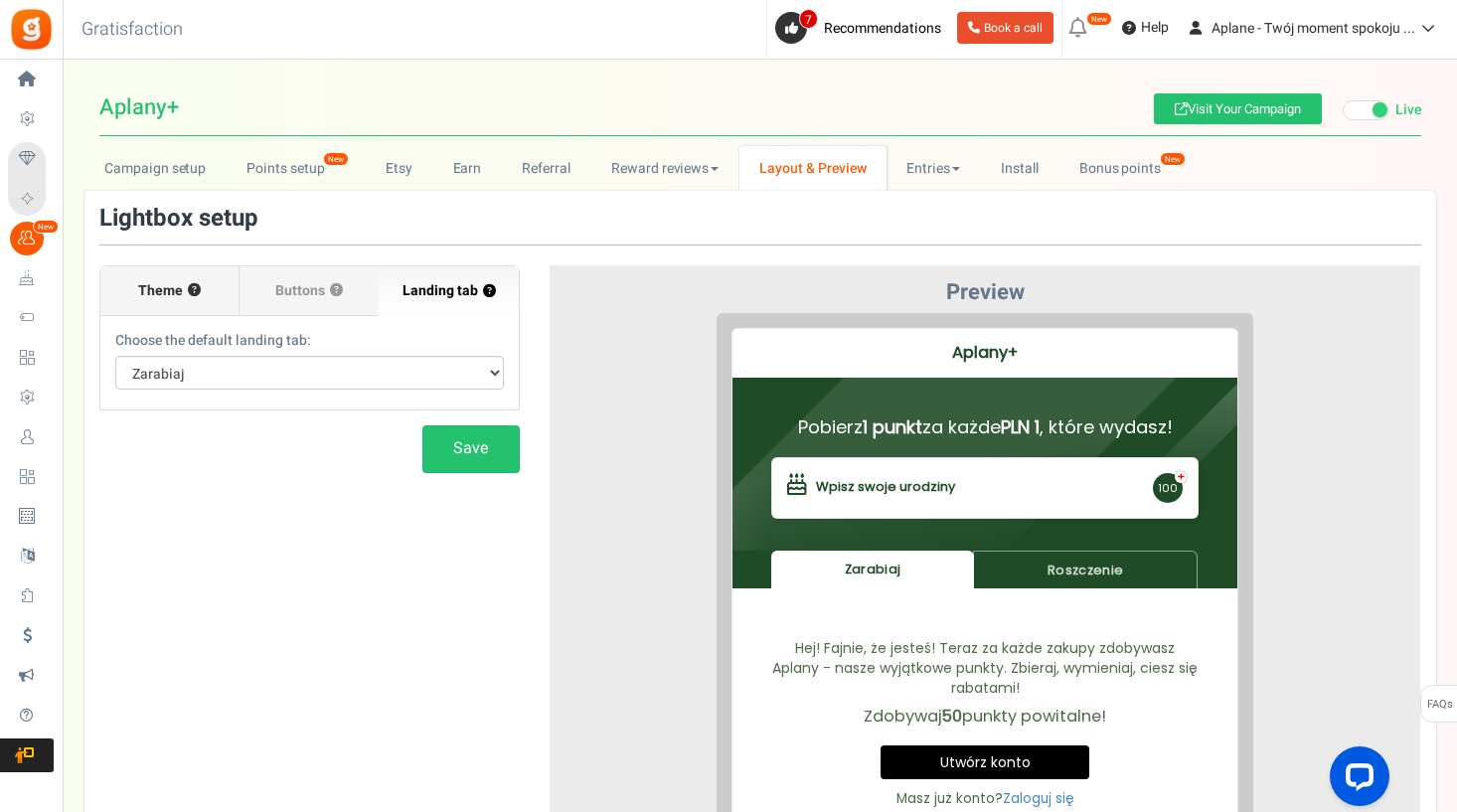 click on "Theme
?" at bounding box center [170, 291] 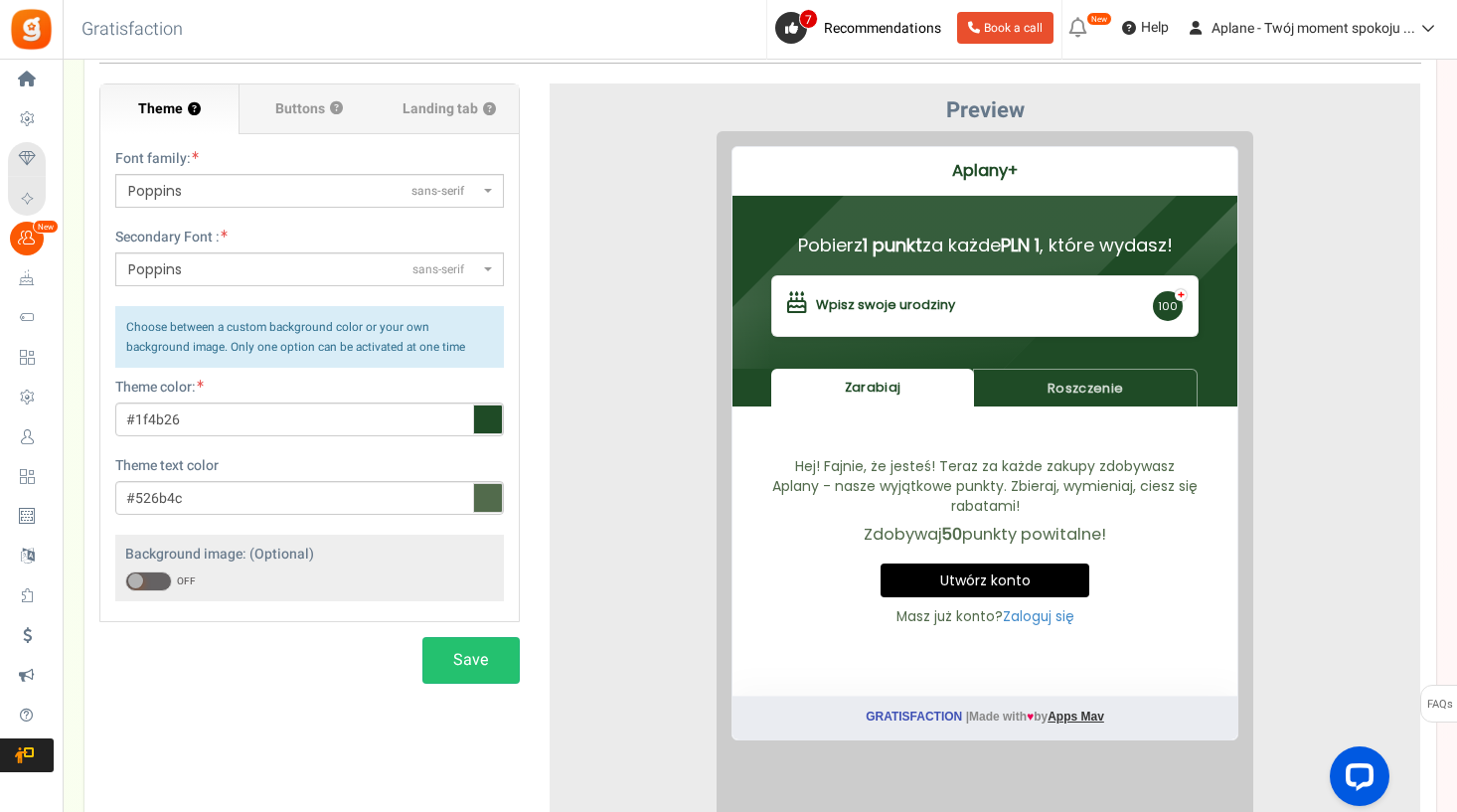 scroll, scrollTop: 174, scrollLeft: 0, axis: vertical 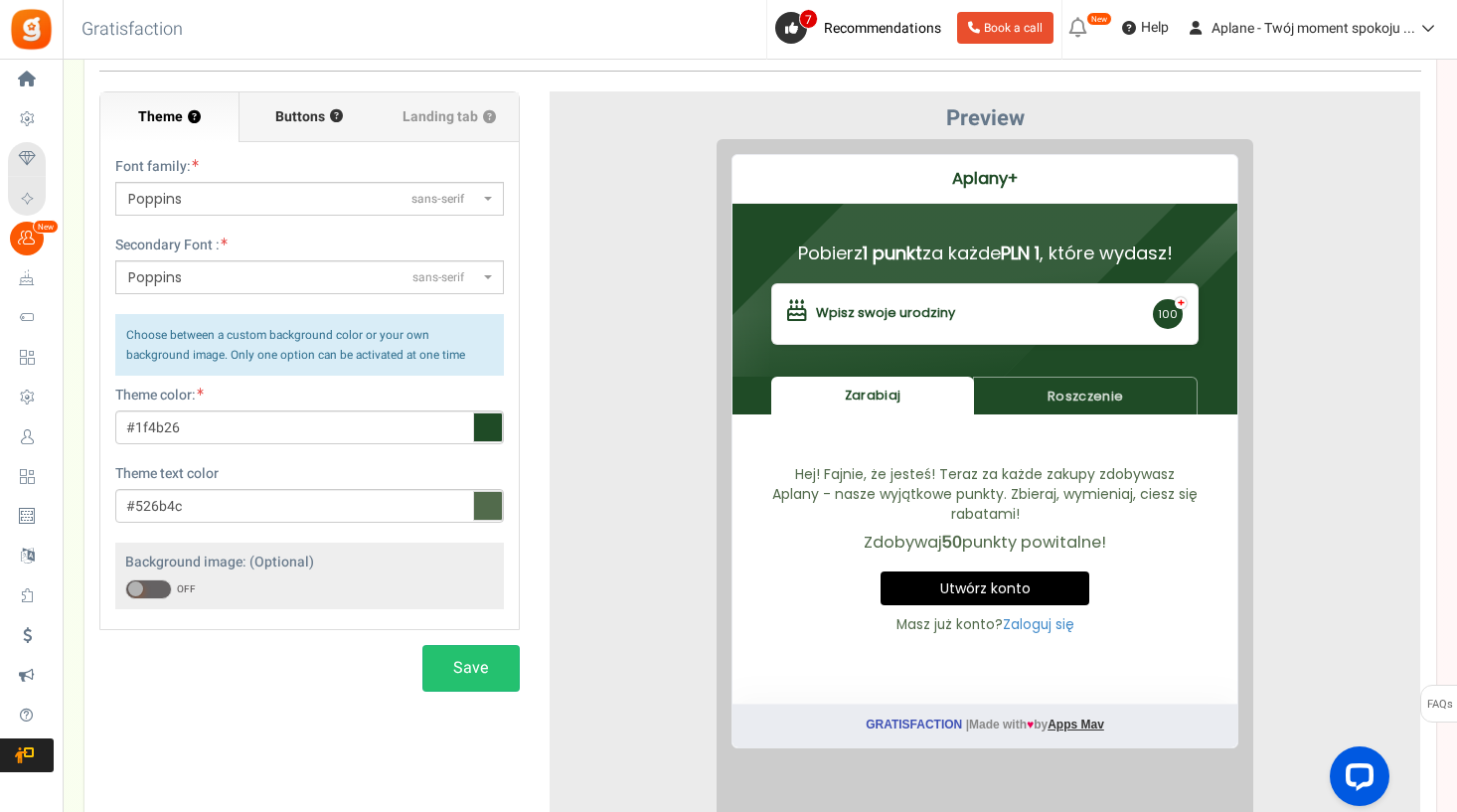 click on "Buttons
?" at bounding box center (309, 117) 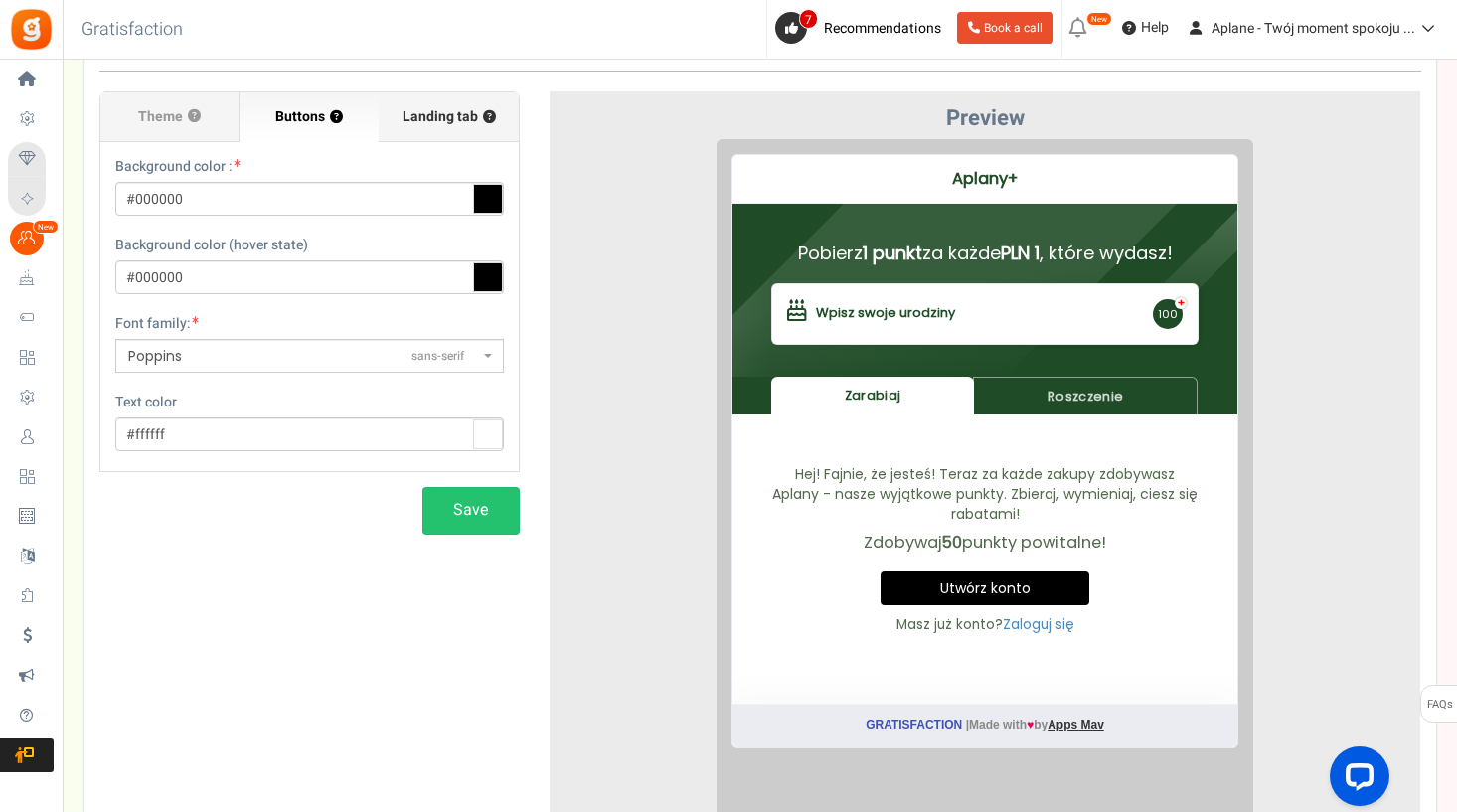 click on "Landing tab  ?" at bounding box center (449, 117) 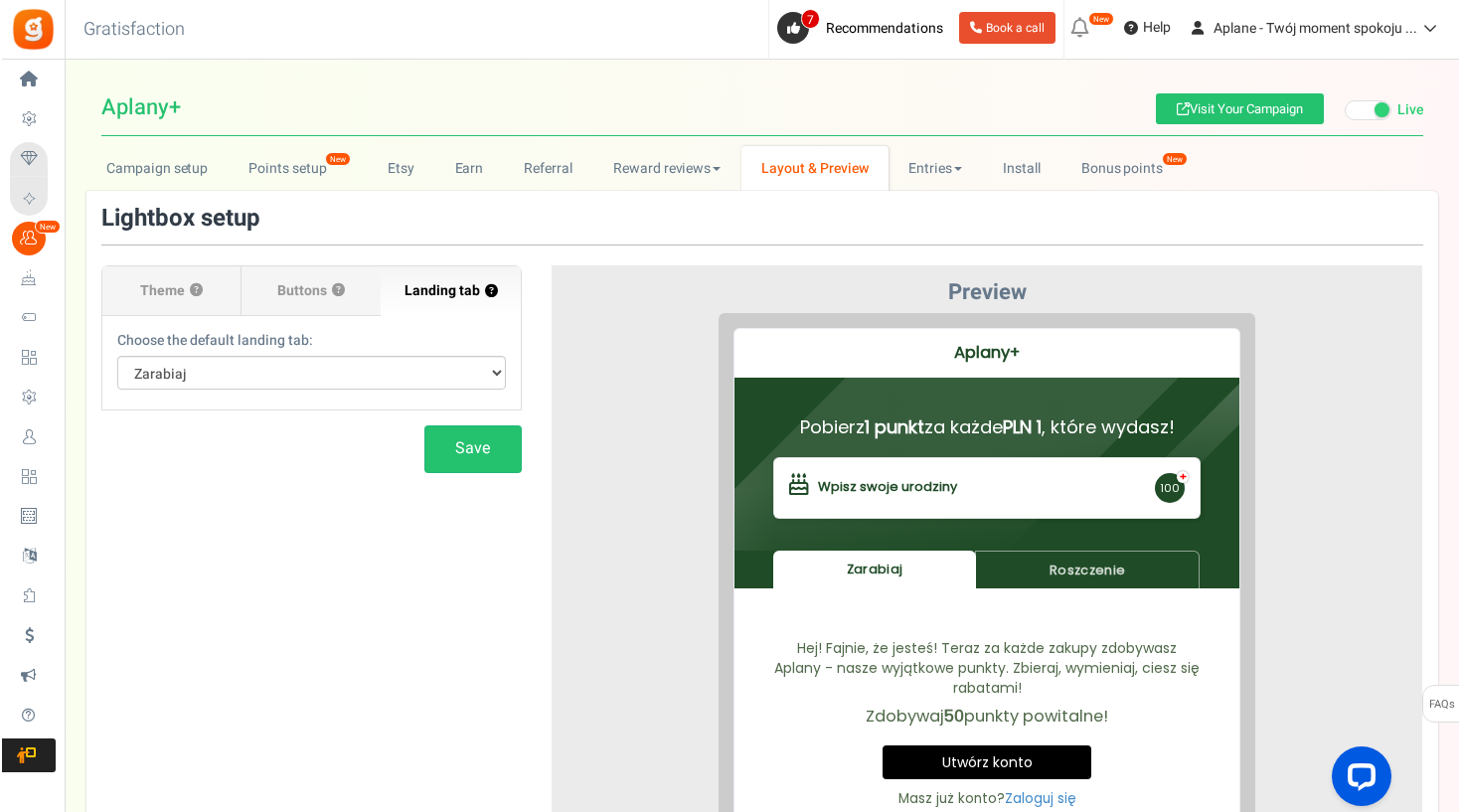 scroll, scrollTop: 0, scrollLeft: 0, axis: both 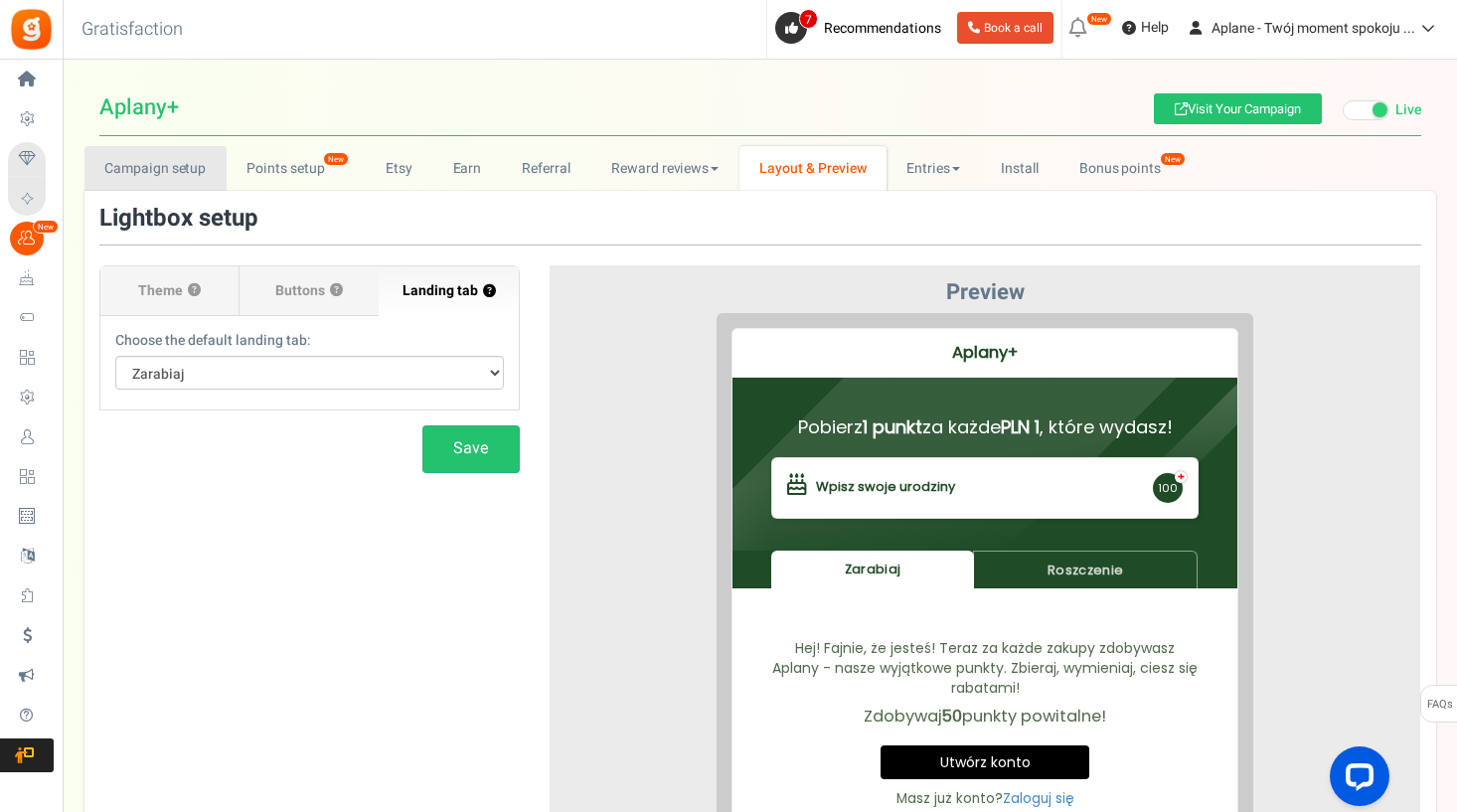 click on "Campaign setup" at bounding box center [155, 168] 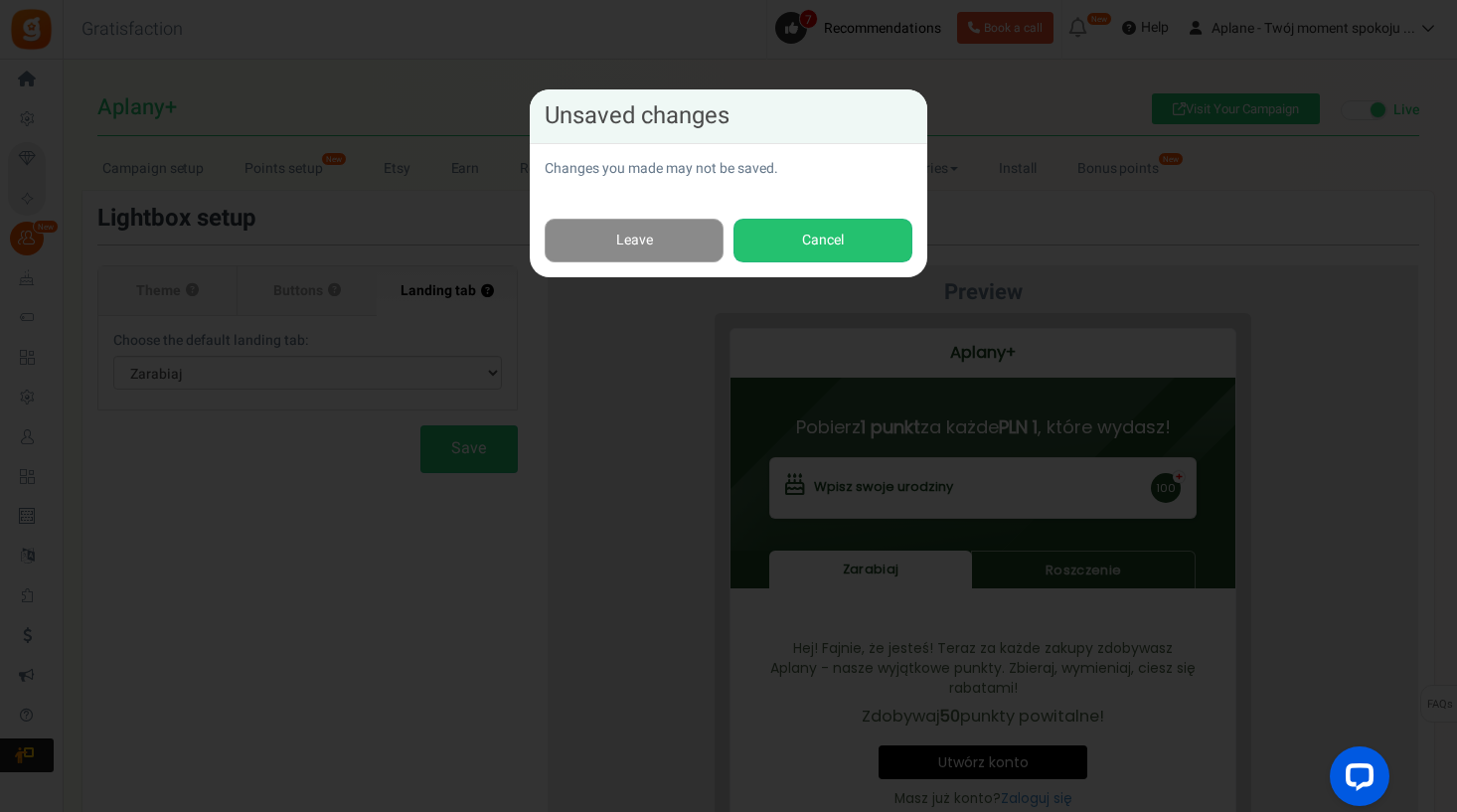 click on "Leave" at bounding box center [634, 241] 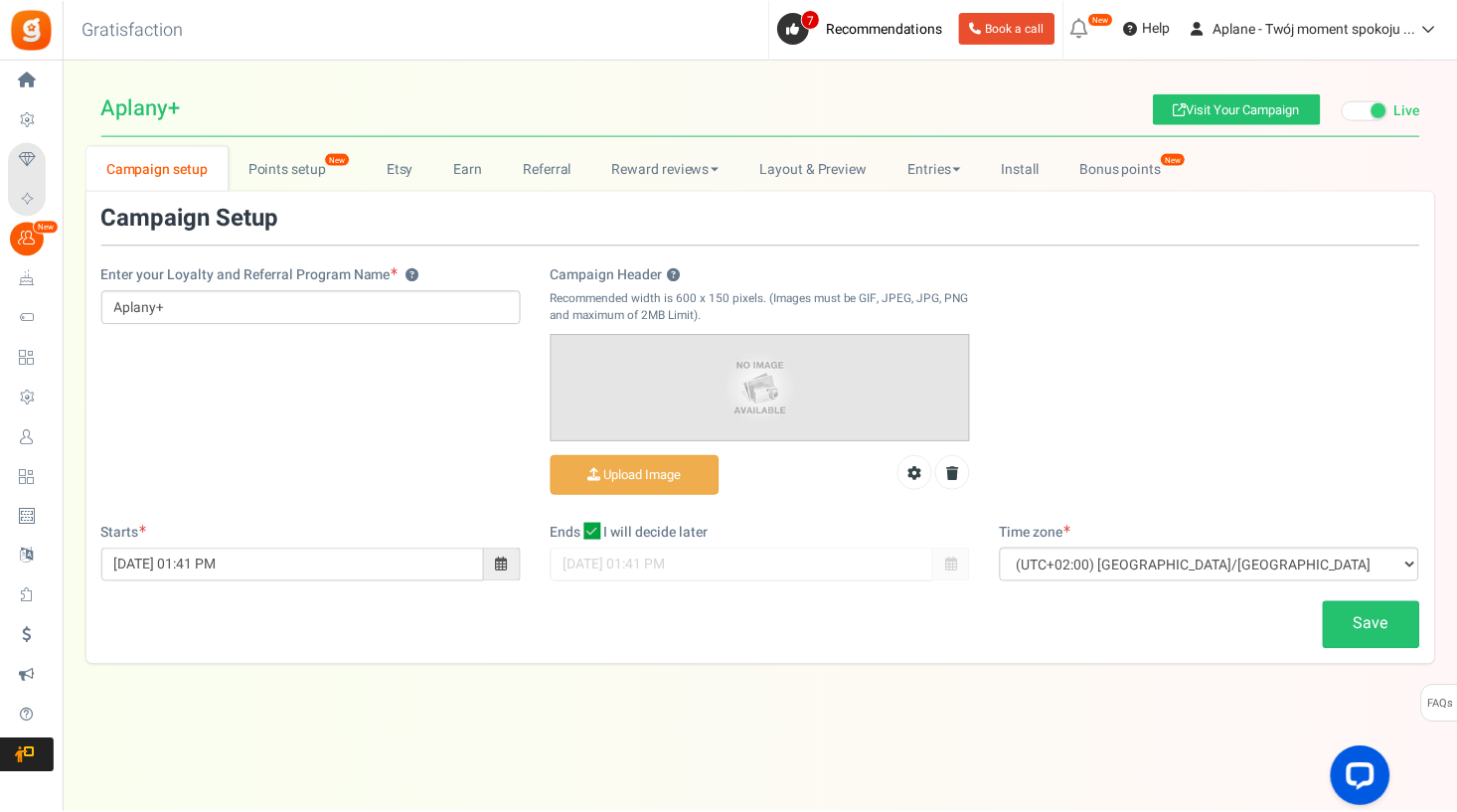 scroll, scrollTop: 0, scrollLeft: 0, axis: both 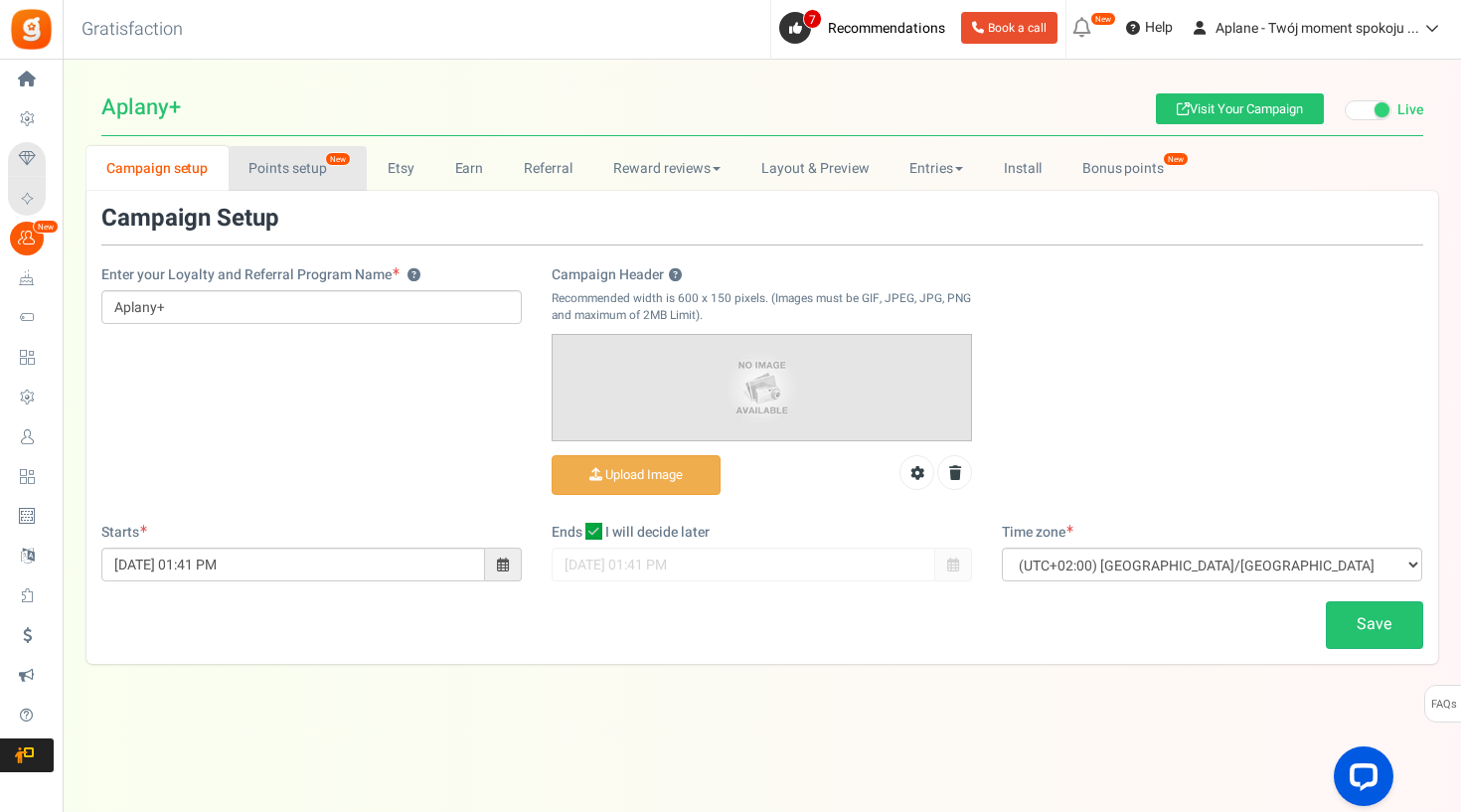 click on "Points setup
New" at bounding box center [297, 168] 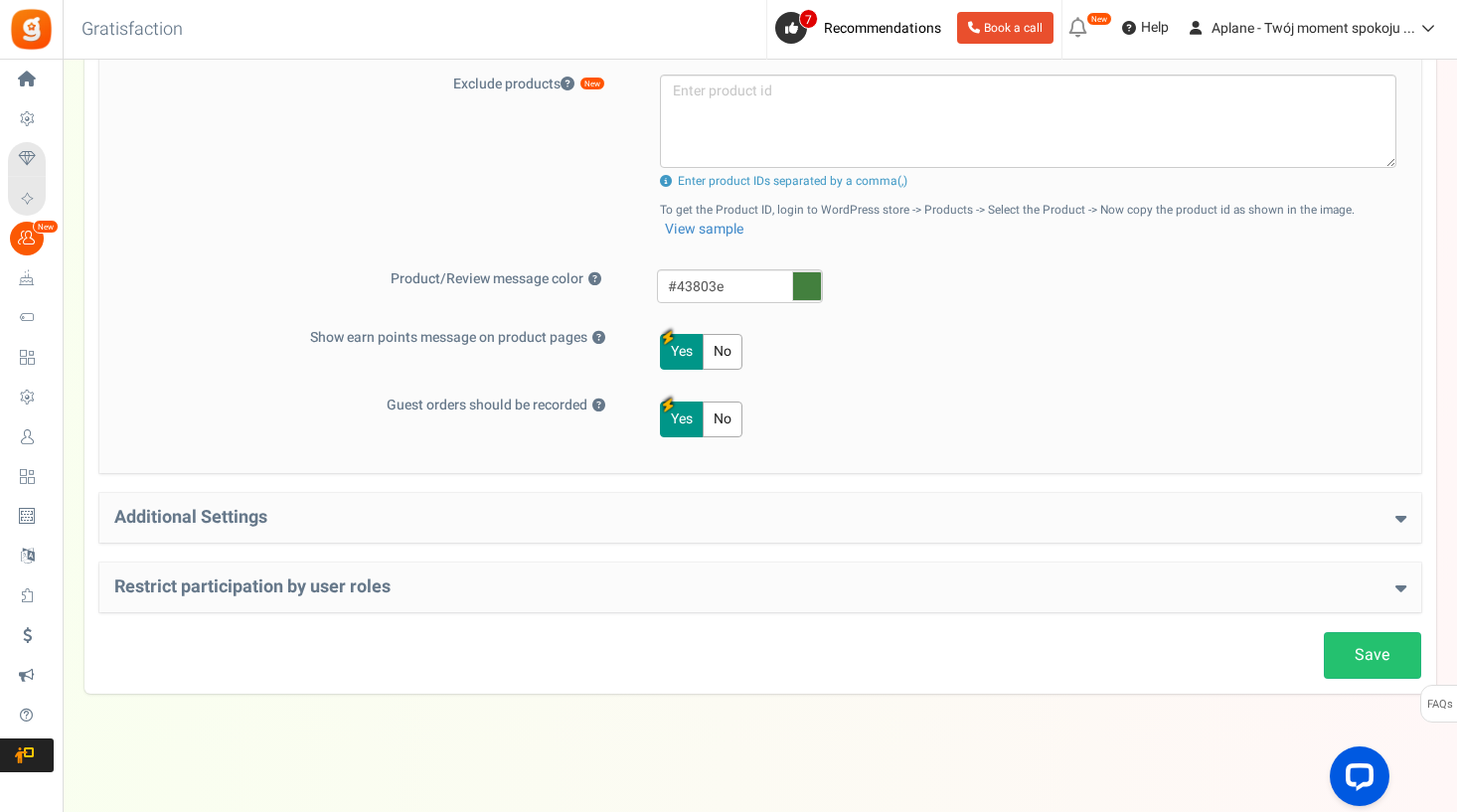 scroll, scrollTop: 920, scrollLeft: 0, axis: vertical 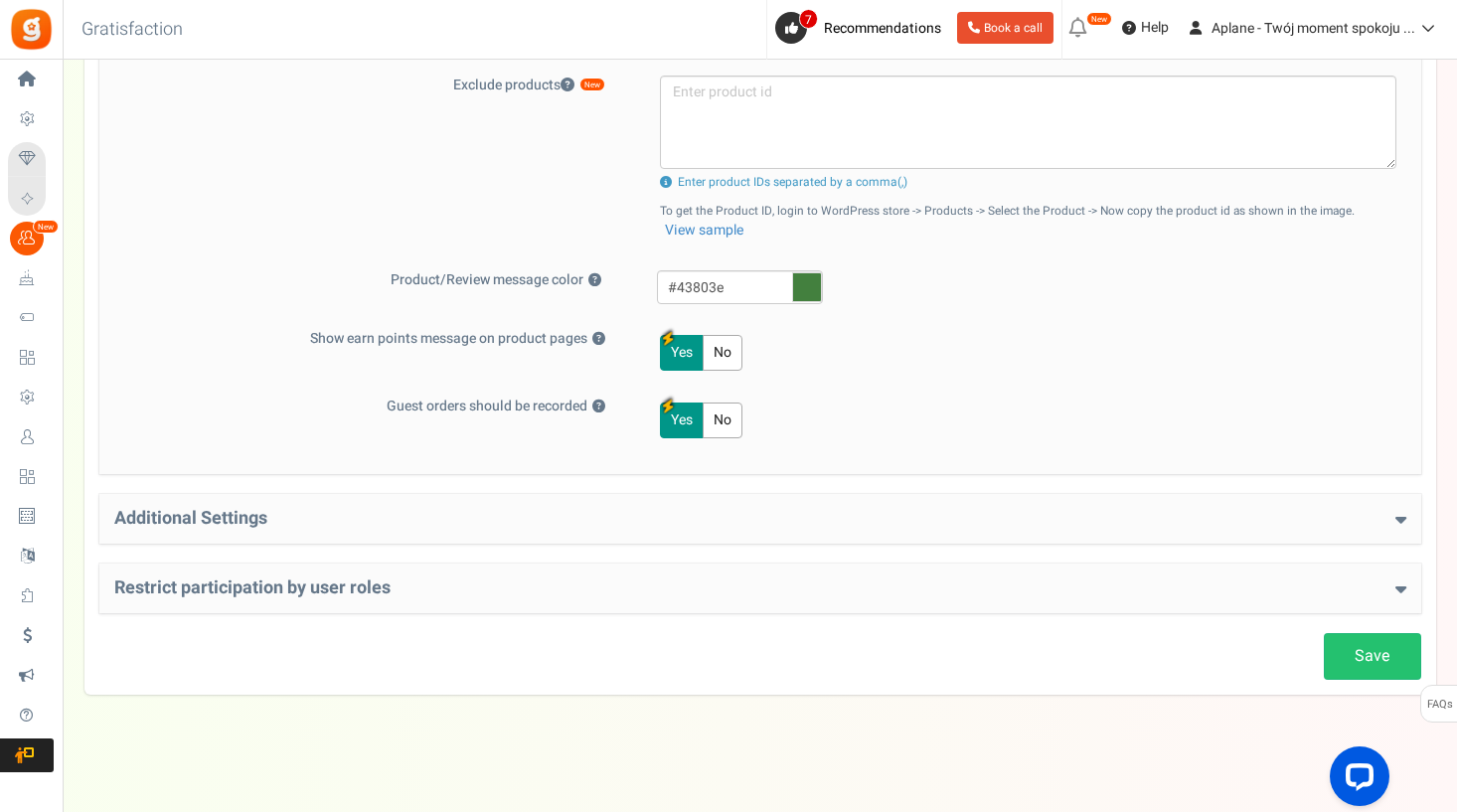 click on "Additional Settings" at bounding box center (760, 519) 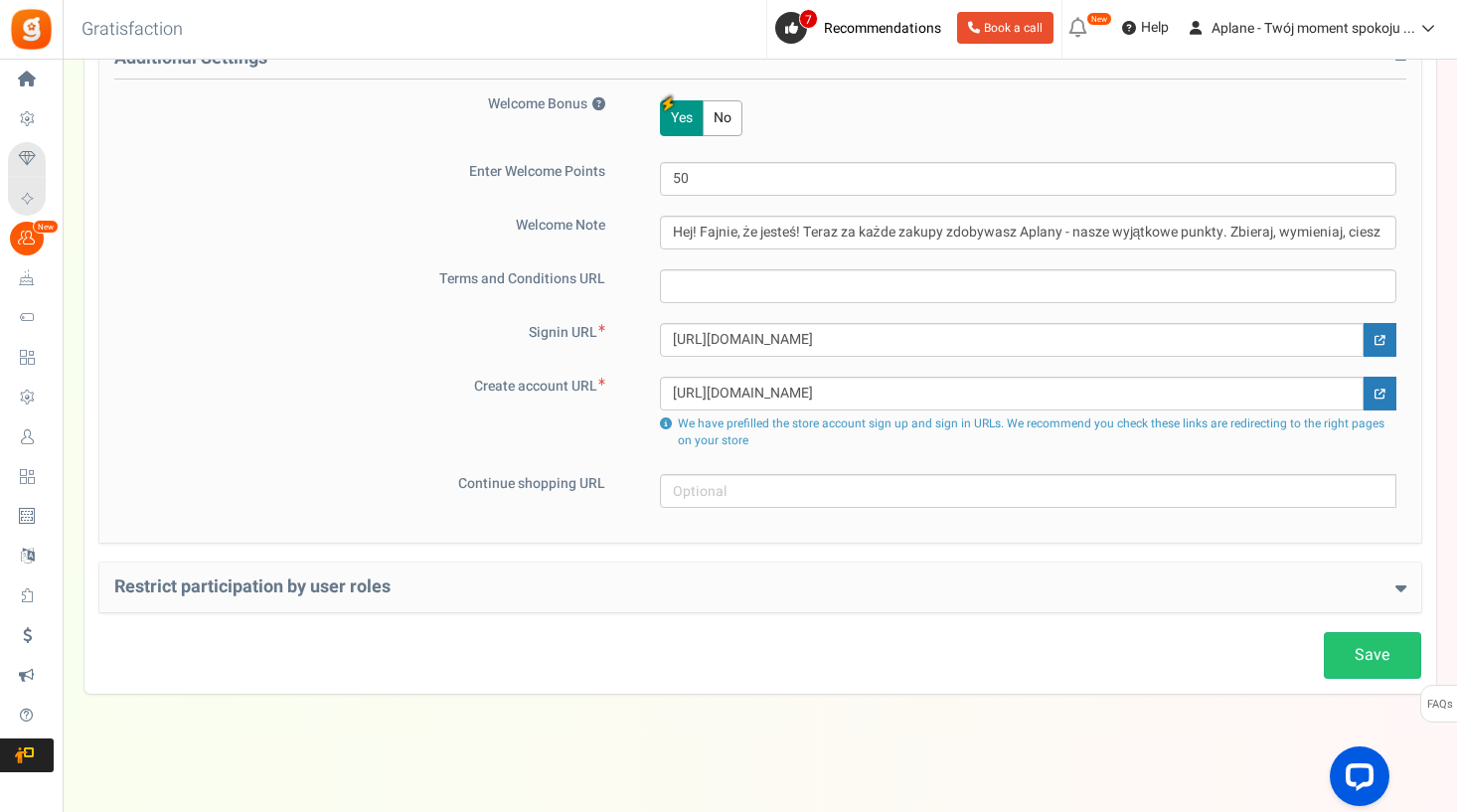 scroll, scrollTop: 1380, scrollLeft: 0, axis: vertical 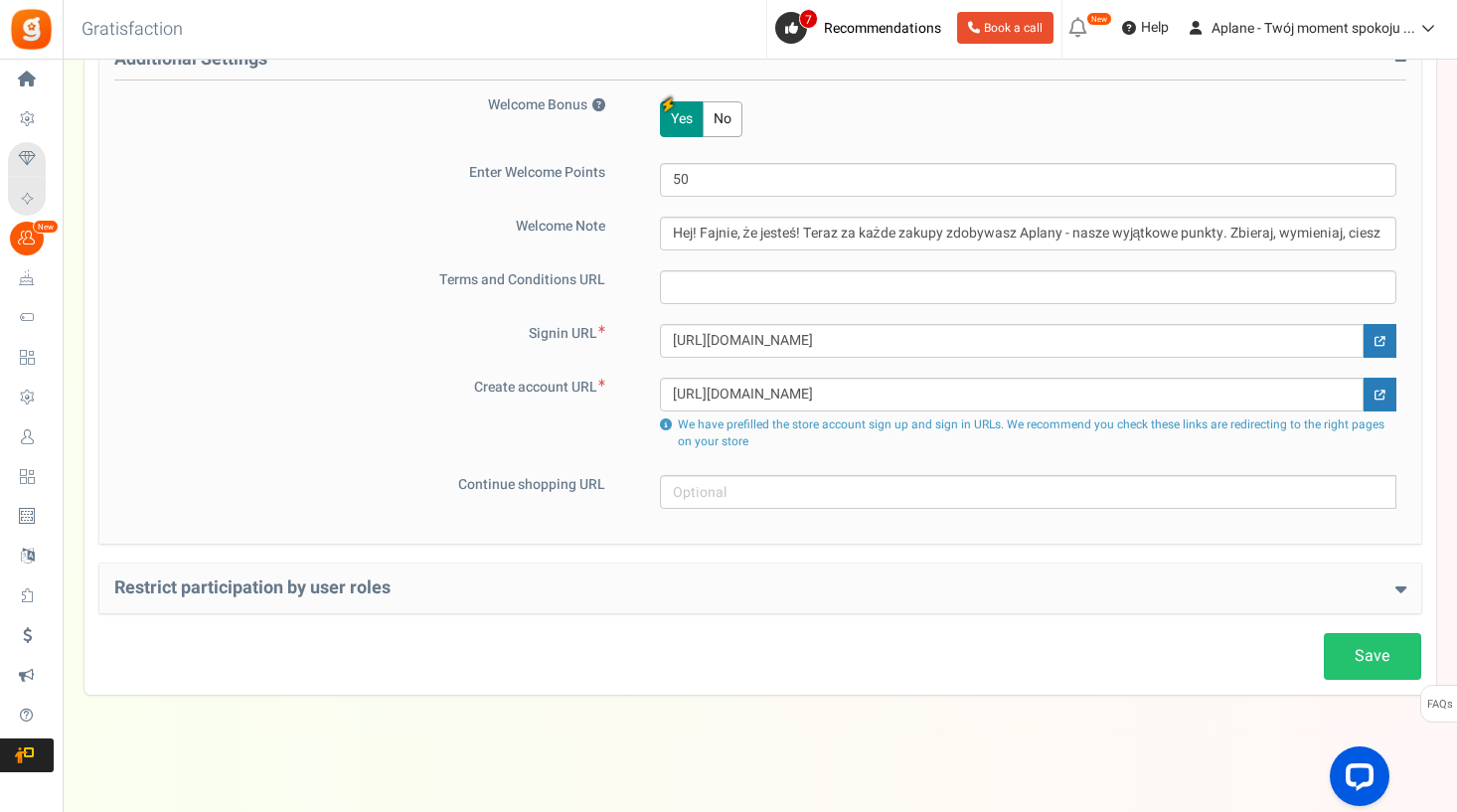 click on "Restrict participation by user roles" at bounding box center [760, 588] 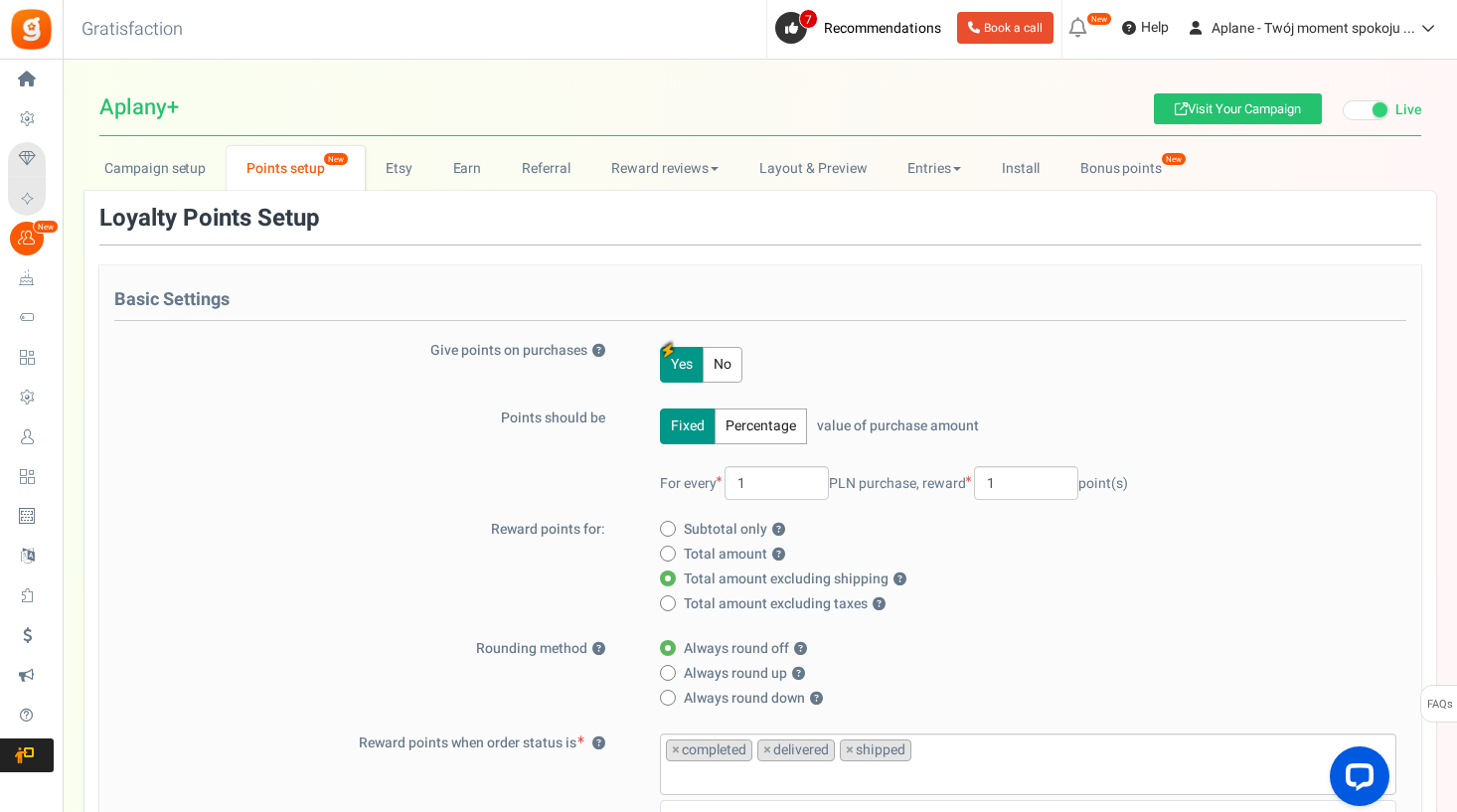 scroll, scrollTop: 0, scrollLeft: 0, axis: both 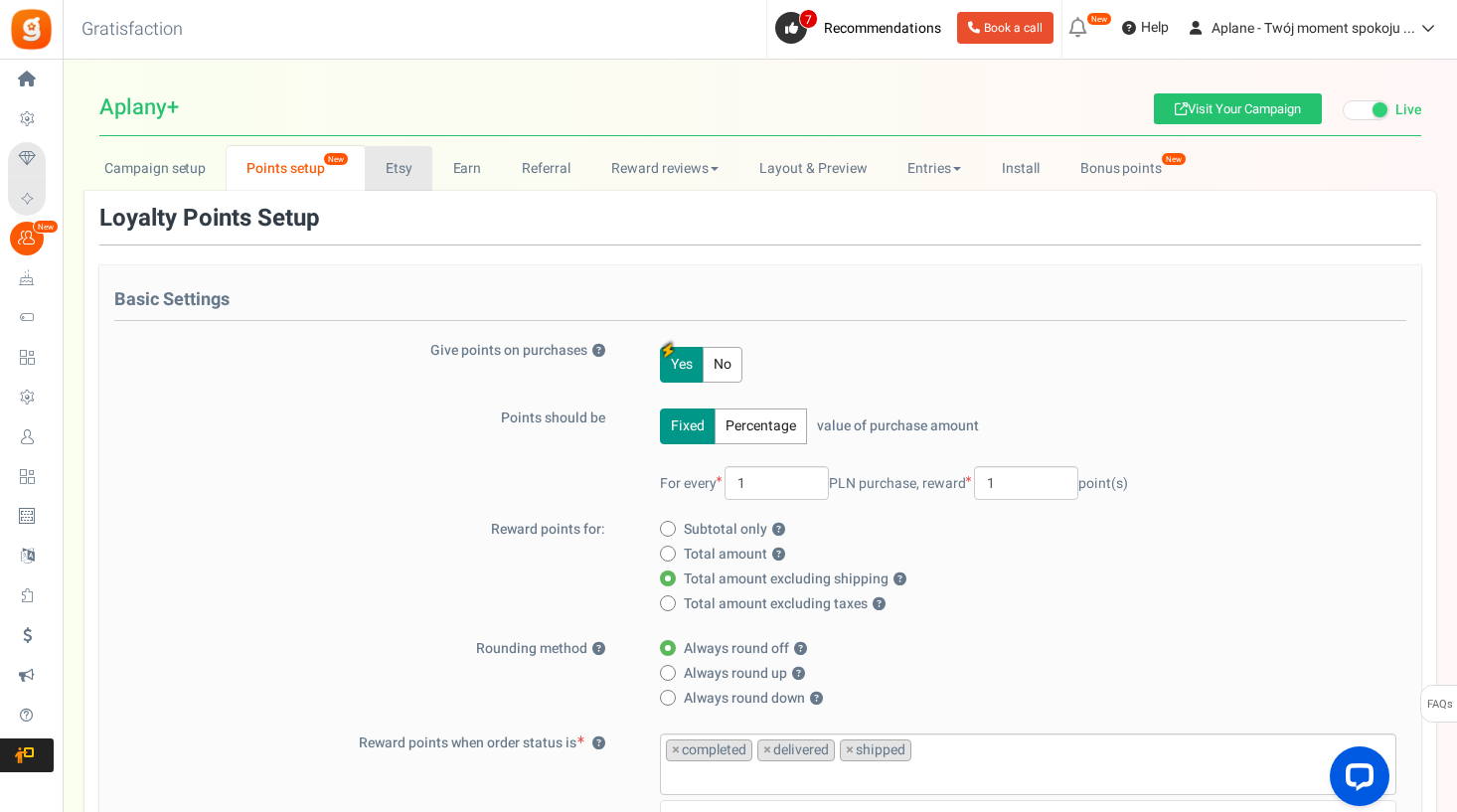 click on "Etsy" at bounding box center (399, 168) 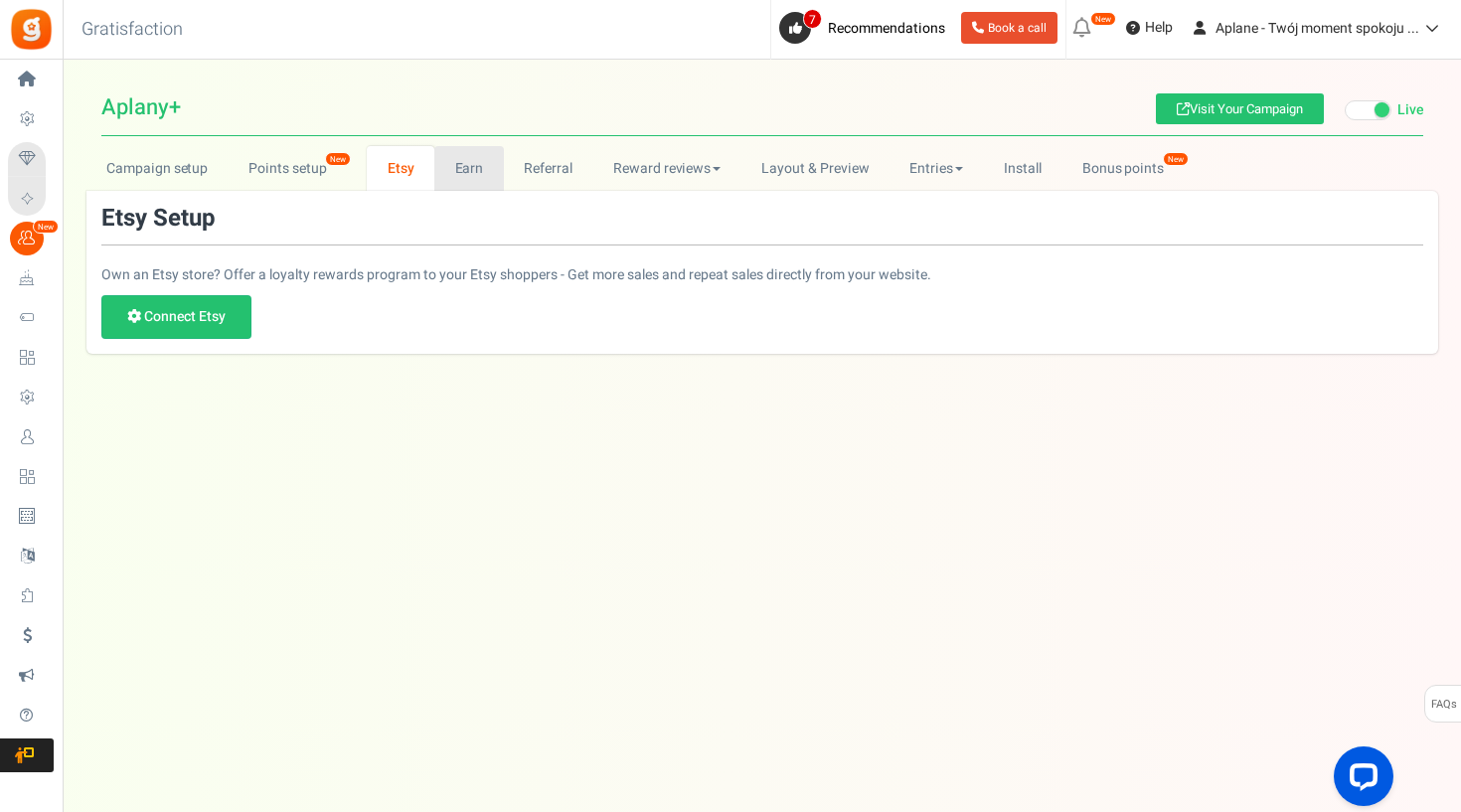 click on "Earn" at bounding box center [469, 168] 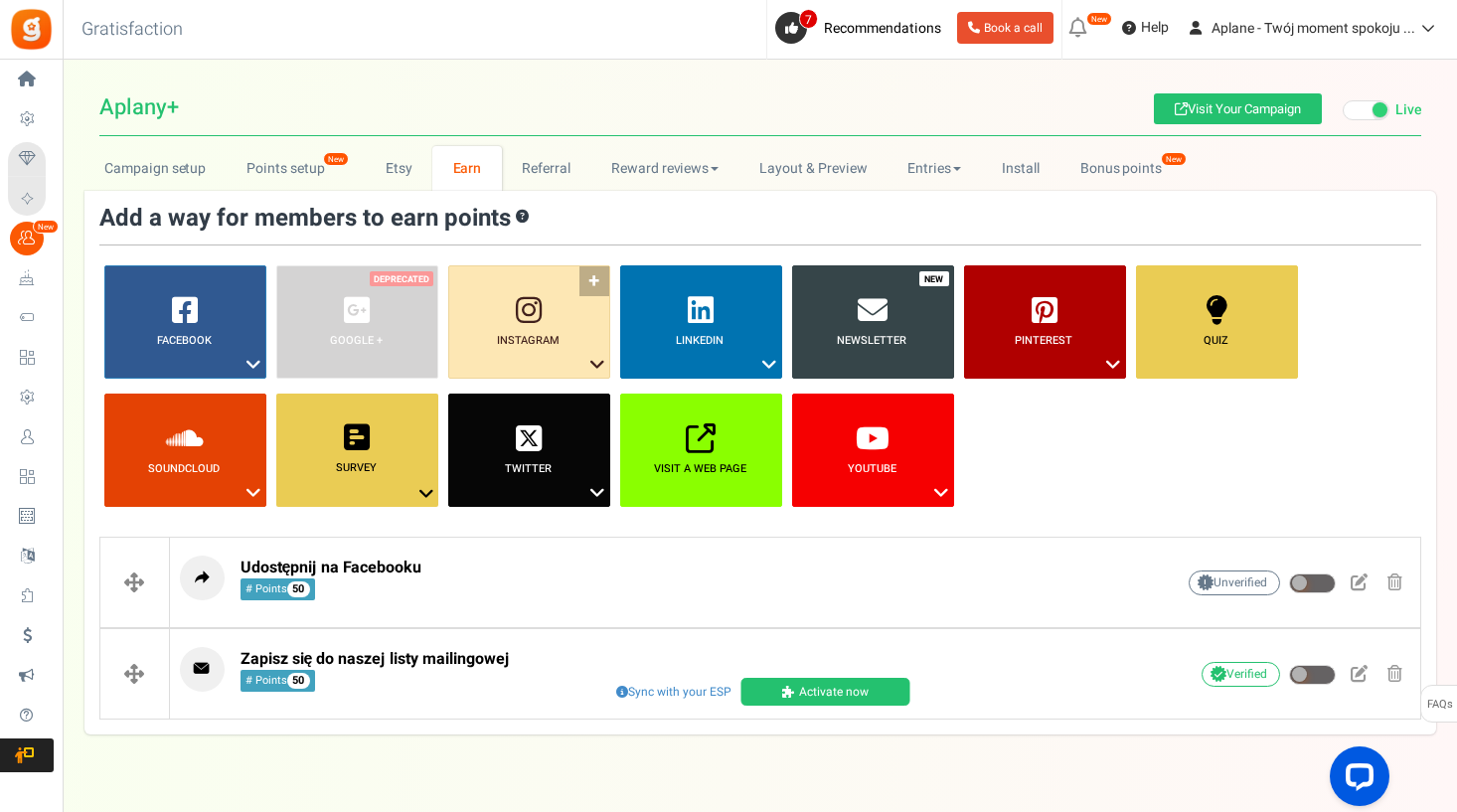 scroll, scrollTop: 0, scrollLeft: 0, axis: both 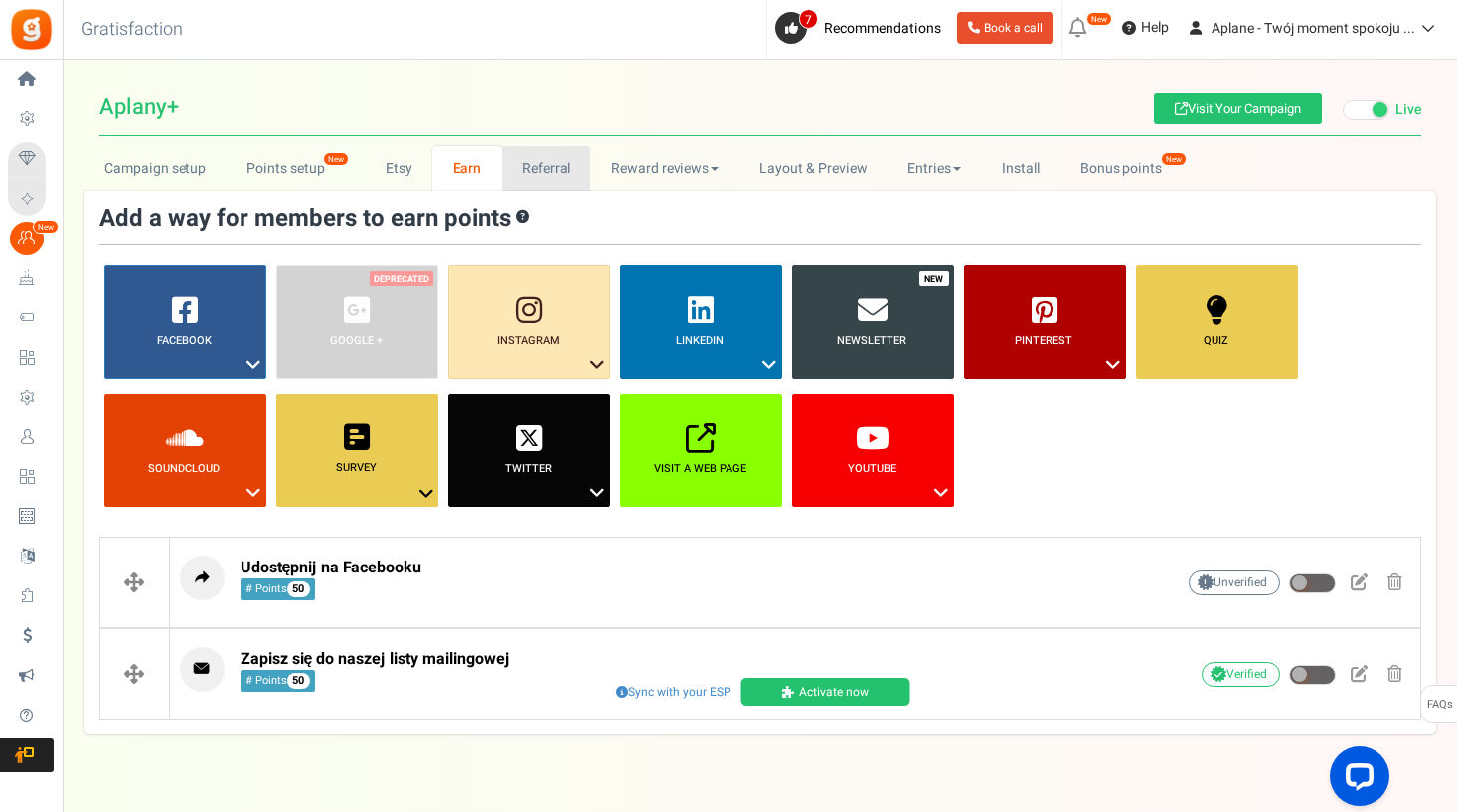 click on "Referral" at bounding box center (547, 168) 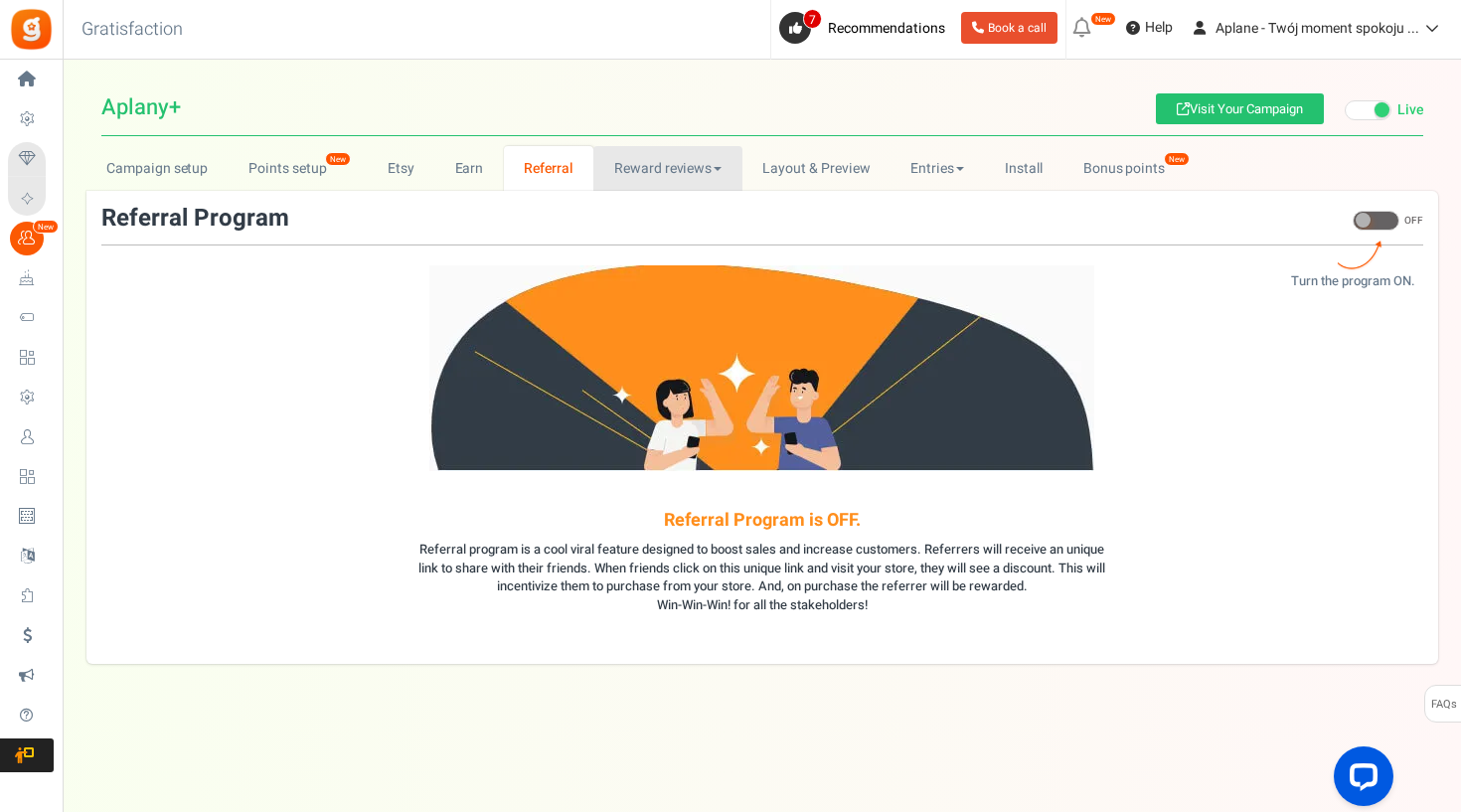 click on "Reward reviews" at bounding box center [667, 168] 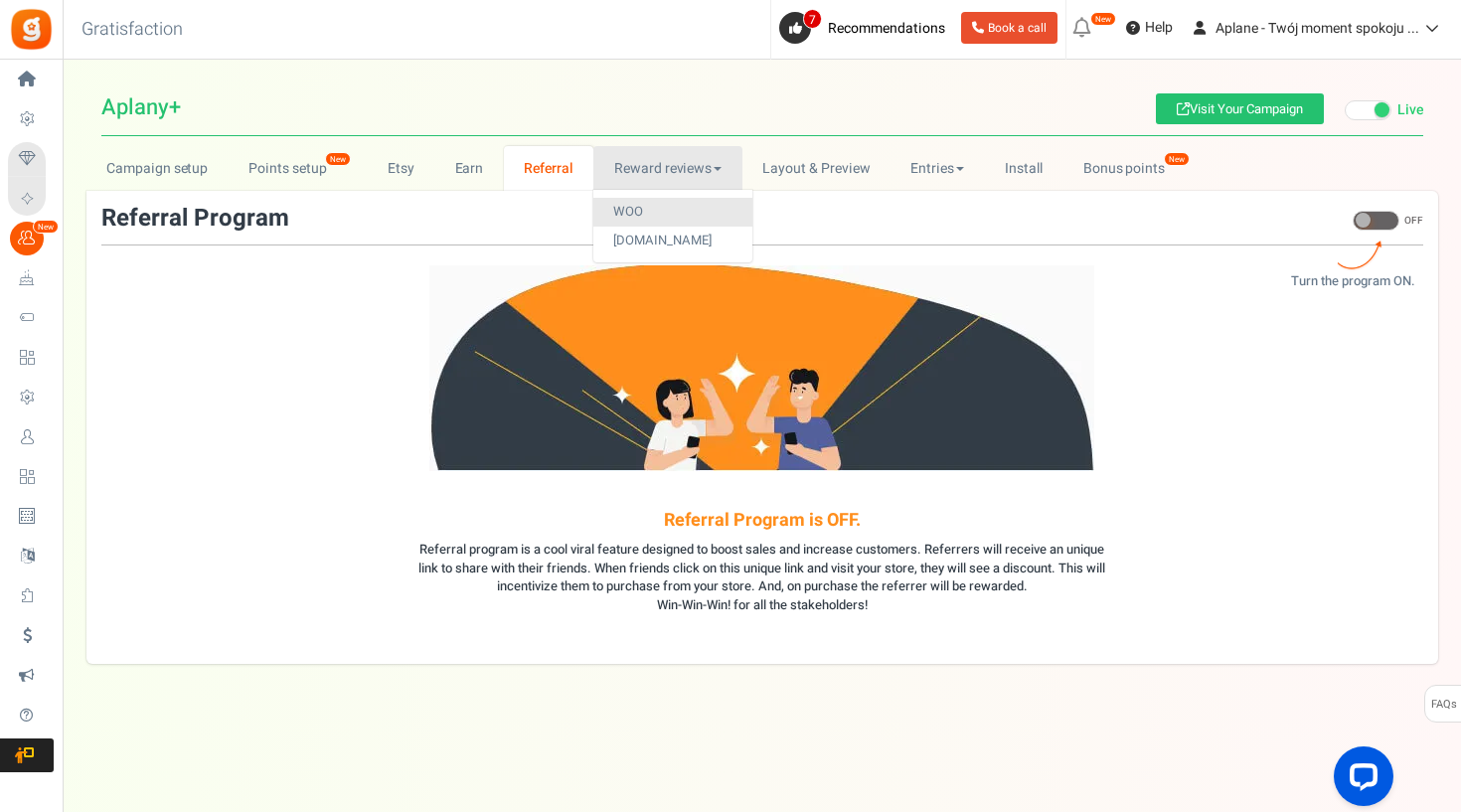 click on "WOO" at bounding box center [673, 212] 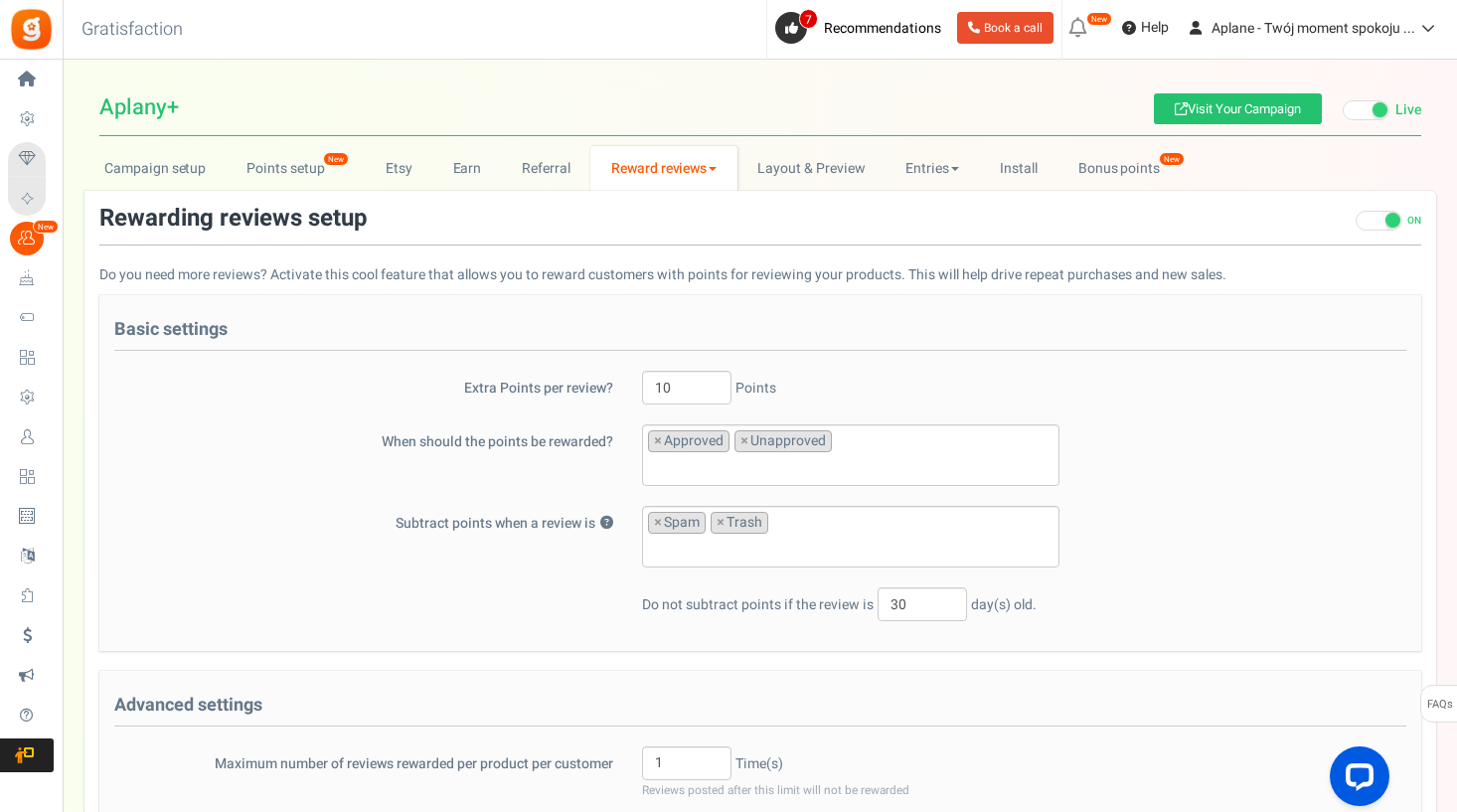 scroll, scrollTop: 0, scrollLeft: 0, axis: both 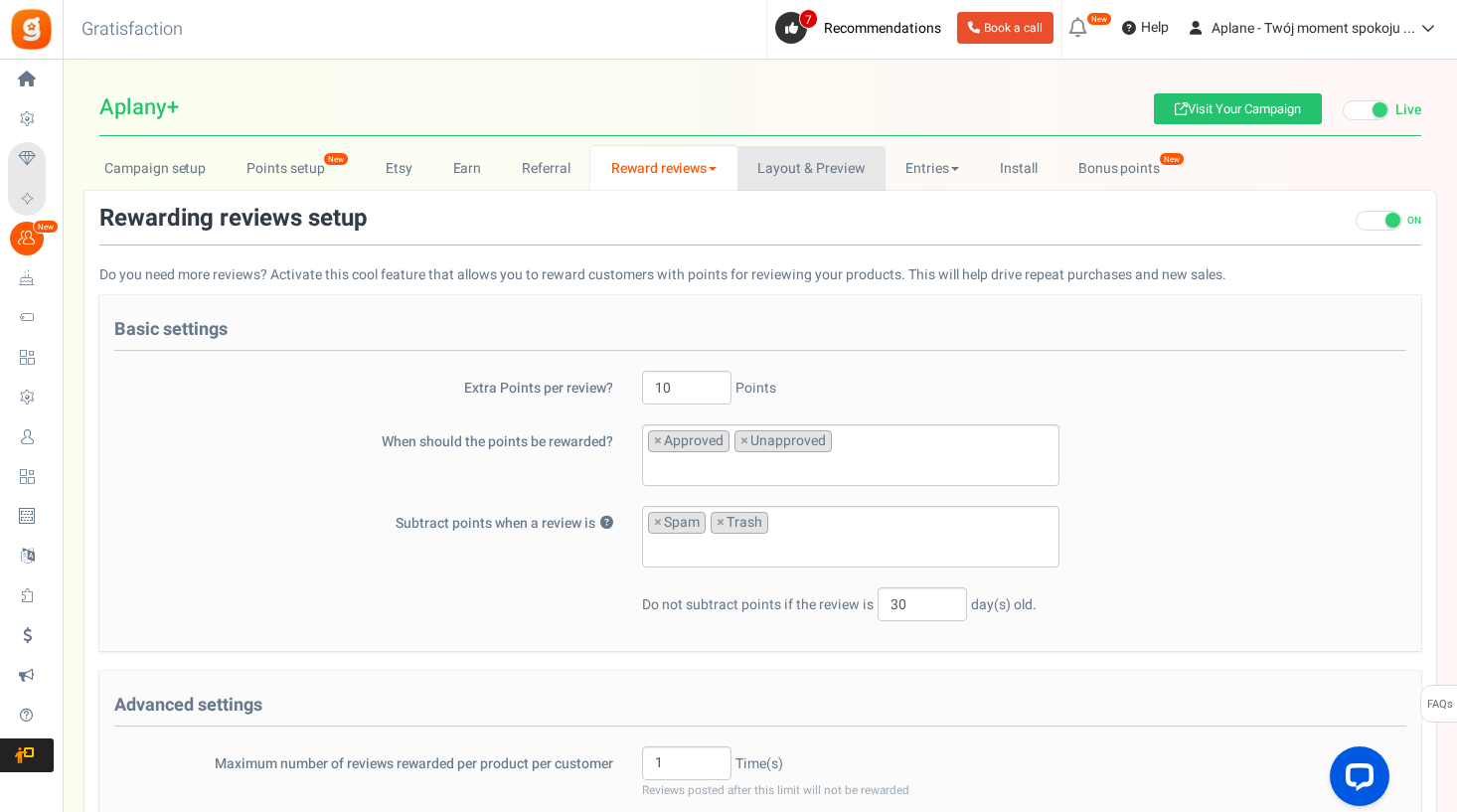 click on "Layout & Preview" at bounding box center [811, 168] 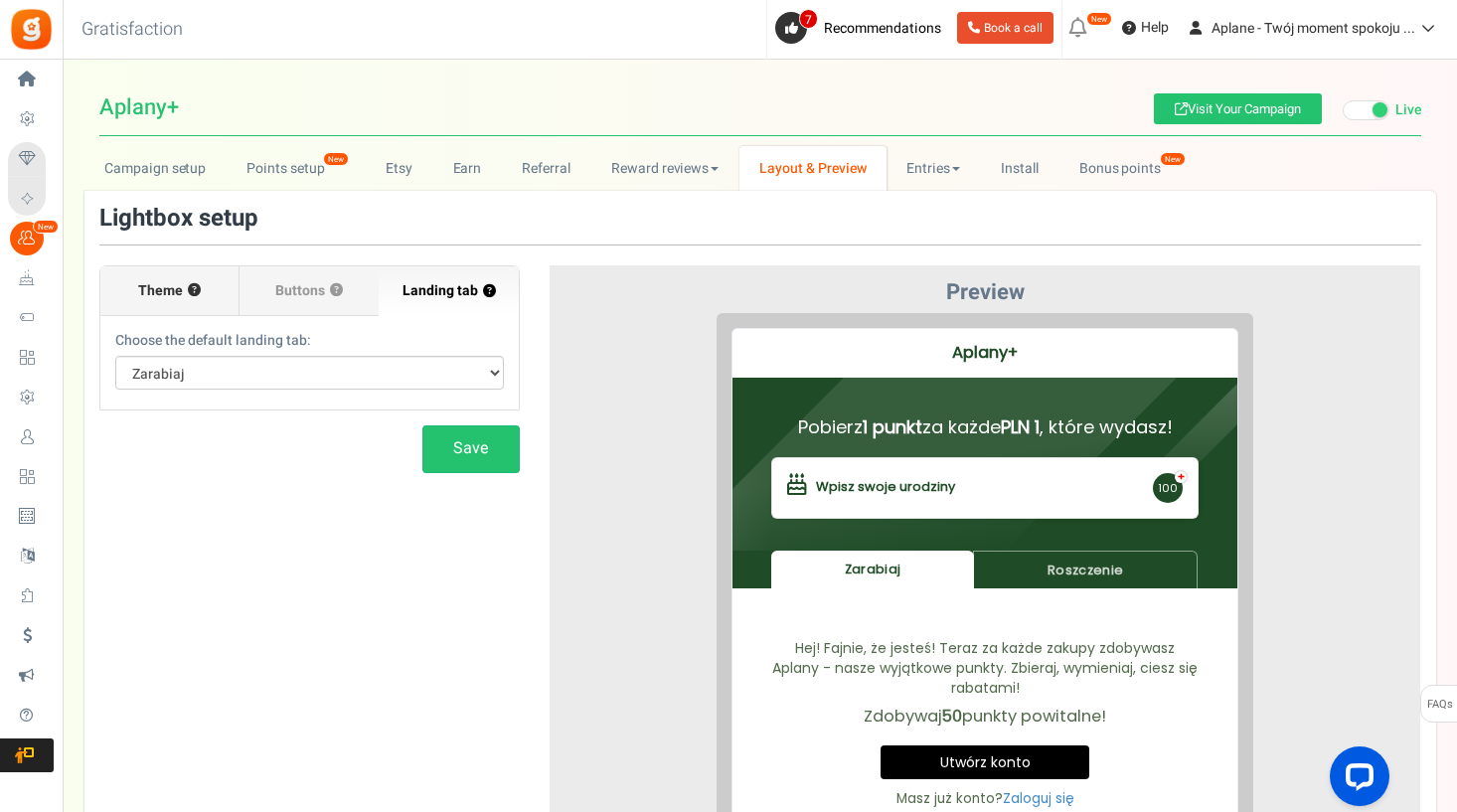 click on "Theme" at bounding box center [160, 291] 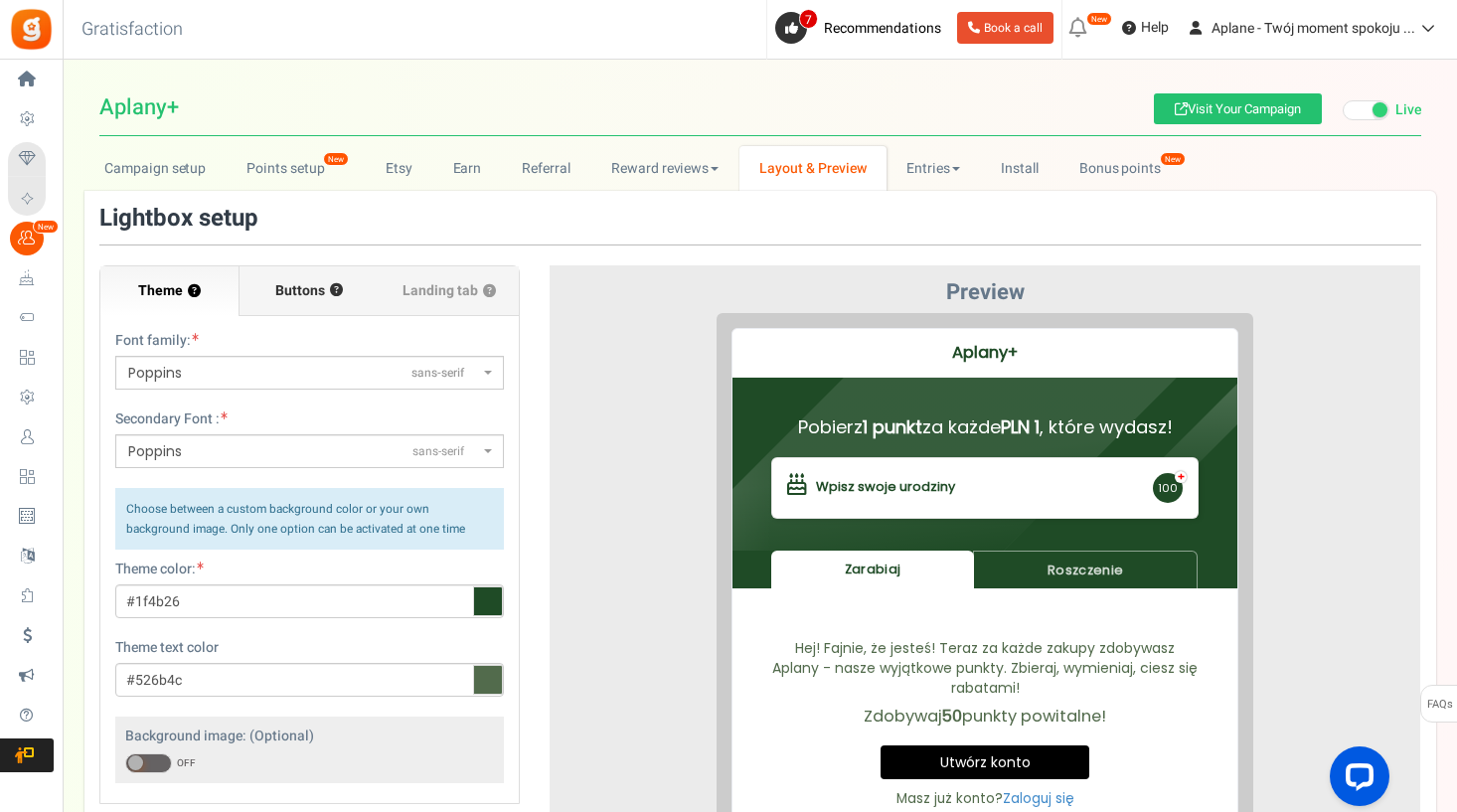 click on "Buttons" at bounding box center [300, 291] 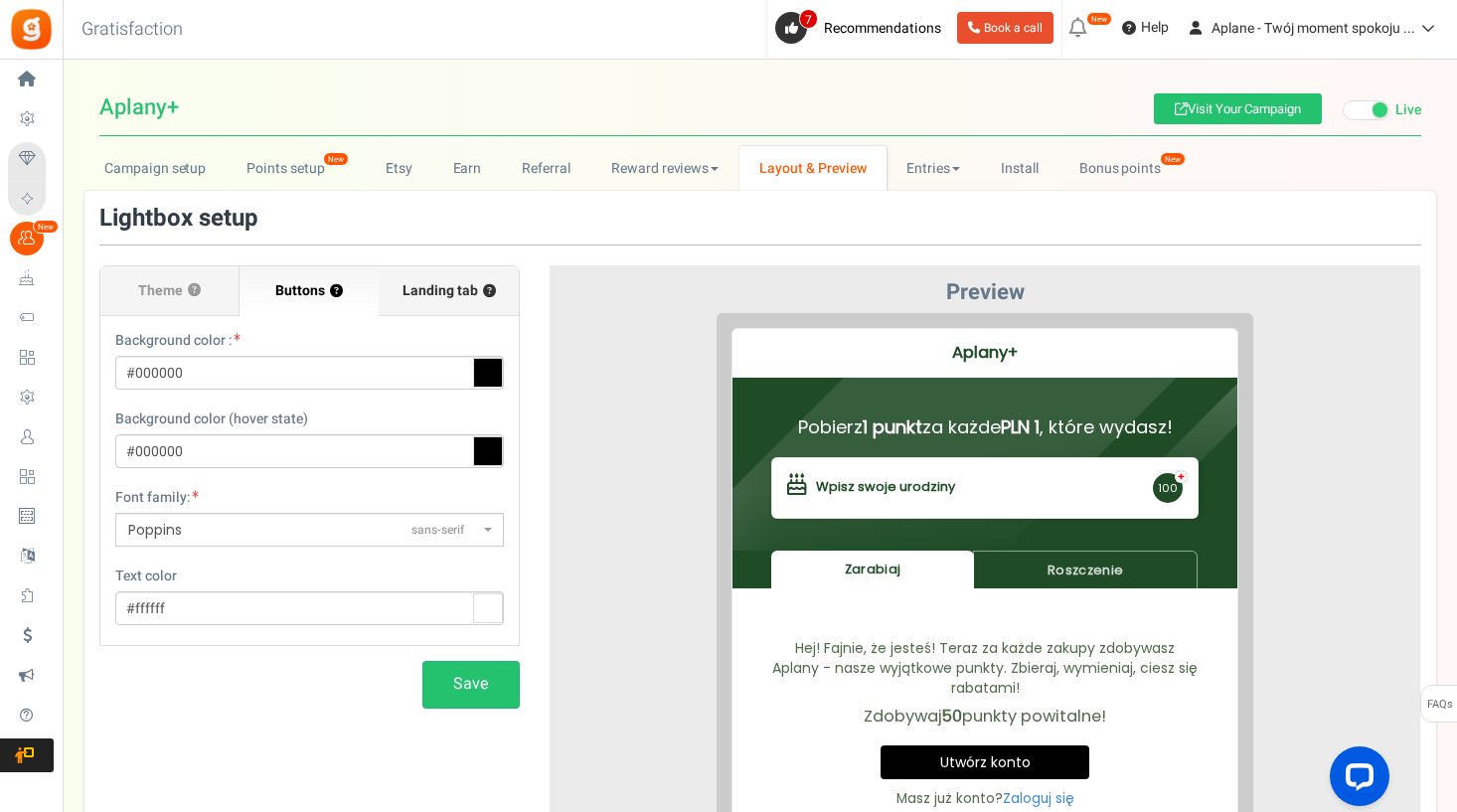 click on "Landing tab  ?" at bounding box center (449, 291) 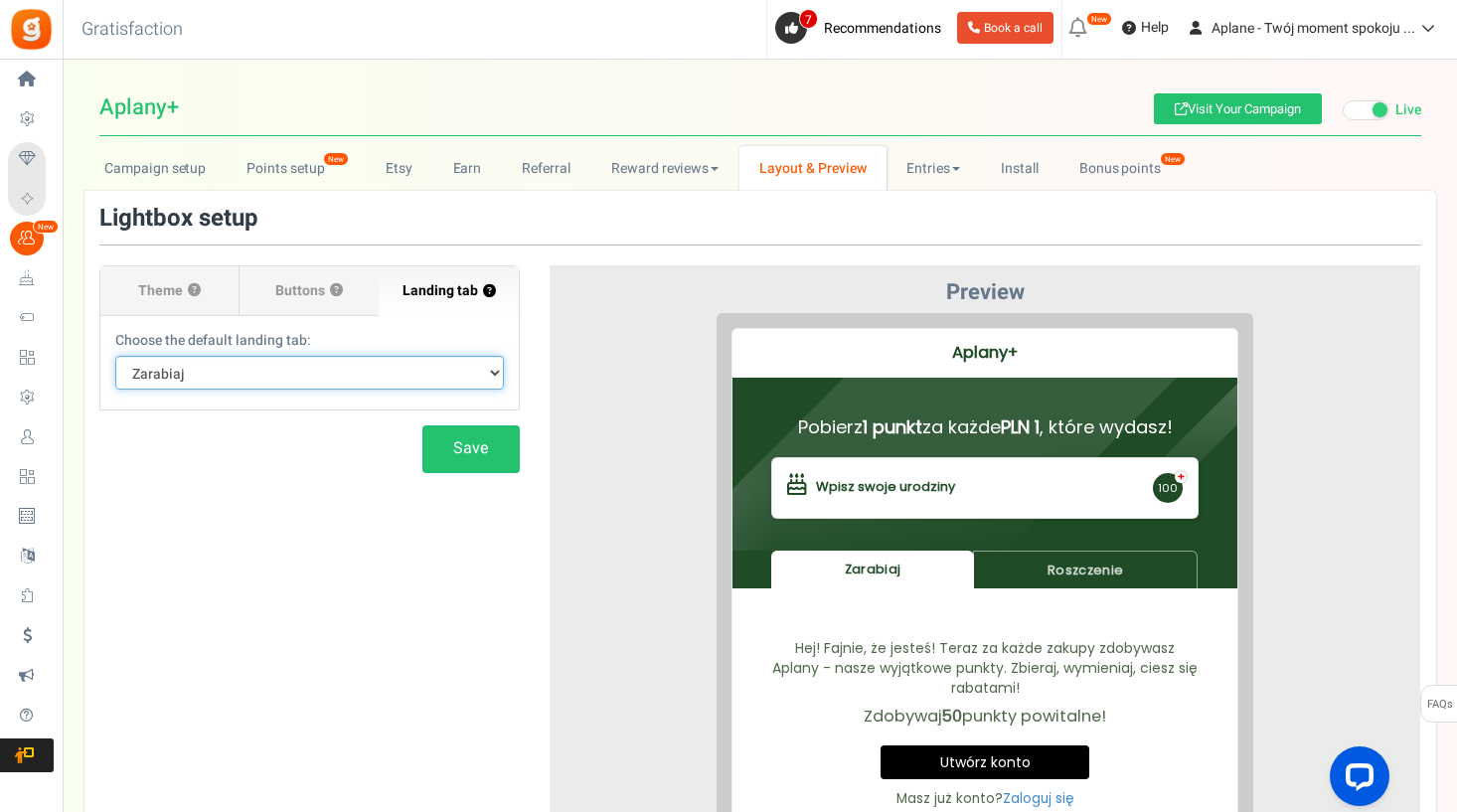 select 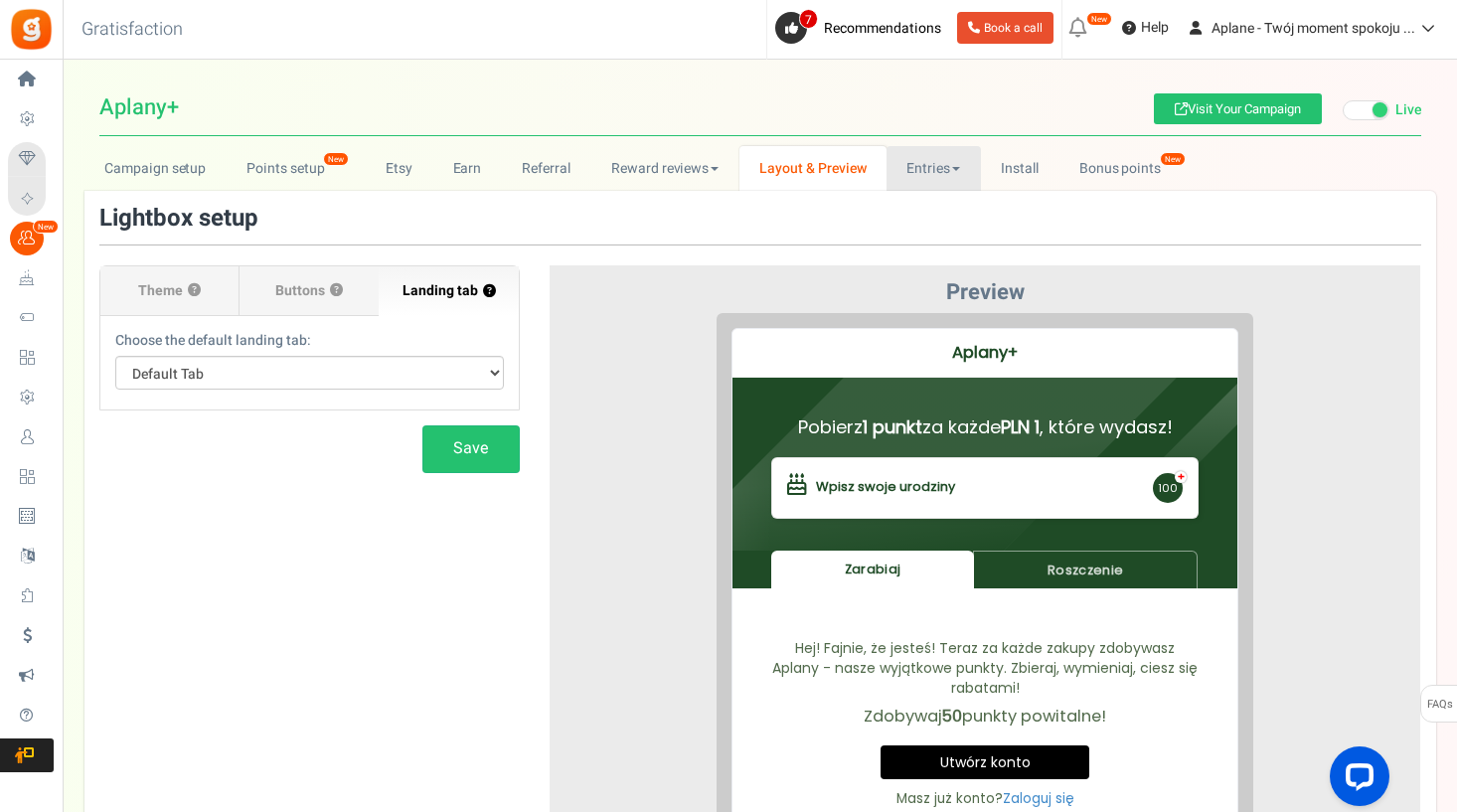 click on "Entries" at bounding box center [933, 168] 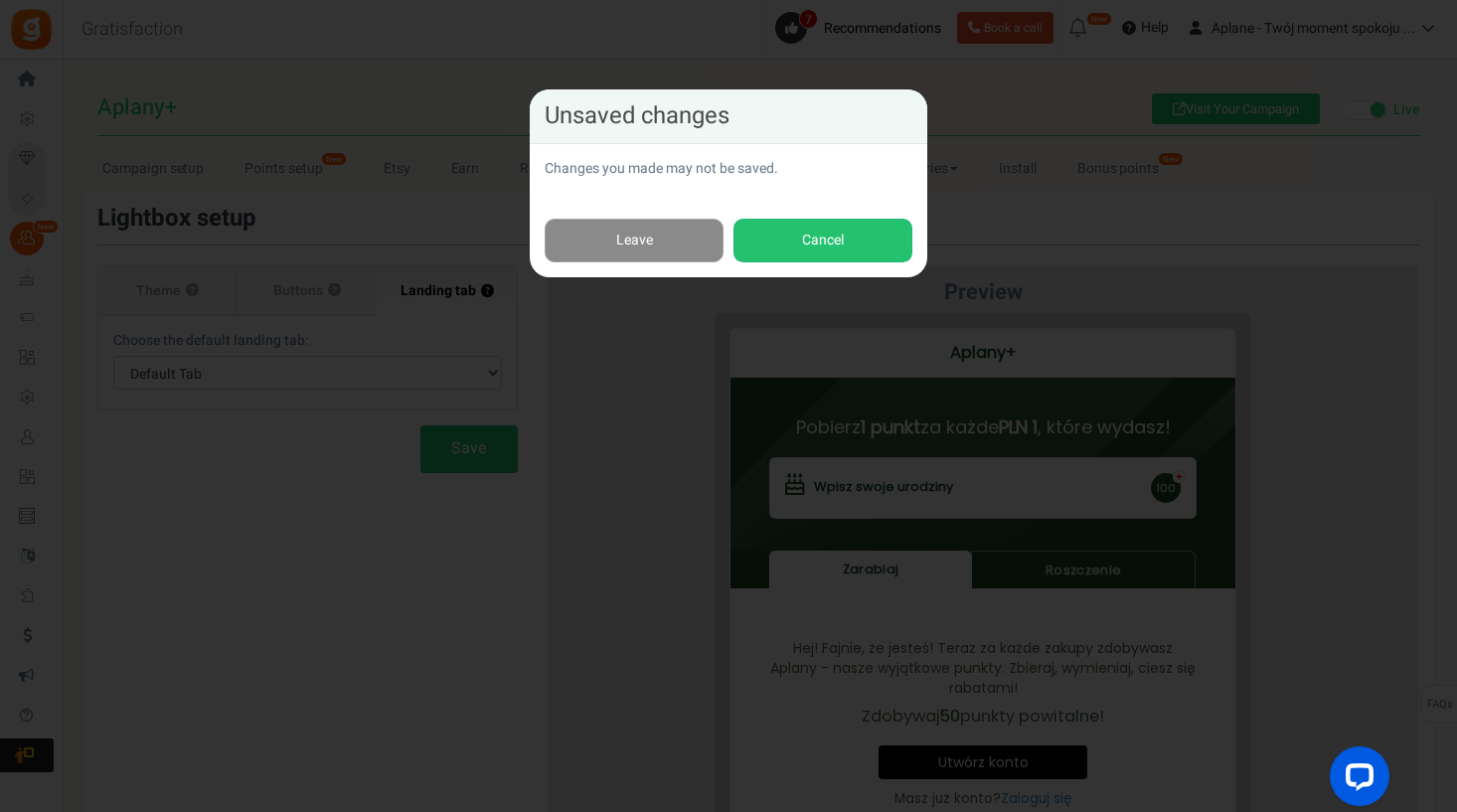 click on "Leave" at bounding box center [634, 241] 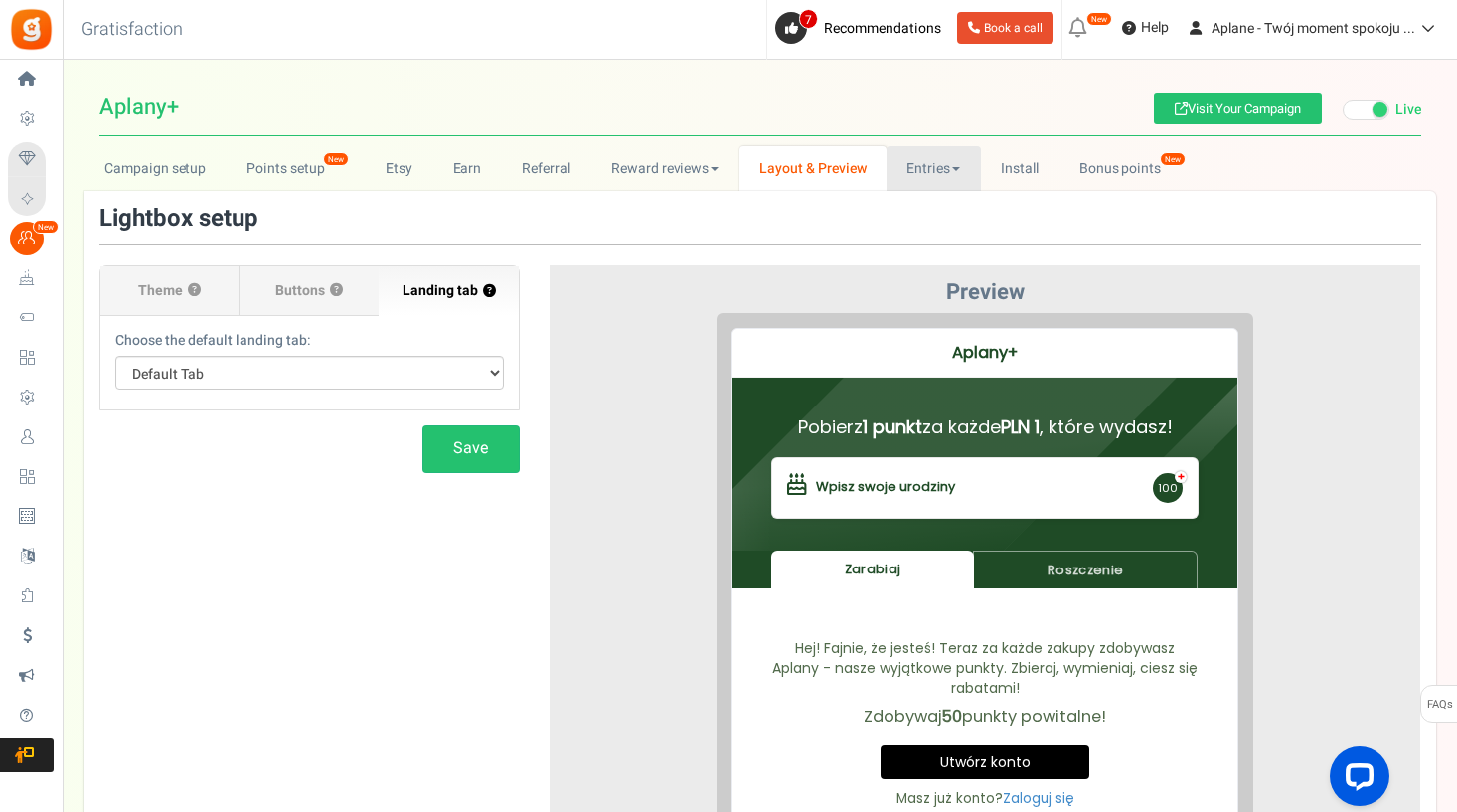 click on "Entries" at bounding box center [933, 168] 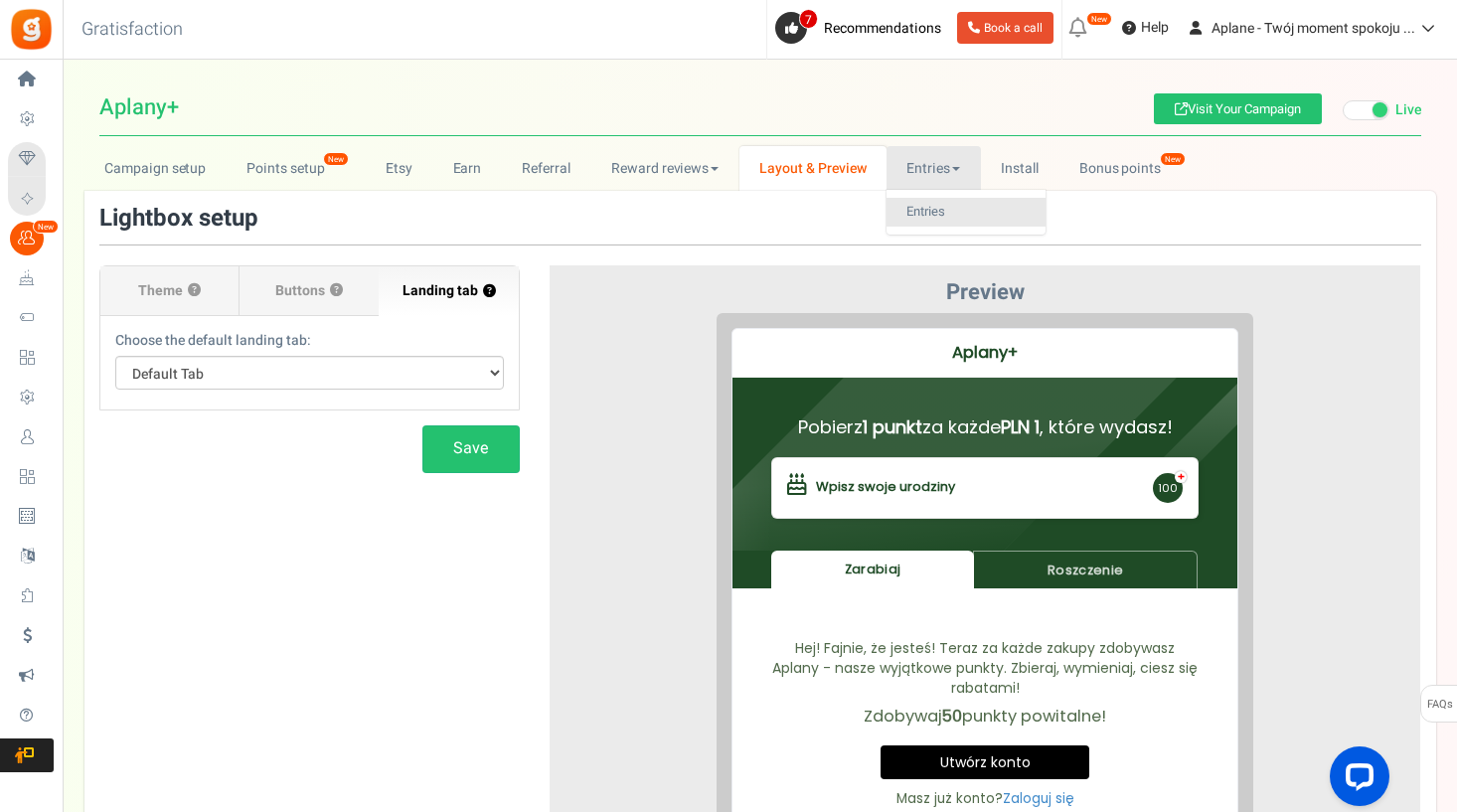 click on "Entries" at bounding box center [966, 212] 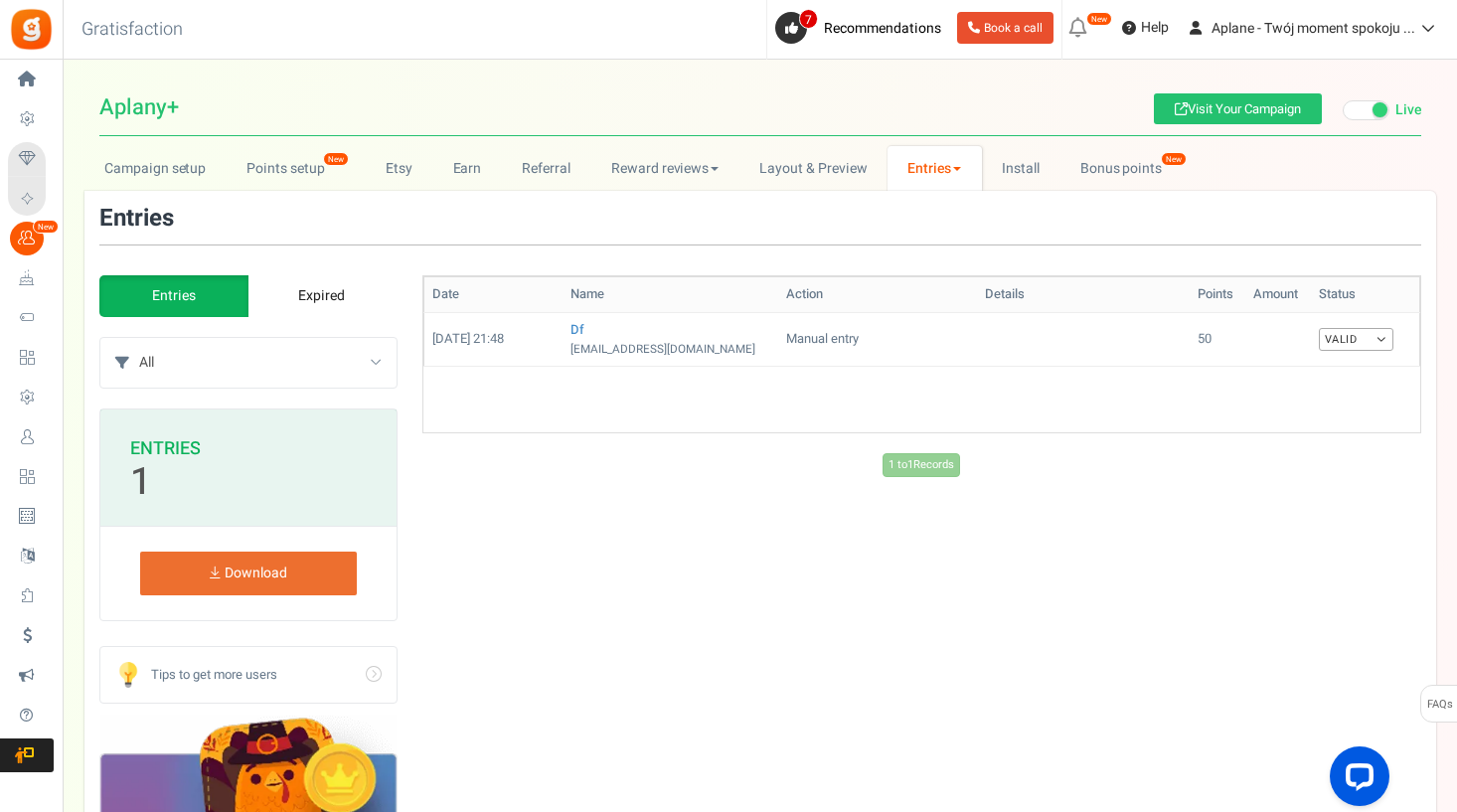 scroll, scrollTop: 0, scrollLeft: 0, axis: both 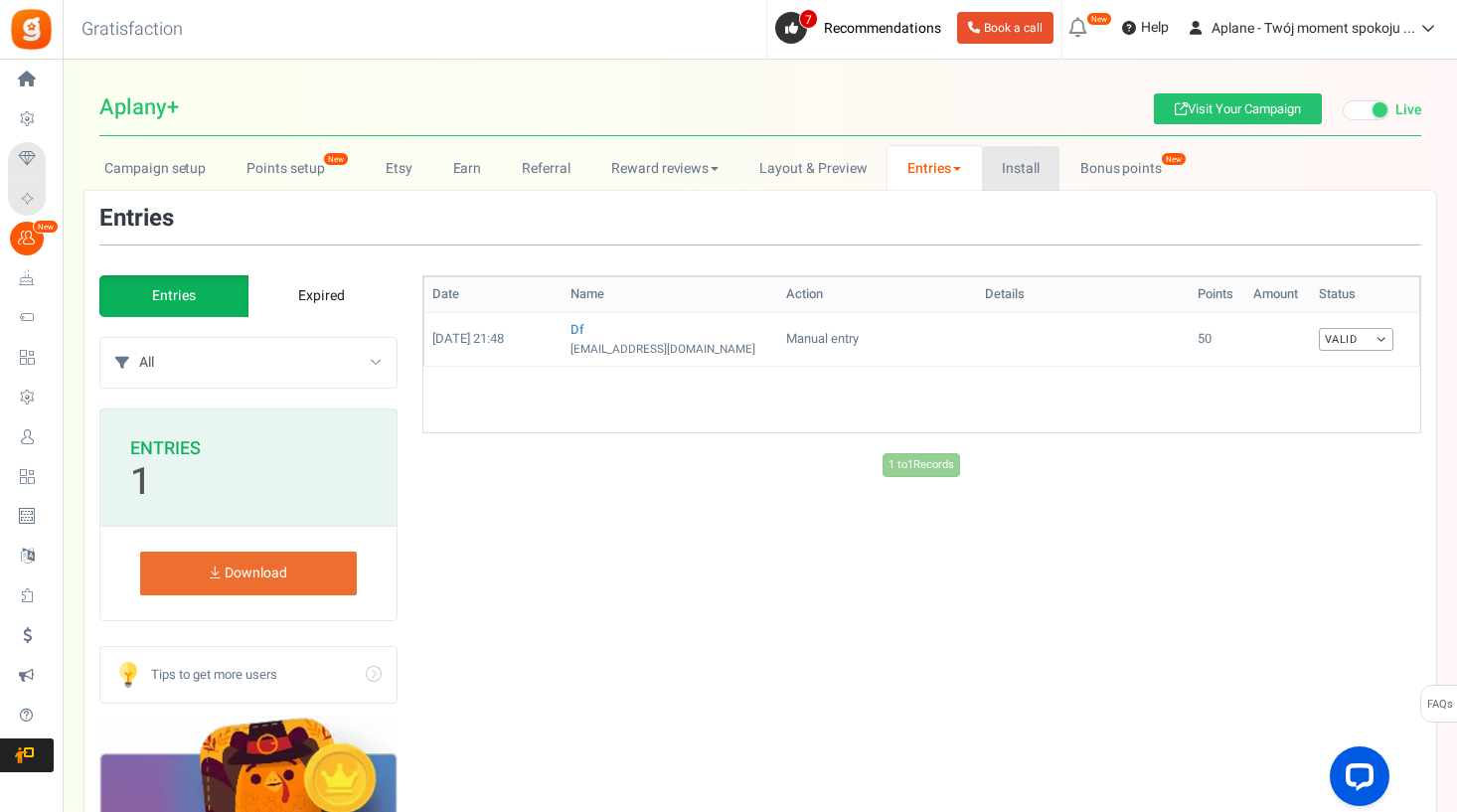 click on "Install" at bounding box center [1021, 168] 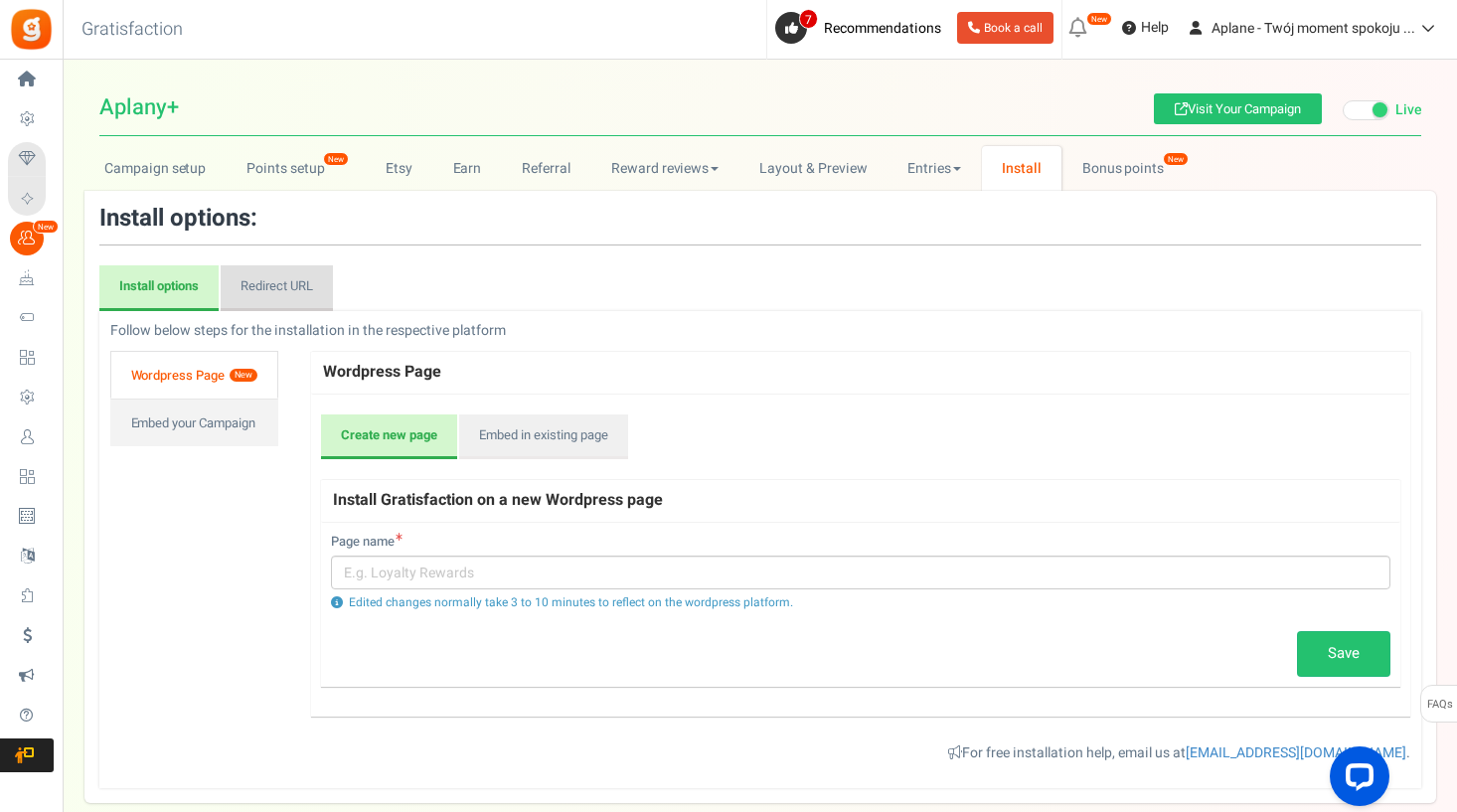 click on "Redirect URL" at bounding box center (276, 288) 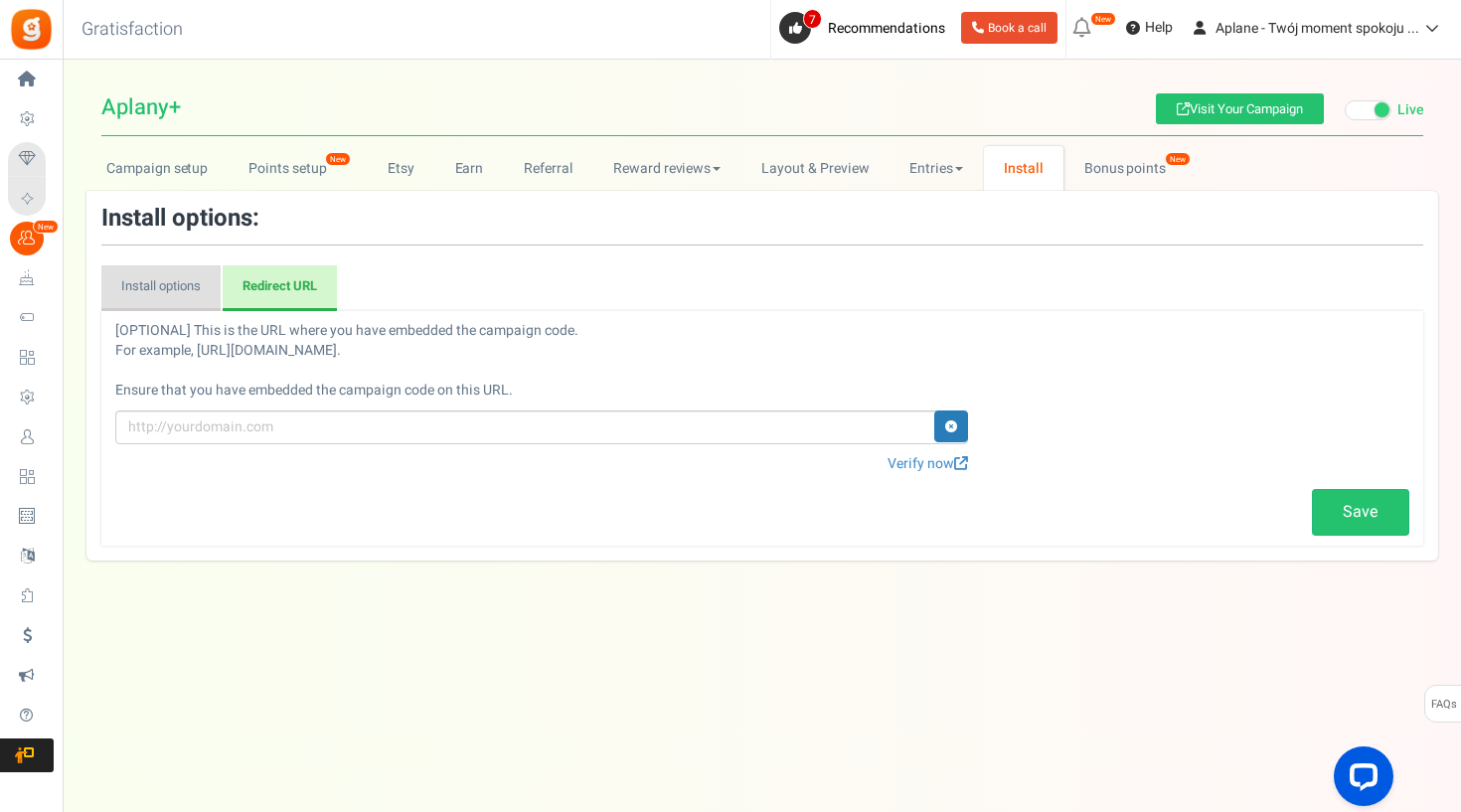 click on "Install options" at bounding box center (161, 288) 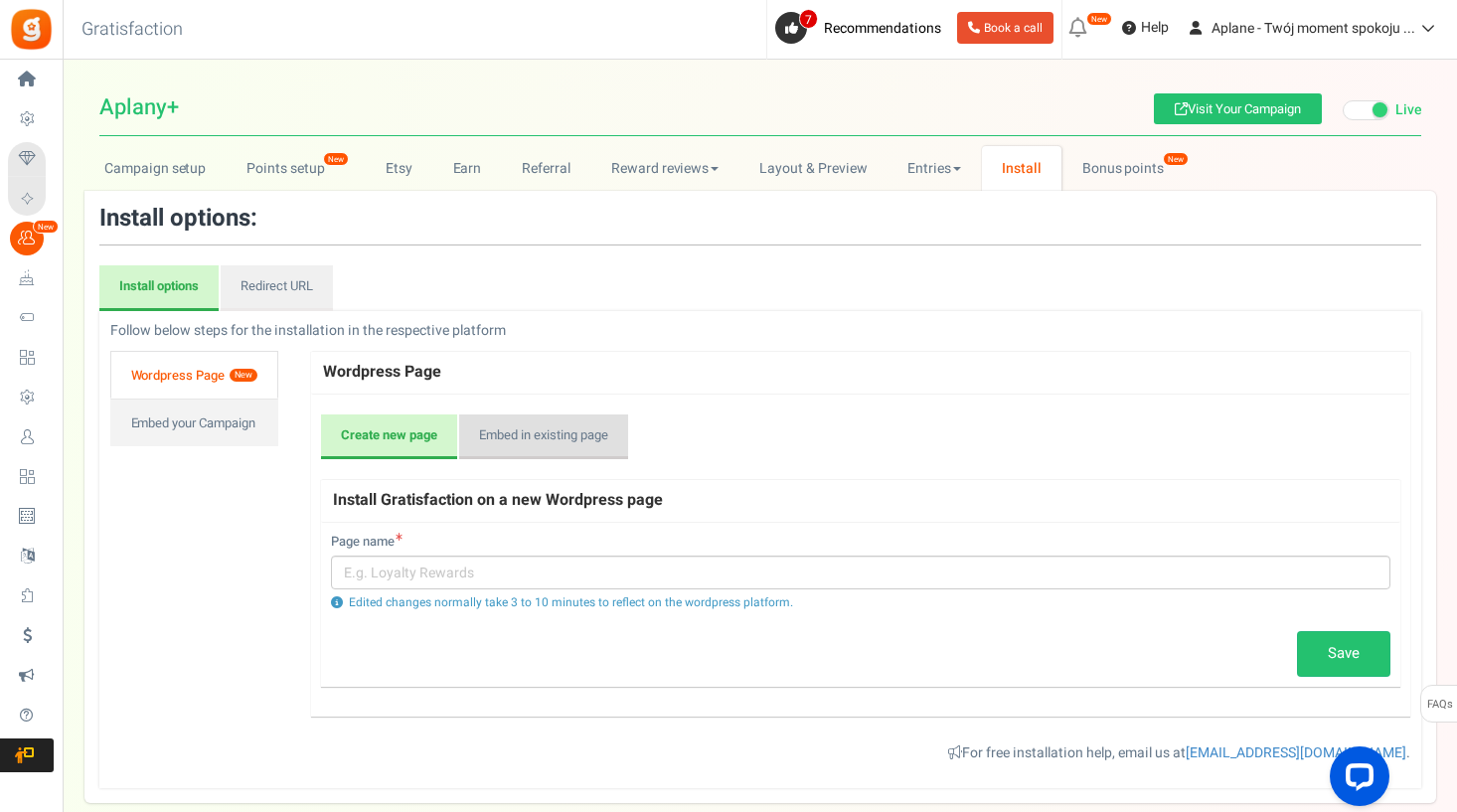 click on "Embed in existing page" at bounding box center (544, 437) 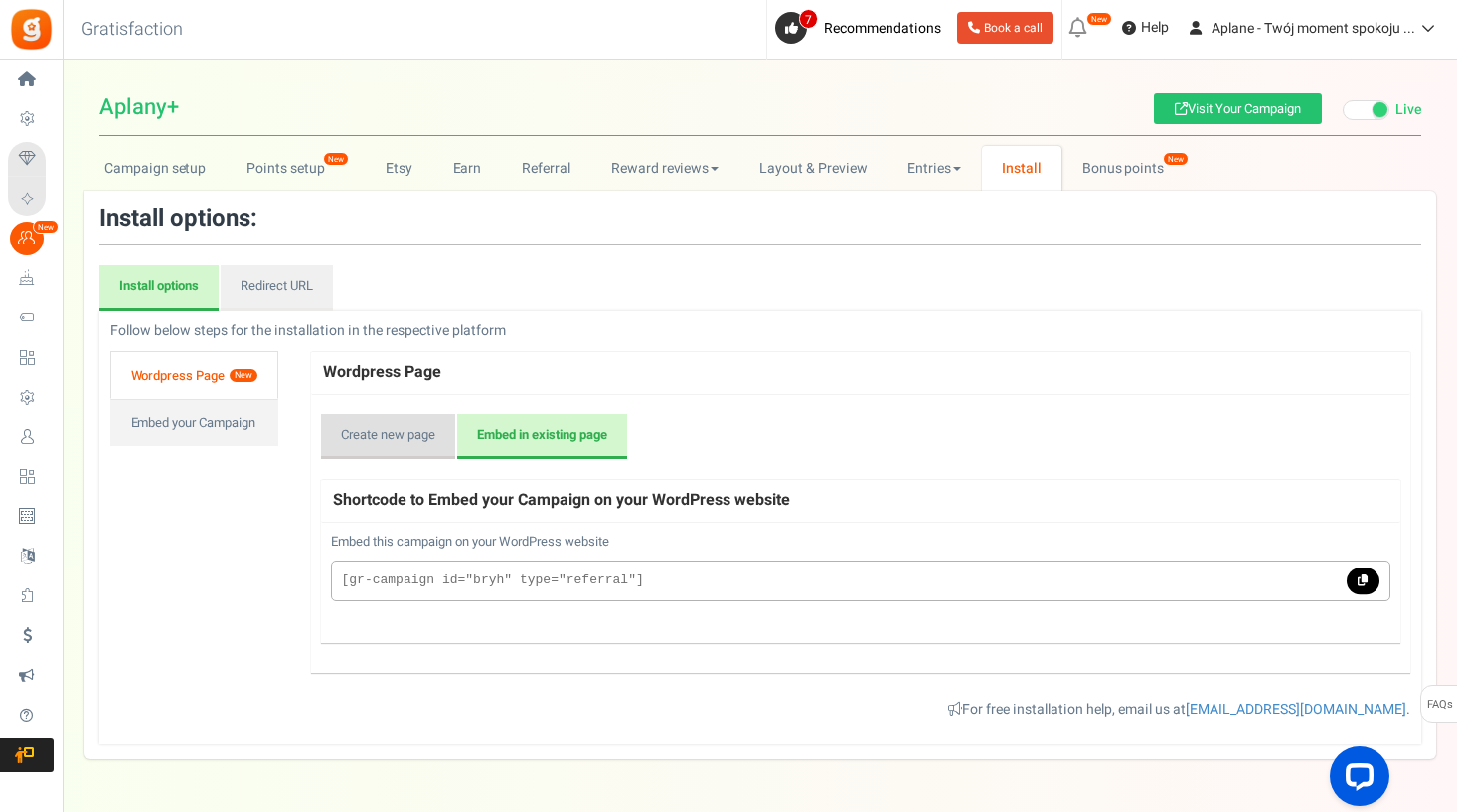 click on "Create new page" at bounding box center (388, 437) 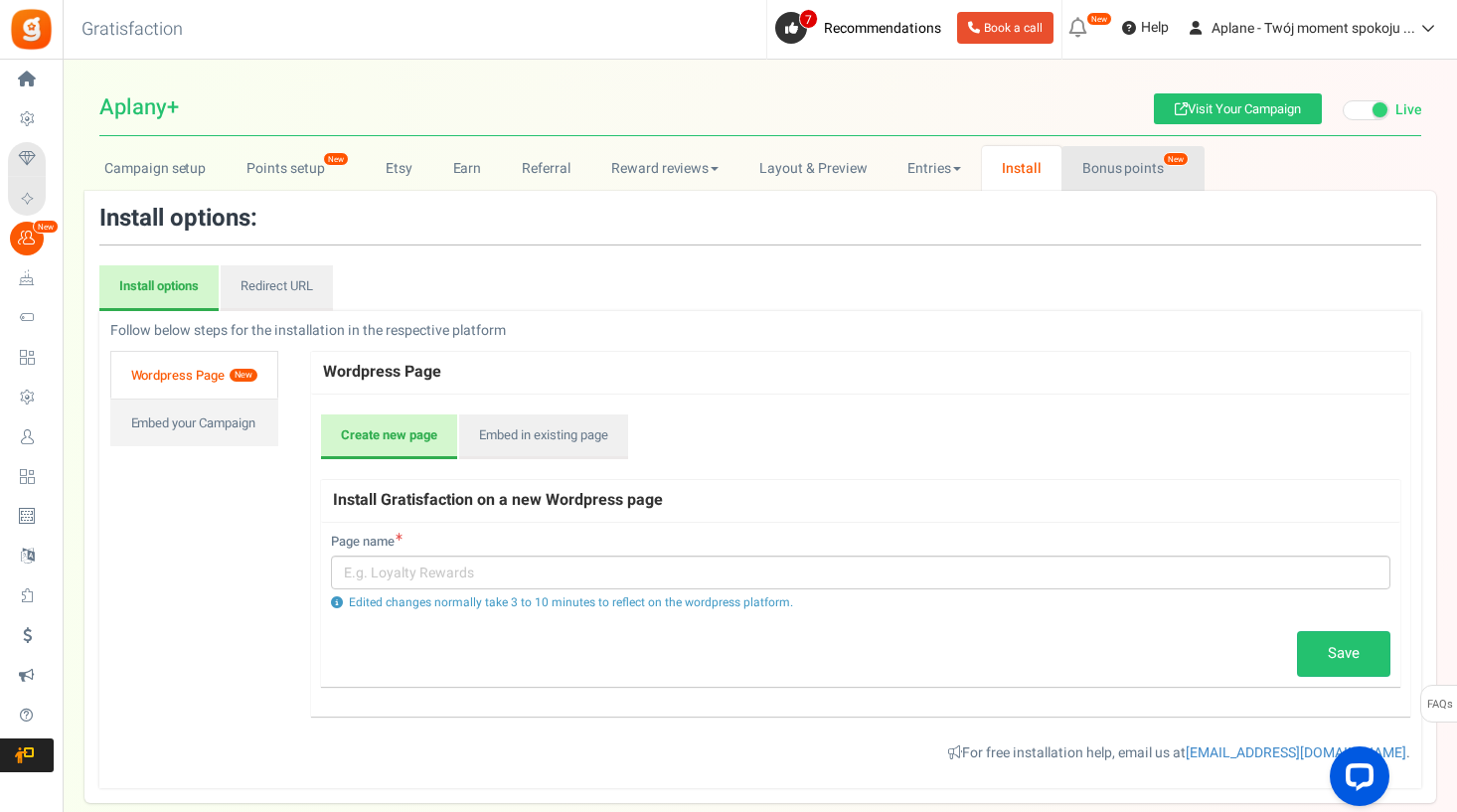 click on "Bonus points
New" at bounding box center (1132, 168) 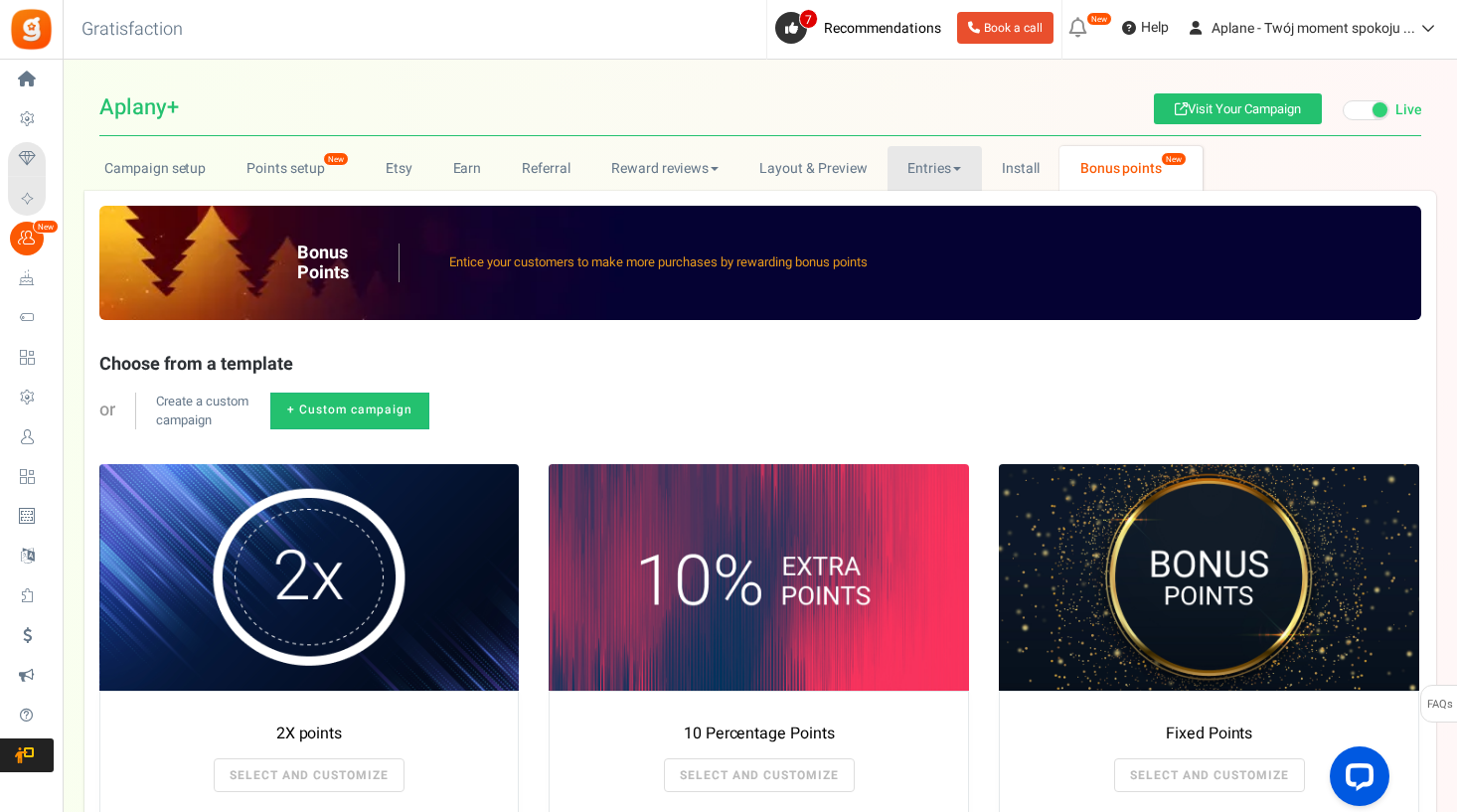 click on "Entries" at bounding box center (934, 168) 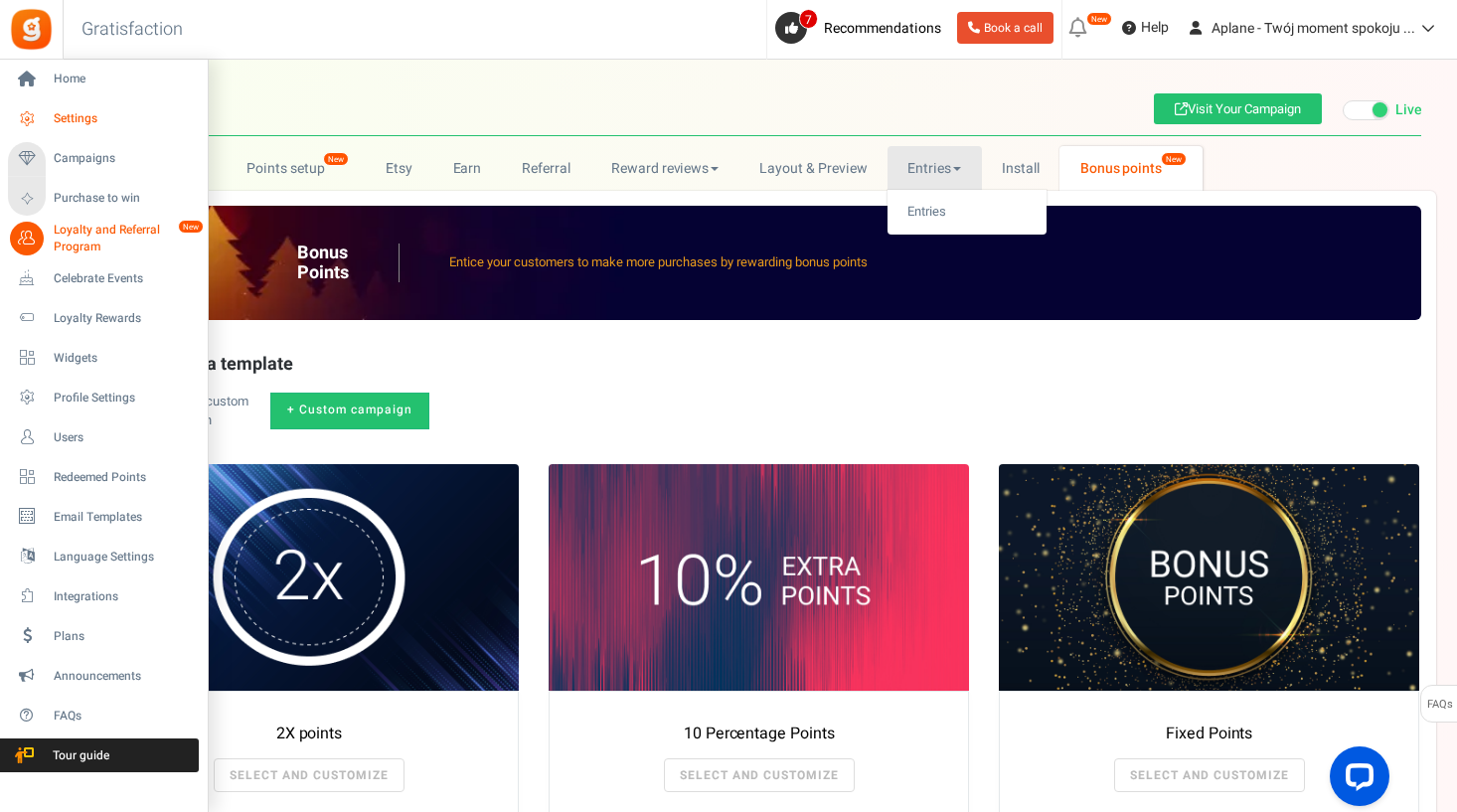 click at bounding box center (27, 119) 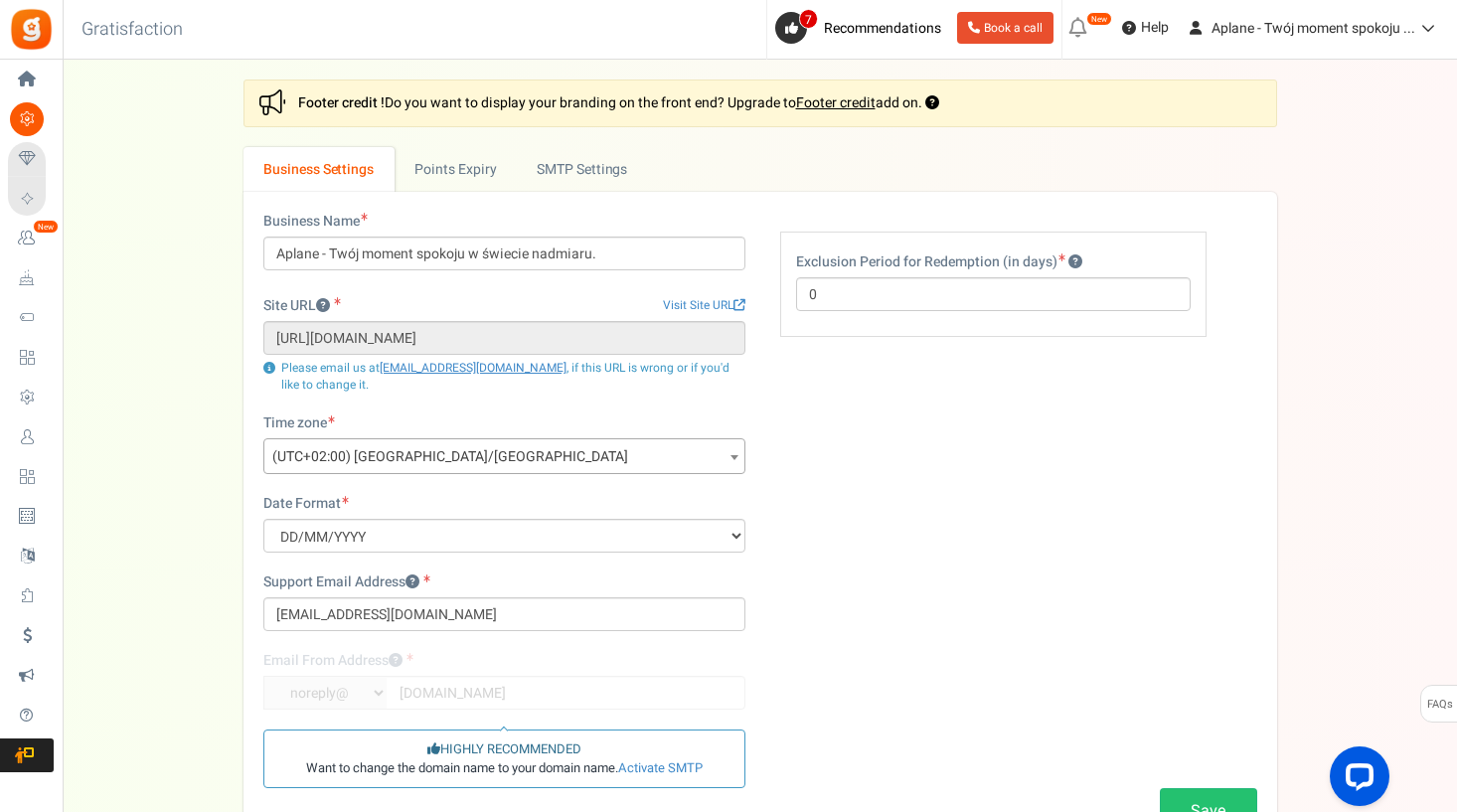 scroll, scrollTop: 0, scrollLeft: 0, axis: both 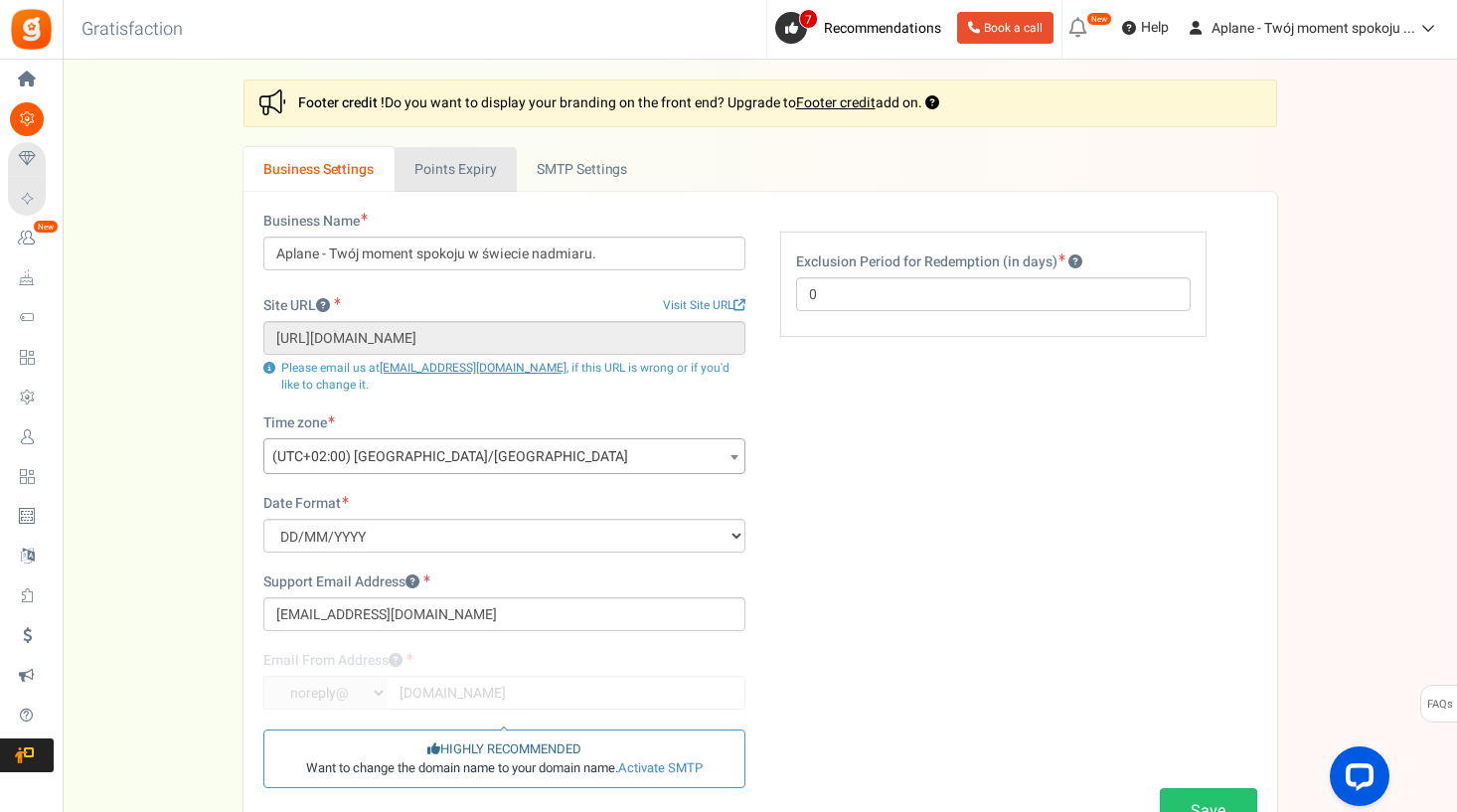 click on "Points Expiry" at bounding box center [455, 169] 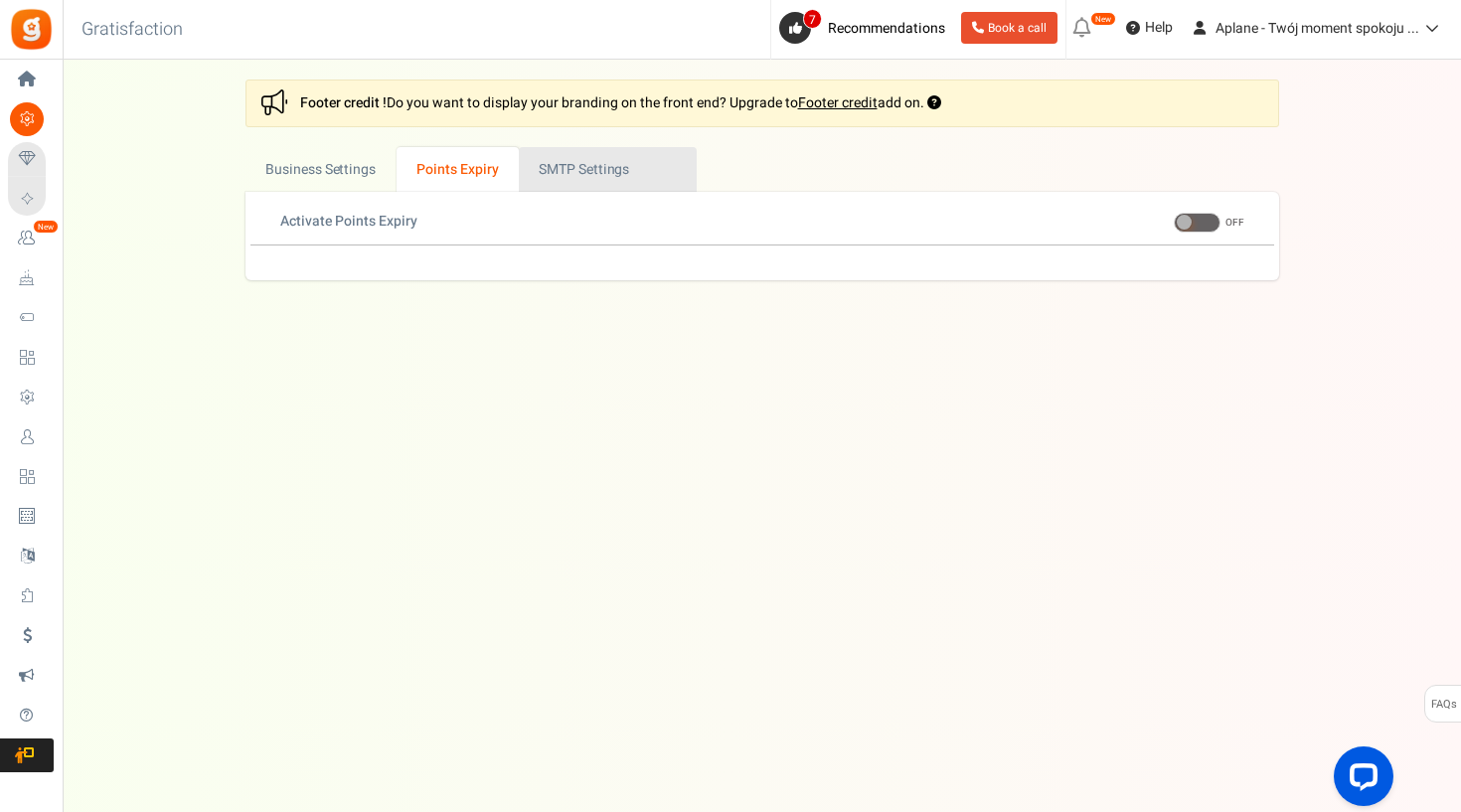 click on "Active SMTP Settings" at bounding box center (607, 169) 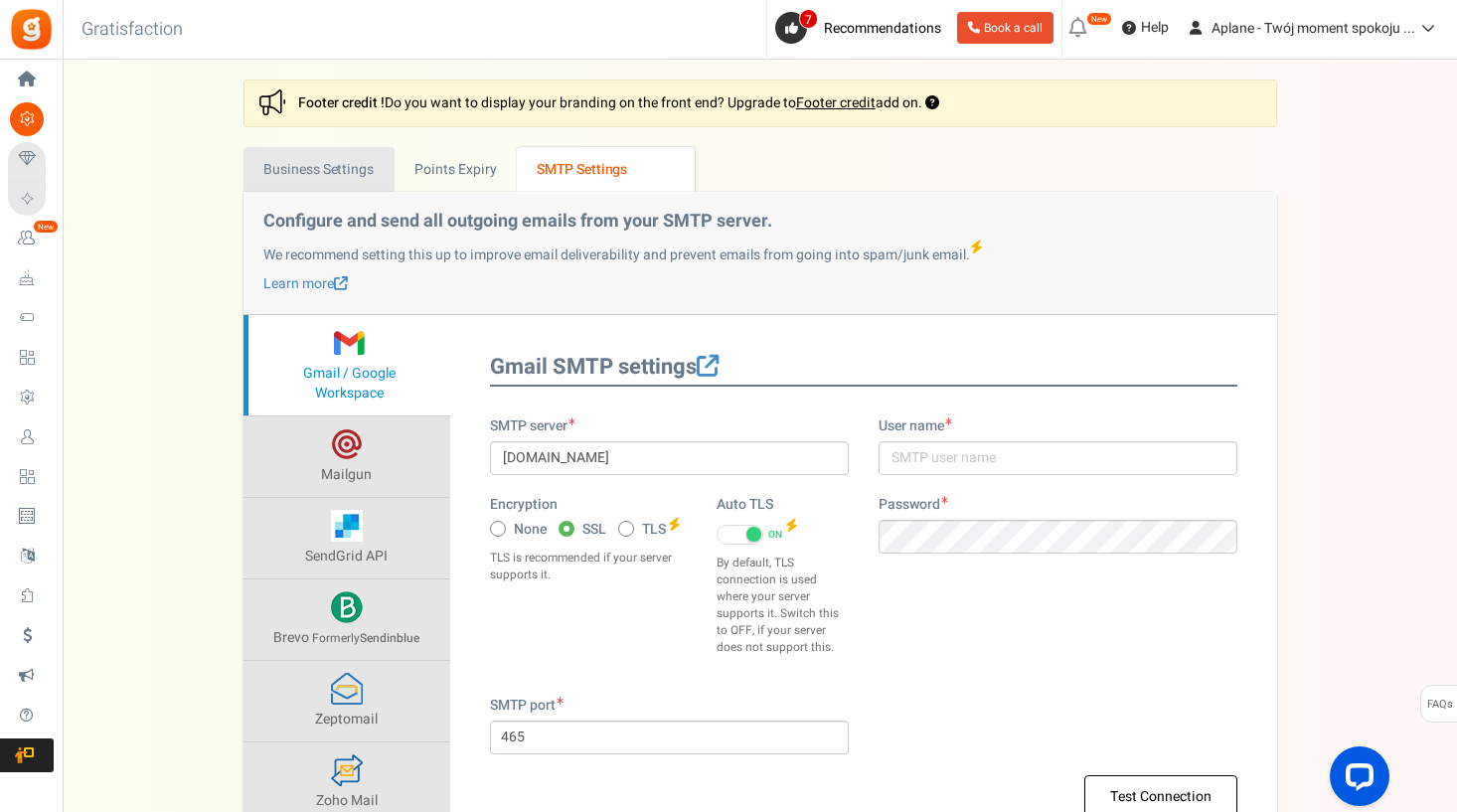 click on "Business Settings" at bounding box center (319, 169) 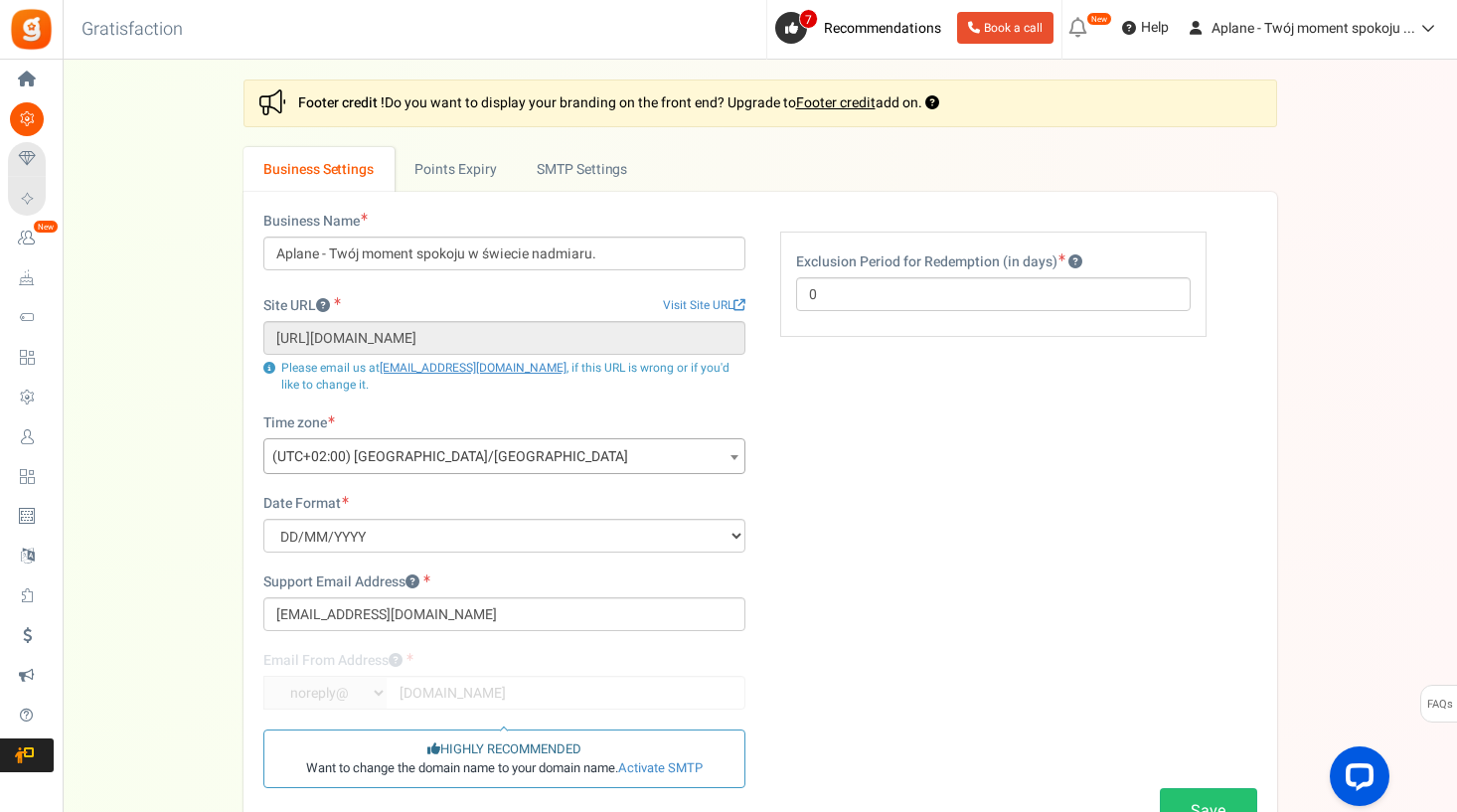 scroll, scrollTop: 0, scrollLeft: 0, axis: both 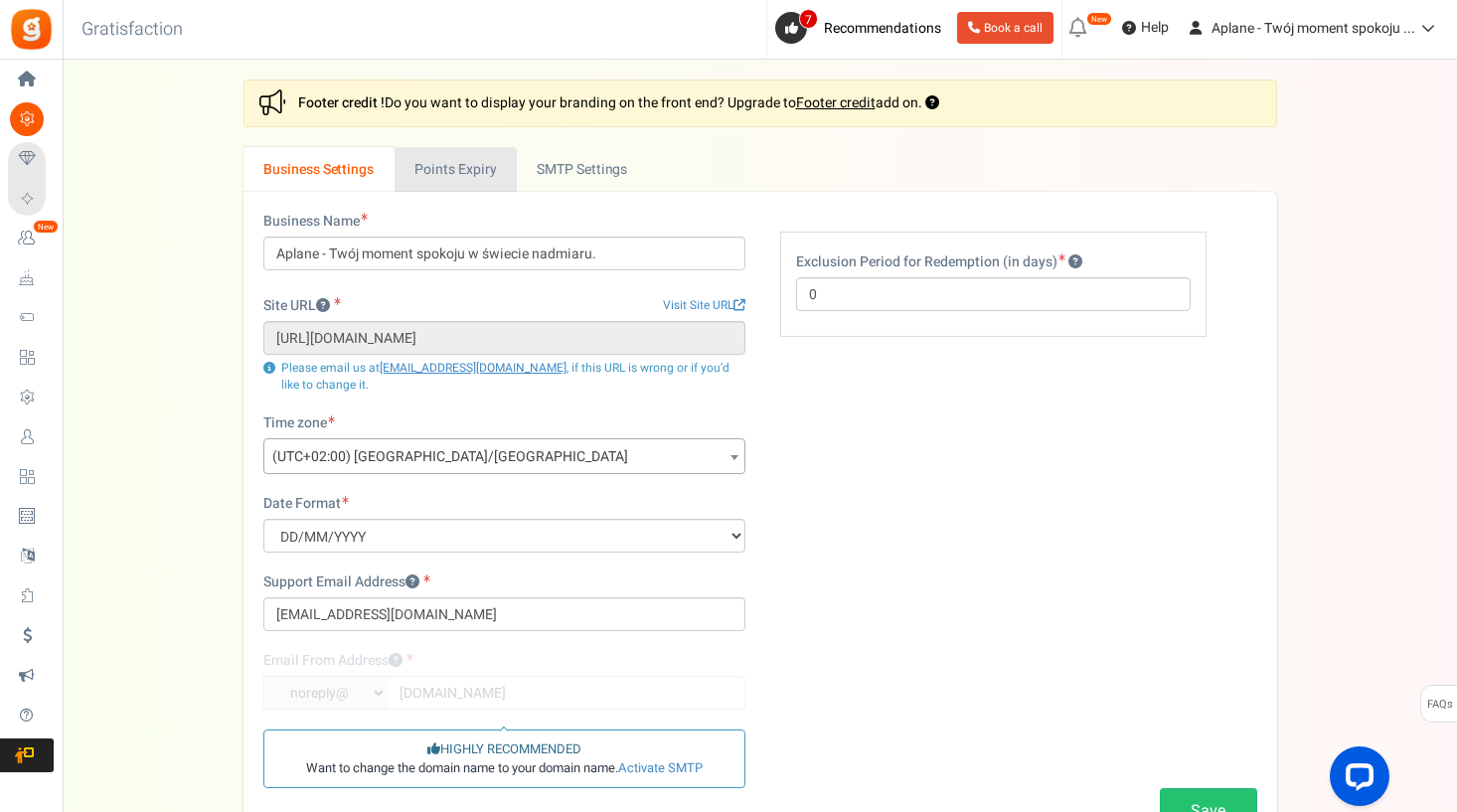click on "Points Expiry" at bounding box center (455, 169) 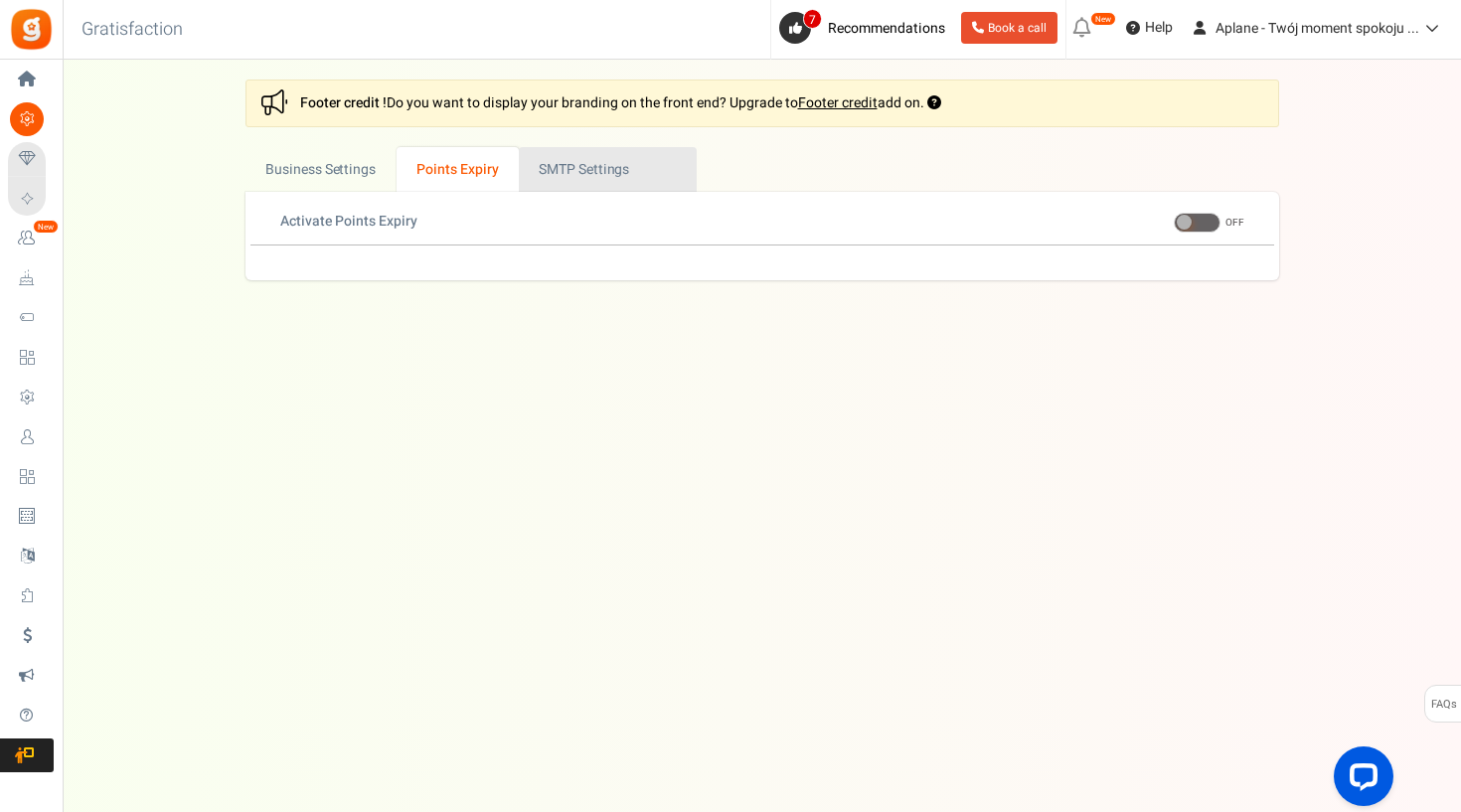click on "Active SMTP Settings" at bounding box center [607, 169] 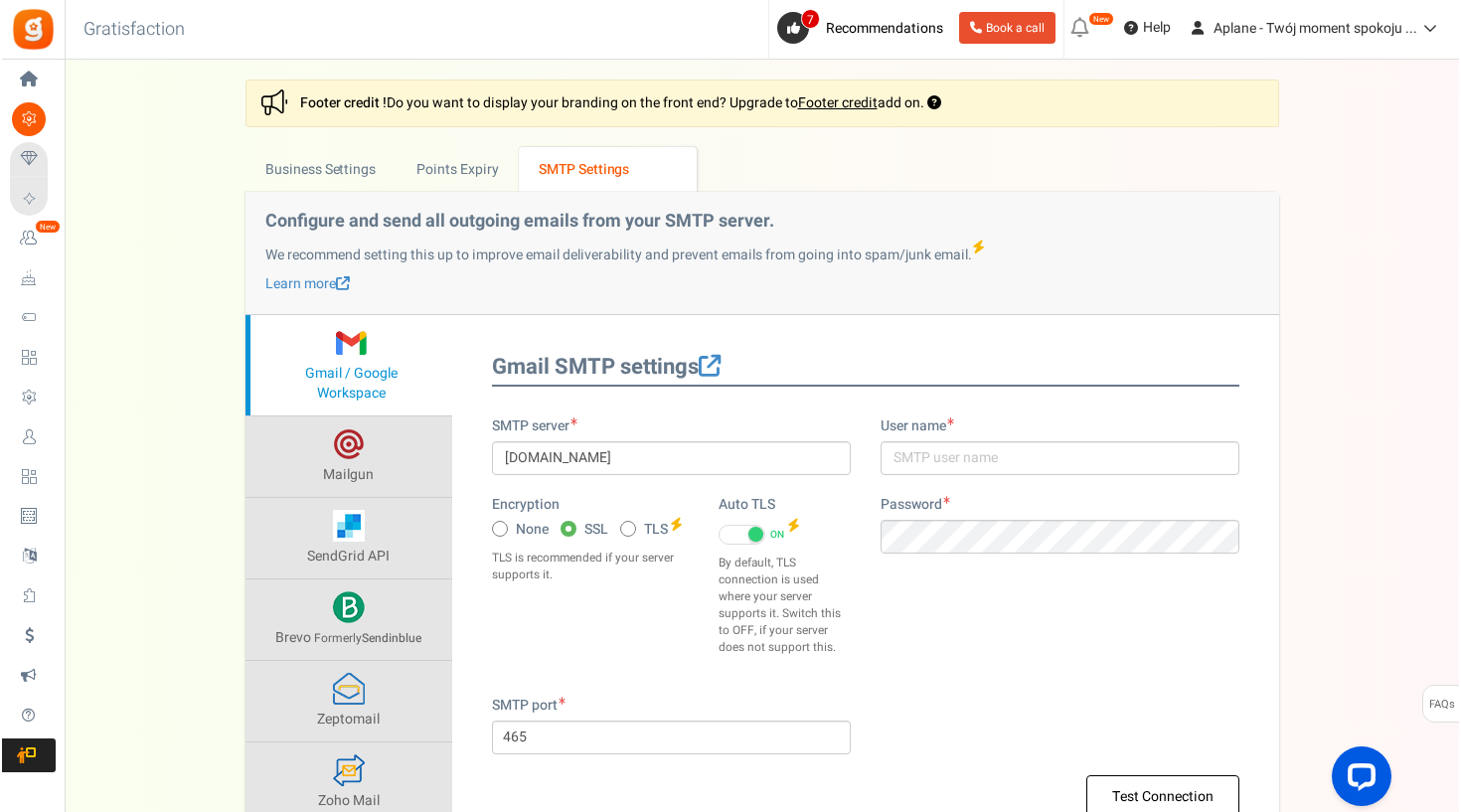 scroll, scrollTop: 0, scrollLeft: 0, axis: both 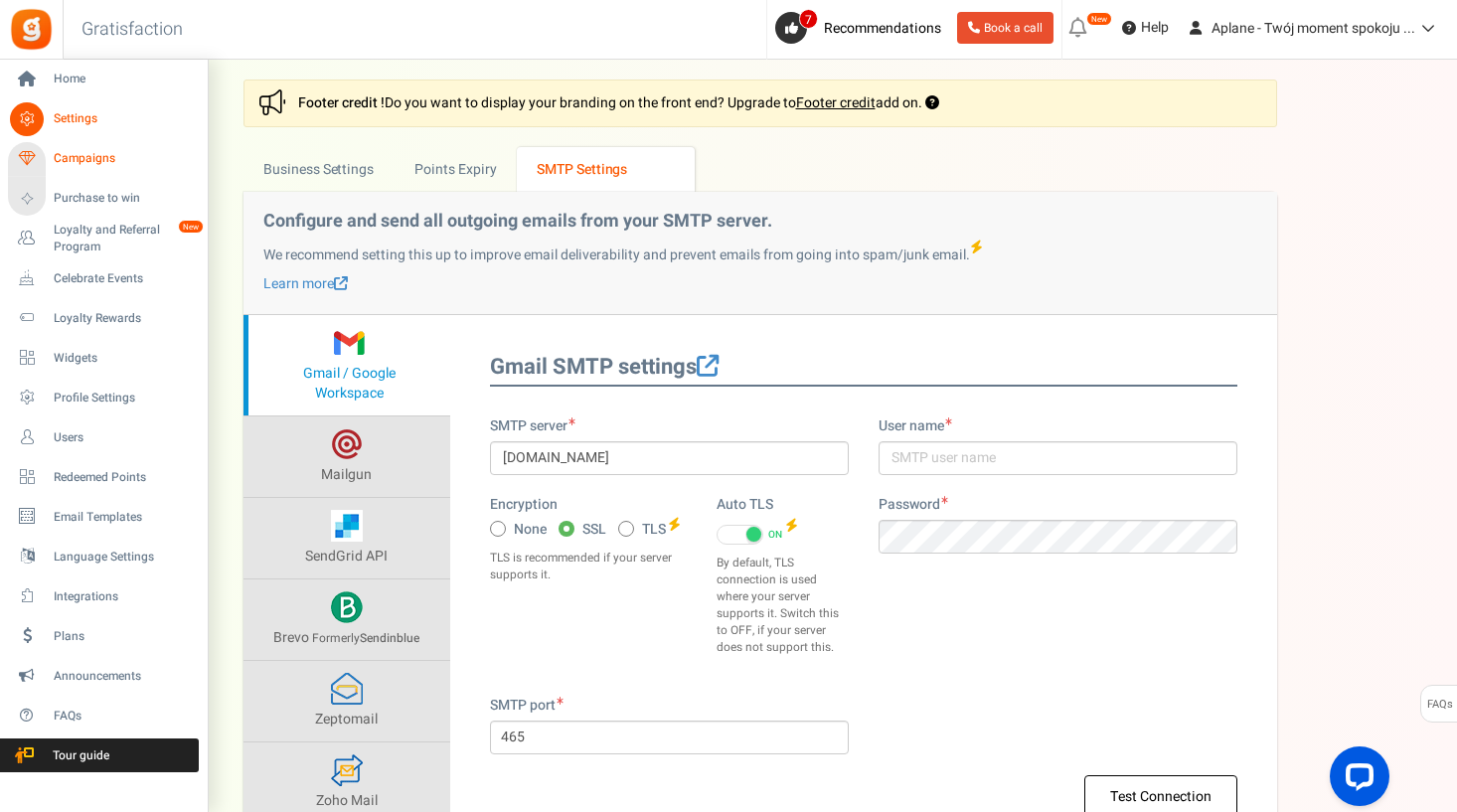 click on "Campaigns" at bounding box center (123, 158) 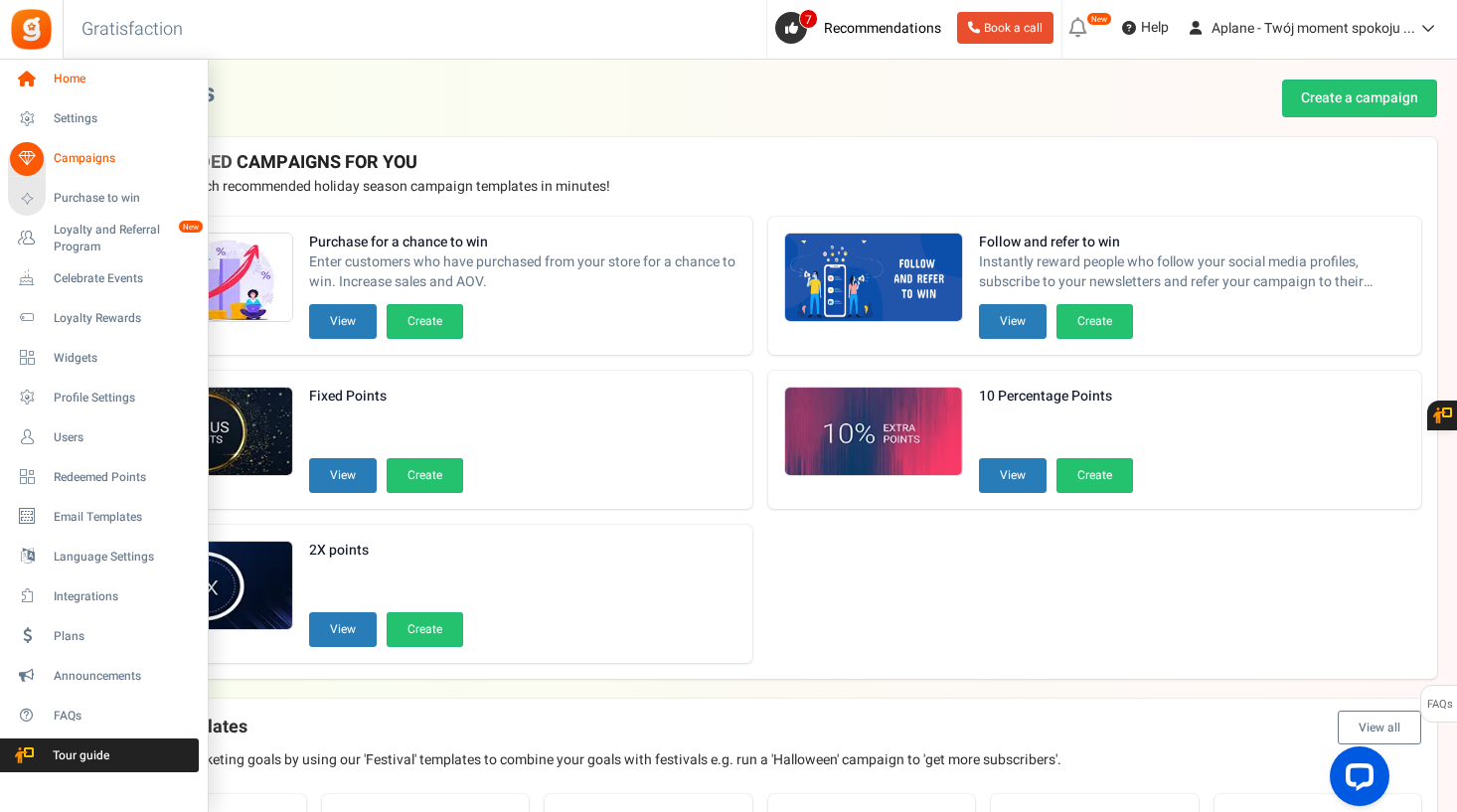 click on "Home" at bounding box center [103, 80] 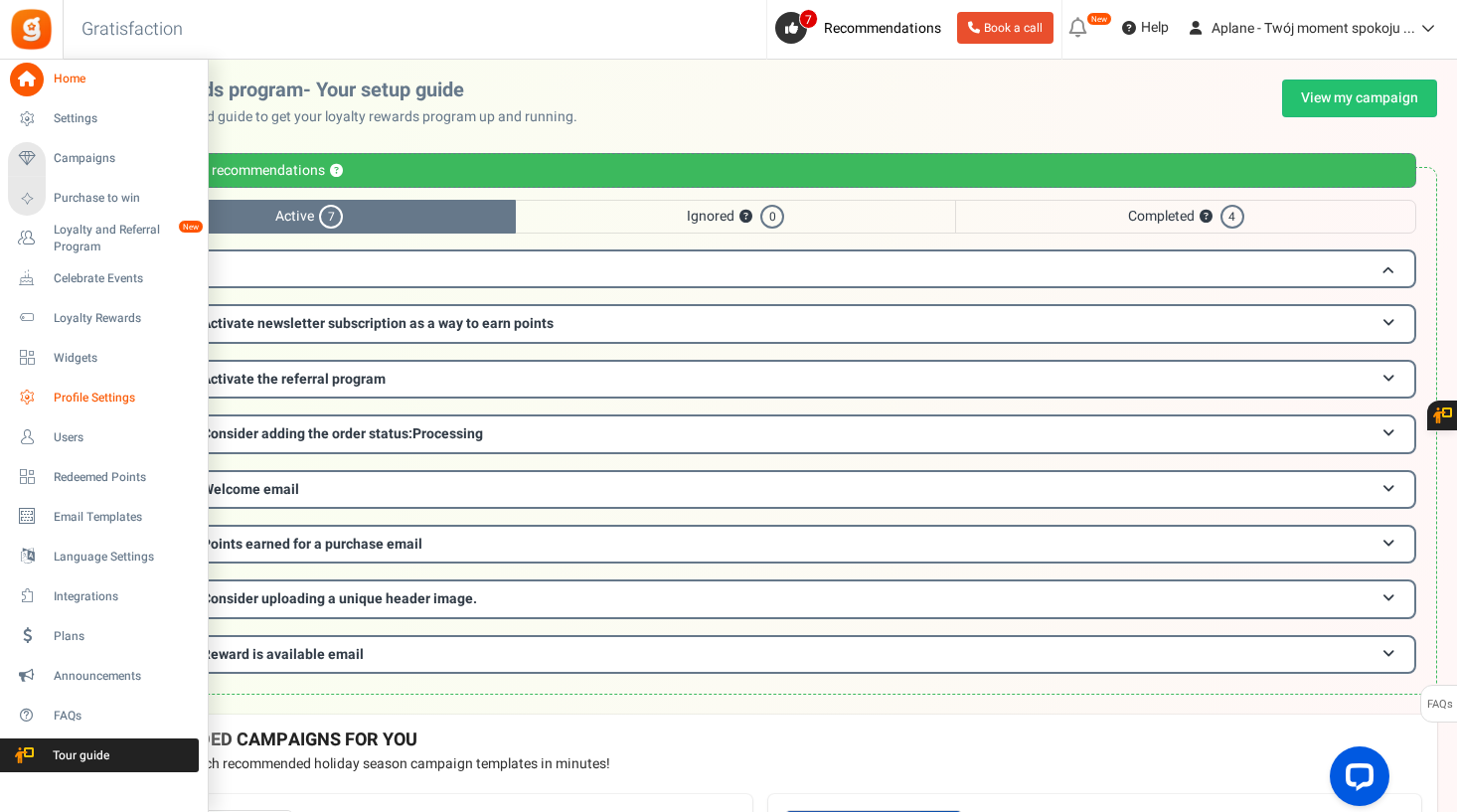 click on "Profile Settings" at bounding box center (123, 398) 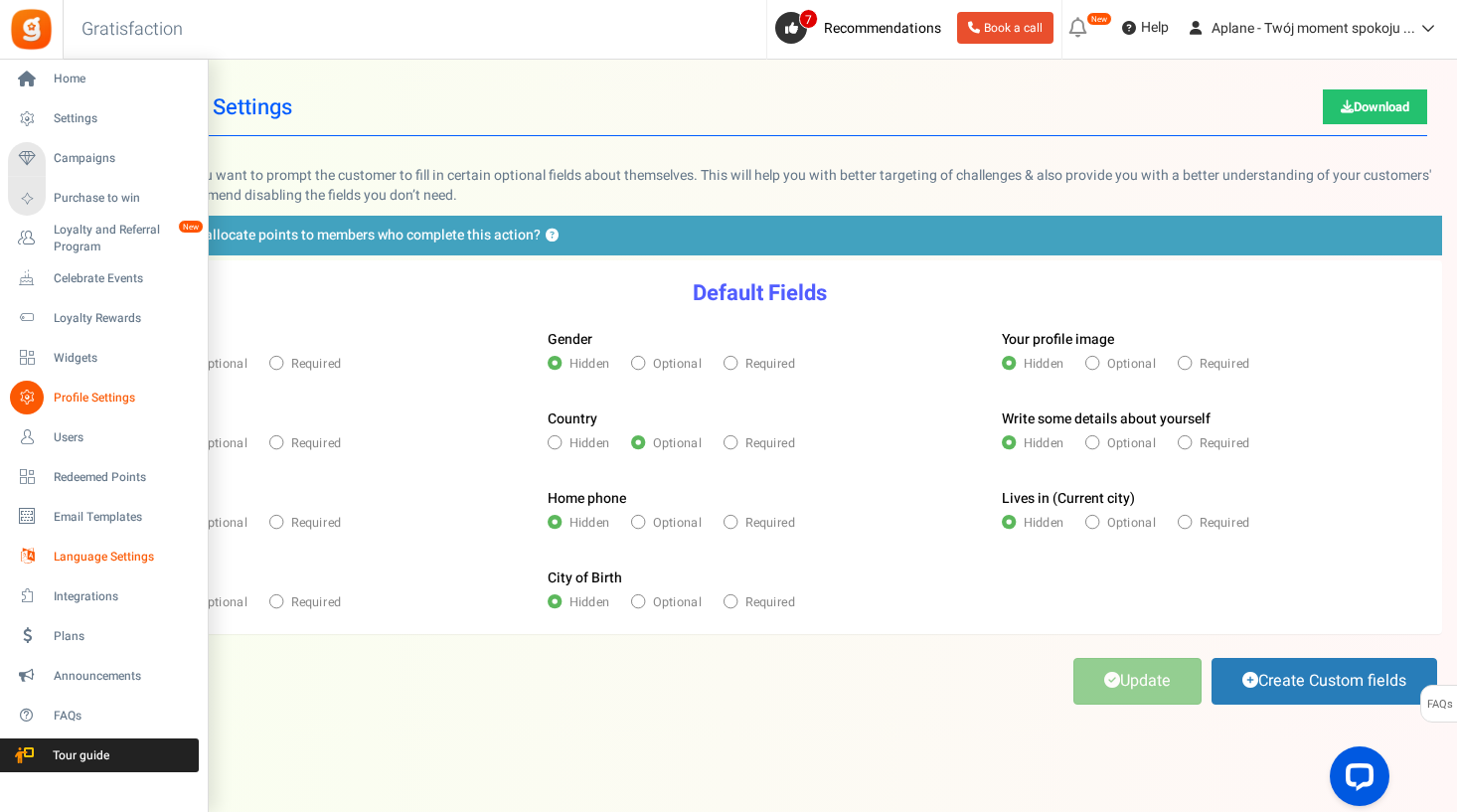 click on "Language Settings" at bounding box center (123, 557) 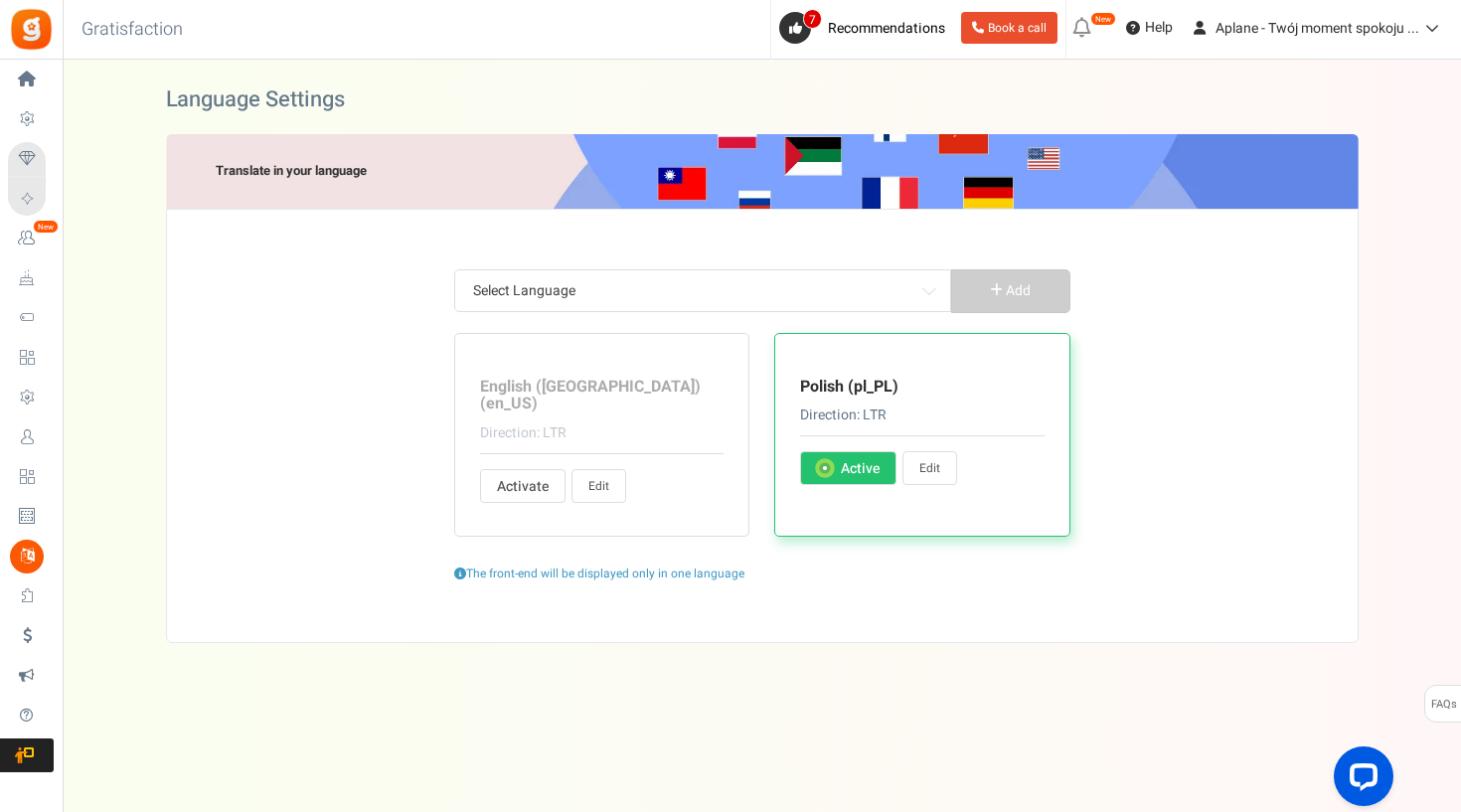 click on "Select Language" at bounding box center [703, 291] 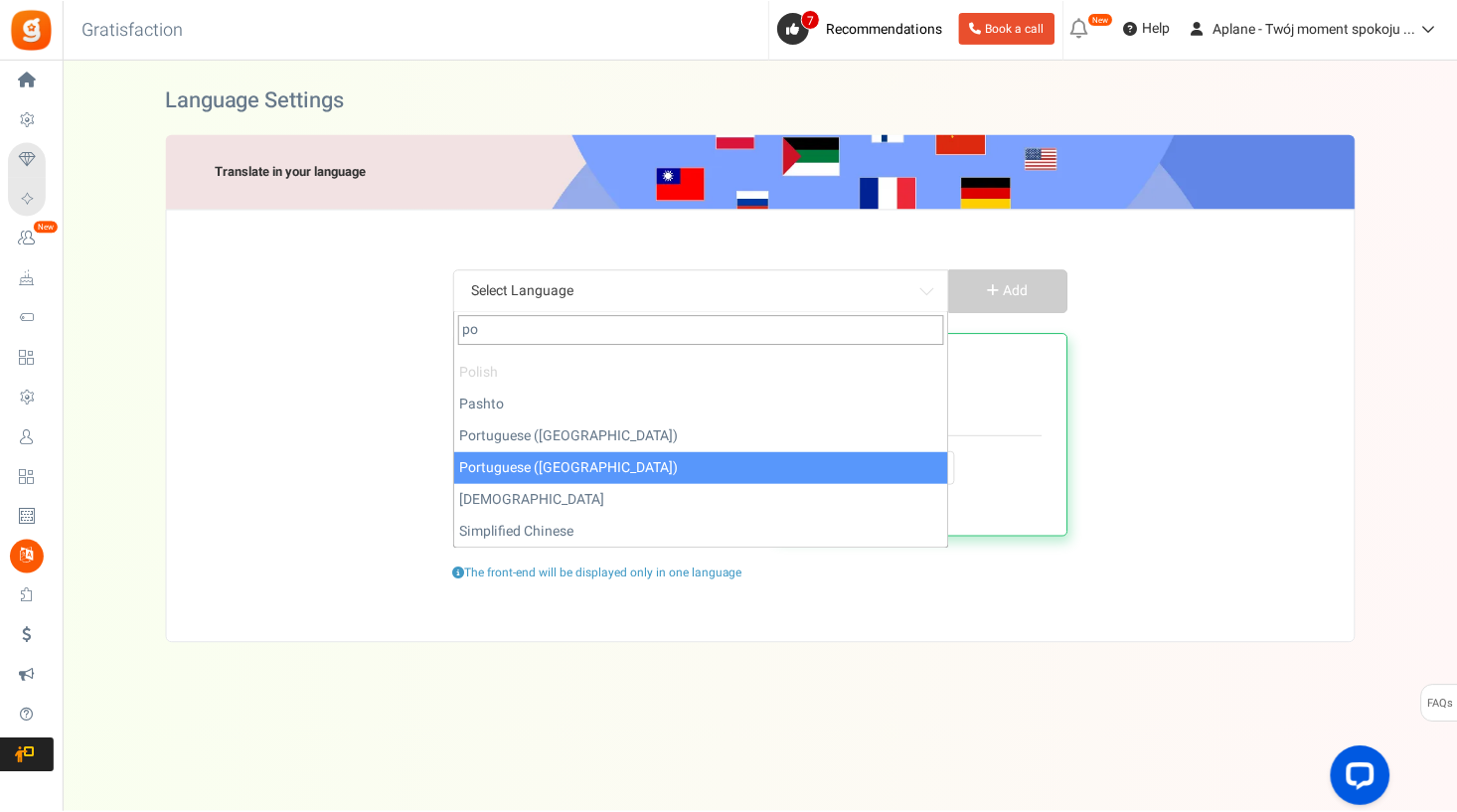 scroll, scrollTop: 0, scrollLeft: 0, axis: both 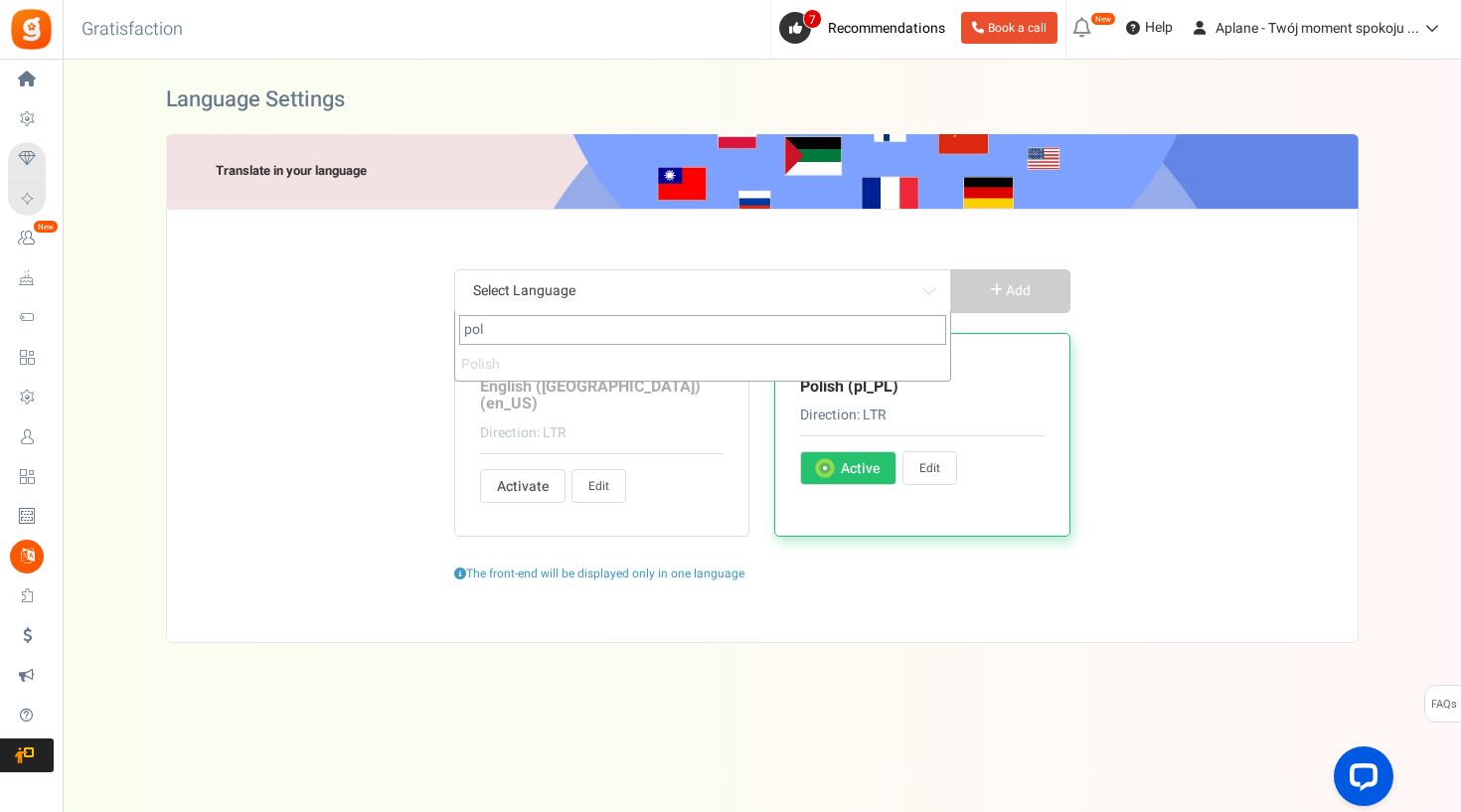 type on "pol" 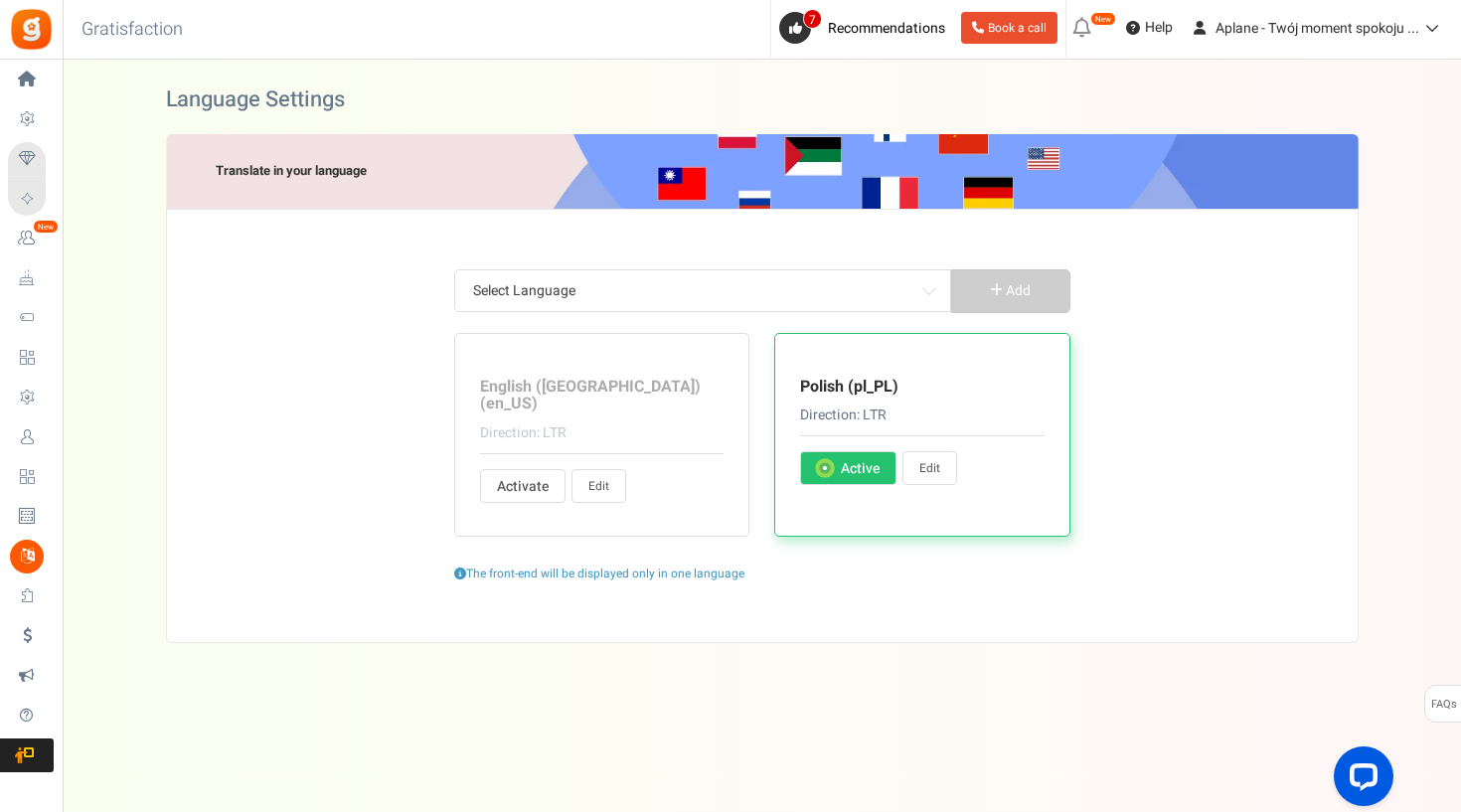 click on "The front-end will be displayed only in one language" at bounding box center (762, 573) 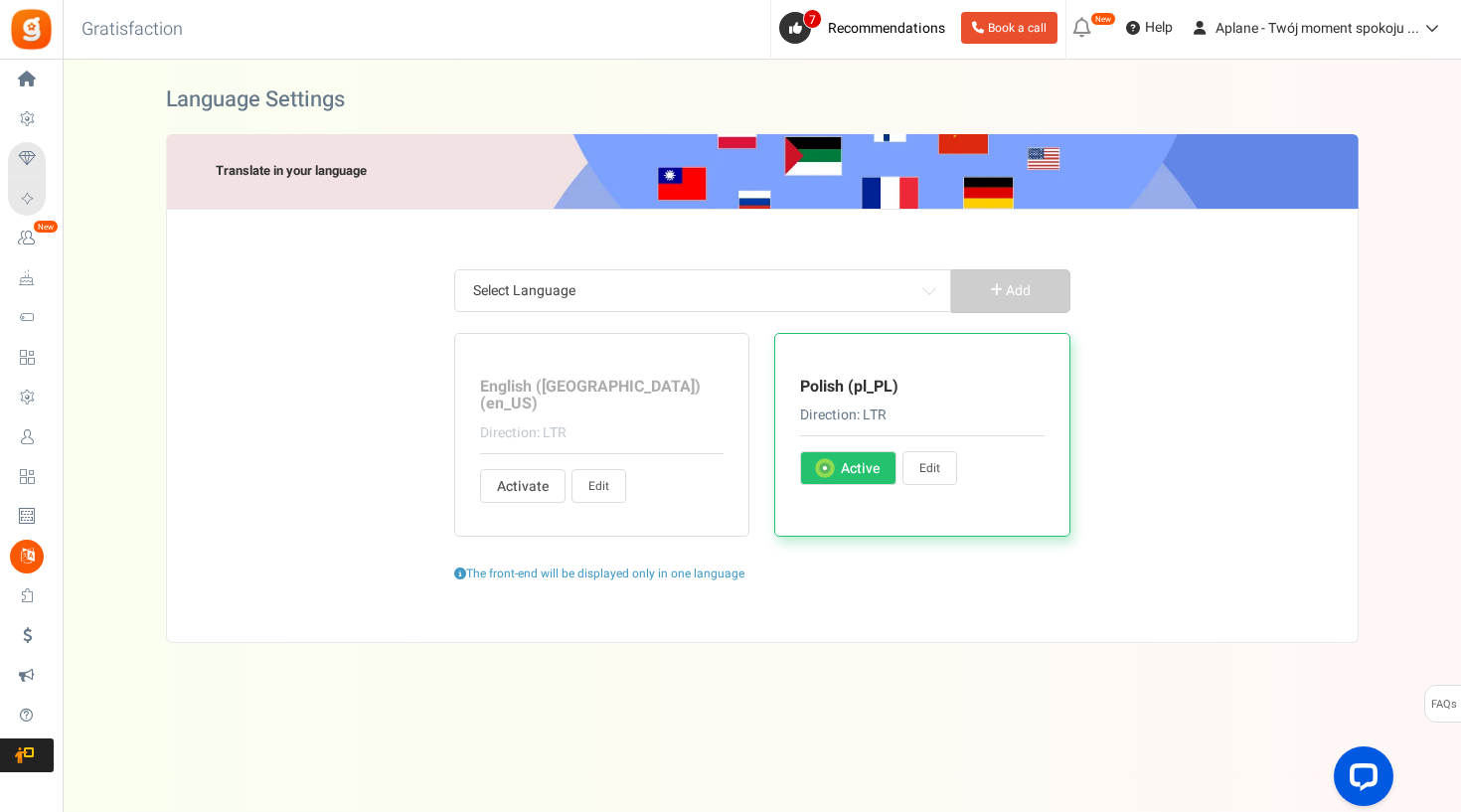 click on "Activate
Active" at bounding box center (848, 468) 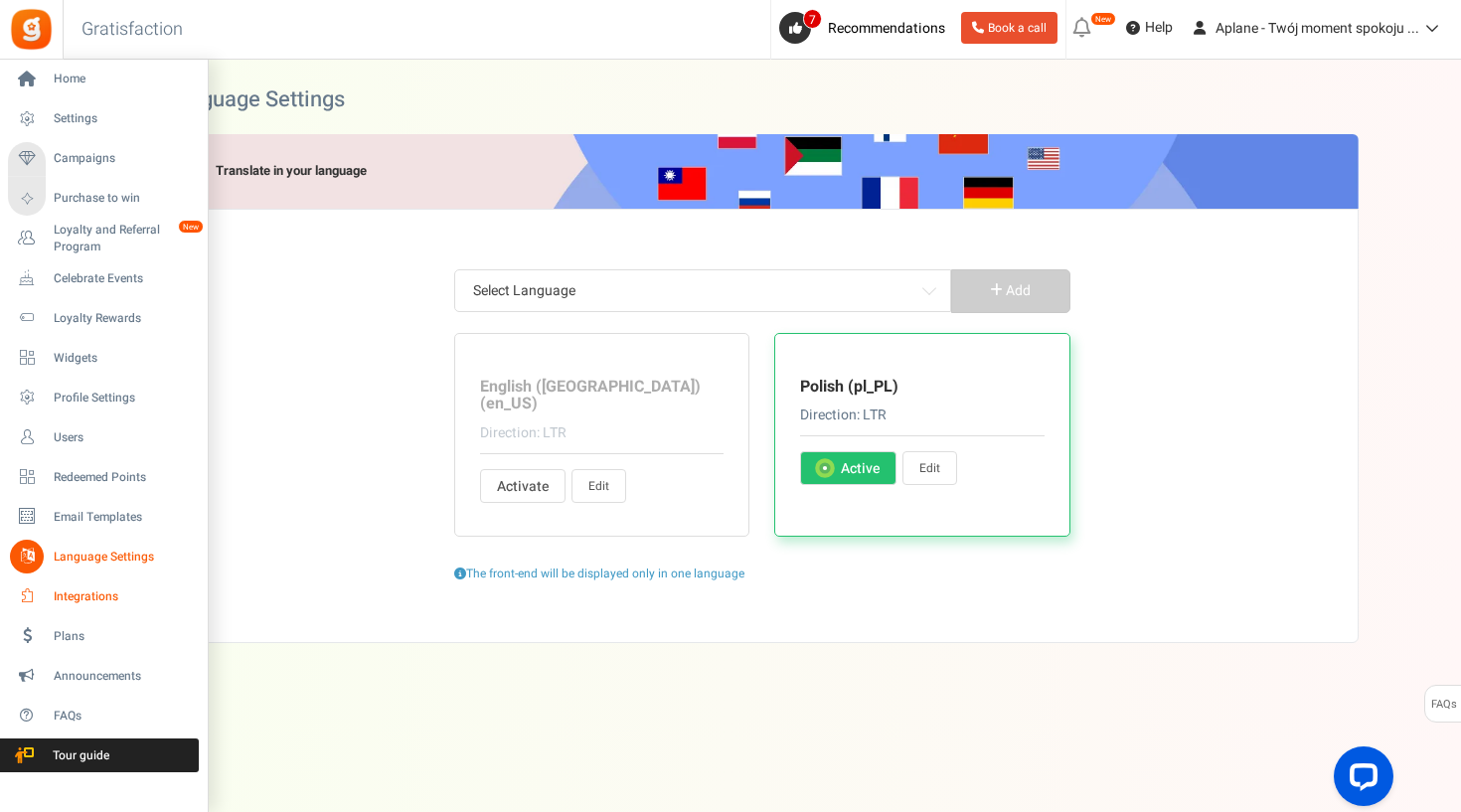 click on "Integrations" at bounding box center (123, 596) 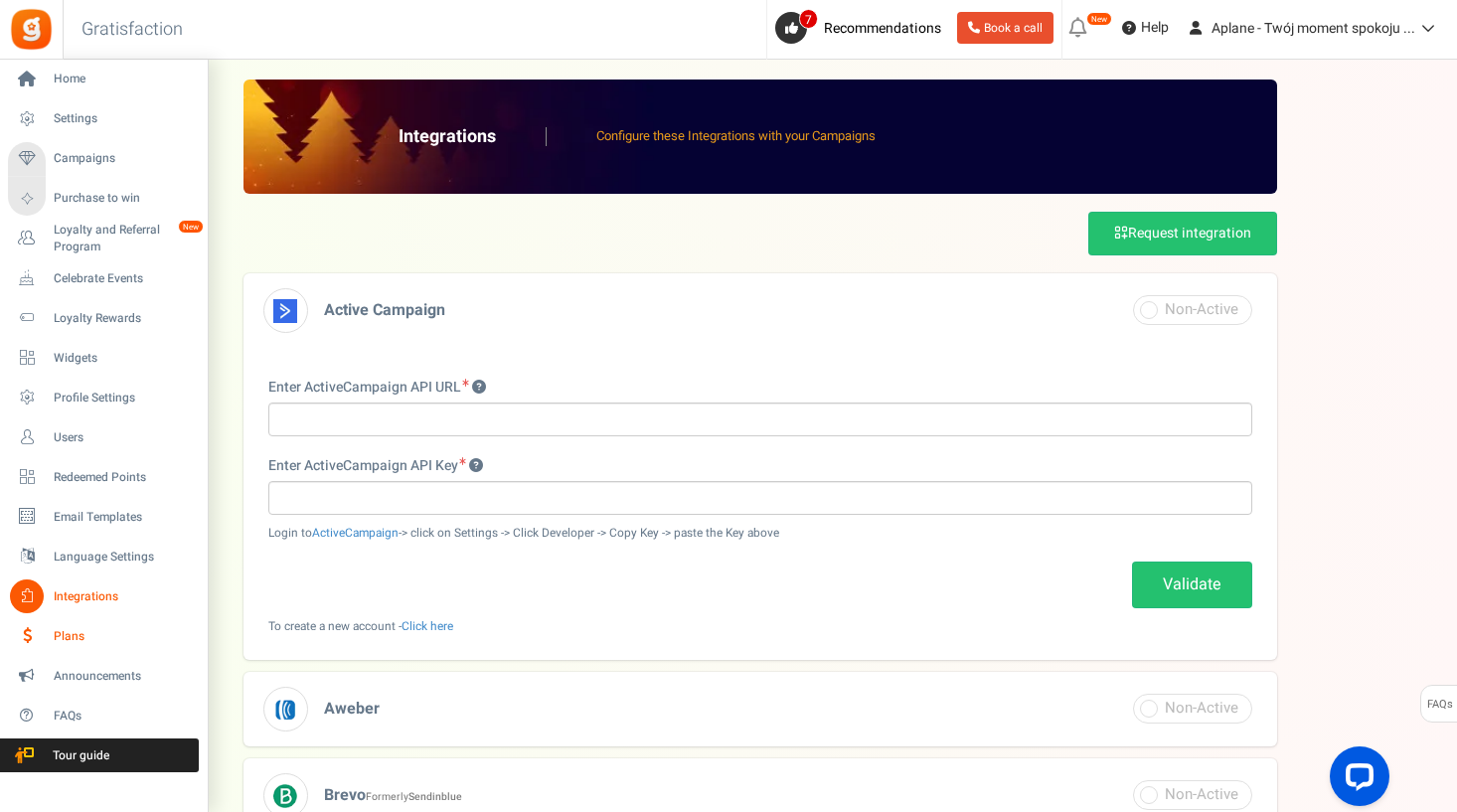 click on "Plans" at bounding box center (123, 636) 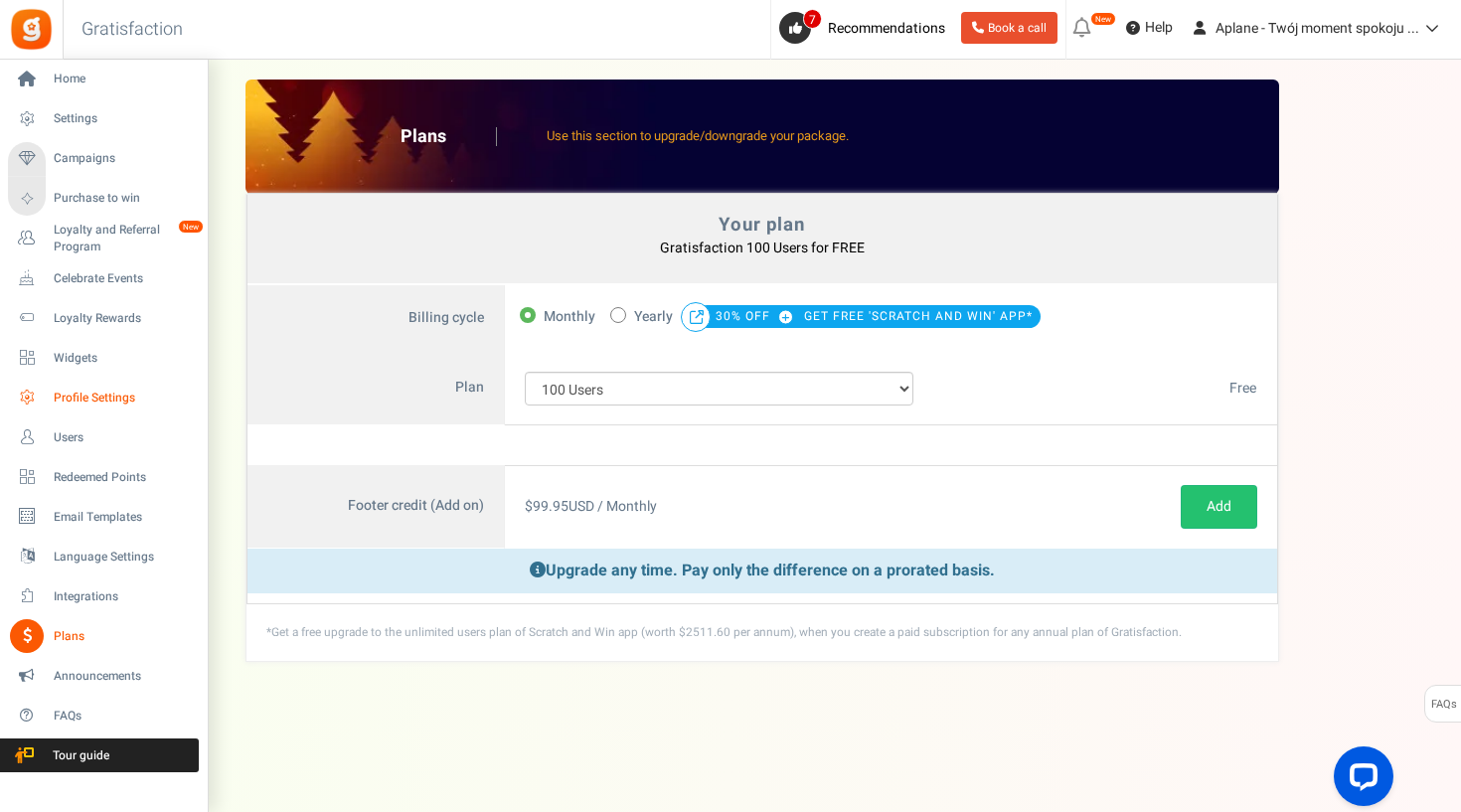 click on "Profile Settings" at bounding box center [123, 398] 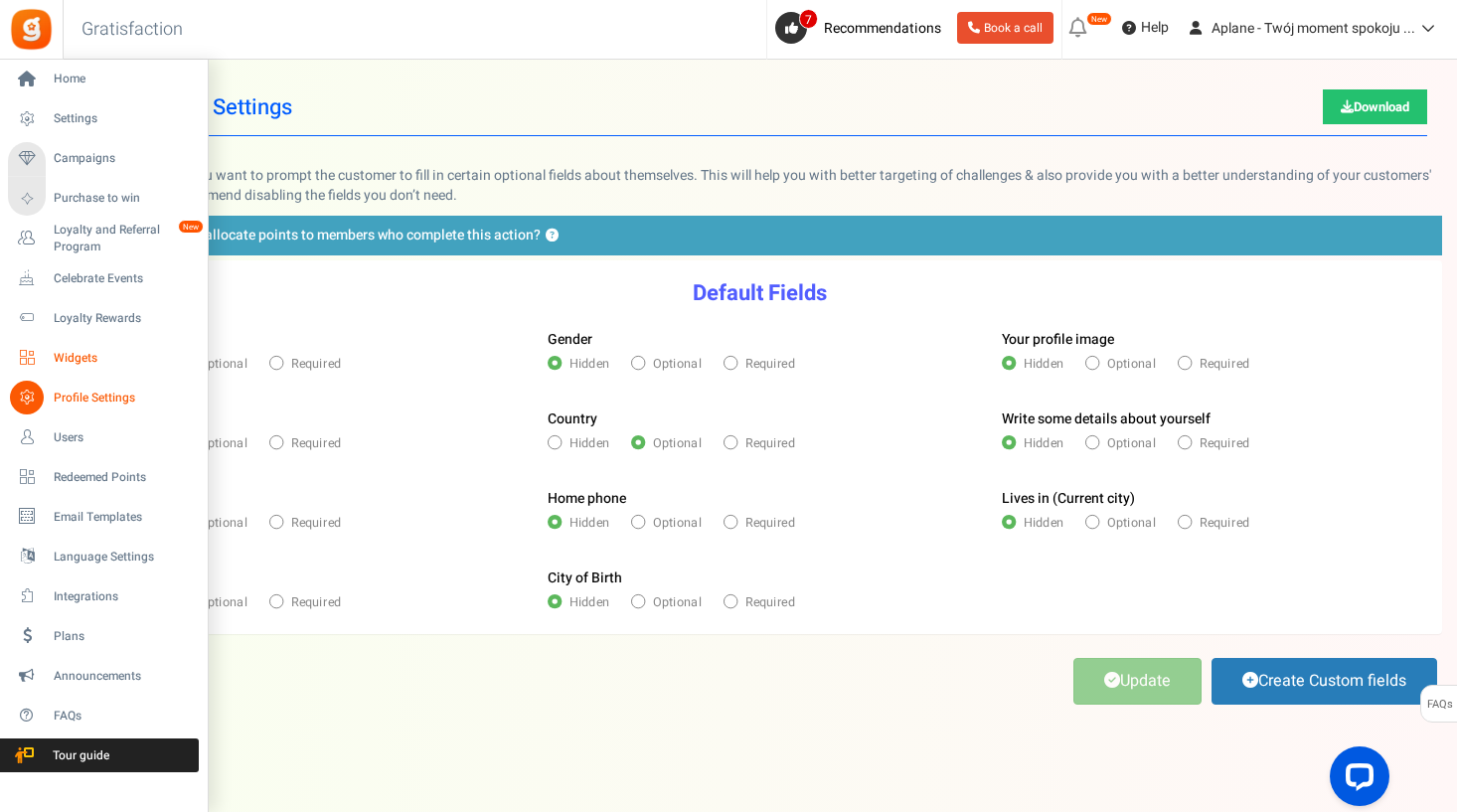 click on "Widgets" at bounding box center [123, 358] 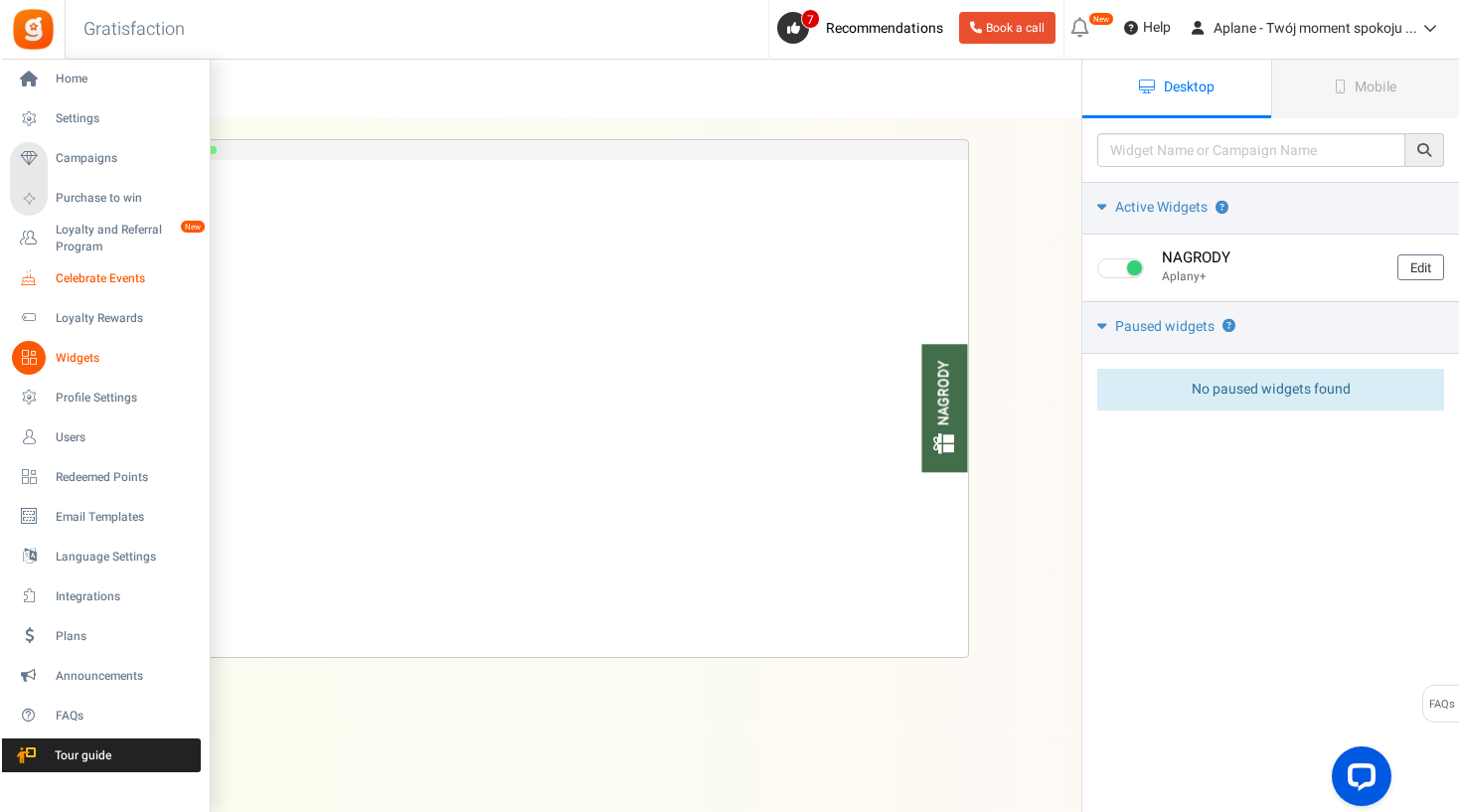 scroll, scrollTop: 0, scrollLeft: 0, axis: both 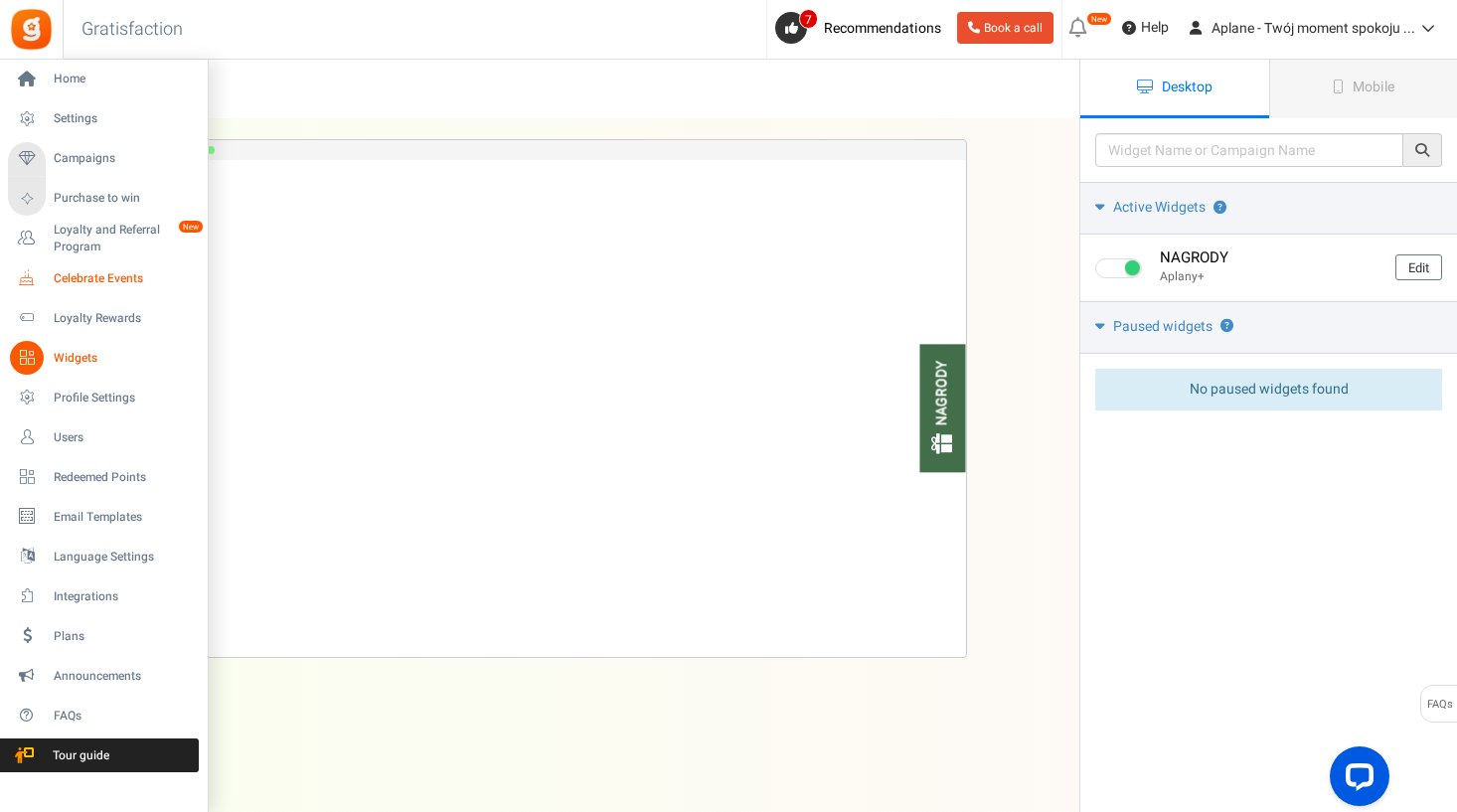 click on "Celebrate Events" at bounding box center (123, 278) 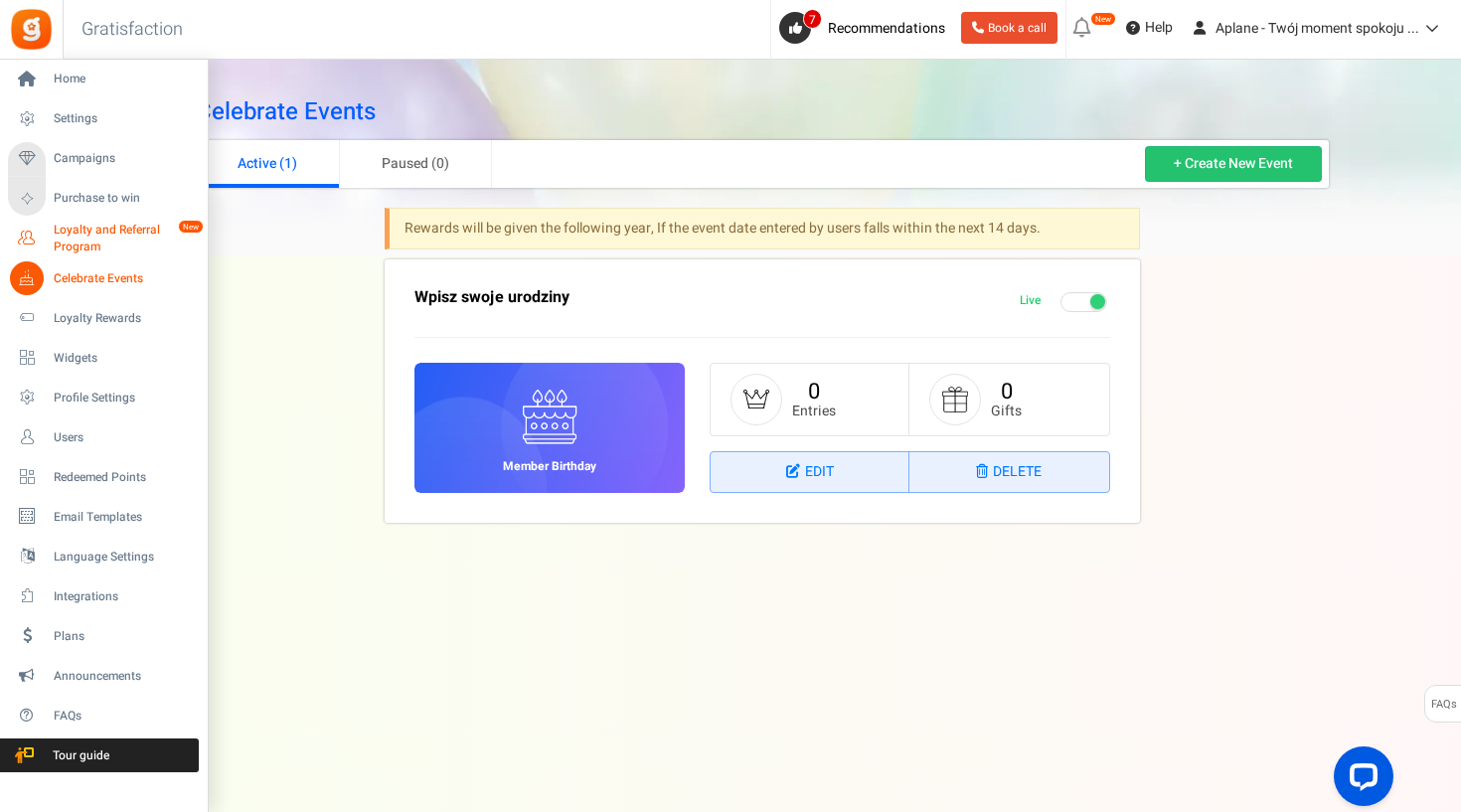click on "Loyalty and Referral Program" at bounding box center [126, 239] 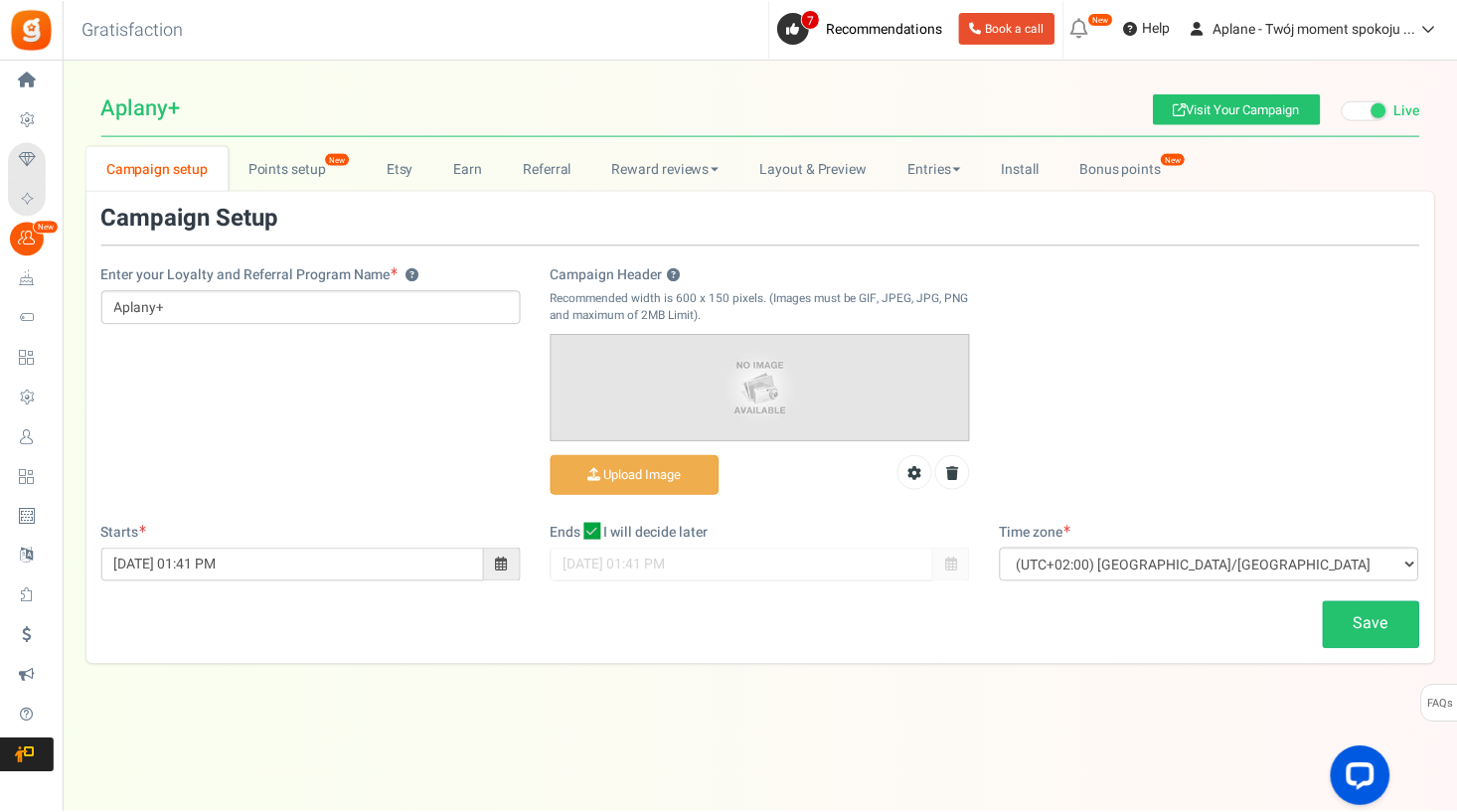 scroll, scrollTop: 0, scrollLeft: 0, axis: both 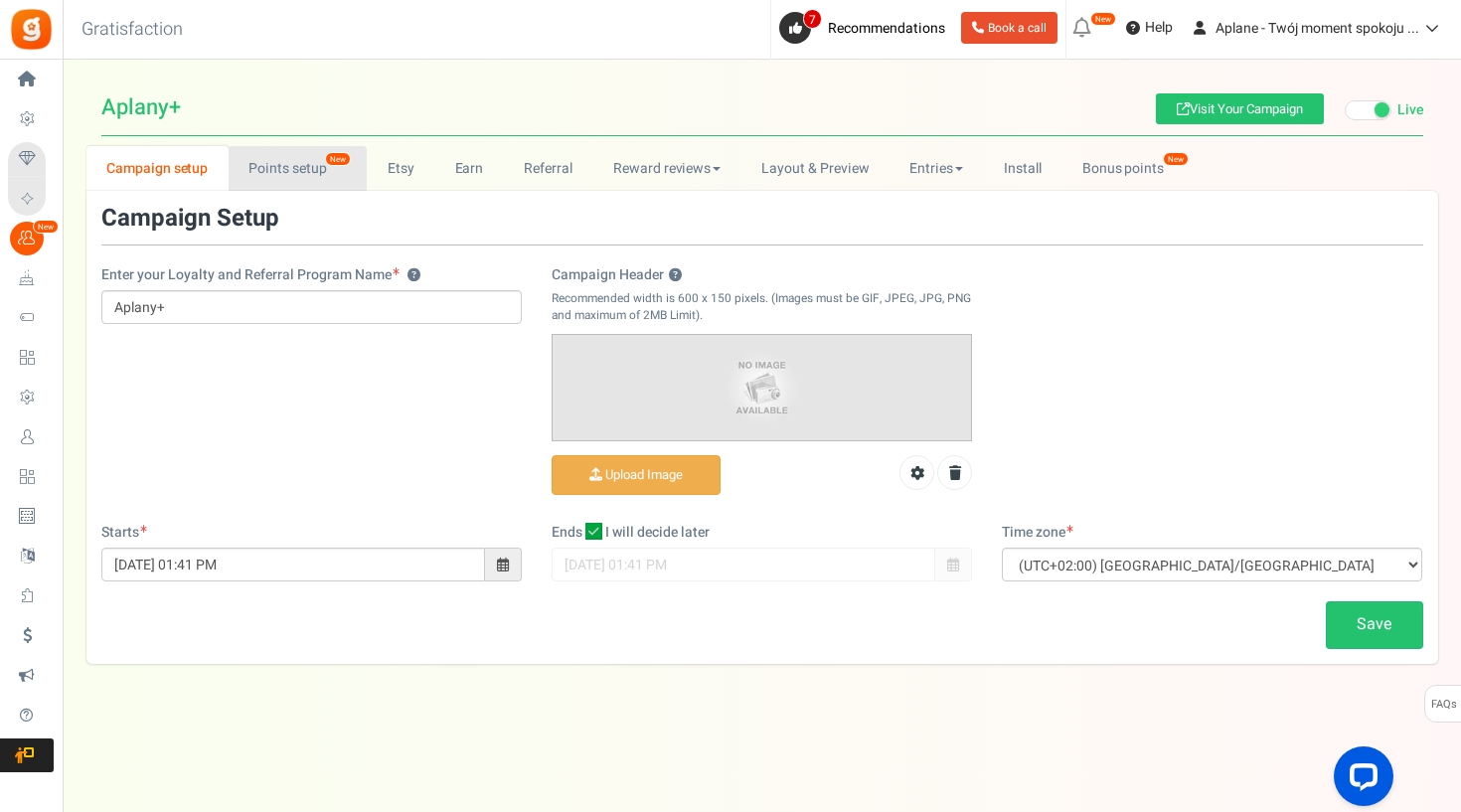 click on "Points setup
New" at bounding box center [297, 168] 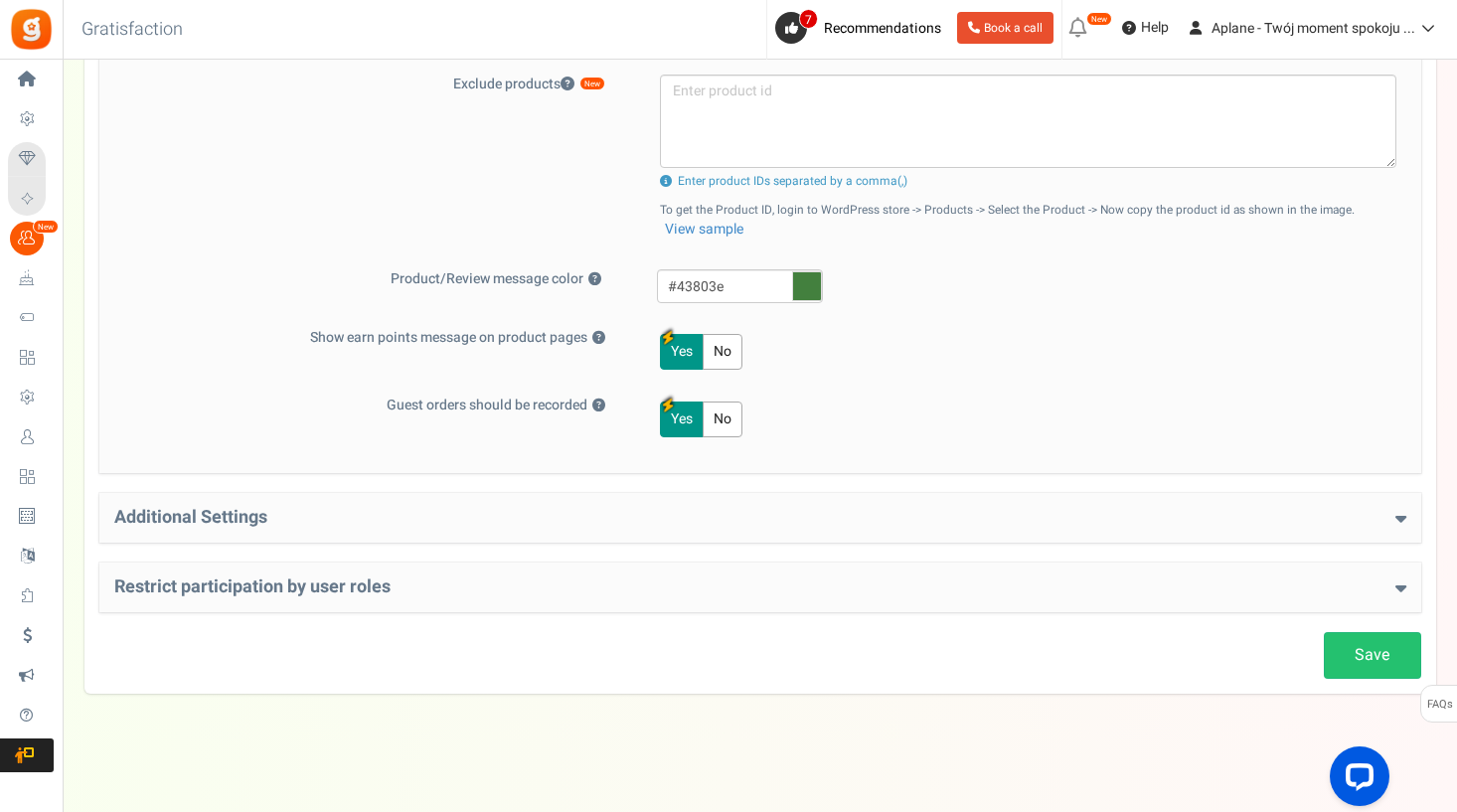 scroll, scrollTop: 920, scrollLeft: 0, axis: vertical 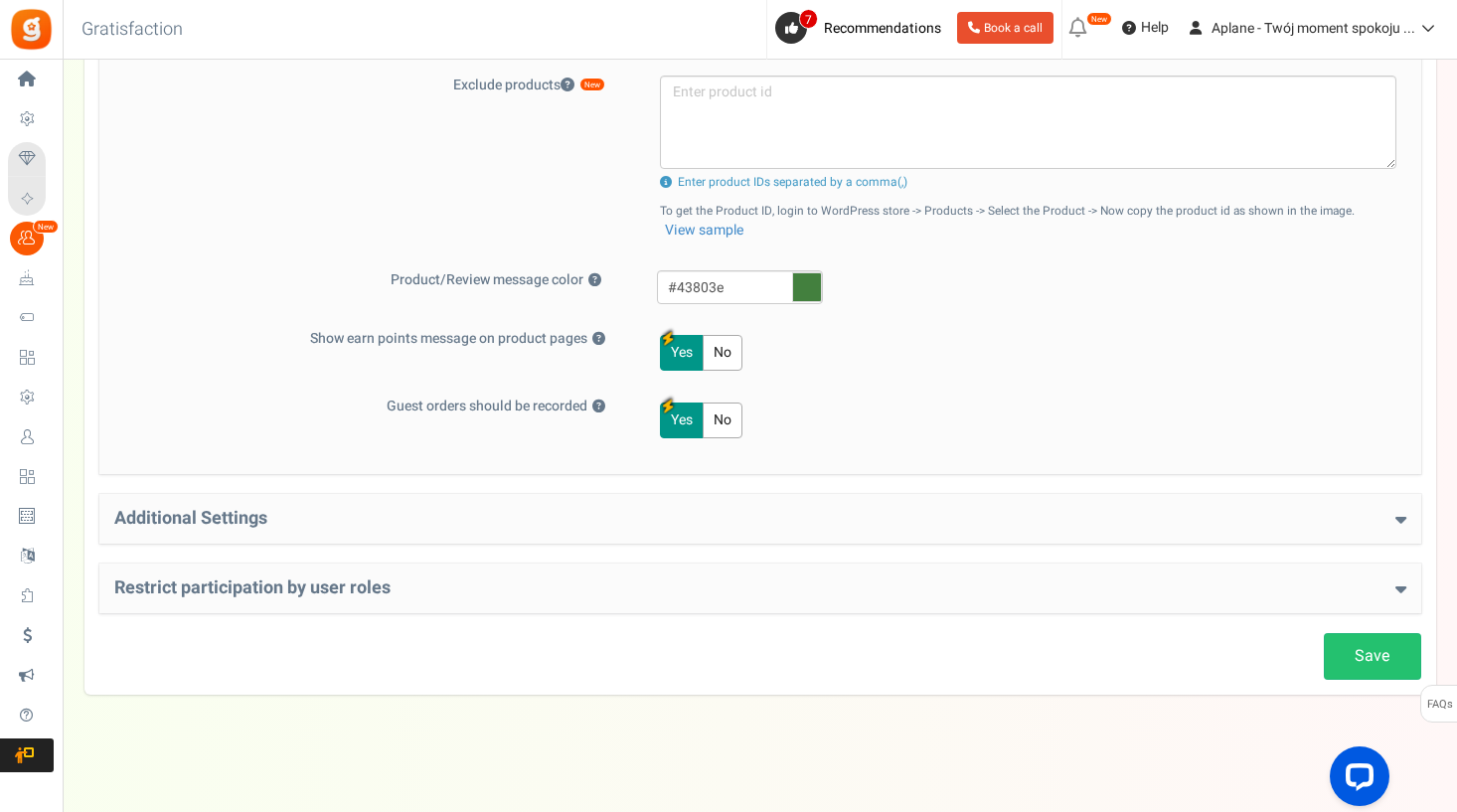 click on "Additional Settings
Welcome Bonus
?
Yes
No
Enter Welcome Points
50
Welcome Note
Hej! Fajnie, że jesteś! Teraz za każde zakupy zdobywasz Aplany - nasze wyjątkowe punkty. Zbieraj, wymieniaj, ciesz się rabatami!
Terms and Conditions URL
Signin URL
https://aplane.pl/moje-konto/" at bounding box center [760, 519] 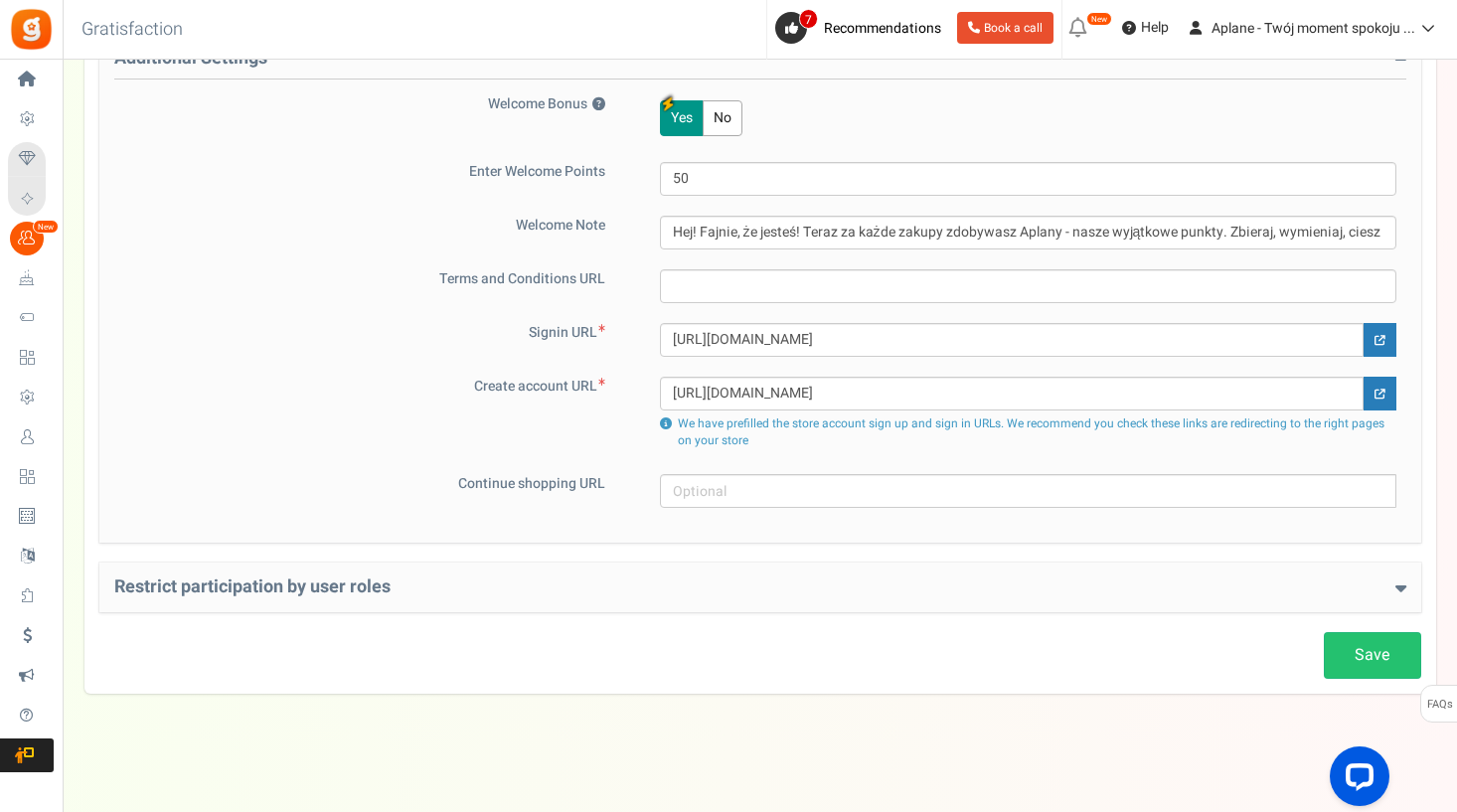 scroll, scrollTop: 1380, scrollLeft: 0, axis: vertical 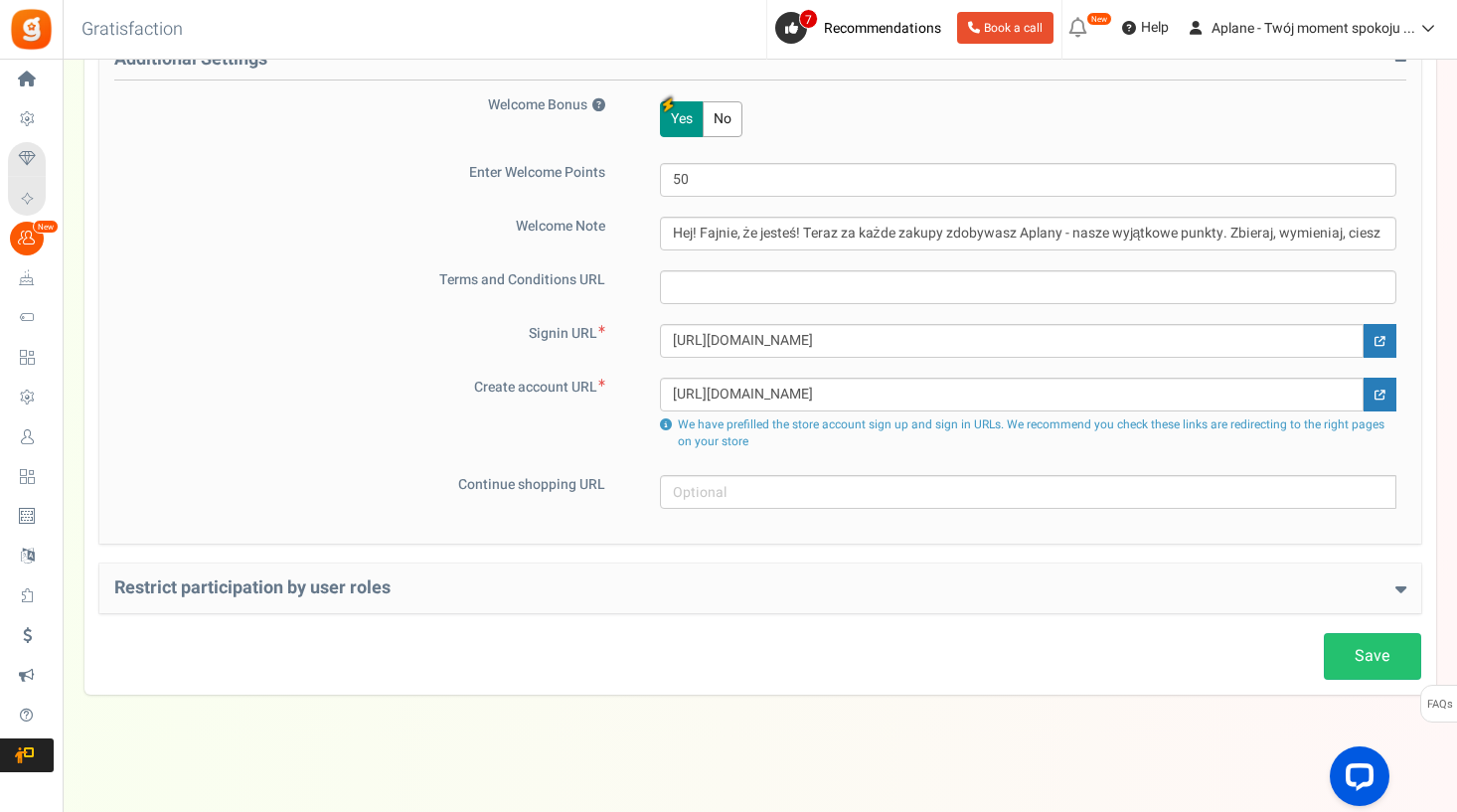 click on "Restrict participation by user roles" at bounding box center [760, 588] 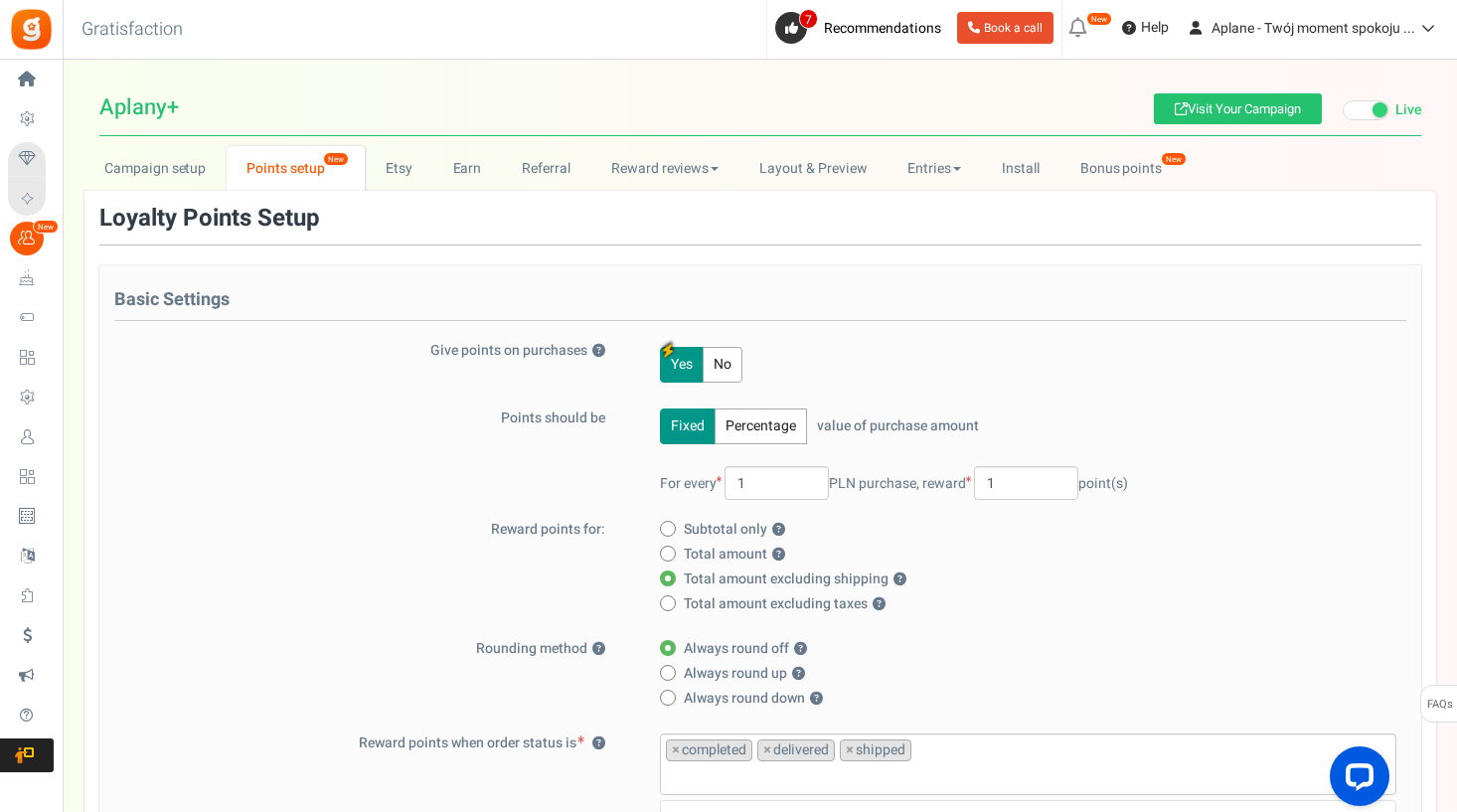 scroll, scrollTop: 0, scrollLeft: 0, axis: both 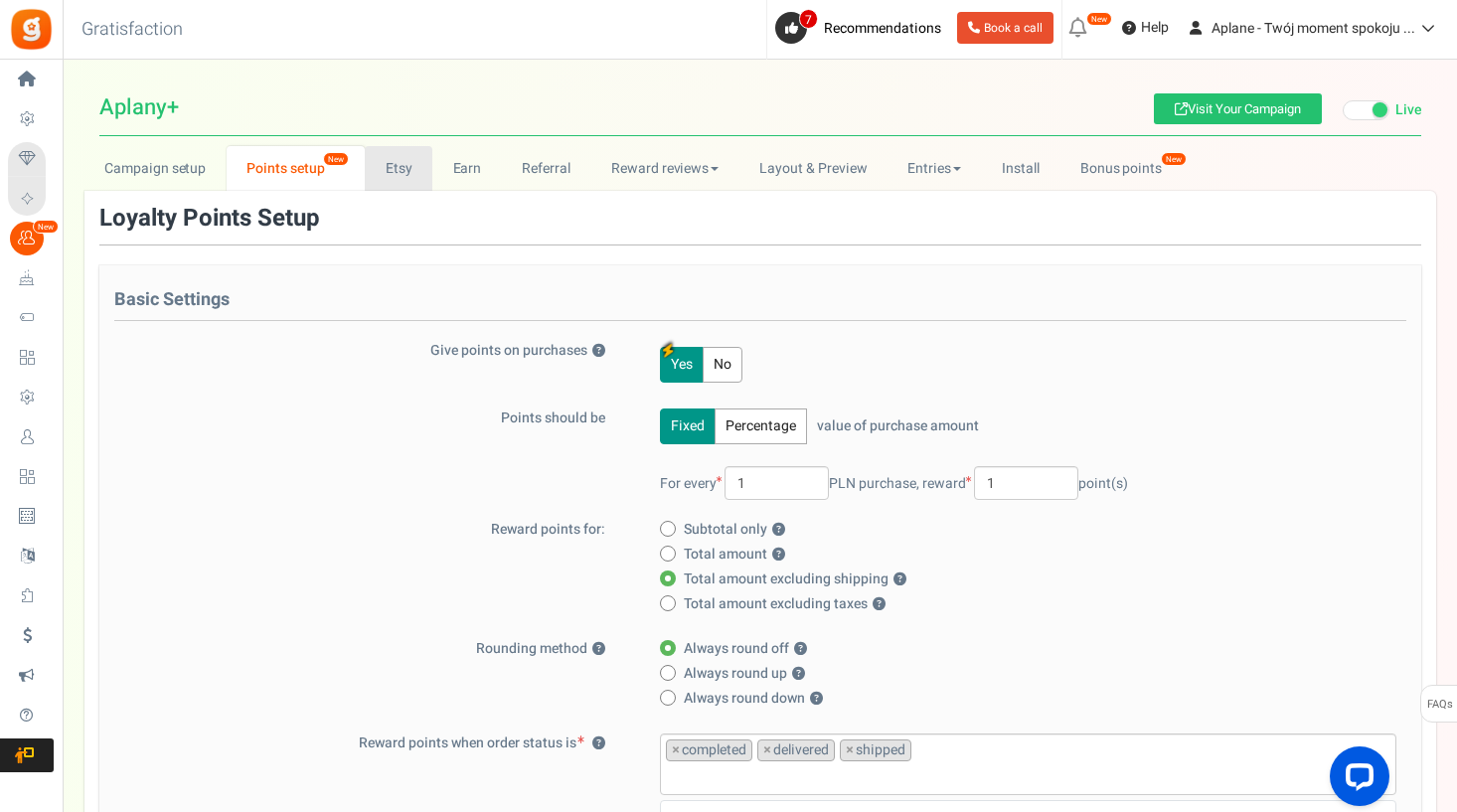 click on "Etsy" at bounding box center (399, 168) 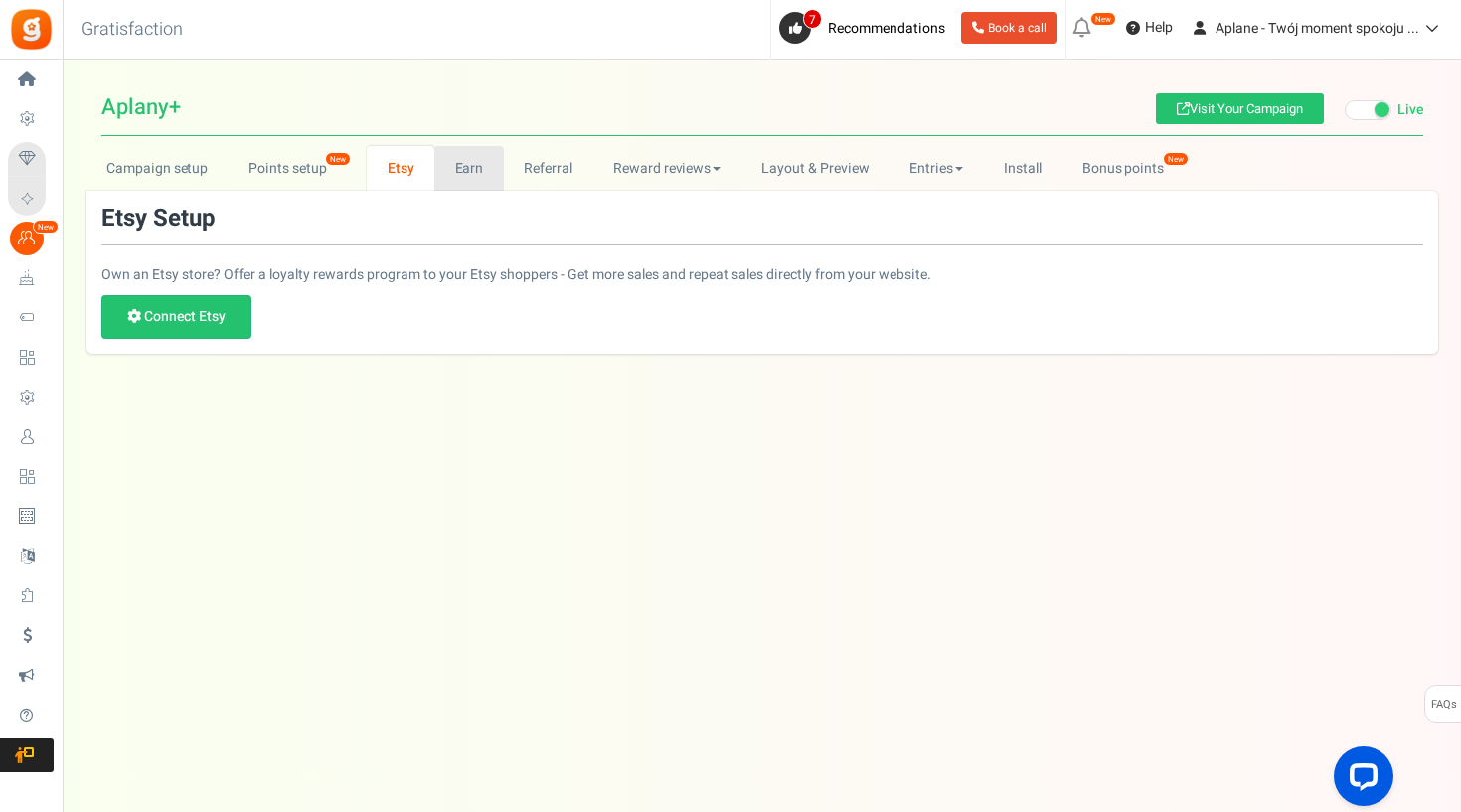 click on "Earn" at bounding box center (469, 168) 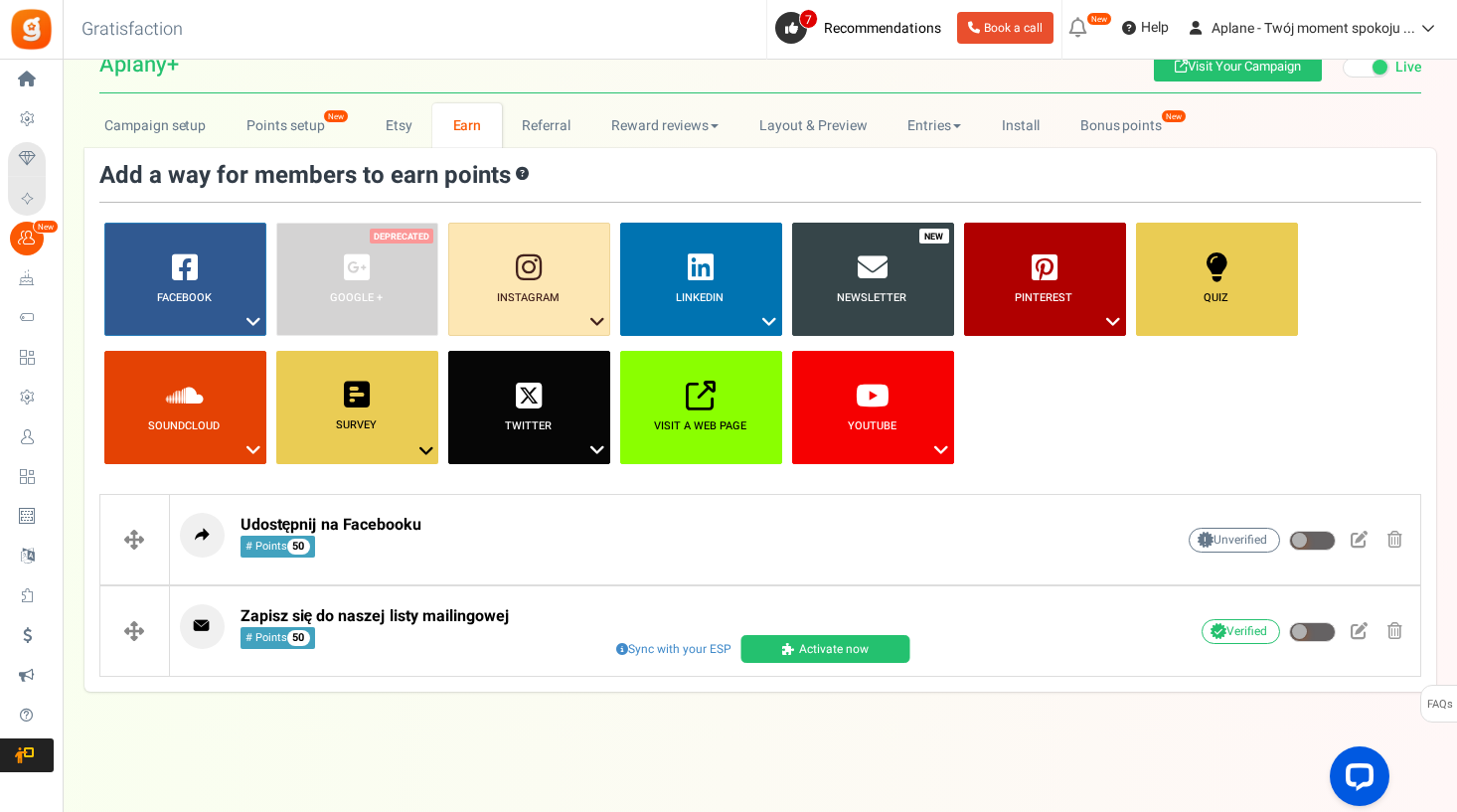 scroll, scrollTop: 43, scrollLeft: 0, axis: vertical 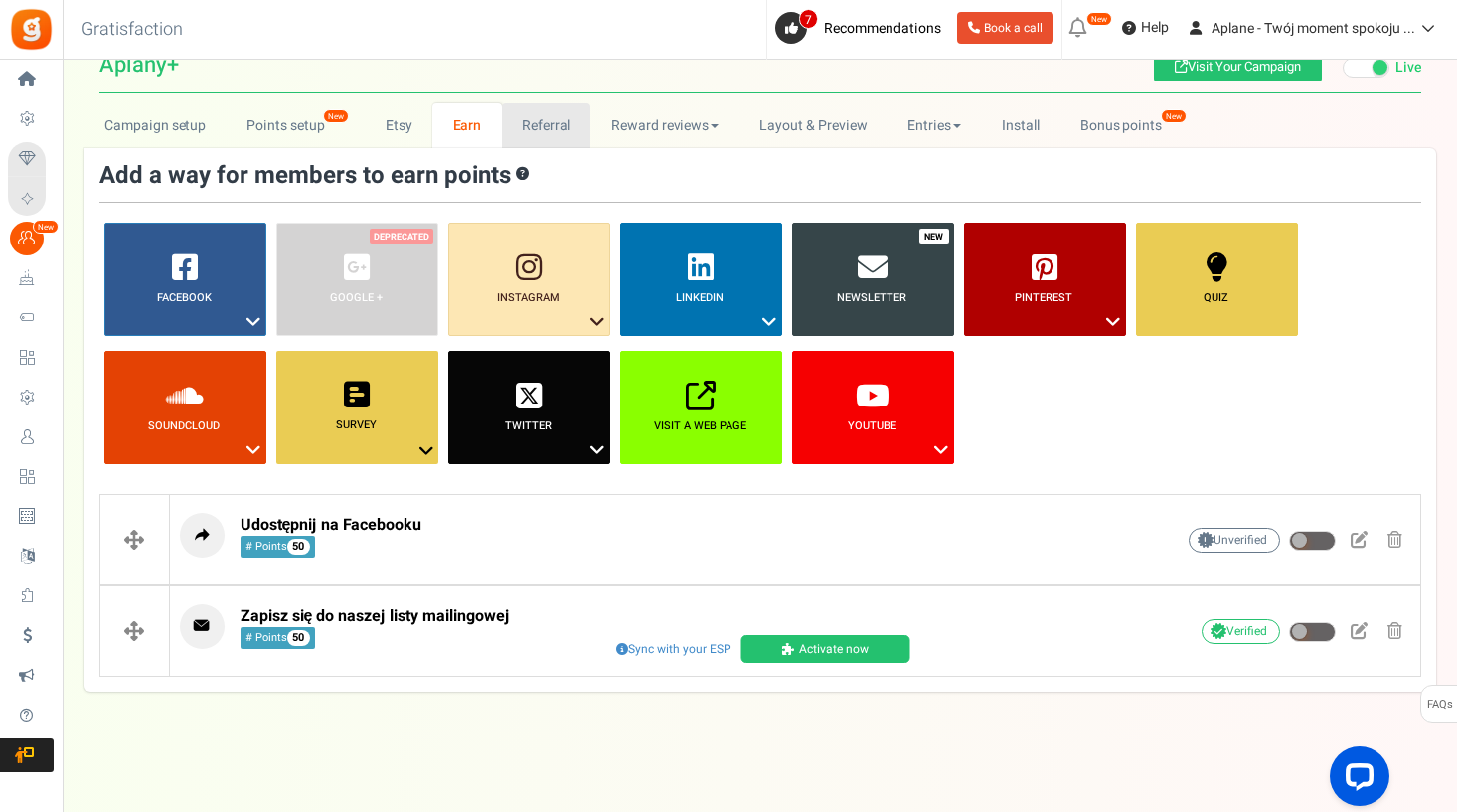 click on "Referral" at bounding box center (547, 125) 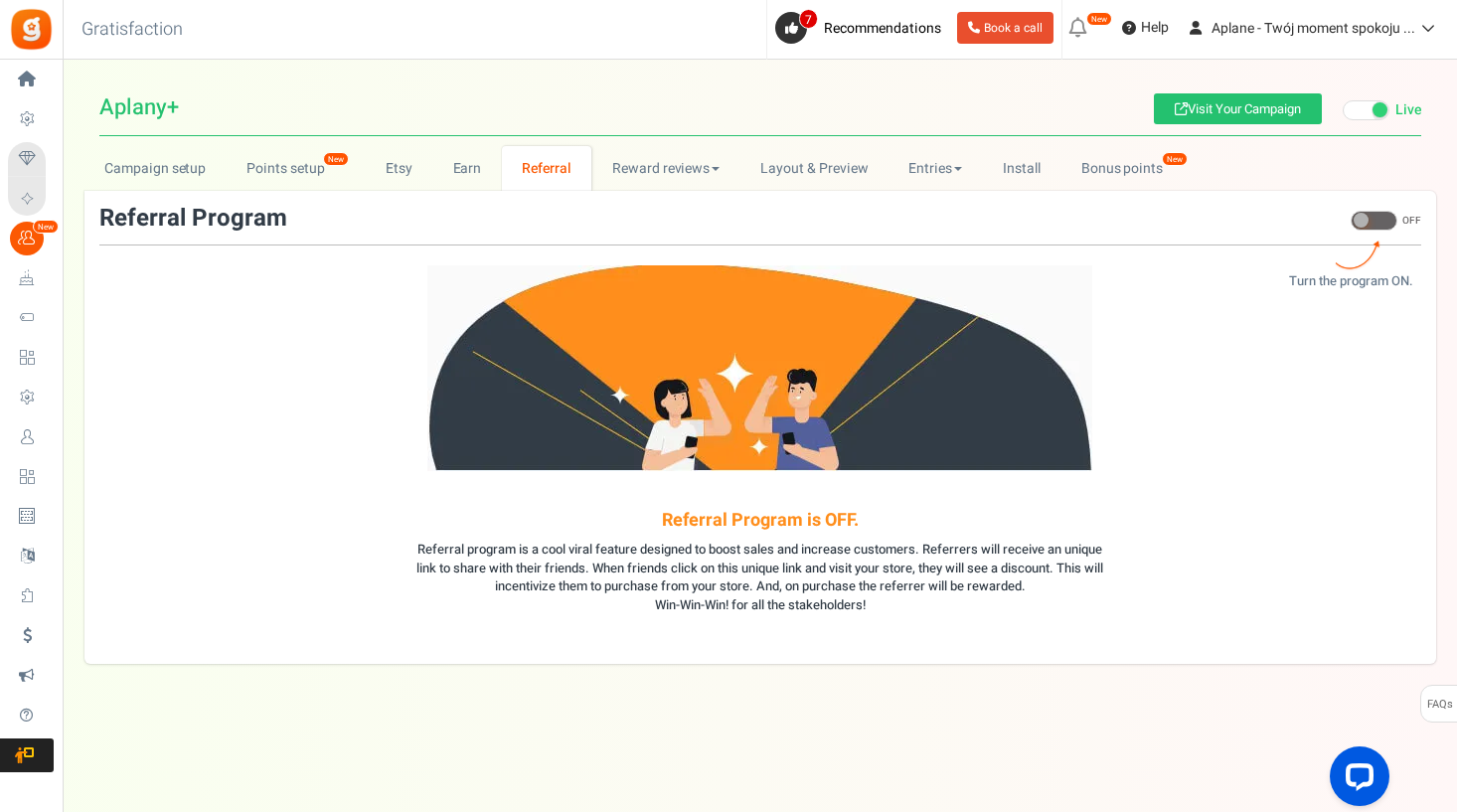 scroll, scrollTop: 0, scrollLeft: 0, axis: both 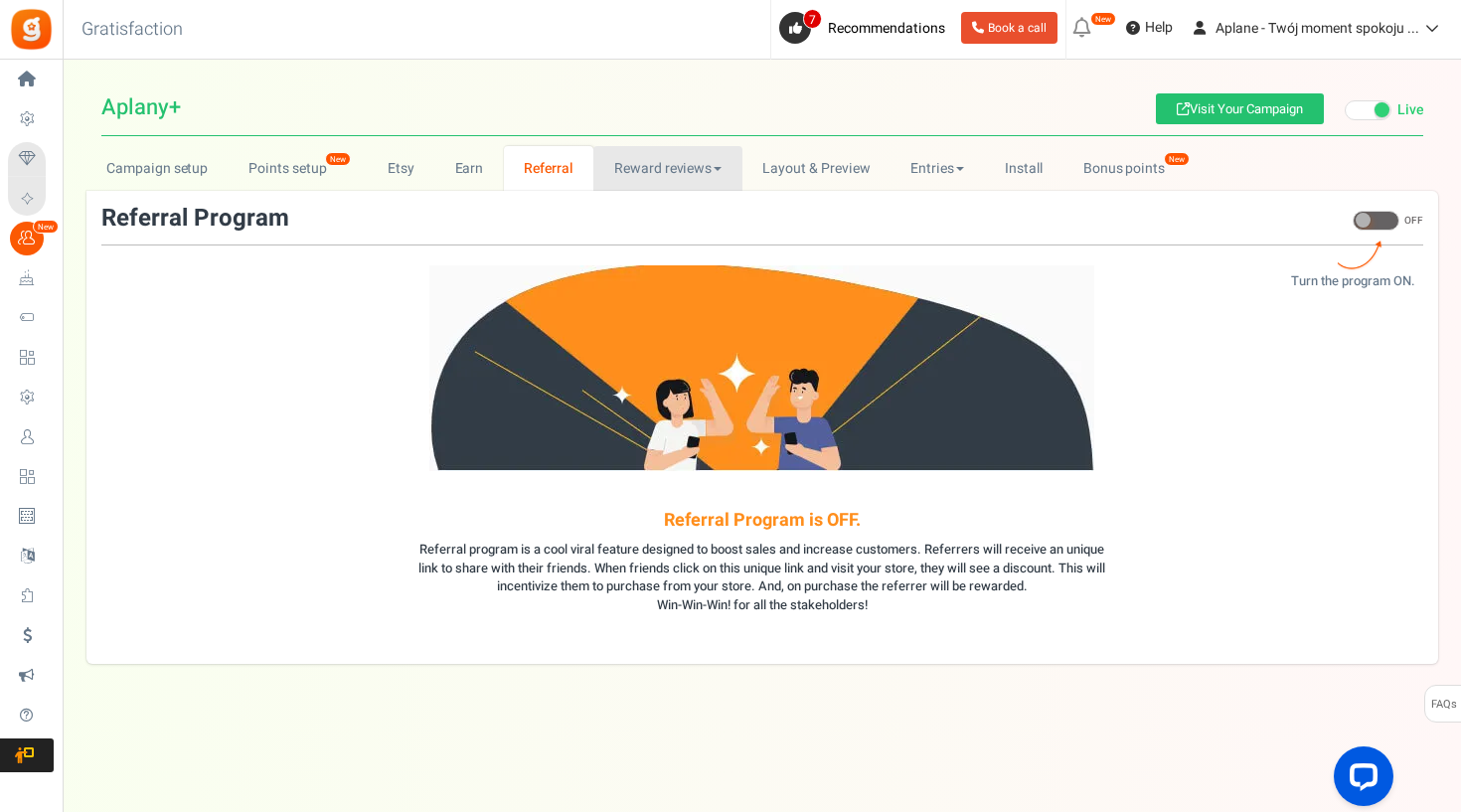 click on "Reward reviews" at bounding box center [667, 168] 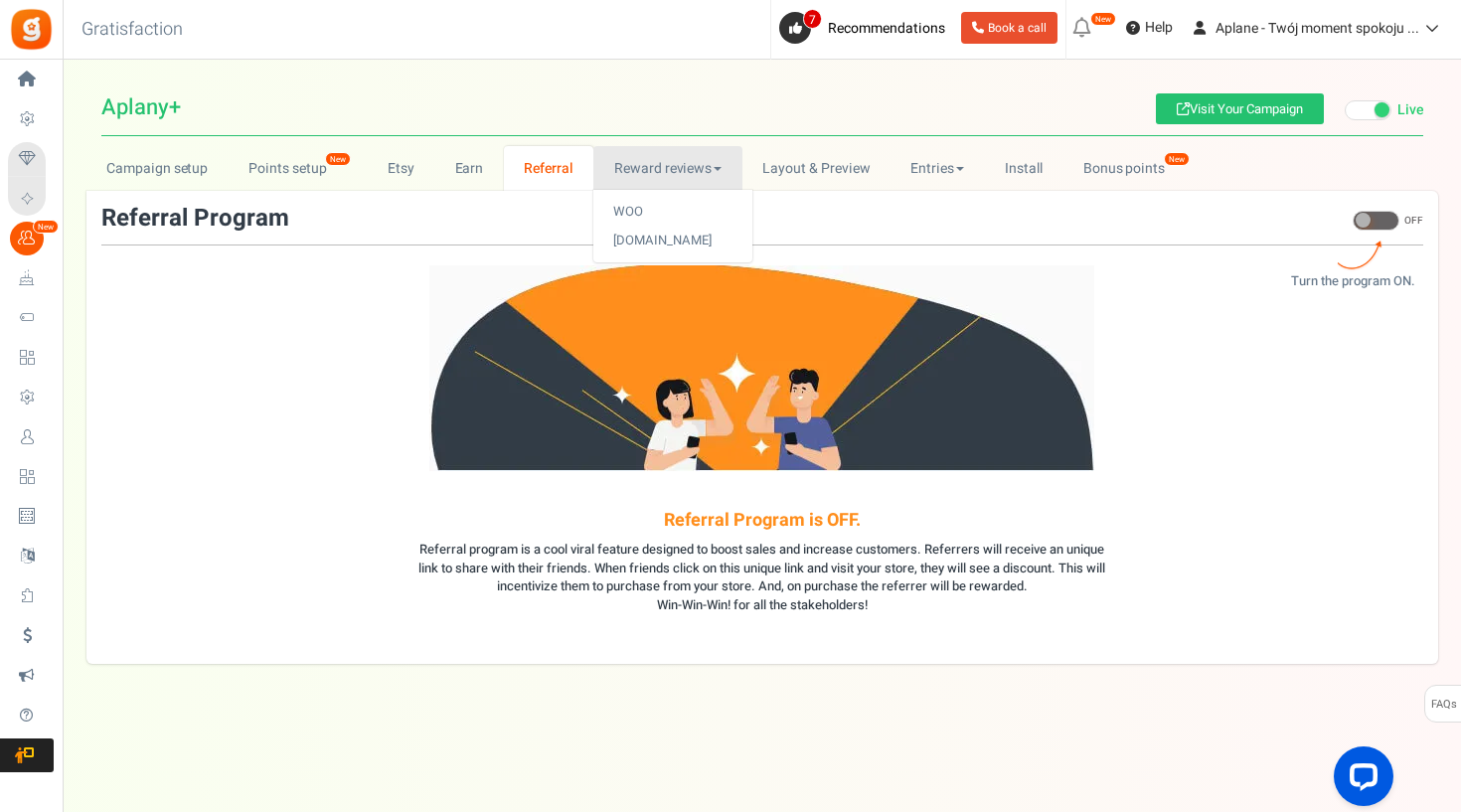 click on "Reward reviews" at bounding box center [667, 168] 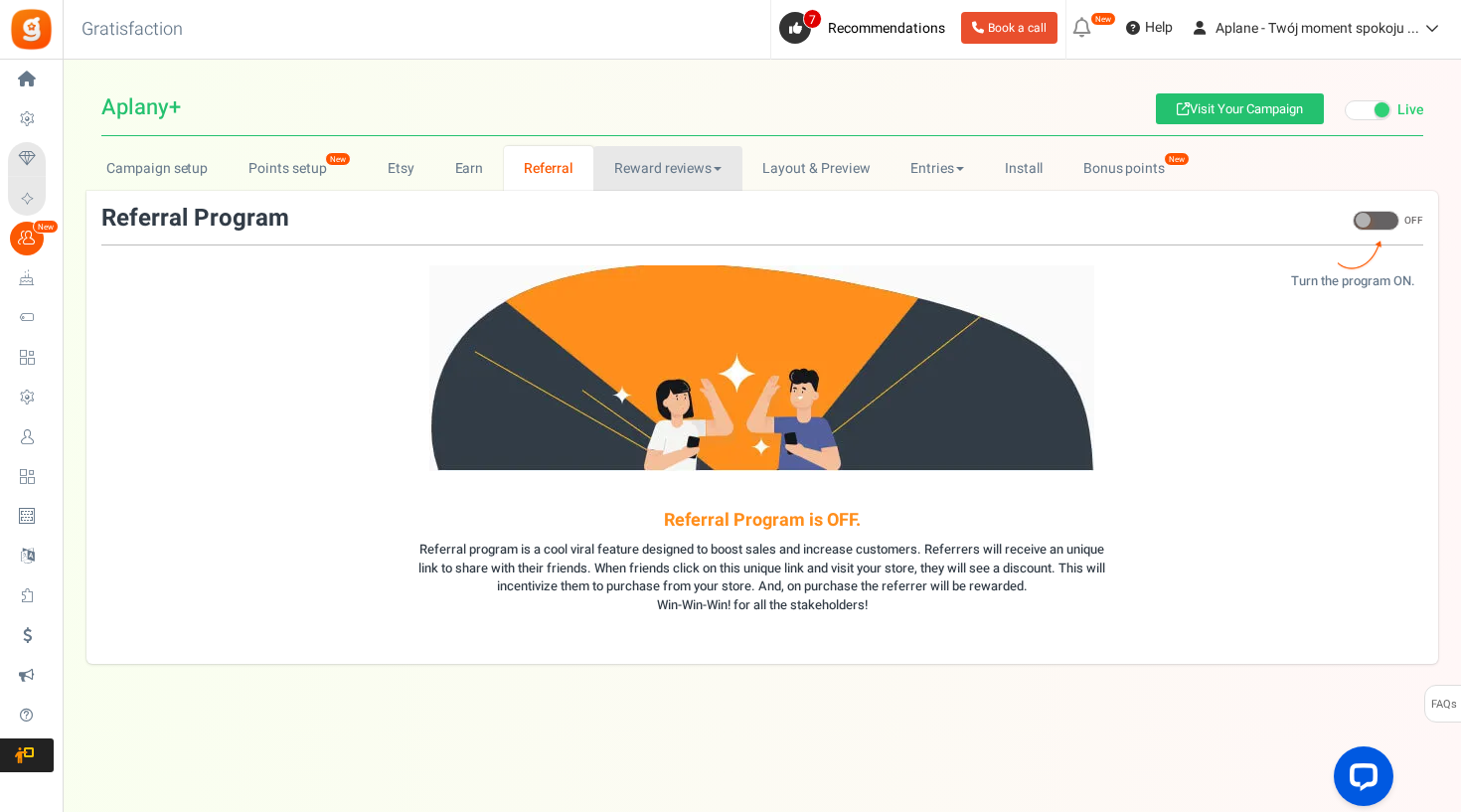 click on "Reward reviews" at bounding box center (667, 168) 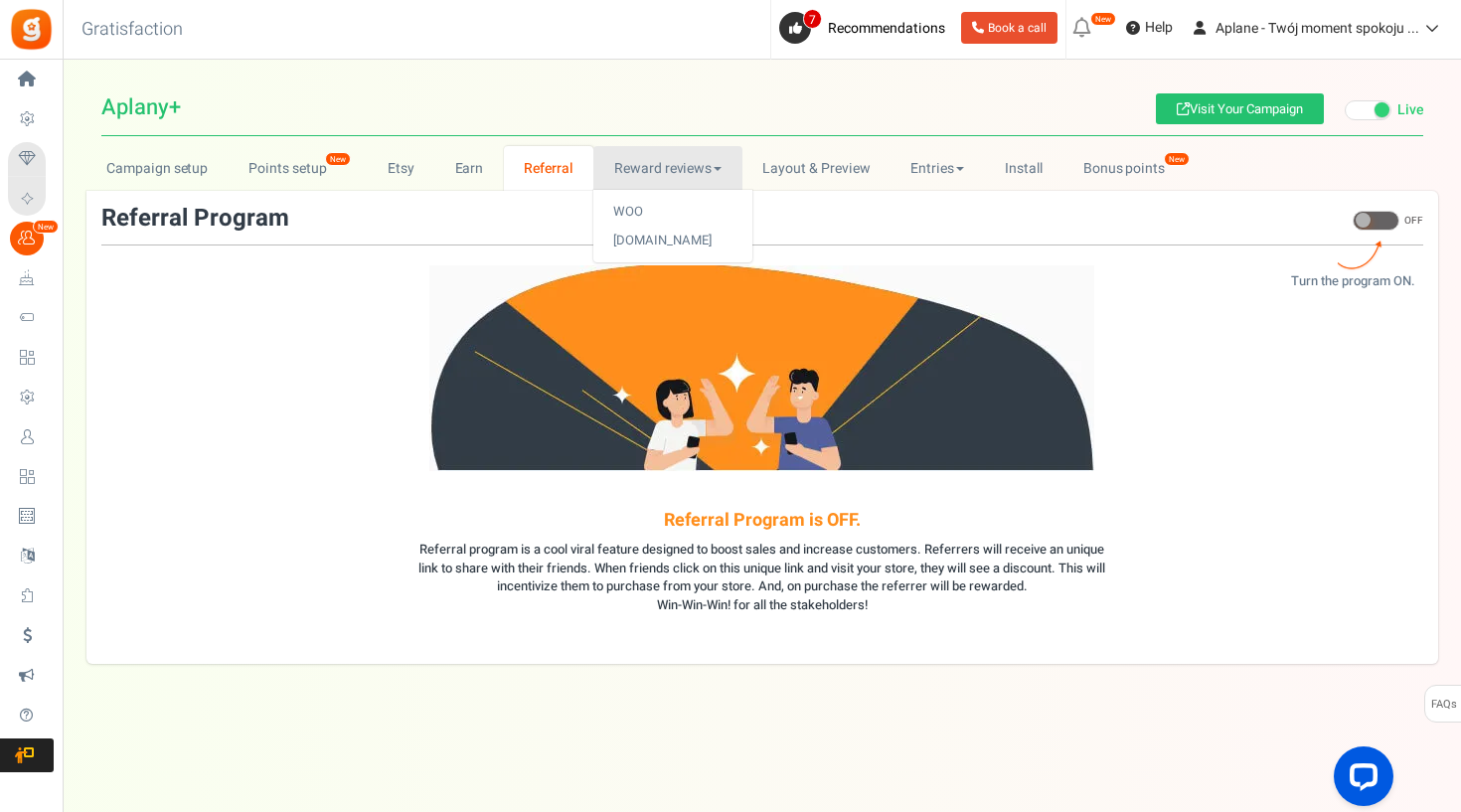 click on "Reward reviews" at bounding box center [667, 168] 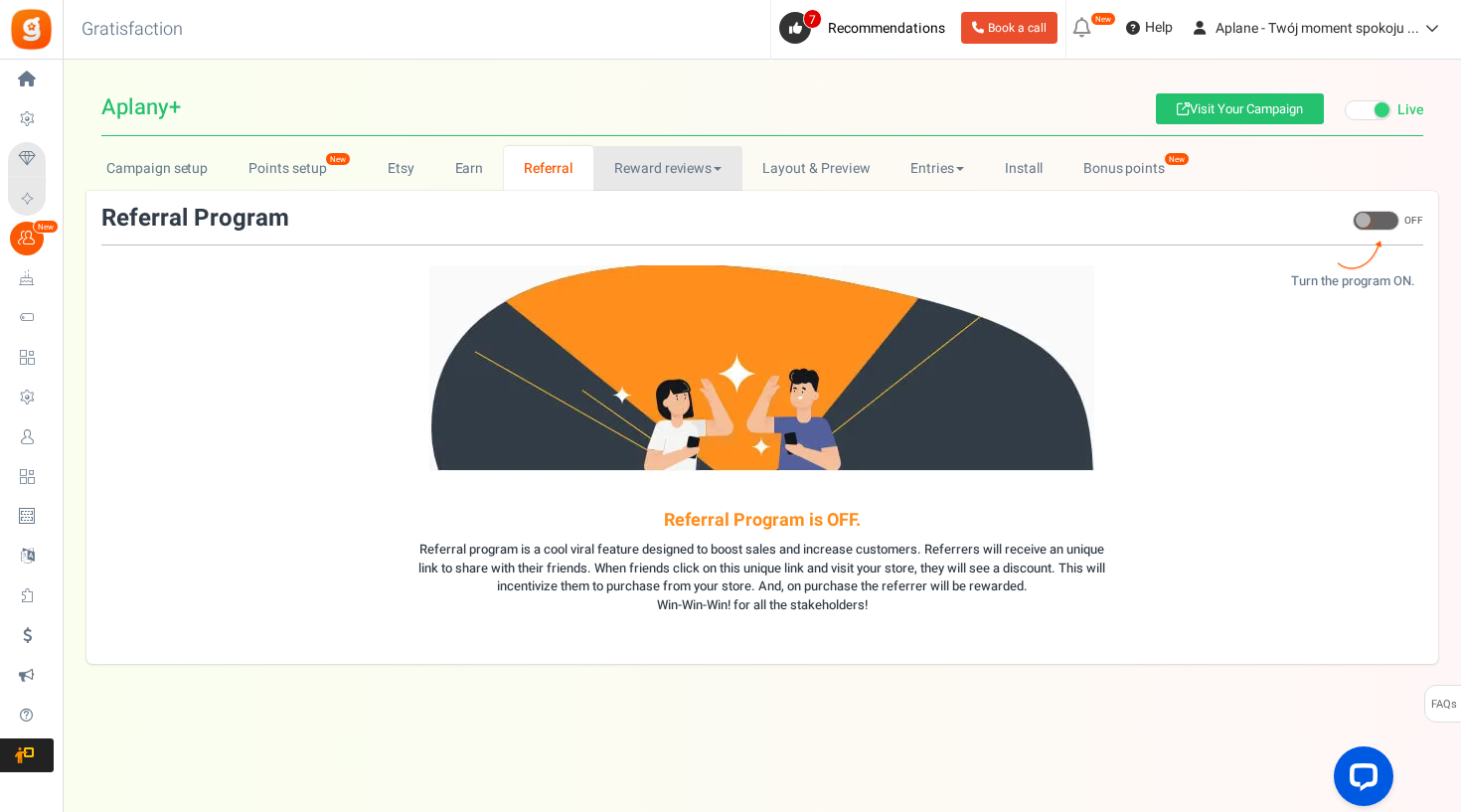 click on "Reward reviews" at bounding box center (667, 168) 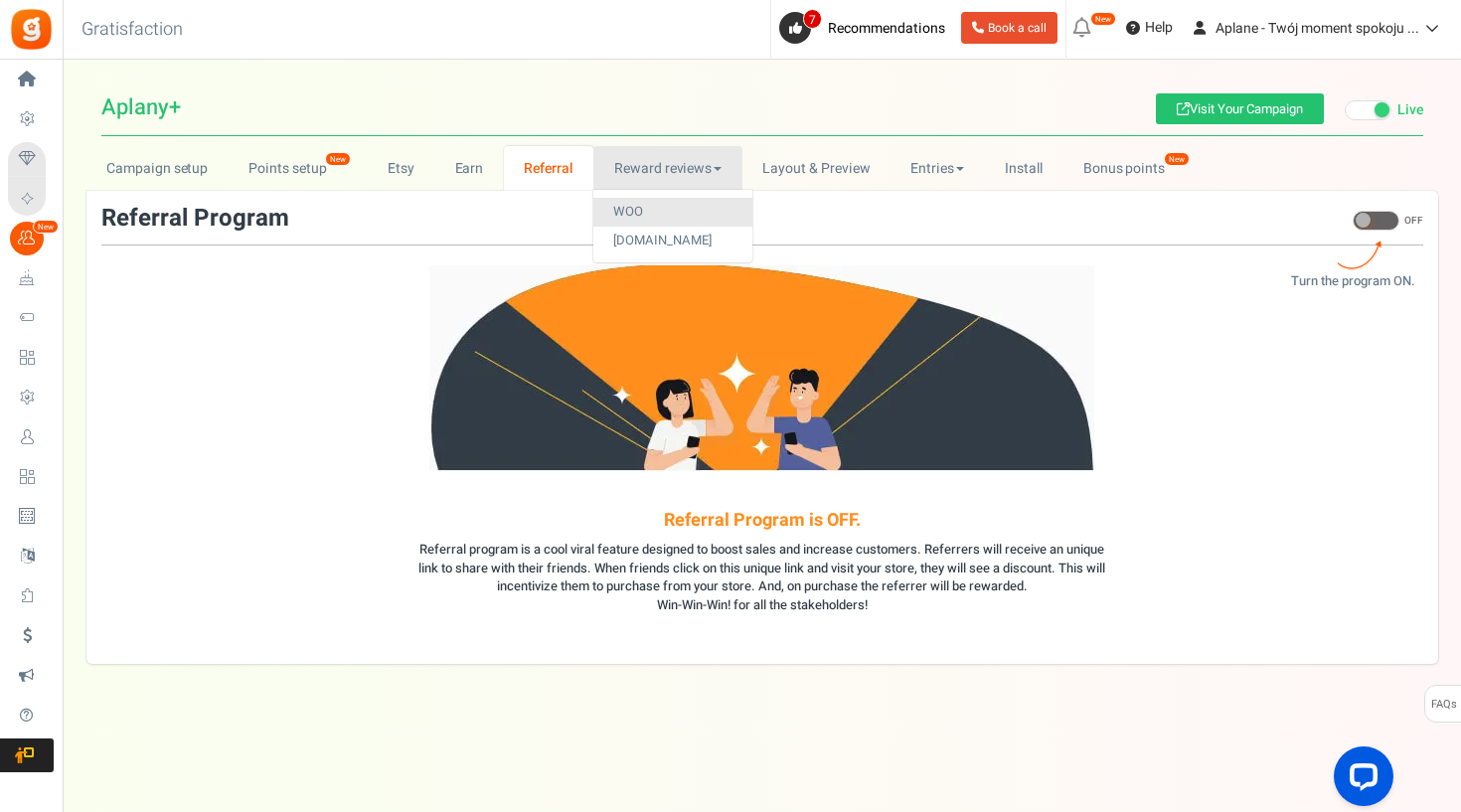click on "WOO" at bounding box center (673, 212) 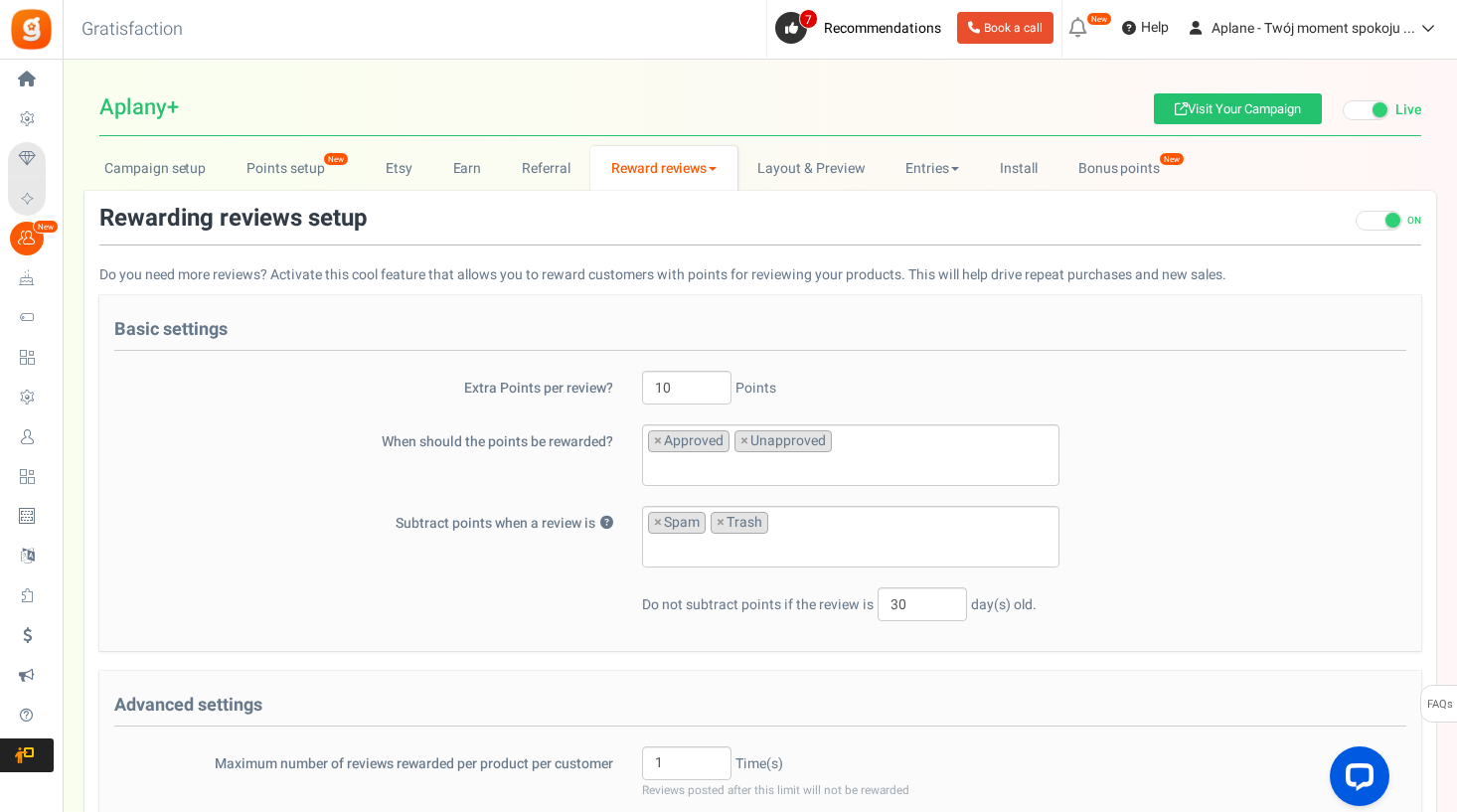 scroll, scrollTop: 0, scrollLeft: 0, axis: both 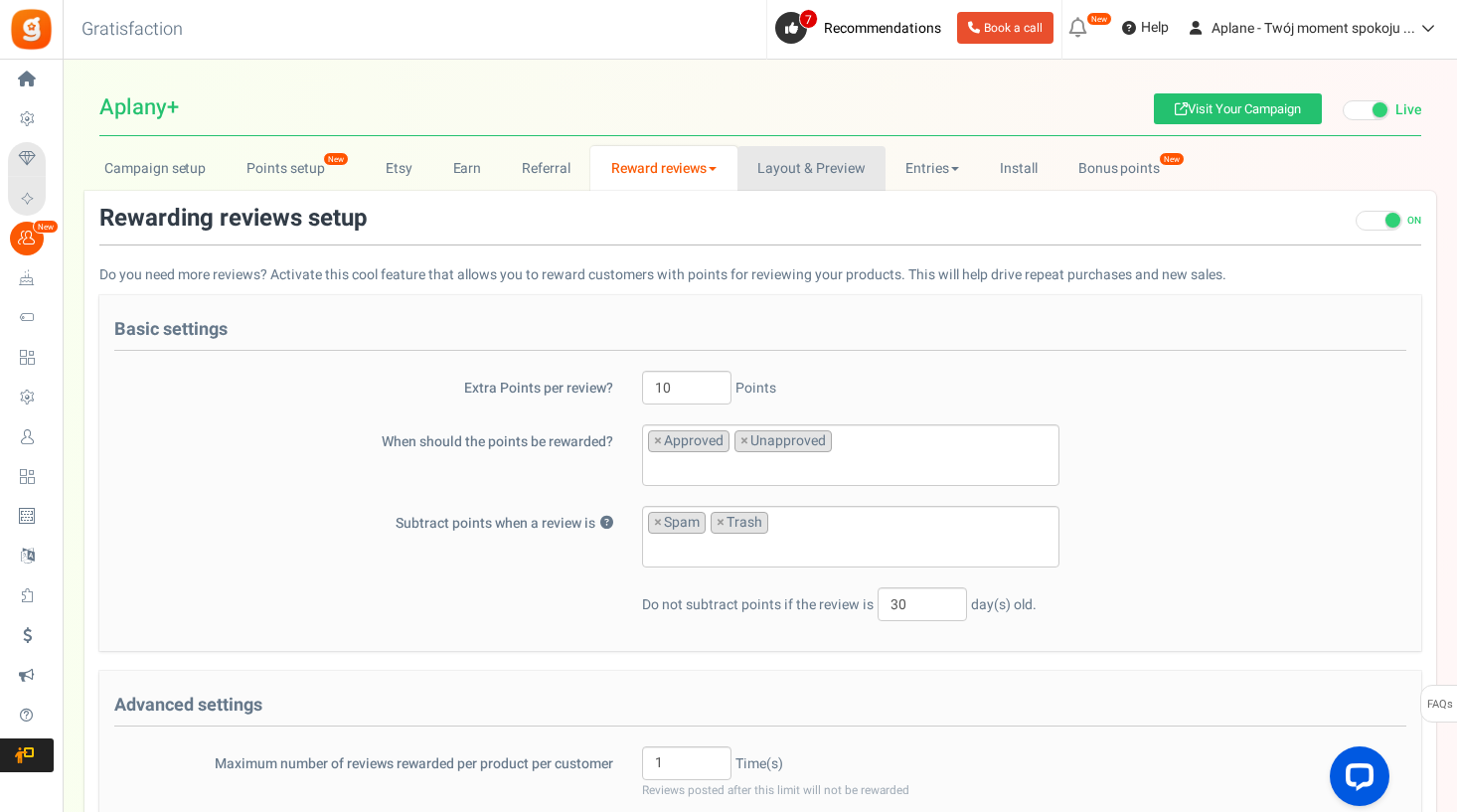 click on "Layout & Preview" at bounding box center [811, 168] 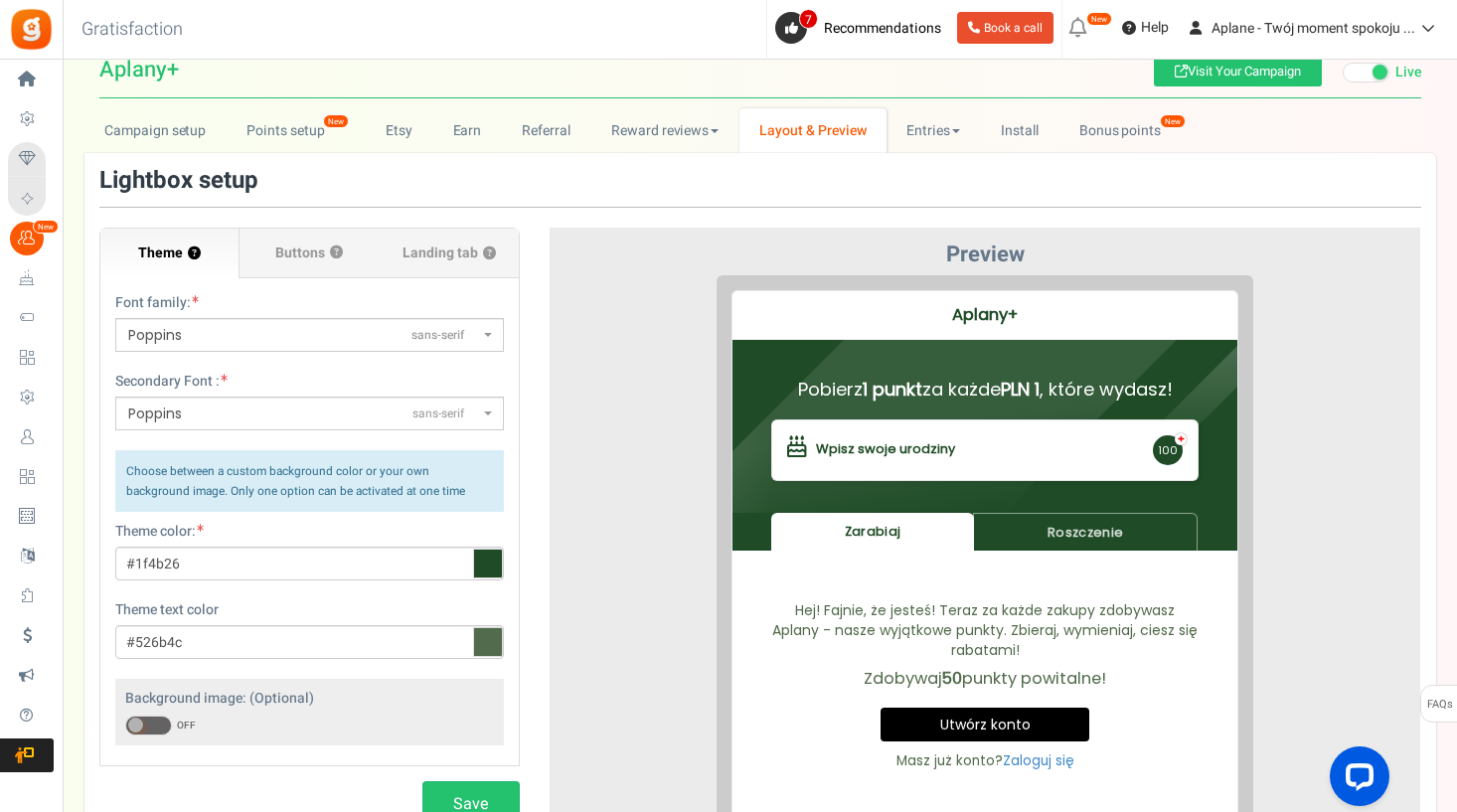 scroll, scrollTop: 62, scrollLeft: 0, axis: vertical 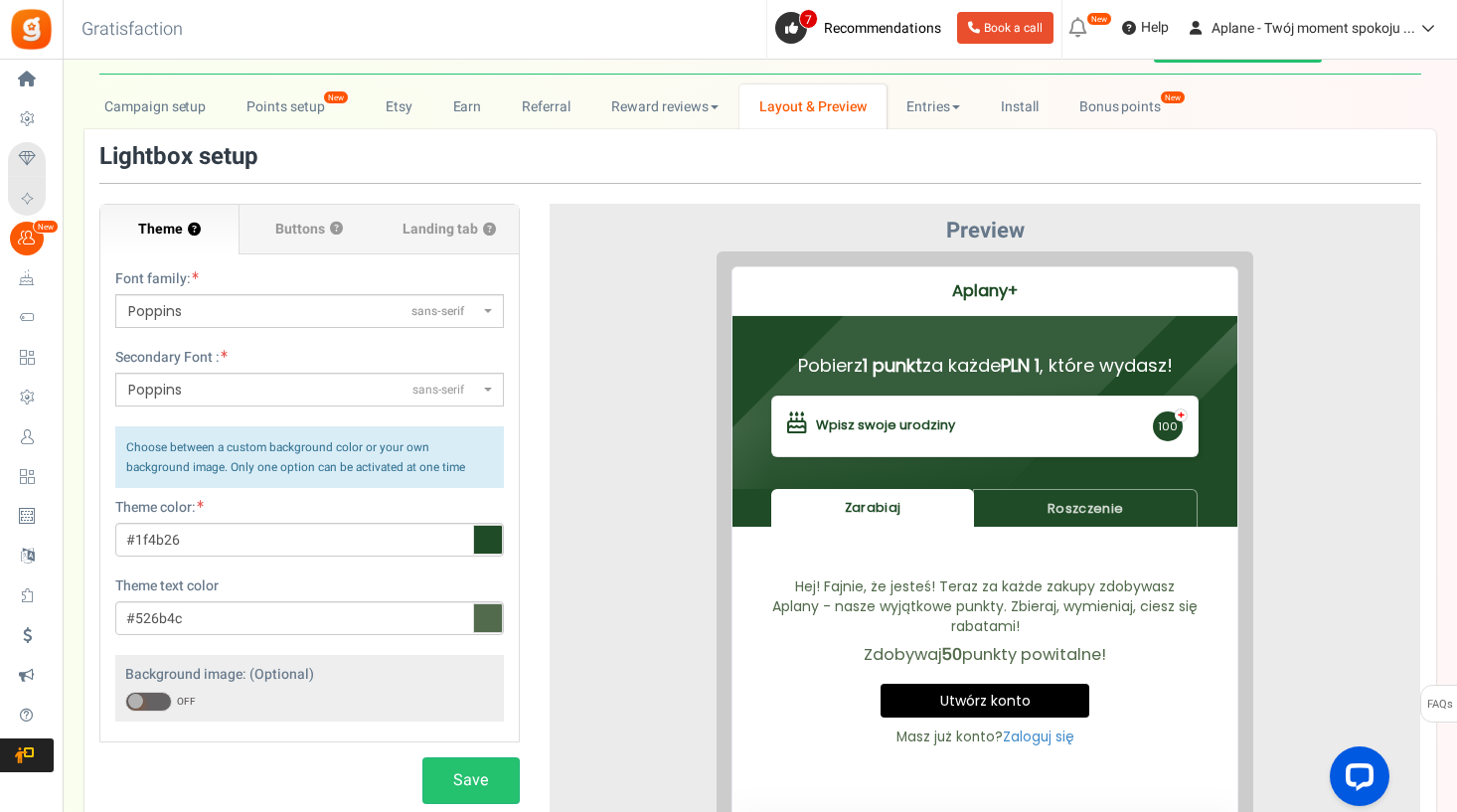 click on "Zarabiaj" at bounding box center [858, 492] 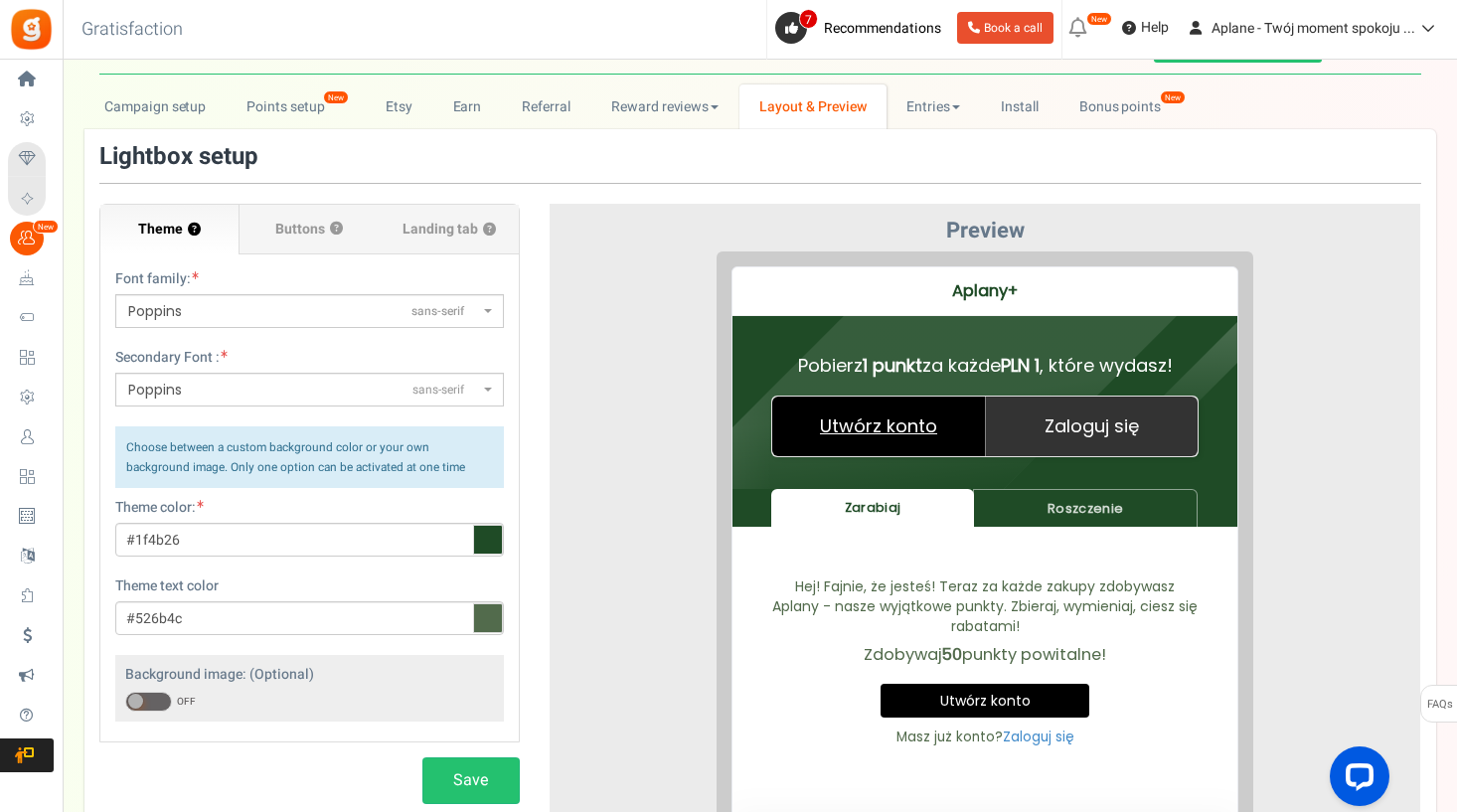 click on "Utwórz konto" at bounding box center (864, 410) 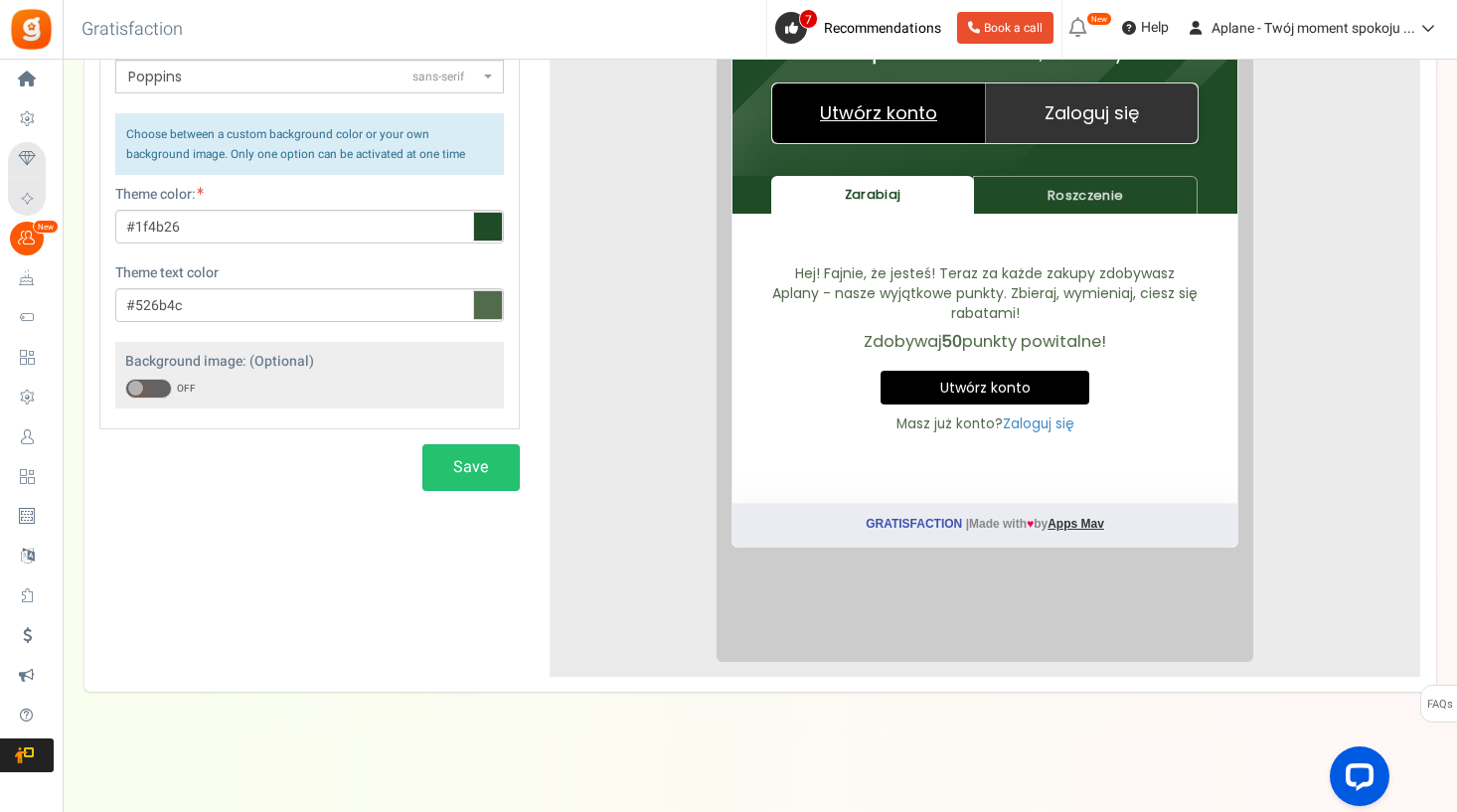 scroll, scrollTop: 374, scrollLeft: 0, axis: vertical 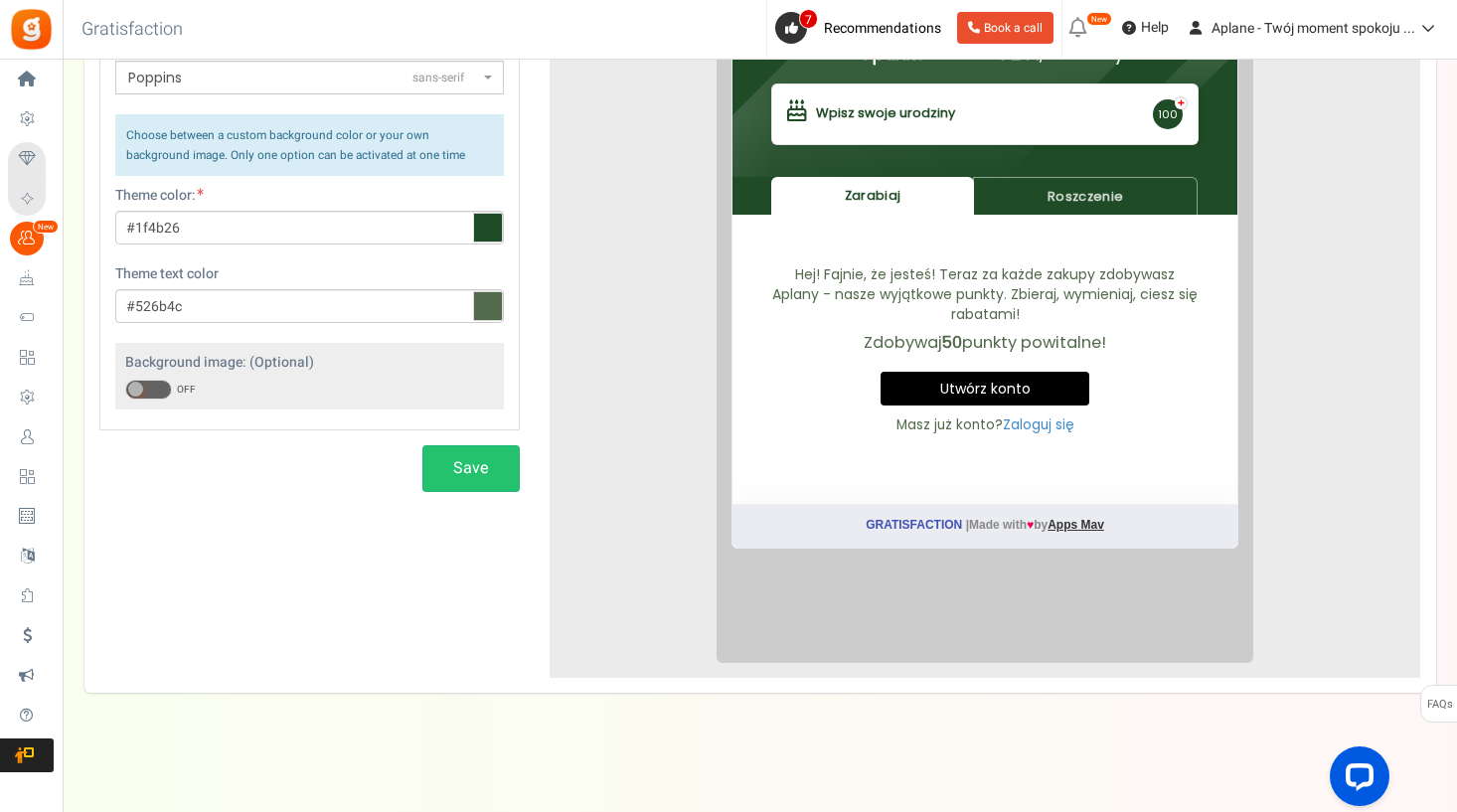 click on "Zarabiaj" at bounding box center (858, 181) 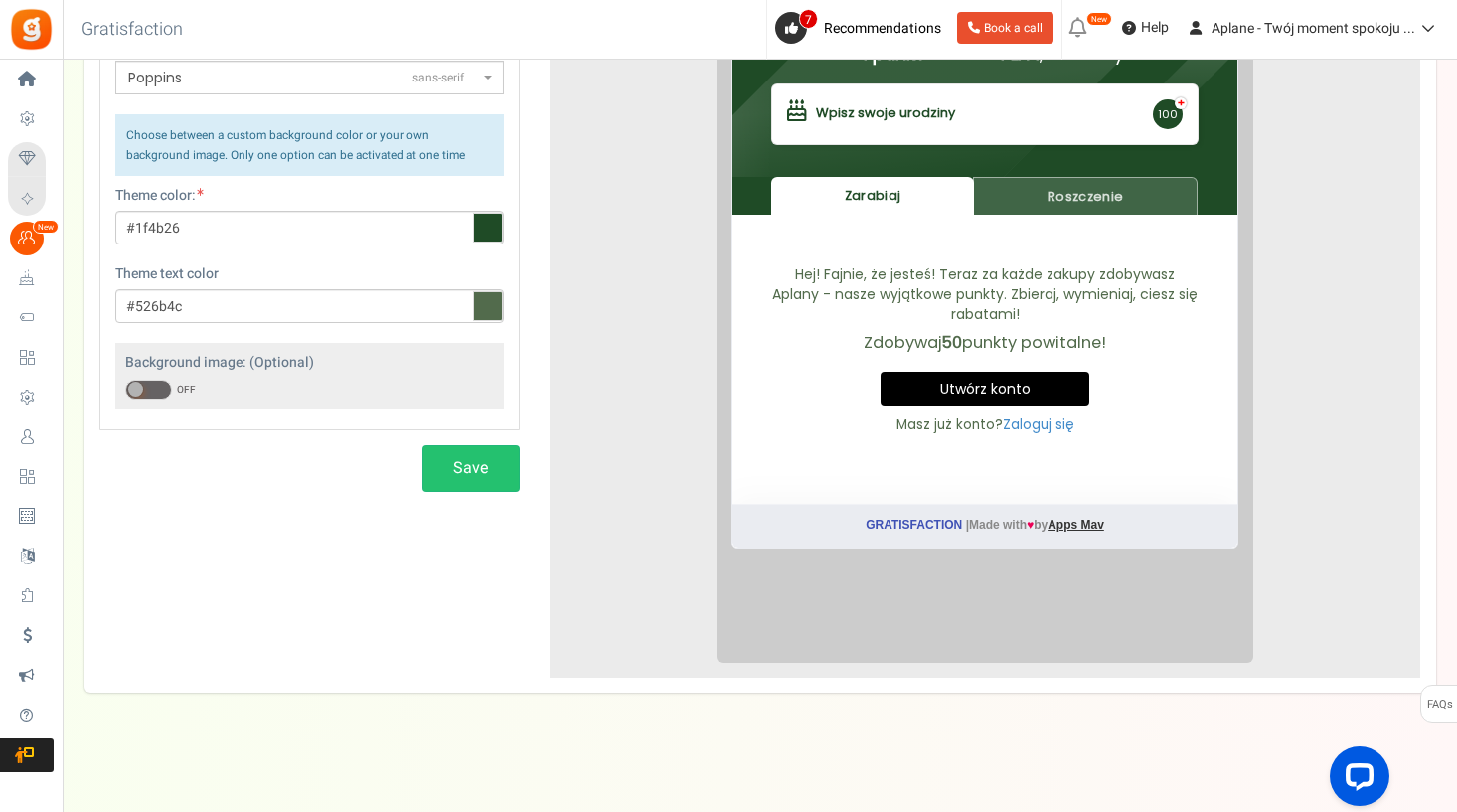 click on "Roszczenie" at bounding box center [1070, 181] 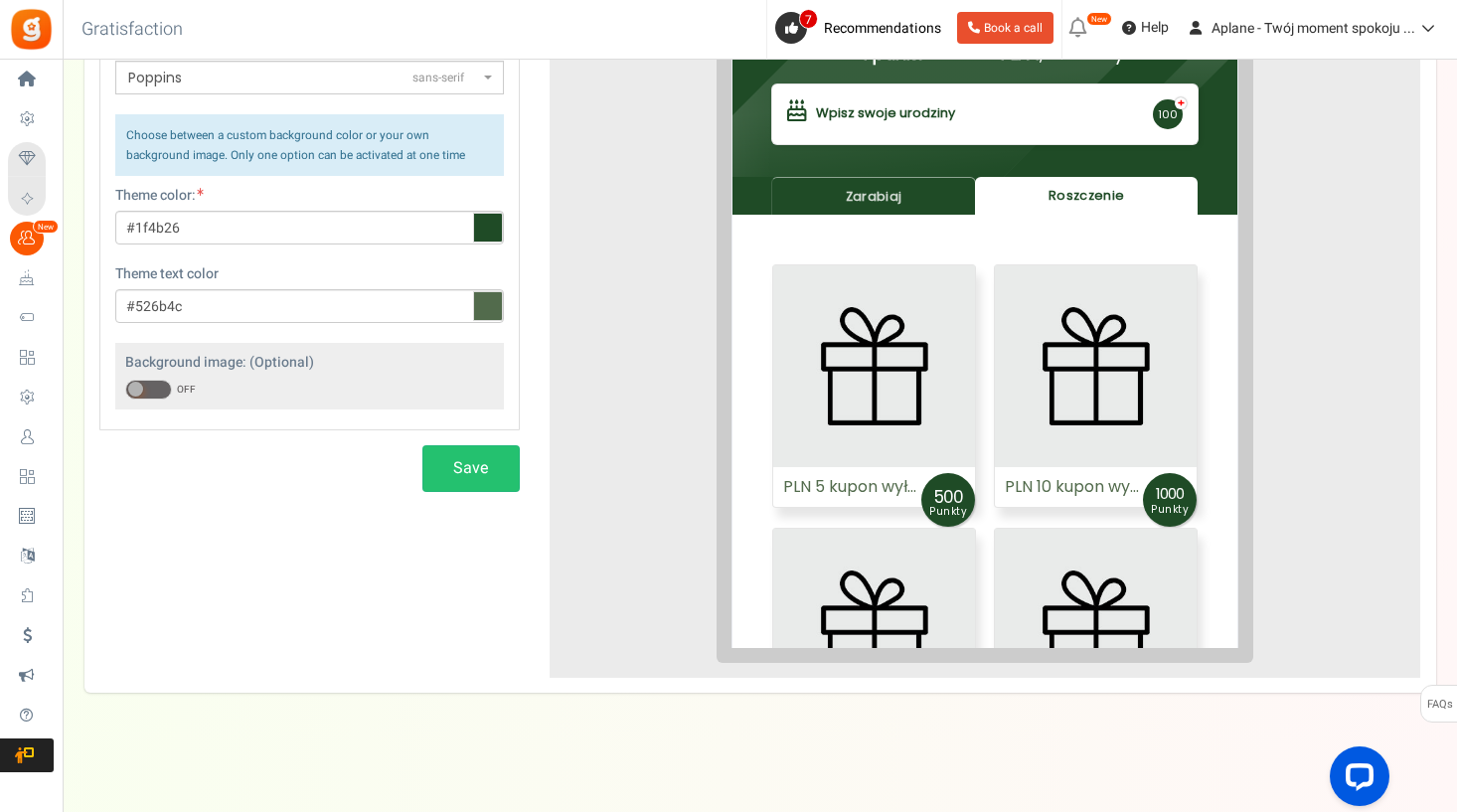click on "Roszczenie" at bounding box center [1071, 181] 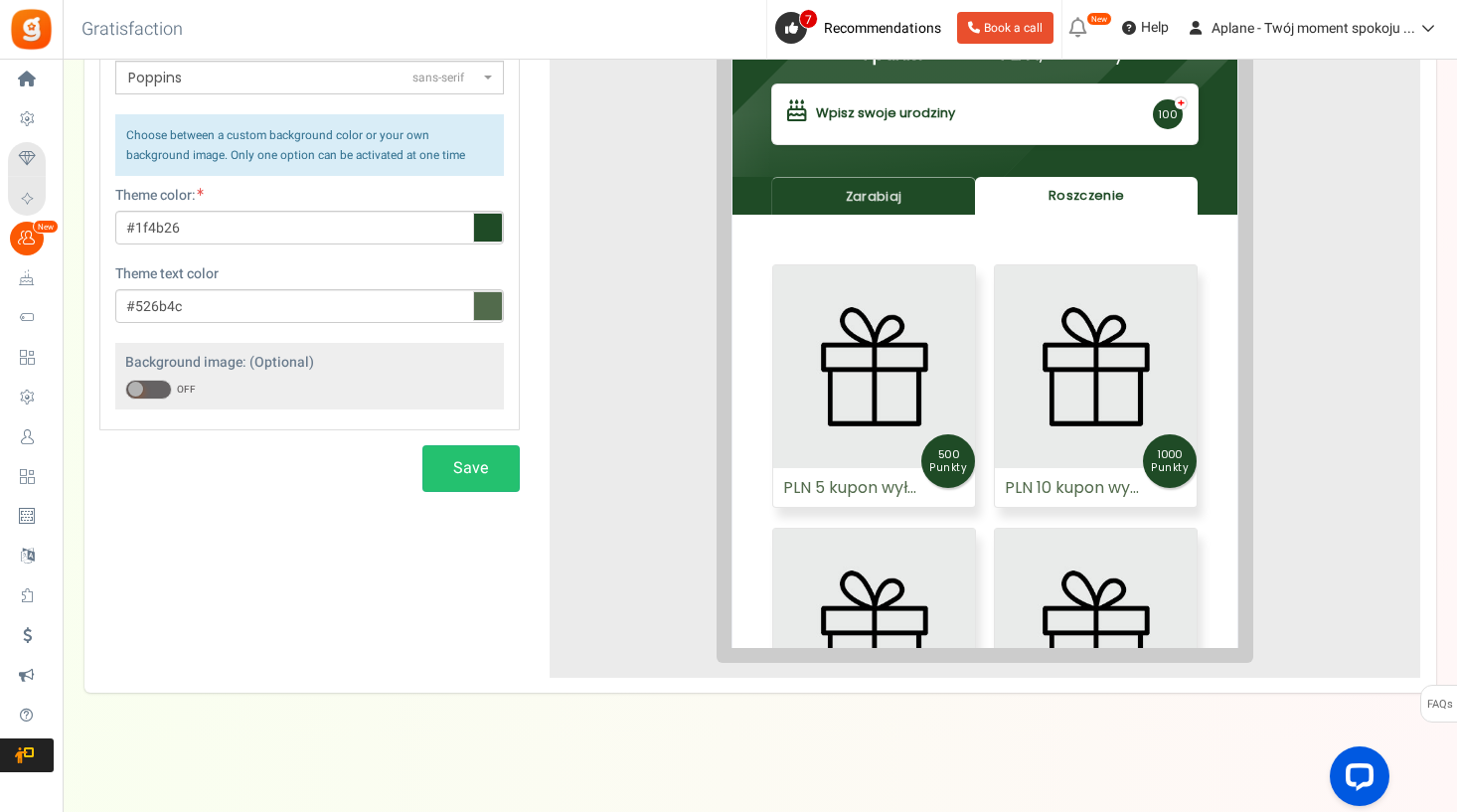 click on "Roszczenie" at bounding box center (1071, 181) 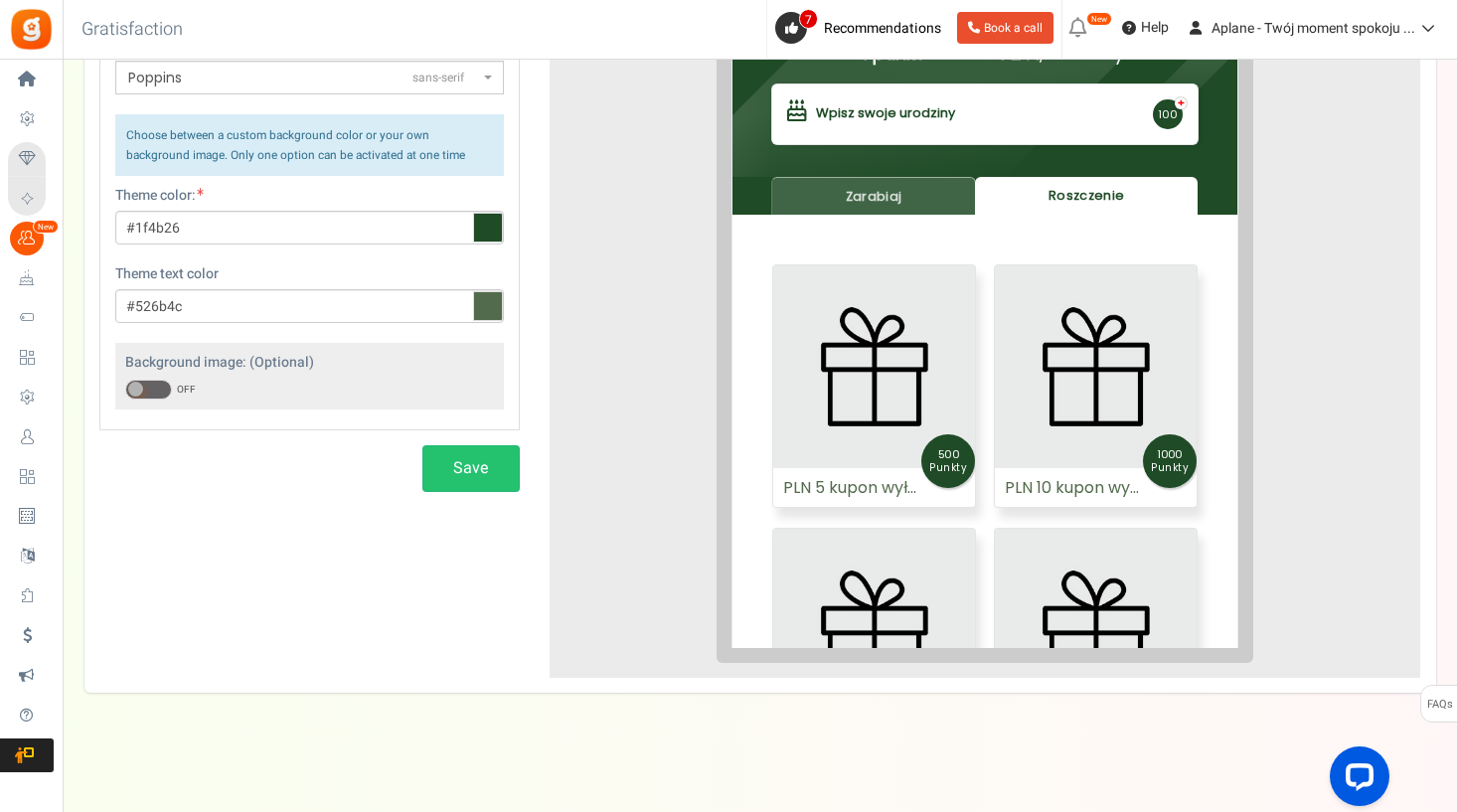 click on "Zarabiaj" at bounding box center (859, 181) 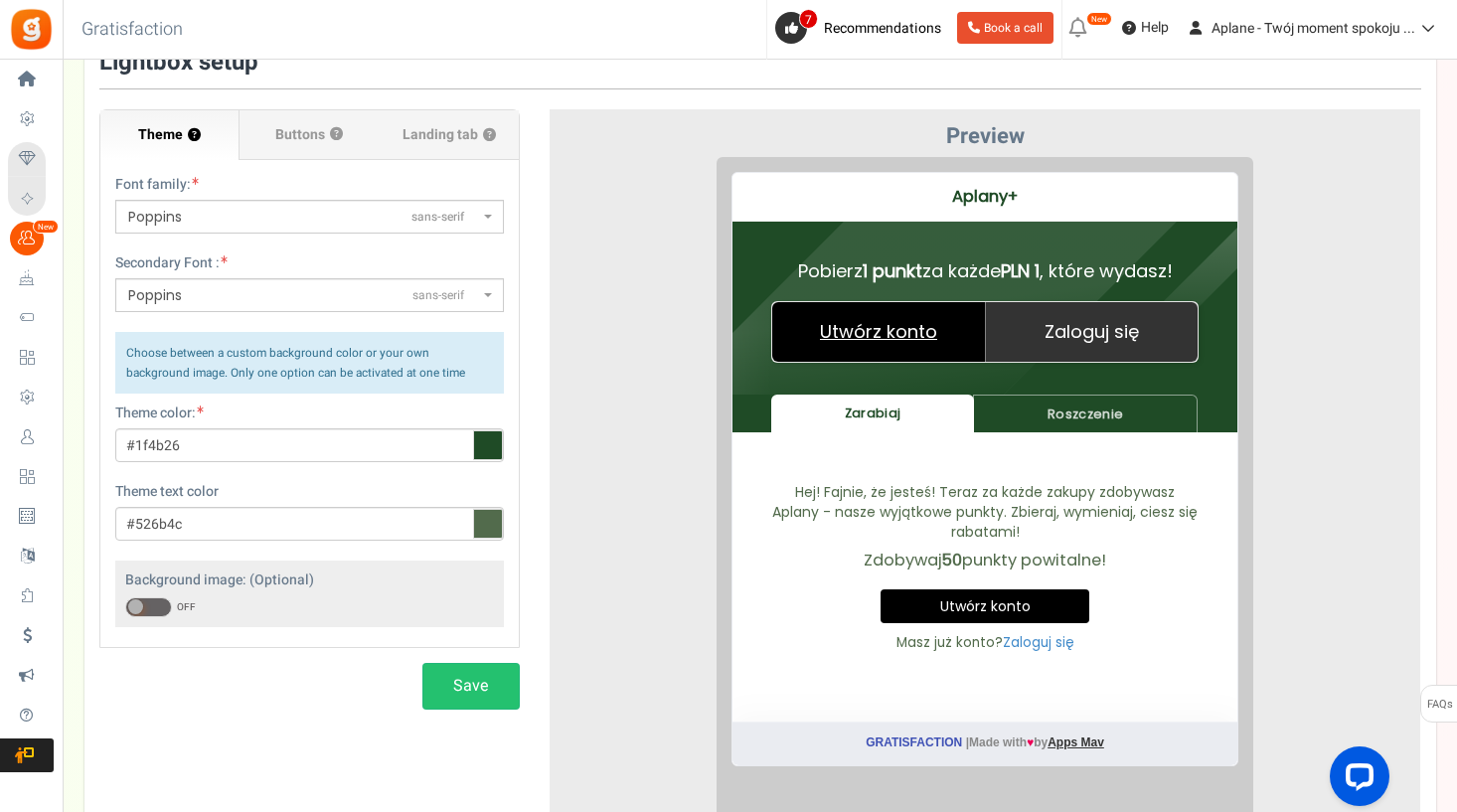 scroll, scrollTop: 146, scrollLeft: 0, axis: vertical 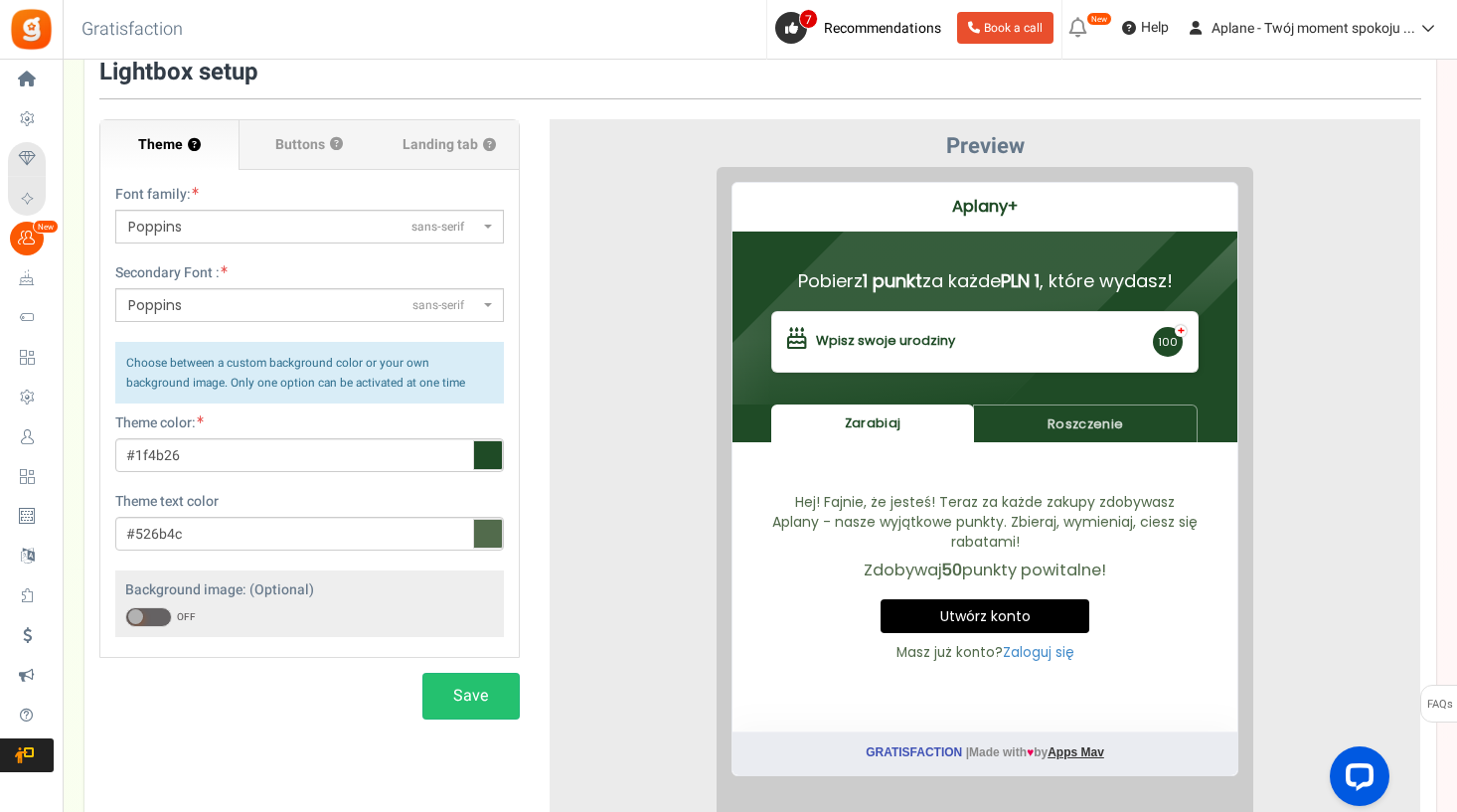 click on "Zarabiaj" at bounding box center (858, 407) 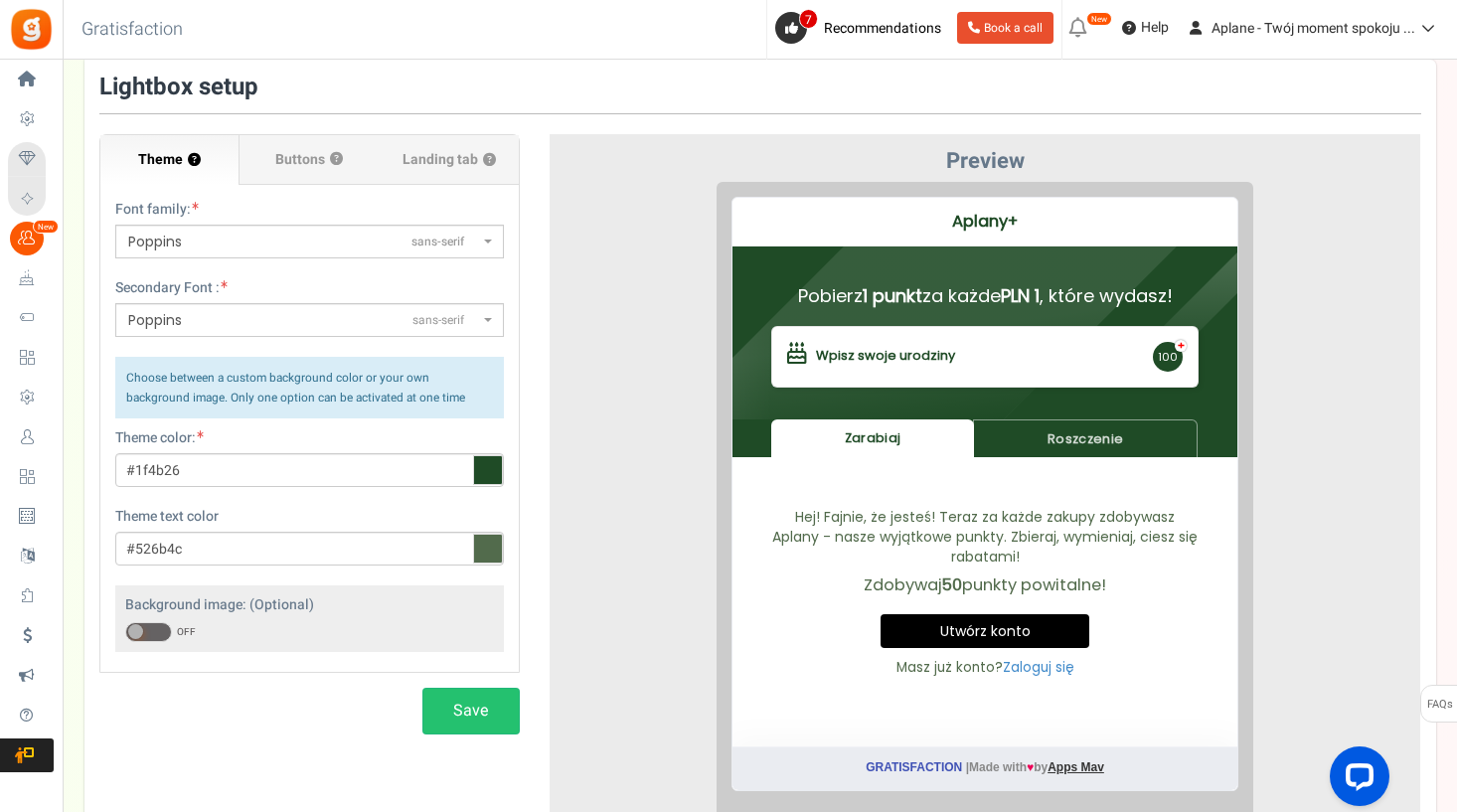 scroll, scrollTop: 129, scrollLeft: 0, axis: vertical 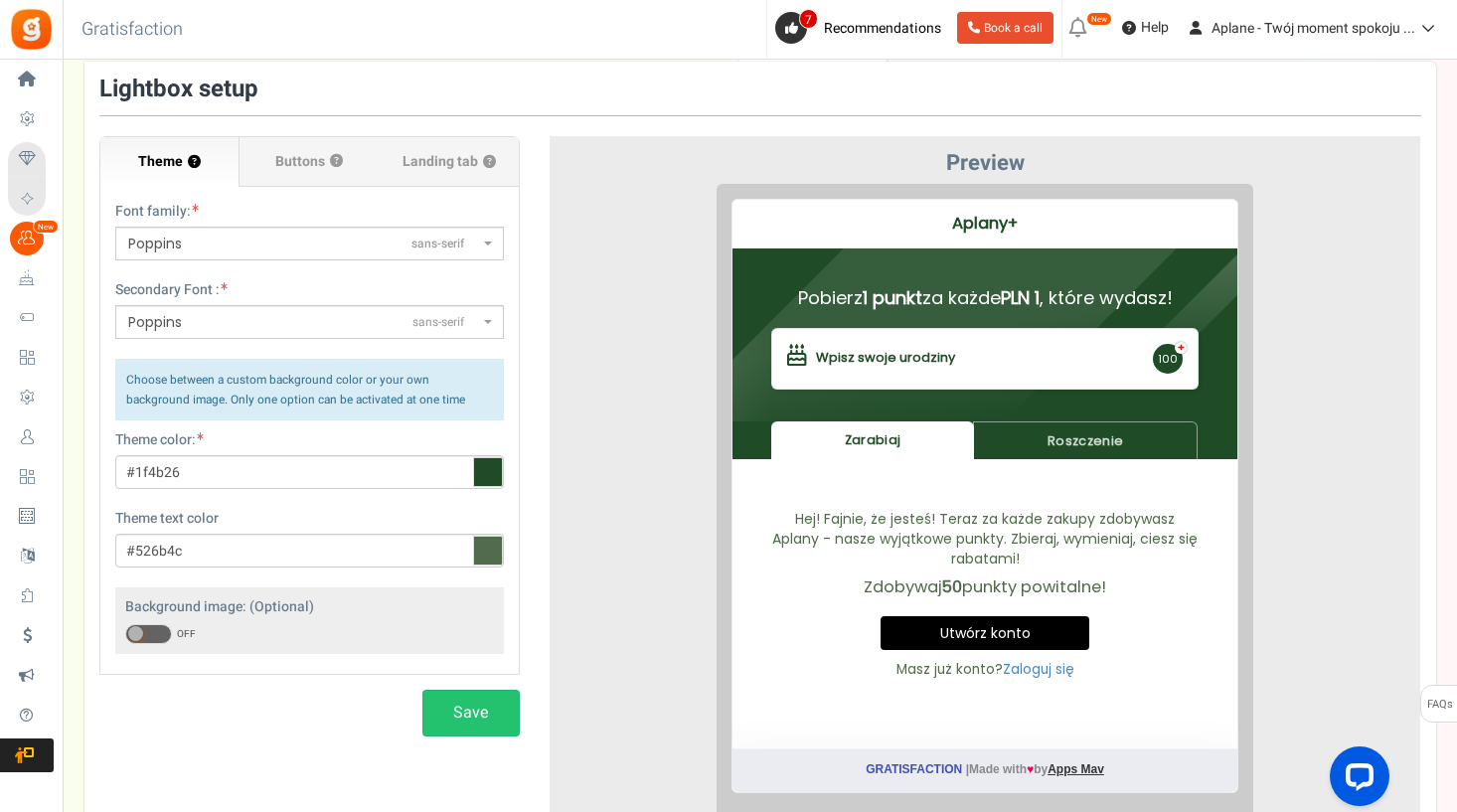 click on "Poppins sans-serif" at bounding box center [303, 244] 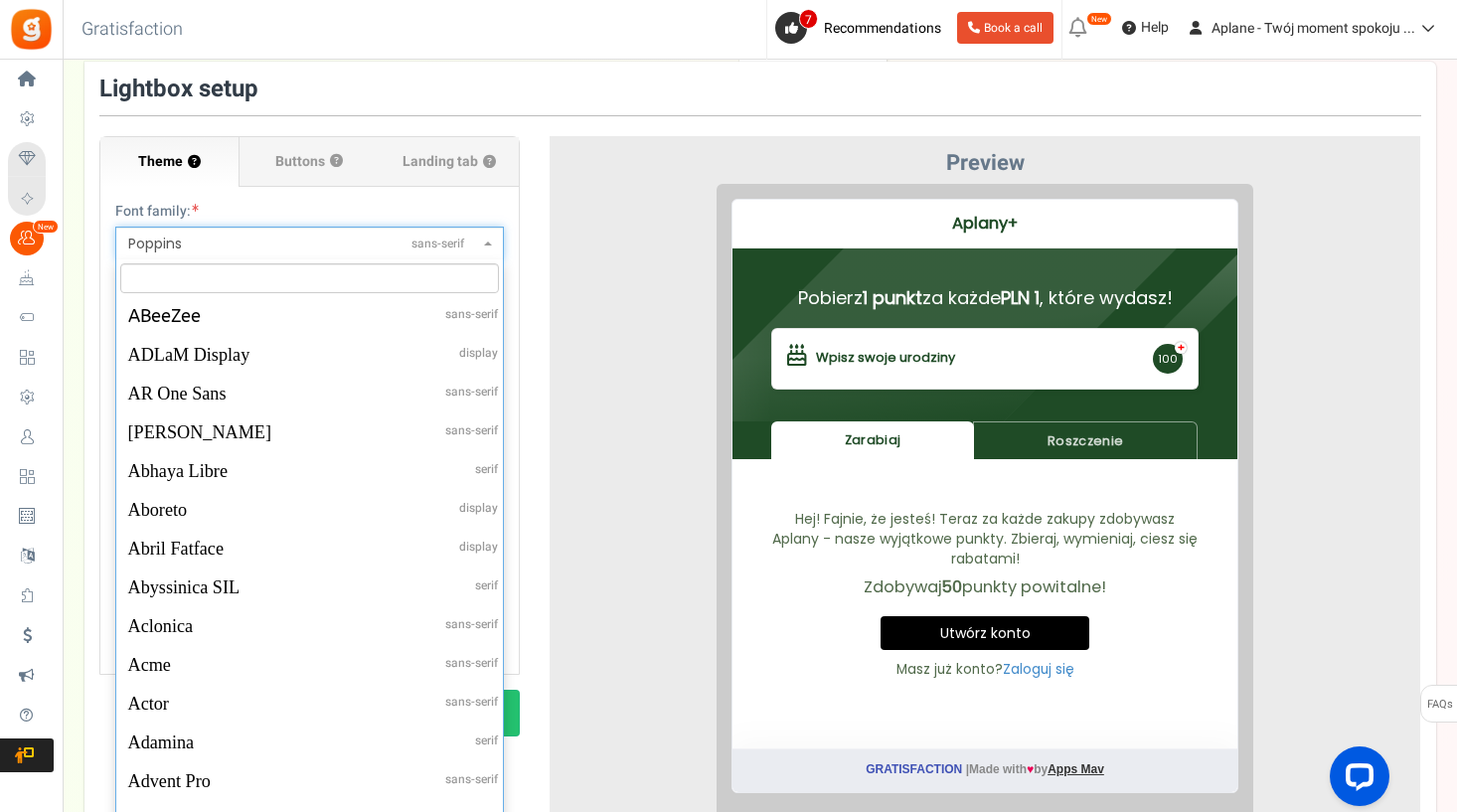 click on "sans-serif" at bounding box center (437, 244) 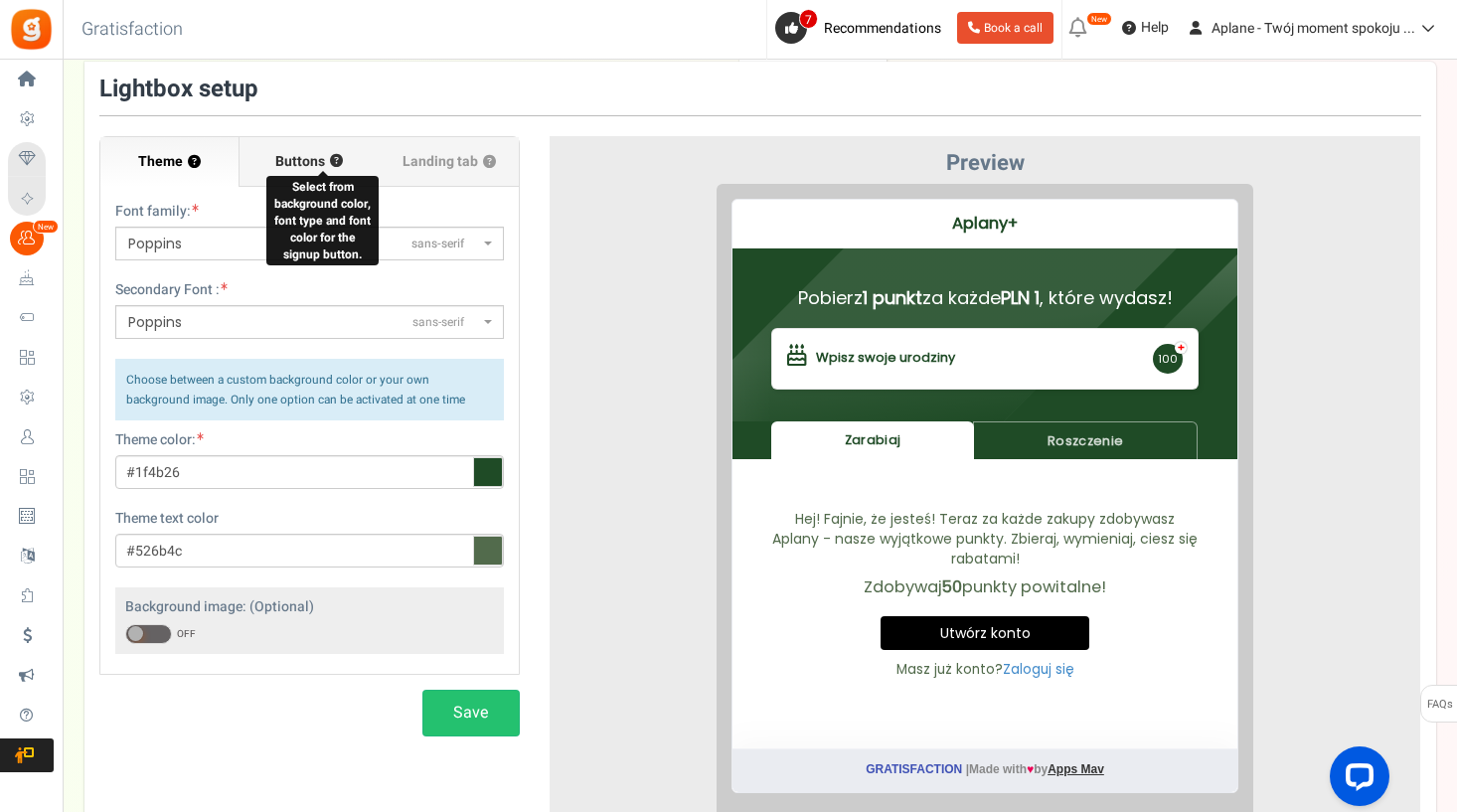 click on "?" at bounding box center [336, 161] 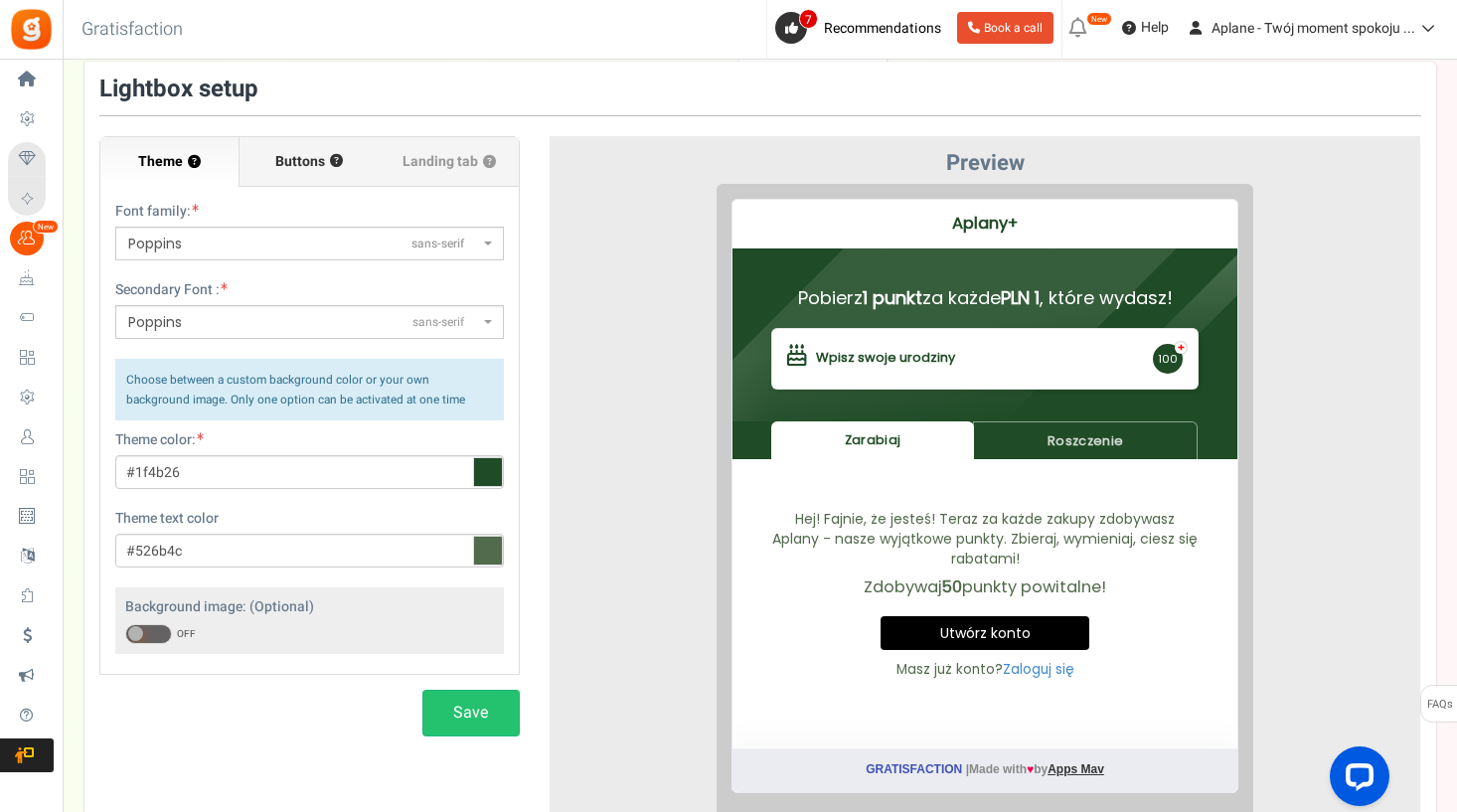 click on "Buttons" at bounding box center [300, 162] 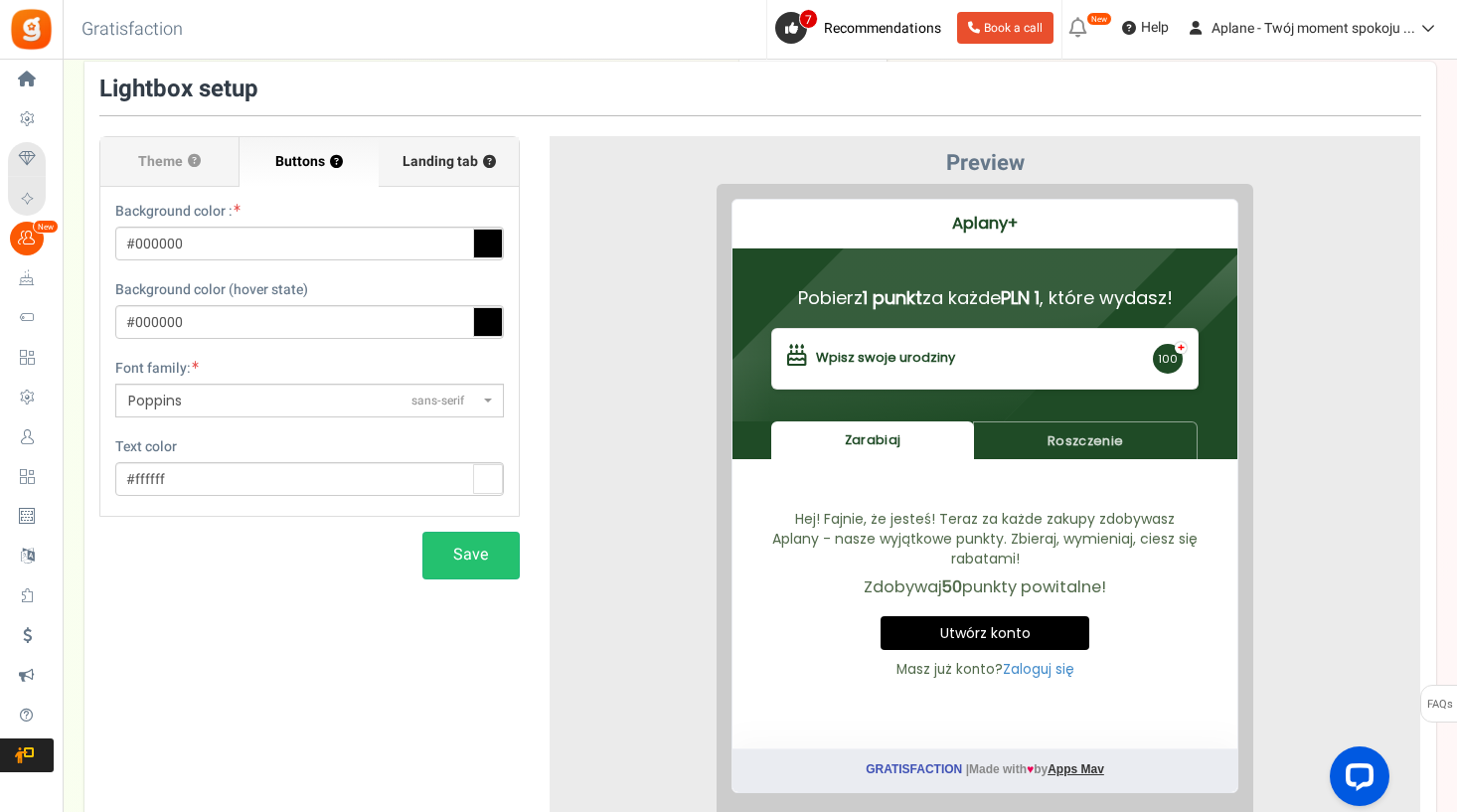 click on "Landing tab  ?" at bounding box center [449, 162] 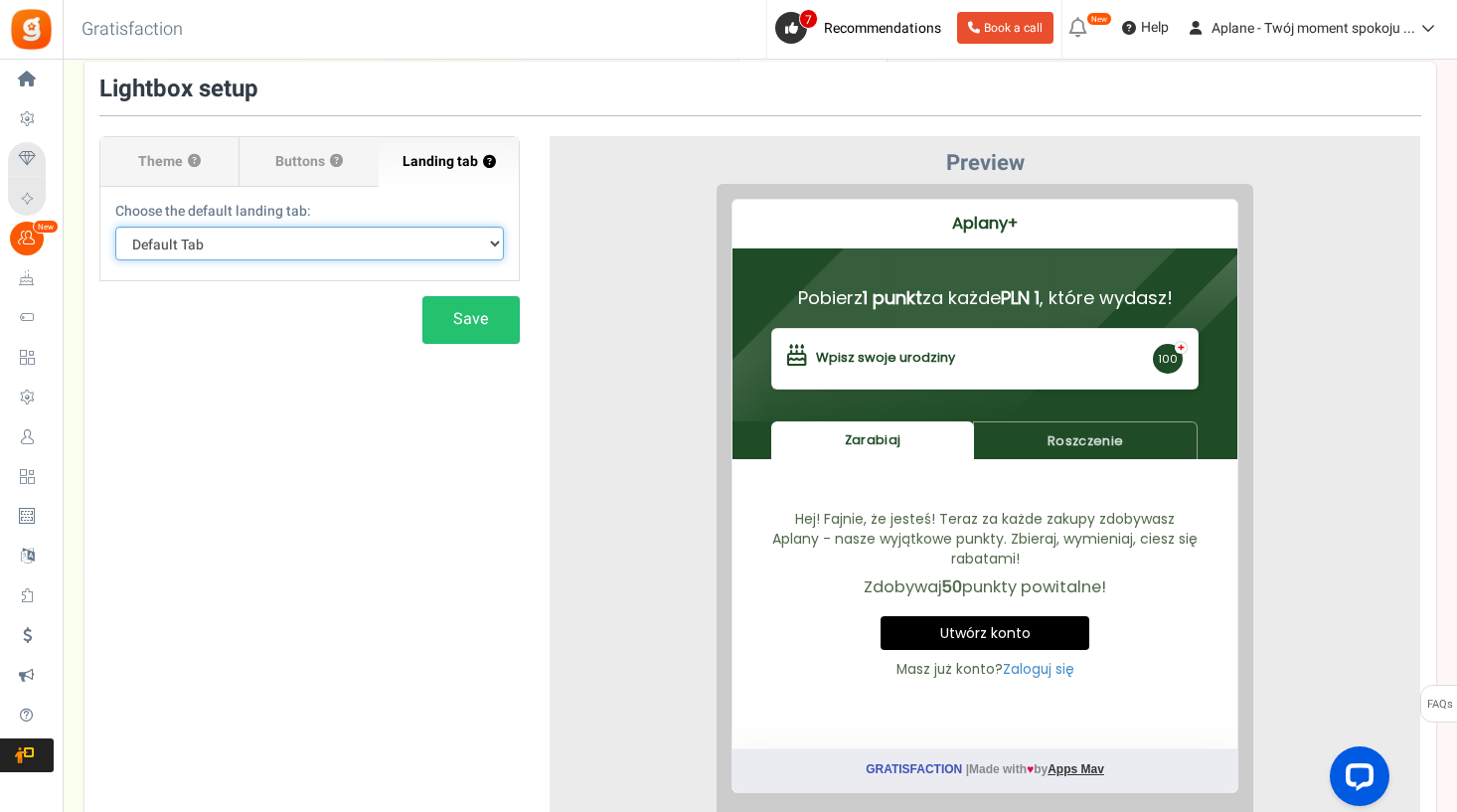 select on "earn" 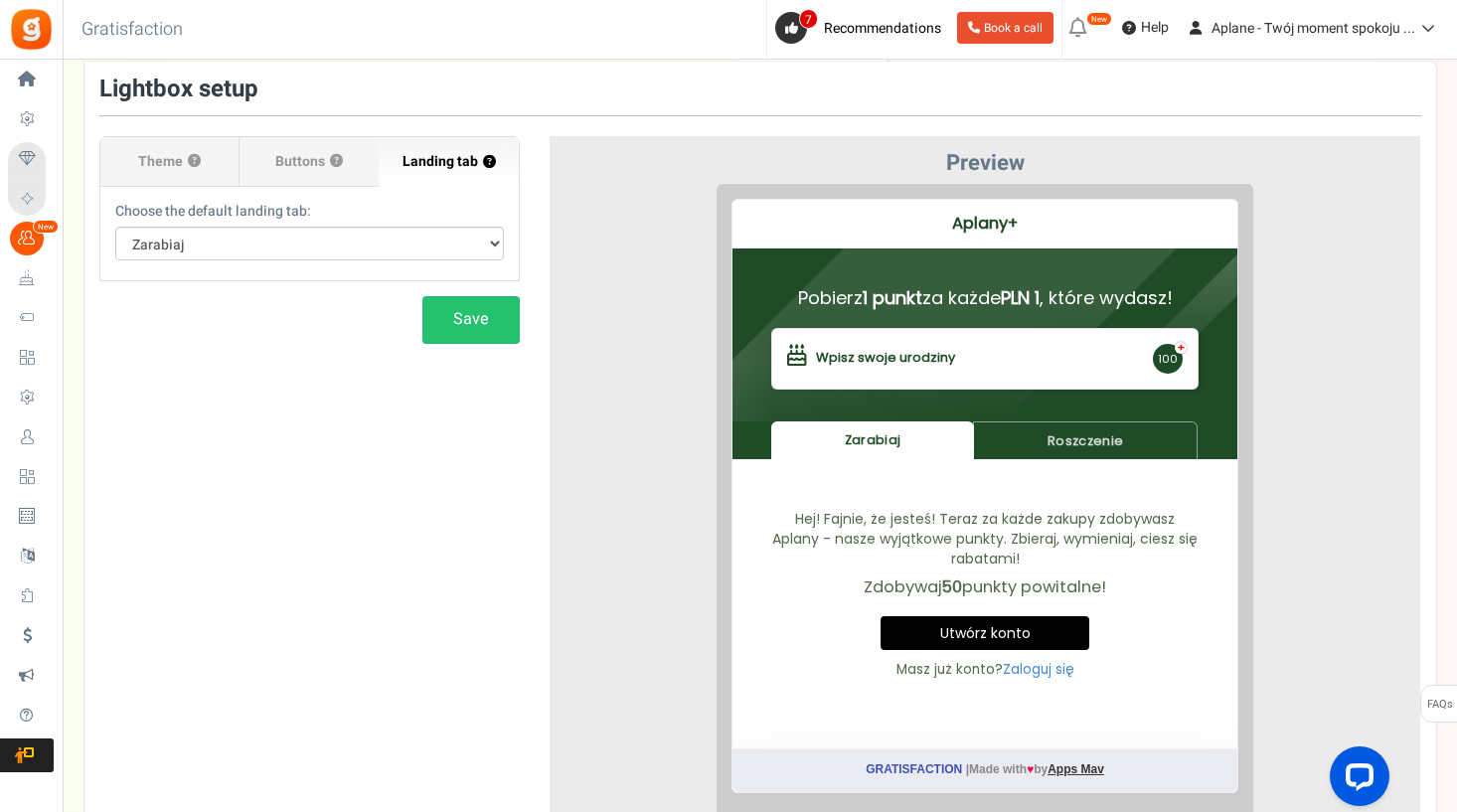 click on "Save" at bounding box center (309, 319) 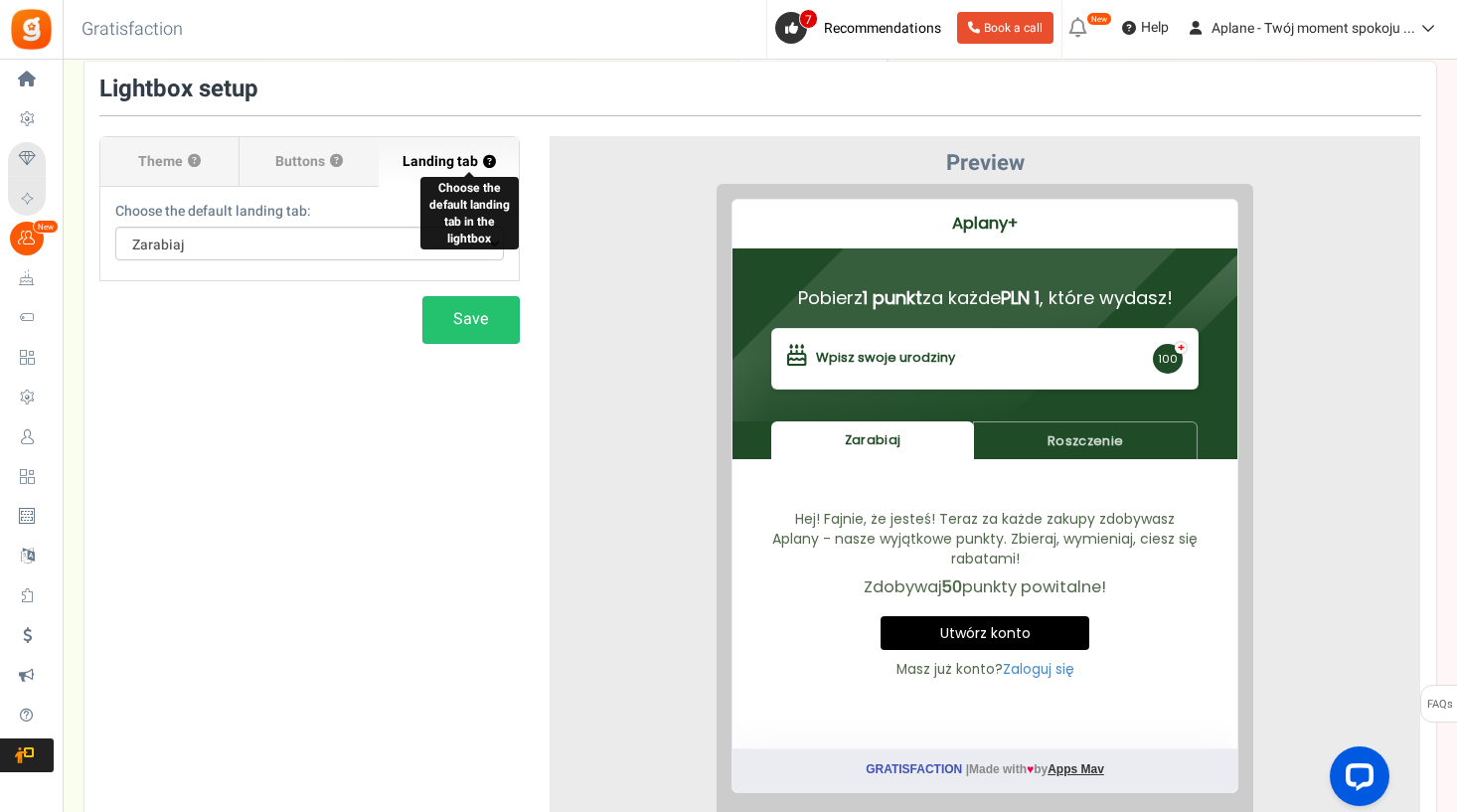 click on "?" at bounding box center (489, 162) 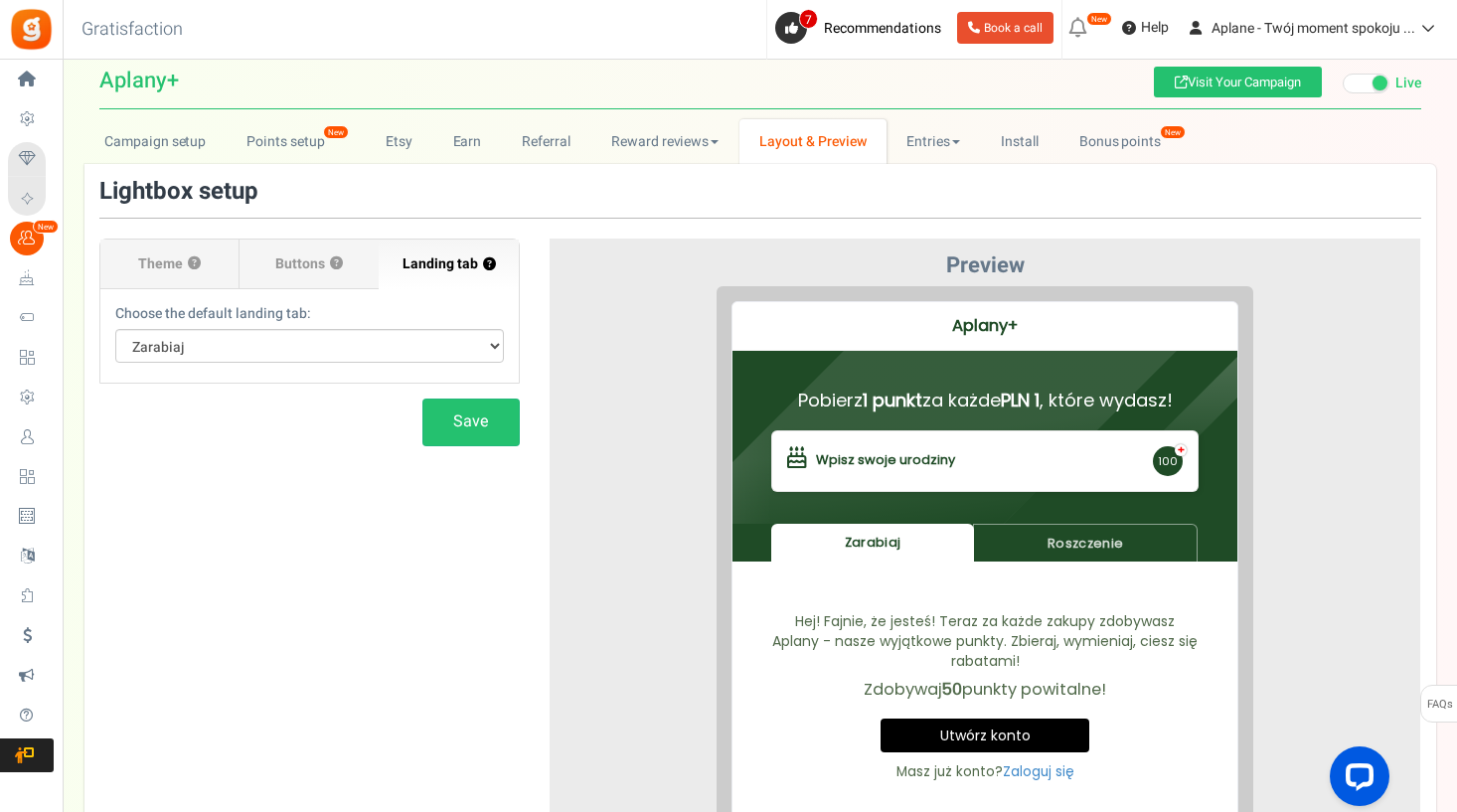 scroll, scrollTop: 22, scrollLeft: 0, axis: vertical 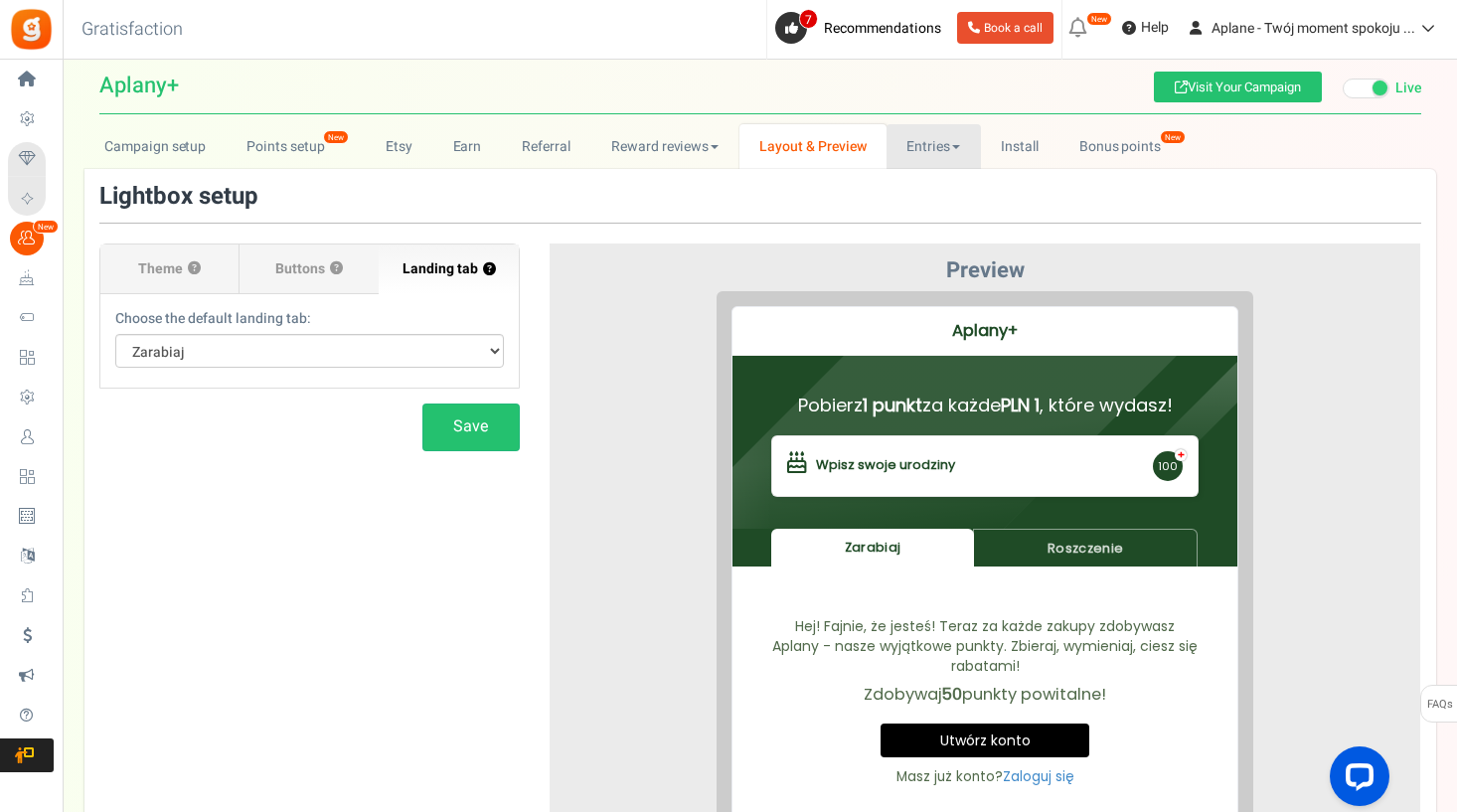 click on "Entries" at bounding box center [933, 146] 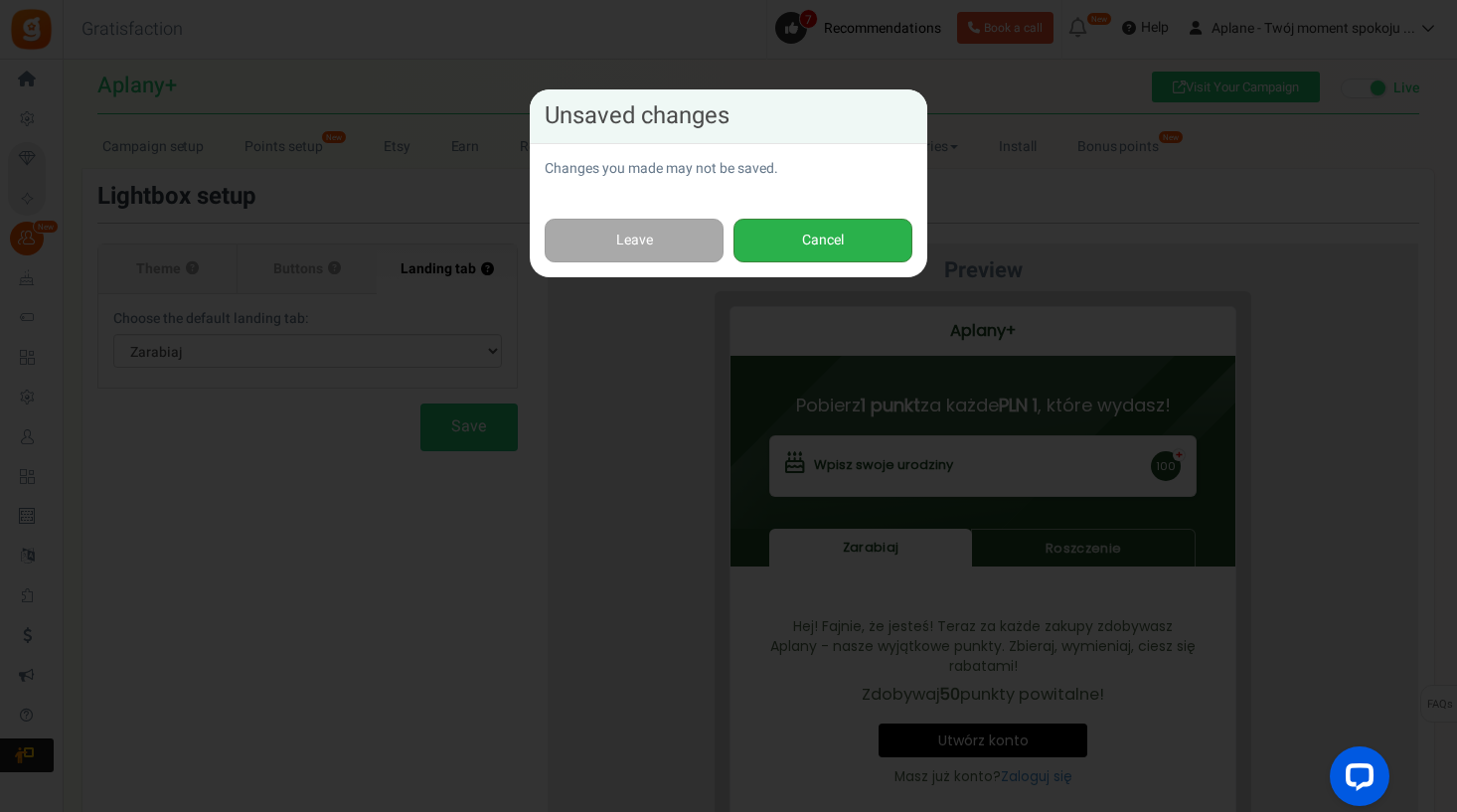 click on "Cancel" at bounding box center (823, 241) 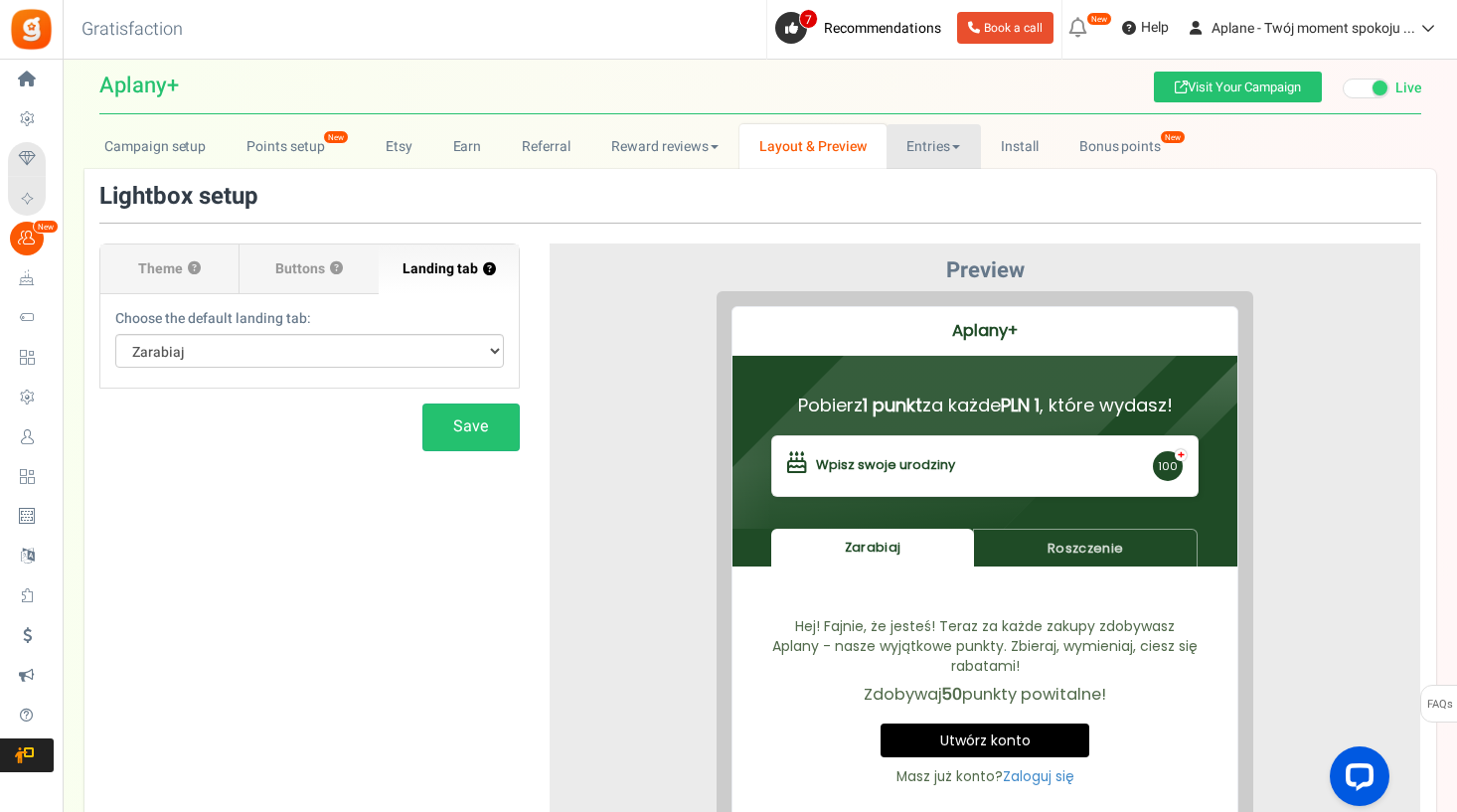 click on "Entries" at bounding box center [933, 146] 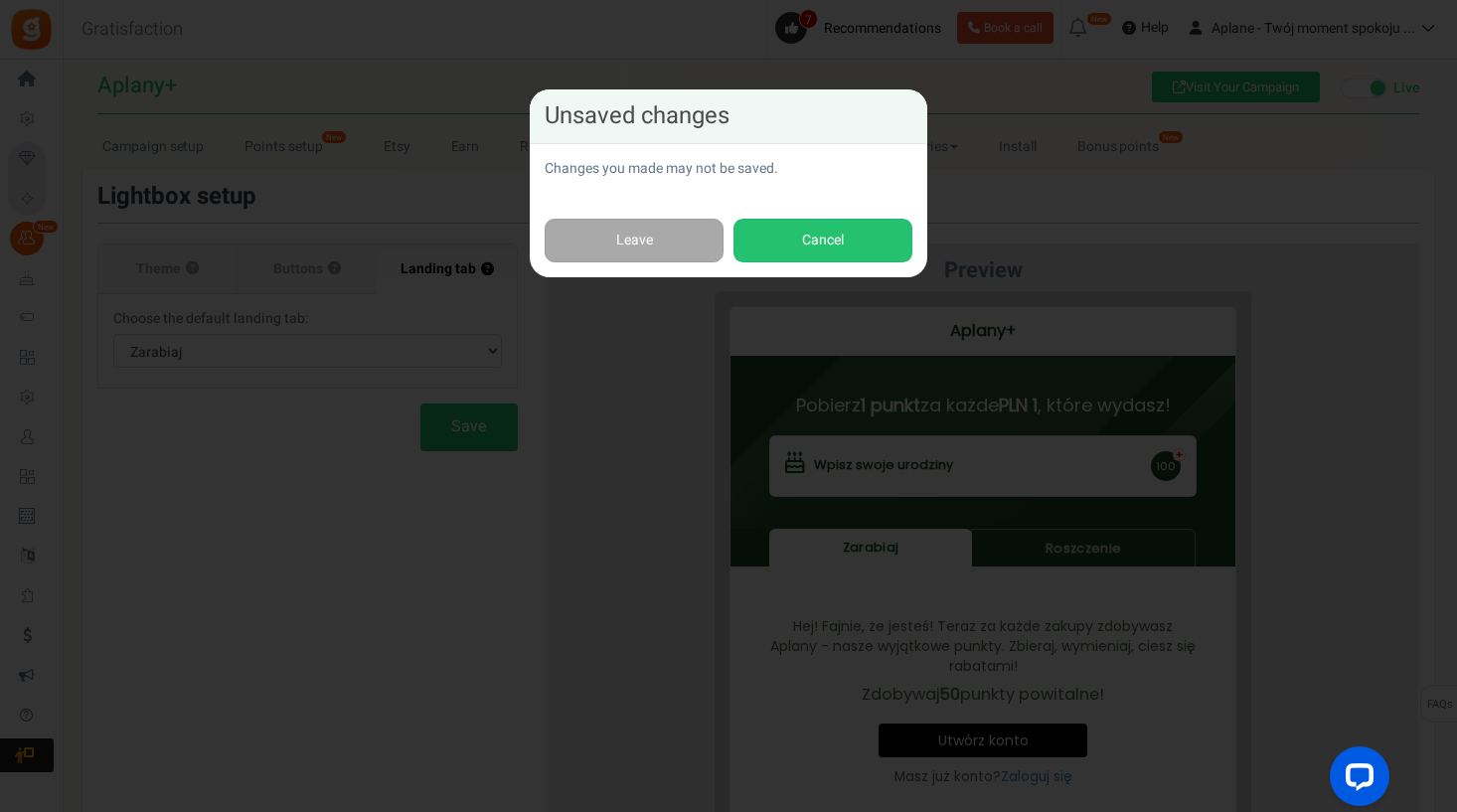 click on "Leave
Cancel" at bounding box center [728, 241] 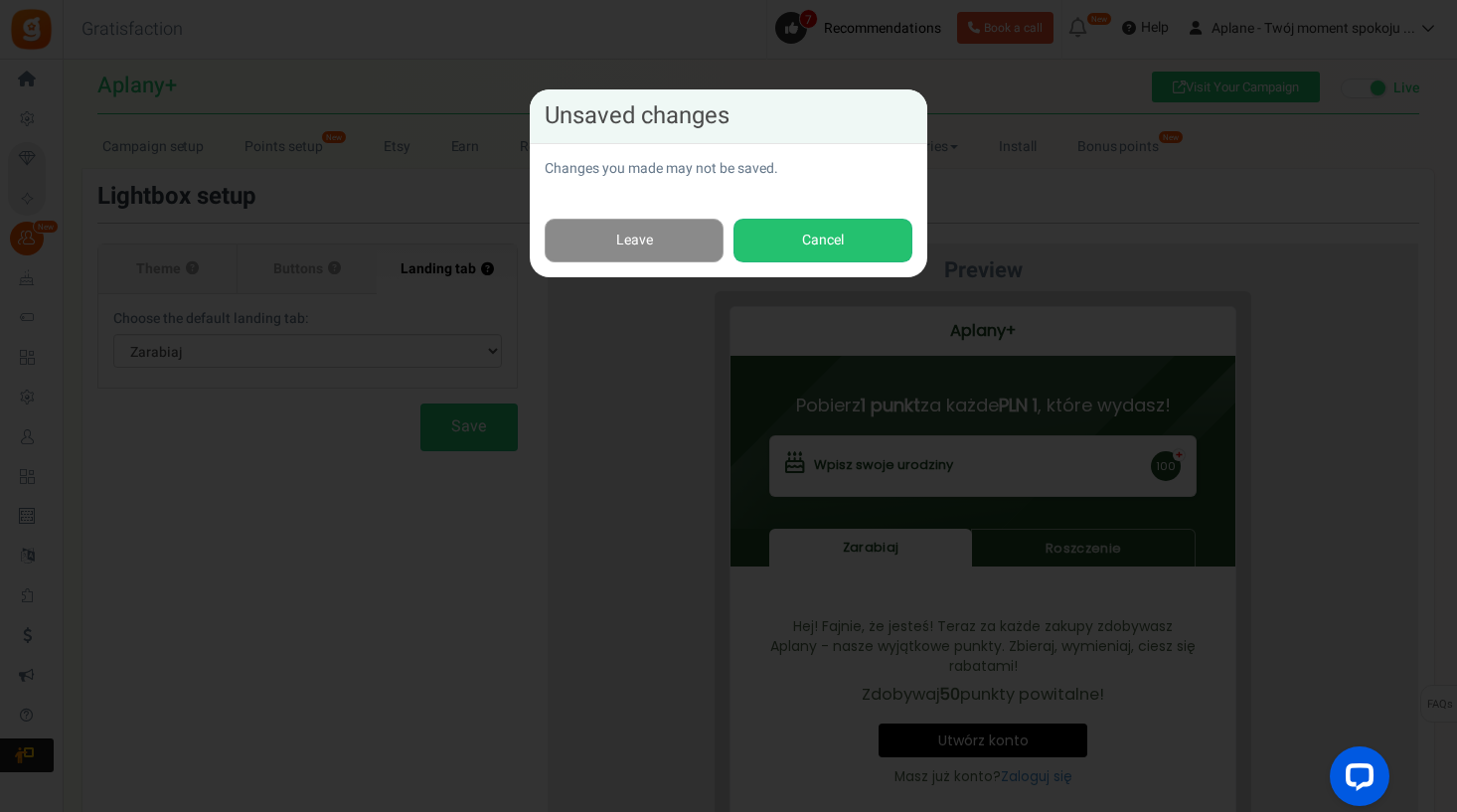click on "Leave" at bounding box center [634, 241] 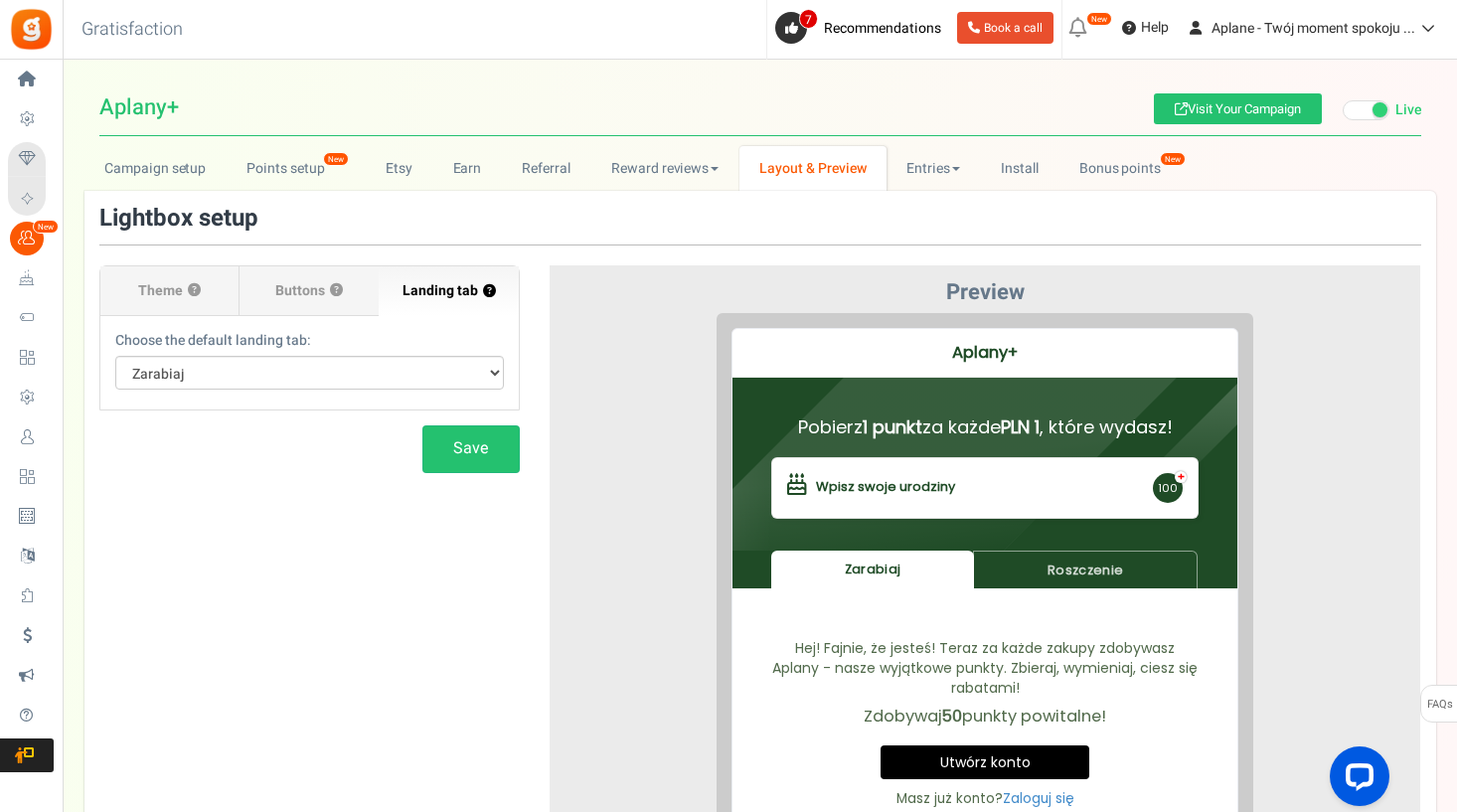 scroll, scrollTop: 1, scrollLeft: 0, axis: vertical 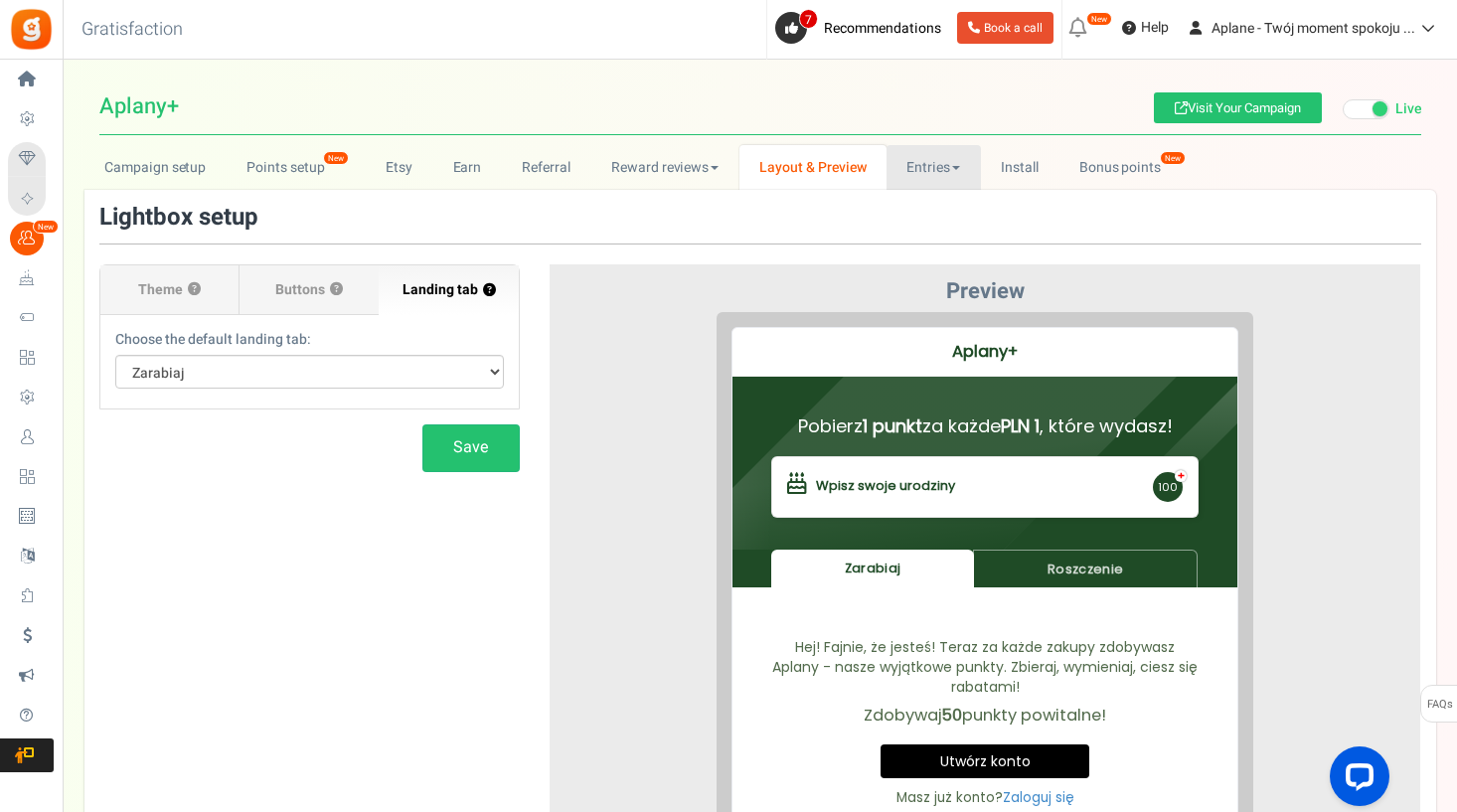 click on "Entries" at bounding box center (933, 167) 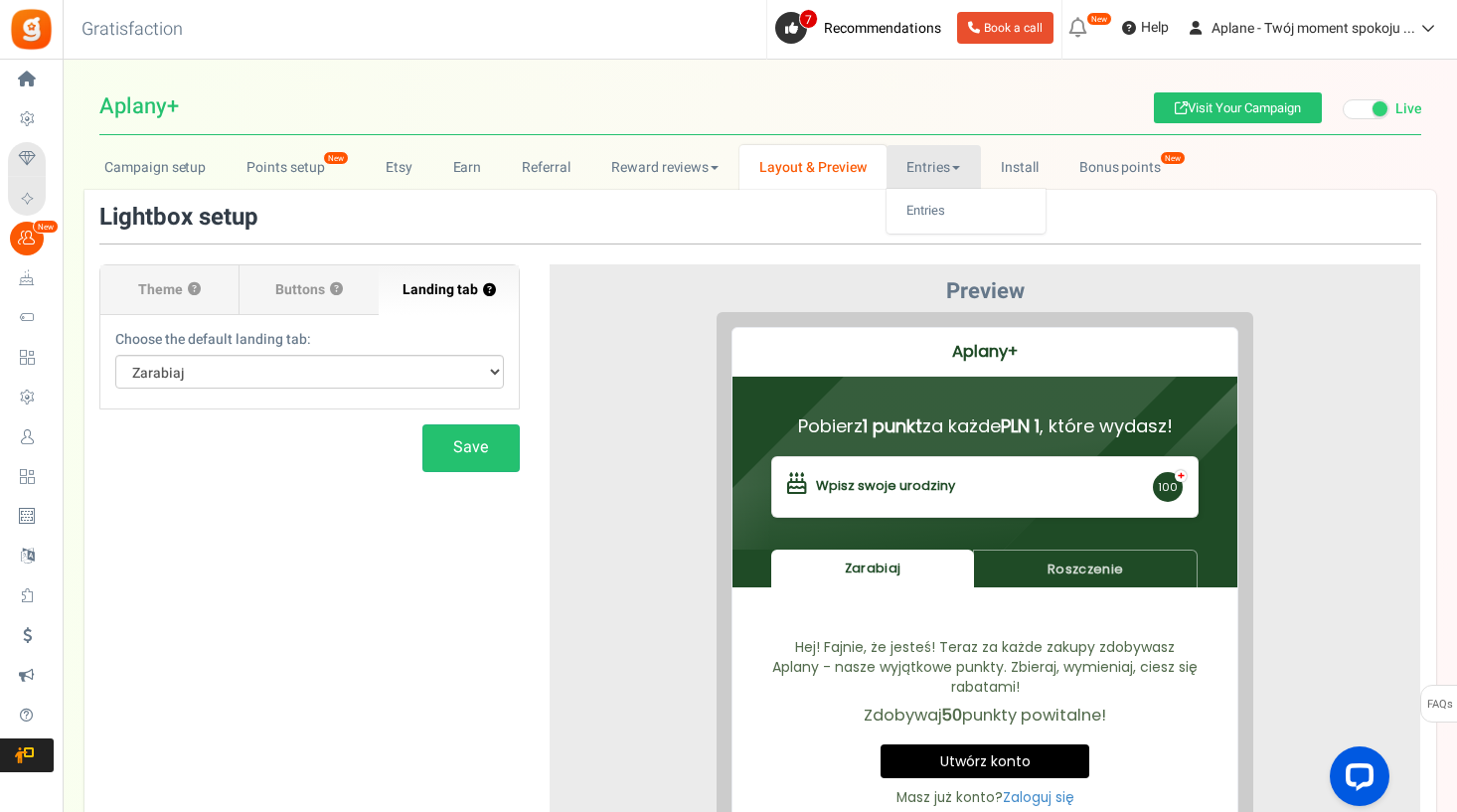 click on "Entries" at bounding box center [933, 167] 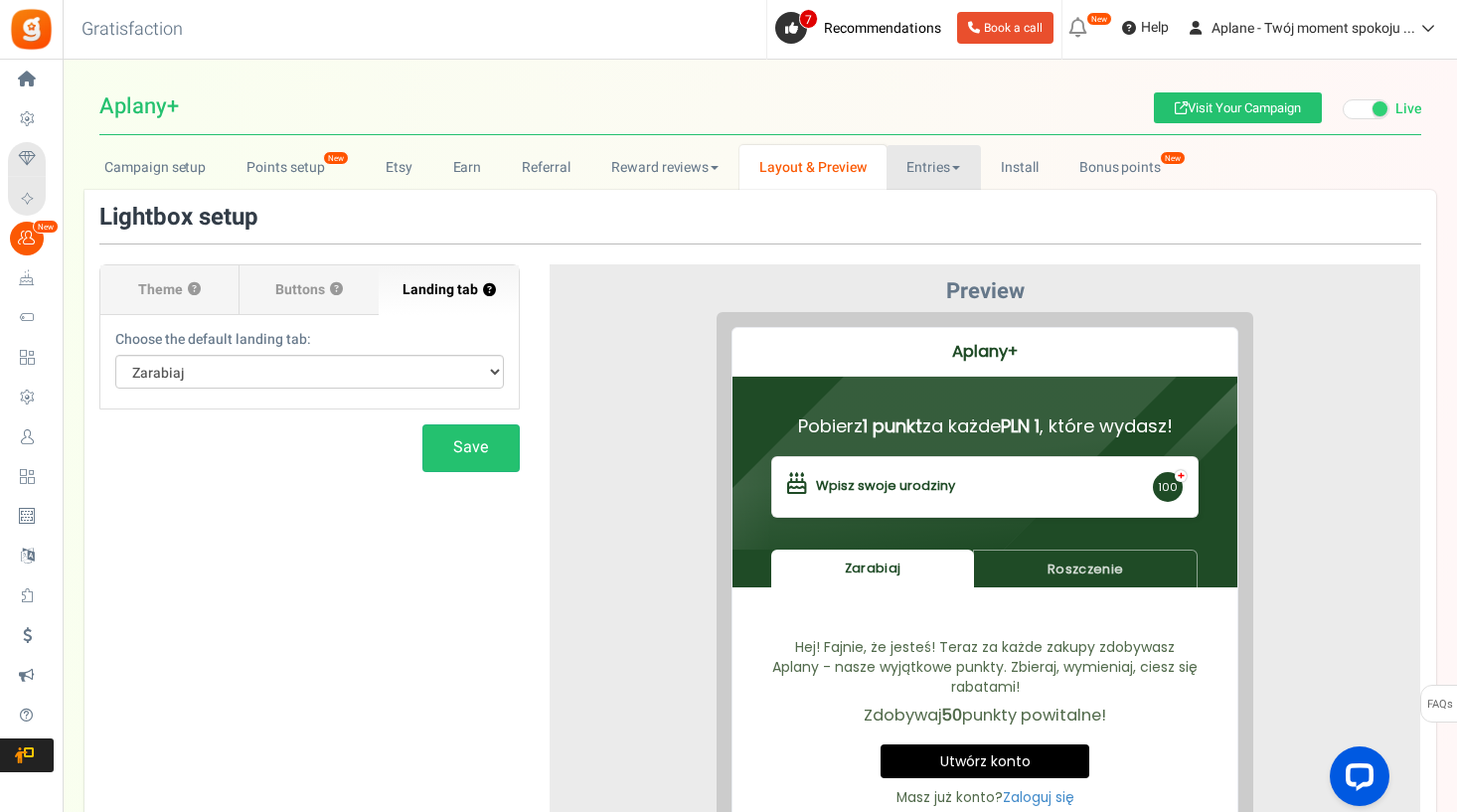 click on "Entries" at bounding box center [933, 167] 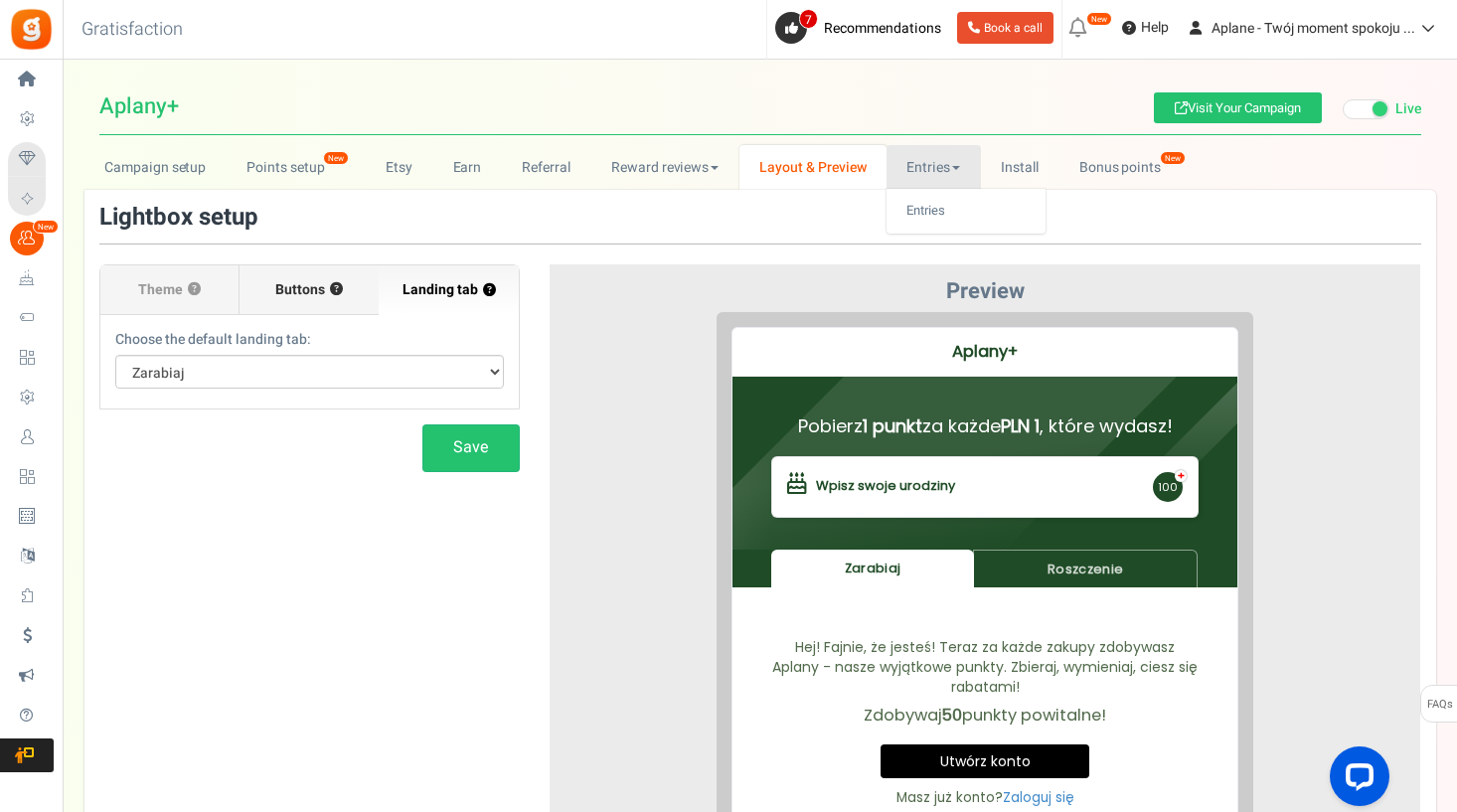 click on "Buttons" at bounding box center [300, 290] 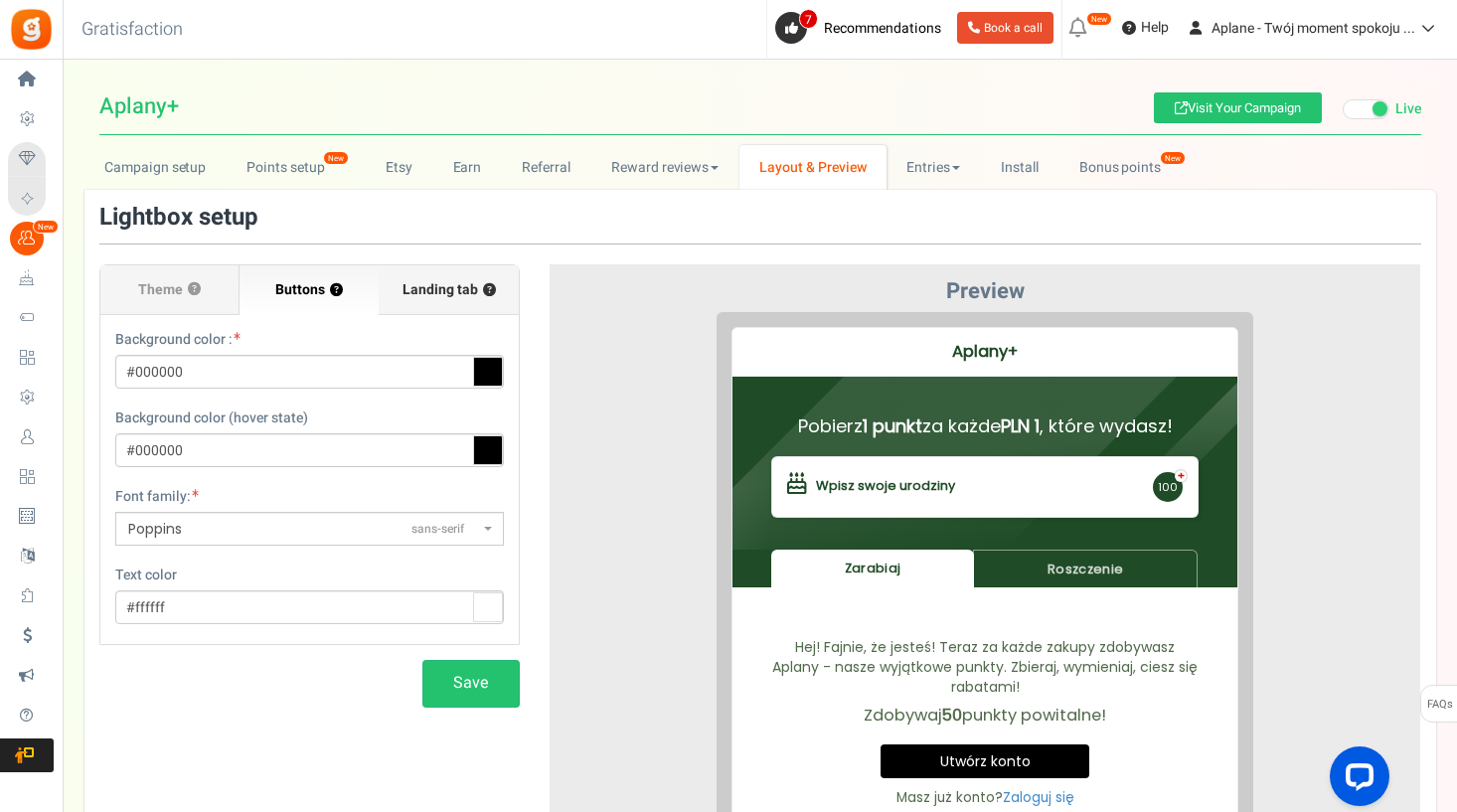click on "Landing tab  ?" at bounding box center (449, 290) 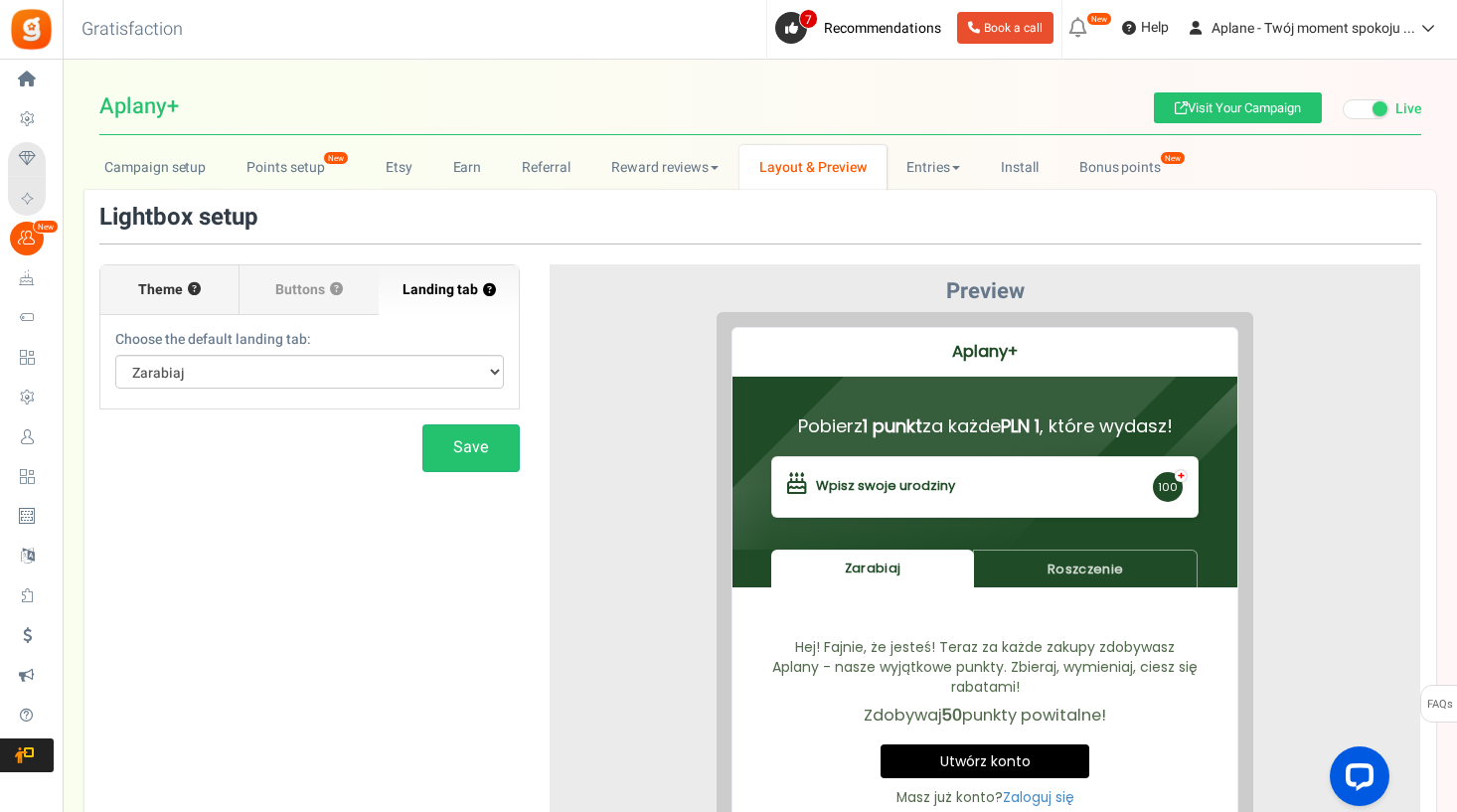 click on "Theme
?" at bounding box center [170, 290] 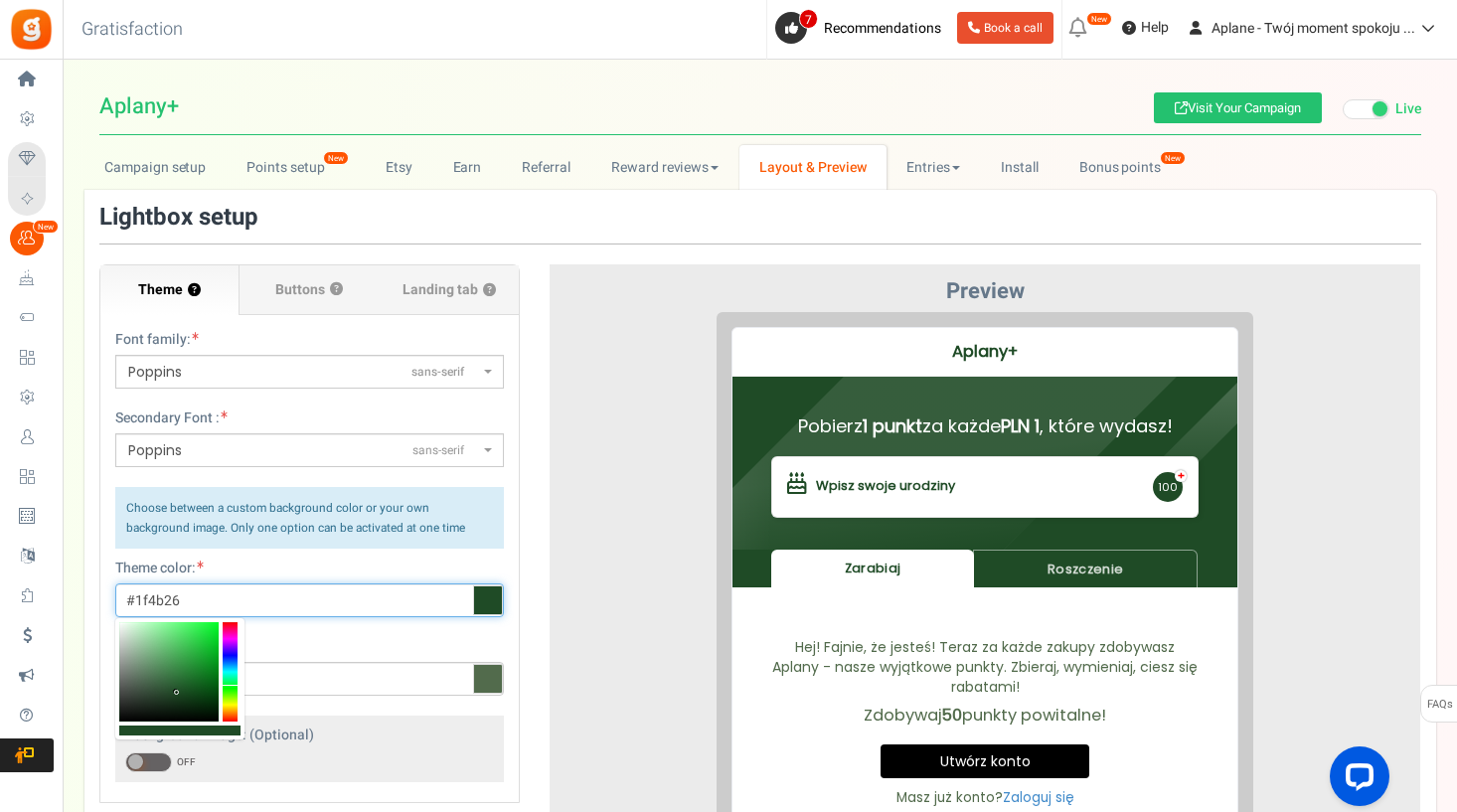 click on "#1f4b26" at bounding box center [309, 600] 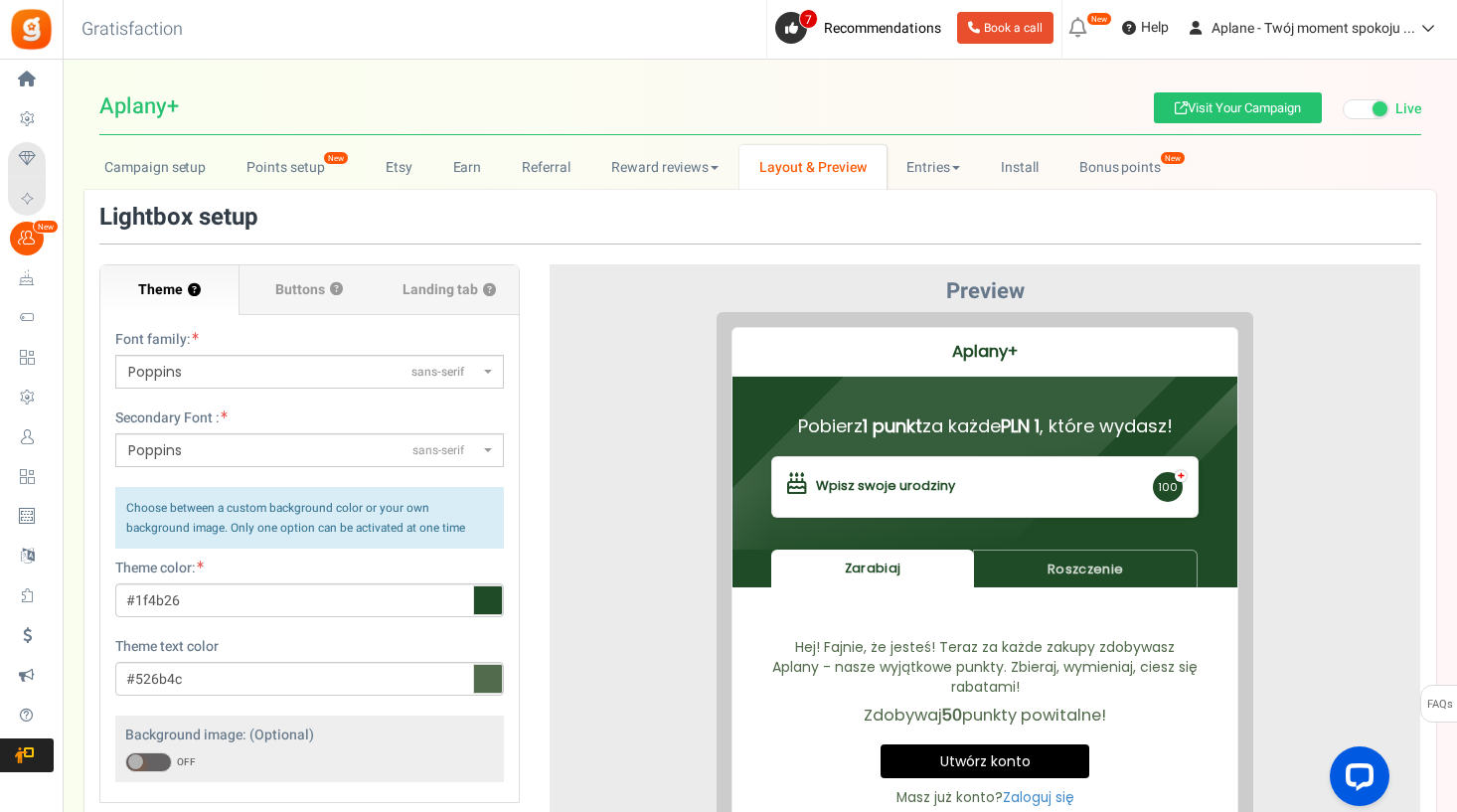 click on "Font family:
ABeeZeesans-serif ADLaM Displaydisplay AR One Sanssans-serif Abelsans-serif Abhaya Libreserif Aboretodisplay Abril Fatfacedisplay Abyssinica SILserif Aclonicasans-serif Acmesans-serif Actorsans-serif Adaminaserif Advent Prosans-serif Afacadsans-serif Afacad Fluxsans-serif Agbalumodisplay Agdasimasans-serif Agu Displaydisplay Aguafina Scripthandwriting Akatabsans-serif Akaya Kanadakadisplay Akaya Telivigaladisplay Akronimdisplay Aksharsans-serif Aladindisplay Alatasans-serif Alatsisans-serif Albert Sanssans-serif Aldrichsans-serif Alefsans-serif Alegreyaserif Alegreya SCserif Alegreya Sanssans-serif Alegreya Sans SCsans-serif Aleoserif Alex Brushhandwriting Alexandriasans-serif Alfa Slab Onedisplay Aliceserif Alikeserif Alike Angularserif Alkalamiserif Alkatradisplay Allandisplay Allertasans-serif Allerta Stencilsans-serif Allisonhandwriting Allurahandwriting Almaraisans-serif Almendraserif ON" at bounding box center [309, 548] 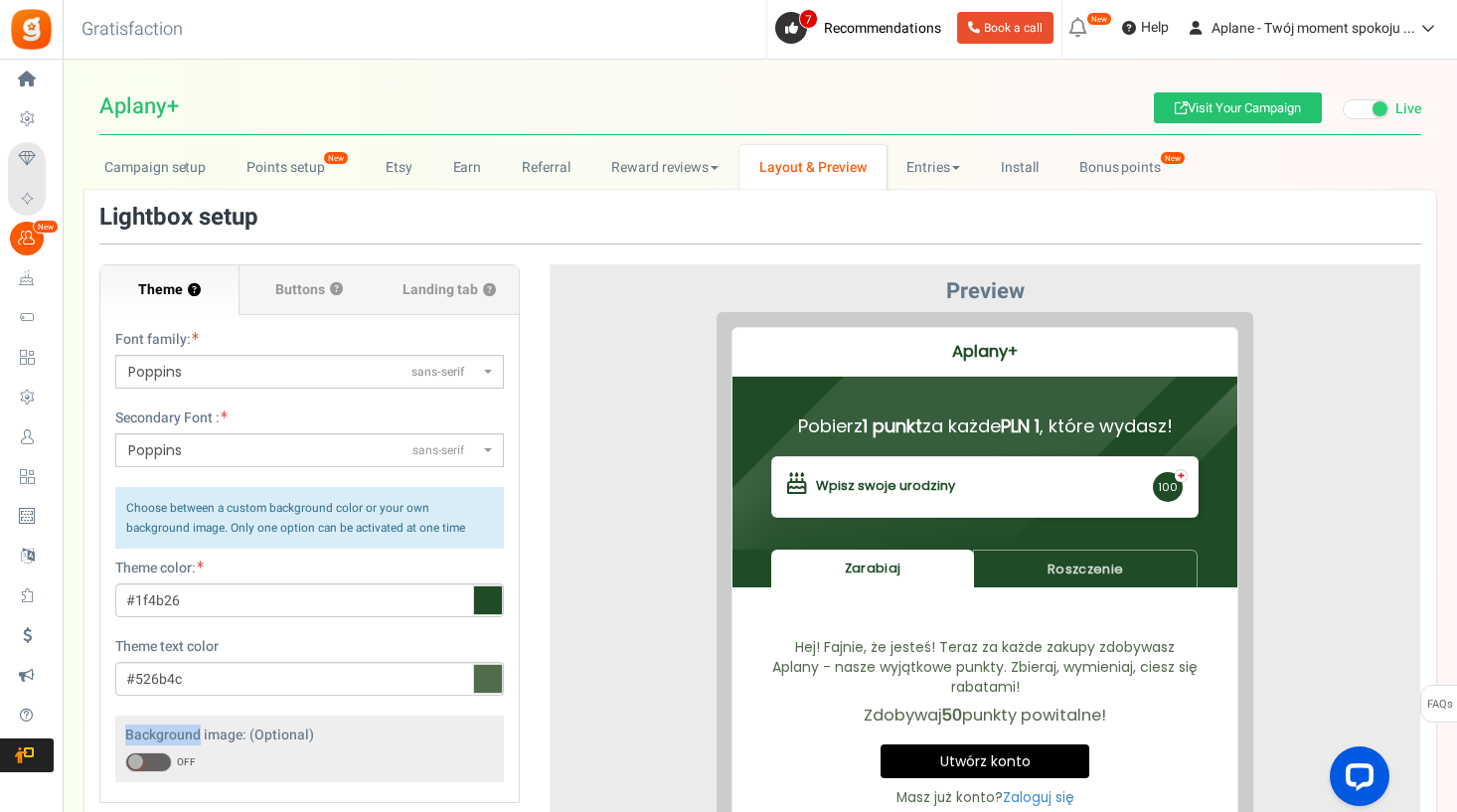 click on "Font family:
ABeeZeesans-serif ADLaM Displaydisplay AR One Sanssans-serif Abelsans-serif Abhaya Libreserif Aboretodisplay Abril Fatfacedisplay Abyssinica SILserif Aclonicasans-serif Acmesans-serif Actorsans-serif Adaminaserif Advent Prosans-serif Afacadsans-serif Afacad Fluxsans-serif Agbalumodisplay Agdasimasans-serif Agu Displaydisplay Aguafina Scripthandwriting Akatabsans-serif Akaya Kanadakadisplay Akaya Telivigaladisplay Akronimdisplay Aksharsans-serif Aladindisplay Alatasans-serif Alatsisans-serif Albert Sanssans-serif Aldrichsans-serif Alefsans-serif Alegreyaserif Alegreya SCserif Alegreya Sanssans-serif Alegreya Sans SCsans-serif Aleoserif Alex Brushhandwriting Alexandriasans-serif Alfa Slab Onedisplay Aliceserif Alikeserif Alike Angularserif Alkalamiserif Alkatradisplay Allandisplay Allertasans-serif Allerta Stencilsans-serif Allisonhandwriting Allurahandwriting Almaraisans-serif Almendraserif ON" at bounding box center [309, 548] 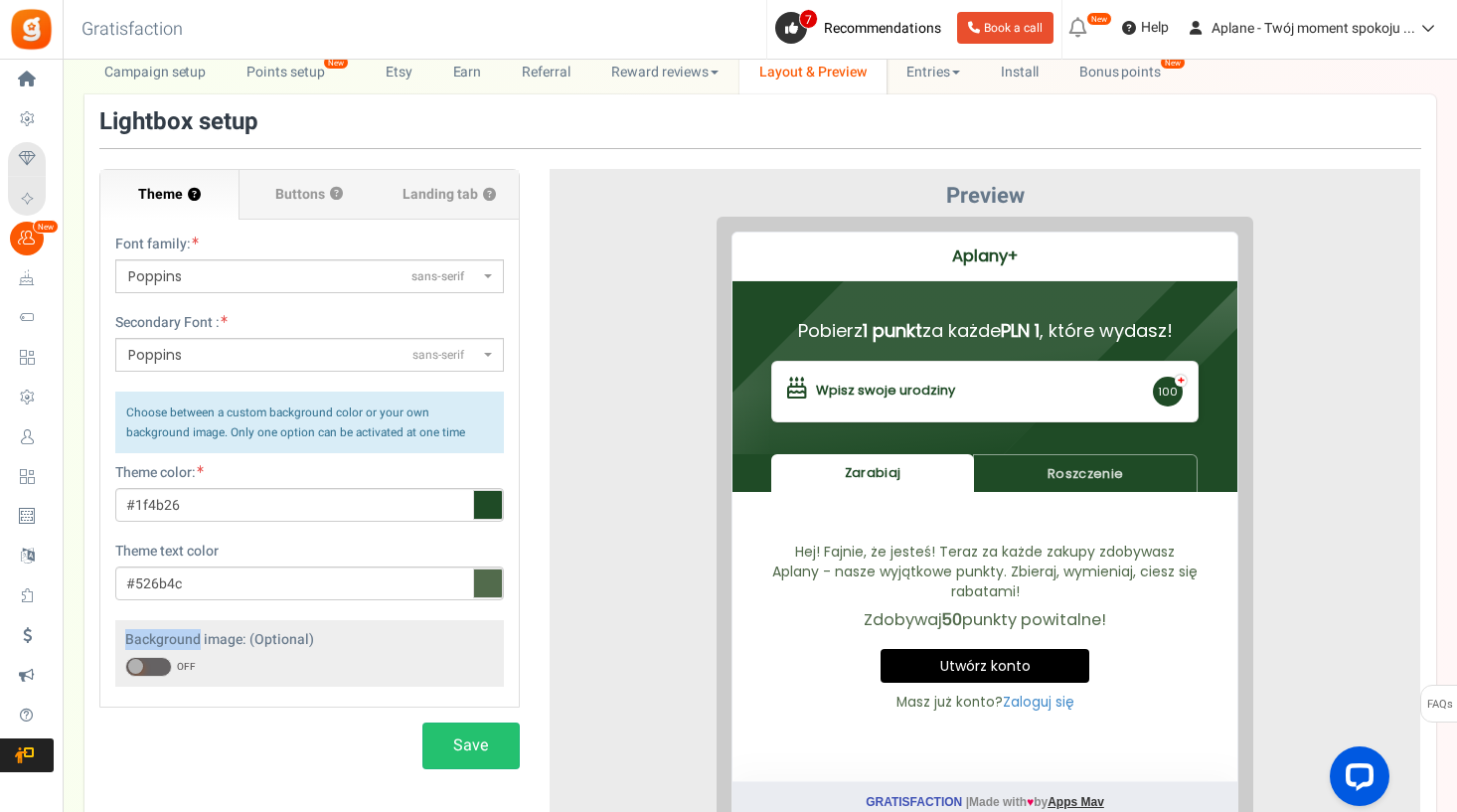 scroll, scrollTop: 97, scrollLeft: 0, axis: vertical 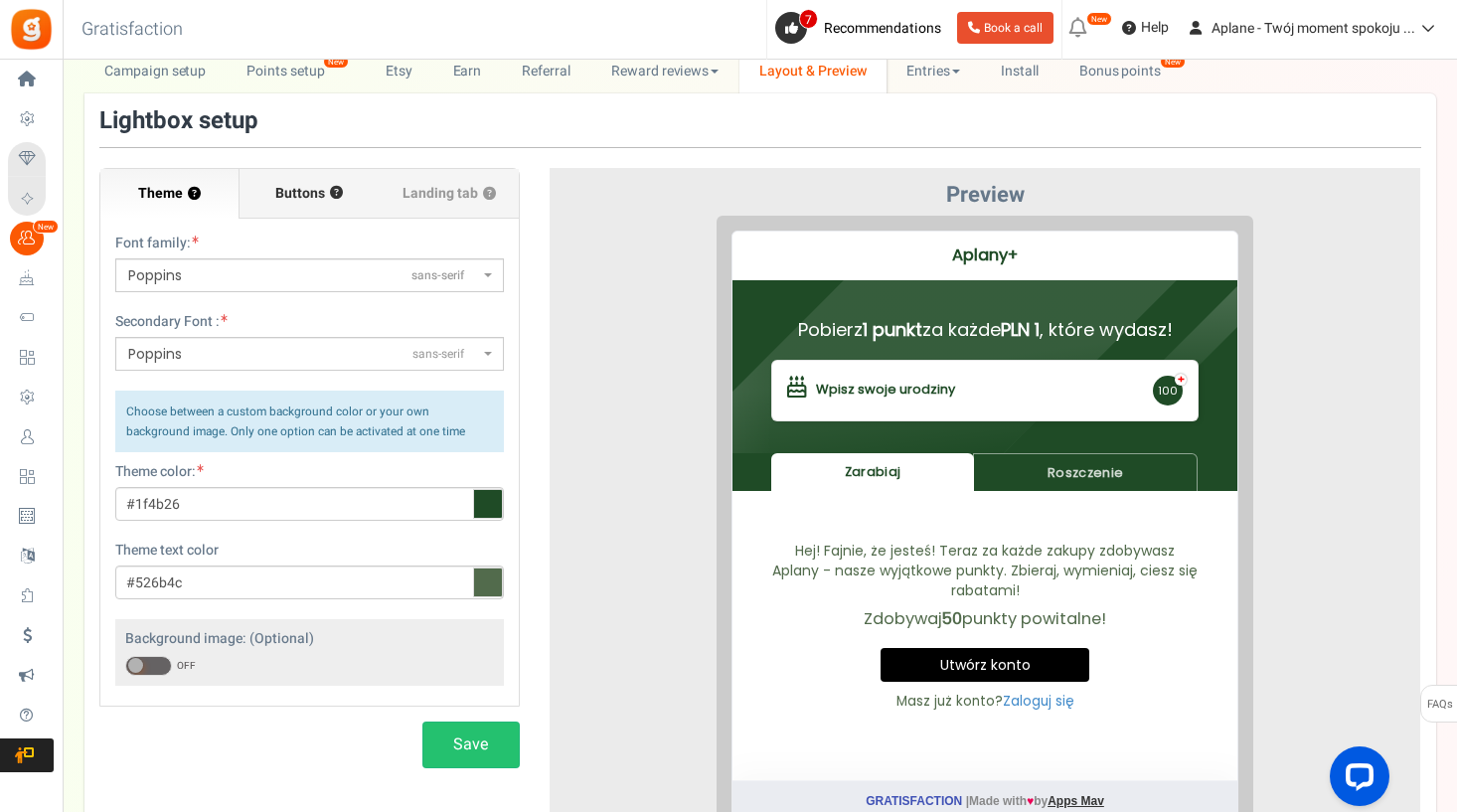 click on "Buttons
?" at bounding box center [309, 194] 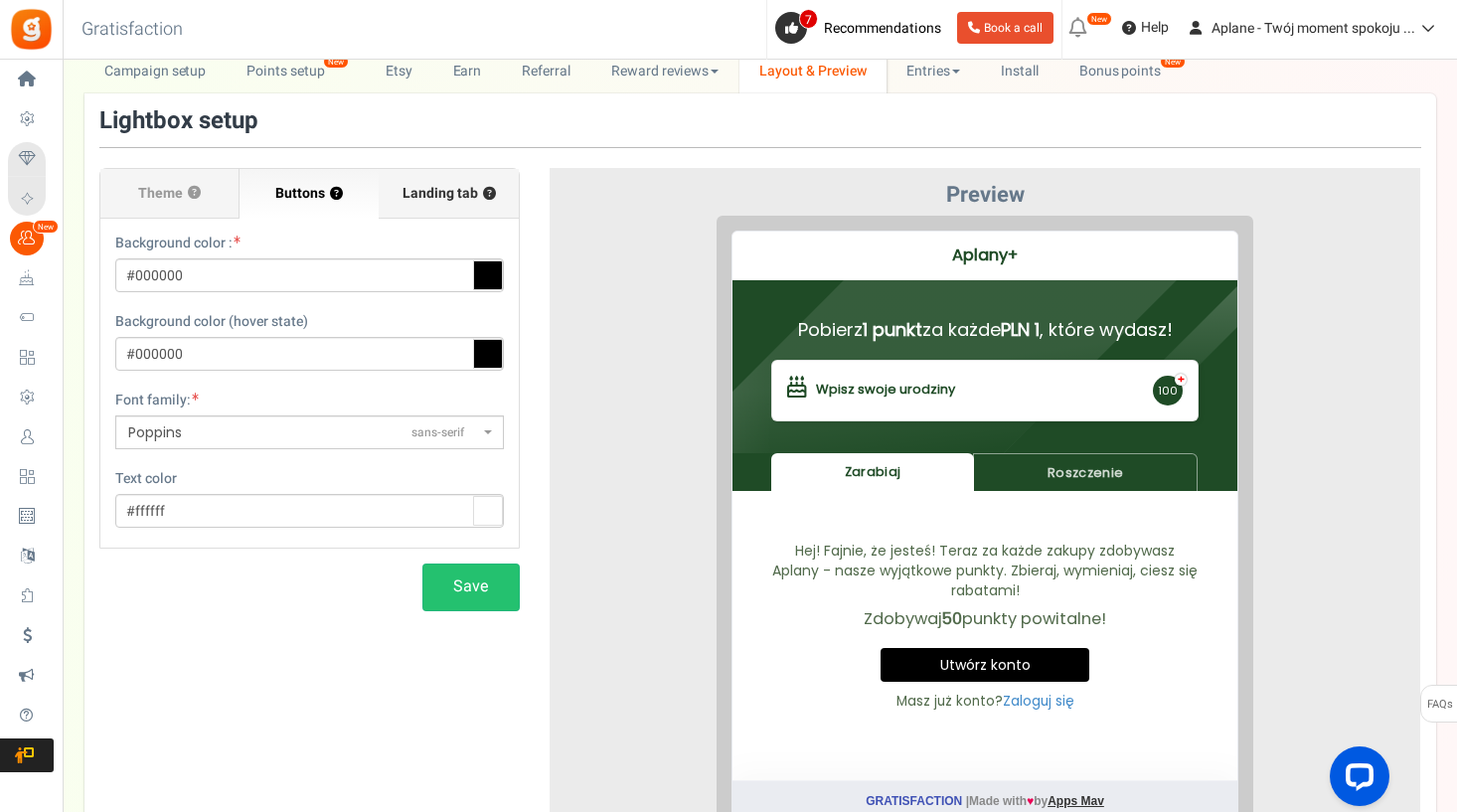 click on "Landing tab  ?" at bounding box center (448, 194) 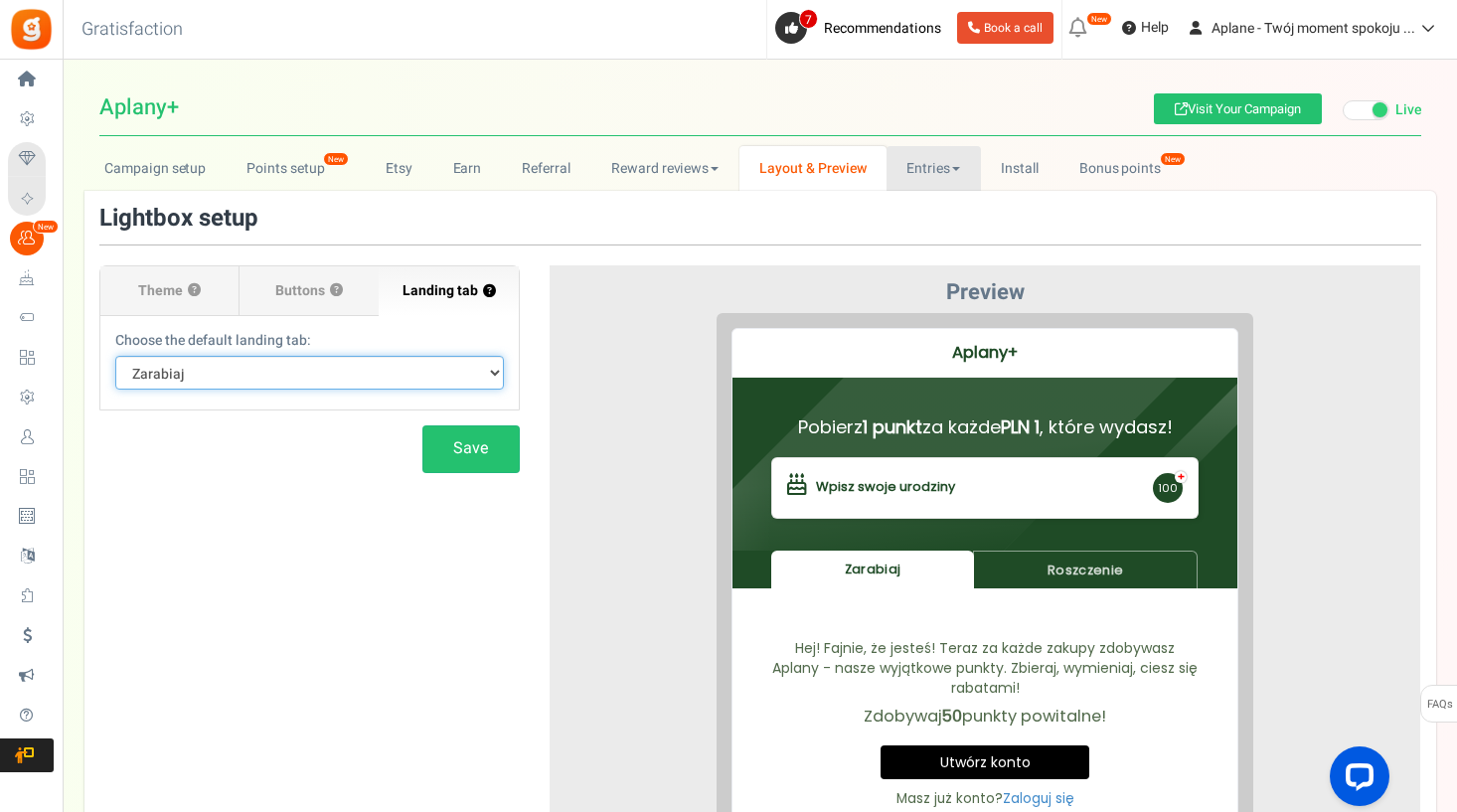 scroll, scrollTop: 0, scrollLeft: 0, axis: both 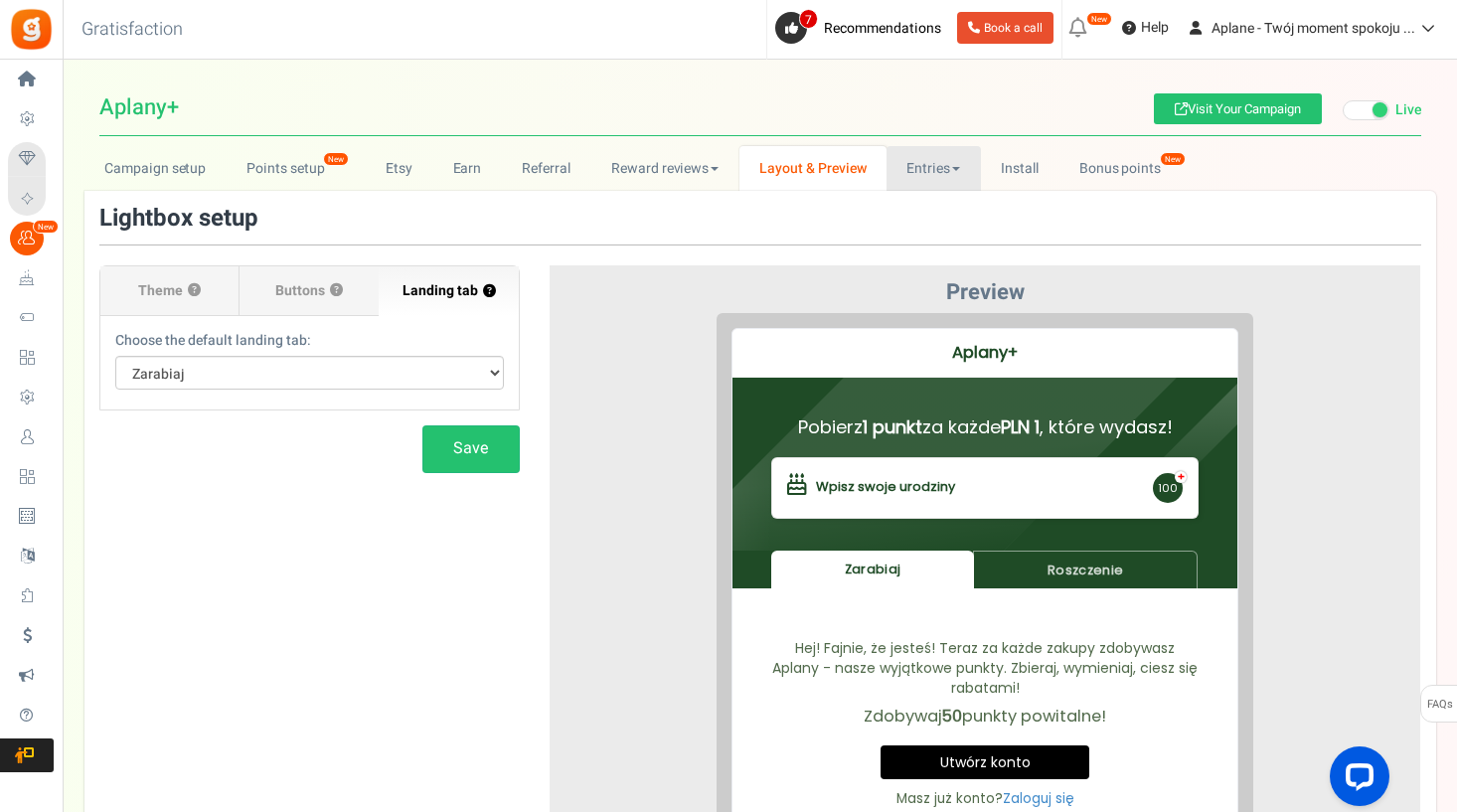 click on "Entries" at bounding box center (933, 168) 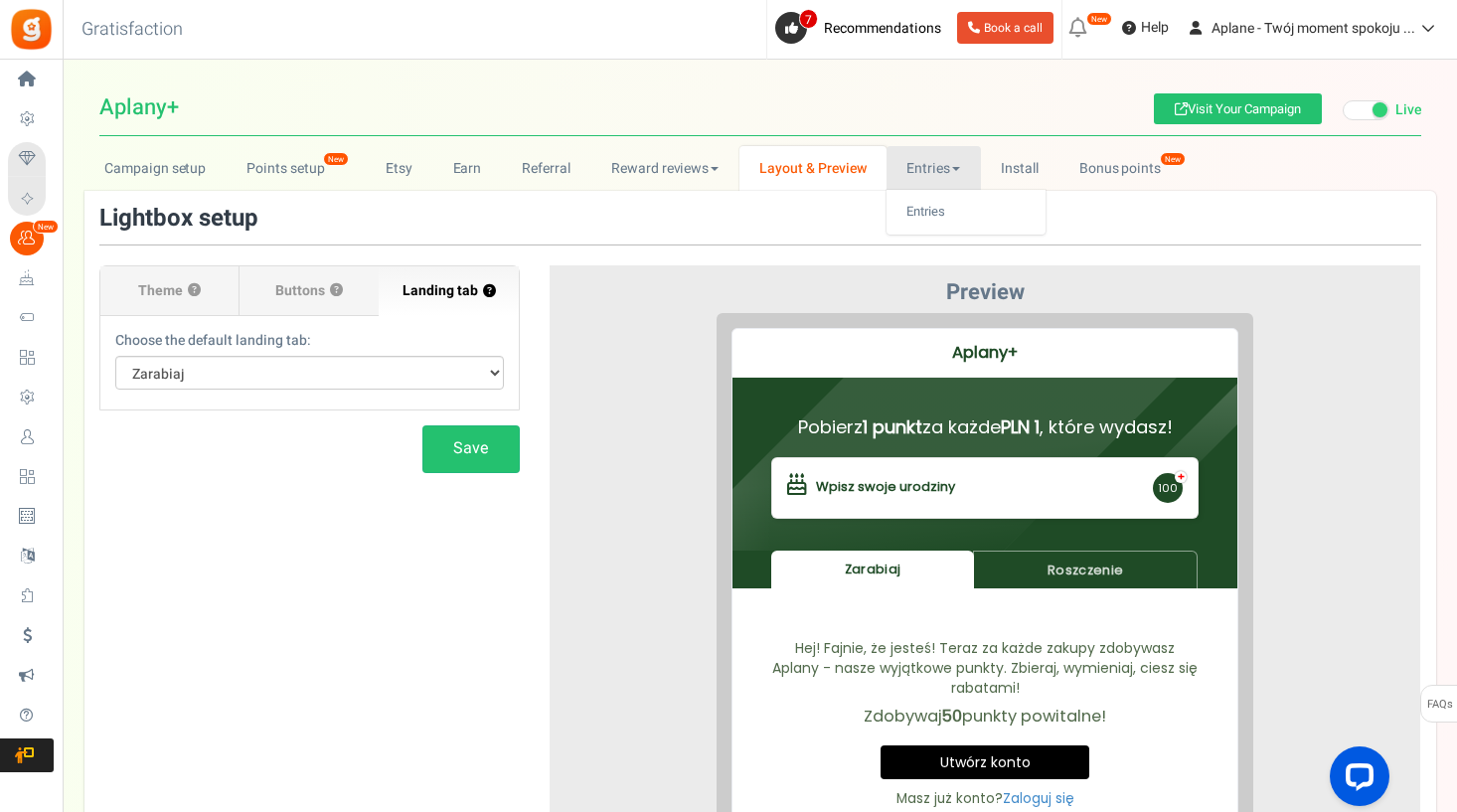 click on "Entries" at bounding box center [933, 168] 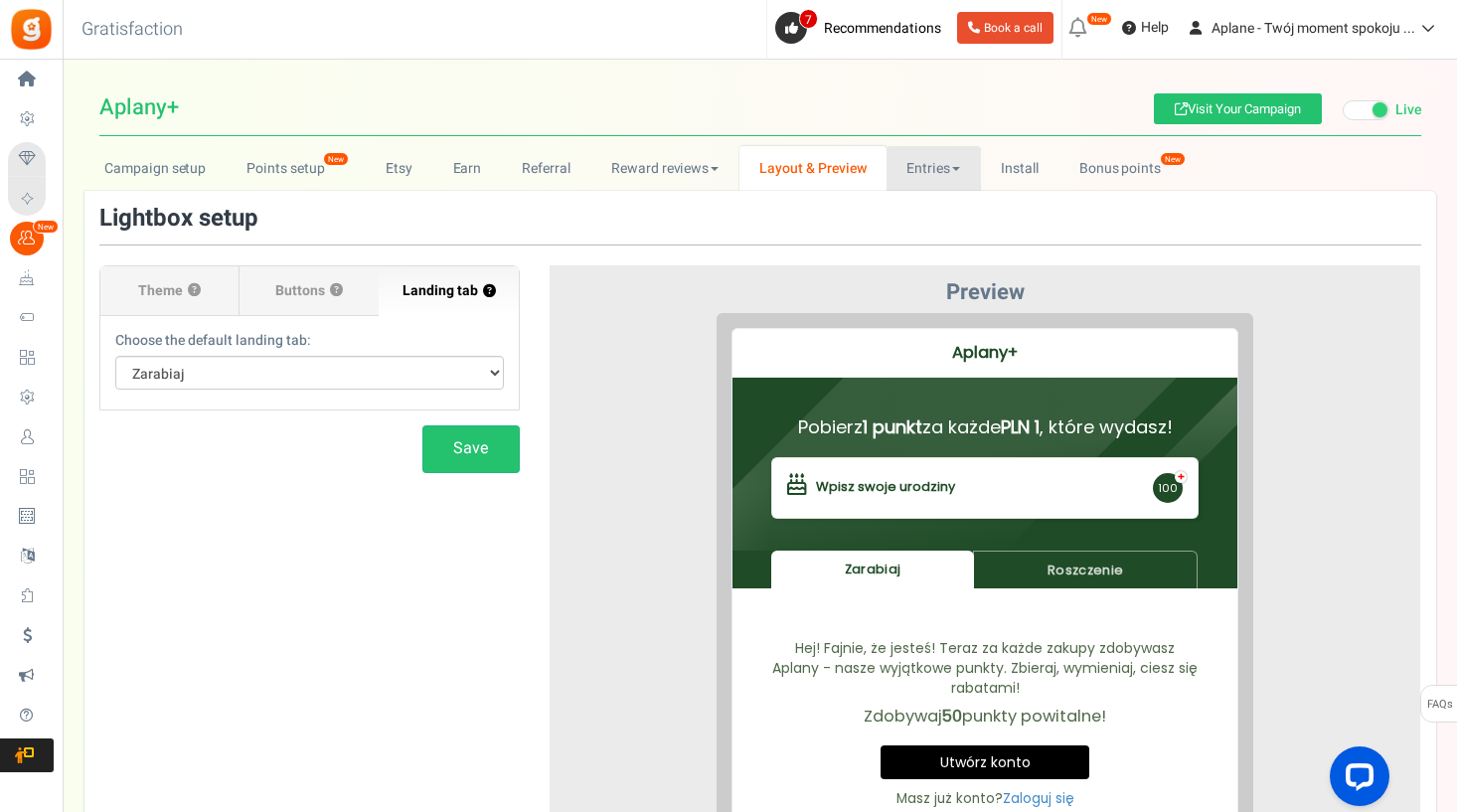 click on "Entries" at bounding box center (933, 168) 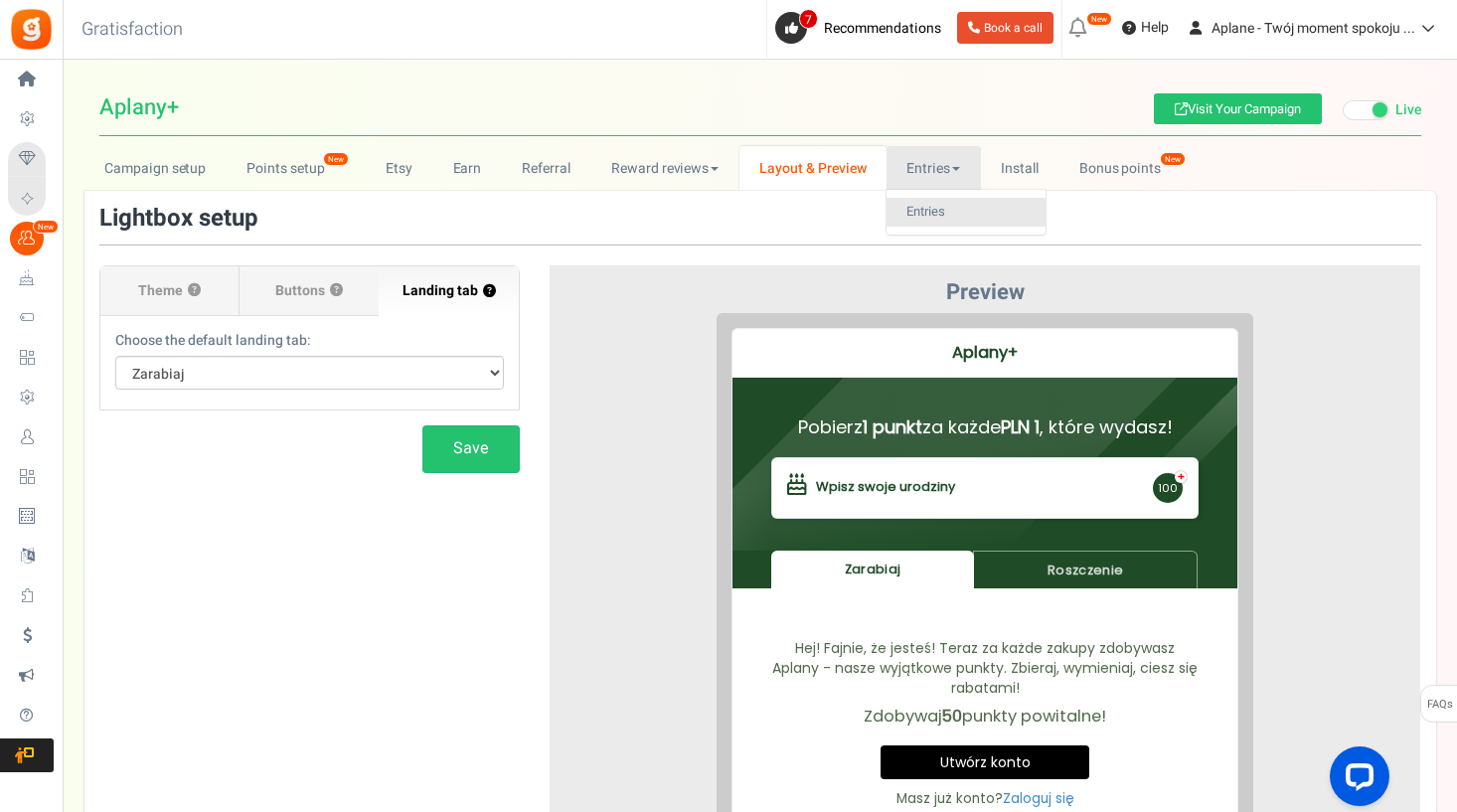 click on "Entries" at bounding box center (966, 212) 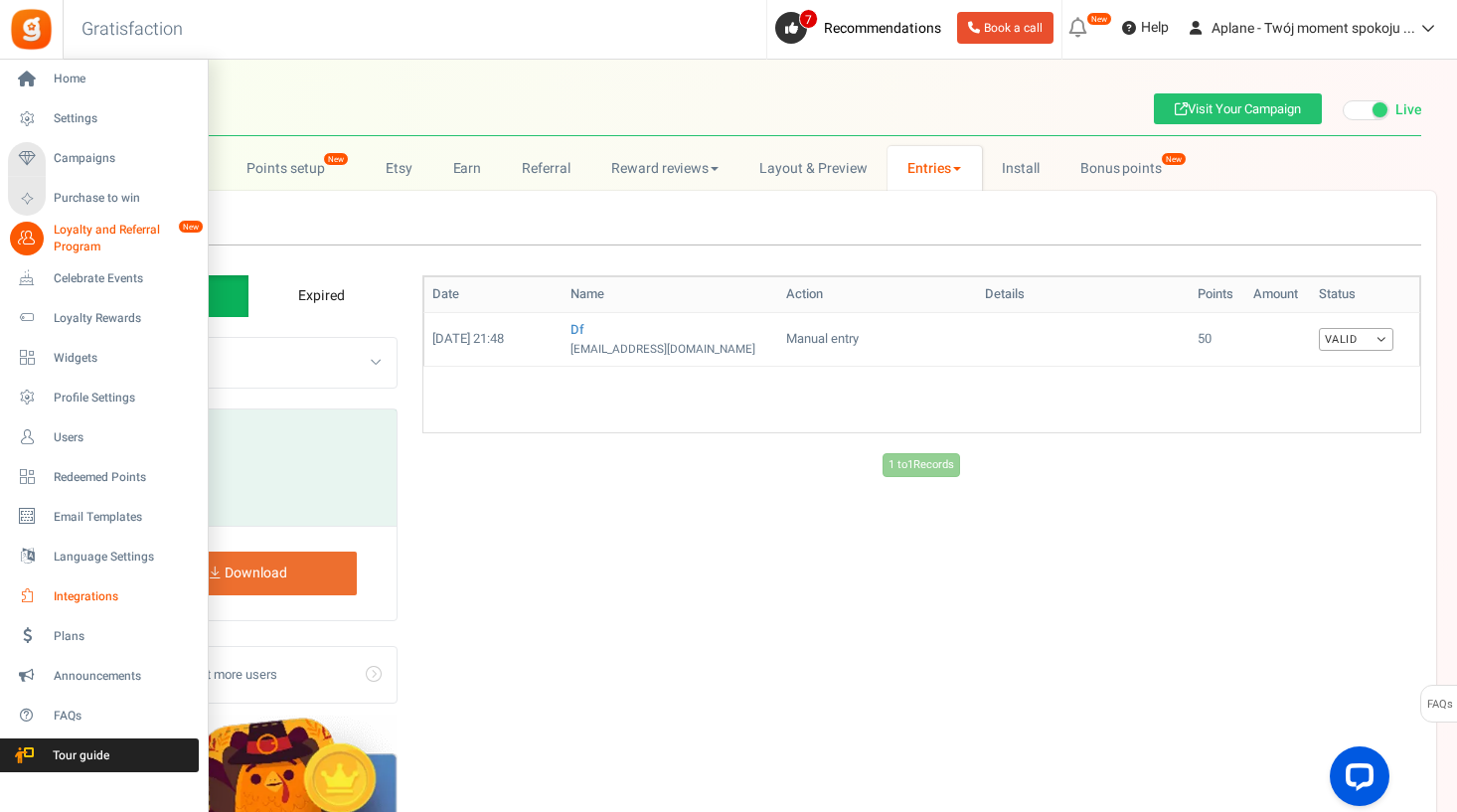 scroll, scrollTop: 0, scrollLeft: 0, axis: both 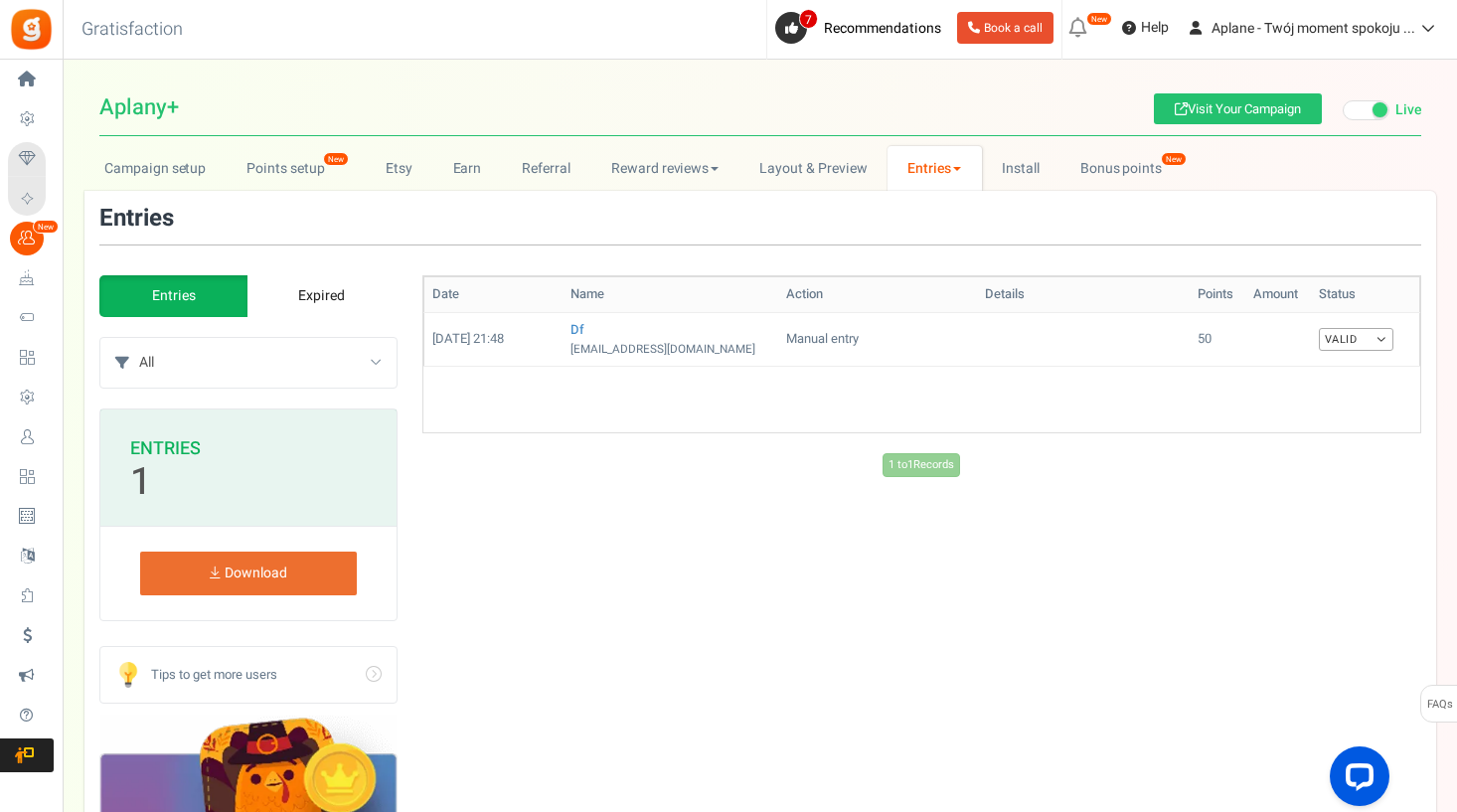 click on "Expired" at bounding box center [322, 296] 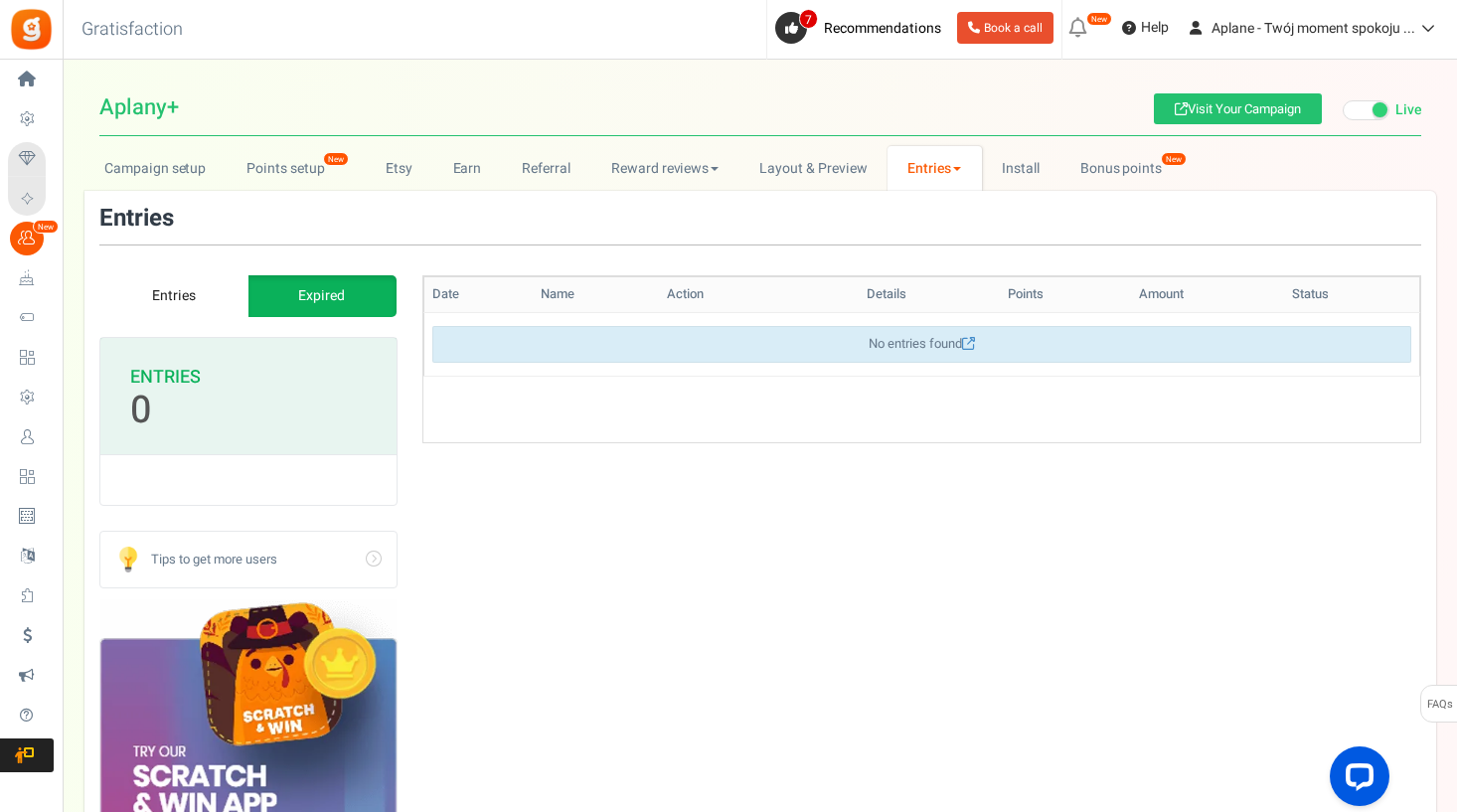 click on "Entries" at bounding box center (174, 296) 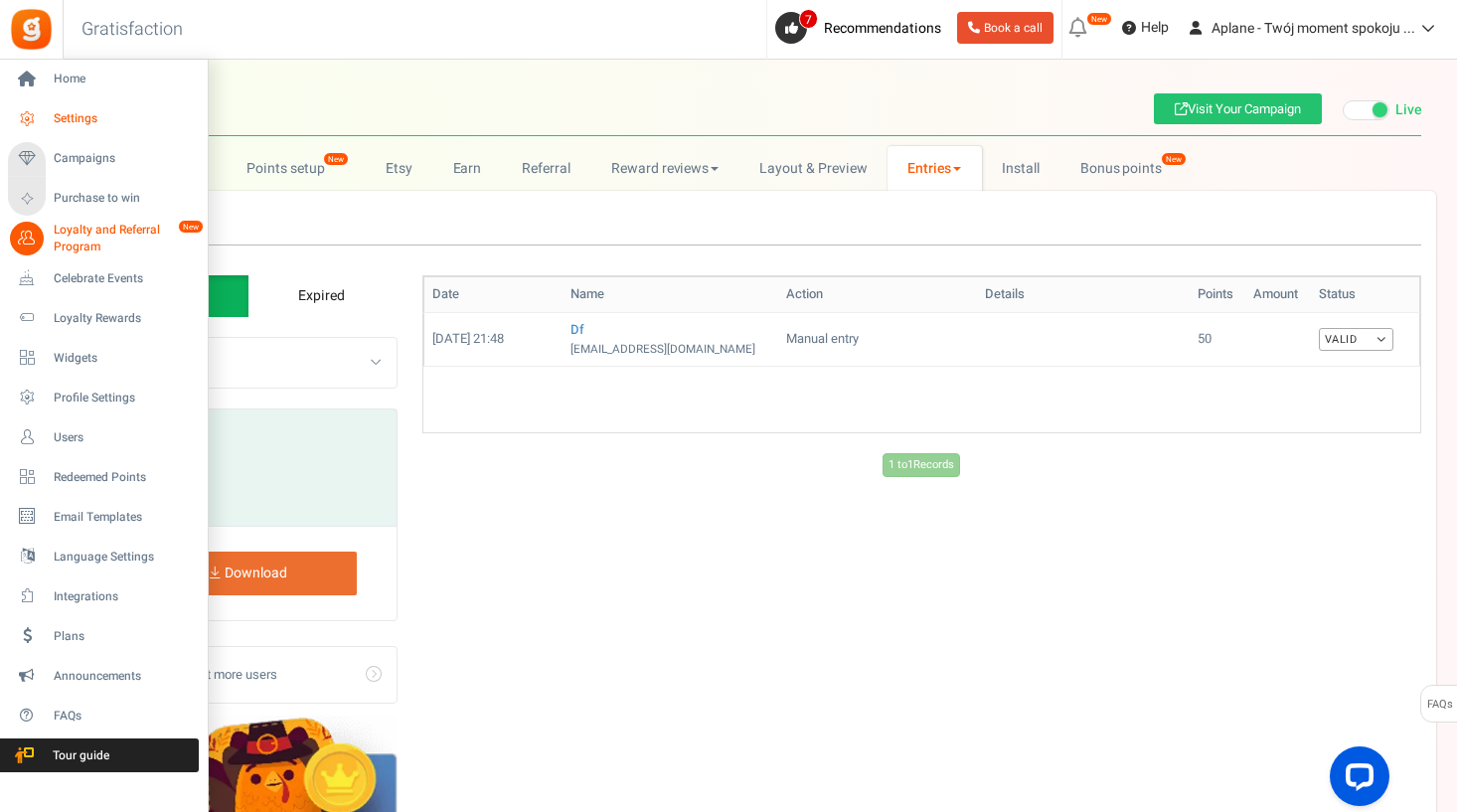 click on "Settings" at bounding box center [103, 119] 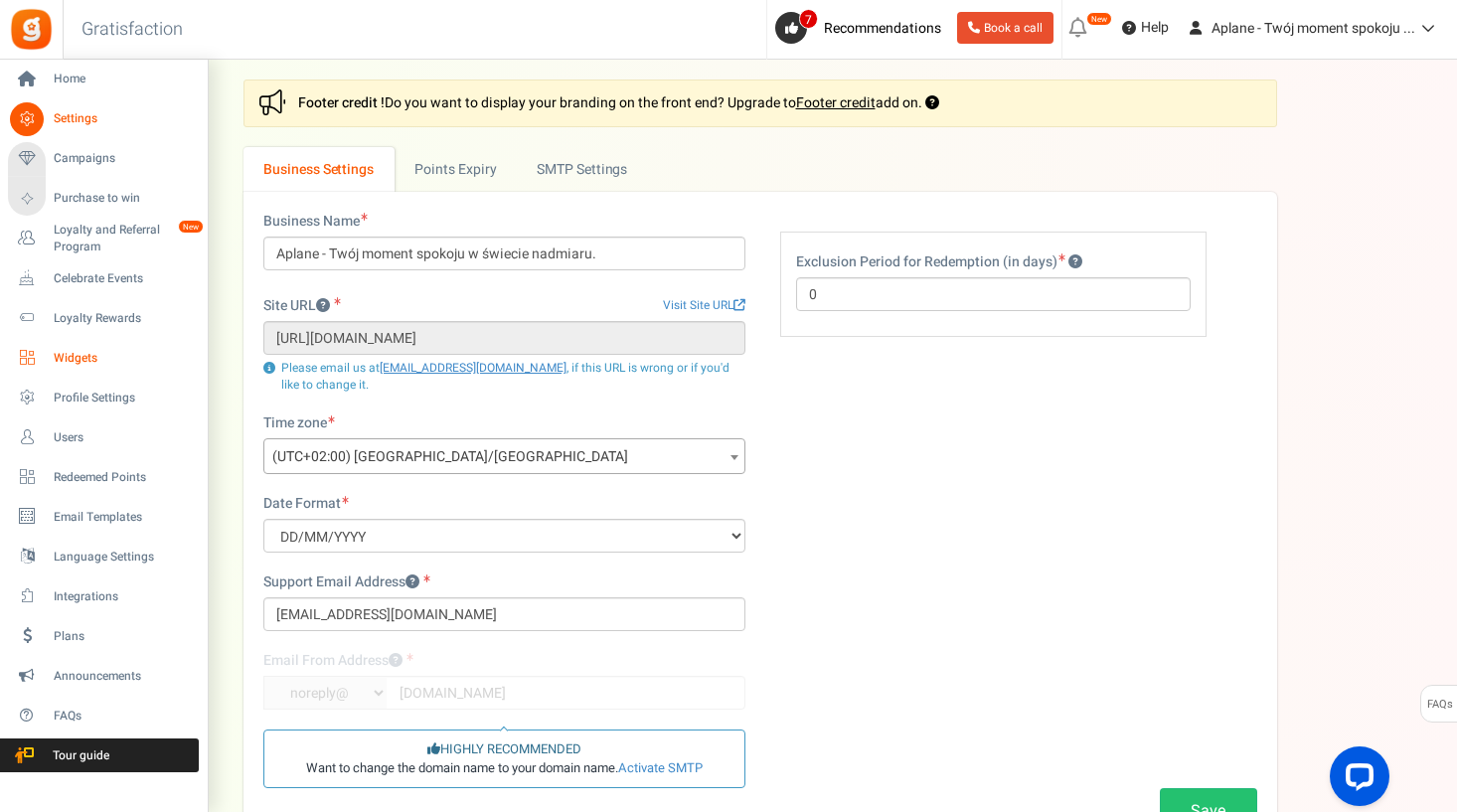 click on "Widgets" at bounding box center [123, 358] 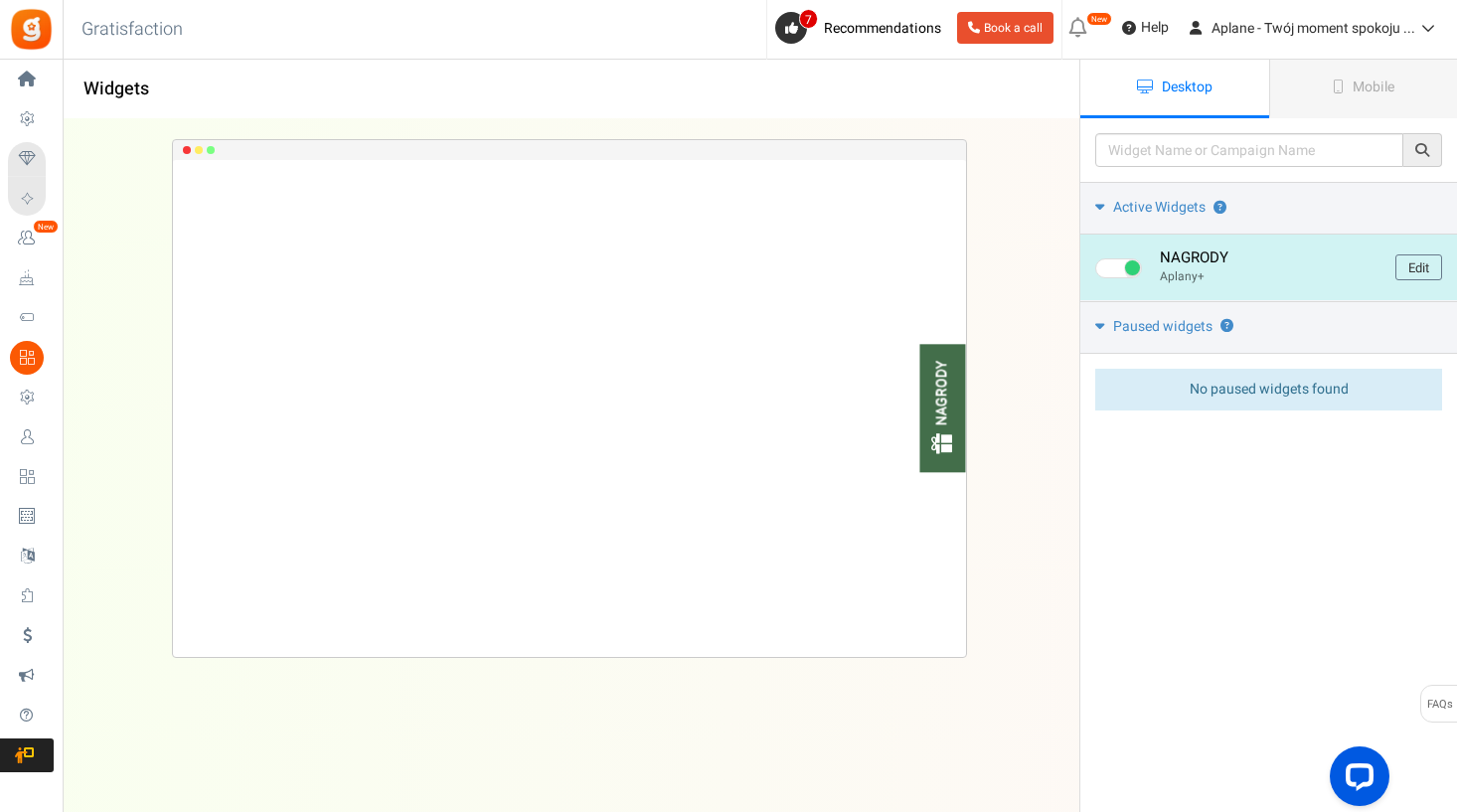 scroll, scrollTop: 7, scrollLeft: 0, axis: vertical 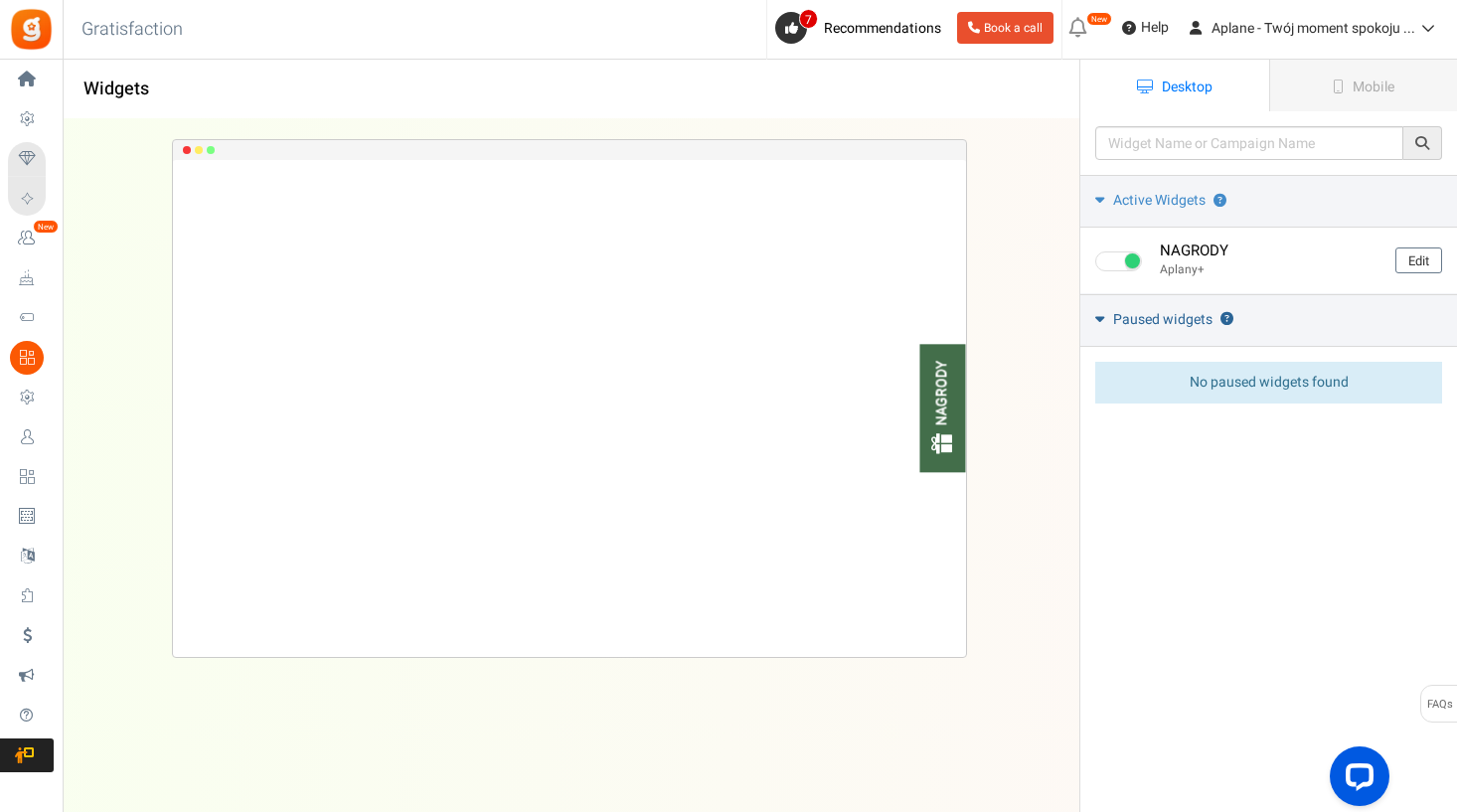 click on "Paused widgets
?" at bounding box center [1268, 320] 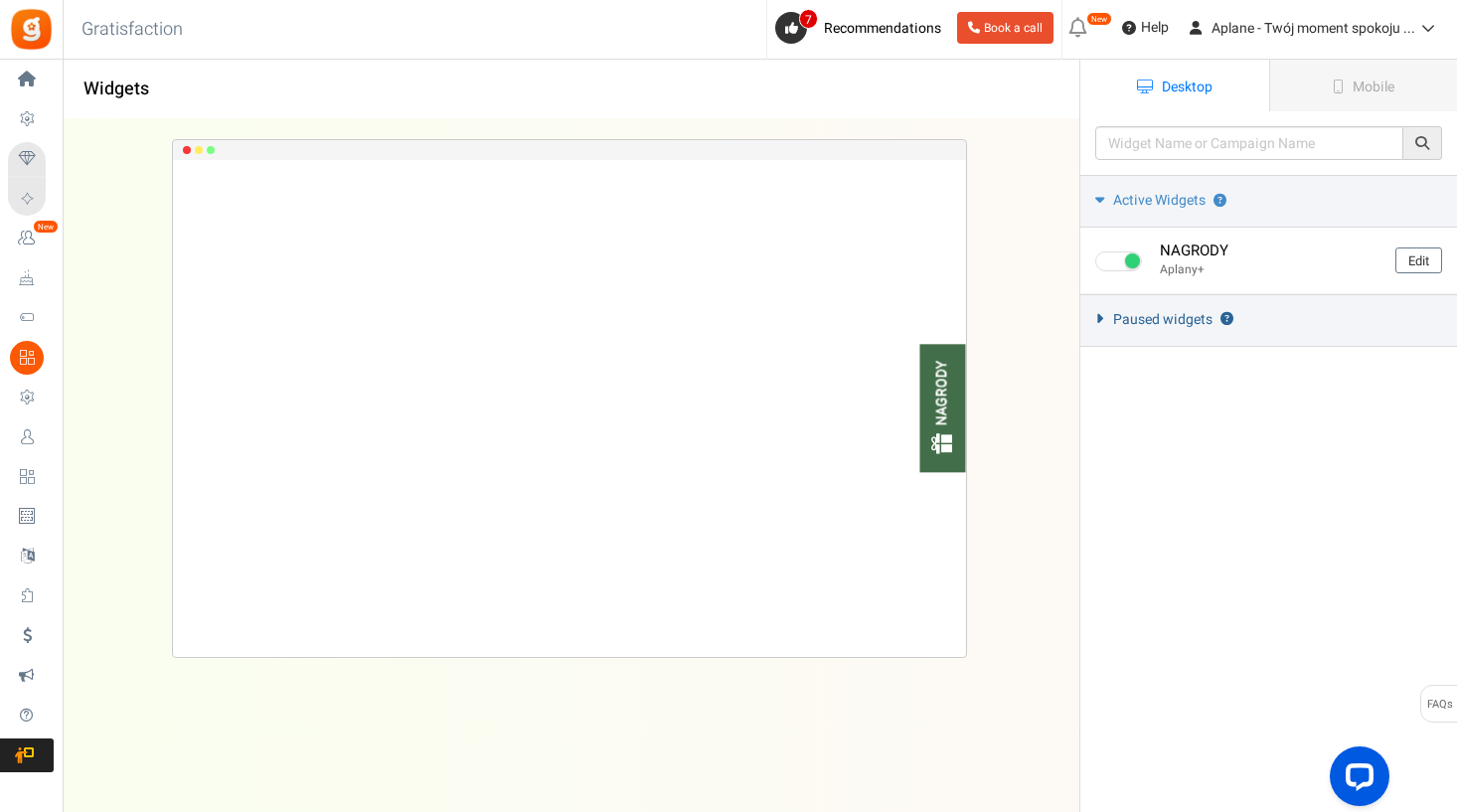 click on "Paused widgets
?" at bounding box center (1268, 320) 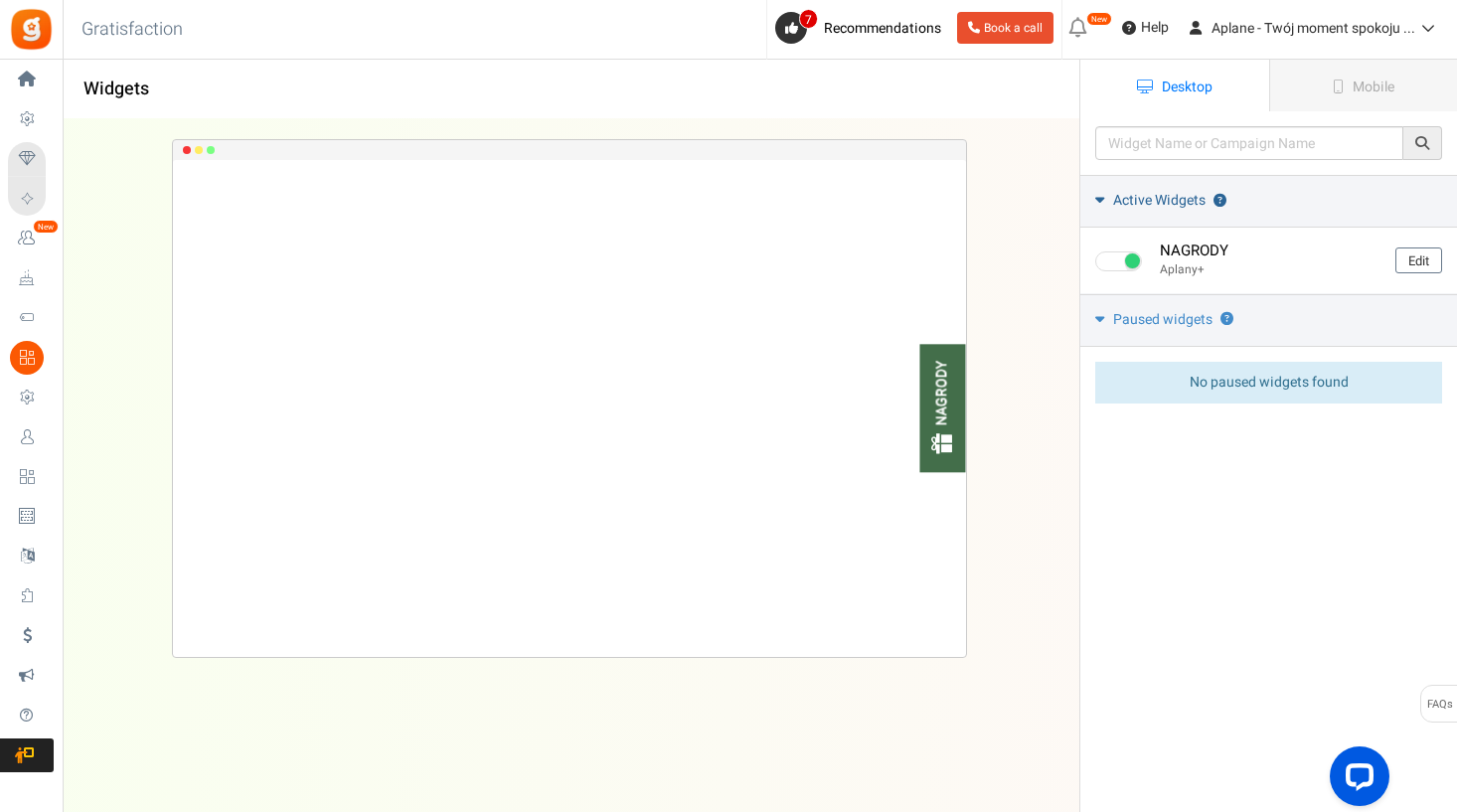 click on "Active Widgets
?" at bounding box center (1268, 201) 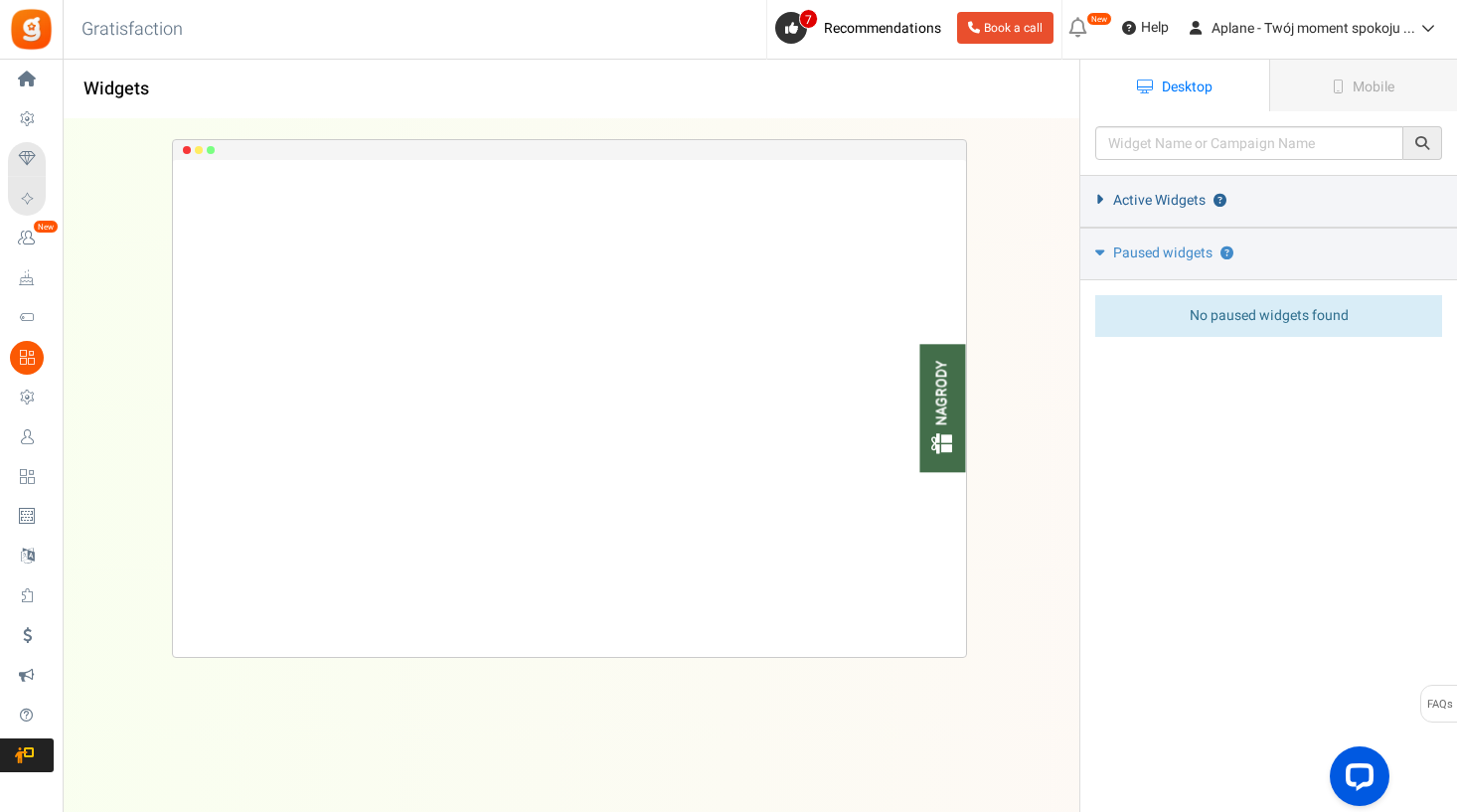 click on "Active Widgets
?" at bounding box center (1268, 201) 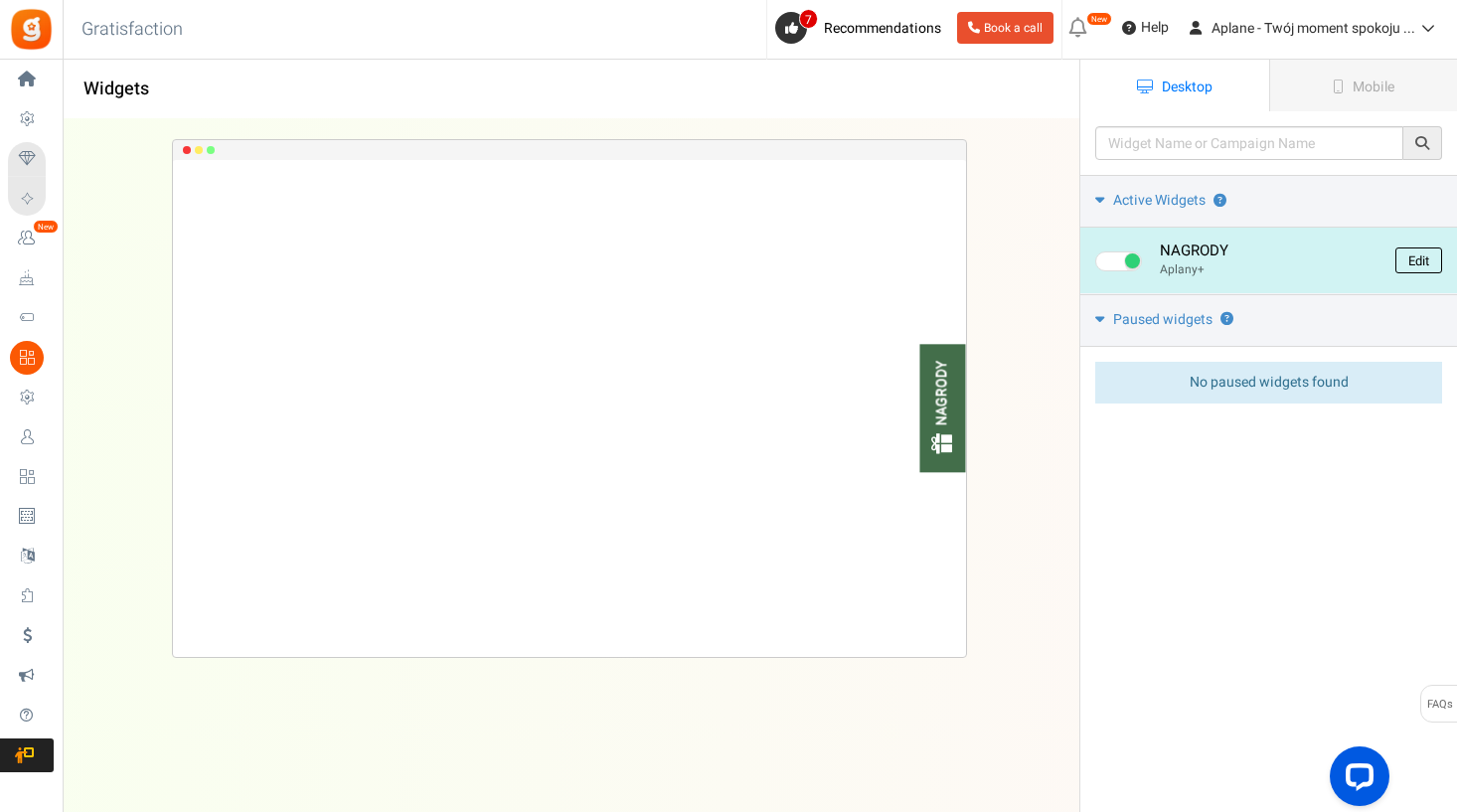 click on "Edit" at bounding box center [1418, 260] 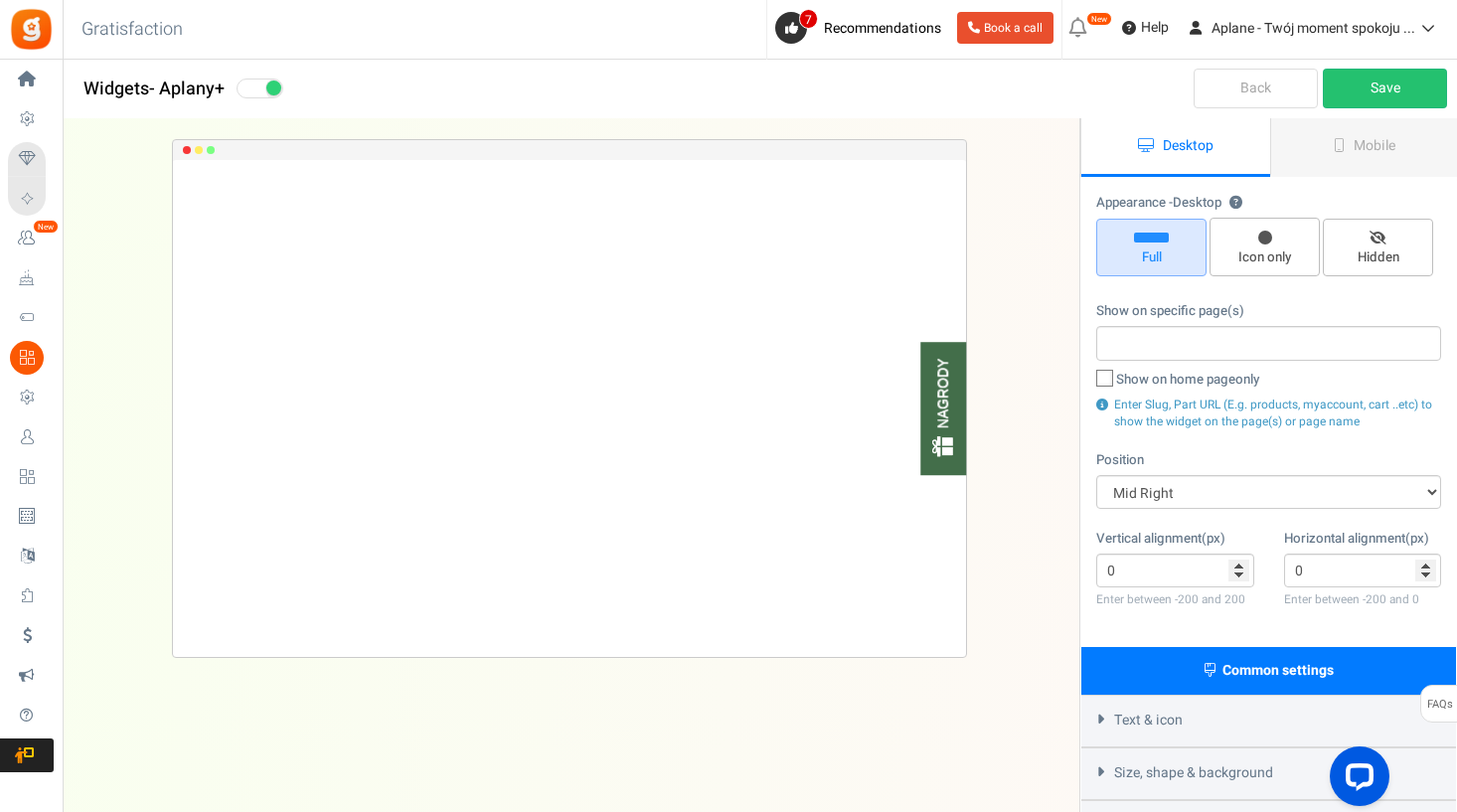 scroll, scrollTop: 0, scrollLeft: 0, axis: both 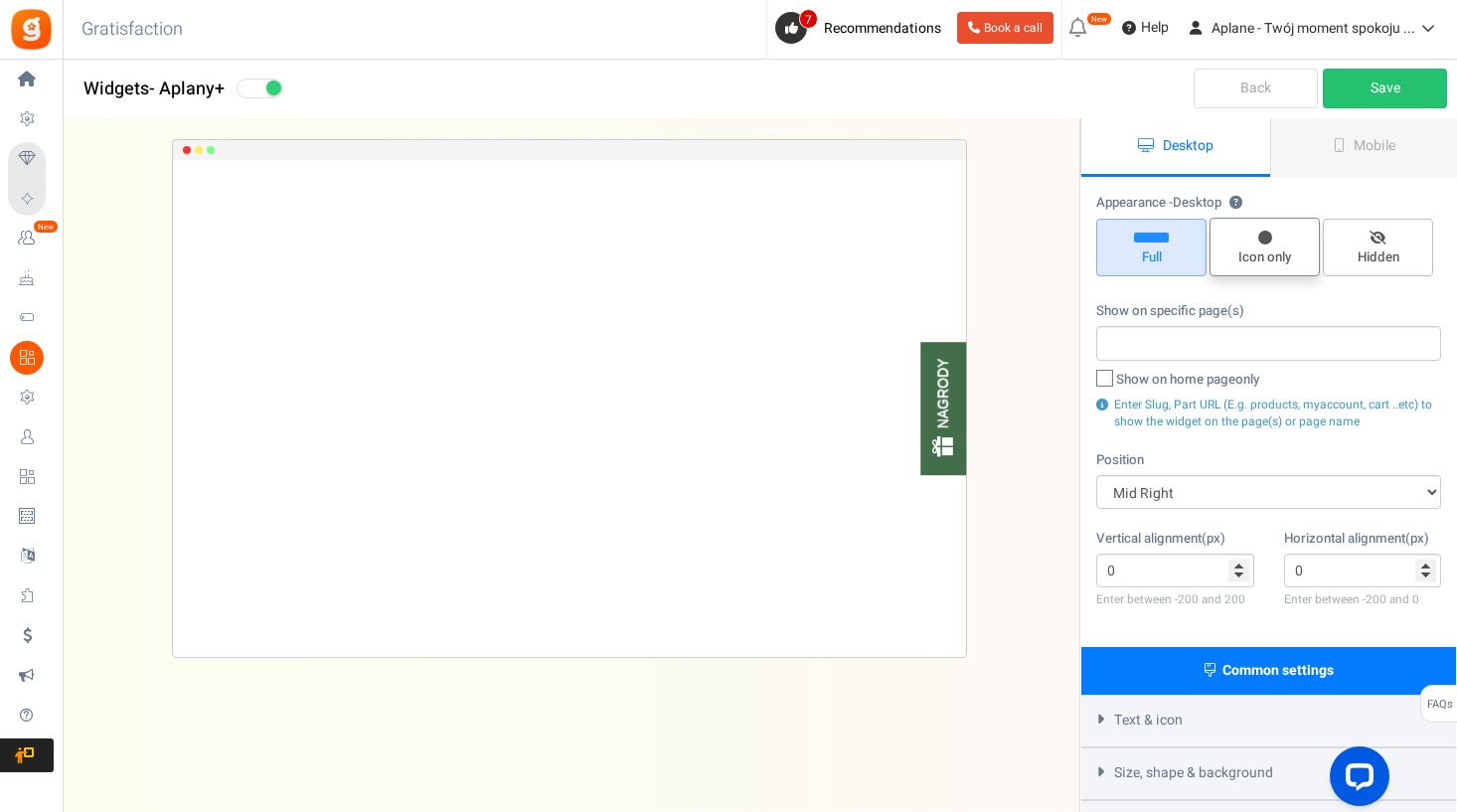 click on "Icon only" at bounding box center [1264, 257] 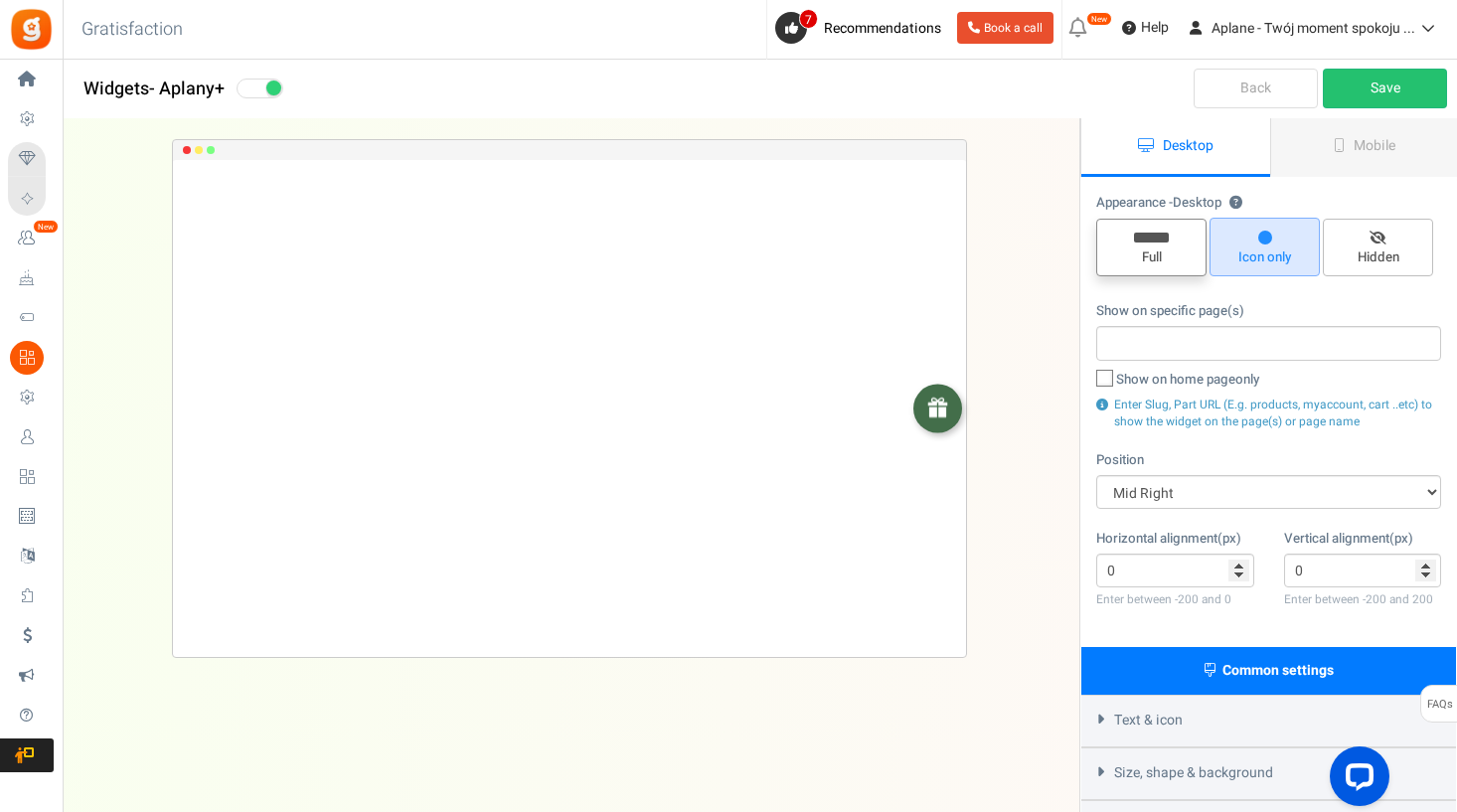 click on "Full" at bounding box center (1151, 247) 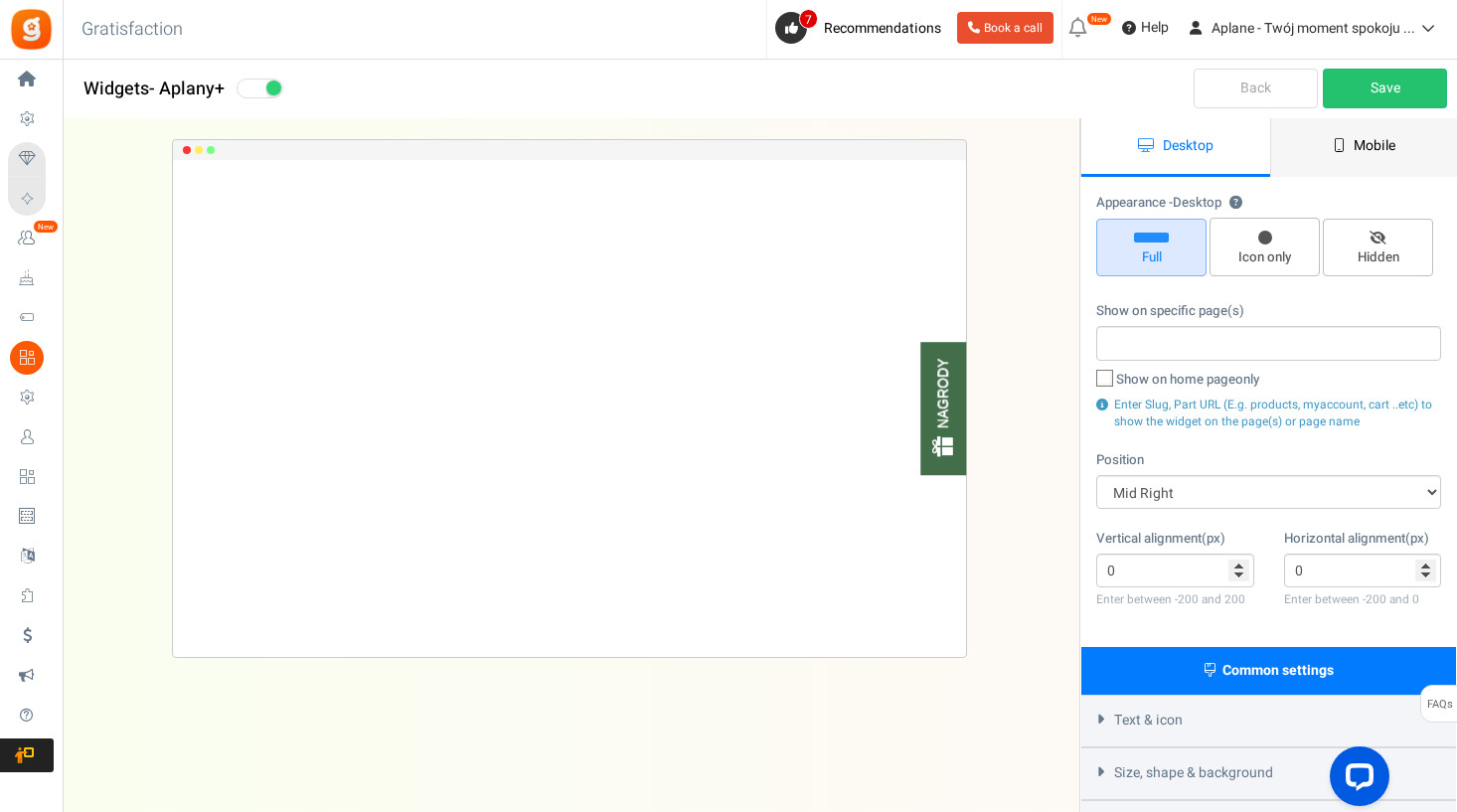 click on "Mobile" at bounding box center [1365, 147] 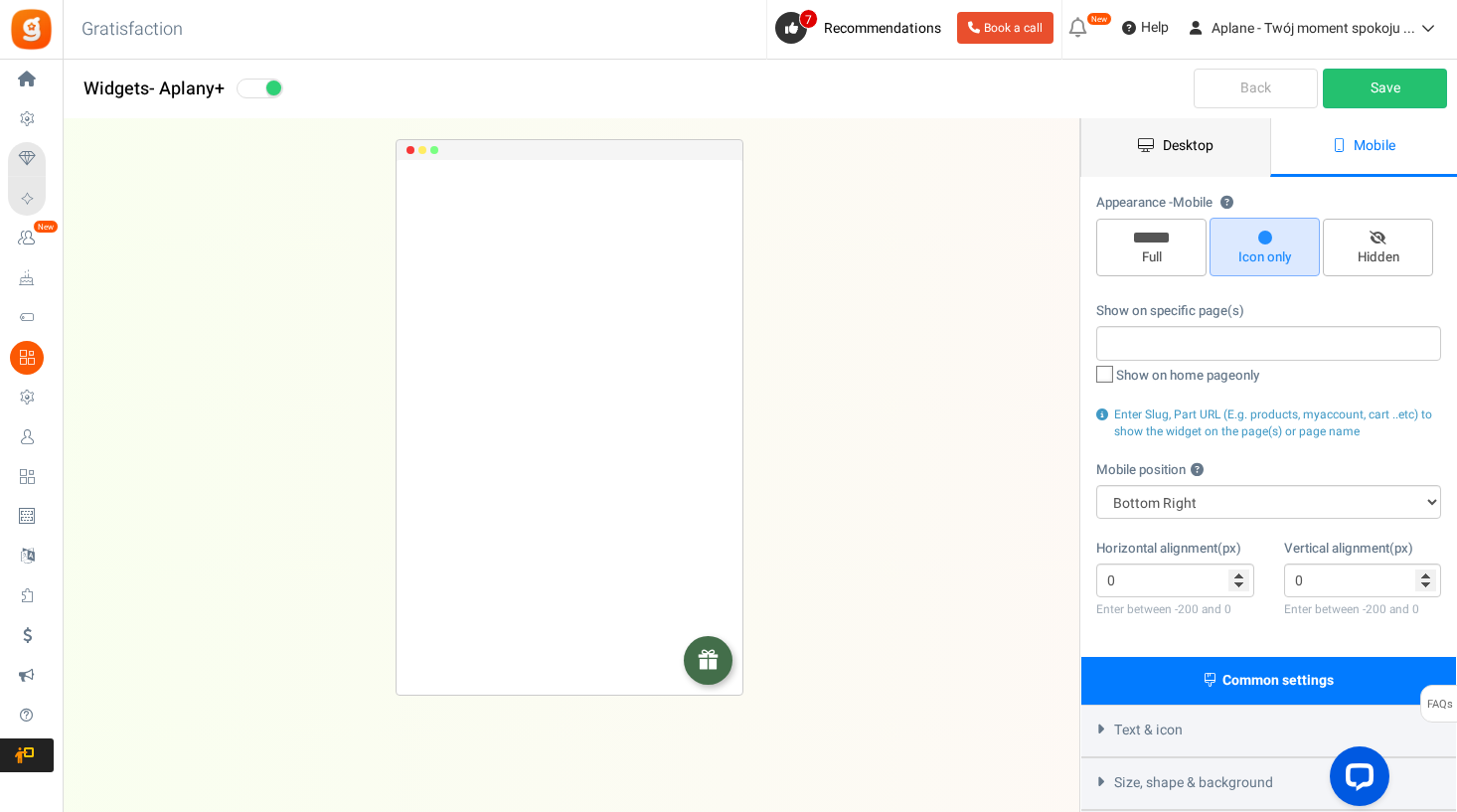 click on "Desktop" at bounding box center (1188, 145) 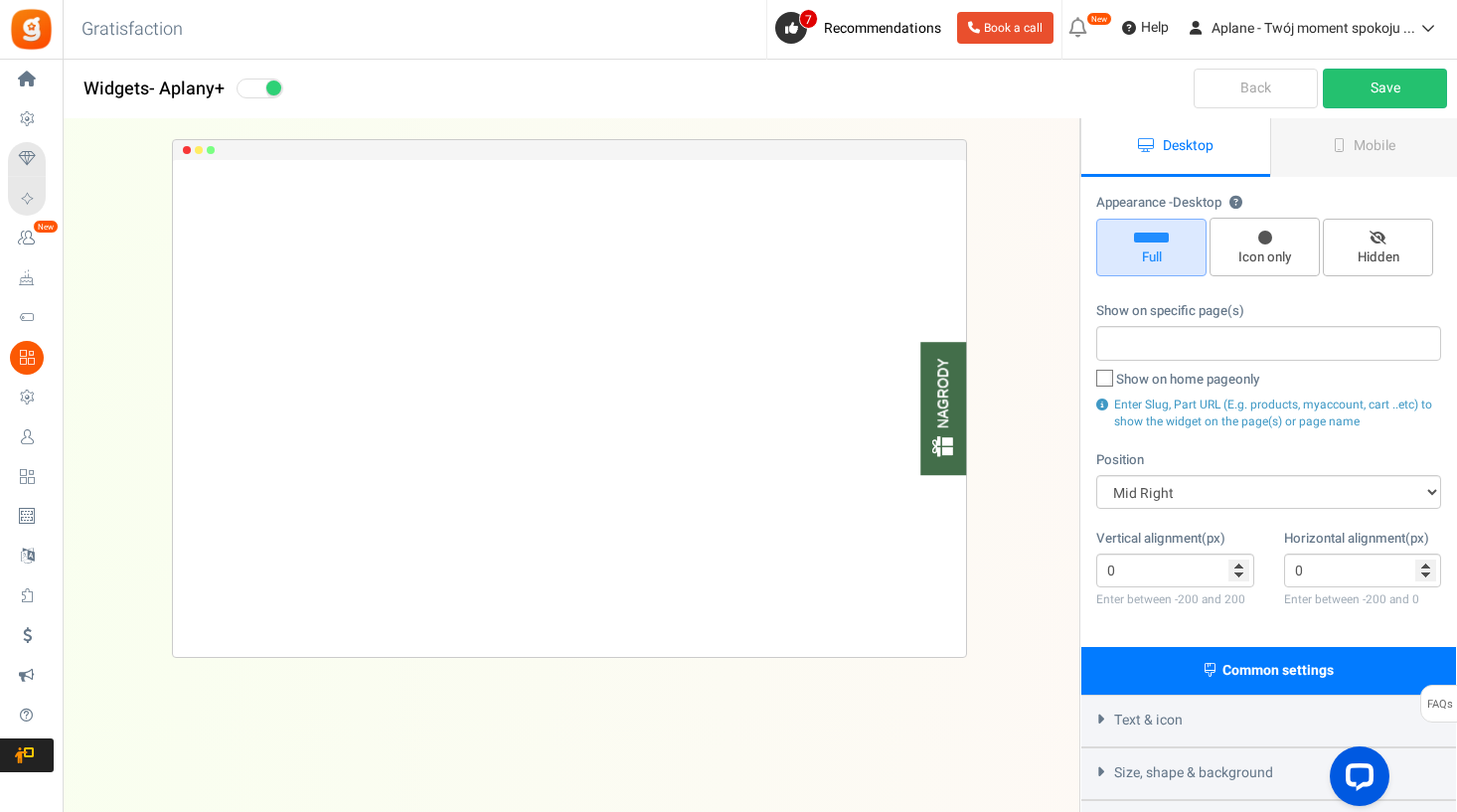 click on "Text & icon" at bounding box center [1148, 721] 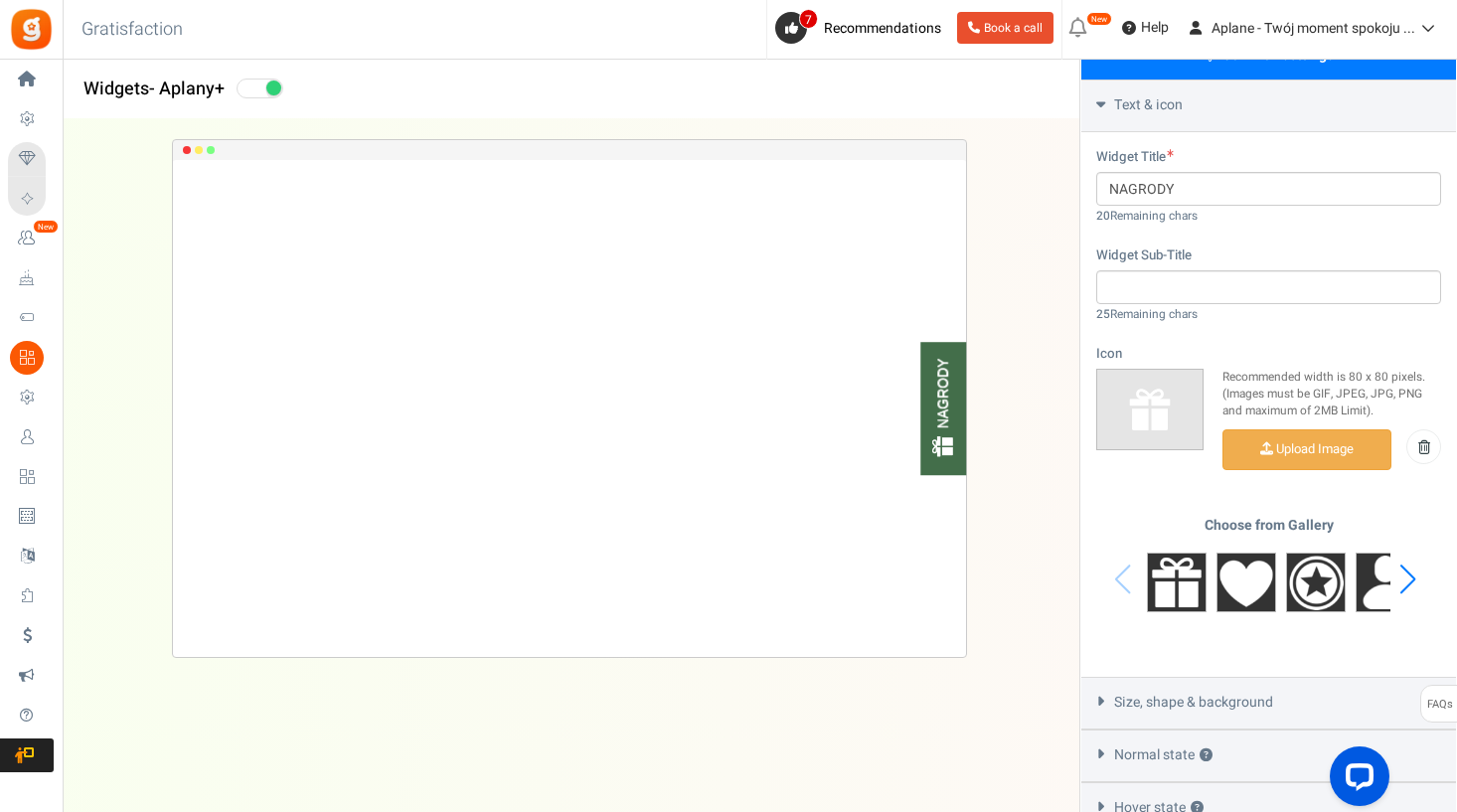 scroll, scrollTop: 616, scrollLeft: 0, axis: vertical 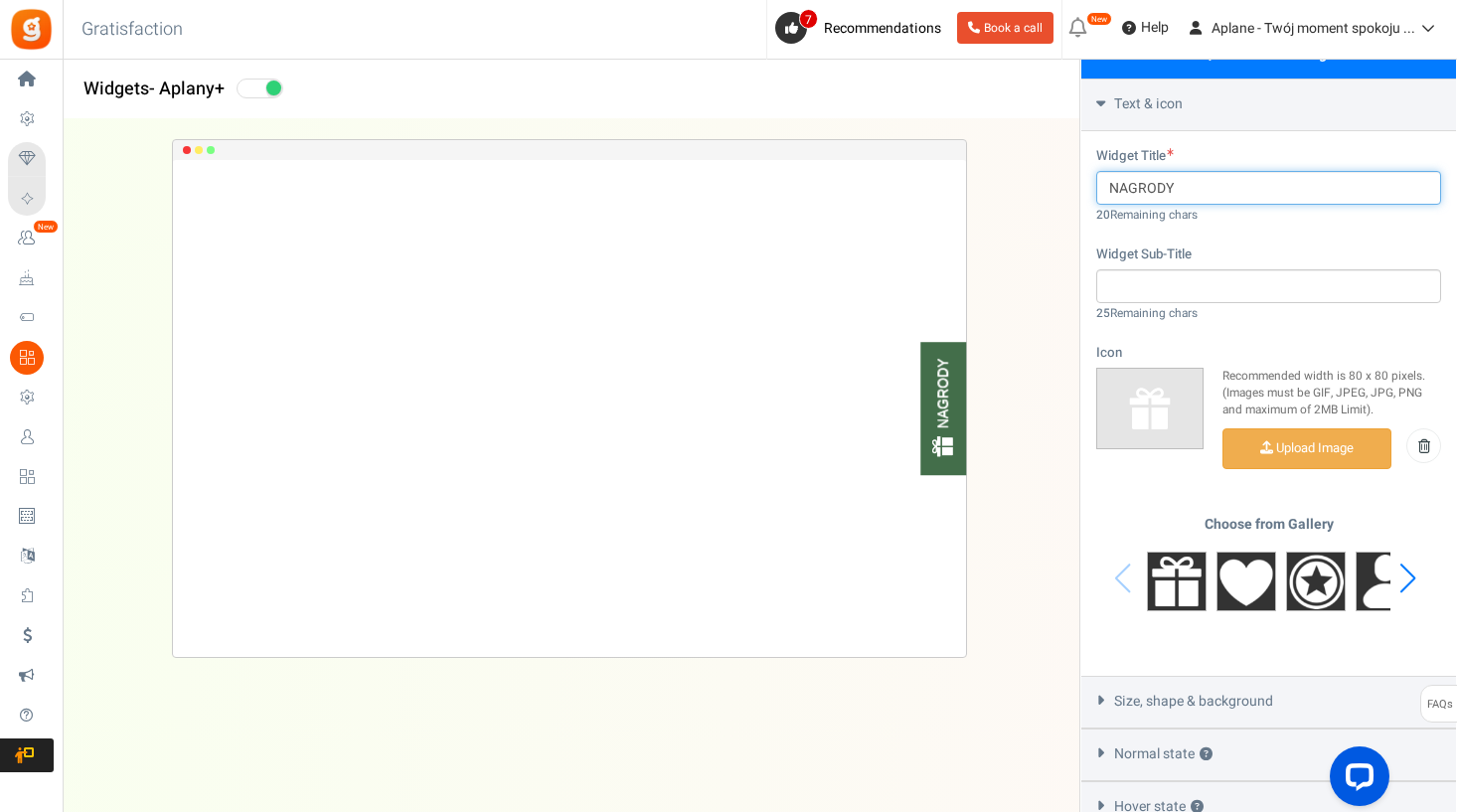 click on "NAGRODY" at bounding box center (1268, 188) 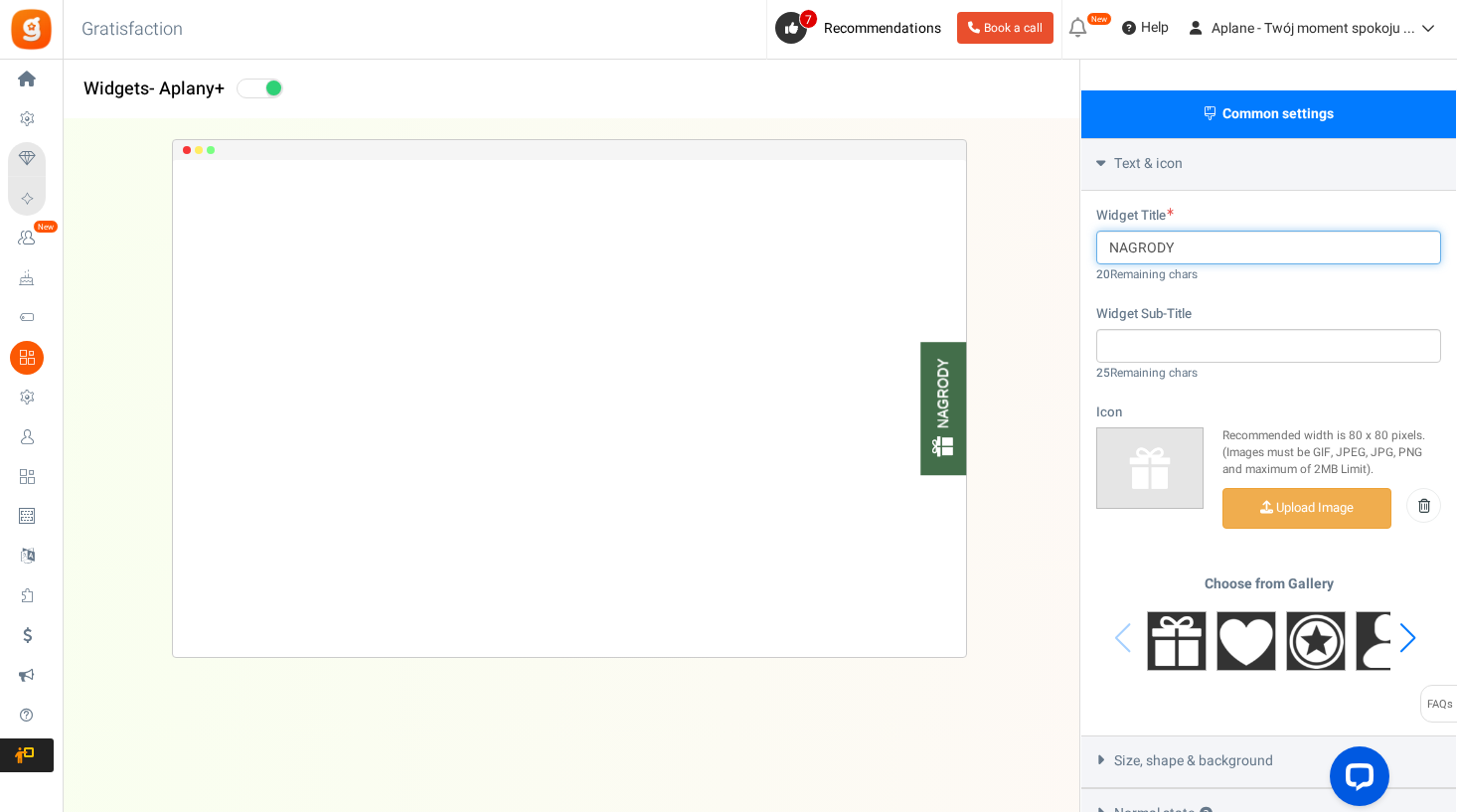 scroll, scrollTop: 556, scrollLeft: 0, axis: vertical 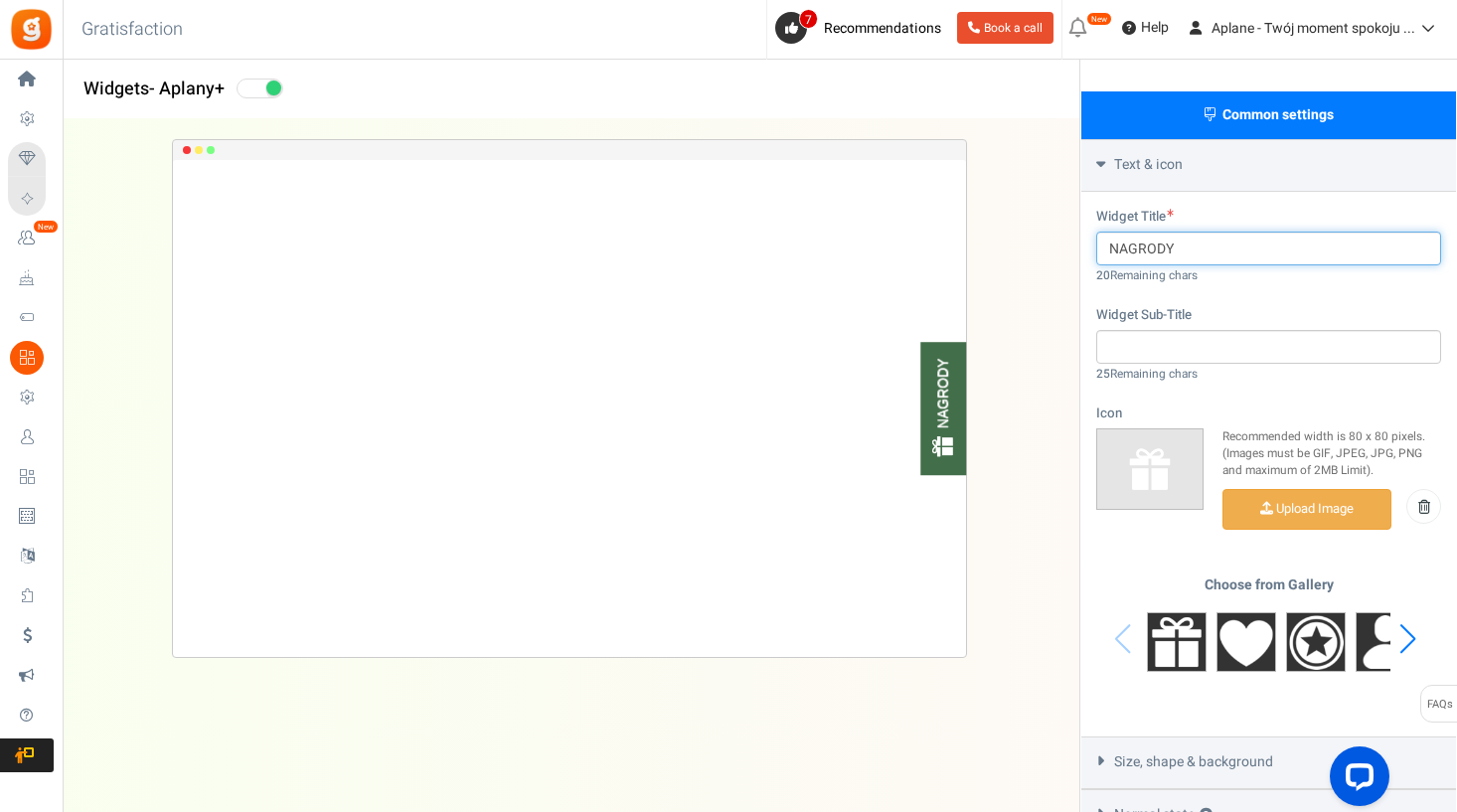 drag, startPoint x: 1193, startPoint y: 242, endPoint x: 956, endPoint y: 238, distance: 237.03375 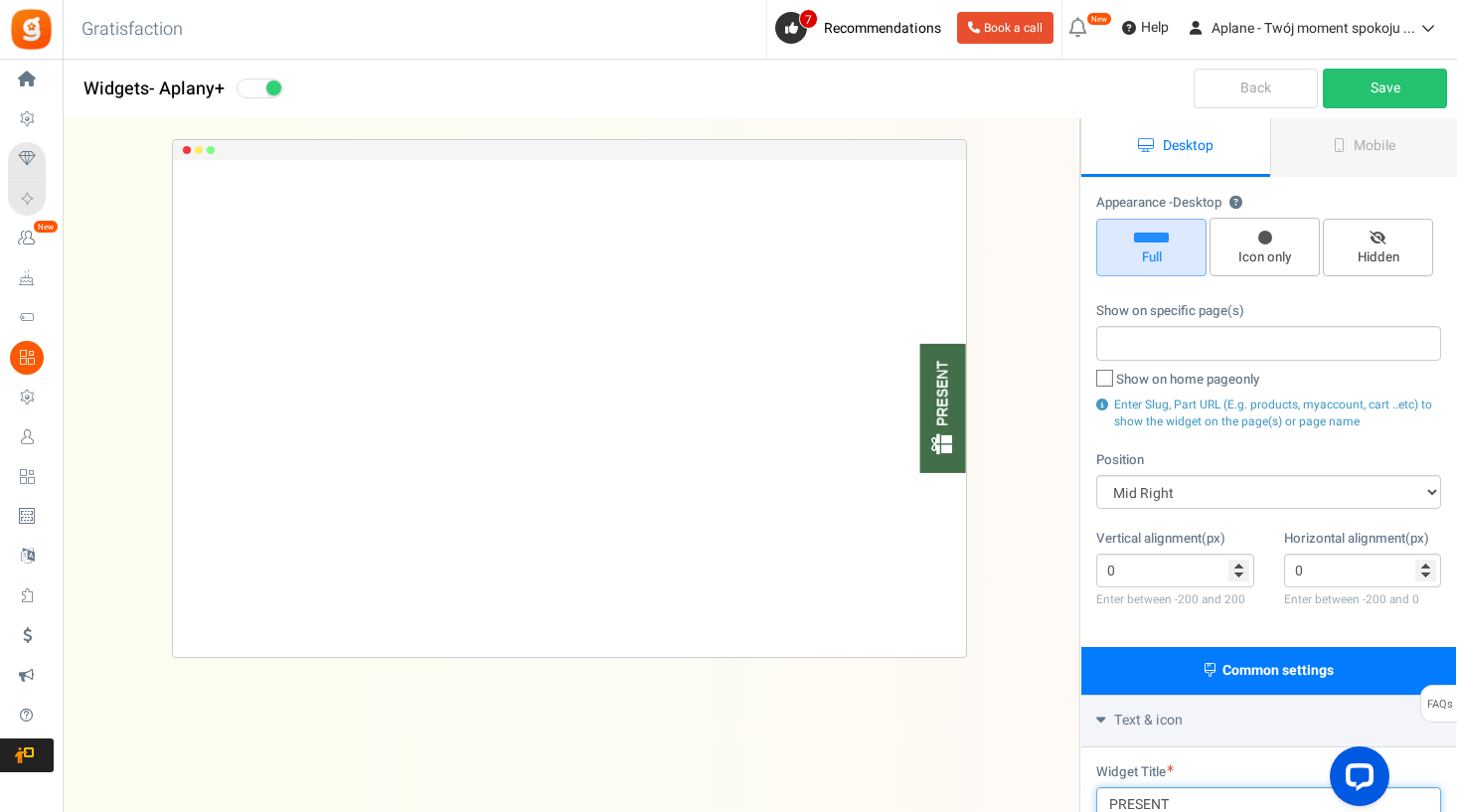 scroll, scrollTop: 0, scrollLeft: 0, axis: both 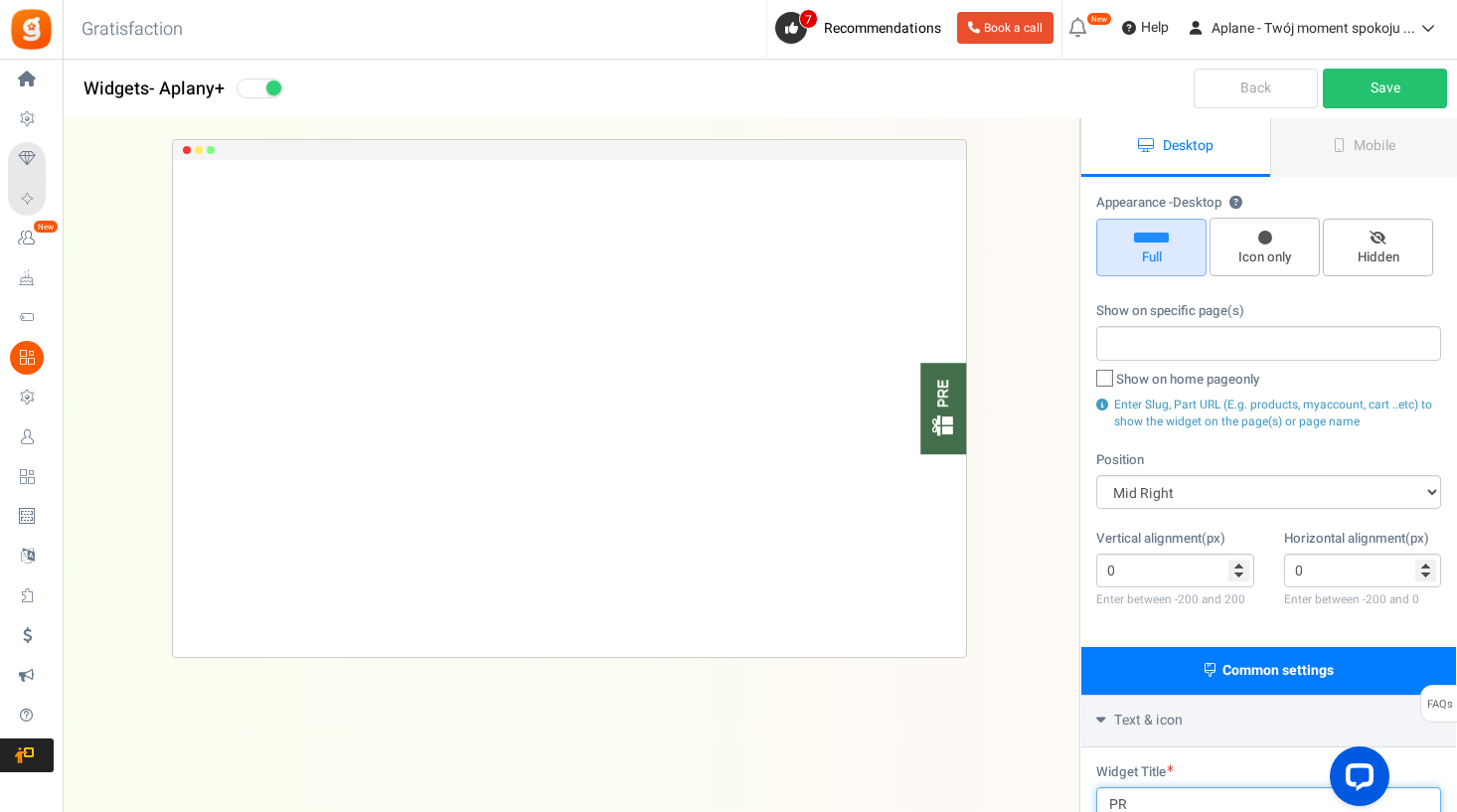 type on "P" 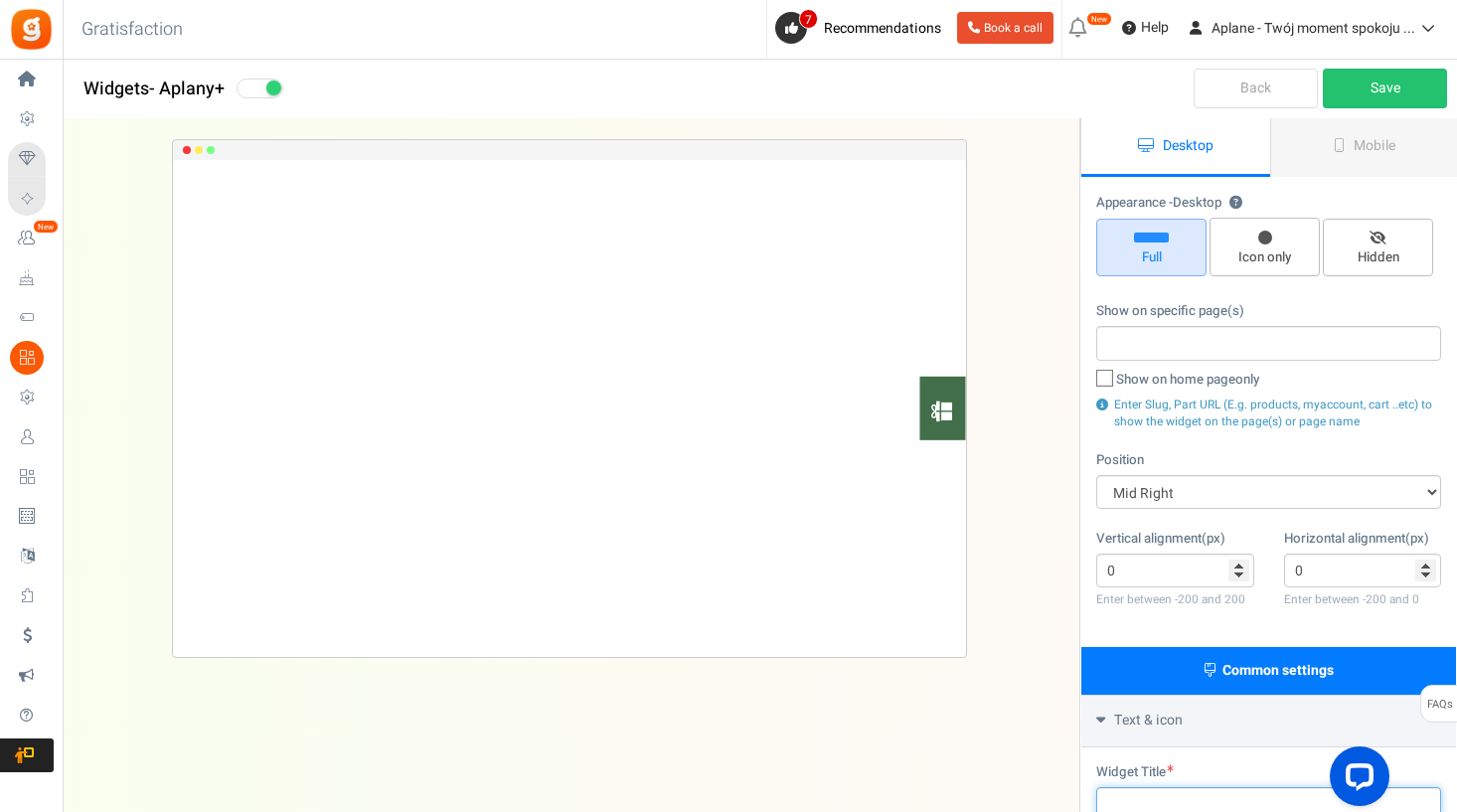 type on "k" 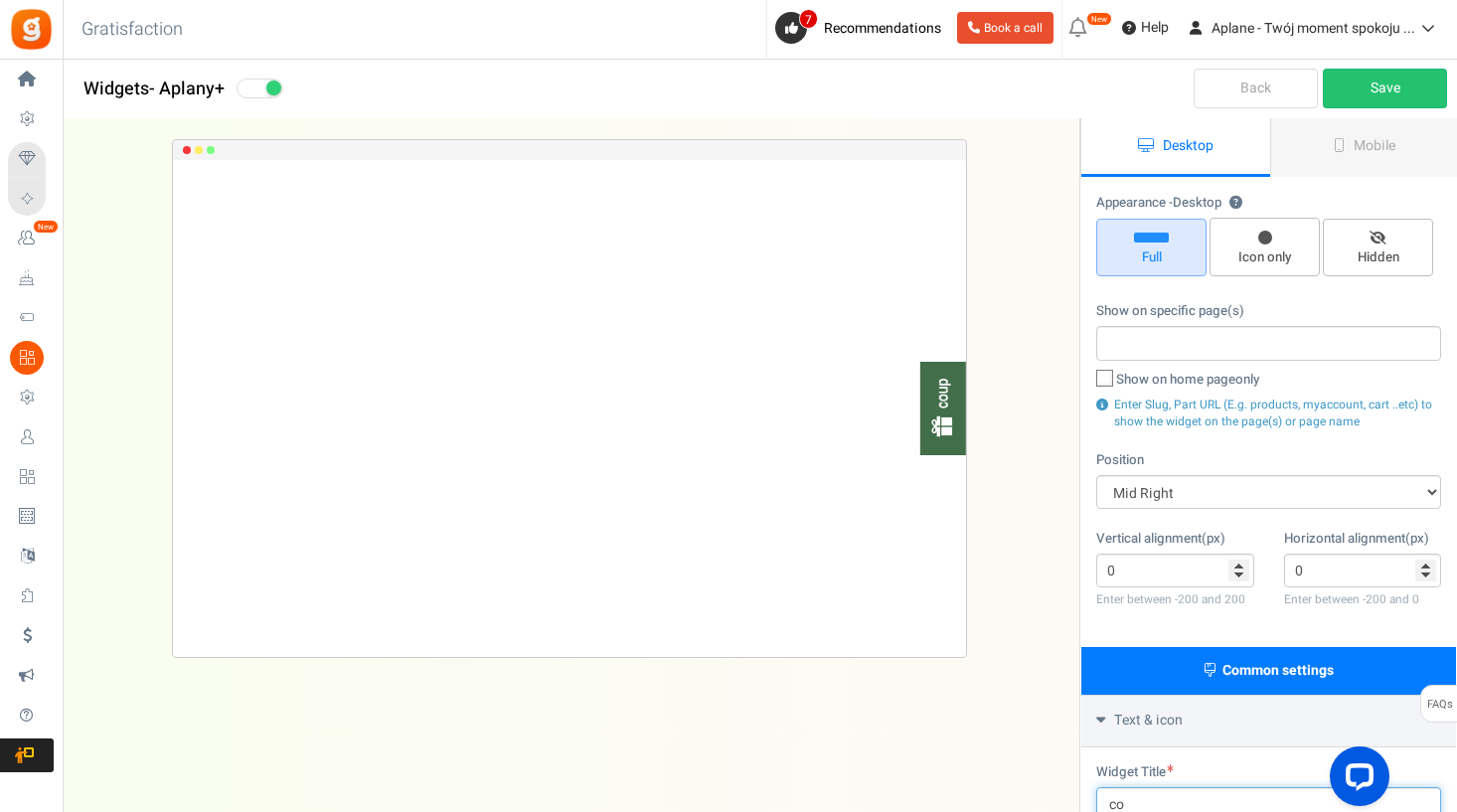 type on "c" 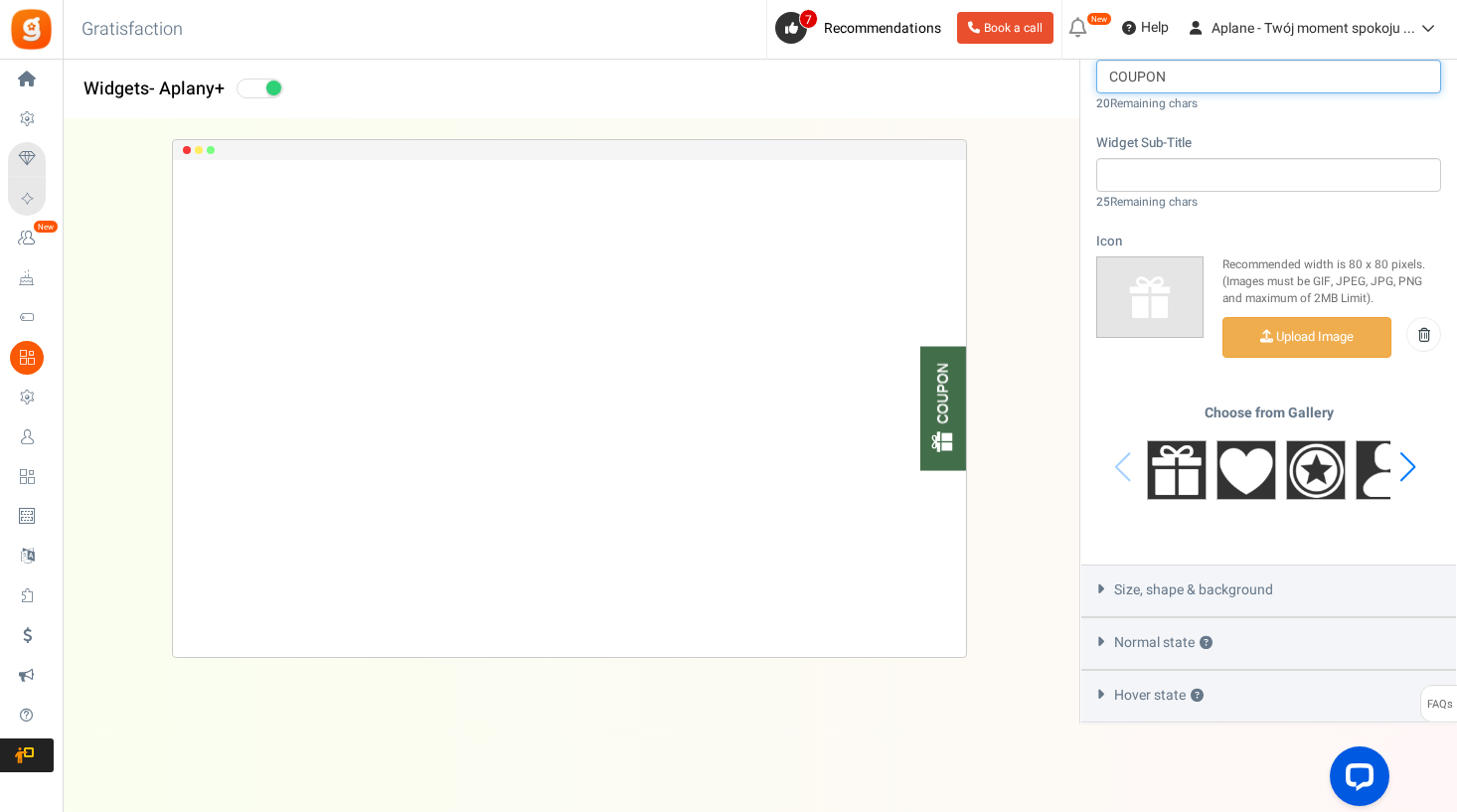 scroll, scrollTop: 727, scrollLeft: 0, axis: vertical 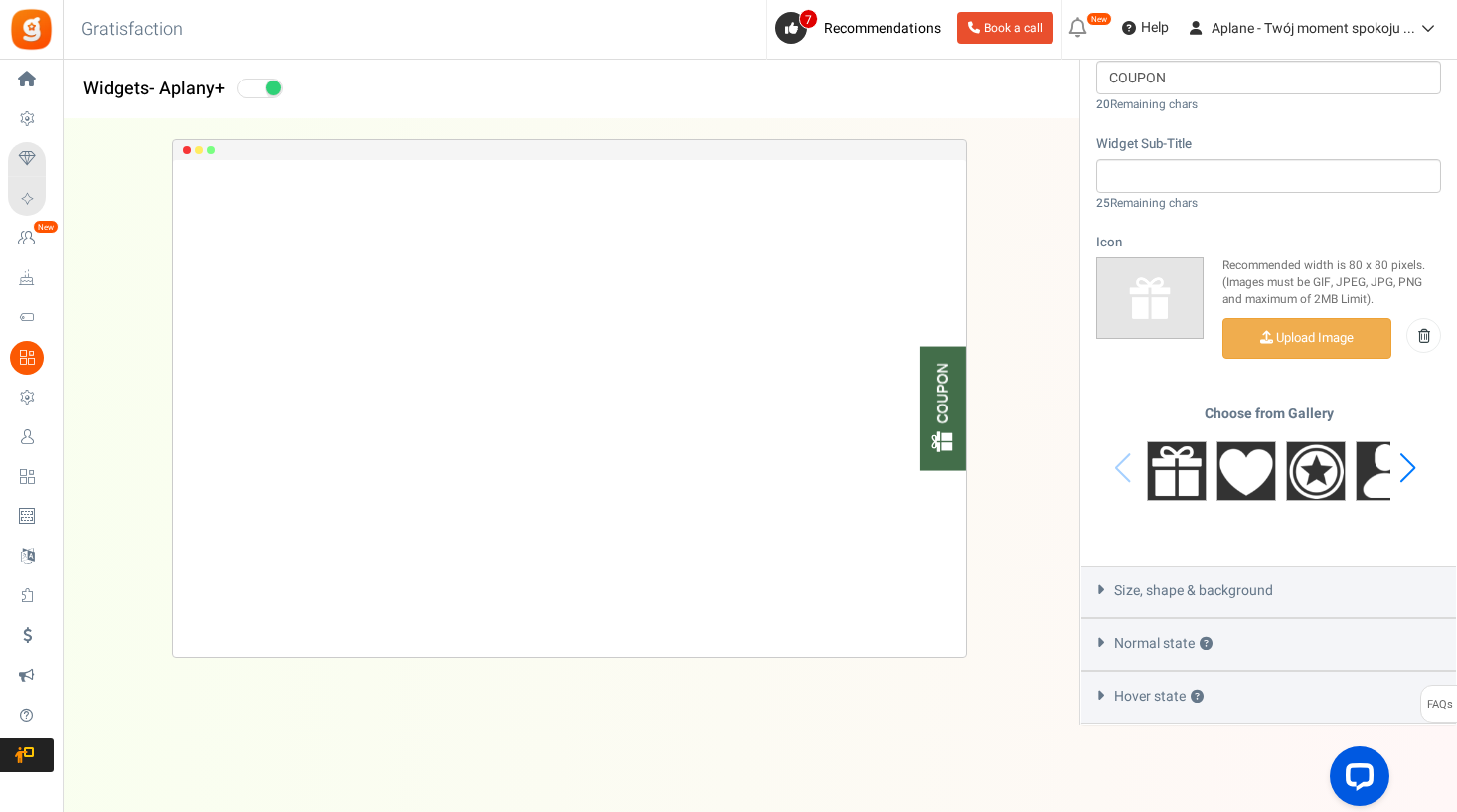 click on "Normal state
?" at bounding box center [1268, 644] 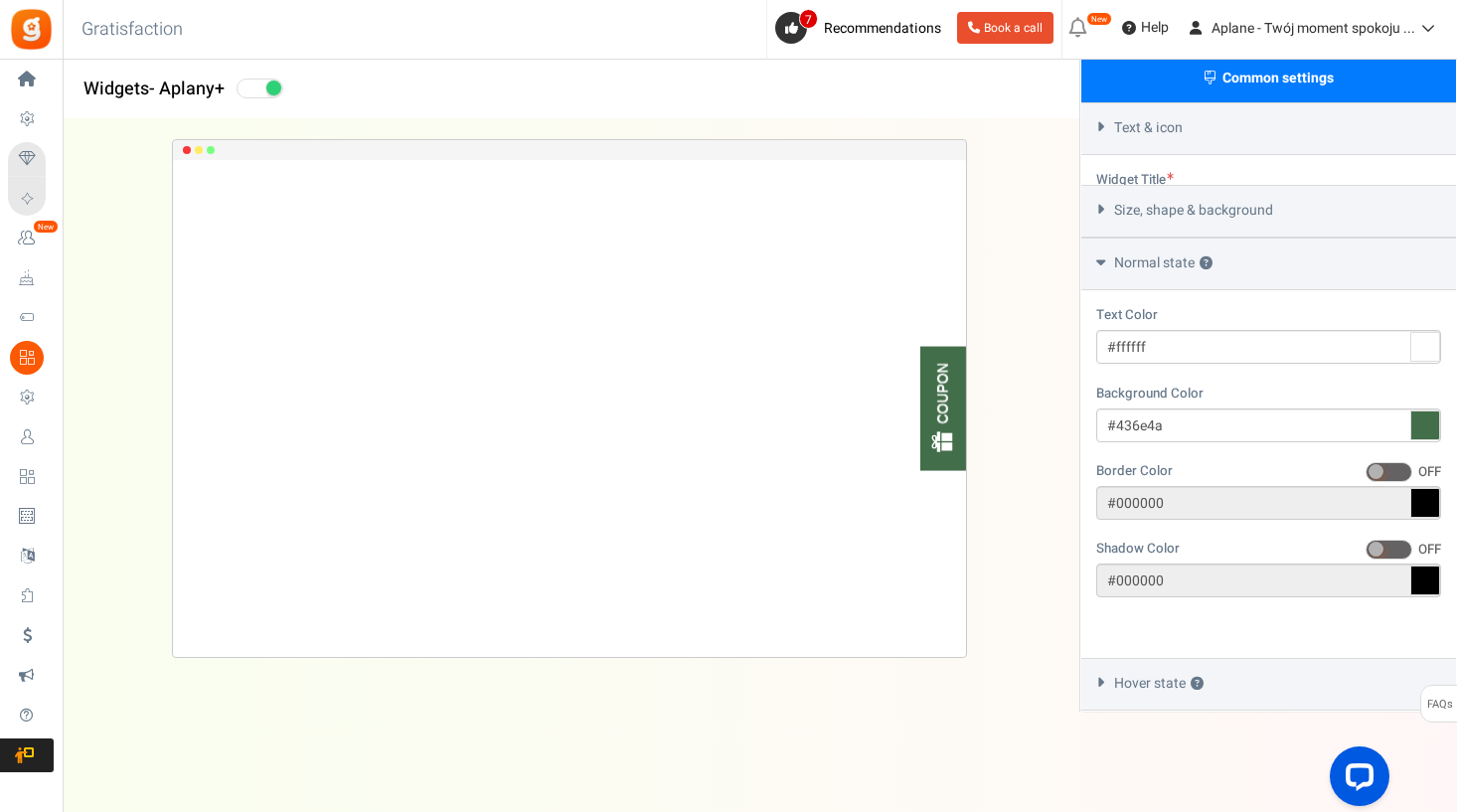 scroll, scrollTop: 527, scrollLeft: 0, axis: vertical 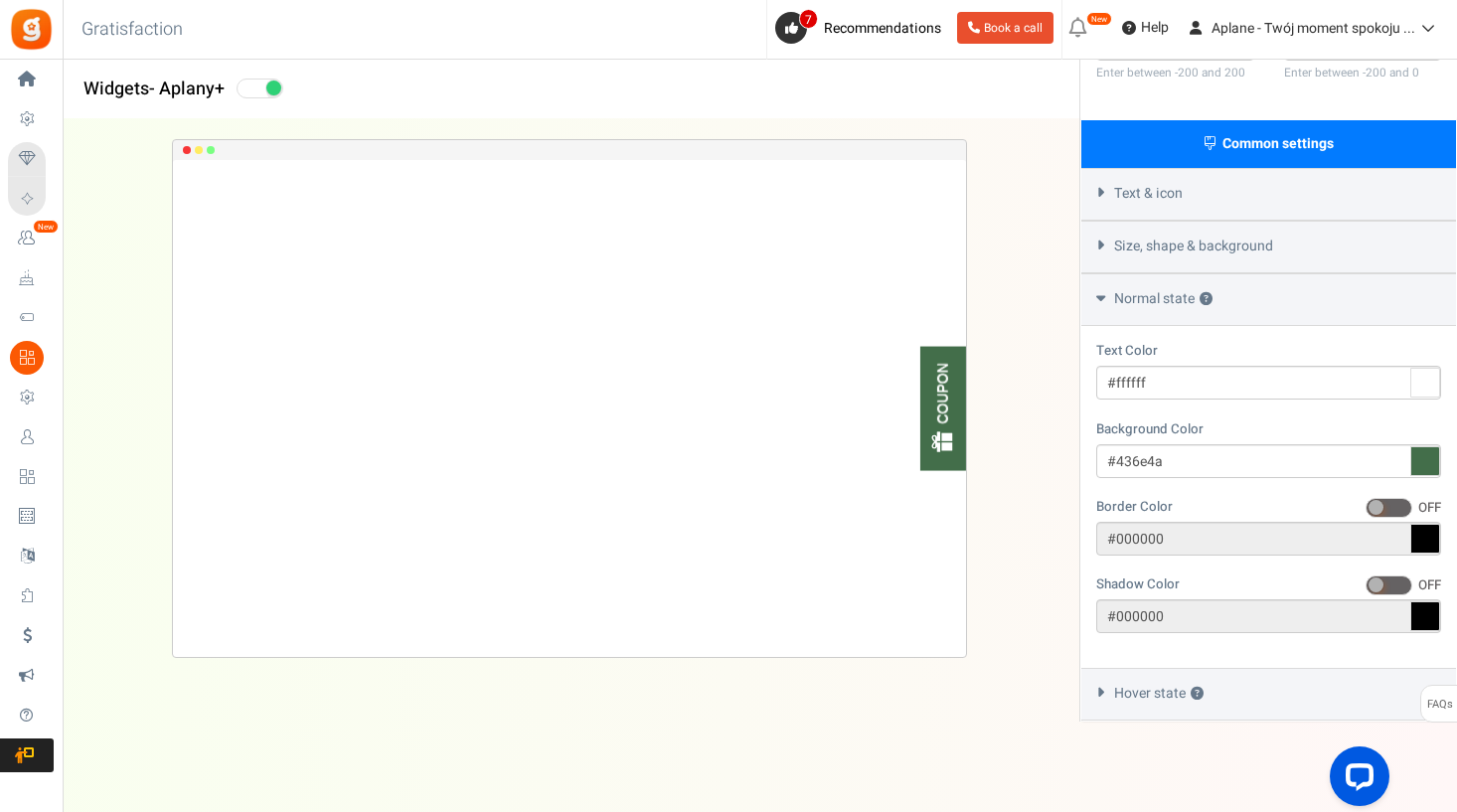 click on "Hover state
?" at bounding box center (1159, 694) 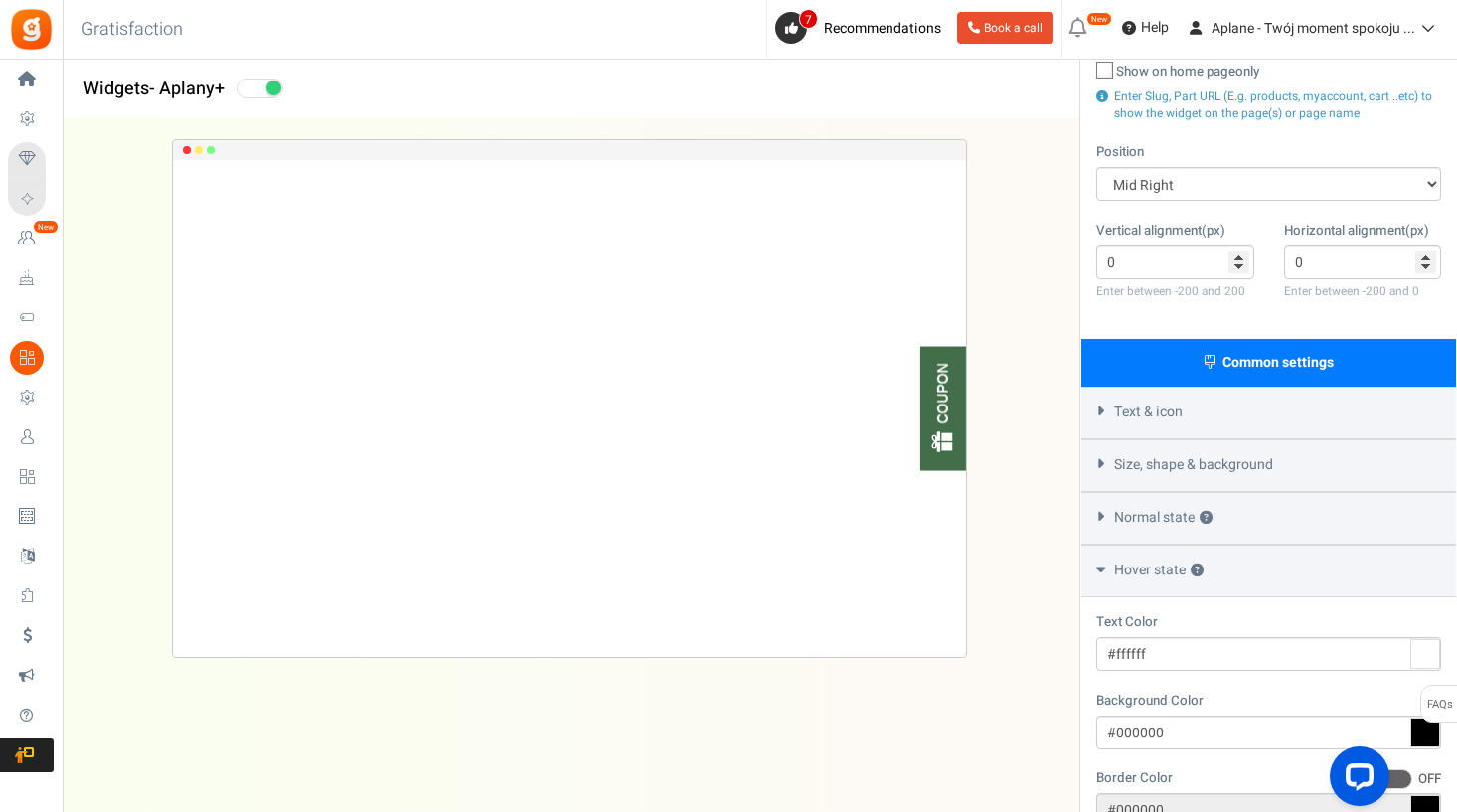 scroll, scrollTop: 289, scrollLeft: 0, axis: vertical 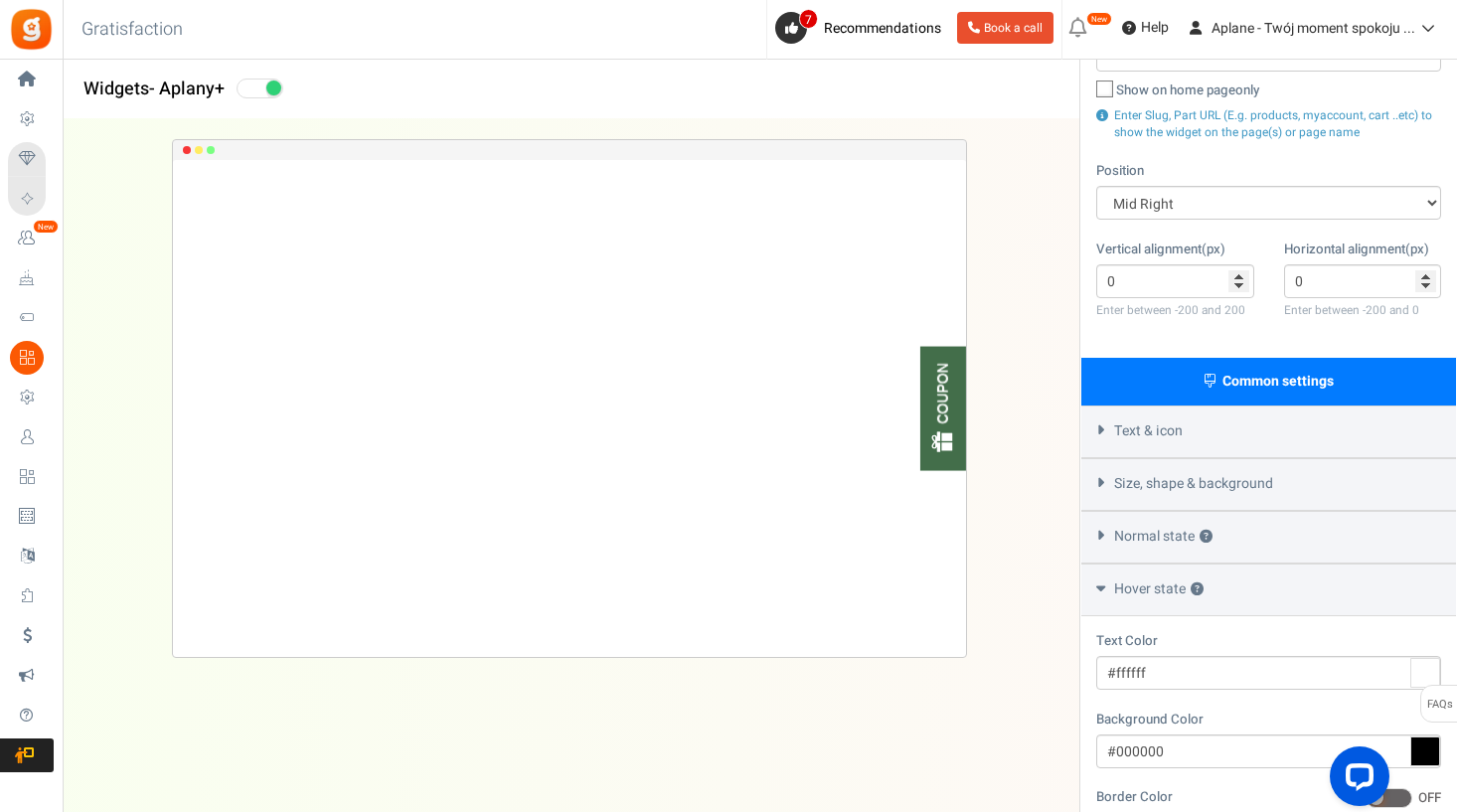 click on "Common settings" at bounding box center [1268, 382] 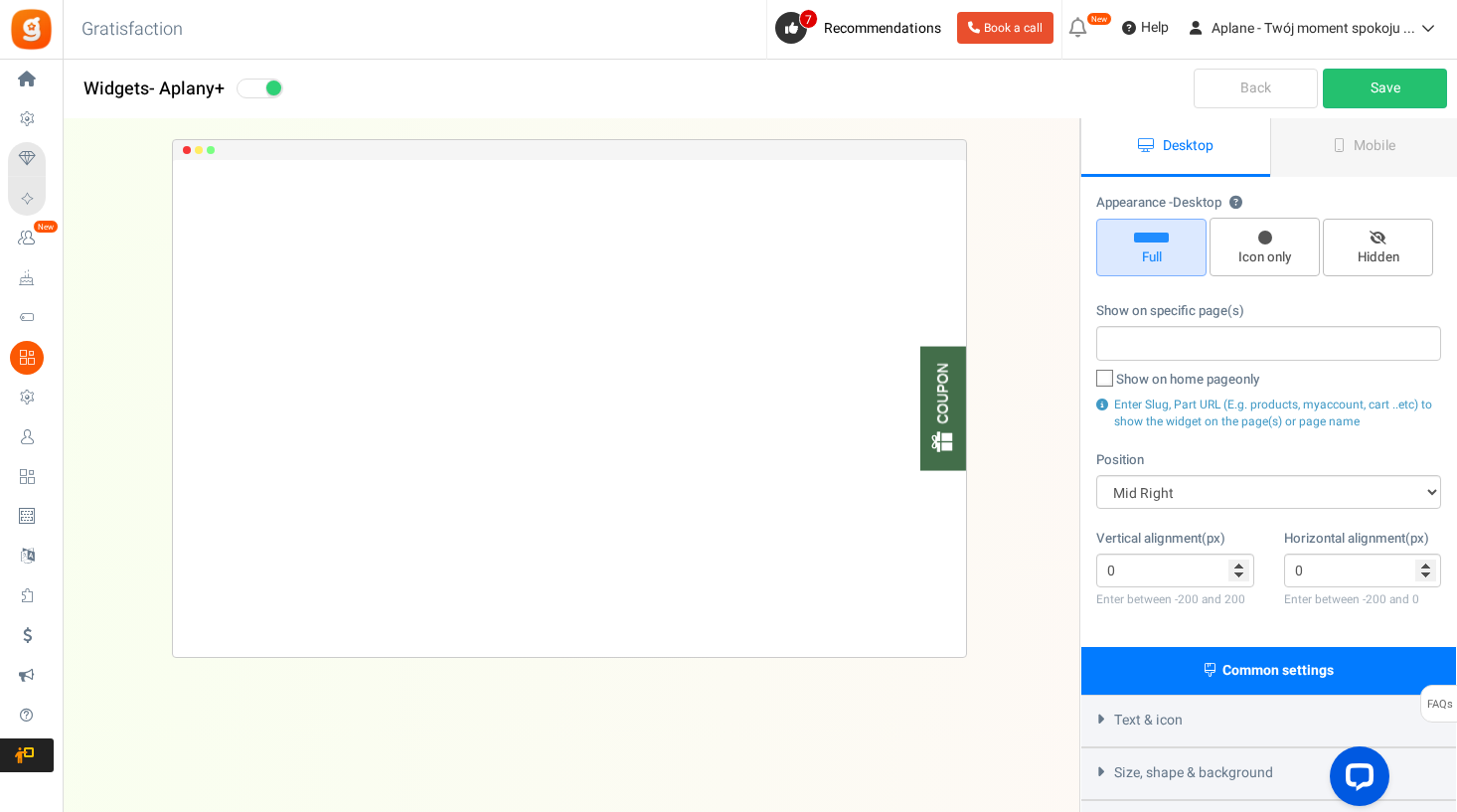 scroll, scrollTop: 0, scrollLeft: 0, axis: both 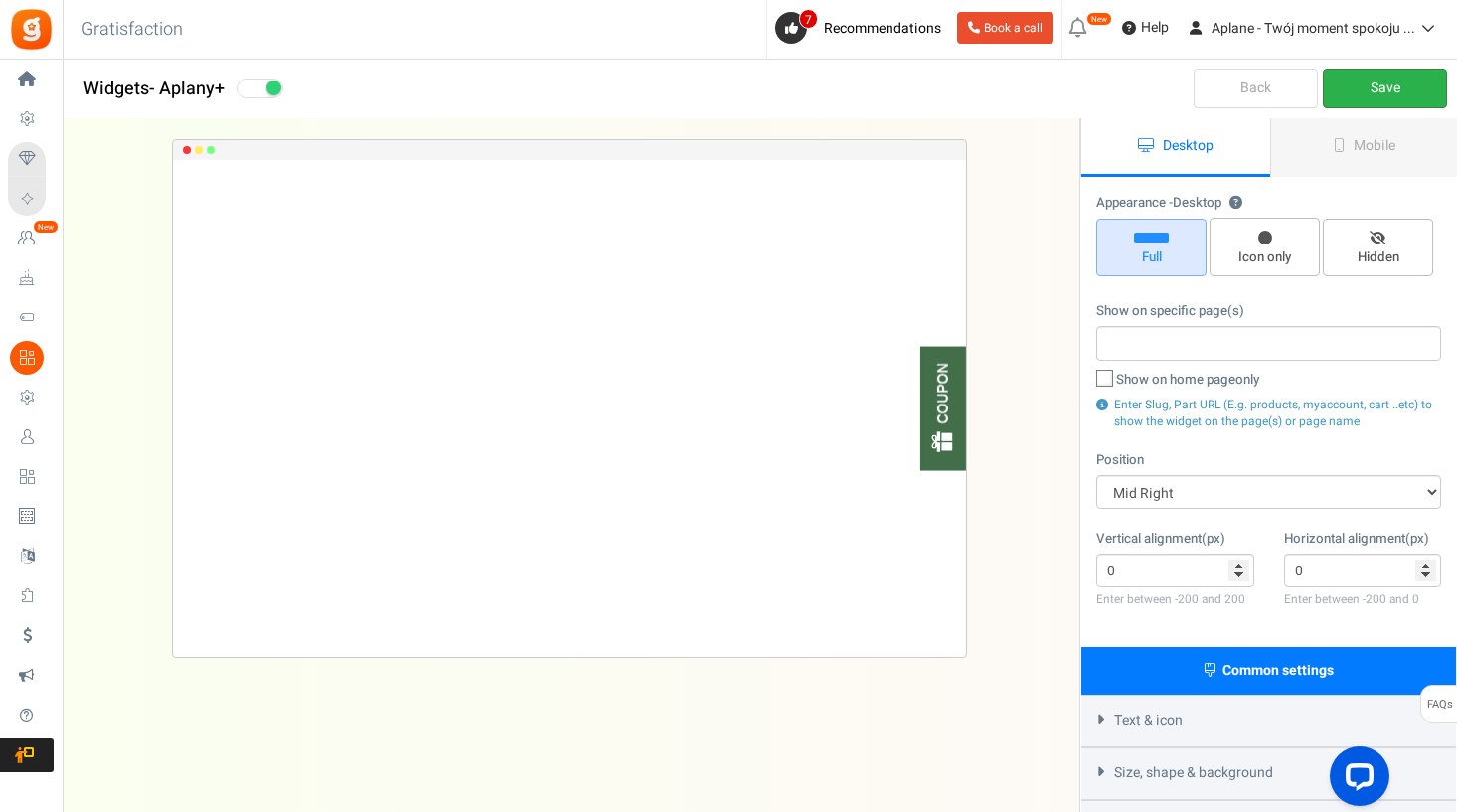 click on "Save" at bounding box center (1384, 88) 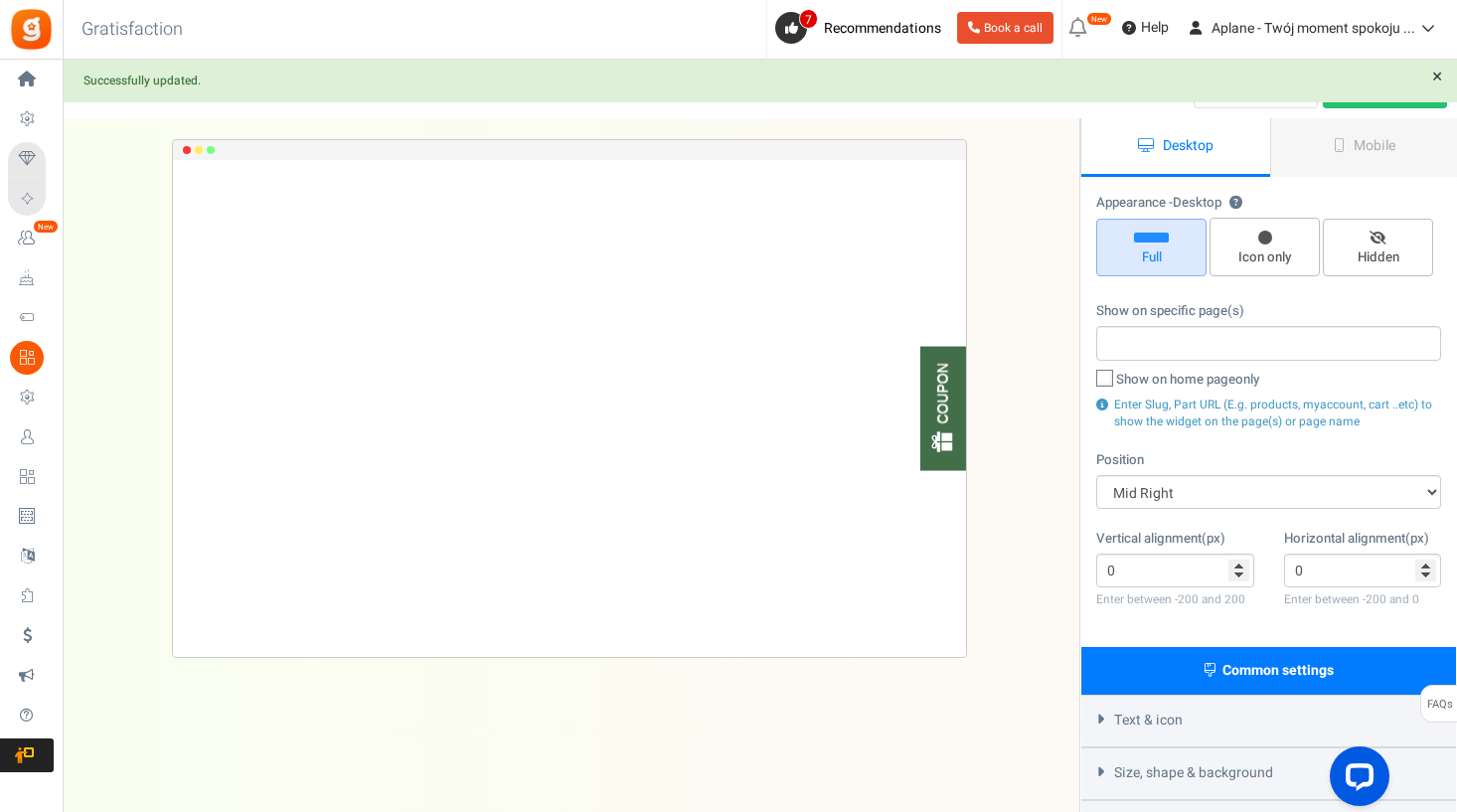 scroll, scrollTop: 0, scrollLeft: 0, axis: both 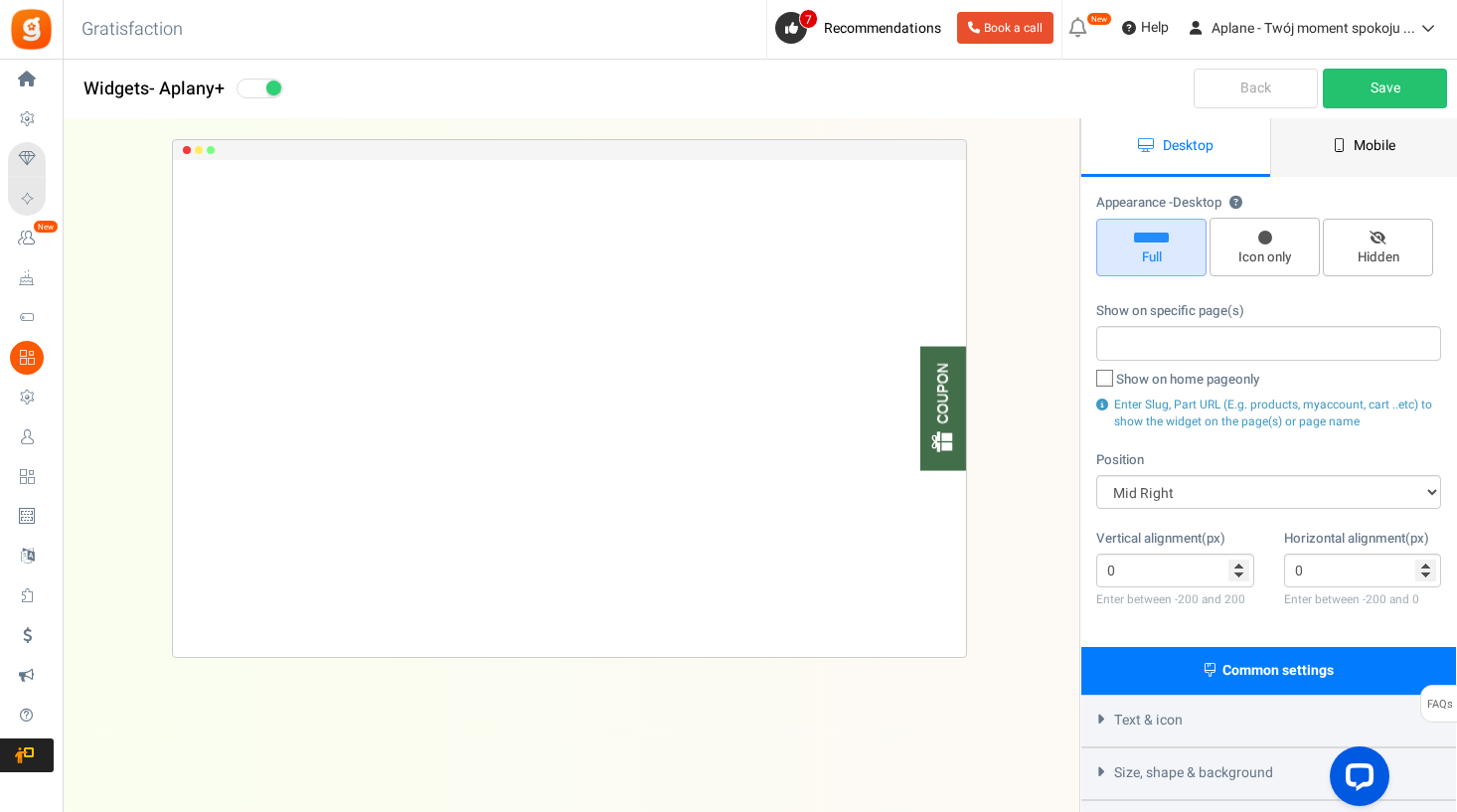 click on "Mobile" at bounding box center (1365, 147) 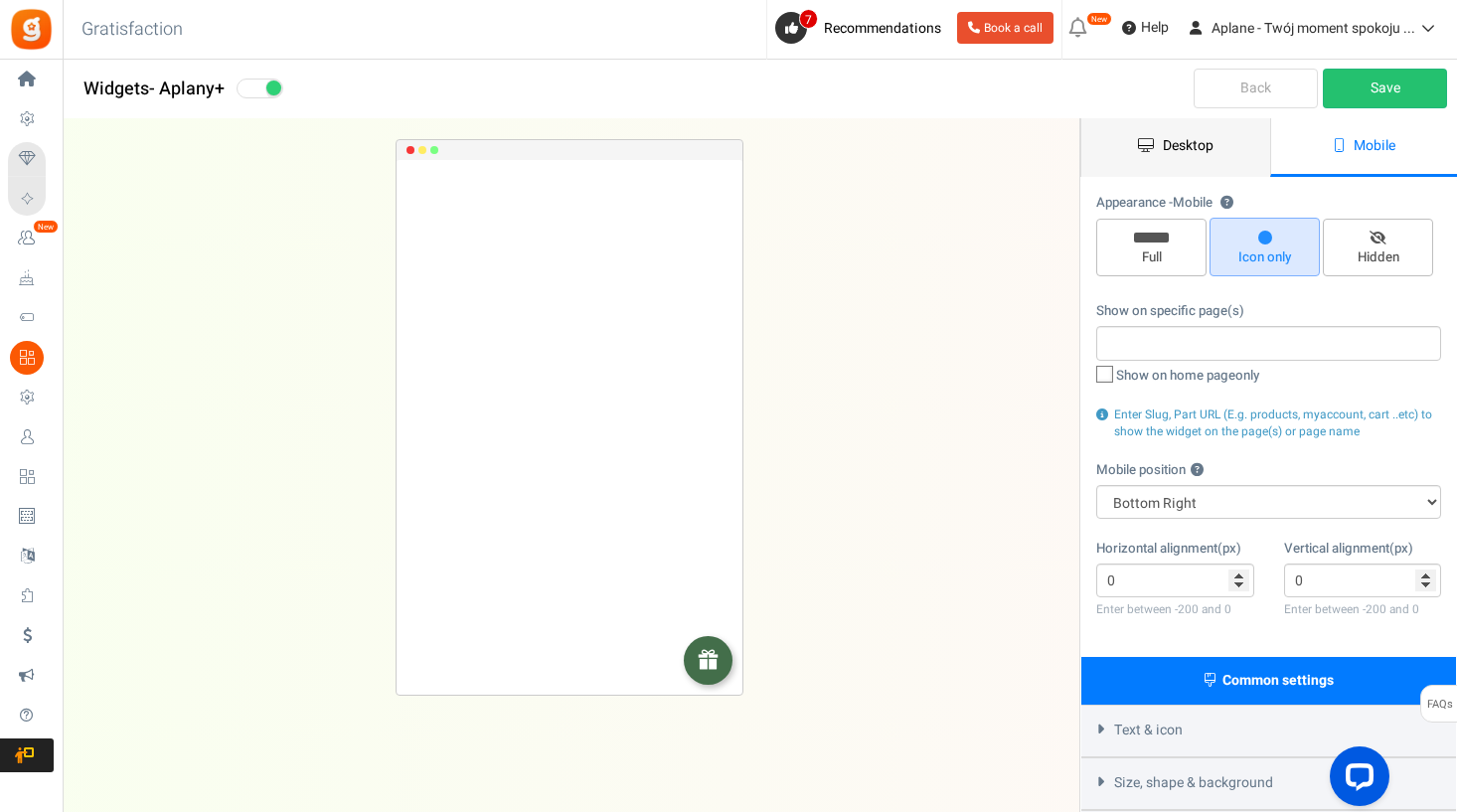 click on "Desktop" at bounding box center (1176, 147) 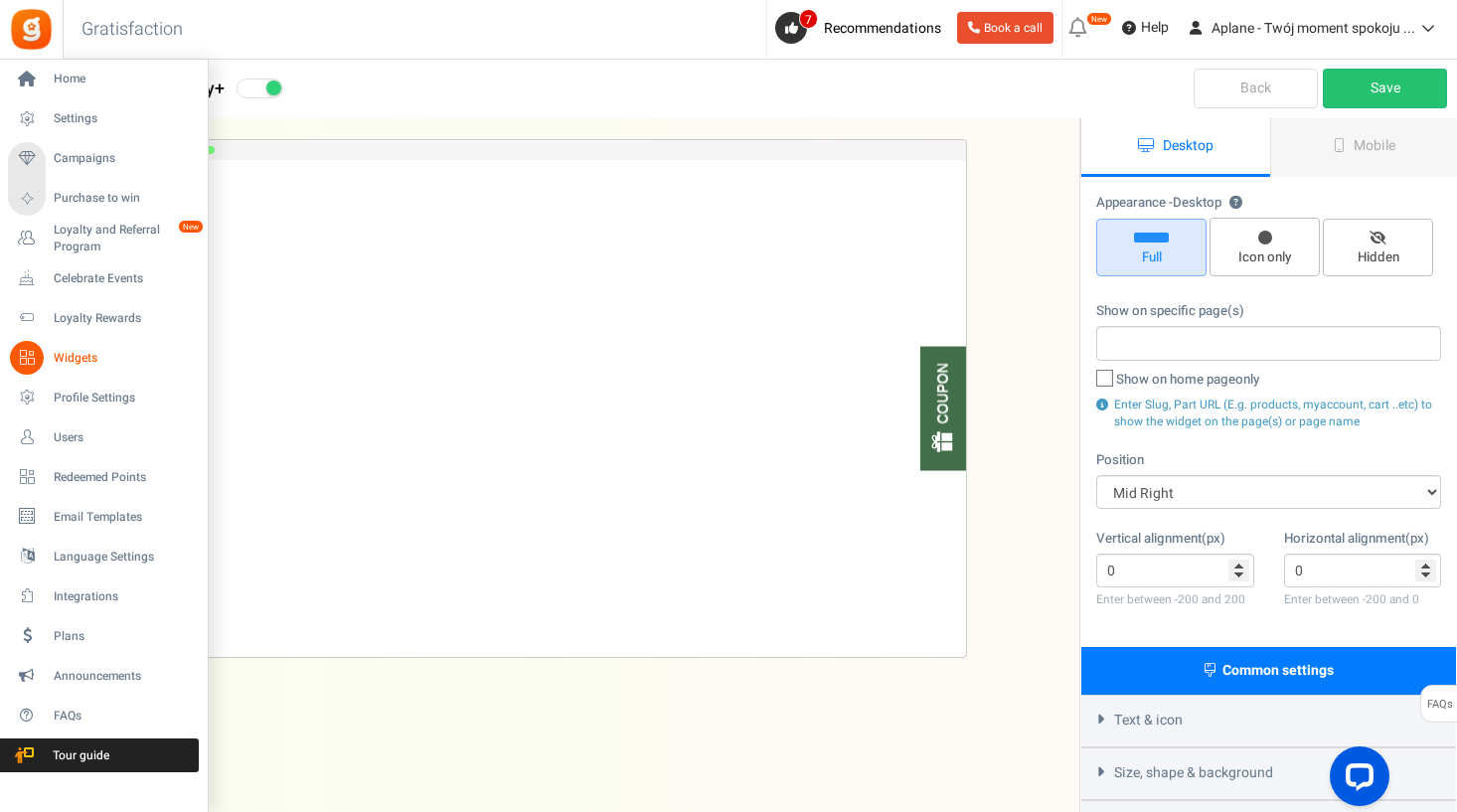 click at bounding box center [27, 358] 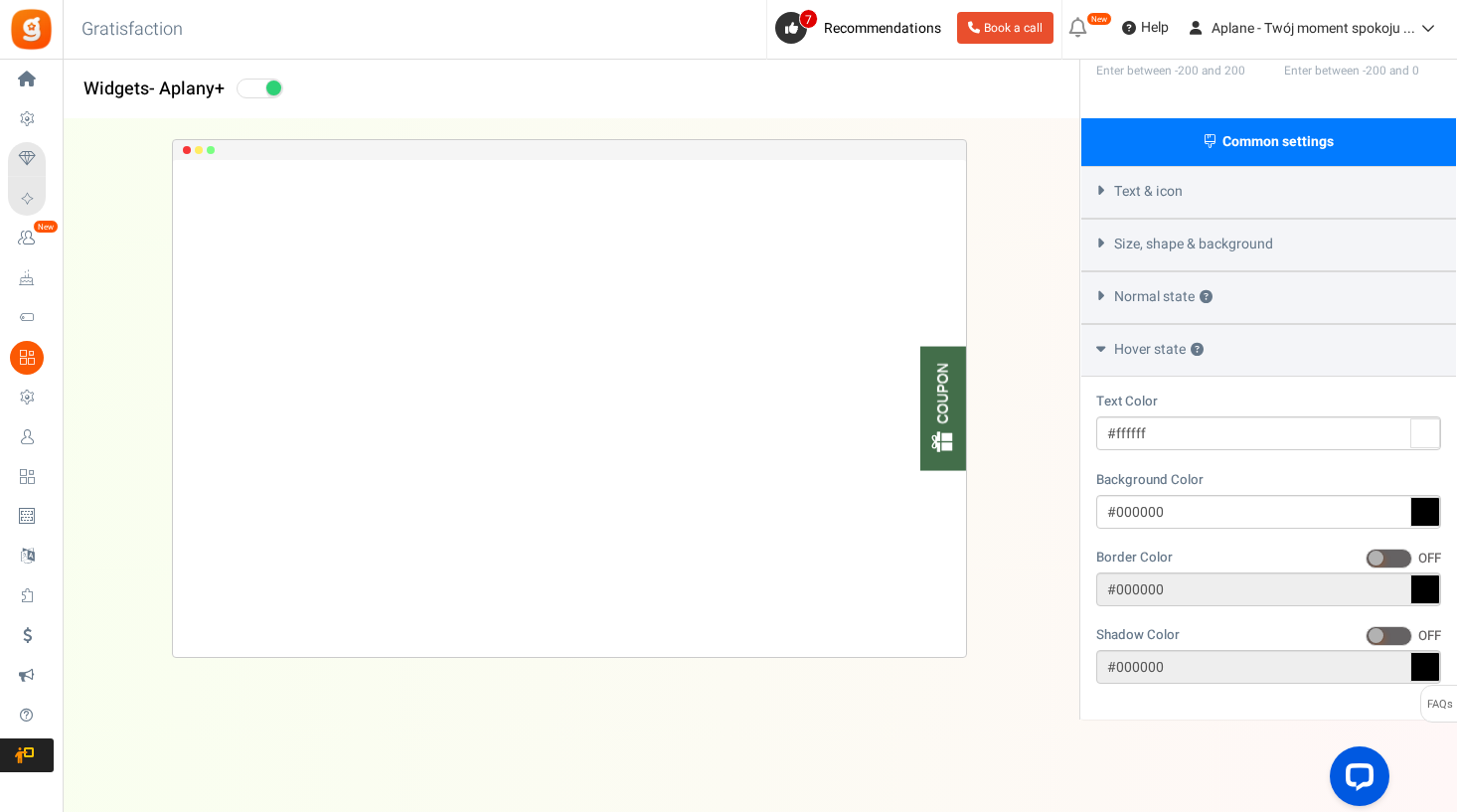 scroll, scrollTop: 527, scrollLeft: 0, axis: vertical 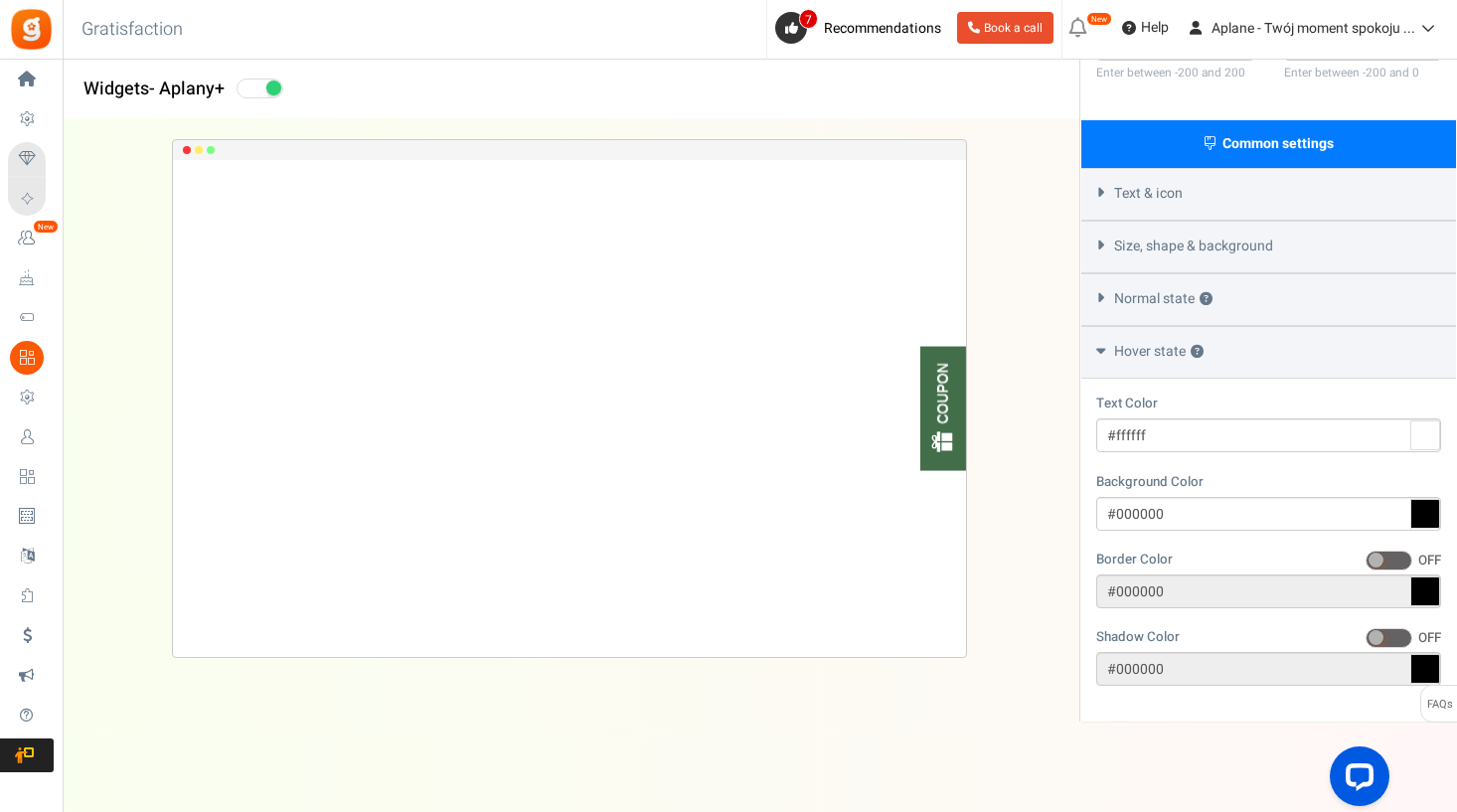 click on "Normal state
?" at bounding box center (1268, 299) 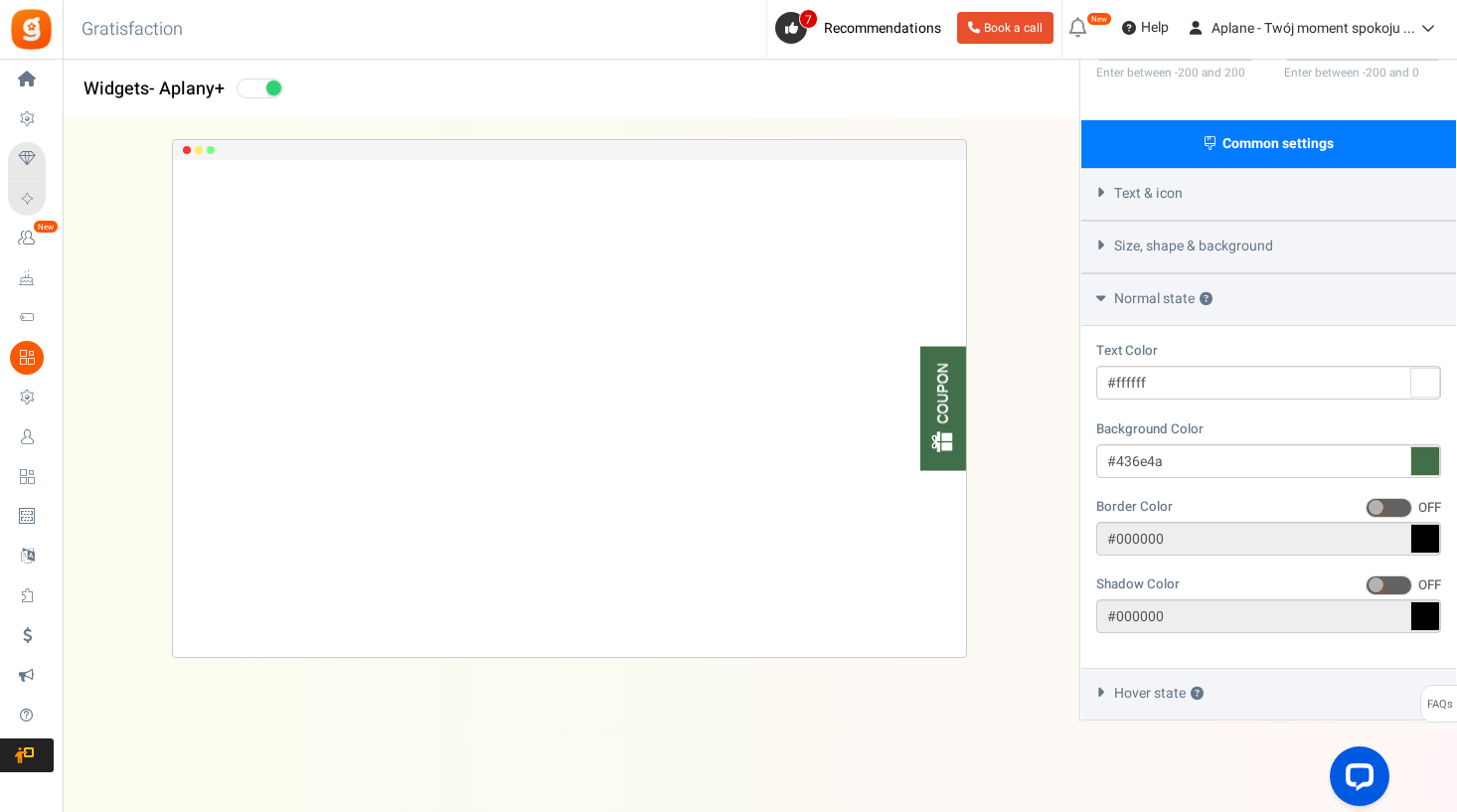 click on "Size, shape & background" at bounding box center (1268, 246) 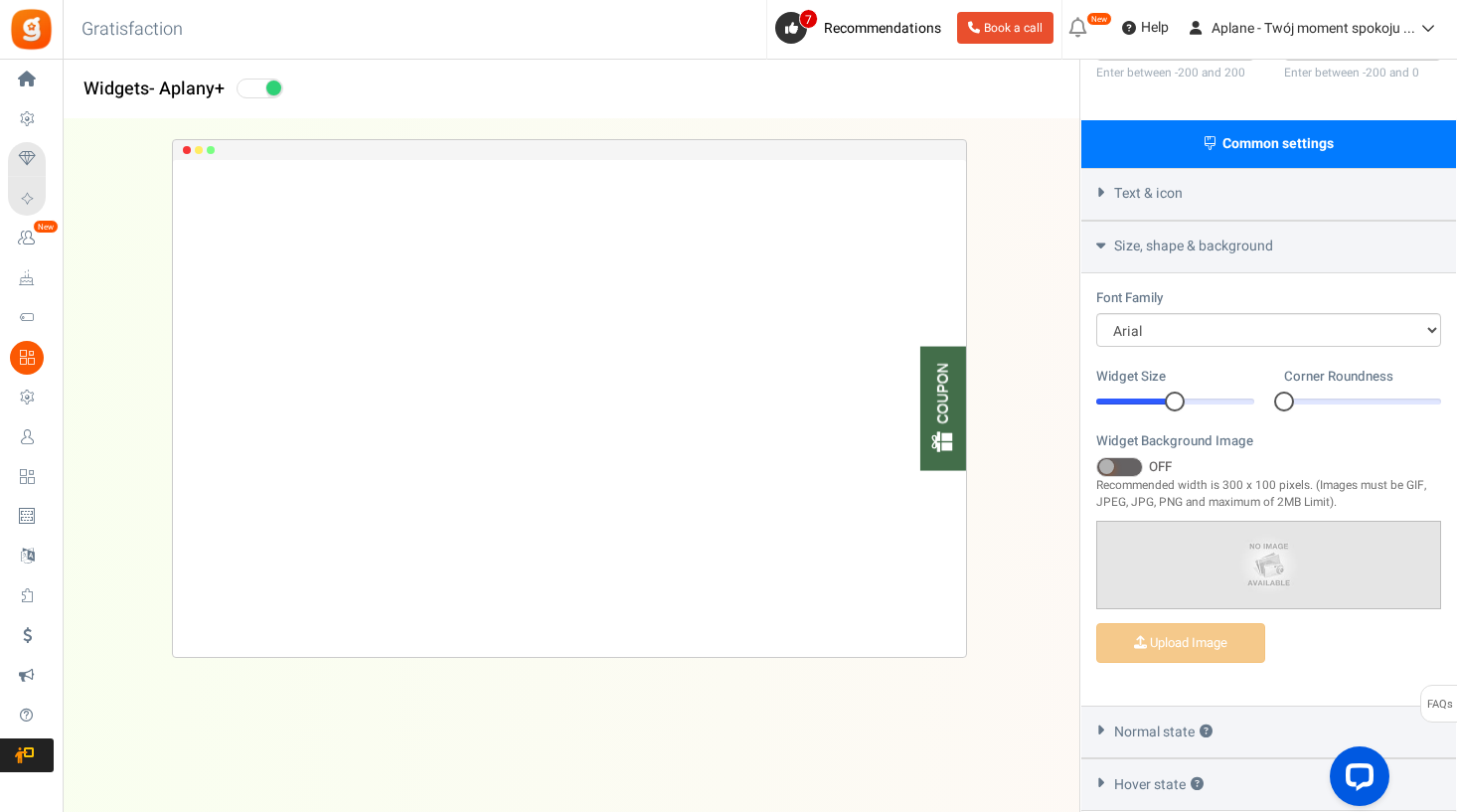 click on "Text & icon" at bounding box center [1268, 194] 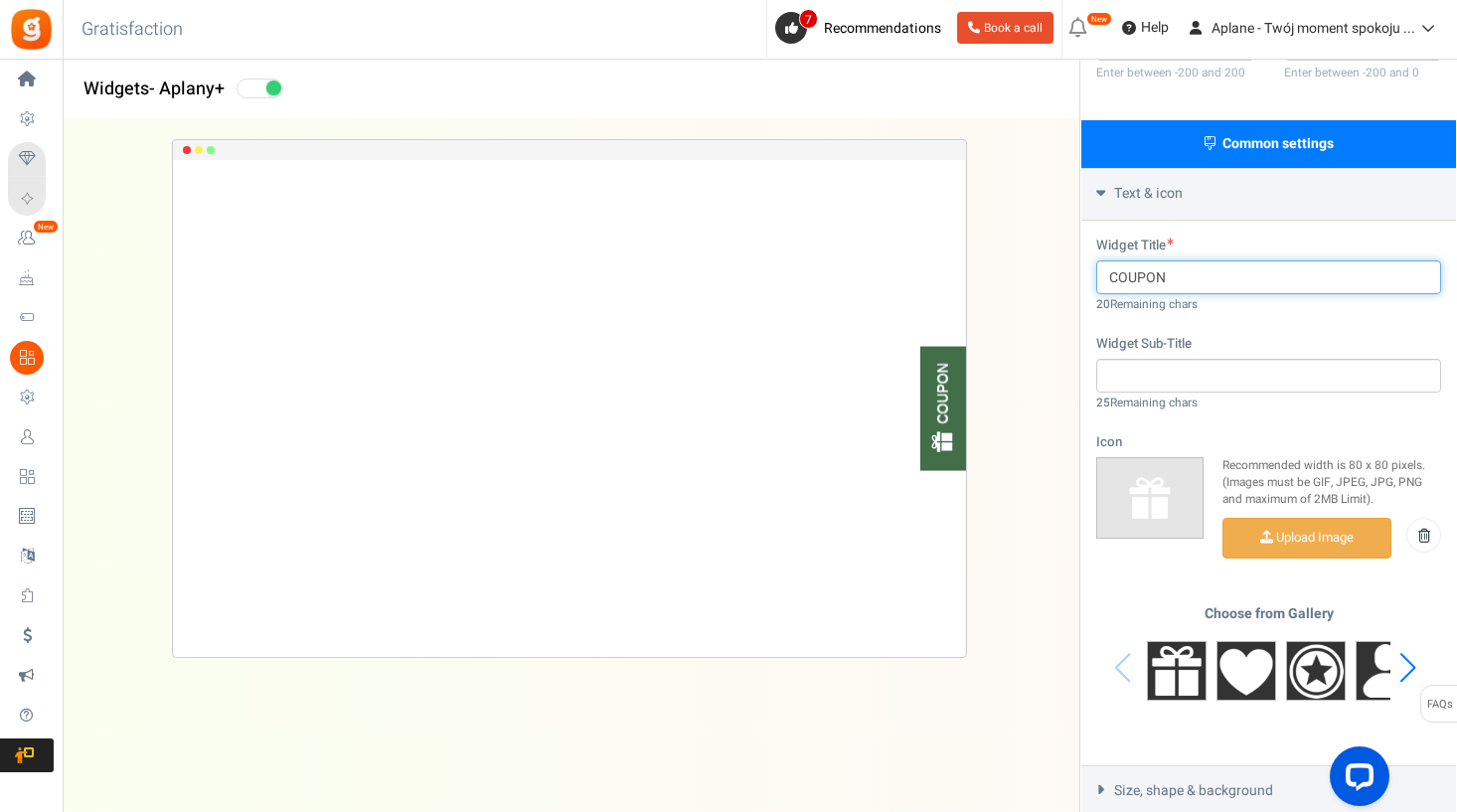 drag, startPoint x: 1169, startPoint y: 272, endPoint x: 1083, endPoint y: 265, distance: 86.28441 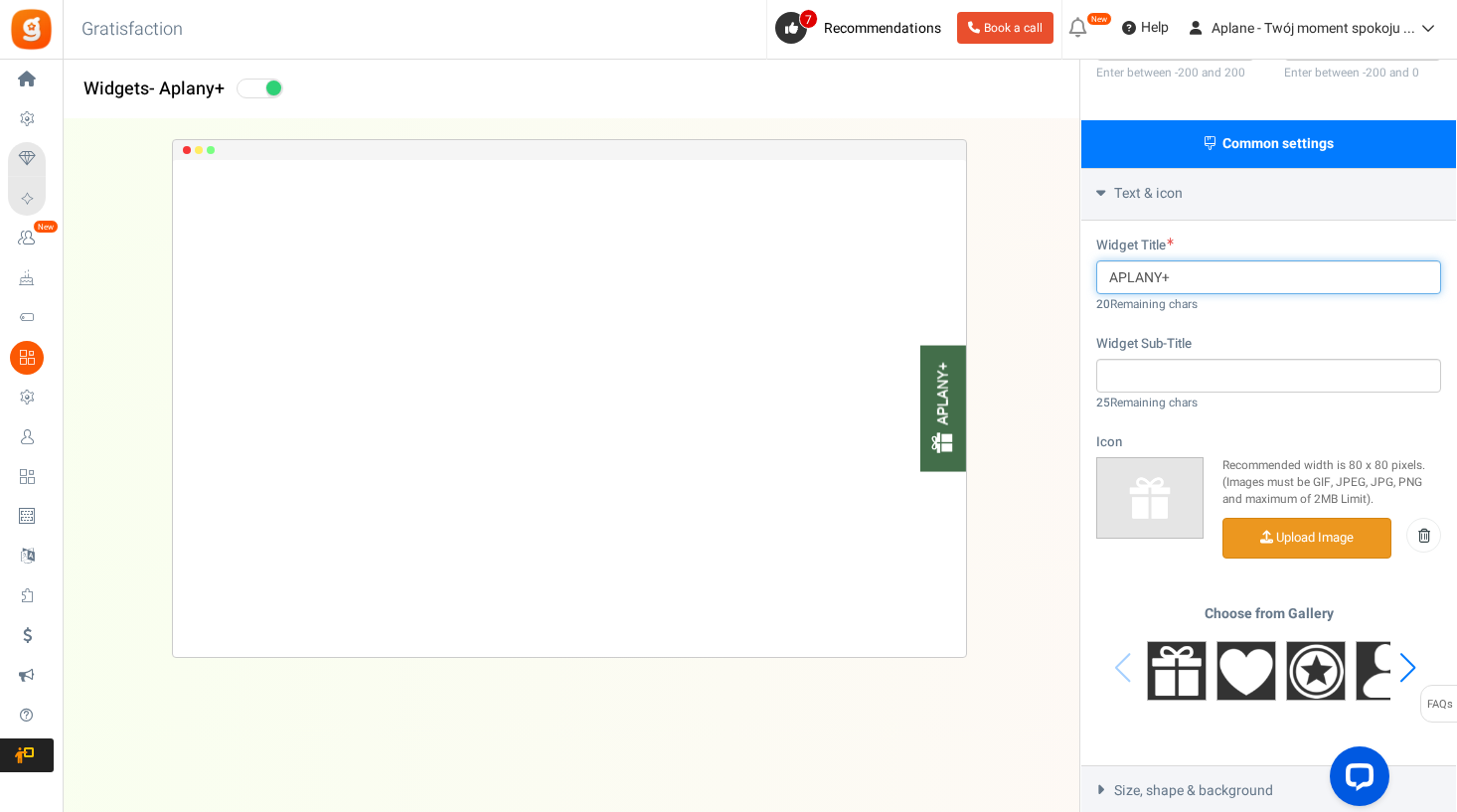 type on "APLANY+" 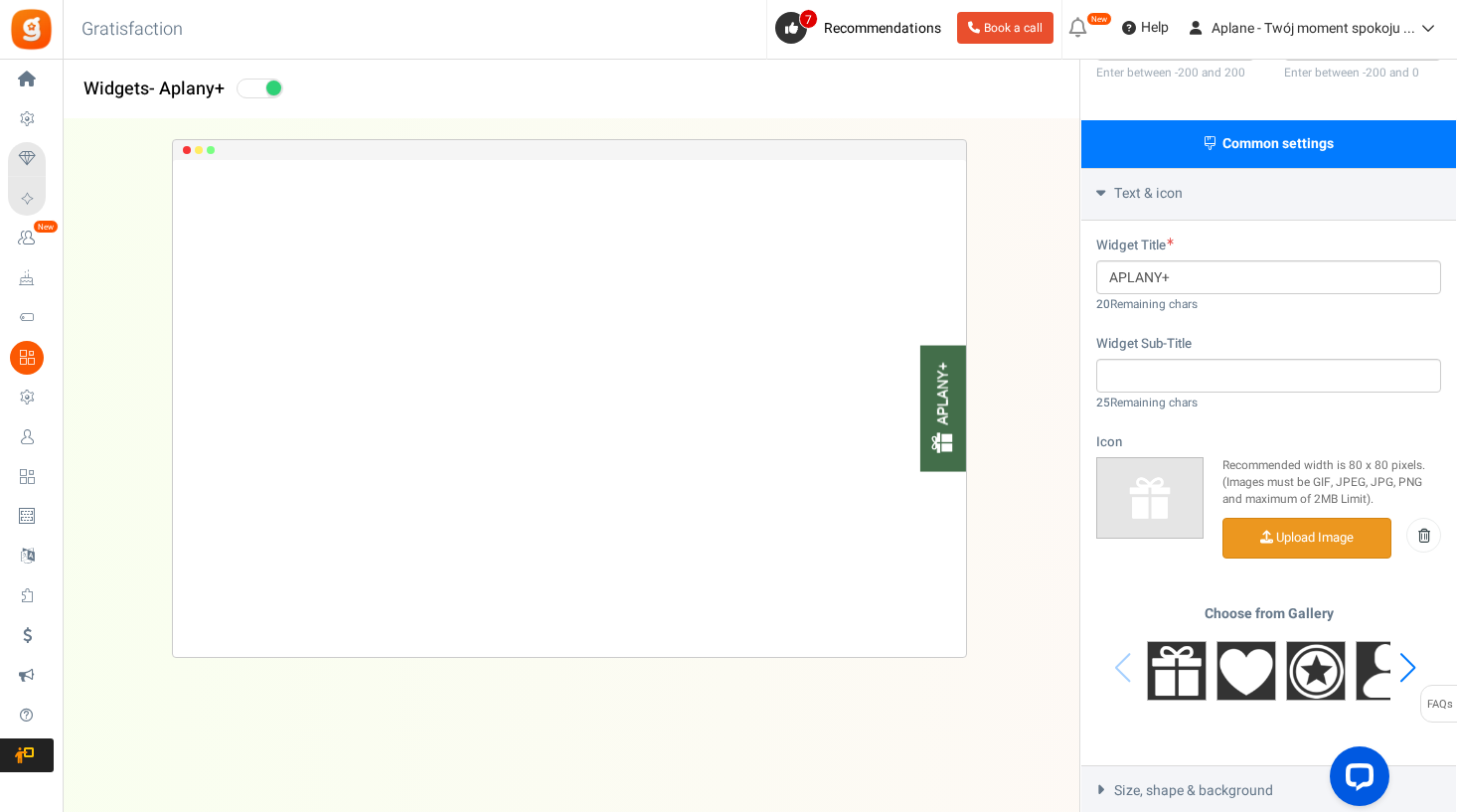 click at bounding box center [1307, 538] 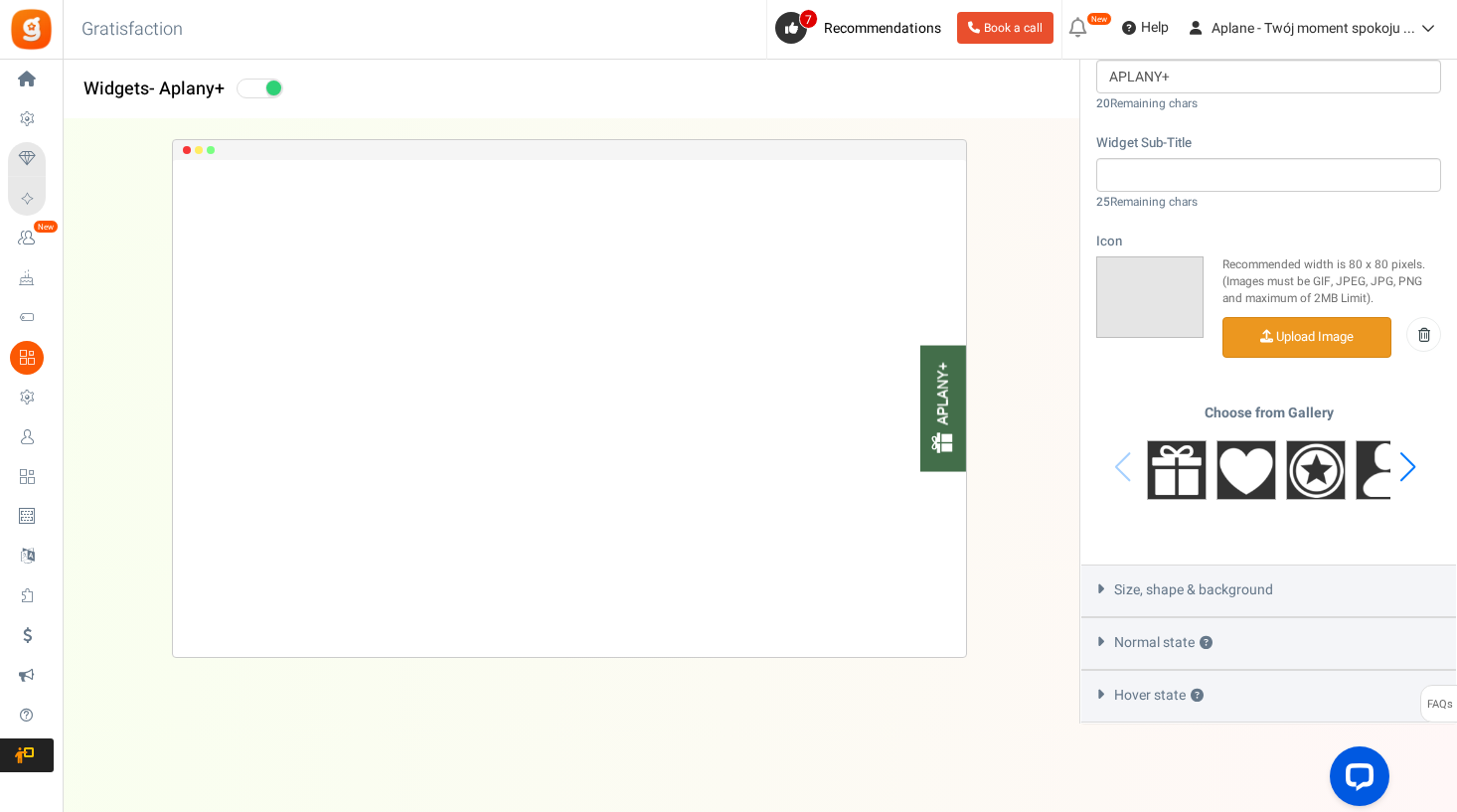 scroll, scrollTop: 727, scrollLeft: 0, axis: vertical 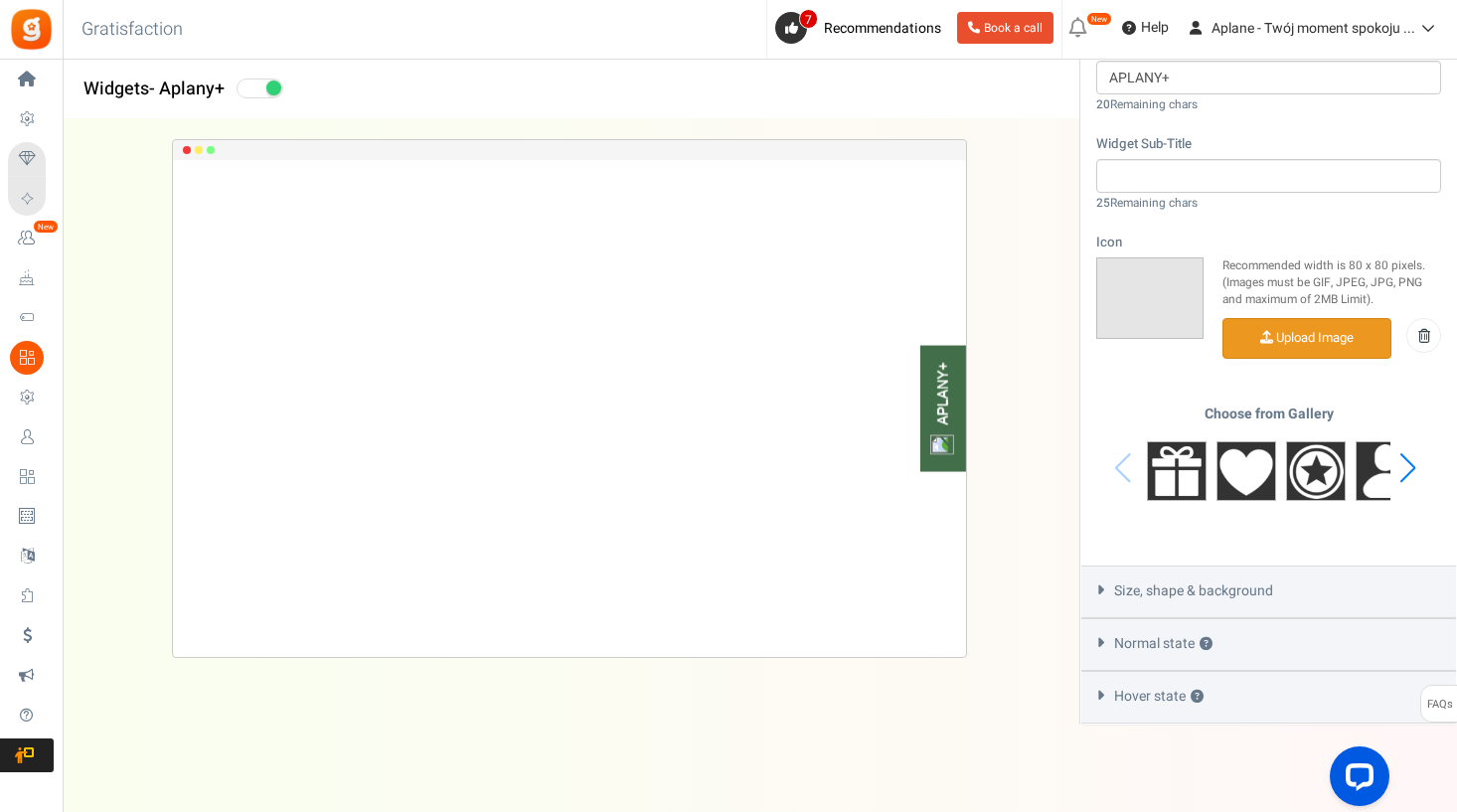 click on "Normal state
?" at bounding box center (1163, 644) 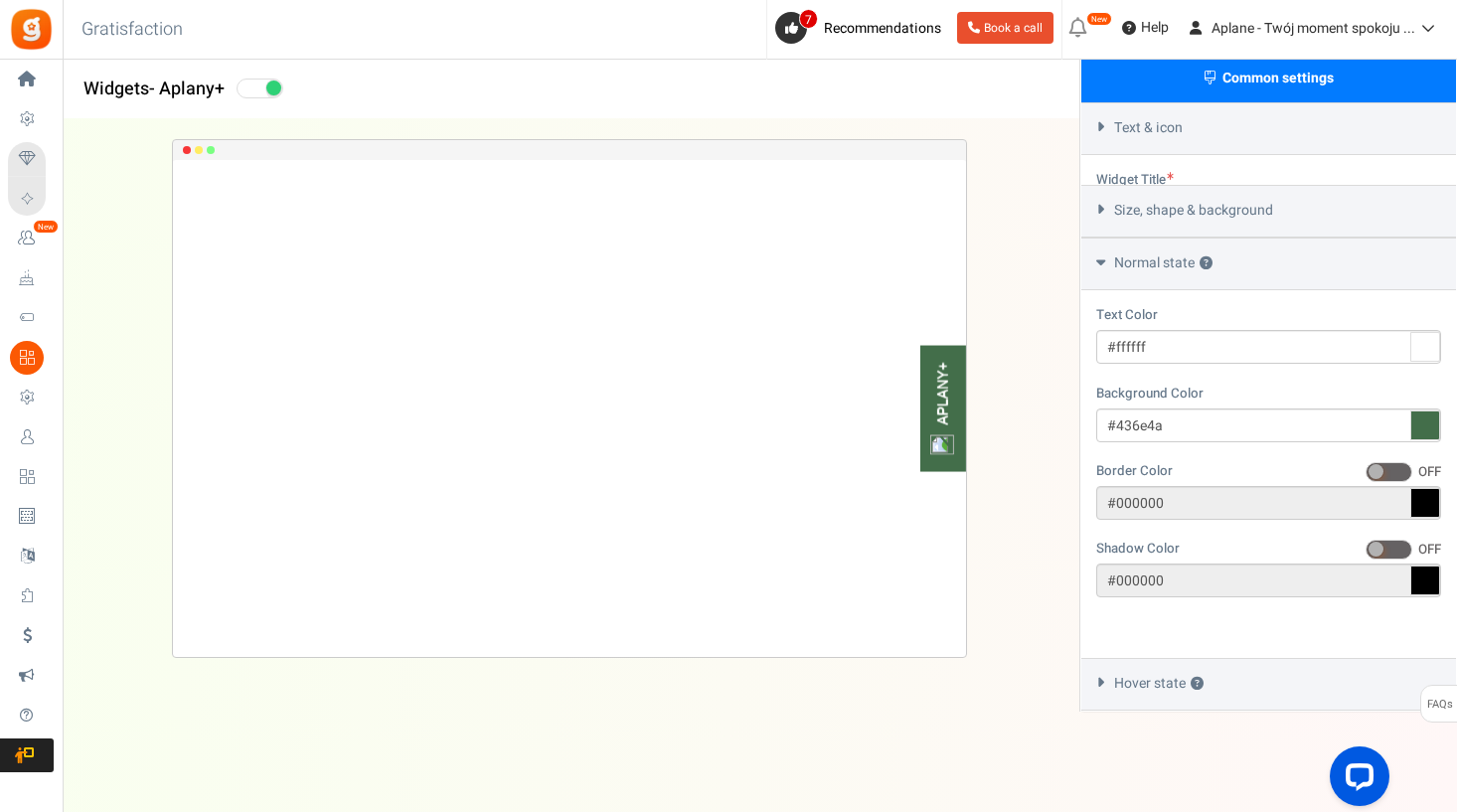 scroll, scrollTop: 527, scrollLeft: 0, axis: vertical 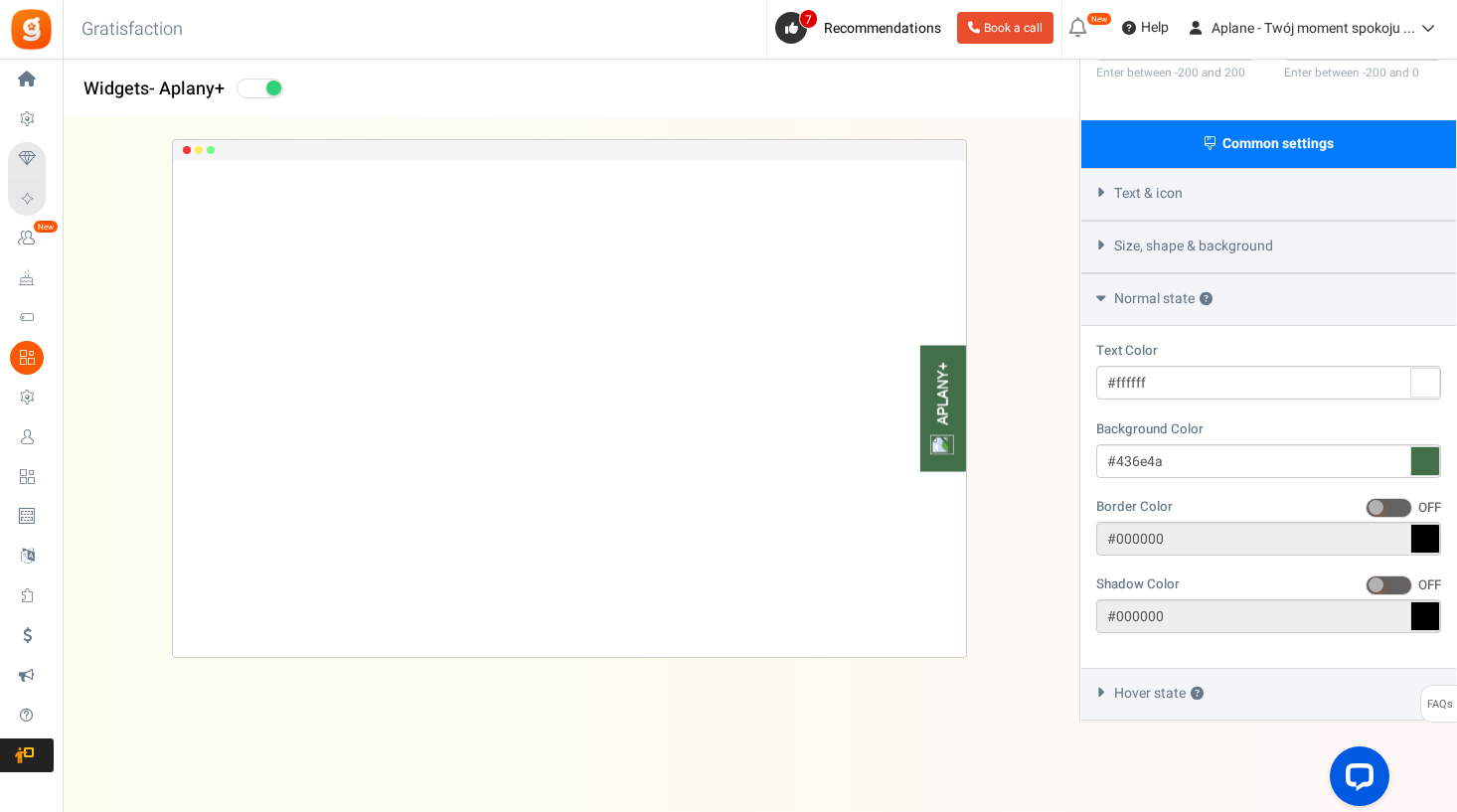 click at bounding box center [1425, 461] 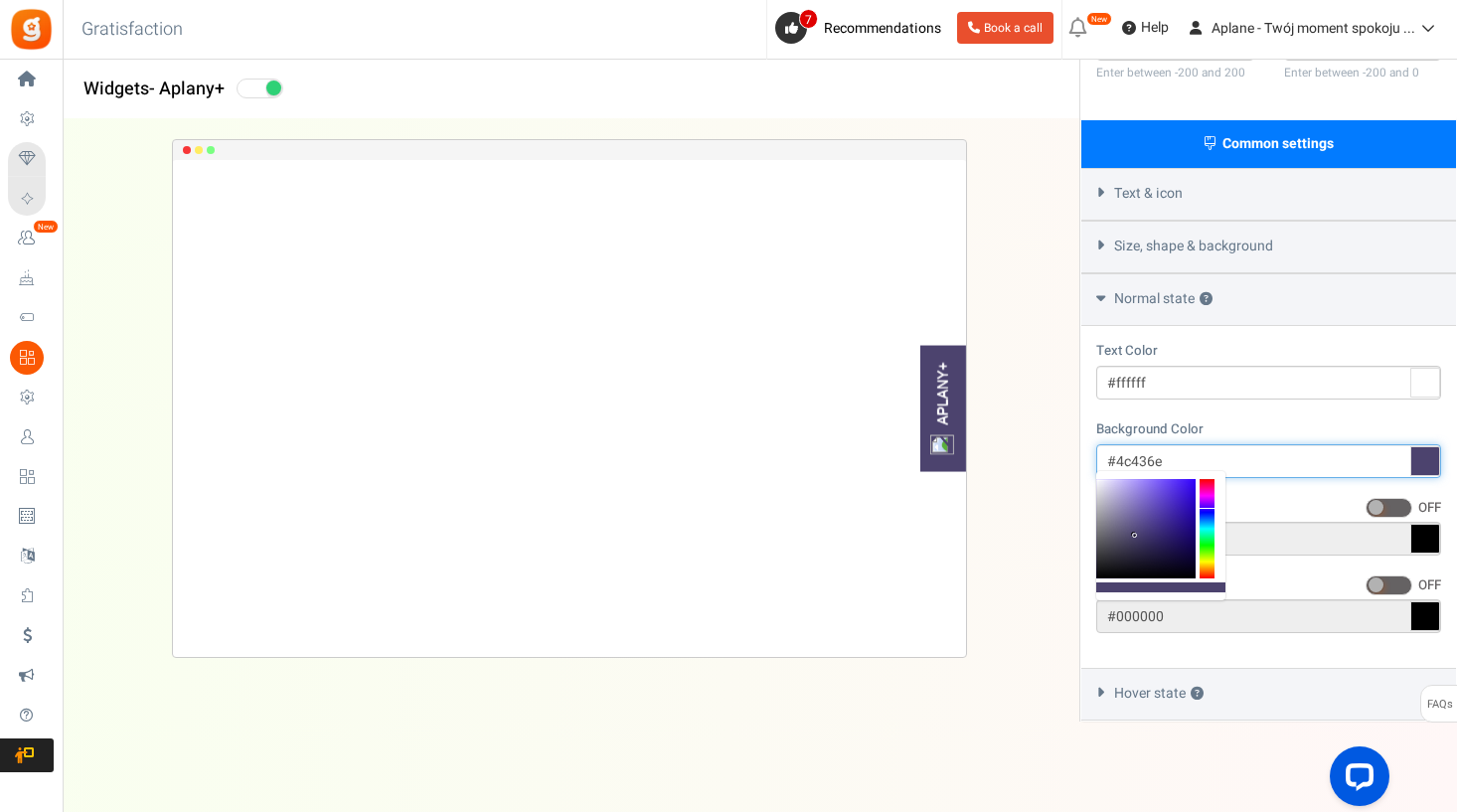 click at bounding box center [1207, 529] 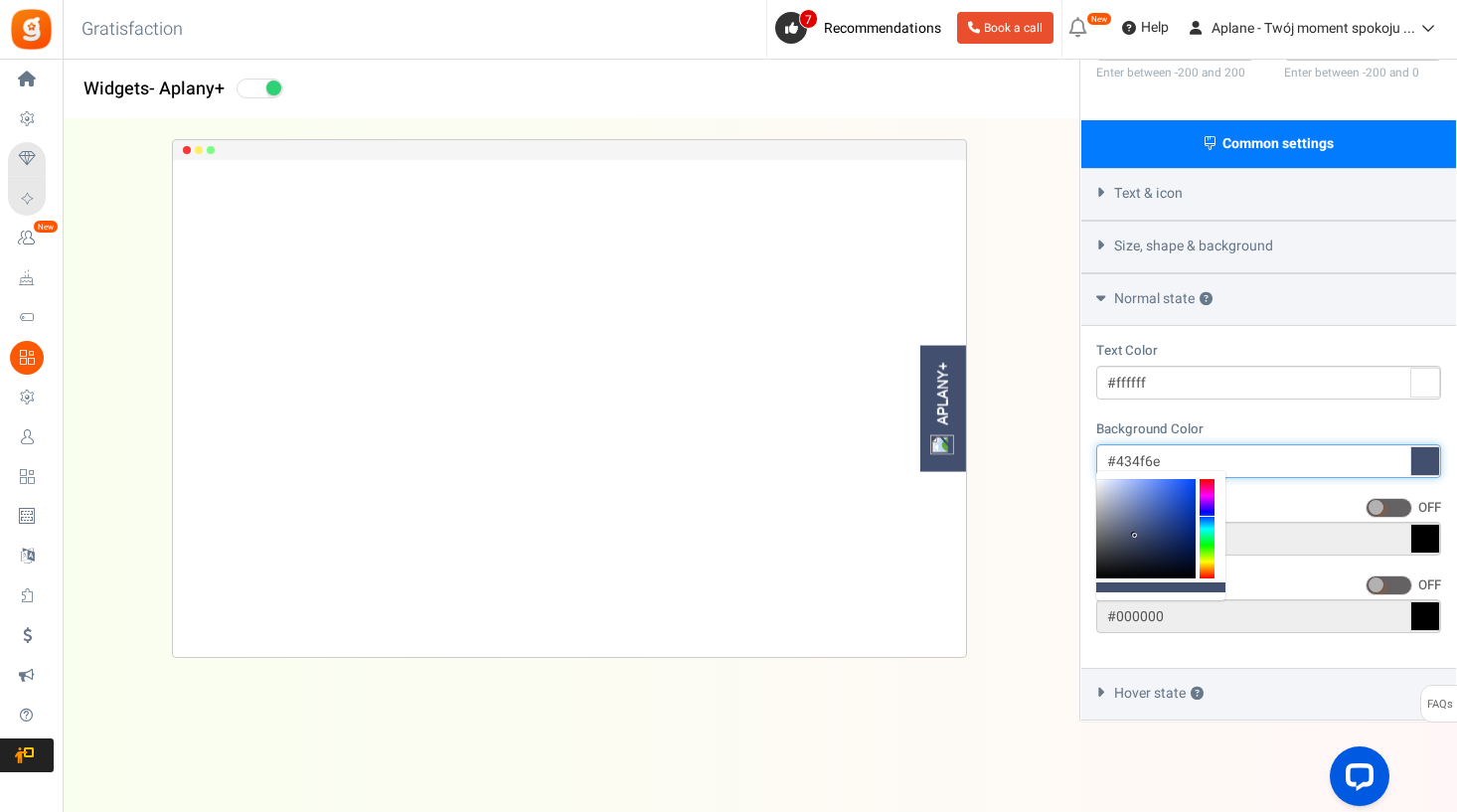 click at bounding box center (1207, 529) 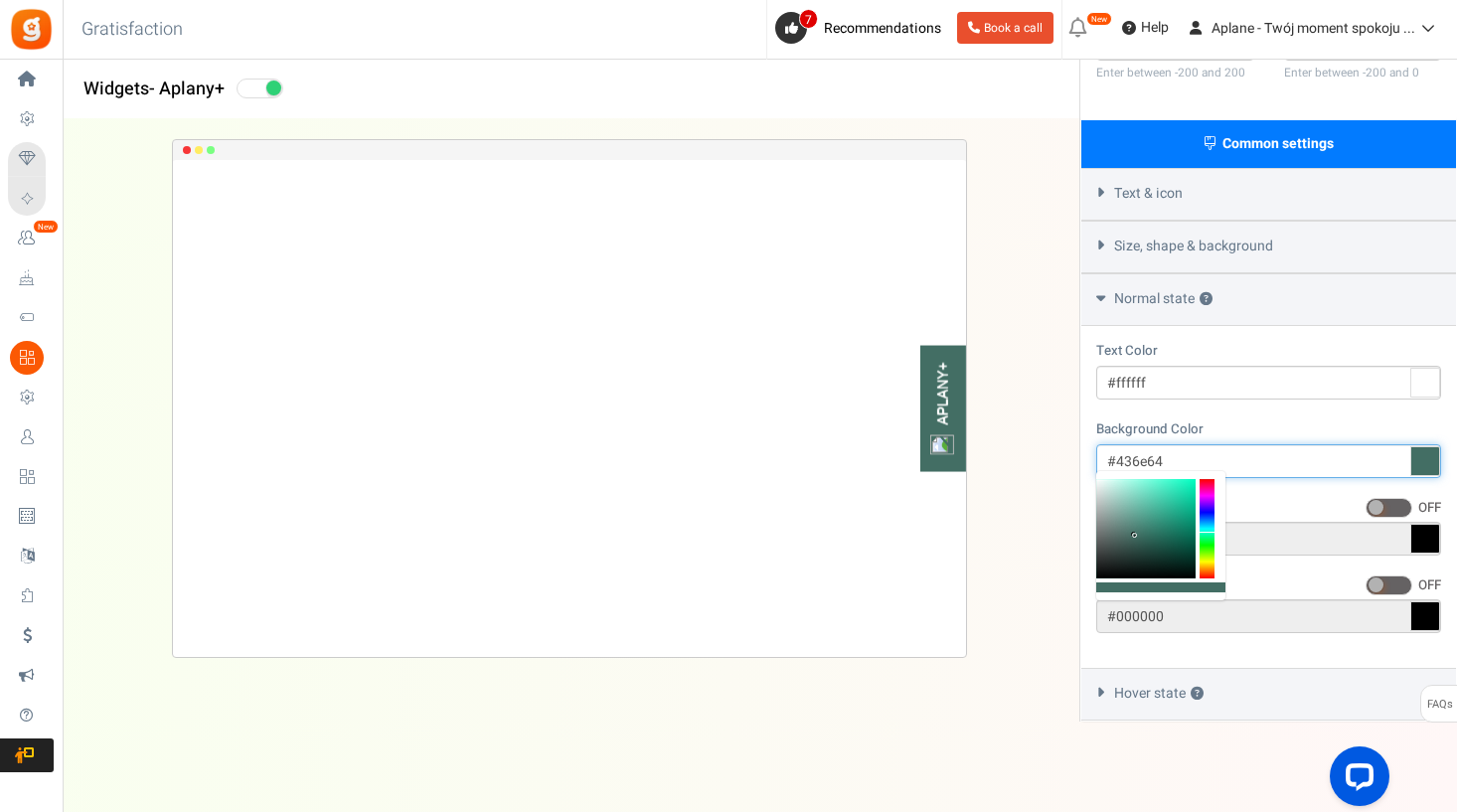 click at bounding box center (1207, 529) 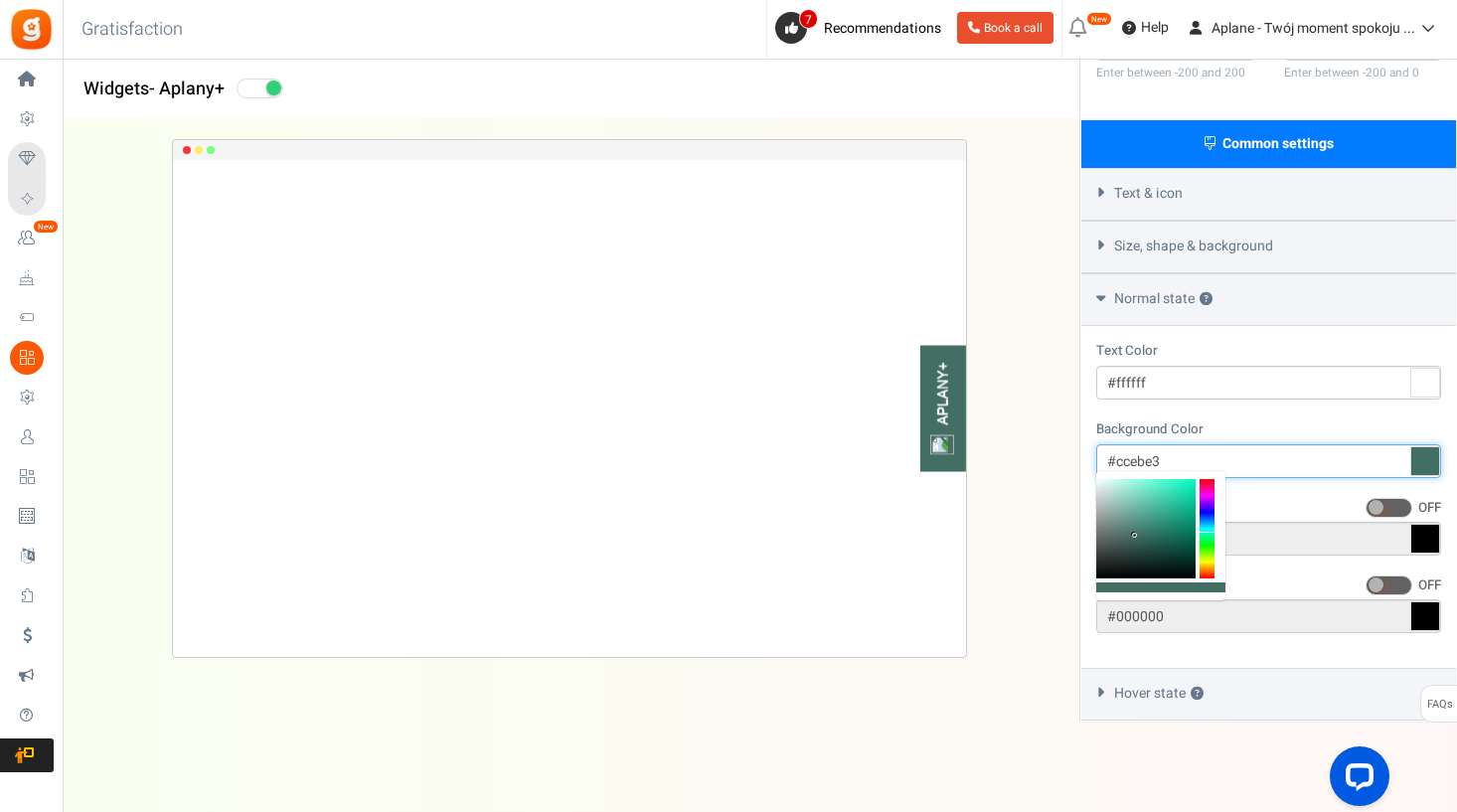 click at bounding box center [1146, 529] 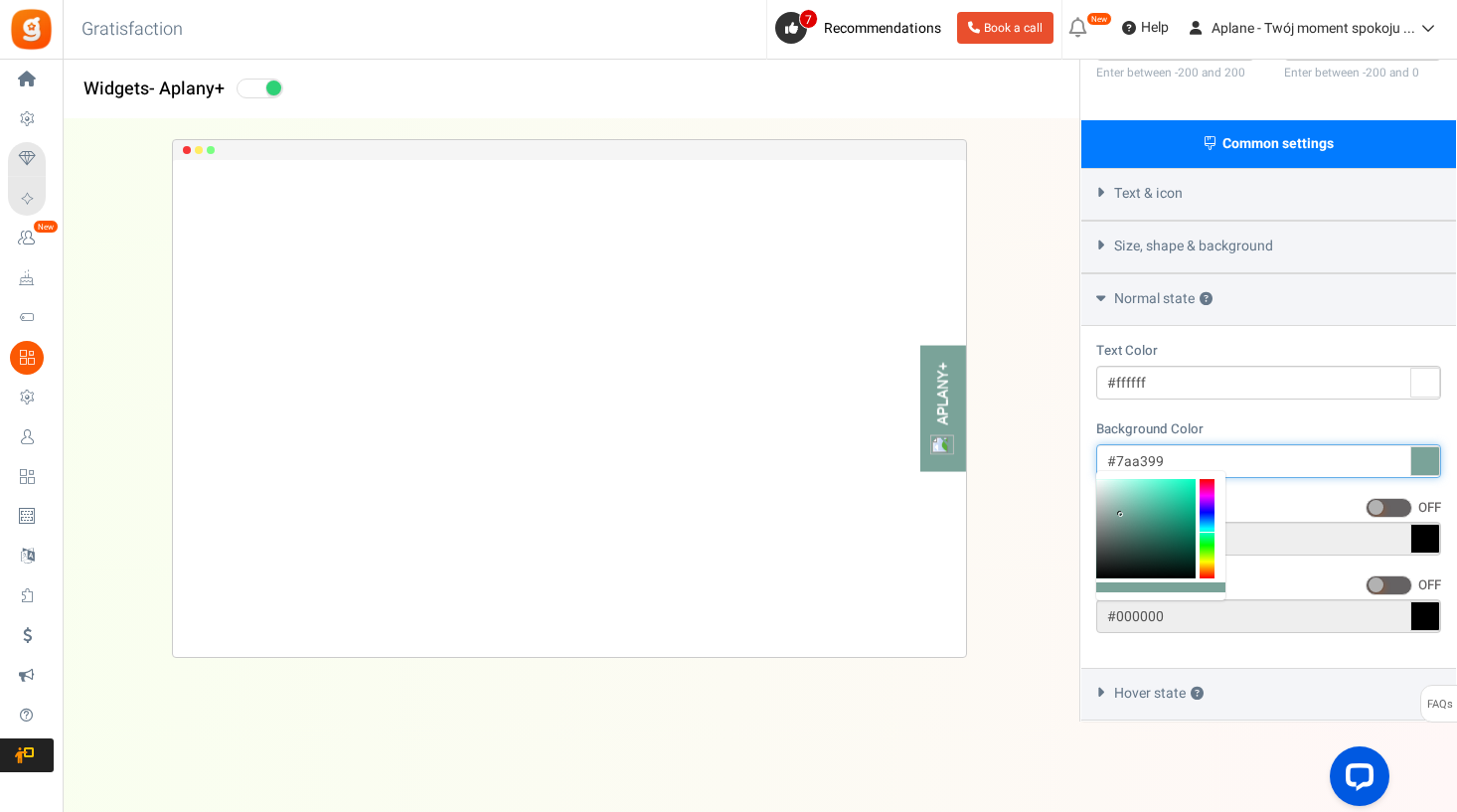 click at bounding box center [1146, 529] 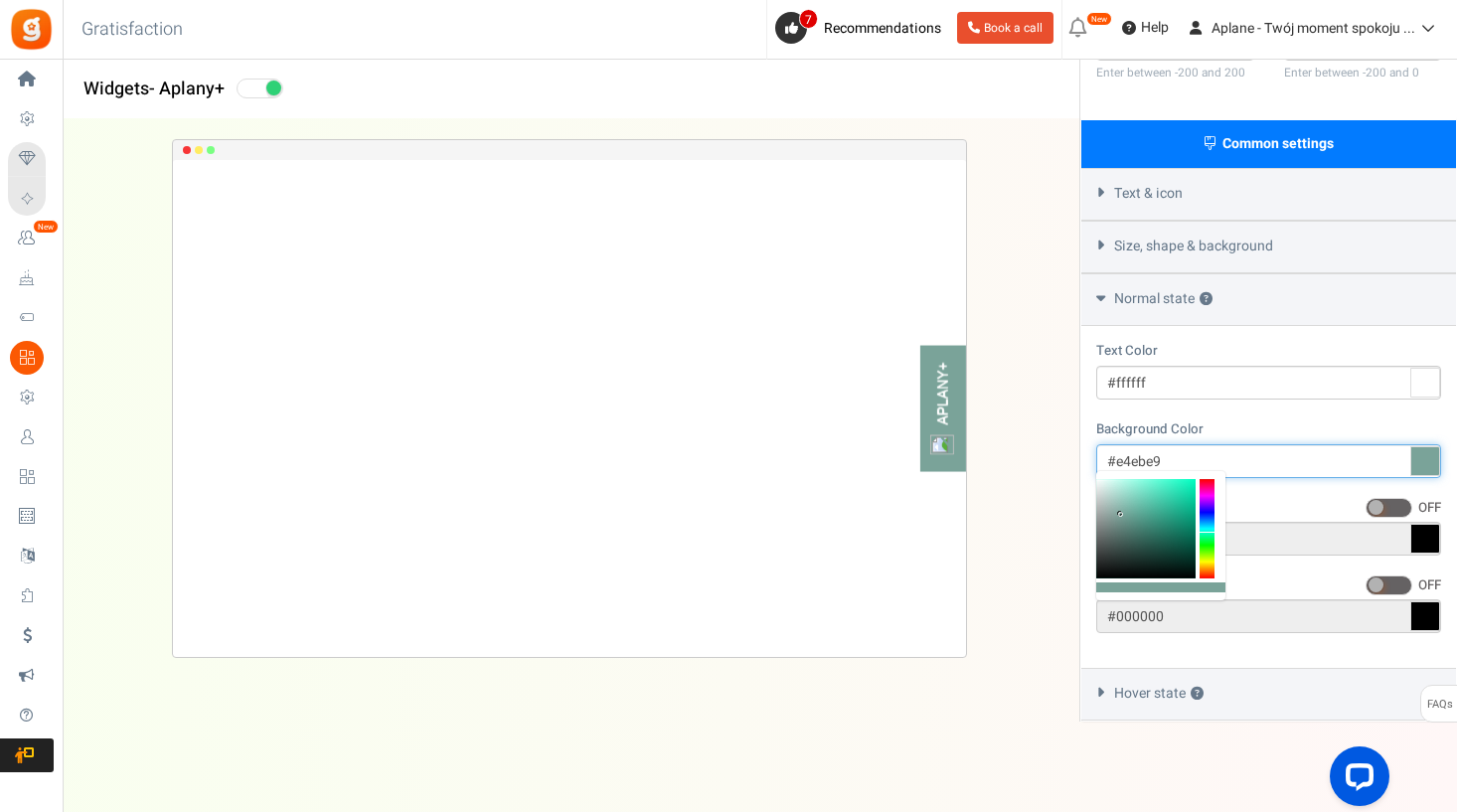 click at bounding box center (1146, 529) 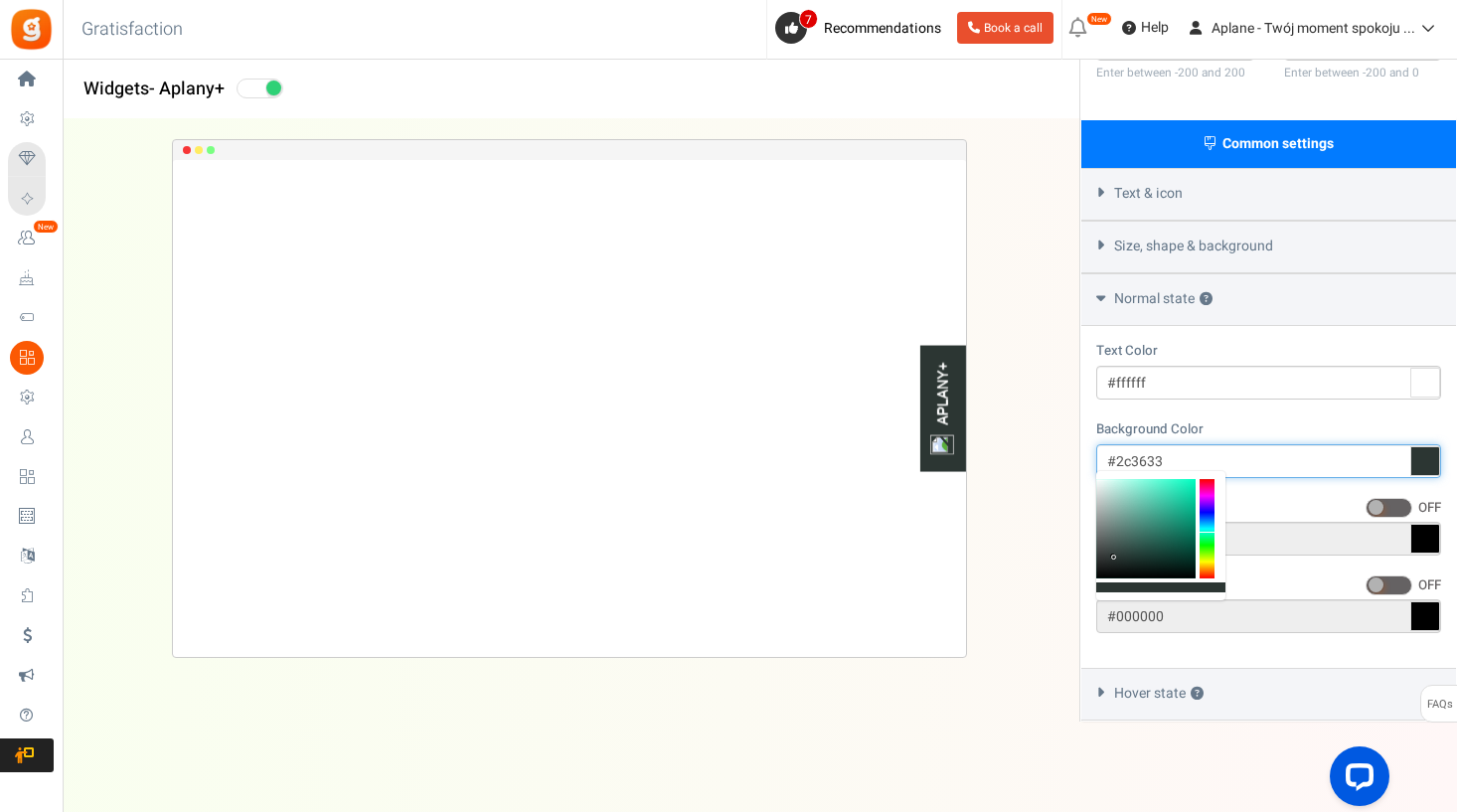 click at bounding box center [1146, 529] 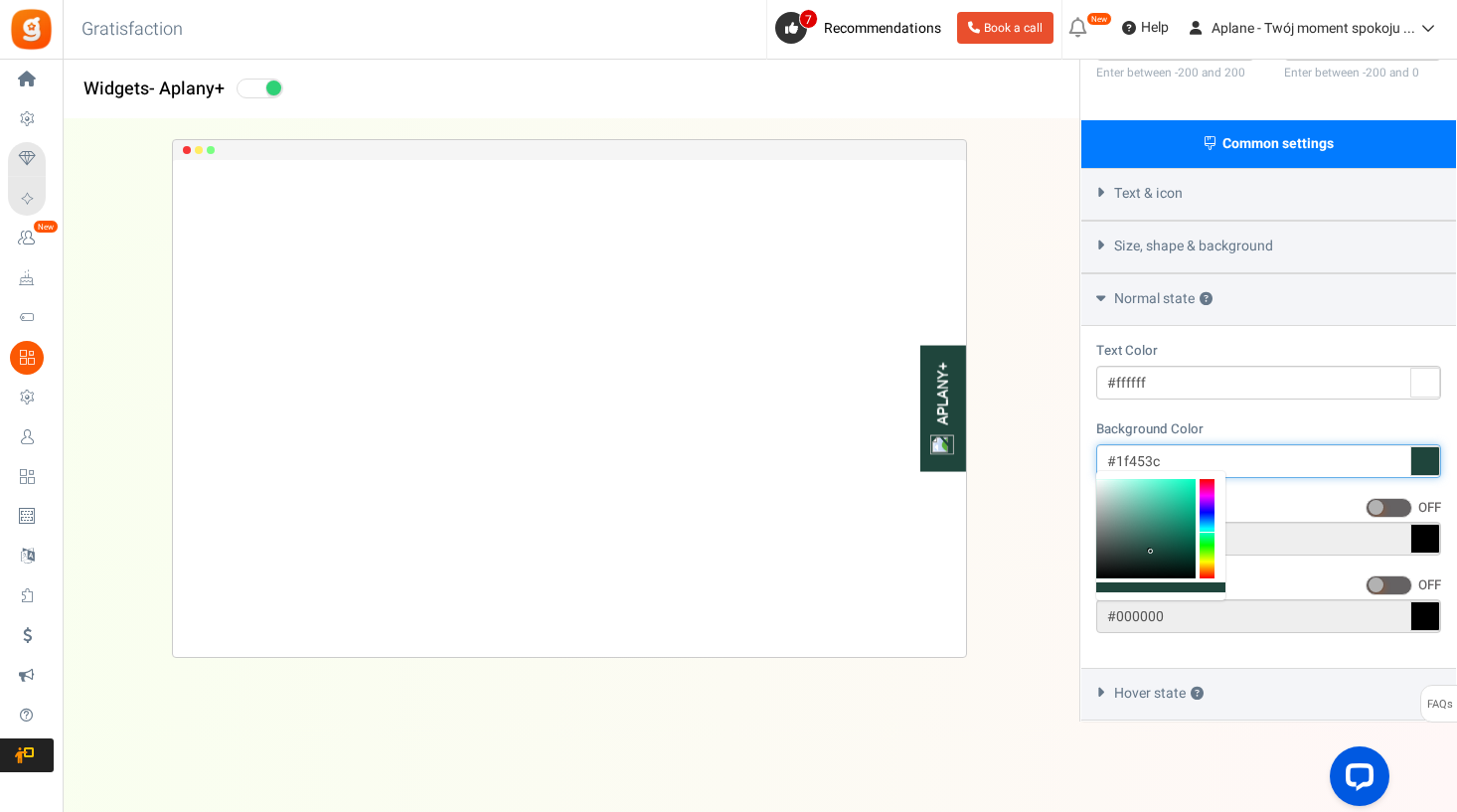 click at bounding box center (1146, 529) 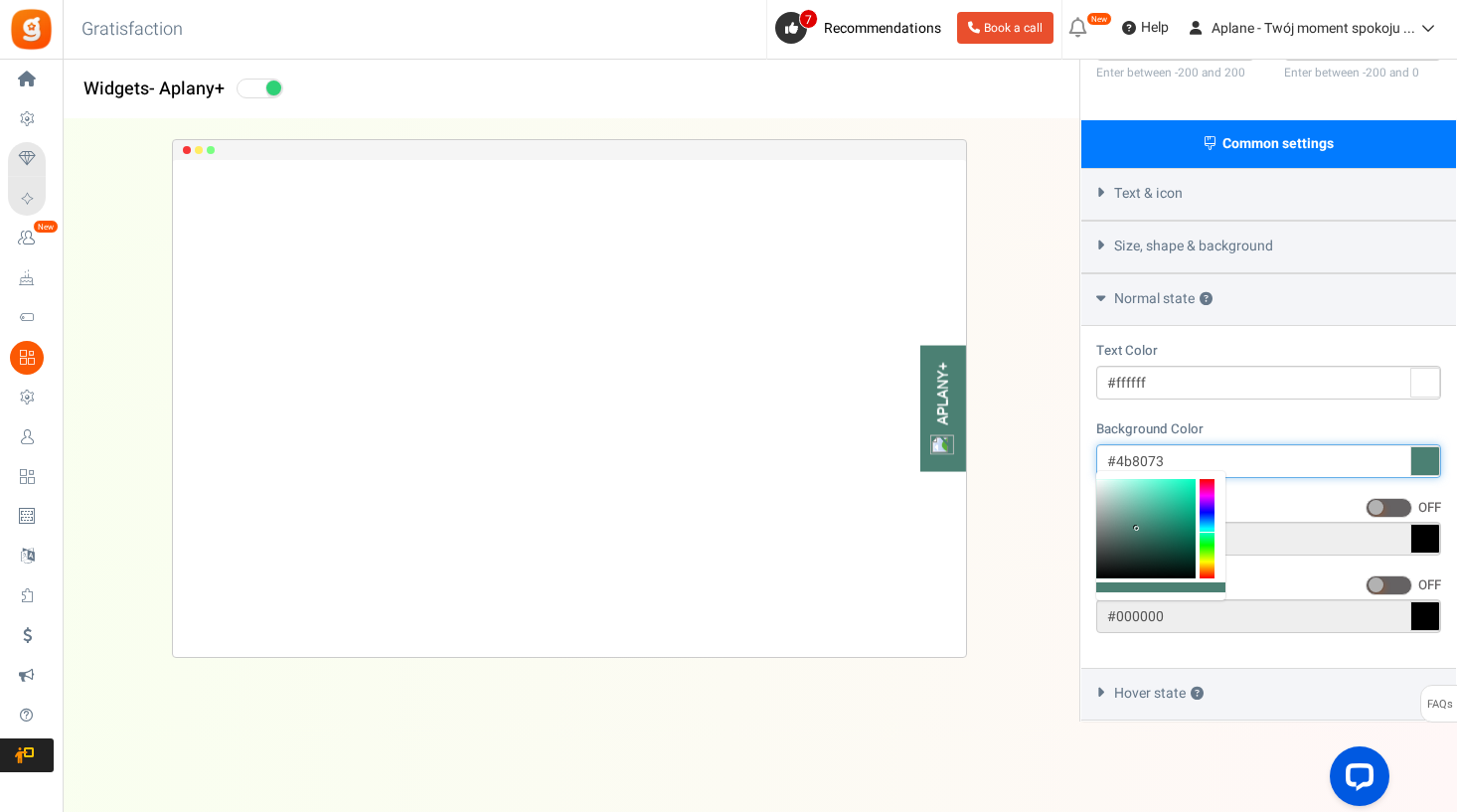 click at bounding box center (1146, 529) 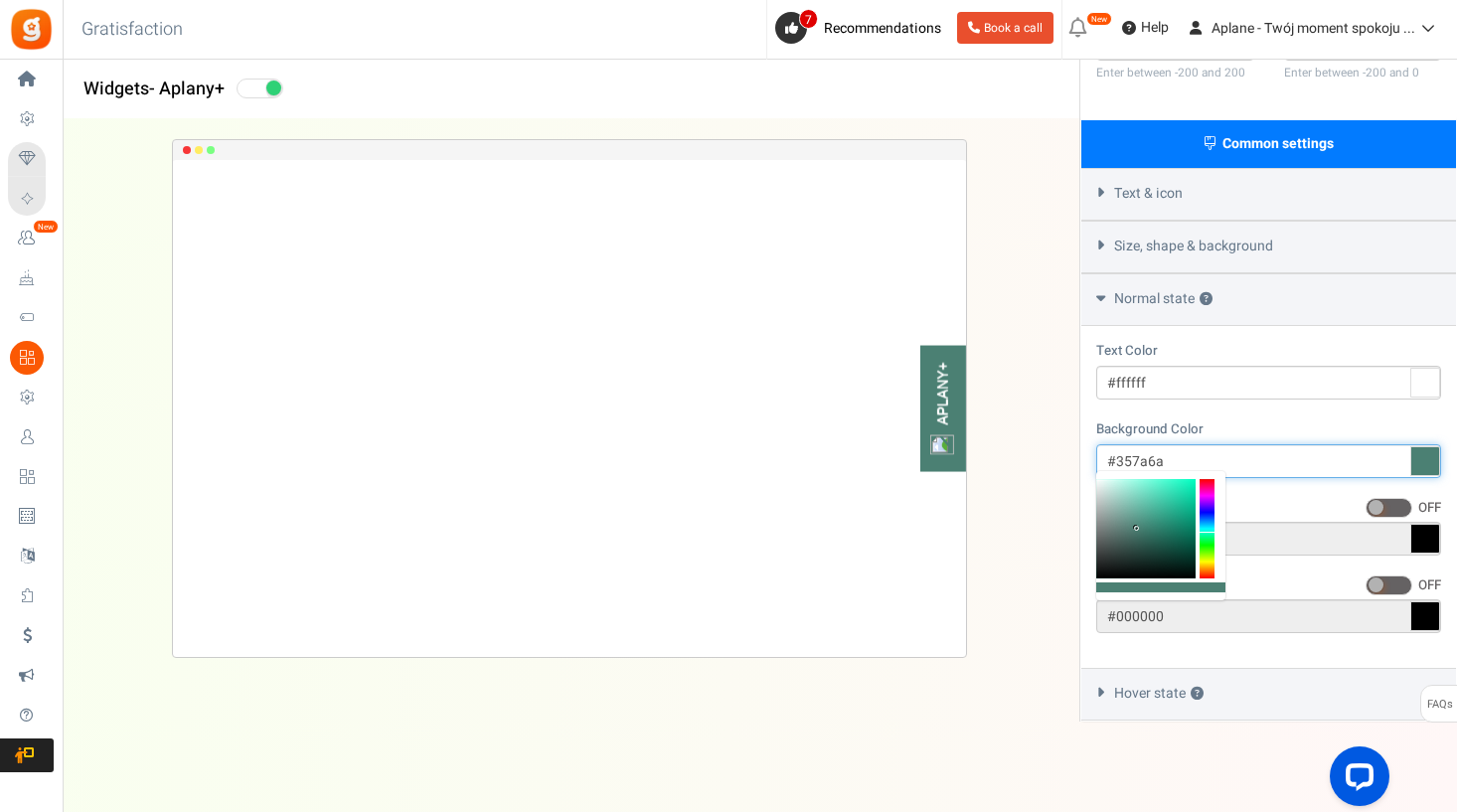 click at bounding box center [1146, 529] 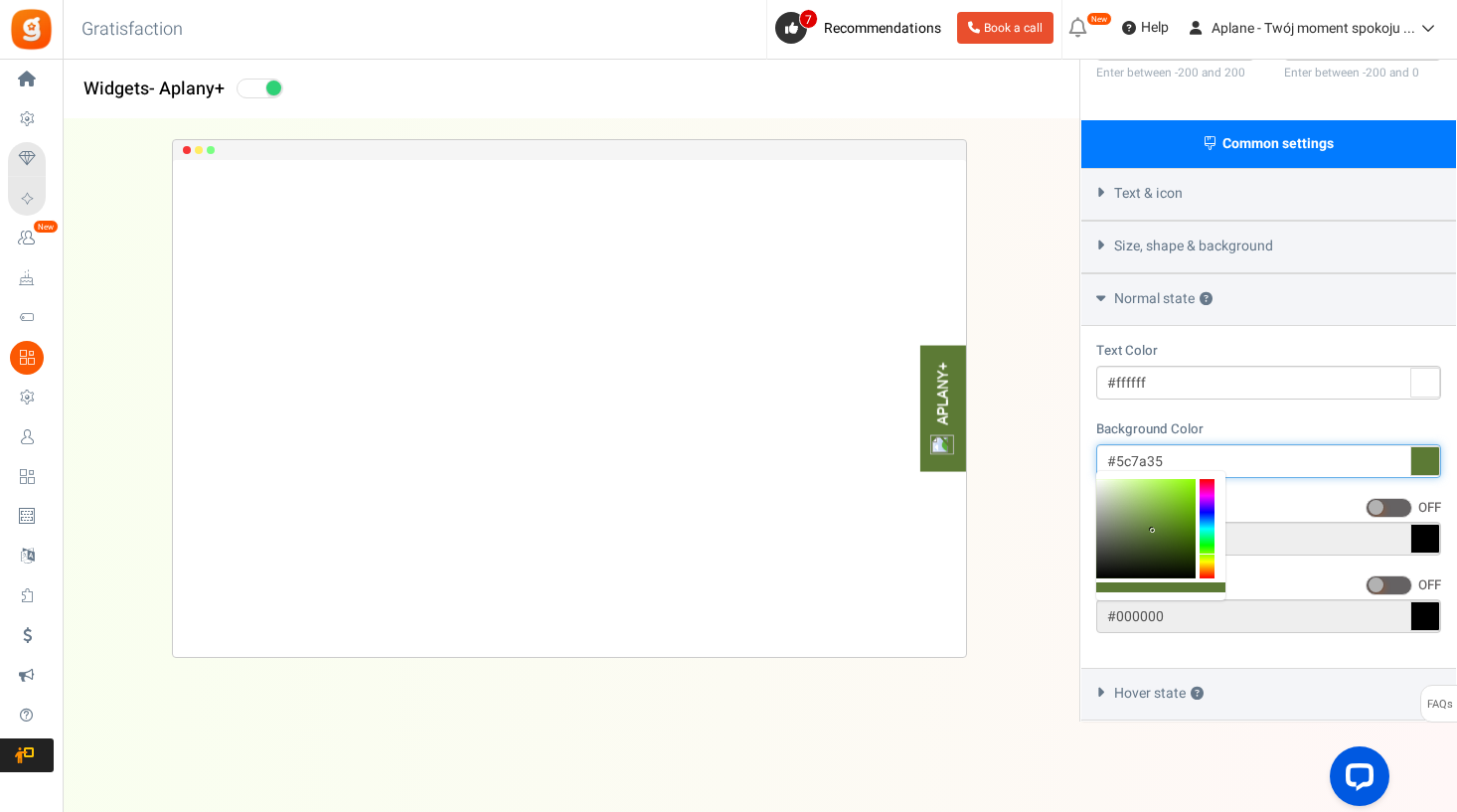 click at bounding box center (1207, 529) 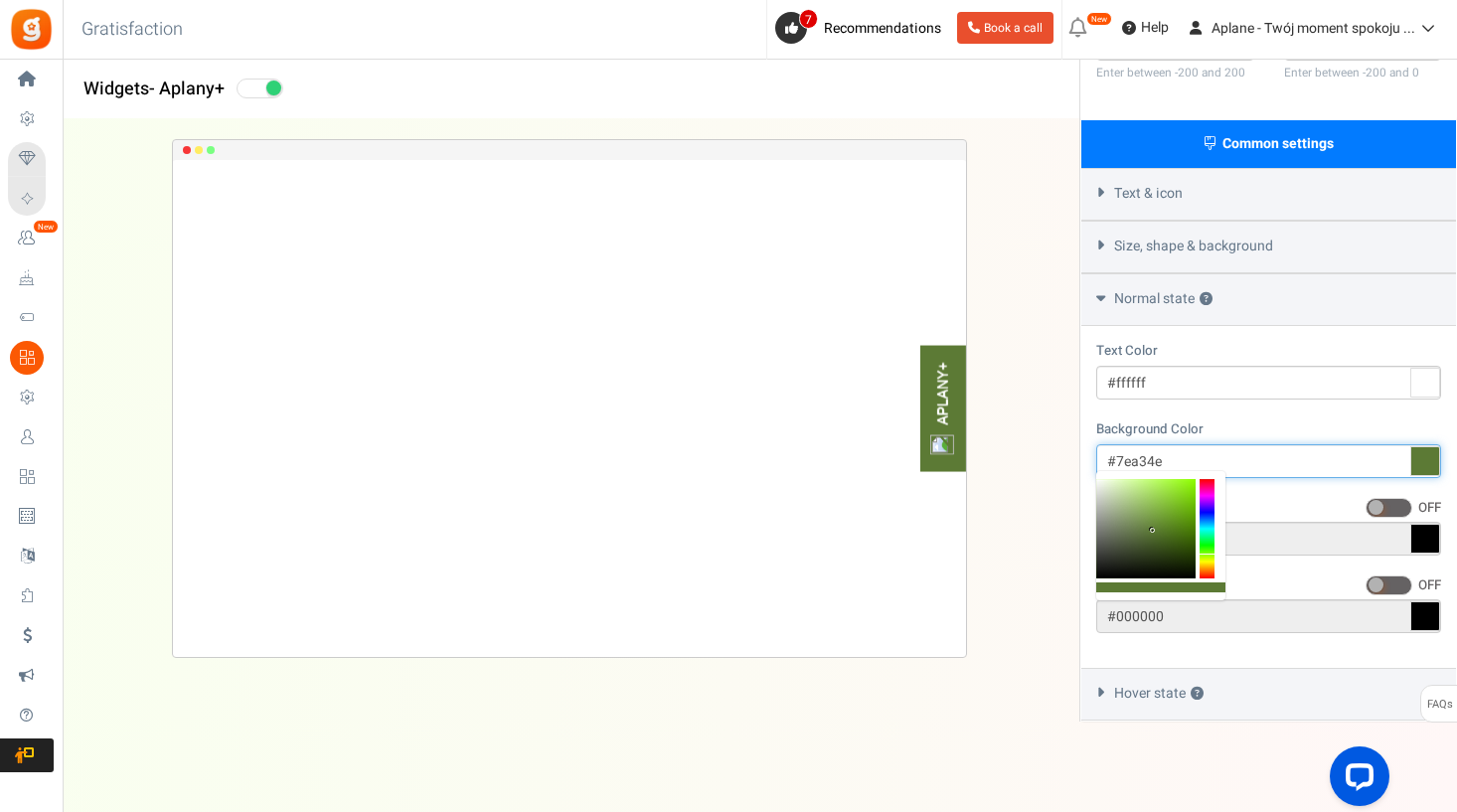 click at bounding box center [1146, 529] 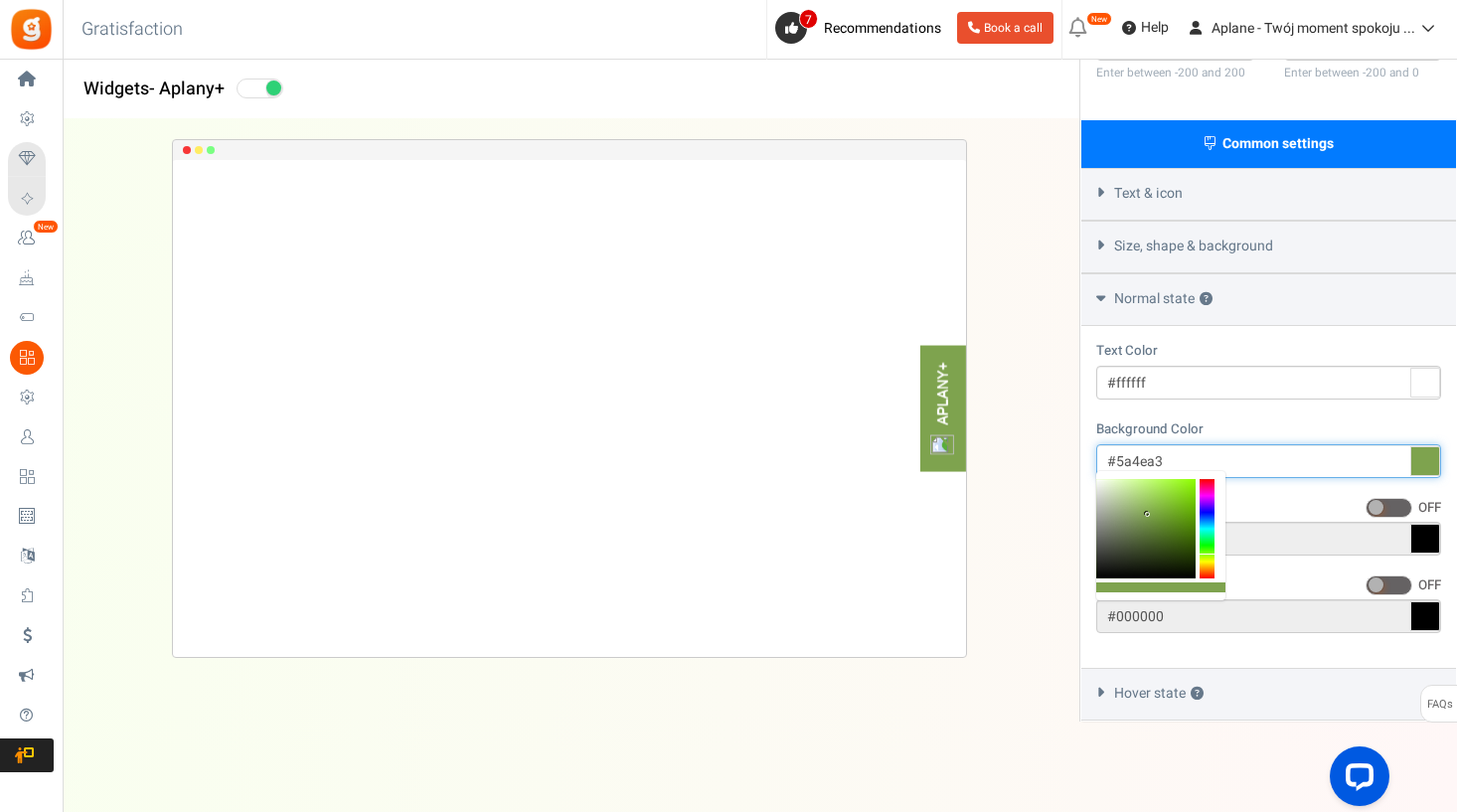 click at bounding box center [1207, 529] 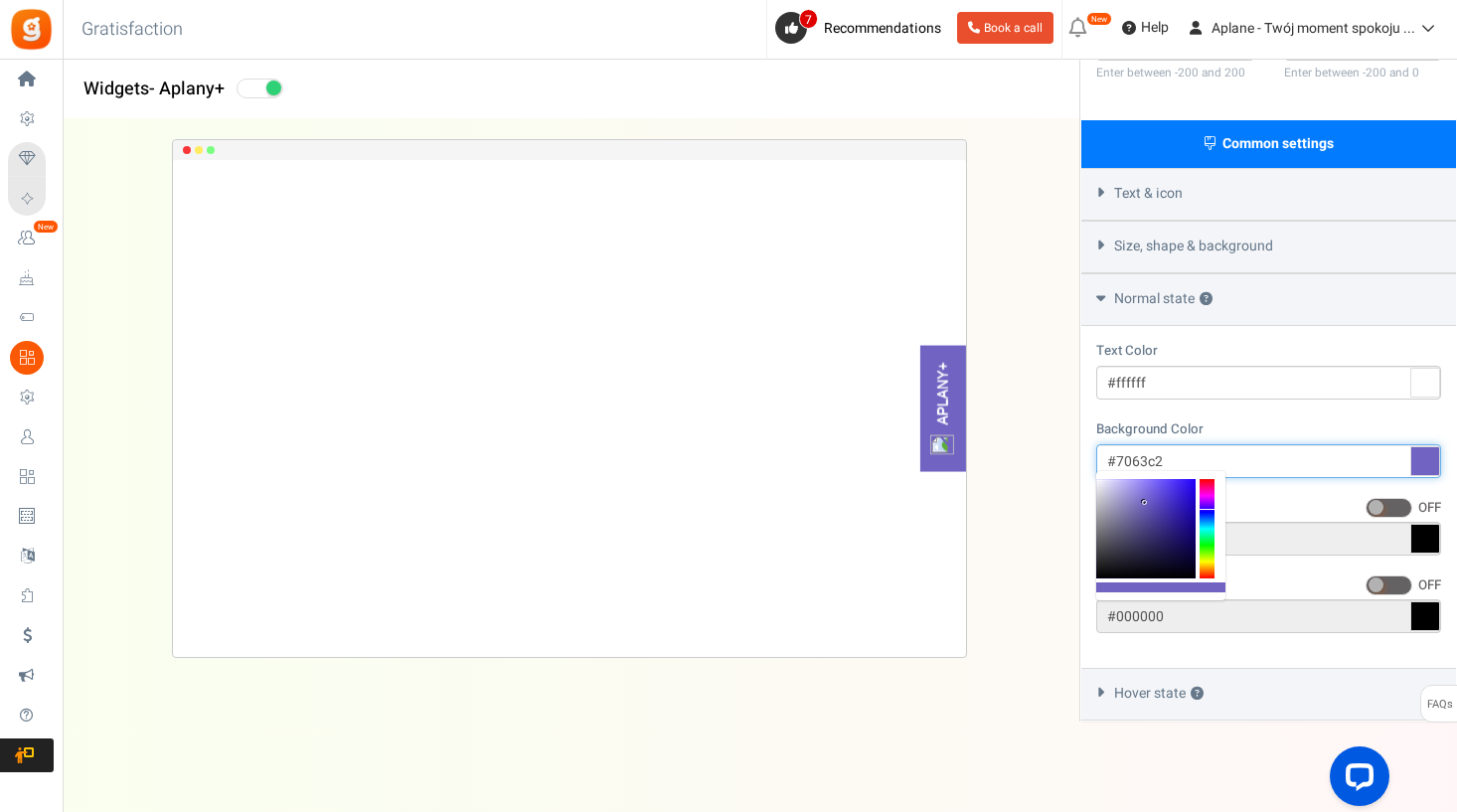click at bounding box center [1146, 529] 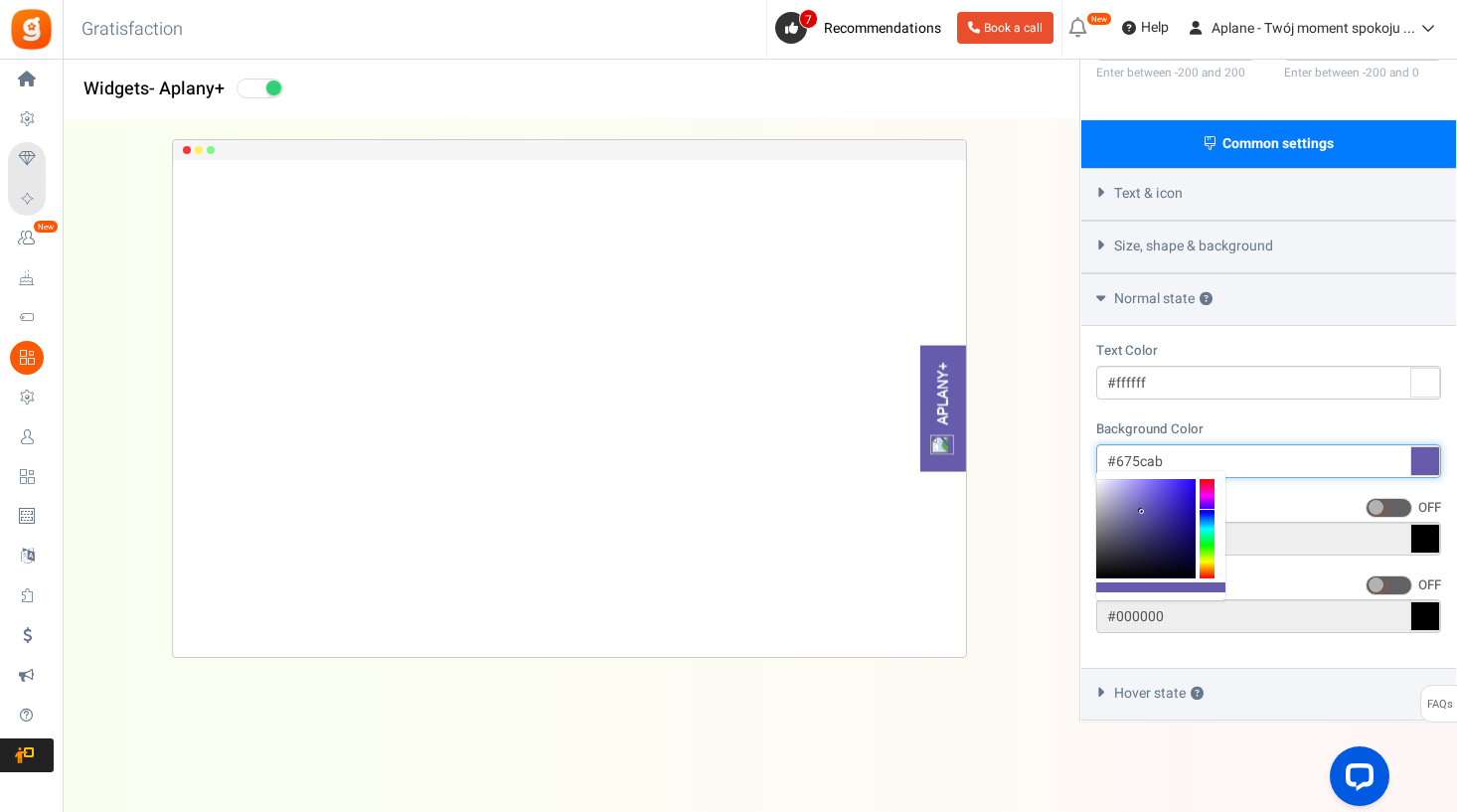 click at bounding box center (1146, 529) 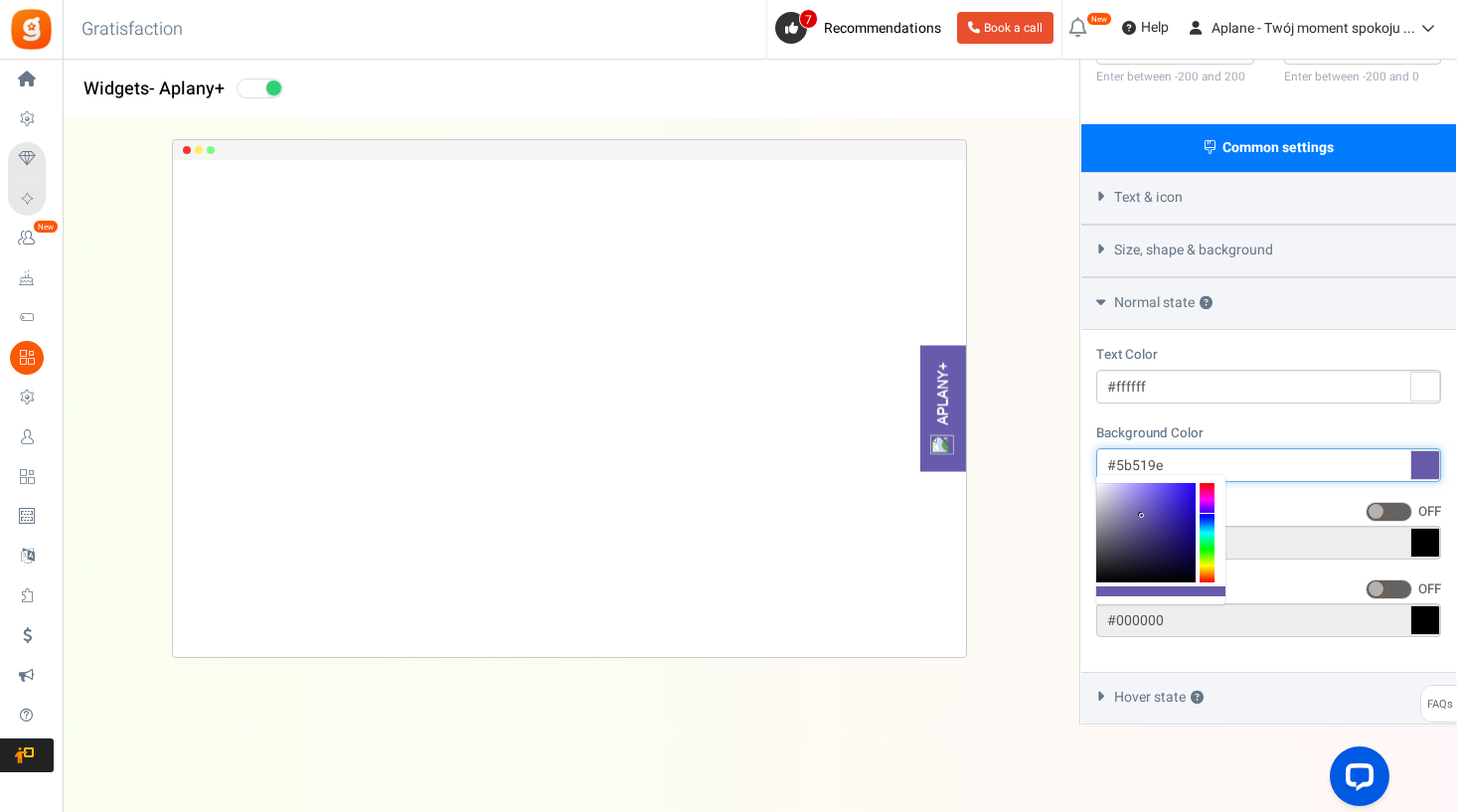 click at bounding box center (1146, 533) 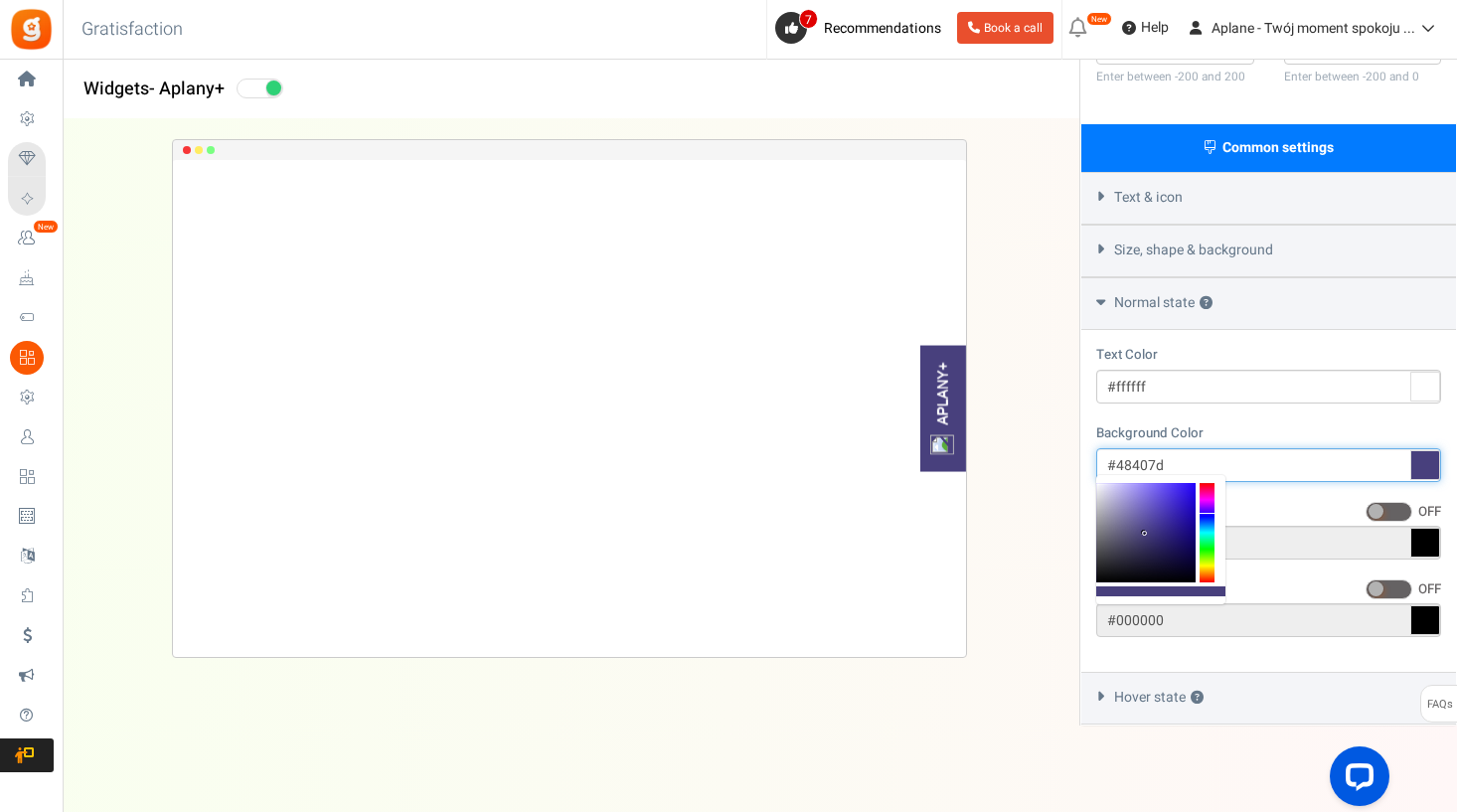 click at bounding box center (1146, 533) 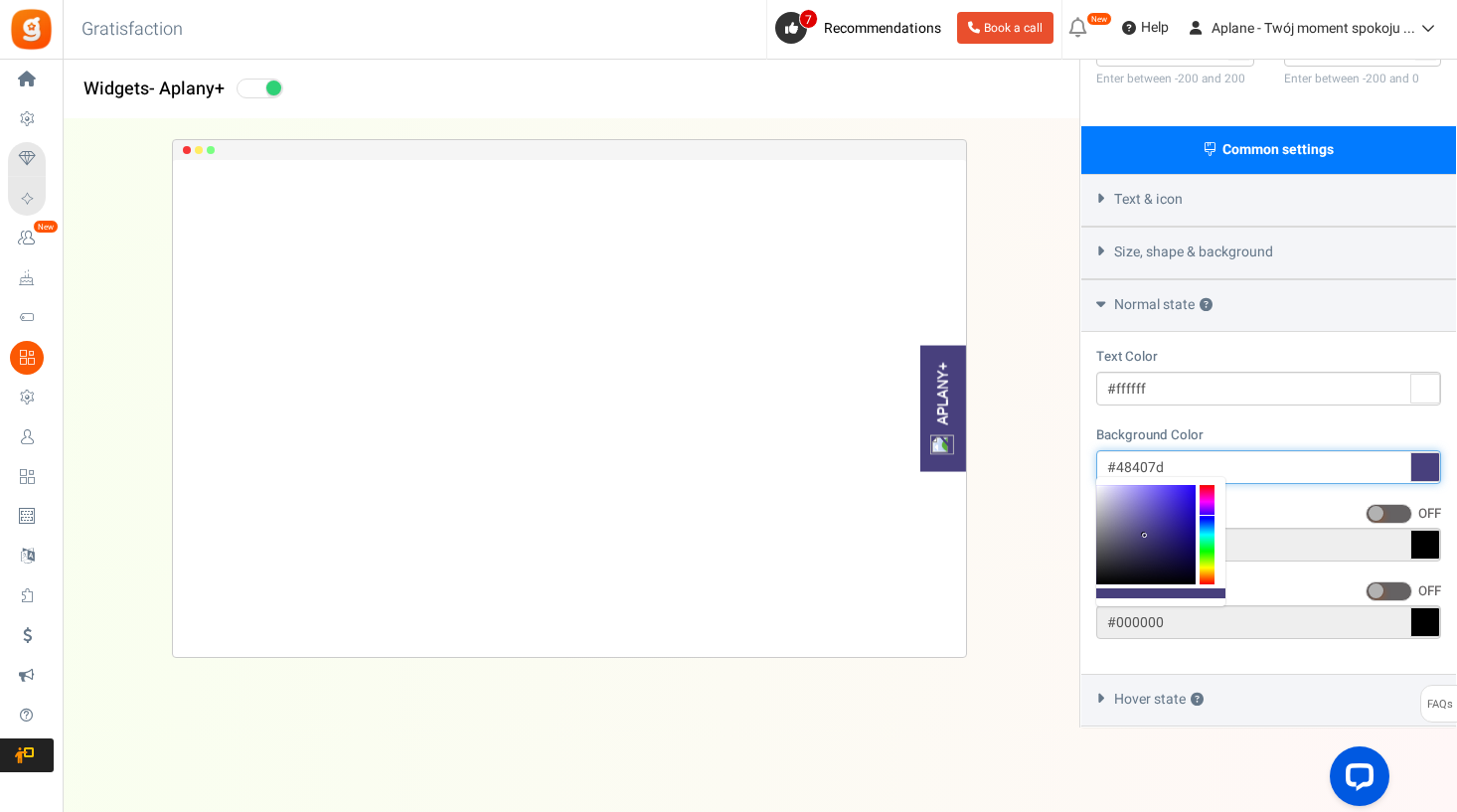 scroll, scrollTop: 521, scrollLeft: 0, axis: vertical 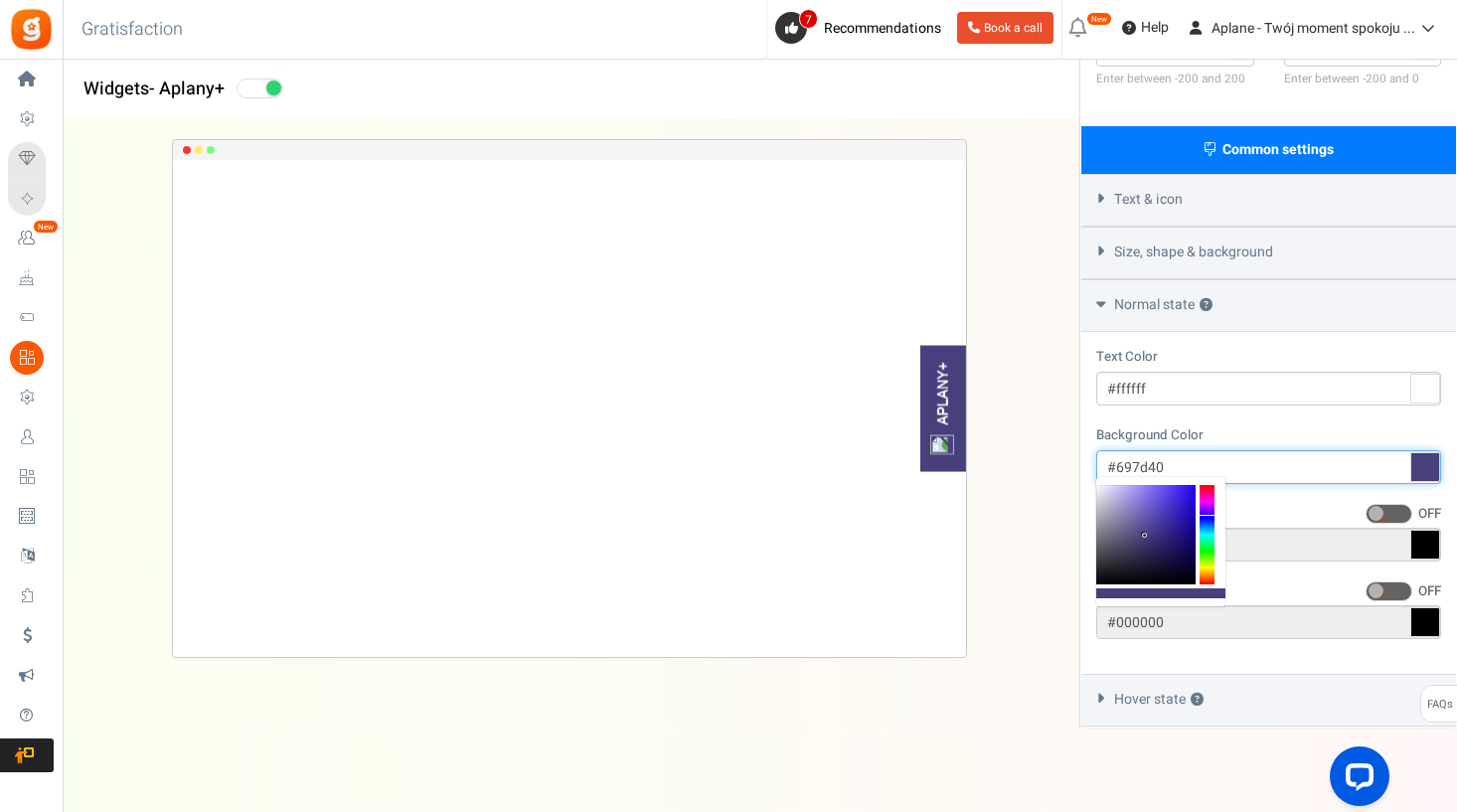 click at bounding box center (1207, 535) 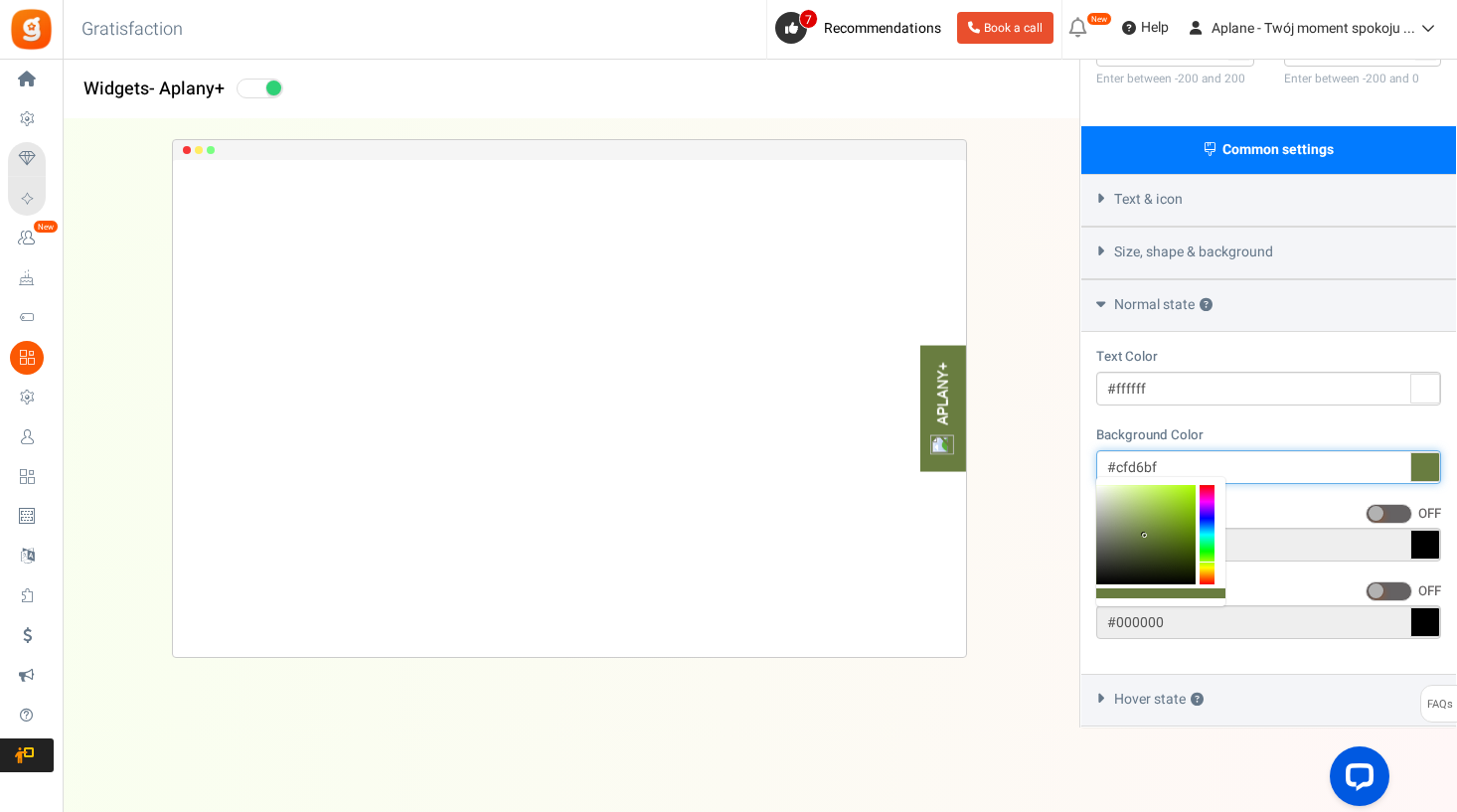 click at bounding box center (1146, 535) 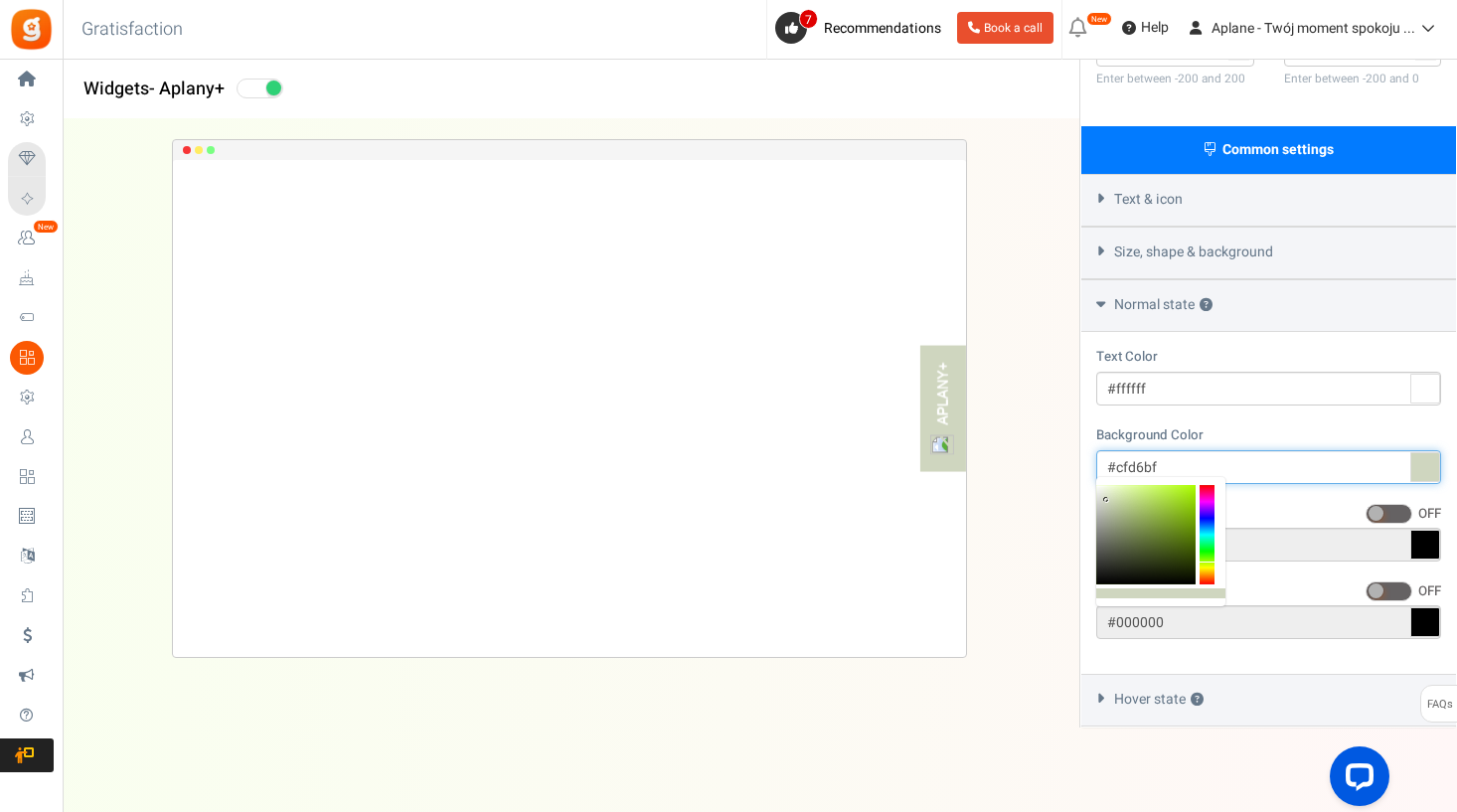 type on "#e4ebd5" 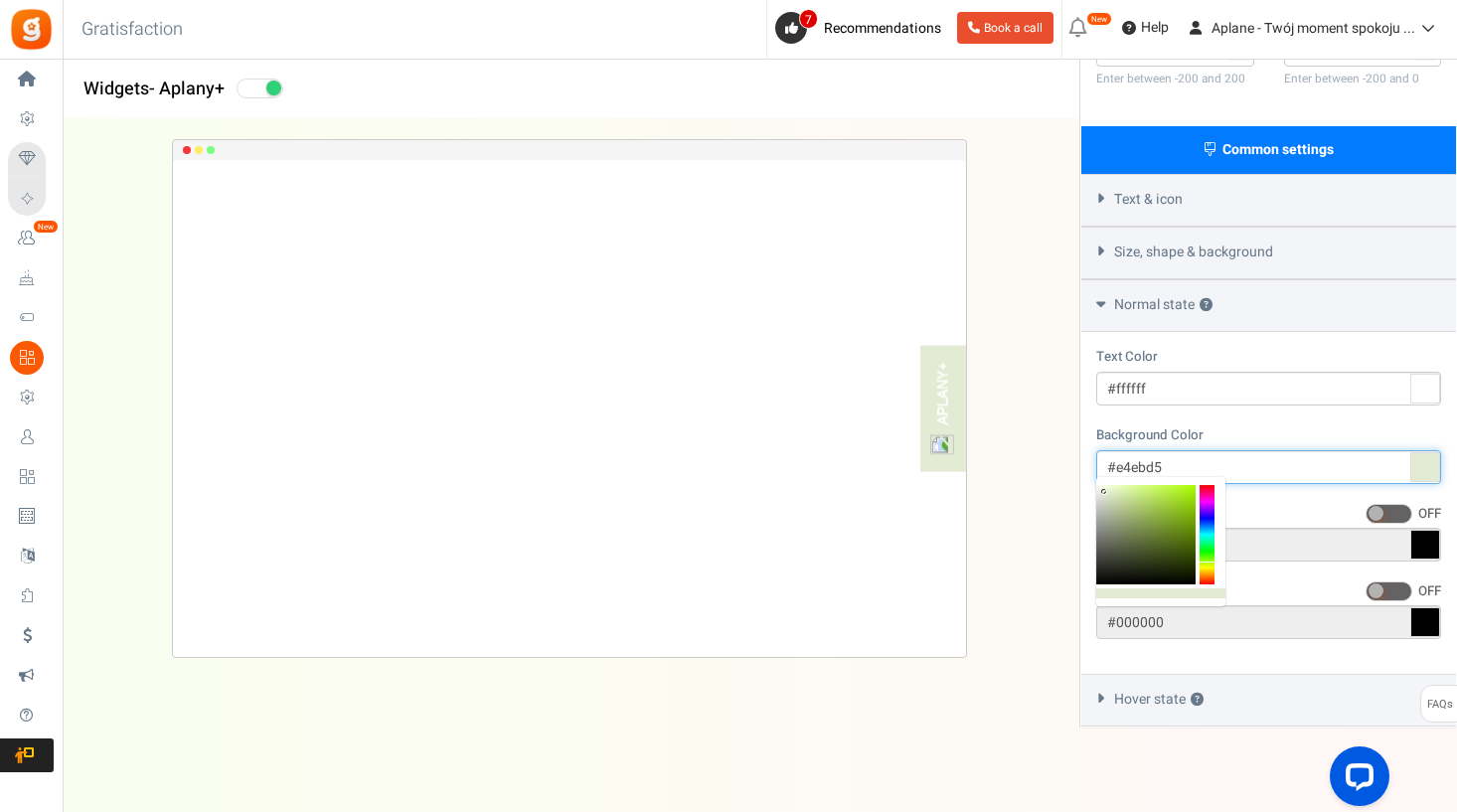 click at bounding box center (1146, 535) 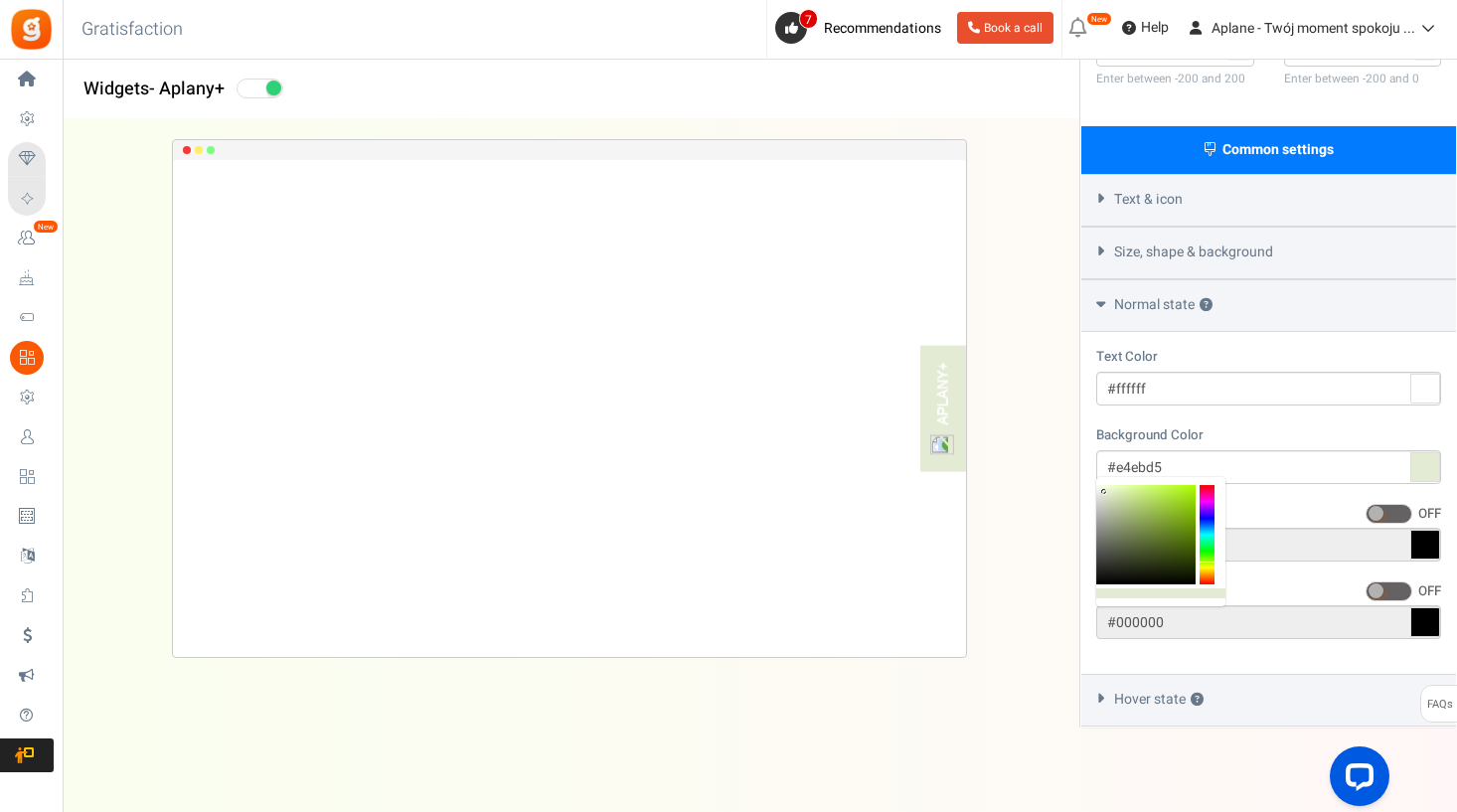 click at bounding box center [1425, 389] 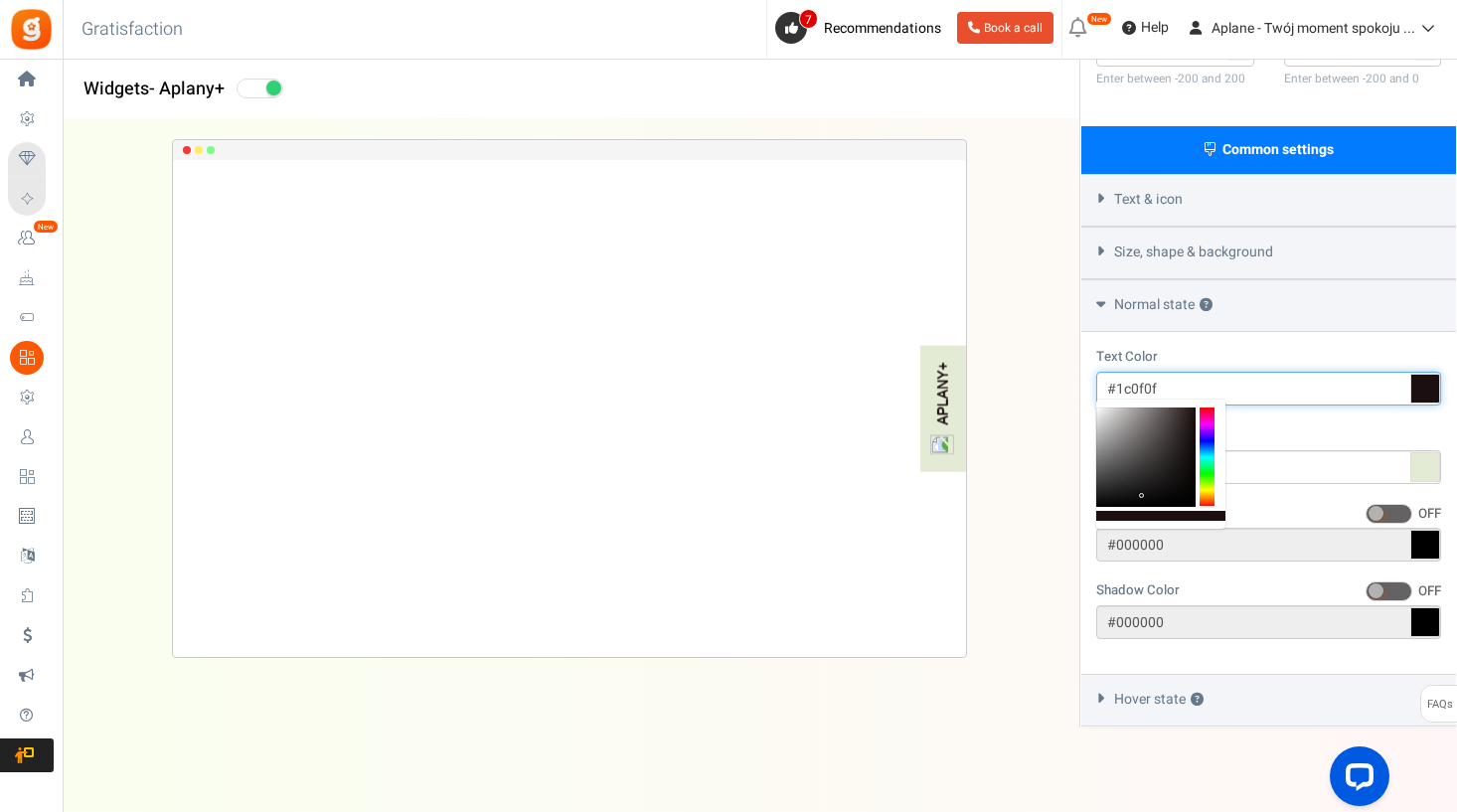 click at bounding box center [1146, 457] 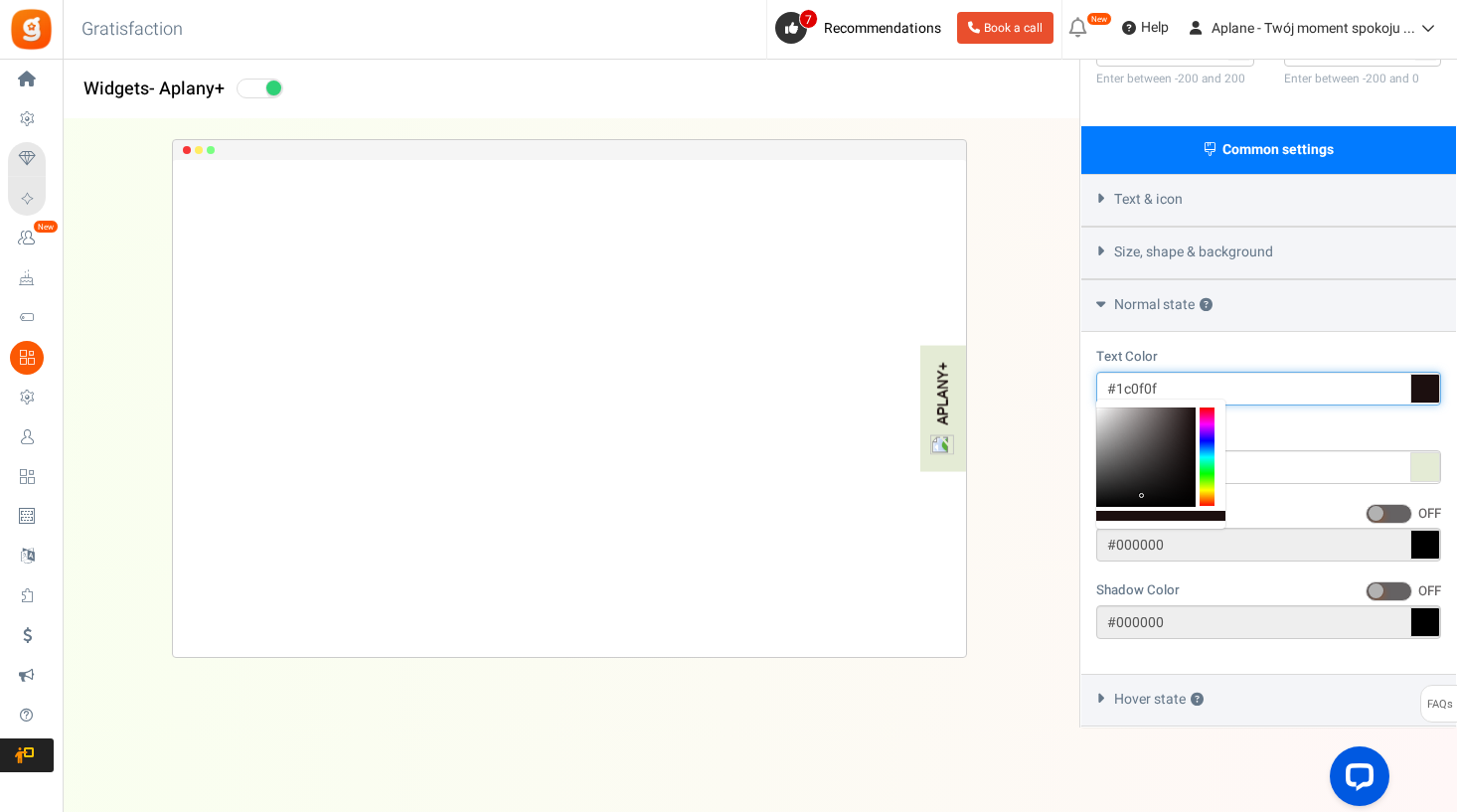 scroll, scrollTop: 521, scrollLeft: 0, axis: vertical 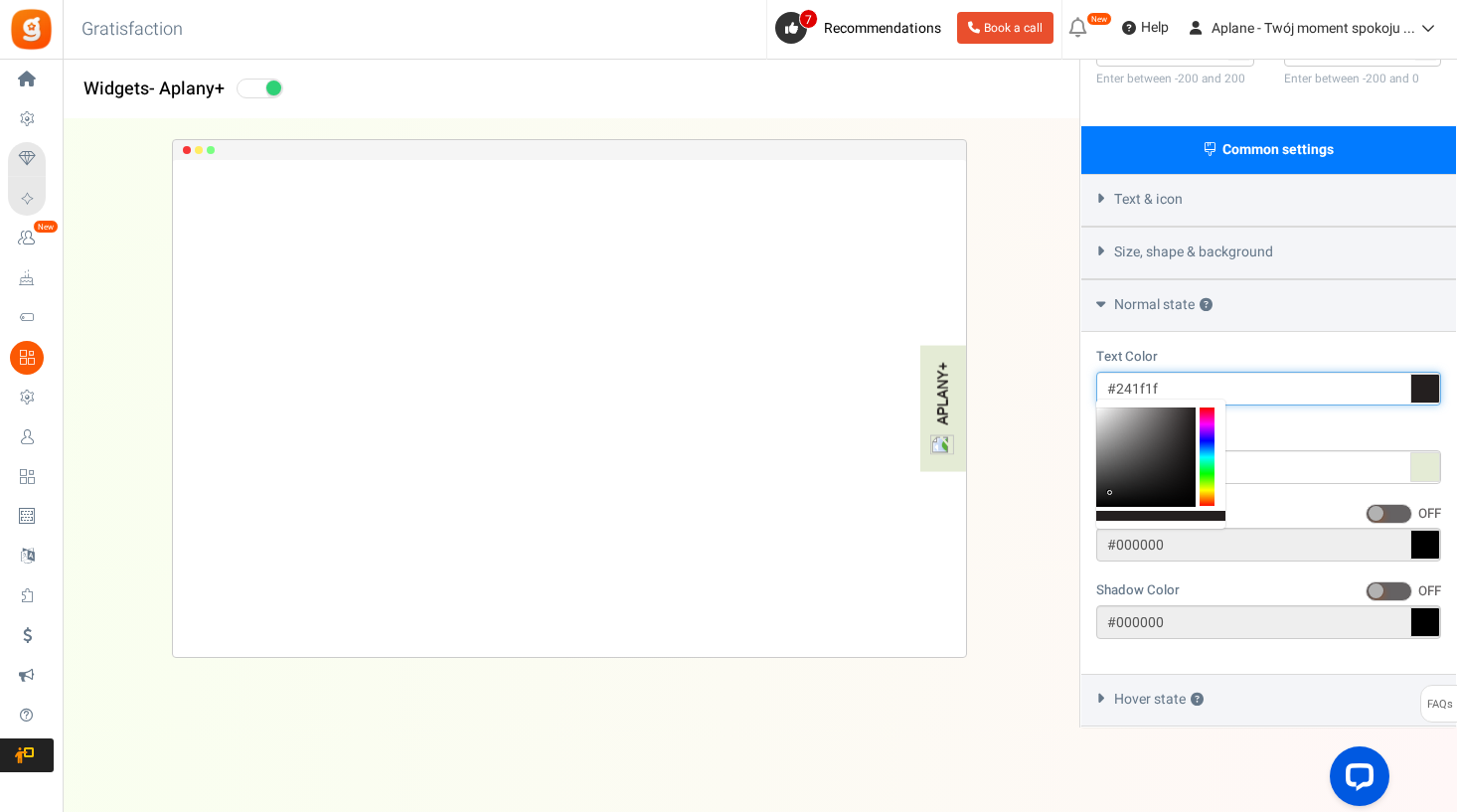 click at bounding box center [1146, 457] 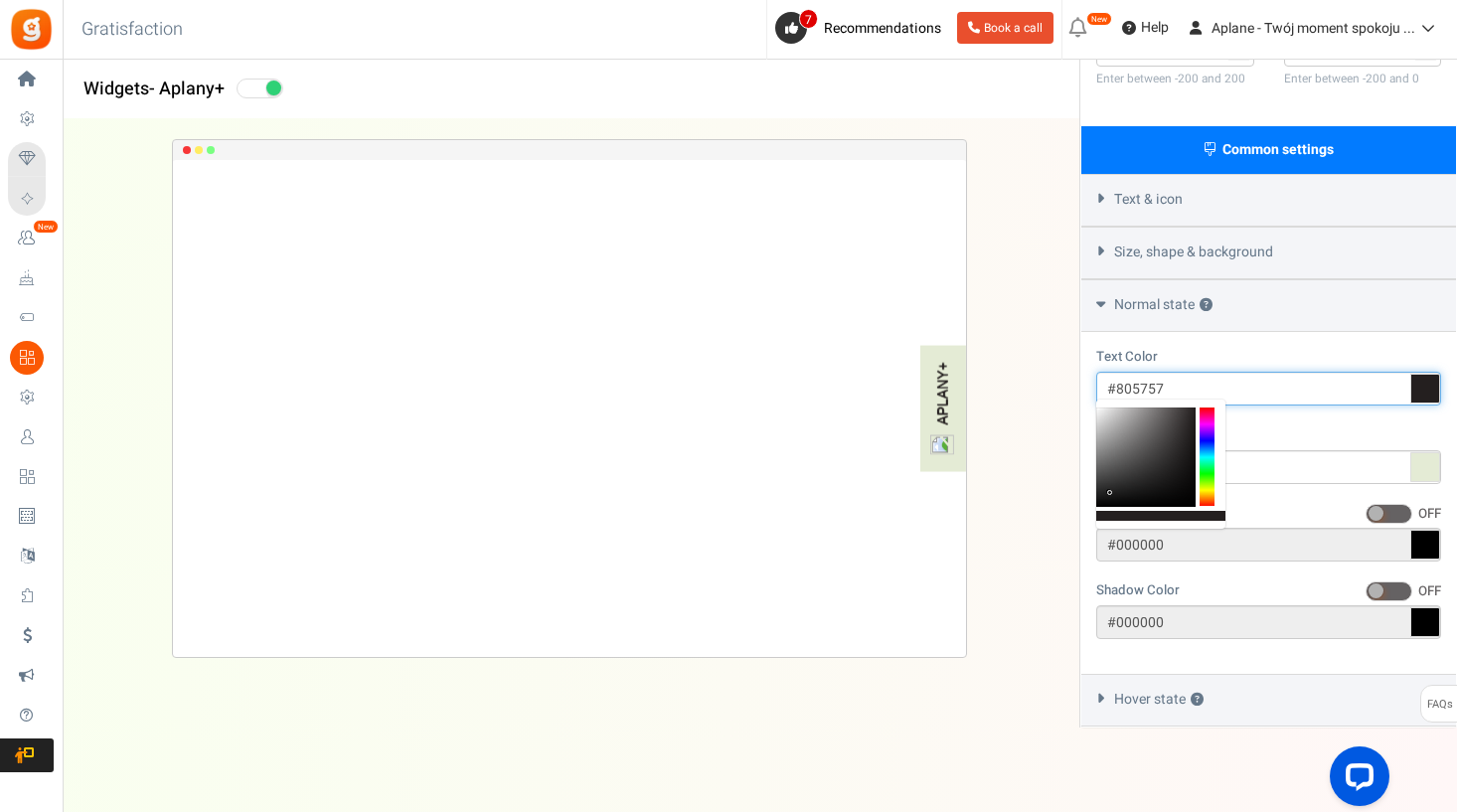 click at bounding box center (1146, 457) 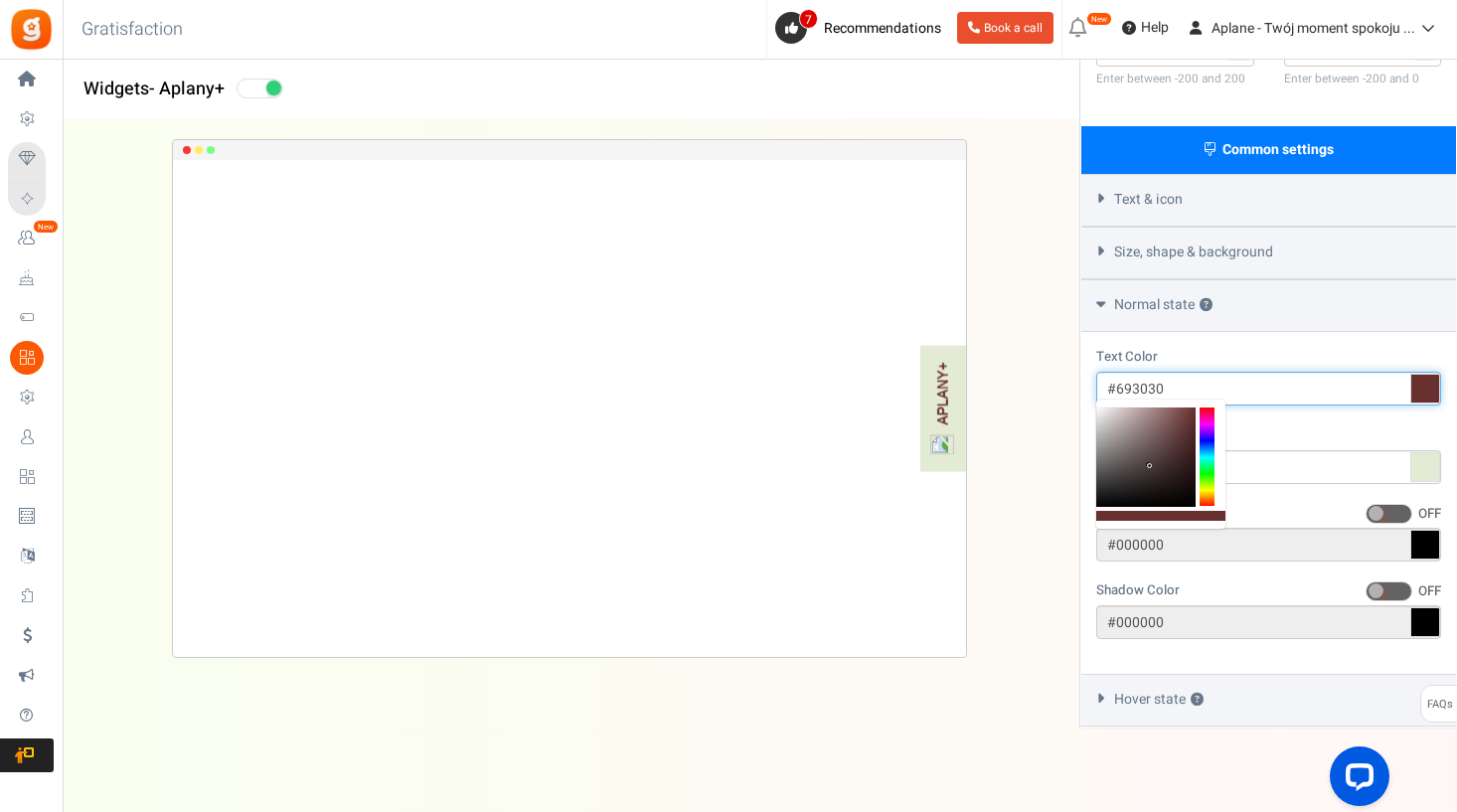 click at bounding box center (1146, 457) 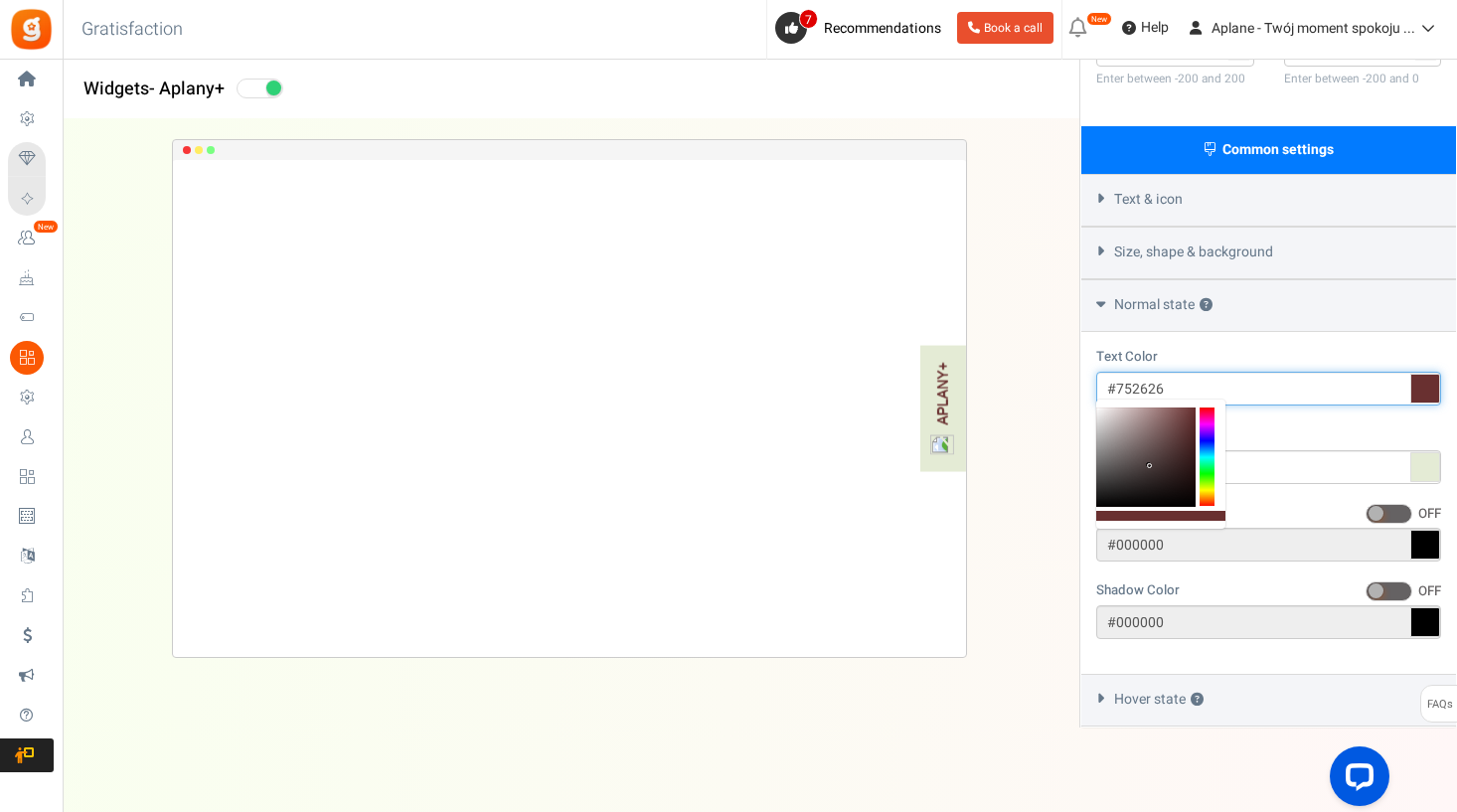 click at bounding box center [1146, 457] 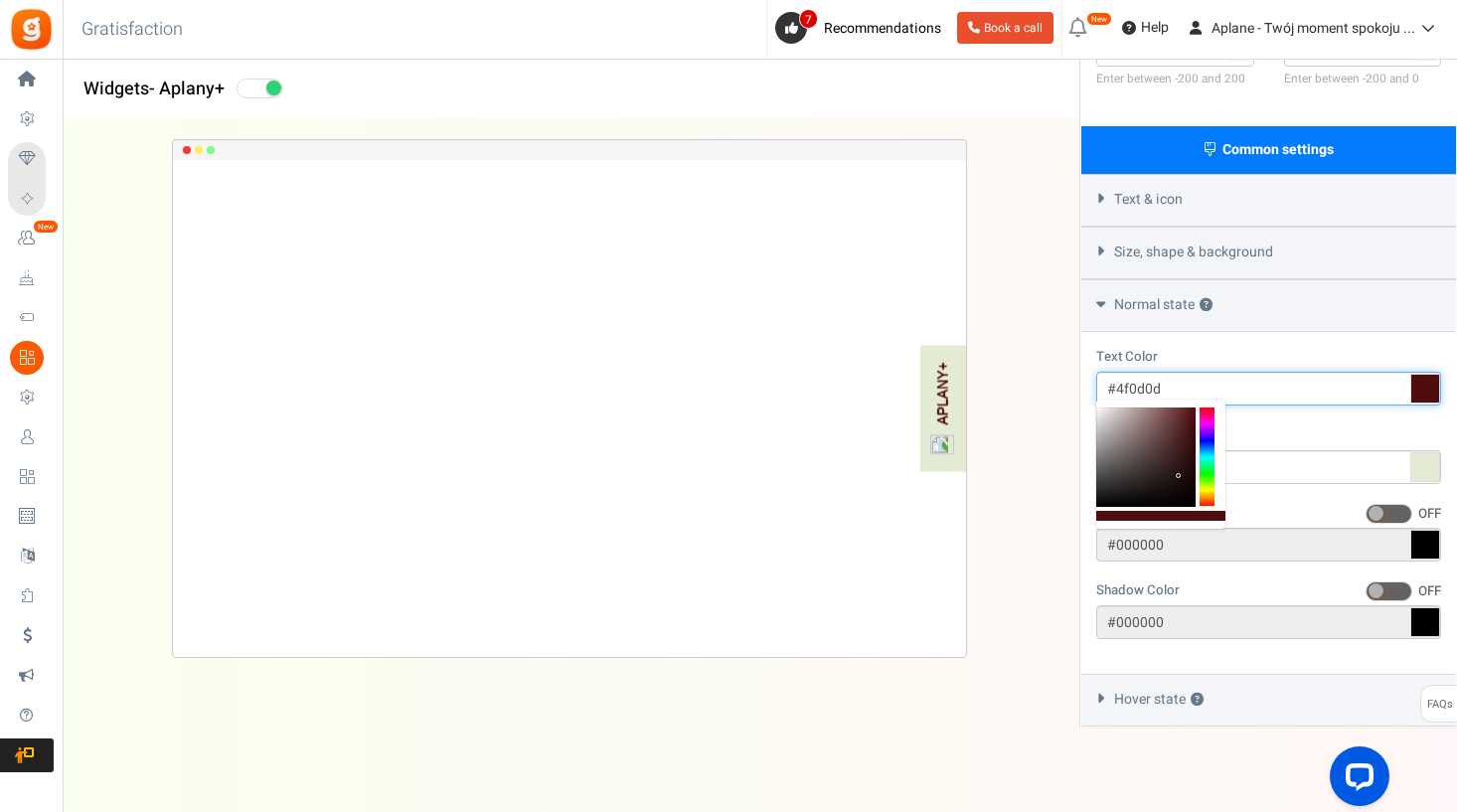click at bounding box center (1146, 457) 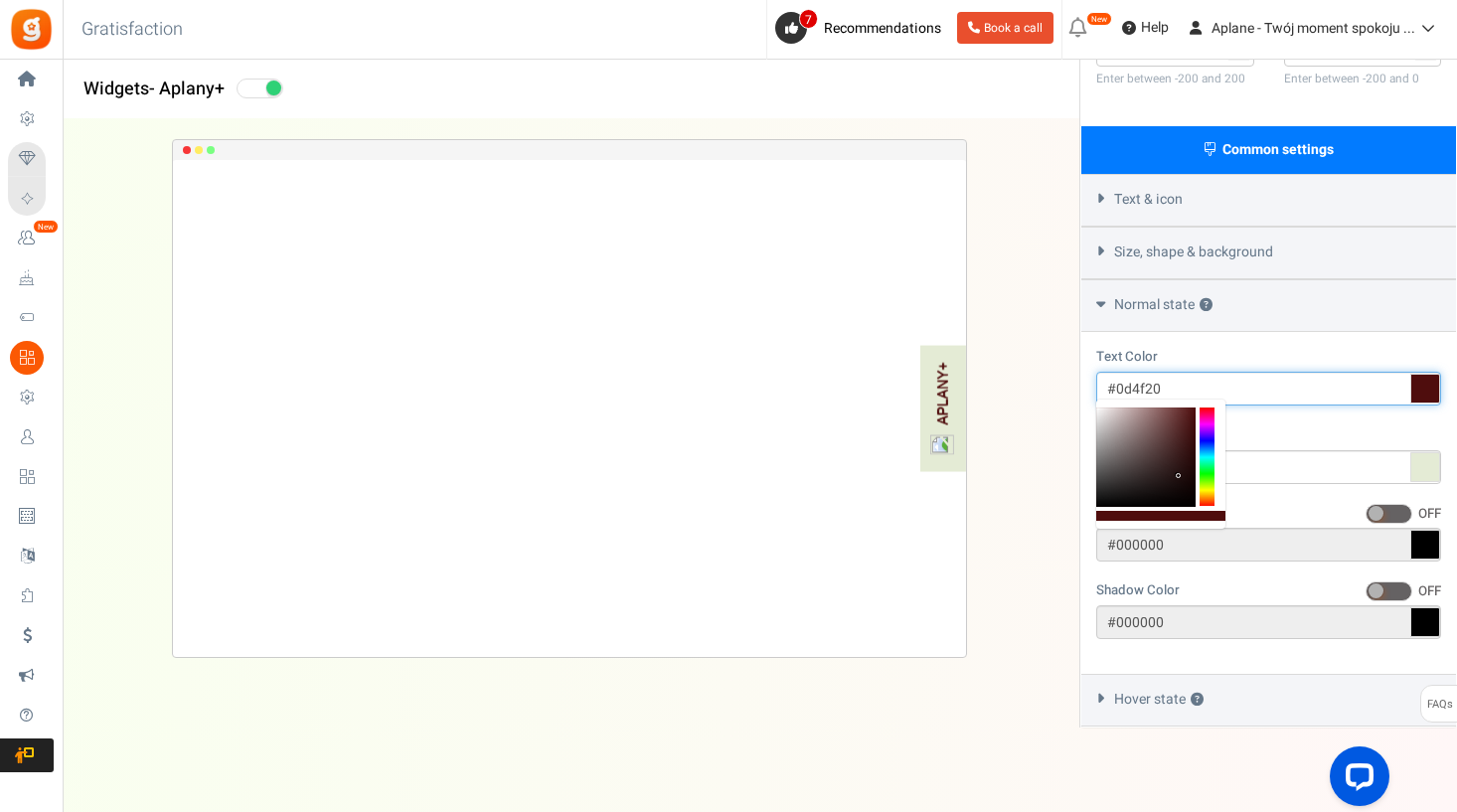 click at bounding box center [1207, 457] 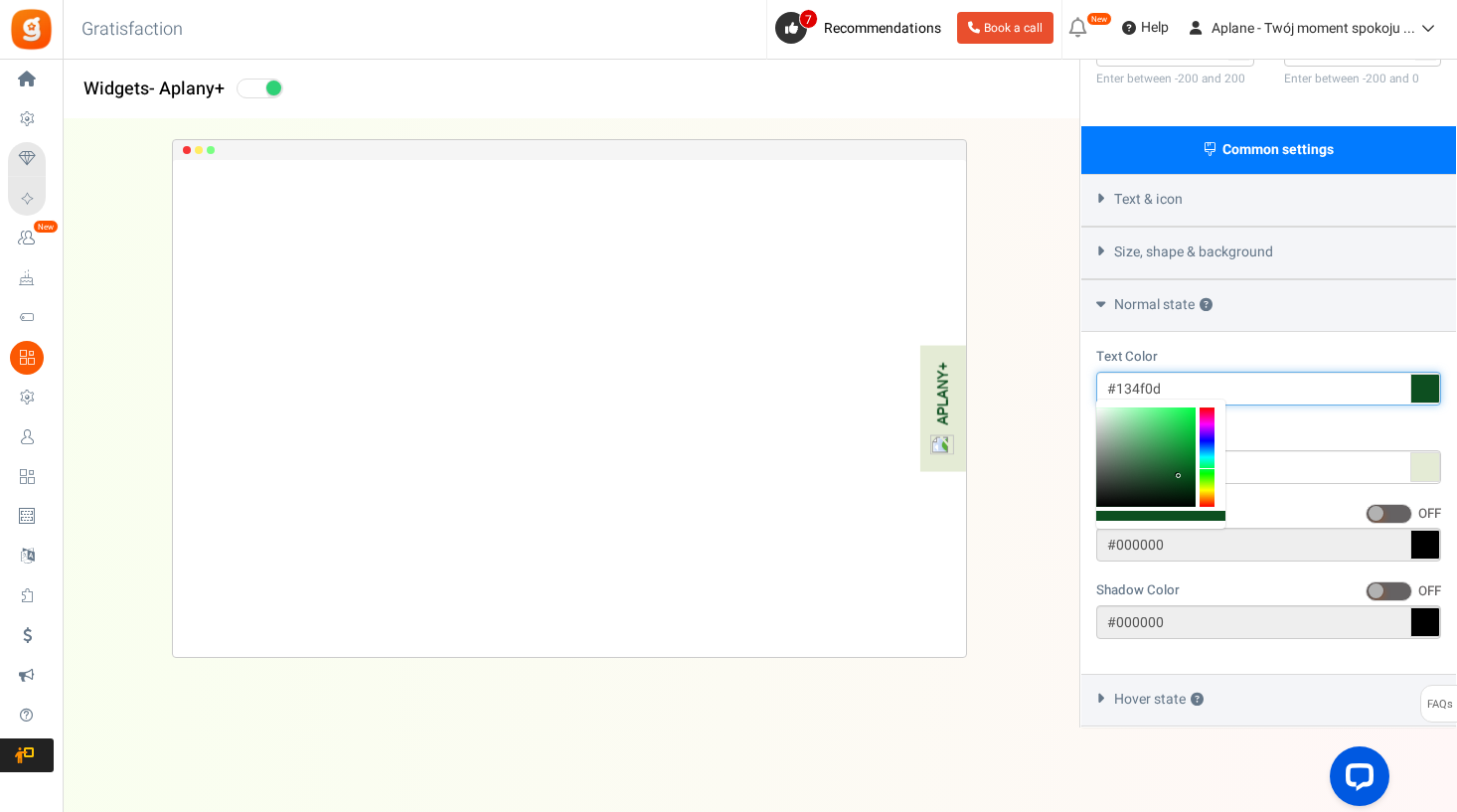 click at bounding box center (1207, 457) 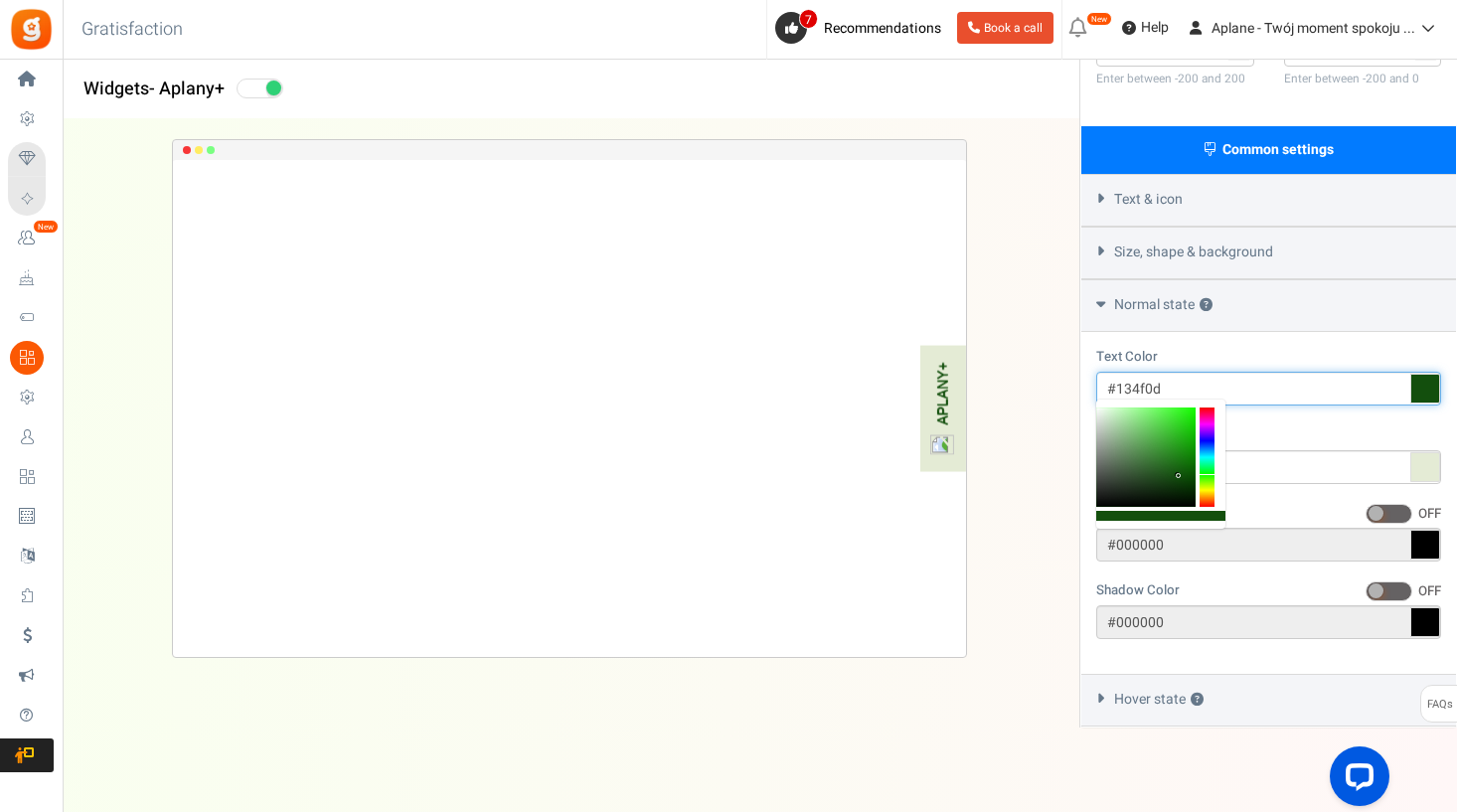 click at bounding box center (1207, 457) 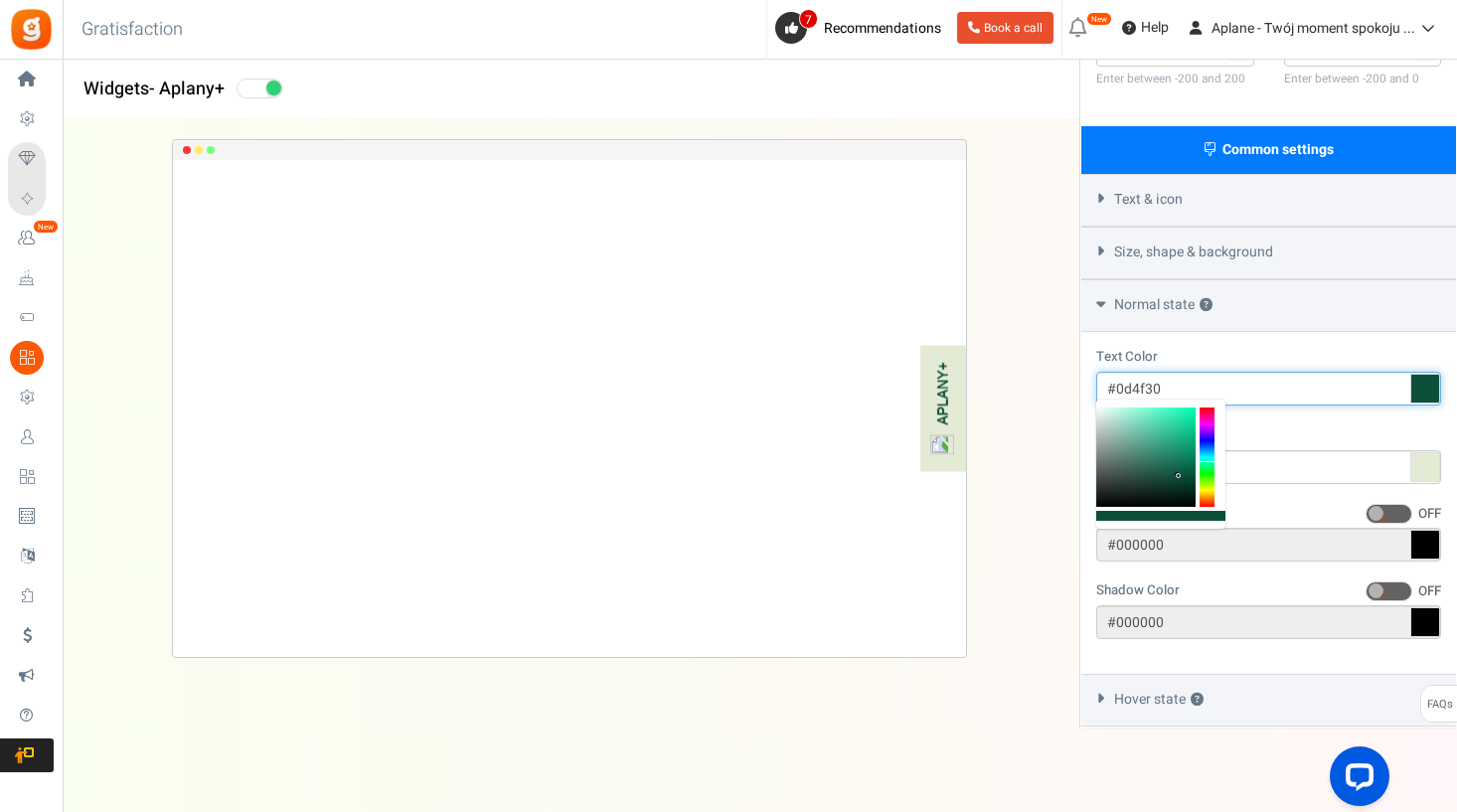 click at bounding box center (1207, 457) 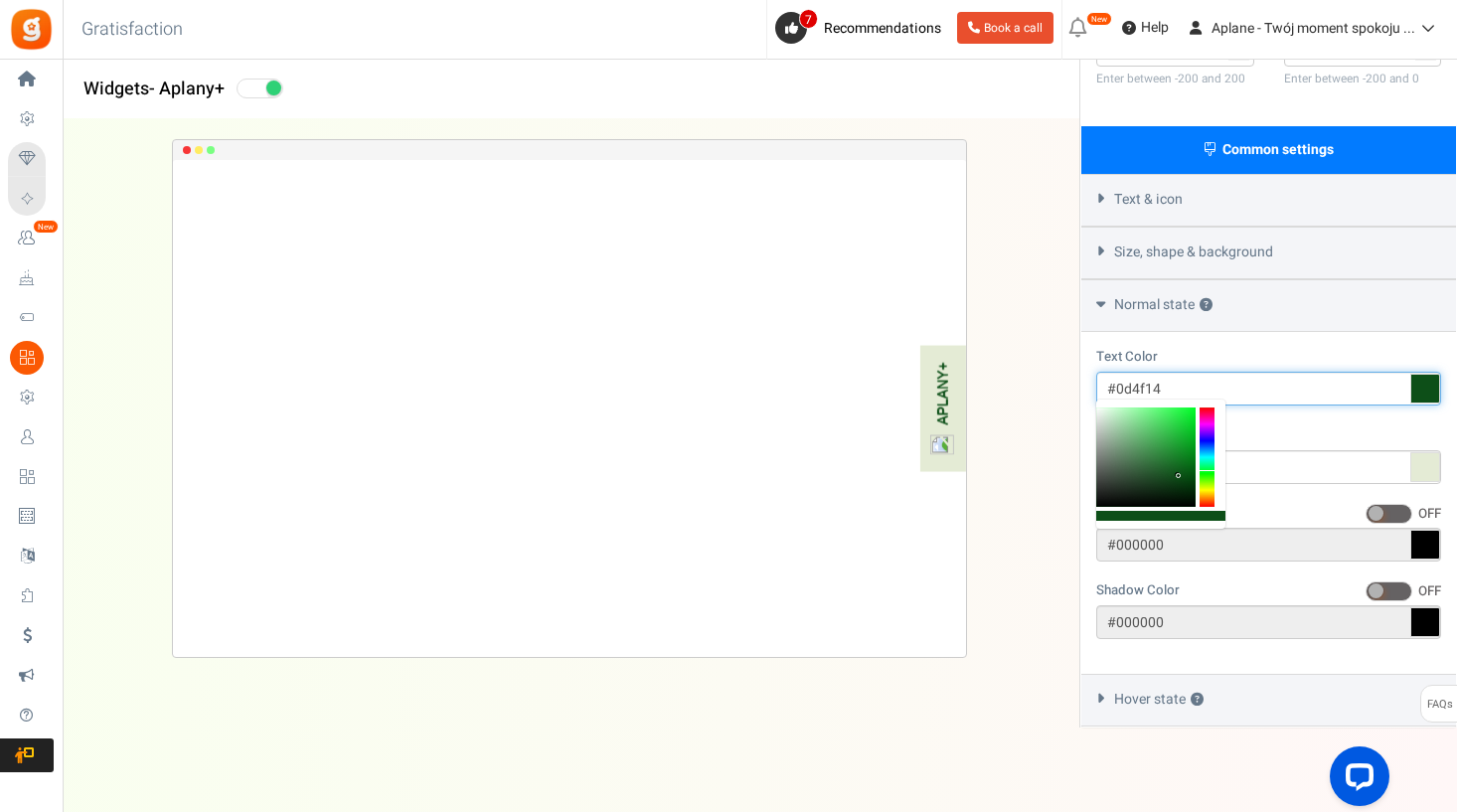 type on "#0d4f10" 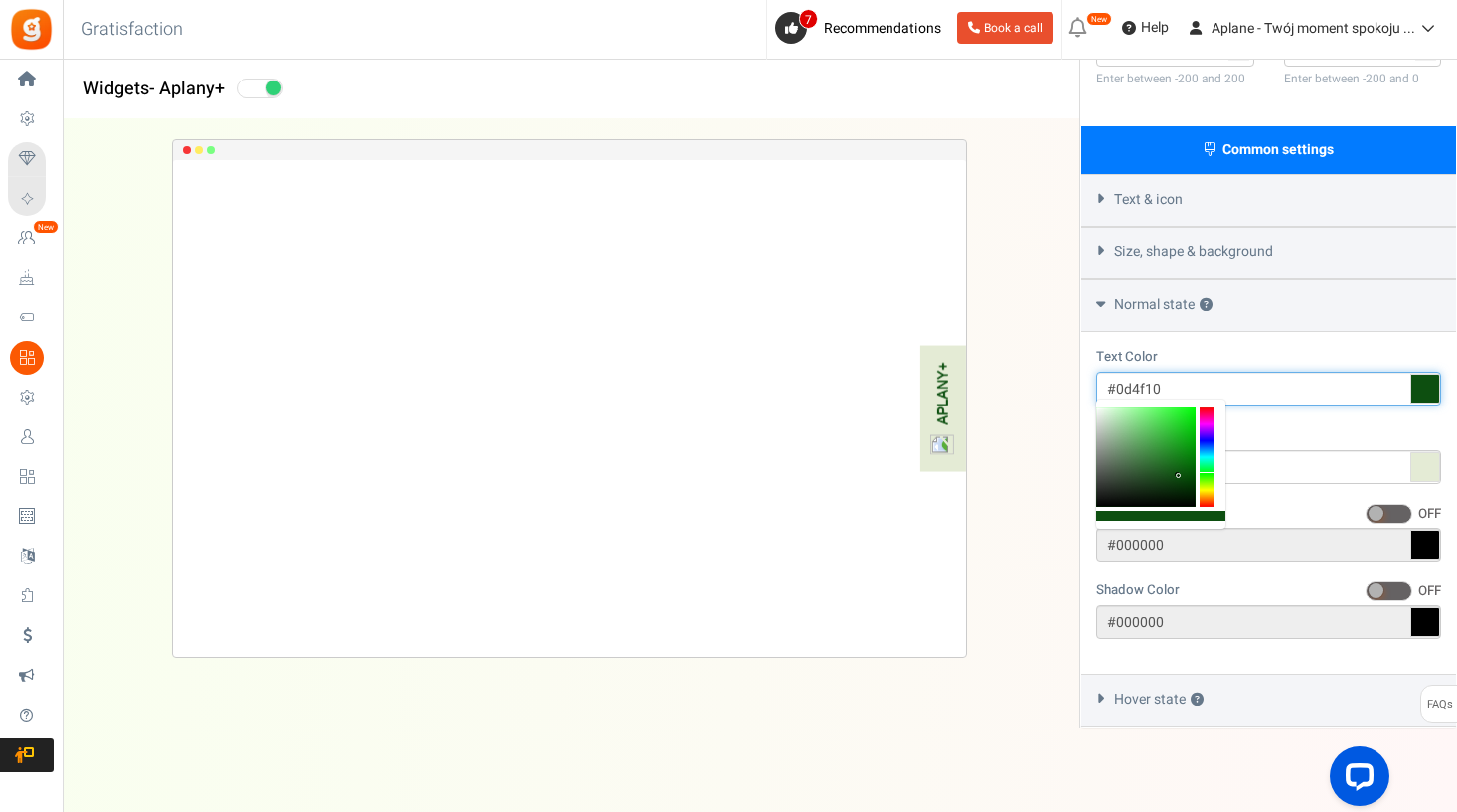 click at bounding box center (1207, 457) 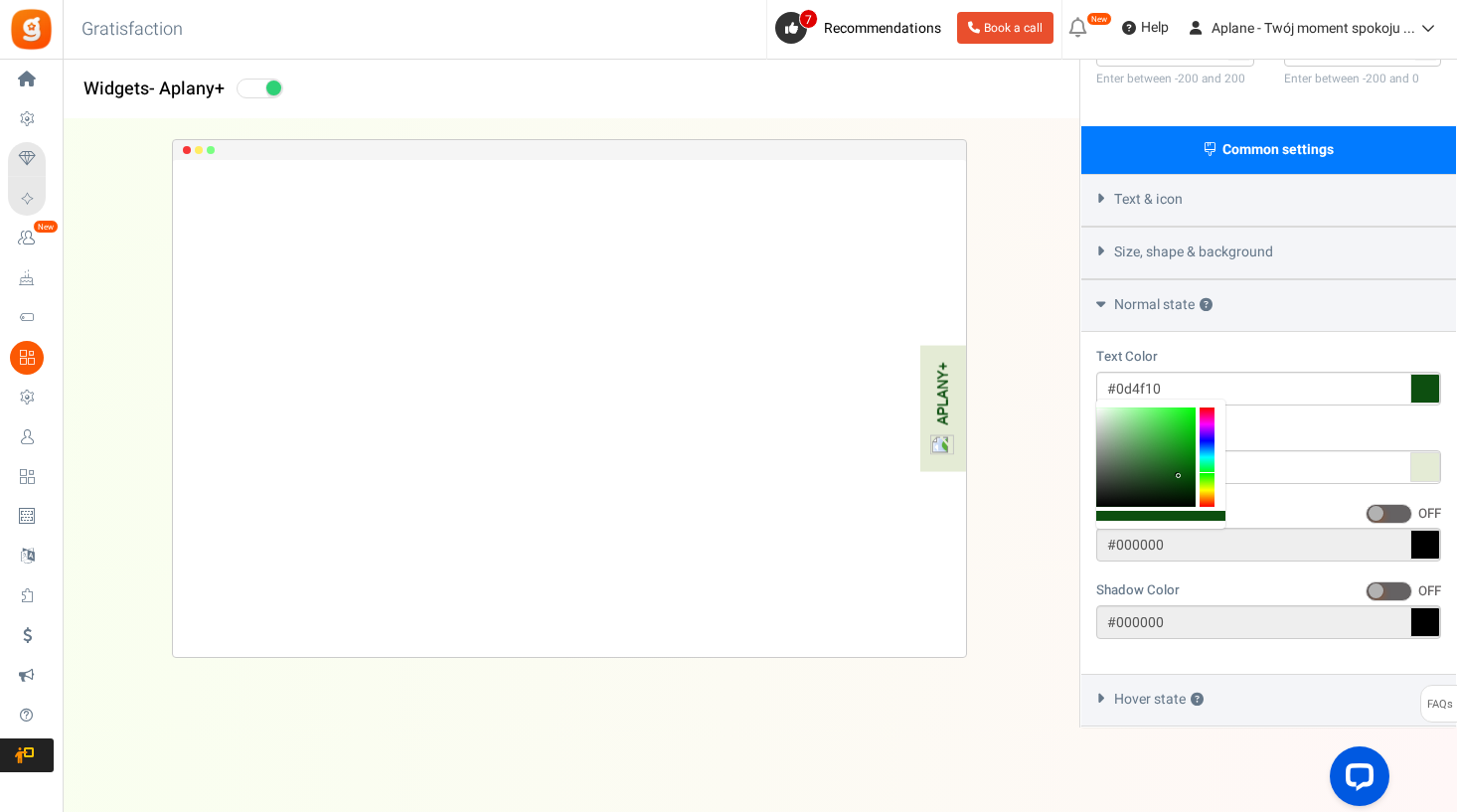 click on "Text Color
#0d4f10
Background Color
#e4ebd5
Border Color
ON
OFF
#000000
Shadow Color
ON
OFF
#000000" at bounding box center [1268, 503] 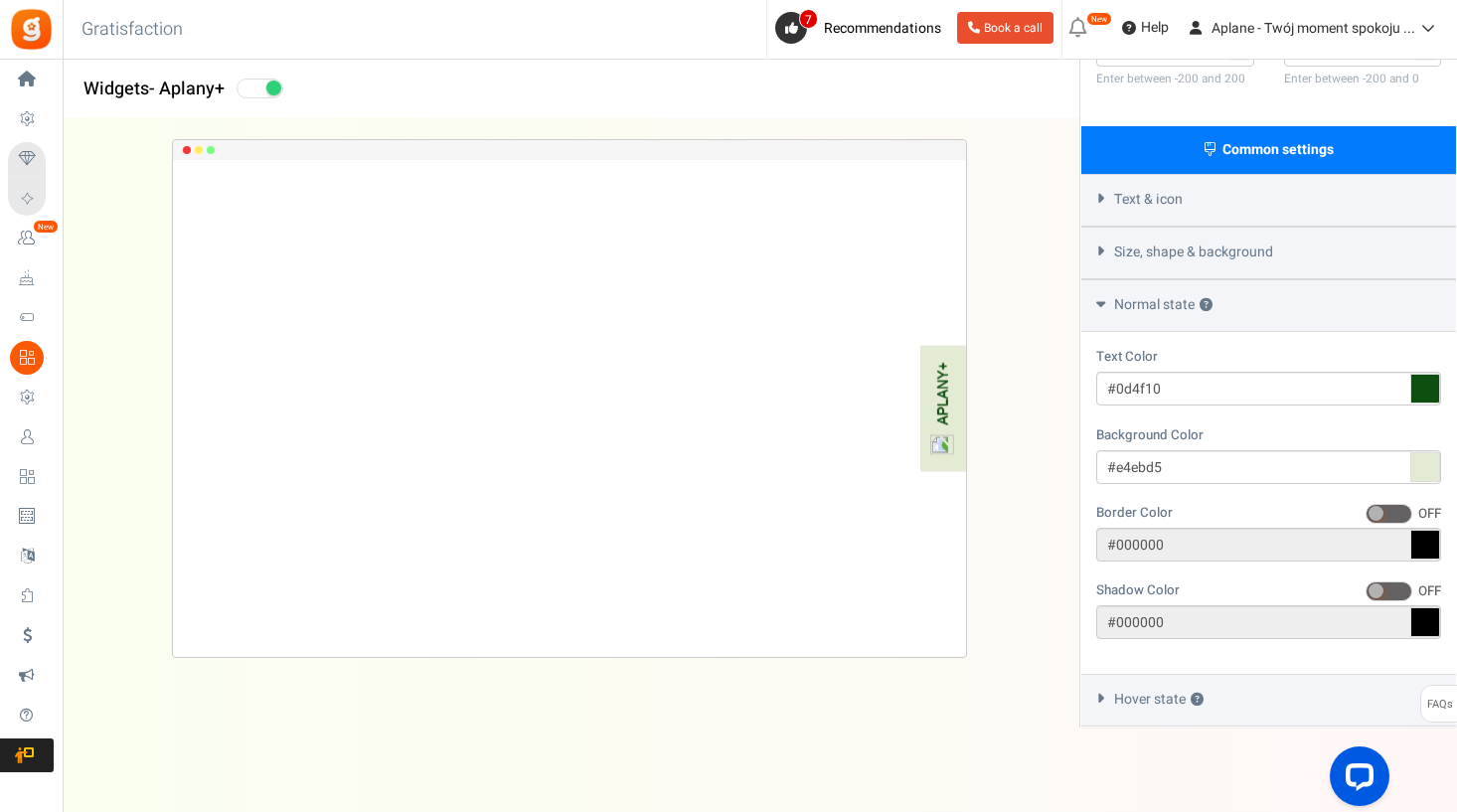 click on "Hover state
?" at bounding box center [1159, 700] 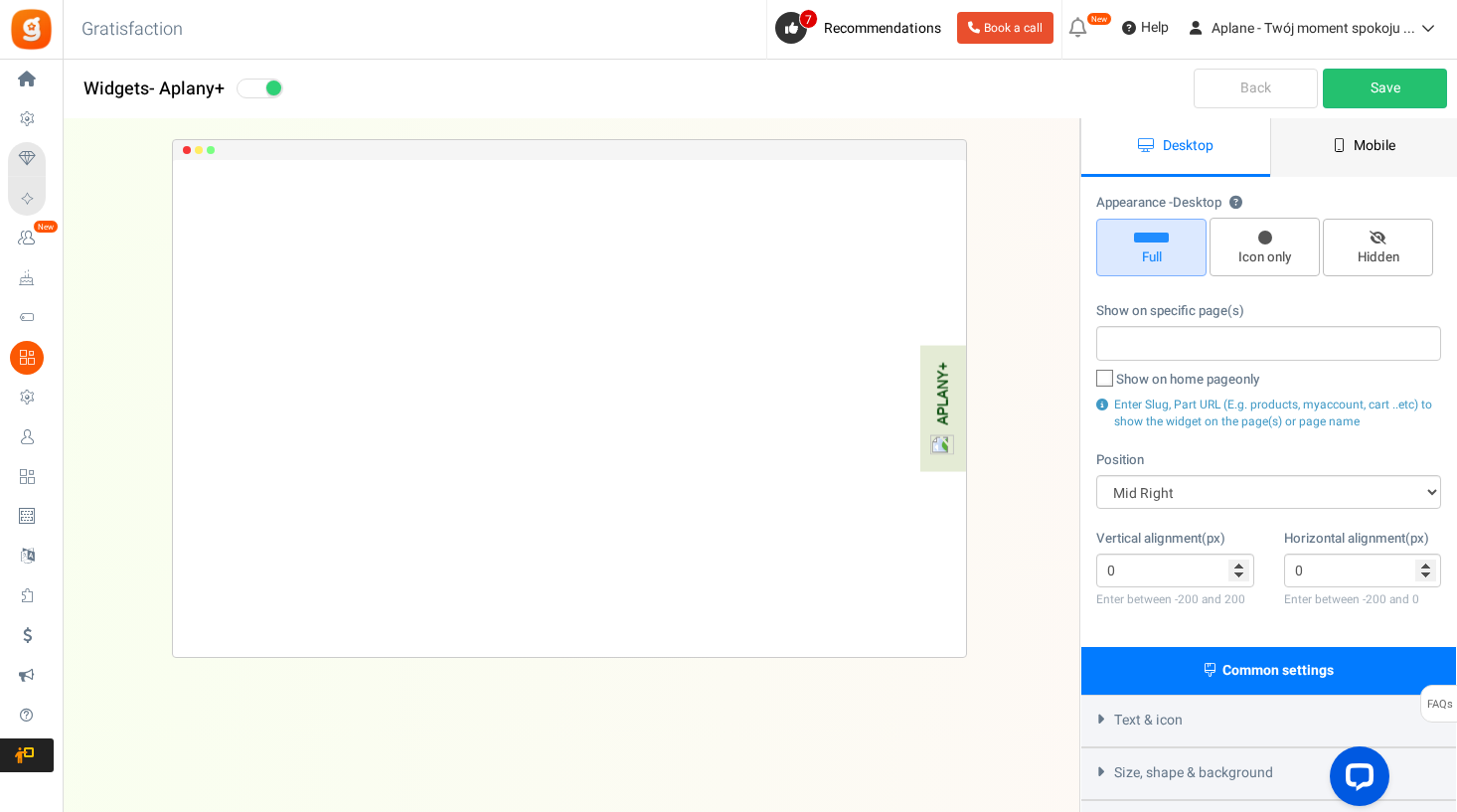scroll, scrollTop: 0, scrollLeft: 0, axis: both 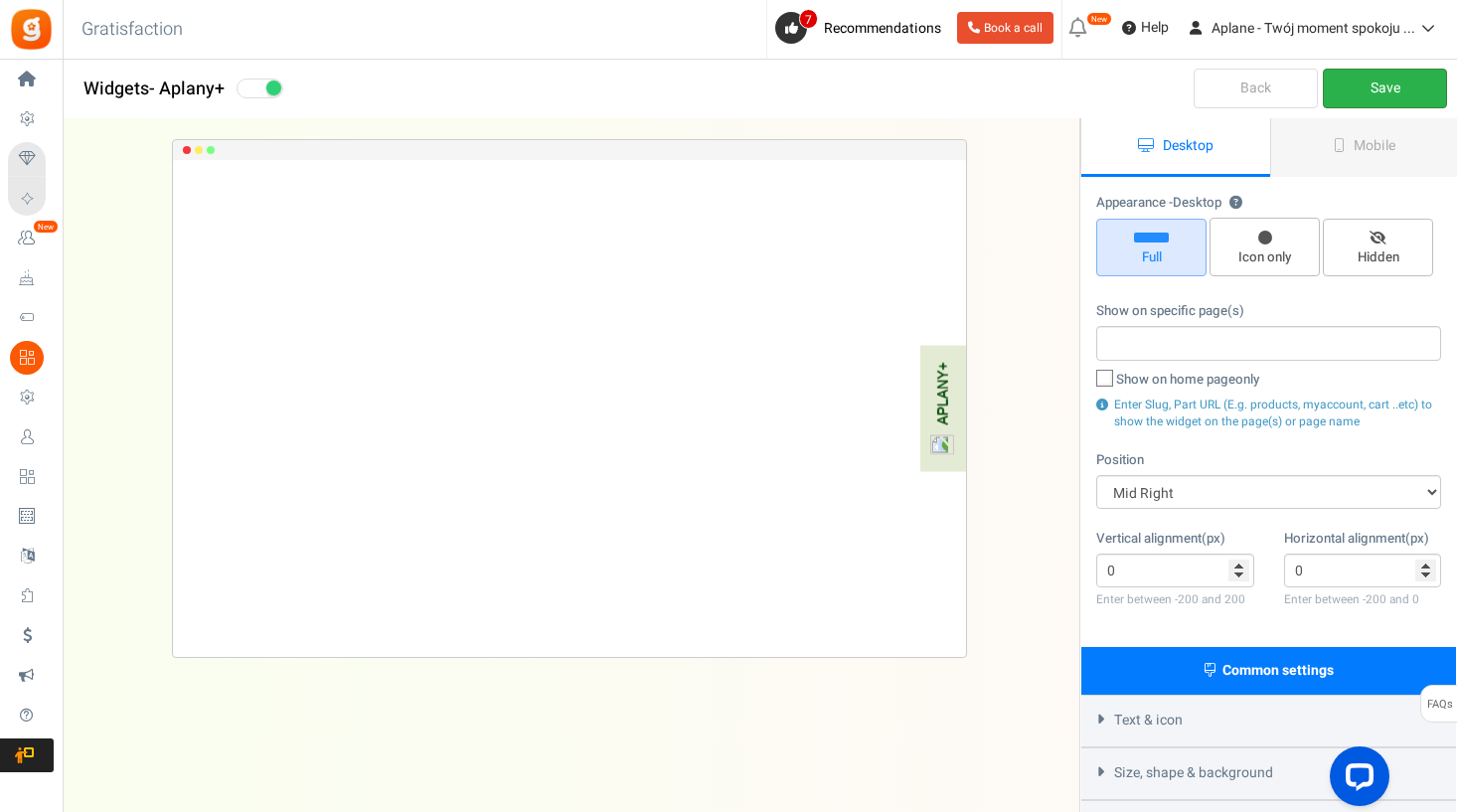 click on "Save" at bounding box center [1384, 88] 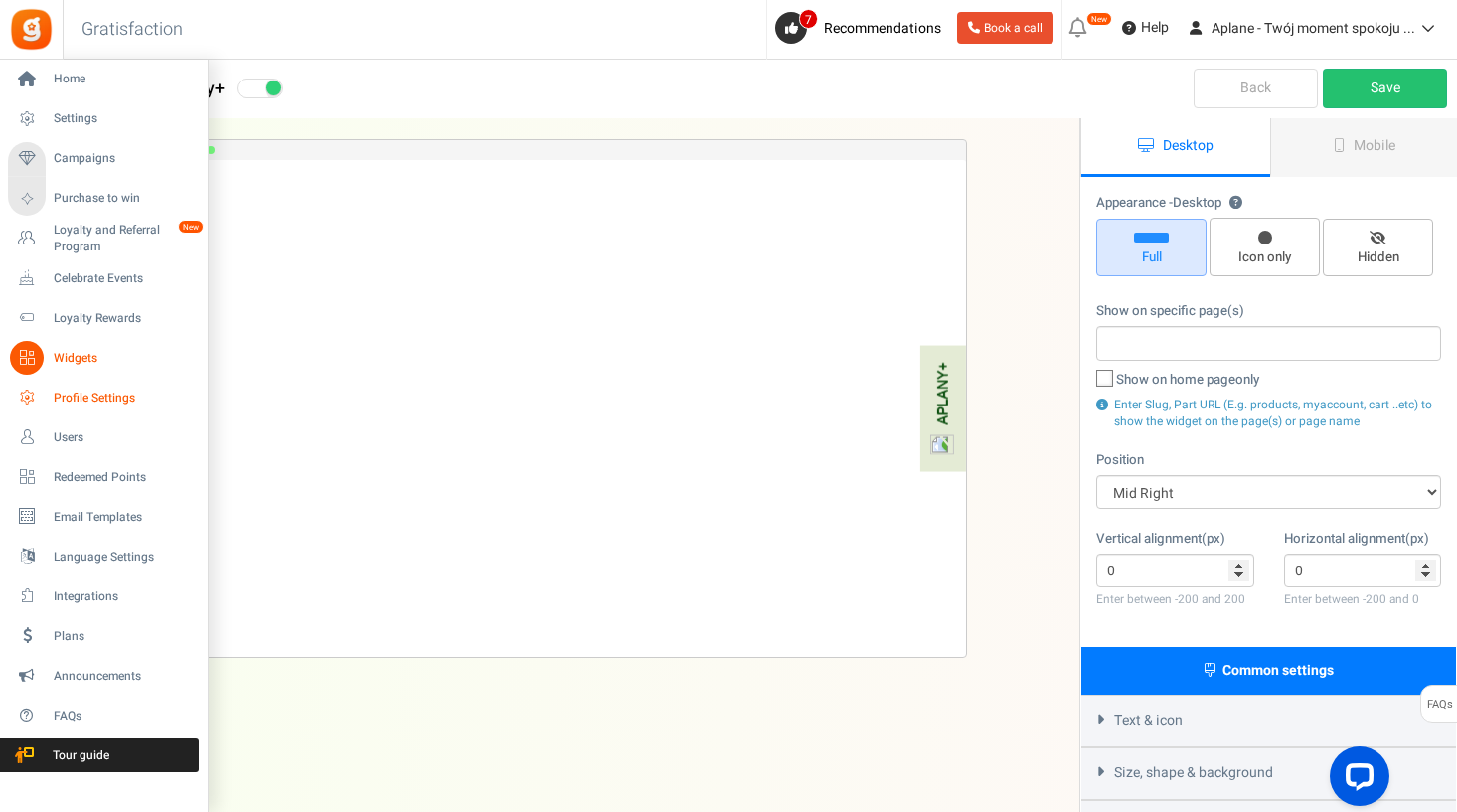 drag, startPoint x: 60, startPoint y: 388, endPoint x: 101, endPoint y: 406, distance: 44.77723 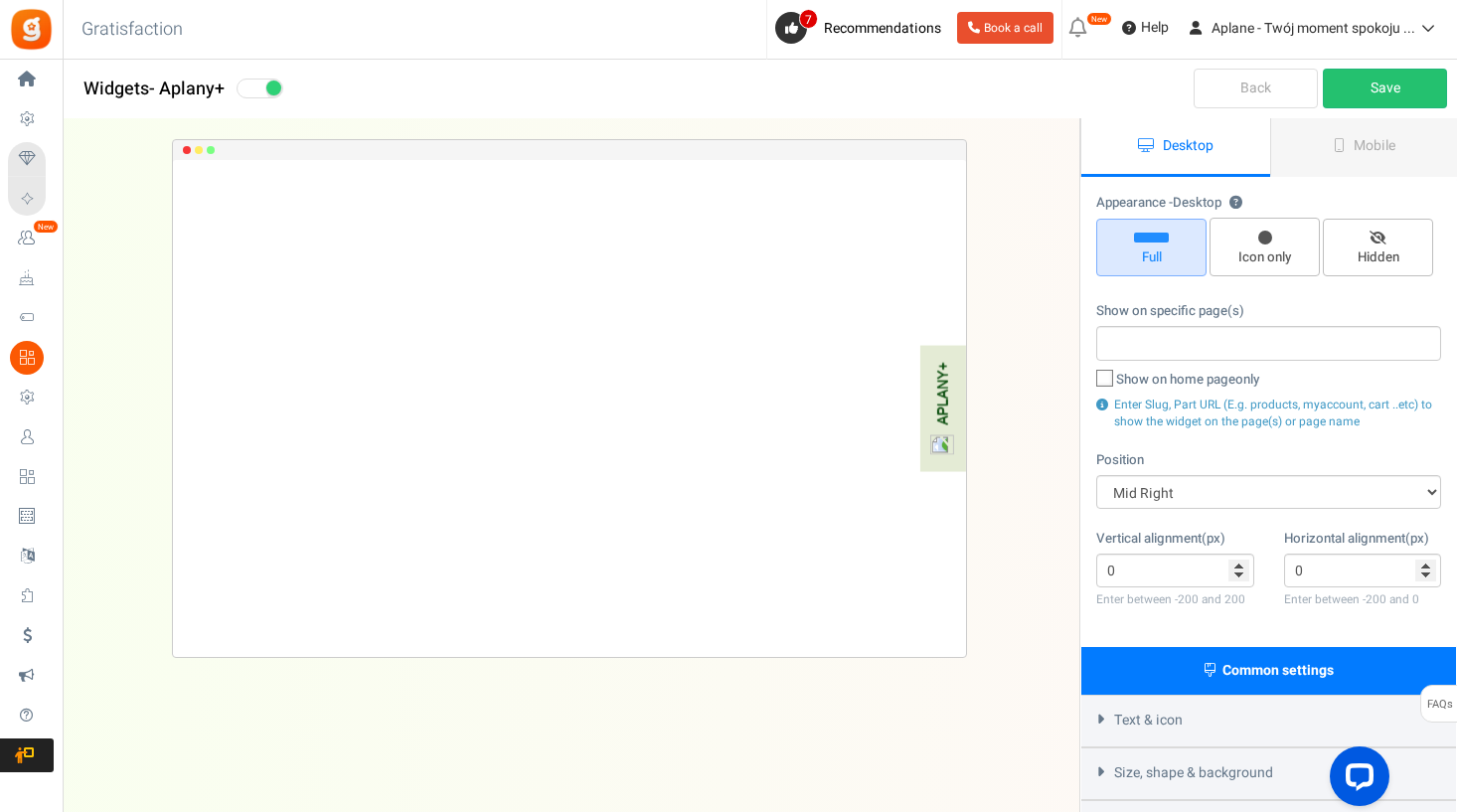 scroll, scrollTop: 0, scrollLeft: 0, axis: both 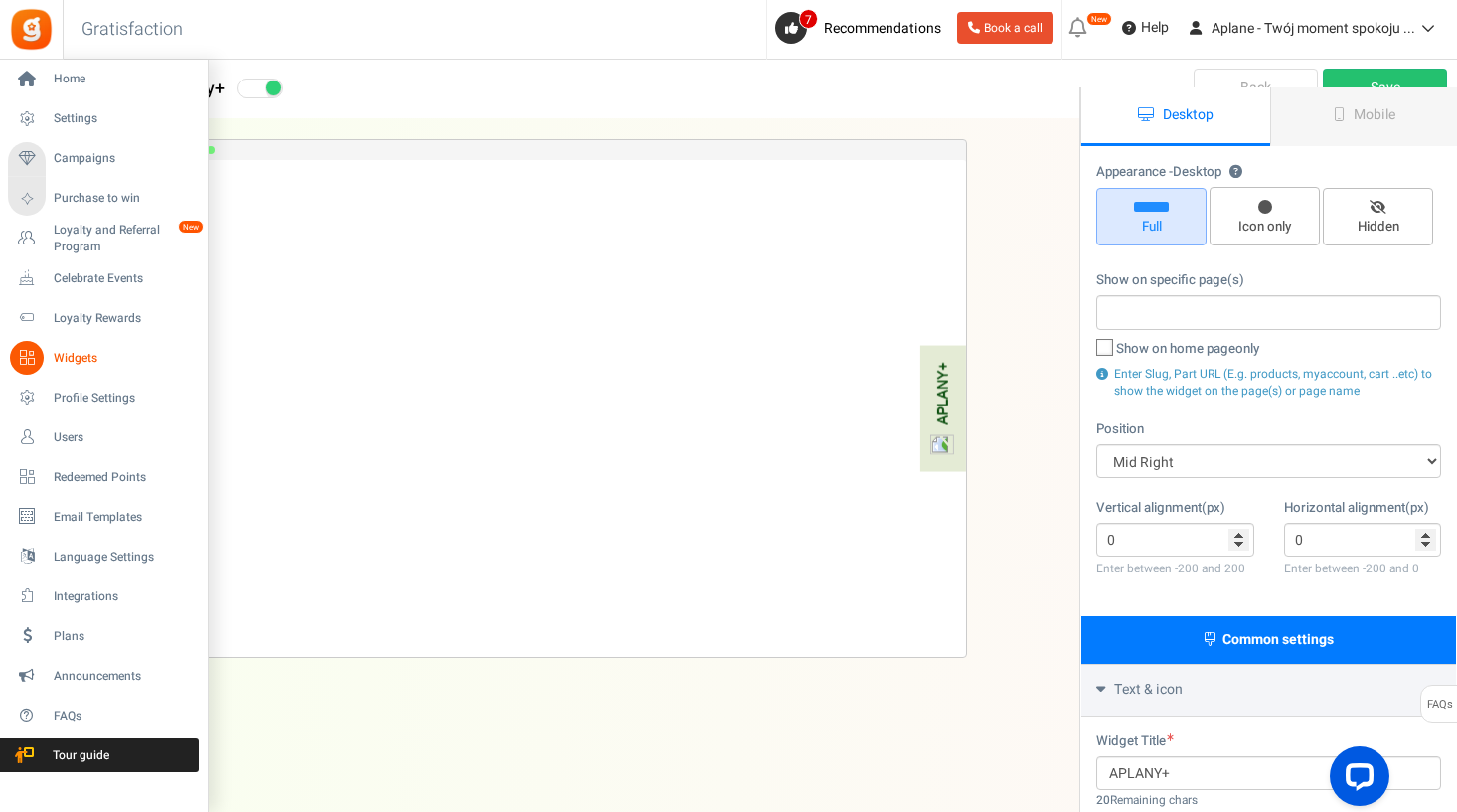 click on "Widgets" at bounding box center (123, 358) 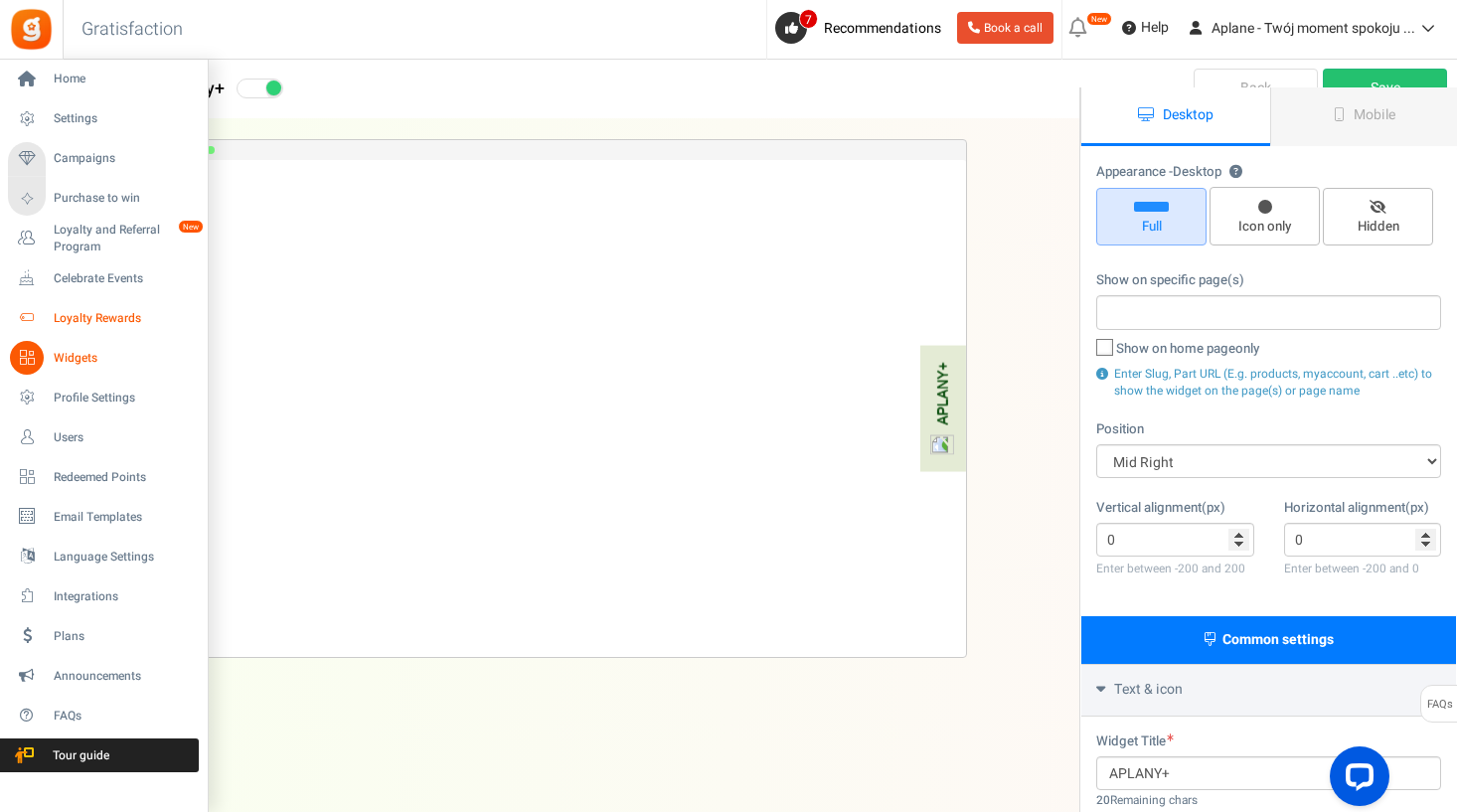 click on "Loyalty Rewards" at bounding box center (123, 318) 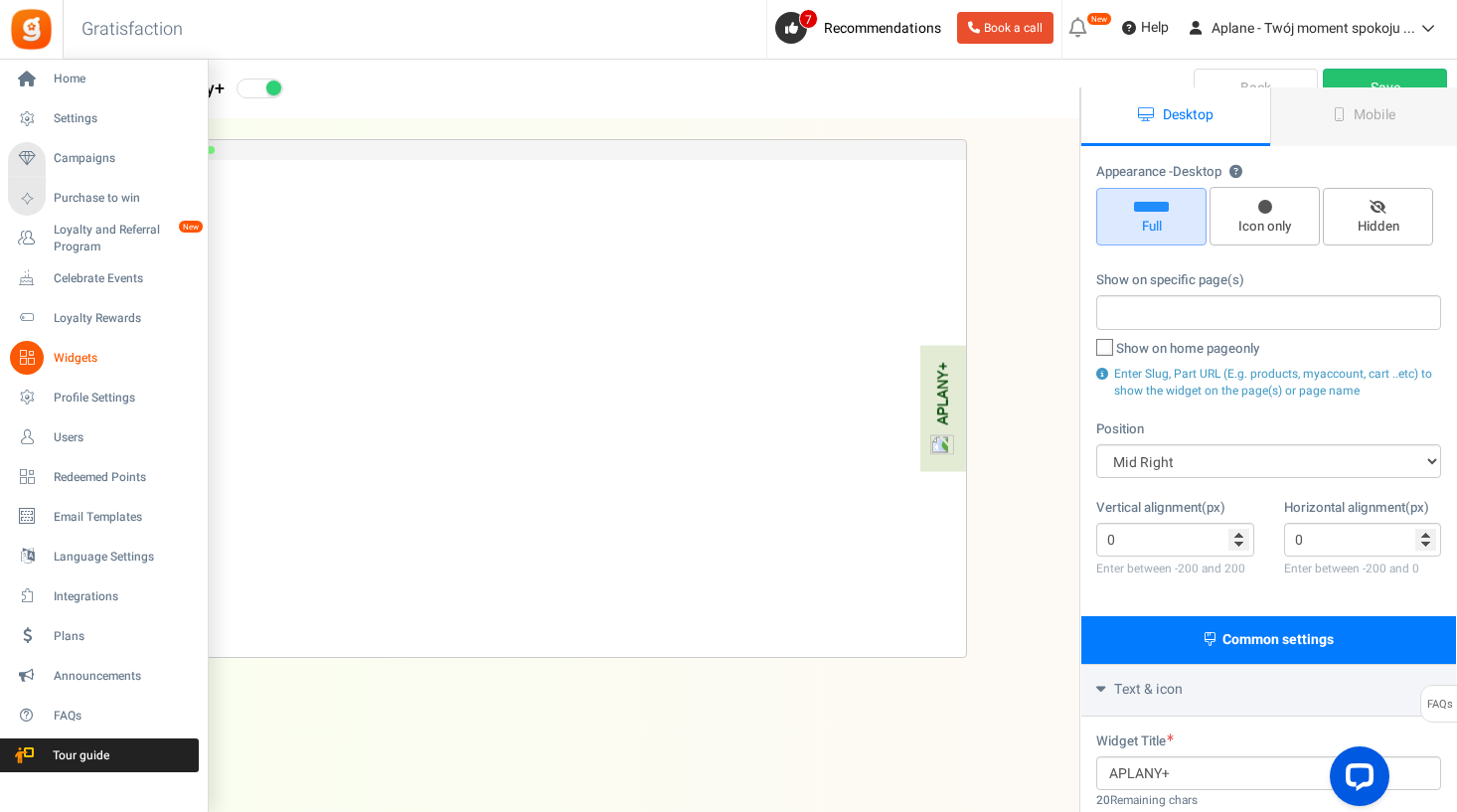 click on "Celebrate Events" at bounding box center (103, 278) 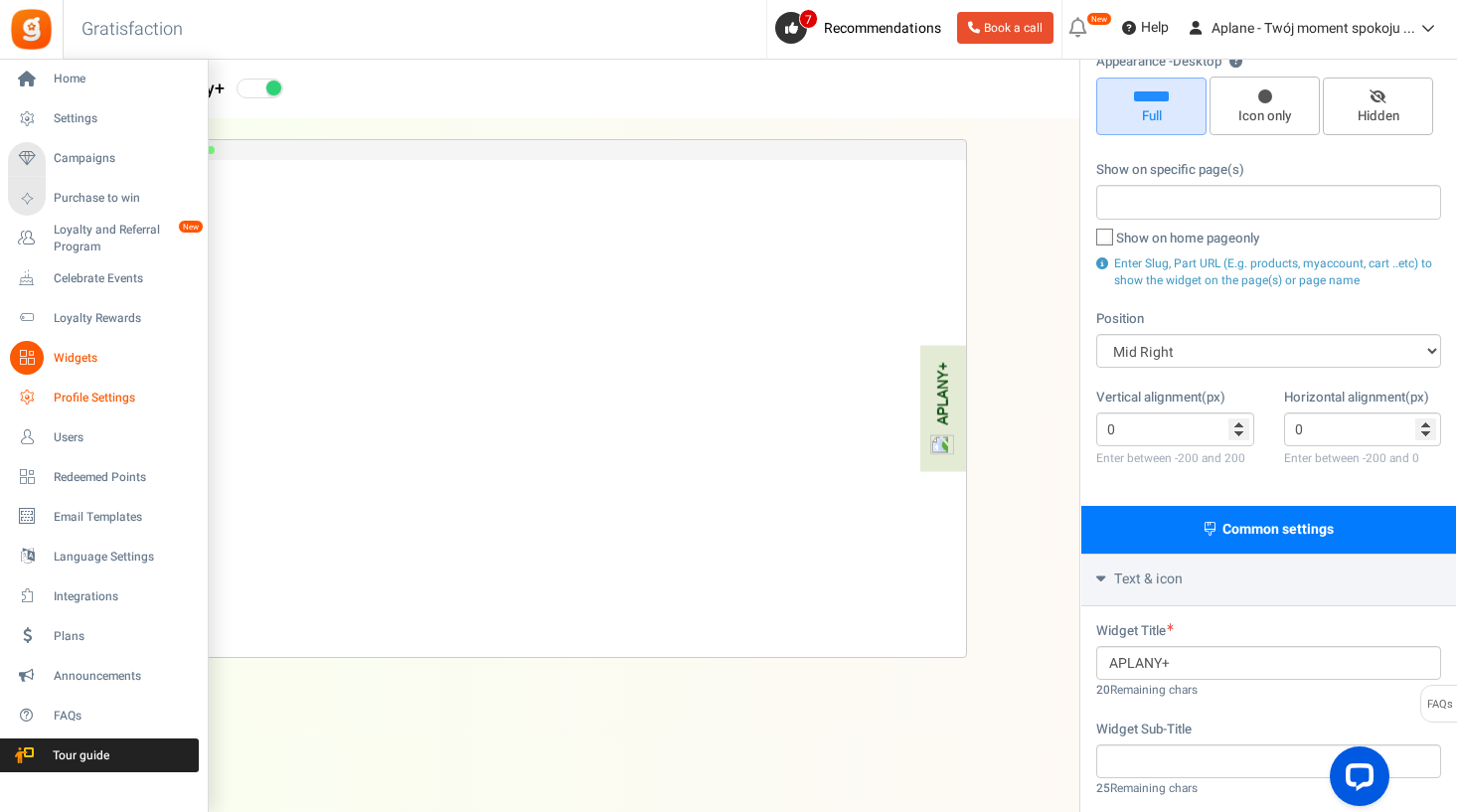 scroll, scrollTop: 144, scrollLeft: 0, axis: vertical 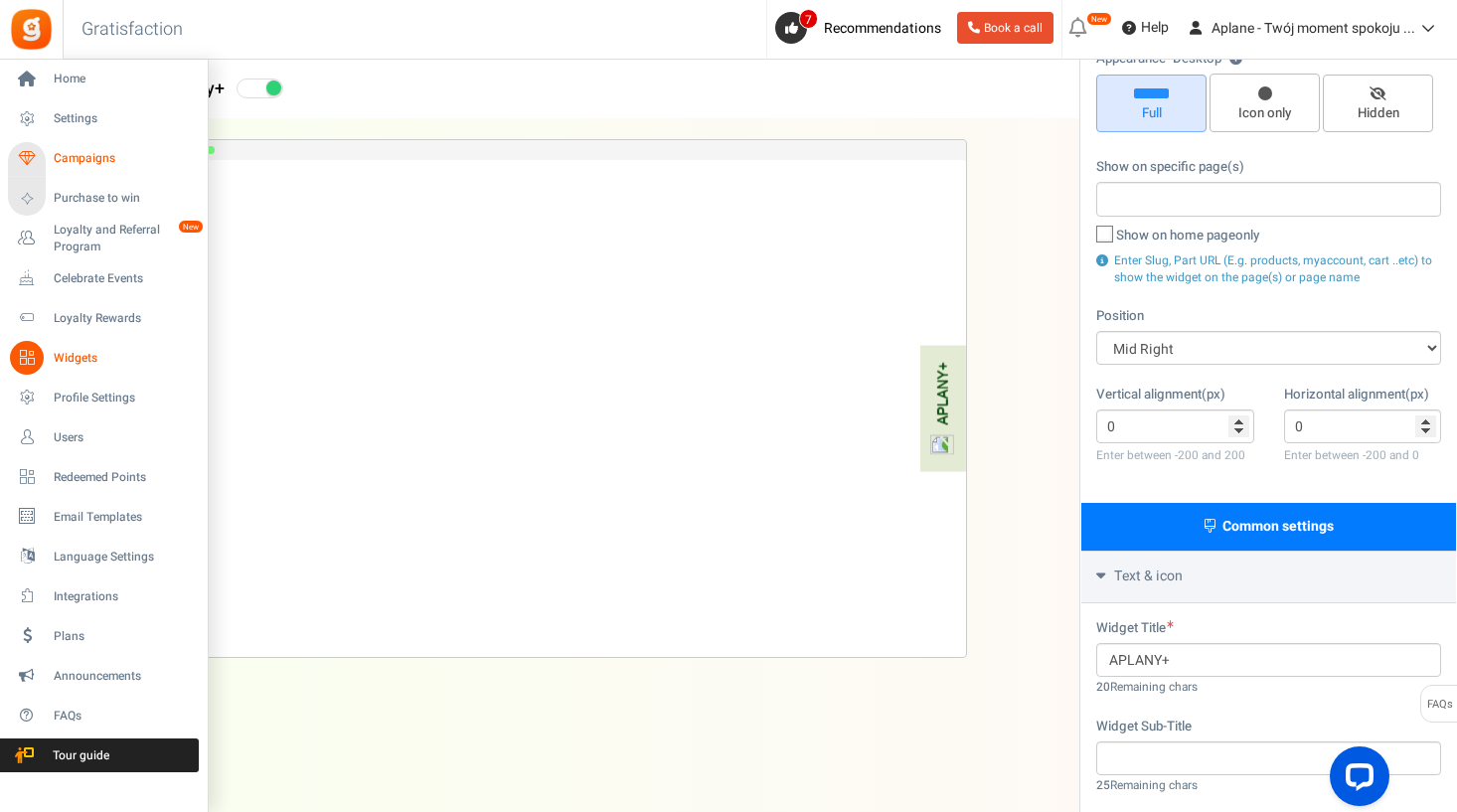drag, startPoint x: 78, startPoint y: 120, endPoint x: 89, endPoint y: 161, distance: 42.44997 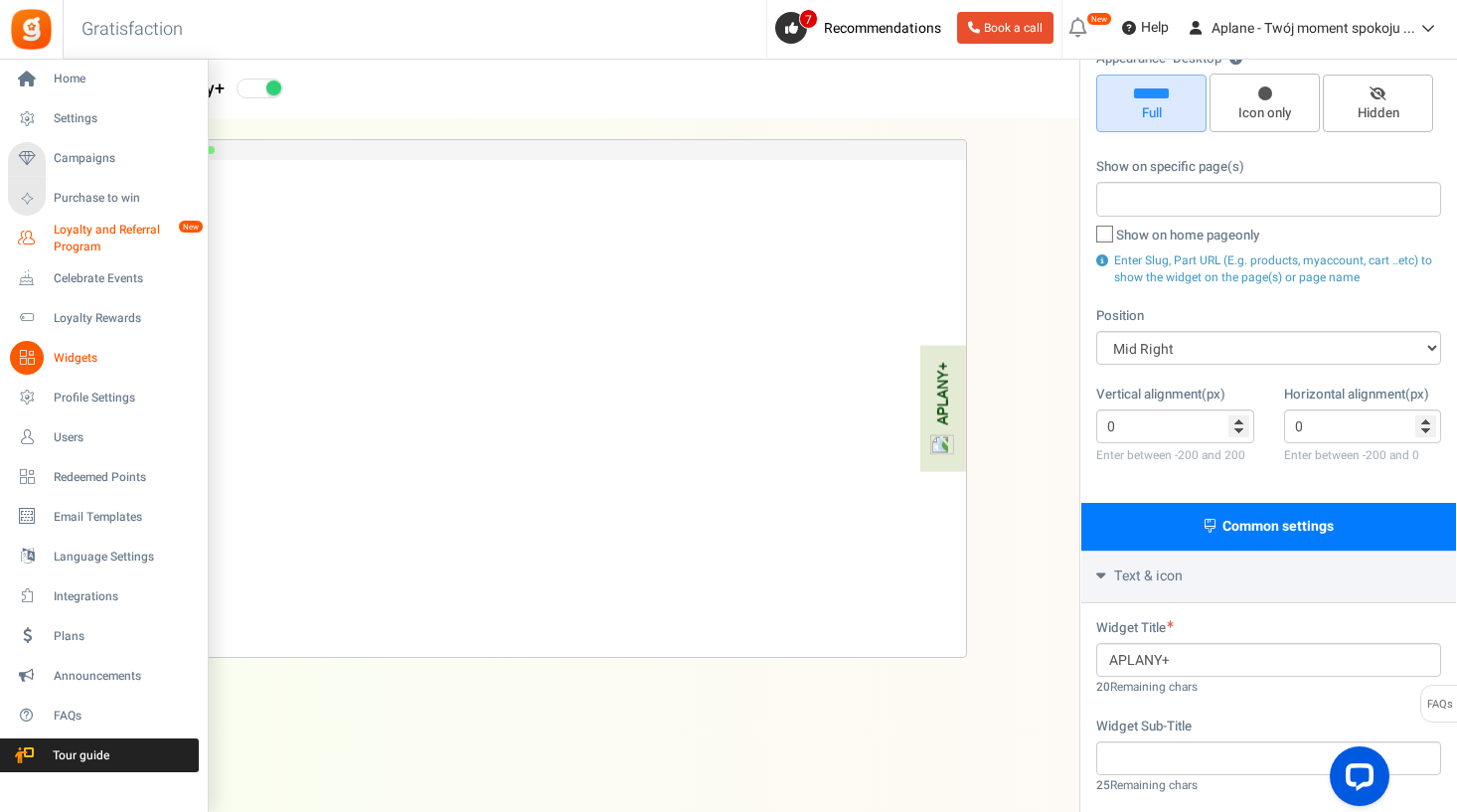 click on "Loyalty and Referral Program" at bounding box center (126, 239) 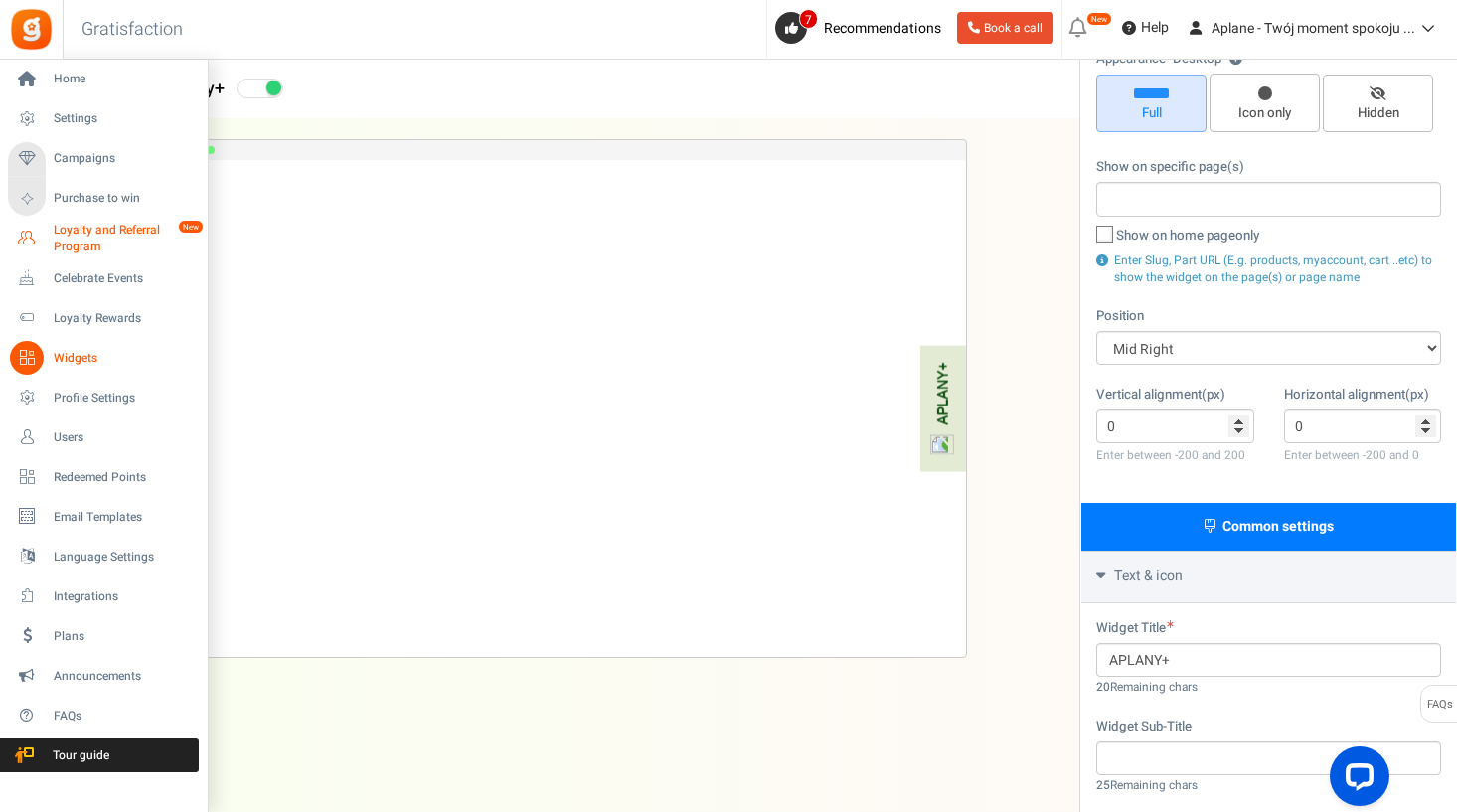 click on "Loyalty and Referral Program" at bounding box center [126, 239] 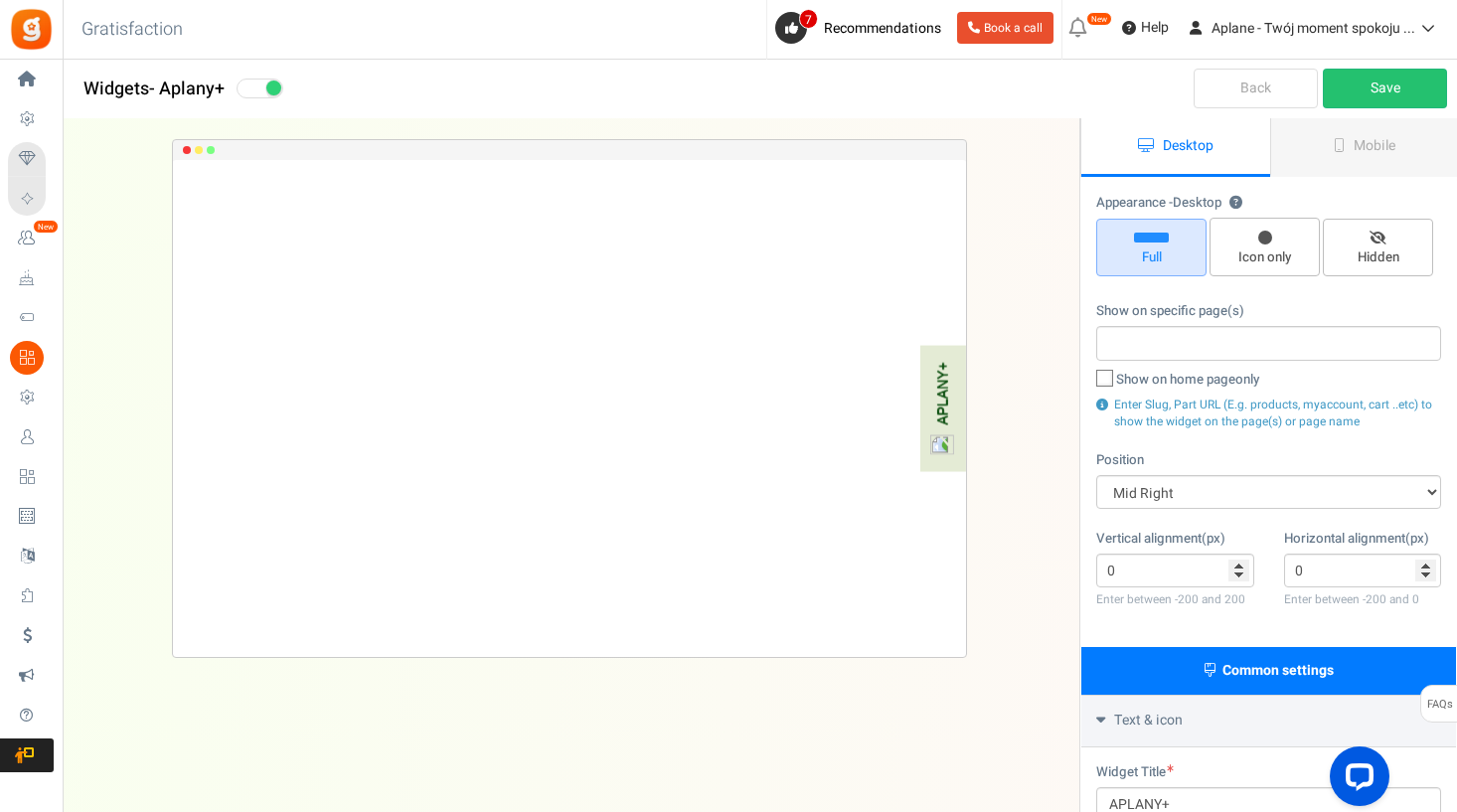 scroll, scrollTop: 0, scrollLeft: 0, axis: both 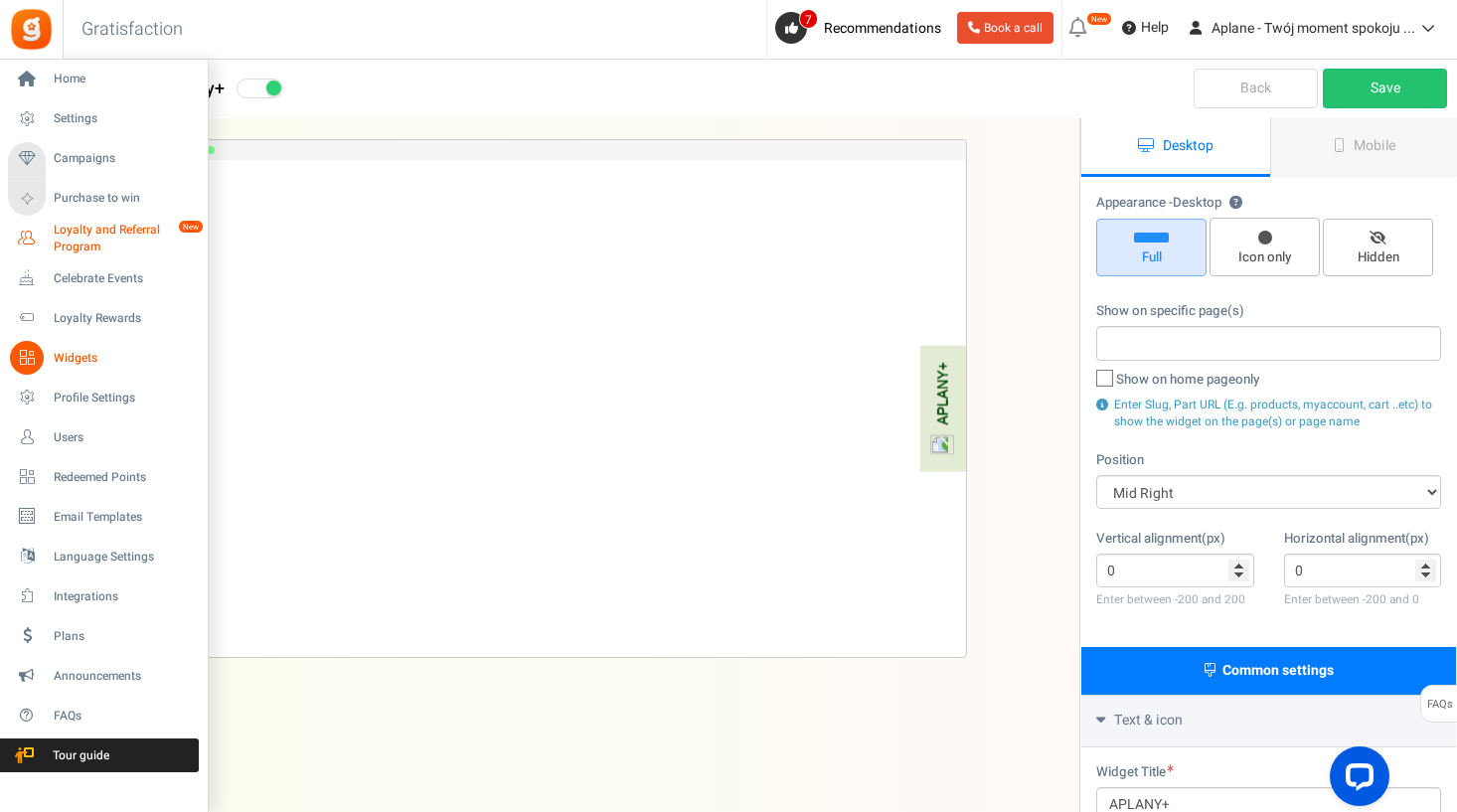 click on "Loyalty and Referral Program" at bounding box center (126, 239) 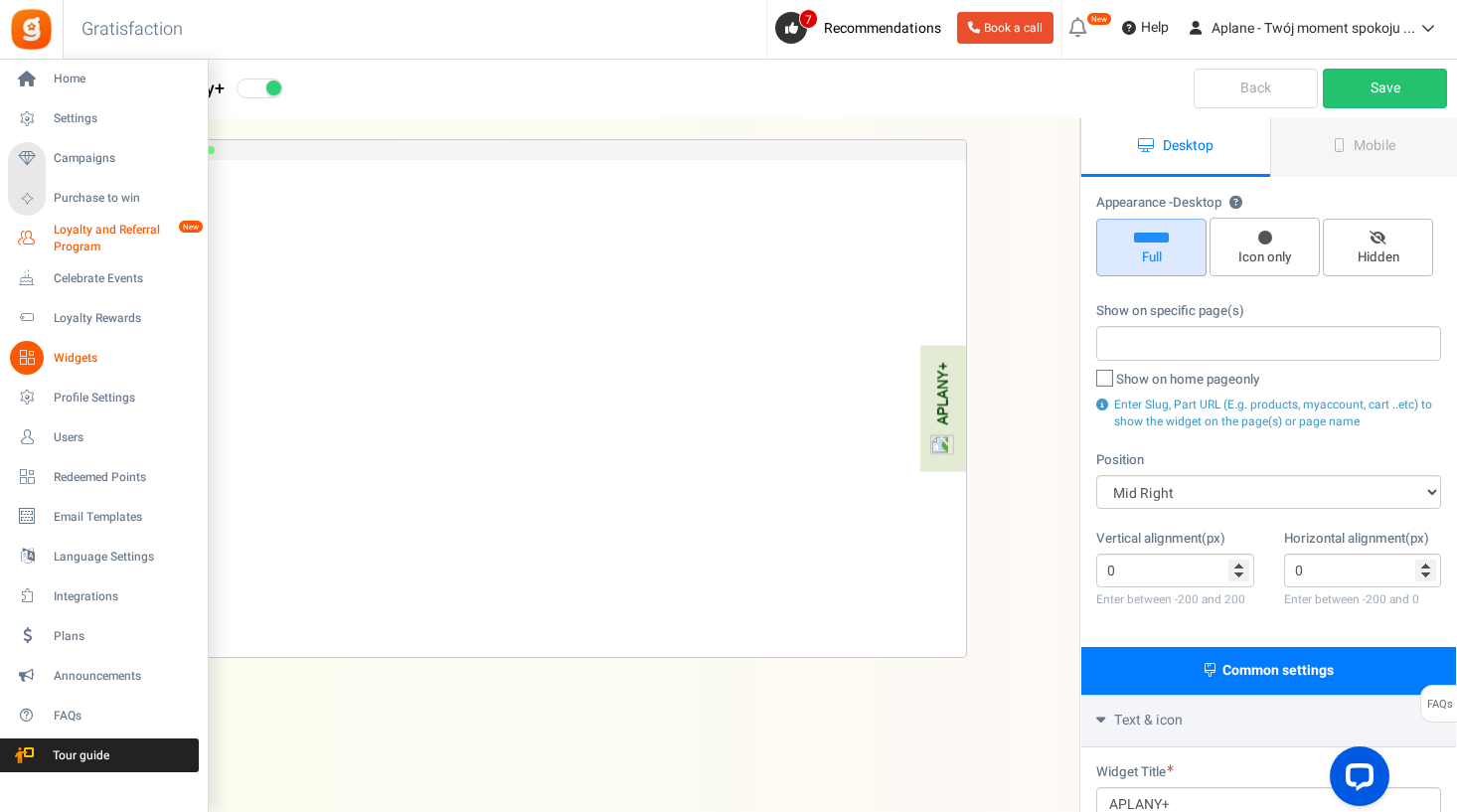 click on "Loyalty and Referral Program" at bounding box center [126, 239] 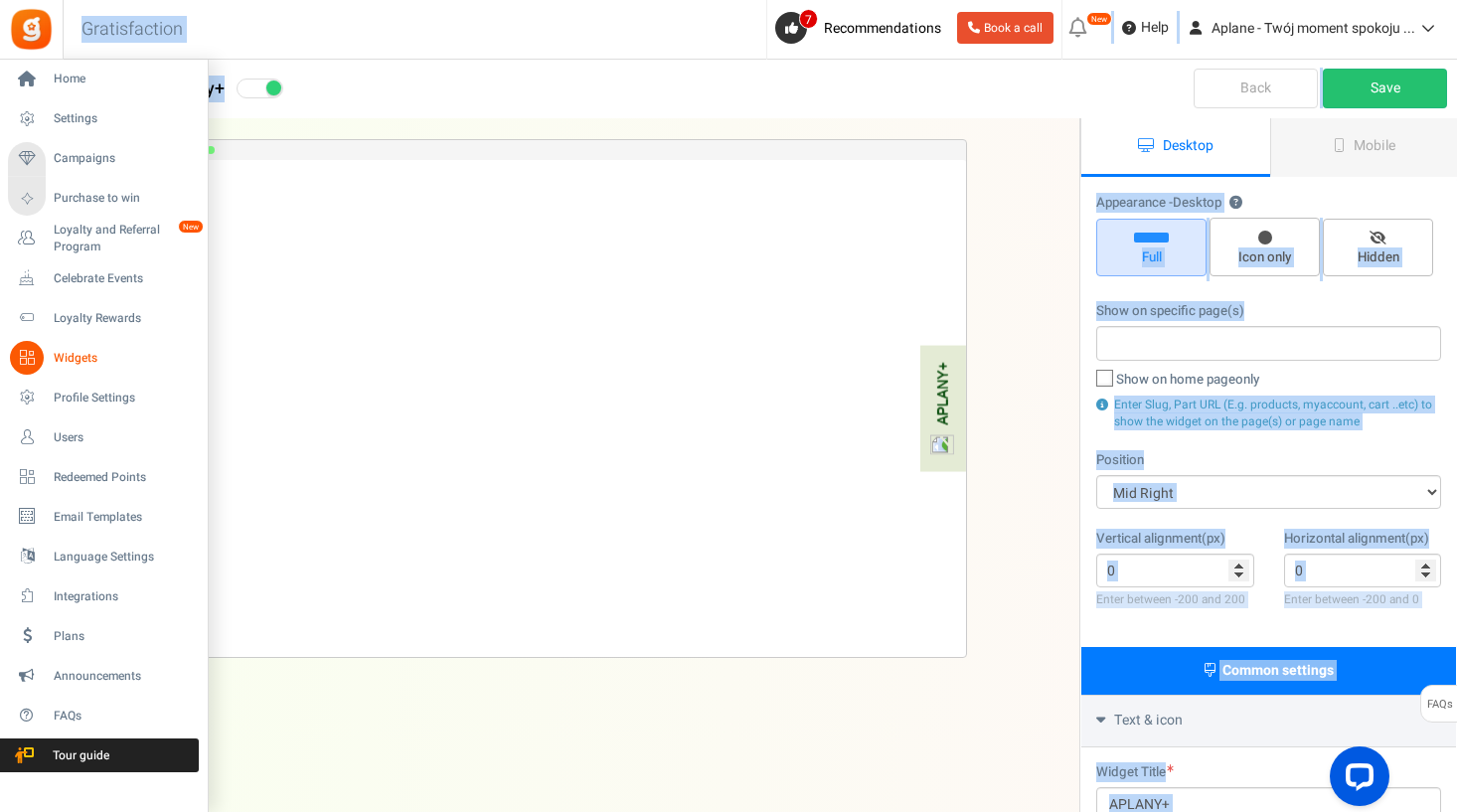 drag, startPoint x: 359, startPoint y: 443, endPoint x: 0, endPoint y: 136, distance: 472.36638 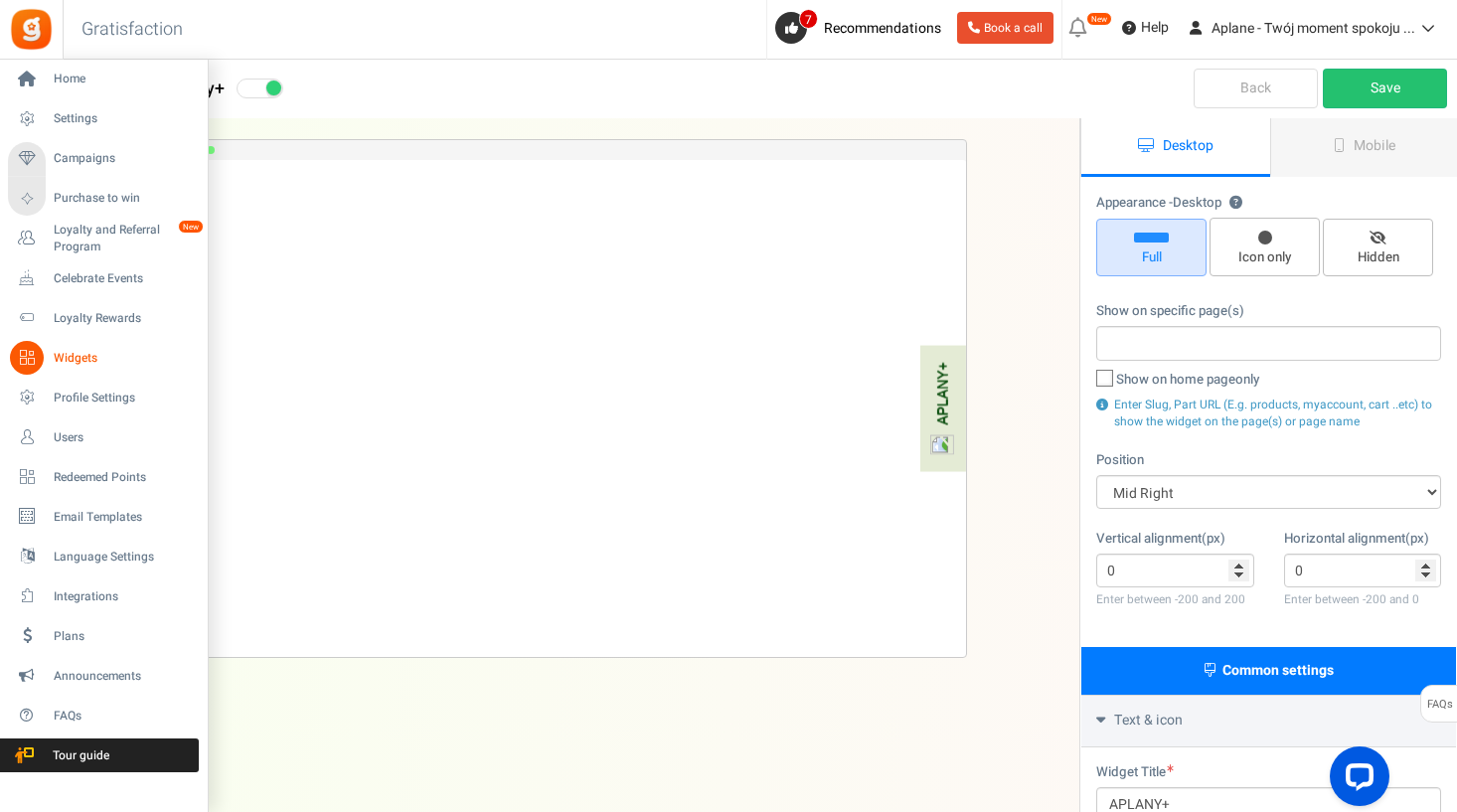 click on "Settings" at bounding box center [103, 119] 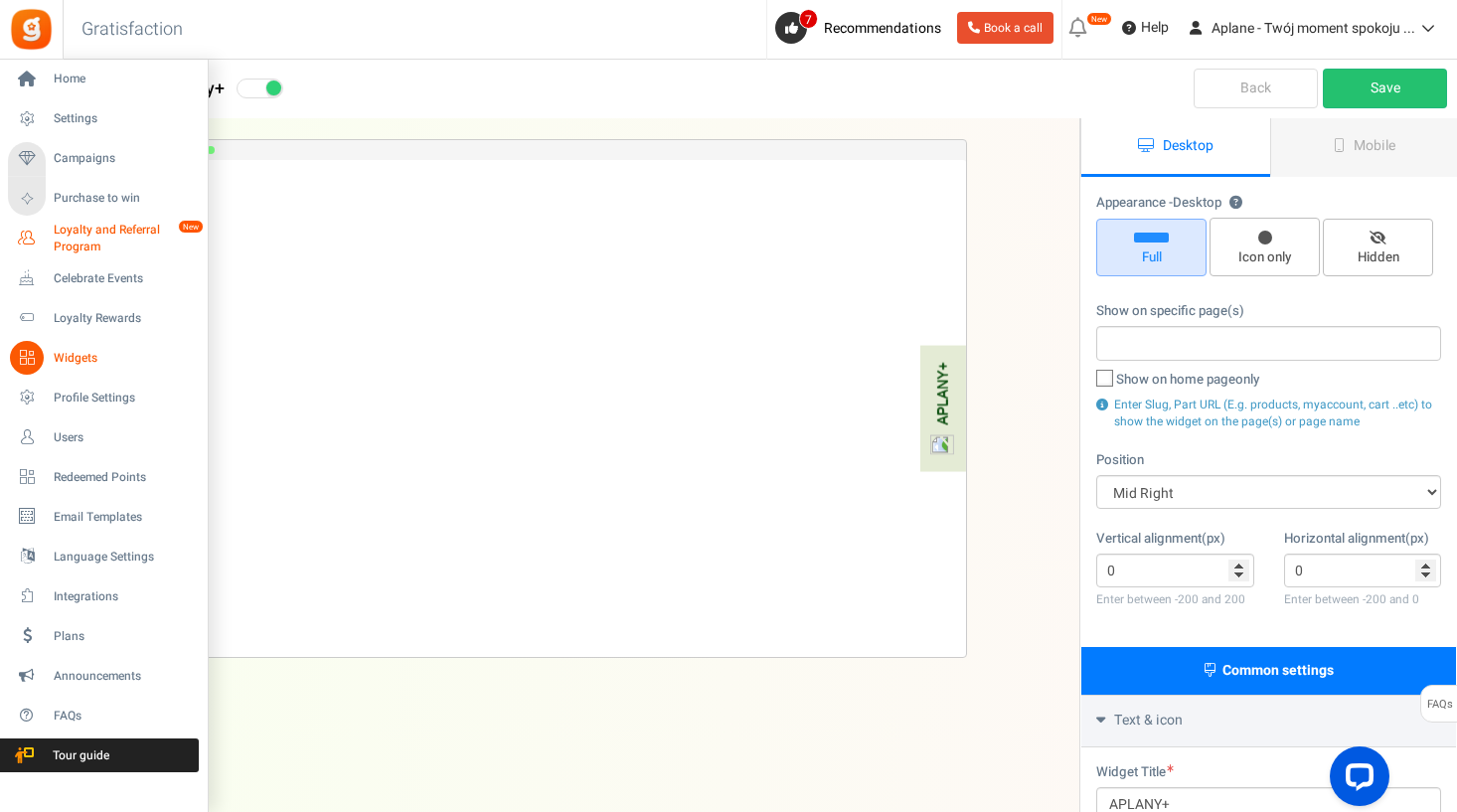 click on "Loyalty and Referral Program" at bounding box center [126, 239] 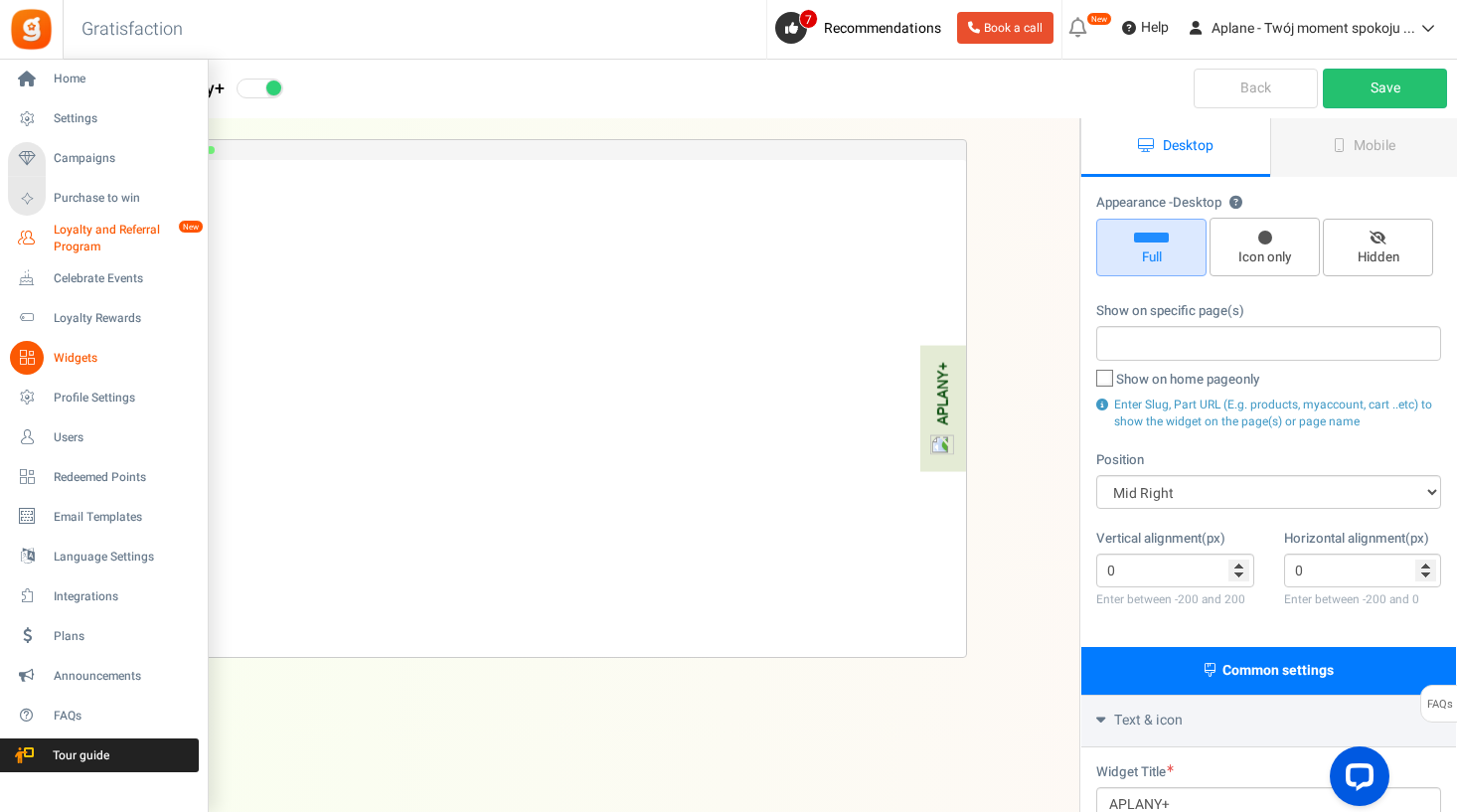 click on "Loyalty and Referral Program" at bounding box center (126, 239) 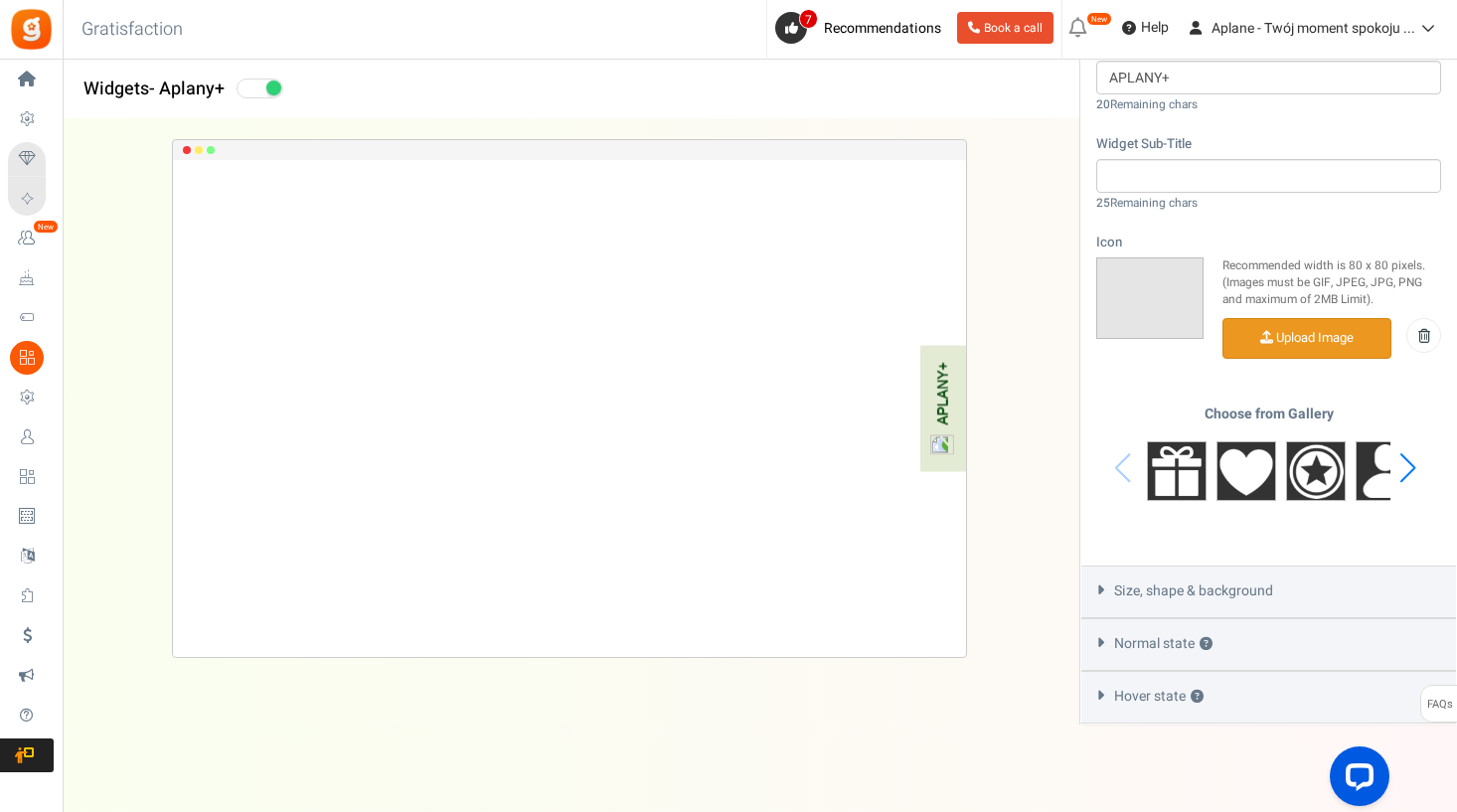 scroll, scrollTop: 728, scrollLeft: 0, axis: vertical 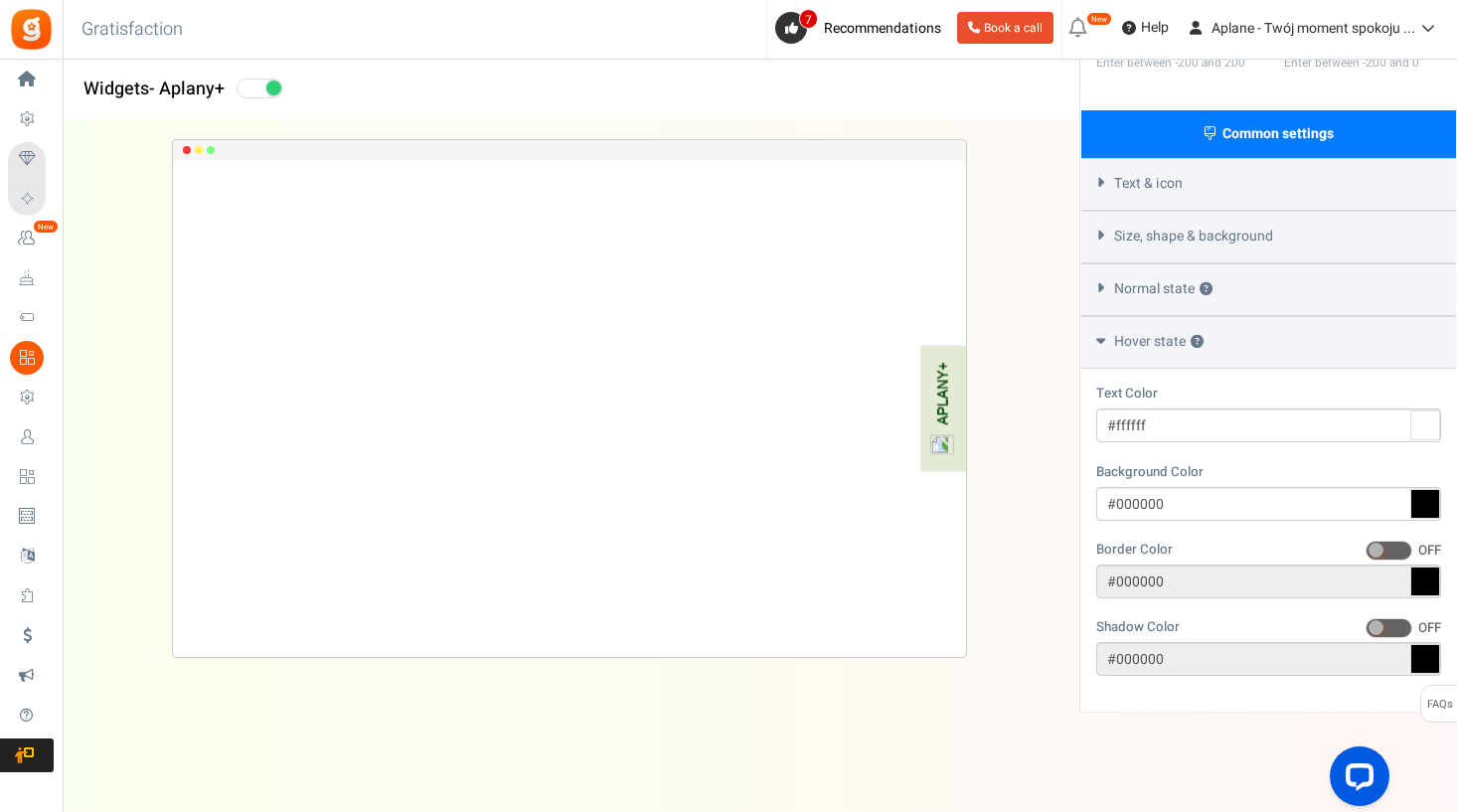 click on "Normal state
?" at bounding box center (1163, 289) 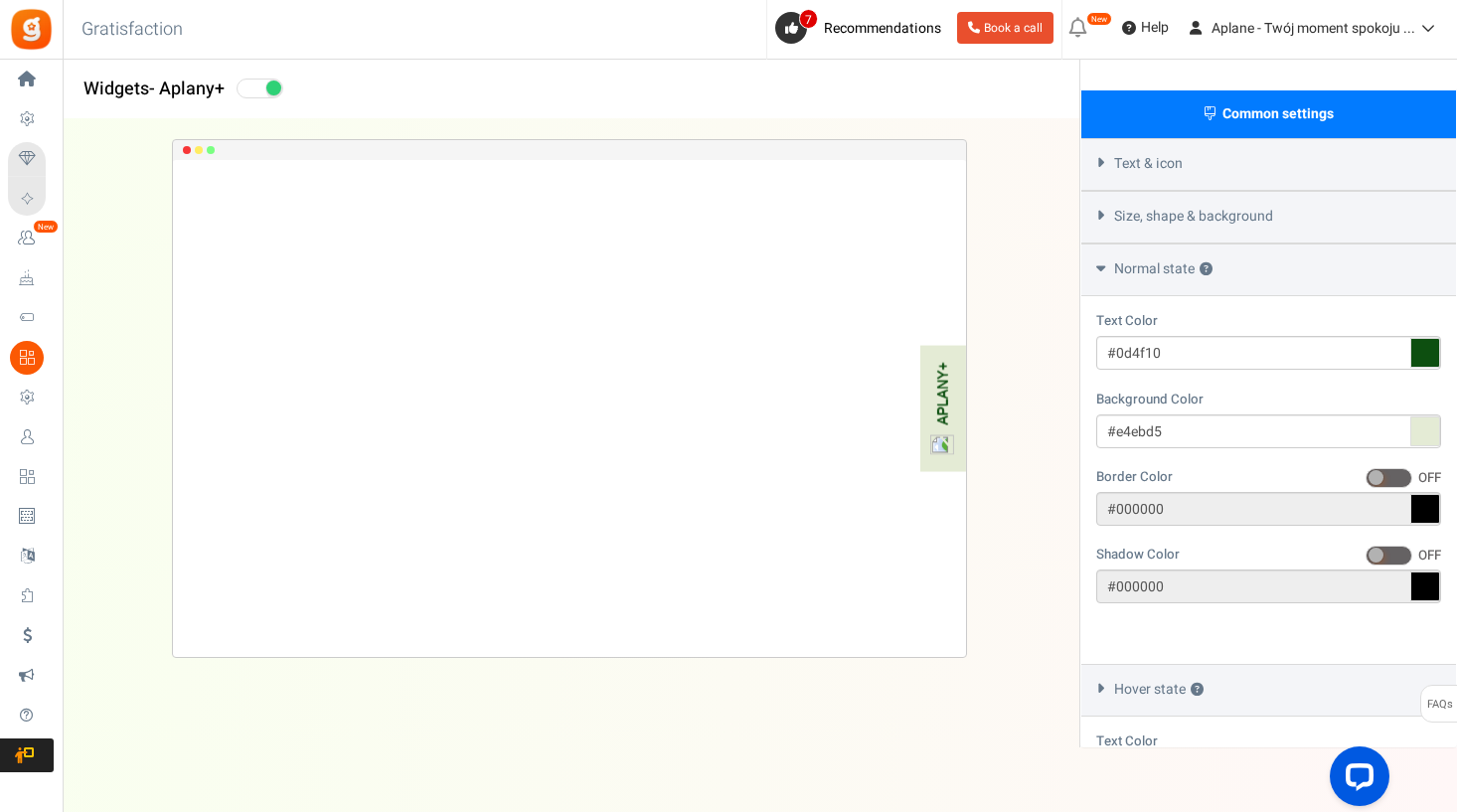 scroll, scrollTop: 527, scrollLeft: 0, axis: vertical 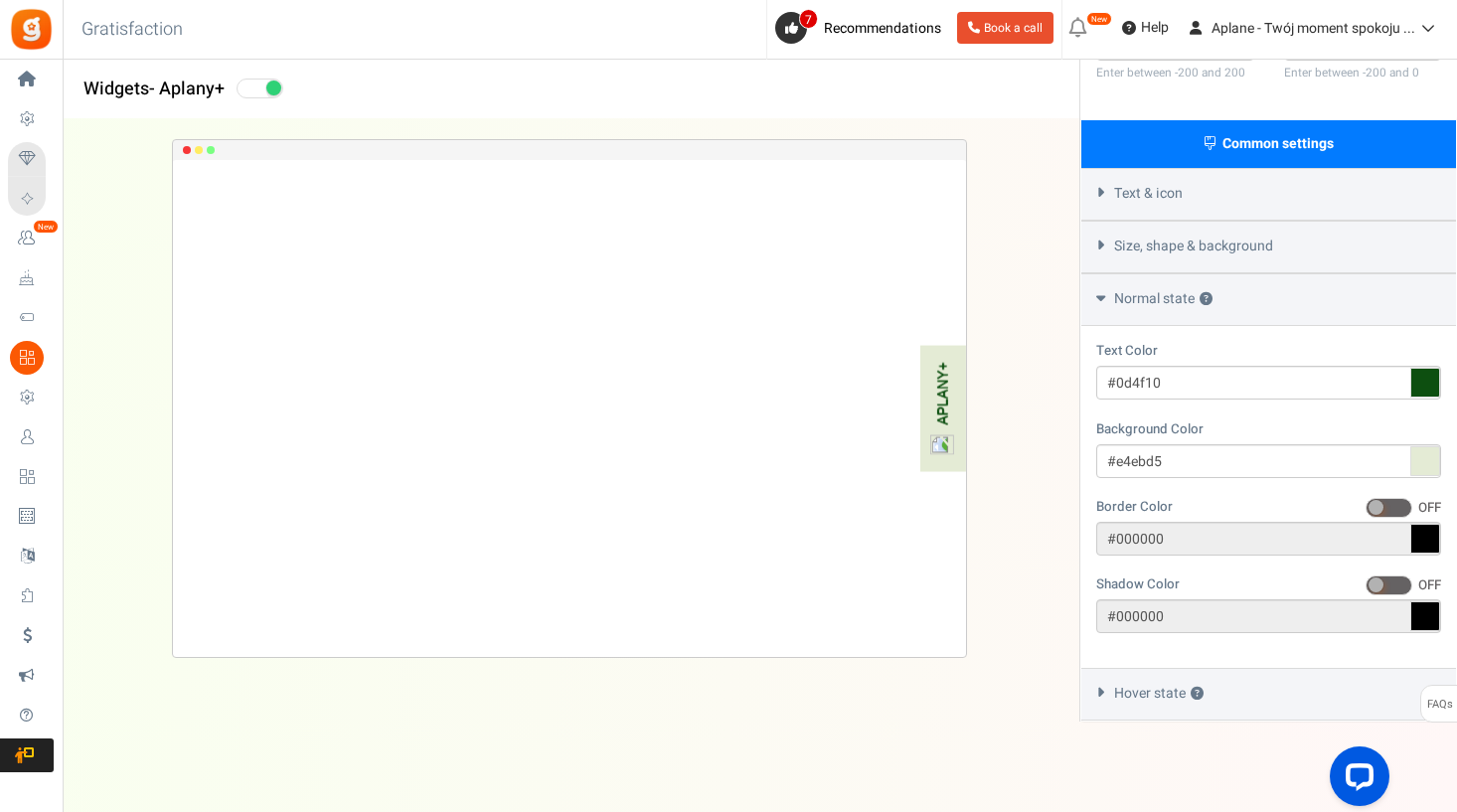 click on "Size, shape & background" at bounding box center [1268, 246] 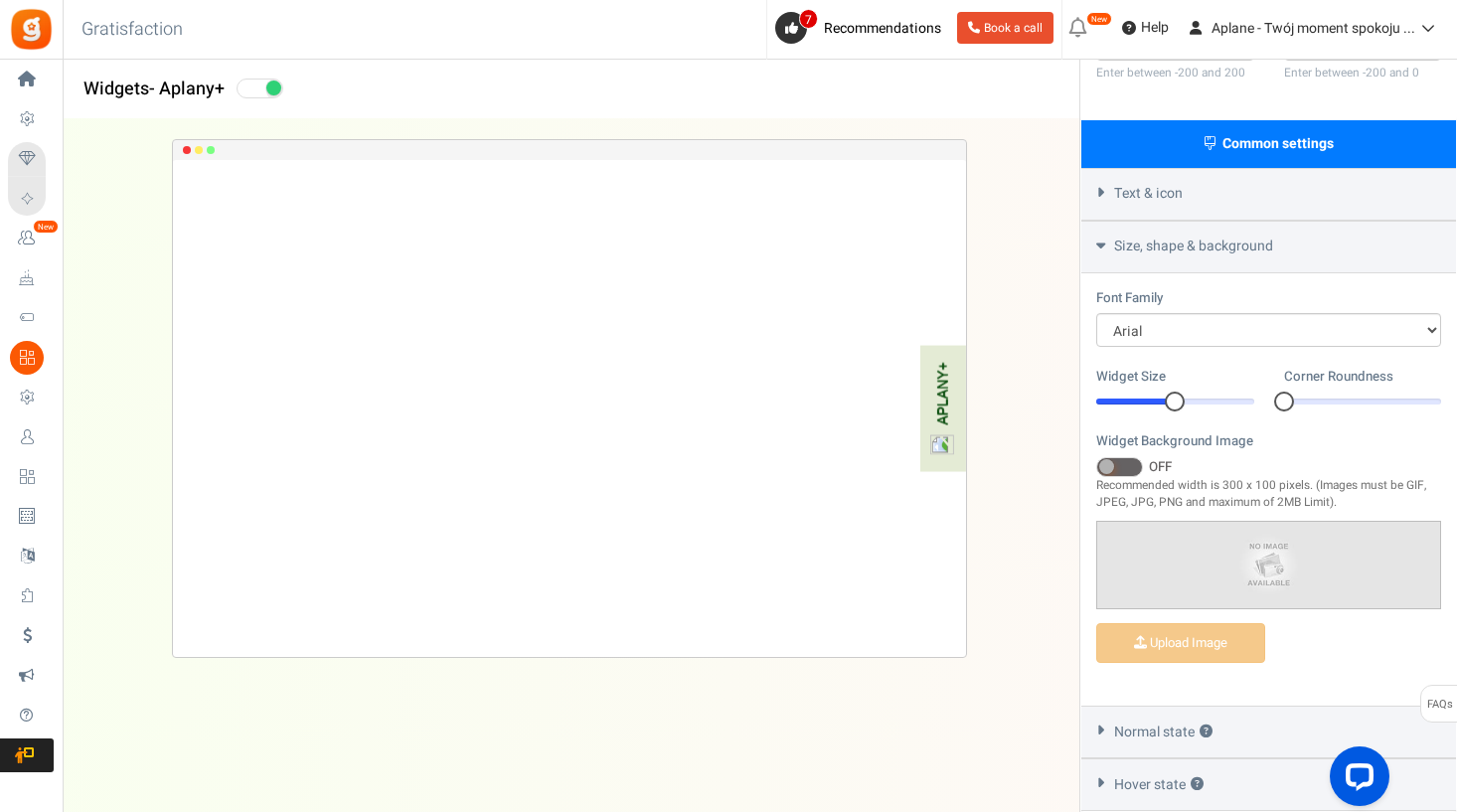 click at bounding box center (1119, 467) 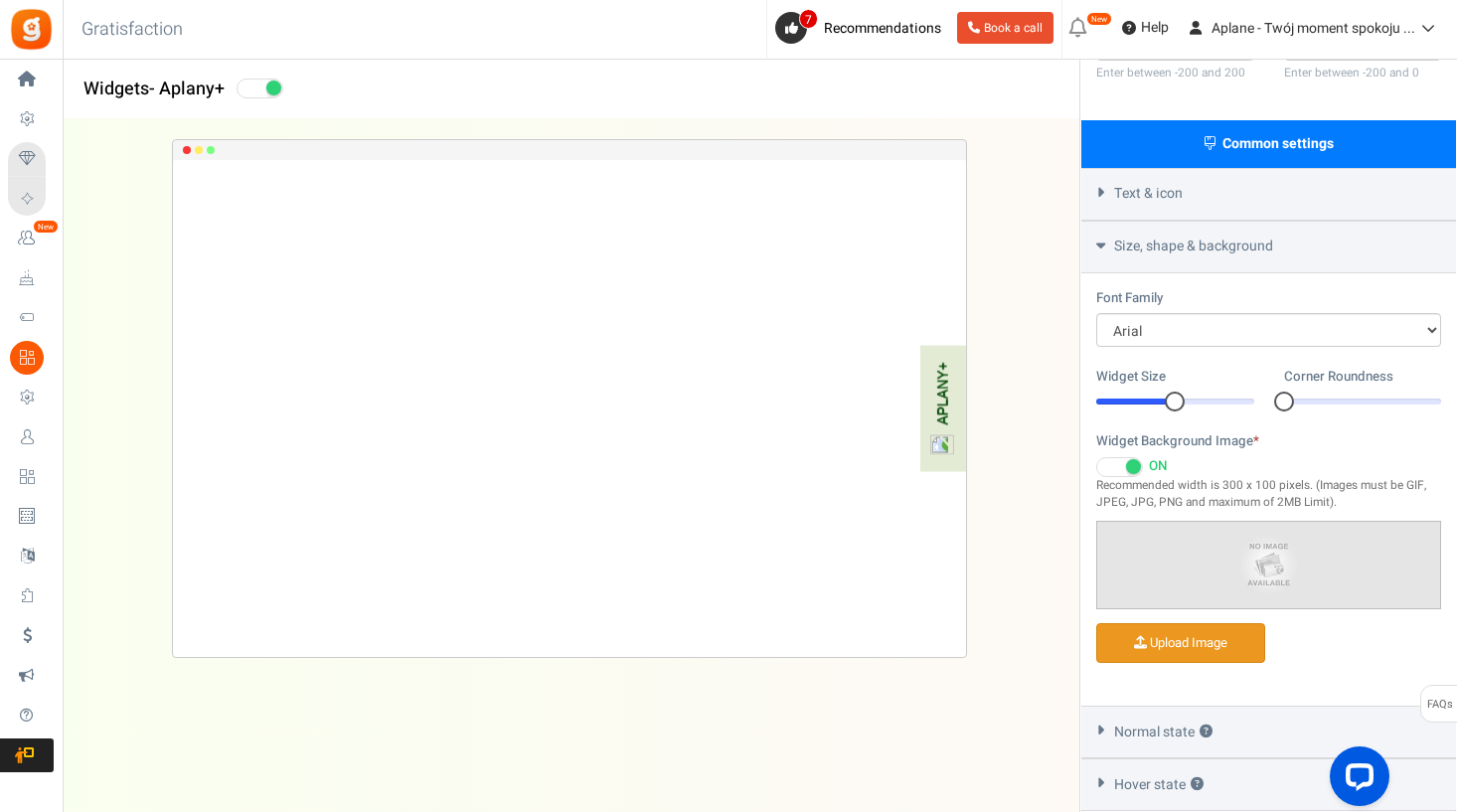 click at bounding box center (1181, 643) 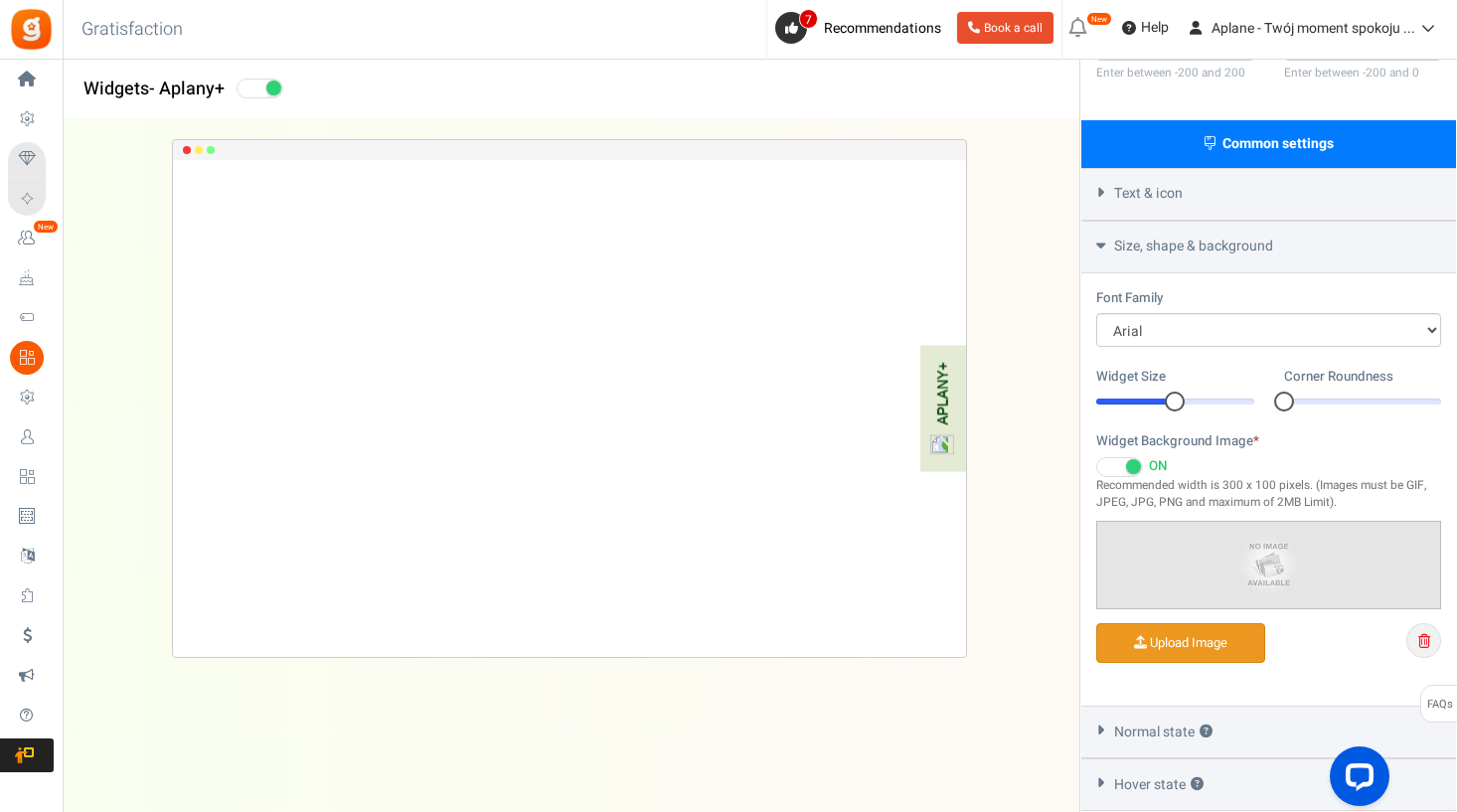 click at bounding box center (1424, 641) 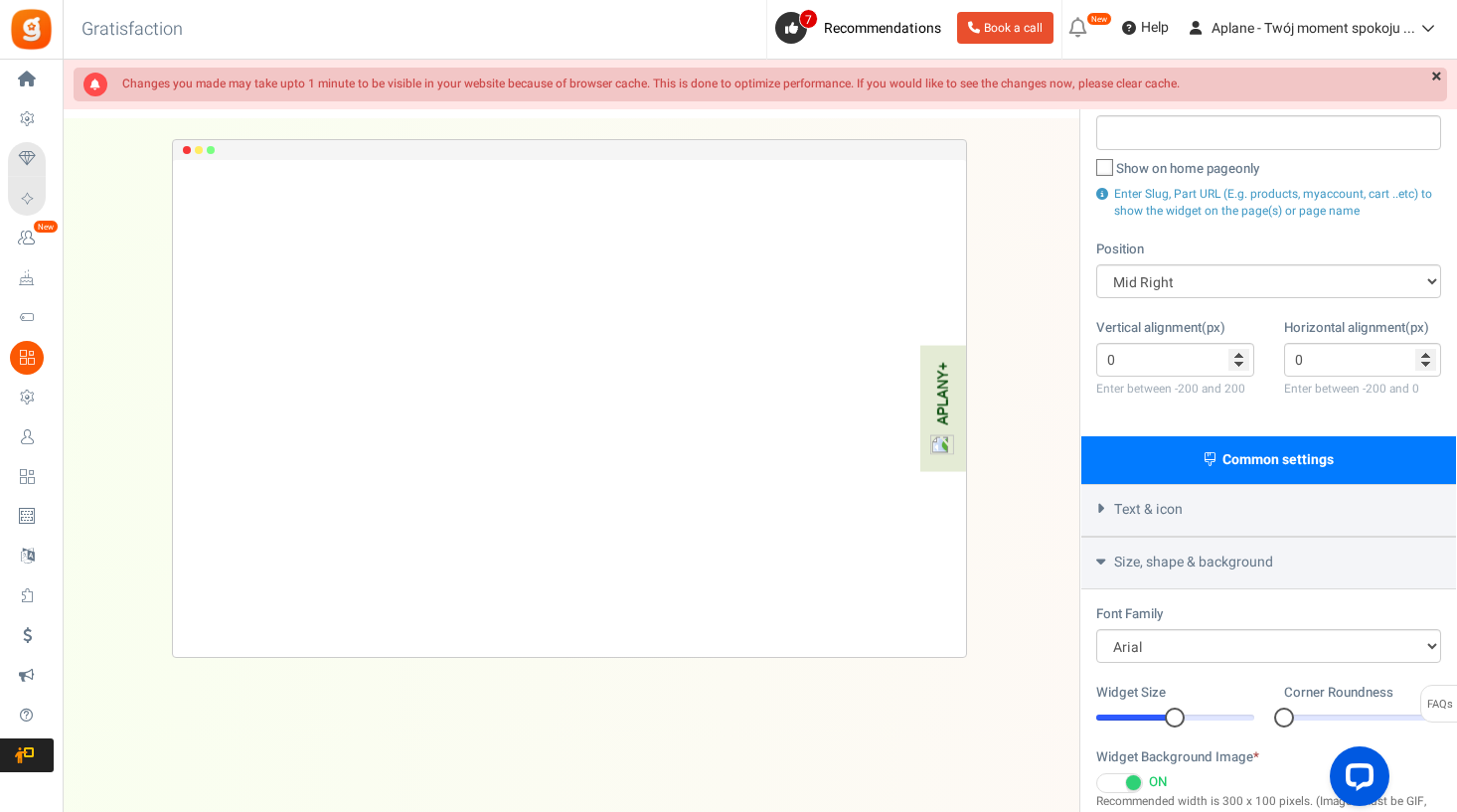 scroll, scrollTop: 199, scrollLeft: 0, axis: vertical 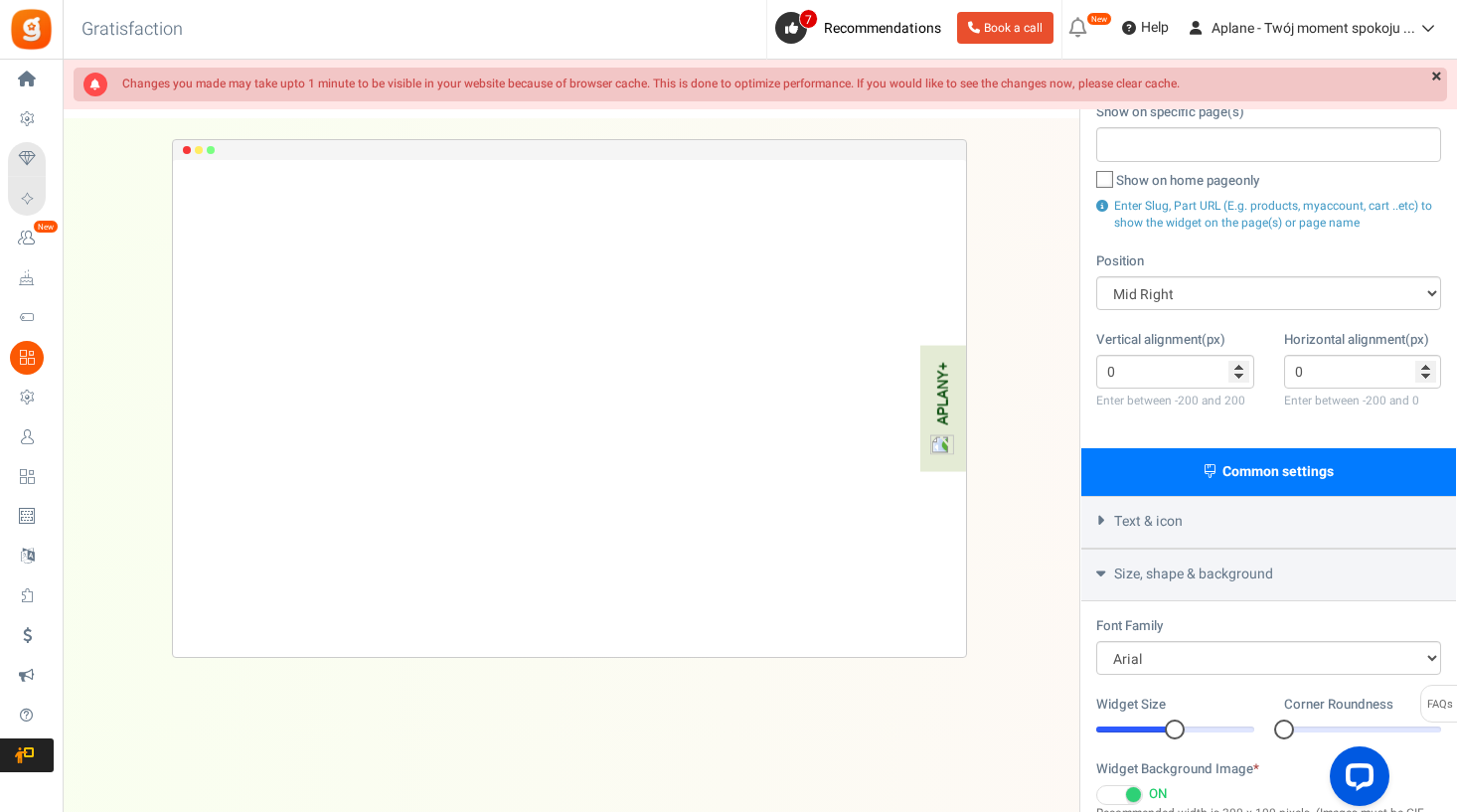 click on "Common settings" at bounding box center [1268, 472] 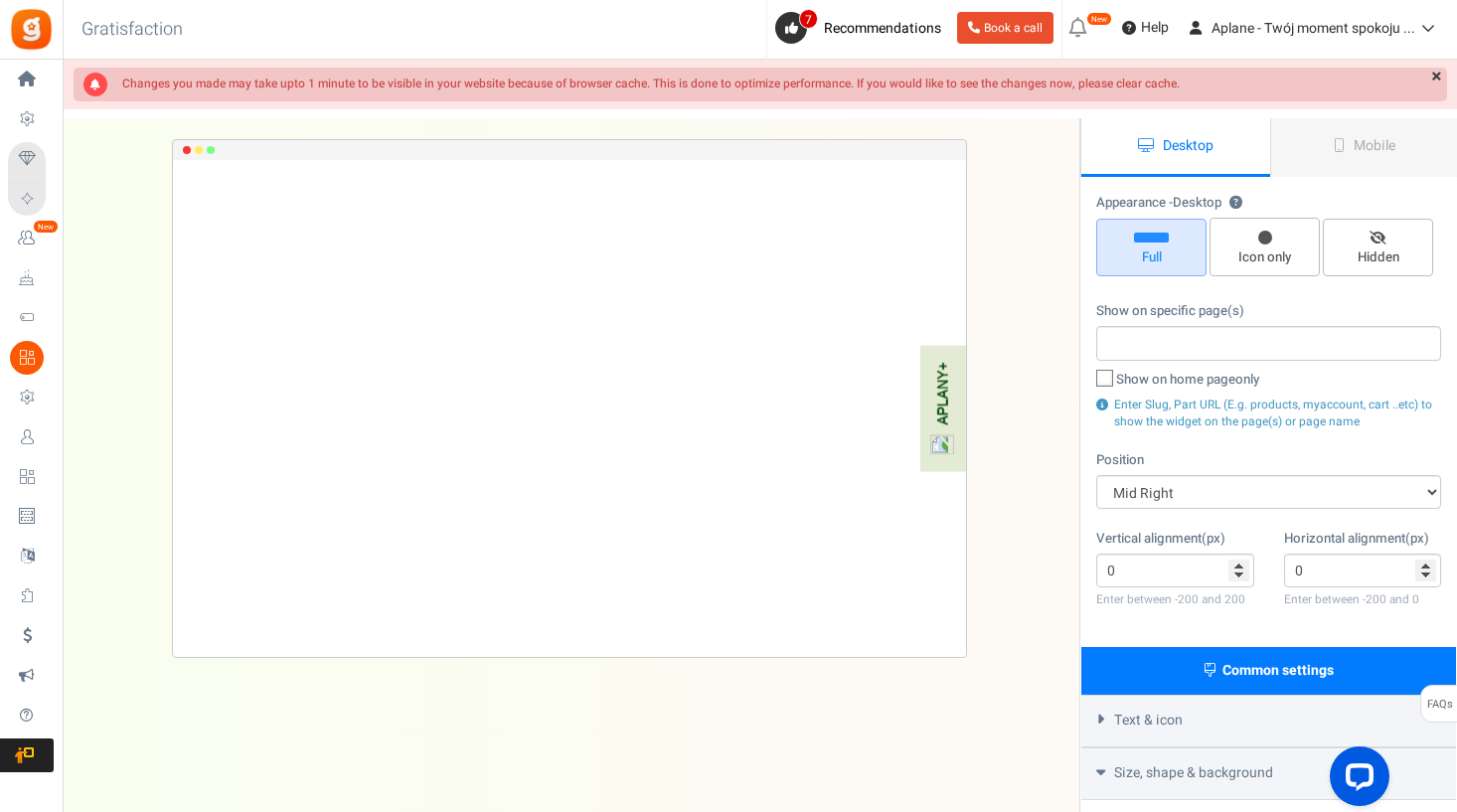 scroll, scrollTop: 0, scrollLeft: 0, axis: both 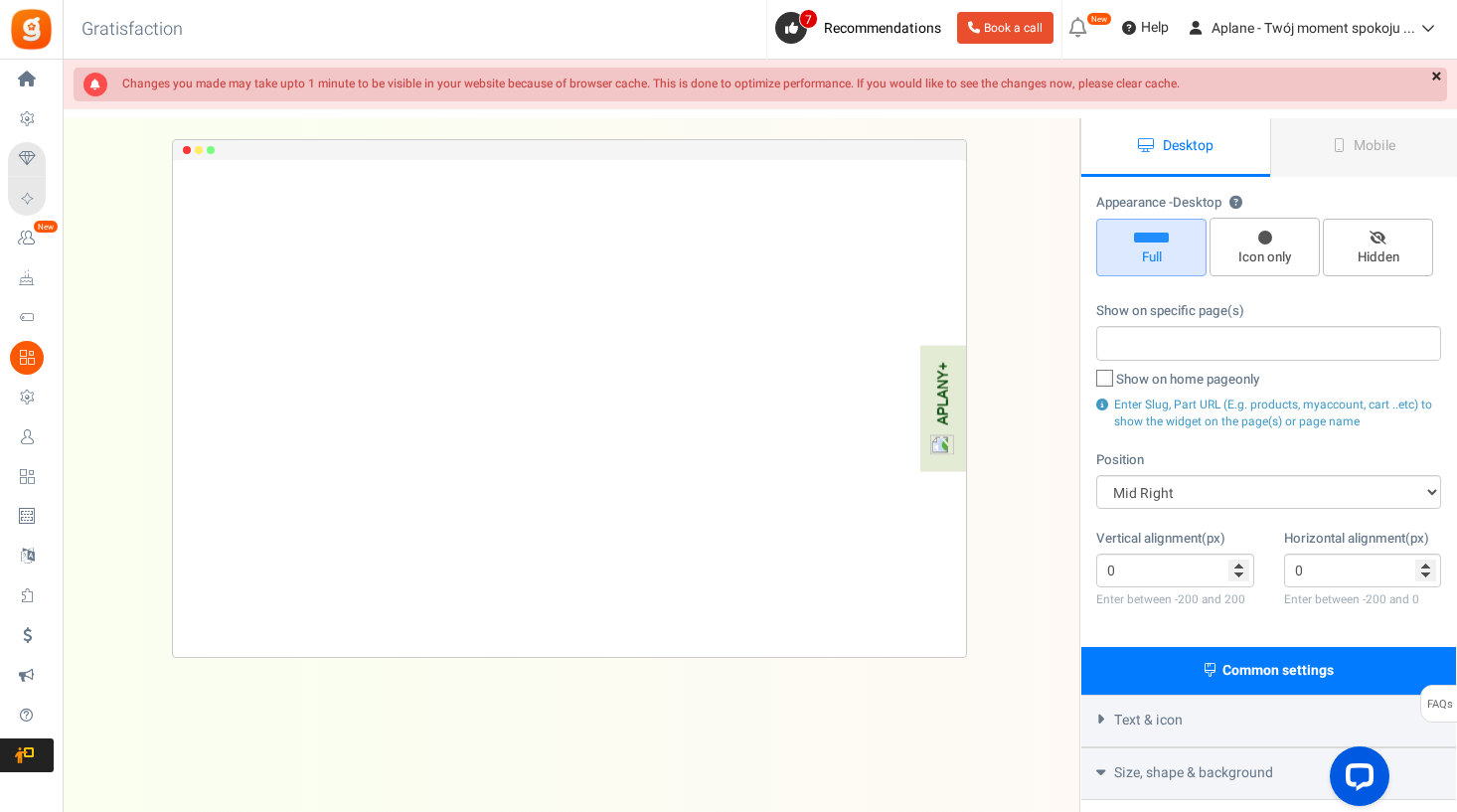 click on "×" at bounding box center (1436, 78) 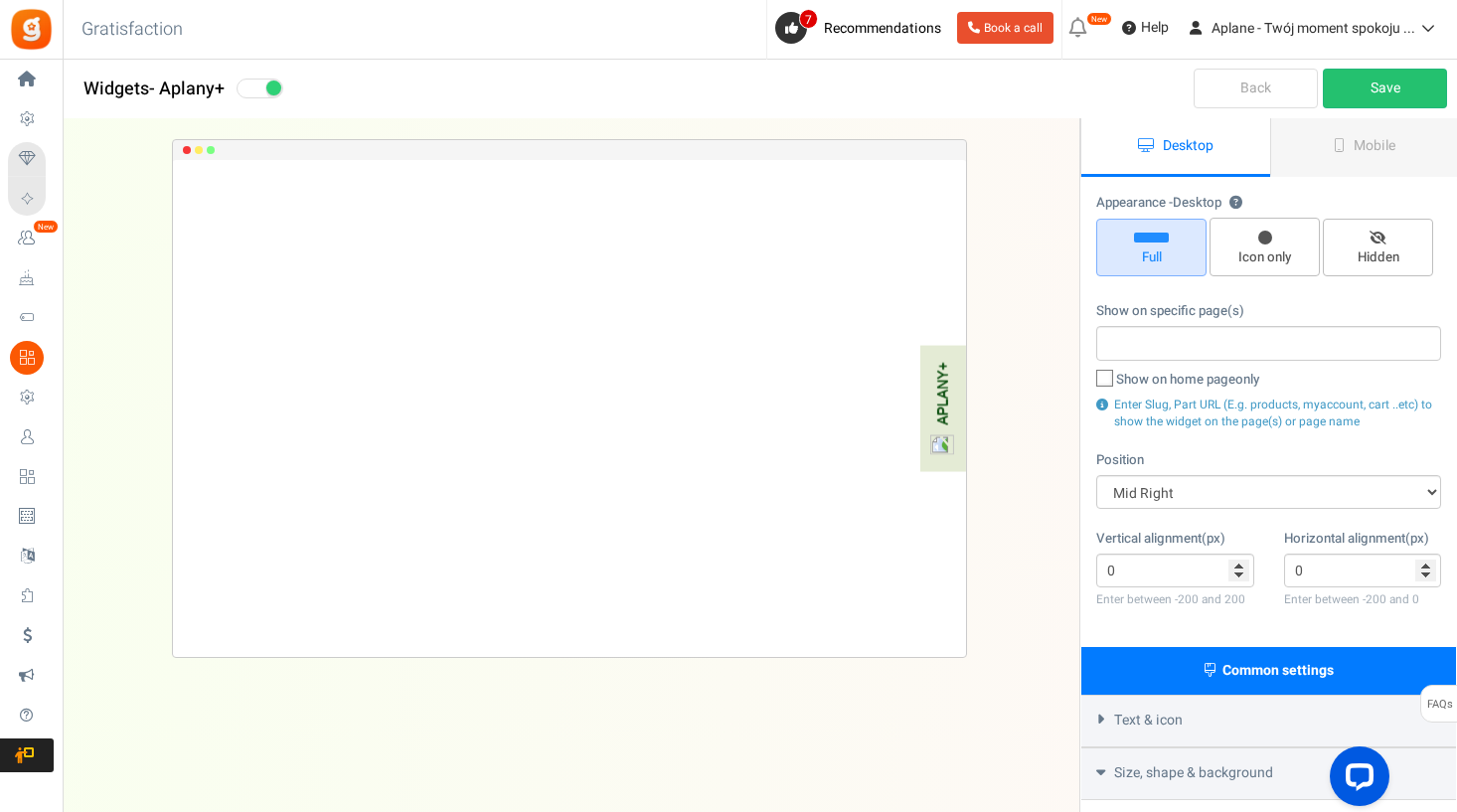 scroll, scrollTop: 0, scrollLeft: 0, axis: both 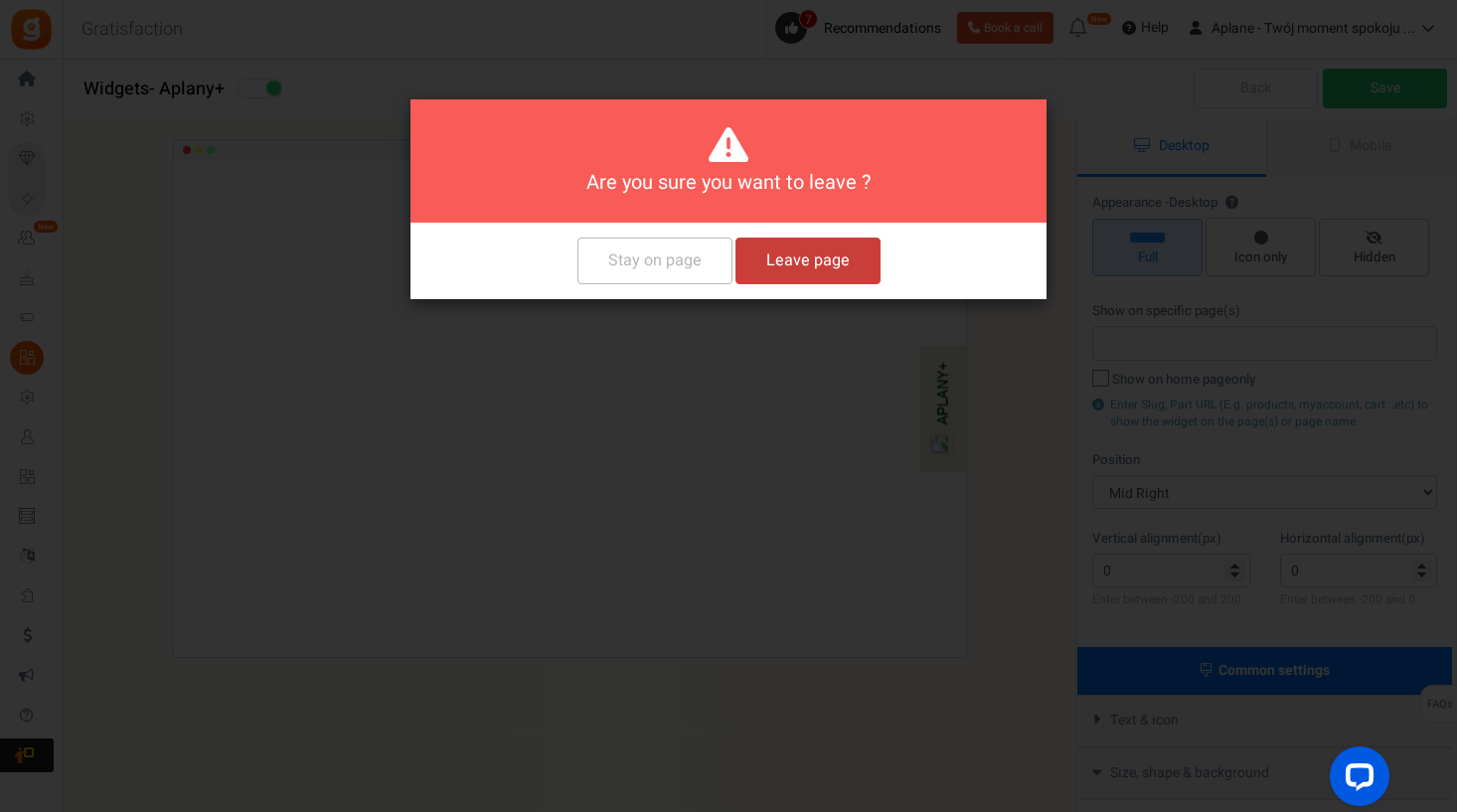 click on "Leave page" at bounding box center (808, 260) 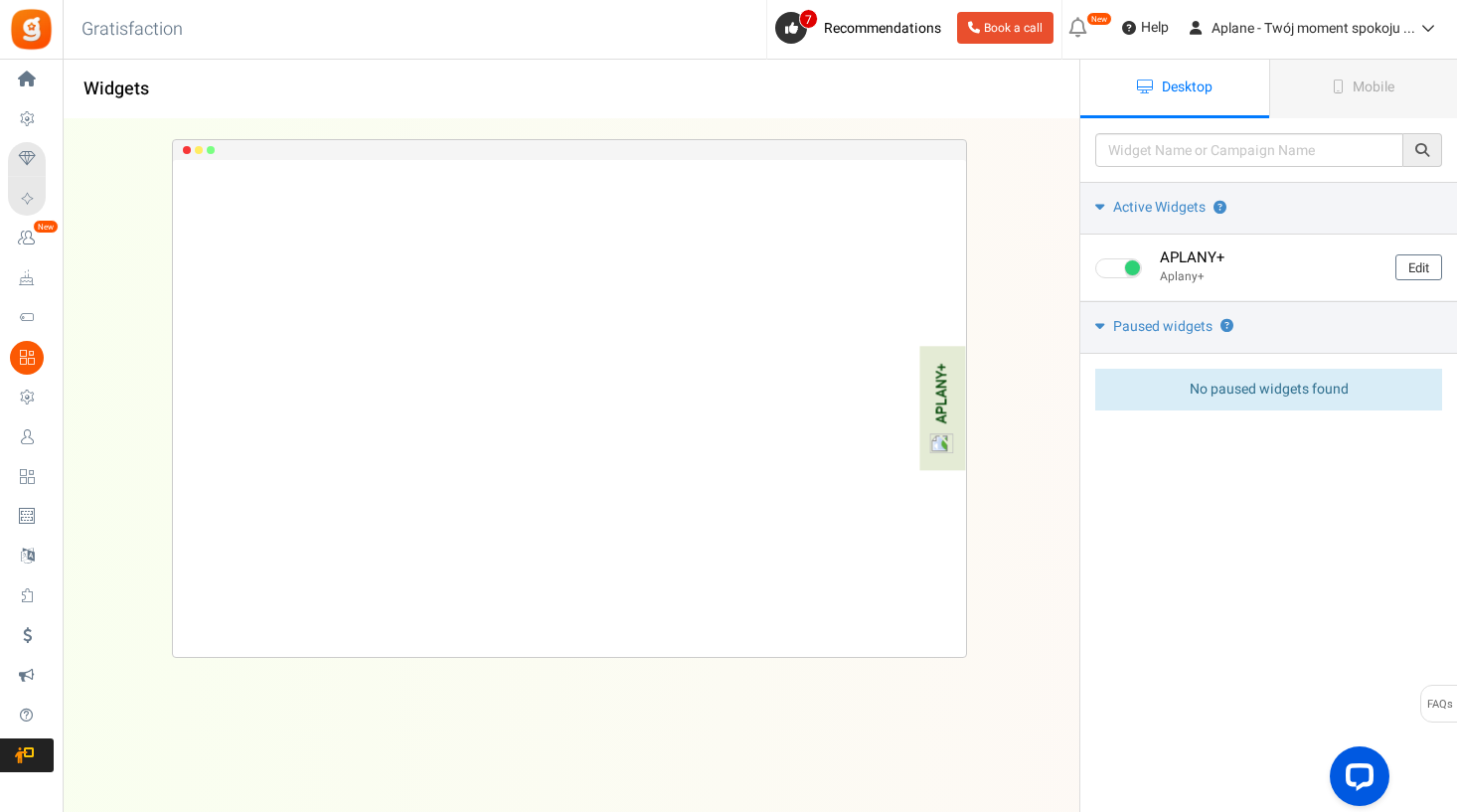 scroll, scrollTop: 0, scrollLeft: 0, axis: both 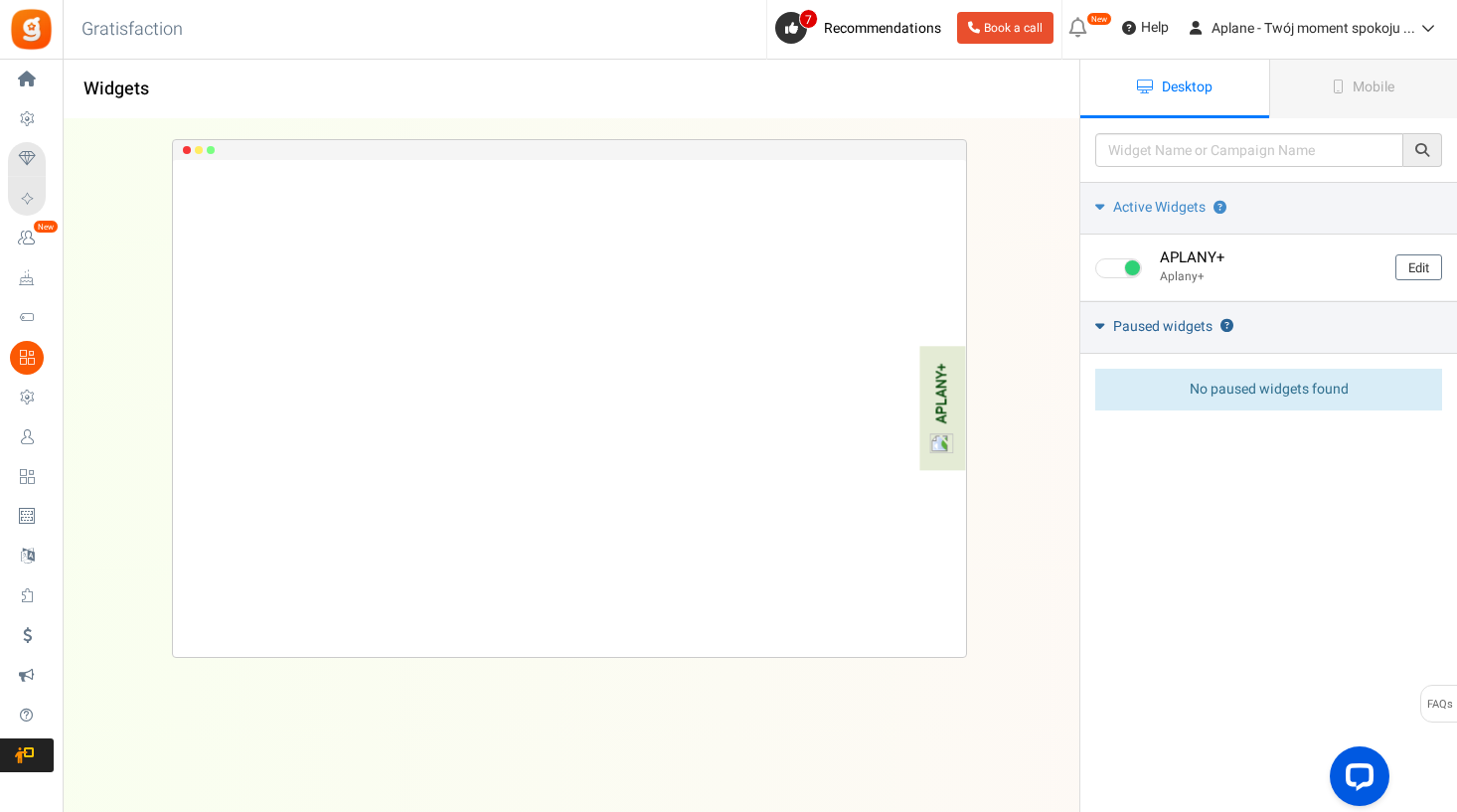 click on "Paused widgets" at bounding box center (1163, 327) 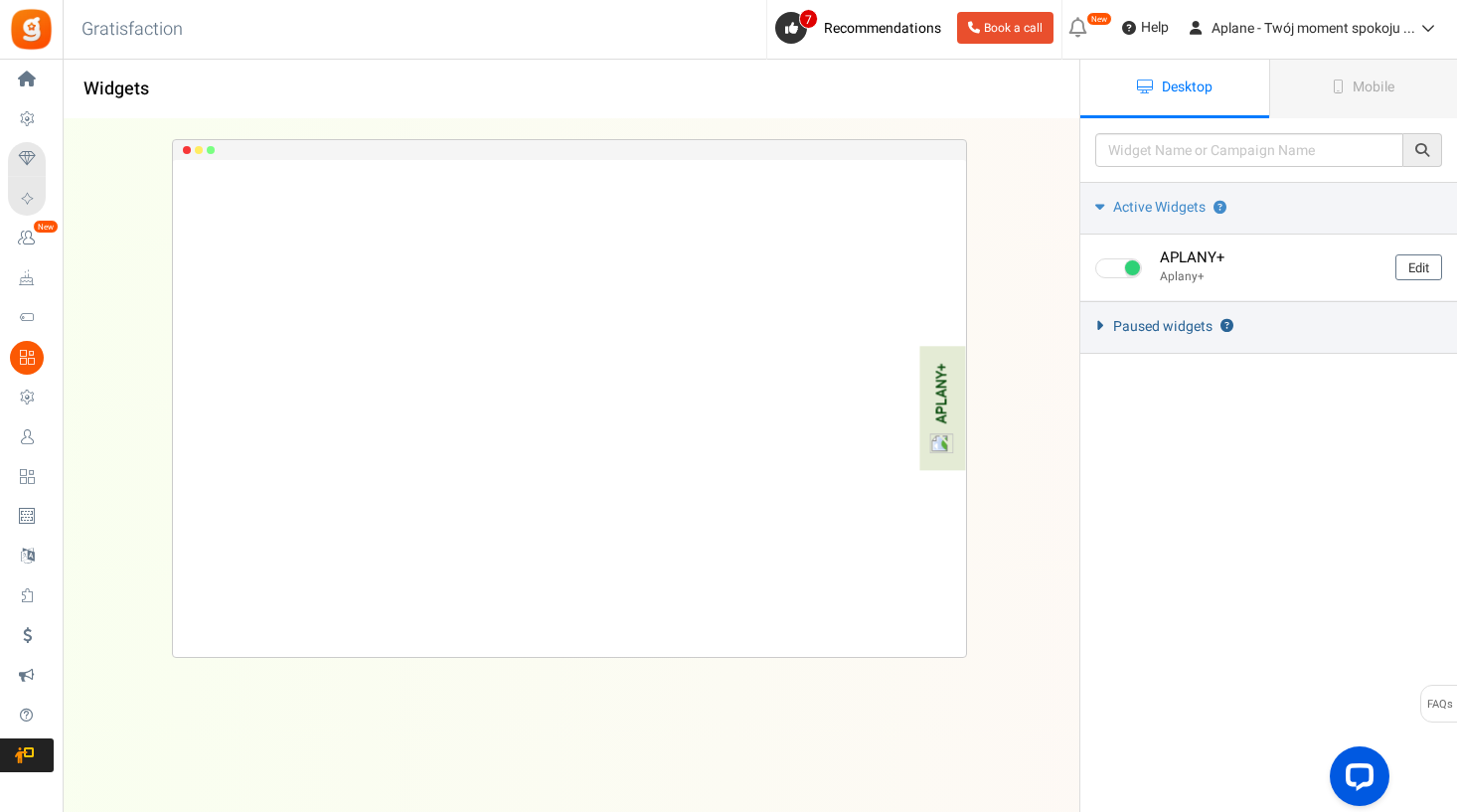 click on "Paused widgets" at bounding box center (1163, 327) 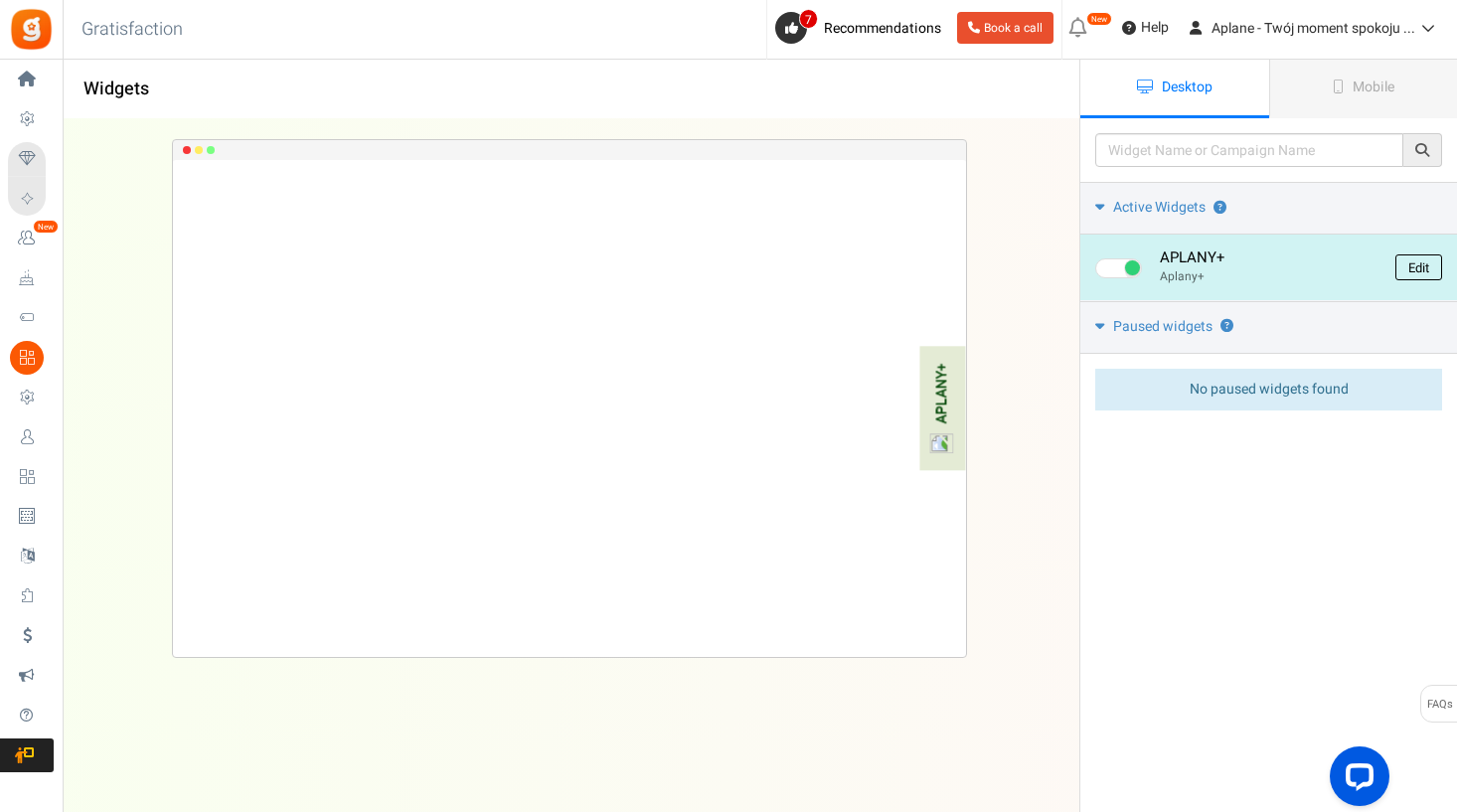 click on "Edit" at bounding box center (1418, 267) 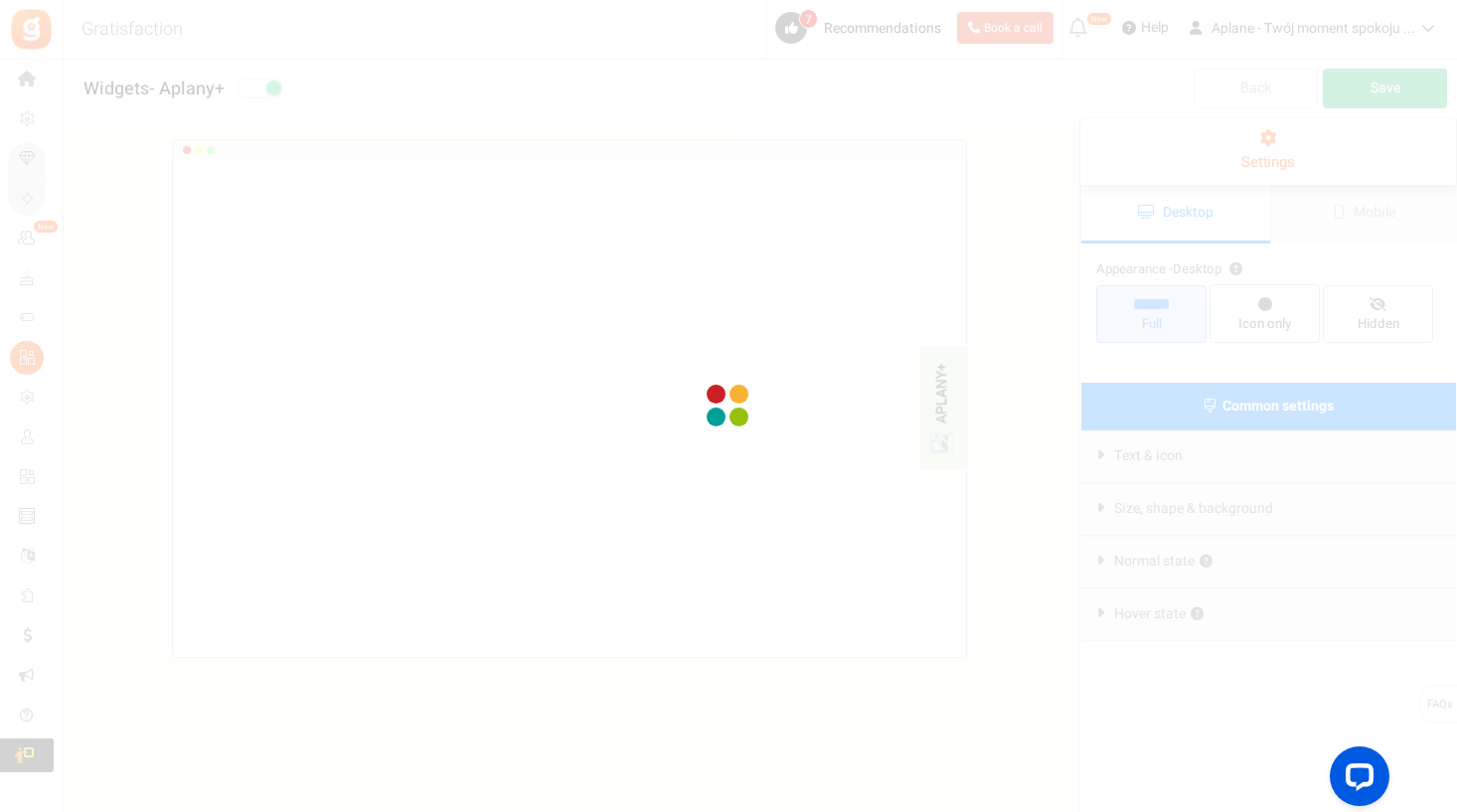 scroll, scrollTop: 0, scrollLeft: 0, axis: both 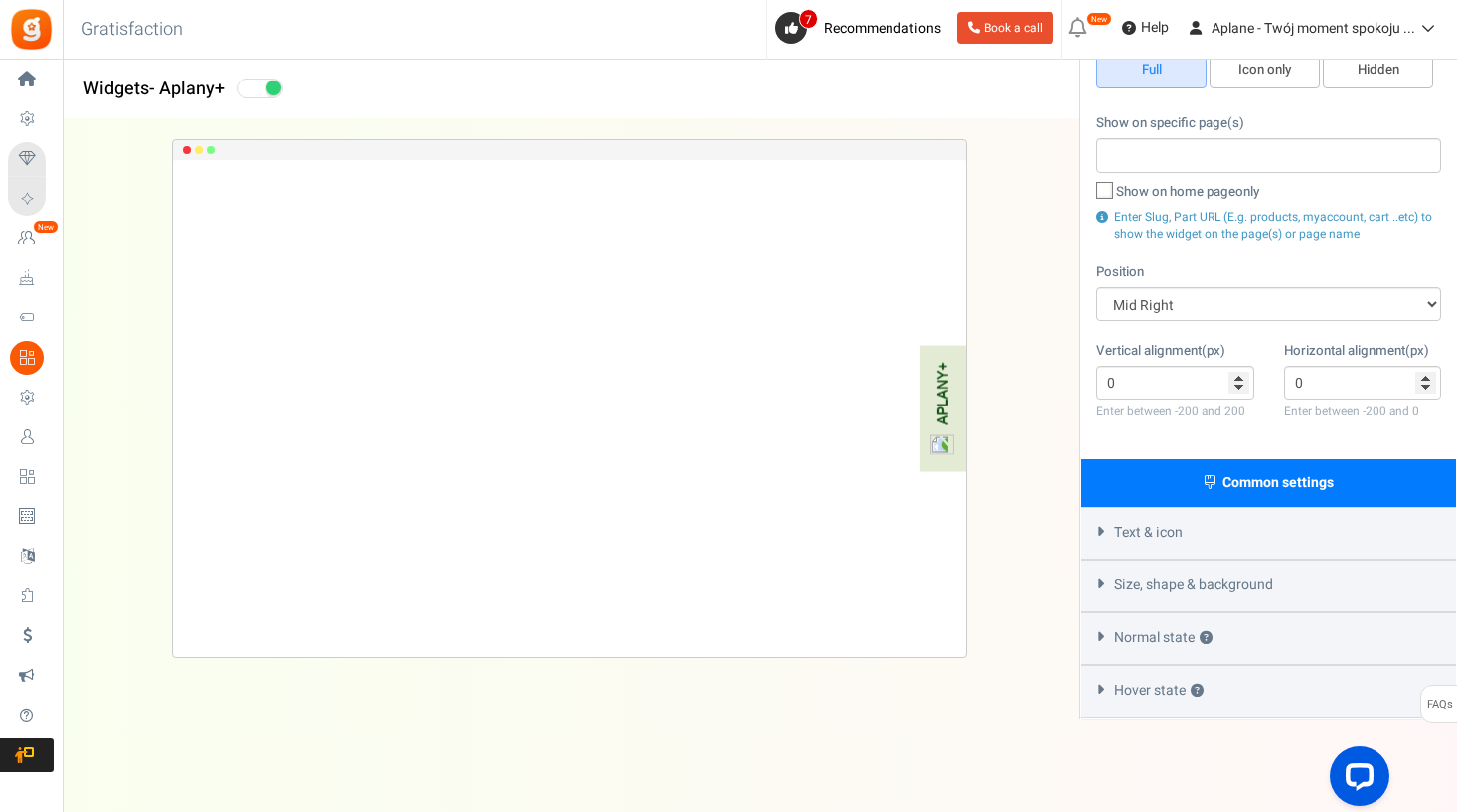 click on "Text & icon" at bounding box center (1148, 533) 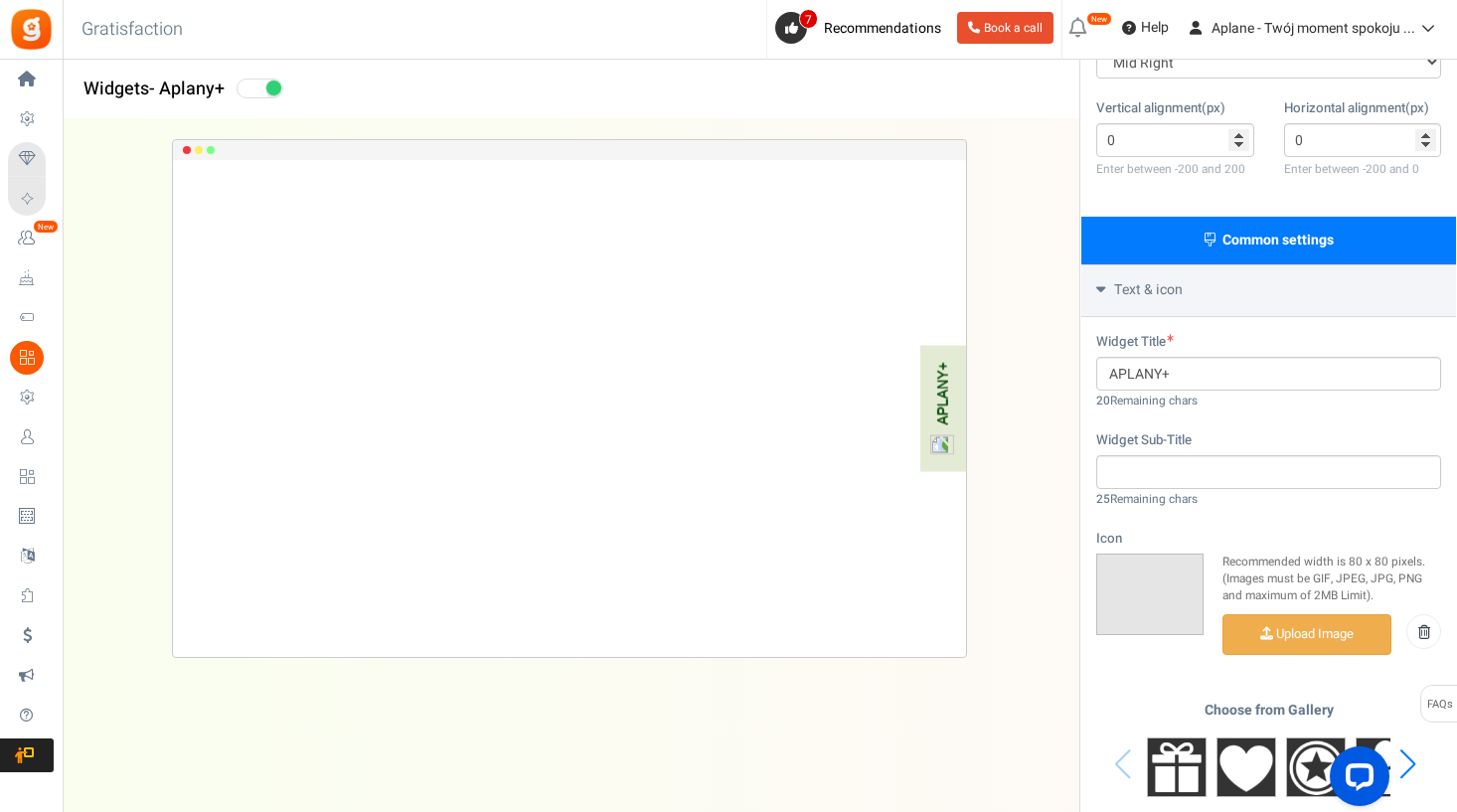 scroll, scrollTop: 431, scrollLeft: 0, axis: vertical 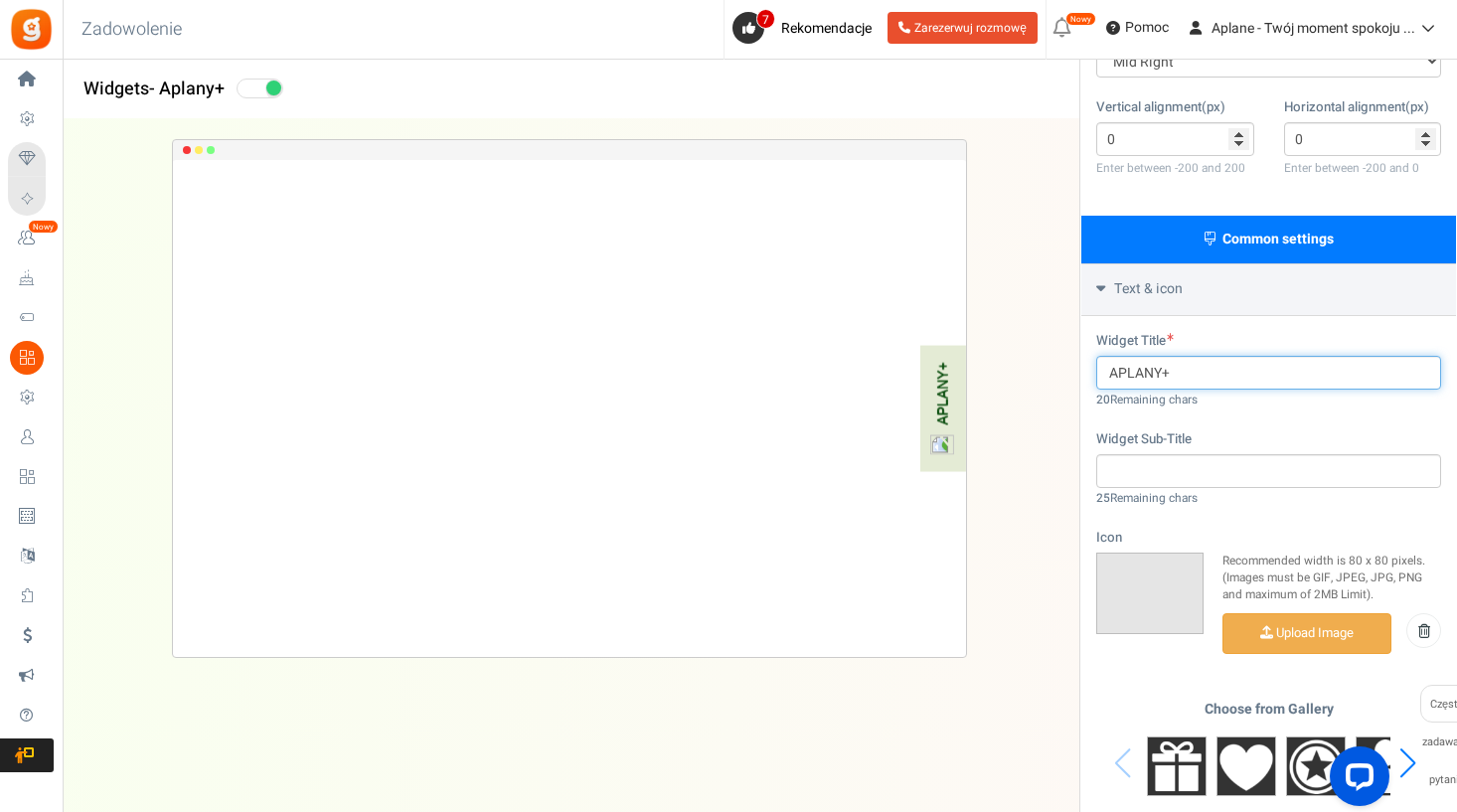 drag, startPoint x: 1199, startPoint y: 365, endPoint x: 1187, endPoint y: 365, distance: 12 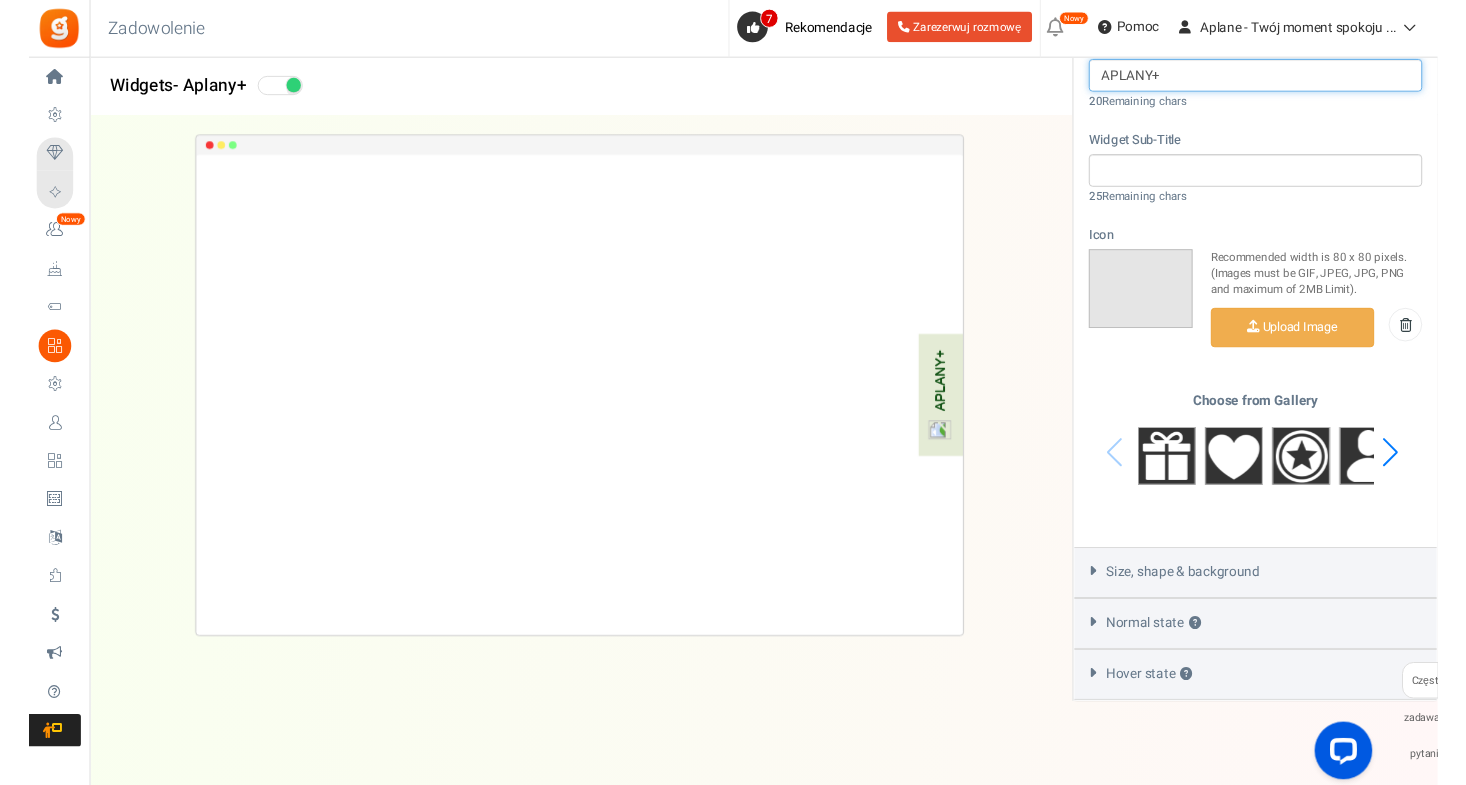 scroll, scrollTop: 730, scrollLeft: 0, axis: vertical 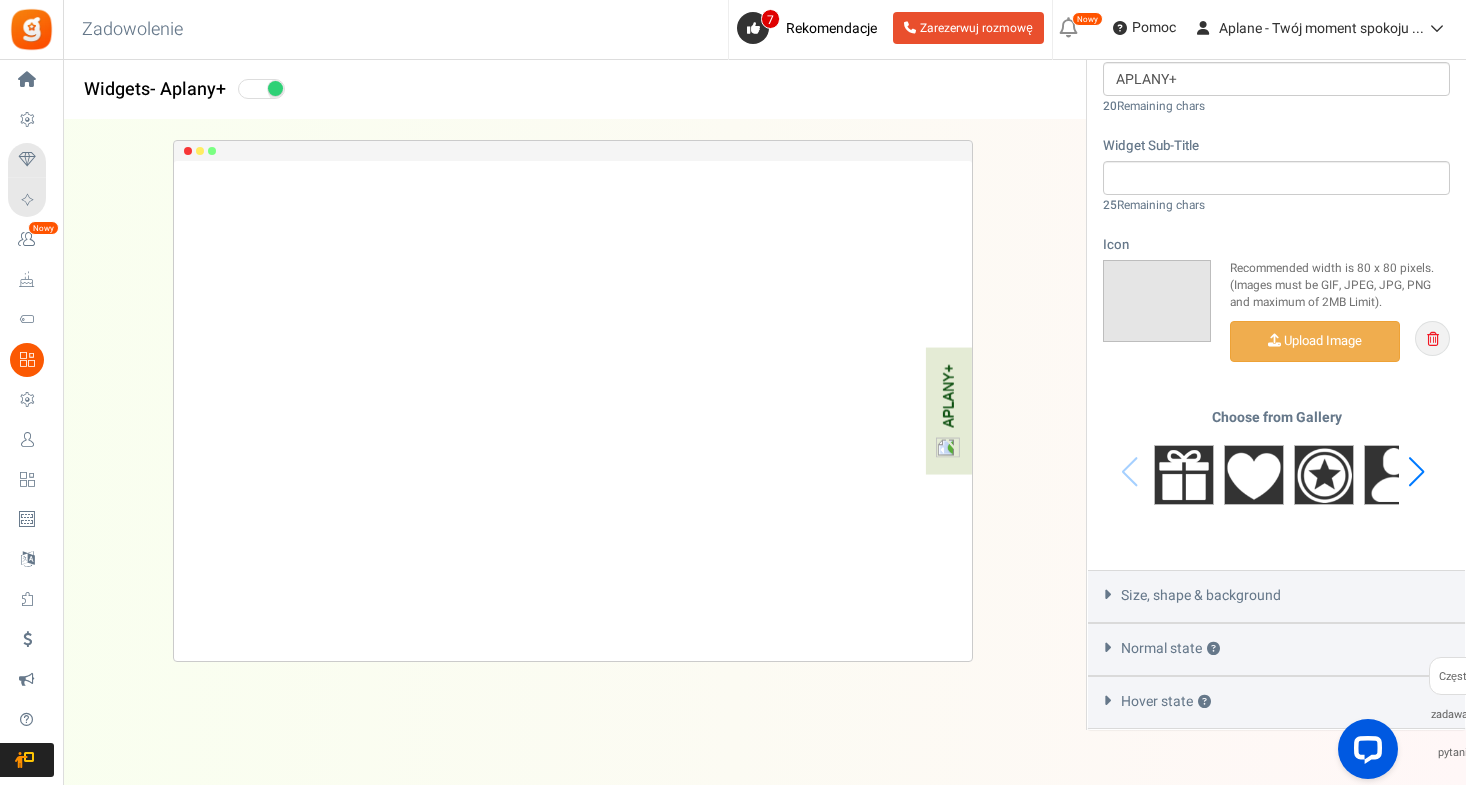 click at bounding box center [1432, 338] 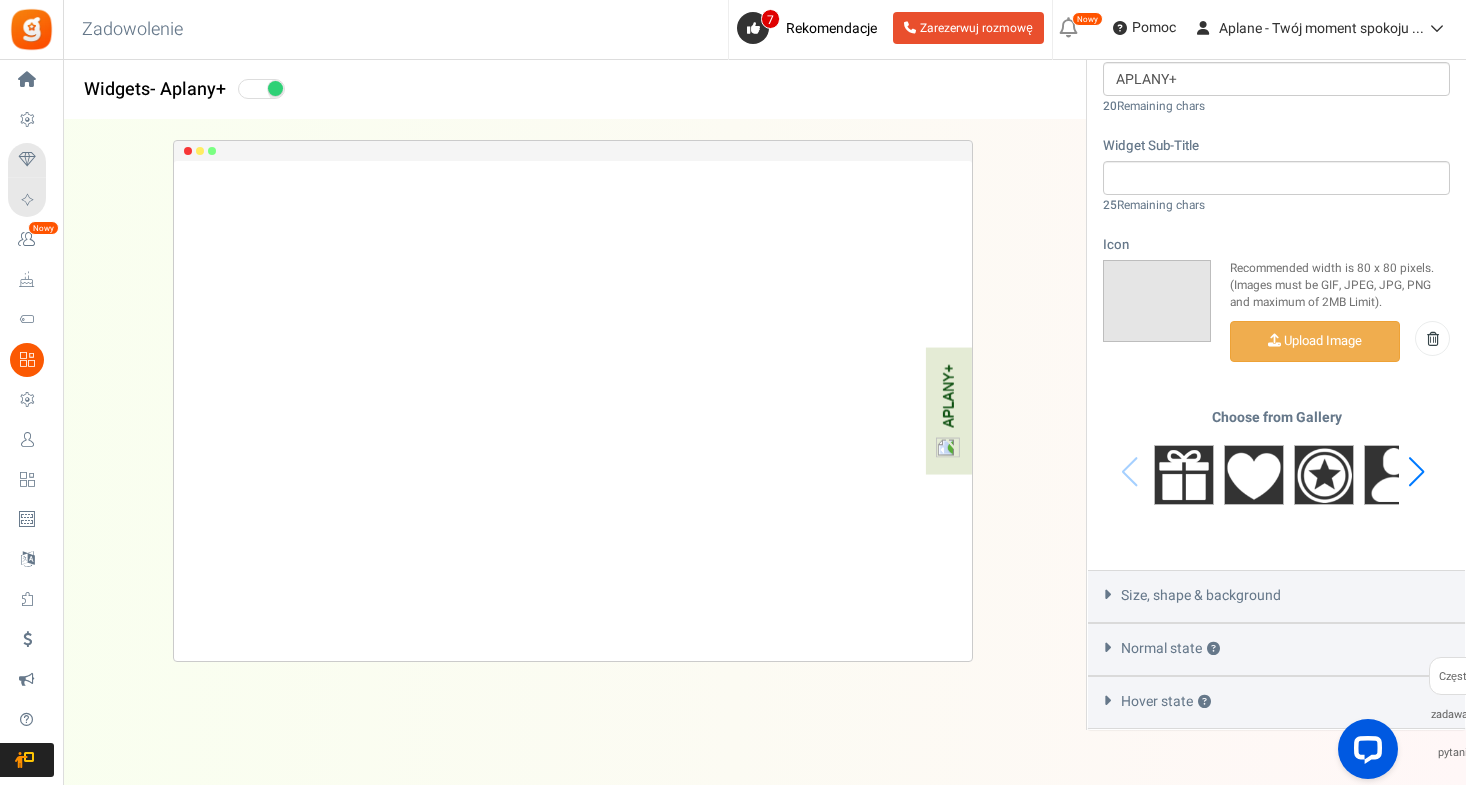 click on "Upload Image" at bounding box center (1340, 345) 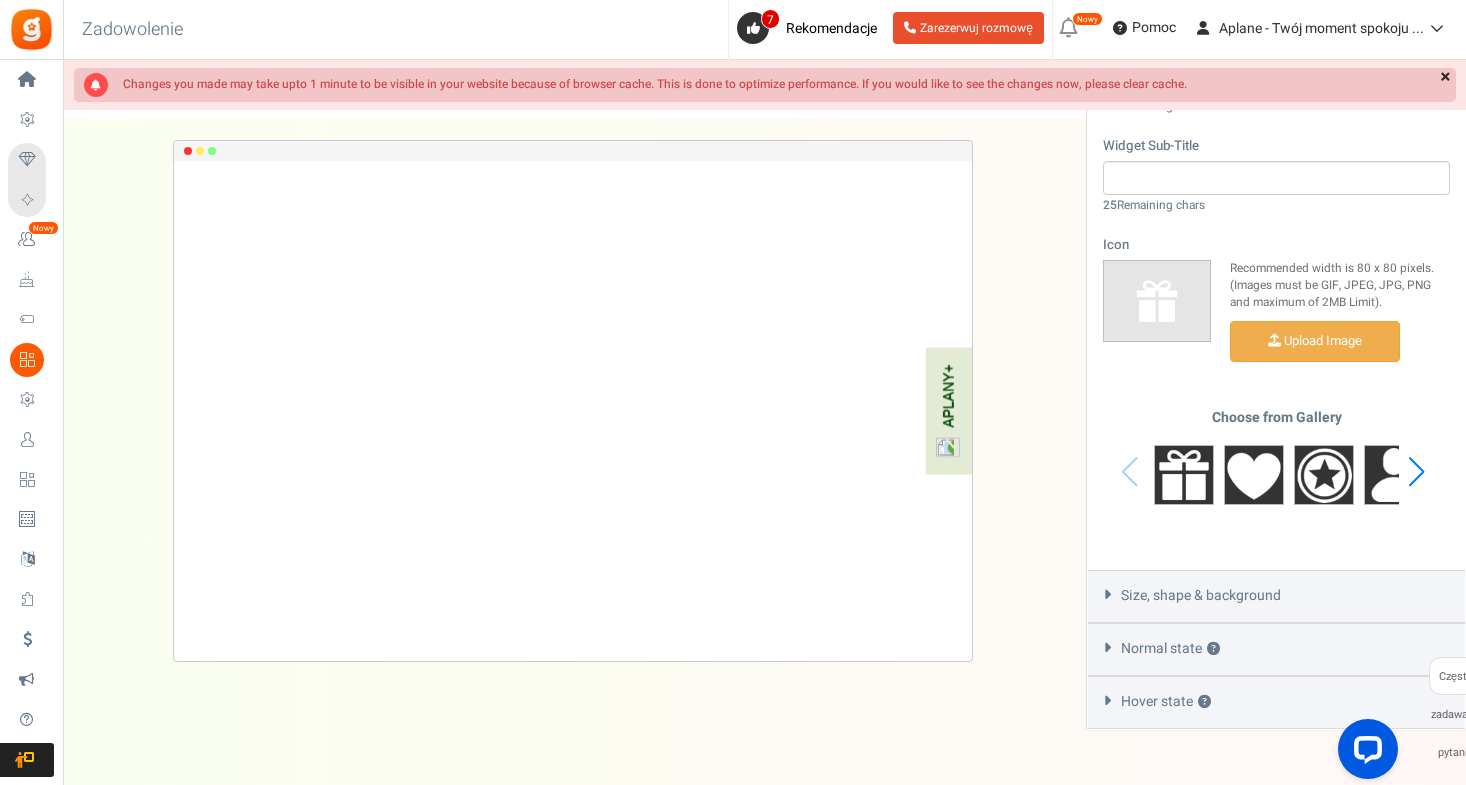 click on "×" at bounding box center [1445, 78] 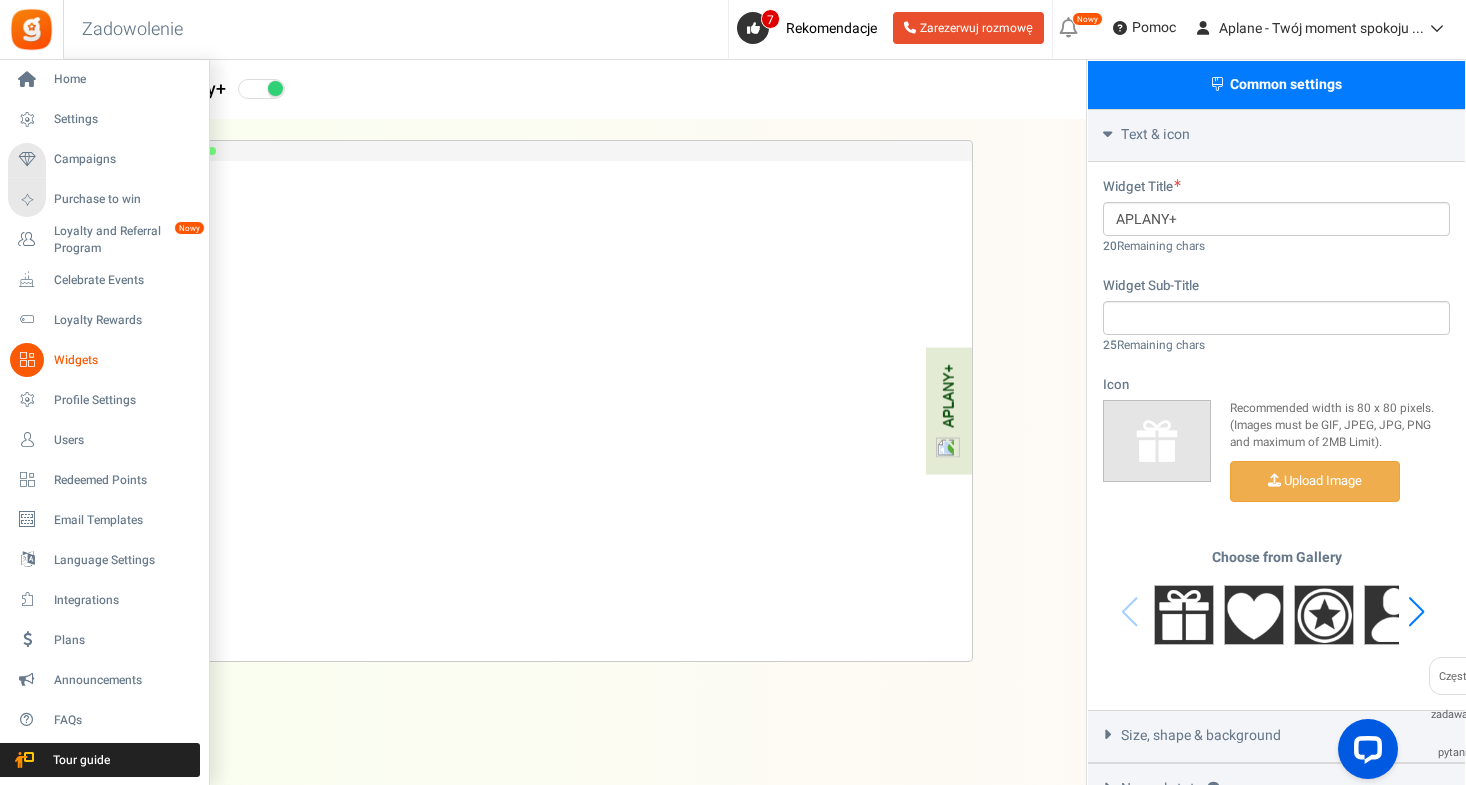 scroll, scrollTop: 590, scrollLeft: 1, axis: both 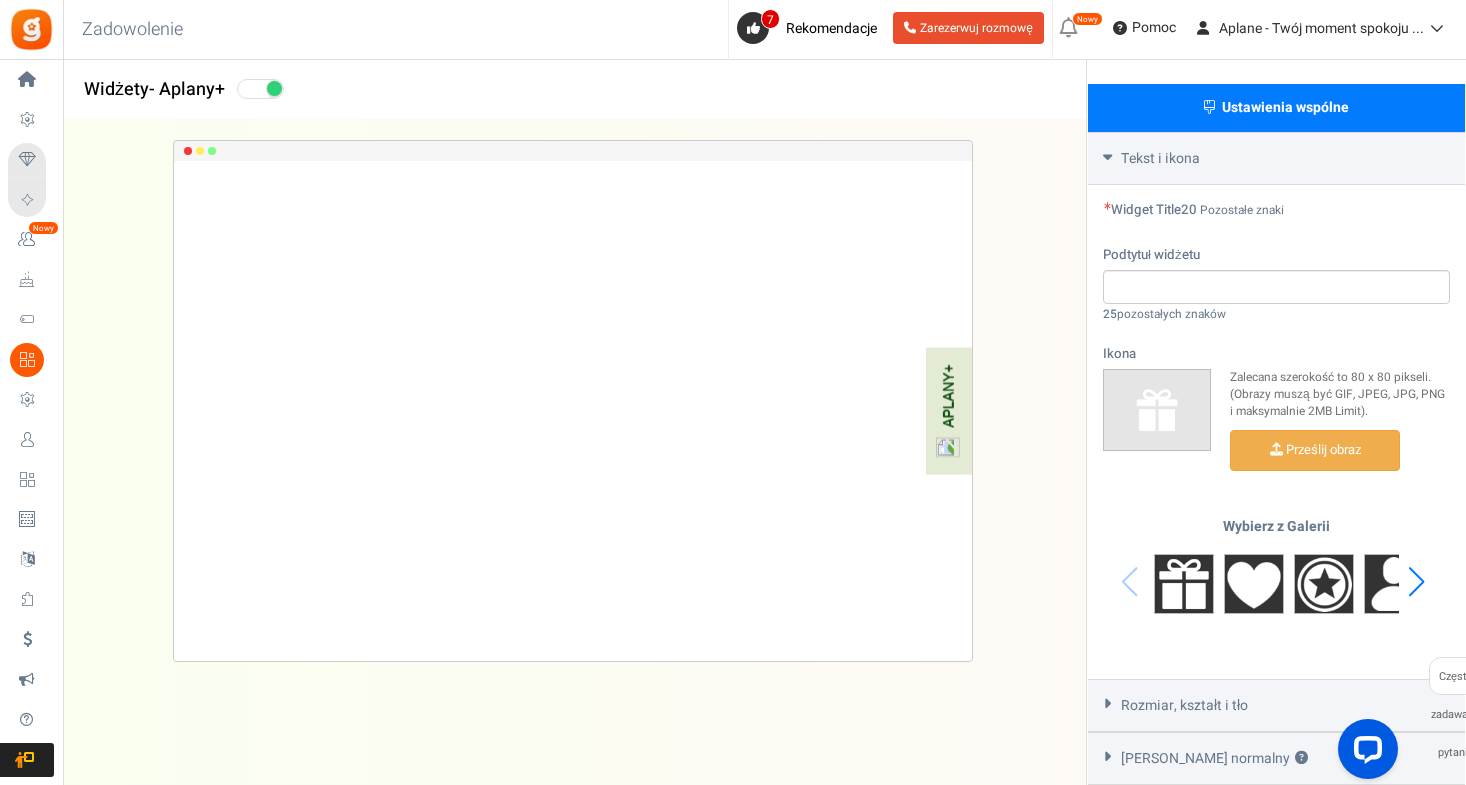 click on "Home" at bounding box center [0, 0] 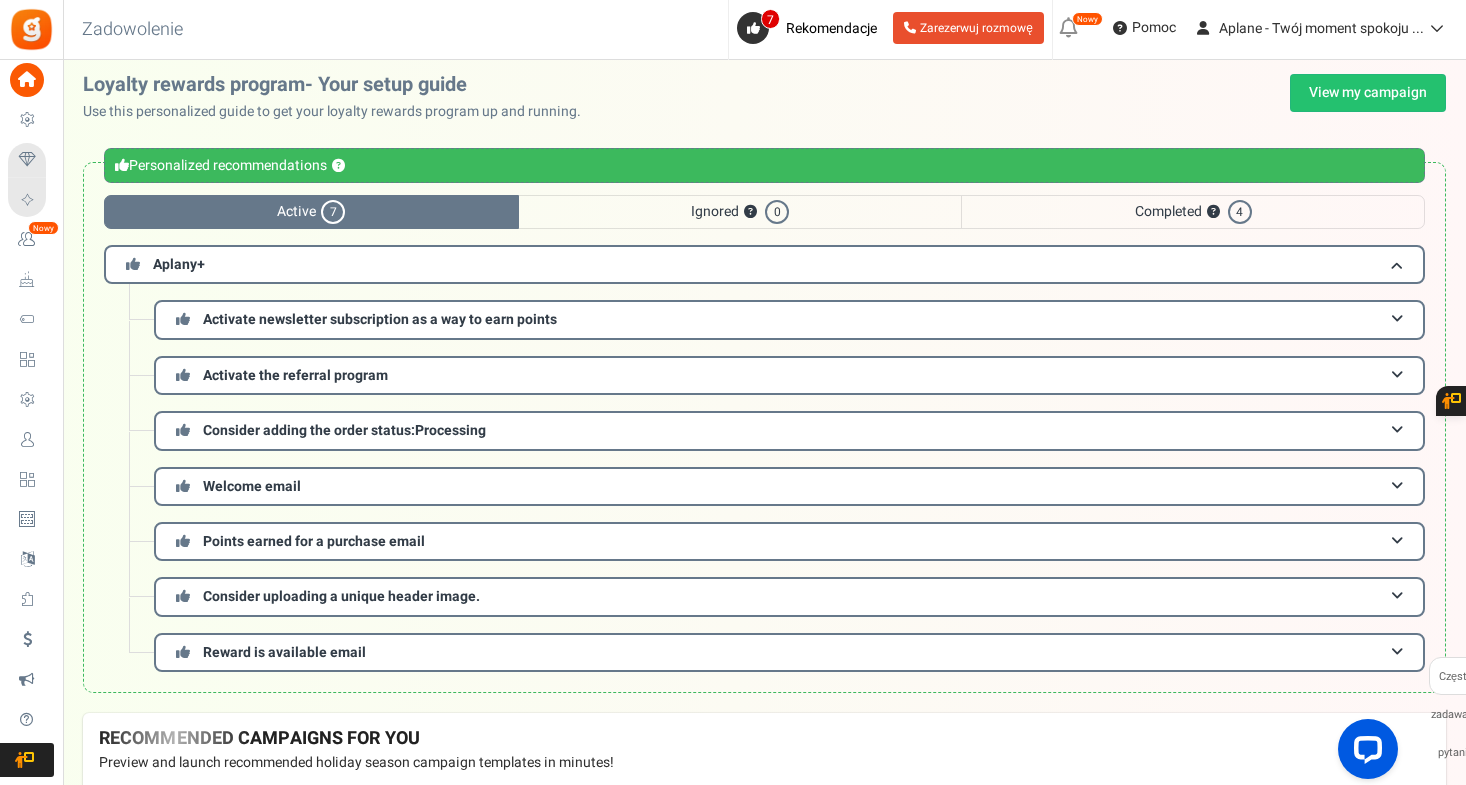 scroll, scrollTop: 8, scrollLeft: 0, axis: vertical 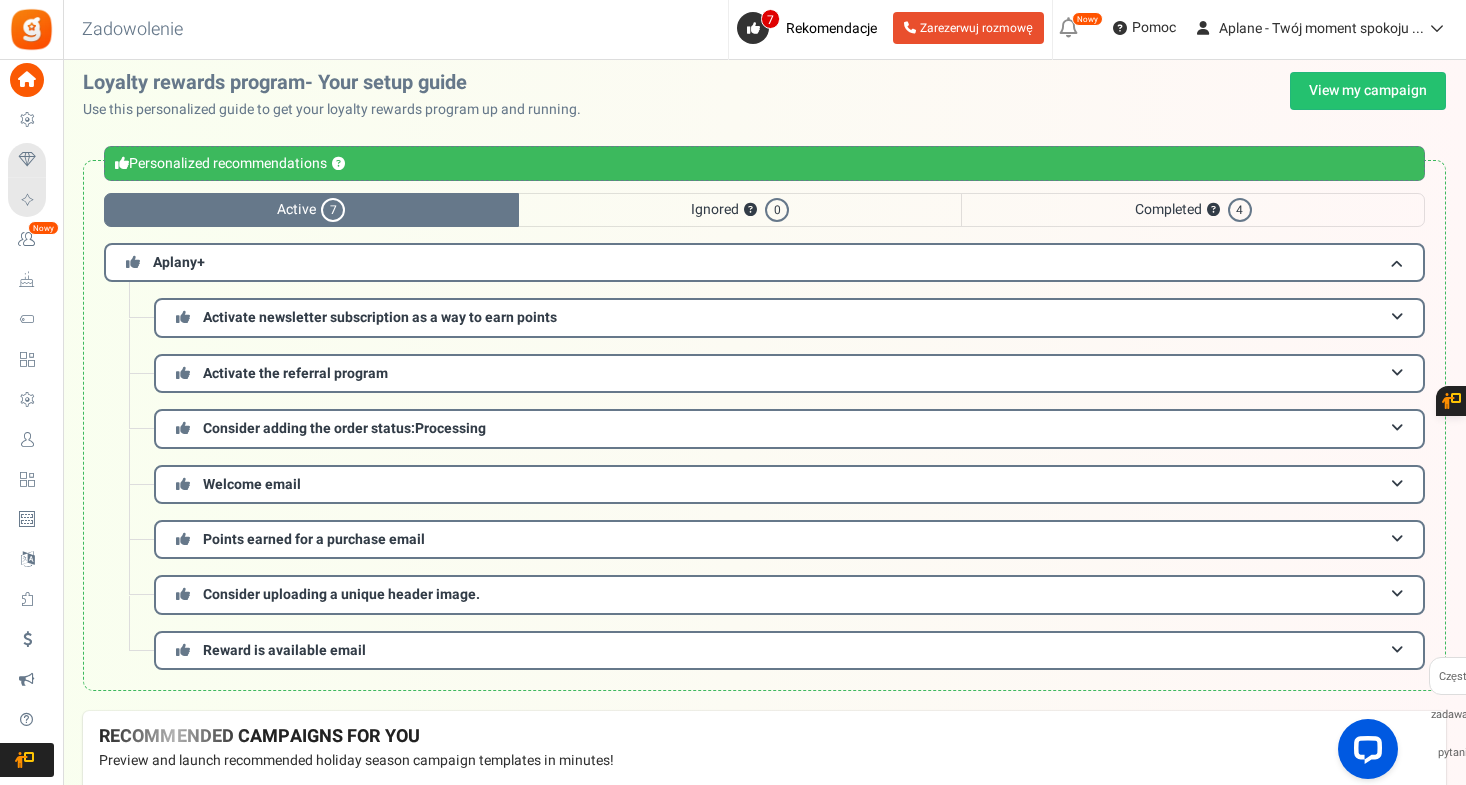 click on "Completed
?
4" at bounding box center (1193, 210) 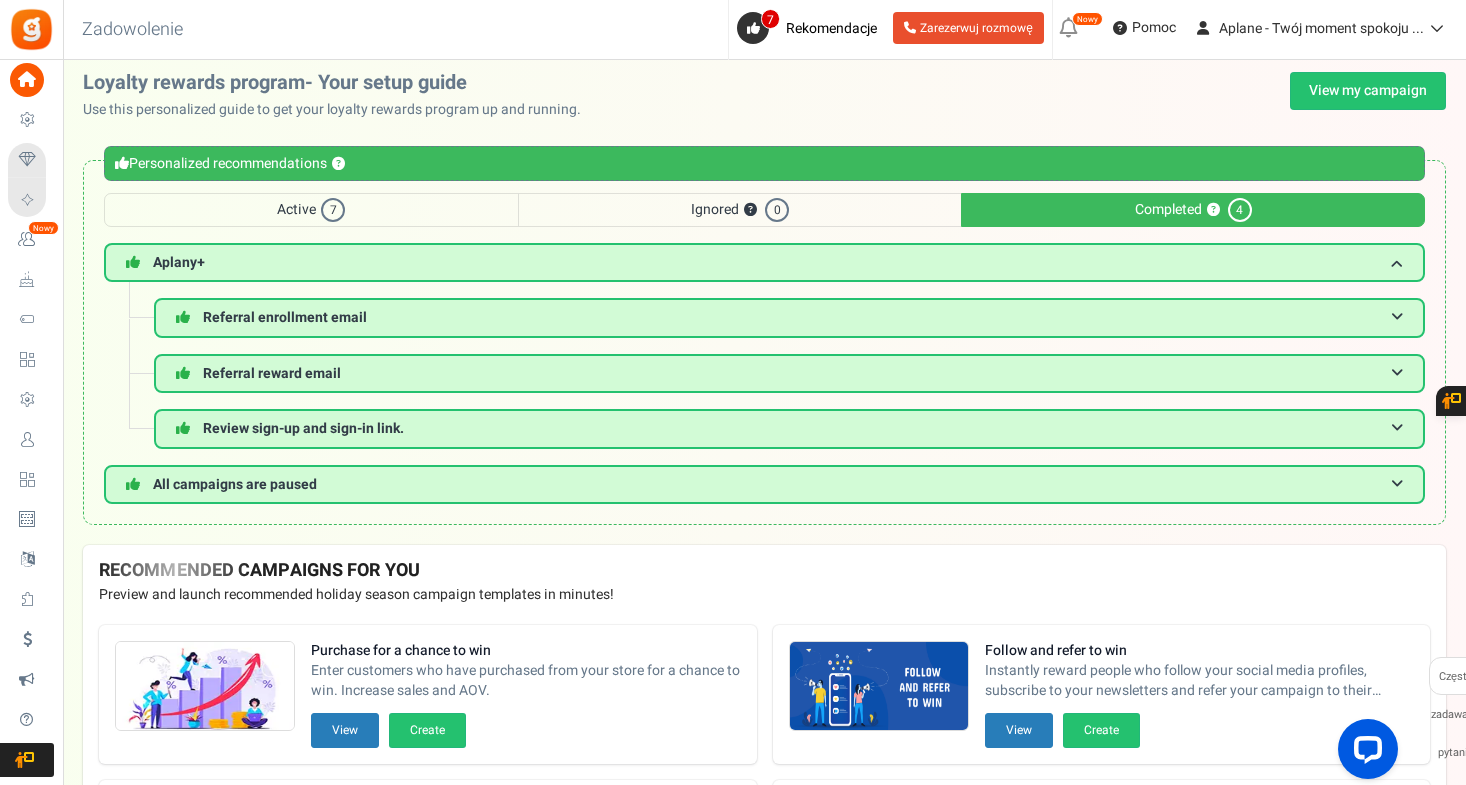 click on "Ignored
?
0" at bounding box center (740, 210) 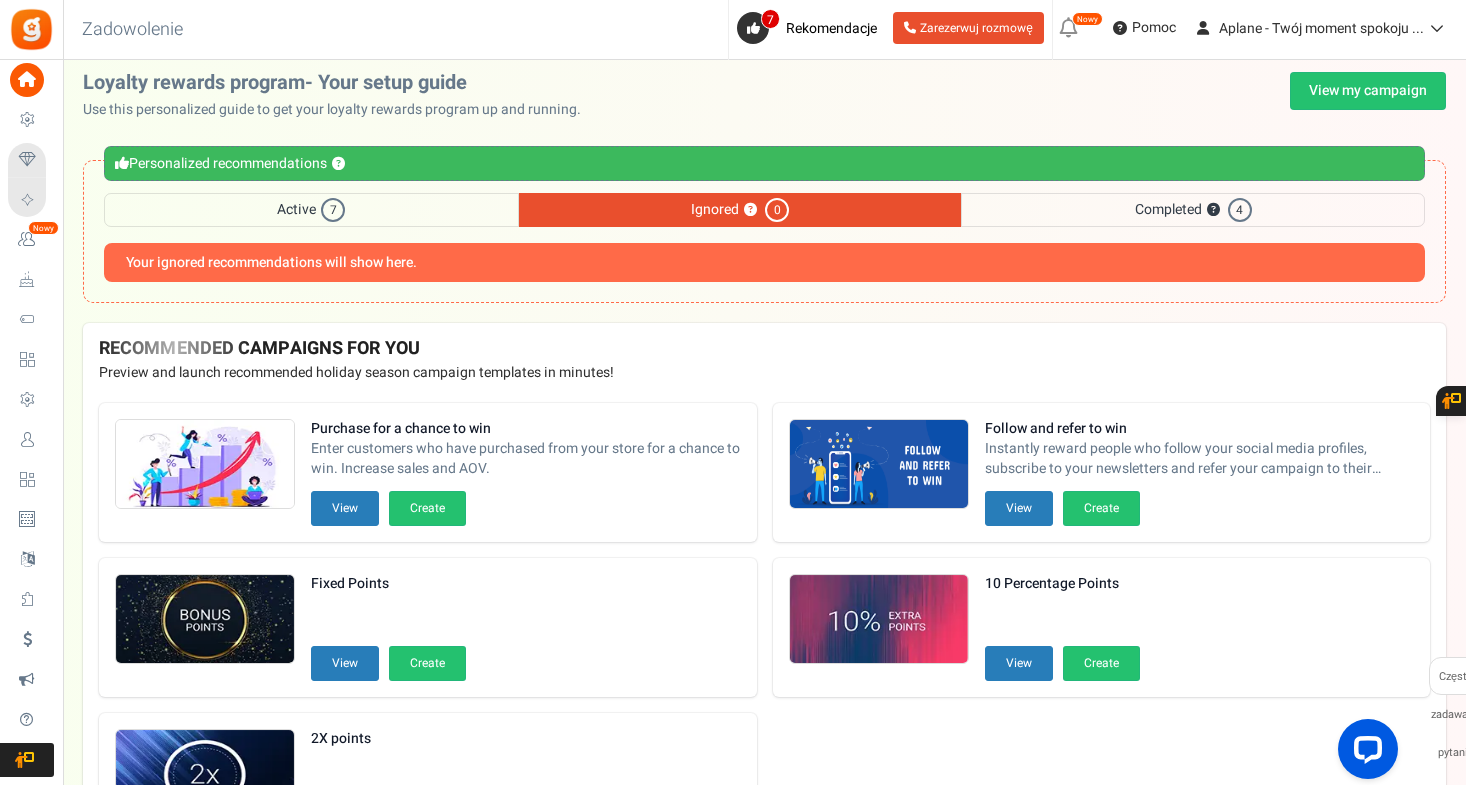 click on "7" at bounding box center [333, 210] 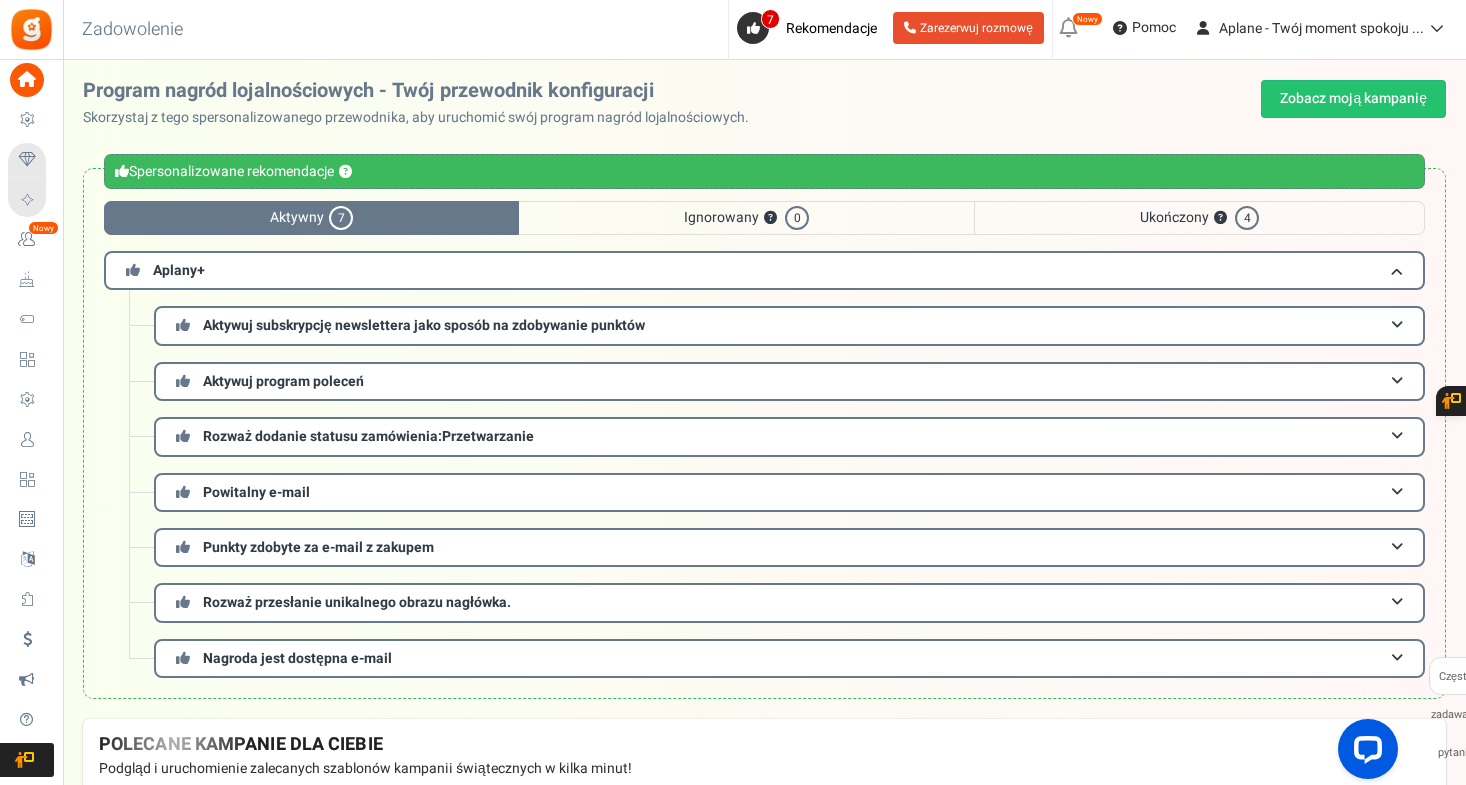 scroll, scrollTop: 0, scrollLeft: 0, axis: both 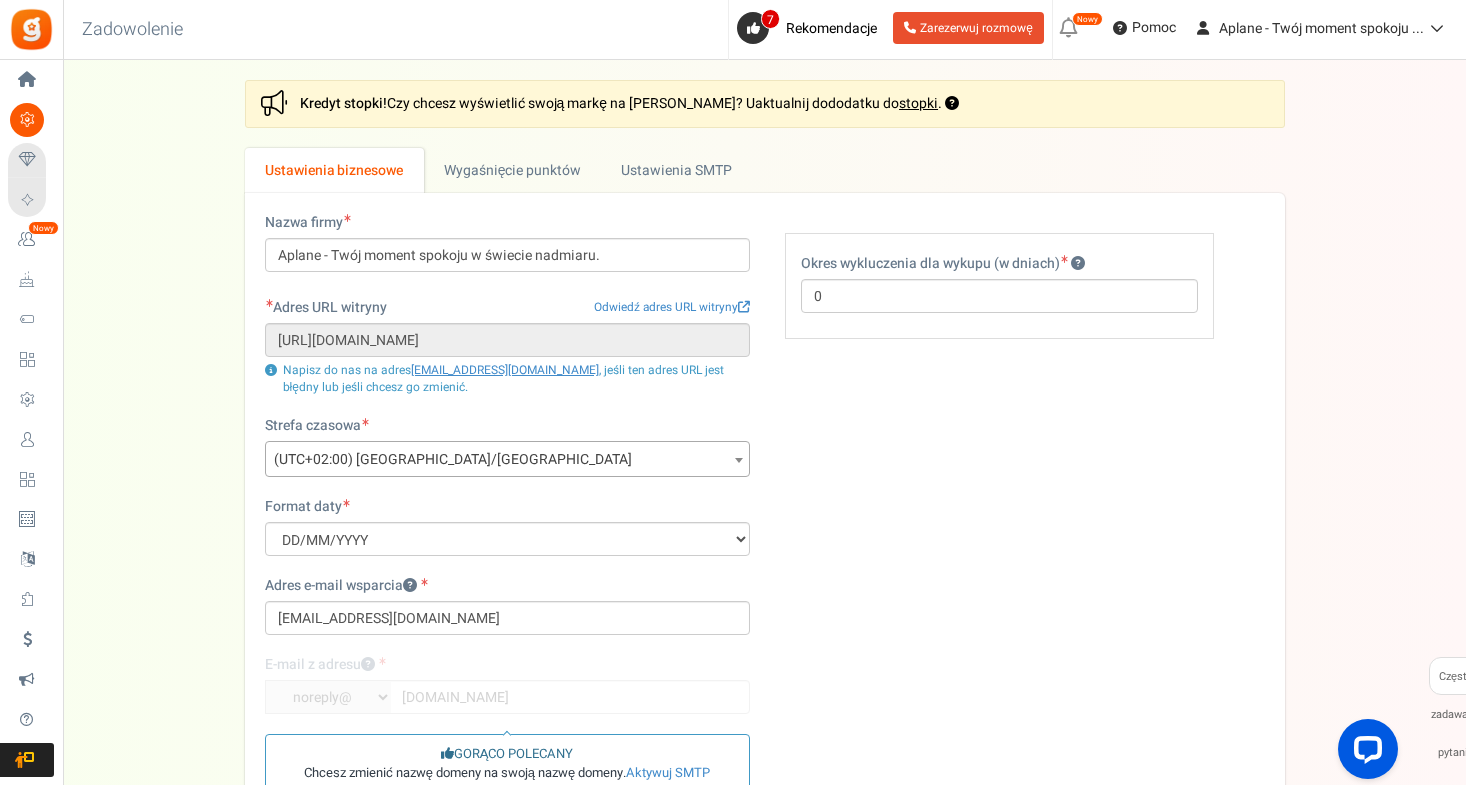 click on "Program lojalnościowy i polecający" at bounding box center [0, 0] 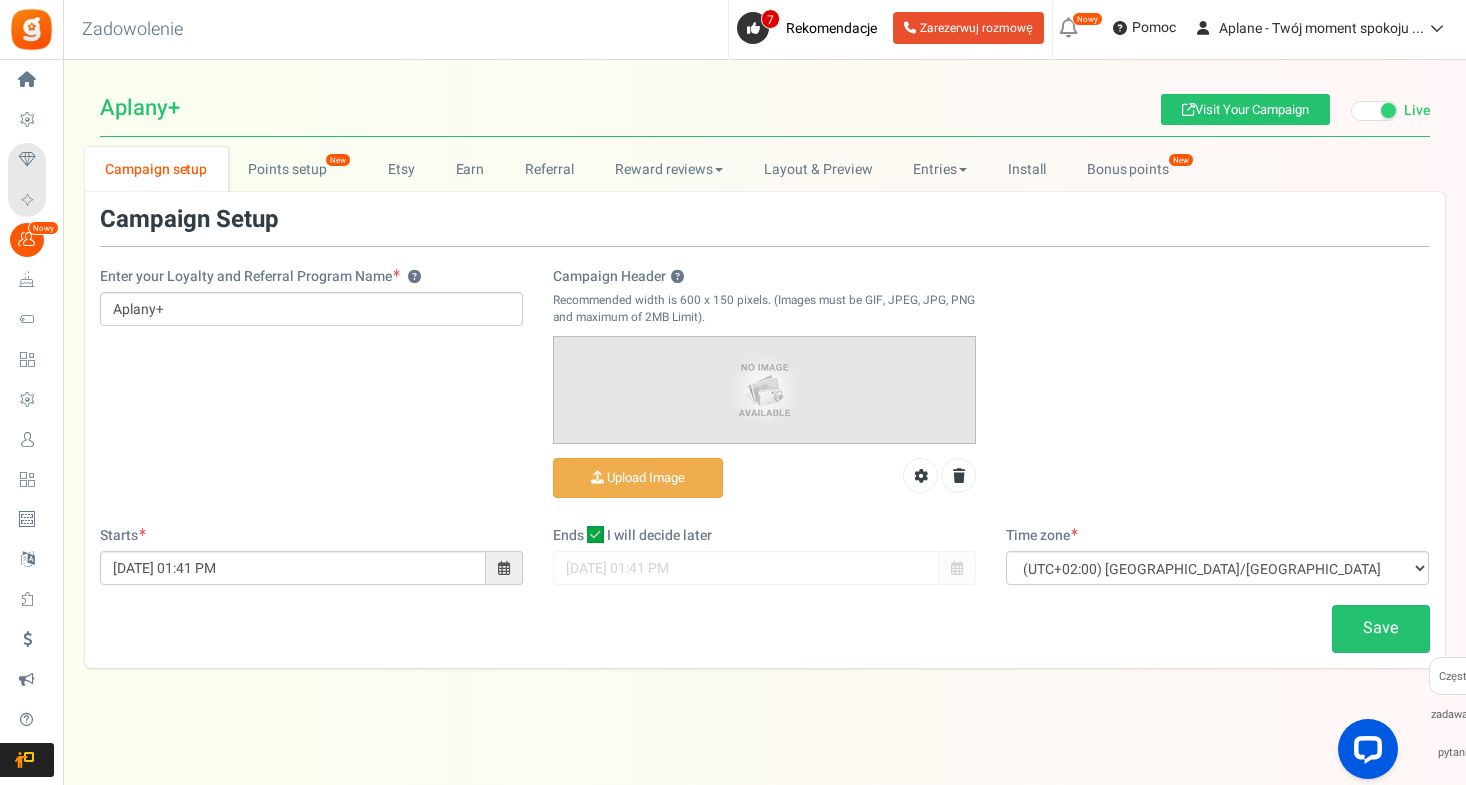 scroll, scrollTop: 0, scrollLeft: 0, axis: both 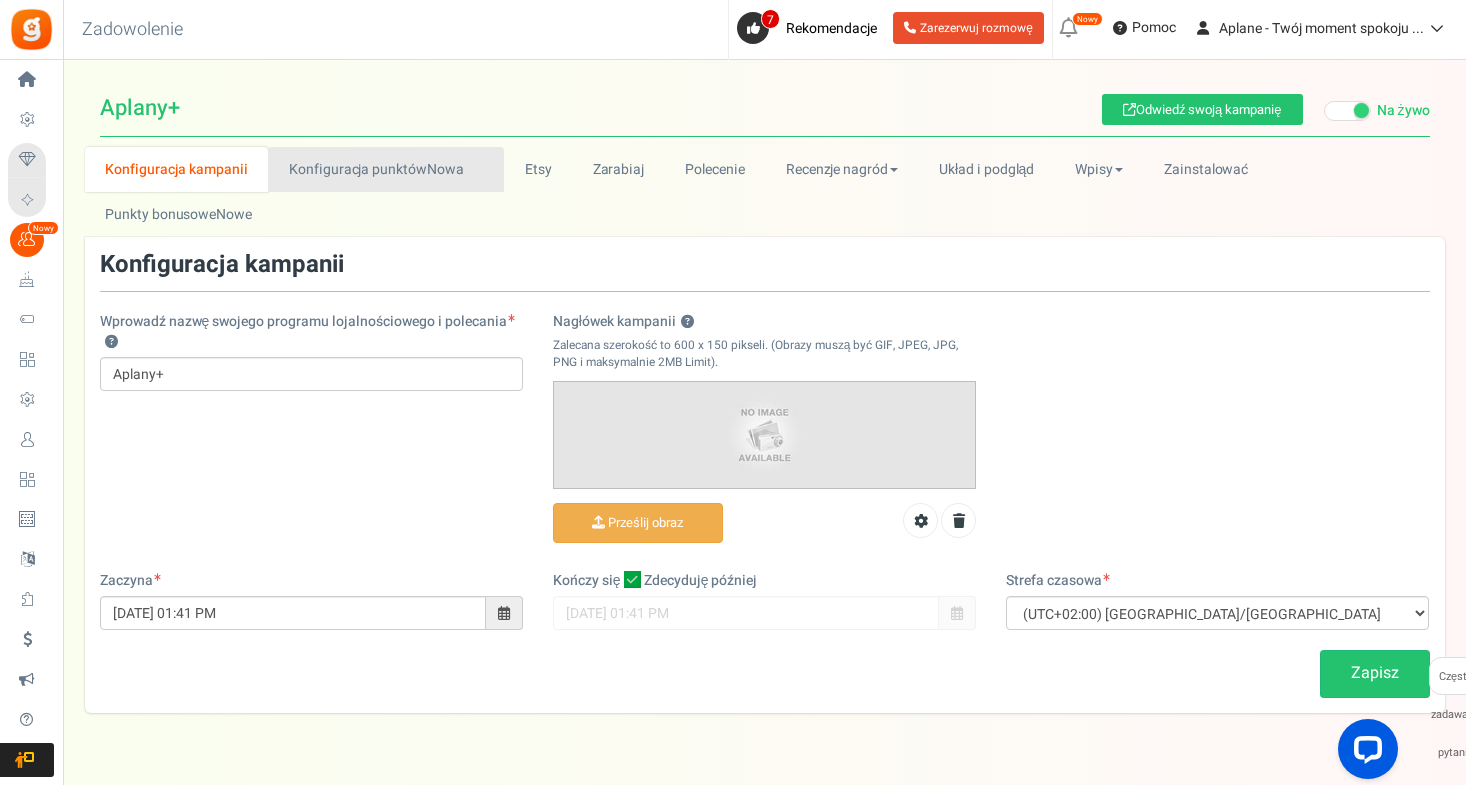 click on "Konfiguracja punktówNowa" at bounding box center (386, 169) 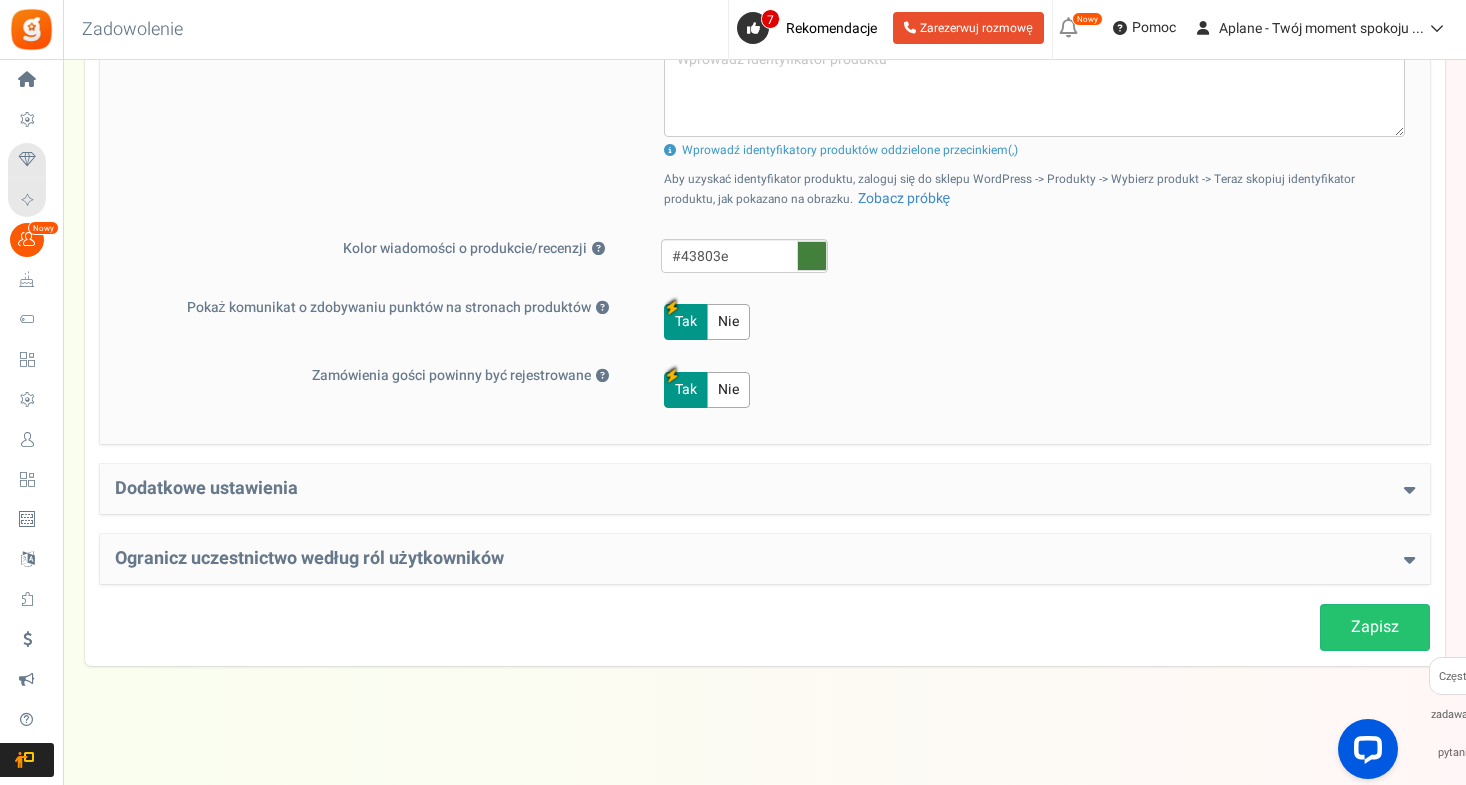 scroll, scrollTop: 1009, scrollLeft: 0, axis: vertical 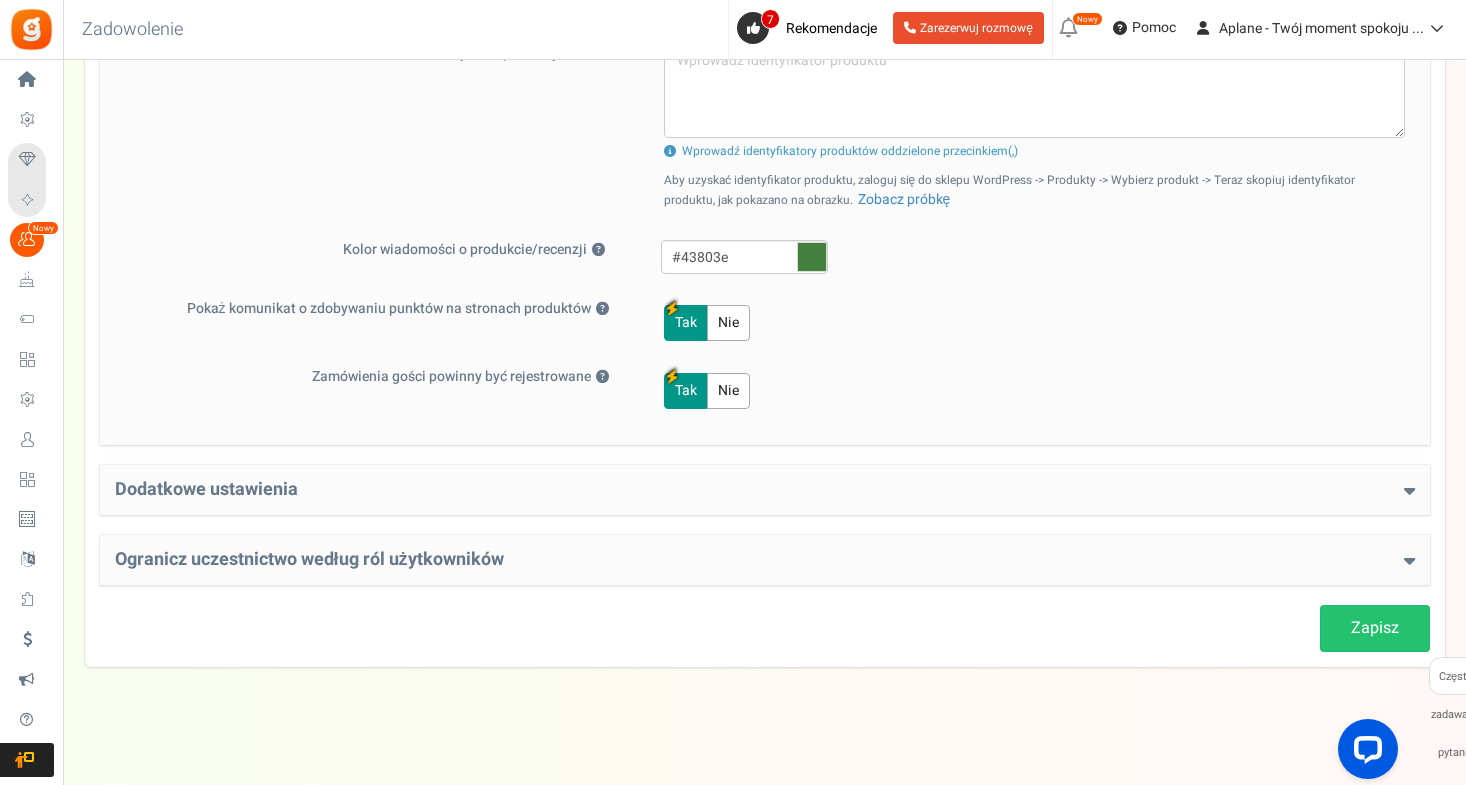 click on "Dodatkowe ustawienia" at bounding box center [765, 490] 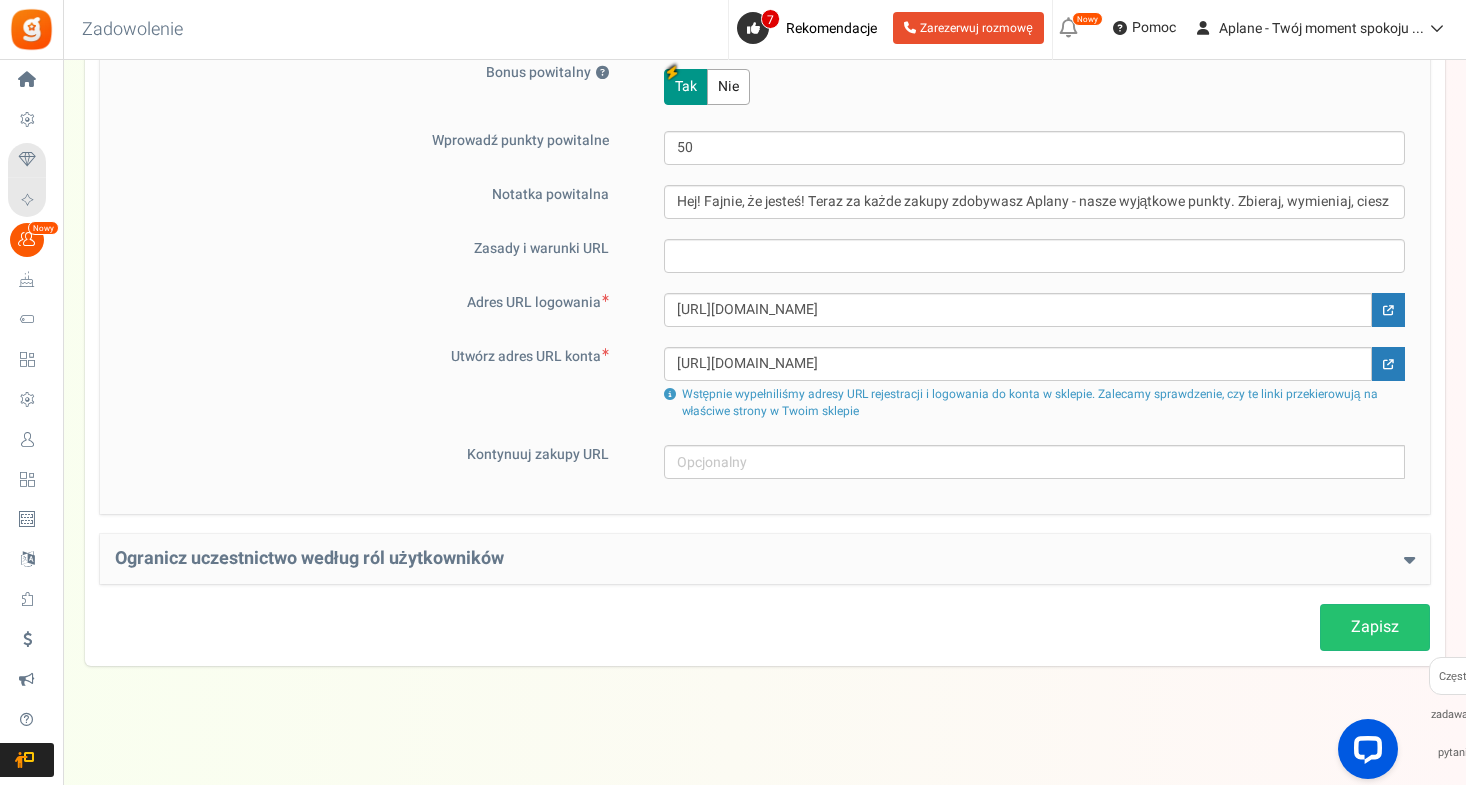 scroll, scrollTop: 1471, scrollLeft: 0, axis: vertical 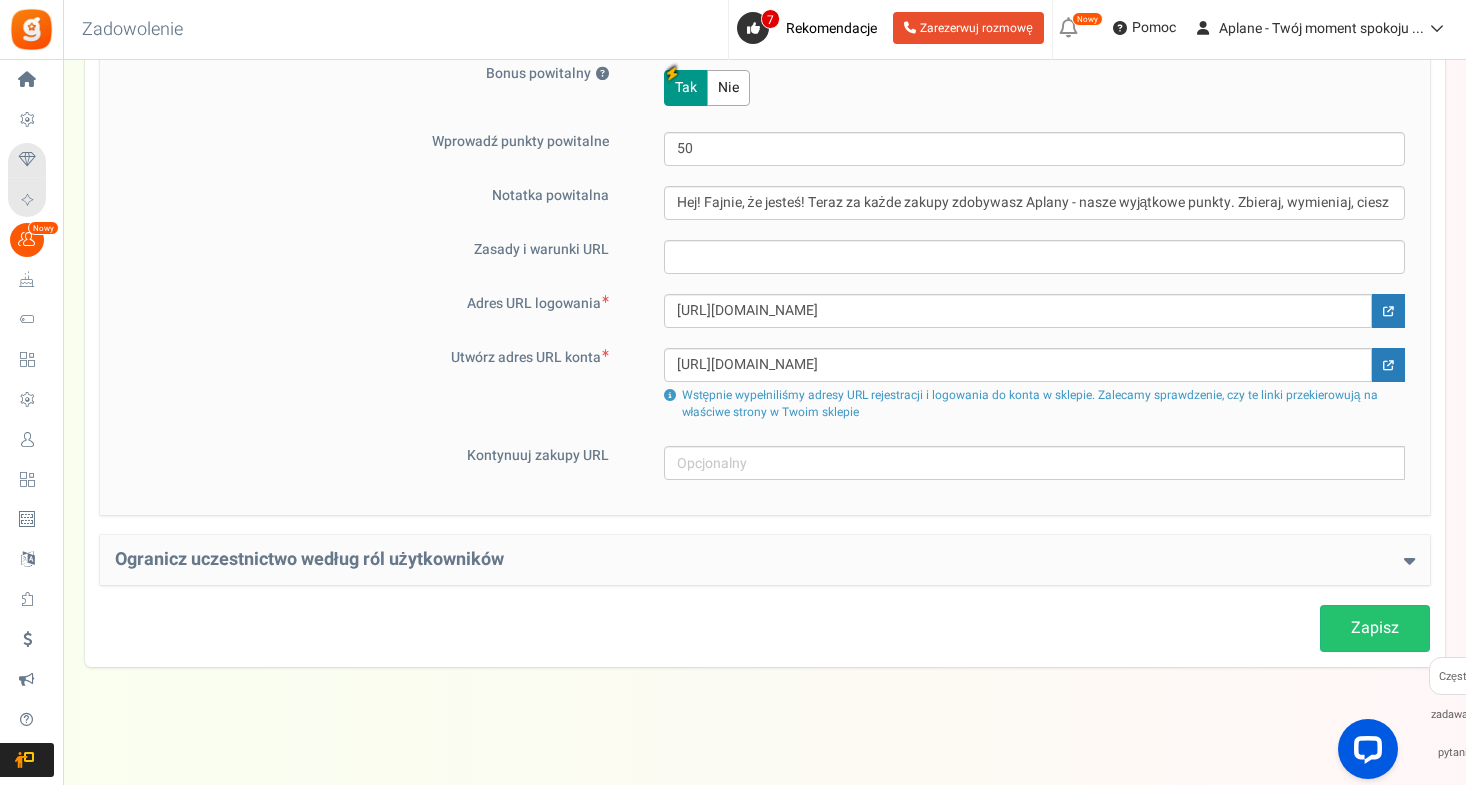 click on "Ogranicz uczestnictwo według ról użytkowników" at bounding box center [765, 560] 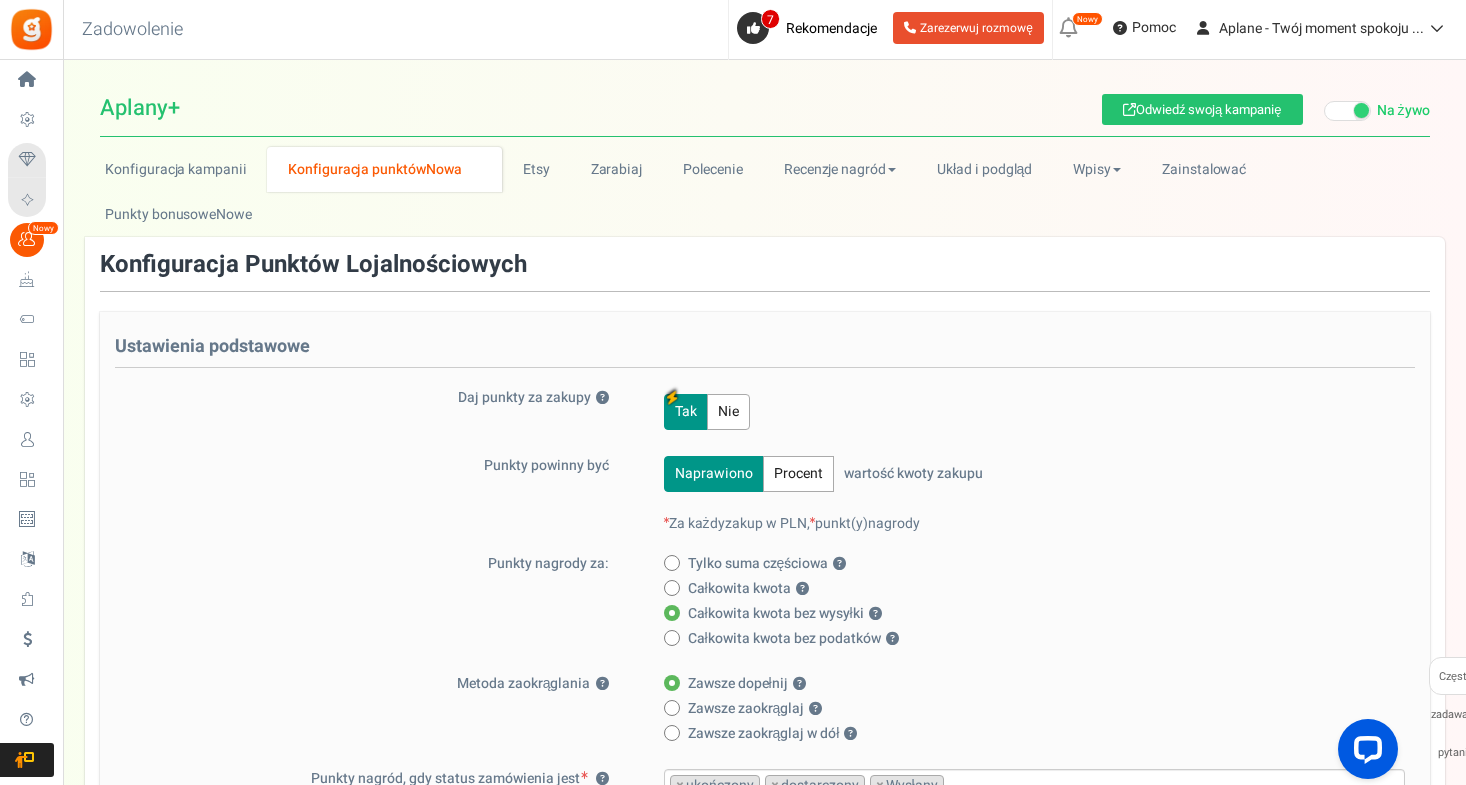 scroll, scrollTop: 0, scrollLeft: 0, axis: both 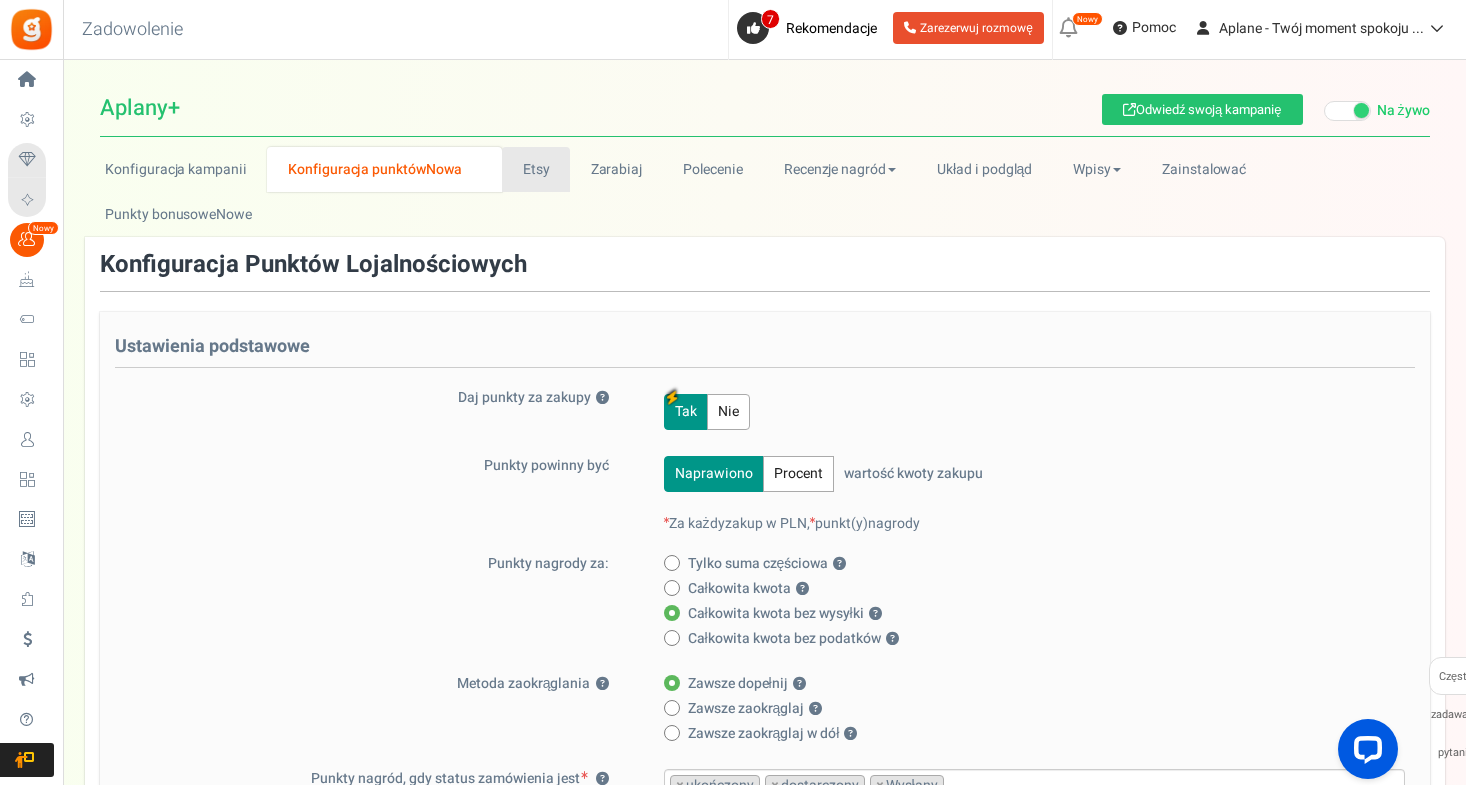 click on "Etsy" at bounding box center (536, 169) 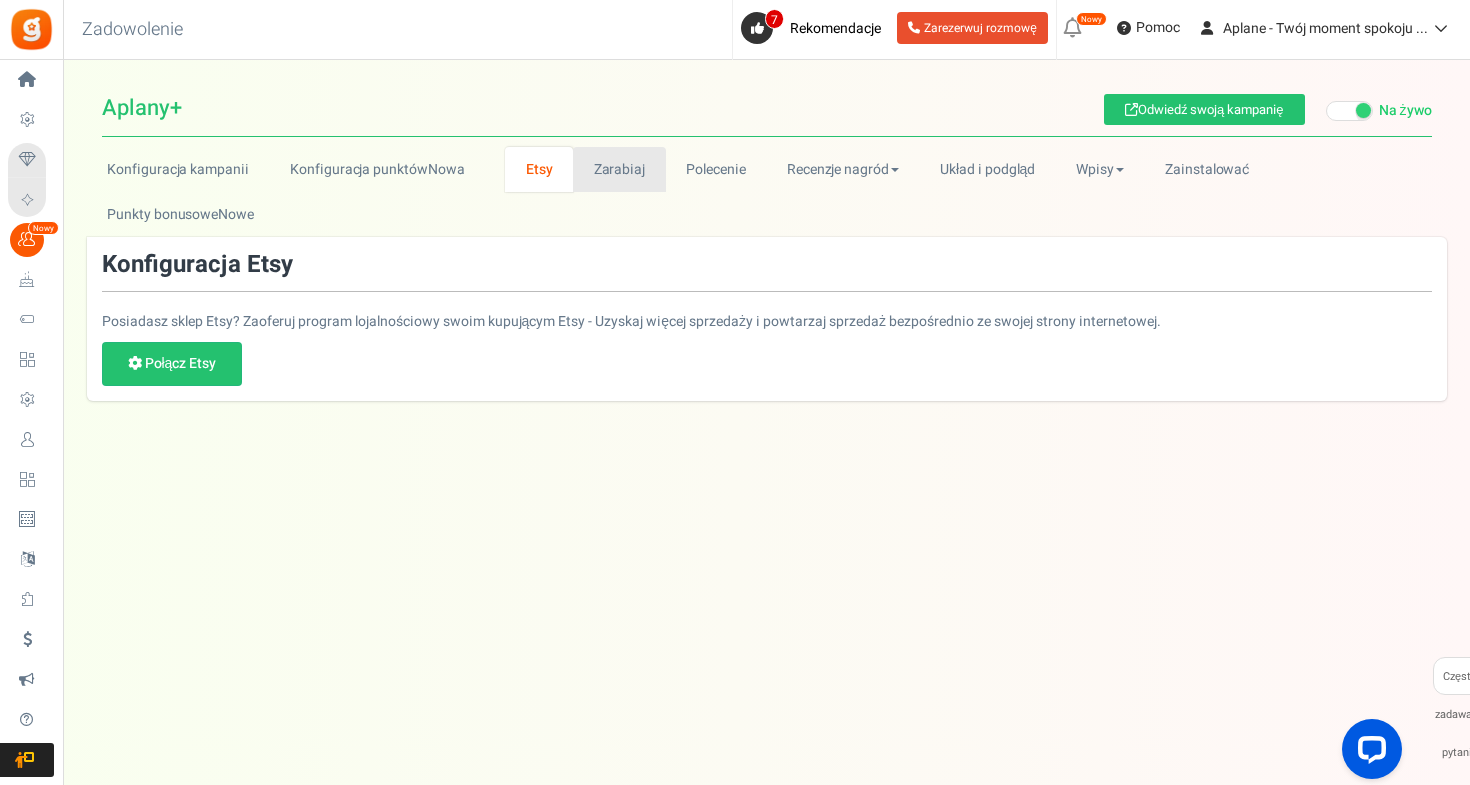 click on "Zarabiaj" at bounding box center (619, 169) 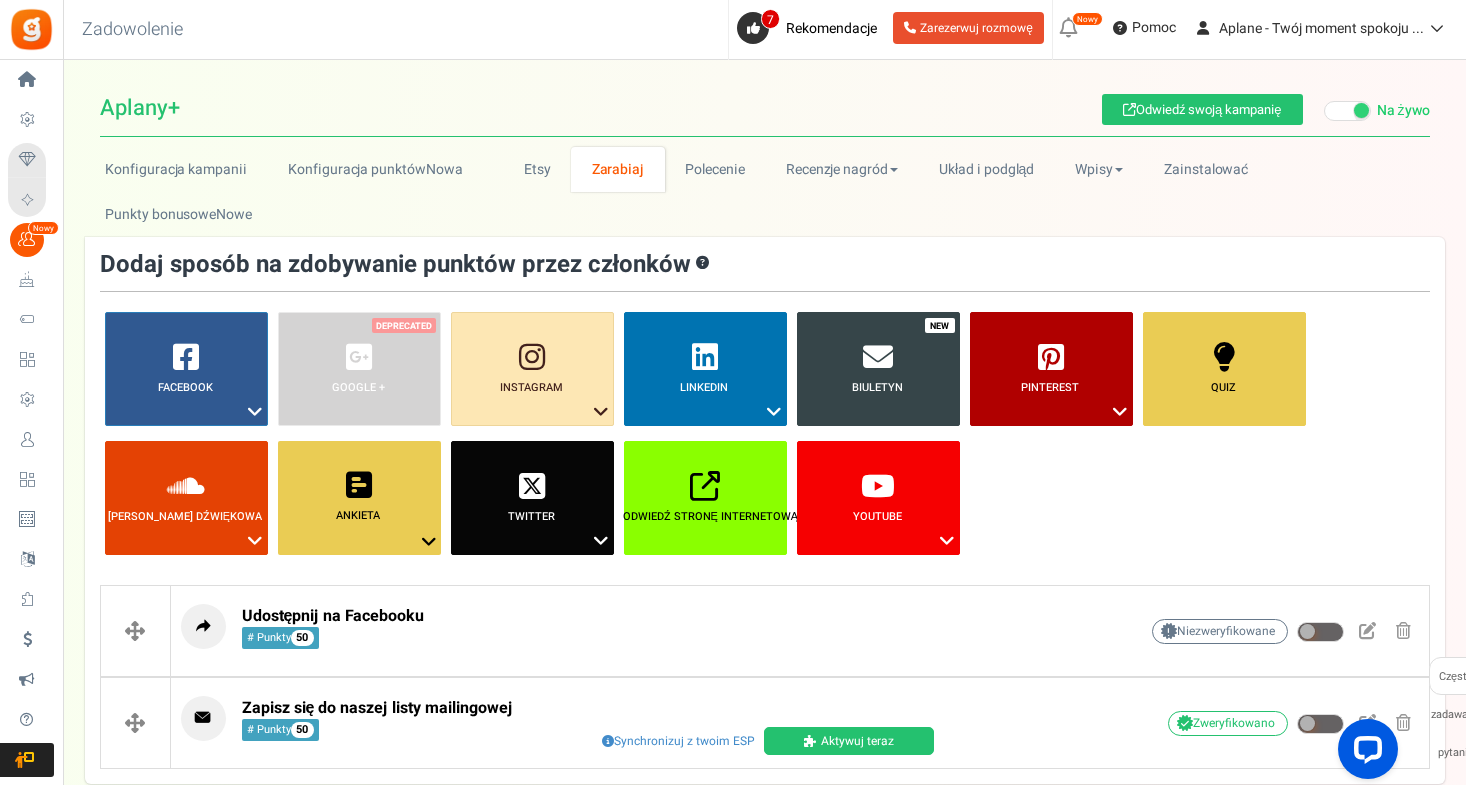 scroll, scrollTop: 0, scrollLeft: 0, axis: both 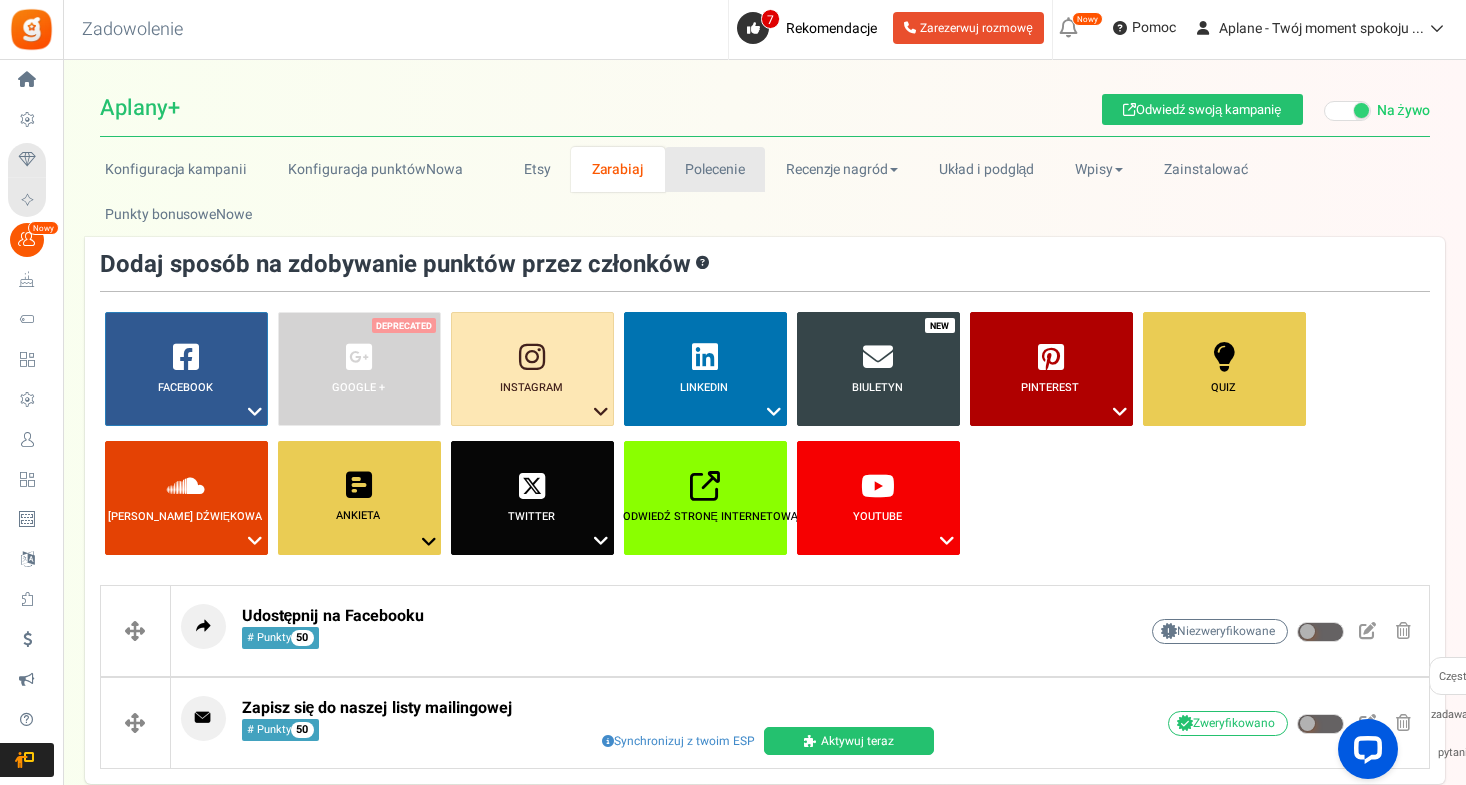 click on "Polecenie" at bounding box center [715, 169] 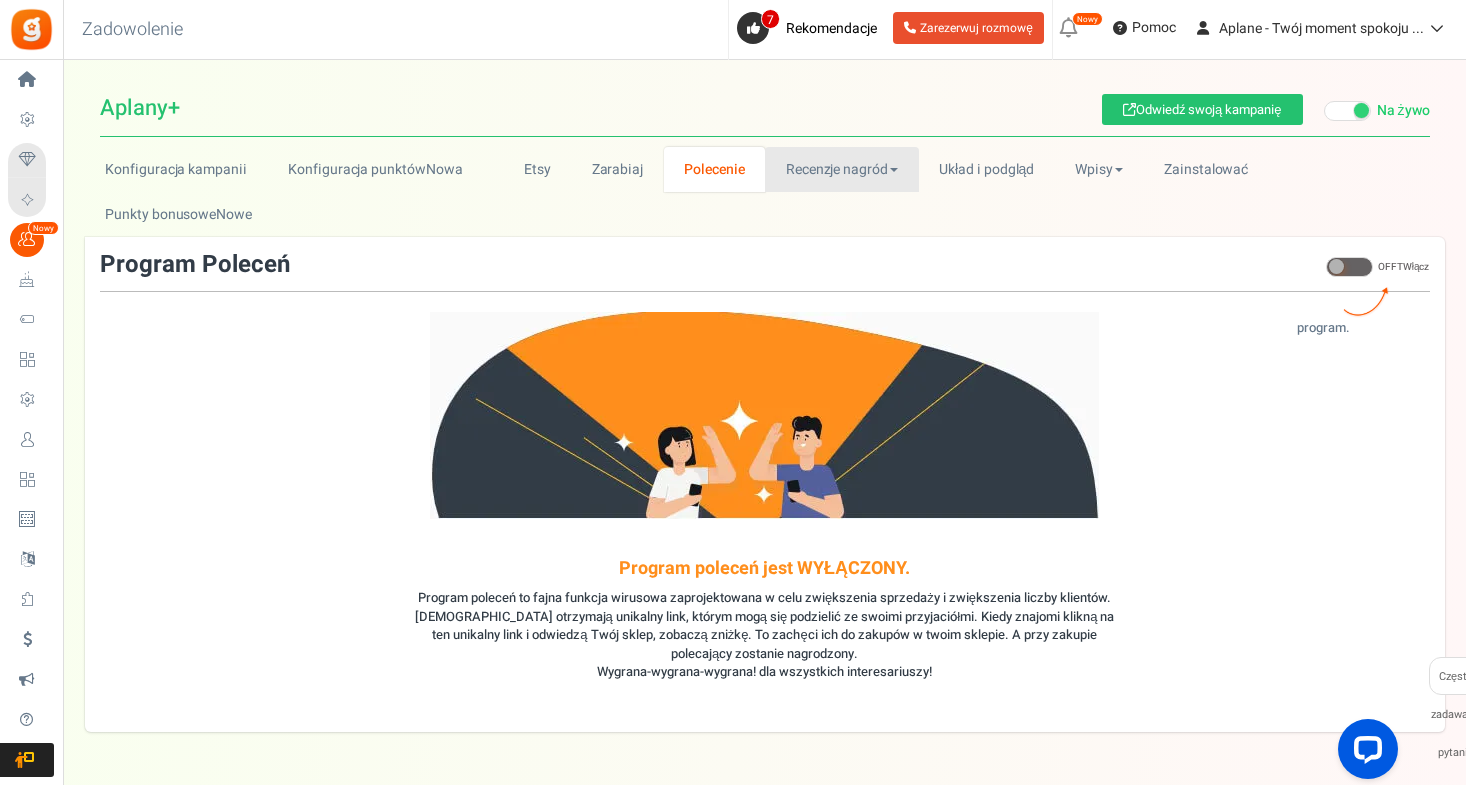 click on "Recenzje nagród" at bounding box center [841, 169] 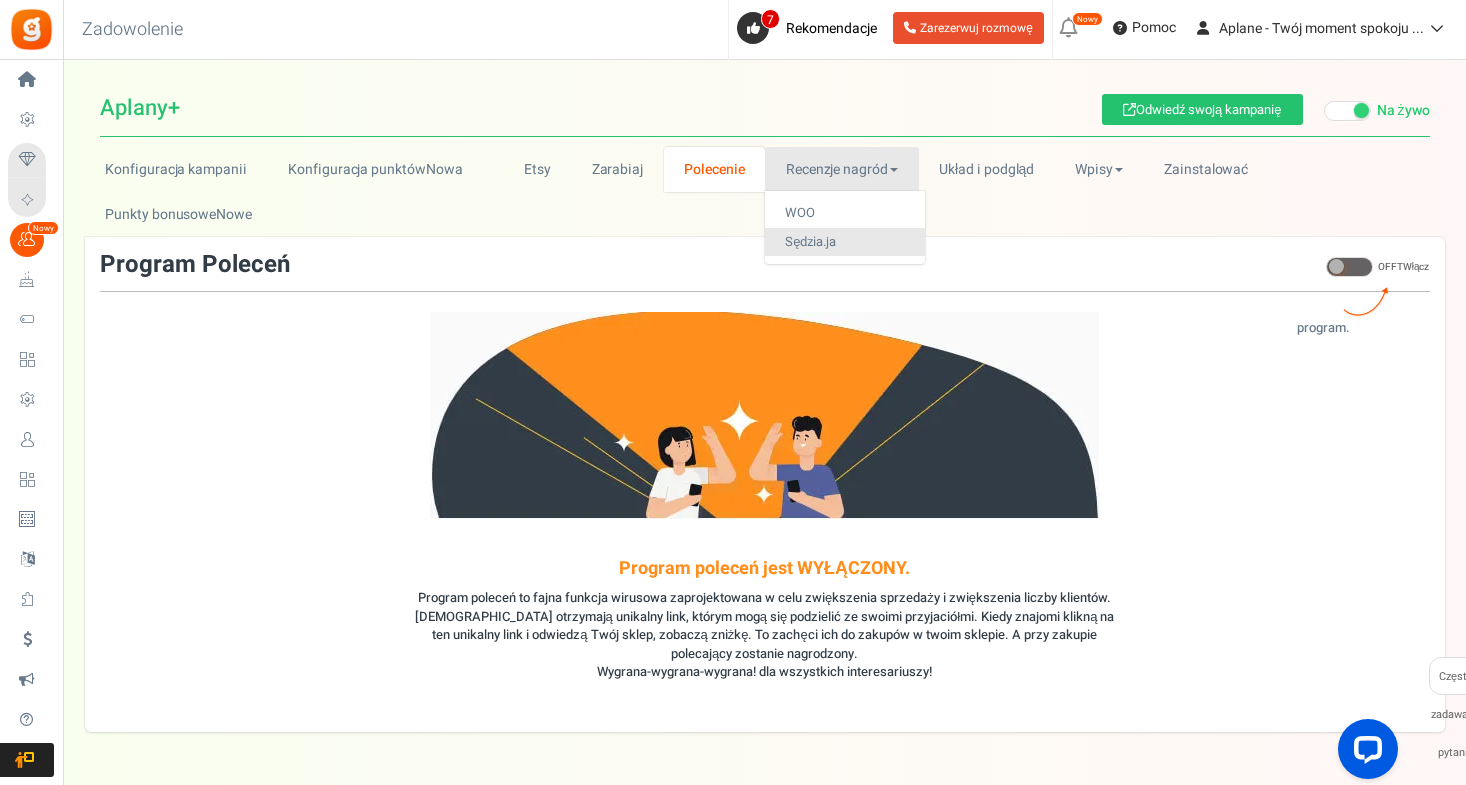 click on "Sędzia.ja" at bounding box center (845, 242) 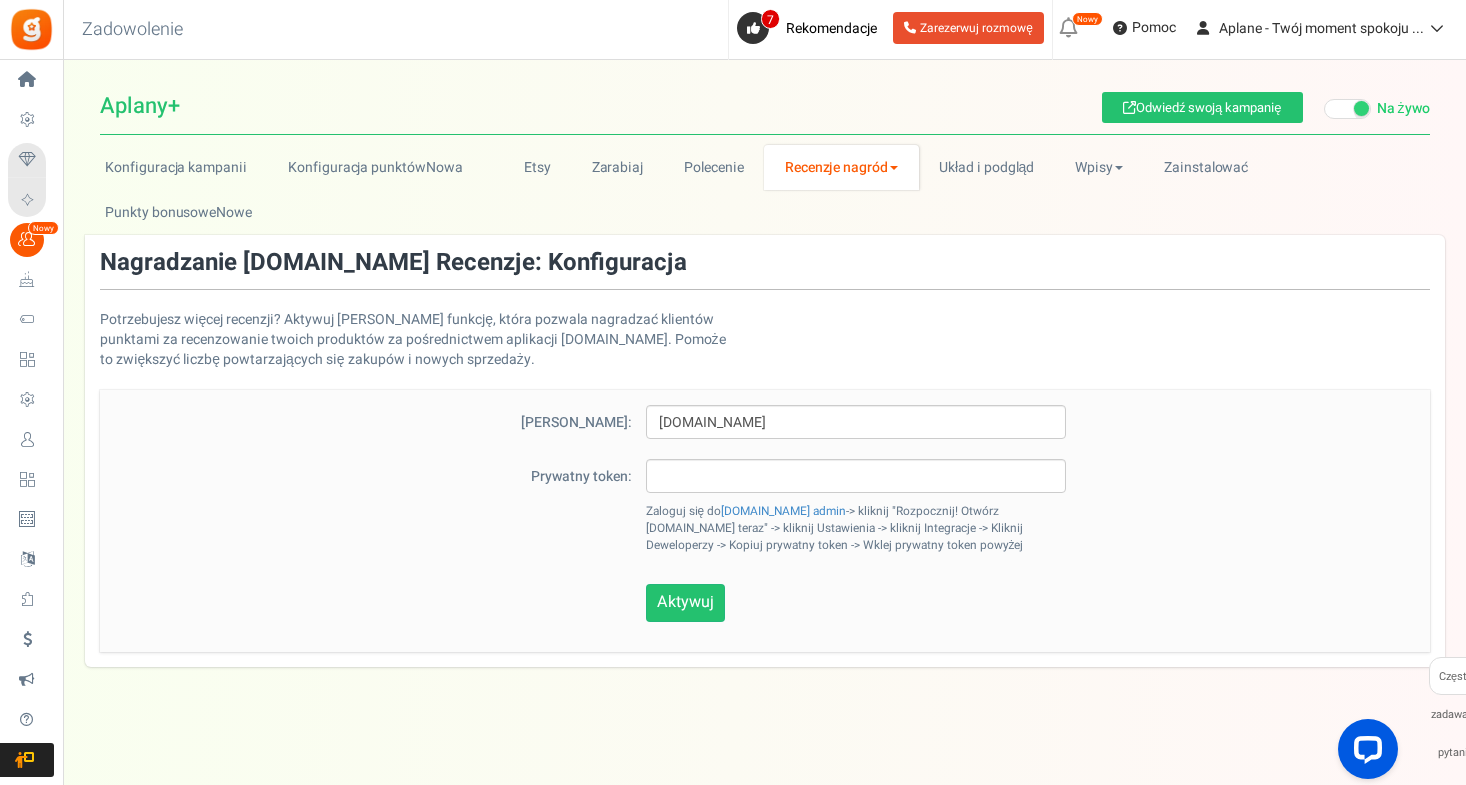 scroll, scrollTop: 1, scrollLeft: 0, axis: vertical 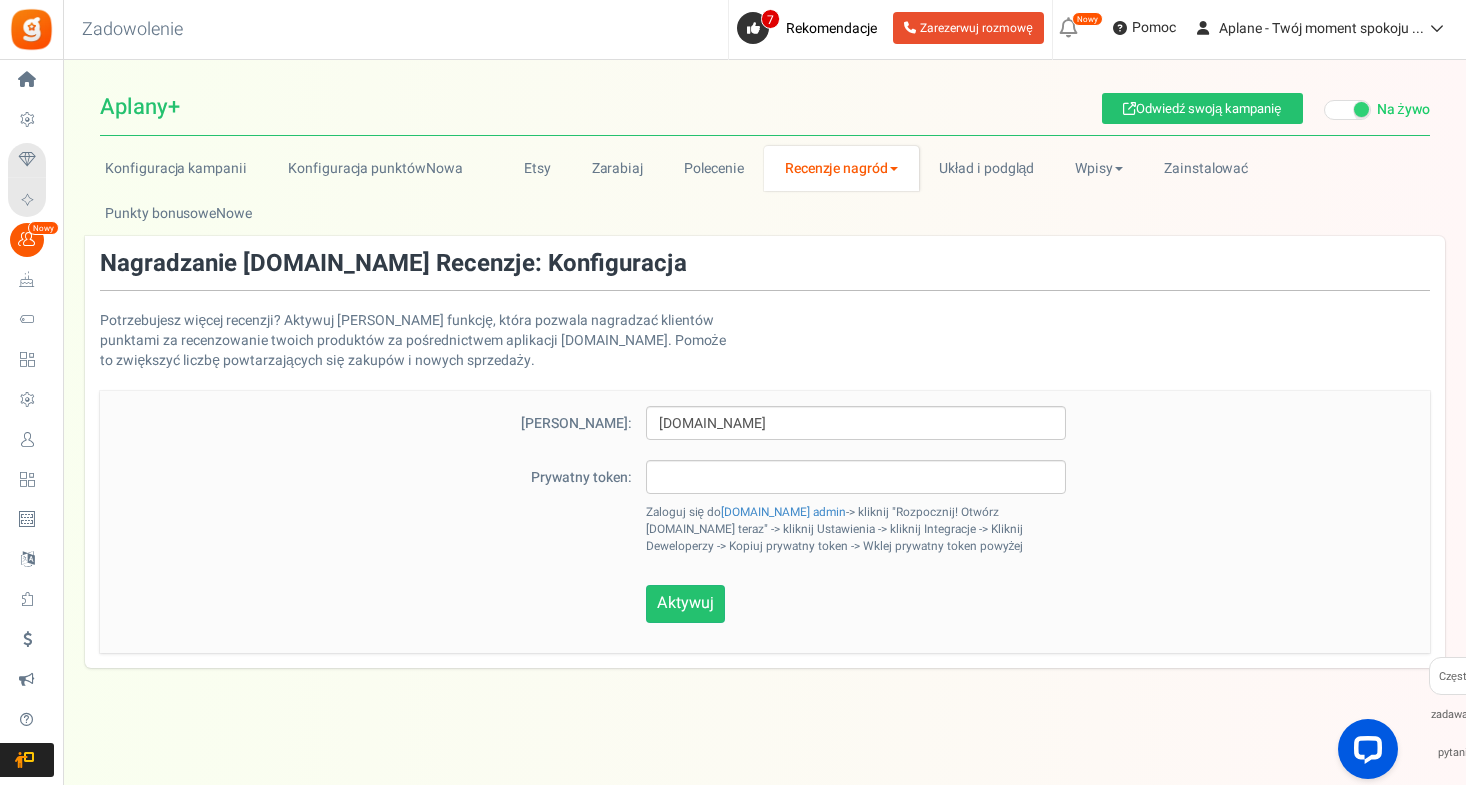click on "Recenzje nagród" at bounding box center (841, 168) 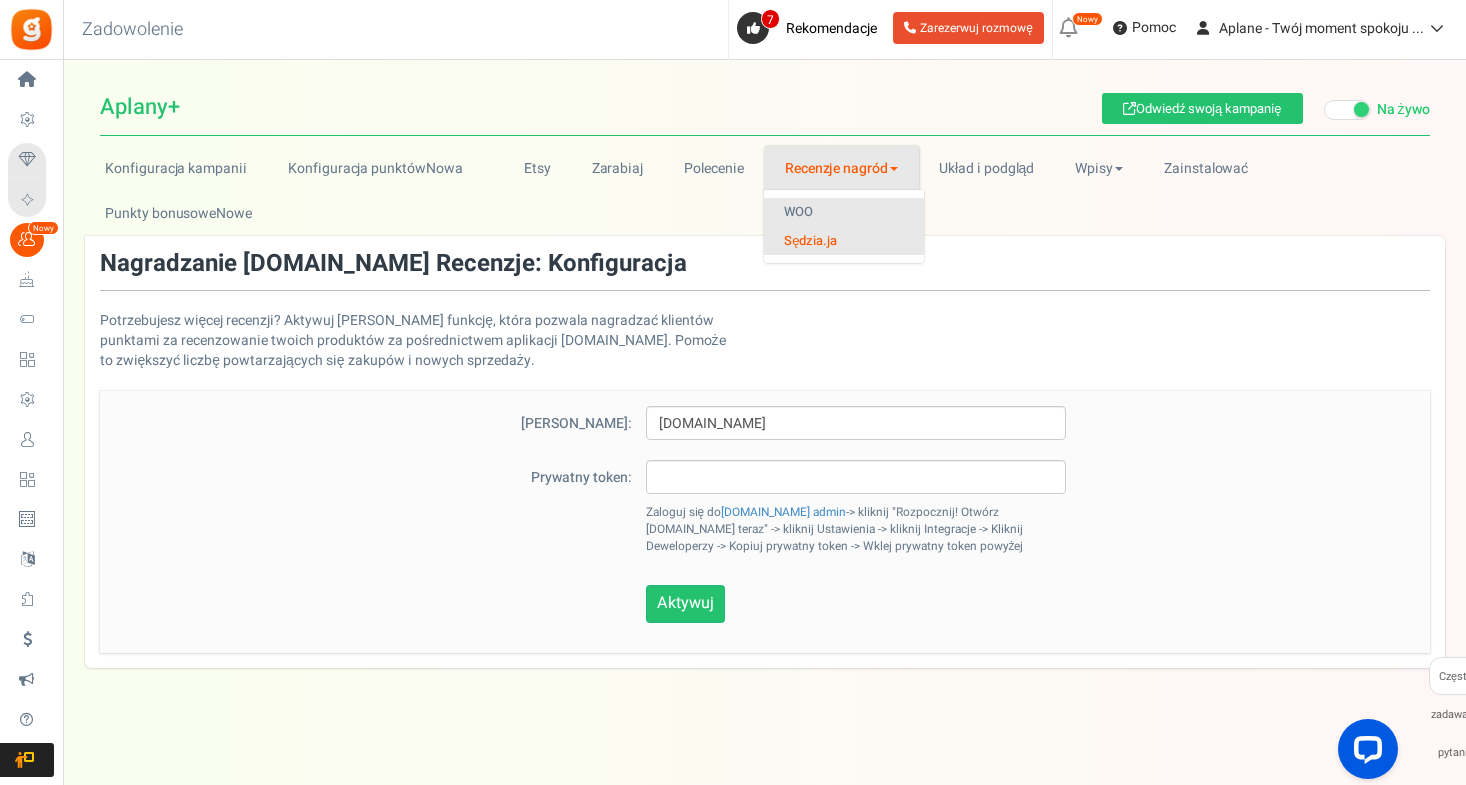 click on "WOO" at bounding box center (844, 212) 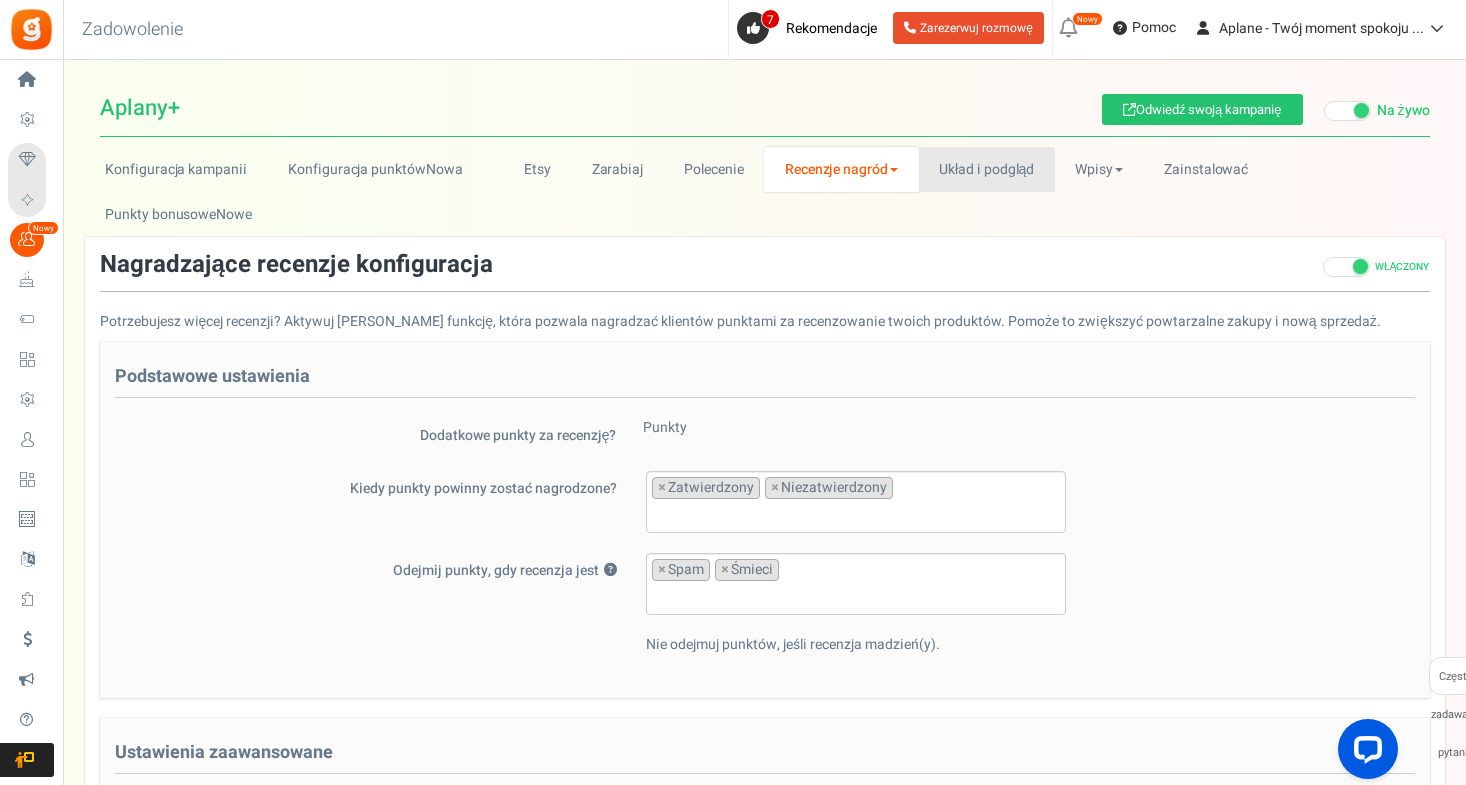 scroll, scrollTop: 0, scrollLeft: 0, axis: both 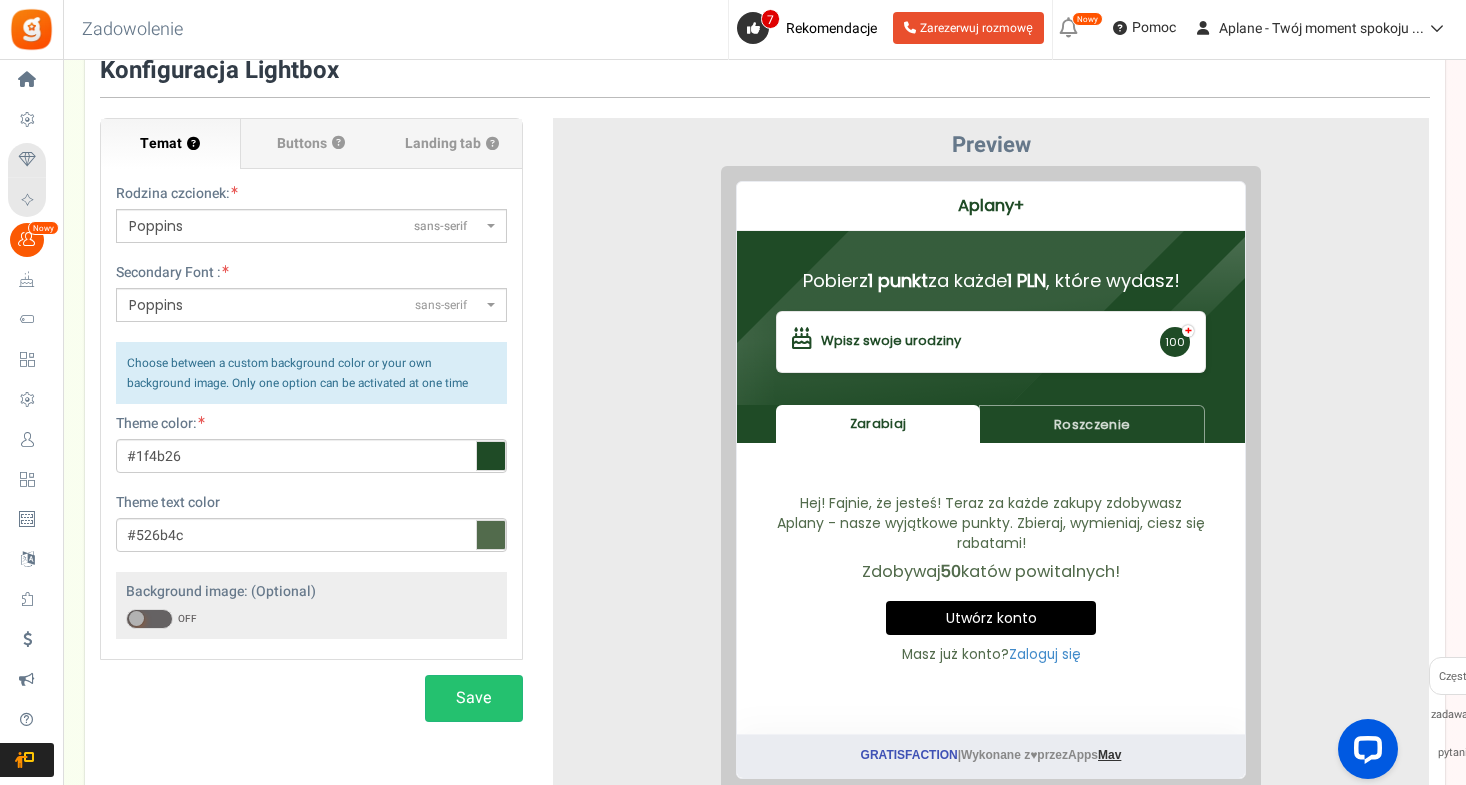click on "Zarabiaj" at bounding box center (863, 408) 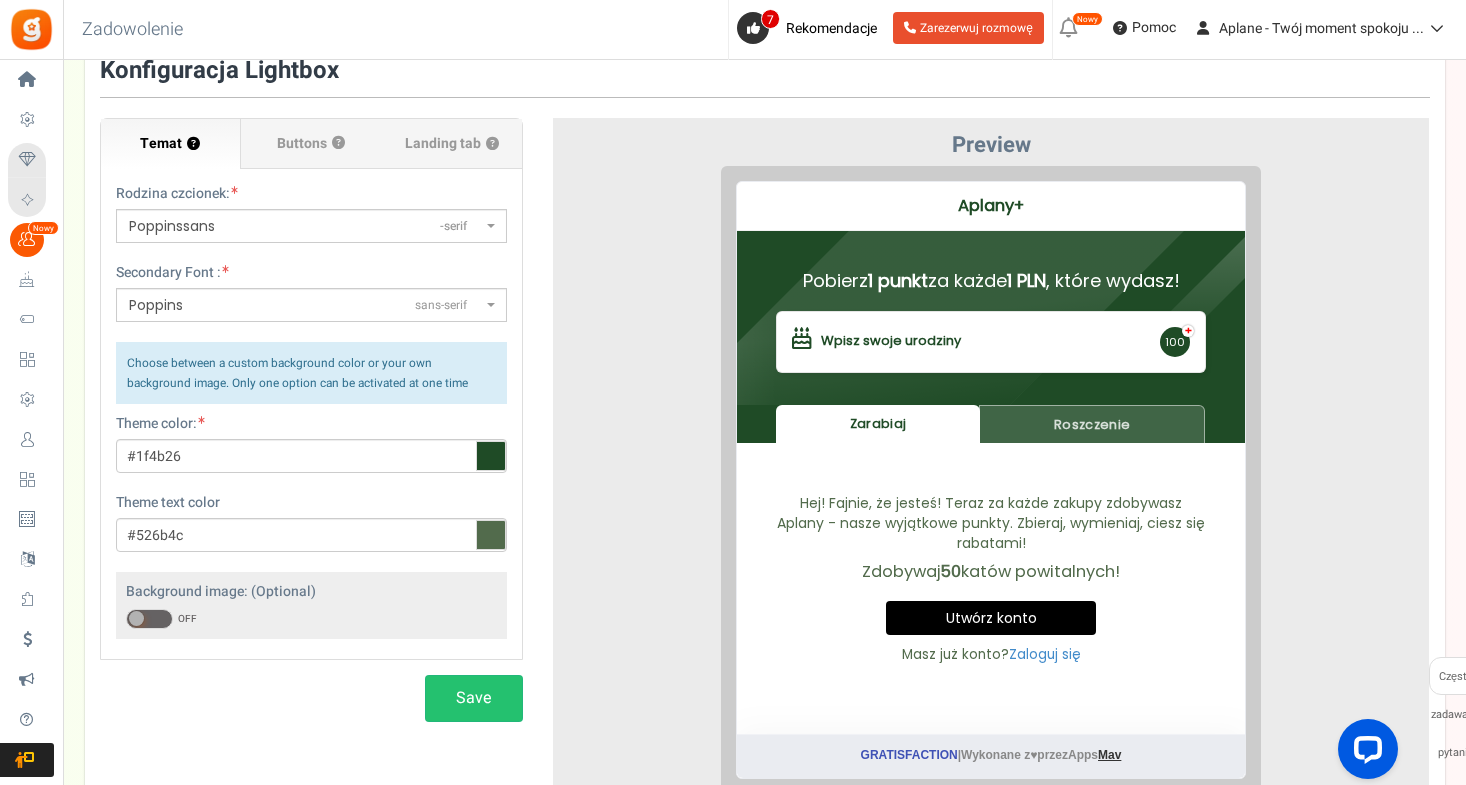 click on "Roszczenie" at bounding box center [1077, 408] 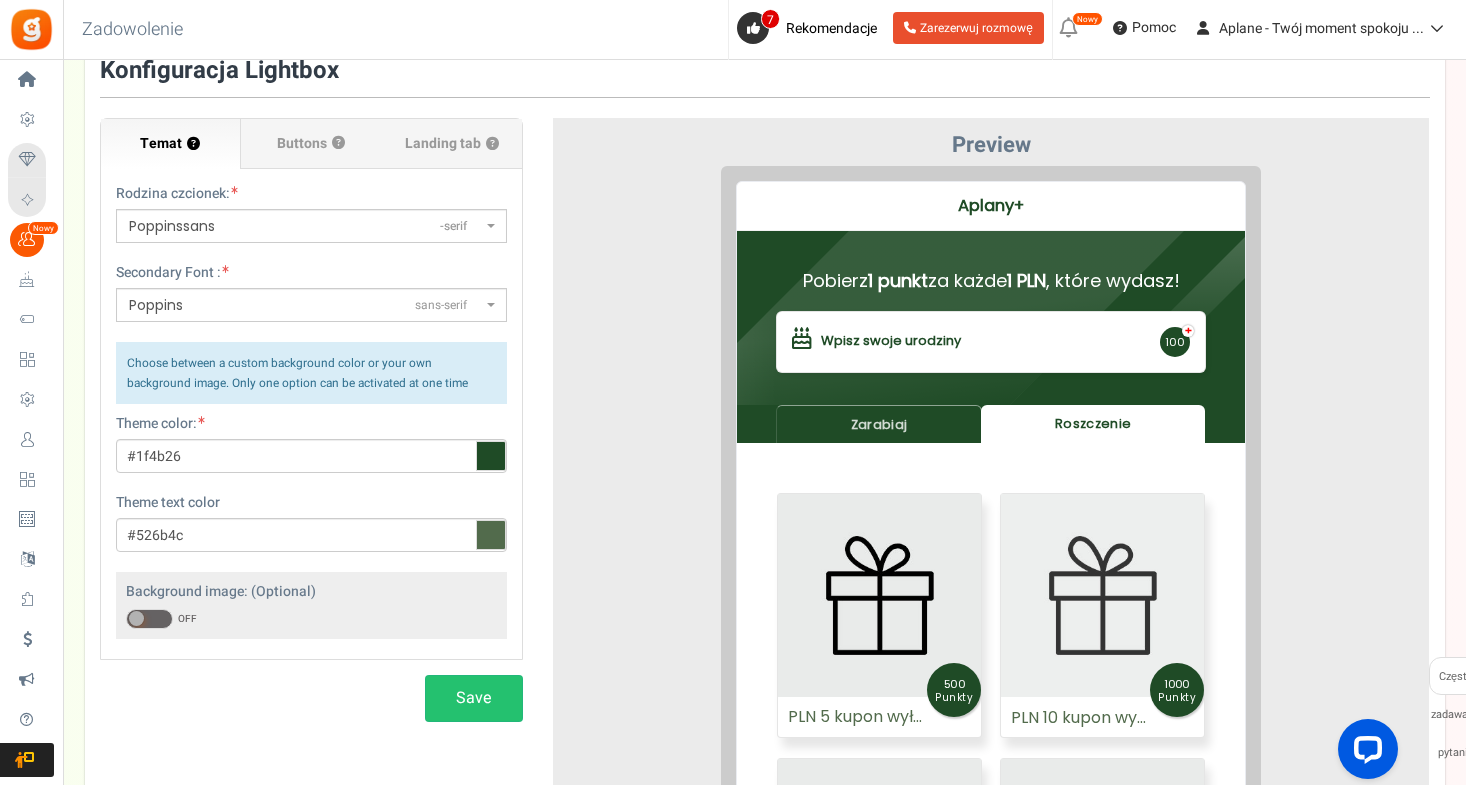 scroll, scrollTop: 94, scrollLeft: 0, axis: vertical 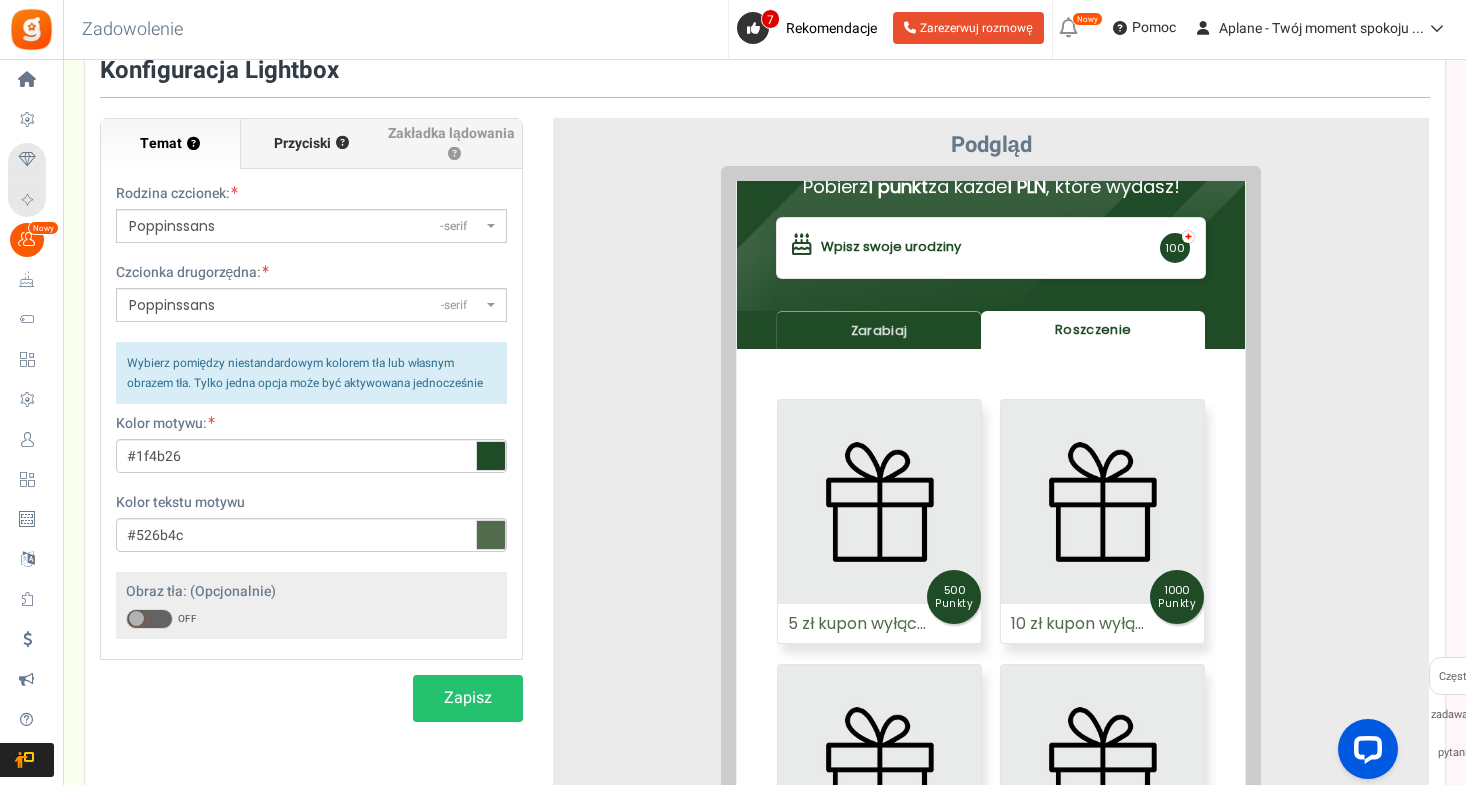 click on "Przyciski" at bounding box center (302, 144) 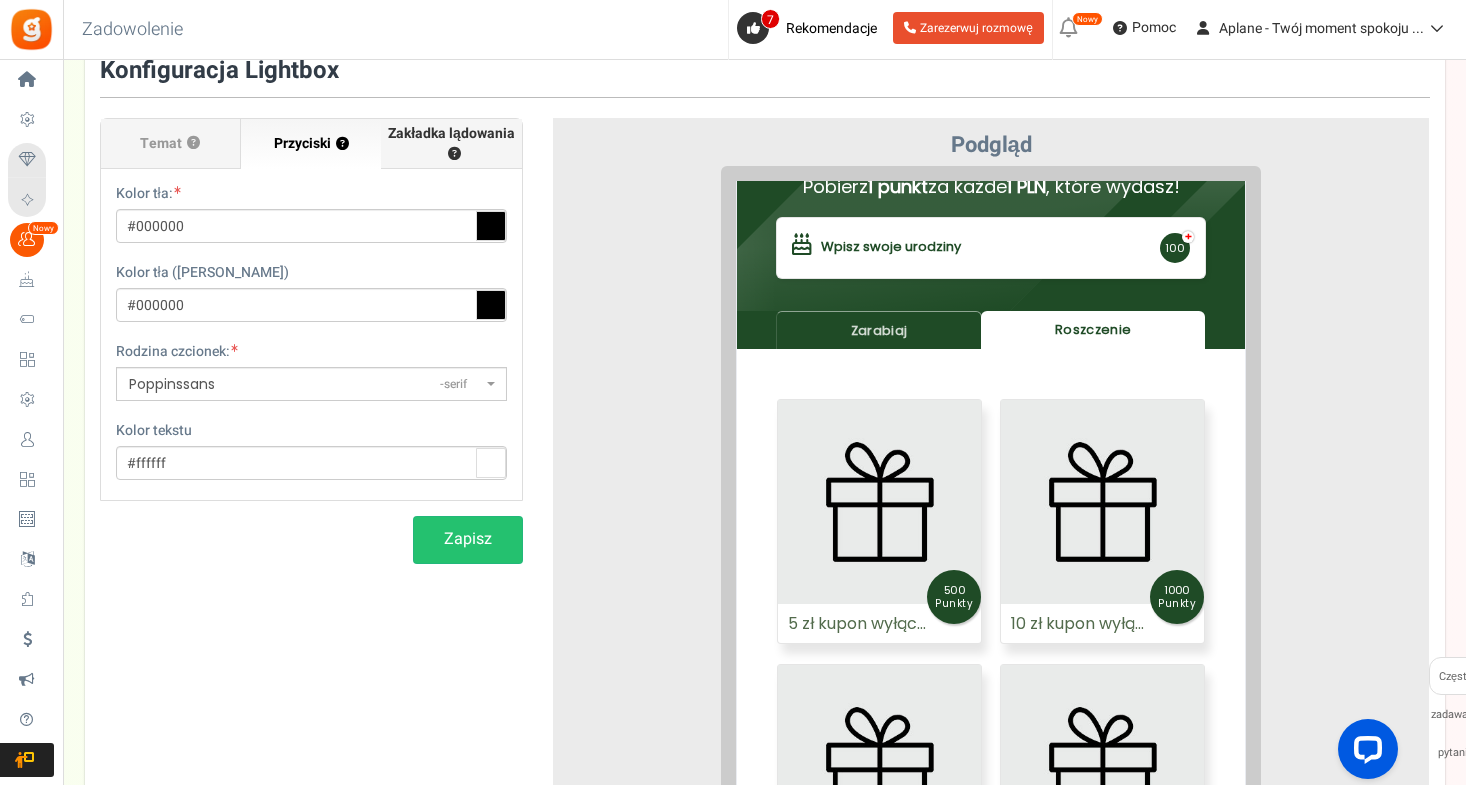 click on "Zakładka lądowania ?" at bounding box center (451, 144) 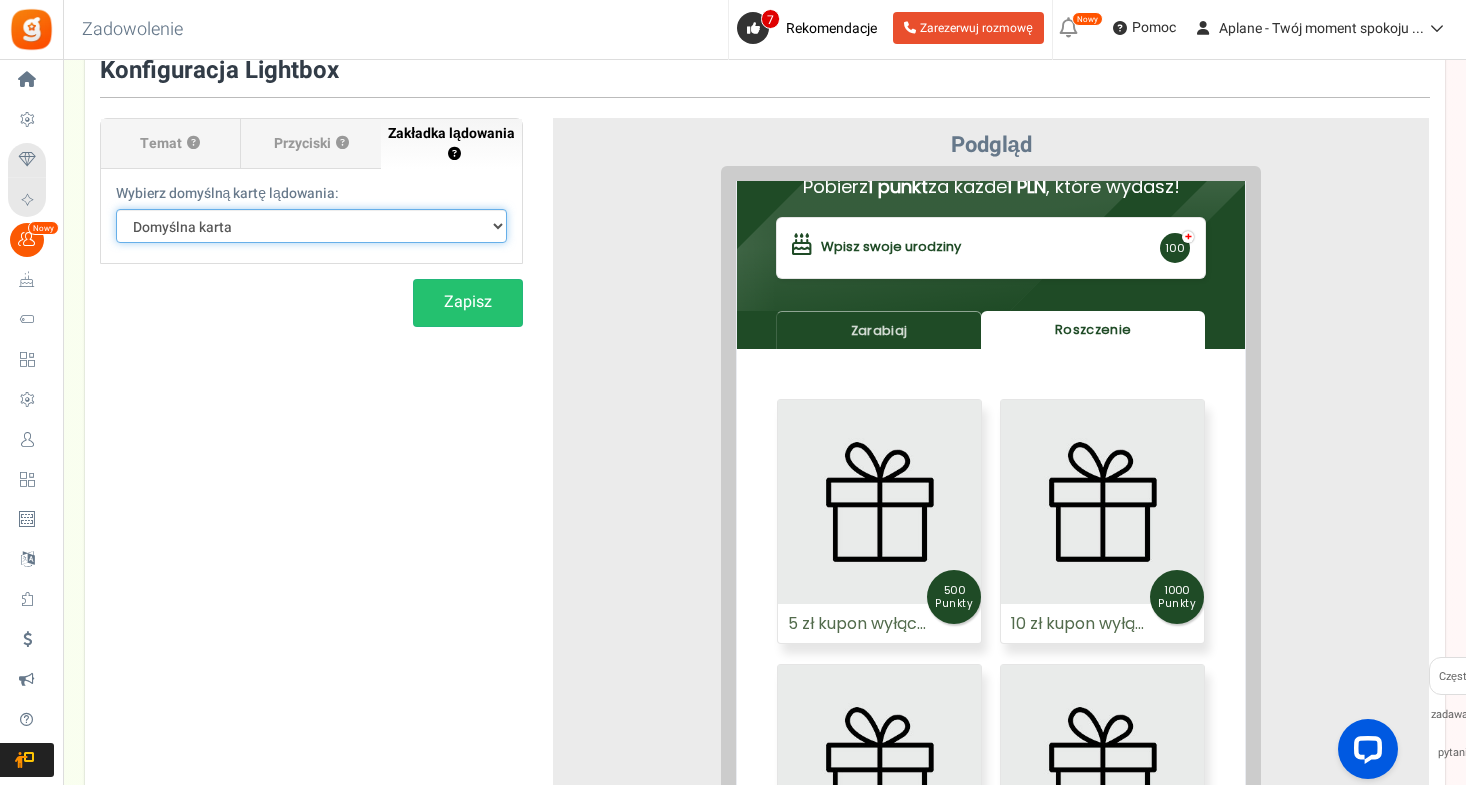 select on "earn" 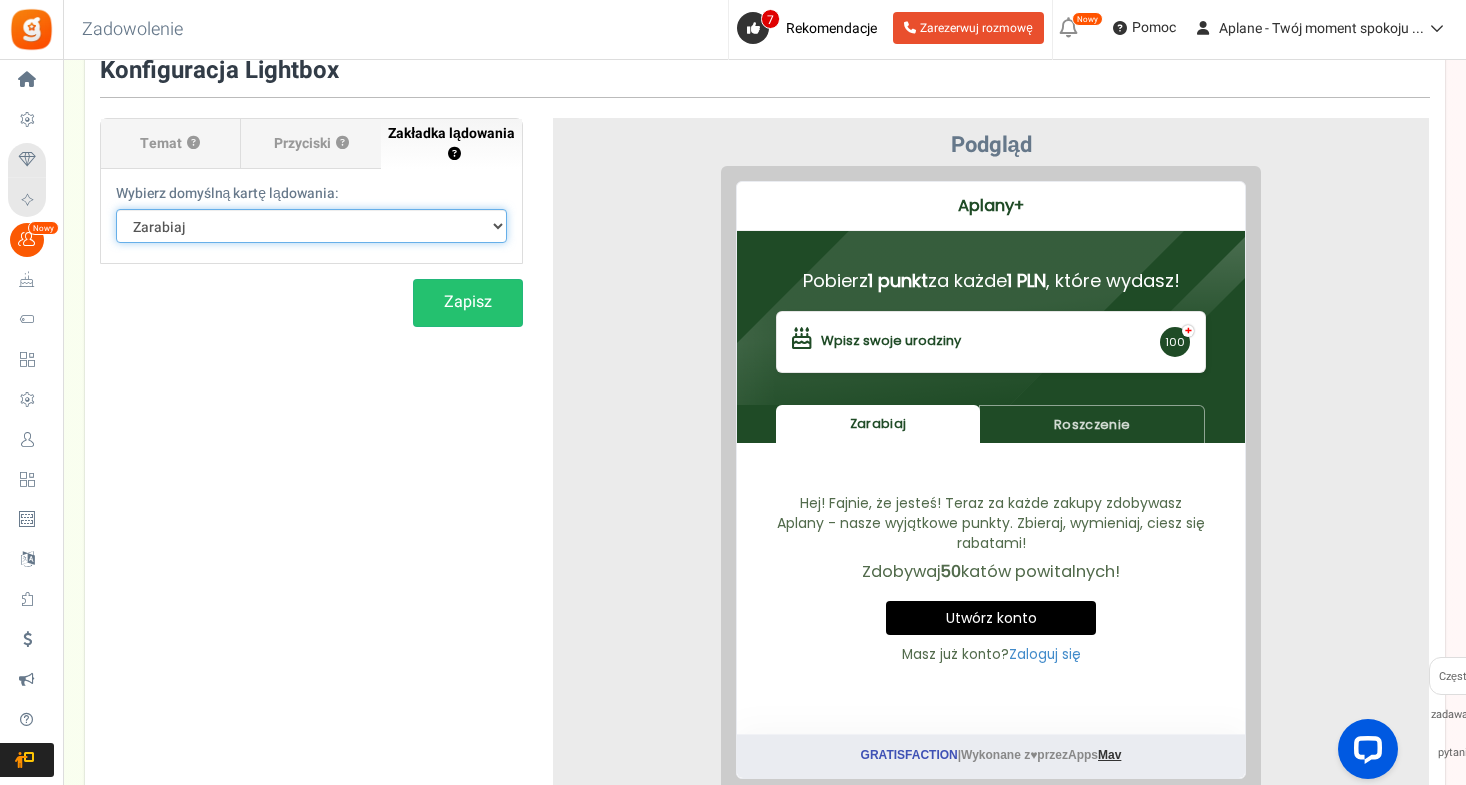 scroll, scrollTop: 0, scrollLeft: 0, axis: both 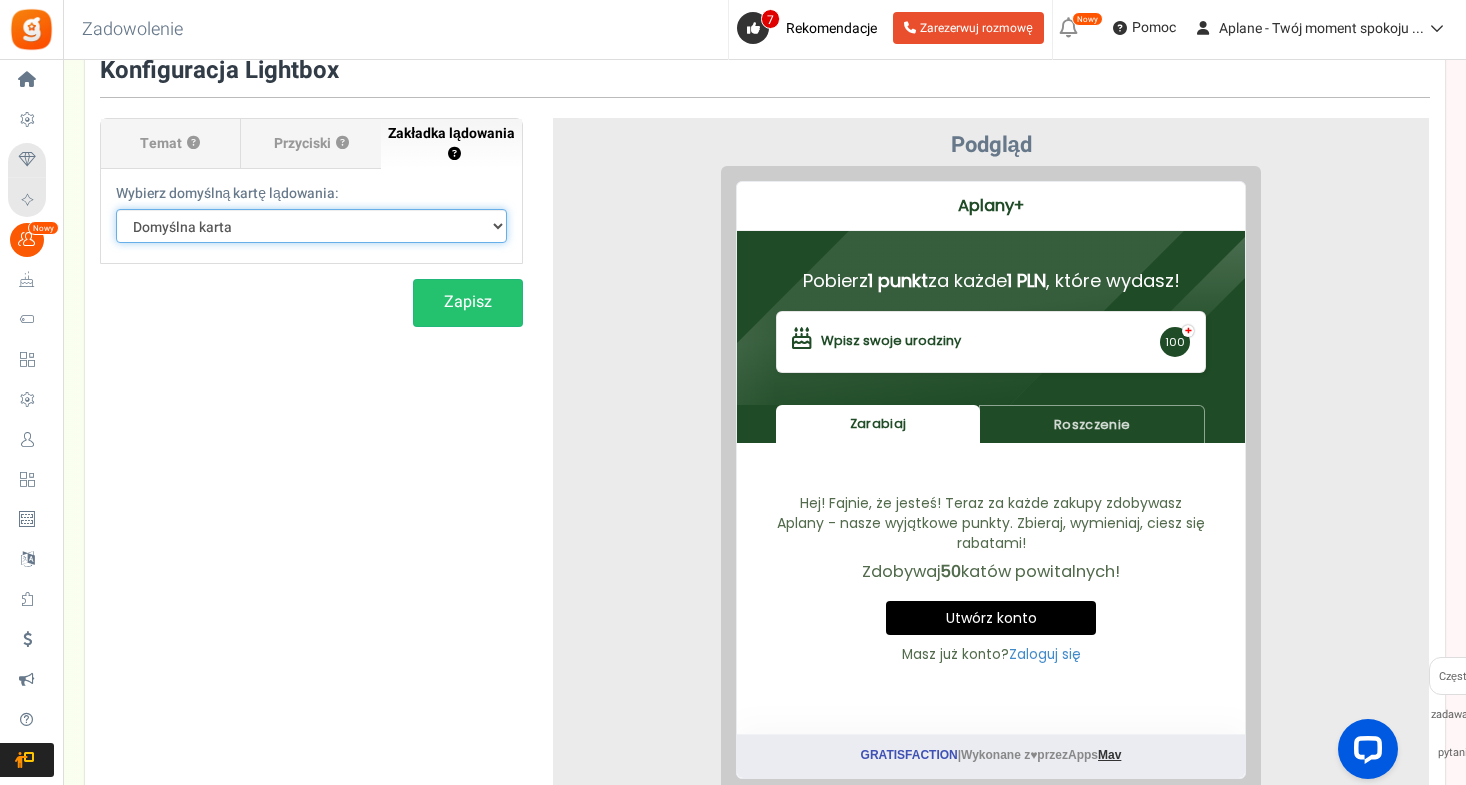 select on "earn" 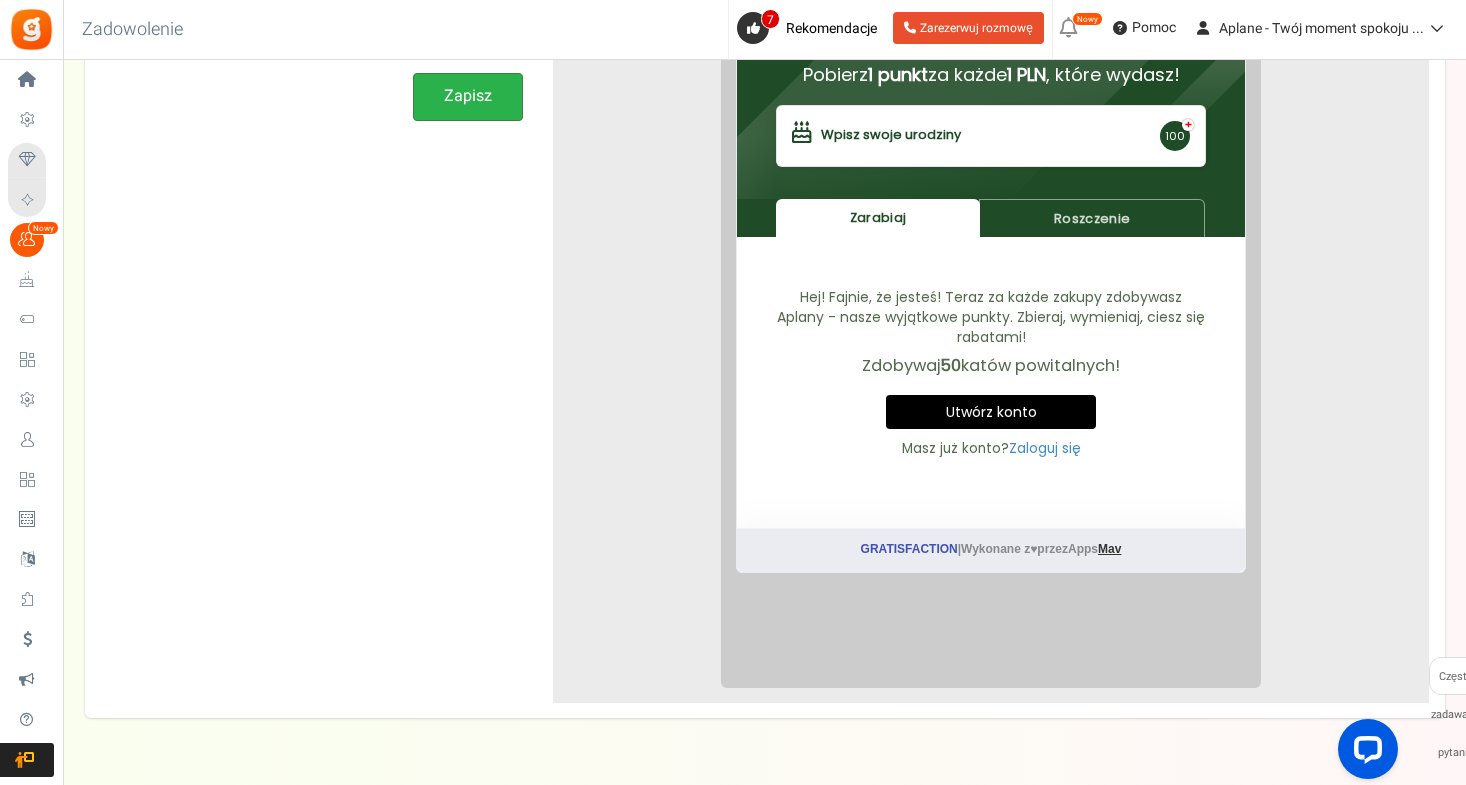 click on "Zapisz" at bounding box center (468, 96) 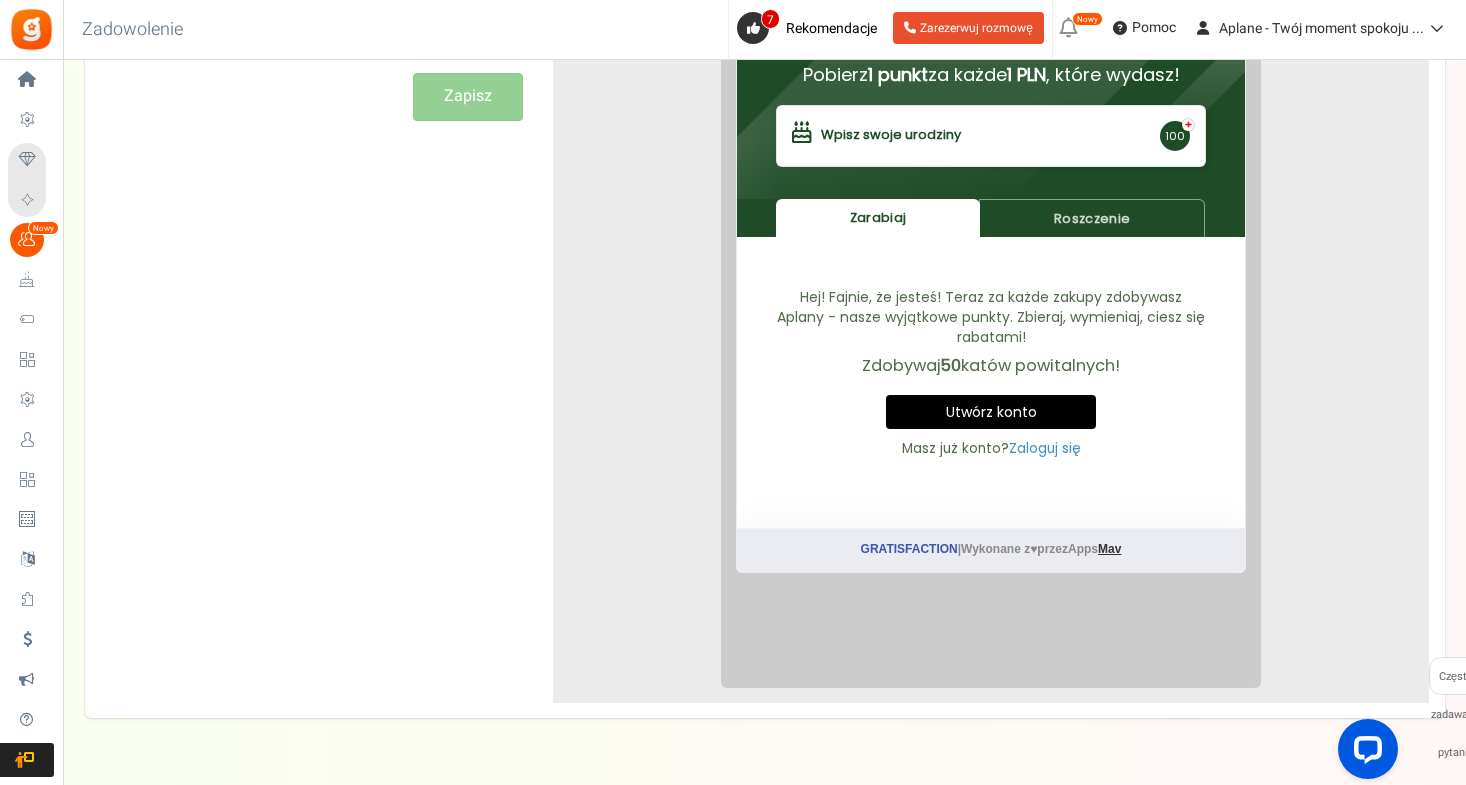 scroll, scrollTop: 403, scrollLeft: 0, axis: vertical 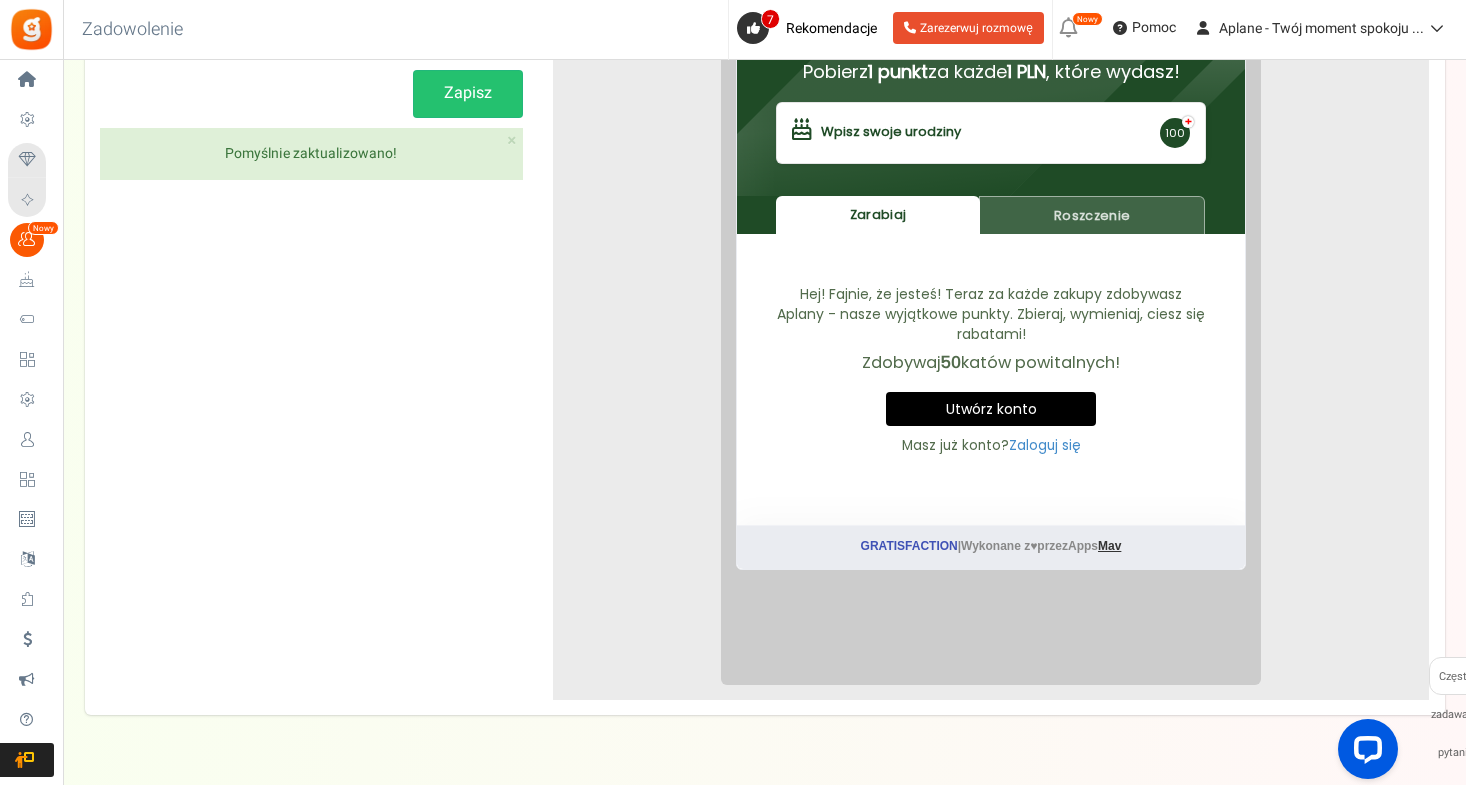 click on "Roszczenie" at bounding box center (1077, 200) 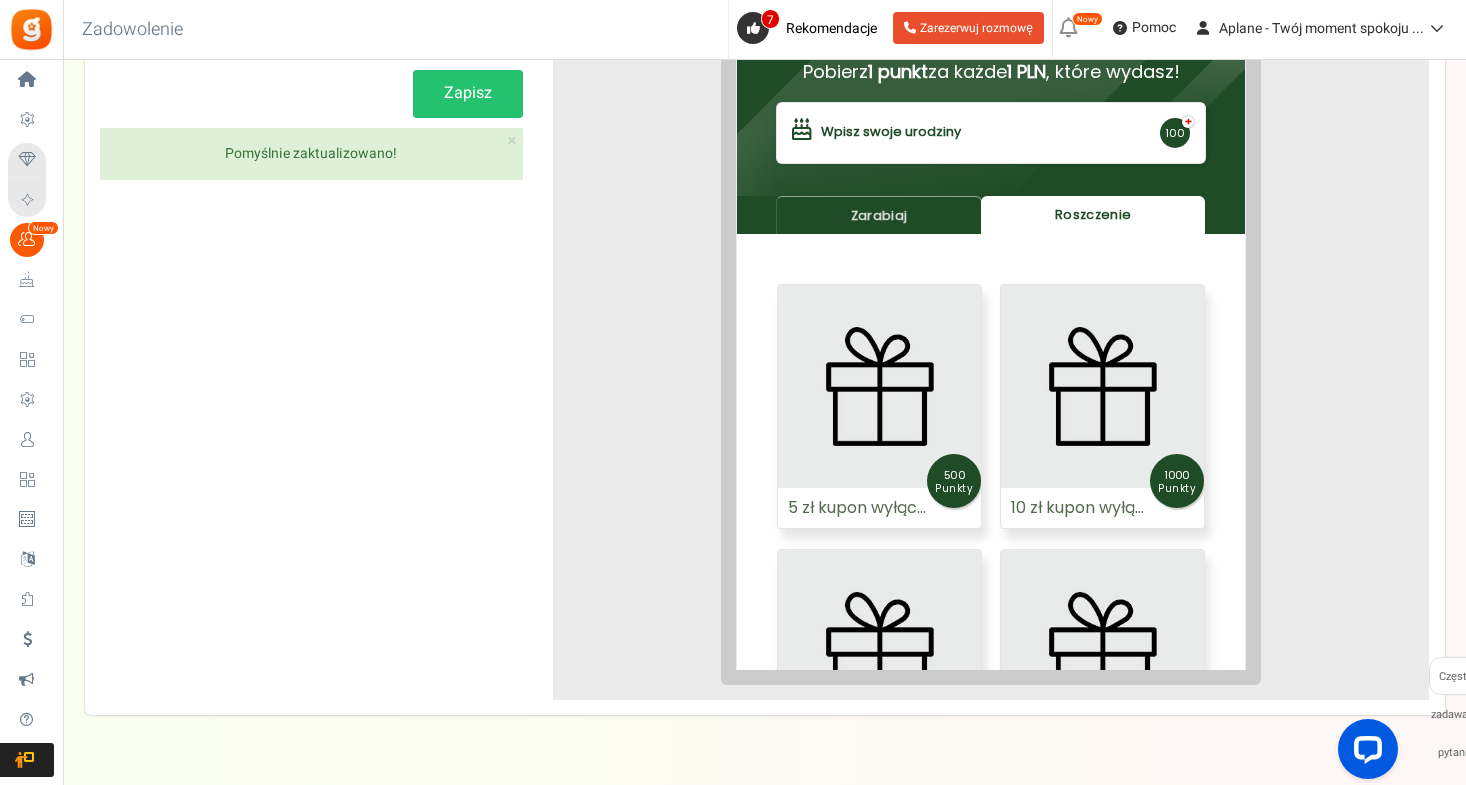 click on "Roszczenie" at bounding box center [1078, 200] 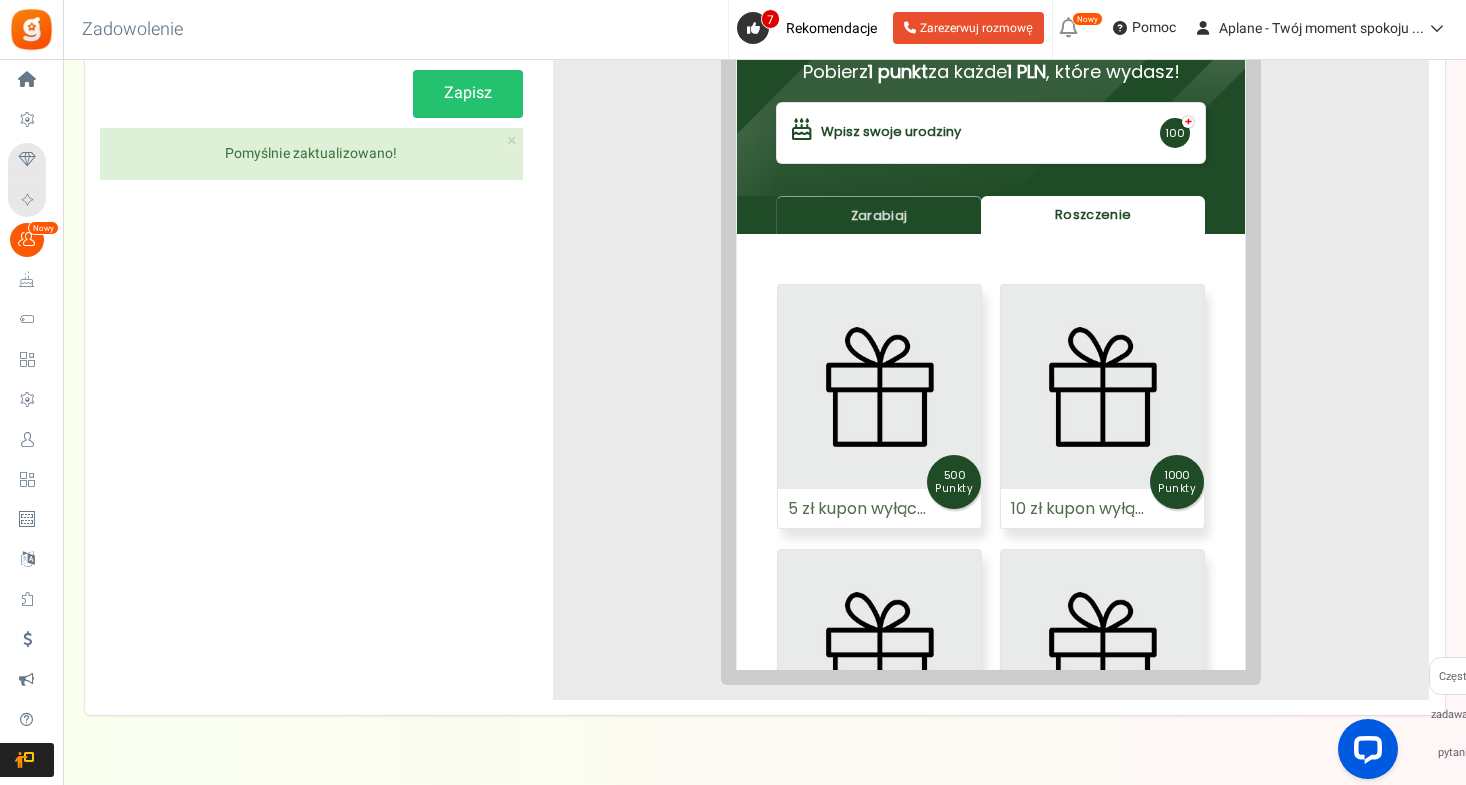click on "Roszczenie" at bounding box center (1078, 200) 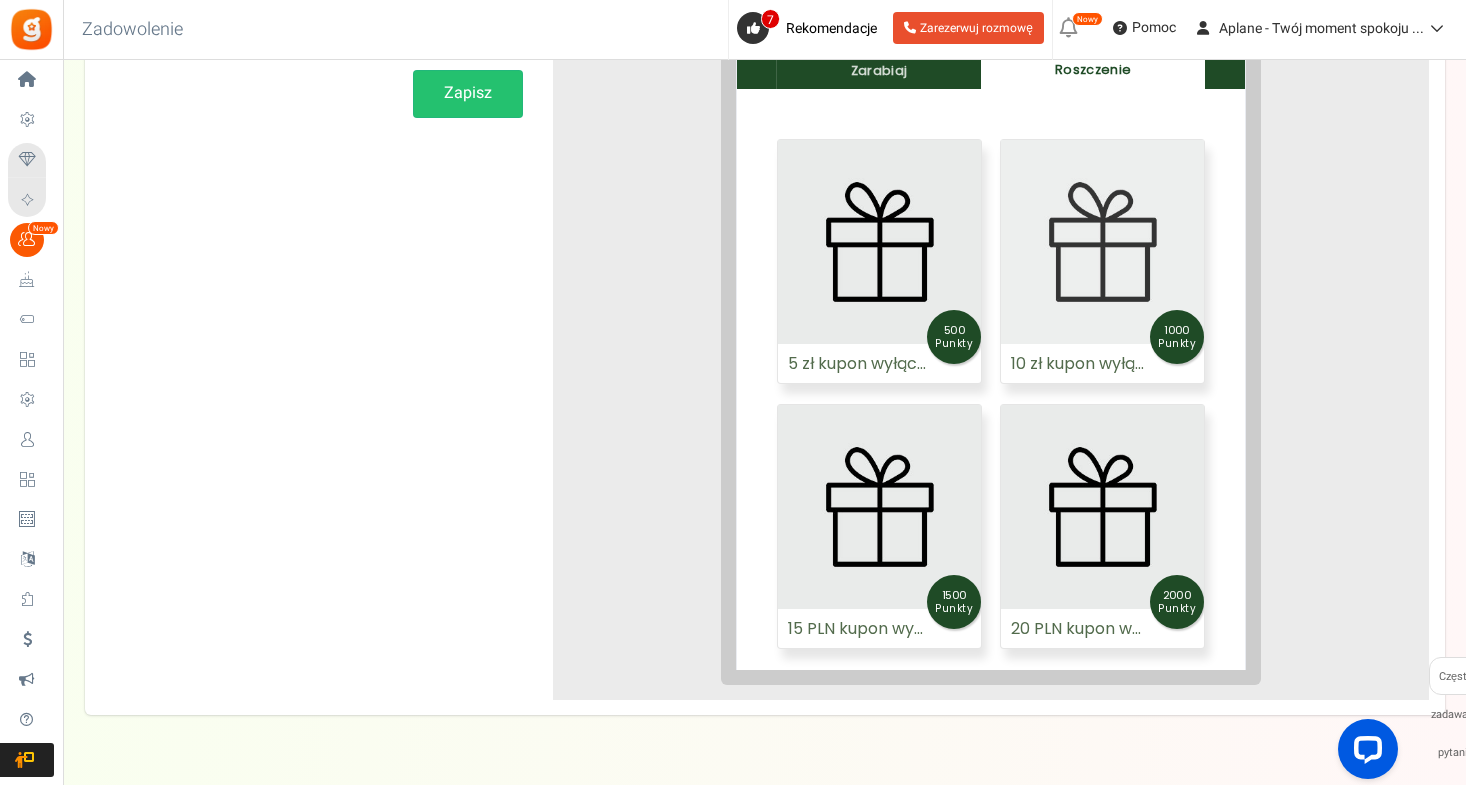 scroll, scrollTop: 156, scrollLeft: 0, axis: vertical 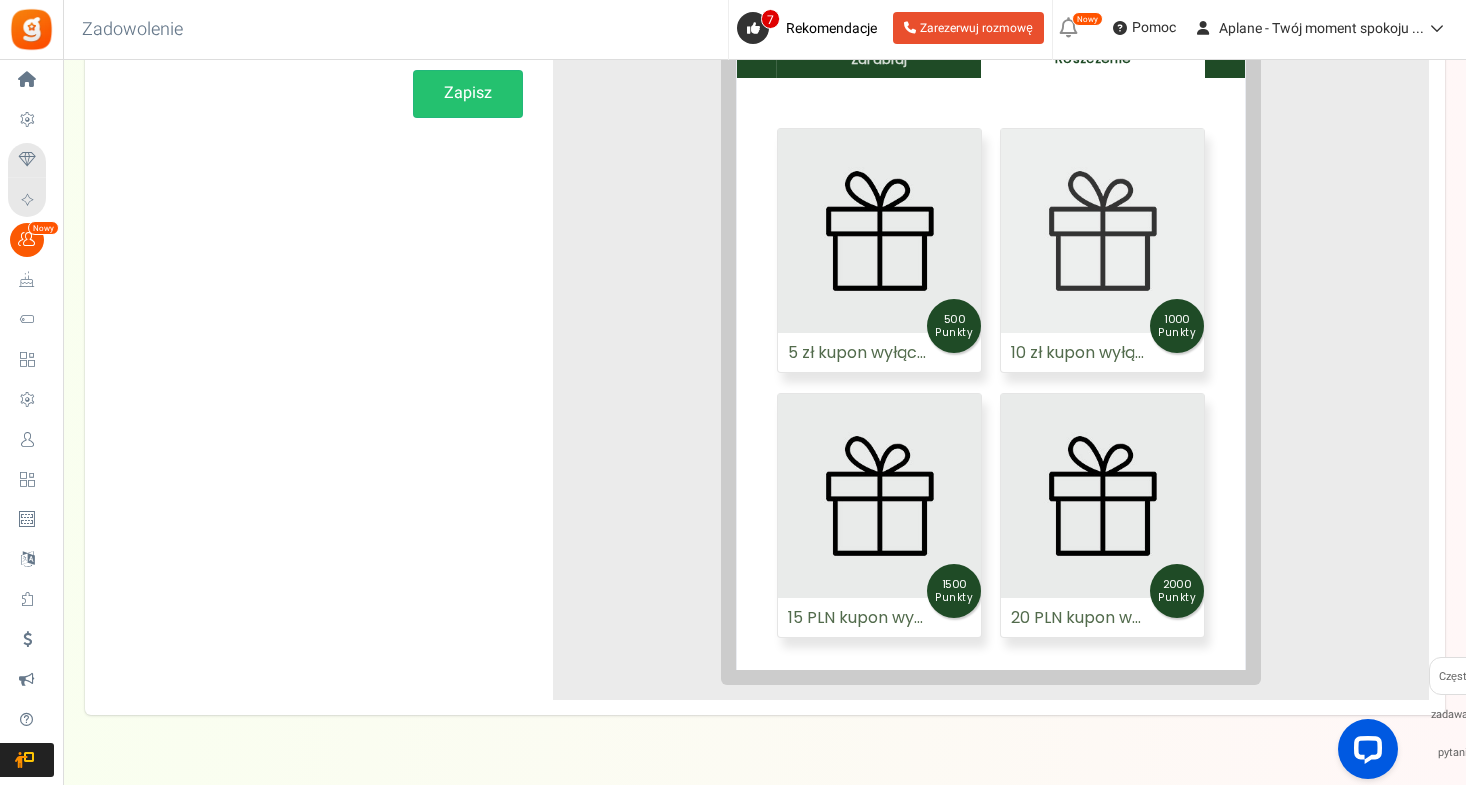 click at bounding box center [1087, 215] 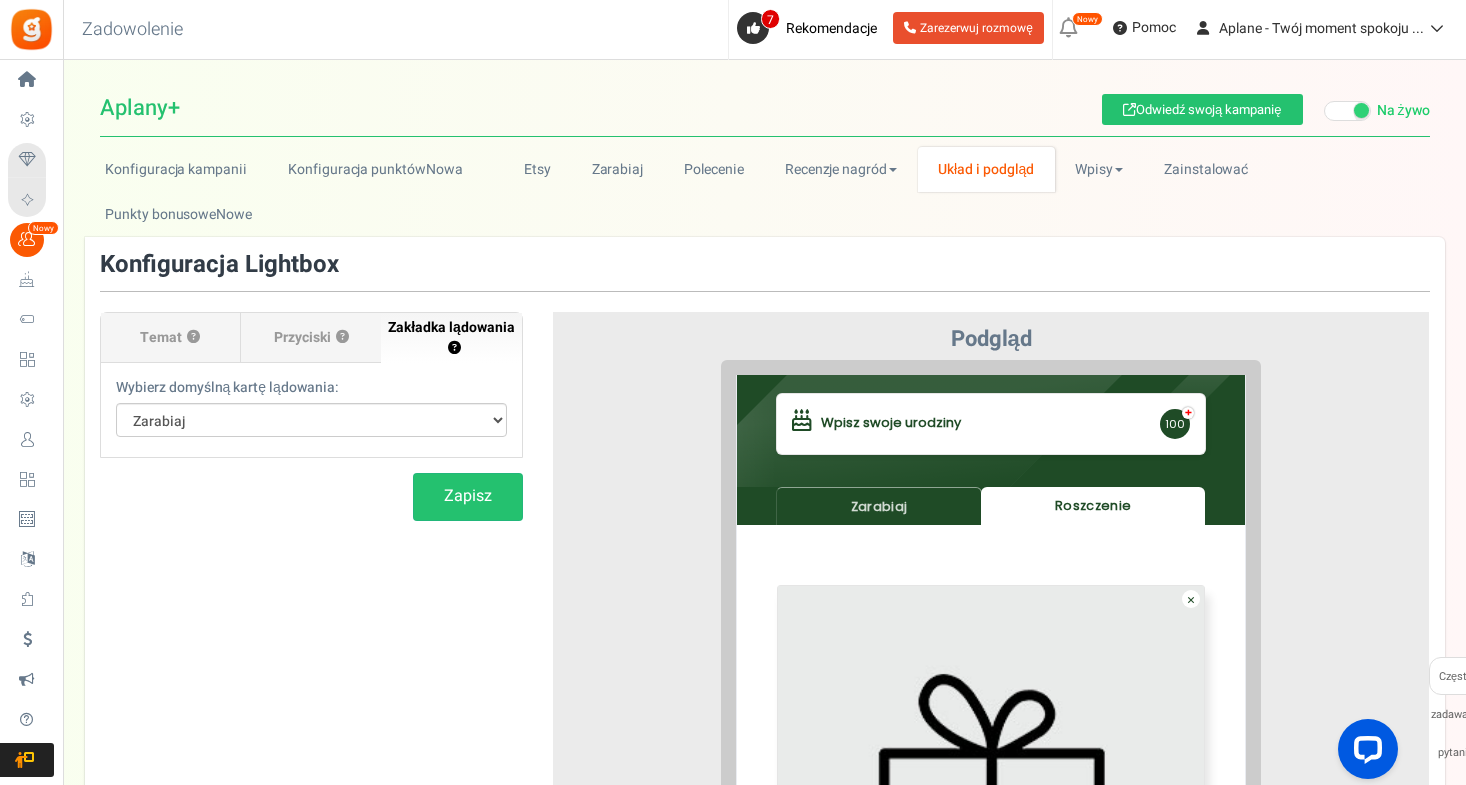 scroll, scrollTop: 110, scrollLeft: 0, axis: vertical 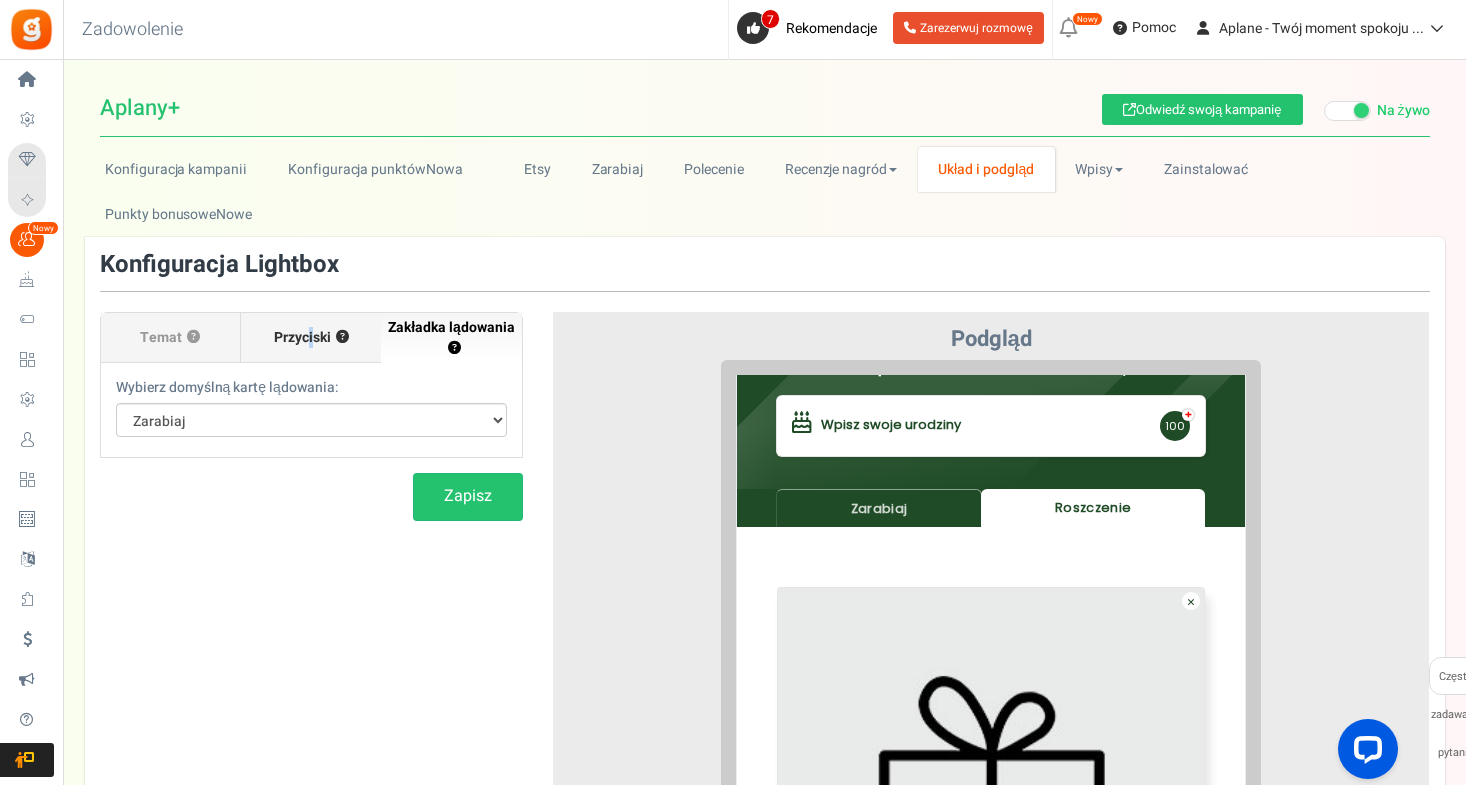 click on "Przyciski" at bounding box center (302, 338) 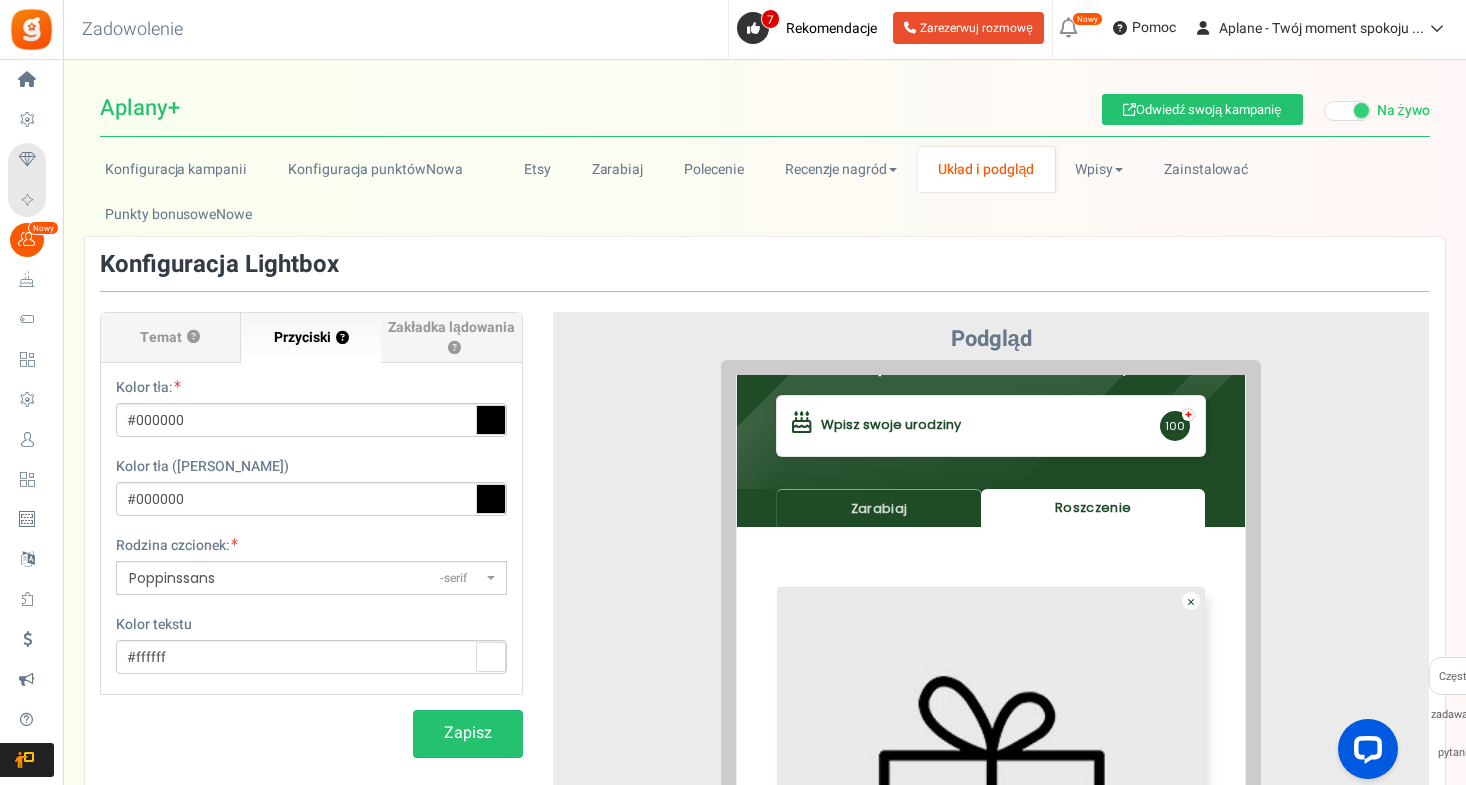 click on "Poppinssans" at bounding box center [172, 578] 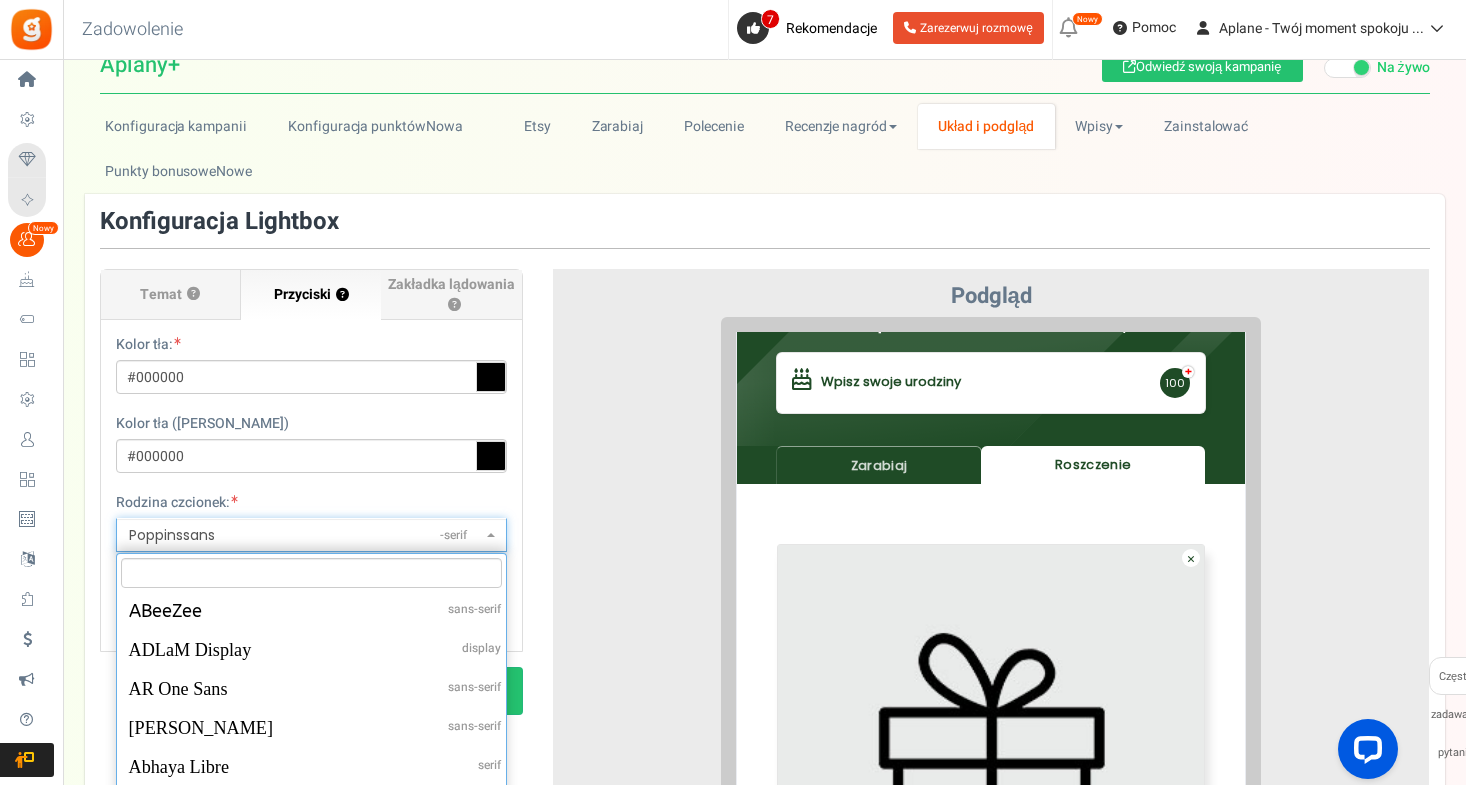 scroll, scrollTop: 149, scrollLeft: 0, axis: vertical 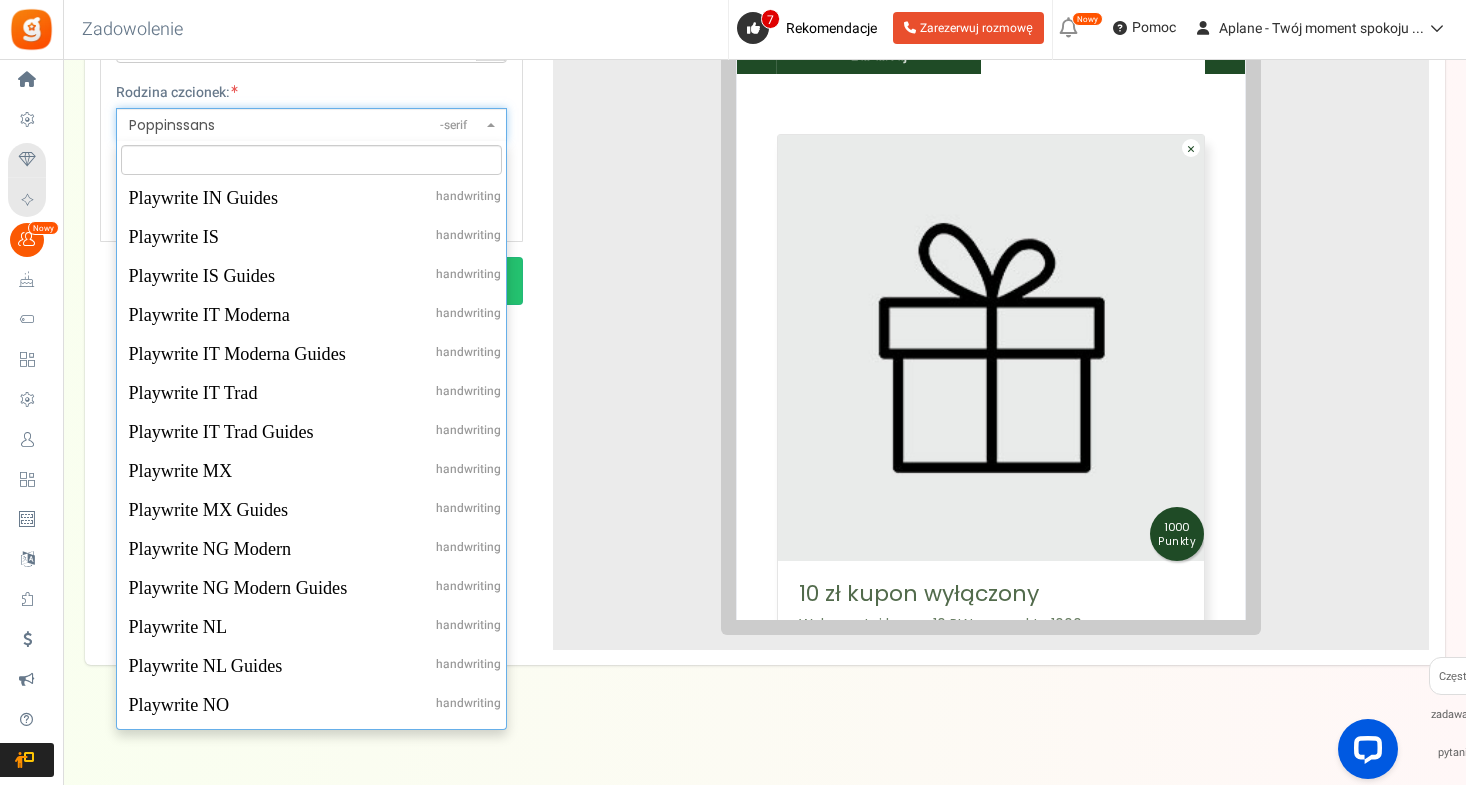 drag, startPoint x: 179, startPoint y: 477, endPoint x: 173, endPoint y: 498, distance: 21.84033 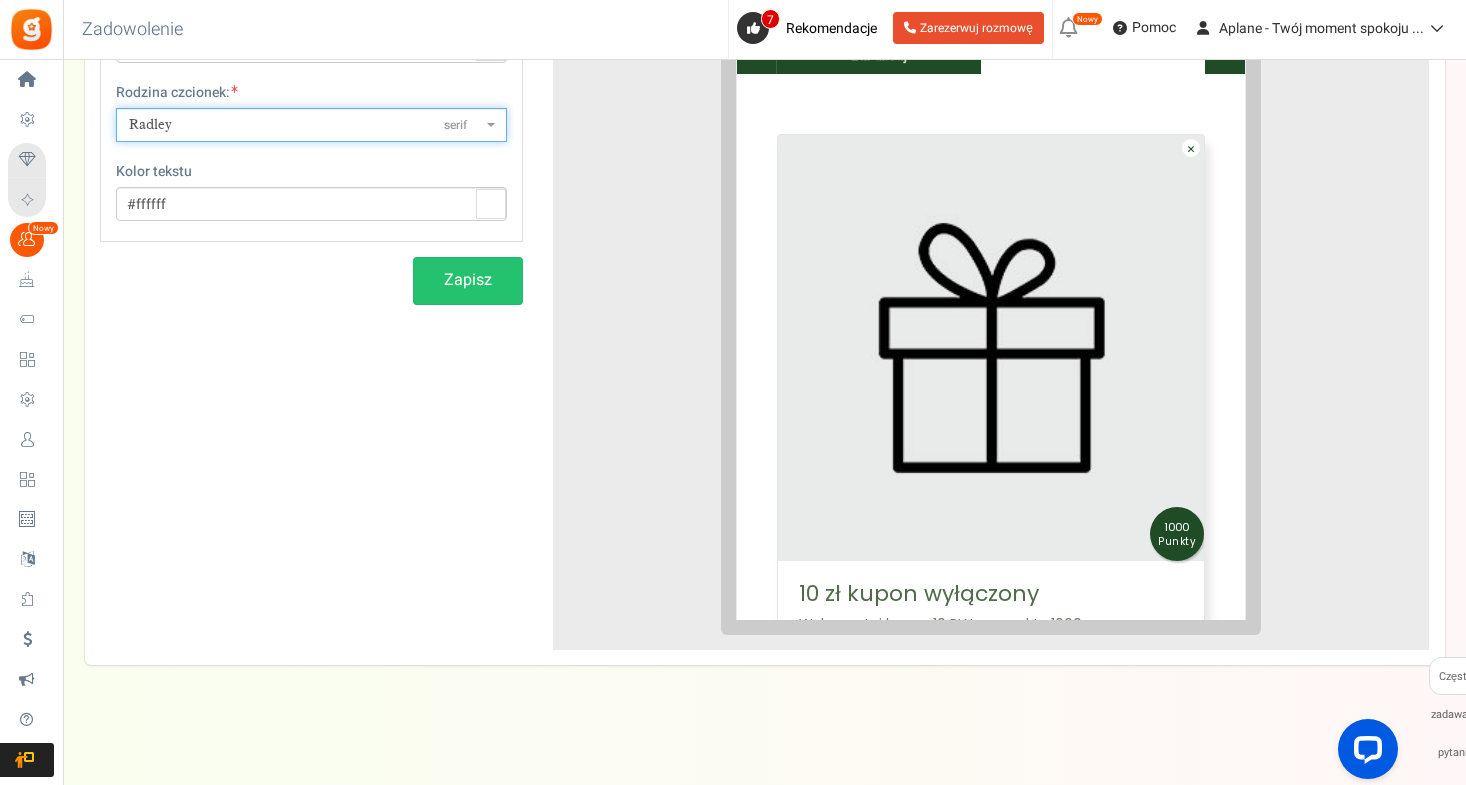 select on "1453" 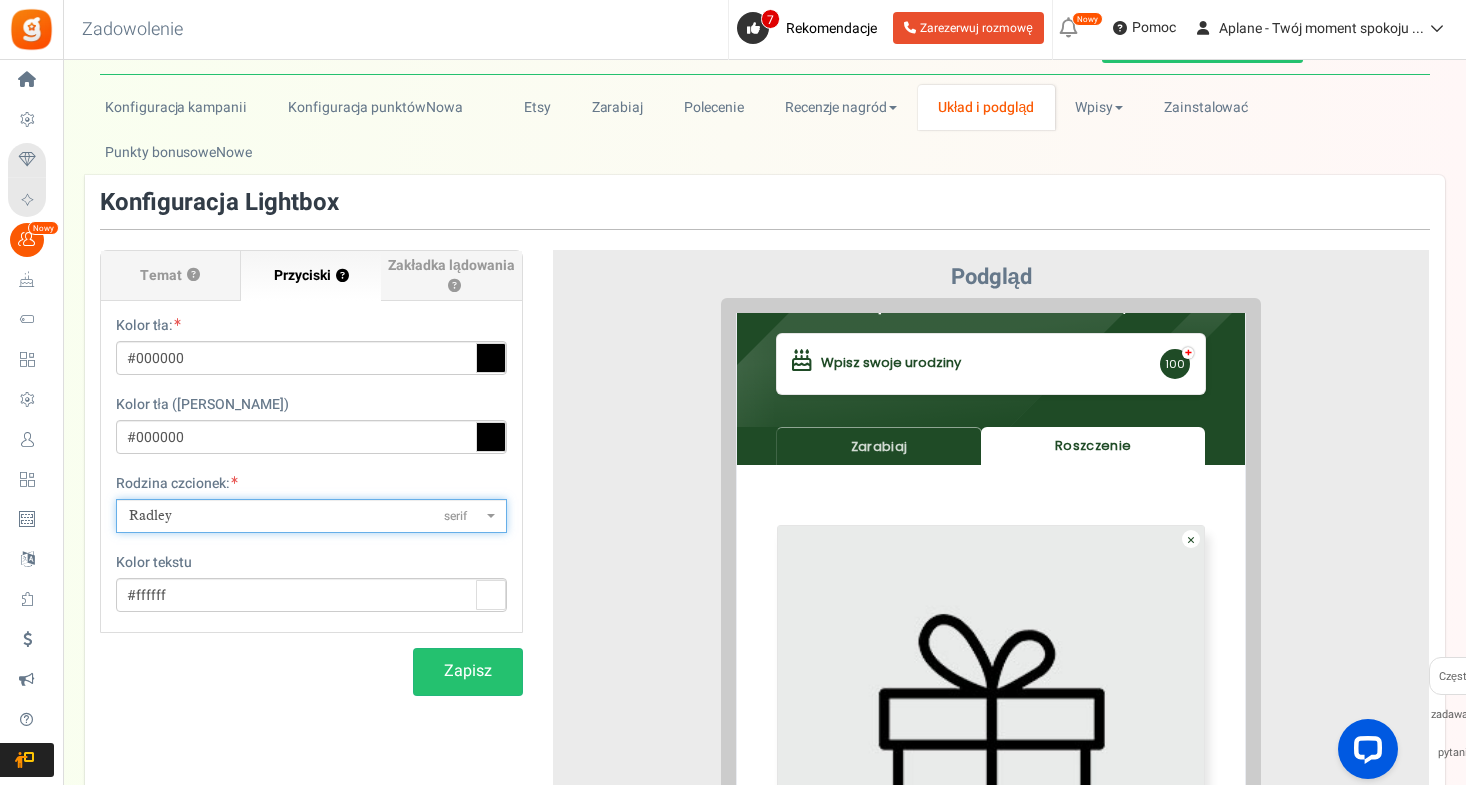 scroll, scrollTop: 56, scrollLeft: 0, axis: vertical 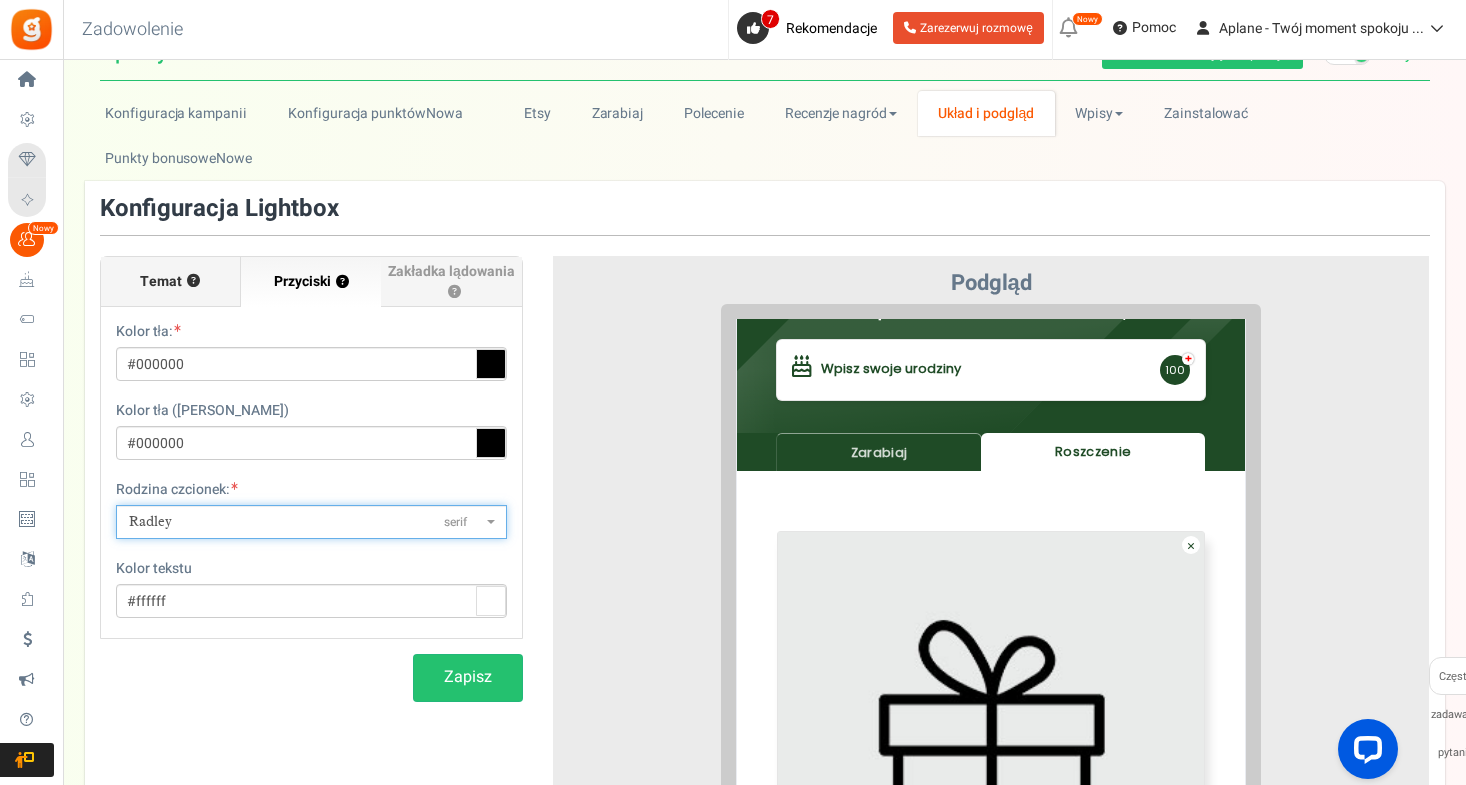click on "Temat" at bounding box center (161, 282) 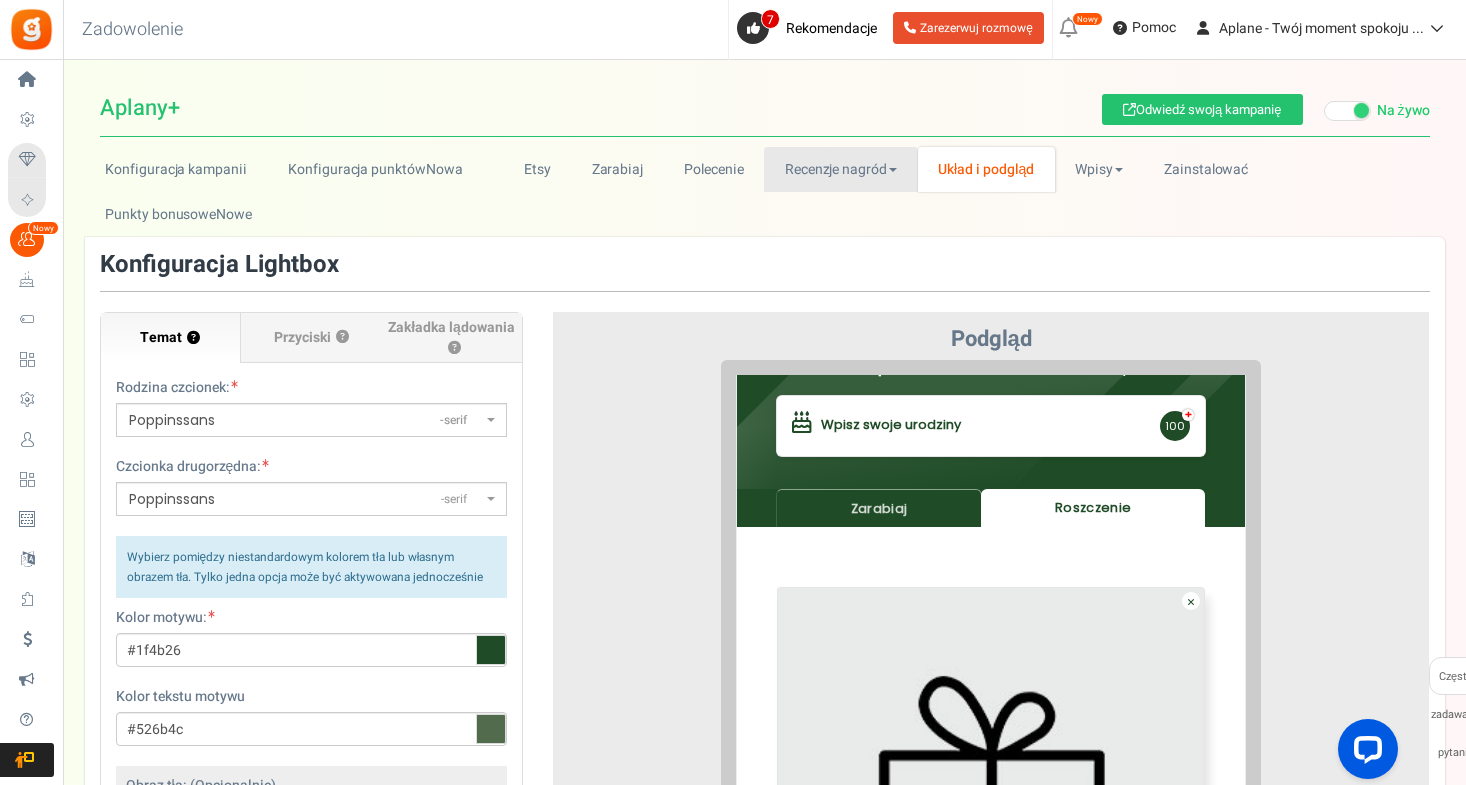 scroll, scrollTop: 0, scrollLeft: 0, axis: both 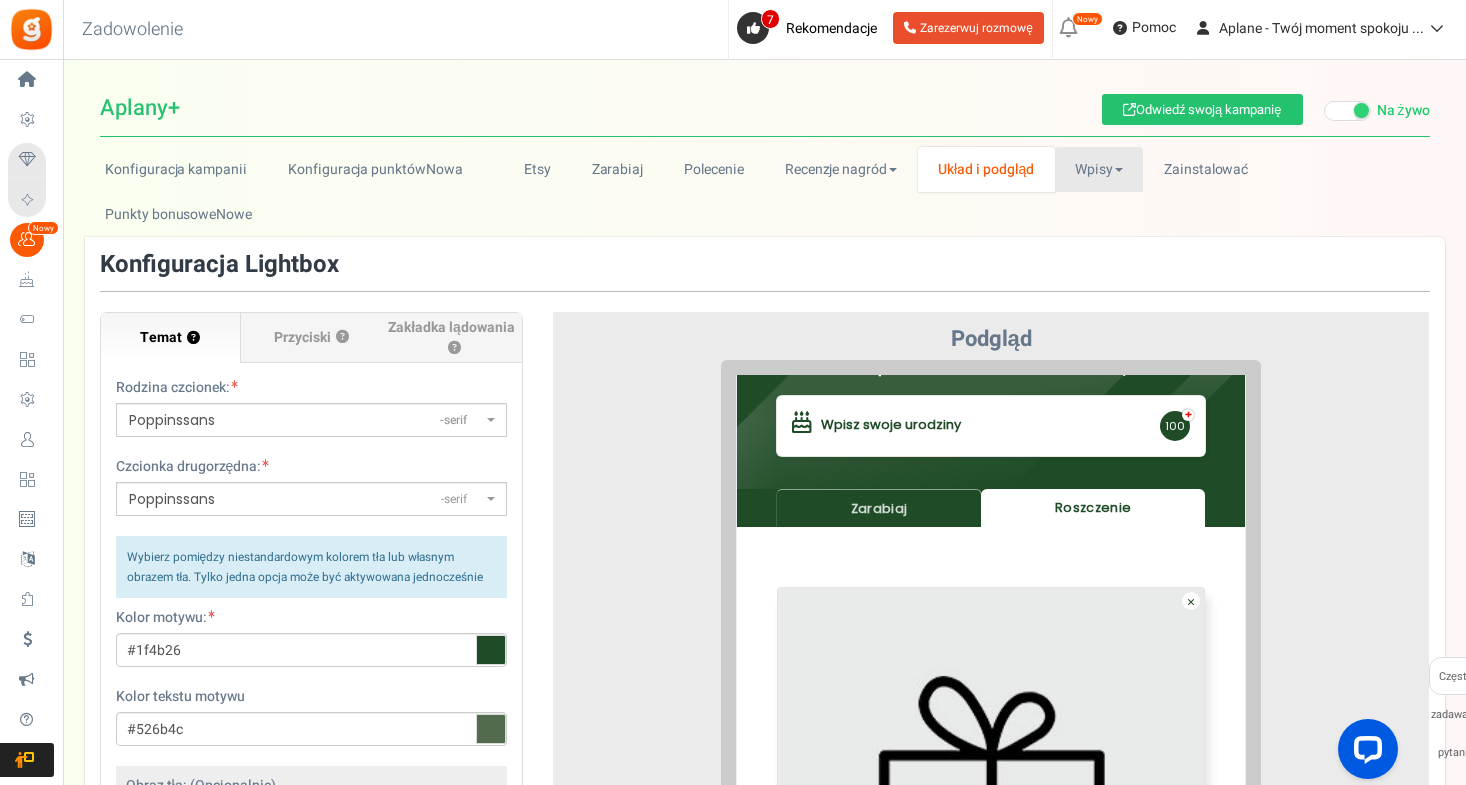 click on "Wpisy" at bounding box center (1099, 169) 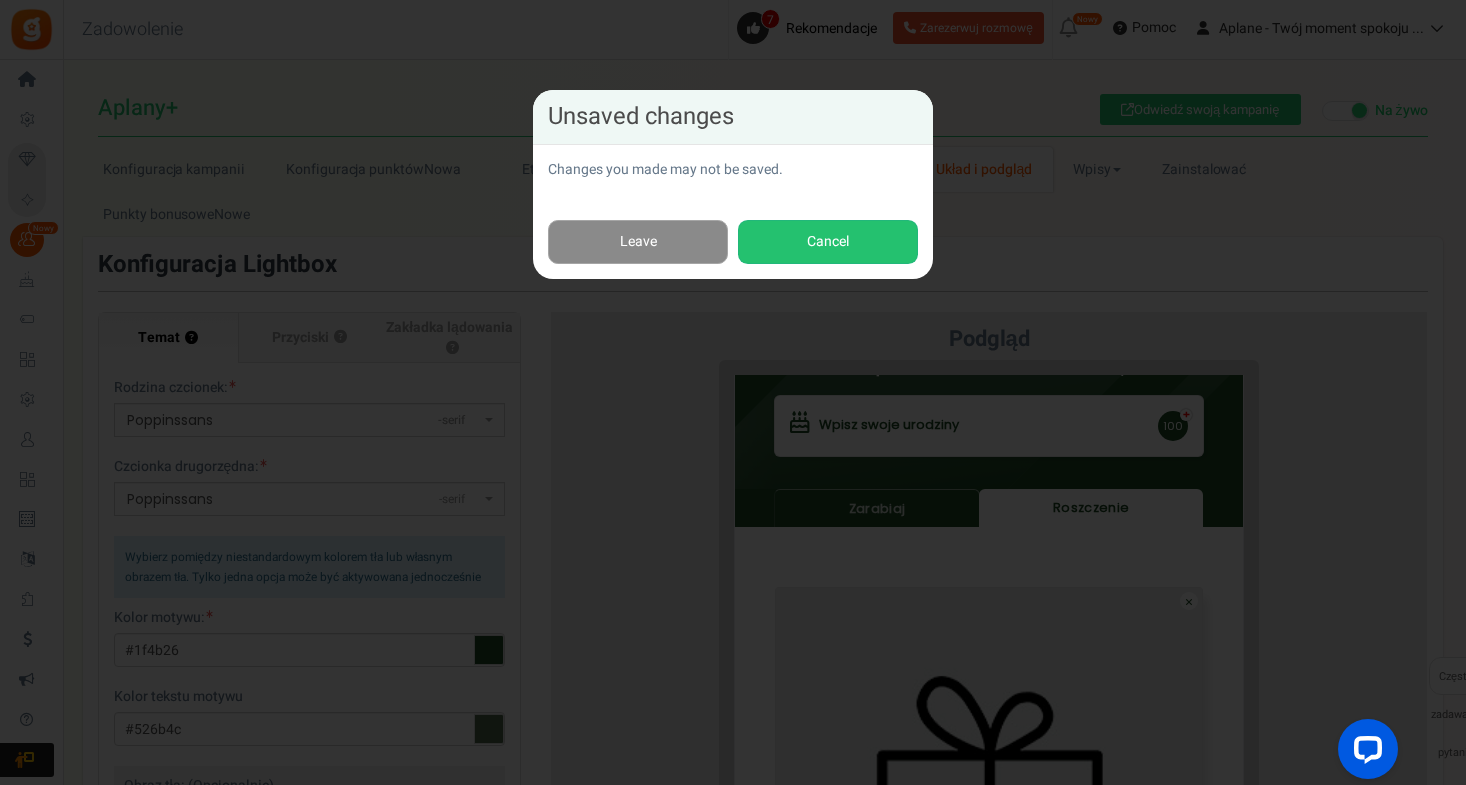 click on "Leave" at bounding box center (638, 242) 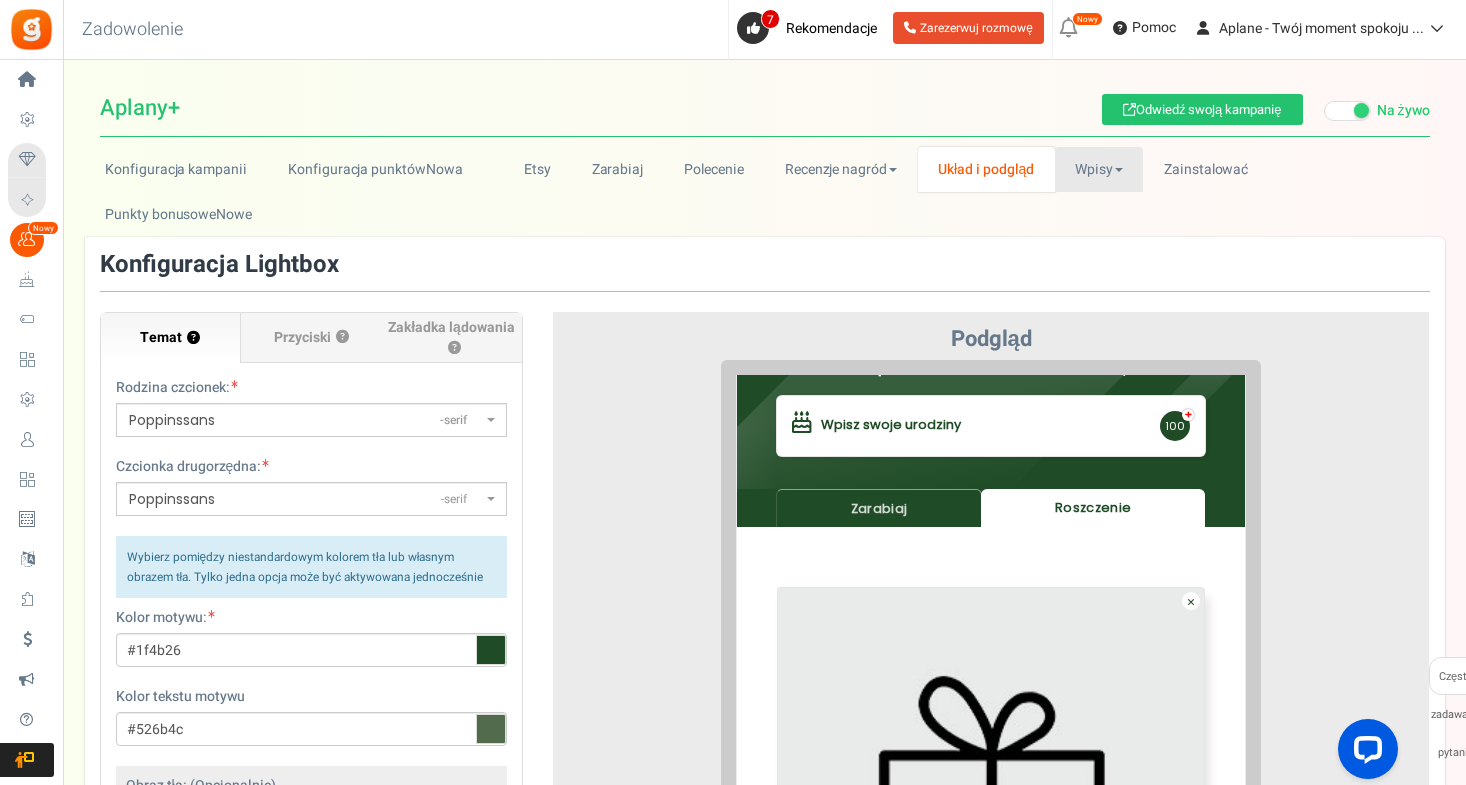 click on "Wpisy" at bounding box center (1099, 169) 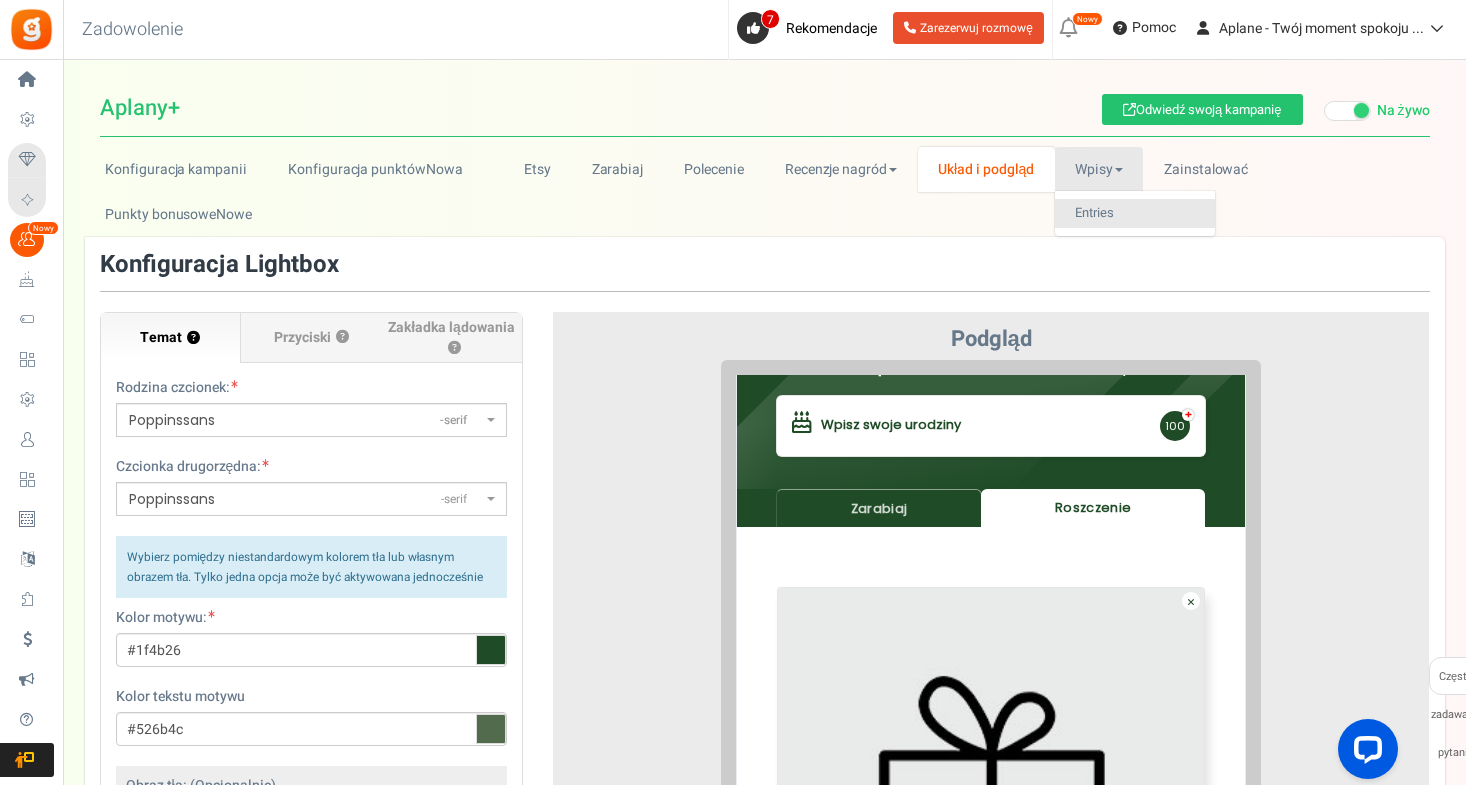 click on "Entries" at bounding box center (1135, 213) 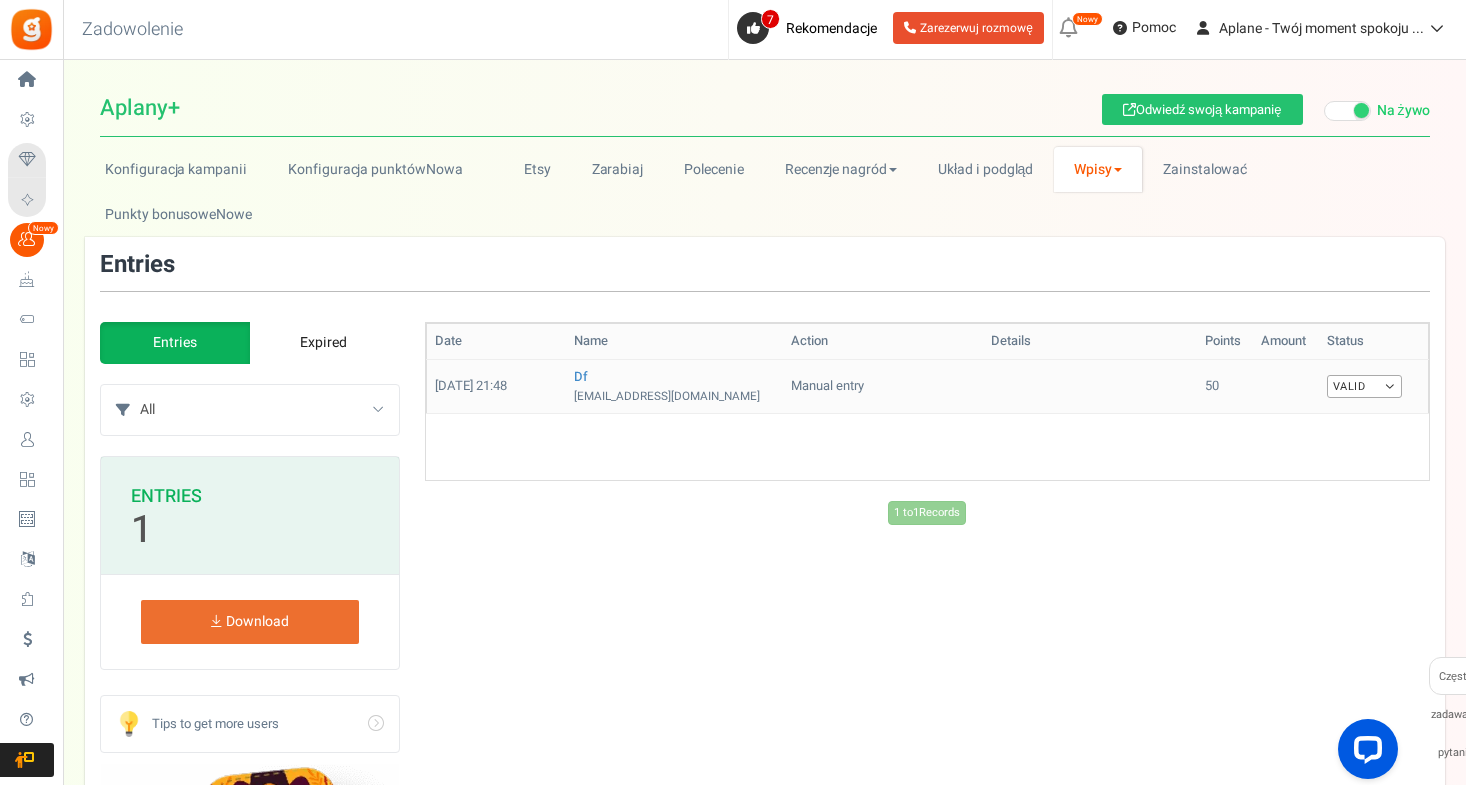 scroll, scrollTop: 0, scrollLeft: 0, axis: both 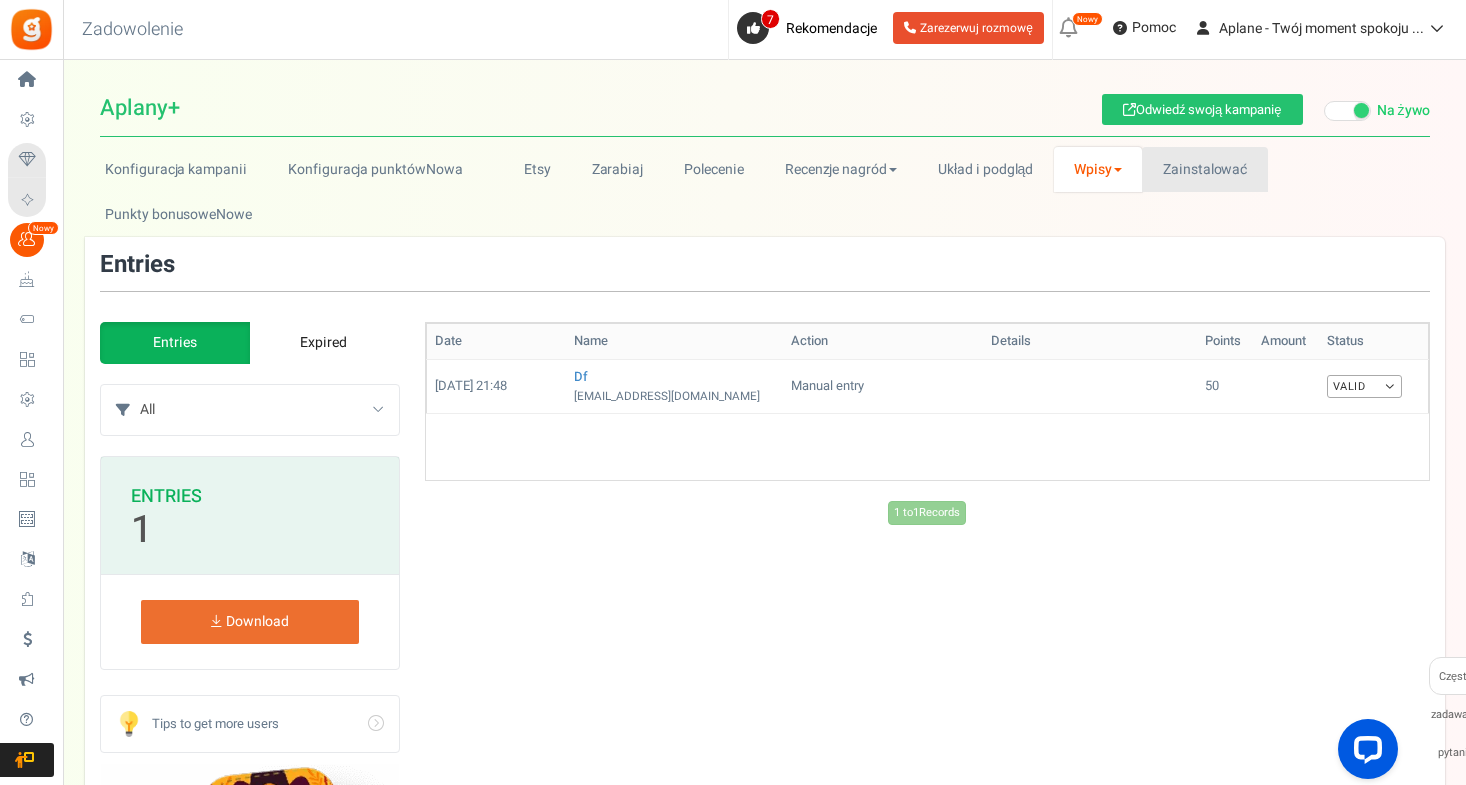 click on "Zainstalować" at bounding box center [1204, 169] 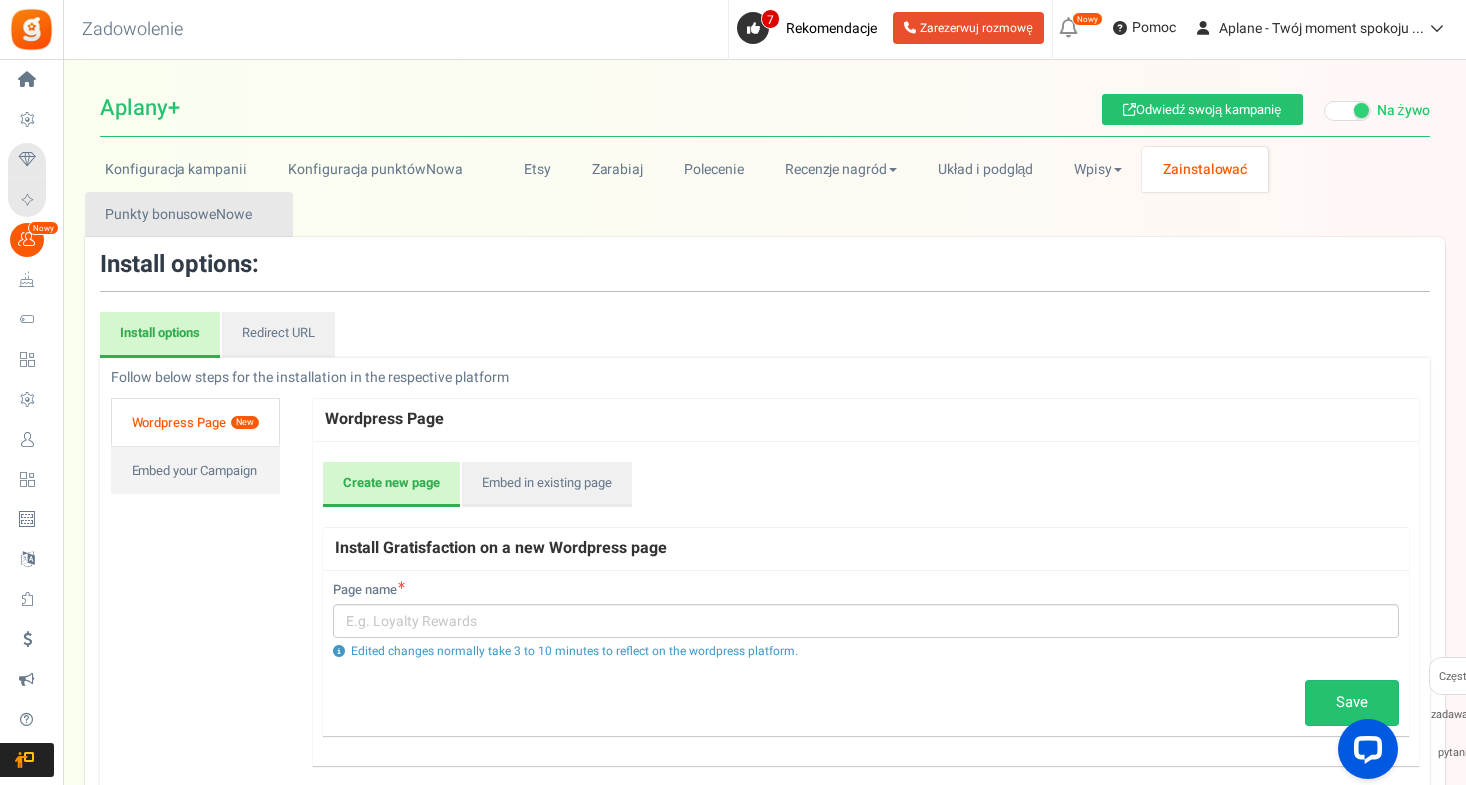 click on "Punkty bonusoweNowe" at bounding box center (189, 214) 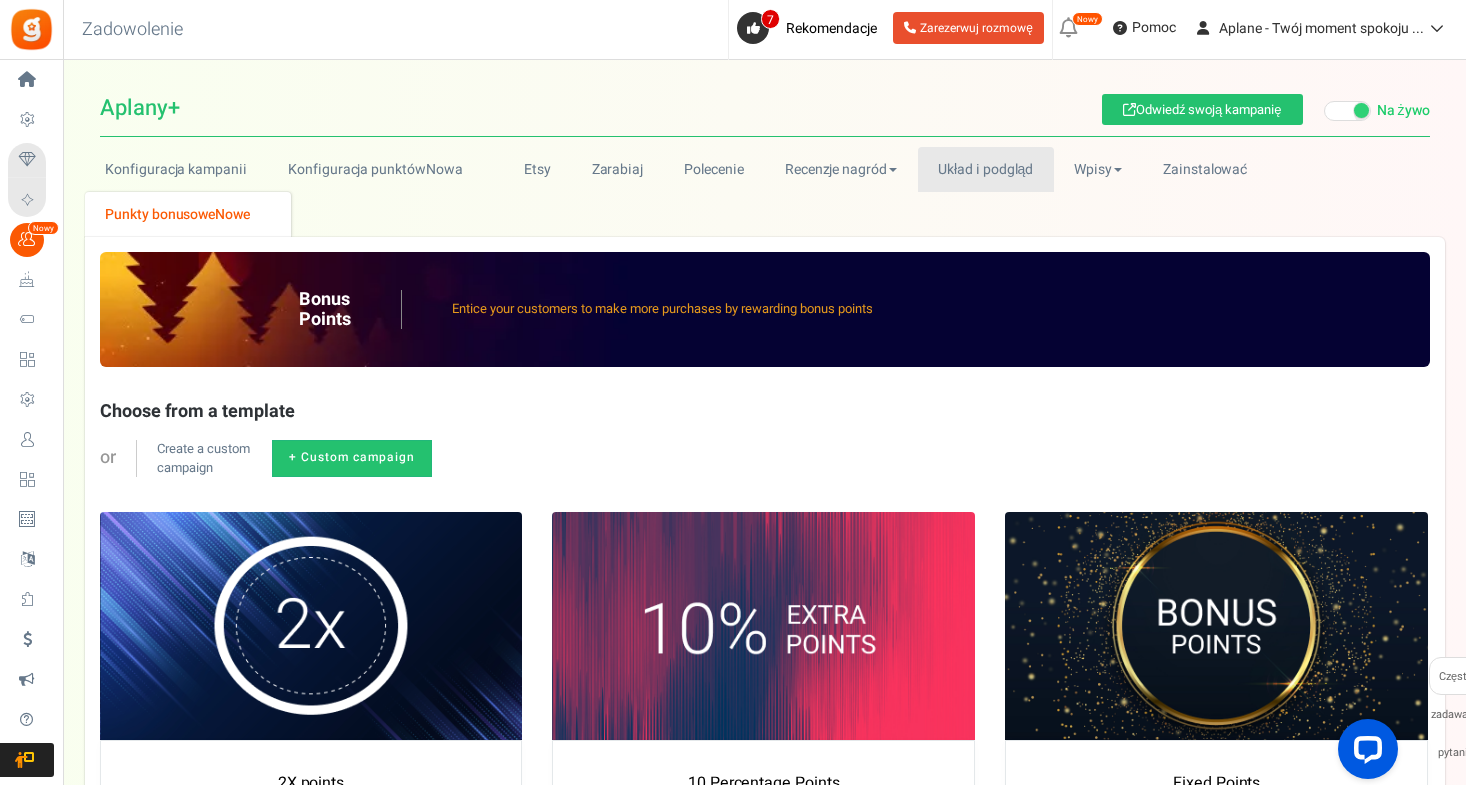 click on "Układ i podgląd" at bounding box center (986, 169) 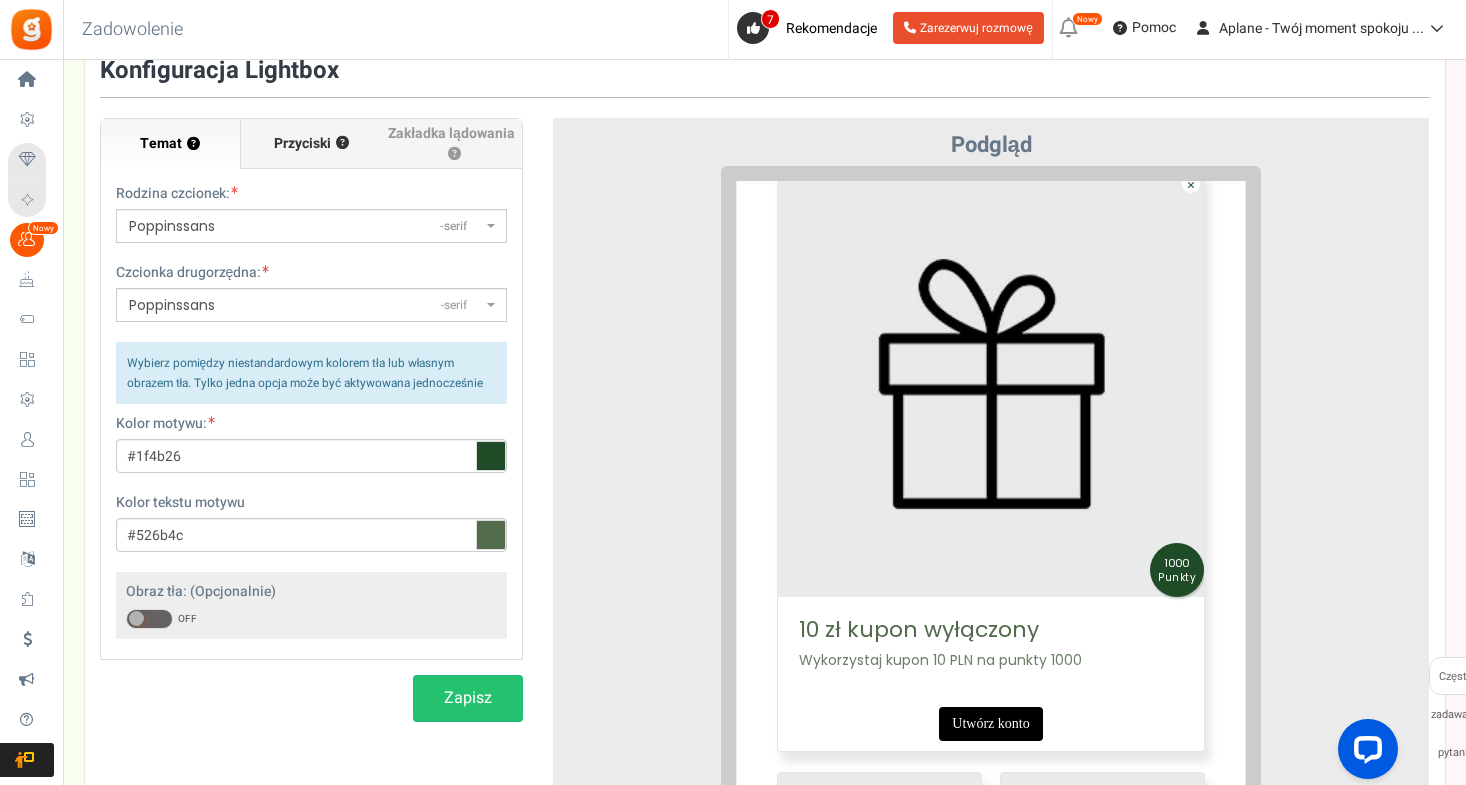 scroll, scrollTop: 191, scrollLeft: 0, axis: vertical 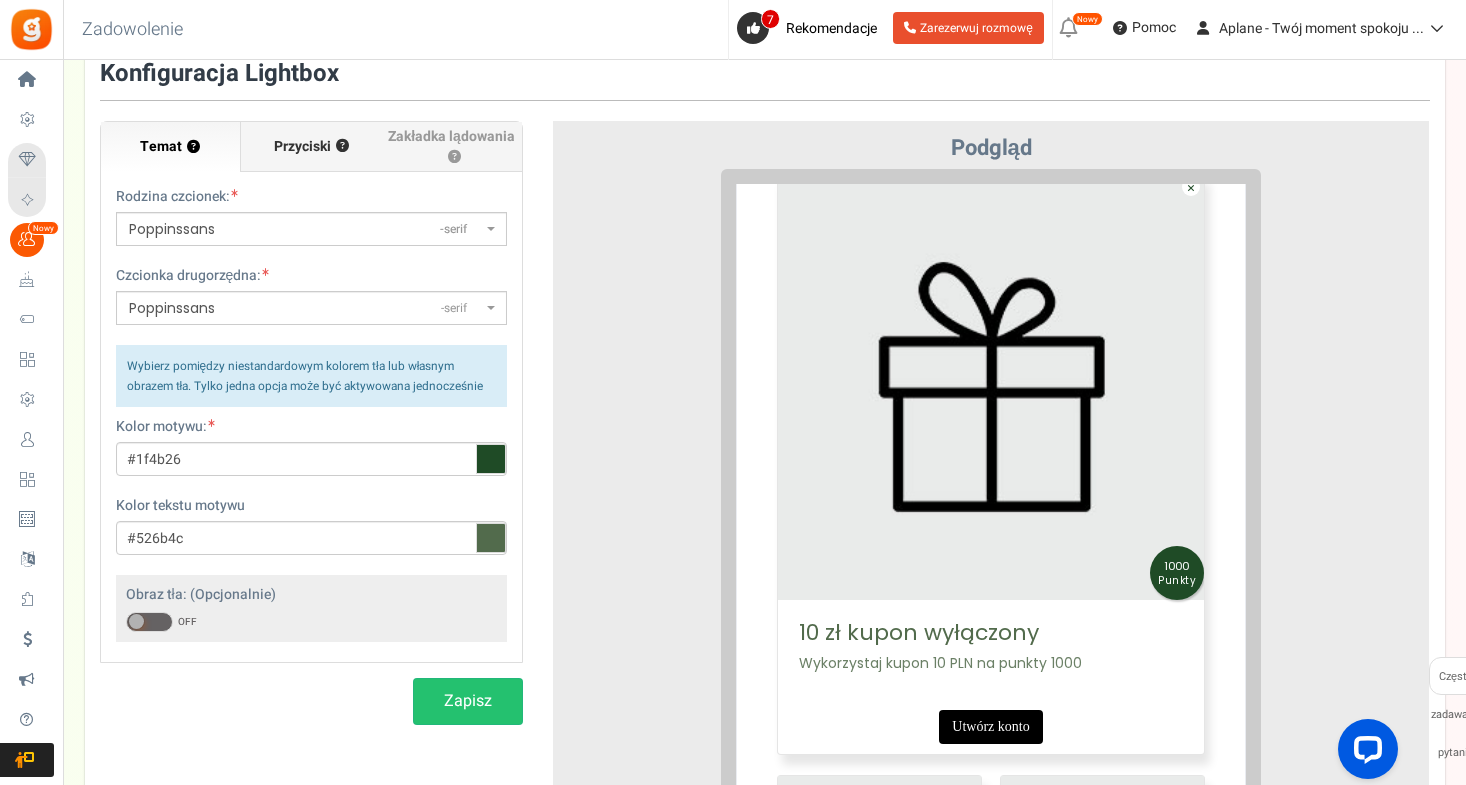 click on "Przyciski" at bounding box center (302, 147) 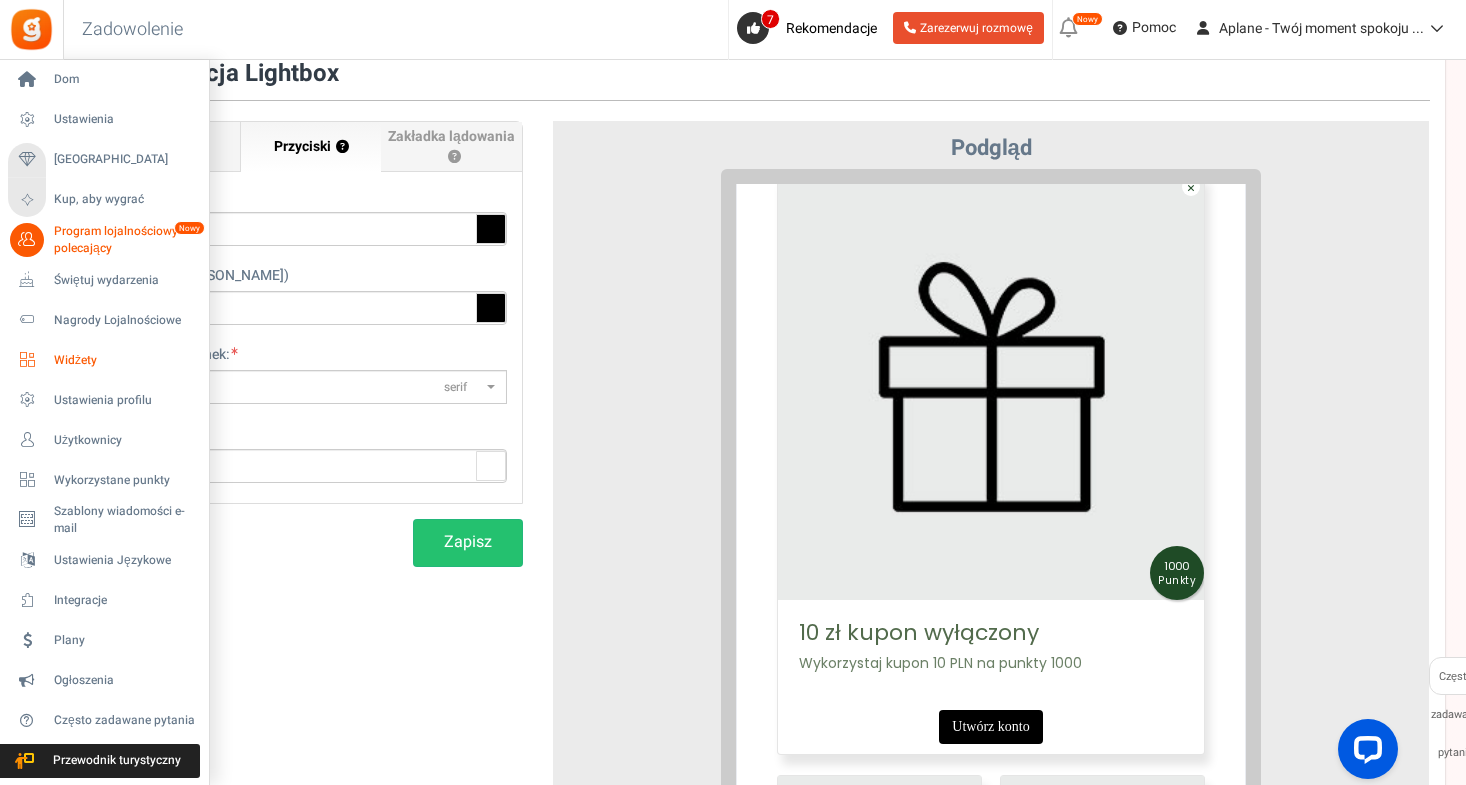 click on "Widżety" at bounding box center (124, 360) 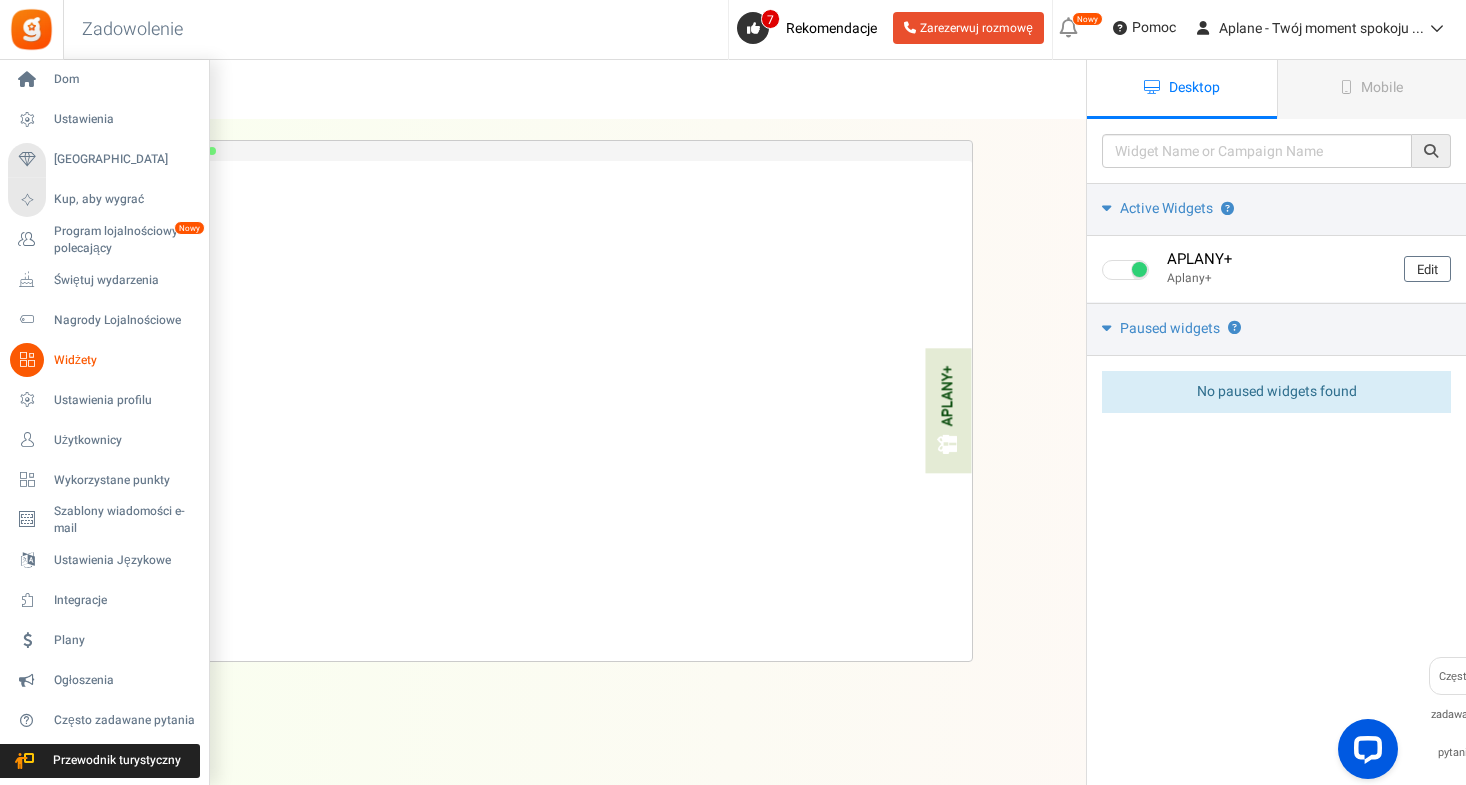 scroll, scrollTop: 0, scrollLeft: 0, axis: both 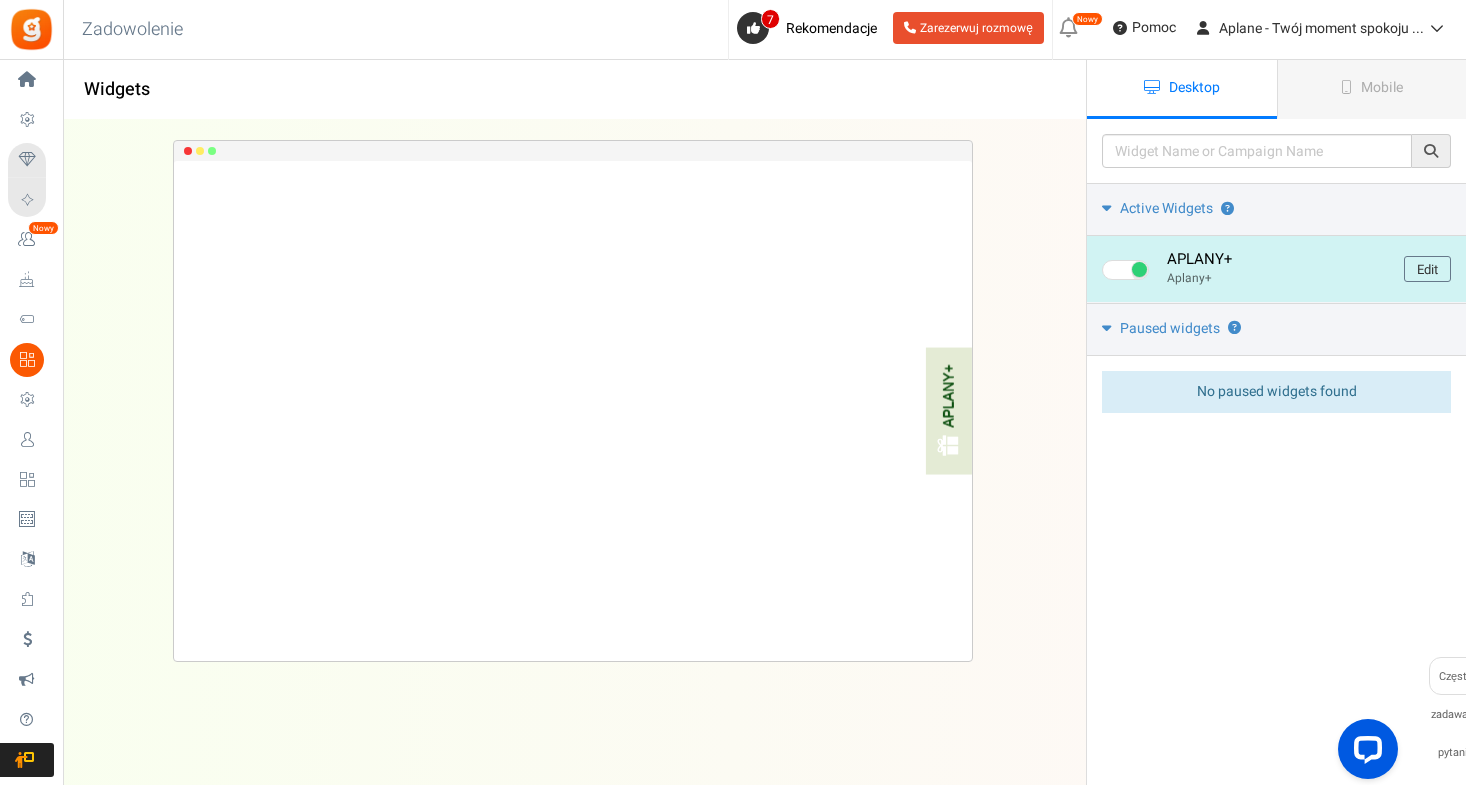 click on "APLANY+" at bounding box center [1278, 259] 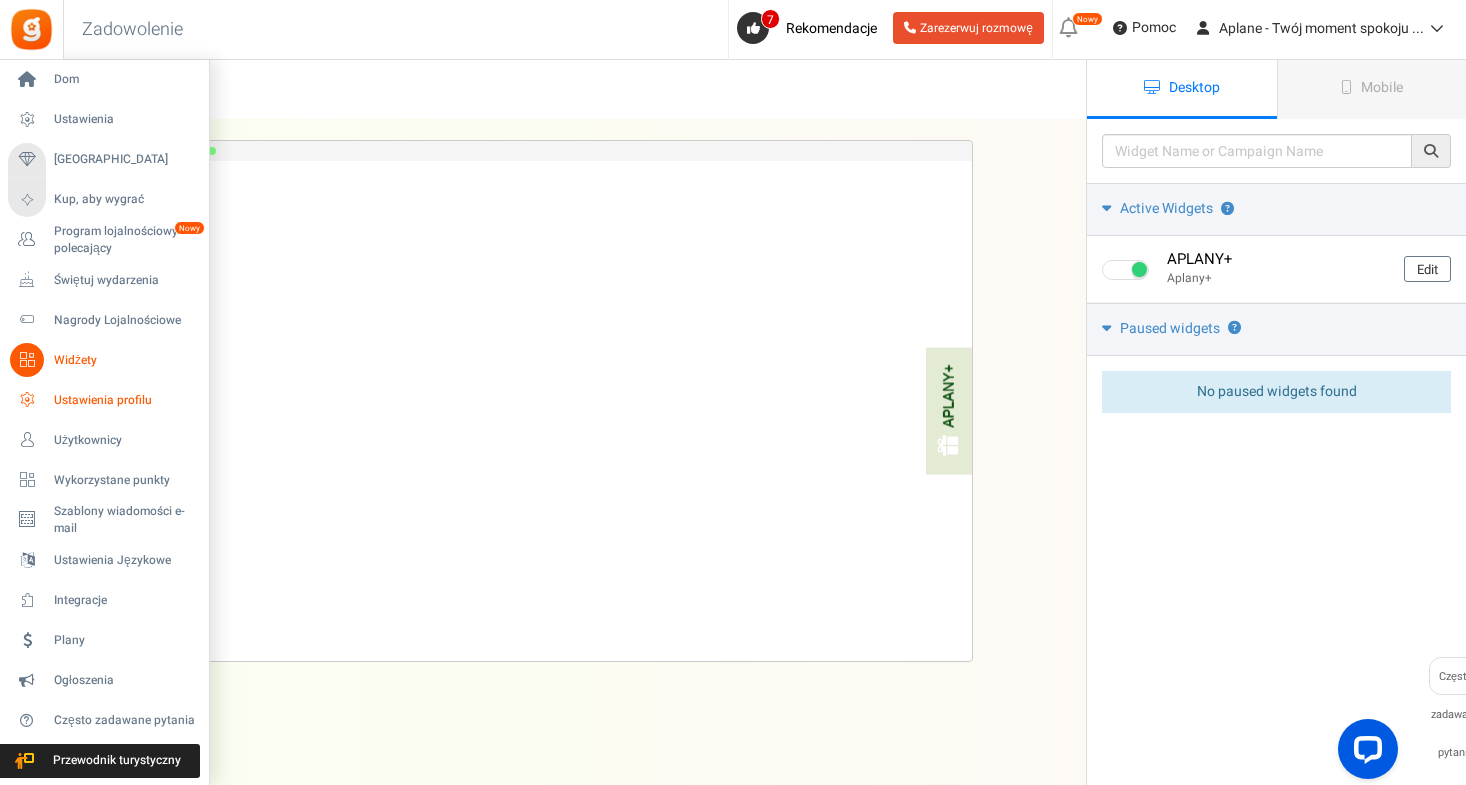 click on "Ustawienia profilu" at bounding box center (124, 400) 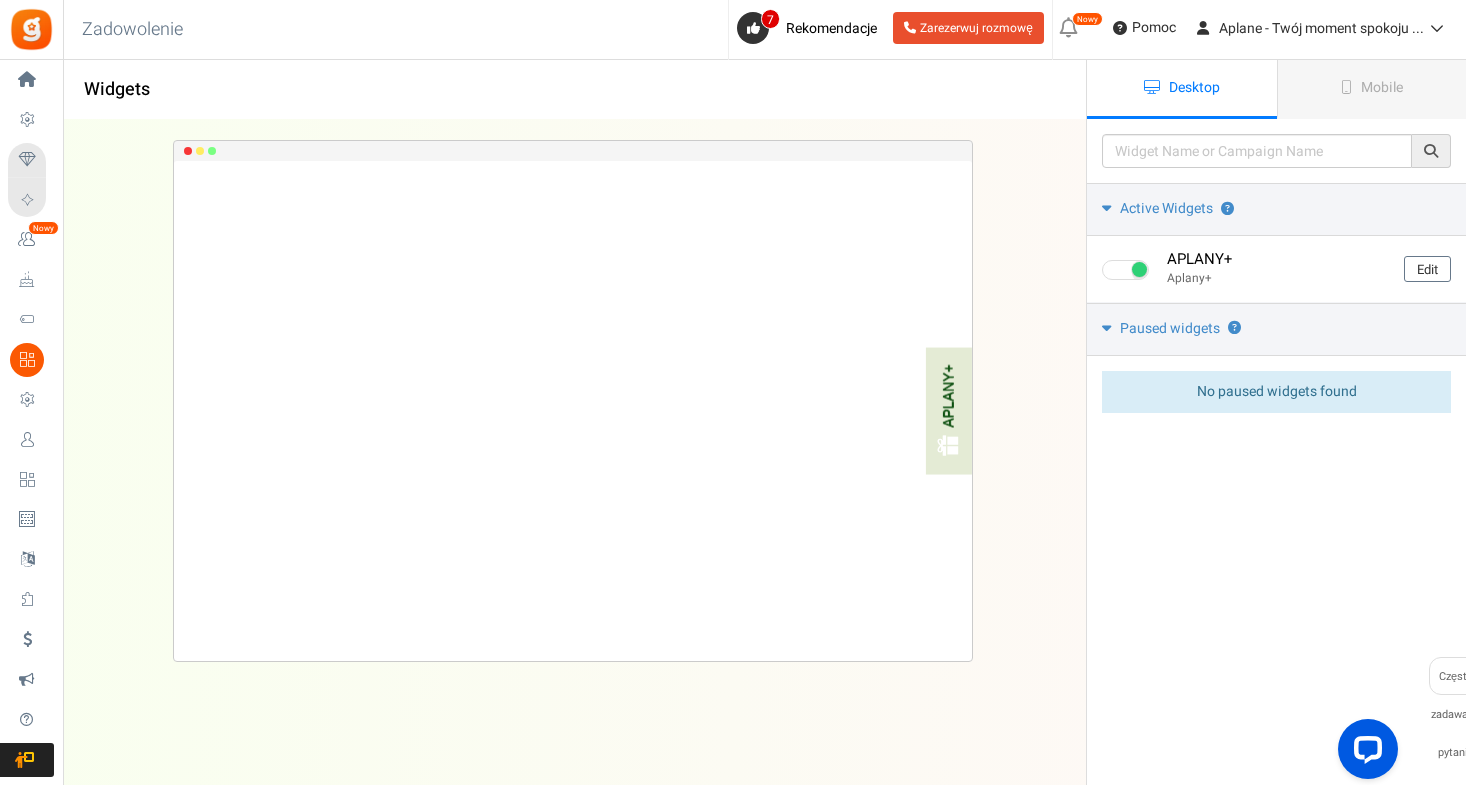 click on "Install now
Back to Home
Back to program setup
Dom
Ustawienia
Kampanie
Kup, aby wygrać
Program lojalnościowy i polecający   Nowy
Świętuj wydarzenia
Nagrody Lojalnościowe
Widżety
Ustawienia profilu
Użytkownicy
Wykorzystane punkty
Unsubscribers
Szablony wiadomości e-mail
Ustawienia Językowe
Integracje
Plany
Send an Invite
Groups
Ogłoszenia
Często zadawane pytania
Przewodnik turystyczny
Back to Home
Back to program setup
Zadowolenie
0 WARNING" at bounding box center [733, 472] 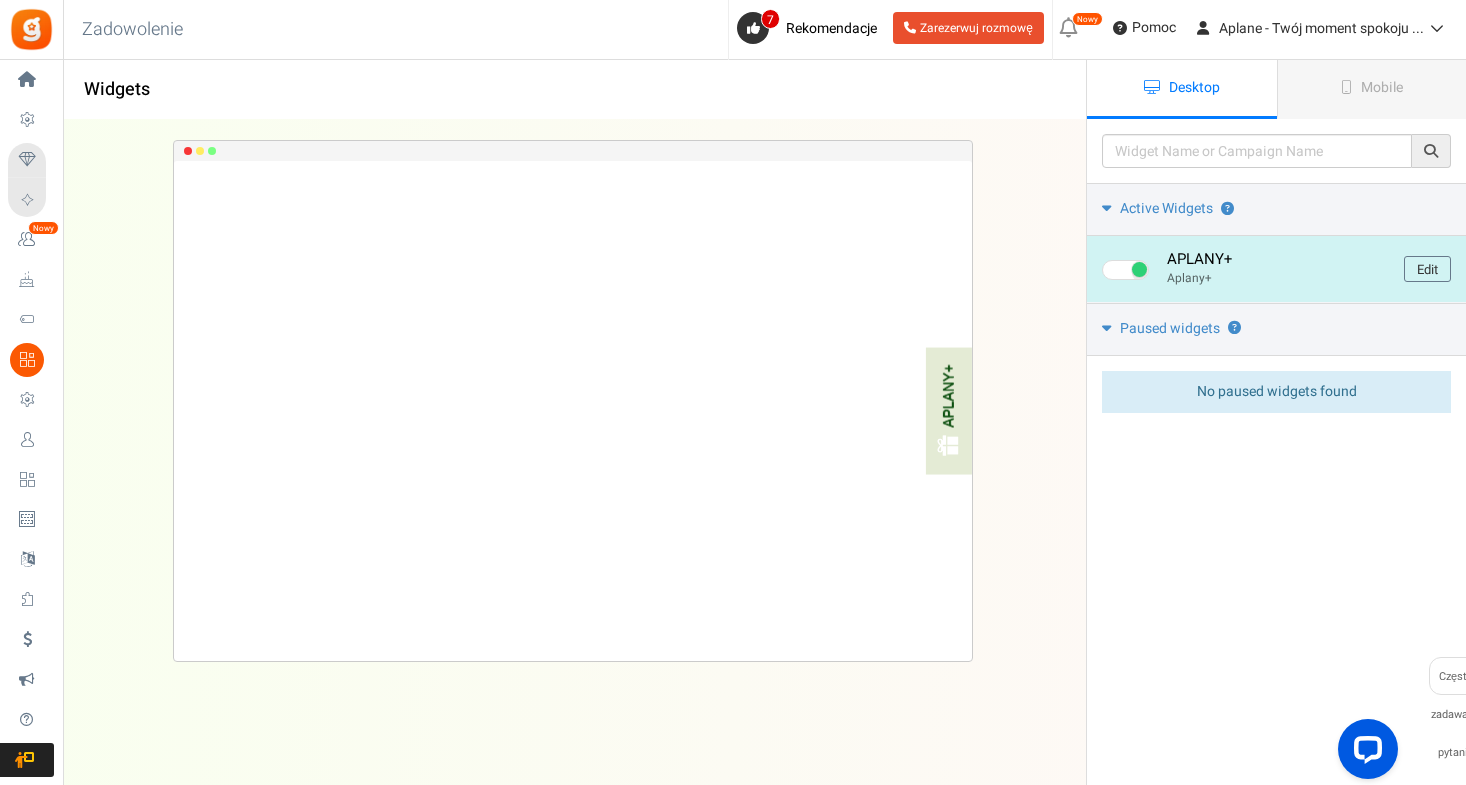 click on "Aplany+" at bounding box center [1278, 278] 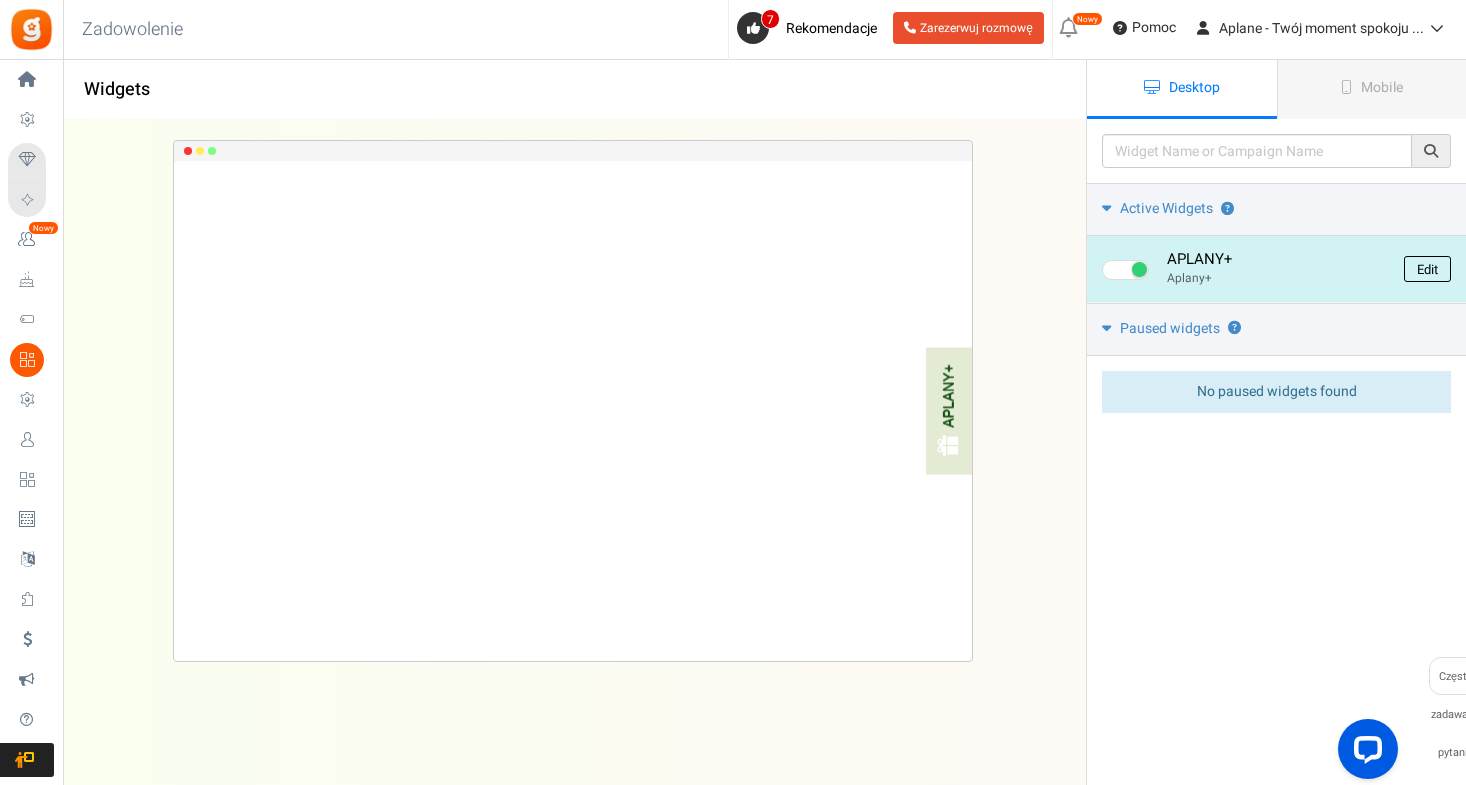 click on "Edit" at bounding box center [1427, 269] 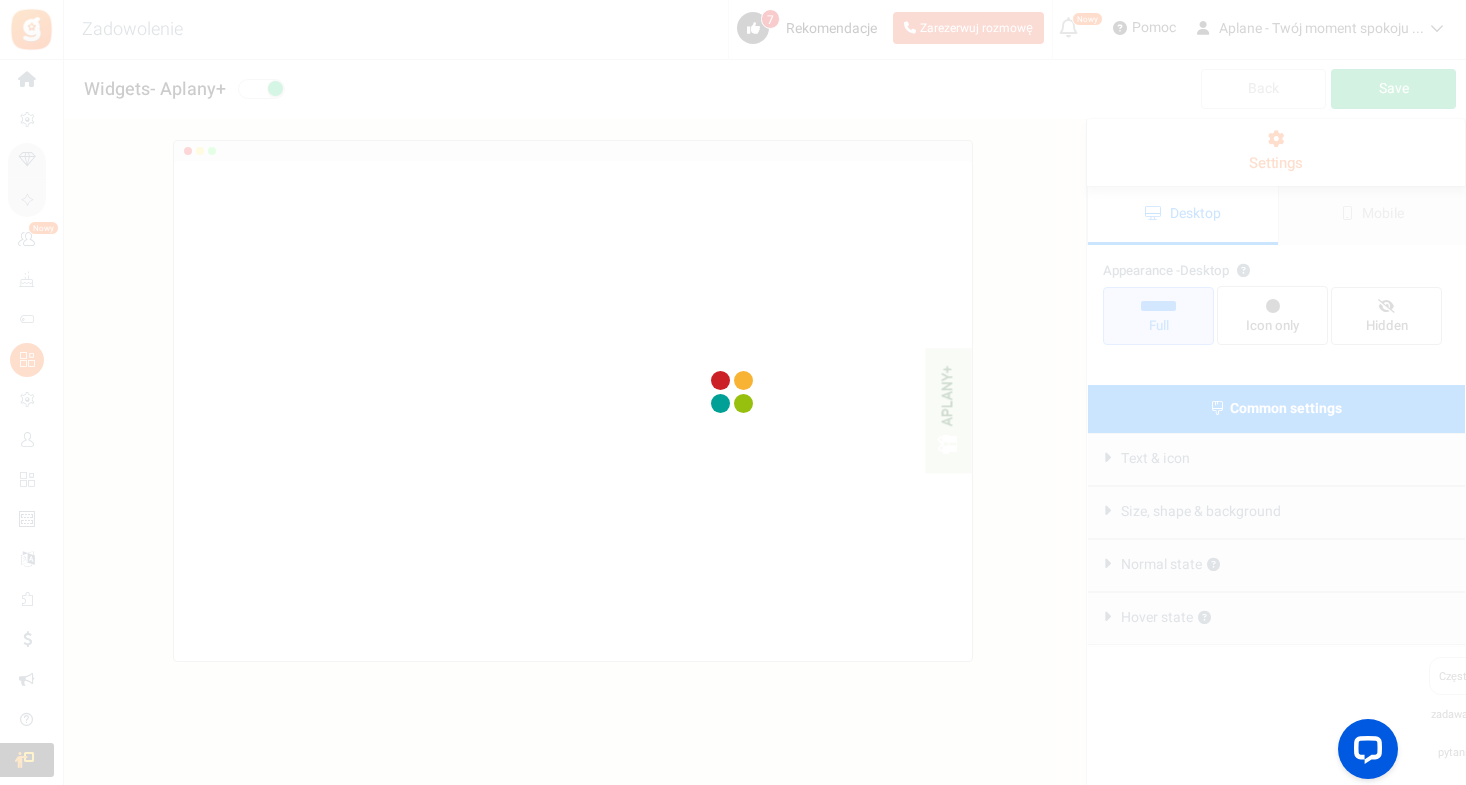 scroll, scrollTop: 0, scrollLeft: 0, axis: both 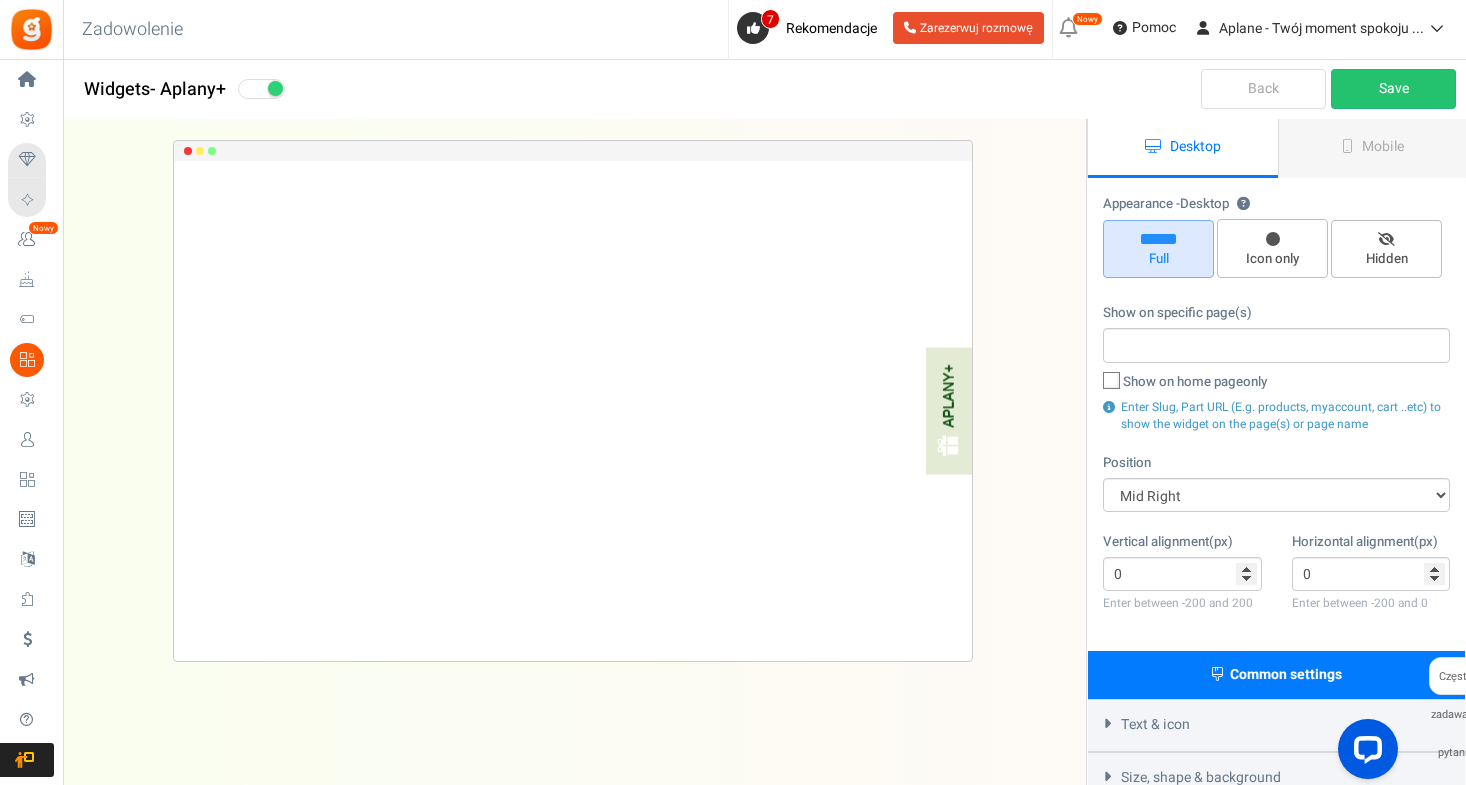 click on "Show on specific page(s)
Show on home page  only
Enter Slug, Part URL (E.g. products, myaccount, cart ..etc) to show the widget on the page(s) or page name" at bounding box center (1276, 368) 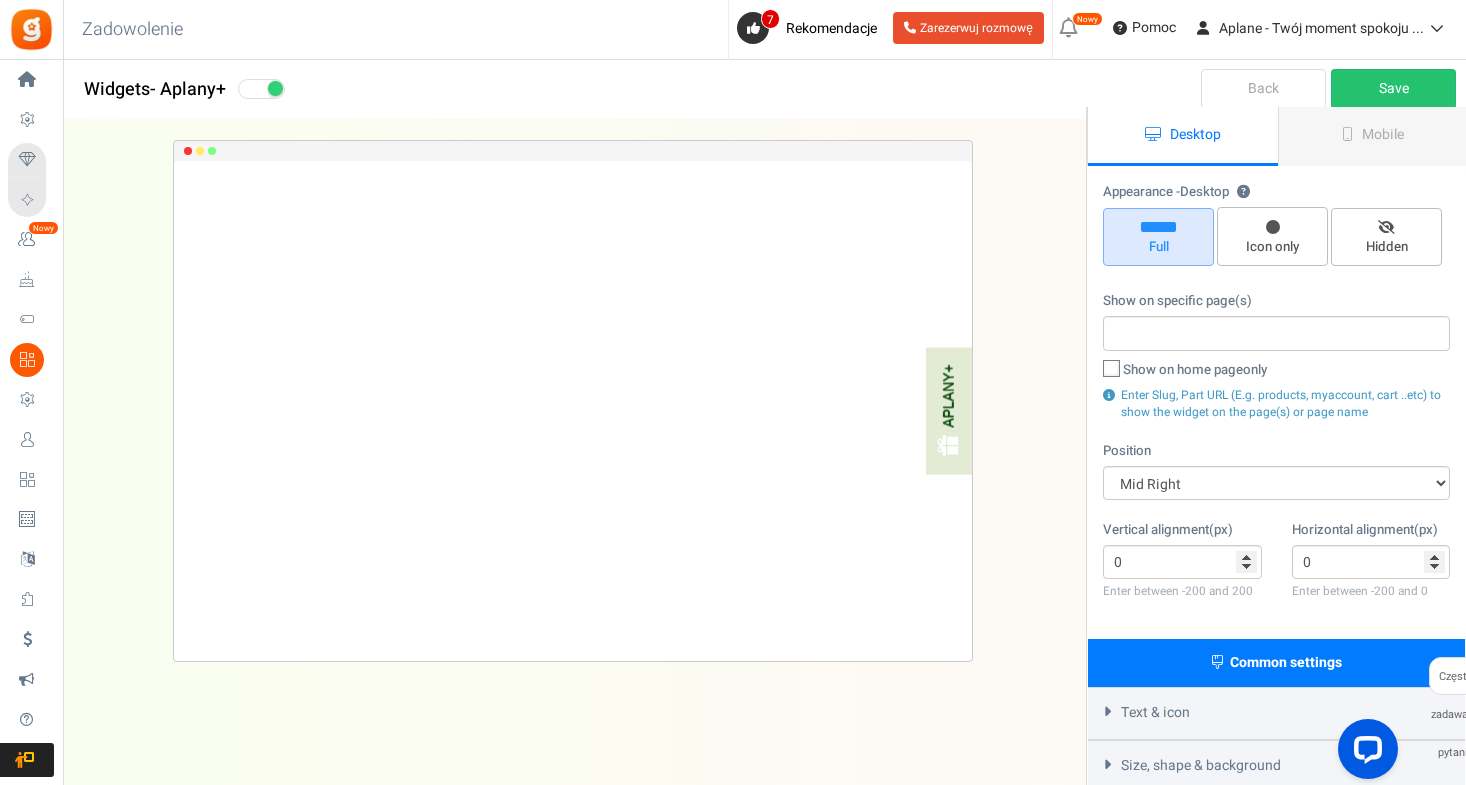 scroll, scrollTop: 20, scrollLeft: 0, axis: vertical 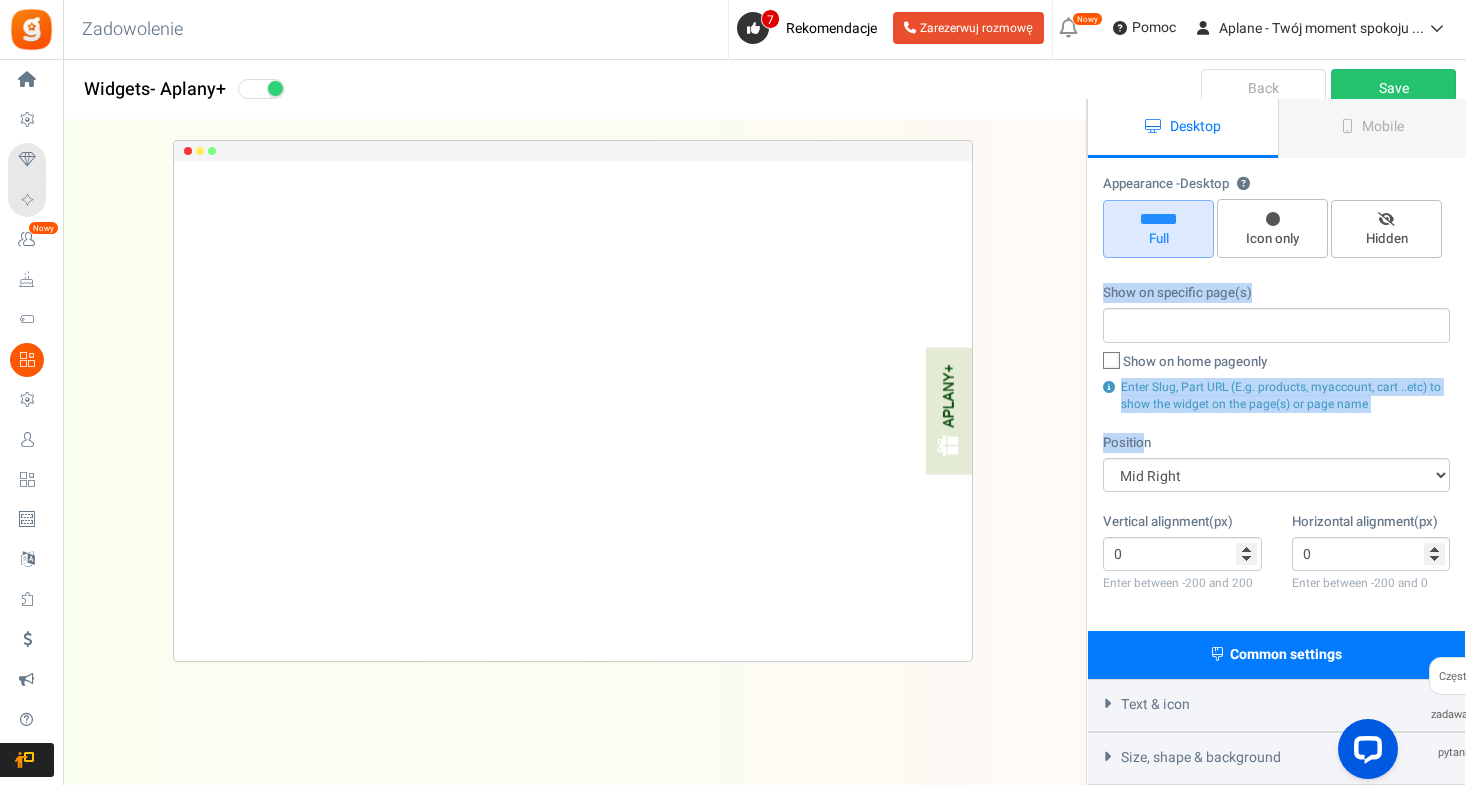 drag, startPoint x: 1105, startPoint y: 278, endPoint x: 1341, endPoint y: 395, distance: 263.41034 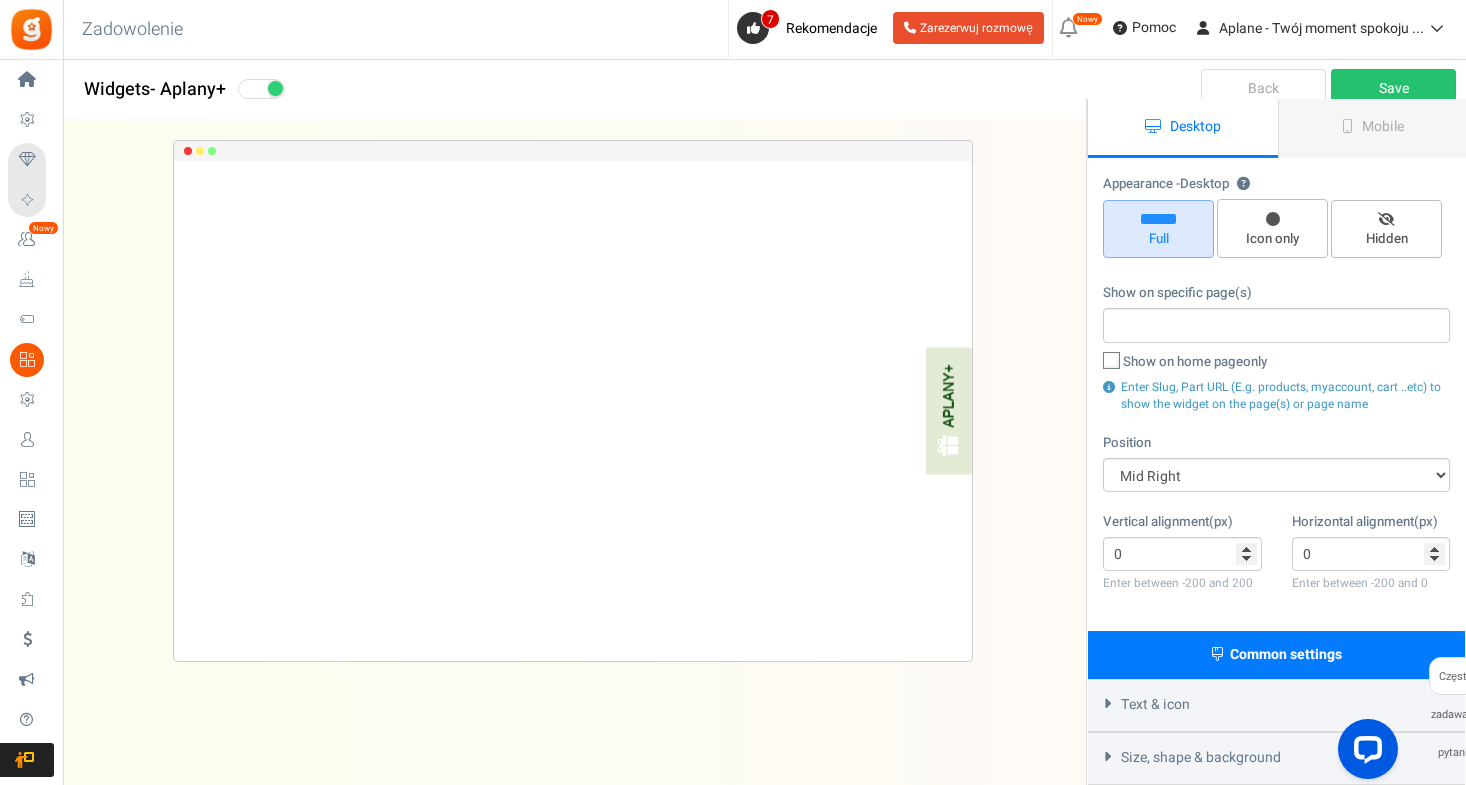 click on "APLANY+
Loading..
×
To configure LightBox layout please  Click here" at bounding box center [573, 412] 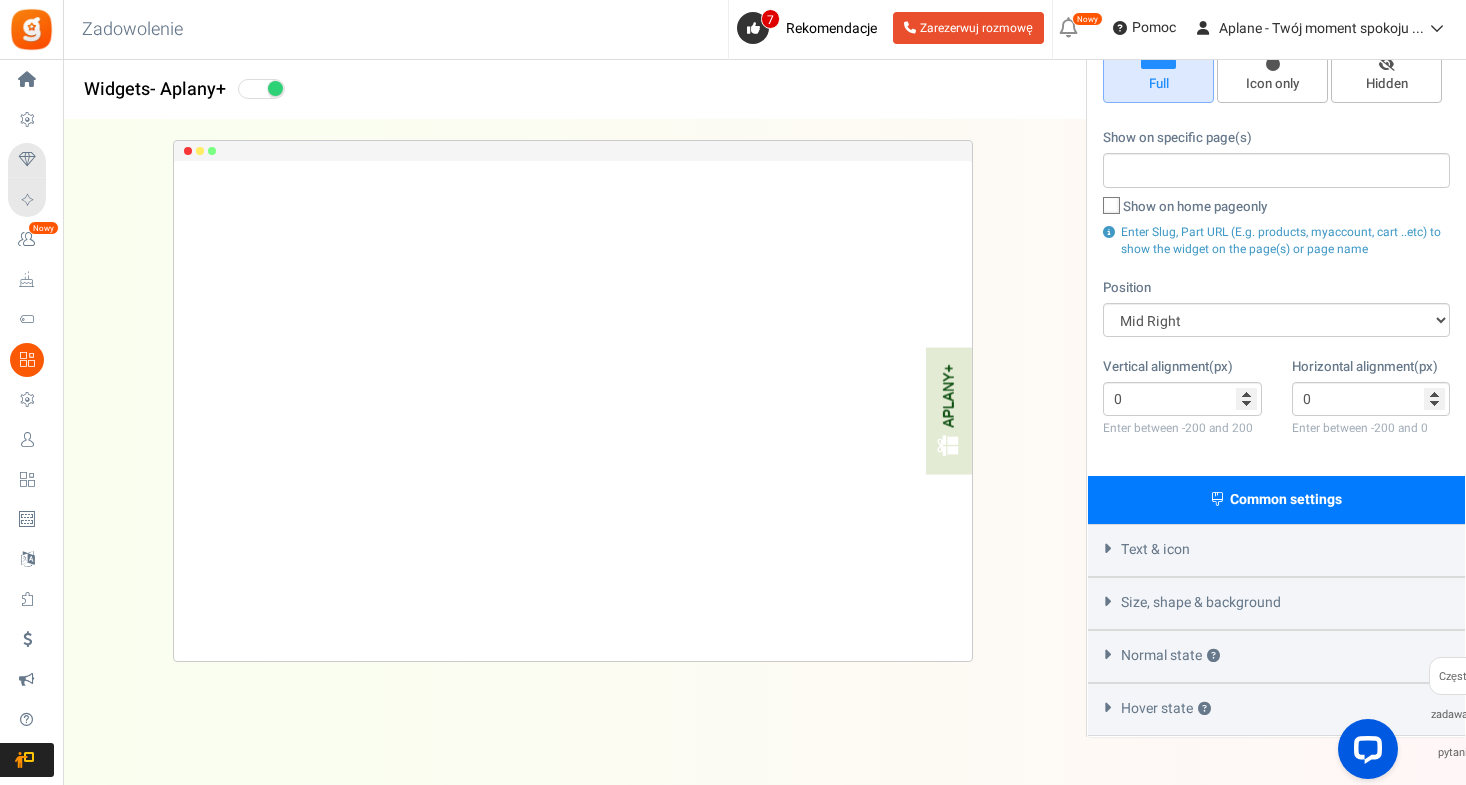 scroll, scrollTop: 181, scrollLeft: 0, axis: vertical 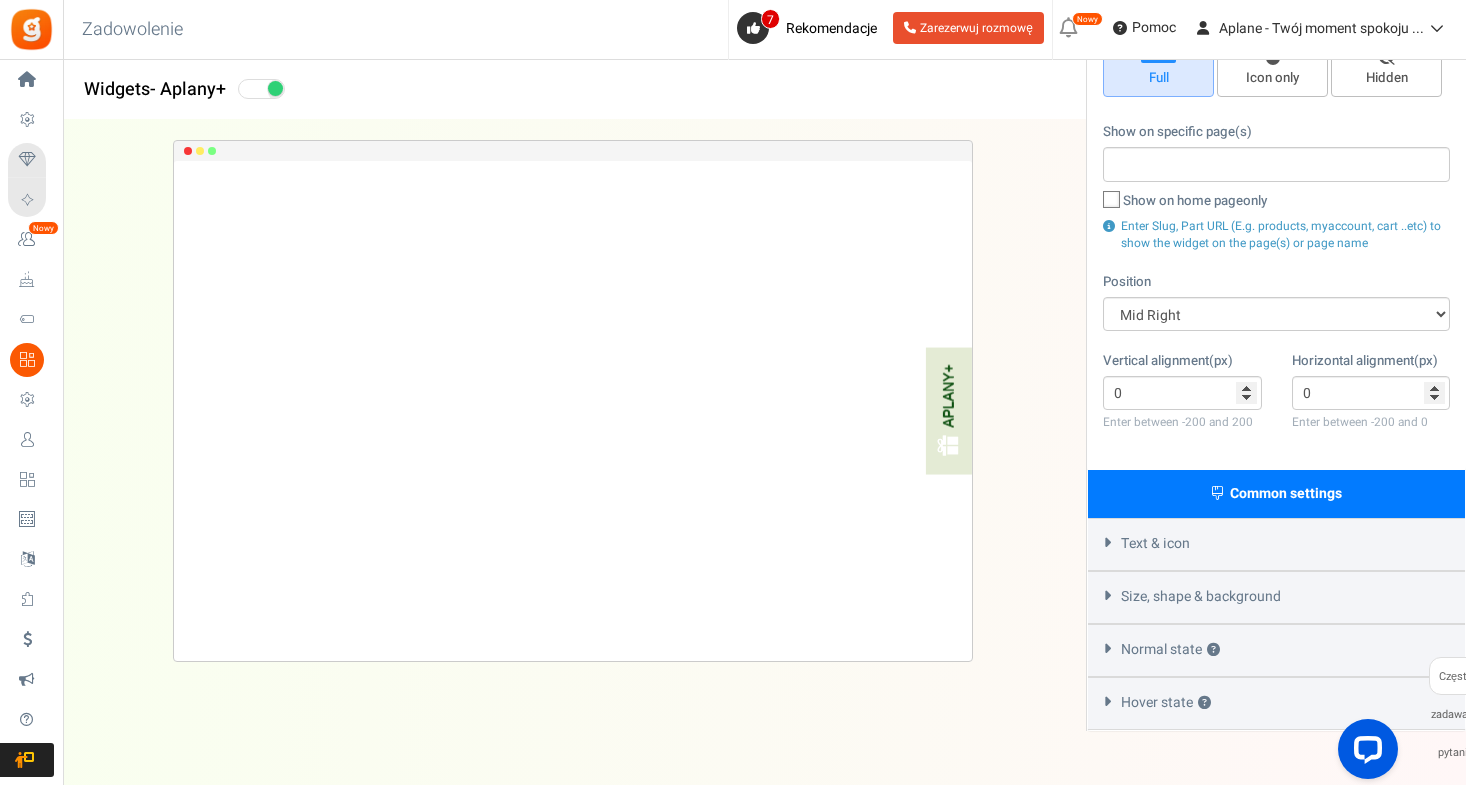 click on "Text & icon" at bounding box center [1276, 544] 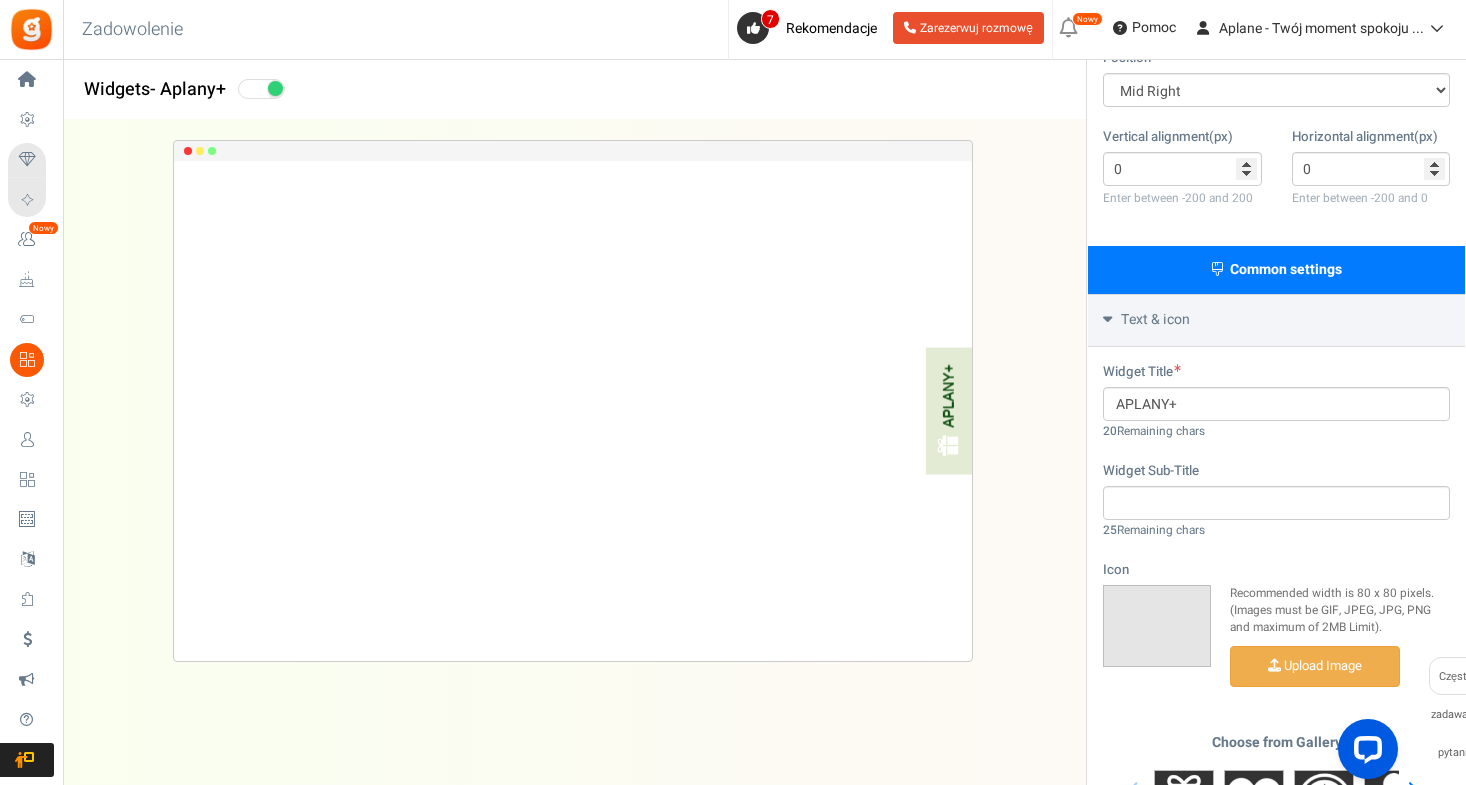 scroll, scrollTop: 406, scrollLeft: 0, axis: vertical 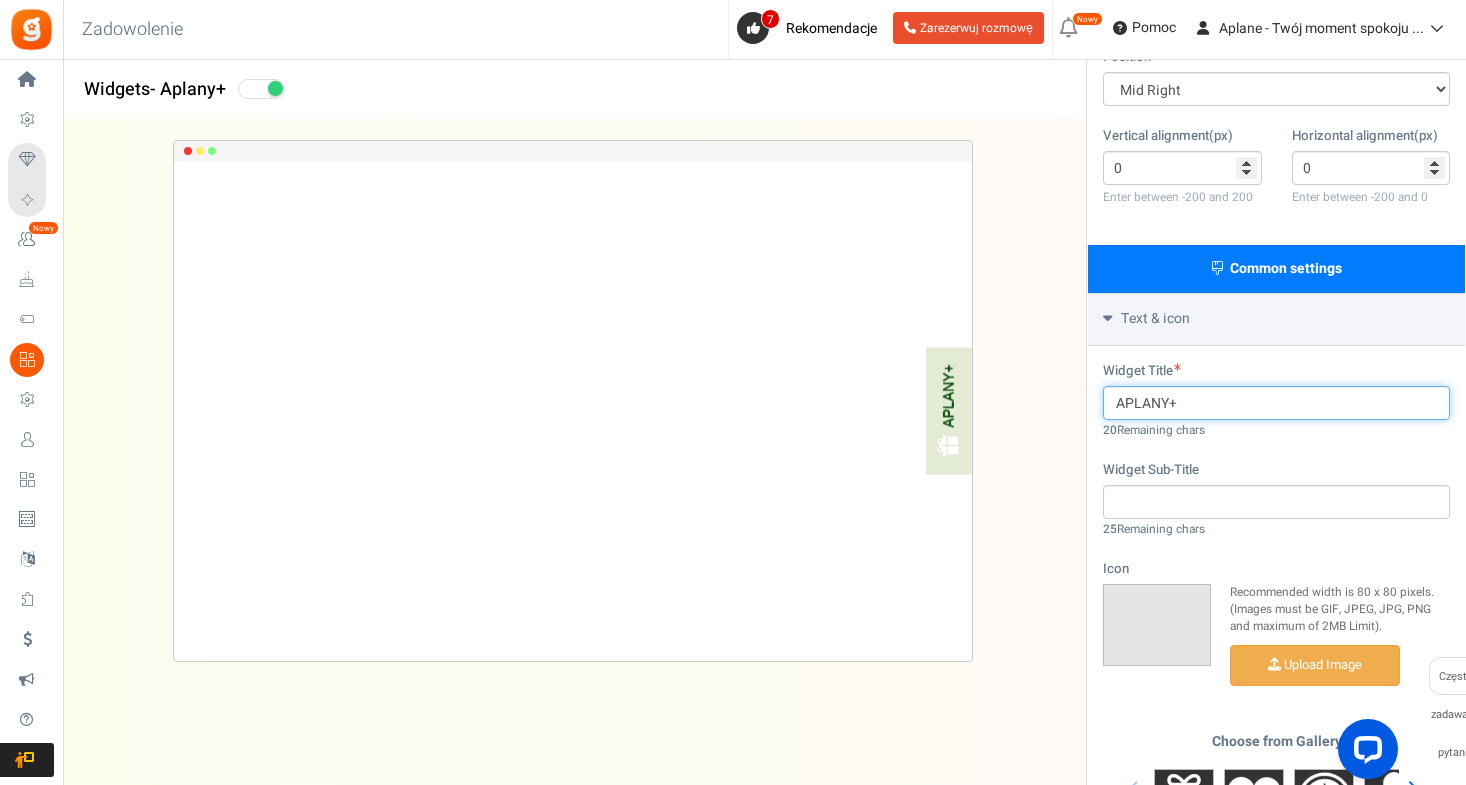 drag, startPoint x: 1241, startPoint y: 402, endPoint x: 1076, endPoint y: 384, distance: 165.97891 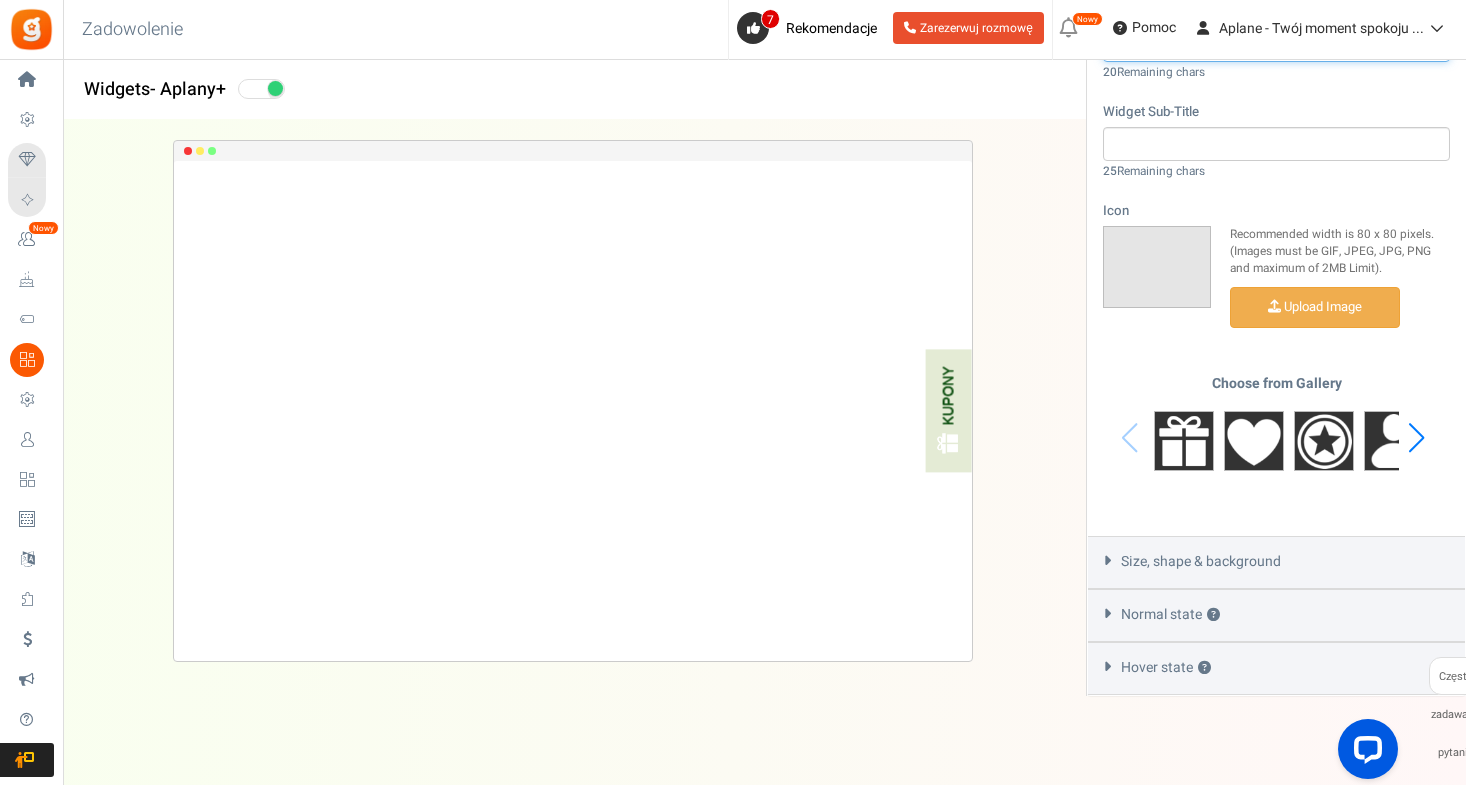 scroll, scrollTop: 763, scrollLeft: 0, axis: vertical 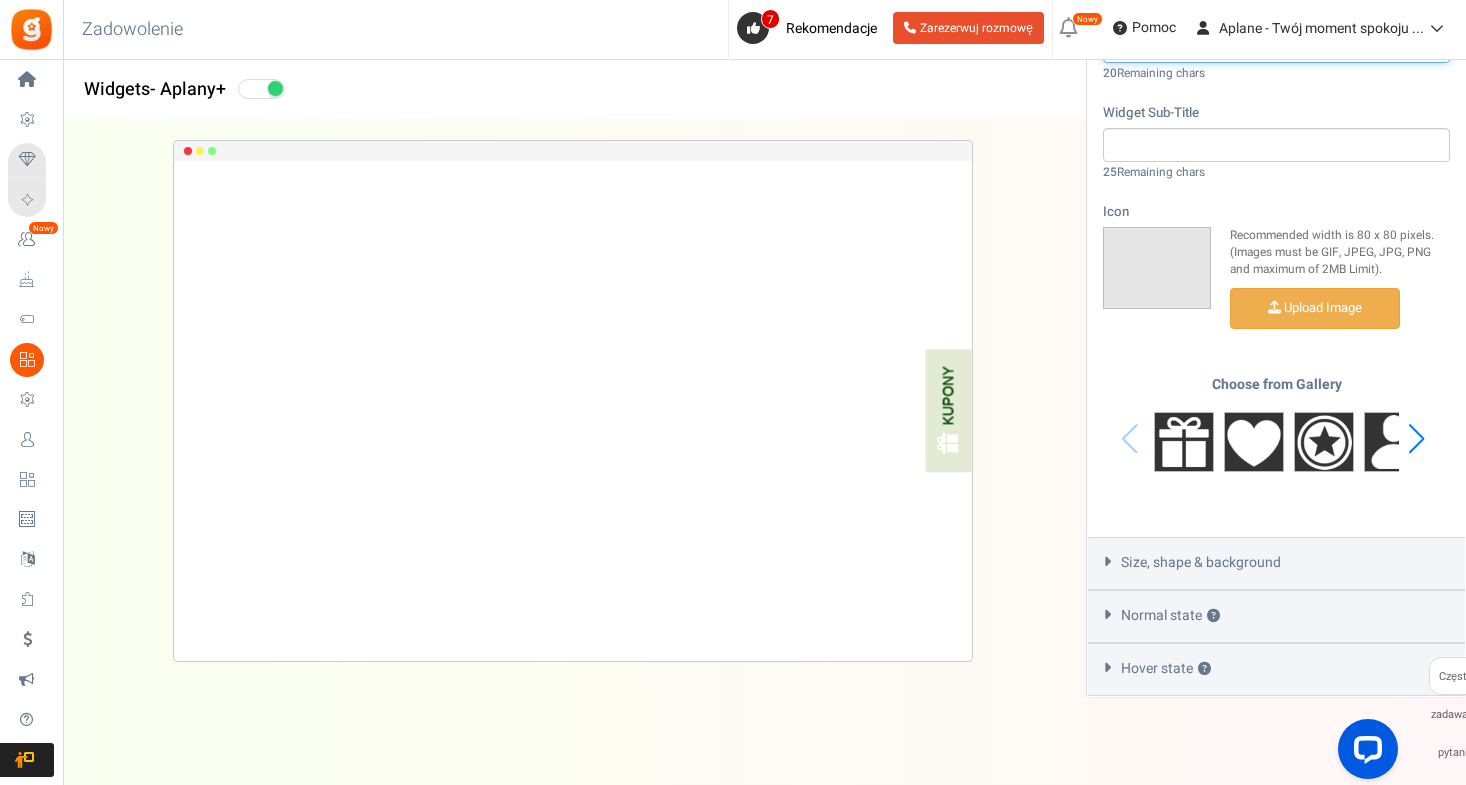 type on "KUPONY" 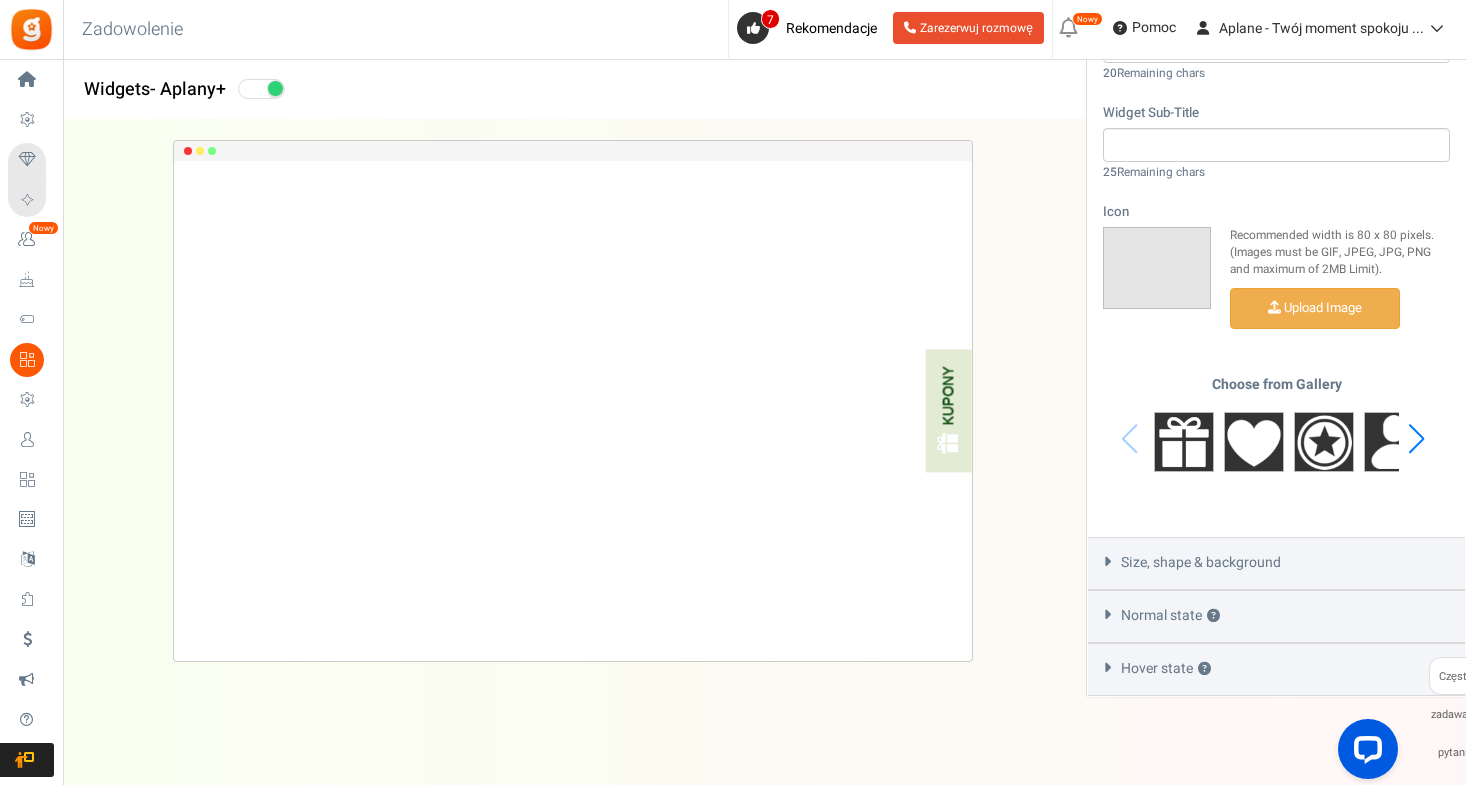 click on "Size, shape & background" at bounding box center [1201, 563] 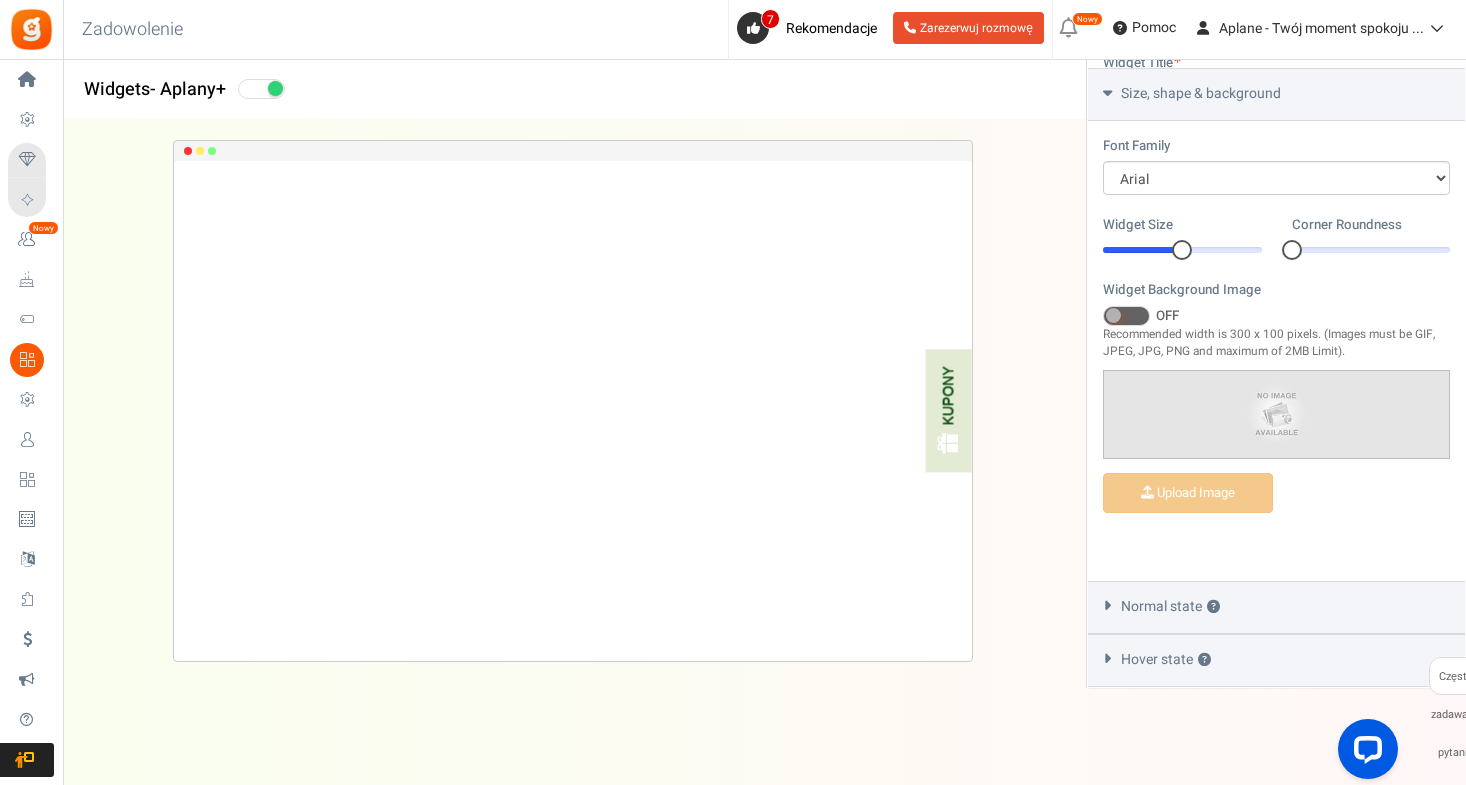 scroll, scrollTop: 652, scrollLeft: 0, axis: vertical 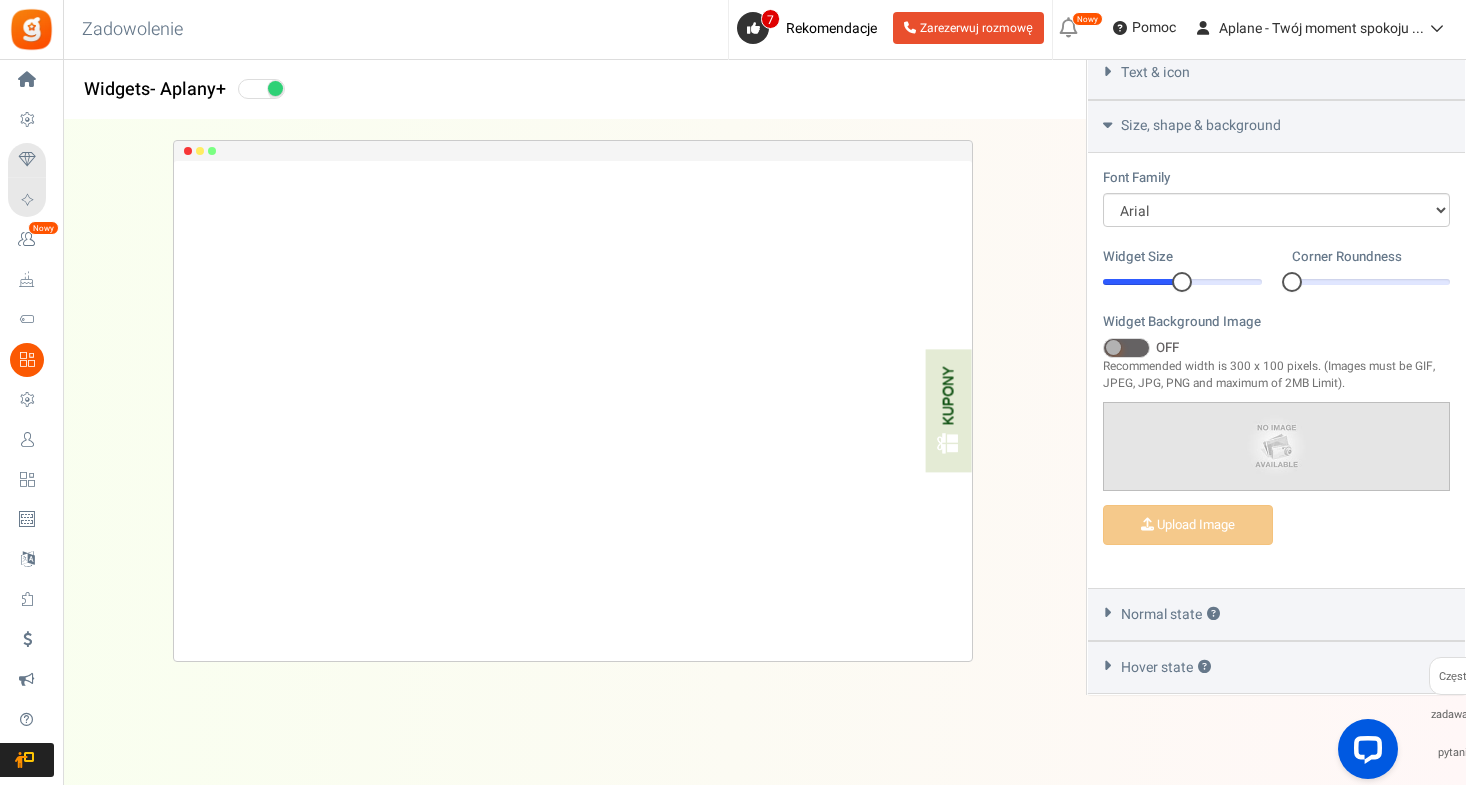 drag, startPoint x: 1188, startPoint y: 278, endPoint x: 1213, endPoint y: 273, distance: 25.495098 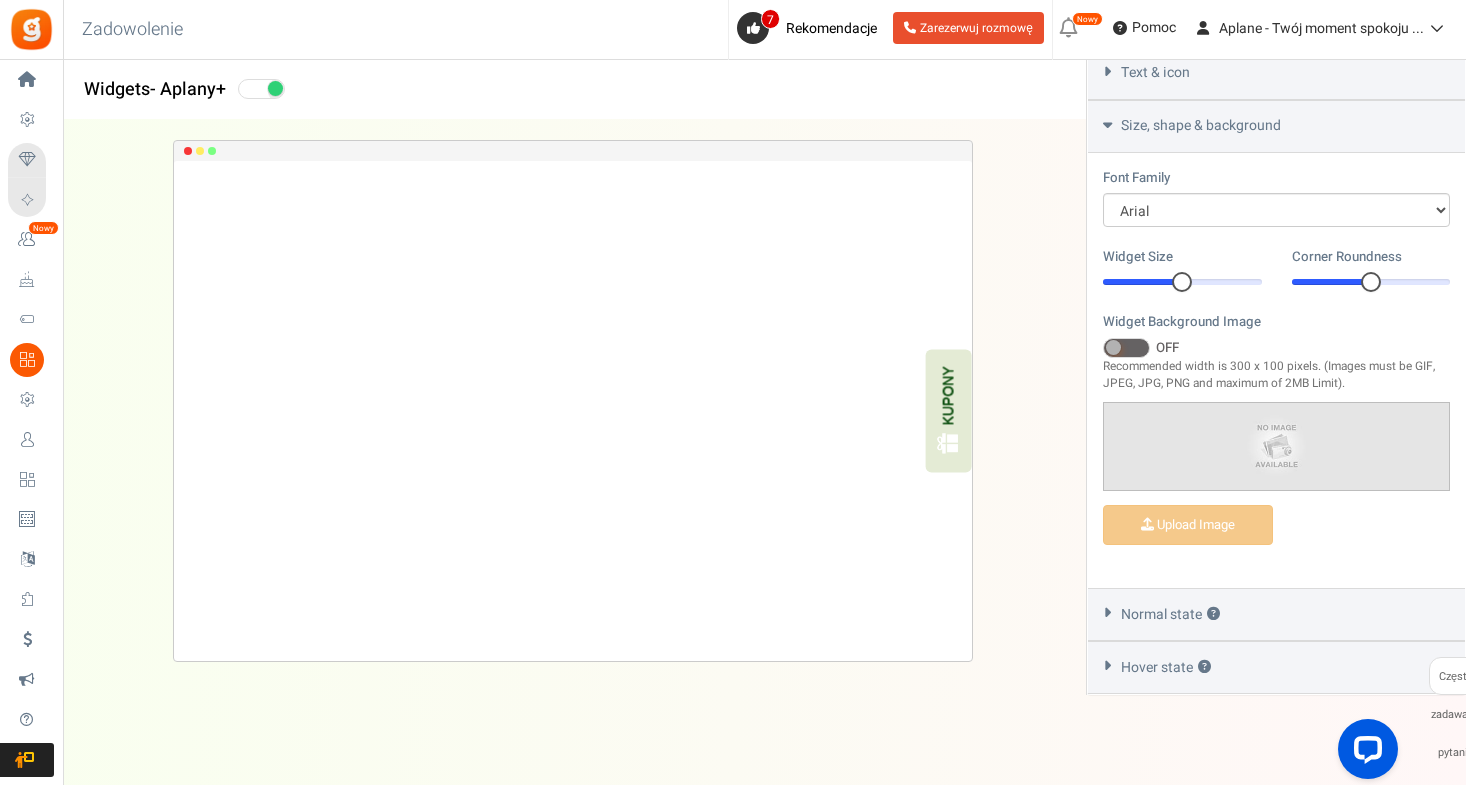 drag, startPoint x: 1292, startPoint y: 271, endPoint x: 1365, endPoint y: 283, distance: 73.97973 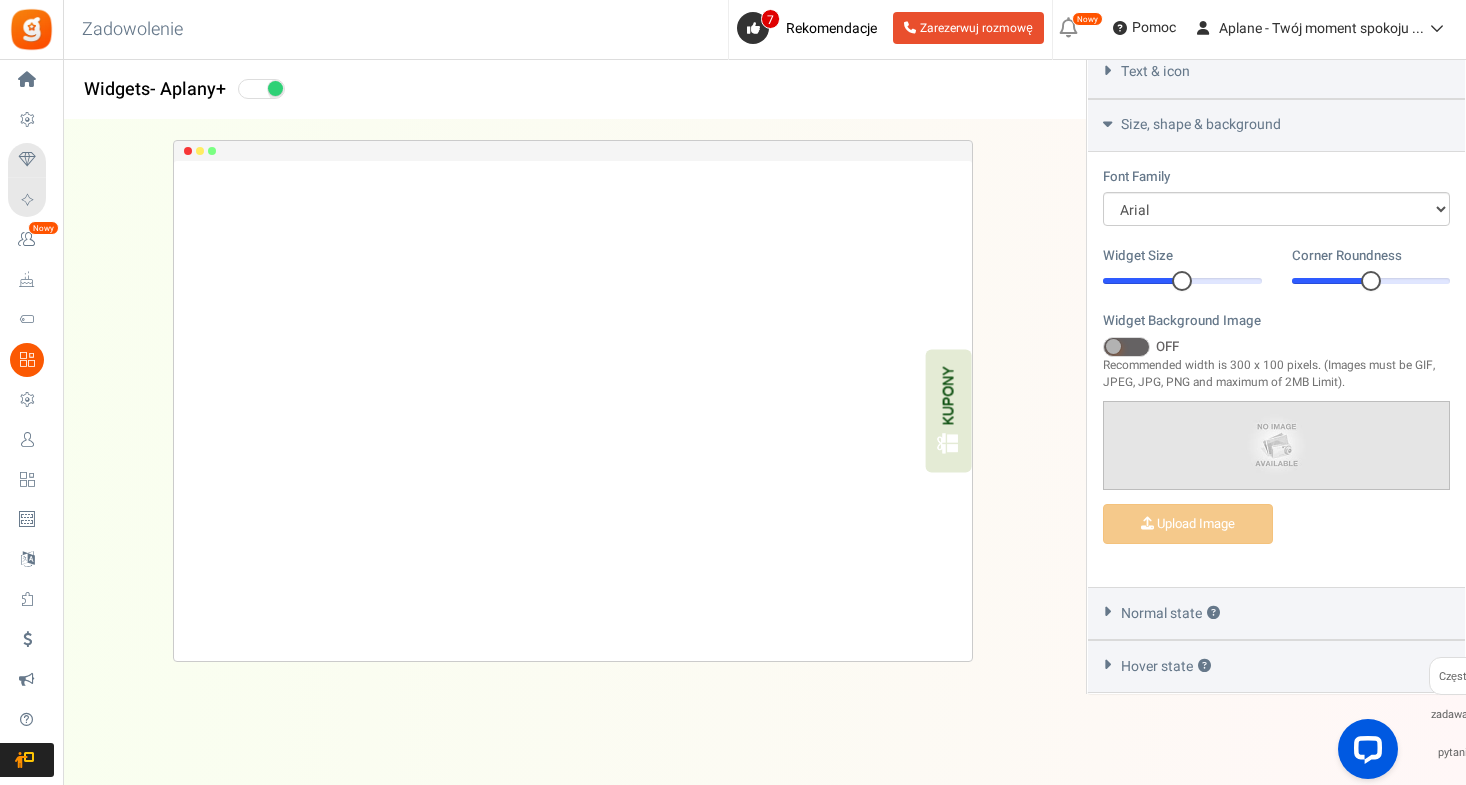 scroll, scrollTop: 652, scrollLeft: 0, axis: vertical 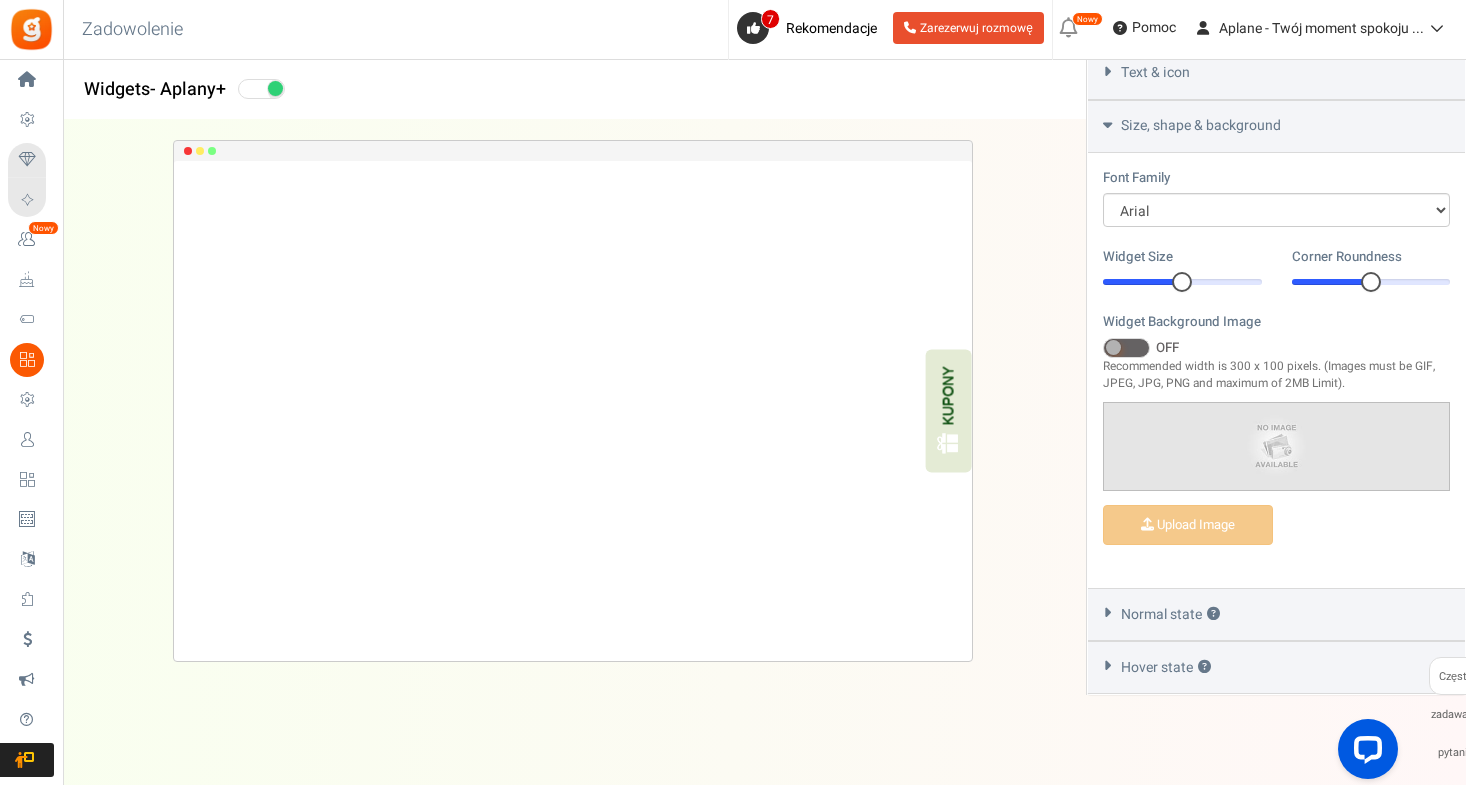 click on "Normal state
?" at bounding box center (1170, 615) 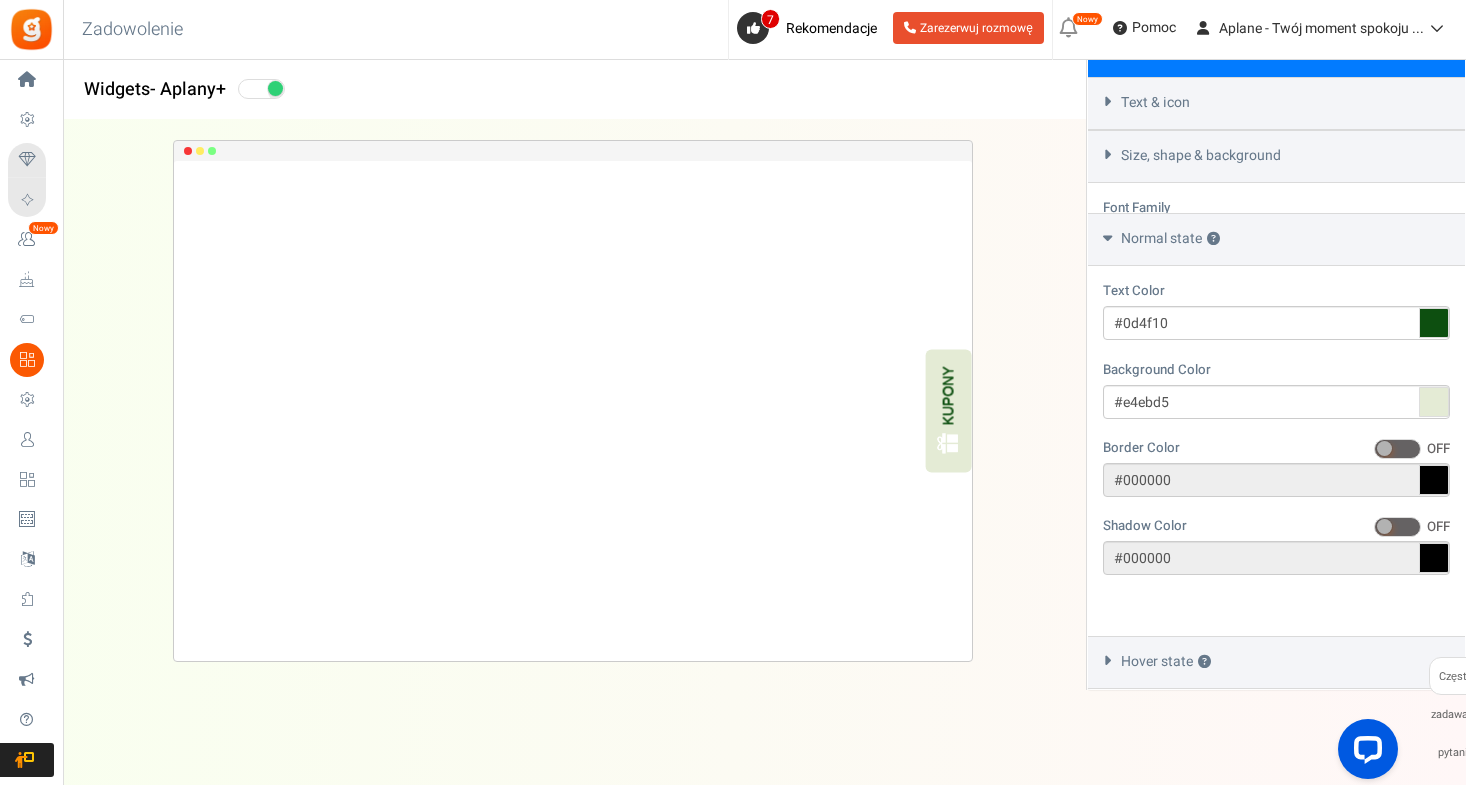 scroll, scrollTop: 562, scrollLeft: 0, axis: vertical 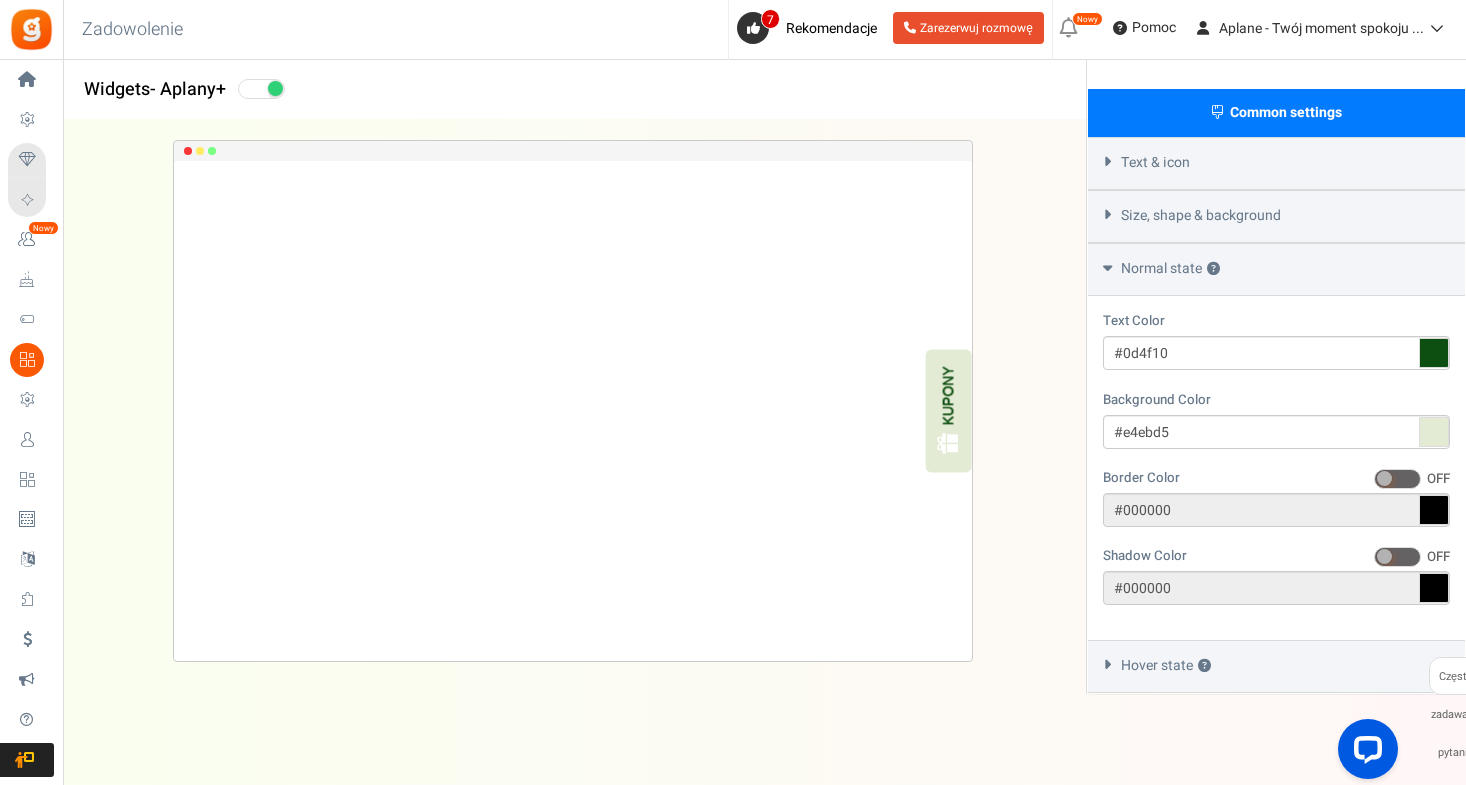 click at bounding box center (1434, 432) 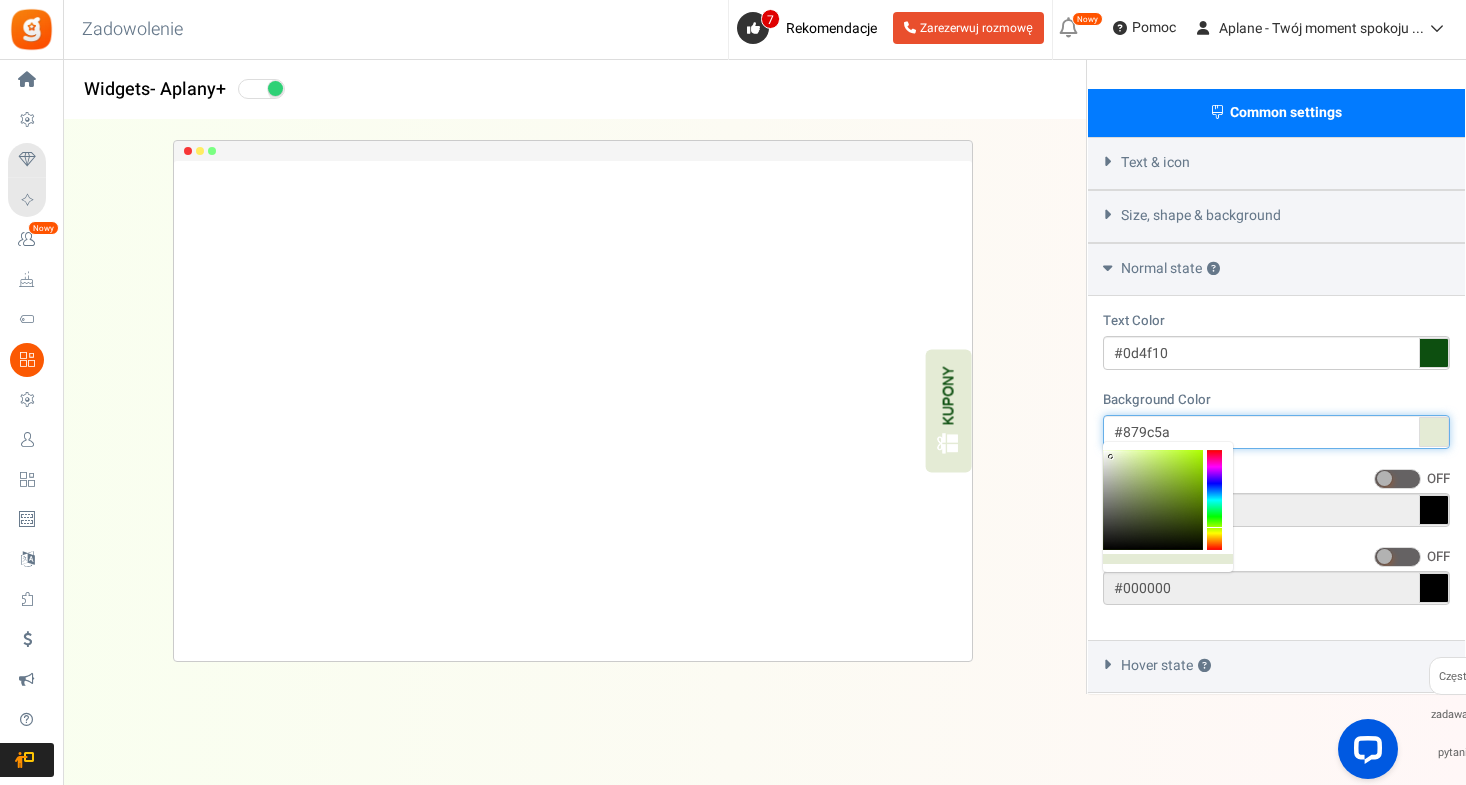 click at bounding box center [1153, 500] 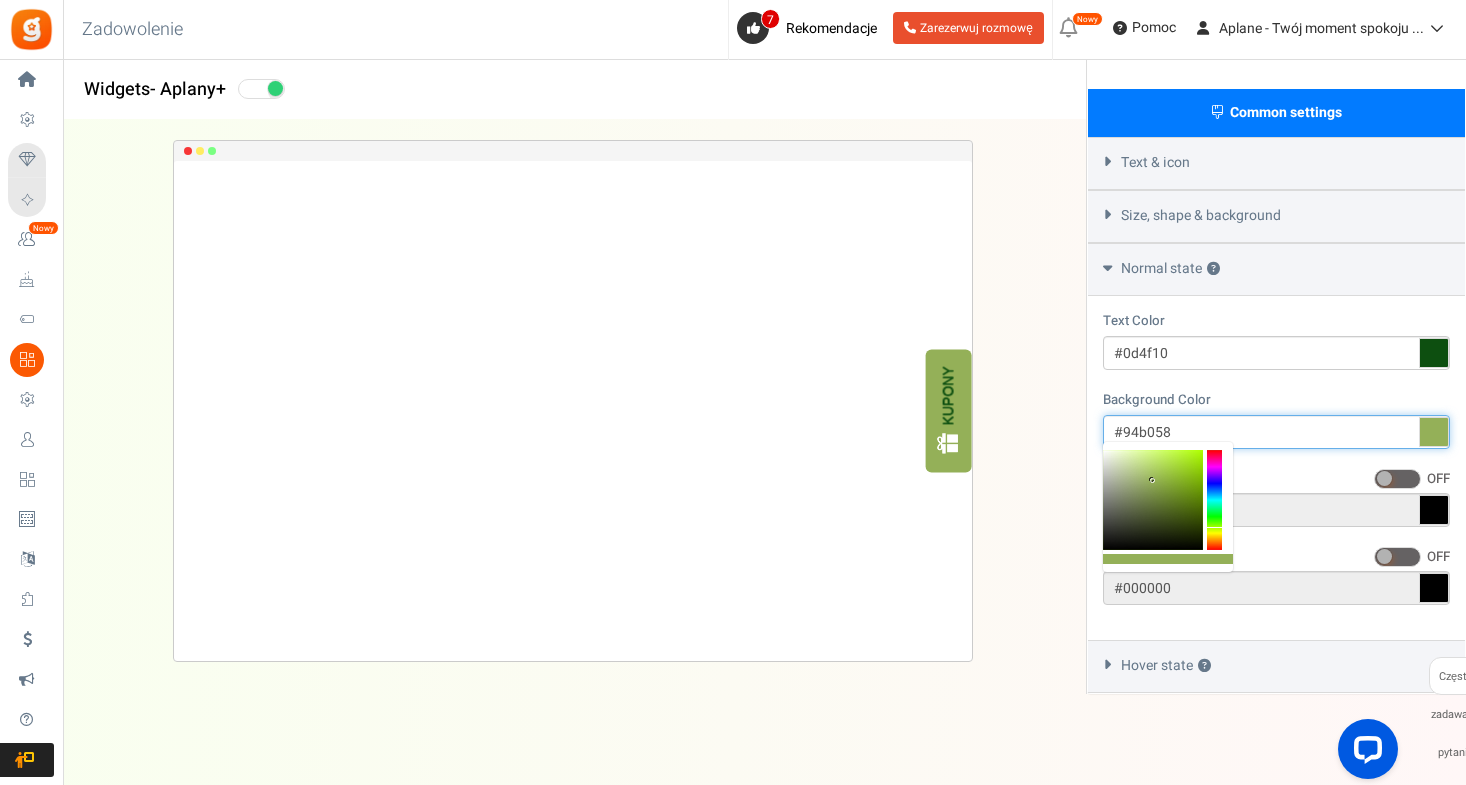 drag, startPoint x: 1147, startPoint y: 491, endPoint x: 1153, endPoint y: 481, distance: 11.661903 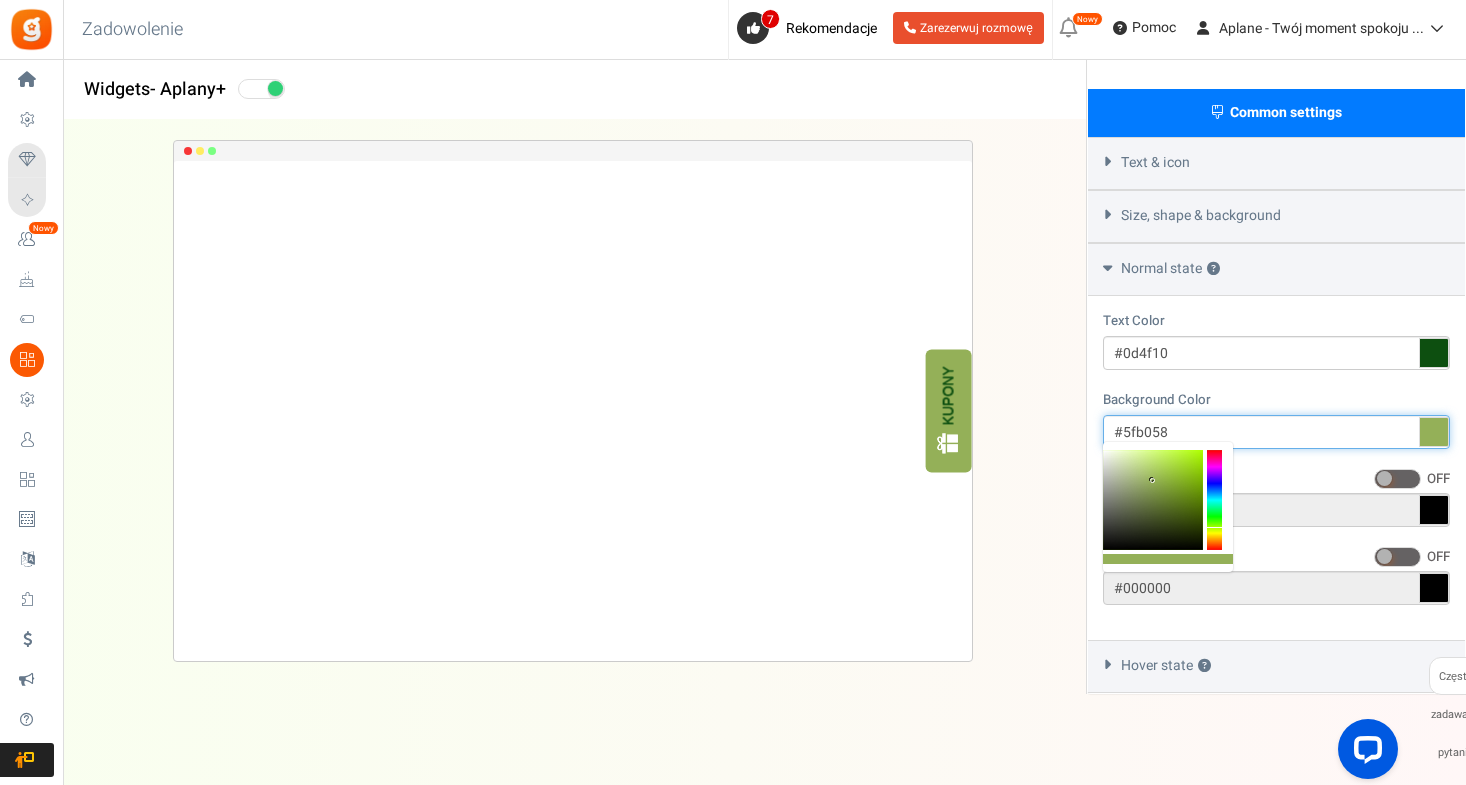 click at bounding box center [1214, 500] 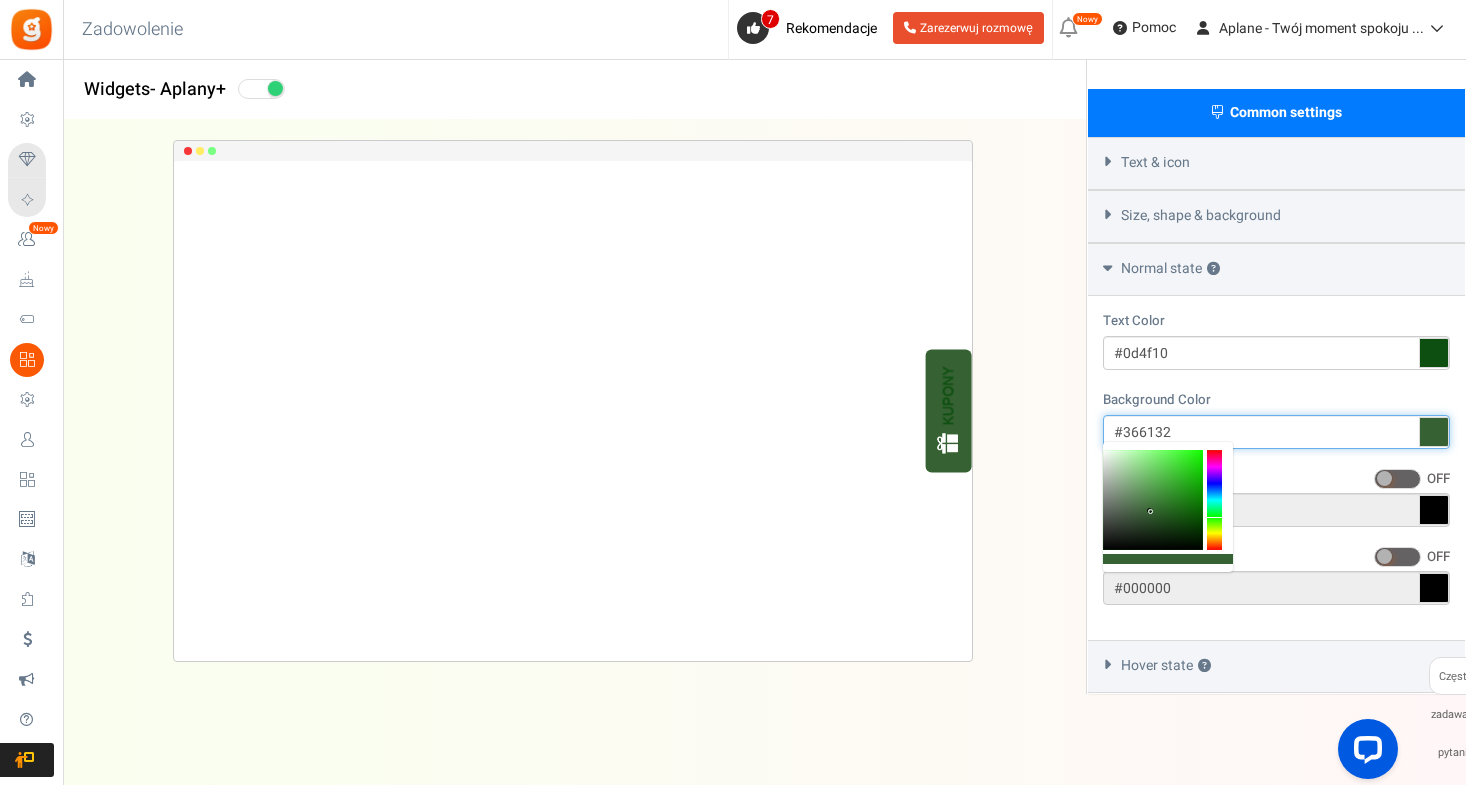 type on "#386334" 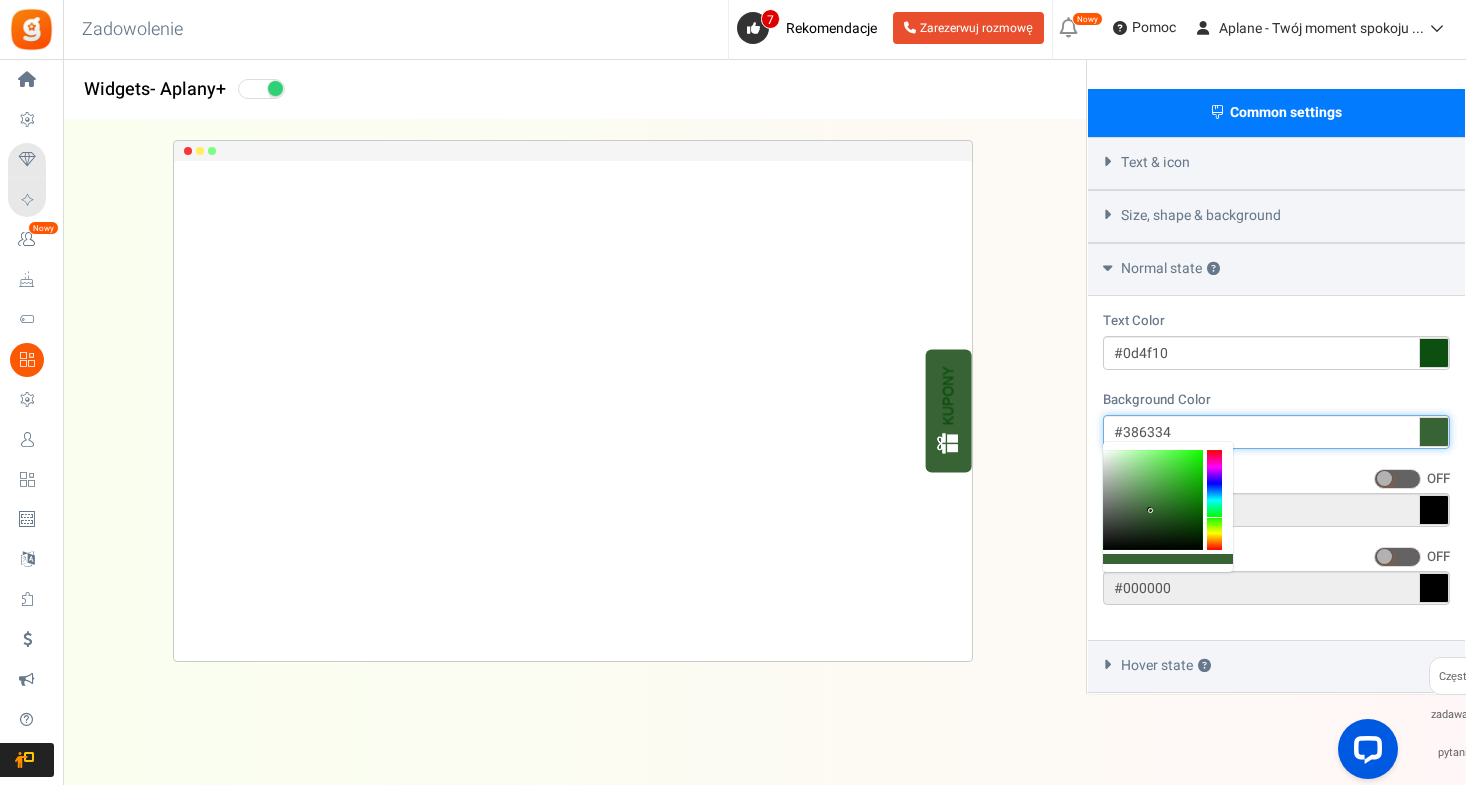 drag, startPoint x: 1154, startPoint y: 487, endPoint x: 1151, endPoint y: 511, distance: 24.186773 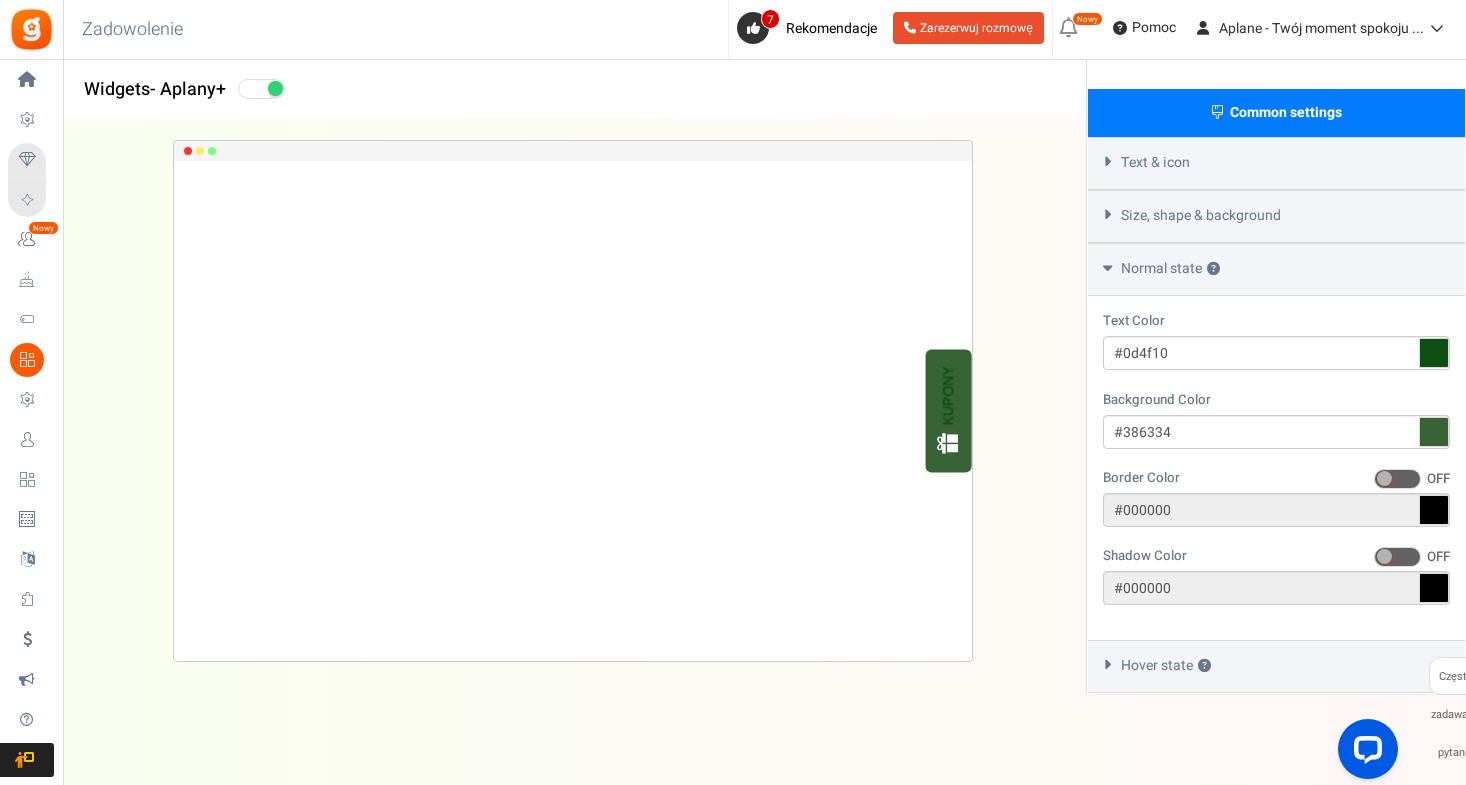 click at bounding box center (1434, 353) 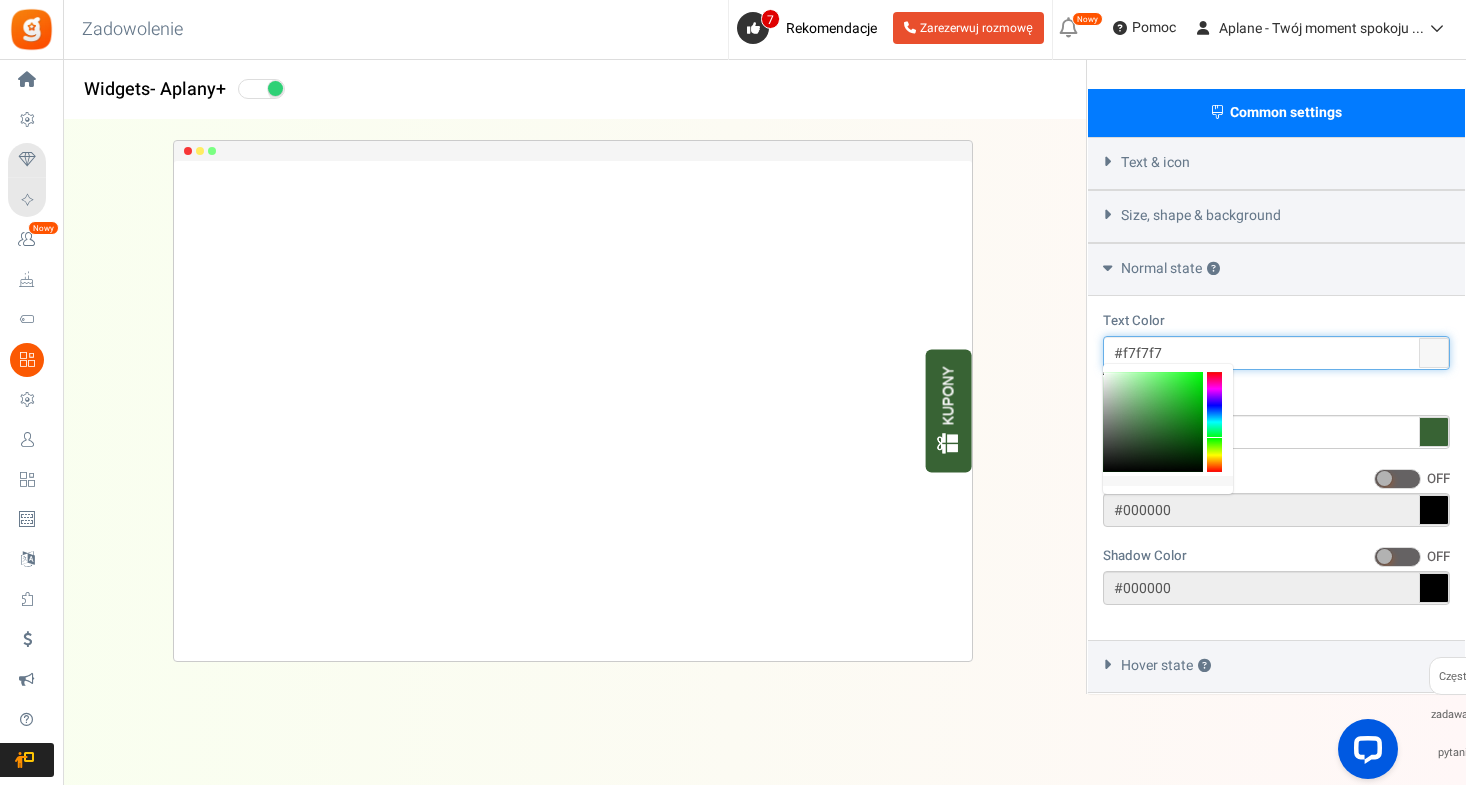 type on "#ffffff" 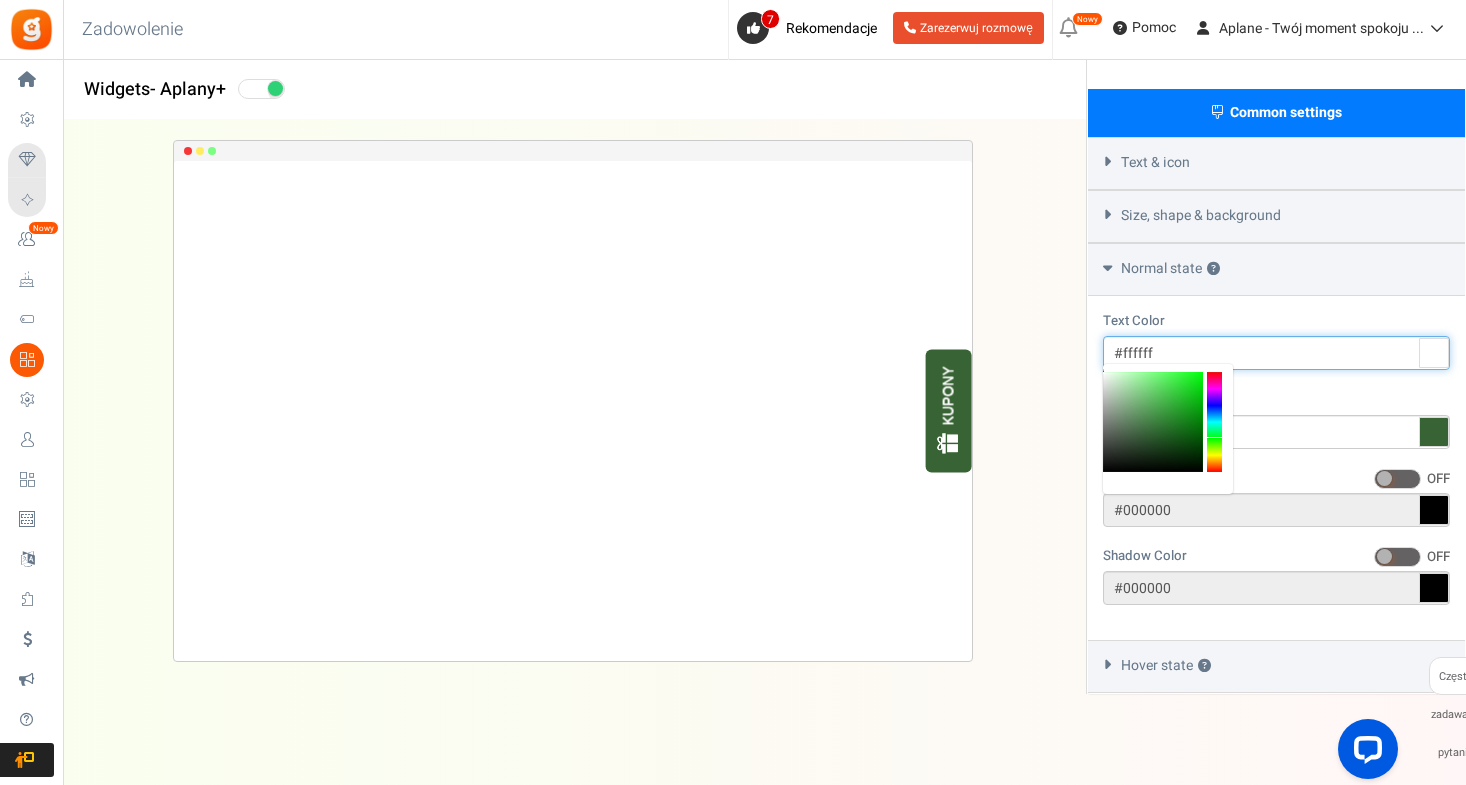drag, startPoint x: 1187, startPoint y: 441, endPoint x: 1071, endPoint y: 321, distance: 166.90117 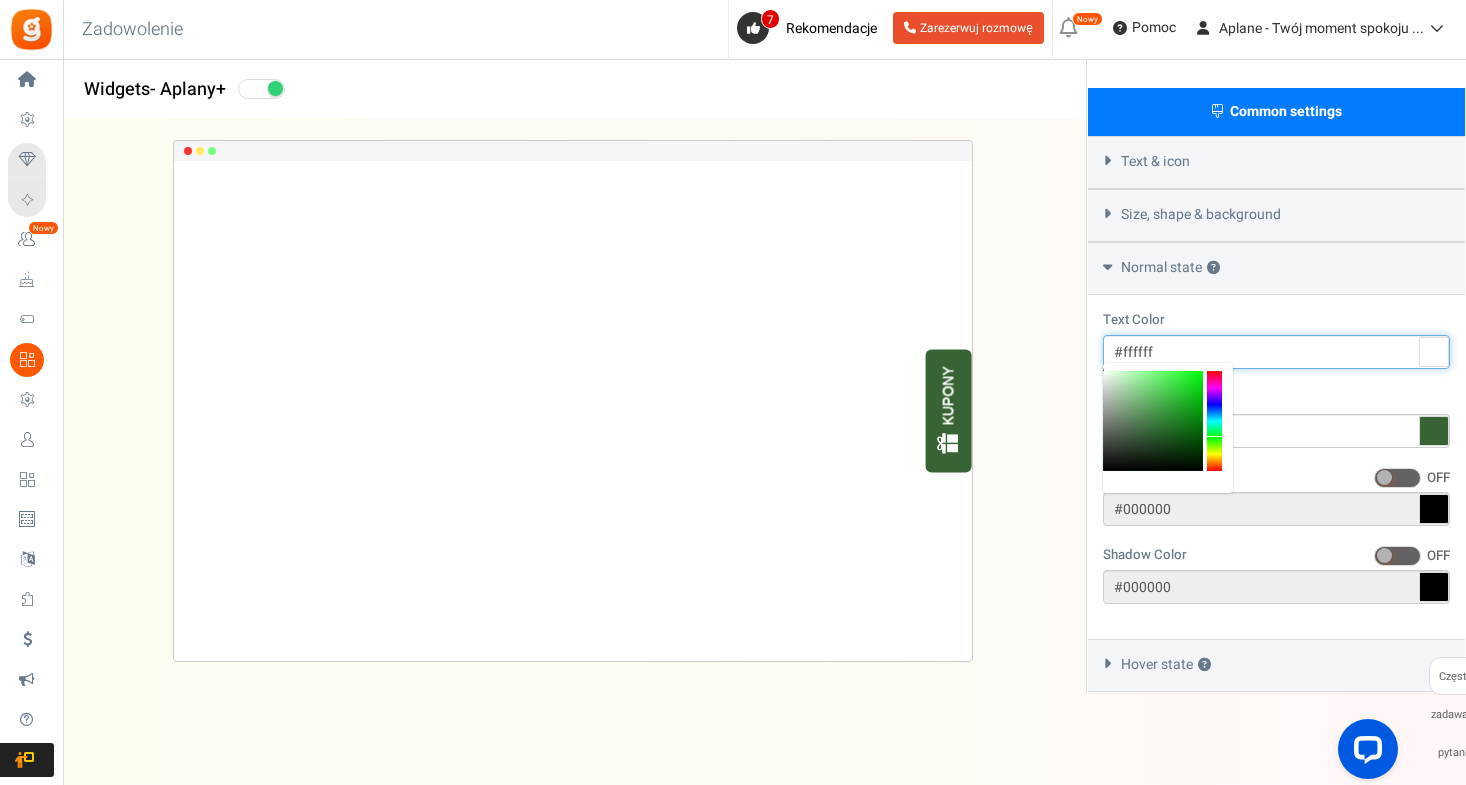 scroll, scrollTop: 562, scrollLeft: 0, axis: vertical 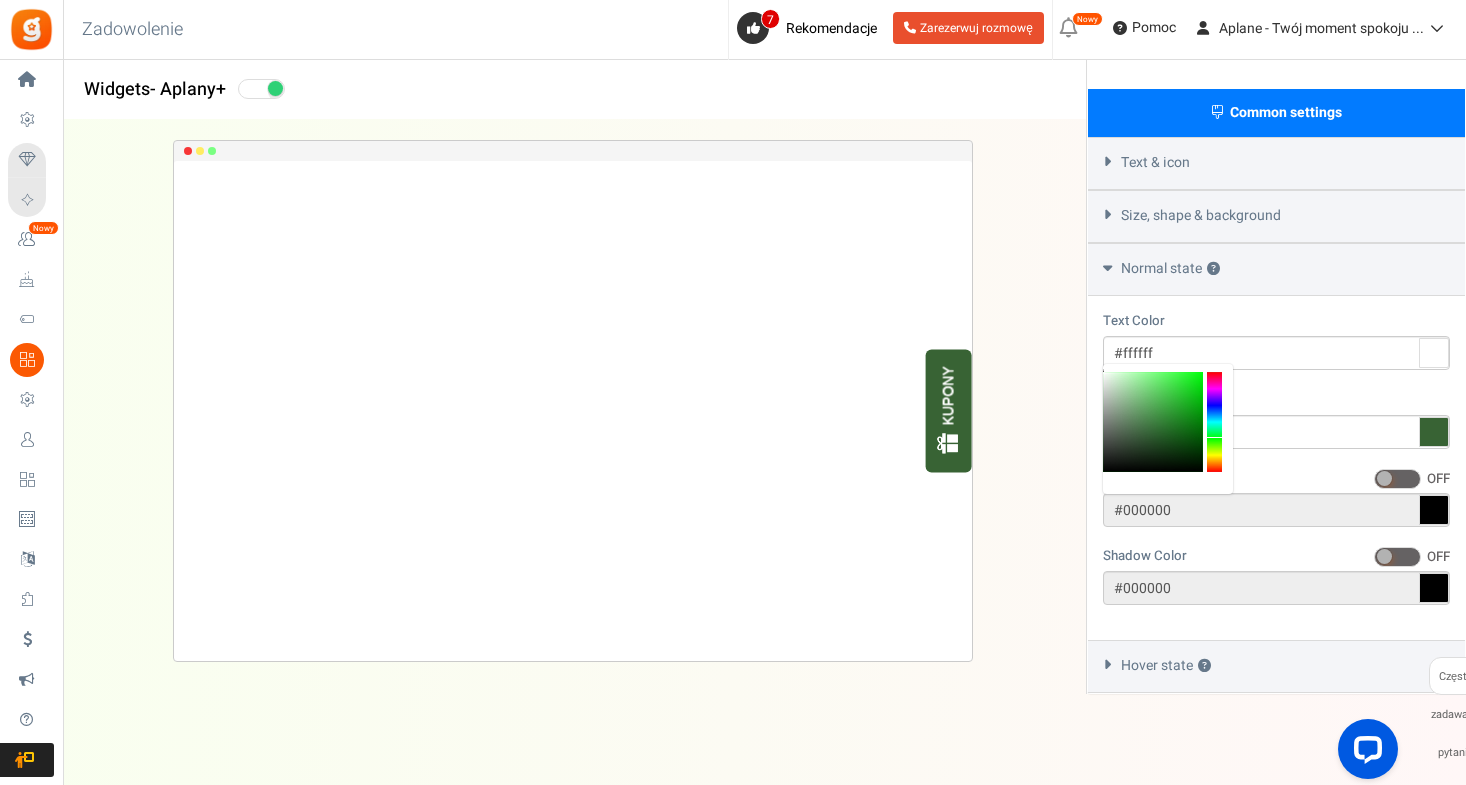 click on "Hover state
?" at bounding box center [1166, 666] 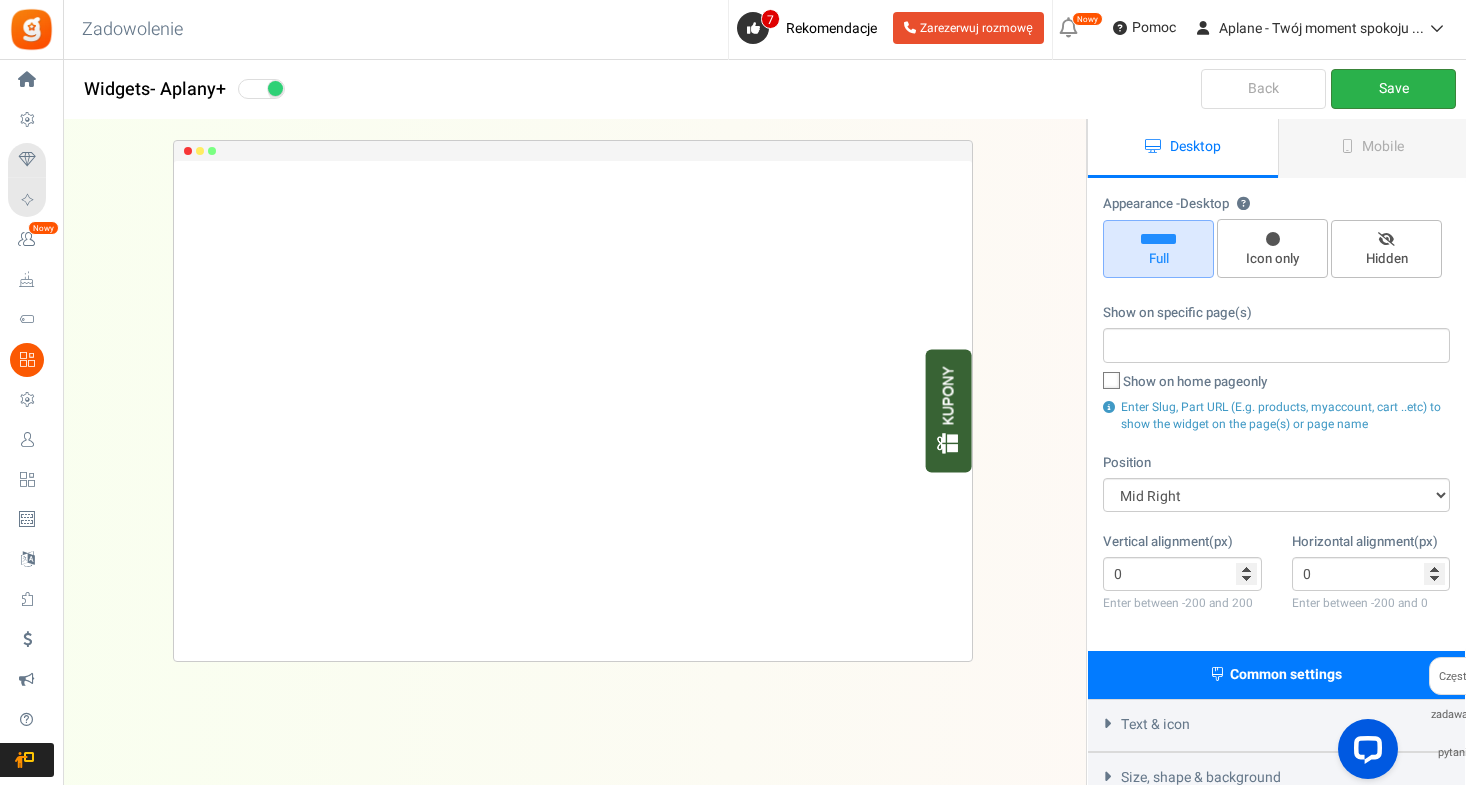scroll, scrollTop: 0, scrollLeft: 0, axis: both 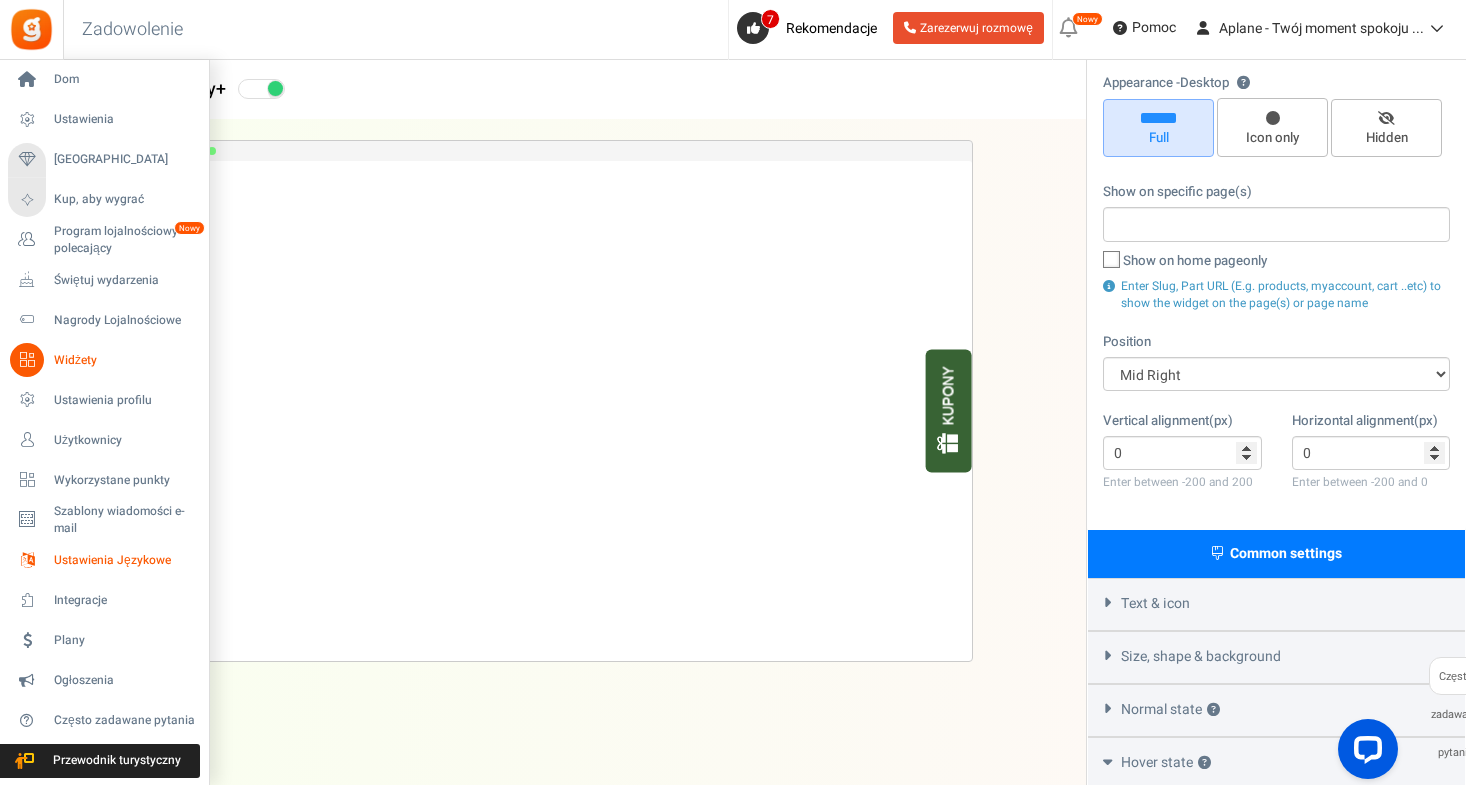 click on "Ustawienia Językowe" at bounding box center [124, 560] 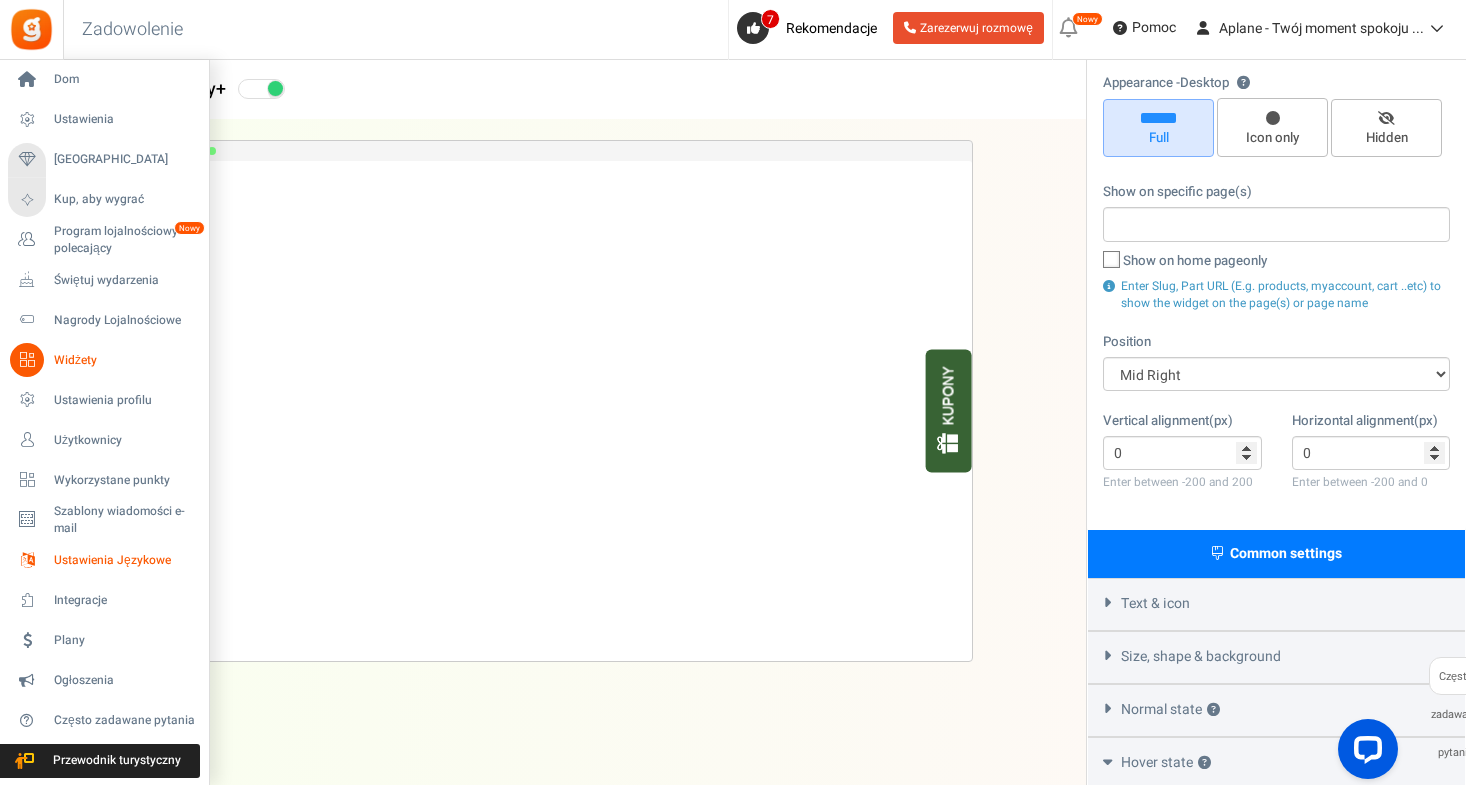 click on "Ustawienia Językowe" at bounding box center (124, 560) 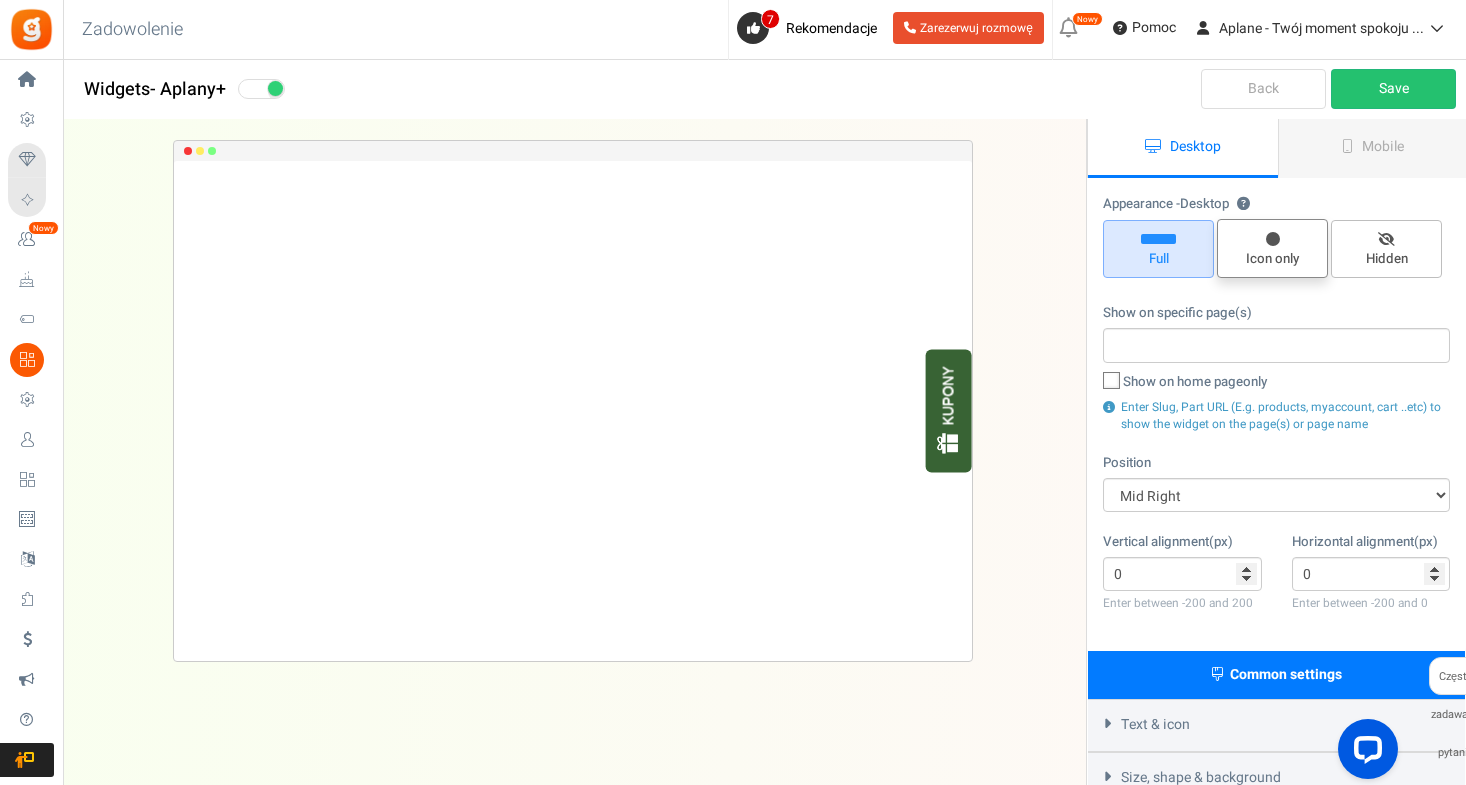 scroll, scrollTop: 0, scrollLeft: 0, axis: both 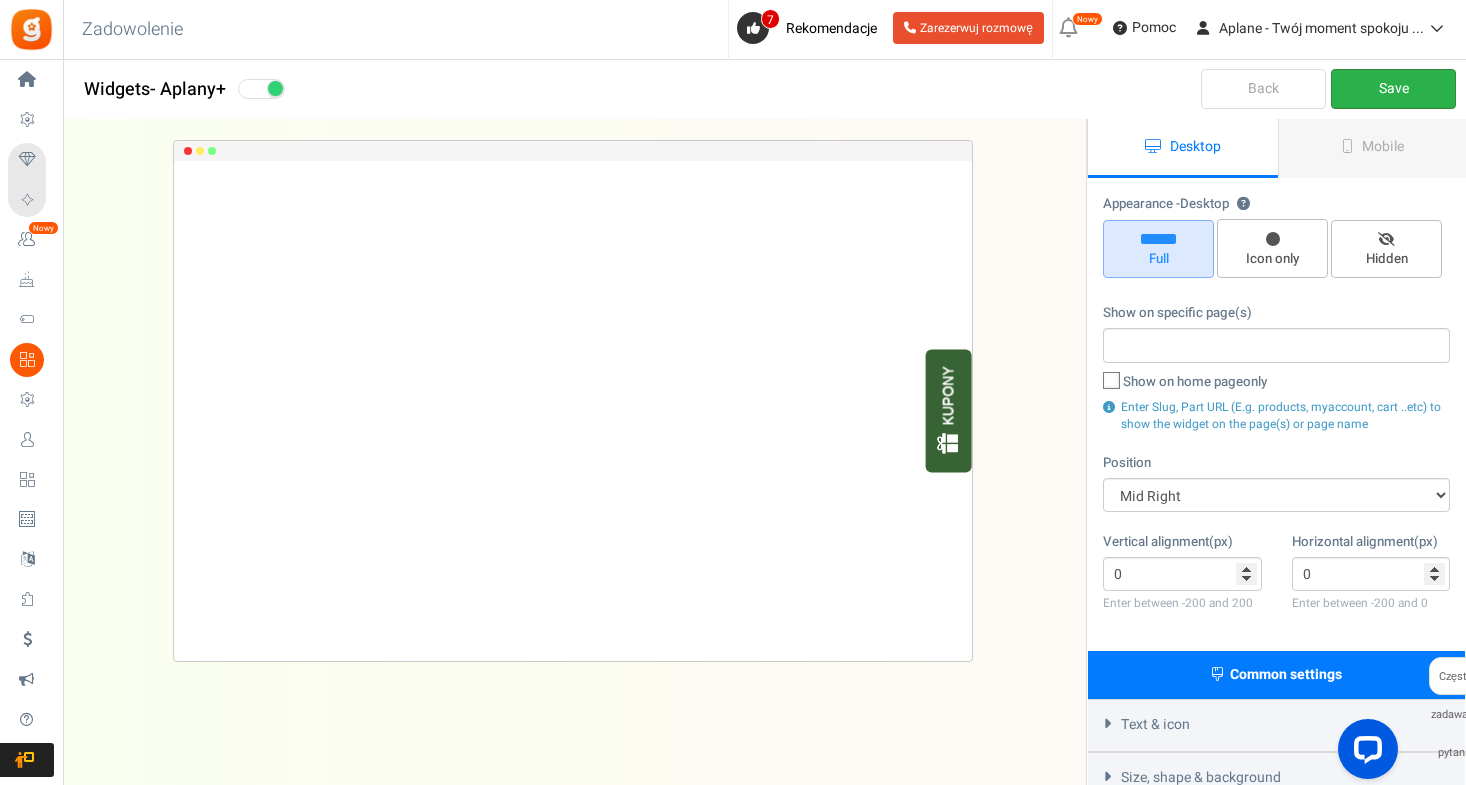 click on "Save" at bounding box center [1393, 89] 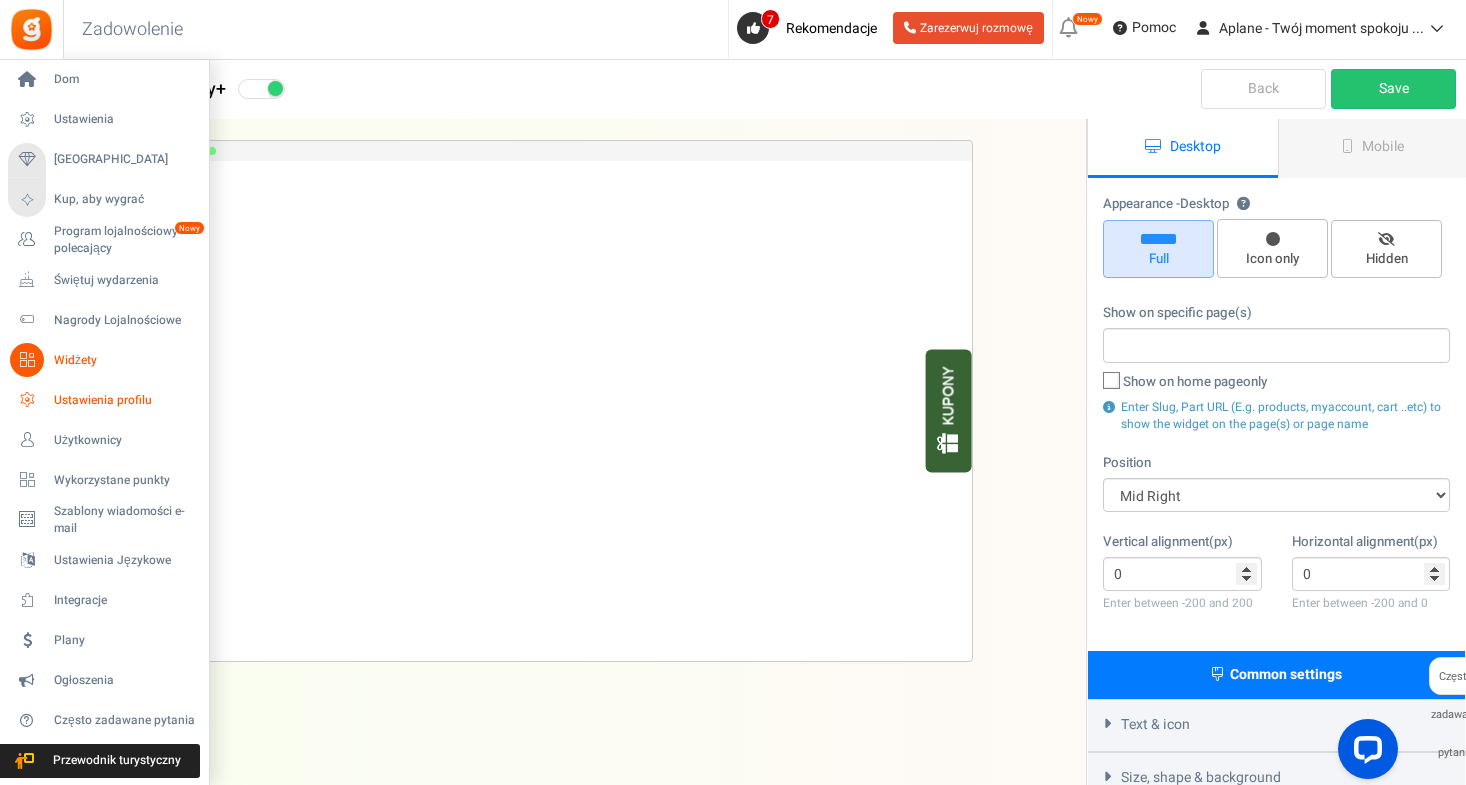click on "Ustawienia profilu" at bounding box center [124, 400] 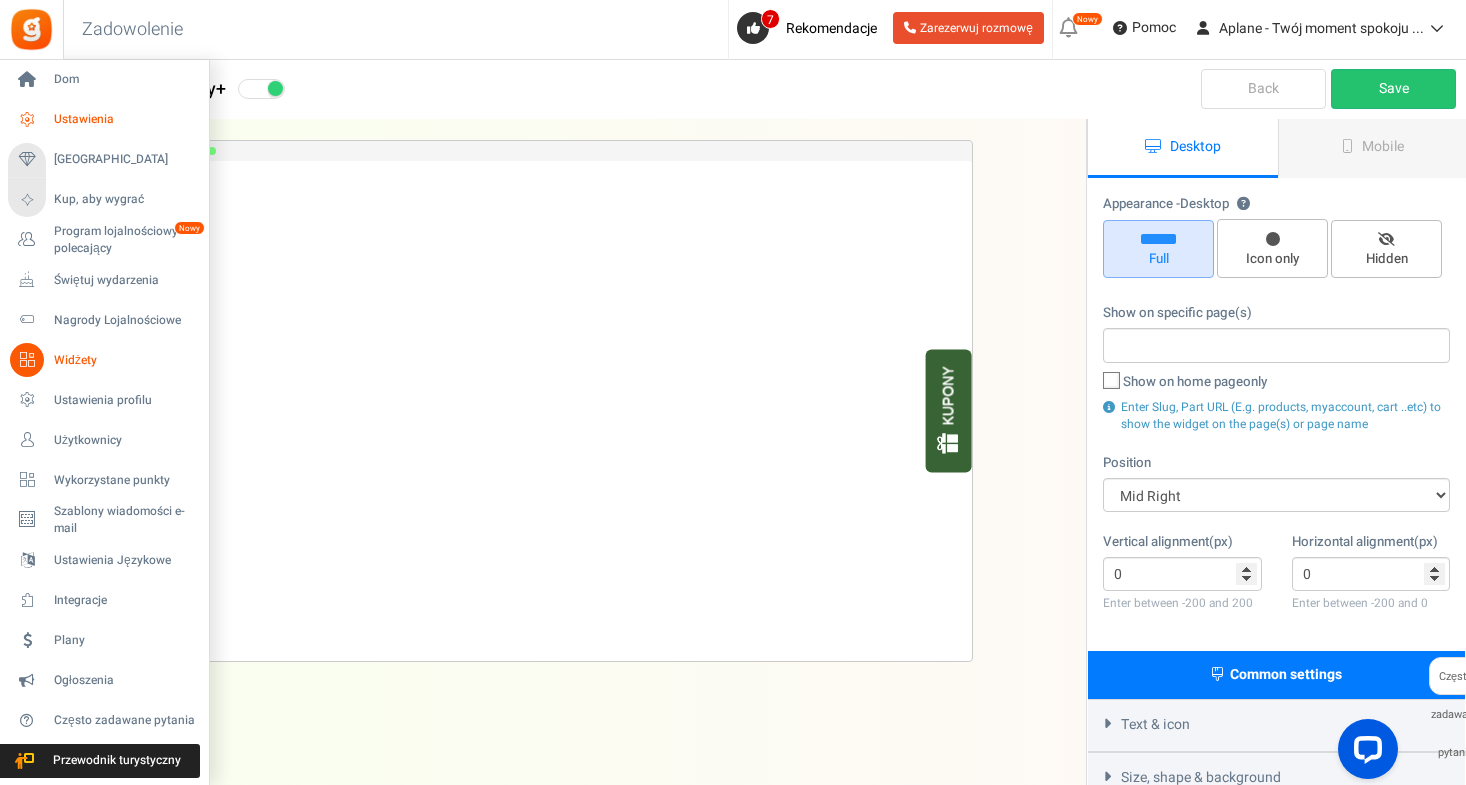 click on "Ustawienia" at bounding box center (124, 119) 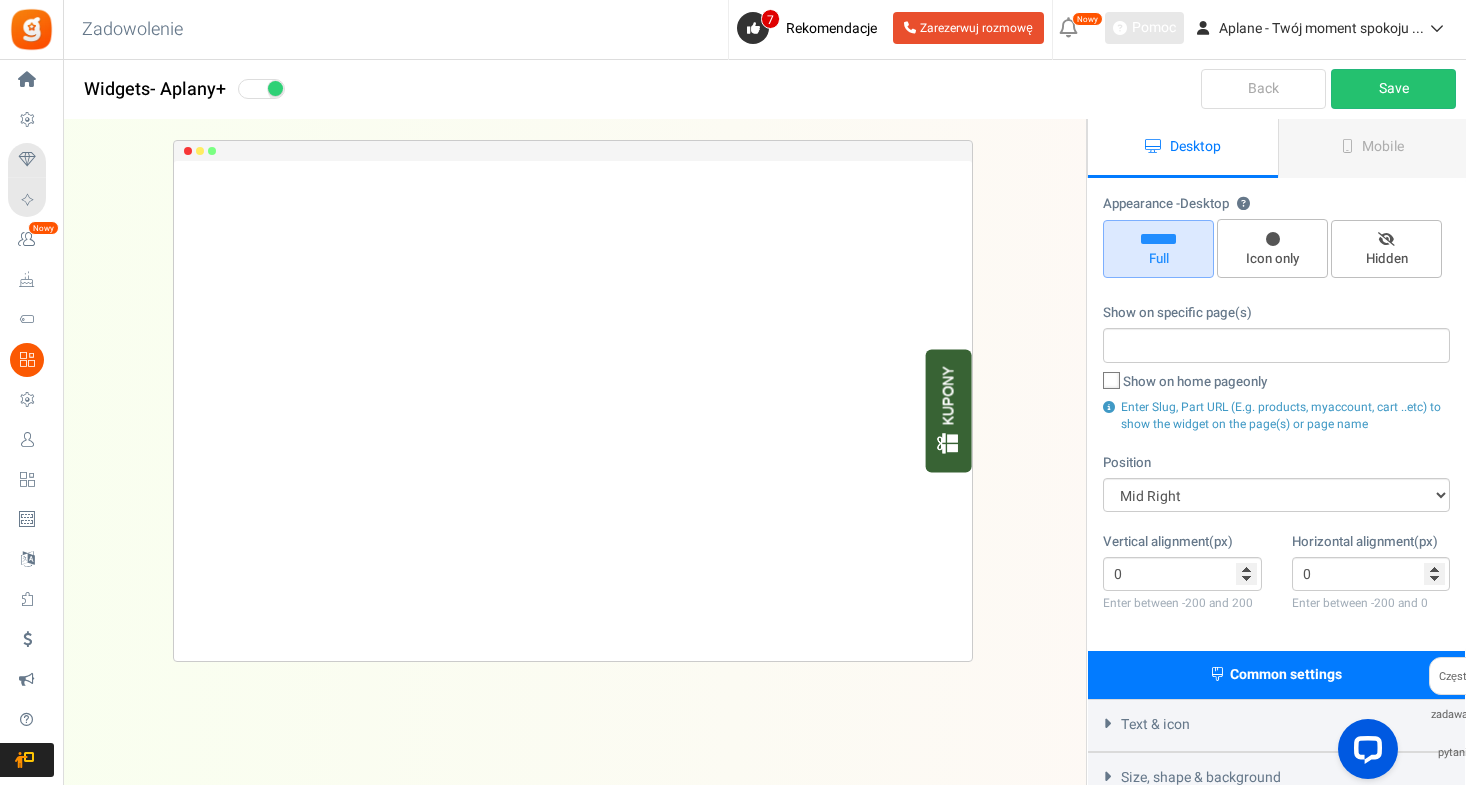click on "Pomoc" at bounding box center (1151, 28) 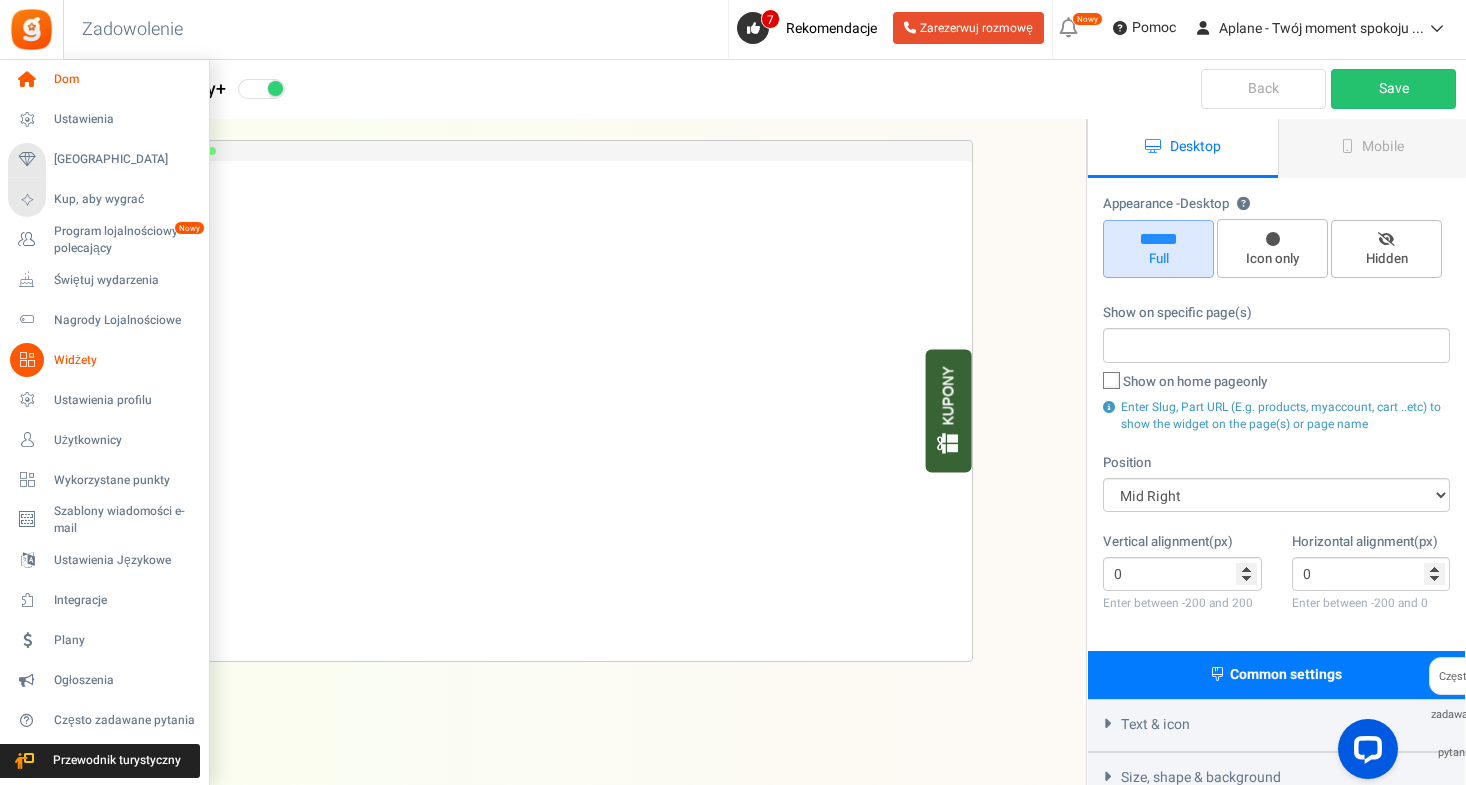 click on "Dom" at bounding box center (104, 80) 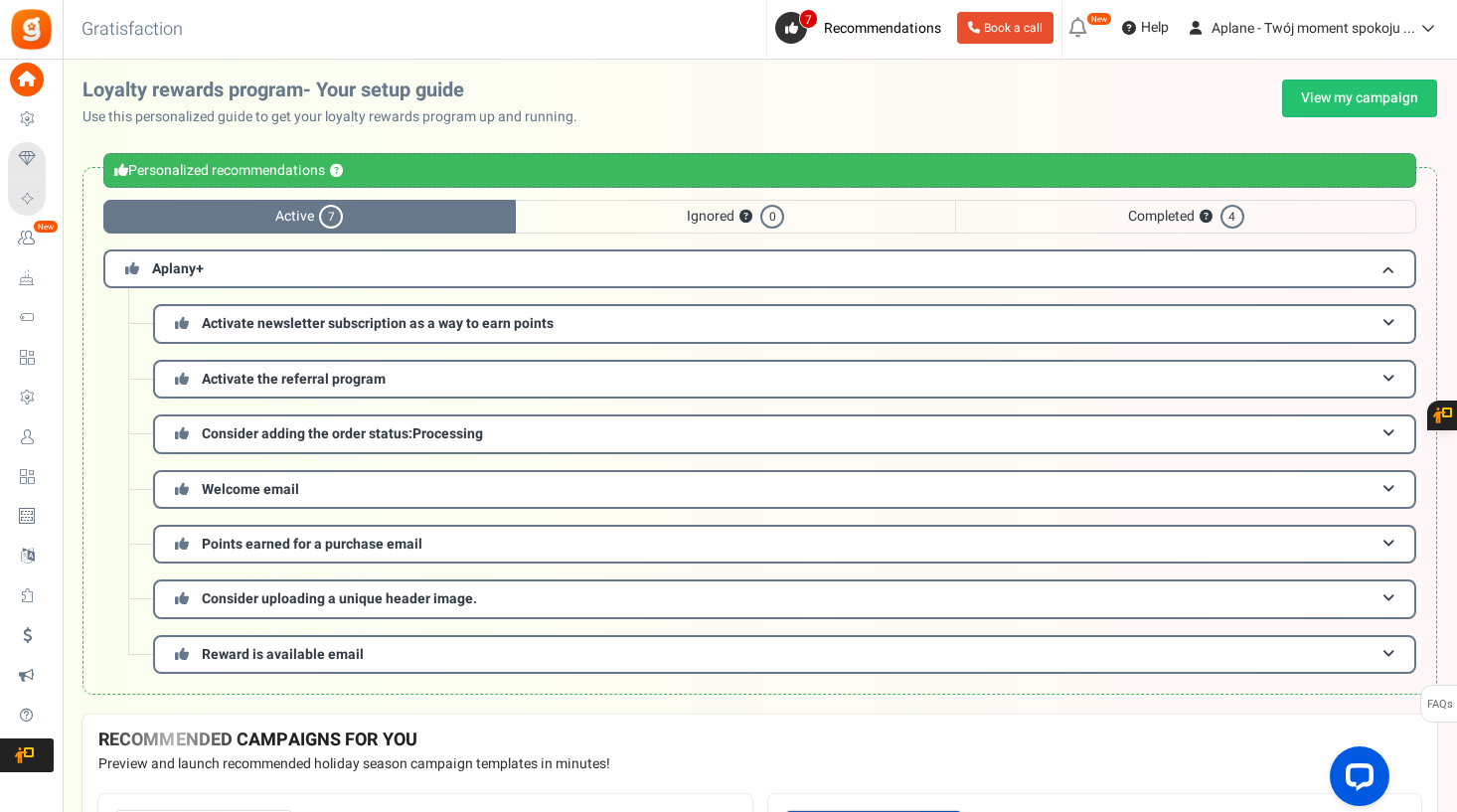 scroll, scrollTop: 0, scrollLeft: 0, axis: both 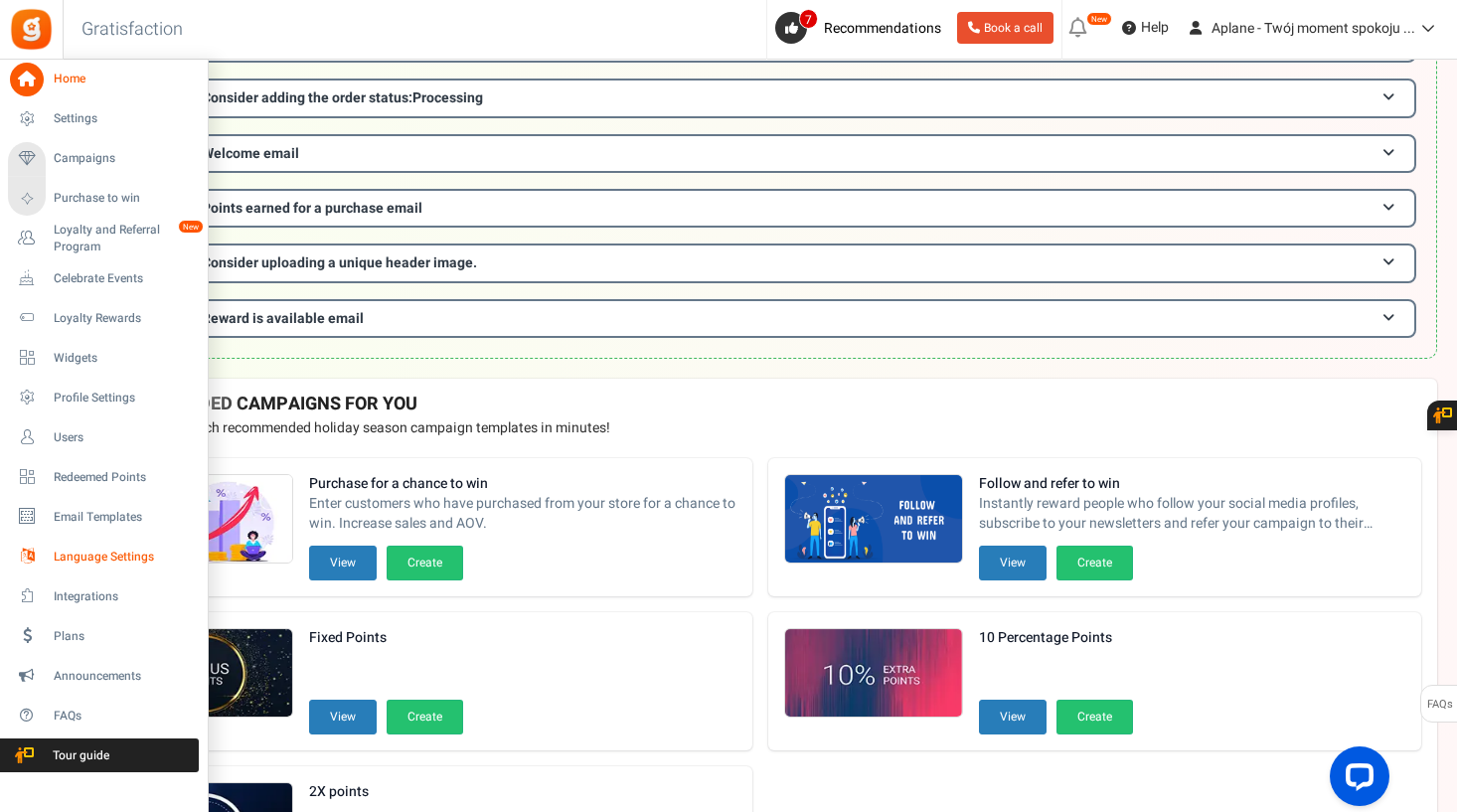 click on "Language Settings" at bounding box center [123, 557] 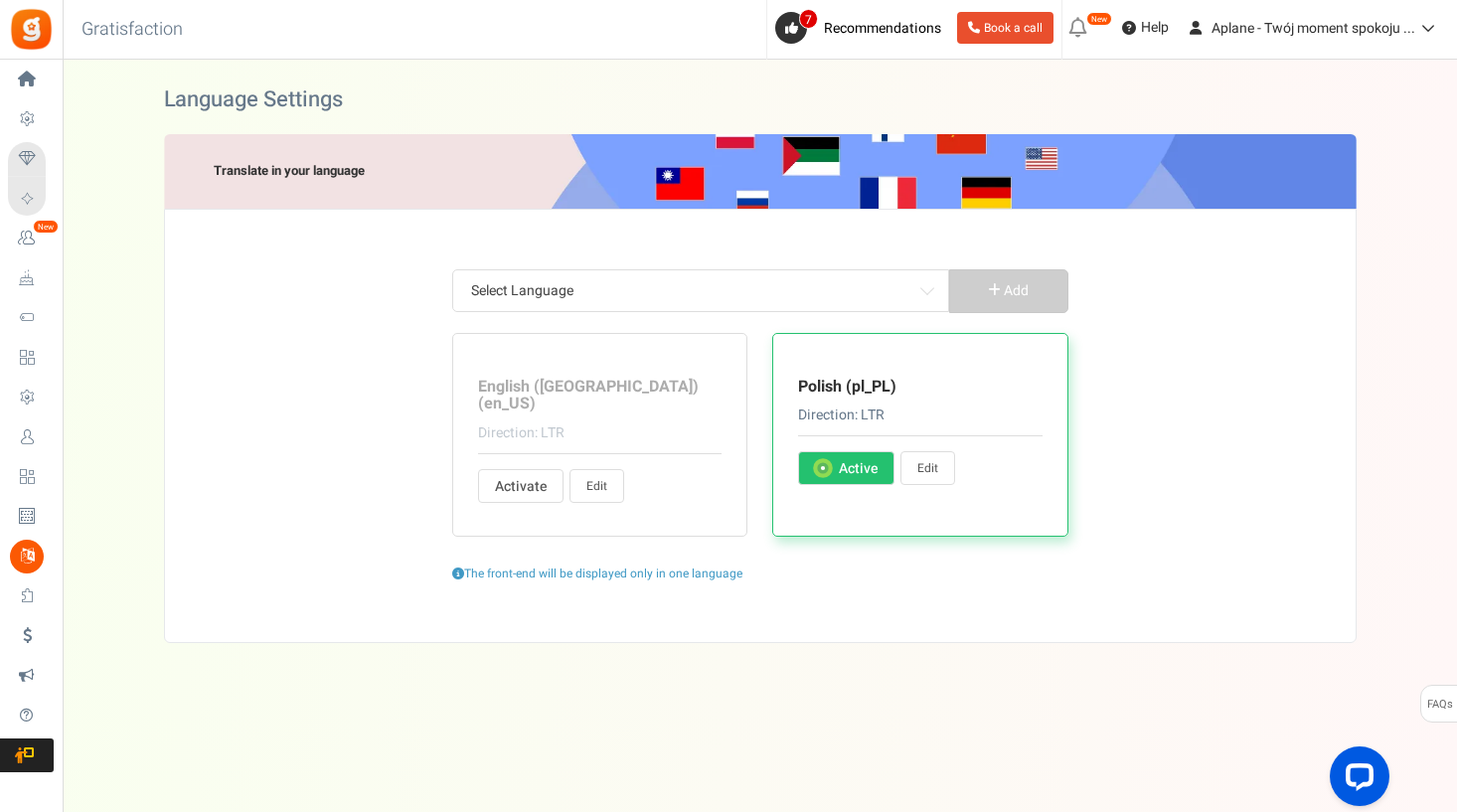 scroll, scrollTop: 0, scrollLeft: 0, axis: both 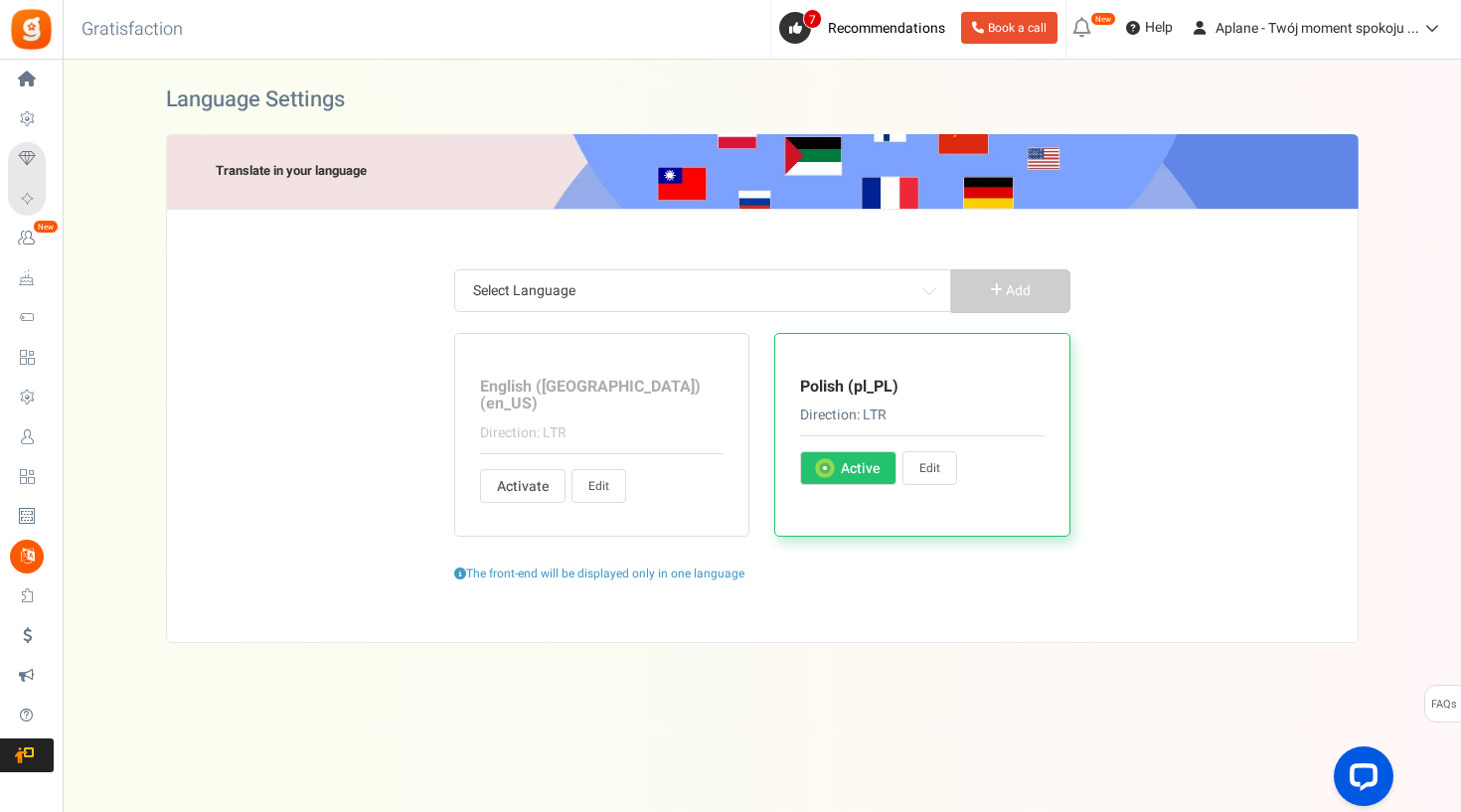 click on "Edit" at bounding box center [929, 468] 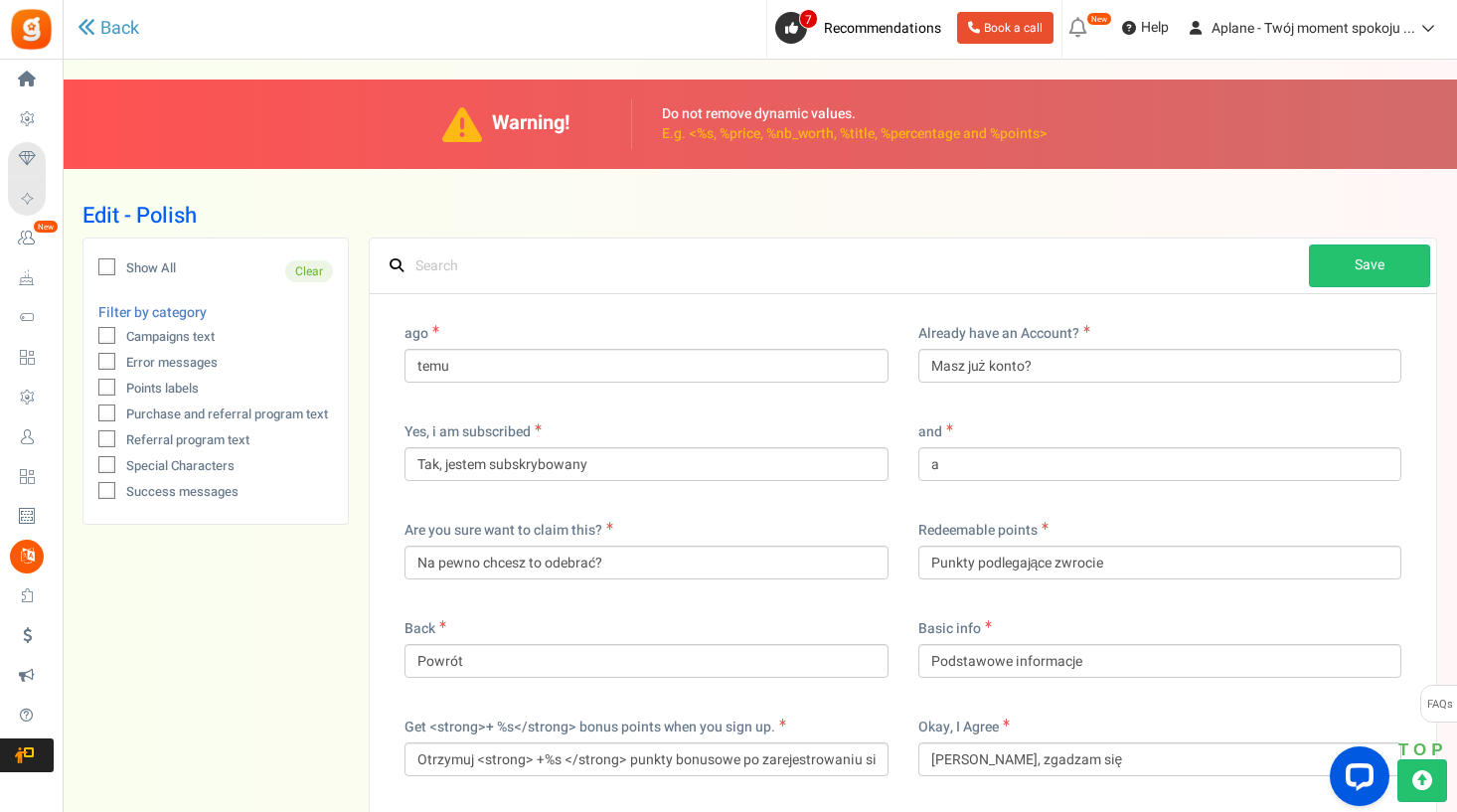 click at bounding box center [107, 267] 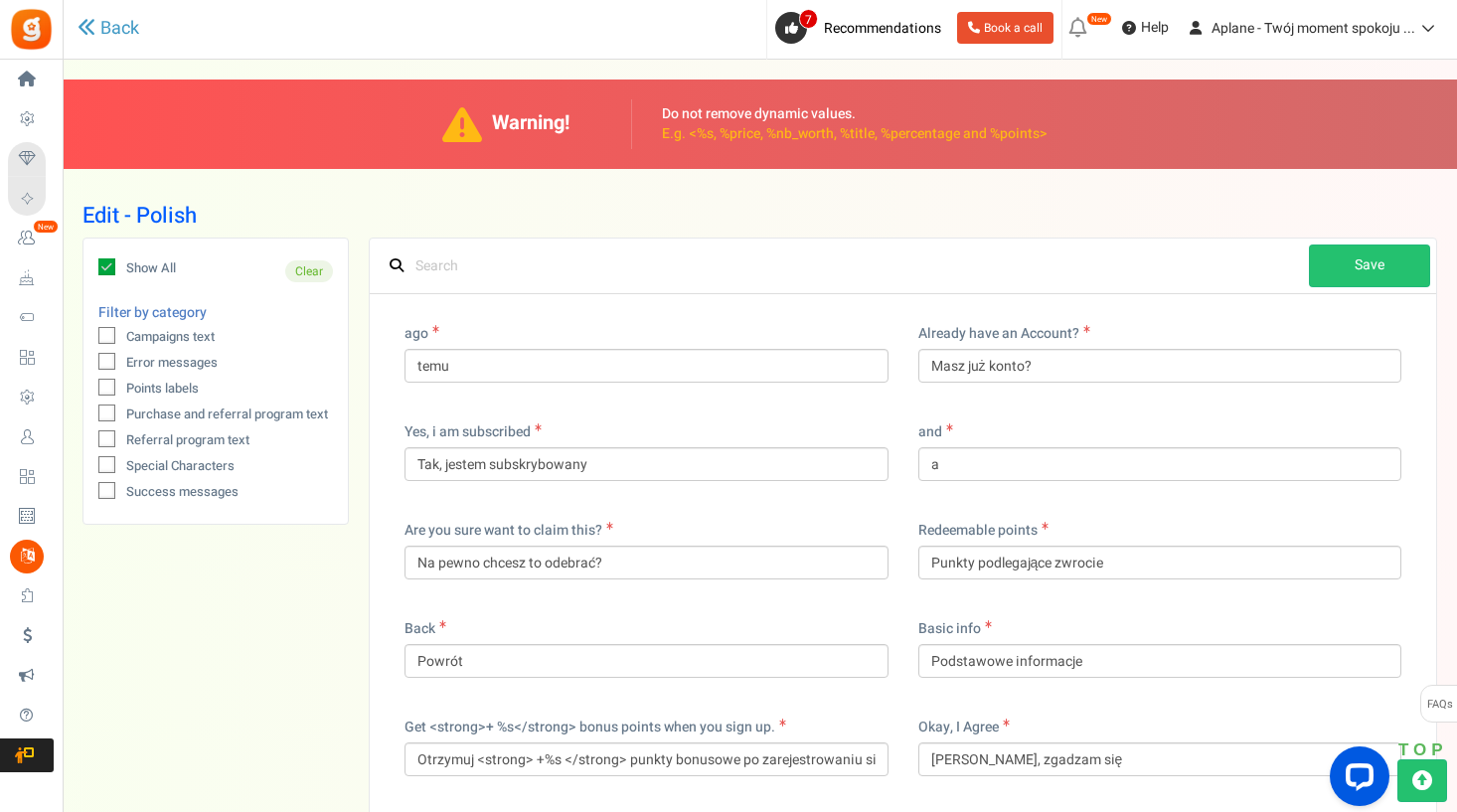 click on "Show All
Clear
Filter by category
Campaigns text
Error messages
Points labels
Purchase and referral program text
Referral program text
Special Characters" at bounding box center [216, 381] 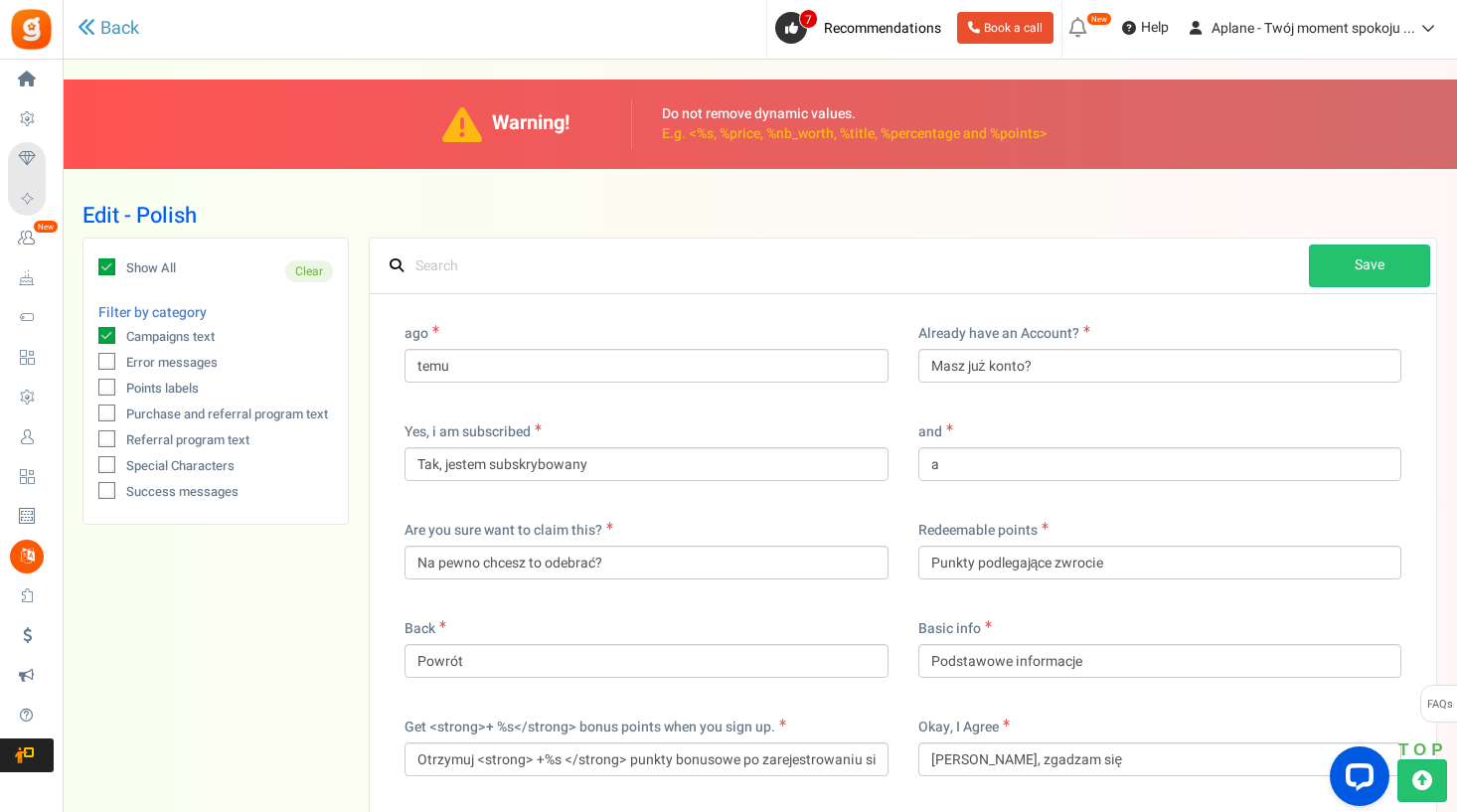 click at bounding box center (106, 361) 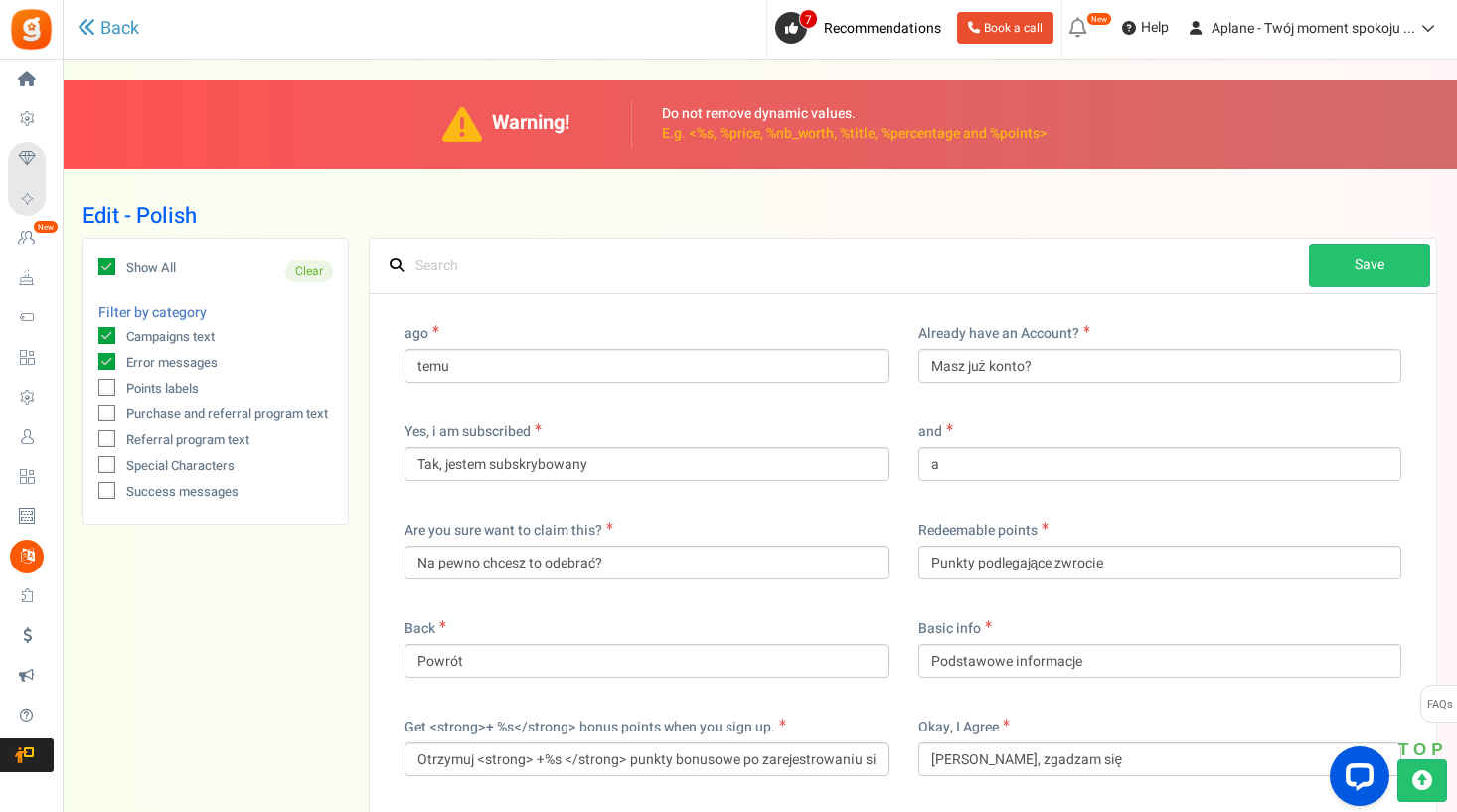 click at bounding box center (107, 389) 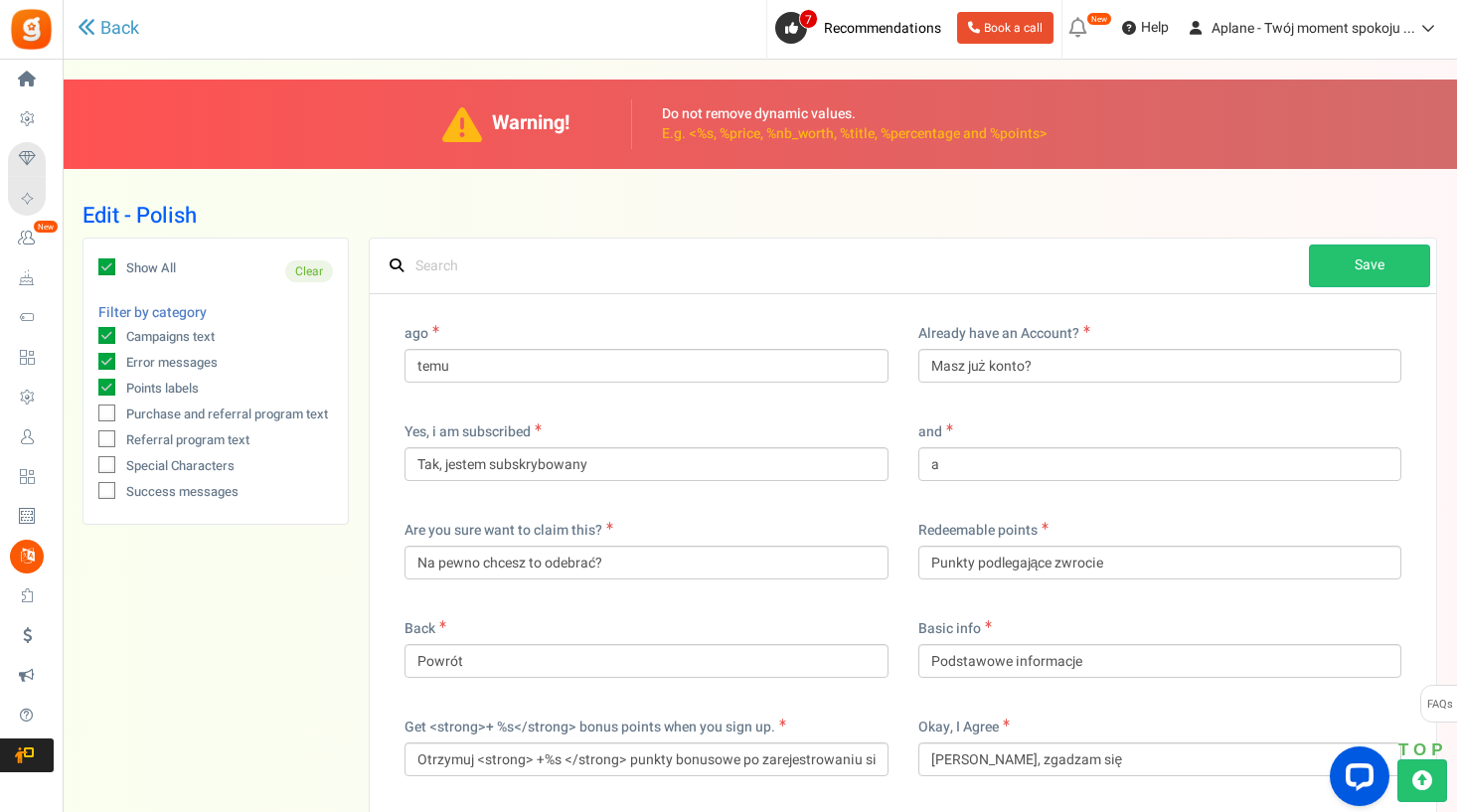 click at bounding box center (107, 414) 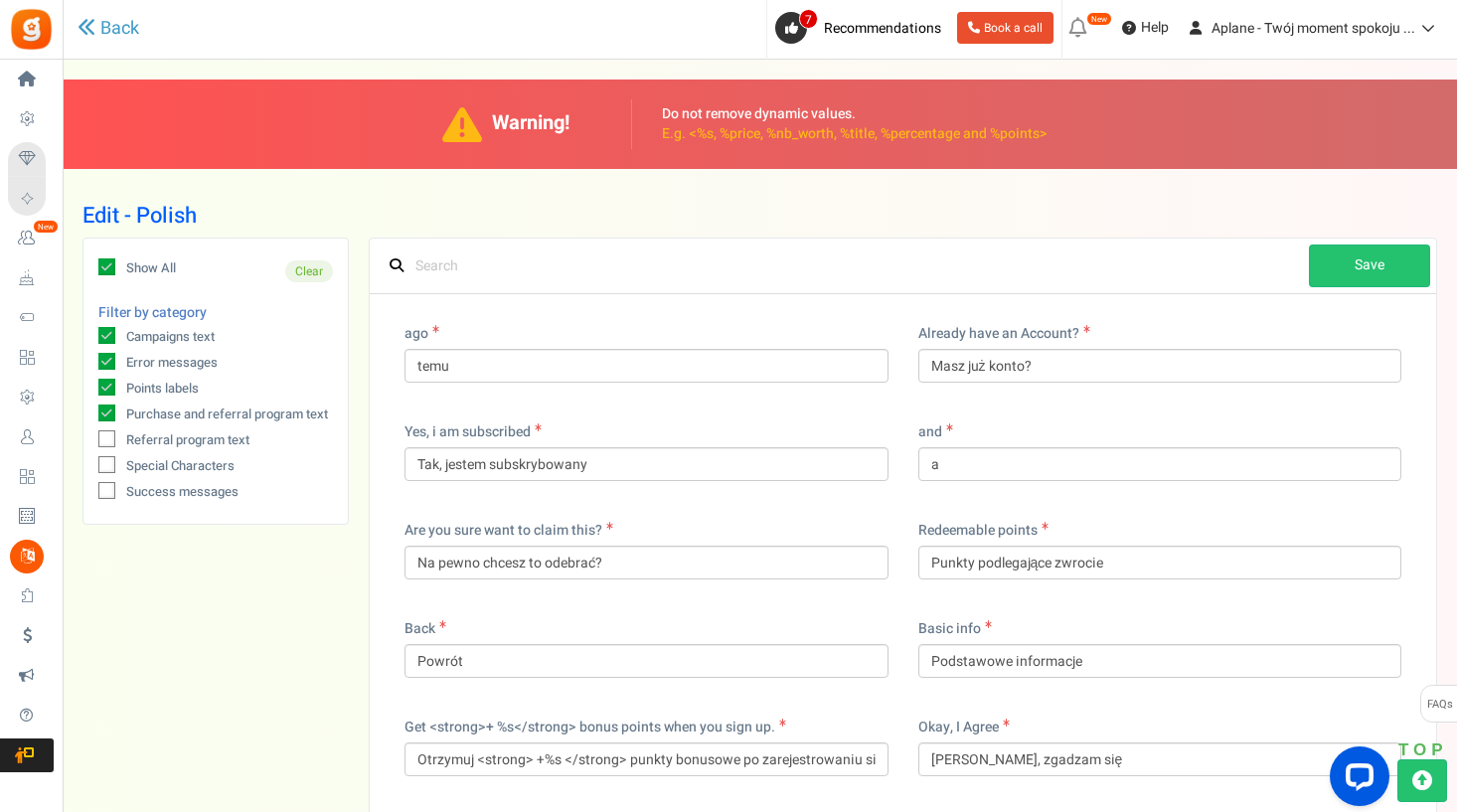 click at bounding box center [107, 440] 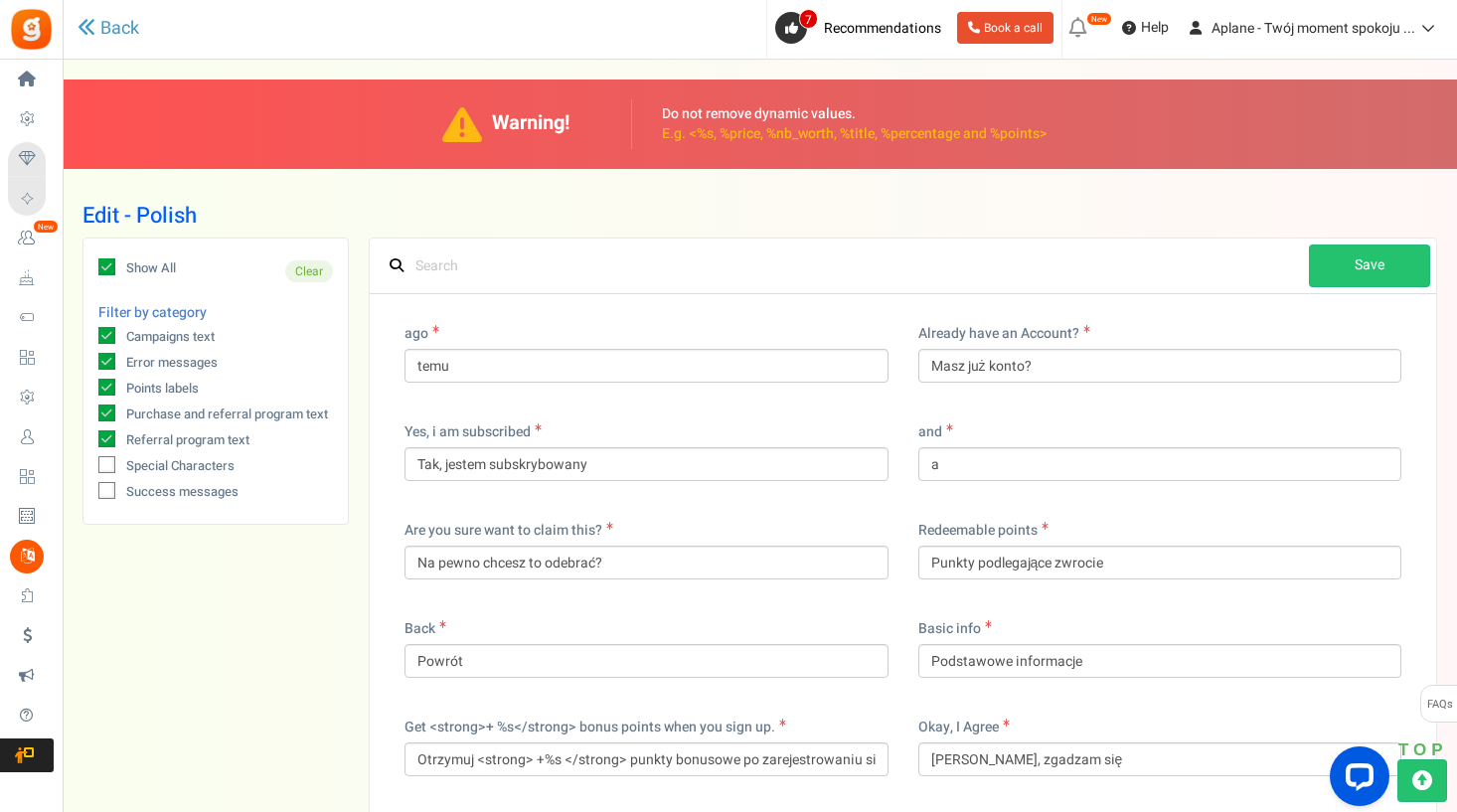 click at bounding box center (107, 466) 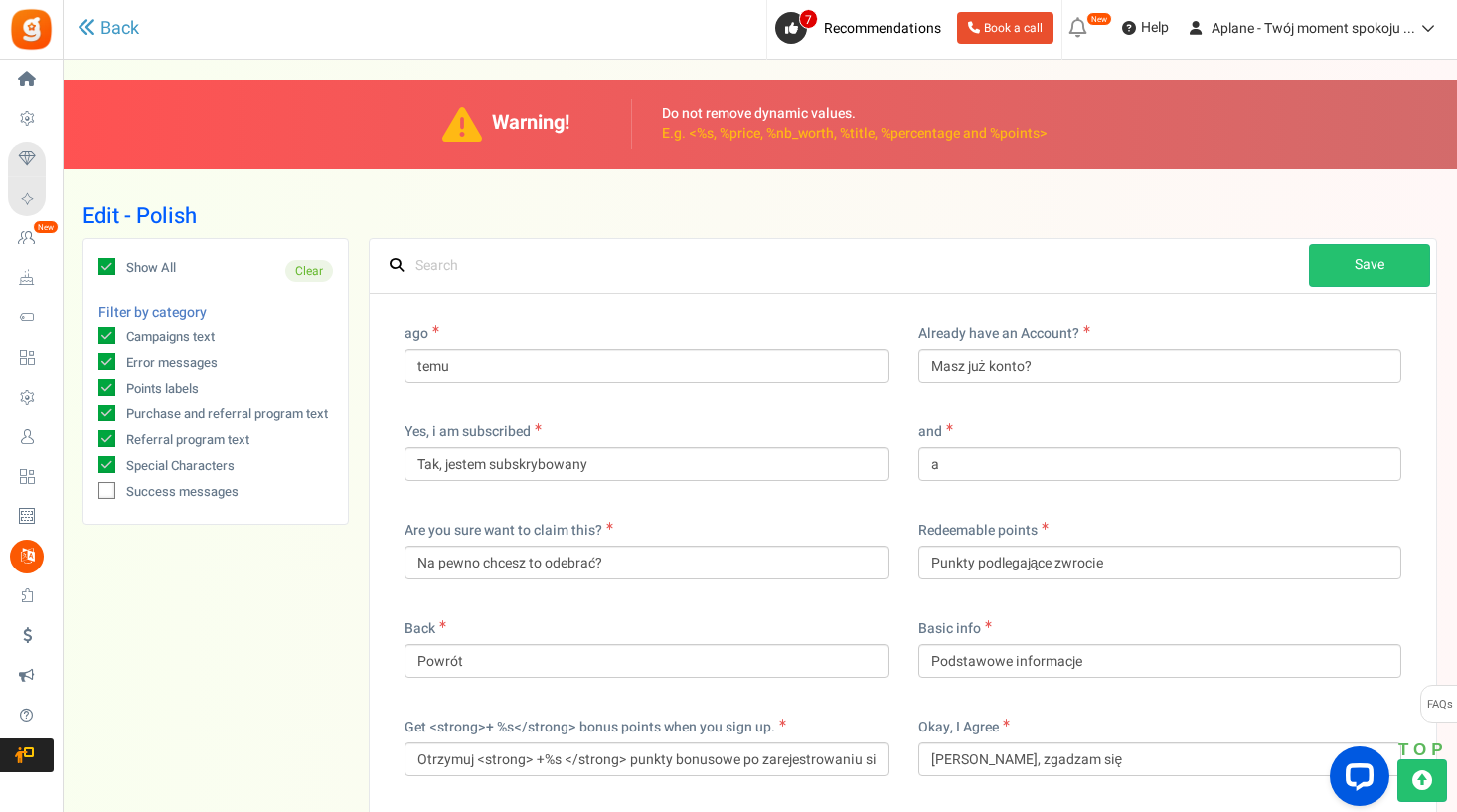 click at bounding box center (106, 490) 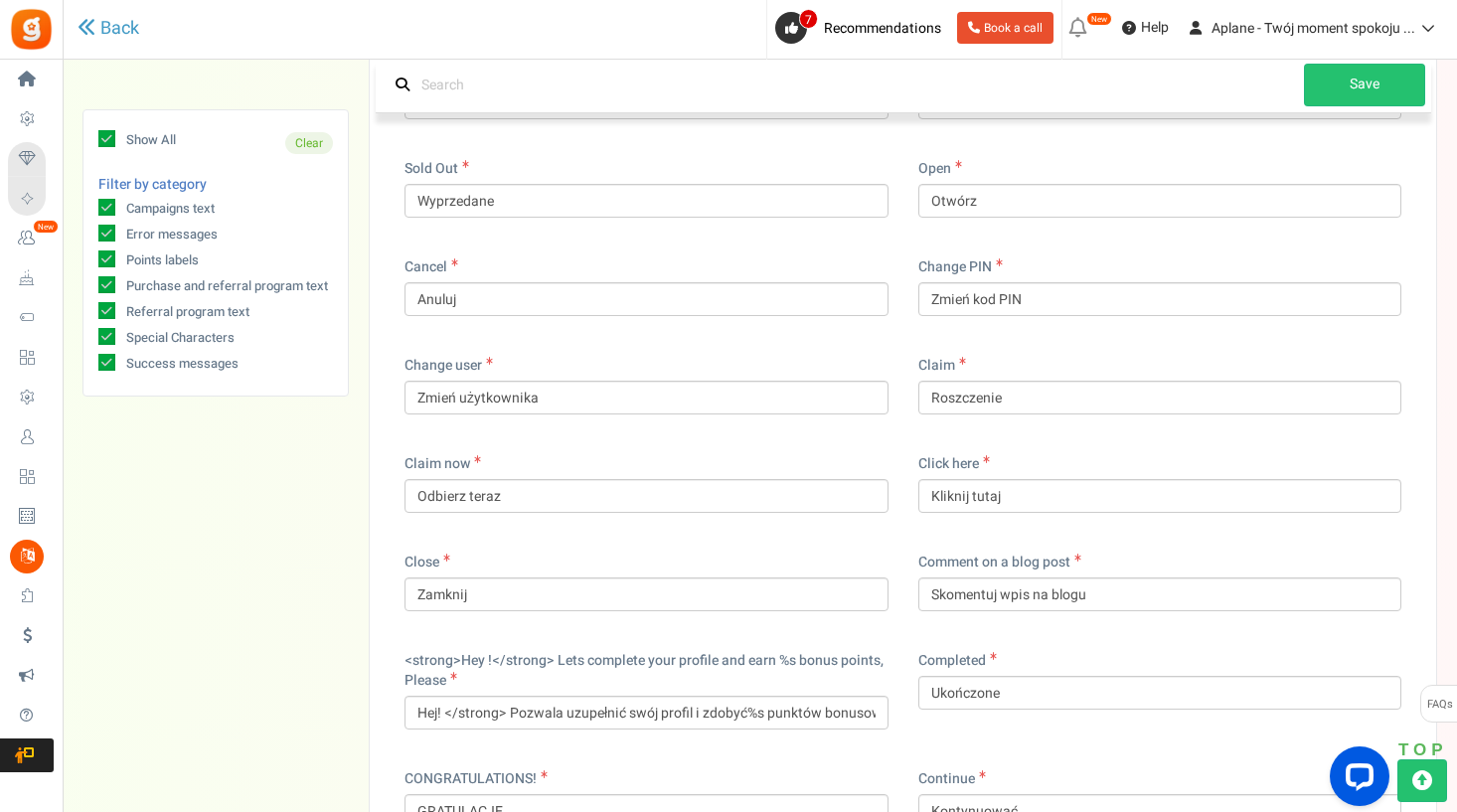 scroll, scrollTop: 604, scrollLeft: 0, axis: vertical 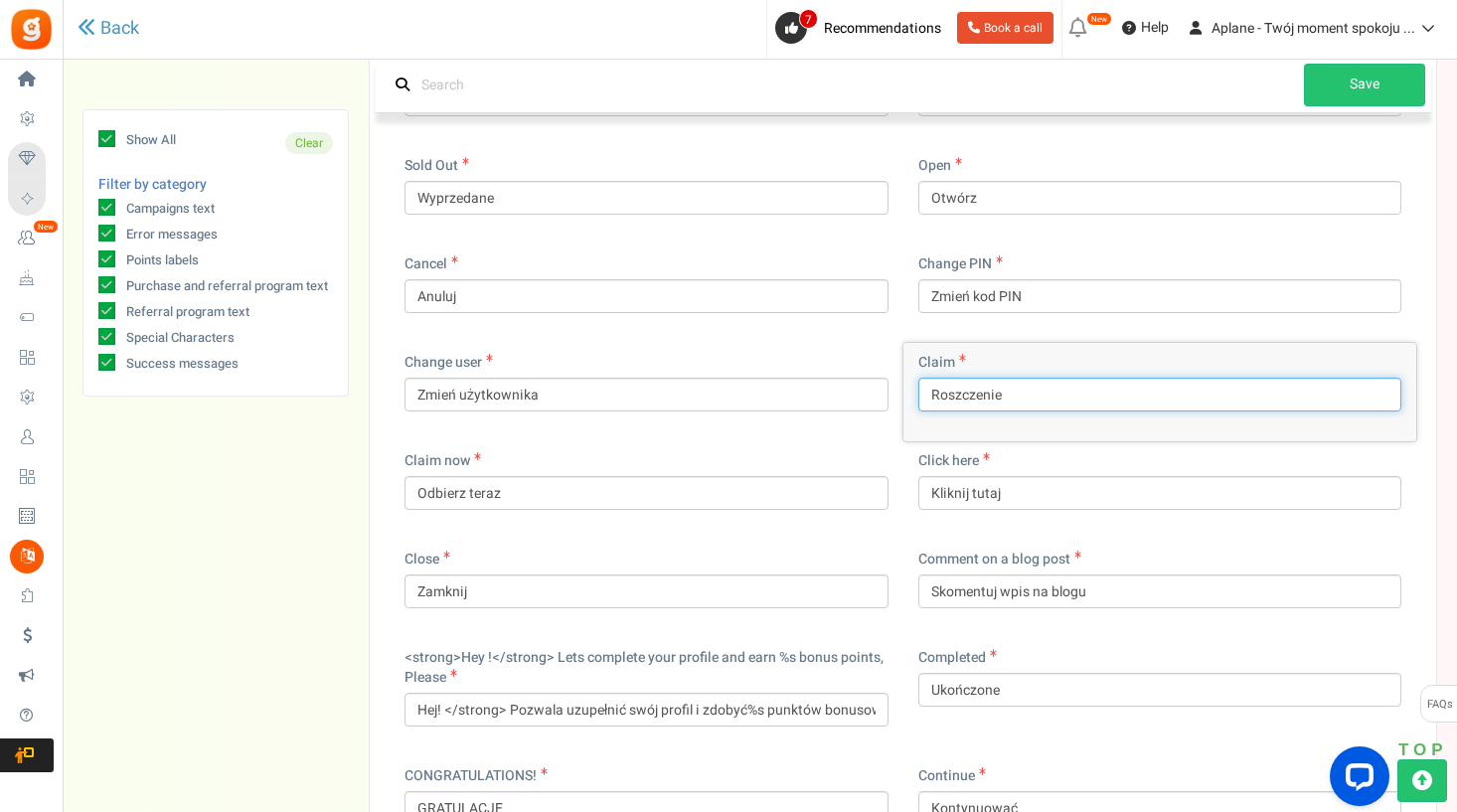 drag, startPoint x: 1043, startPoint y: 400, endPoint x: 921, endPoint y: 401, distance: 122.0041 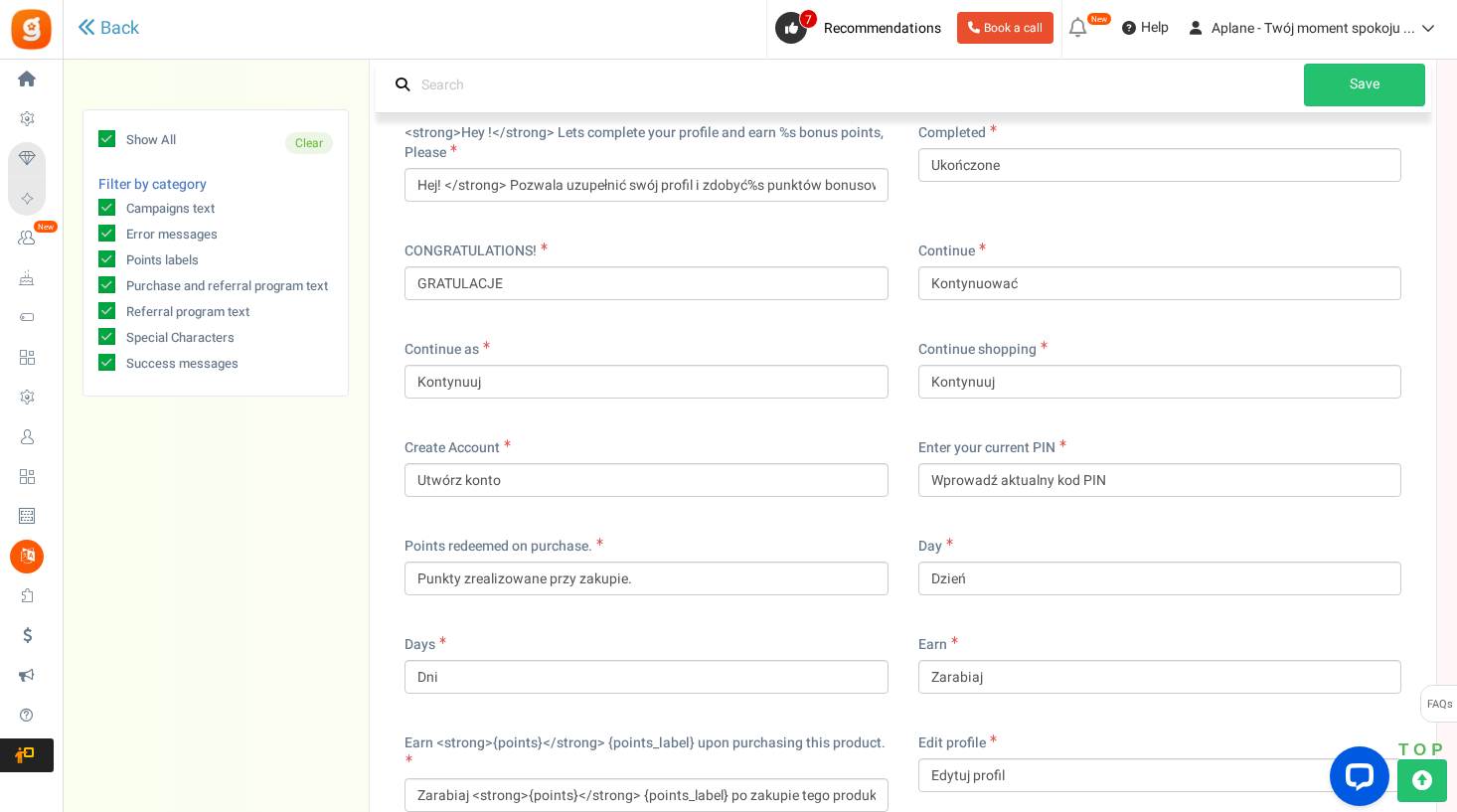 scroll, scrollTop: 1139, scrollLeft: 0, axis: vertical 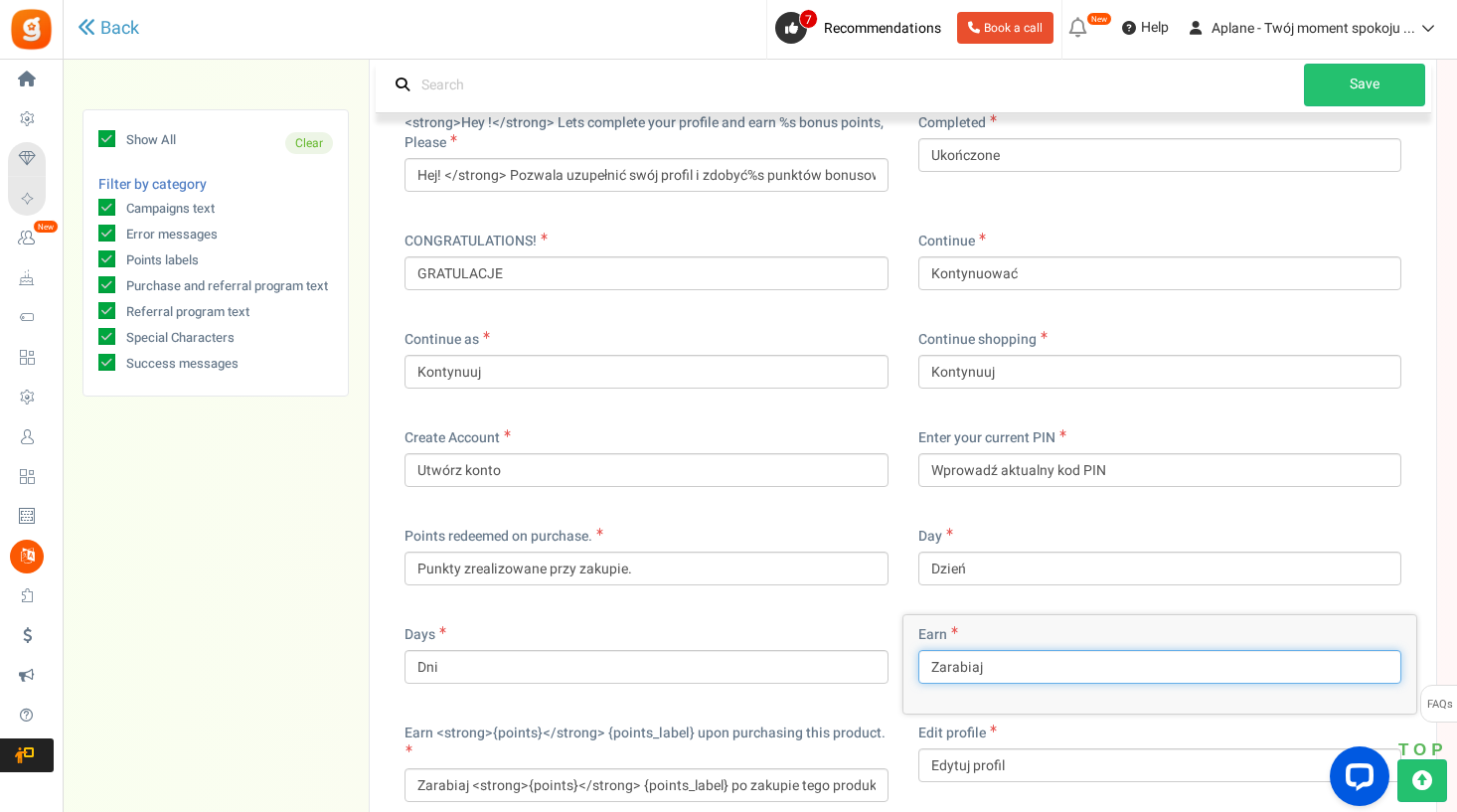 drag, startPoint x: 1009, startPoint y: 671, endPoint x: 888, endPoint y: 659, distance: 121.593585 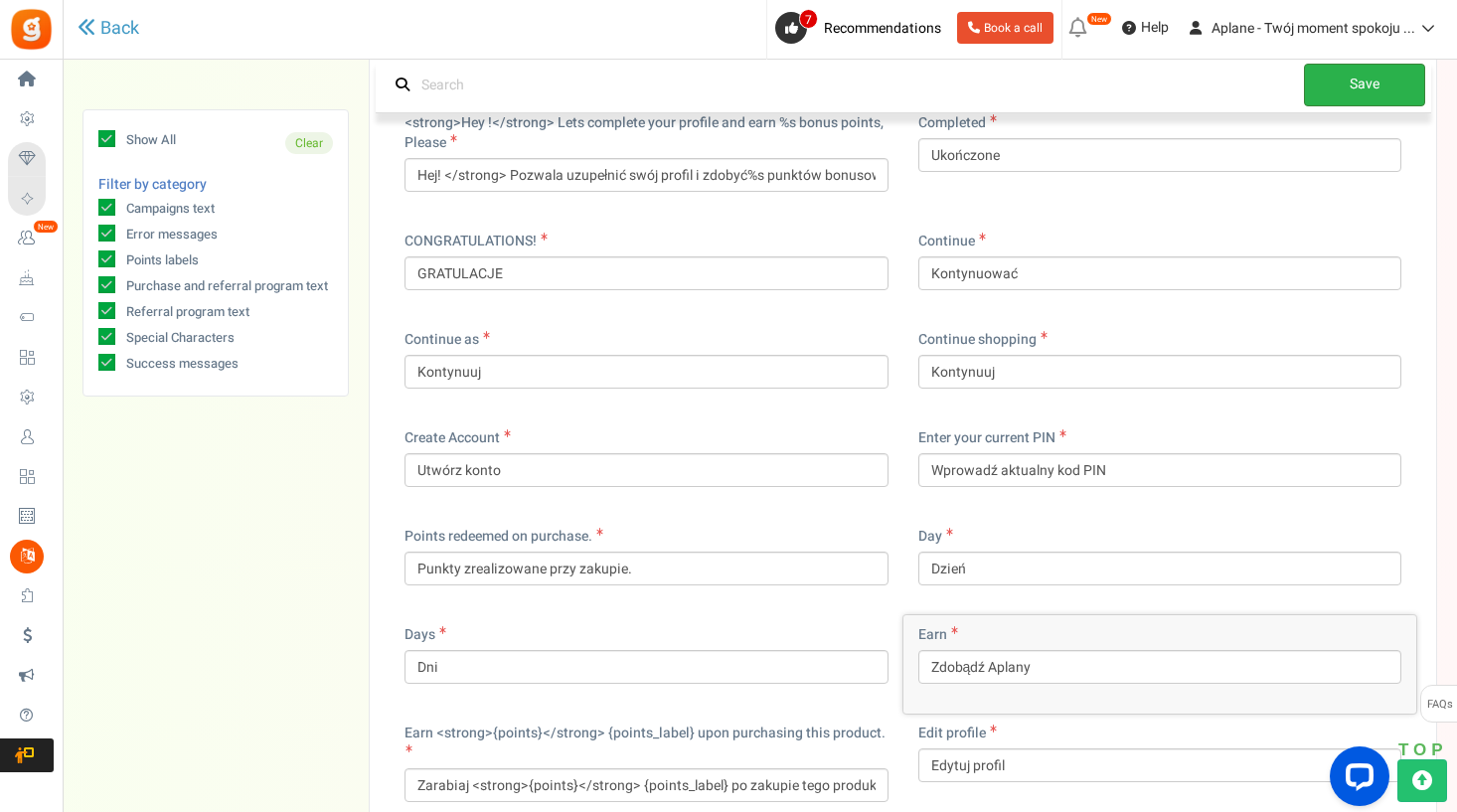 click on "LTR
RTL
Updated Successfully
Save" at bounding box center [903, 85] 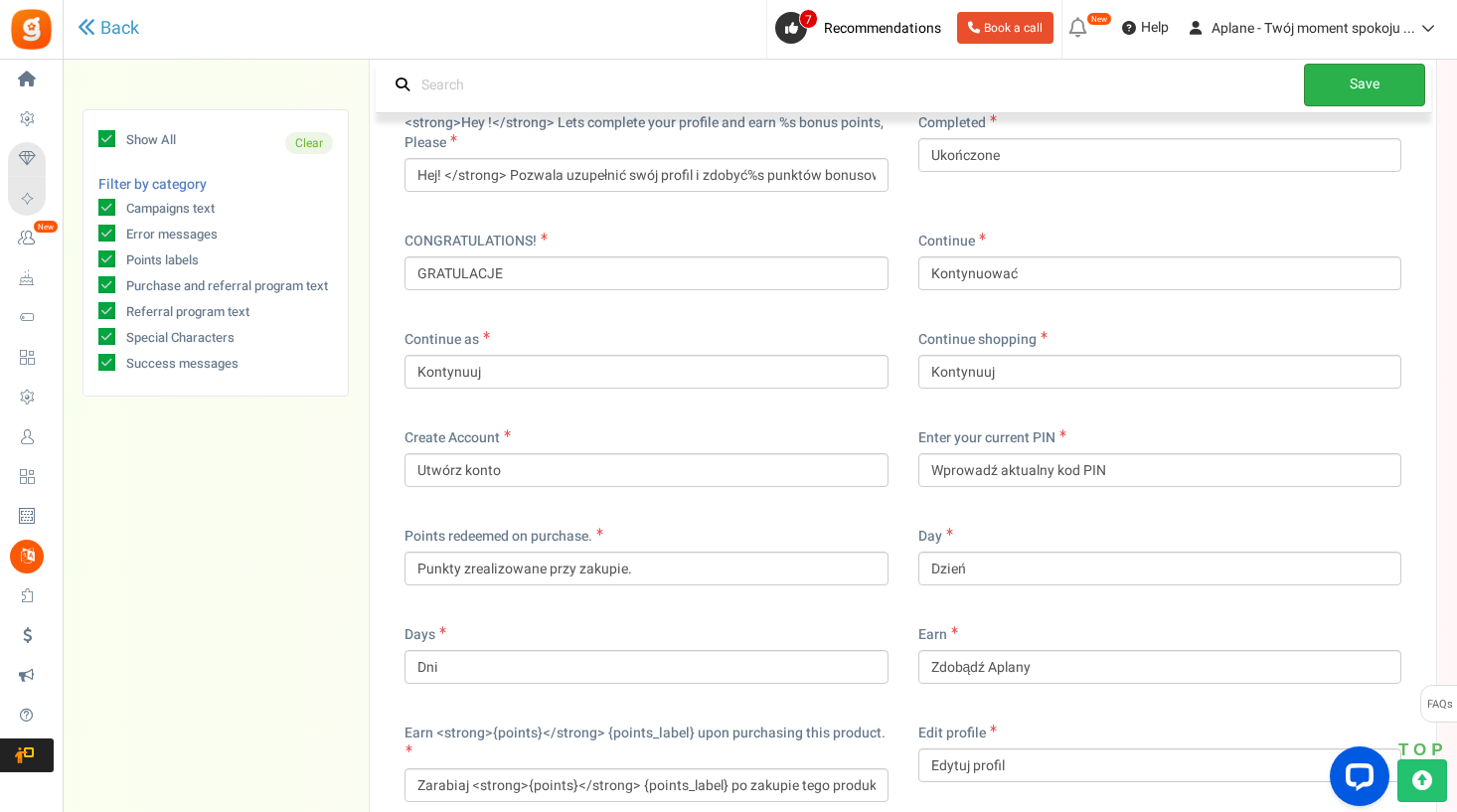 click on "Save" at bounding box center [1365, 84] 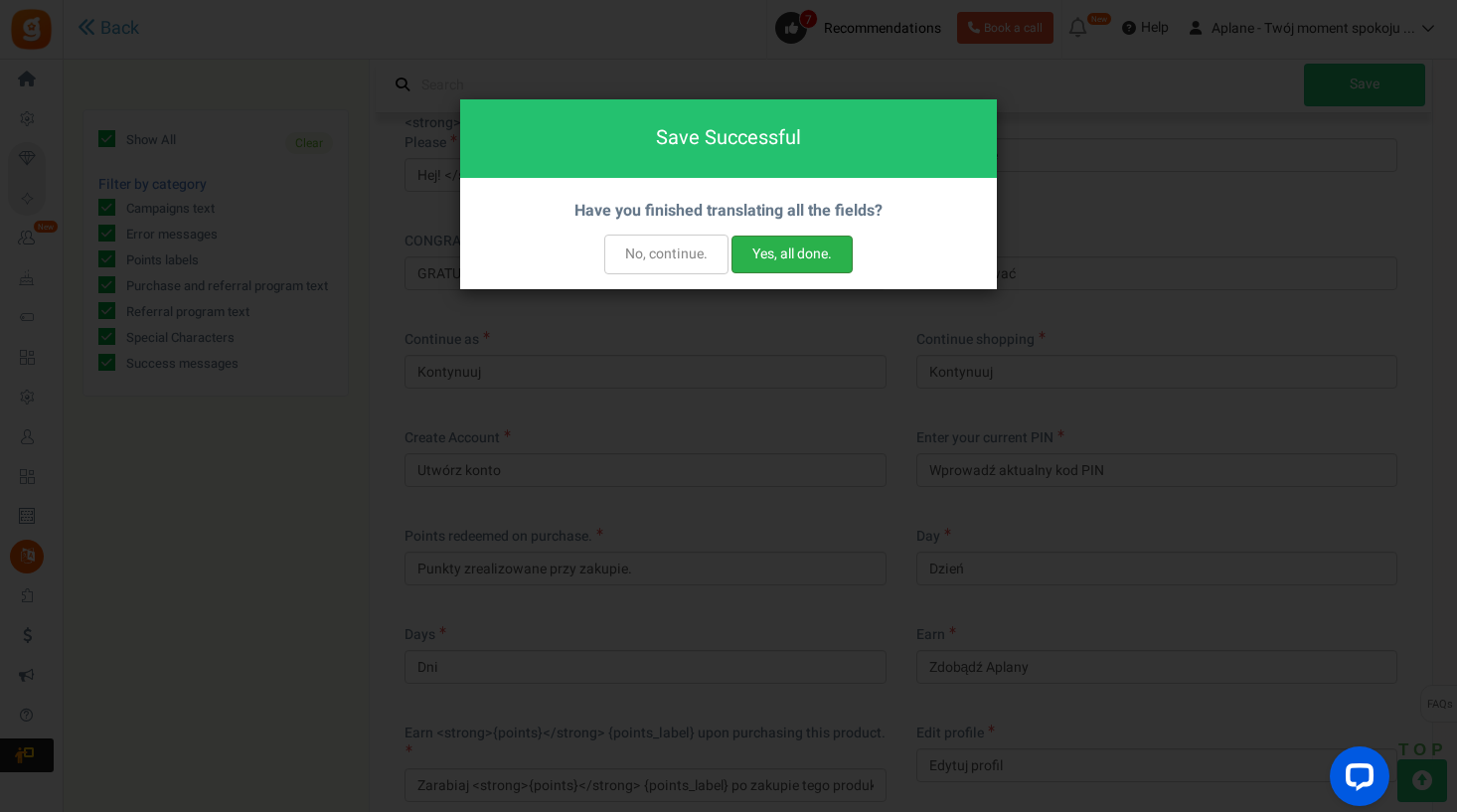 click on "Yes, all done." at bounding box center (792, 254) 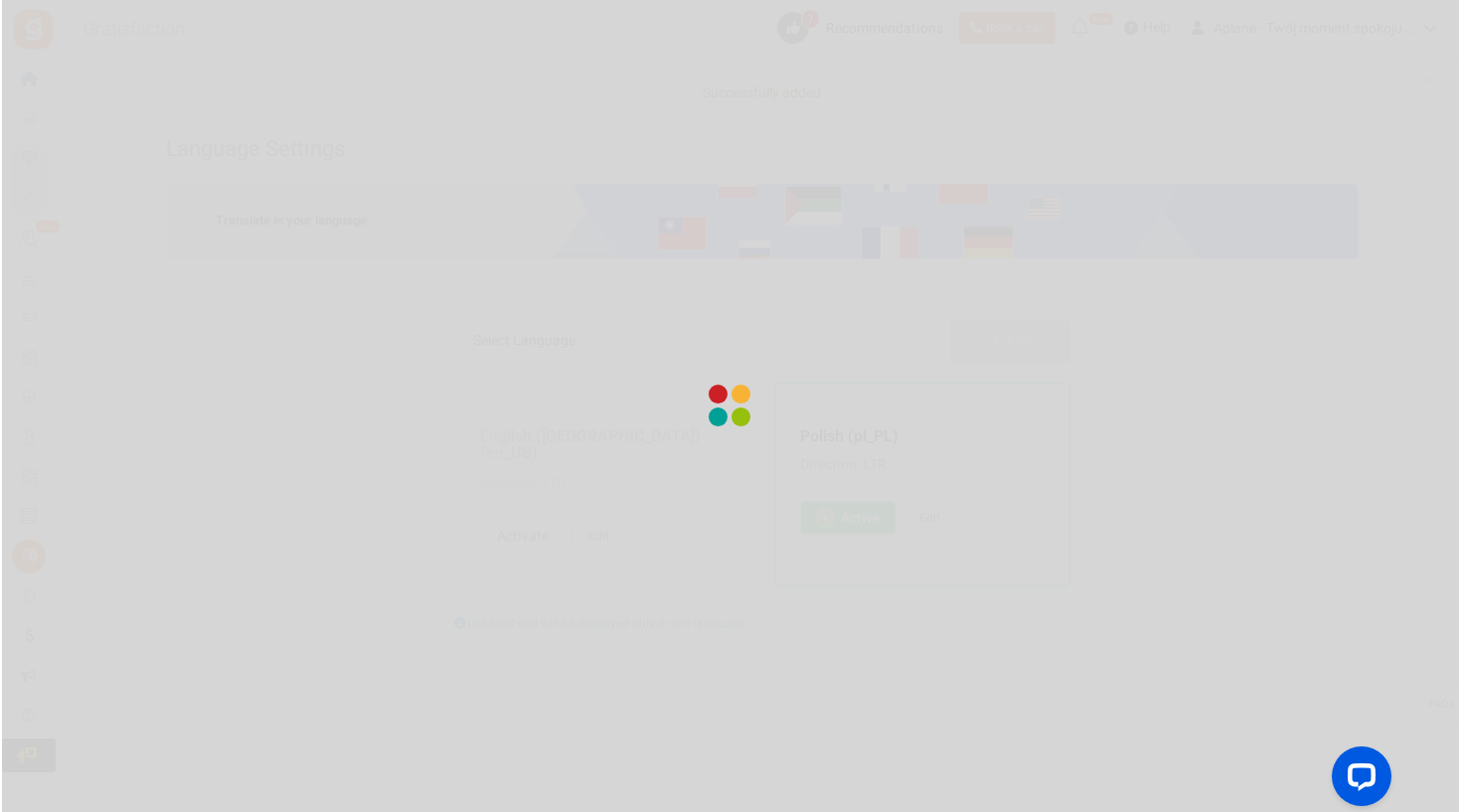 scroll, scrollTop: 0, scrollLeft: 0, axis: both 